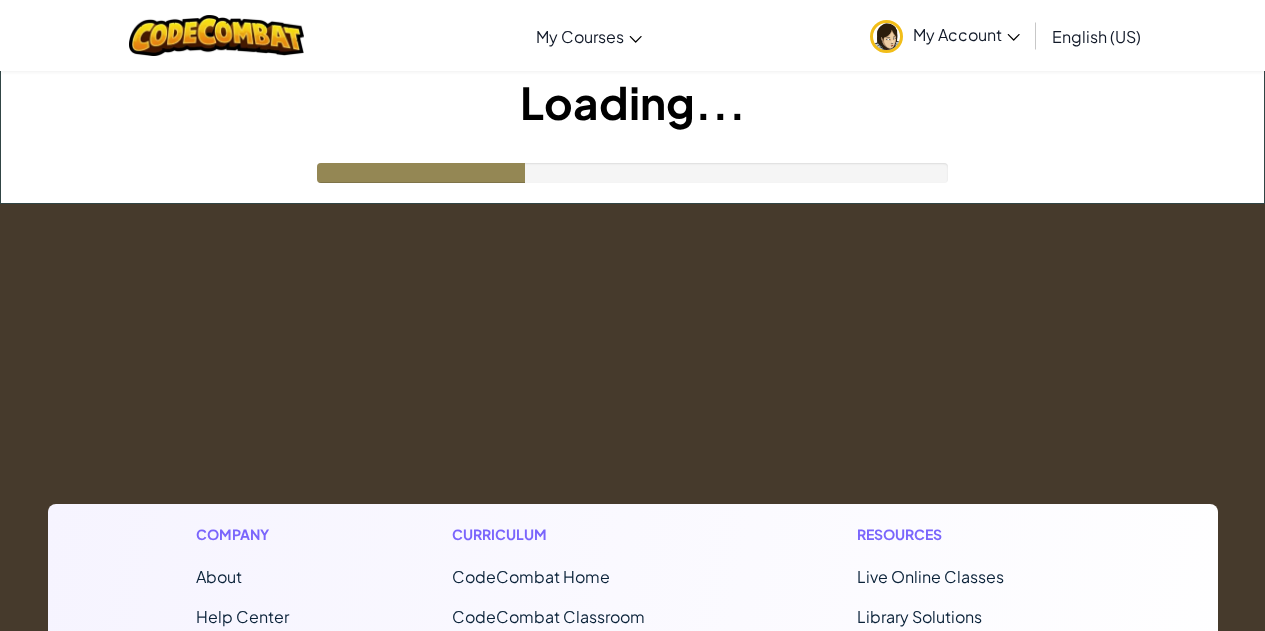scroll, scrollTop: 0, scrollLeft: 0, axis: both 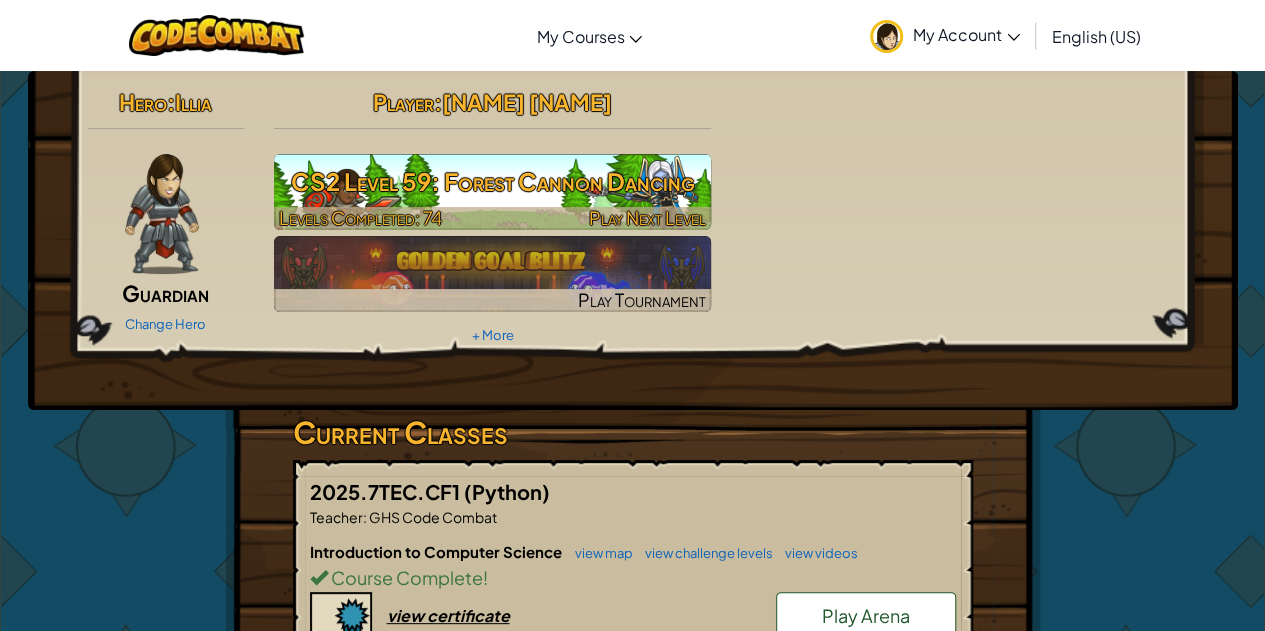 click on "CS2 Level 59: Forest Cannon Dancing" at bounding box center (492, 181) 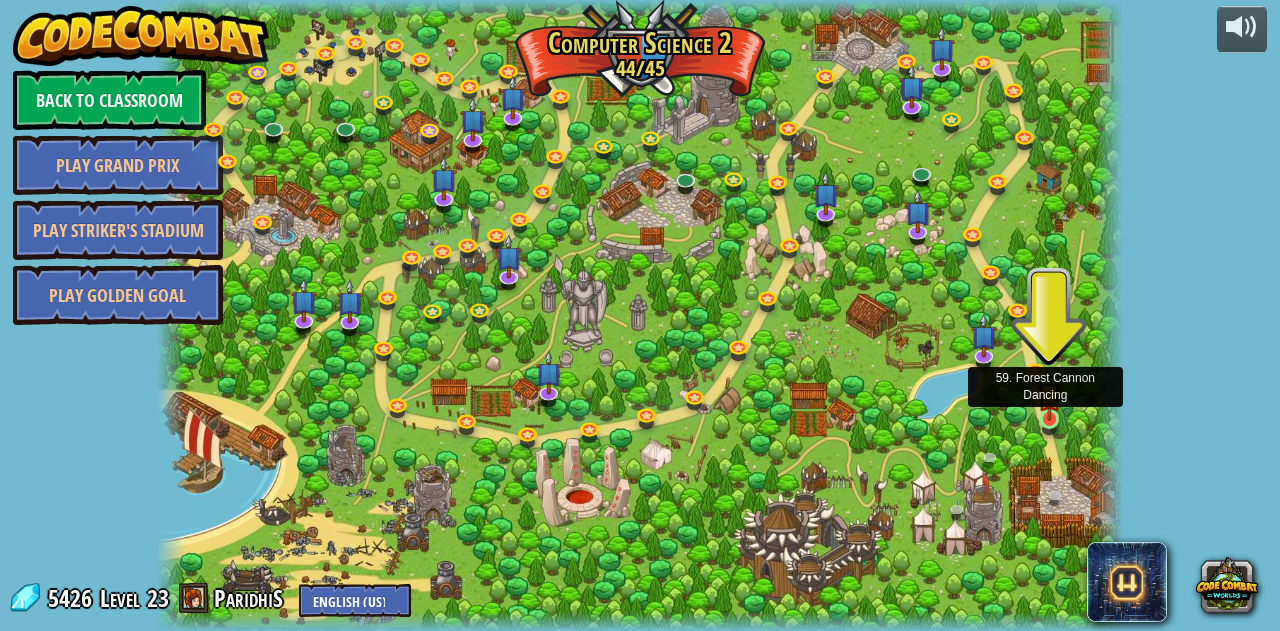 click at bounding box center (1049, 395) 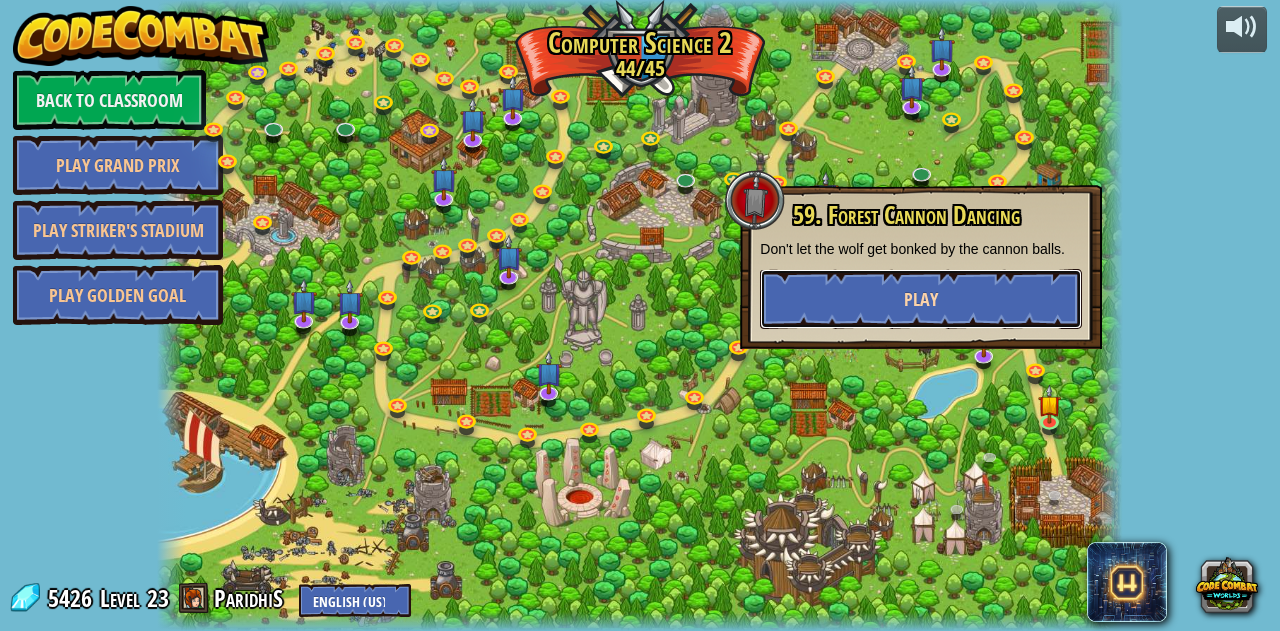 click on "Play" at bounding box center (921, 299) 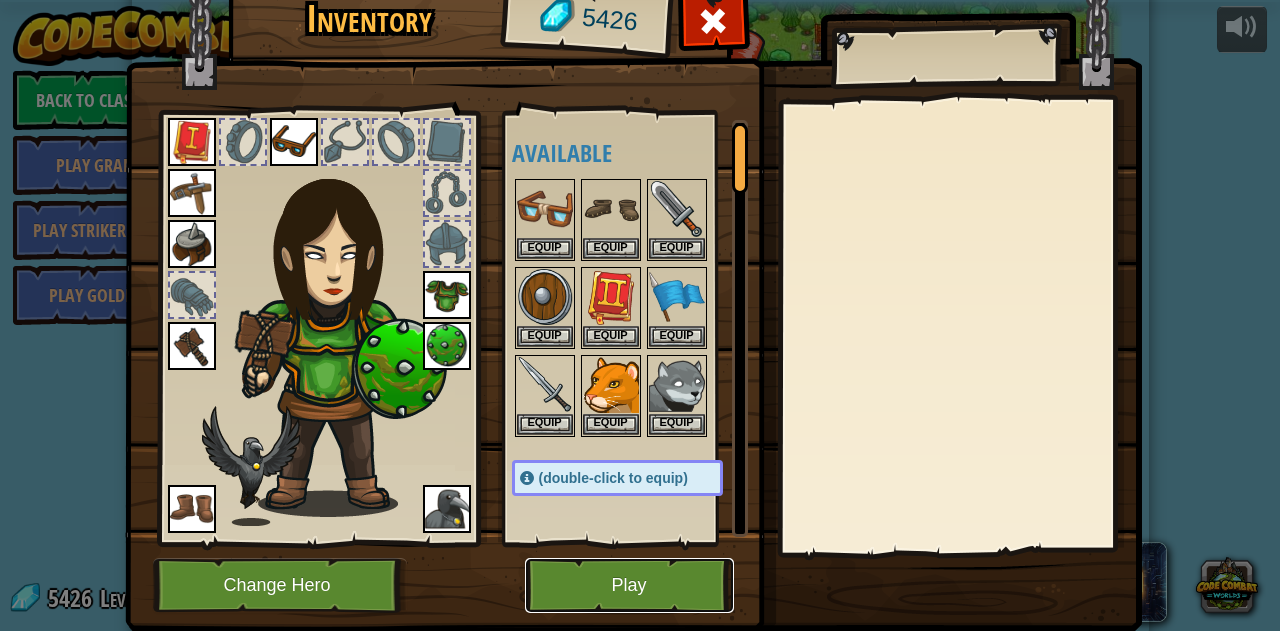 click on "Play" at bounding box center (629, 585) 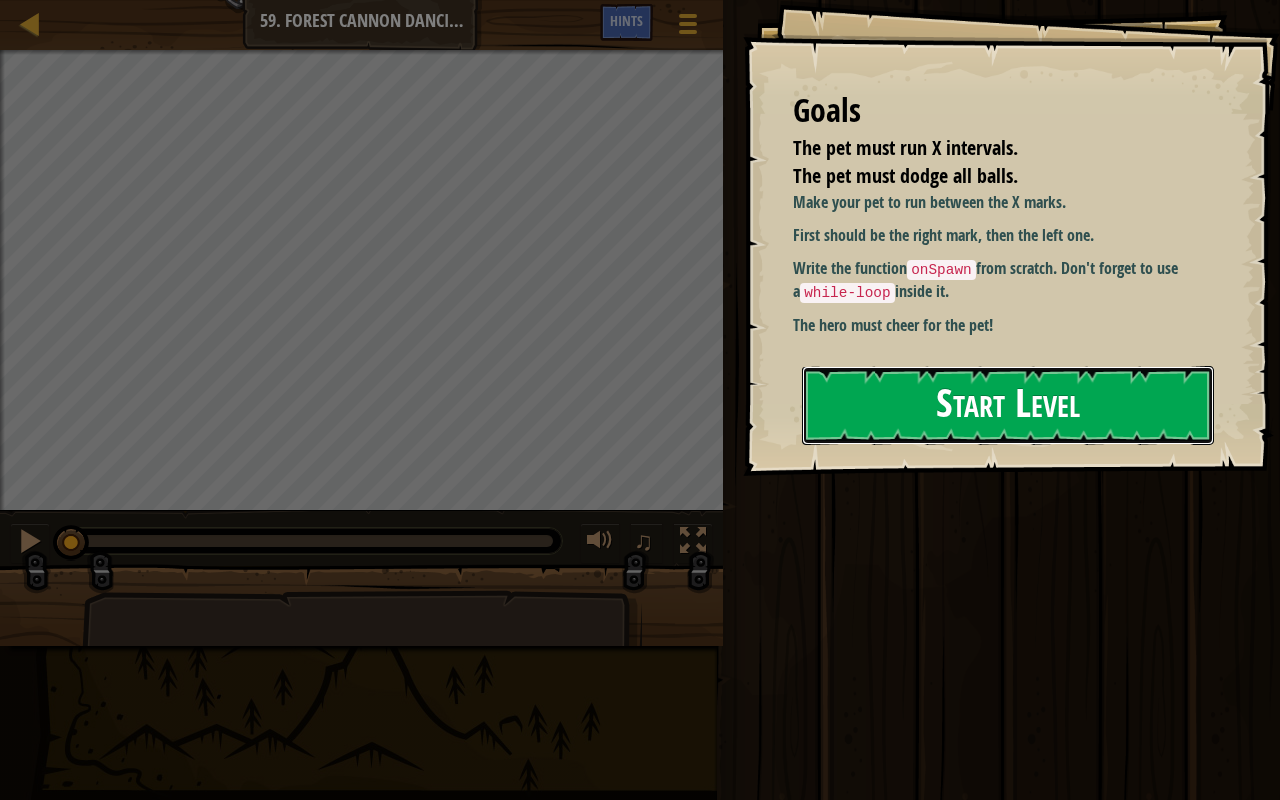 click on "Start Level" at bounding box center (1008, 405) 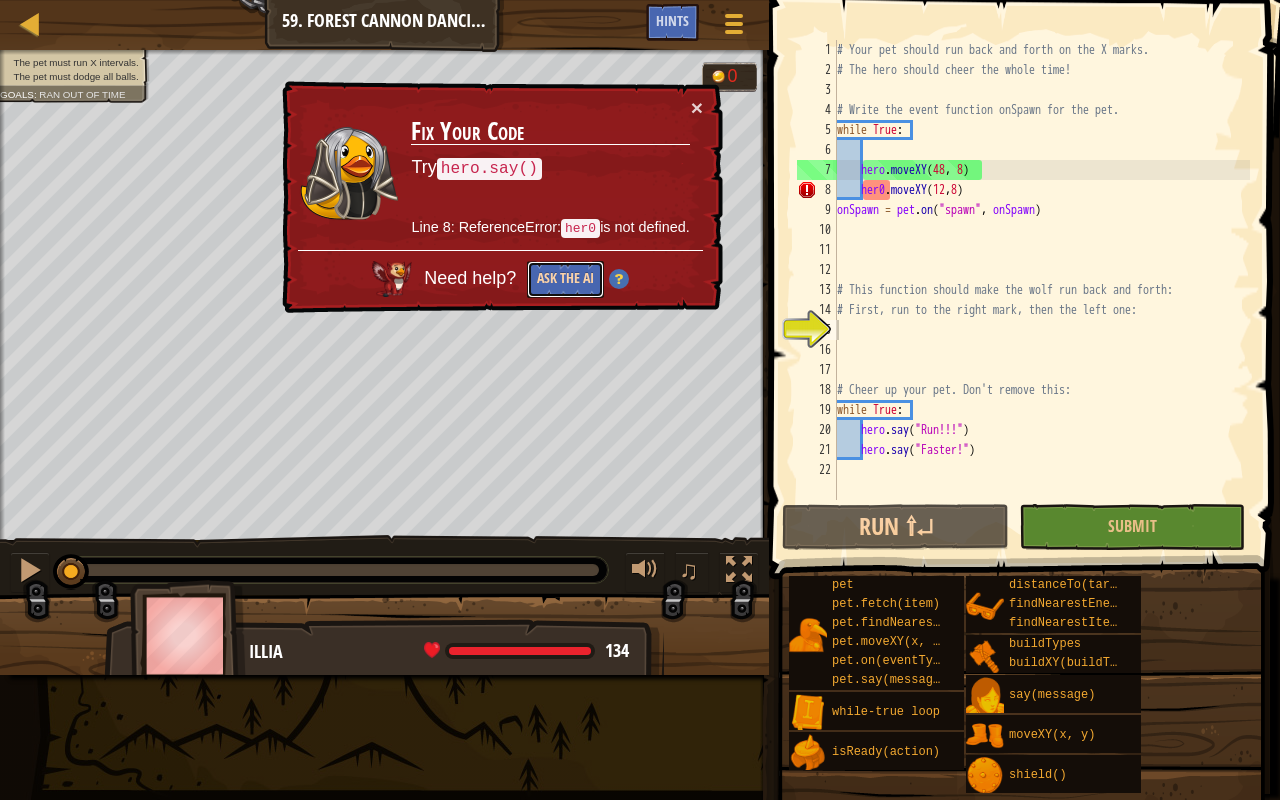 click on "Ask the AI" at bounding box center [565, 280] 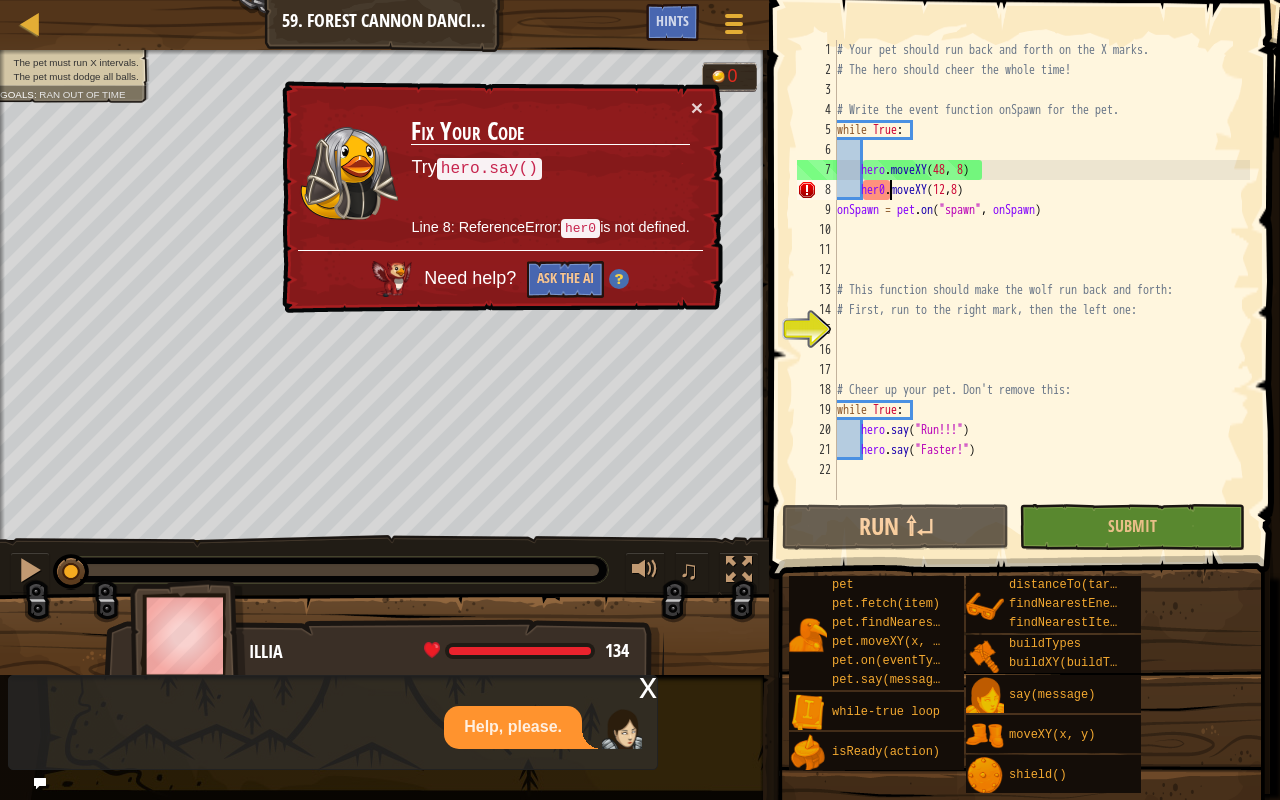 click on "# Your pet should run back and forth on the X marks. # The hero should cheer the whole time! # Write the event function onSpawn for the pet. while   True :           hero . moveXY ( 48 ,   8 )      her0 . moveXY ( 12 , 8 ) onSpawn   =   pet . on ( "spawn" ,   onSpawn ) # This function should make the wolf run back and forth: # First, run to the right mark, then the left one: # Cheer up your pet. Don't remove this: while   True :      hero . say ( "Run!!!" )      hero . say ( "Faster!" )" at bounding box center (1041, 290) 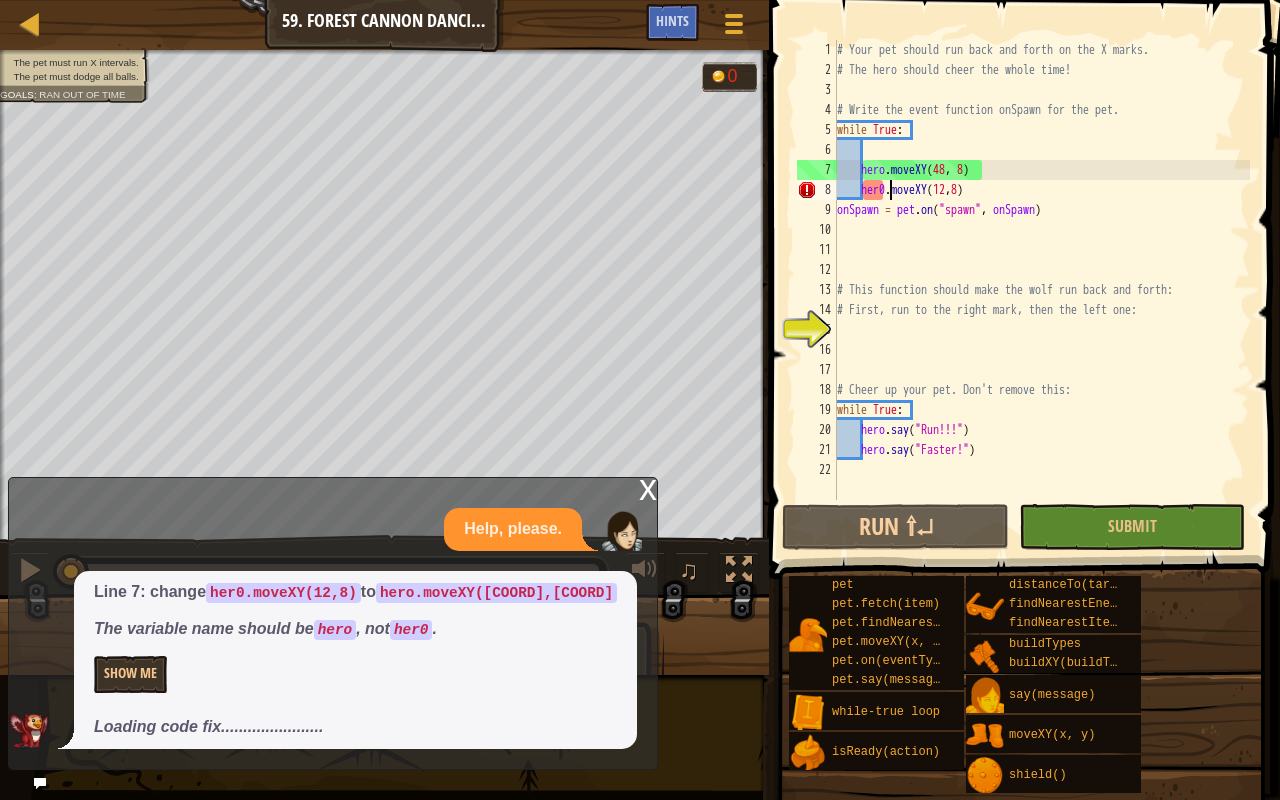 scroll, scrollTop: 9, scrollLeft: 4, axis: both 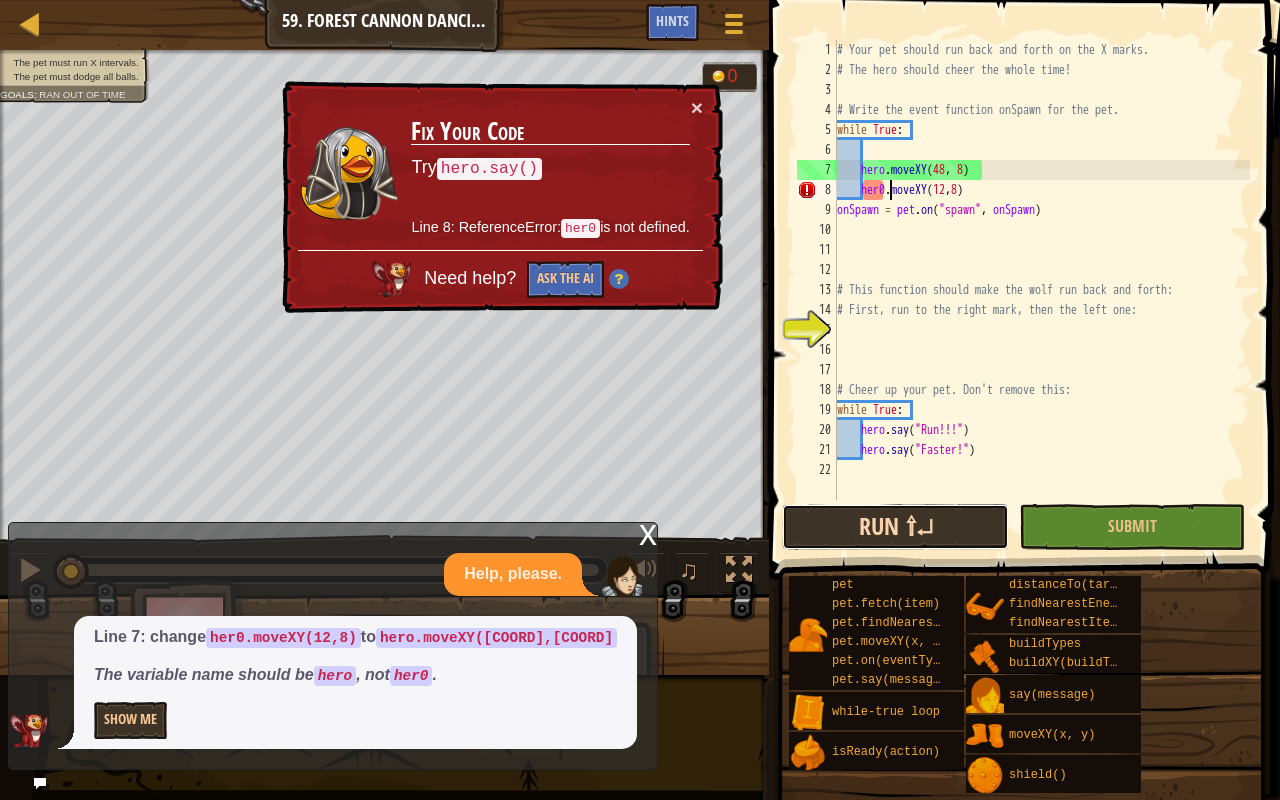 click on "Run ⇧↵" at bounding box center (895, 527) 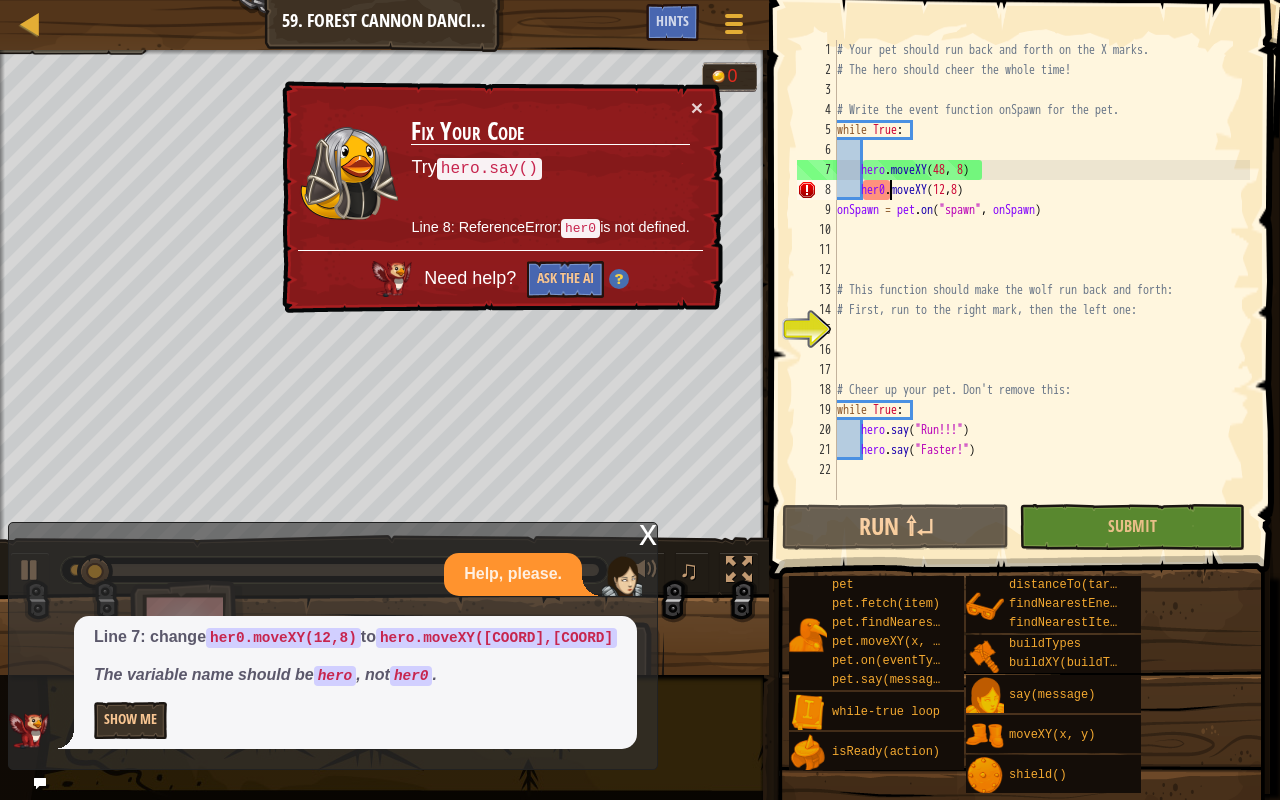 click on "# Your pet should run back and forth on the X marks. # The hero should cheer the whole time! # Write the event function onSpawn for the pet. while   True :           hero . moveXY ( 48 ,   8 )      her0 . moveXY ( 12 , 8 ) onSpawn   =   pet . on ( "spawn" ,   onSpawn ) # This function should make the wolf run back and forth: # First, run to the right mark, then the left one: # Cheer up your pet. Don't remove this: while   True :      hero . say ( "Run!!!" )      hero . say ( "Faster!" )" at bounding box center [1041, 290] 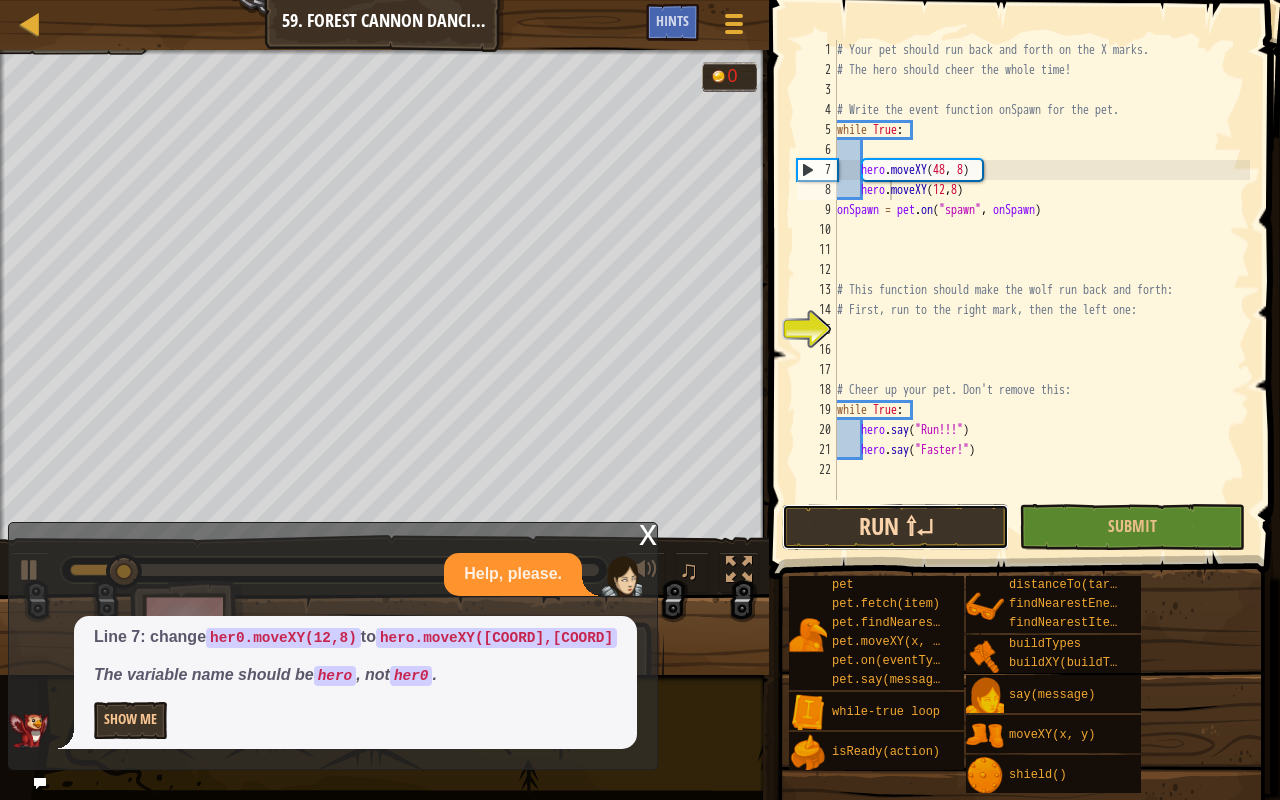 click on "Run ⇧↵" at bounding box center [895, 527] 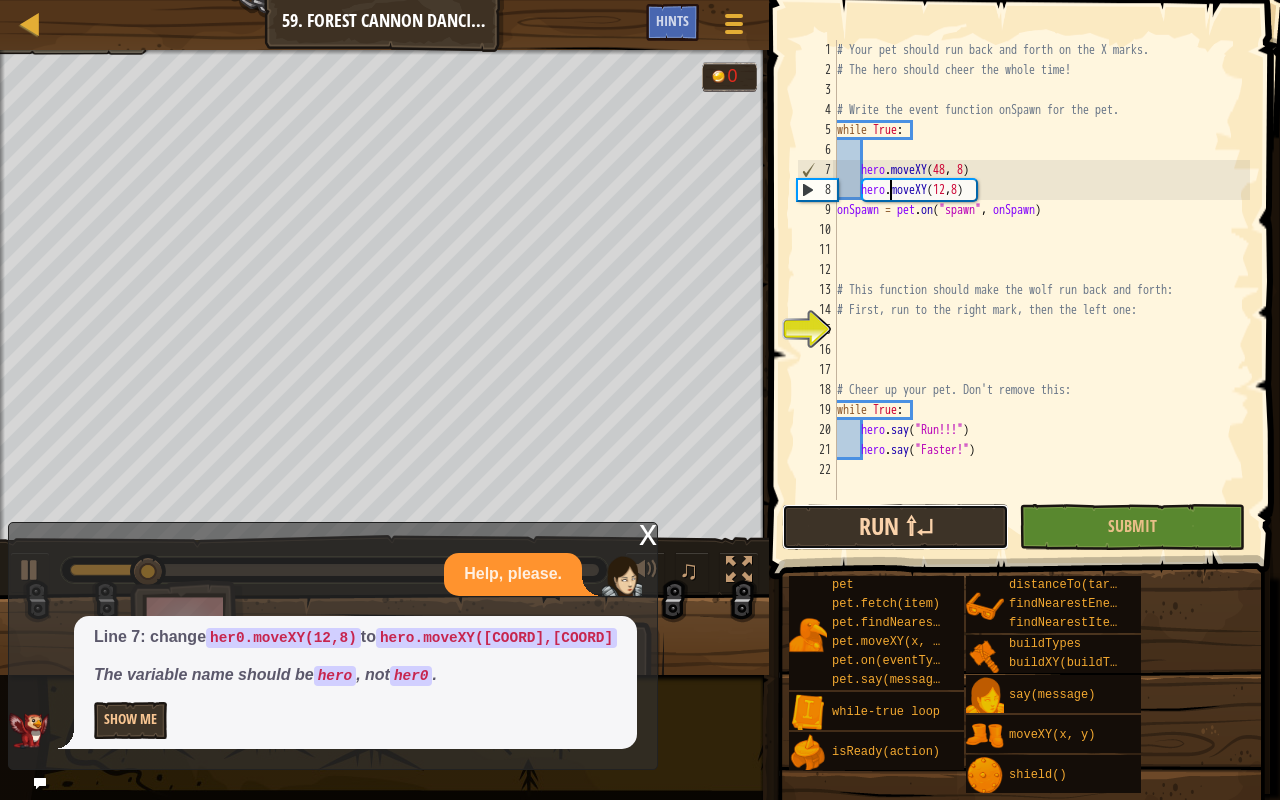 click on "Run ⇧↵" at bounding box center [895, 527] 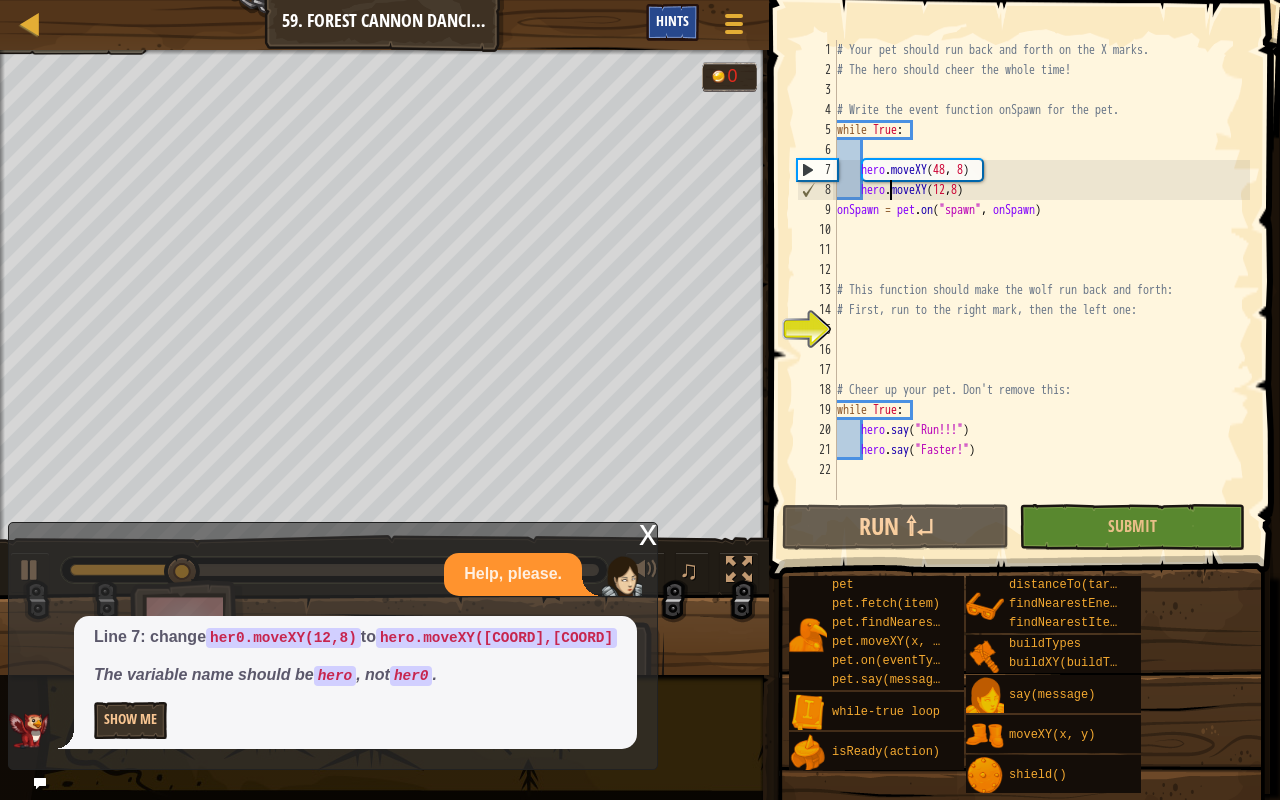 click on "Hints" at bounding box center (672, 22) 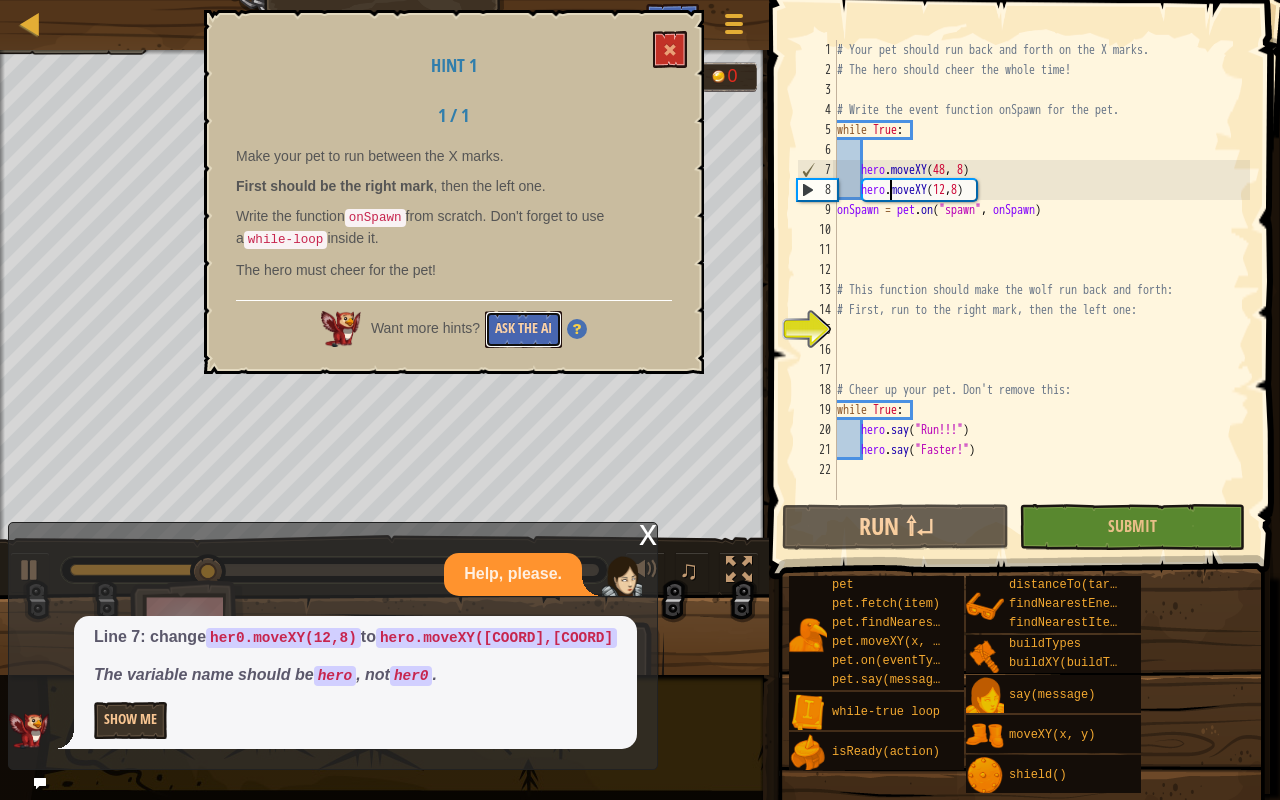 click on "Ask the AI" at bounding box center (523, 329) 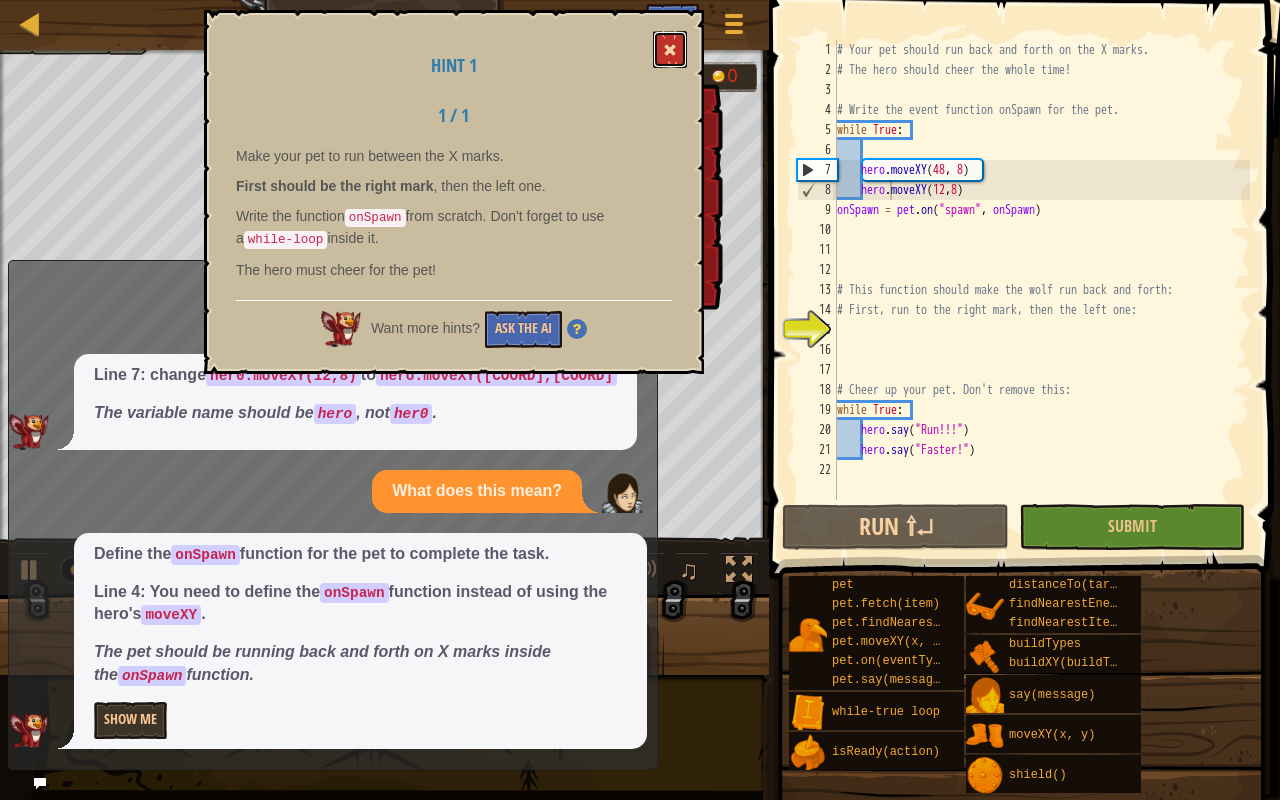 click at bounding box center [670, 50] 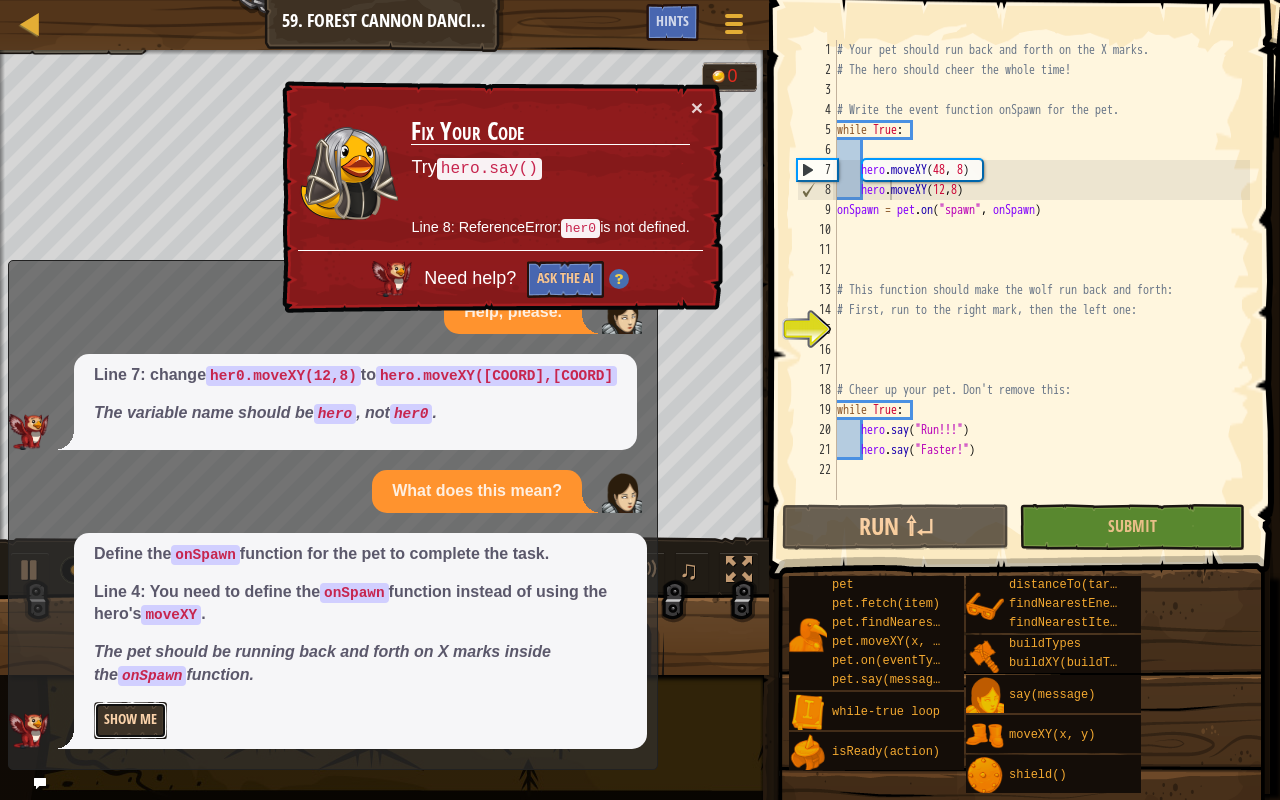 click on "Show Me" at bounding box center [130, 720] 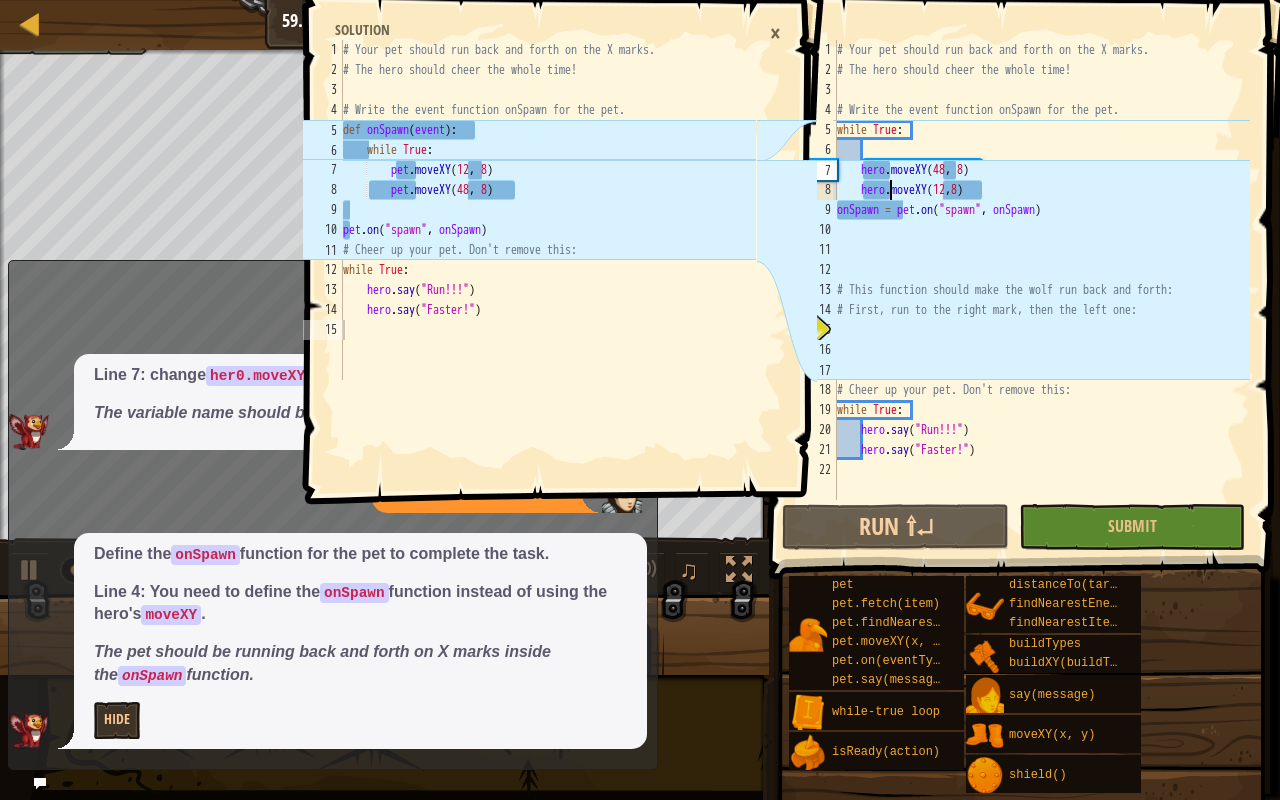 click on "# Your pet should run back and forth on the X marks. # The hero should cheer the whole time! # Write the event function onSpawn for the pet. while   True :           hero . moveXY ( 48 ,   8 )      hero . moveXY ( 12 , 8 ) onSpawn   =   pet . on ( "spawn" ,   onSpawn ) # This function should make the wolf run back and forth: # First, run to the right mark, then the left one: # Cheer up your pet. Don't remove this: while   True :      hero . say ( "Run!!!" )      hero . say ( "Faster!" )" at bounding box center [1041, 290] 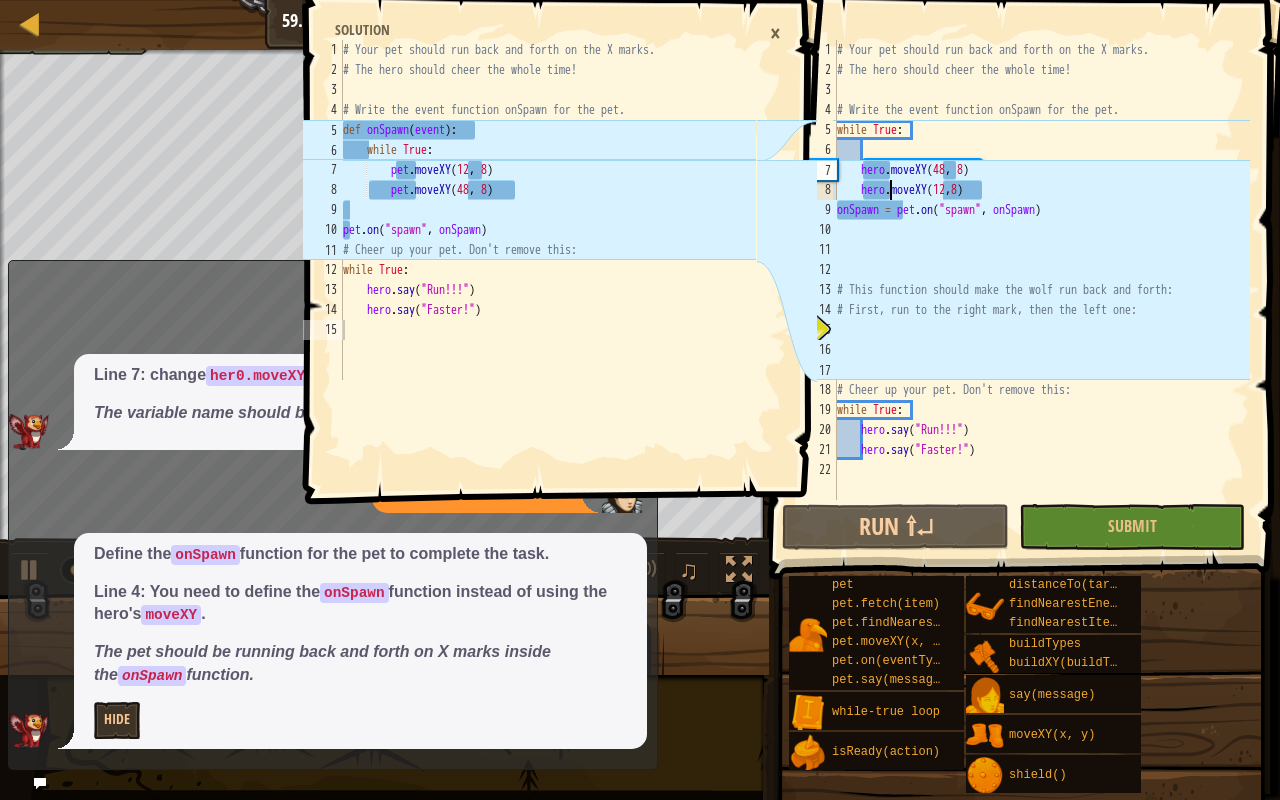 type on "# Write the event function onSpawn for the pet." 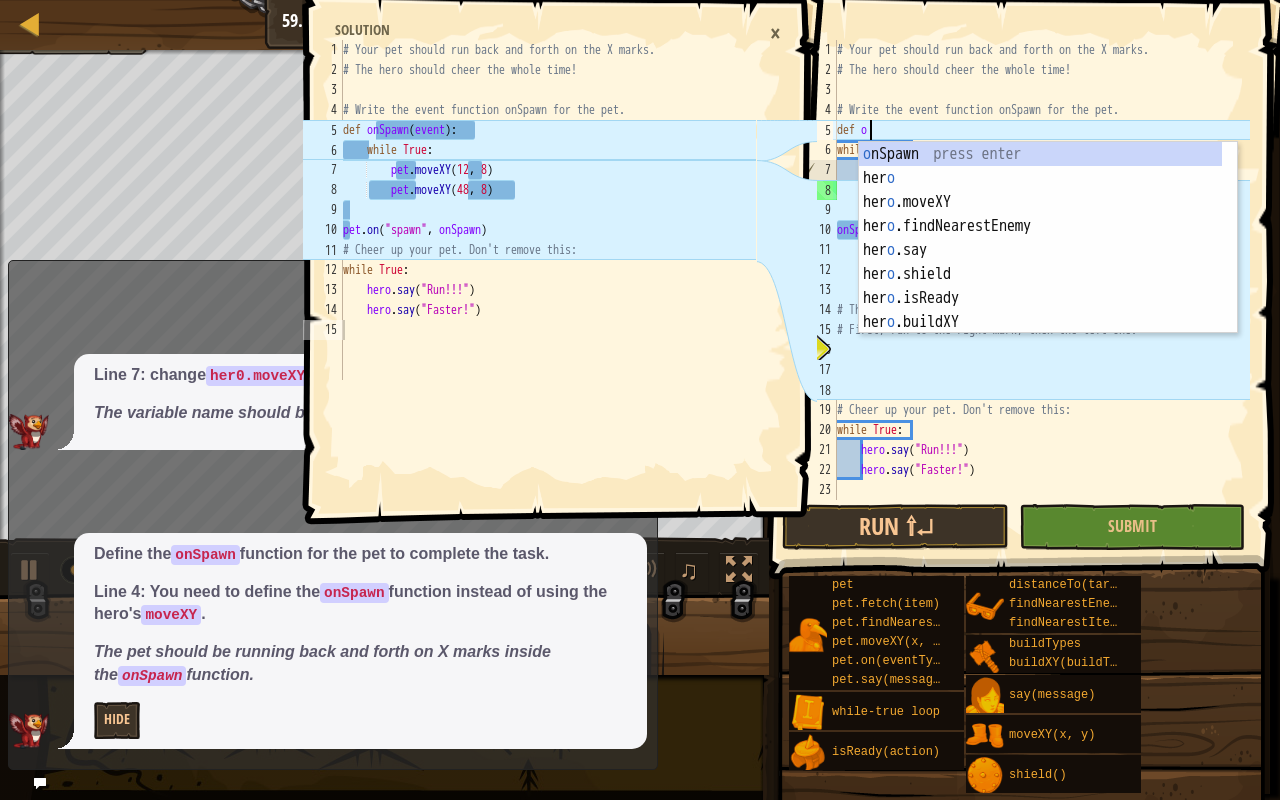 scroll, scrollTop: 9, scrollLeft: 2, axis: both 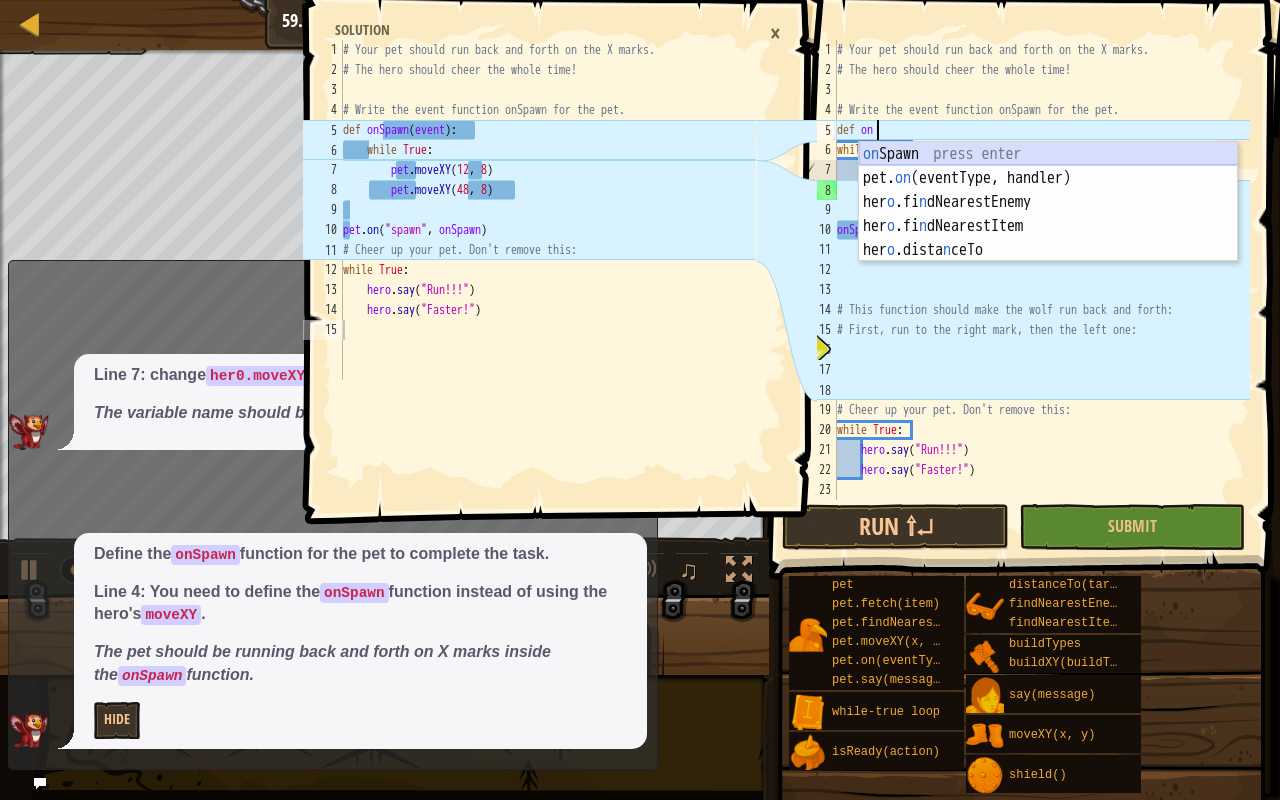 click on "on Spawn press enter pet. on (eventType, handler) press enter her o .fi n dNearestEnemy press enter her o .fi n dNearestItem press enter her o .dista n ceTo press enter" at bounding box center [1048, 226] 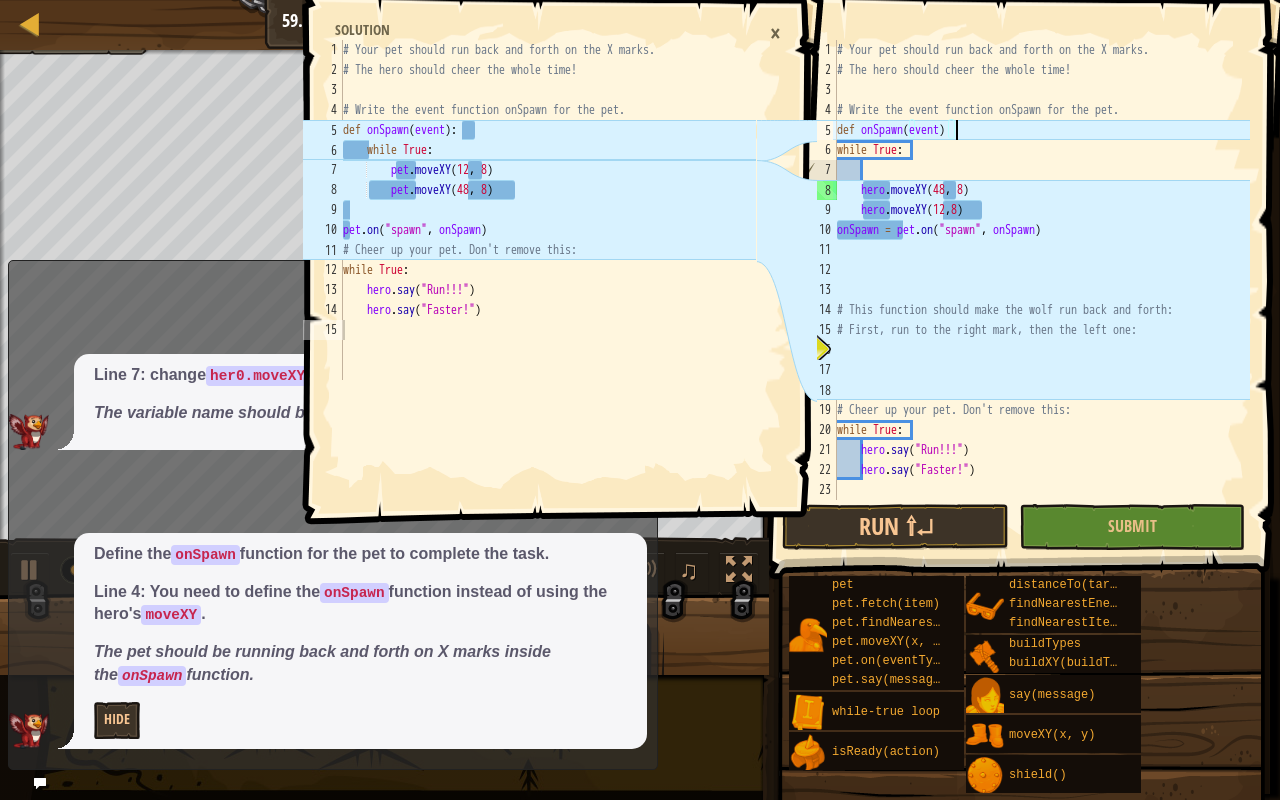 scroll, scrollTop: 9, scrollLeft: 9, axis: both 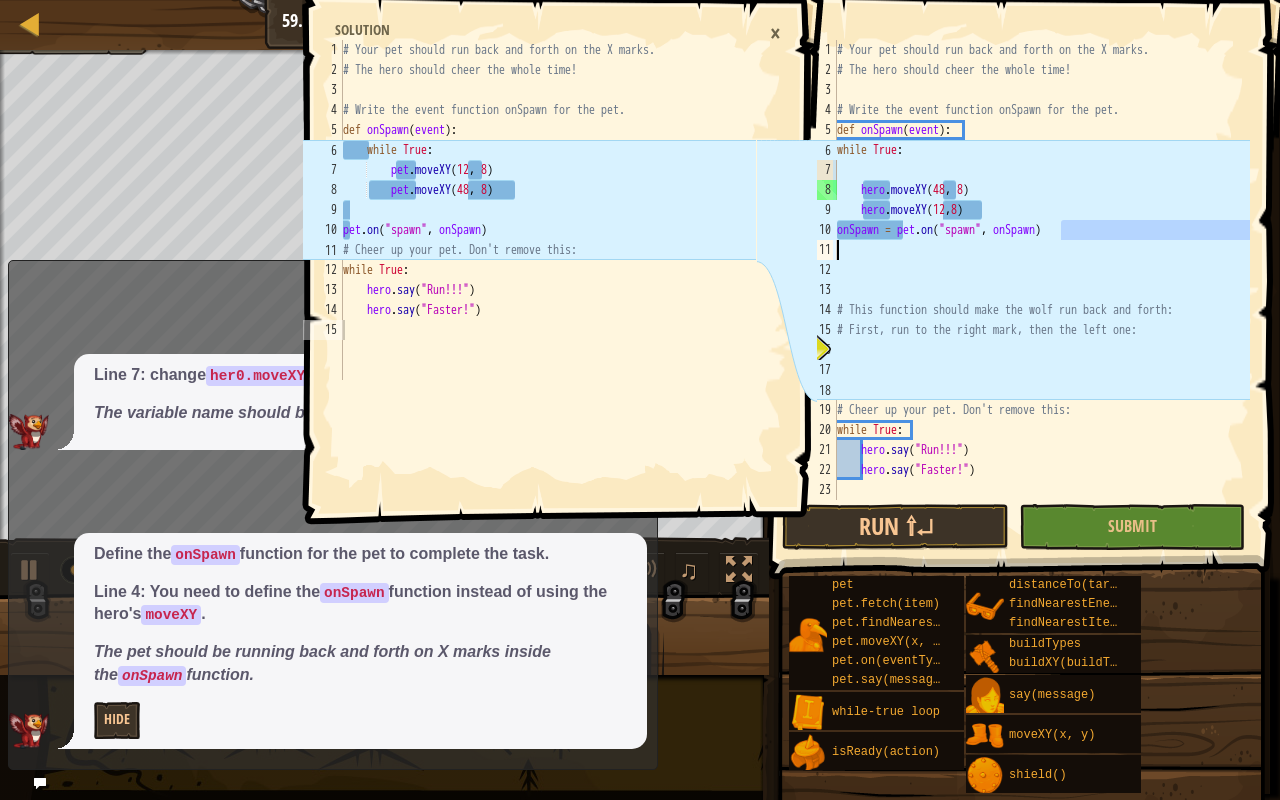 drag, startPoint x: 1056, startPoint y: 240, endPoint x: 876, endPoint y: 231, distance: 180.22485 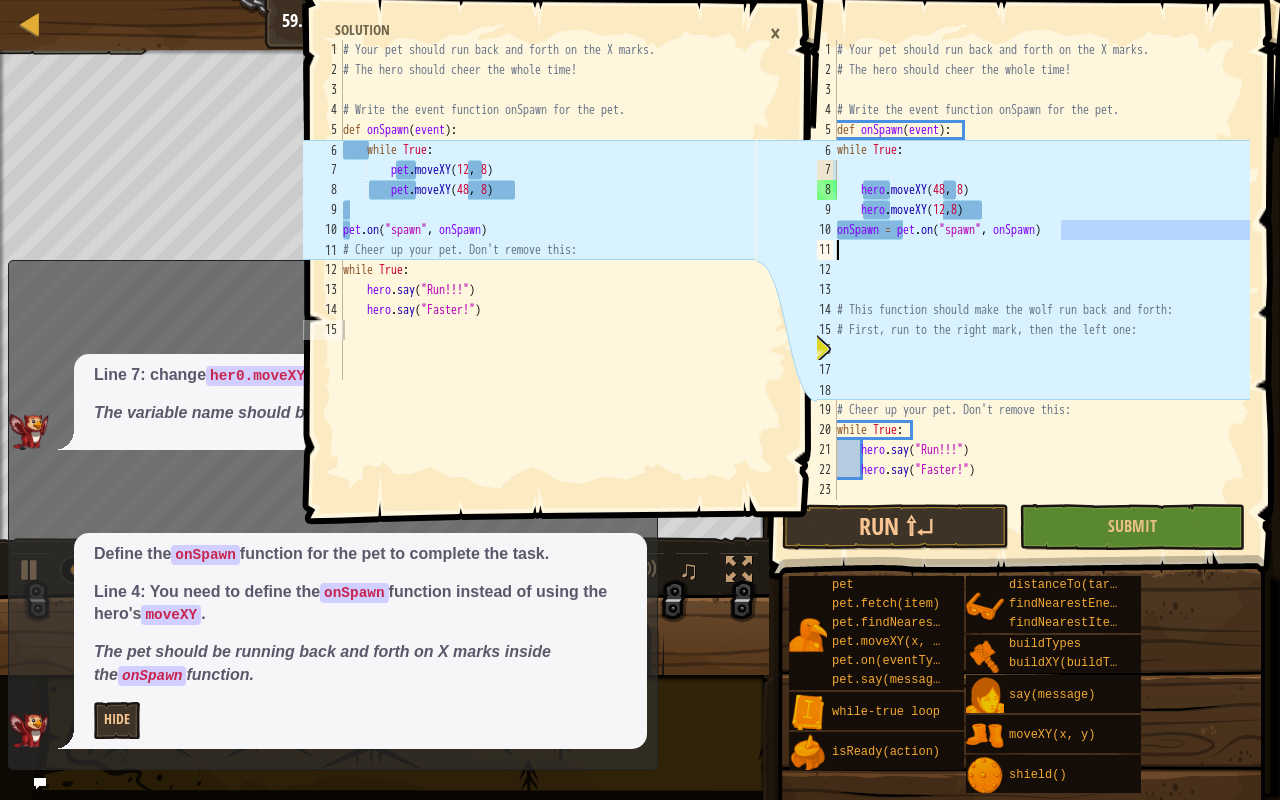 click on "# Your pet should run back and forth on the X marks. # The hero should cheer the whole time! # Write the event function onSpawn for the pet. def   onSpawn ( event ) : while   True :           hero . moveXY ( 48 ,   8 )      hero . moveXY ( 12 , 8 ) onSpawn   =   pet . on ( "spawn" ,   onSpawn ) # This function should make the wolf run back and forth: # First, run to the right mark, then the left one: # Cheer up your pet. Don't remove this: while   True :      hero . say ( "Run!!!" )      hero . say ( "Faster!" )" at bounding box center [1041, 290] 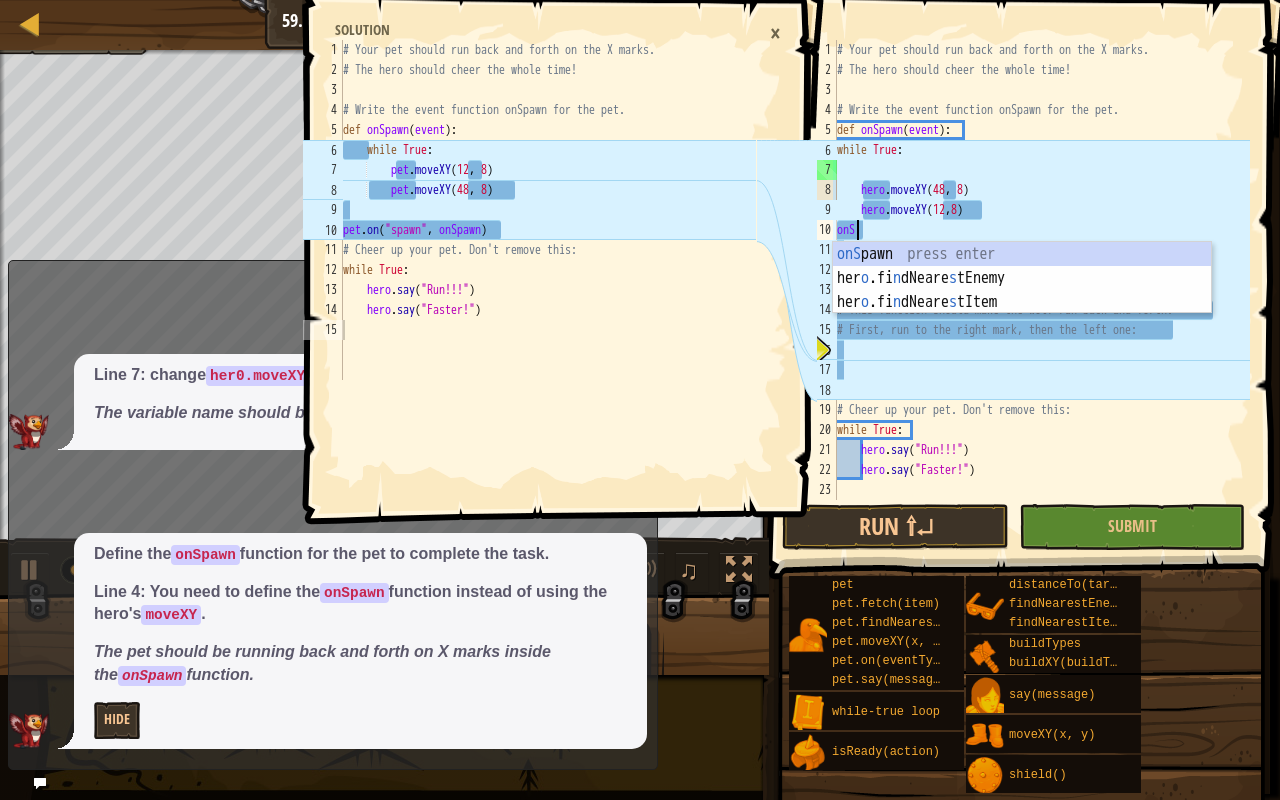 scroll, scrollTop: 9, scrollLeft: 0, axis: vertical 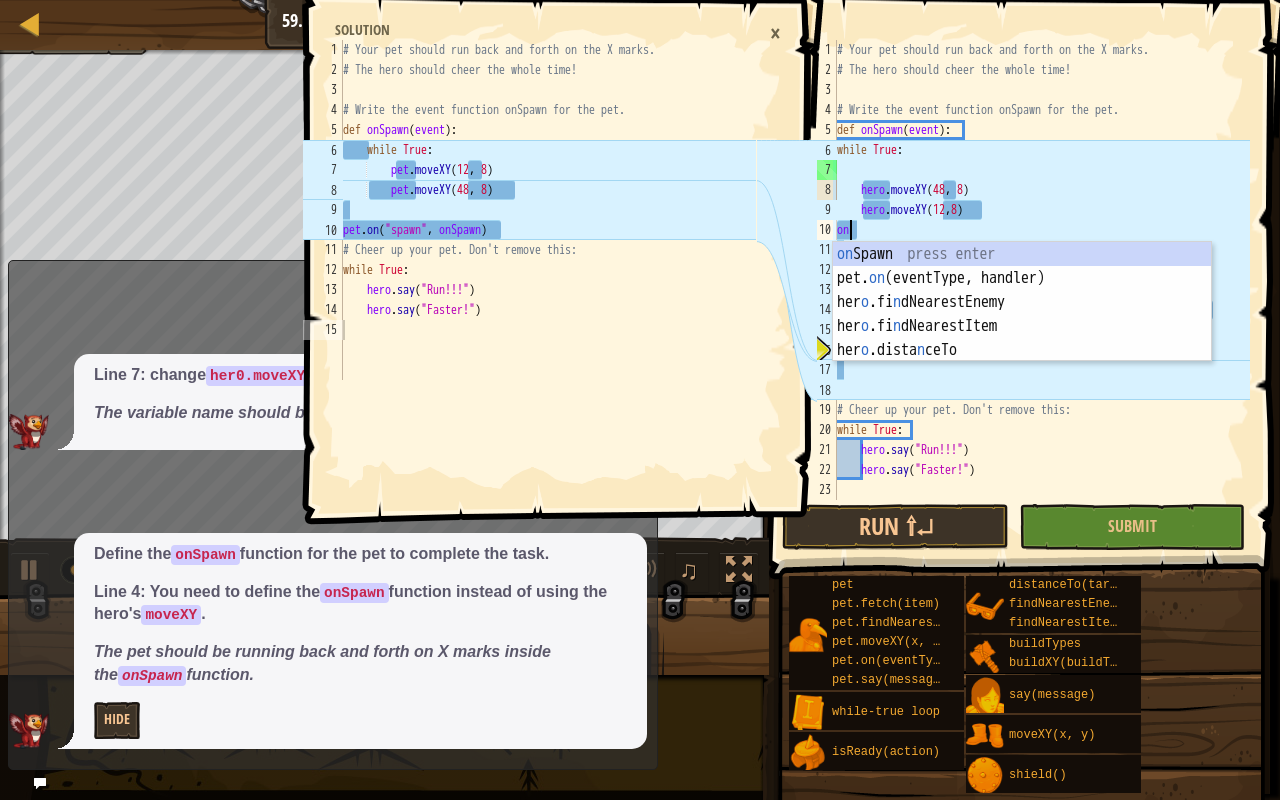 type on "o" 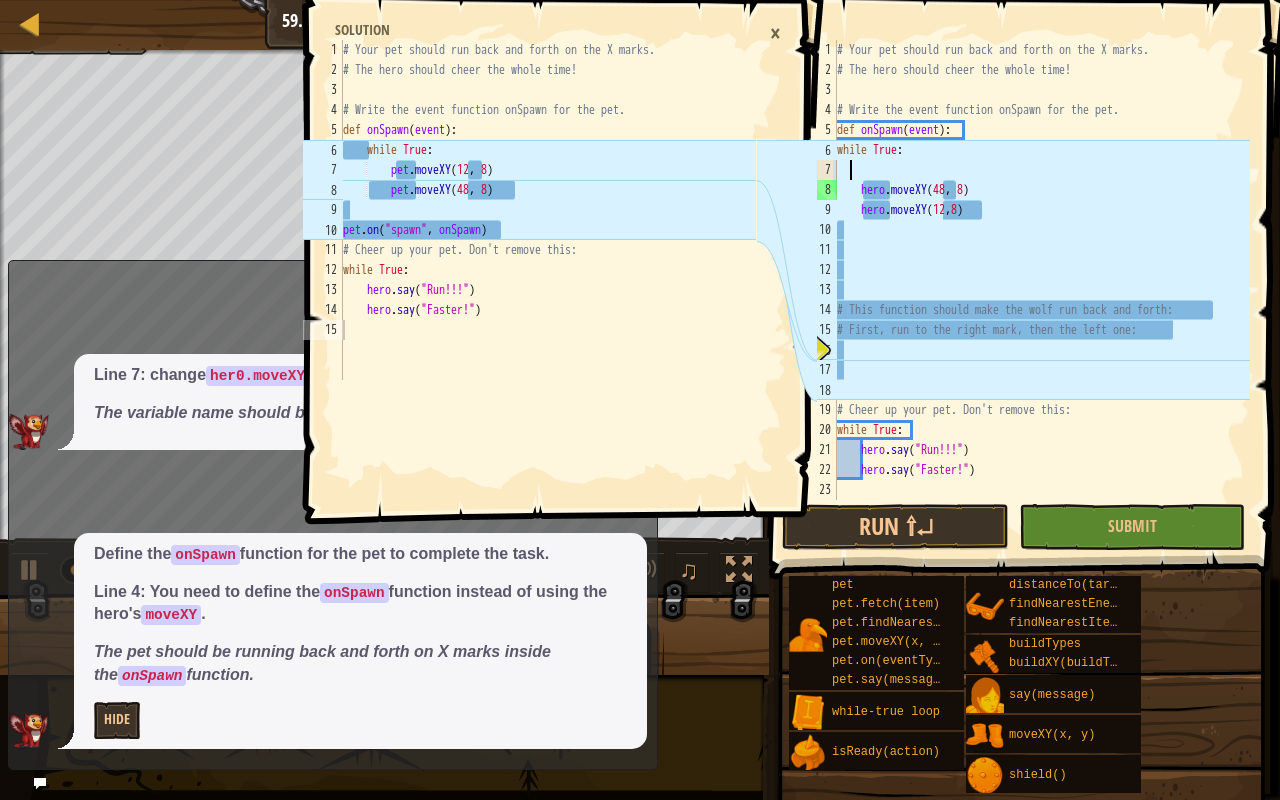 click on "# Your pet should run back and forth on the X marks. # The hero should cheer the whole time! # Write the event function onSpawn for the pet. def   onSpawn ( event ) : while   True :           hero . moveXY ( 48 ,   8 )      hero . moveXY ( 12 , 8 ) # This function should make the wolf run back and forth: # First, run to the right mark, then the left one: # Cheer up your pet. Don't remove this: while   True :      hero . say ( "Run!!!" )      hero . say ( "Faster!" )" at bounding box center (1041, 290) 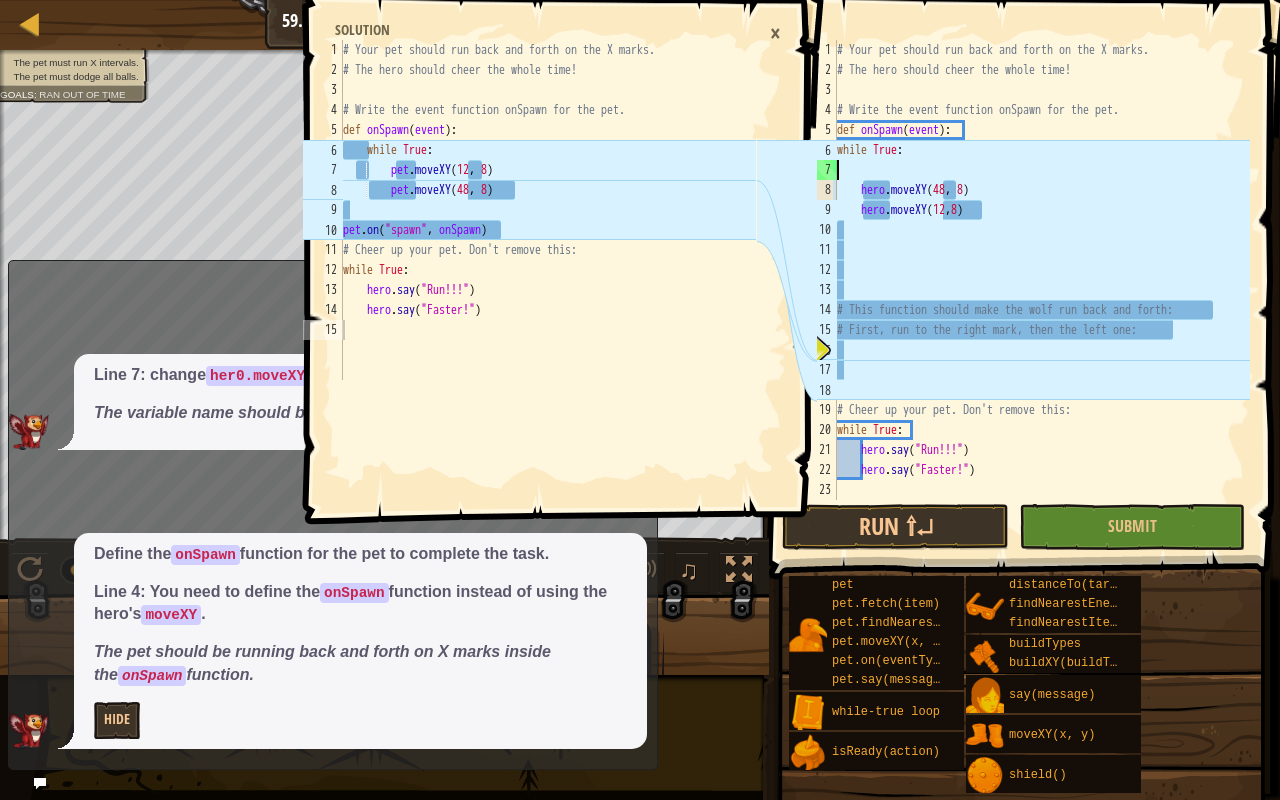 type on "while True:" 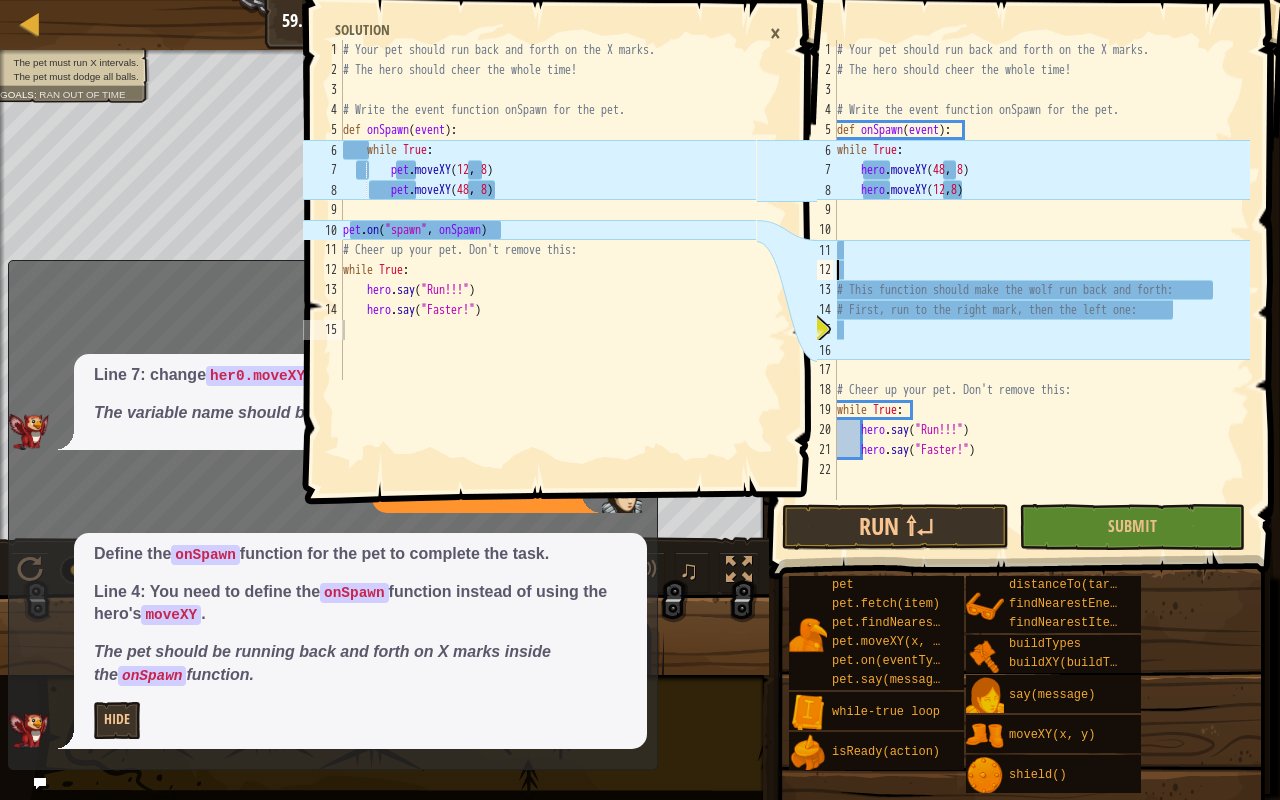click on "# Your pet should run back and forth on the X marks. # The hero should cheer the whole time! # Write the event function onSpawn for the pet. def   onSpawn ( event ) : while   True :         hero . moveXY ( 48 ,   8 )      hero . moveXY ( 12 , 8 ) # This function should make the wolf run back and forth: # First, run to the right mark, then the left one: # Cheer up your pet. Don't remove this: while   True :      hero . say ( "Run!!!" )      hero . say ( "Faster!" )" at bounding box center (1041, 290) 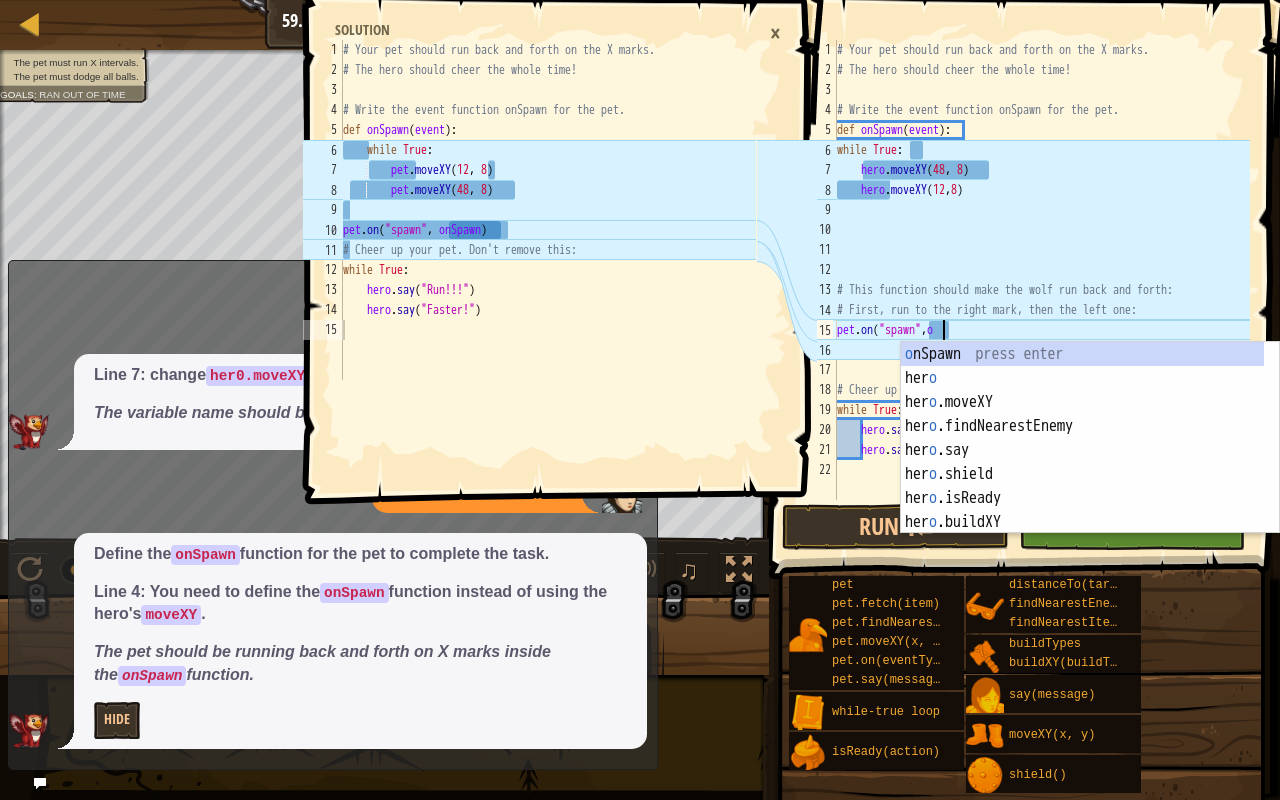 scroll, scrollTop: 9, scrollLeft: 8, axis: both 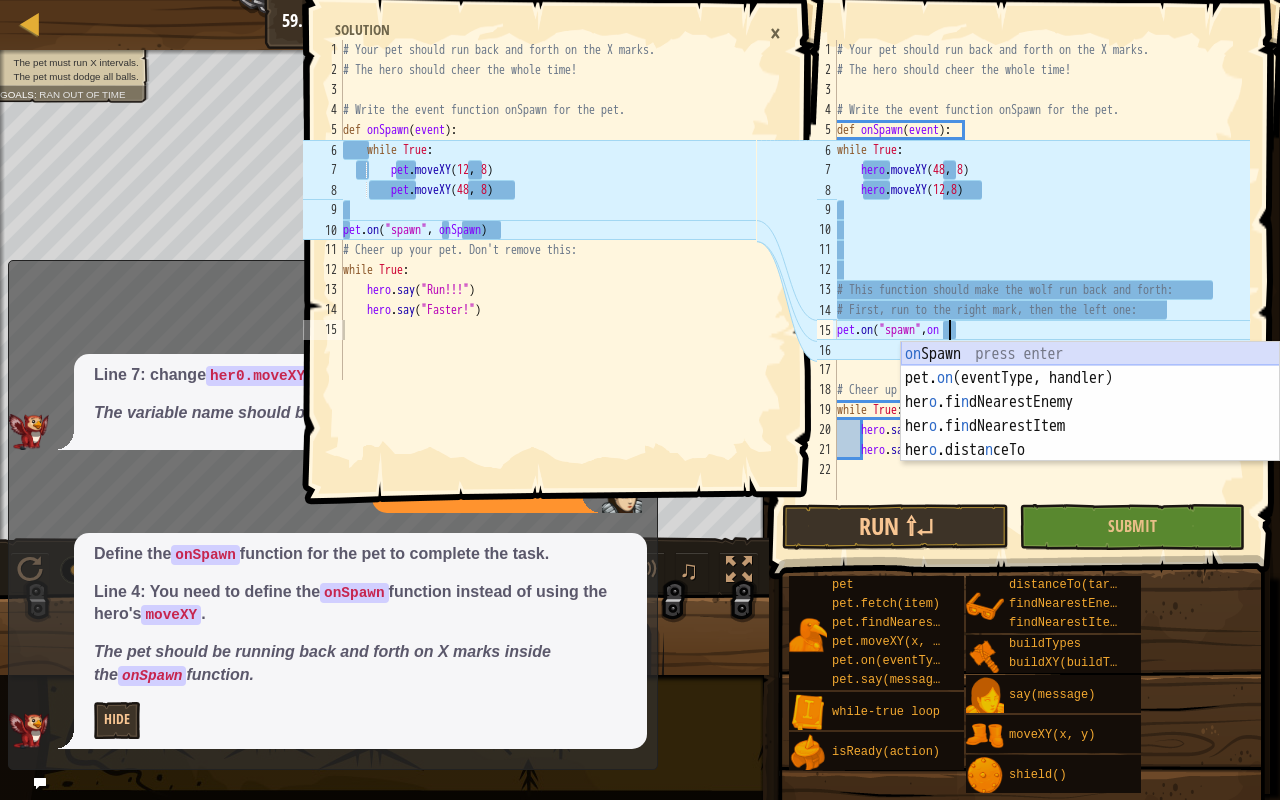 click on "on Spawn press enter pet. on (eventType, handler) press enter her o .fi n dNearestEnemy press enter her o .fi n dNearestItem press enter her o .dista n ceTo press enter" at bounding box center [1090, 426] 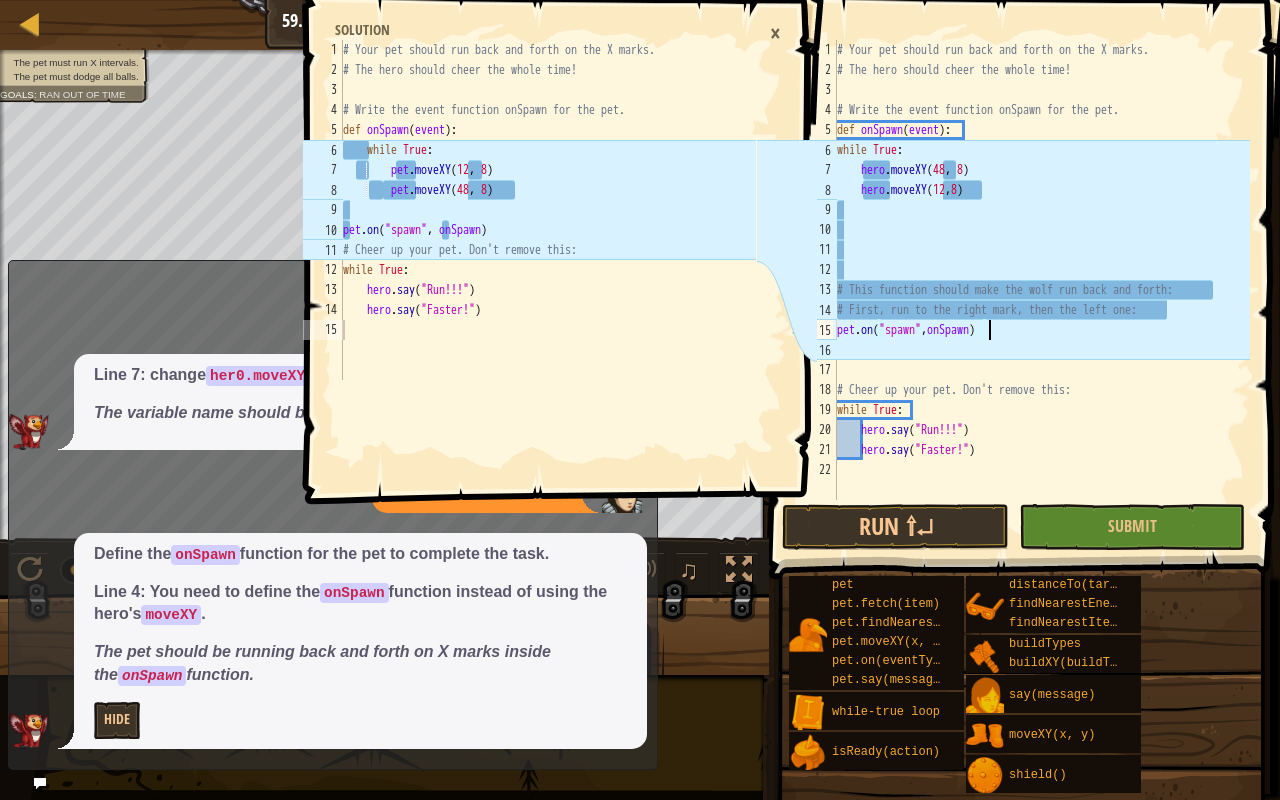 scroll, scrollTop: 9, scrollLeft: 11, axis: both 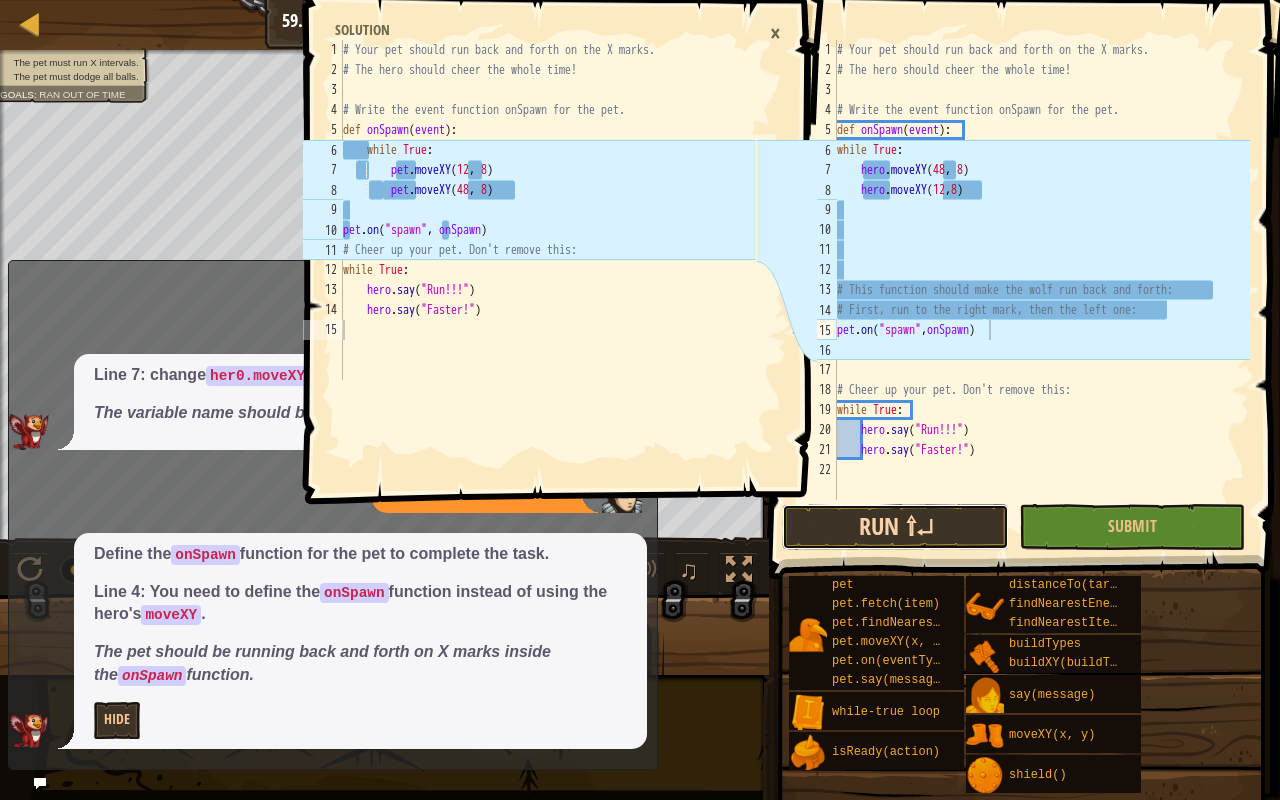 click on "Run ⇧↵" at bounding box center (895, 527) 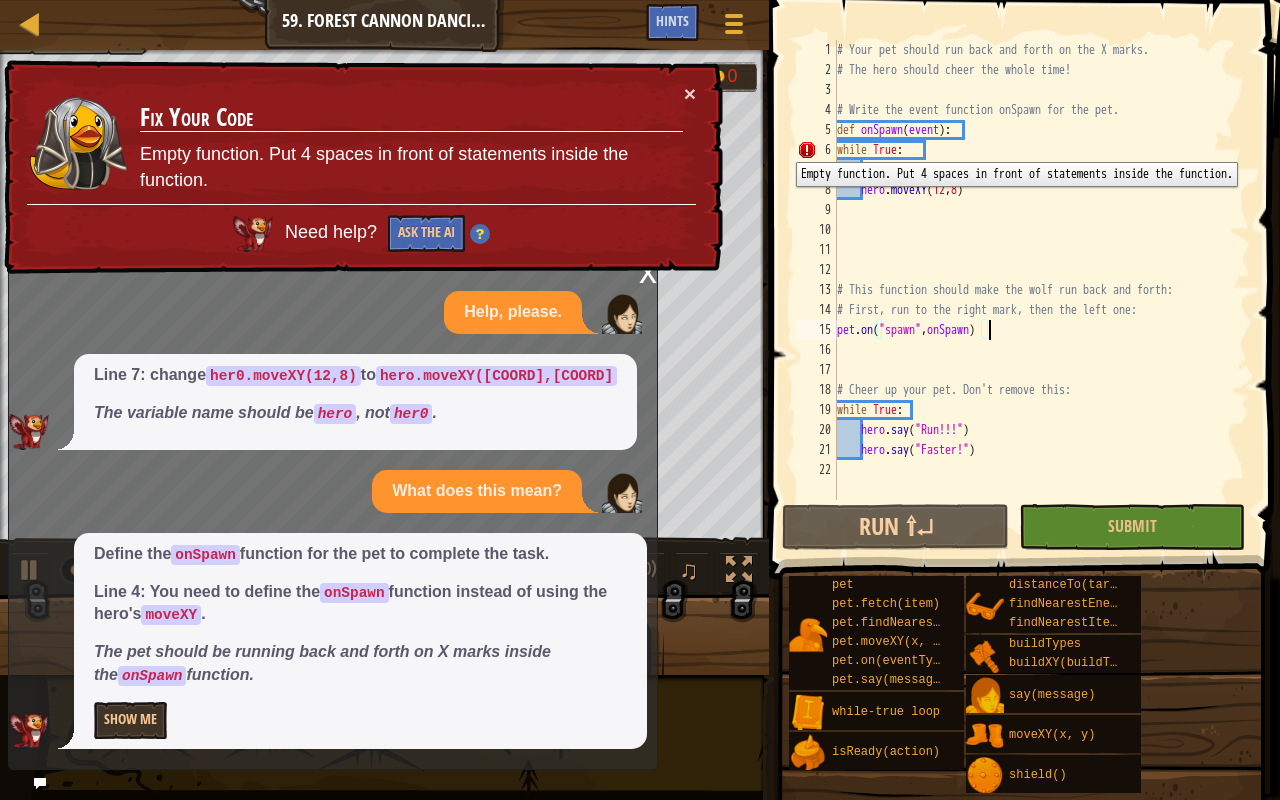 click on "6" at bounding box center [817, 150] 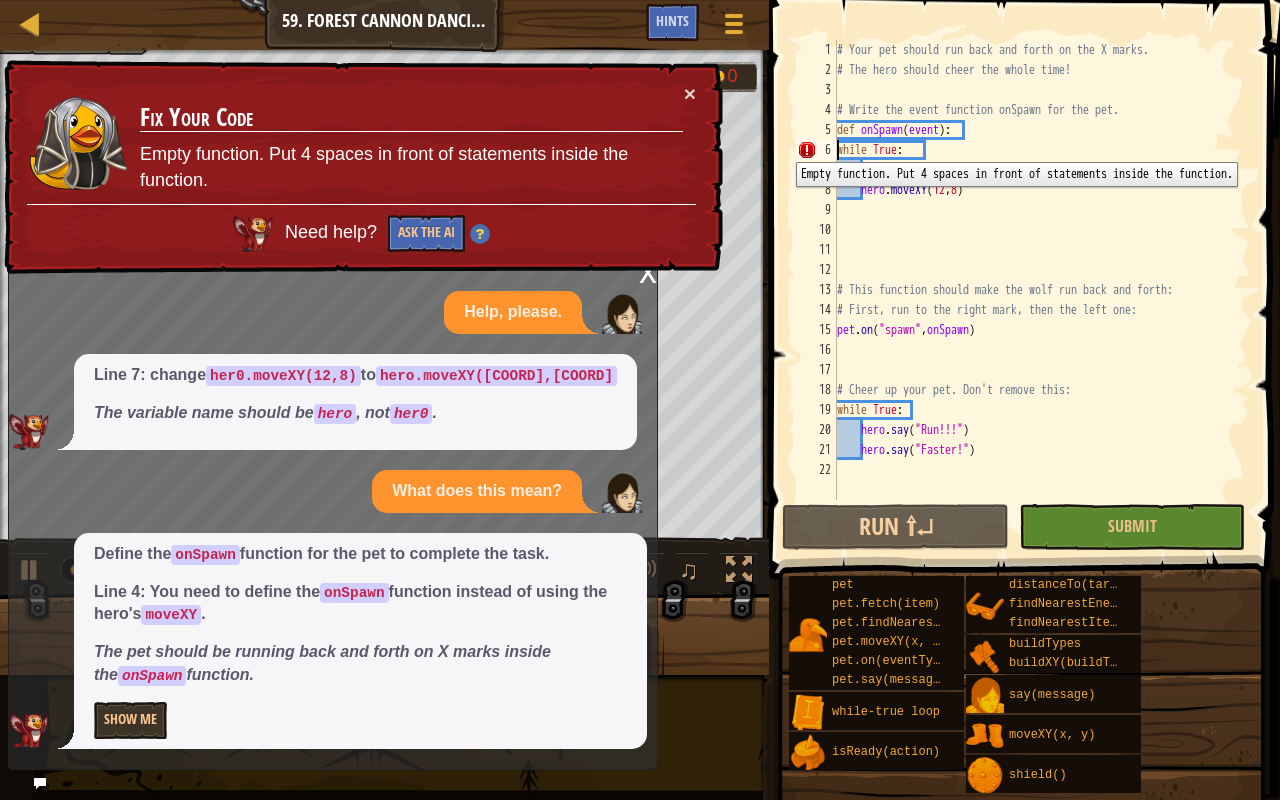 scroll, scrollTop: 9, scrollLeft: 6, axis: both 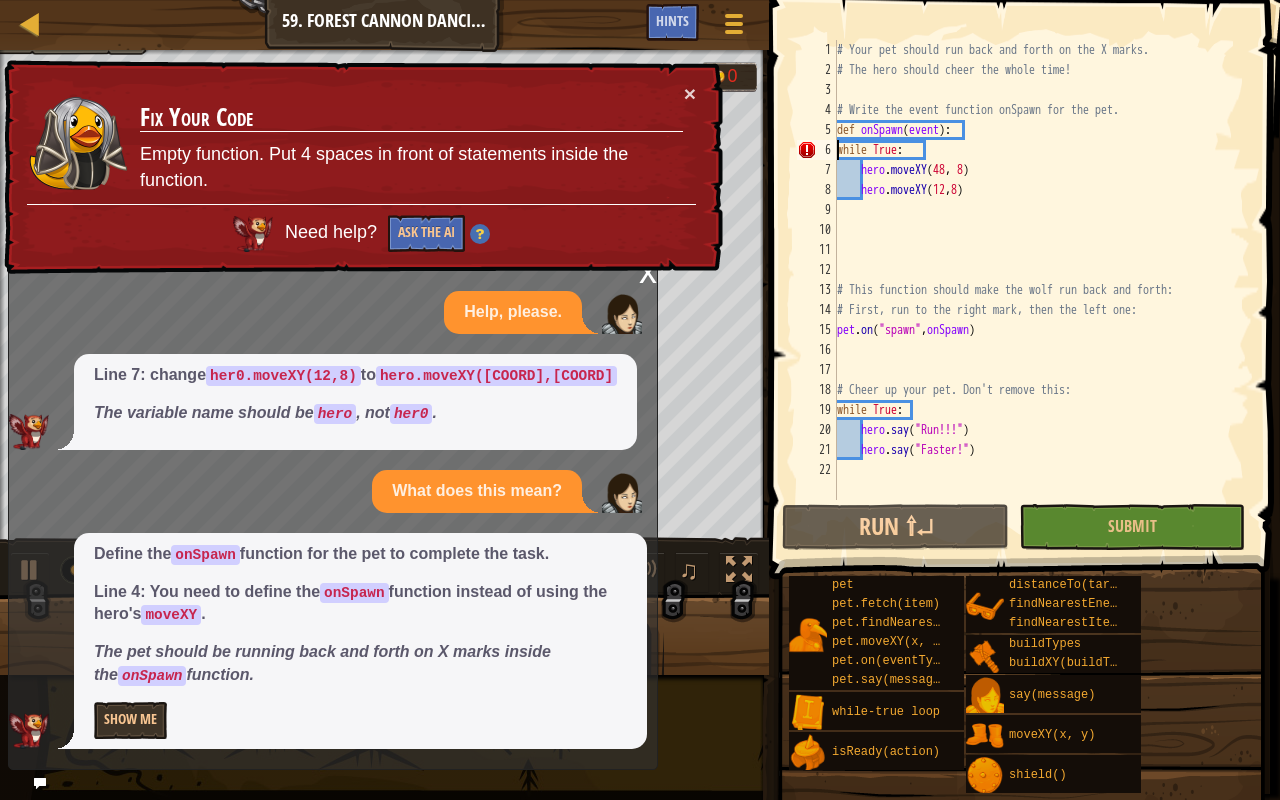 type on "while True:" 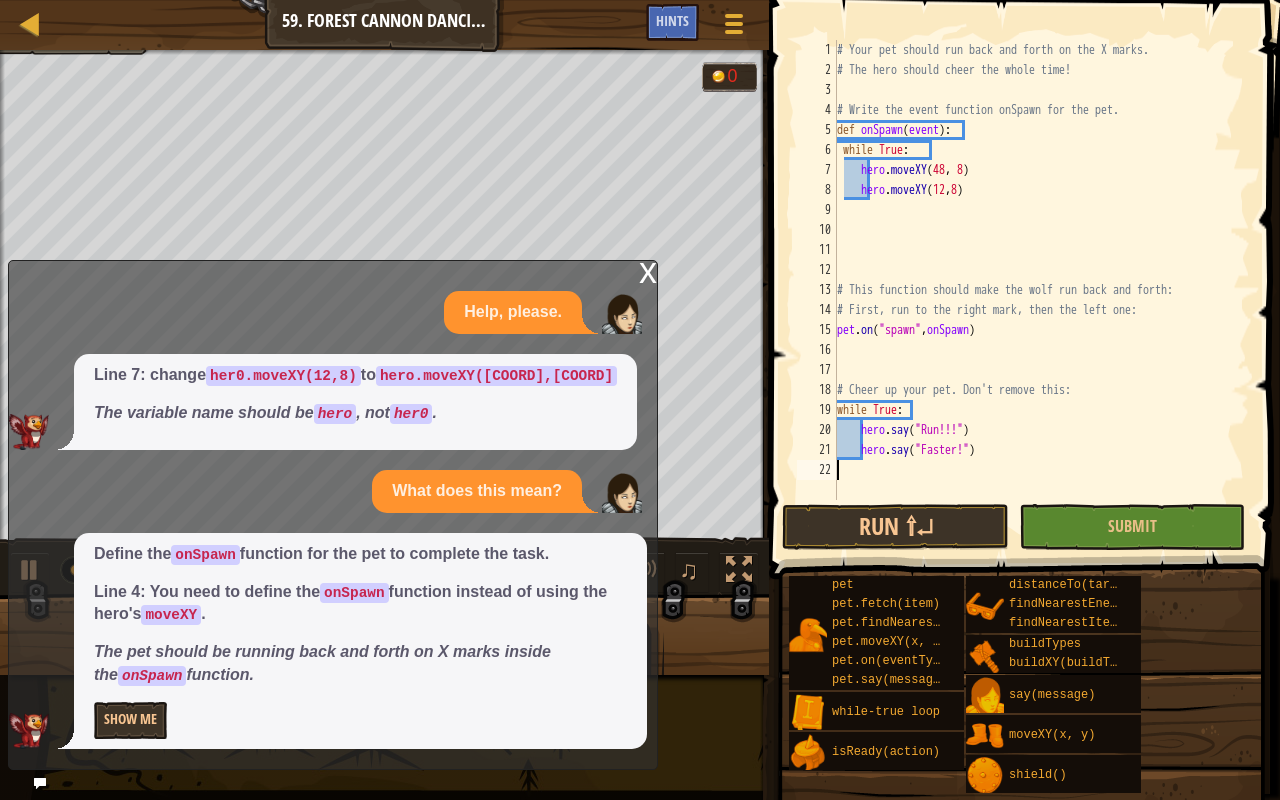 click on "# Your pet should run back and forth on the X marks. # The hero should cheer the whole time! # Write the event function onSpawn for the pet. def   onSpawn ( event ) :   while   True :         hero . moveXY ( 48 ,   8 )      hero . moveXY ( 12 , 8 ) # This function should make the wolf run back and forth: # First, run to the right mark, then the left one: pet . on ( "spawn" , onSpawn ) # Cheer up your pet. Don't remove this: while   True :      hero . say ( "Run!!!" )      hero . say ( "Faster!" )" at bounding box center (1041, 290) 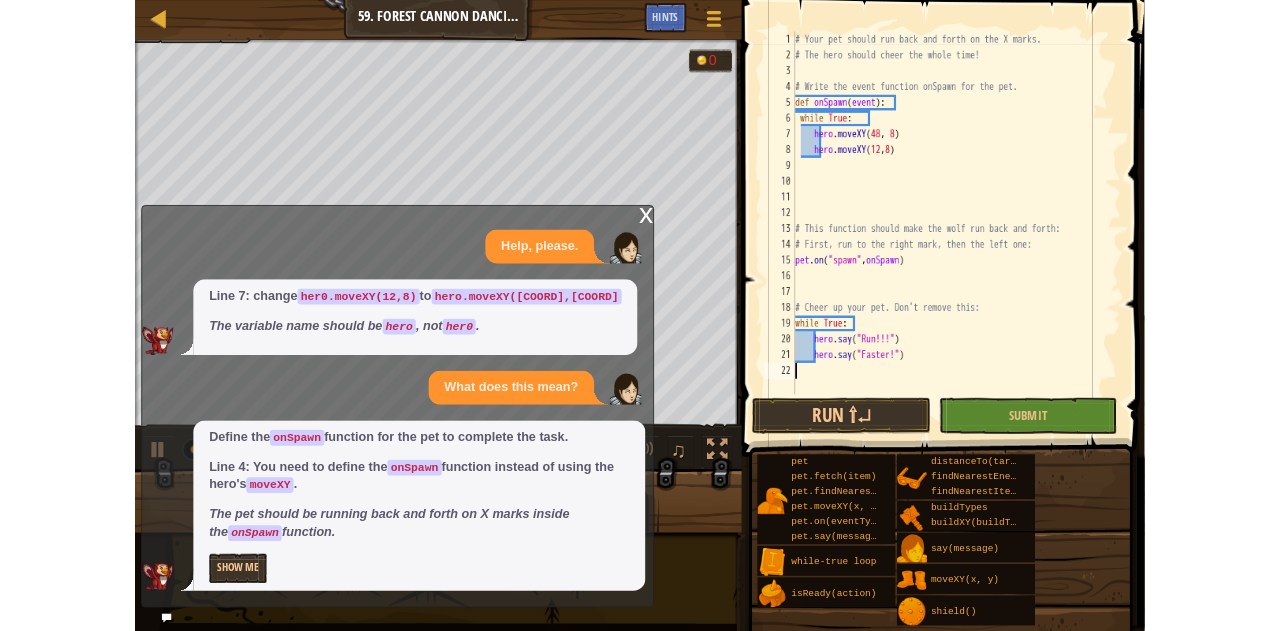 scroll, scrollTop: 9, scrollLeft: 0, axis: vertical 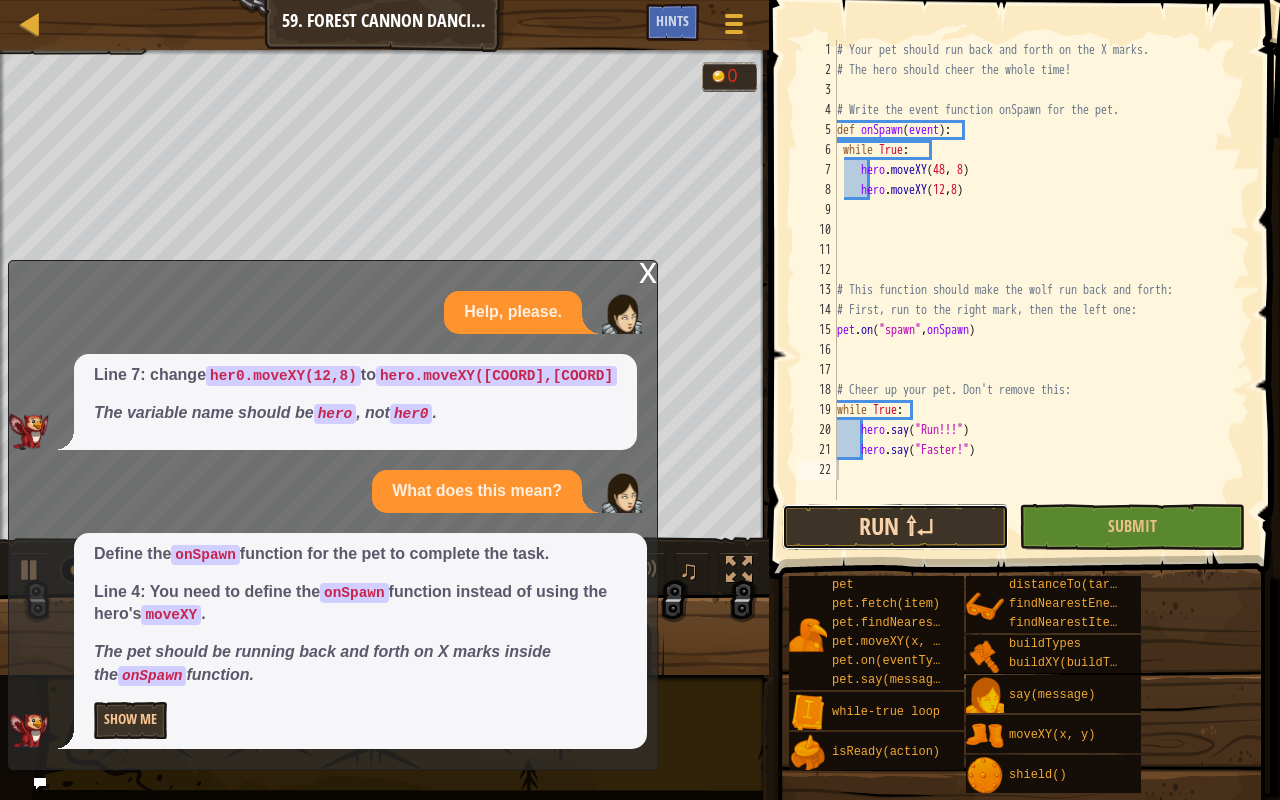 click on "Run ⇧↵" at bounding box center (895, 527) 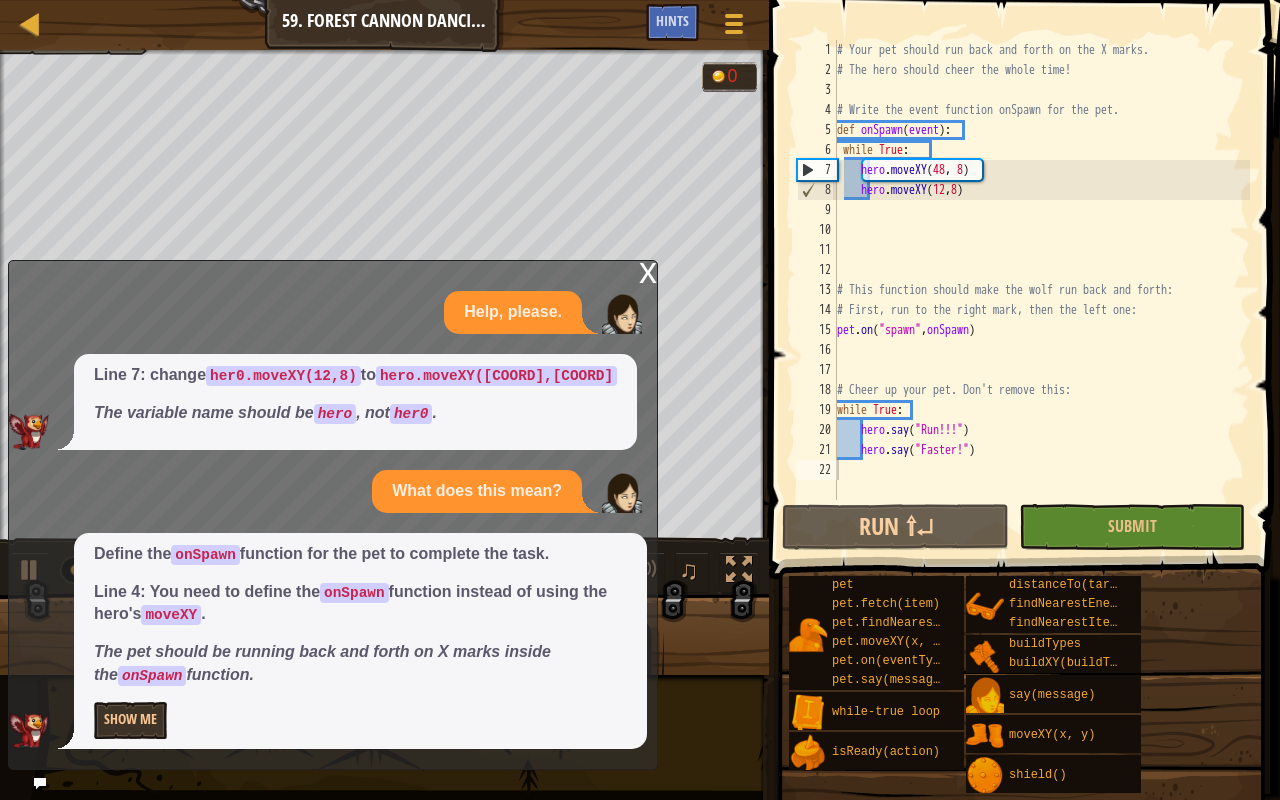 click on "x" at bounding box center [648, 271] 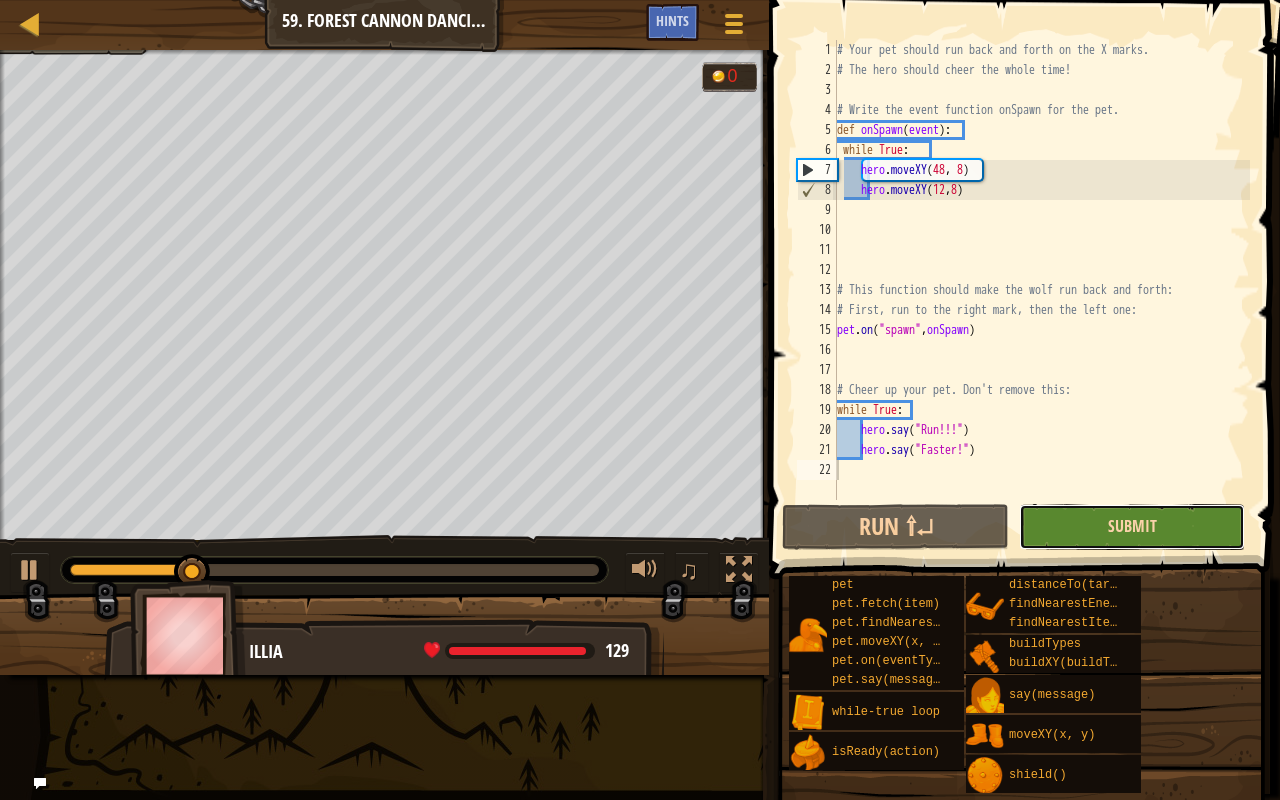 click on "Submit" at bounding box center (1132, 526) 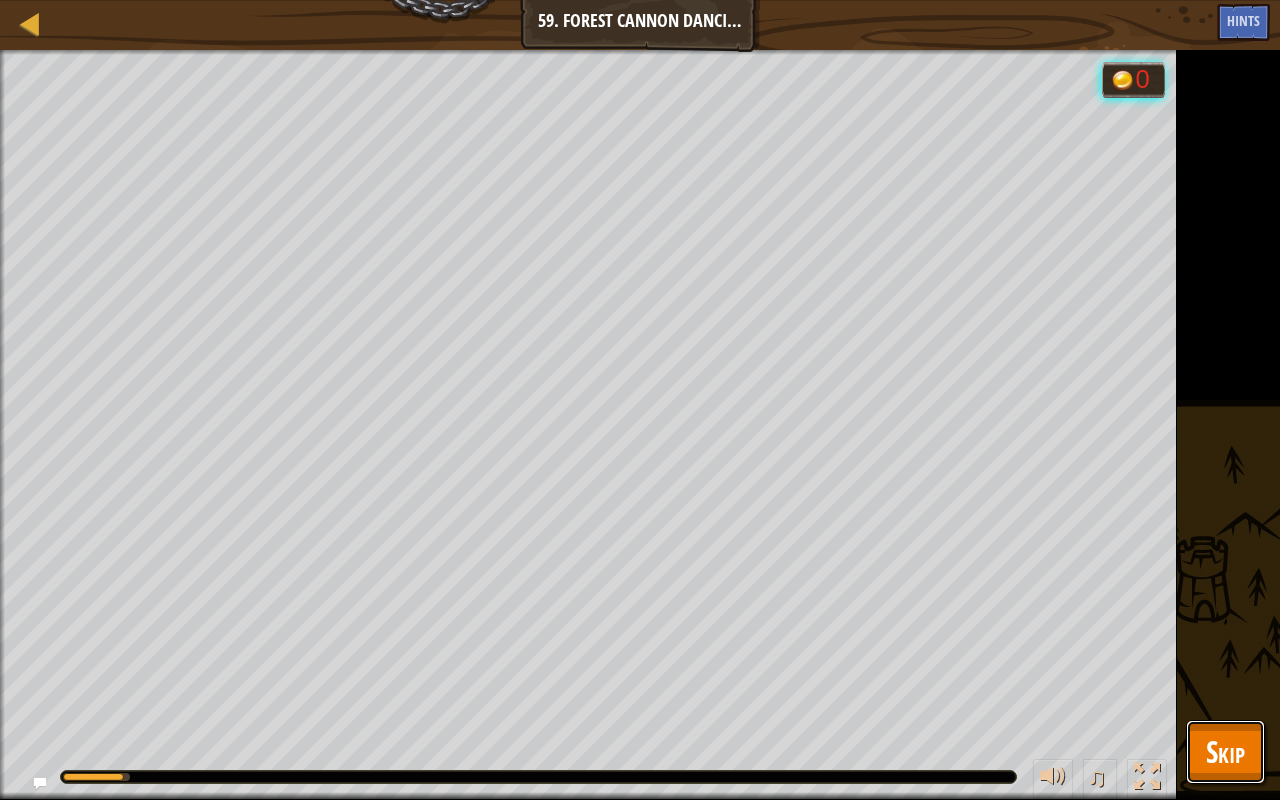 click on "Skip" at bounding box center [1225, 752] 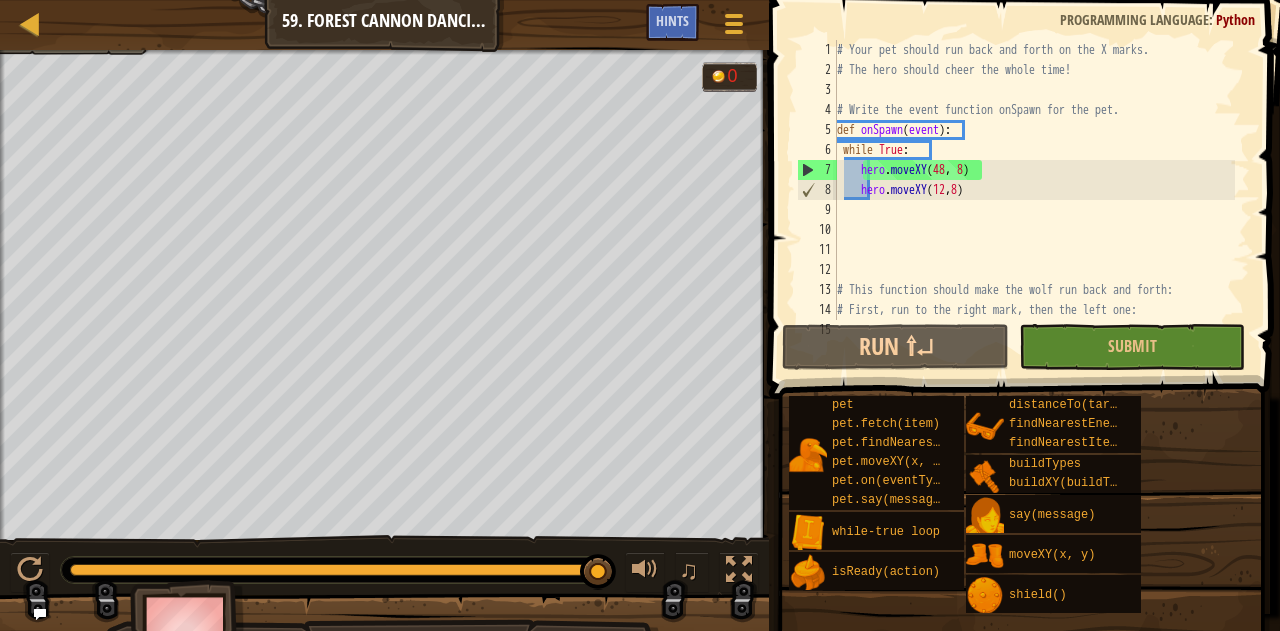 click on "# Your pet should run back and forth on the X marks. # The hero should cheer the whole time! # Write the event function onSpawn for the pet. def   onSpawn ( event ) :   while   True :         hero . moveXY ( 48 ,   8 )      hero . moveXY ( 12 , 8 ) # This function should make the wolf run back and forth: # First, run to the right mark, then the left one: pet . on ( "spawn" , onSpawn )" at bounding box center [1034, 200] 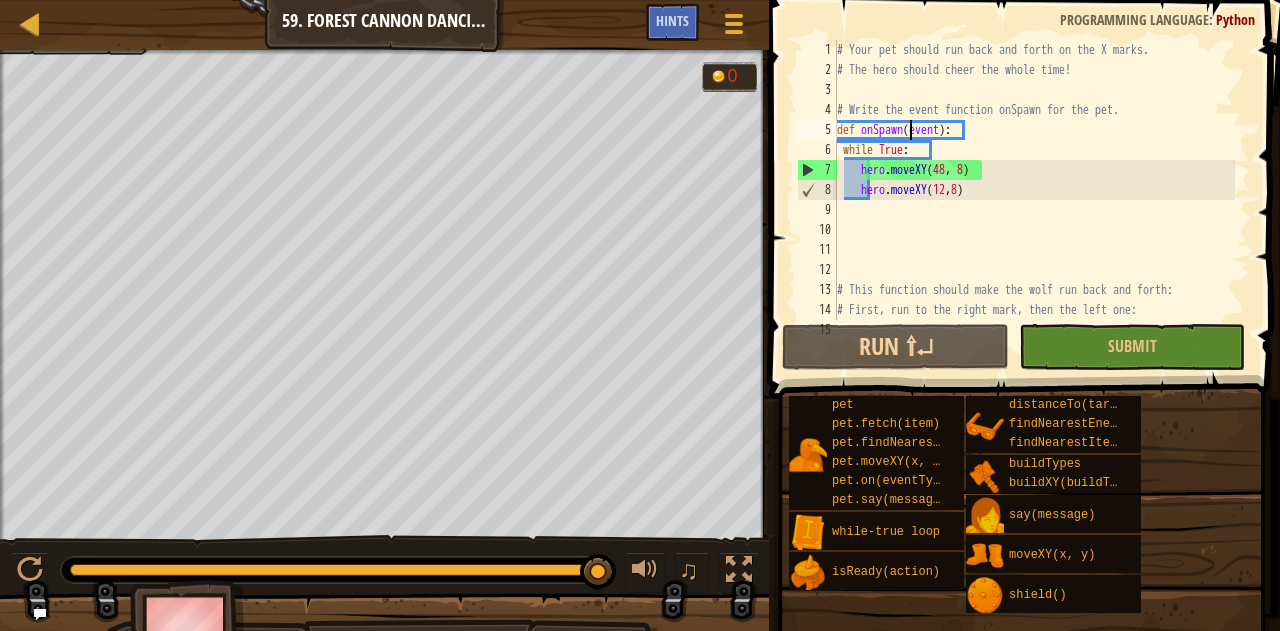 click on "# Your pet should run back and forth on the X marks. # The hero should cheer the whole time! # Write the event function onSpawn for the pet. def   onSpawn ( event ) :   while   True :         hero . moveXY ( 48 ,   8 )      hero . moveXY ( 12 , 8 ) # This function should make the wolf run back and forth: # First, run to the right mark, then the left one: pet . on ( "spawn" , onSpawn )" at bounding box center (1034, 200) 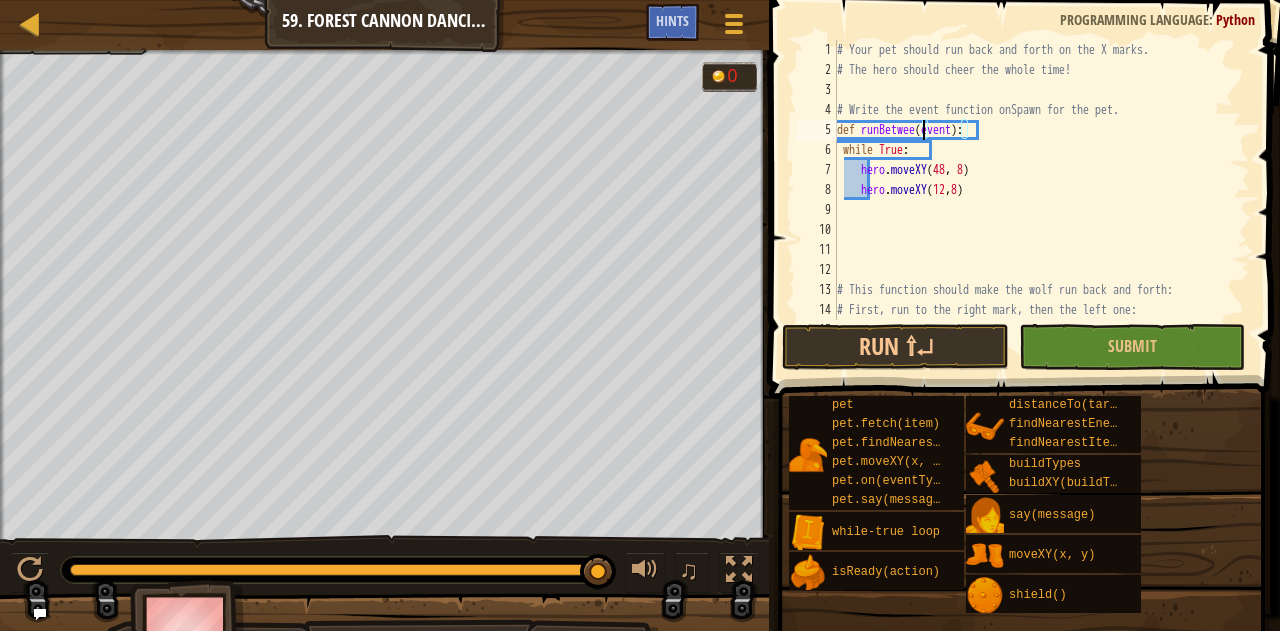 scroll, scrollTop: 9, scrollLeft: 8, axis: both 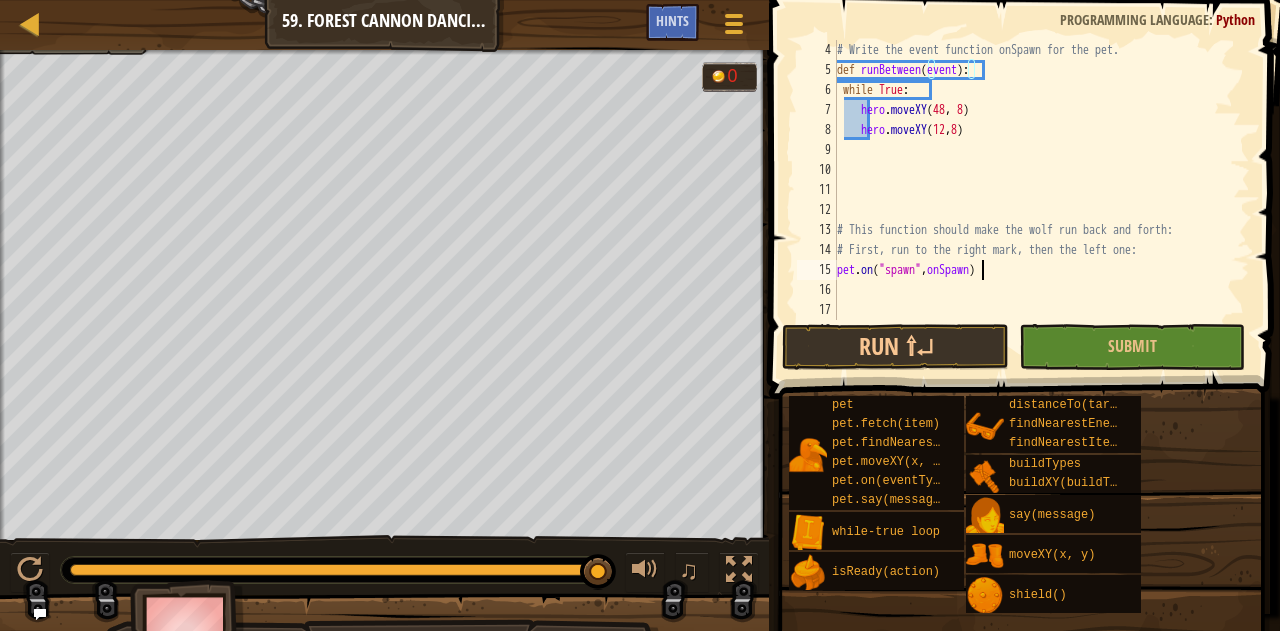 click on "# Write the event function onSpawn for the pet. def   runBetween ( event ) :   while   True :         hero . moveXY ( 48 ,   8 )      hero . moveXY ( 12 , 8 ) # This function should make the wolf run back and forth: # First, run to the right mark, then the left one: pet . on ( "spawn" , onSpawn ) # Cheer up your pet. Don't remove this:" at bounding box center [1034, 200] 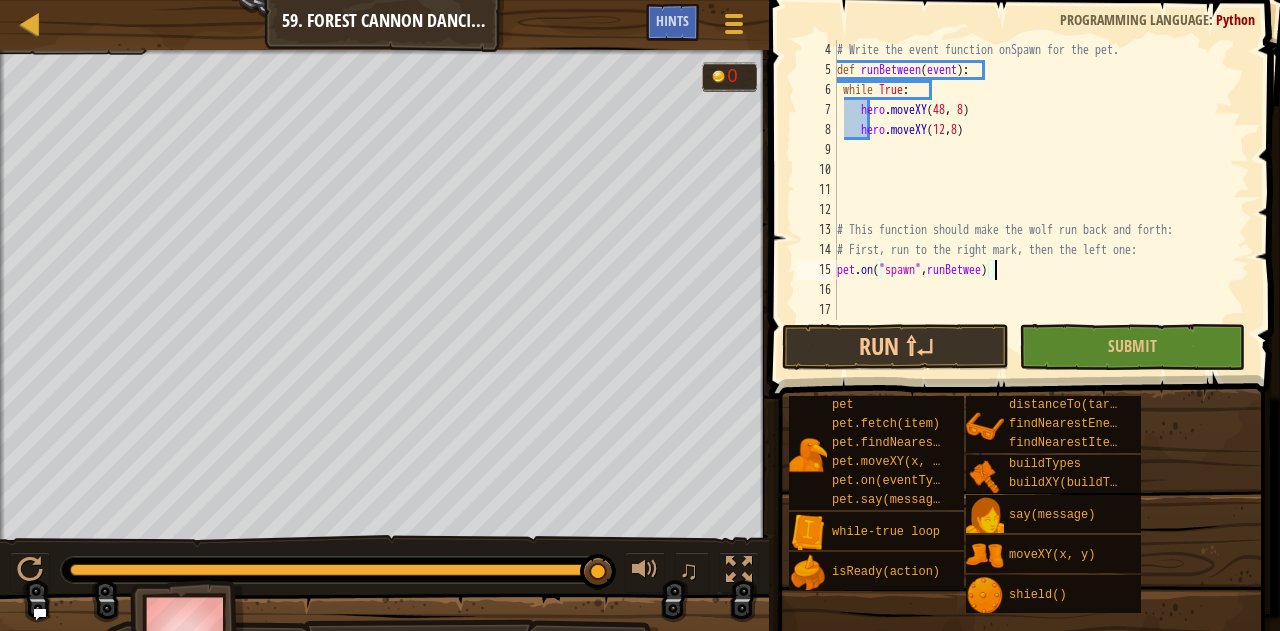 scroll, scrollTop: 9, scrollLeft: 13, axis: both 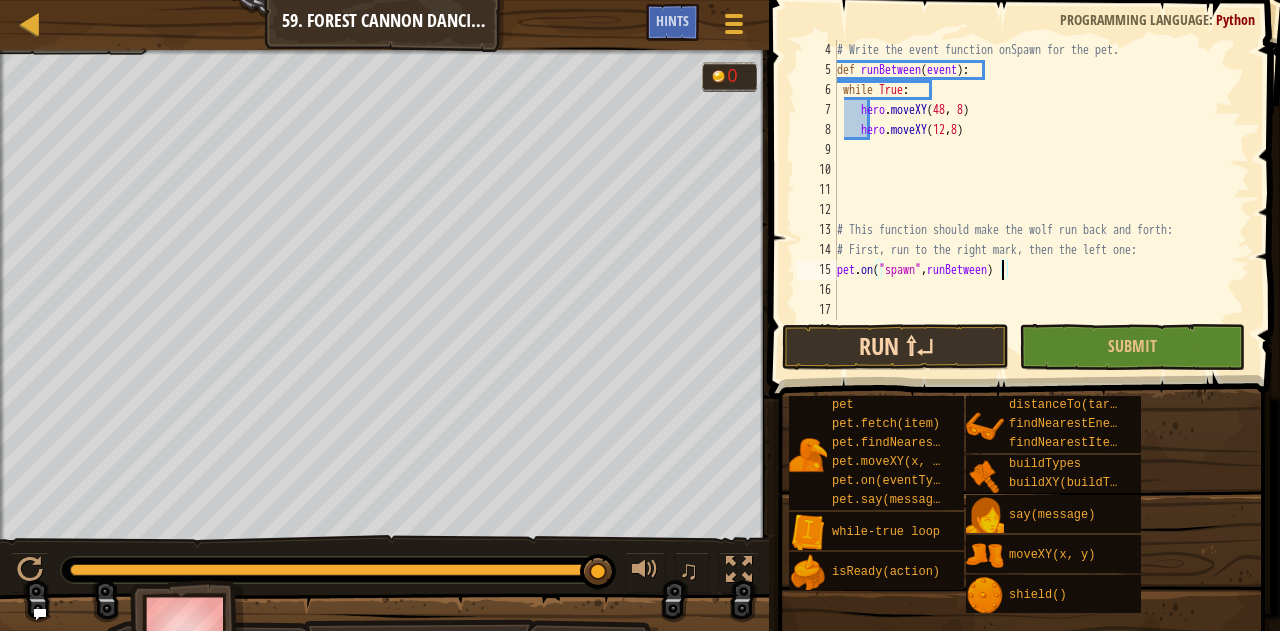 type on "pet.on("spawn",runBetween)" 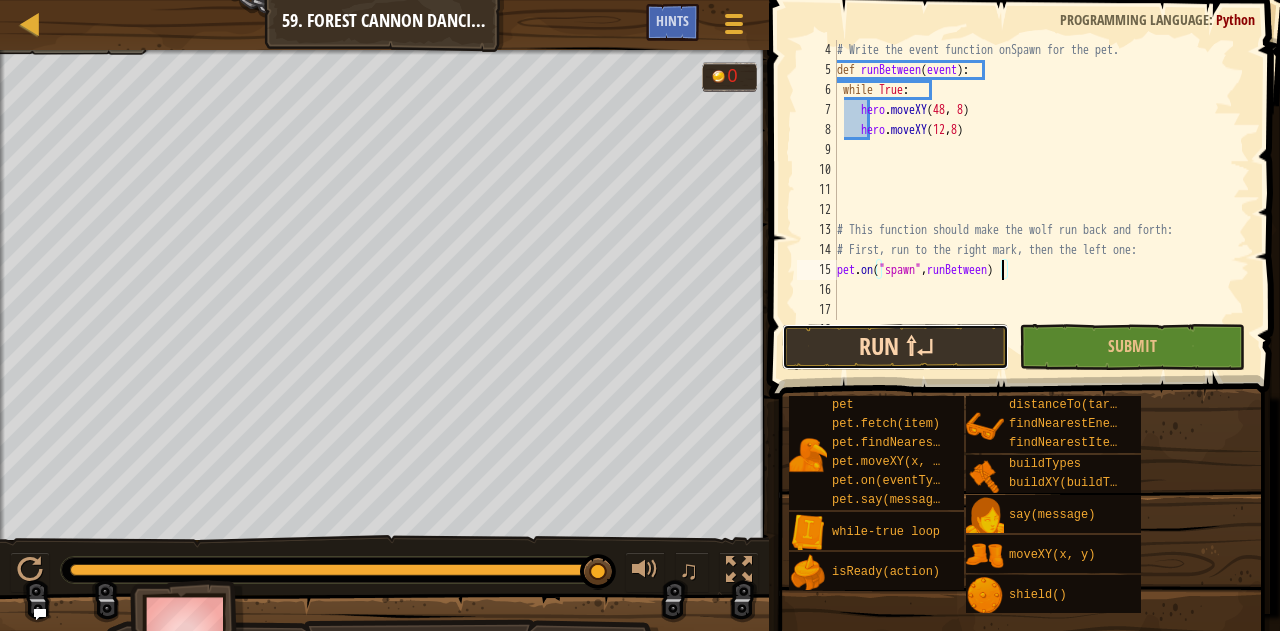 click on "Run ⇧↵" at bounding box center (895, 347) 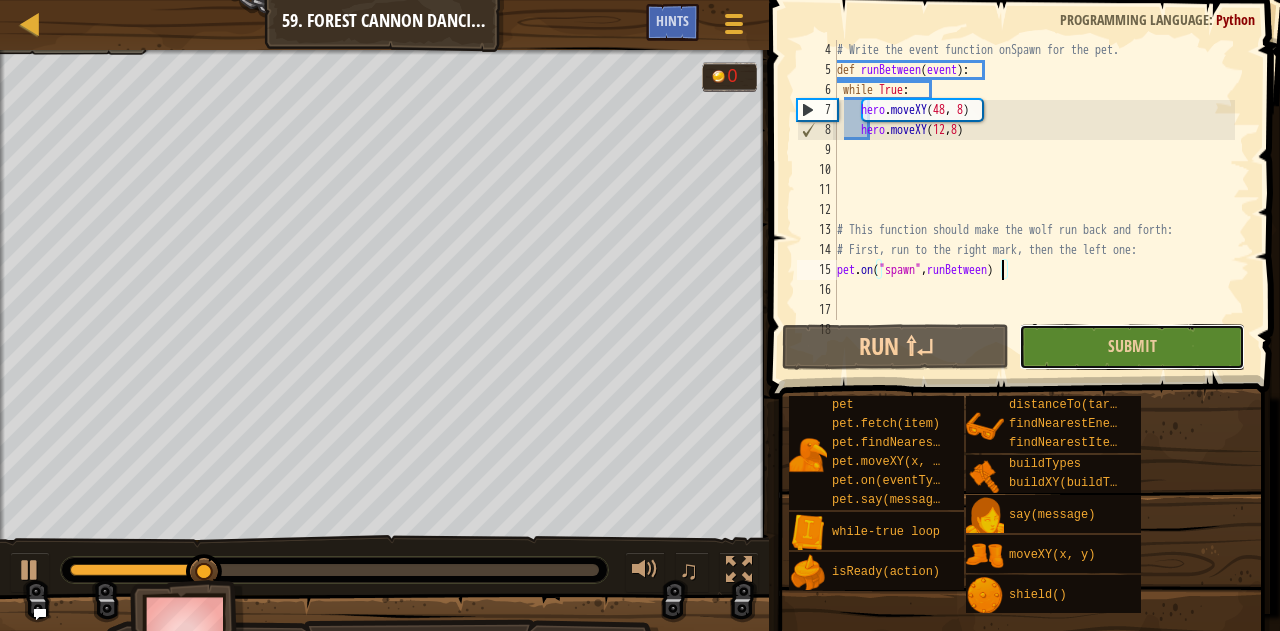 click on "Submit" at bounding box center (1132, 347) 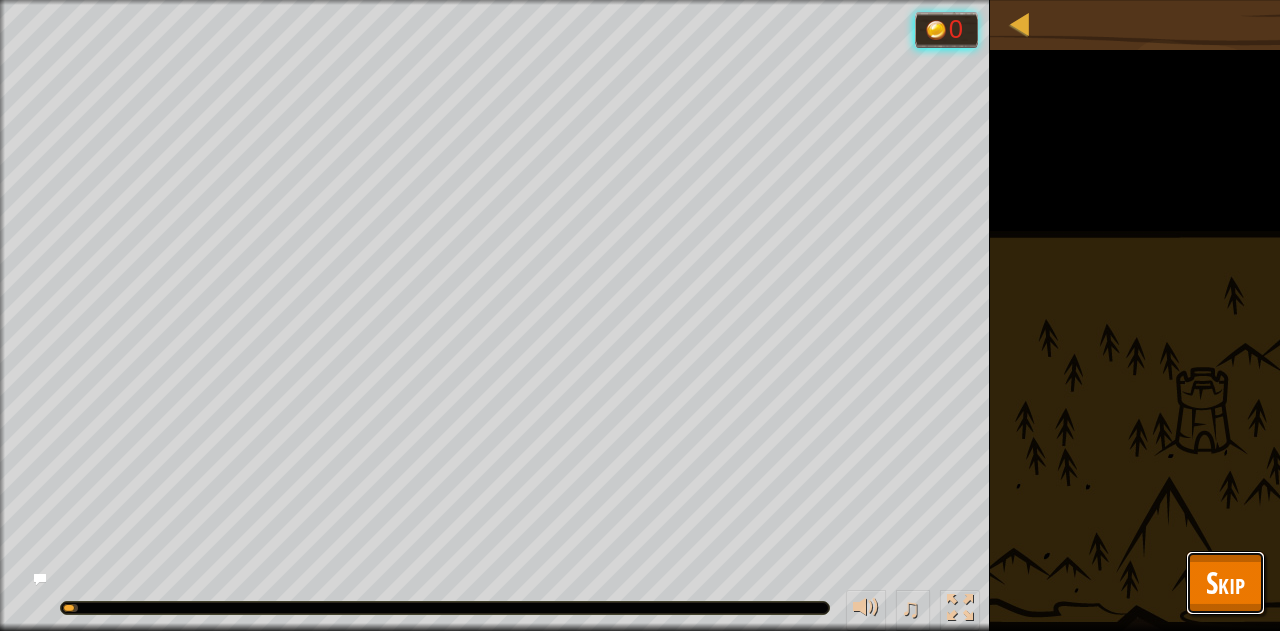 click on "Skip" at bounding box center (1225, 582) 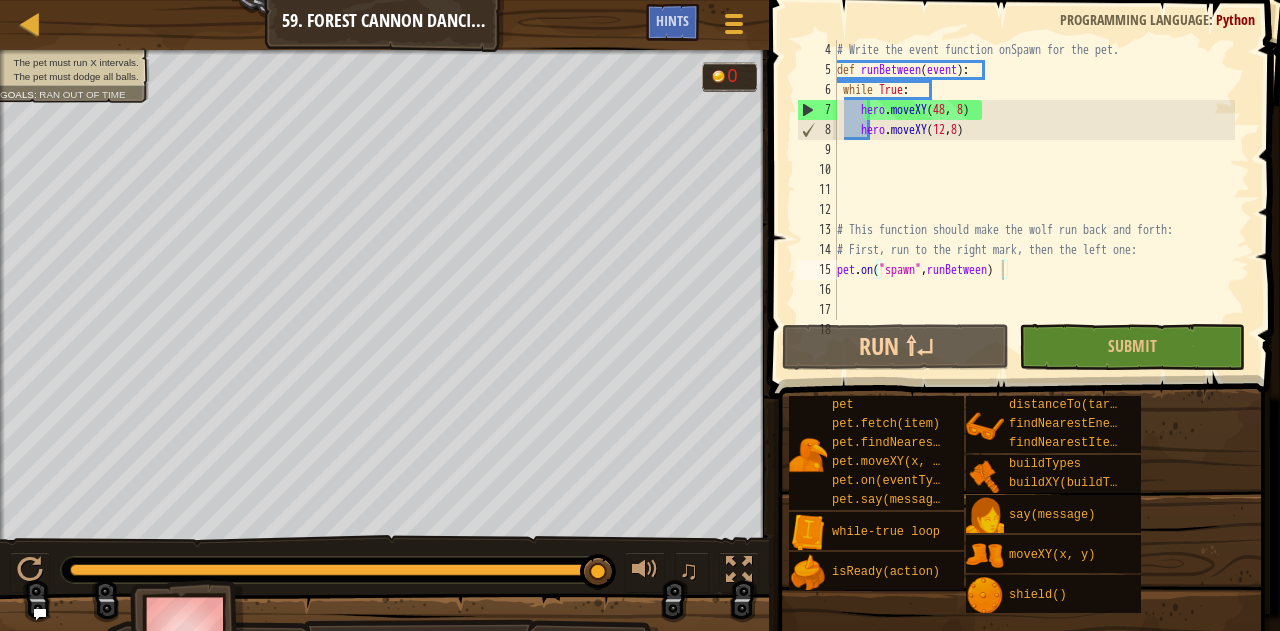 scroll, scrollTop: 9, scrollLeft: 0, axis: vertical 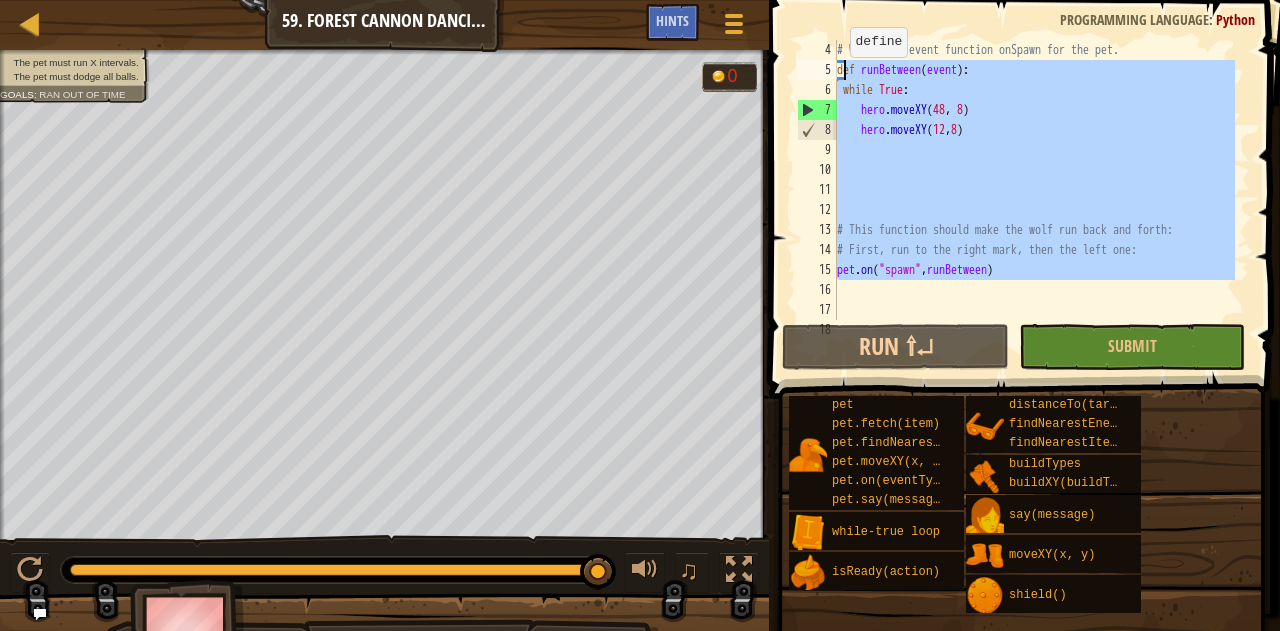 drag, startPoint x: 1062, startPoint y: 289, endPoint x: 836, endPoint y: 78, distance: 309.18765 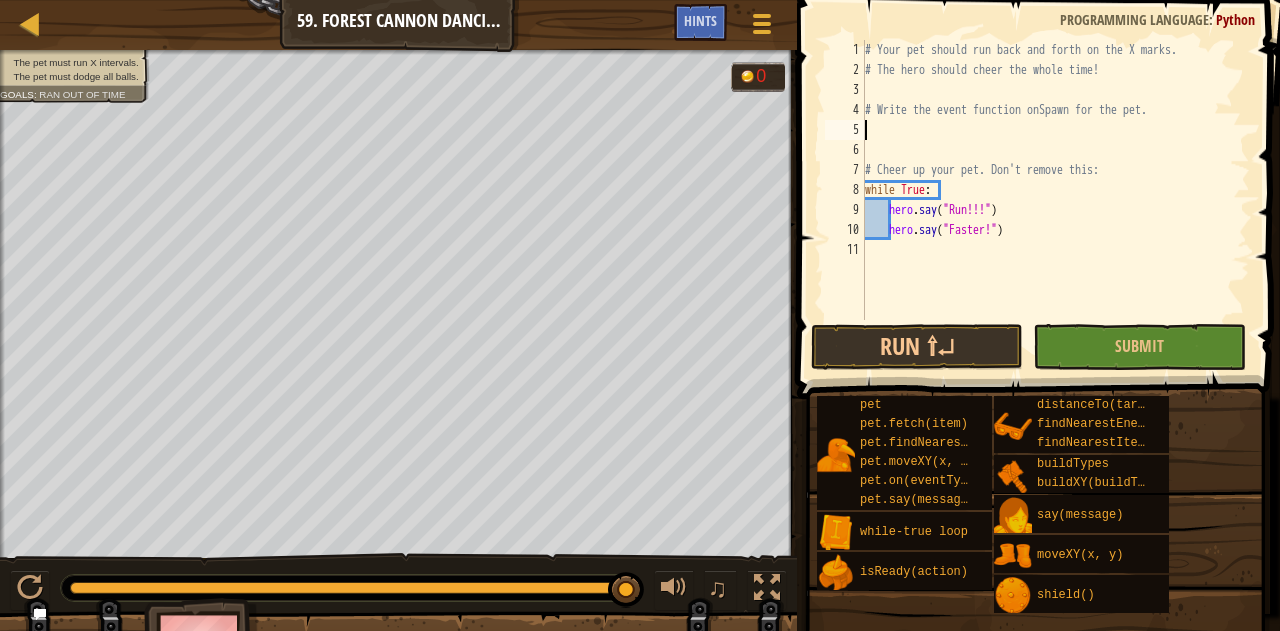 paste on "pass" 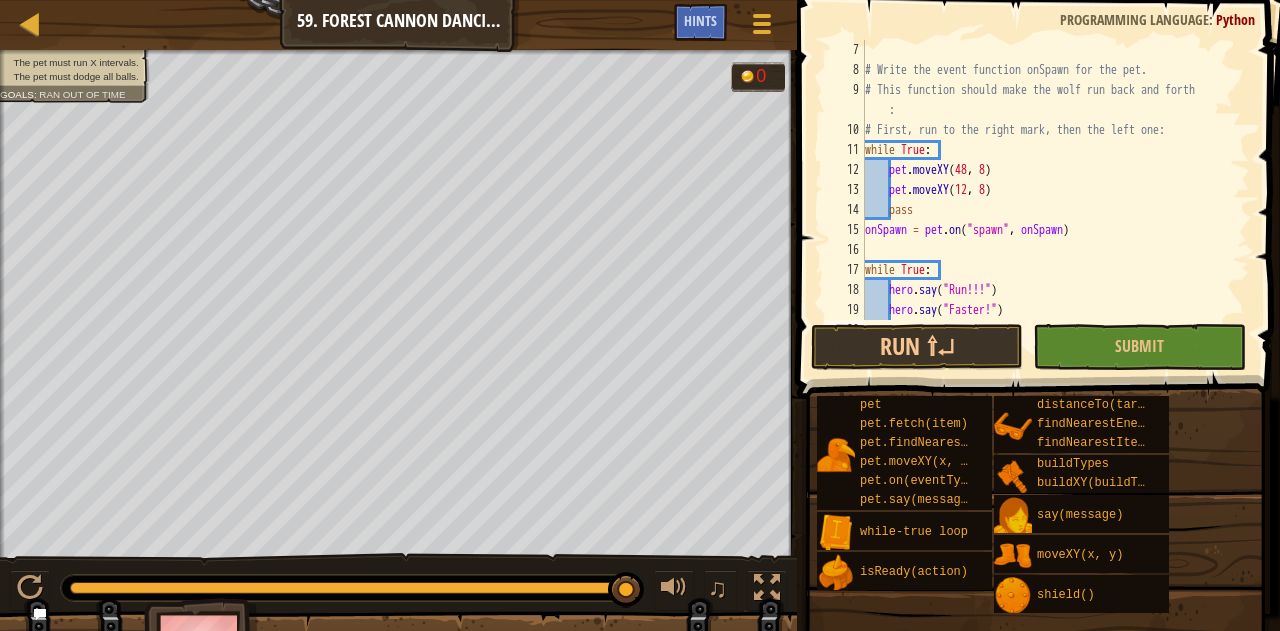 scroll, scrollTop: 120, scrollLeft: 0, axis: vertical 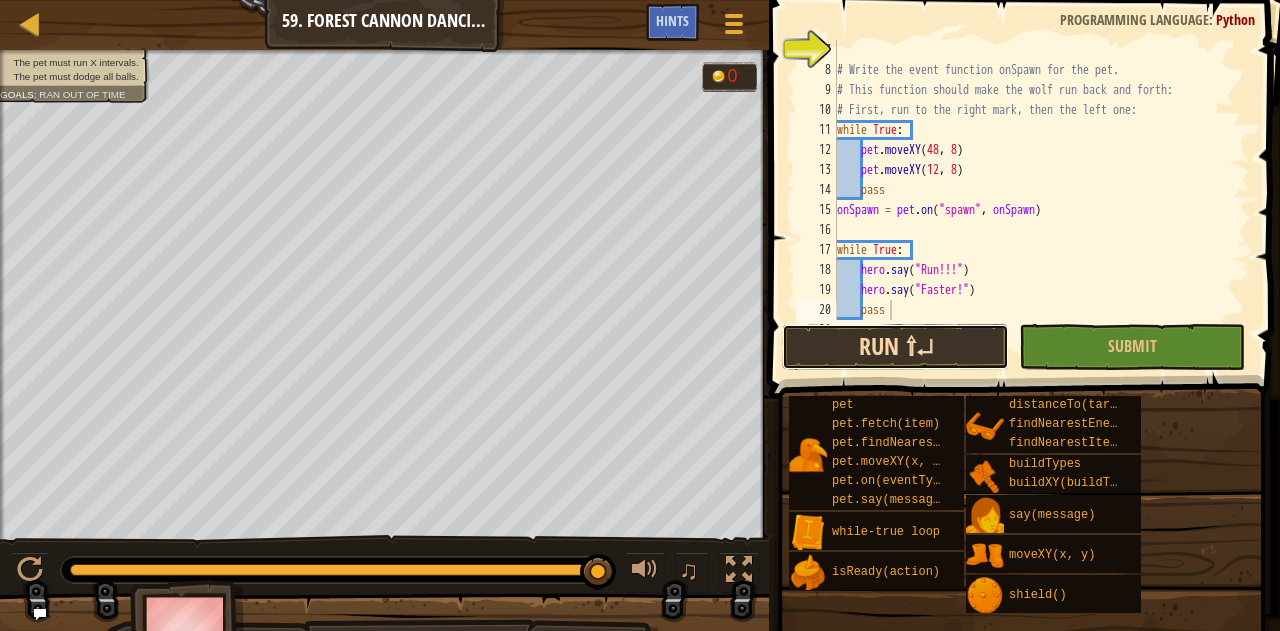 click on "Run ⇧↵" at bounding box center (895, 347) 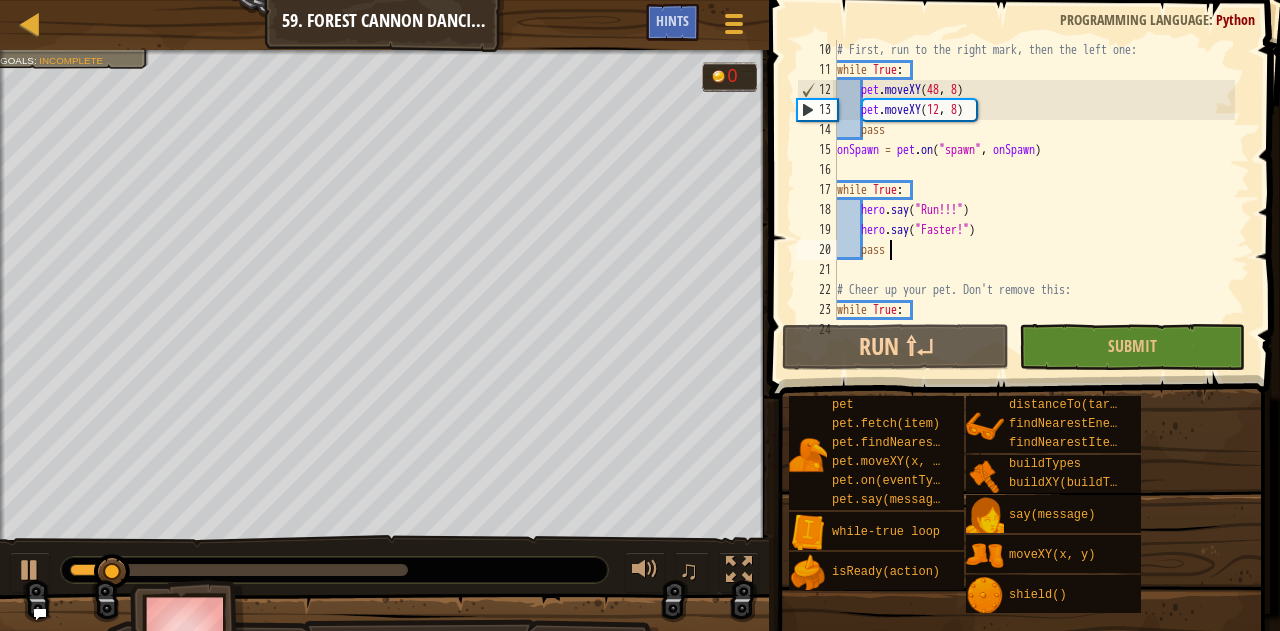 scroll, scrollTop: 240, scrollLeft: 0, axis: vertical 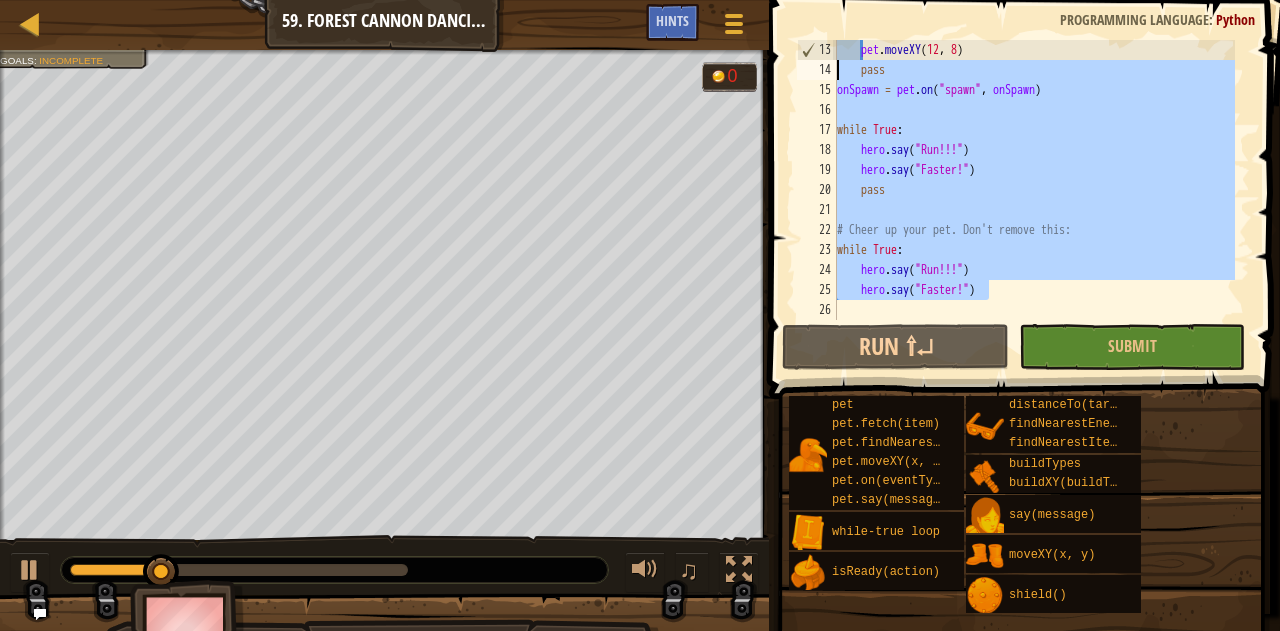 drag, startPoint x: 1021, startPoint y: 283, endPoint x: 826, endPoint y: 77, distance: 283.6565 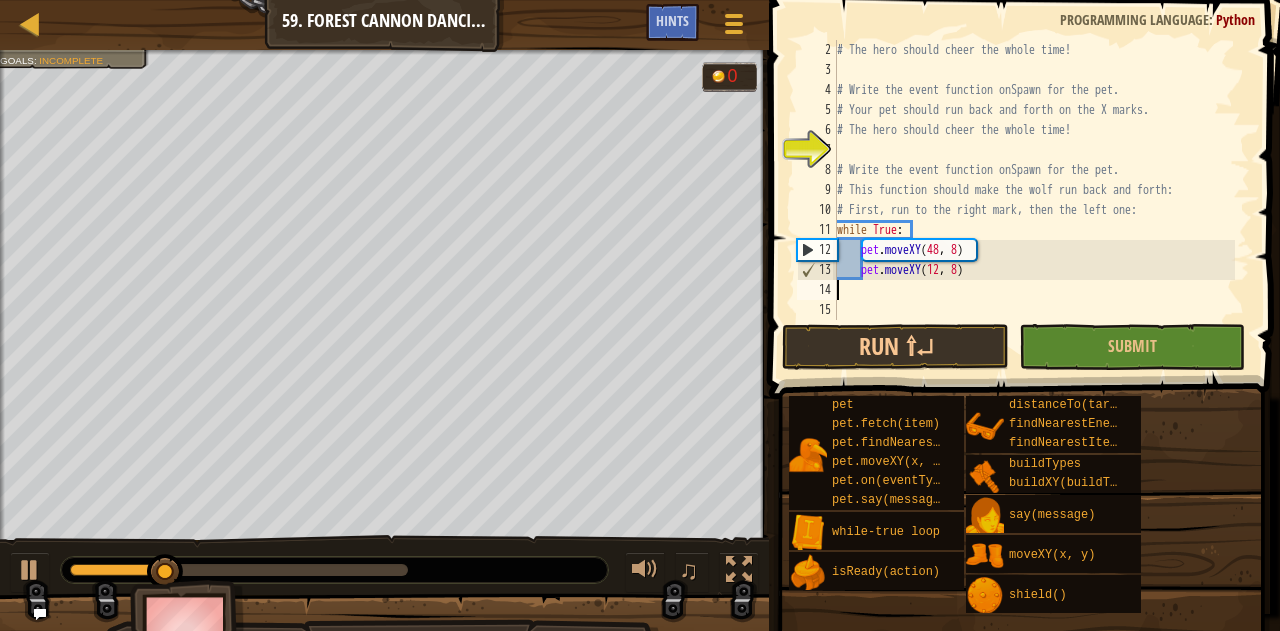 scroll, scrollTop: 20, scrollLeft: 0, axis: vertical 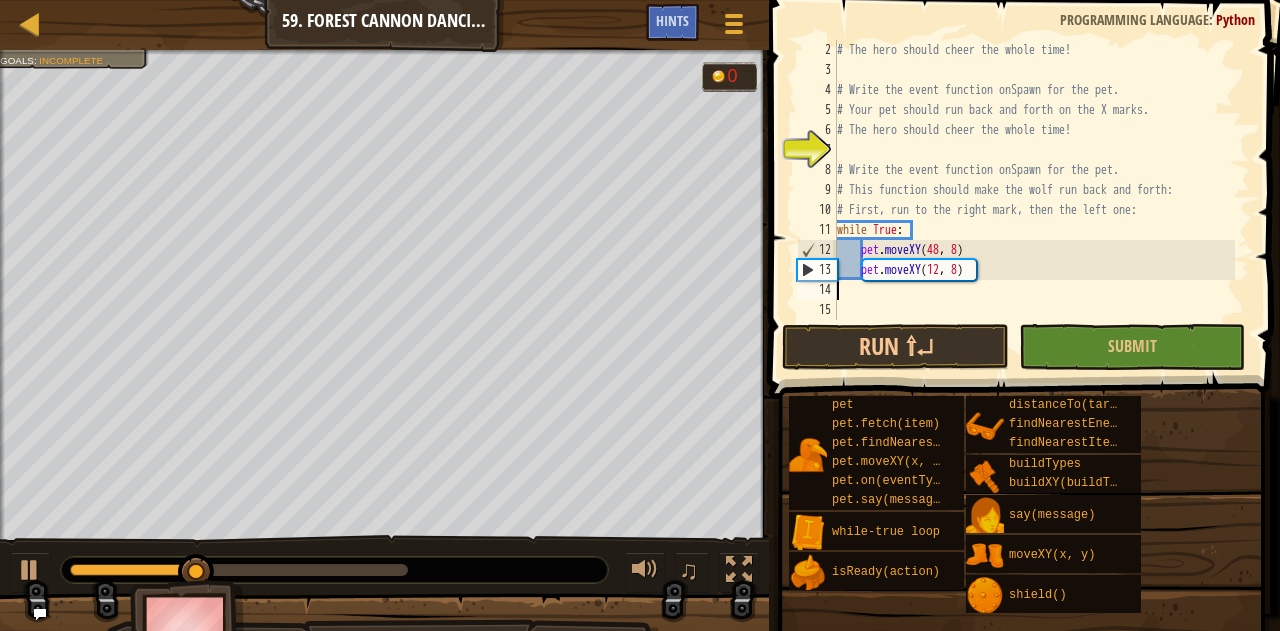 click on "# The hero should cheer the whole time! # Write the event function onSpawn for the pet. # Your pet should run back and forth on the X marks. # The hero should cheer the whole time! # Write the event function onSpawn for the pet. # This function should make the wolf run back and forth: # First, run to the right mark, then the left one: while   True :      pet . moveXY ( 48 ,   8 )      pet . moveXY ( 12 ,   8 )" at bounding box center (1034, 200) 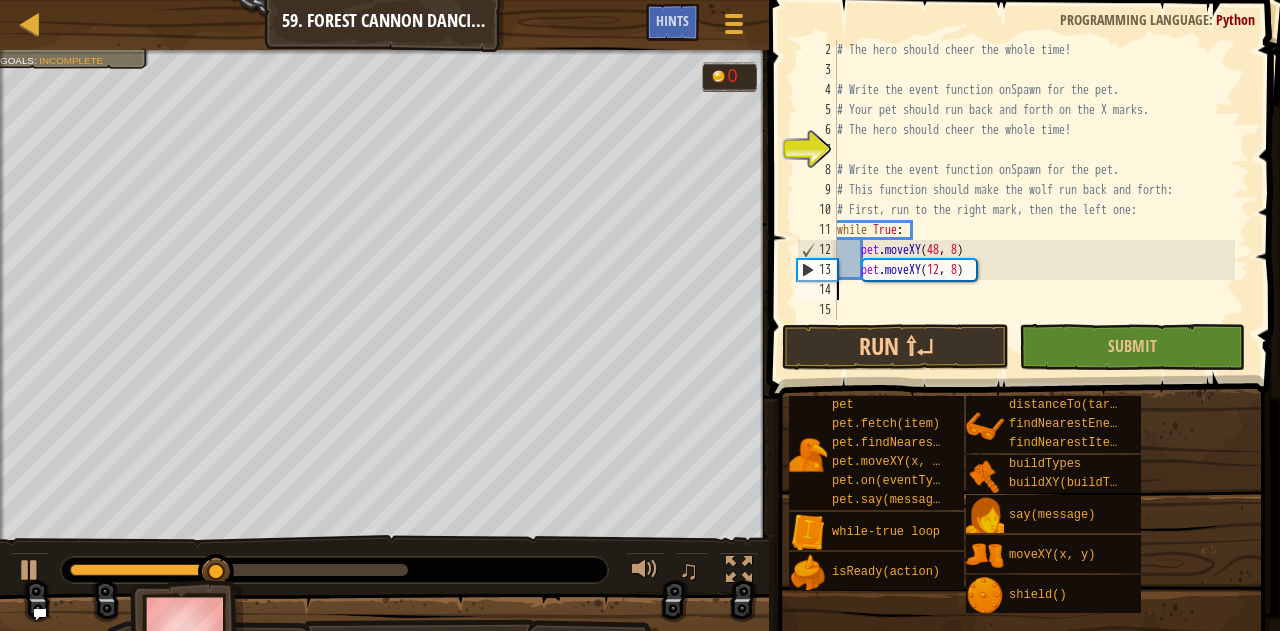 scroll, scrollTop: 240, scrollLeft: 0, axis: vertical 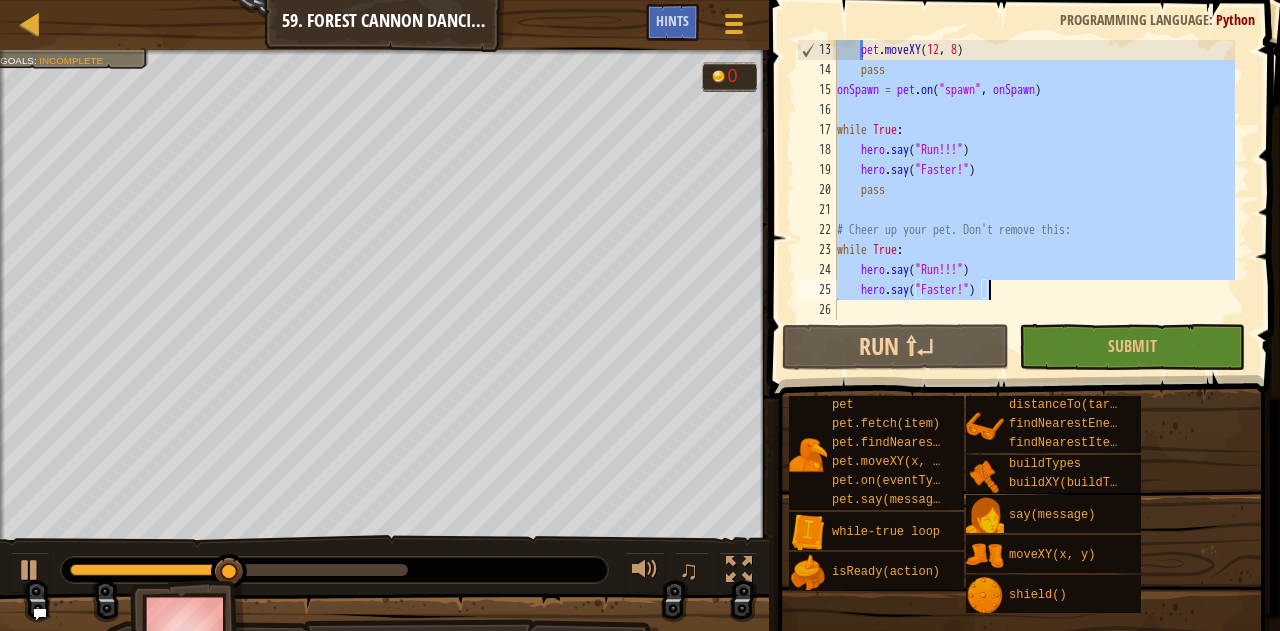 click on "pet . moveXY ( 12 ,   8 )      pass onSpawn   =   pet . on ( "spawn" ,   onSpawn ) while   True :      hero . say ( "Run!!!" )      hero . say ( "Faster!" )      pass # Cheer up your pet. Don't remove this: while   True :      hero . say ( "Run!!!" )      hero . say ( "Faster!" )" at bounding box center (1034, 180) 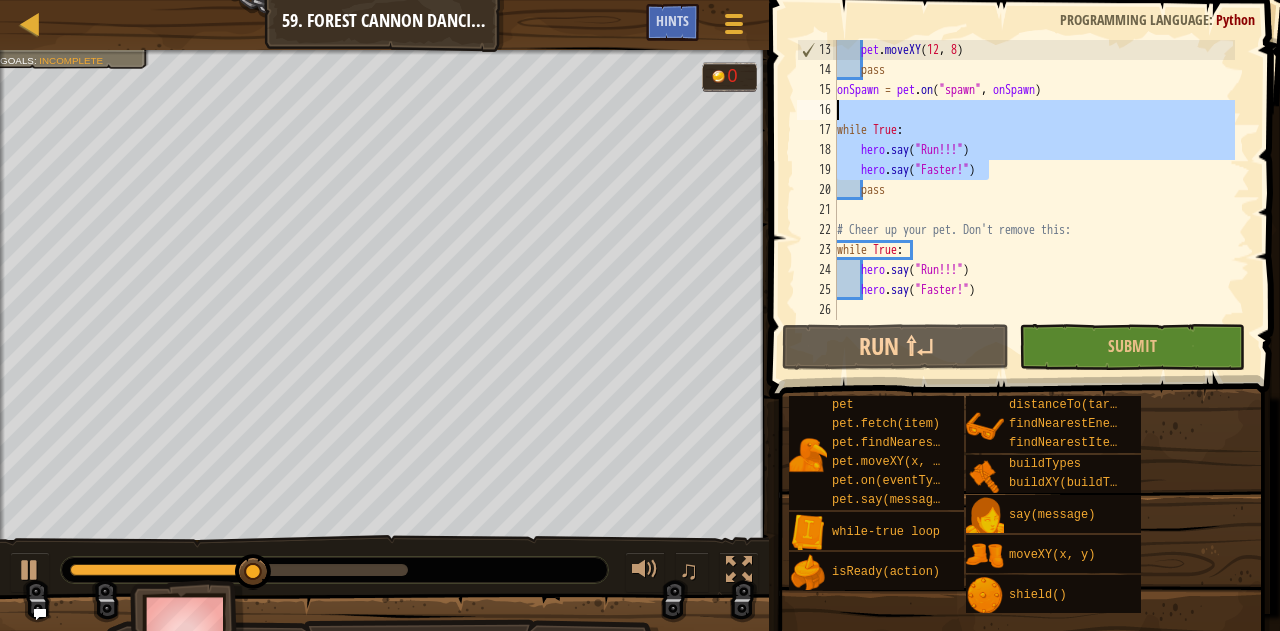 drag, startPoint x: 1032, startPoint y: 171, endPoint x: 838, endPoint y: 105, distance: 204.9195 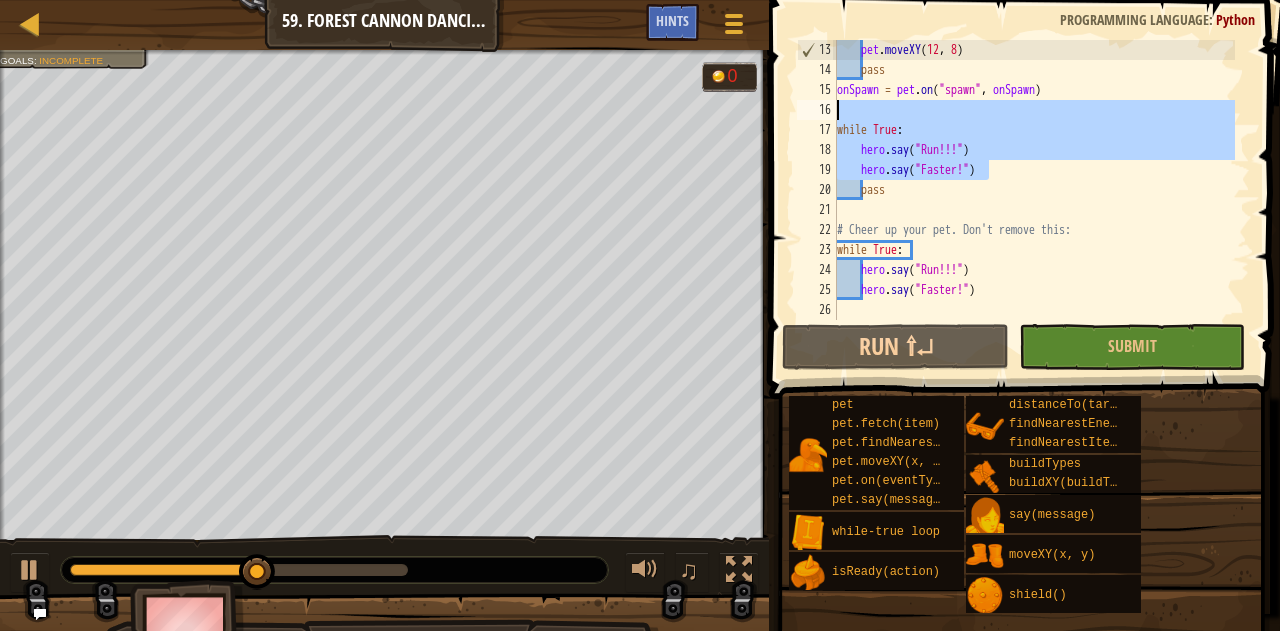 click on "pet . moveXY ( 12 ,   8 )      pass onSpawn   =   pet . on ( "spawn" ,   onSpawn ) while   True :      hero . say ( "Run!!!" )      hero . say ( "Faster!" )      pass # Cheer up your pet. Don't remove this: while   True :      hero . say ( "Run!!!" )      hero . say ( "Faster!" )" at bounding box center [1034, 200] 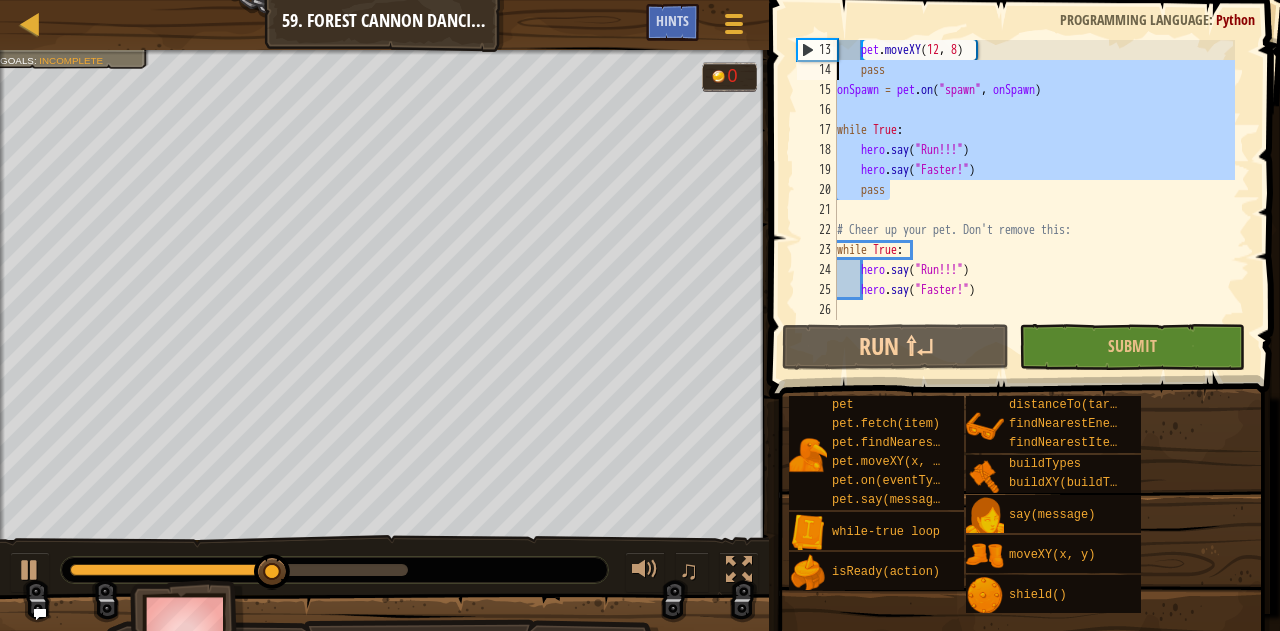 drag, startPoint x: 932, startPoint y: 197, endPoint x: 837, endPoint y: 69, distance: 159.40201 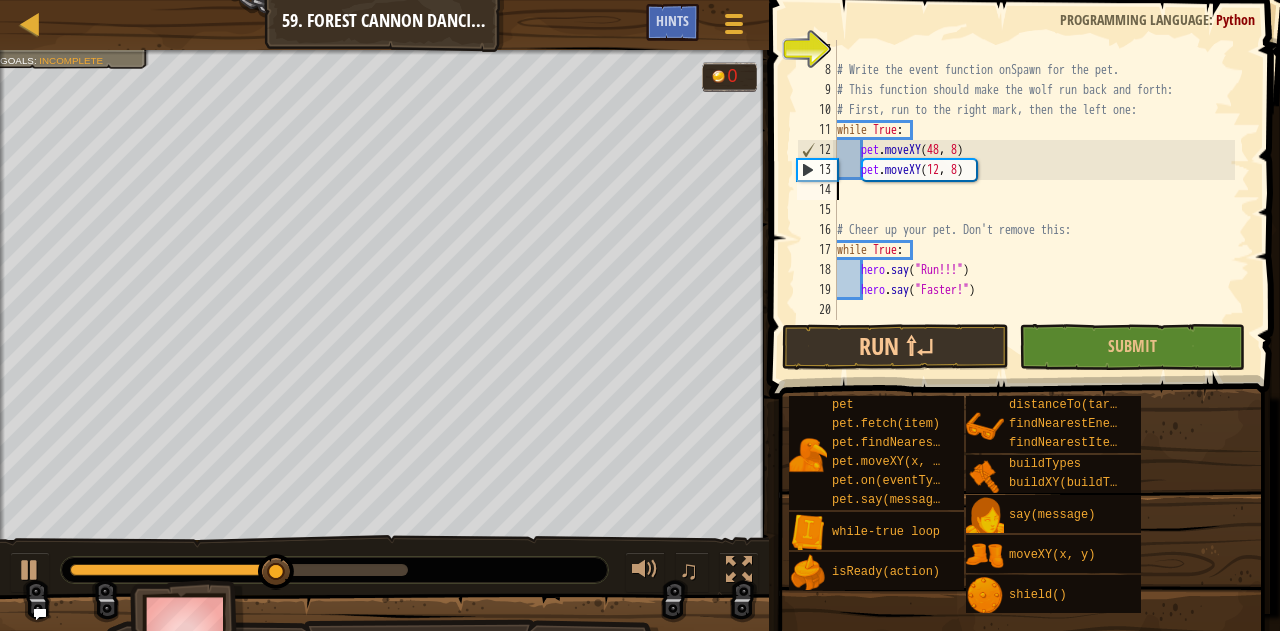 scroll, scrollTop: 120, scrollLeft: 0, axis: vertical 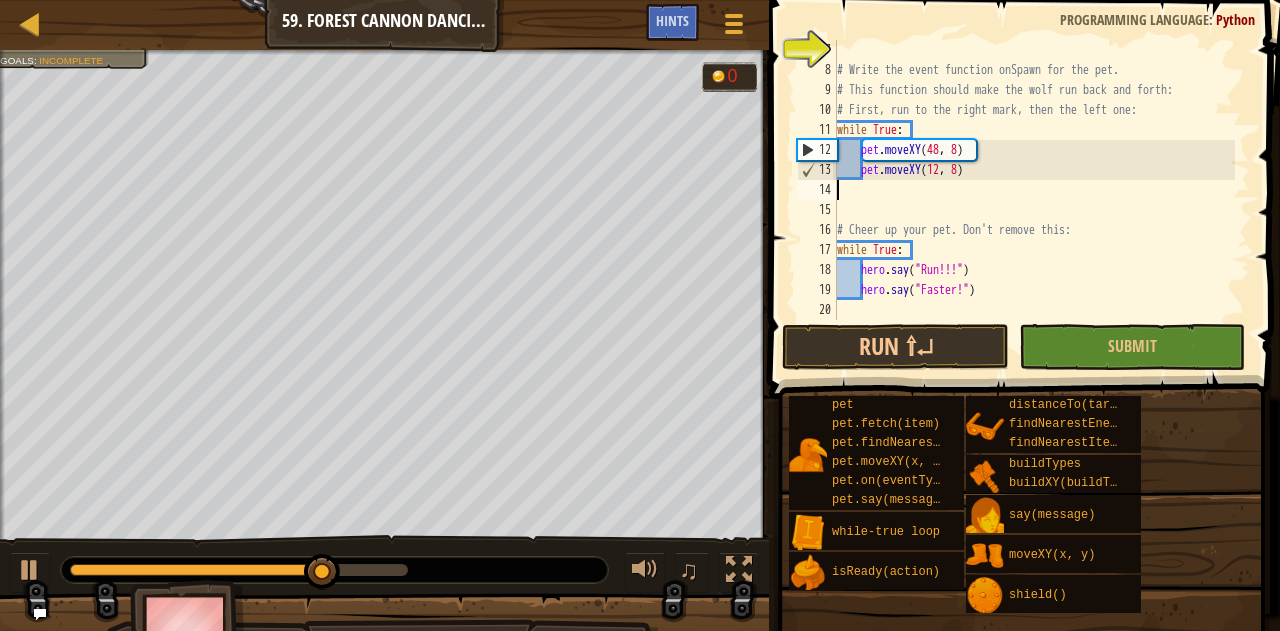 click on "# Write the event function onSpawn for the pet. # This function should make the wolf run back and forth: # First, run to the right mark, then the left one: while   True :      pet . moveXY ( 48 ,   8 )      pet . moveXY ( 12 ,   8 ) # Cheer up your pet. Don't remove this: while   True :      hero . say ( "Run!!!" )      hero . say ( "Faster!" )" at bounding box center (1034, 200) 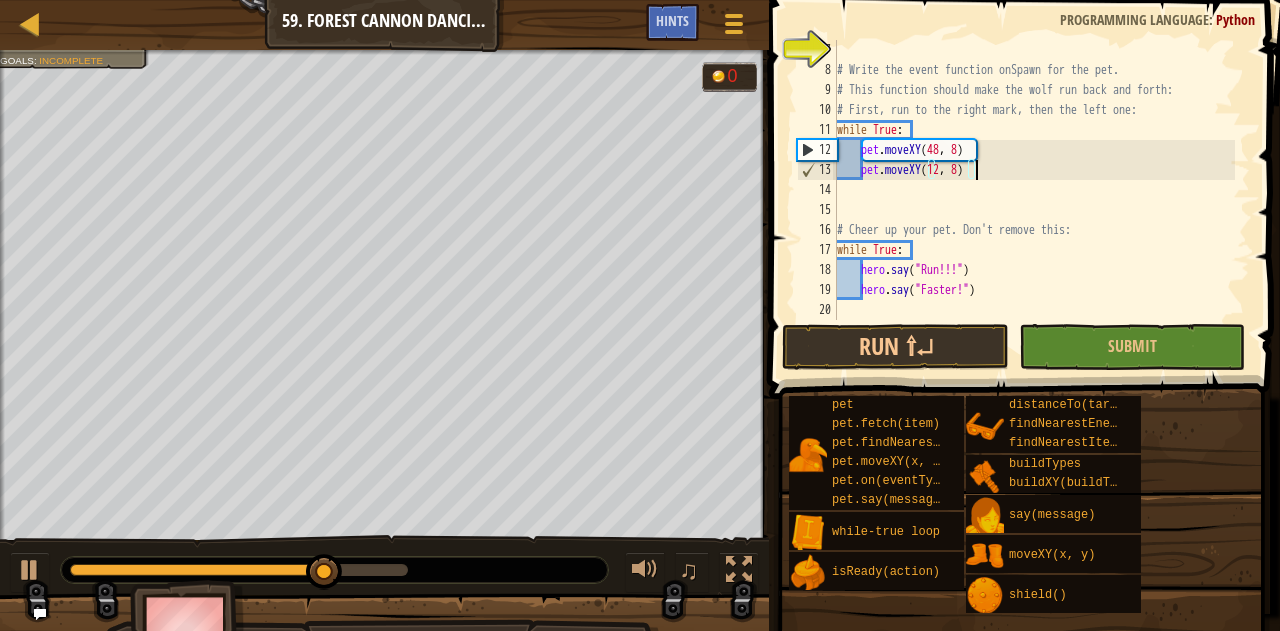 type on "pet.moveXY(12, 8)" 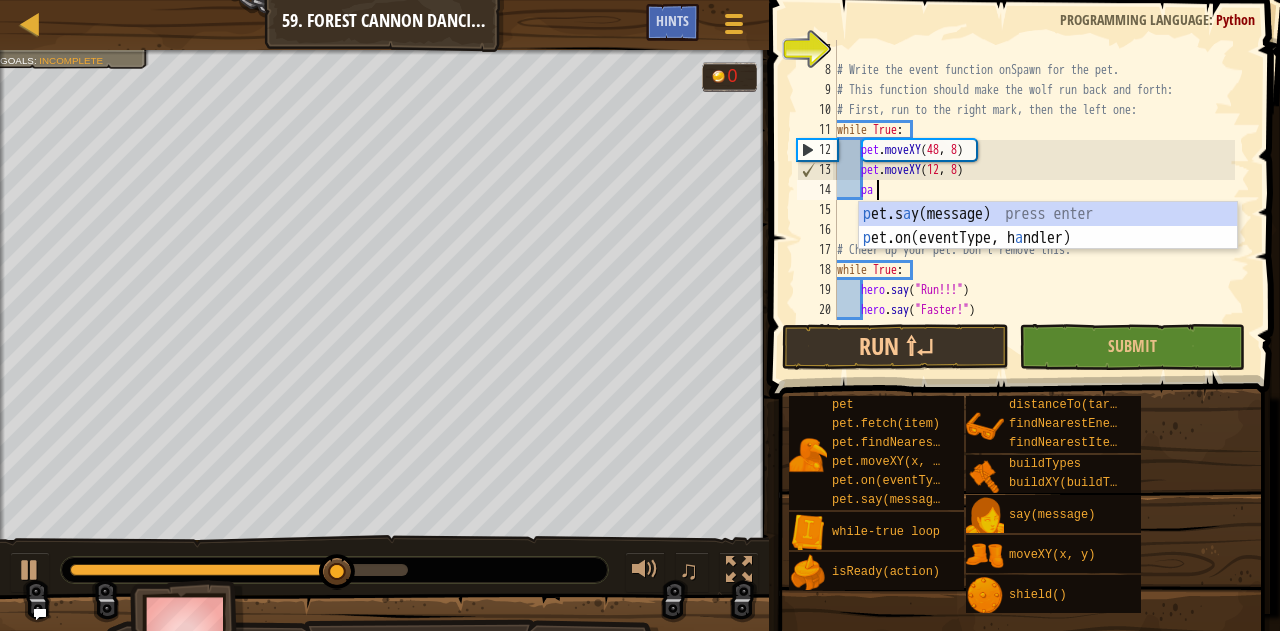 type on "pass" 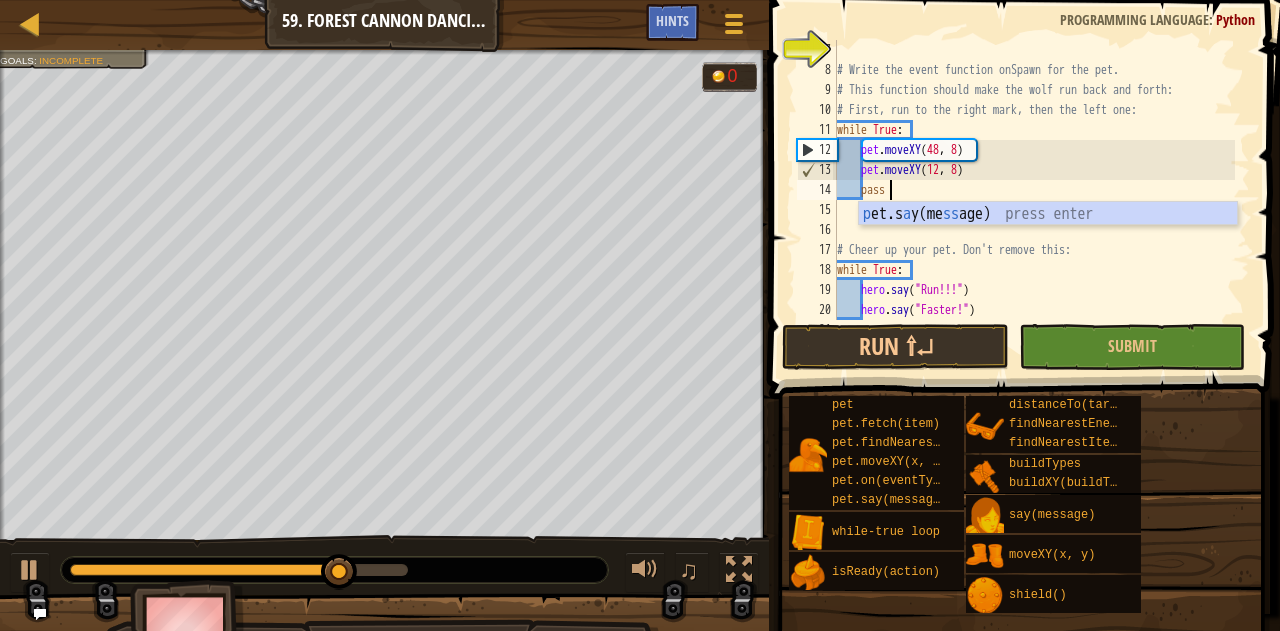 scroll, scrollTop: 9, scrollLeft: 3, axis: both 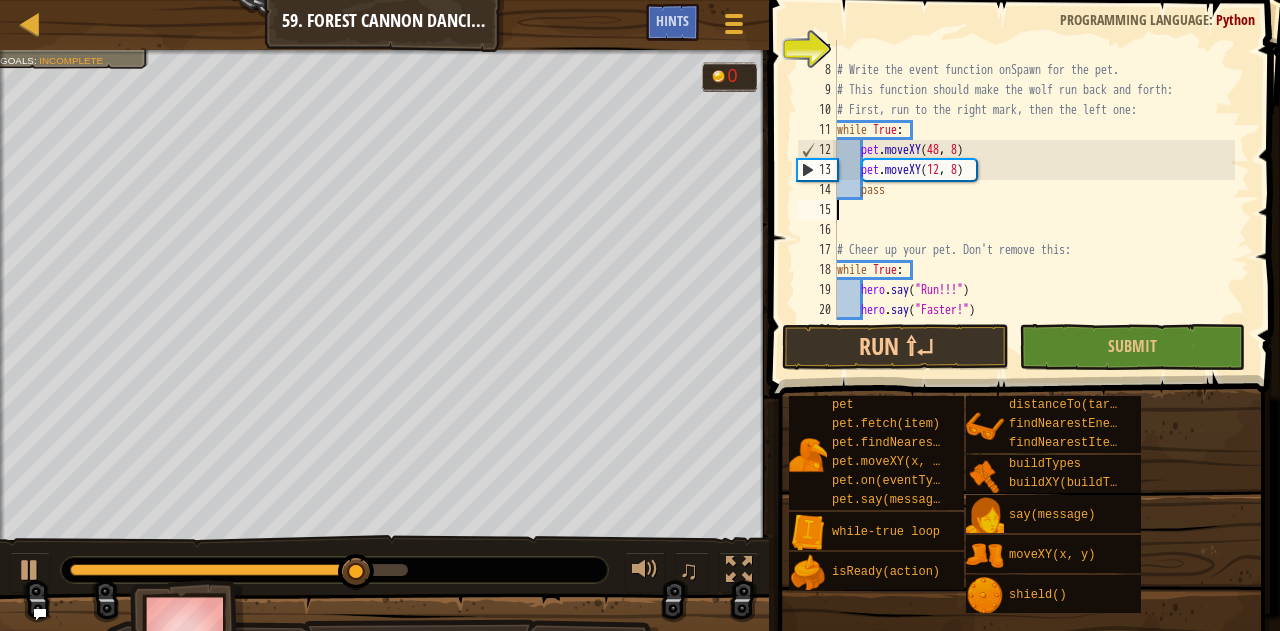 click on "# Write the event function onSpawn for the pet. # This function should make the wolf run back and forth: # First, run to the right mark, then the left one: while   True :      pet . moveXY ( 48 ,   8 )      pet . moveXY ( 12 ,   8 )      pass # Cheer up your pet. Don't remove this: while   True :      hero . say ( "Run!!!" )      hero . say ( "Faster!" )" at bounding box center [1034, 200] 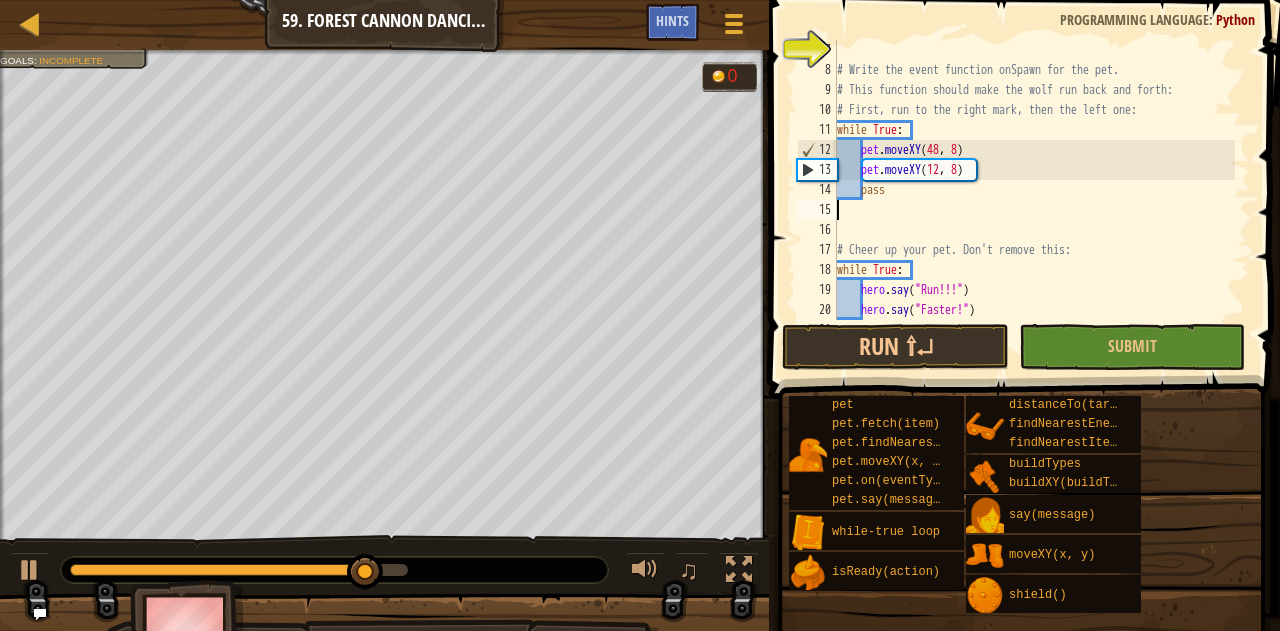 paste on "onSpawn = pet.on("spawn", onSpawn)" 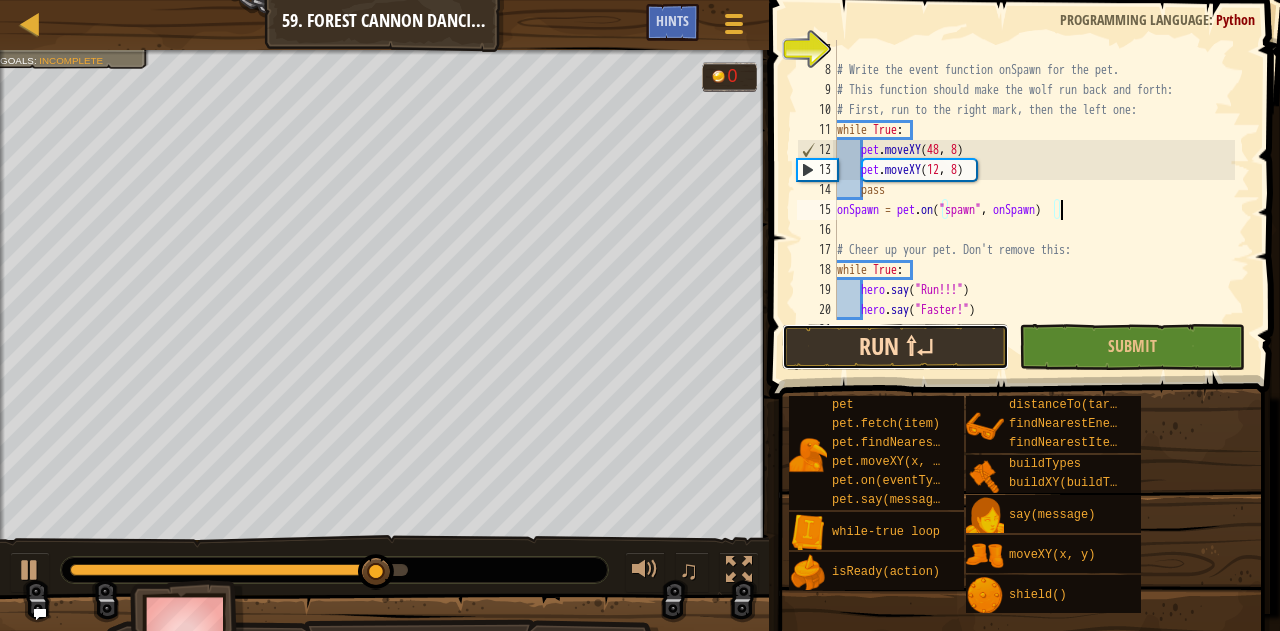 click on "Run ⇧↵" at bounding box center [895, 347] 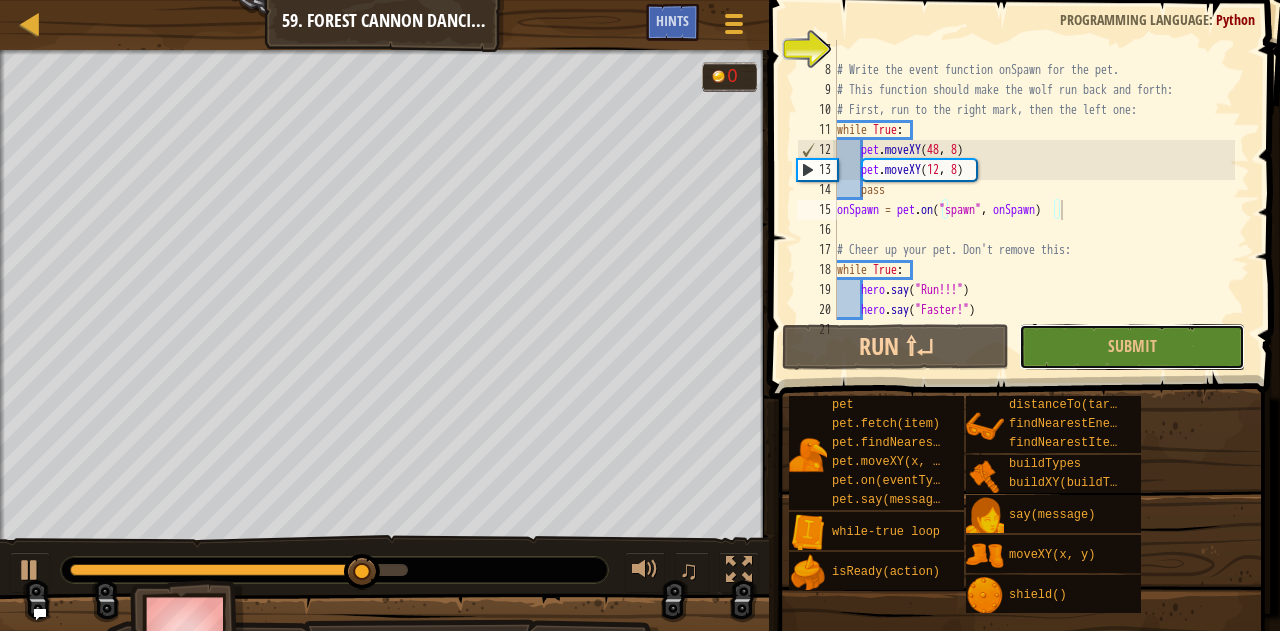 click on "Submit" at bounding box center (1132, 346) 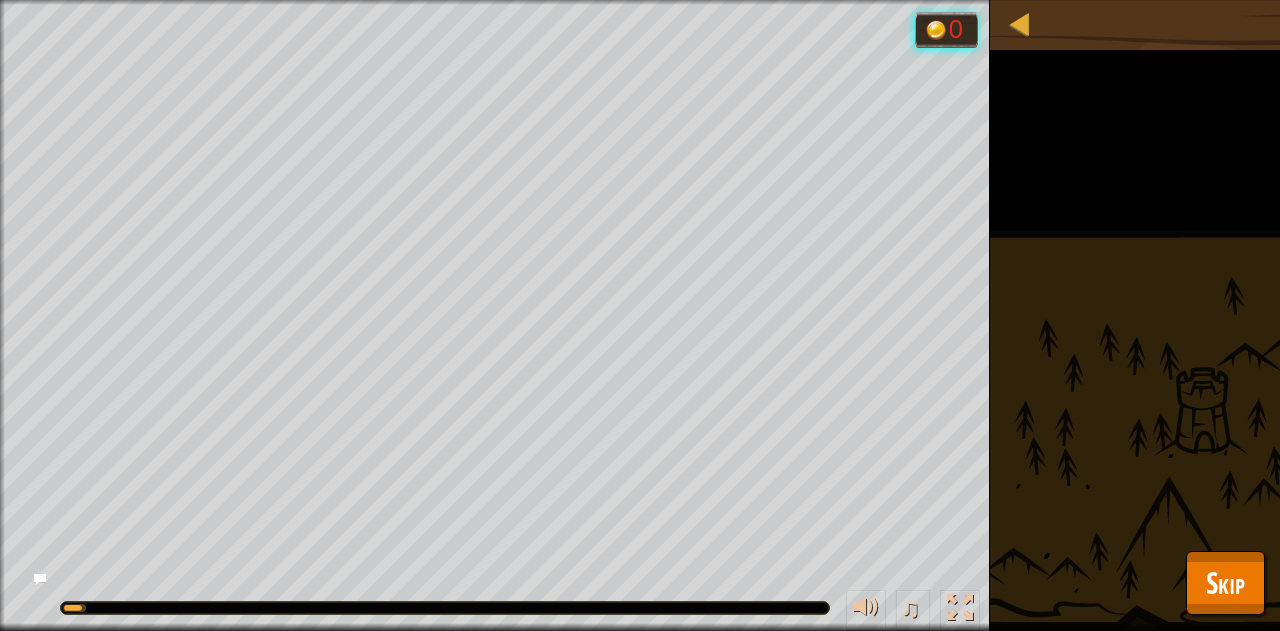 drag, startPoint x: 1170, startPoint y: 537, endPoint x: 1185, endPoint y: 561, distance: 28.301943 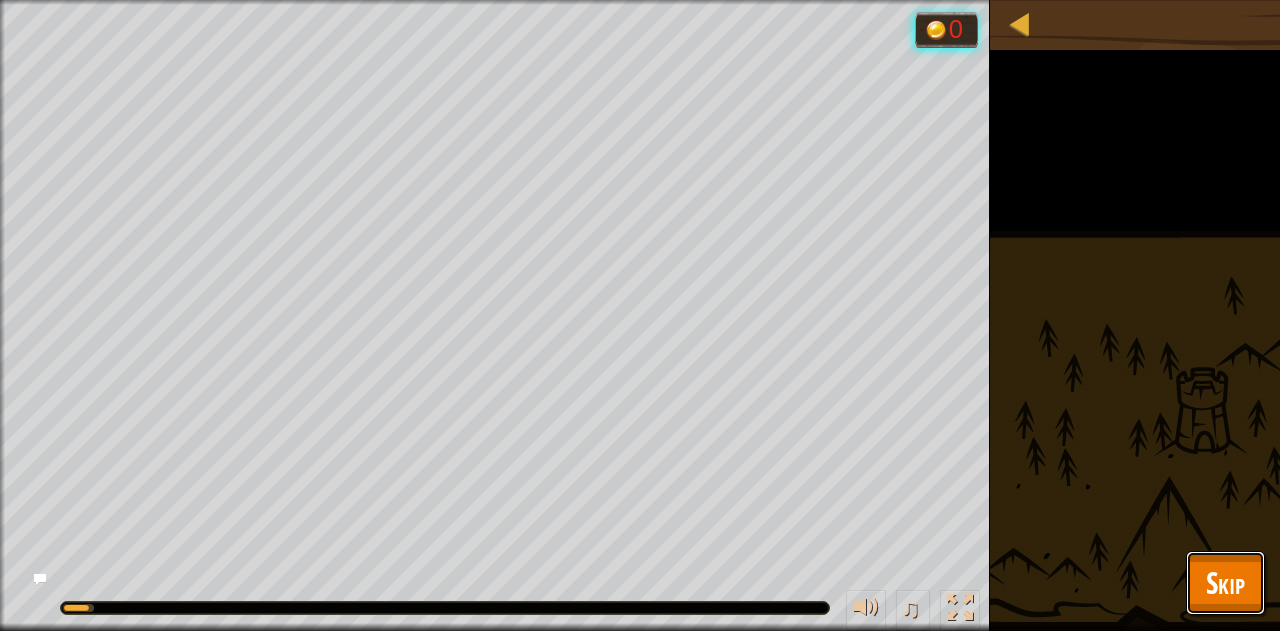 click on "Skip" at bounding box center [1225, 582] 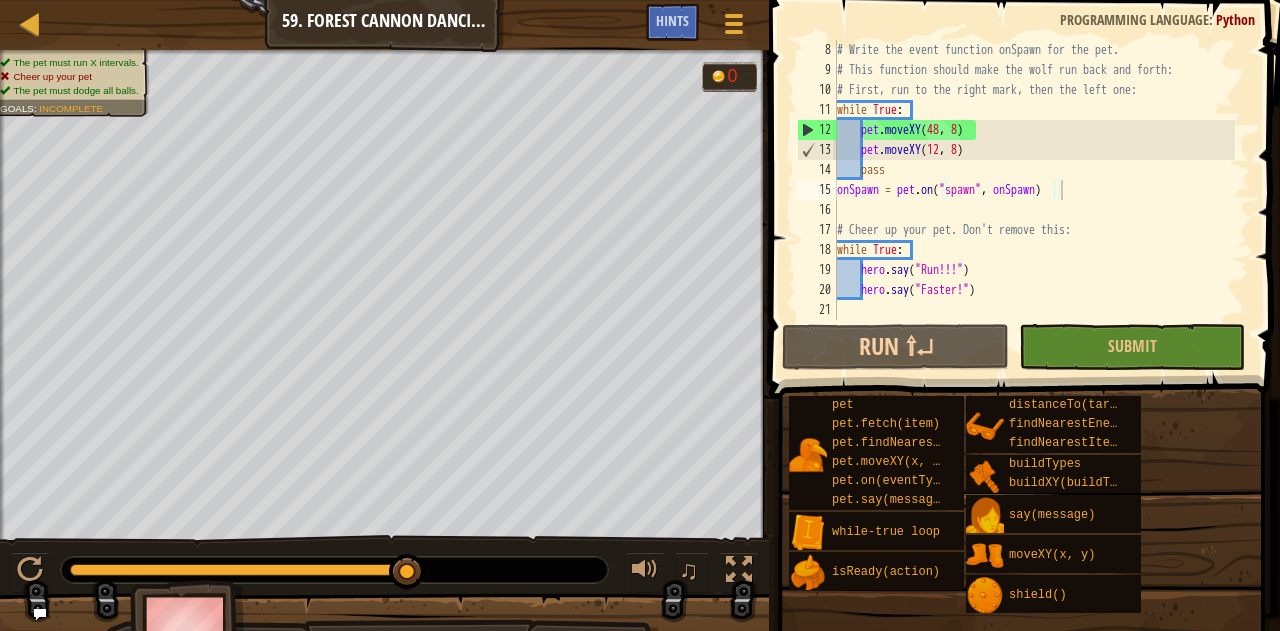 scroll, scrollTop: 140, scrollLeft: 0, axis: vertical 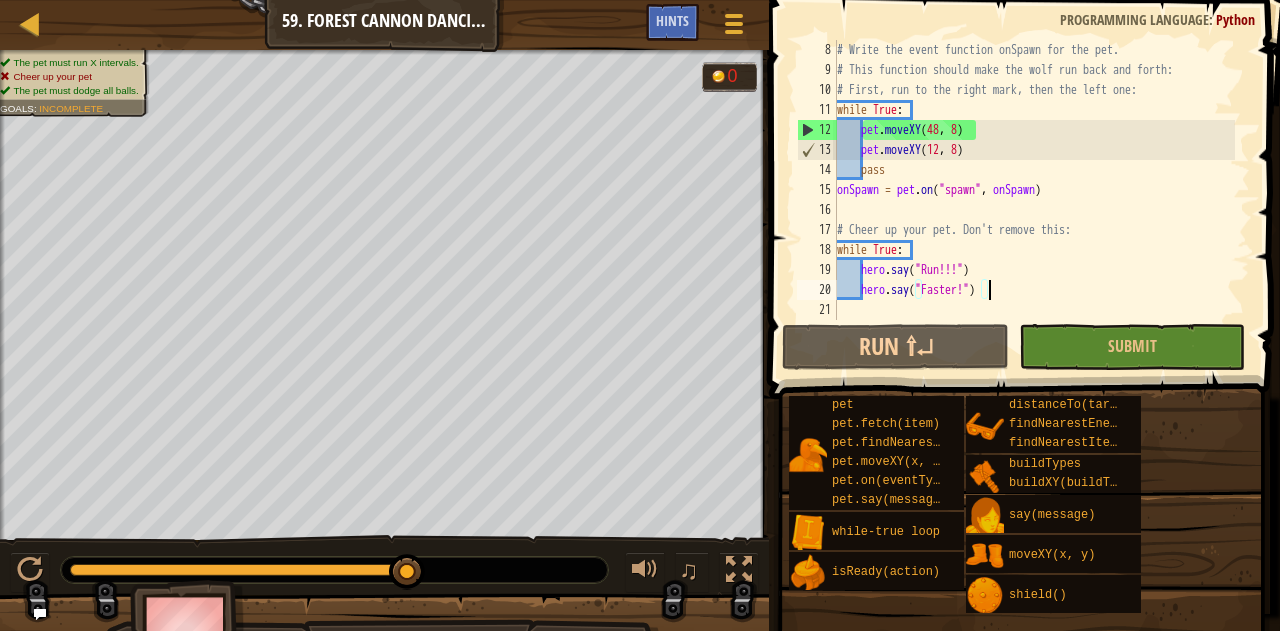 click on "# Write the event function onSpawn for the pet. # This function should make the wolf run back and forth: # First, run to the right mark, then the left one: while   True :      pet . moveXY ( 48 ,   8 )      pet . moveXY ( 12 ,   8 )      pass onSpawn   =   pet . on ( "spawn" ,   onSpawn ) # Cheer up your pet. Don't remove this: while   True :      hero . say ( "Run!!!" )      hero . say ( "Faster!" )" at bounding box center [1034, 200] 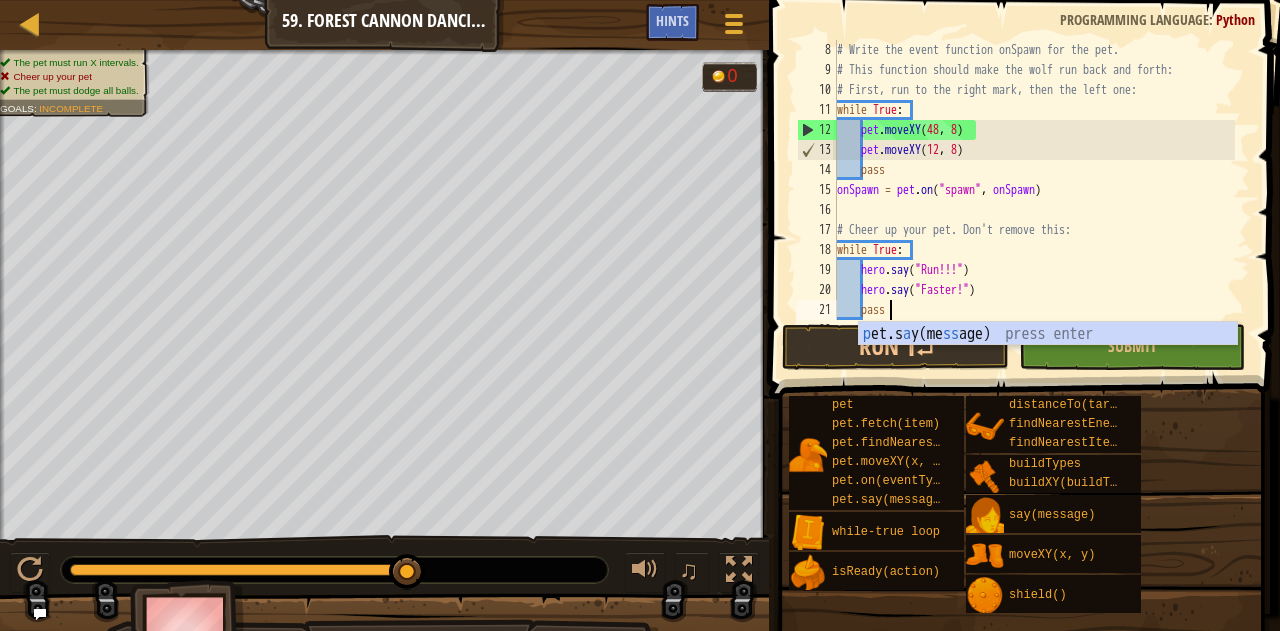 scroll, scrollTop: 9, scrollLeft: 3, axis: both 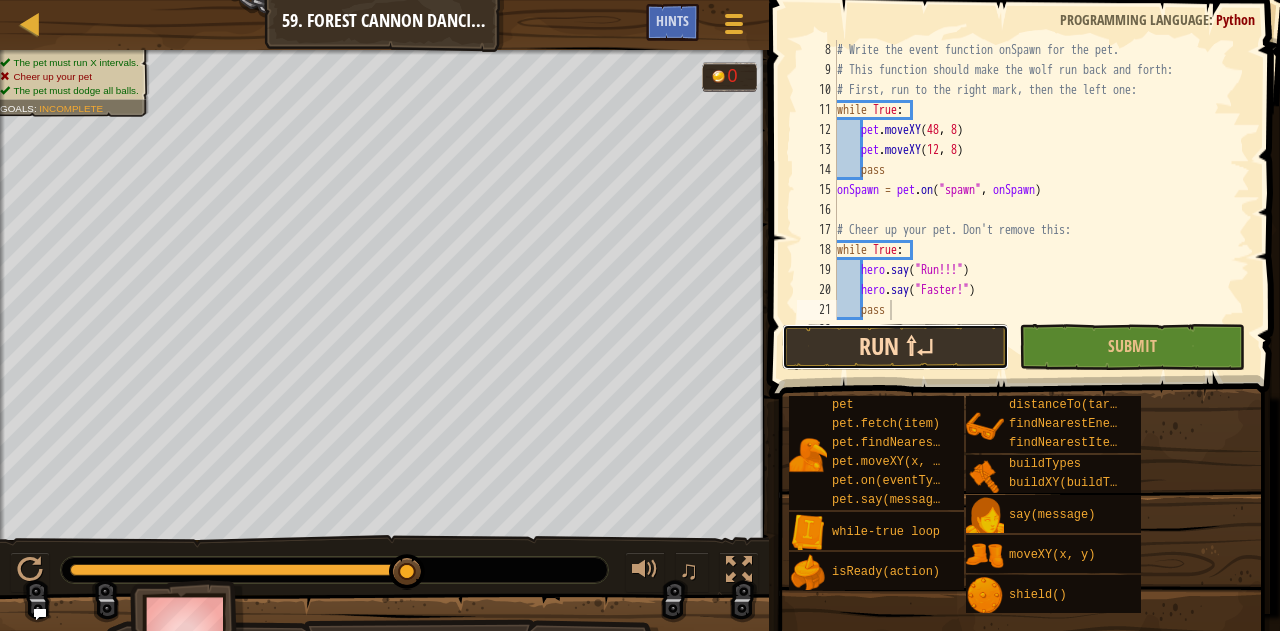 click on "Run ⇧↵" at bounding box center (895, 347) 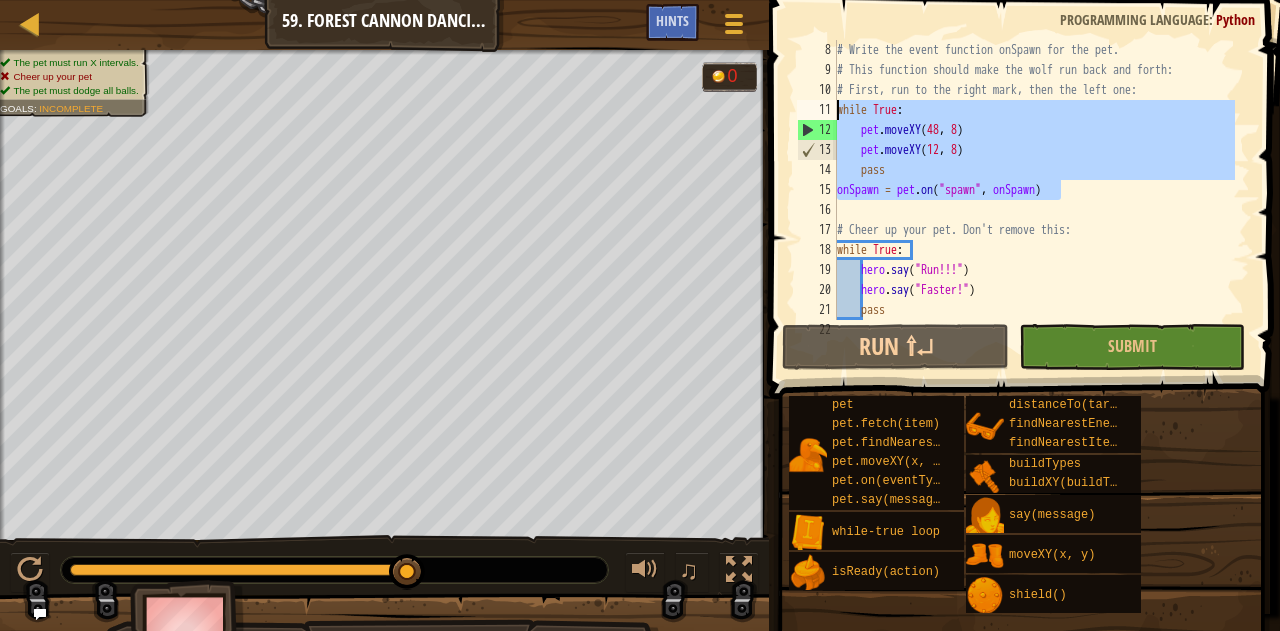 drag, startPoint x: 1110, startPoint y: 186, endPoint x: 798, endPoint y: 119, distance: 319.11282 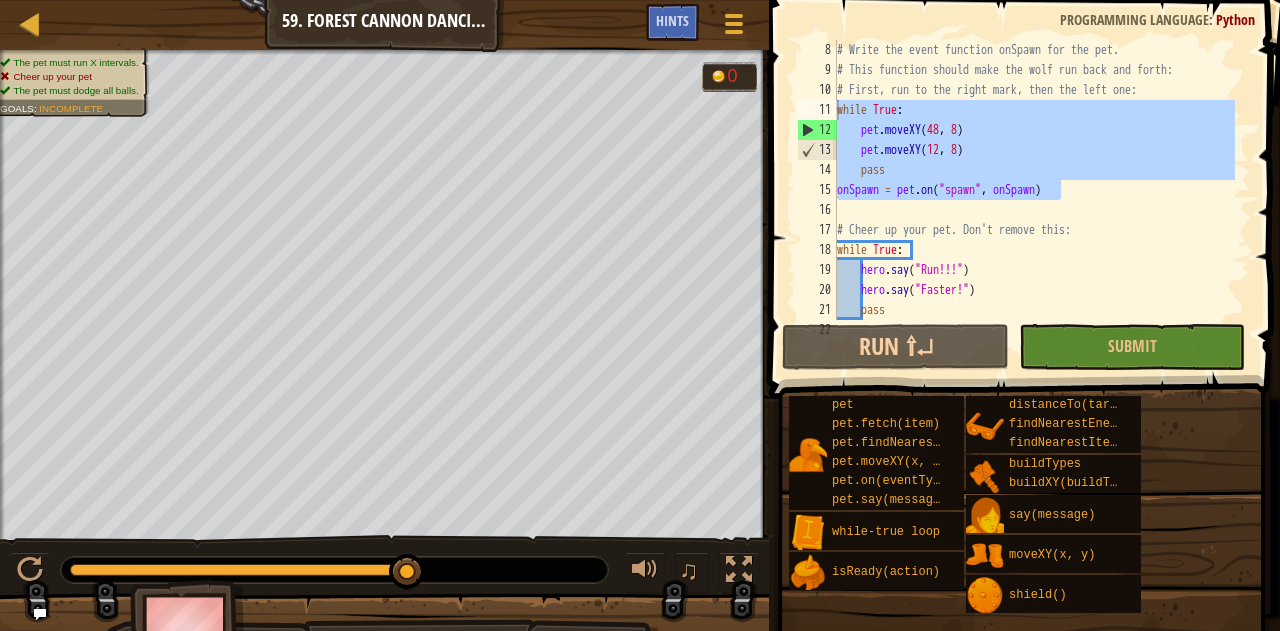 click on "Map Computer Science 2 59. Forest Cannon Dancing Game Menu Done Hints" at bounding box center (384, 25) 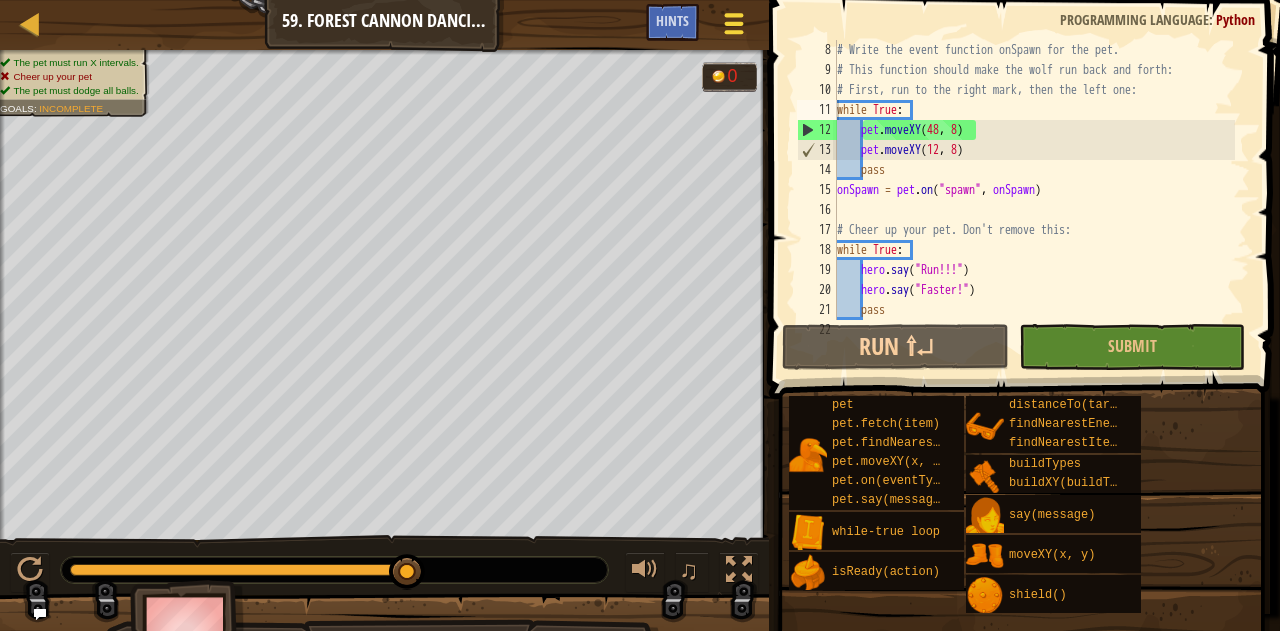 click on "Game Menu" at bounding box center (733, 27) 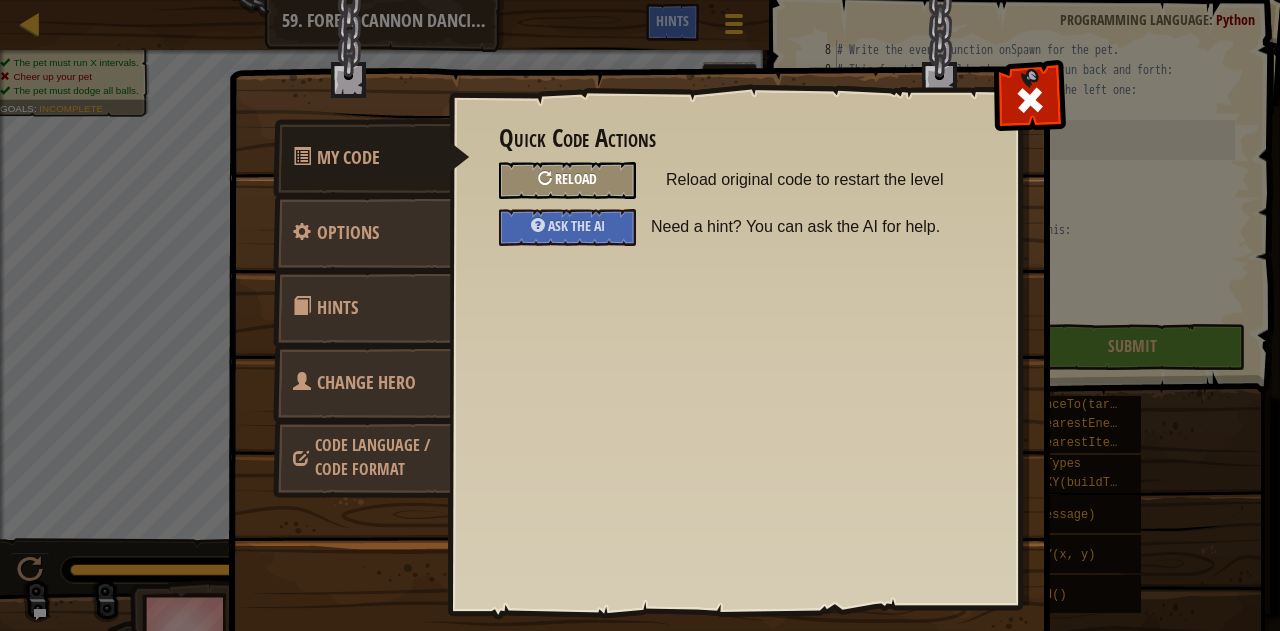 click on "Reload" at bounding box center [576, 178] 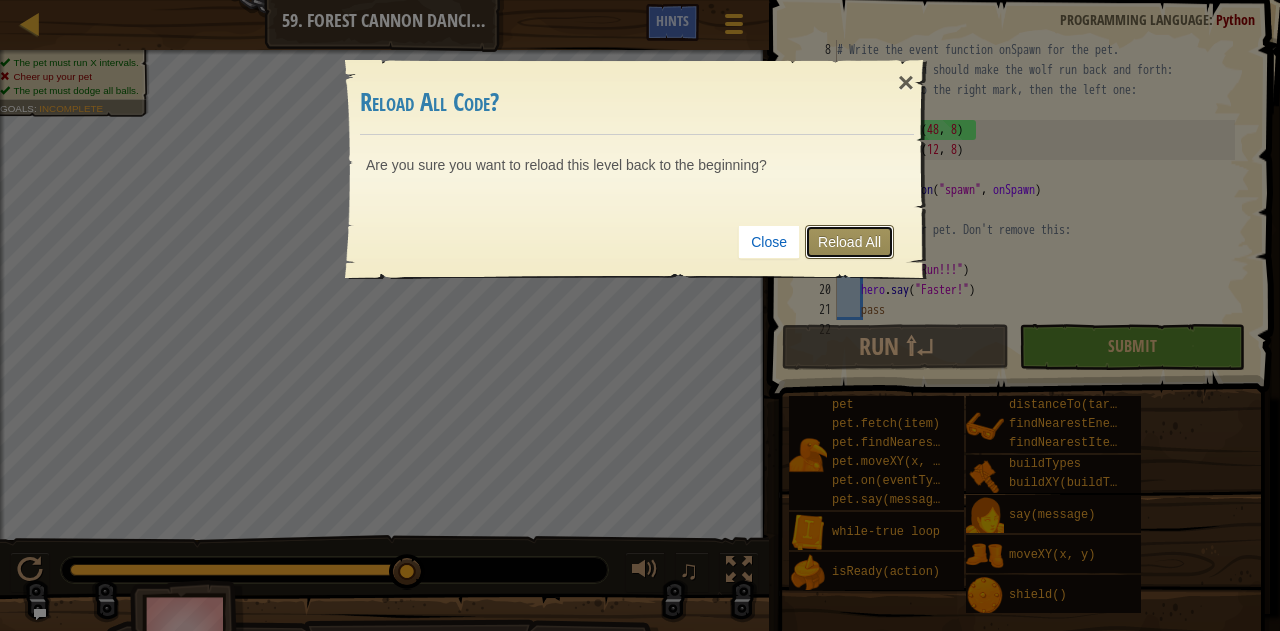 click on "Reload All" at bounding box center (849, 242) 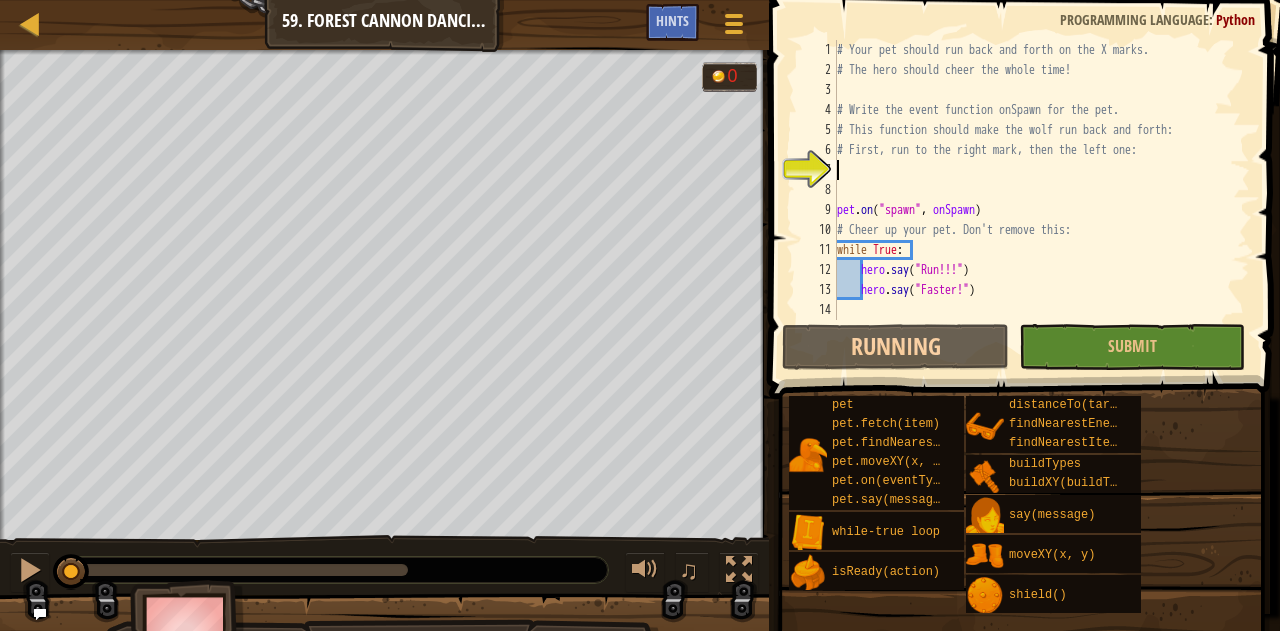 scroll, scrollTop: 9, scrollLeft: 0, axis: vertical 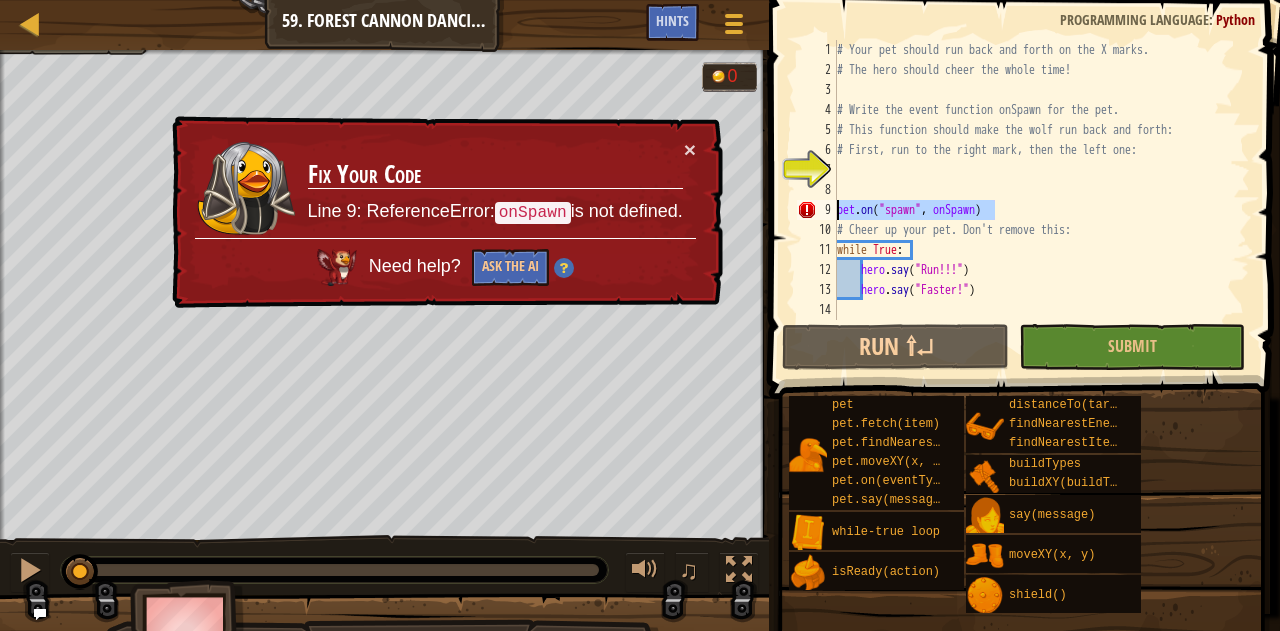 drag, startPoint x: 1076, startPoint y: 207, endPoint x: 829, endPoint y: 209, distance: 247.0081 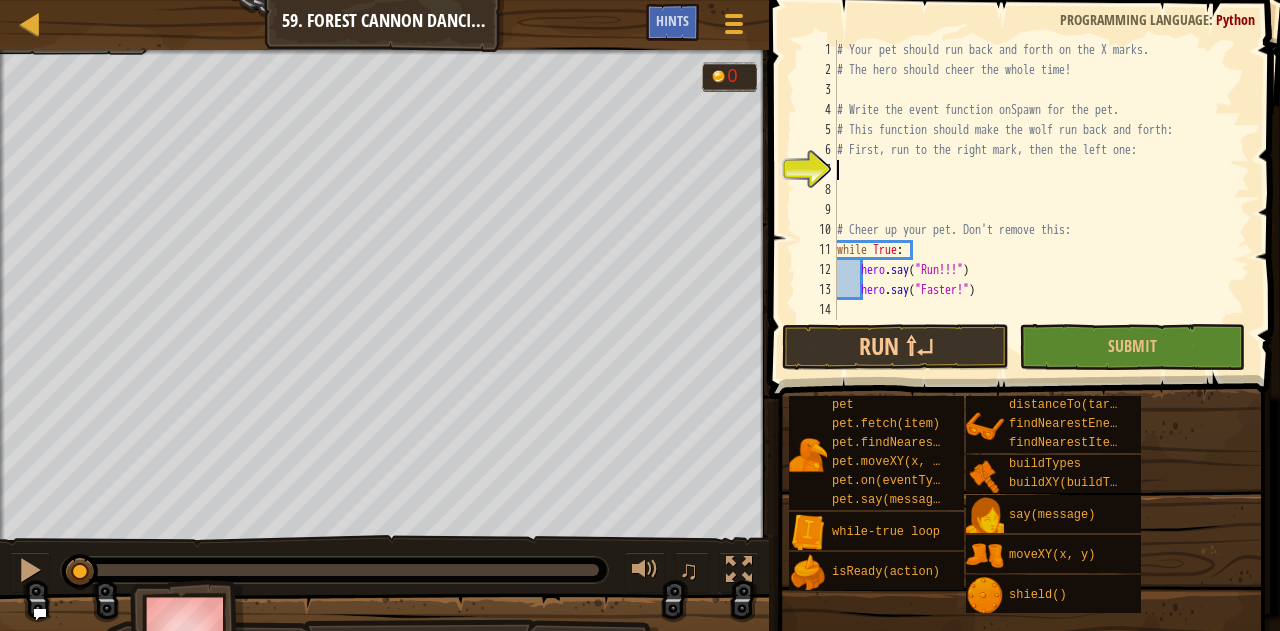 click on "# Your pet should run back and forth on the X marks. # The hero should cheer the whole time! # Write the event function onSpawn for the pet. # This function should make the wolf run back and forth: # First, run to the right mark, then the left one: # Cheer up your pet. Don't remove this: while   True :      hero . say ( "Run!!!" )      hero . say ( "Faster!" )" at bounding box center [1041, 200] 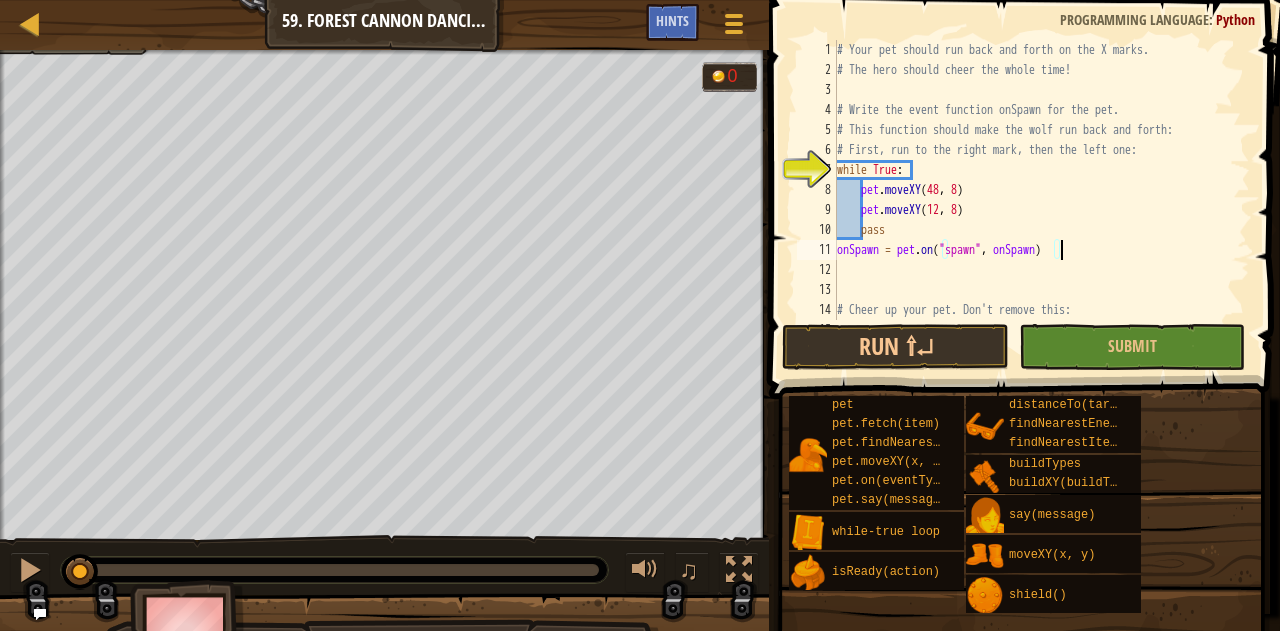 scroll, scrollTop: 0, scrollLeft: 0, axis: both 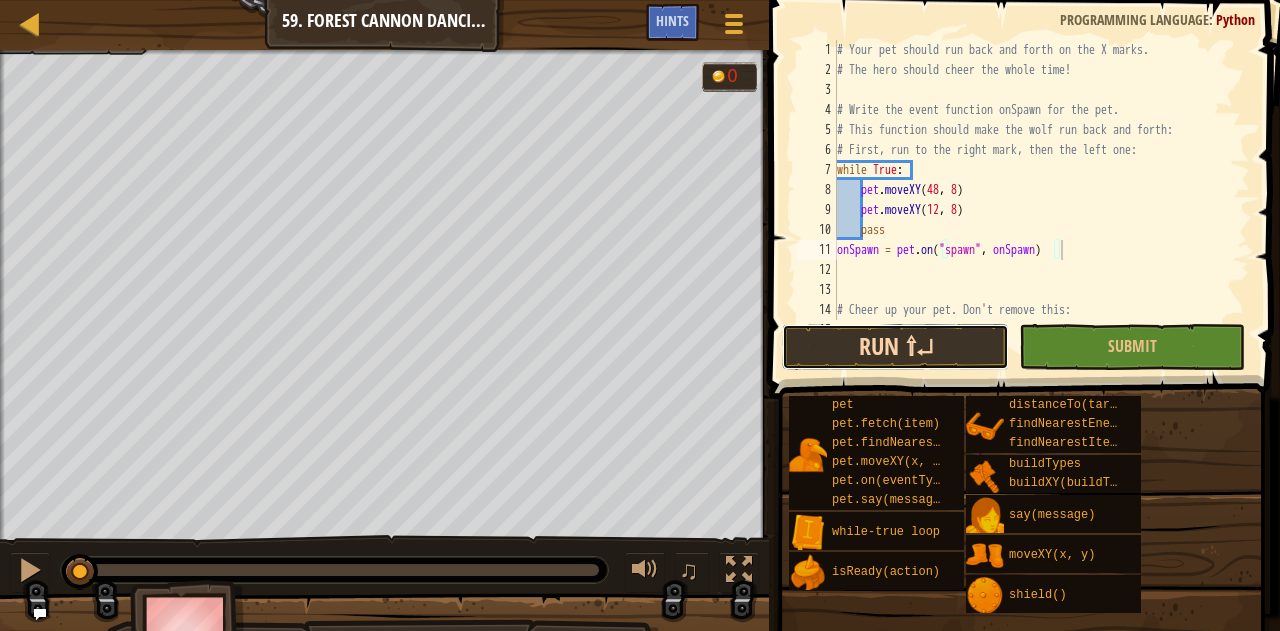 click on "Run ⇧↵" at bounding box center [895, 347] 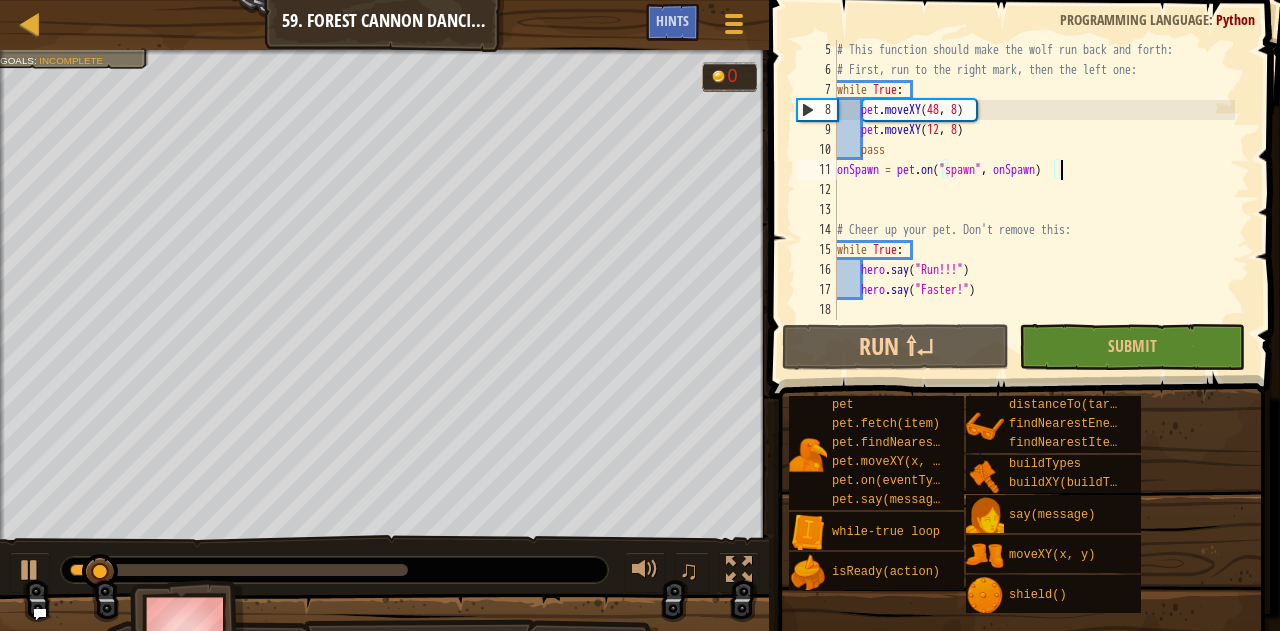 scroll, scrollTop: 80, scrollLeft: 0, axis: vertical 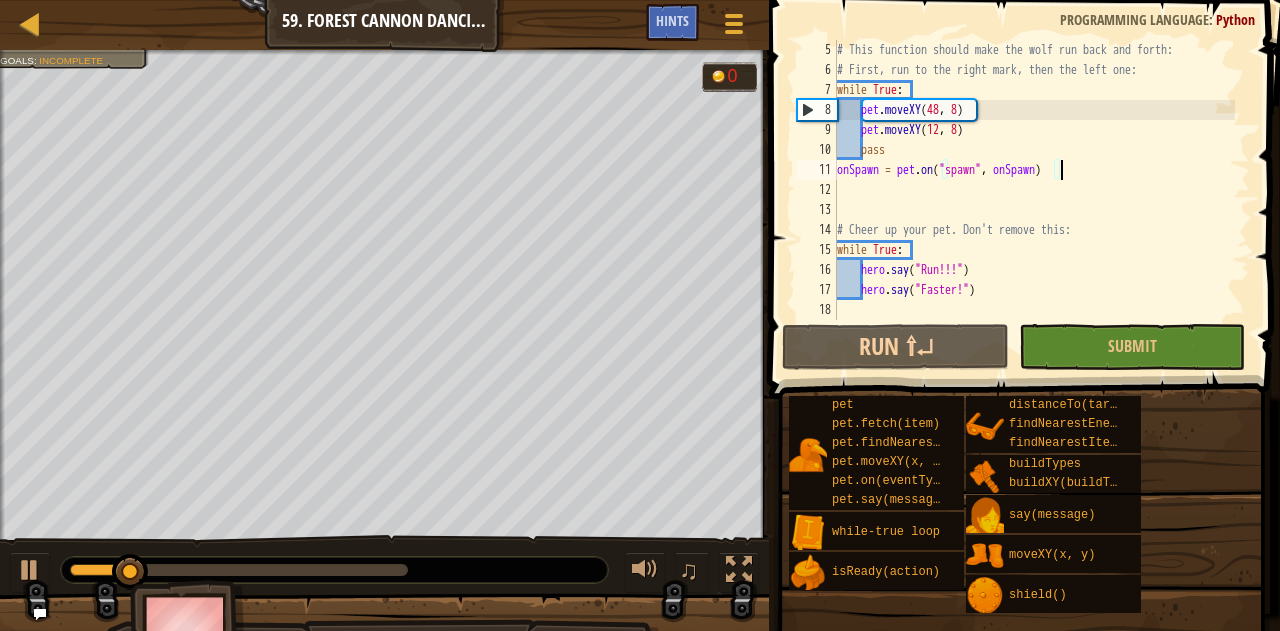 click on "# This function should make the wolf run back and forth: # First, run to the right mark, then the left one: while   True :      pet . moveXY ( 48 ,   8 )      pet . moveXY ( 12 ,   8 )      pass onSpawn   =   pet . on ( "spawn" ,   onSpawn ) # Cheer up your pet. Don't remove this: while   True :      hero . say ( "Run!!!" )      hero . say ( "Faster!" )" at bounding box center [1034, 200] 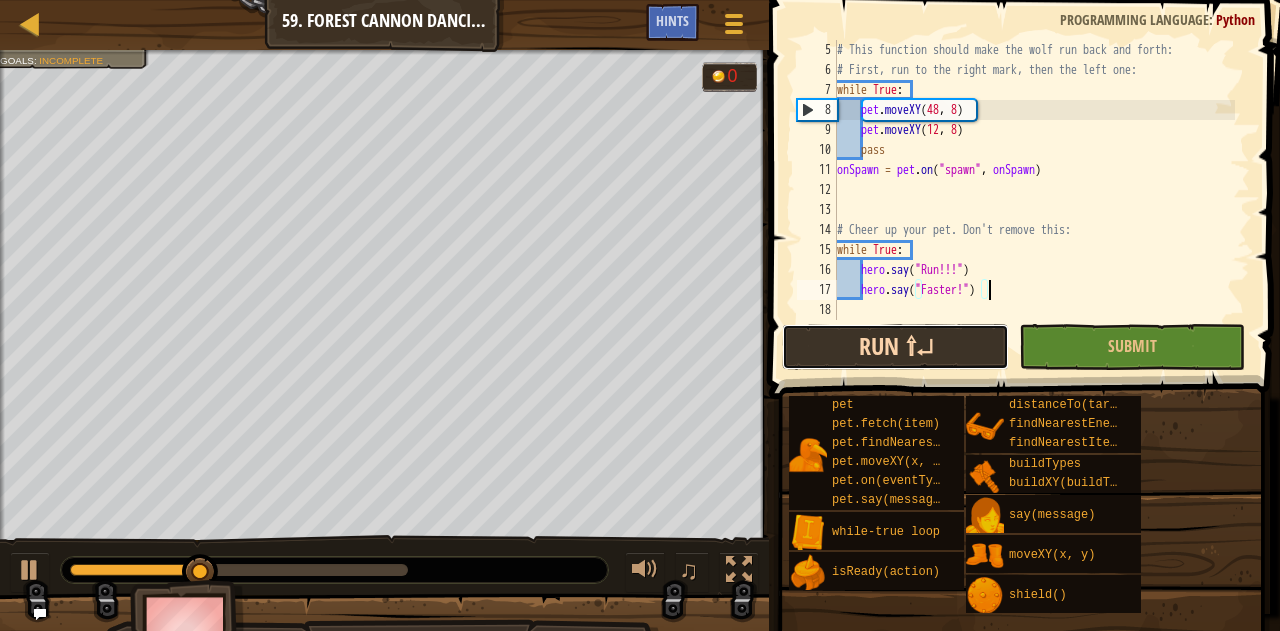 click on "Run ⇧↵" at bounding box center (895, 347) 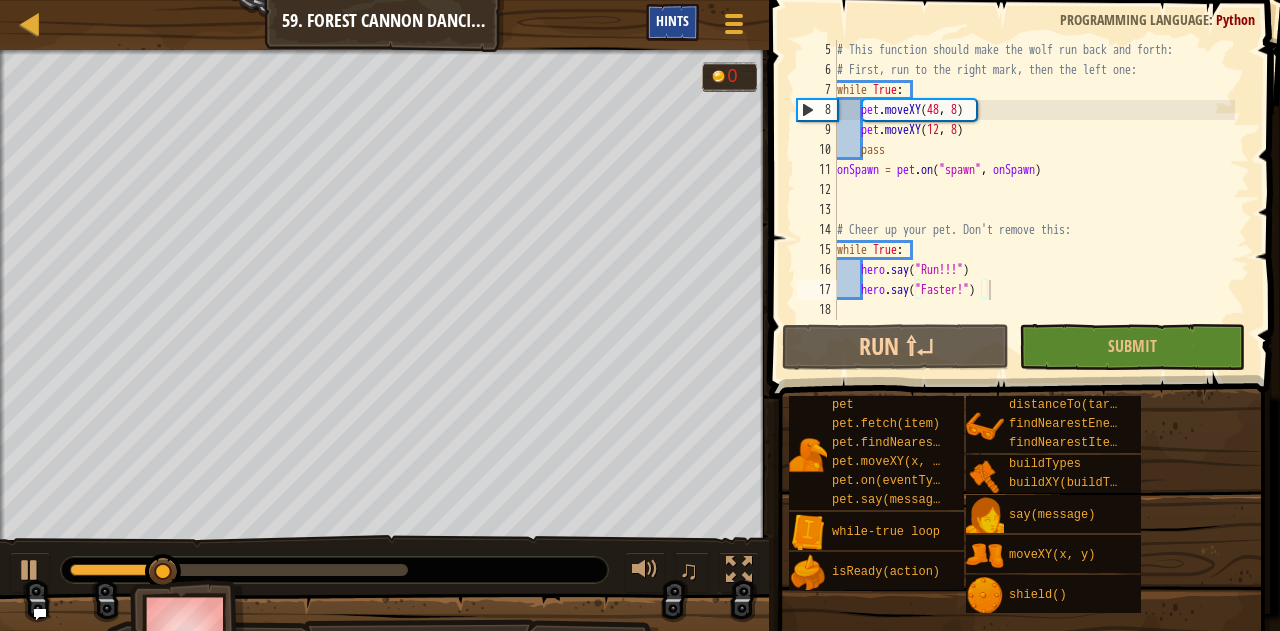 click on "Hints" at bounding box center [672, 20] 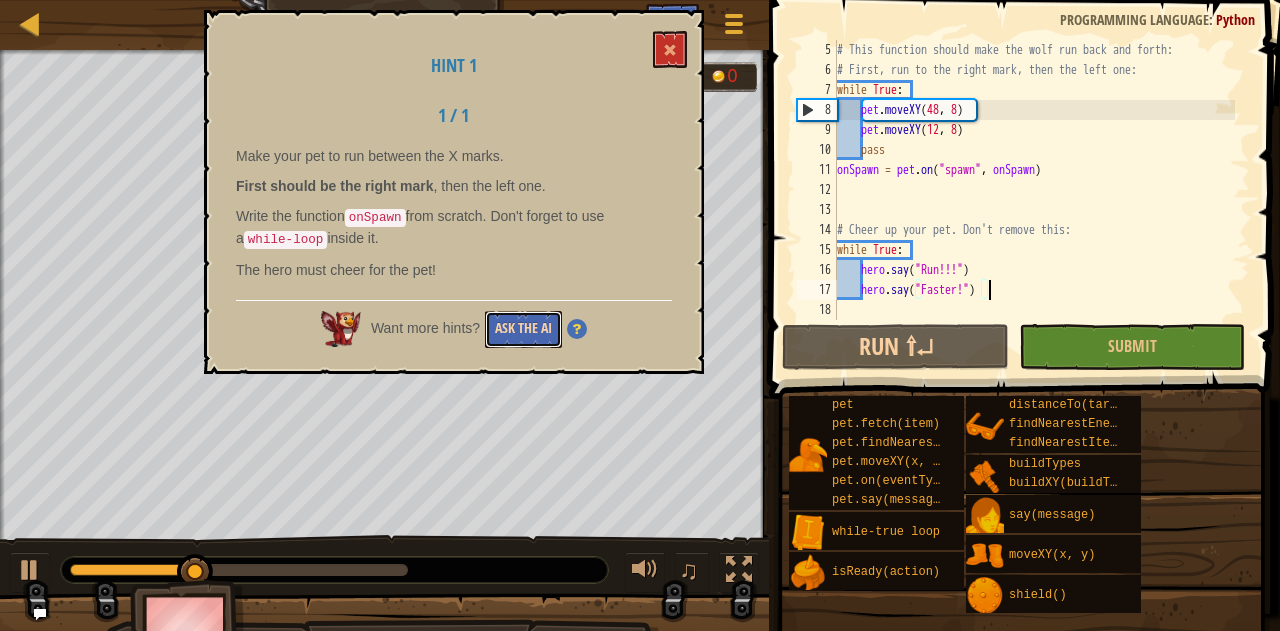 click on "Ask the AI" at bounding box center (523, 329) 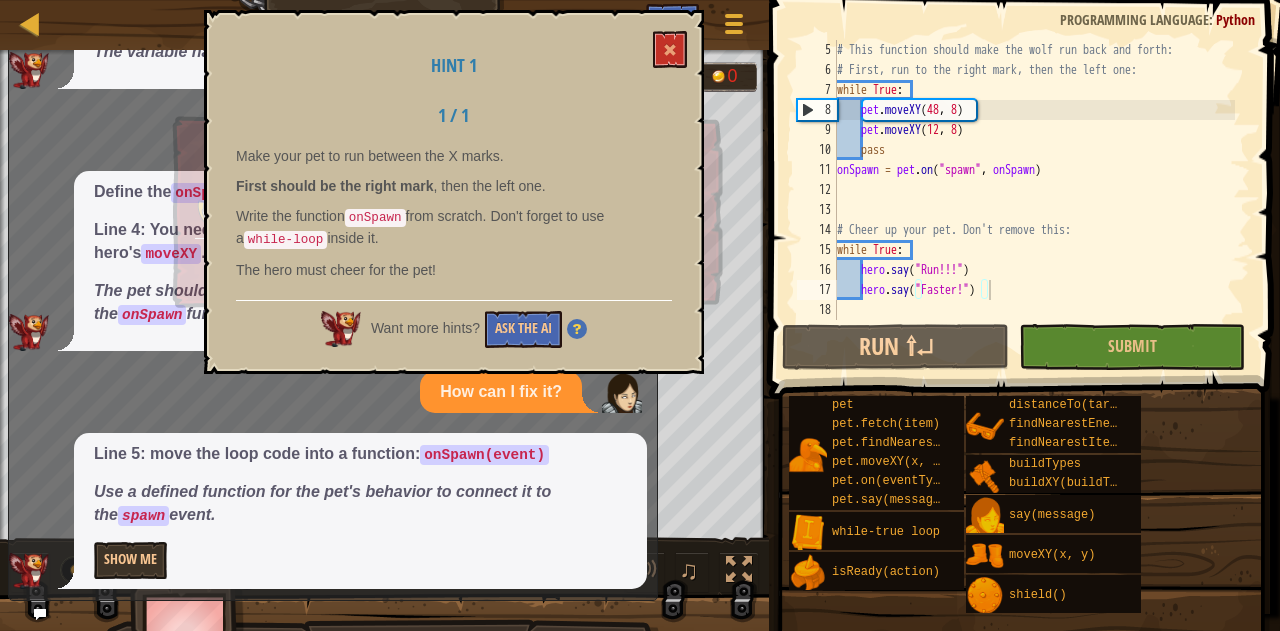 scroll, scrollTop: 110, scrollLeft: 0, axis: vertical 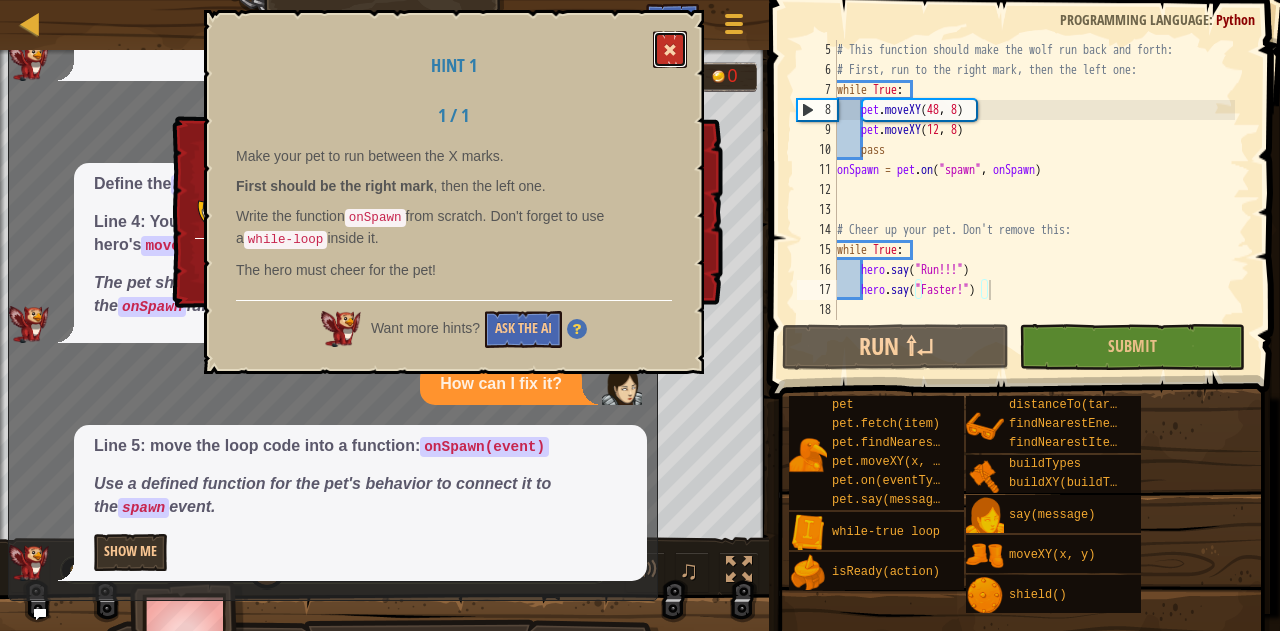 click at bounding box center (670, 50) 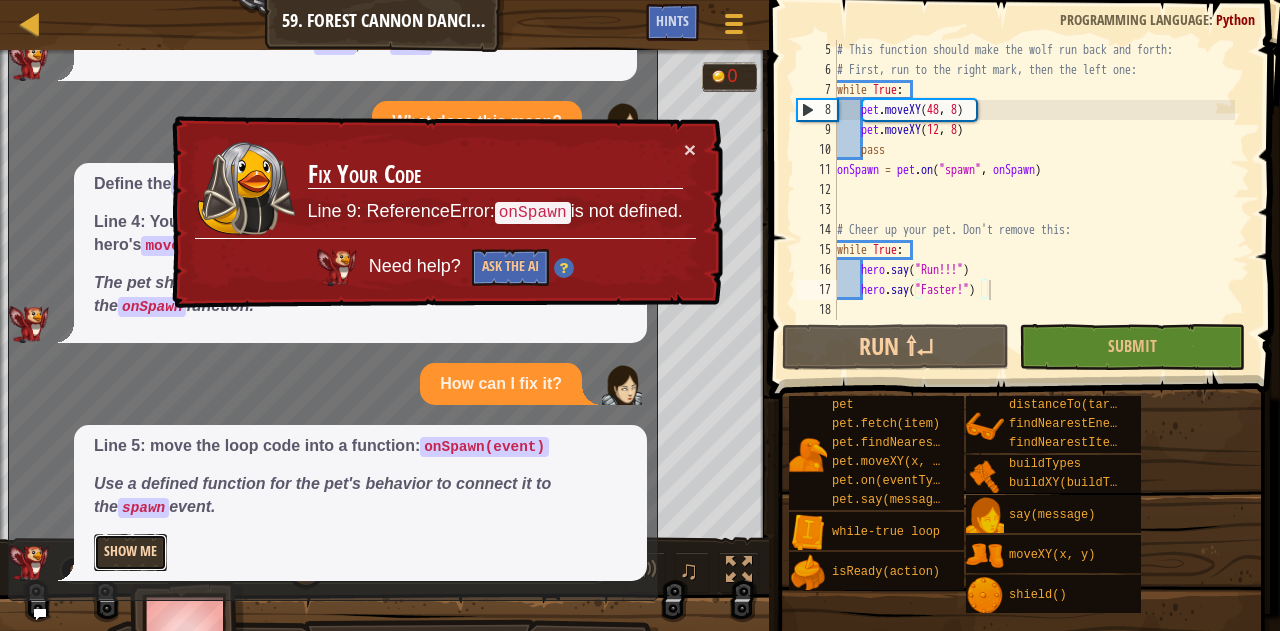click on "Show Me" at bounding box center [130, 552] 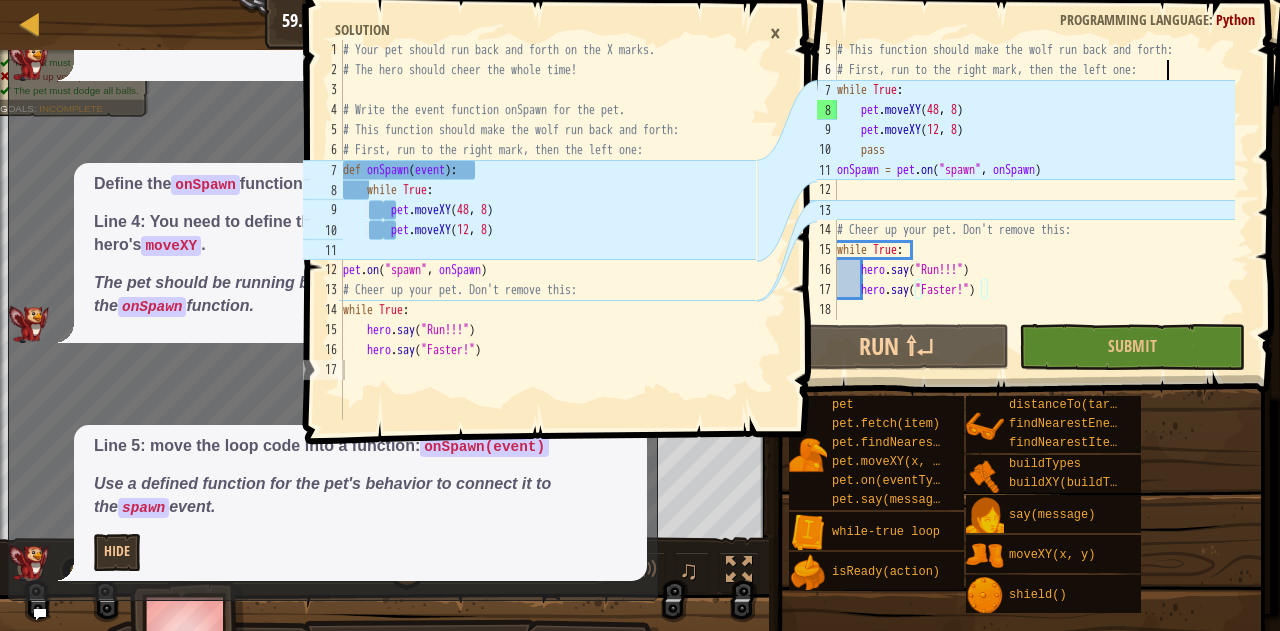 click on "# This function should make the wolf run back and forth: # First, run to the right mark, then the left one: while   True :      pet . moveXY ( 48 ,   8 )      pet . moveXY ( 12 ,   8 )      pass onSpawn   =   pet . on ( "spawn" ,   onSpawn ) # Cheer up your pet. Don't remove this: while   True :      hero . say ( "Run!!!" )      hero . say ( "Faster!" )" at bounding box center (1034, 200) 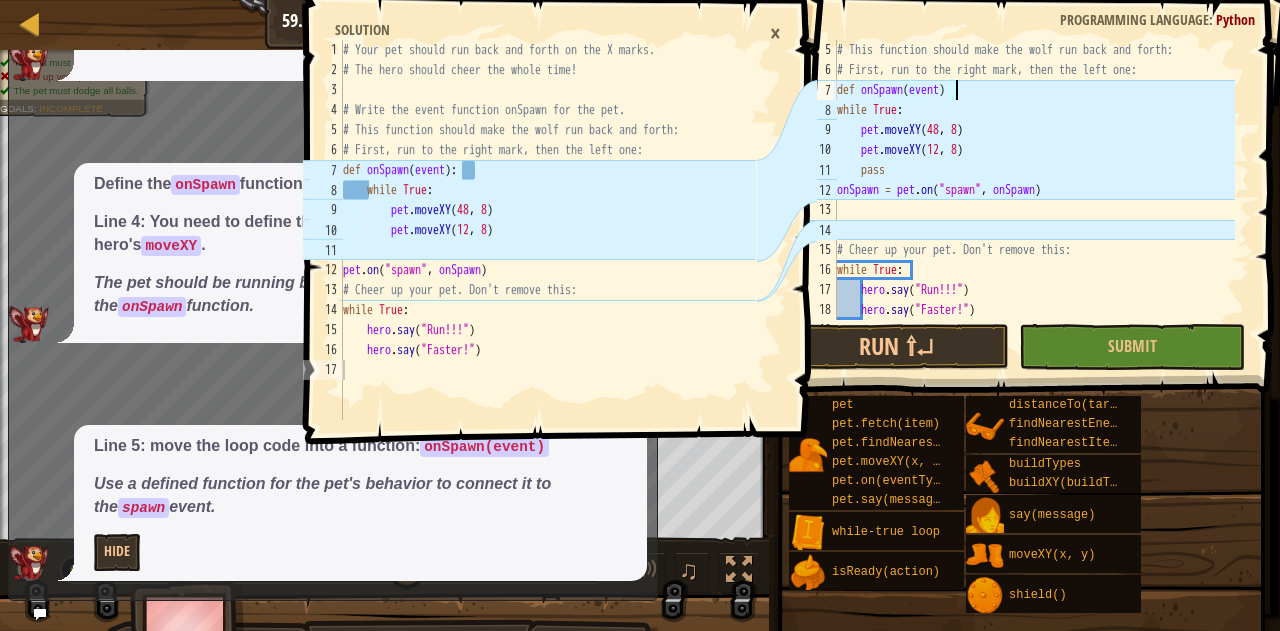 scroll, scrollTop: 9, scrollLeft: 9, axis: both 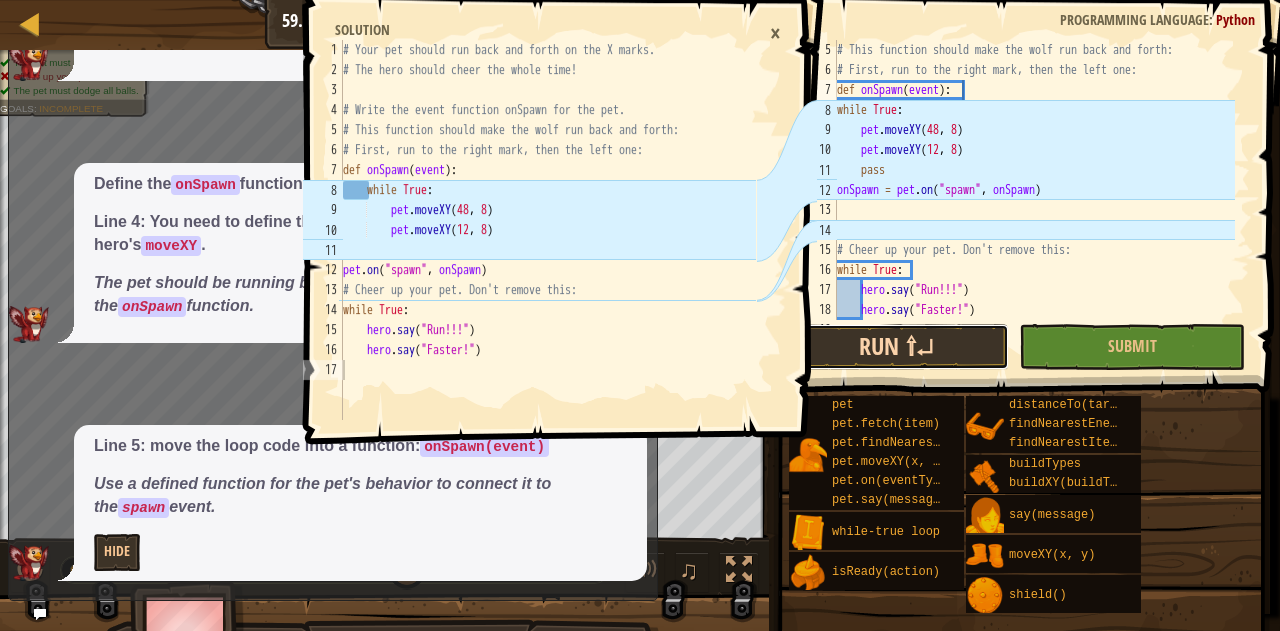 click on "Run ⇧↵" at bounding box center (895, 347) 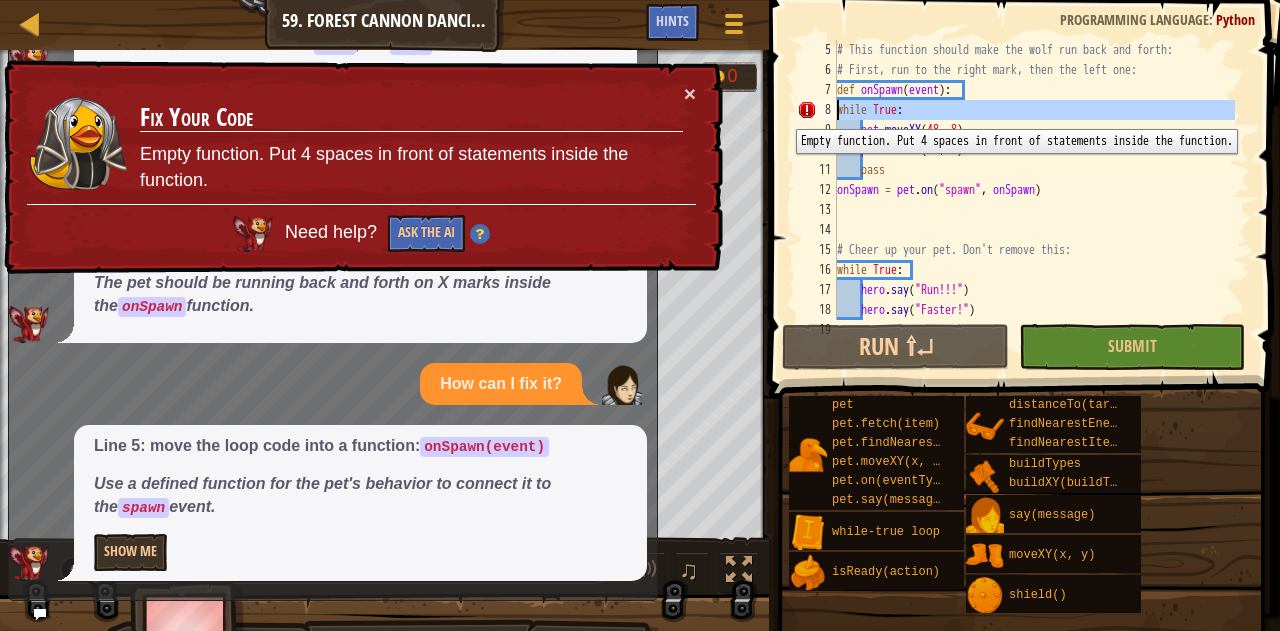 click on "8" at bounding box center [817, 110] 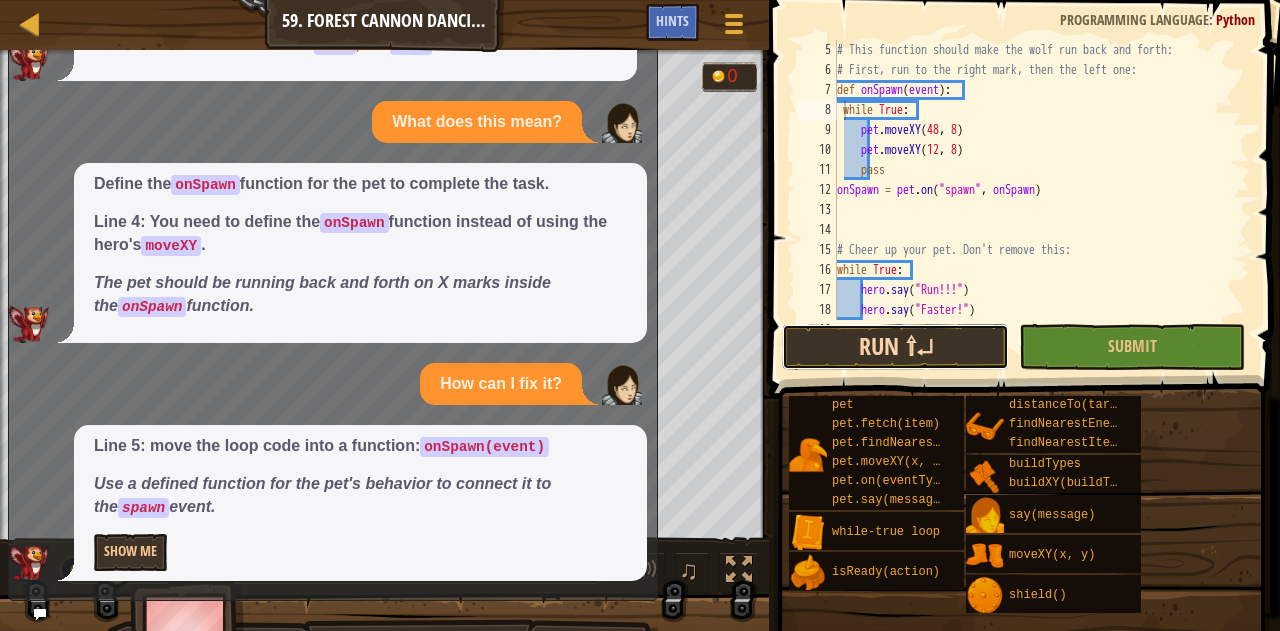 click on "Run ⇧↵" at bounding box center (895, 347) 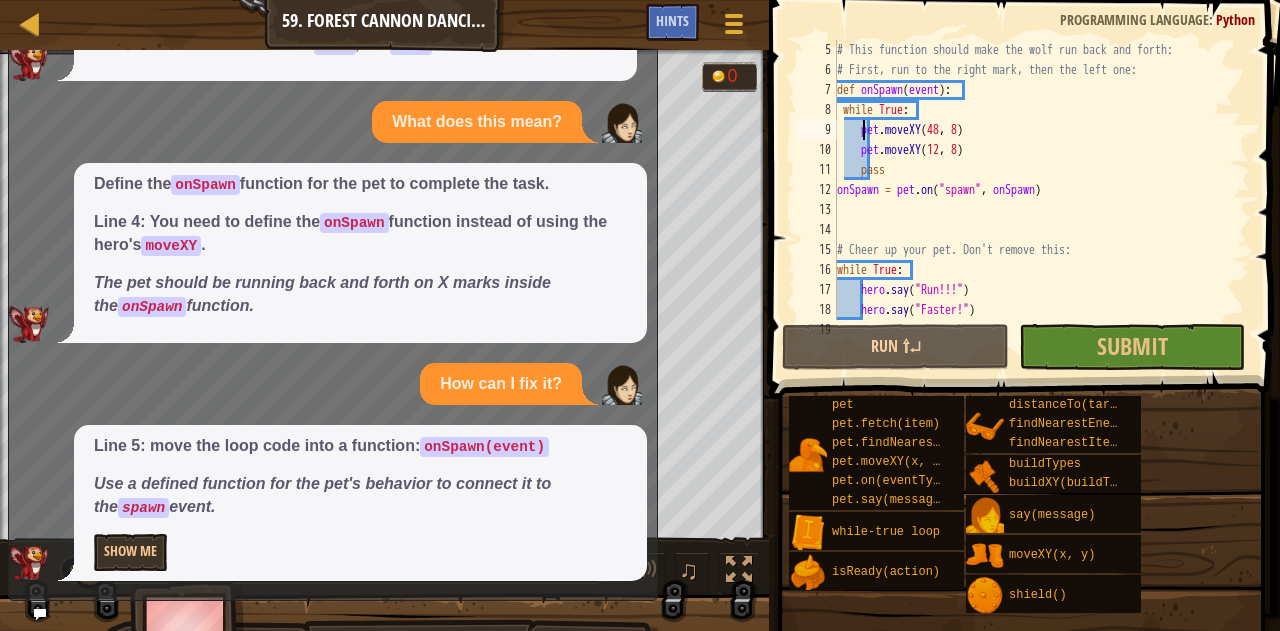 click on "# This function should make the wolf run back and forth: # First, run to the right mark, then the left one: def   onSpawn ( event ) :   while   True :      pet . moveXY ( 48 ,   8 )      pet . moveXY ( 12 ,   8 )      pass onSpawn   =   pet . on ( "spawn" ,   onSpawn ) # Cheer up your pet. Don't remove this: while   True :      hero . say ( "Run!!!" )      hero . say ( "Faster!" )" at bounding box center (1034, 200) 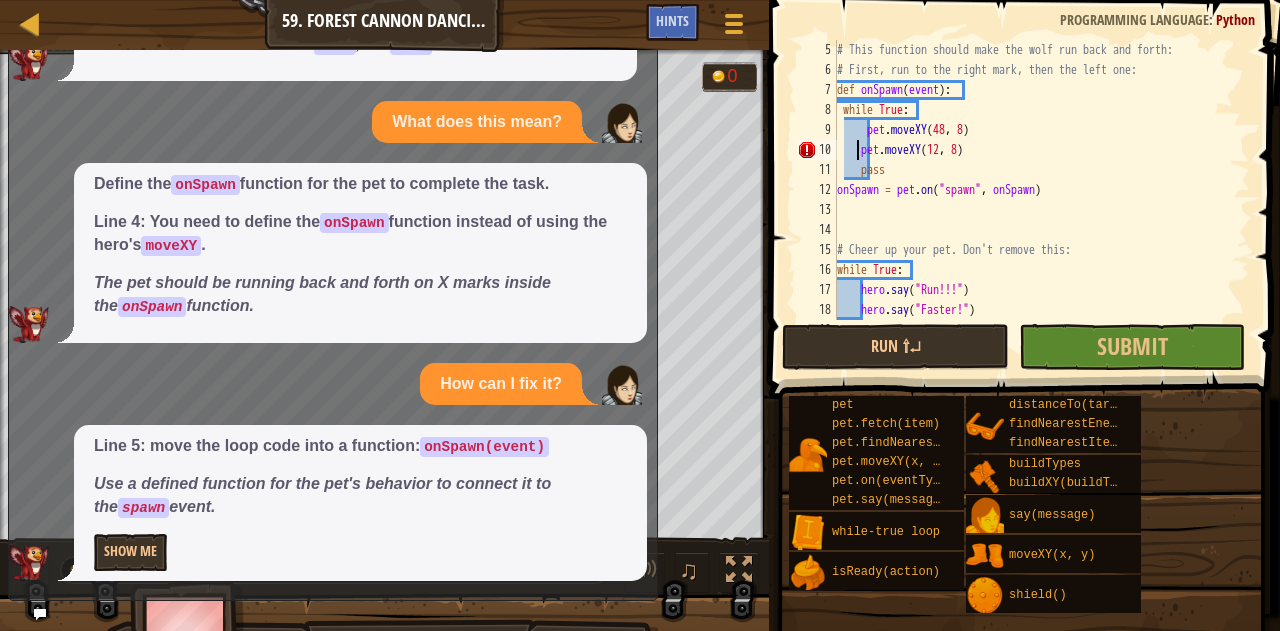 click on "# This function should make the wolf run back and forth: # First, run to the right mark, then the left one: def   onSpawn ( event ) :   while   True :       pet . moveXY ( 48 ,   8 )      pet . moveXY ( 12 ,   8 )      pass onSpawn   =   pet . on ( "spawn" ,   onSpawn ) # Cheer up your pet. Don't remove this: while   True :      hero . say ( "Run!!!" )      hero . say ( "Faster!" )" at bounding box center (1034, 200) 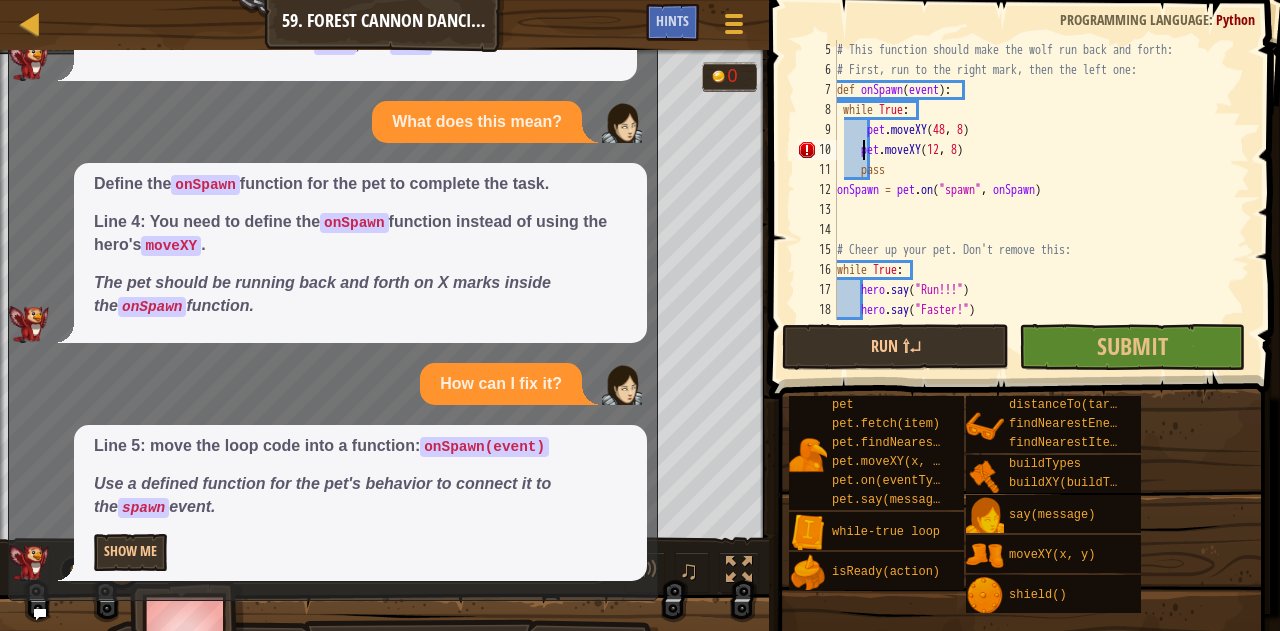 click on "# This function should make the wolf run back and forth: # First, run to the right mark, then the left one: def   onSpawn ( event ) :   while   True :       pet . moveXY ( 48 ,   8 )      pet . moveXY ( 12 ,   8 )      pass onSpawn   =   pet . on ( "spawn" ,   onSpawn ) # Cheer up your pet. Don't remove this: while   True :      hero . say ( "Run!!!" )      hero . say ( "Faster!" )" at bounding box center (1034, 200) 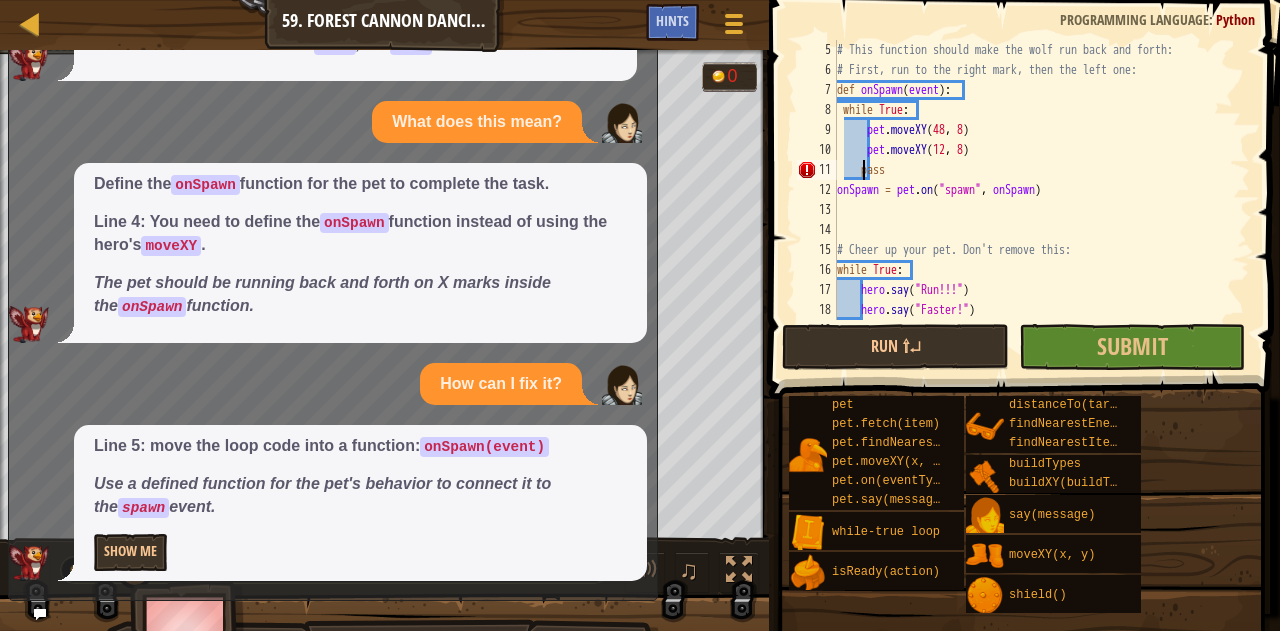 click on "# This function should make the wolf run back and forth: # First, run to the right mark, then the left one: def   onSpawn ( event ) :   while   True :       pet . moveXY ( 48 ,   8 )       pet . moveXY ( 12 ,   8 )      pass onSpawn   =   pet . on ( "spawn" ,   onSpawn ) # Cheer up your pet. Don't remove this: while   True :      hero . say ( "Run!!!" )      hero . say ( "Faster!" )" at bounding box center [1034, 200] 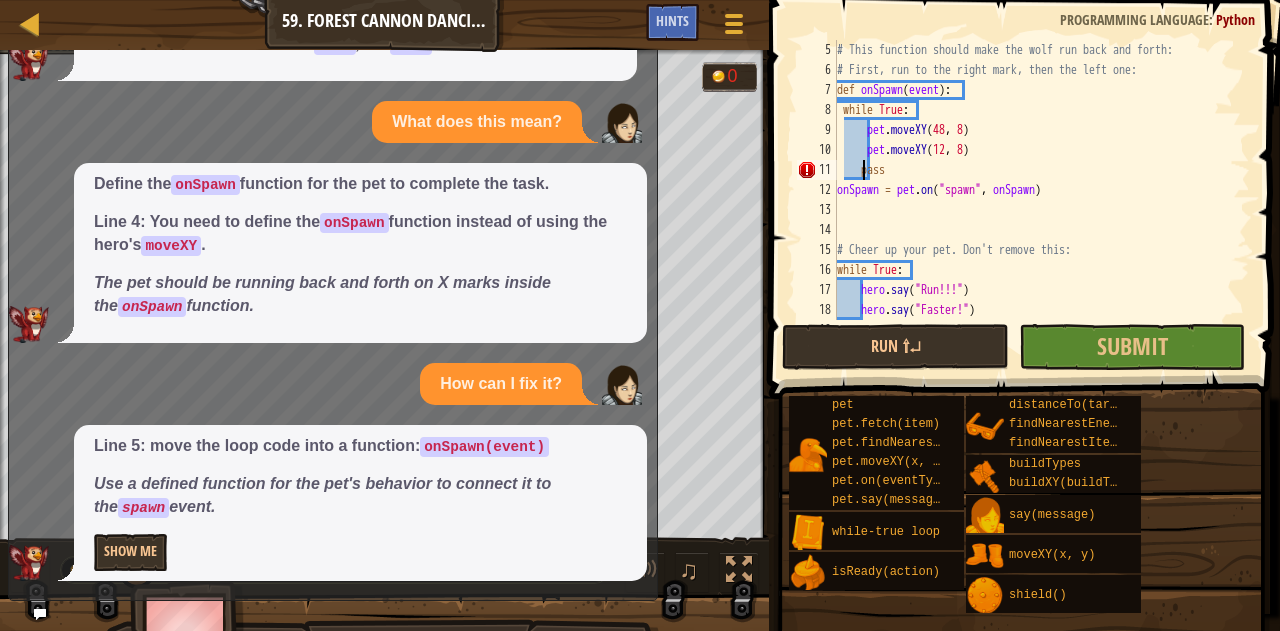 type on "pass" 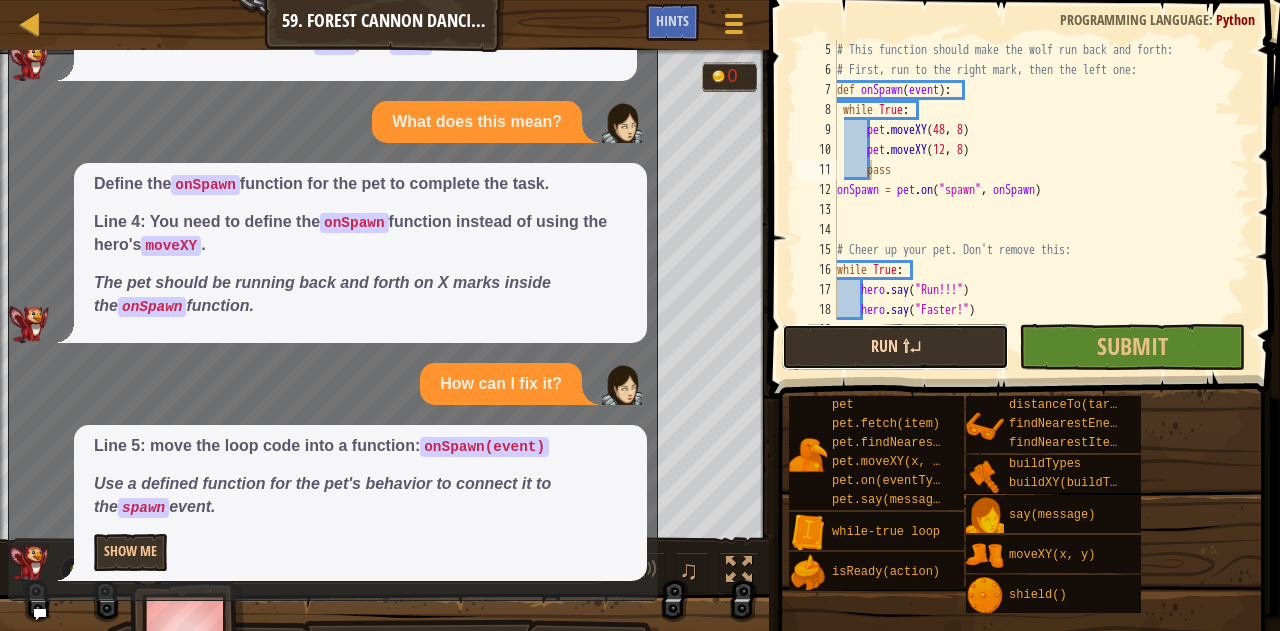 click on "Run ⇧↵" at bounding box center [895, 347] 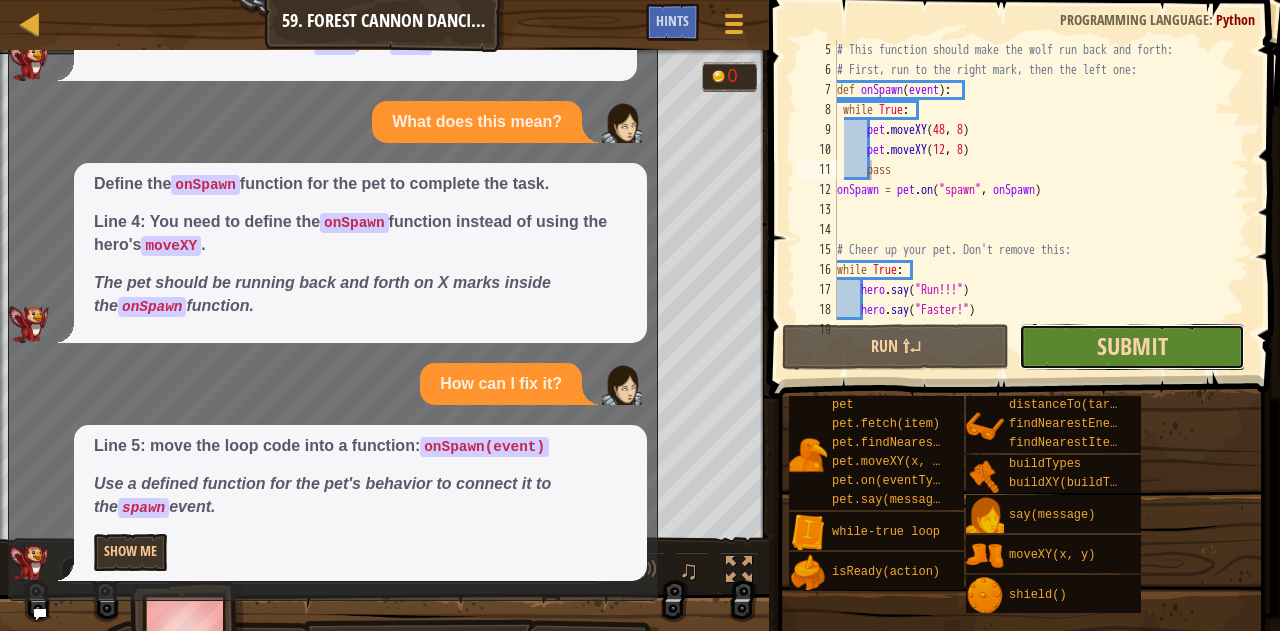 click on "Submit" at bounding box center [1132, 346] 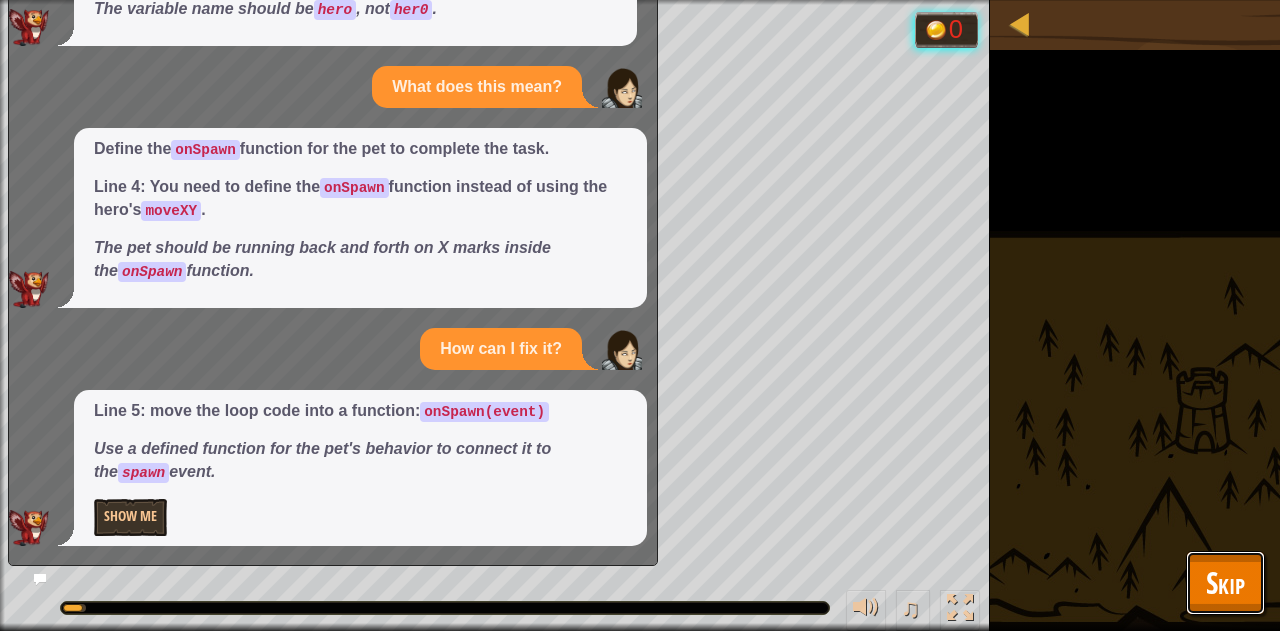 click on "Skip" at bounding box center (1225, 582) 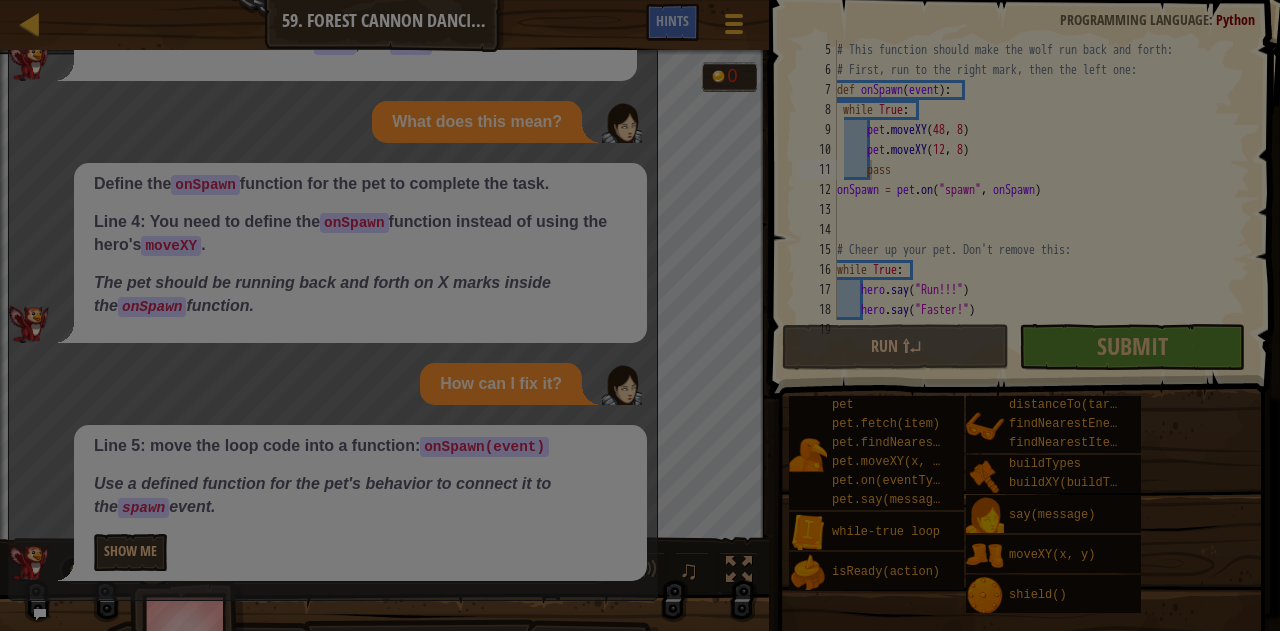 click on "Loading..." at bounding box center (0, 0) 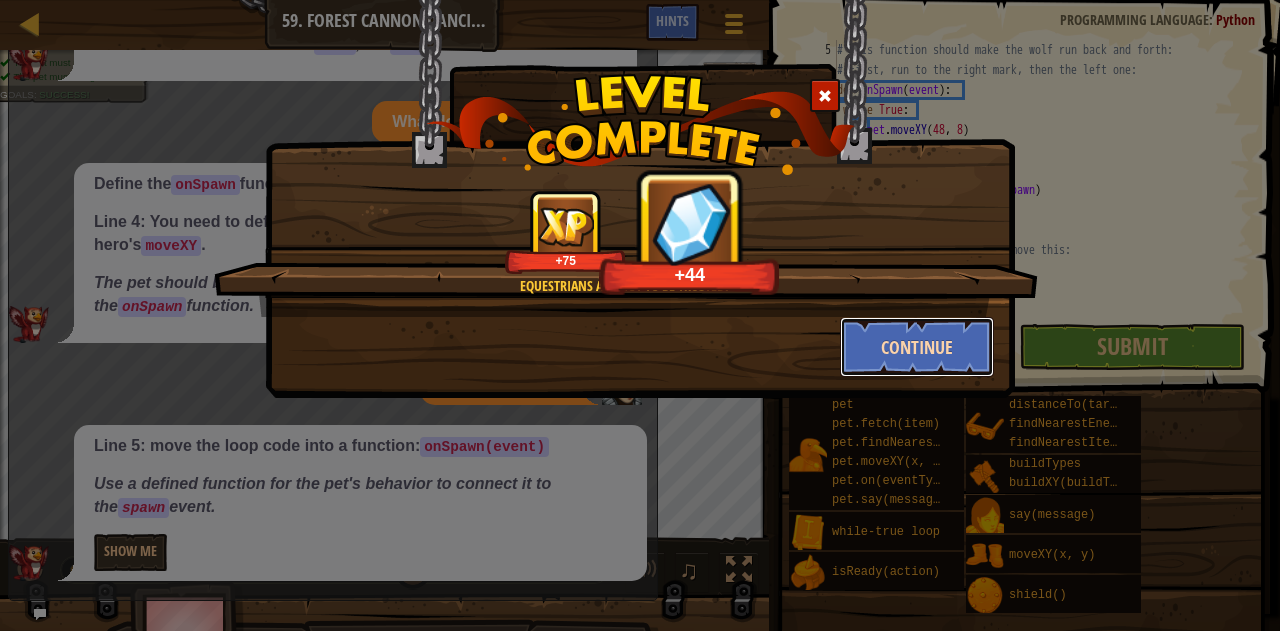 click on "Continue" at bounding box center (917, 347) 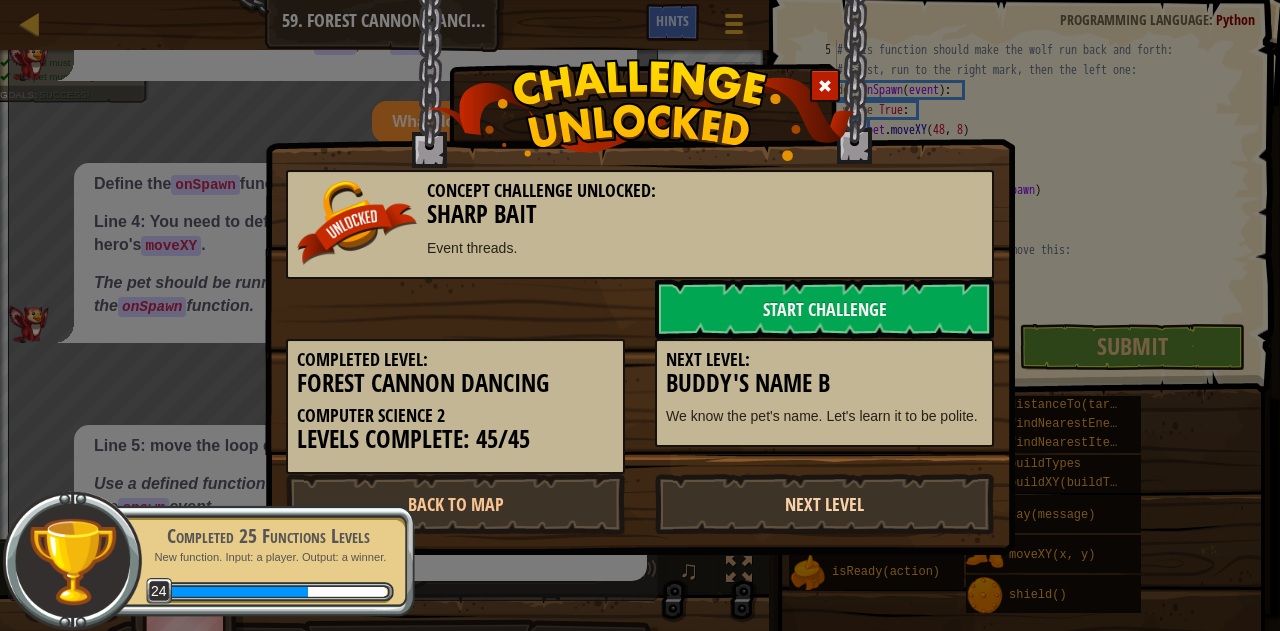 click on "Next Level" at bounding box center (824, 504) 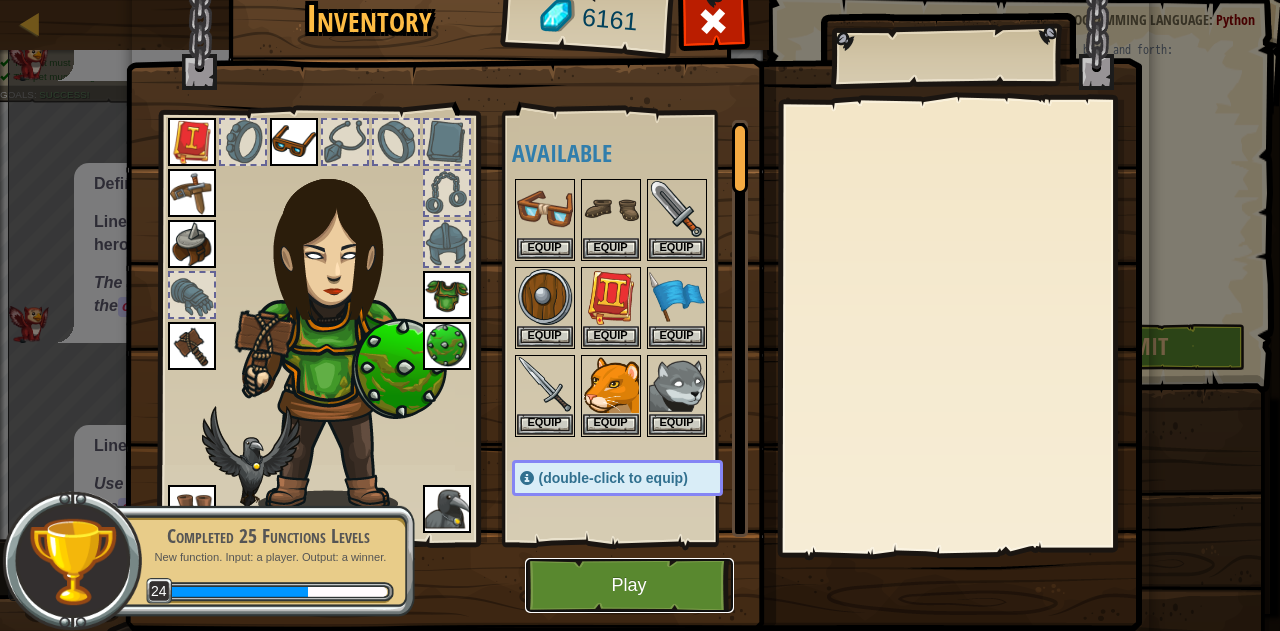click on "Play" at bounding box center [629, 585] 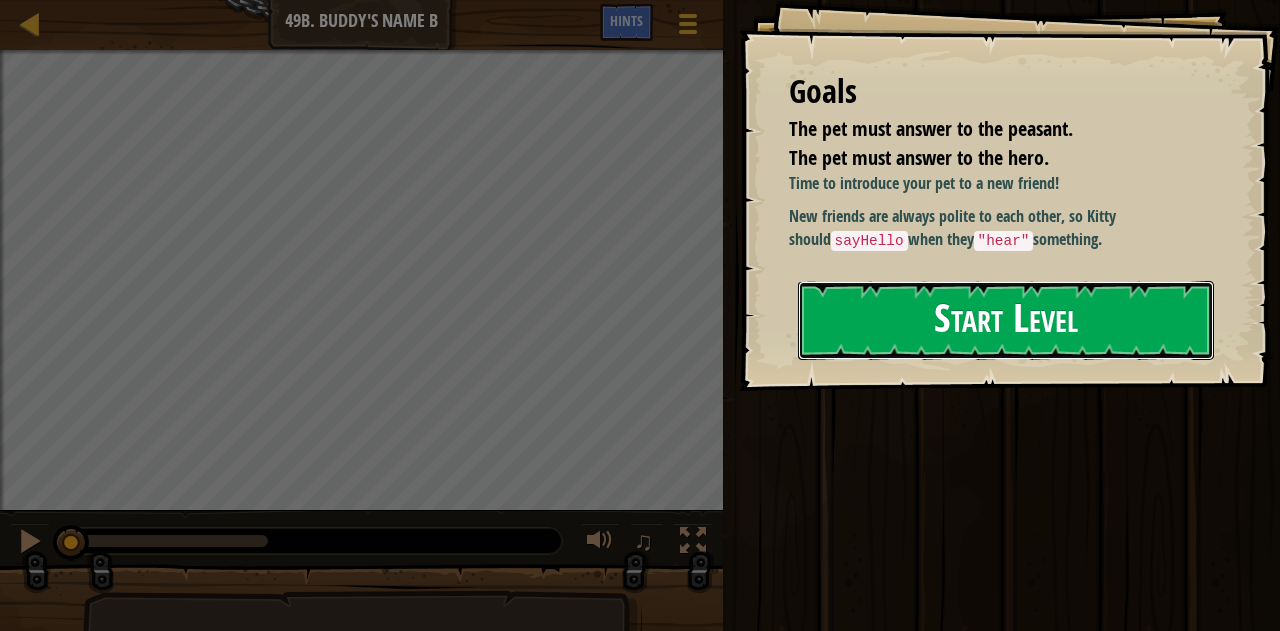 click on "Start Level" at bounding box center (1006, 320) 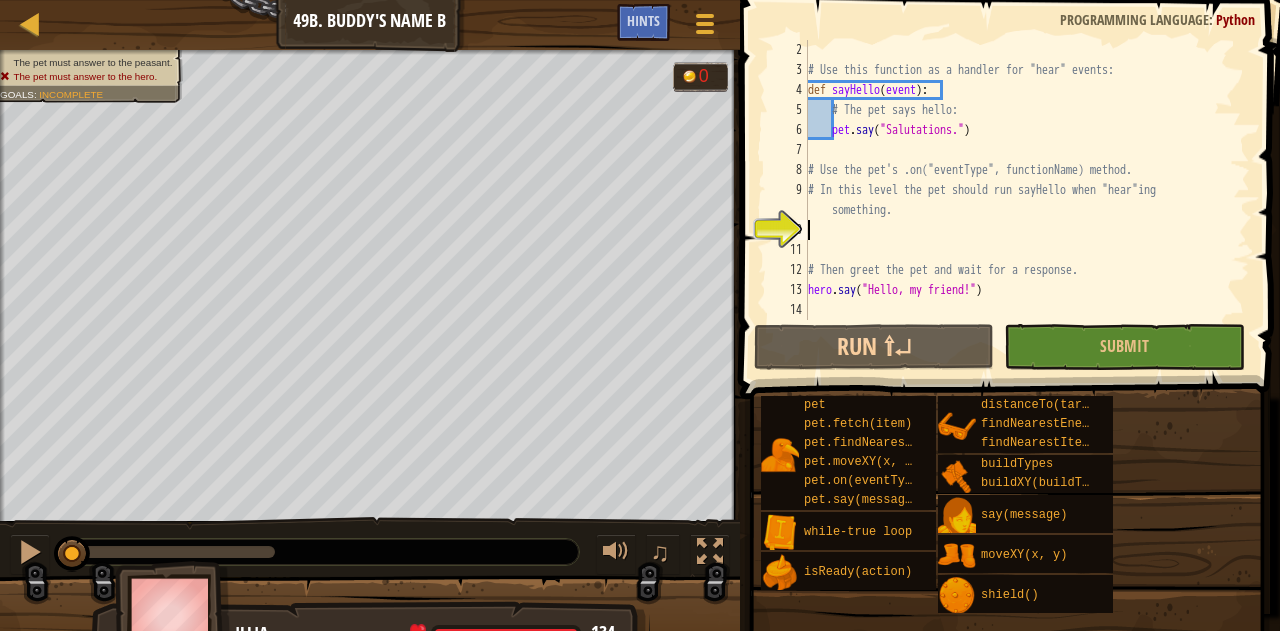 scroll, scrollTop: 20, scrollLeft: 0, axis: vertical 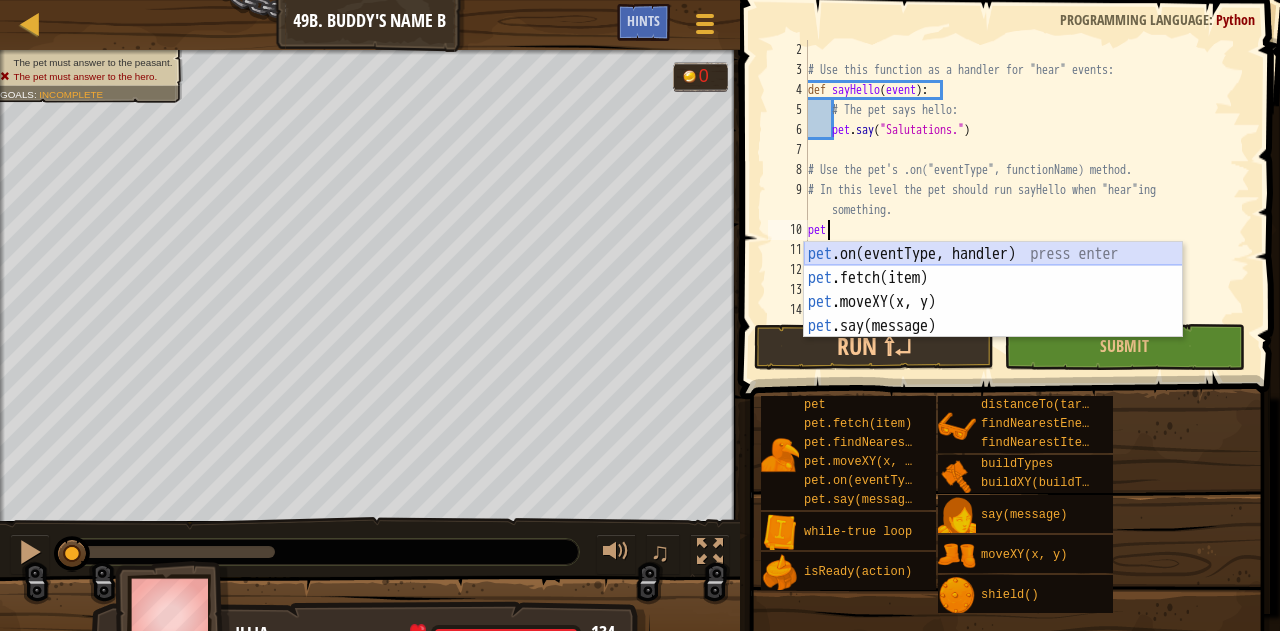 click on "pet .on(eventType, handler) press enter pet .fetch(item) press enter pet .moveXY(x, y) press enter pet .say(message) press enter" at bounding box center (993, 314) 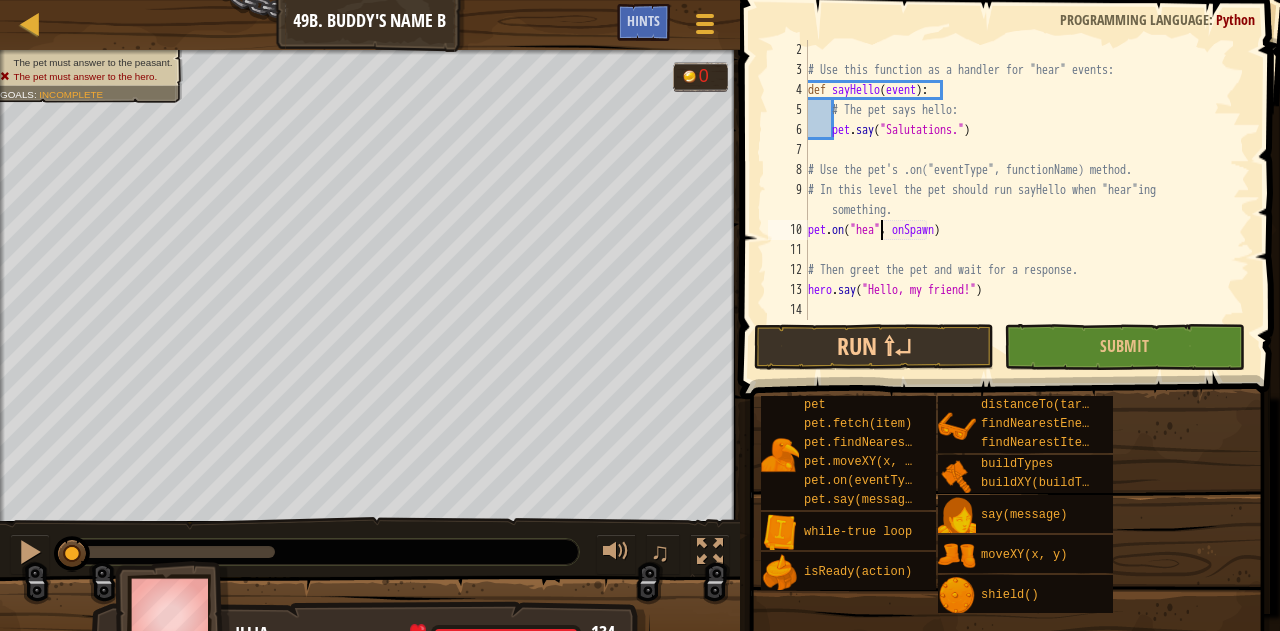 scroll, scrollTop: 9, scrollLeft: 6, axis: both 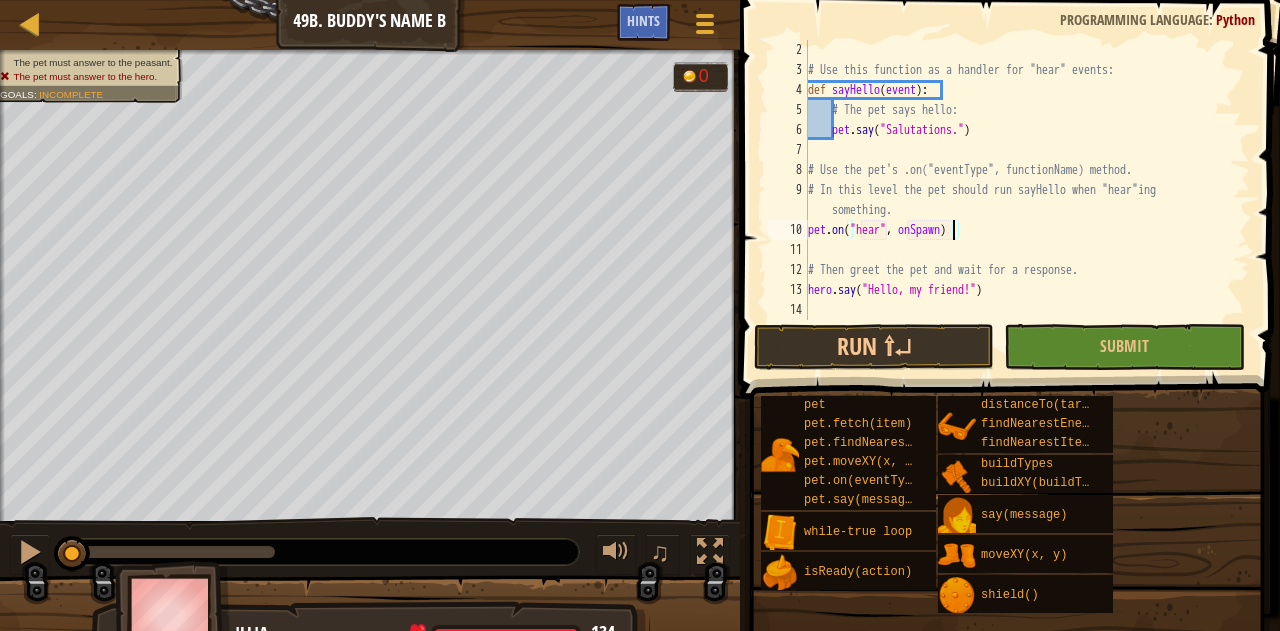 click on "# Use this function as a handler for "hear" events: def   sayHello ( event ) :      # The pet says hello:      pet . say ( "Salutations." ) # Use the pet's .on("eventType", functionName) method. # In this level the pet should run sayHello when "hear"ing       something. pet . on ( "hear" ,   onSpawn ) # Then greet the pet and wait for a response. hero . say ( "Hello, my friend!" )" at bounding box center [1019, 200] 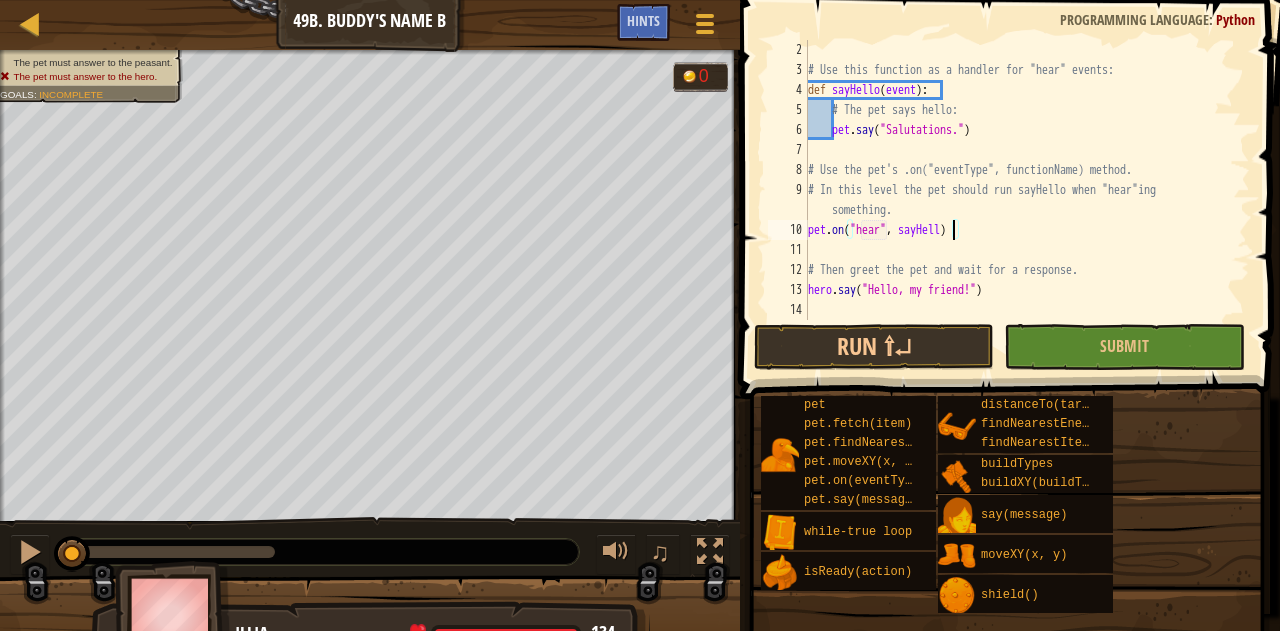 scroll, scrollTop: 9, scrollLeft: 12, axis: both 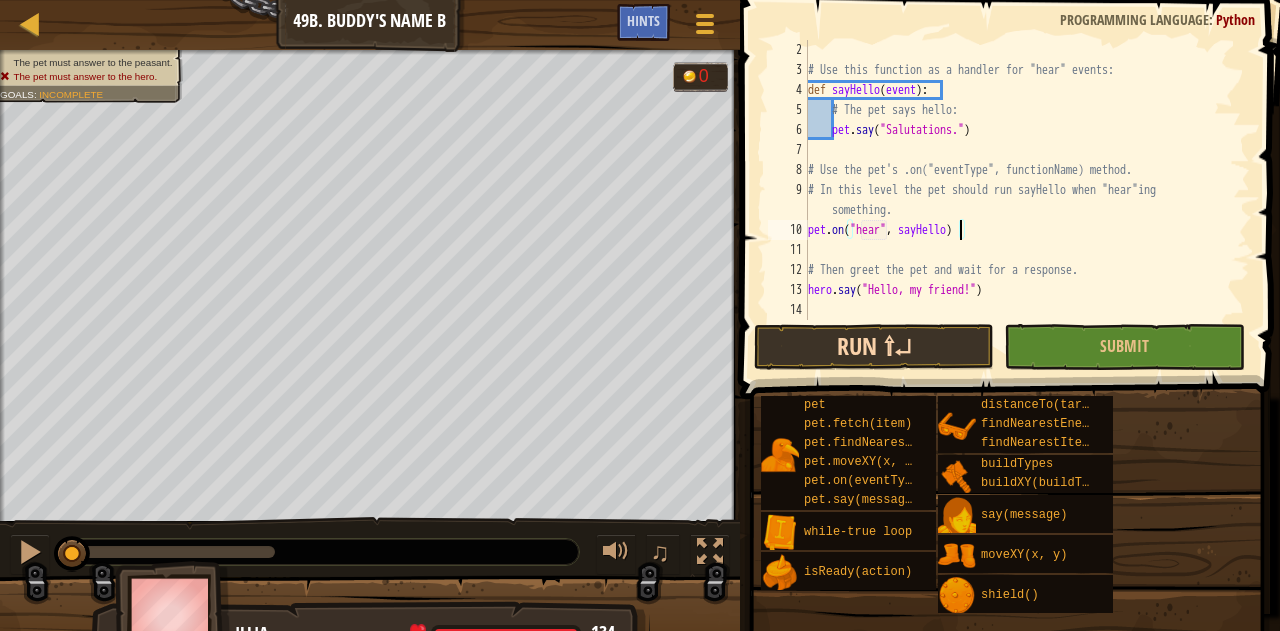 type on "pet.on("hear", sayHello)" 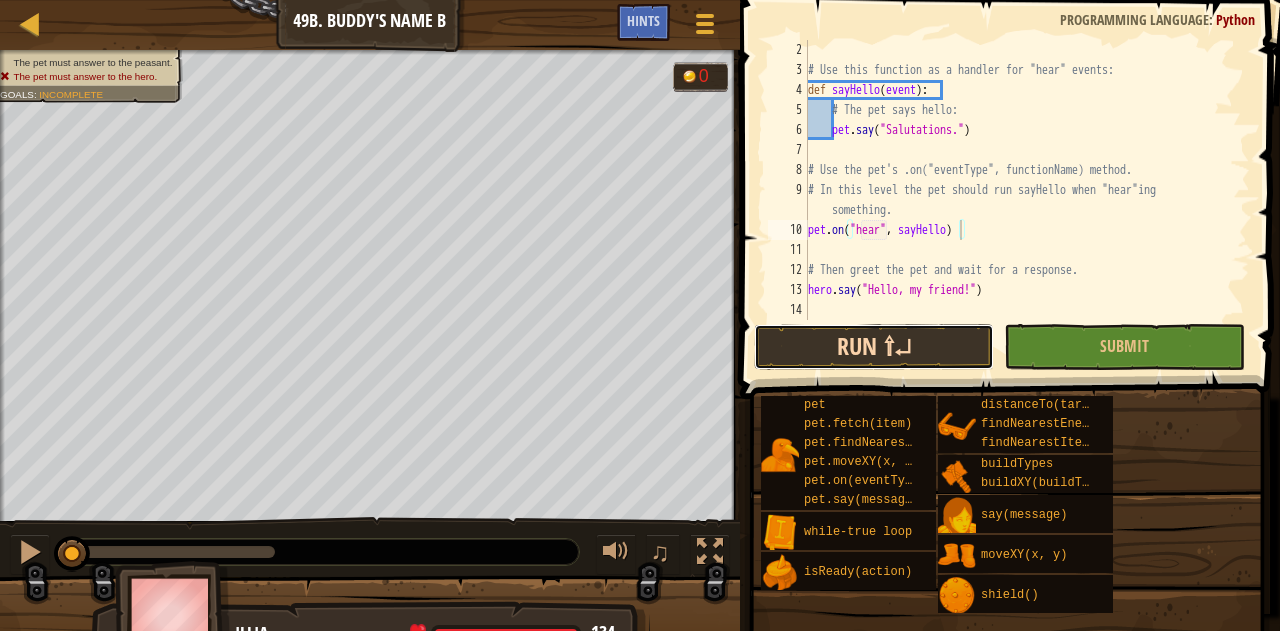 click on "Run ⇧↵" at bounding box center [874, 347] 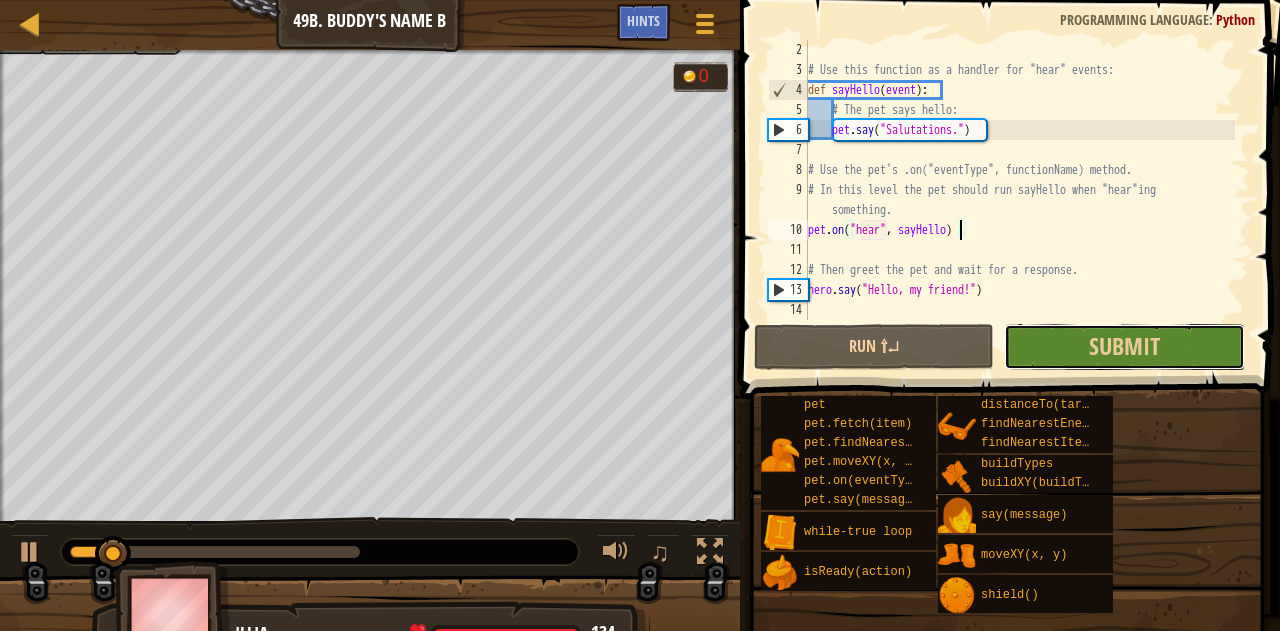 click on "Submit" at bounding box center (1124, 347) 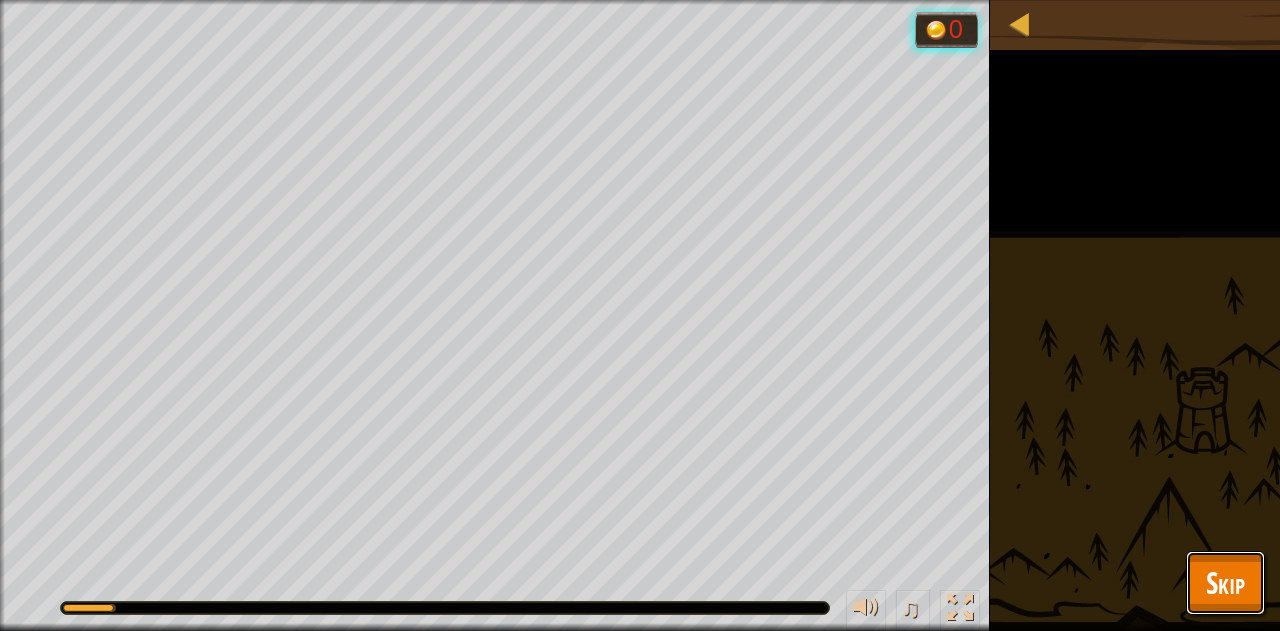 click on "Skip" at bounding box center (1225, 582) 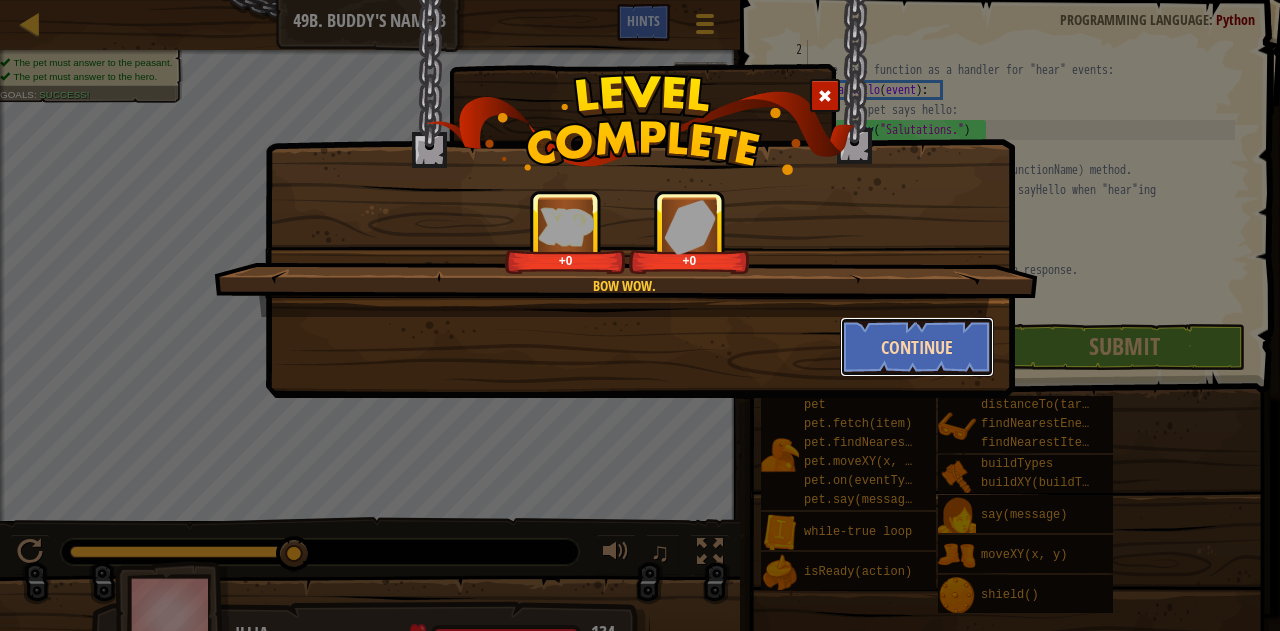 click on "Continue" at bounding box center (917, 347) 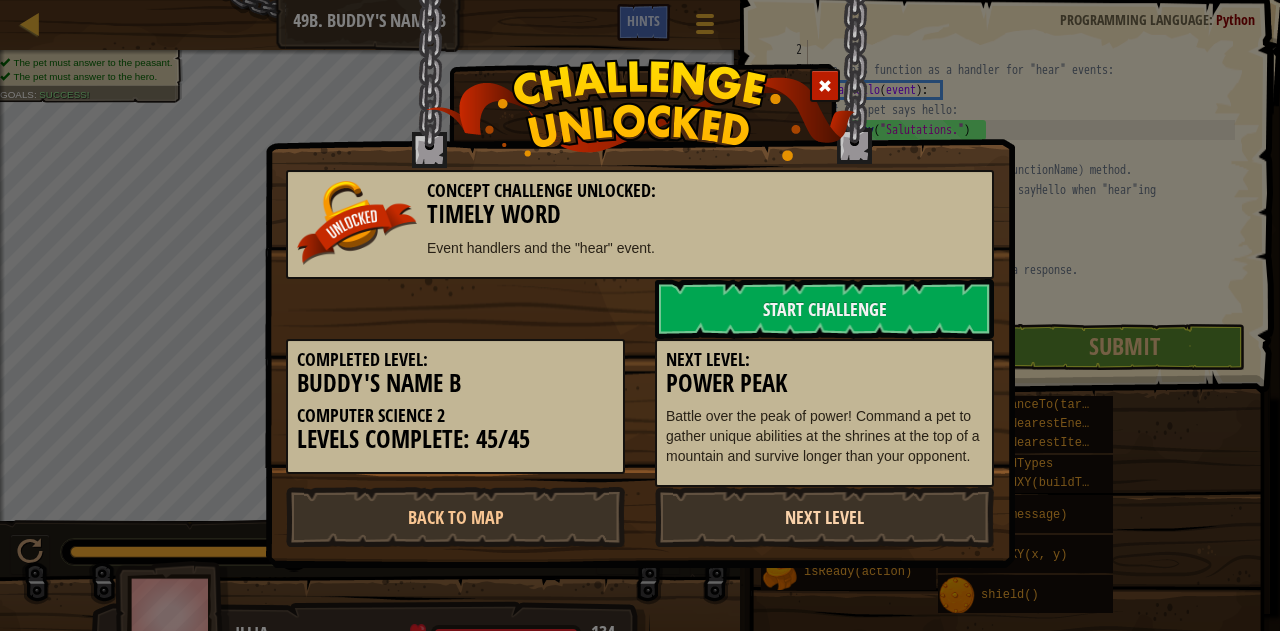 click on "Next Level" at bounding box center [824, 517] 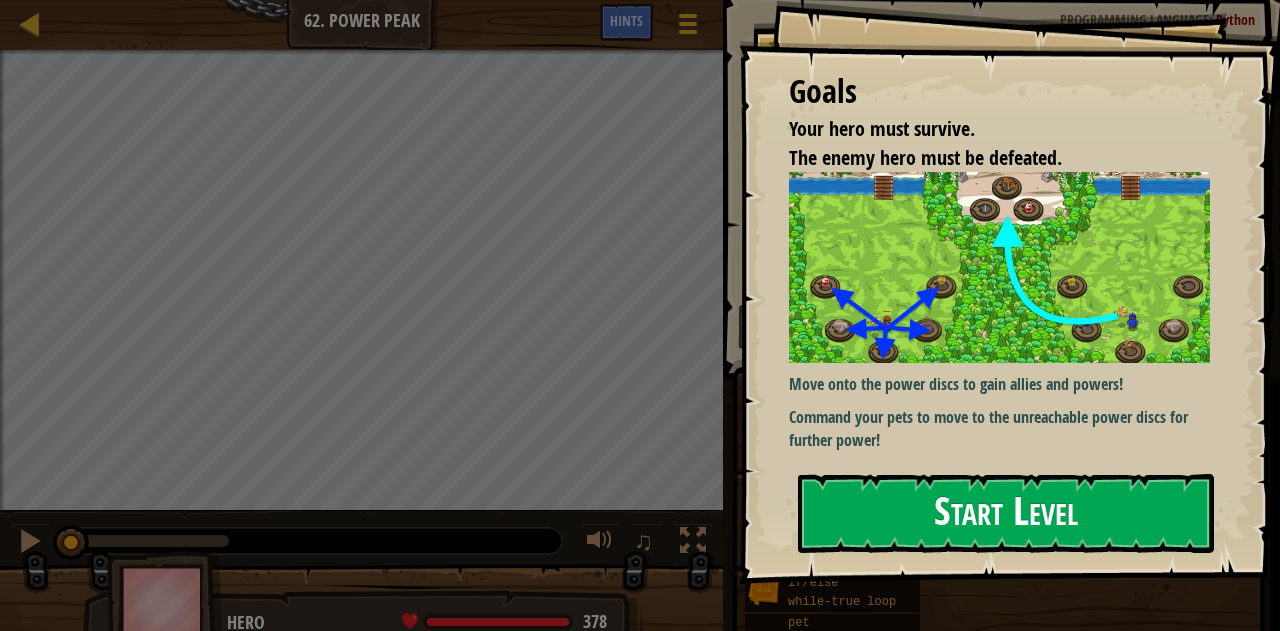 click on "Start Level" at bounding box center (1006, 513) 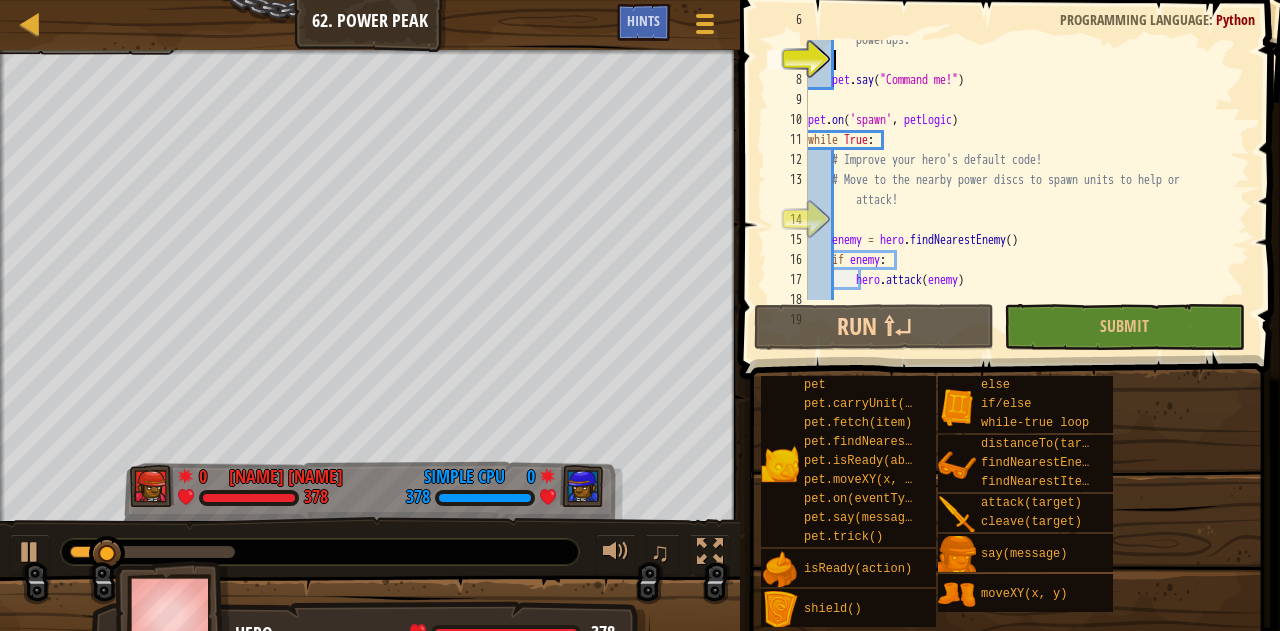 scroll, scrollTop: 160, scrollLeft: 0, axis: vertical 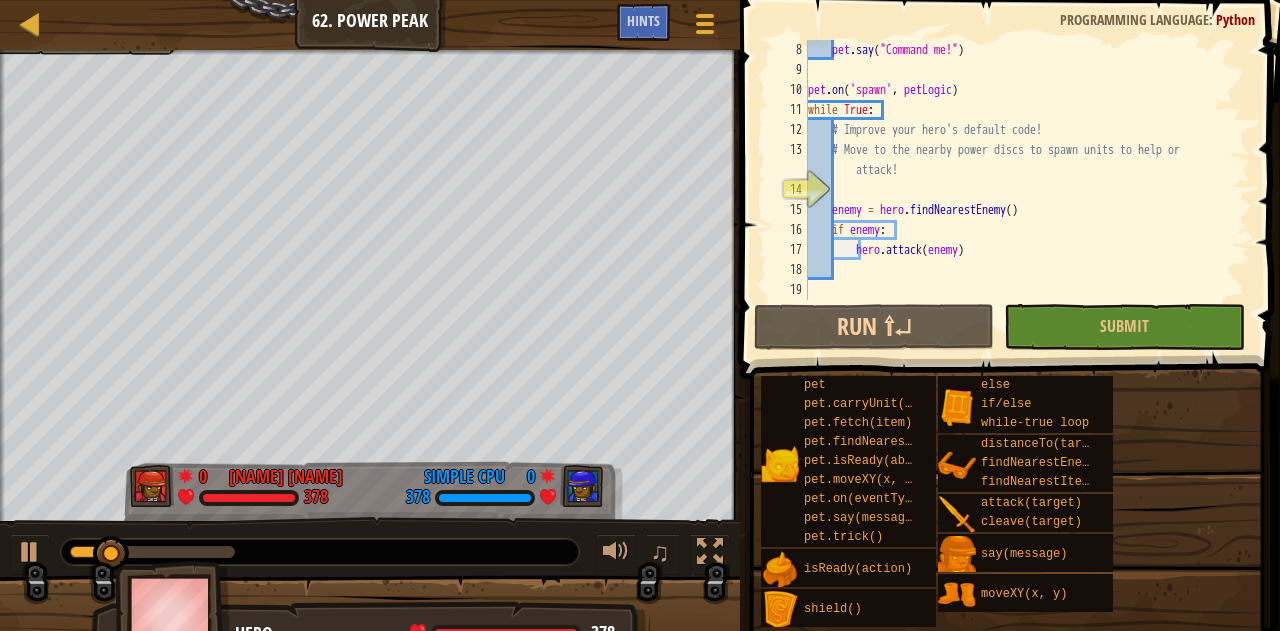 click on "pet . say ( "Command me!" ) pet . on ( 'spawn' ,   petLogic ) while   True :      # Improve your hero's default code!      # Move to the nearby power discs to spawn units to help or           attack!           enemy   =   hero . findNearestEnemy ( )      if   enemy :          hero . attack ( enemy )" at bounding box center [1019, 190] 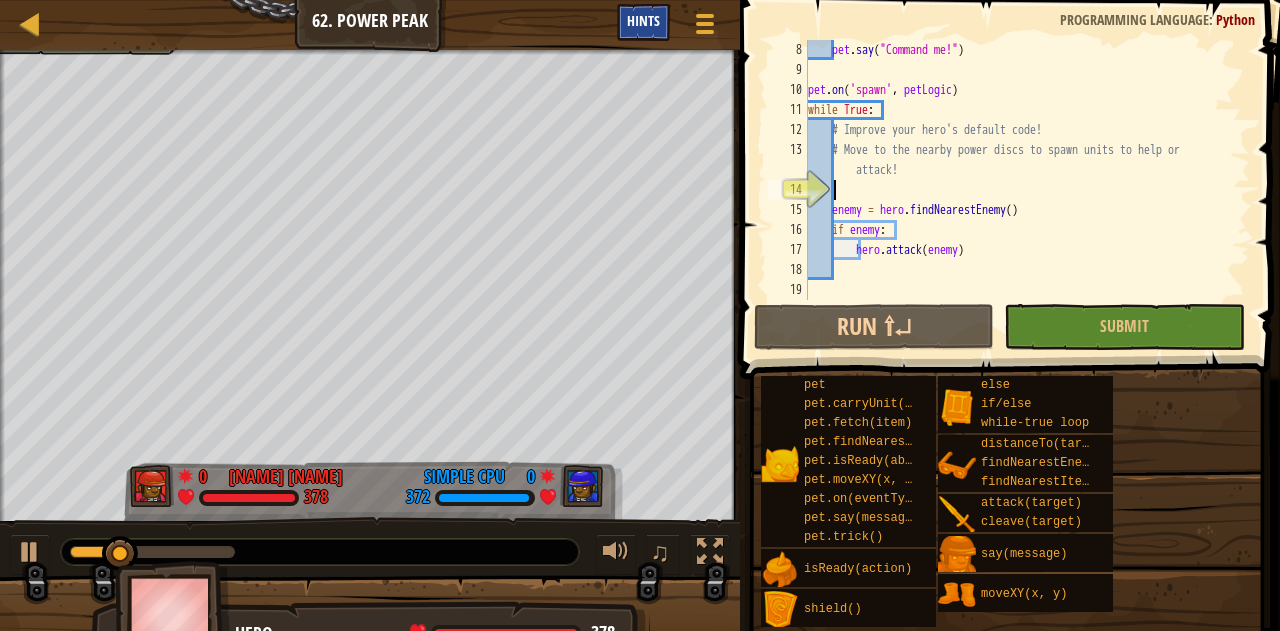 drag, startPoint x: 633, startPoint y: 17, endPoint x: 650, endPoint y: 30, distance: 21.400934 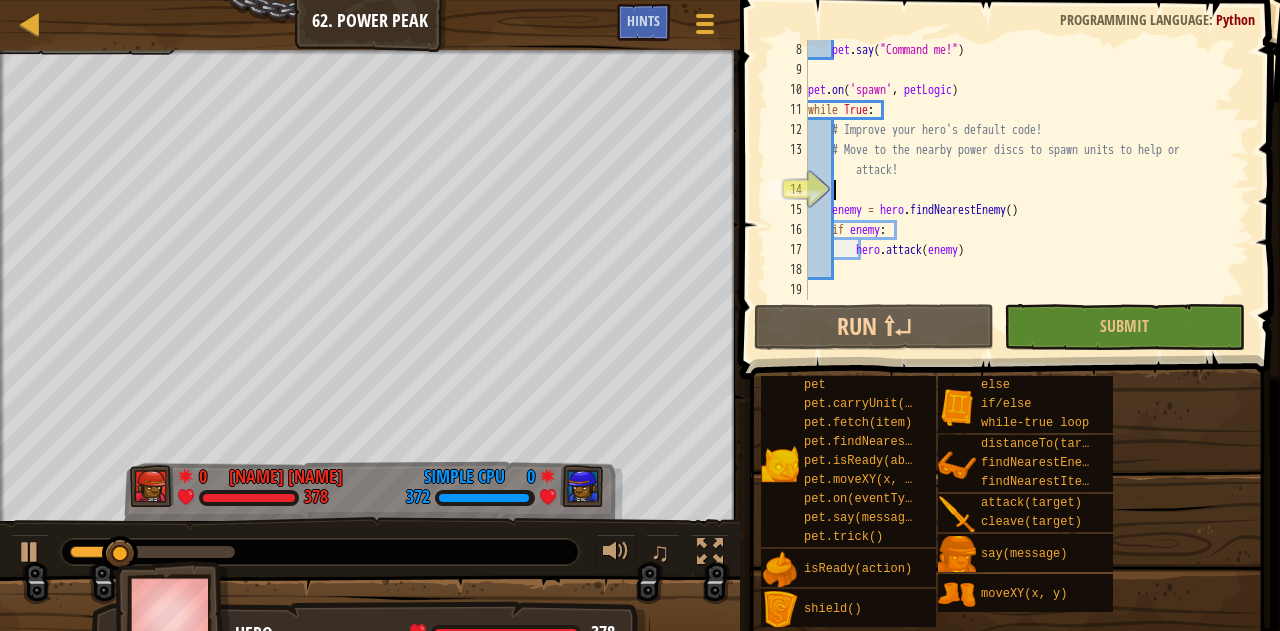 click on "Hints" at bounding box center [643, 20] 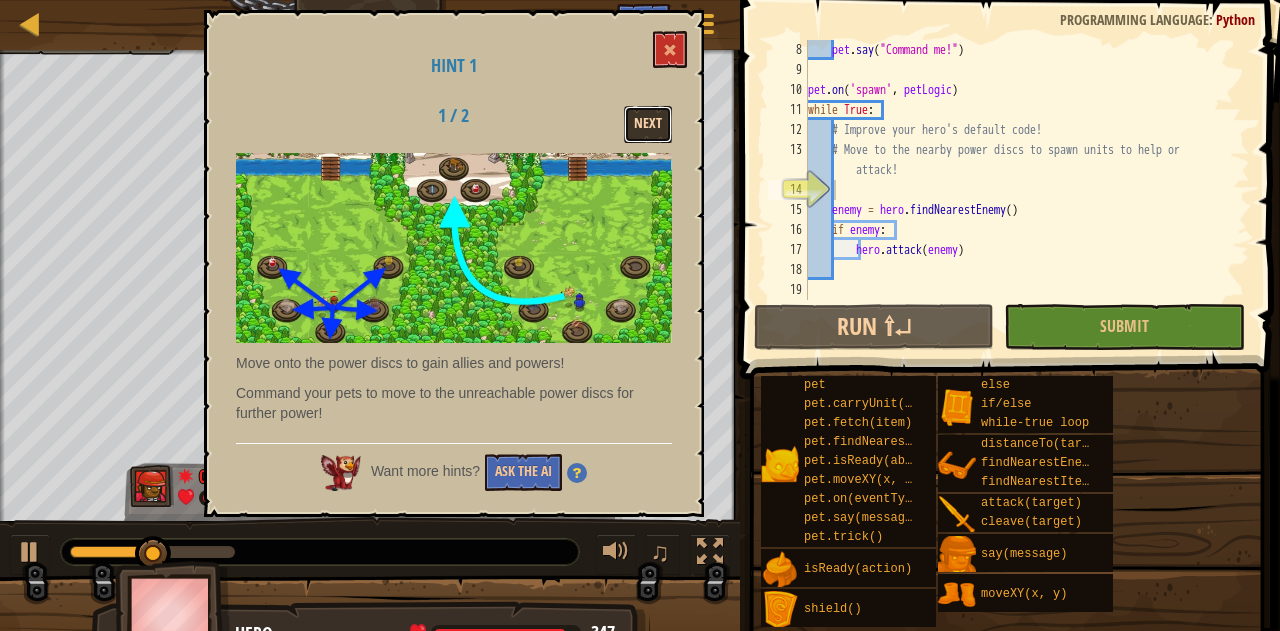 click on "Next" at bounding box center [648, 124] 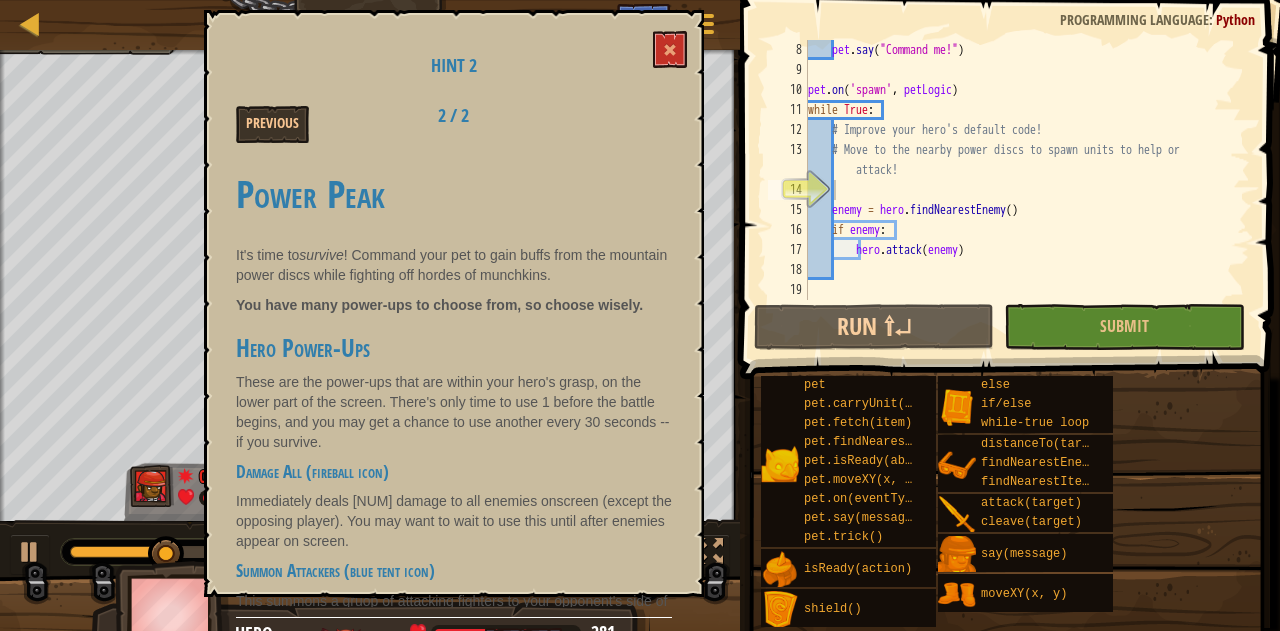 scroll, scrollTop: 1033, scrollLeft: 0, axis: vertical 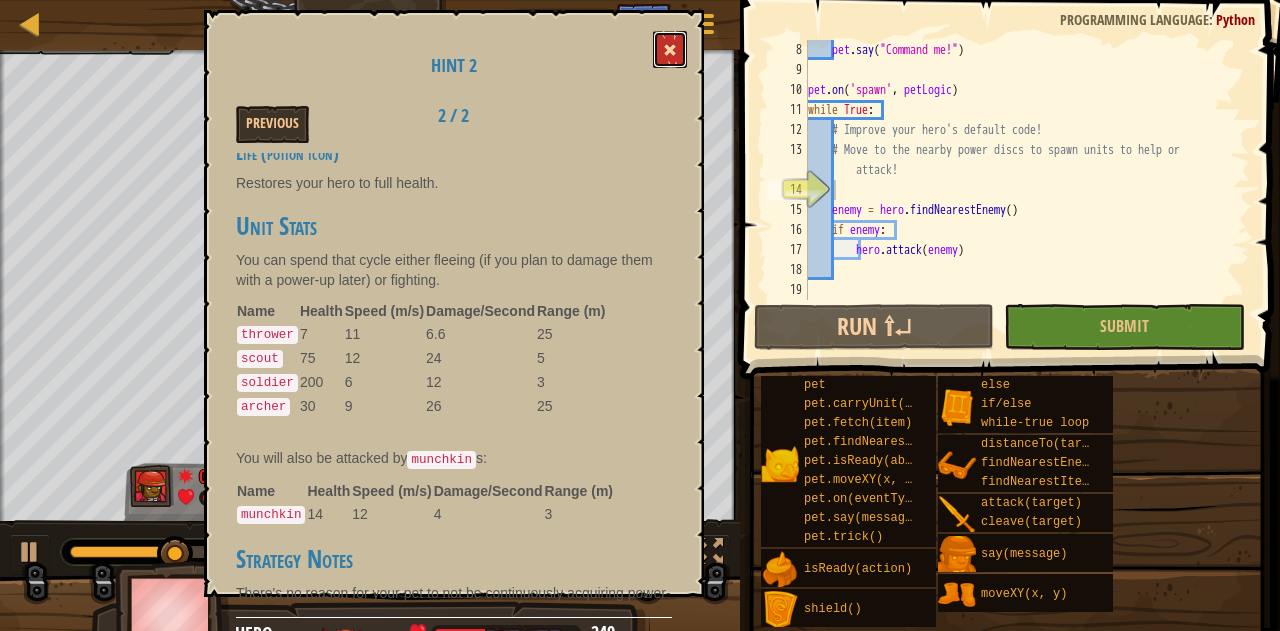 click at bounding box center (670, 50) 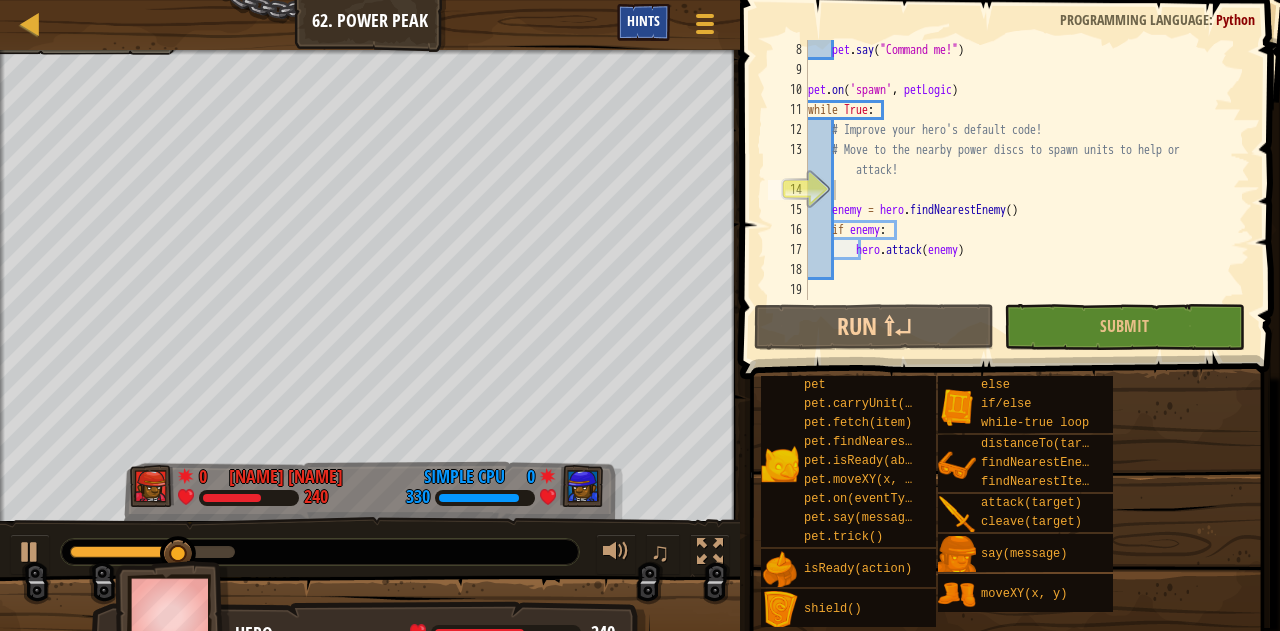 click on "Hints" at bounding box center [643, 20] 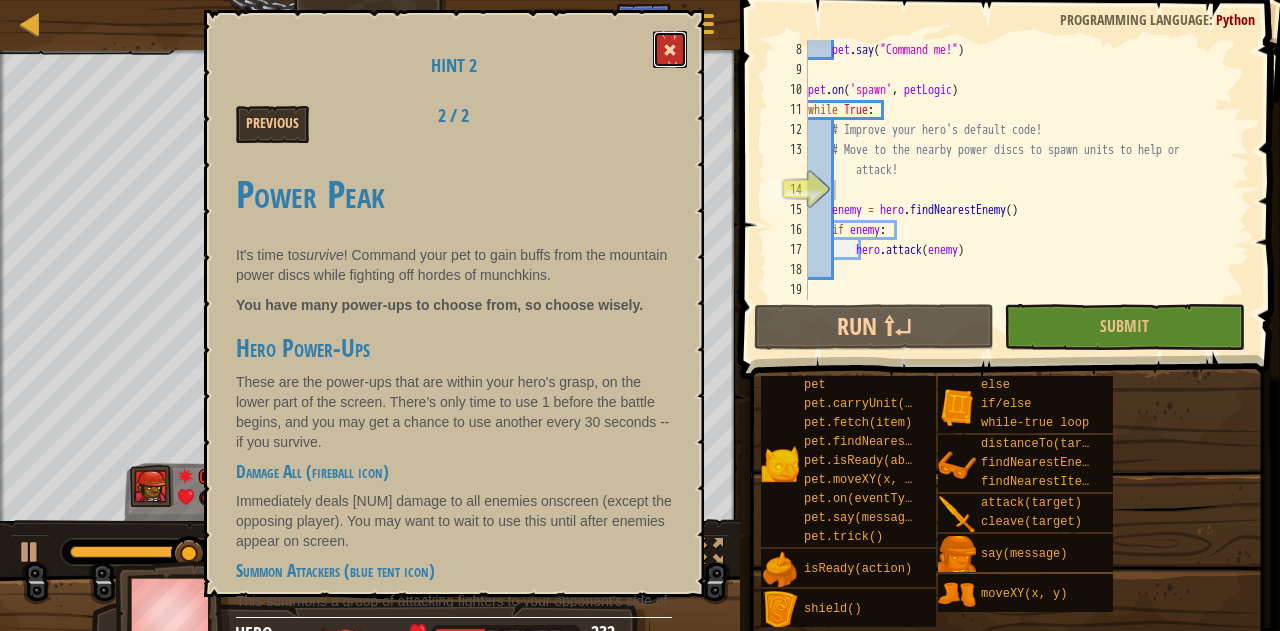 click at bounding box center (670, 49) 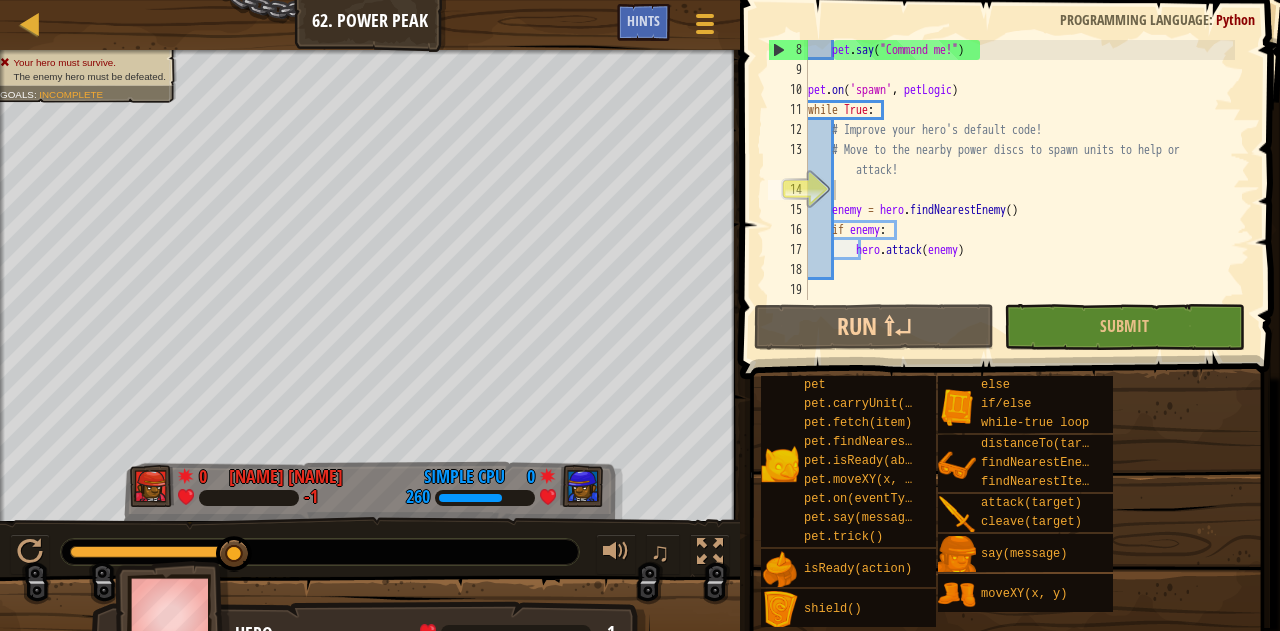 scroll, scrollTop: 40, scrollLeft: 0, axis: vertical 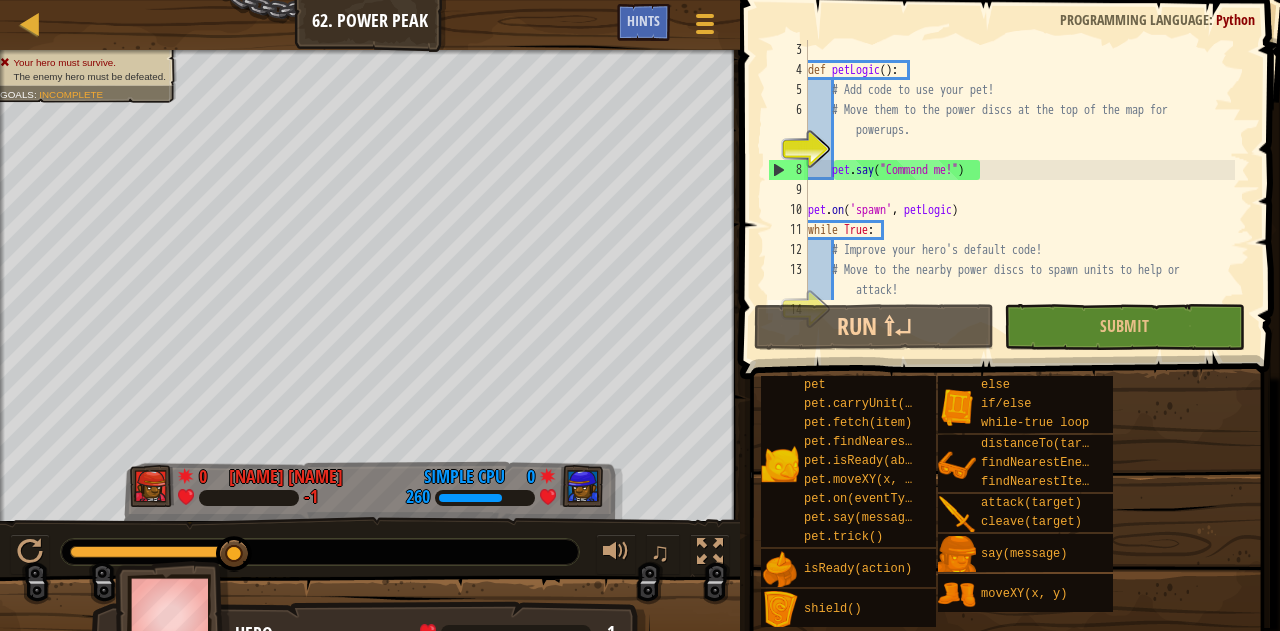 click on "def   petLogic ( ) :      # Add code to use your pet!      # Move them to the power discs at the top of the map for           powerups.           pet . say ( "Command me!" ) pet . on ( 'spawn' ,   petLogic ) while   True :      # Improve your hero's default code!      # Move to the nearby power discs to spawn units to help or           attack!" at bounding box center (1019, 190) 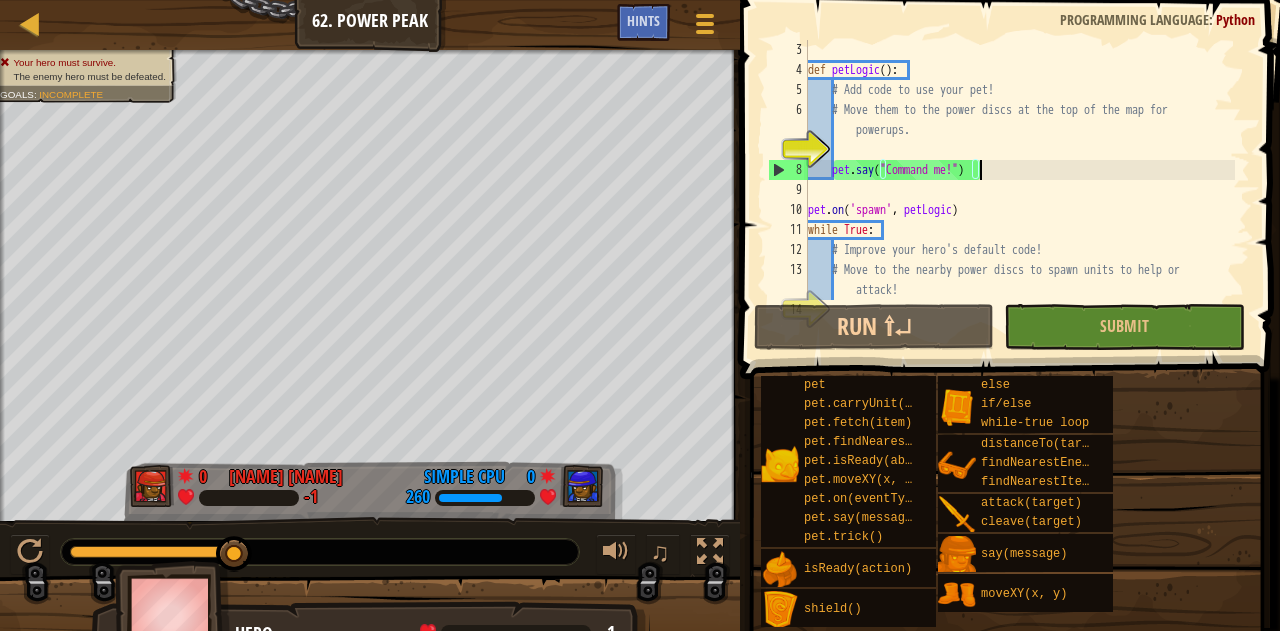 click on "def   petLogic ( ) :      # Add code to use your pet!      # Move them to the power discs at the top of the map for           powerups.           pet . say ( "Command me!" ) pet . on ( 'spawn' ,   petLogic ) while   True :      # Improve your hero's default code!      # Move to the nearby power discs to spawn units to help or           attack!" at bounding box center (1019, 190) 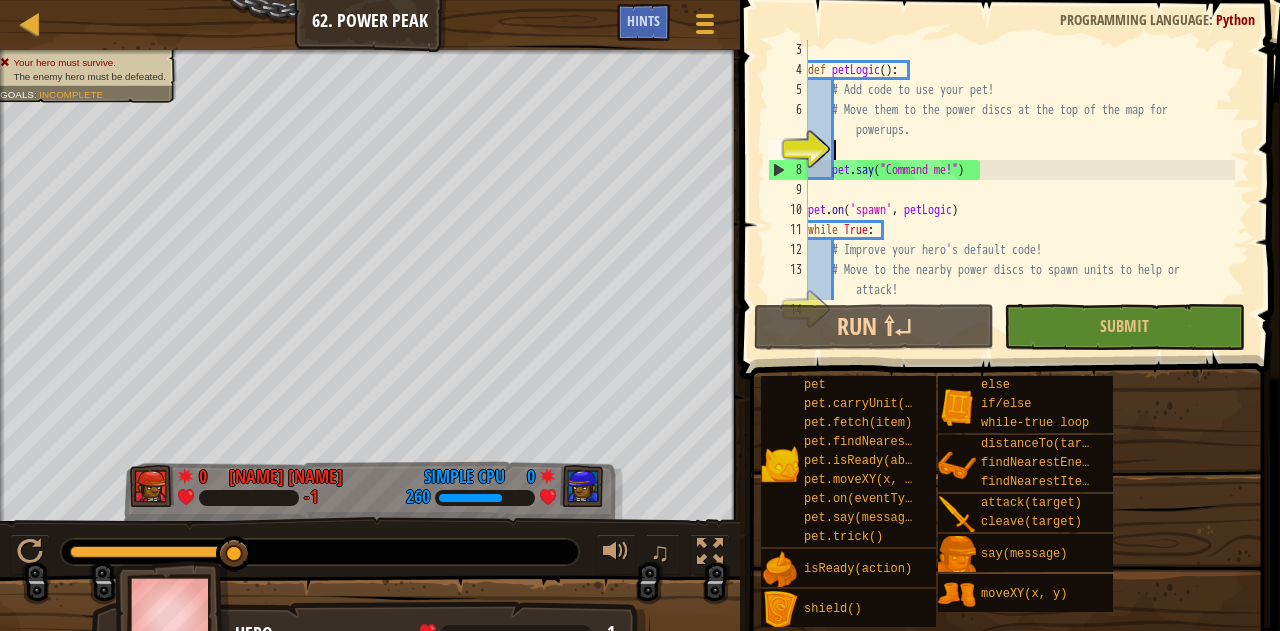 click on "def   petLogic ( ) :      # Add code to use your pet!      # Move them to the power discs at the top of the map for           powerups.           pet . say ( "Command me!" ) pet . on ( 'spawn' ,   petLogic ) while   True :      # Improve your hero's default code!      # Move to the nearby power discs to spawn units to help or           attack!" at bounding box center (1019, 190) 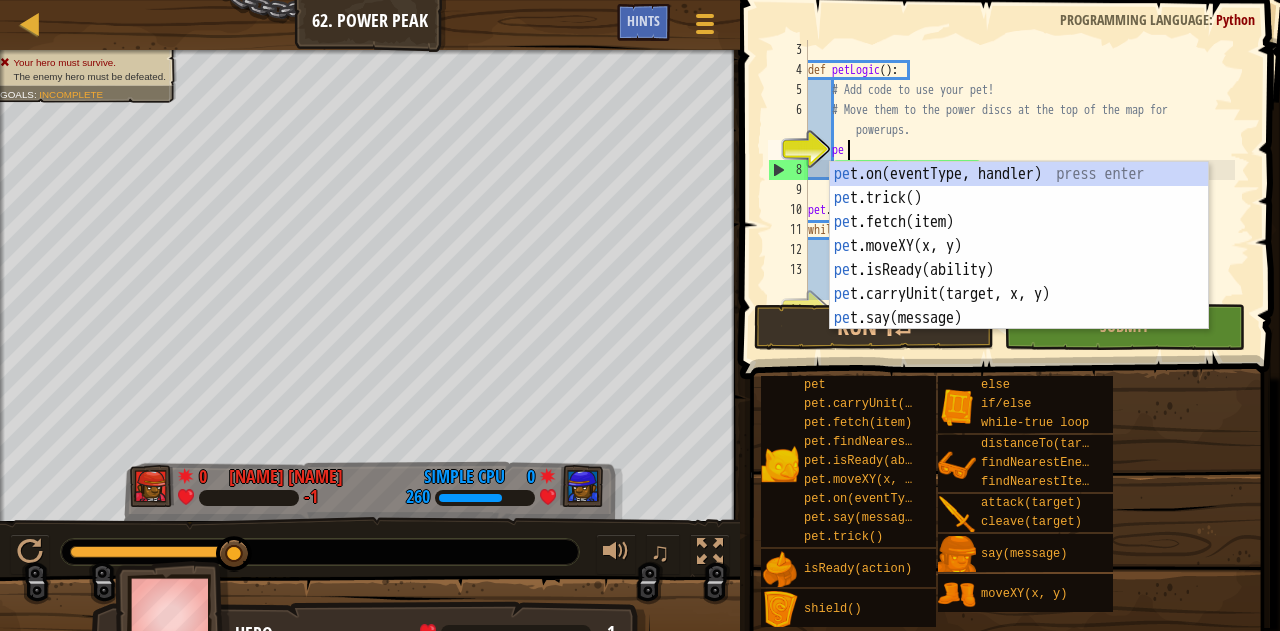 scroll, scrollTop: 9, scrollLeft: 2, axis: both 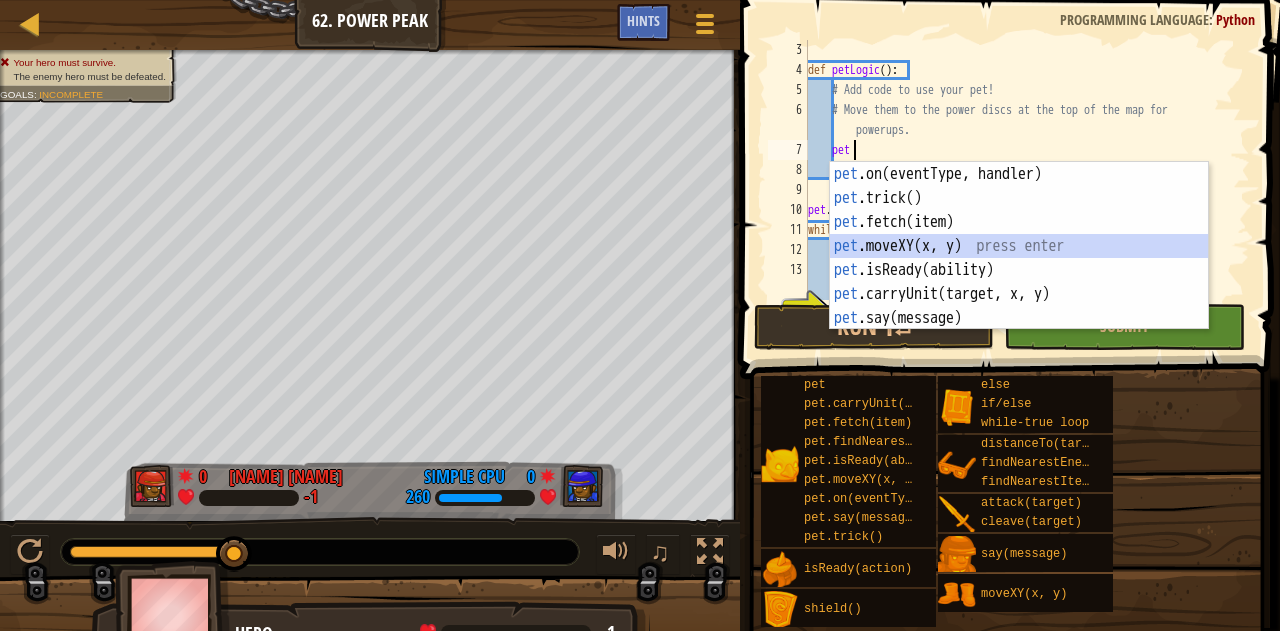 click on "pet .on(eventType, handler) press enter pet .trick() press enter pet .fetch(item) press enter pet .moveXY(x, y) press enter pet .isReady(ability) press enter pet .carryUnit(target, x, y) press enter pet .say(message) press enter" at bounding box center [1019, 270] 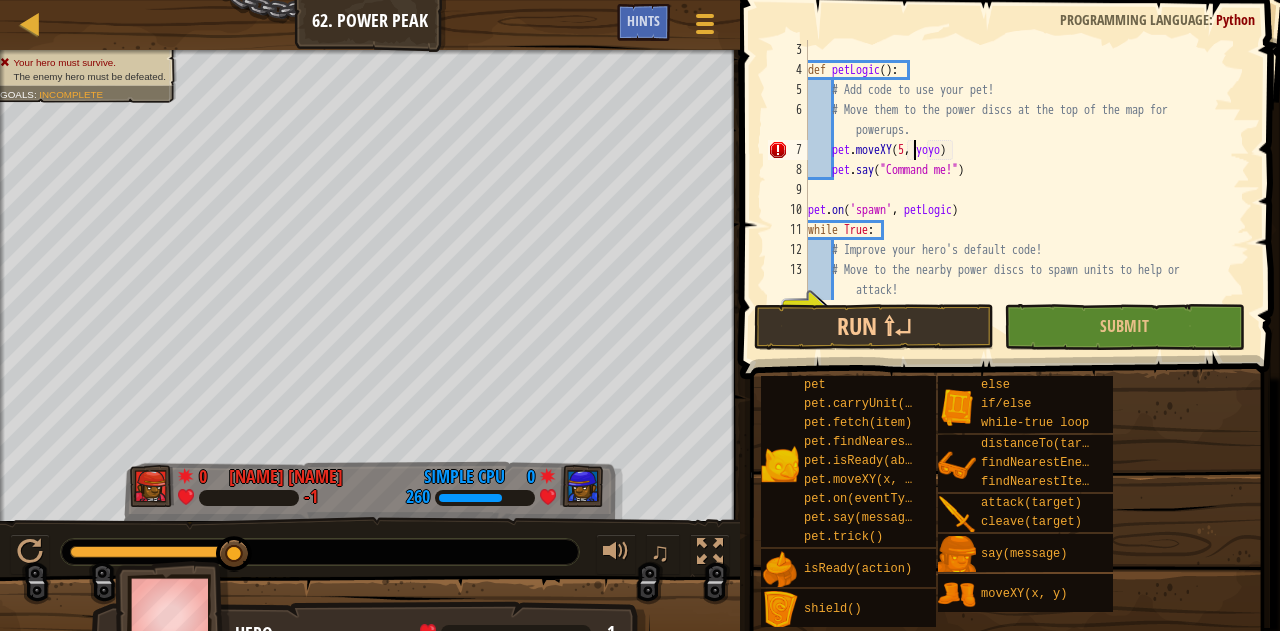 scroll, scrollTop: 9, scrollLeft: 9, axis: both 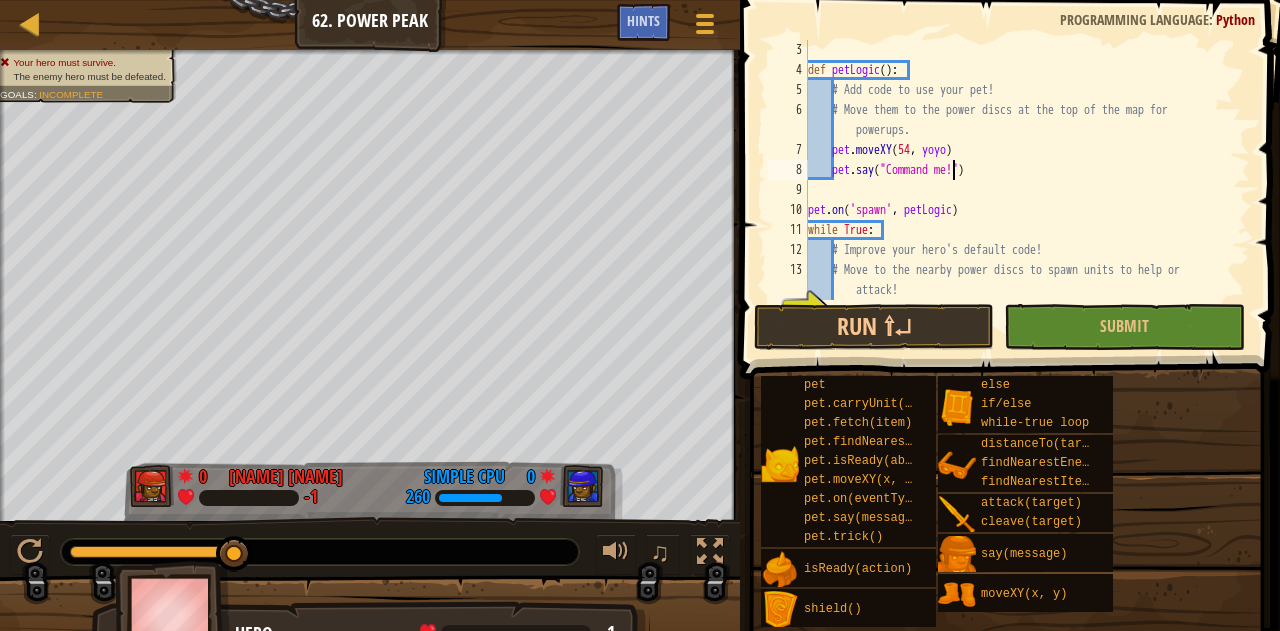 click on "def   petLogic ( ) :      # Add code to use your pet!      # Move them to the power discs at the top of the map for           powerups.      pet . moveXY ( 54 ,   yoyo )      pet . say ( "Command me!" ) pet . on ( 'spawn' ,   petLogic ) while   True :      # Improve your hero's default code!      # Move to the nearby power discs to spawn units to help or           attack!" at bounding box center (1019, 190) 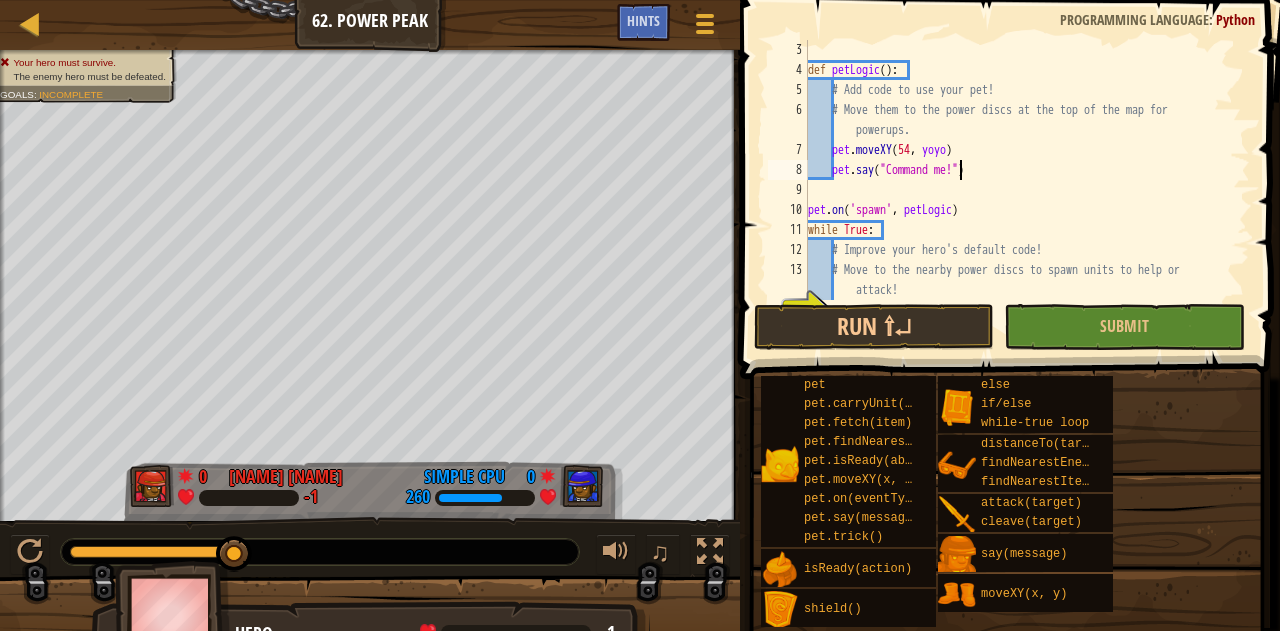 click on "def   petLogic ( ) :      # Add code to use your pet!      # Move them to the power discs at the top of the map for           powerups.      pet . moveXY ( 54 ,   yoyo )      pet . say ( "Command me!" ) pet . on ( 'spawn' ,   petLogic ) while   True :      # Improve your hero's default code!      # Move to the nearby power discs to spawn units to help or           attack!" at bounding box center [1019, 190] 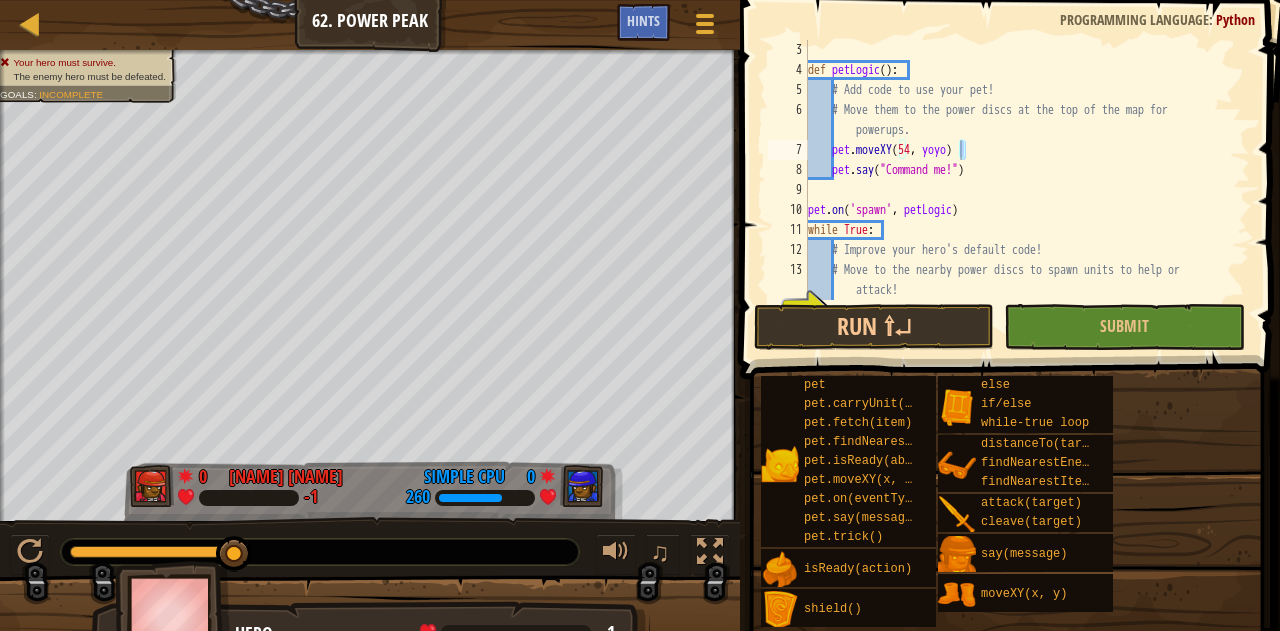 click on "def   petLogic ( ) :      # Add code to use your pet!      # Move them to the power discs at the top of the map for           powerups.      pet . moveXY ( 54 ,   yoyo )      pet . say ( "Command me!" ) pet . on ( 'spawn' ,   petLogic ) while   True :      # Improve your hero's default code!      # Move to the nearby power discs to spawn units to help or           attack!" at bounding box center (1019, 170) 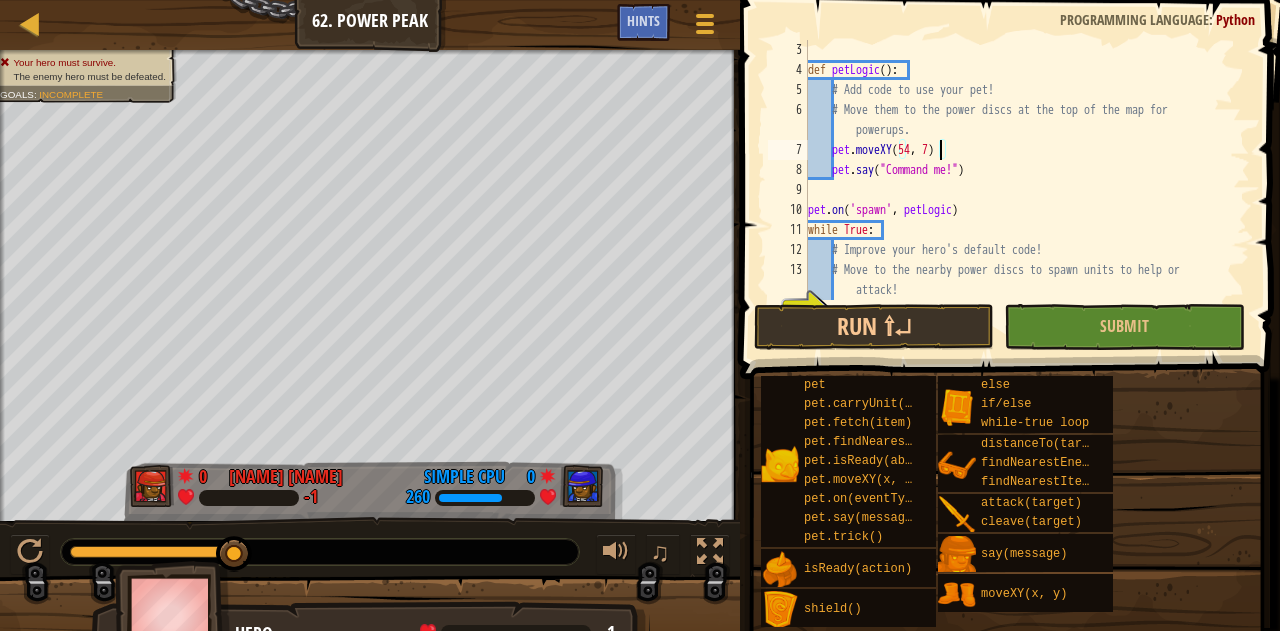 scroll, scrollTop: 9, scrollLeft: 11, axis: both 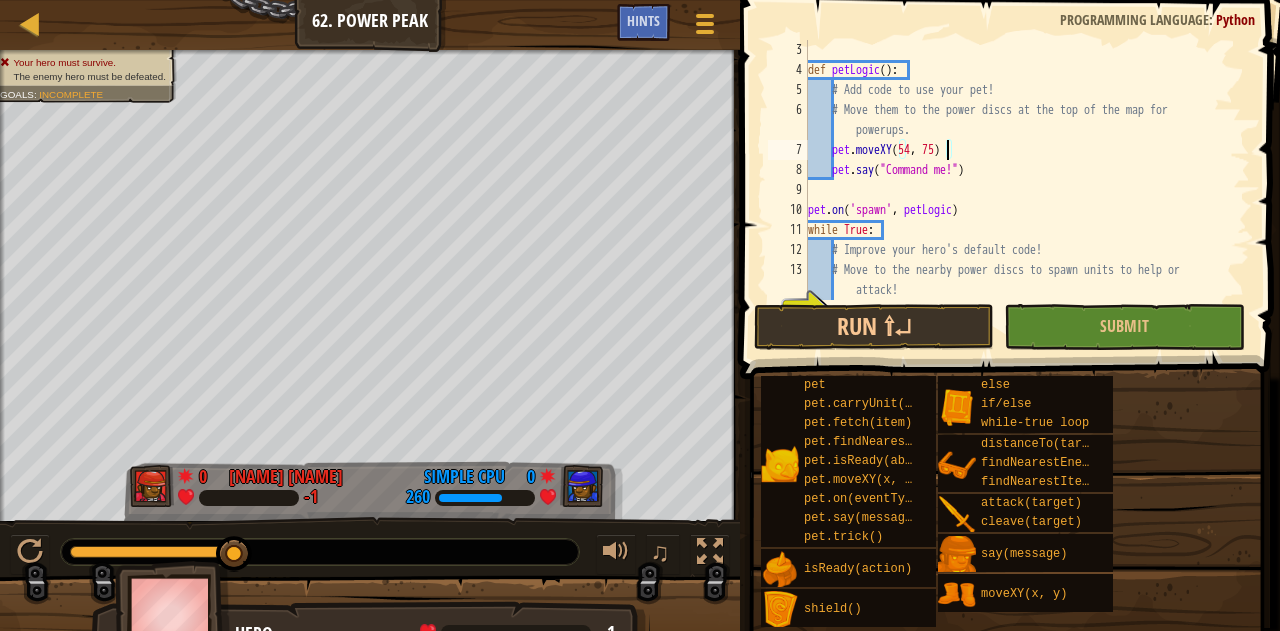 type on "pet.moveXY(54, 75)" 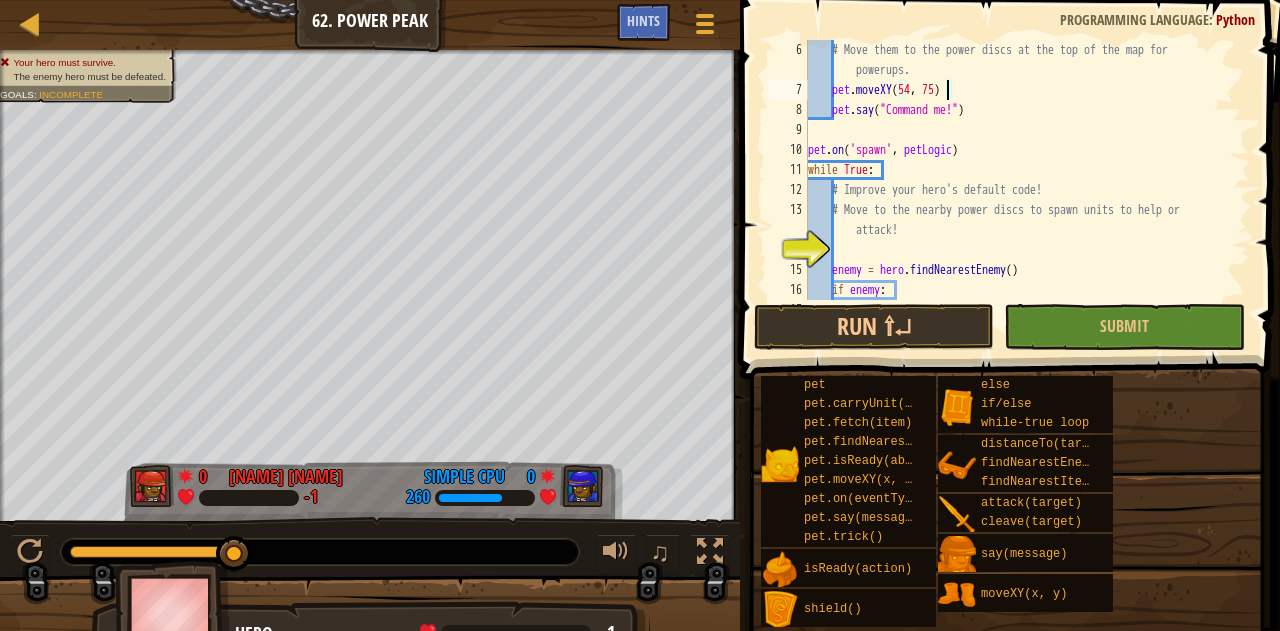 scroll, scrollTop: 160, scrollLeft: 0, axis: vertical 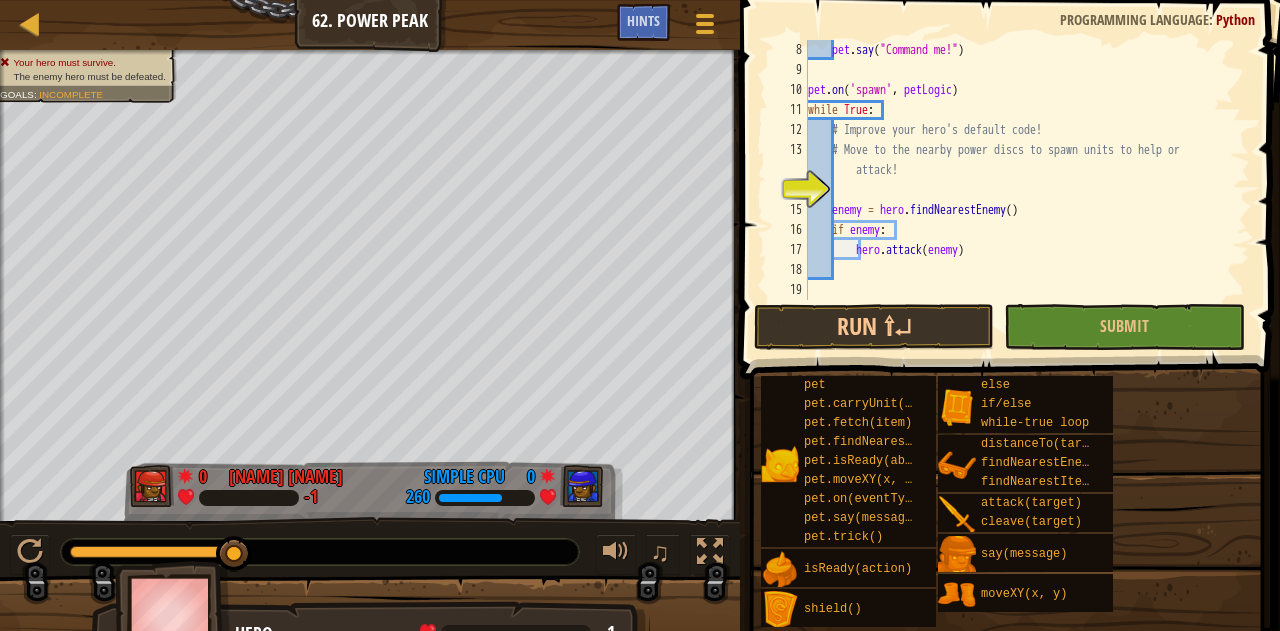 click on "pet . say ( "Command me!" ) pet . on ( 'spawn' ,   petLogic ) while   True :      # Improve your hero's default code!      # Move to the nearby power discs to spawn units to help or           attack!           enemy   =   hero . findNearestEnemy ( )      if   enemy :          hero . attack ( enemy )" at bounding box center [1019, 190] 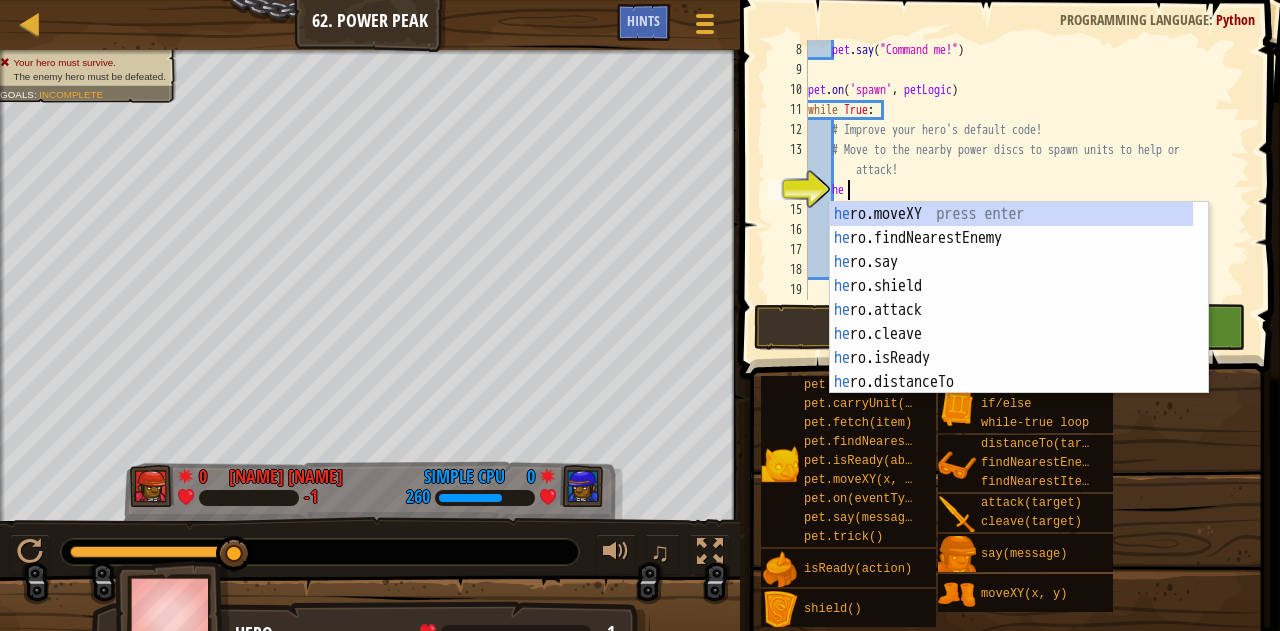 scroll, scrollTop: 9, scrollLeft: 3, axis: both 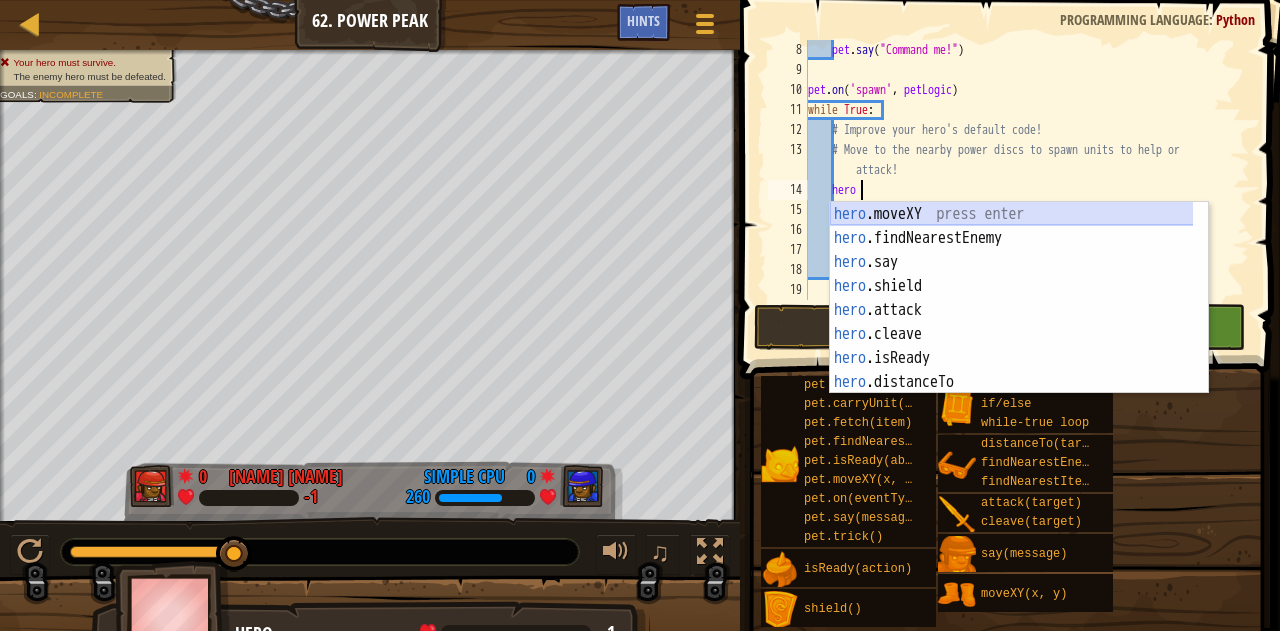 click on "hero .moveXY press enter hero .findNearestEnemy press enter hero .say press enter hero .shield press enter hero .attack press enter hero .cleave press enter hero .isReady press enter hero .distanceTo press enter hero .findNearestItem press enter" at bounding box center (1012, 322) 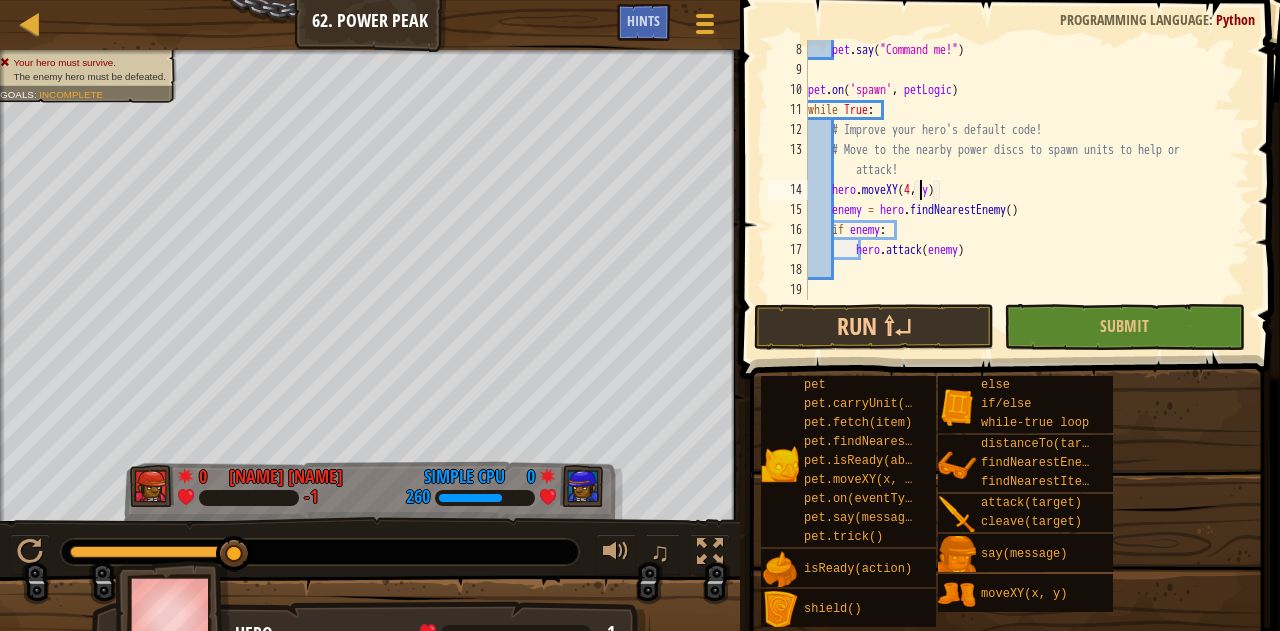 scroll, scrollTop: 9, scrollLeft: 10, axis: both 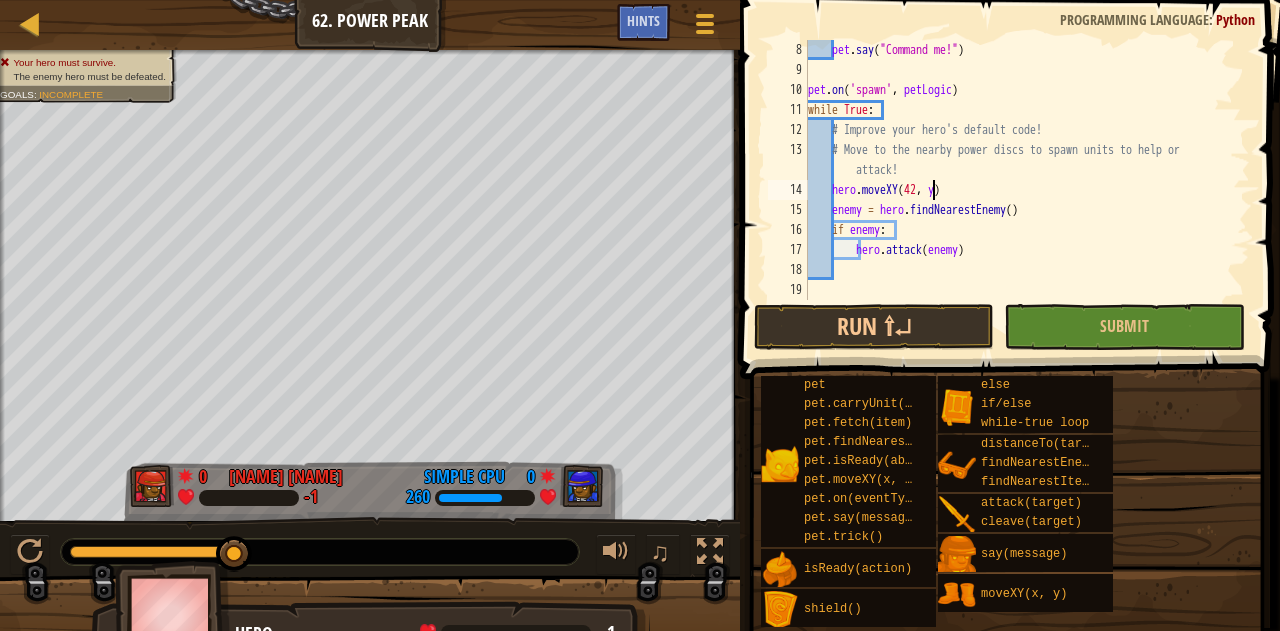 click on "pet . say ( "Command me!" ) pet . on ( 'spawn' ,   petLogic ) while   True :      # Improve your hero's default code!      # Move to the nearby power discs to spawn units to help or           attack!      hero . moveXY ( 42 ,   y )      enemy   =   hero . findNearestEnemy ( )      if   enemy :          hero . attack ( enemy )" at bounding box center [1019, 190] 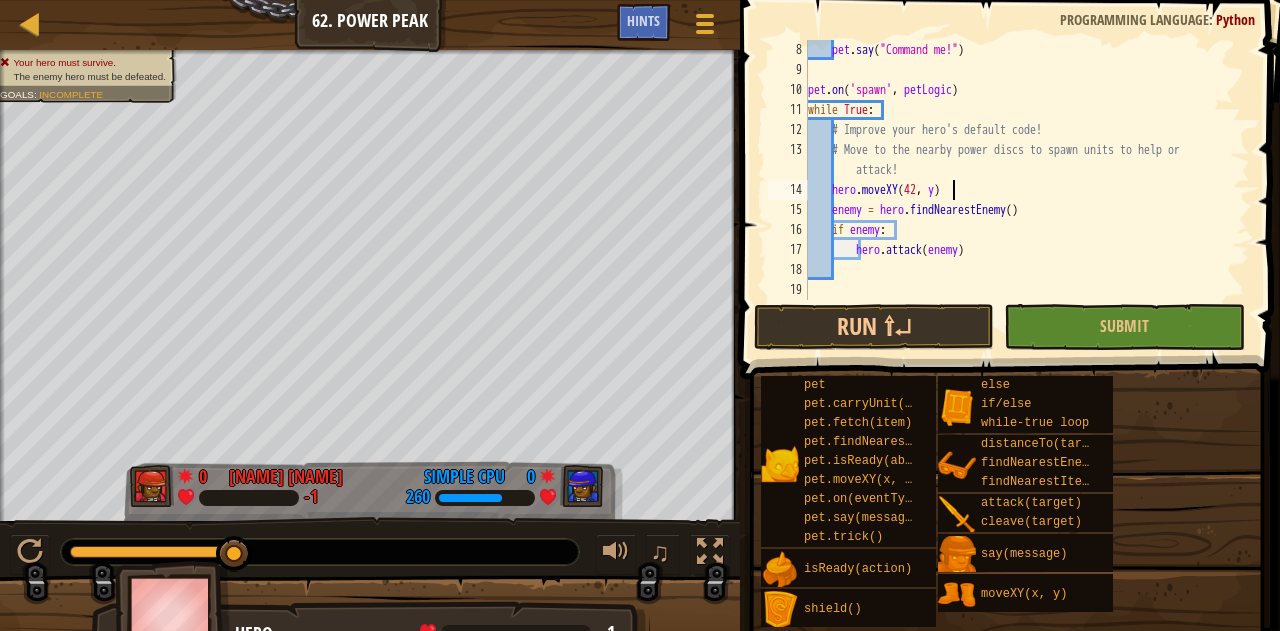 click on "pet . say ( "Command me!" ) pet . on ( 'spawn' ,   petLogic ) while   True :      # Improve your hero's default code!      # Move to the nearby power discs to spawn units to help or           attack!      hero . moveXY ( 42 ,   y )      enemy   =   hero . findNearestEnemy ( )      if   enemy :          hero . attack ( enemy )" at bounding box center [1019, 190] 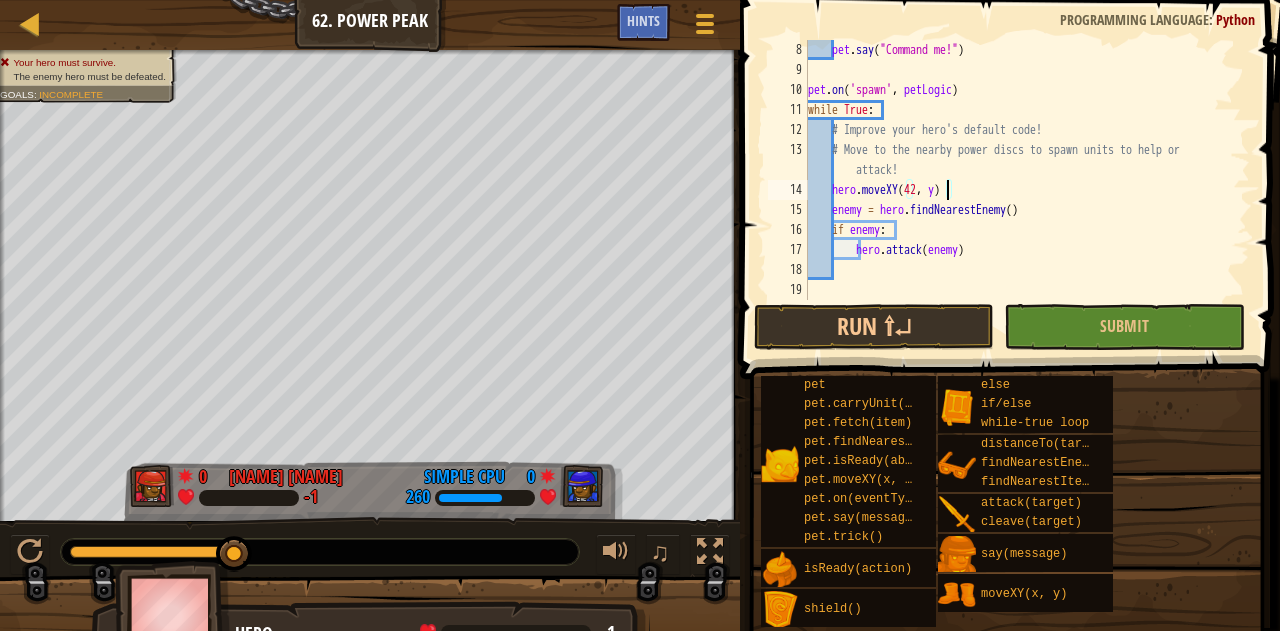 click on "pet . say ( "Command me!" ) pet . on ( 'spawn' ,   petLogic ) while   True :      # Improve your hero's default code!      # Move to the nearby power discs to spawn units to help or           attack!      hero . moveXY ( 42 ,   y )      enemy   =   hero . findNearestEnemy ( )      if   enemy :          hero . attack ( enemy )" at bounding box center (1019, 190) 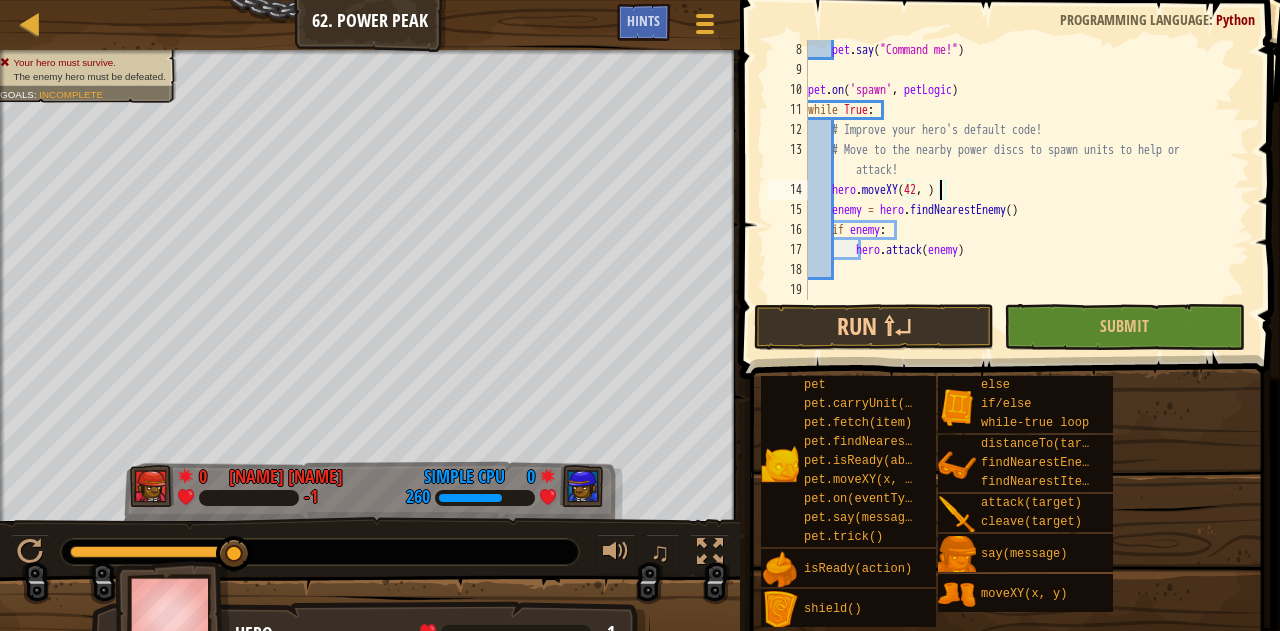 scroll, scrollTop: 9, scrollLeft: 11, axis: both 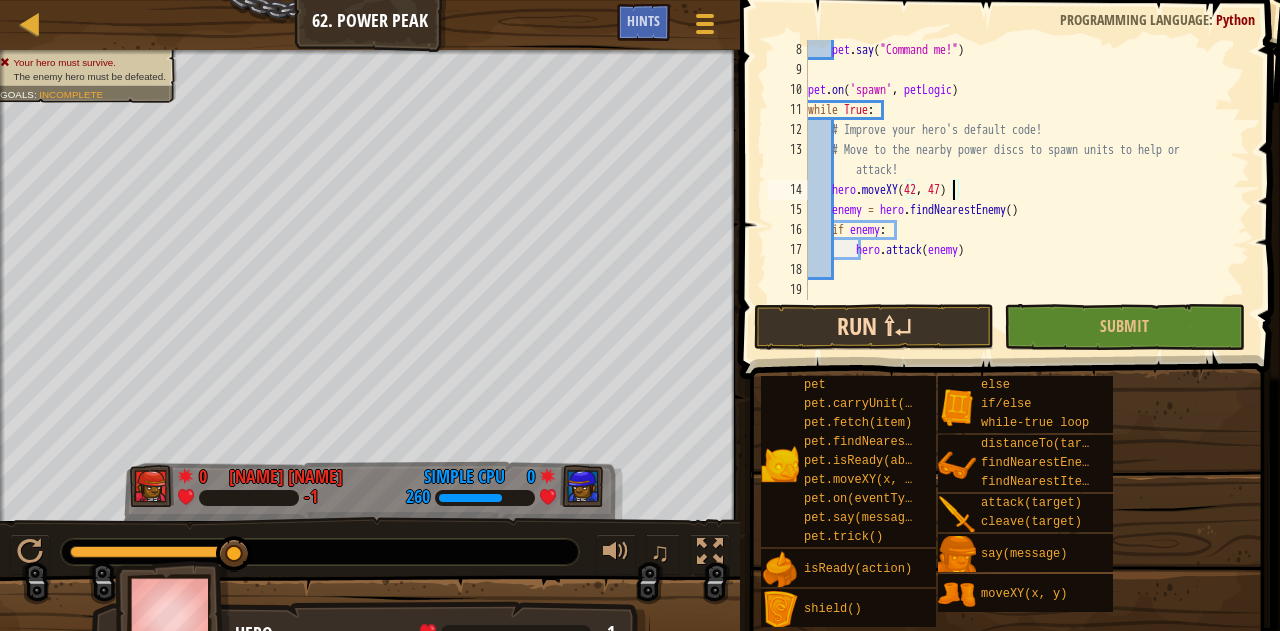 type on "hero.moveXY(42, 47)" 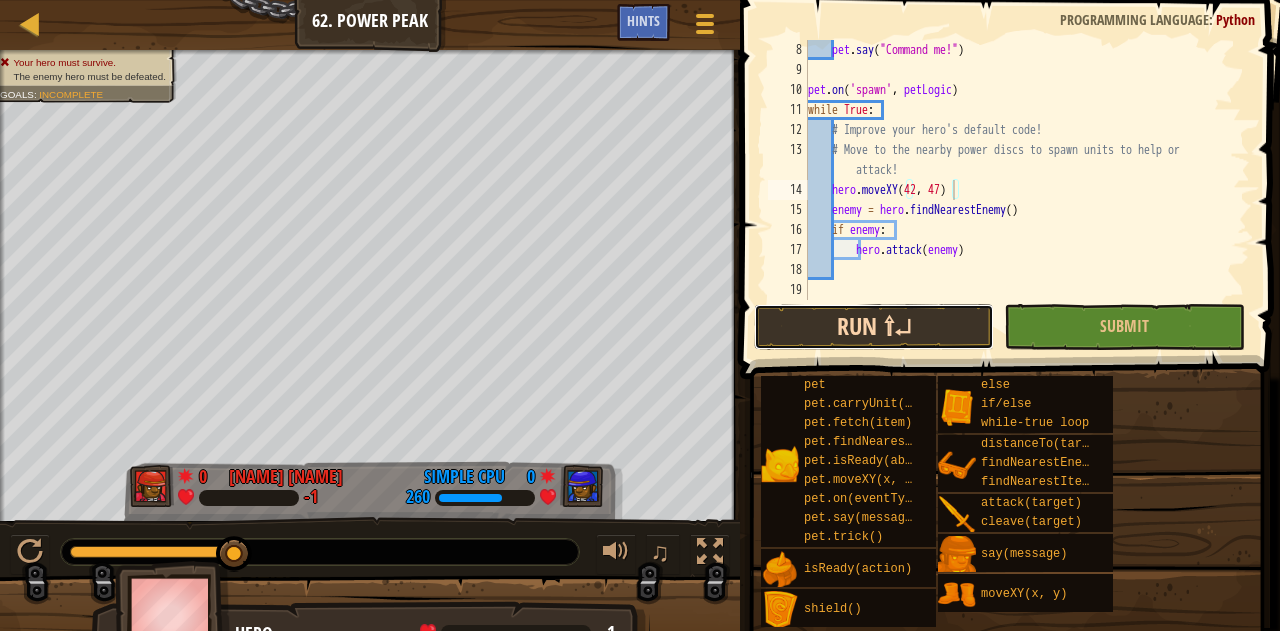 click on "Run ⇧↵" at bounding box center (874, 327) 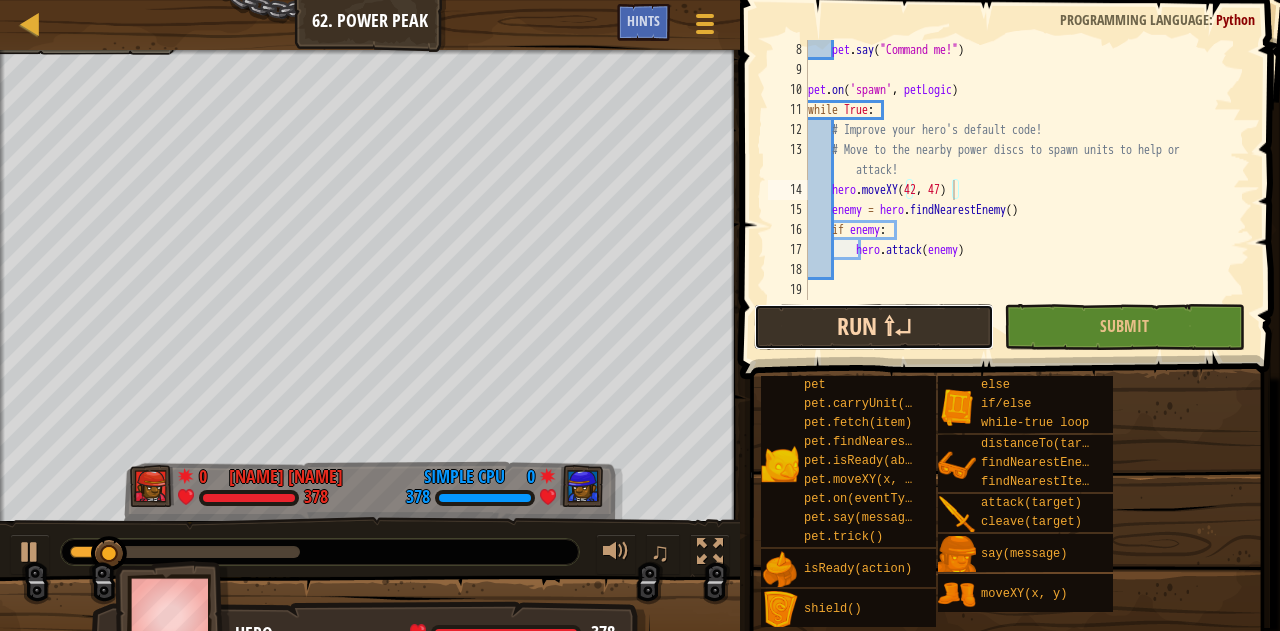 click on "Run ⇧↵" at bounding box center [874, 327] 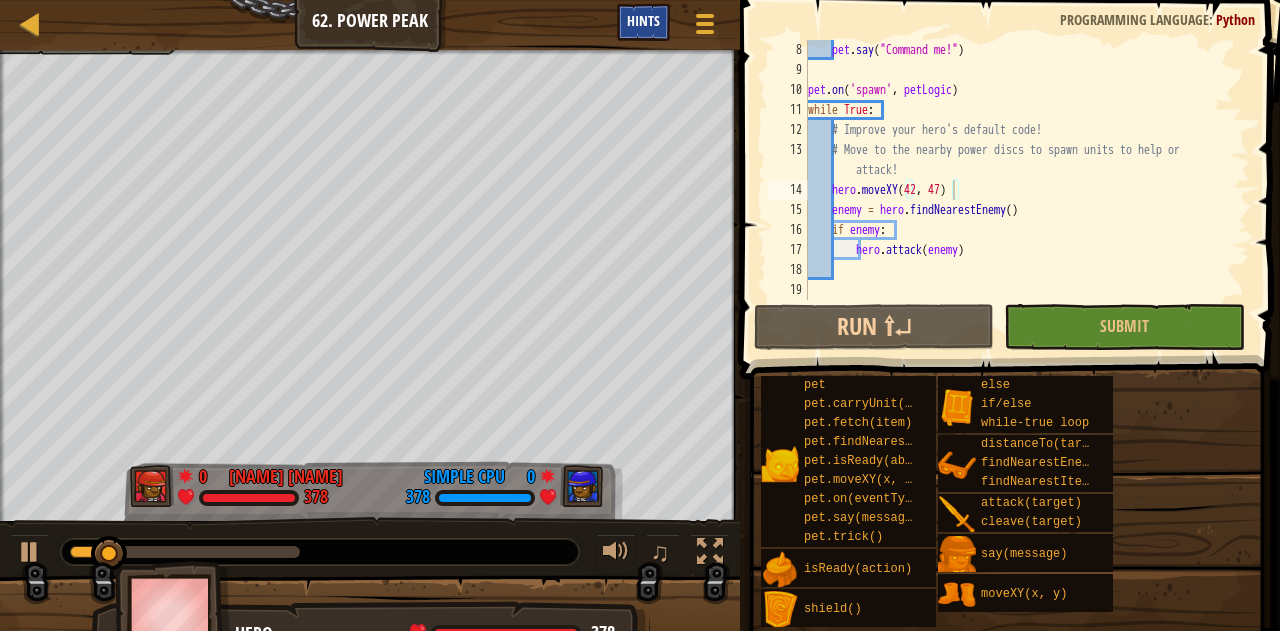 click on "Hints" at bounding box center [643, 20] 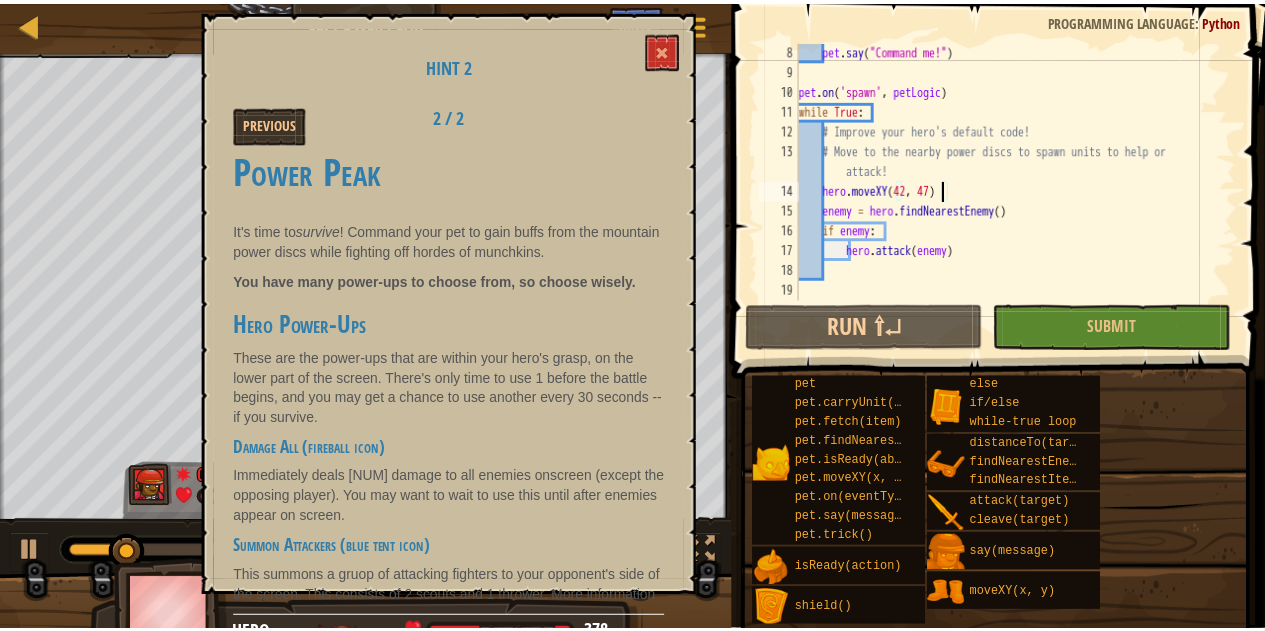 scroll, scrollTop: 0, scrollLeft: 0, axis: both 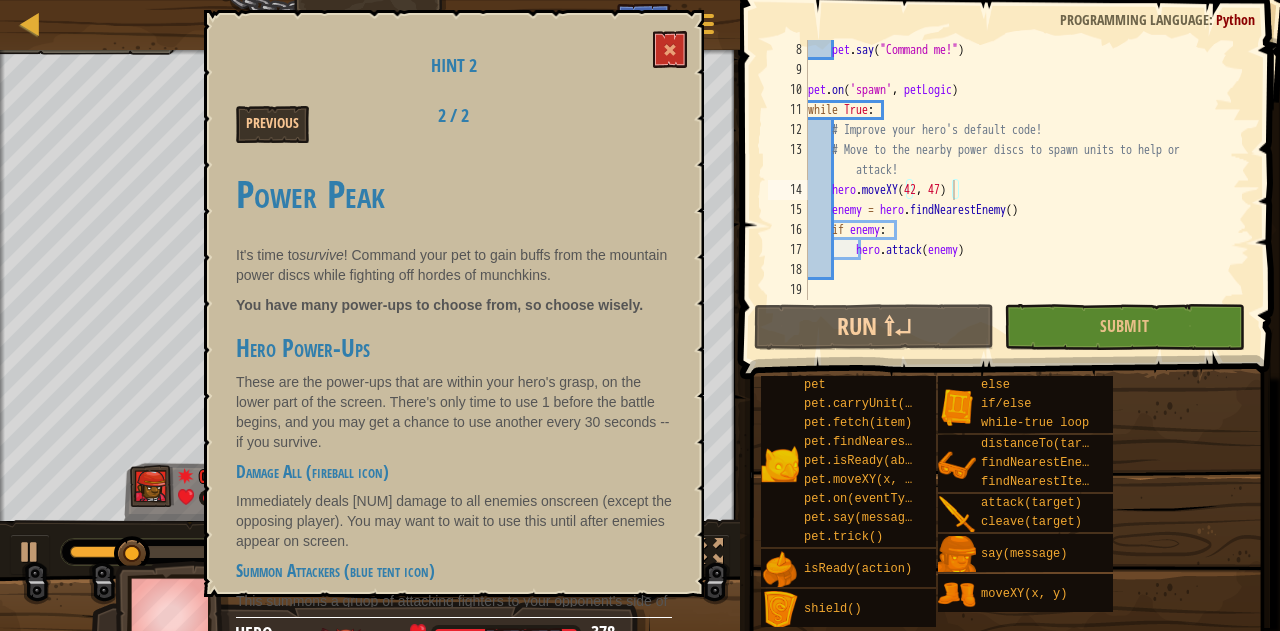 click on "Hint 2 Previous 2 / 2 Power Peak
It's time to  survive ! Command your pet to gain buffs from the mountain power discs while fighting off hordes of munchkins.
You have many power-ups to choose from, so choose wisely.
Hero Power-Ups
These are the power-ups that are within your hero's grasp, on the lower part of the screen.  There's only time to use 1 before the battle begins, and you may get a chance to use another every 30 seconds -- if you survive.
Damage All (fireball icon)
Immediately deals 100 damage to all enemies onscreen (except the opposing player).  You may want to wait to use this until after enemies appear on screen.
Summon Attackers (blue tent icon)
This summons a gruop of attacking fighters to your opponent's side of the screen.  This consists of 2 scouts and 1 thrower.  More information about unit types is below.
Summon Balanced Team (red-and-white striped tent icon)
Summon Defenders (white tent icon)
Pet Power-Ups
Power (sword icon)
"cleave"" at bounding box center [454, 303] 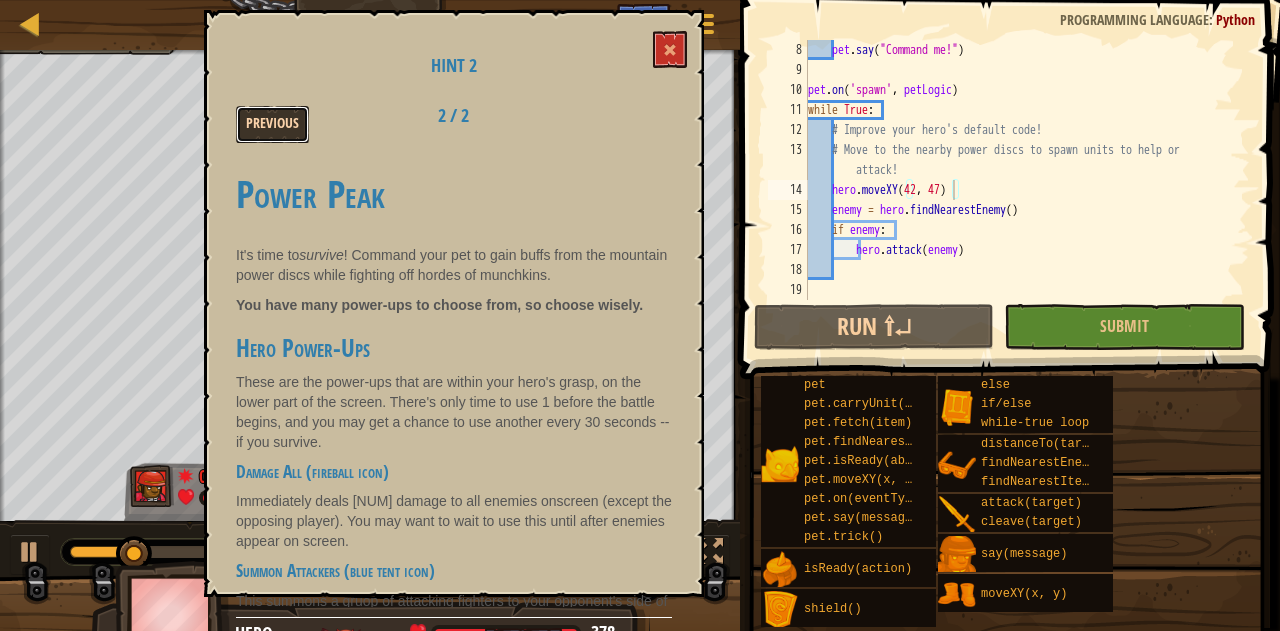 click on "Previous" at bounding box center (272, 124) 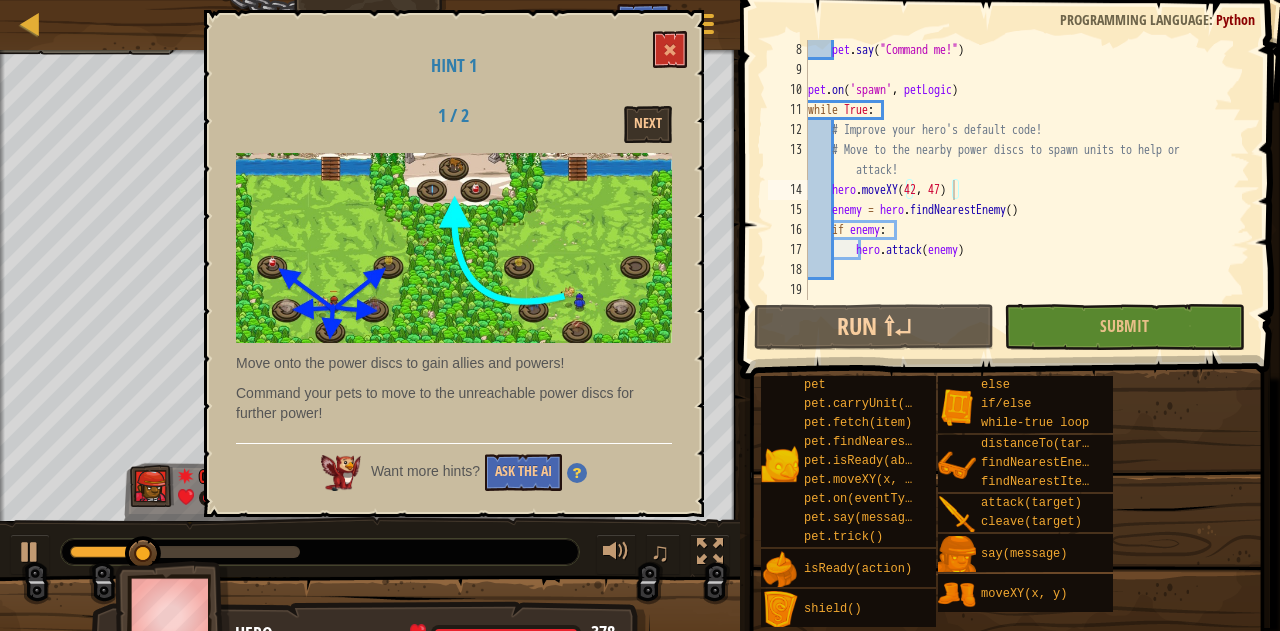 click on "Hint 1 1 / 2 Next
Move onto the power discs to gain allies and powers!
Command your pets to move to the unreachable power discs for further power!
Want more hints? Ask the AI" at bounding box center [454, 263] 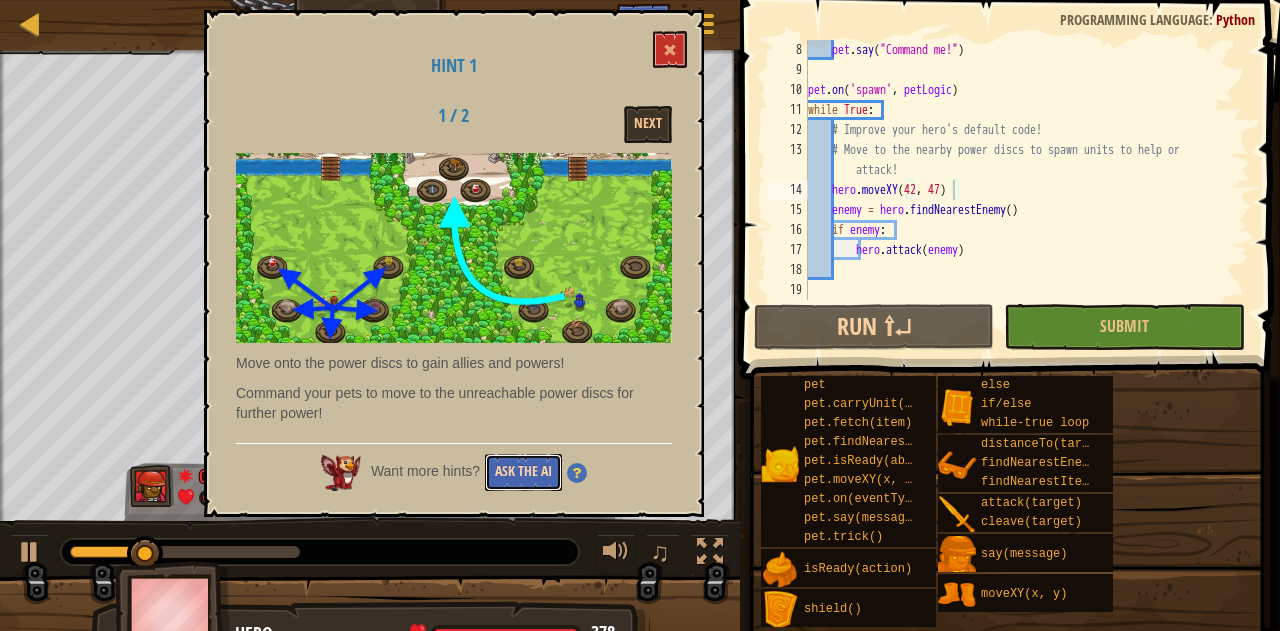 click on "Ask the AI" at bounding box center [523, 472] 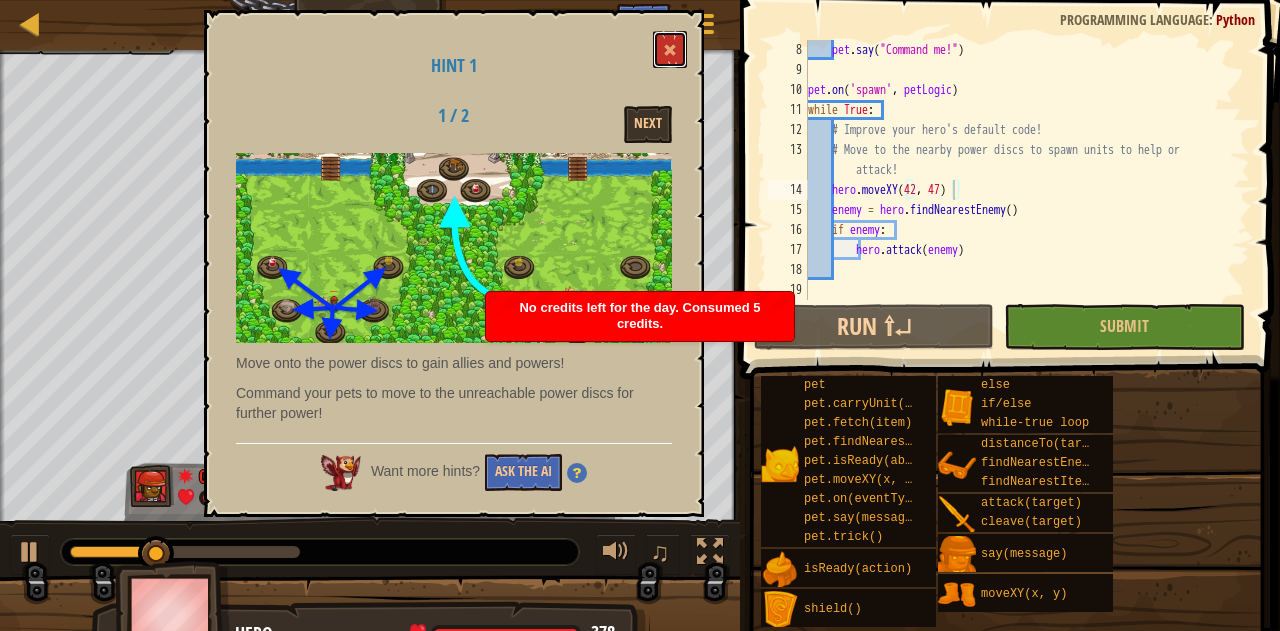 drag, startPoint x: 660, startPoint y: 53, endPoint x: 732, endPoint y: 1, distance: 88.814415 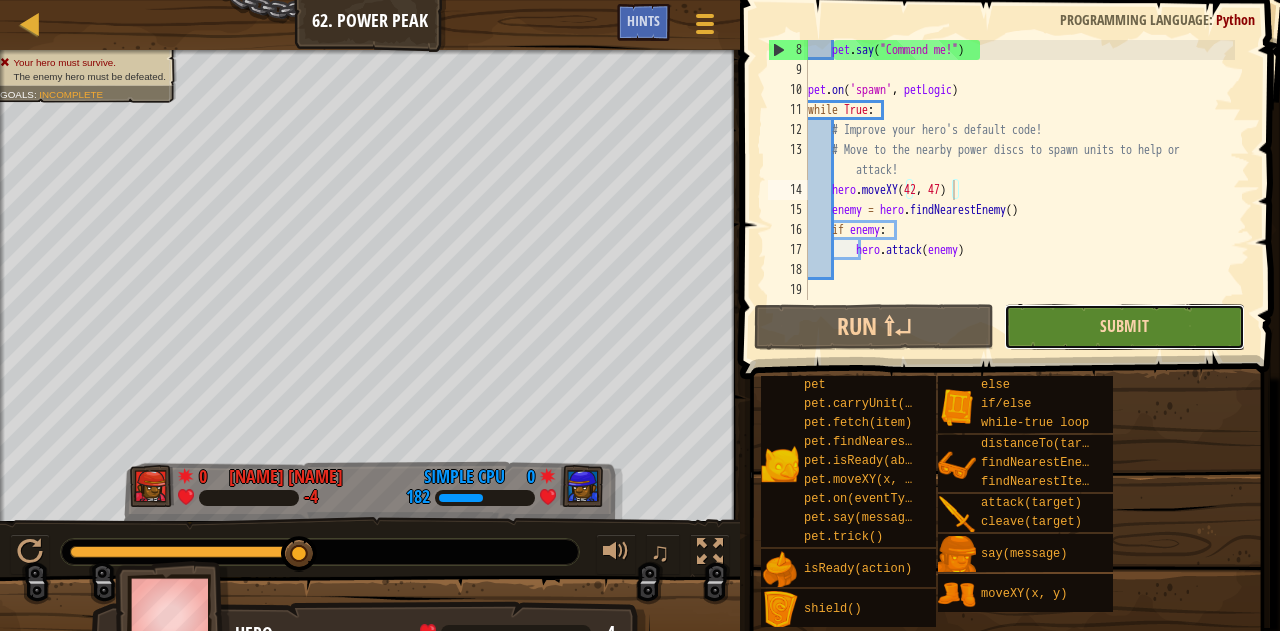 click on "Submit" at bounding box center [1124, 327] 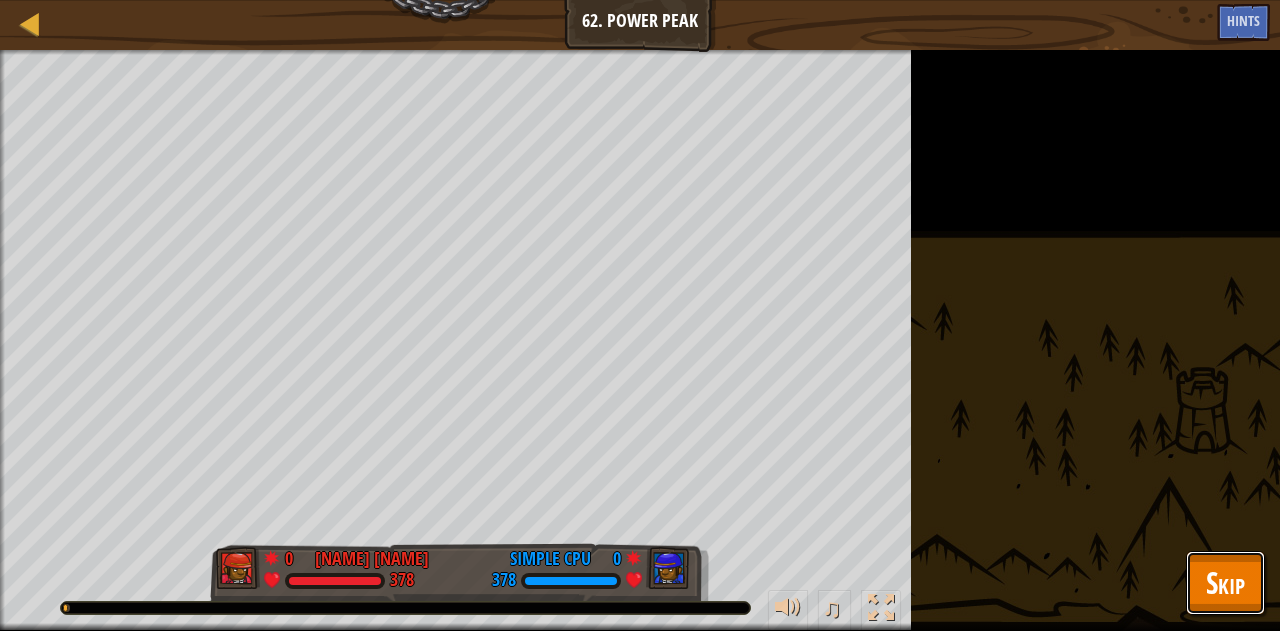 click on "Skip" at bounding box center (1225, 582) 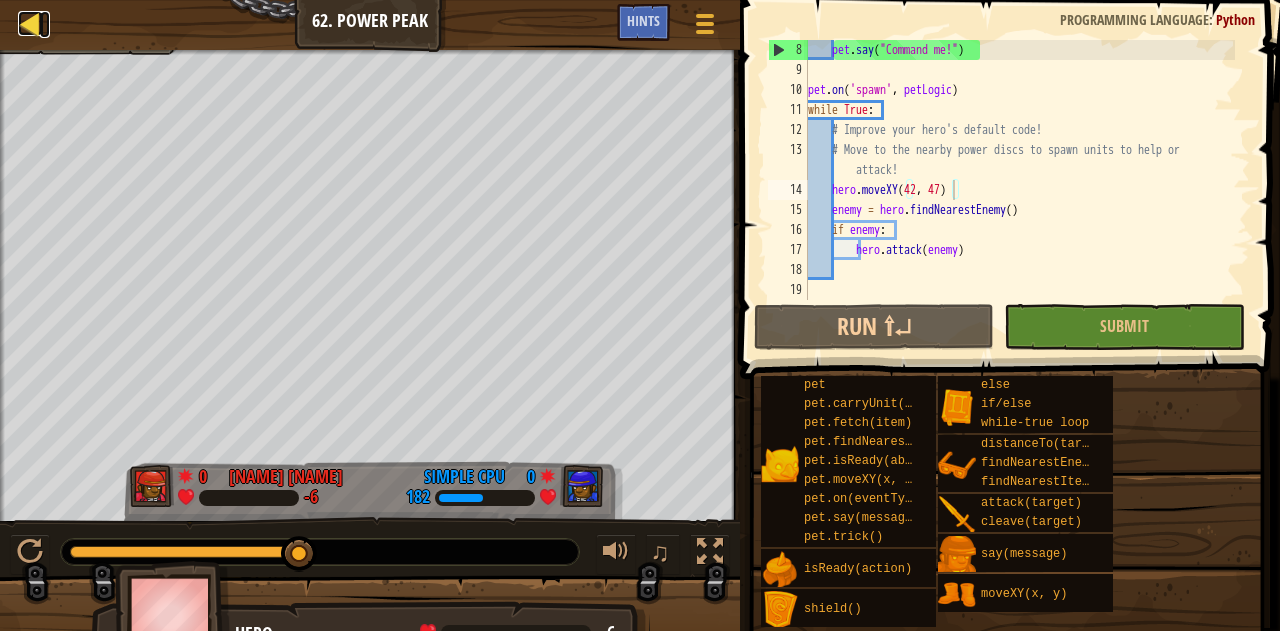 click at bounding box center [30, 23] 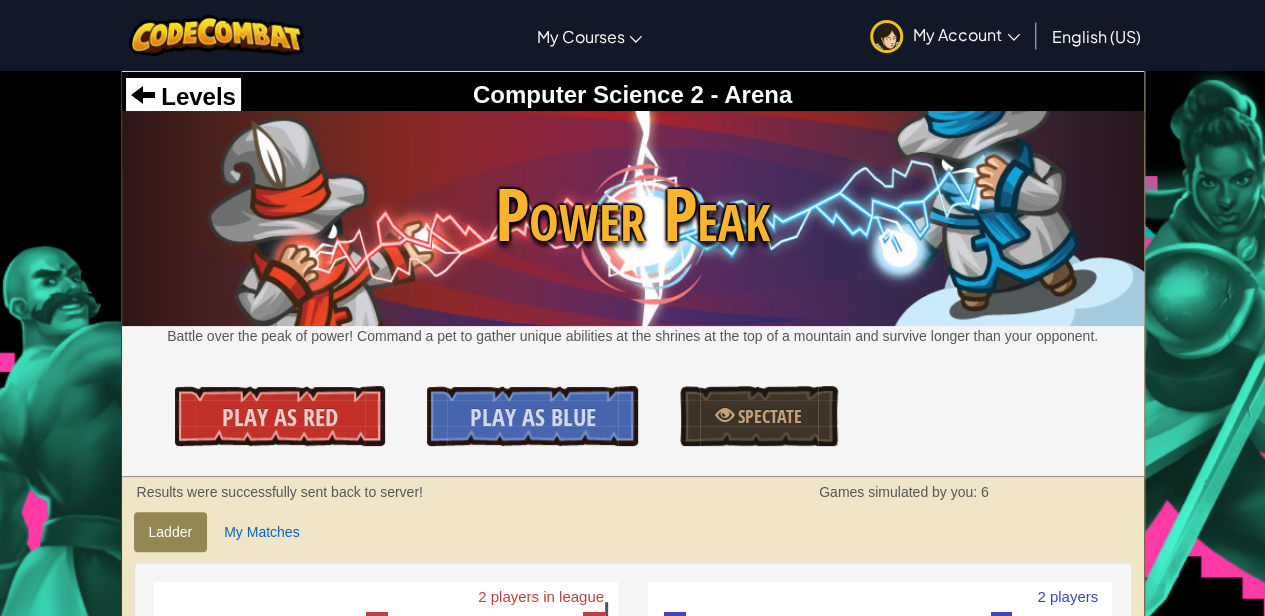 click at bounding box center (216, 35) 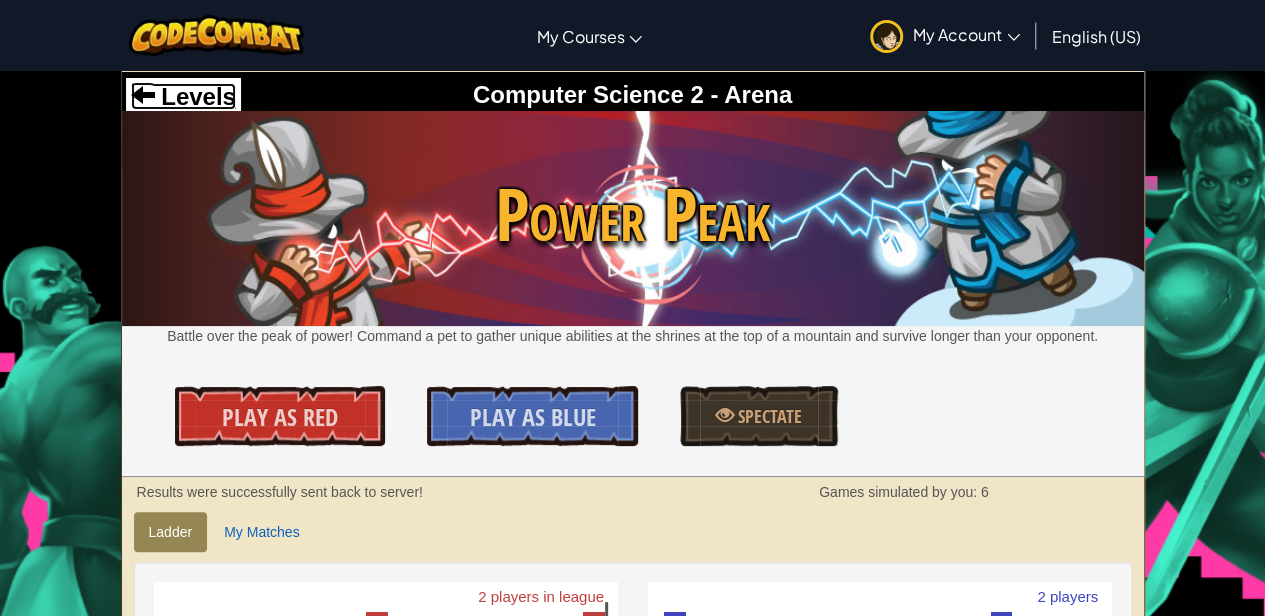 click on "Levels" at bounding box center [195, 96] 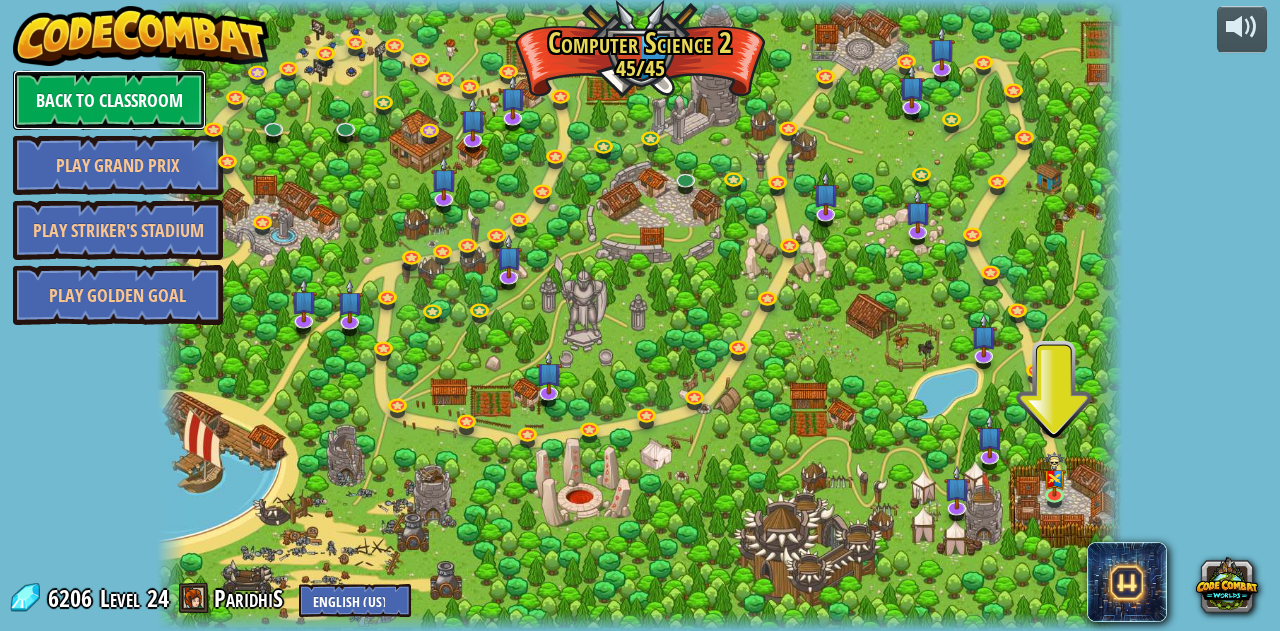 click on "Back to Classroom" at bounding box center [109, 100] 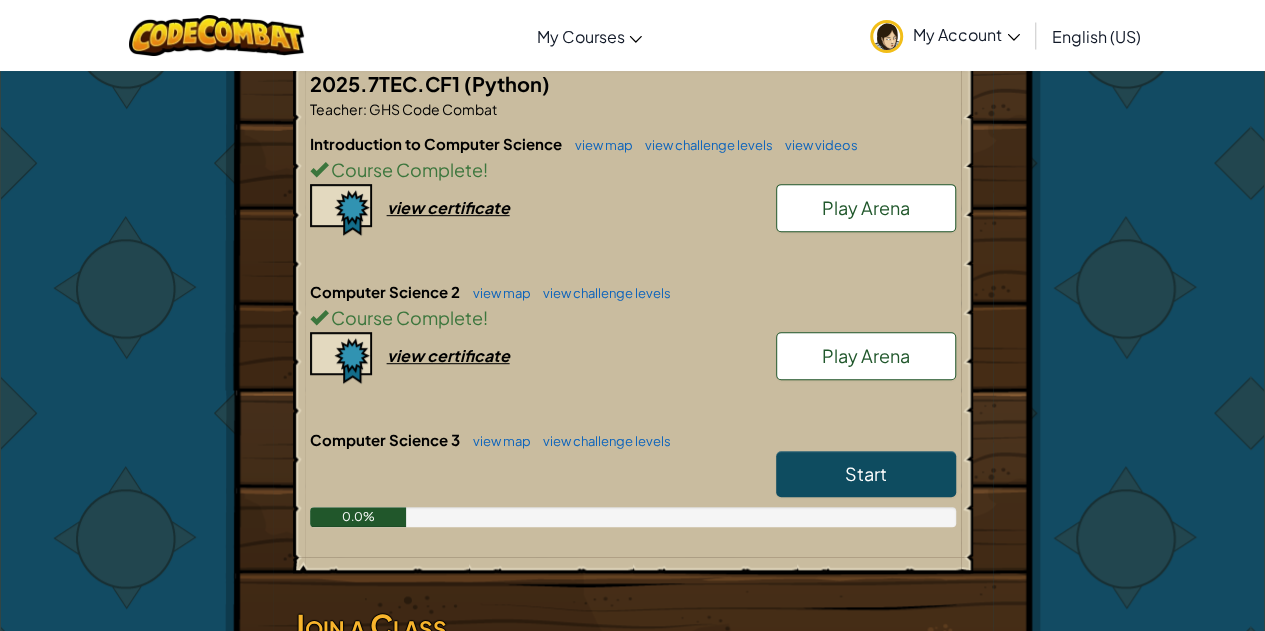 scroll, scrollTop: 402, scrollLeft: 0, axis: vertical 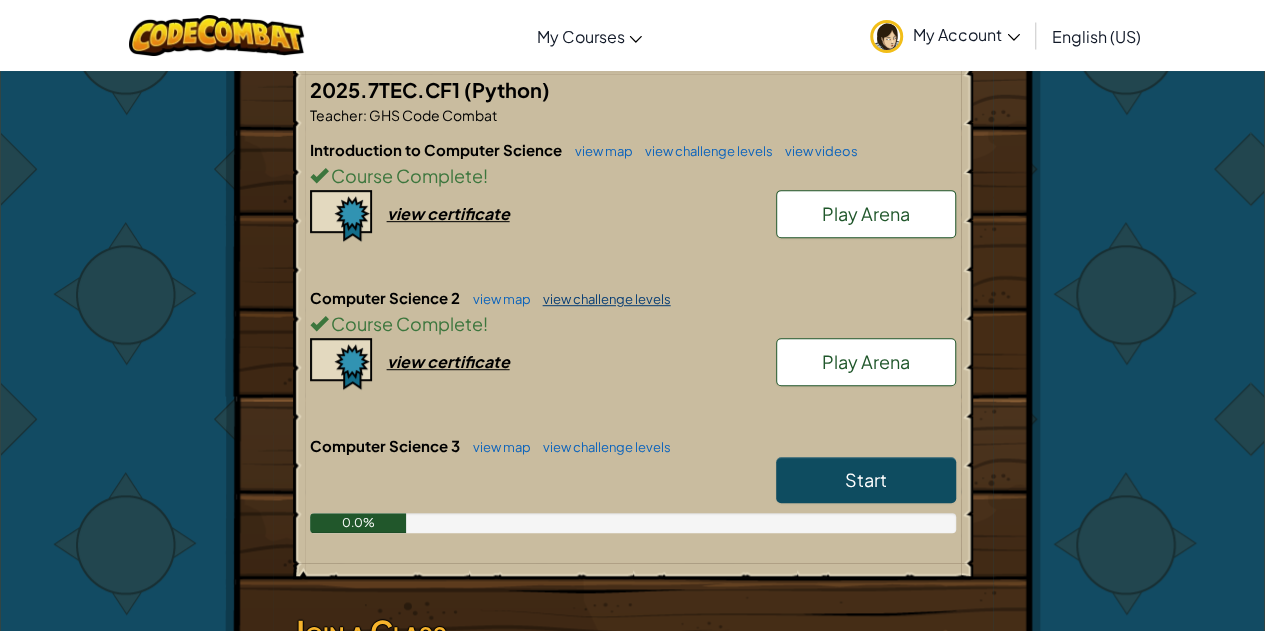 click on "view challenge levels" at bounding box center (602, 299) 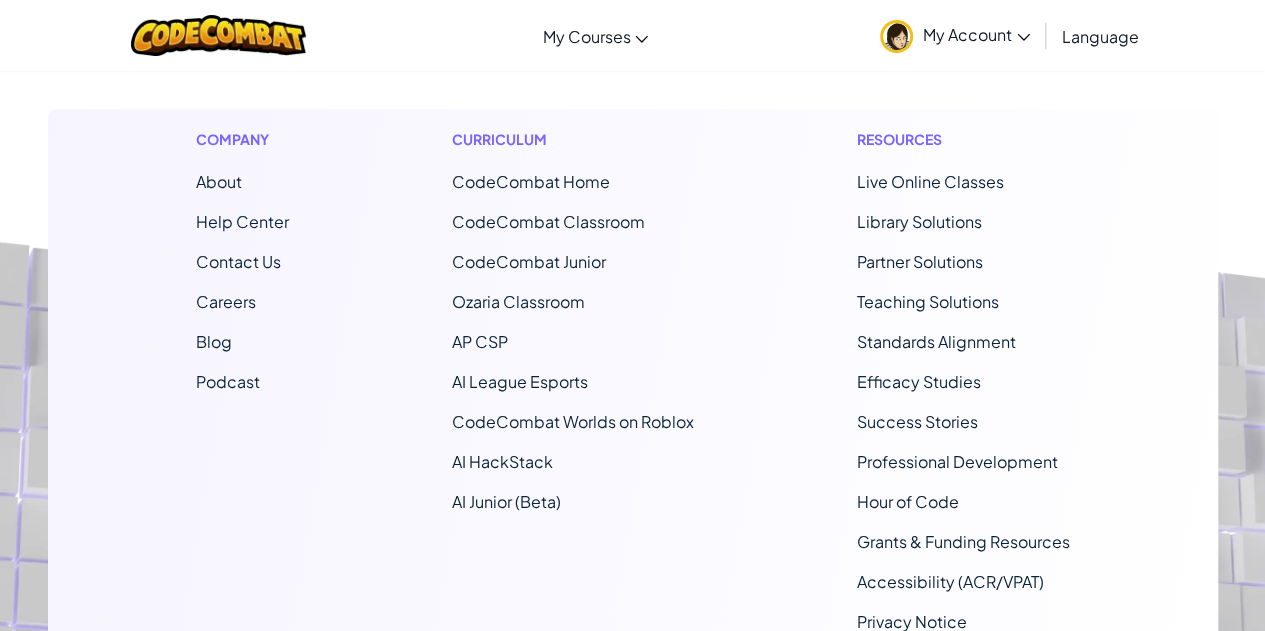 scroll, scrollTop: 0, scrollLeft: 0, axis: both 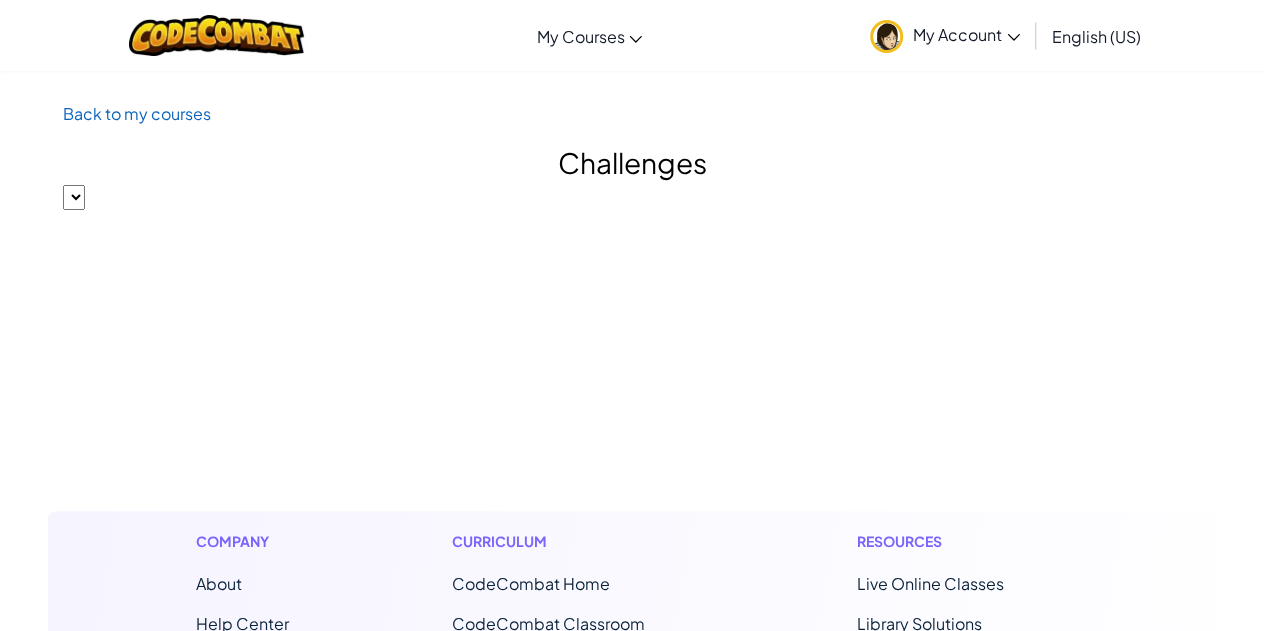 select on "5632661322961295f9428638" 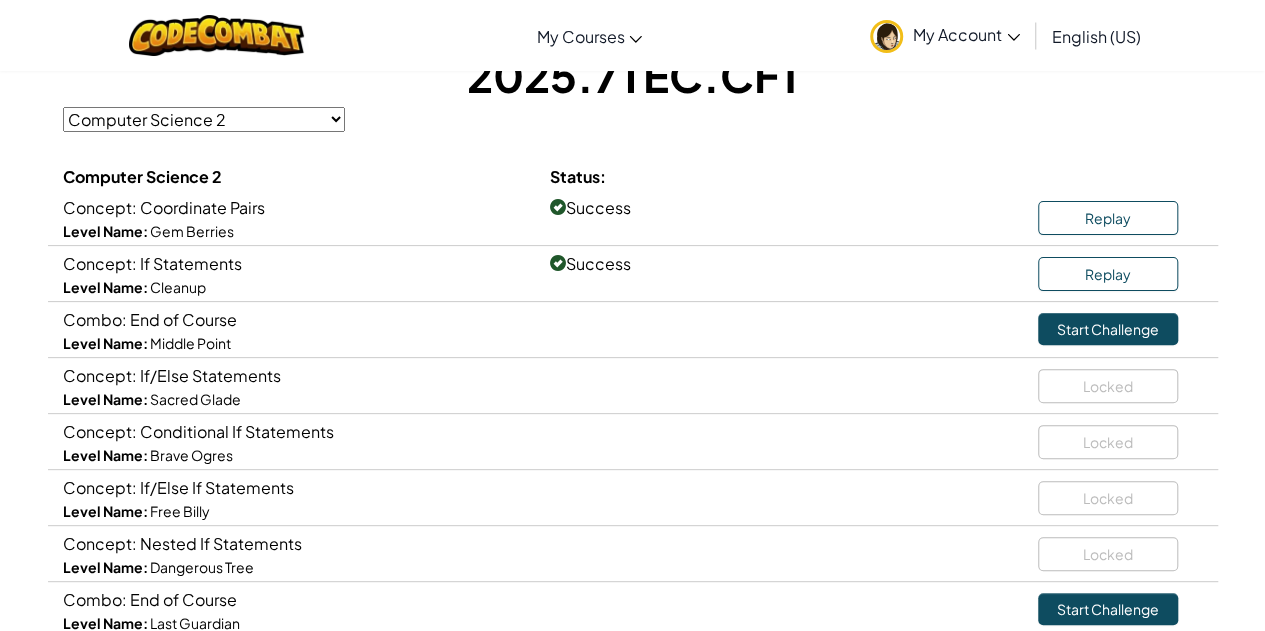 scroll, scrollTop: 141, scrollLeft: 0, axis: vertical 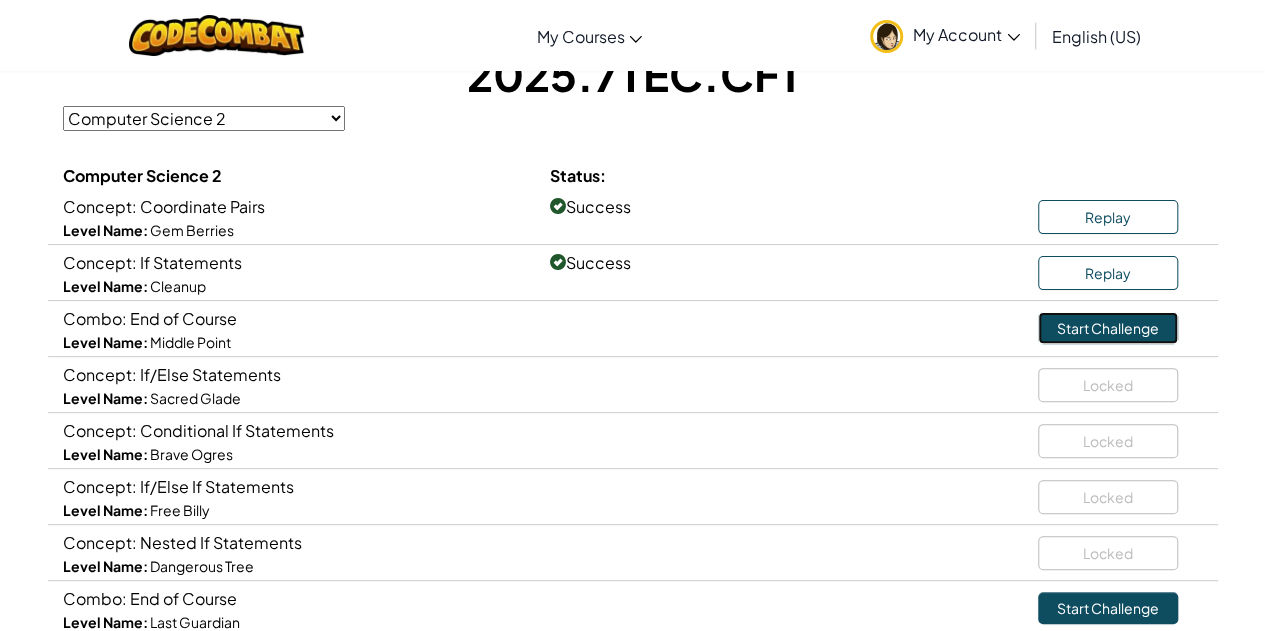 click on "Start Challenge" at bounding box center [1108, 328] 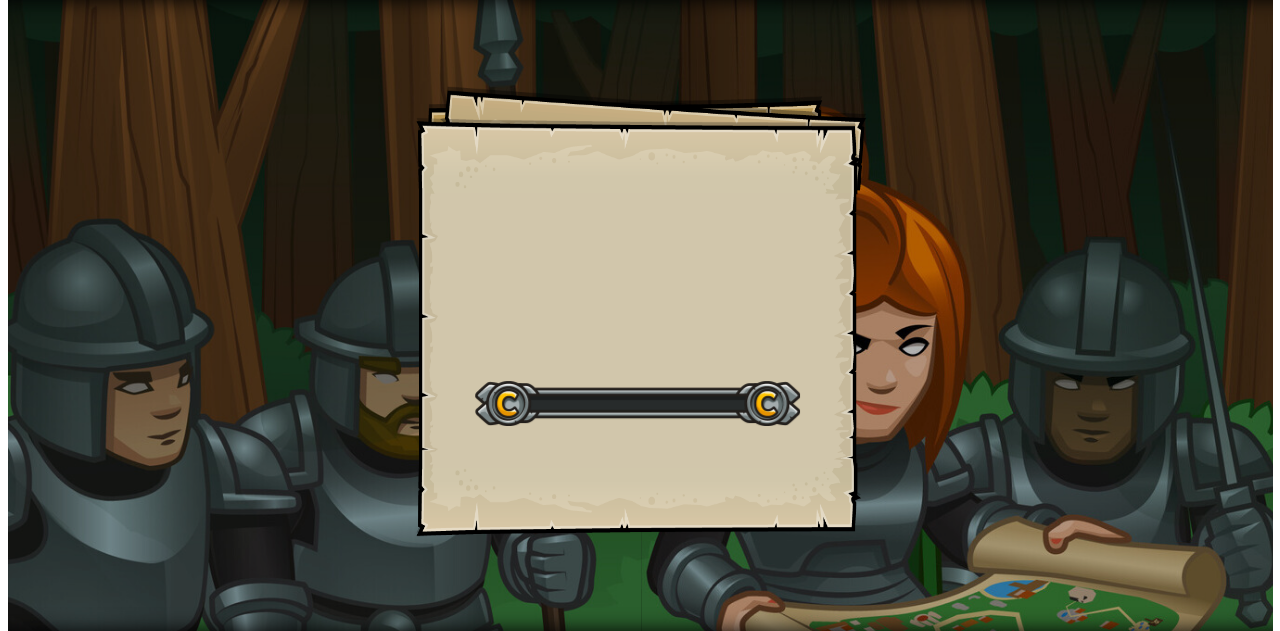 scroll, scrollTop: 0, scrollLeft: 0, axis: both 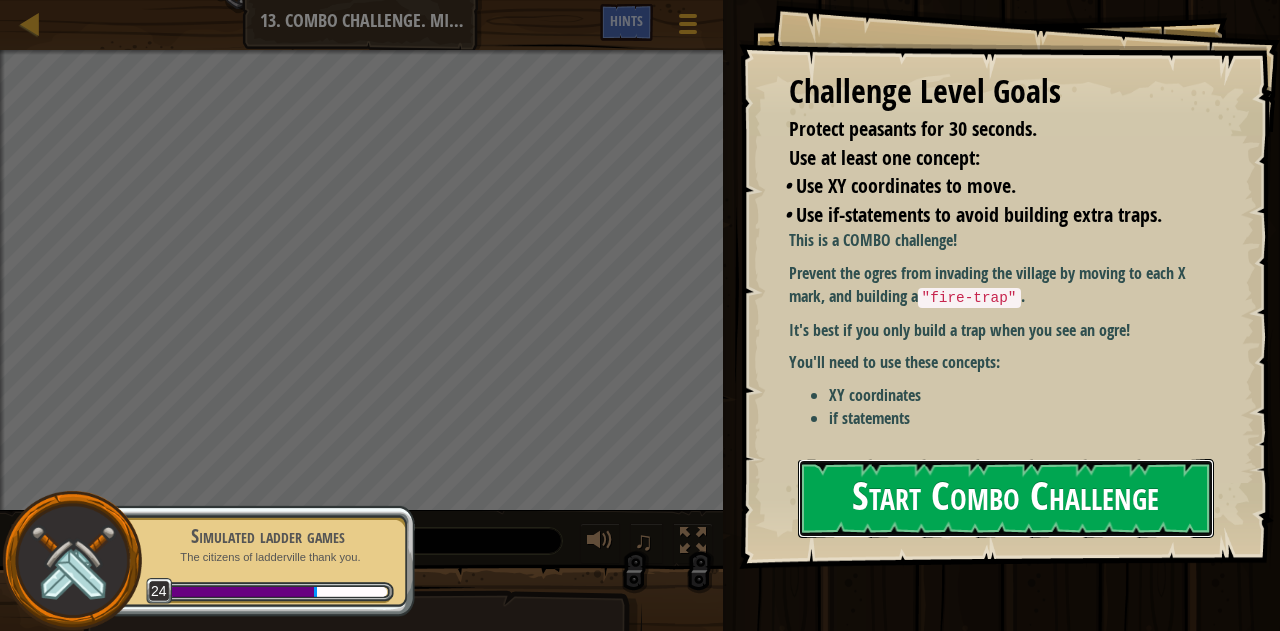 click on "Start Combo Challenge" at bounding box center (1006, 498) 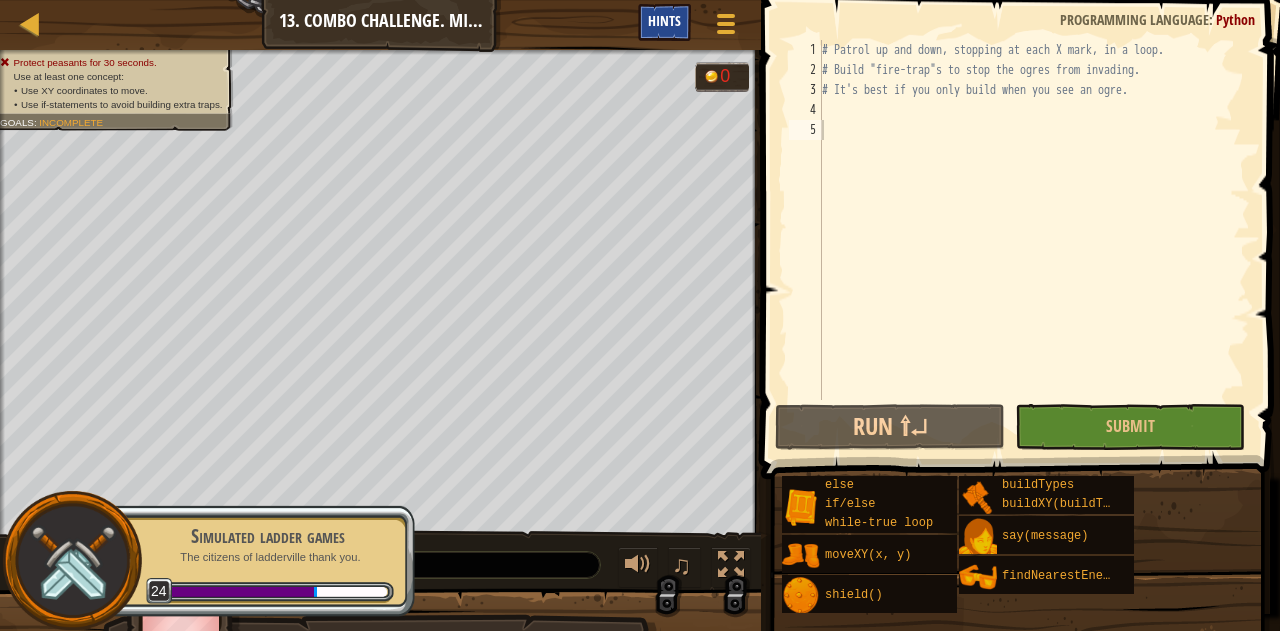 click on "Hints" at bounding box center (664, 20) 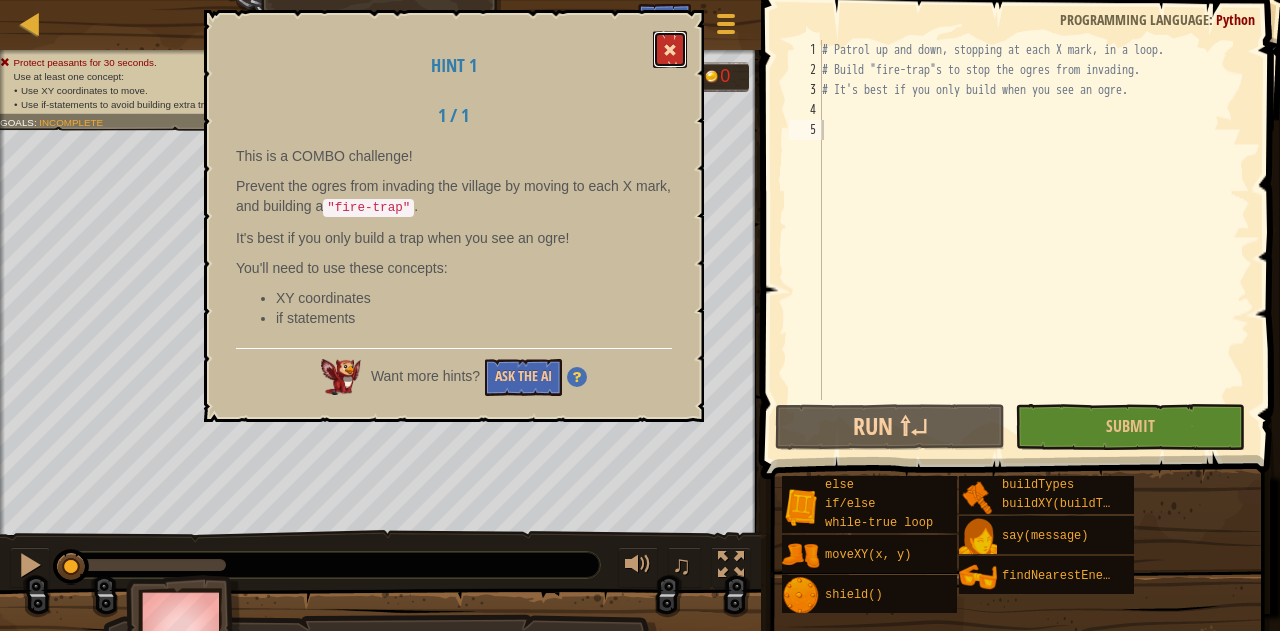 click at bounding box center (670, 49) 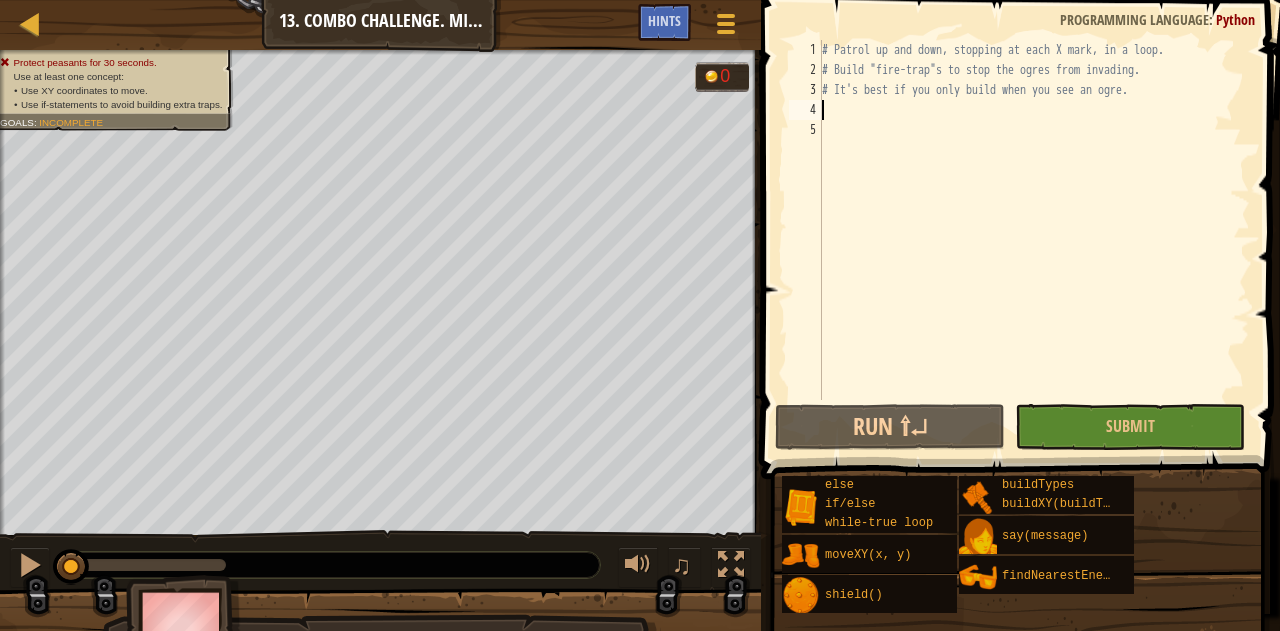 click on "# Patrol up and down, stopping at each X mark, in a loop. # Build "fire-trap"s to stop the ogres from invading. # It's best if you only build when you see an ogre." at bounding box center (1034, 240) 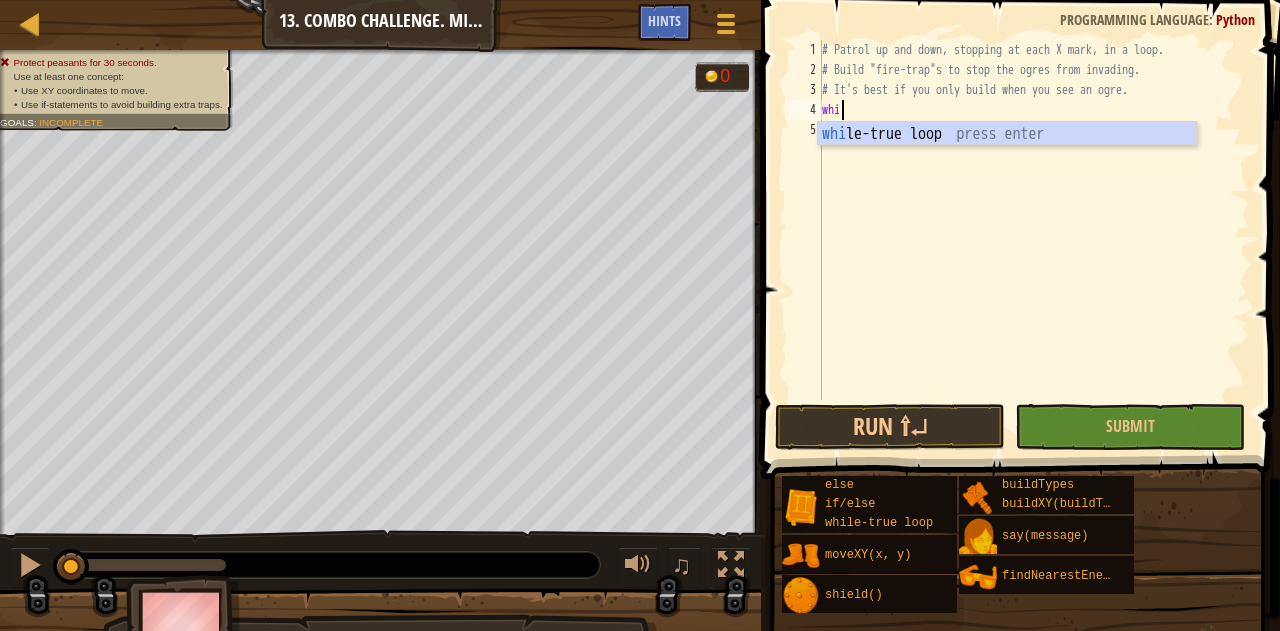 type on "whi" 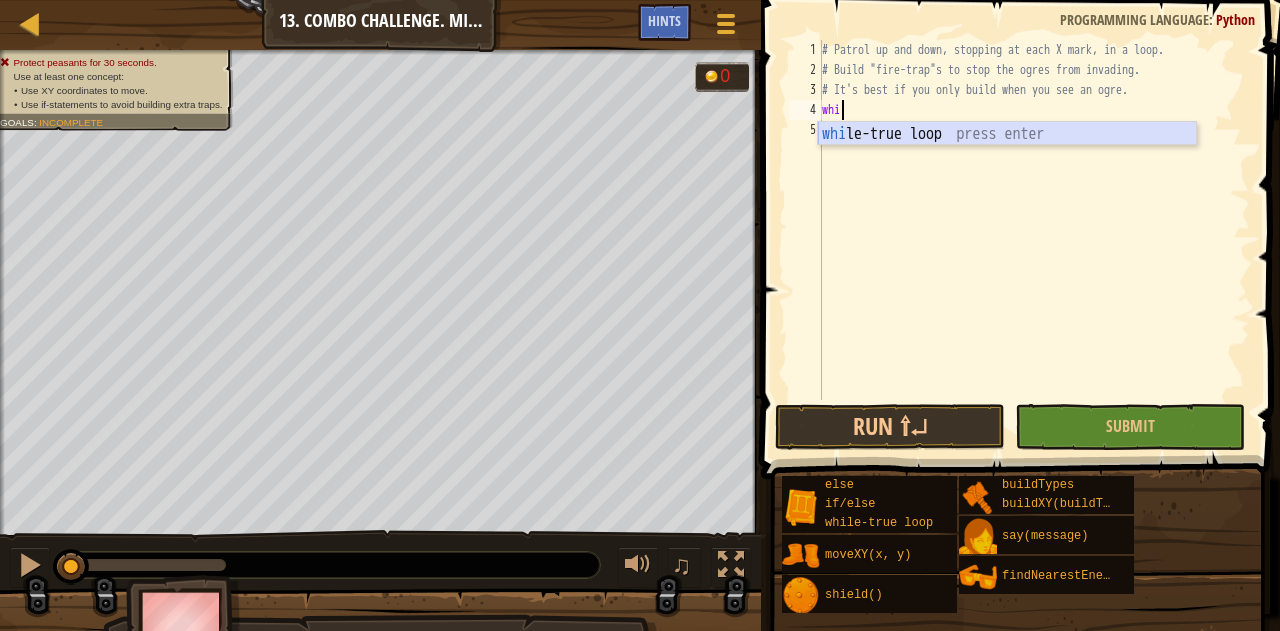 click on "whi le-true loop press enter" at bounding box center [1007, 158] 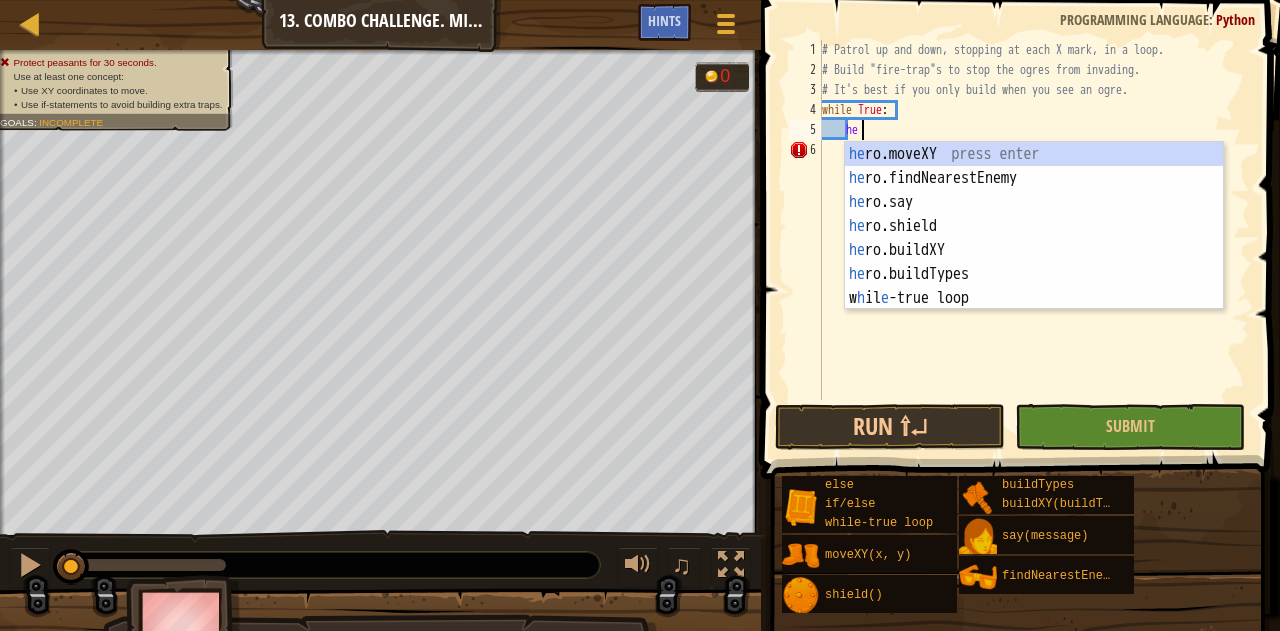 scroll, scrollTop: 9, scrollLeft: 3, axis: both 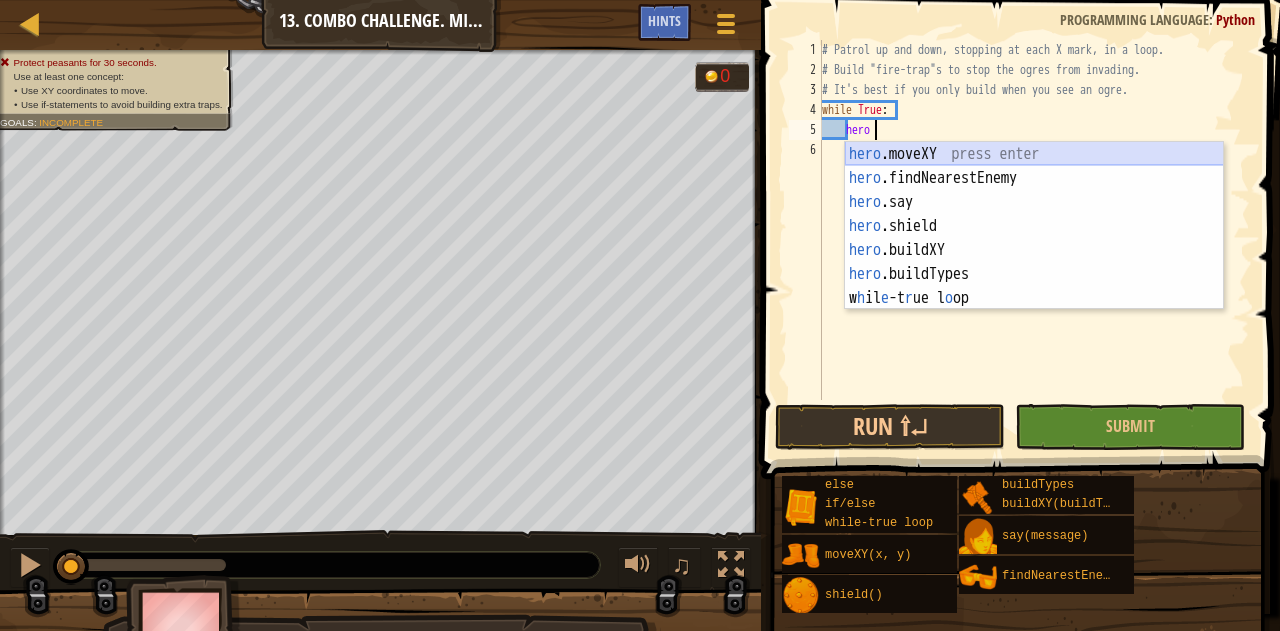 click on "hero .moveXY press enter hero .findNearestEnemy press enter hero .say press enter hero .shield press enter hero .buildXY press enter hero .buildTypes press enter w h il e -t r ue l o op press enter" at bounding box center (1034, 250) 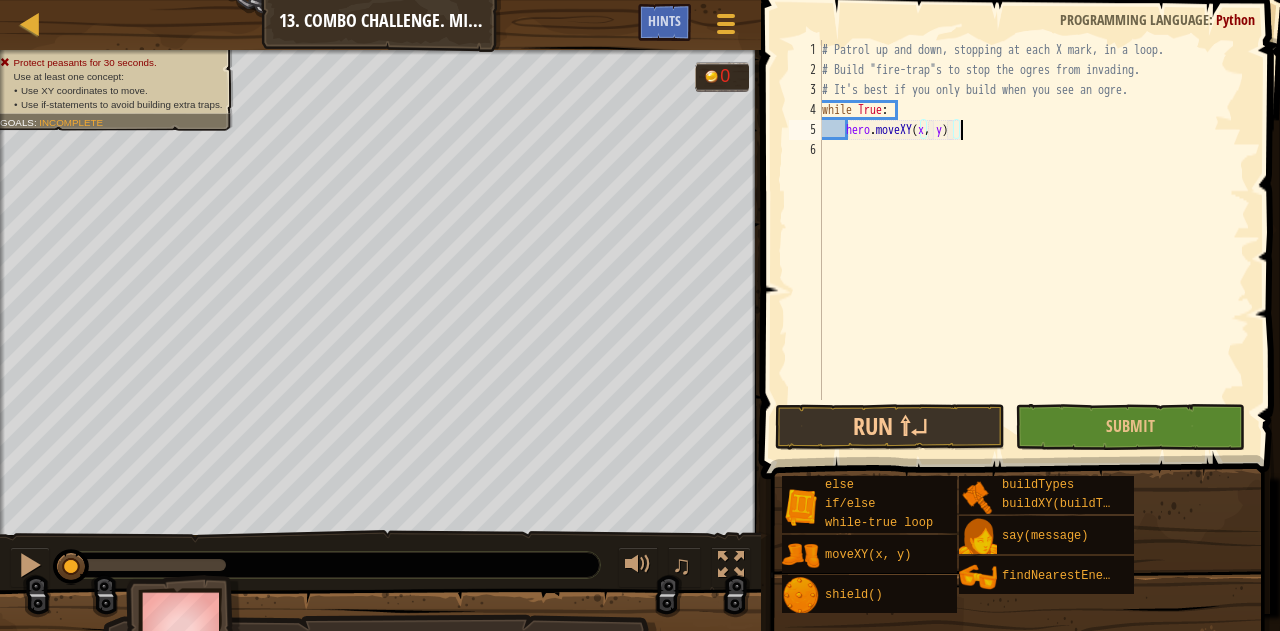click on "# Patrol up and down, stopping at each X mark, in a loop. # Build "fire-trap"s to stop the ogres from invading. # It's best if you only build when you see an ogre. while   True :      hero . moveXY ( x ,   y )" at bounding box center [1034, 240] 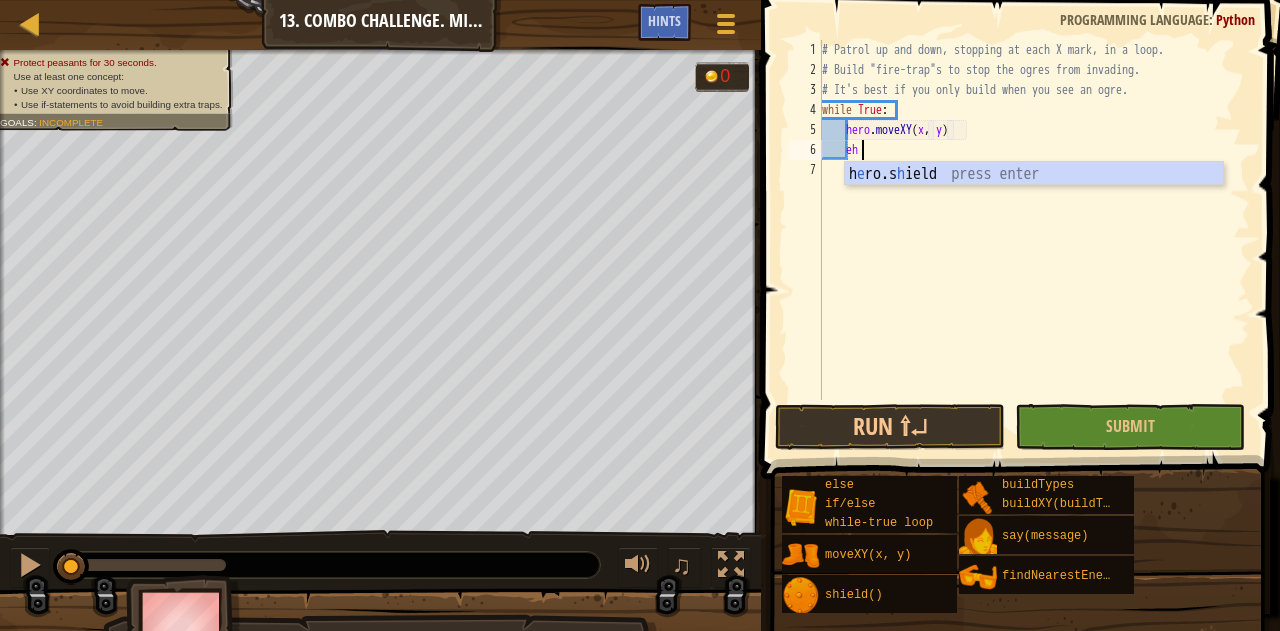 scroll, scrollTop: 9, scrollLeft: 2, axis: both 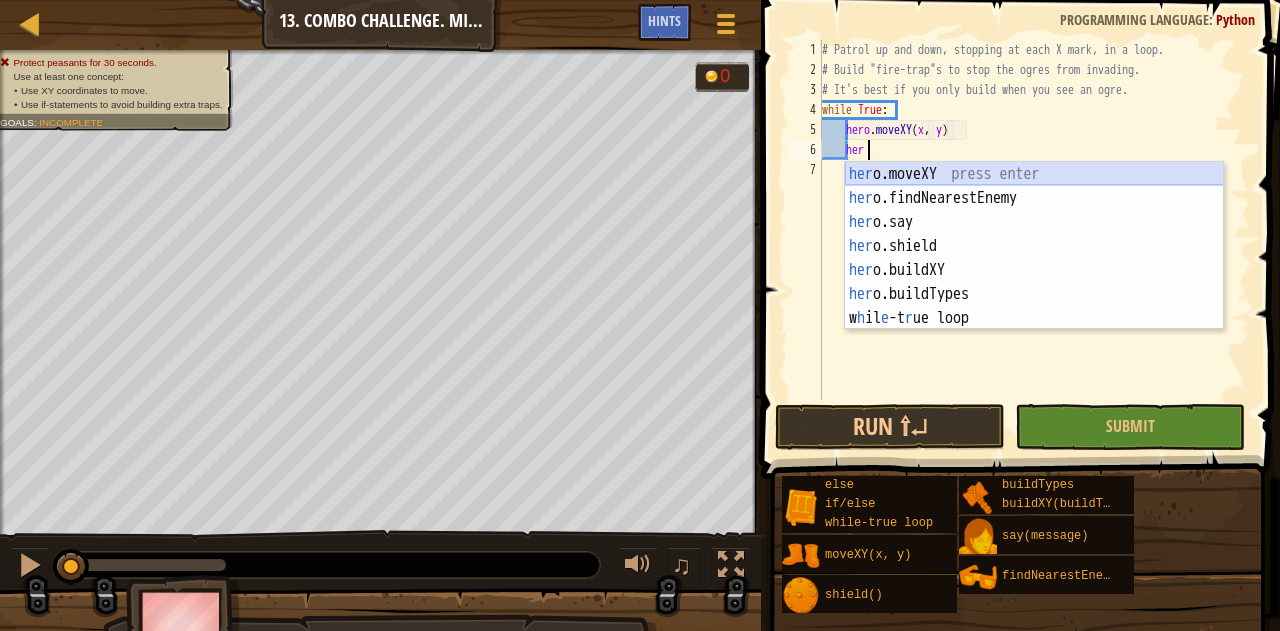 click on "her o.moveXY press enter her o.findNearestEnemy press enter her o.say press enter her o.shield press enter her o.buildXY press enter her o.buildTypes press enter w h il e -t r ue loop press enter" at bounding box center [1034, 270] 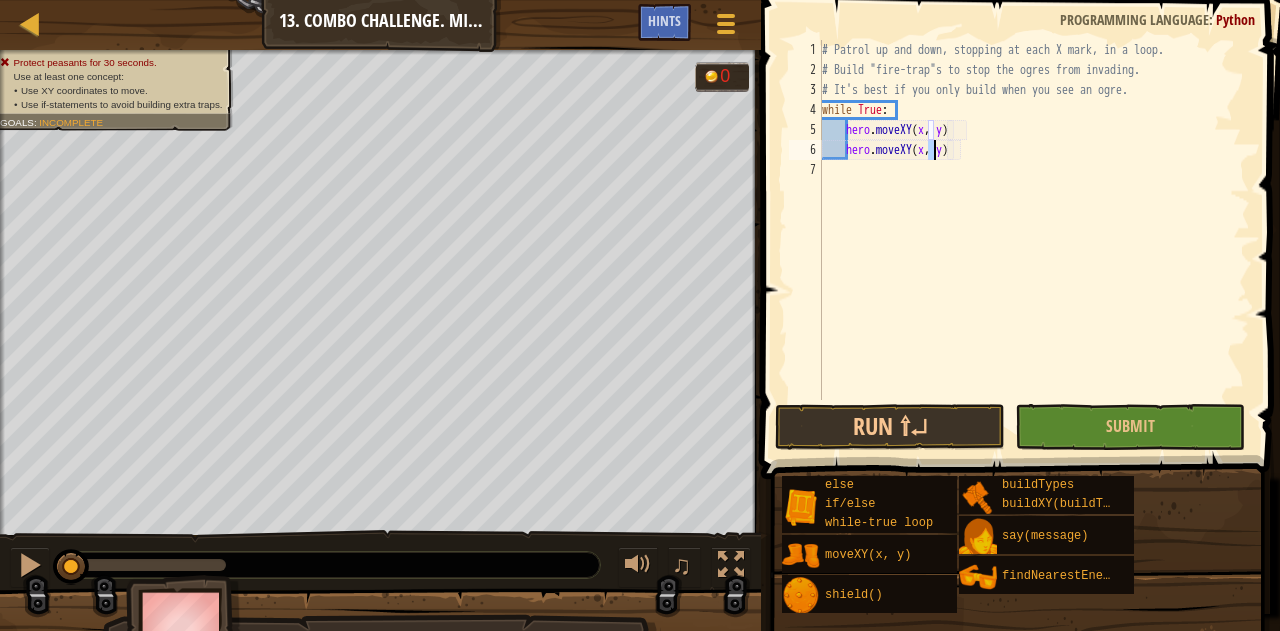 click on "# Patrol up and down, stopping at each X mark, in a loop. # Build "fire-trap"s to stop the ogres from invading. # It's best if you only build when you see an ogre. while   True :      hero . moveXY ( x ,   y )      hero . moveXY ( x ,   y )" at bounding box center (1034, 240) 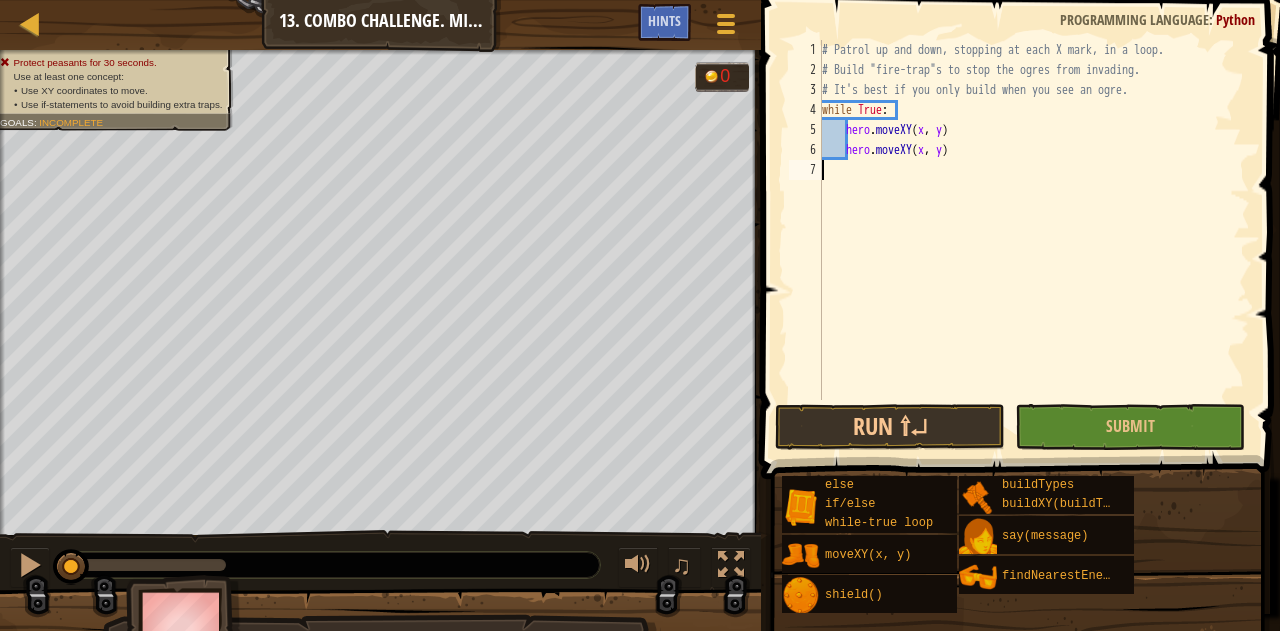 click on "# Patrol up and down, stopping at each X mark, in a loop. # Build "fire-trap"s to stop the ogres from invading. # It's best if you only build when you see an ogre. while   True :      hero . moveXY ( x ,   y )      hero . moveXY ( x ,   y )" at bounding box center (1034, 240) 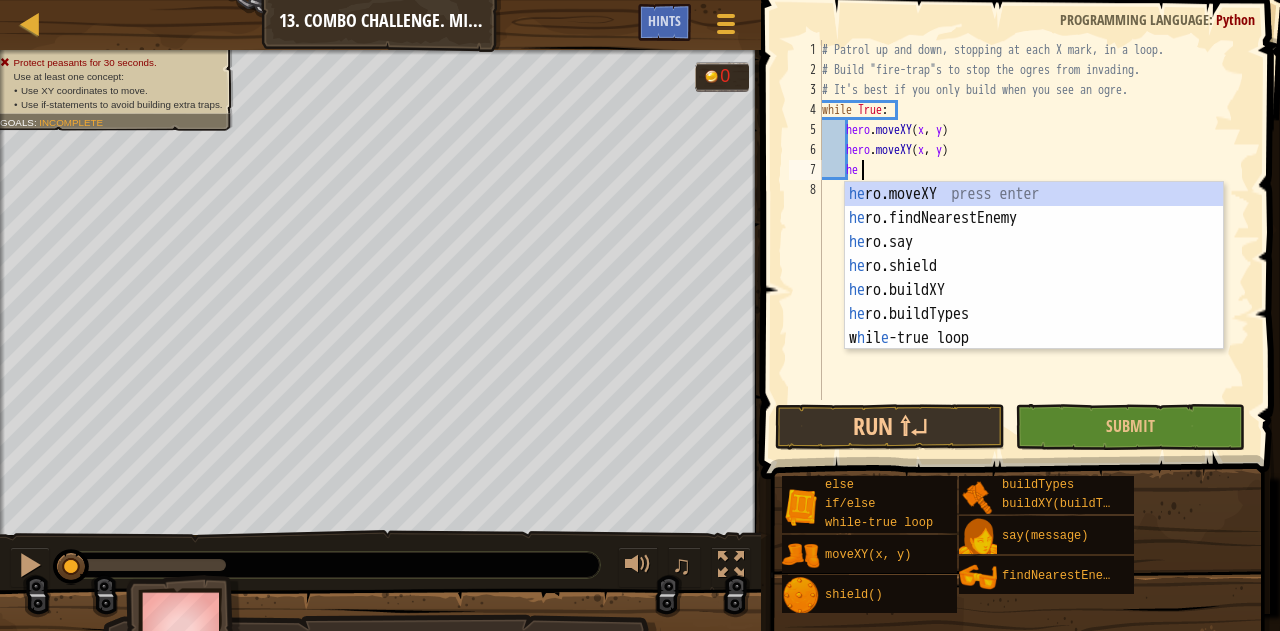 scroll, scrollTop: 9, scrollLeft: 3, axis: both 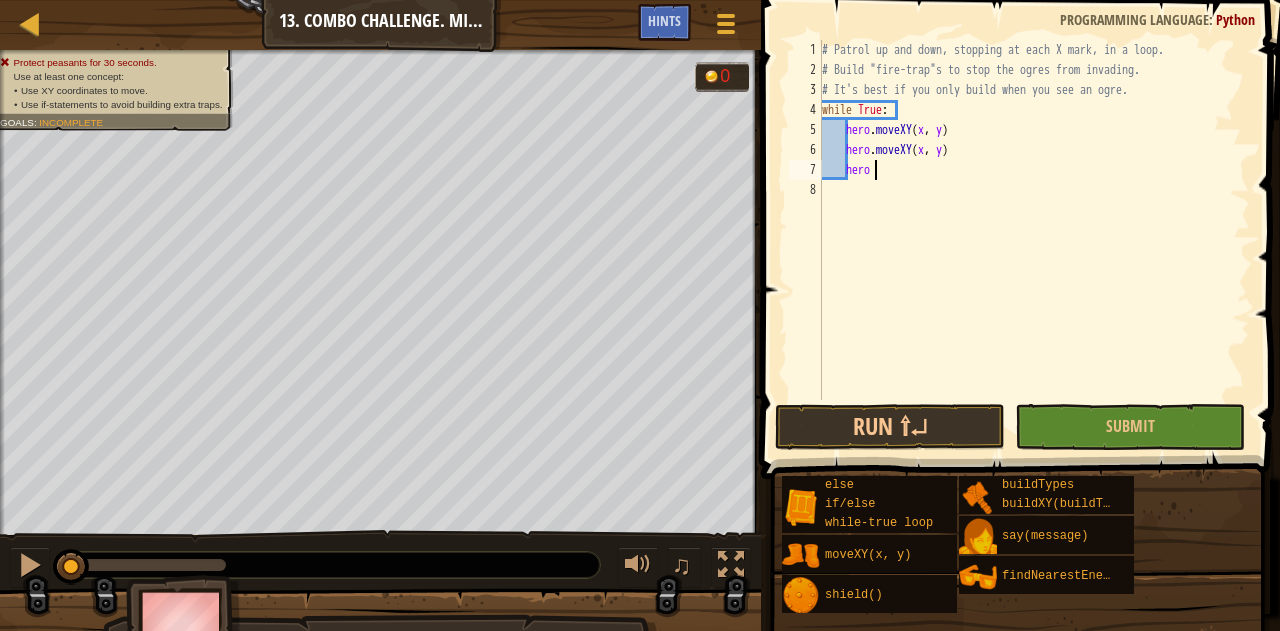 click on "# Patrol up and down, stopping at each X mark, in a loop. # Build "fire-trap"s to stop the ogres from invading. # It's best if you only build when you see an ogre. while   True :      hero . moveXY ( x ,   y )      hero . moveXY ( x ,   y )      hero" at bounding box center (1034, 240) 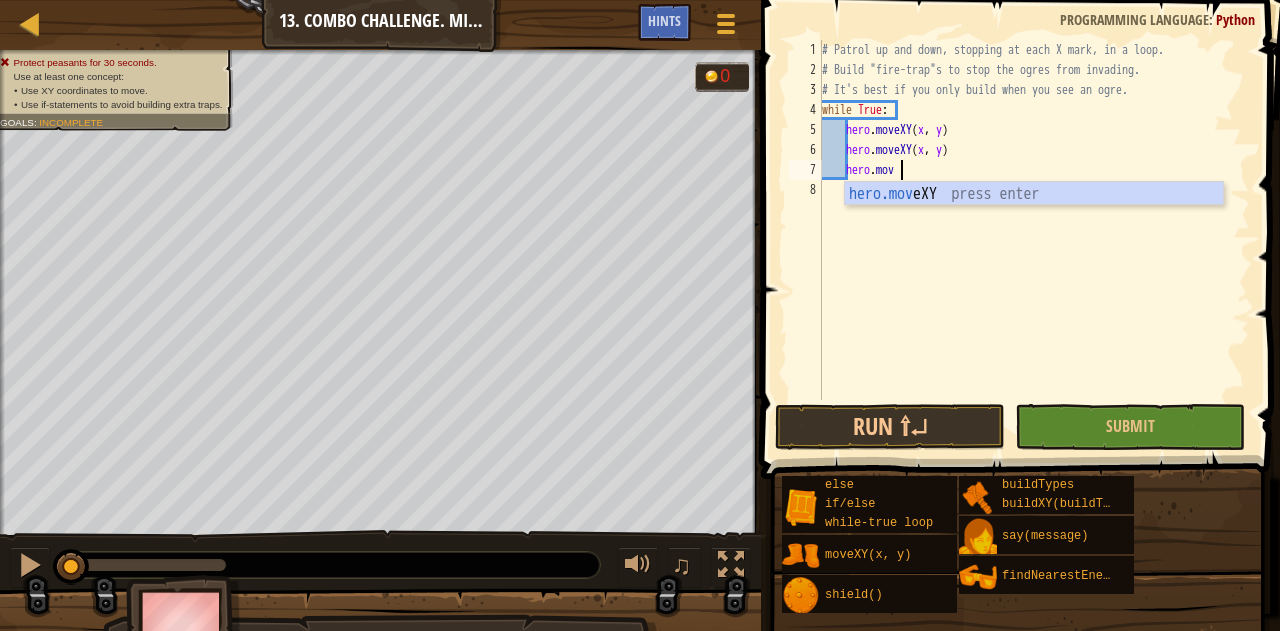 scroll, scrollTop: 9, scrollLeft: 6, axis: both 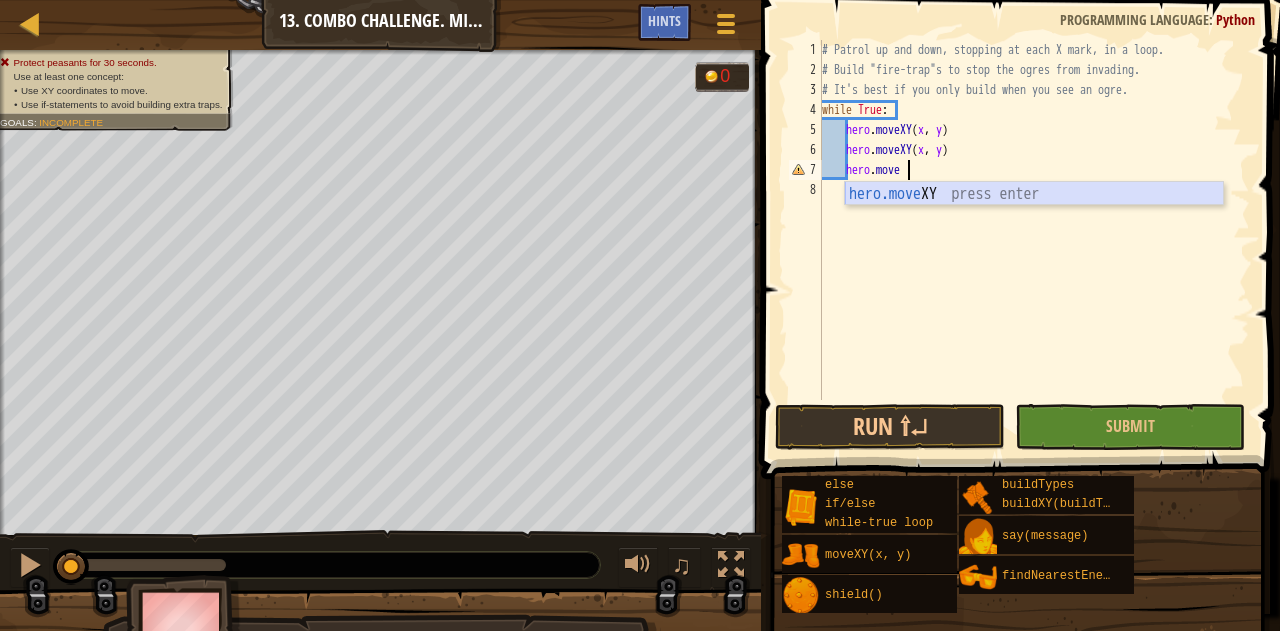 click on "hero.move XY press enter" at bounding box center (1034, 218) 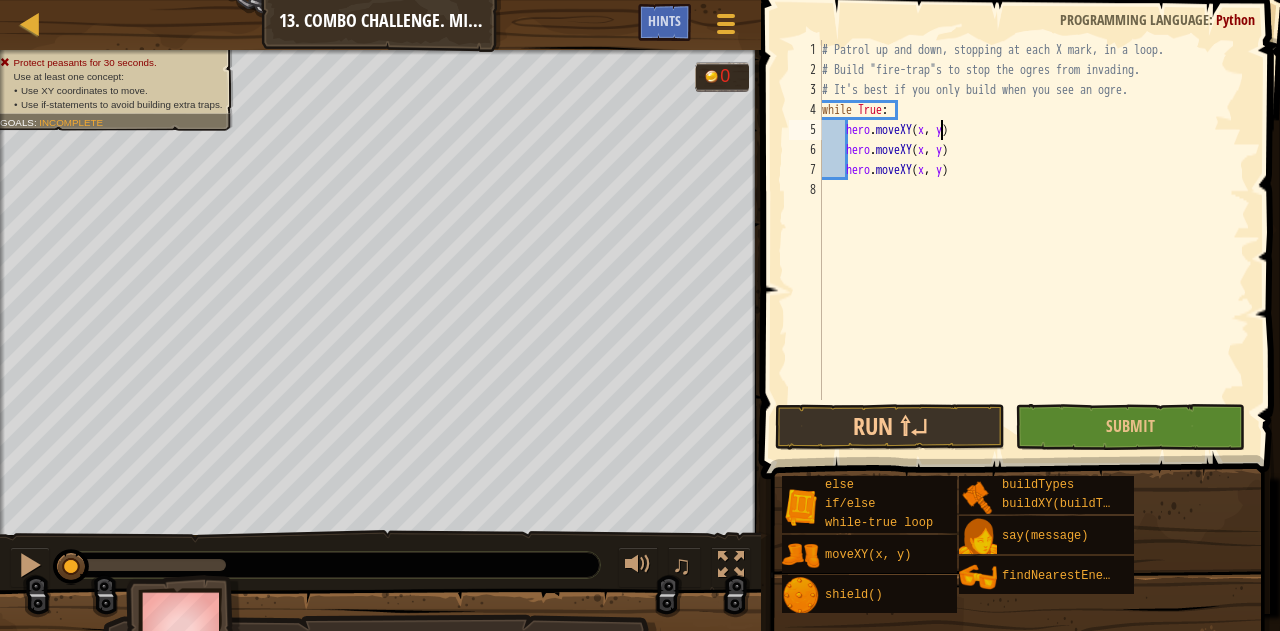 click on "# Patrol up and down, stopping at each X mark, in a loop. # Build "fire-trap"s to stop the ogres from invading. # It's best if you only build when you see an ogre. while   True :      hero . moveXY ( x ,   y )      hero . moveXY ( x ,   y )      hero . moveXY ( x ,   y )" at bounding box center (1034, 240) 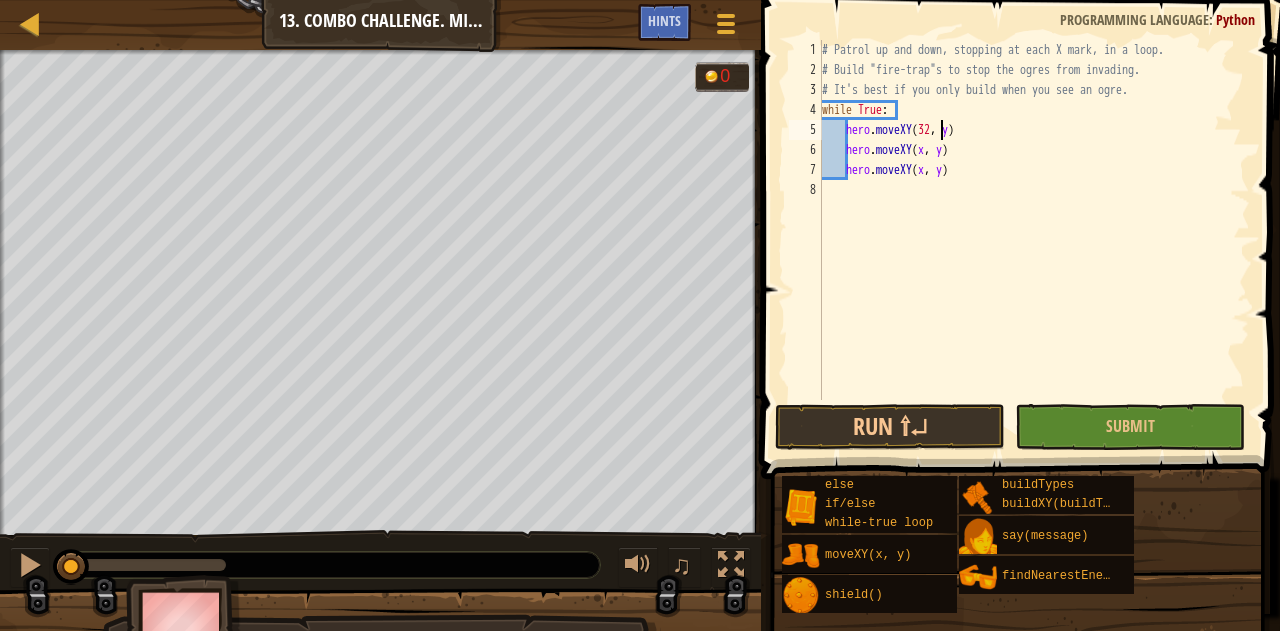 scroll, scrollTop: 9, scrollLeft: 9, axis: both 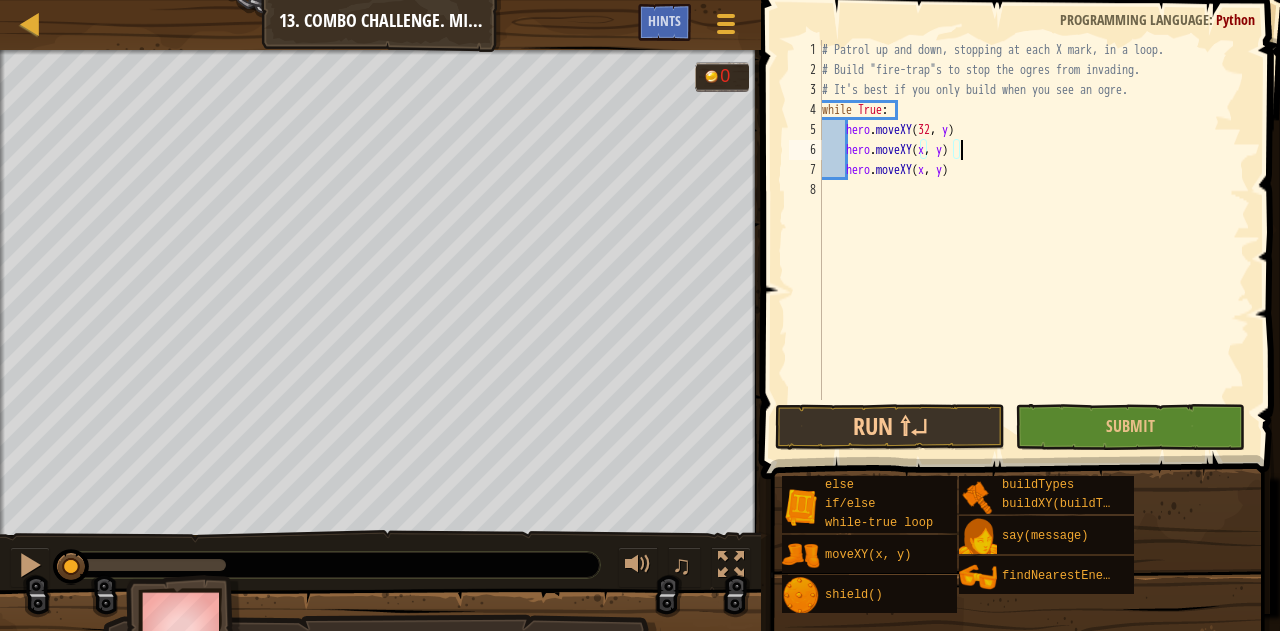 click on "# Patrol up and down, stopping at each X mark, in a loop. # Build "fire-trap"s to stop the ogres from invading. # It's best if you only build when you see an ogre. while   True :      hero . moveXY ( 32 ,   y )      hero . moveXY ( x ,   y )      hero . moveXY ( x ,   y )" at bounding box center (1034, 240) 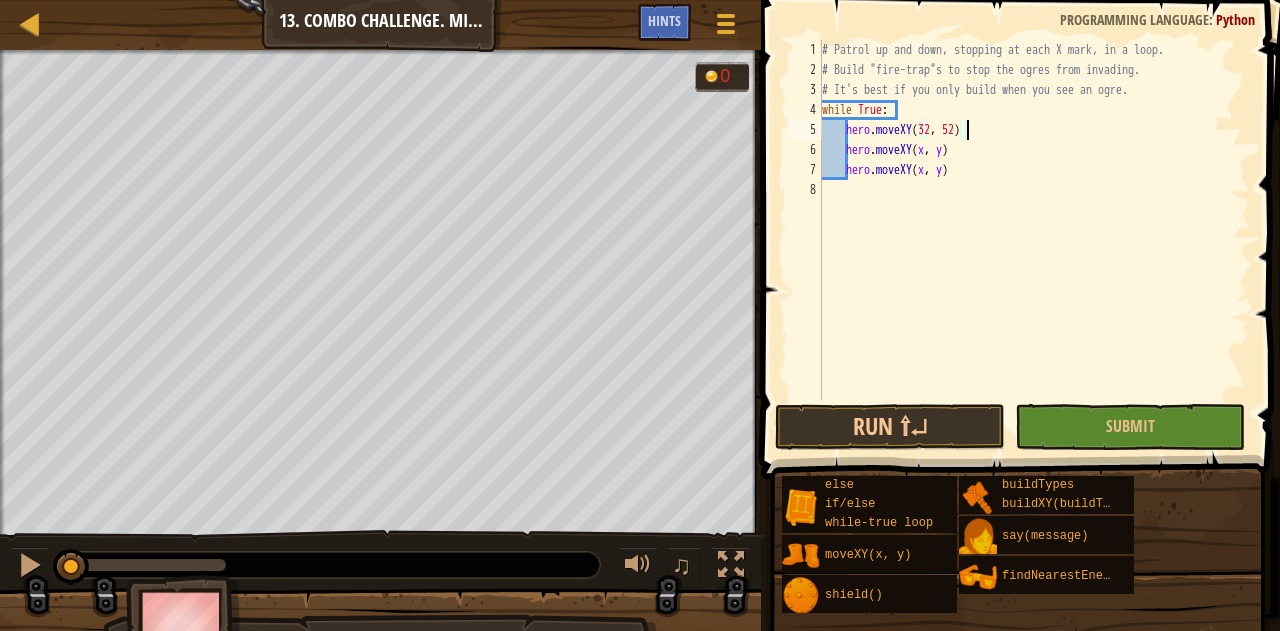 scroll, scrollTop: 9, scrollLeft: 11, axis: both 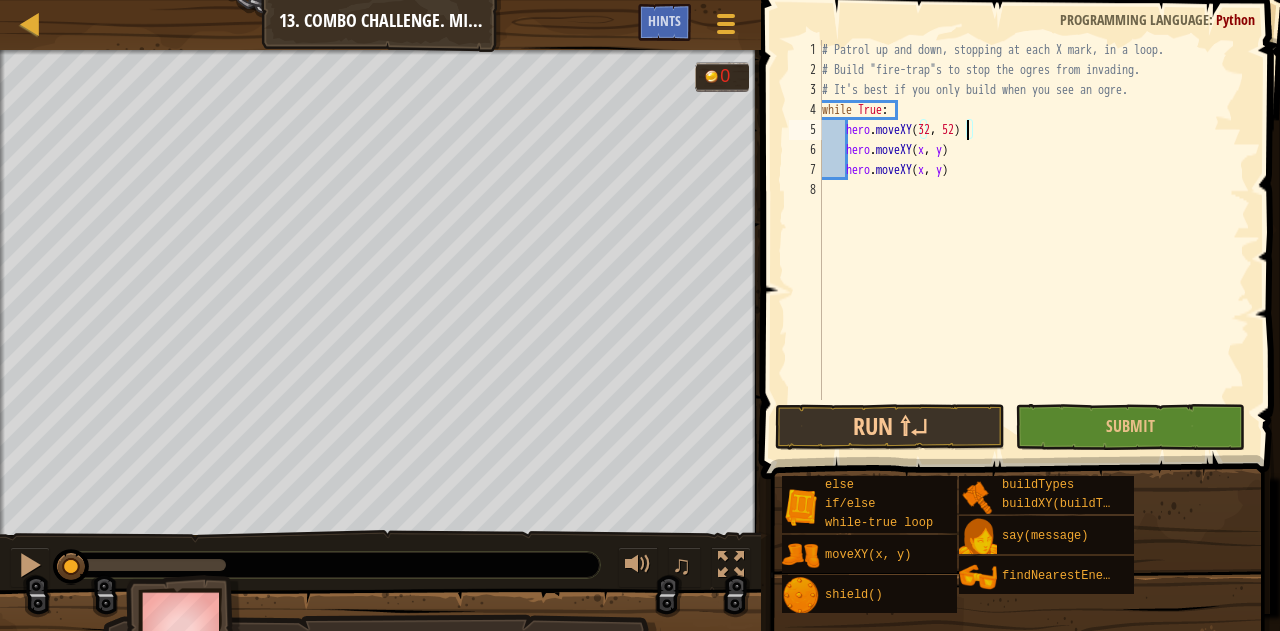 click on "# Patrol up and down, stopping at each X mark, in a loop. # Build "fire-trap"s to stop the ogres from invading. # It's best if you only build when you see an ogre. while   True :      hero . moveXY ( 32 ,   52 )      hero . moveXY ( x ,   y )      hero . moveXY ( x ,   y )" at bounding box center [1034, 240] 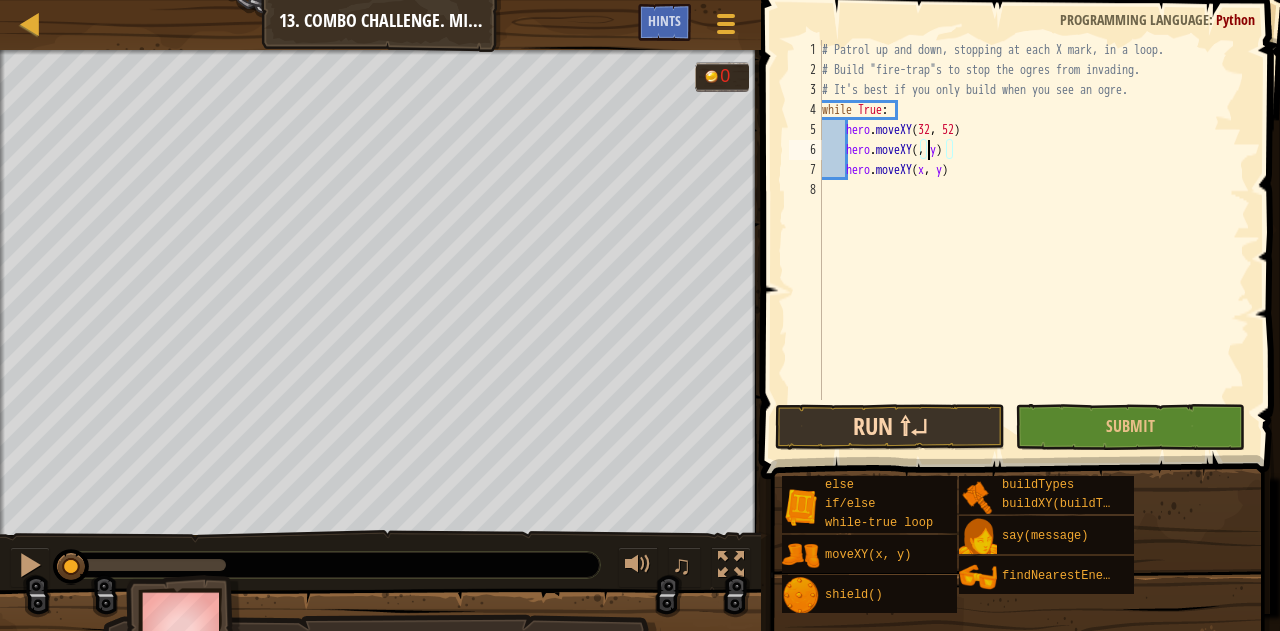 scroll, scrollTop: 9, scrollLeft: 9, axis: both 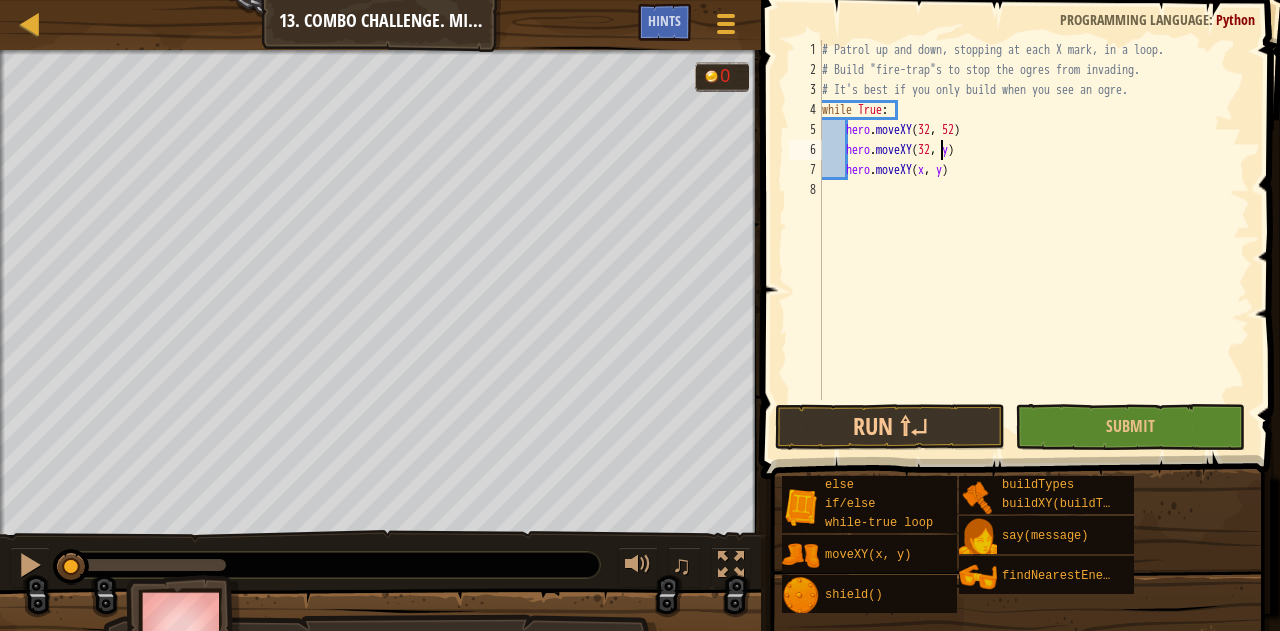click on "# Patrol up and down, stopping at each X mark, in a loop. # Build "fire-trap"s to stop the ogres from invading. # It's best if you only build when you see an ogre. while   True :      hero . moveXY ( 32 ,   52 )      hero . moveXY ( 32 ,   y )      hero . moveXY ( x ,   y )" at bounding box center [1034, 240] 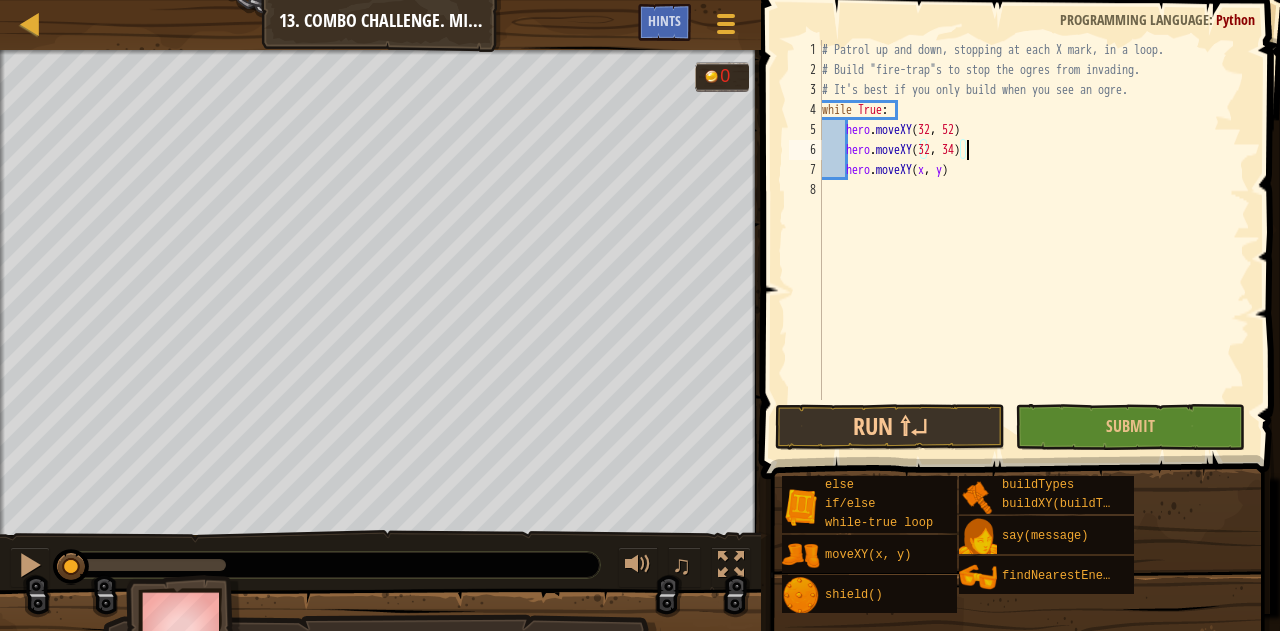 scroll, scrollTop: 9, scrollLeft: 11, axis: both 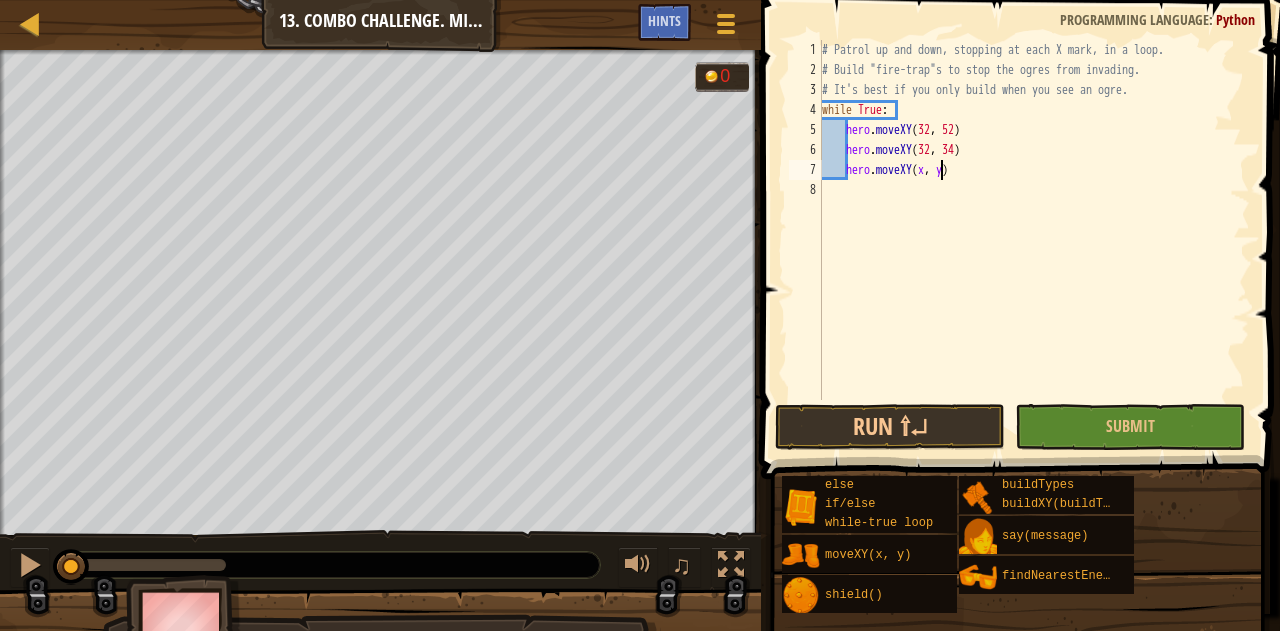click on "# Patrol up and down, stopping at each X mark, in a loop. # Build "fire-trap"s to stop the ogres from invading. # It's best if you only build when you see an ogre. while   True :      hero . moveXY ( 32 ,   52 )      hero . moveXY ( 32 ,   34 )      hero . moveXY ( x ,   y )" at bounding box center [1034, 240] 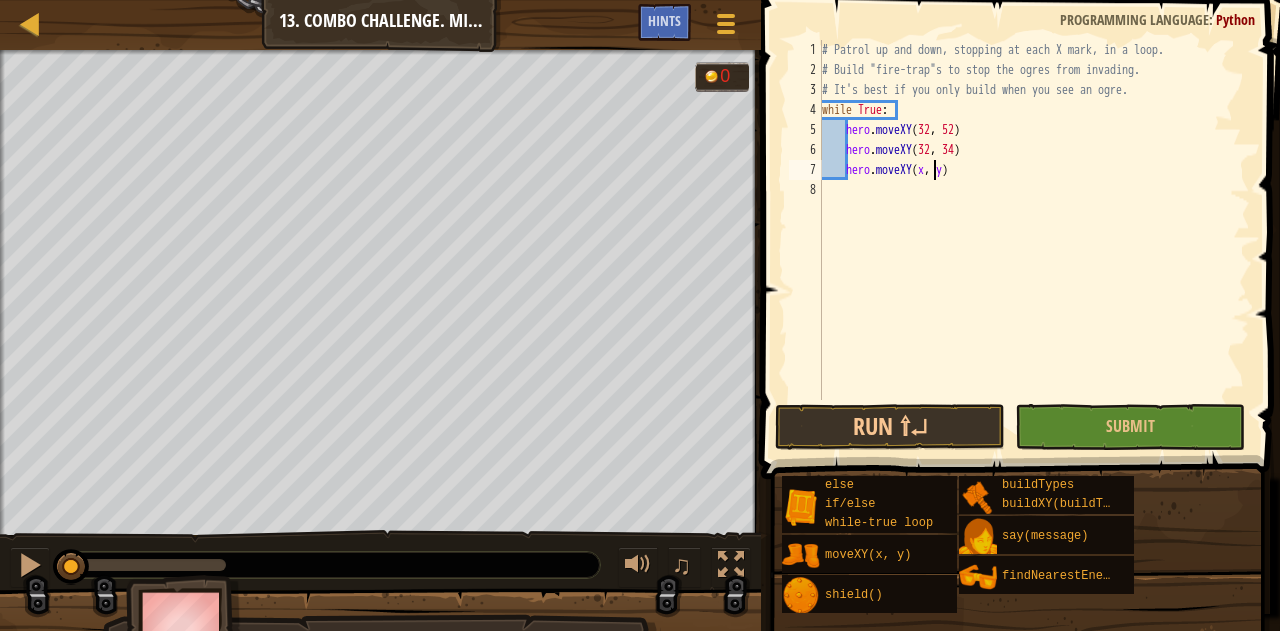 click on "# Patrol up and down, stopping at each X mark, in a loop. # Build "fire-trap"s to stop the ogres from invading. # It's best if you only build when you see an ogre. while   True :      hero . moveXY ( 32 ,   52 )      hero . moveXY ( 32 ,   34 )      hero . moveXY ( x ,   y )" at bounding box center [1034, 240] 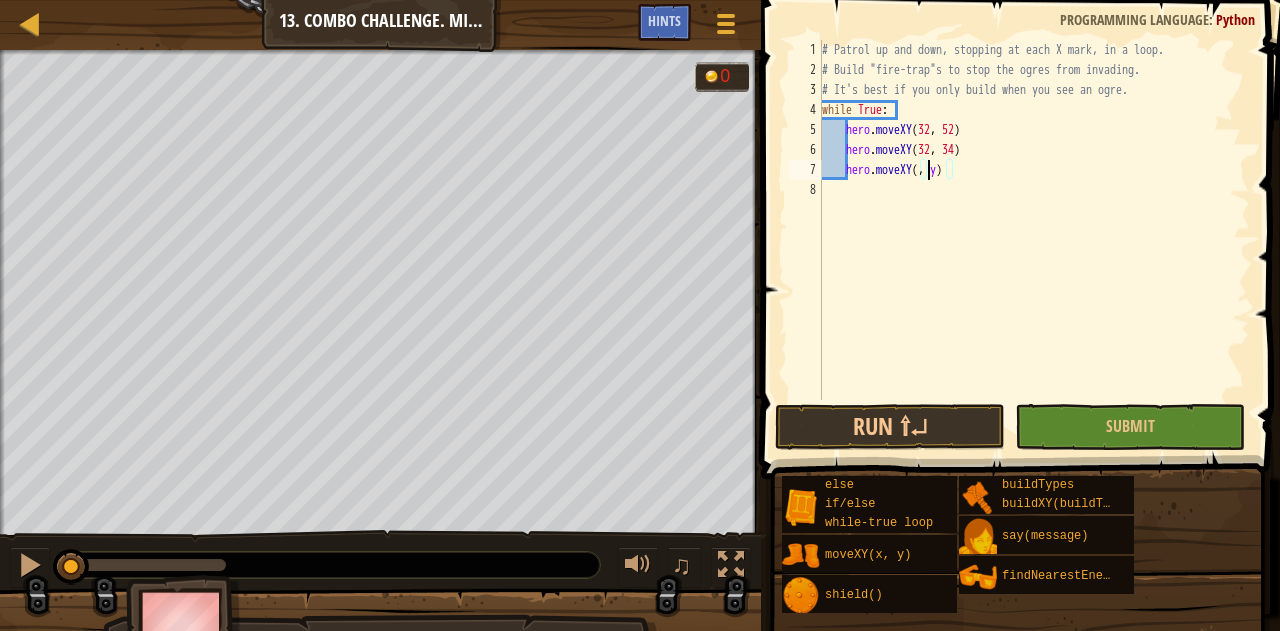 scroll, scrollTop: 9, scrollLeft: 9, axis: both 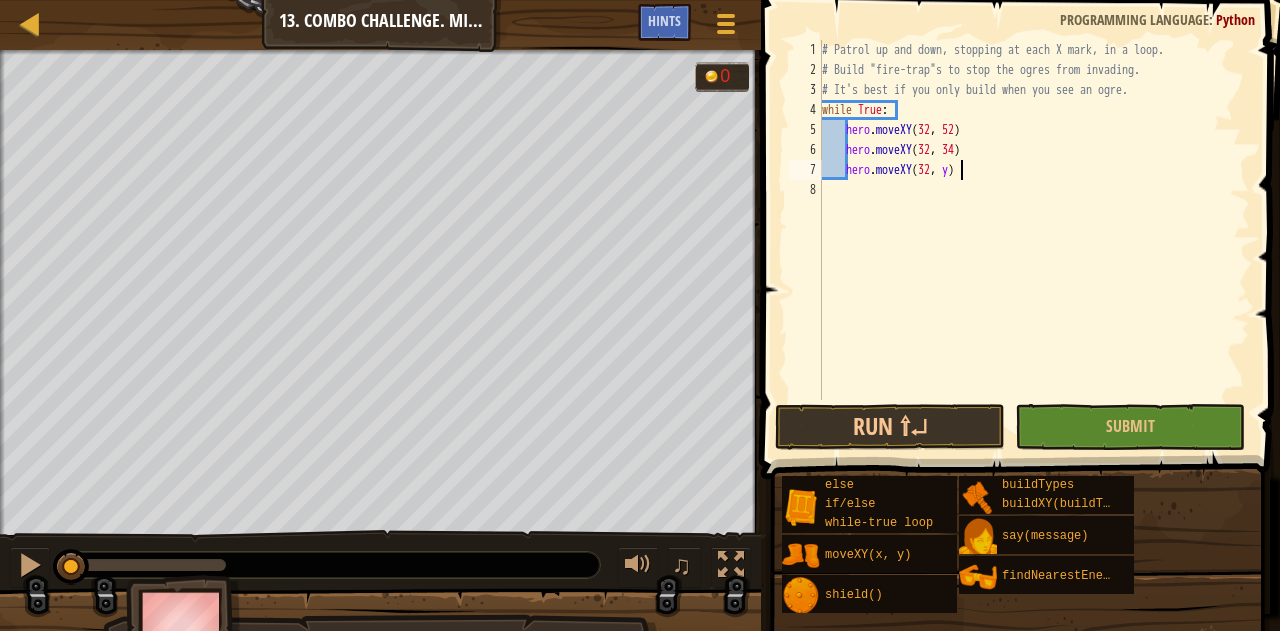 click on "# Patrol up and down, stopping at each X mark, in a loop. # Build "fire-trap"s to stop the ogres from invading. # It's best if you only build when you see an ogre. while   True :      hero . moveXY ( 32 ,   52 )      hero . moveXY ( 32 ,   34 )      hero . moveXY ( 32 ,   y )" at bounding box center [1034, 240] 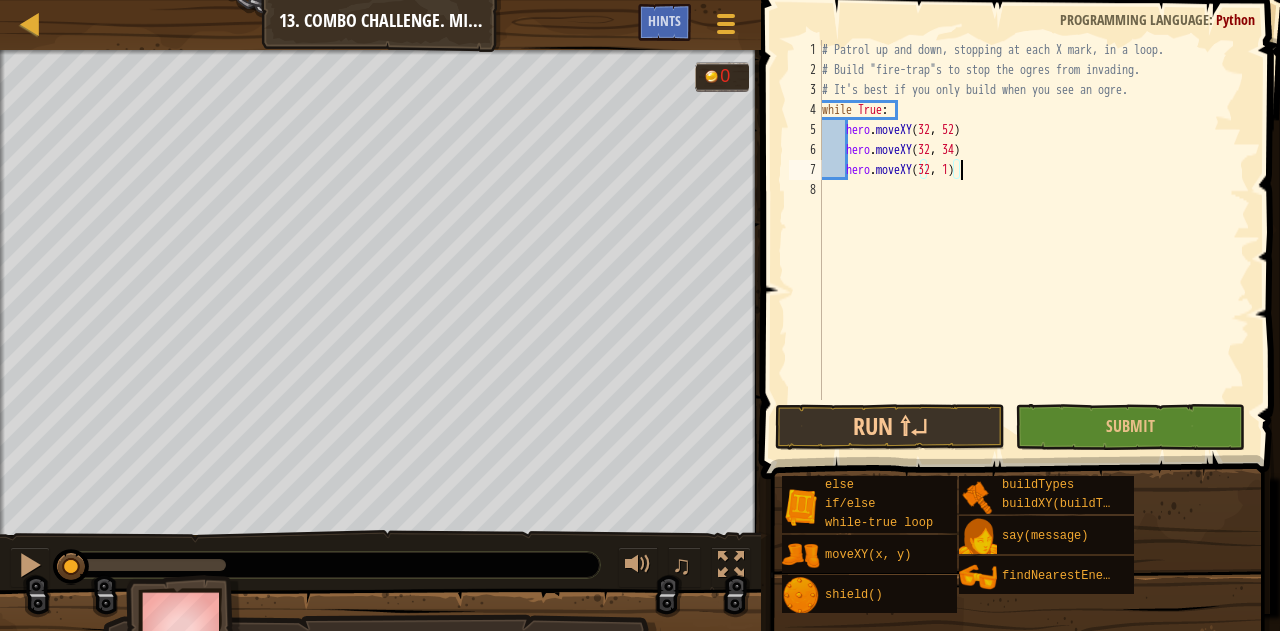 type on "hero.moveXY(32, 16)" 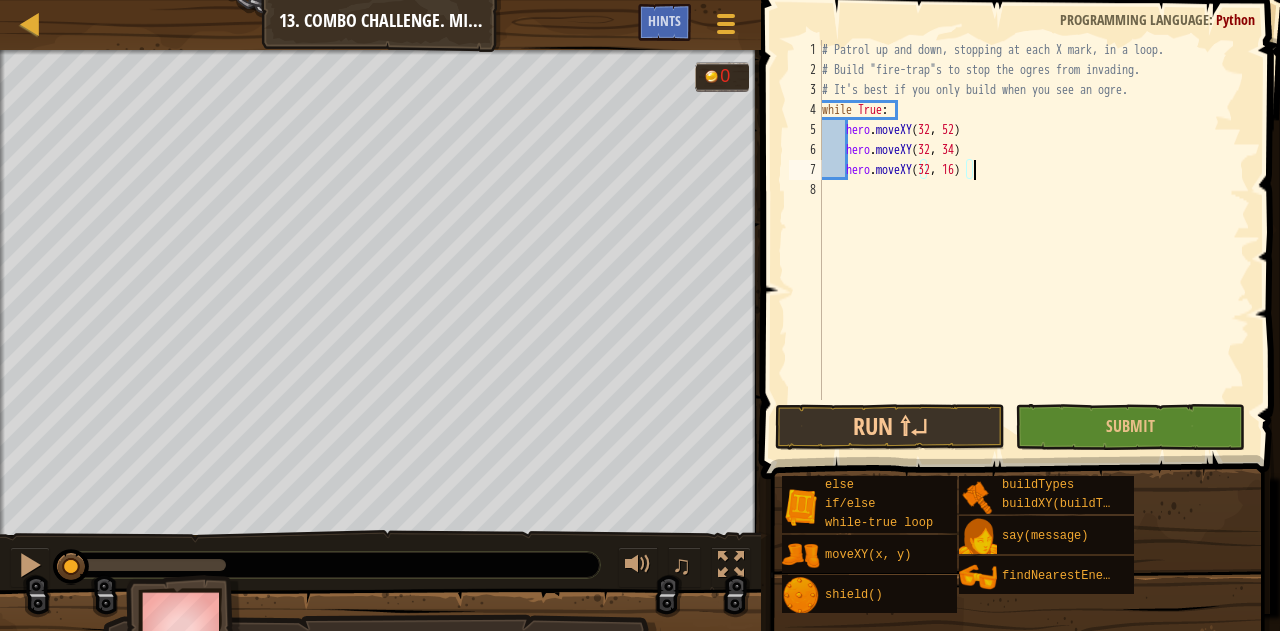 click on "# Patrol up and down, stopping at each X mark, in a loop. # Build "fire-trap"s to stop the ogres from invading. # It's best if you only build when you see an ogre. while   True :      hero . moveXY ( 32 ,   52 )      hero . moveXY ( 32 ,   34 )      hero . moveXY ( 32 ,   16 )" at bounding box center (1034, 240) 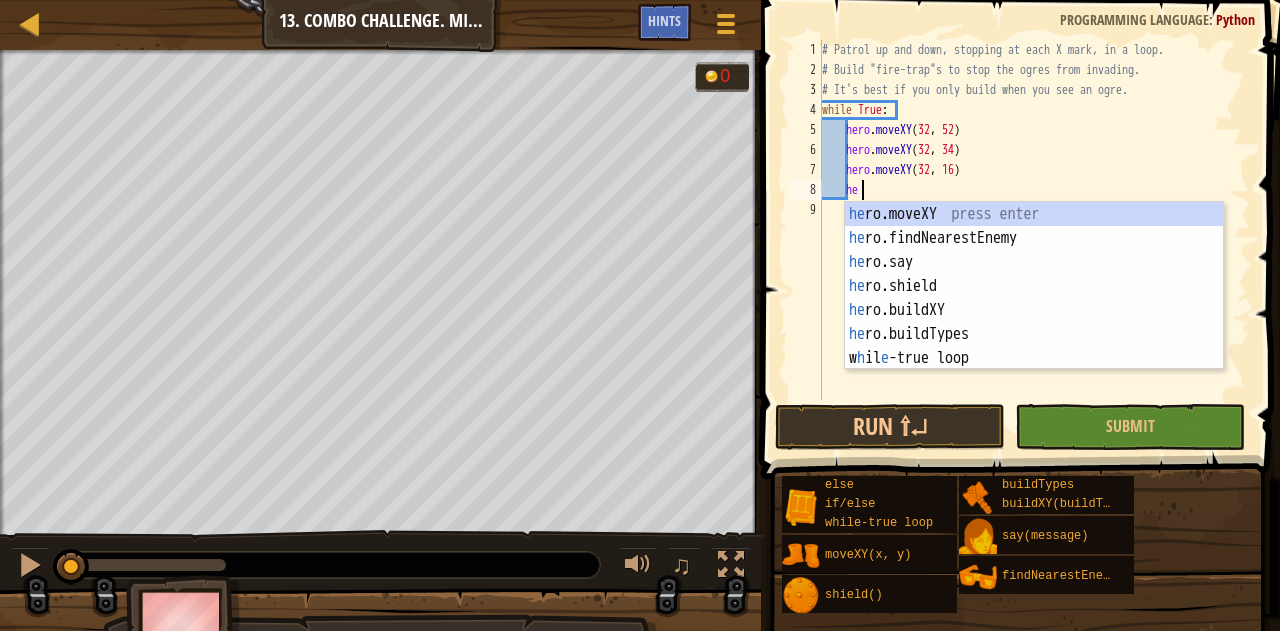 type on "her" 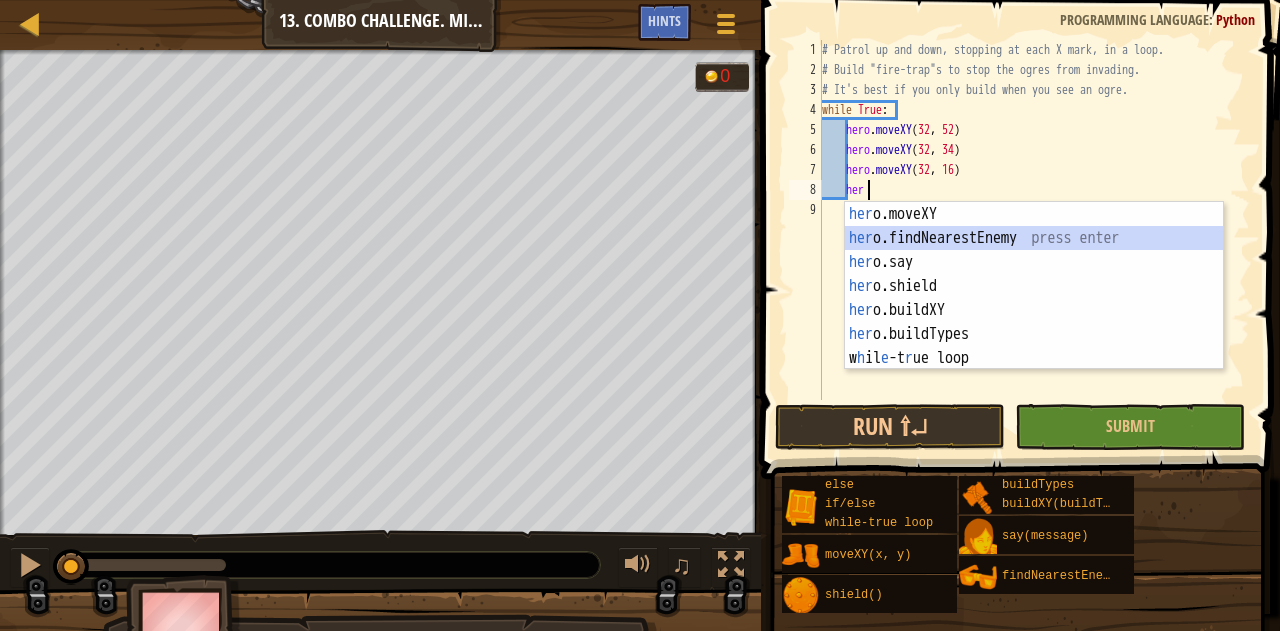 click on "her o.moveXY press enter her o.findNearestEnemy press enter her o.say press enter her o.shield press enter her o.buildXY press enter her o.buildTypes press enter w h il e -t r ue loop press enter" at bounding box center [1034, 310] 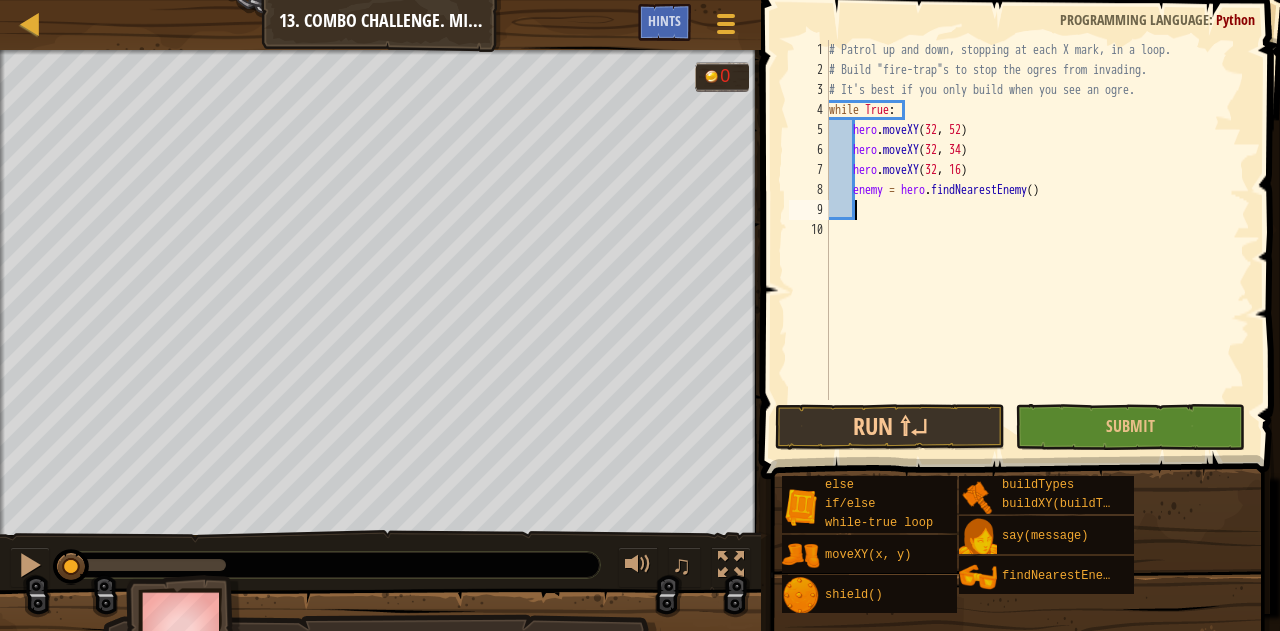 scroll, scrollTop: 9, scrollLeft: 2, axis: both 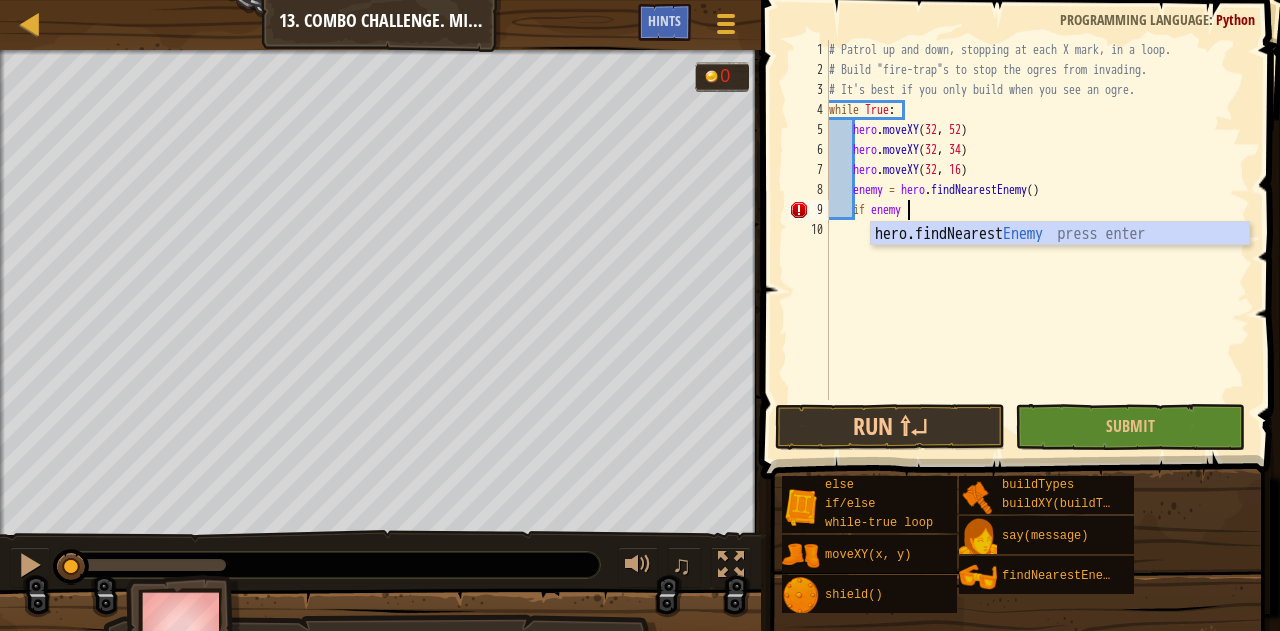 type on "if enemy:" 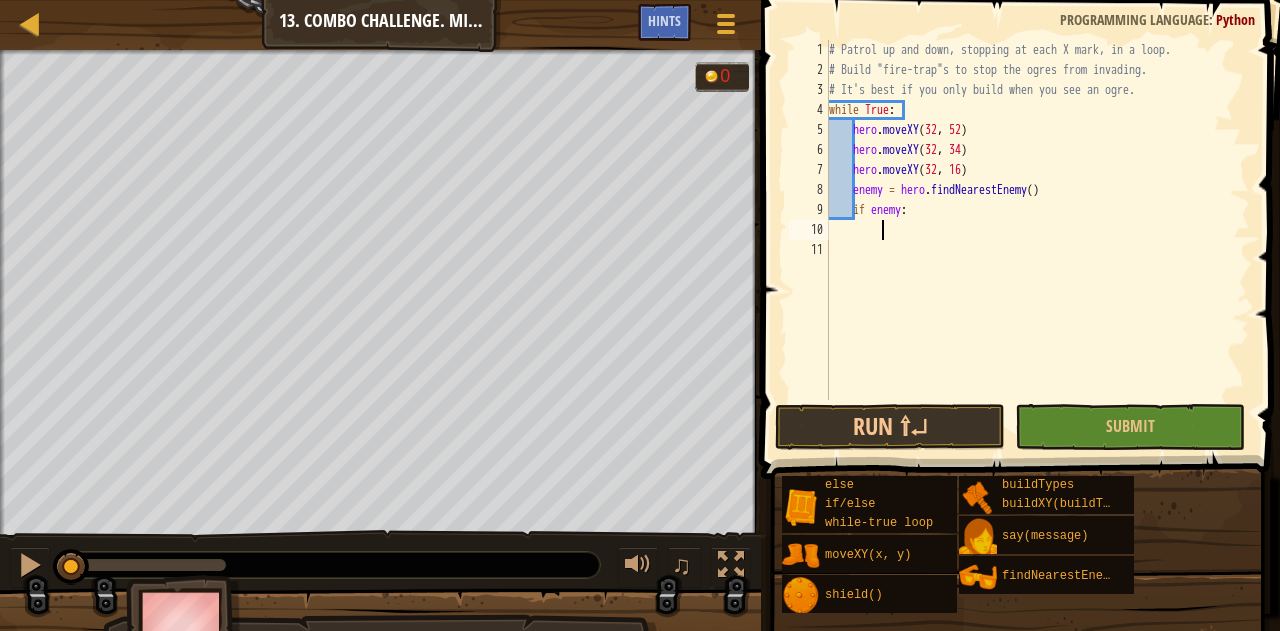 scroll, scrollTop: 9, scrollLeft: 3, axis: both 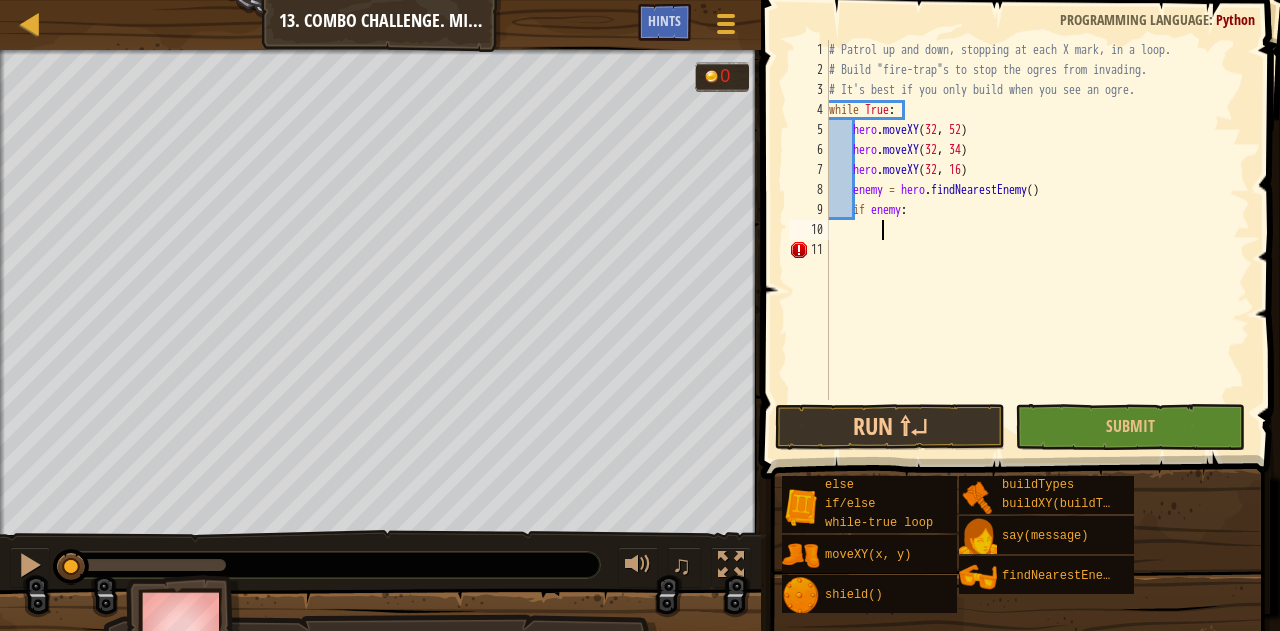 click on "# Patrol up and down, stopping at each X mark, in a loop. # Build "fire-trap"s to stop the ogres from invading. # It's best if you only build when you see an ogre. while   True :      hero . moveXY ( 32 ,   52 )      hero . moveXY ( 32 ,   34 )      hero . moveXY ( 32 ,   16 )      enemy   =   hero . findNearestEnemy ( )      if   enemy :" at bounding box center (1038, 240) 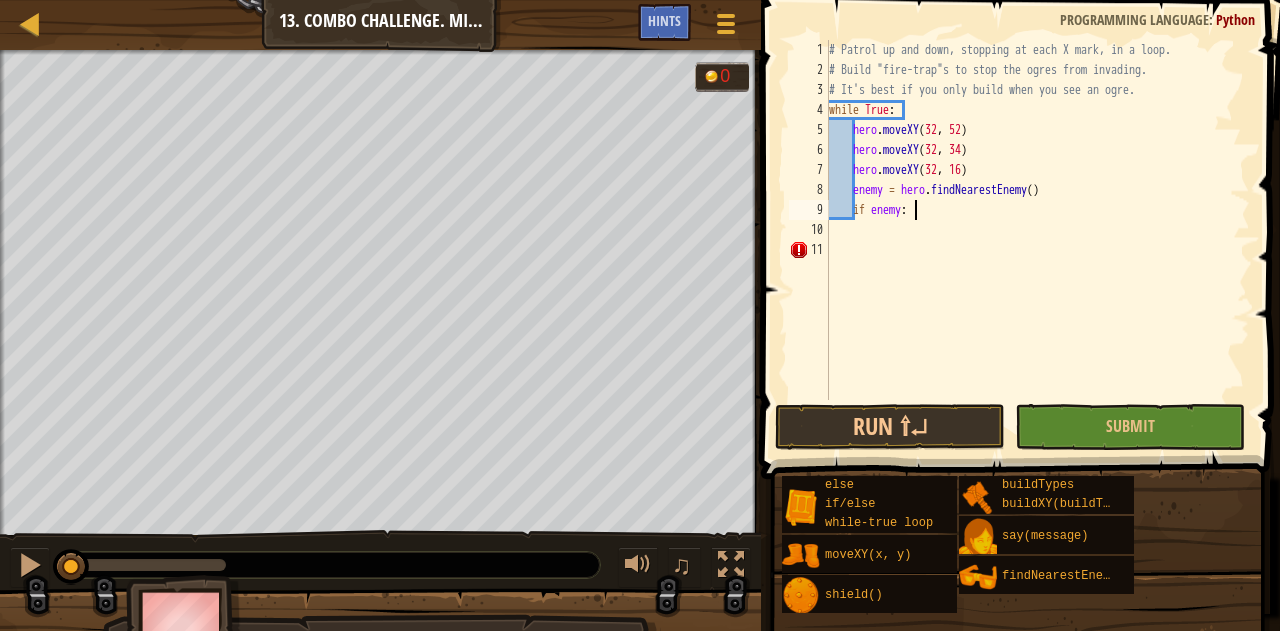 click on "# Patrol up and down, stopping at each X mark, in a loop. # Build "fire-trap"s to stop the ogres from invading. # It's best if you only build when you see an ogre. while   True :      hero . moveXY ( 32 ,   52 )      hero . moveXY ( 32 ,   34 )      hero . moveXY ( 32 ,   16 )      enemy   =   hero . findNearestEnemy ( )      if   enemy :" at bounding box center [1038, 240] 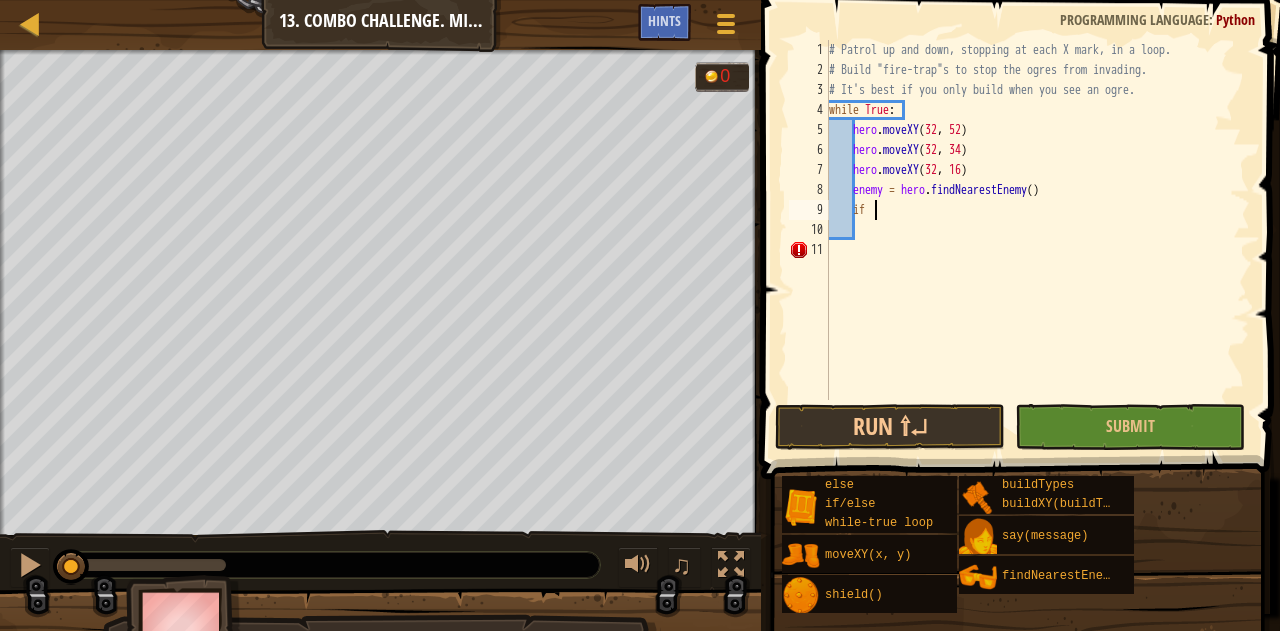 scroll, scrollTop: 9, scrollLeft: 2, axis: both 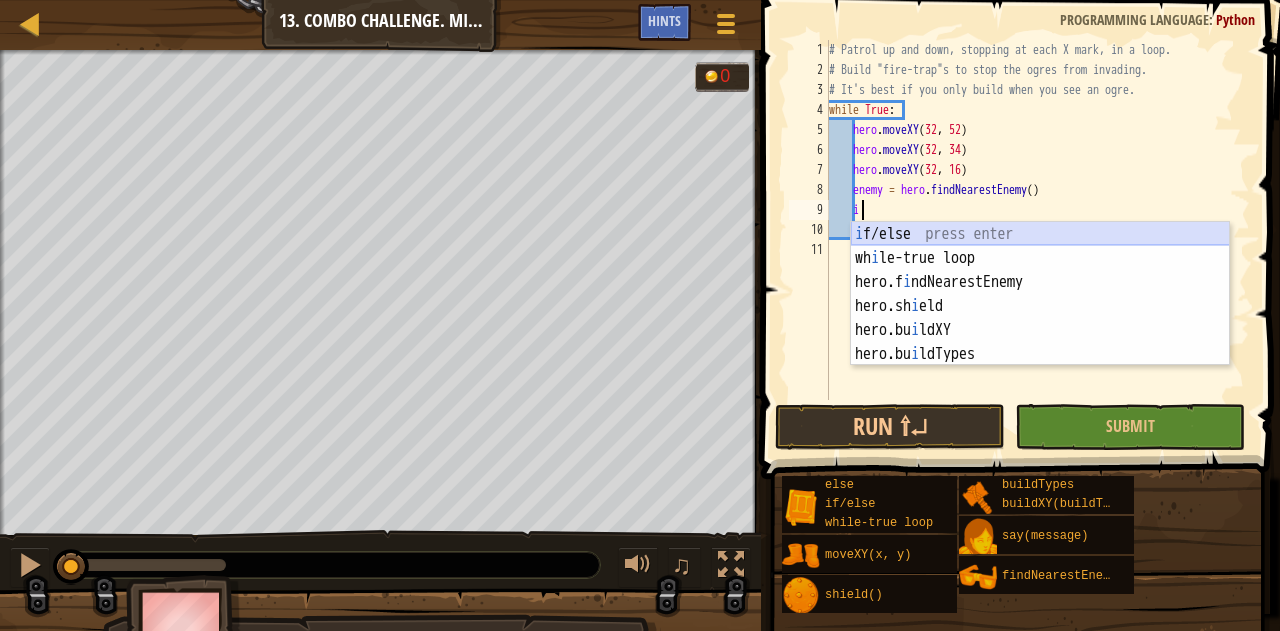 click on "i f/else press enter wh i le-true loop press enter hero.f i ndNearestEnemy press enter hero.sh i eld press enter hero.bu i ldXY press enter hero.bu i ldTypes press enter" at bounding box center (1040, 318) 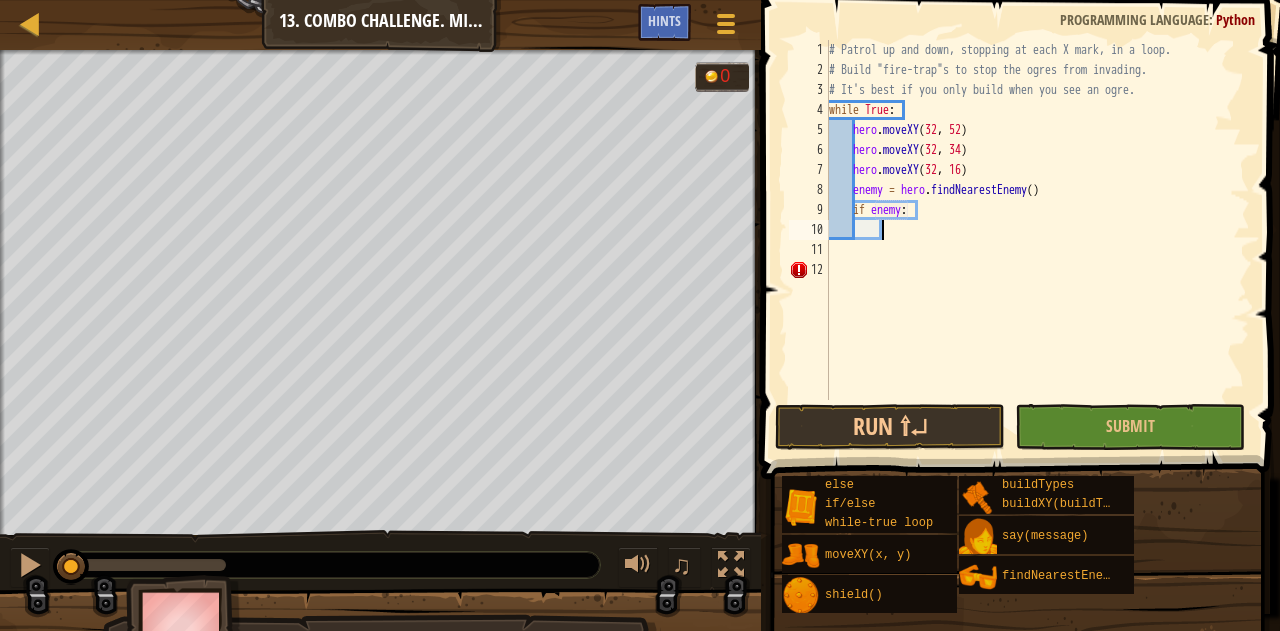 click on "# Patrol up and down, stopping at each X mark, in a loop. # Build "fire-trap"s to stop the ogres from invading. # It's best if you only build when you see an ogre. while   True :      hero . moveXY ( 32 ,   52 )      hero . moveXY ( 32 ,   34 )      hero . moveXY ( 32 ,   16 )      enemy   =   hero . findNearestEnemy ( )      if   enemy :" at bounding box center [1038, 240] 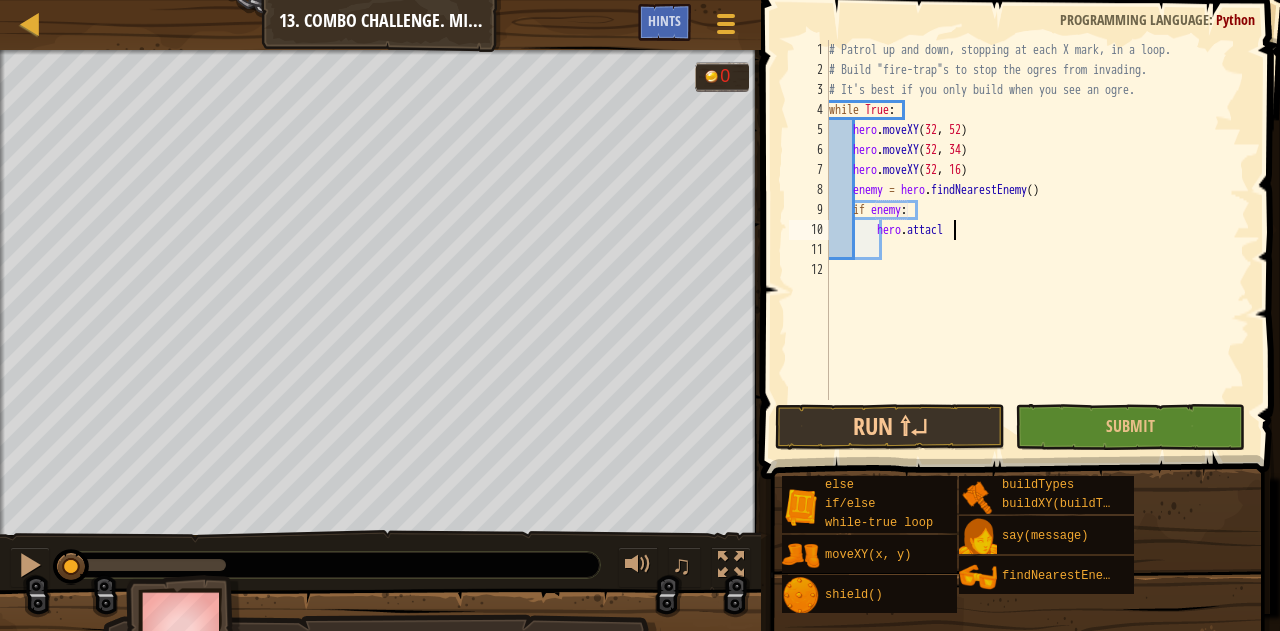 scroll, scrollTop: 9, scrollLeft: 8, axis: both 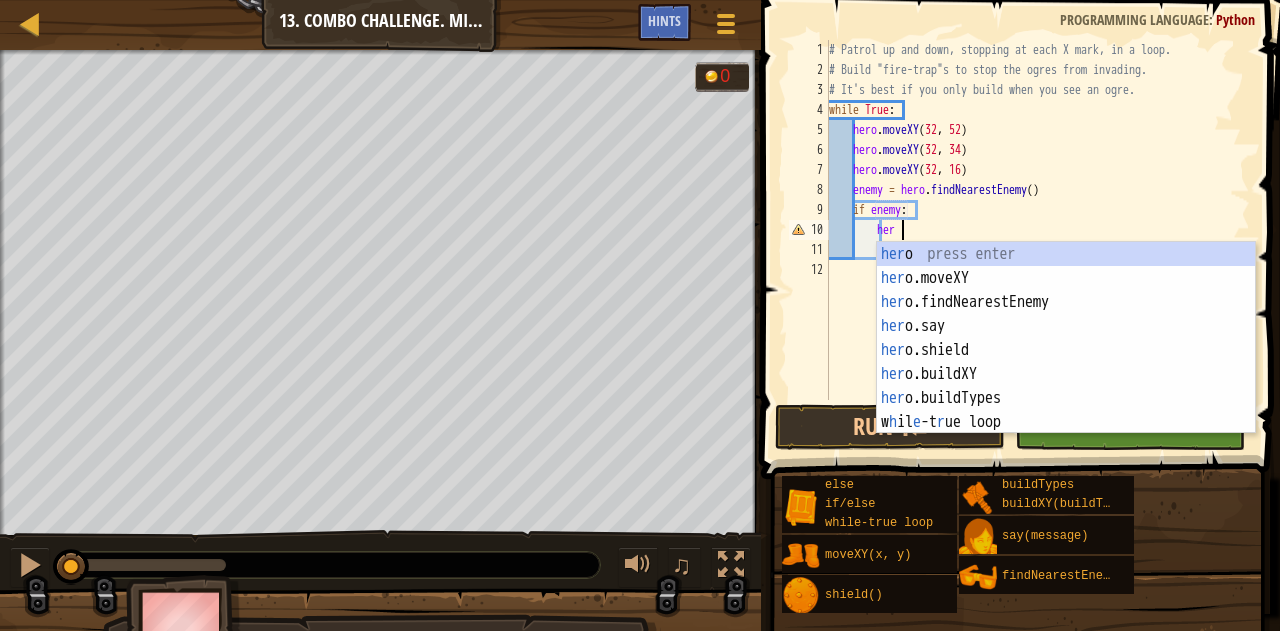 type on "h" 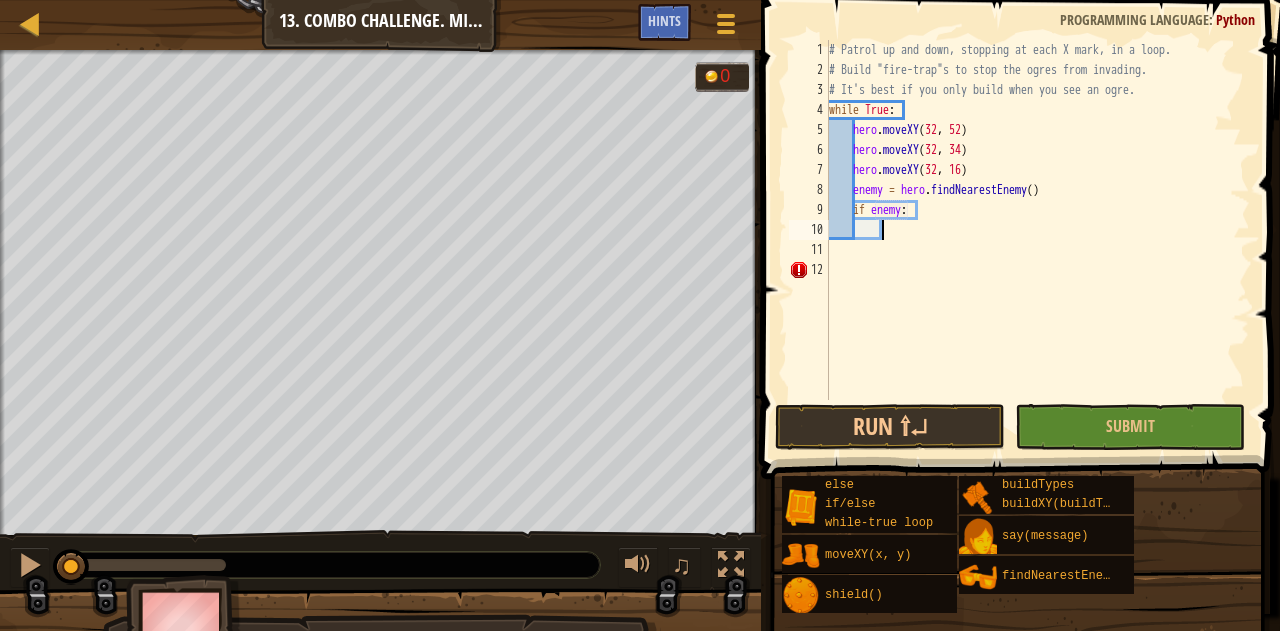 scroll, scrollTop: 9, scrollLeft: 4, axis: both 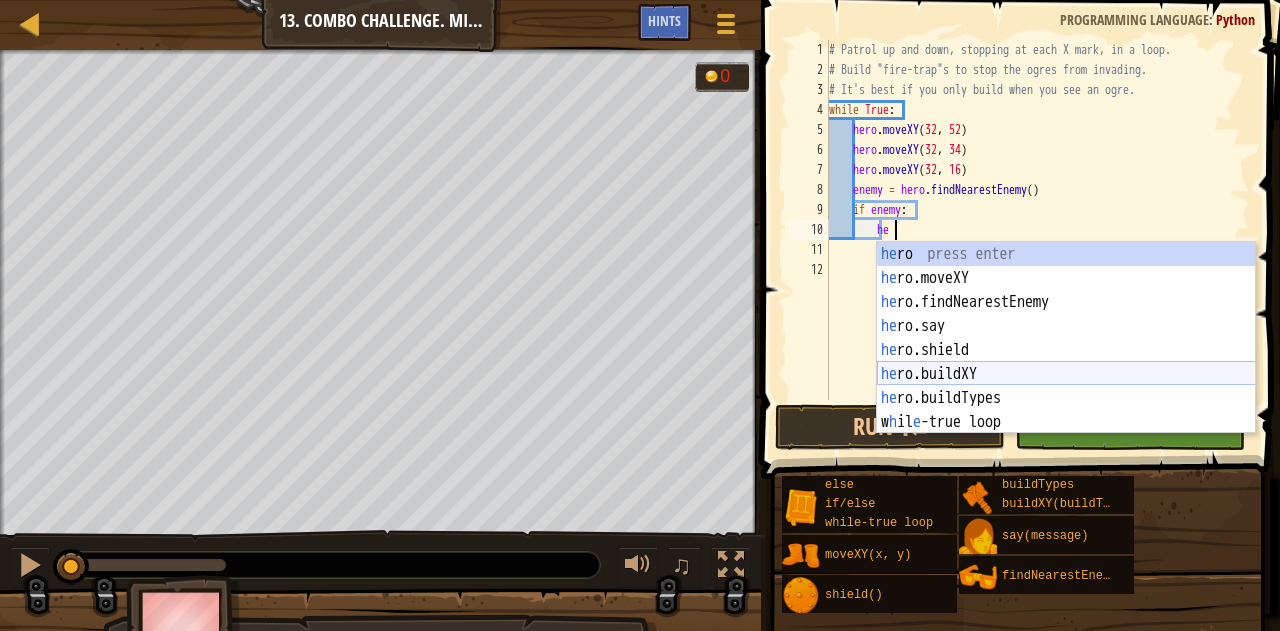 click on "he ro press enter he ro.moveXY press enter he ro.findNearestEnemy press enter he ro.say press enter he ro.shield press enter he ro.buildXY press enter he ro.buildTypes press enter w h il e -true loop press enter" at bounding box center (1066, 362) 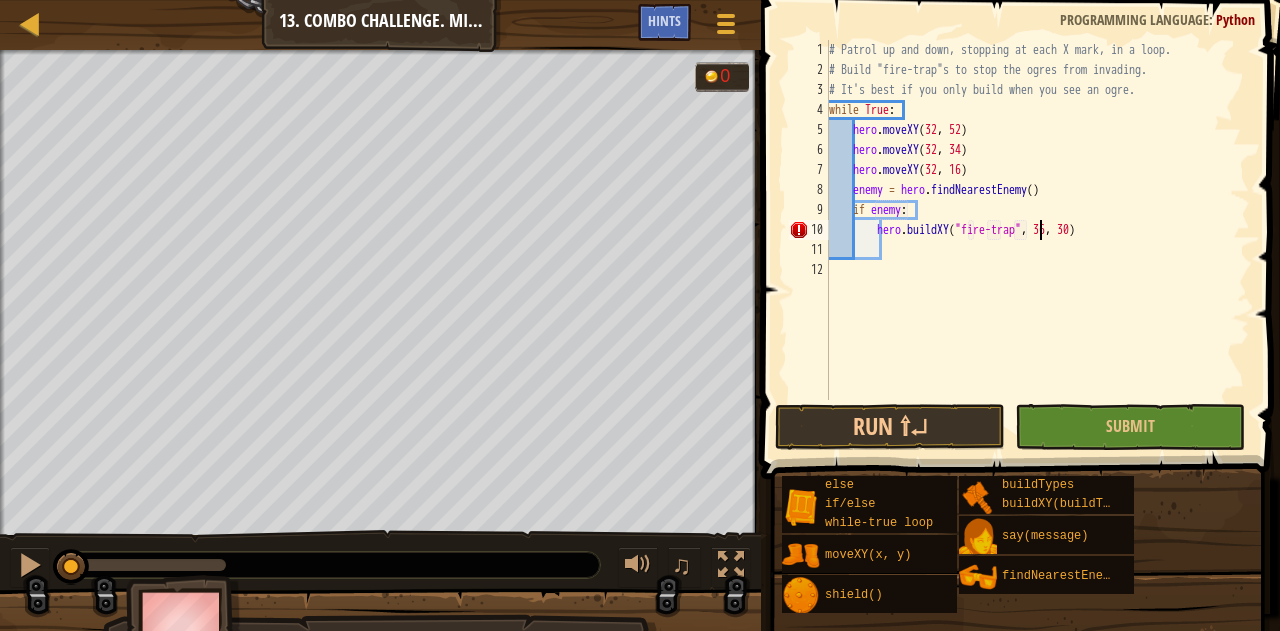 scroll, scrollTop: 9, scrollLeft: 18, axis: both 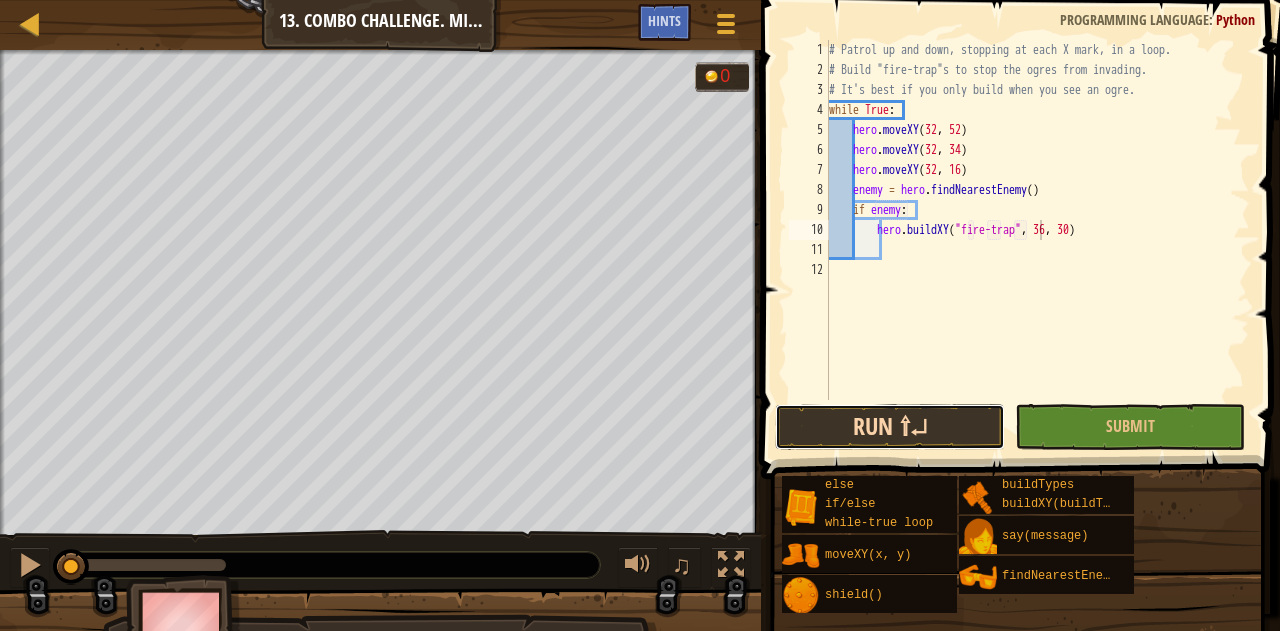 click on "Run ⇧↵" at bounding box center [890, 427] 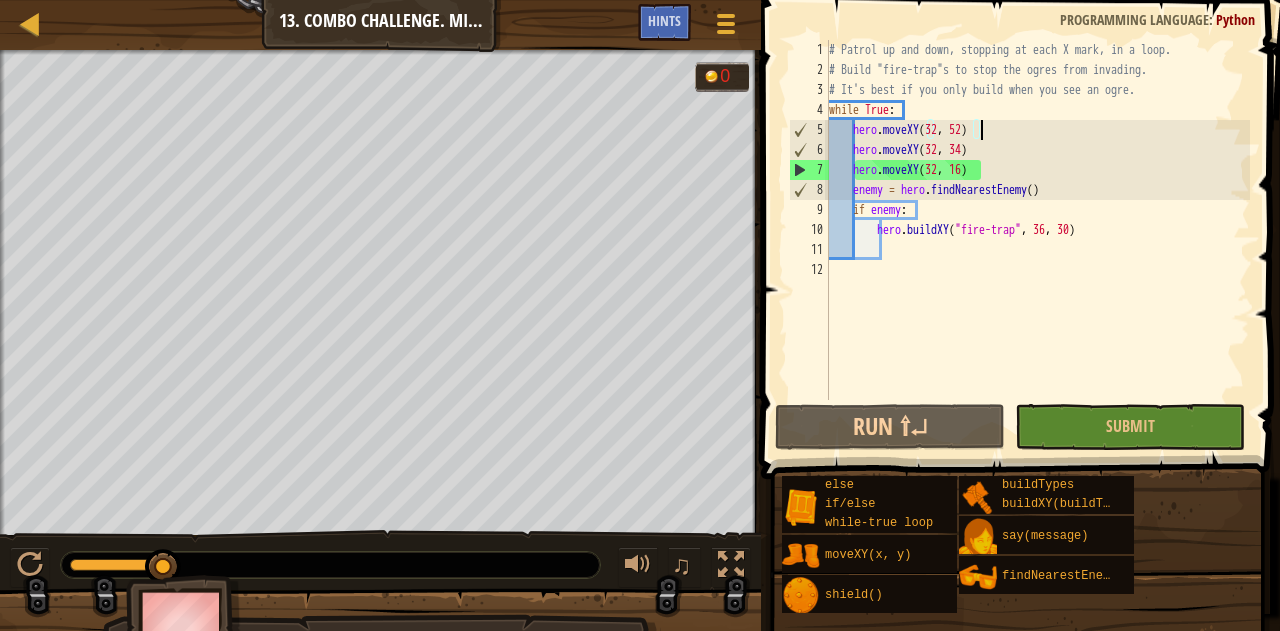 click on "# Patrol up and down, stopping at each X mark, in a loop. # Build "fire-trap"s to stop the ogres from invading. # It's best if you only build when you see an ogre. while   True :      hero . moveXY ( 32 ,   52 )      hero . moveXY ( 32 ,   34 )      hero . moveXY ( 32 ,   16 )      enemy   =   hero . findNearestEnemy ( )      if   enemy :          hero . buildXY ( "fire-trap" ,   36 ,   30 )" at bounding box center [1038, 240] 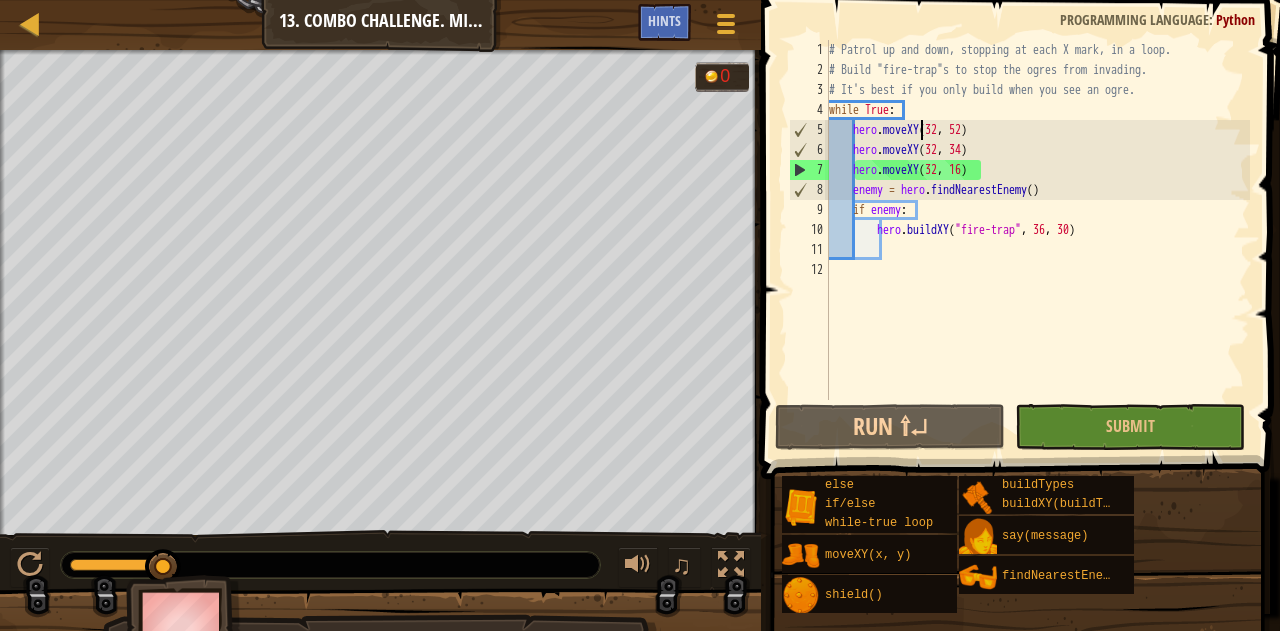click on "# Patrol up and down, stopping at each X mark, in a loop. # Build "fire-trap"s to stop the ogres from invading. # It's best if you only build when you see an ogre. while   True :      hero . moveXY ( 32 ,   52 )      hero . moveXY ( 32 ,   34 )      hero . moveXY ( 32 ,   16 )      enemy   =   hero . findNearestEnemy ( )      if   enemy :          hero . buildXY ( "fire-trap" ,   36 ,   30 )" at bounding box center (1038, 240) 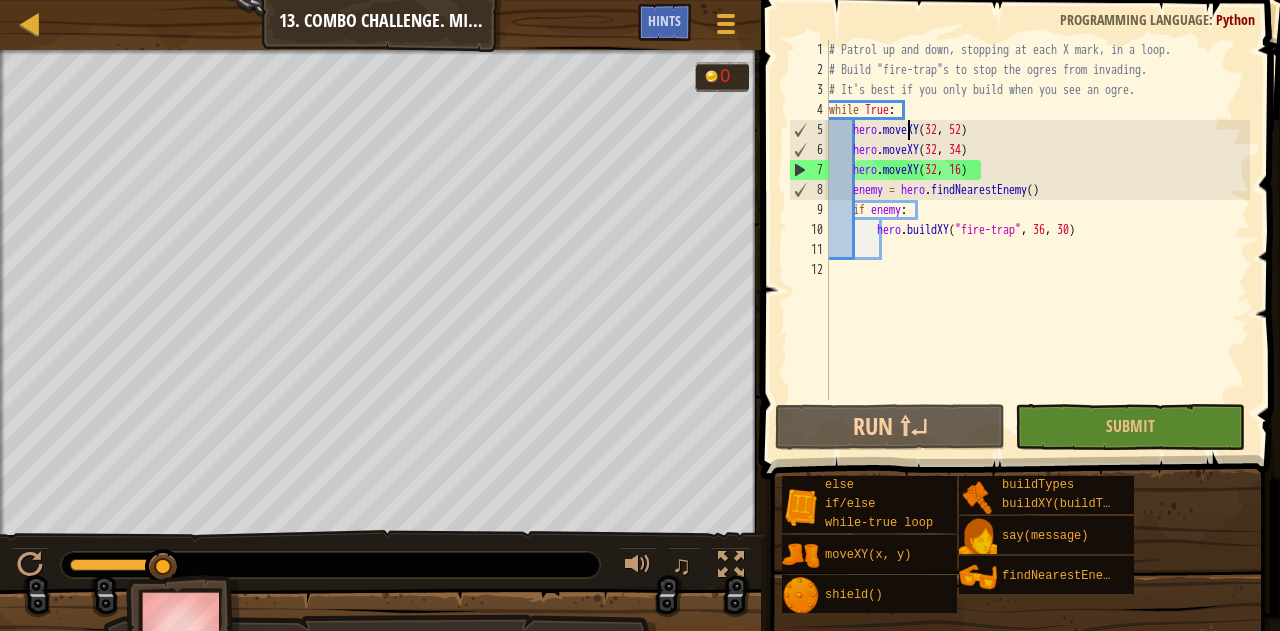 click on "# Patrol up and down, stopping at each X mark, in a loop. # Build "fire-trap"s to stop the ogres from invading. # It's best if you only build when you see an ogre. while   True :      hero . moveXY ( 32 ,   52 )      hero . moveXY ( 32 ,   34 )      hero . moveXY ( 32 ,   16 )      enemy   =   hero . findNearestEnemy ( )      if   enemy :          hero . buildXY ( "fire-trap" ,   36 ,   30 )" at bounding box center [1038, 240] 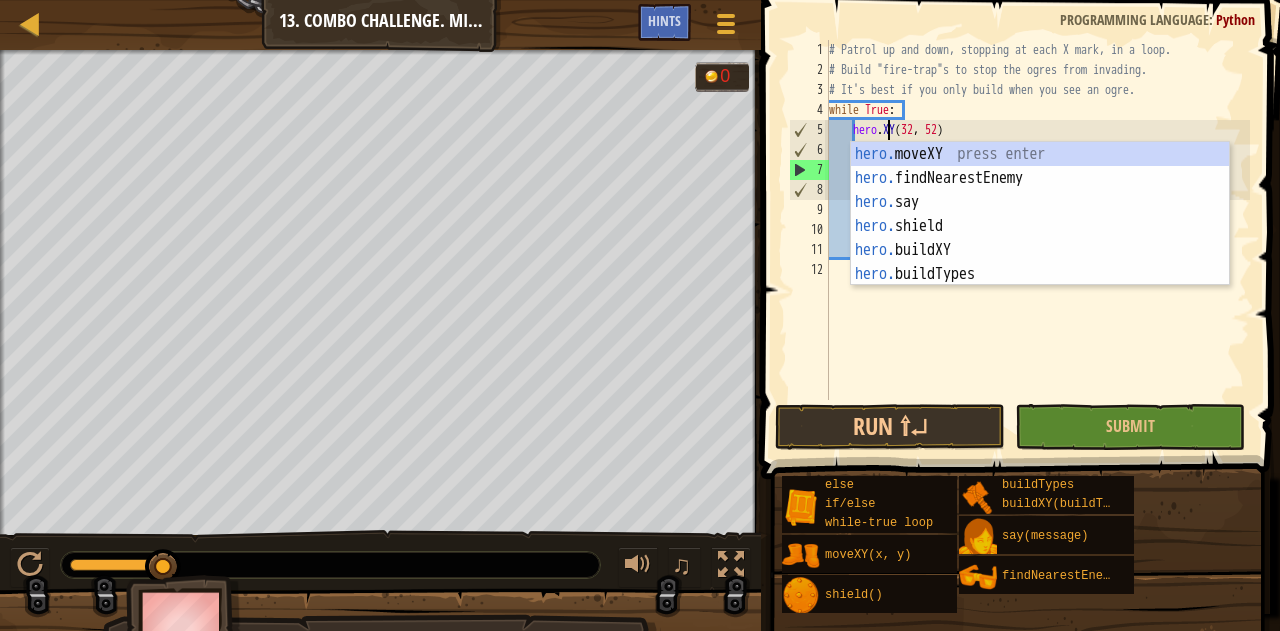 scroll, scrollTop: 9, scrollLeft: 9, axis: both 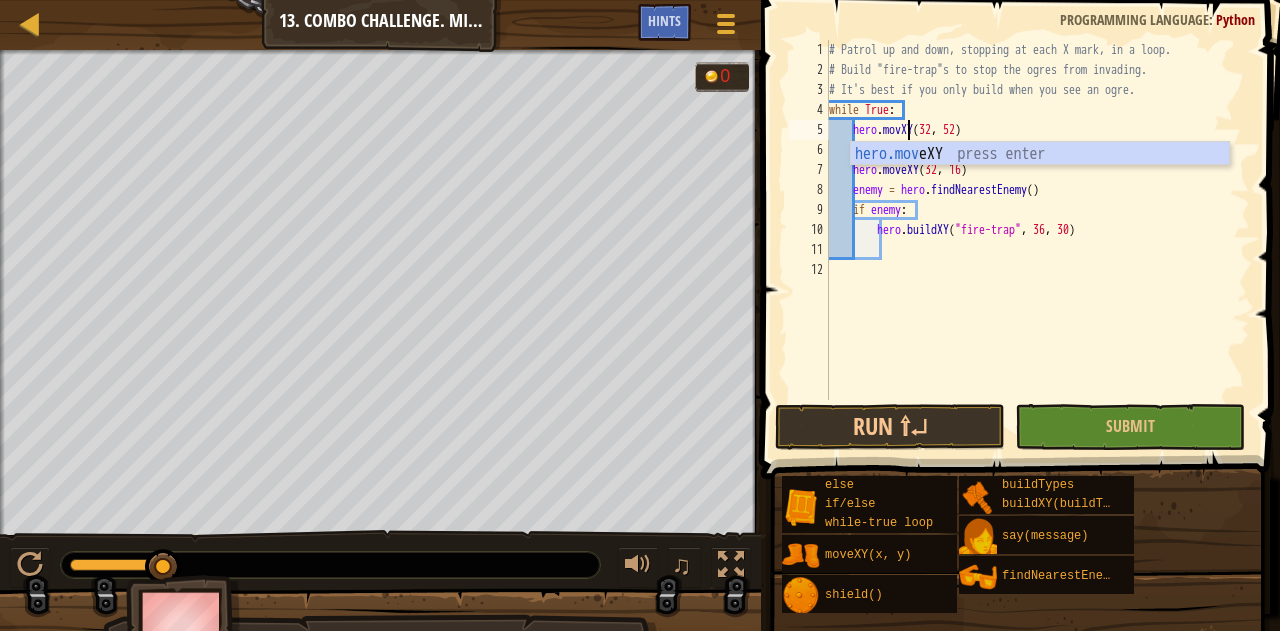 type on "hero.moveXY(32, 52)" 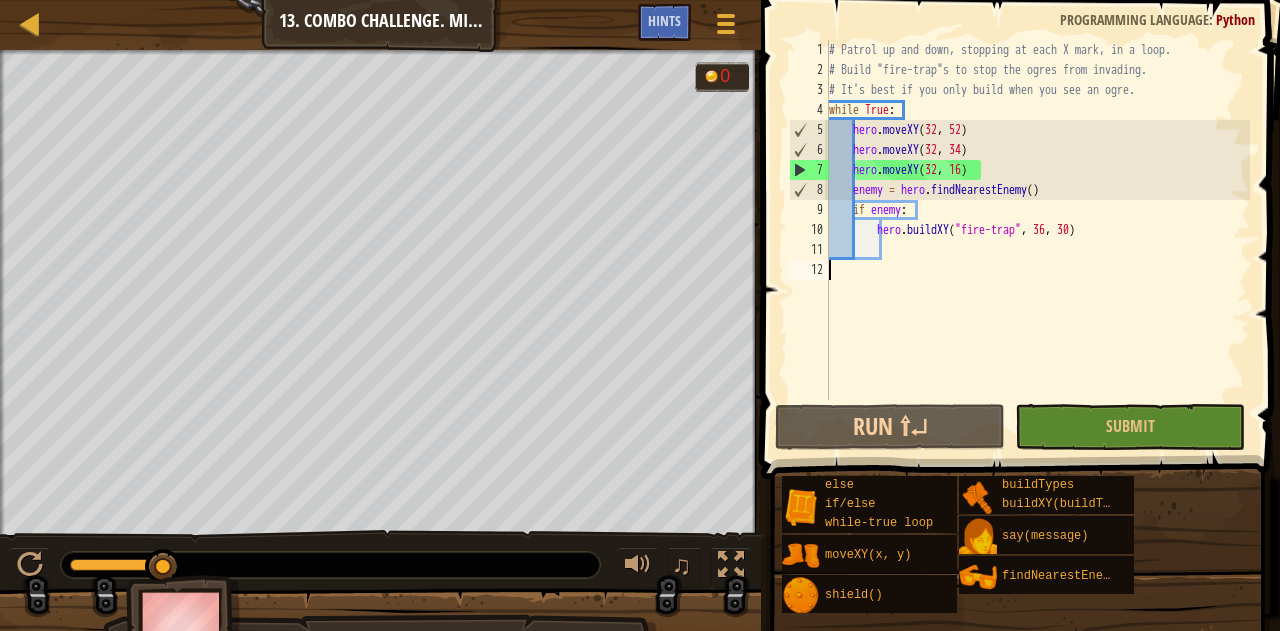 click on "# Patrol up and down, stopping at each X mark, in a loop. # Build "fire-trap"s to stop the ogres from invading. # It's best if you only build when you see an ogre. while   True :      hero . moveXY ( 32 ,   52 )      hero . moveXY ( 32 ,   34 )      hero . moveXY ( 32 ,   16 )      enemy   =   hero . findNearestEnemy ( )      if   enemy :          hero . buildXY ( "fire-trap" ,   36 ,   30 )" at bounding box center (1038, 240) 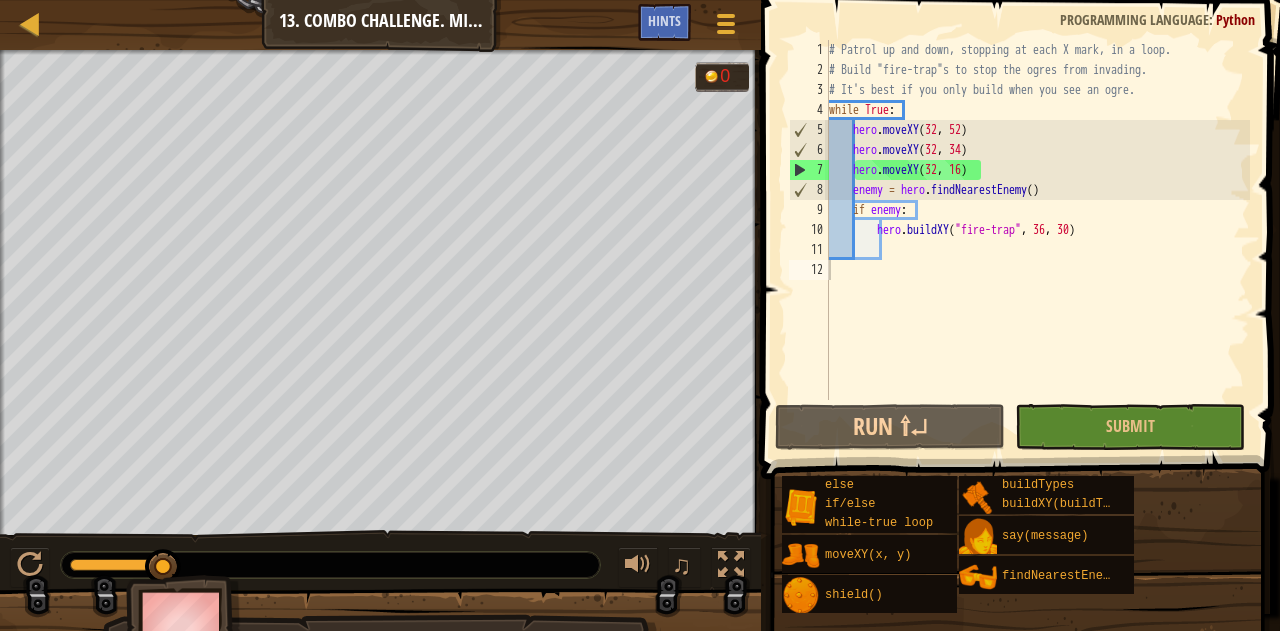 drag, startPoint x: 650, startPoint y: 1, endPoint x: 464, endPoint y: 9, distance: 186.17197 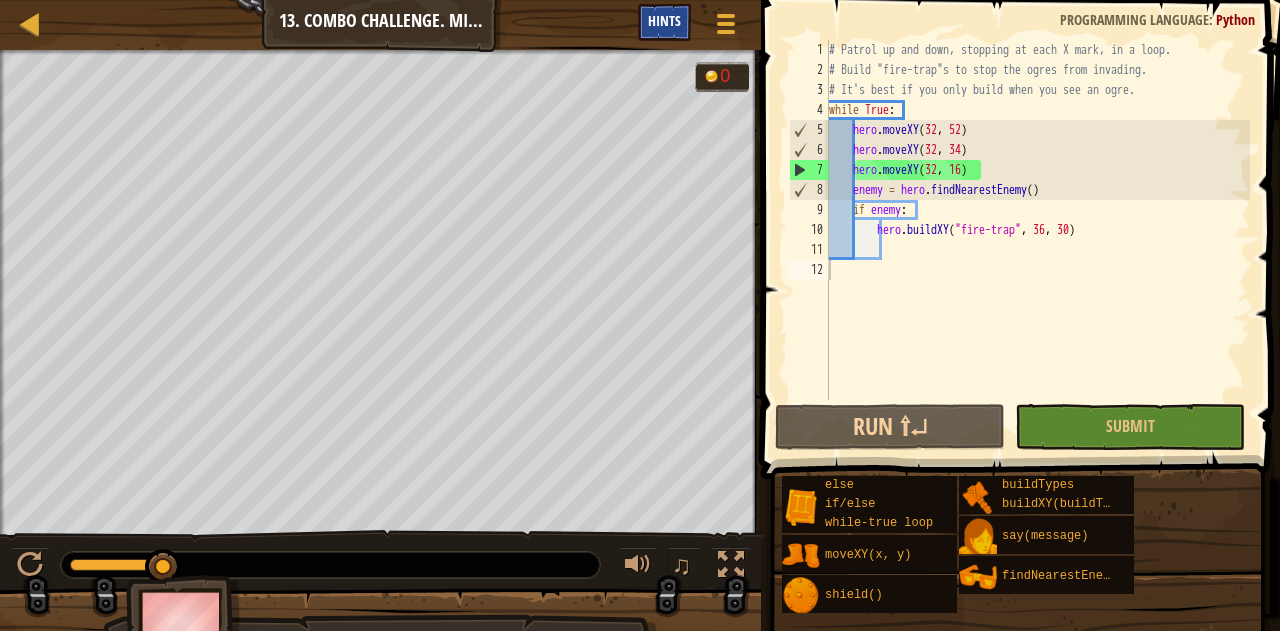 click on "Hints" at bounding box center (664, 20) 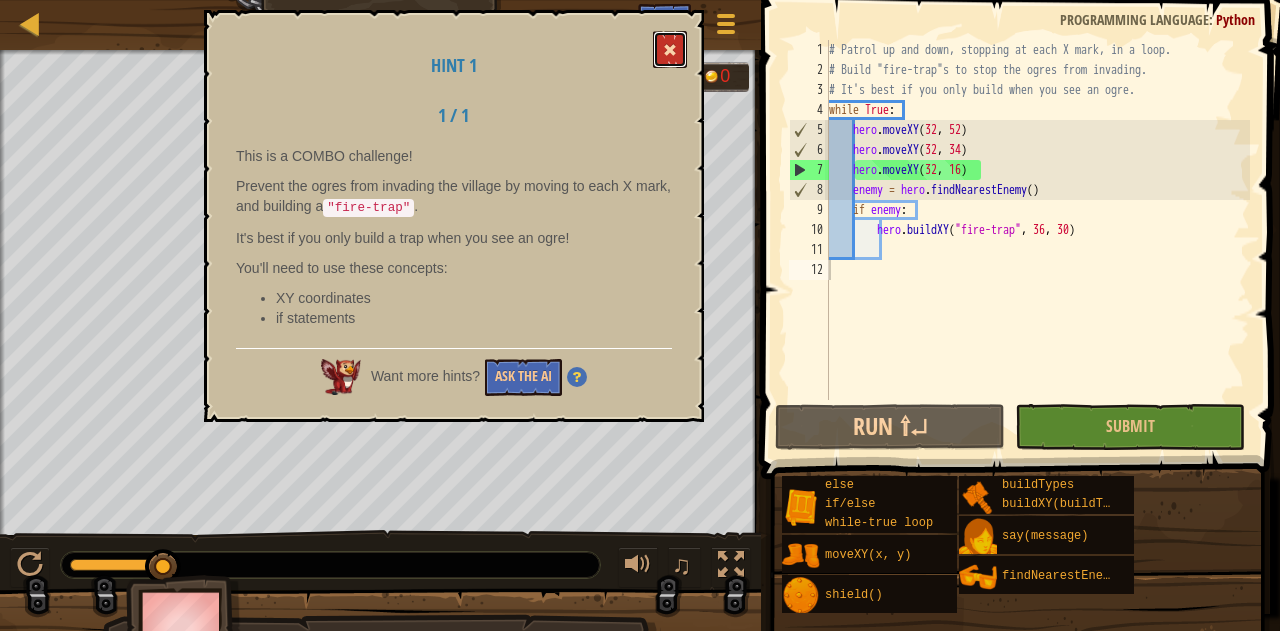 click at bounding box center (670, 49) 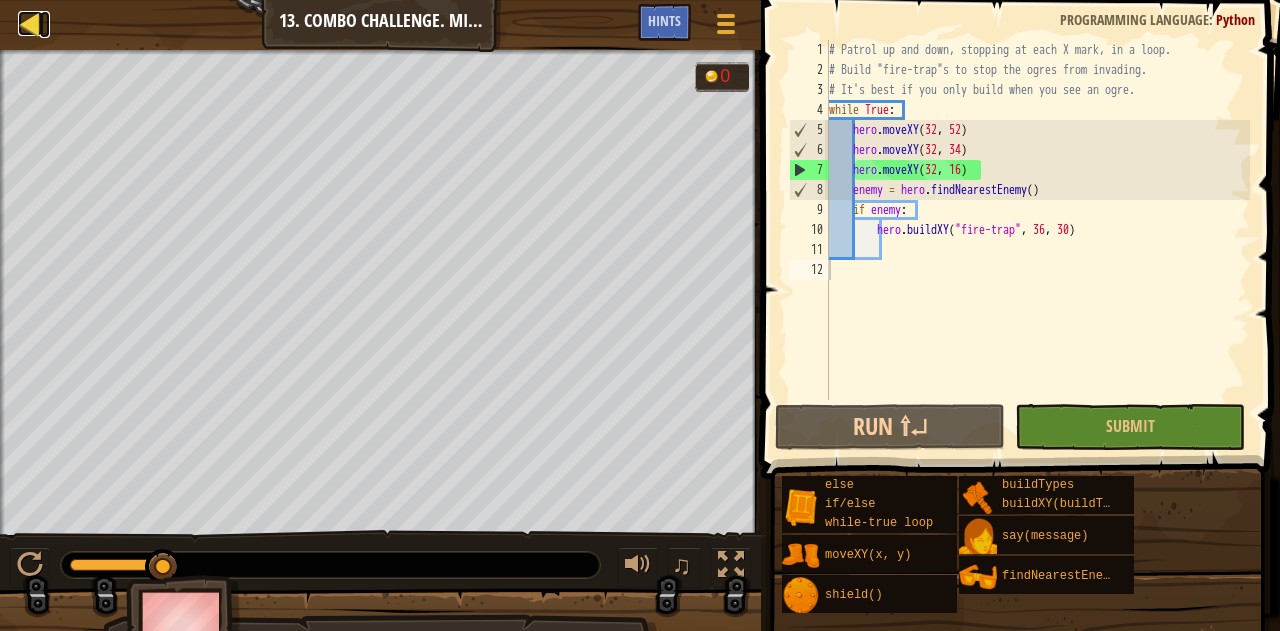 click at bounding box center [30, 23] 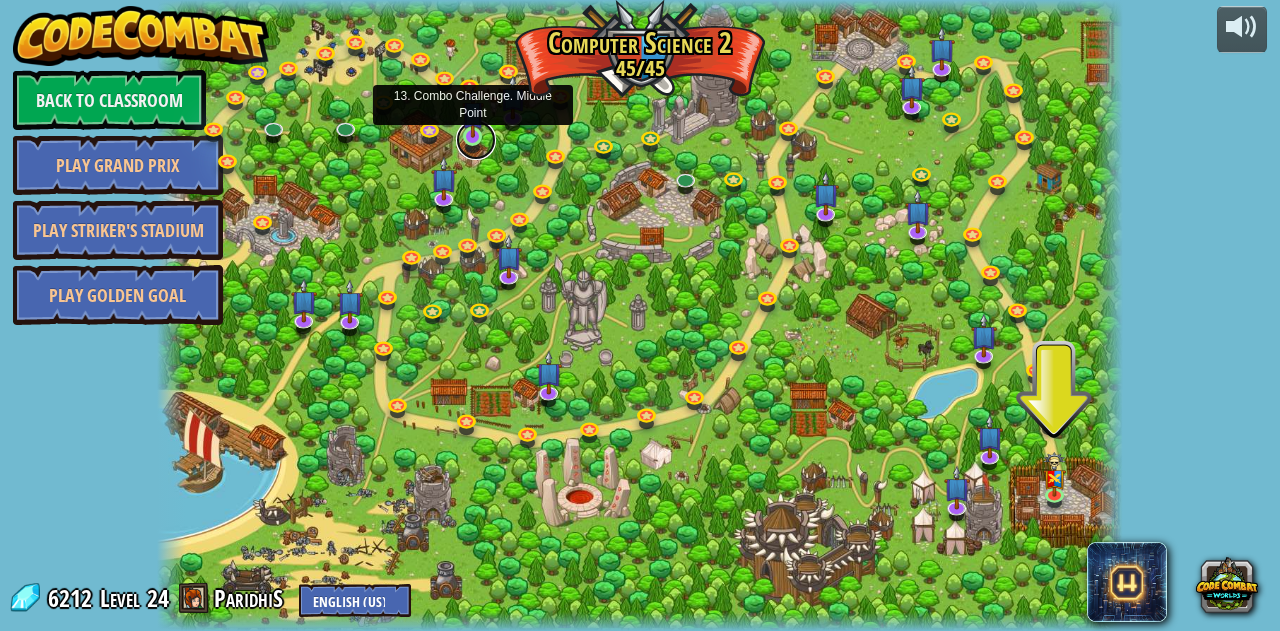 click at bounding box center [476, 140] 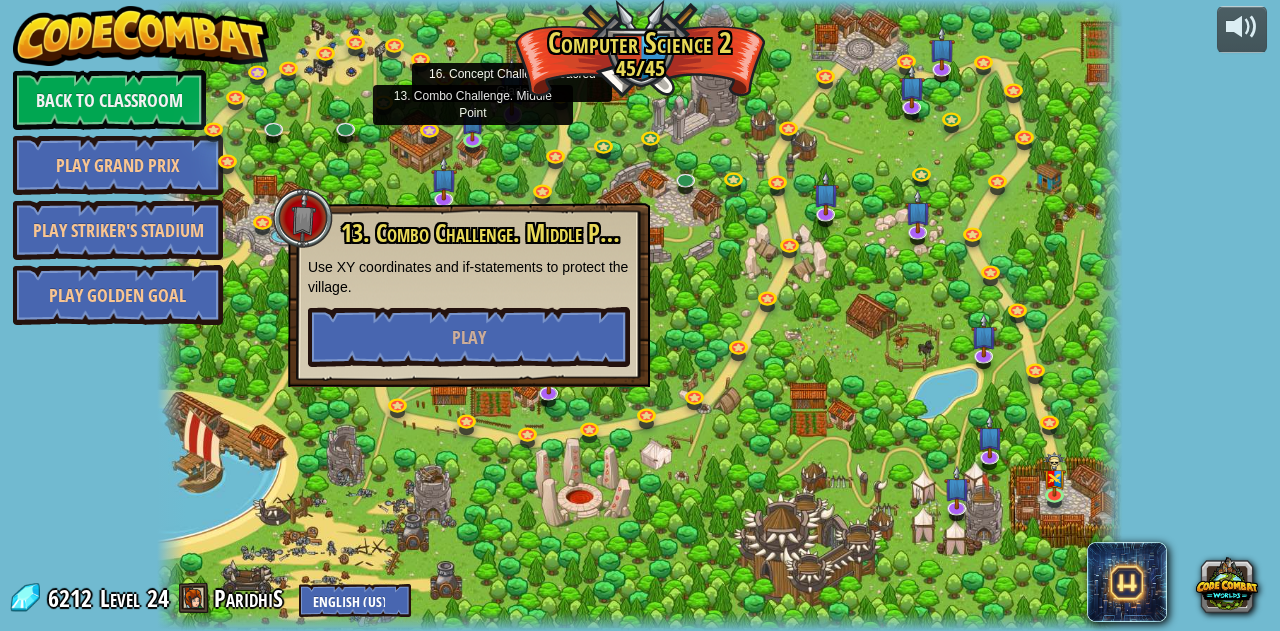 click at bounding box center [512, 87] 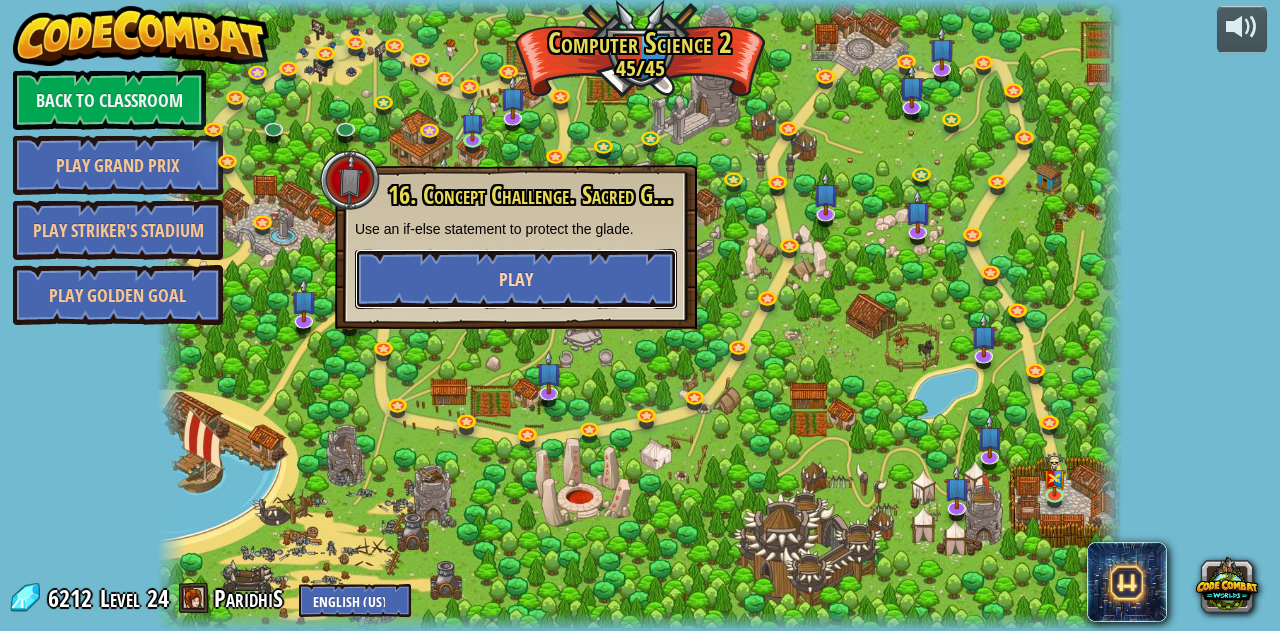 click on "Play" at bounding box center (516, 279) 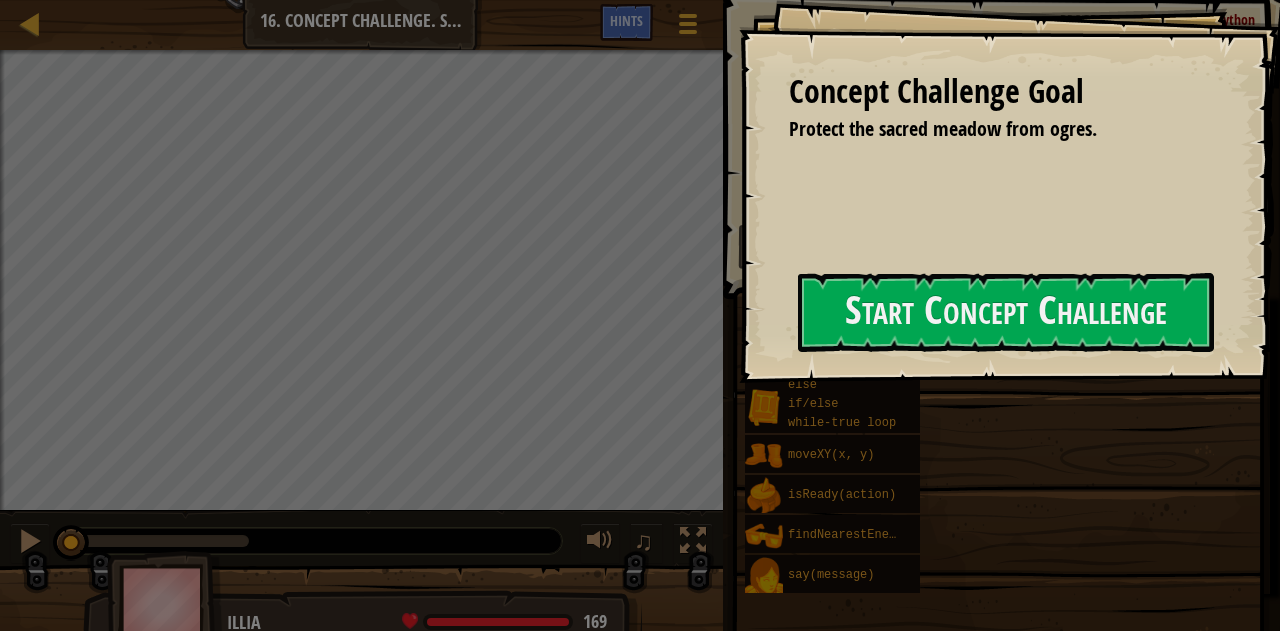 click on "Concept Challenge Goal Protect the sacred meadow from ogres. Start Concept Challenge Error loading from server. Try refreshing the page. You'll need a subscription to play this level. Subscribe You'll need to join a course to play this level. Back to my courses Ask your teacher to assign a license to you so you can continue to play CodeCombat! Back to my courses This level is locked. Back to my courses" at bounding box center [1010, 191] 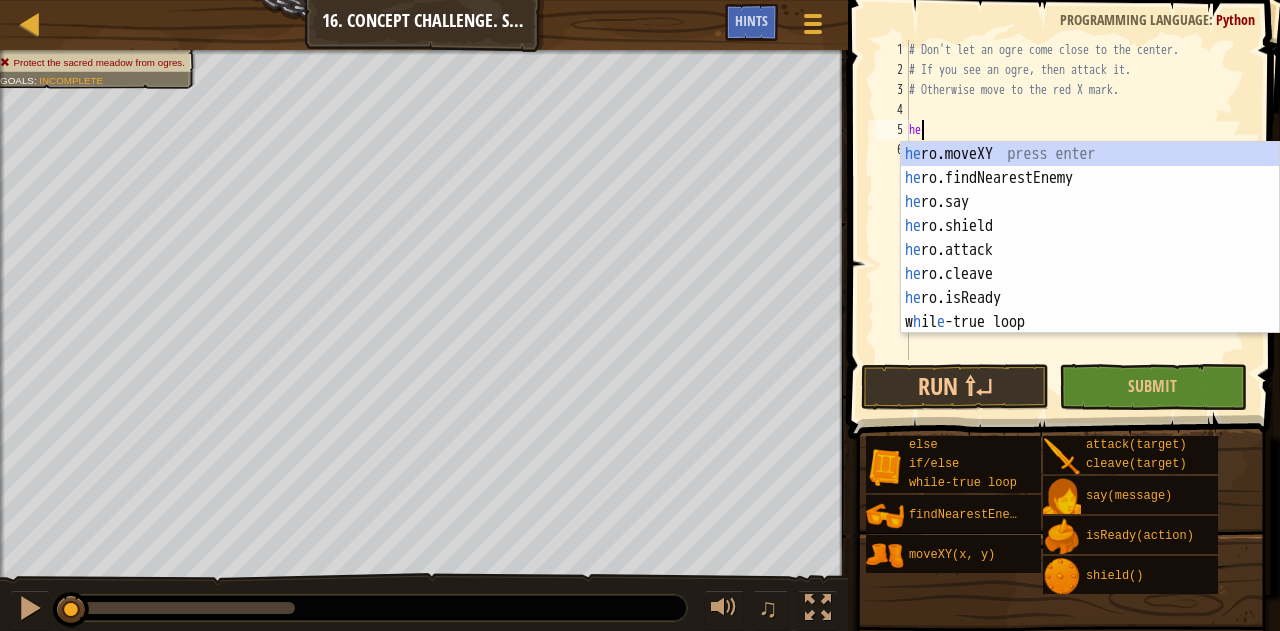 scroll, scrollTop: 9, scrollLeft: 0, axis: vertical 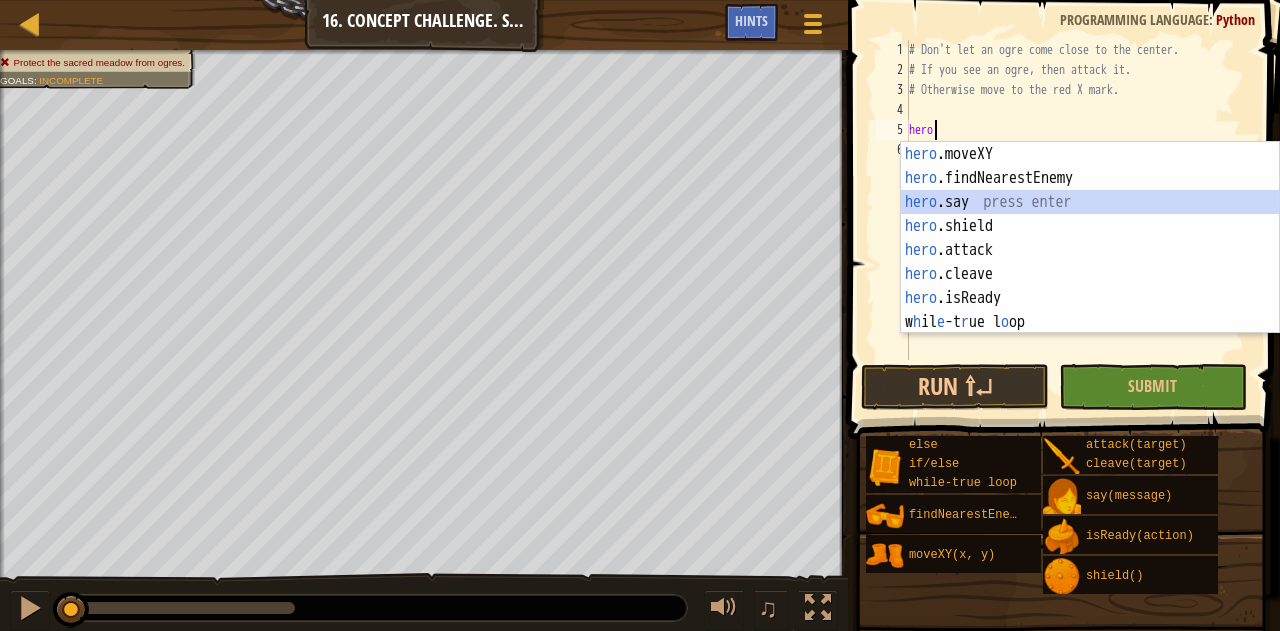 click on "hero .moveXY press enter hero .findNearestEnemy press enter hero .say press enter hero .shield press enter hero .attack press enter hero .cleave press enter hero .isReady press enter w h il e -t r ue l o op press enter" at bounding box center [1090, 262] 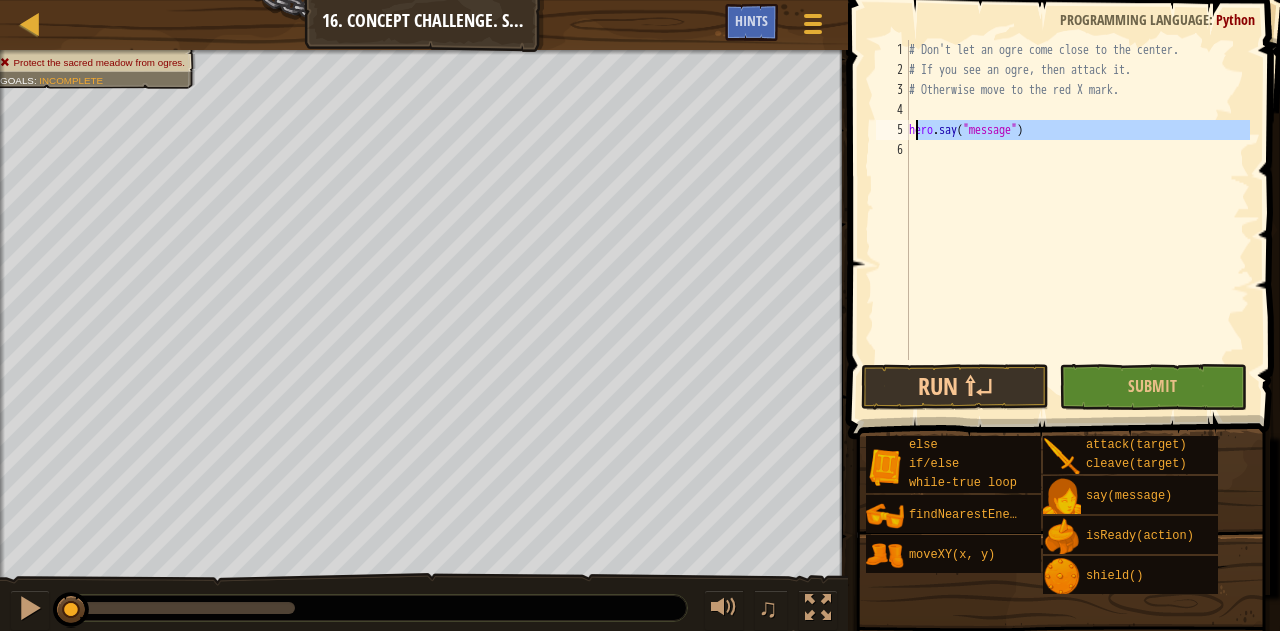 drag, startPoint x: 1062, startPoint y: 143, endPoint x: 924, endPoint y: 127, distance: 138.92444 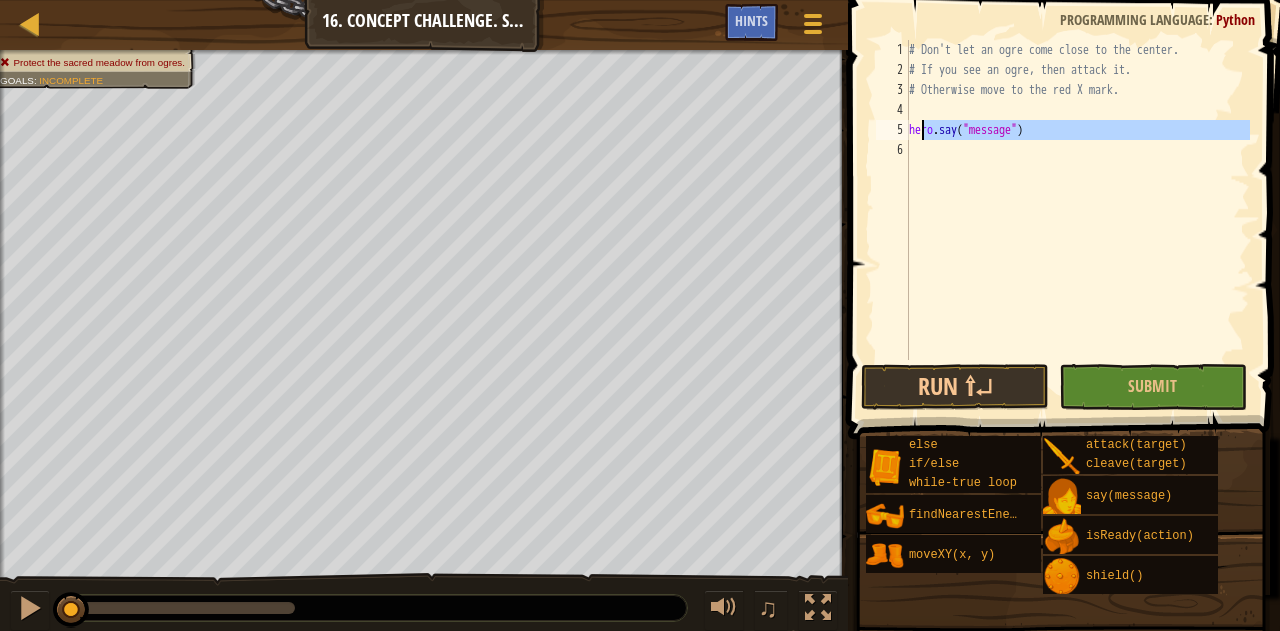 scroll, scrollTop: 9, scrollLeft: 0, axis: vertical 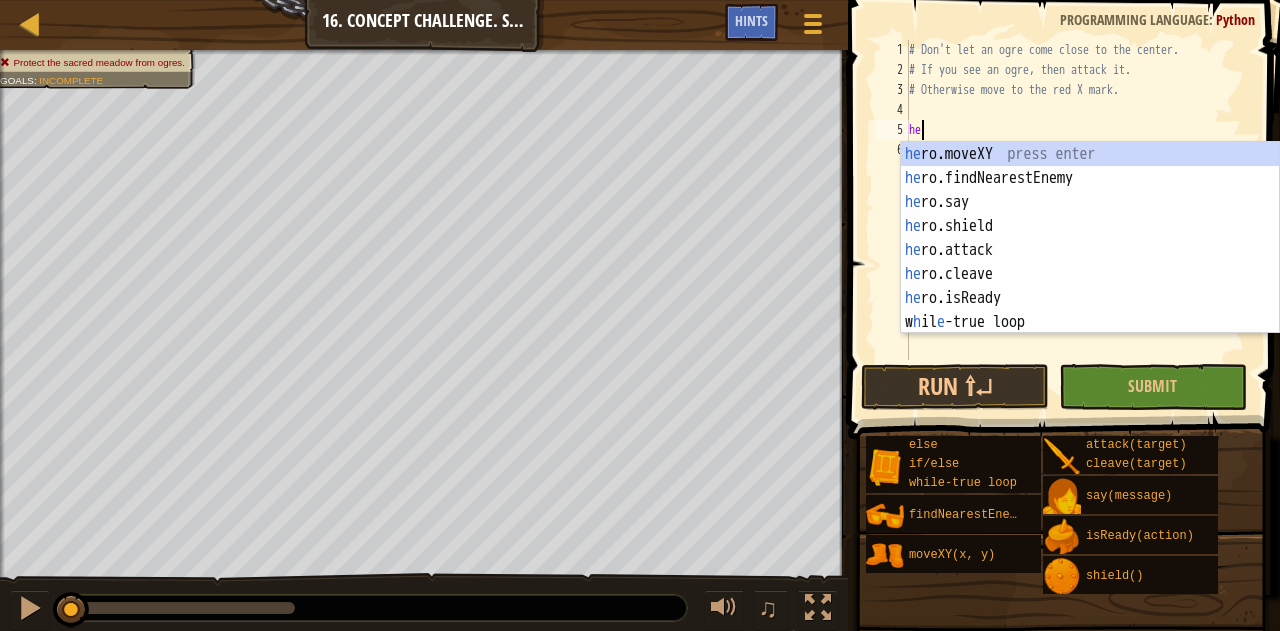 type on "h" 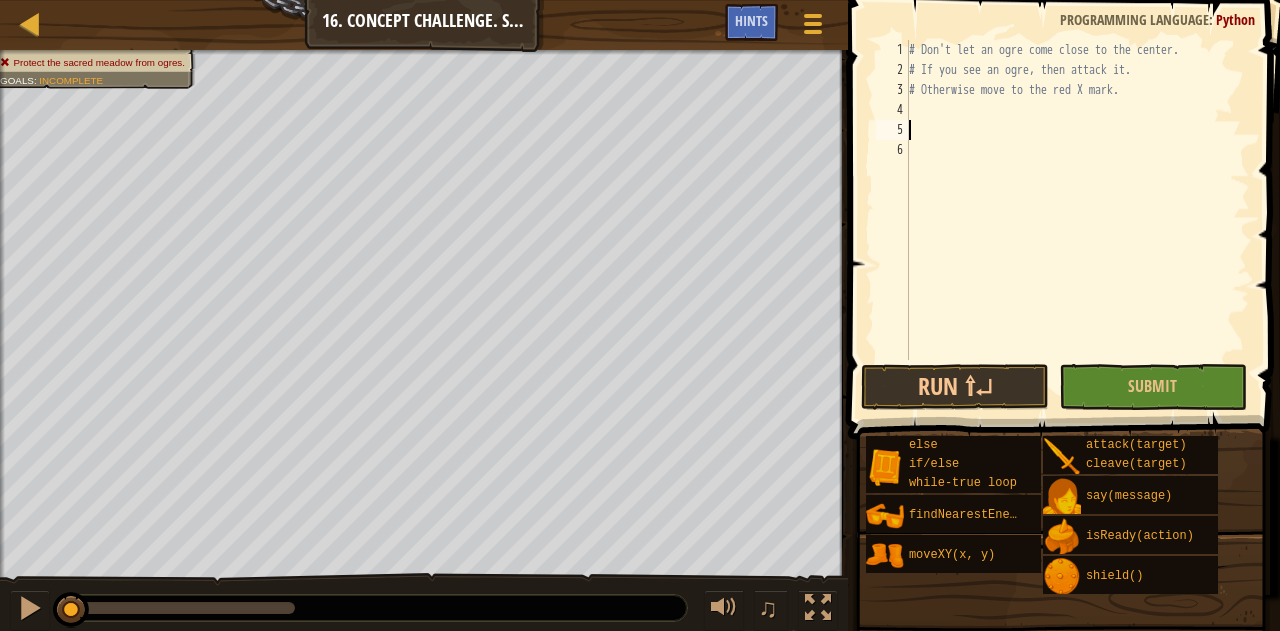 type on "h" 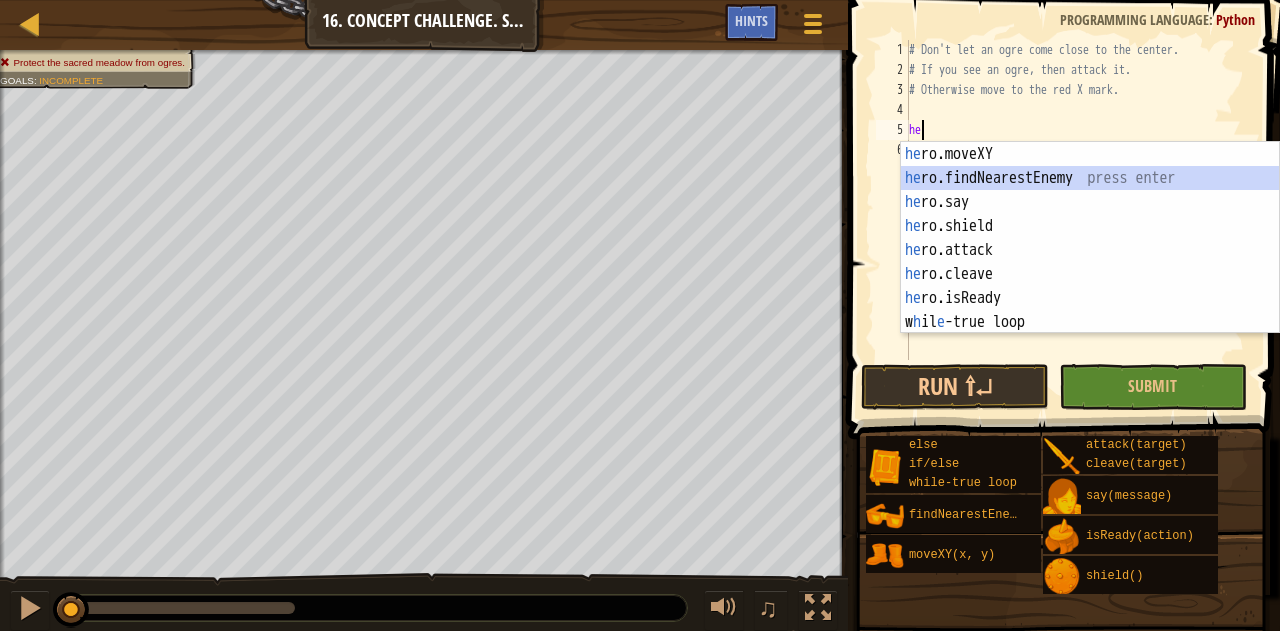 click on "he ro.moveXY press enter he ro.findNearestEnemy press enter he ro.say press enter he ro.shield press enter he ro.attack press enter he ro.cleave press enter he ro.isReady press enter w h il e -true loop press enter" at bounding box center [1090, 262] 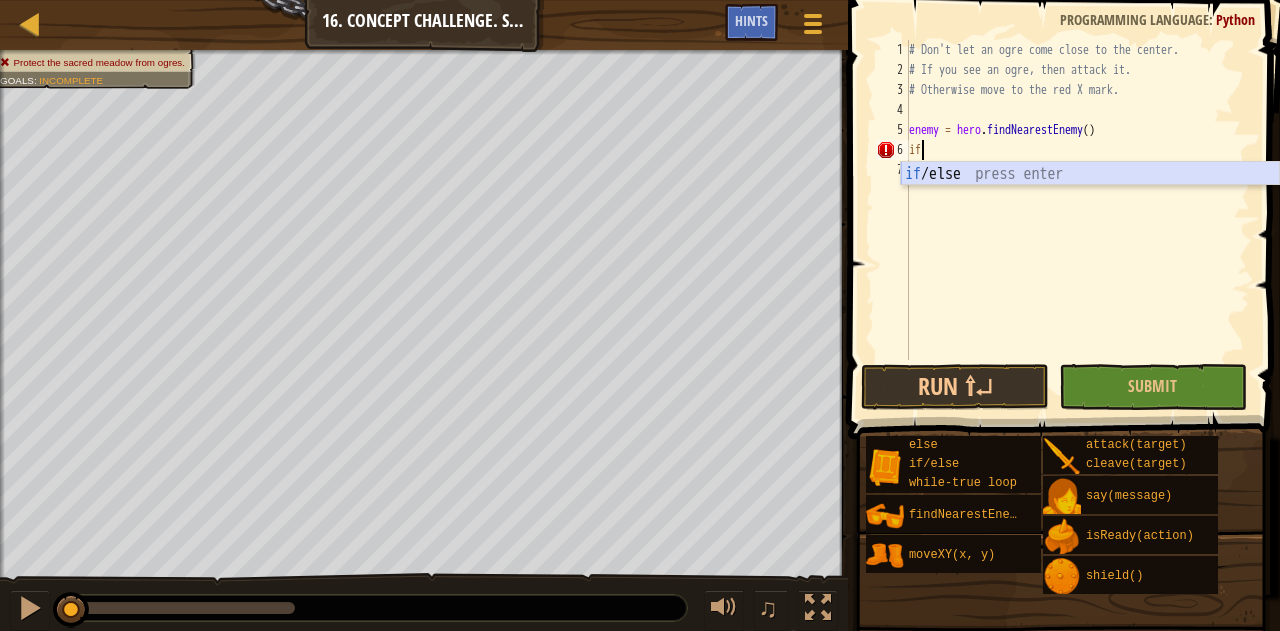 click on "if /else press enter" at bounding box center [1090, 198] 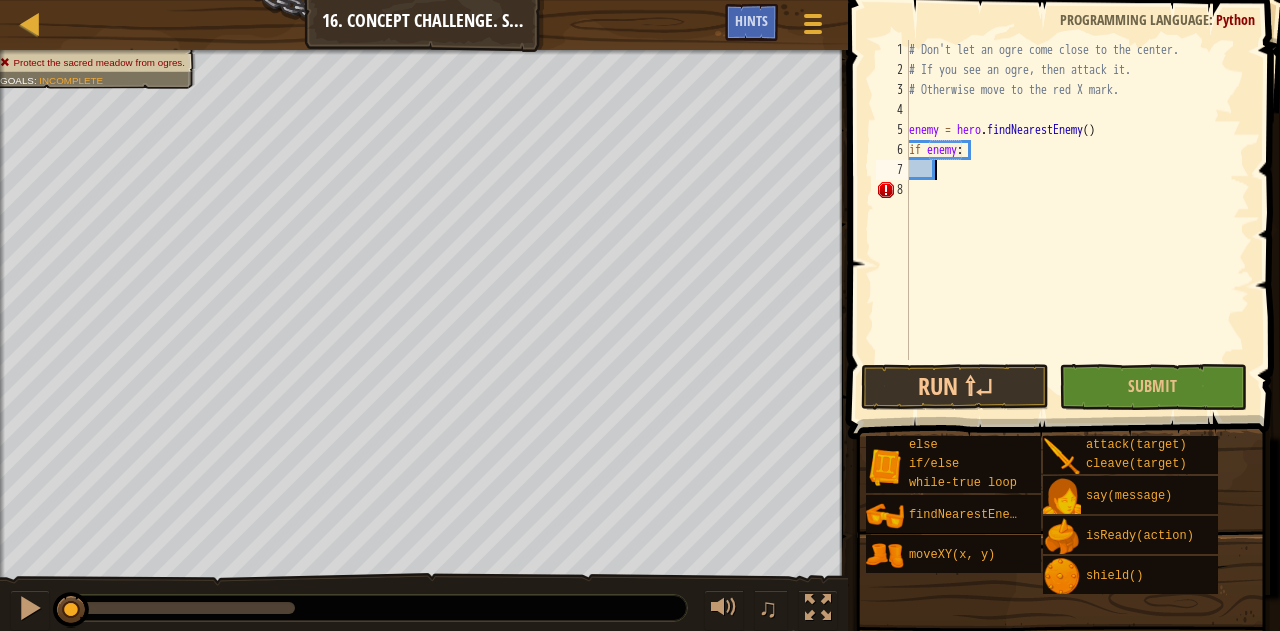 click on "# Don't let an ogre come close to the center. # If you see an ogre, then attack it. # Otherwise move to the red X mark. enemy   =   hero . findNearestEnemy ( ) if   enemy :" at bounding box center (1077, 220) 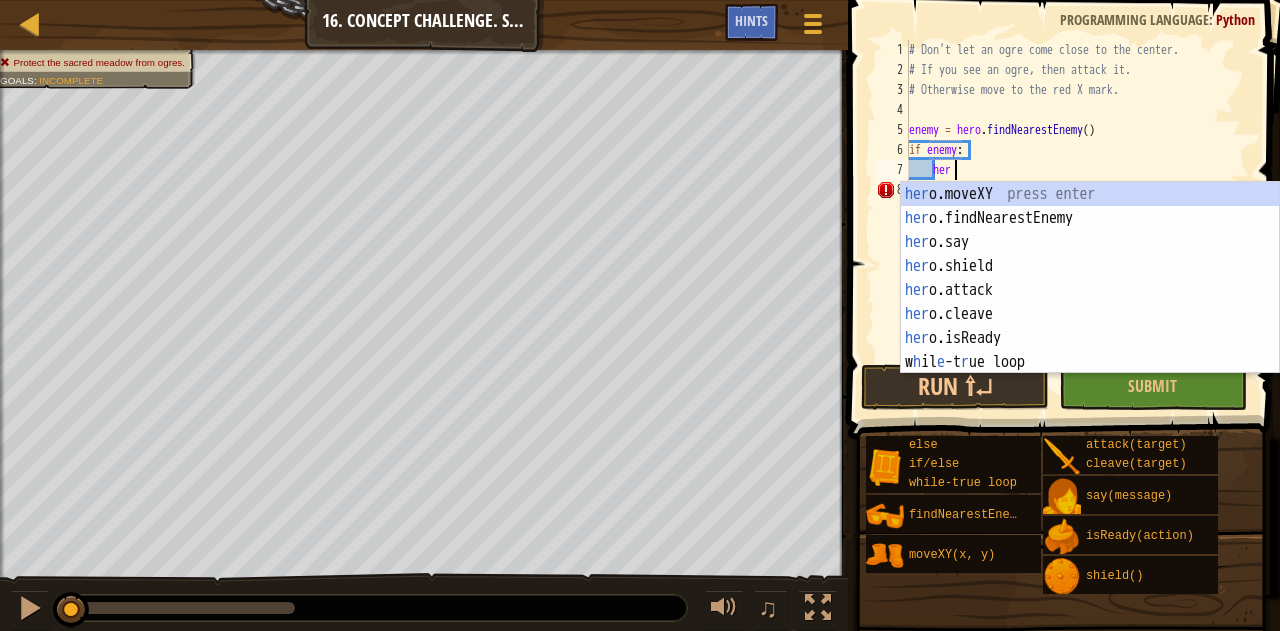 scroll, scrollTop: 9, scrollLeft: 2, axis: both 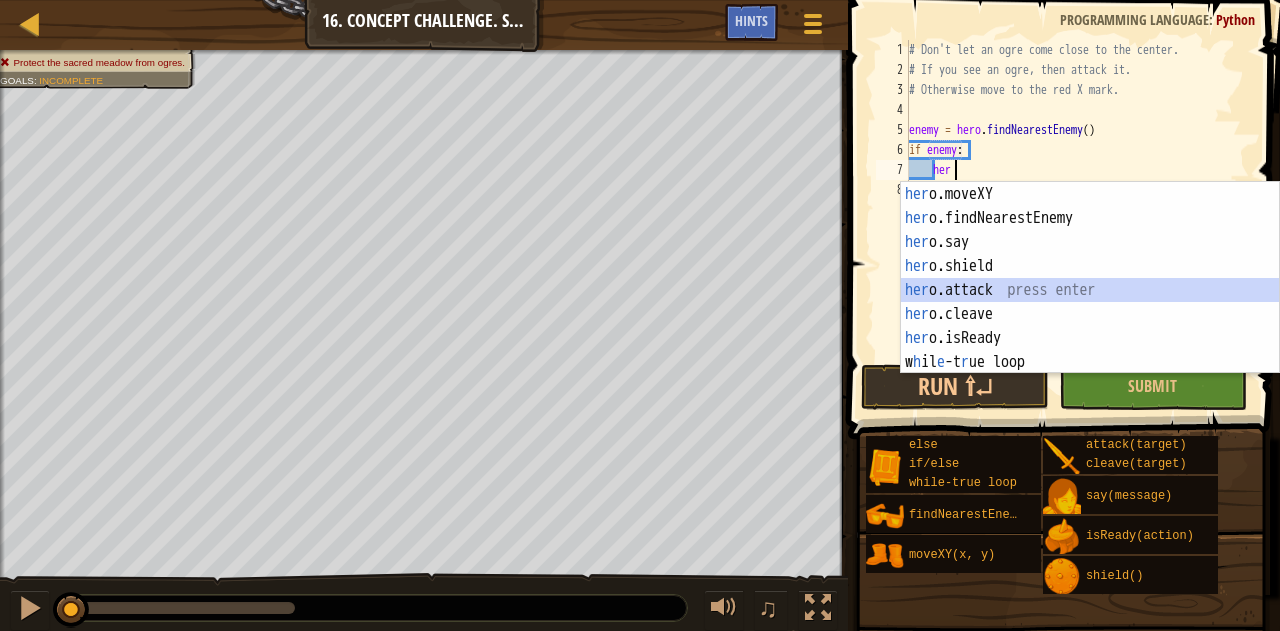 click on "her o.moveXY press enter her o.findNearestEnemy press enter her o.say press enter her o.shield press enter her o.attack press enter her o.cleave press enter her o.isReady press enter w h il e -t r ue loop press enter" at bounding box center (1090, 302) 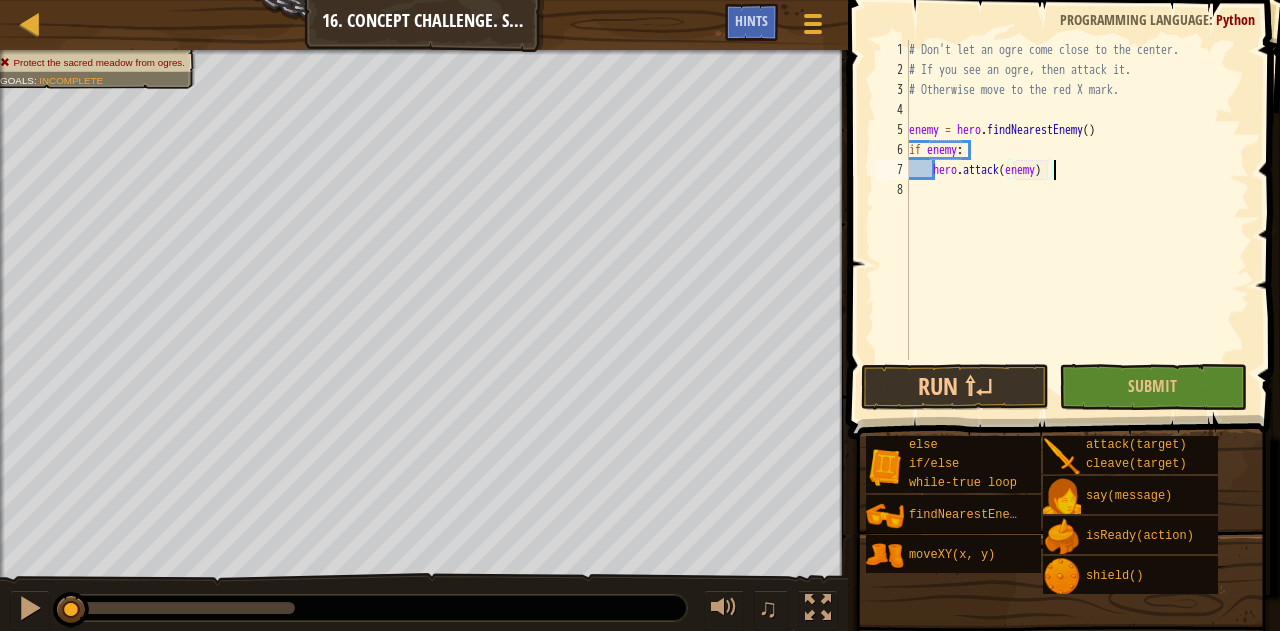 click on "# Don't let an ogre come close to the center. # If you see an ogre, then attack it. # Otherwise move to the red X mark. enemy   =   hero . findNearestEnemy ( ) if   enemy :      hero . attack ( enemy )" at bounding box center [1077, 220] 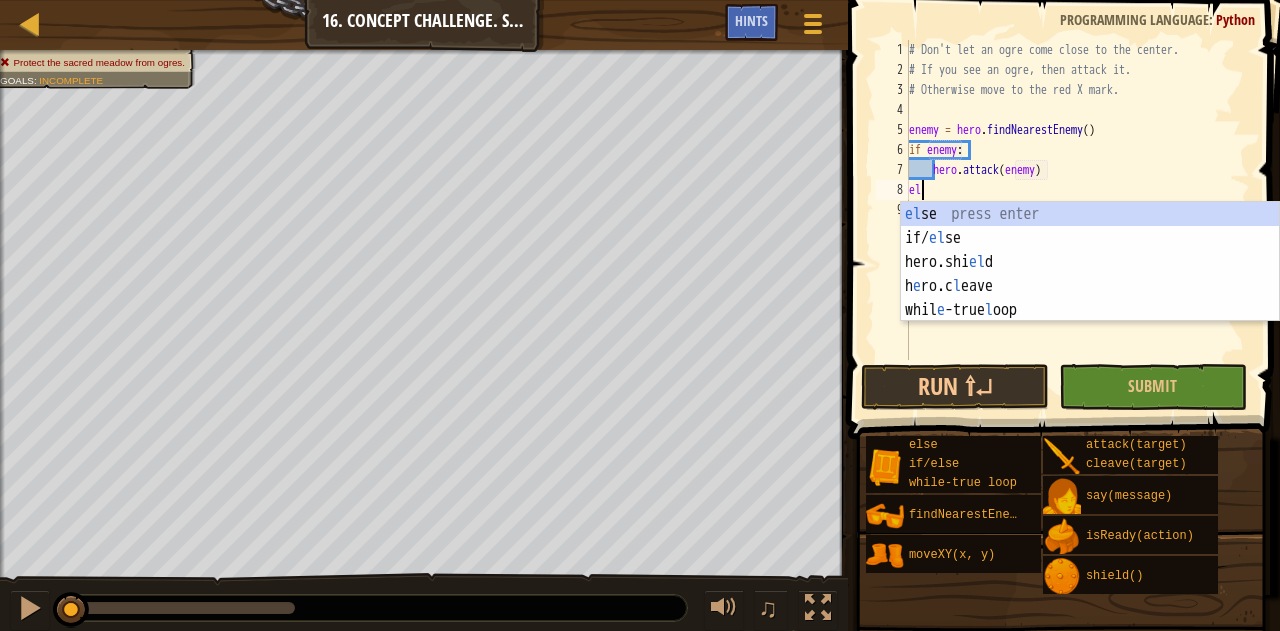 scroll, scrollTop: 9, scrollLeft: 0, axis: vertical 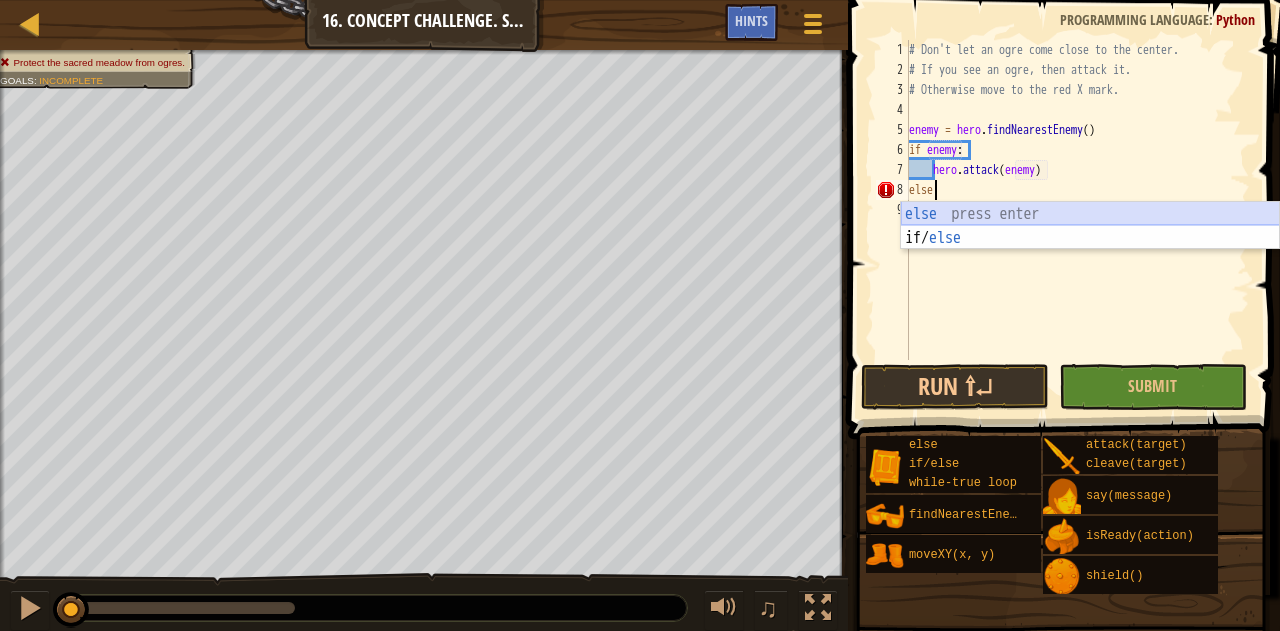 click on "else press enter if/ else press enter" at bounding box center (1090, 250) 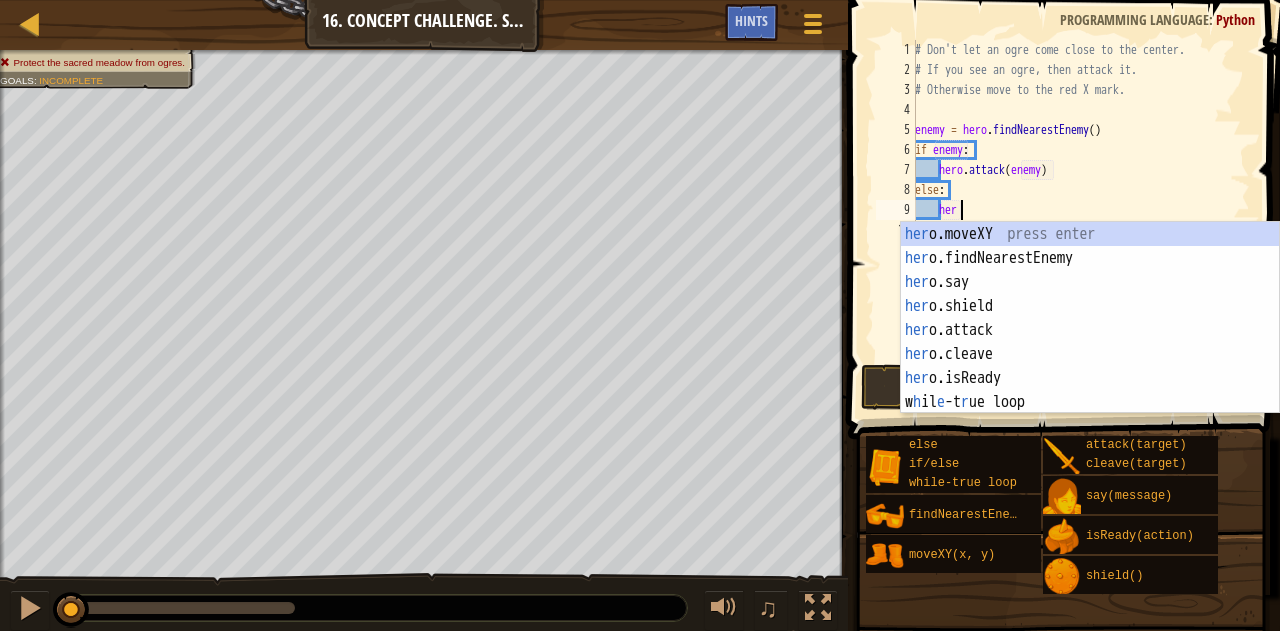 scroll, scrollTop: 9, scrollLeft: 3, axis: both 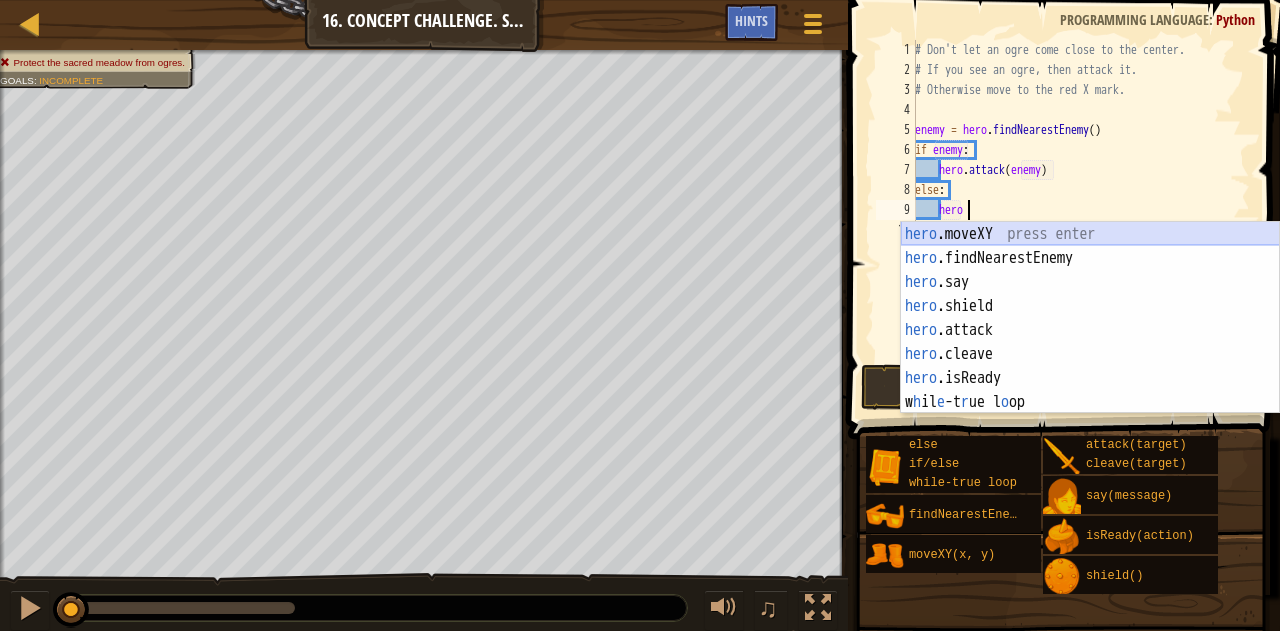click on "hero .moveXY press enter hero .findNearestEnemy press enter hero .say press enter hero .shield press enter hero .attack press enter hero .cleave press enter hero .isReady press enter w h il e -t r ue l o op press enter" at bounding box center [1090, 342] 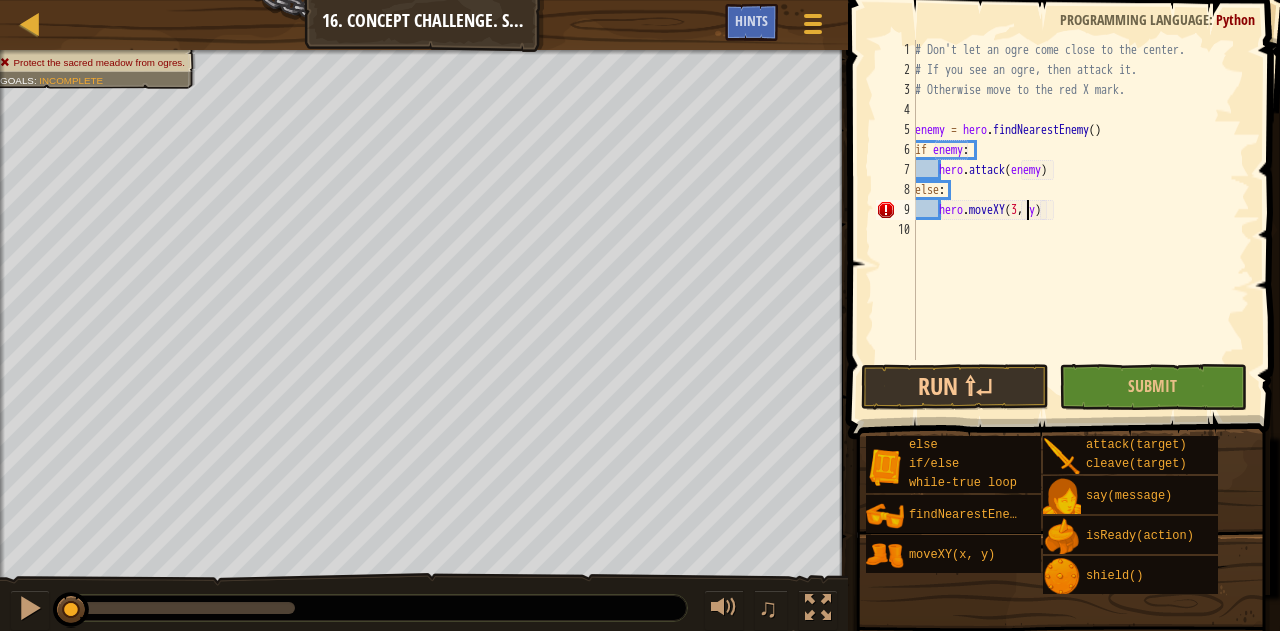 scroll, scrollTop: 9, scrollLeft: 9, axis: both 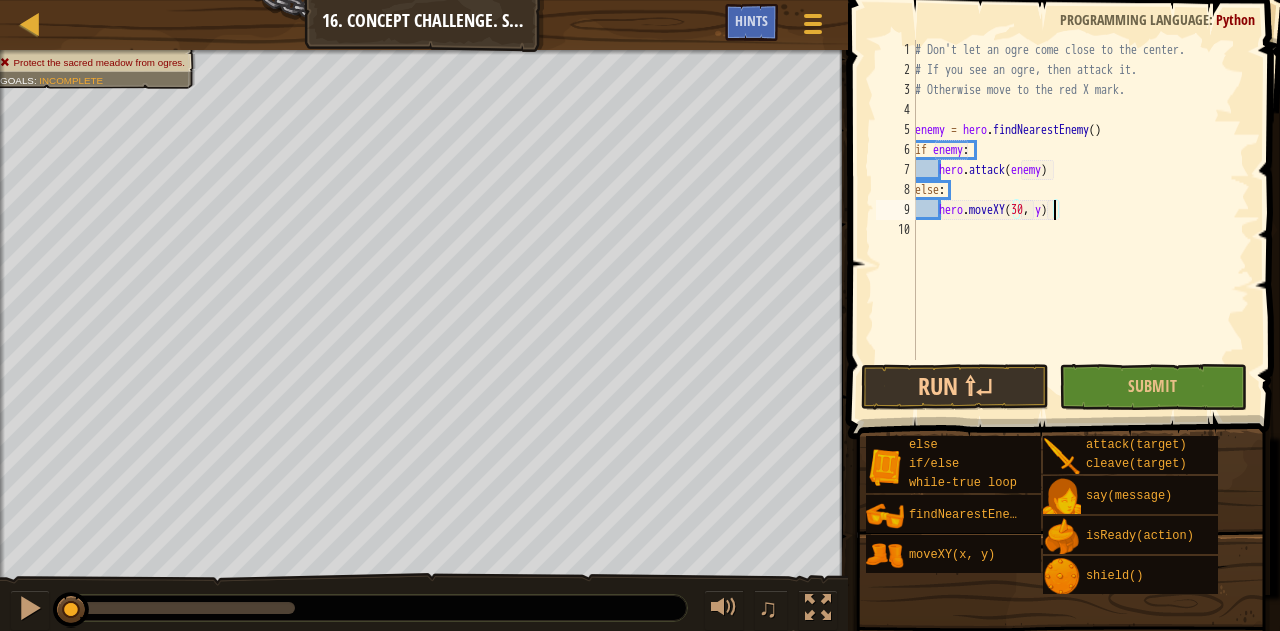 click on "# Don't let an ogre come close to the center. # If you see an ogre, then attack it. # Otherwise move to the red X mark. enemy   =   hero . findNearestEnemy ( ) if   enemy :      hero . attack ( enemy ) else :      hero . moveXY ( 30 ,   y )" at bounding box center (1080, 220) 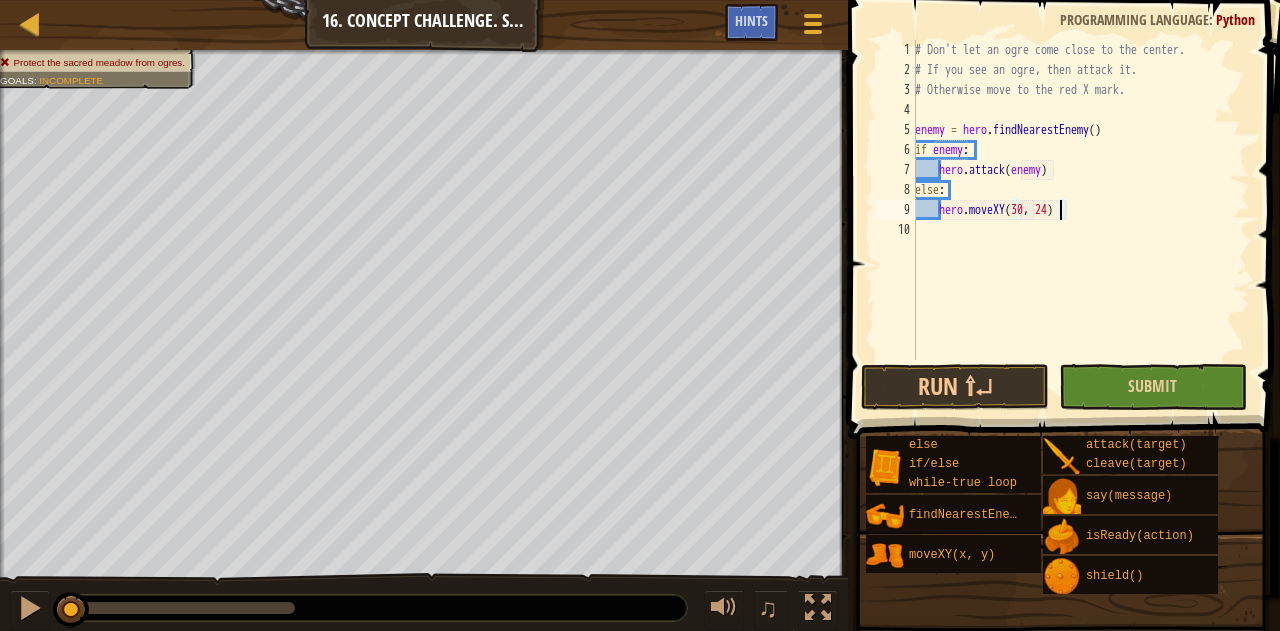 scroll, scrollTop: 9, scrollLeft: 11, axis: both 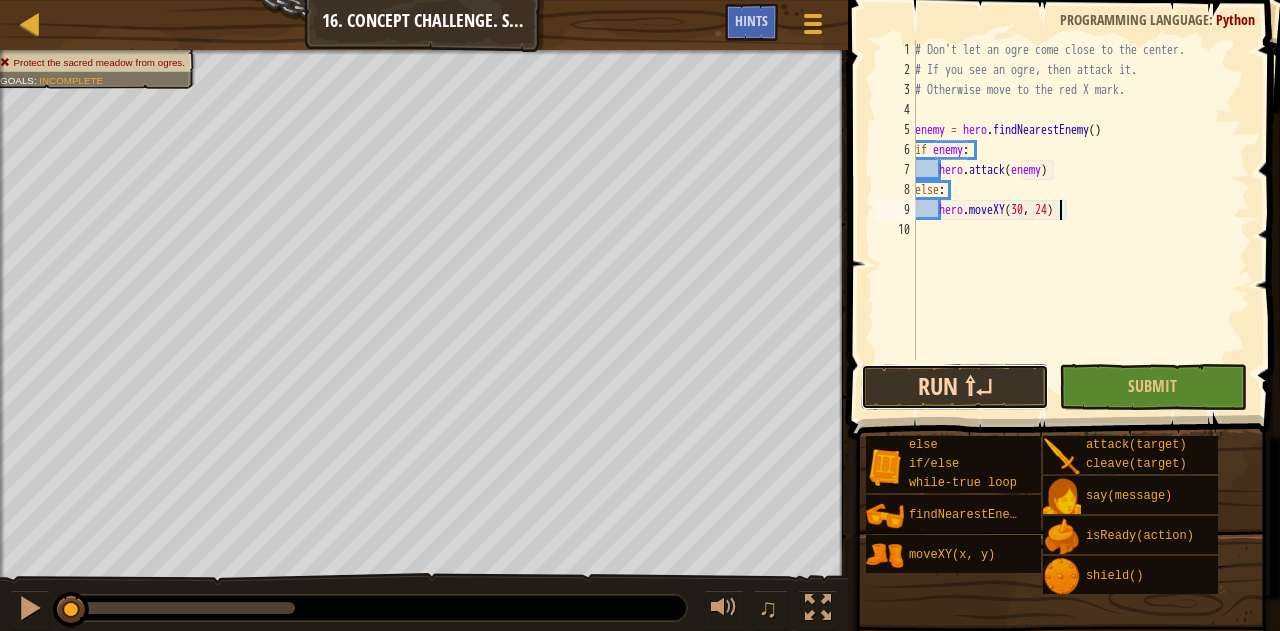 click on "Run ⇧↵" at bounding box center (955, 387) 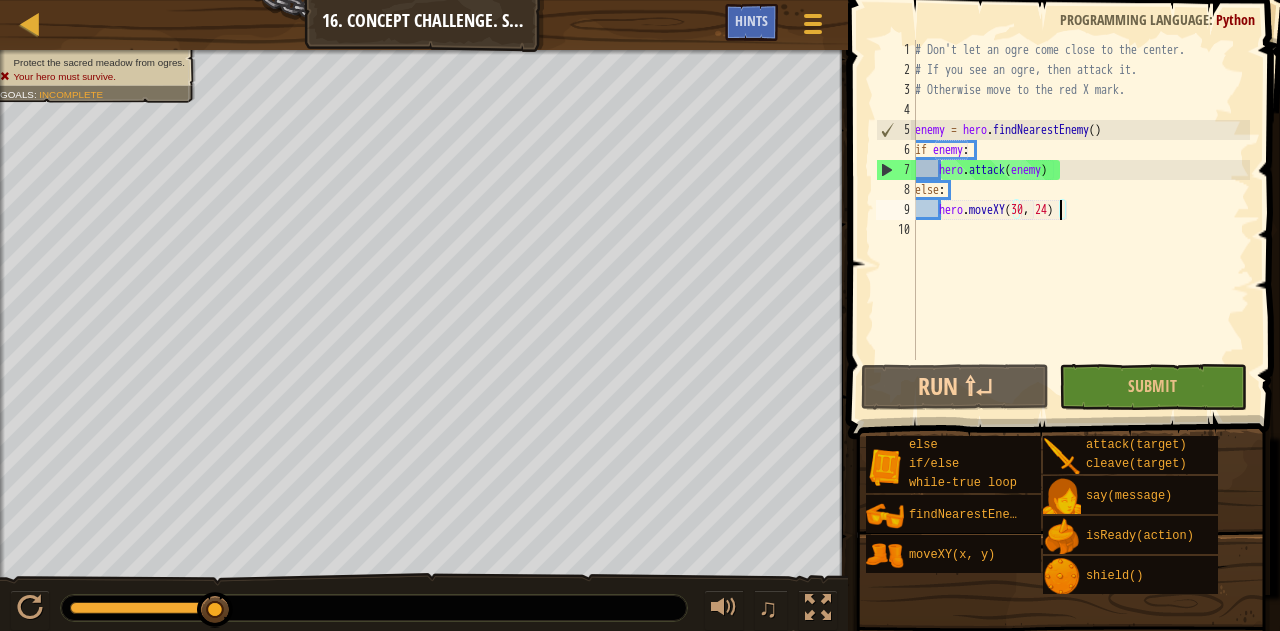 click on "# Don't let an ogre come close to the center. # If you see an ogre, then attack it. # Otherwise move to the red X mark. enemy   =   hero . findNearestEnemy ( ) if   enemy :      hero . attack ( enemy ) else :      hero . moveXY ( 30 ,   24 )" at bounding box center [1080, 220] 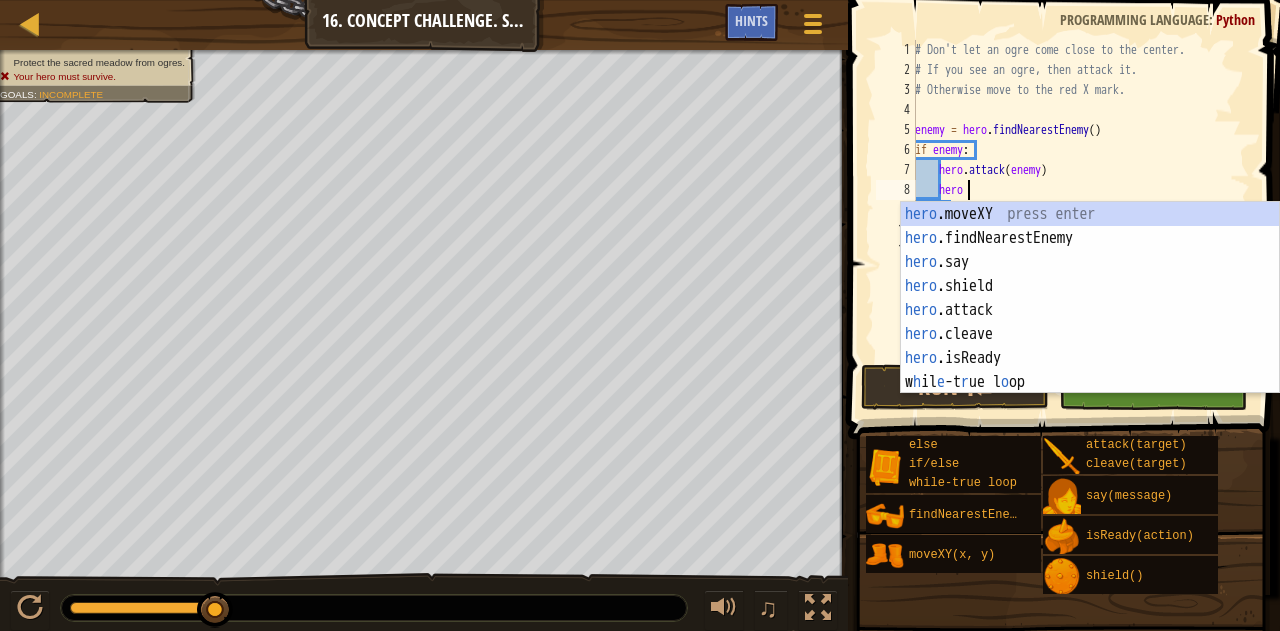 scroll, scrollTop: 9, scrollLeft: 3, axis: both 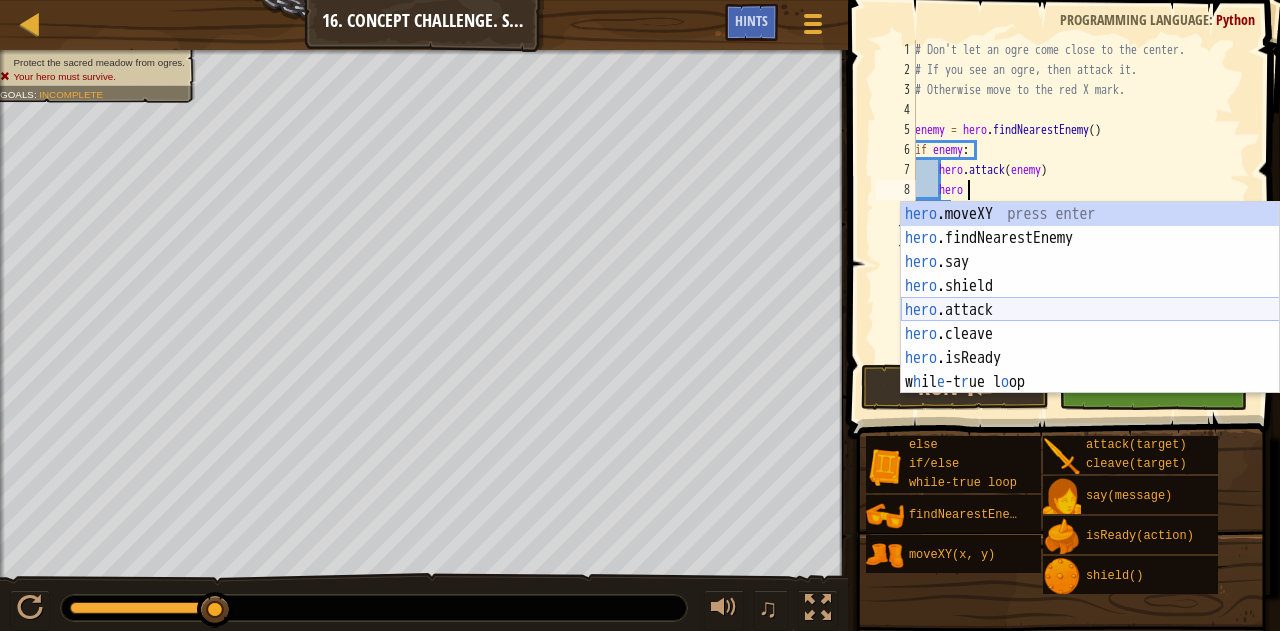 click on "hero .moveXY press enter hero .findNearestEnemy press enter hero .say press enter hero .shield press enter hero .attack press enter hero .cleave press enter hero .isReady press enter w h il e -t r ue l o op press enter" at bounding box center [1090, 322] 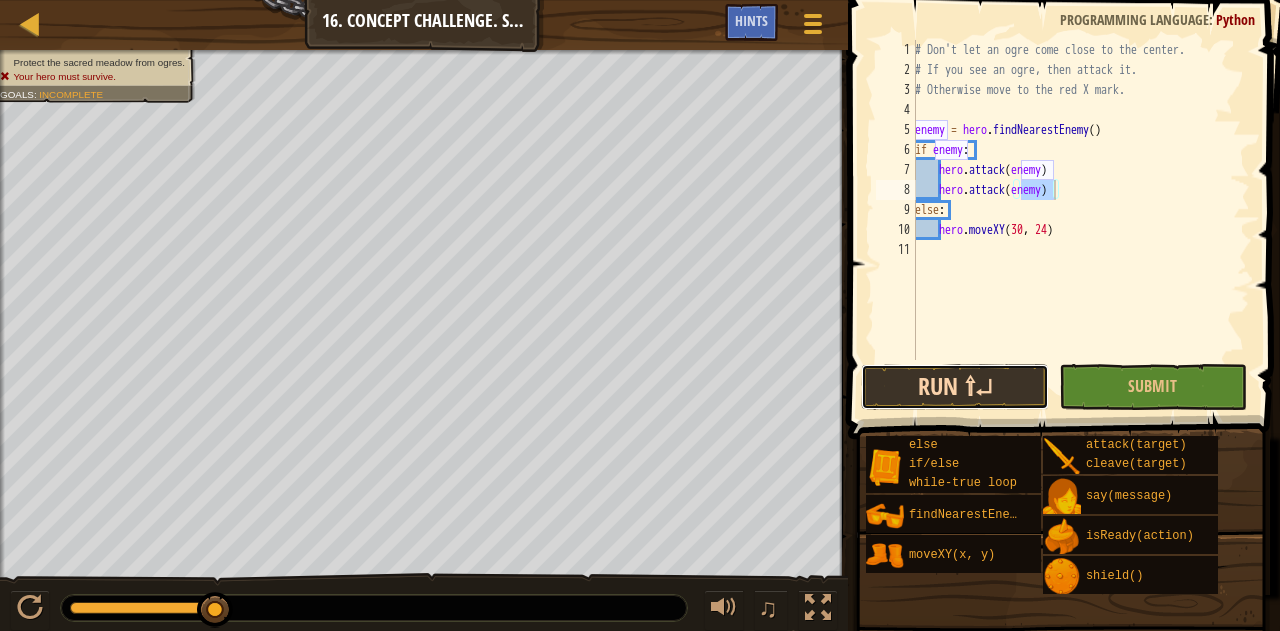 click on "Run ⇧↵" at bounding box center [955, 387] 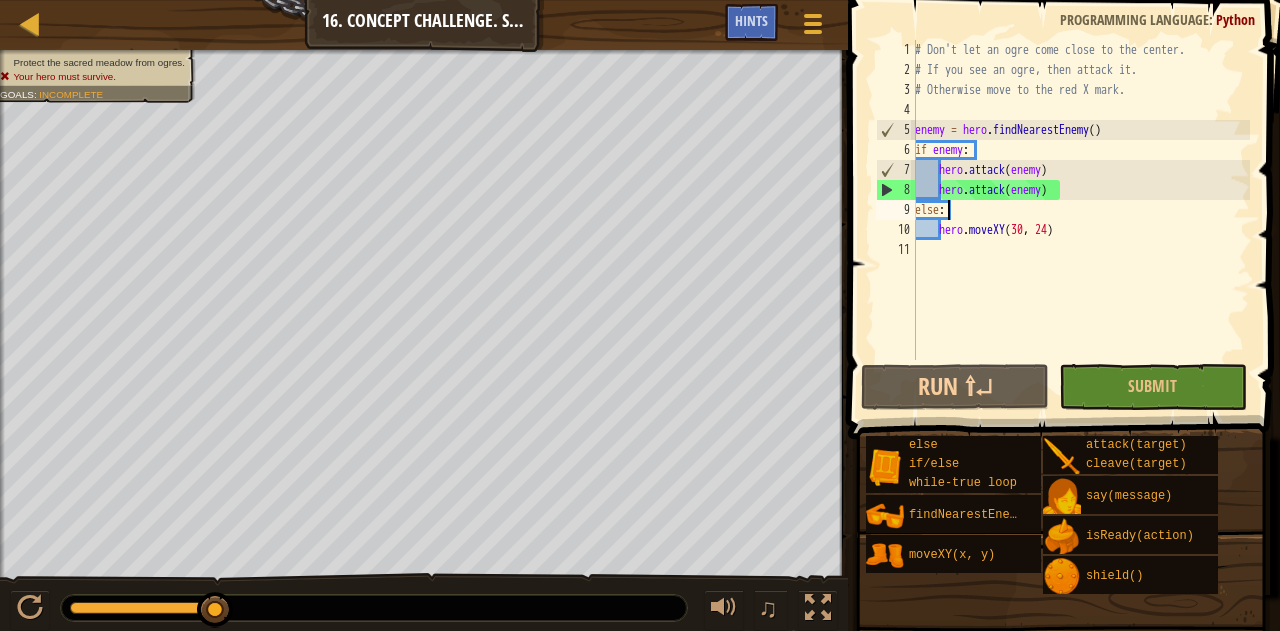 drag, startPoint x: 1111, startPoint y: 208, endPoint x: 1091, endPoint y: 203, distance: 20.615528 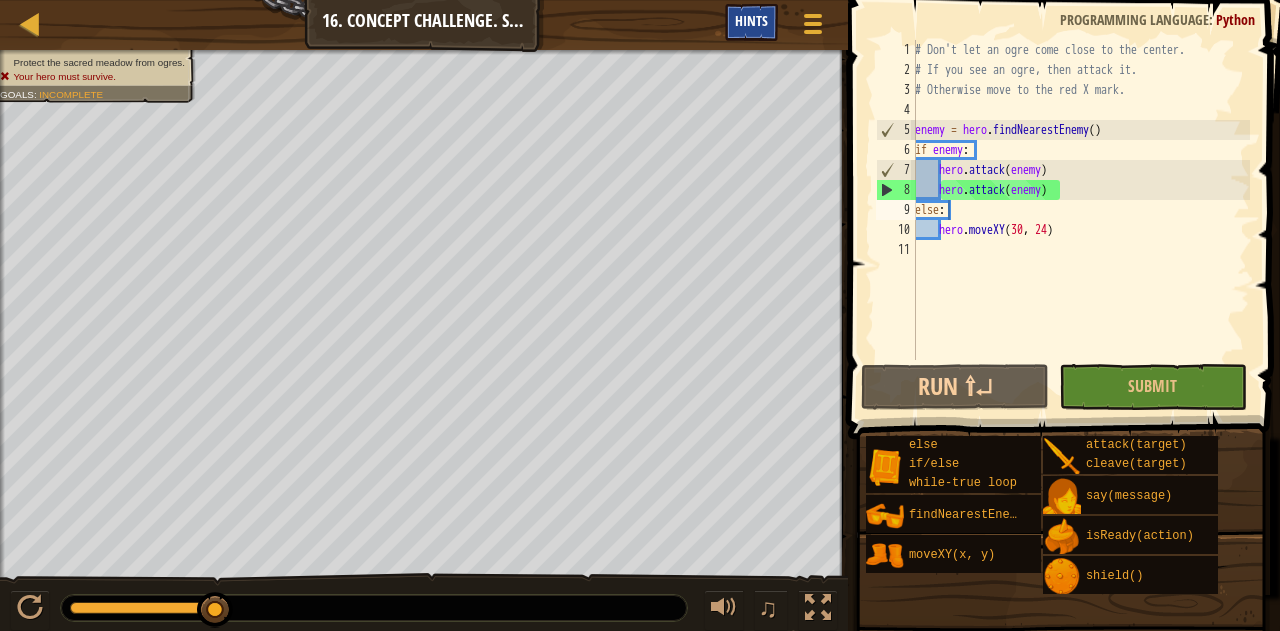 click on "Hints" at bounding box center [751, 20] 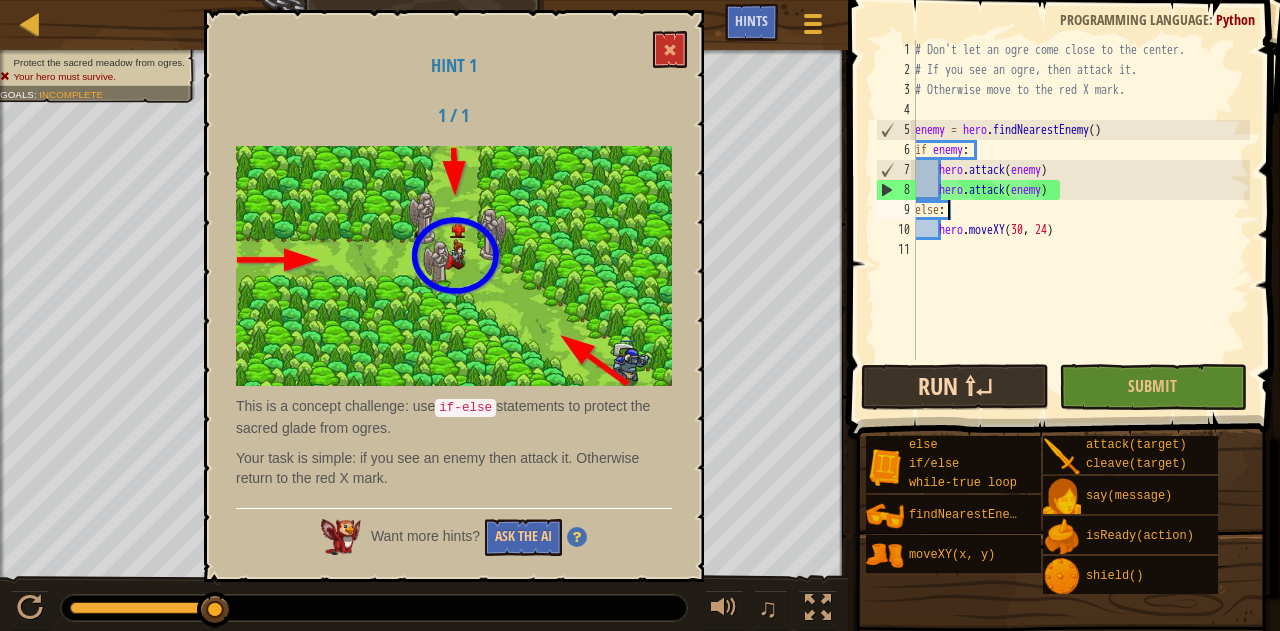 drag, startPoint x: 920, startPoint y: 429, endPoint x: 924, endPoint y: 389, distance: 40.1995 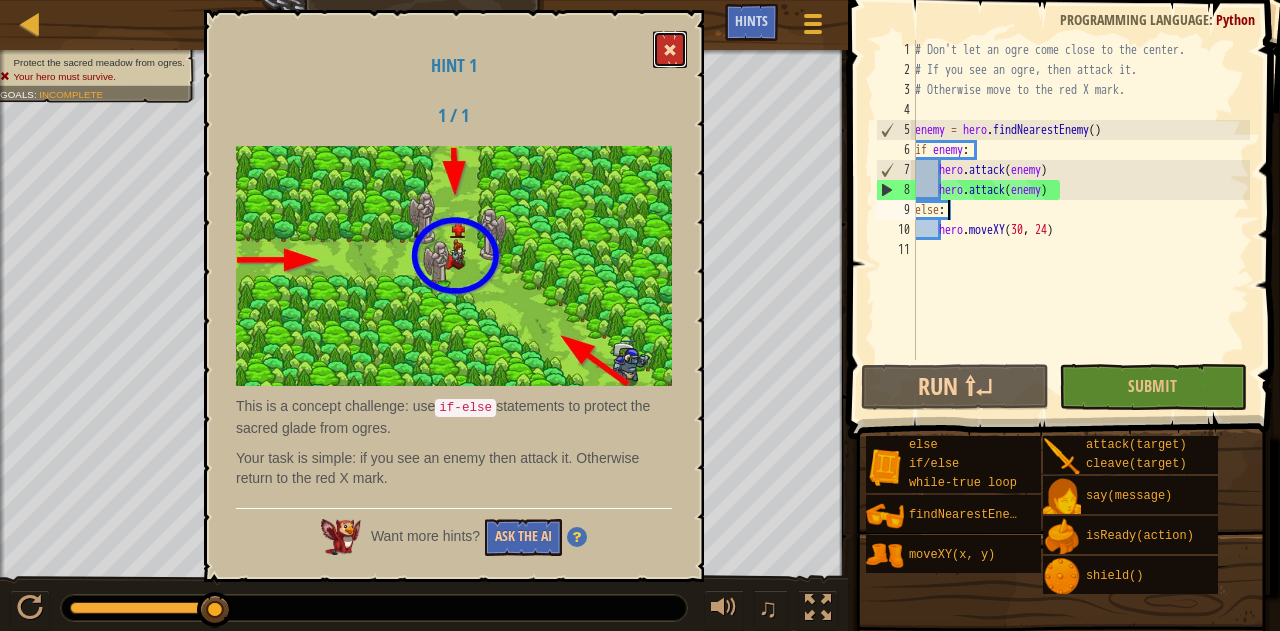click at bounding box center [670, 49] 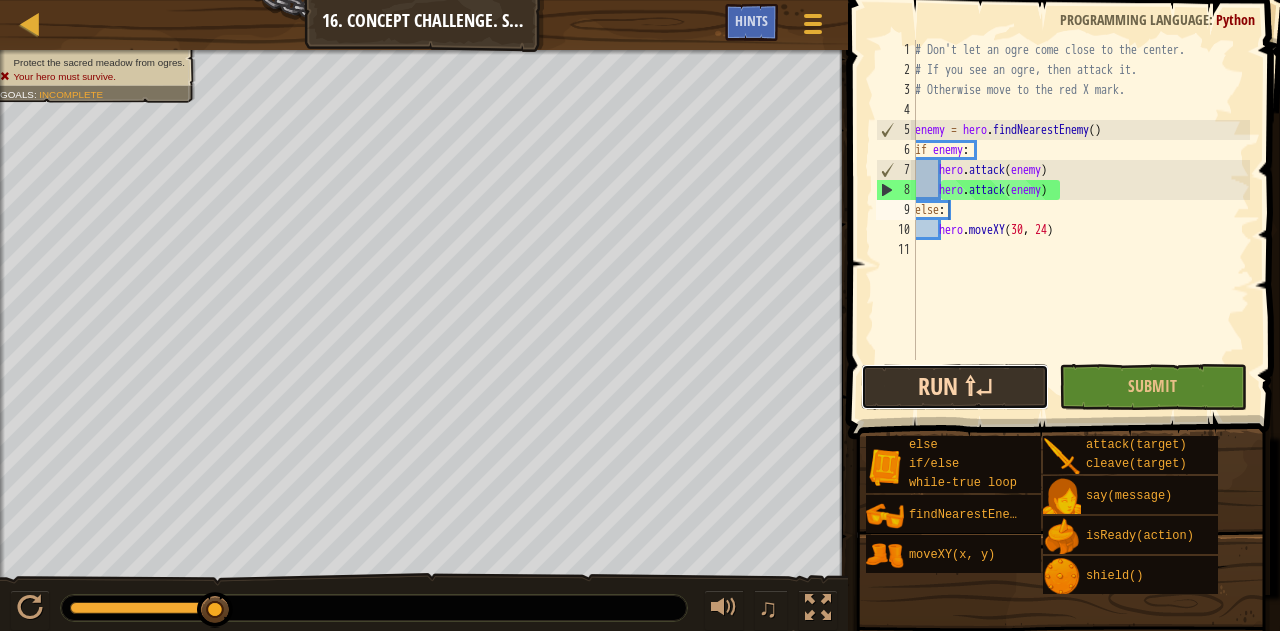 click on "Run ⇧↵" at bounding box center [955, 387] 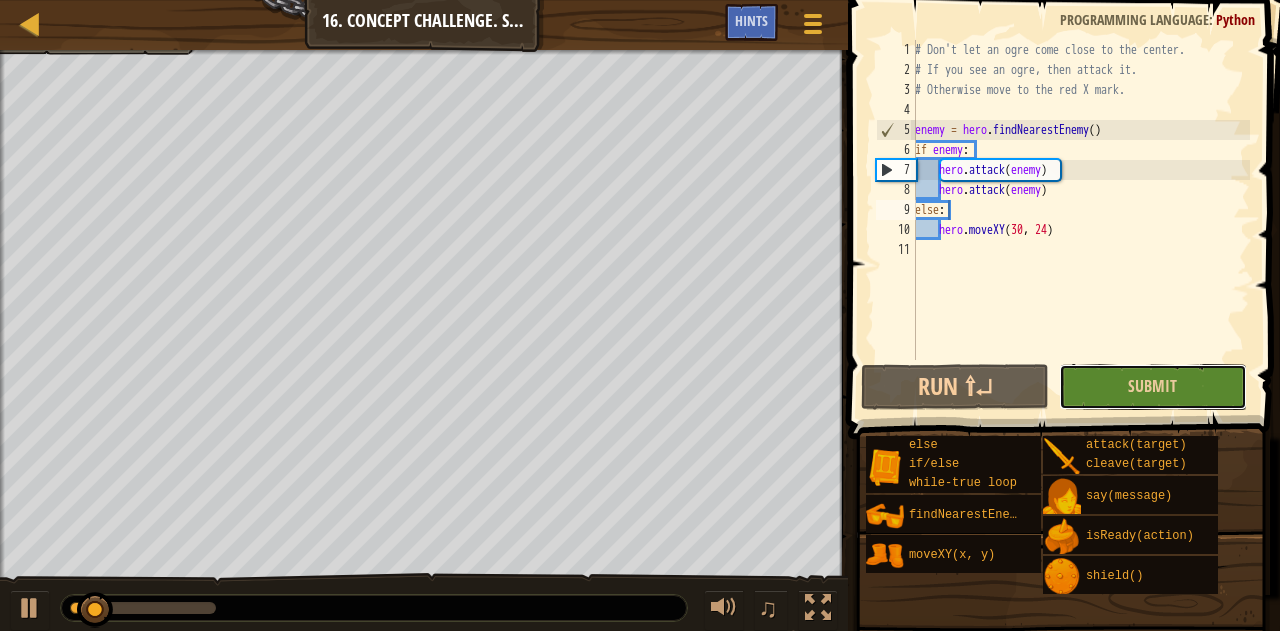 click on "Submit" at bounding box center [1153, 387] 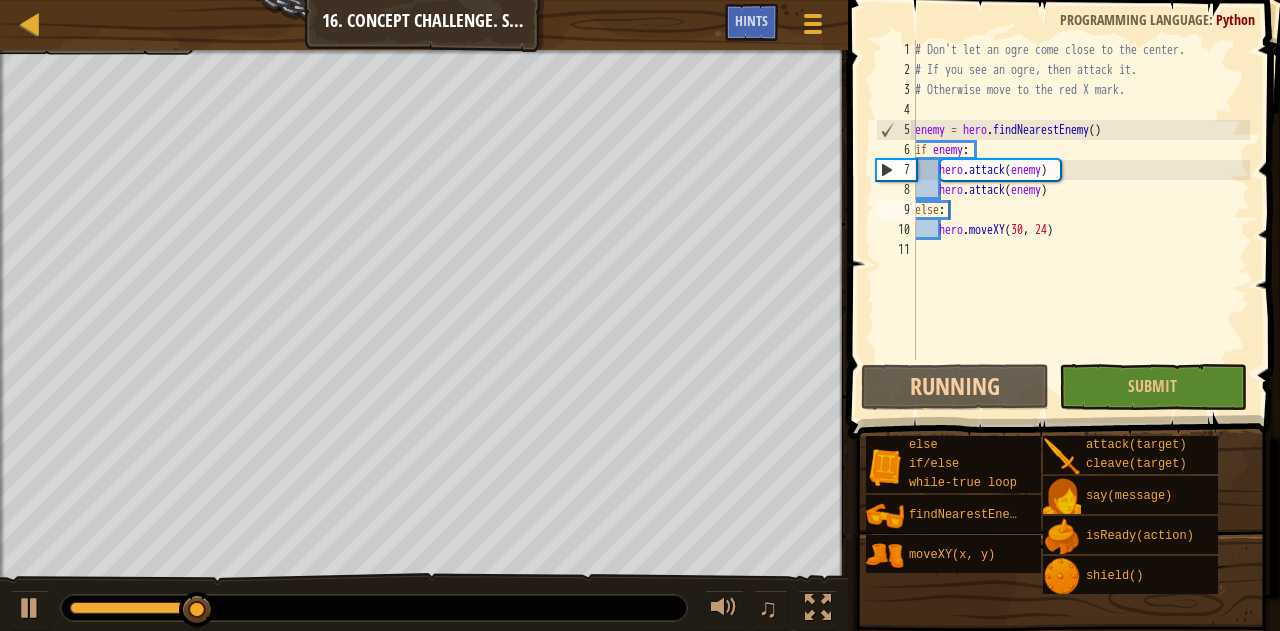 click on "else if/else while-true loop findNearestEnemy() moveXY(x, y) attack(target) cleave(target) say(message) isReady(action) shield()" at bounding box center (1065, 515) 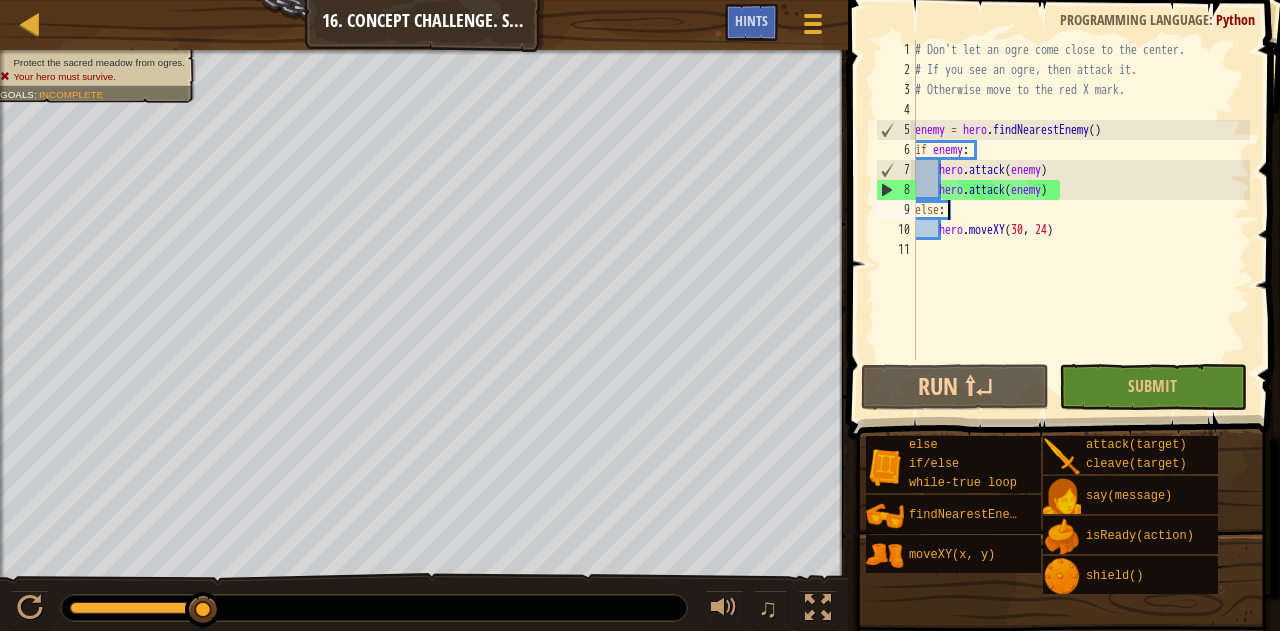 drag, startPoint x: 202, startPoint y: 610, endPoint x: 528, endPoint y: 644, distance: 327.76822 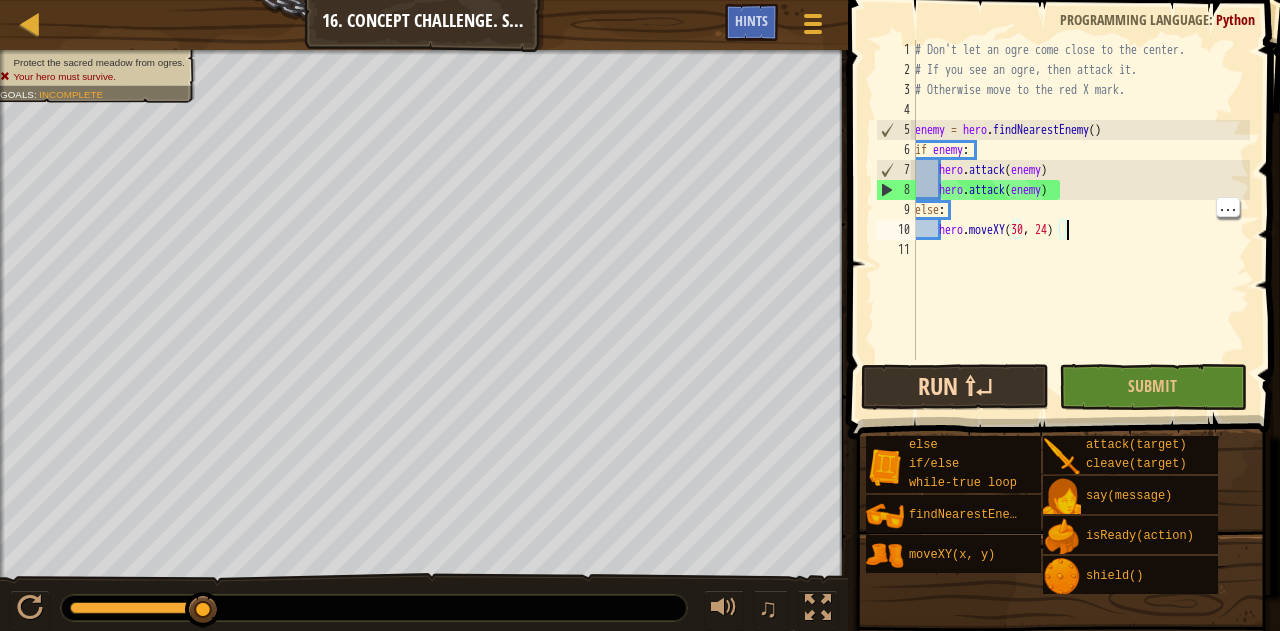 type on "hero.moveXY(30, 24)" 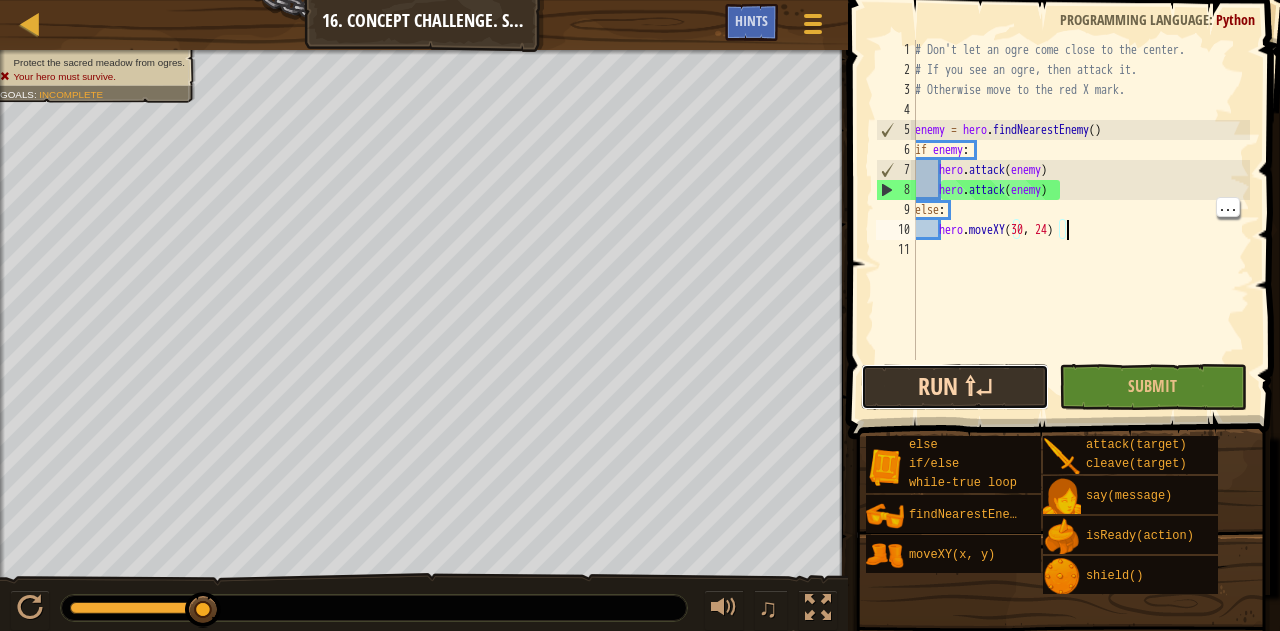 click on "Run ⇧↵" at bounding box center (955, 387) 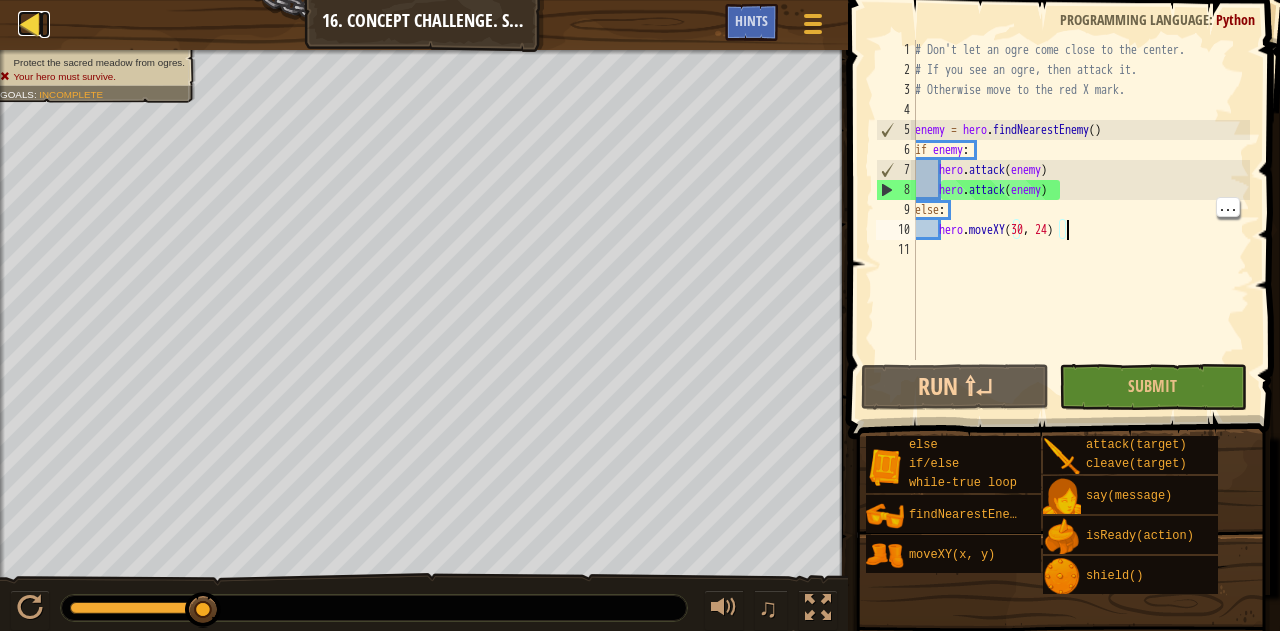 click at bounding box center (30, 23) 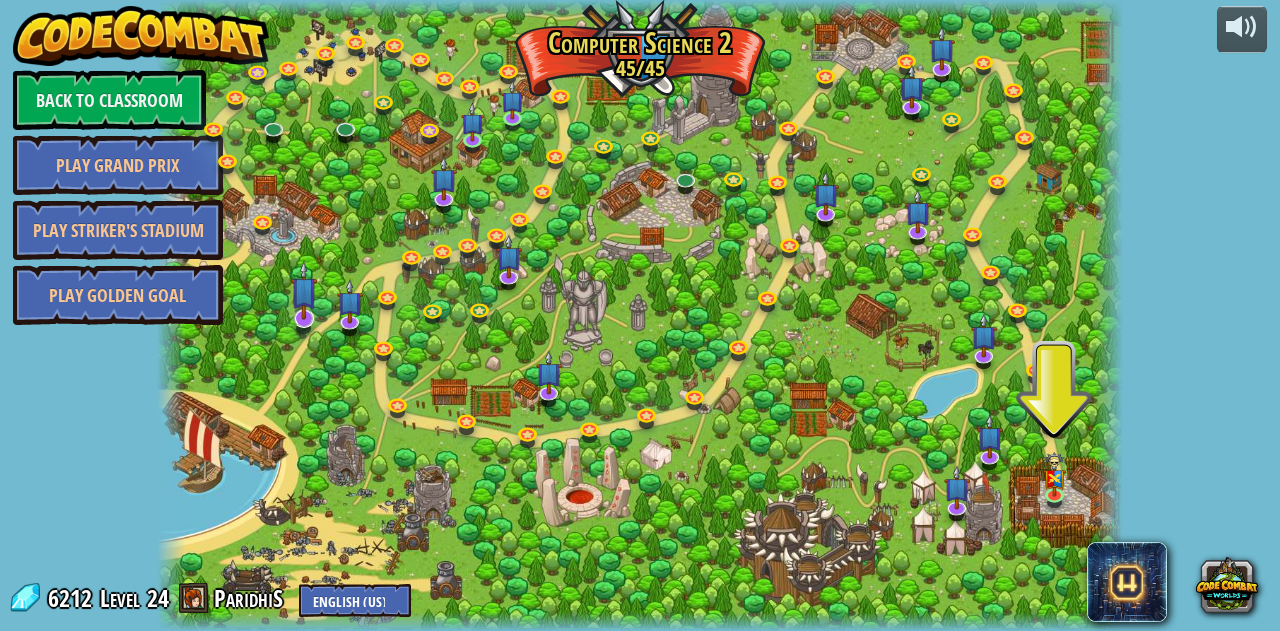 click at bounding box center (304, 290) 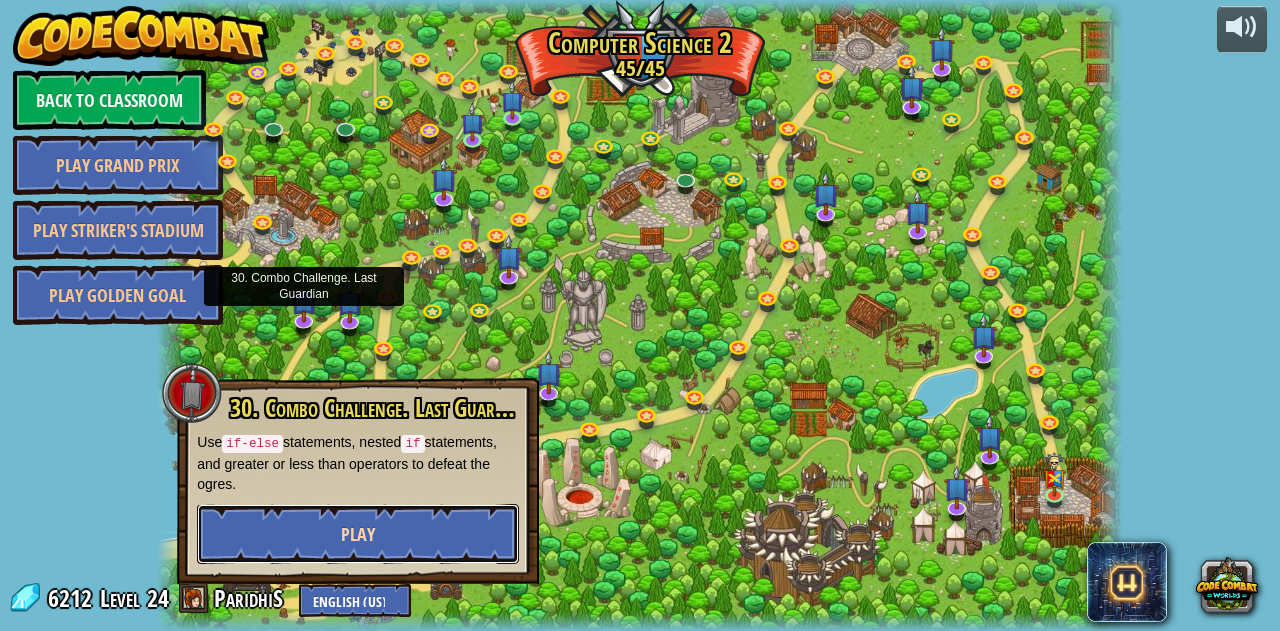 click on "Play" at bounding box center [358, 534] 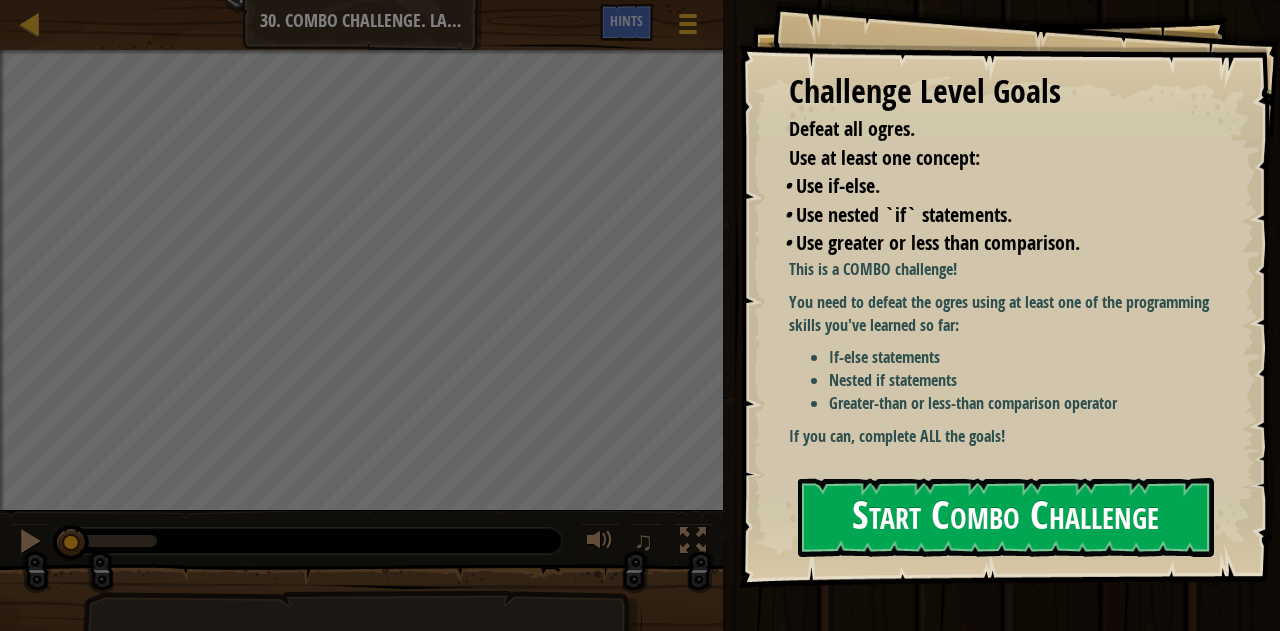 click on "Start Combo Challenge" at bounding box center (1006, 517) 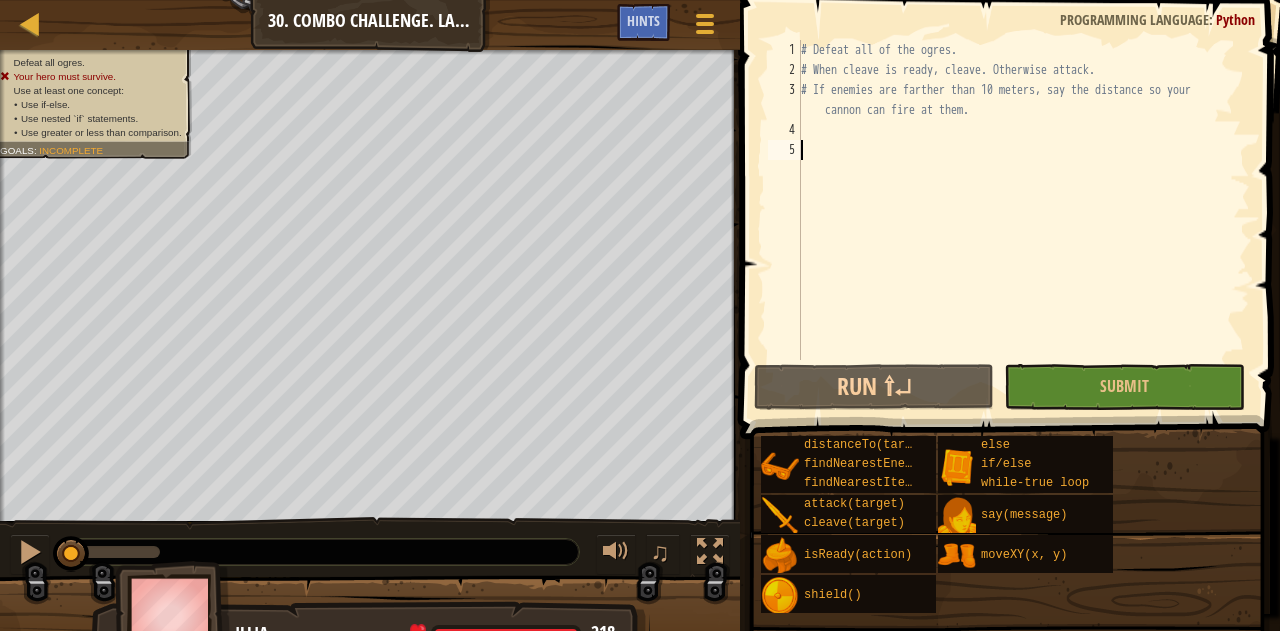 scroll, scrollTop: 9, scrollLeft: 0, axis: vertical 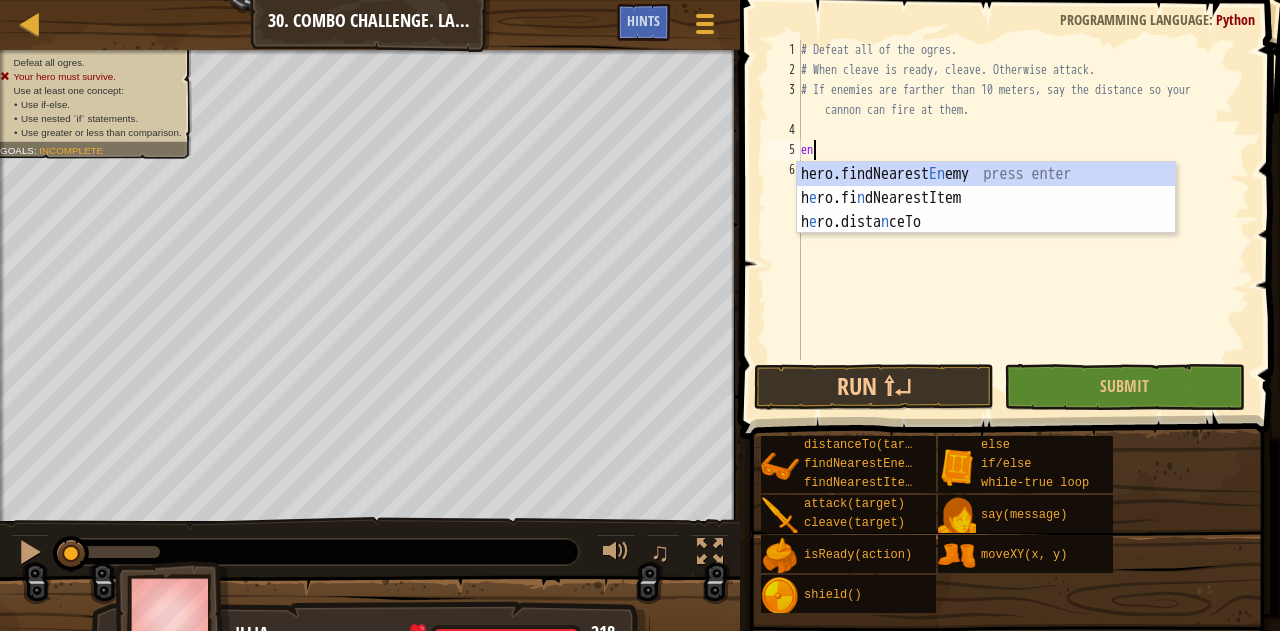 click on "hero.findNearest En emy press enter h e ro.fi n dN e arestItem press enter h e ro.dista n c e To press enter cl e aveWhe n Clos e press enter" at bounding box center [986, 222] 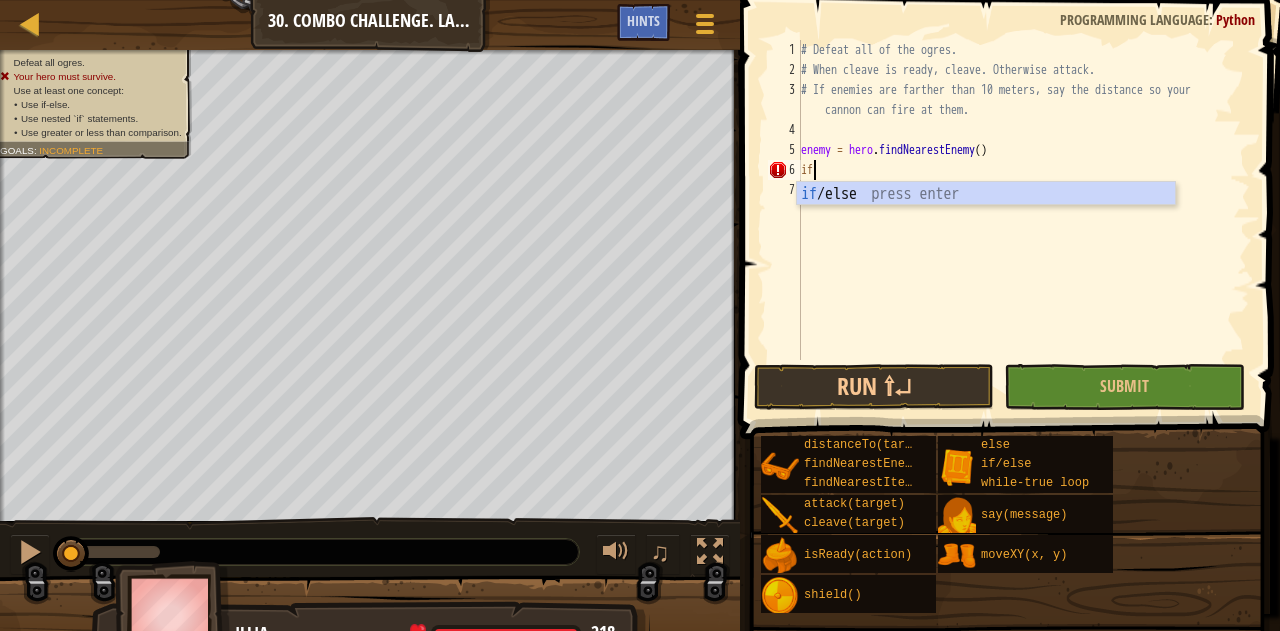 click on "if /else press enter" at bounding box center [986, 218] 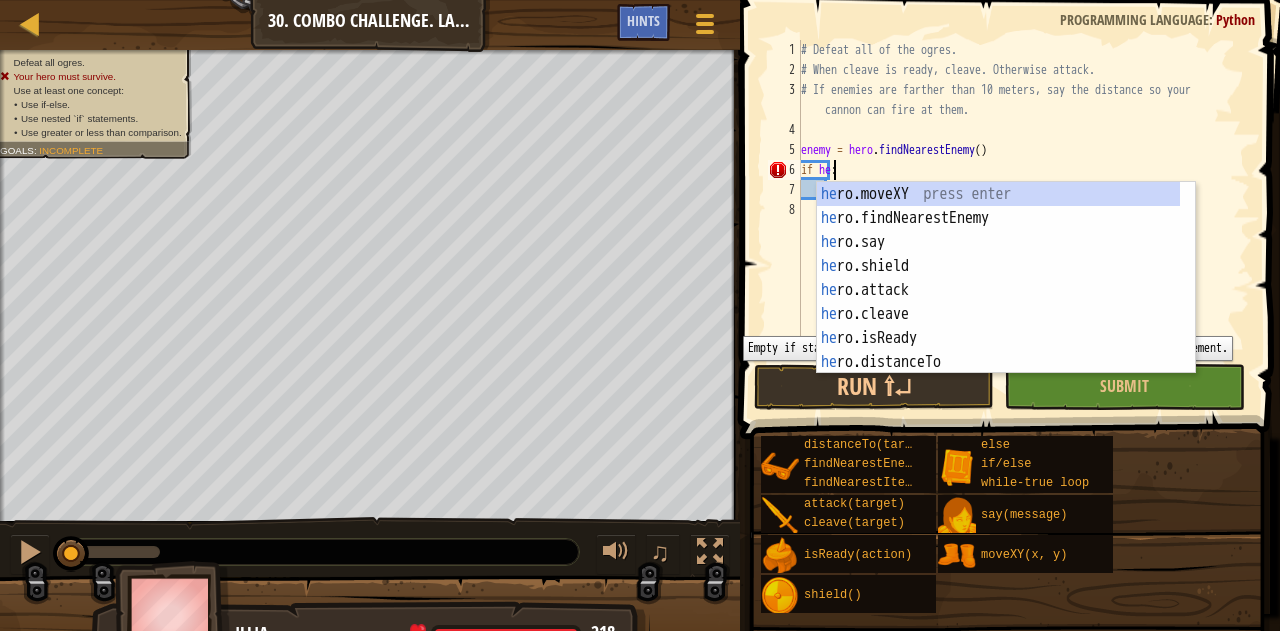 scroll, scrollTop: 9, scrollLeft: 2, axis: both 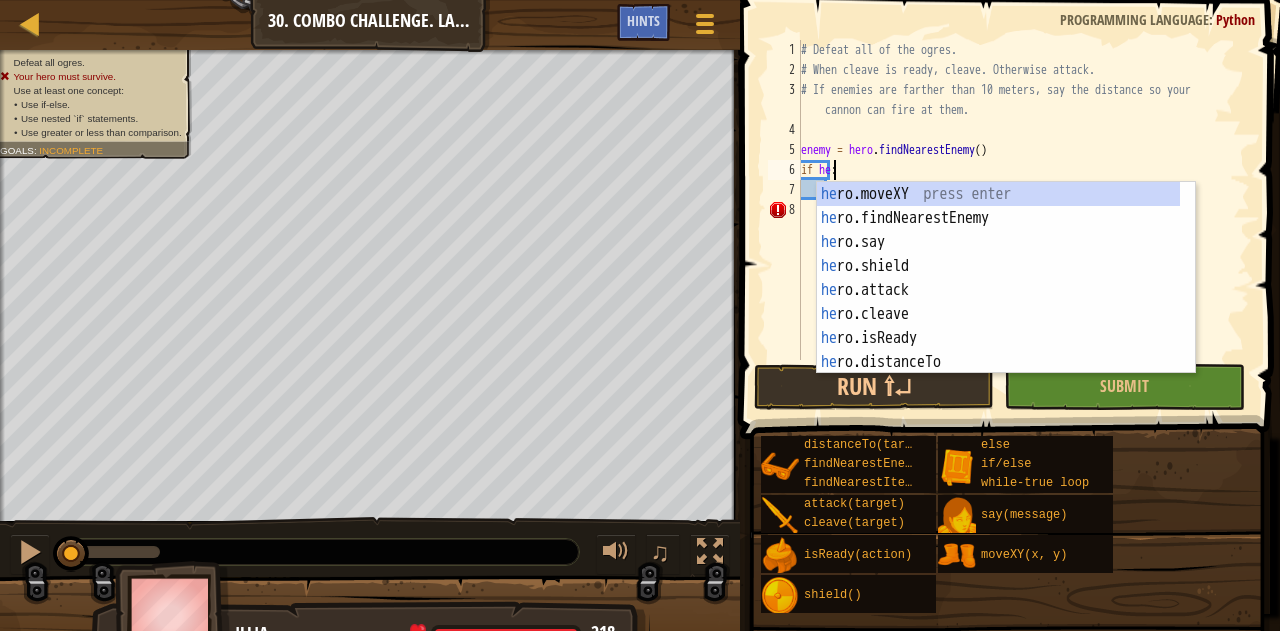 click on "hero.moveXY press enter hero.findNearestEnemy press enter hero.say press enter hero.shield press enter hero.attack press enter hero.cleave press enter hero.isReady press enter hero.distanceTo press enter hero.findNearestItem press enter" at bounding box center (999, 302) 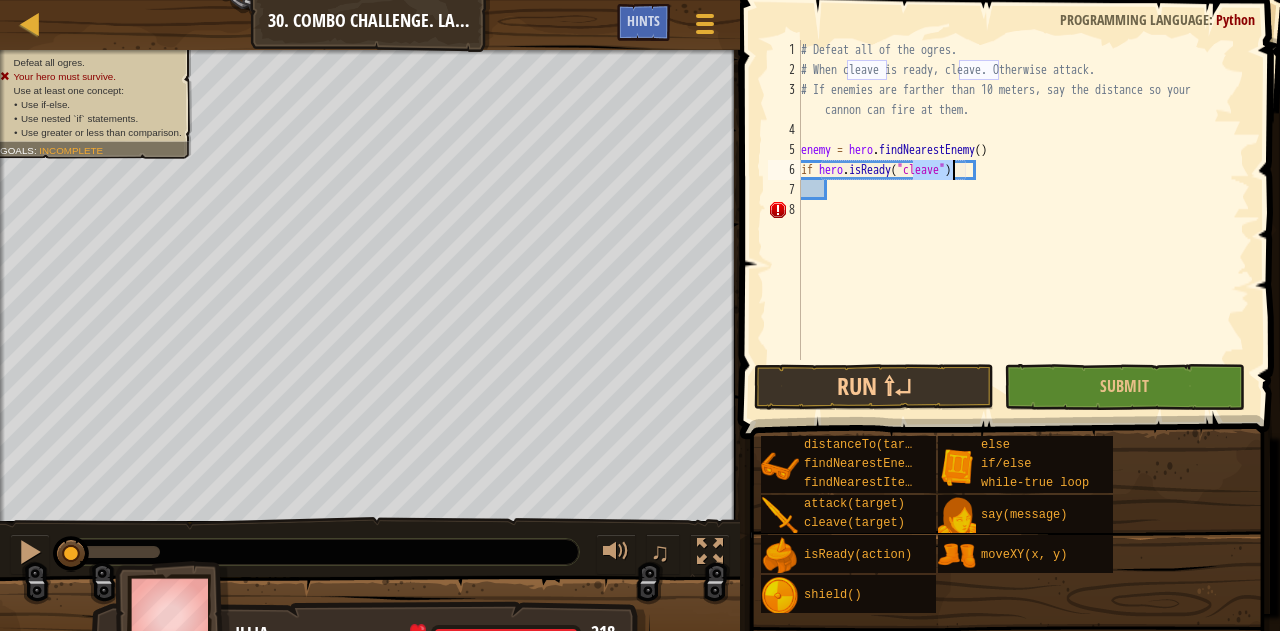 click on "# Defeat all of the ogres. # When cleave is ready, cleave. Otherwise attack. # If enemies are farther than 10 meters, say the distance so your       cannon can fire at them. enemy   =   hero . findNearestEnemy ( ) if   hero . isReady ( "cleave" ) :" at bounding box center (1023, 220) 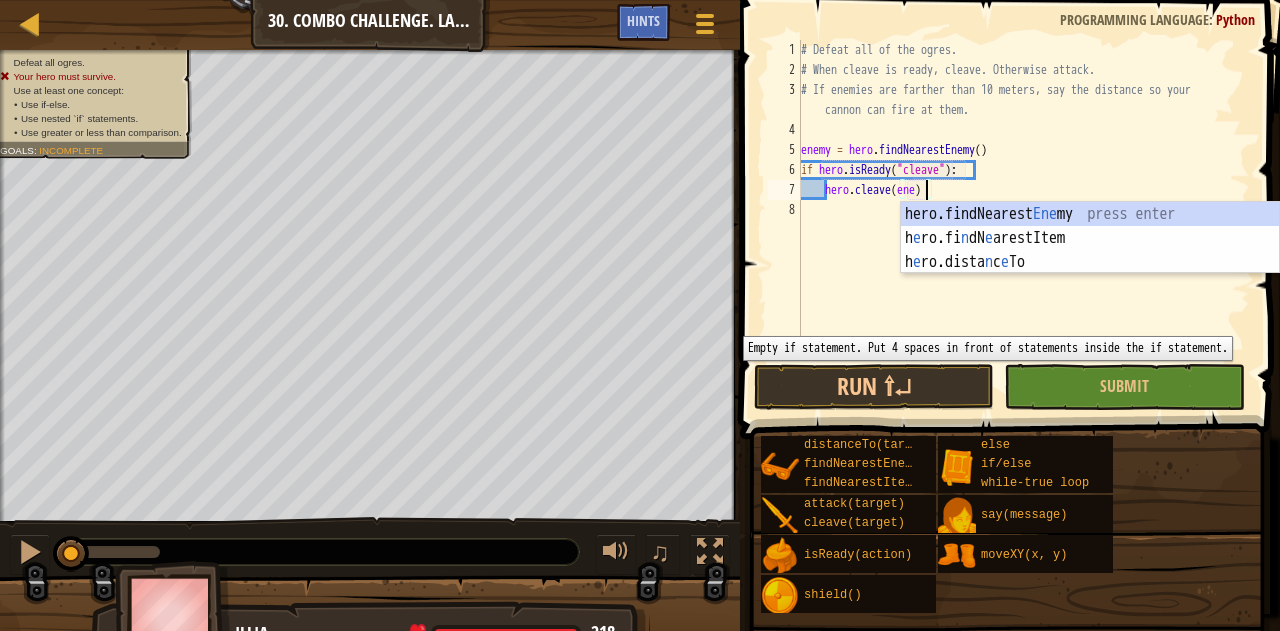 scroll, scrollTop: 9, scrollLeft: 10, axis: both 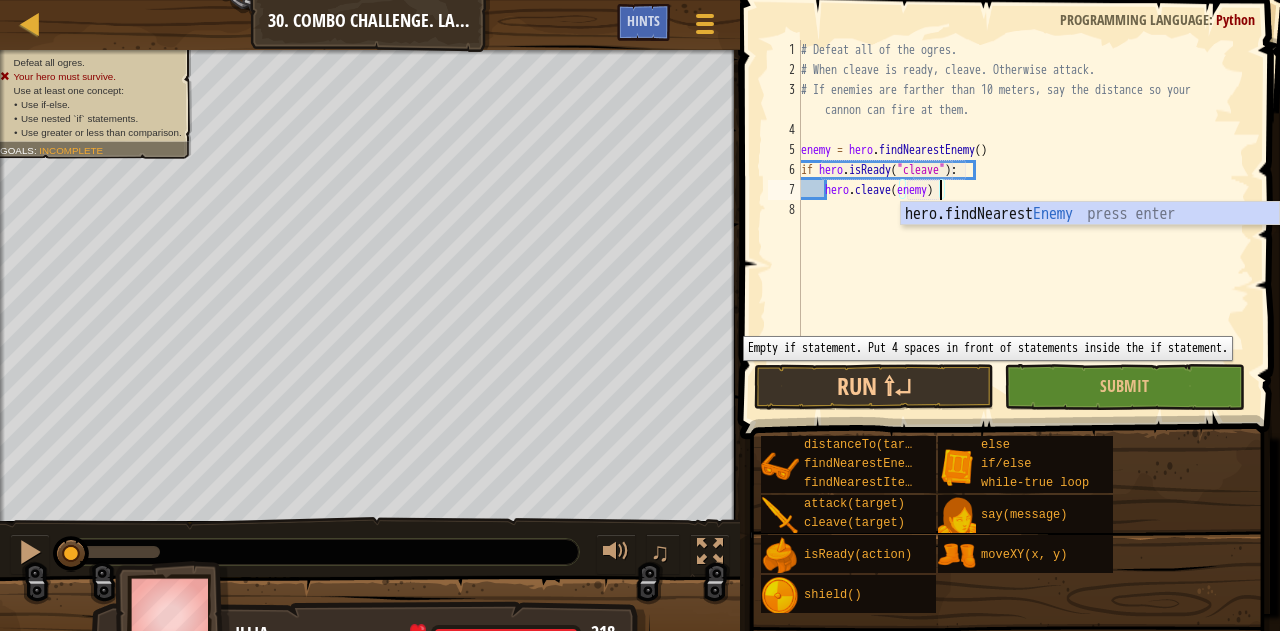 click on "# Defeat all of the ogres. # When cleave is ready, cleave. Otherwise attack. # If enemies are farther than 10 meters, say the distance so your       cannon can fire at them. enemy   =   hero . findNearestEnemy ( ) if   hero . isReady ( "cleave" ) :      hero . cleave ( enemy )" at bounding box center [1023, 220] 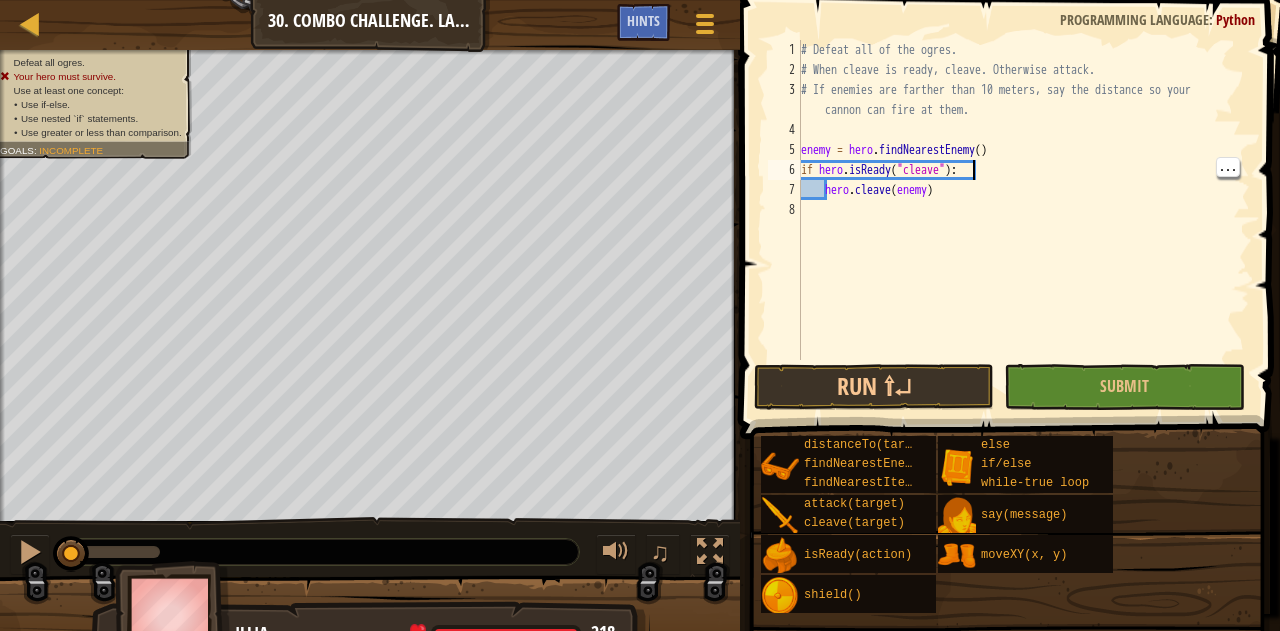 click on "# Defeat all of the ogres. # When cleave is ready, cleave. Otherwise attack. # If enemies are farther than 10 meters, say the distance so your       cannon can fire at them. enemy   =   hero . findNearestEnemy ( ) if   hero . isReady ( "cleave" ) :      hero . cleave ( enemy )" at bounding box center (1023, 220) 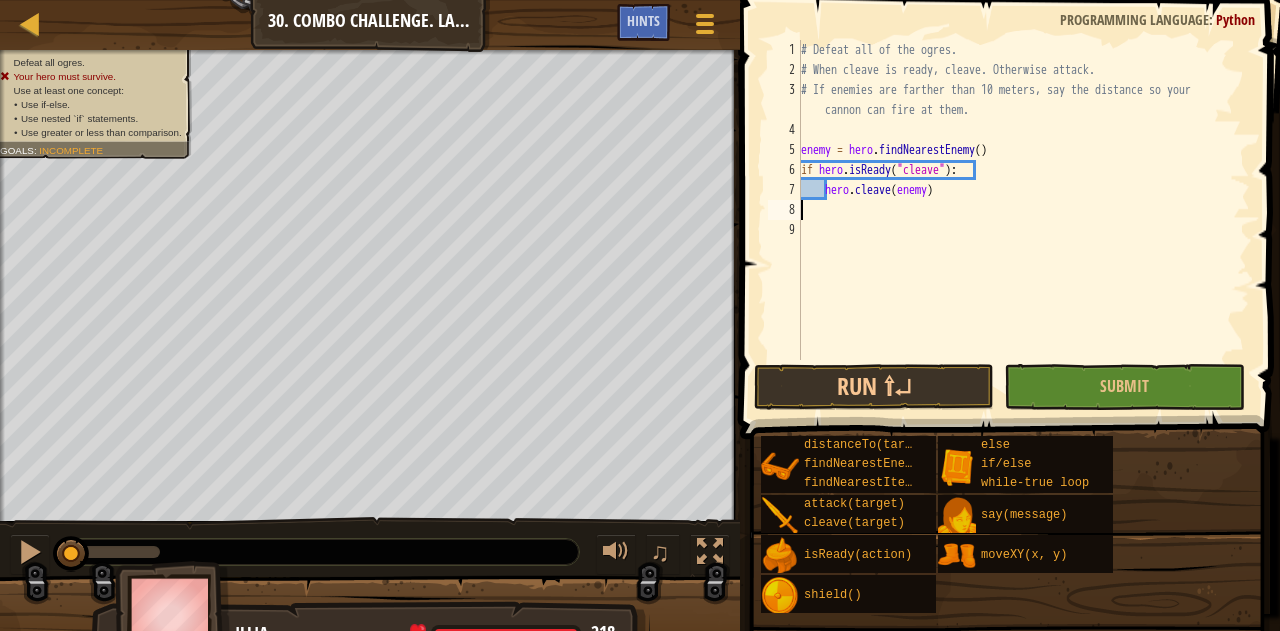 scroll, scrollTop: 9, scrollLeft: 0, axis: vertical 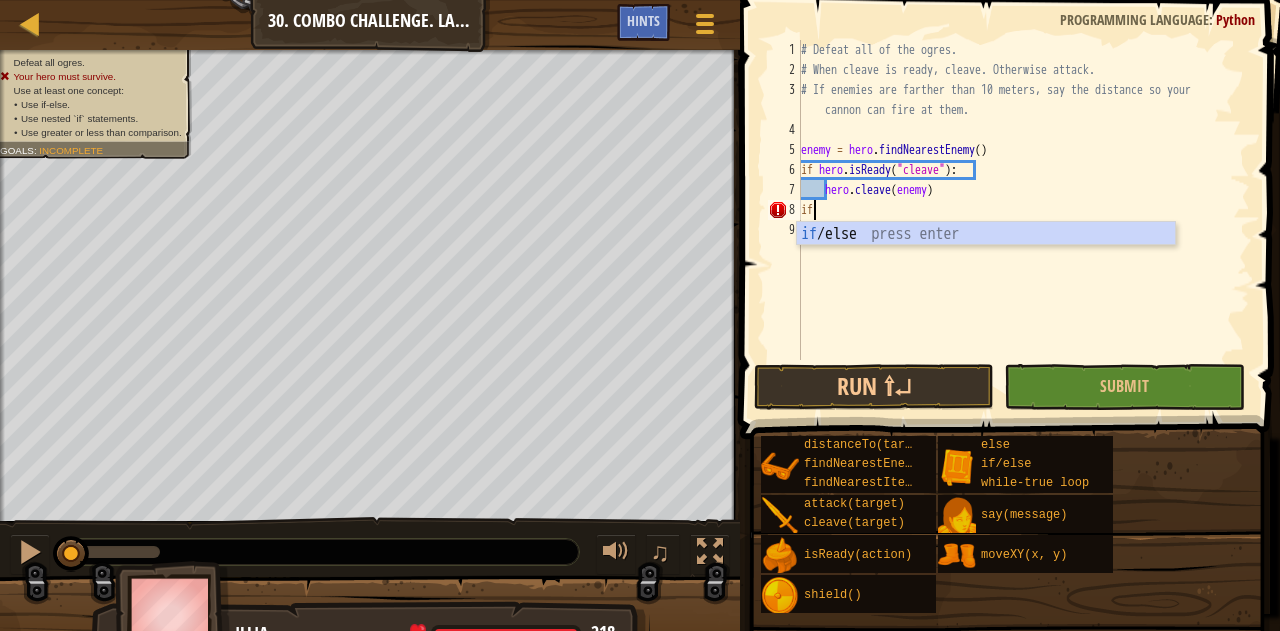click on "if /else press enter" at bounding box center (986, 258) 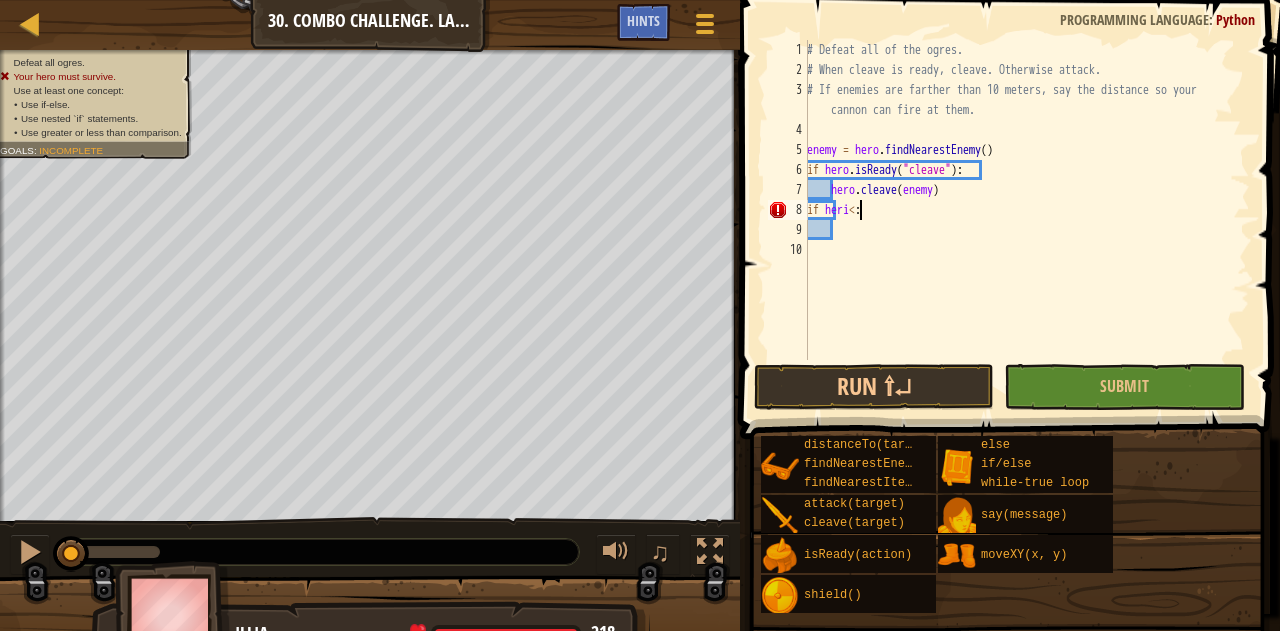 scroll, scrollTop: 9, scrollLeft: 4, axis: both 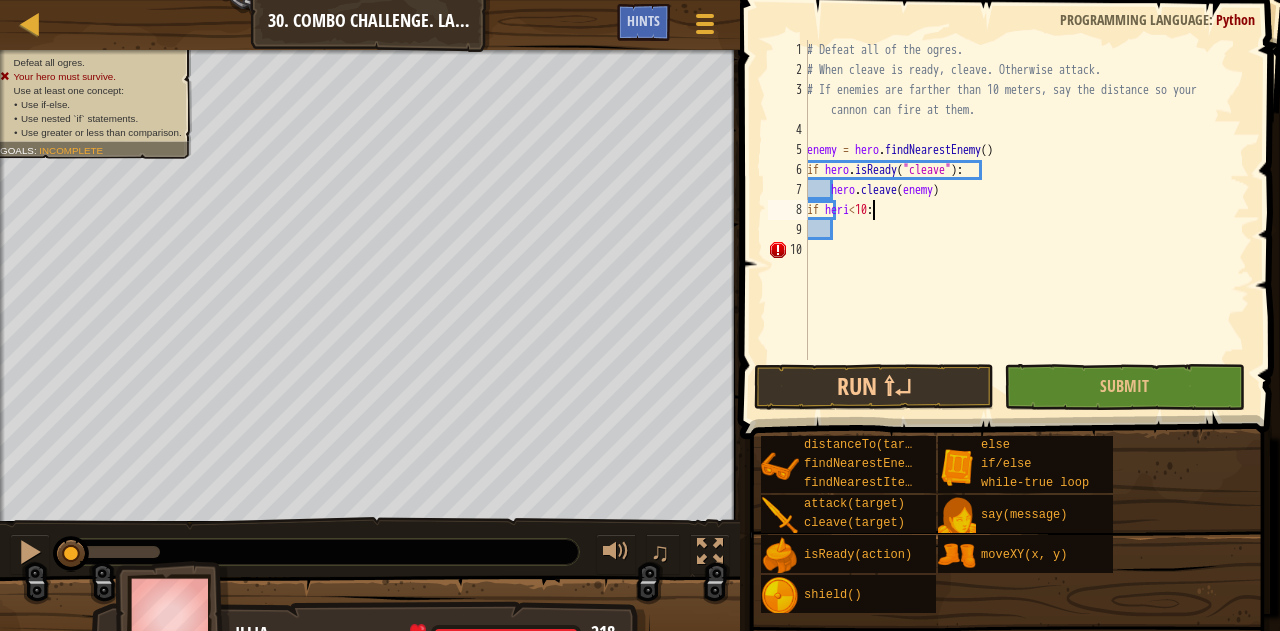 click on "# Defeat all of the ogres. # When cleave is ready, cleave. Otherwise attack. # If enemies are farther than 10 meters, say the distance so your       cannon can fire at them. enemy   =   hero . findNearestEnemy ( ) if   hero . isReady ( "cleave" ) :      hero . cleave ( enemy ) if   heri < 10 :" at bounding box center (1026, 220) 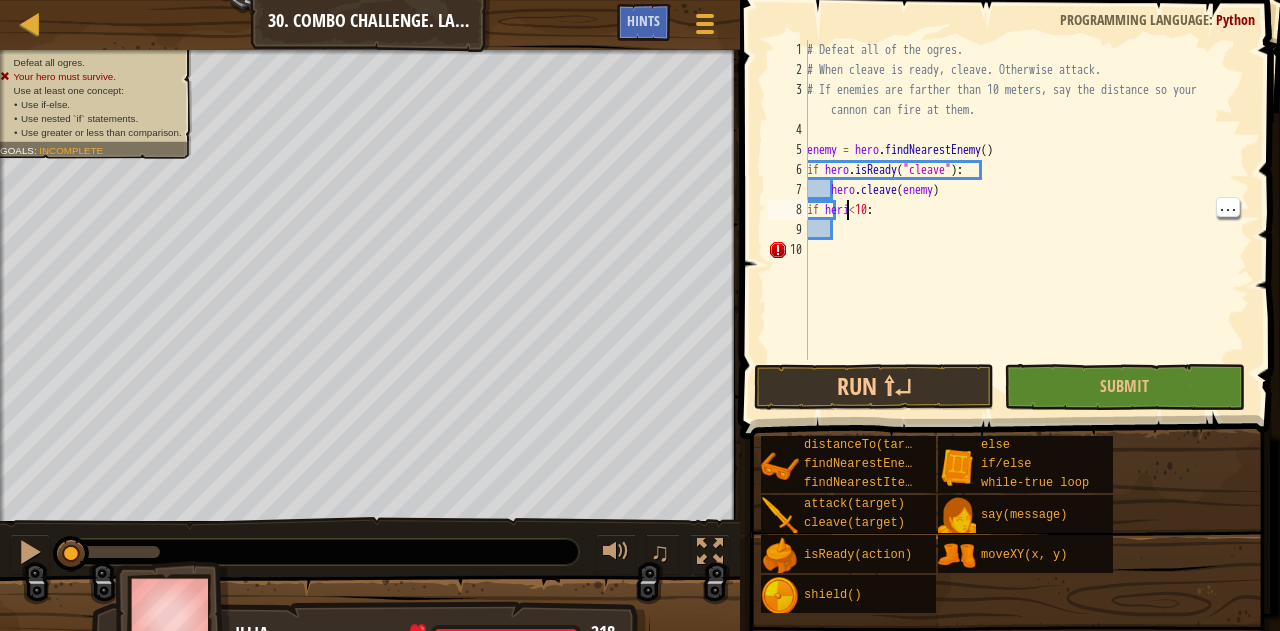 click on "# Defeat all of the ogres. # When cleave is ready, cleave. Otherwise attack. # If enemies are farther than 10 meters, say the distance so your       cannon can fire at them. enemy   =   hero . findNearestEnemy ( ) if   hero . isReady ( "cleave" ) :      hero . cleave ( enemy ) if   heri < 10 :" at bounding box center [1026, 220] 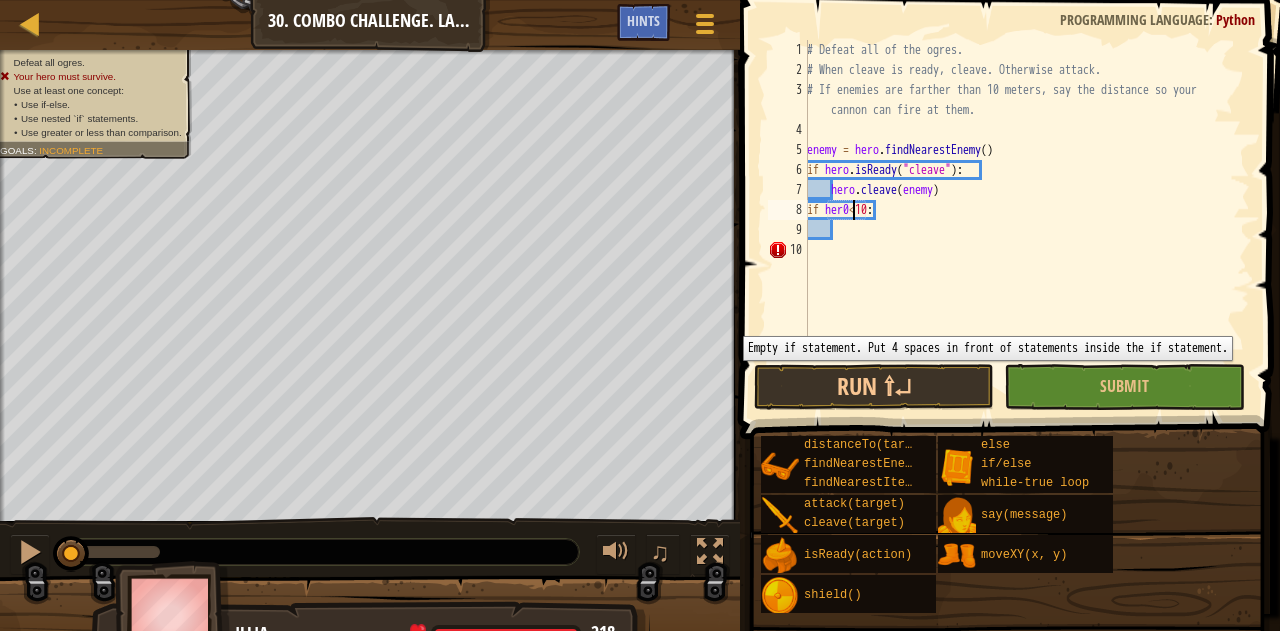 type on "if her0<10:" 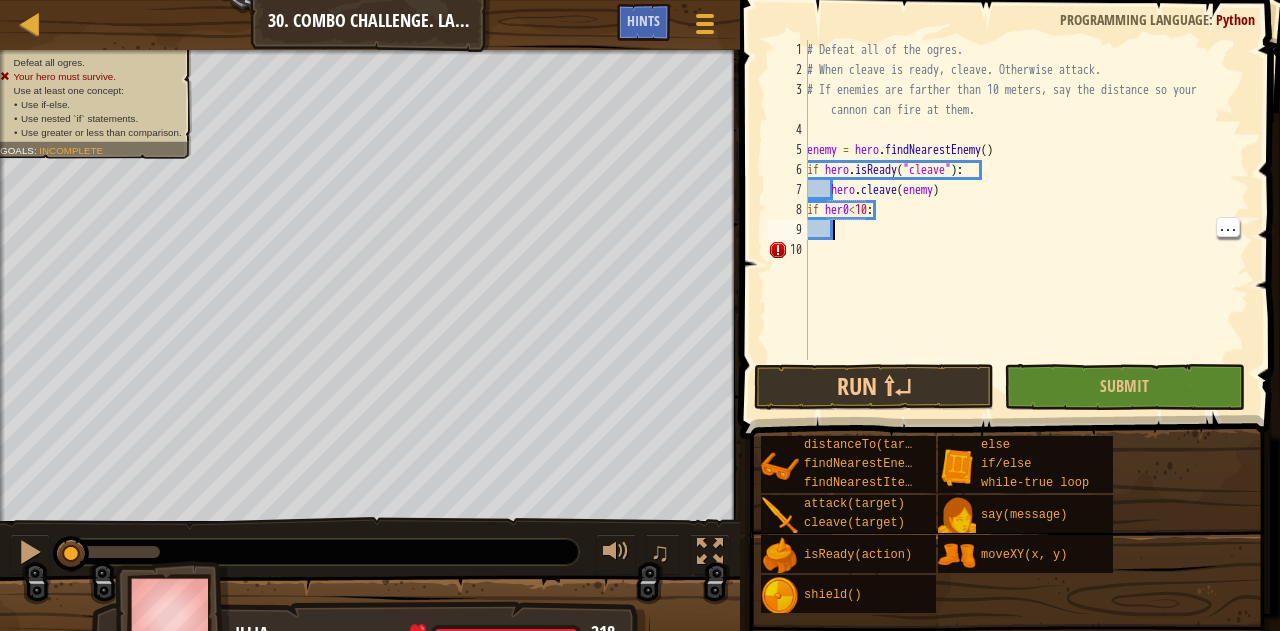 click on "# Defeat all of the ogres. # When cleave is ready, cleave. Otherwise attack. # If enemies are farther than 10 meters, say the distance so your       cannon can fire at them. enemy   =   hero . findNearestEnemy ( ) if   hero . isReady ( "cleave" ) :      hero . cleave ( enemy ) if   her0 < 10 :" at bounding box center [1026, 220] 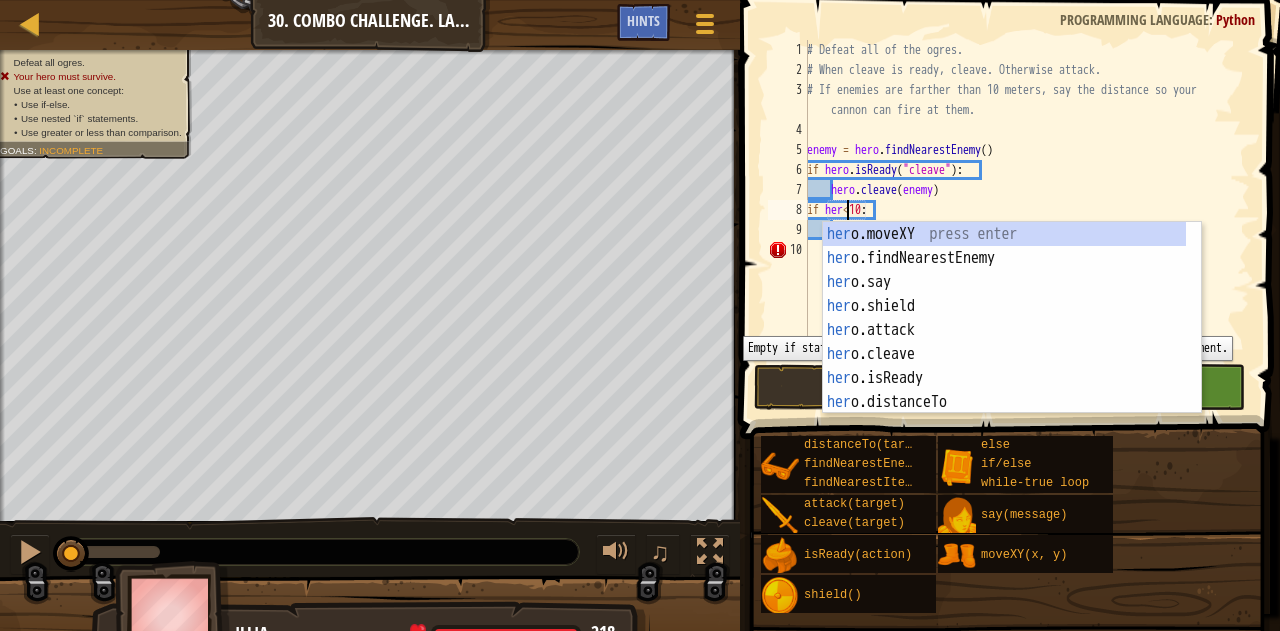 type on "if hero<10:" 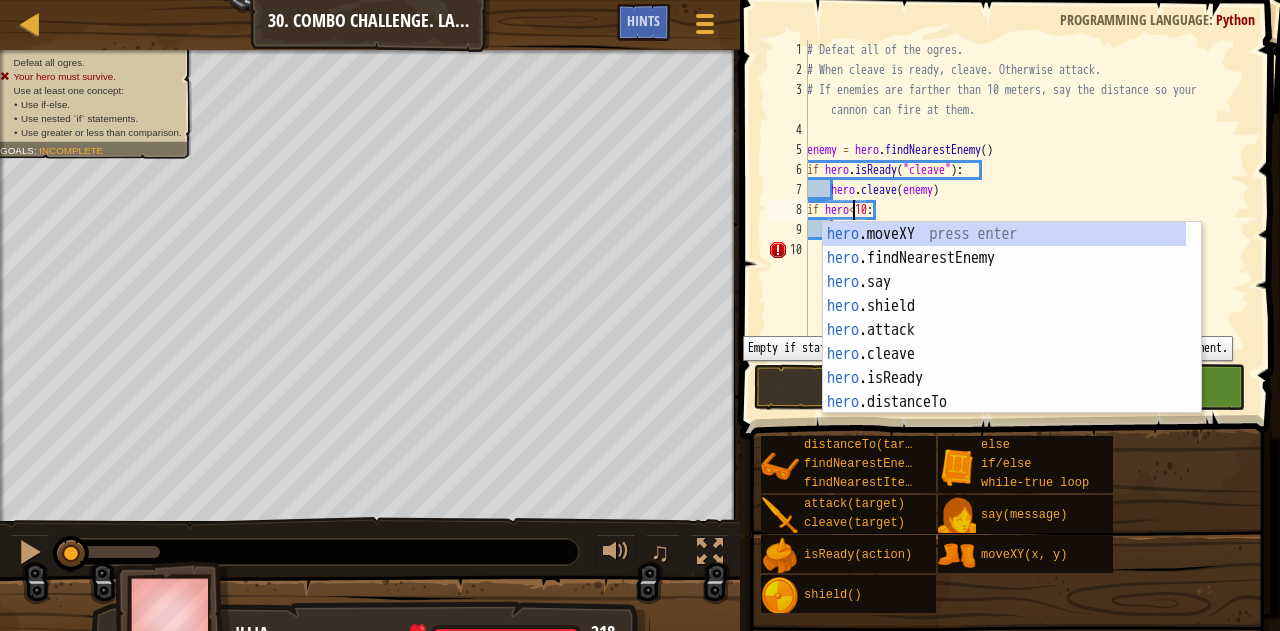 click on "# Defeat all of the ogres. # When cleave is ready, cleave. Otherwise attack. # If enemies are farther than 10 meters, say the distance so your       cannon can fire at them. enemy   =   hero . findNearestEnemy ( ) if   hero . isReady ( "cleave" ) :      hero . cleave ( enemy ) if   hero < 10 :" at bounding box center (1026, 220) 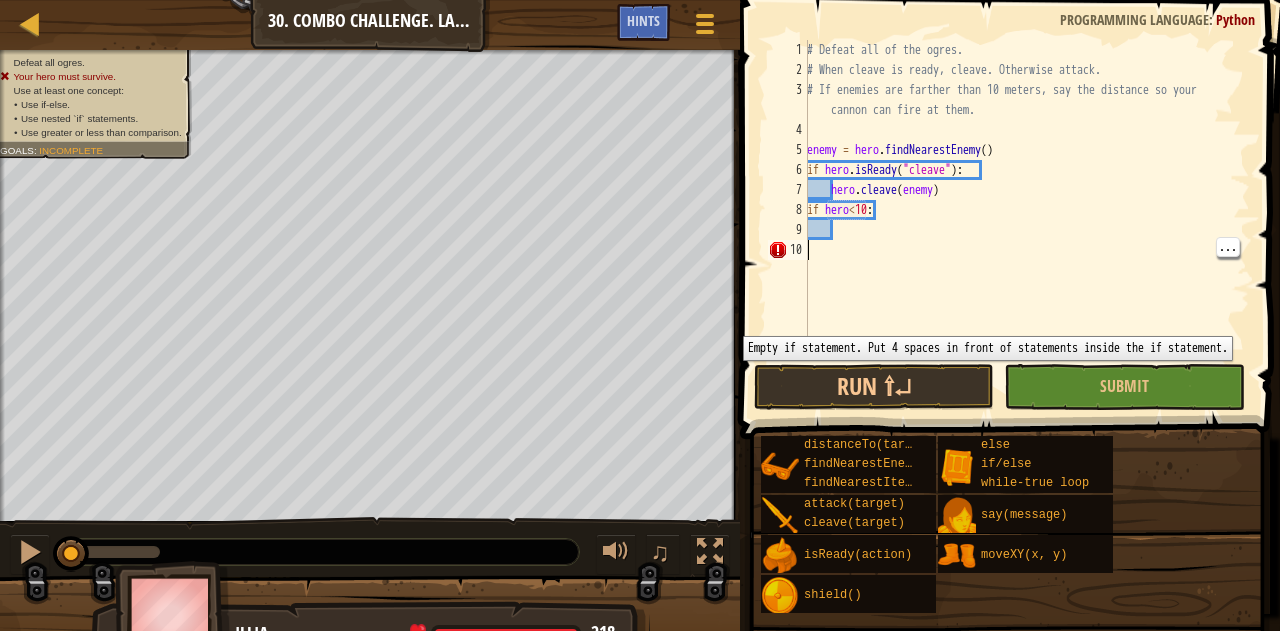 scroll, scrollTop: 9, scrollLeft: 0, axis: vertical 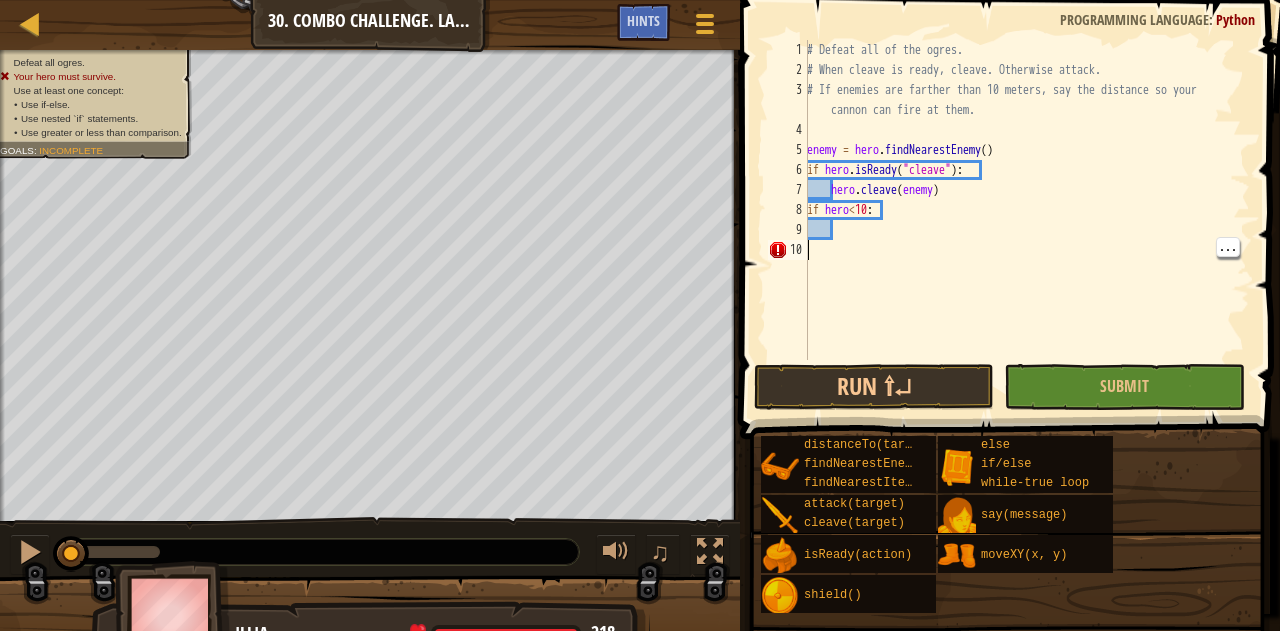 click on "# Defeat all of the ogres. # When cleave is ready, cleave. Otherwise attack. # If enemies are farther than 10 meters, say the distance so your       cannon can fire at them. enemy   =   hero . findNearestEnemy ( ) if   hero . isReady ( "cleave" ) :      hero . cleave ( enemy ) if   hero < 10 :" at bounding box center [1026, 220] 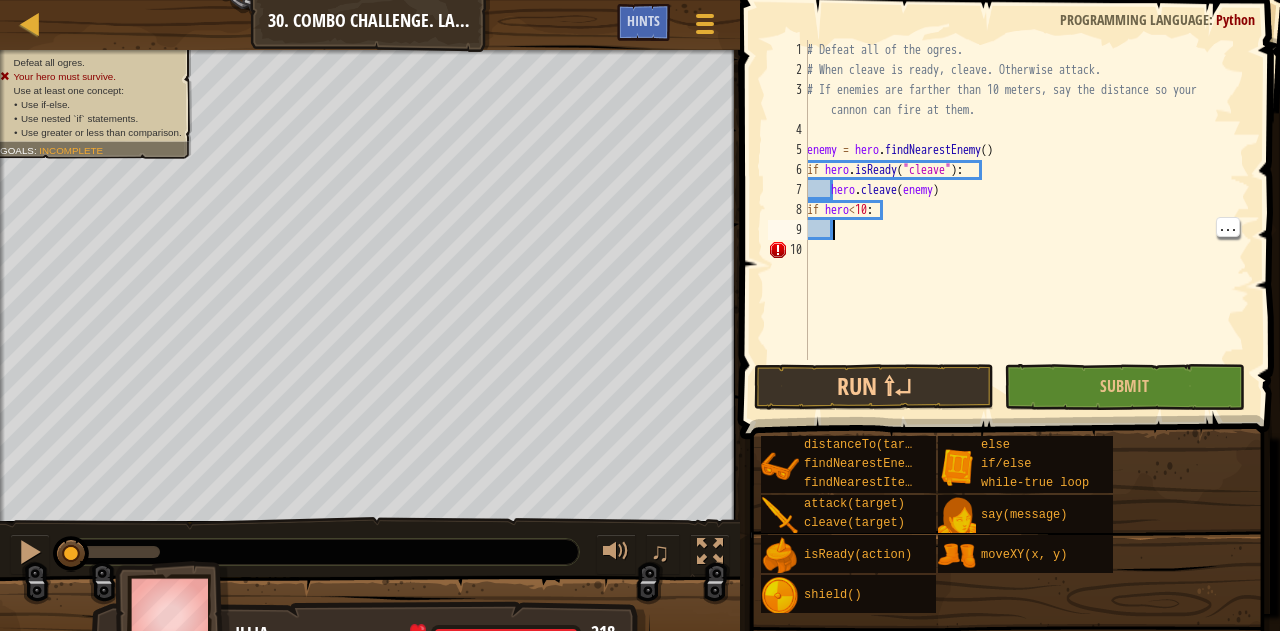 click on "10" at bounding box center (788, 250) 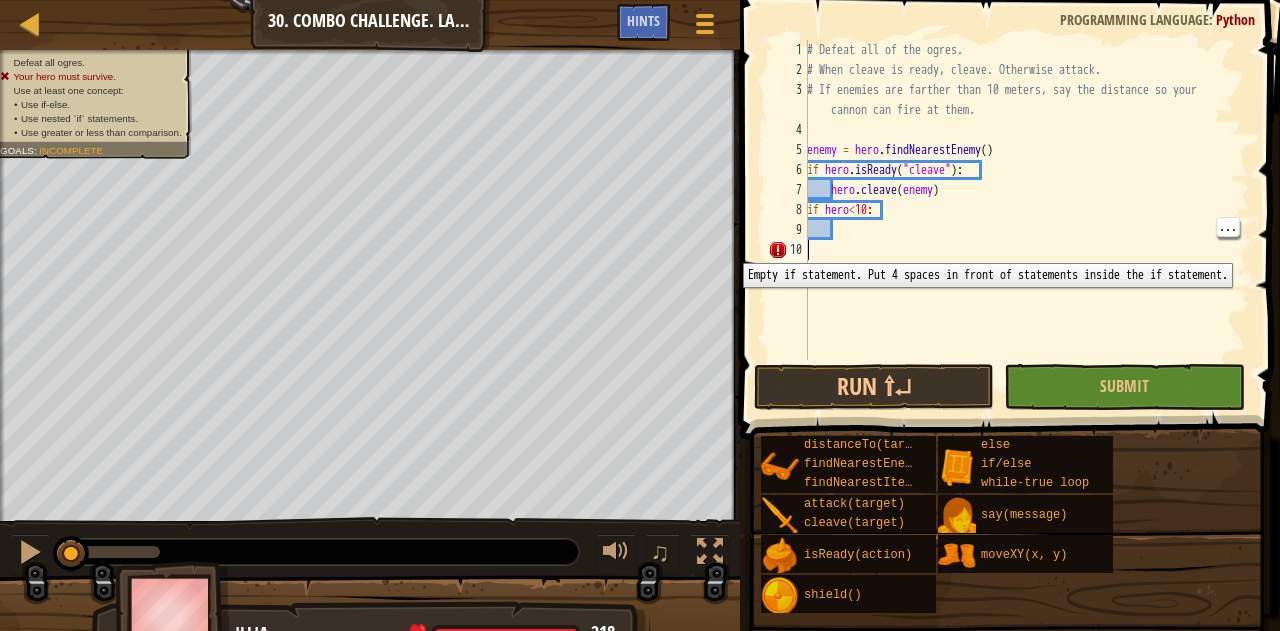 click on "# Defeat all of the ogres. # When cleave is ready, cleave. Otherwise attack. # If enemies are farther than 10 meters, say the distance so your       cannon can fire at them. enemy   =   hero . findNearestEnemy ( ) if   hero . isReady ( "cleave" ) :      hero . cleave ( enemy ) if   hero < 10 :" at bounding box center (1026, 220) 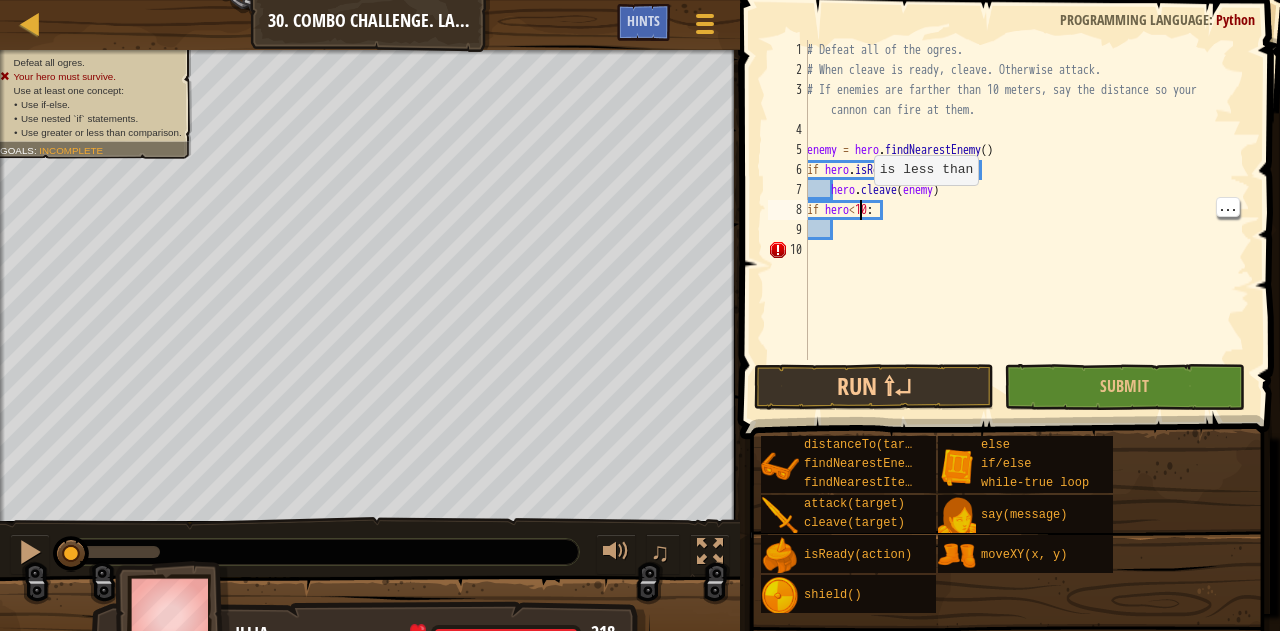 click on "# Defeat all of the ogres. # When cleave is ready, cleave. Otherwise attack. # If enemies are farther than 10 meters, say the distance so your       cannon can fire at them. enemy   =   hero . findNearestEnemy ( ) if   hero . isReady ( "cleave" ) :      hero . cleave ( enemy ) if   hero < 10 :" at bounding box center (1026, 220) 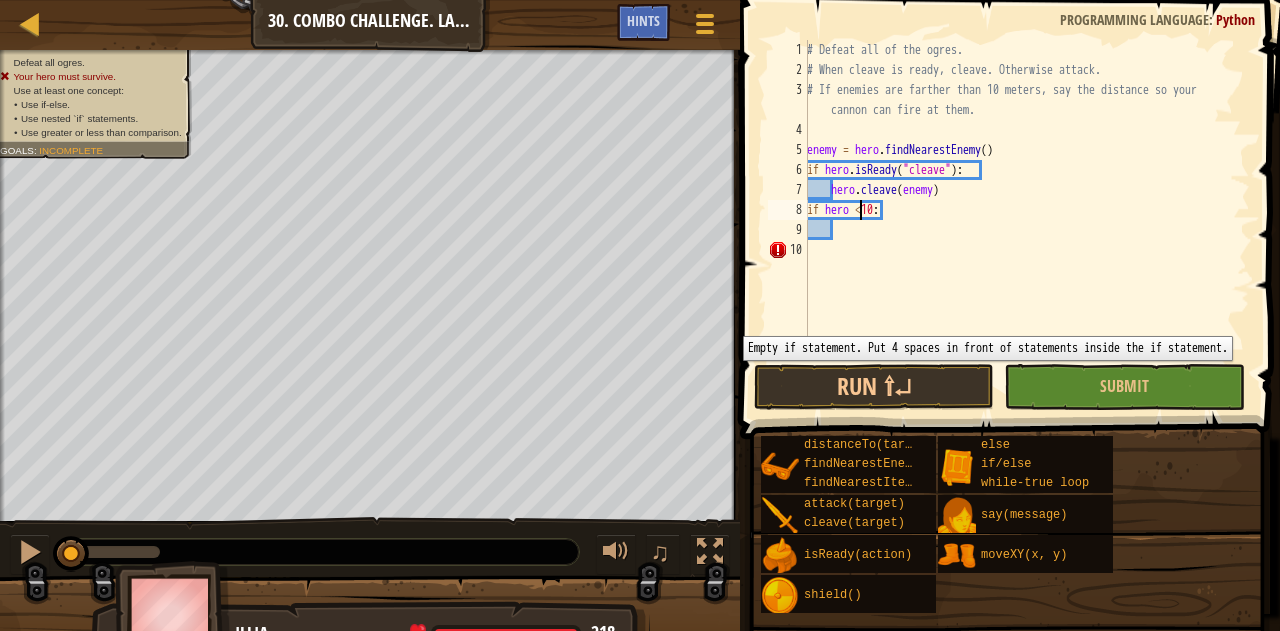 click on "# Defeat all of the ogres. # When cleave is ready, cleave. Otherwise attack. # If enemies are farther than 10 meters, say the distance so your       cannon can fire at them. enemy   =   hero . findNearestEnemy ( ) if   hero . isReady ( "cleave" ) :      hero . cleave ( enemy ) if   hero   < 10 :" at bounding box center [1026, 220] 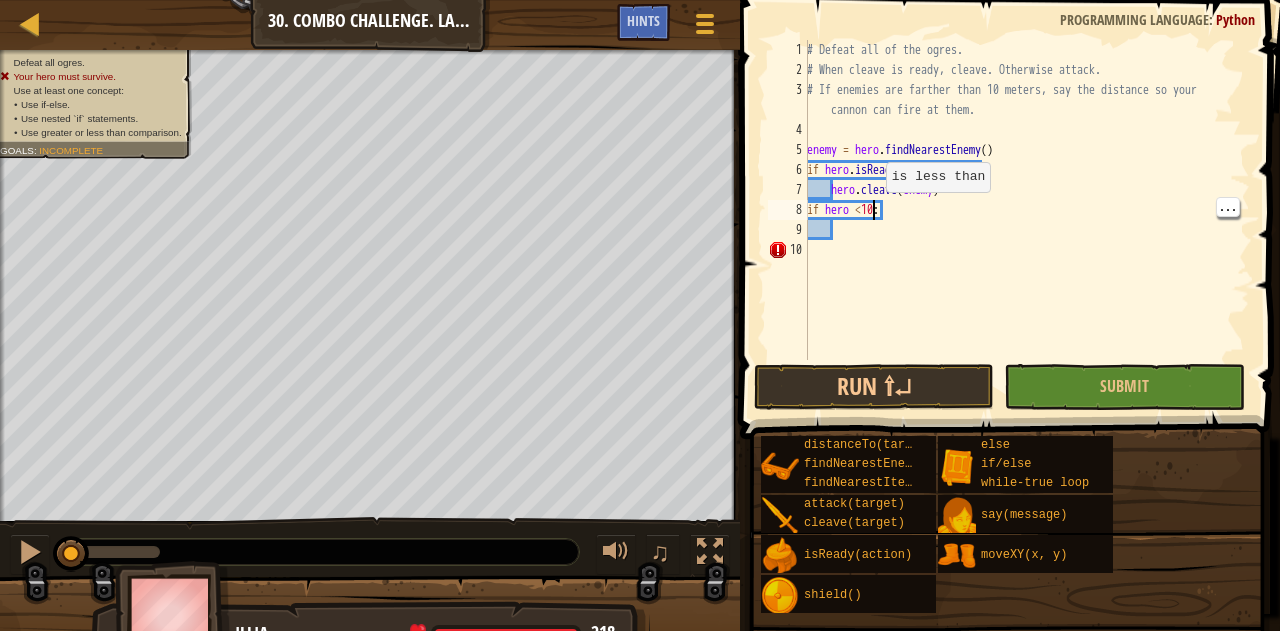 click on "# Defeat all of the ogres. # When cleave is ready, cleave. Otherwise attack. # If enemies are farther than 10 meters, say the distance so your       cannon can fire at them. enemy   =   hero . findNearestEnemy ( ) if   hero . isReady ( "cleave" ) :      hero . cleave ( enemy ) if   hero   < 10 :" at bounding box center [1026, 220] 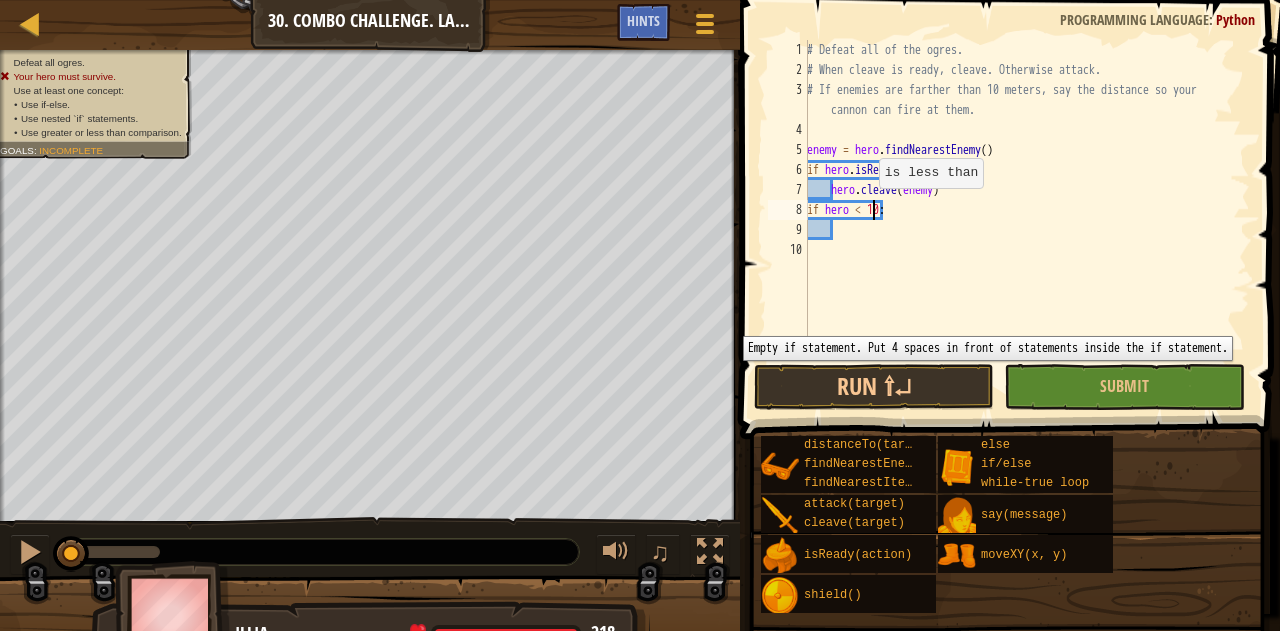 click on "# Defeat all of the ogres. # When cleave is ready, cleave. Otherwise attack. # If enemies are farther than 10 meters, say the distance so your       cannon can fire at them. enemy   =   hero . findNearestEnemy ( ) if   hero . isReady ( "cleave" ) :      hero . cleave ( enemy ) if   hero   <   10 :" at bounding box center (1026, 220) 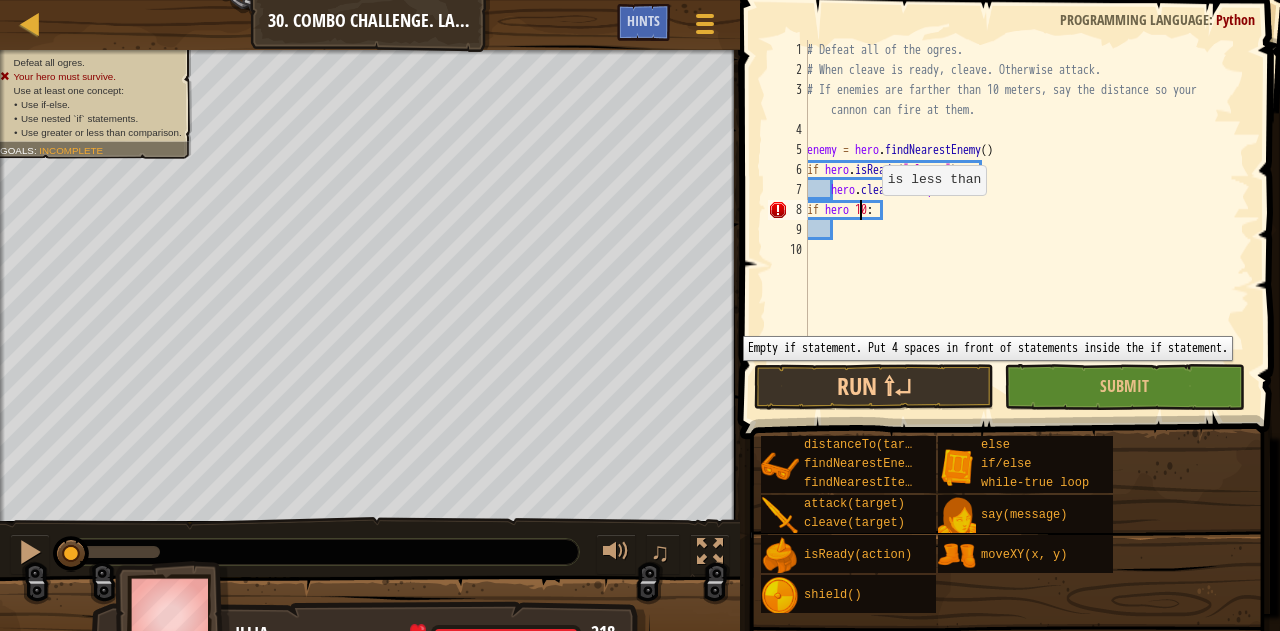scroll, scrollTop: 9, scrollLeft: 5, axis: both 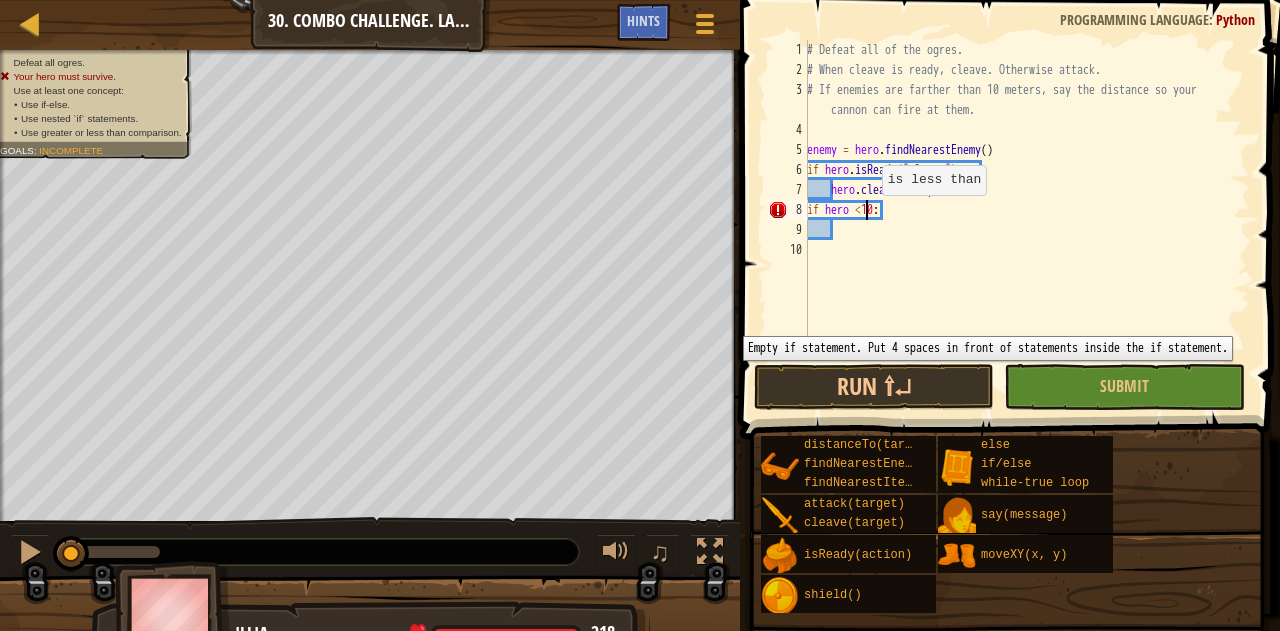 type on "if hero < 10:" 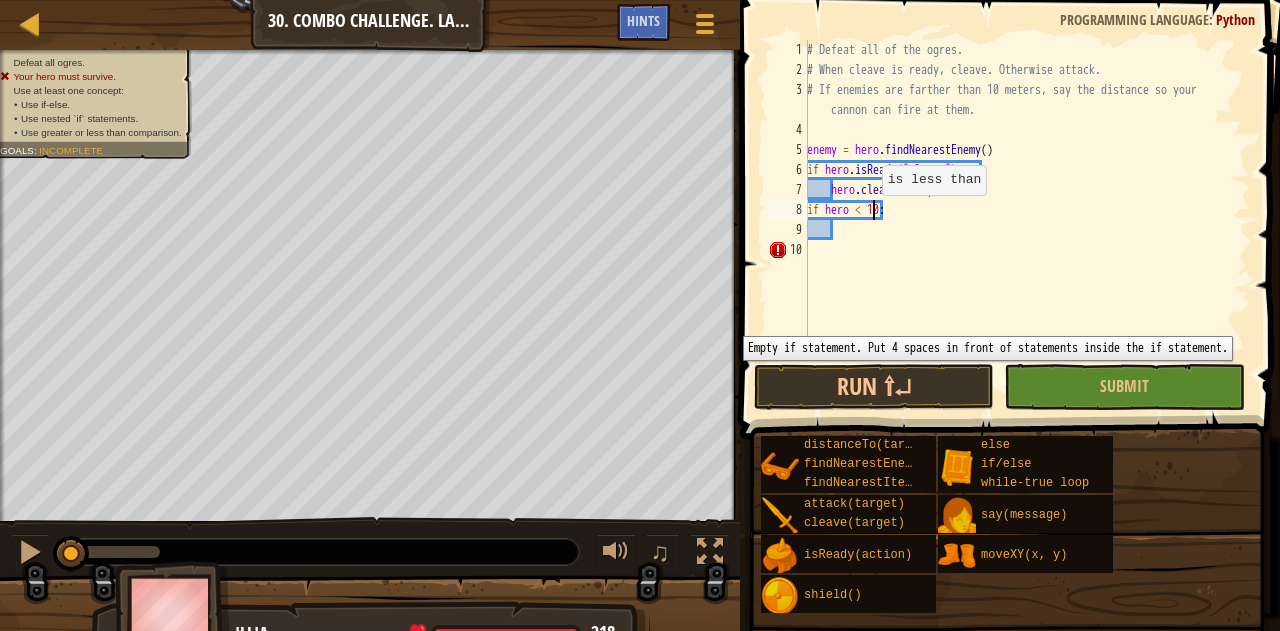click on "# Defeat all of the ogres. # When cleave is ready, cleave. Otherwise attack. # If enemies are farther than 10 meters, say the distance so your       cannon can fire at them. enemy   =   hero . findNearestEnemy ( ) if   hero . isReady ( "cleave" ) :      hero . cleave ( enemy ) if   hero   <   10 :" at bounding box center [1026, 220] 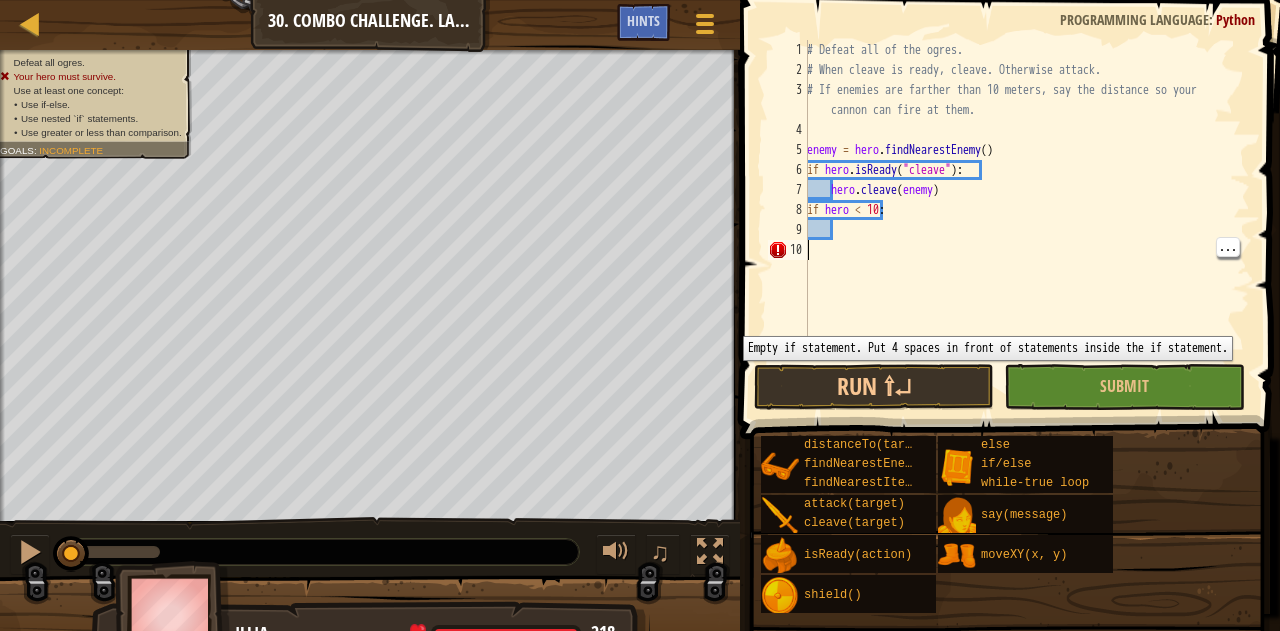 scroll, scrollTop: 9, scrollLeft: 0, axis: vertical 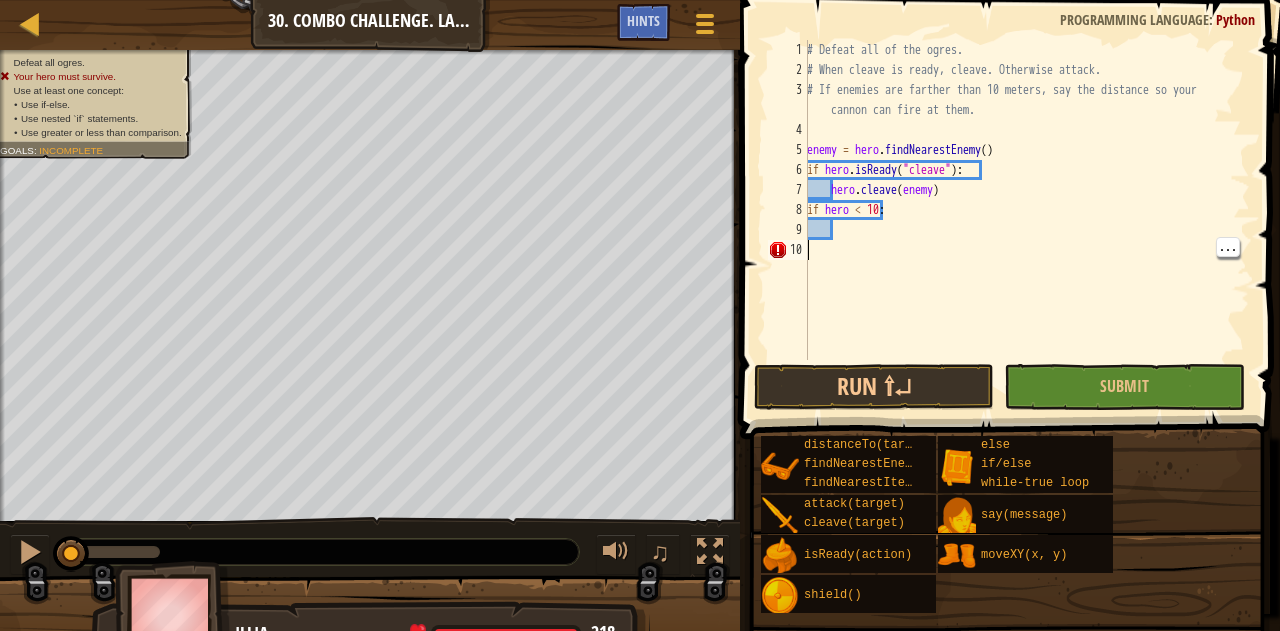 click on "# Defeat all of the ogres. # When cleave is ready, cleave. Otherwise attack. # If enemies are farther than 10 meters, say the distance so your       cannon can fire at them. enemy   =   hero . findNearestEnemy ( ) if   hero . isReady ( "cleave" ) :      hero . cleave ( enemy ) if   hero   <   10 :" at bounding box center (1026, 220) 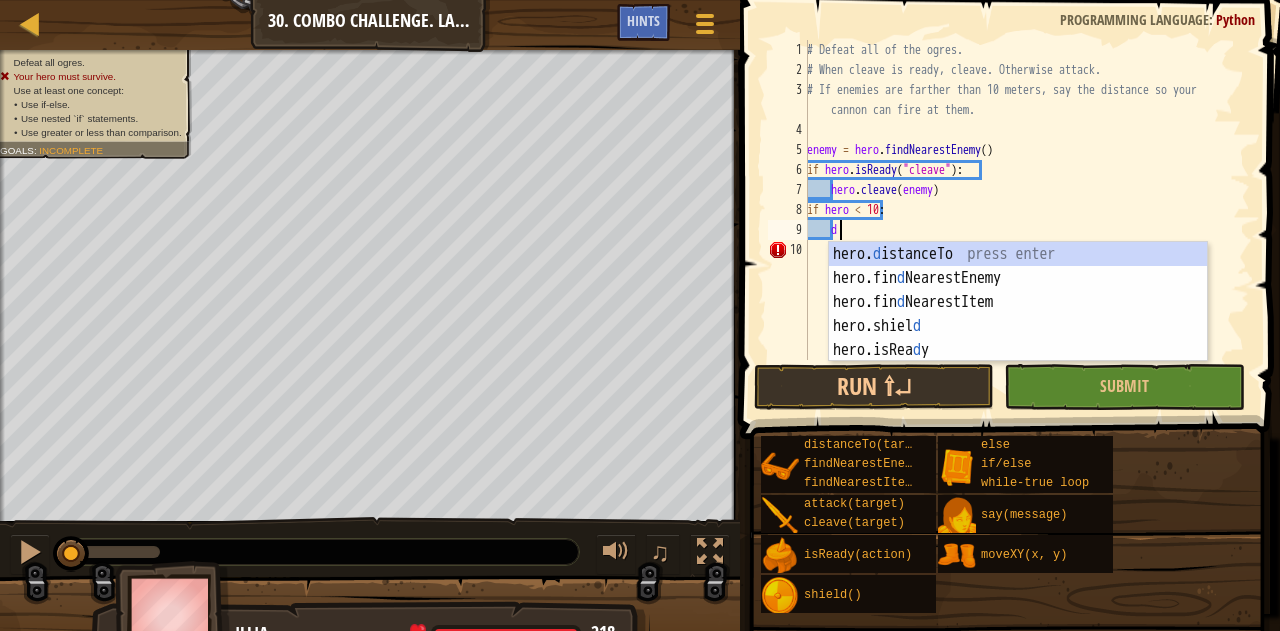 scroll, scrollTop: 9, scrollLeft: 2, axis: both 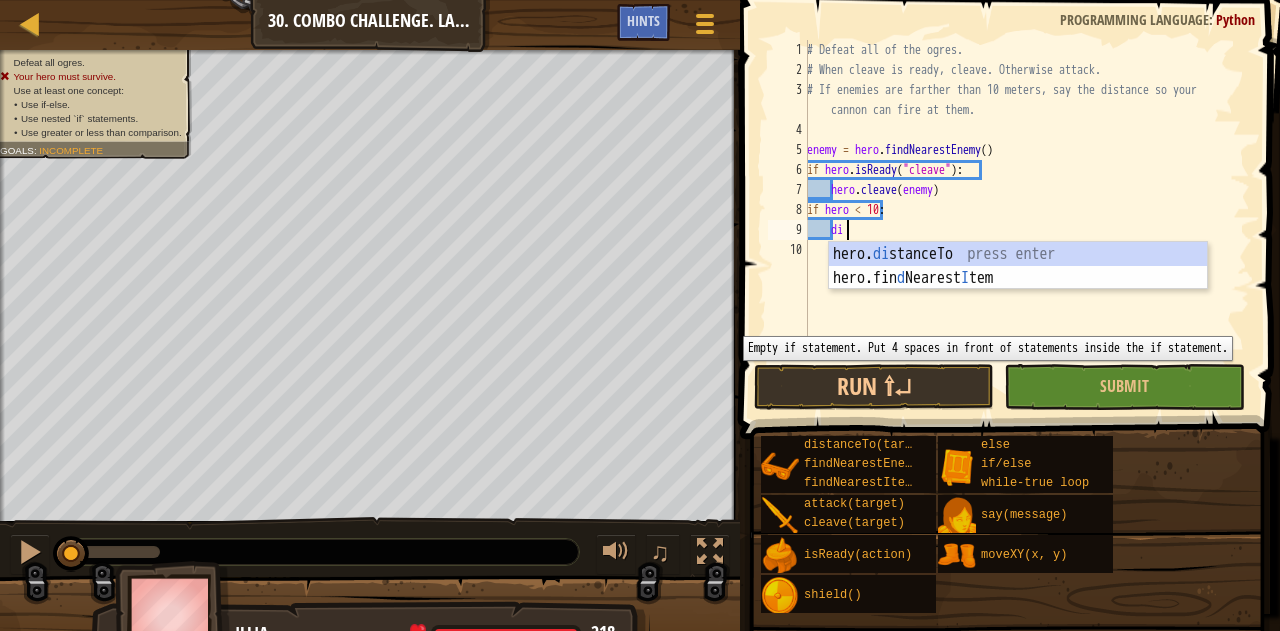 click on "hero. di stanceTo press enter hero.fin d Nearest I tem press enter" at bounding box center [1018, 290] 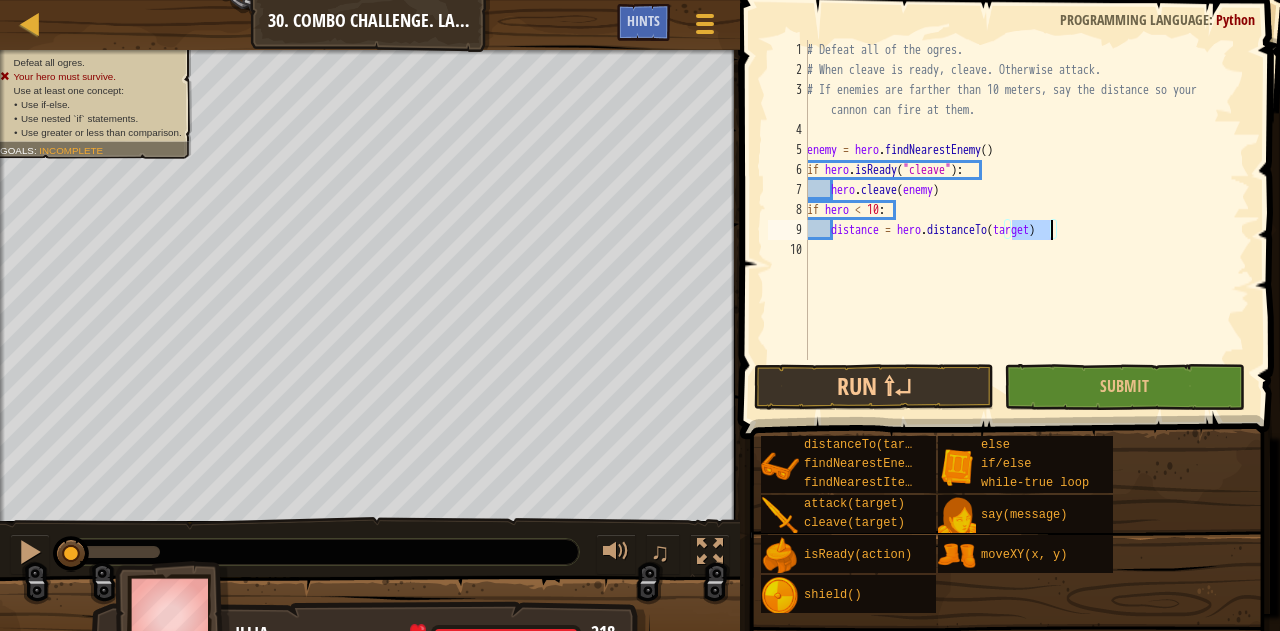click on "# Defeat all of the ogres. # When cleave is ready, cleave. Otherwise attack. # If enemies are farther than 10 meters, say the distance so your       cannon can fire at them. enemy   =   hero . findNearestEnemy ( ) if   hero . isReady ( "cleave" ) :      hero . cleave ( enemy ) if   hero   <   10 :      distance   =   hero . distanceTo ( target )" at bounding box center [1026, 220] 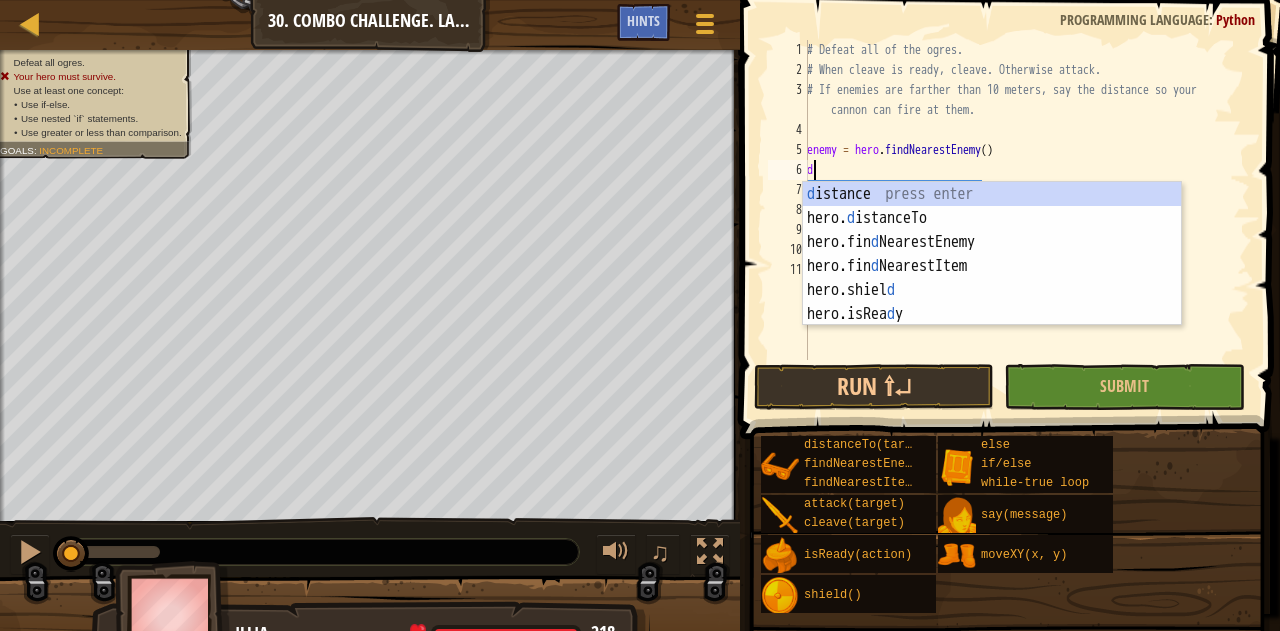 scroll, scrollTop: 9, scrollLeft: 0, axis: vertical 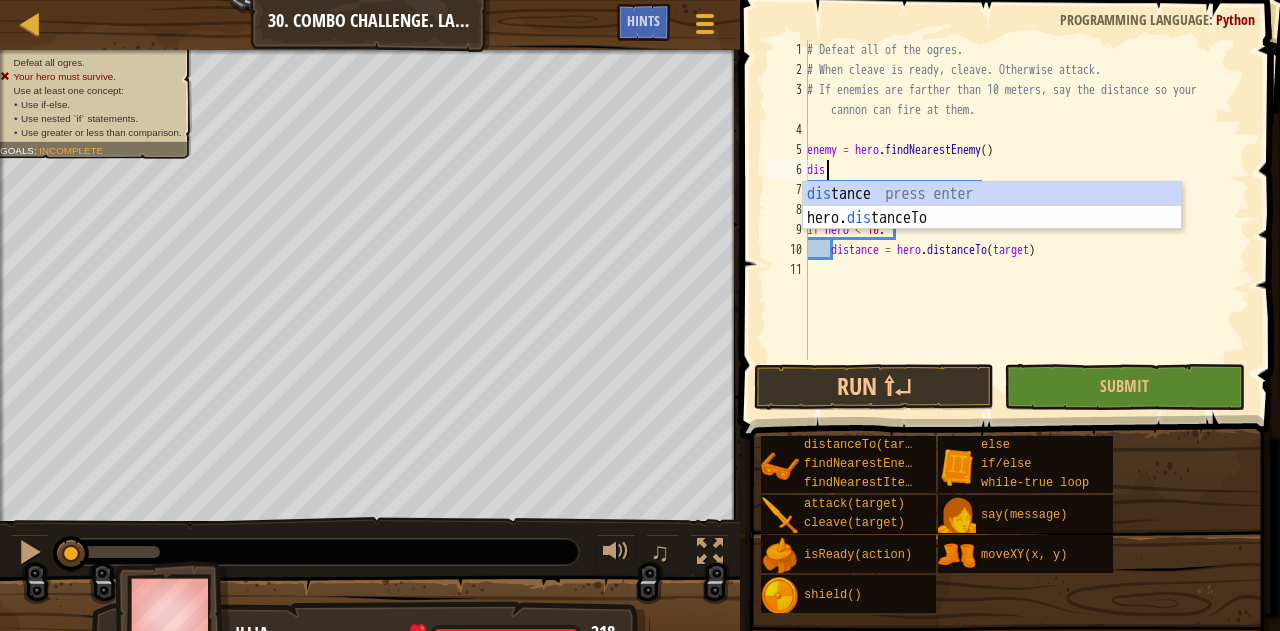 click on "dis tance press enter hero. dis tanceTo press enter" at bounding box center [992, 230] 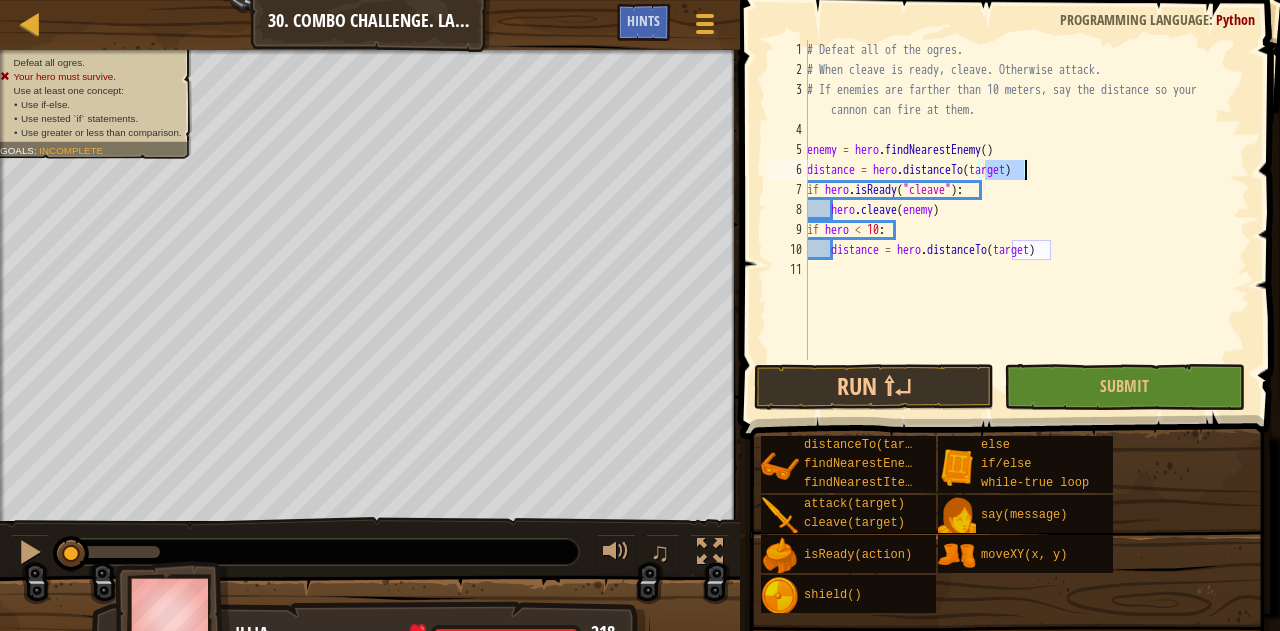 click on "# Defeat all of the ogres. # When cleave is ready, cleave. Otherwise attack. # If enemies are farther than 10 meters, say the distance so your       cannon can fire at them. enemy   =   hero . findNearestEnemy ( ) distance   =   hero . distanceTo ( target ) if   hero . isReady ( "cleave" ) :      hero . cleave ( enemy ) if   hero   <   10 :      distance   =   hero . distanceTo ( target )" at bounding box center [1026, 220] 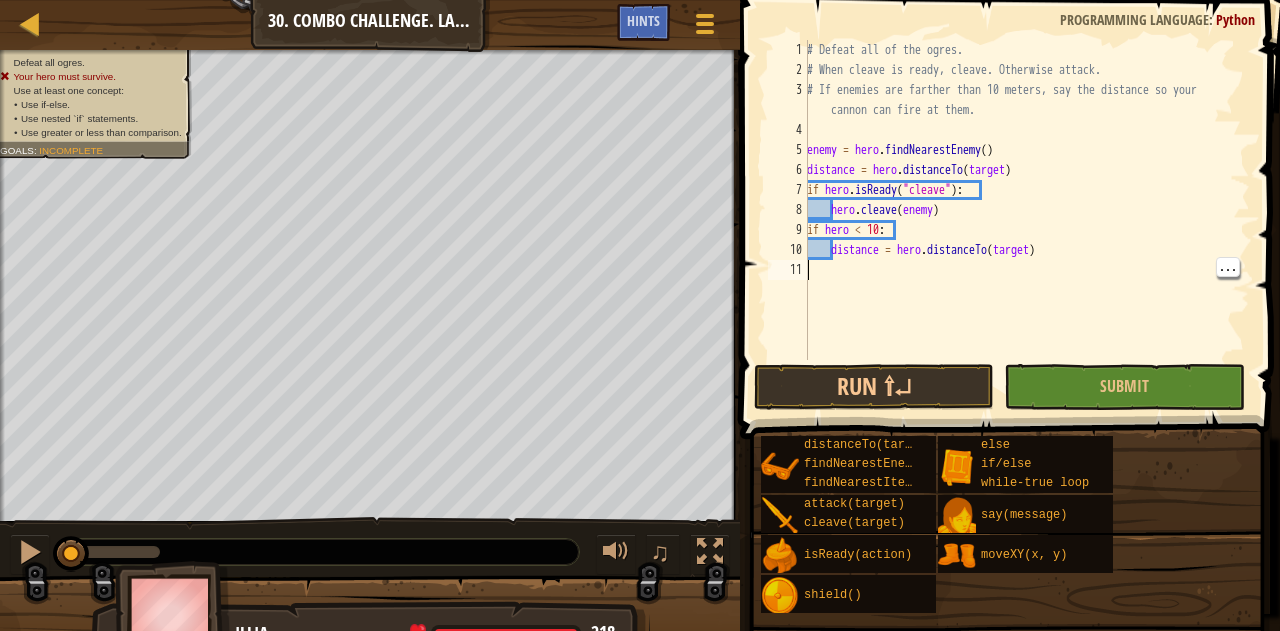 scroll, scrollTop: 9, scrollLeft: 0, axis: vertical 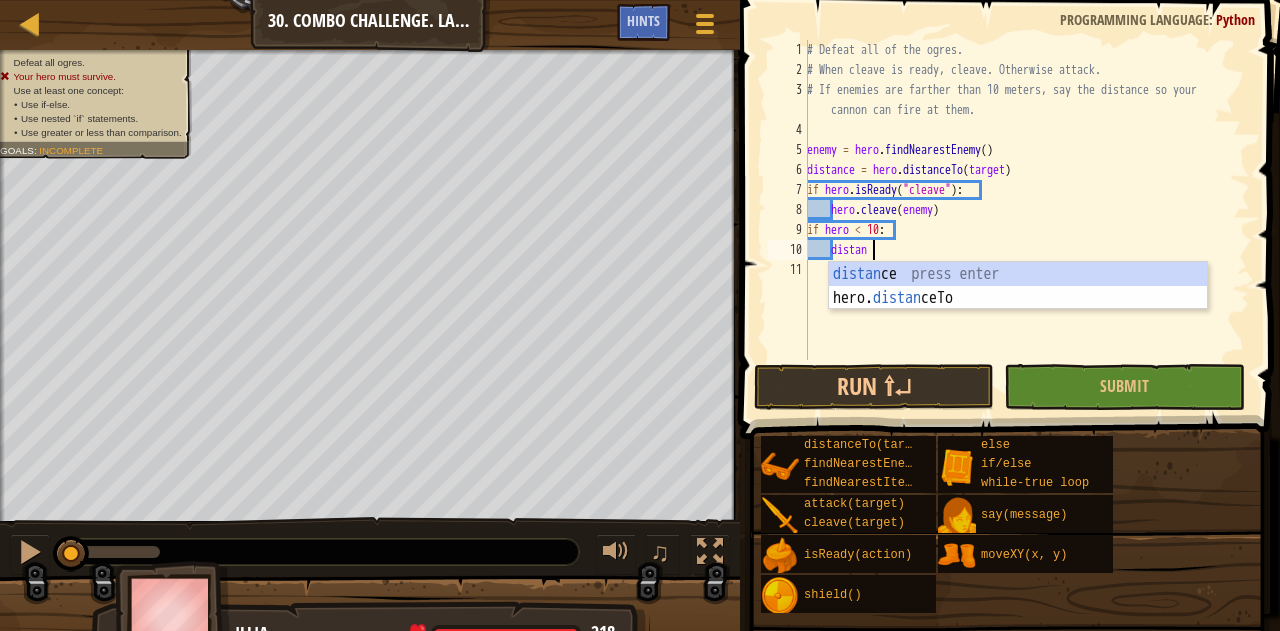 type on "d" 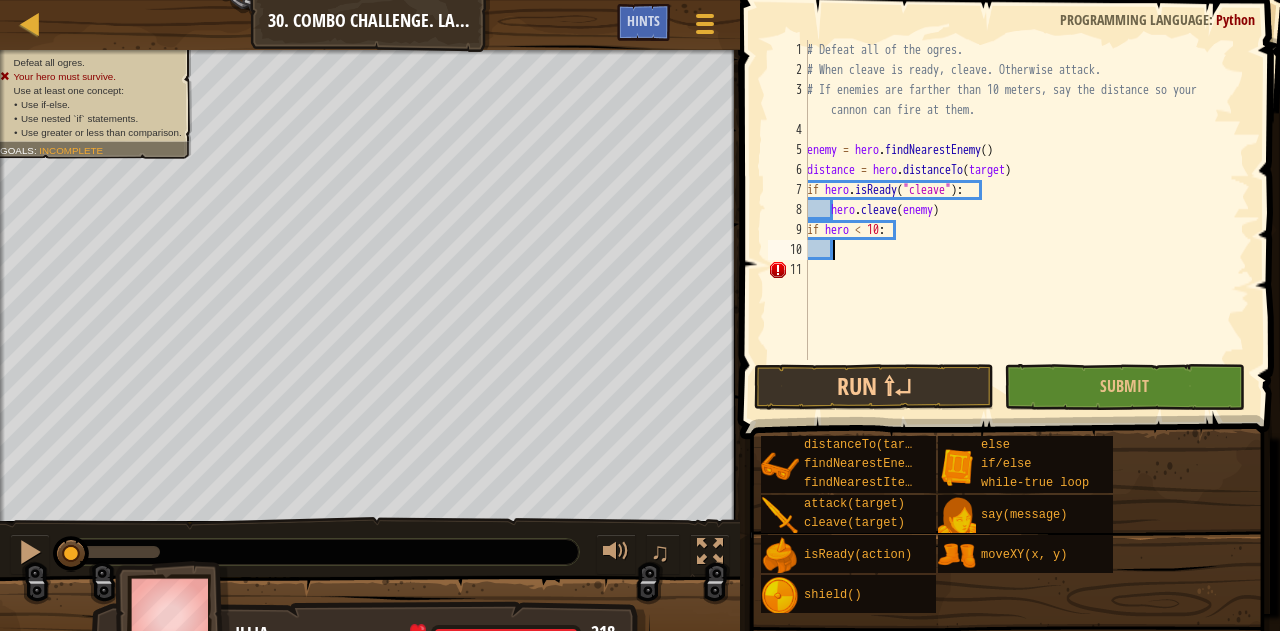 type 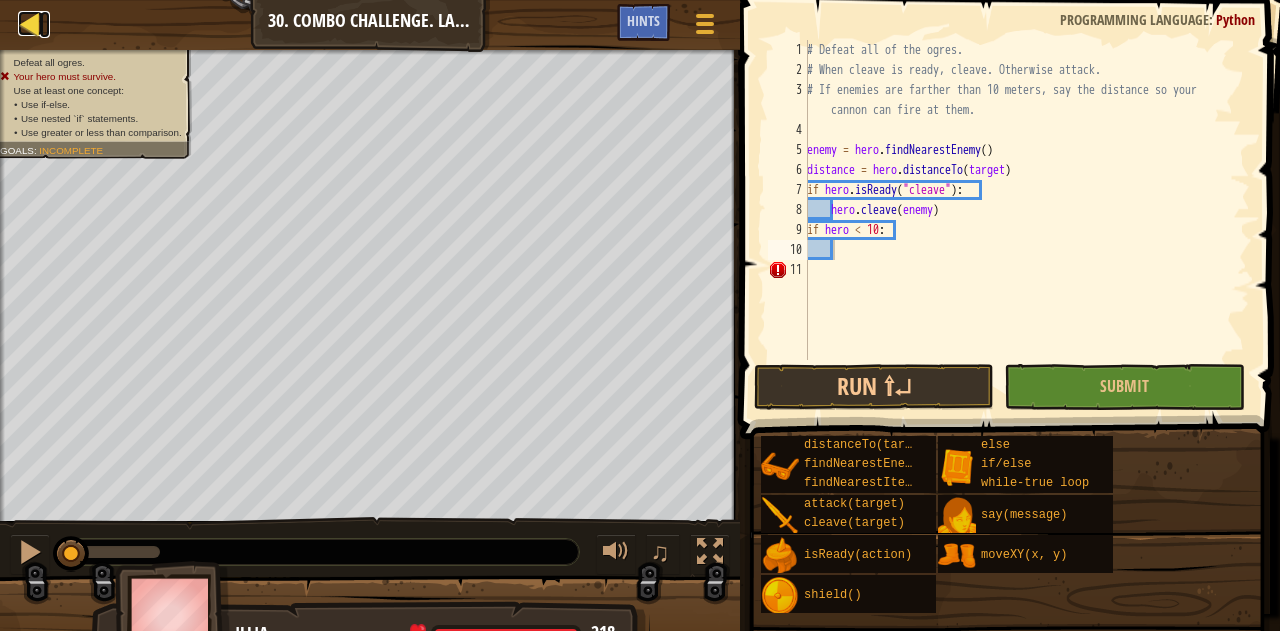 click on "Map" at bounding box center [45, 24] 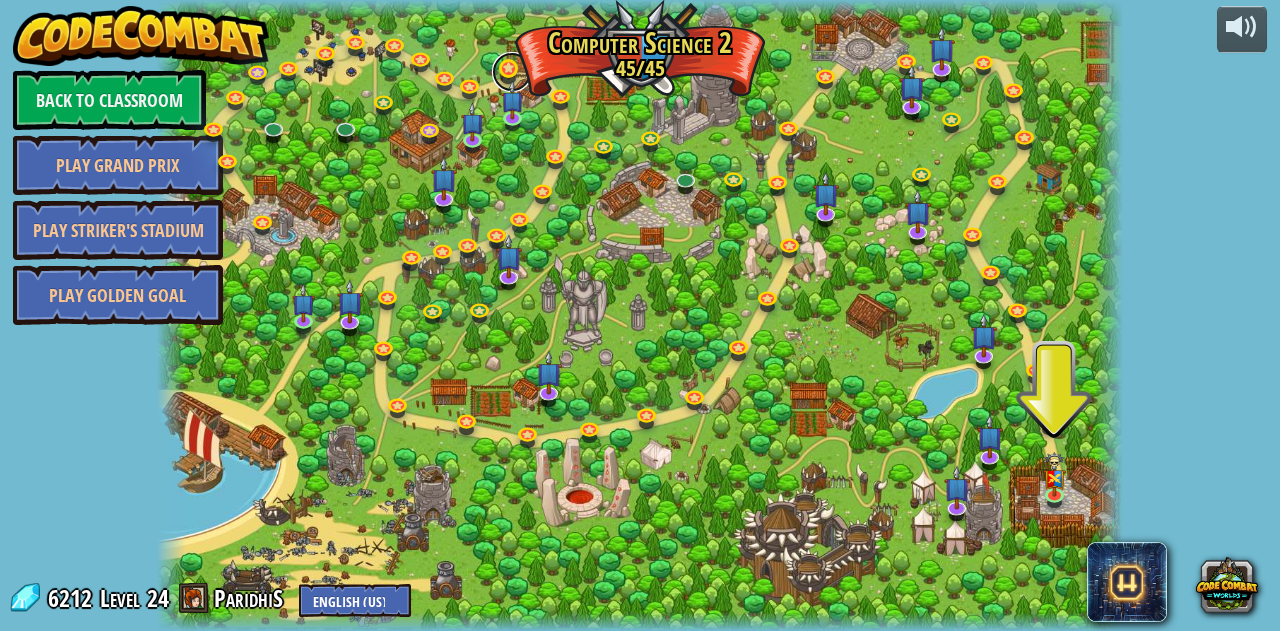 click at bounding box center (512, 72) 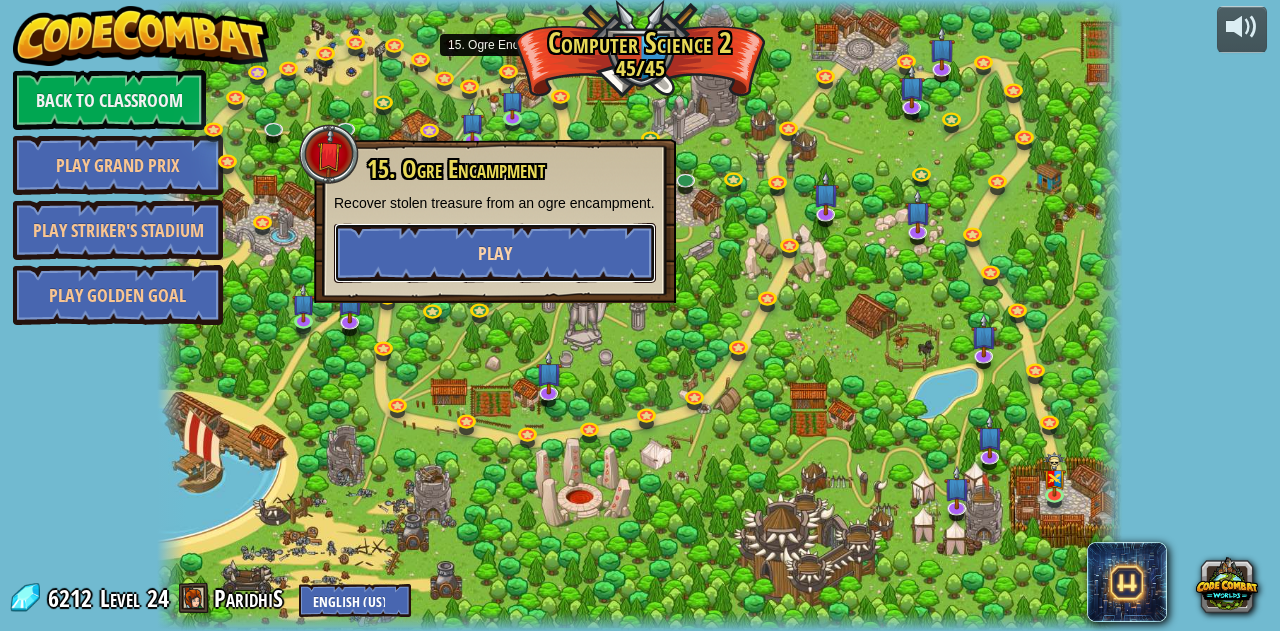 click on "Play" at bounding box center [495, 253] 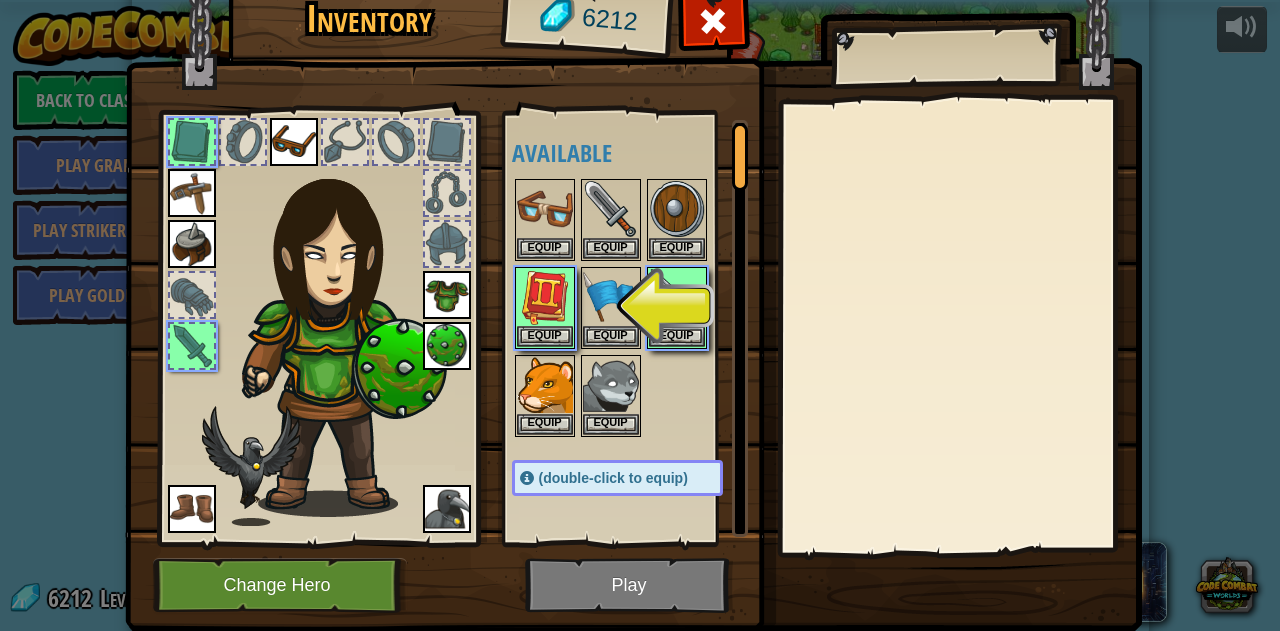 click at bounding box center [633, 270] 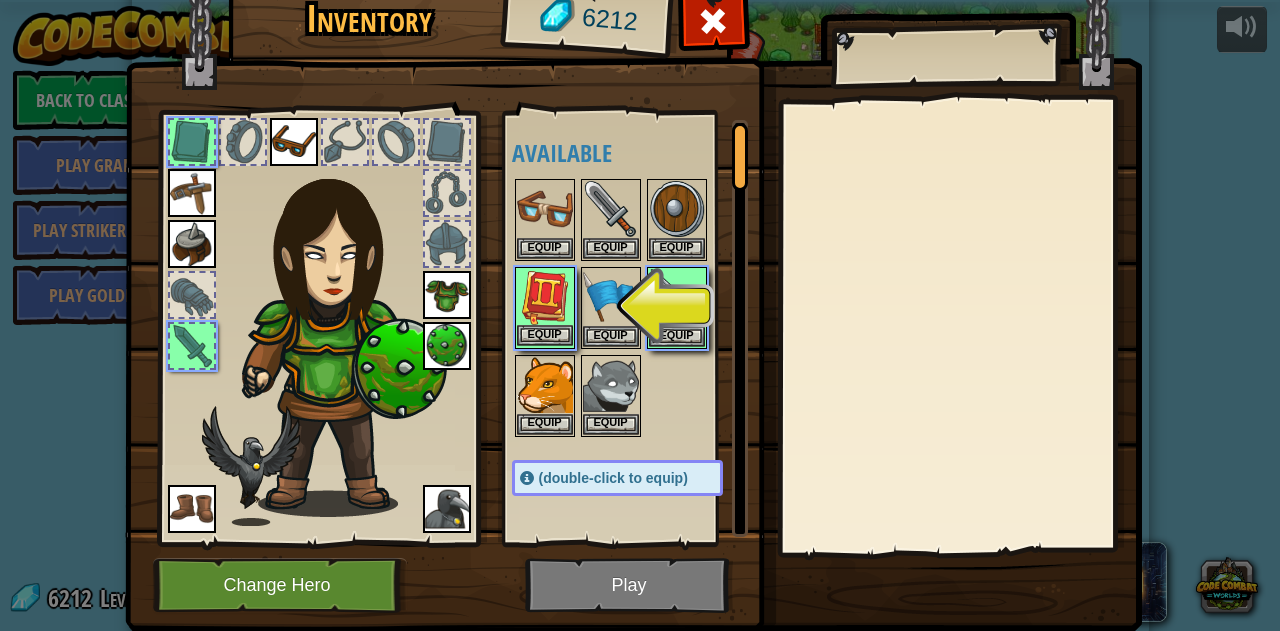 click at bounding box center [545, 297] 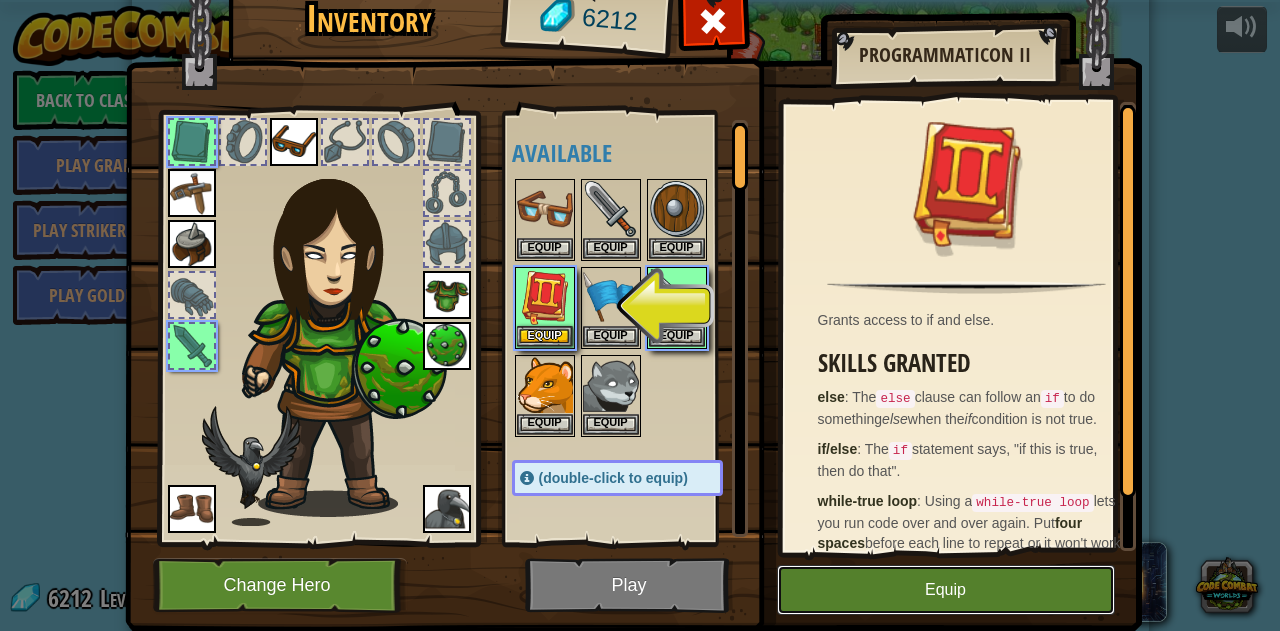 click on "Equip" at bounding box center (946, 590) 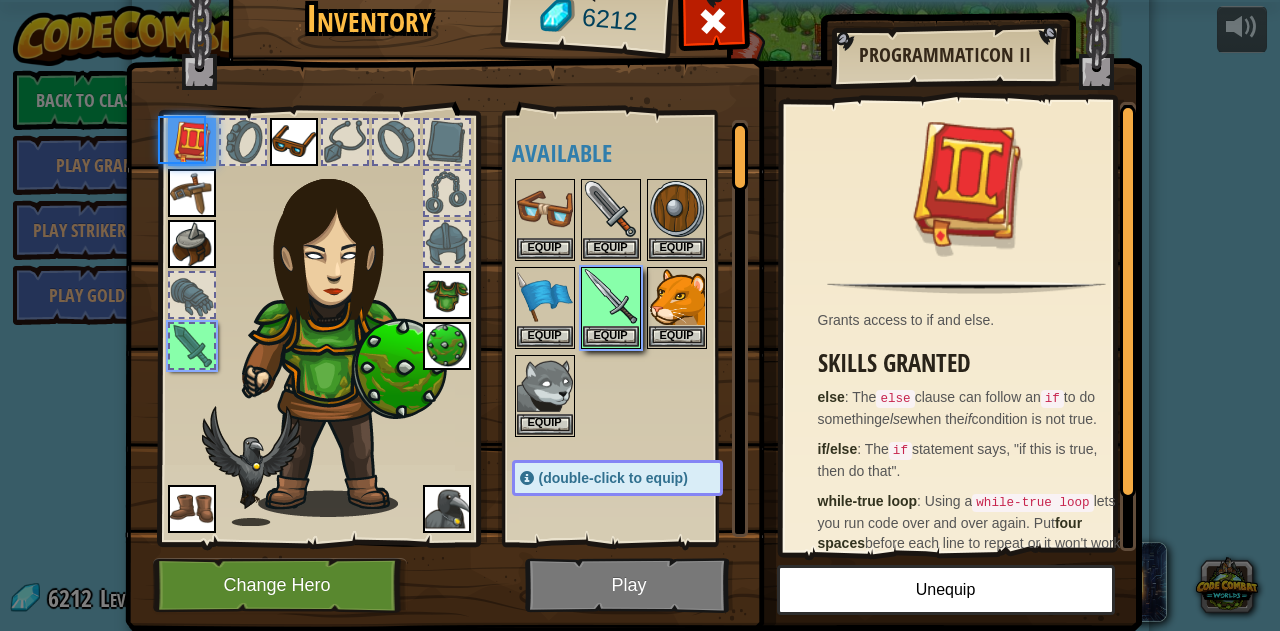 click at bounding box center (633, 270) 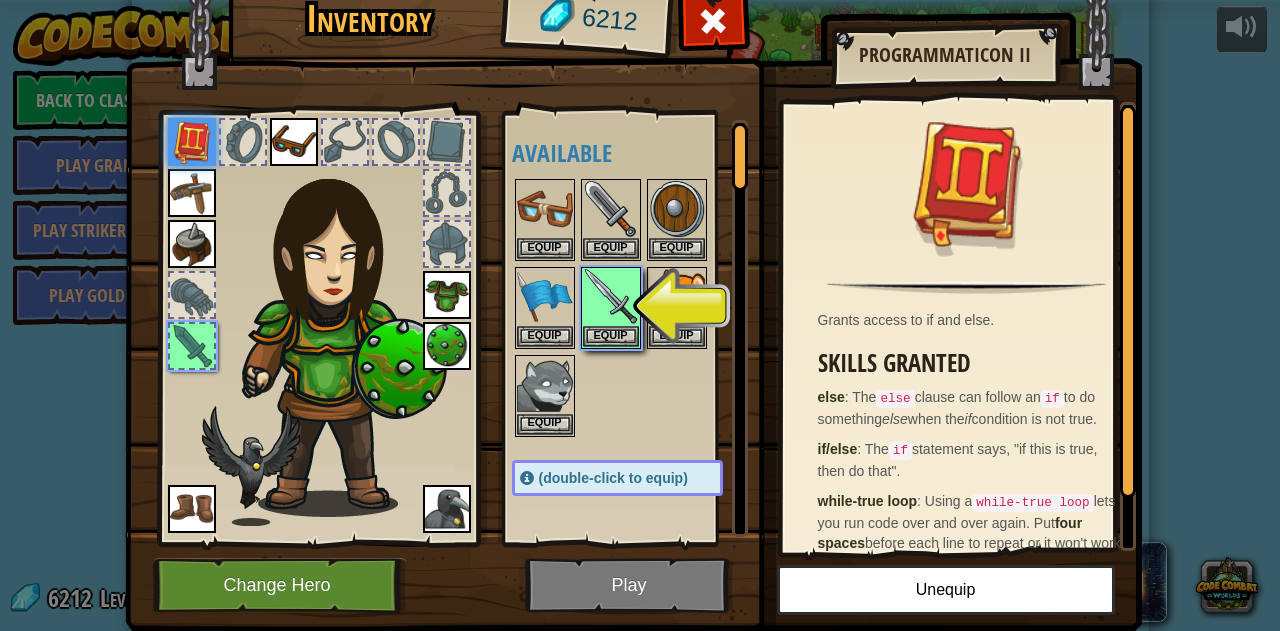 click at bounding box center (633, 270) 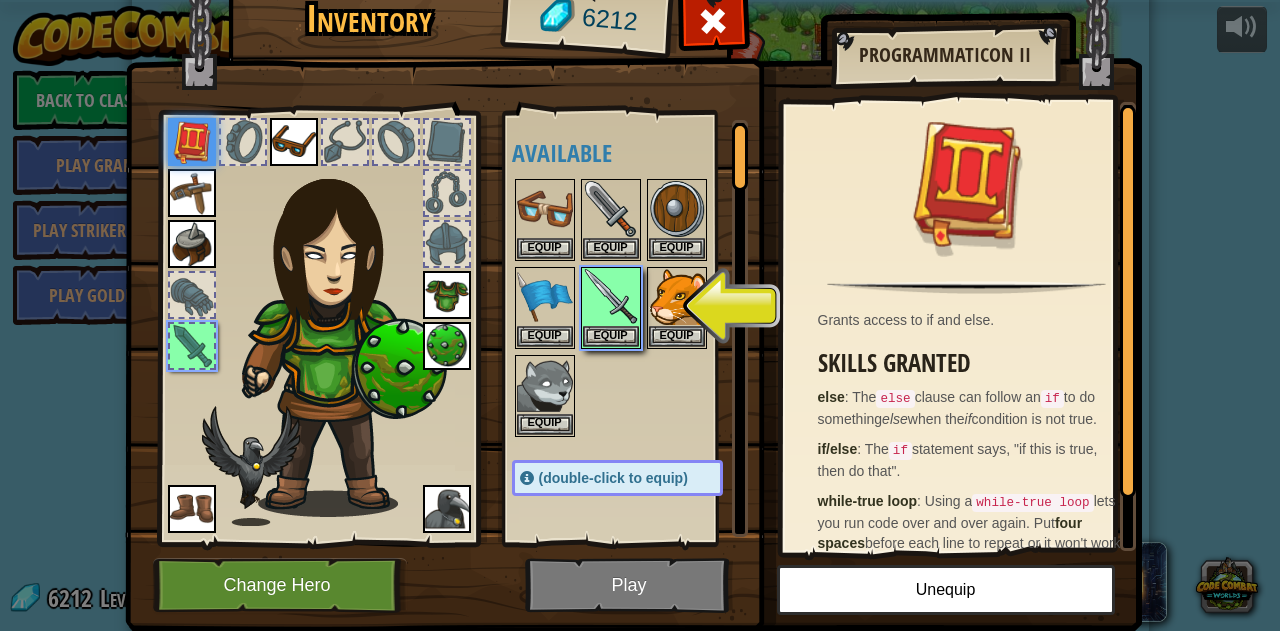 click at bounding box center (633, 270) 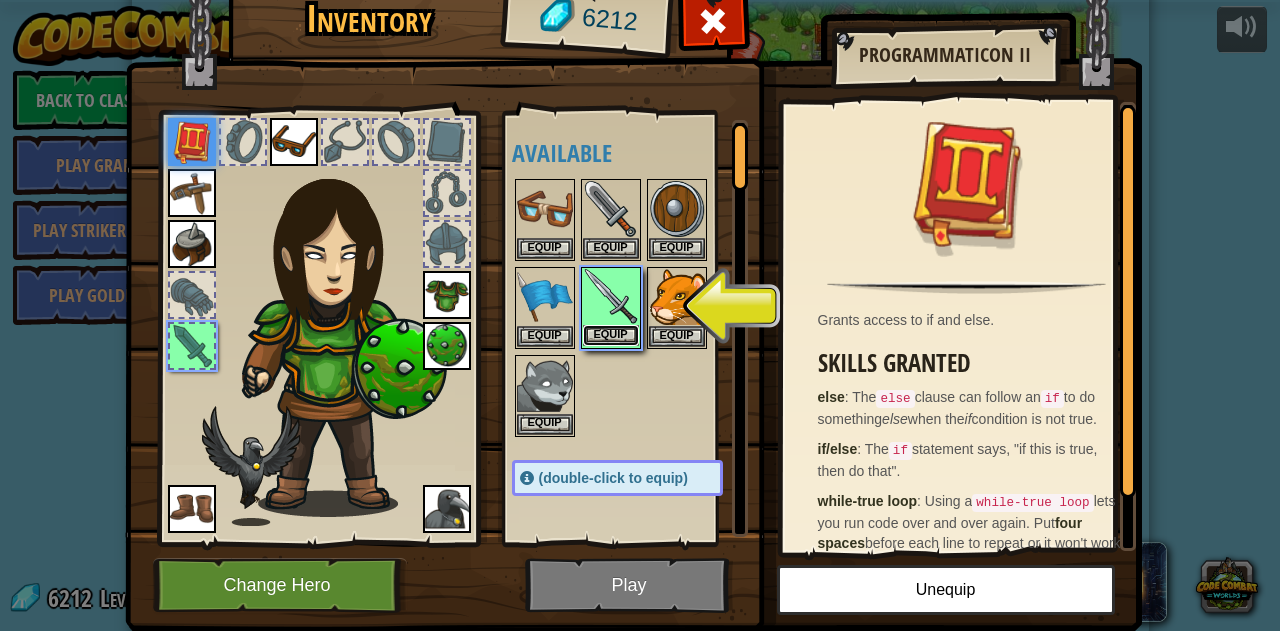 click on "Equip" at bounding box center (611, 335) 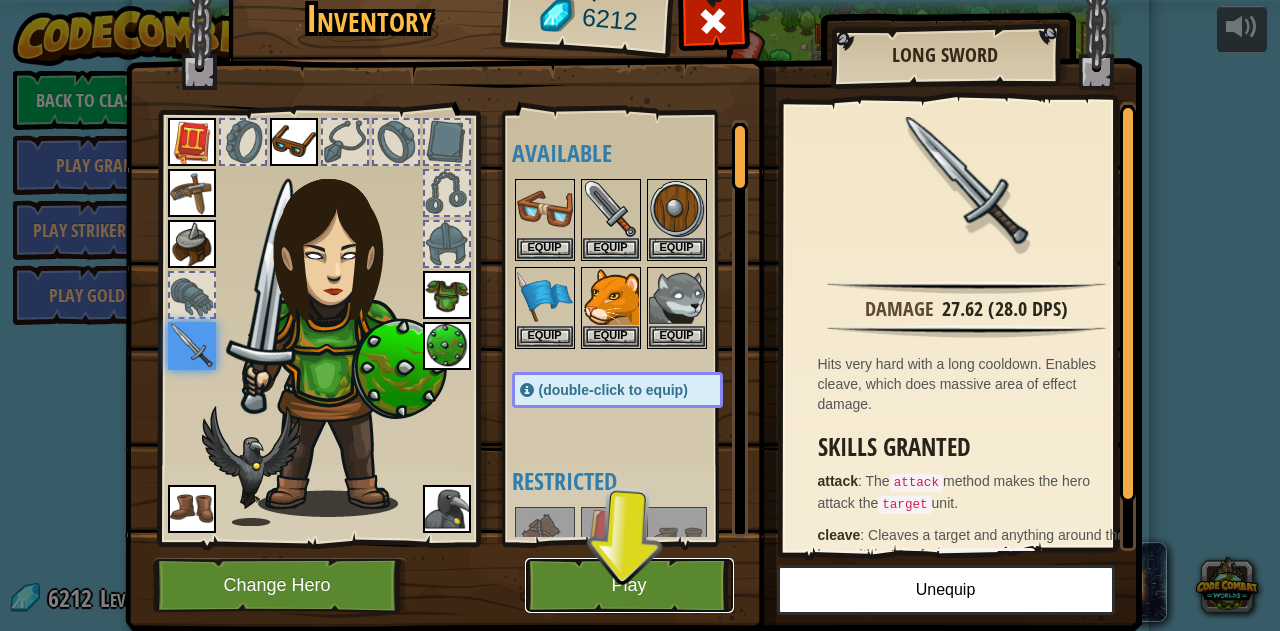 click on "Play" at bounding box center (629, 585) 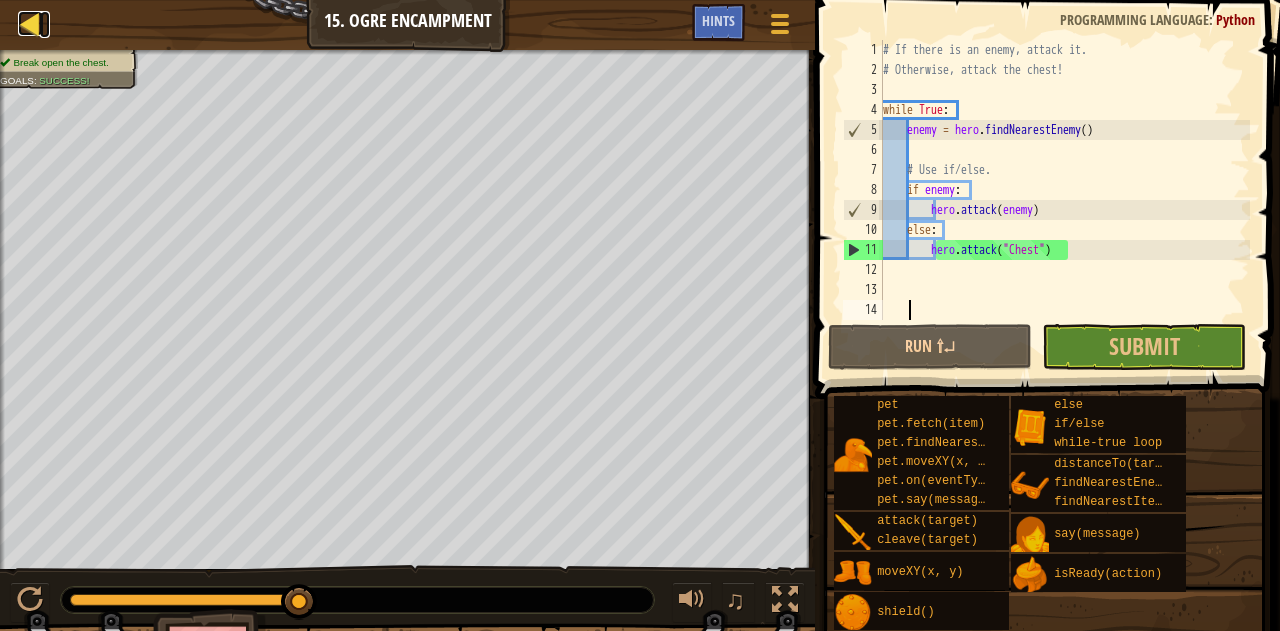 click on "Map" at bounding box center [45, 24] 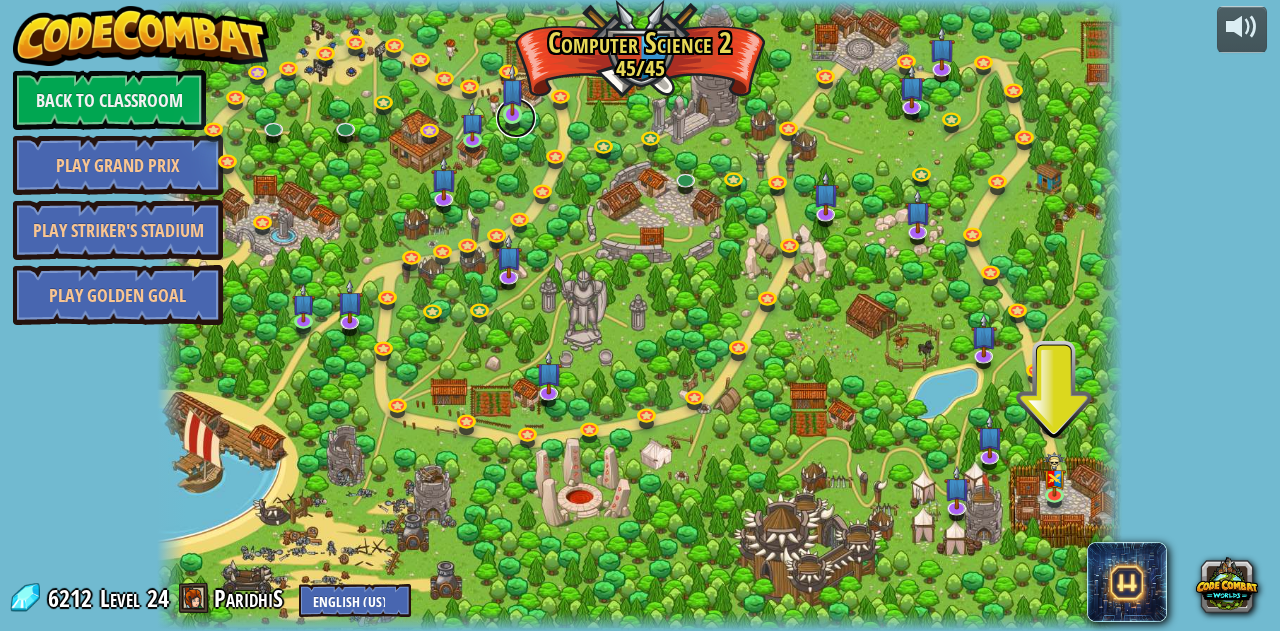 click at bounding box center (516, 118) 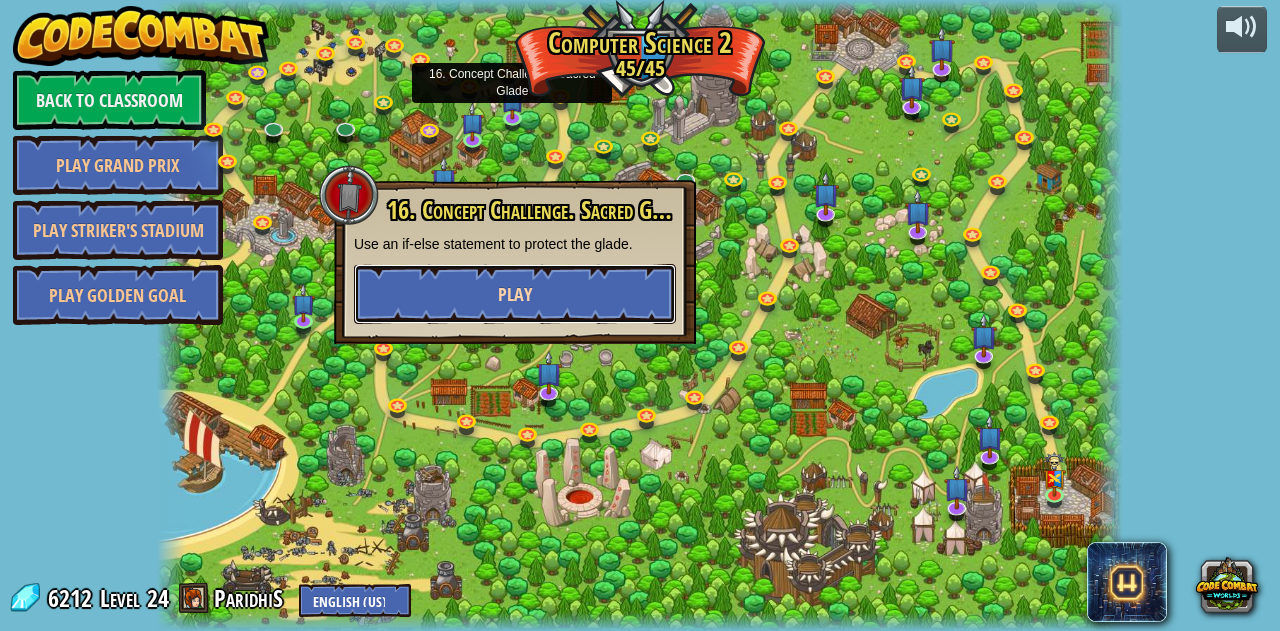 click on "Play" at bounding box center [515, 294] 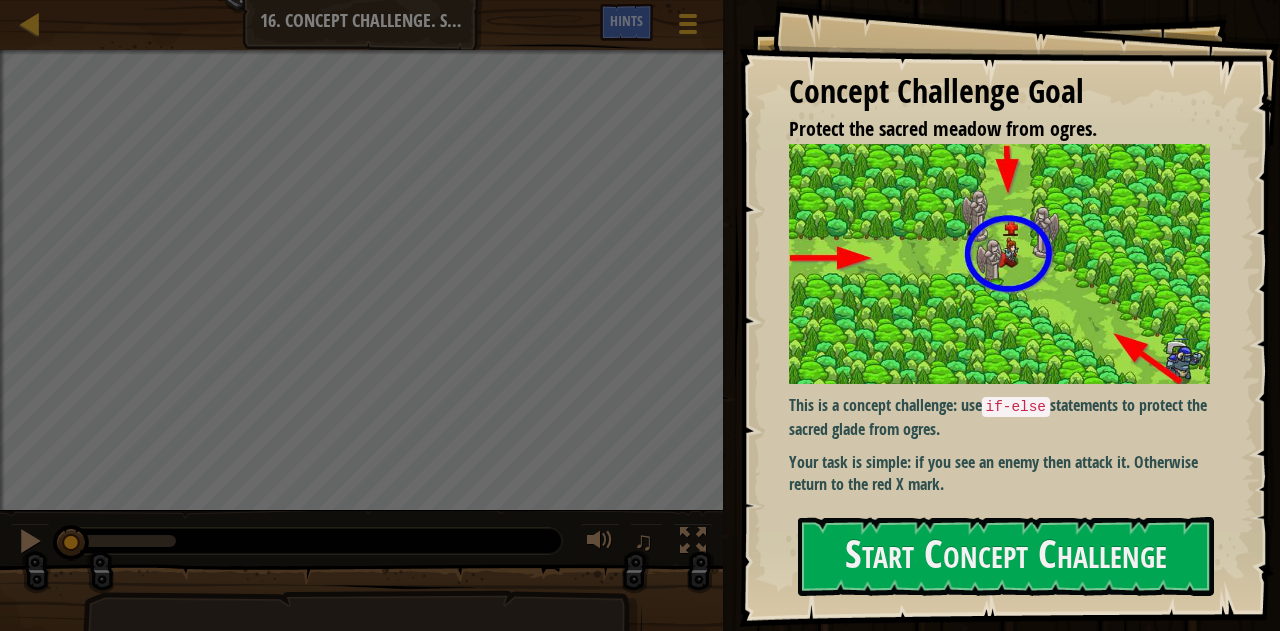 click on "This is a concept challenge: use  if-else  statements to protect the sacred glade from ogres." at bounding box center [1007, 417] 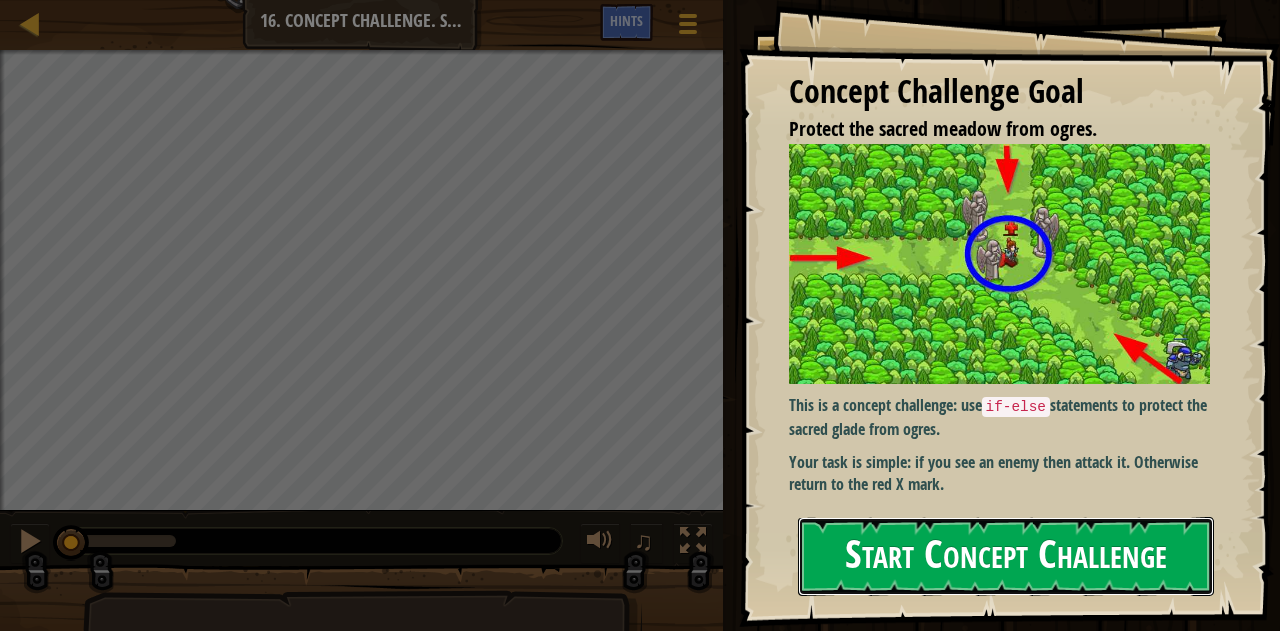 click on "Start Concept Challenge" at bounding box center [1006, 556] 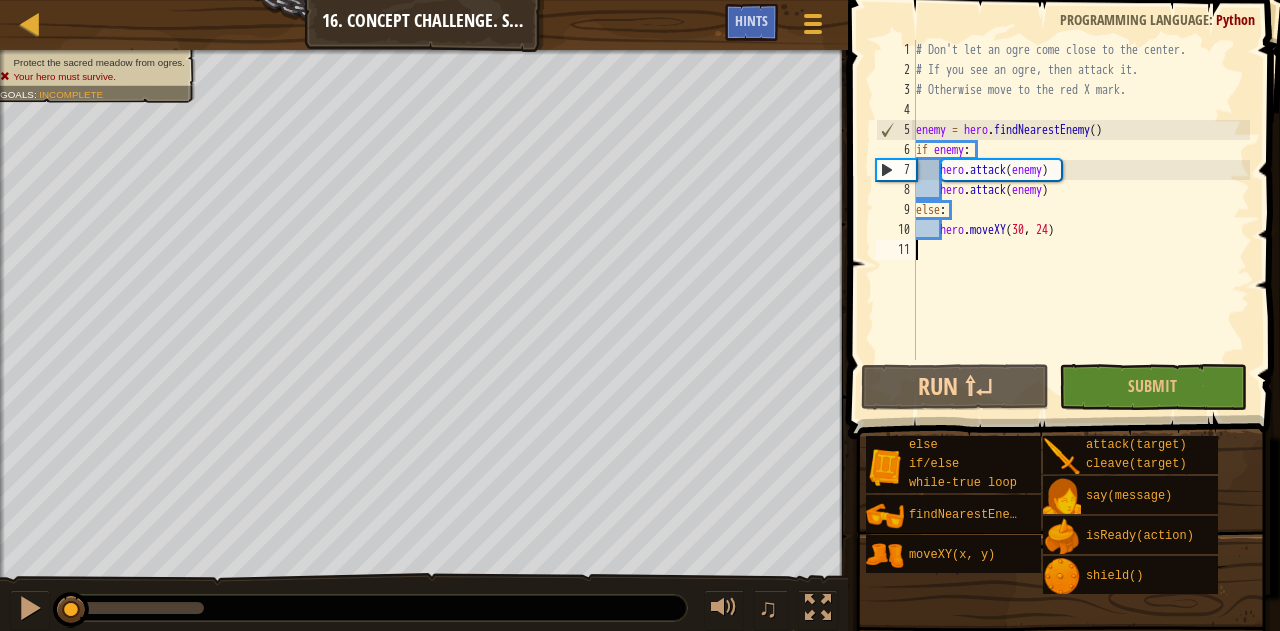 click on "# Don't let an ogre come close to the center. # If you see an ogre, then attack it. # Otherwise move to the red X mark. enemy   =   hero . findNearestEnemy ( ) if   enemy :      hero . attack ( enemy )      hero . attack ( enemy ) else :      hero . moveXY ( 30 ,   24 )" at bounding box center (1081, 220) 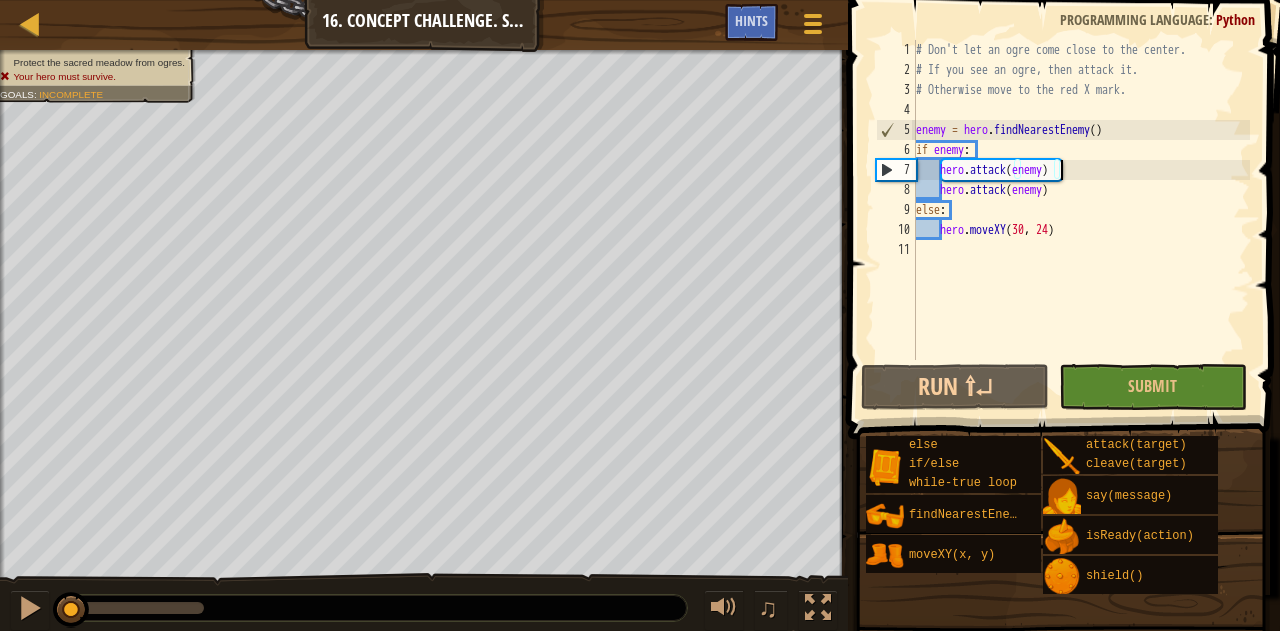 click on "# Don't let an ogre come close to the center. # If you see an ogre, then attack it. # Otherwise move to the red X mark. enemy   =   hero . findNearestEnemy ( ) if   enemy :      hero . attack ( enemy )      hero . attack ( enemy ) else :      hero . moveXY ( 30 ,   24 )" at bounding box center [1081, 220] 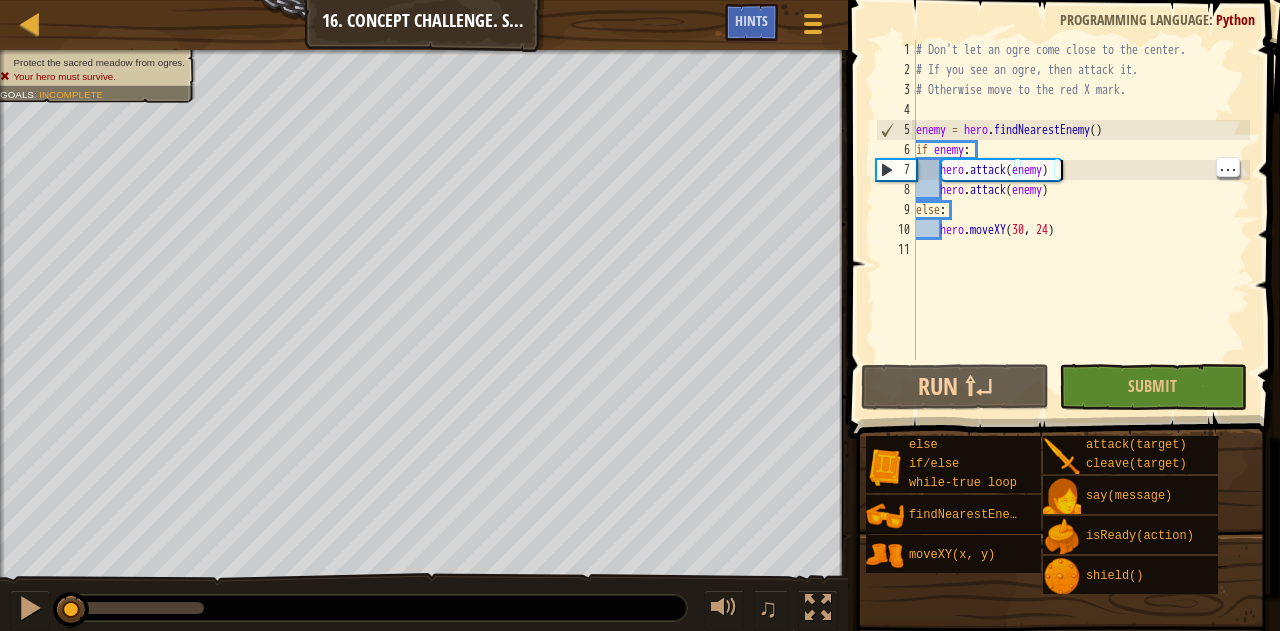 click on "# Don't let an ogre come close to the center. # If you see an ogre, then attack it. # Otherwise move to the red X mark. enemy   =   hero . findNearestEnemy ( ) if   enemy :      hero . attack ( enemy )      hero . attack ( enemy ) else :      hero . moveXY ( 30 ,   24 )" at bounding box center (1081, 220) 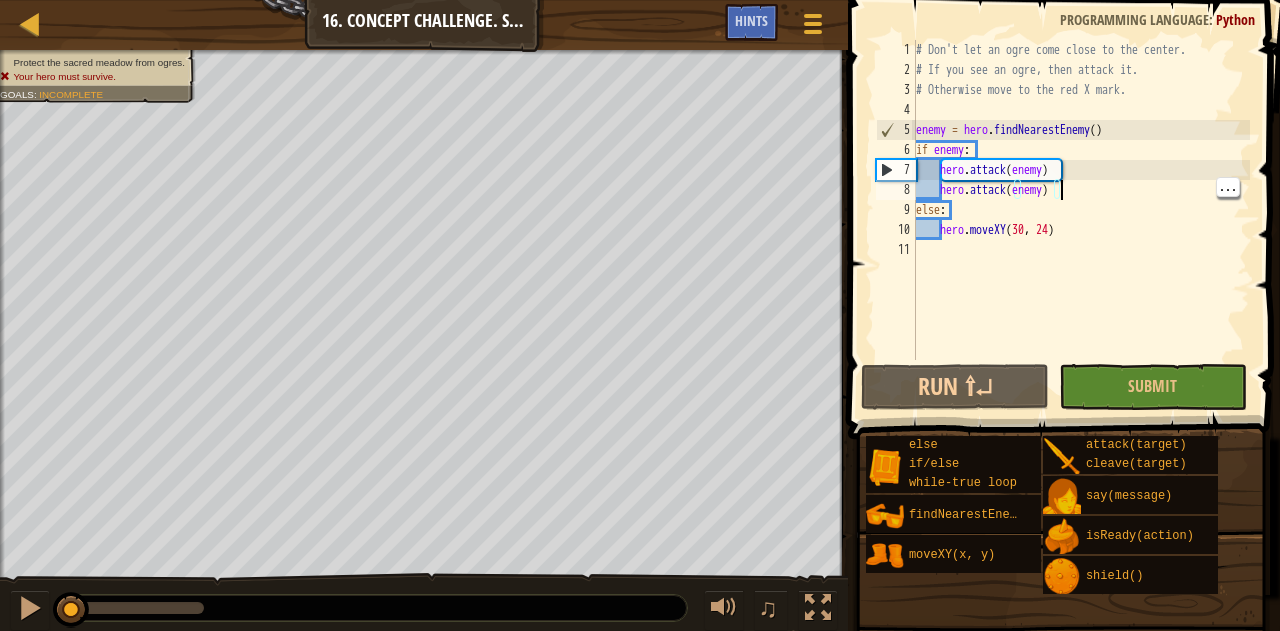click on "# Don't let an ogre come close to the center. # If you see an ogre, then attack it. # Otherwise move to the red X mark. enemy   =   hero . findNearestEnemy ( ) if   enemy :      hero . attack ( enemy )      hero . attack ( enemy ) else :      hero . moveXY ( 30 ,   24 )" at bounding box center [1081, 220] 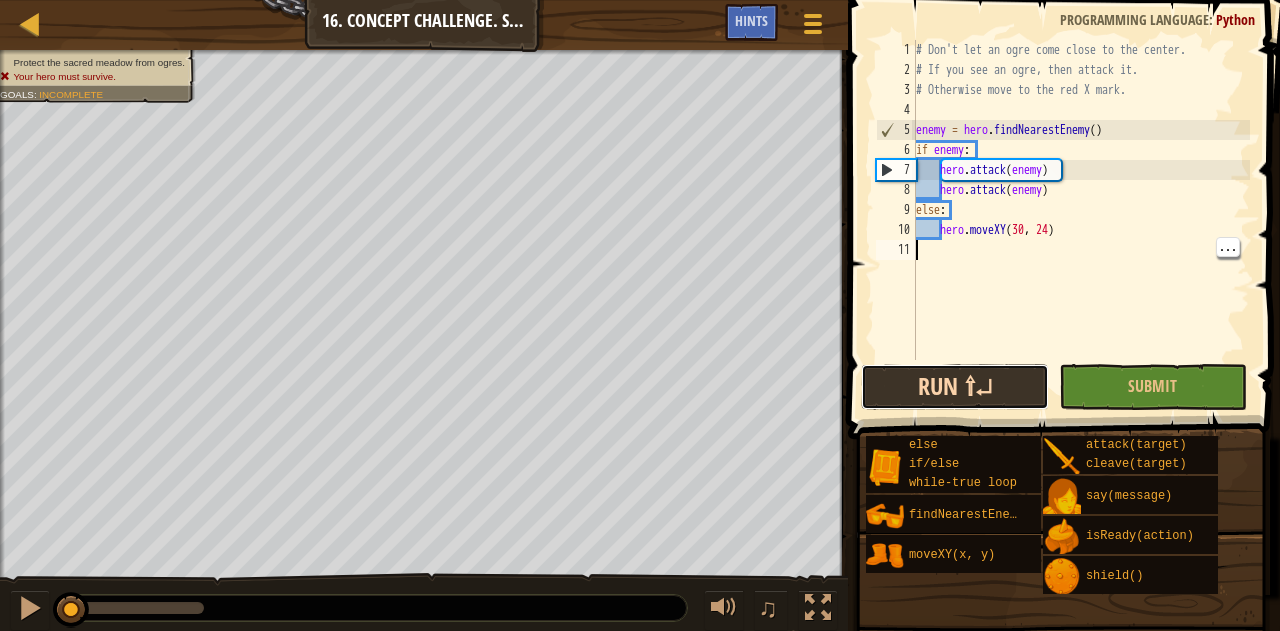 click on "Run ⇧↵" at bounding box center [955, 387] 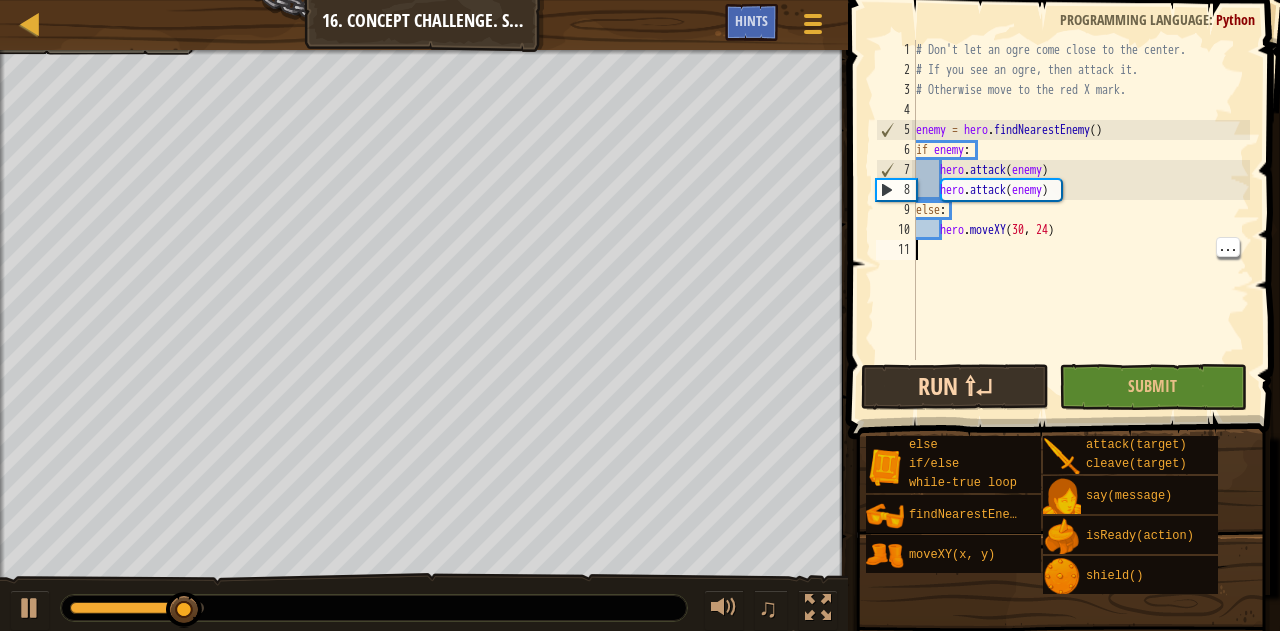 type on "r" 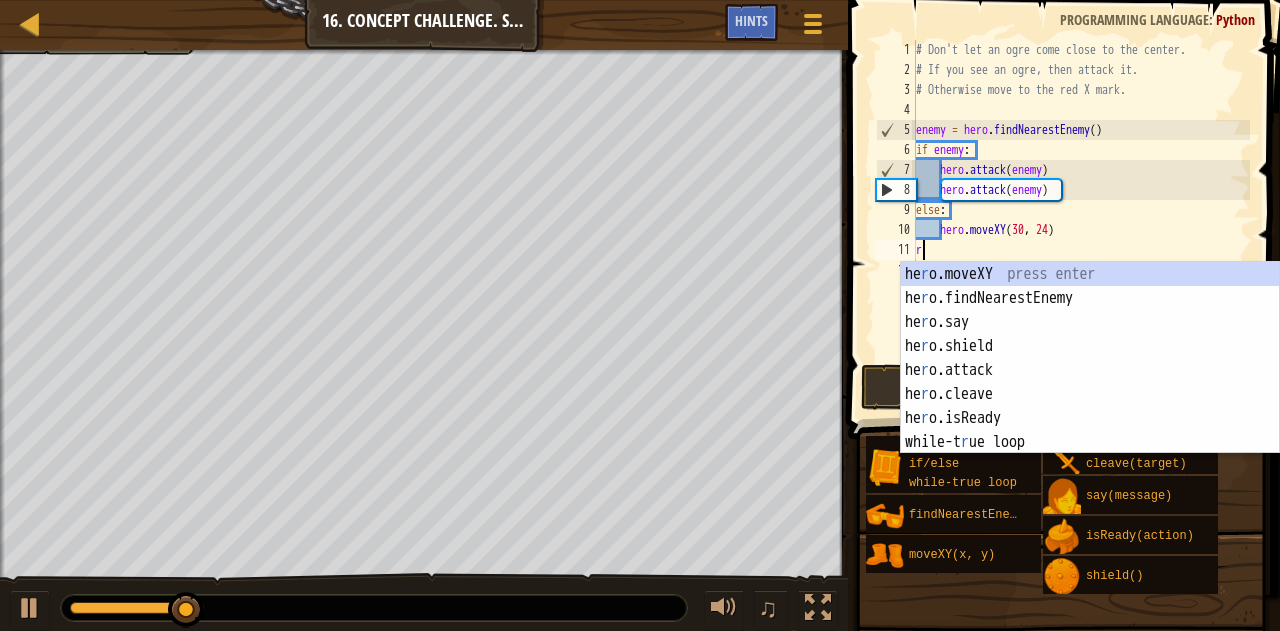 scroll, scrollTop: 9, scrollLeft: 0, axis: vertical 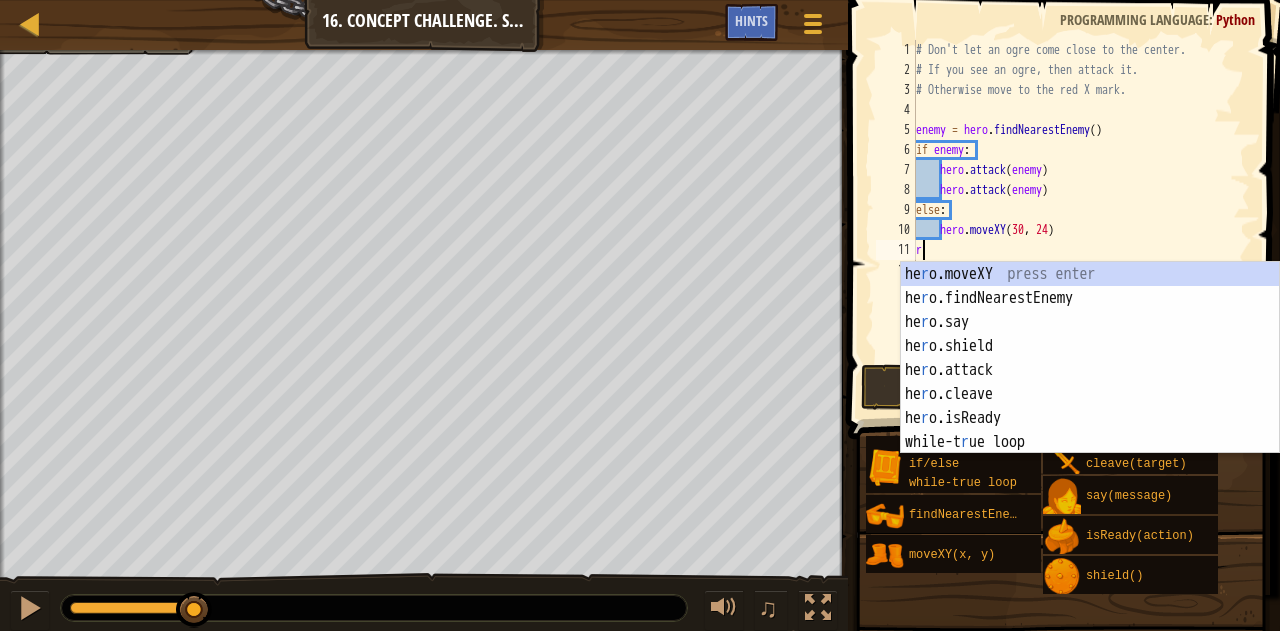 type 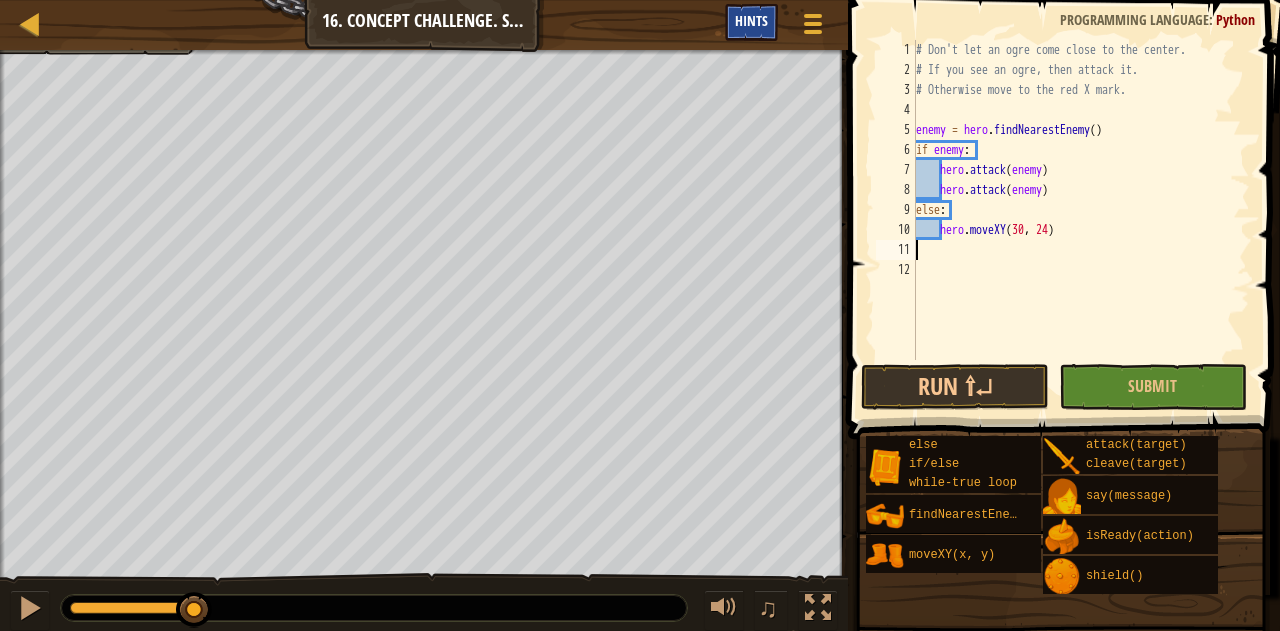 click on "Hints" at bounding box center [751, 20] 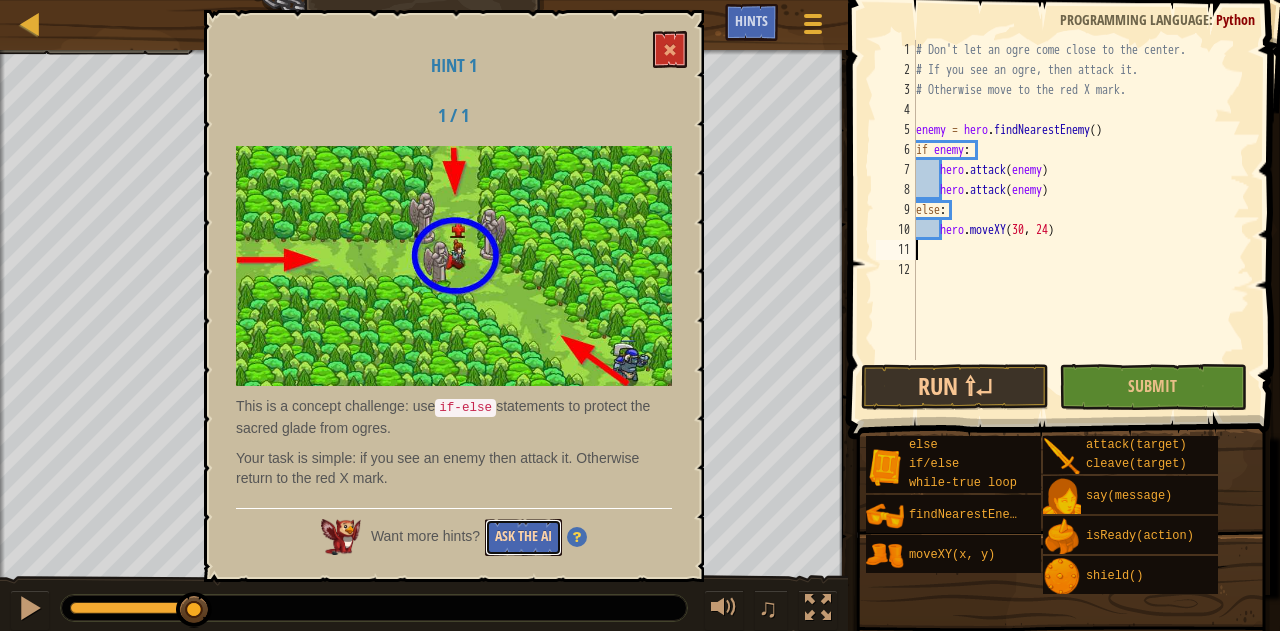 click on "Ask the AI" at bounding box center (523, 537) 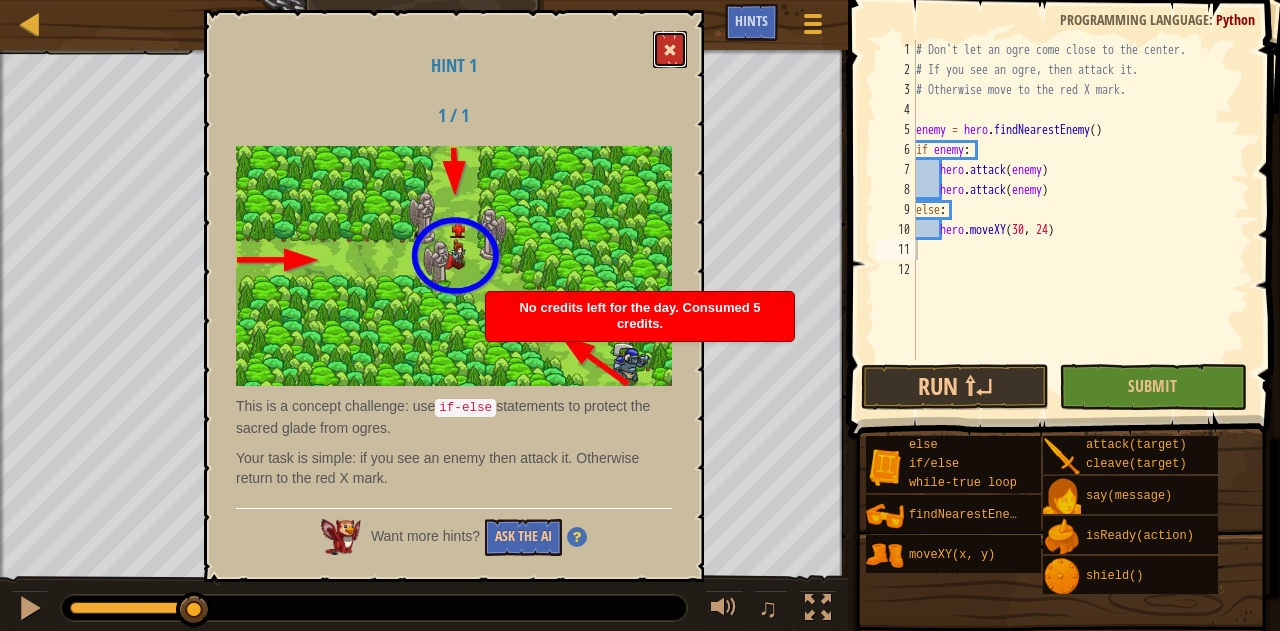 click at bounding box center (670, 49) 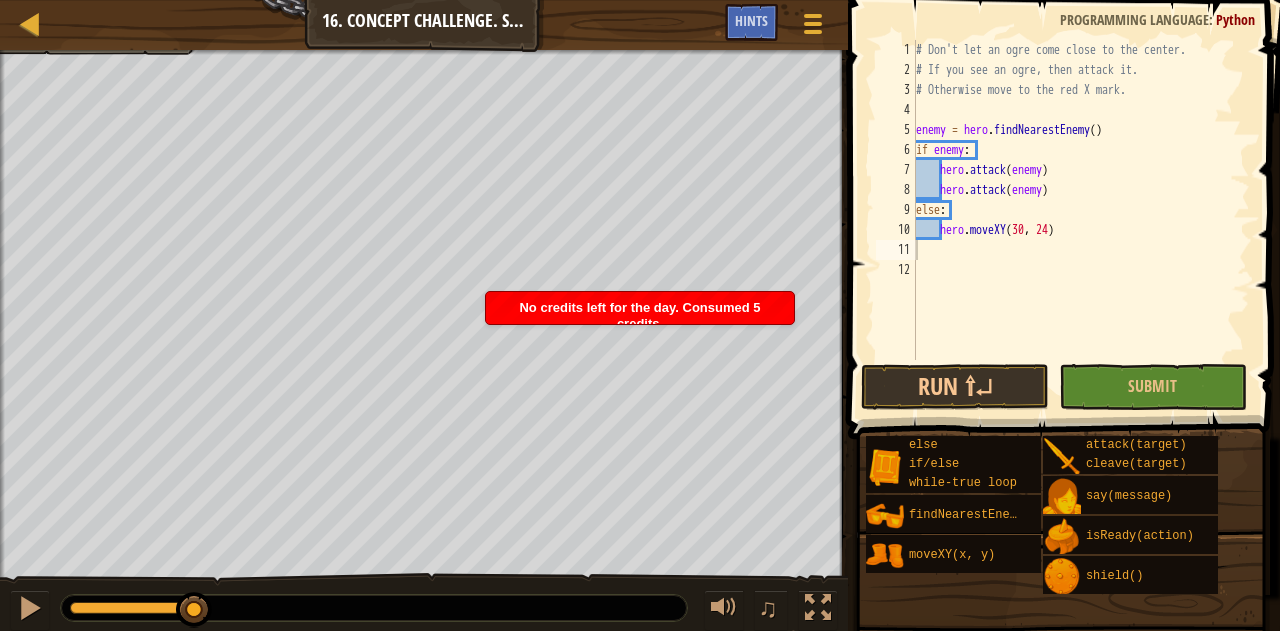 click at bounding box center [1061, 711] 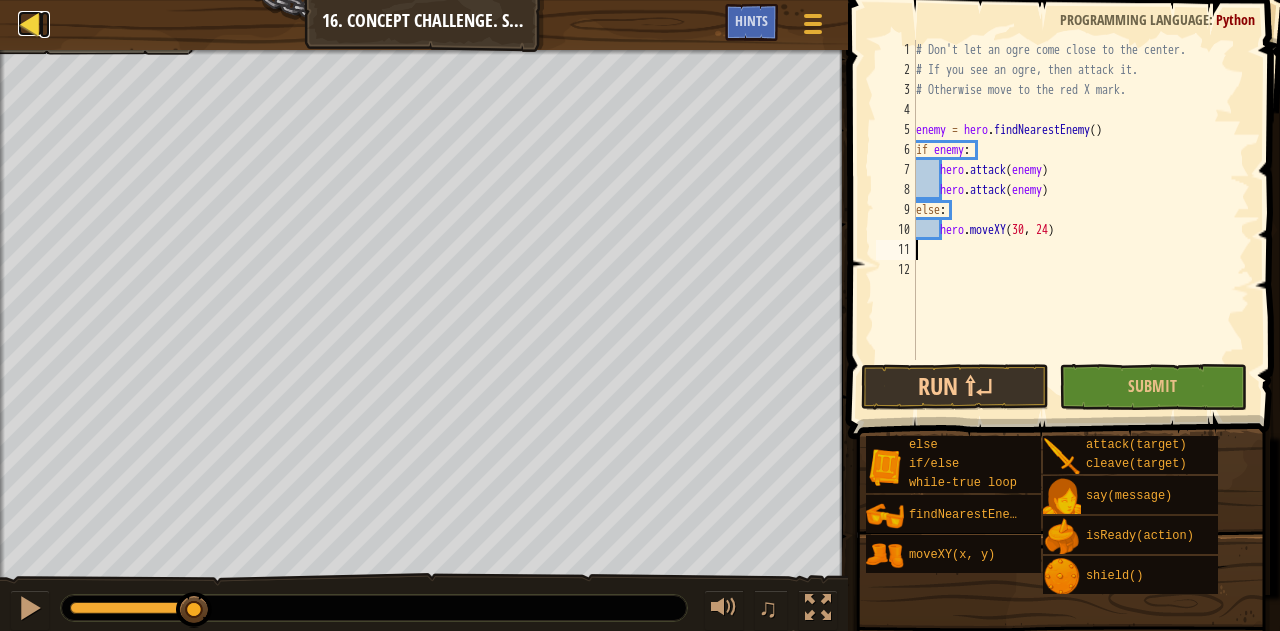 click on "Map" at bounding box center [45, 24] 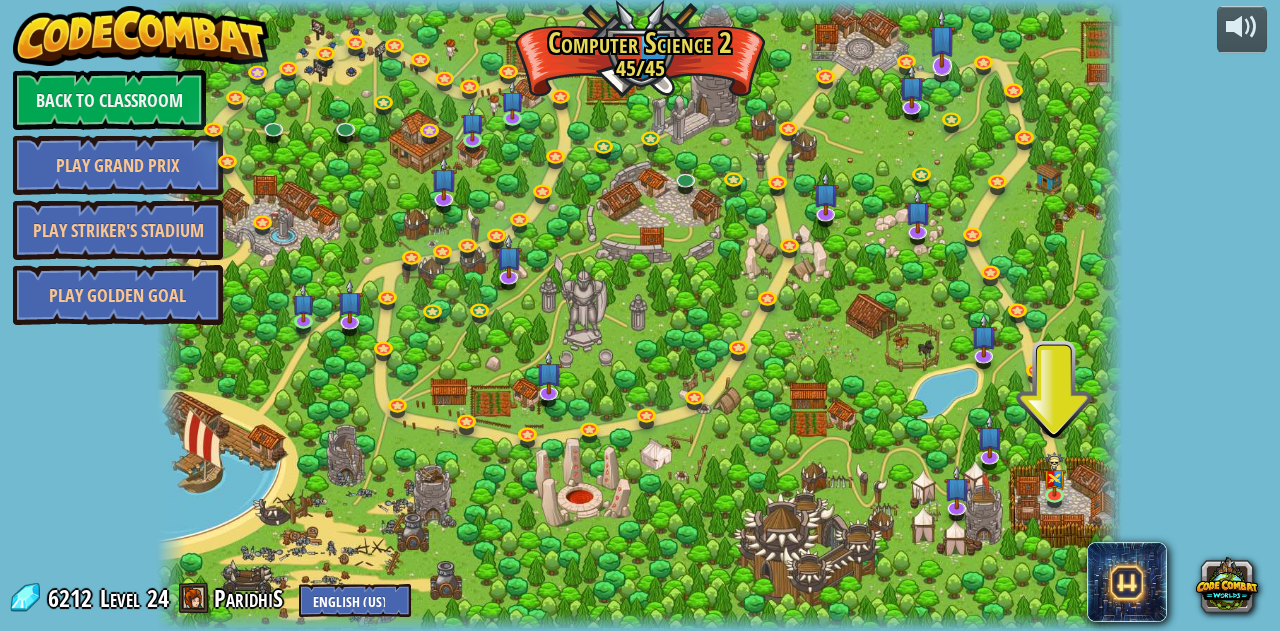 click at bounding box center (942, 38) 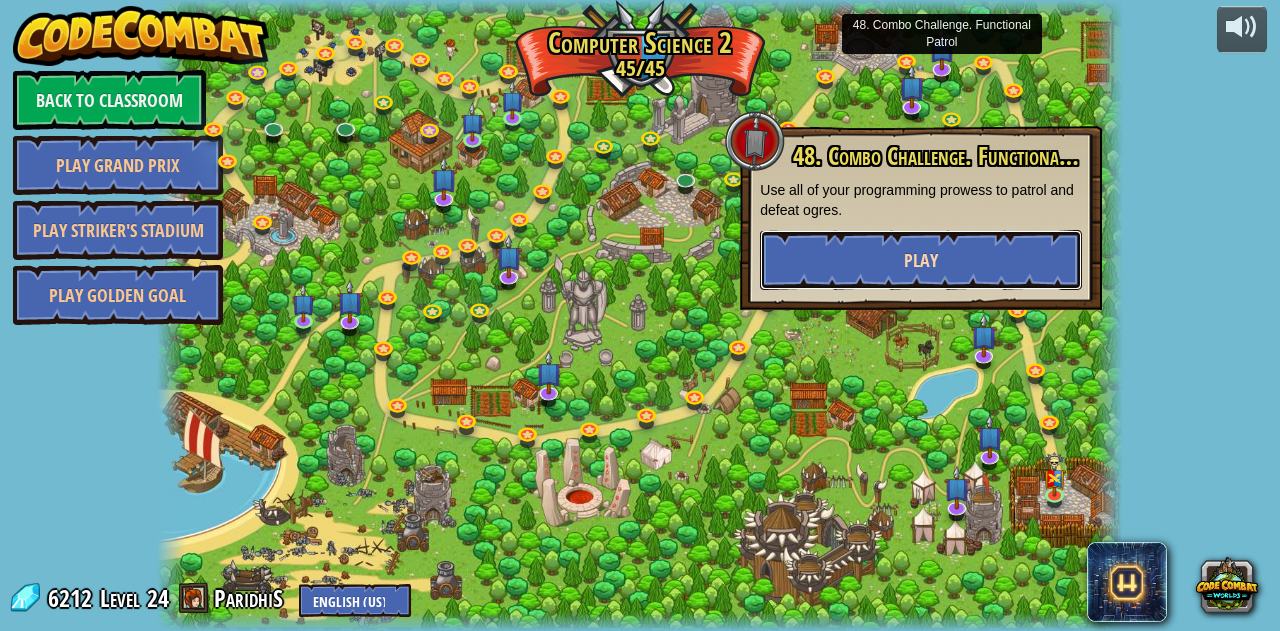 click on "Play" at bounding box center [921, 260] 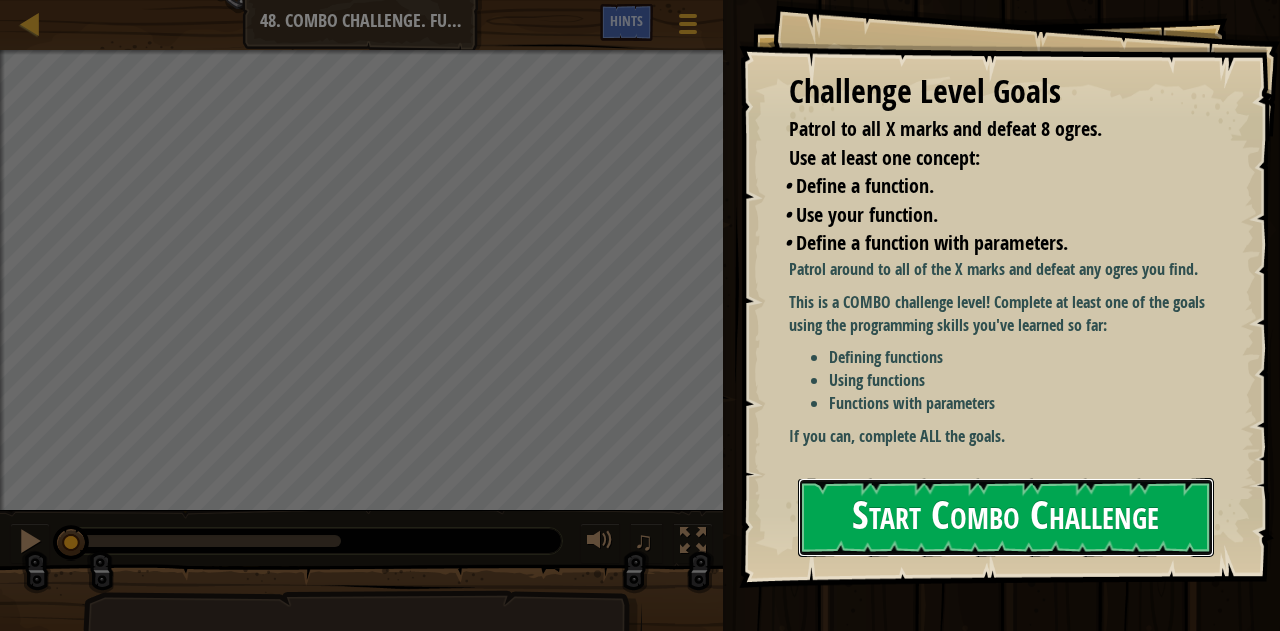 click on "Start Combo Challenge" at bounding box center (1006, 517) 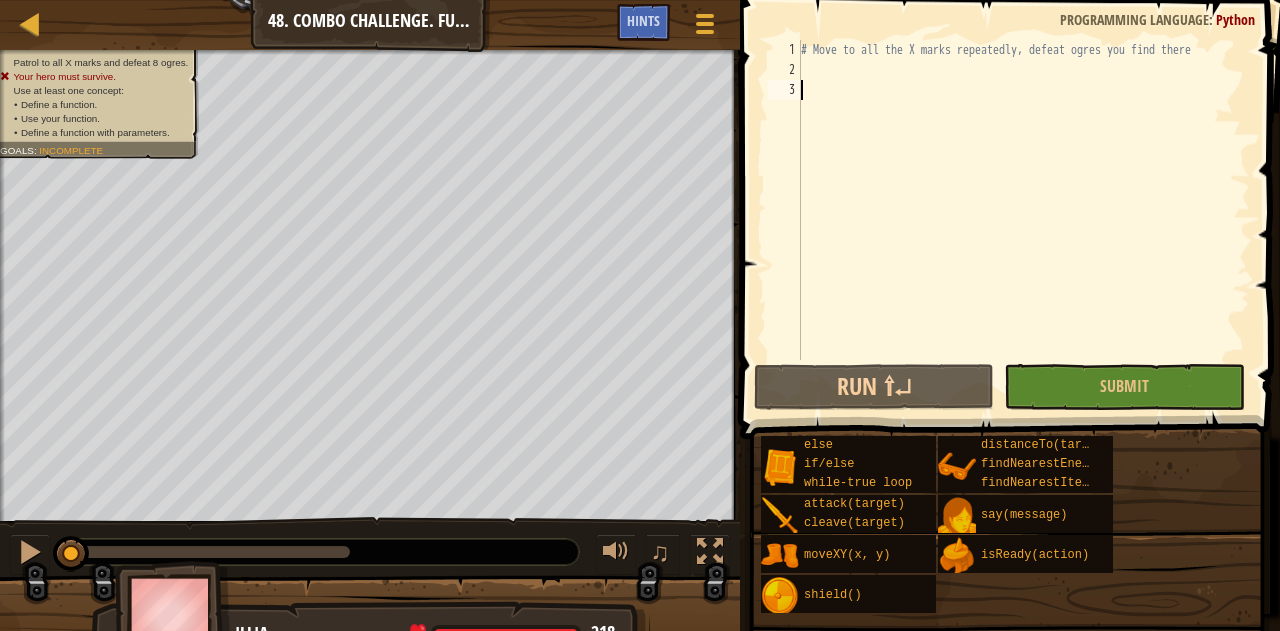 type on "wh" 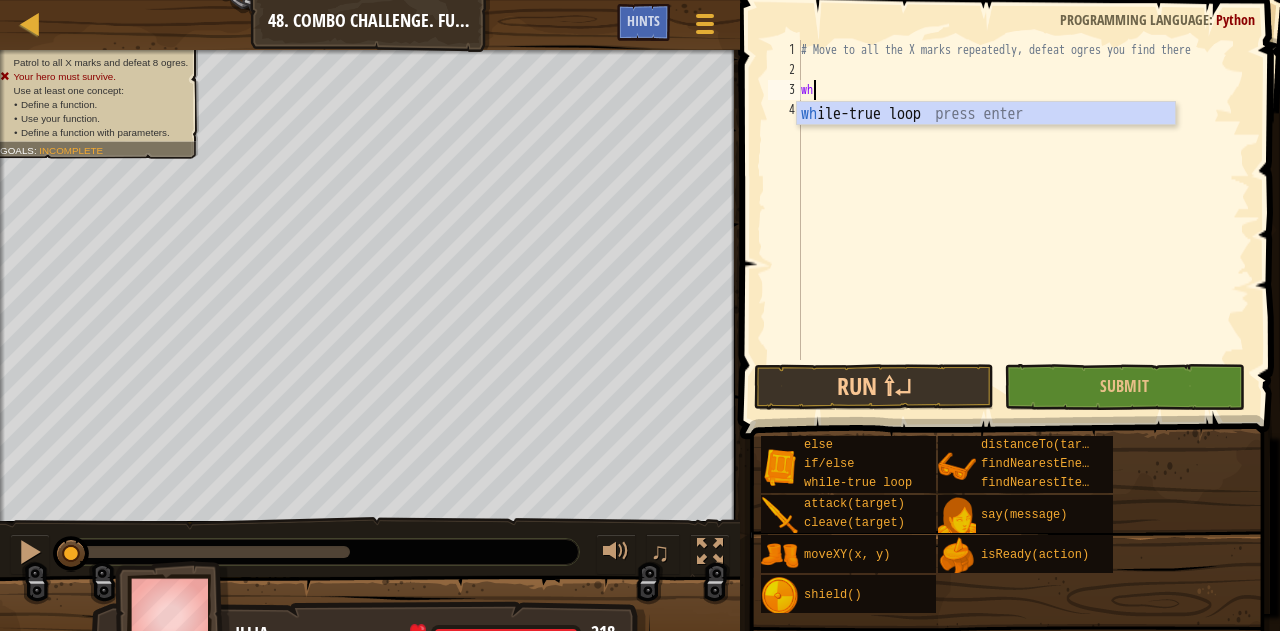 click on "wh ile-true loop press enter" at bounding box center [986, 138] 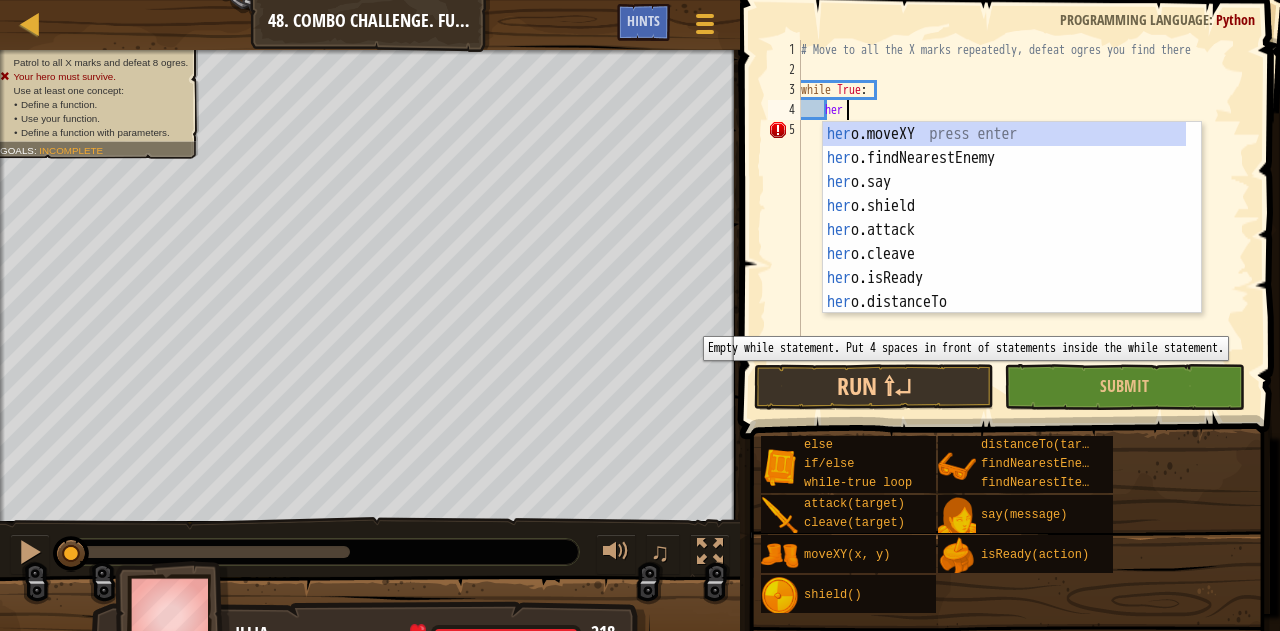 scroll, scrollTop: 9, scrollLeft: 2, axis: both 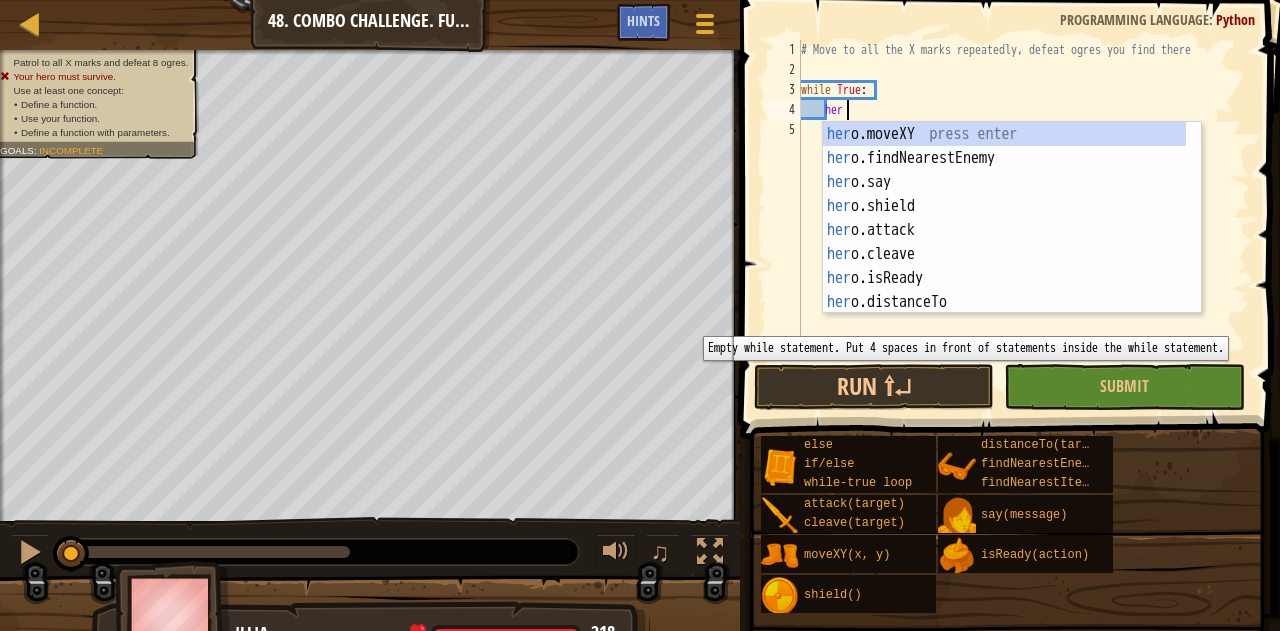 click on "hero.moveXY press enter hero.findNearestEnemy press enter hero.say press enter hero.shield press enter hero.attack press enter hero.cleave press enter hero.isReady press enter hero.distanceTo press enter hero.findNearestItem press enter" at bounding box center [1005, 242] 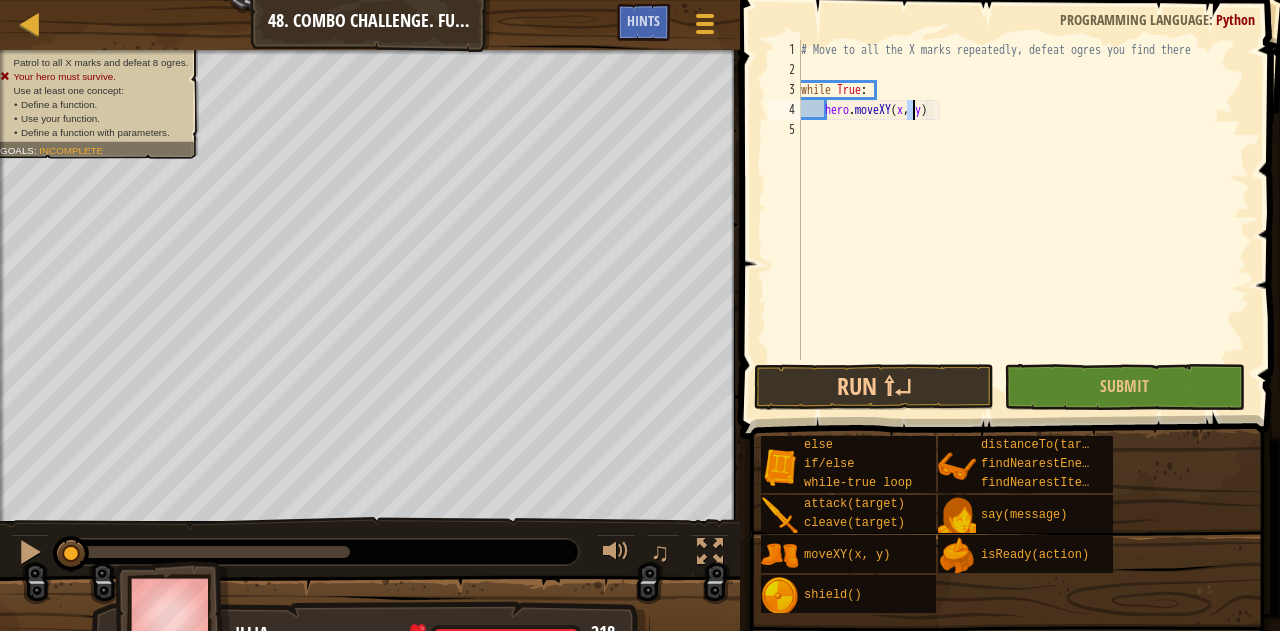 click on "# Move to all the X marks repeatedly, defeat ogres you find there while   True :      hero . moveXY ( x ,   y )" at bounding box center (1023, 220) 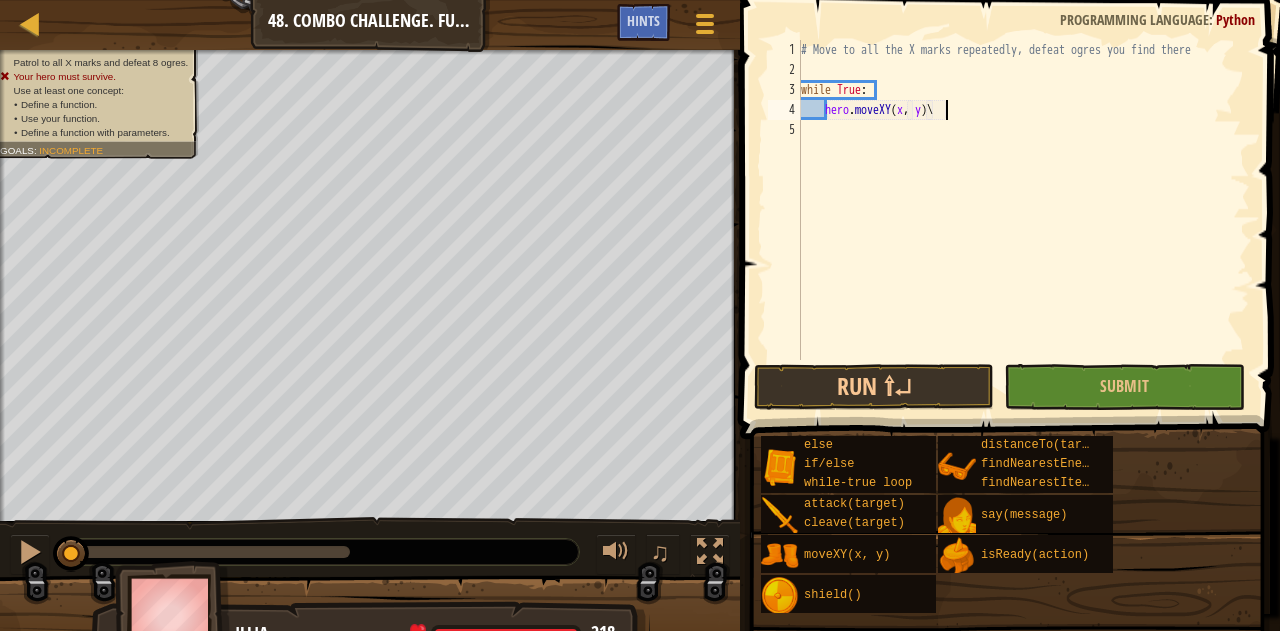type on "hero.moveXY(x, y)" 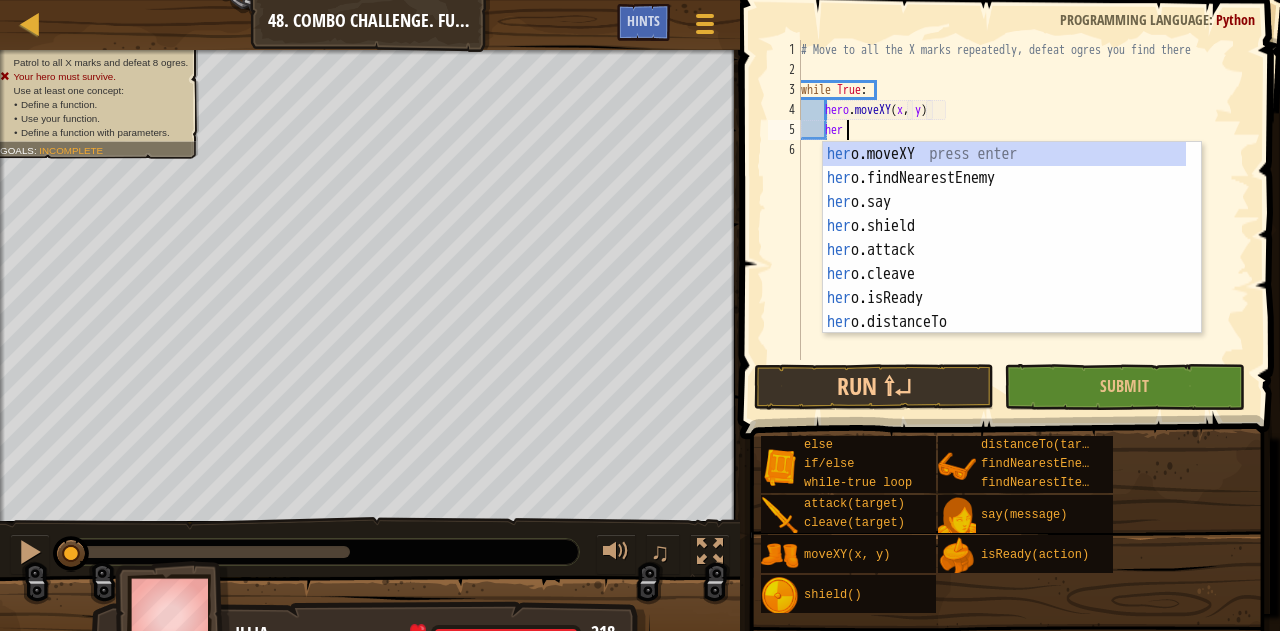 scroll, scrollTop: 9, scrollLeft: 3, axis: both 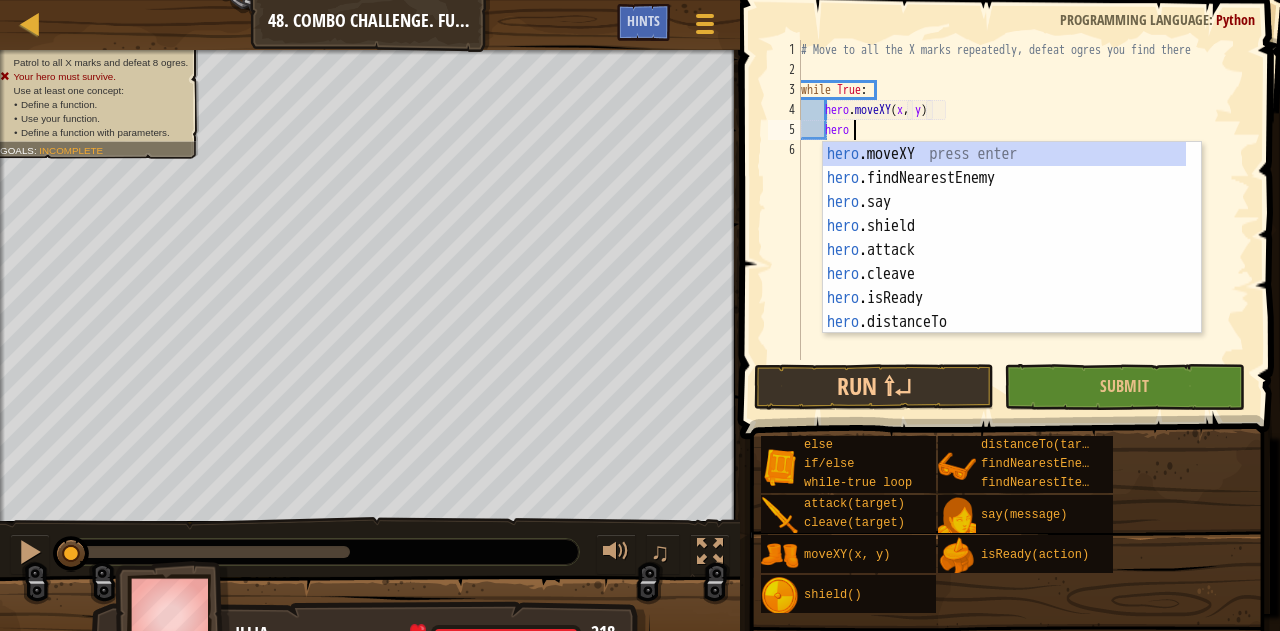 click on "hero .moveXY press enter hero .findNearestEnemy press enter hero .say press enter hero .shield press enter hero .attack press enter hero .cleave press enter hero .isReady press enter hero .distanceTo press enter hero .findNearestItem press enter" at bounding box center [1005, 262] 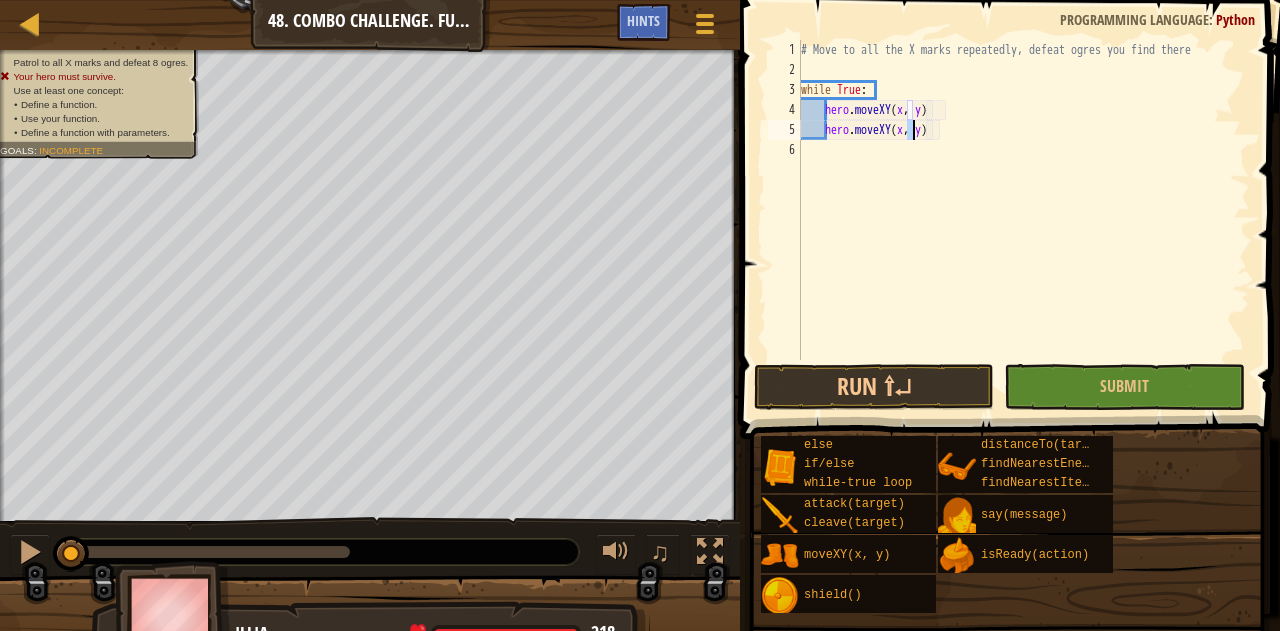 click on "# Move to all the X marks repeatedly, defeat ogres you find there while   True :      hero . moveXY ( x ,   y )      hero . moveXY ( x ,   y )" at bounding box center [1023, 220] 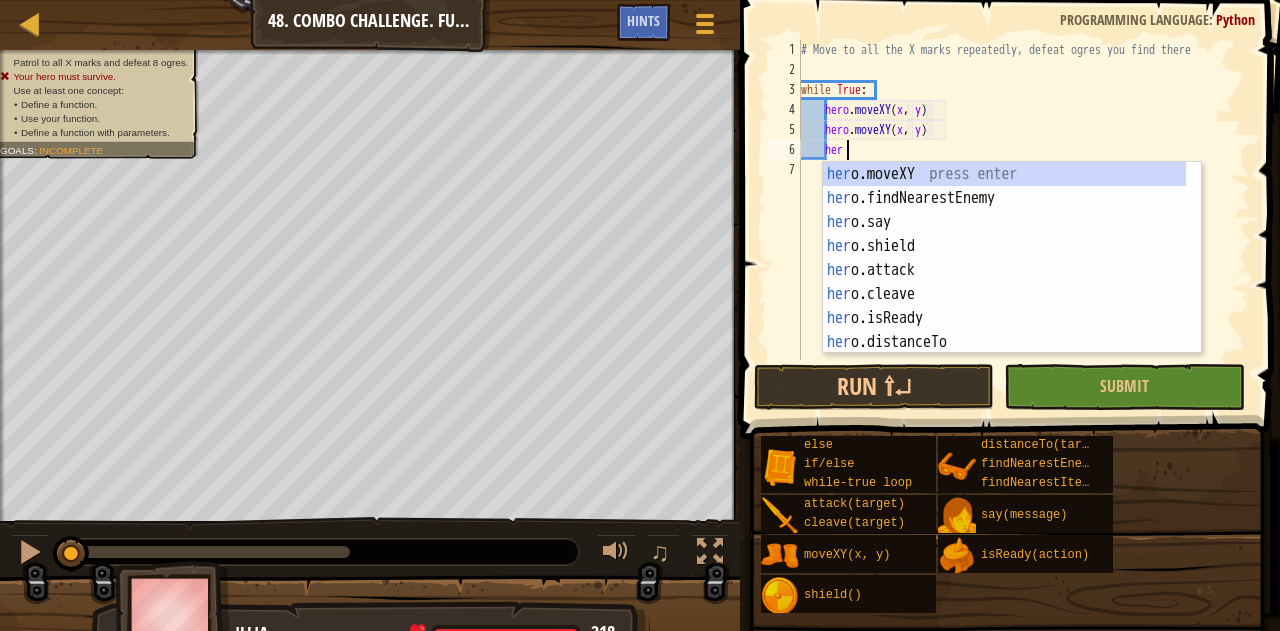scroll, scrollTop: 9, scrollLeft: 3, axis: both 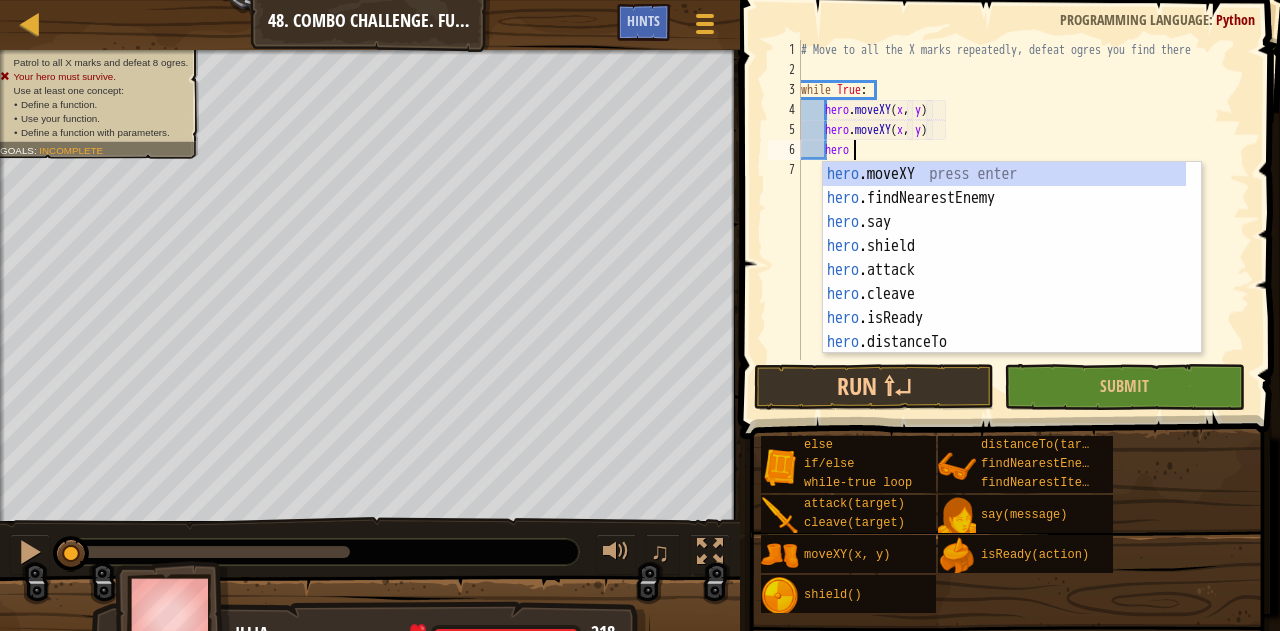 click on "hero .moveXY press enter hero .findNearestEnemy press enter hero .say press enter hero .shield press enter hero .attack press enter hero .cleave press enter hero .isReady press enter hero .distanceTo press enter hero .findNearestItem press enter" at bounding box center (1005, 282) 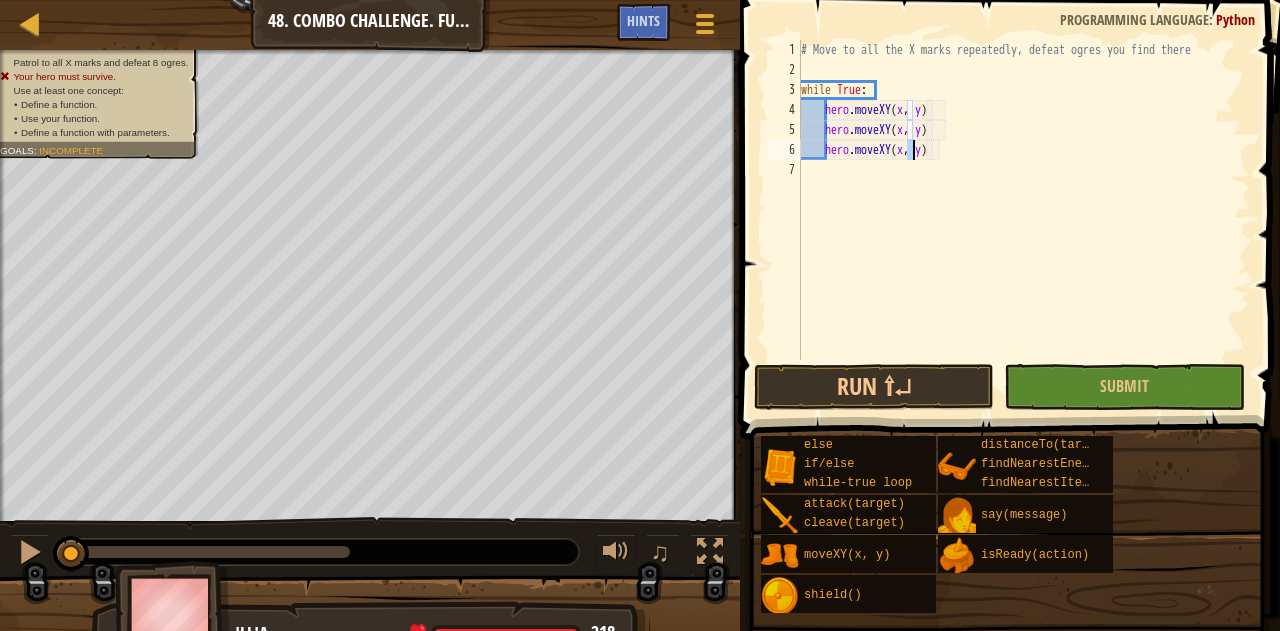click on "# Move to all the X marks repeatedly, defeat ogres you find there while   True :      hero . moveXY ( x ,   y )      hero . moveXY ( x ,   y )      hero . moveXY ( x ,   y )" at bounding box center (1023, 220) 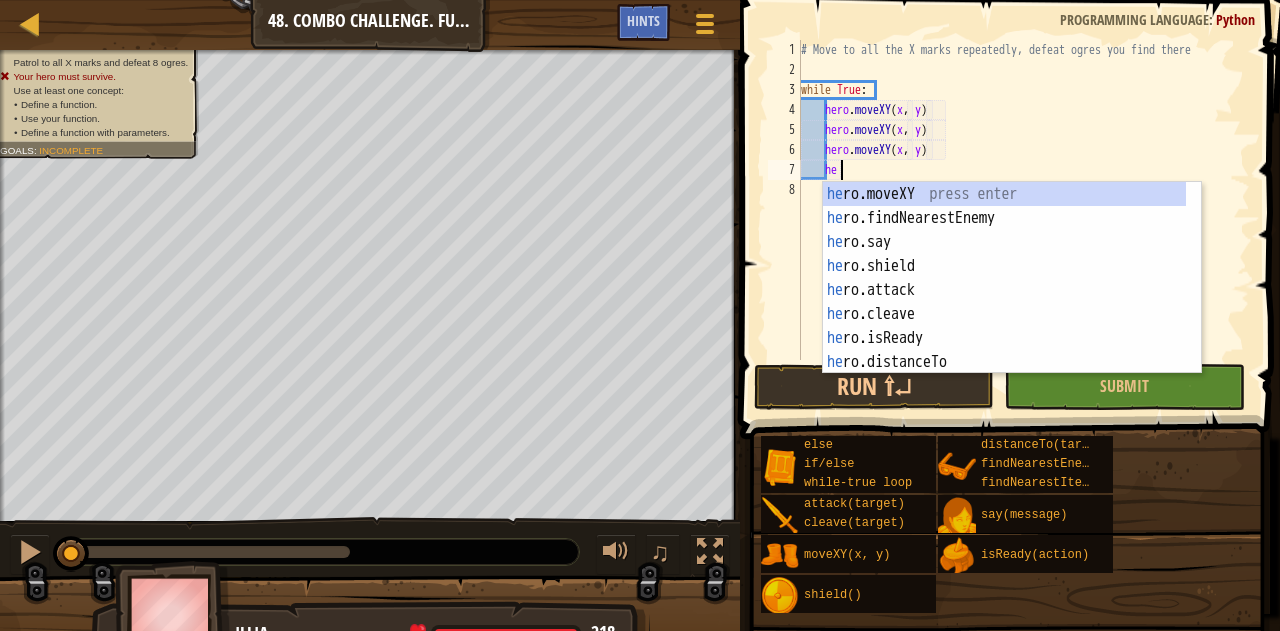 scroll, scrollTop: 9, scrollLeft: 3, axis: both 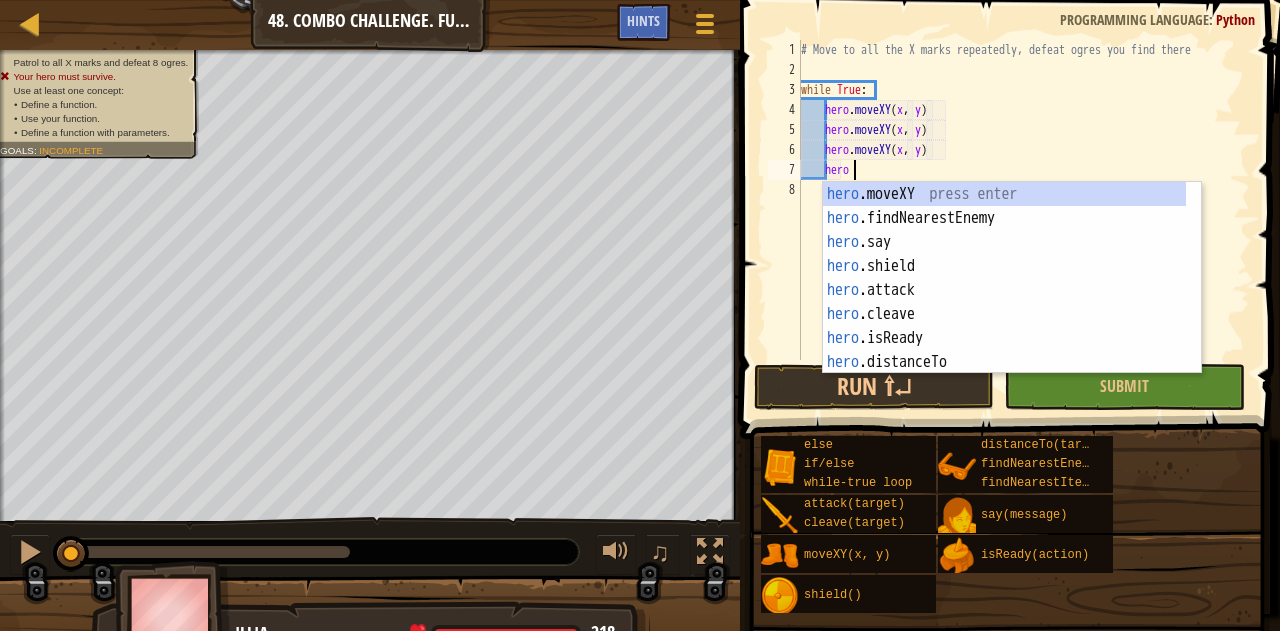 click on "hero .moveXY press enter hero .findNearestEnemy press enter hero .say press enter hero .shield press enter hero .attack press enter hero .cleave press enter hero .isReady press enter hero .distanceTo press enter hero .findNearestItem press enter" at bounding box center (1005, 302) 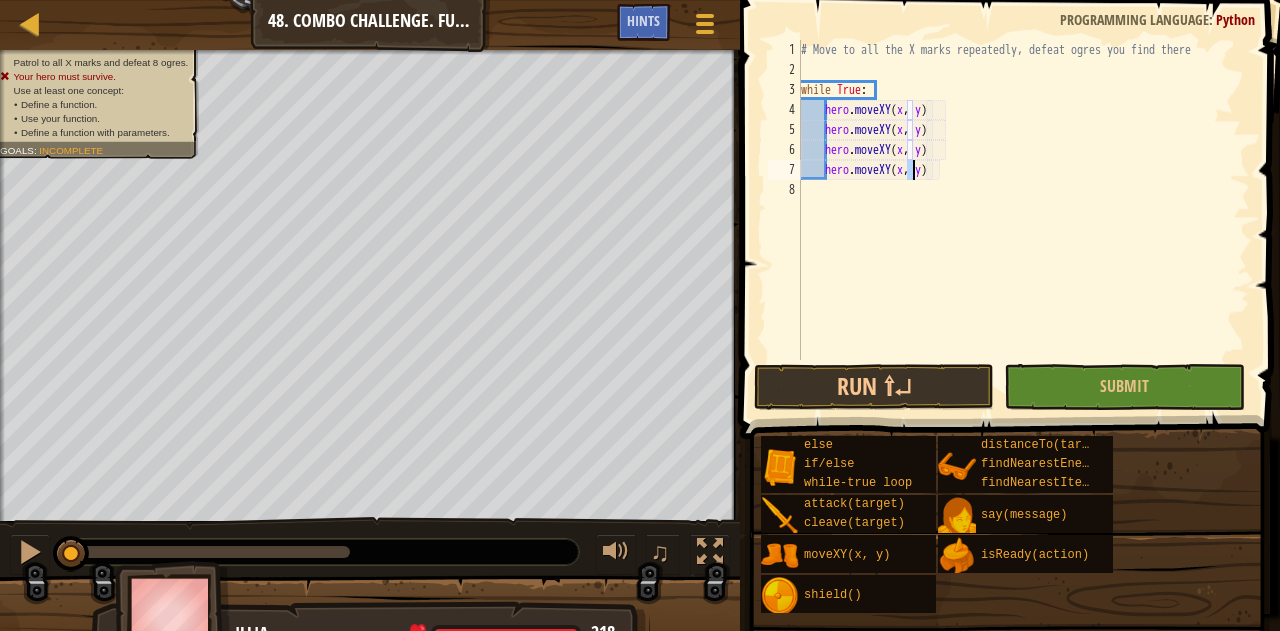click on "# Move to all the X marks repeatedly, defeat ogres you find there while   True :      hero . moveXY ( x ,   y )      hero . moveXY ( x ,   y )      hero . moveXY ( x ,   y )      hero . moveXY ( x ,   y )" at bounding box center (1023, 220) 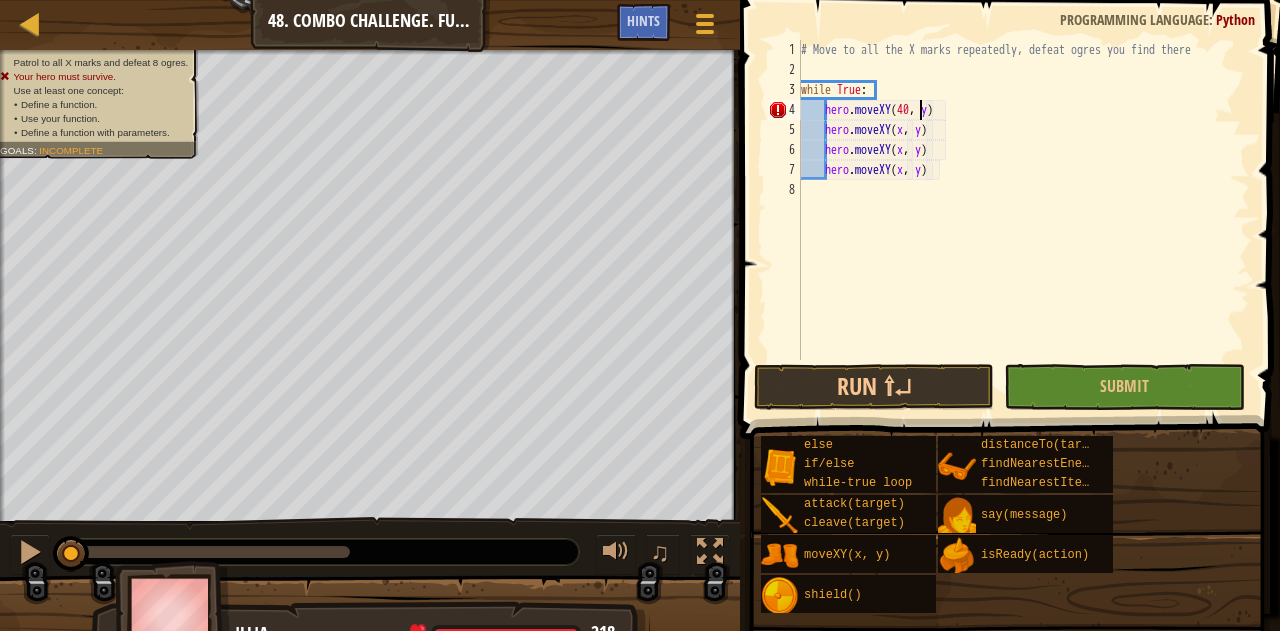 scroll, scrollTop: 9, scrollLeft: 9, axis: both 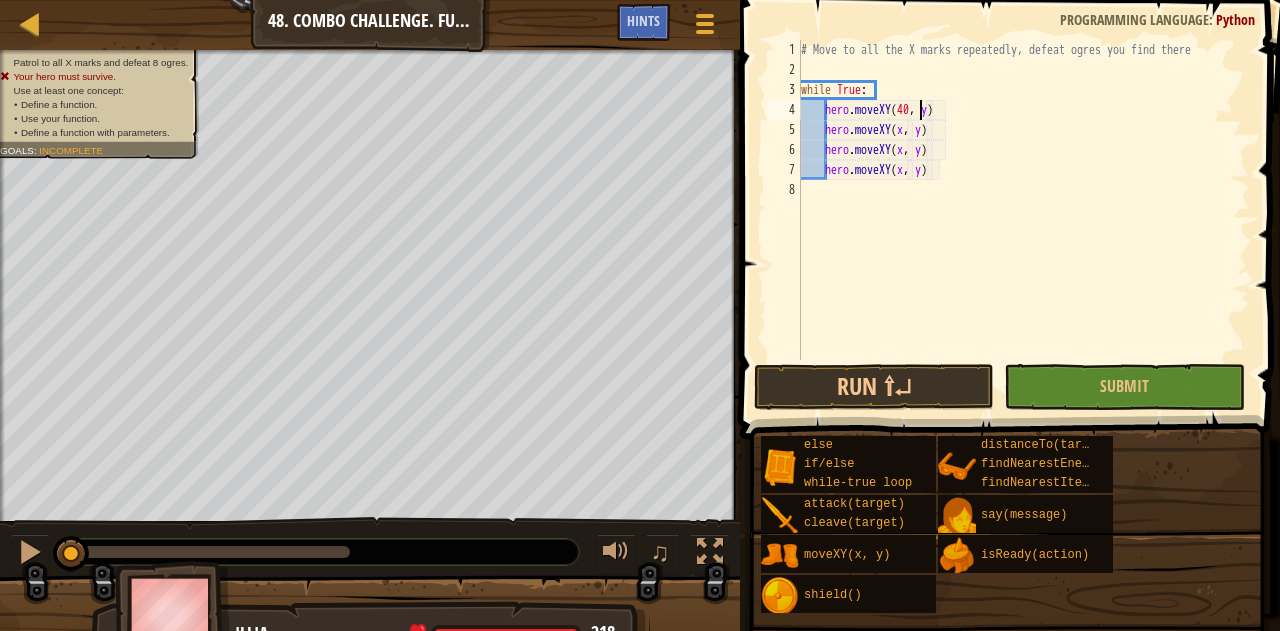 click on "# Move to all the X marks repeatedly, defeat ogres you find there while   True :      hero . moveXY ( 40 ,   y )      hero . moveXY ( x ,   y )      hero . moveXY ( x ,   y )      hero . moveXY ( x ,   y )" at bounding box center [1023, 220] 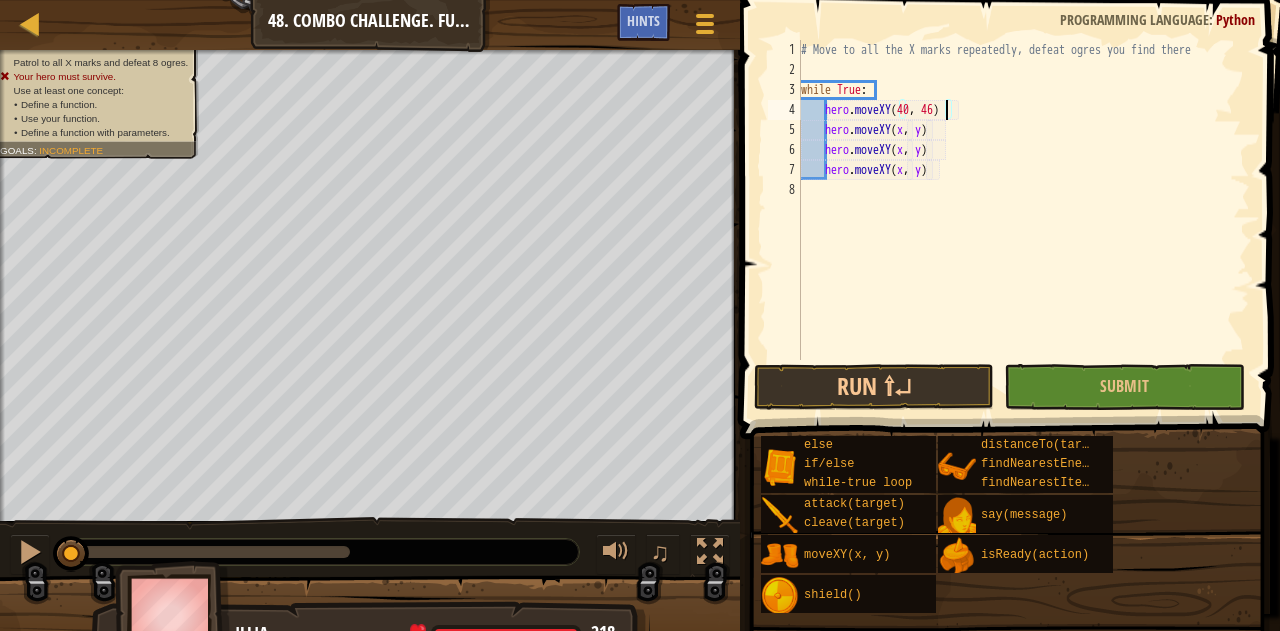 click on "# Move to all the X marks repeatedly, defeat ogres you find there while   True :      hero . moveXY ( 40 ,   46 )      hero . moveXY ( x ,   y )      hero . moveXY ( x ,   y )      hero . moveXY ( x ,   y )" at bounding box center [1023, 220] 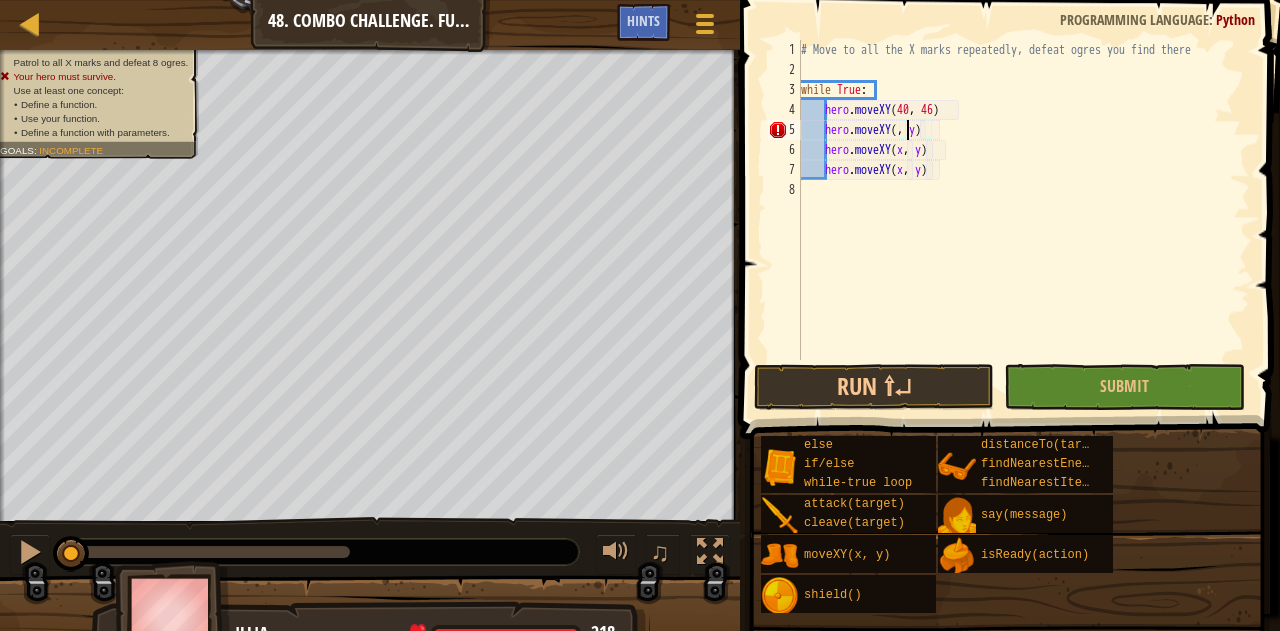 scroll, scrollTop: 9, scrollLeft: 9, axis: both 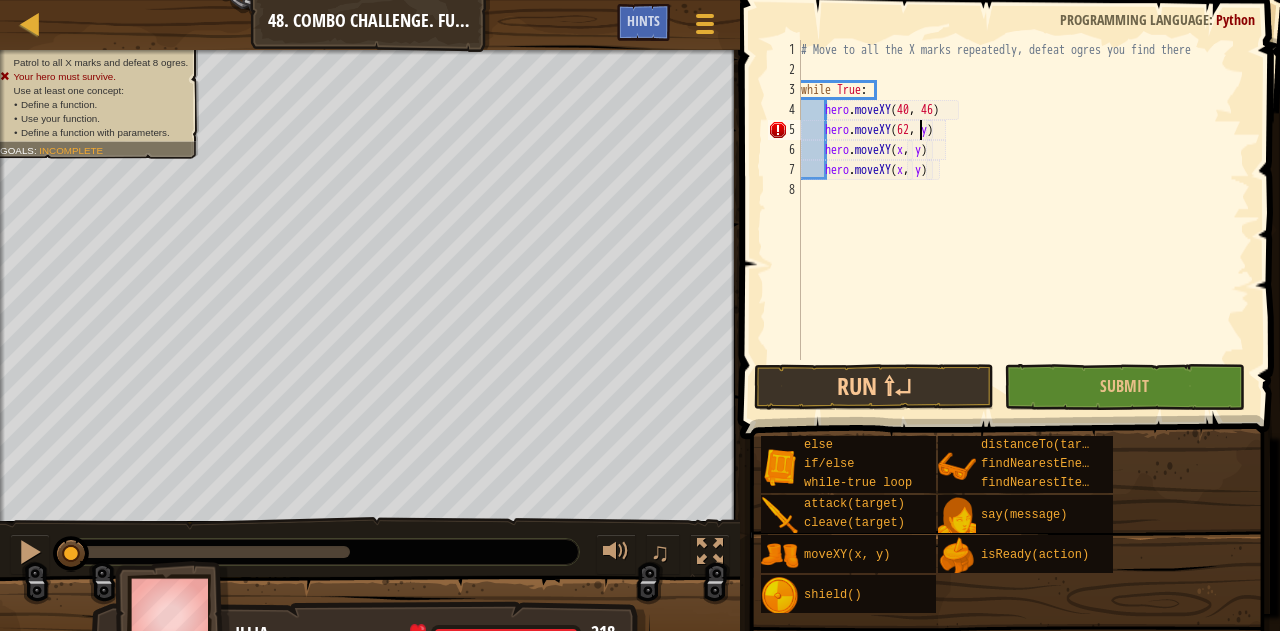 click on "# Move to all the X marks repeatedly, defeat ogres you find there while   True :      hero . moveXY ( 40 ,   46 )      hero . moveXY ( 62 ,   y )      hero . moveXY ( x ,   y )      hero . moveXY ( x ,   y )" at bounding box center [1023, 220] 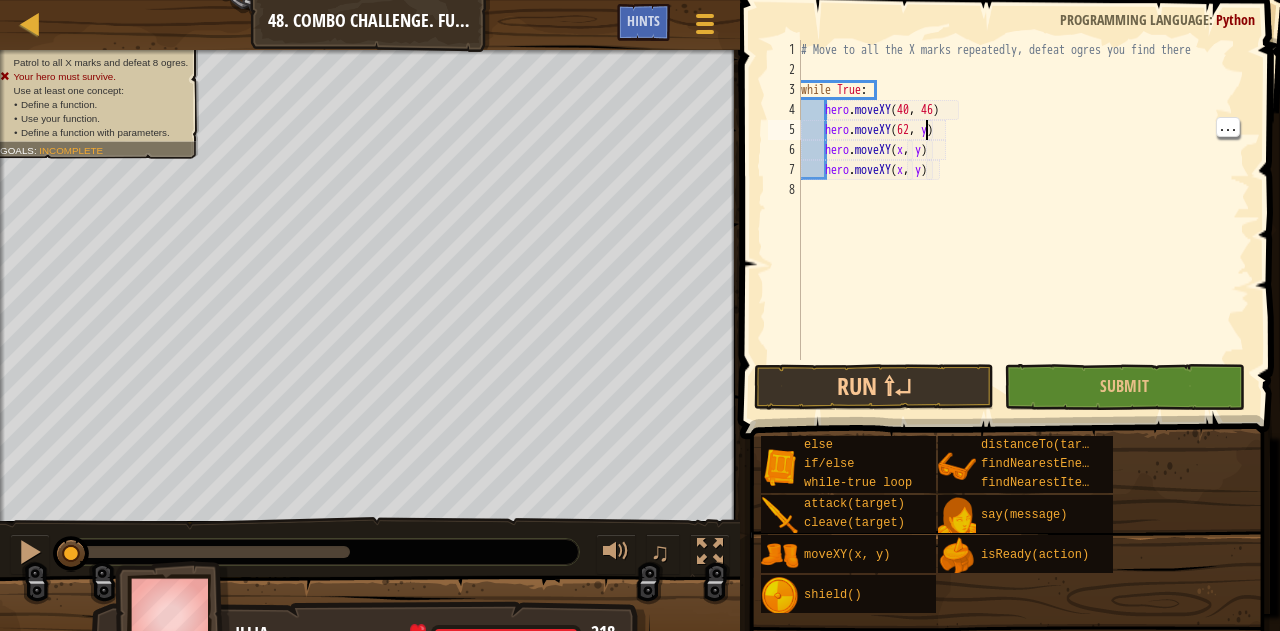 click on "# Move to all the X marks repeatedly, defeat ogres you find there while   True :      hero . moveXY ( 40 ,   46 )      hero . moveXY ( 62 ,   y )      hero . moveXY ( x ,   y )      hero . moveXY ( x ,   y )" at bounding box center (1023, 220) 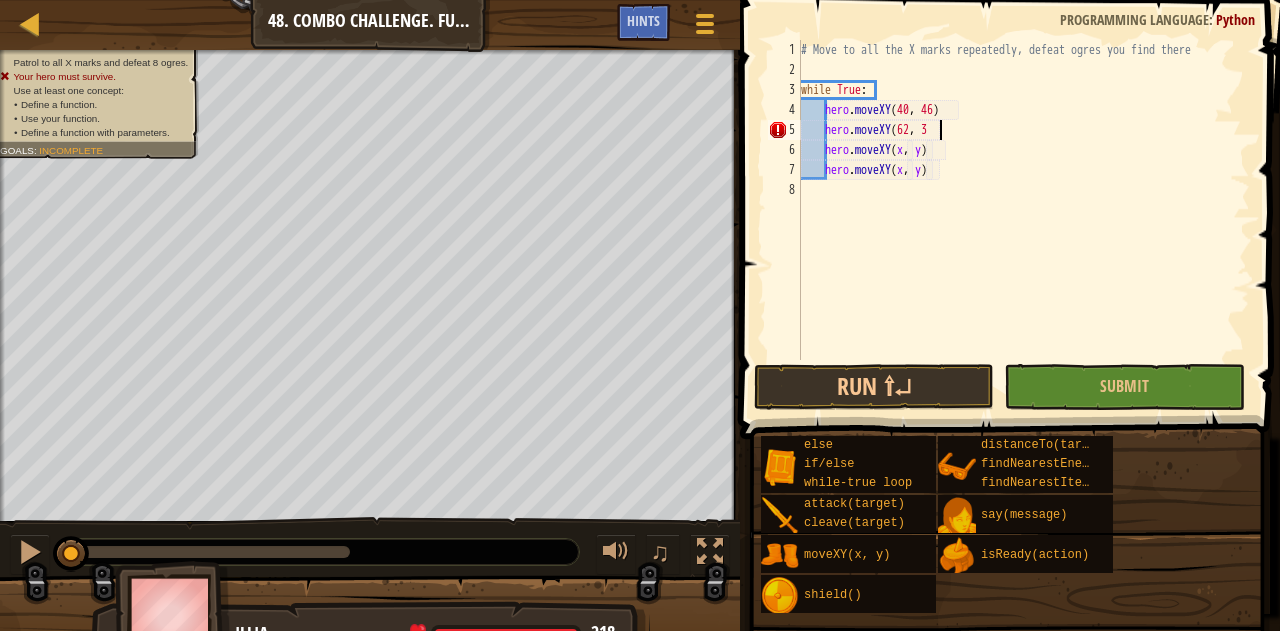 scroll, scrollTop: 9, scrollLeft: 11, axis: both 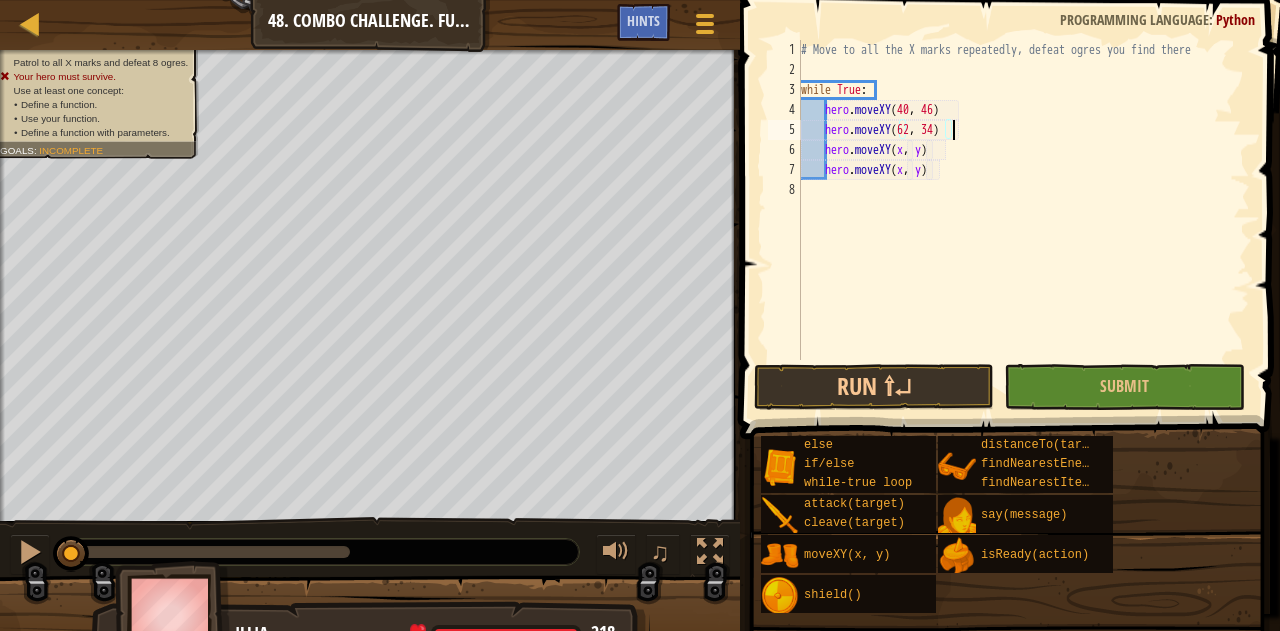 click on "# Move to all the X marks repeatedly, defeat ogres you find there while   True :      hero . moveXY ( 40 ,   46 )      hero . moveXY ( 62 ,   34 )      hero . moveXY ( x ,   y )      hero . moveXY ( x ,   y )" at bounding box center (1023, 220) 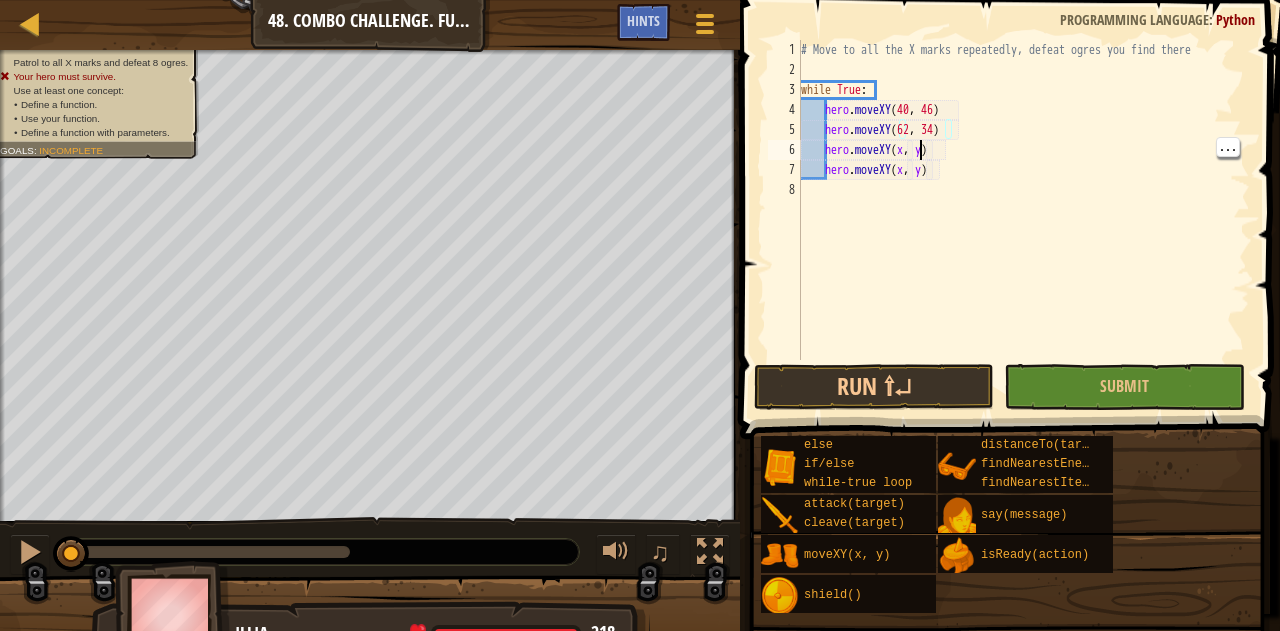scroll, scrollTop: 9, scrollLeft: 10, axis: both 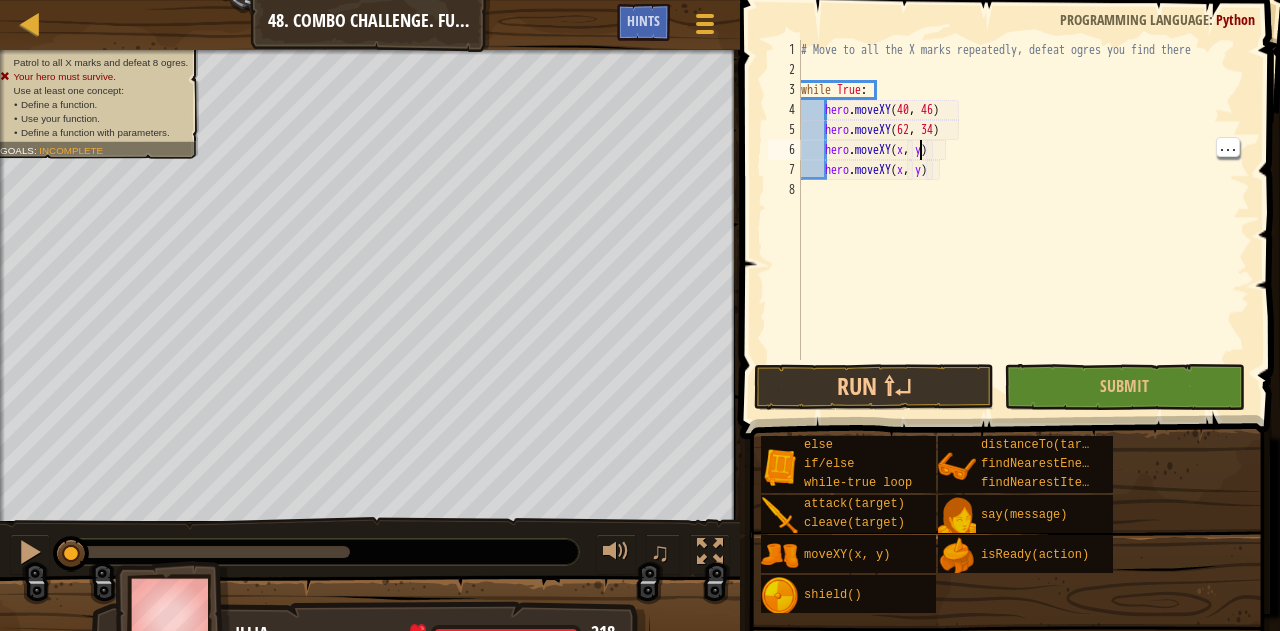 click on "# Move to all the X marks repeatedly, defeat ogres you find there while   True :      hero . moveXY ( 40 ,   46 )      hero . moveXY ( 62 ,   34 )      hero . moveXY ( x ,   y )      hero . moveXY ( x ,   y )" at bounding box center (1023, 220) 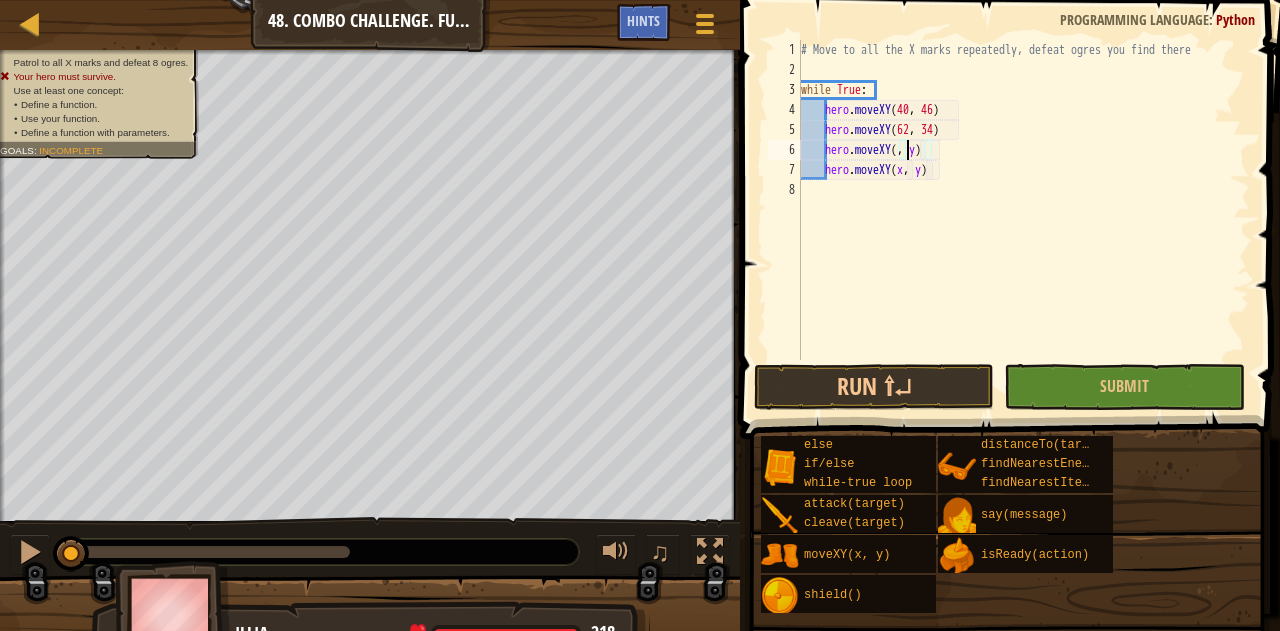 scroll, scrollTop: 9, scrollLeft: 9, axis: both 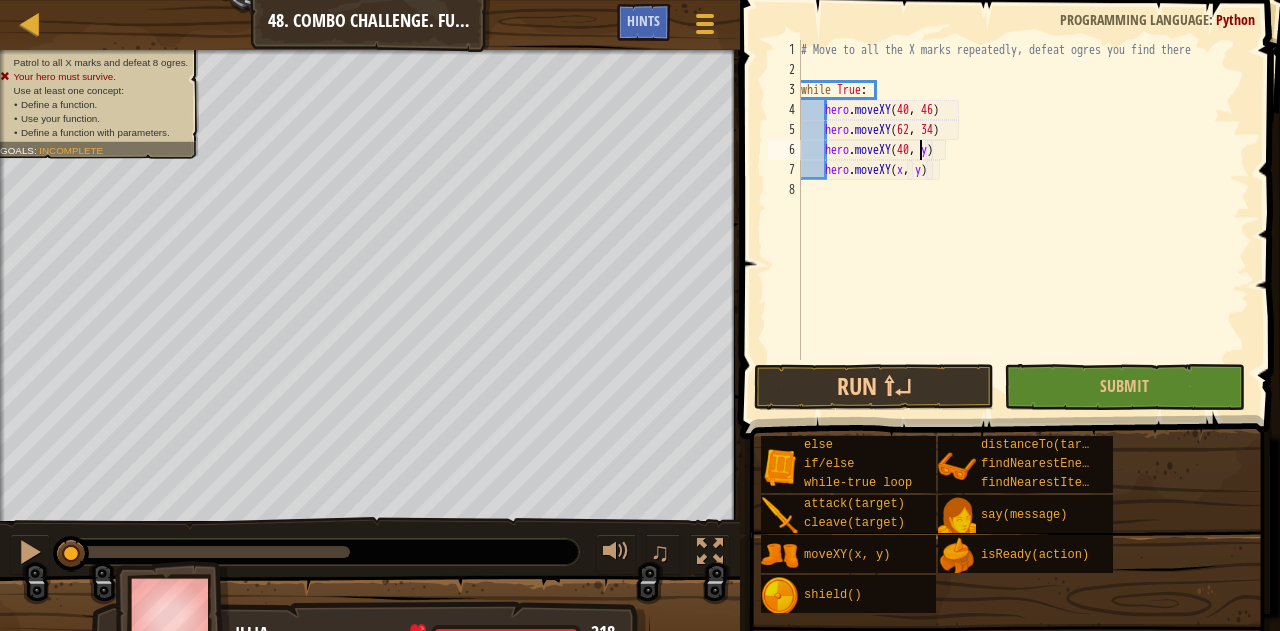 click on "# Move to all the X marks repeatedly, defeat ogres you find there while   True :      hero . moveXY ( 40 ,   46 )      hero . moveXY ( 62 ,   34 )      hero . moveXY ( 40 ,   y )      hero . moveXY ( x ,   y )" at bounding box center (1023, 220) 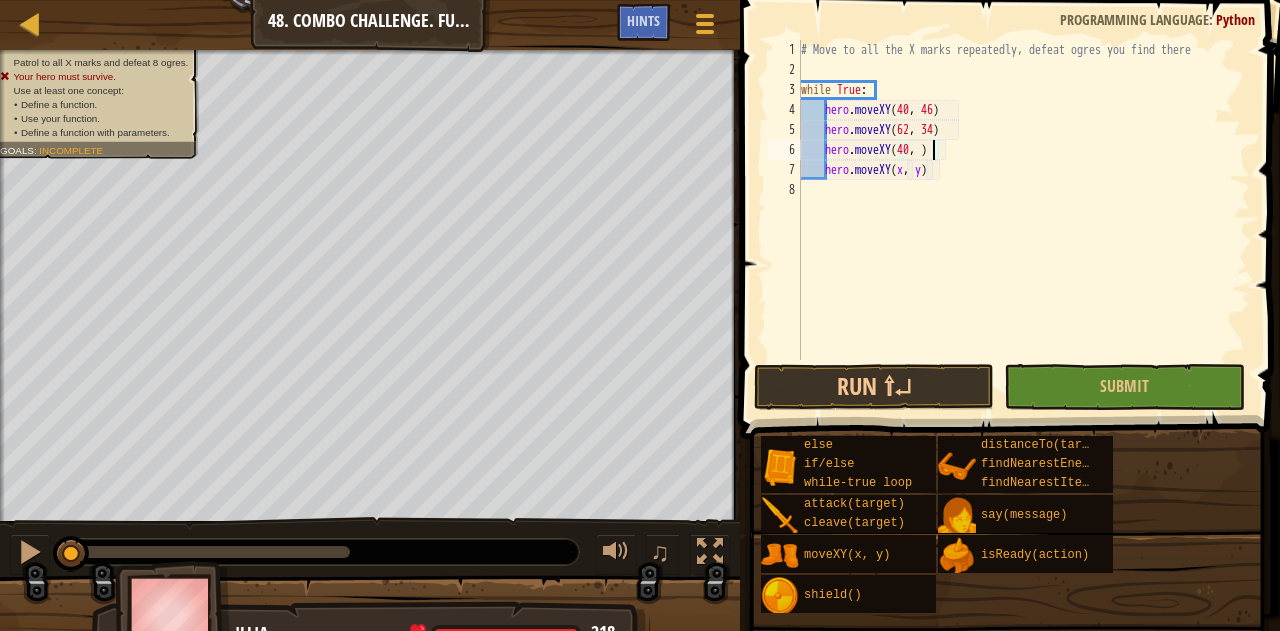 type on "hero.moveXY(40, 22)" 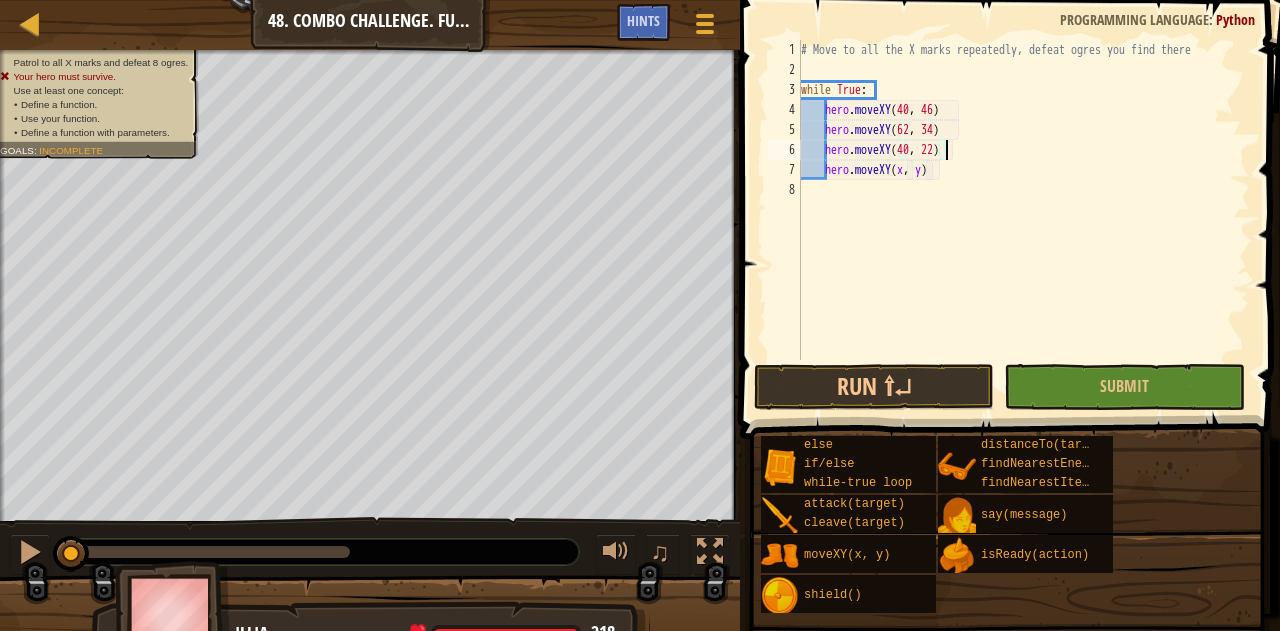 scroll, scrollTop: 9, scrollLeft: 11, axis: both 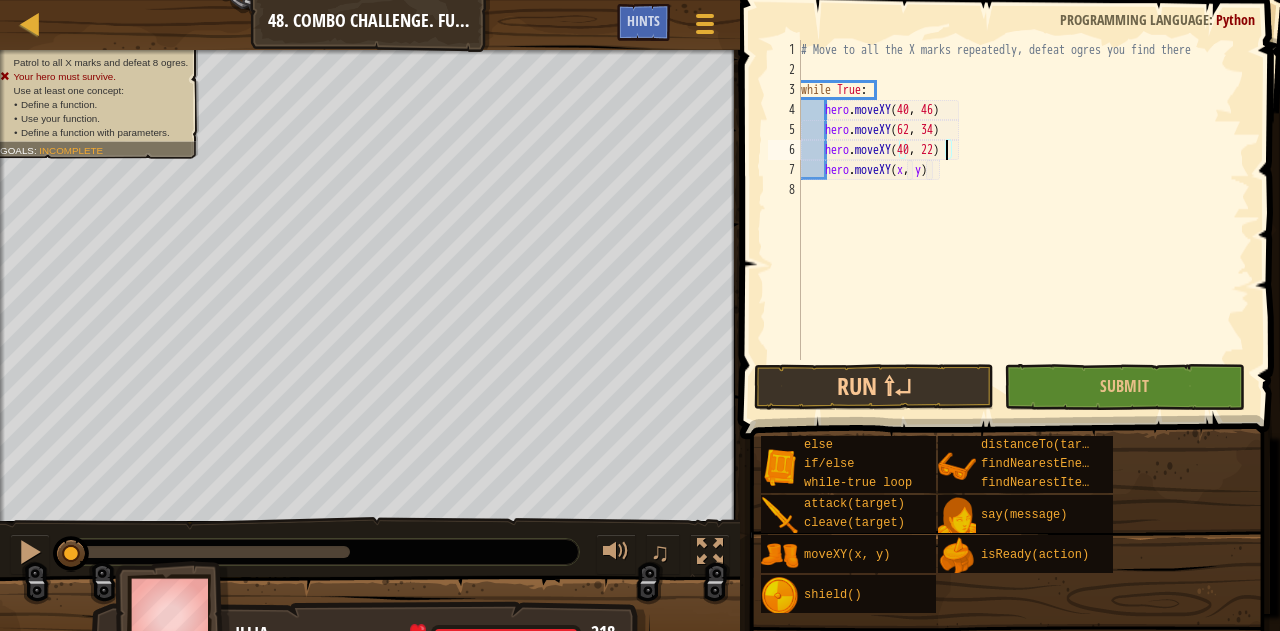 click on "# Move to all the X marks repeatedly, defeat ogres you find there while   True :      hero . moveXY ( 40 ,   46 )      hero . moveXY ( 62 ,   34 )      hero . moveXY ( 40 ,   22 )      hero . moveXY ( x ,   y )" at bounding box center [1023, 220] 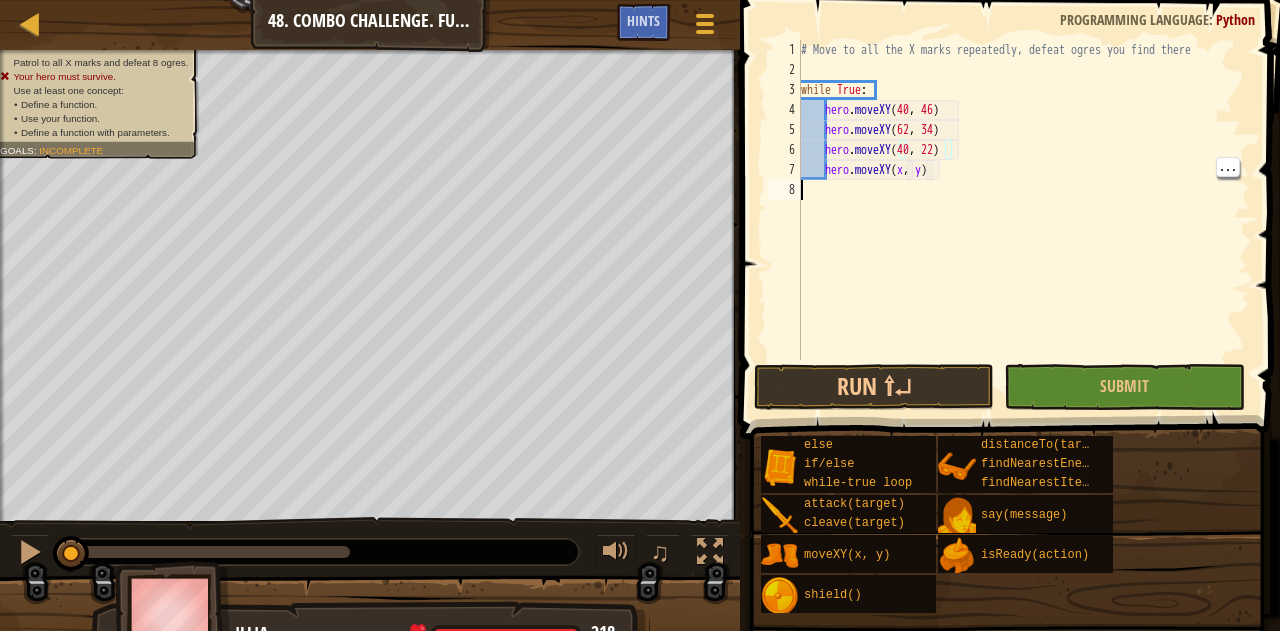 scroll, scrollTop: 9, scrollLeft: 0, axis: vertical 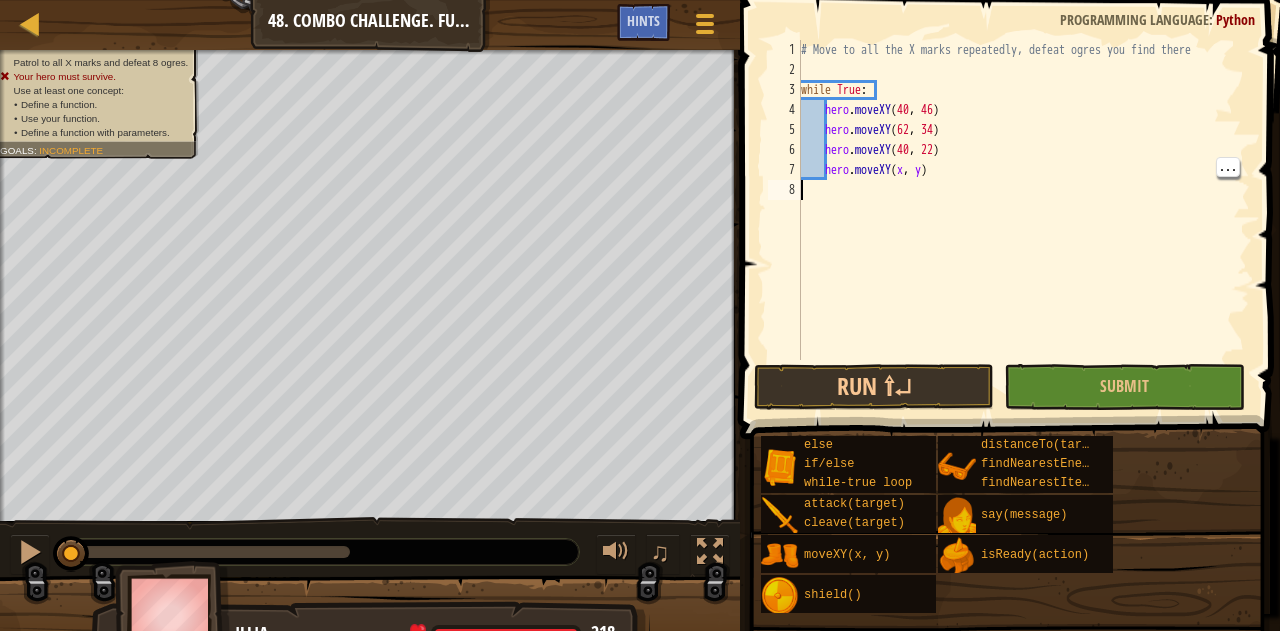 click on "# Move to all the X marks repeatedly, defeat ogres you find there while   True :      hero . moveXY ( 40 ,   46 )      hero . moveXY ( 62 ,   34 )      hero . moveXY ( 40 ,   22 )      hero . moveXY ( x ,   y )" at bounding box center [1023, 220] 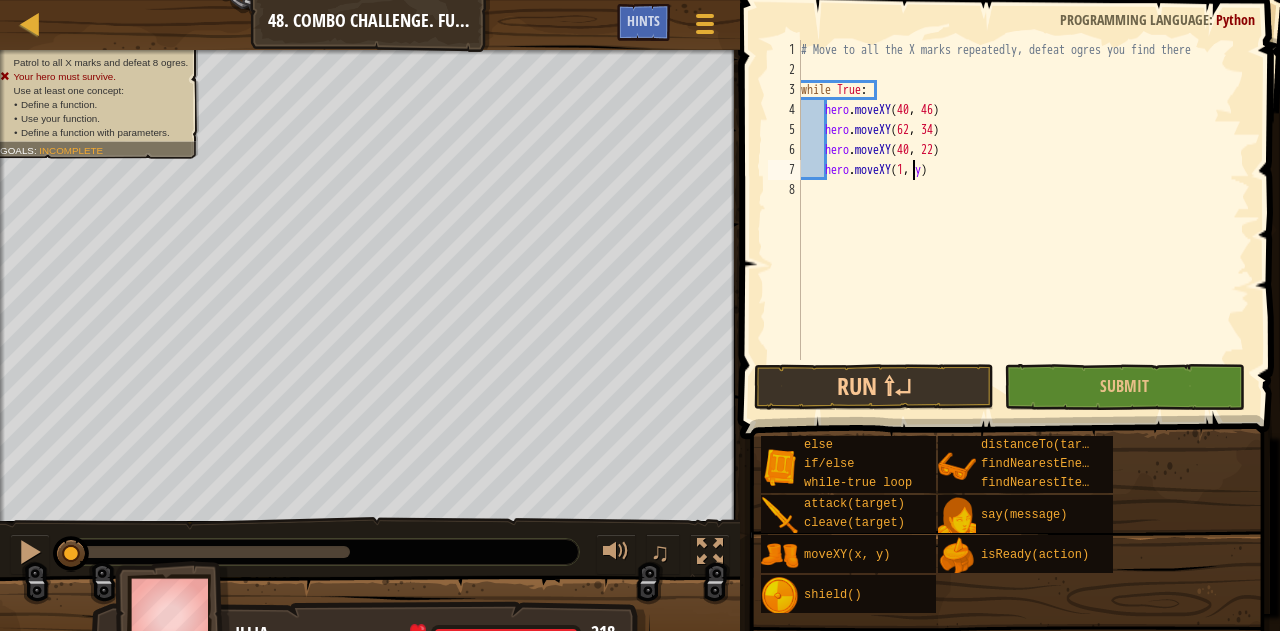 scroll, scrollTop: 9, scrollLeft: 9, axis: both 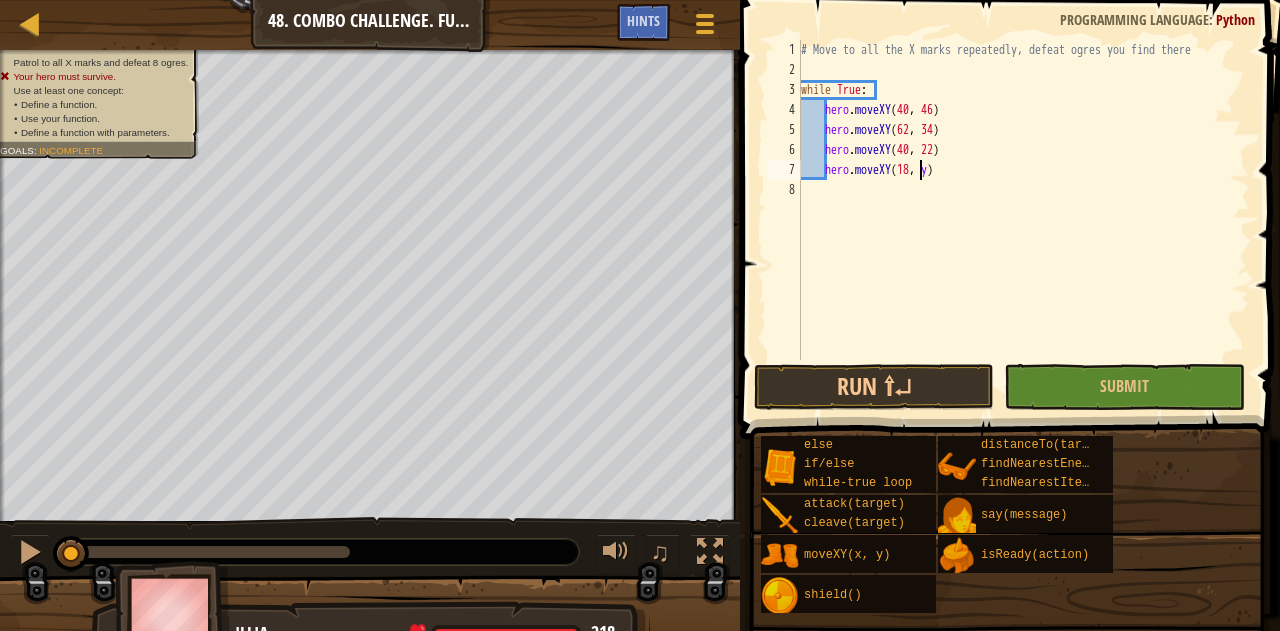 click on "# Move to all the X marks repeatedly, defeat ogres you find there while   True :      hero . moveXY ( 40 ,   46 )      hero . moveXY ( 62 ,   34 )      hero . moveXY ( 40 ,   22 )      hero . moveXY ( 18 ,   y )" at bounding box center (1023, 220) 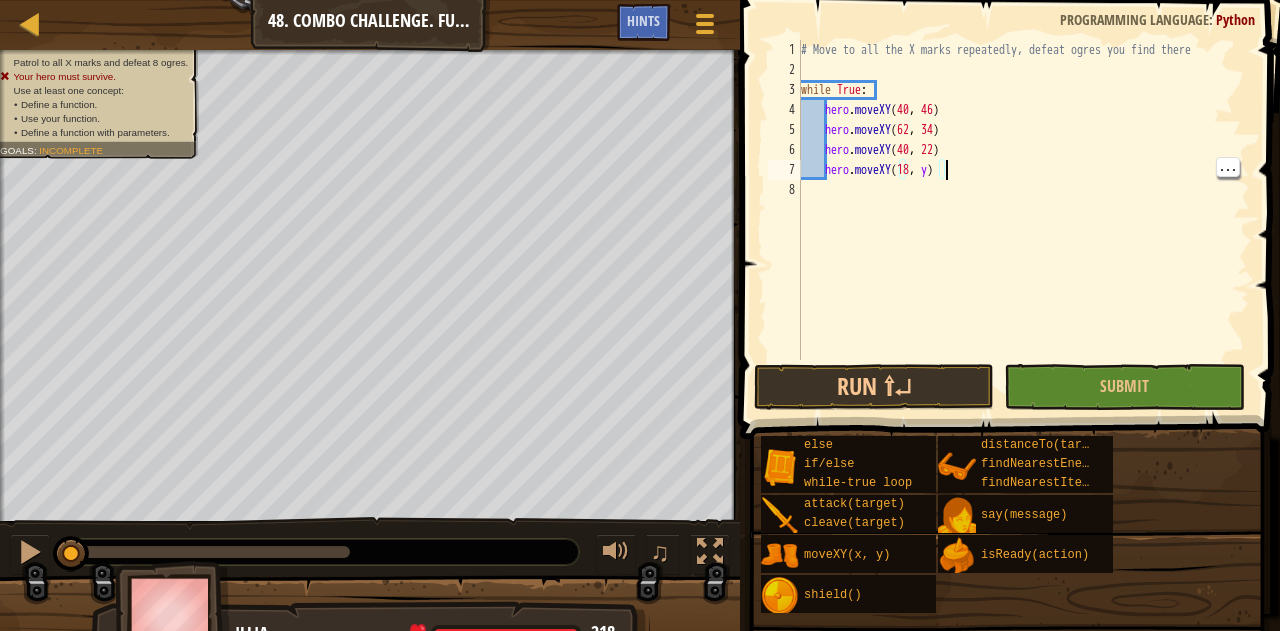 click on "# Move to all the X marks repeatedly, defeat ogres you find there while   True :      hero . moveXY ( 40 ,   46 )      hero . moveXY ( 62 ,   34 )      hero . moveXY ( 40 ,   22 )      hero . moveXY ( 18 ,   y )" at bounding box center (1023, 220) 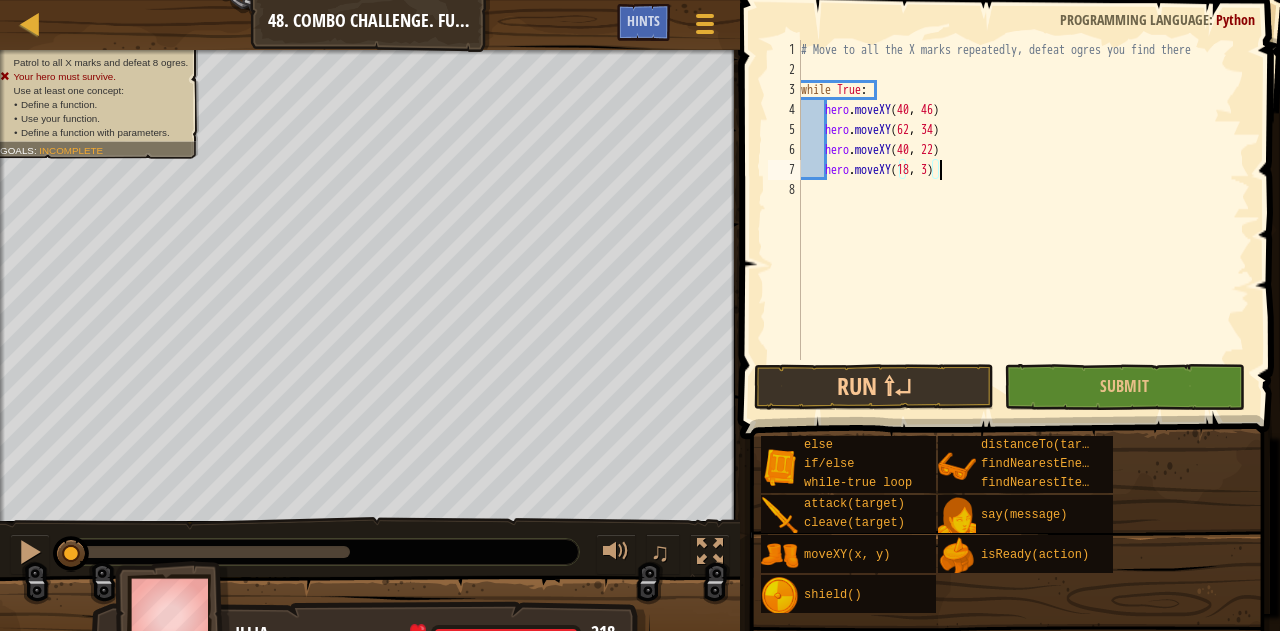scroll, scrollTop: 9, scrollLeft: 11, axis: both 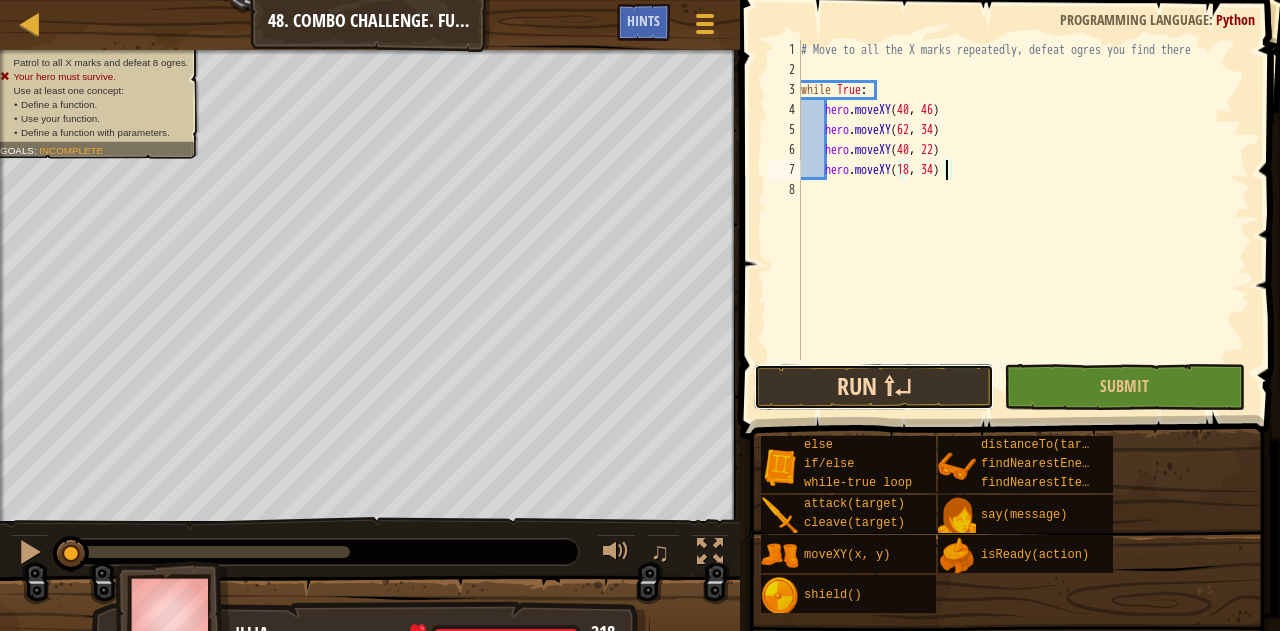 click on "Run ⇧↵" at bounding box center (874, 387) 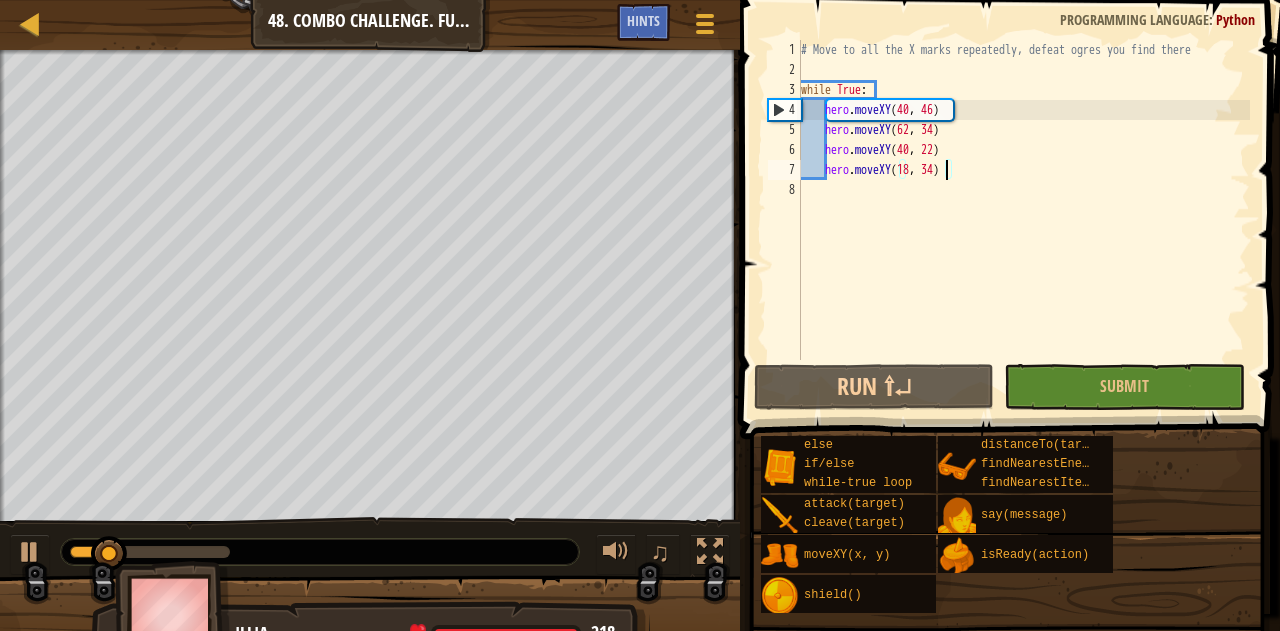 click on "# Move to all the X marks repeatedly, defeat ogres you find there while   True :      hero . moveXY ( 40 ,   46 )      hero . moveXY ( 62 ,   34 )      hero . moveXY ( 40 ,   22 )      hero . moveXY ( 18 ,   34 )" at bounding box center (1023, 220) 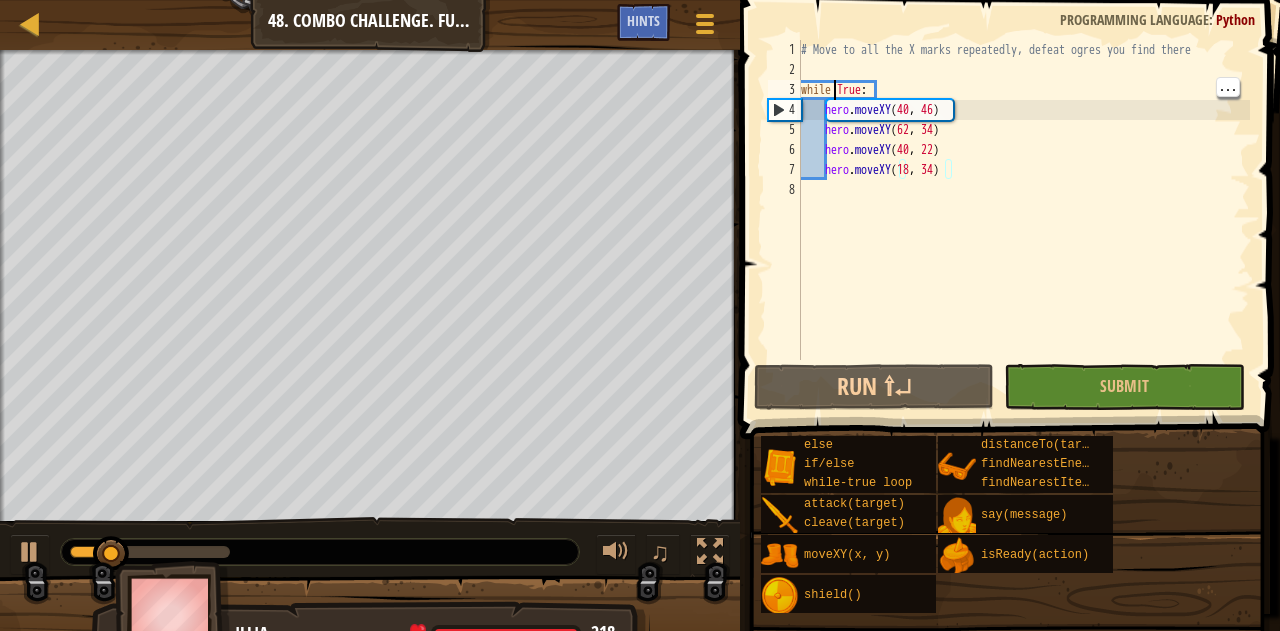 scroll, scrollTop: 9, scrollLeft: 5, axis: both 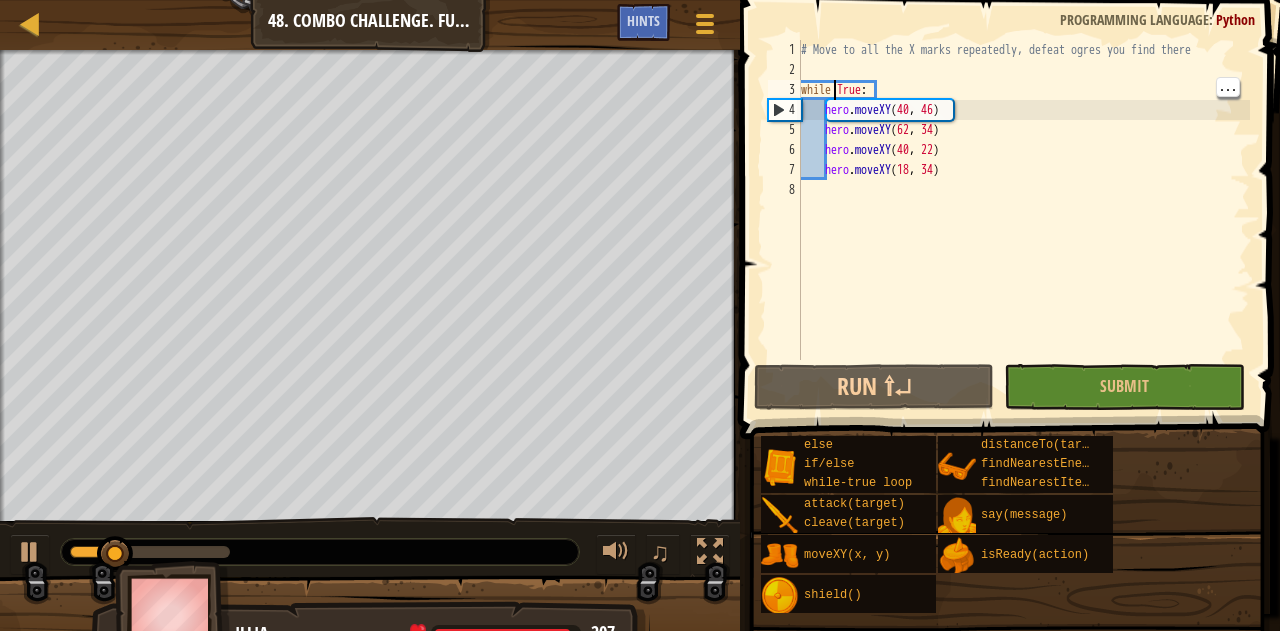 click on "# Move to all the X marks repeatedly, defeat ogres you find there while   True :      hero . moveXY ( 40 ,   46 )      hero . moveXY ( 62 ,   34 )      hero . moveXY ( 40 ,   22 )      hero . moveXY ( 18 ,   34 )" at bounding box center (1023, 220) 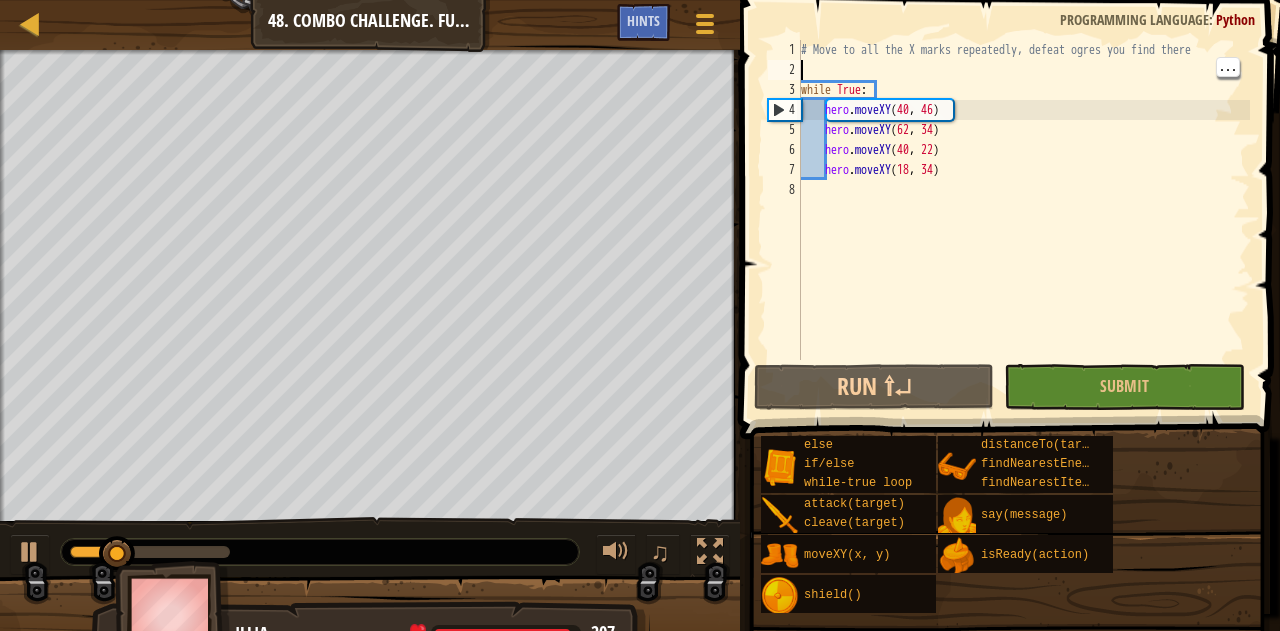 scroll, scrollTop: 9, scrollLeft: 0, axis: vertical 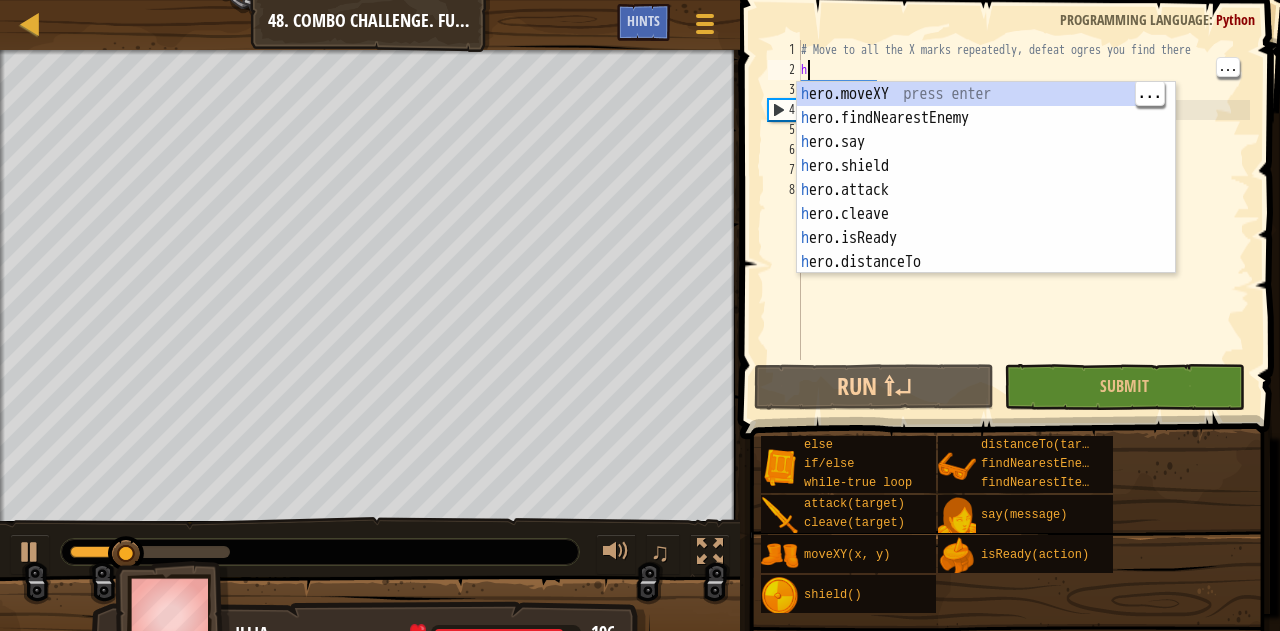 type on "he" 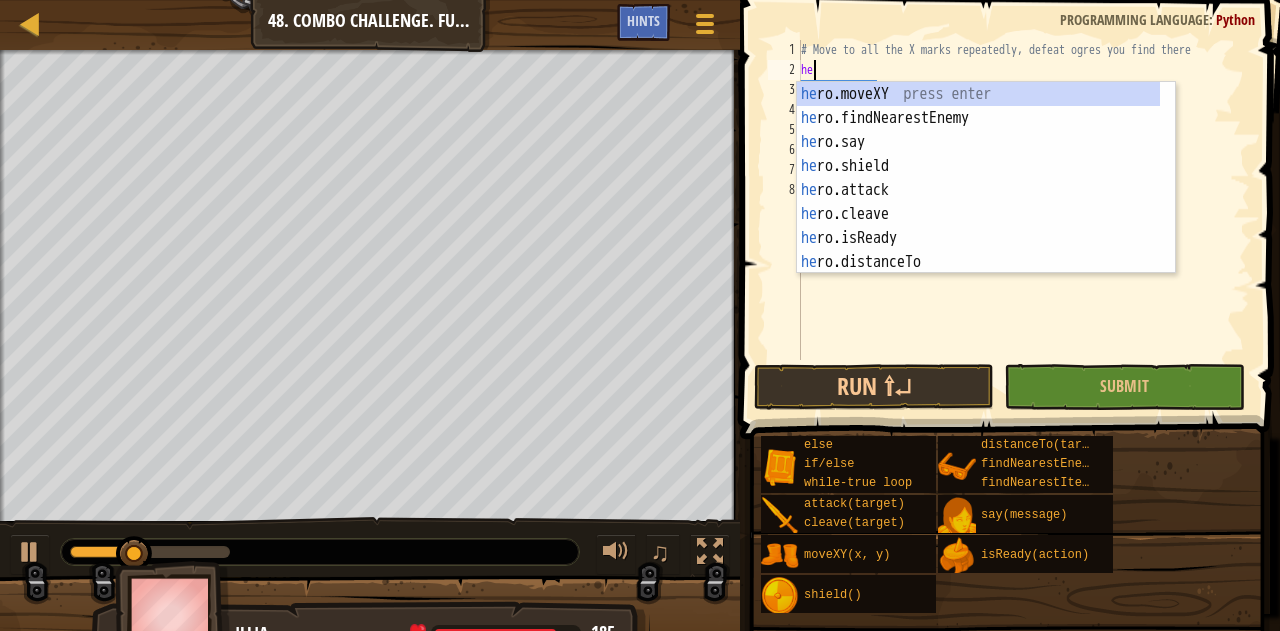 click on "hero.moveXY press enter hero.findNearestEnemy press enter hero.say press enter hero.shield press enter hero.attack press enter hero.cleave press enter hero.isReady press enter hero.distanceTo press enter hero.findNearestItem press enter" at bounding box center (979, 202) 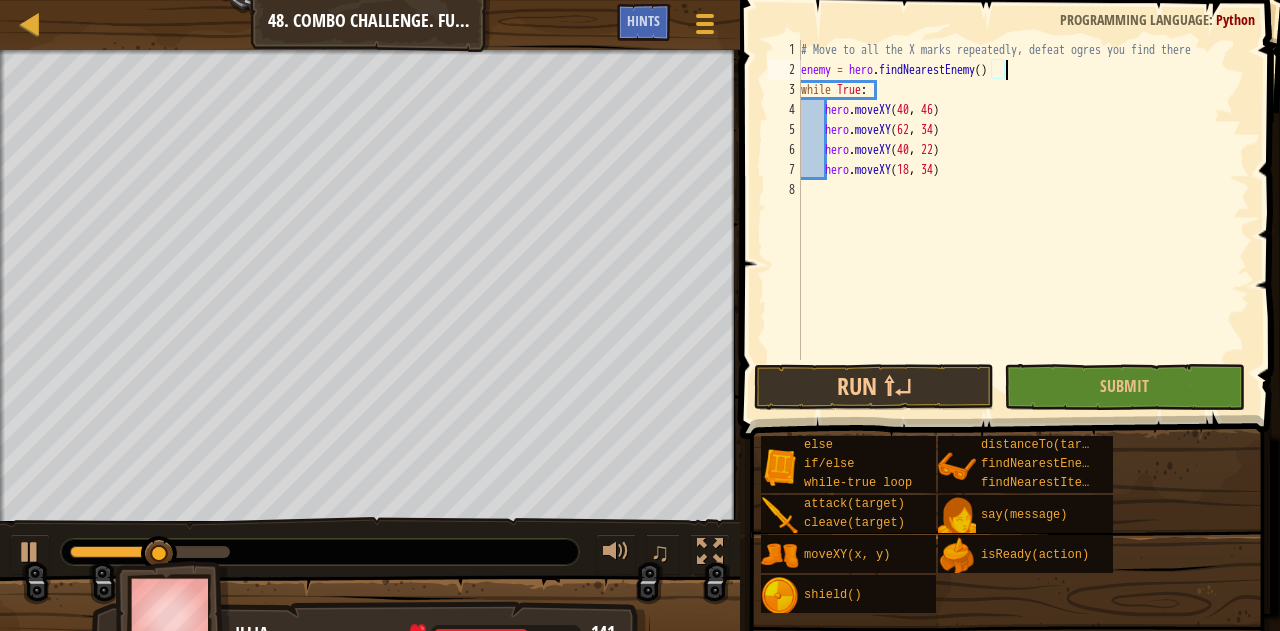 click on "# Move to all the X marks repeatedly, defeat ogres you find there enemy   =   hero . findNearestEnemy ( ) while   True :      hero . moveXY ( 40 ,   46 )      hero . moveXY ( 62 ,   34 )      hero . moveXY ( 40 ,   22 )      hero . moveXY ( 18 ,   34 )" at bounding box center (1023, 220) 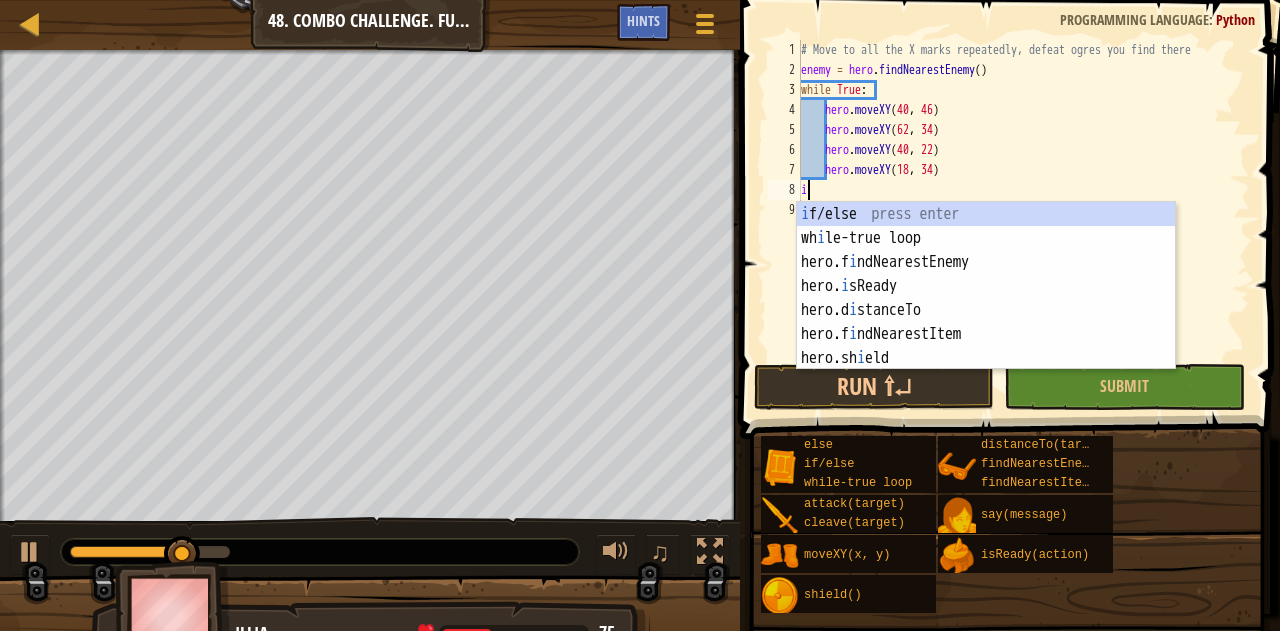 type on "if" 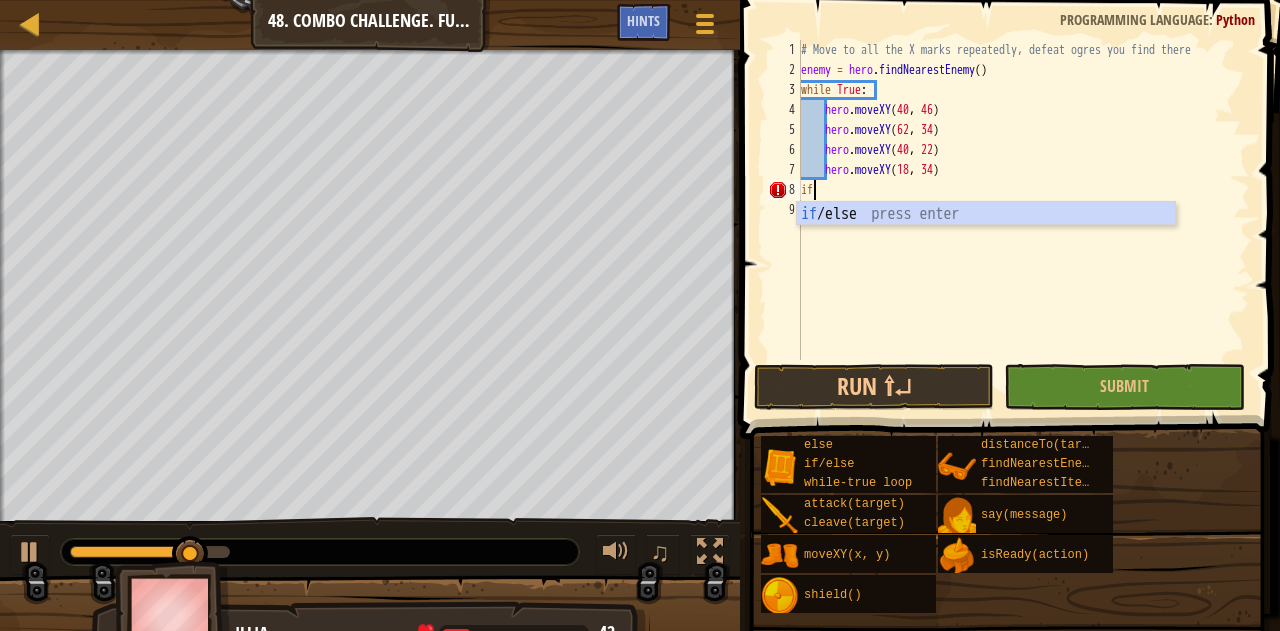 click on "# Move to all the X marks repeatedly, defeat ogres you find there enemy   =   hero . findNearestEnemy ( ) while   True :      hero . moveXY ( 40 ,   46 )      hero . moveXY ( 62 ,   34 )      hero . moveXY ( 40 ,   22 )      hero . moveXY ( 18 ,   34 ) if" at bounding box center [1023, 220] 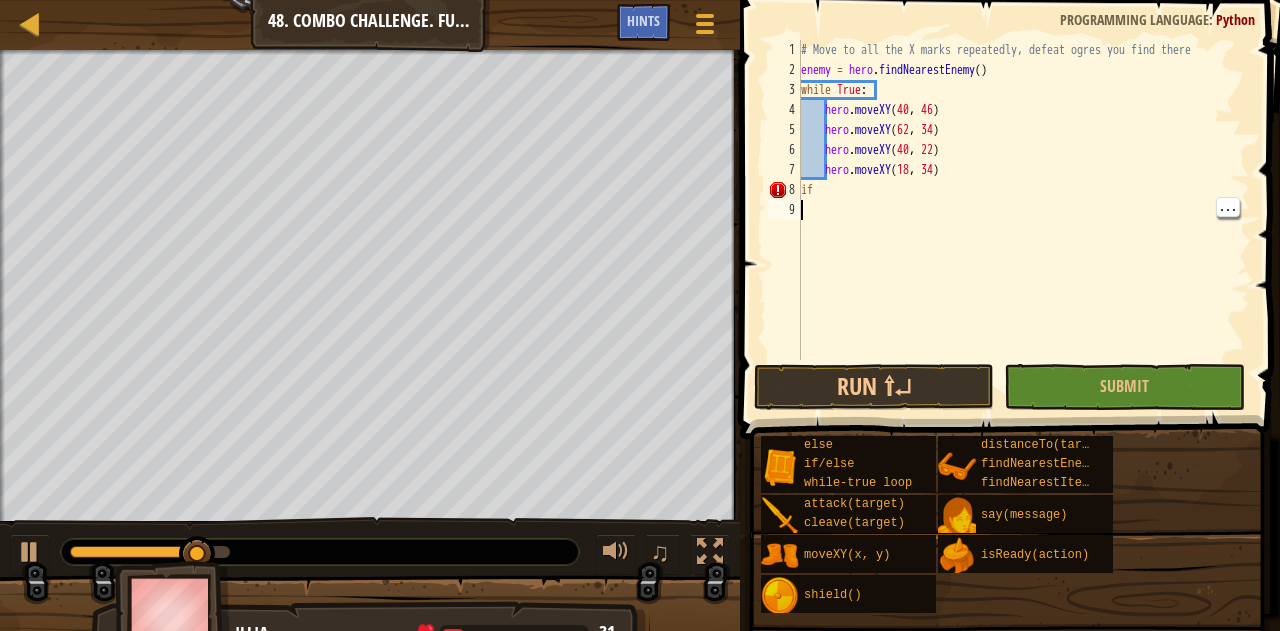 click on "# Move to all the X marks repeatedly, defeat ogres you find there enemy   =   hero . findNearestEnemy ( ) while   True :      hero . moveXY ( 40 ,   46 )      hero . moveXY ( 62 ,   34 )      hero . moveXY ( 40 ,   22 )      hero . moveXY ( 18 ,   34 ) if" at bounding box center [1023, 220] 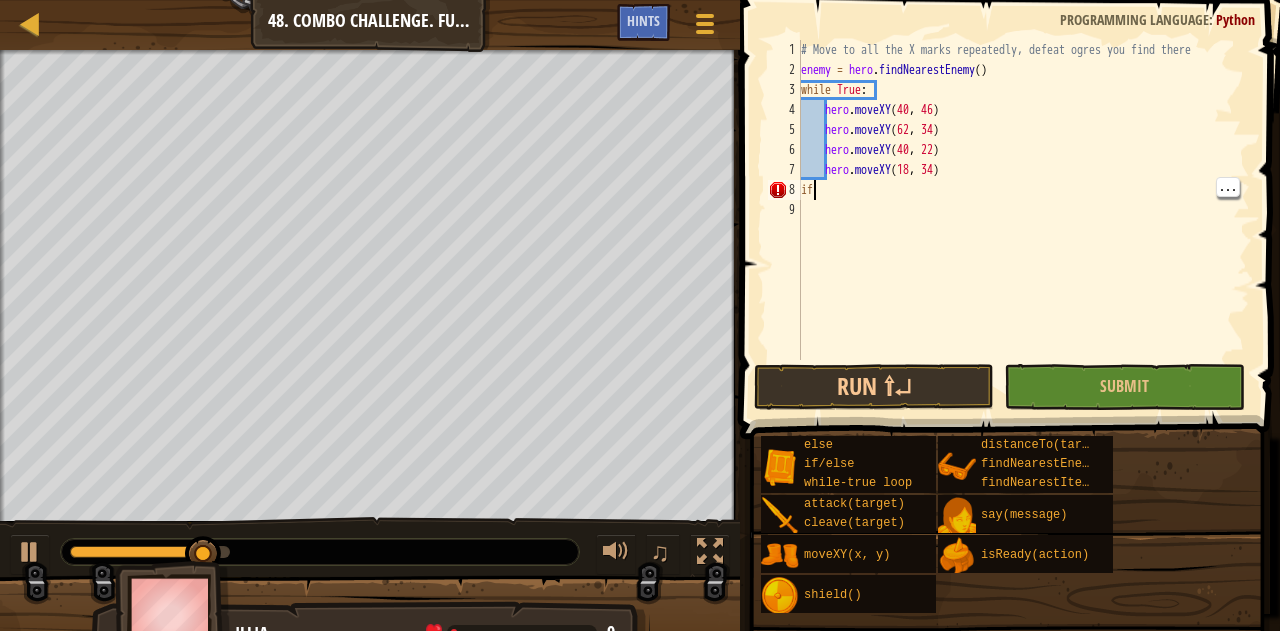 type on "i" 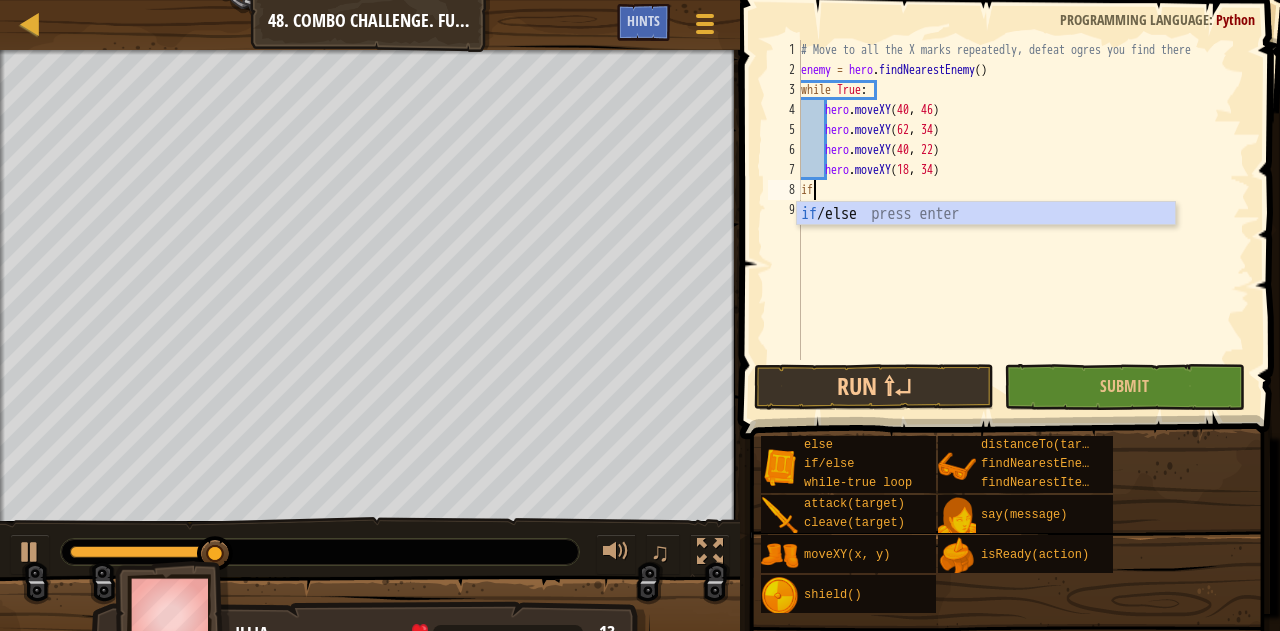 click on "if /else press enter" at bounding box center [986, 238] 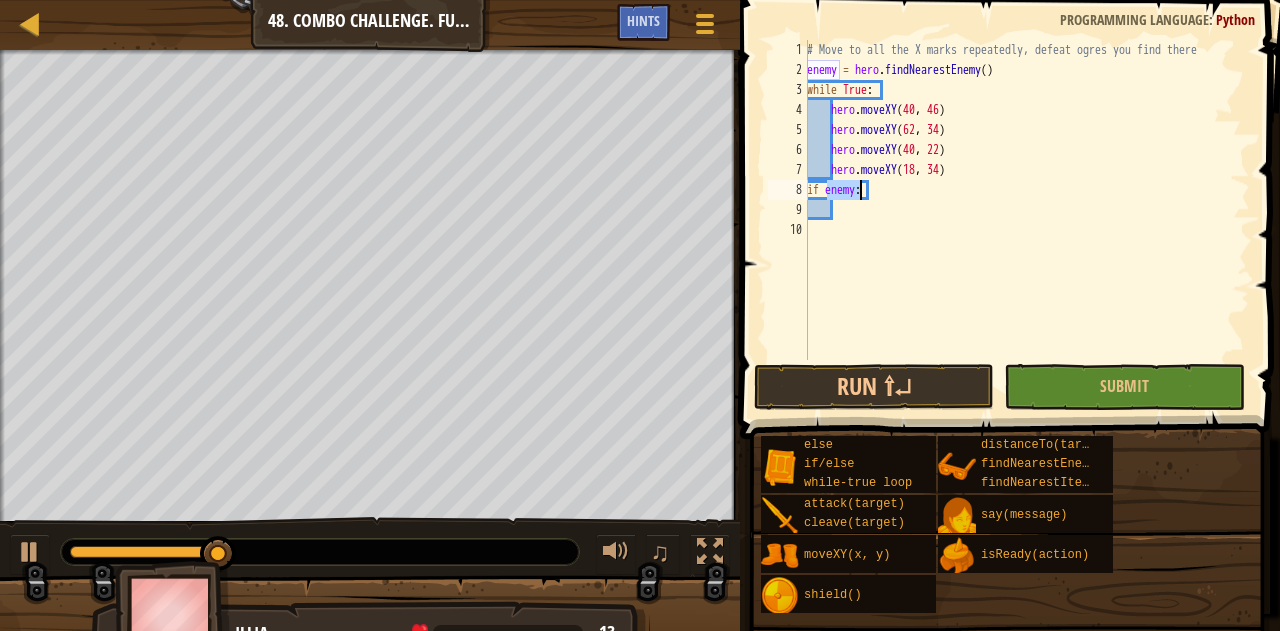 type on "if enemy:" 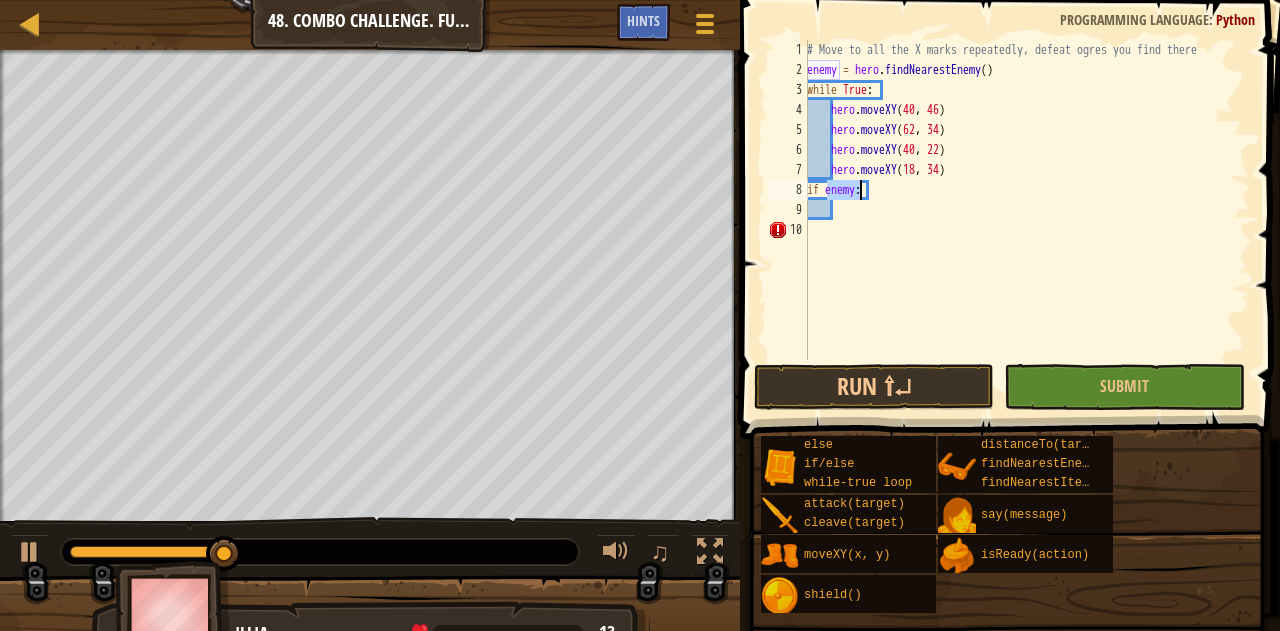 click on "# Move to all the X marks repeatedly, defeat ogres you find there enemy   =   hero . findNearestEnemy ( ) while   True :      hero . moveXY ( 40 ,   46 )      hero . moveXY ( 62 ,   34 )      hero . moveXY ( 40 ,   22 )      hero . moveXY ( 18 ,   34 ) if   enemy :" at bounding box center [1026, 220] 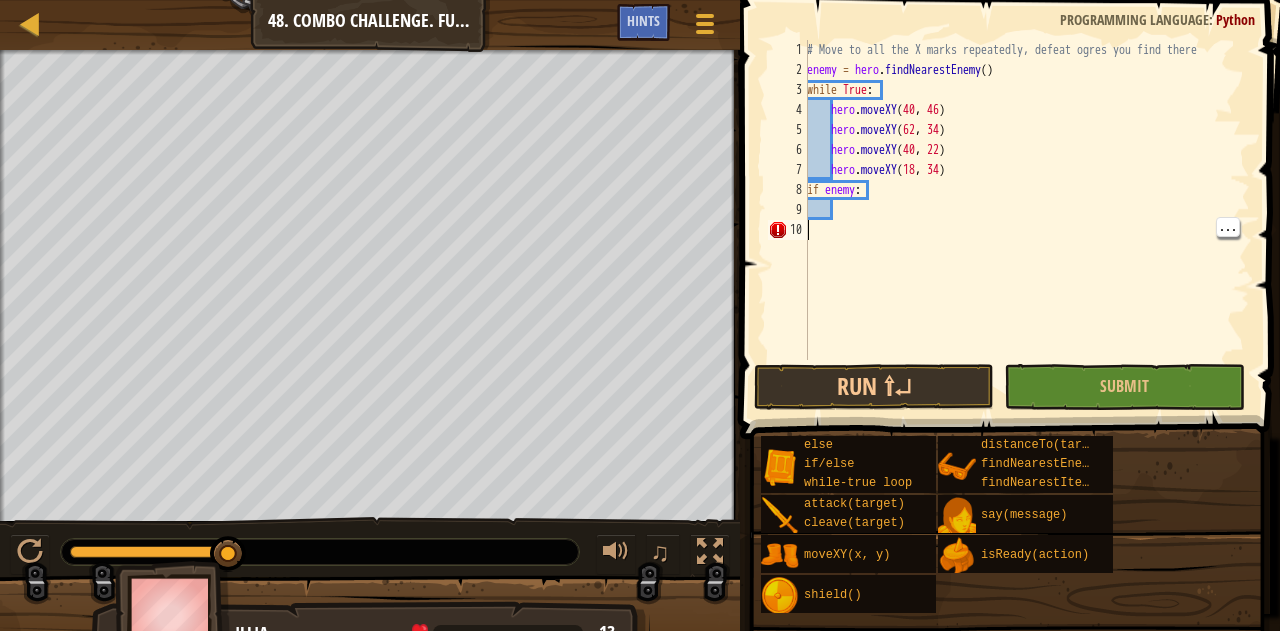 click on "# Move to all the X marks repeatedly, defeat ogres you find there enemy   =   hero . findNearestEnemy ( ) while   True :      hero . moveXY ( 40 ,   46 )      hero . moveXY ( 62 ,   34 )      hero . moveXY ( 40 ,   22 )      hero . moveXY ( 18 ,   34 ) if   enemy :" at bounding box center [1026, 220] 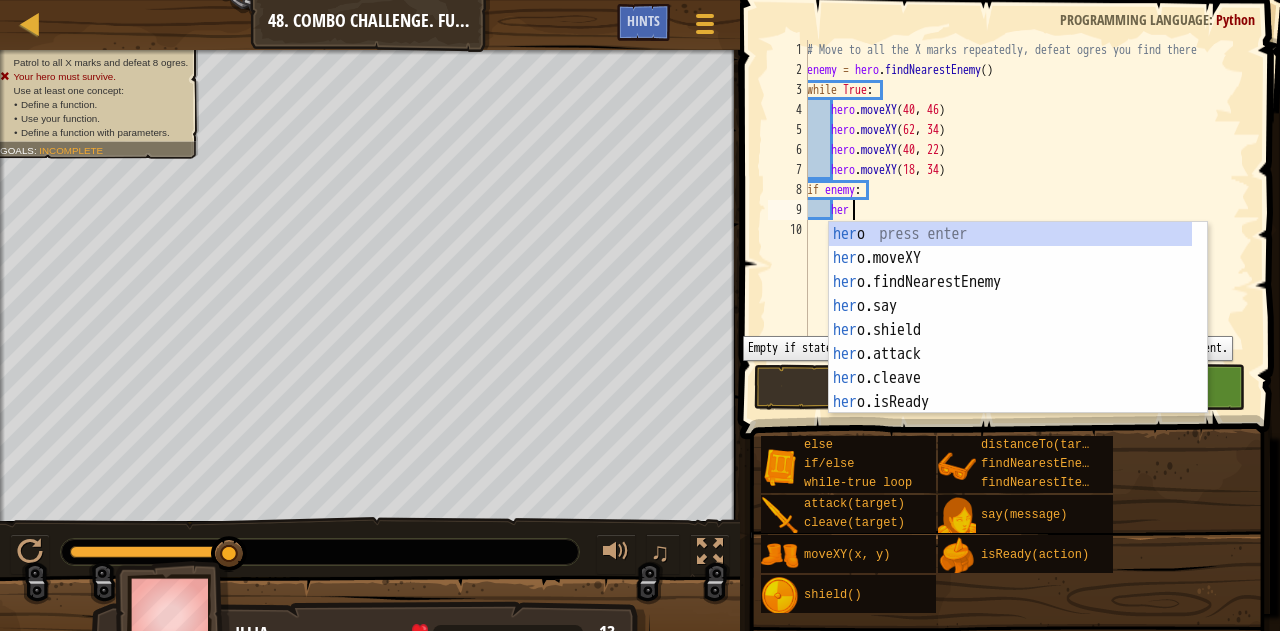scroll, scrollTop: 9, scrollLeft: 2, axis: both 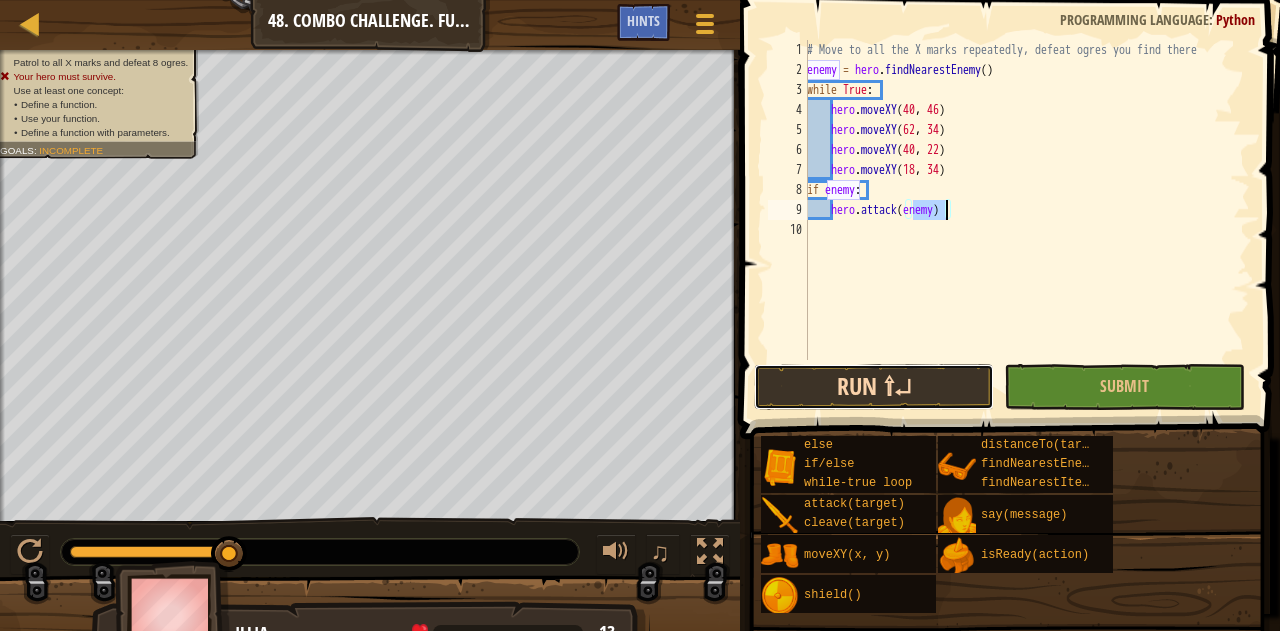 click on "Run ⇧↵" at bounding box center (874, 387) 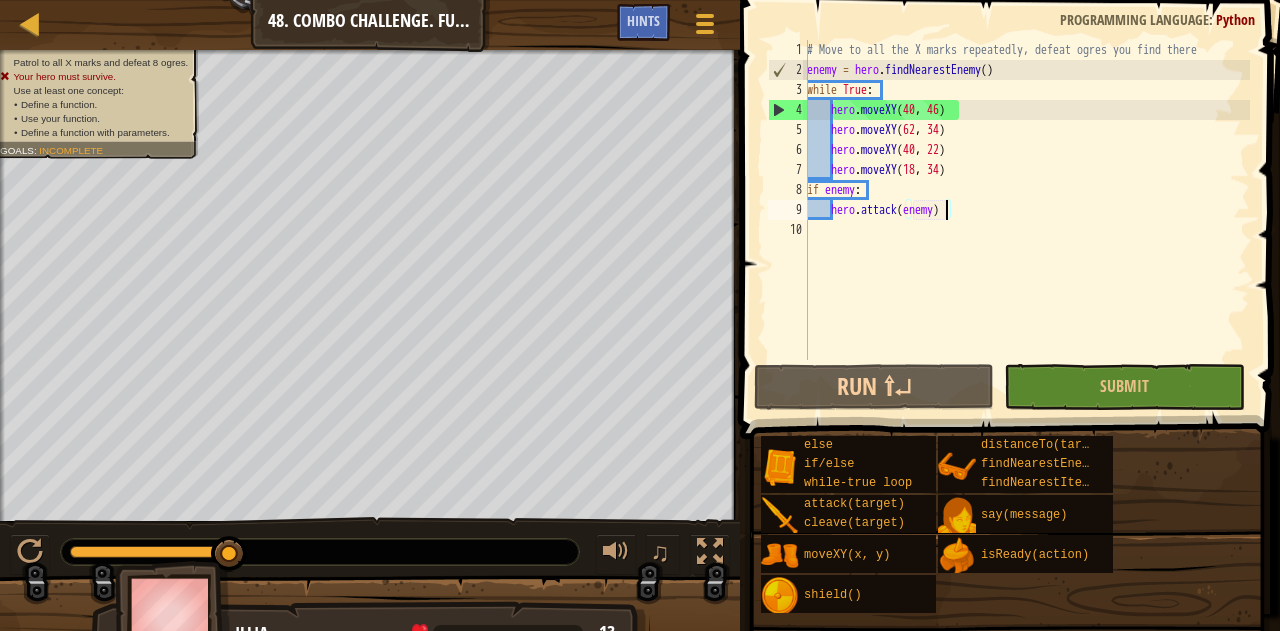 click on "# Move to all the X marks repeatedly, defeat ogres you find there enemy   =   hero . findNearestEnemy ( ) while   True :      hero . moveXY ( 40 ,   46 )      hero . moveXY ( 62 ,   34 )      hero . moveXY ( 40 ,   22 )      hero . moveXY ( 18 ,   34 ) if   enemy :      hero . attack ( enemy )" at bounding box center (1026, 220) 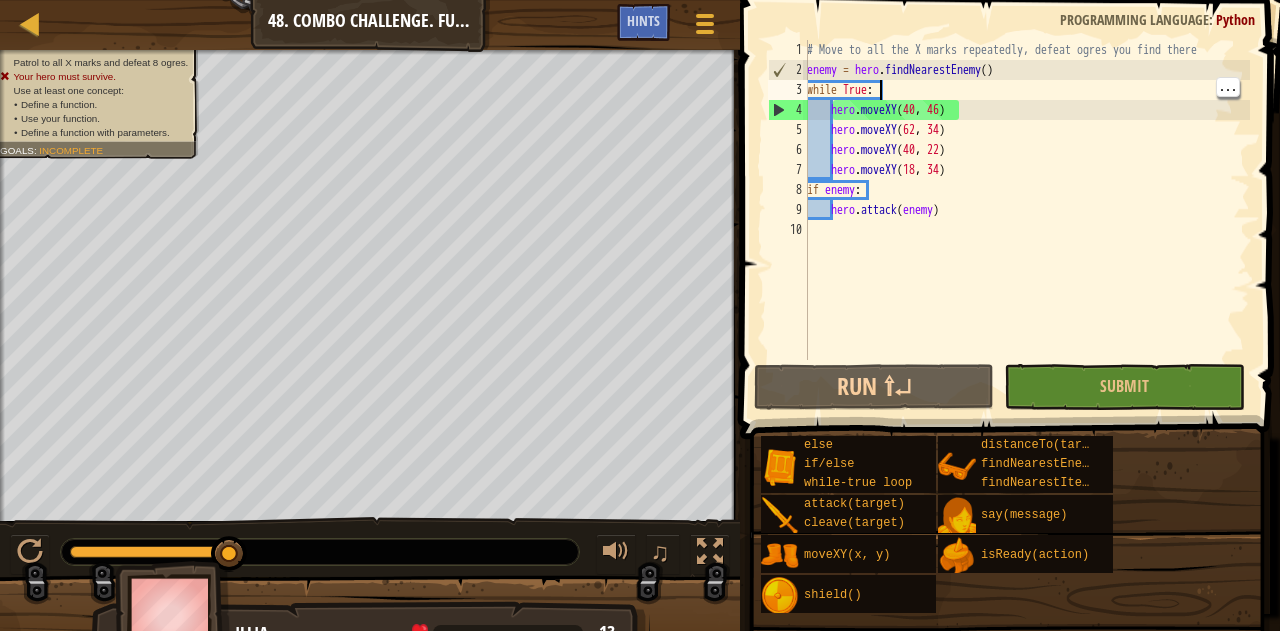 click on "# Move to all the X marks repeatedly, defeat ogres you find there enemy   =   hero . findNearestEnemy ( ) while   True :      hero . moveXY ( 40 ,   46 )      hero . moveXY ( 62 ,   34 )      hero . moveXY ( 40 ,   22 )      hero . moveXY ( 18 ,   34 ) if   enemy :      hero . attack ( enemy )" at bounding box center (1026, 220) 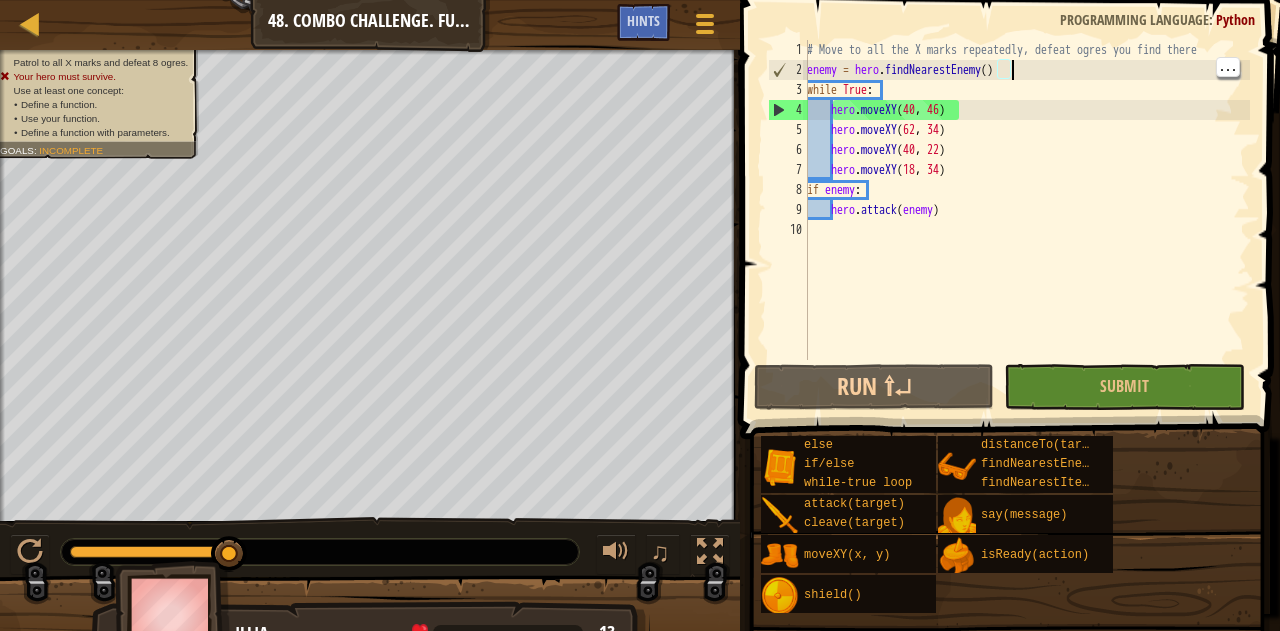 scroll, scrollTop: 9, scrollLeft: 0, axis: vertical 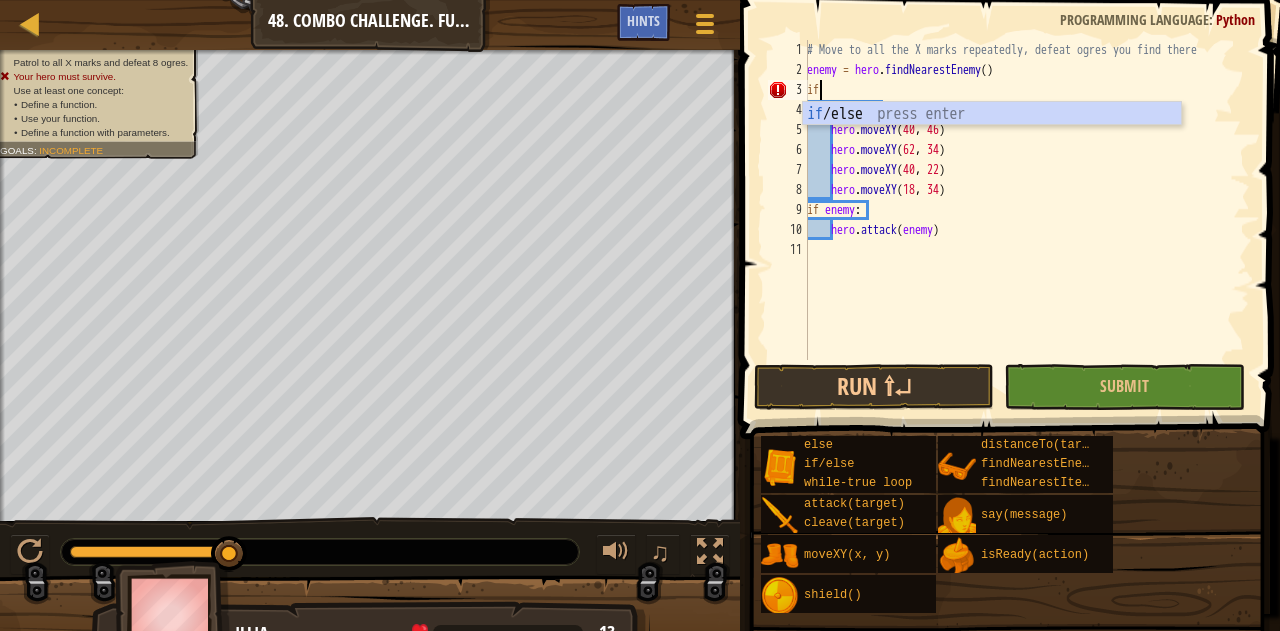 click on "if /else press enter" at bounding box center [992, 138] 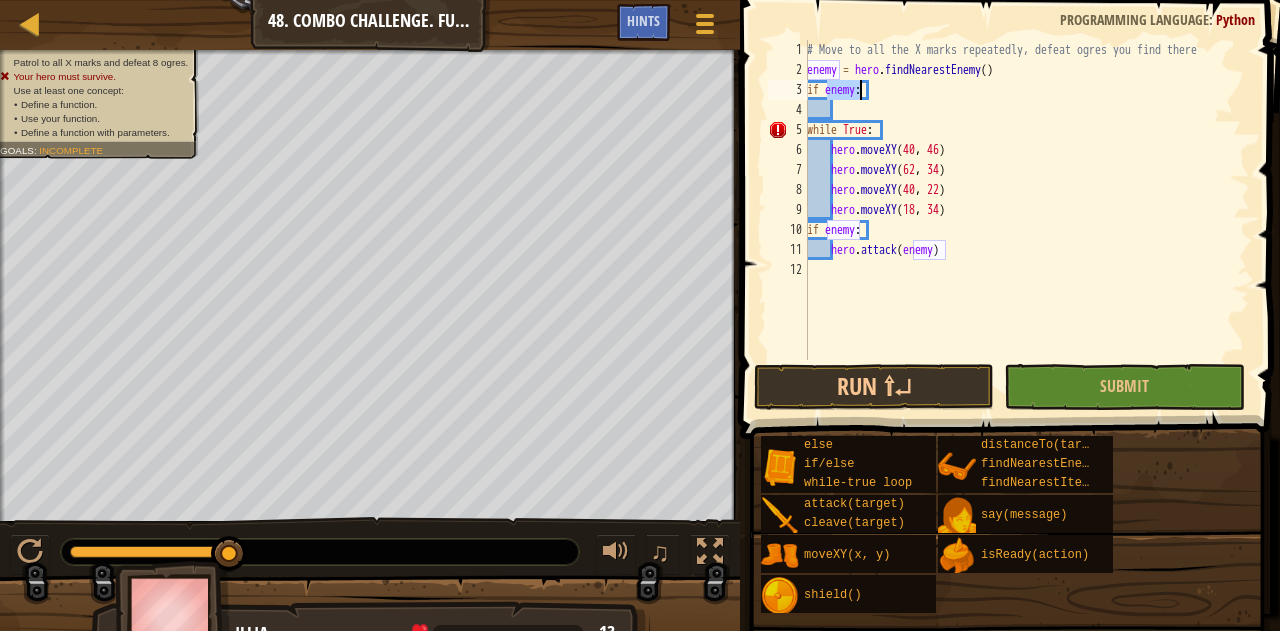 click on "# Move to all the X marks repeatedly, defeat ogres you find there enemy   =   hero . findNearestEnemy ( ) if   enemy :      while   True :      hero . moveXY ( 40 ,   46 )      hero . moveXY ( 62 ,   34 )      hero . moveXY ( 40 ,   22 )      hero . moveXY ( 18 ,   34 ) if   enemy :      hero . attack ( enemy )" at bounding box center (1026, 220) 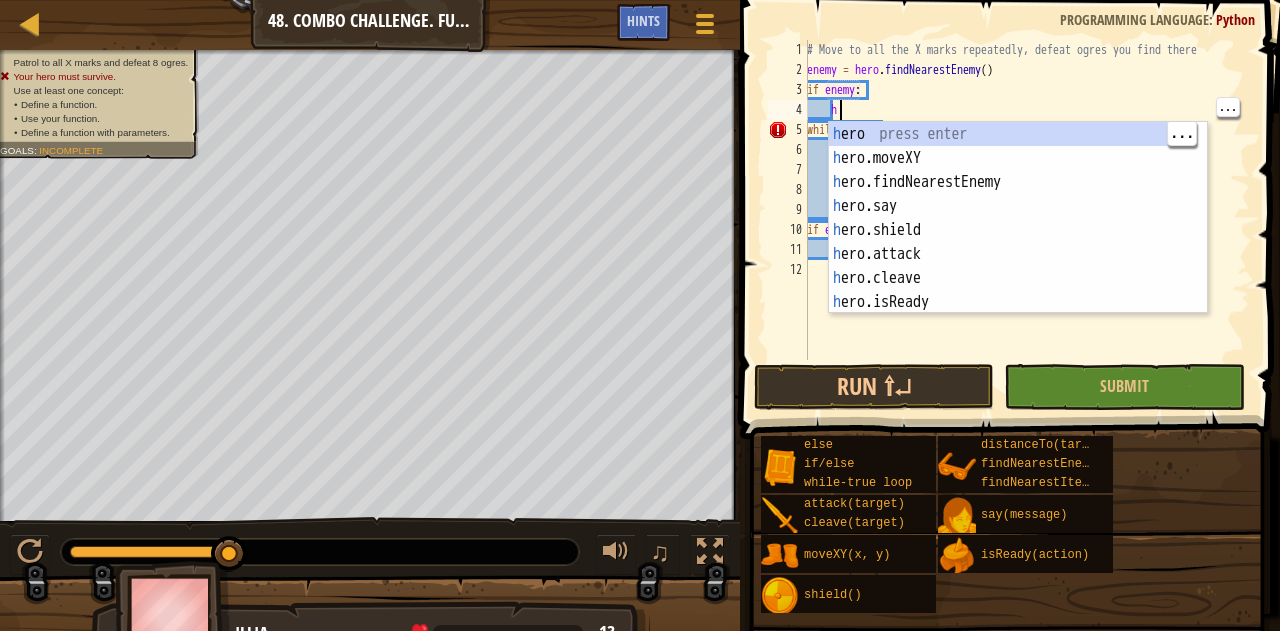 scroll, scrollTop: 9, scrollLeft: 2, axis: both 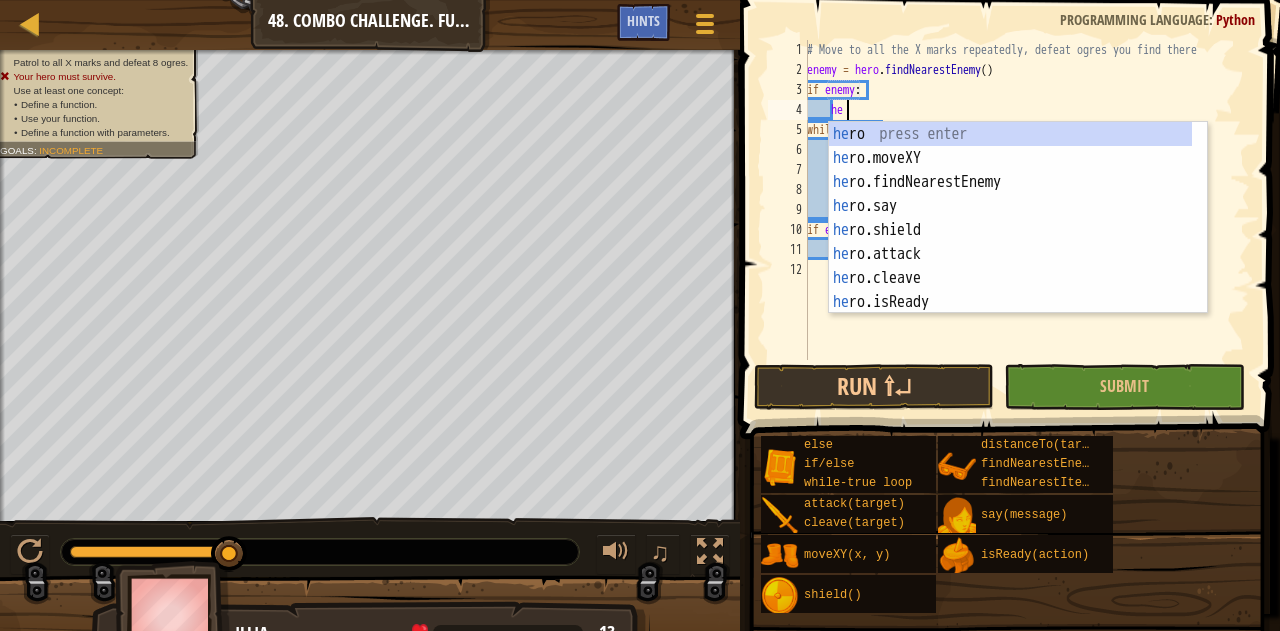 click on "he ro press enter he ro.moveXY press enter he ro.findNearestEnemy press enter he ro.say press enter he ro.shield press enter he ro.attack press enter he ro.cleave press enter he ro.isReady press enter he ro.distanceTo press enter" at bounding box center (1011, 242) 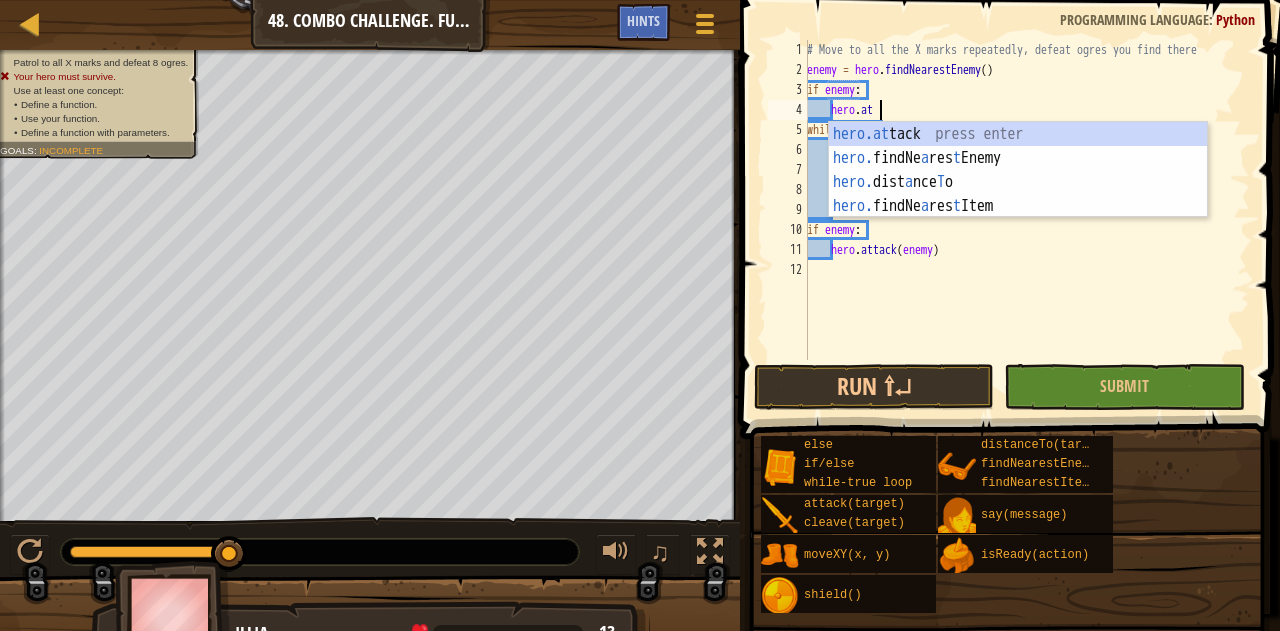 scroll, scrollTop: 9, scrollLeft: 5, axis: both 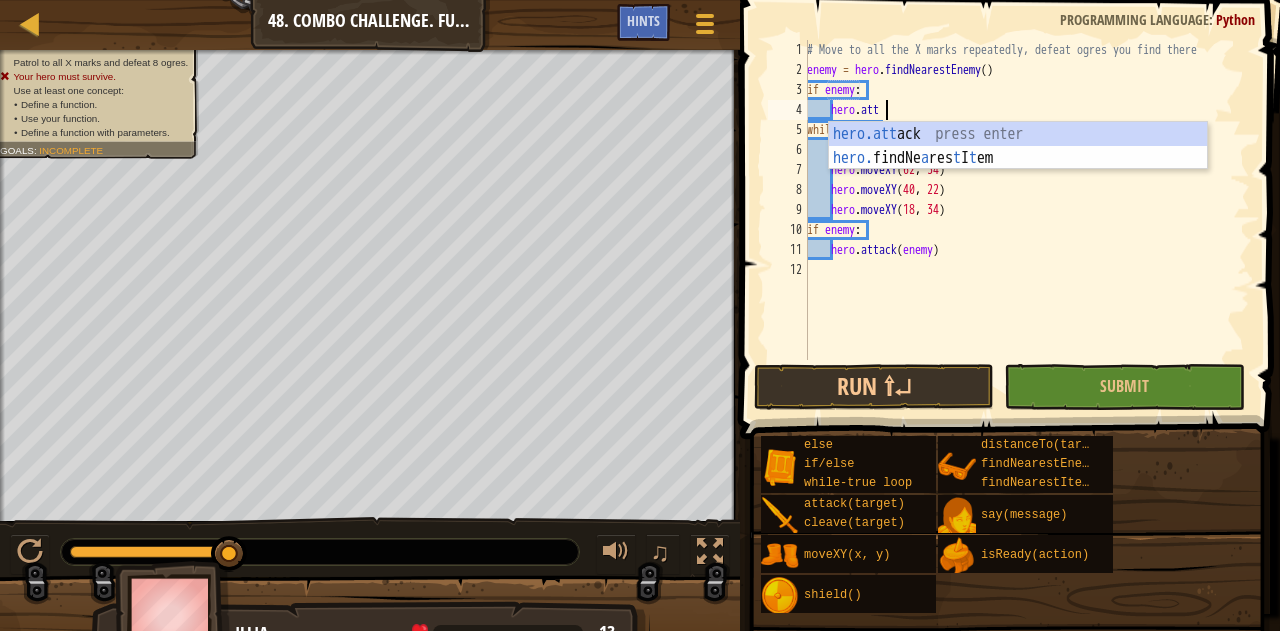 click on "hero.att ack press enter hero. findNe a res t I t em press enter" at bounding box center [1018, 170] 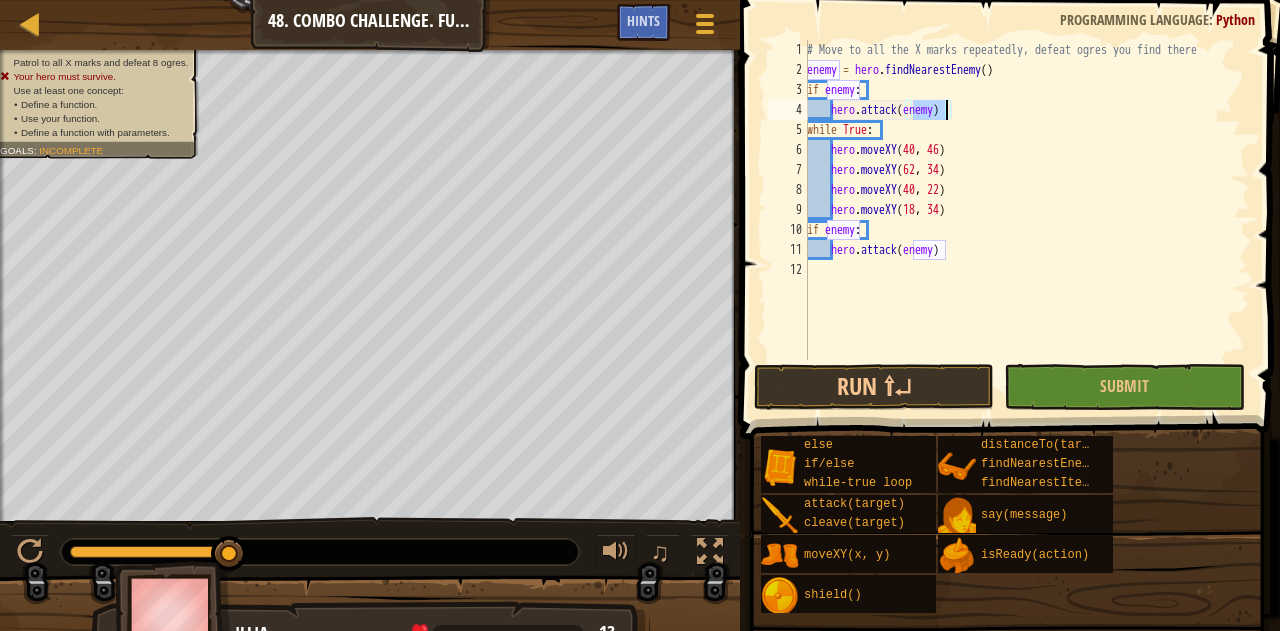 click on "# Move to all the X marks repeatedly, defeat ogres you find there enemy   =   hero . findNearestEnemy ( ) if   enemy :      hero . attack ( enemy ) while   True :      hero . moveXY ( 40 ,   46 )      hero . moveXY ( 62 ,   34 )      hero . moveXY ( 40 ,   22 )      hero . moveXY ( 18 ,   34 ) if   enemy :      hero . attack ( enemy )" at bounding box center [1026, 220] 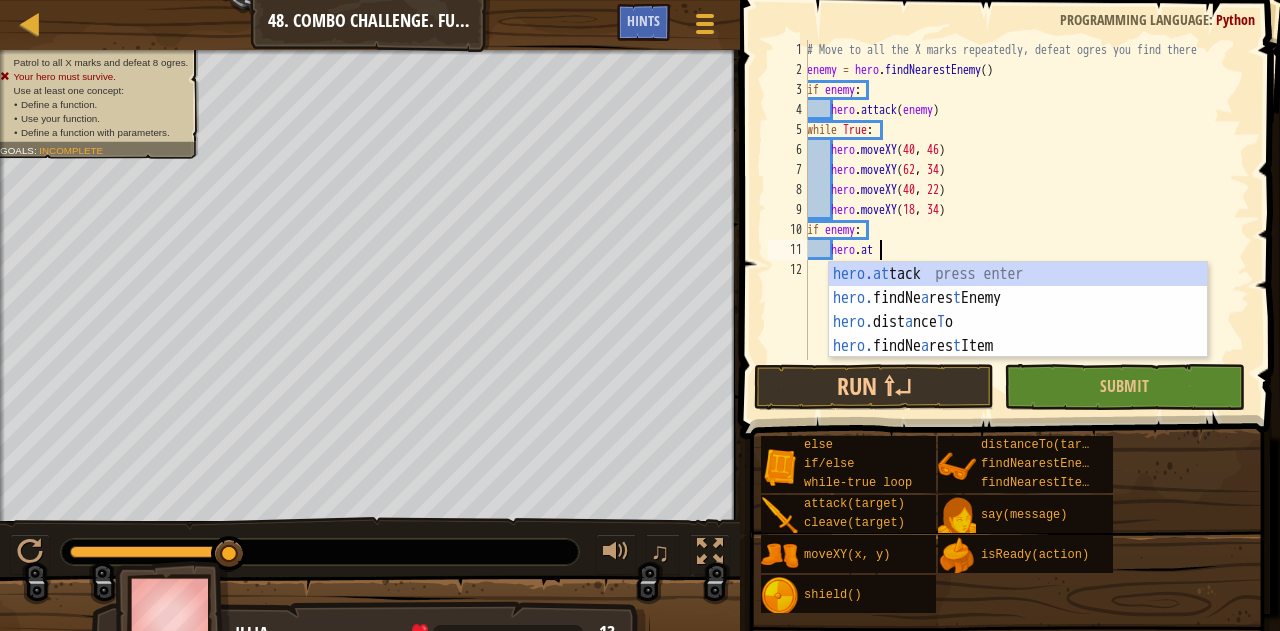 scroll, scrollTop: 9, scrollLeft: 3, axis: both 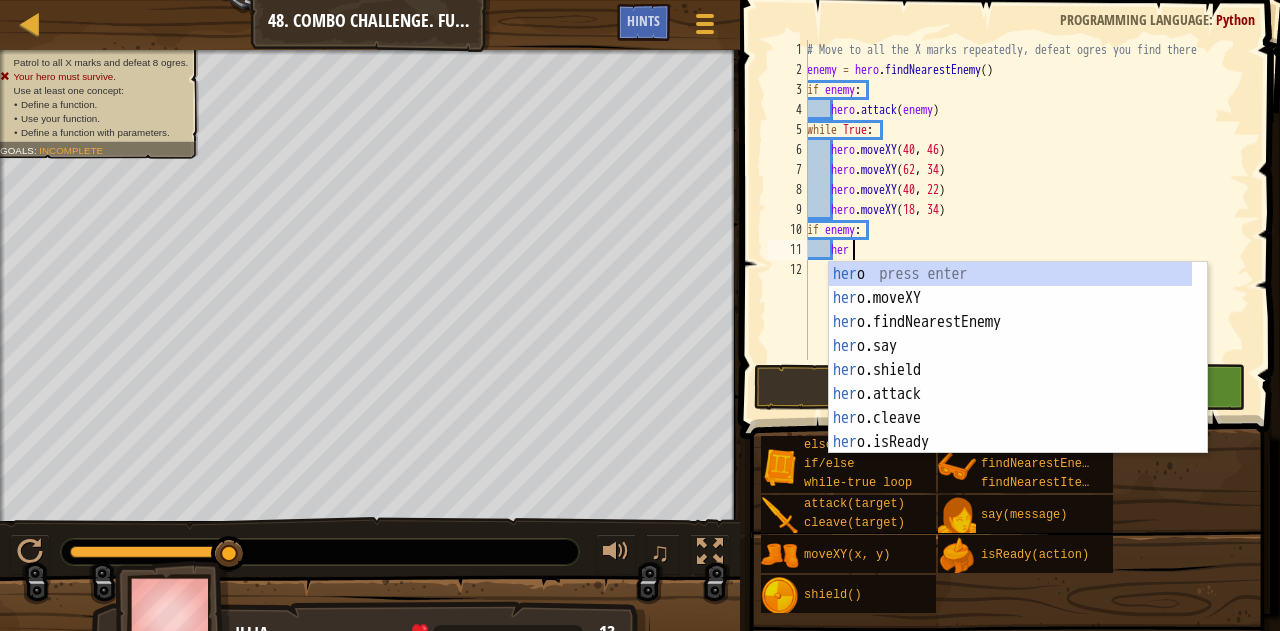 type on "h" 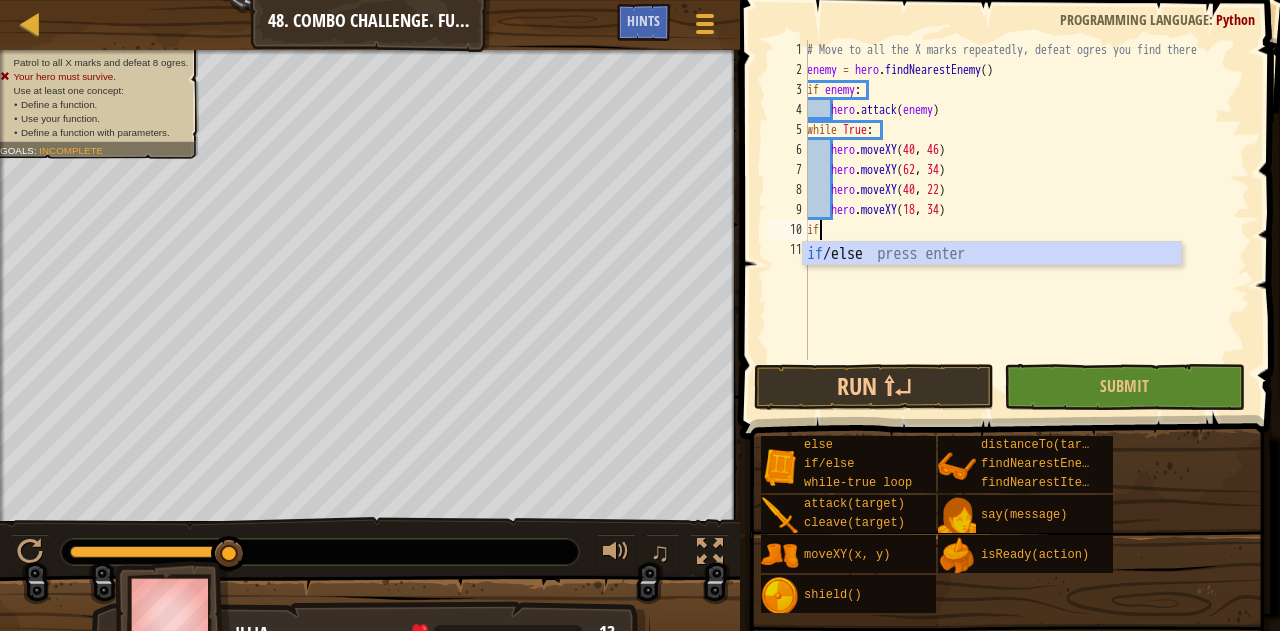 type on "i" 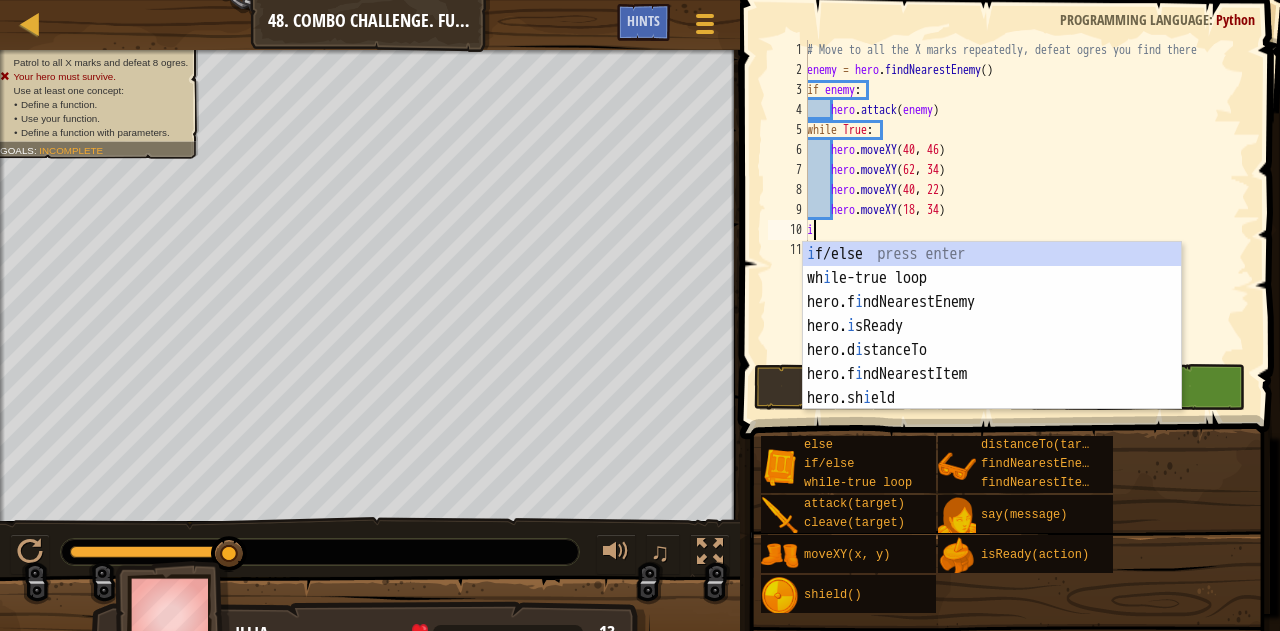 type 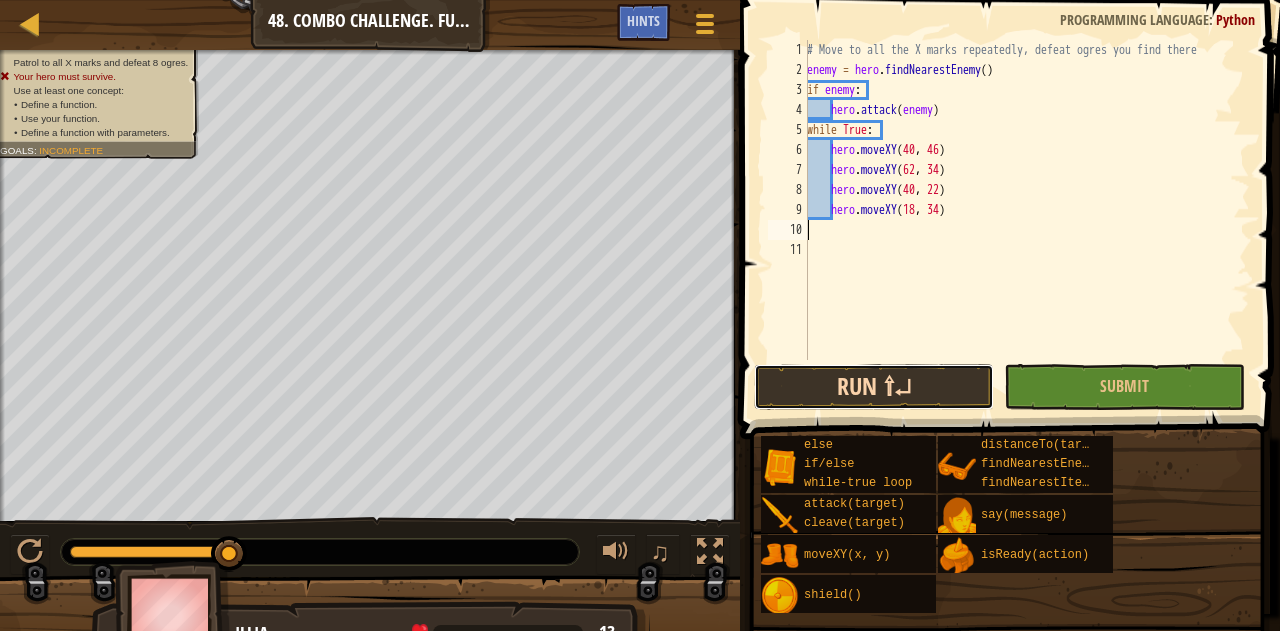 click on "Run ⇧↵" at bounding box center (874, 387) 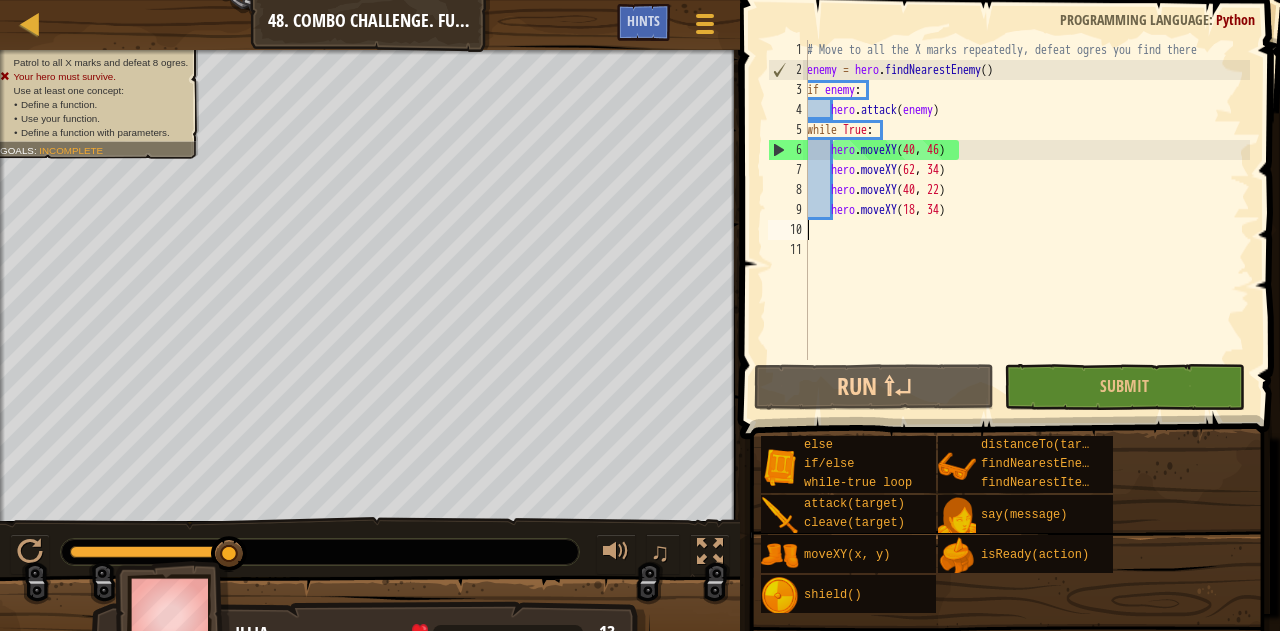 click on "Map Computer Science 2 48. Combo Challenge. Functional Patrol Game Menu Done Hints" at bounding box center (370, 25) 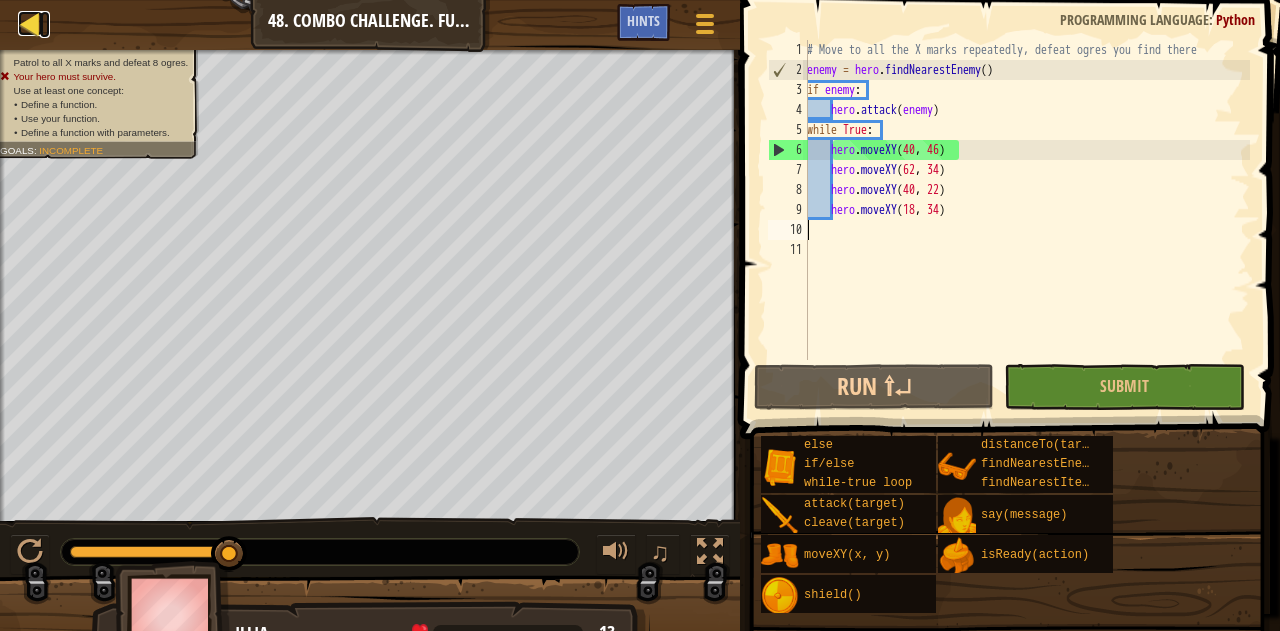 click on "Map" at bounding box center [45, 24] 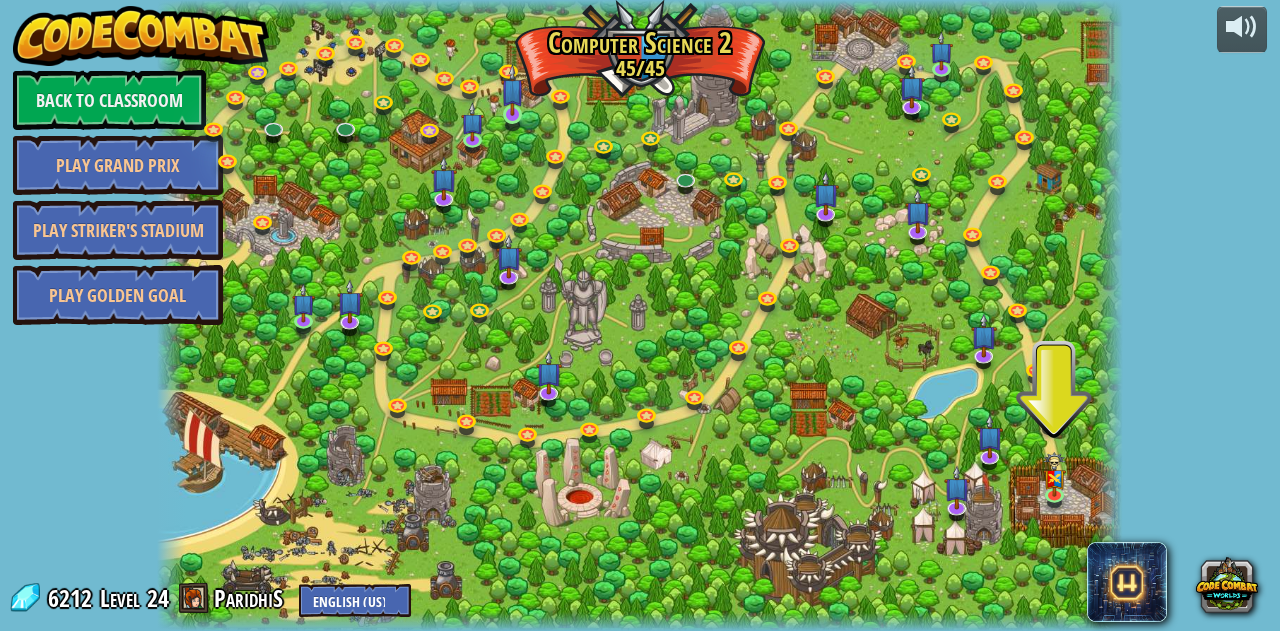 click at bounding box center [512, 90] 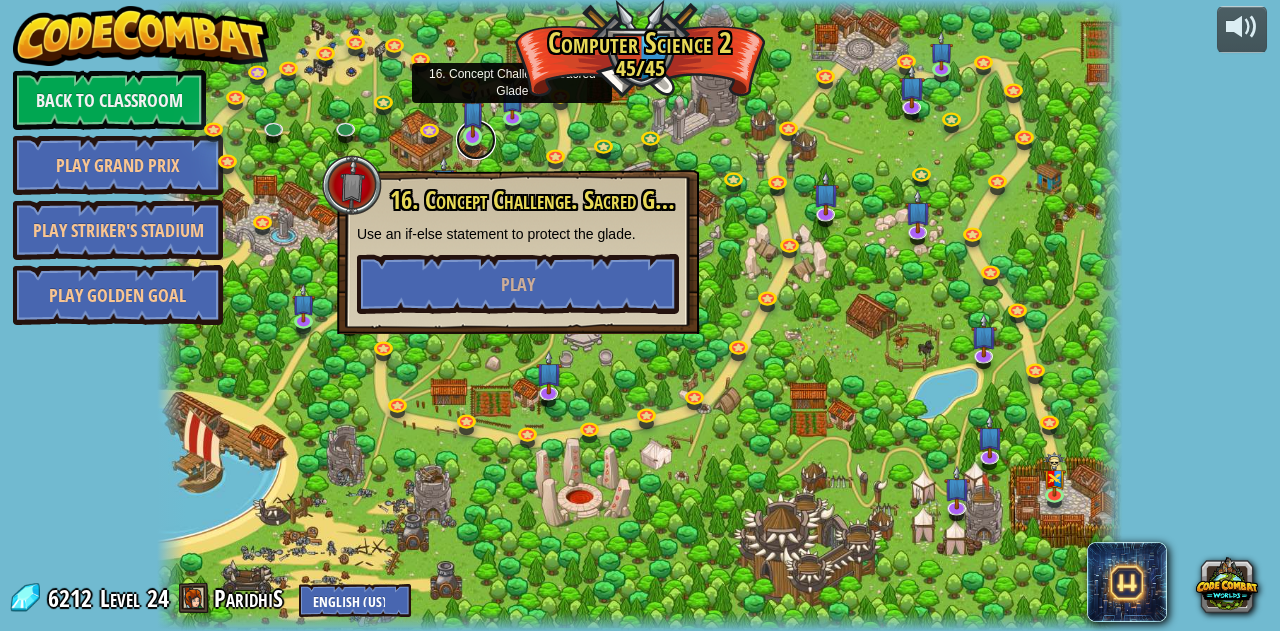 click at bounding box center [476, 140] 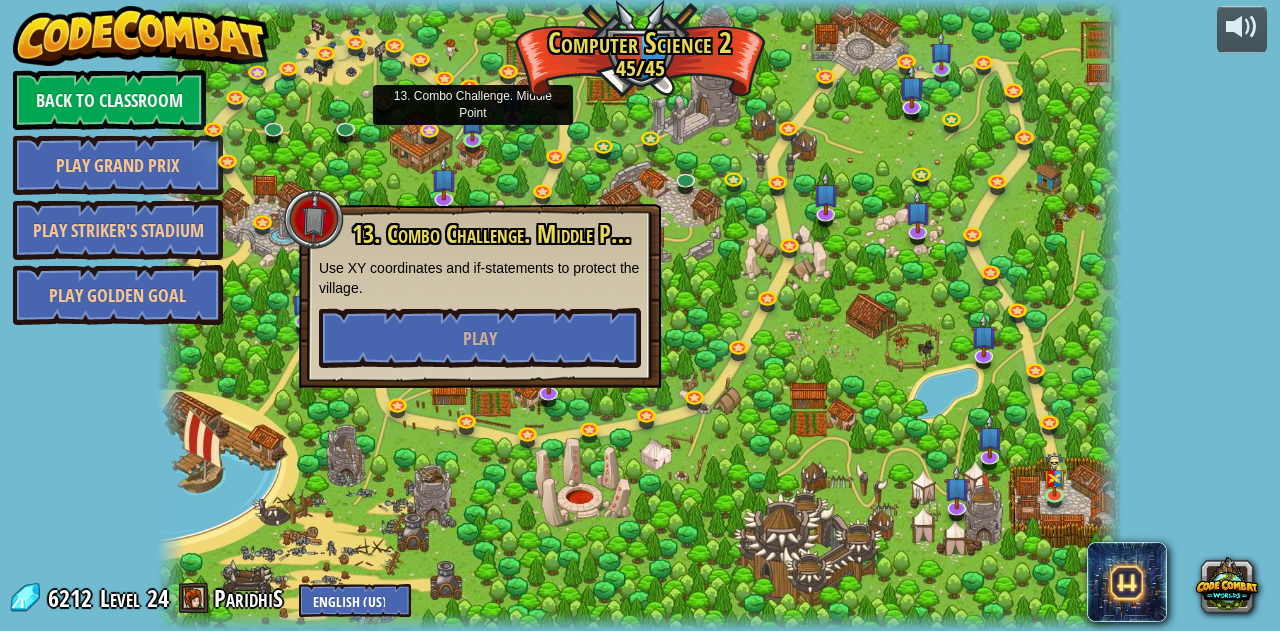 click on "13. Combo Challenge. Middle Point Use XY coordinates and if-statements to protect the village.
Play" at bounding box center [480, 296] 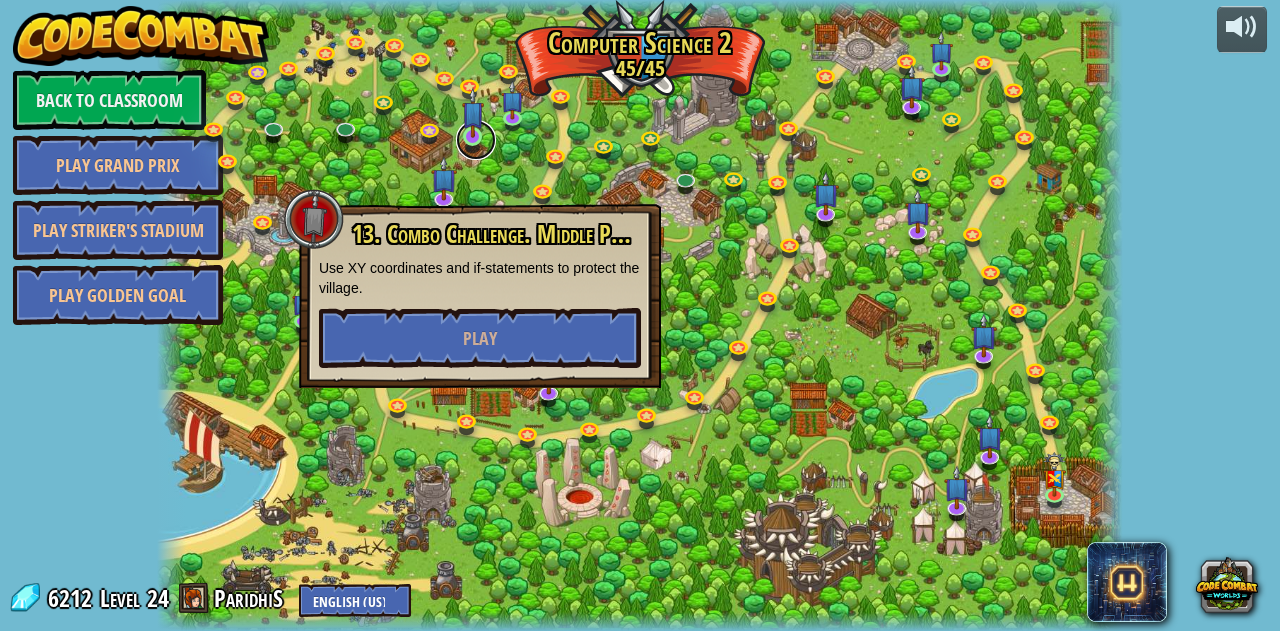 click at bounding box center (476, 140) 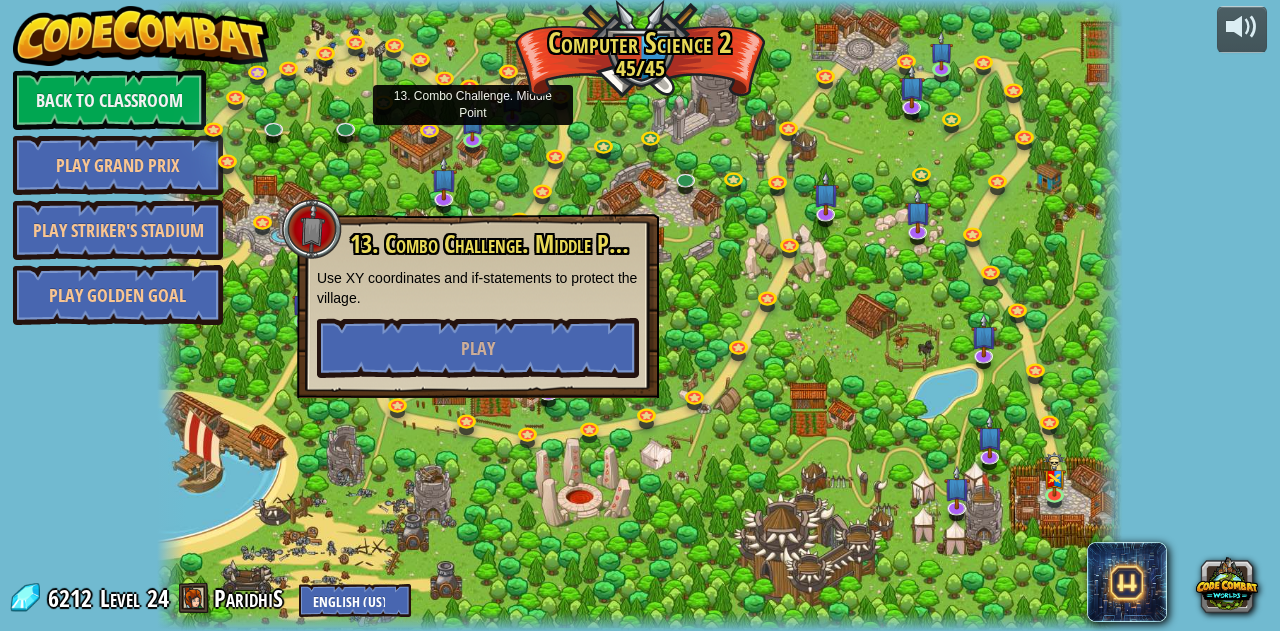 click on "powered by Back to Classroom Play Grand Prix Play Striker's Stadium Play Golden Goal 8. Picnic Buster Protect the picnickers from patrolling ogres.
Play 9. If-stravaganza Surrounded on all sides by incoming ogres! Wait for the right time to attack, then strike!
Play 7. Patrol Buster Defeat ogre patrols with new, selective targeting skills.
Play 10. Village Guard Defend a village from marauding munchkin mayhem.
Play 46. Greed Traps It is a lovely day for hunting greedy ogres.
Play 49. Backwoods Buddy You have a pet! Train her to speak!
Play 6. Woodland Cubbies Navigate through the Backwoods Forest, but check every corner to ensure your safety.
Play 48. Combo Challenge. Functional Patrol Use all of your programming prowess to patrol and defeat ogres.
Play 15. Ogre Encampment Recover stolen treasure from an ogre encampment.
Play 17. Woodland Cleaver Use your new cleave ability to fend off munchkins.
Play 5. Concept Challenge. Gem Berries Use XY coordinates to move.
Play 45. Closed Crossroad" at bounding box center (640, 315) 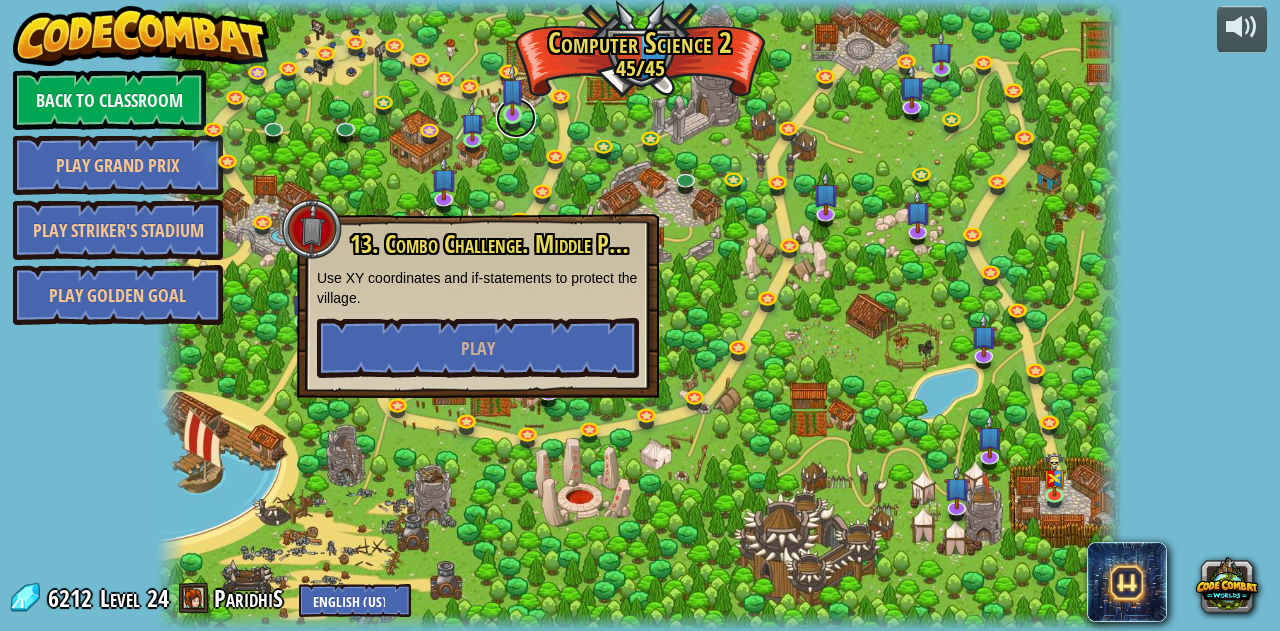 click at bounding box center (516, 118) 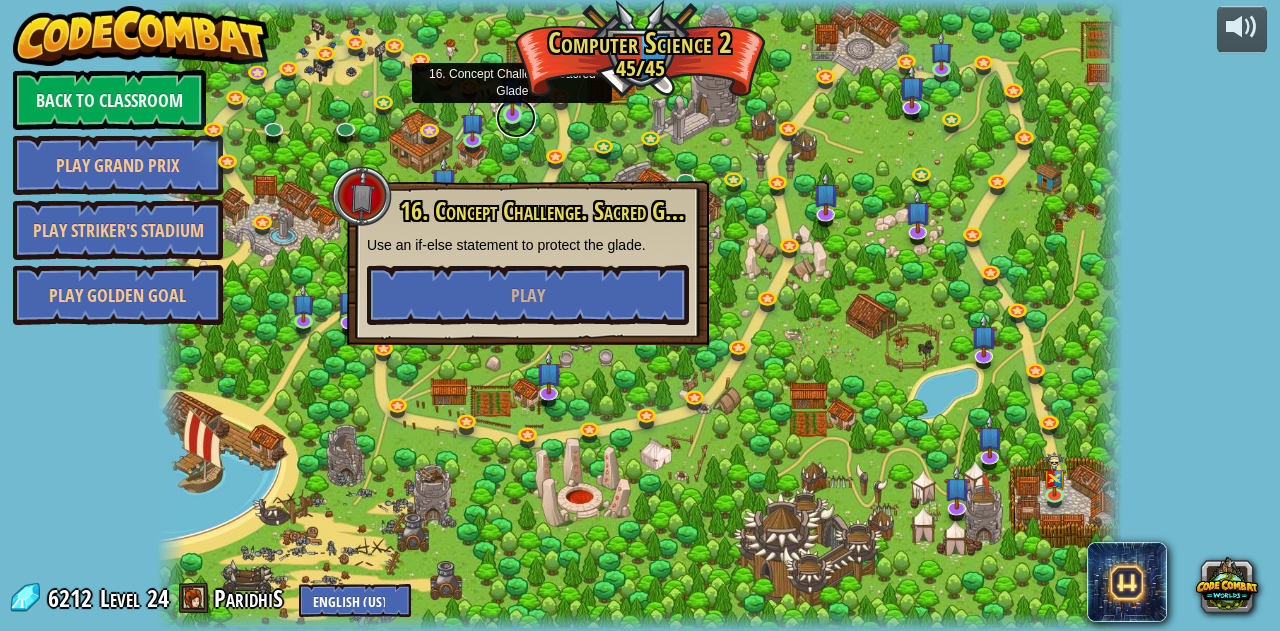 click at bounding box center [516, 118] 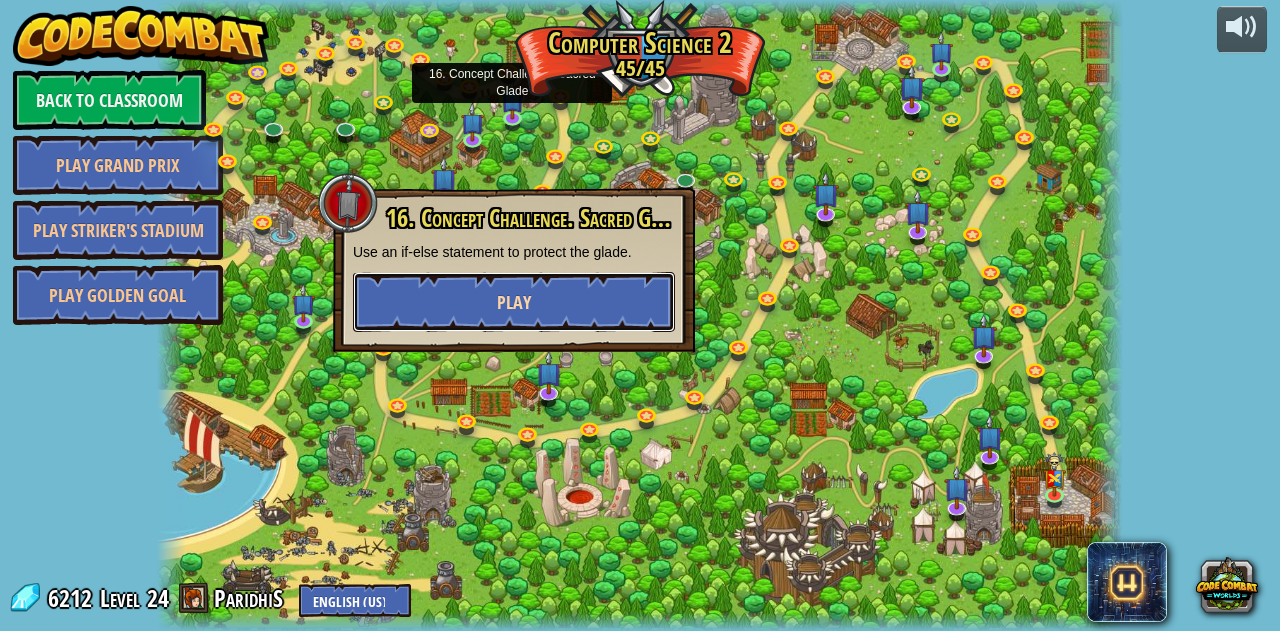 click on "Play" at bounding box center [514, 302] 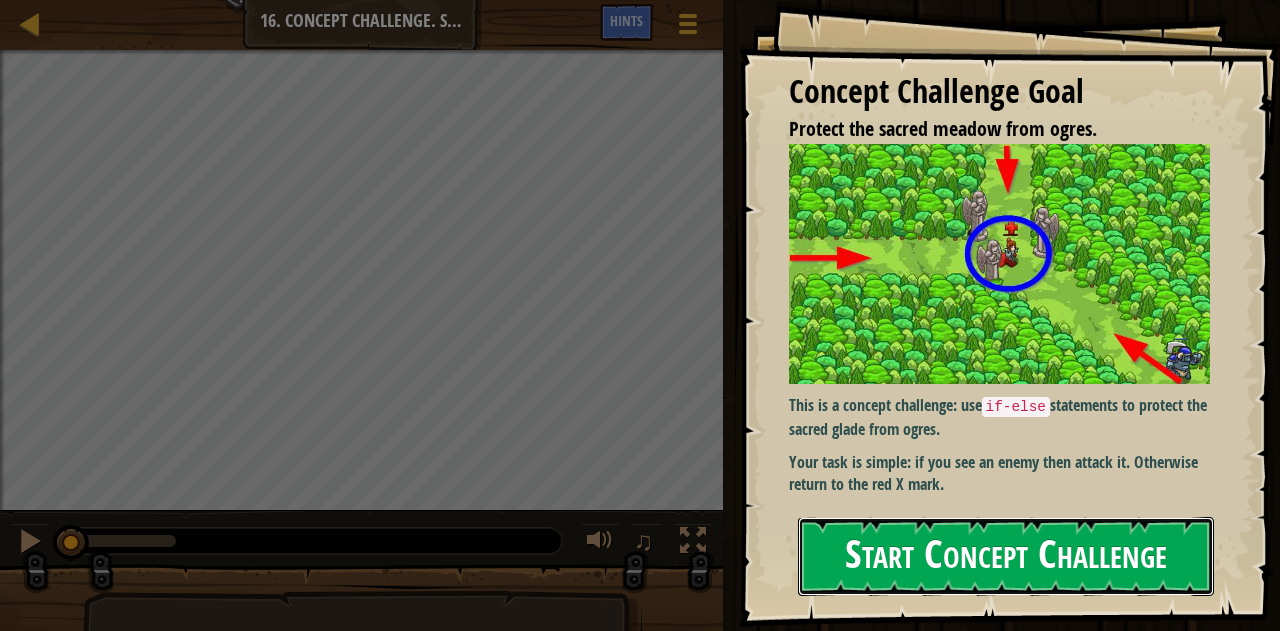 click on "Start Concept Challenge" at bounding box center (1006, 556) 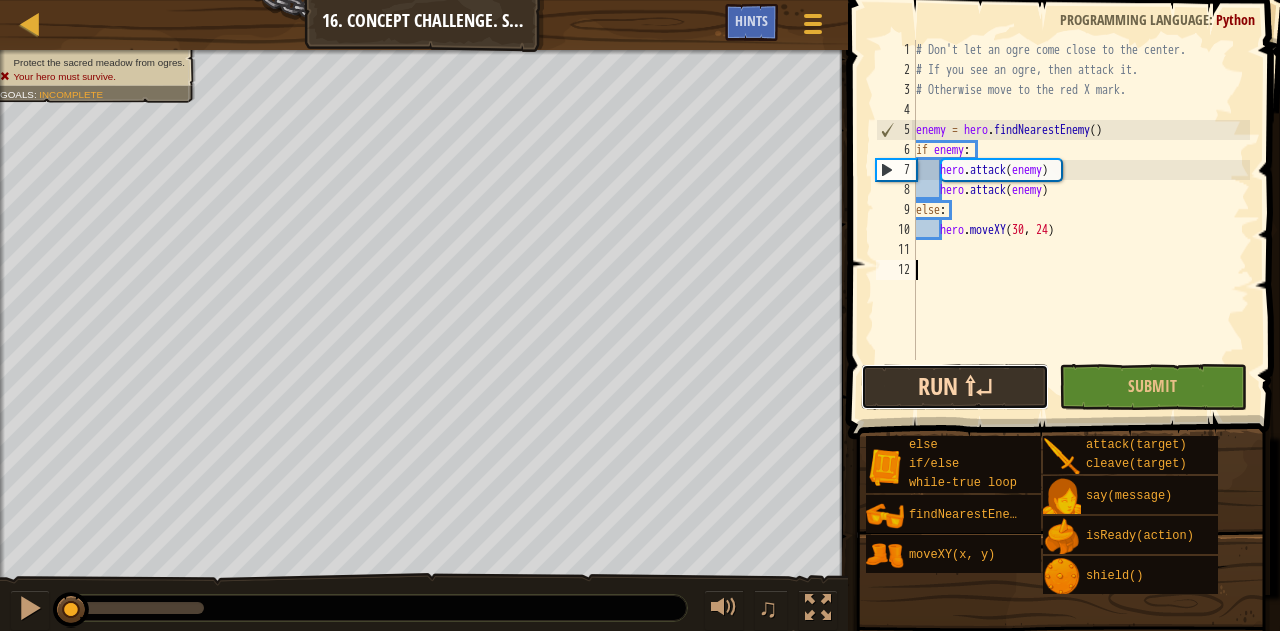 click on "Run ⇧↵" at bounding box center [955, 387] 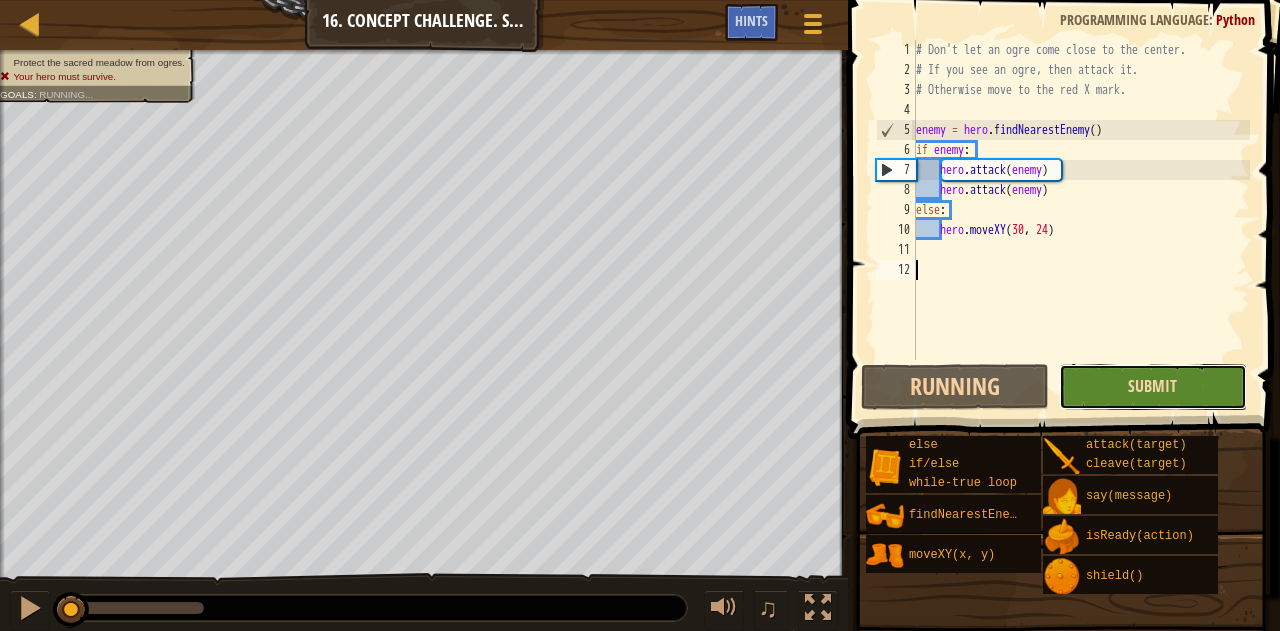 click on "Submit" at bounding box center (1152, 386) 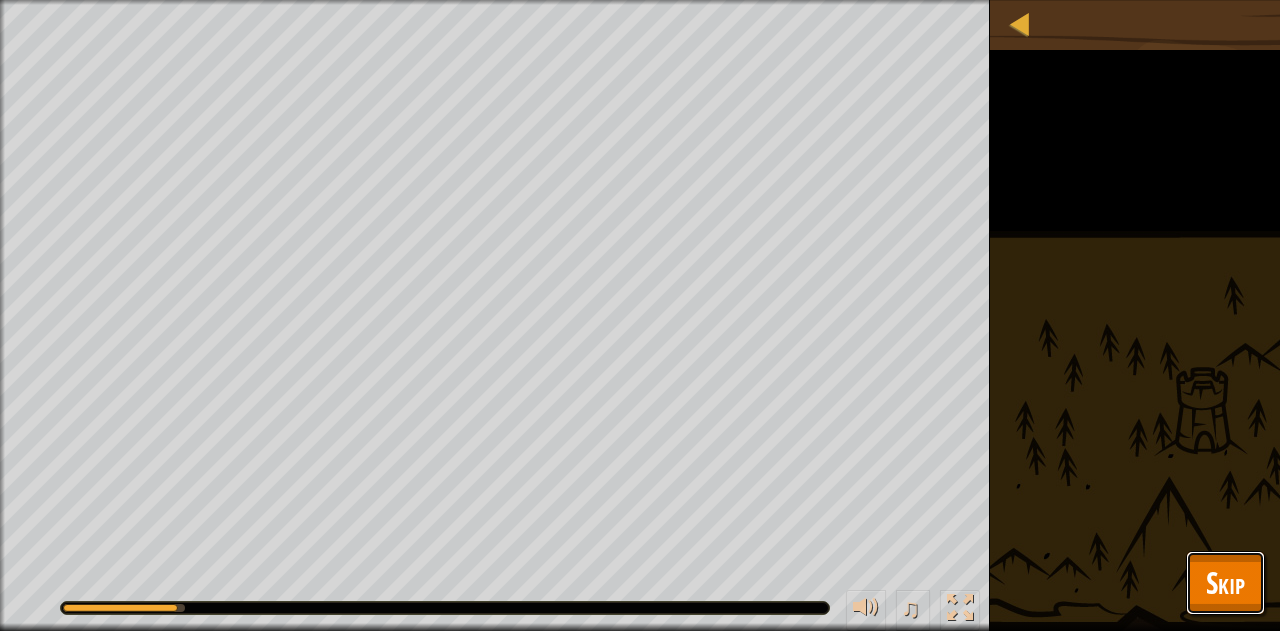 click on "Skip" at bounding box center [1225, 582] 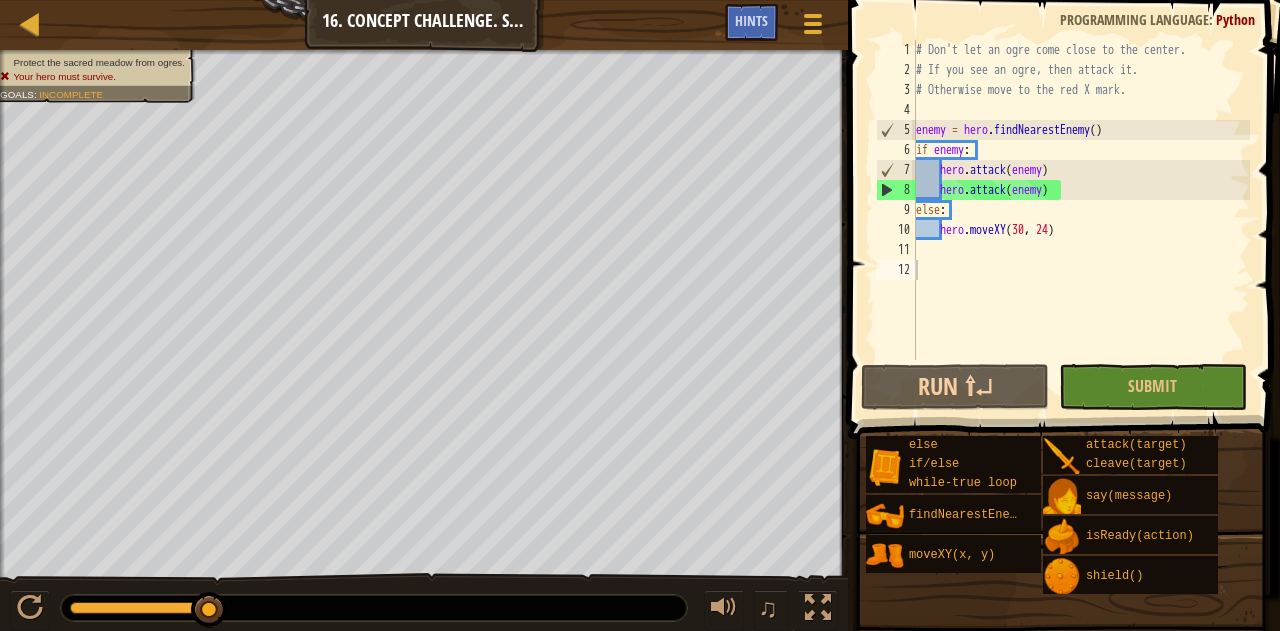 click on "# Don't let an ogre come close to the center. # If you see an ogre, then attack it. # Otherwise move to the red X mark. enemy   =   hero . findNearestEnemy ( ) if   enemy :      hero . attack ( enemy )      hero . attack ( enemy ) else :      hero . moveXY ( 30 ,   24 )" at bounding box center (1081, 220) 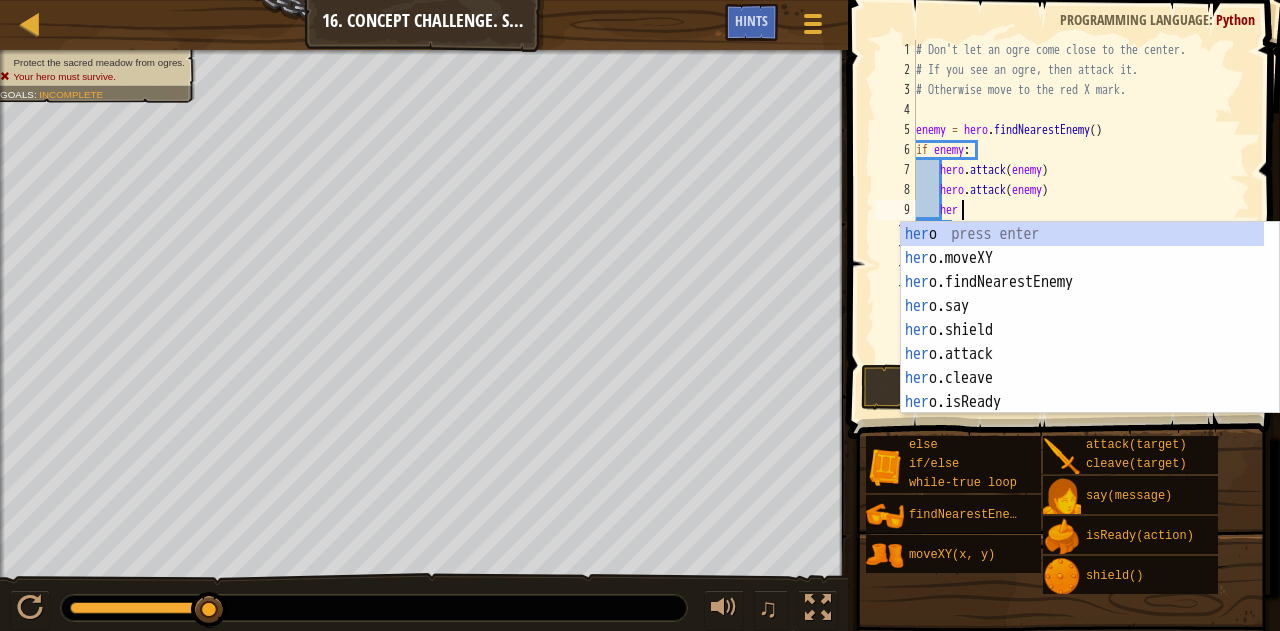 scroll, scrollTop: 9, scrollLeft: 2, axis: both 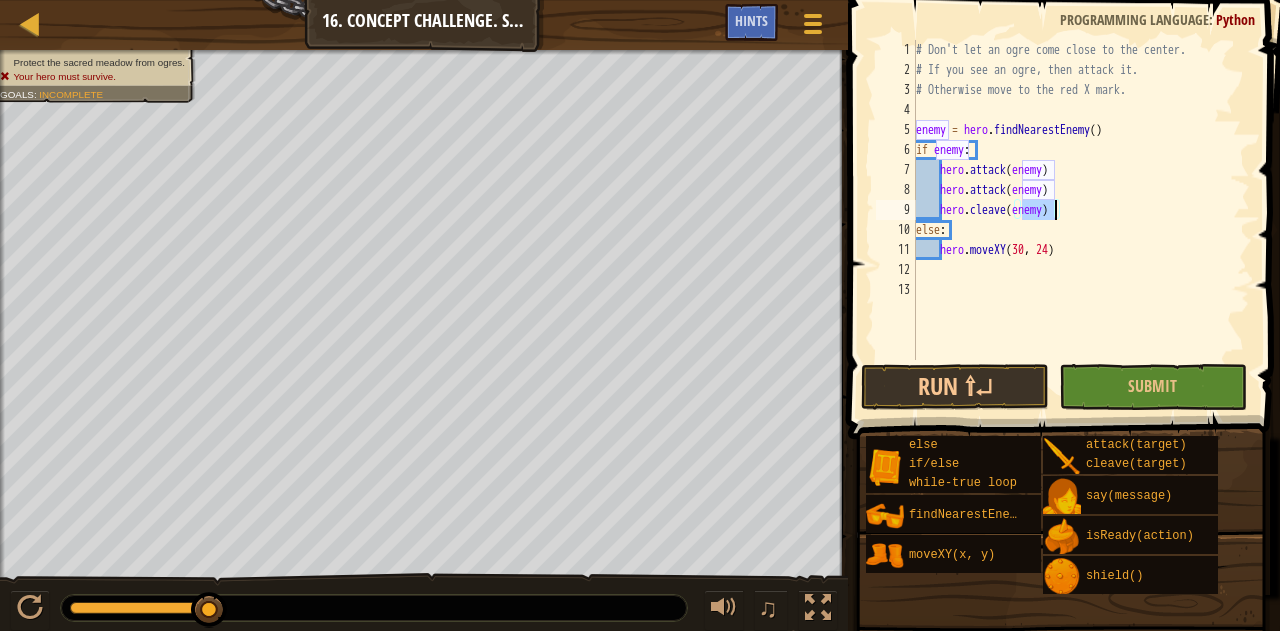 click on "# Don't let an ogre come close to the center. # If you see an ogre, then attack it. # Otherwise move to the red X mark. enemy   =   hero . findNearestEnemy ( ) if   enemy :      hero . attack ( enemy )      hero . attack ( enemy )      hero . cleave ( enemy ) else :      hero . moveXY ( 30 ,   24 )" at bounding box center (1081, 220) 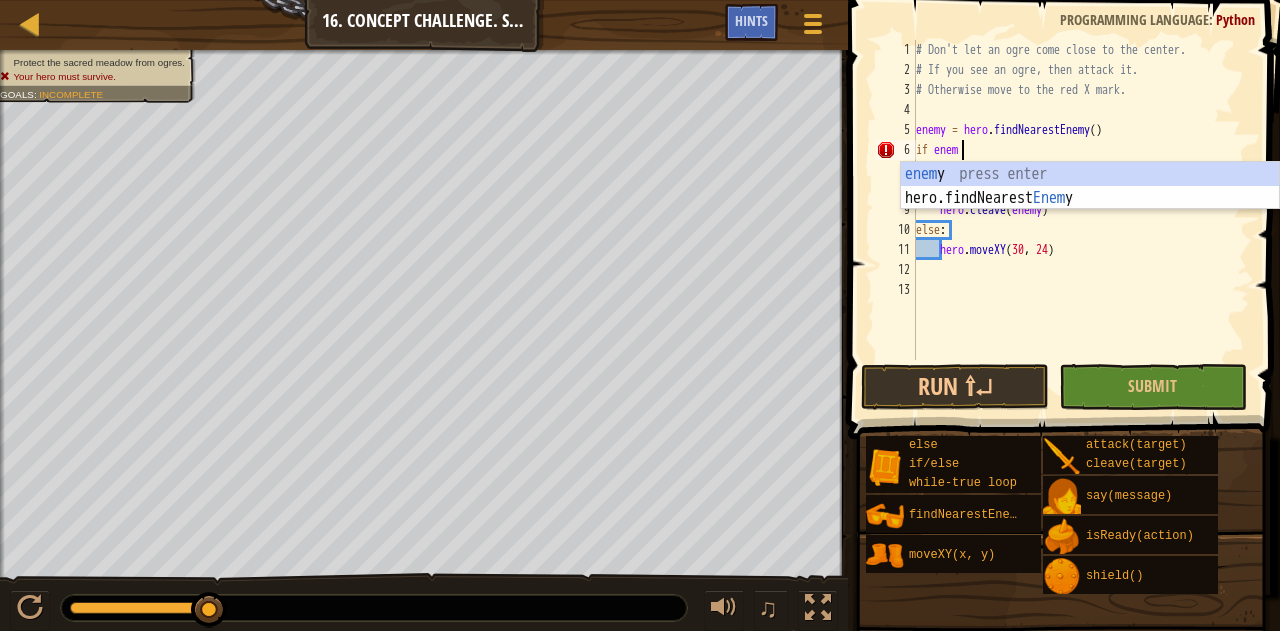 scroll, scrollTop: 9, scrollLeft: 3, axis: both 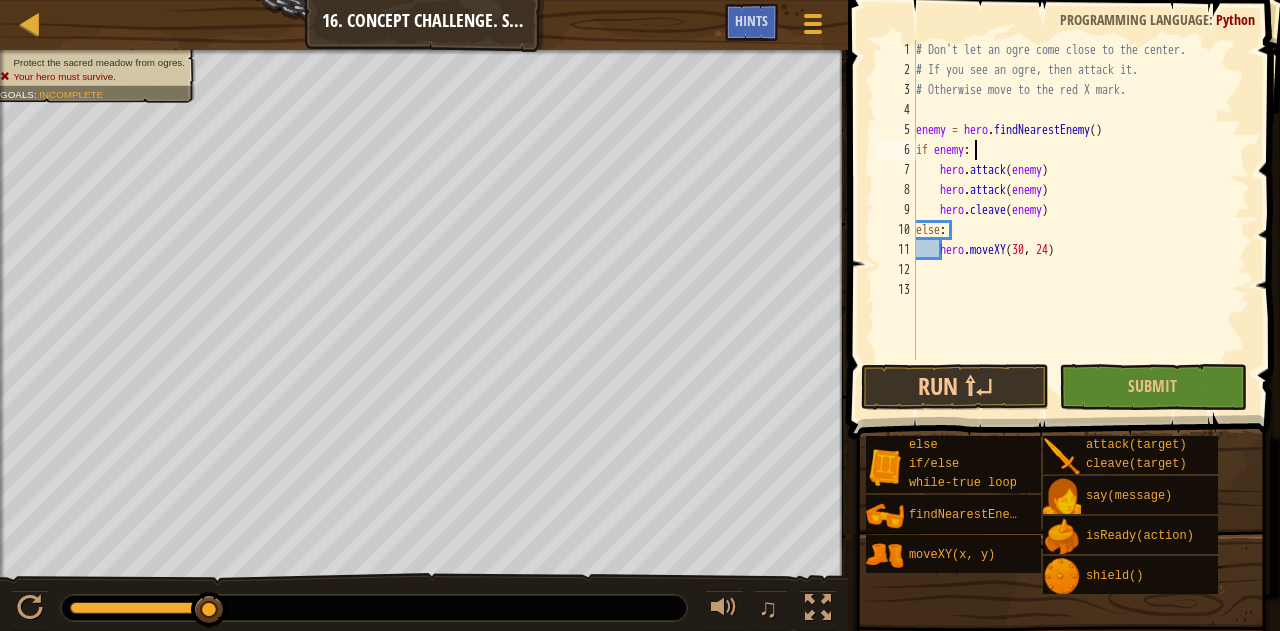click on "# Don't let an ogre come close to the center. # If you see an ogre, then attack it. # Otherwise move to the red X mark. enemy   =   hero . findNearestEnemy ( ) if   enemy :      hero . attack ( enemy )      hero . attack ( enemy )      hero . cleave ( enemy ) else :      hero . moveXY ( 30 ,   24 )" at bounding box center [1081, 220] 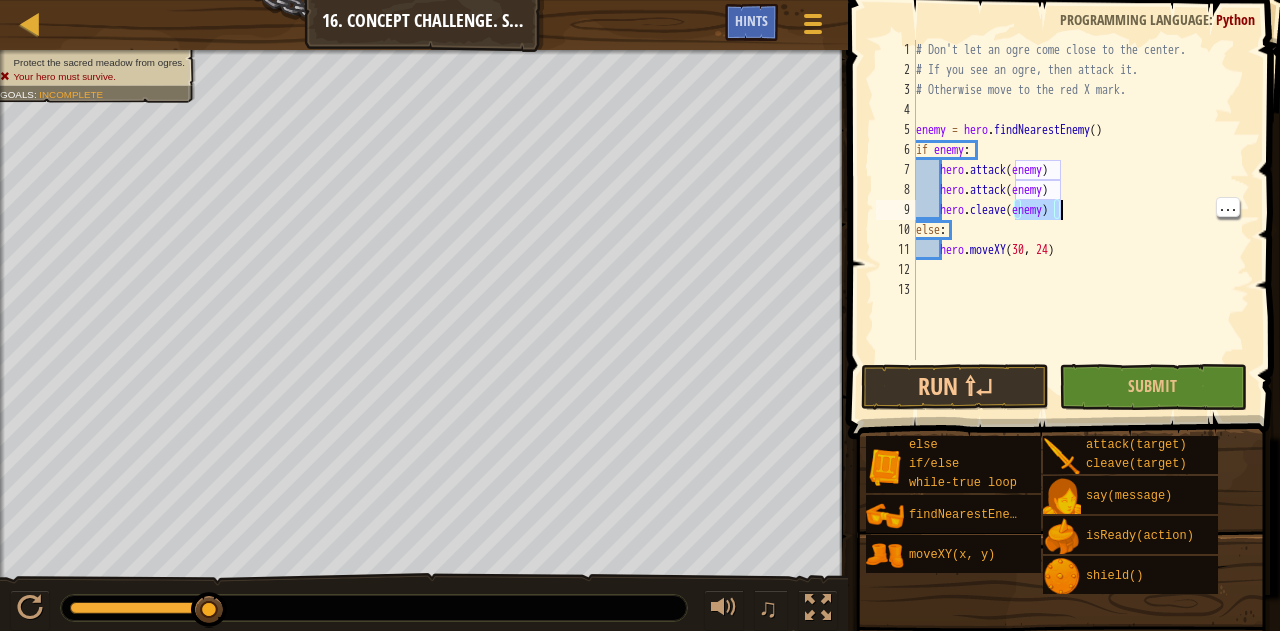 click on "# Don't let an ogre come close to the center. # If you see an ogre, then attack it. # Otherwise move to the red X mark. enemy   =   hero . findNearestEnemy ( ) if   enemy :      hero . attack ( enemy )      hero . attack ( enemy )      hero . cleave ( enemy ) else :      hero . moveXY ( 30 ,   24 )" at bounding box center (1081, 220) 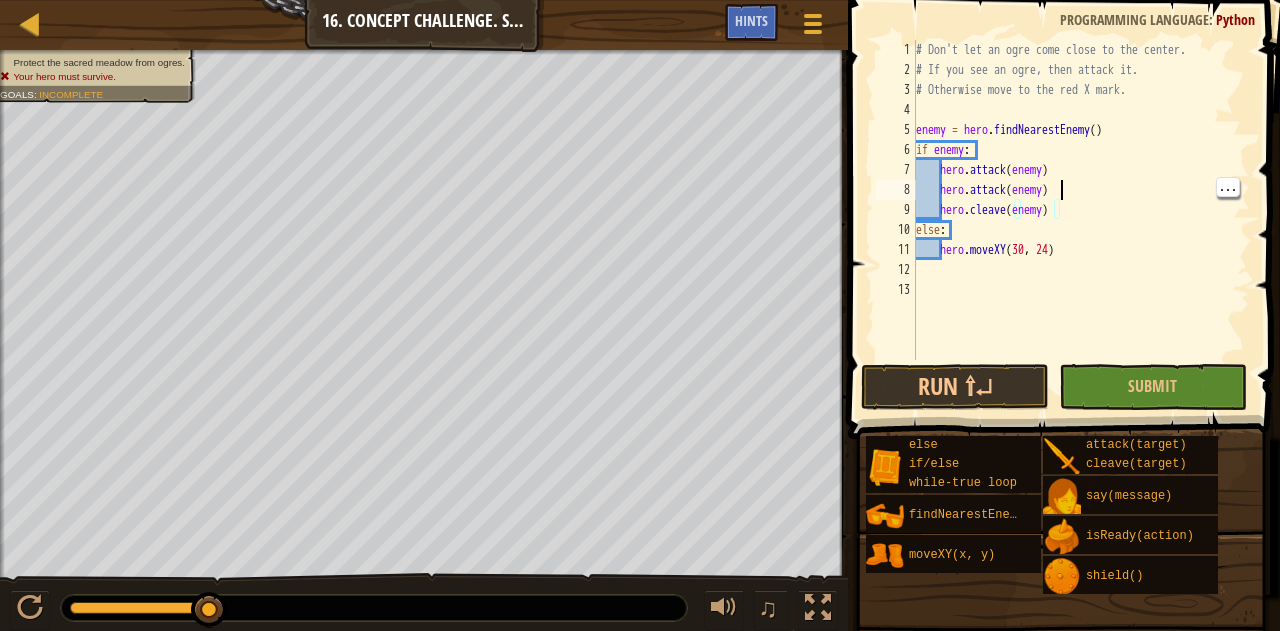 type on "hero.attack(enemy)" 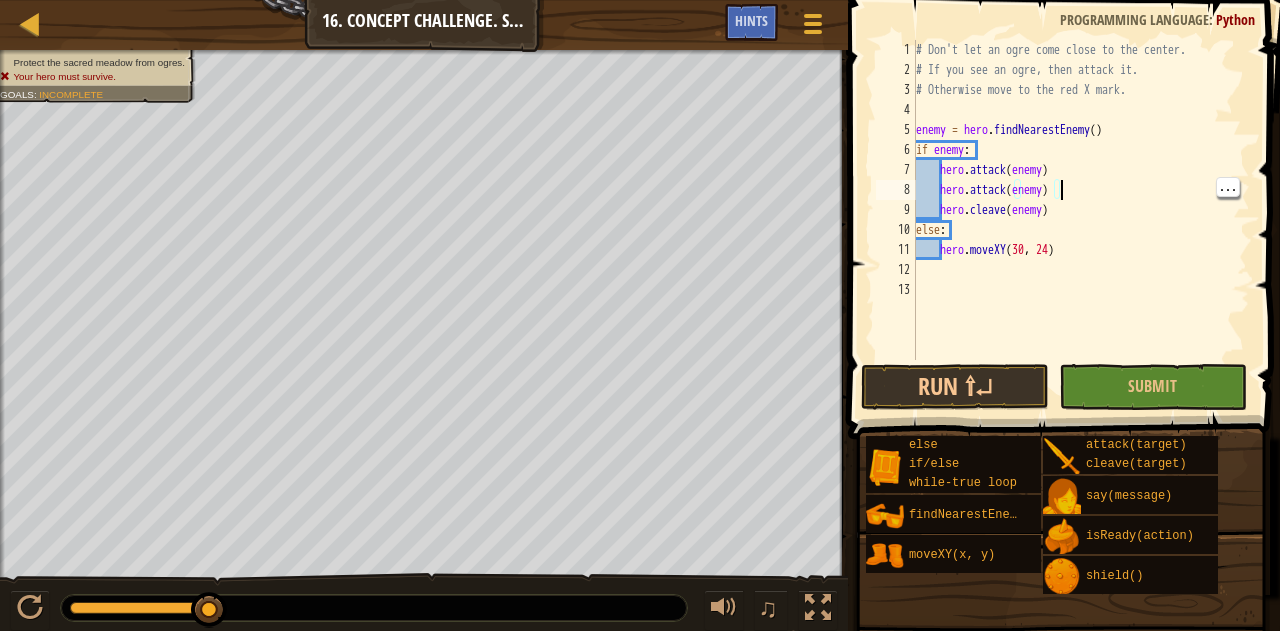 click on "# Don't let an ogre come close to the center. # If you see an ogre, then attack it. # Otherwise move to the red X mark. enemy   =   hero . findNearestEnemy ( ) if   enemy :      hero . attack ( enemy )      hero . attack ( enemy )      hero . cleave ( enemy ) else :      hero . moveXY ( 30 ,   24 )" at bounding box center (1081, 220) 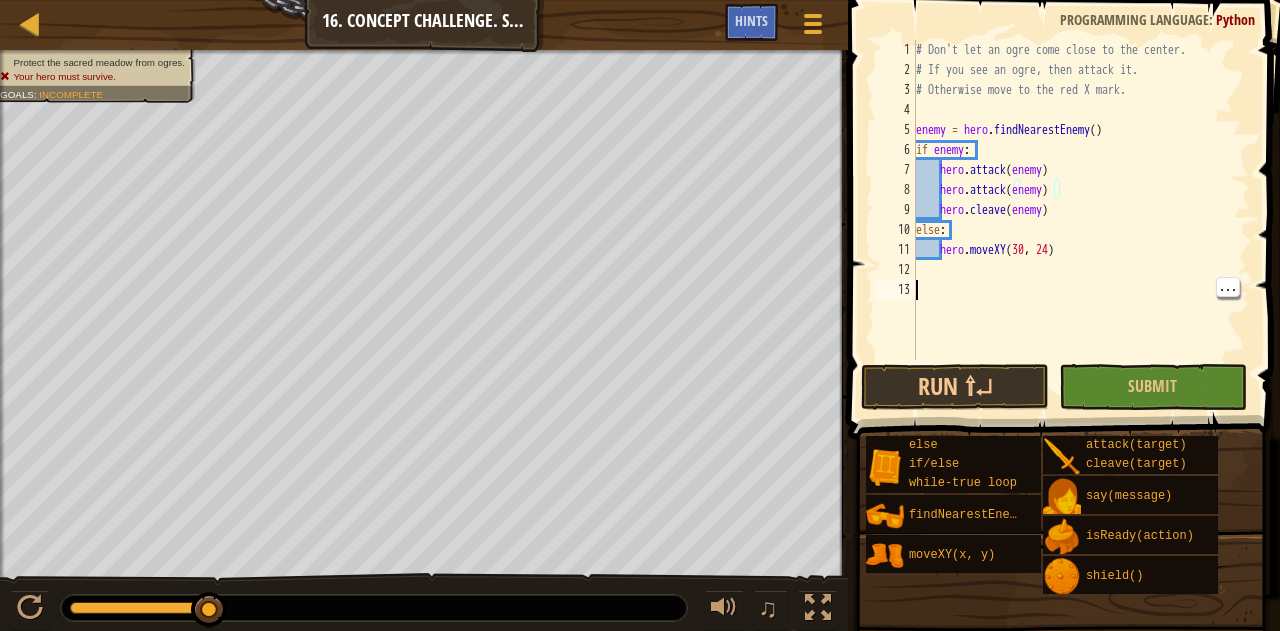 scroll, scrollTop: 9, scrollLeft: 0, axis: vertical 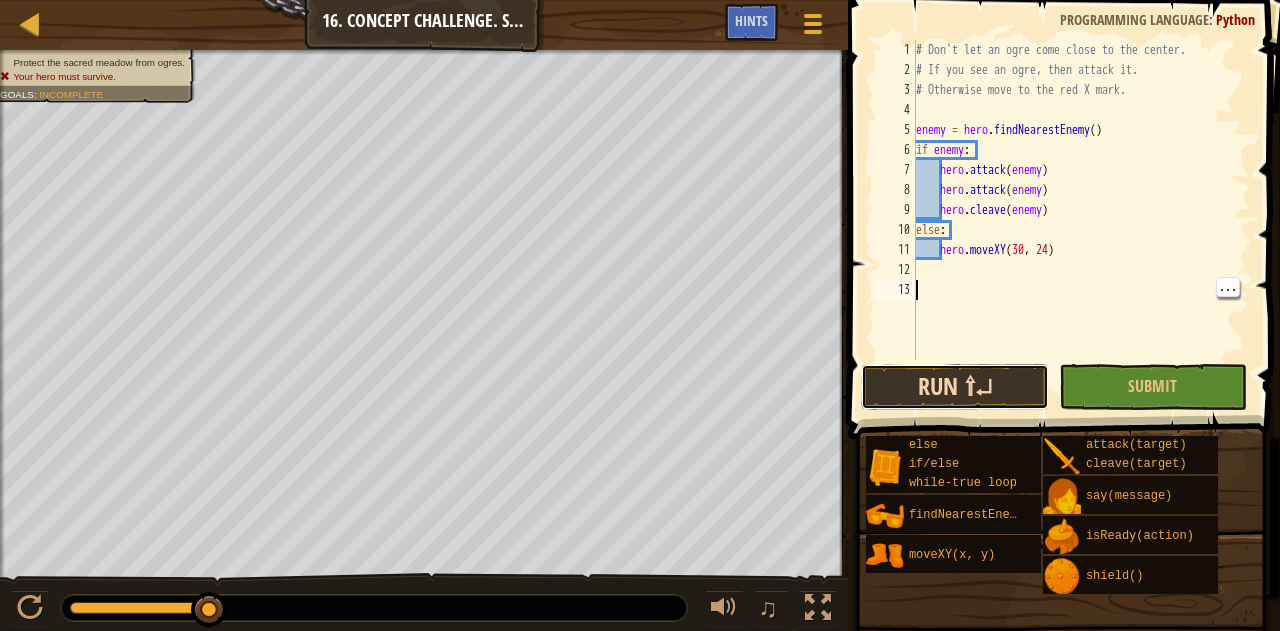 click on "Run ⇧↵" at bounding box center [955, 387] 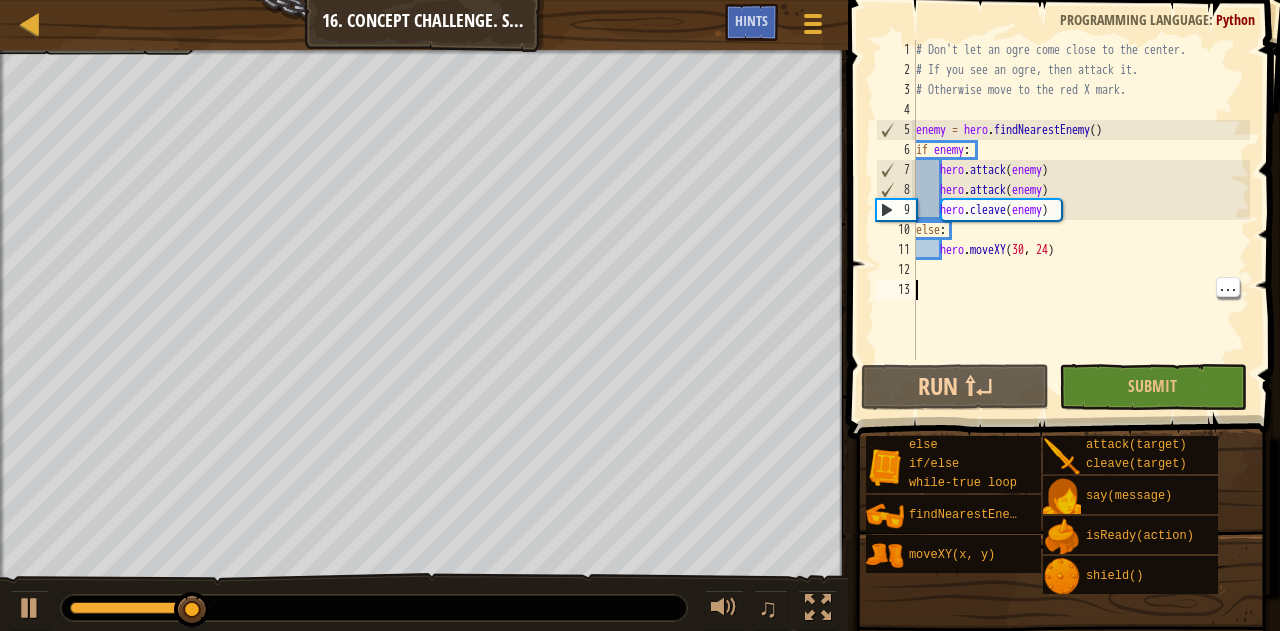 click on "# Don't let an ogre come close to the center. # If you see an ogre, then attack it. # Otherwise move to the red X mark. enemy   =   hero . findNearestEnemy ( ) if   enemy :      hero . attack ( enemy )      hero . attack ( enemy )      hero . cleave ( enemy ) else :      hero . moveXY ( 30 ,   24 )" at bounding box center [1081, 220] 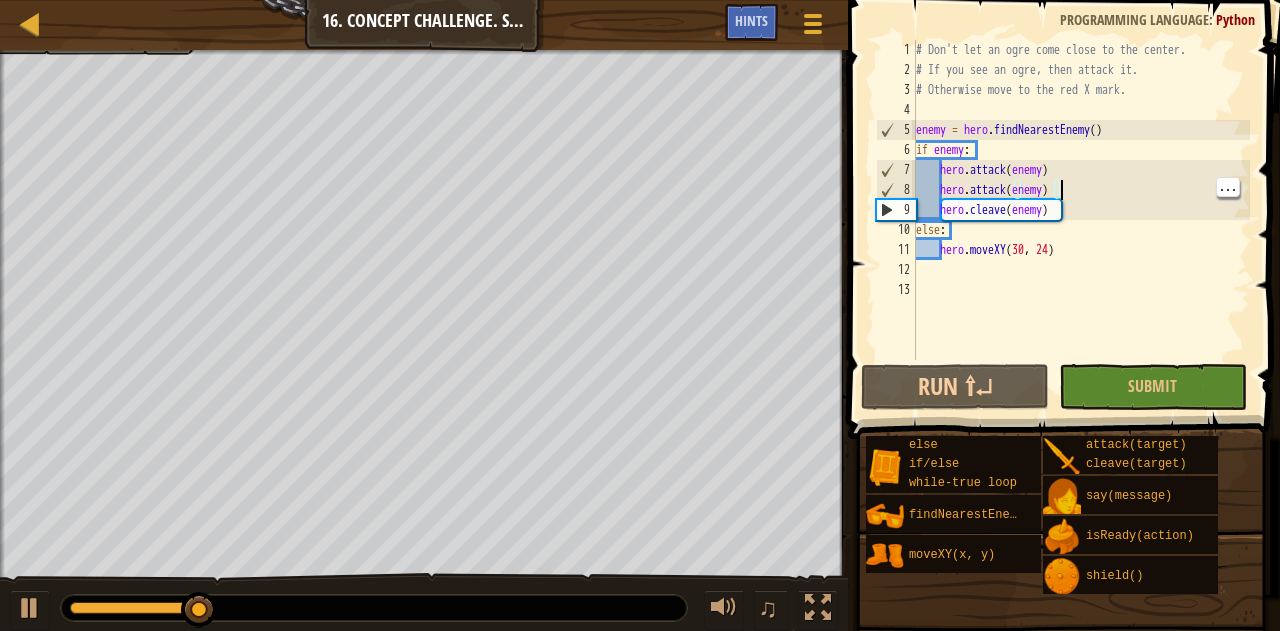 click on "# Don't let an ogre come close to the center. # If you see an ogre, then attack it. # Otherwise move to the red X mark. enemy   =   hero . findNearestEnemy ( ) if   enemy :      hero . attack ( enemy )      hero . attack ( enemy )      hero . cleave ( enemy ) else :      hero . moveXY ( 30 ,   24 )" at bounding box center [1081, 220] 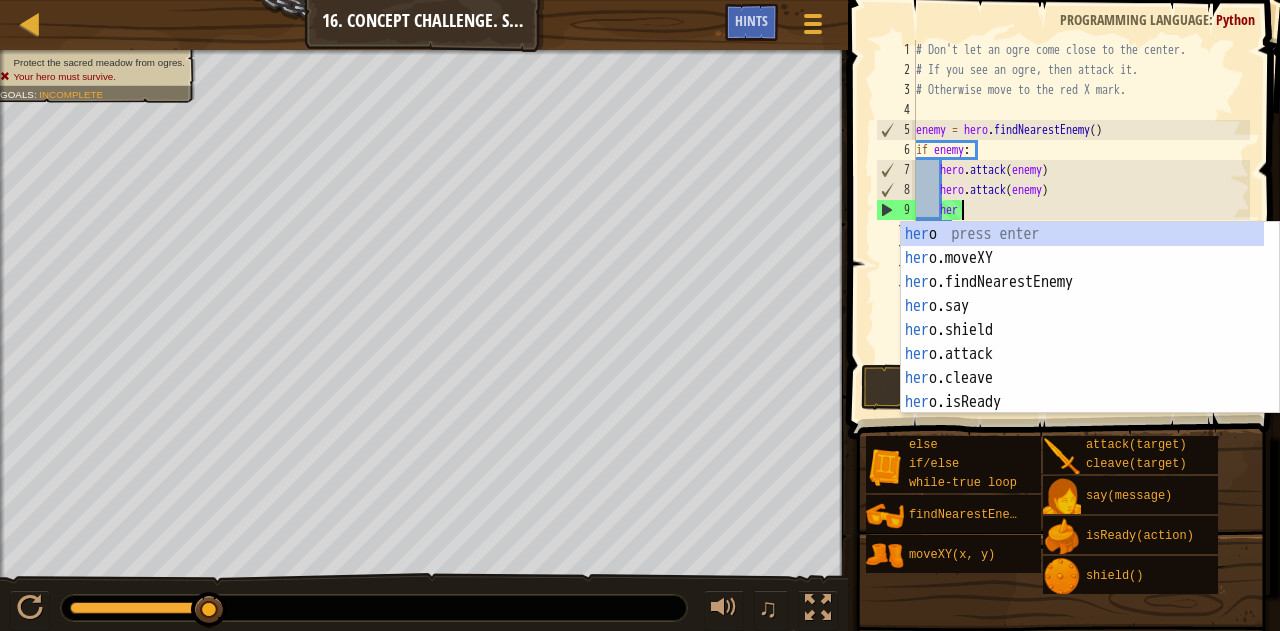type on "h" 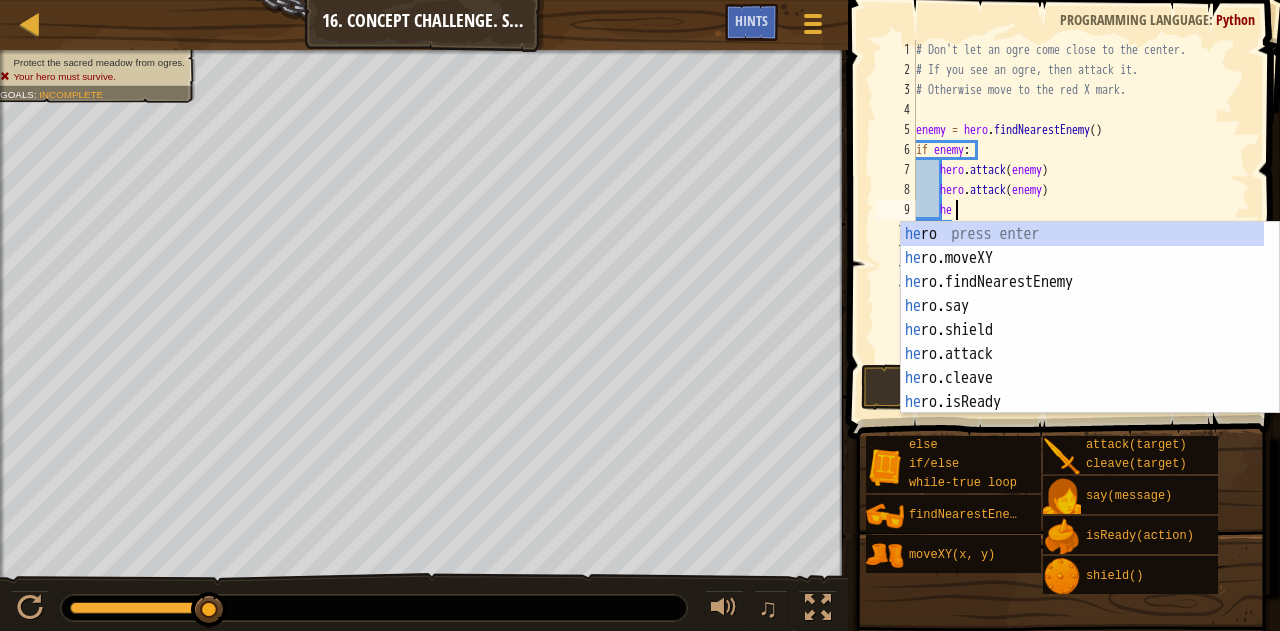 scroll, scrollTop: 9, scrollLeft: 2, axis: both 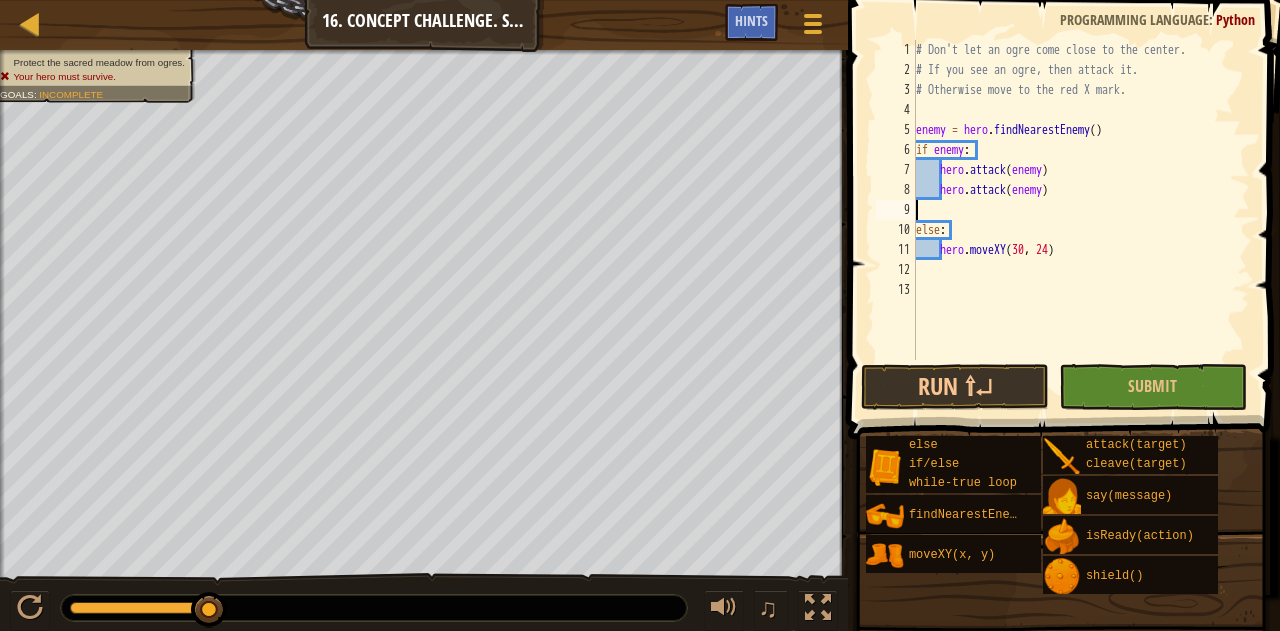 click on "# Don't let an ogre come close to the center. # If you see an ogre, then attack it. # Otherwise move to the red X mark. enemy   =   hero . findNearestEnemy ( ) if   enemy :      hero . attack ( enemy )      hero . attack ( enemy ) else :      hero . moveXY ( 30 ,   24 )" at bounding box center [1081, 220] 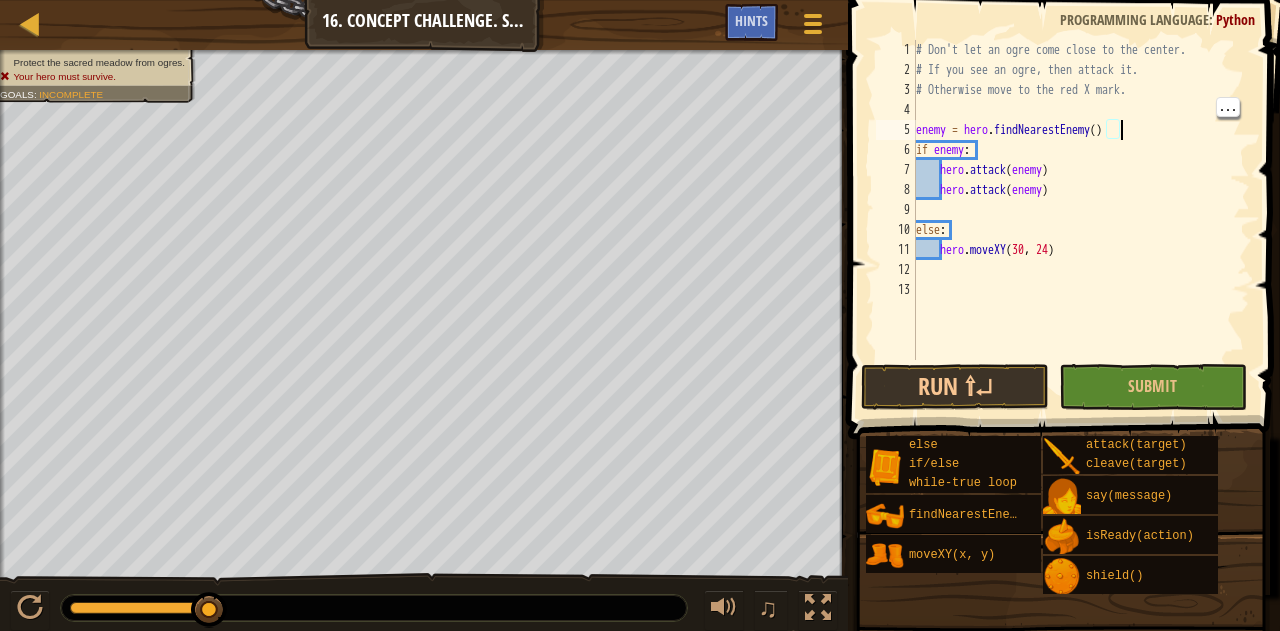 click on "# Don't let an ogre come close to the center. # If you see an ogre, then attack it. # Otherwise move to the red X mark. enemy   =   hero . findNearestEnemy ( ) if   enemy :      hero . attack ( enemy )      hero . attack ( enemy ) else :      hero . moveXY ( 30 ,   24 )" at bounding box center (1081, 220) 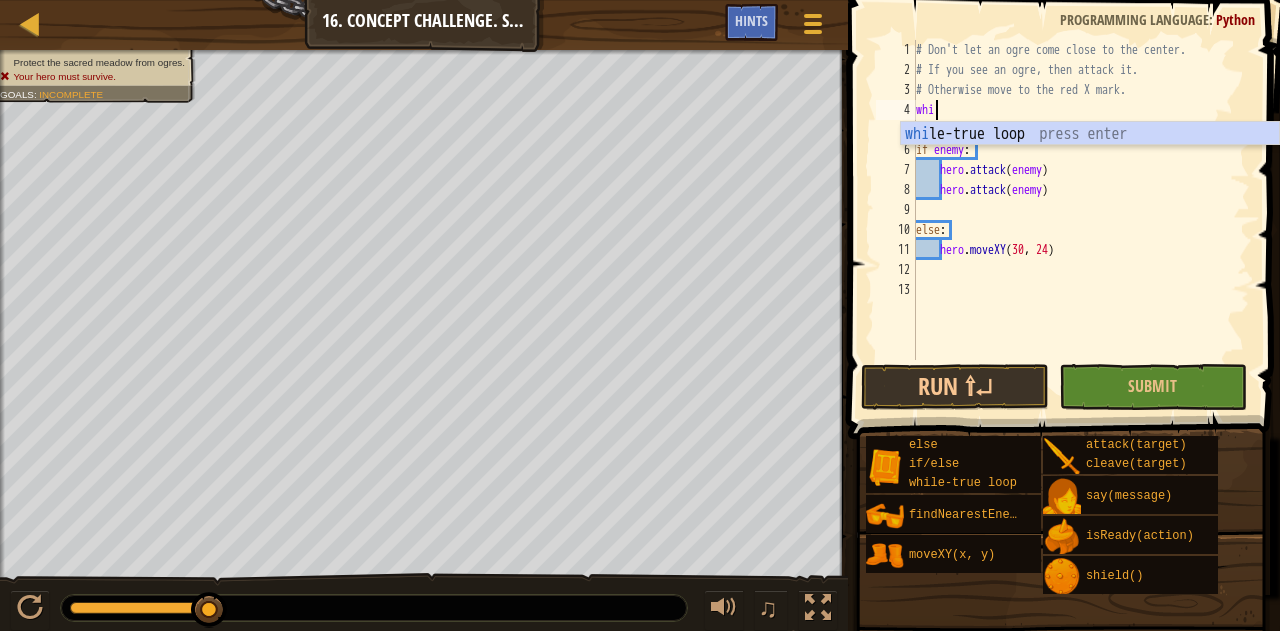 type on "while" 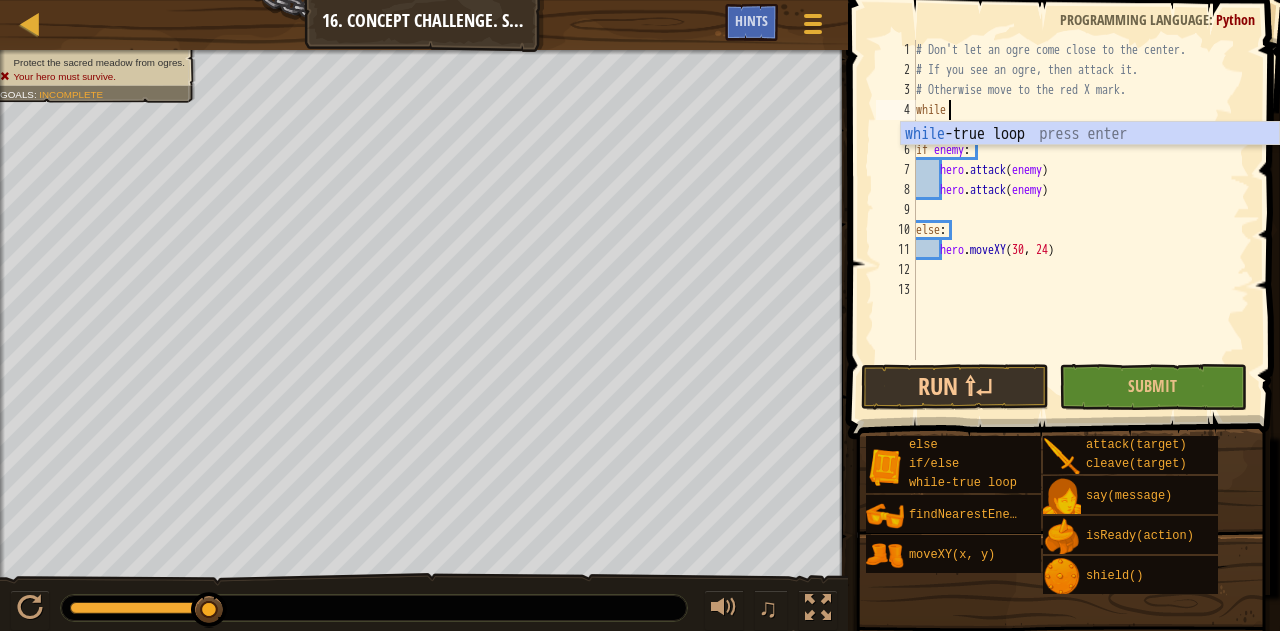 click on "while -true loop press enter" at bounding box center [1090, 158] 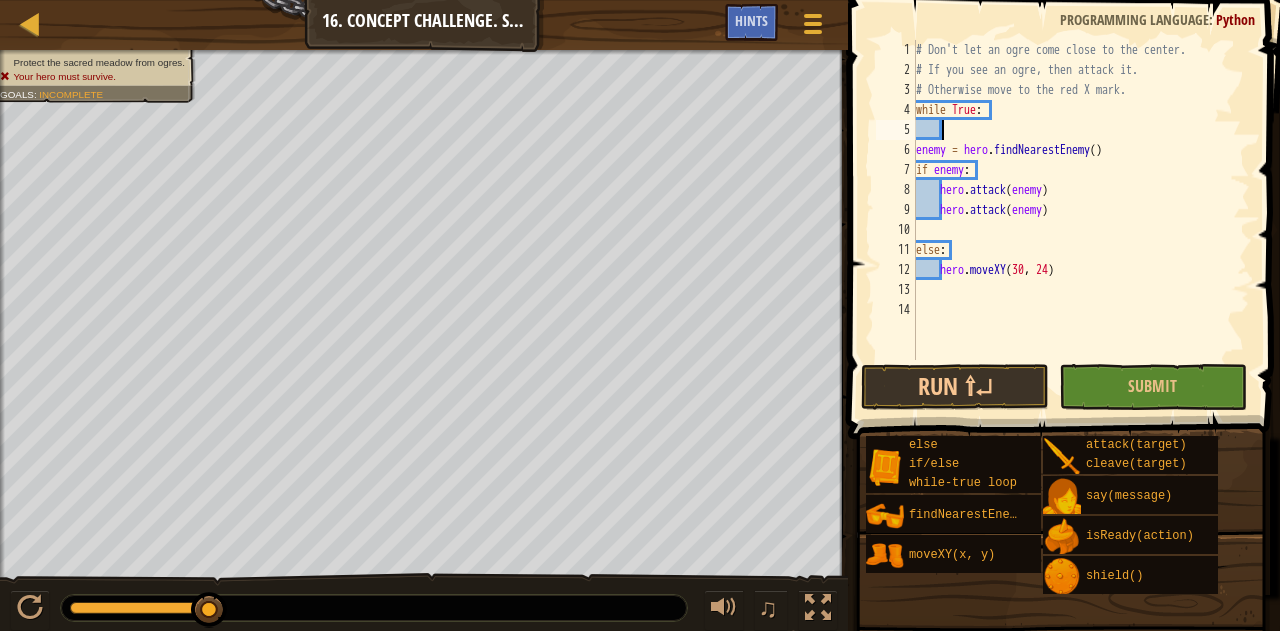 scroll, scrollTop: 9, scrollLeft: 1, axis: both 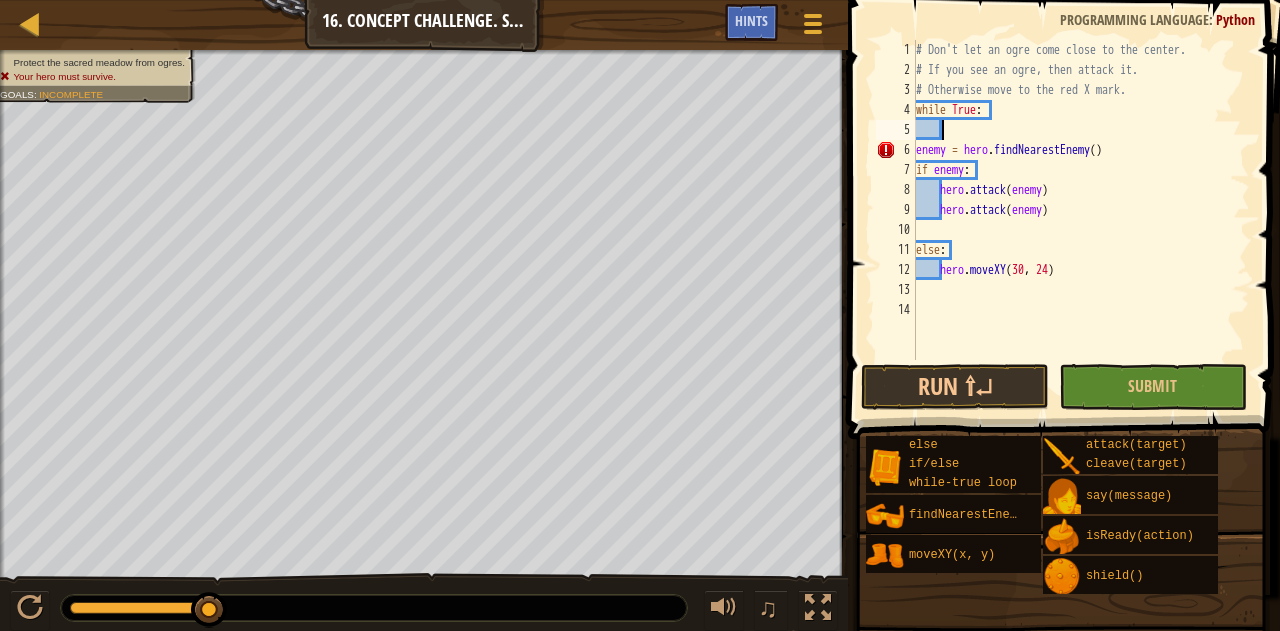 click on "# Don't let an ogre come close to the center. # If you see an ogre, then attack it. # Otherwise move to the red X mark. while   True :      enemy   =   hero . findNearestEnemy ( ) if   enemy :      hero . attack ( enemy )      hero . attack ( enemy ) else :      hero . moveXY ( 30 ,   24 )" at bounding box center [1081, 220] 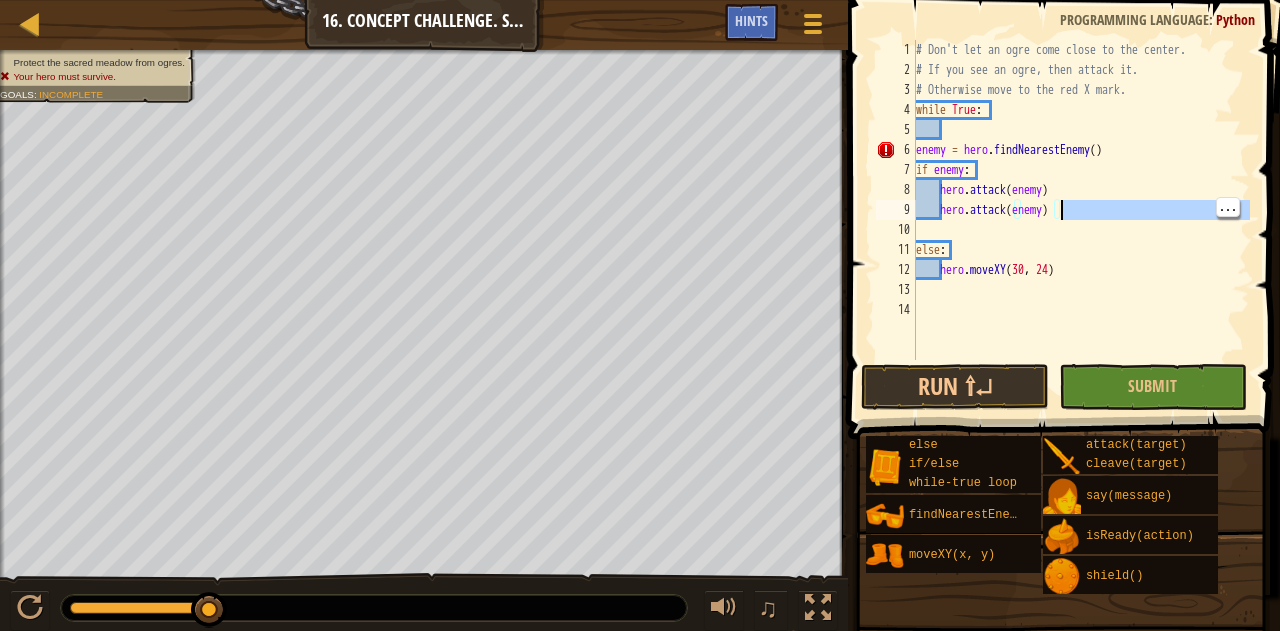 click on "# Don't let an ogre come close to the center. # If you see an ogre, then attack it. # Otherwise move to the red X mark. while   True :      enemy   =   hero . findNearestEnemy ( ) if   enemy :      hero . attack ( enemy )      hero . attack ( enemy ) else :      hero . moveXY ( 30 ,   24 )" at bounding box center (1081, 220) 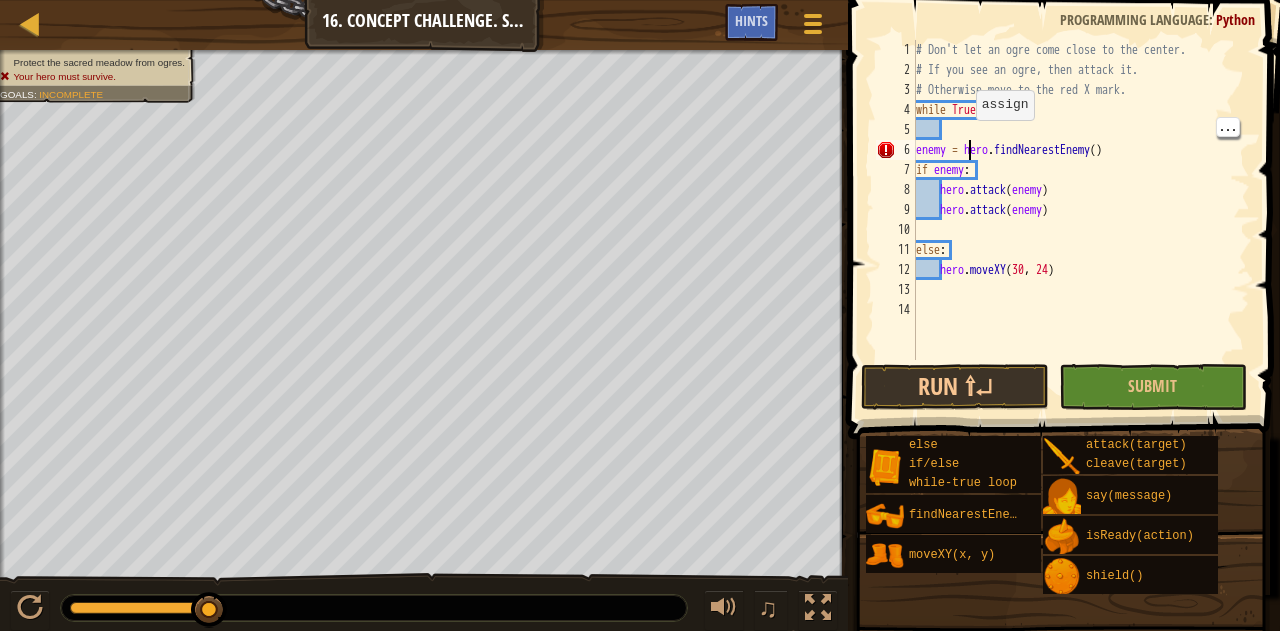 click on "# Don't let an ogre come close to the center. # If you see an ogre, then attack it. # Otherwise move to the red X mark. while   True :      enemy   =   hero . findNearestEnemy ( ) if   enemy :      hero . attack ( enemy )      hero . attack ( enemy ) else :      hero . moveXY ( 30 ,   24 )" at bounding box center [1081, 220] 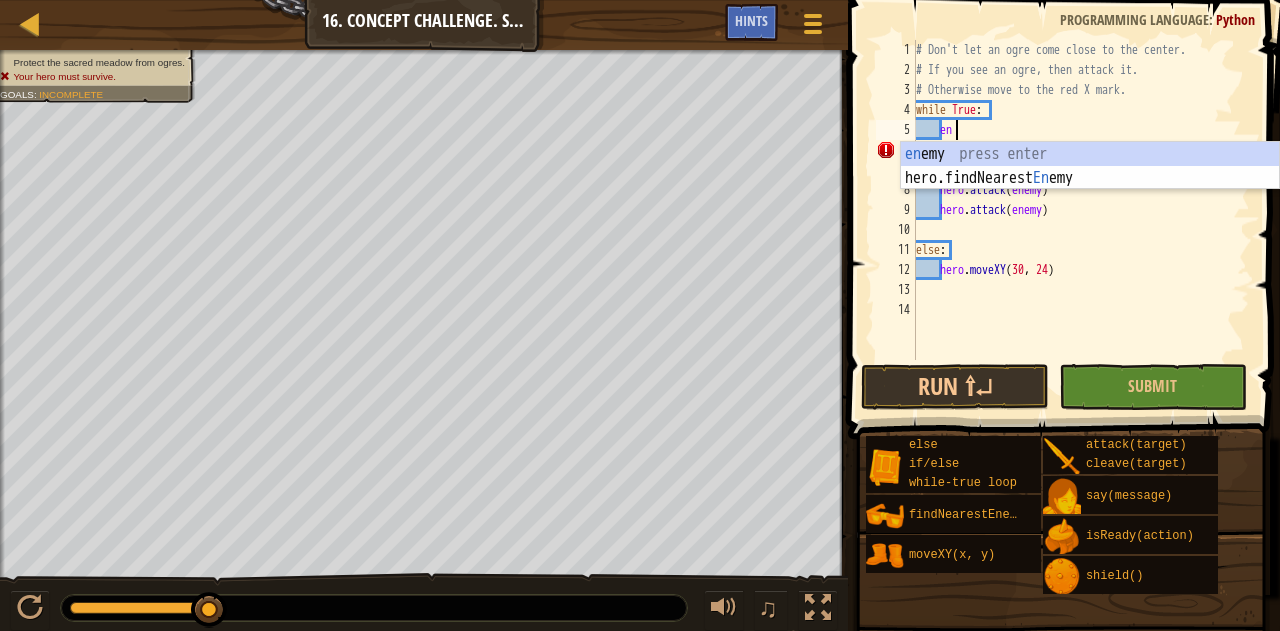 type on "ene" 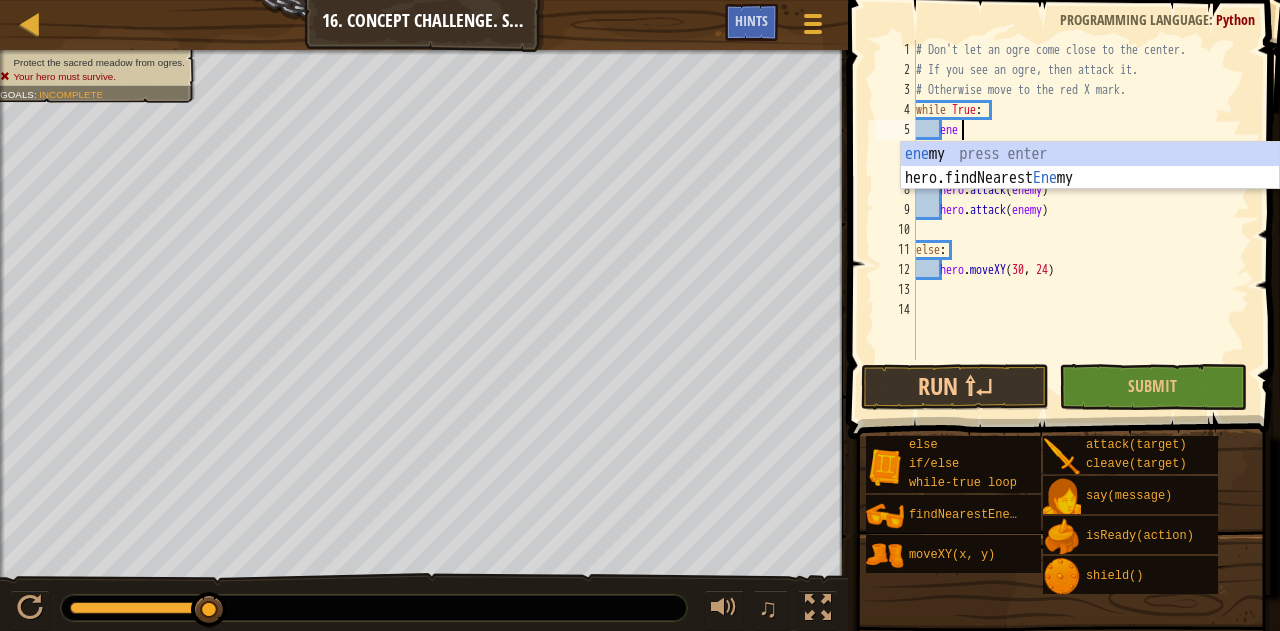click on "ene my press enter hero.findNearest Ene my press enter" at bounding box center (1090, 190) 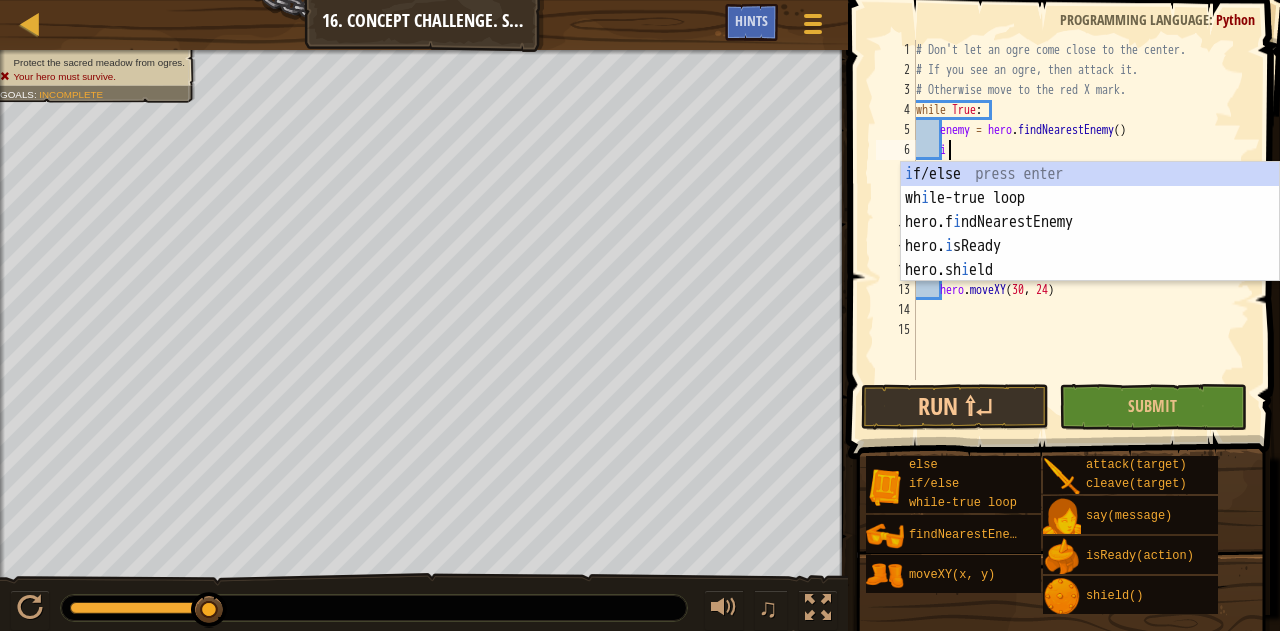 scroll, scrollTop: 9, scrollLeft: 2, axis: both 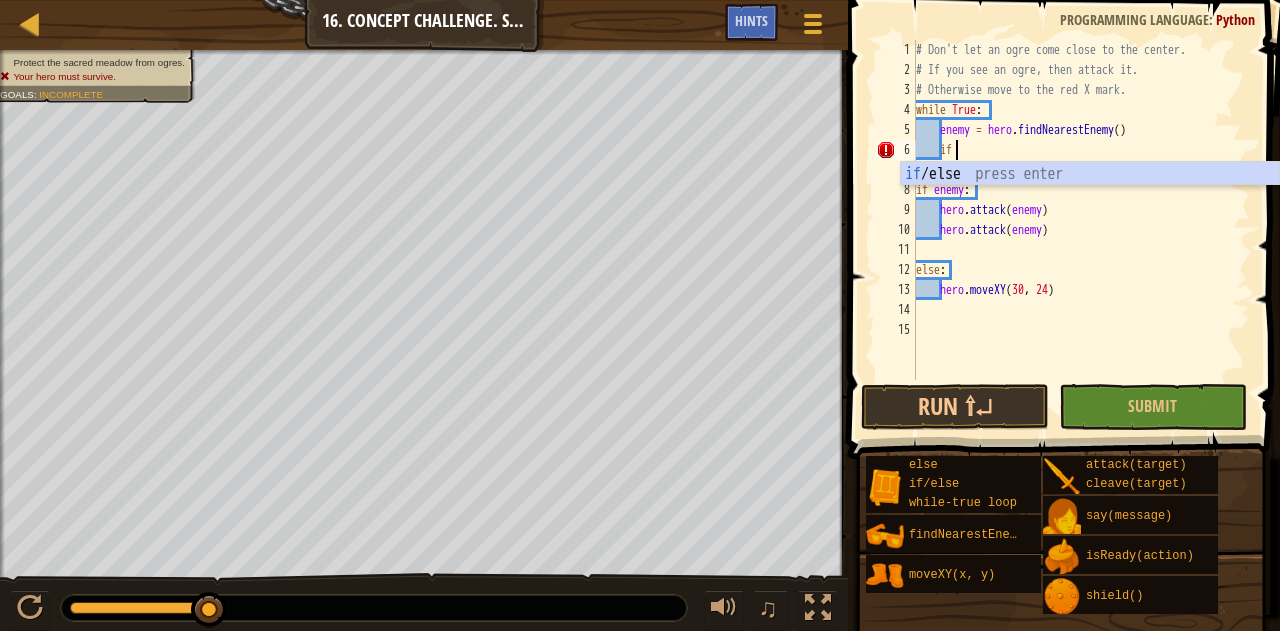 click on "if /else press enter" at bounding box center [1090, 198] 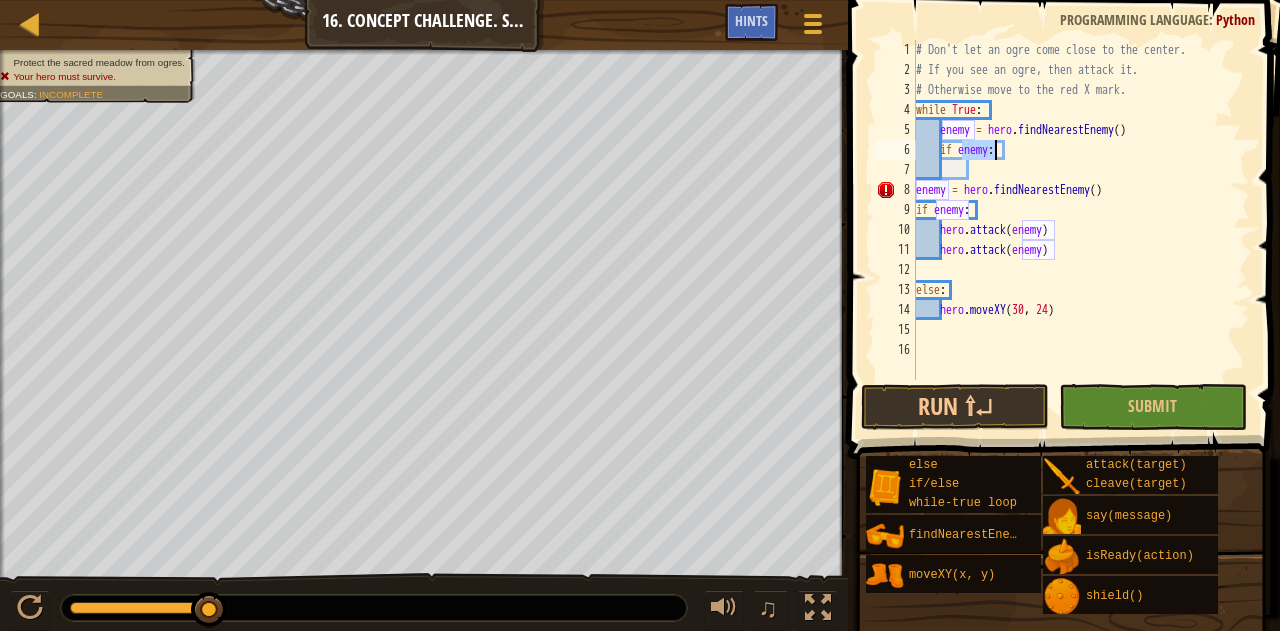 click on "# Don't let an ogre come close to the center. # If you see an ogre, then attack it. # Otherwise move to the red X mark. while   True :      enemy   =   hero . findNearestEnemy ( )      if   enemy :          enemy   =   hero . findNearestEnemy ( ) if   enemy :      hero . attack ( enemy )      hero . attack ( enemy ) else :      hero . moveXY ( 30 ,   24 )" at bounding box center [1081, 230] 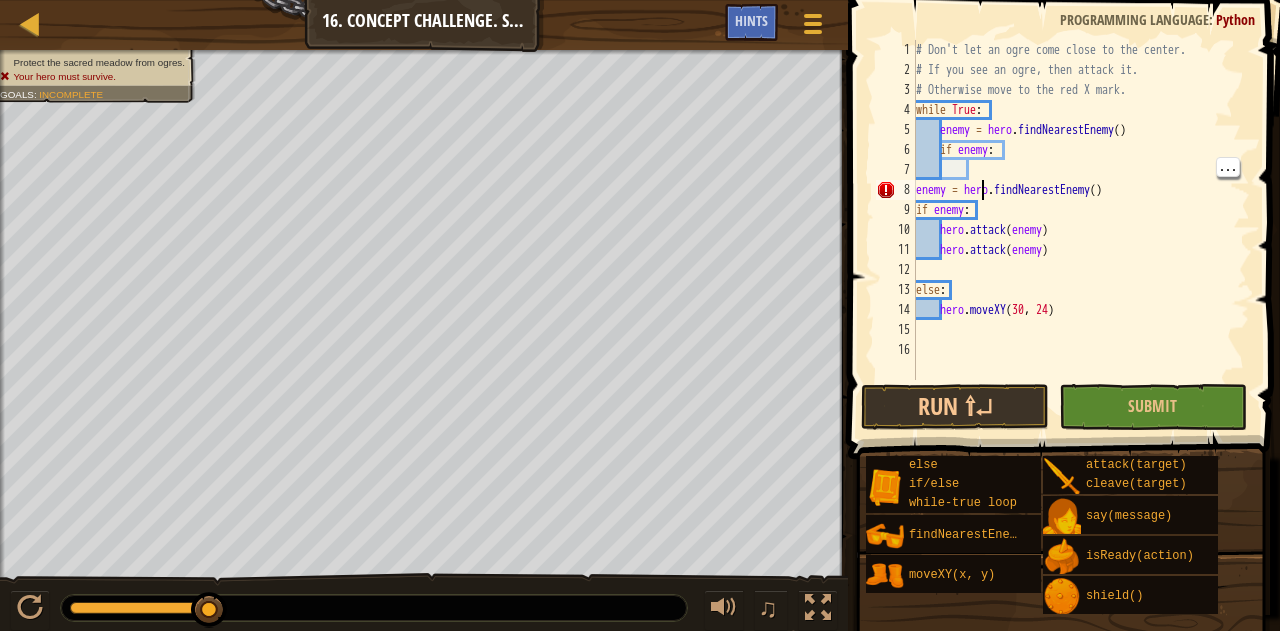 click on "# Don't let an ogre come close to the center. # If you see an ogre, then attack it. # Otherwise move to the red X mark. while   True :      enemy   =   hero . findNearestEnemy ( )      if   enemy :          enemy   =   hero . findNearestEnemy ( ) if   enemy :      hero . attack ( enemy )      hero . attack ( enemy ) else :      hero . moveXY ( 30 ,   24 )" at bounding box center (1081, 230) 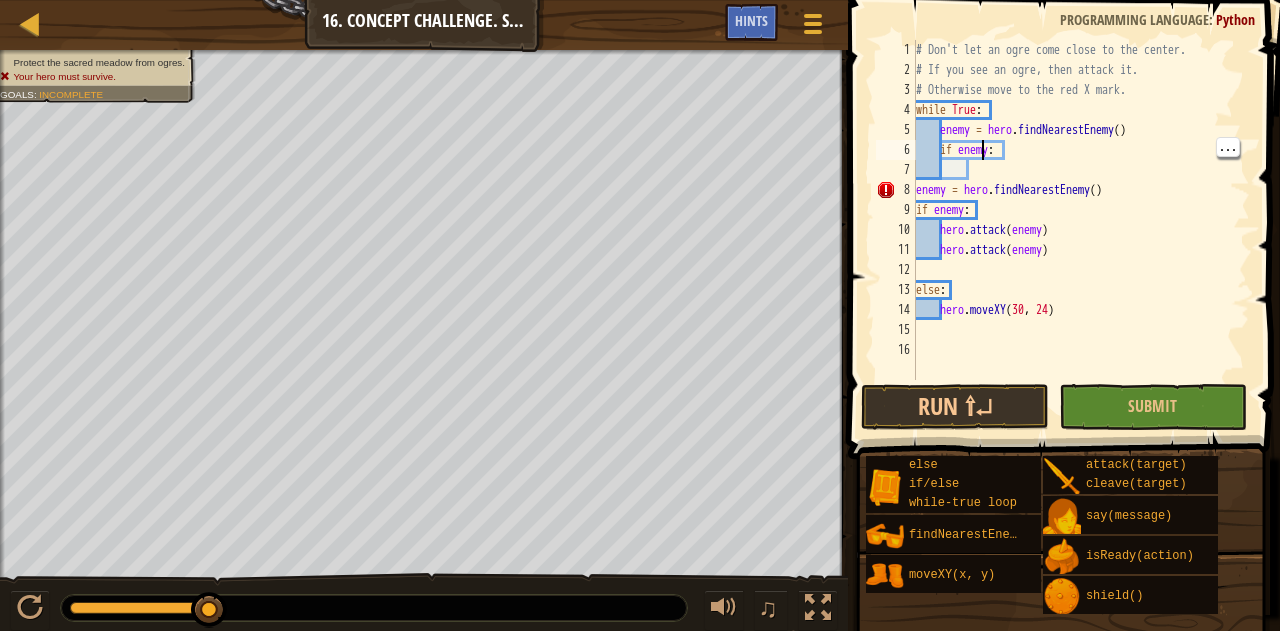 click on "# Don't let an ogre come close to the center. # If you see an ogre, then attack it. # Otherwise move to the red X mark. while   True :      enemy   =   hero . findNearestEnemy ( )      if   enemy :          enemy   =   hero . findNearestEnemy ( ) if   enemy :      hero . attack ( enemy )      hero . attack ( enemy ) else :      hero . moveXY ( 30 ,   24 )" at bounding box center [1081, 230] 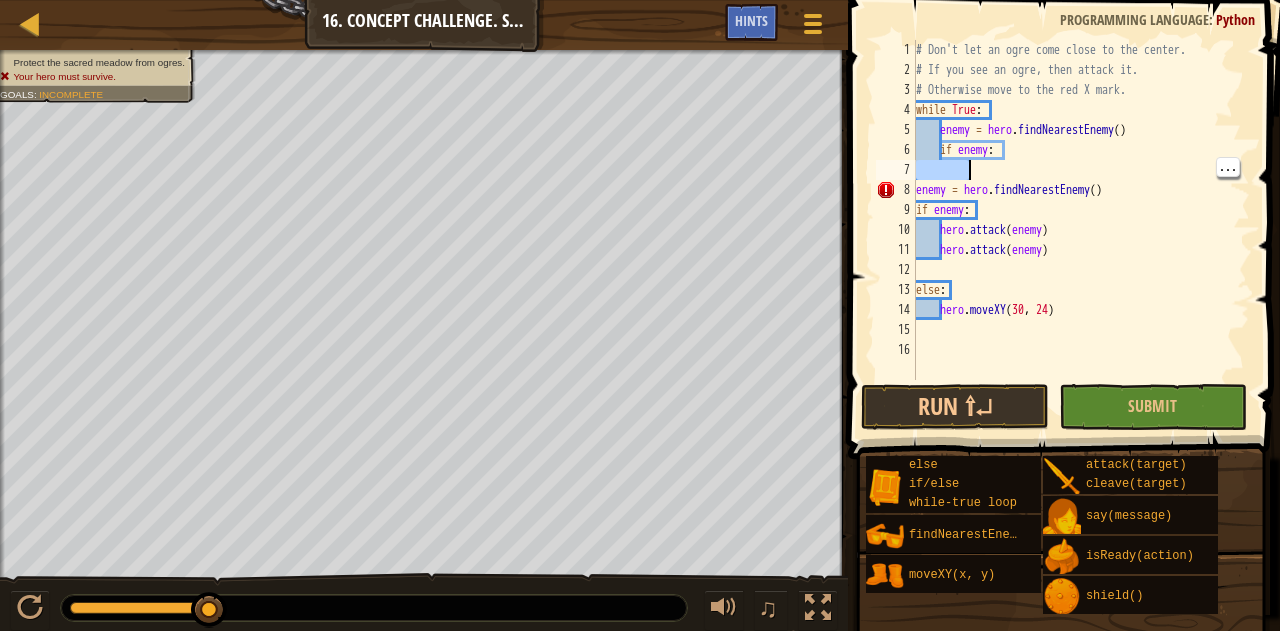 scroll, scrollTop: 9, scrollLeft: 0, axis: vertical 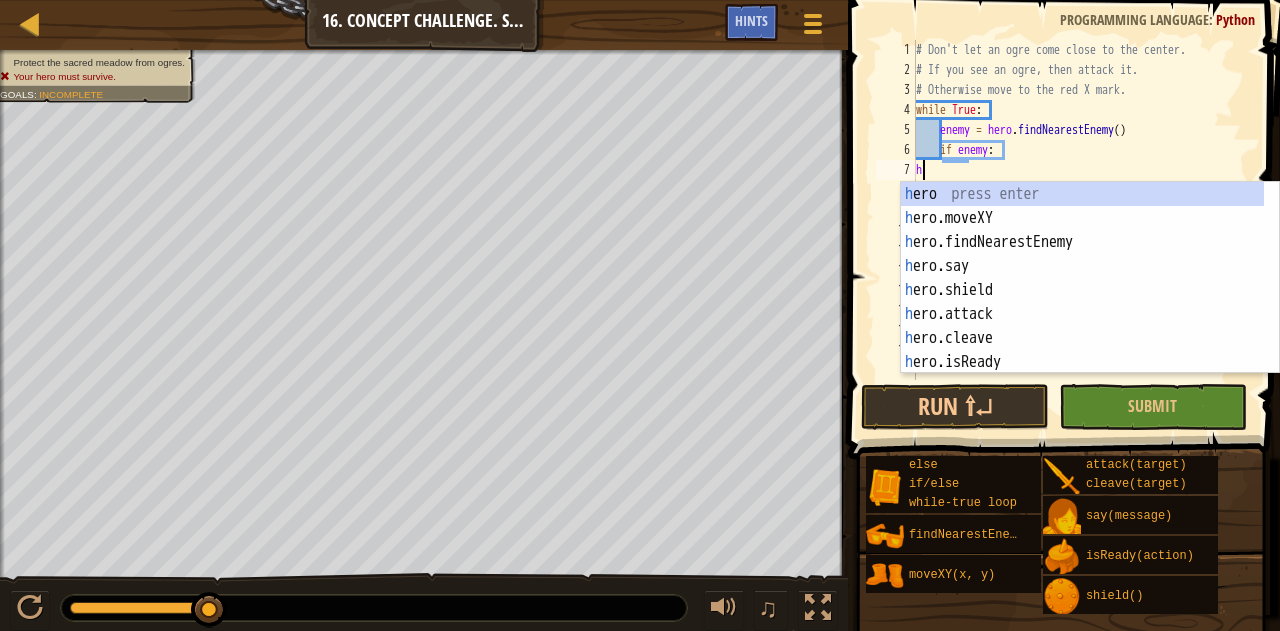 type on "he" 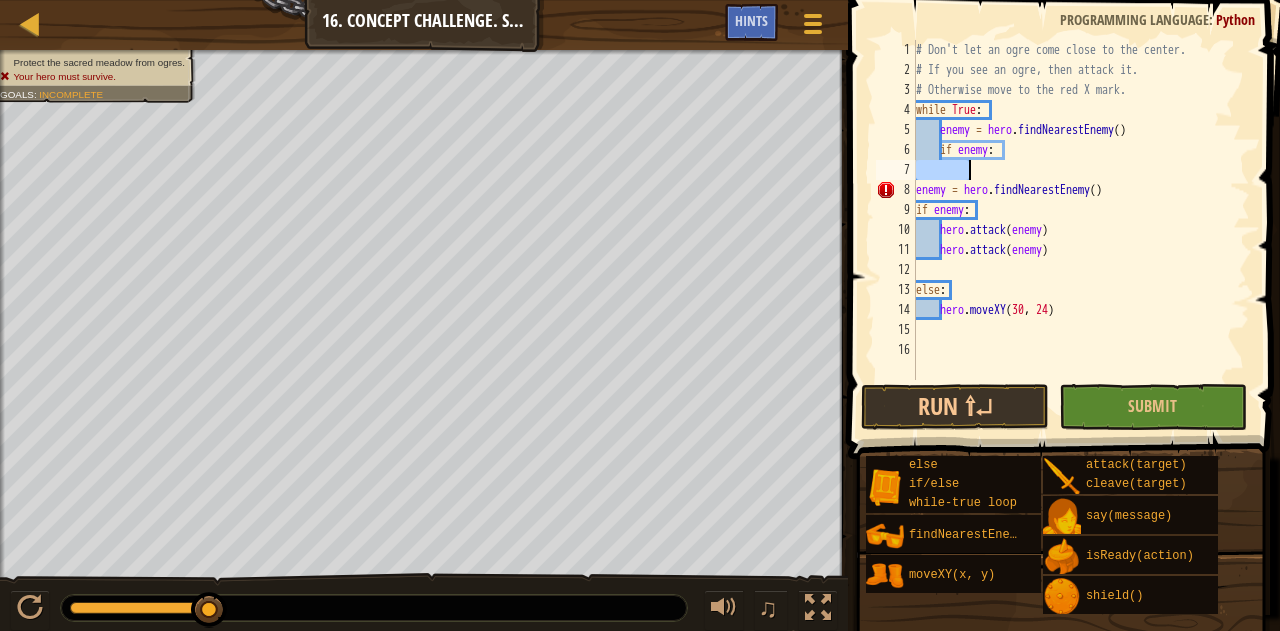 click on "# Don't let an ogre come close to the center. # If you see an ogre, then attack it. # Otherwise move to the red X mark. while   True :      enemy   =   hero . findNearestEnemy ( )      if   enemy :          enemy   =   hero . findNearestEnemy ( ) if   enemy :      hero . attack ( enemy )      hero . attack ( enemy ) else :      hero . moveXY ( 30 ,   24 )" at bounding box center [1081, 230] 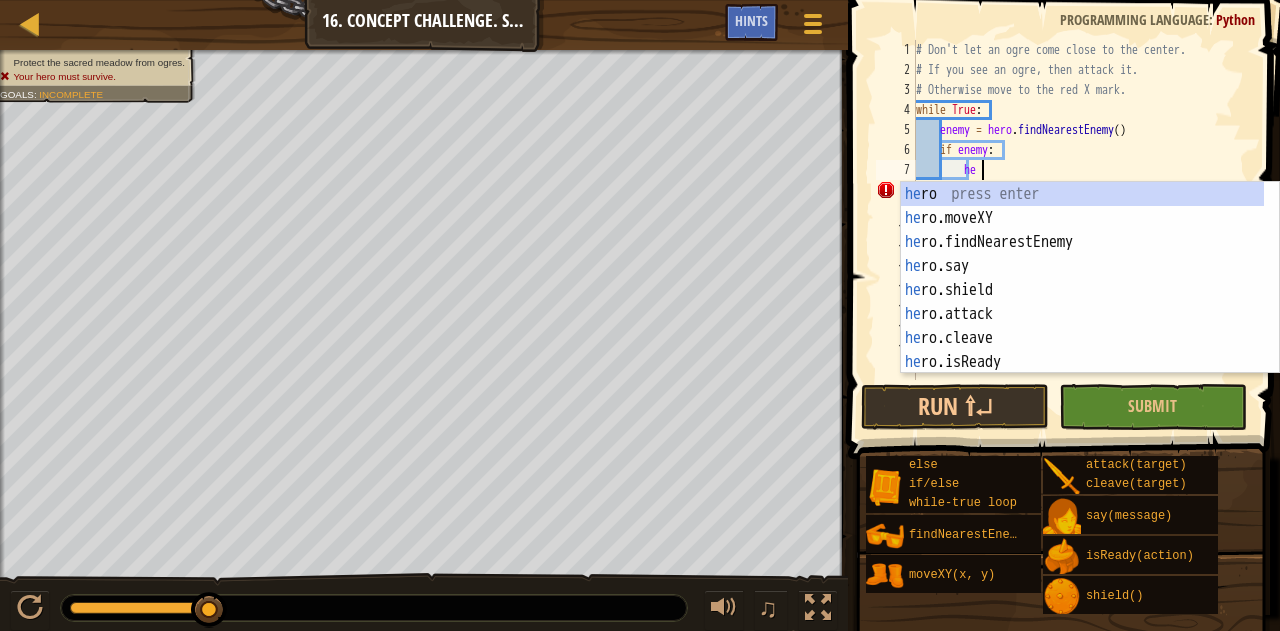scroll, scrollTop: 9, scrollLeft: 4, axis: both 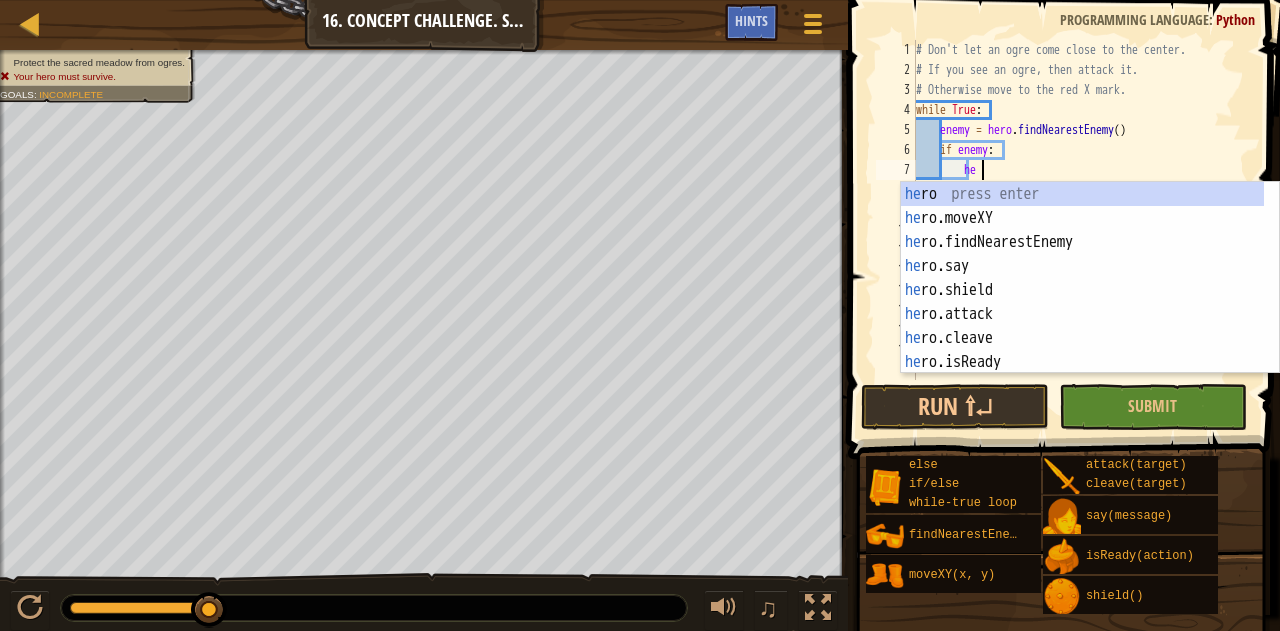 click on "he ro press enter he ro.moveXY press enter he ro.findNearestEnemy press enter he ro.say press enter he ro.shield press enter he ro.attack press enter he ro.cleave press enter he ro.isReady press enter w h il e -true loop press enter" at bounding box center [1083, 302] 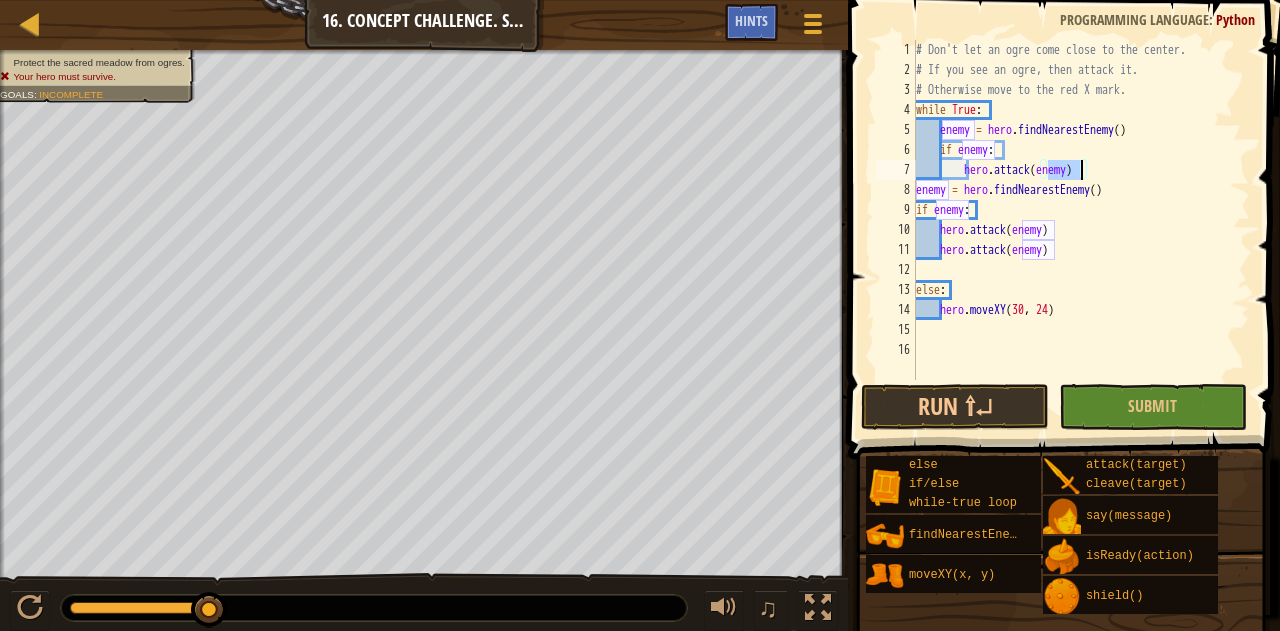 click on "# Don't let an ogre come close to the center. # If you see an ogre, then attack it. # Otherwise move to the red X mark. while   True :      enemy   =   hero . findNearestEnemy ( )      if   enemy :          hero . attack ( enemy ) enemy   =   hero . findNearestEnemy ( ) if   enemy :      hero . attack ( enemy )      hero . attack ( enemy ) else :      hero . moveXY ( 30 ,   24 )" at bounding box center [1081, 230] 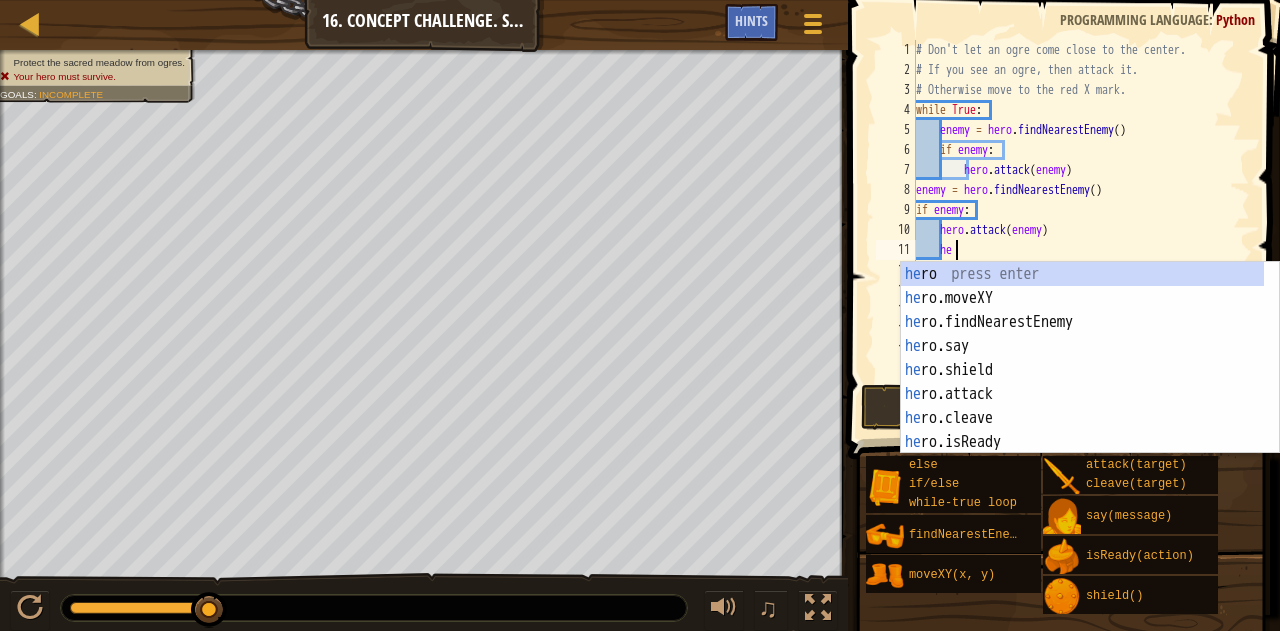 scroll, scrollTop: 9, scrollLeft: 2, axis: both 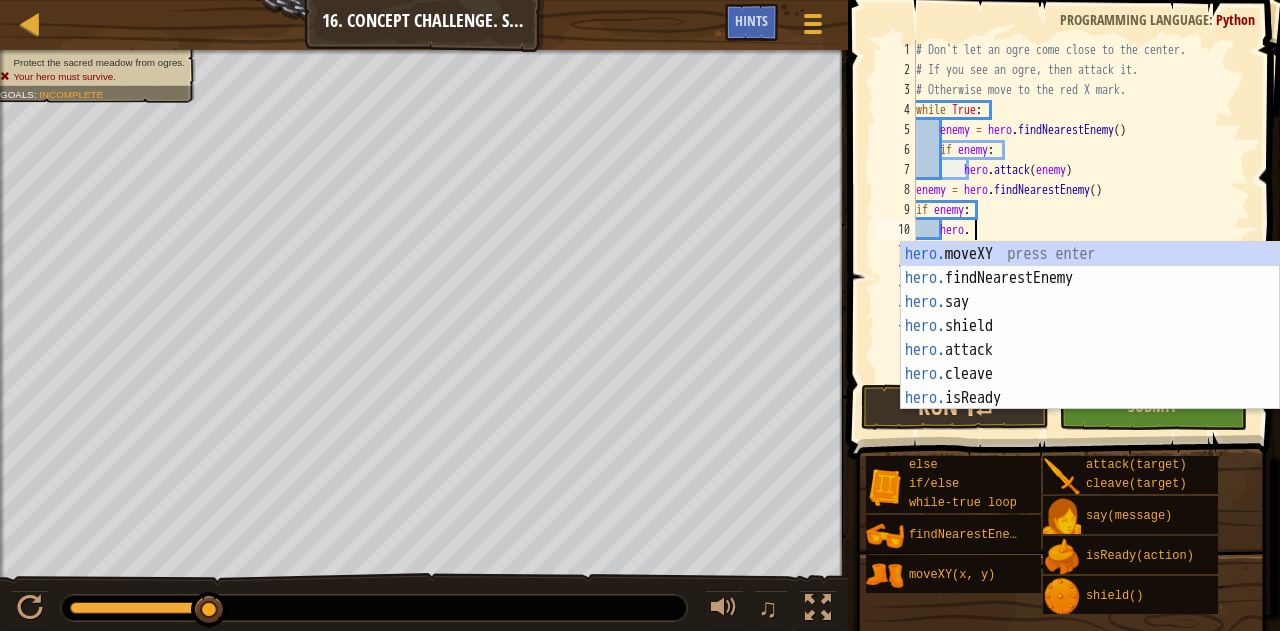 type on "h" 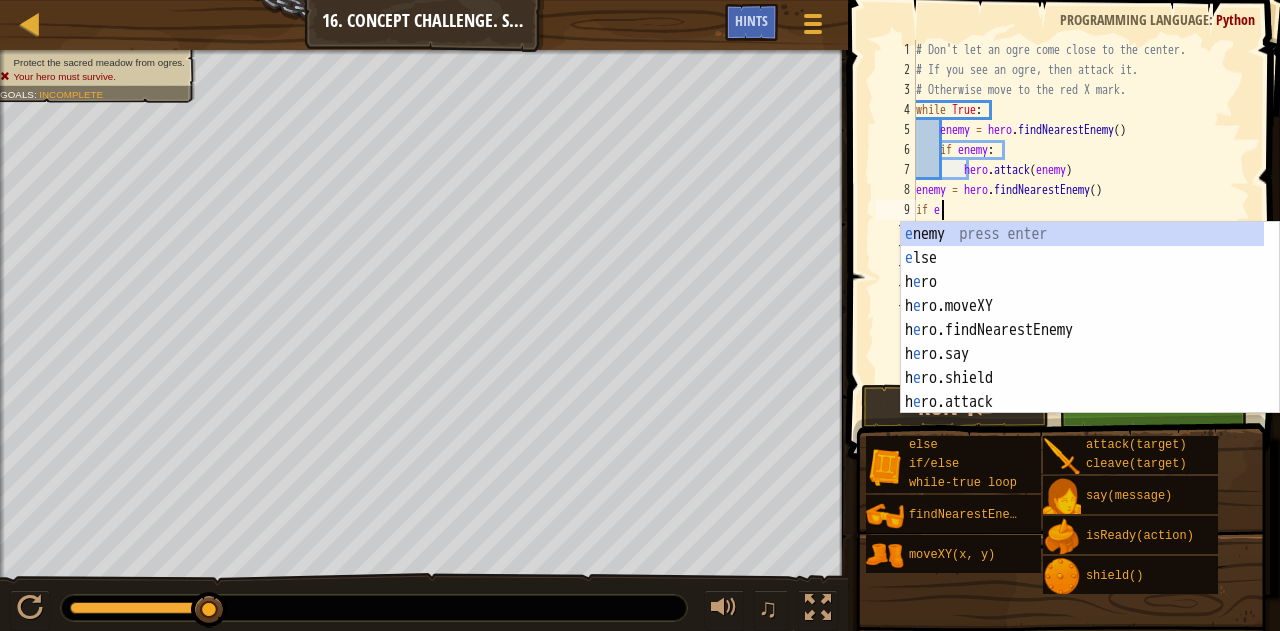 type on "i" 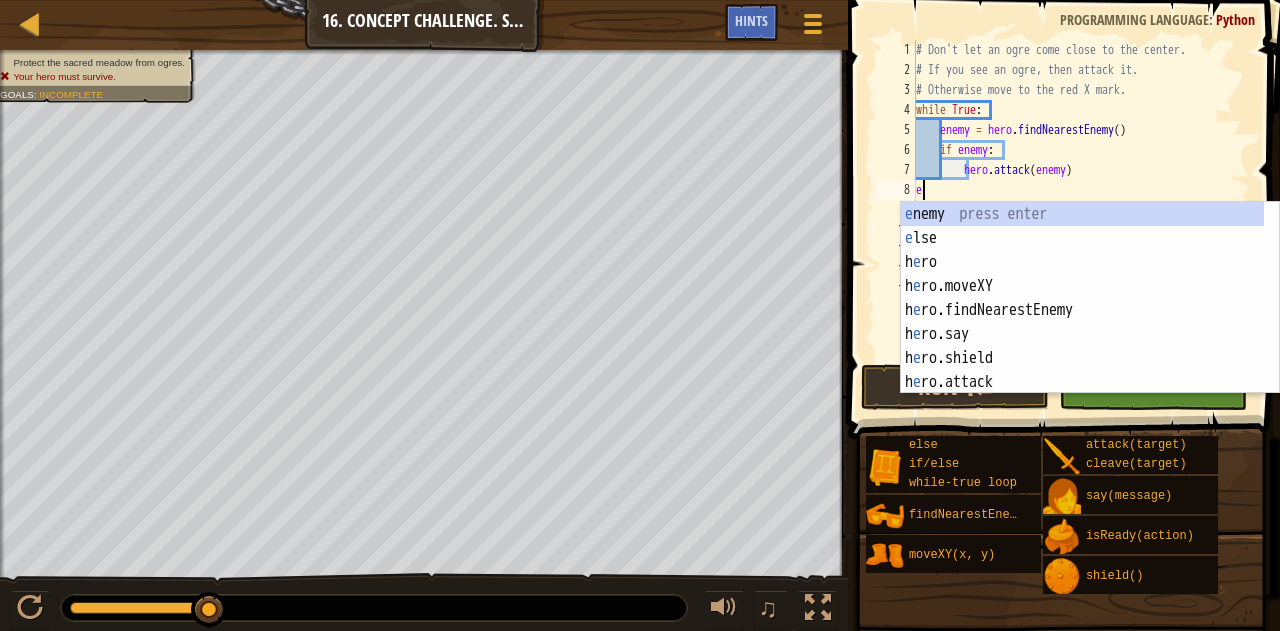 type on "e" 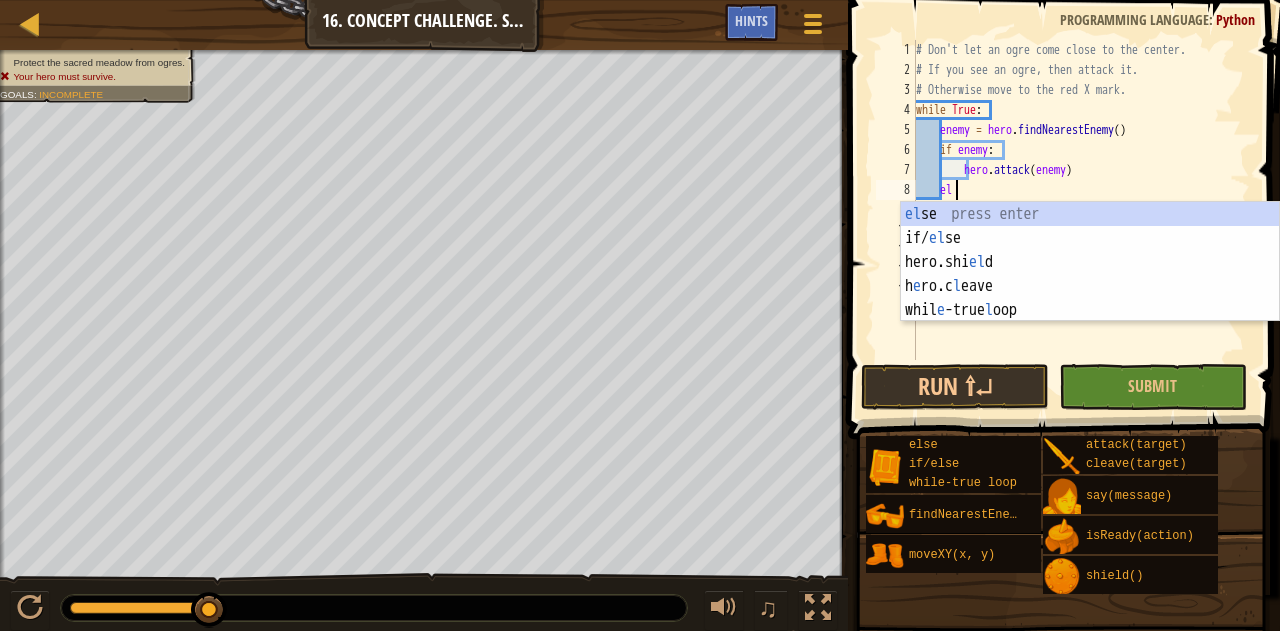 type on "else" 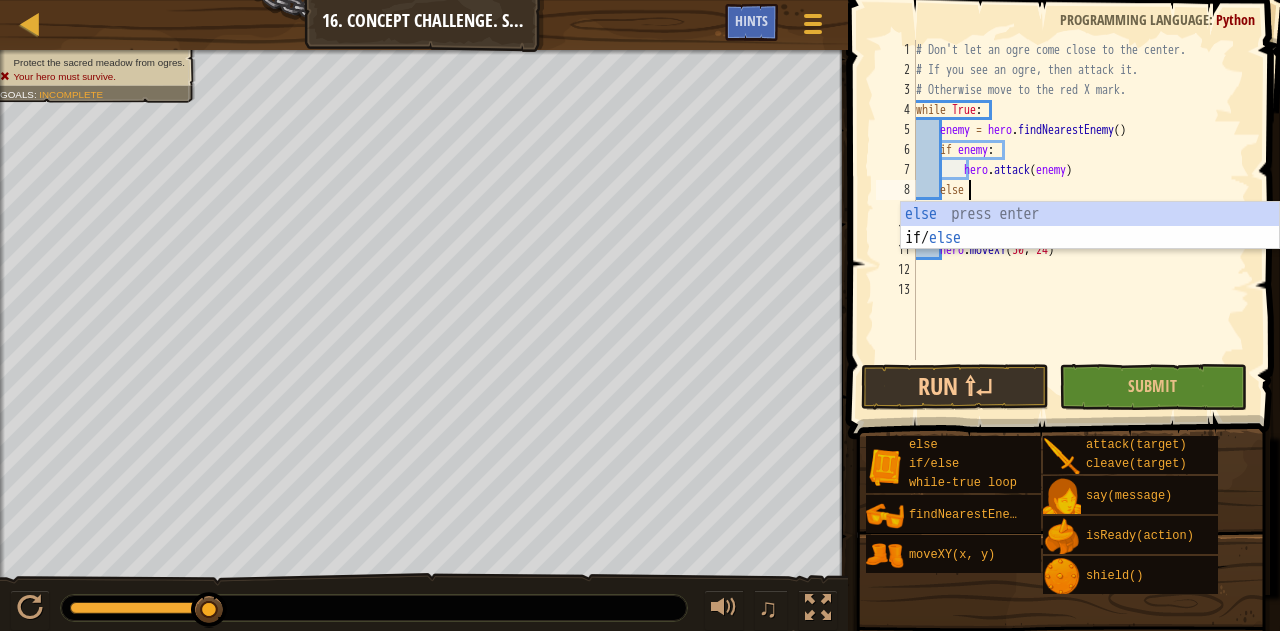 scroll, scrollTop: 9, scrollLeft: 3, axis: both 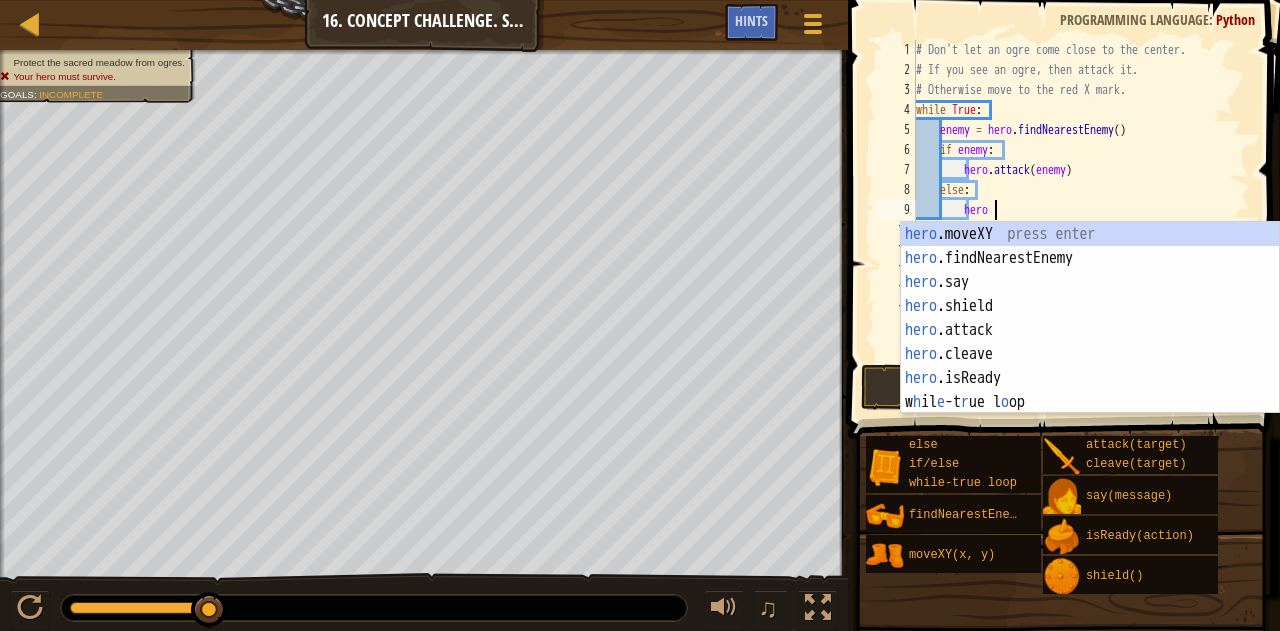 click on "hero .moveXY press enter hero .findNearestEnemy press enter hero .say press enter hero .shield press enter hero .attack press enter hero .cleave press enter hero .isReady press enter w h il e -t r ue l o op press enter" at bounding box center [1090, 317] 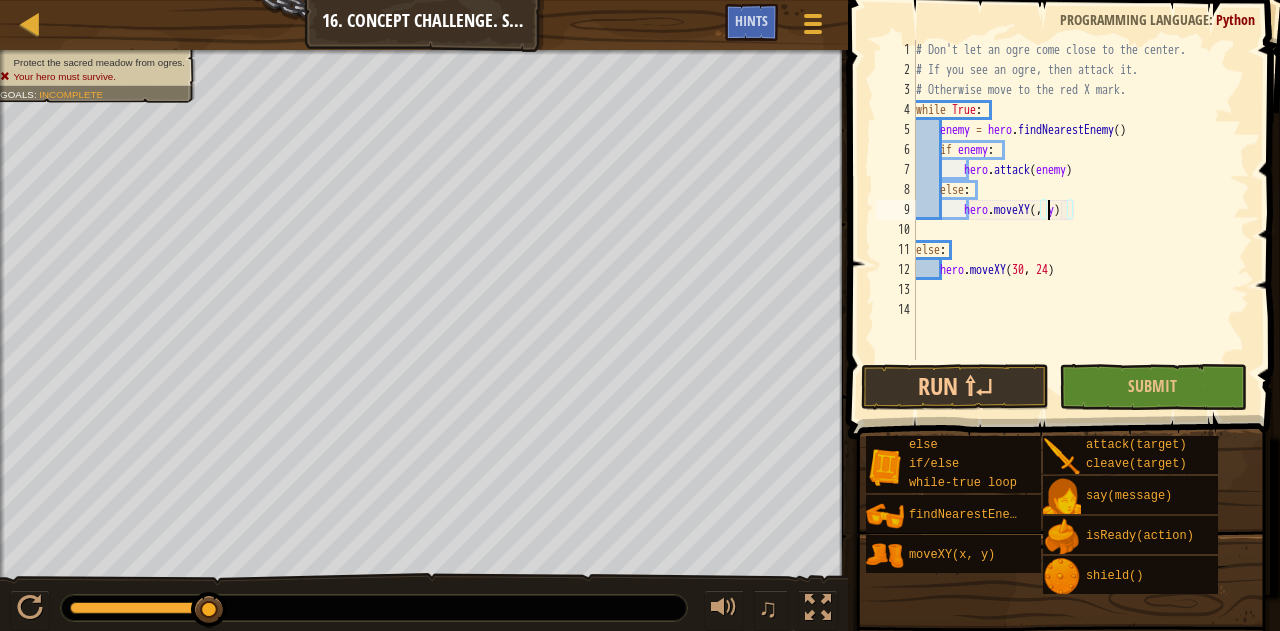 scroll, scrollTop: 9, scrollLeft: 12, axis: both 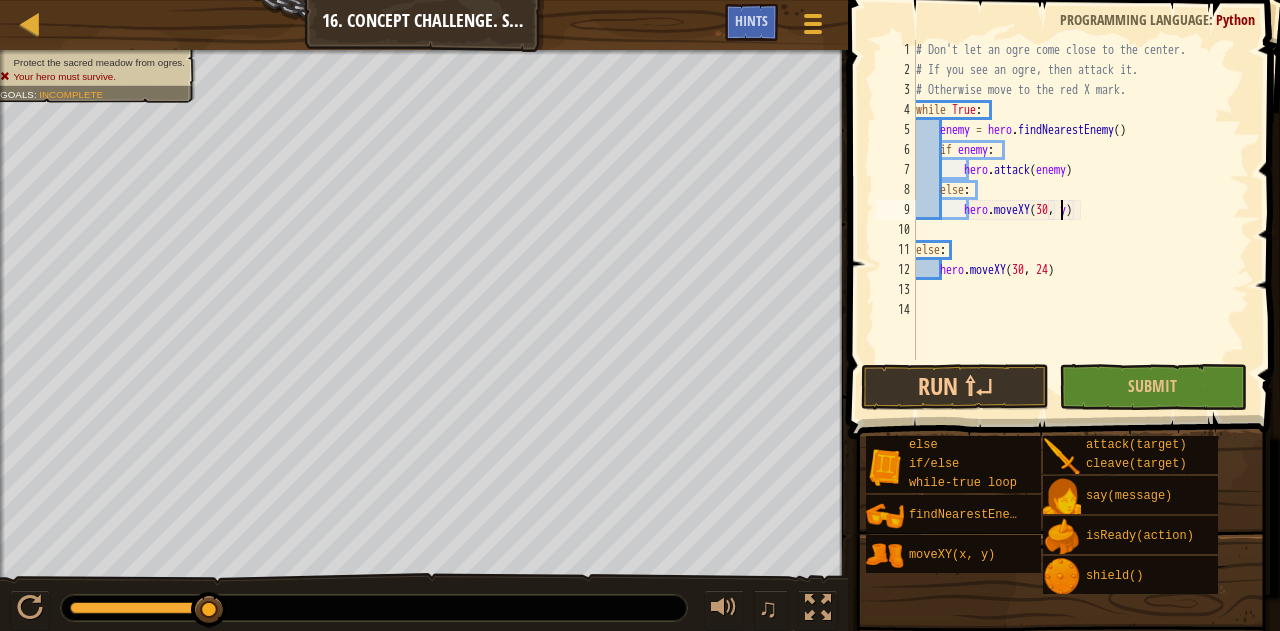 click on "# Don't let an ogre come close to the center. # If you see an ogre, then attack it. # Otherwise move to the red X mark. while   True :      enemy   =   hero . findNearestEnemy ( )      if   enemy :          hero . attack ( enemy )      else :          hero . moveXY ( 30 ,   y ) else :      hero . moveXY ( 30 ,   24 )" at bounding box center (1081, 220) 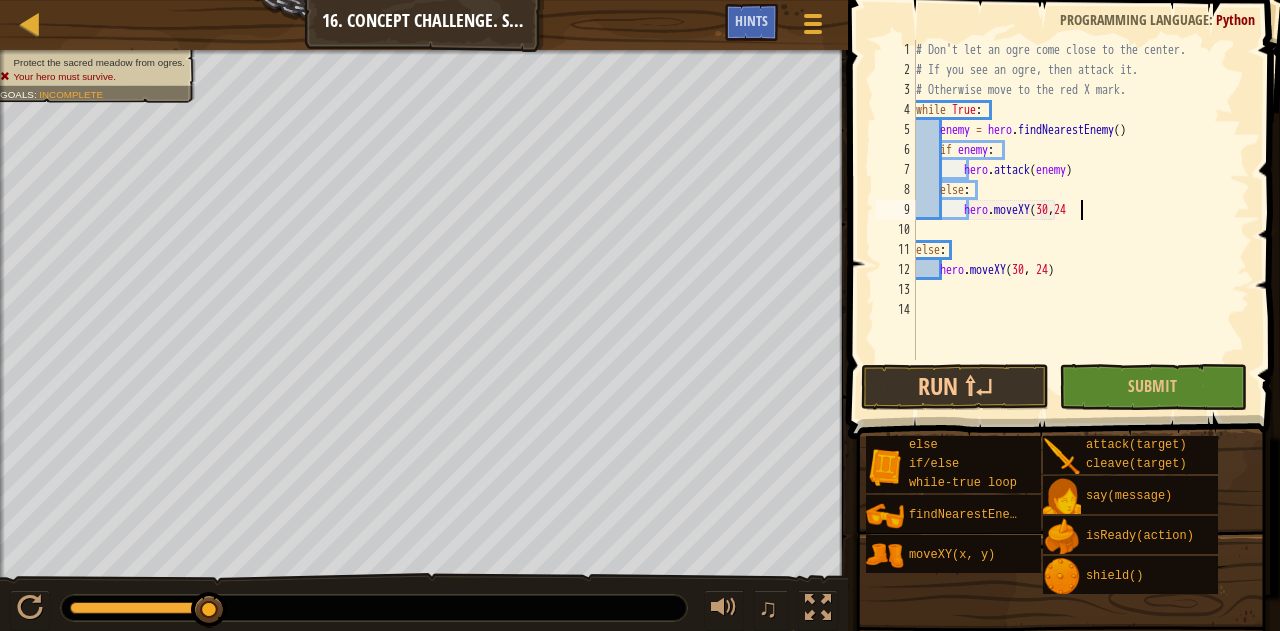 scroll, scrollTop: 9, scrollLeft: 12, axis: both 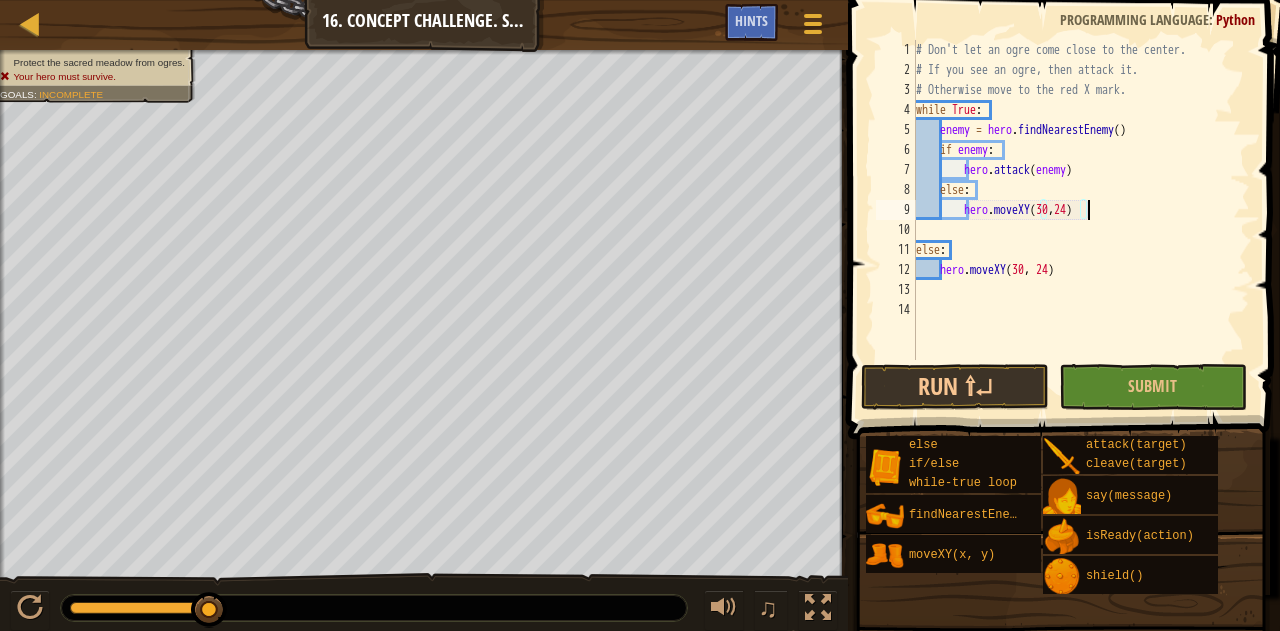 click on "# Don't let an ogre come close to the center. # If you see an ogre, then attack it. # Otherwise move to the red X mark. while   True :      enemy   =   hero . findNearestEnemy ( )      if   enemy :          hero . attack ( enemy )      else :          hero . moveXY ( 30 , 24 ) else :      hero . moveXY ( 30 ,   24 )" at bounding box center (1081, 220) 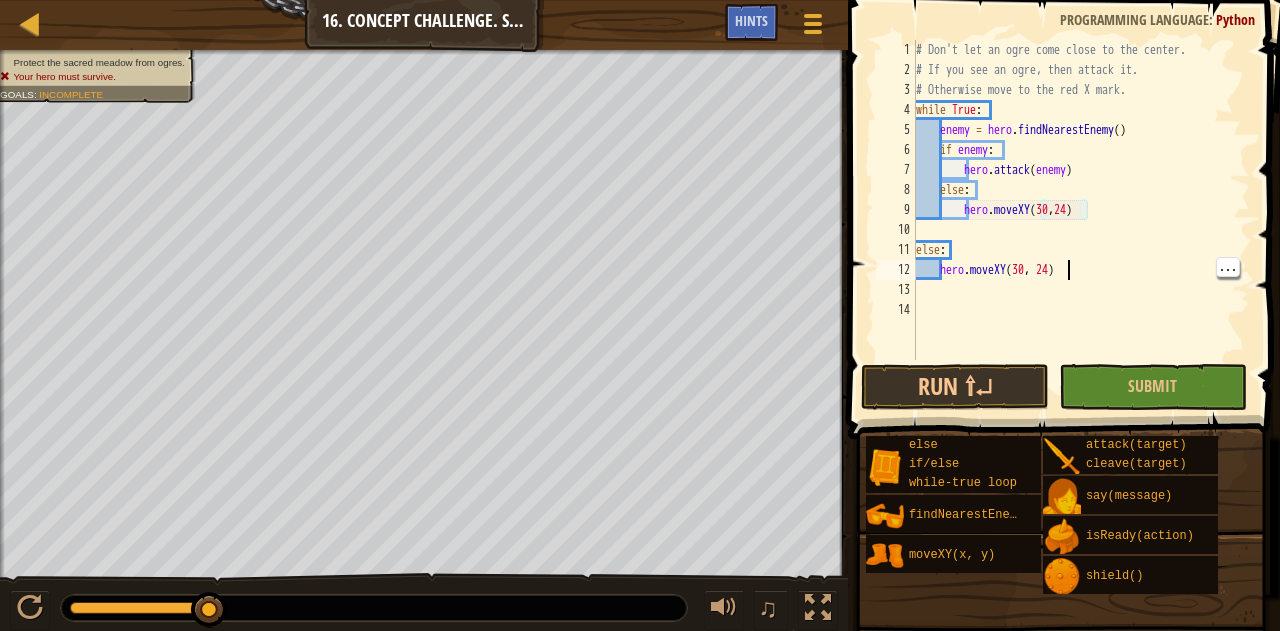 scroll, scrollTop: 9, scrollLeft: 11, axis: both 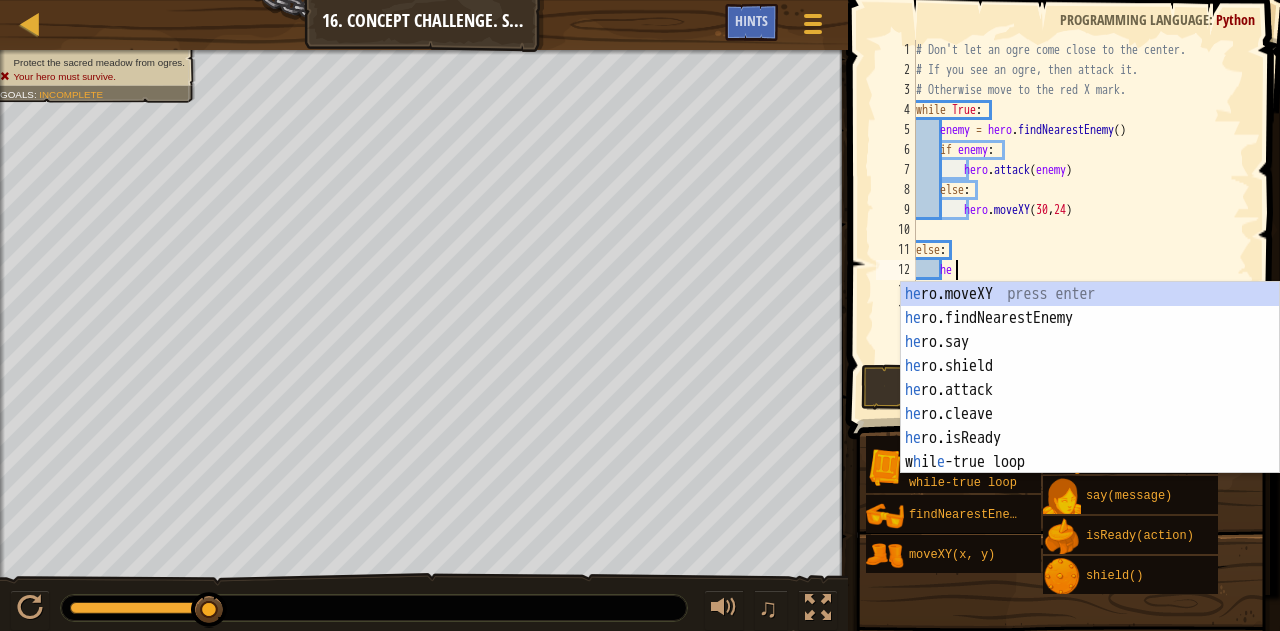 type on "h" 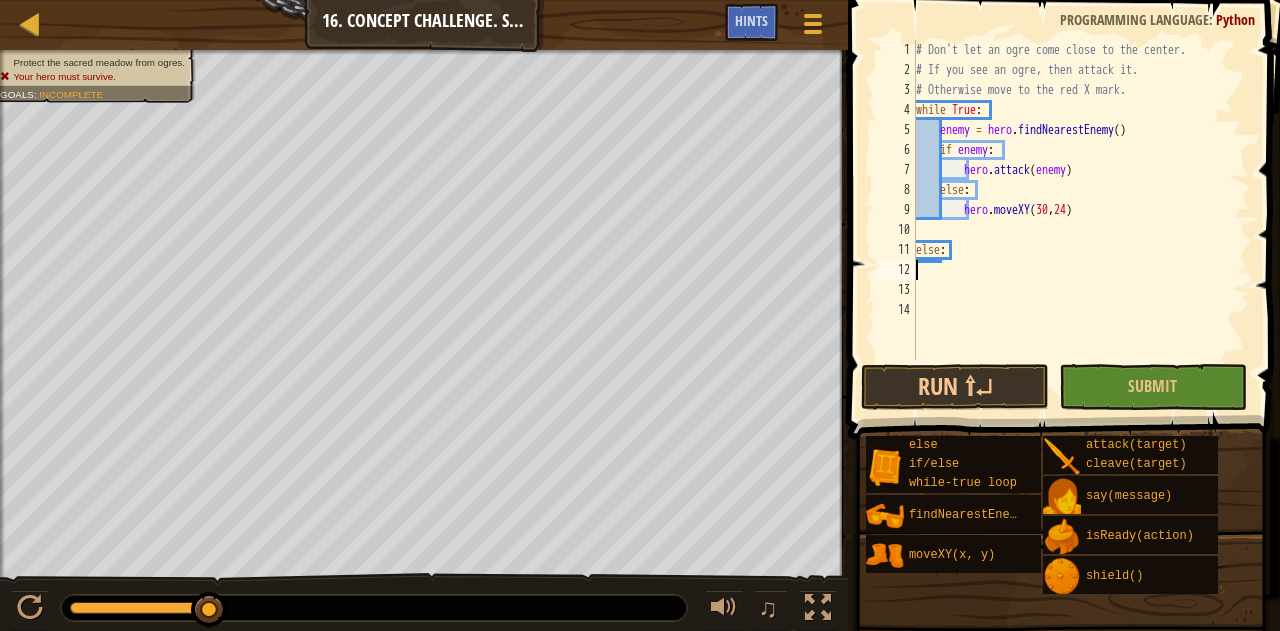 scroll, scrollTop: 9, scrollLeft: 0, axis: vertical 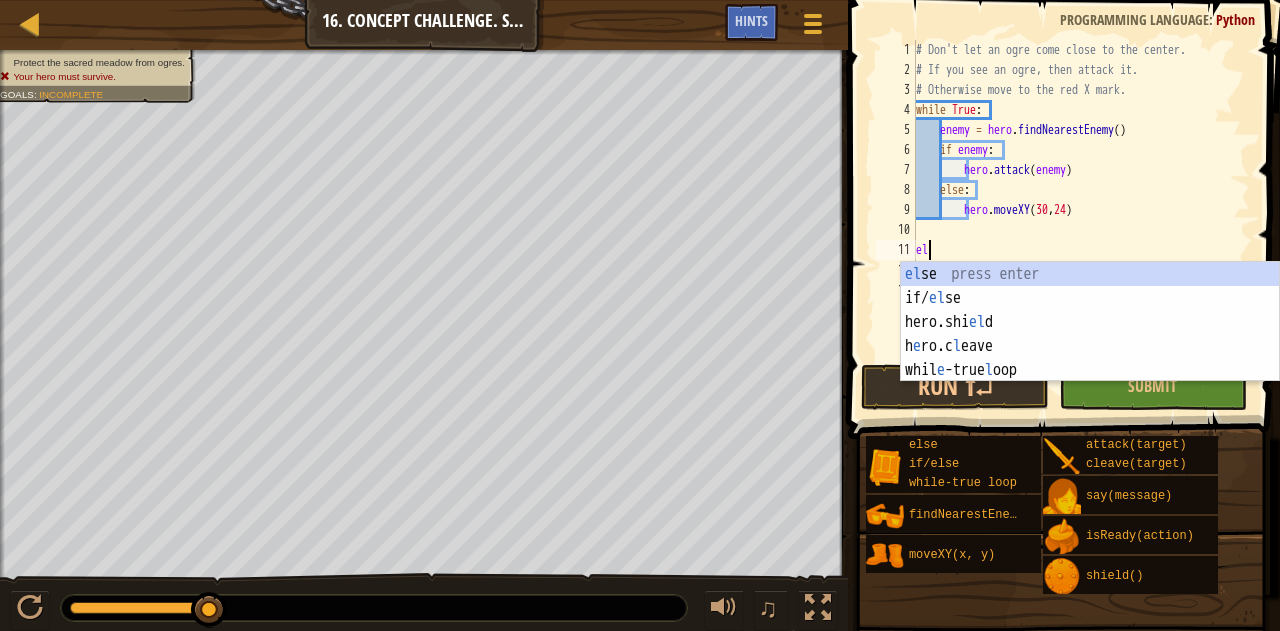 type on "e" 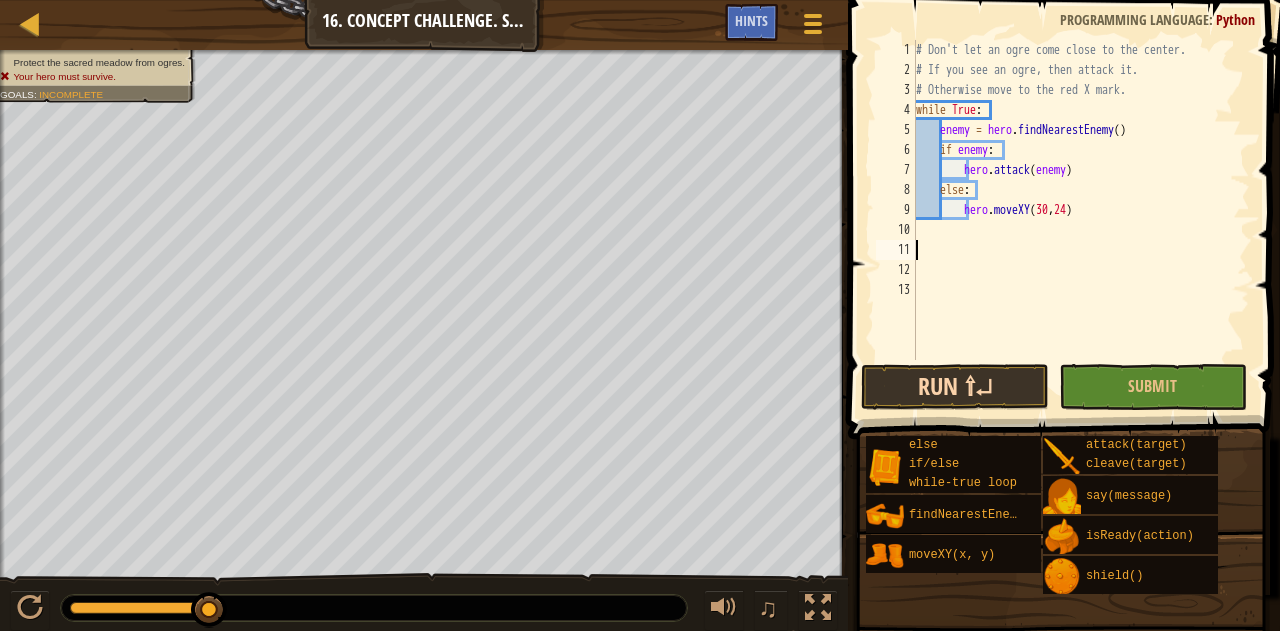 type 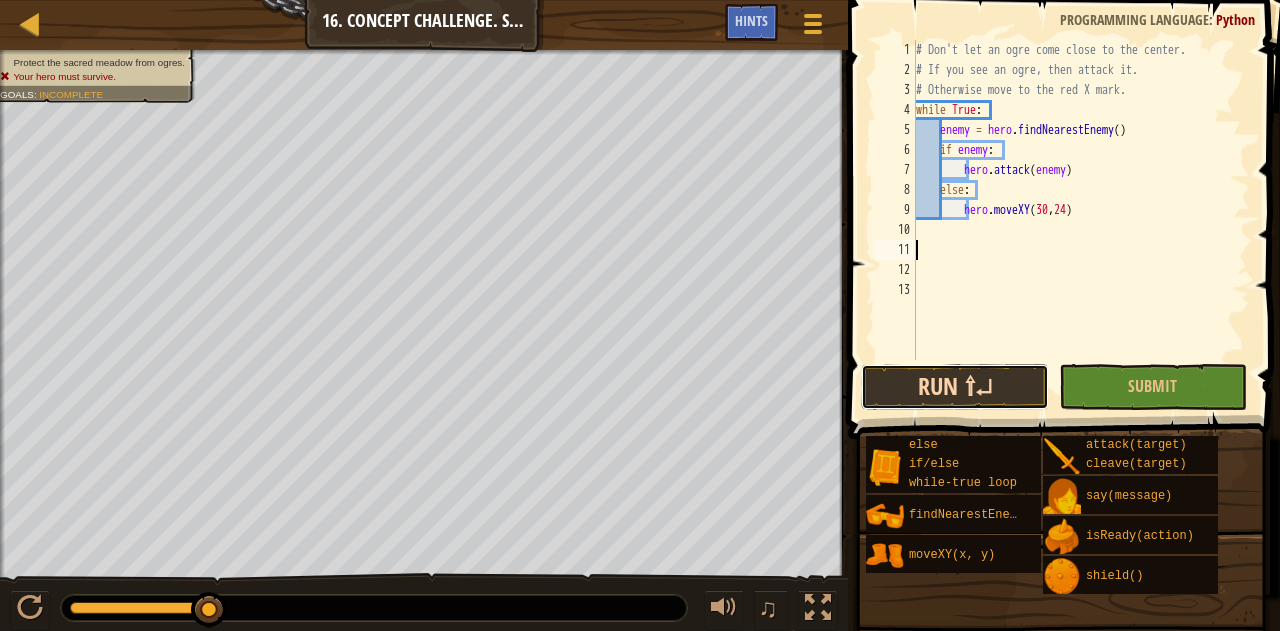 click on "Run ⇧↵" at bounding box center [955, 387] 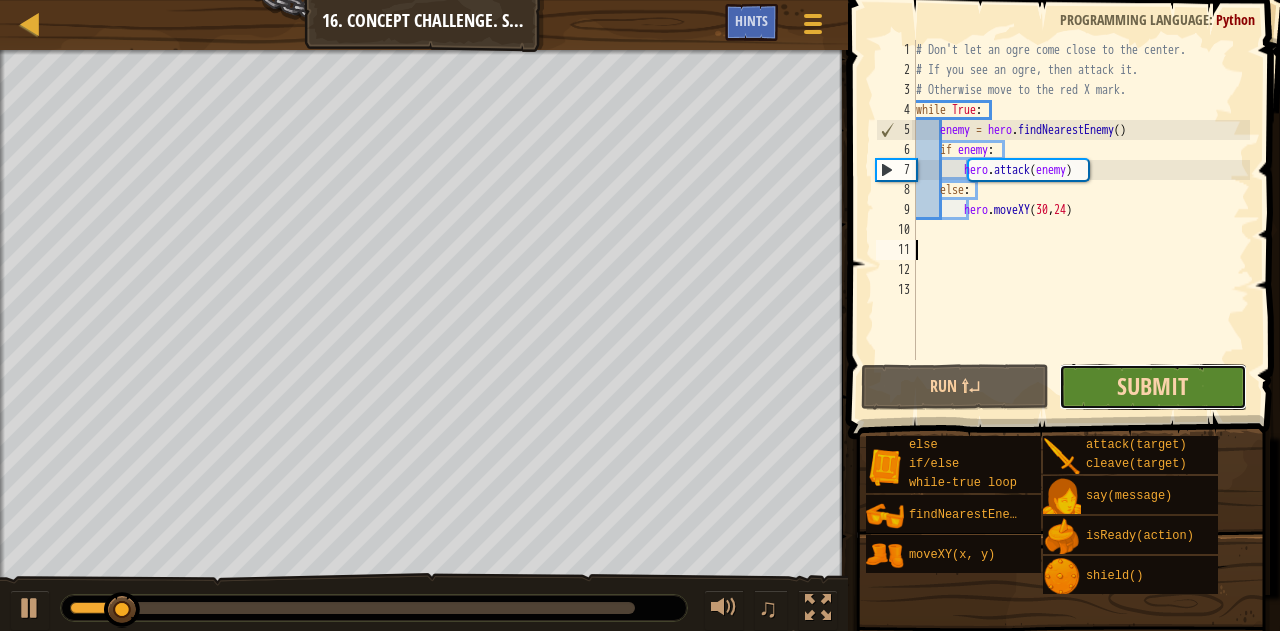 click on "Submit" at bounding box center [1152, 386] 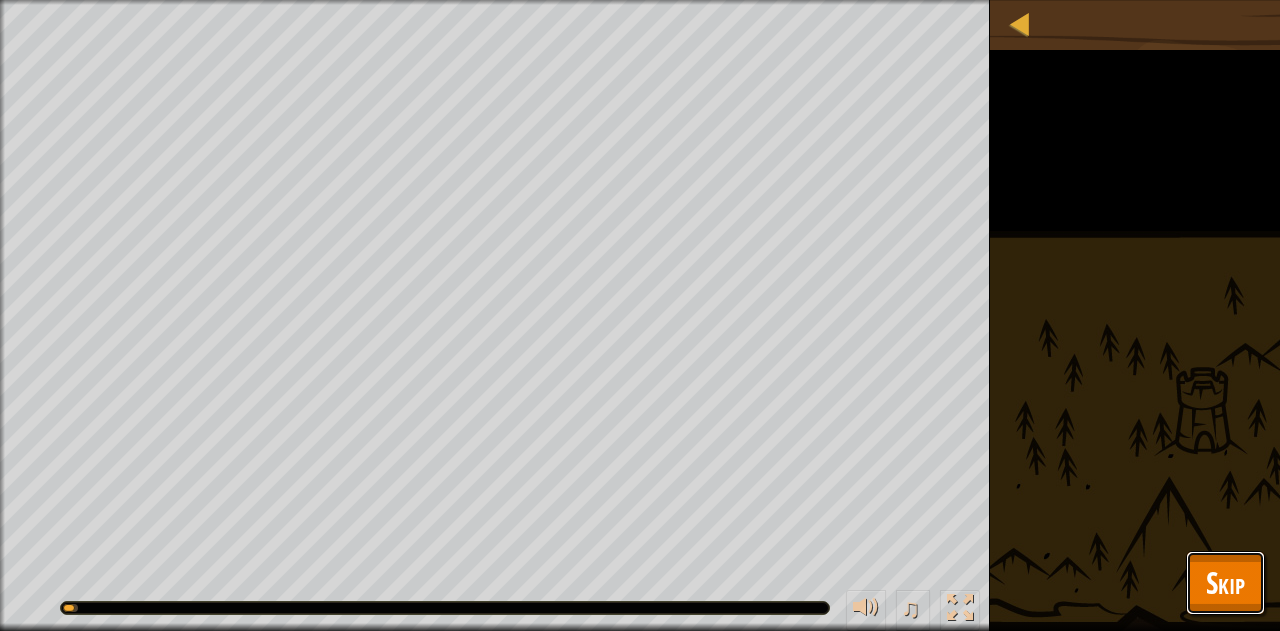 click on "Skip" at bounding box center [1225, 582] 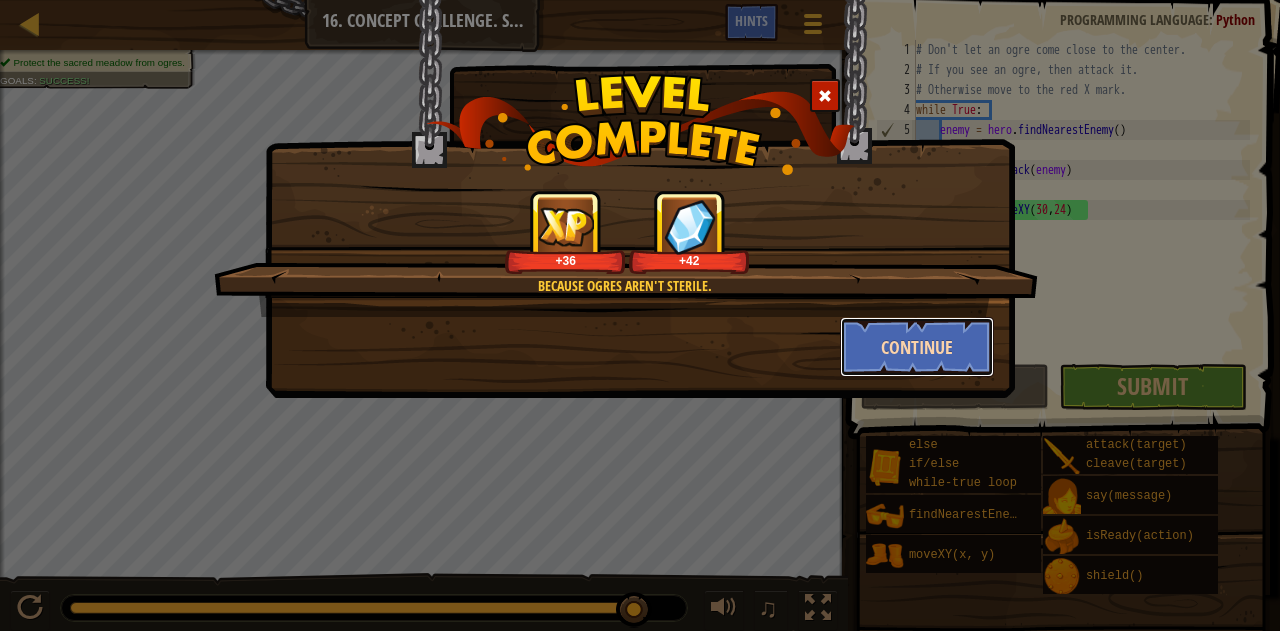 click on "Continue" at bounding box center (917, 347) 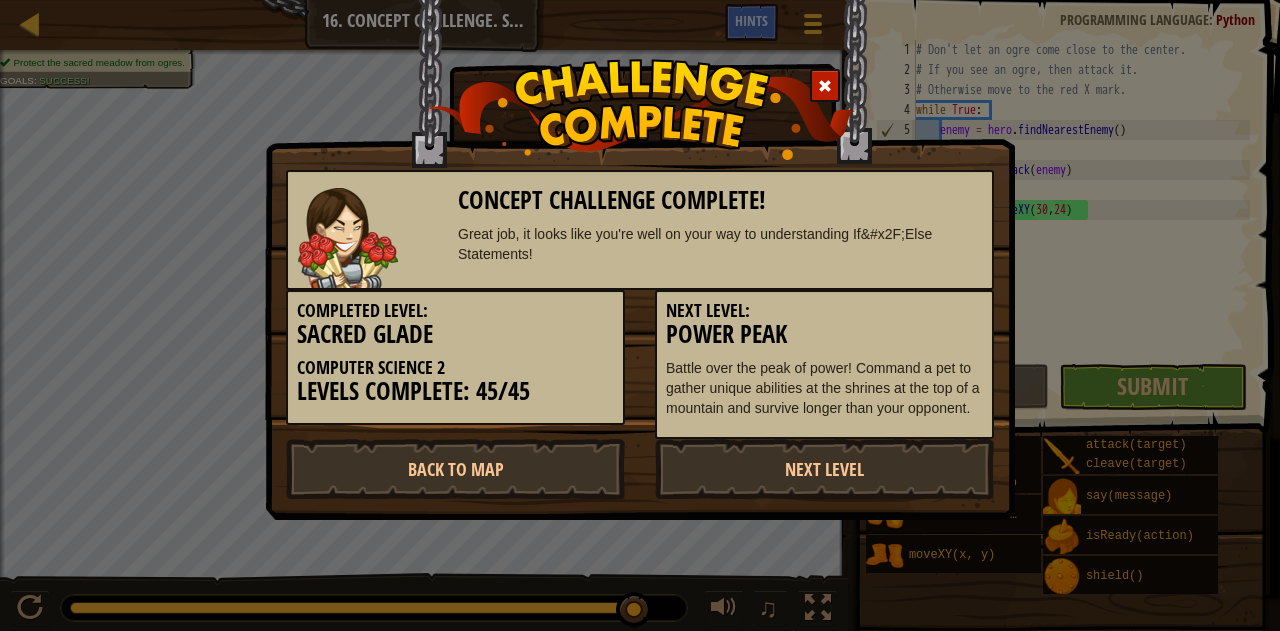 click on "Next Level: Power Peak Battle over the peak of power! Command a pet to gather unique abilities at the shrines at the top of a mountain and survive longer than your opponent." at bounding box center (824, 364) 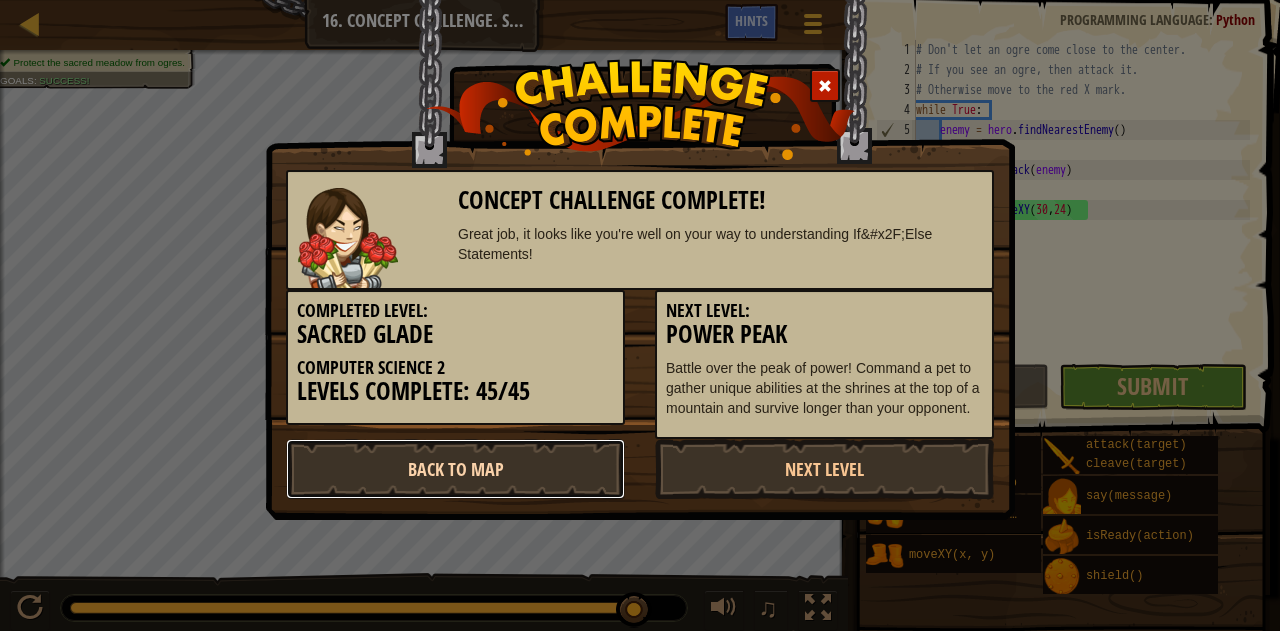 click on "Back to Map" at bounding box center (455, 469) 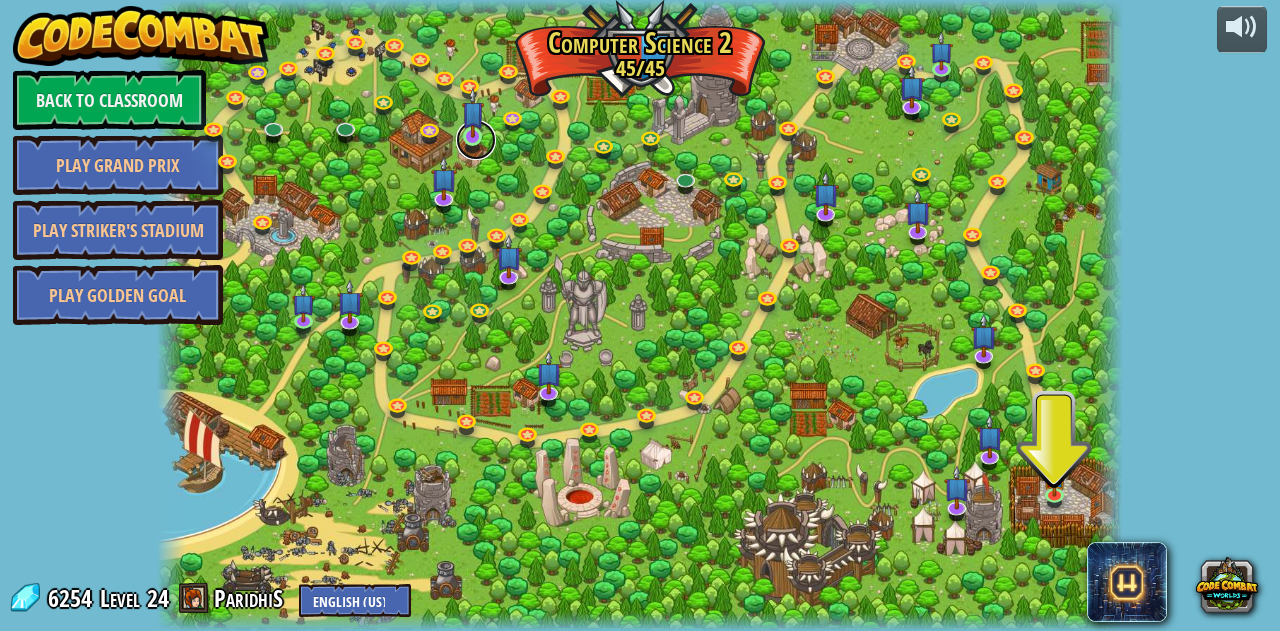 click at bounding box center [476, 140] 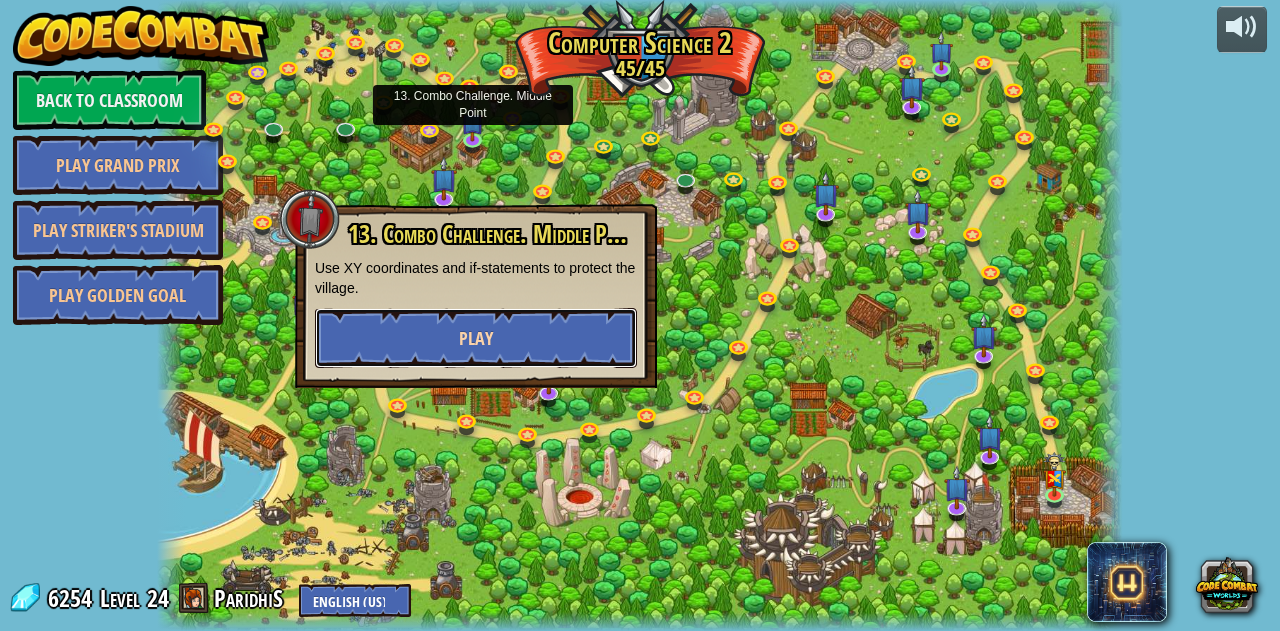 click on "Play" at bounding box center [476, 338] 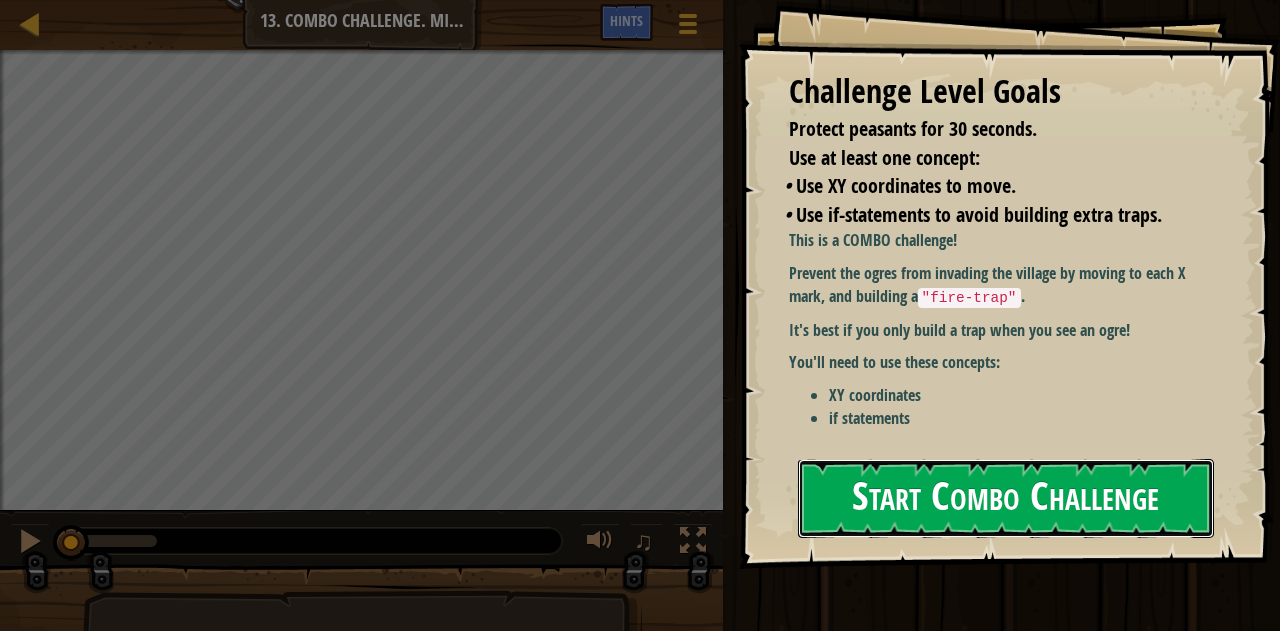 click on "Start Combo Challenge" at bounding box center [1006, 498] 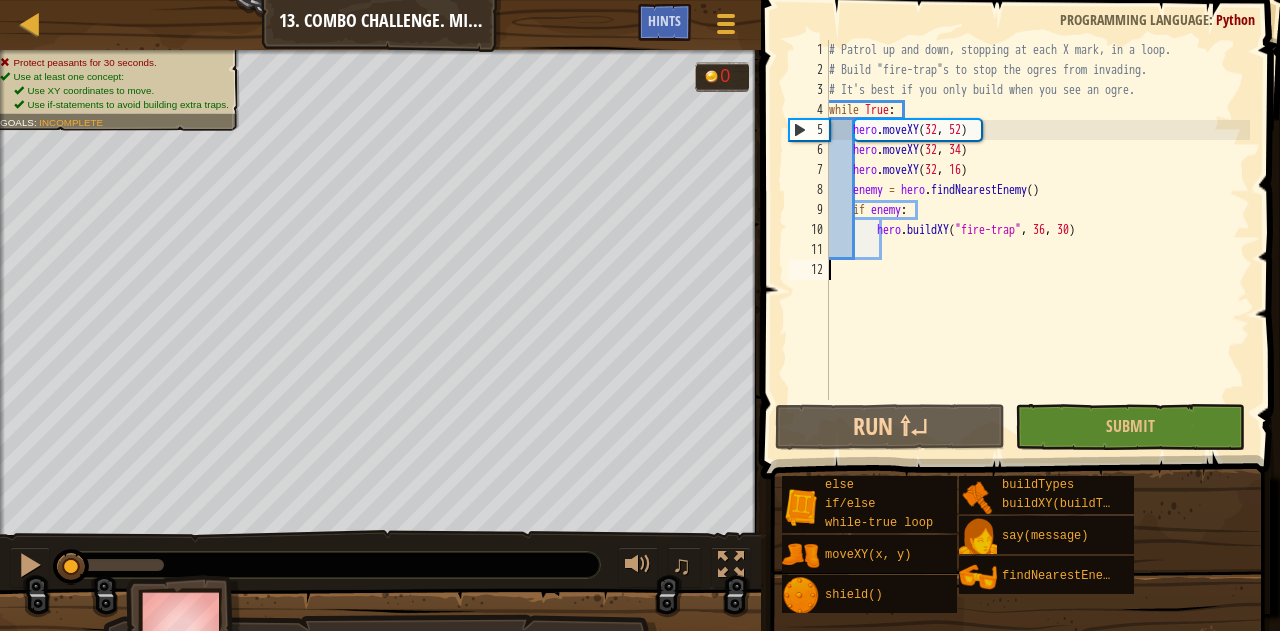 click on "# Patrol up and down, stopping at each X mark, in a loop. # Build "fire-trap"s to stop the ogres from invading. # It's best if you only build when you see an ogre. while   True :      hero . moveXY ( 32 ,   52 )      hero . moveXY ( 32 ,   34 )      hero . moveXY ( 32 ,   16 )      enemy   =   hero . findNearestEnemy ( )      if   enemy :          hero . buildXY ( "fire-trap" ,   36 ,   30 )" at bounding box center (1037, 240) 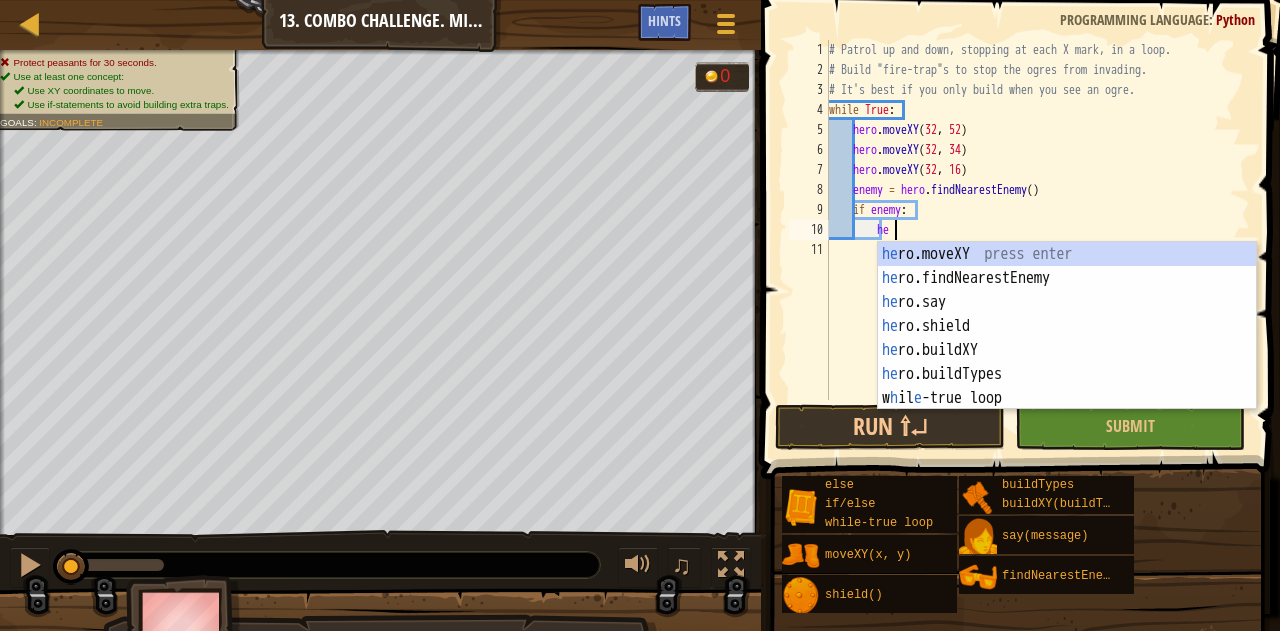 type on "h" 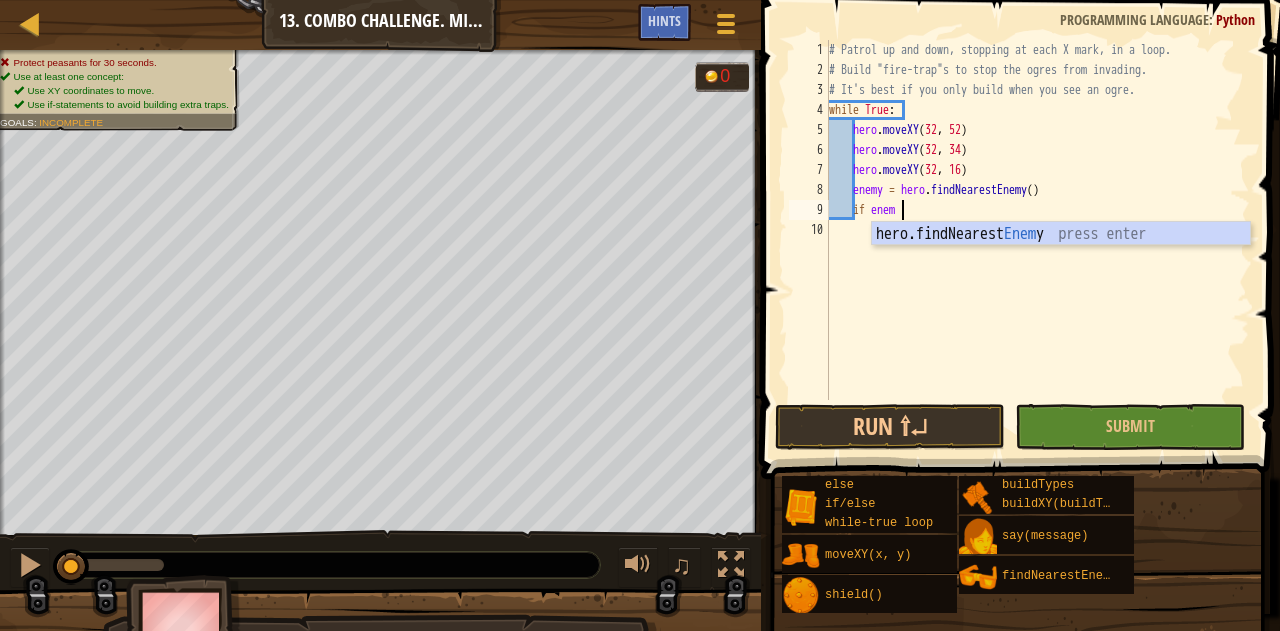 type on "i" 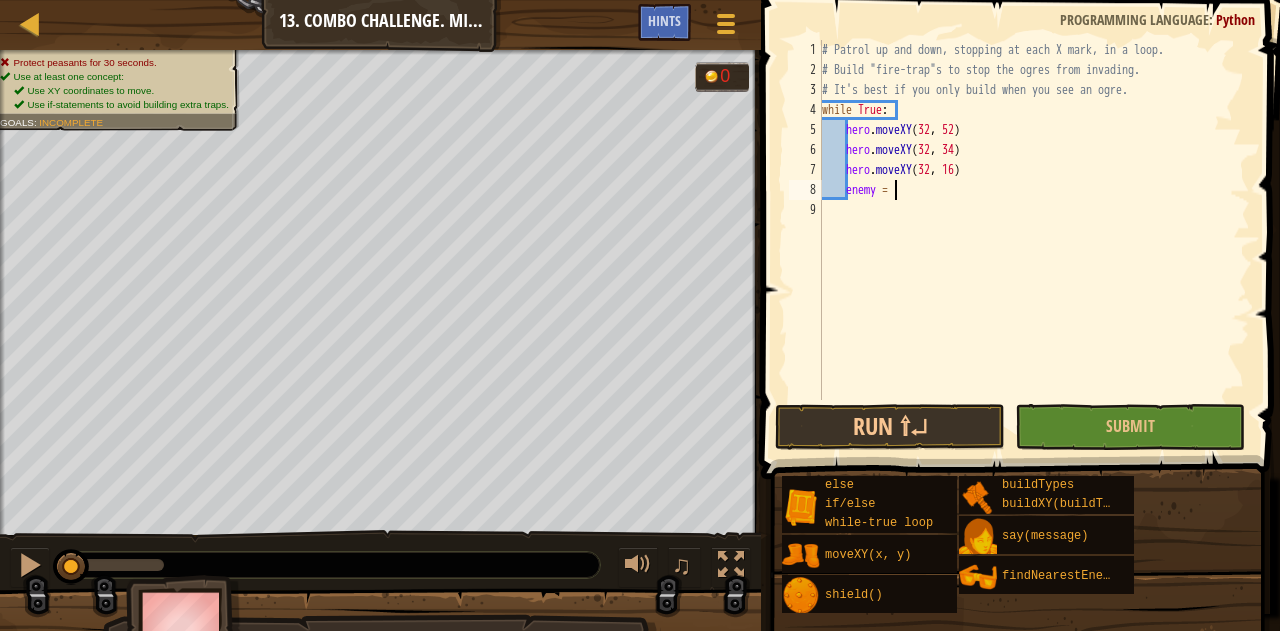 type on "e" 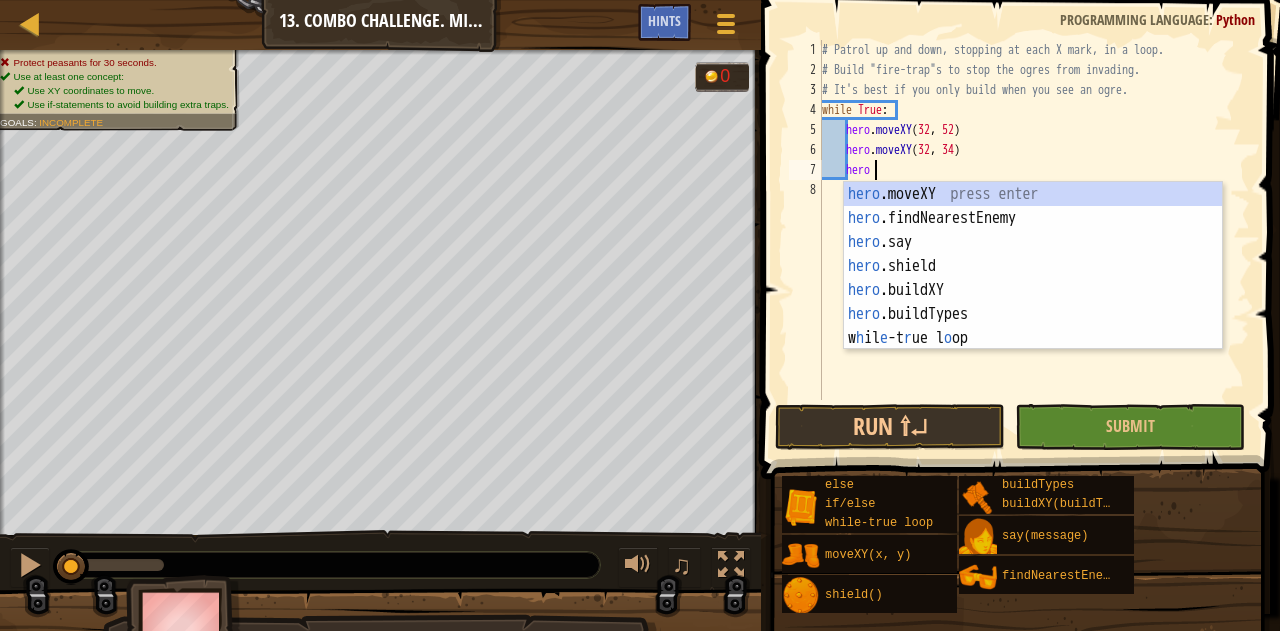 type on "h" 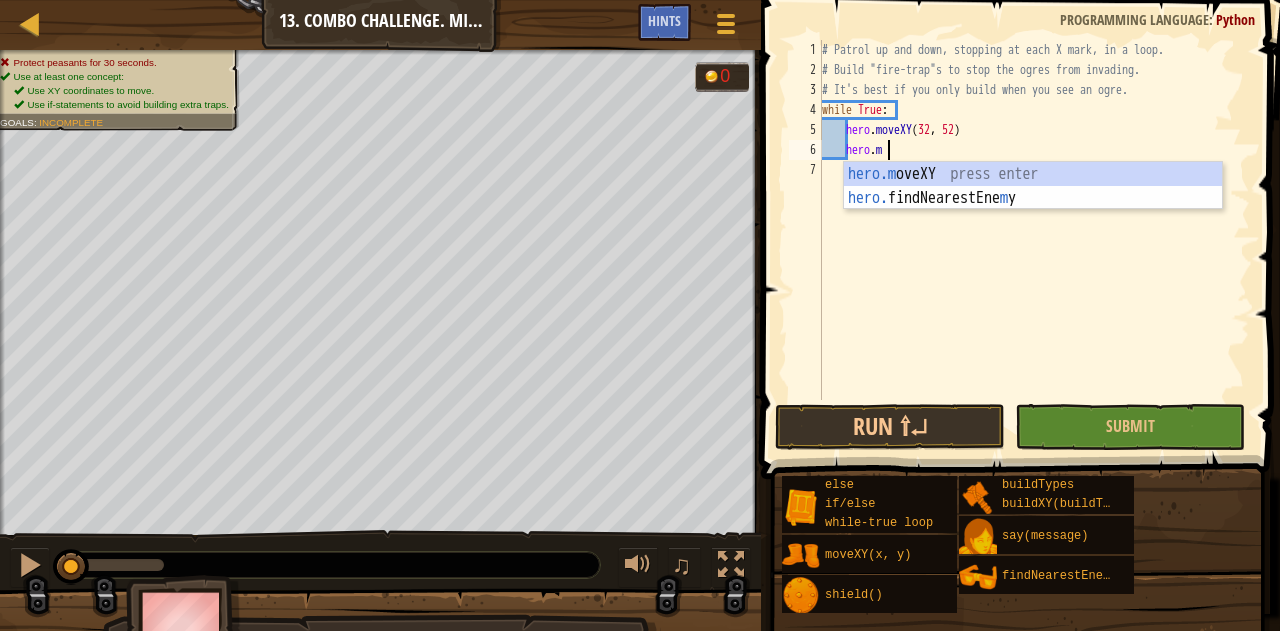 type on "h" 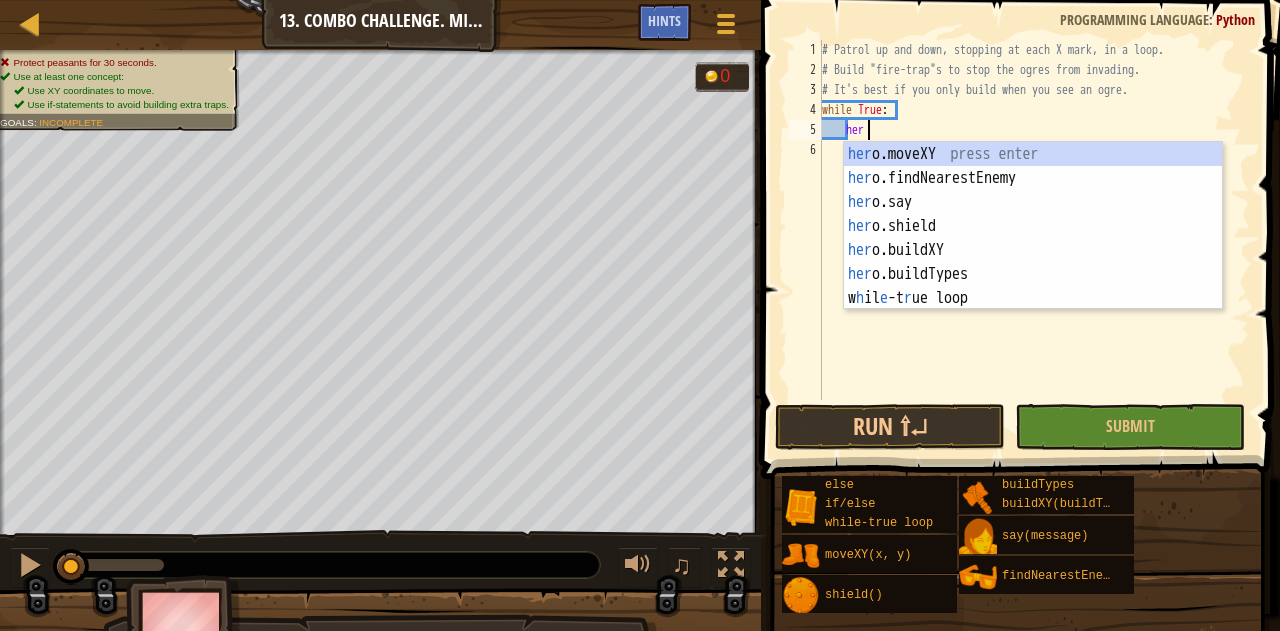 type on "h" 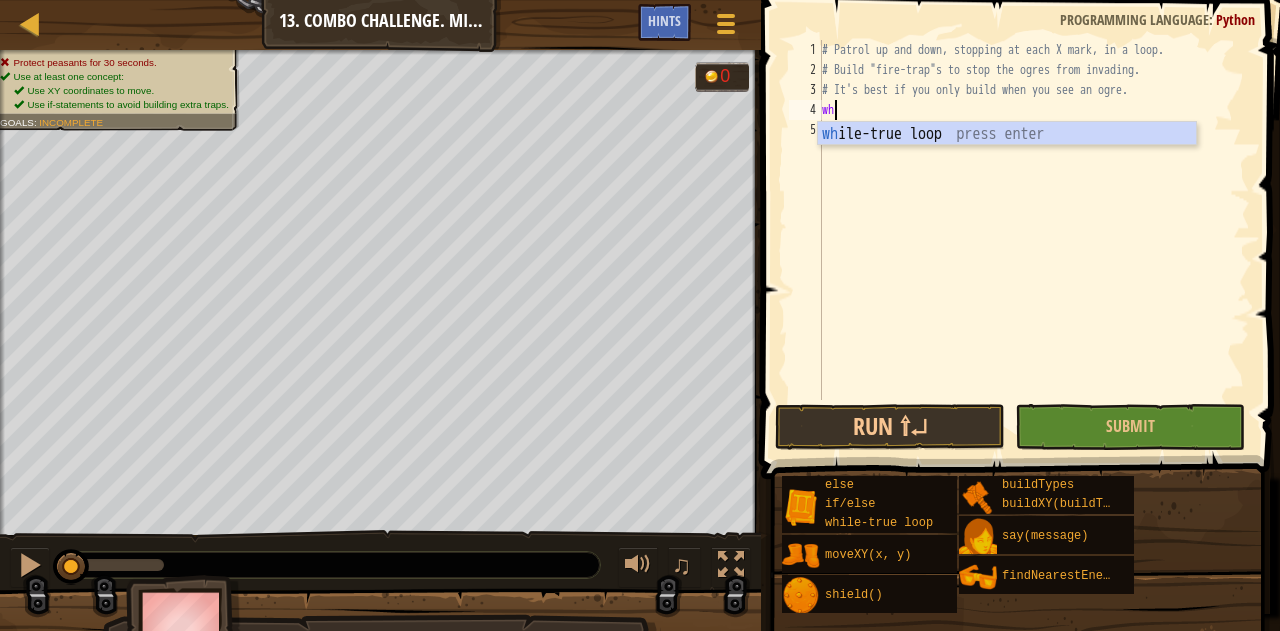type on "w" 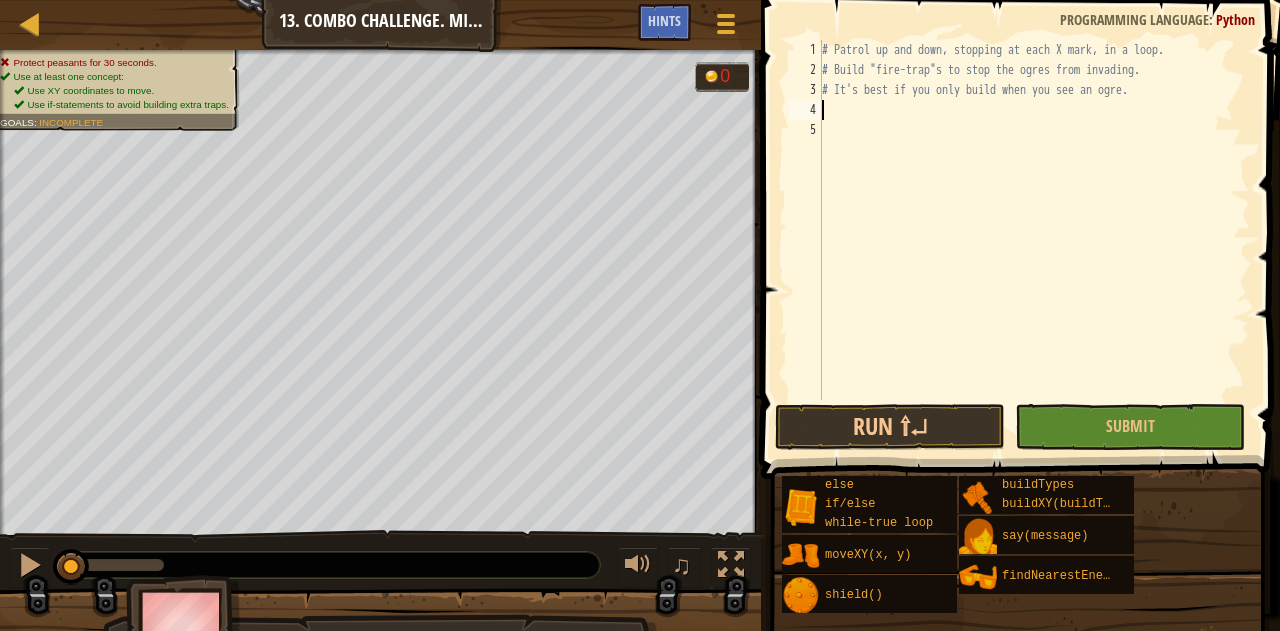 type on "hero.buildXY("fire-trap", 38, 34)" 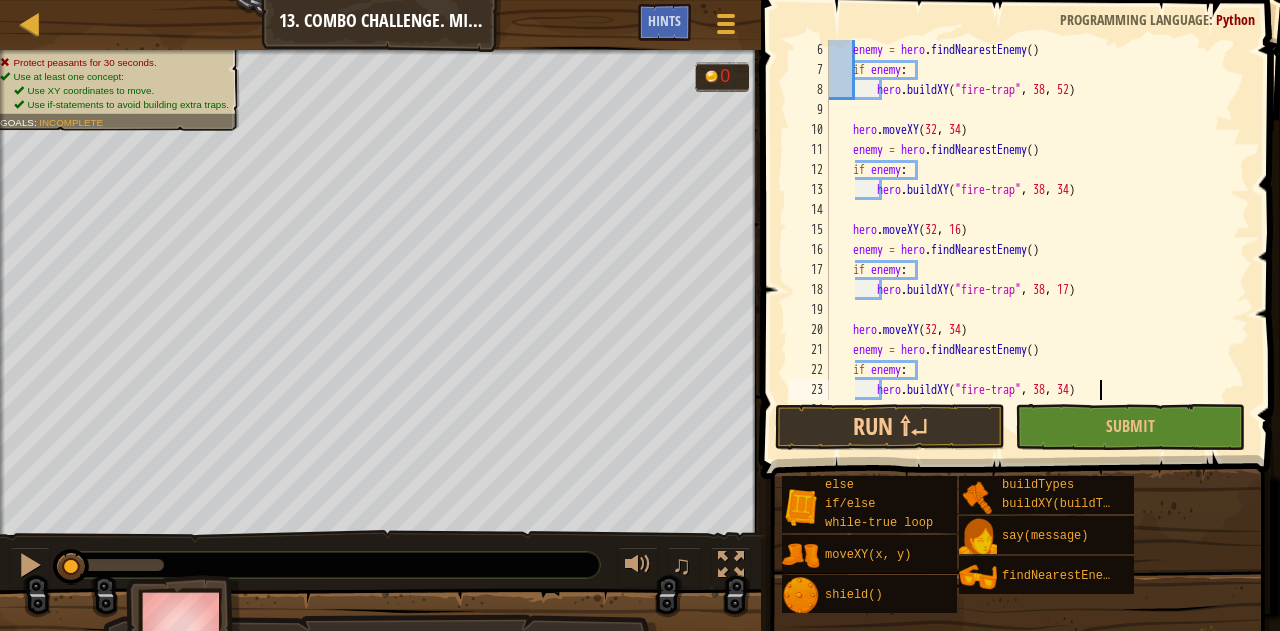 scroll, scrollTop: 100, scrollLeft: 0, axis: vertical 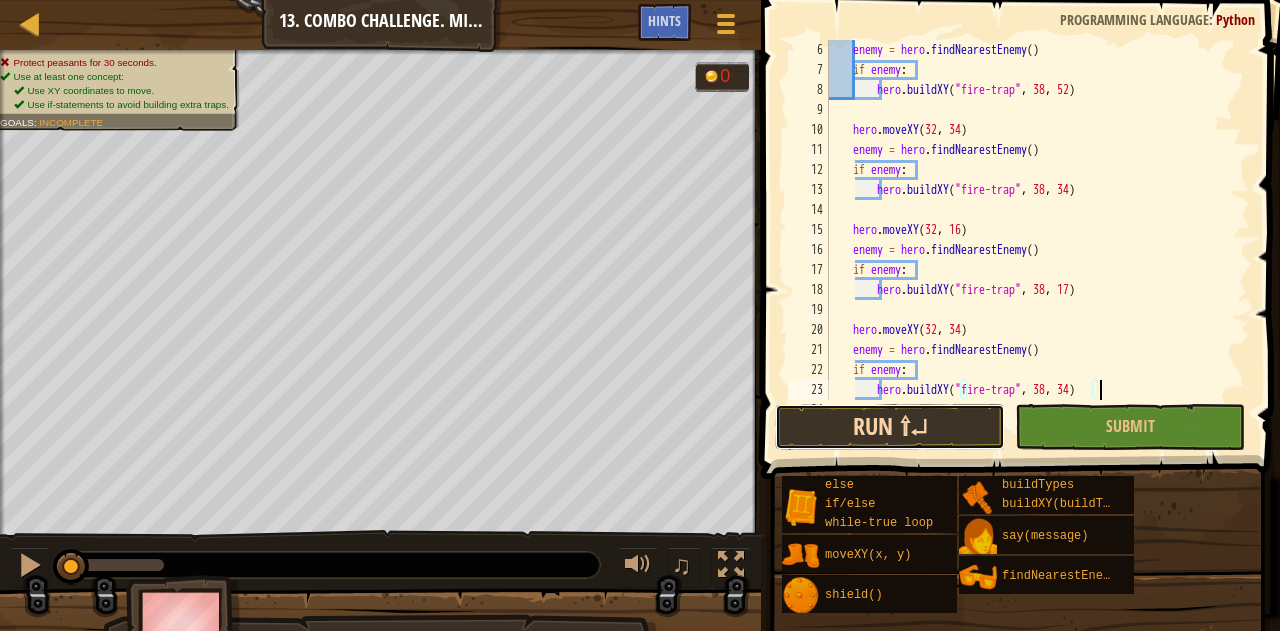 click on "Run ⇧↵" at bounding box center (890, 427) 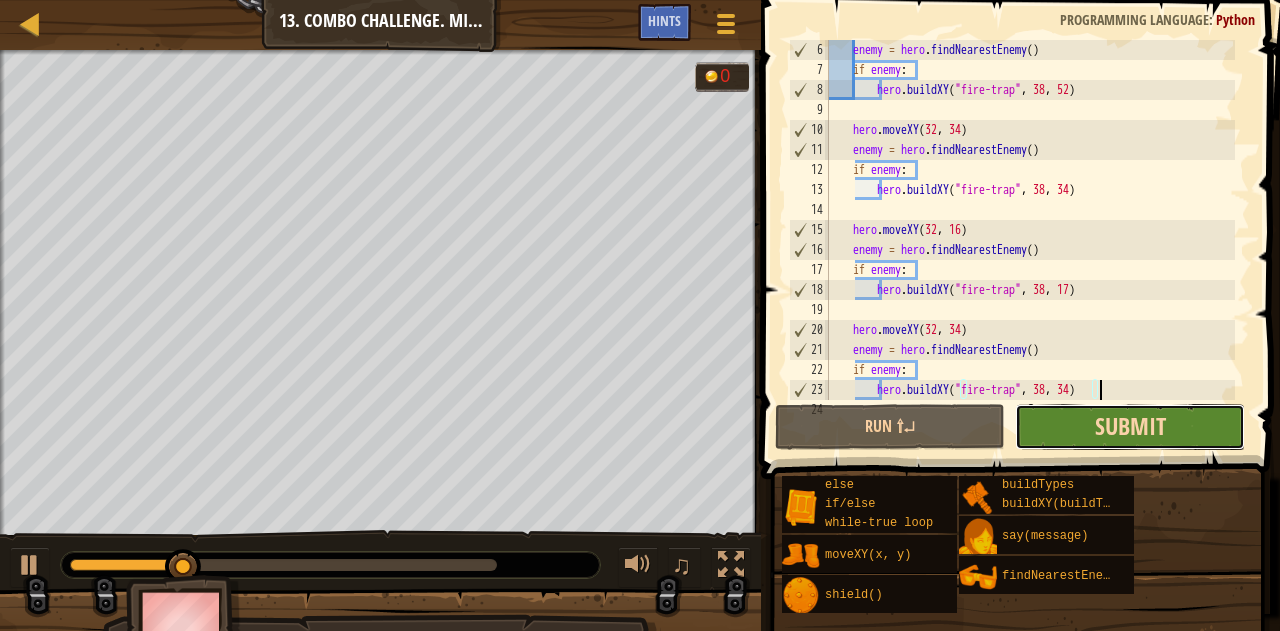 click on "Submit" at bounding box center [1130, 426] 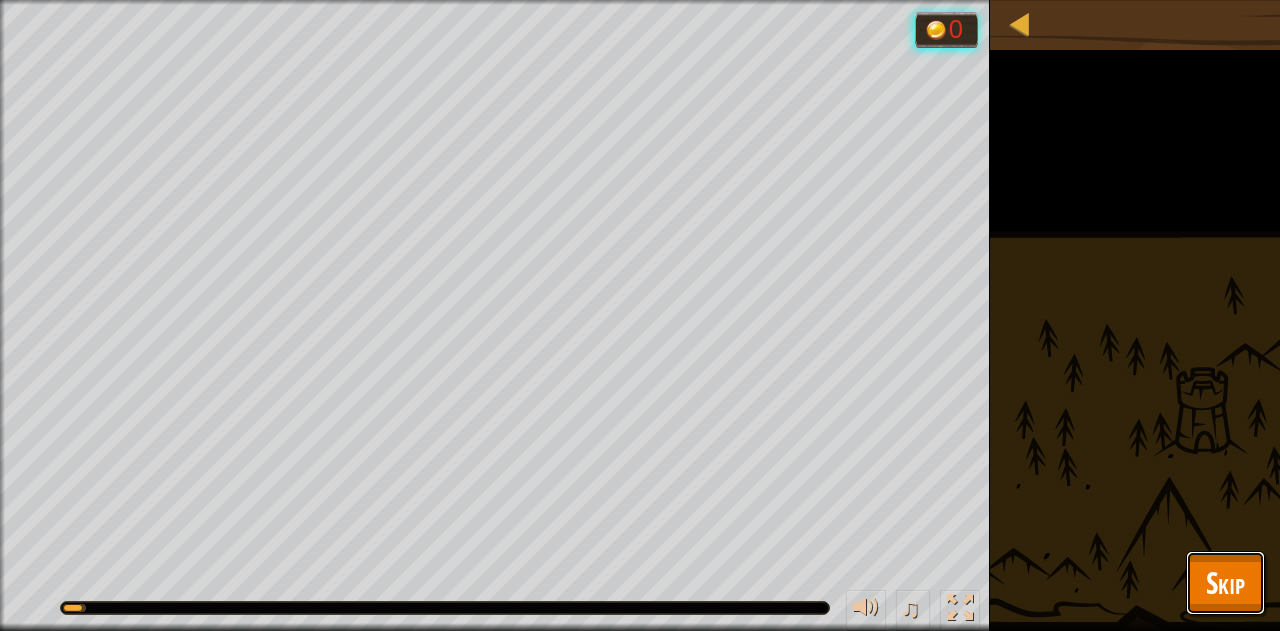 click on "Skip" at bounding box center [1225, 582] 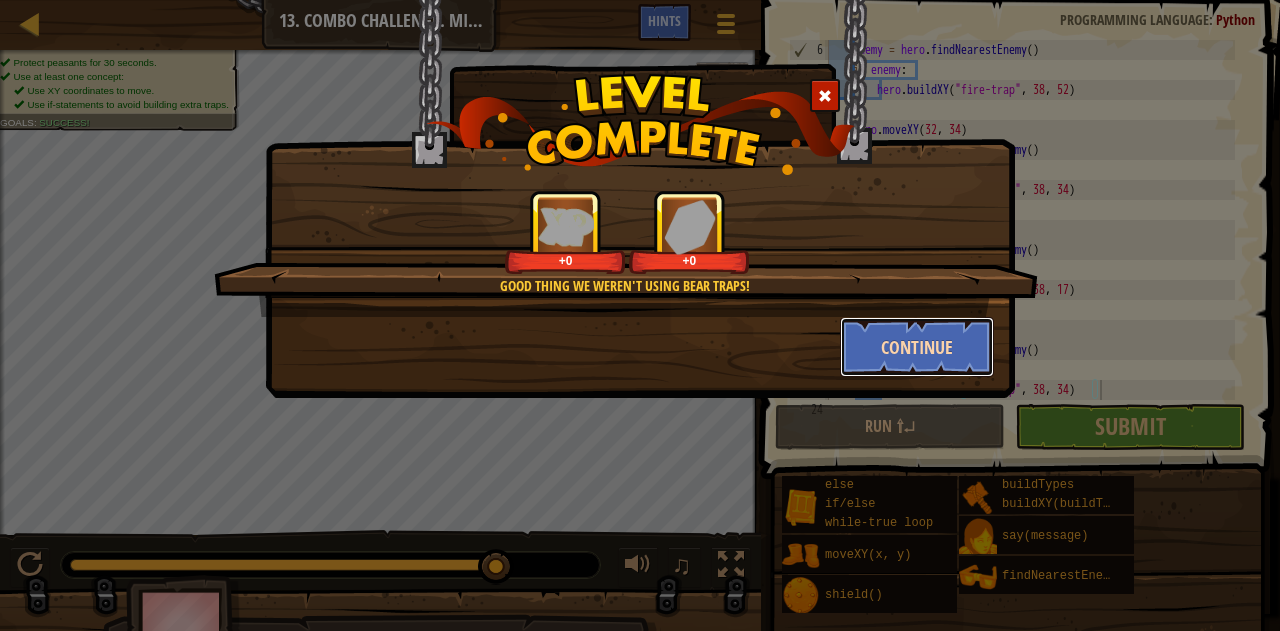 click on "Continue" at bounding box center (917, 347) 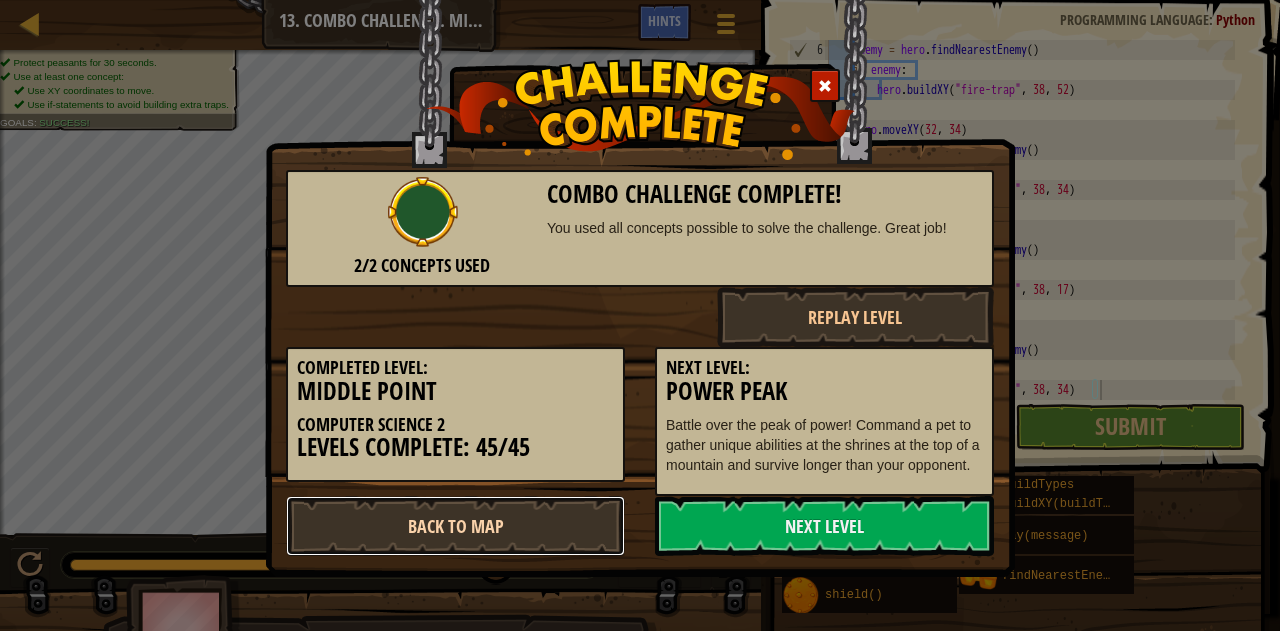 click on "Back to Map" at bounding box center (455, 526) 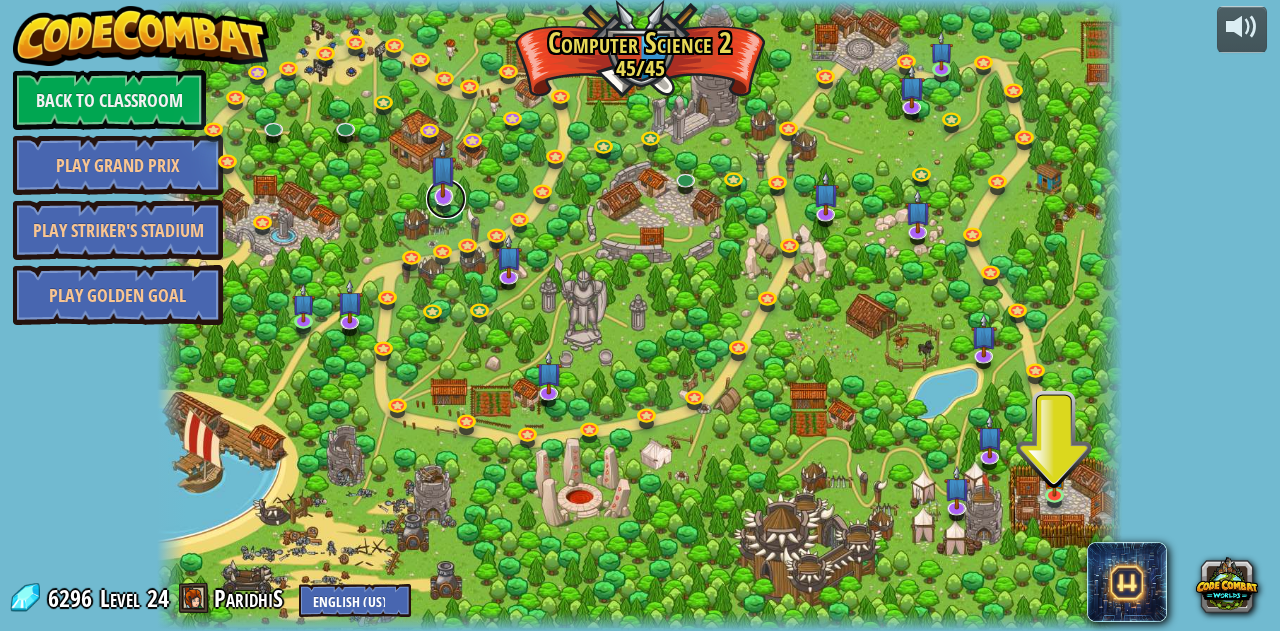 click at bounding box center [446, 199] 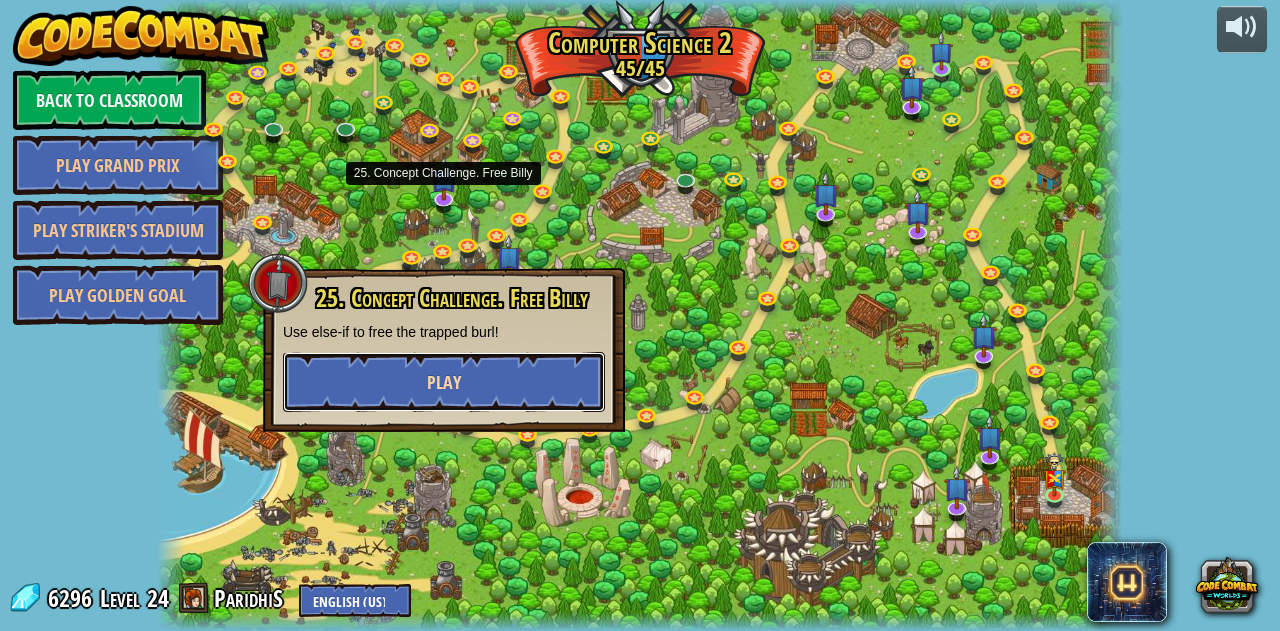 click on "Play" at bounding box center (444, 382) 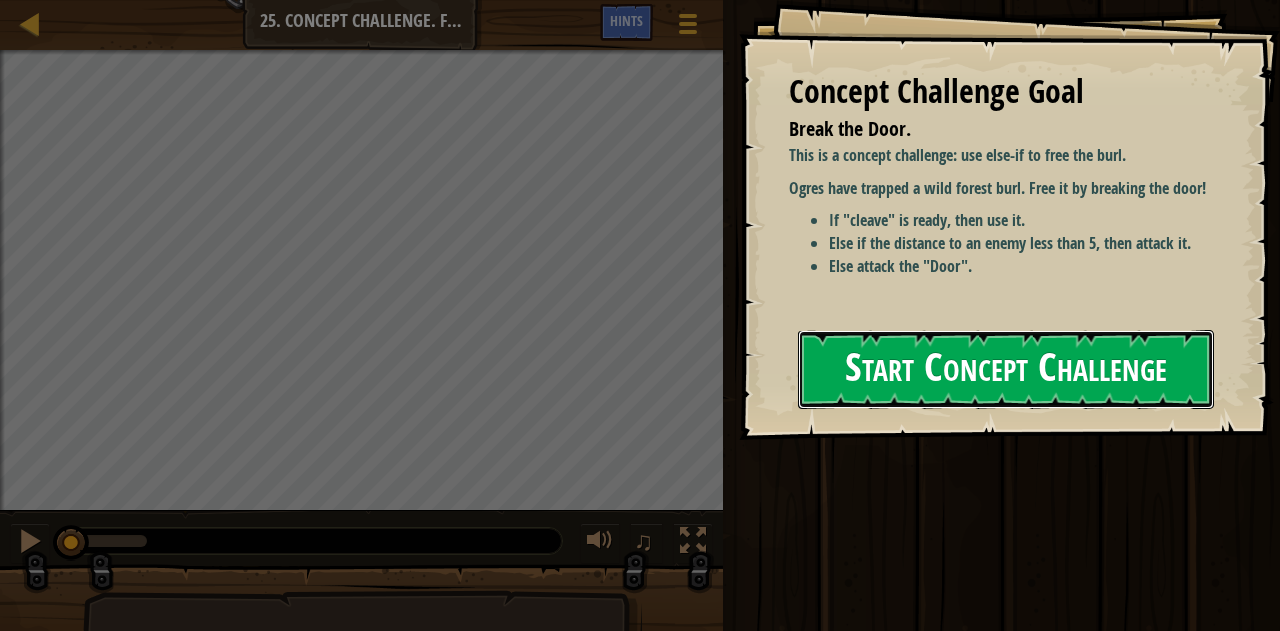 click on "Start Concept Challenge" at bounding box center [1006, 369] 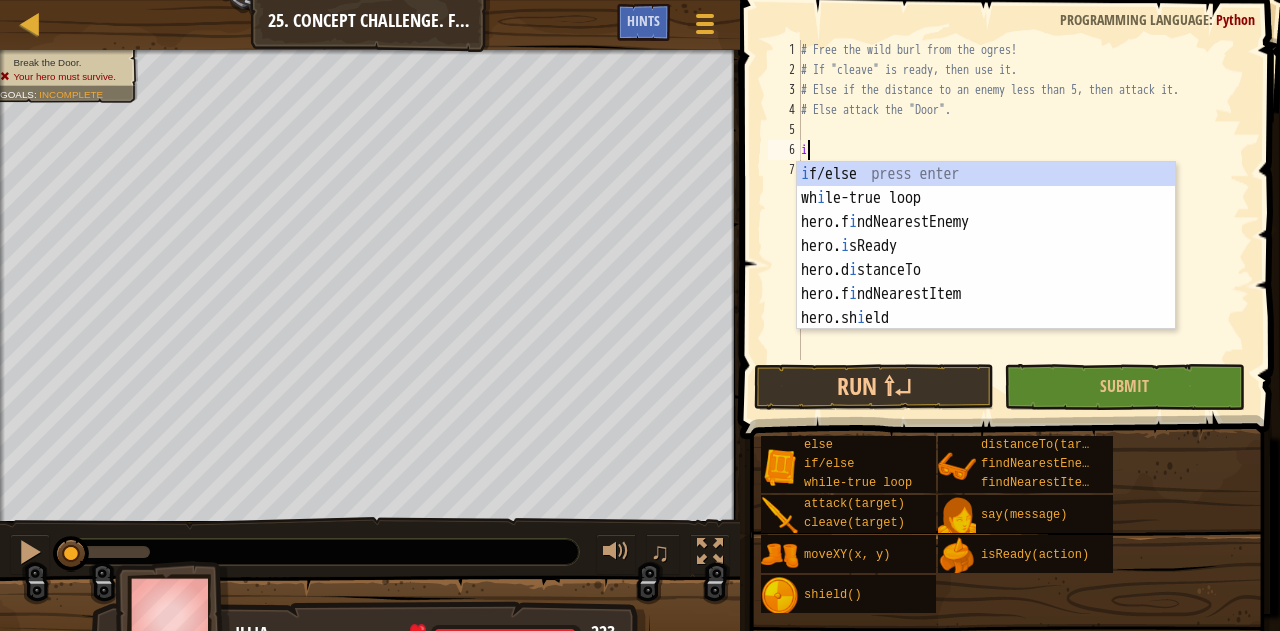 scroll, scrollTop: 9, scrollLeft: 0, axis: vertical 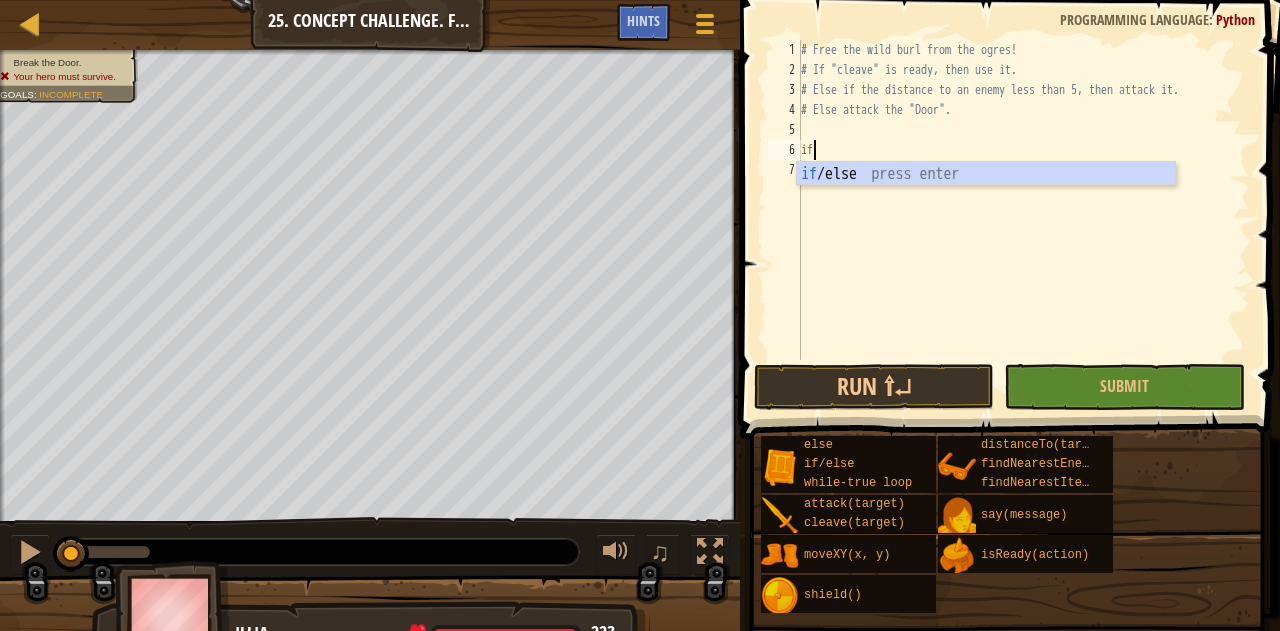 click on "# Free the wild burl from the ogres! # If "cleave" is ready, then use it. # Else if the distance to an enemy less than 5, then attack it. # Else attack the "Door". if" at bounding box center (1023, 220) 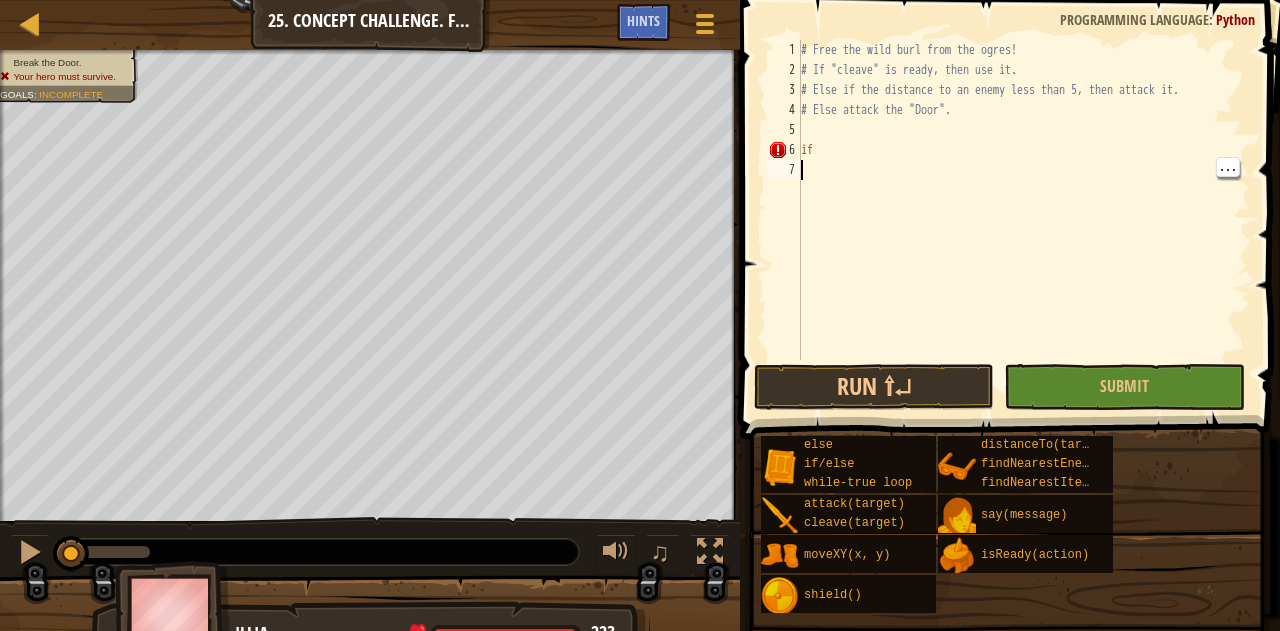 click on "# Free the wild burl from the ogres! # If "cleave" is ready, then use it. # Else if the distance to an enemy less than 5, then attack it. # Else attack the "Door". if" at bounding box center (1023, 220) 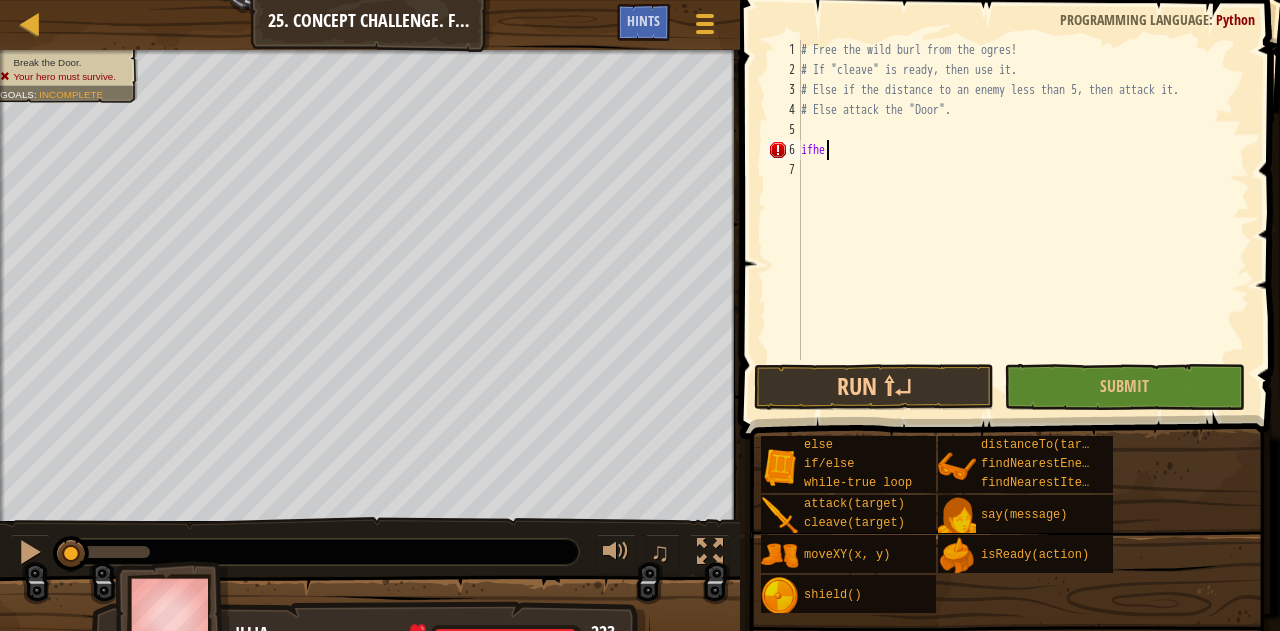 scroll, scrollTop: 9, scrollLeft: 0, axis: vertical 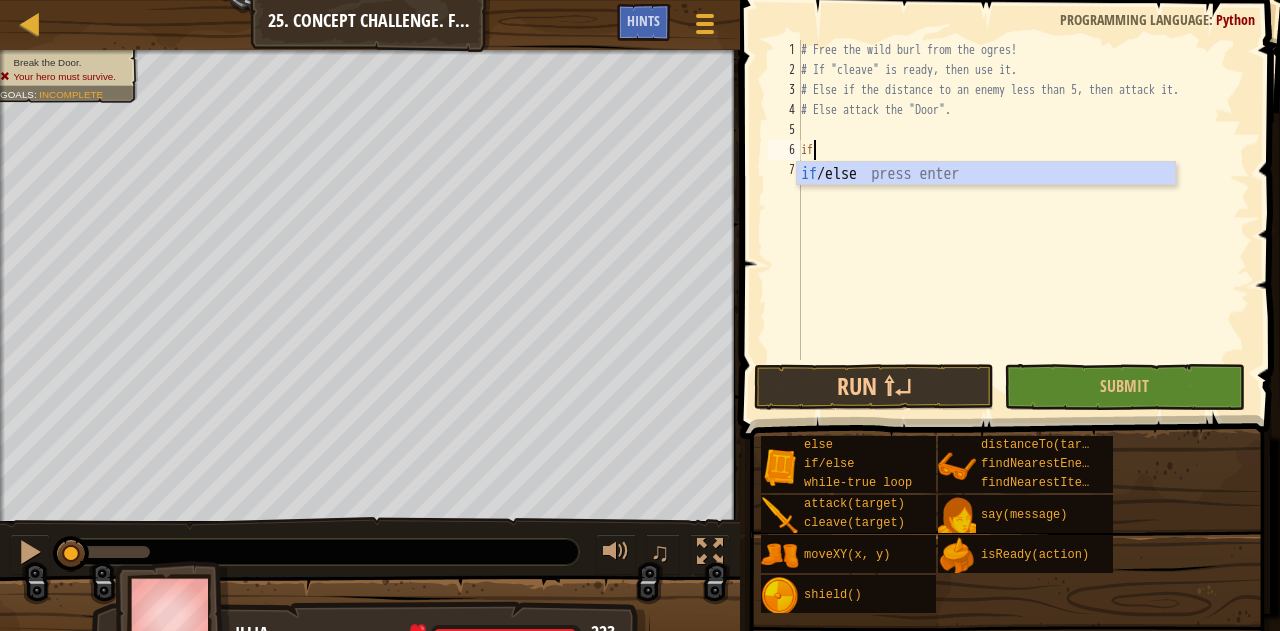 click on "if /else press enter" at bounding box center [986, 198] 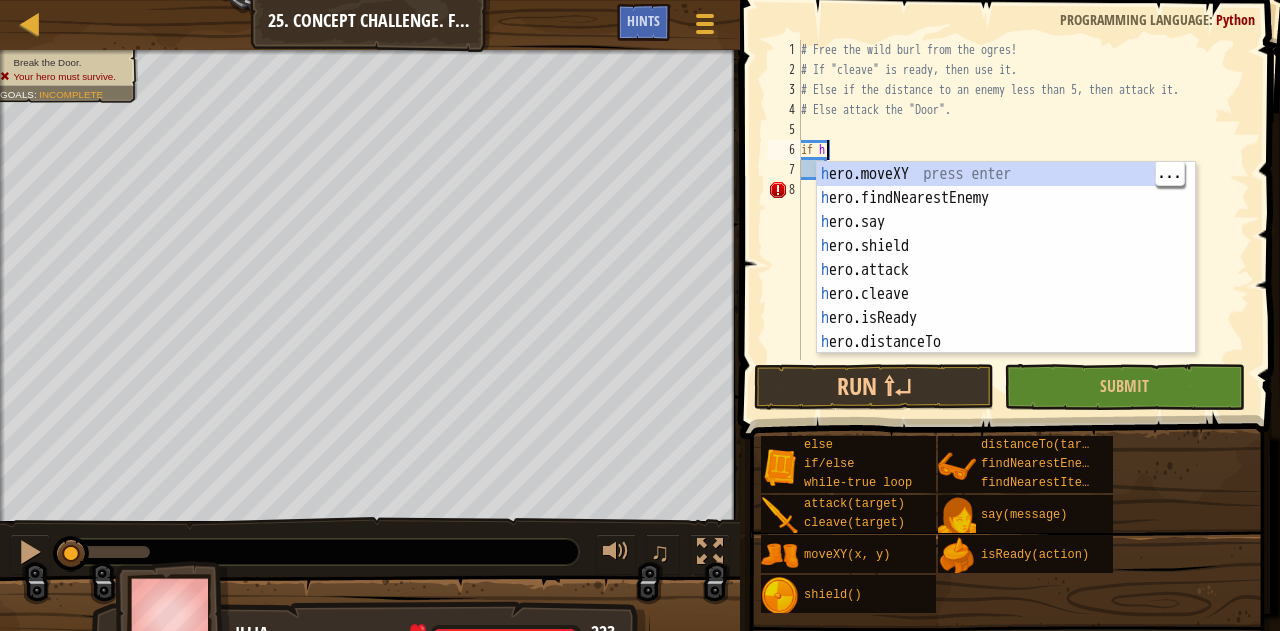 scroll, scrollTop: 9, scrollLeft: 1, axis: both 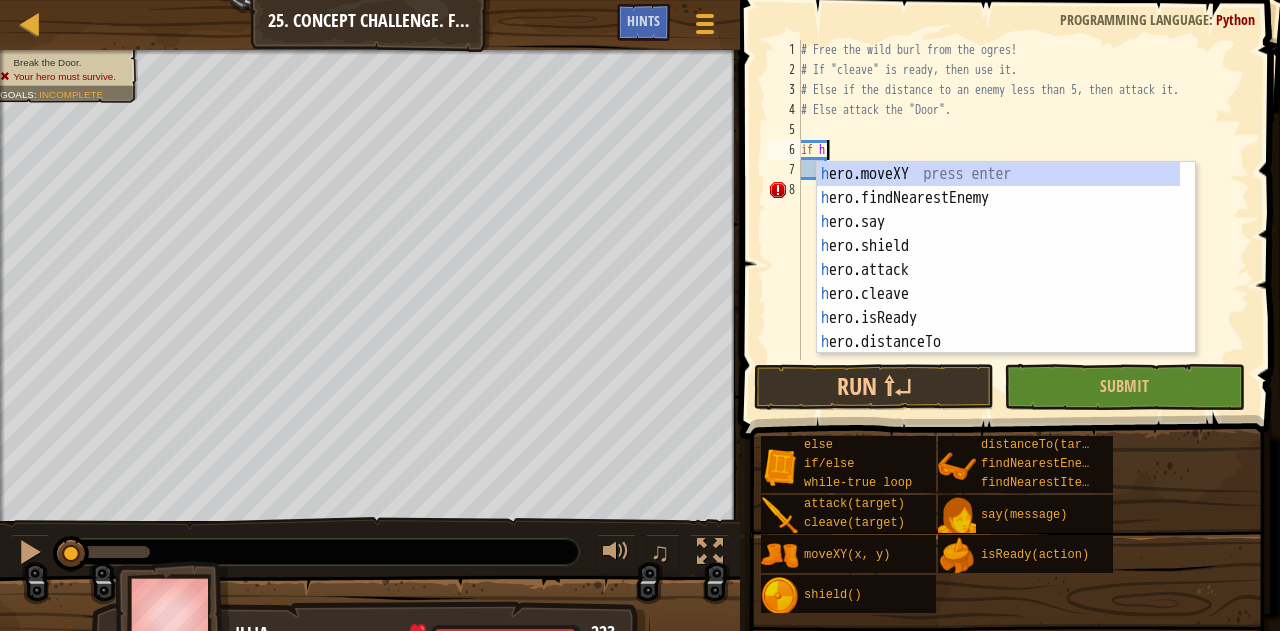 click on "h ero.moveXY press enter h ero.findNearestEnemy press enter h ero.say press enter h ero.shield press enter h ero.attack press enter h ero.cleave press enter h ero.isReady press enter h ero.distanceTo press enter h ero.findNearestItem press enter" at bounding box center [1006, 282] 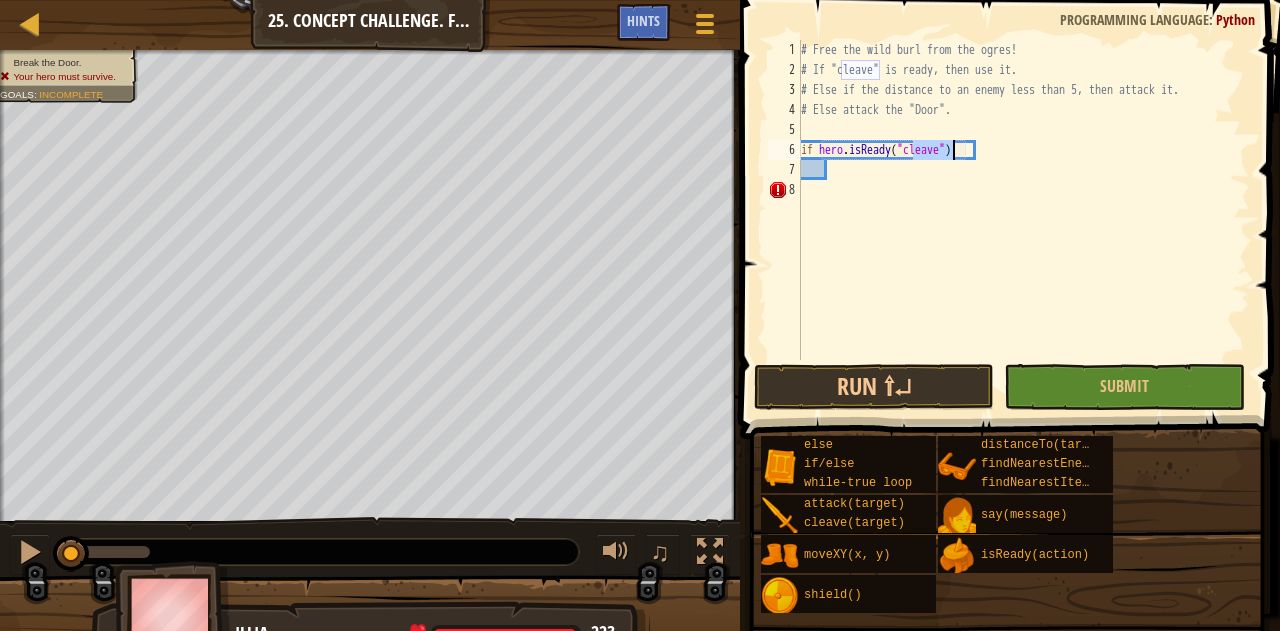 click on "# Free the wild burl from the ogres! # If "cleave" is ready, then use it. # Else if the distance to an enemy less than 5, then attack it. # Else attack the "Door". if   hero . isReady ( "cleave" ) :" at bounding box center (1023, 220) 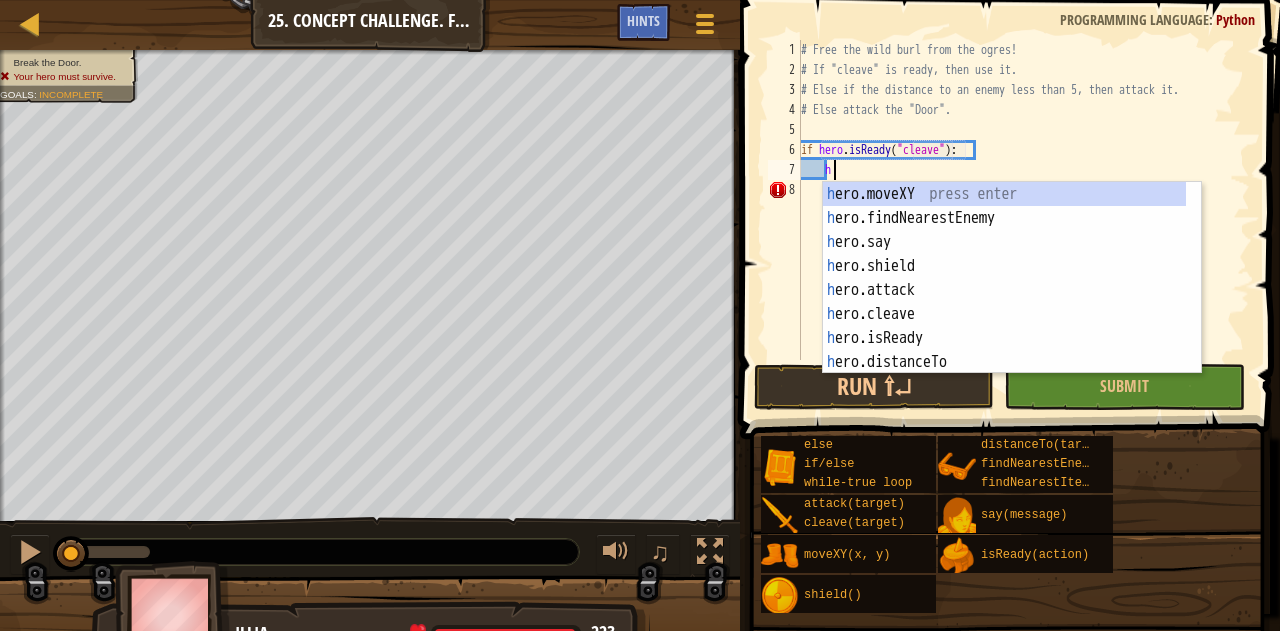 scroll, scrollTop: 9, scrollLeft: 2, axis: both 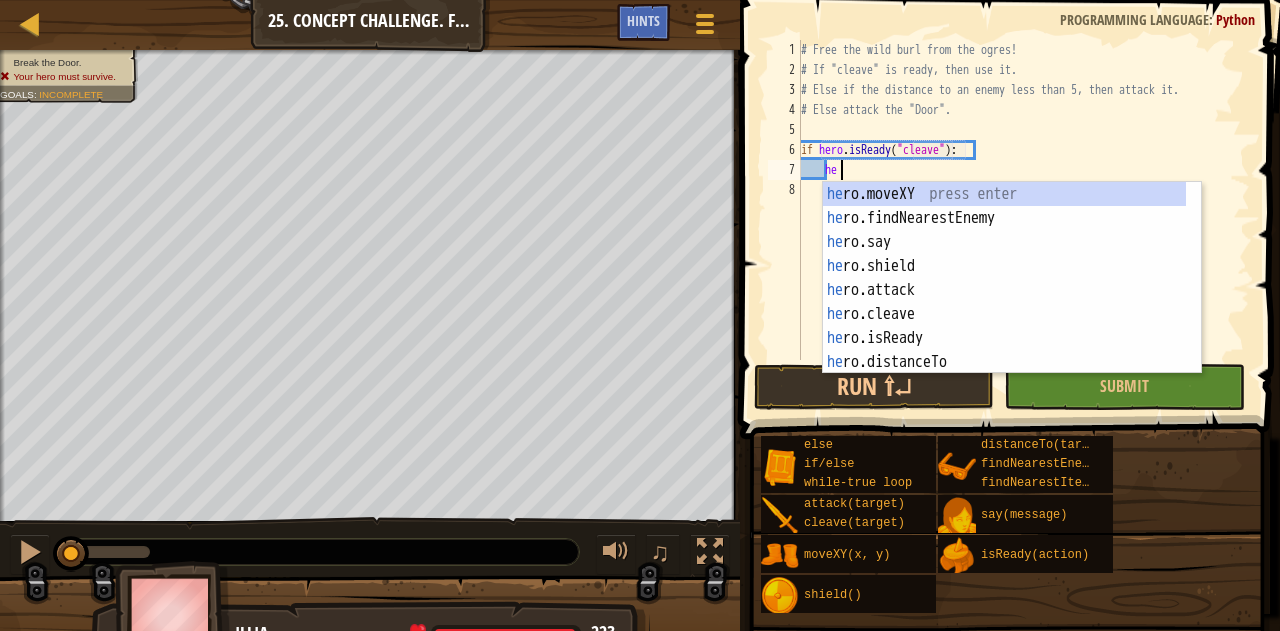click on "hero.moveXY press enter hero.findNearestEnemy press enter hero.say press enter hero.shield press enter hero.attack press enter hero.cleave press enter hero.isReady press enter hero.distanceTo press enter hero.findNearestItem press enter" at bounding box center (1005, 302) 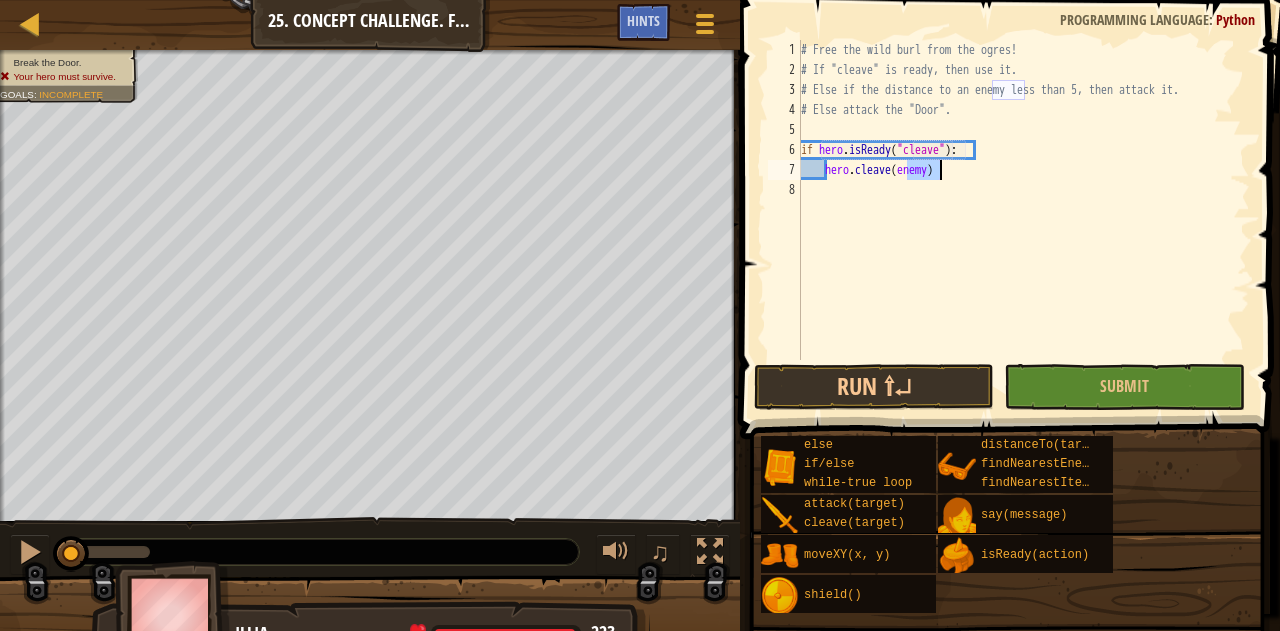 type on "hero.cleave(enemy)" 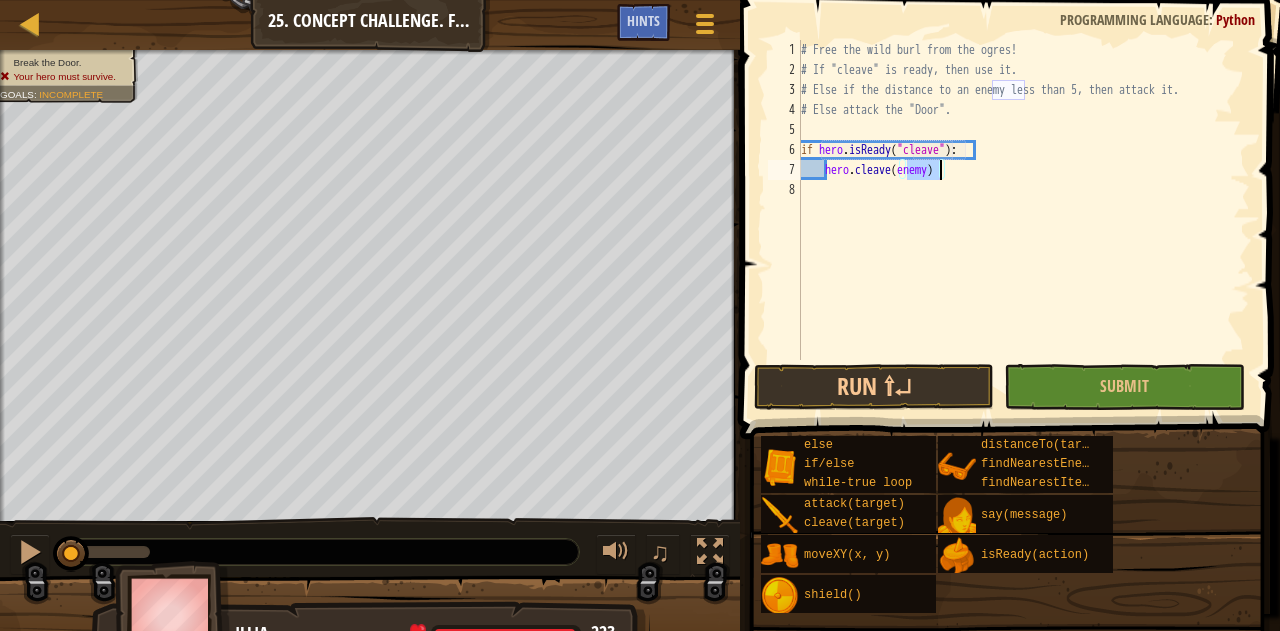 click on "# Free the wild burl from the ogres! # If "cleave" is ready, then use it. # Else if the distance to an enemy less than 5, then attack it. # Else attack the "Door". if   hero . isReady ( "cleave" ) :      hero . cleave ( enemy )" at bounding box center (1023, 220) 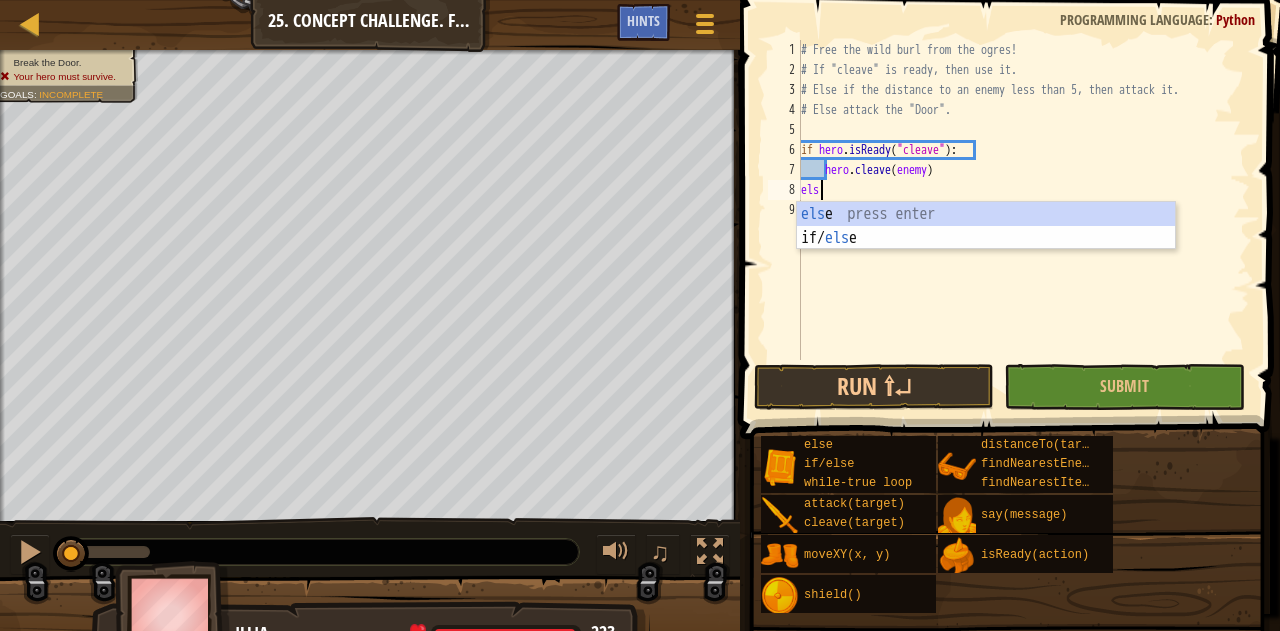 scroll, scrollTop: 9, scrollLeft: 0, axis: vertical 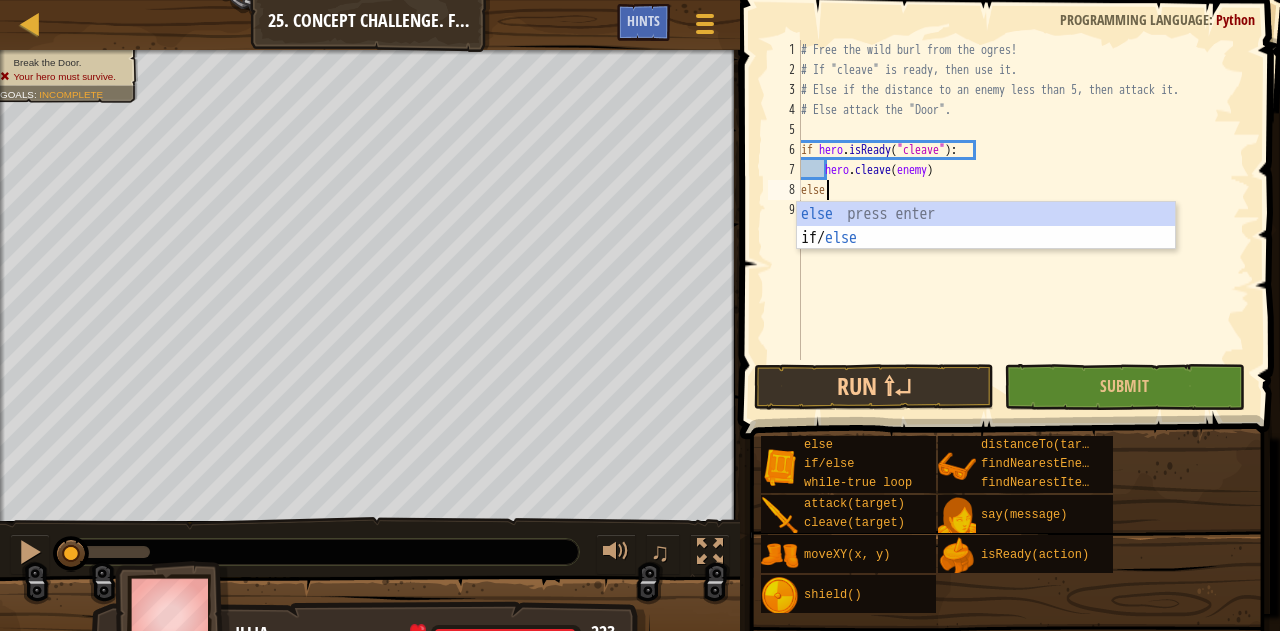 click on "else press enter if/ else press enter" at bounding box center (986, 250) 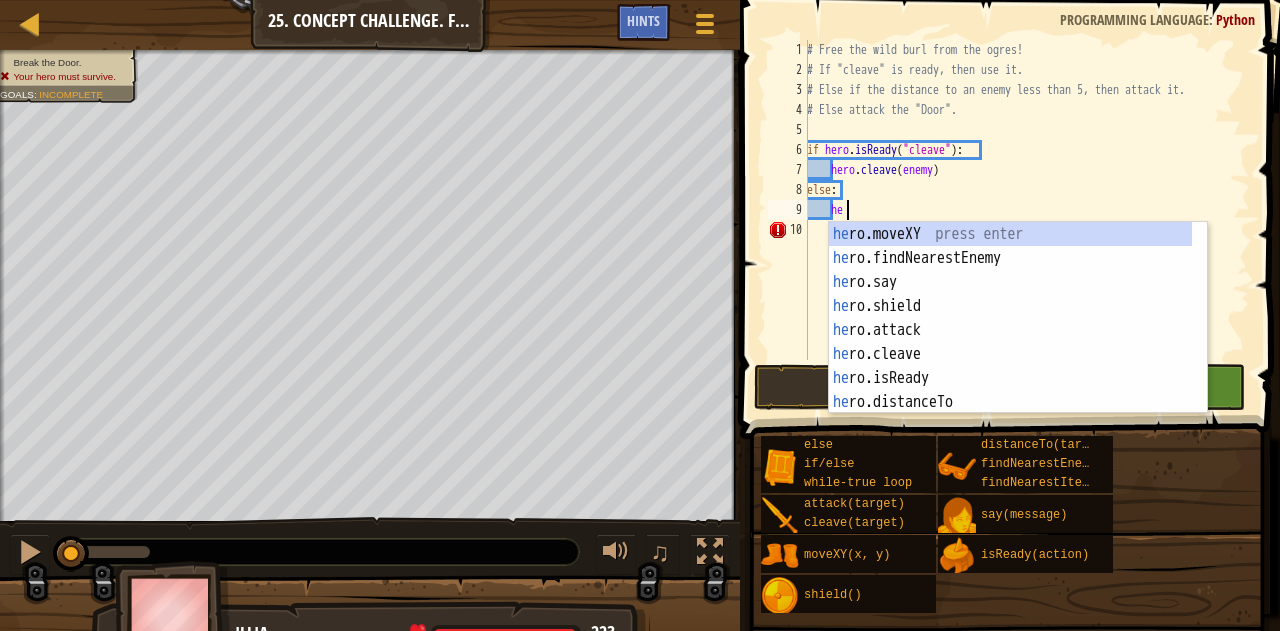 scroll, scrollTop: 9, scrollLeft: 2, axis: both 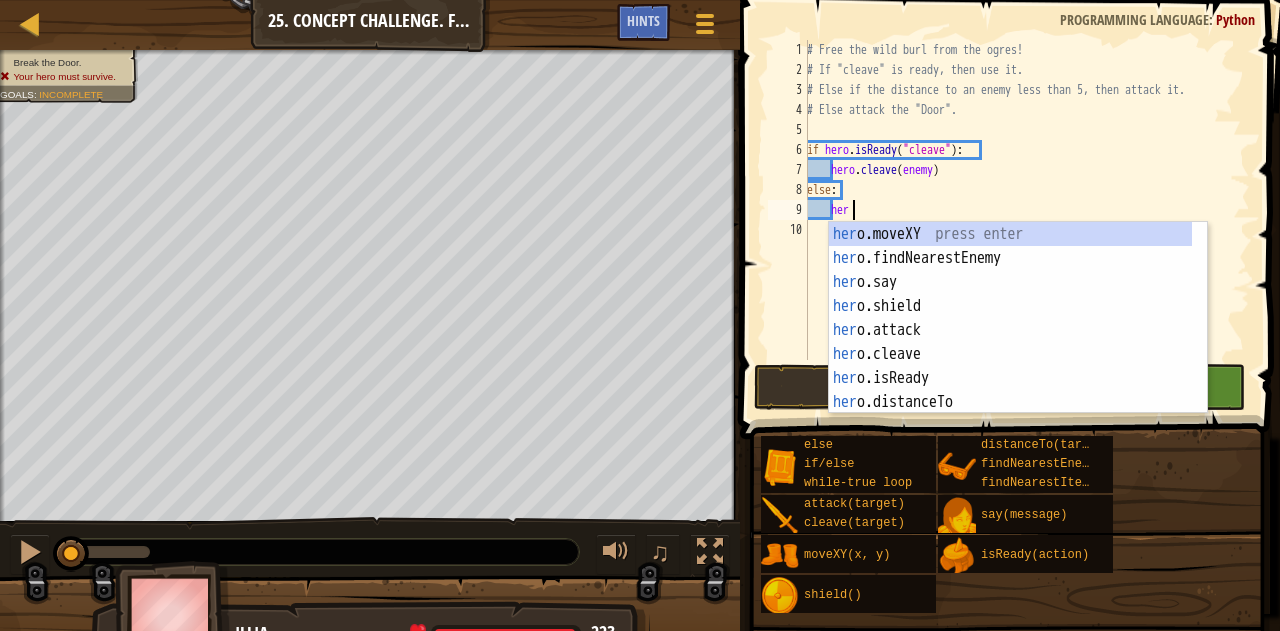 click on "hero.moveXY press enter hero.findNearestEnemy press enter hero.say press enter hero.shield press enter hero.attack press enter hero.cleave press enter hero.isReady press enter hero.distanceTo press enter hero.findNearestItem press enter" at bounding box center (1011, 342) 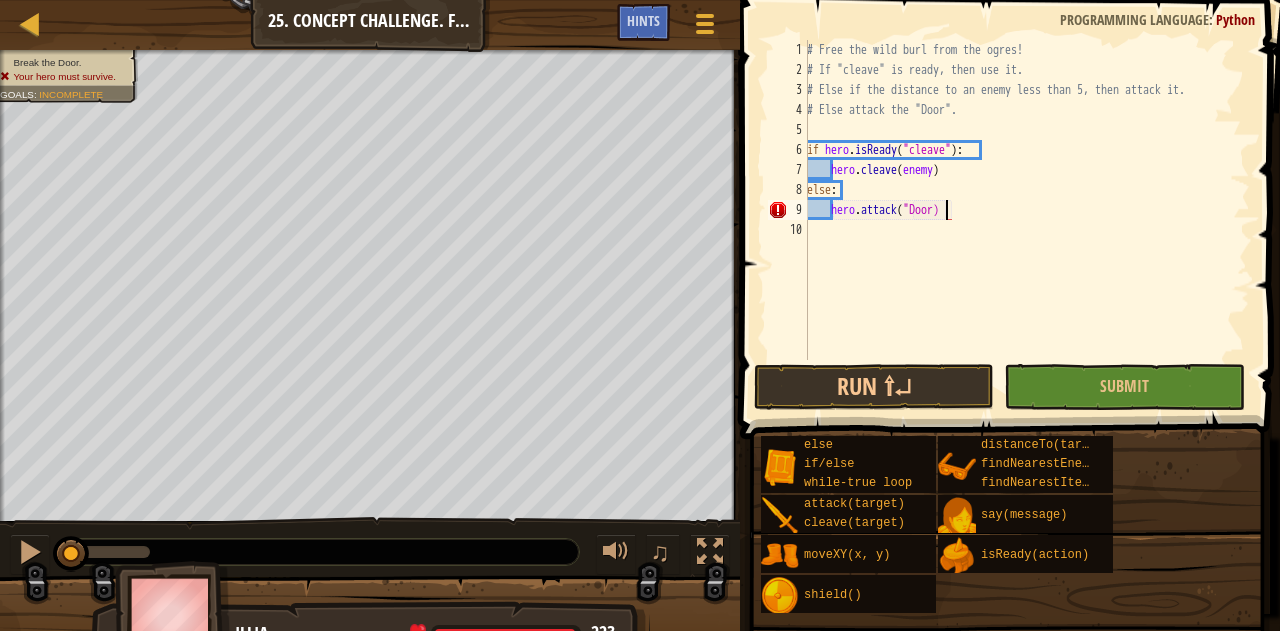 scroll, scrollTop: 9, scrollLeft: 11, axis: both 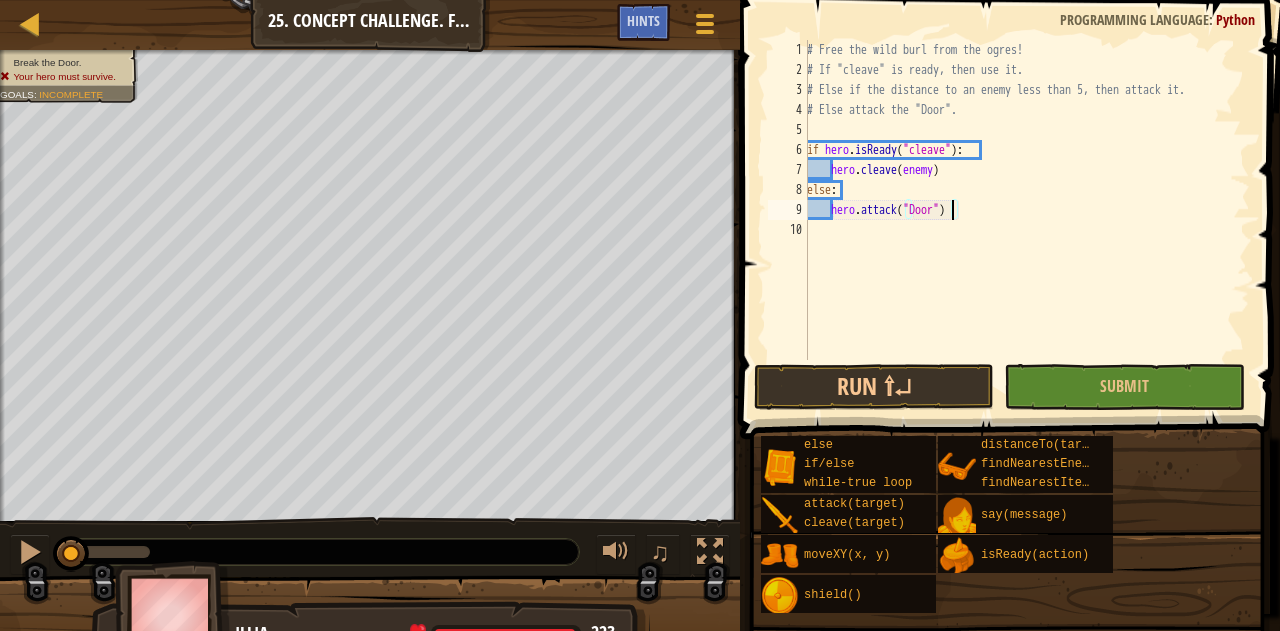 click on "# Free the wild burl from the ogres! # If "cleave" is ready, then use it. # Else if the distance to an enemy less than 5, then attack it. # Else attack the "Door". if   hero . isReady ( "cleave" ) :      hero . cleave ( enemy ) else :      hero . attack ( "Door" )" at bounding box center (1026, 220) 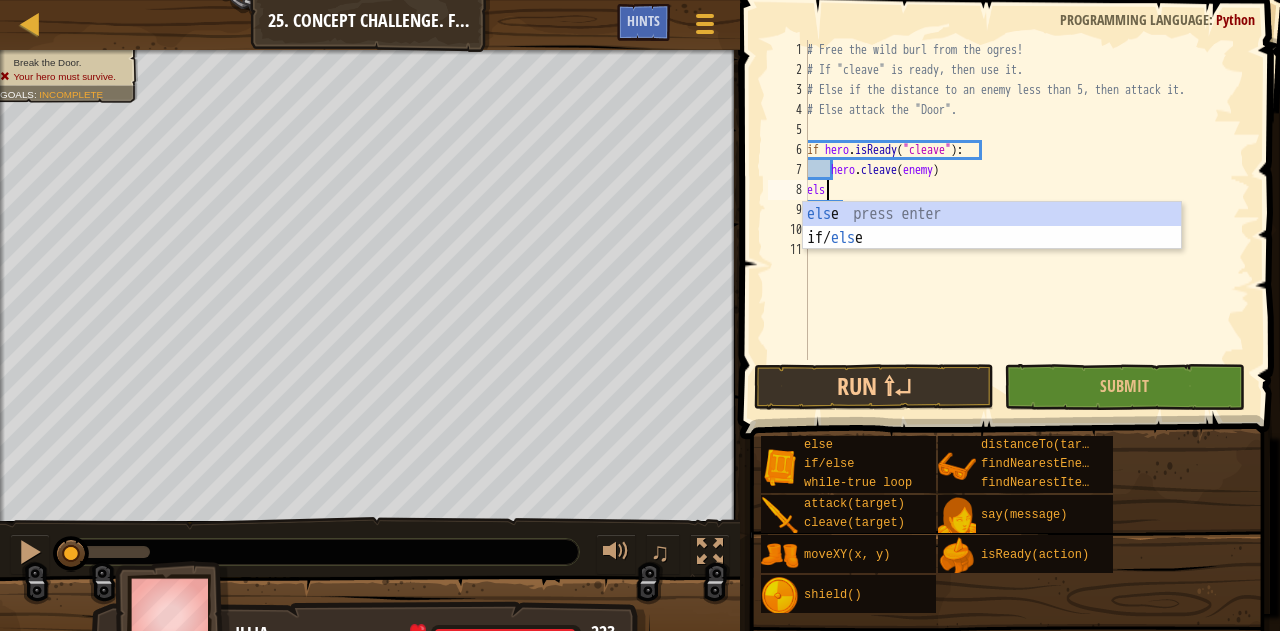 scroll, scrollTop: 9, scrollLeft: 0, axis: vertical 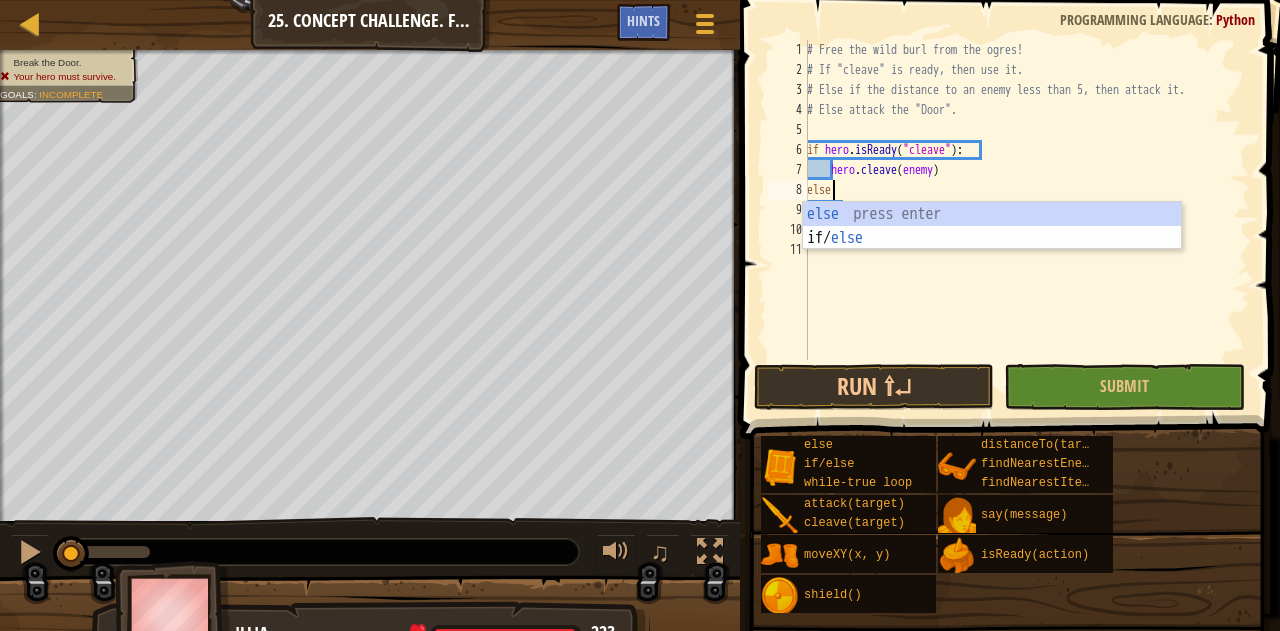 click on "else press enter if/ else press enter" at bounding box center [992, 250] 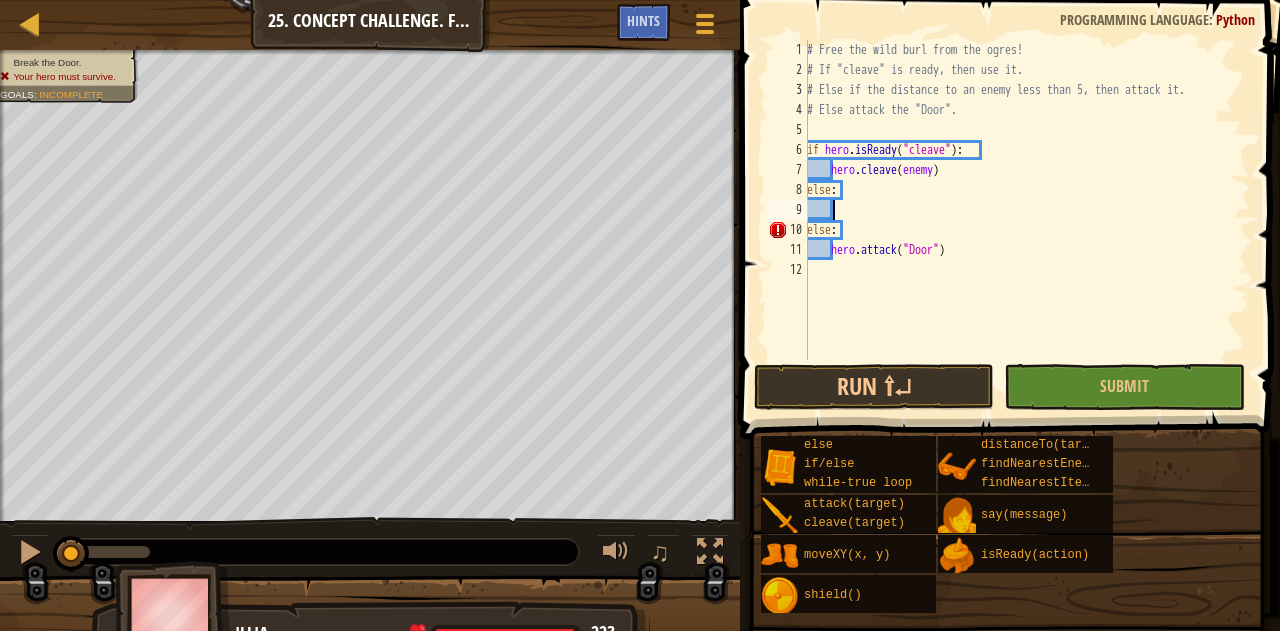 click on "# Free the wild burl from the ogres! # If "cleave" is ready, then use it. # Else if the distance to an enemy less than 5, then attack it. # Else attack the "Door". if   hero . isReady ( "cleave" ) :      hero . cleave ( enemy ) else :      else :      hero . attack ( "Door" )" at bounding box center (1026, 220) 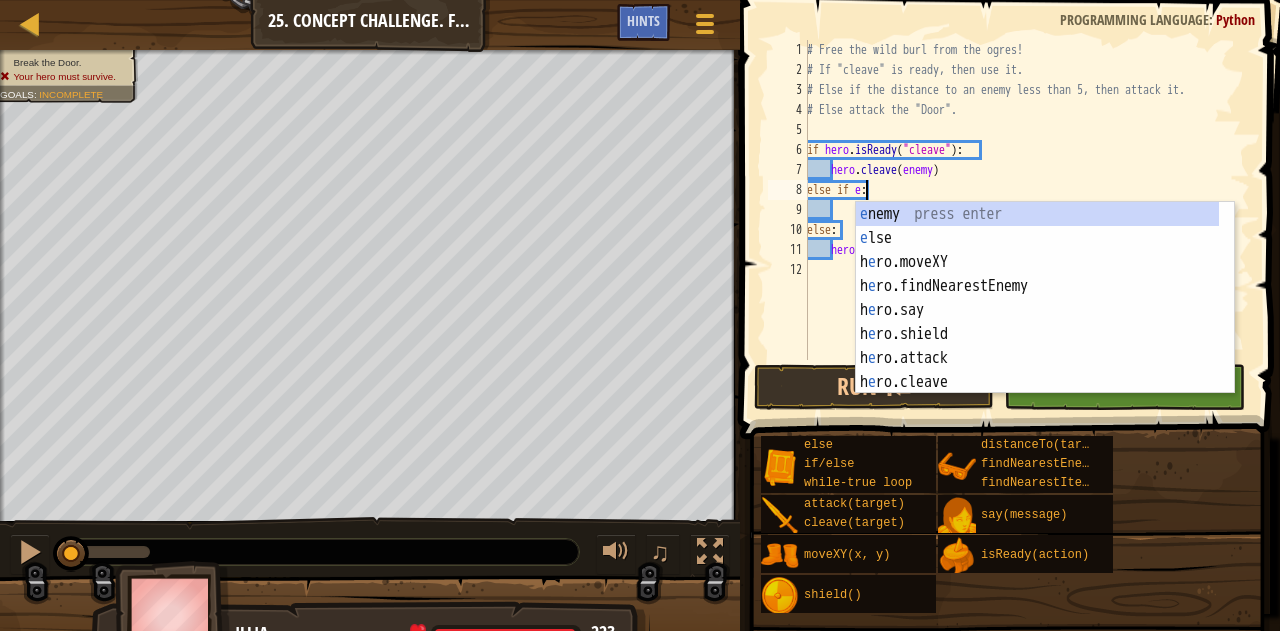 scroll, scrollTop: 9, scrollLeft: 4, axis: both 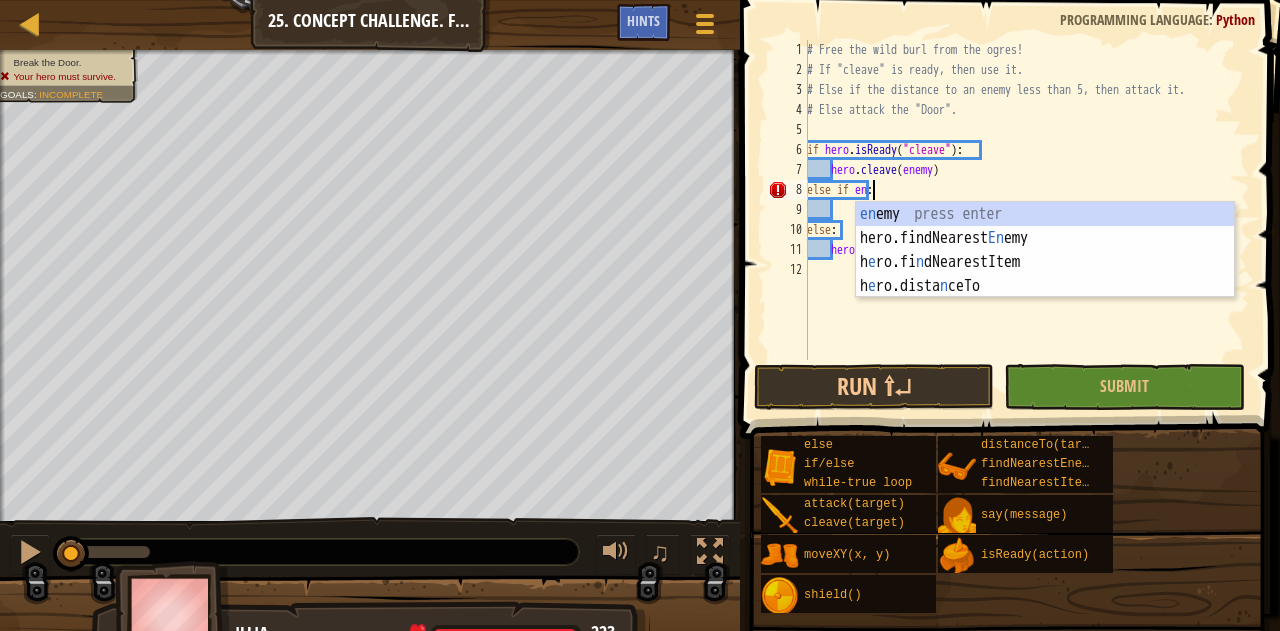 click on "enemy press enter hero.findNearestEnemy press enter hero.findNearestItem press enter hero.distanceTo press enter" at bounding box center [1045, 274] 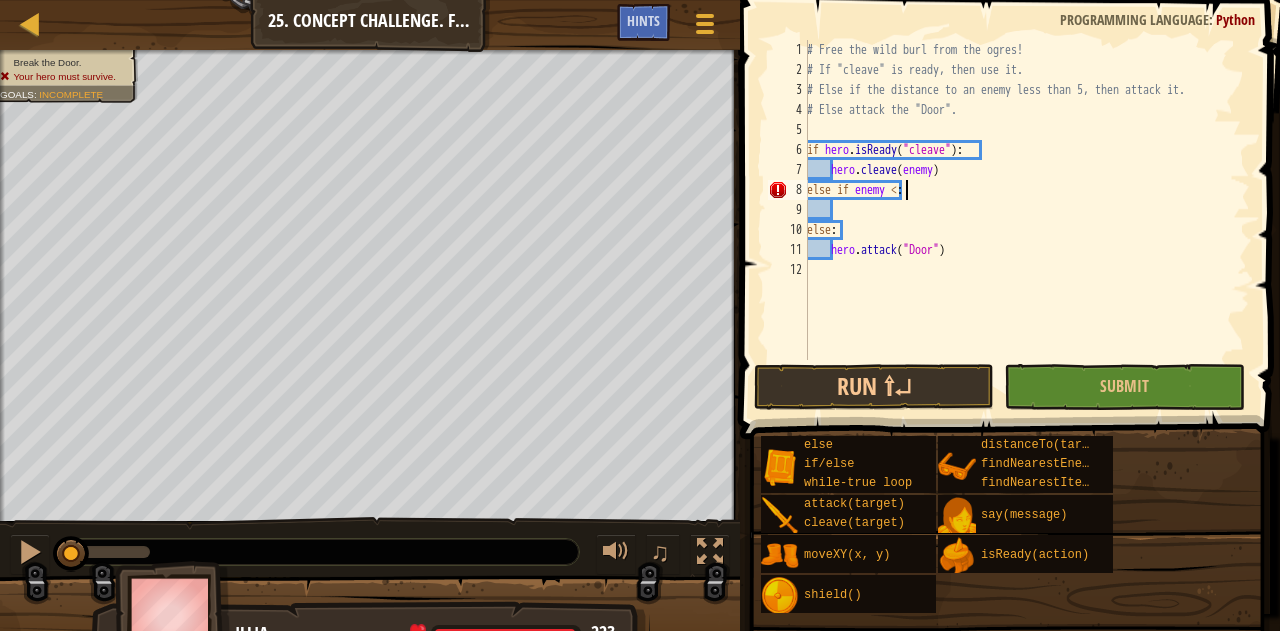scroll, scrollTop: 9, scrollLeft: 8, axis: both 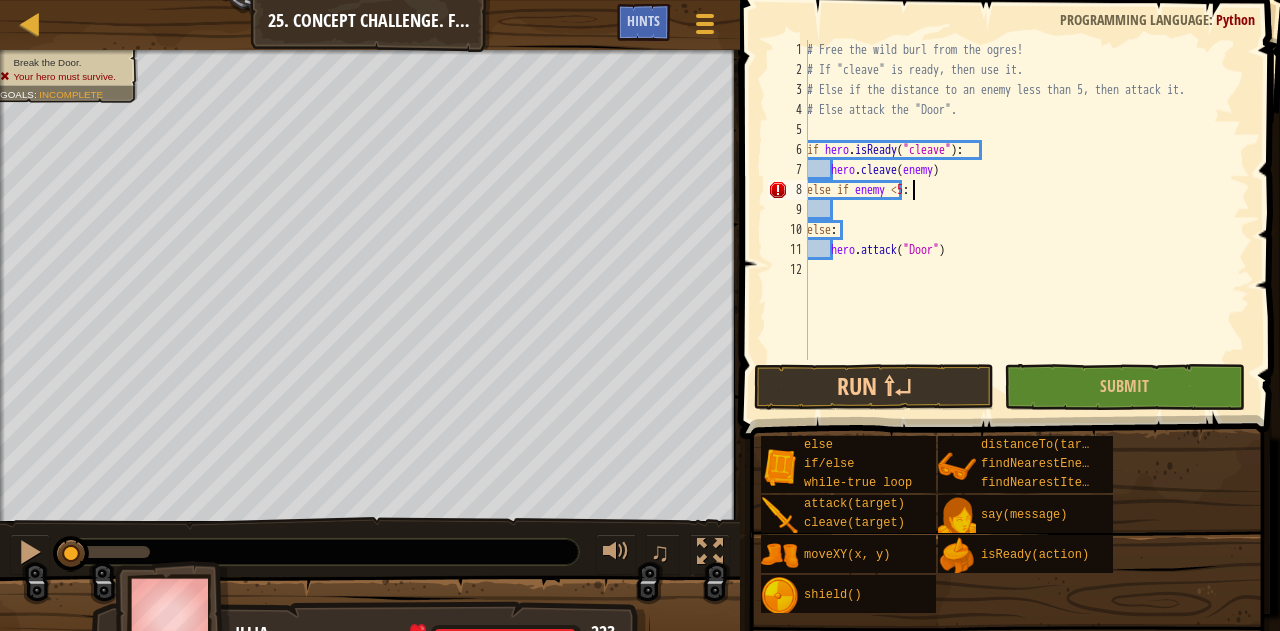 click on "# Free the wild burl from the ogres! # If "cleave" is ready, then use it. # Else if the distance to an enemy less than 5, then attack it. # Else attack the "Door". if   hero . isReady ( "cleave" ) :      hero . cleave ( enemy ) else   if   enemy   < 5 :      else :      hero . attack ( "Door" )" at bounding box center [1026, 220] 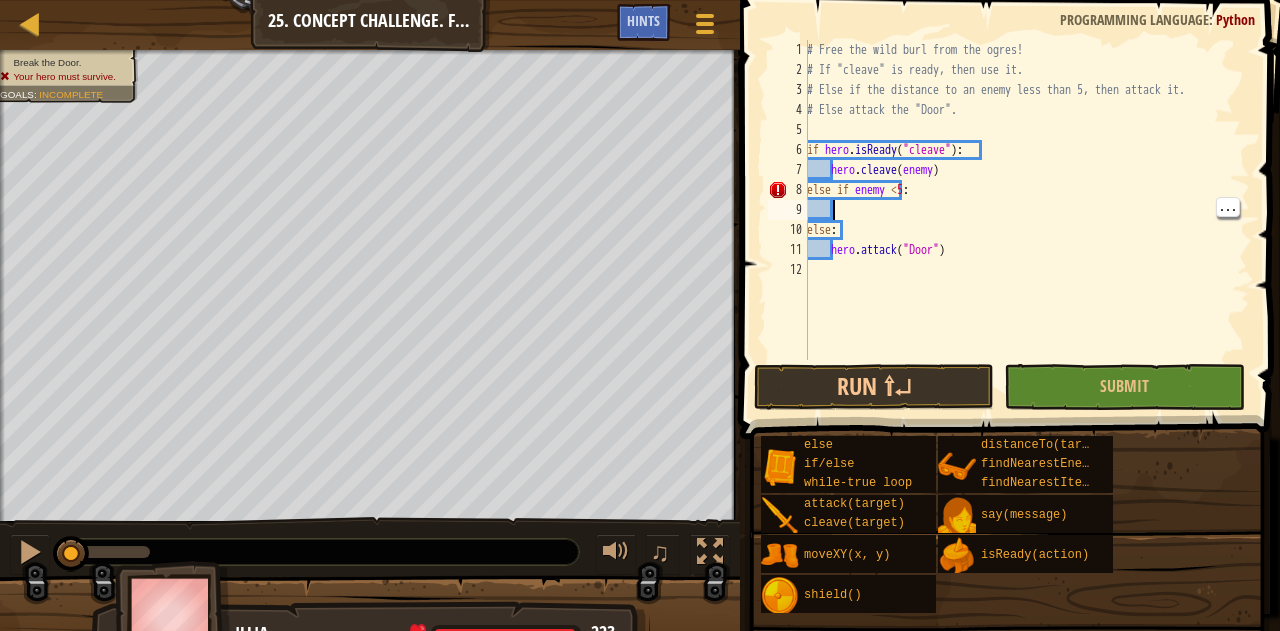 scroll, scrollTop: 9, scrollLeft: 1, axis: both 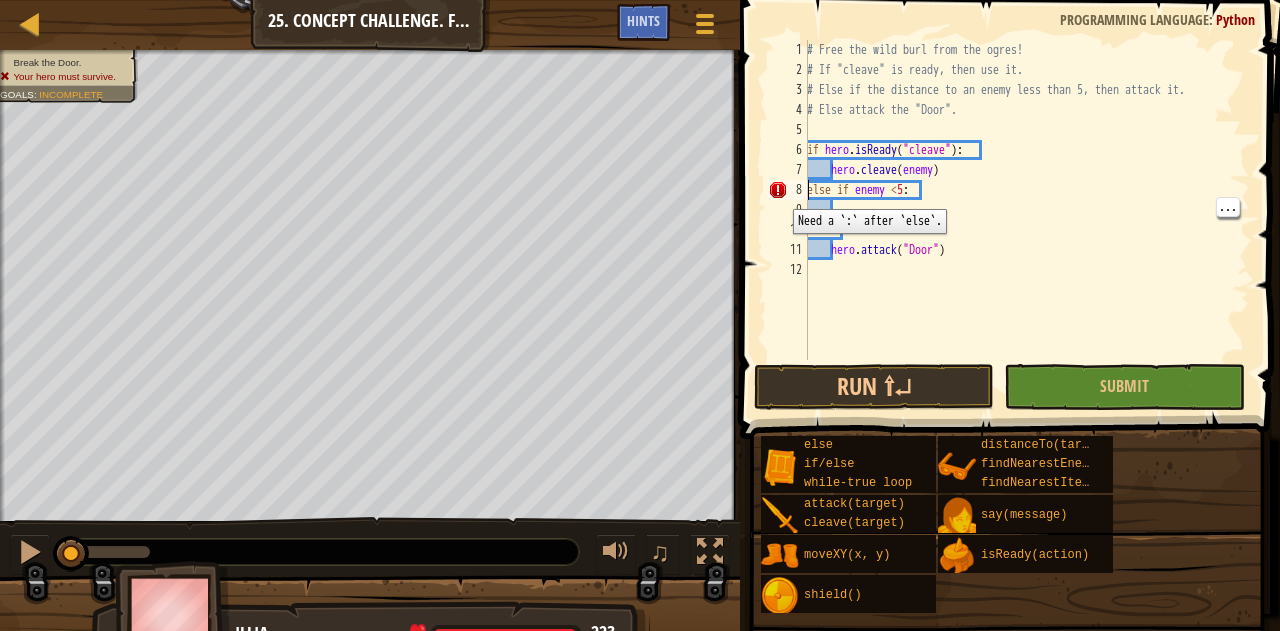 click on "# Free the wild burl from the ogres! # If "cleave" is ready, then use it. # Else if the distance to an enemy less than 5, then attack it. # Else attack the "Door". if   hero . isReady ( "cleave" ) :      hero . cleave ( enemy ) else   if   enemy   < 5 :      else :      hero . attack ( "Door" )" at bounding box center [1026, 220] 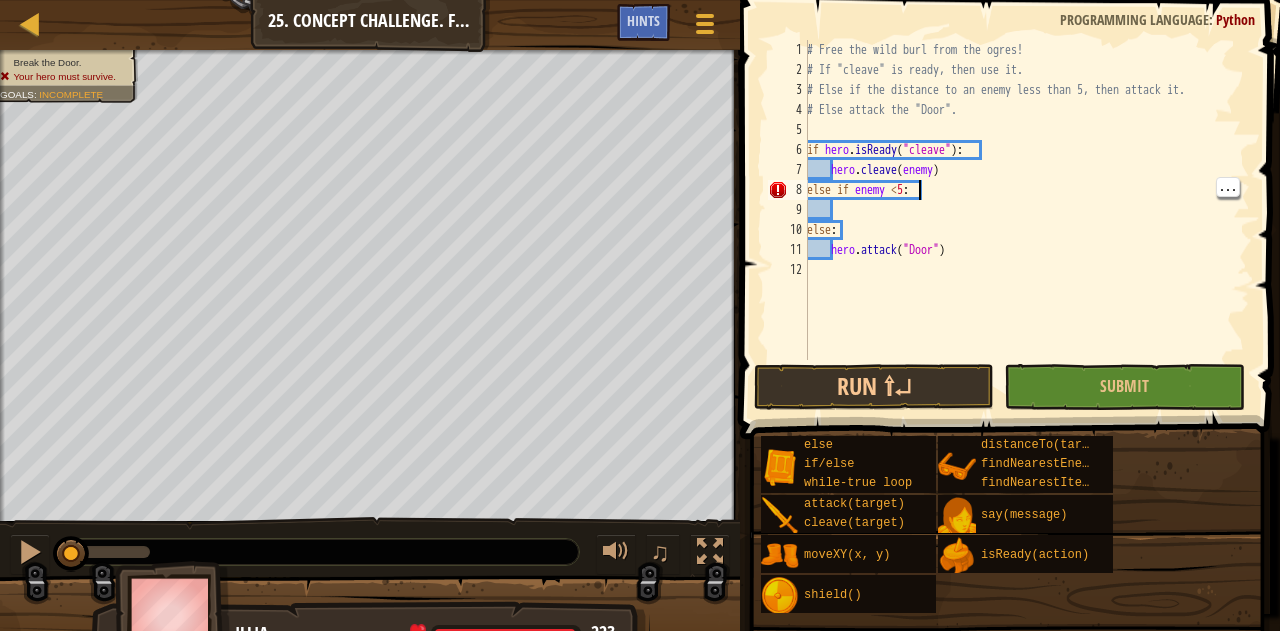 click on "# Free the wild burl from the ogres! # If "cleave" is ready, then use it. # Else if the distance to an enemy less than 5, then attack it. # Else attack the "Door". if   hero . isReady ( "cleave" ) :      hero . cleave ( enemy ) else   if   enemy   < 5 :      else :      hero . attack ( "Door" )" at bounding box center (1026, 220) 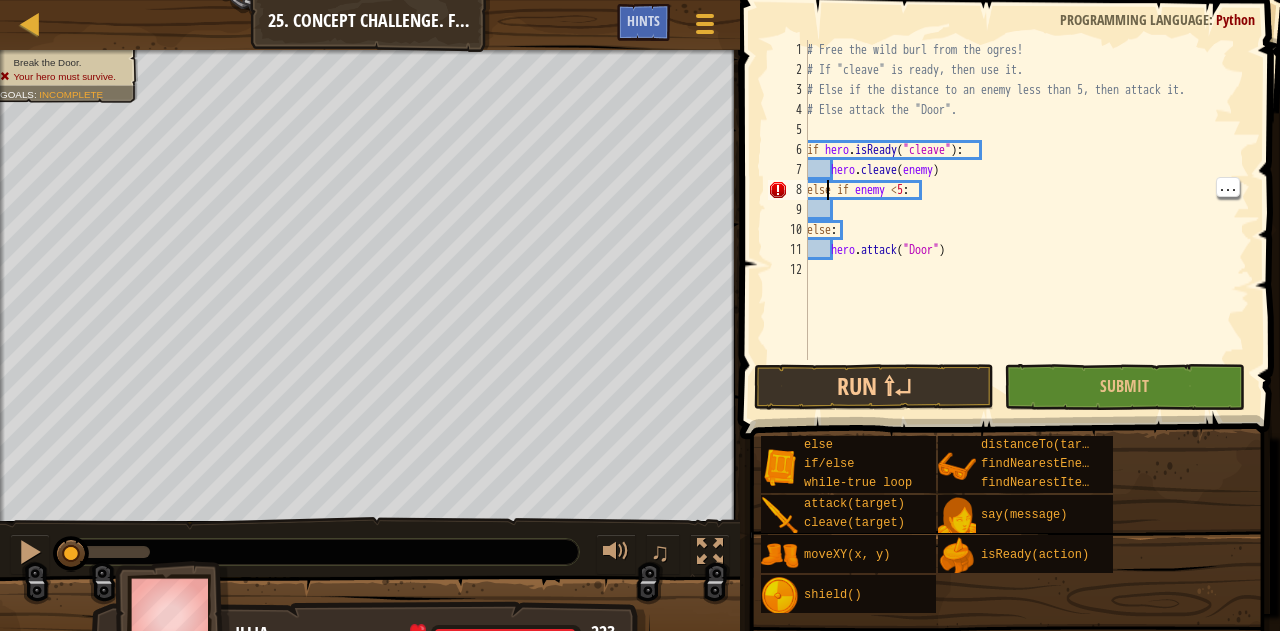 click on "# Free the wild burl from the ogres! # If "cleave" is ready, then use it. # Else if the distance to an enemy less than 5, then attack it. # Else attack the "Door". if   hero . isReady ( "cleave" ) :      hero . cleave ( enemy ) else   if   enemy   < 5 :      else :      hero . attack ( "Door" )" at bounding box center [1026, 220] 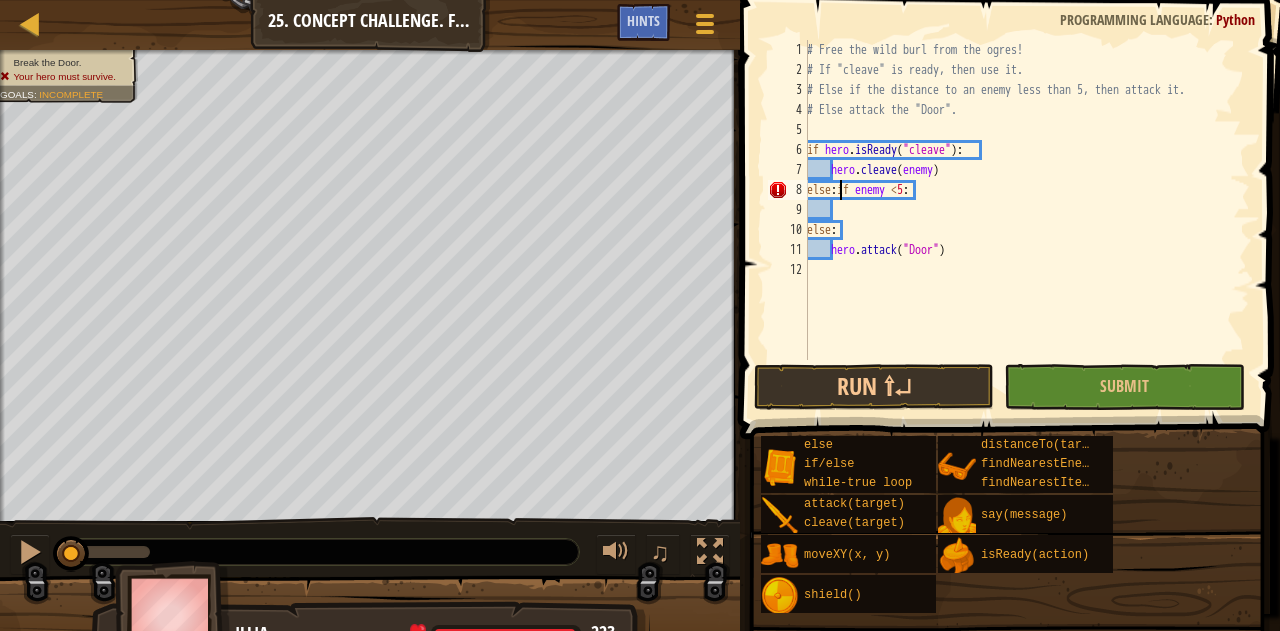 scroll, scrollTop: 9, scrollLeft: 2, axis: both 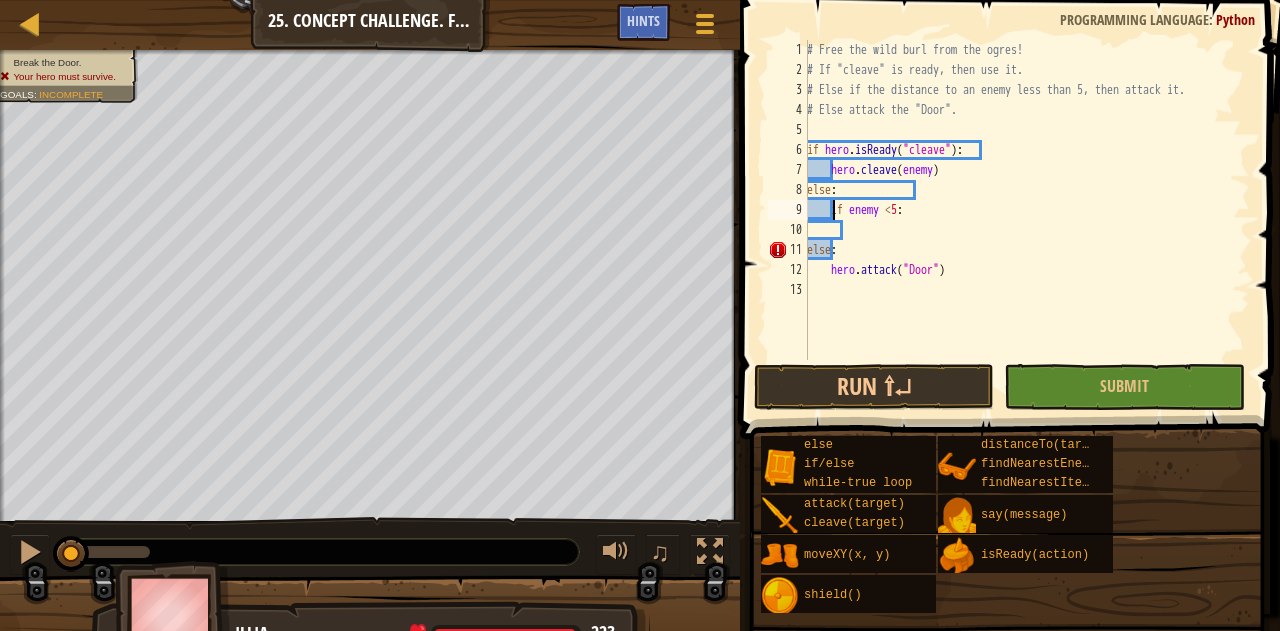 click on "# Free the wild burl from the ogres! # If "cleave" is ready, then use it. # Else if the distance to an enemy less than 5, then attack it. # Else attack the "Door". if   hero . isReady ( "cleave" ) :      hero . cleave ( enemy ) else :      if   enemy   < 5 :      else :      hero . attack ( "Door" )" at bounding box center (1026, 220) 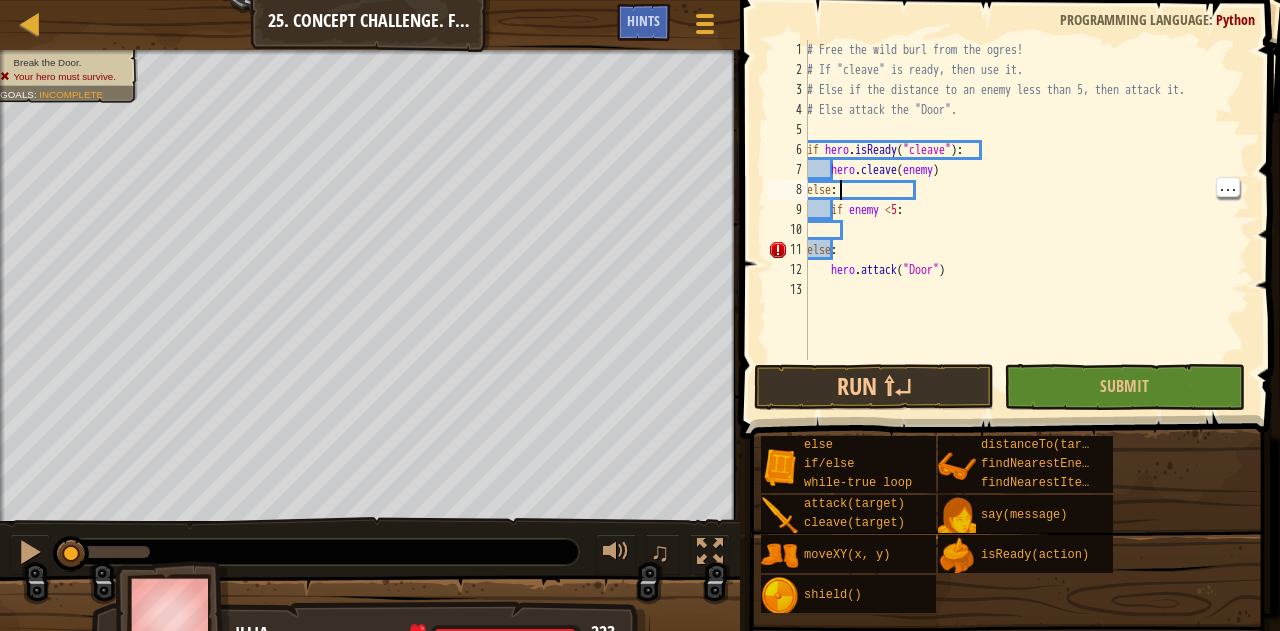 scroll, scrollTop: 9, scrollLeft: 2, axis: both 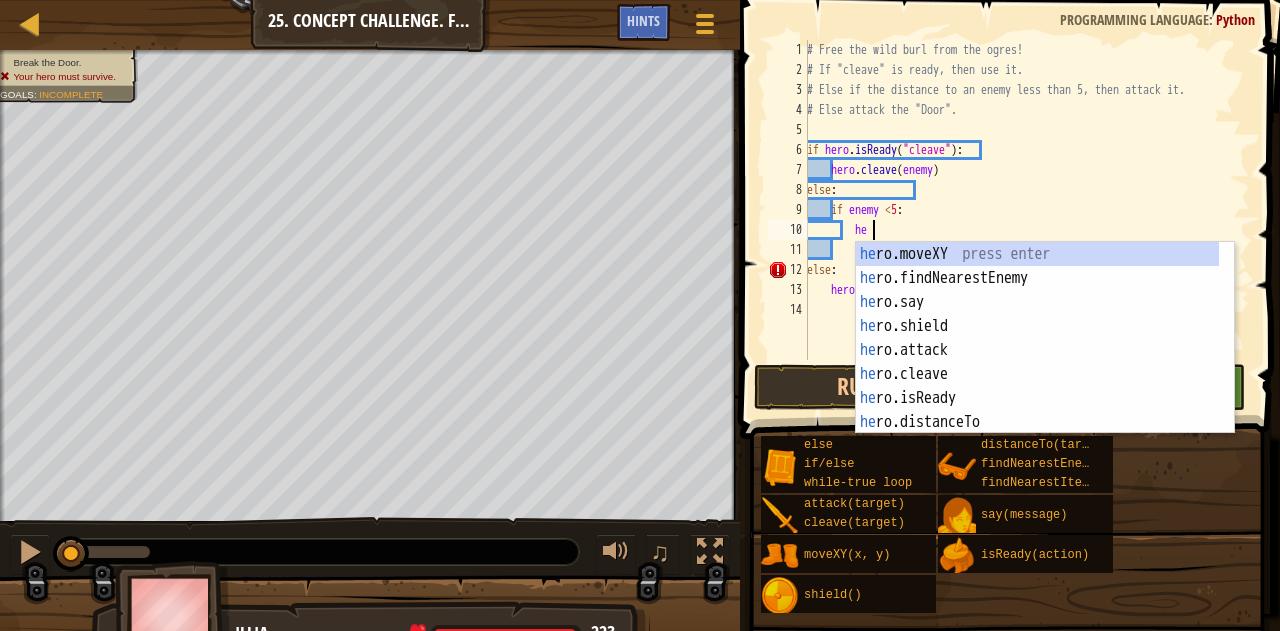 click on "hero.moveXY press enter hero.findNearestEnemy press enter hero.say press enter hero.shield press enter hero.attack press enter hero.cleave press enter hero.isReady press enter hero.distanceTo press enter hero.findNearestItem press enter" at bounding box center (1038, 362) 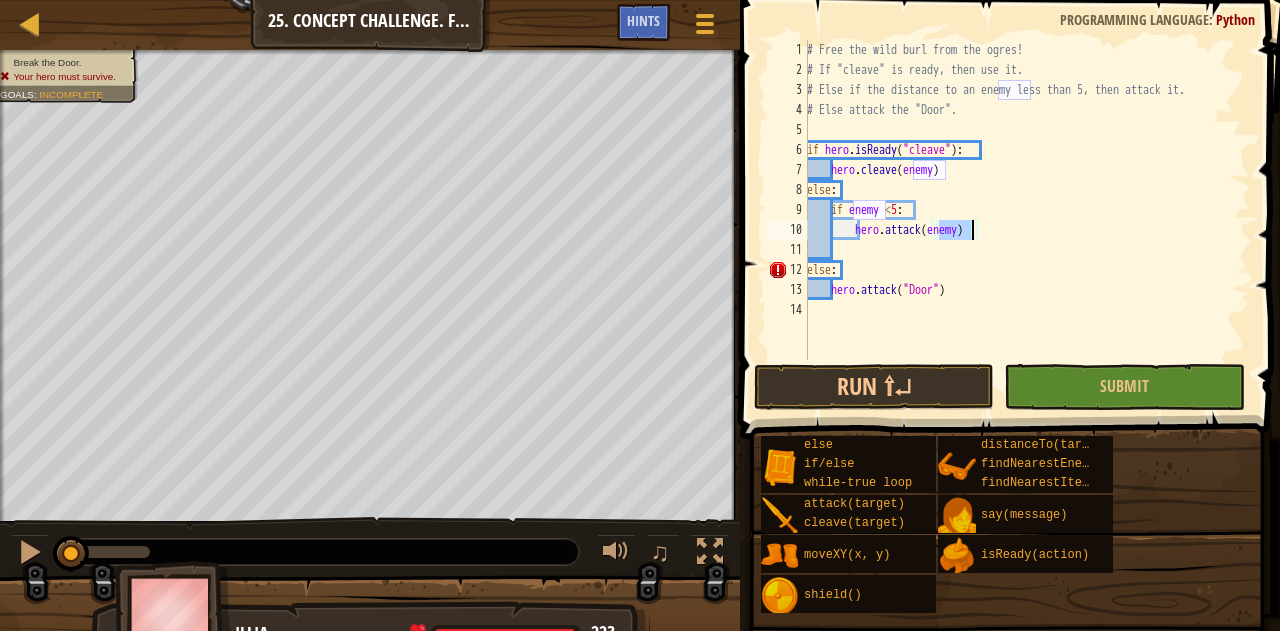 click on "# Free the wild burl from the ogres! # If "cleave" is ready, then use it. # Else if the distance to an enemy less than 5, then attack it. # Else attack the "Door". if   hero . isReady ( "cleave" ) :      hero . cleave ( enemy ) else :      if   enemy   < 5 :          hero . attack ( enemy )      else :      hero . attack ( "Door" )" at bounding box center [1026, 220] 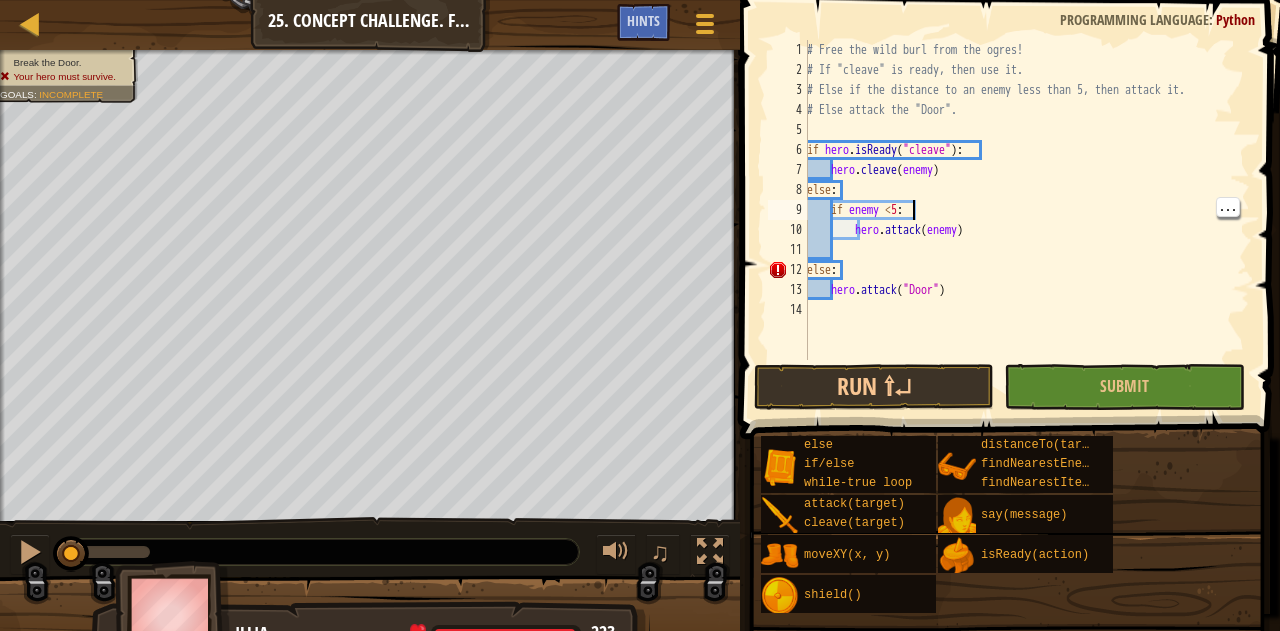 click on "12" at bounding box center (788, 270) 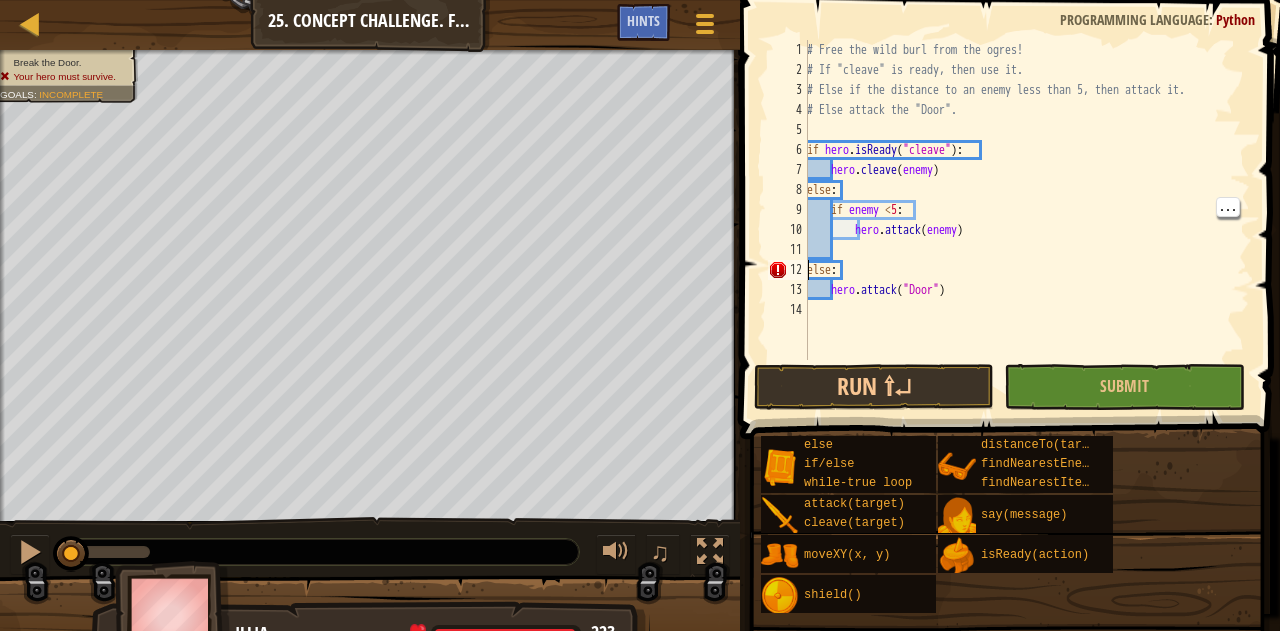 scroll, scrollTop: 9, scrollLeft: 2, axis: both 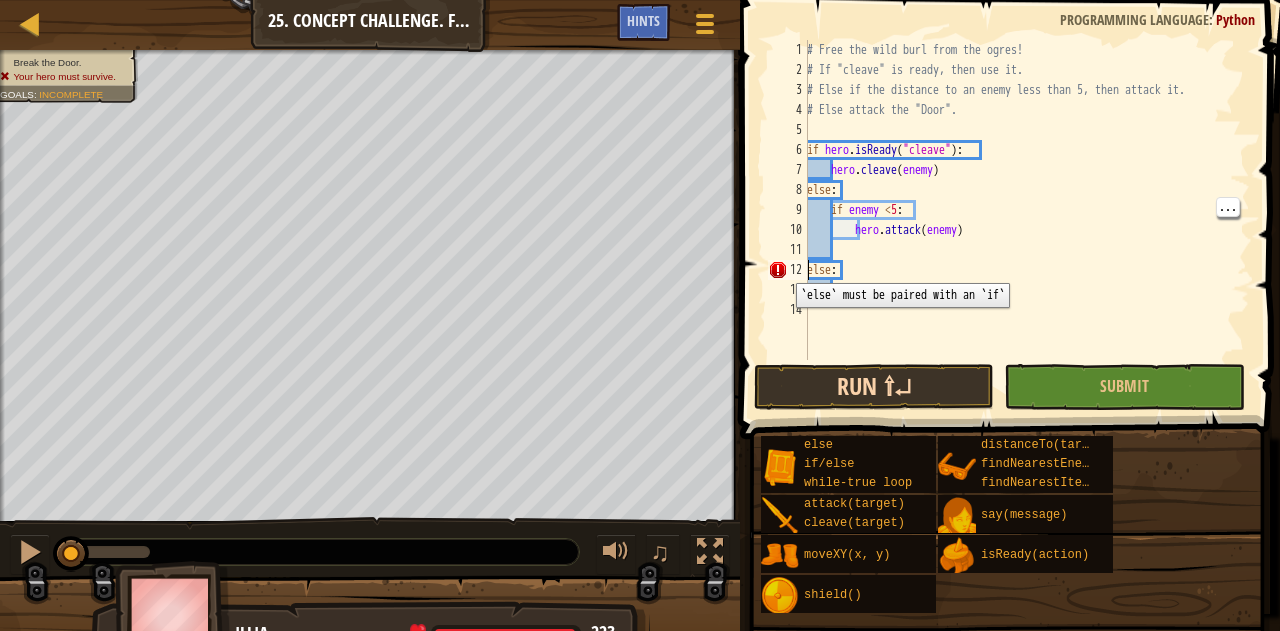 type on "else:" 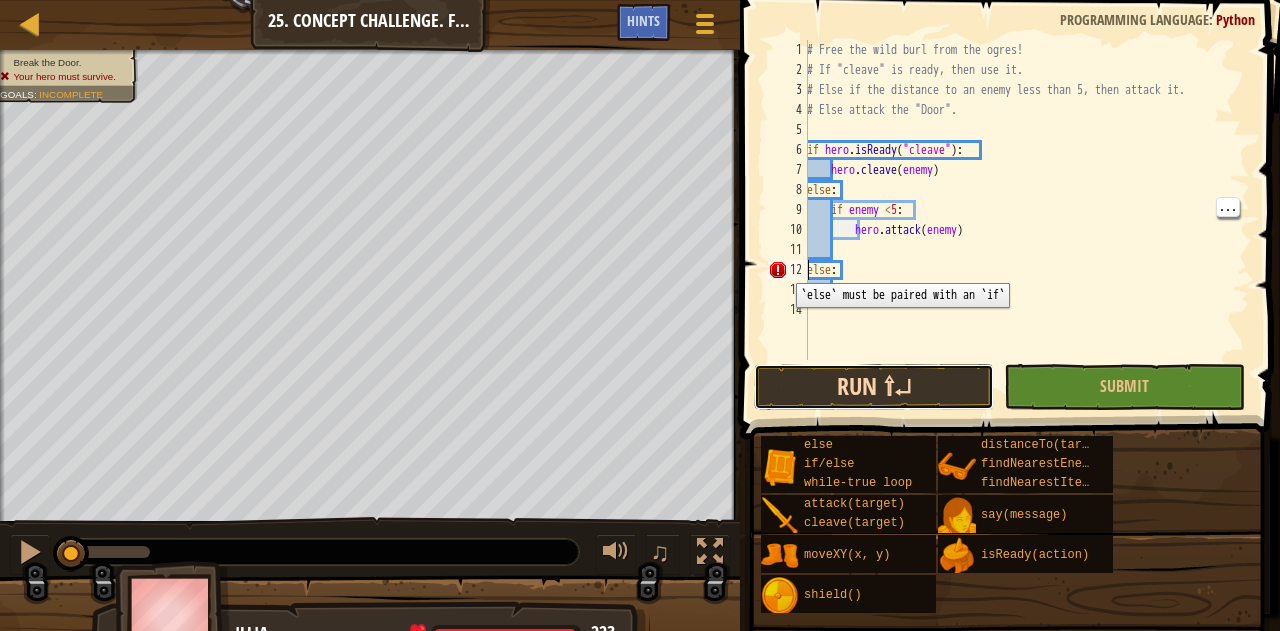 click on "Run ⇧↵" at bounding box center (874, 387) 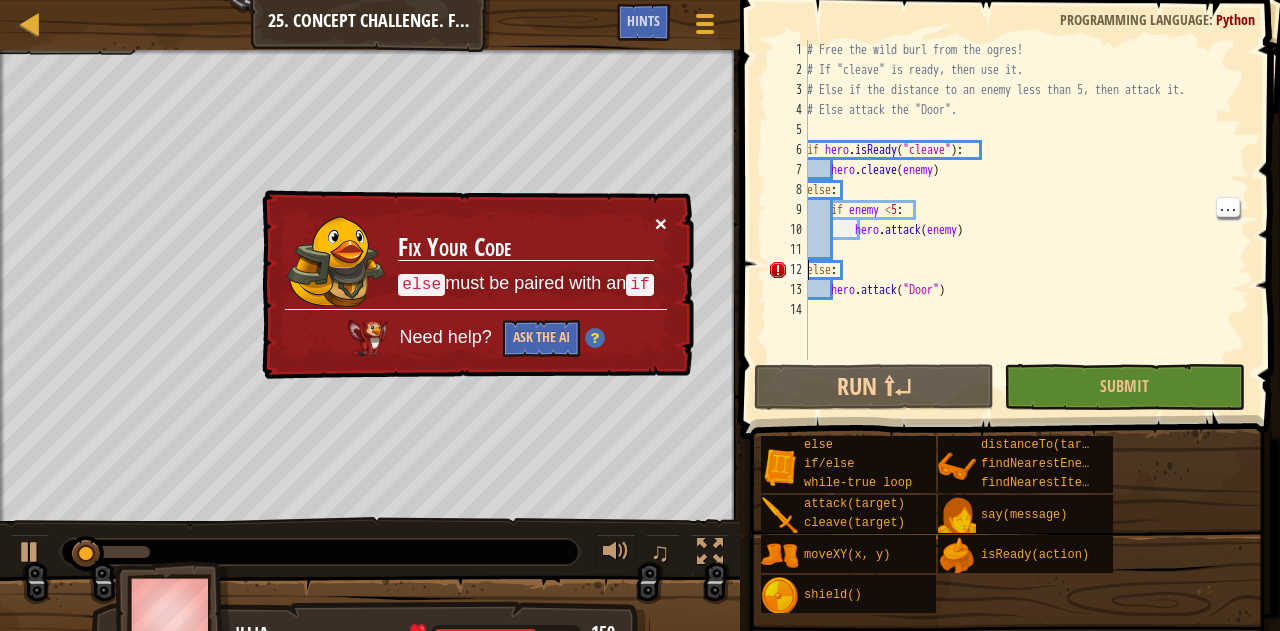 click on "×" at bounding box center [661, 223] 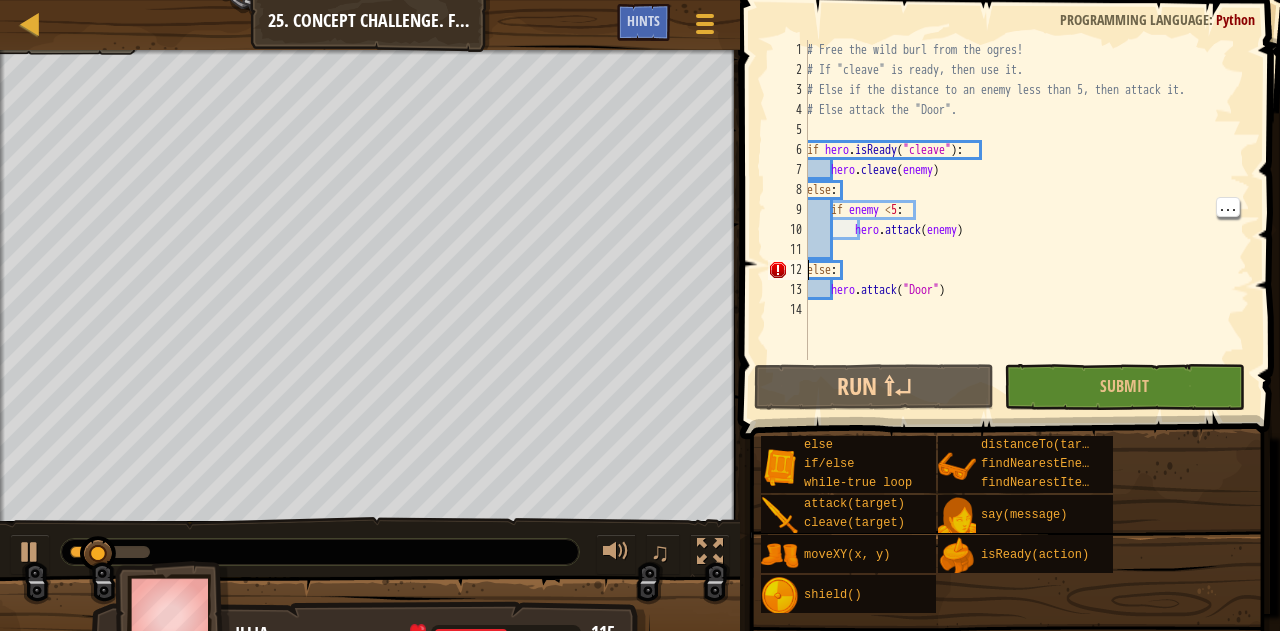 click on "# Free the wild burl from the ogres! # If "cleave" is ready, then use it. # Else if the distance to an enemy less than 5, then attack it. # Else attack the "Door". if   hero . isReady ( "cleave" ) :      hero . cleave ( enemy ) else :      if   enemy   < 5 :          hero . attack ( enemy )      else :      hero . attack ( "Door" )" at bounding box center (1026, 220) 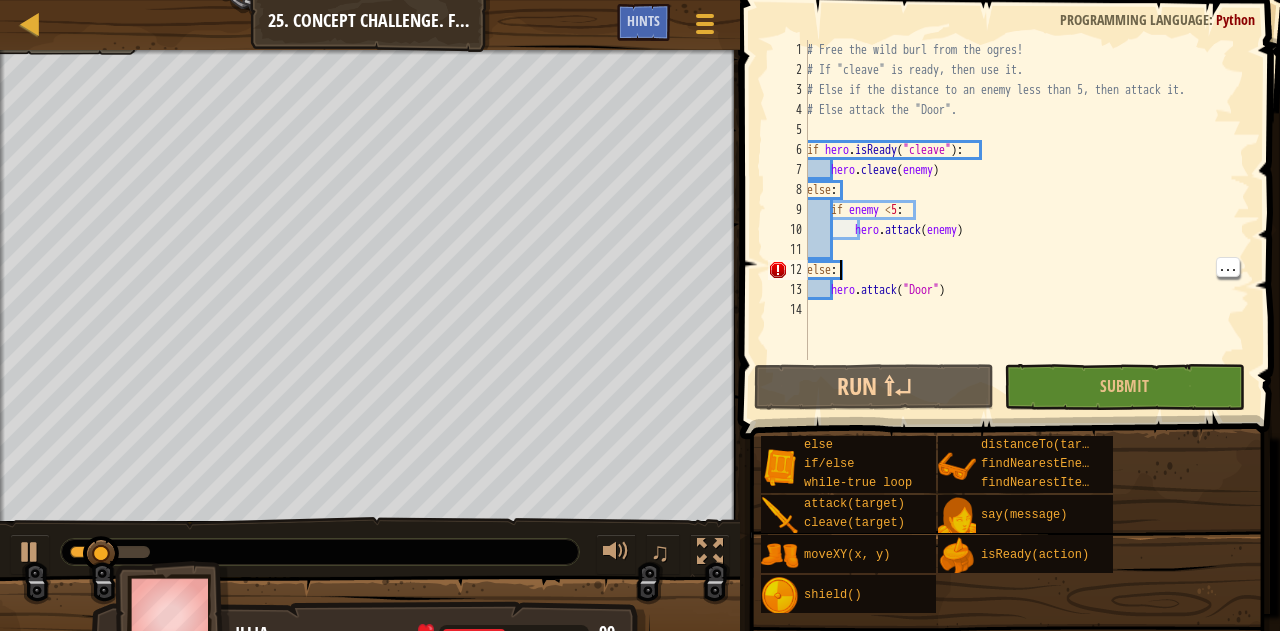 click on "# Free the wild burl from the ogres! # If "cleave" is ready, then use it. # Else if the distance to an enemy less than 5, then attack it. # Else attack the "Door". if   hero . isReady ( "cleave" ) :      hero . cleave ( enemy ) else :      if   enemy   < 5 :          hero . attack ( enemy )      else :      hero . attack ( "Door" )" at bounding box center (1026, 220) 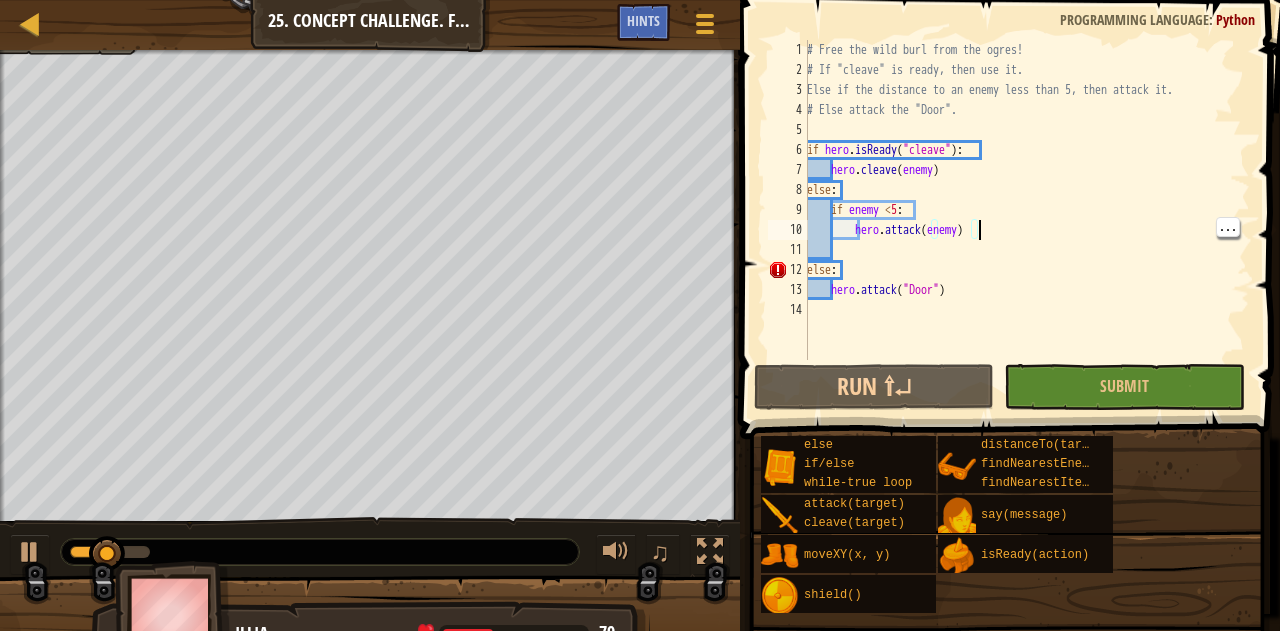 scroll, scrollTop: 0, scrollLeft: 0, axis: both 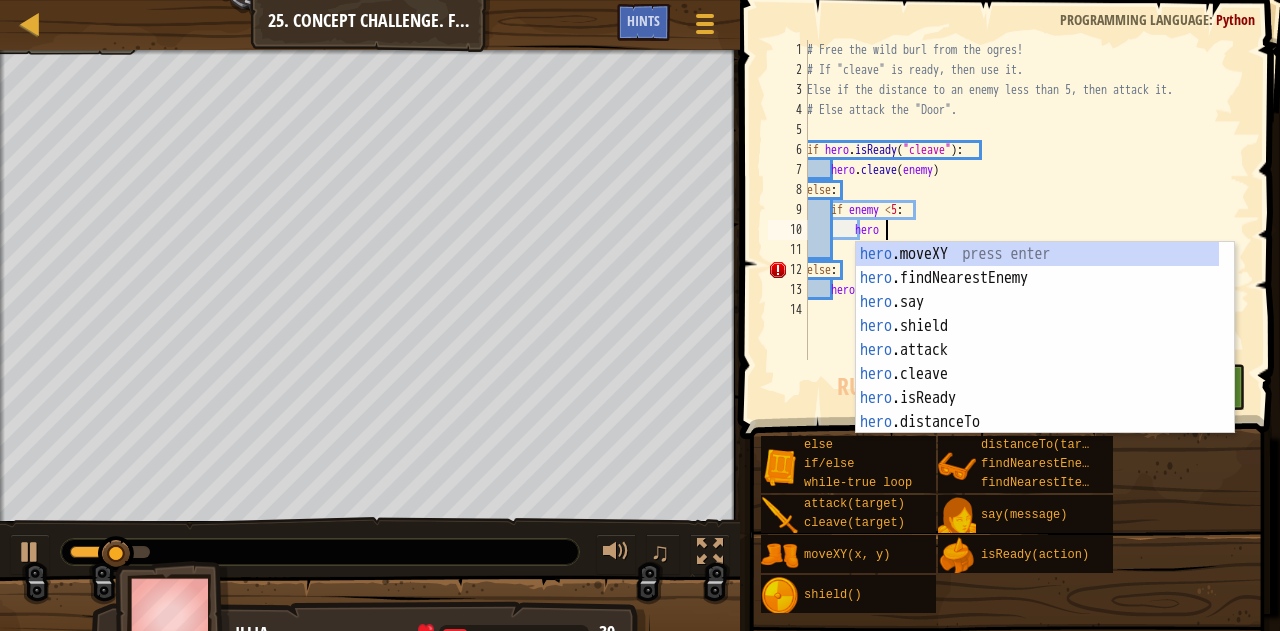type on "h" 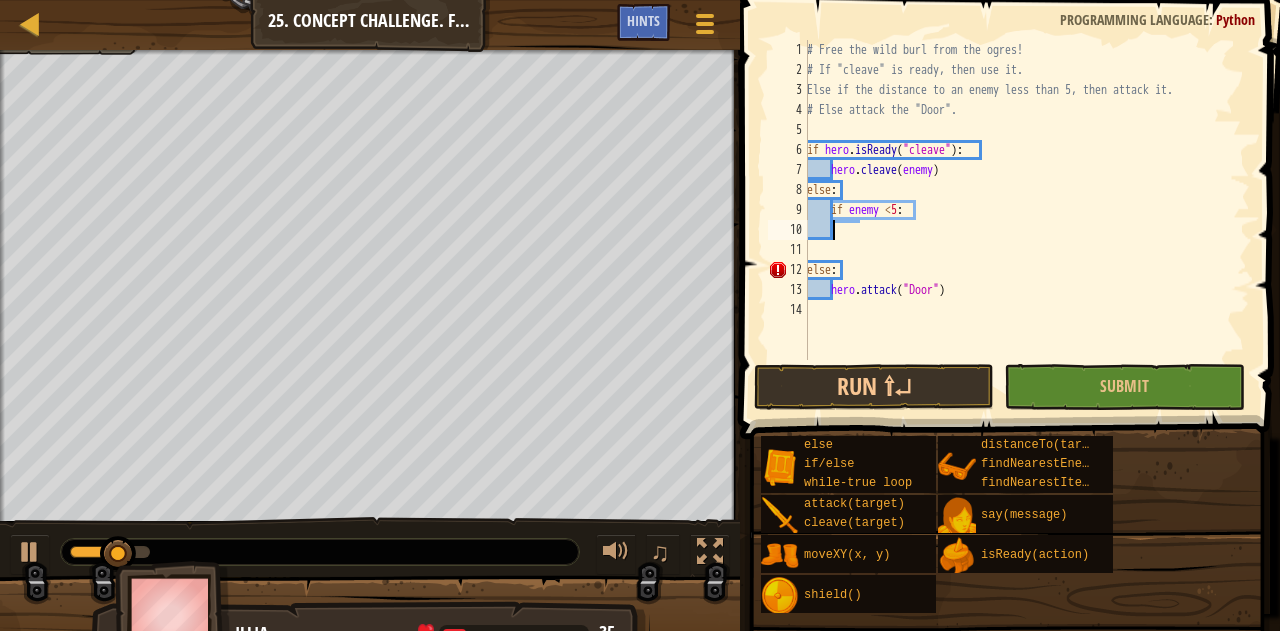 scroll, scrollTop: 9, scrollLeft: 0, axis: vertical 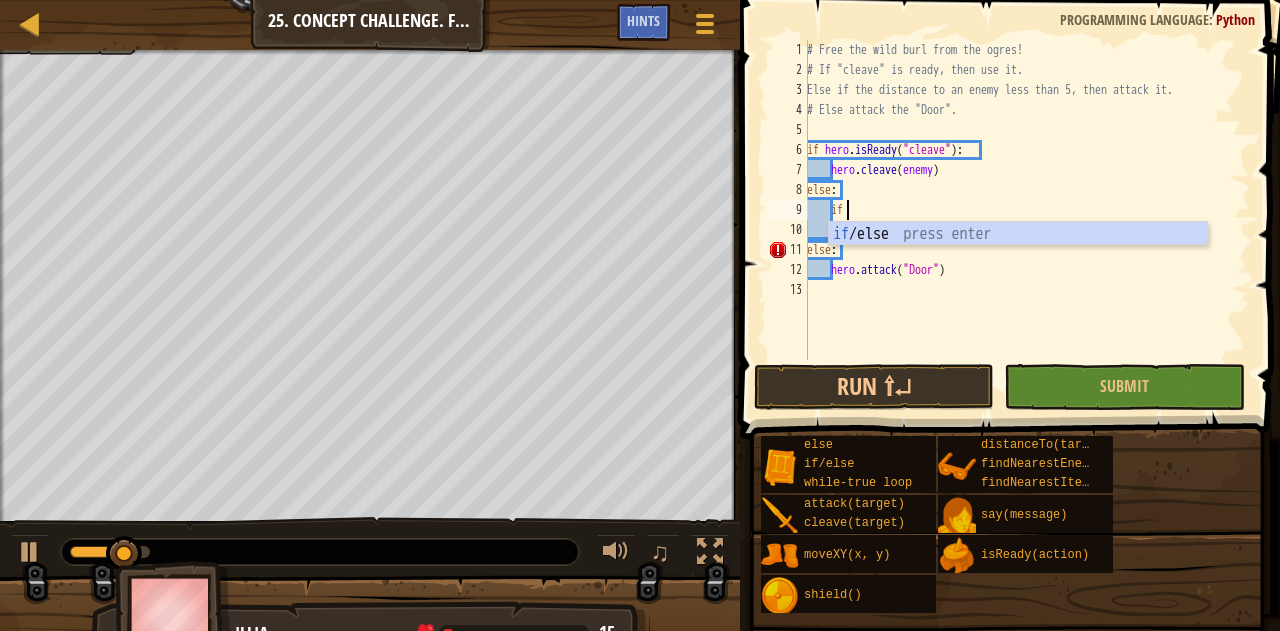 type on "i" 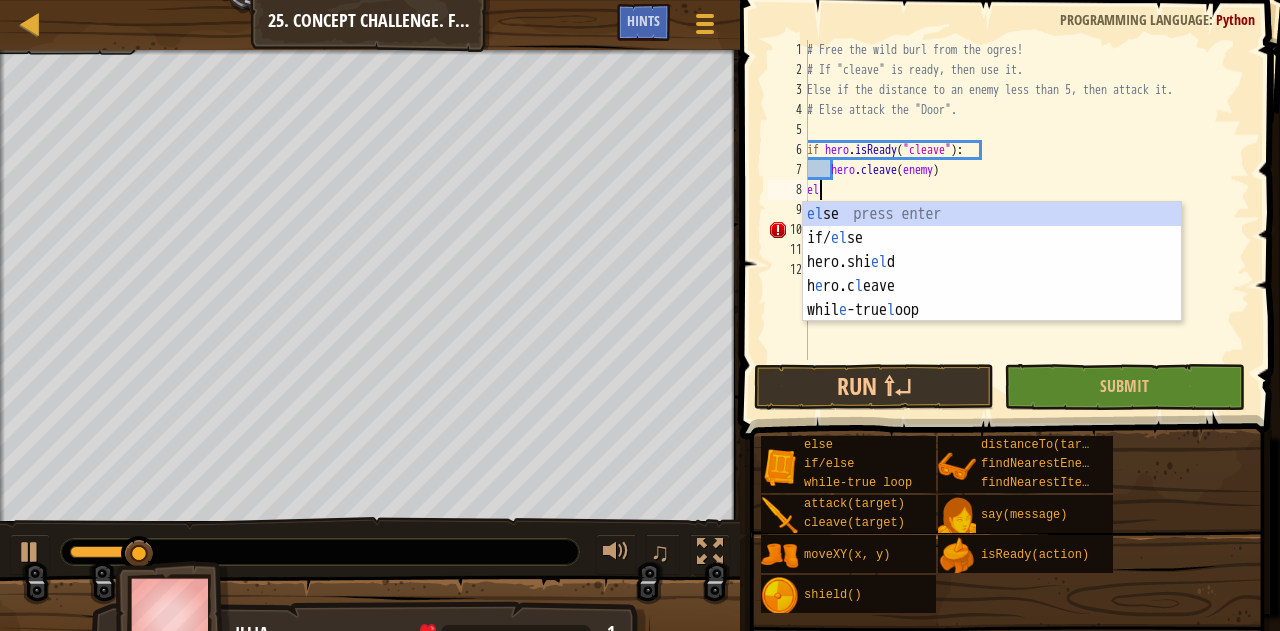 type on "e" 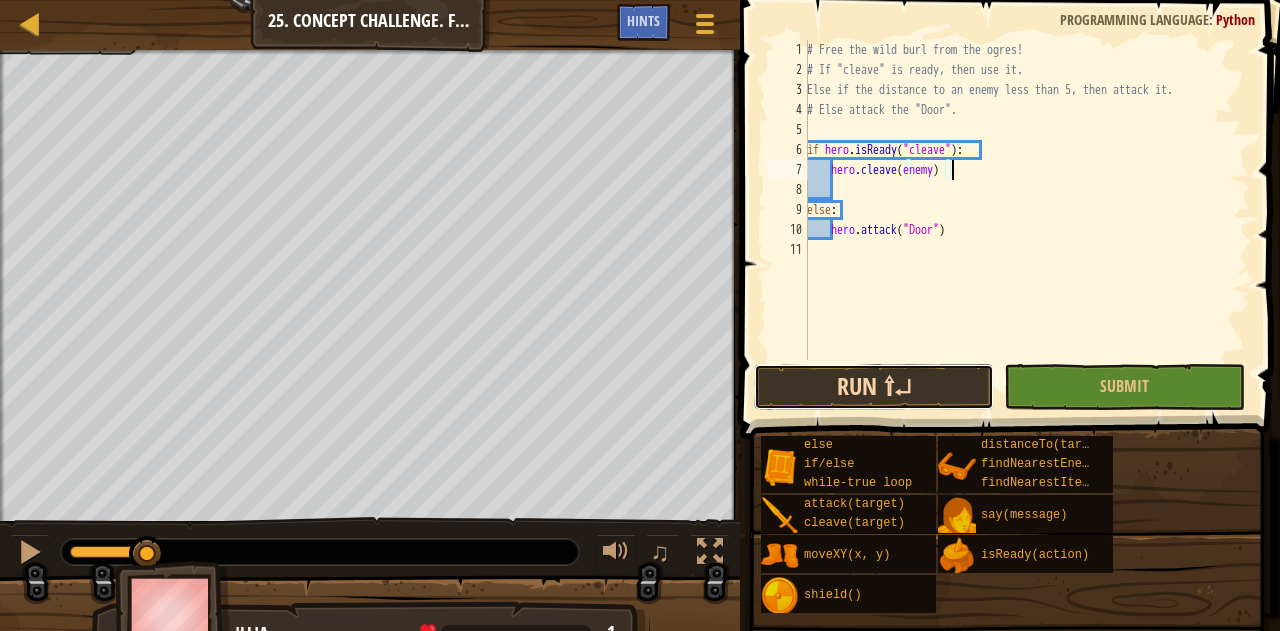 click on "Run ⇧↵" at bounding box center [874, 387] 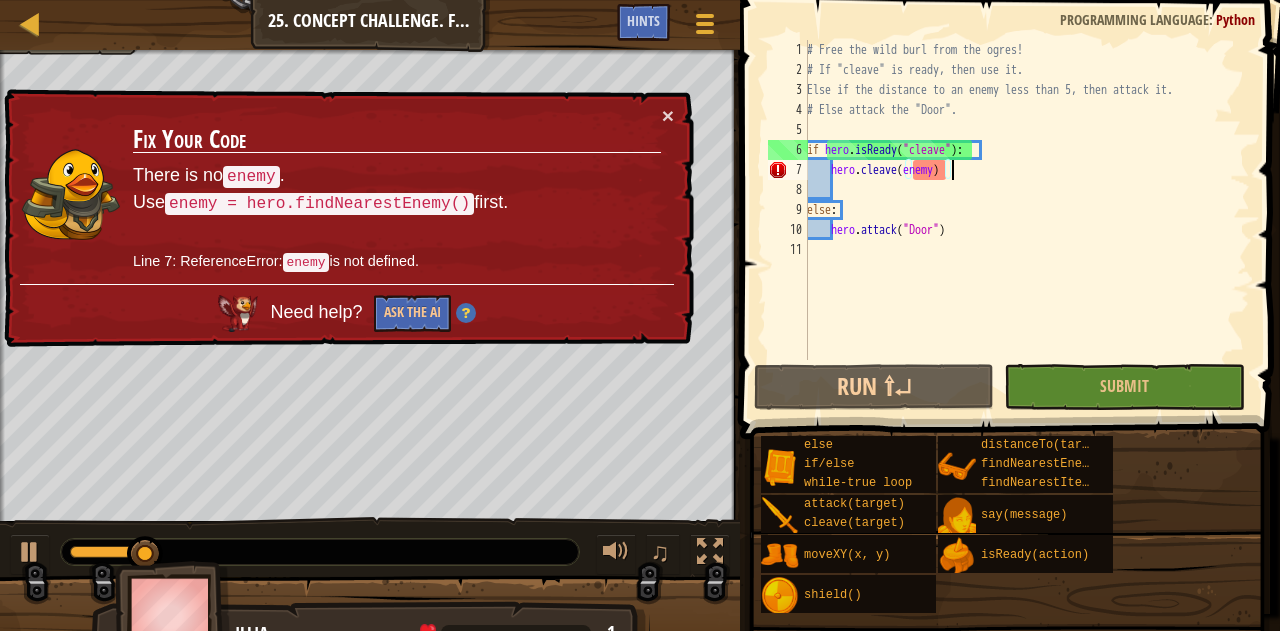 click on "# Free the wild burl from the ogres! # If "cleave" is ready, then use it. # Else if the distance to an enemy less than 5, then attack it. # Else attack the "Door". if   hero . isReady ( "cleave" ) :      hero . cleave ( enemy )      else :      hero . attack ( "Door" )" at bounding box center [1026, 220] 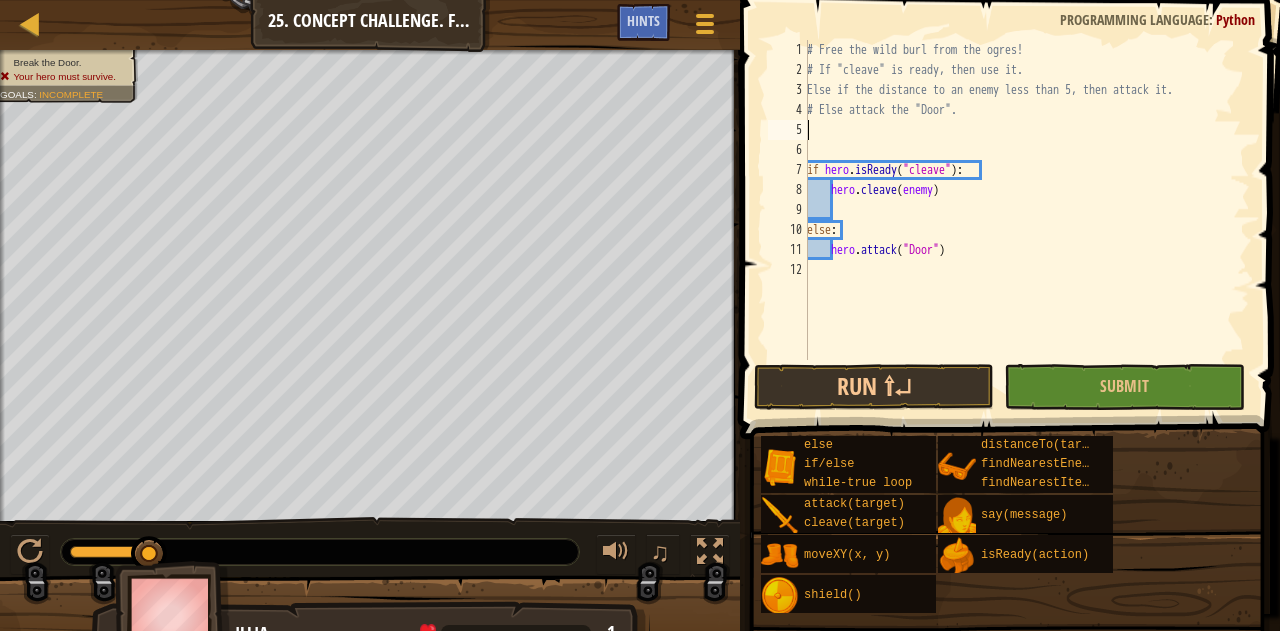 type on "en" 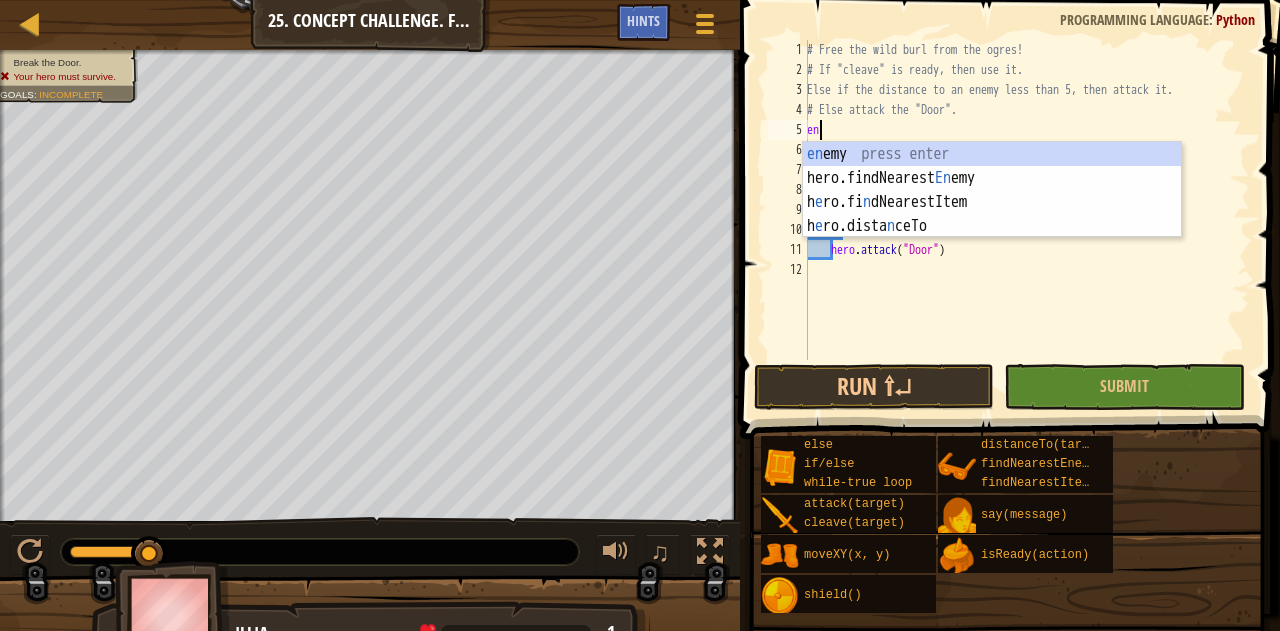 click on "enemy press enter hero.findNearestEnemy press enter hero.findNearestItem press enter hero.distanceTo press enter" at bounding box center (992, 214) 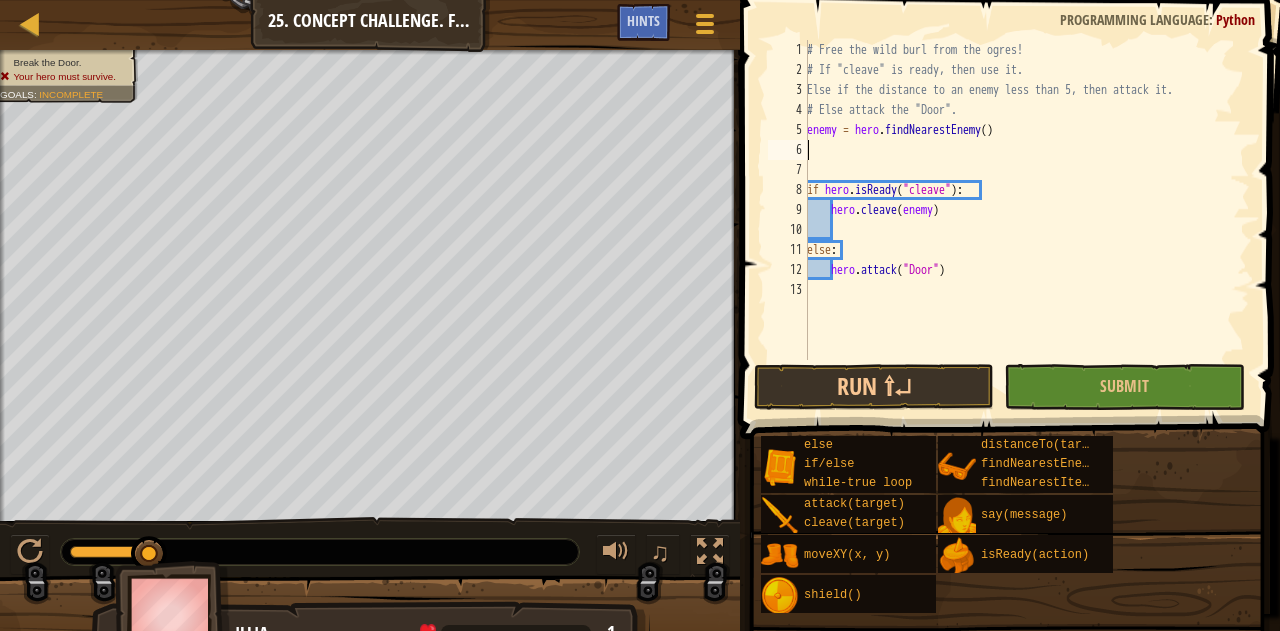 type on "enemy = hero.findNearestEnemy()" 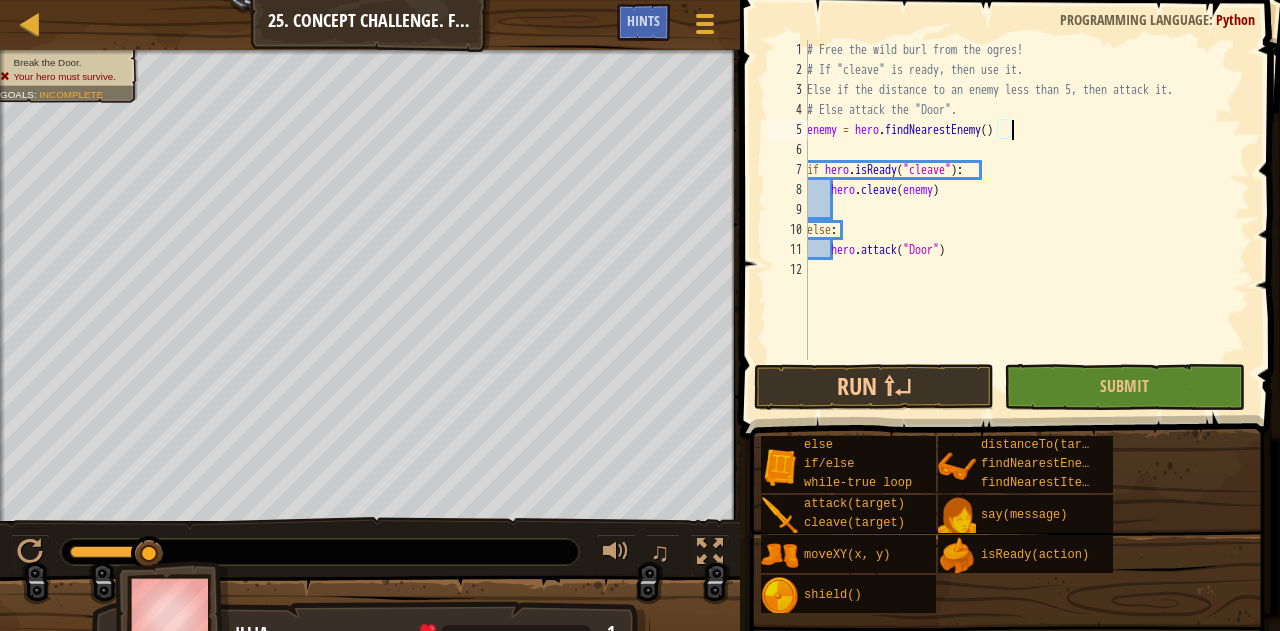 click on "enemy = hero.findNearestEnemy()
if hero.isReady("cleave"):
hero.cleave(enemy)
else:
hero.attack("Door")" at bounding box center [1026, 220] 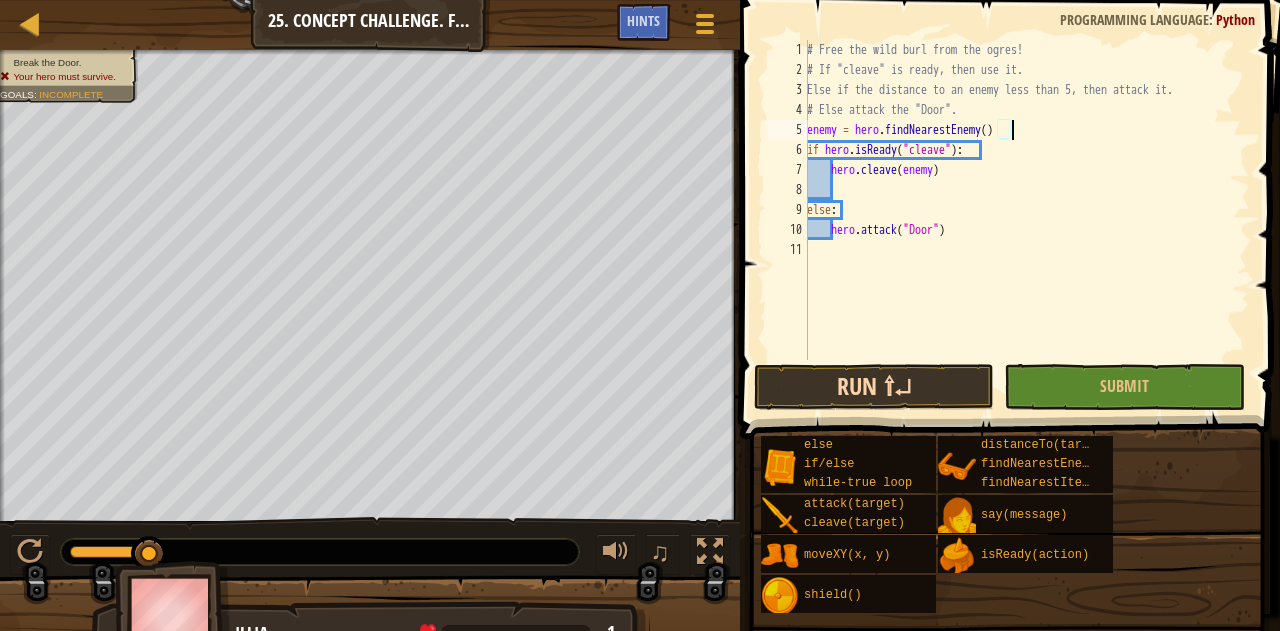 type on "enemy = hero.findNearestEnemy()" 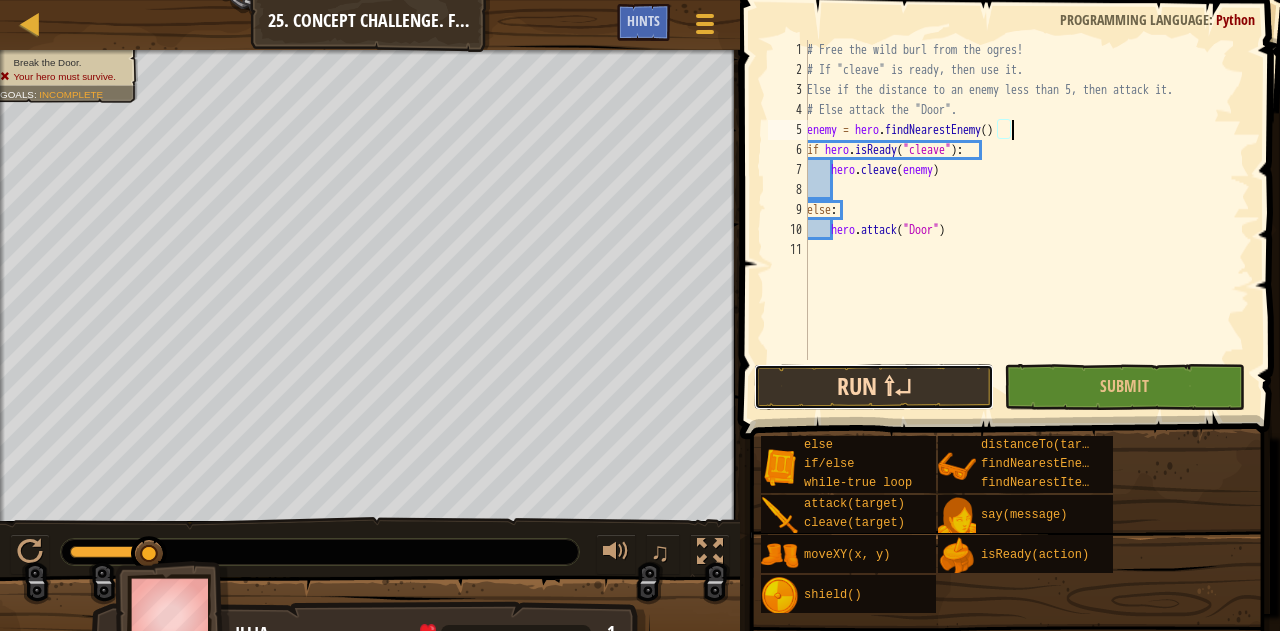 click on "Run ⇧↵" at bounding box center [874, 387] 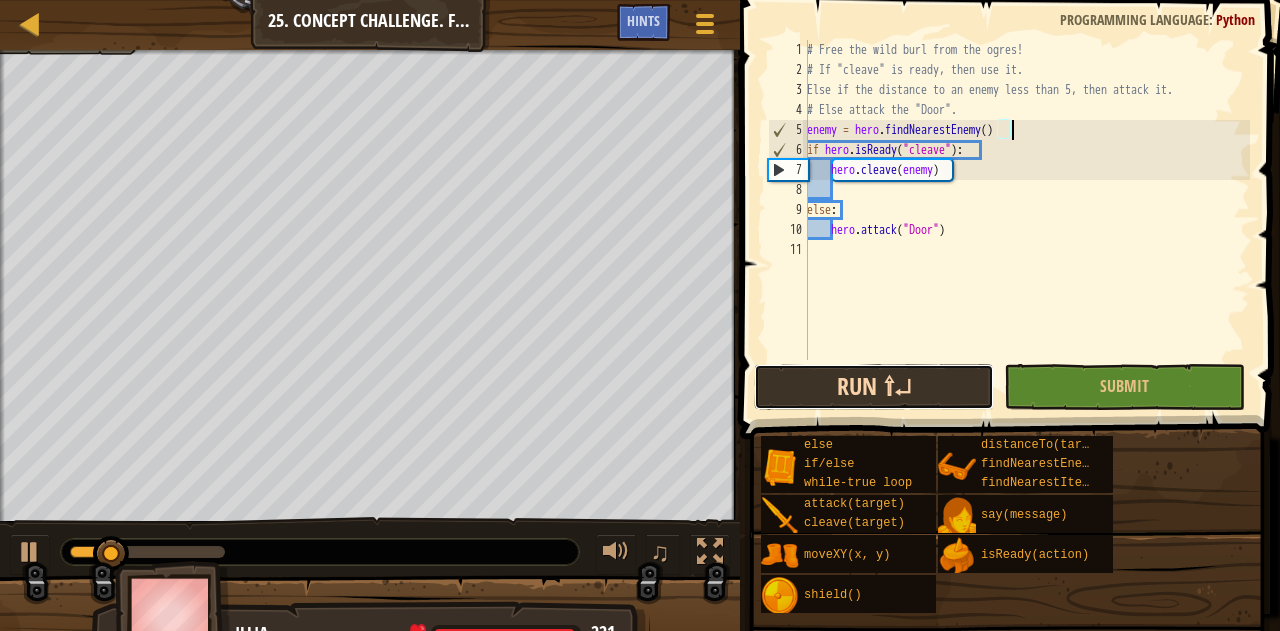 click on "Run ⇧↵" at bounding box center (874, 387) 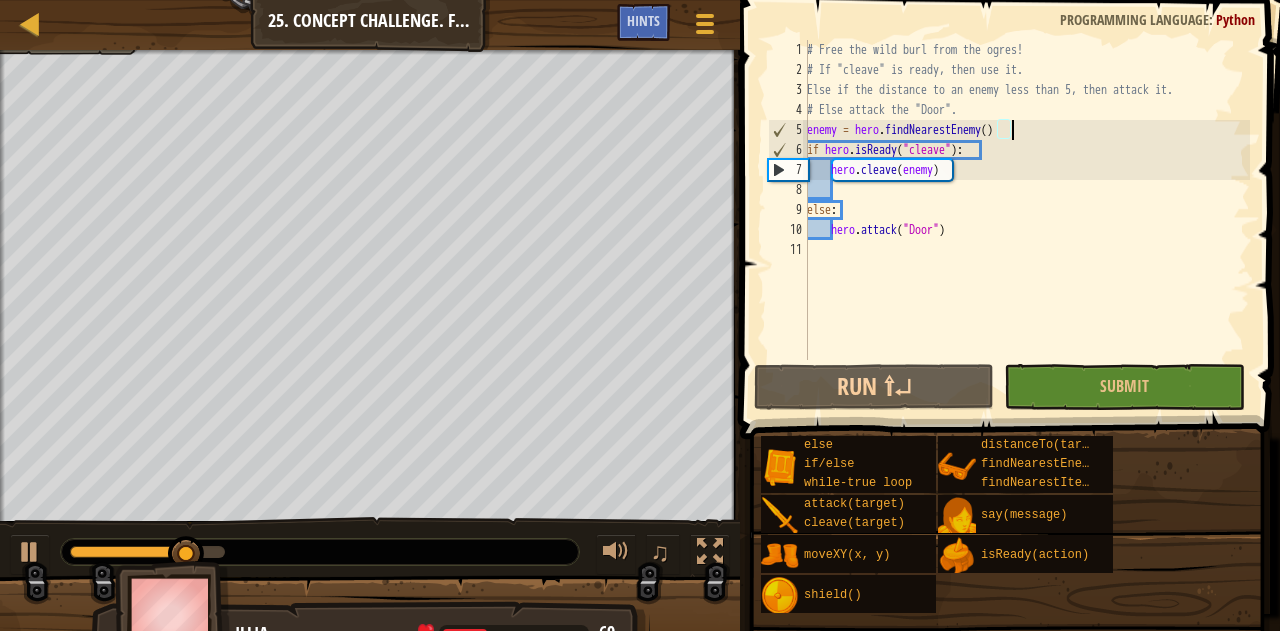 click on "enemy = hero.findNearestEnemy()
if hero.isReady("cleave"):
hero.cleave(enemy)
else:
hero.attack("Door")" at bounding box center [1026, 220] 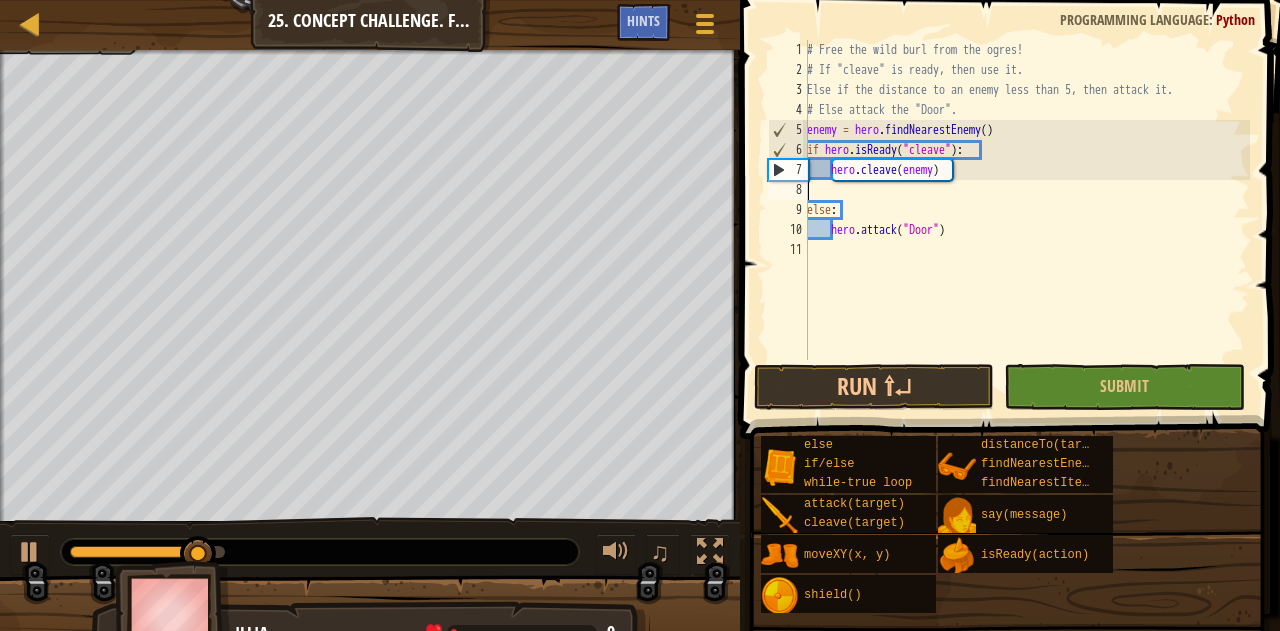 type on "hero.cleave(enemy)" 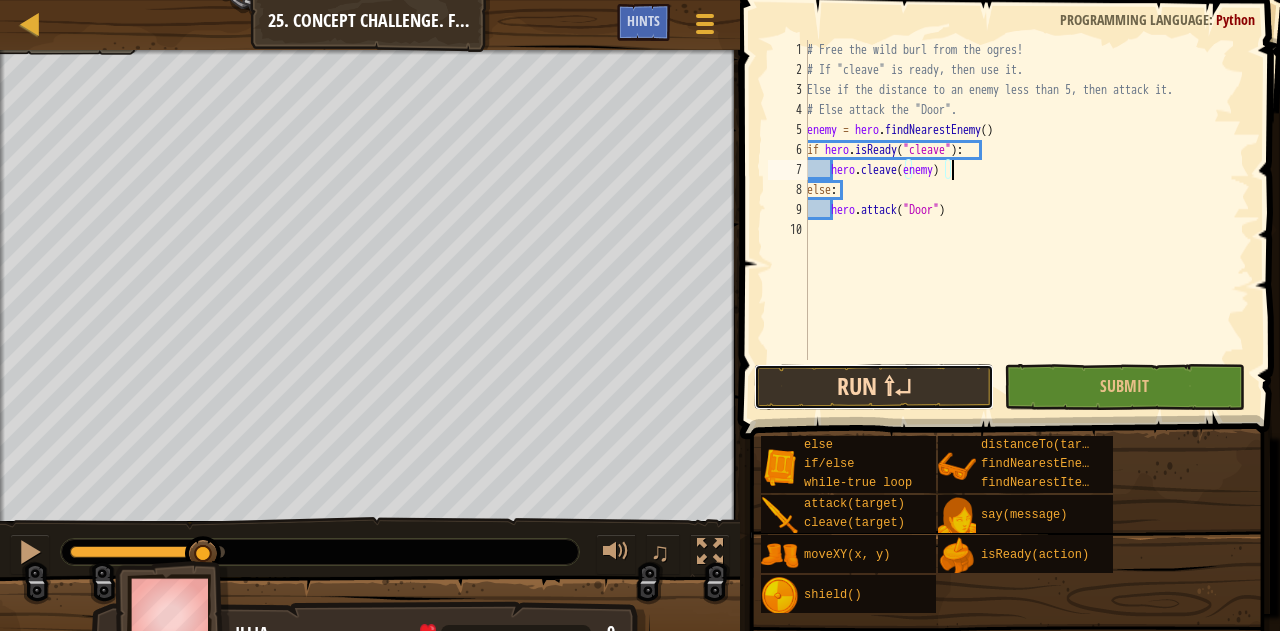 click on "Run ⇧↵" at bounding box center (874, 387) 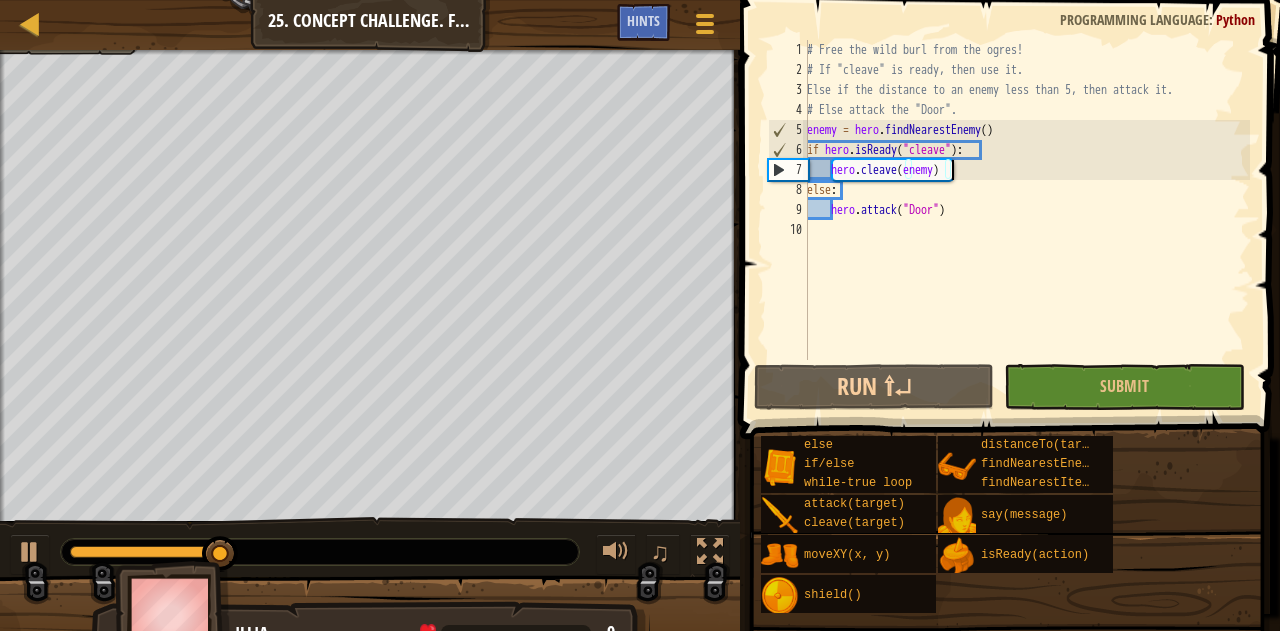 click on "# Free the wild burl from the ogres! # If "cleave" is ready, then use it. # Else if the distance to an enemy less than 5, then attack it. # Else attack the "Door". enemy   =   hero . findNearestEnemy ( ) if   hero . isReady ( "cleave" ) :      hero . cleave ( enemy ) else :      hero . attack ( "Door" )" at bounding box center (1026, 220) 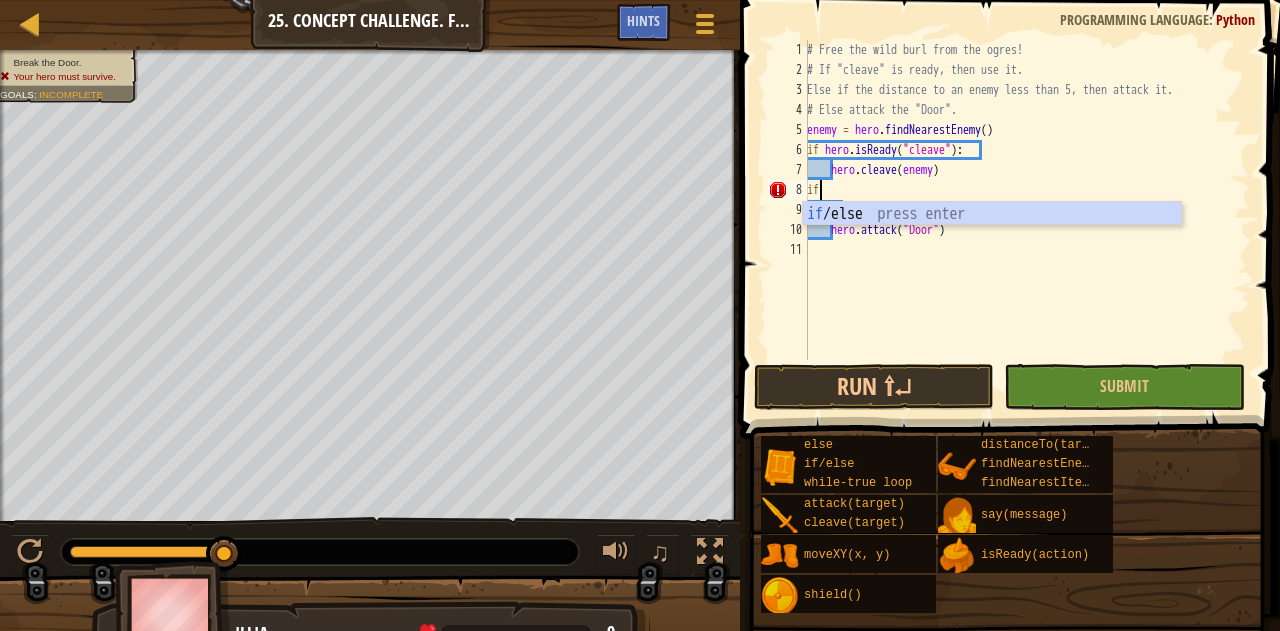 click on "if /else press enter" at bounding box center [992, 238] 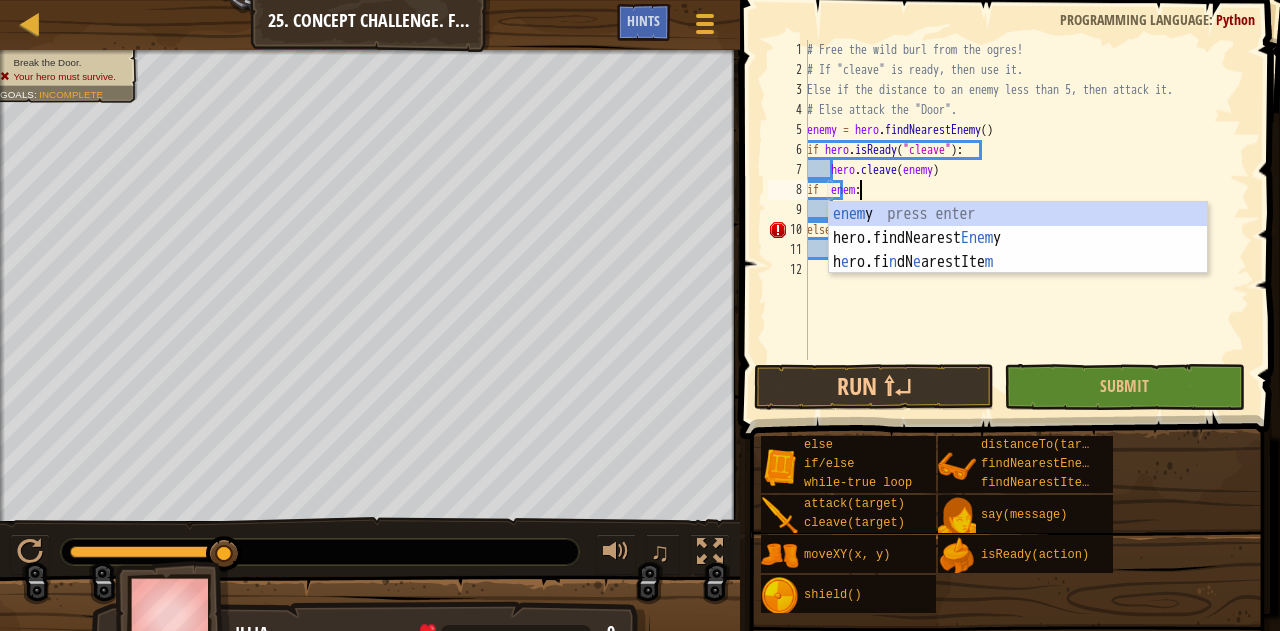 scroll, scrollTop: 9, scrollLeft: 4, axis: both 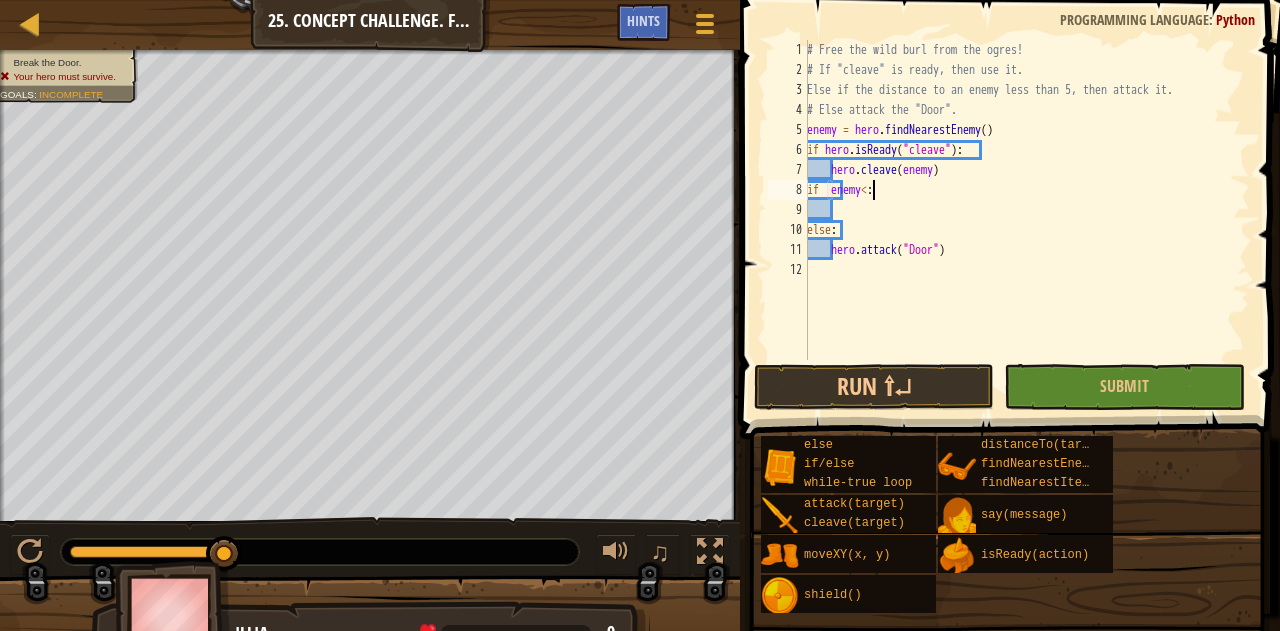 type on "if  enemy<5:" 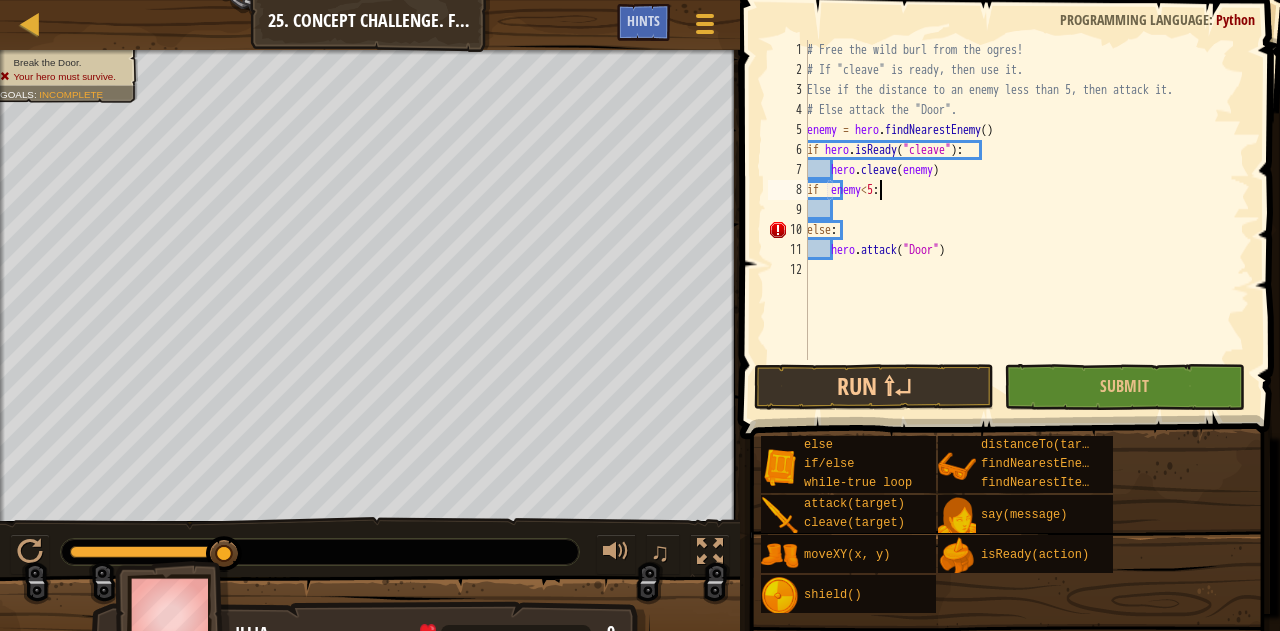 click on "hero.isReady("cleave"):" at bounding box center [1026, 220] 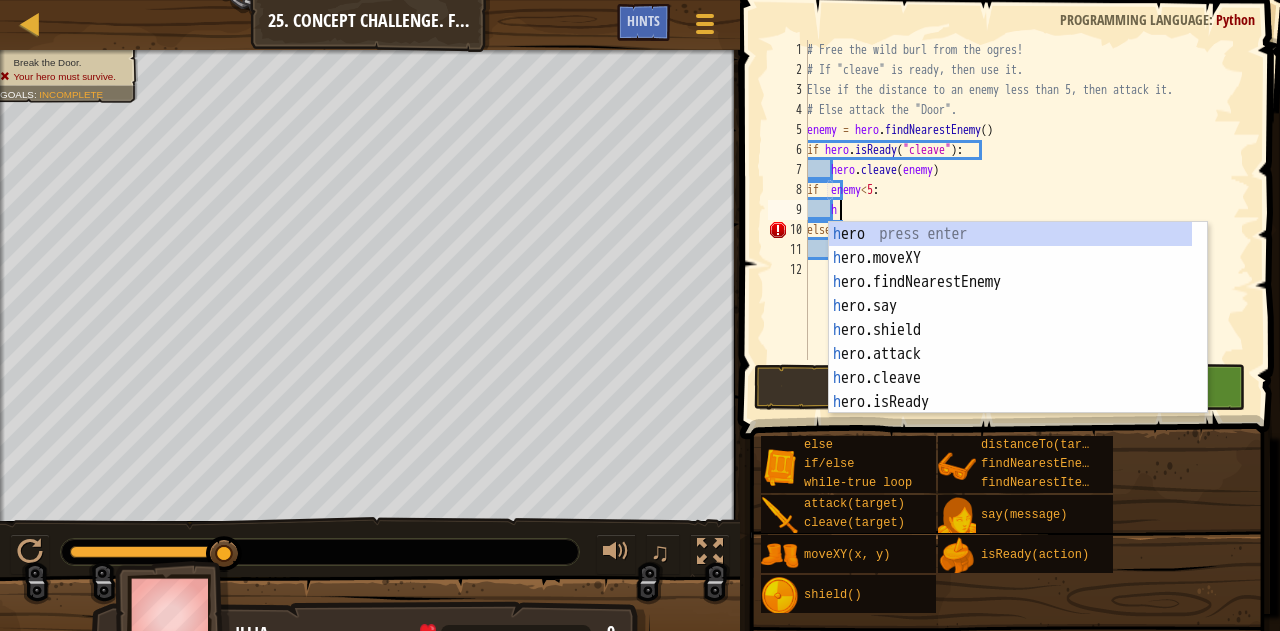 scroll, scrollTop: 9, scrollLeft: 2, axis: both 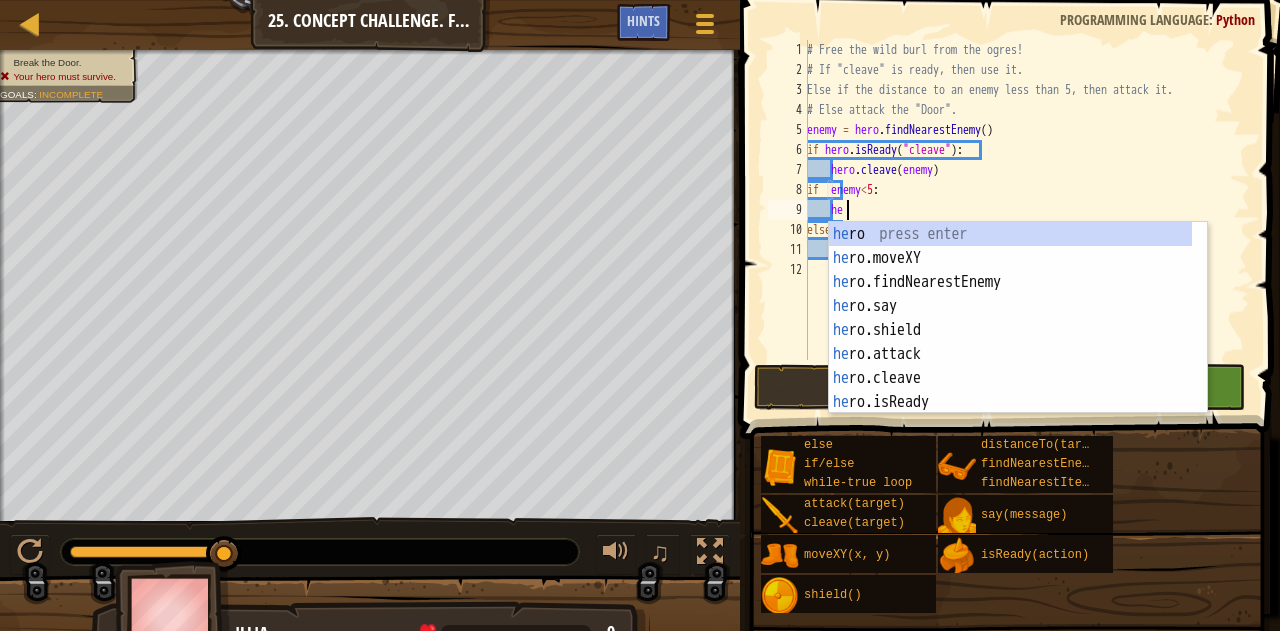 click on "he ro press enter he ro.moveXY press enter he ro.findNearestEnemy press enter he ro.say press enter he ro.shield press enter he ro.attack press enter he ro.cleave press enter he ro.isReady press enter he ro.distanceTo press enter" at bounding box center [1011, 342] 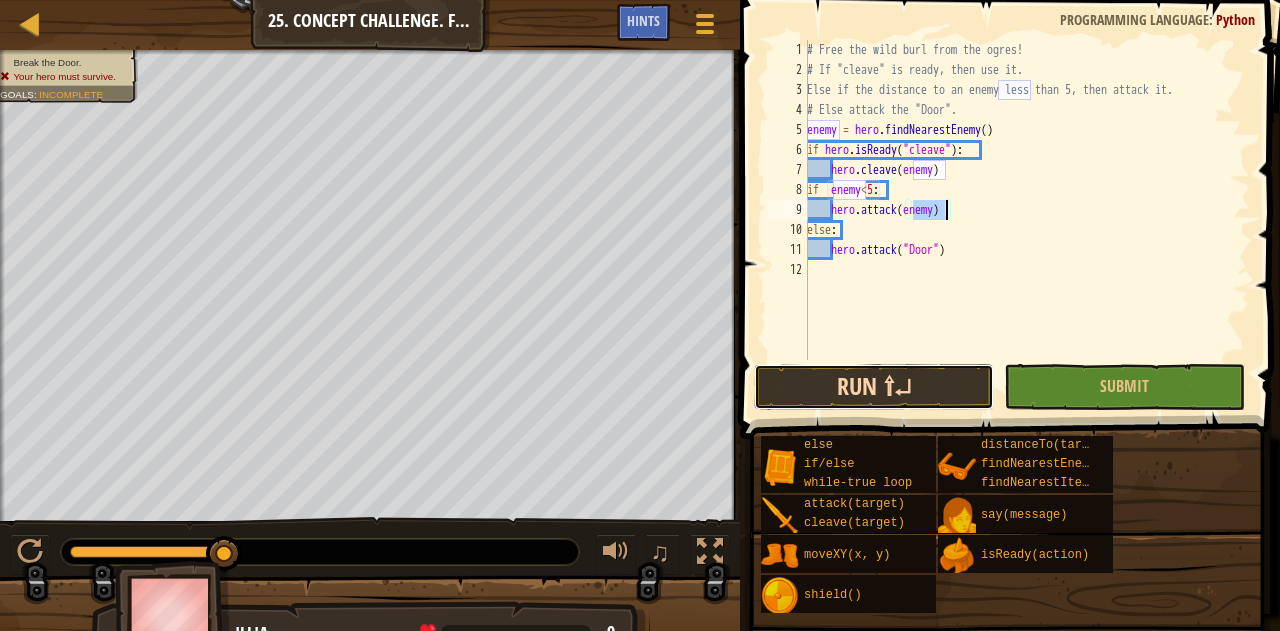 click on "Run ⇧↵" at bounding box center (874, 387) 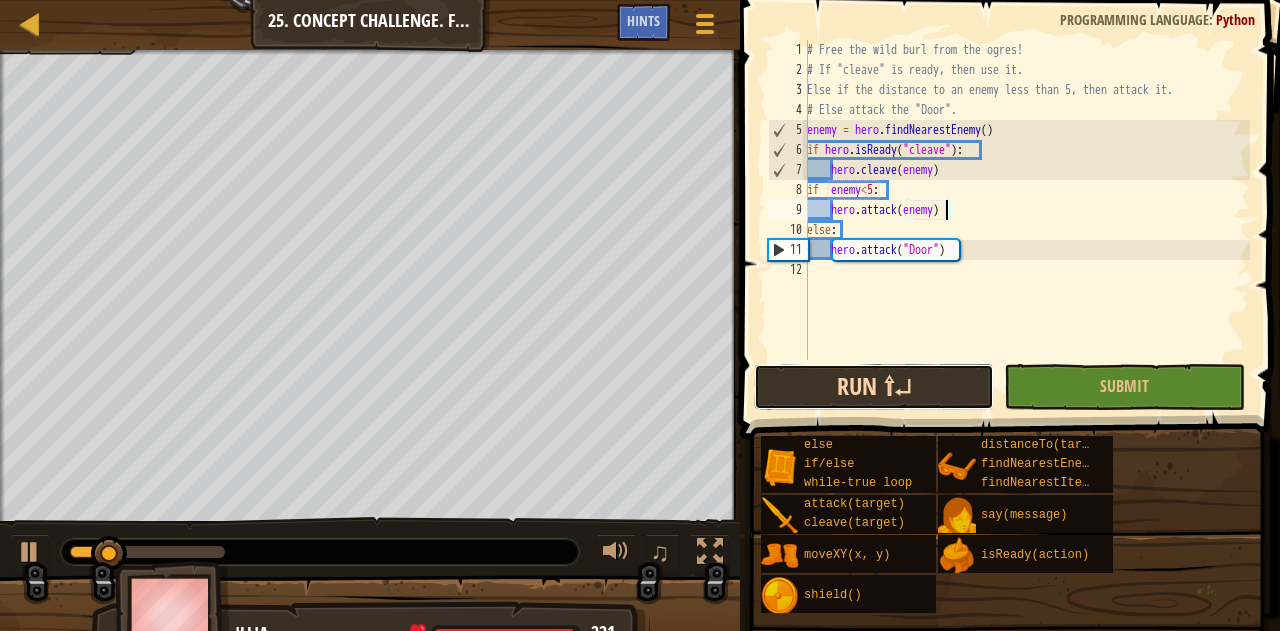 click on "Run ⇧↵" at bounding box center (874, 387) 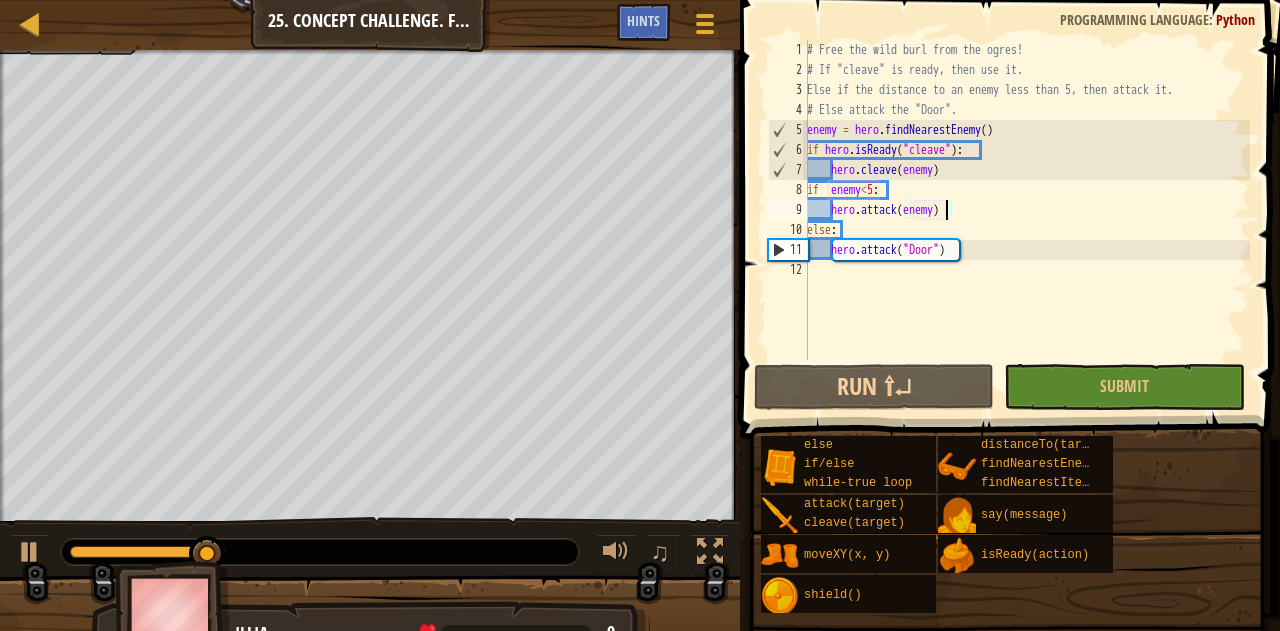 click on "enemy = hero.findNearestEnemy()
if hero.isReady("cleave"):
hero.cleave(enemy)
if enemy < 5:
hero.attack(enemy)
else:
hero.attack("Door")" at bounding box center [1026, 220] 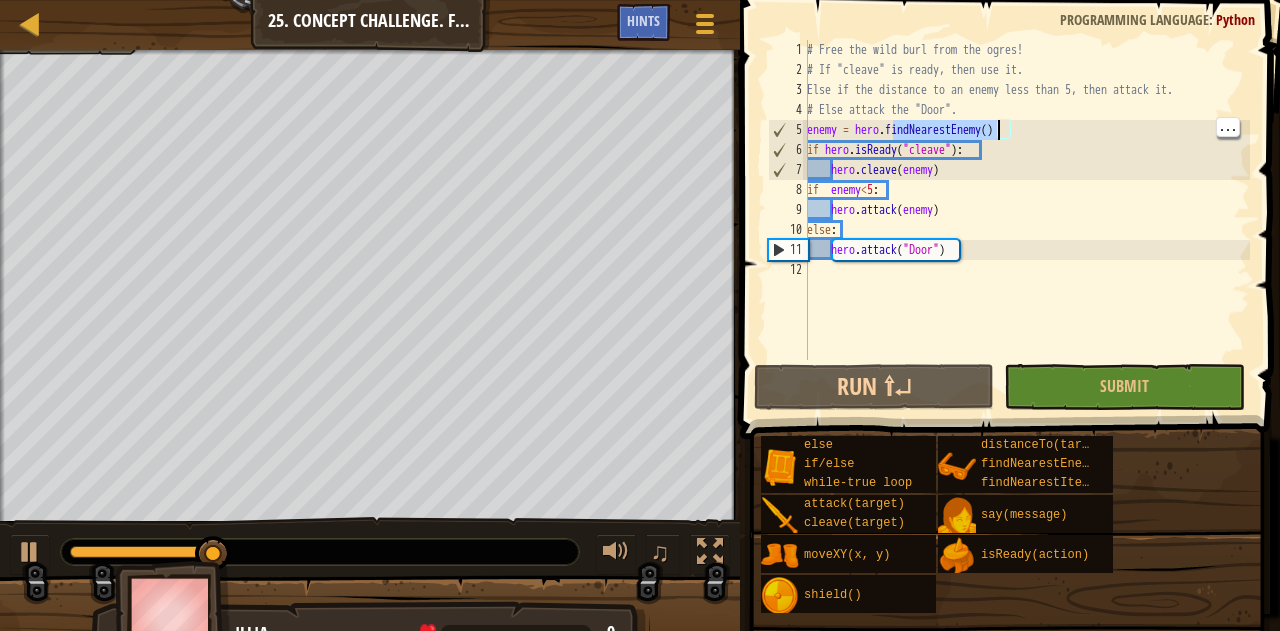 click on "enemy = hero.findNearestEnemy()
if hero.isReady("cleave"):
hero.cleave(enemy)
if enemy < 5:
hero.attack(enemy)
else:
hero.attack("Door")" at bounding box center [1026, 220] 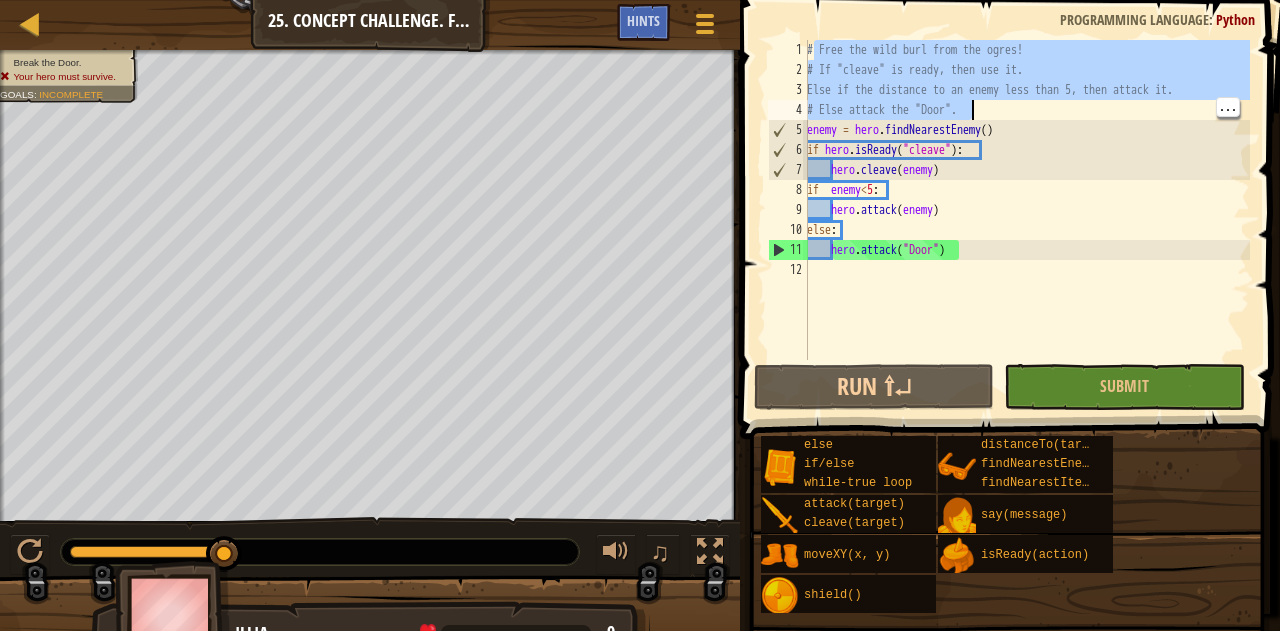 click on "enemy = hero.findNearestEnemy()
if hero.isReady("cleave"):
hero.cleave(enemy)
if enemy < 5:
hero.attack(enemy)
else:
hero.attack("Door")" at bounding box center [1026, 220] 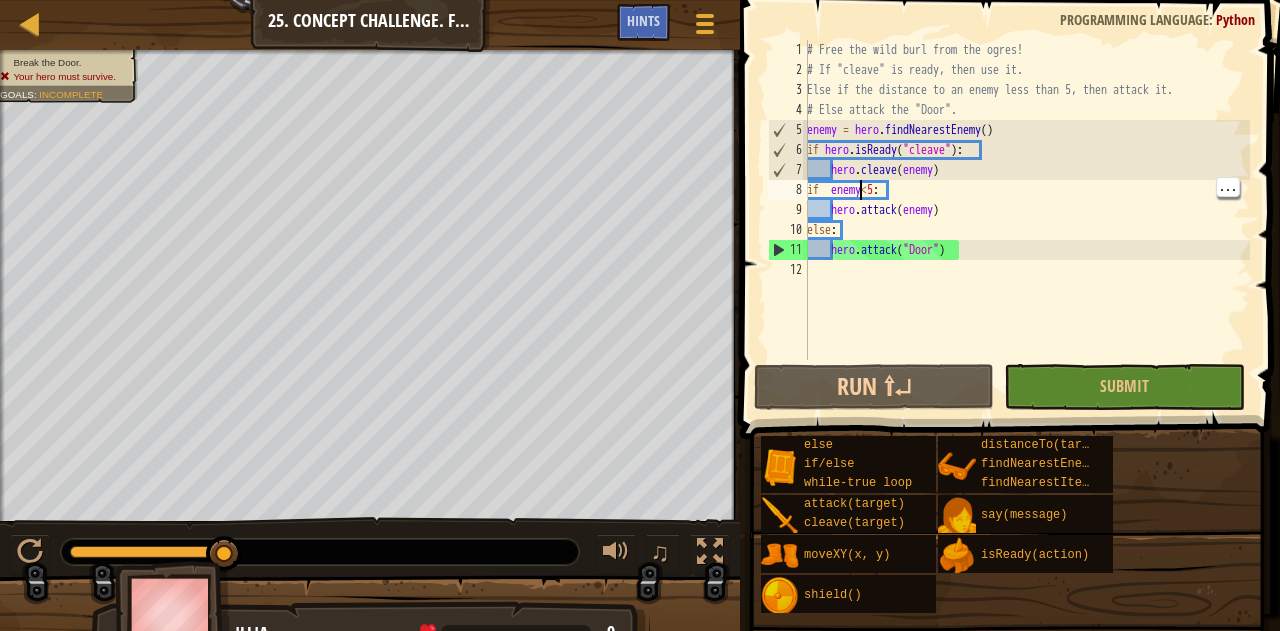 click on "enemy = hero.findNearestEnemy()
if hero.isReady("cleave"):
hero.cleave(enemy)
if enemy < 5:
hero.attack(enemy)
else:
hero.attack("Door")" at bounding box center [1026, 220] 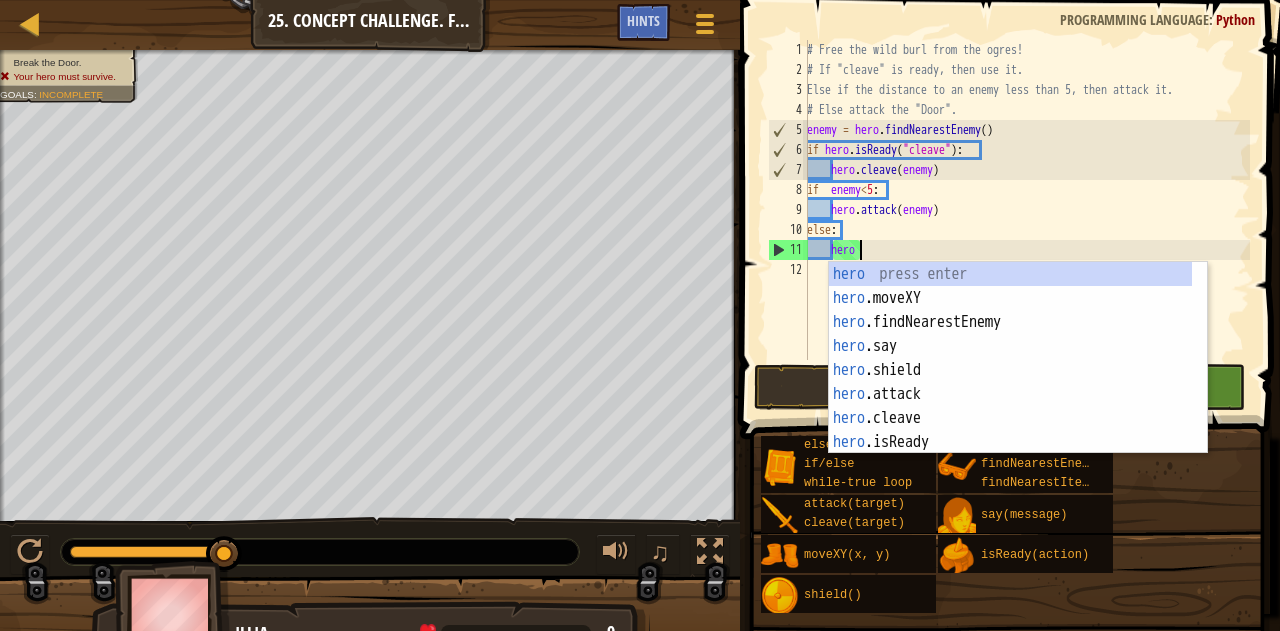 type on "h" 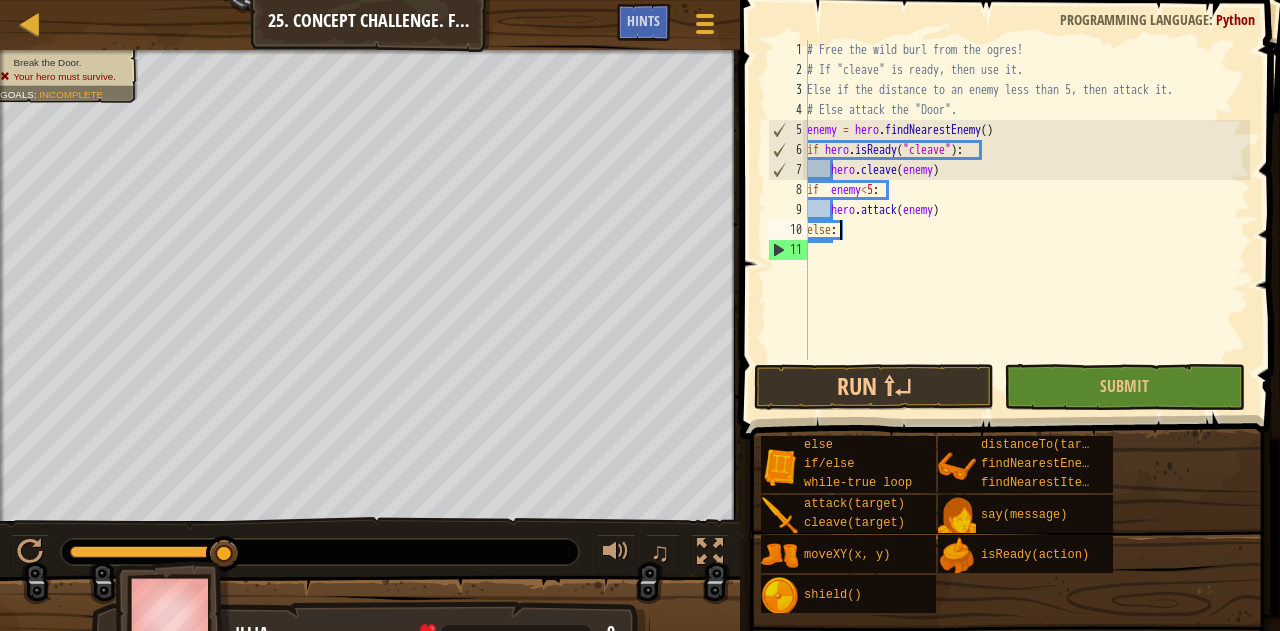 scroll, scrollTop: 9, scrollLeft: 0, axis: vertical 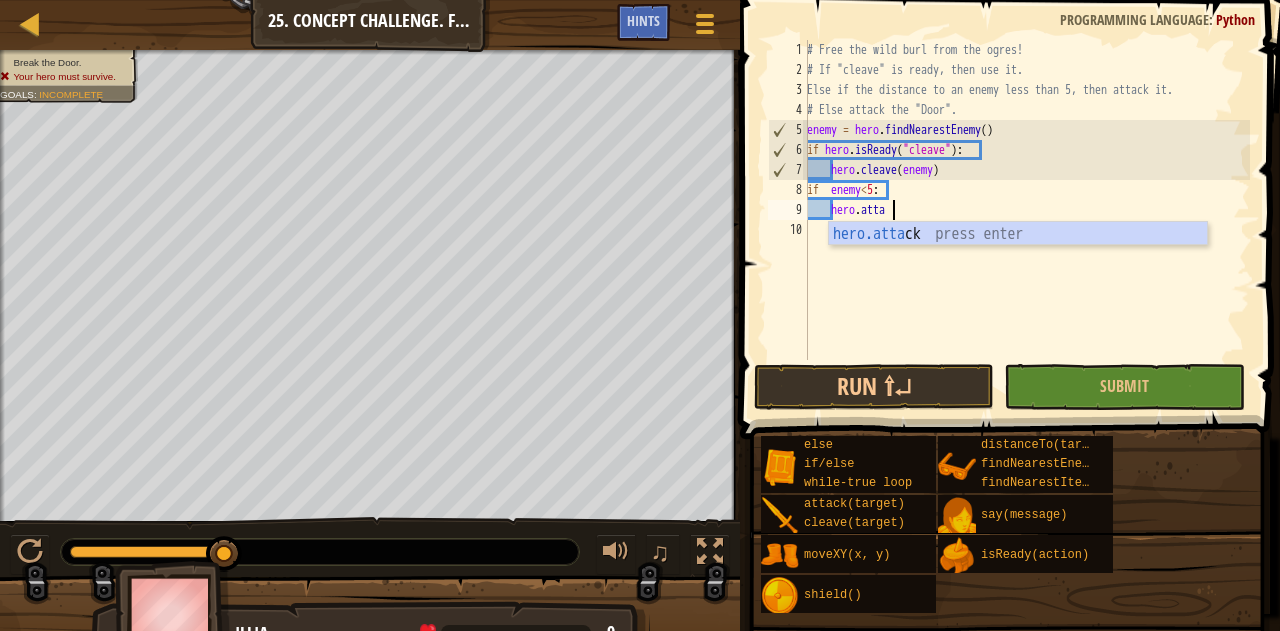 type on "h" 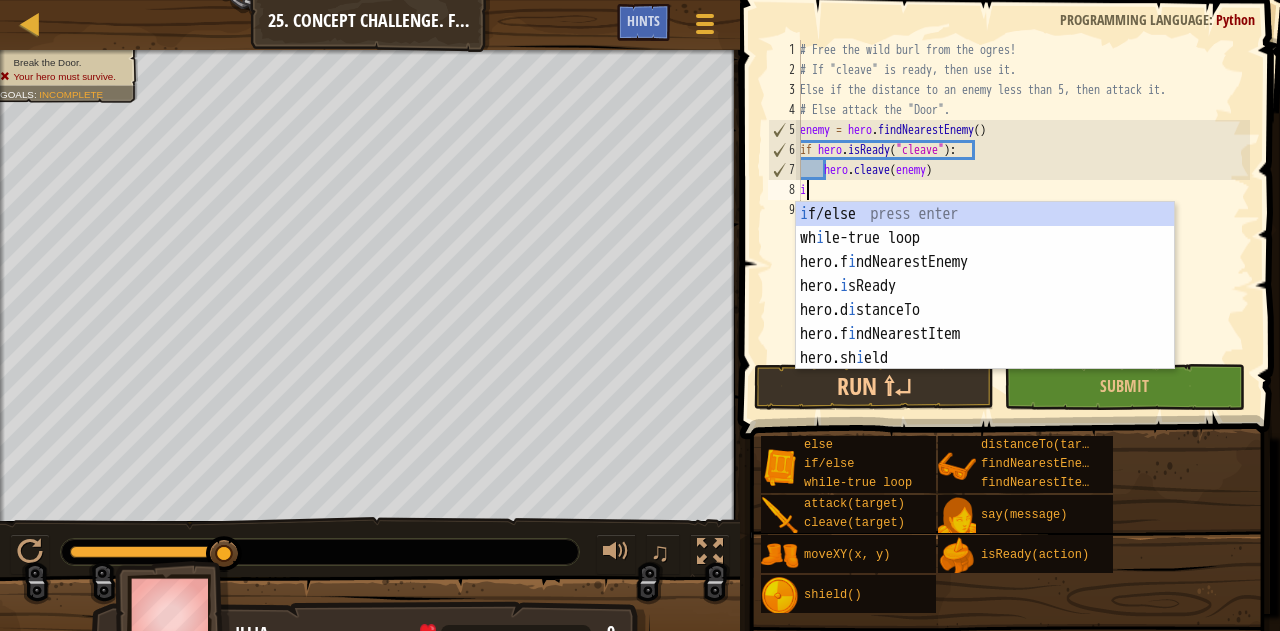 type on "i" 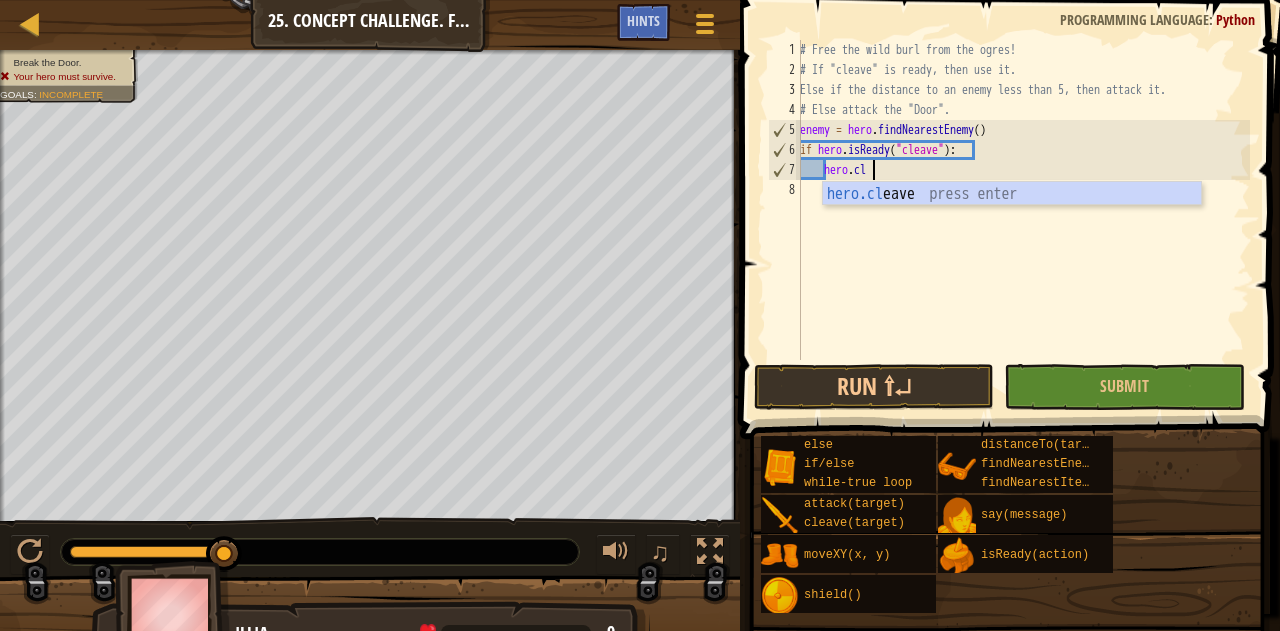 type on "h" 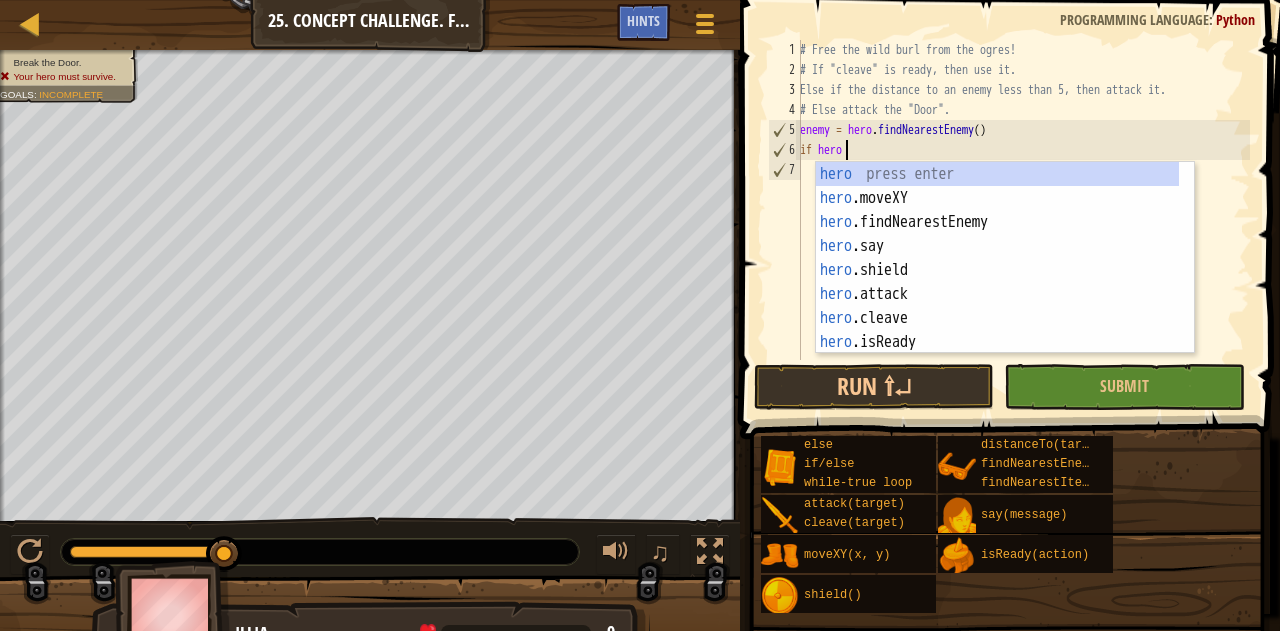 type on "i" 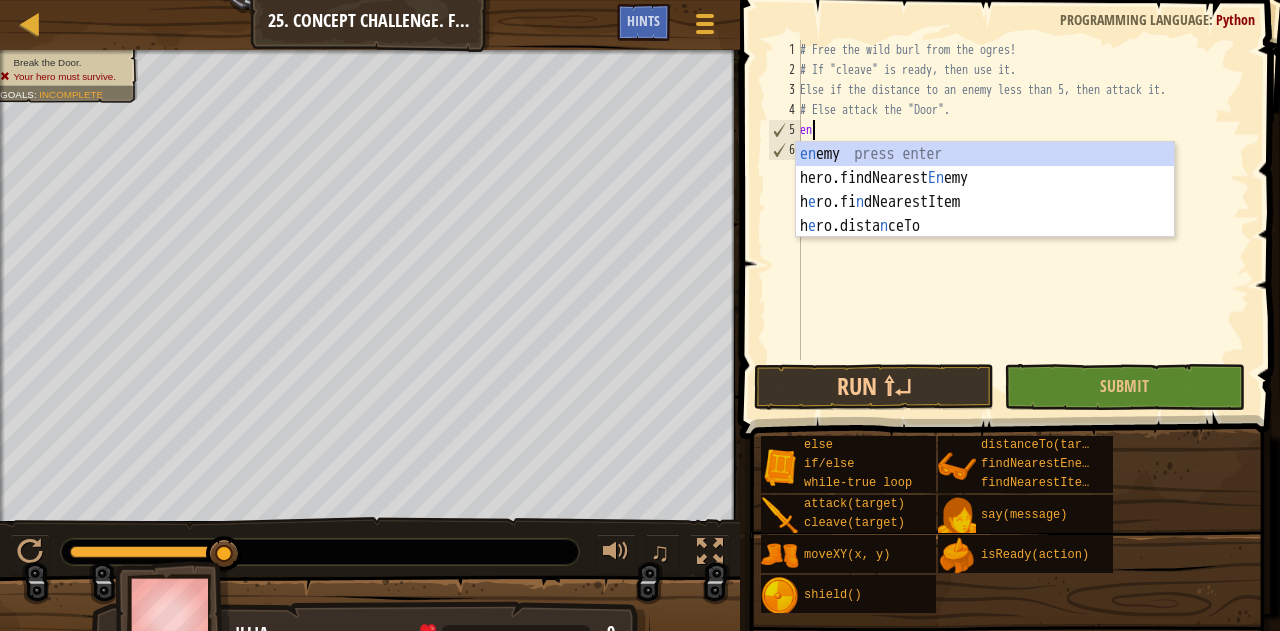type on "e" 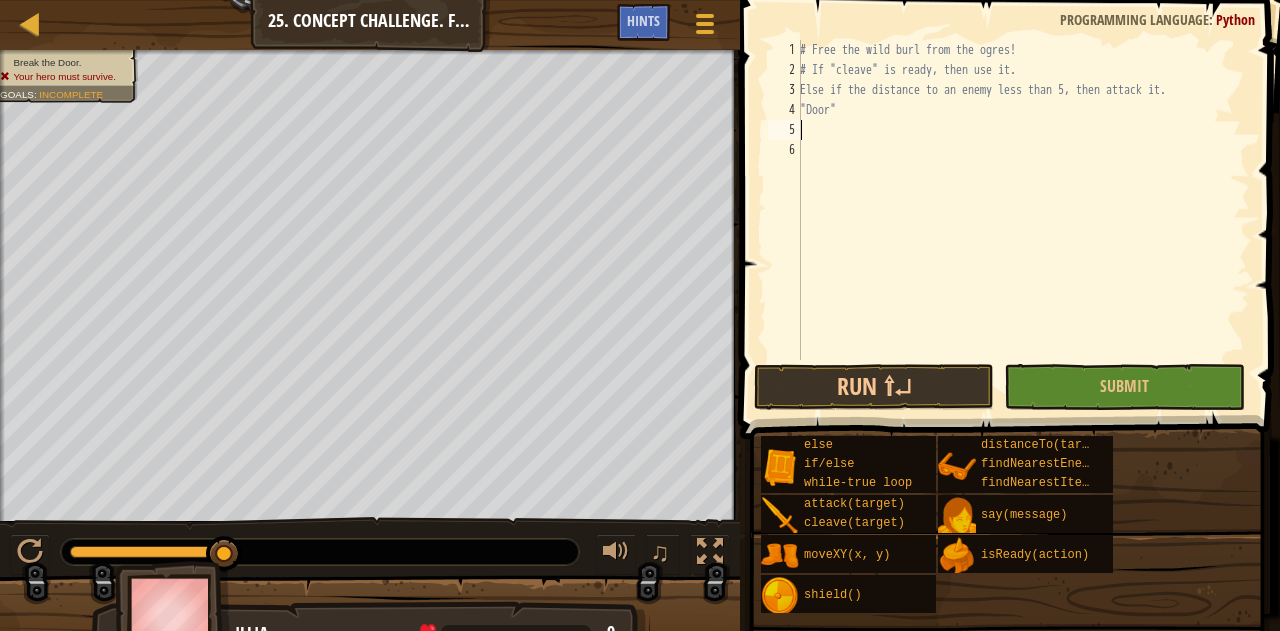 paste on "attack("Door")" 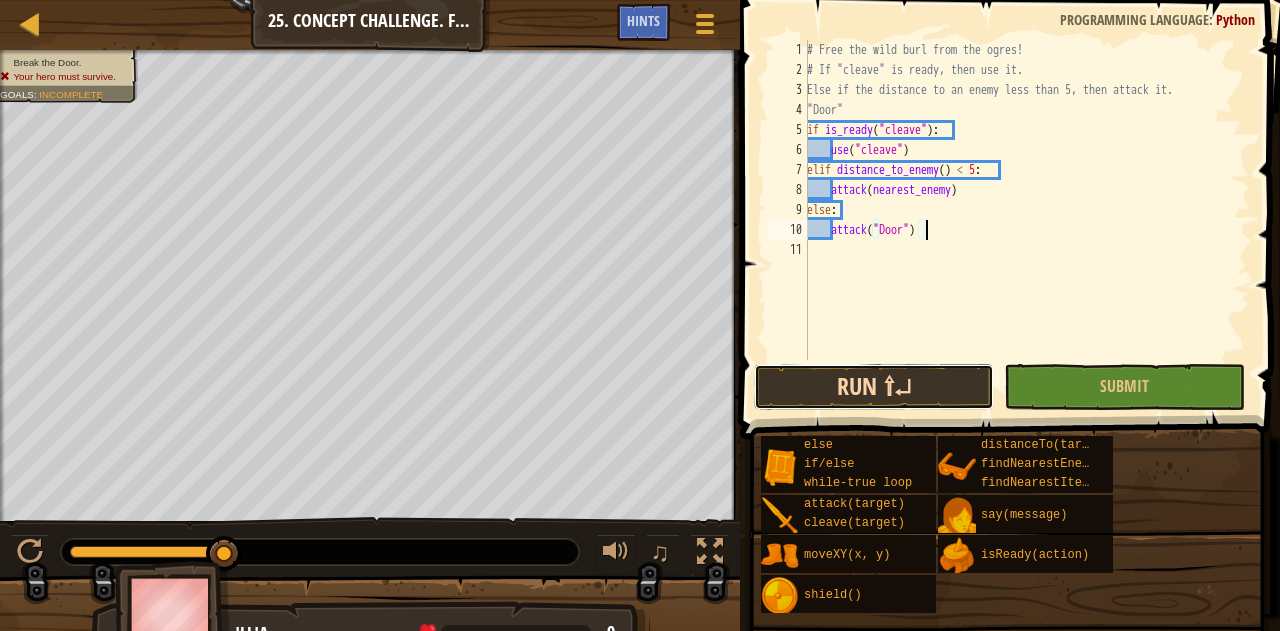 click on "Run ⇧↵" at bounding box center [874, 387] 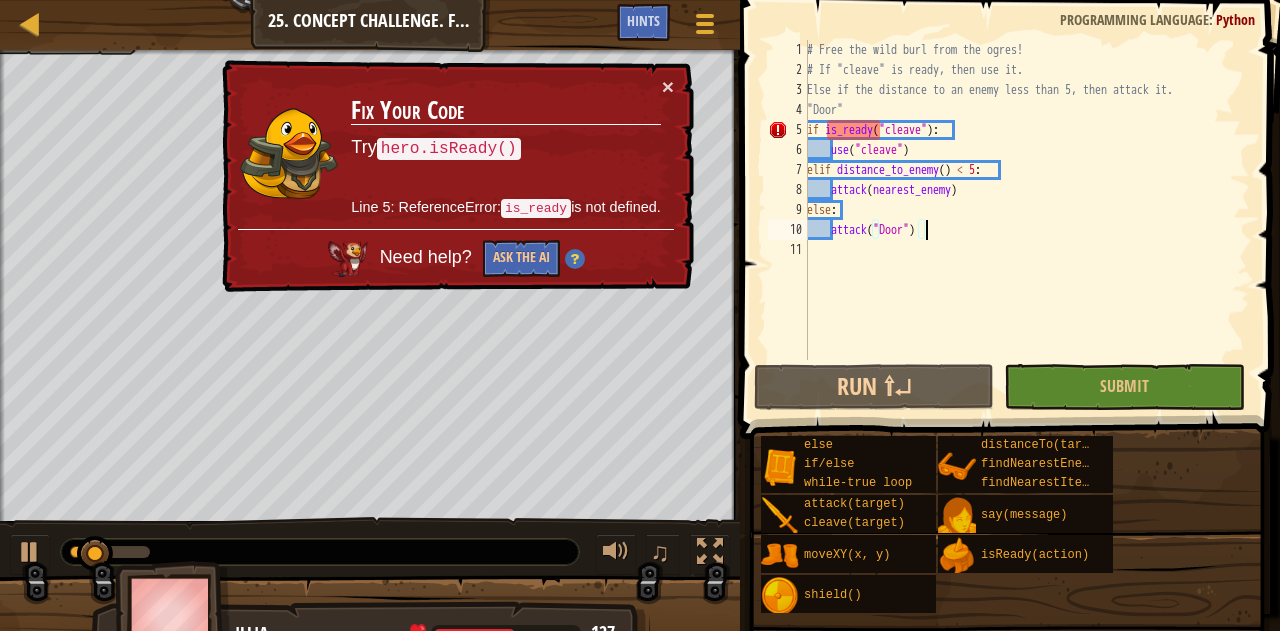 click on "if is_ready("cleave"): use("cleave") elif distance_to_enemy() < 5: attack(nearest_enemy) else: attack("Door")" at bounding box center [1026, 220] 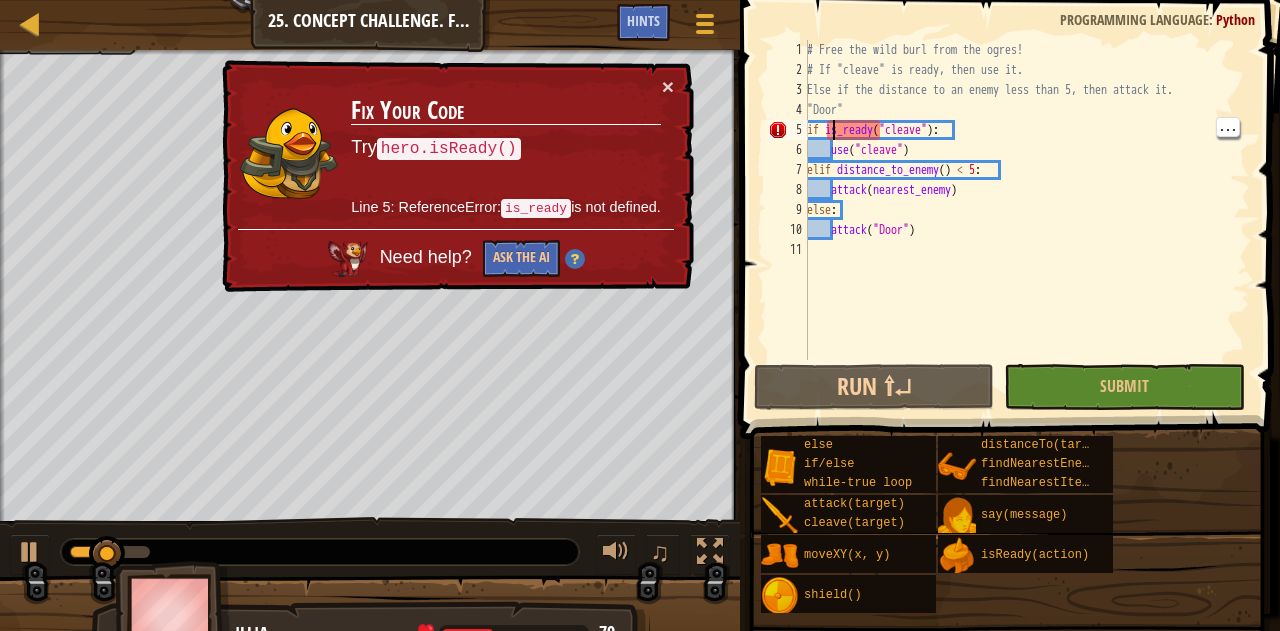 click on "if is_ready("cleave"): use("cleave") elif distance_to_enemy() < 5: attack(nearest_enemy) else: attack("Door")" at bounding box center [1026, 220] 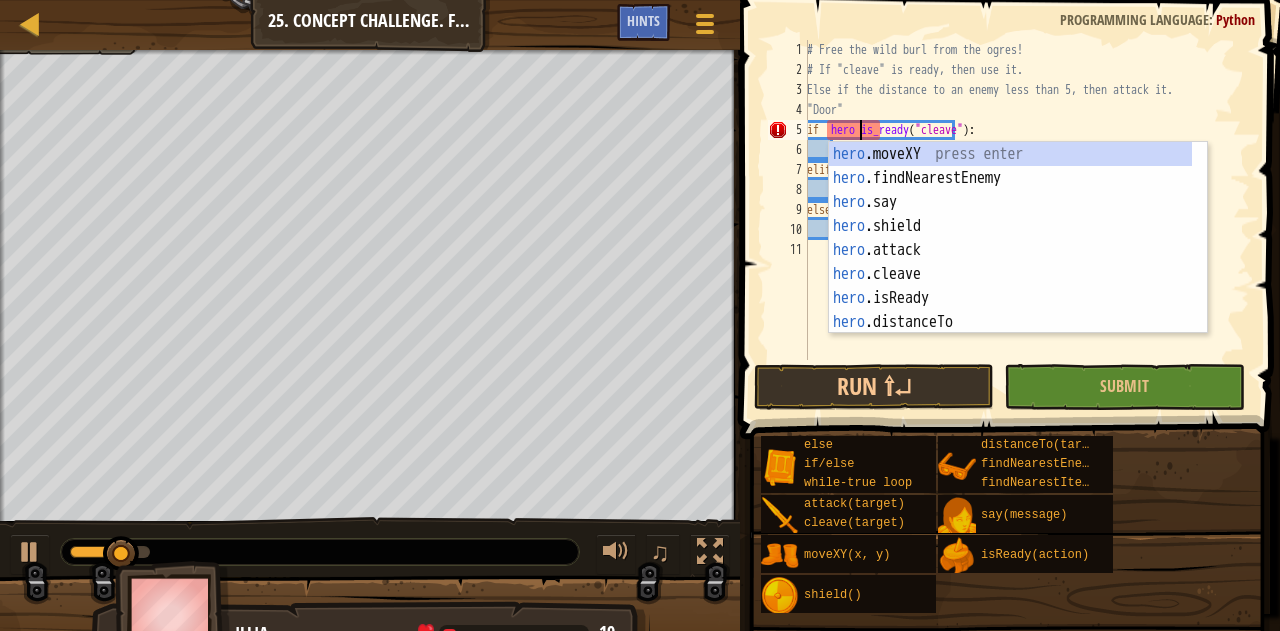 scroll, scrollTop: 9, scrollLeft: 4, axis: both 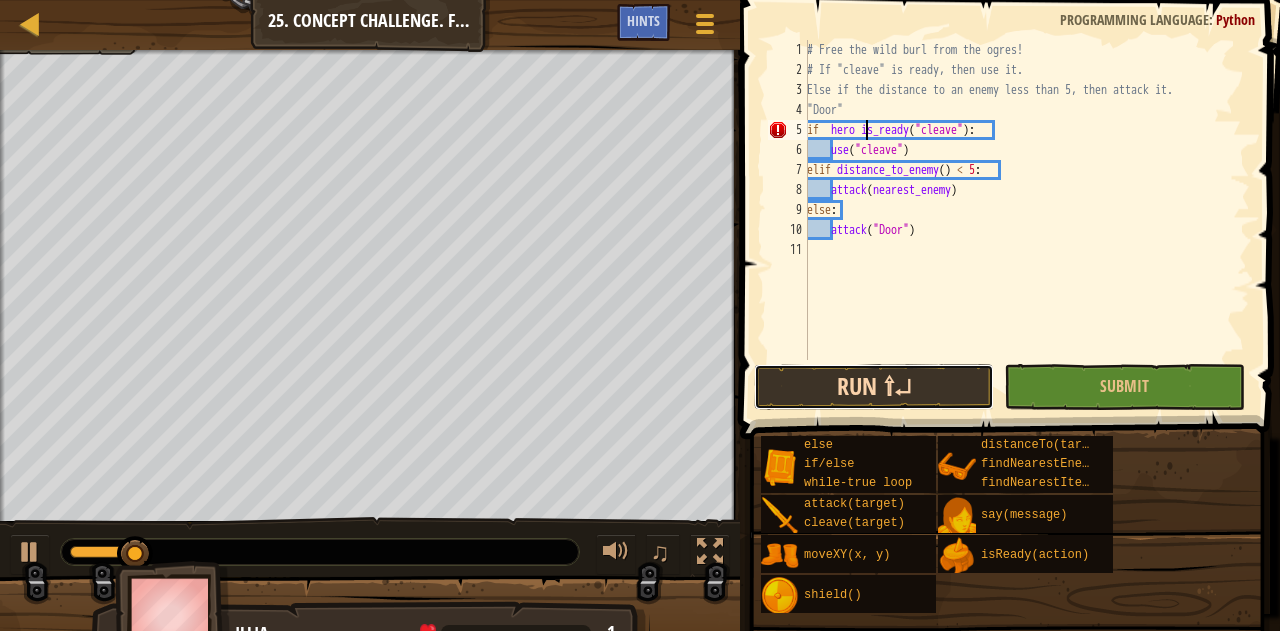 click on "Run ⇧↵" at bounding box center [874, 387] 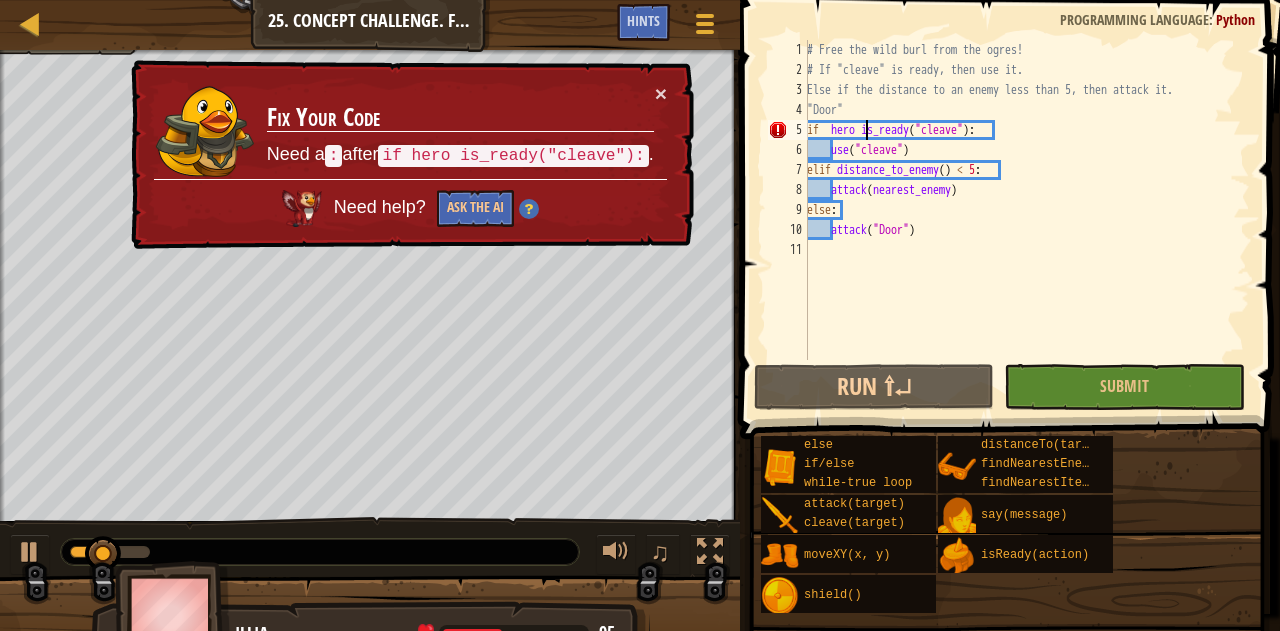 click on "if hero is_ready("cleave"): use("cleave") elif distance_to_enemy() < 5: attack(nearest_enemy) else: attack("Door")" at bounding box center [1026, 220] 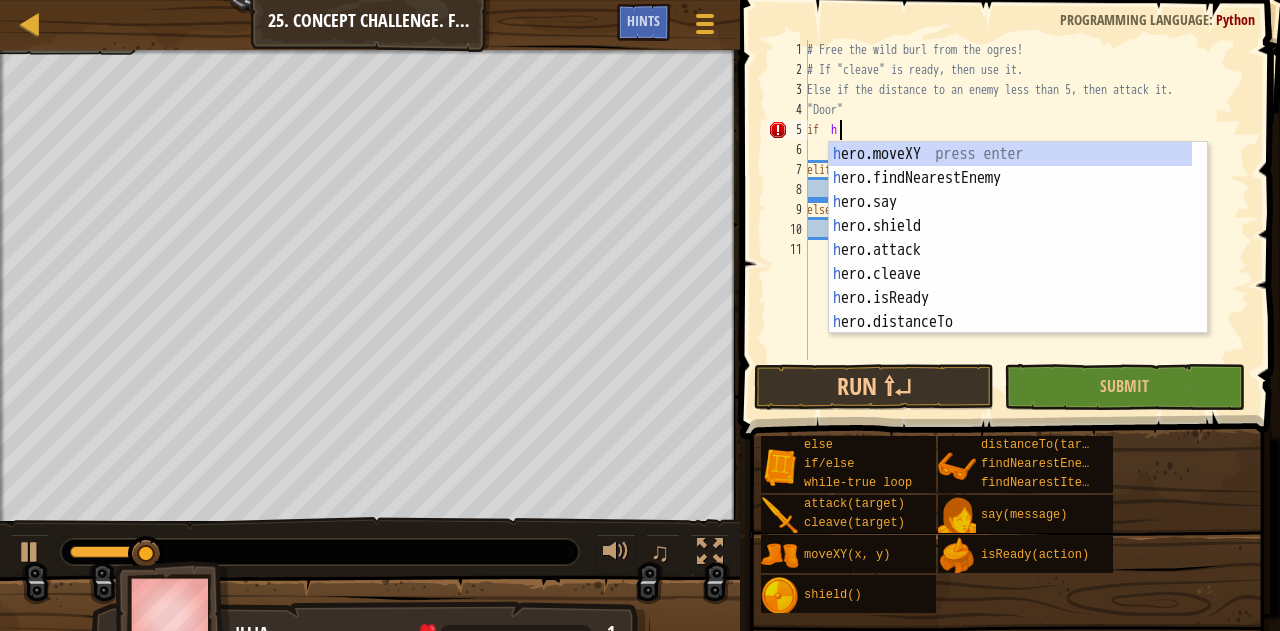 scroll, scrollTop: 9, scrollLeft: 2, axis: both 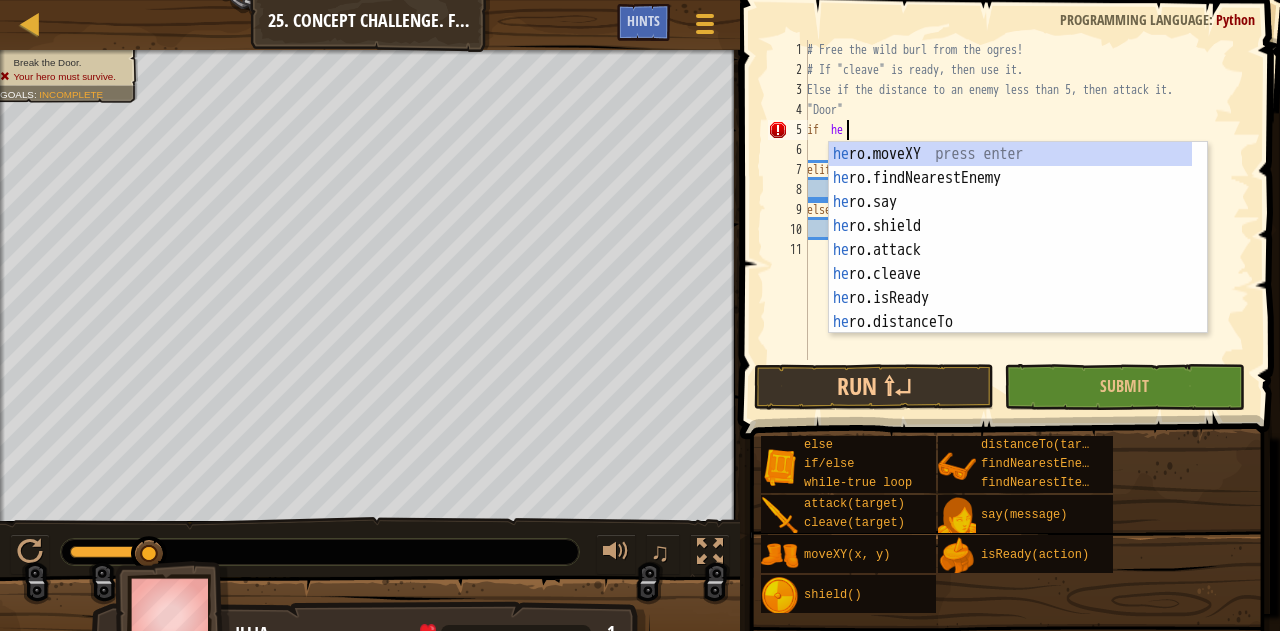 click on "hero.moveXY press enter hero.findNearestEnemy press enter hero.say press enter hero.shield press enter hero.attack press enter hero.cleave press enter hero.isReady press enter hero.distanceTo press enter hero.findNearestItem press enter" at bounding box center [1011, 262] 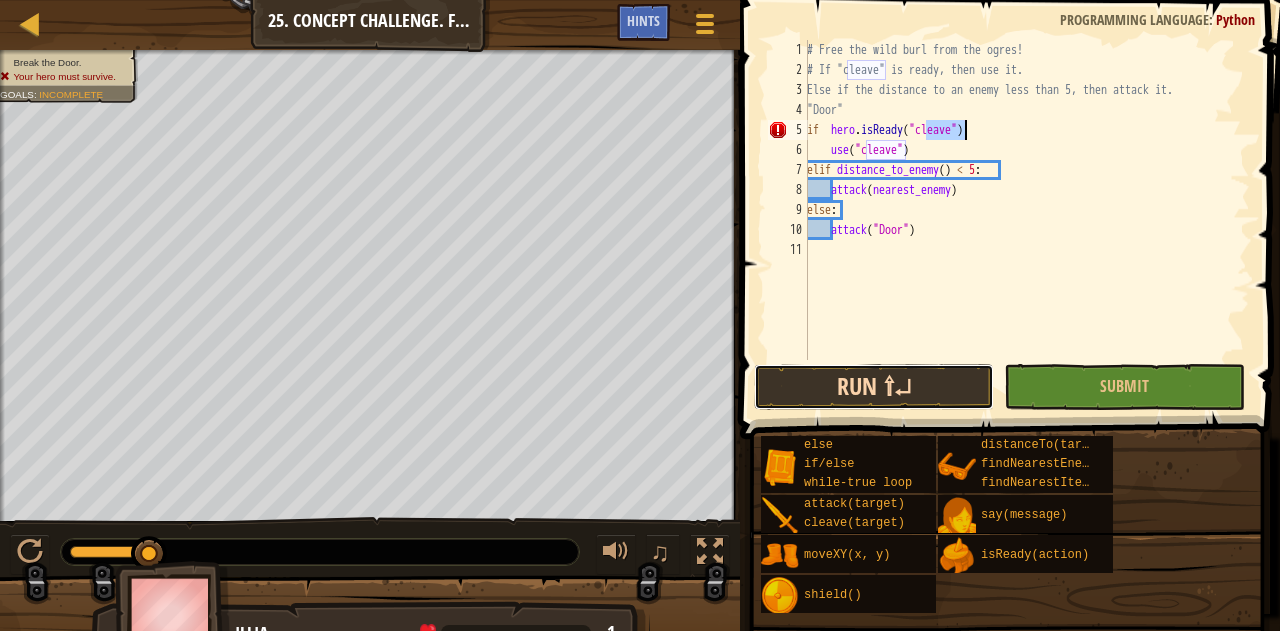 click on "Run ⇧↵" at bounding box center (874, 387) 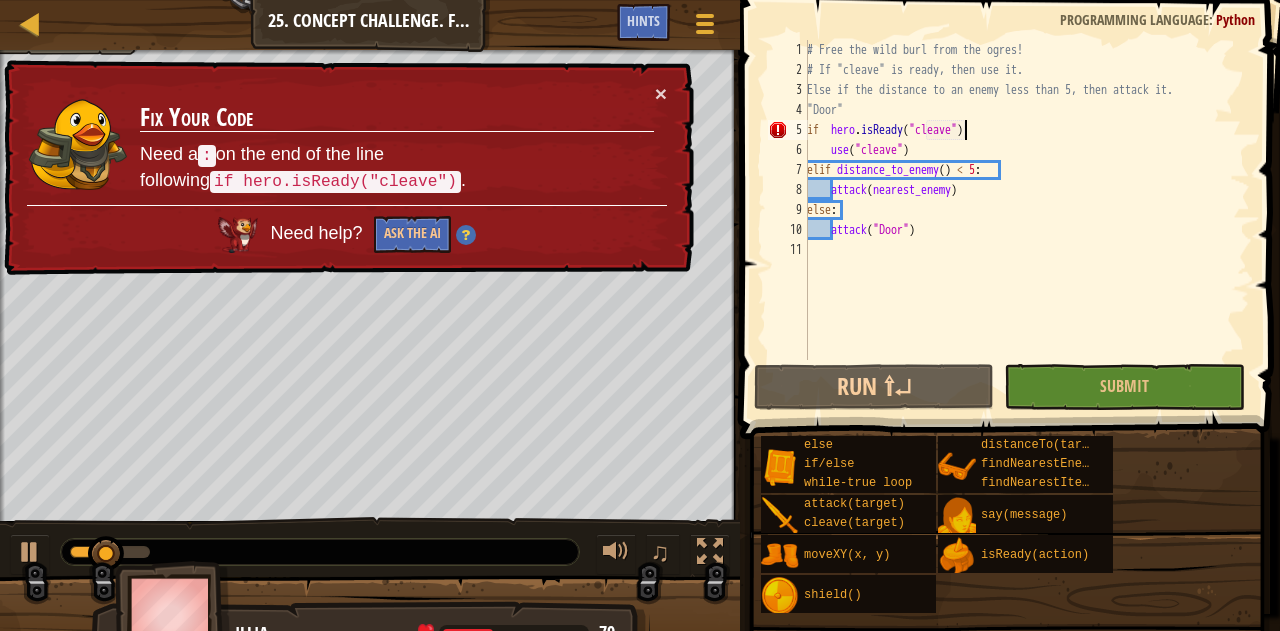 click on "if hero.isReady("cleave"): use("cleave") elif distance_to_enemy() < 5: attack(nearest_enemy) else: attack("Door")" at bounding box center [1026, 220] 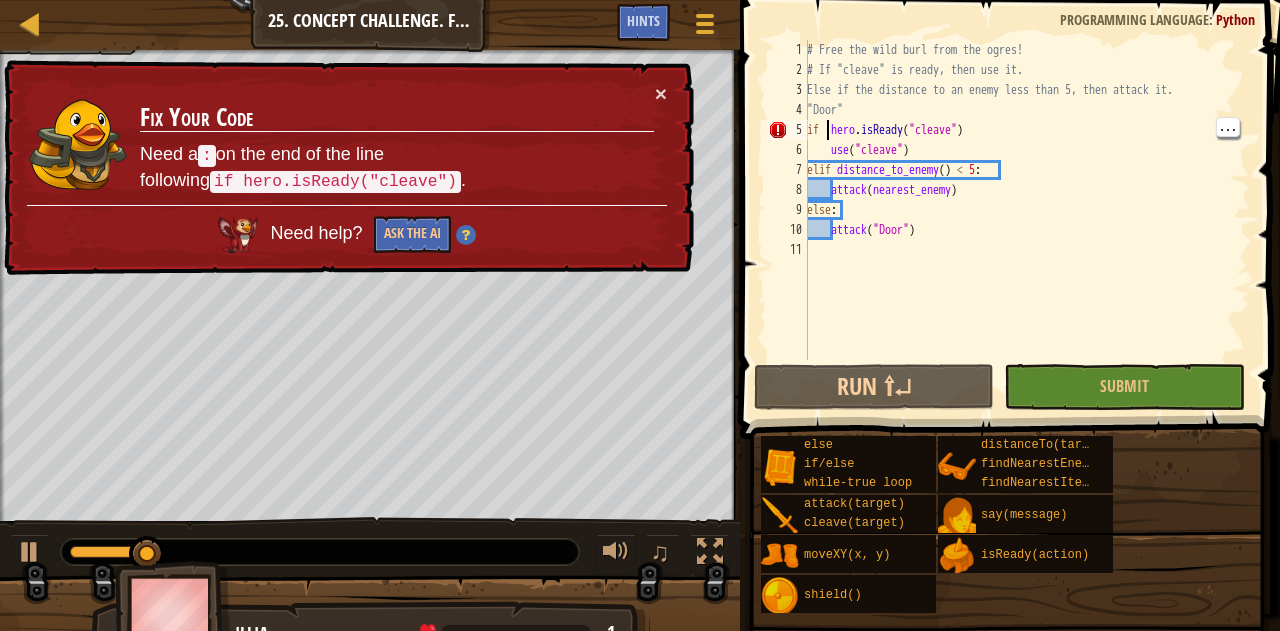click on "if hero.isReady("cleave"): use("cleave") elif distance_to_enemy() < 5: attack(nearest_enemy) else: attack("Door")" at bounding box center (1026, 220) 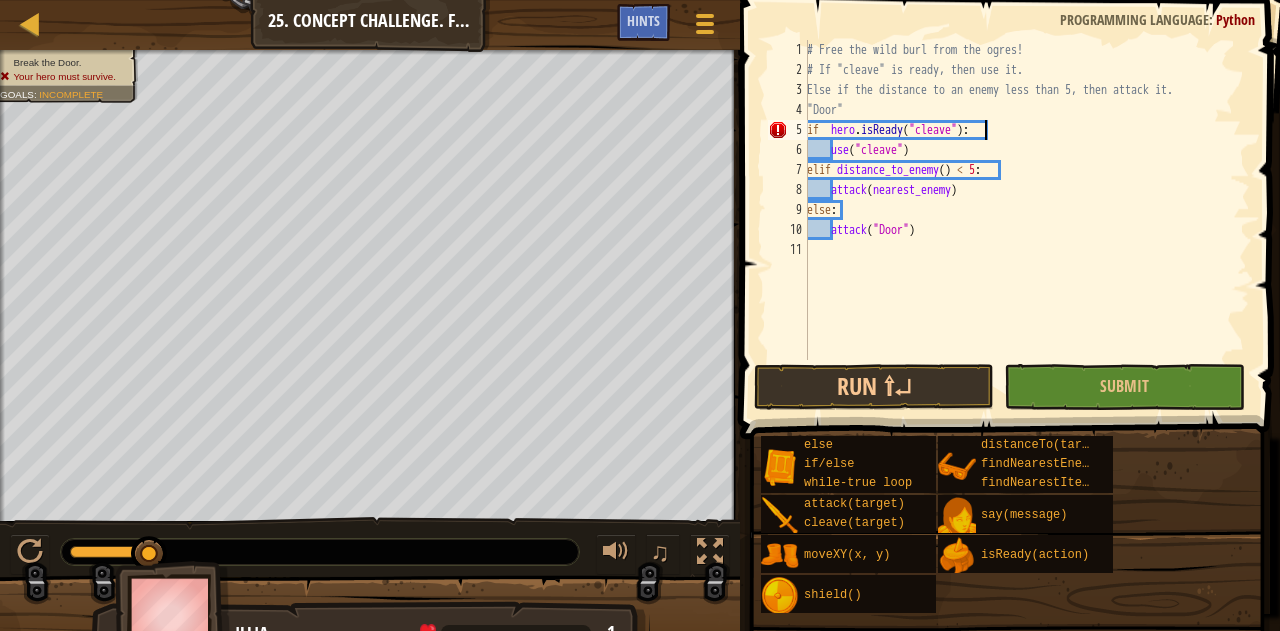 scroll, scrollTop: 9, scrollLeft: 13, axis: both 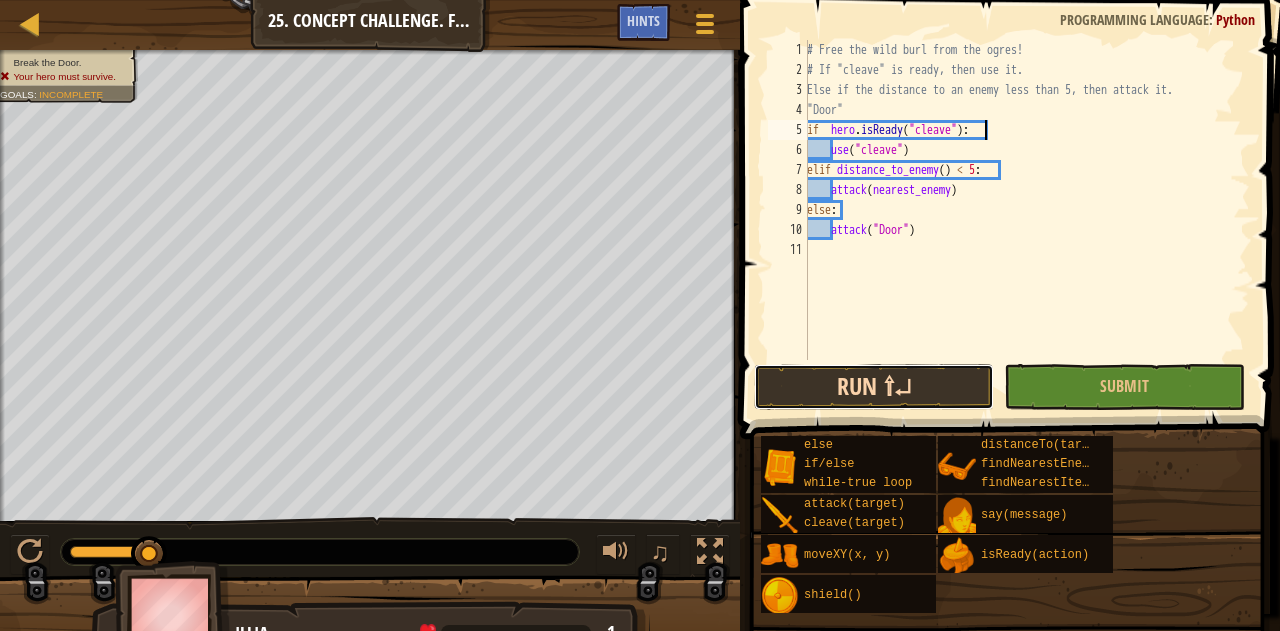 click on "Run ⇧↵" at bounding box center [874, 387] 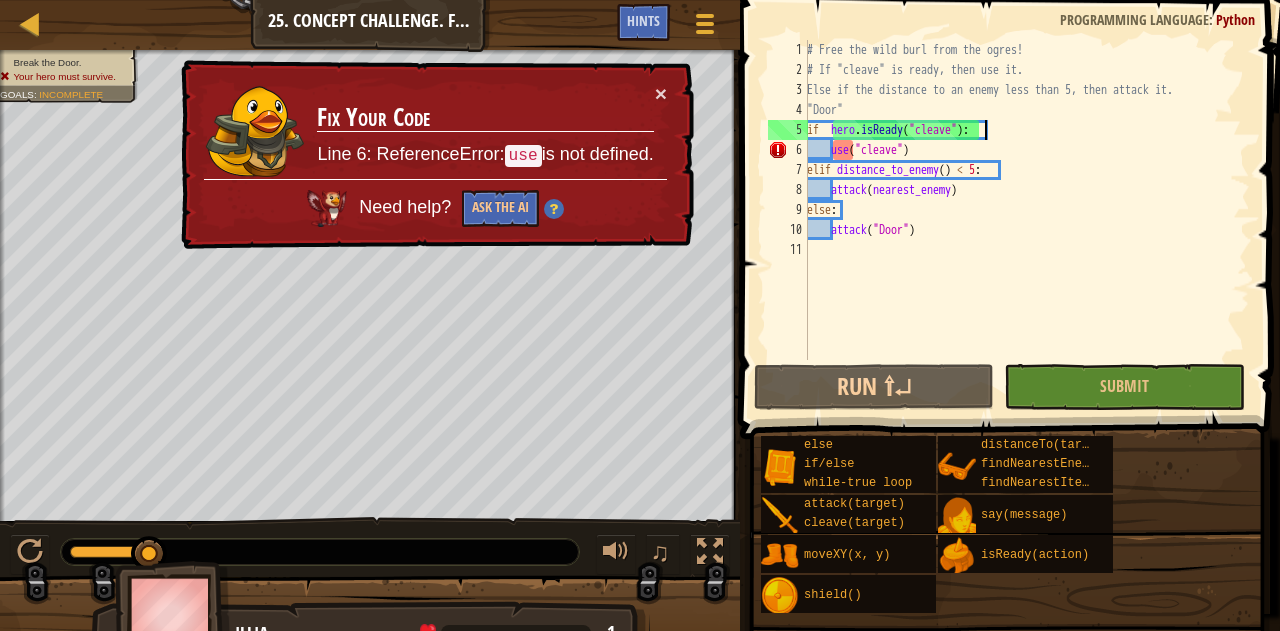 click on "# Free the wild burl from the ogres! # If "cleave" is ready, then use it. # Else if the distance to an enemy less than 5, then attack it. # Else attack the "Door if    hero . isReady ( "cleave" ) :      use ( "cleave" ) elif   distance_to_enemy ( )   <   5 :      attack ( nearest_enemy ) else :      attack ( "Door" )" at bounding box center [1026, 220] 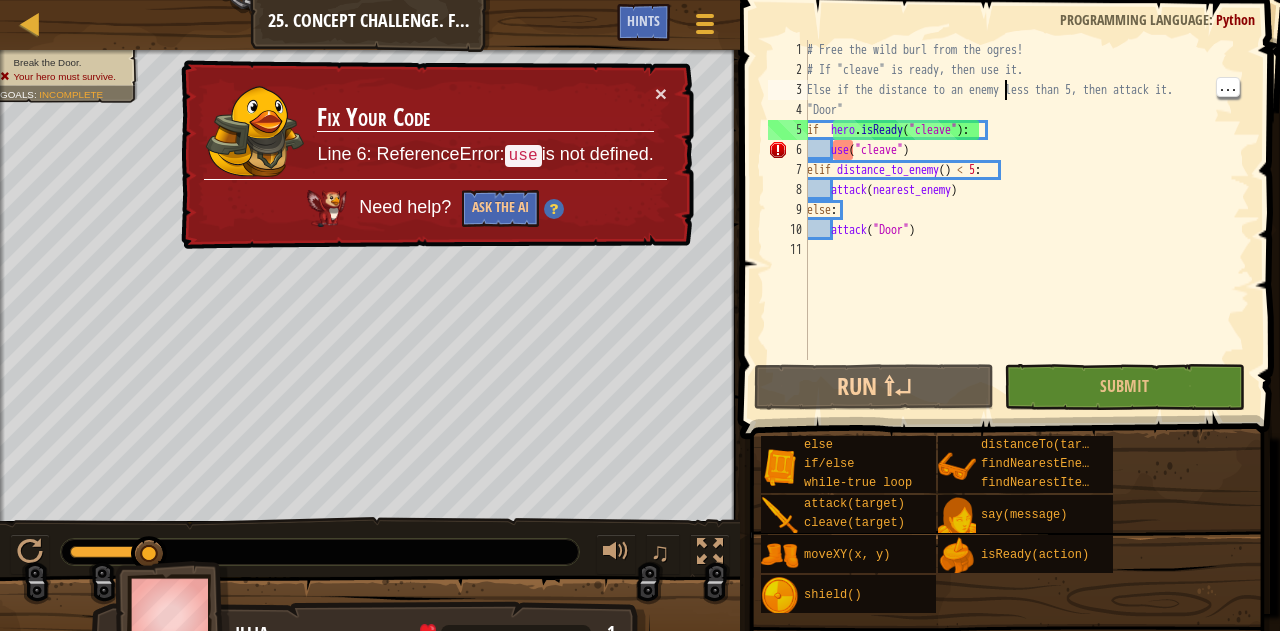 click on "# Free the wild burl from the ogres! # If "cleave" is ready, then use it. # Else if the distance to an enemy less than 5, then attack it. # Else attack the "Door if    hero . isReady ( "cleave" ) :      use ( "cleave" ) elif   distance_to_enemy ( )   <   5 :      attack ( nearest_enemy ) else :      attack ( "Door" )" at bounding box center (1026, 220) 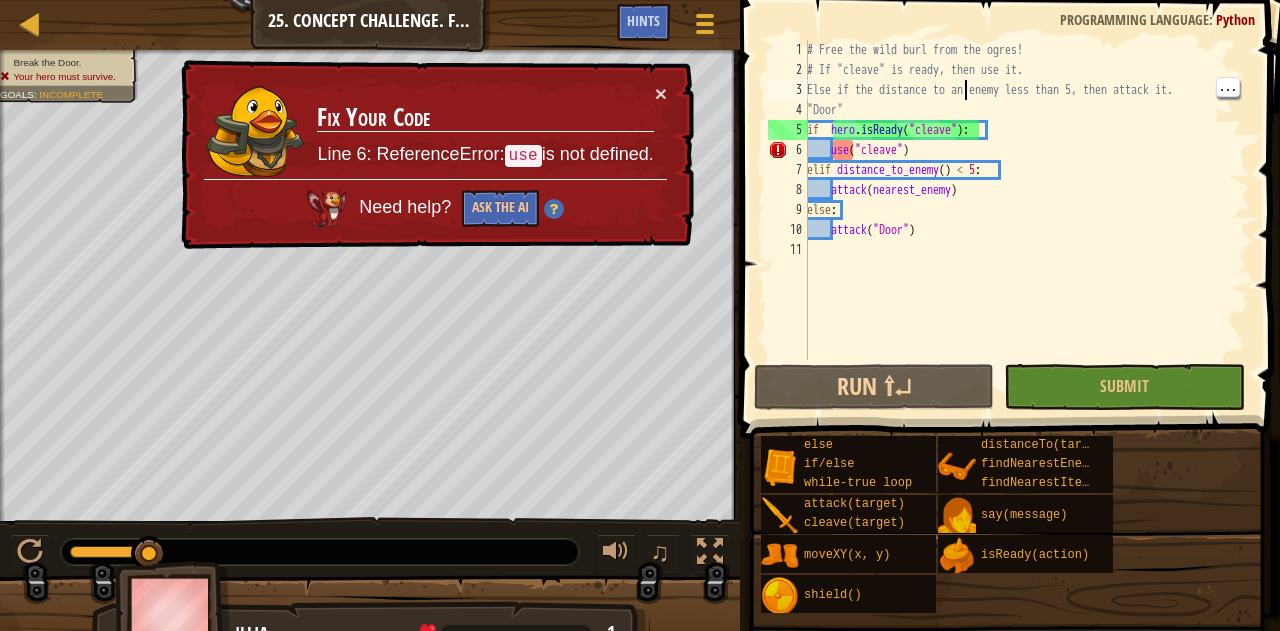 click on "# Free the wild burl from the ogres! # If "cleave" is ready, then use it. # Else if the distance to an enemy less than 5, then attack it. # Else attack the "Door if    hero . isReady ( "cleave" ) :      use ( "cleave" ) elif   distance_to_enemy ( )   <   5 :      attack ( nearest_enemy ) else :      attack ( "Door" )" at bounding box center (1026, 220) 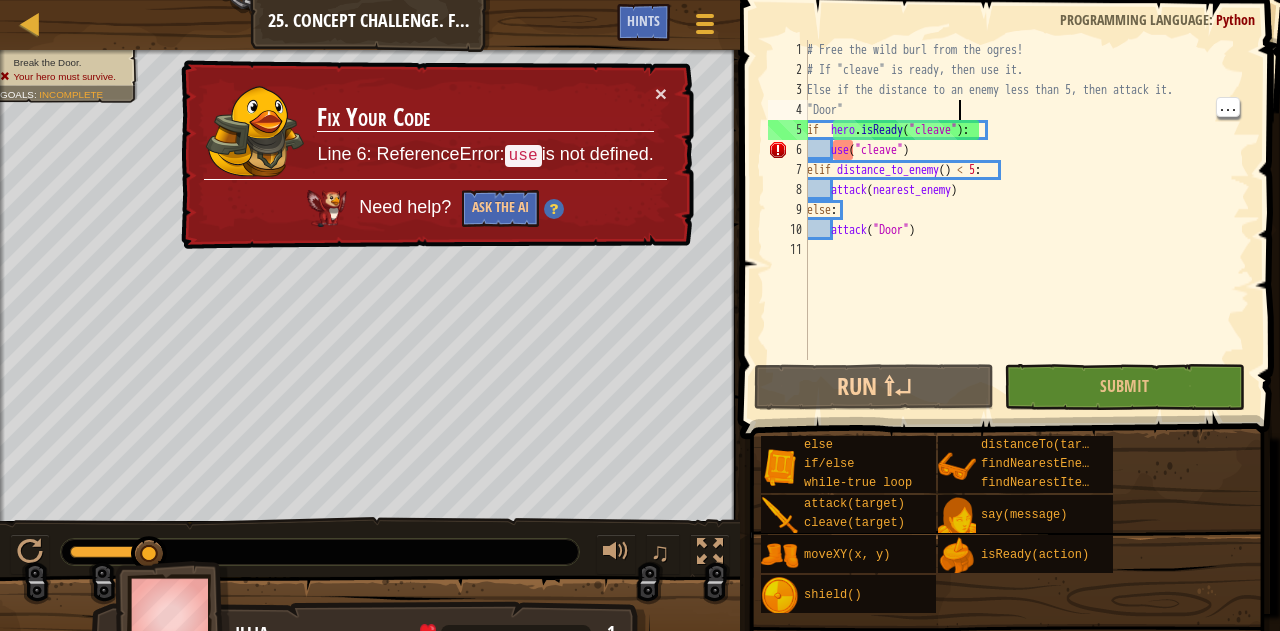 type on ""Door"" 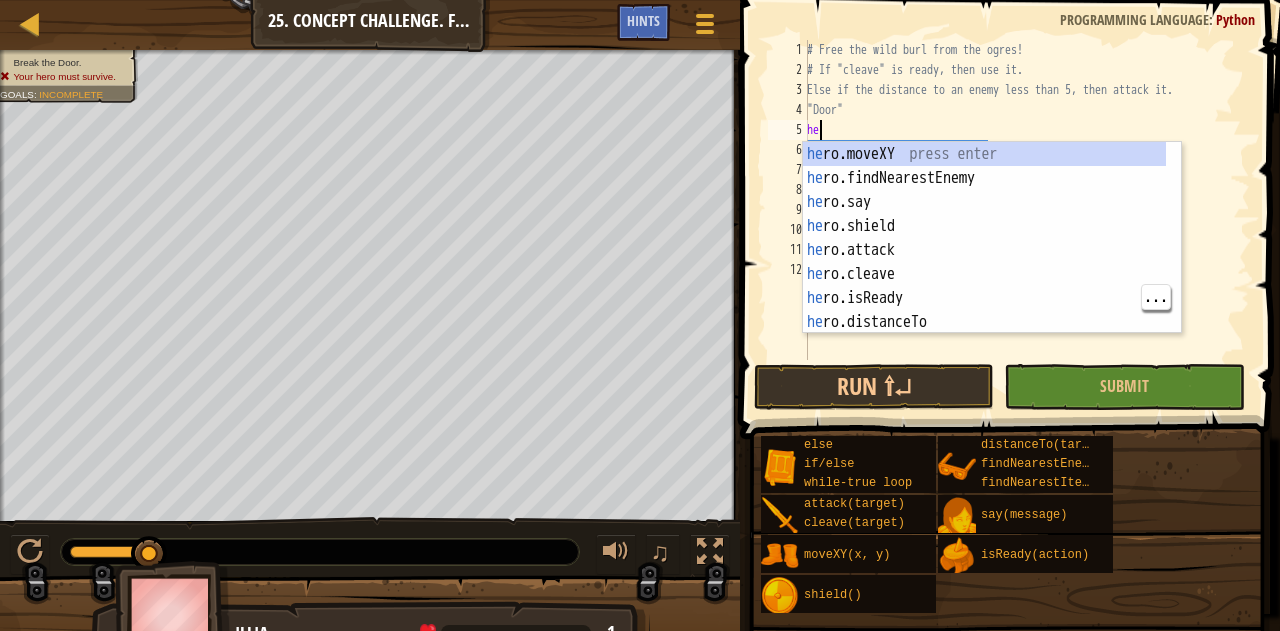 type on "he" 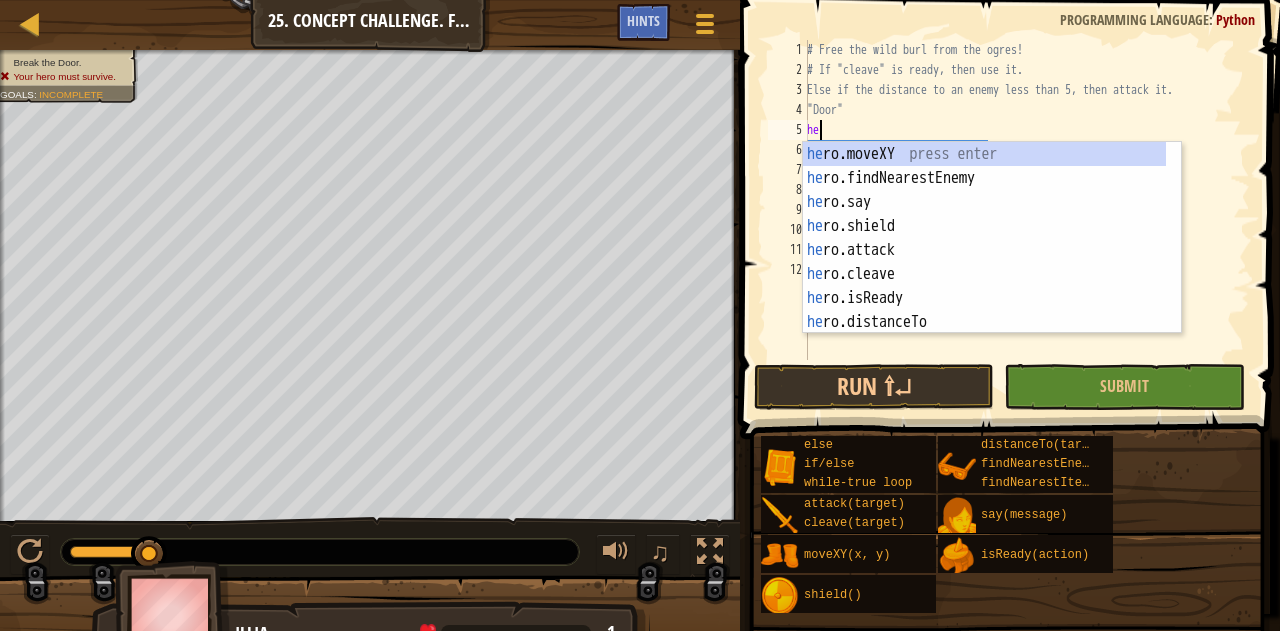 click on "hero.moveXY press enter hero.findNearestEnemy press enter hero.say press enter hero.shield press enter hero.attack press enter hero.cleave press enter hero.isReady press enter hero.distanceTo press enter hero.findNearestItem press enter" at bounding box center [985, 262] 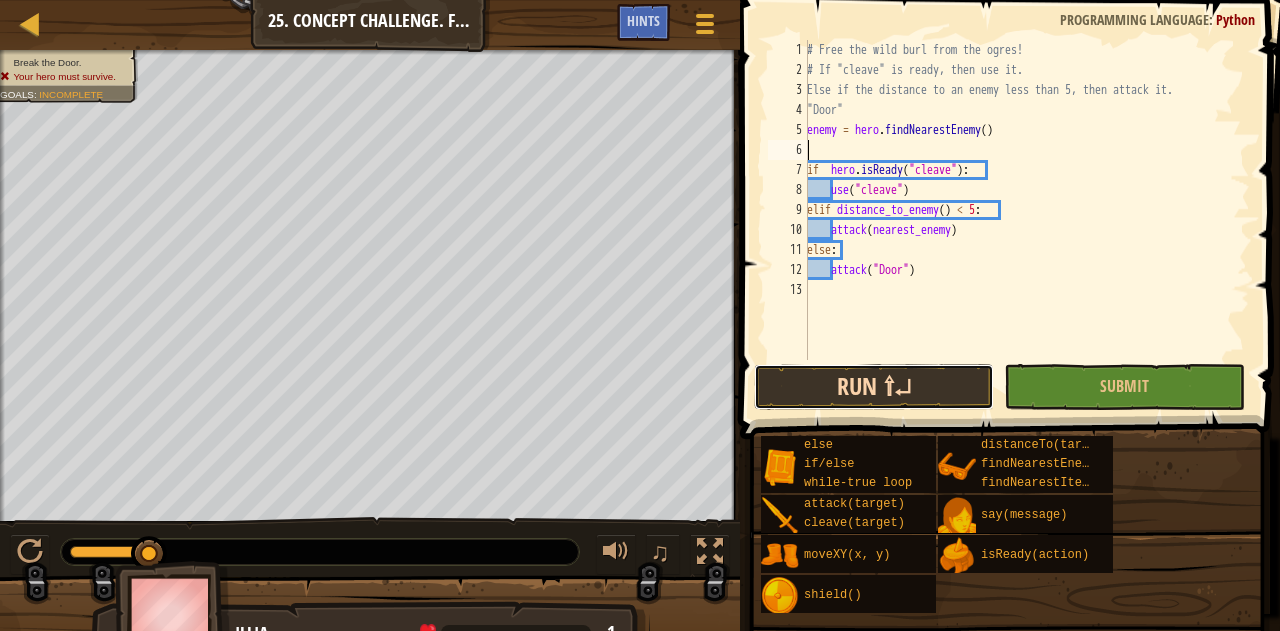 click on "Run ⇧↵" at bounding box center [874, 387] 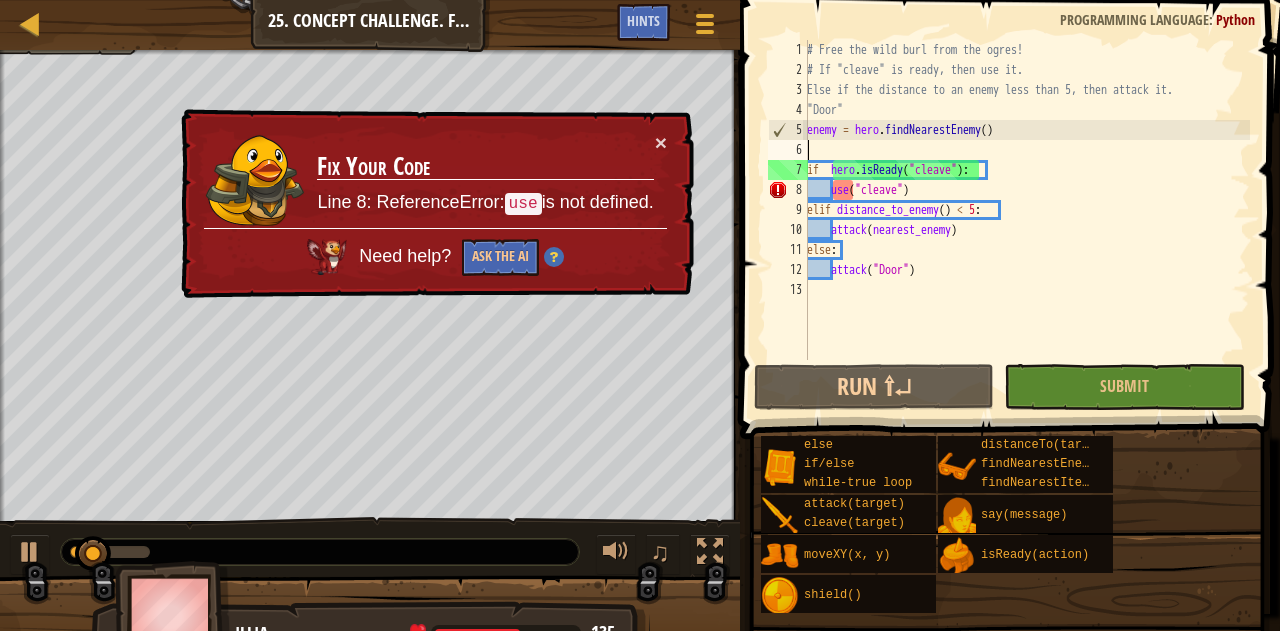 click on "# Free the wild burl from the ogres! # If "cleave" is ready, then use it. # Else if the distance to an enemy less than 5, then attack it. # Else attack the "Door" enemy   =   hero . findNearestEnemy ( ) if    hero . isReady ( "cleave" ) :      use ( "cleave" ) elif   distance_to_enemy ( )   <   5 :      attack ( nearest_enemy ) else :      attack ( "Door" )" at bounding box center (1026, 220) 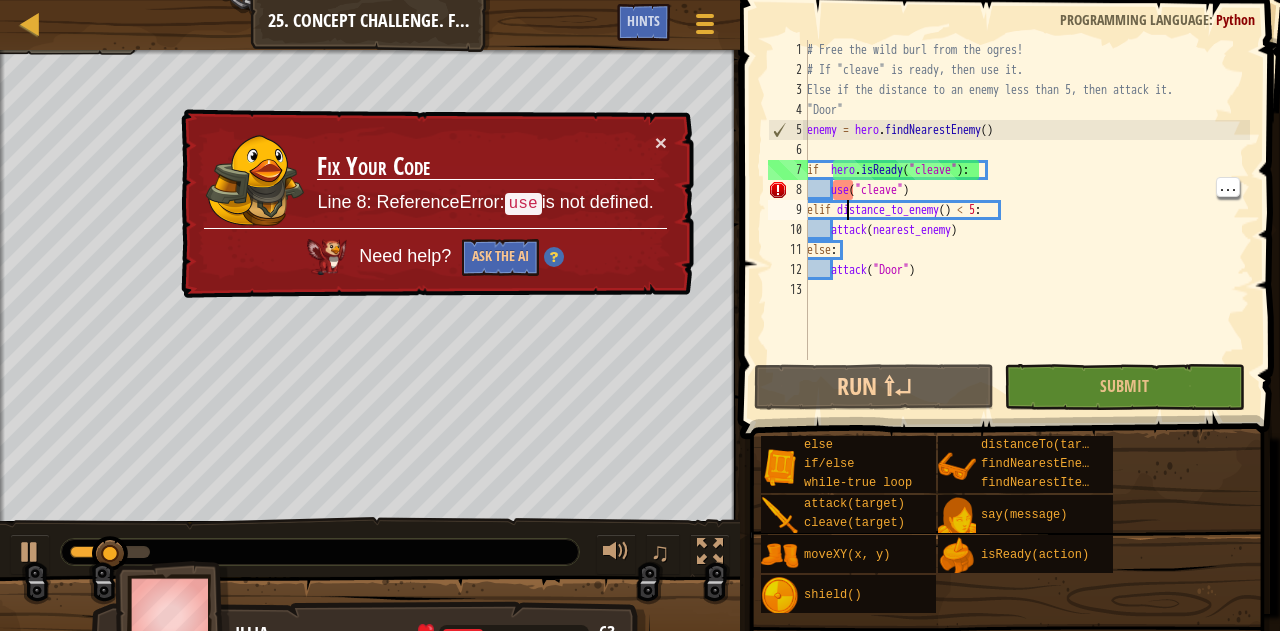 click on "# Free the wild burl from the ogres! # If "cleave" is ready, then use it. # Else if the distance to an enemy less than 5, then attack it. # Else attack the "Door" enemy   =   hero . findNearestEnemy ( ) if    hero . isReady ( "cleave" ) :      use ( "cleave" ) elif   distance_to_enemy ( )   <   5 :      attack ( nearest_enemy ) else :      attack ( "Door" )" at bounding box center [1026, 220] 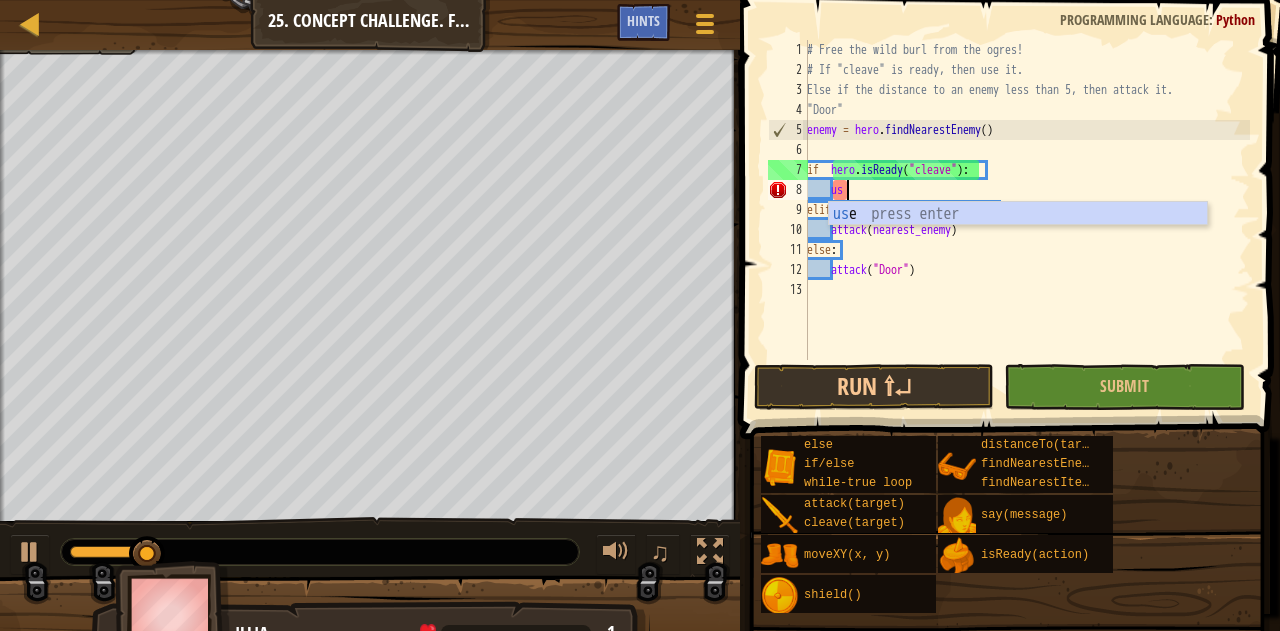 type on "u" 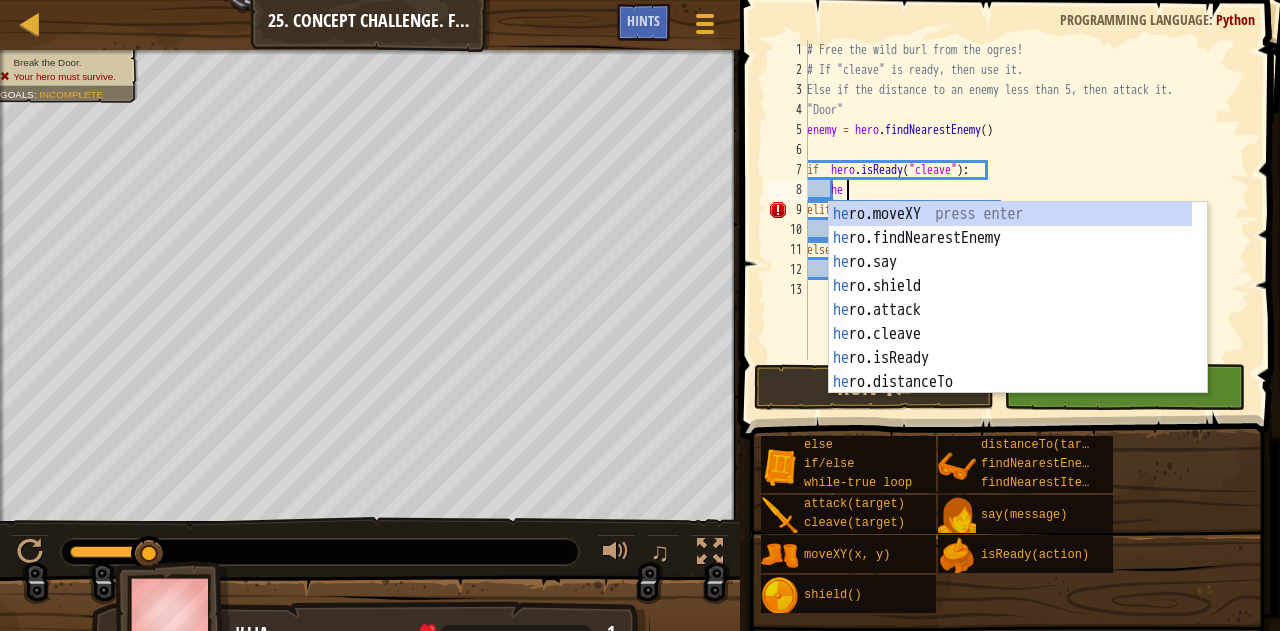 scroll, scrollTop: 9, scrollLeft: 2, axis: both 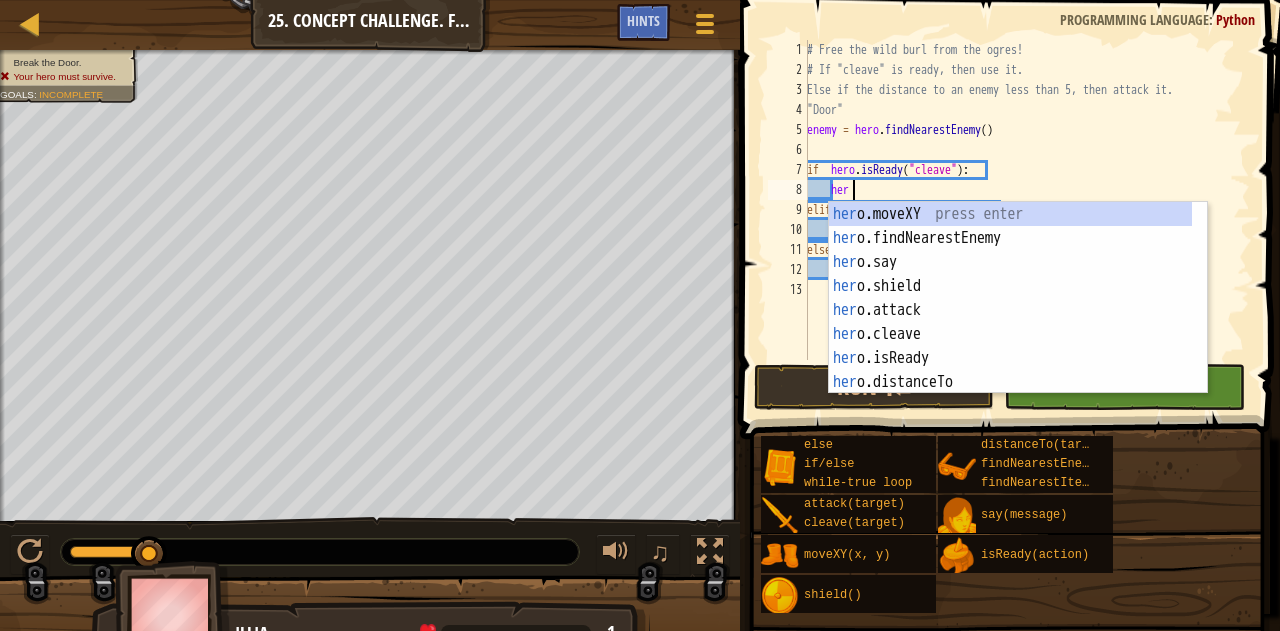 click on "hero.moveXY press enter hero.findNearestEnemy press enter hero.say press enter hero.shield press enter hero.attack press enter hero.cleave press enter hero.isReady press enter hero.distanceTo press enter hero.findNearestItem press enter" at bounding box center (1011, 322) 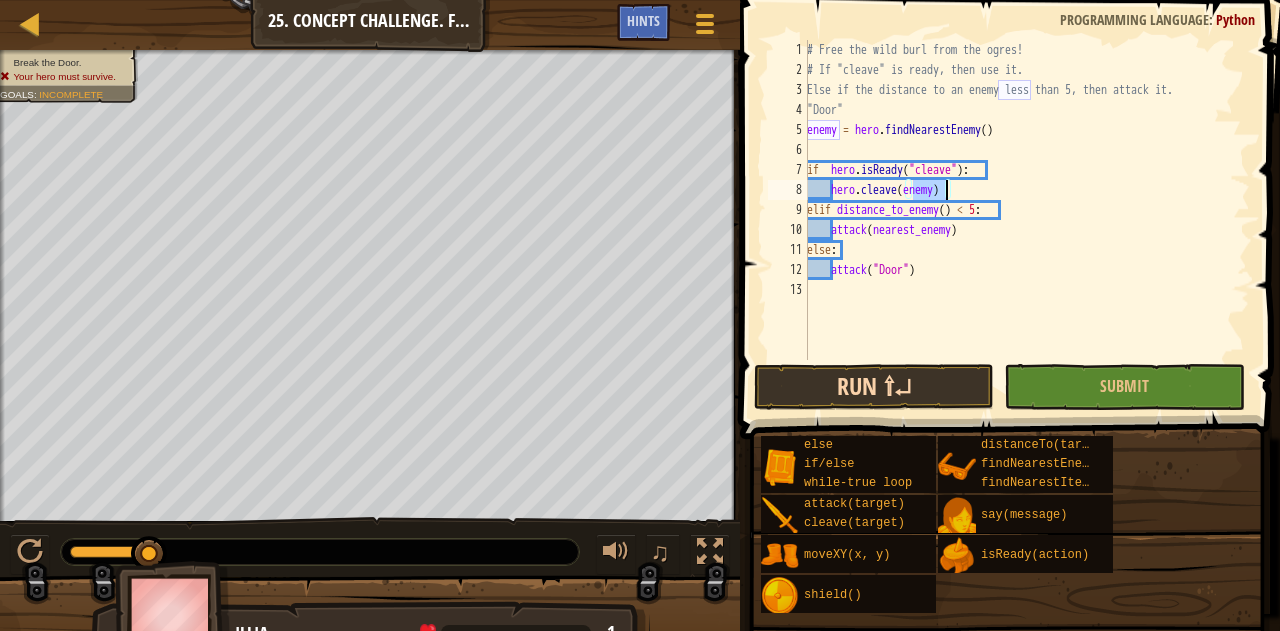 type on "hero.cleave(enemy)" 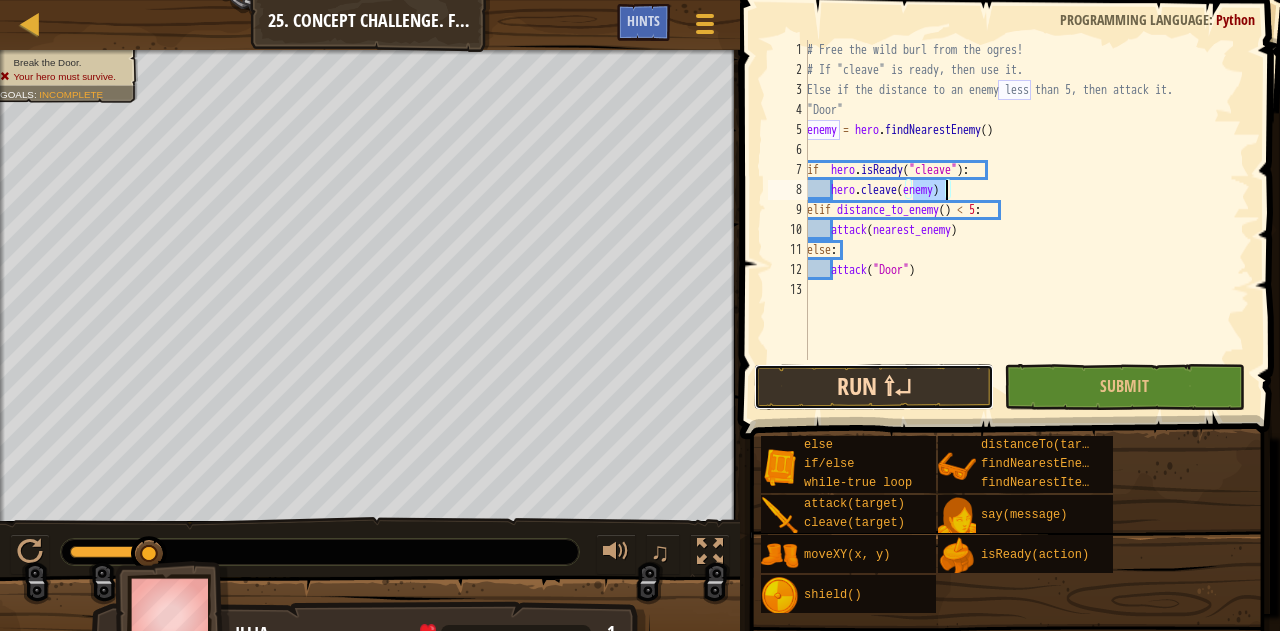 click on "Run ⇧↵" at bounding box center [874, 387] 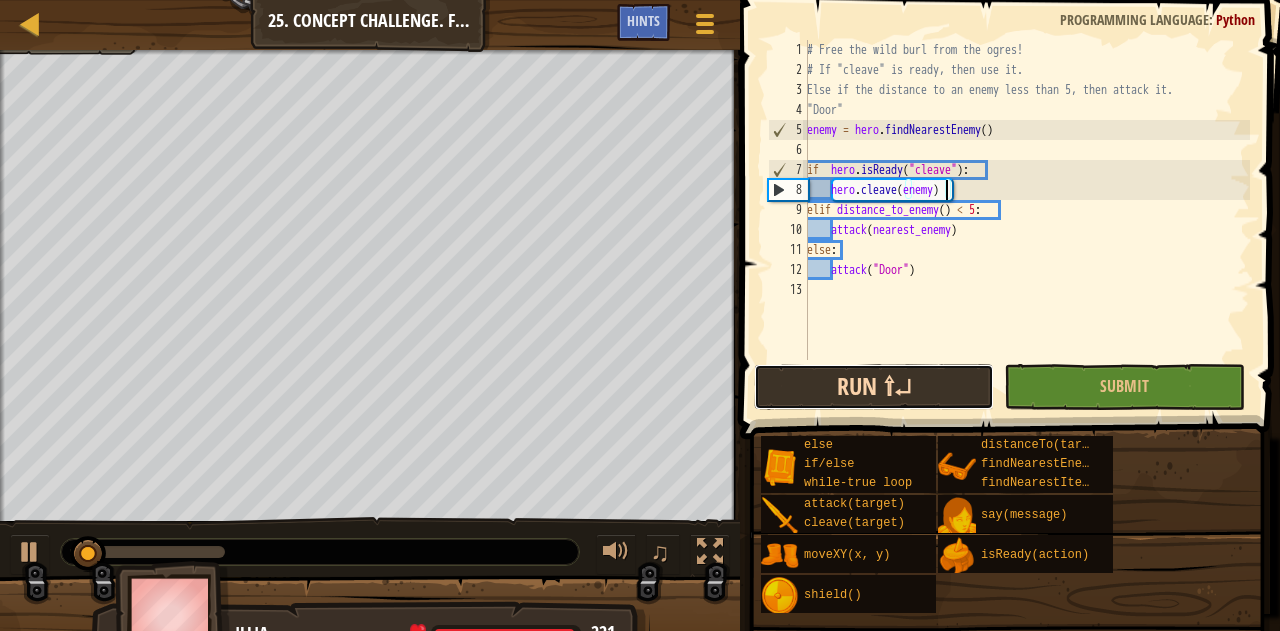 click on "Run ⇧↵" at bounding box center [874, 387] 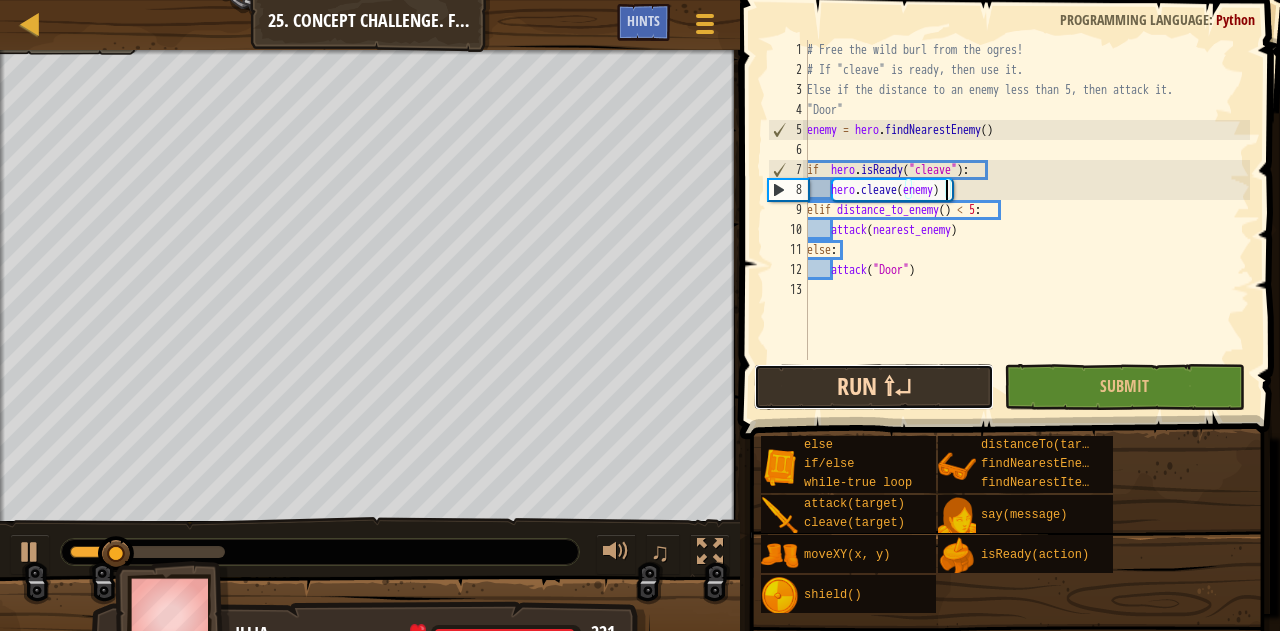 click on "Run ⇧↵" at bounding box center (874, 387) 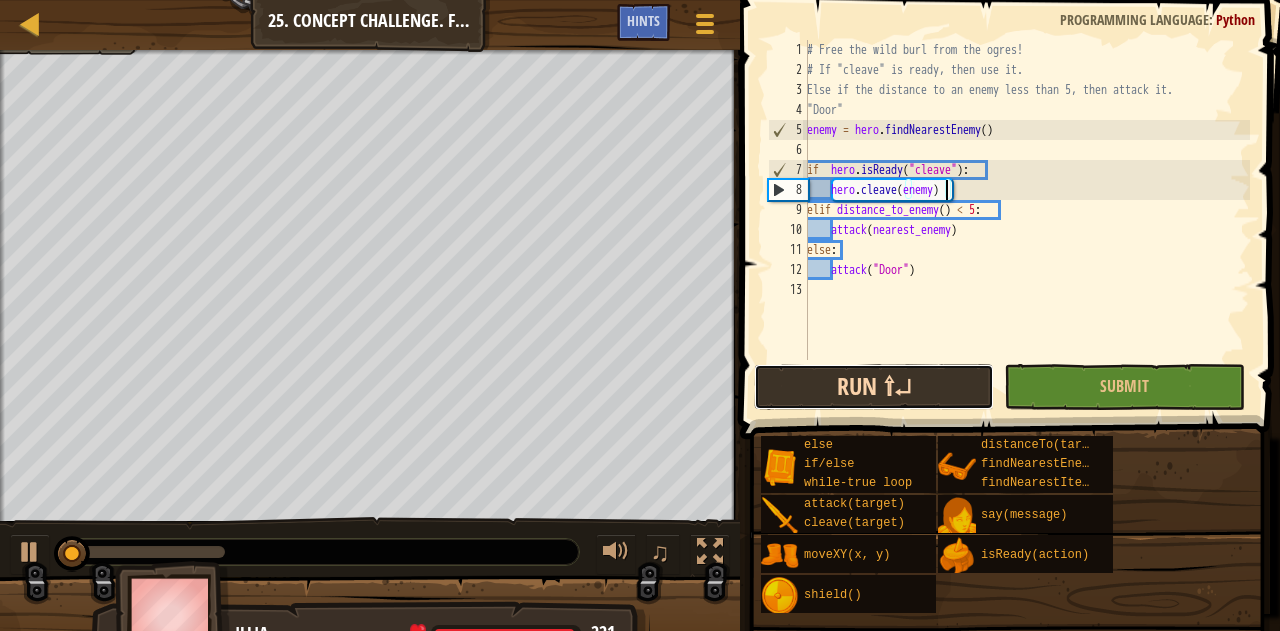 click on "Run ⇧↵" at bounding box center (874, 387) 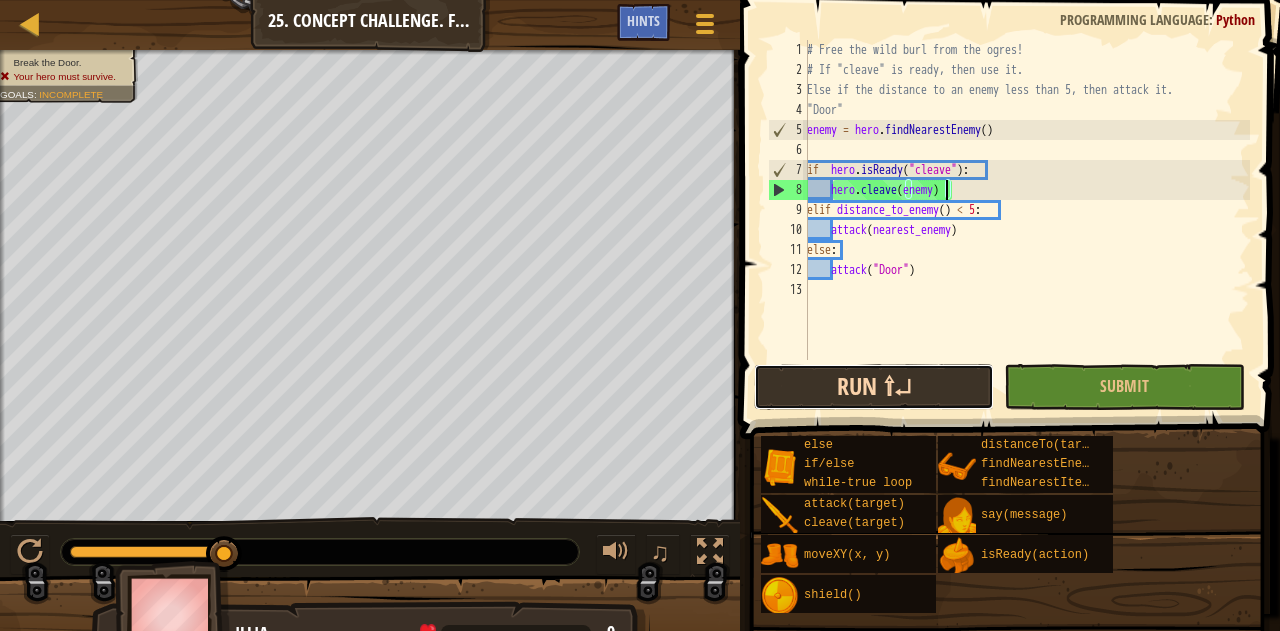 click on "Run ⇧↵" at bounding box center (874, 387) 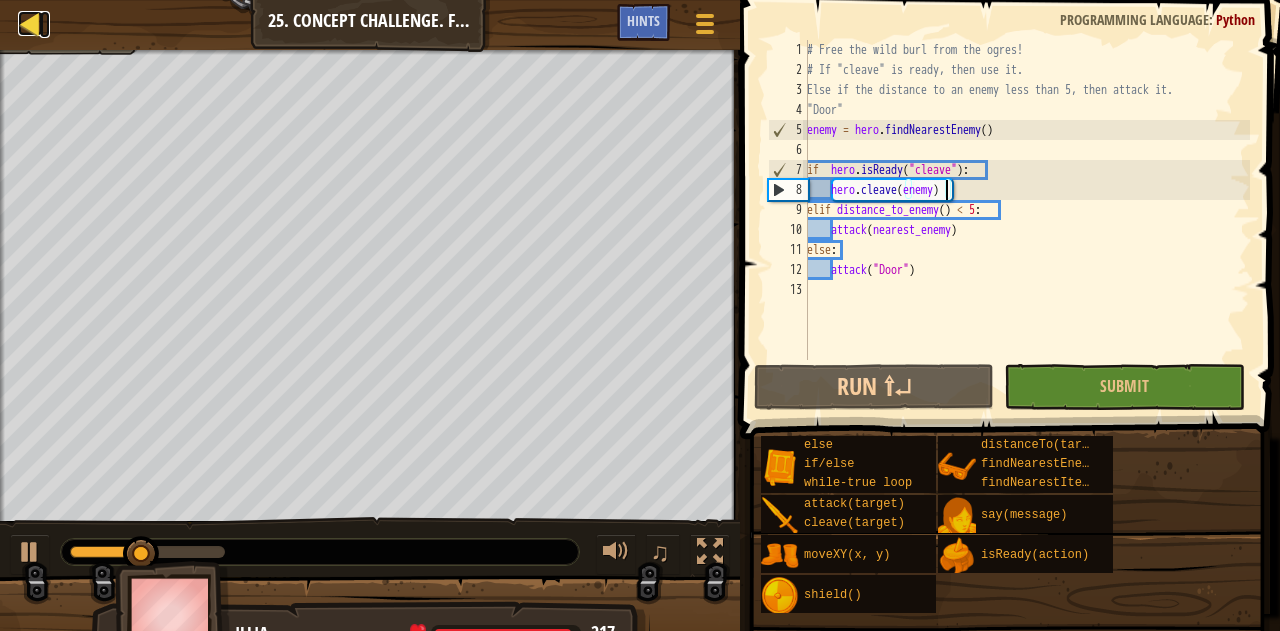 click at bounding box center (30, 23) 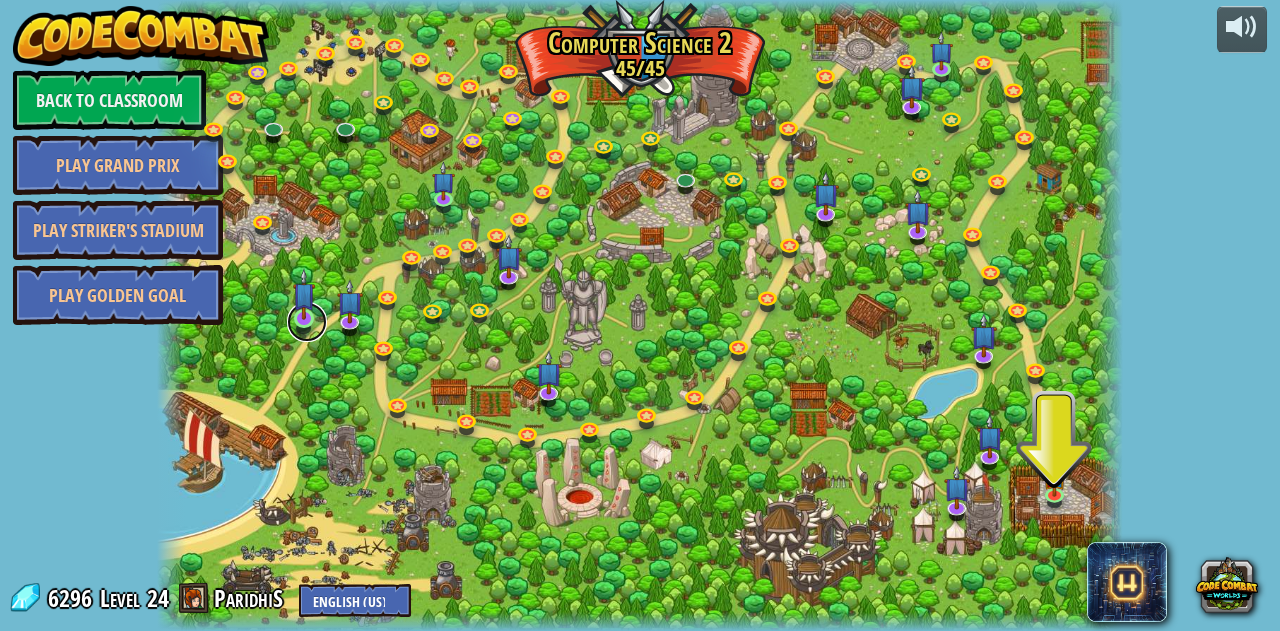 click at bounding box center (307, 322) 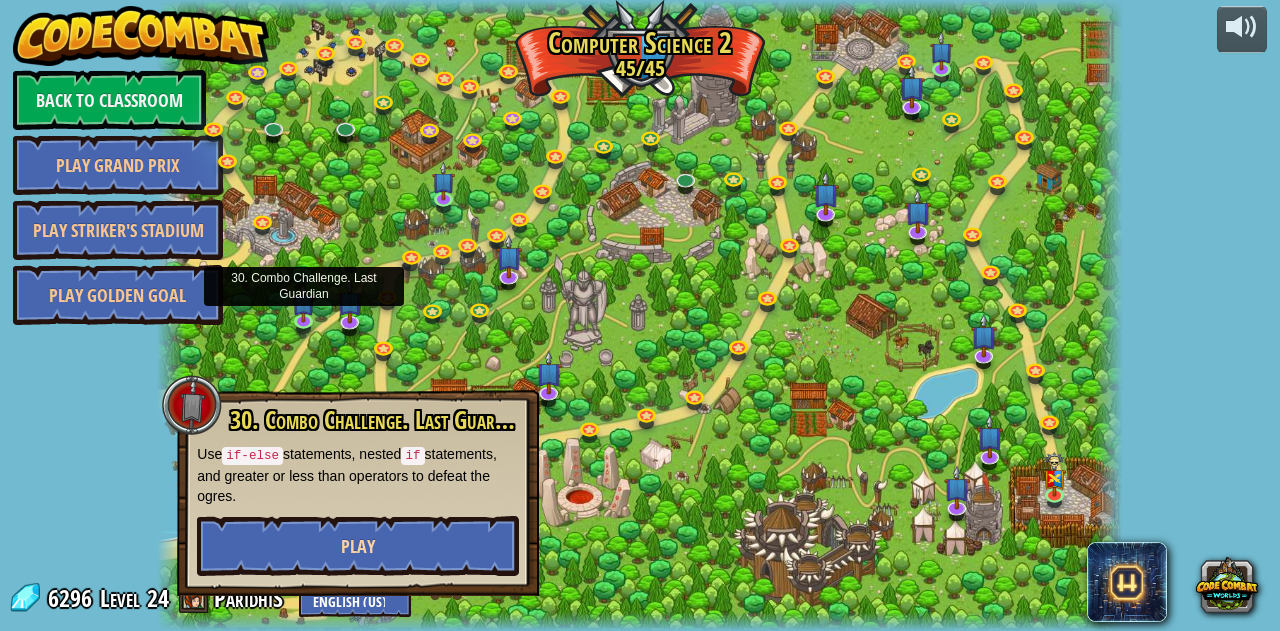 click on "Play" at bounding box center (358, 546) 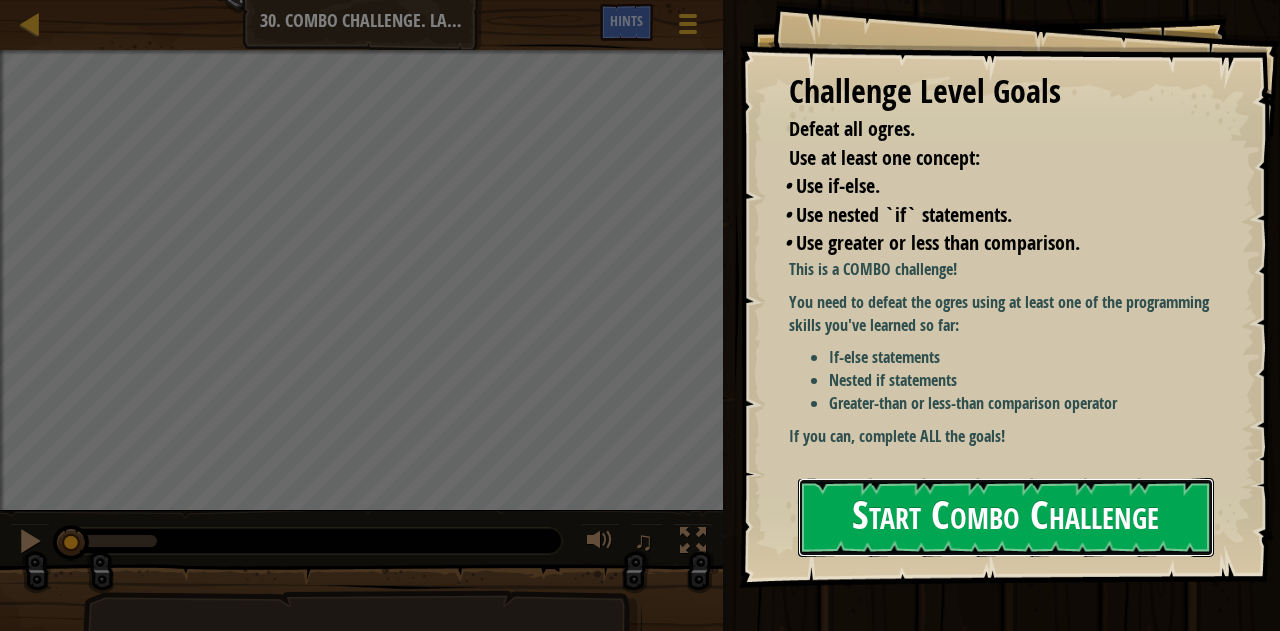 click on "Start Combo Challenge" at bounding box center (1006, 517) 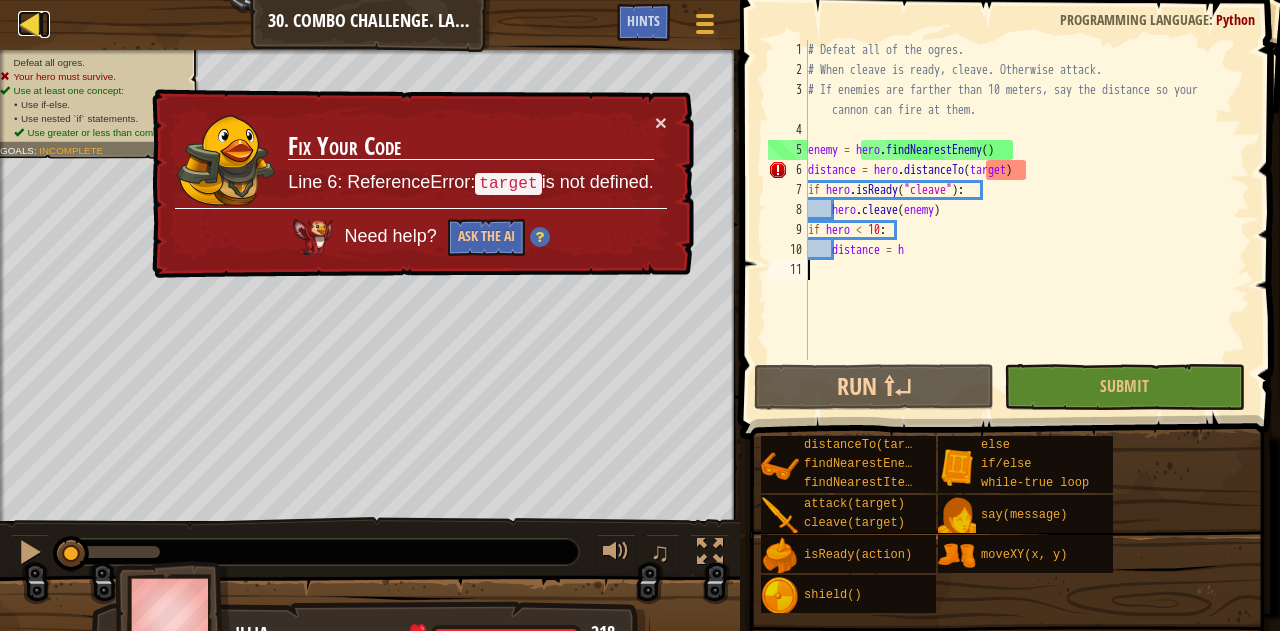 click at bounding box center (30, 23) 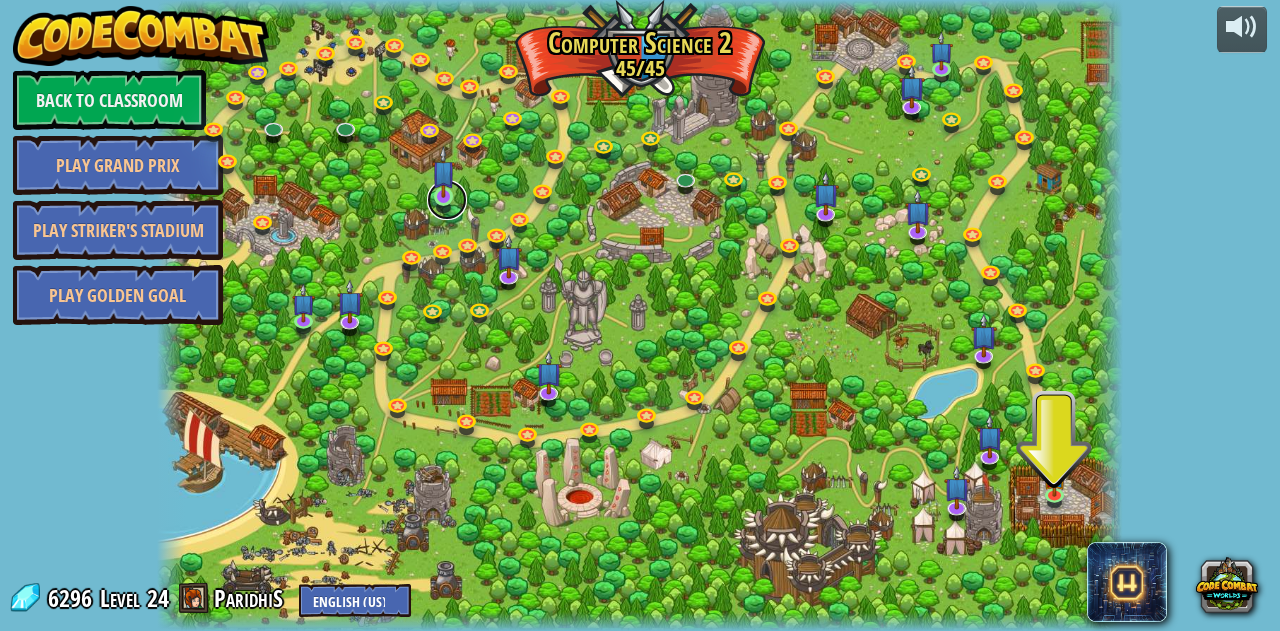 click at bounding box center [447, 200] 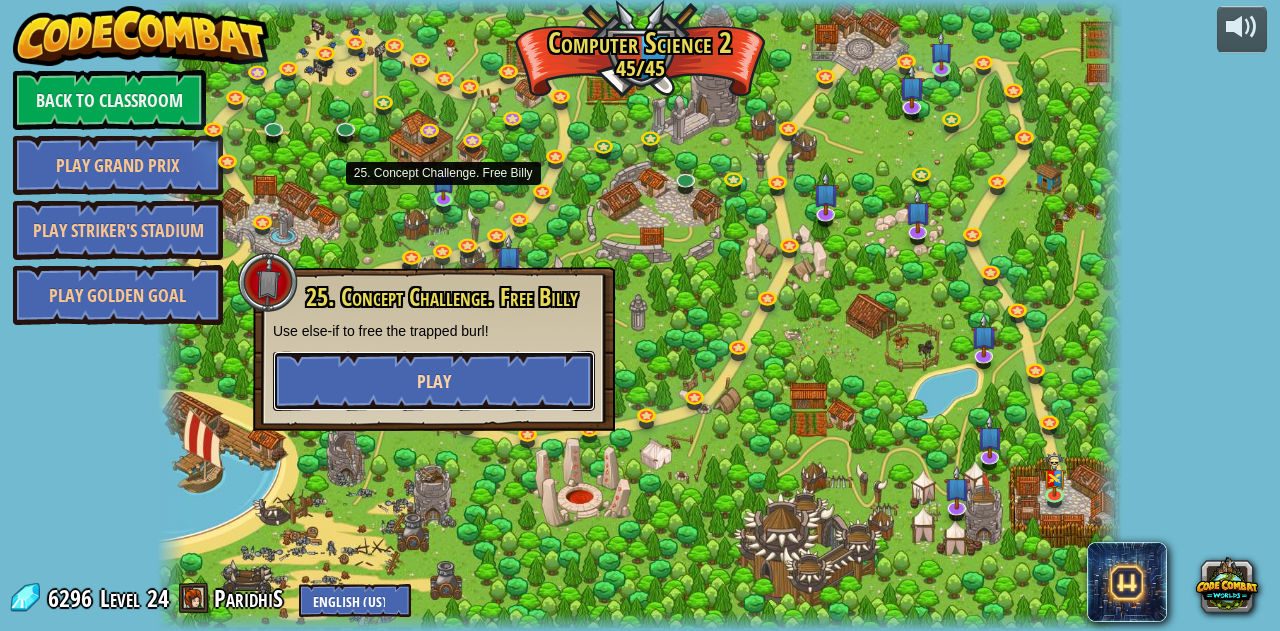click on "Play" at bounding box center [434, 381] 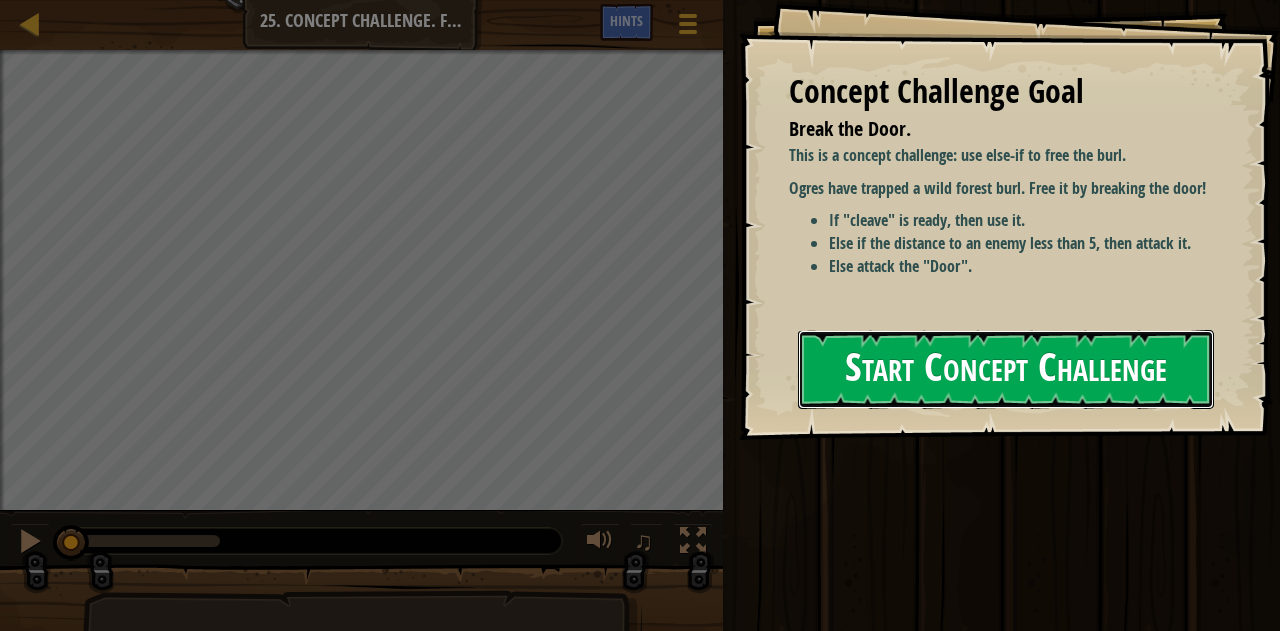 click on "Start Concept Challenge" at bounding box center [1006, 369] 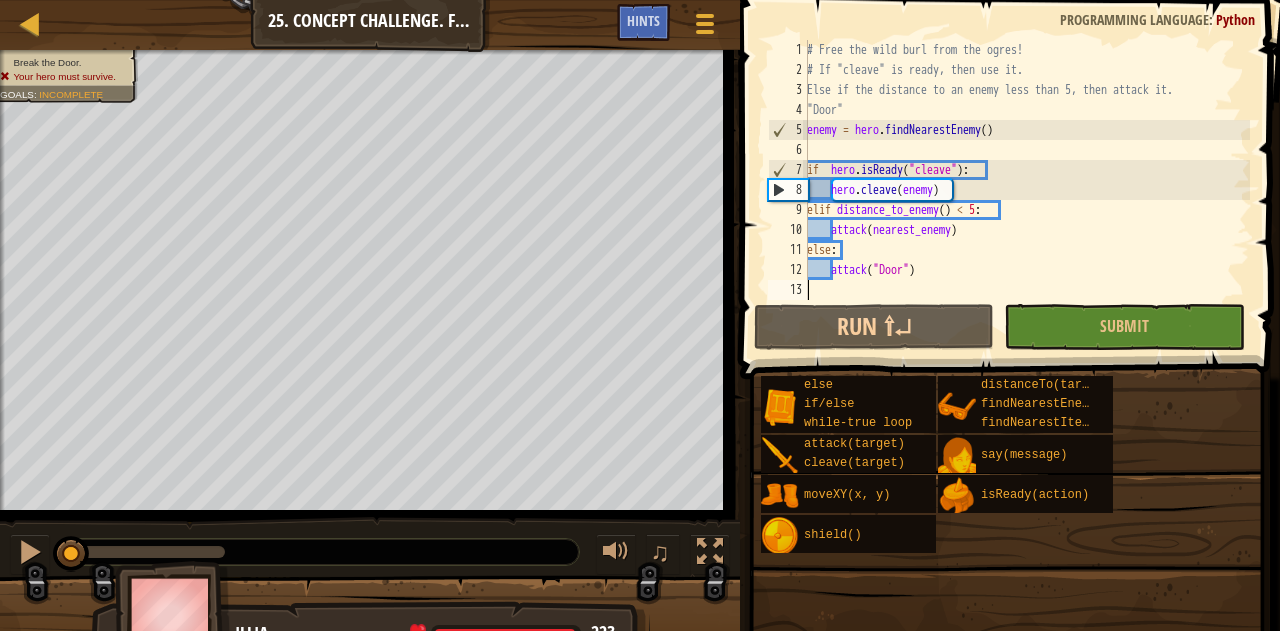 click on "Map Computer Science 2 25. Concept Challenge. Free Billy Game Menu Done Hints" at bounding box center [370, 25] 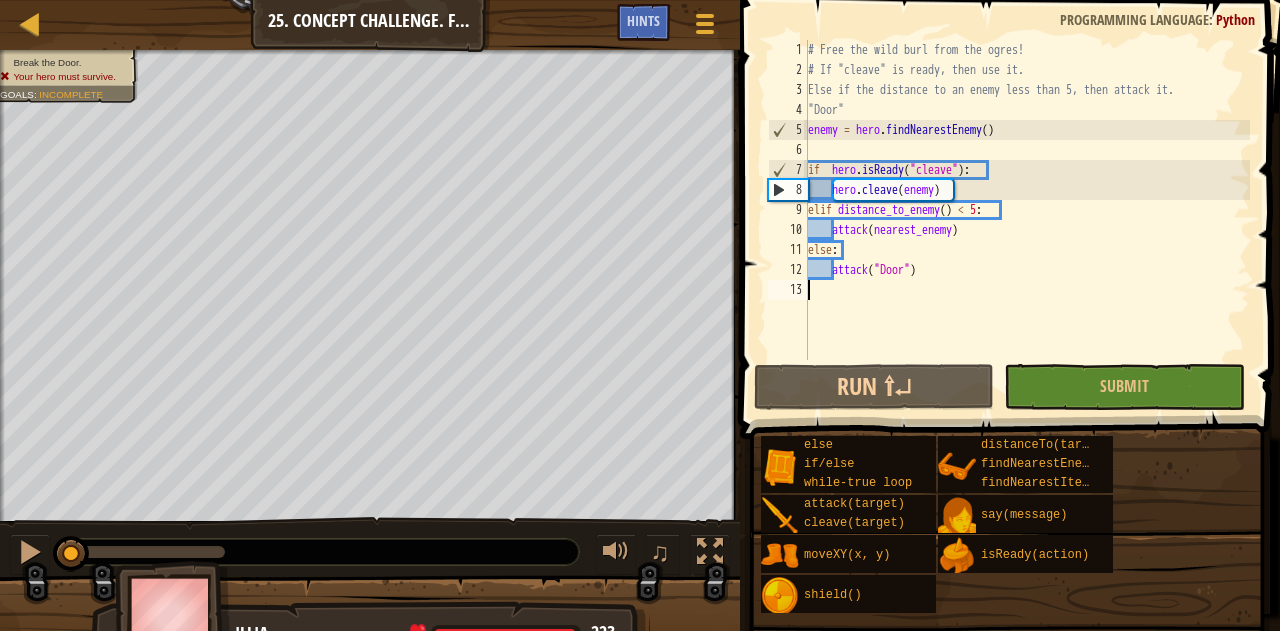 click on "Map Computer Science 2 25. Concept Challenge. Free Billy Game Menu Done Hints" at bounding box center (370, 25) 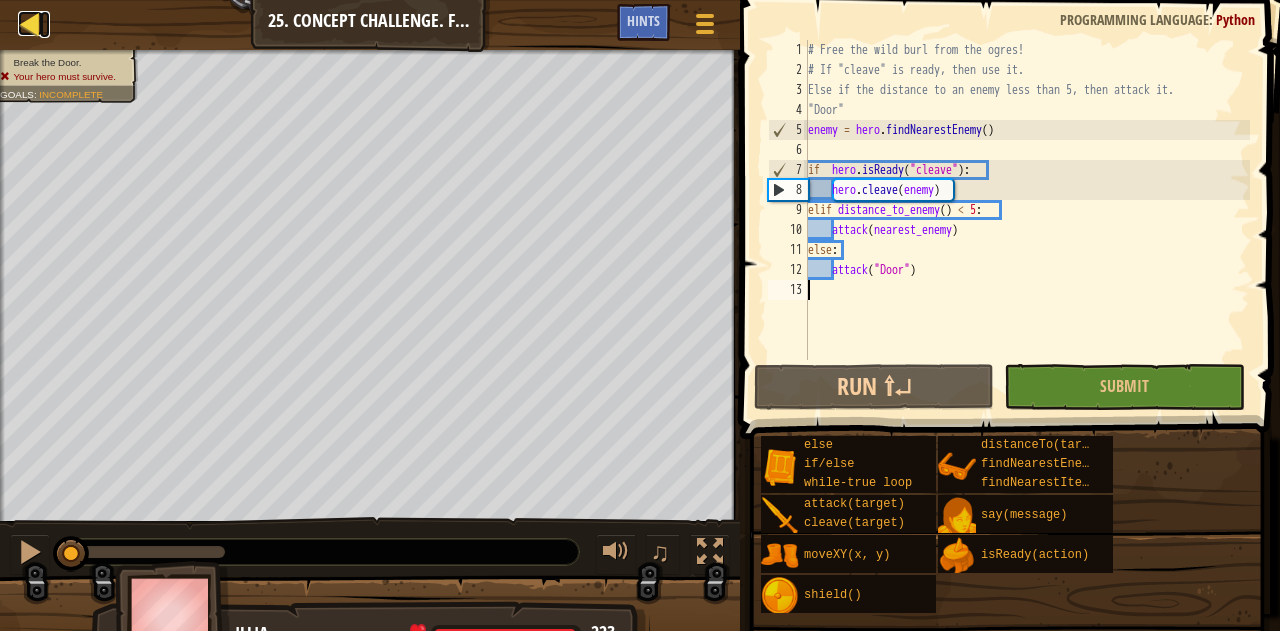 click at bounding box center [30, 23] 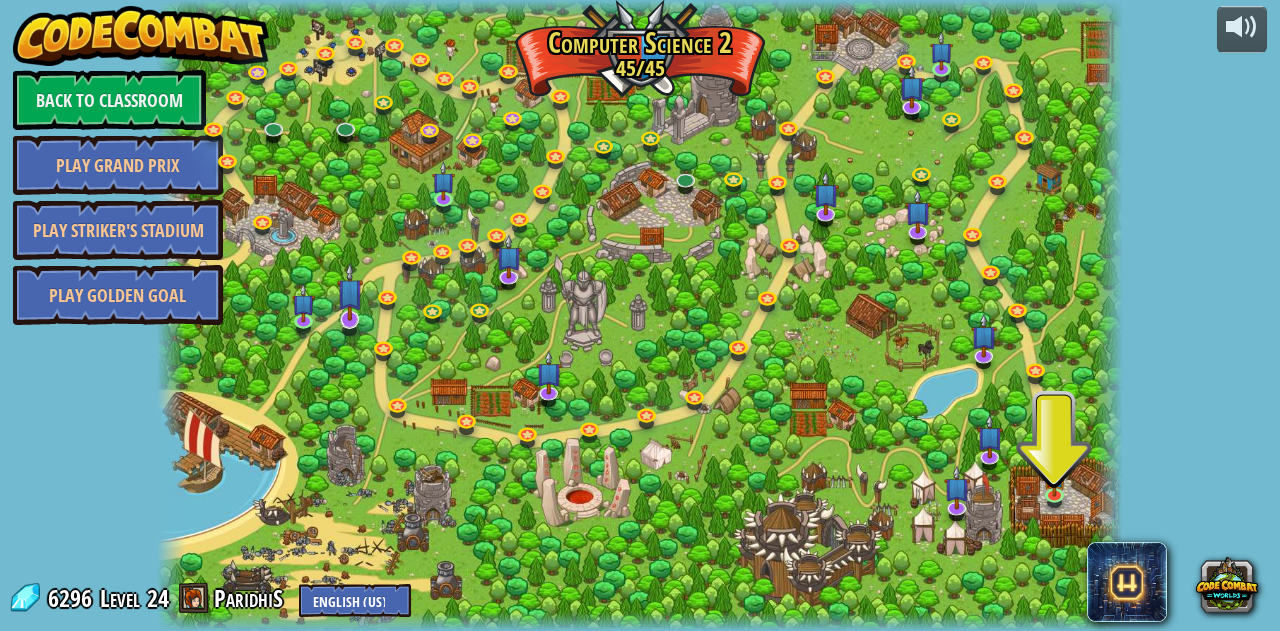 click at bounding box center (350, 292) 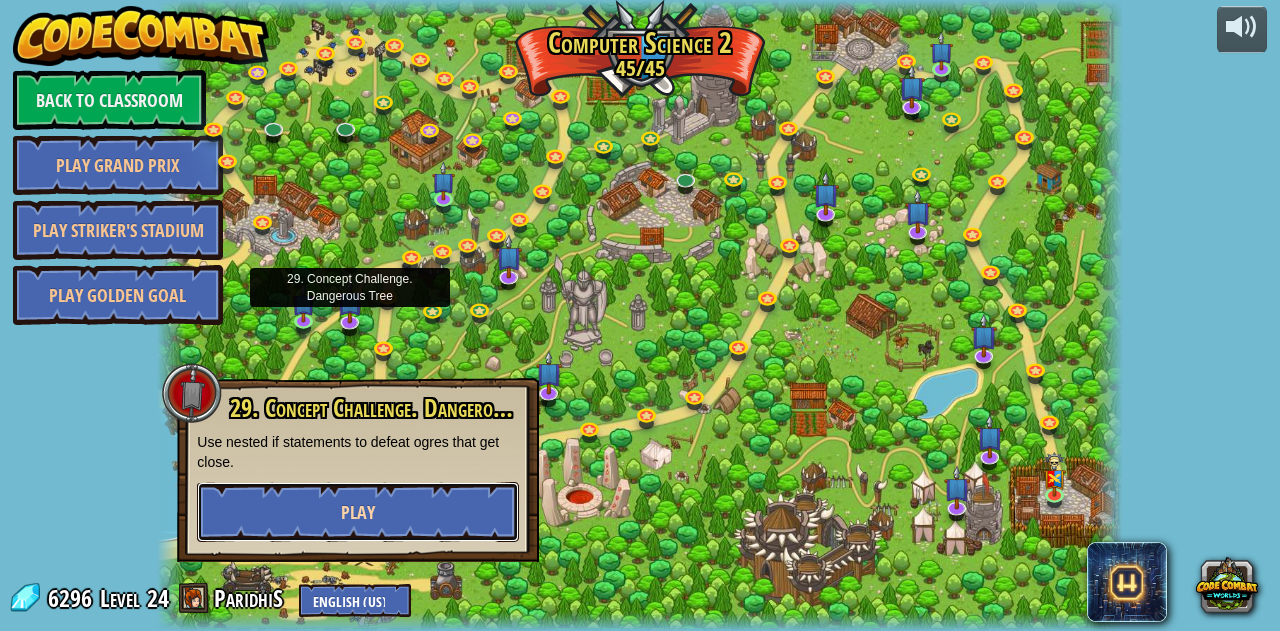 click on "Play" at bounding box center (358, 512) 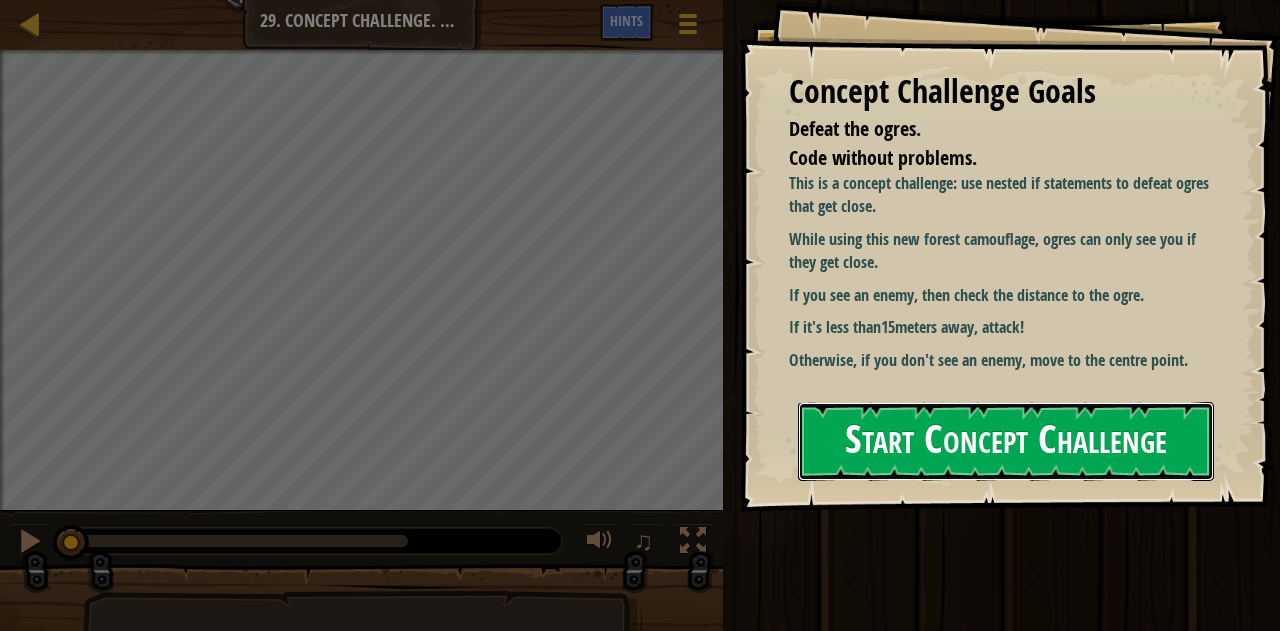 click on "Start Concept Challenge" at bounding box center (1006, 441) 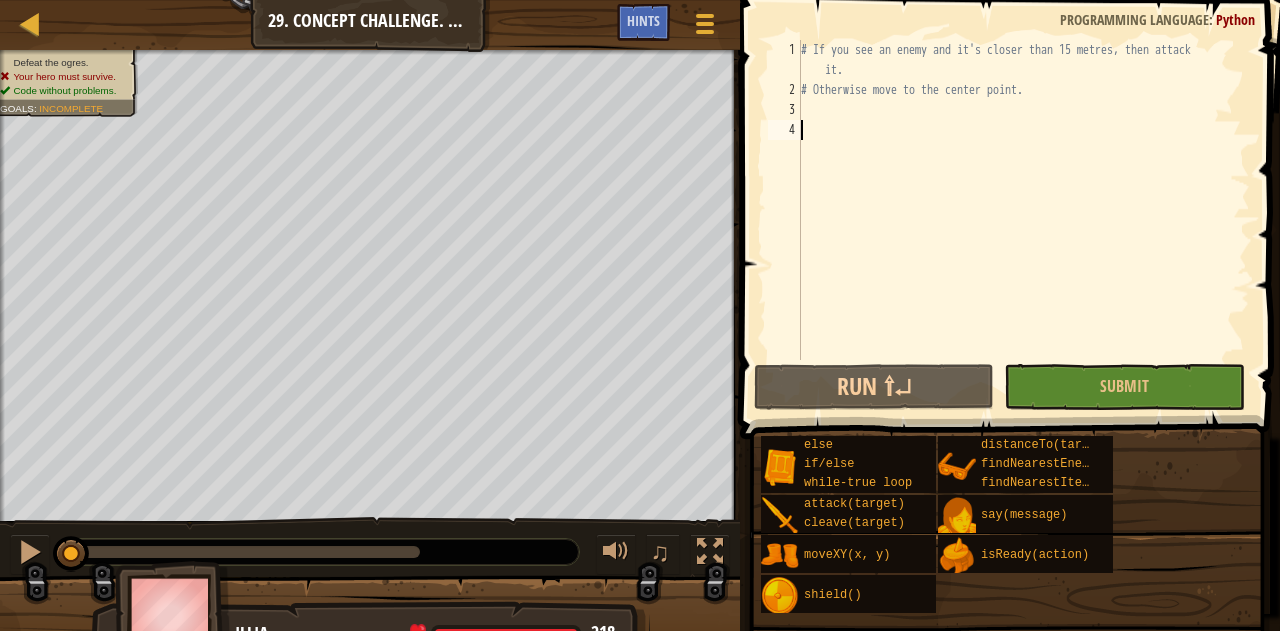 scroll, scrollTop: 9, scrollLeft: 0, axis: vertical 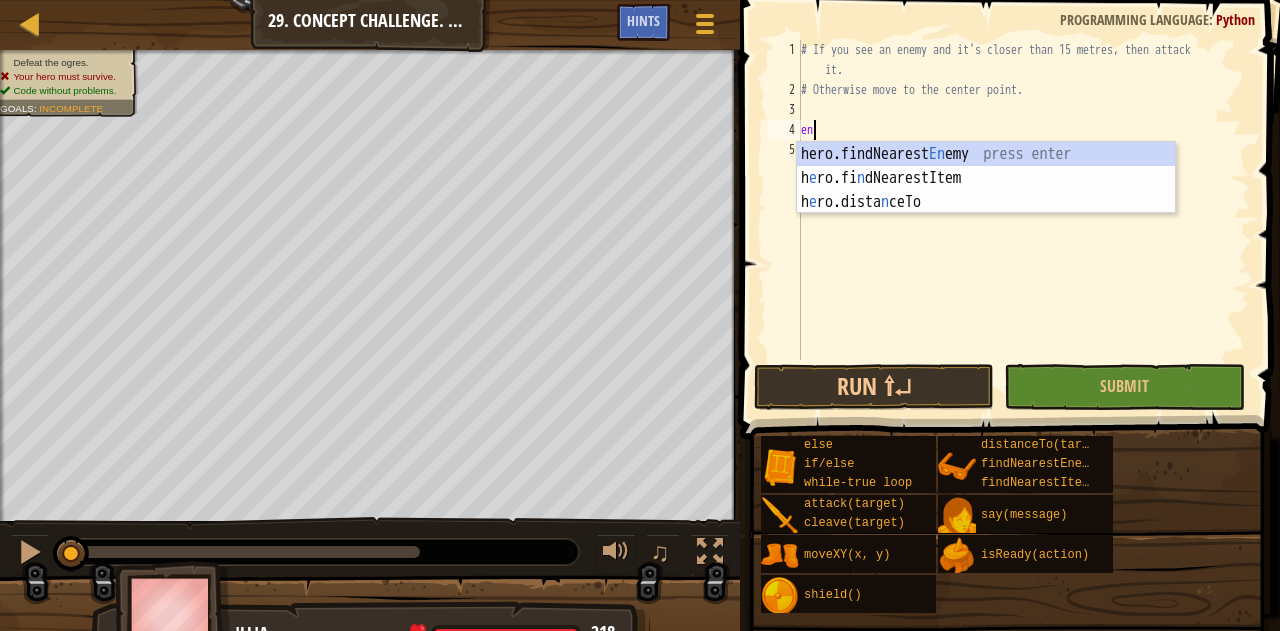 click on "hero.findNearest En emy press enter h e ro.fi n dN e arestItem press enter h e ro.dista n c e To press enter cl e aveWhe n Clos e press enter" at bounding box center (986, 202) 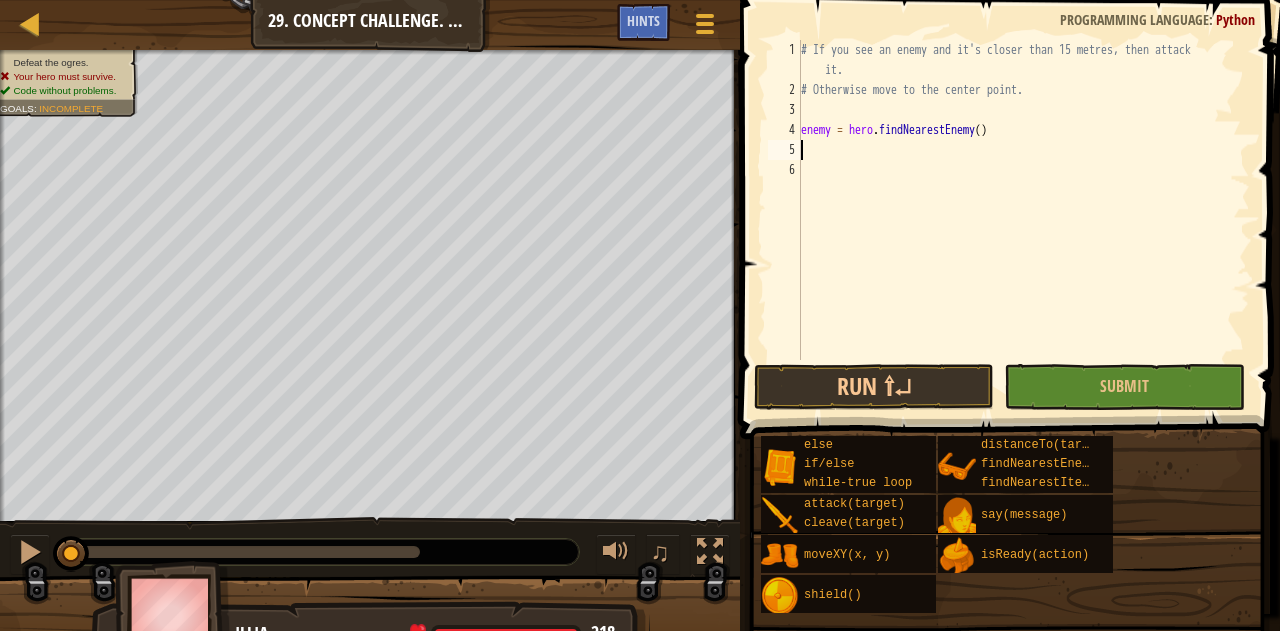 type on "h" 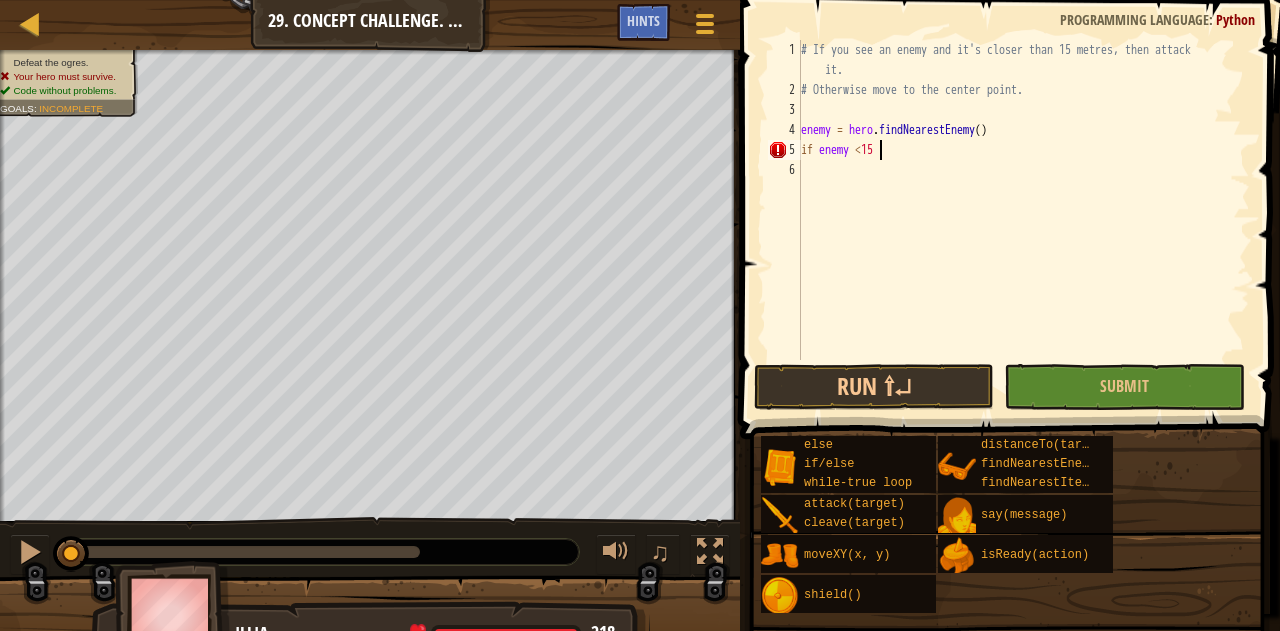 scroll, scrollTop: 9, scrollLeft: 5, axis: both 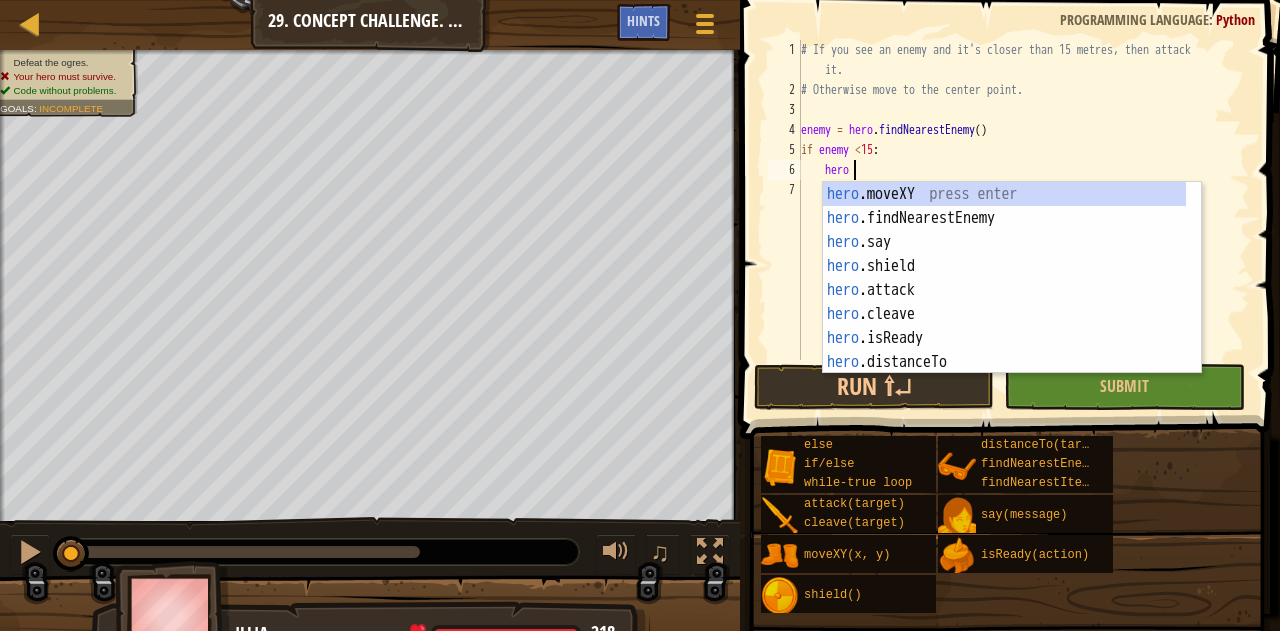 click on "# If you see an enemy and it's closer than 15 metres, then attack       it. # Otherwise move to the center point. enemy   =   hero . findNearestEnemy ( ) if   enemy   < 15 :      hero" at bounding box center [1023, 230] 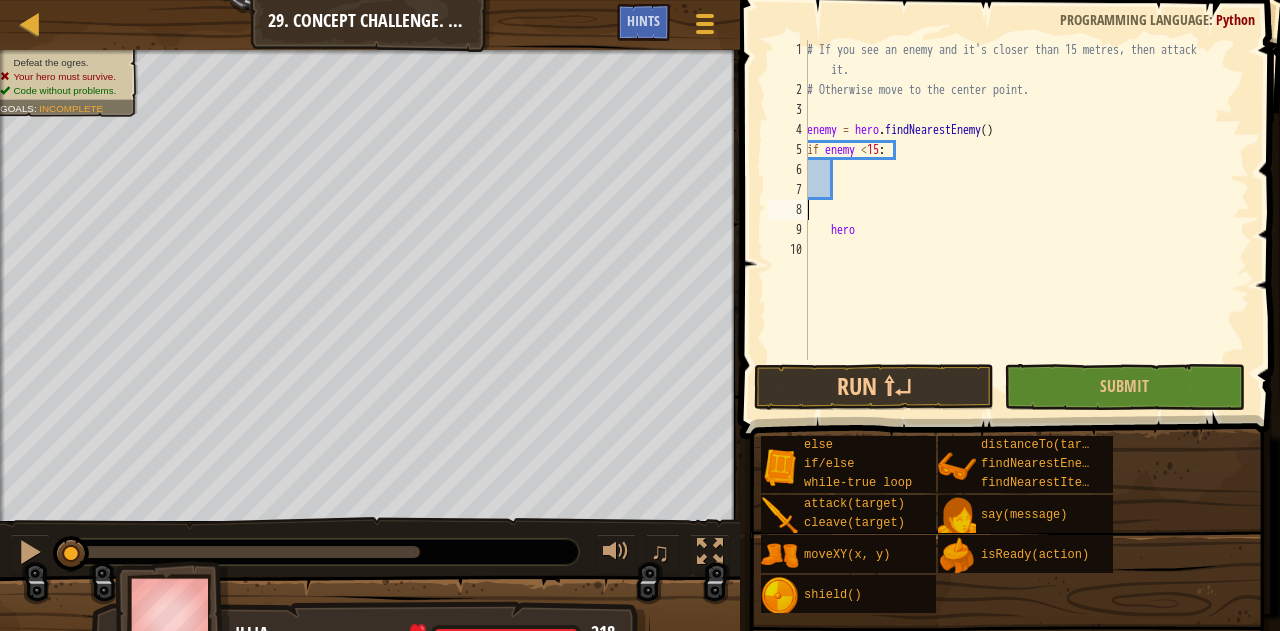 scroll, scrollTop: 9, scrollLeft: 0, axis: vertical 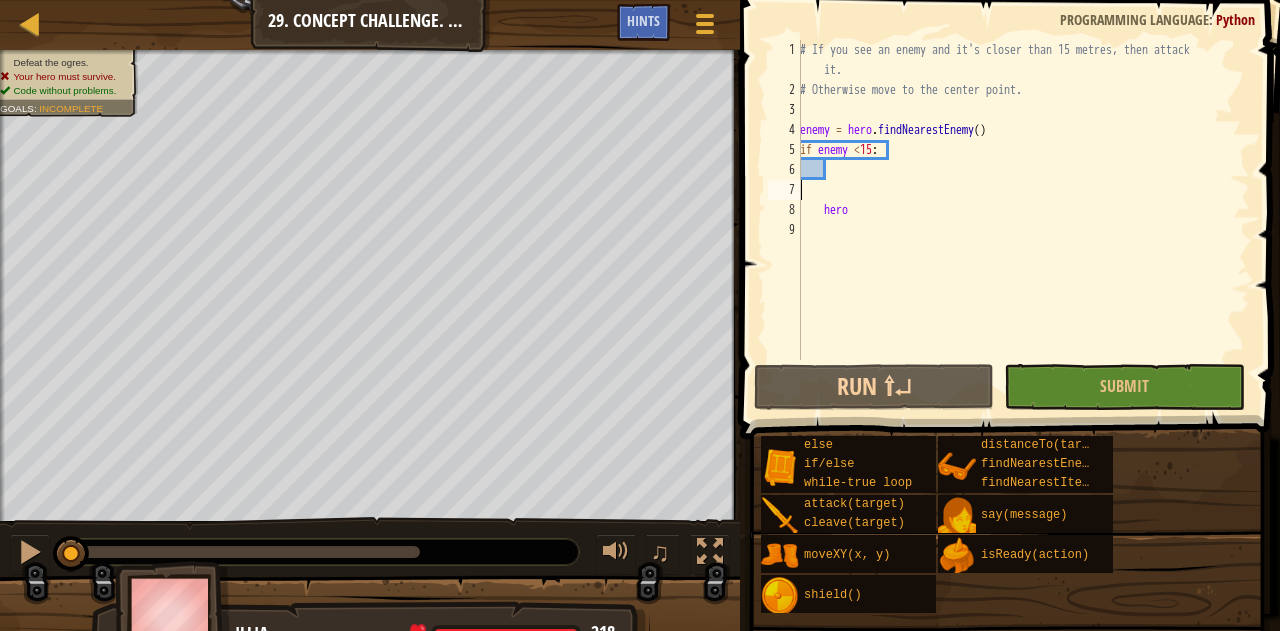 click on "# If you see an enemy and it's closer than 15 metres, then attack       it. # Otherwise move to the center point. enemy   =   hero . findNearestEnemy ( ) if   enemy   < 15 :           hero" at bounding box center (1023, 230) 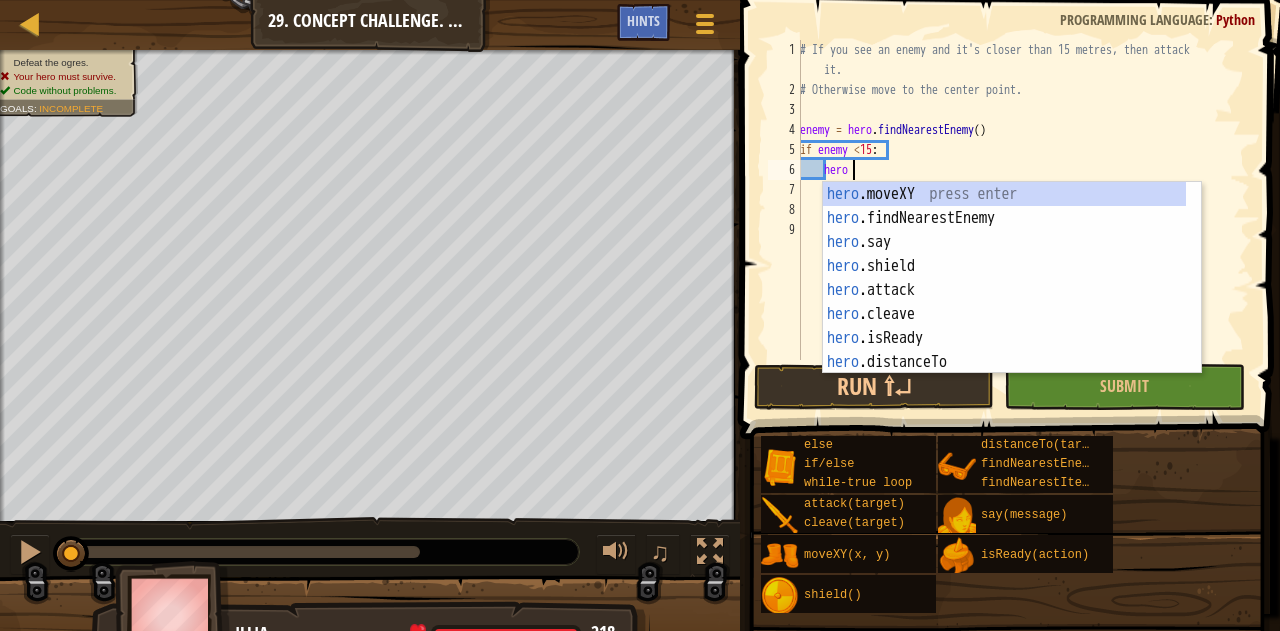 scroll, scrollTop: 9, scrollLeft: 3, axis: both 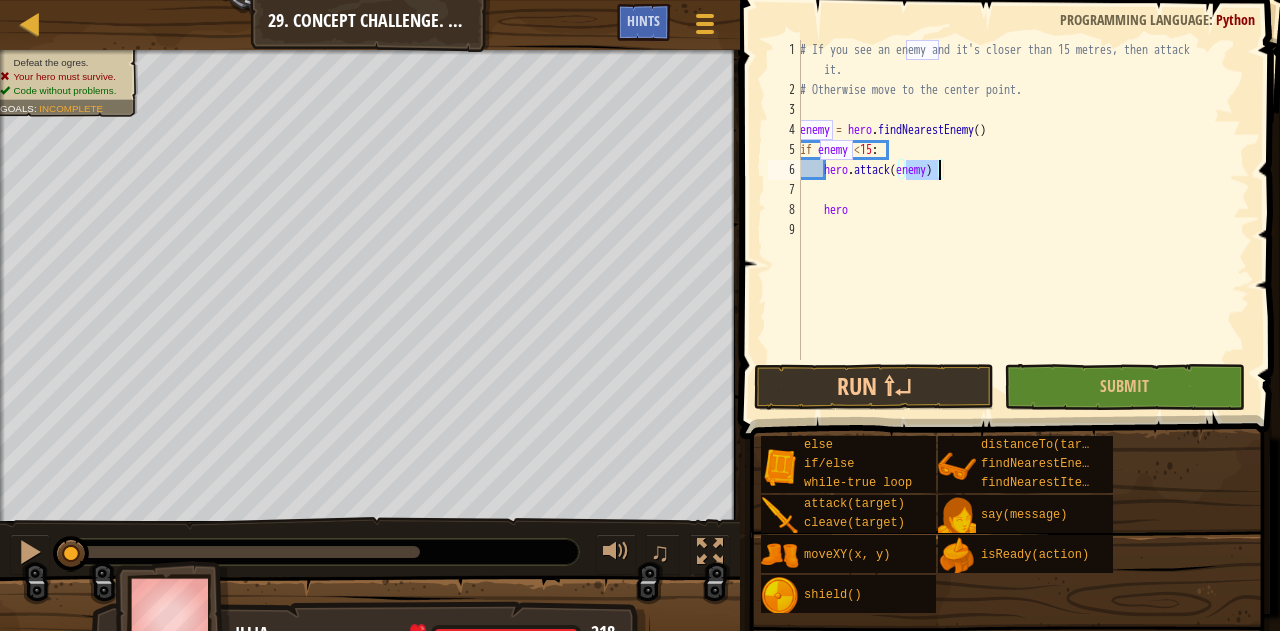 click on "# If you see an enemy and it's closer than 15 metres, then attack       it. # Otherwise move to the center point. enemy   =   hero . findNearestEnemy ( ) if   enemy   < 15 :      hero . attack ( enemy )      hero" at bounding box center (1023, 230) 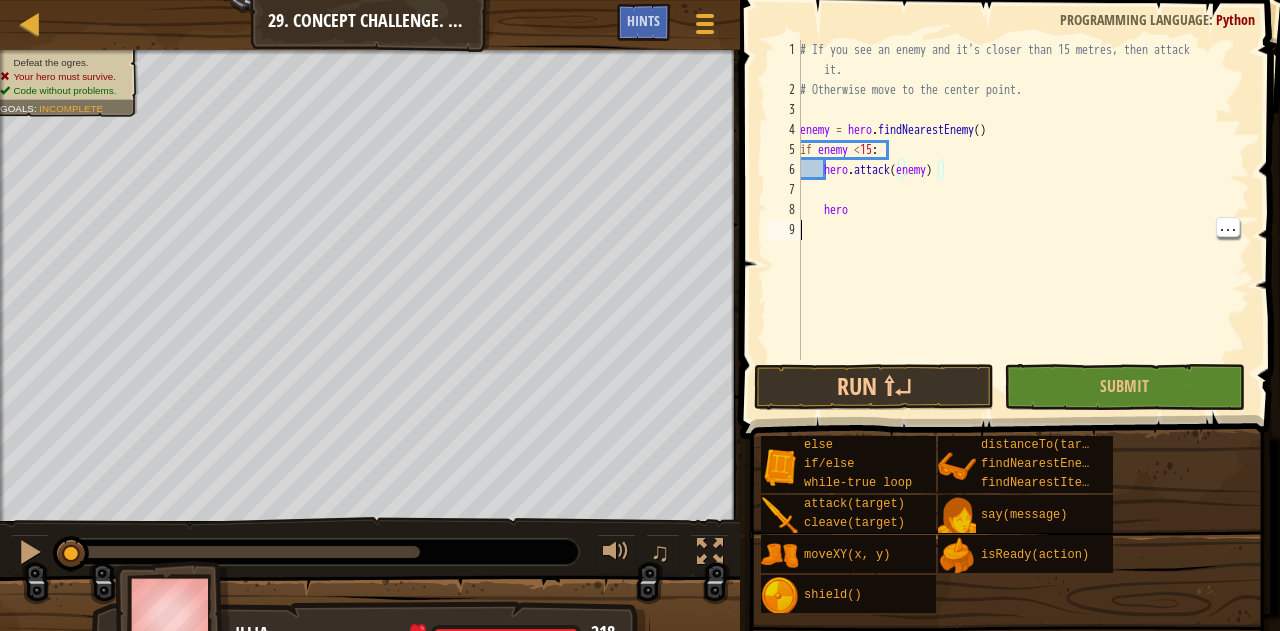 scroll, scrollTop: 9, scrollLeft: 0, axis: vertical 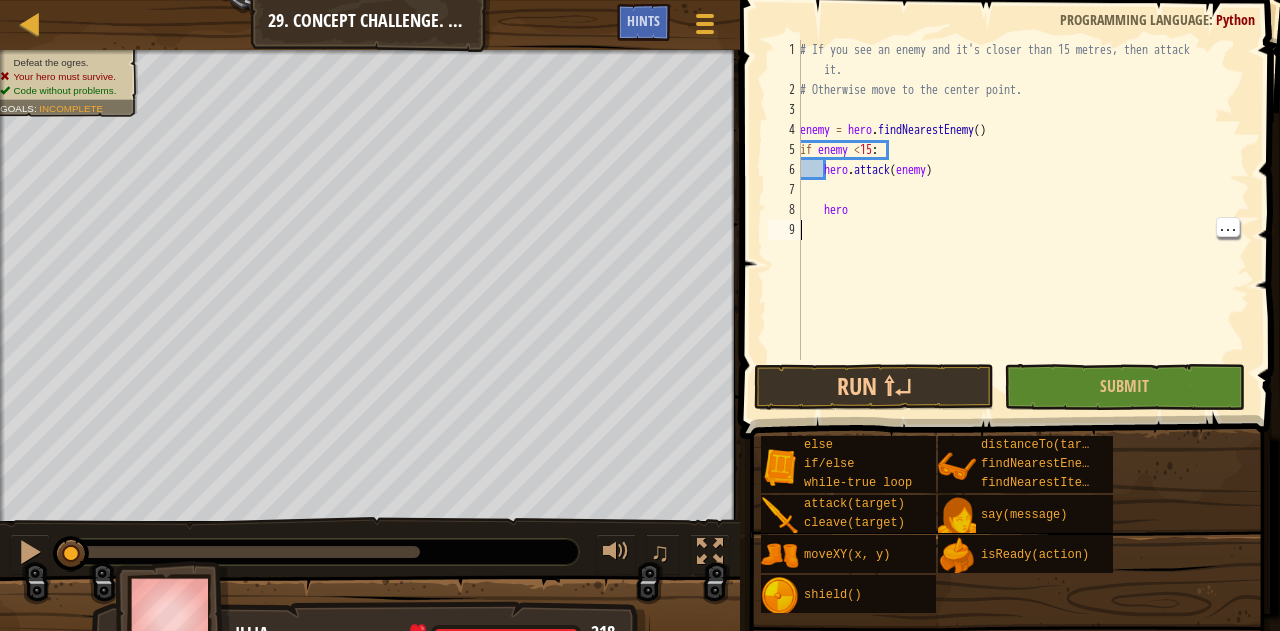 click on "# If you see an enemy and it's closer than 15 metres, then attack       it. # Otherwise move to the center point. enemy   =   hero . findNearestEnemy ( ) if   enemy   < 15 :      hero . attack ( enemy )      hero" at bounding box center [1023, 230] 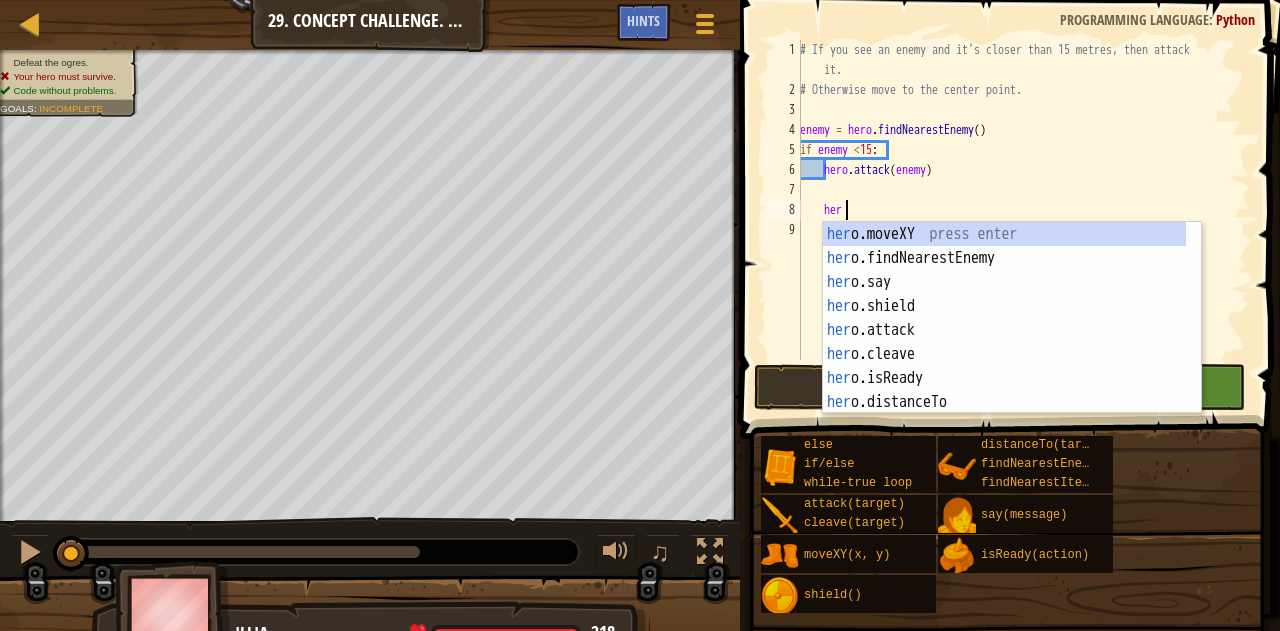 type on "h" 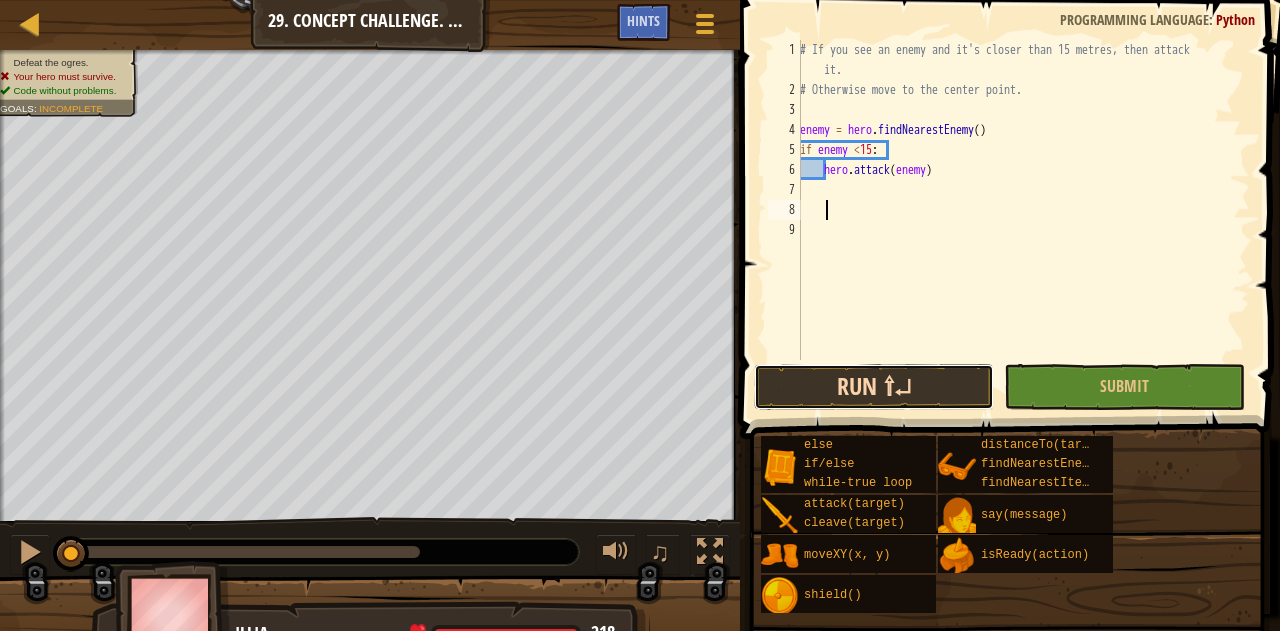 click on "Run ⇧↵" at bounding box center (874, 387) 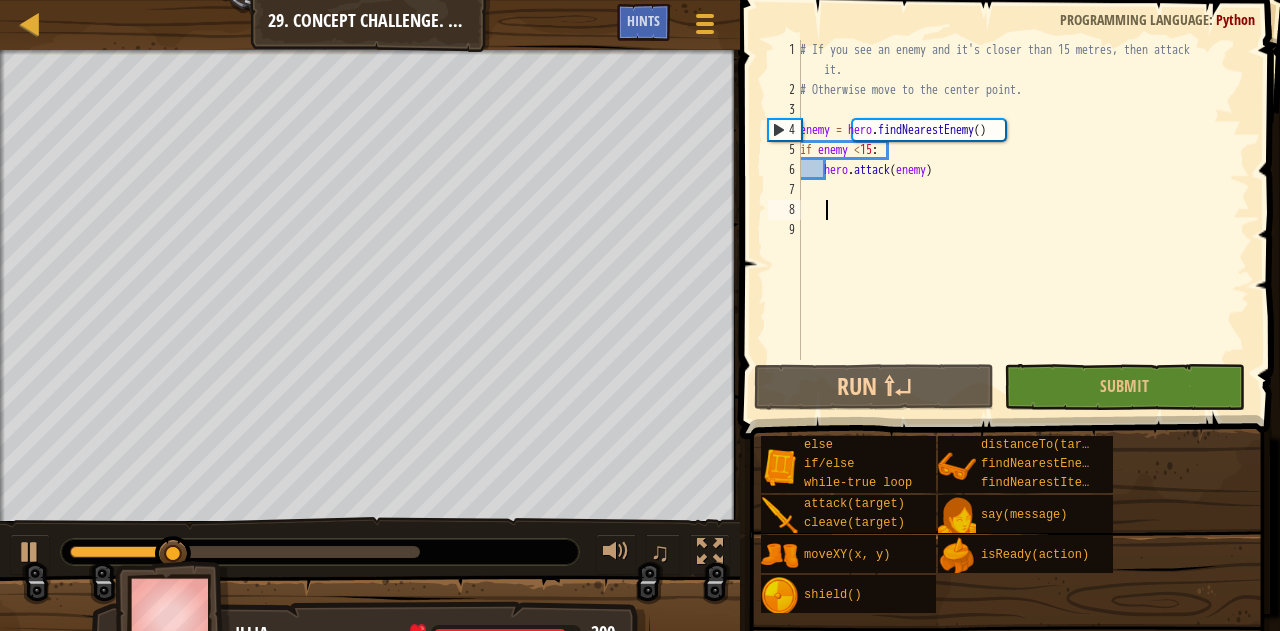 click on "if enemy < 15: hero.attack(enemy)" at bounding box center [1023, 230] 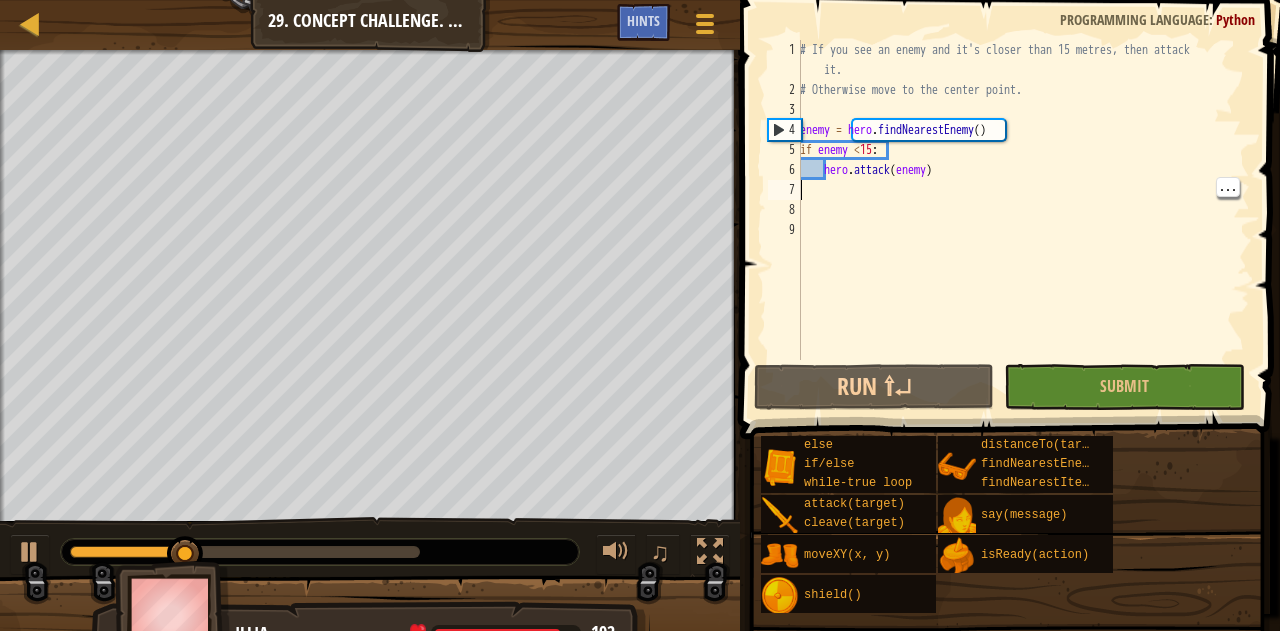 click on "if enemy < 15: hero.attack(enemy)" at bounding box center (1023, 230) 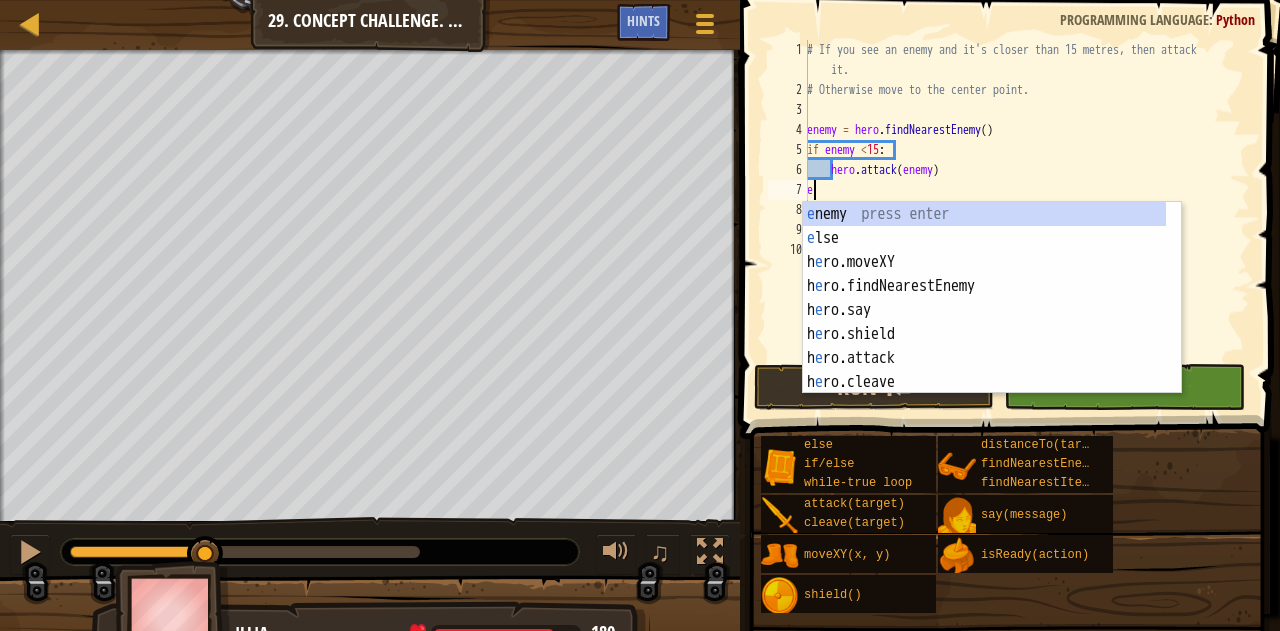 scroll, scrollTop: 9, scrollLeft: 0, axis: vertical 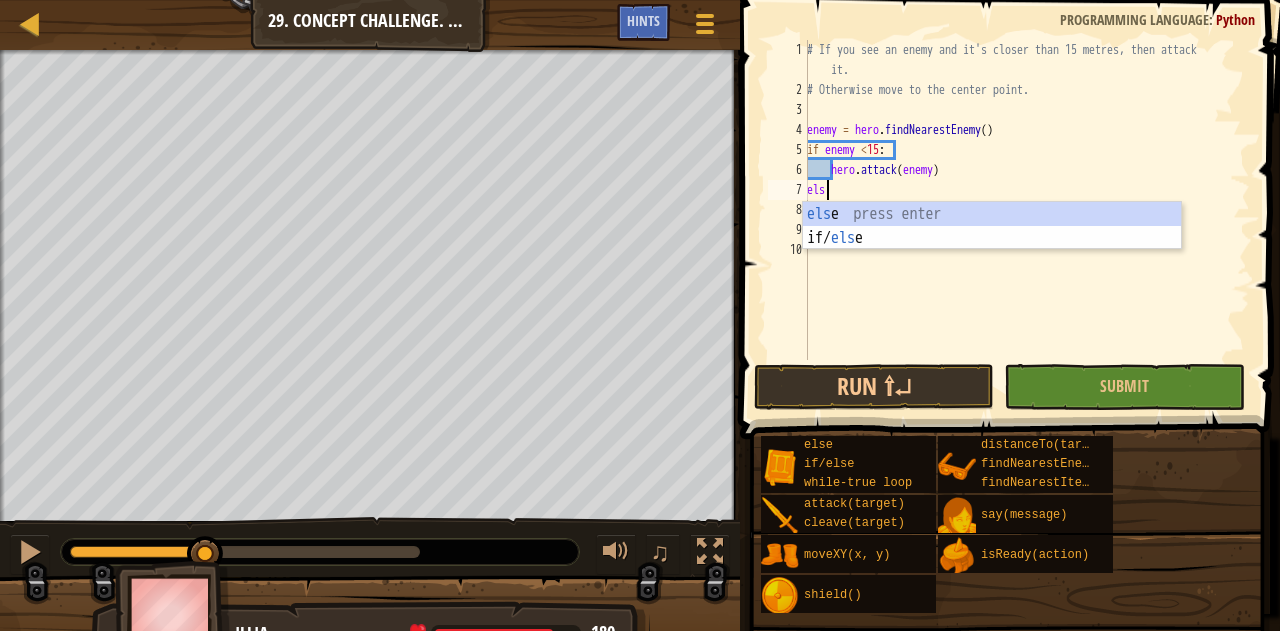 type on "else" 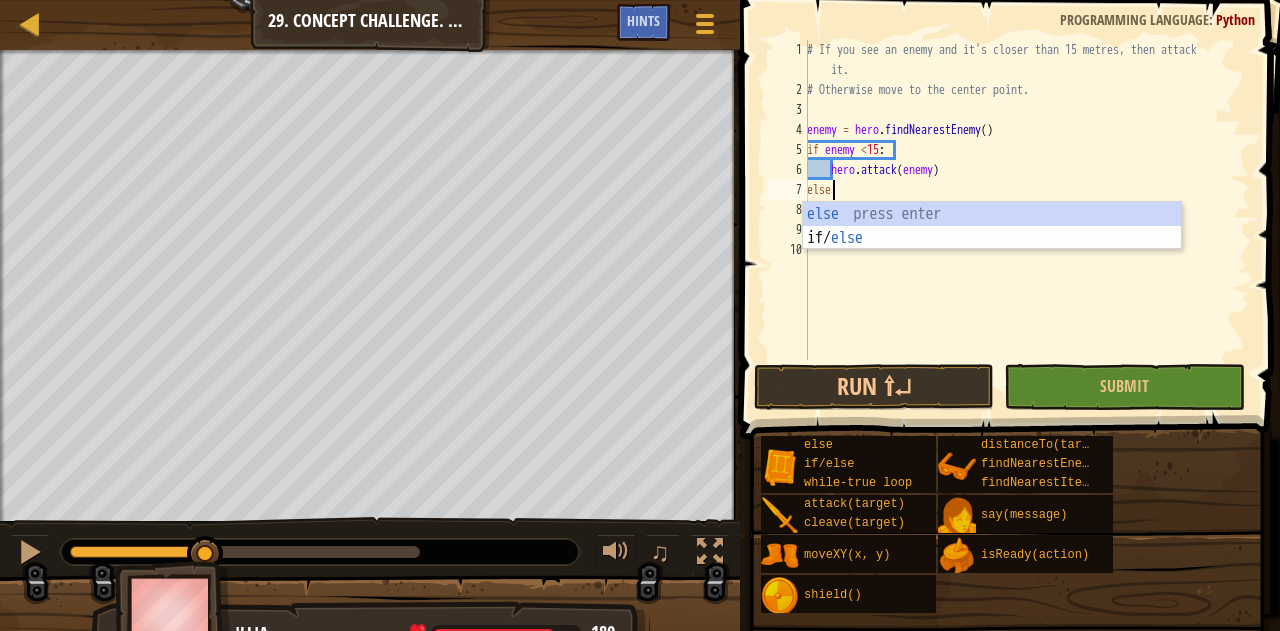 click on "else press enter if/ else press enter" at bounding box center (992, 250) 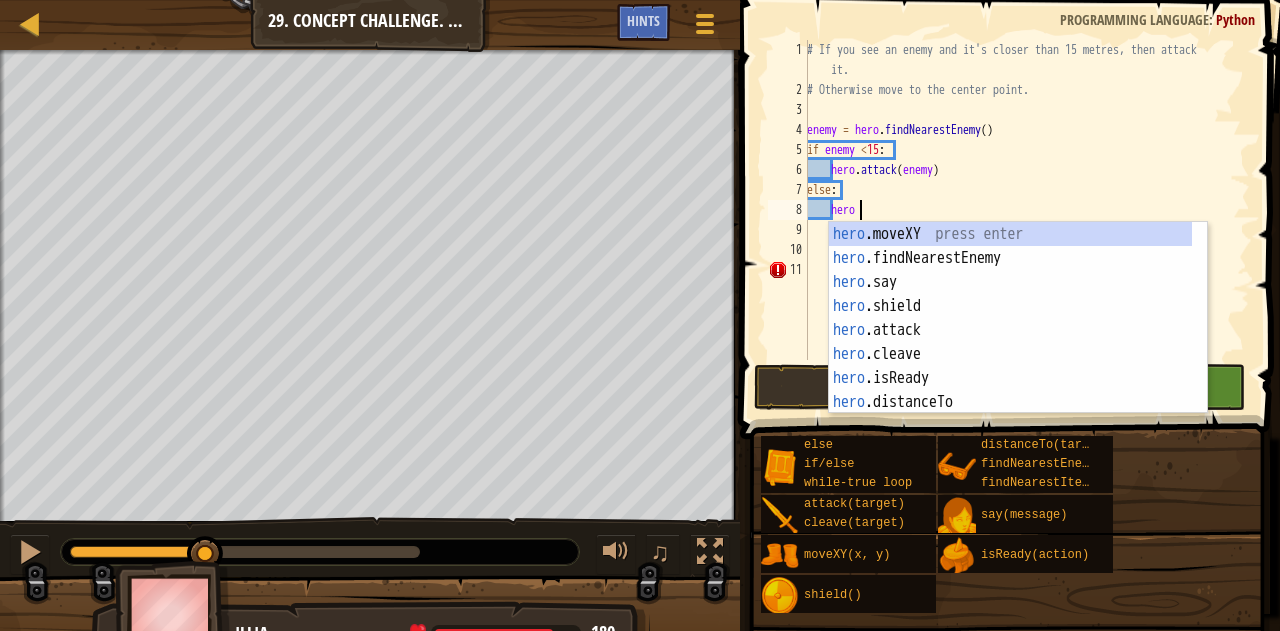 scroll, scrollTop: 9, scrollLeft: 3, axis: both 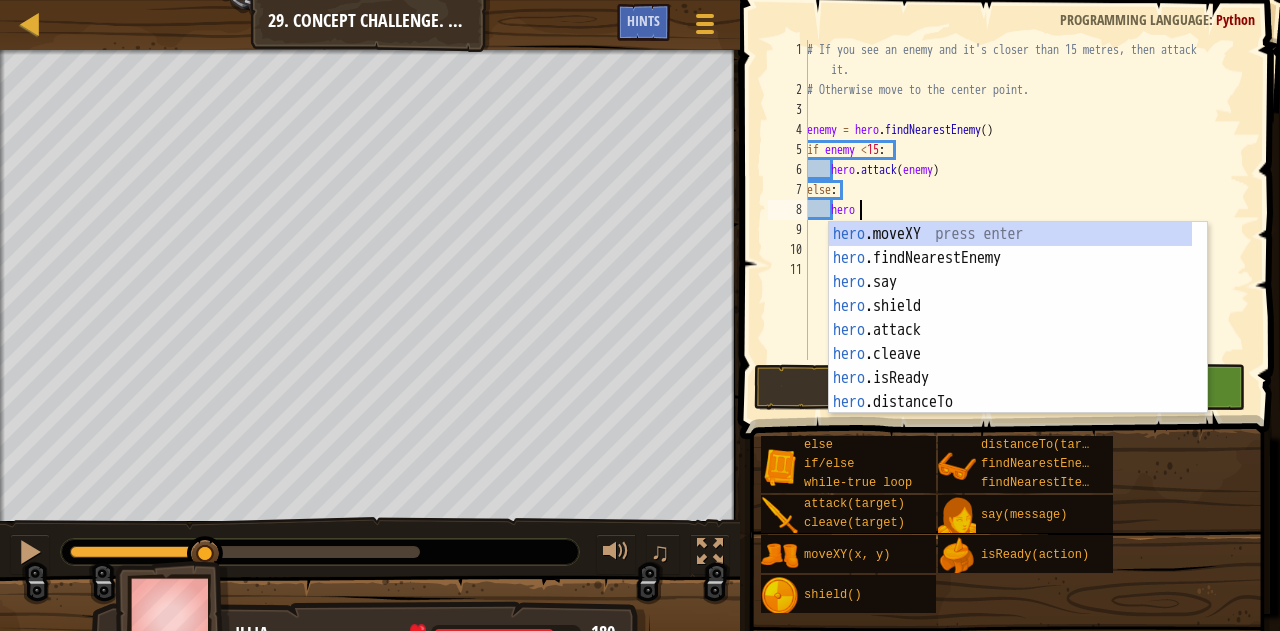 click on "hero .moveXY press enter hero .findNearestEnemy press enter hero .say press enter hero .shield press enter hero .attack press enter hero .cleave press enter hero .isReady press enter hero .distanceTo press enter hero .findNearestItem press enter" at bounding box center (1011, 342) 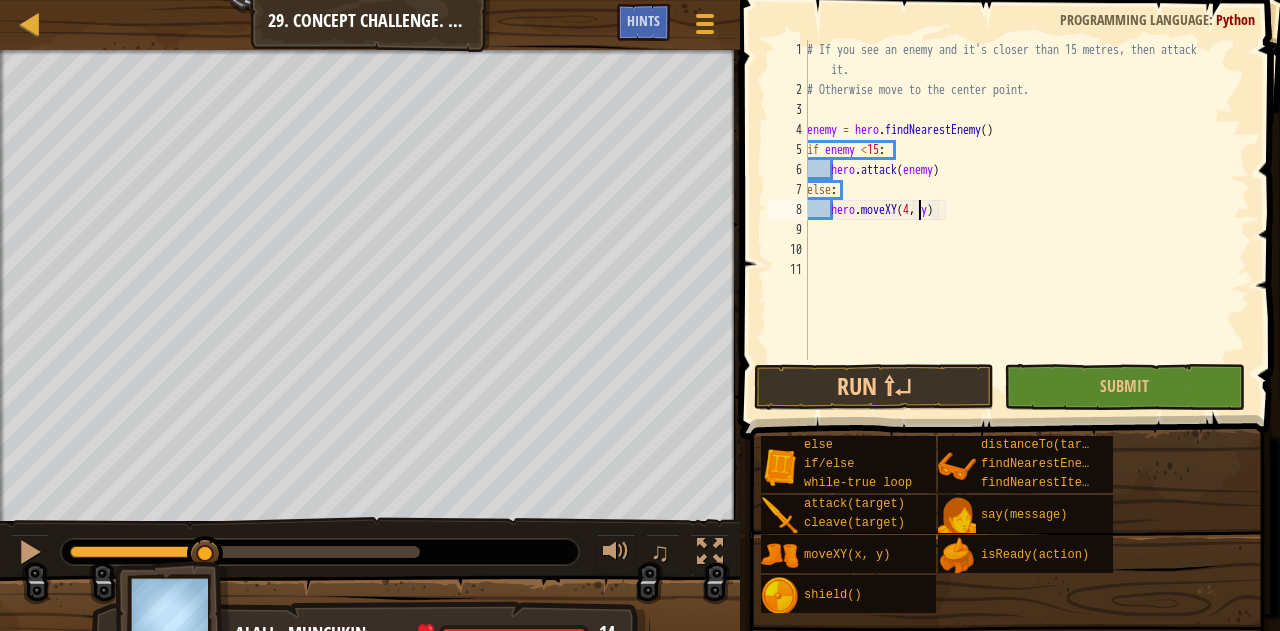 scroll, scrollTop: 9, scrollLeft: 9, axis: both 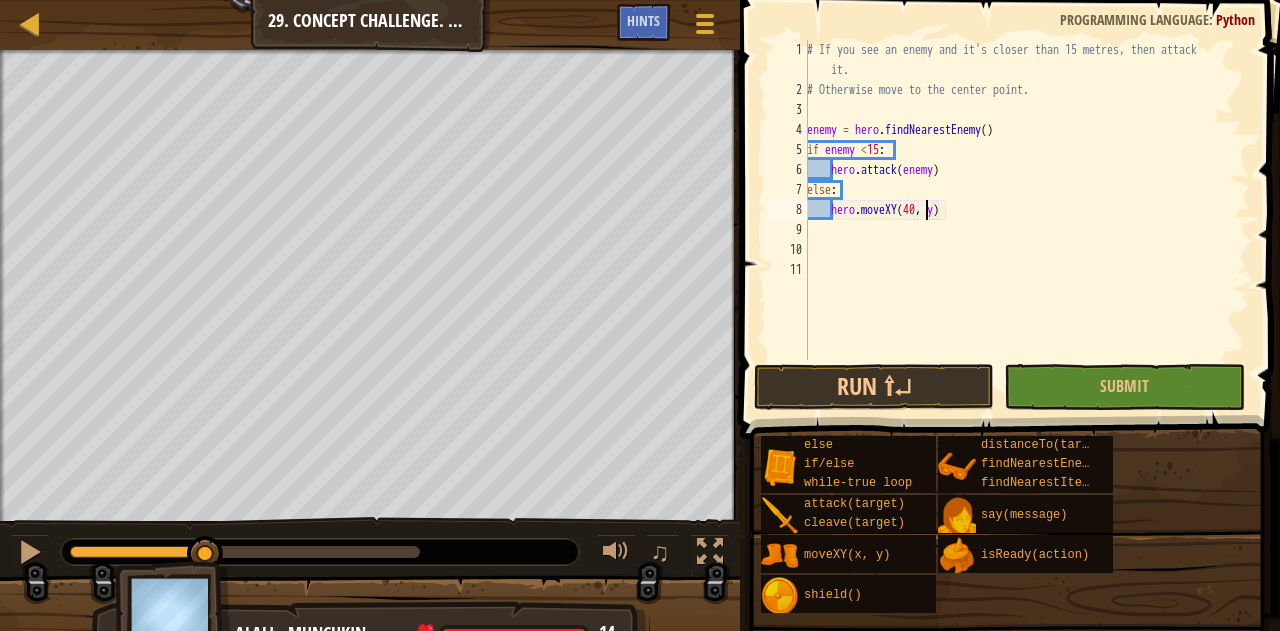click on "if enemy < 15: hero.attack(enemy) else: hero.moveXY(40, y)" at bounding box center [1026, 230] 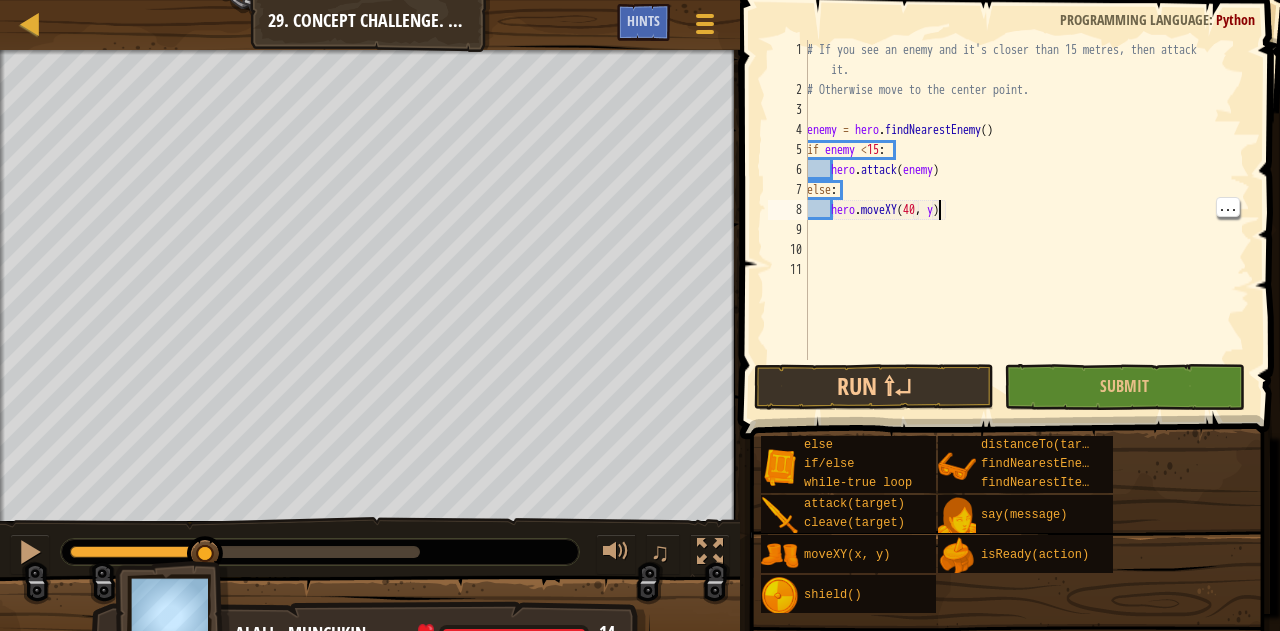 click on "if enemy < 15: hero.attack(enemy) else: hero.moveXY(40, y)" at bounding box center (1026, 230) 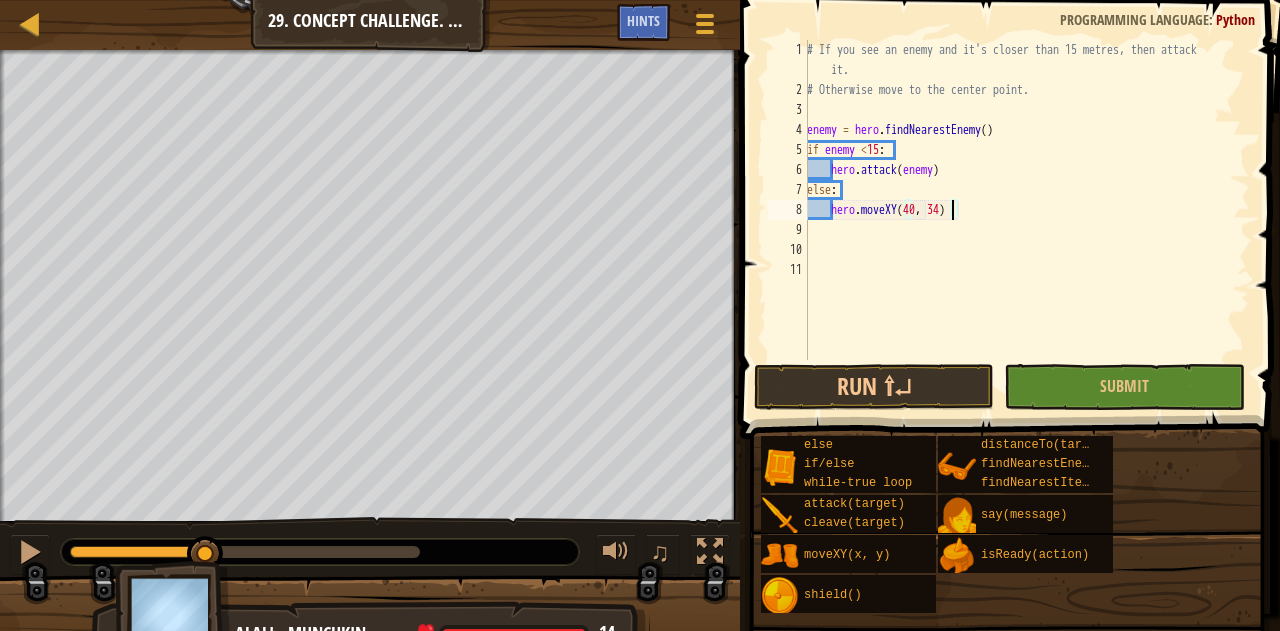click on "if enemy < 15: hero.attack(enemy) else: hero.moveXY(40, 34)" at bounding box center [1026, 230] 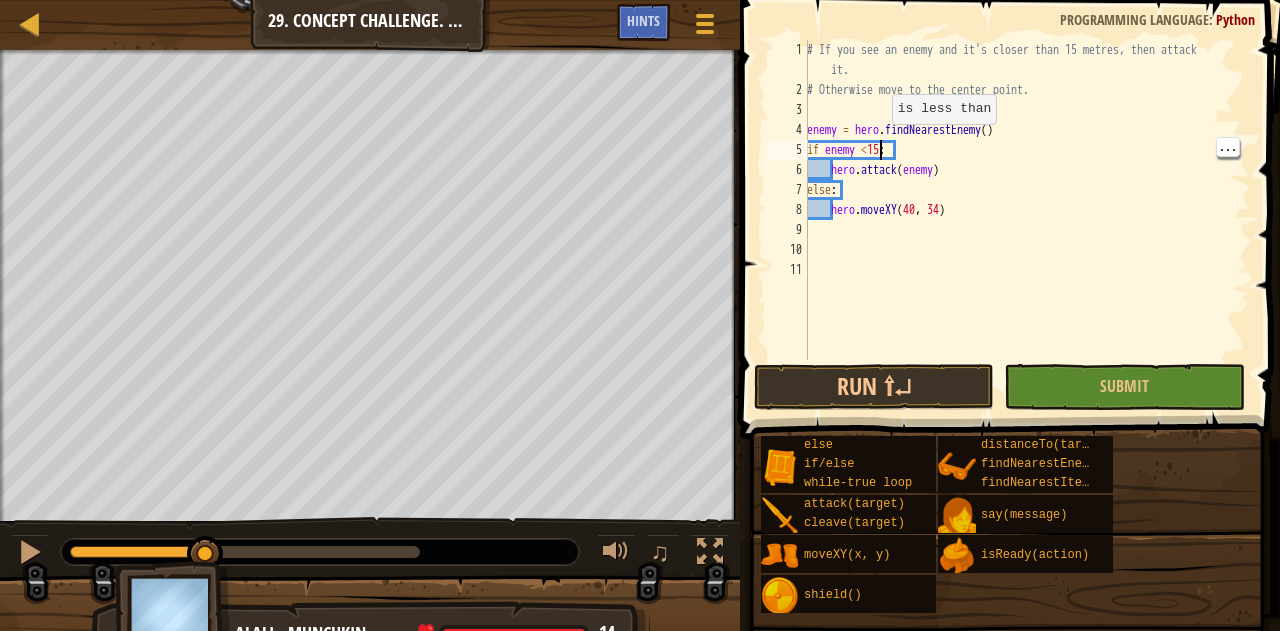 scroll, scrollTop: 9, scrollLeft: 6, axis: both 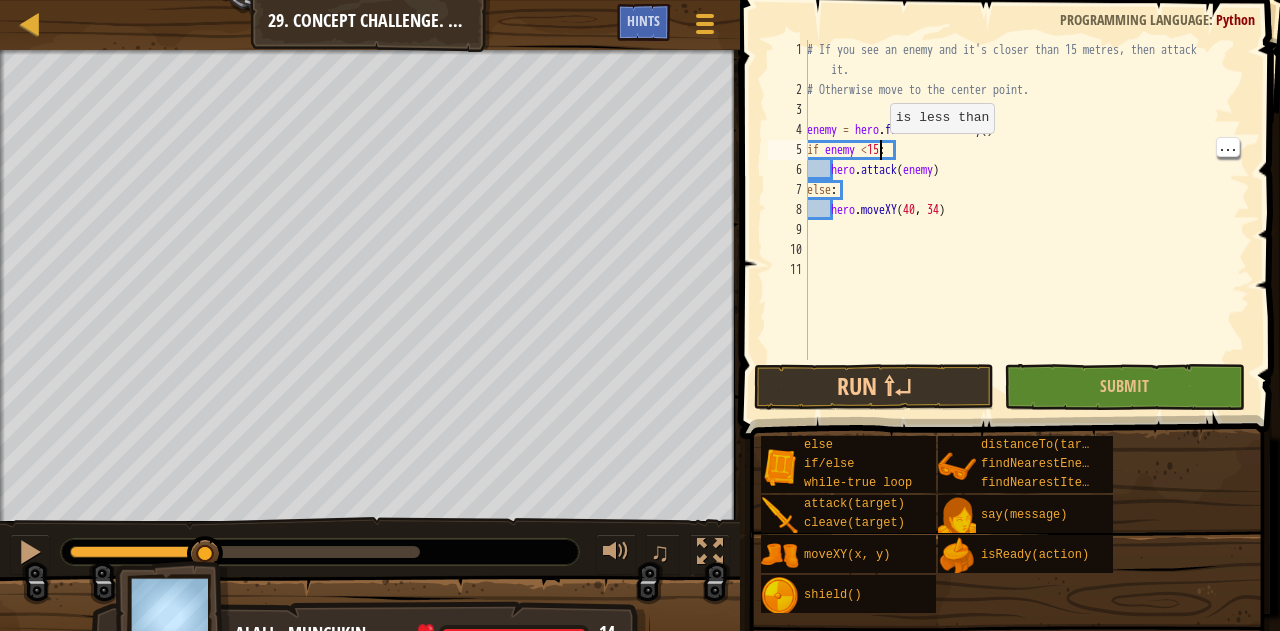 click on "if enemy < 15: hero.attack(enemy) else: hero.moveXY(40, 34)" at bounding box center (1026, 230) 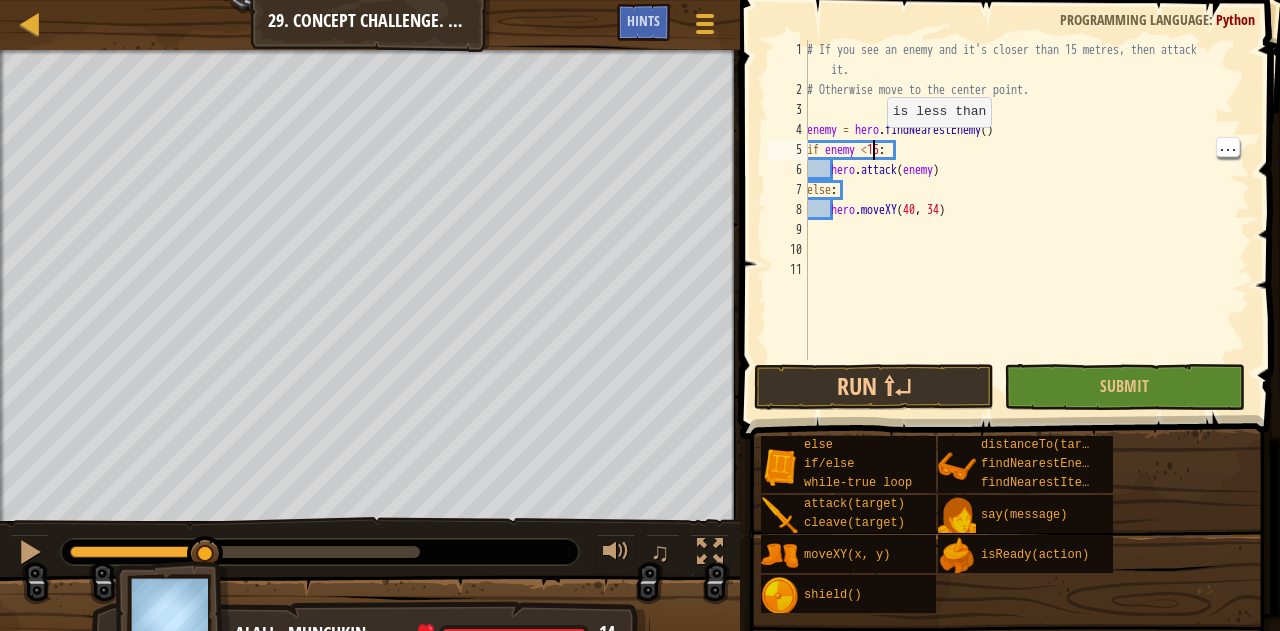 scroll, scrollTop: 9, scrollLeft: 5, axis: both 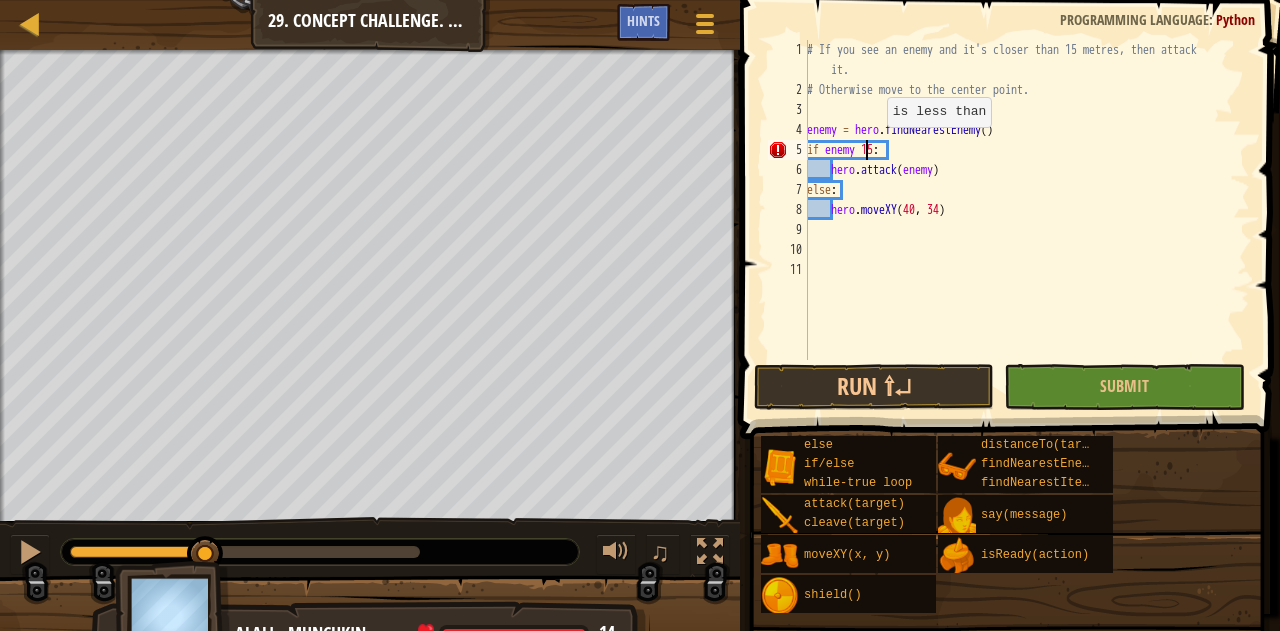 type on "if enemy <15:" 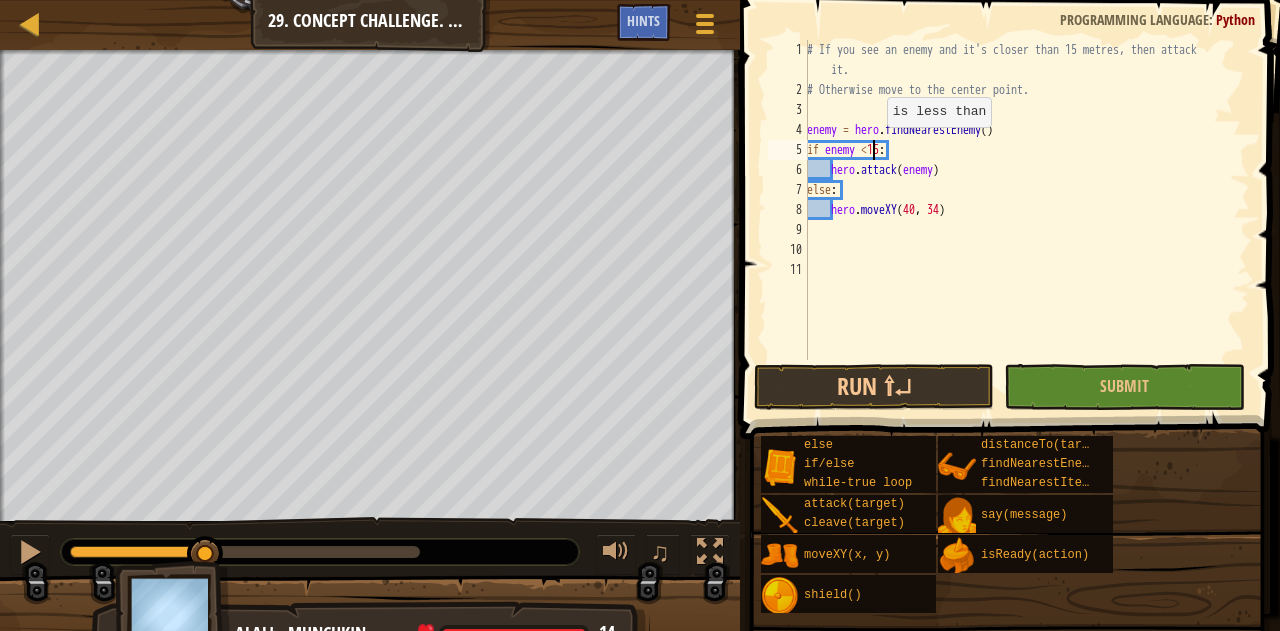 click on "if enemy < 15: hero.attack(enemy) else: hero.moveXY(40, 34)" at bounding box center (1026, 230) 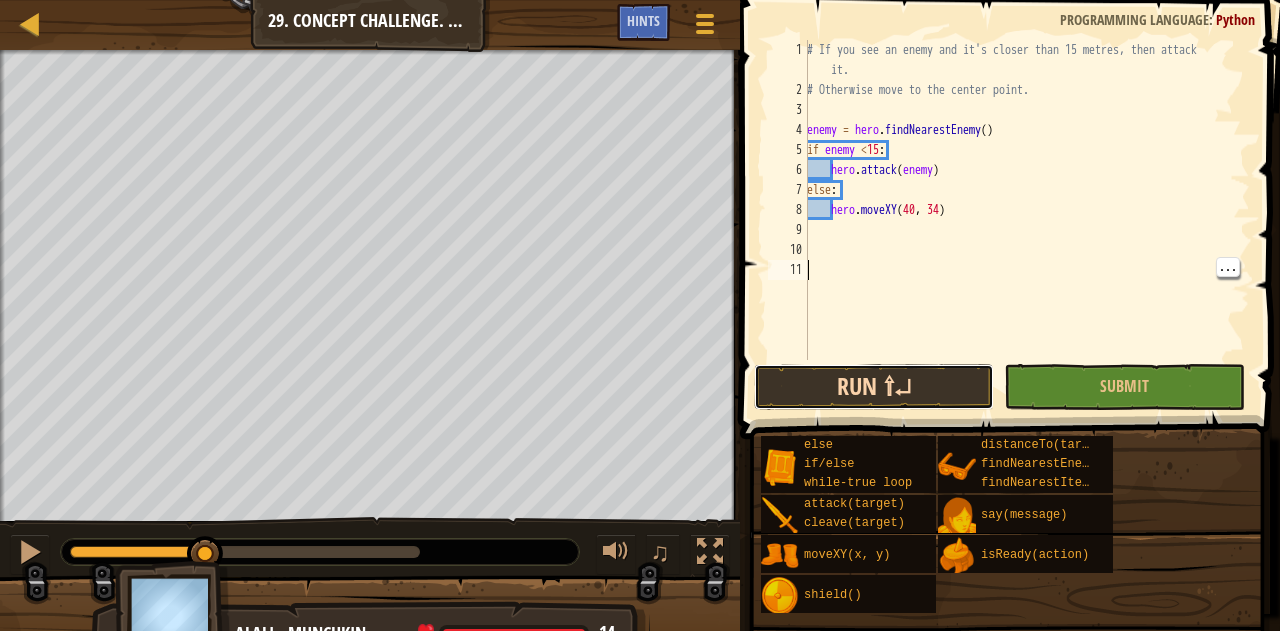 click on "Run ⇧↵" at bounding box center (874, 387) 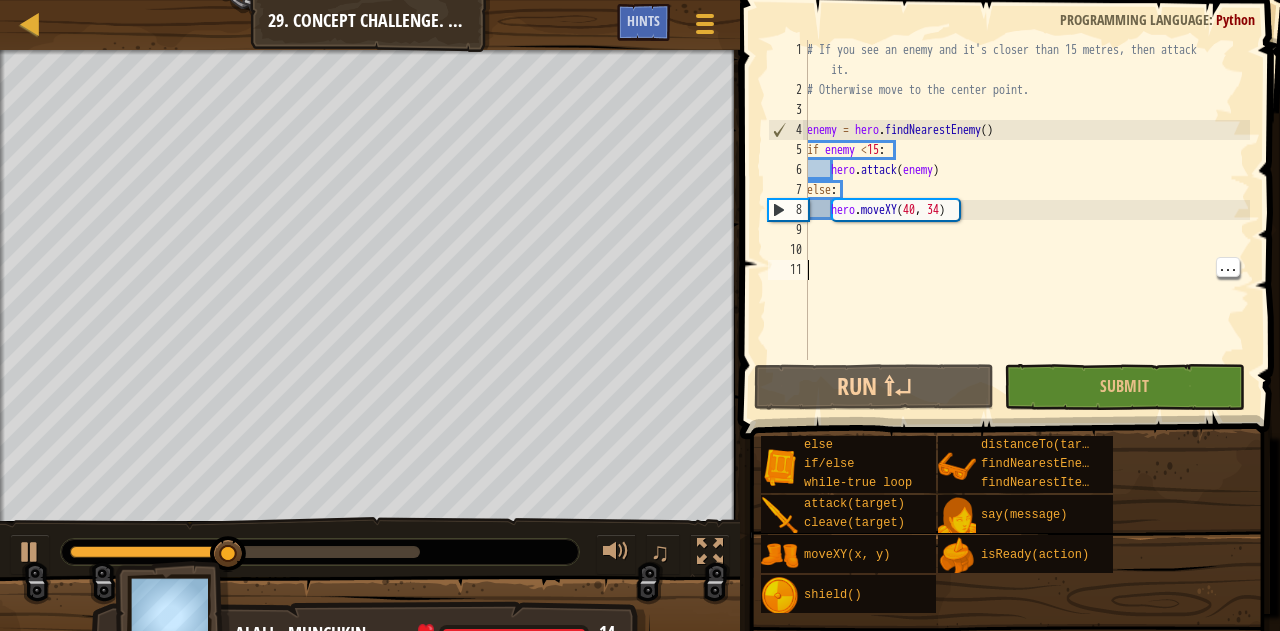 click on "if enemy < 15: hero.attack(enemy) else: hero.moveXY(40, 34)" at bounding box center (1026, 230) 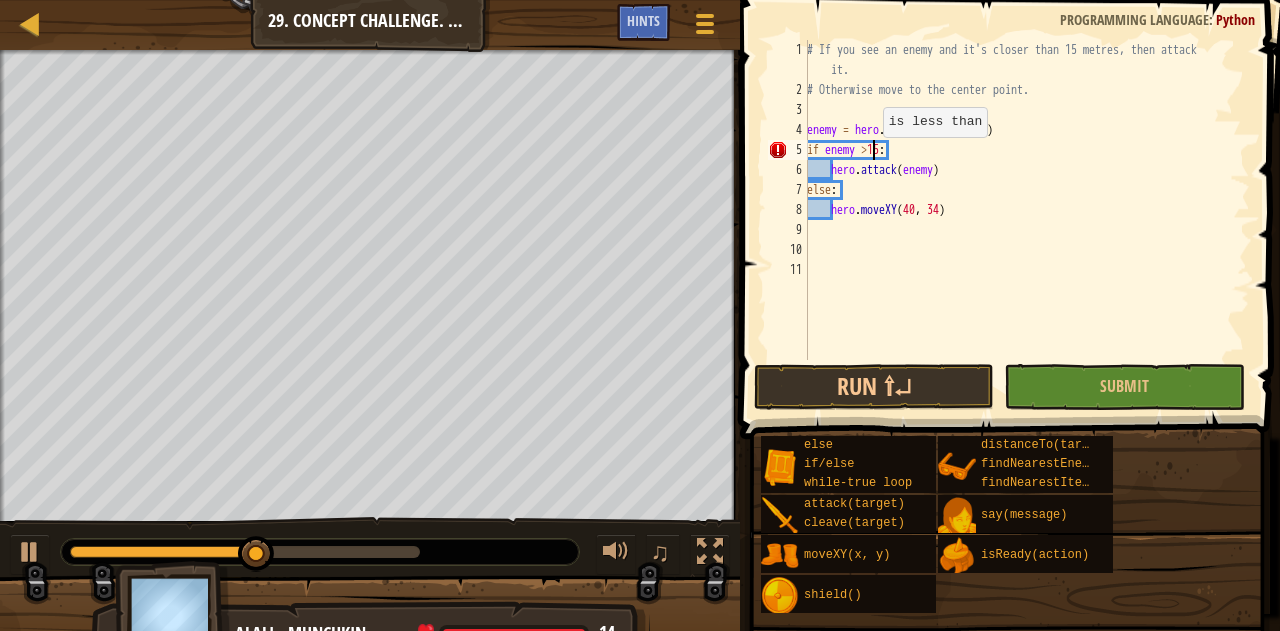 scroll, scrollTop: 9, scrollLeft: 5, axis: both 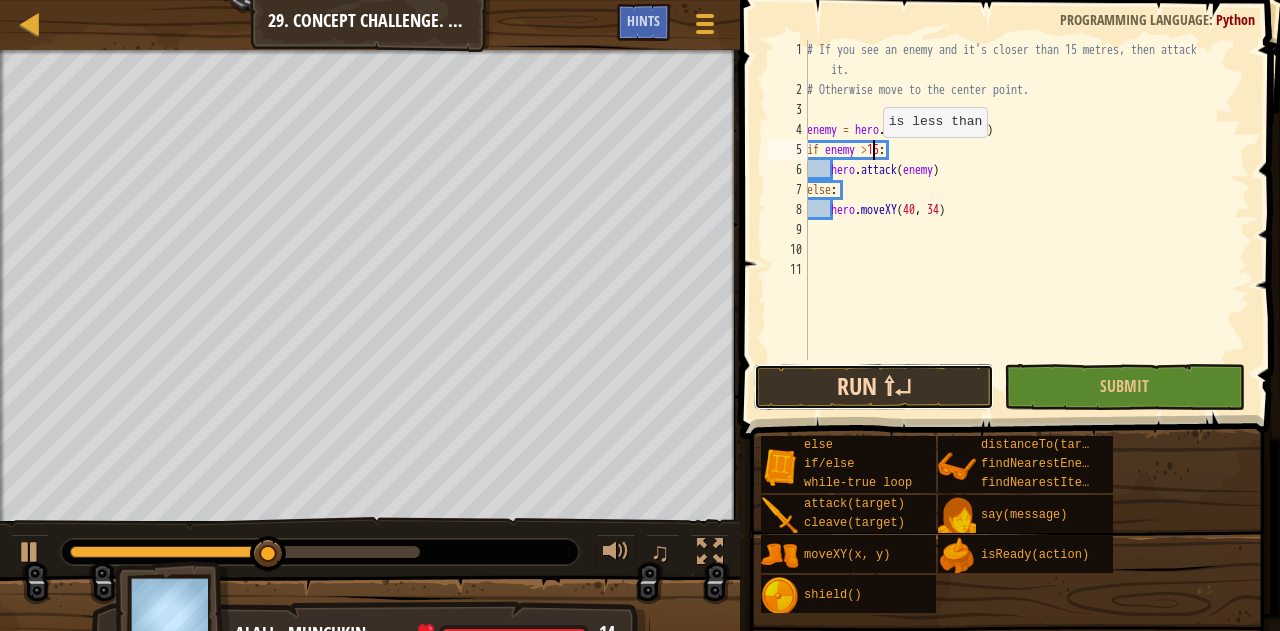 click on "Run ⇧↵" at bounding box center (874, 387) 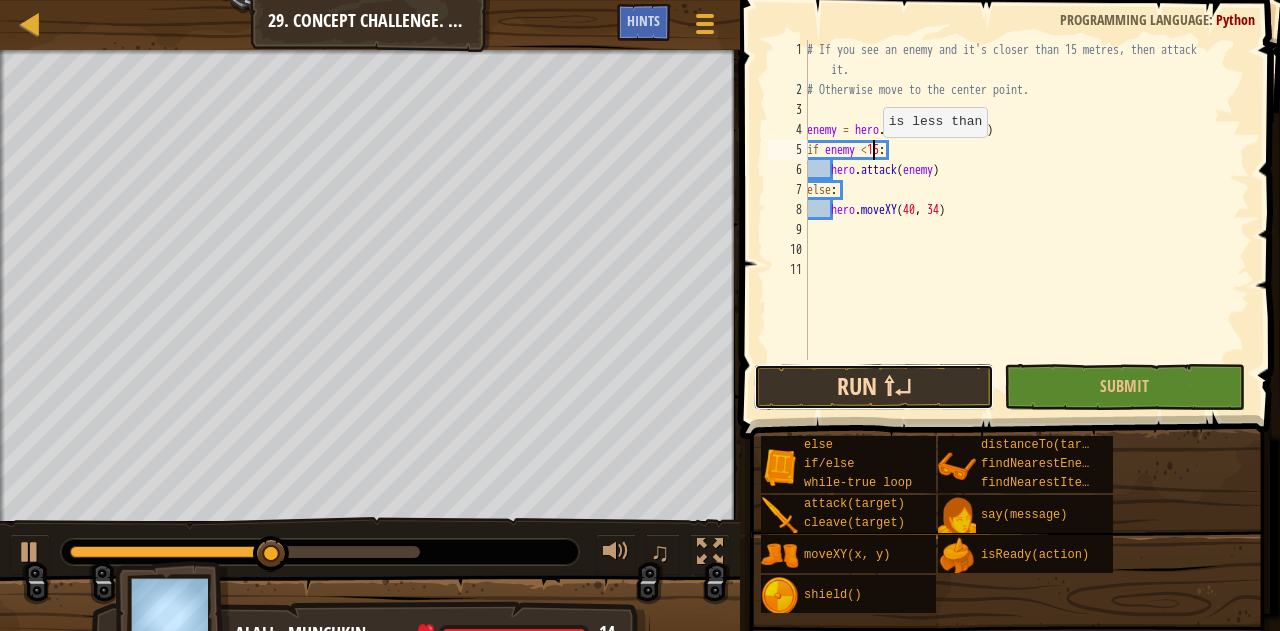 click on "Run ⇧↵" at bounding box center [874, 387] 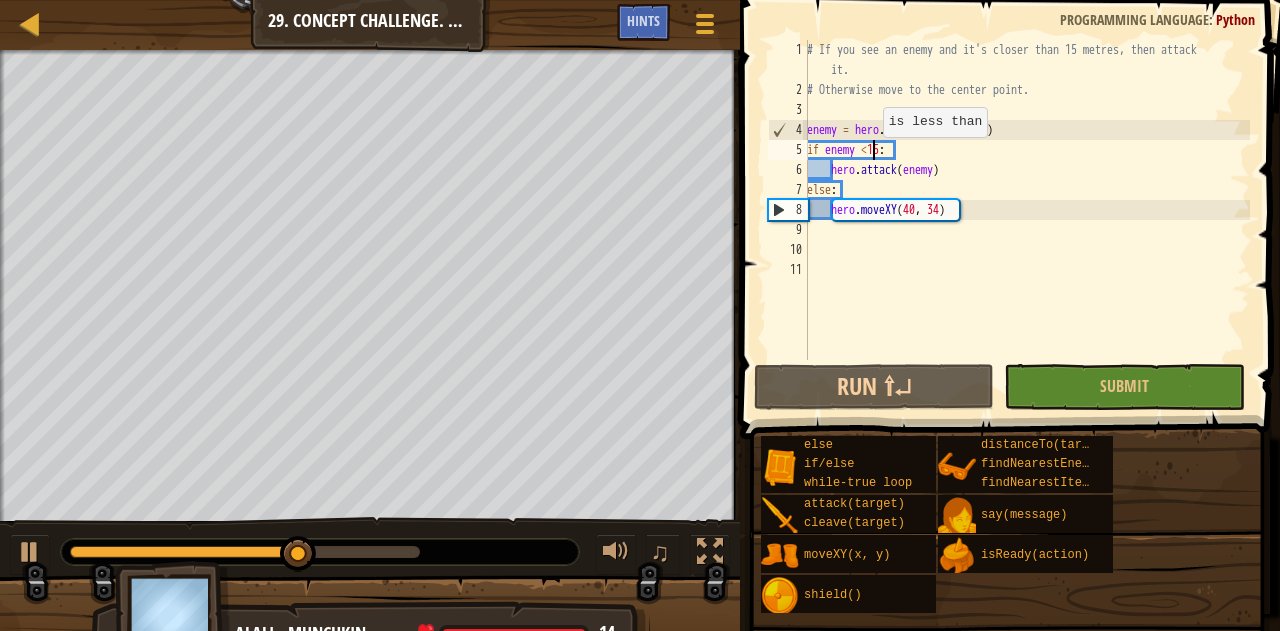 click on "if enemy < 15: hero.attack(enemy) else: hero.moveXY(40, 34)" at bounding box center [1026, 230] 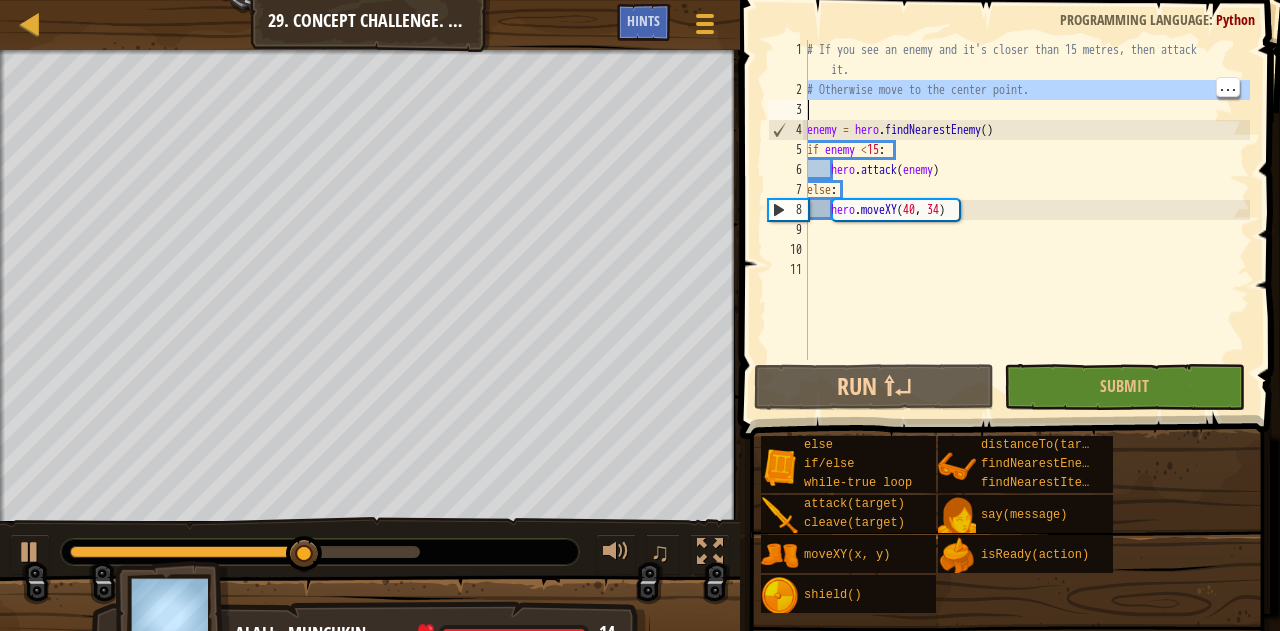 type on "# Otherwise move to the center point." 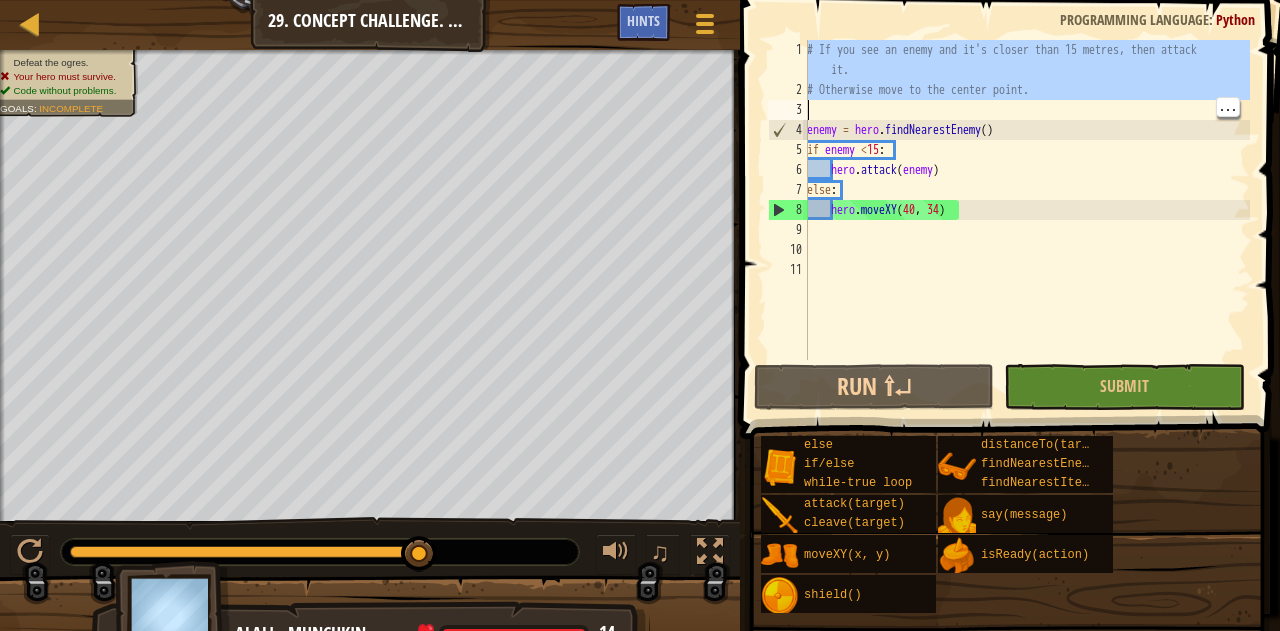 click on "if enemy < 15: hero.attack(enemy) else: hero.moveXY(40, 34)" at bounding box center [1026, 230] 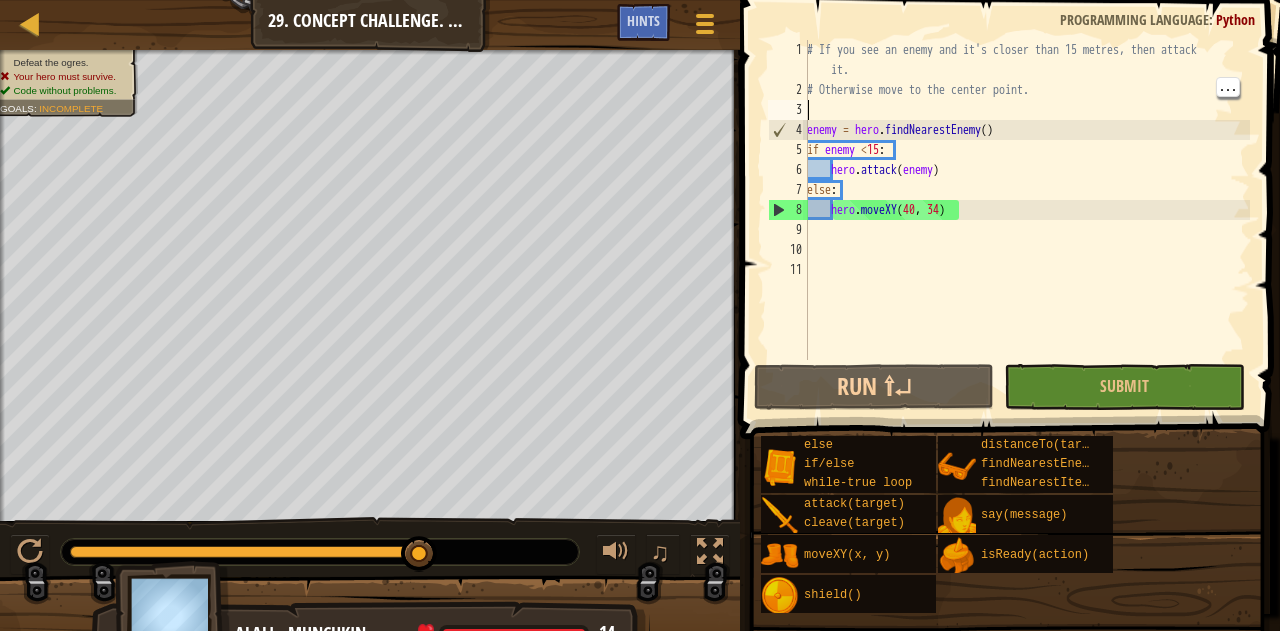 type on "wh" 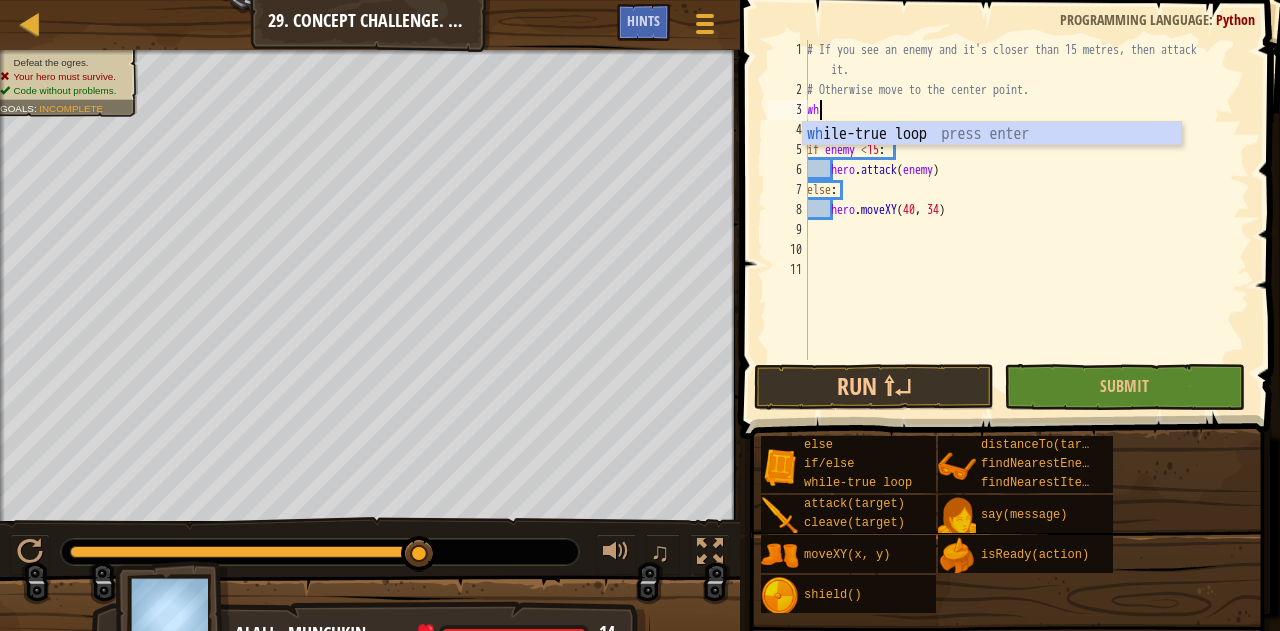 click on "wh ile-true loop press enter" at bounding box center (992, 158) 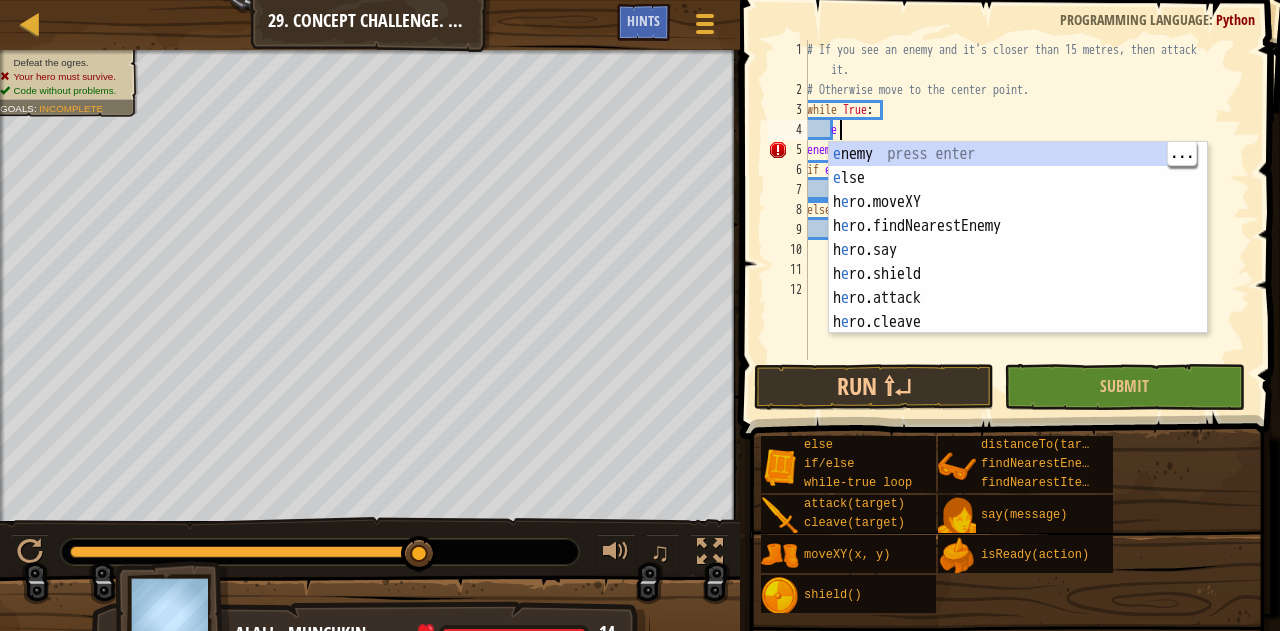 scroll, scrollTop: 9, scrollLeft: 2, axis: both 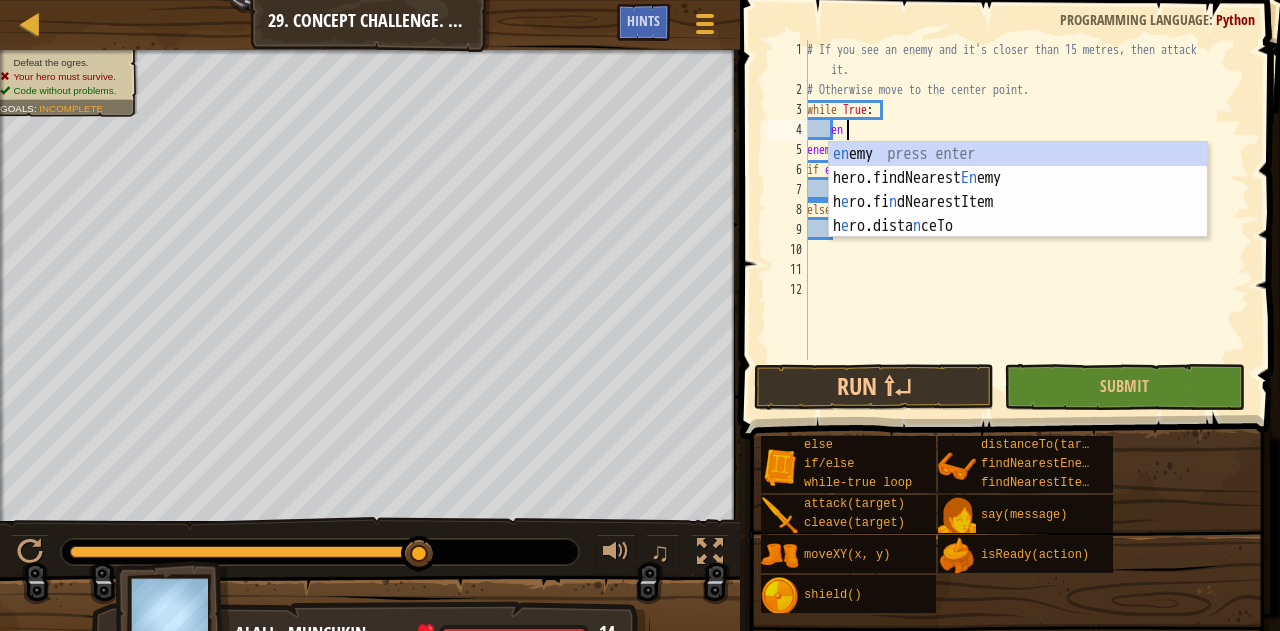 click on "enemy press enter hero.findNearestEnemy press enter hero.findNearestItem press enter hero.distanceTo press enter" at bounding box center (1018, 214) 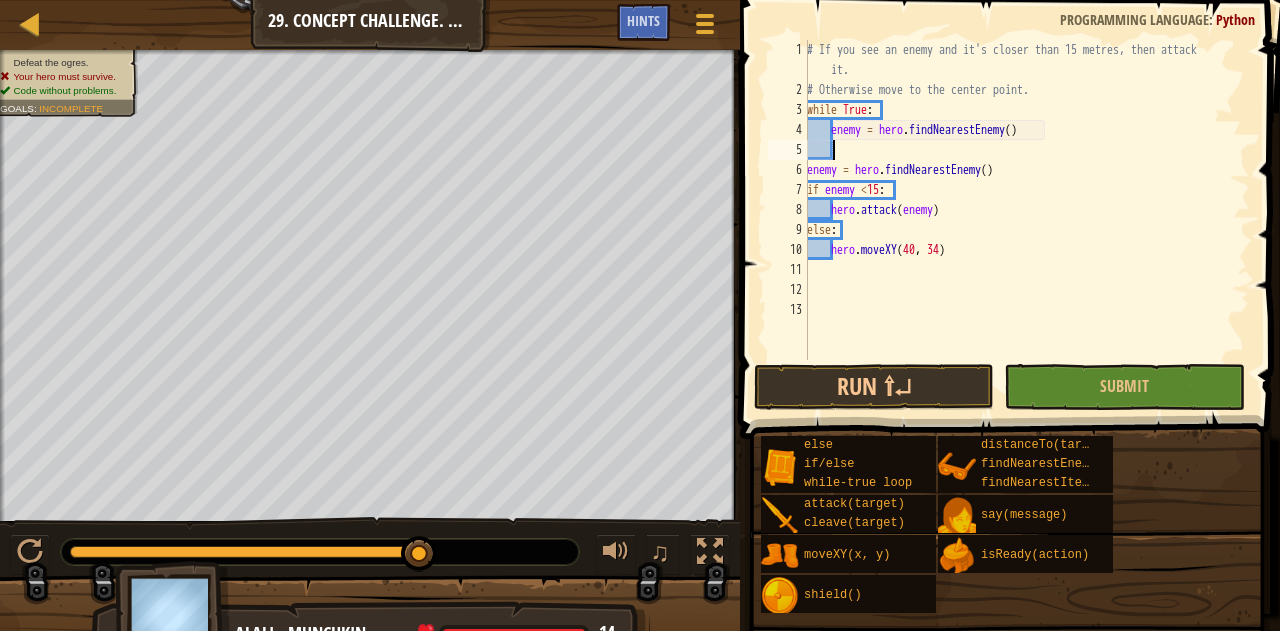 scroll, scrollTop: 9, scrollLeft: 2, axis: both 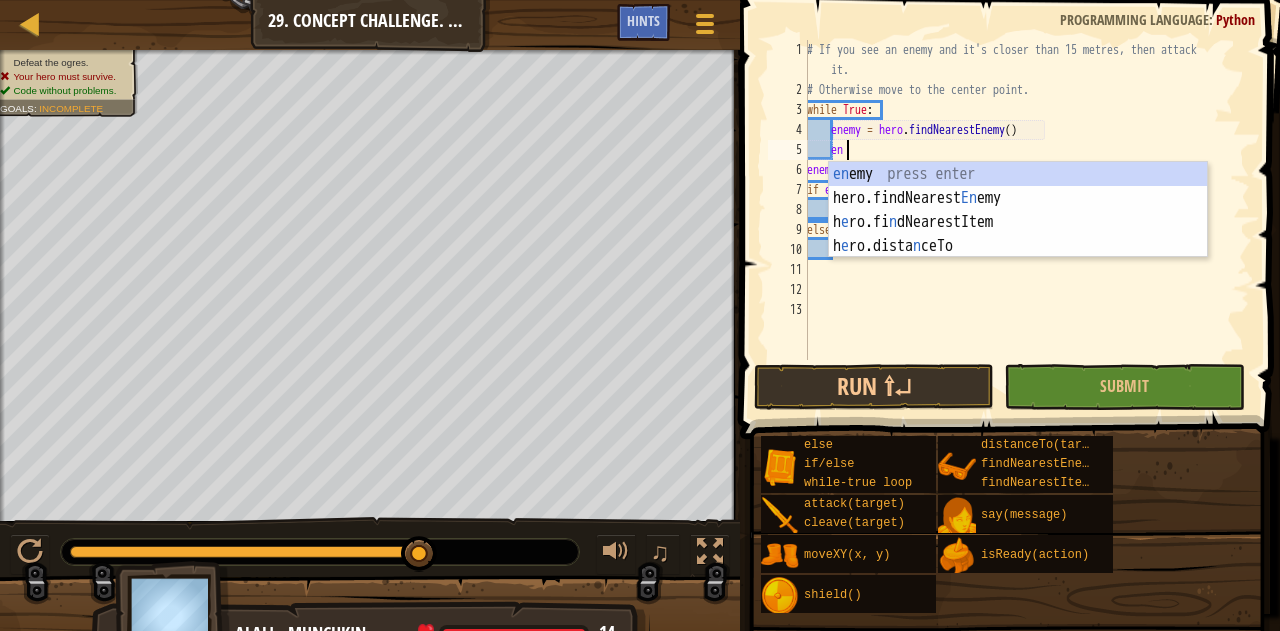 click on "enemy press enter hero.findNearestEnemy press enter hero.findNearestItem press enter hero.distanceTo press enter" at bounding box center [1018, 234] 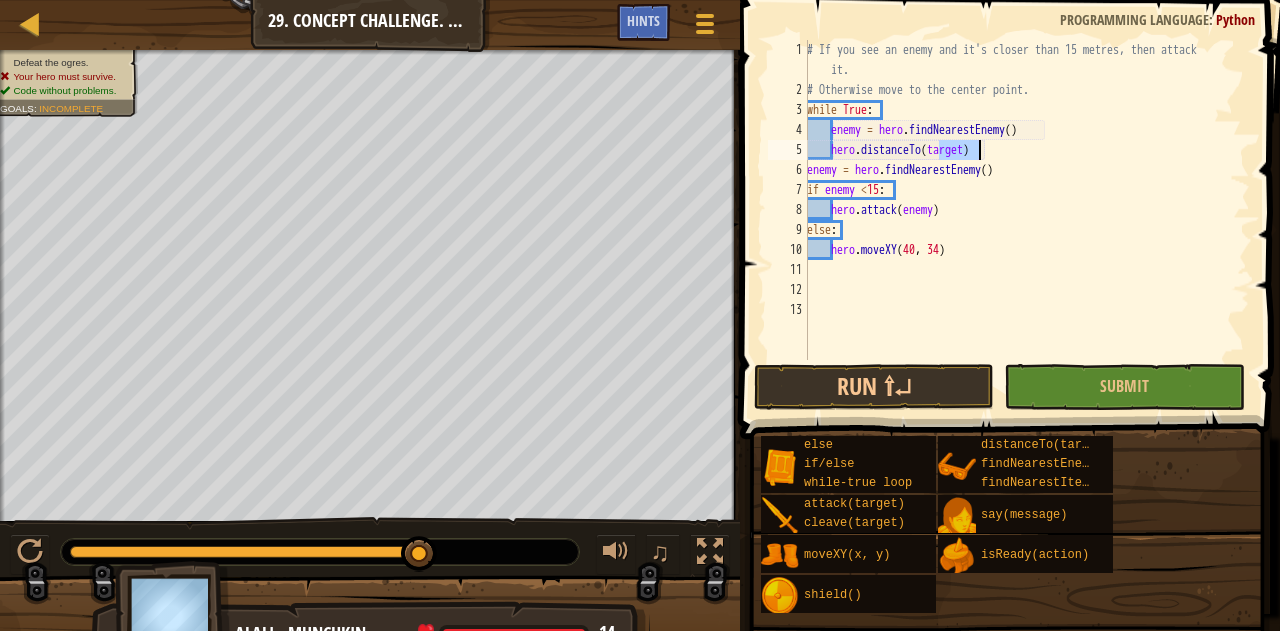 type on "hero.distanceTo(target)" 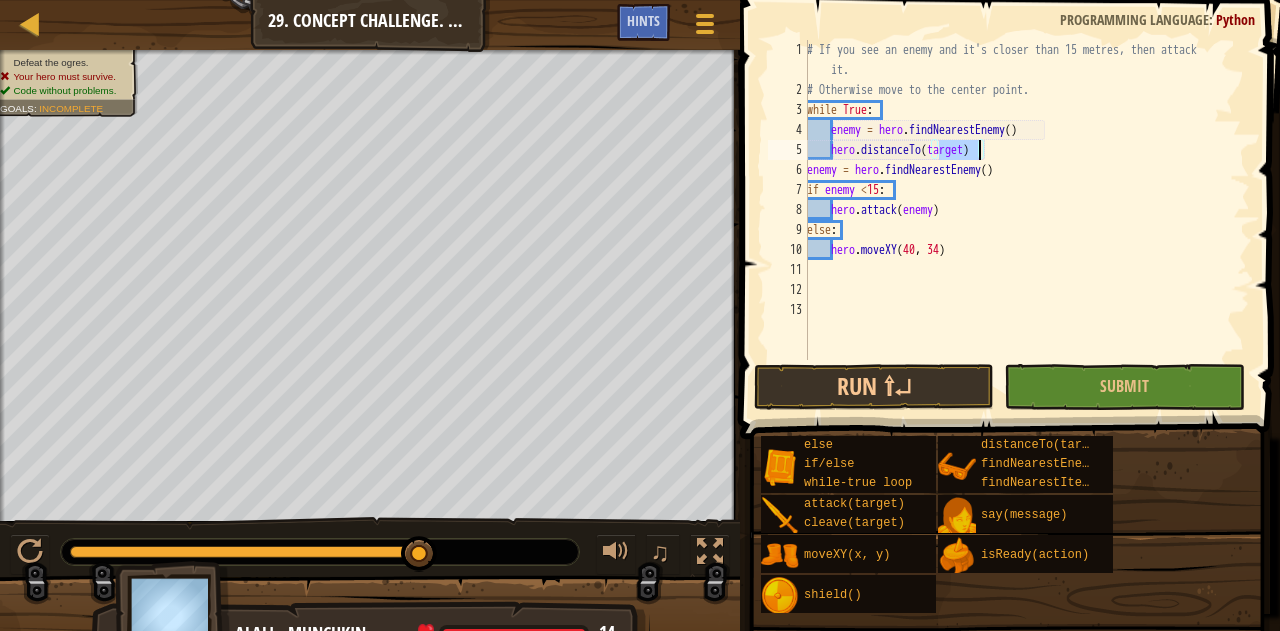 click on "while True:
enemy = hero.findNearestEnemy()
hero.distanceTo(target)
enemy = hero.findNearestEnemy()
if enemy < 15:
hero.attack(enemy)
else:
hero.moveXY(40, 34)" at bounding box center (1026, 230) 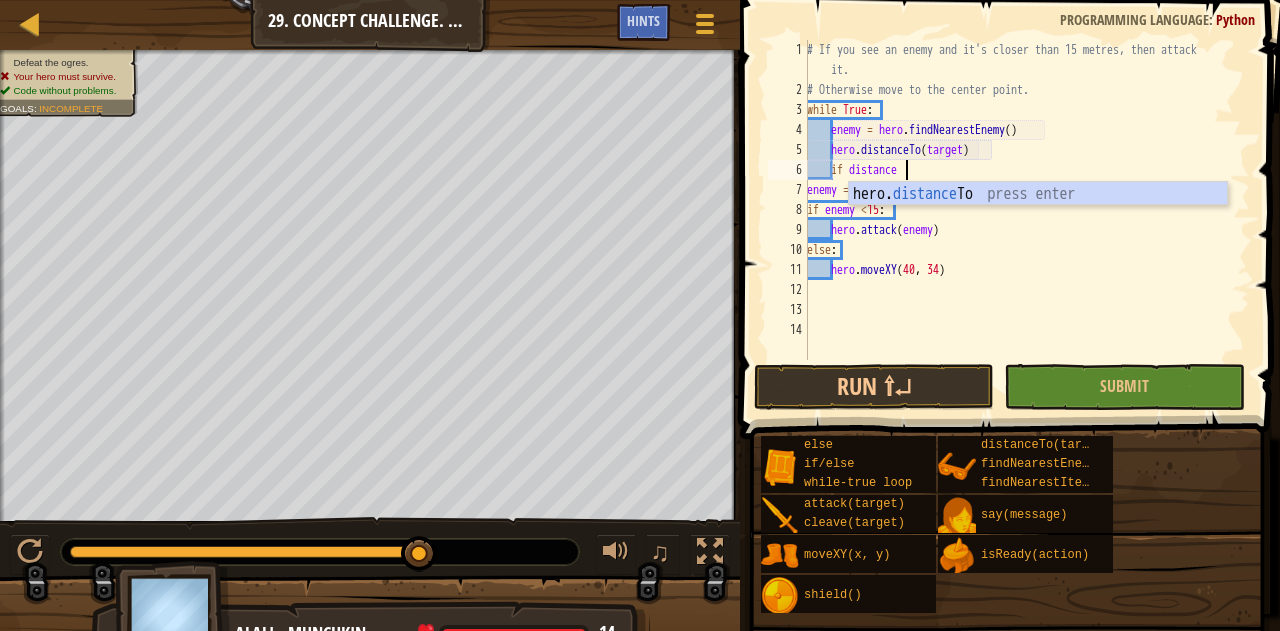 scroll, scrollTop: 9, scrollLeft: 7, axis: both 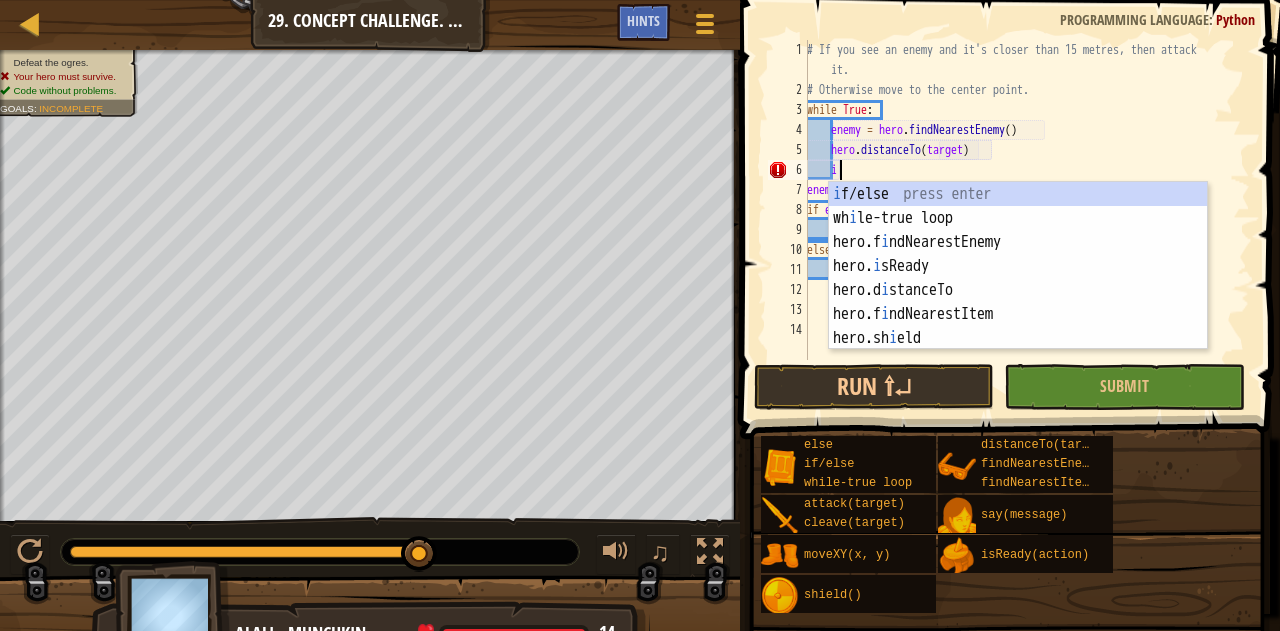type on "i" 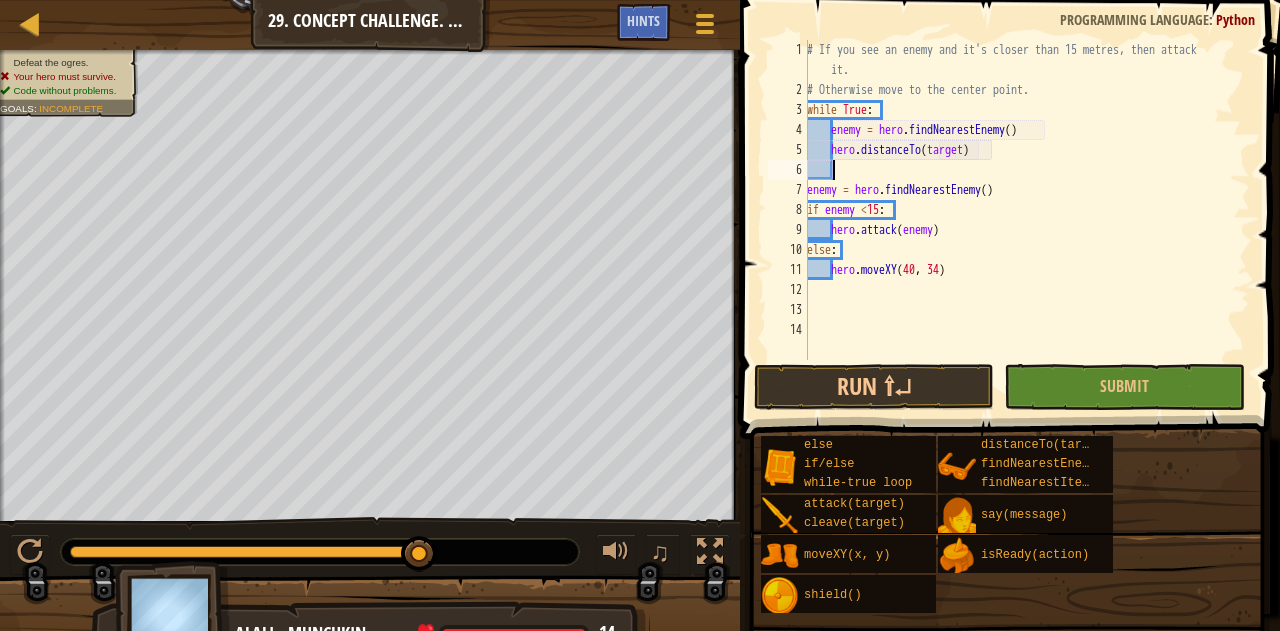 scroll, scrollTop: 9, scrollLeft: 2, axis: both 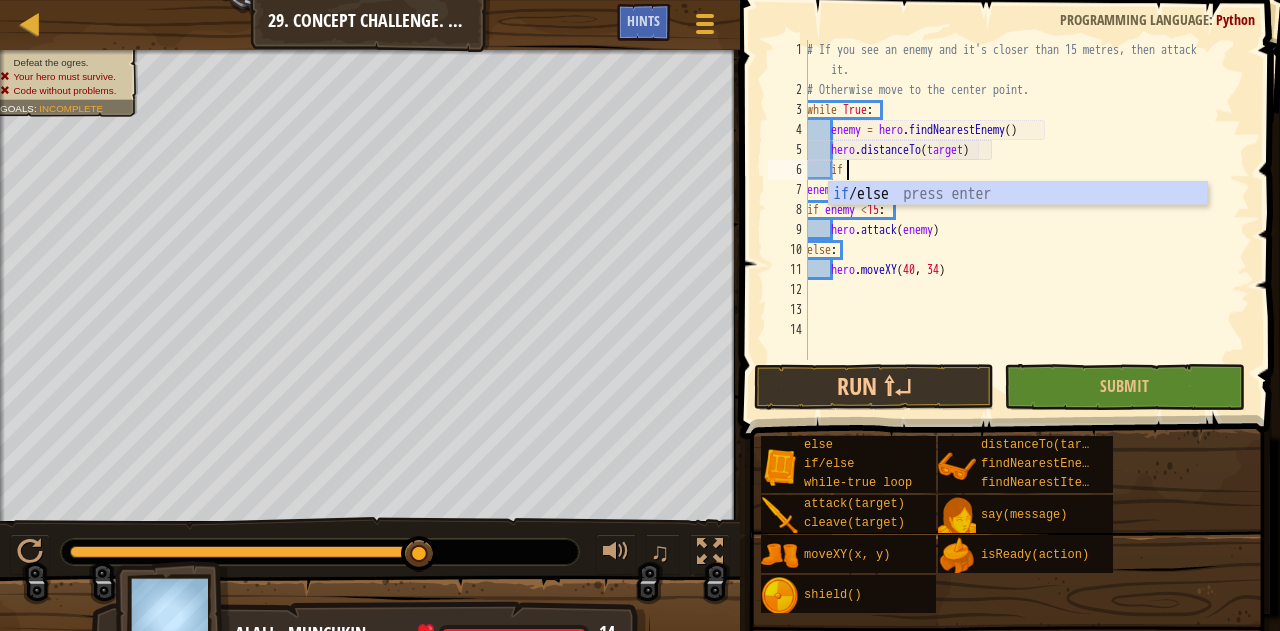 click on "if /else press enter" at bounding box center [1018, 218] 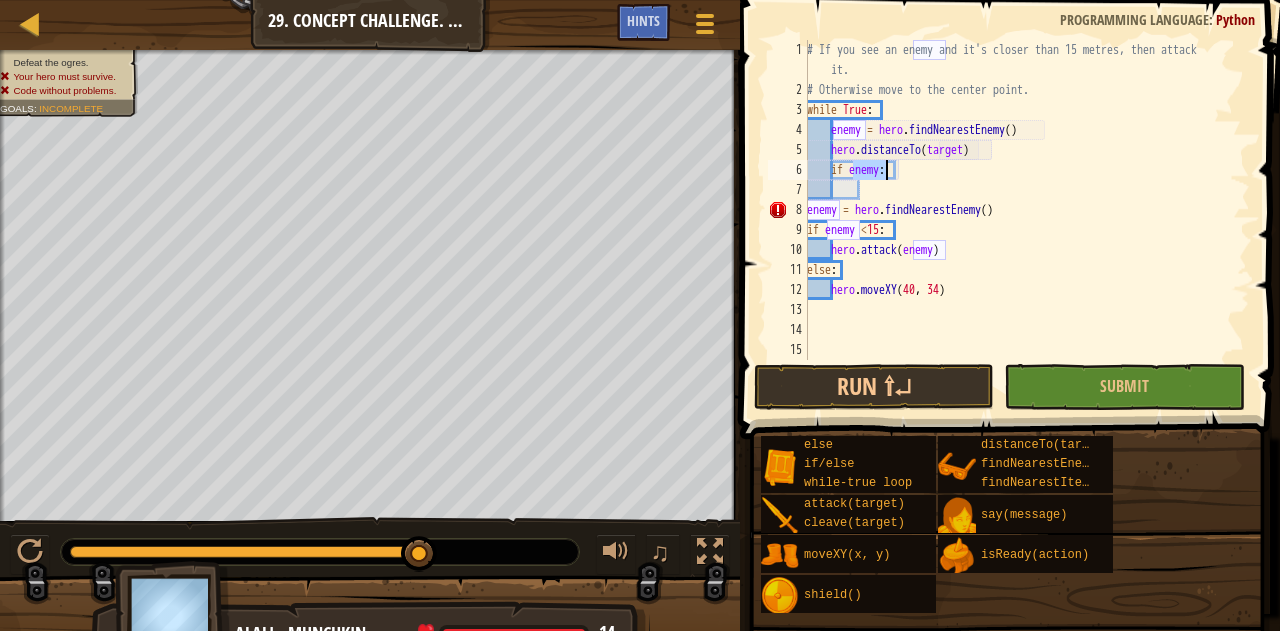 click on "while True:
enemy = hero.findNearestEnemy()
hero.distanceTo(target)
enemy = hero.findNearestEnemy()
if enemy < 15:
hero.attack(enemy)
else:
hero.moveXY(40, 34)" at bounding box center (1026, 230) 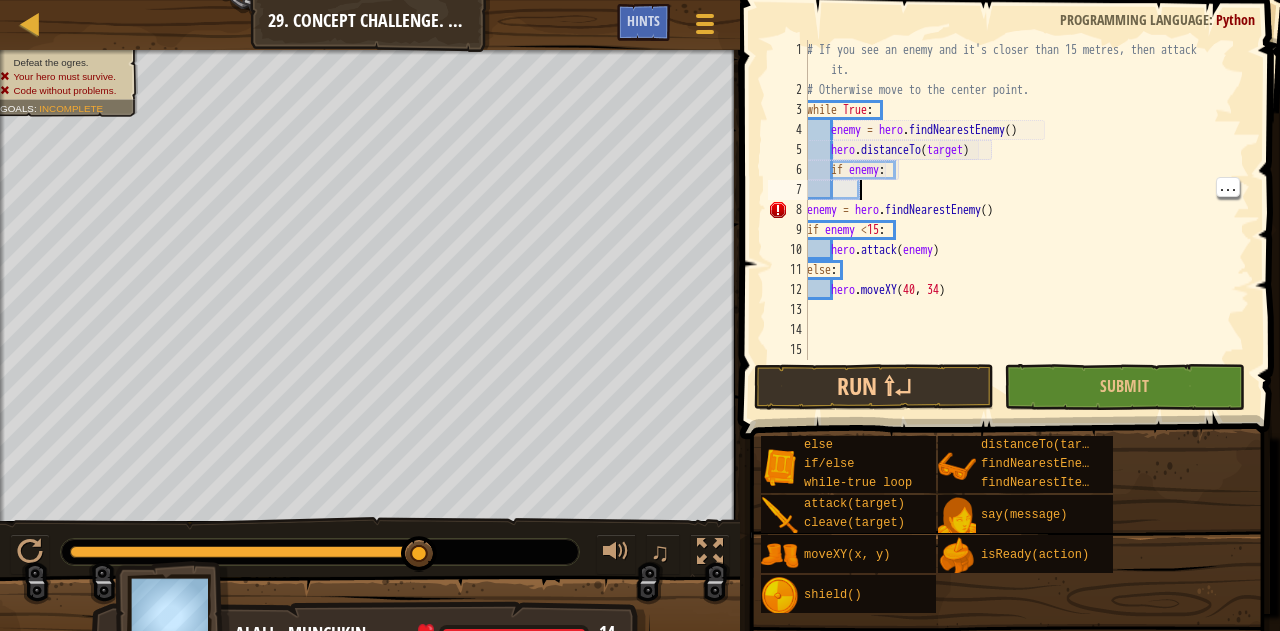 click on "while True:
enemy = hero.findNearestEnemy()
hero.distanceTo(target)
enemy = hero.findNearestEnemy()
if enemy < 15:
hero.attack(enemy)
else:
hero.moveXY(40, 34)" at bounding box center [1026, 230] 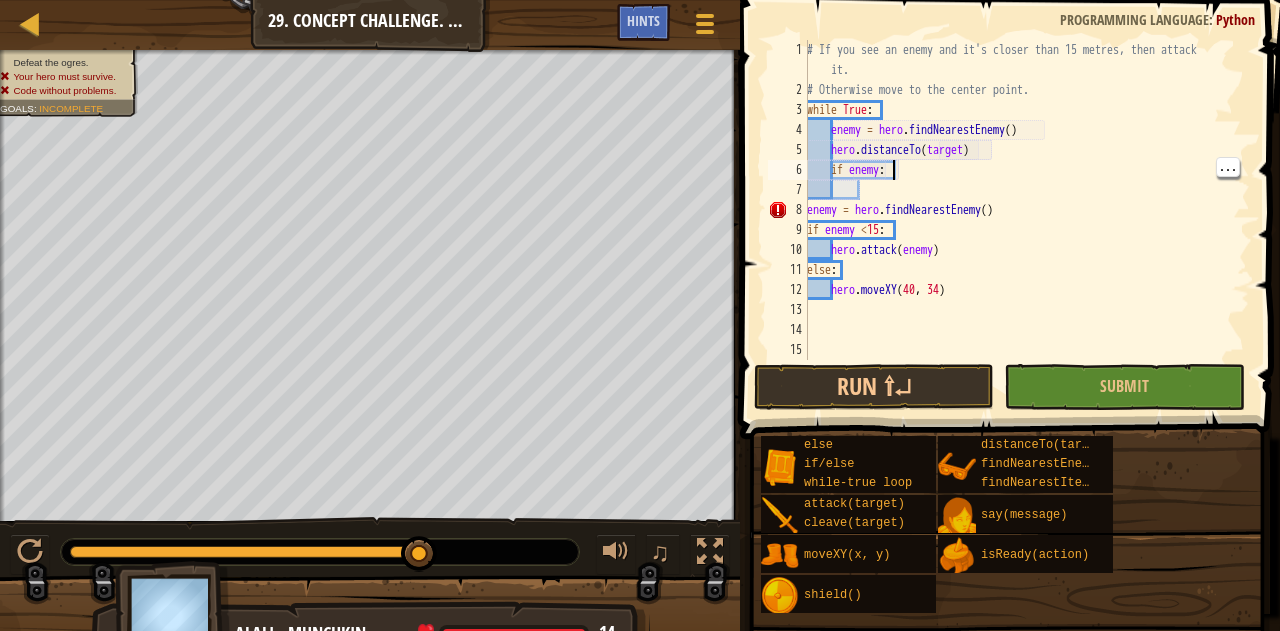 click on "while True:
enemy = hero.findNearestEnemy()
hero.distanceTo(target)
enemy = hero.findNearestEnemy()
if enemy < 15:
hero.attack(enemy)
else:
hero.moveXY(40, 34)" at bounding box center [1026, 230] 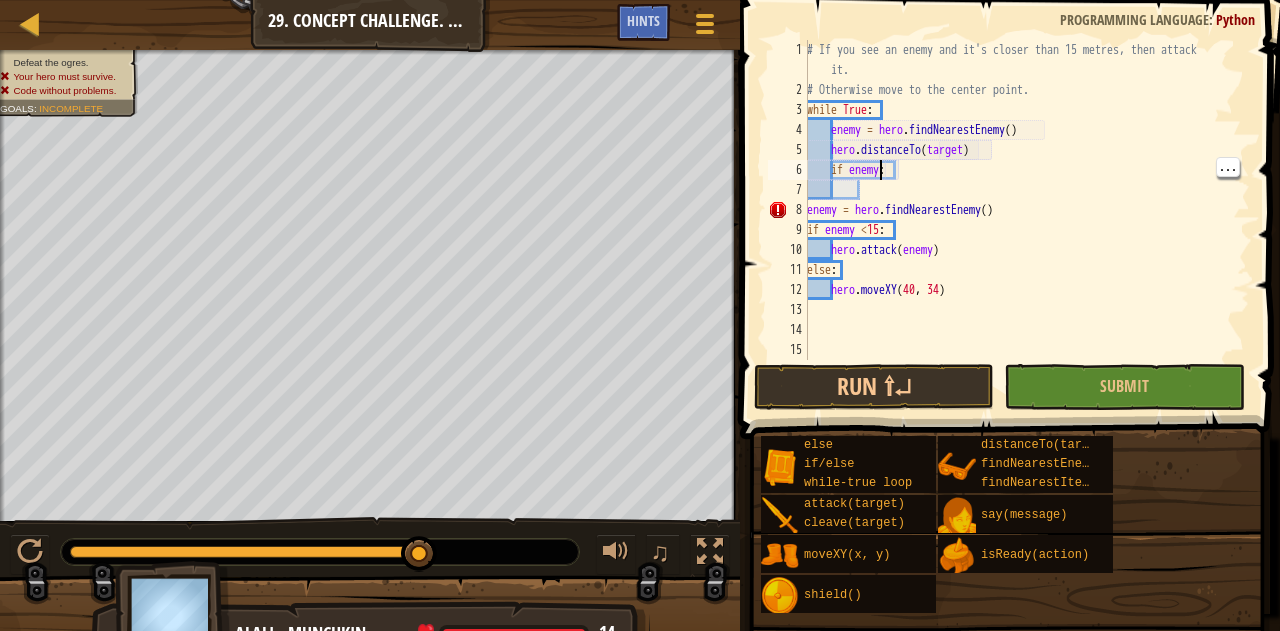click on "while True:
enemy = hero.findNearestEnemy()
hero.distanceTo(target)
enemy = hero.findNearestEnemy()
if enemy < 15:
hero.attack(enemy)
else:
hero.moveXY(40, 34)" at bounding box center [1026, 230] 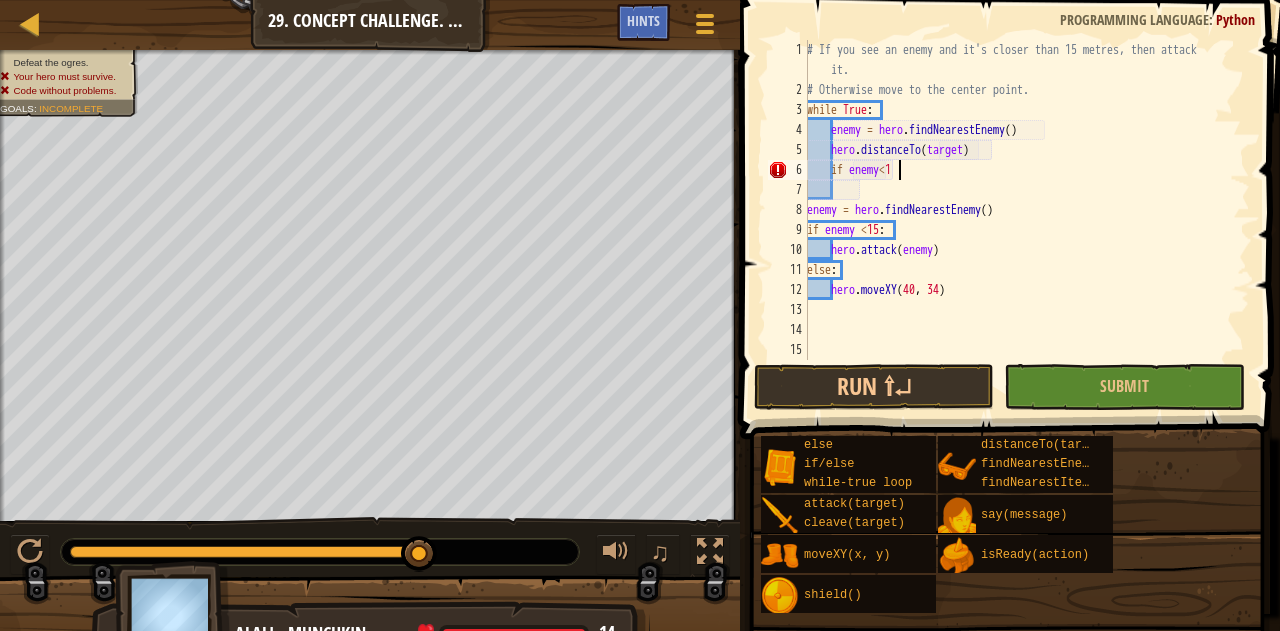 scroll, scrollTop: 9, scrollLeft: 7, axis: both 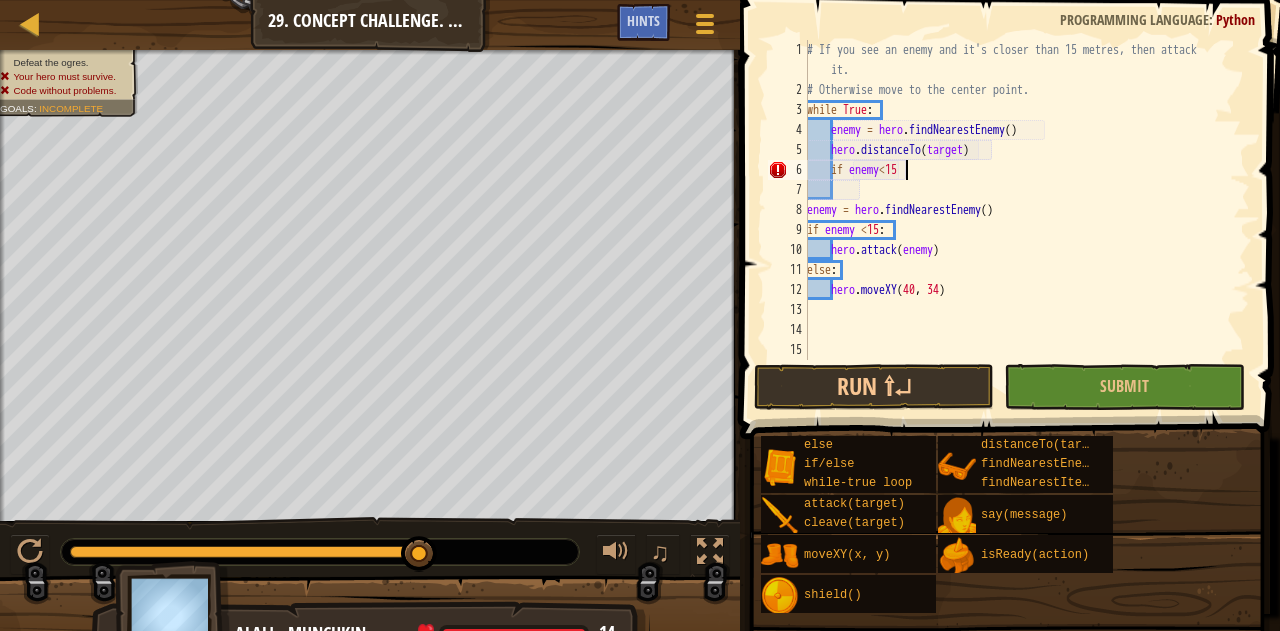 type on "if enemy<15:" 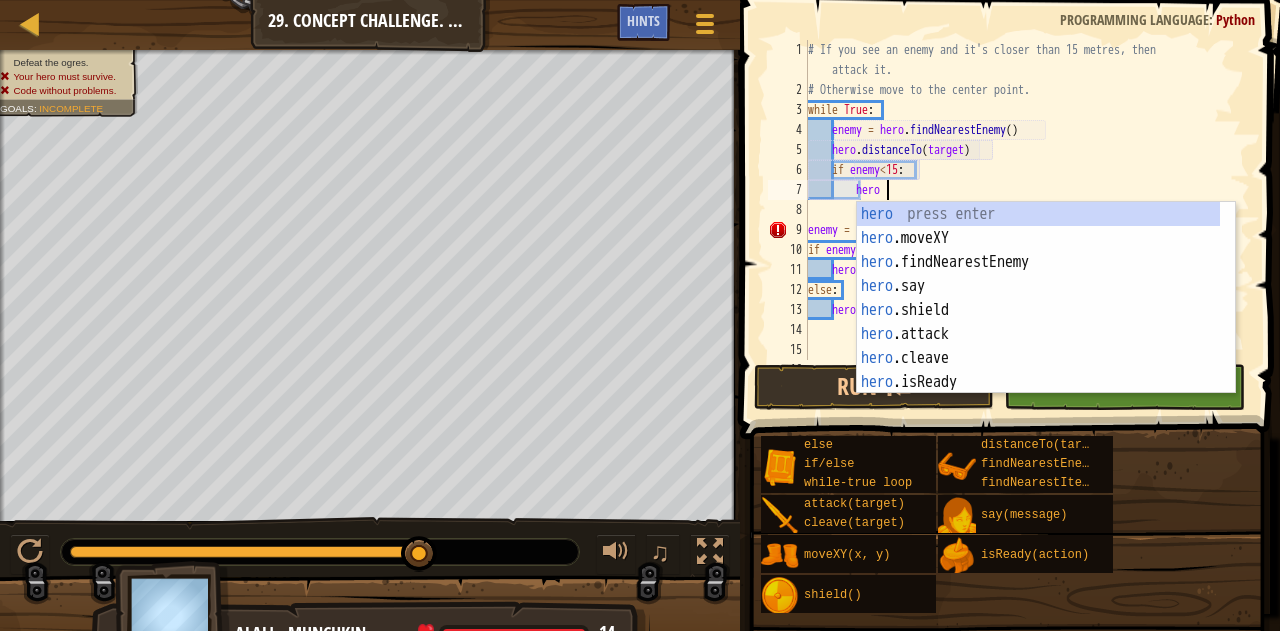 scroll, scrollTop: 9, scrollLeft: 5, axis: both 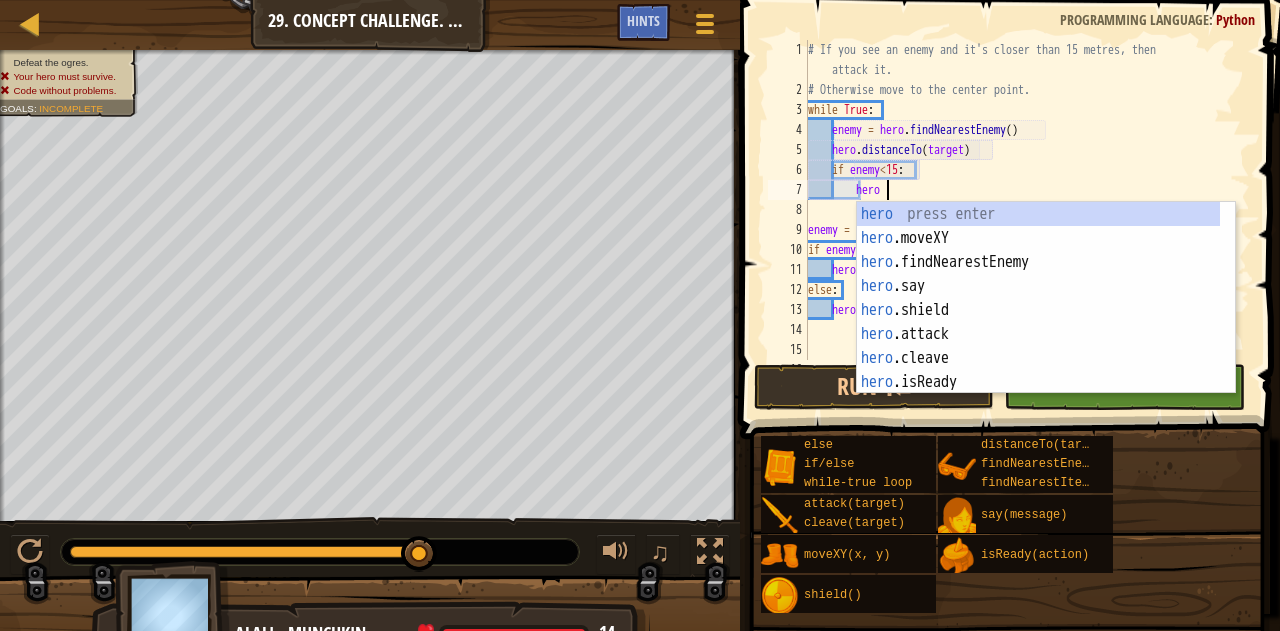 click on "hero press enter hero .moveXY press enter hero .findNearestEnemy press enter hero .say press enter hero .shield press enter hero .attack press enter hero .cleave press enter hero .isReady press enter hero .distanceTo press enter" at bounding box center [1039, 322] 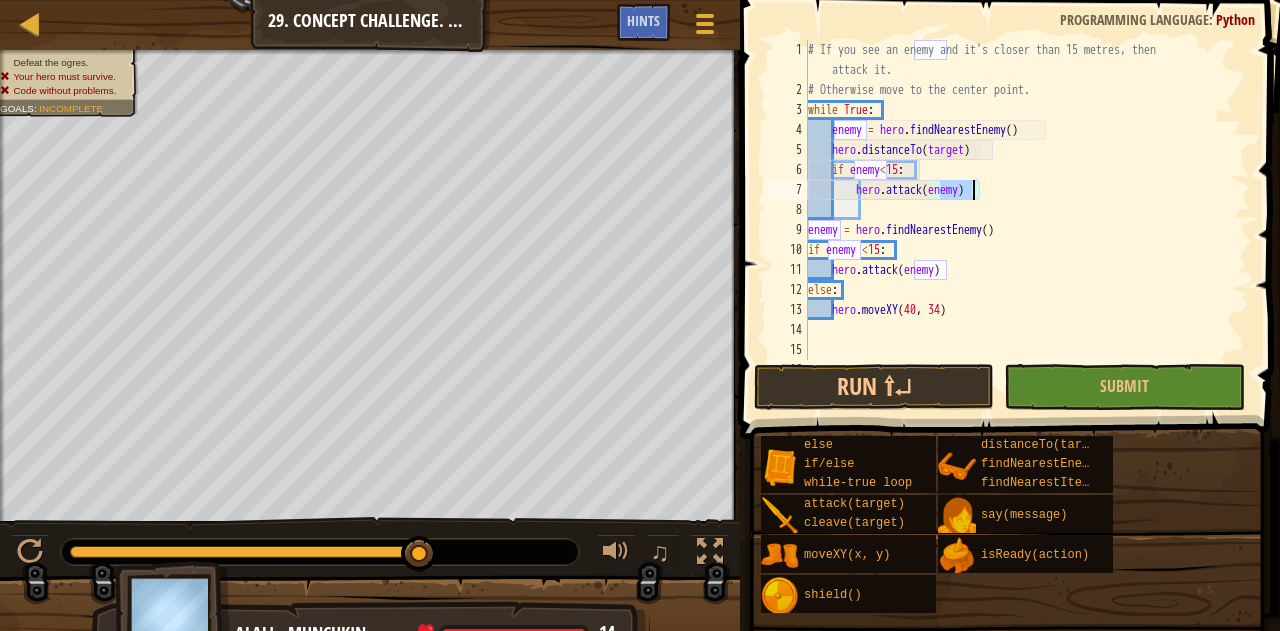 click on "# If you see an enemy and it's closer than 15 metres, then       attack it. # Otherwise move to the center point. while   True :      enemy   =   hero . findNearestEnemy ( )      hero . distanceTo ( target )      if   enemy < 15 :          hero . attack ( enemy )          enemy   =   hero . findNearestEnemy ( ) if   enemy   < 15 :      hero . attack ( enemy ) else :      hero . moveXY ( 40 ,   34 )" at bounding box center [1019, 230] 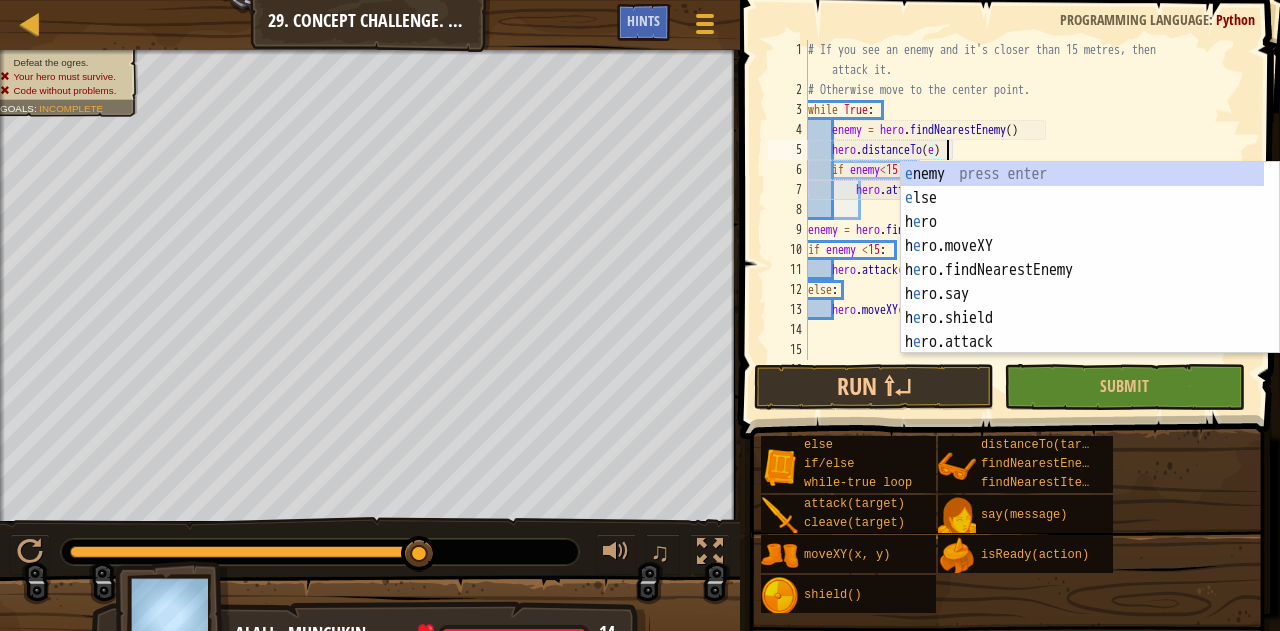 scroll, scrollTop: 9, scrollLeft: 11, axis: both 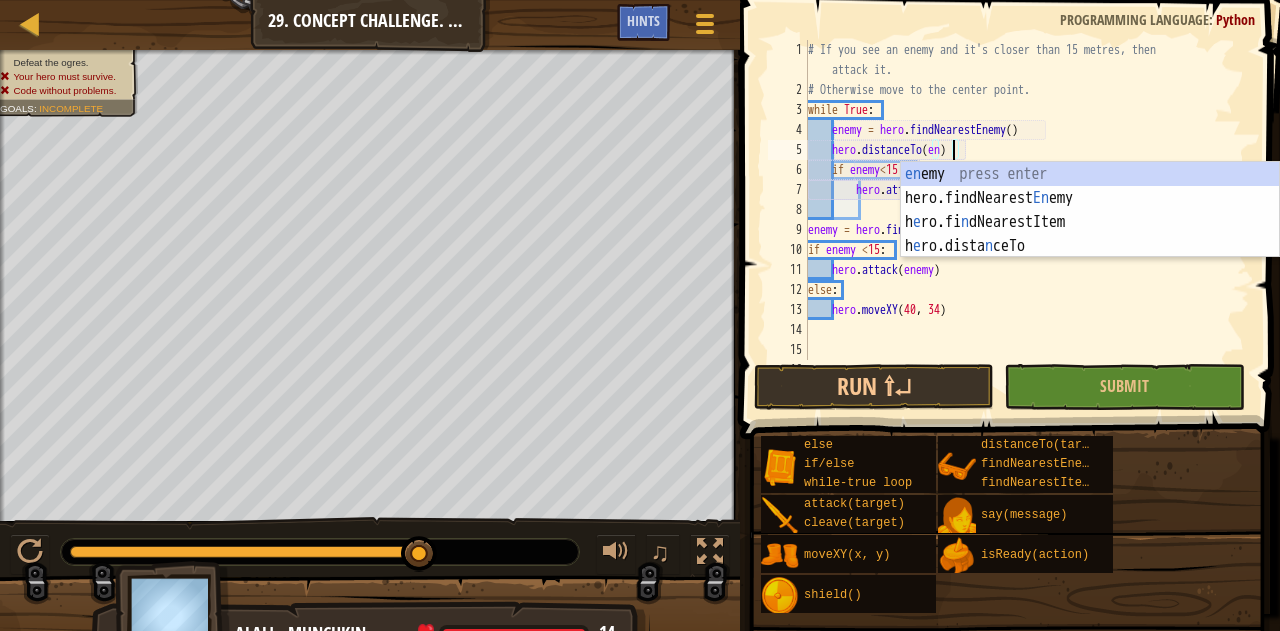 click on "enemy press enter hero.findNearestEnemy press enter hero.findNearestItem press enter hero.distanceTo press enter" at bounding box center [1090, 234] 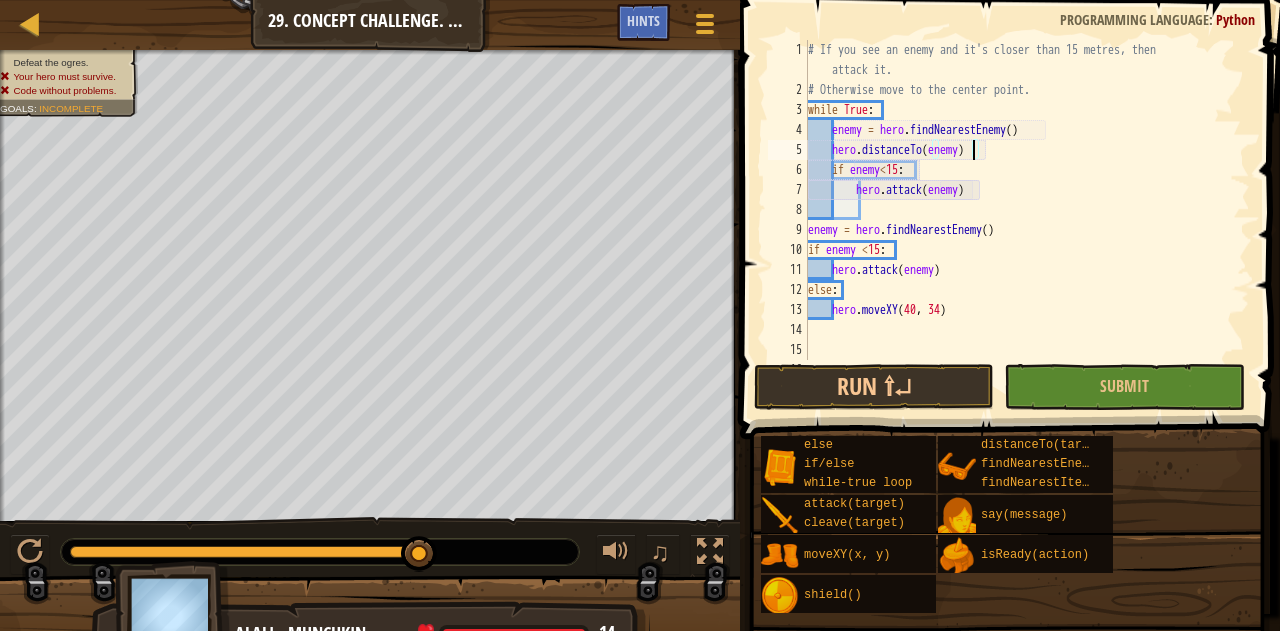 click on "# If you see an enemy and it's closer than 15 metres, then       attack it. # Otherwise move to the center point. while   True :      enemy   =   hero . findNearestEnemy ( )      hero . distanceTo ( enemy )      if   enemy < 15 :          hero . attack ( enemy )          enemy   =   hero . findNearestEnemy ( ) if   enemy   < 15 :      hero . attack ( enemy ) else :      hero . moveXY ( 40 ,   34 )" at bounding box center (1019, 230) 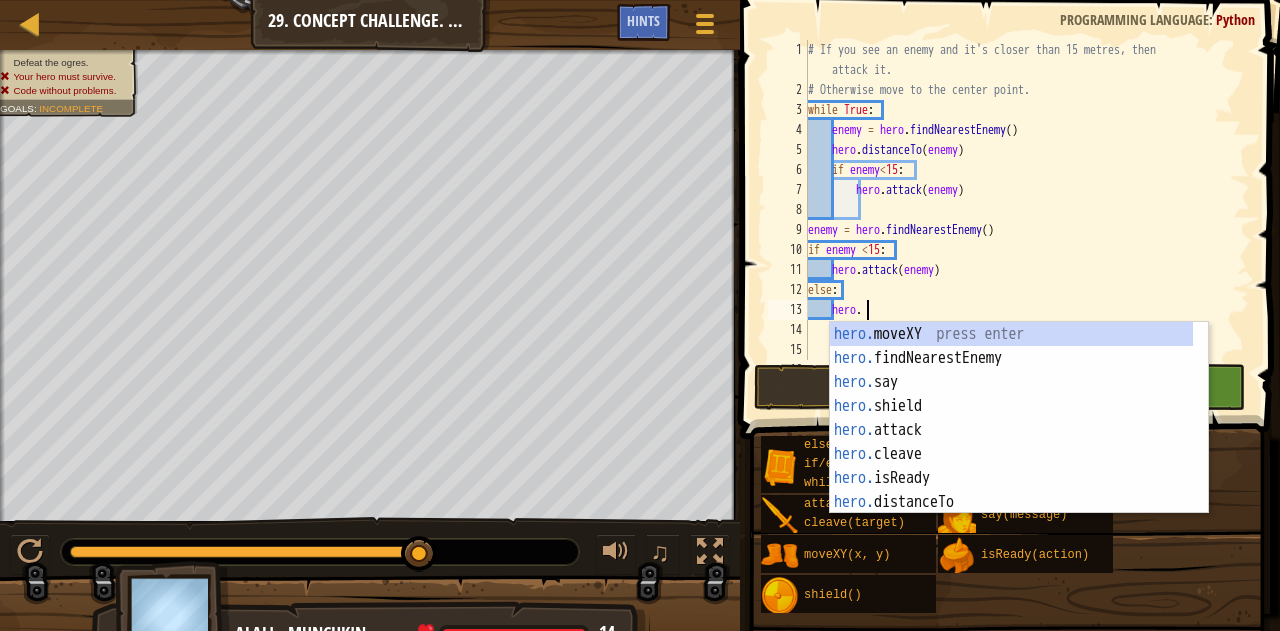 type on "h" 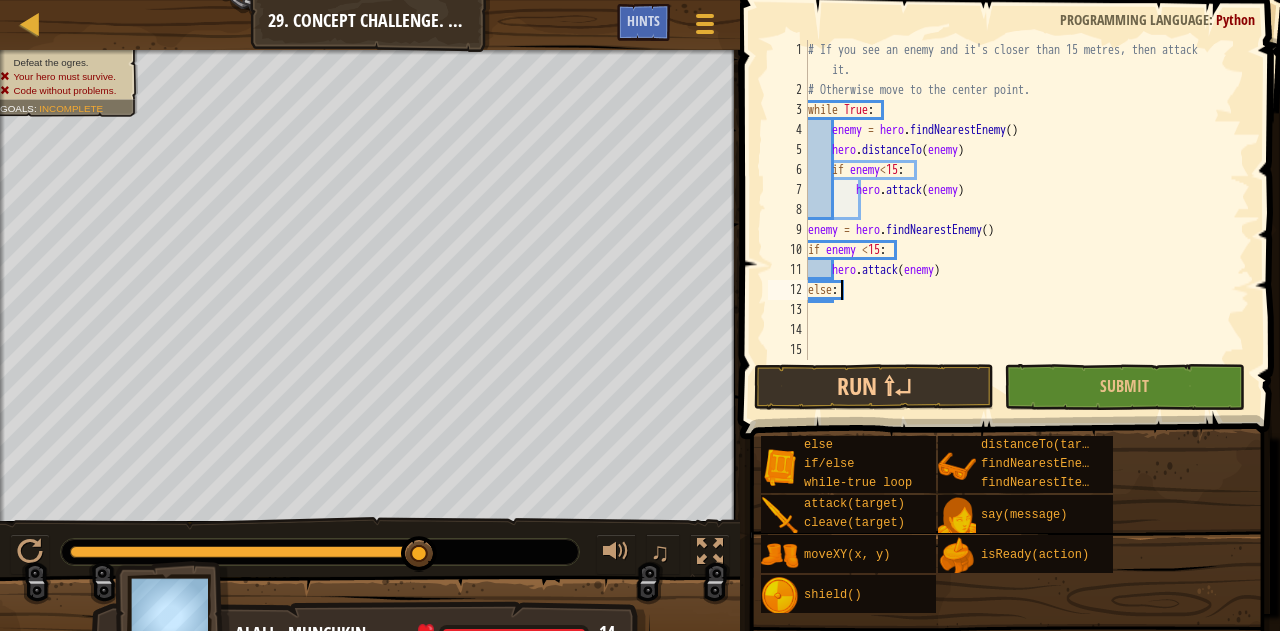 scroll, scrollTop: 9, scrollLeft: 0, axis: vertical 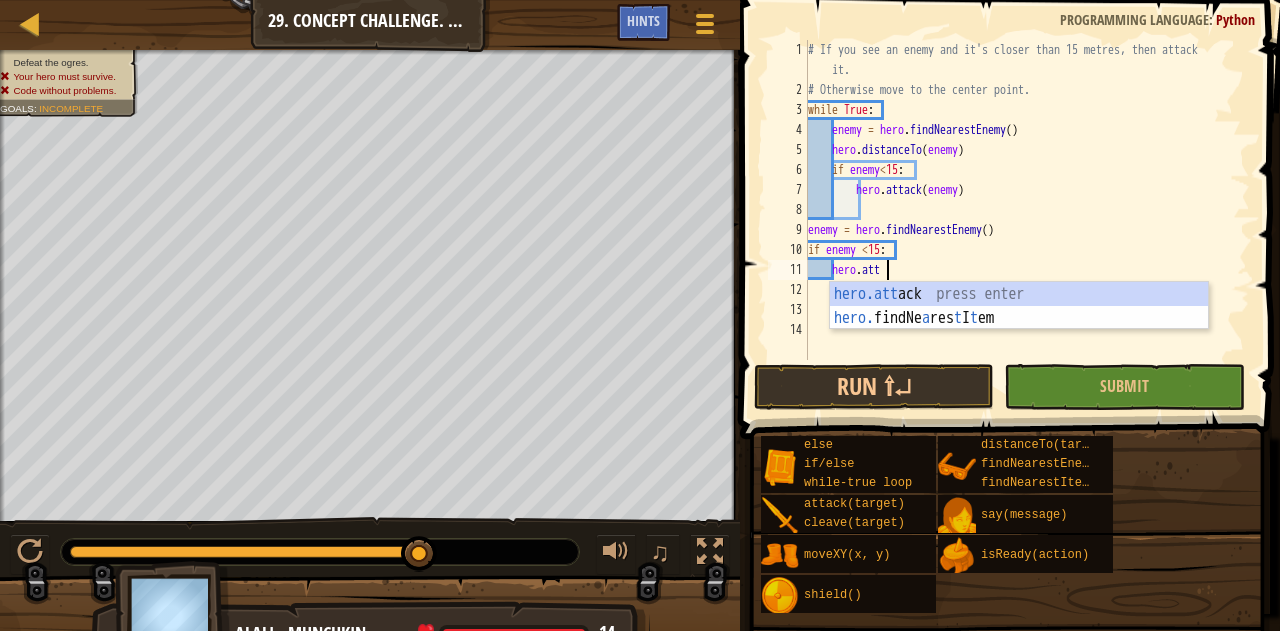 type on "h" 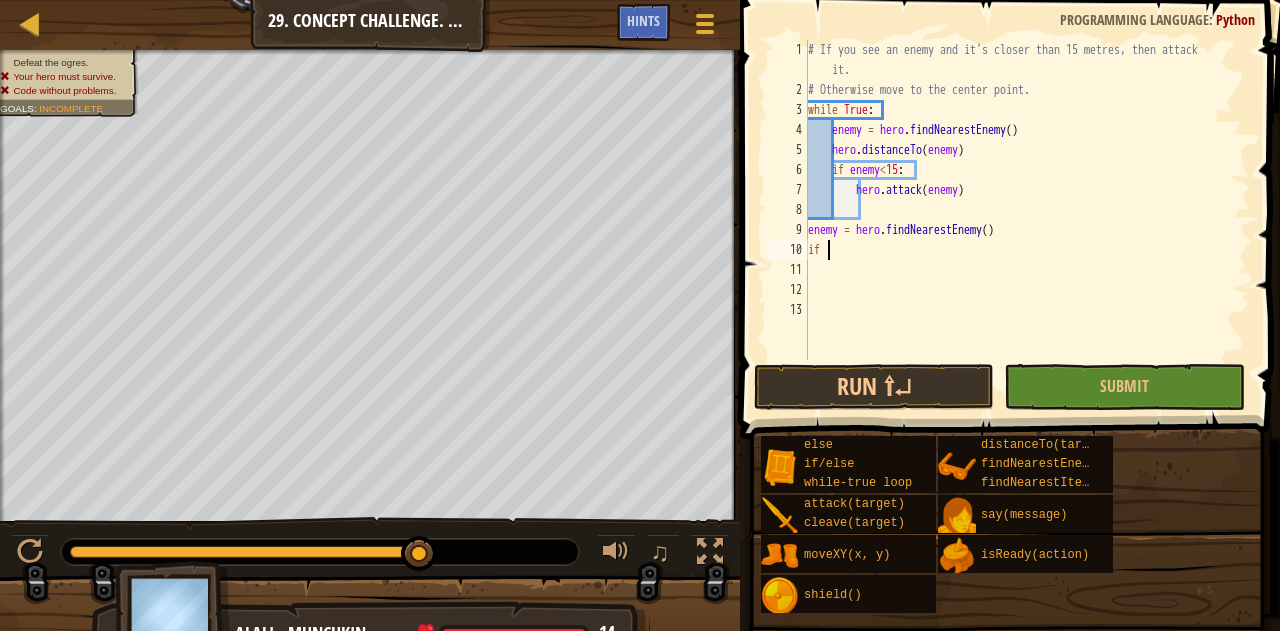 type on "i" 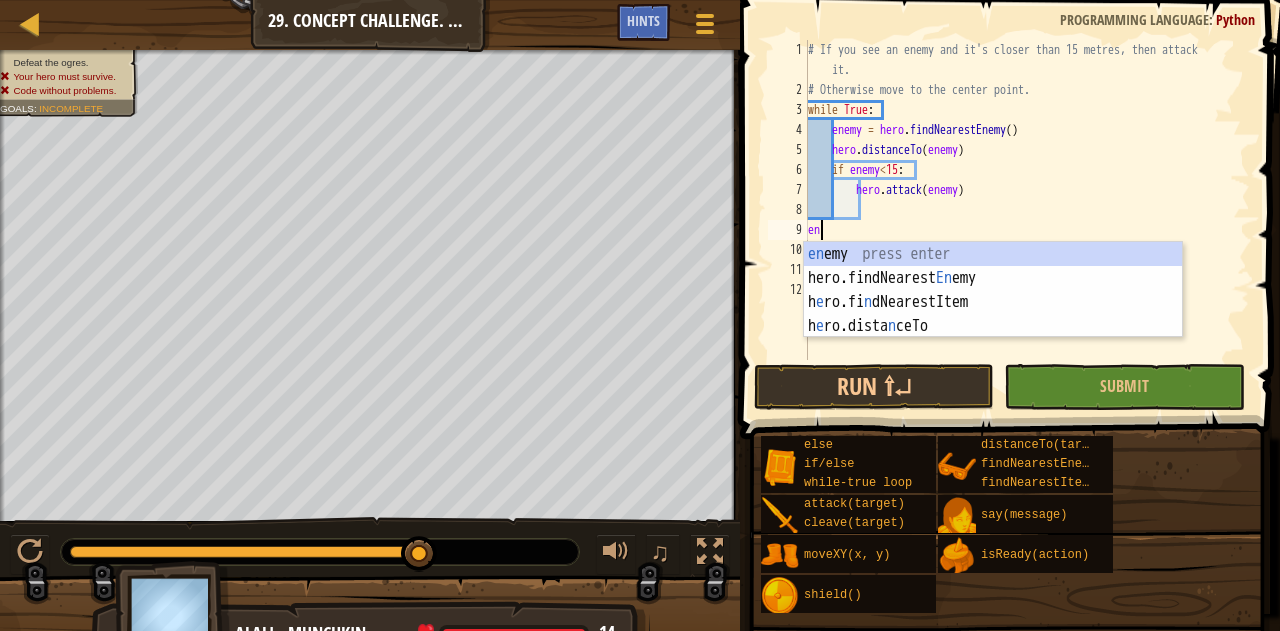 type on "e" 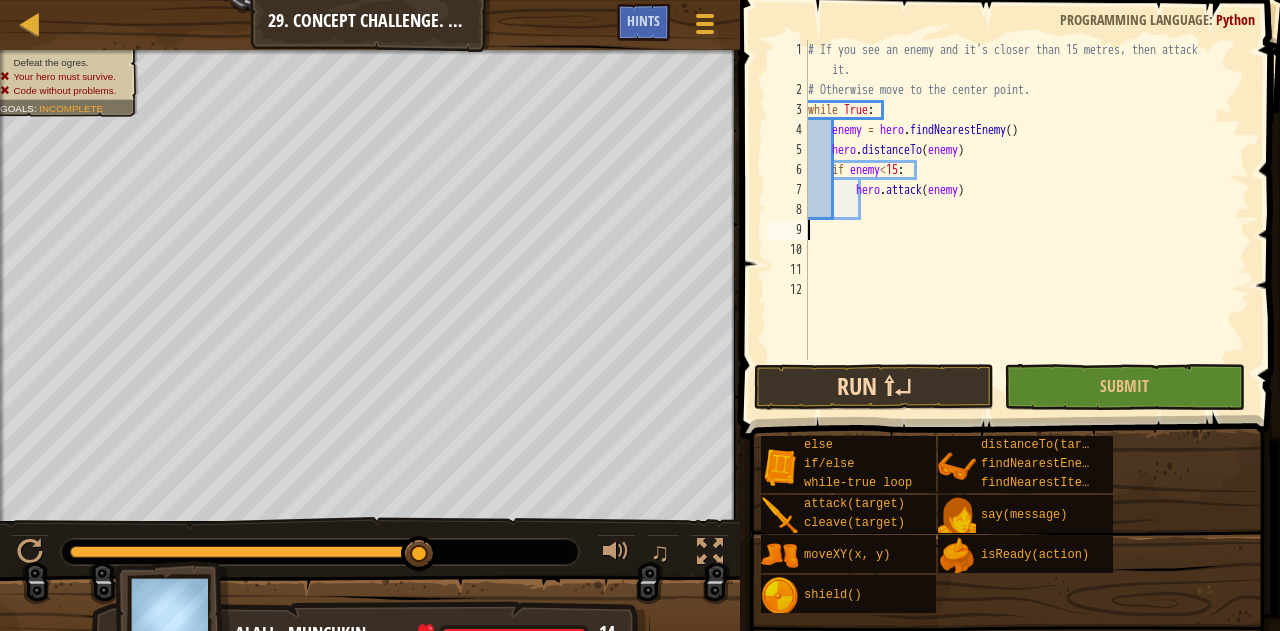 click on "Run ⇧↵" at bounding box center [874, 387] 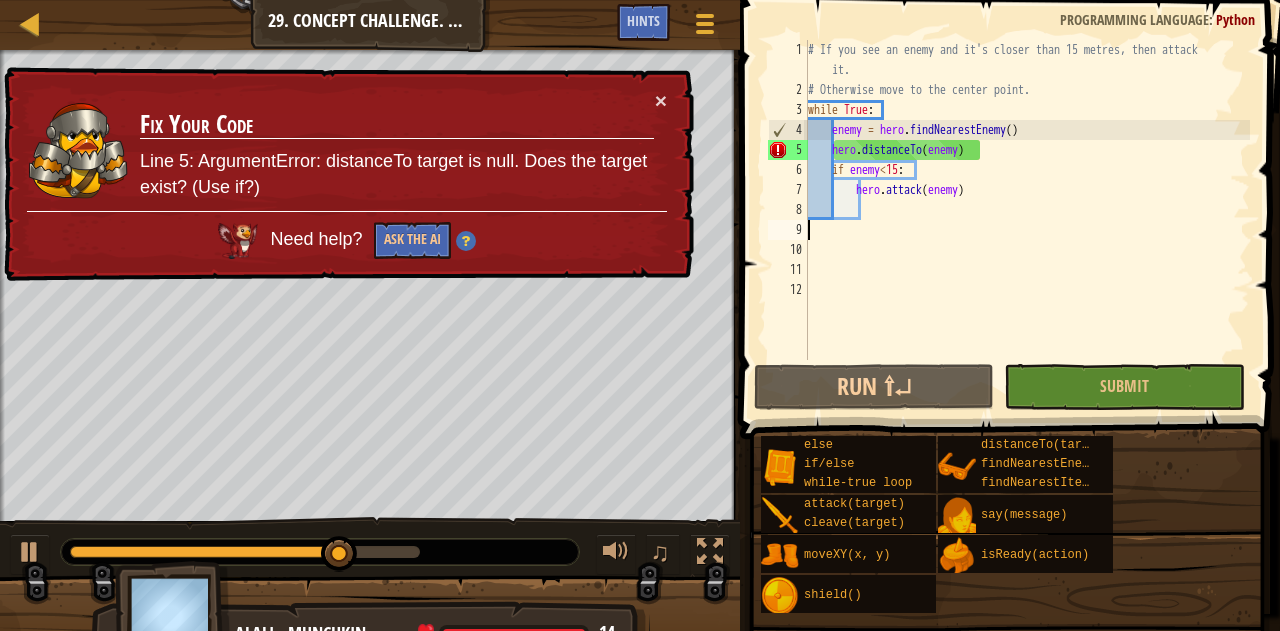 click on "# If you see an enemy and it's closer than 15 metres, then attack       it. # Otherwise move to the center point. while   True :      enemy   =   hero . findNearestEnemy ( )      hero . distanceTo ( enemy )      if   enemy < 15 :          hero . attack ( enemy )" at bounding box center [1027, 230] 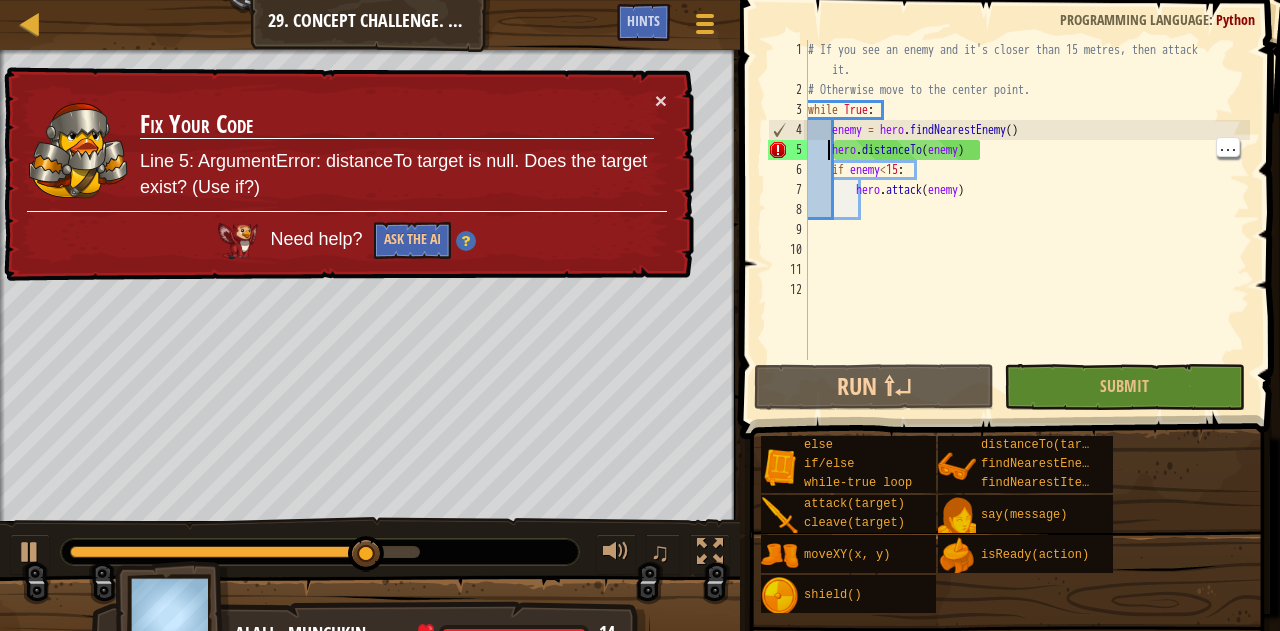 click on "# If you see an enemy and it's closer than 15 metres, then attack       it. # Otherwise move to the center point. while   True :      enemy   =   hero . findNearestEnemy ( )      hero . distanceTo ( enemy )      if   enemy < 15 :          hero . attack ( enemy )" at bounding box center [1027, 230] 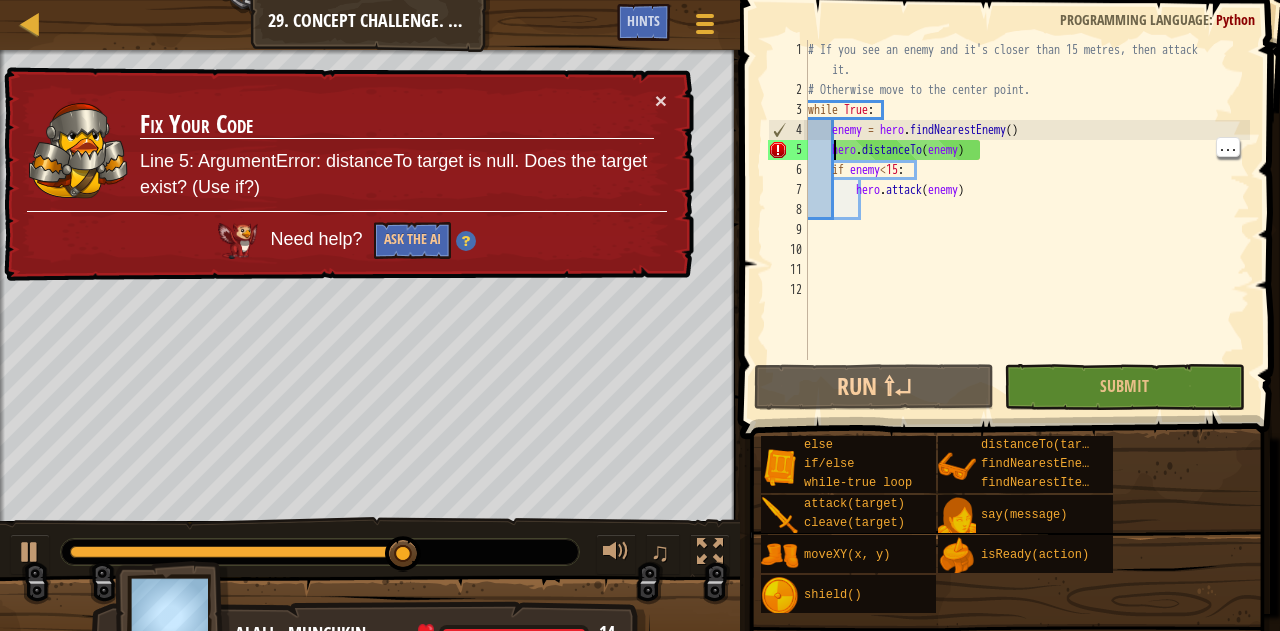 click on "# If you see an enemy and it's closer than 15 metres, then attack       it. # Otherwise move to the center point. while   True :      enemy   =   hero . findNearestEnemy ( )      hero . distanceTo ( enemy )      if   enemy < 15 :          hero . attack ( enemy )" at bounding box center (1027, 230) 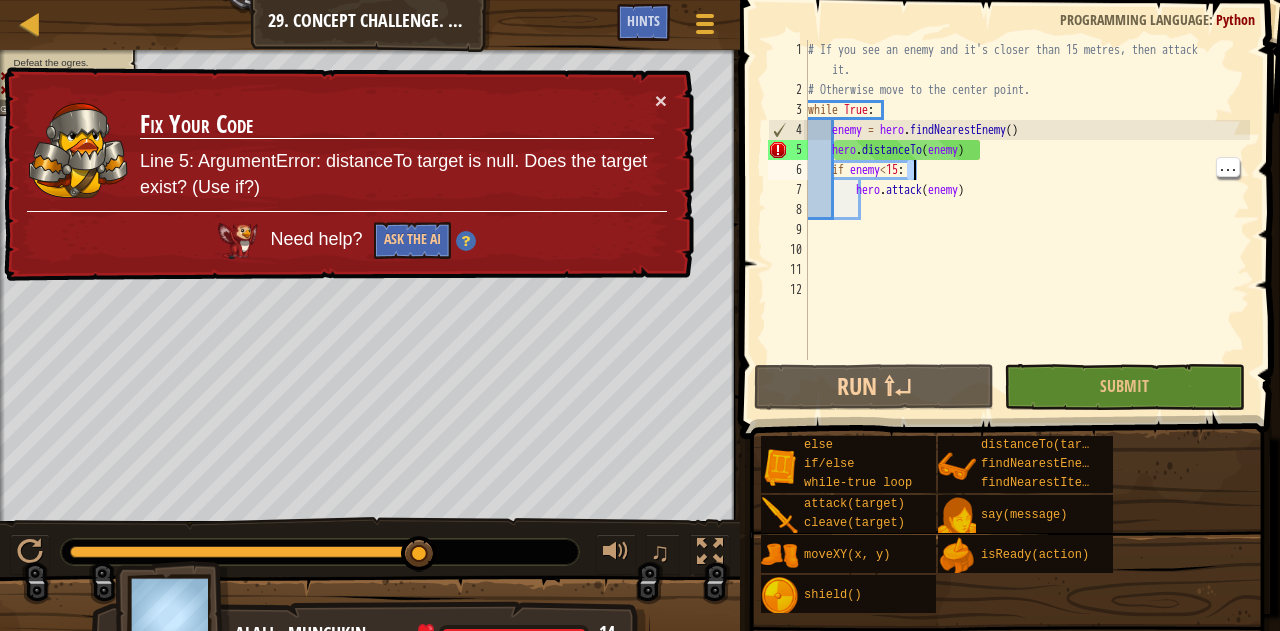 click on "# If you see an enemy and it's closer than 15 metres, then attack       it. # Otherwise move to the center point. while   True :      enemy   =   hero . findNearestEnemy ( )      hero . distanceTo ( enemy )      if   enemy < 15 :          hero . attack ( enemy )" at bounding box center [1027, 230] 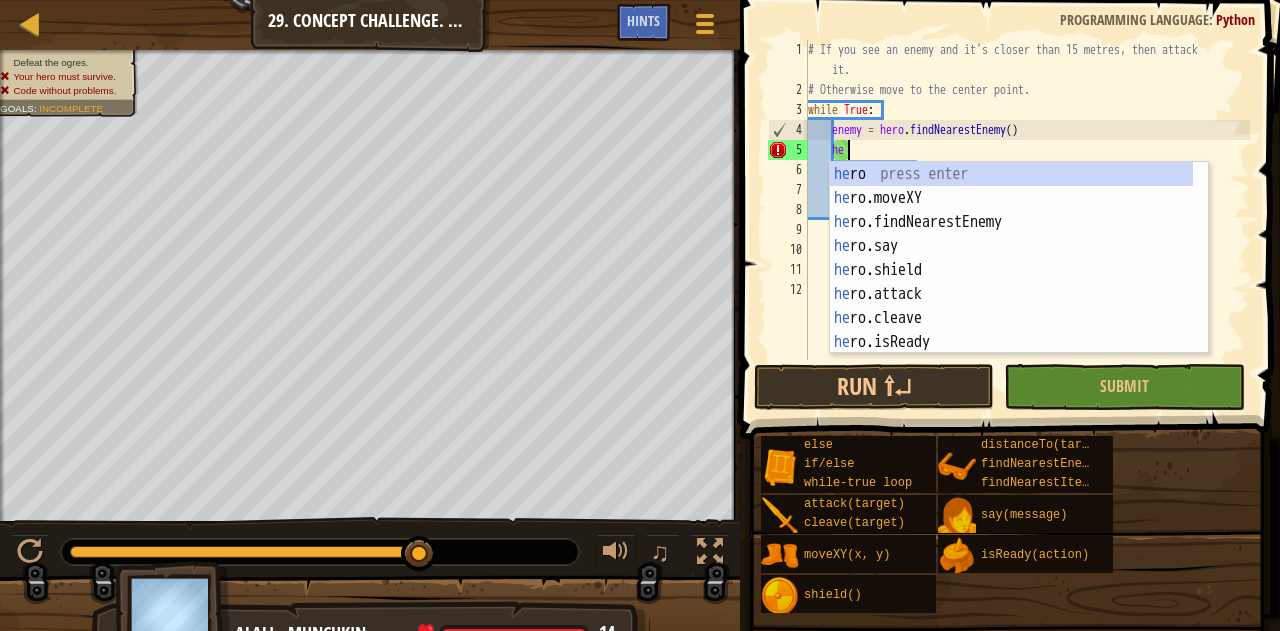 type on "h" 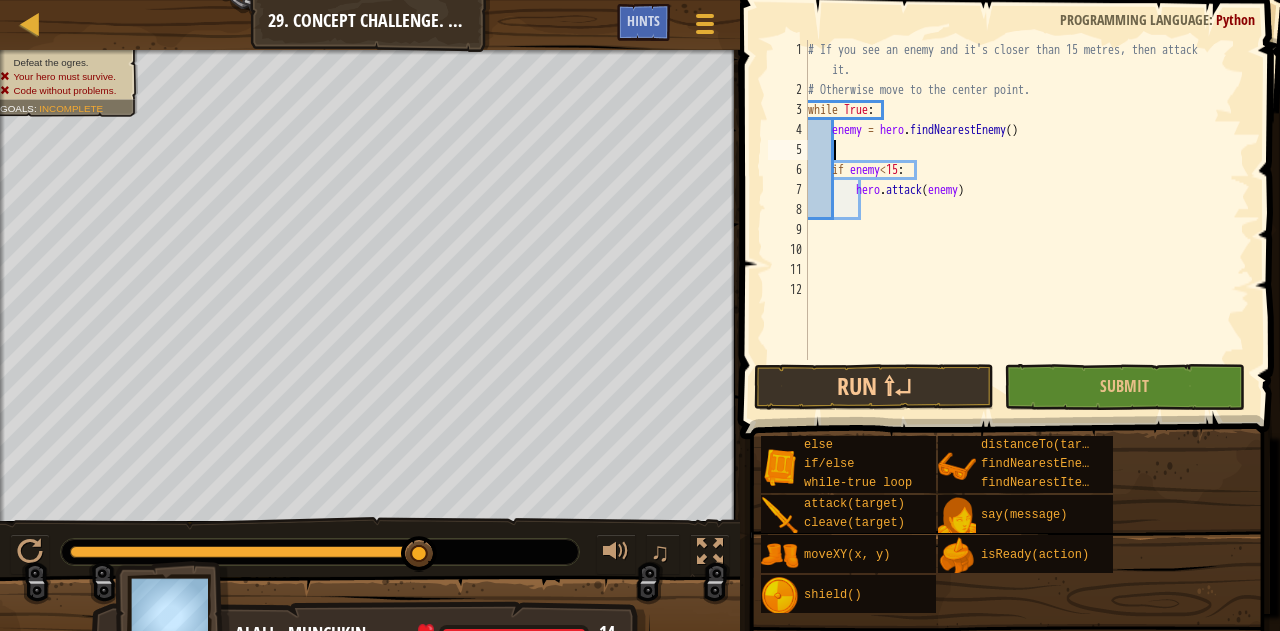 click on "while True:
enemy = hero.findNearestEnemy()
if enemy < 15:
hero.attack(enemy)" at bounding box center (1027, 230) 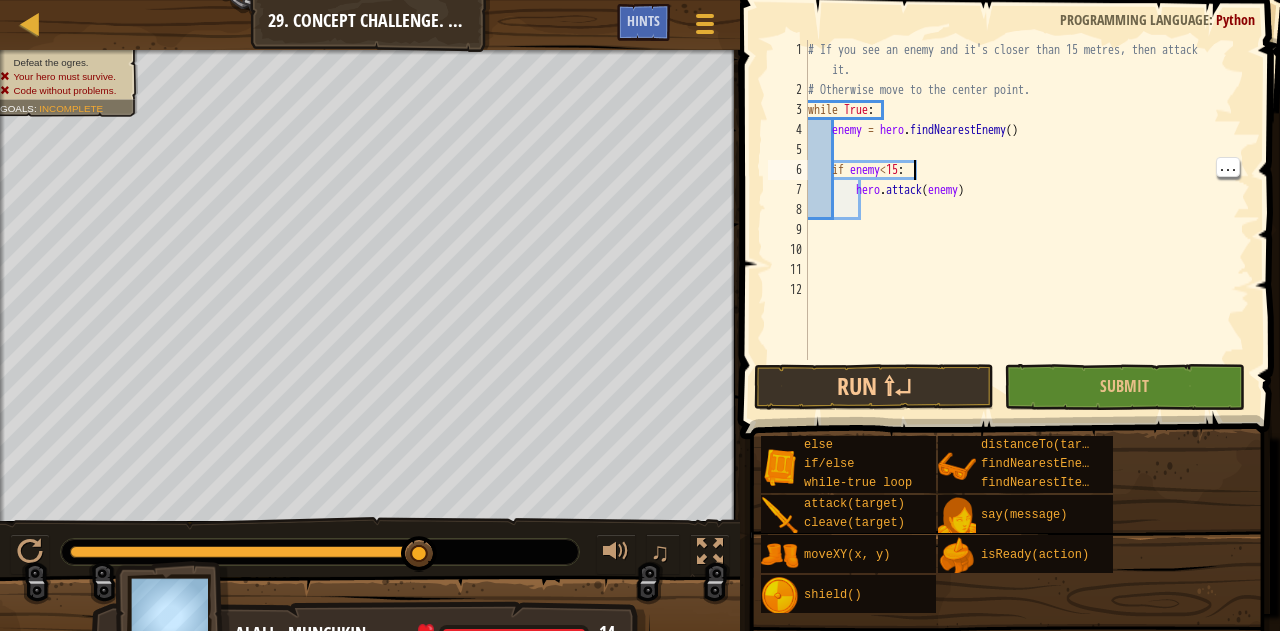 click on "while True:
enemy = hero.findNearestEnemy()
if enemy < 15:
hero.attack(enemy)" at bounding box center (1027, 230) 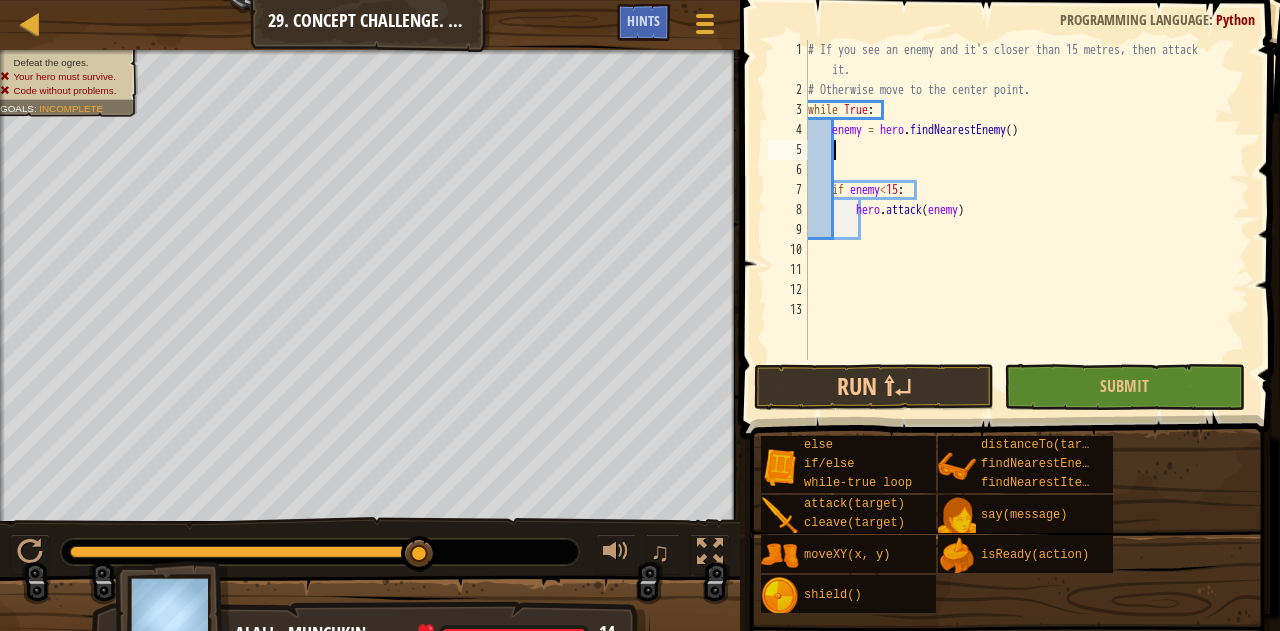 scroll, scrollTop: 9, scrollLeft: 2, axis: both 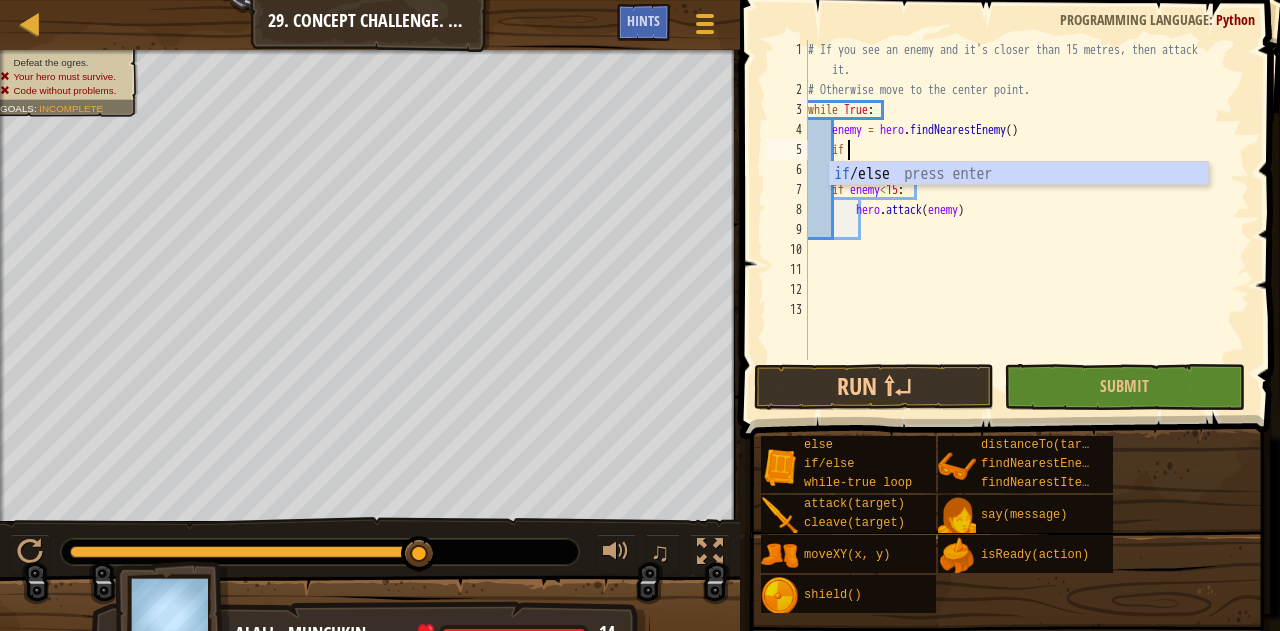 click on "if /else press enter" at bounding box center [1019, 198] 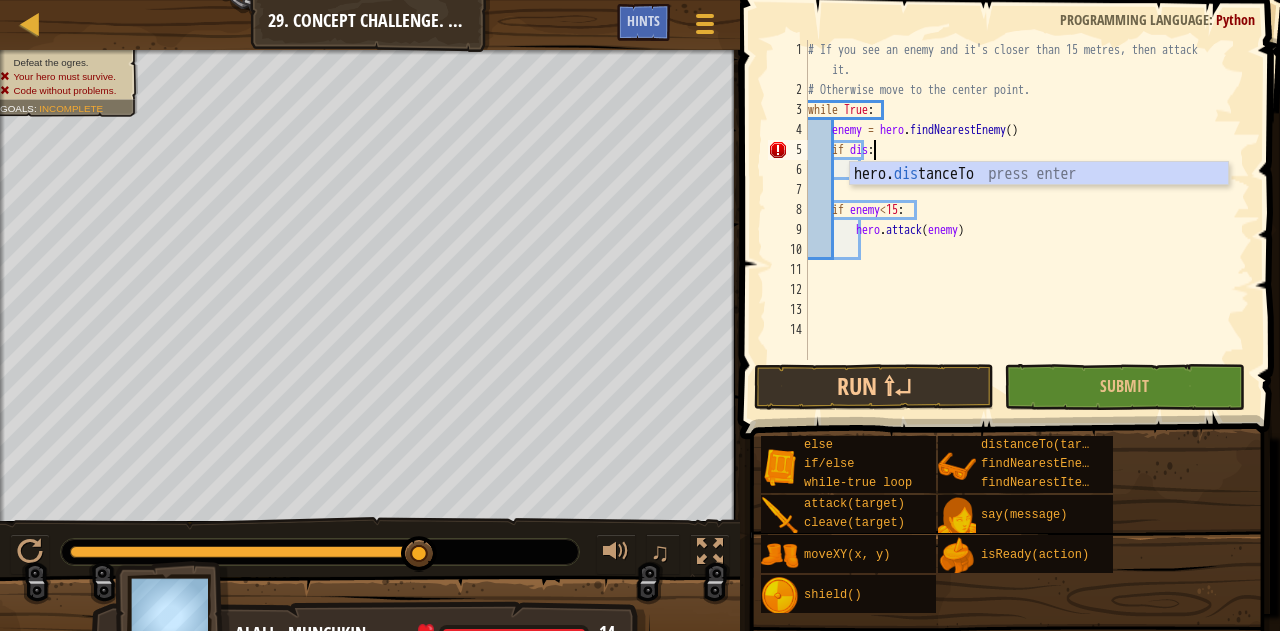scroll, scrollTop: 9, scrollLeft: 4, axis: both 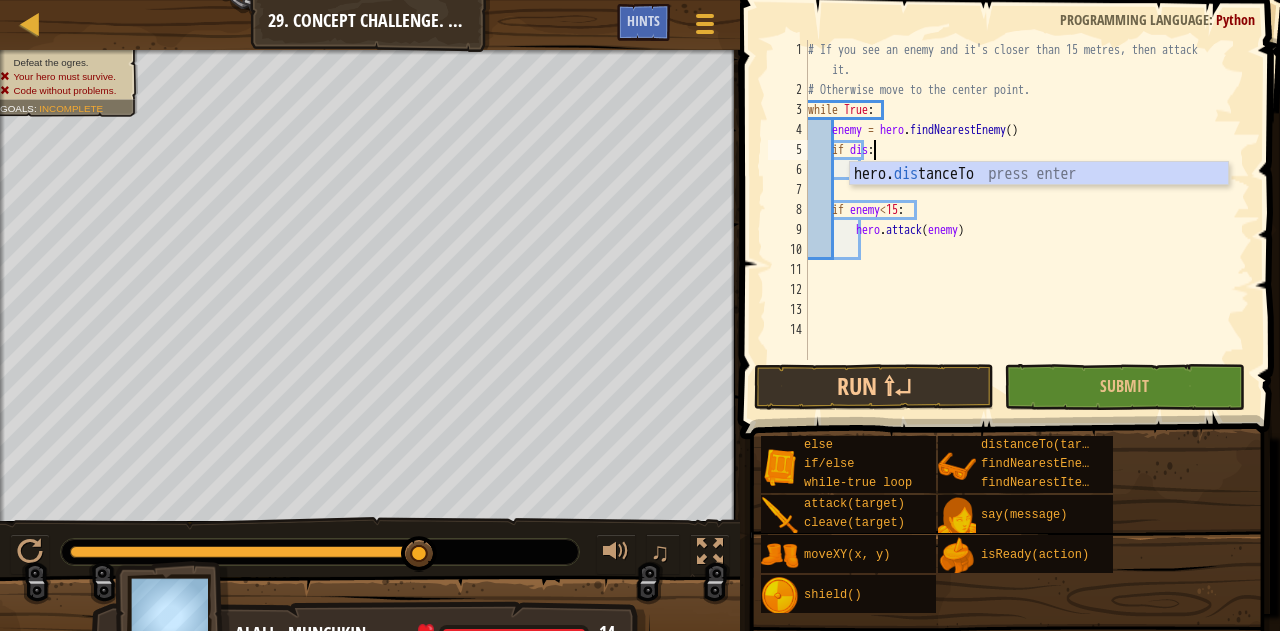 click on "hero. dis tanceTo press enter" at bounding box center (1039, 198) 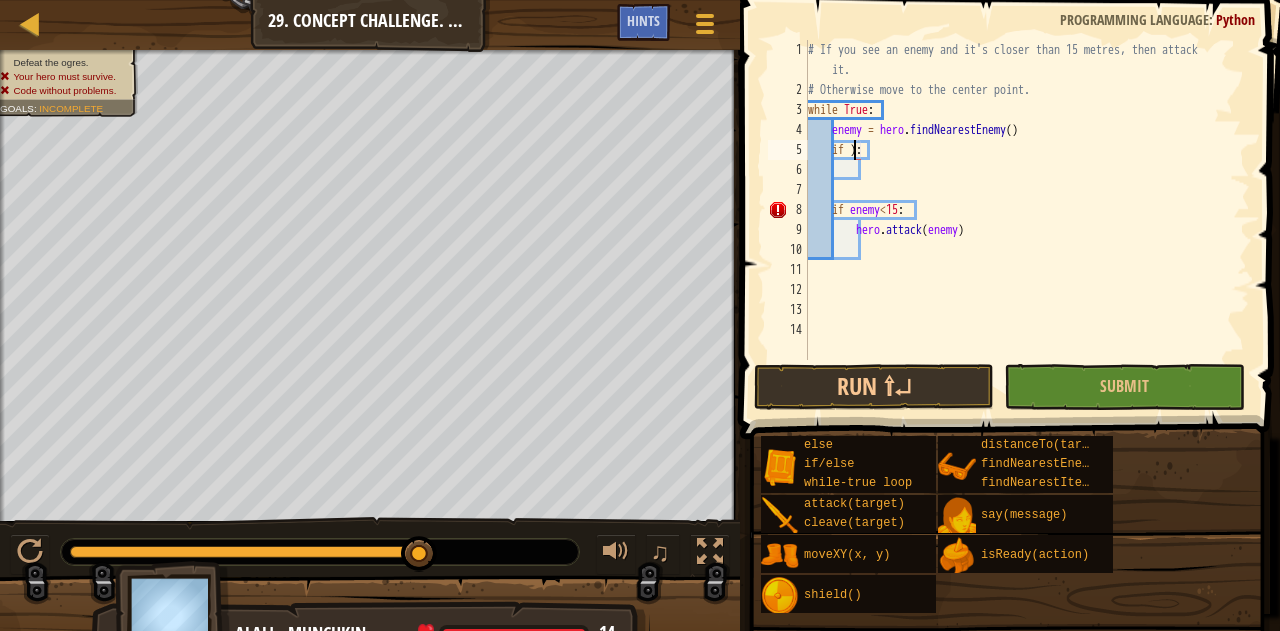 scroll, scrollTop: 9, scrollLeft: 4, axis: both 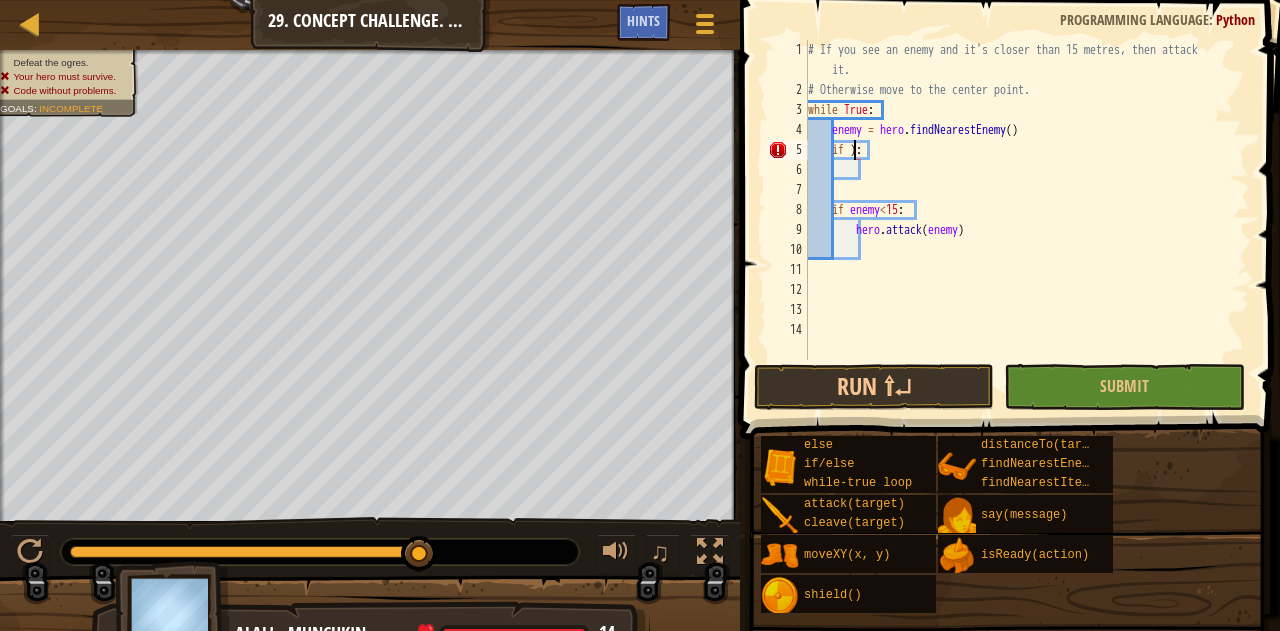 click on "while True:
enemy = hero.findNearestEnemy()
if ):
if enemy < 15:
hero.attack(enemy)" at bounding box center (1027, 230) 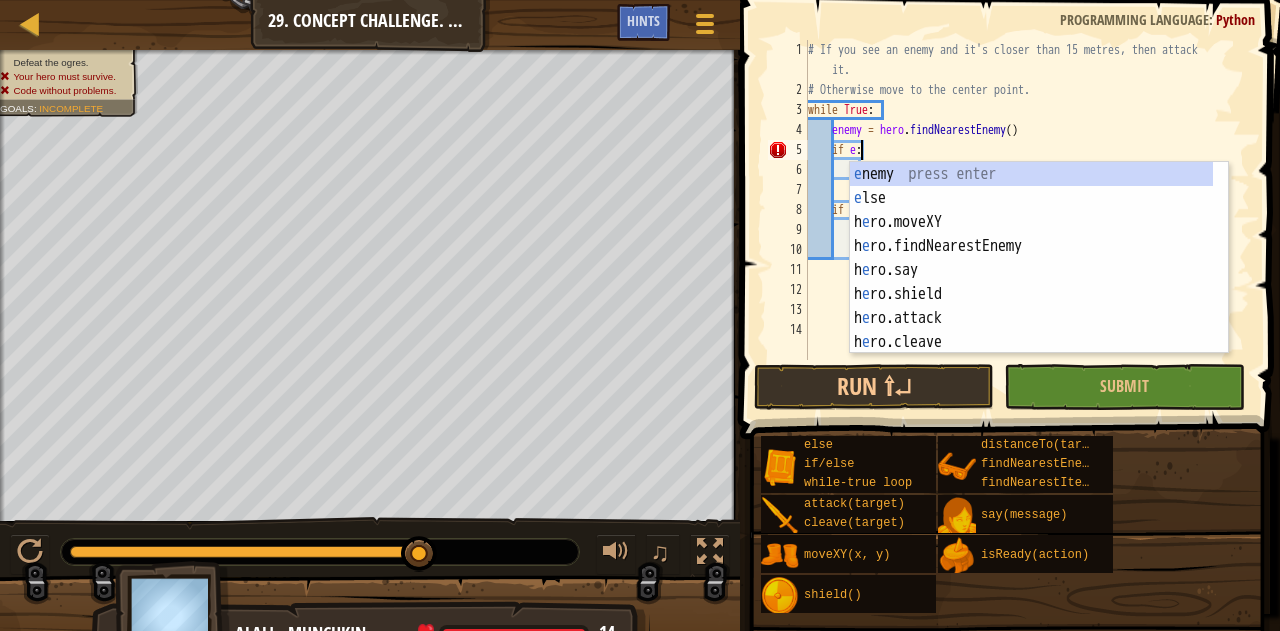 scroll, scrollTop: 9, scrollLeft: 4, axis: both 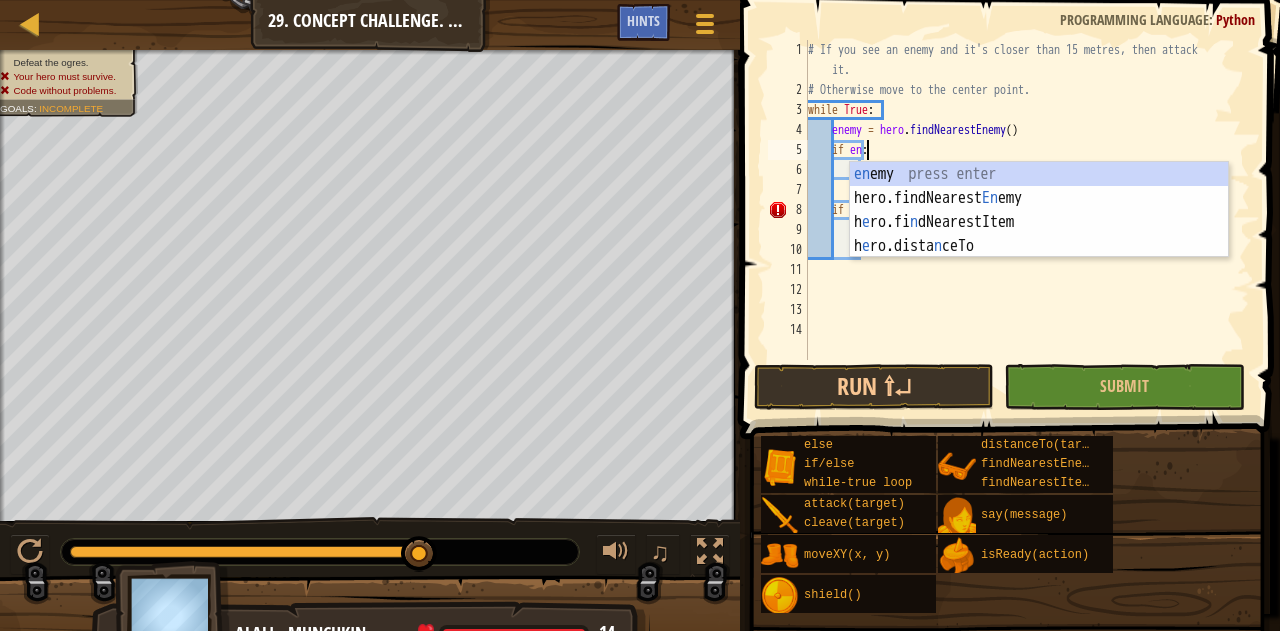 click on "enemy press enter hero.findNearestEnemy press enter hero.findNearestItem press enter hero.distanceTo press enter" at bounding box center [1039, 234] 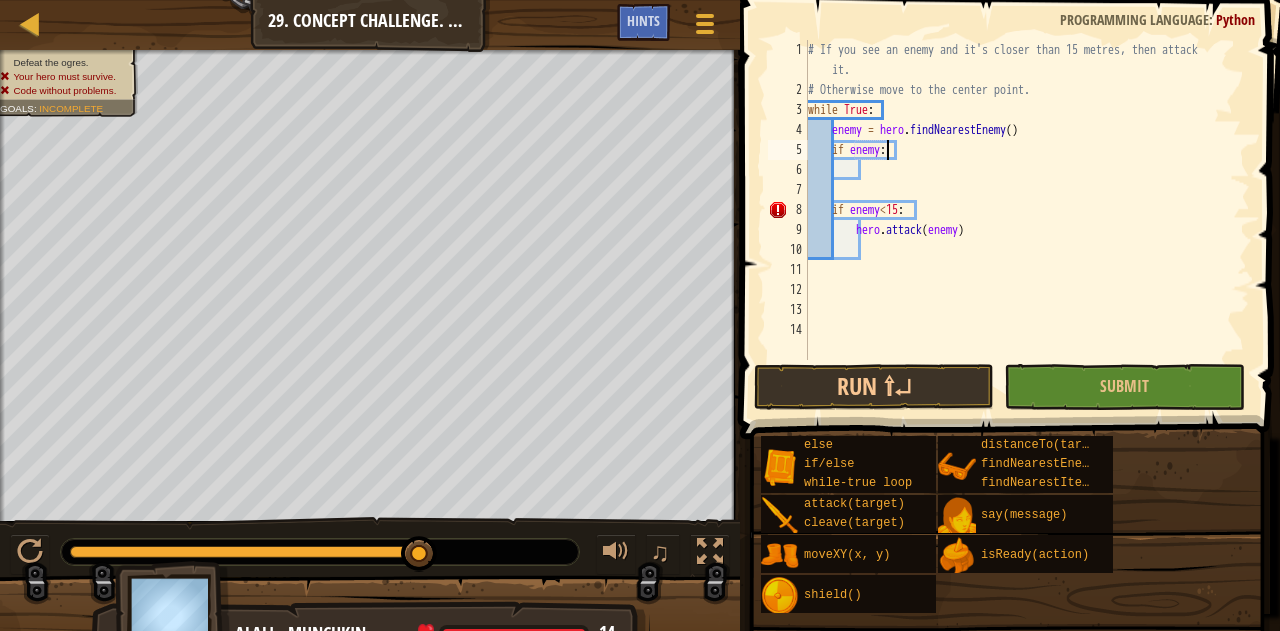 click on "hero.findNearestEnemy()" at bounding box center (1027, 230) 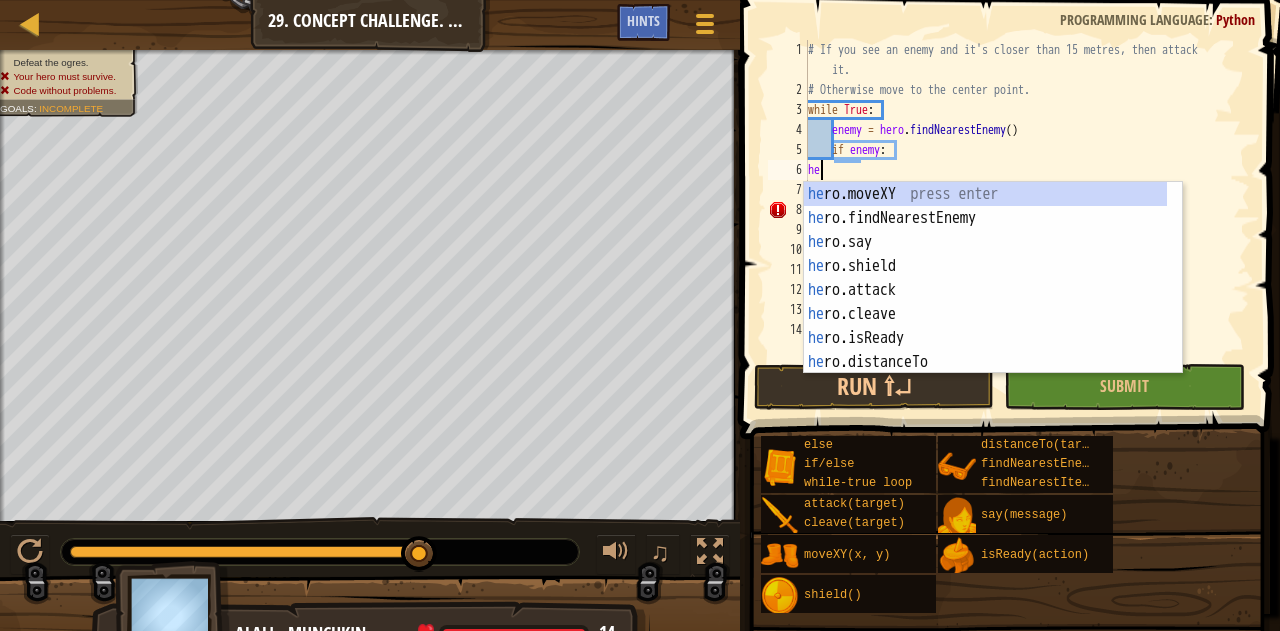 scroll, scrollTop: 9, scrollLeft: 0, axis: vertical 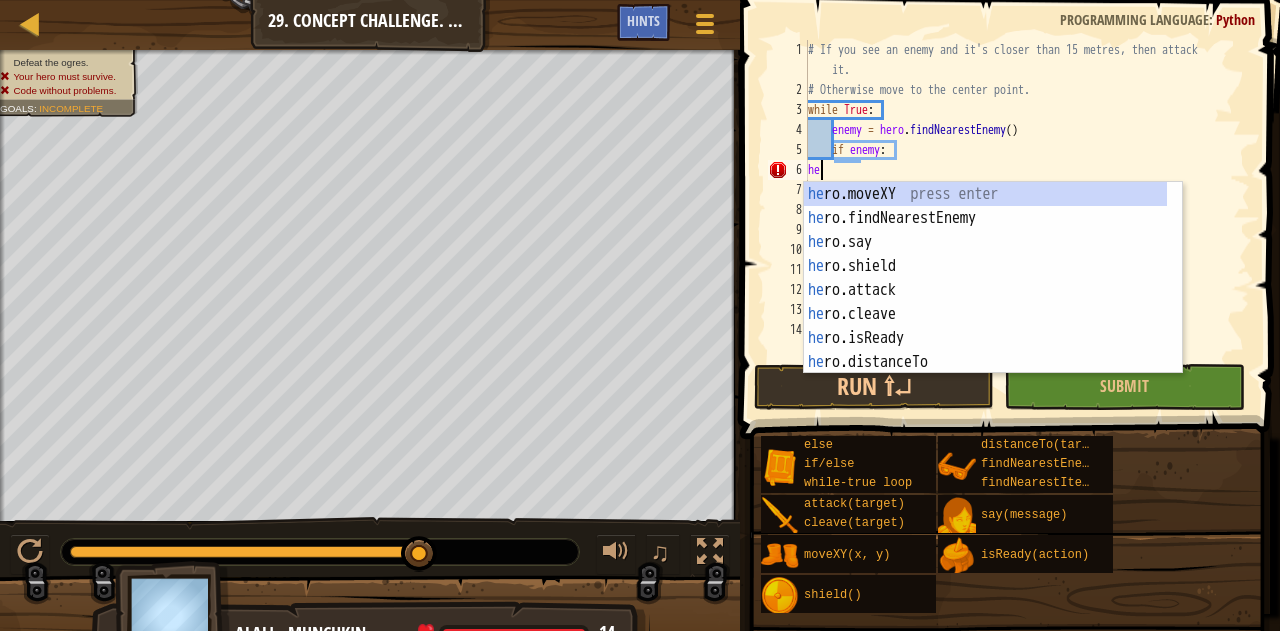 type on "h" 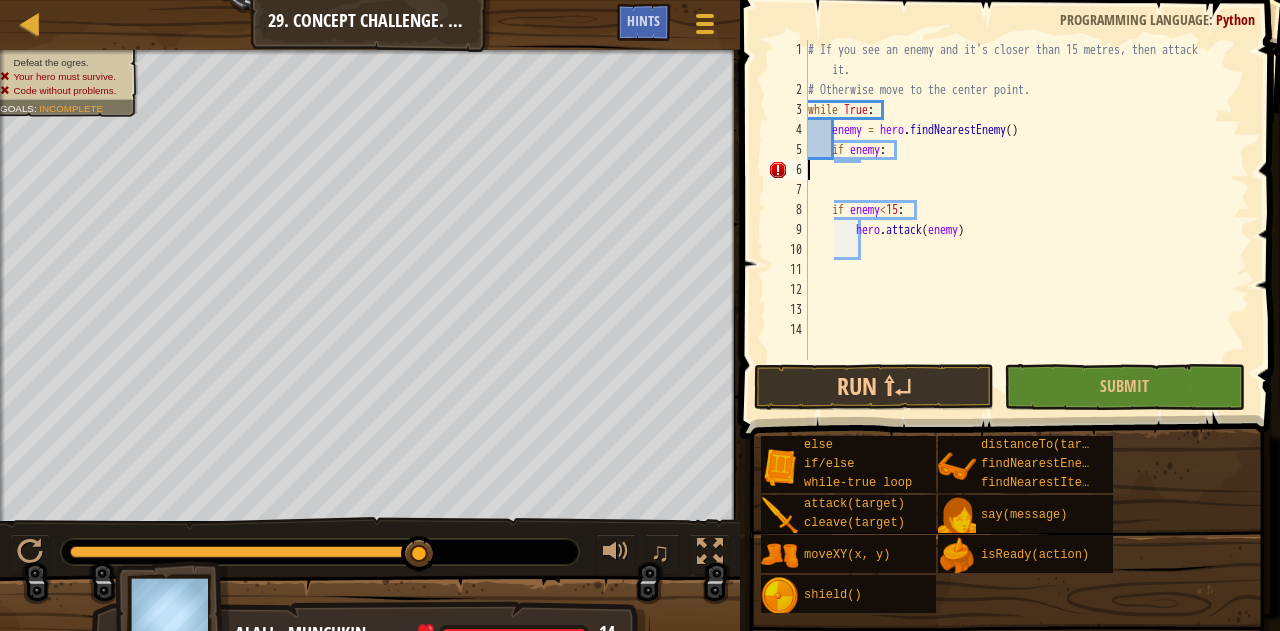 type on "if enemy:" 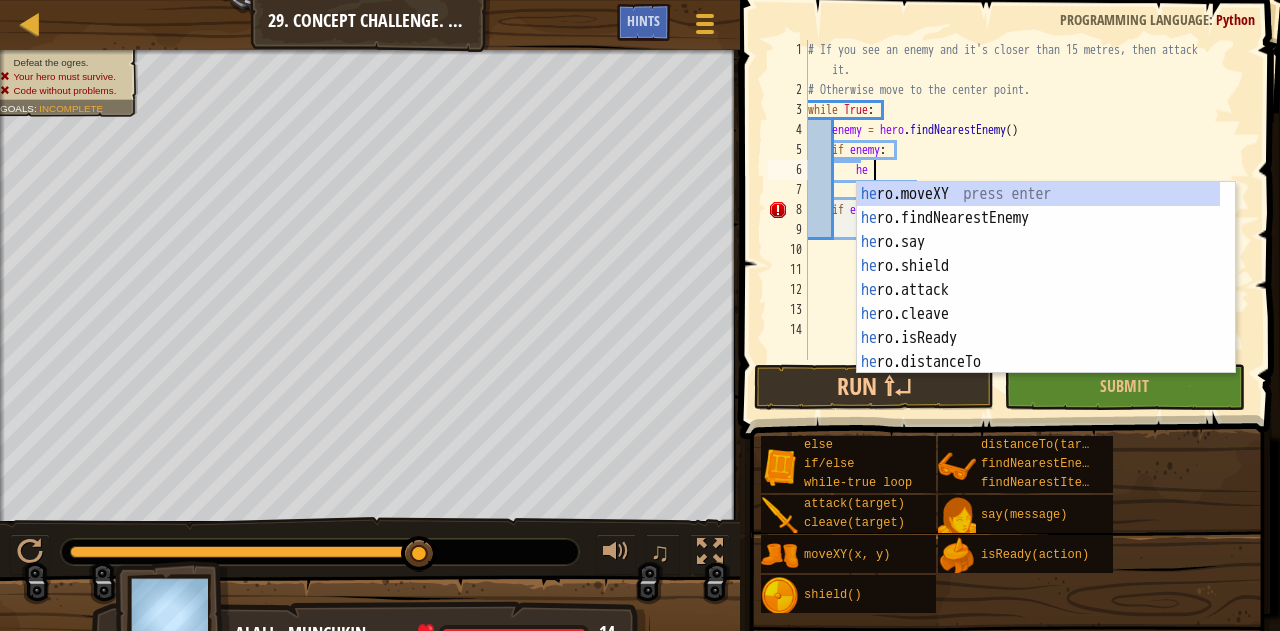 scroll, scrollTop: 9, scrollLeft: 5, axis: both 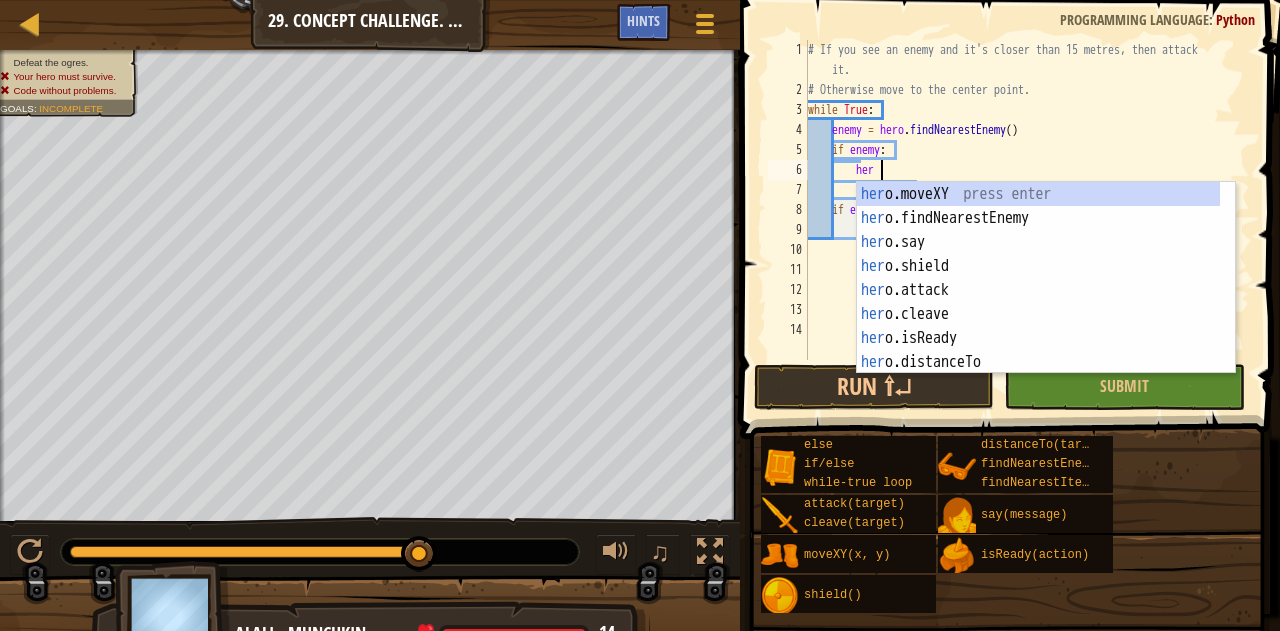 click on "hero.moveXY press enter hero.findNearestEnemy press enter hero.say press enter hero.shield press enter hero.attack press enter hero.cleave press enter hero.isReady press enter hero.distanceTo press enter hero.findNearestItem press enter" at bounding box center [1039, 302] 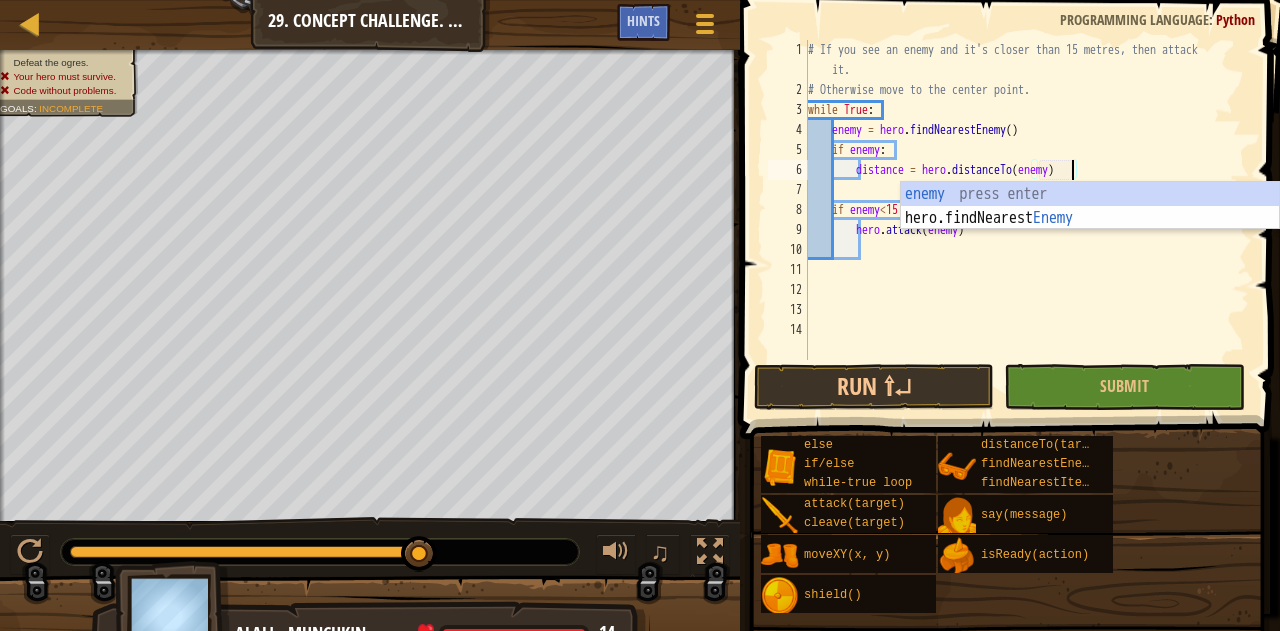 click on "# If you see an enemy and it's closer than 15 metres, then attack       it. # Otherwise move to the center point. while   True :      enemy   =   hero . findNearestEnemy ( )      if   enemy :          distance   =   hero . distanceTo ( enemy )           if   enemy < 15 :          hero . attack ( enemy )" at bounding box center (1027, 230) 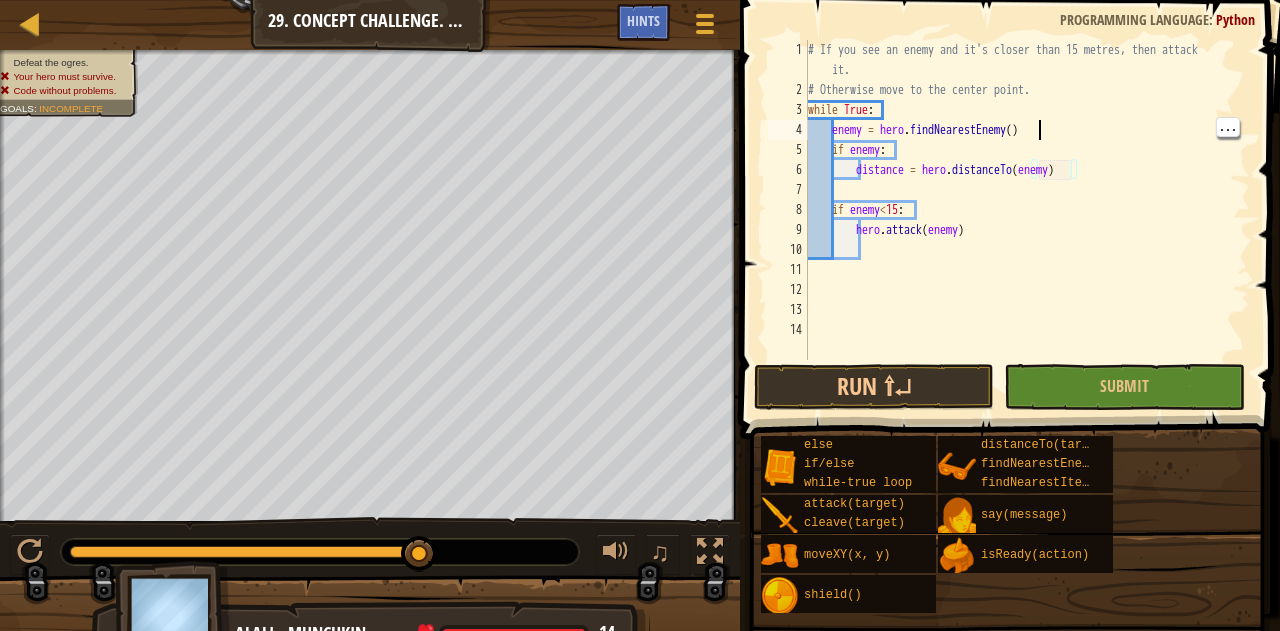 scroll, scrollTop: 9, scrollLeft: 18, axis: both 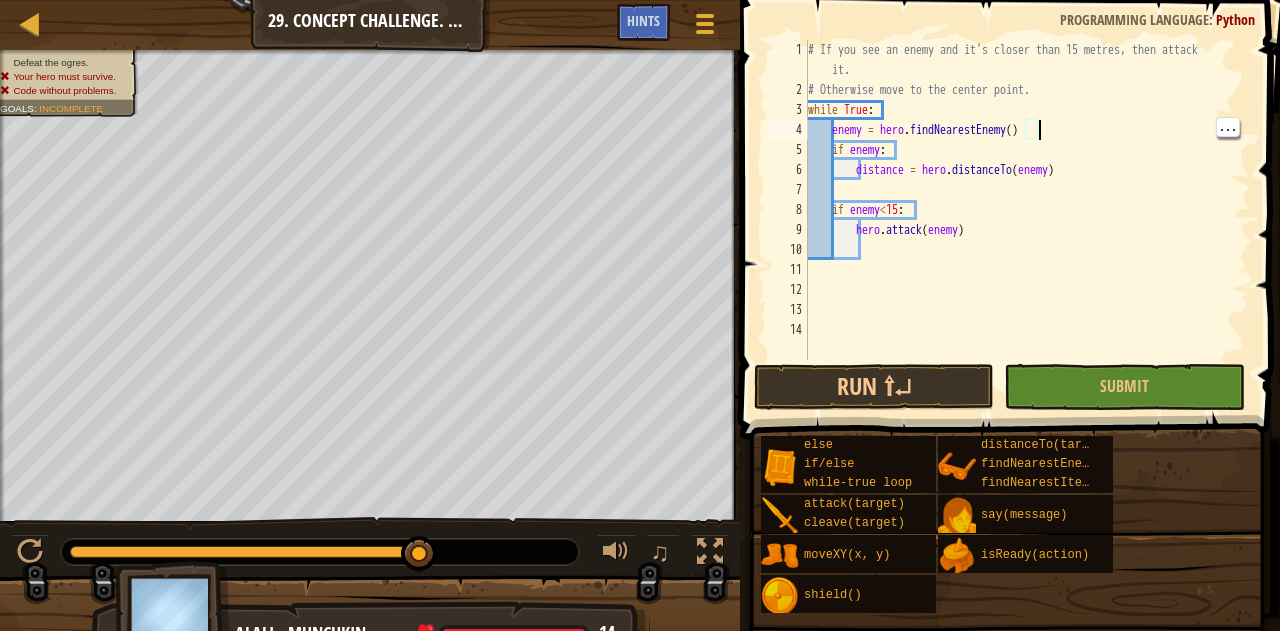 click on "# If you see an enemy and it's closer than 15 metres, then attack       it. # Otherwise move to the center point. while   True :      enemy   =   hero . findNearestEnemy ( )      if   enemy :          distance   =   hero . distanceTo ( enemy )           if   enemy < 15 :          hero . attack ( enemy )" at bounding box center [1027, 230] 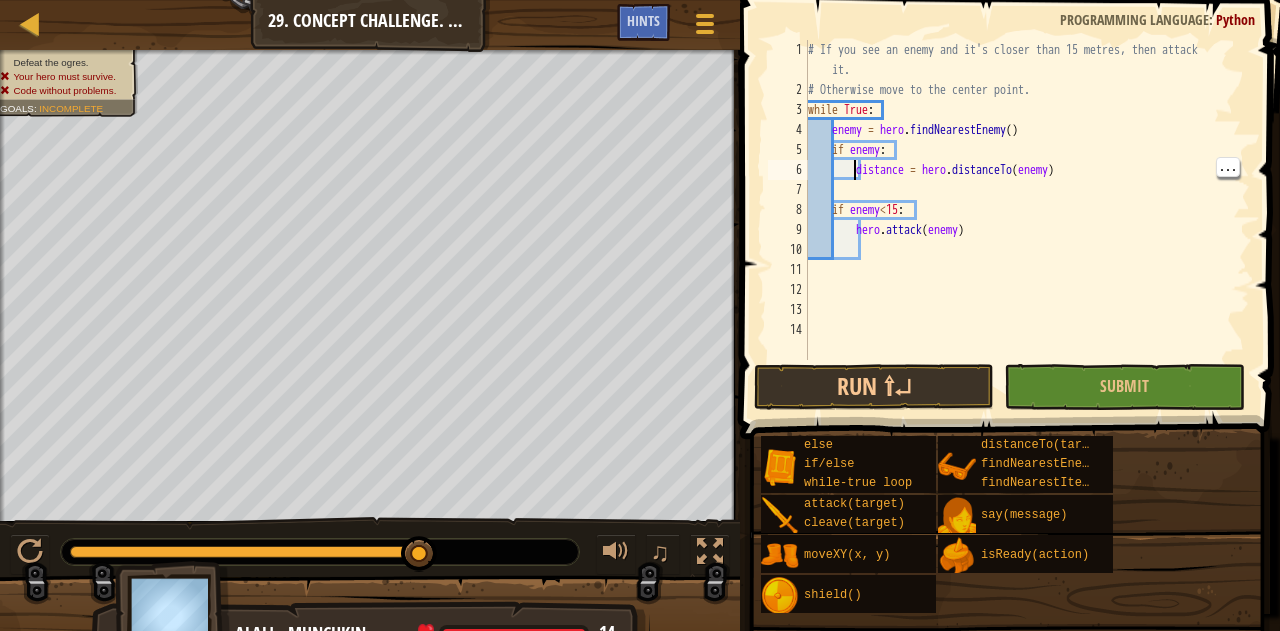 click on "# If you see an enemy and it's closer than 15 metres, then attack       it. # Otherwise move to the center point. while   True :      enemy   =   hero . findNearestEnemy ( )      if   enemy :          distance   =   hero . distanceTo ( enemy )           if   enemy < 15 :          hero . attack ( enemy )" at bounding box center (1027, 230) 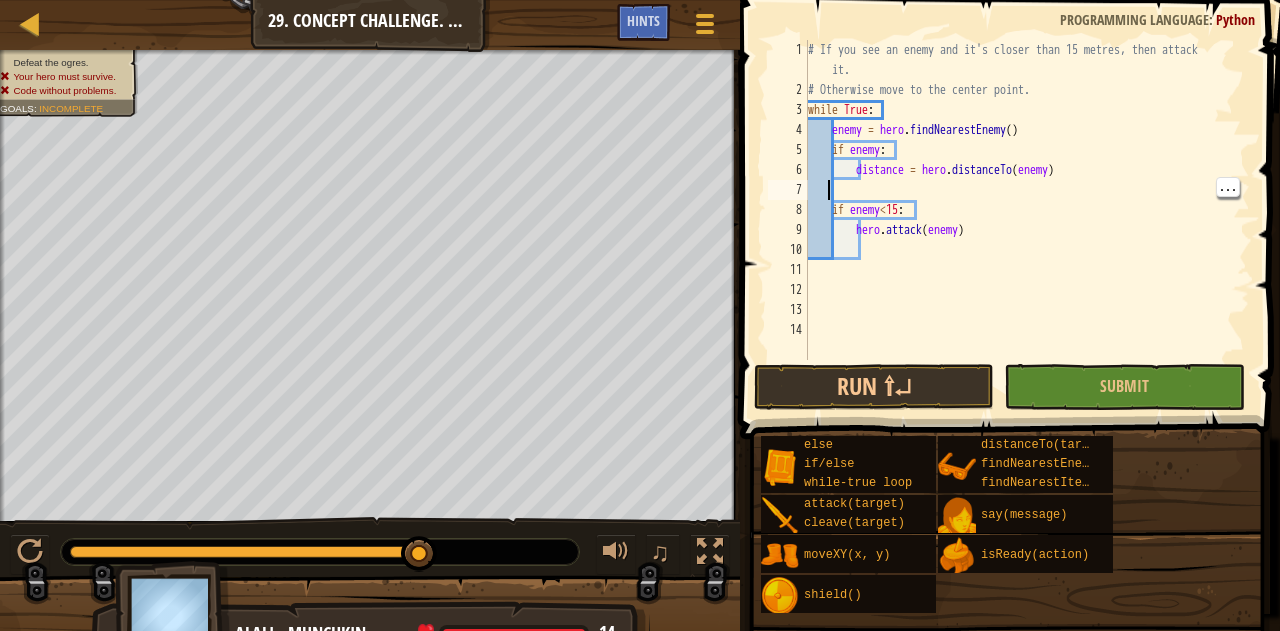 scroll, scrollTop: 9, scrollLeft: 1, axis: both 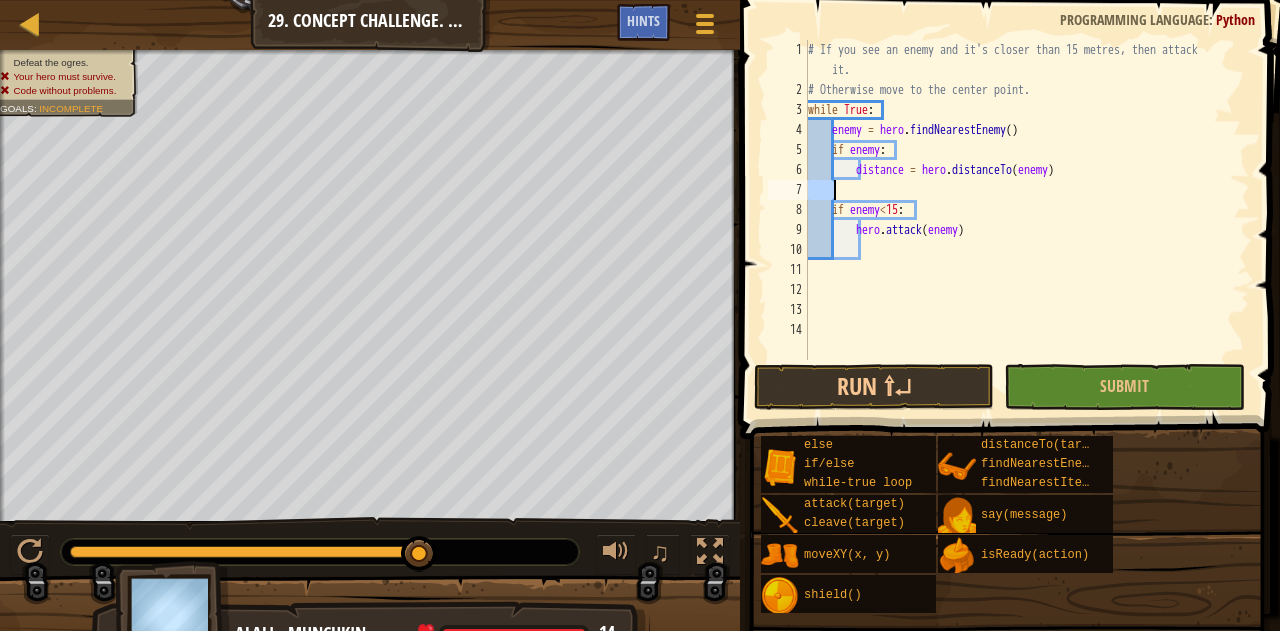click on "# If you see an enemy and it's closer than 15 metres, then attack       it. # Otherwise move to the center point. while   True :      enemy   =   hero . findNearestEnemy ( )      if   enemy :          distance   =   hero . distanceTo ( enemy )           if   enemy < 15 :          hero . attack ( enemy )" at bounding box center [1027, 230] 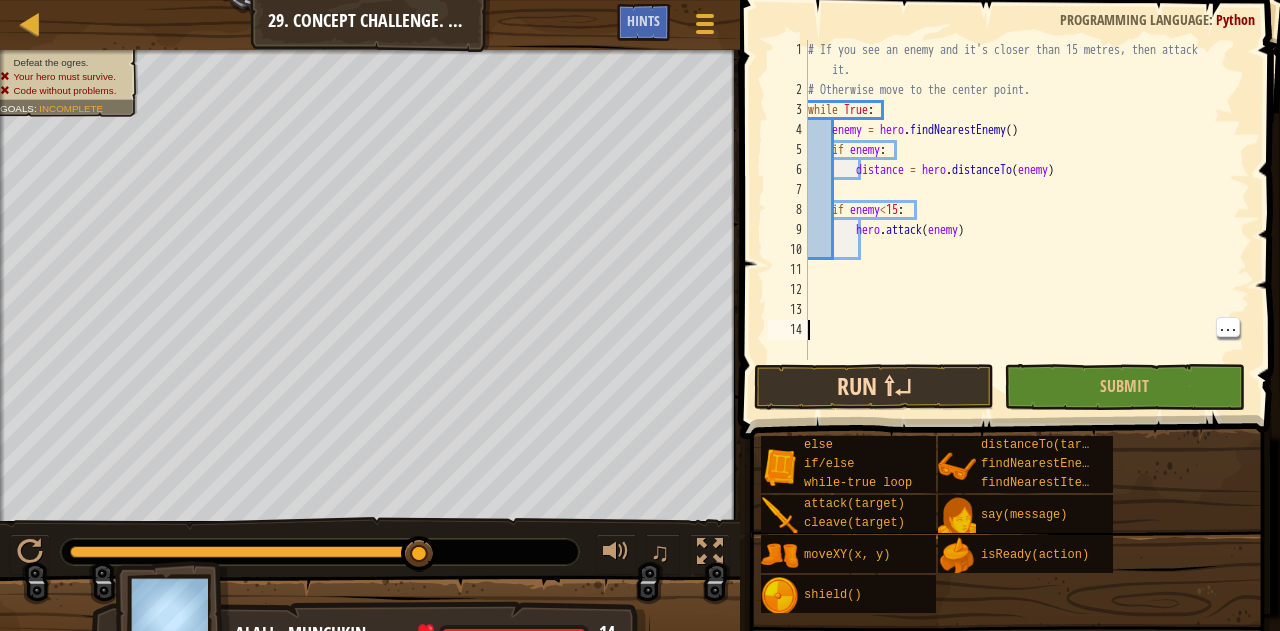 type 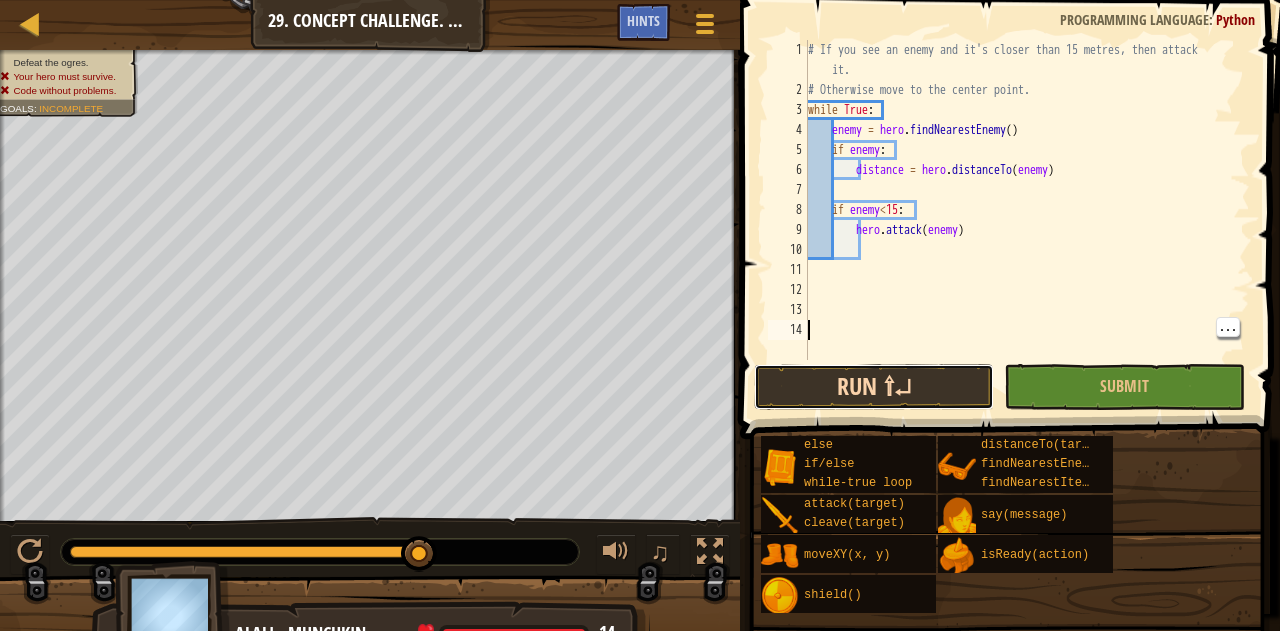 click on "Run ⇧↵" at bounding box center (874, 387) 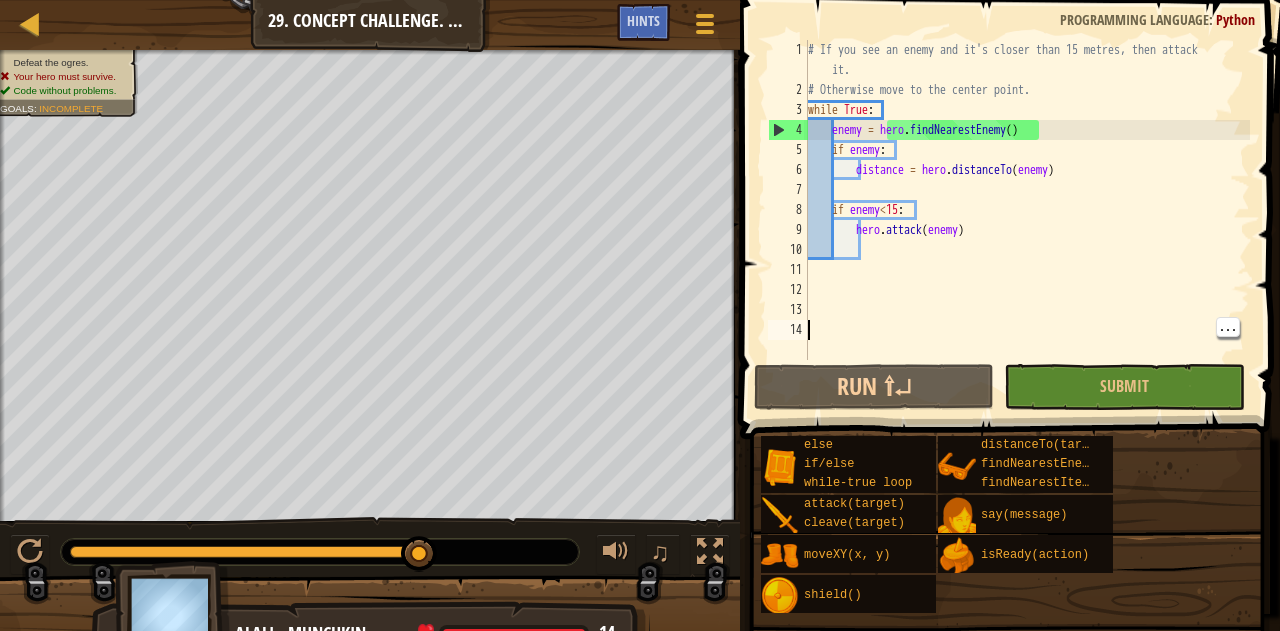 click on "Map Computer Science 2 29. Concept Challenge. Dangerous Tree Game Menu Done Hints" at bounding box center [370, 25] 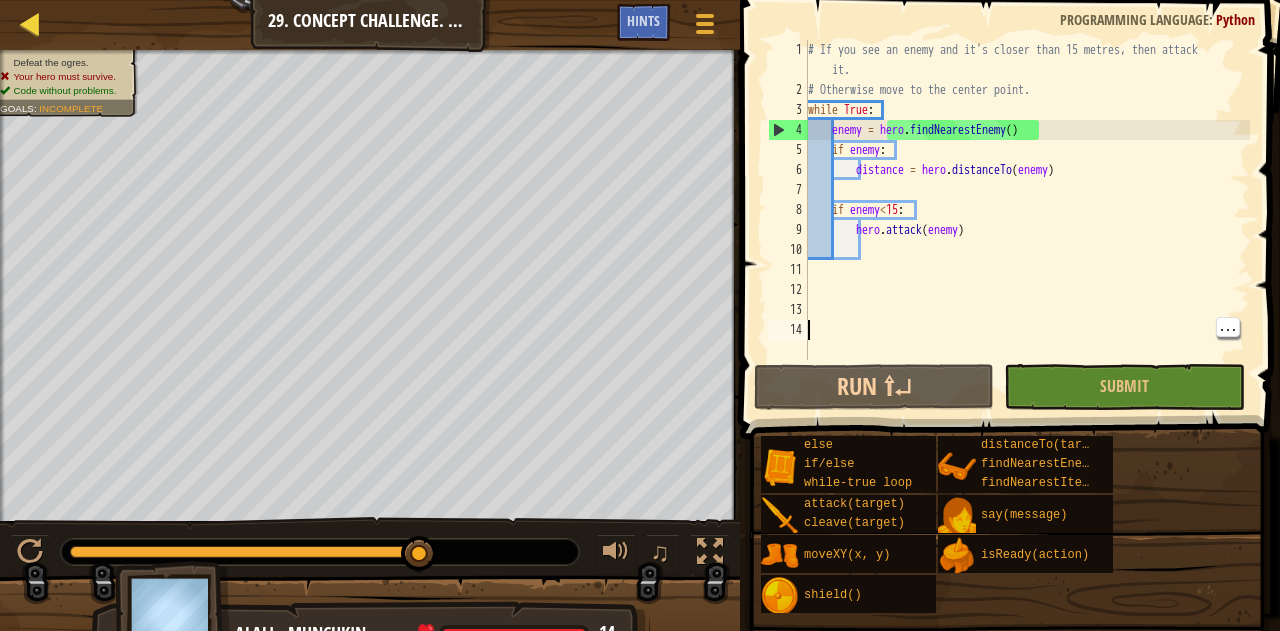 click on "Map" at bounding box center [45, 25] 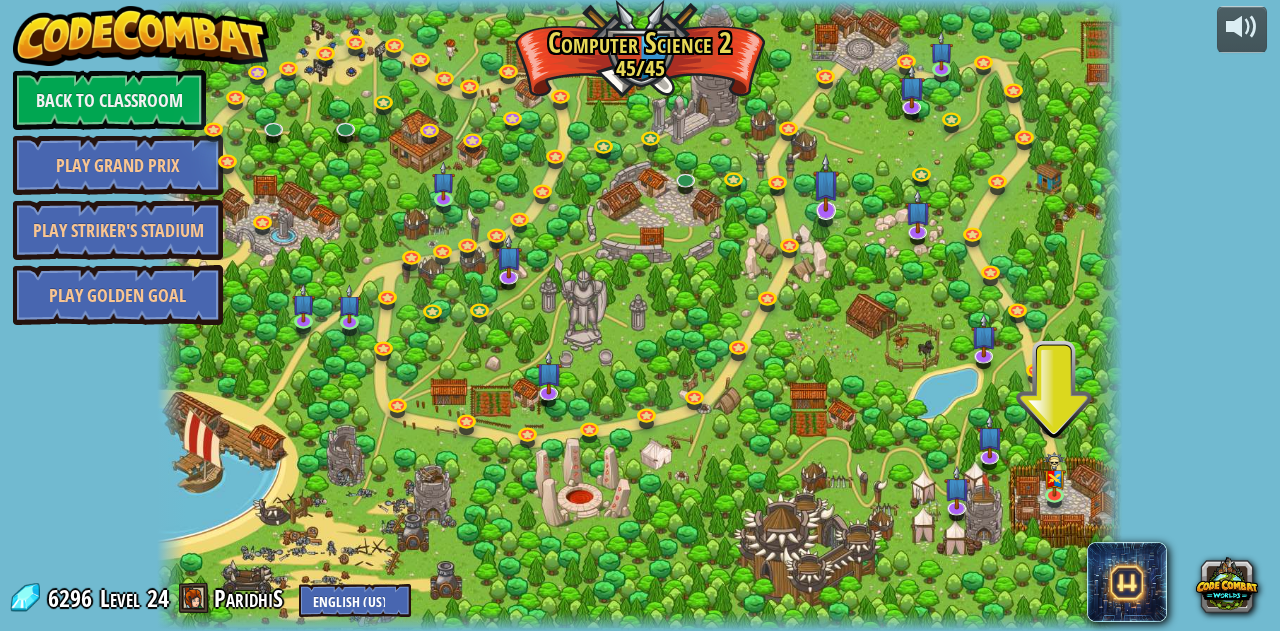 click at bounding box center (826, 183) 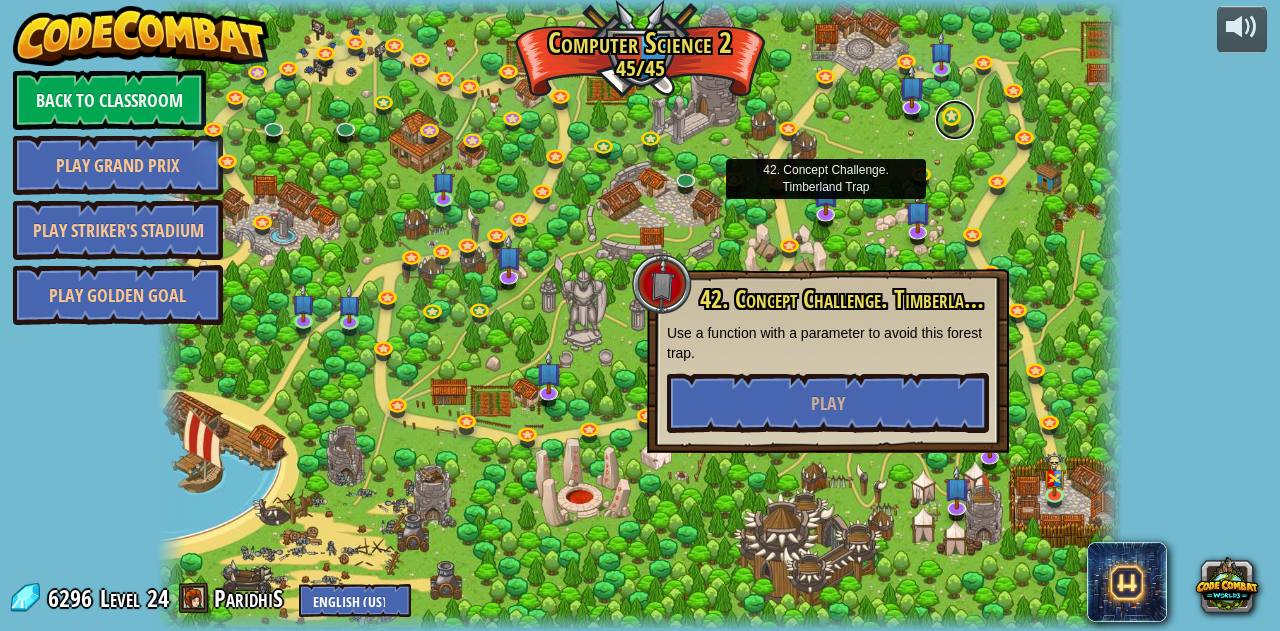 click at bounding box center (955, 120) 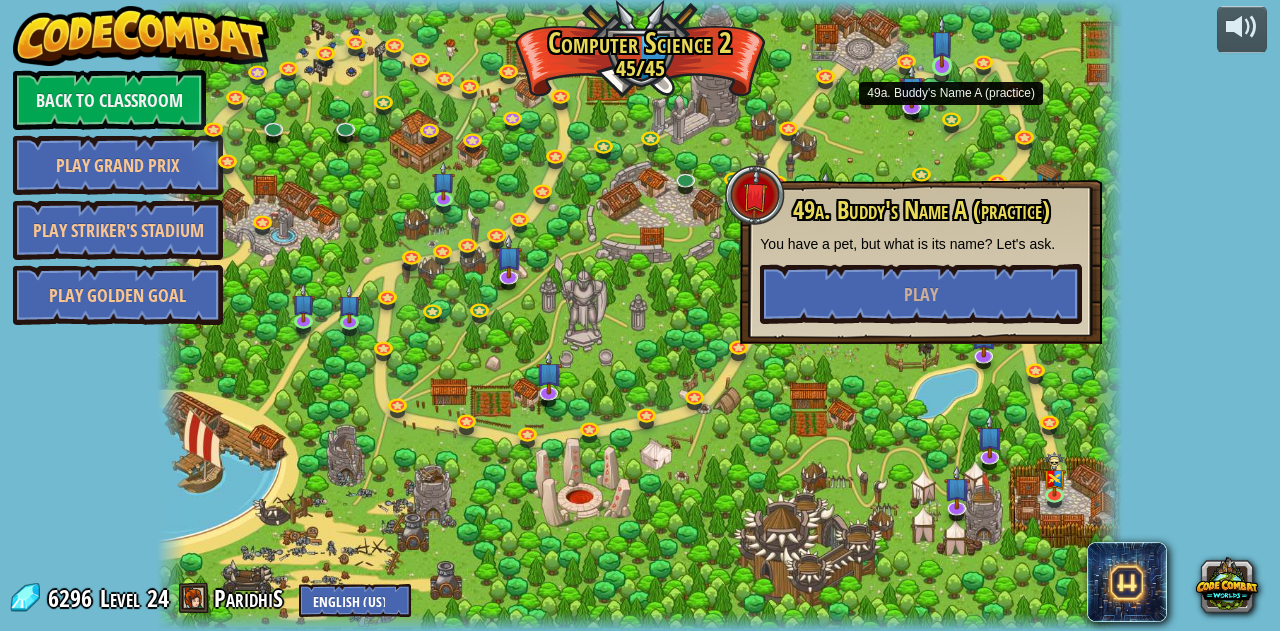 click at bounding box center (942, 42) 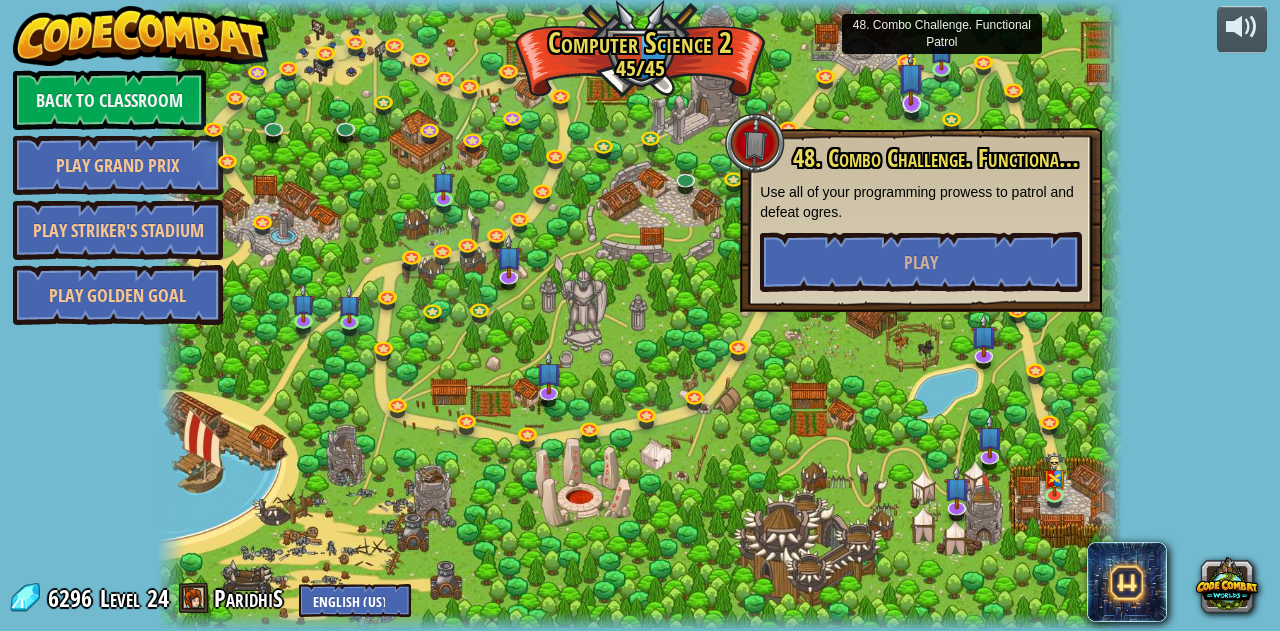 click at bounding box center [911, 76] 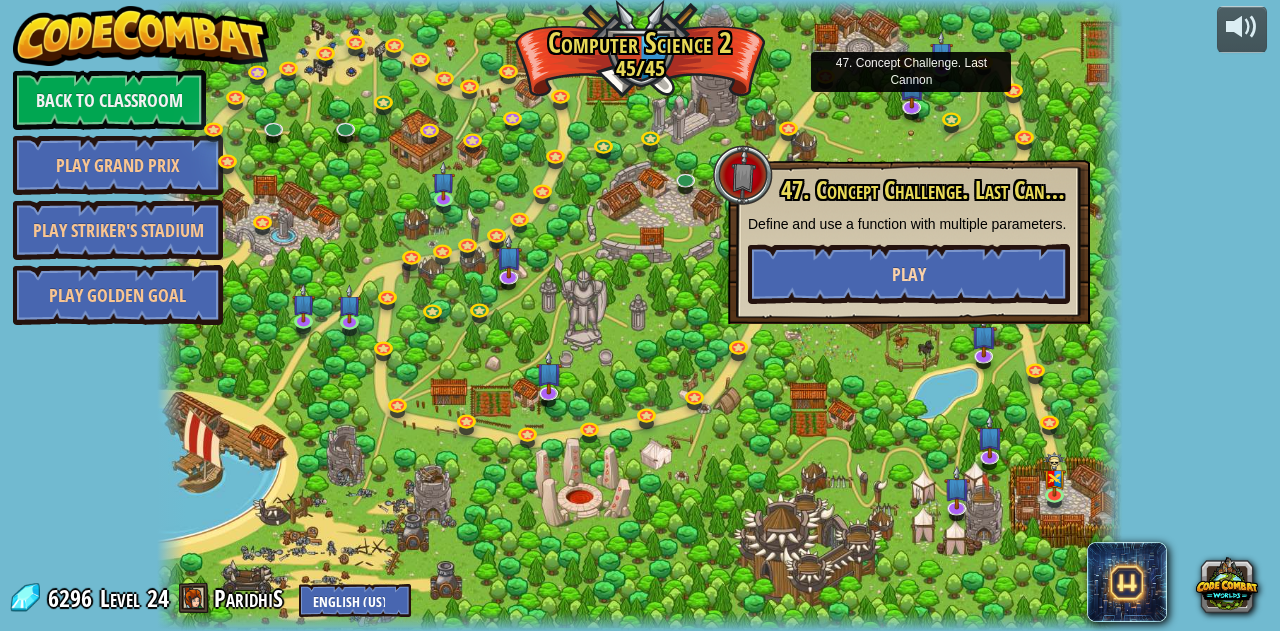 click on "Play" at bounding box center [909, 274] 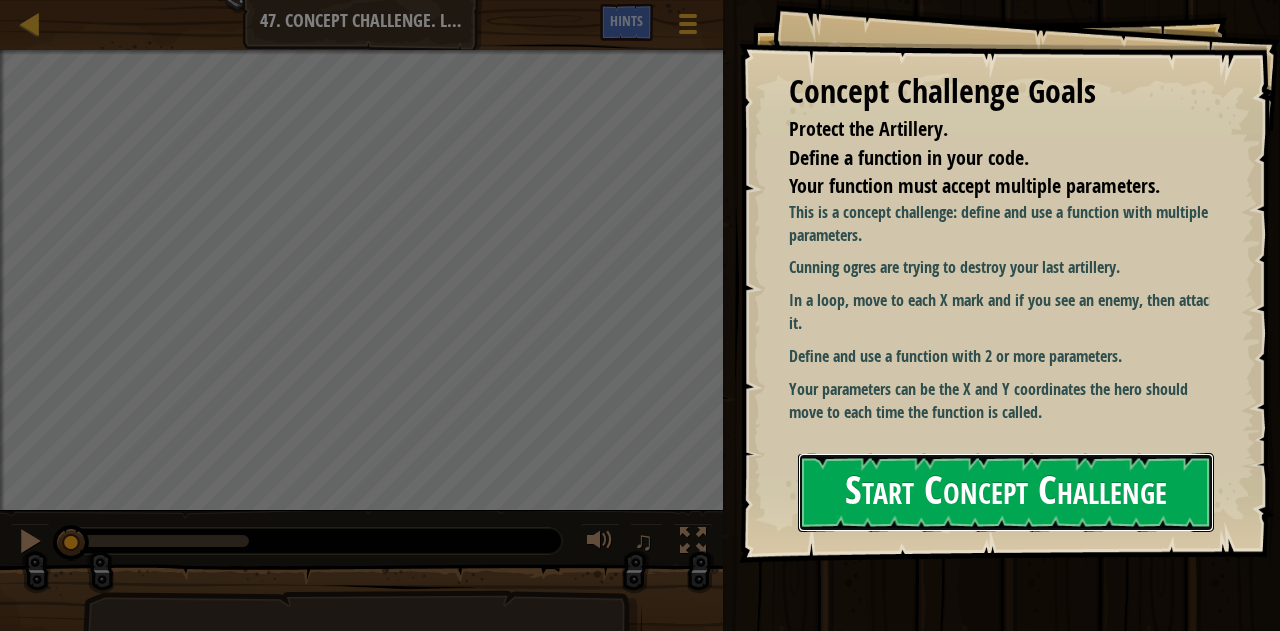 click on "Start Concept Challenge" at bounding box center [1006, 492] 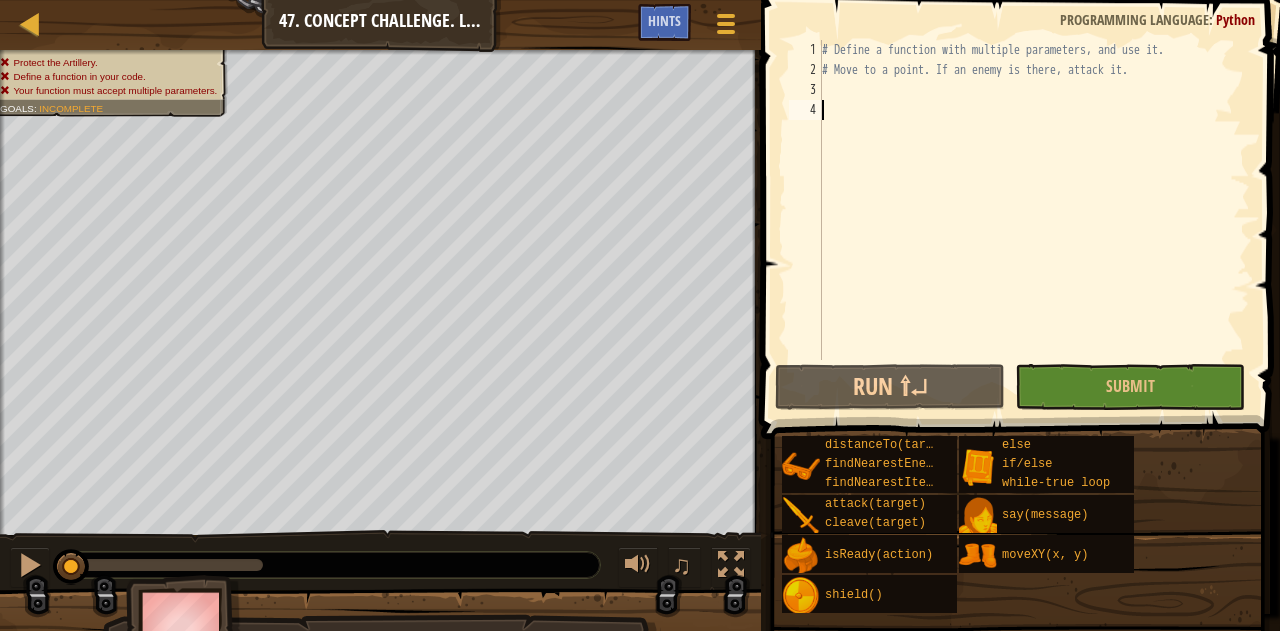 click on "# Define a function with multiple parameters, and use it. # Move to a point. If an enemy is there, attack it." at bounding box center (1034, 220) 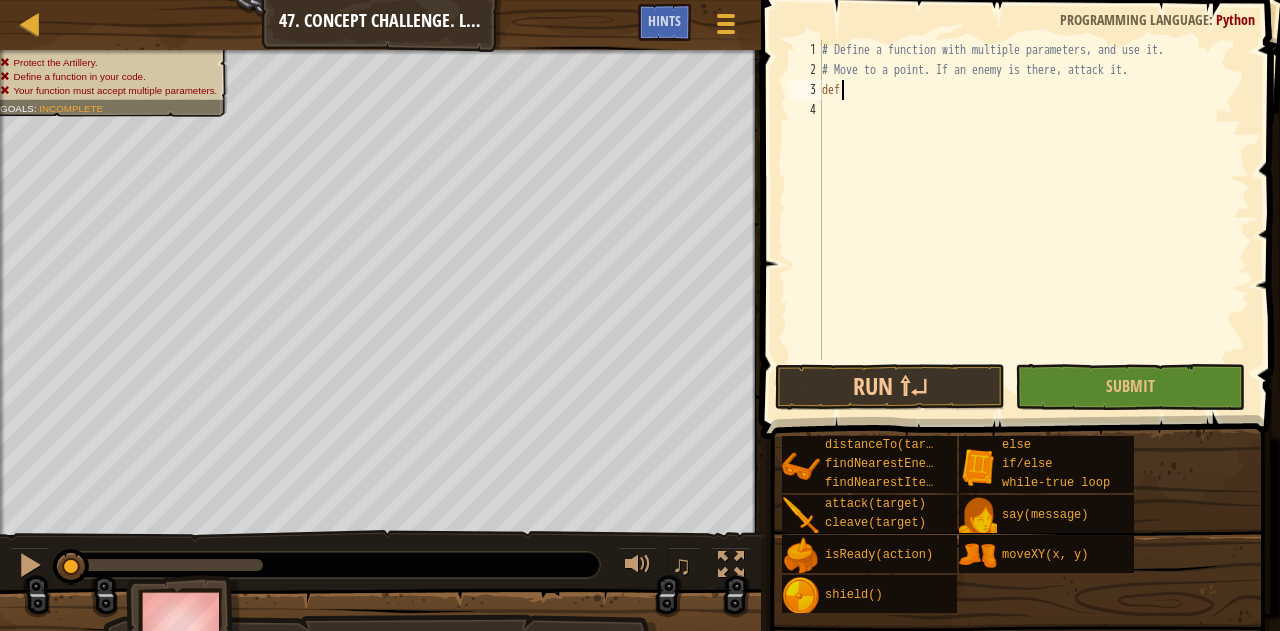 scroll, scrollTop: 9, scrollLeft: 0, axis: vertical 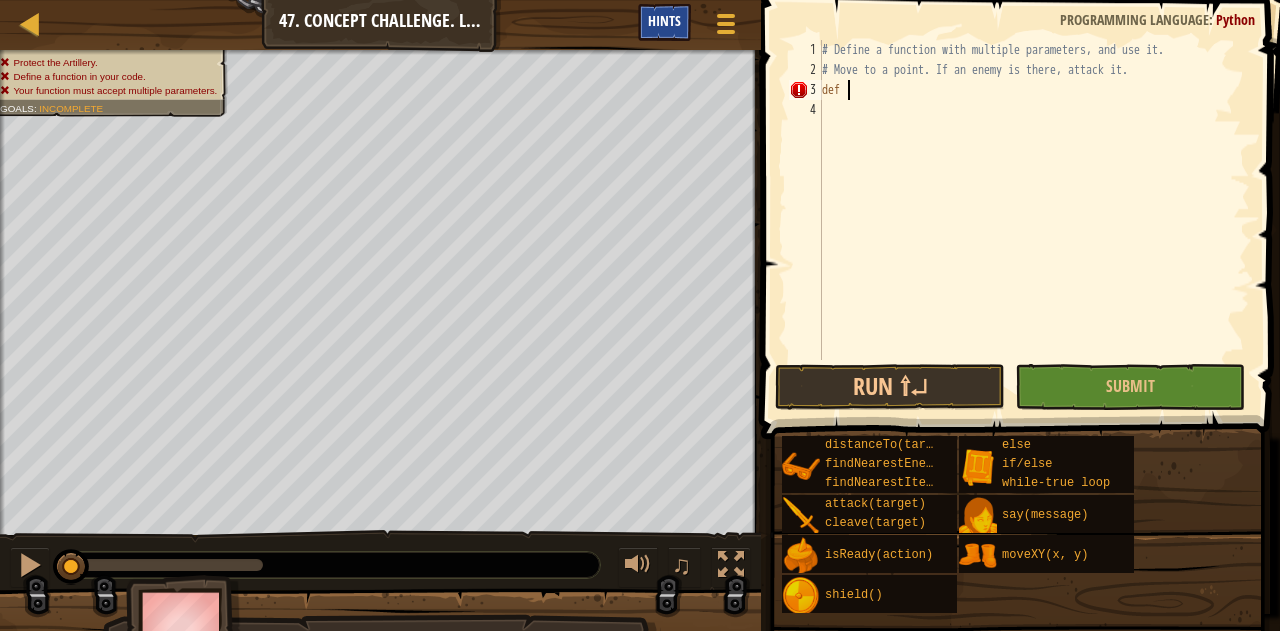 type on "def" 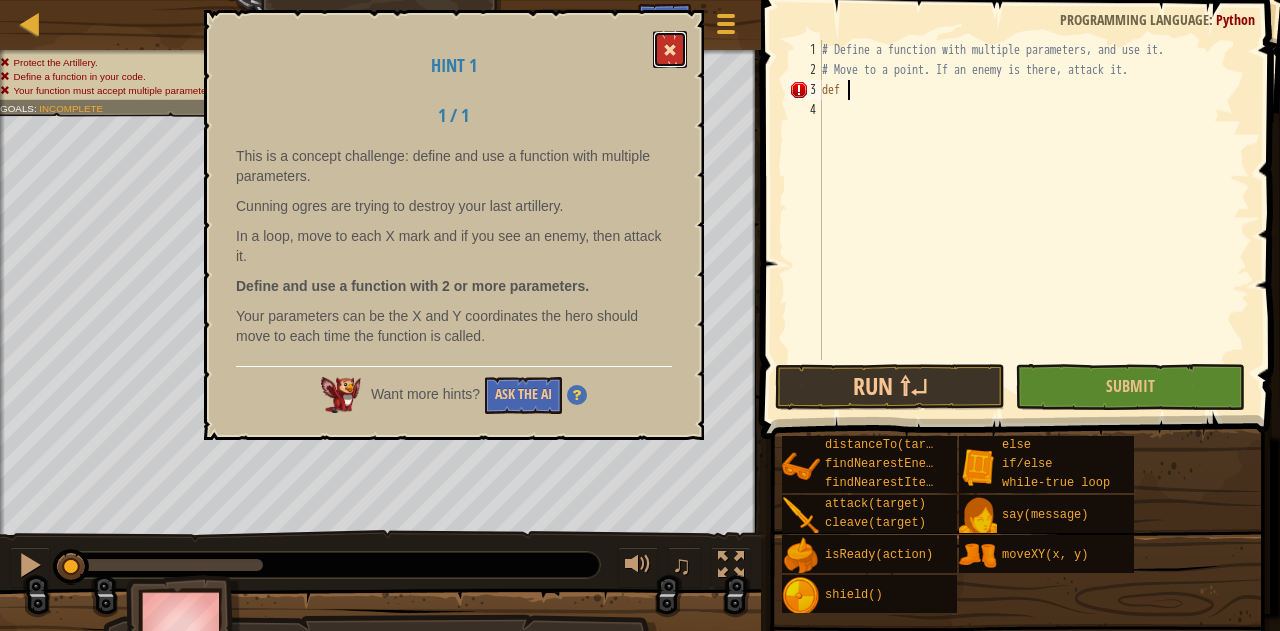 click at bounding box center (670, 50) 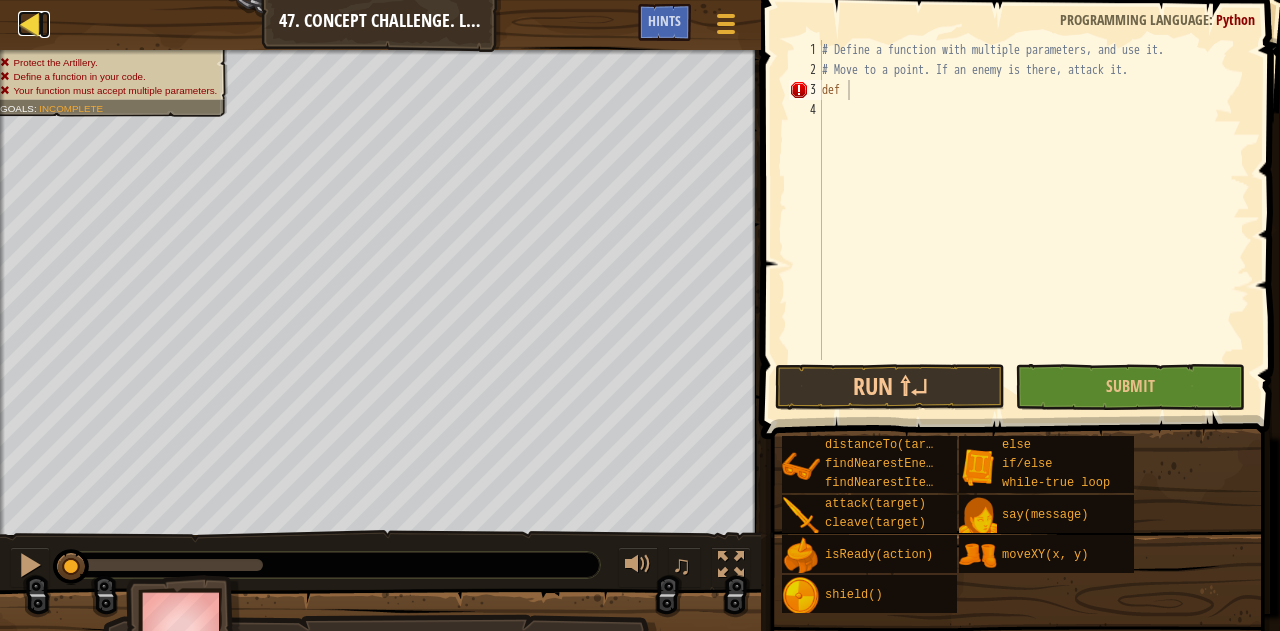 click at bounding box center [30, 23] 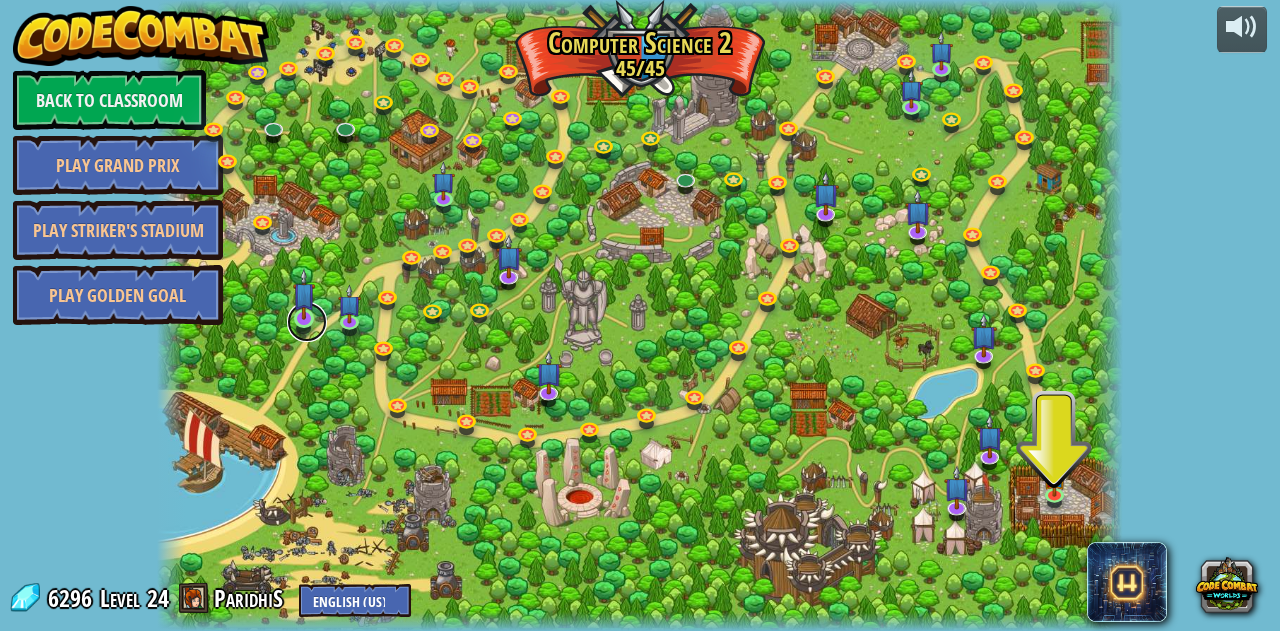 click at bounding box center [307, 322] 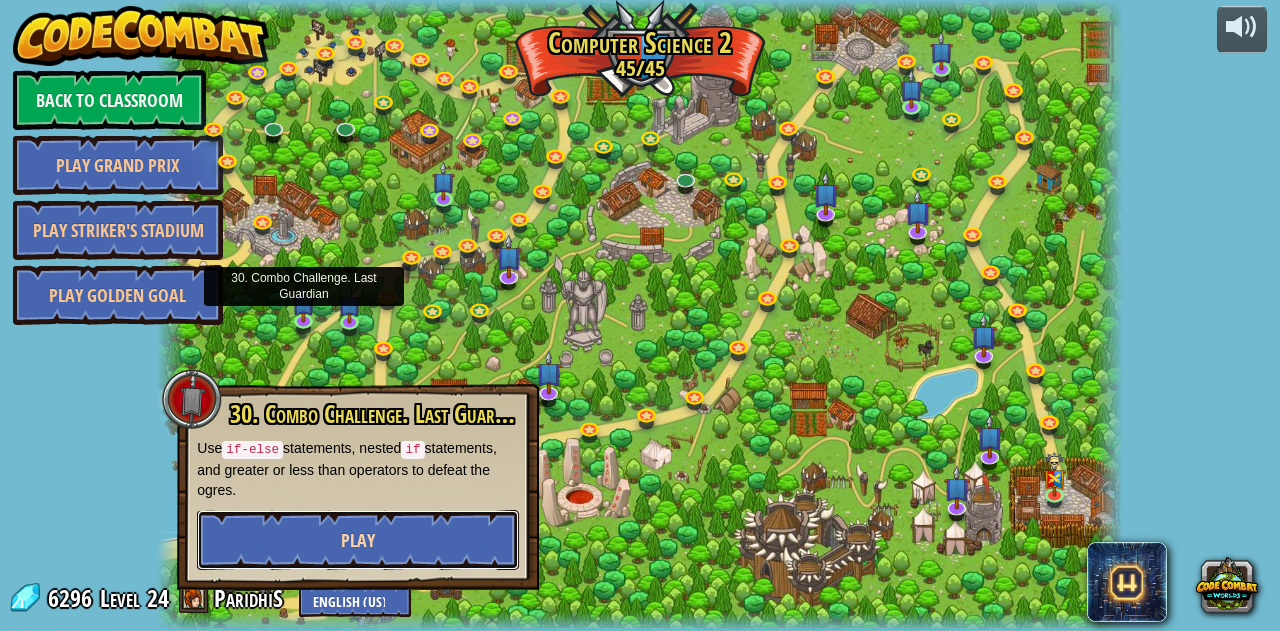 click on "Play" at bounding box center (358, 540) 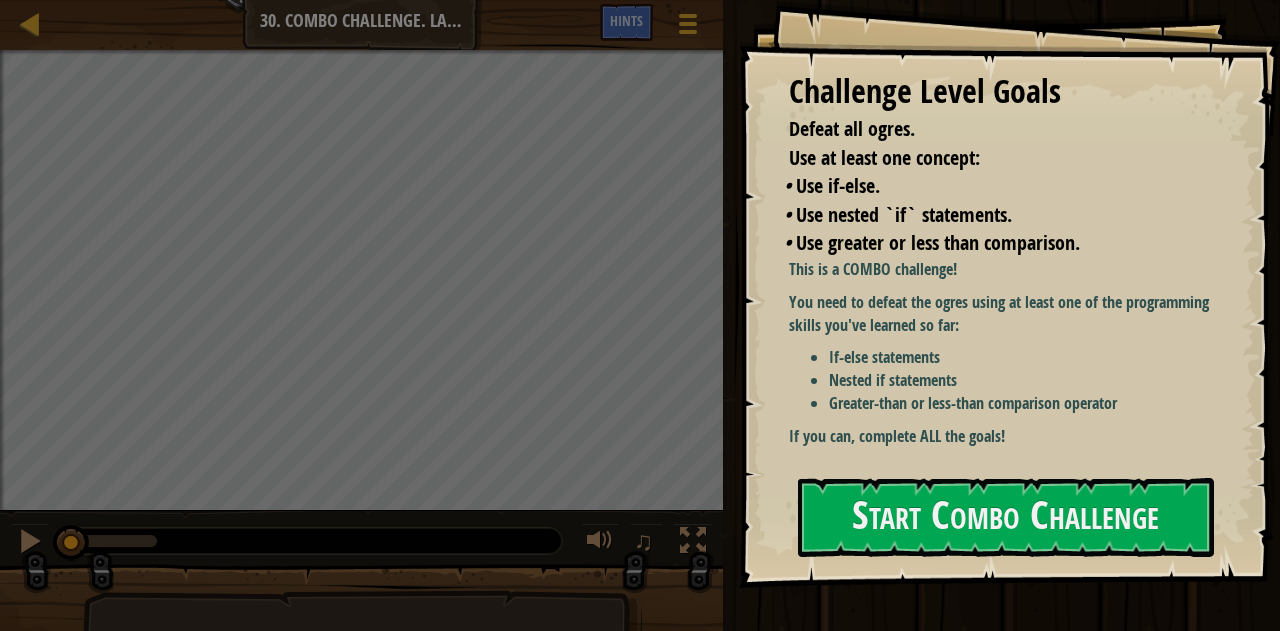 click on "Nested if statements" at bounding box center (1027, 380) 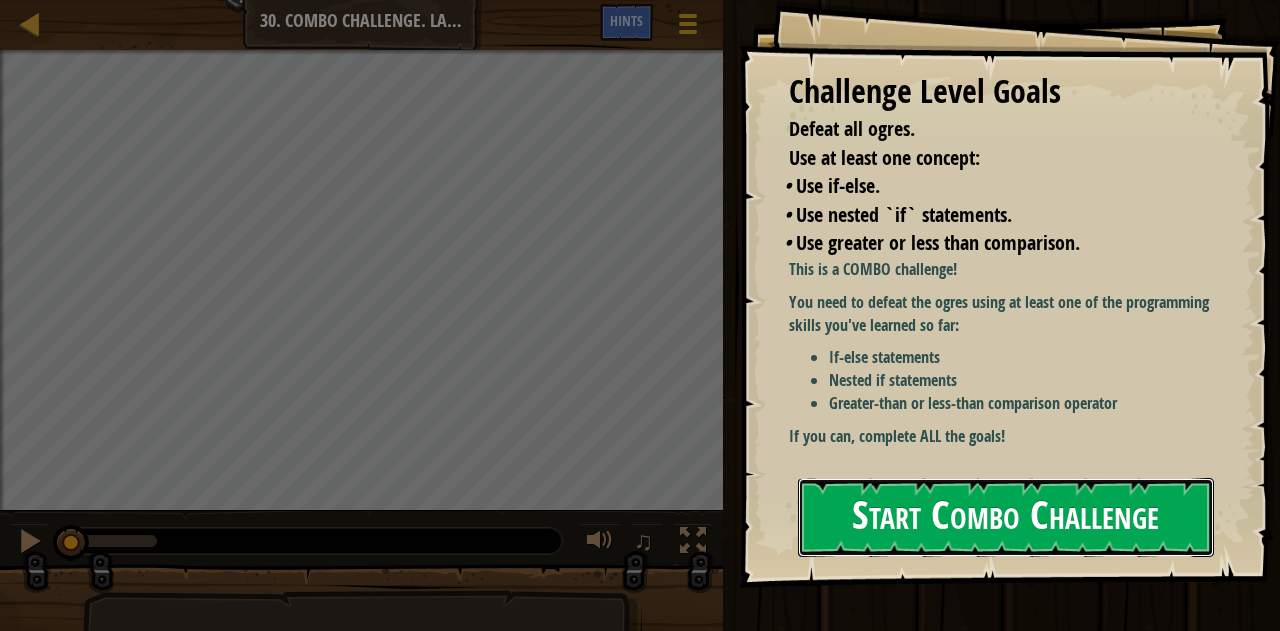 click on "Start Combo Challenge" at bounding box center (1006, 517) 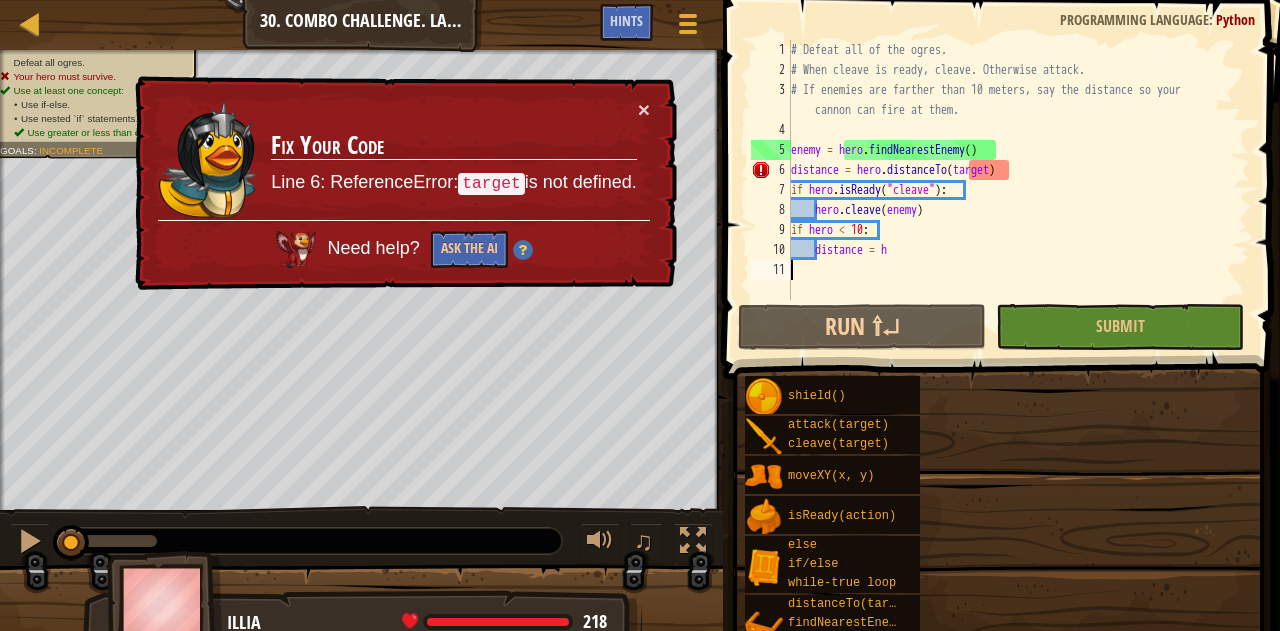 click on "# Defeat all of the ogres. # When cleave is ready, cleave. Otherwise attack. # If enemies are farther than 10 meters, say the distance so your       cannon can fire at them. enemy   =   hero . findNearestEnemy ( ) distance   =   hero . distanceTo ( target ) if   hero . isReady ( "cleave" ) :      hero . cleave ( enemy ) if   hero   <   10 :      distance   =   h" at bounding box center (1019, 190) 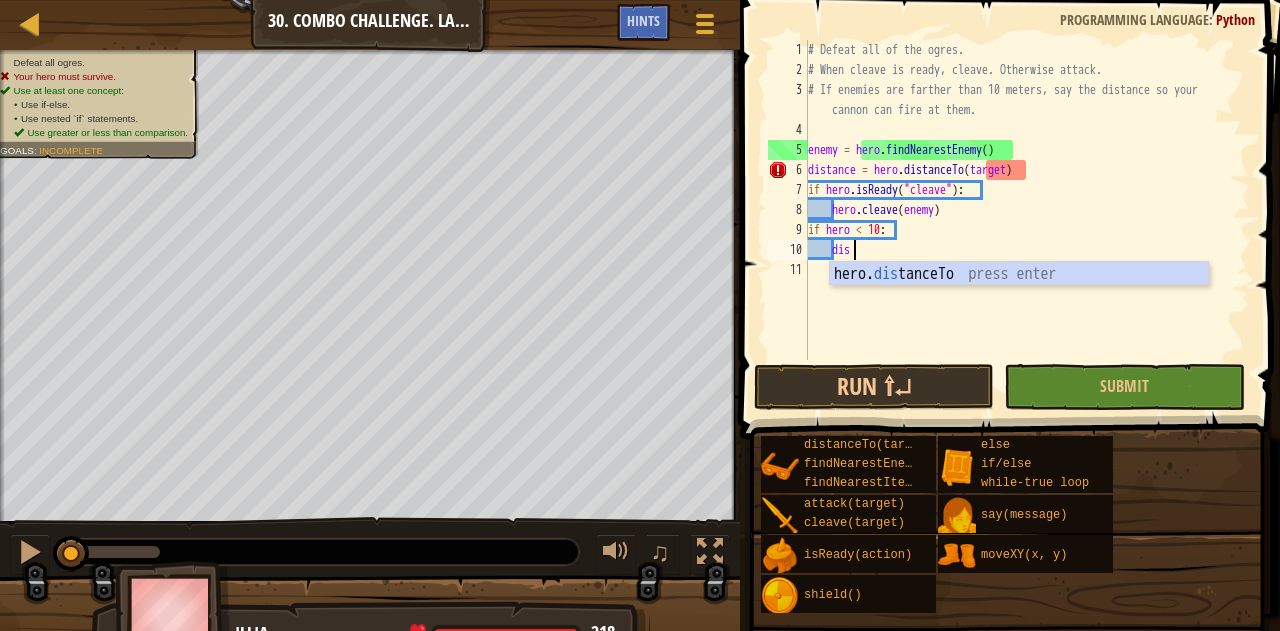 type on "d" 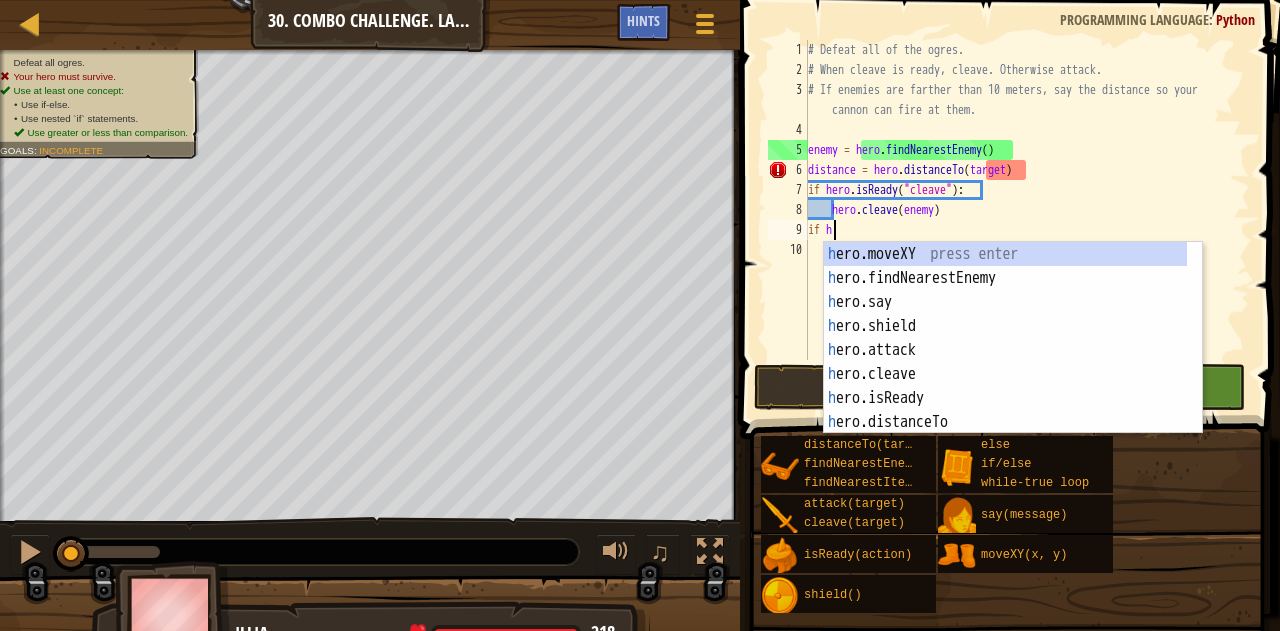type on "i" 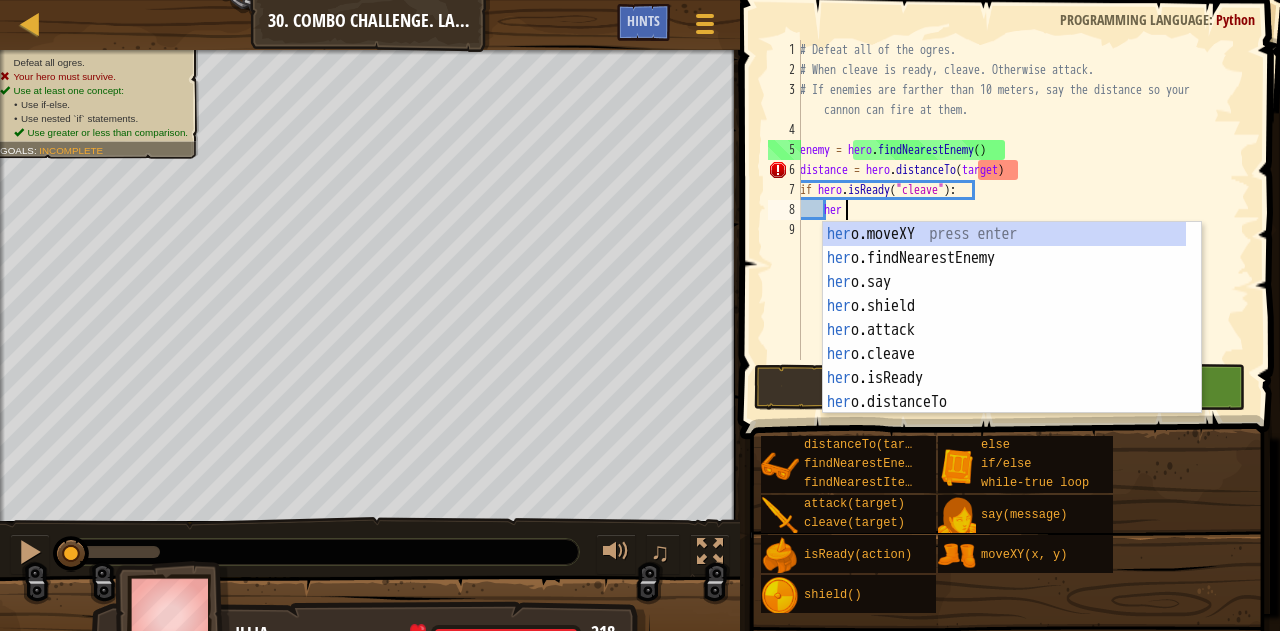 type on "h" 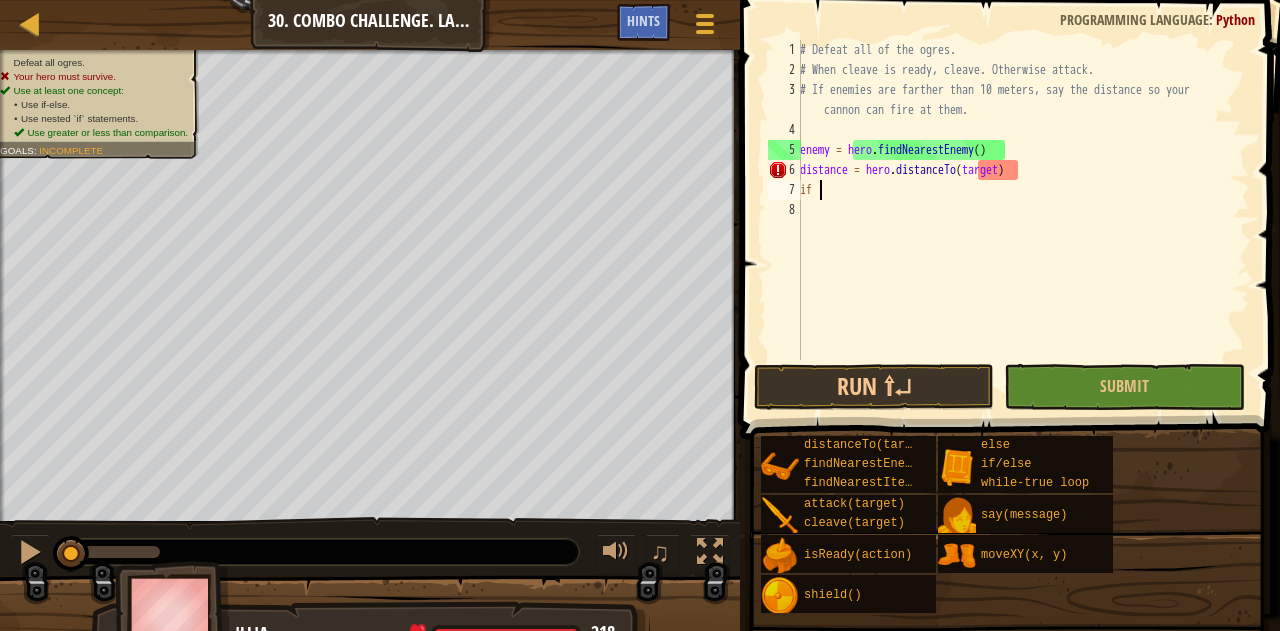 type on "i" 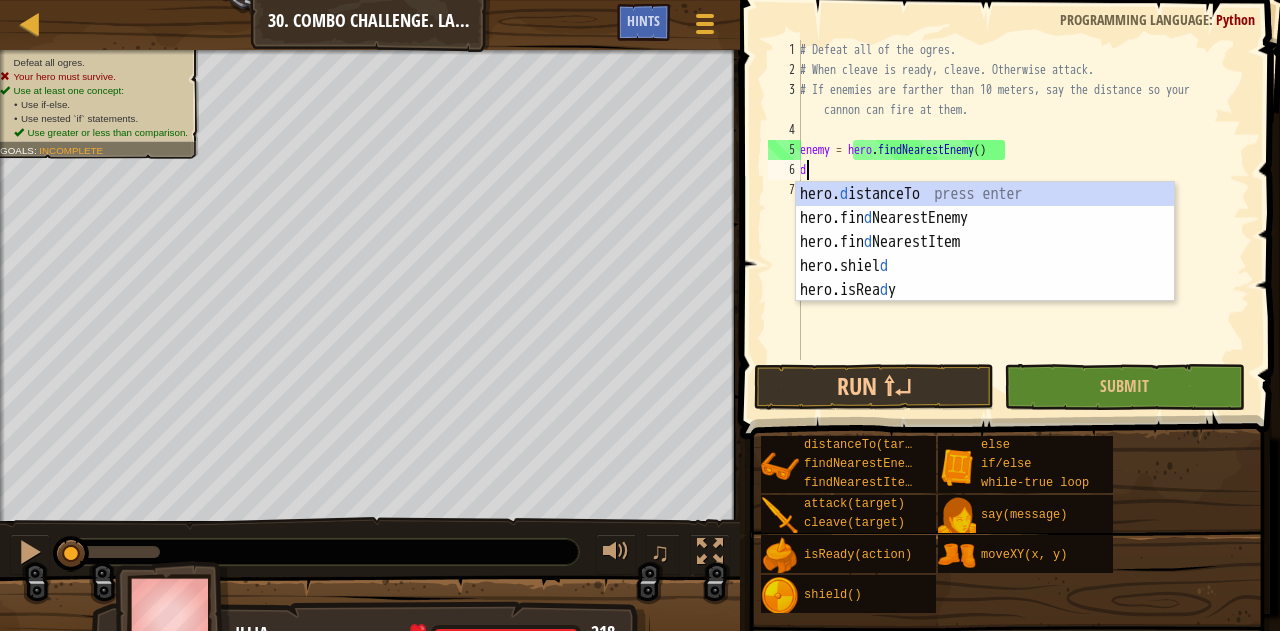 type on "d" 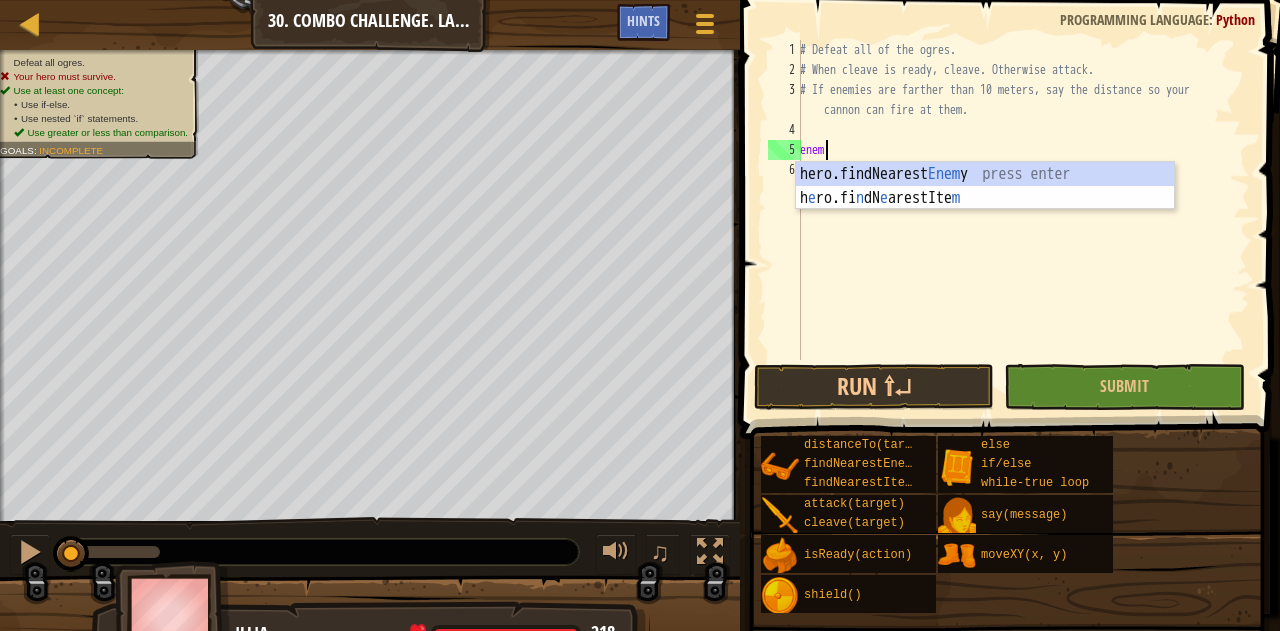 type on "e" 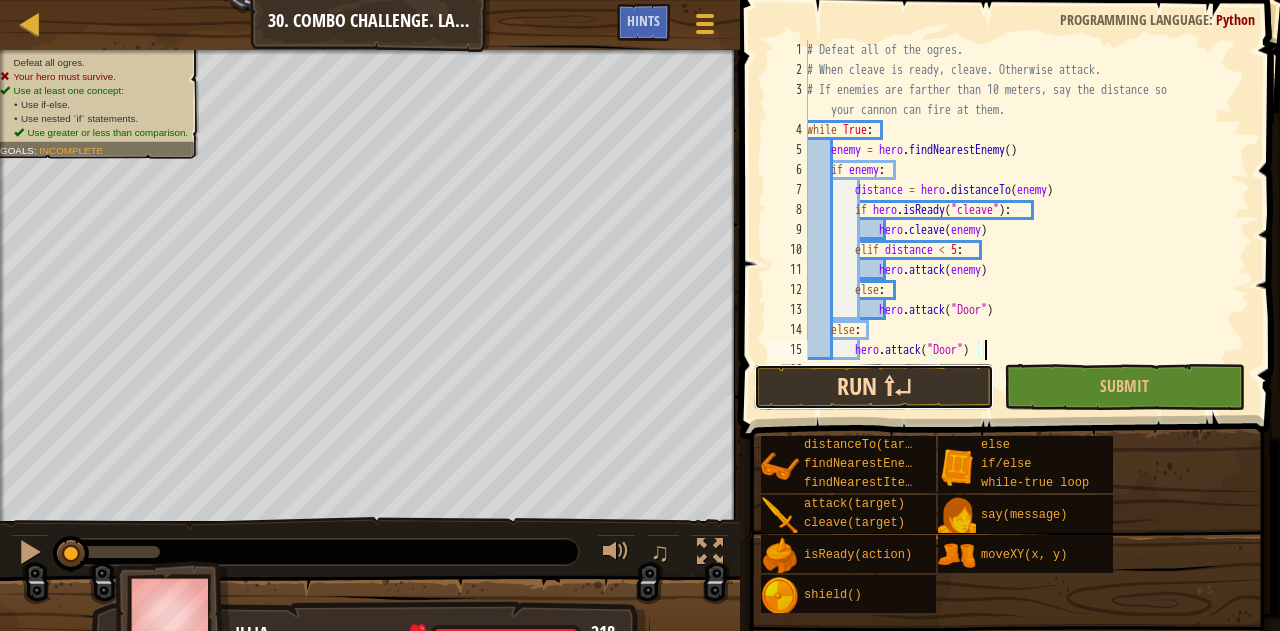 click on "Run ⇧↵" at bounding box center (874, 387) 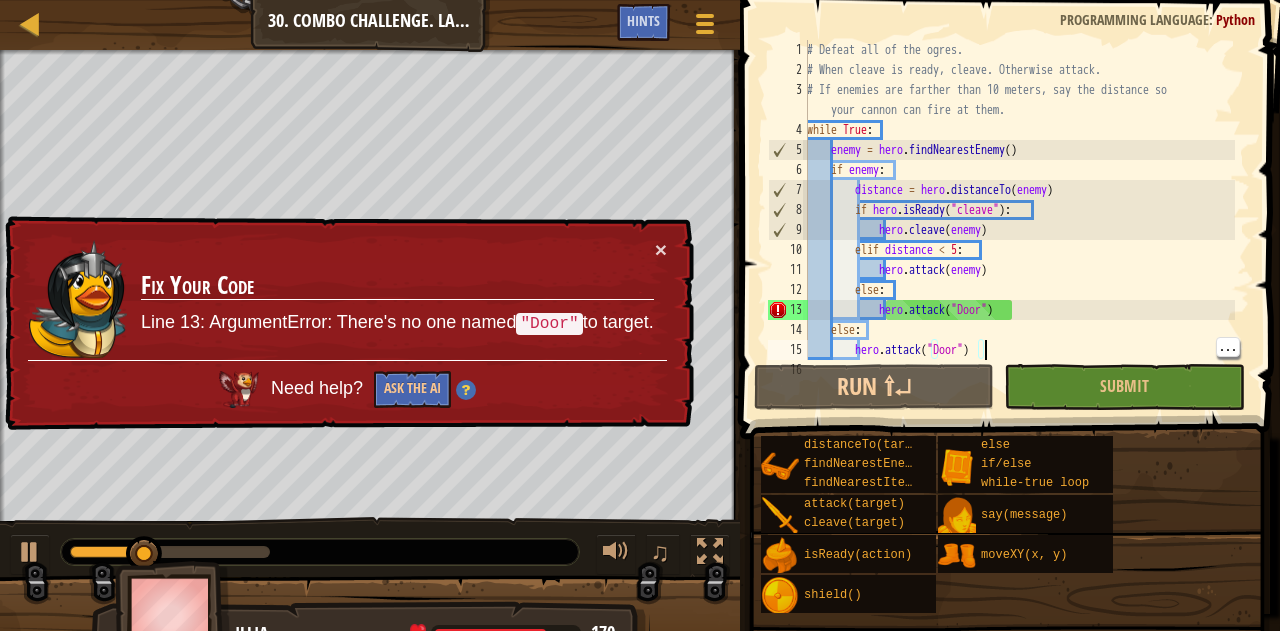 click on "# Defeat all of the ogres. # When cleave is ready, cleave. Otherwise attack. # If enemies are farther than 10 meters, say the distance so       your cannon can fire at them. while   True :      enemy   =   hero . findNearestEnemy ( )      if   enemy :          distance   =   hero . distanceTo ( enemy )          if   hero . isReady ( "cleave" ) :              hero . cleave ( enemy )          elif   distance   <   5 :              hero . attack ( enemy )          else :              hero . attack ( "Door" )      else :          hero . attack ( "Door" )" at bounding box center [1019, 220] 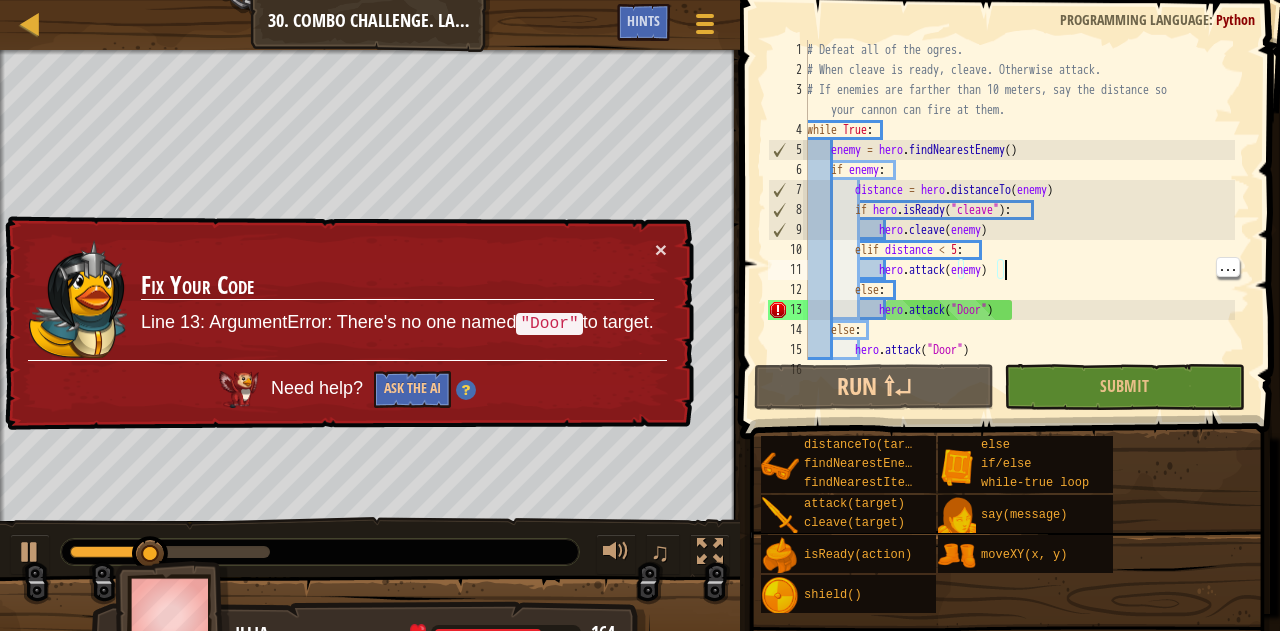 scroll, scrollTop: 19, scrollLeft: 0, axis: vertical 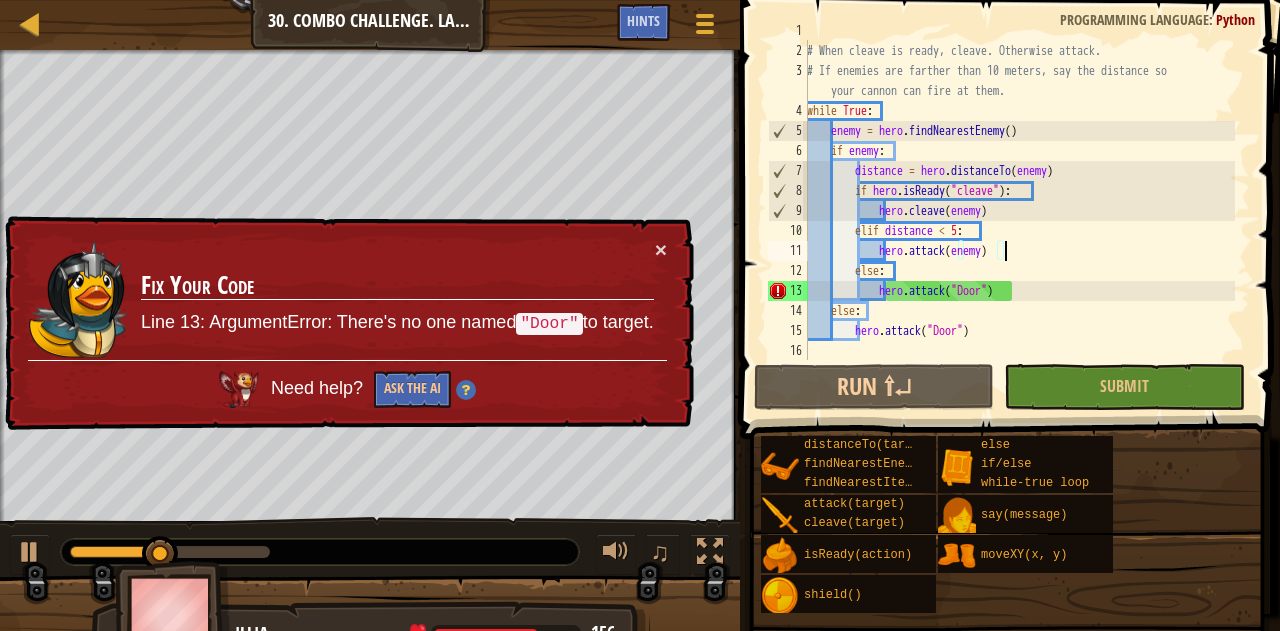 click on "# Defeat all of the ogres. # When cleave is ready, cleave. Otherwise attack. # If enemies are farther than 10 meters, say the distance so       your cannon can fire at them. while   True :      enemy   =   hero . findNearestEnemy ( )      if   enemy :          distance   =   hero . distanceTo ( enemy )          if   hero . isReady ( "cleave" ) :              hero . cleave ( enemy )          elif   distance   <   5 :              hero . attack ( enemy )          else :              hero . attack ( "Door" )      else :          hero . attack ( "Door" )" at bounding box center (1019, 201) 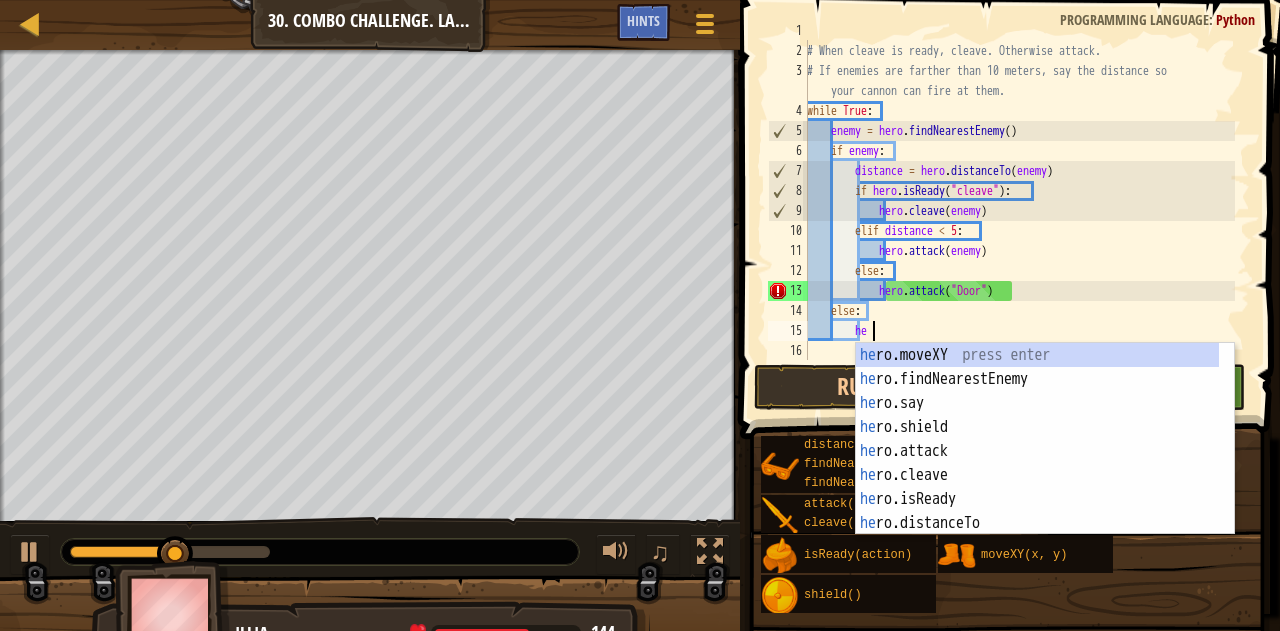 type on "h" 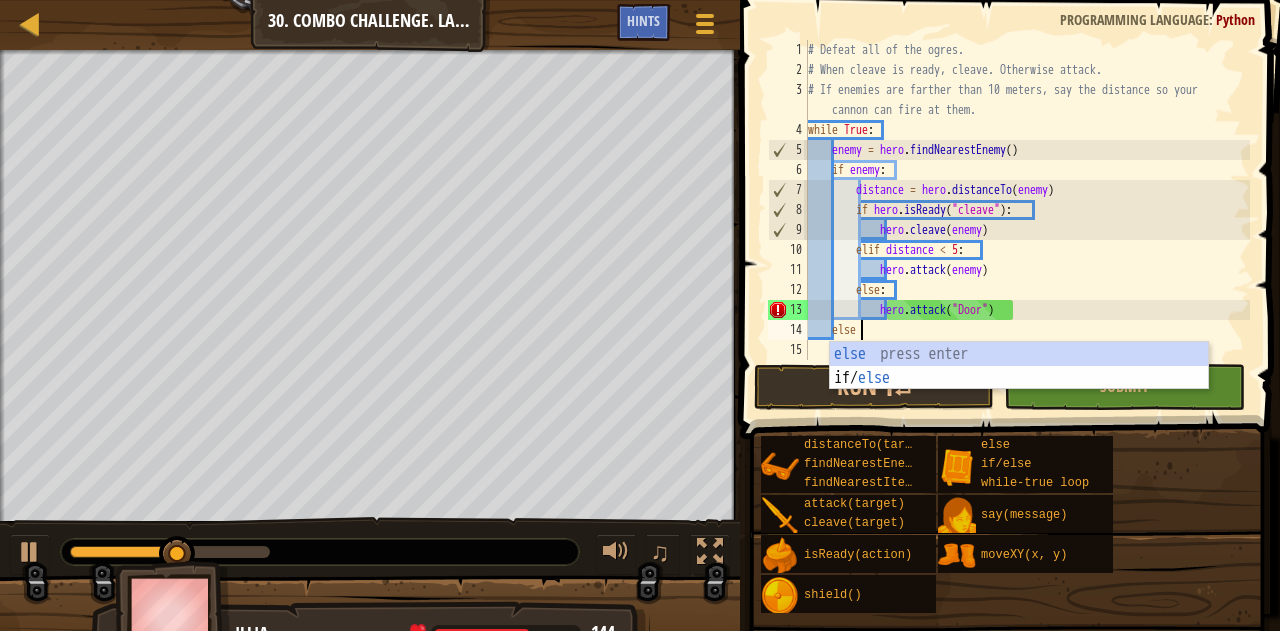 type on "e" 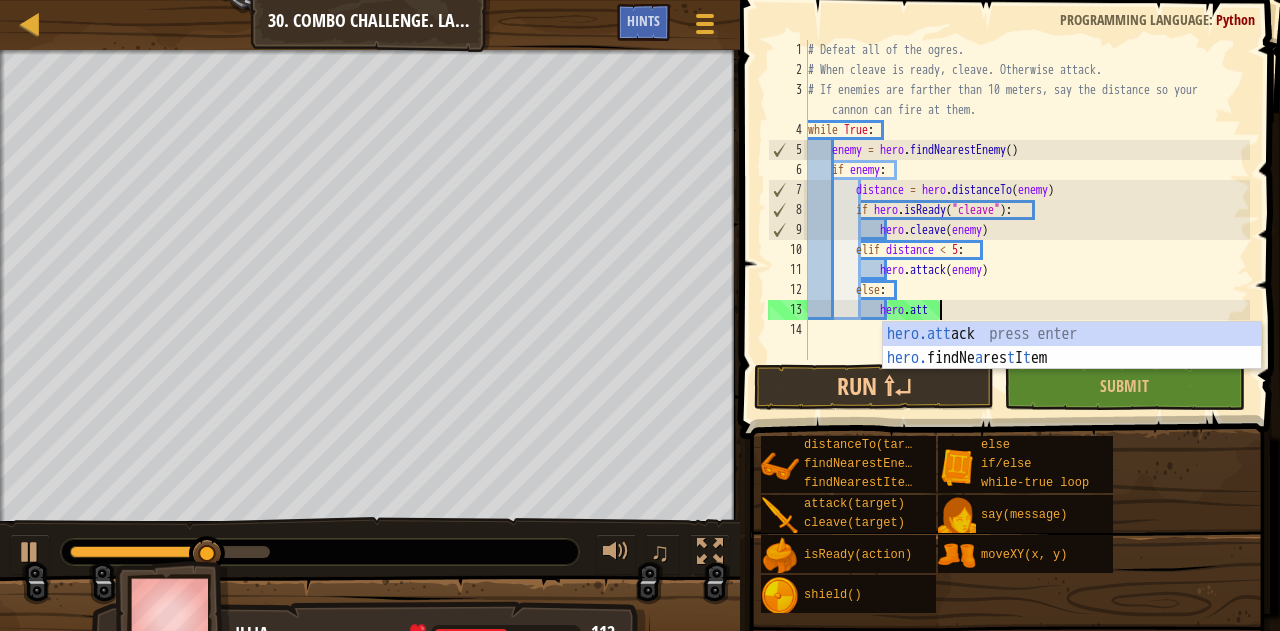 click on "if enemy: distance = hero.distanceTo(enemy) if hero.isReady("cleave"): hero.cleave(enemy) elif distance < 5: hero.attack(enemy) else: hero.att" at bounding box center (1027, 220) 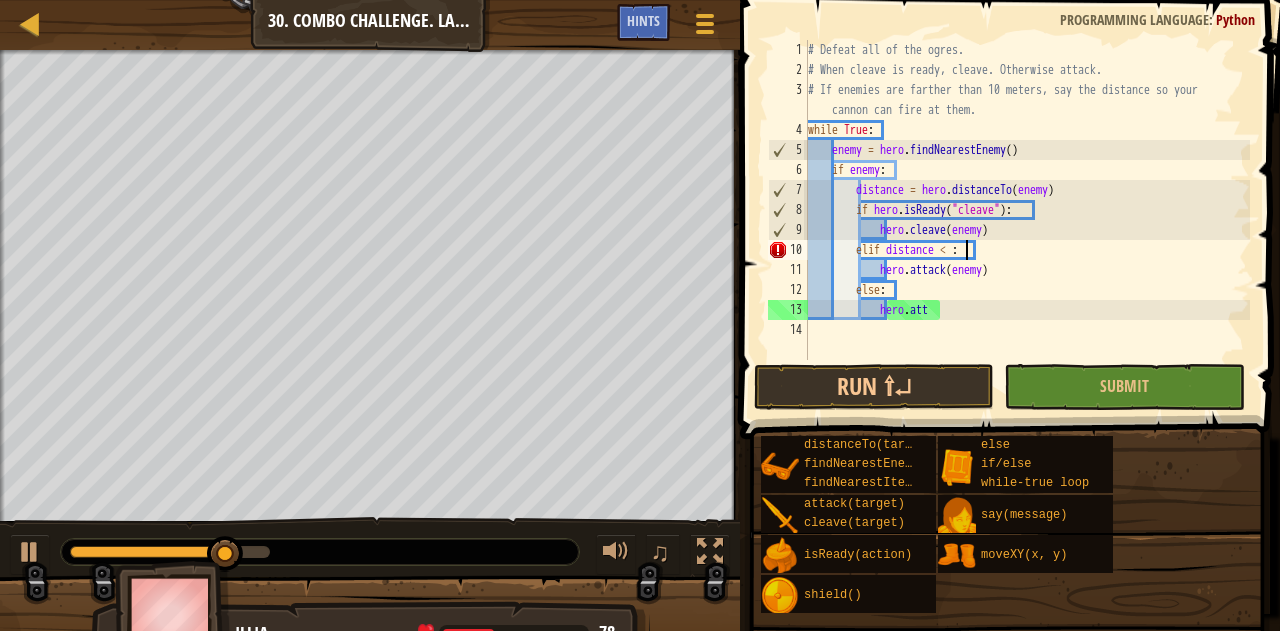 scroll, scrollTop: 9, scrollLeft: 13, axis: both 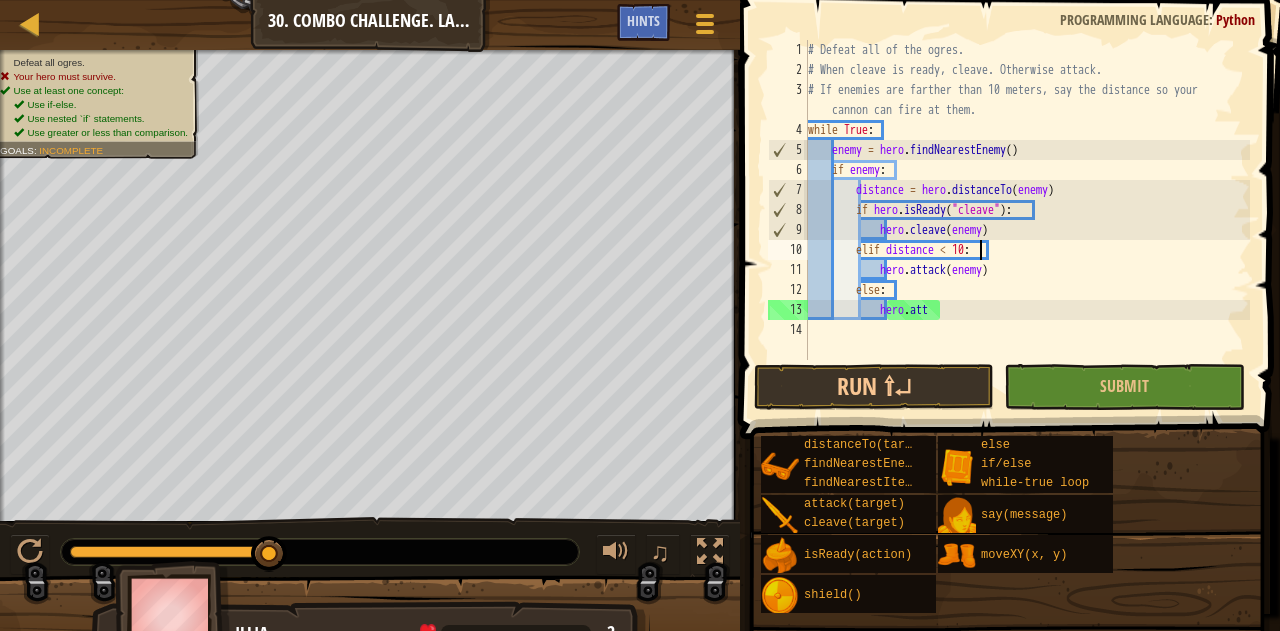 click on "# Defeat all of the ogres. # When cleave is ready, cleave. Otherwise attack. # If enemies are farther than 10 meters, say the distance so your       cannon can fire at them. while   True :      enemy   =   hero . findNearestEnemy ( )      if   enemy :          distance   =   hero . distanceTo ( enemy )          if   hero . isReady ( "cleave" ) :              hero . cleave ( enemy )          elif   distance   <   10 :              hero . attack ( enemy )          else :              hero . att" at bounding box center [1027, 220] 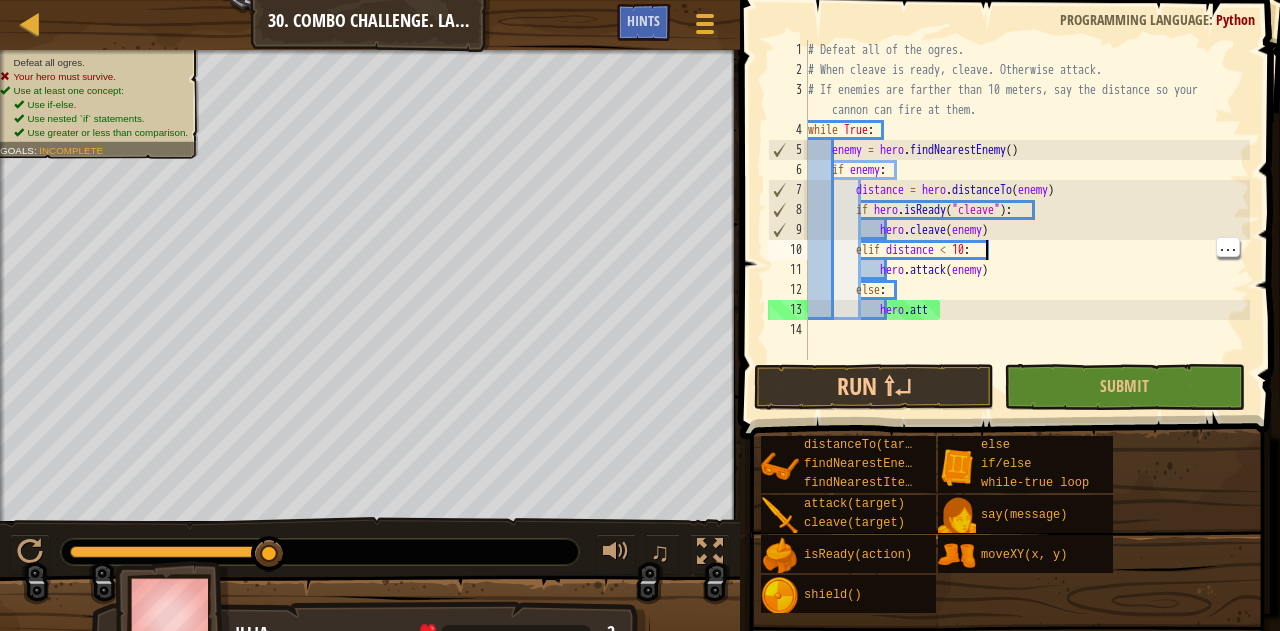 click on "# Defeat all of the ogres. # When cleave is ready, cleave. Otherwise attack. # If enemies are farther than 10 meters, say the distance so your       cannon can fire at them. while   True :      enemy   =   hero . findNearestEnemy ( )      if   enemy :          distance   =   hero . distanceTo ( enemy )          if   hero . isReady ( "cleave" ) :              hero . cleave ( enemy )          elif   distance   <   10 :              hero . attack ( enemy )          else :              hero . att" at bounding box center (1027, 220) 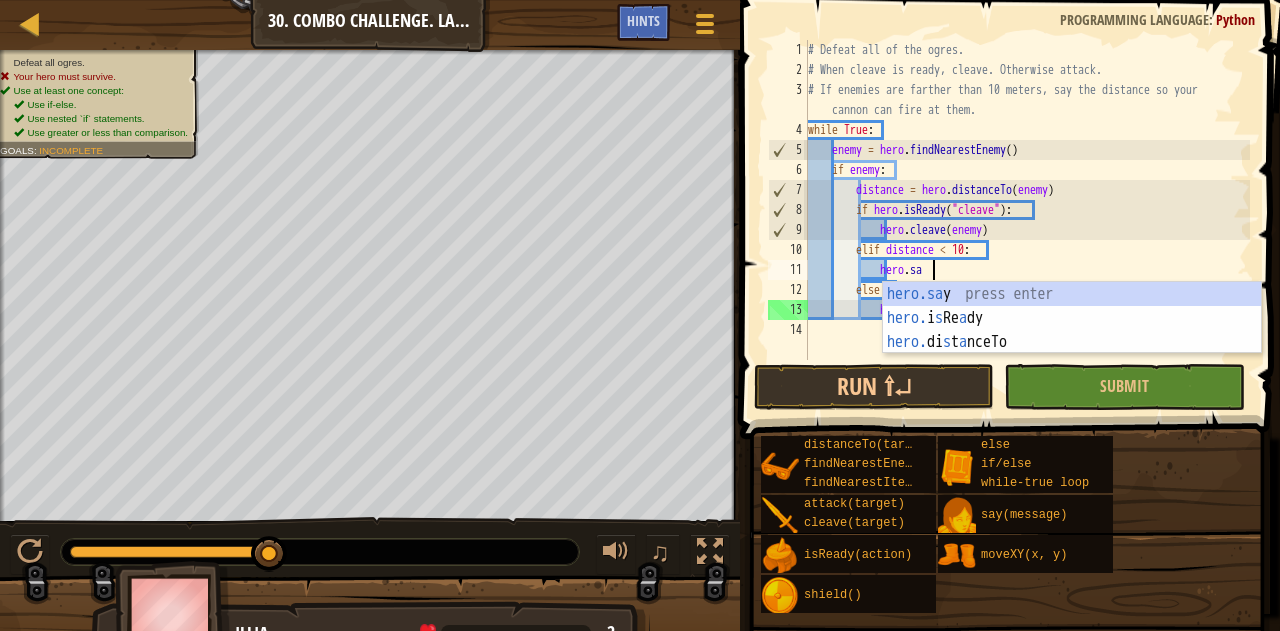 scroll, scrollTop: 9, scrollLeft: 10, axis: both 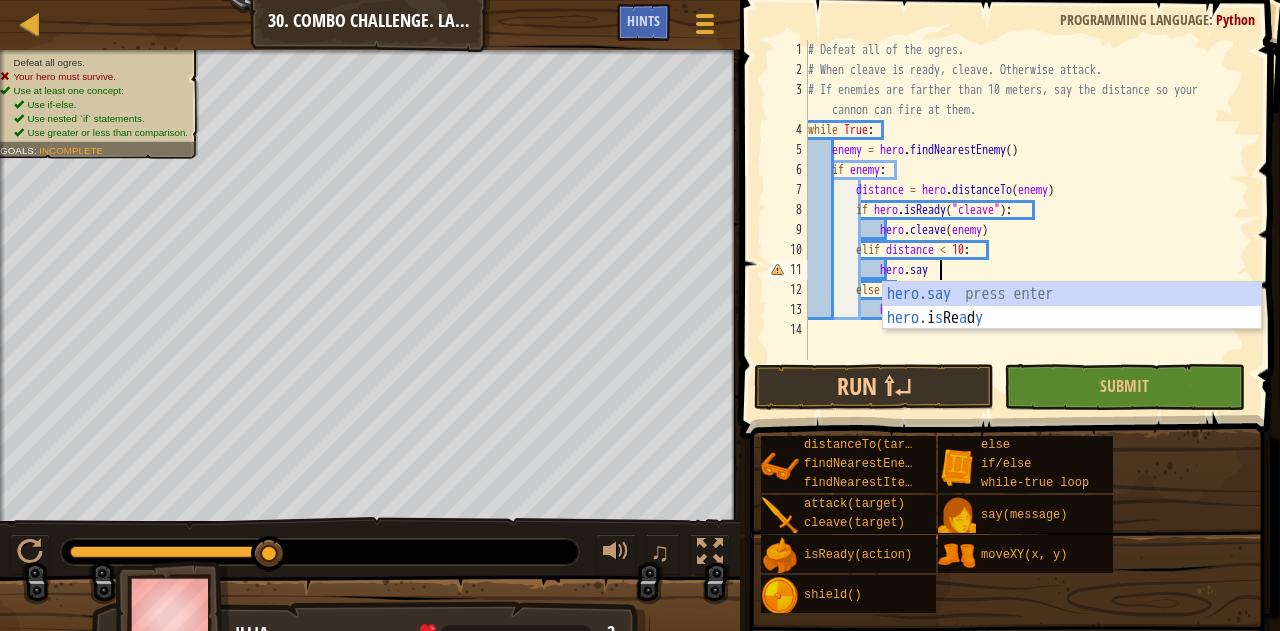 click on "hero.say press enter hero. i s Re a d y press enter" at bounding box center [1072, 330] 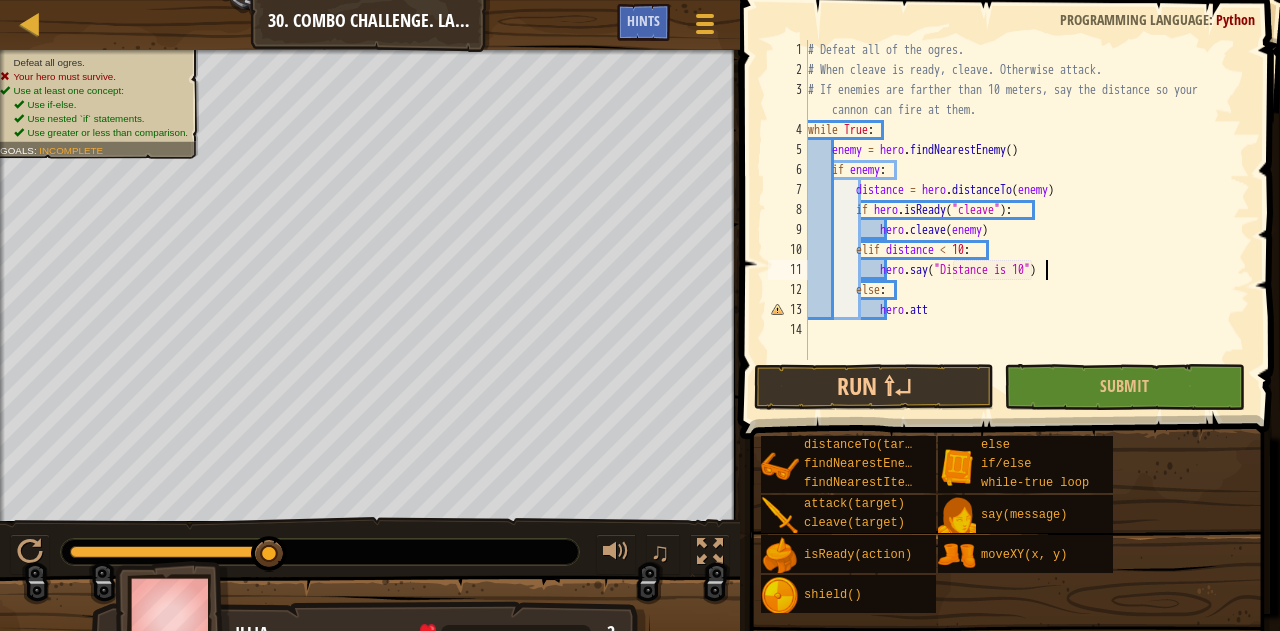 scroll, scrollTop: 9, scrollLeft: 20, axis: both 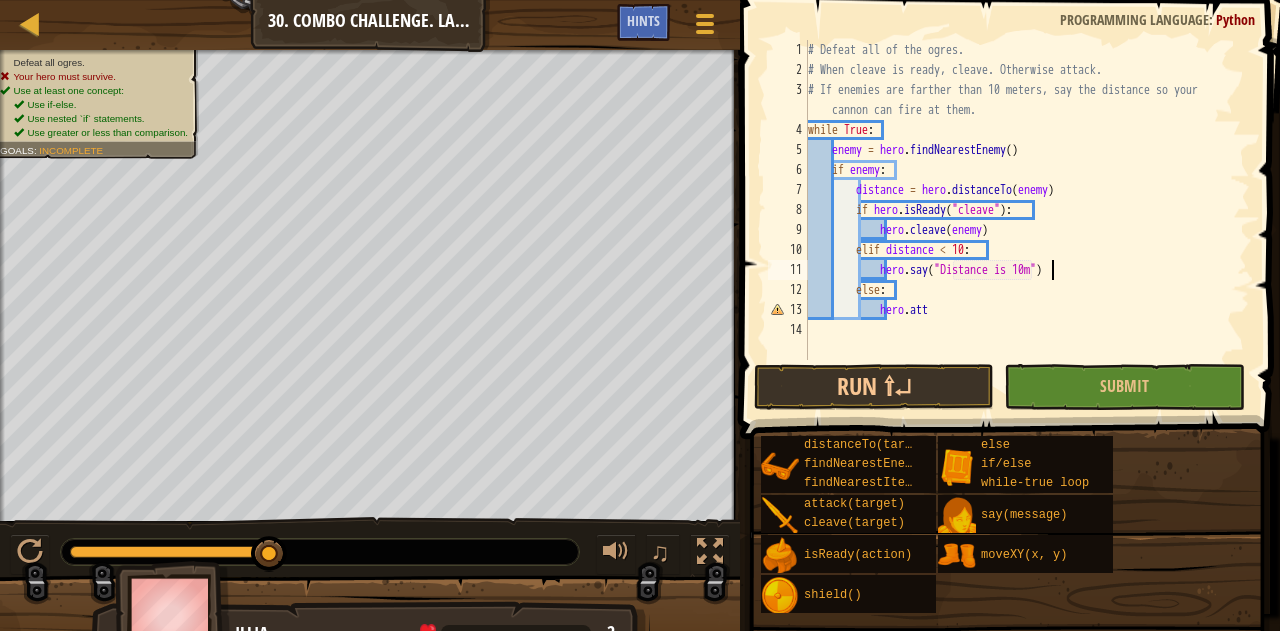 click on "while True:
enemy = hero.findNearestEnemy()
if enemy:
distance = hero.distanceTo(enemy)
if hero.isReady("cleave"):
hero.cleave(enemy)
elif distance < 10:
hero.say("Distance is 10m")
else:
hero.att" at bounding box center [1027, 220] 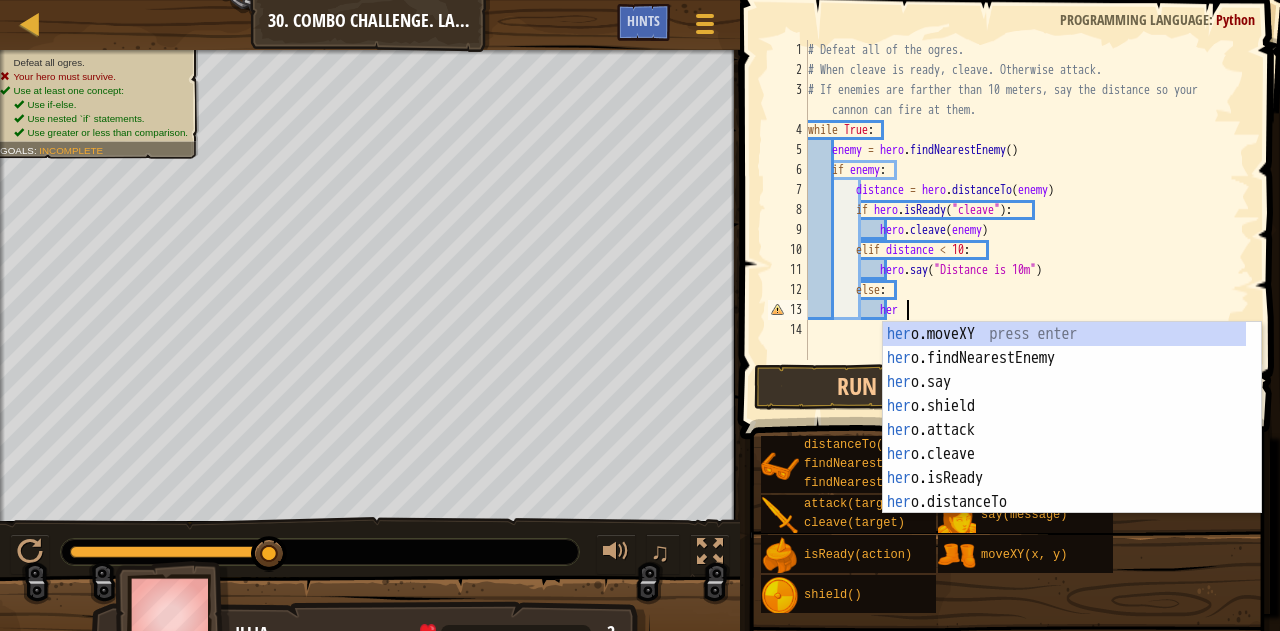 type on "h" 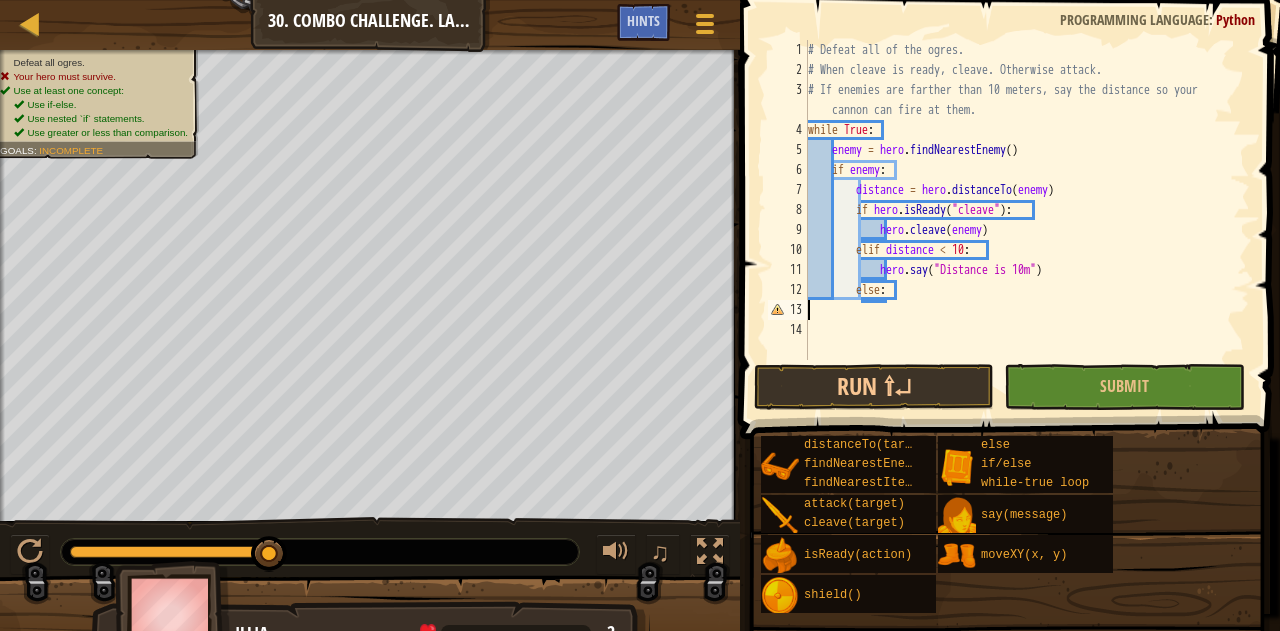 scroll, scrollTop: 9, scrollLeft: 0, axis: vertical 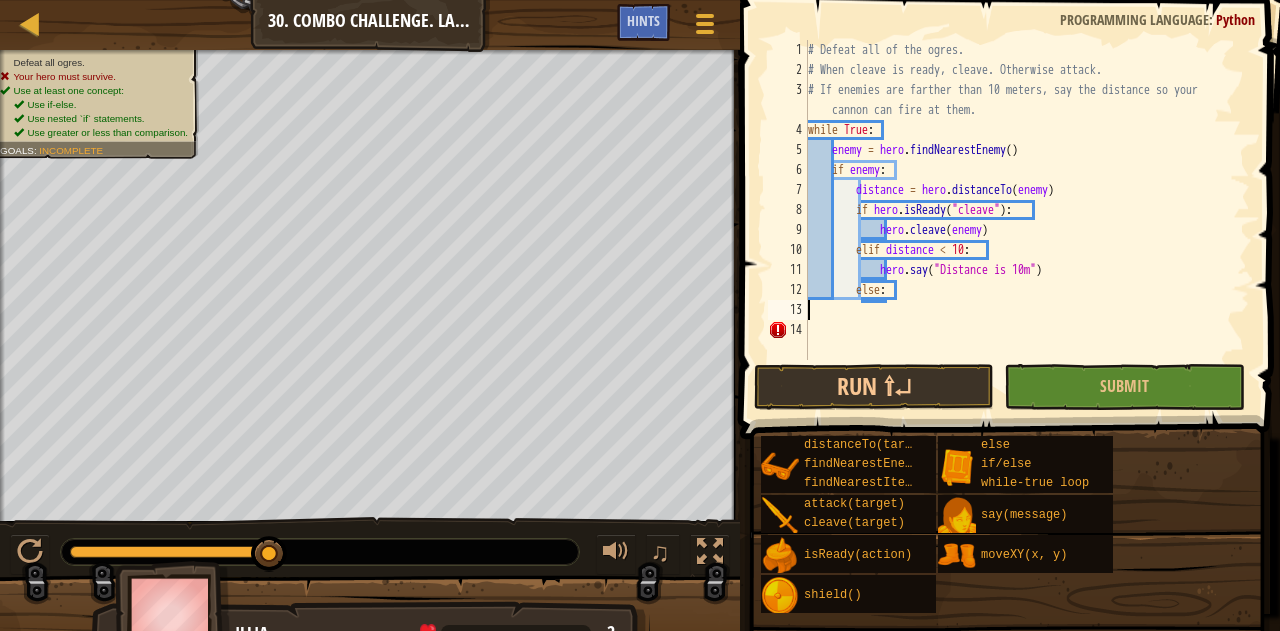 click on "if enemy: distance = hero.distanceTo(enemy) if hero.isReady("cleave"): hero.cleave(enemy) elif distance < 10: hero.say("Distance is 10m") else:" at bounding box center (1027, 220) 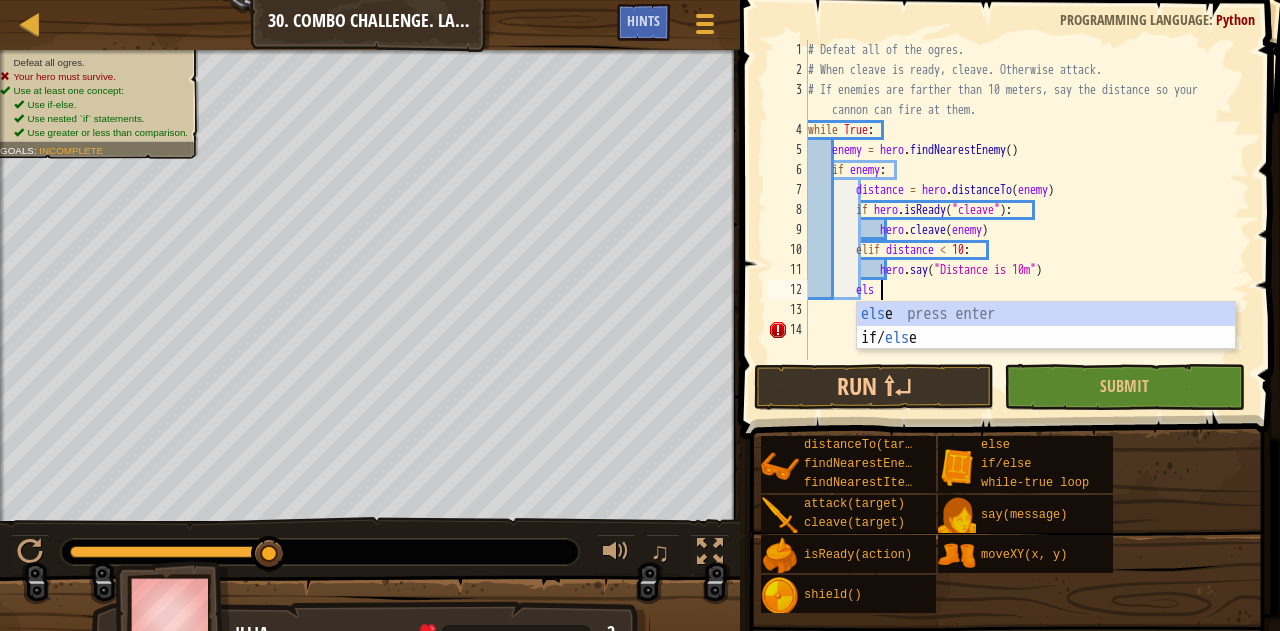 type on "e" 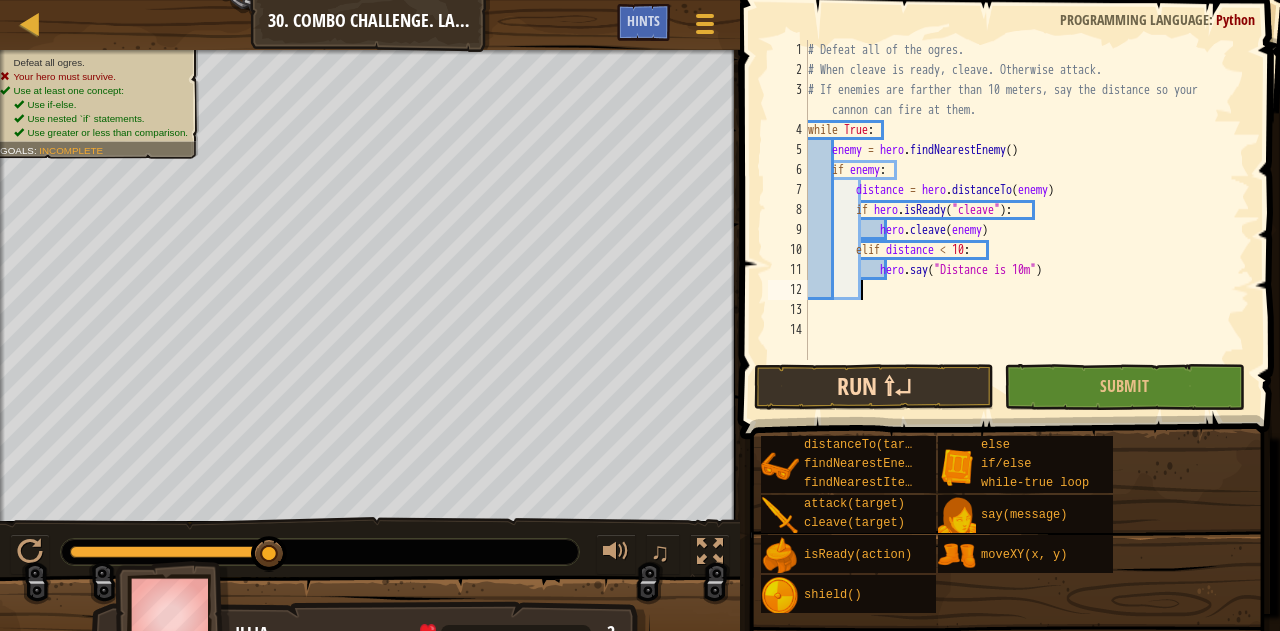 type 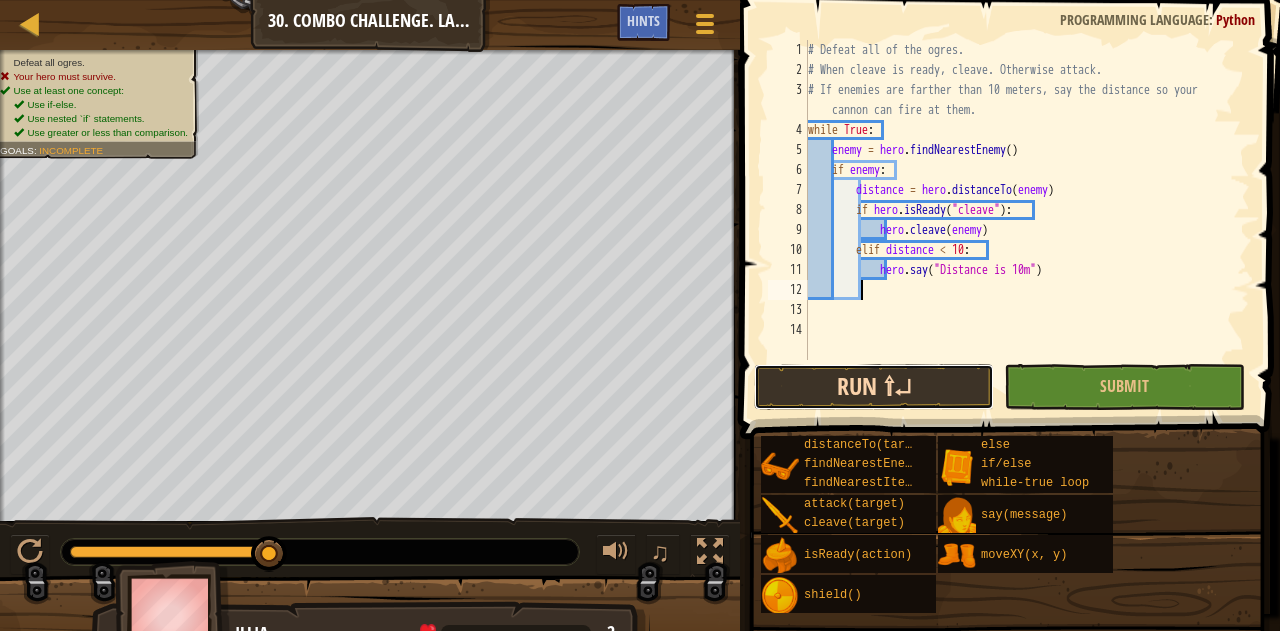 click on "Run ⇧↵" at bounding box center [874, 387] 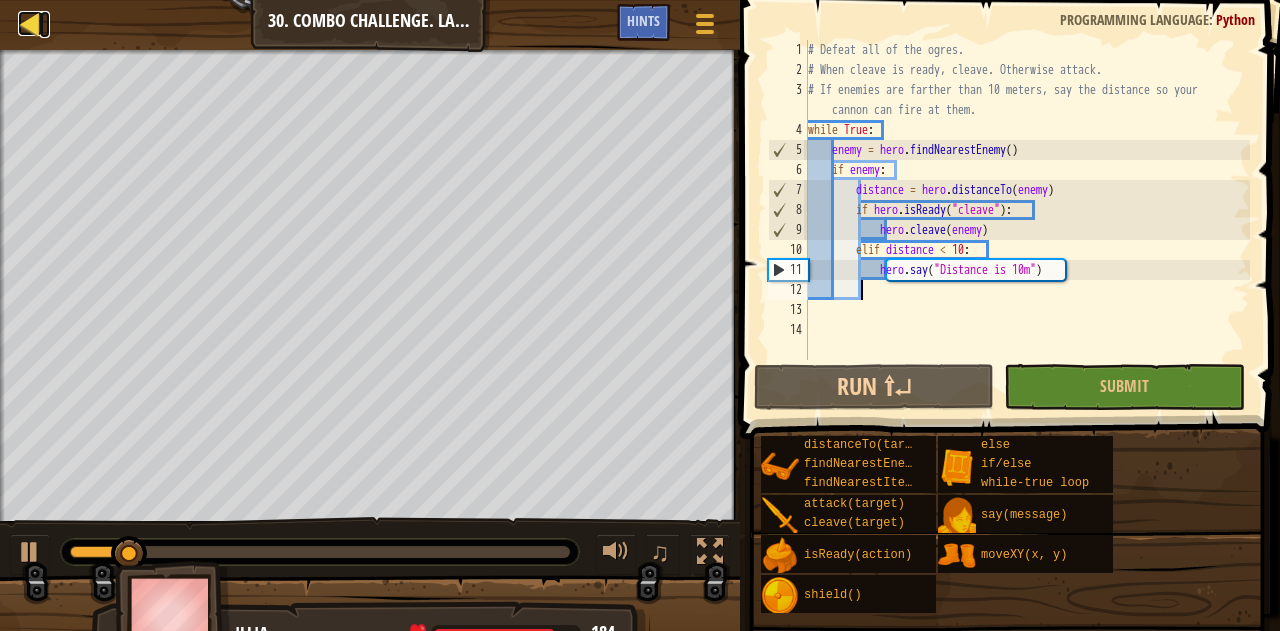 click at bounding box center [30, 23] 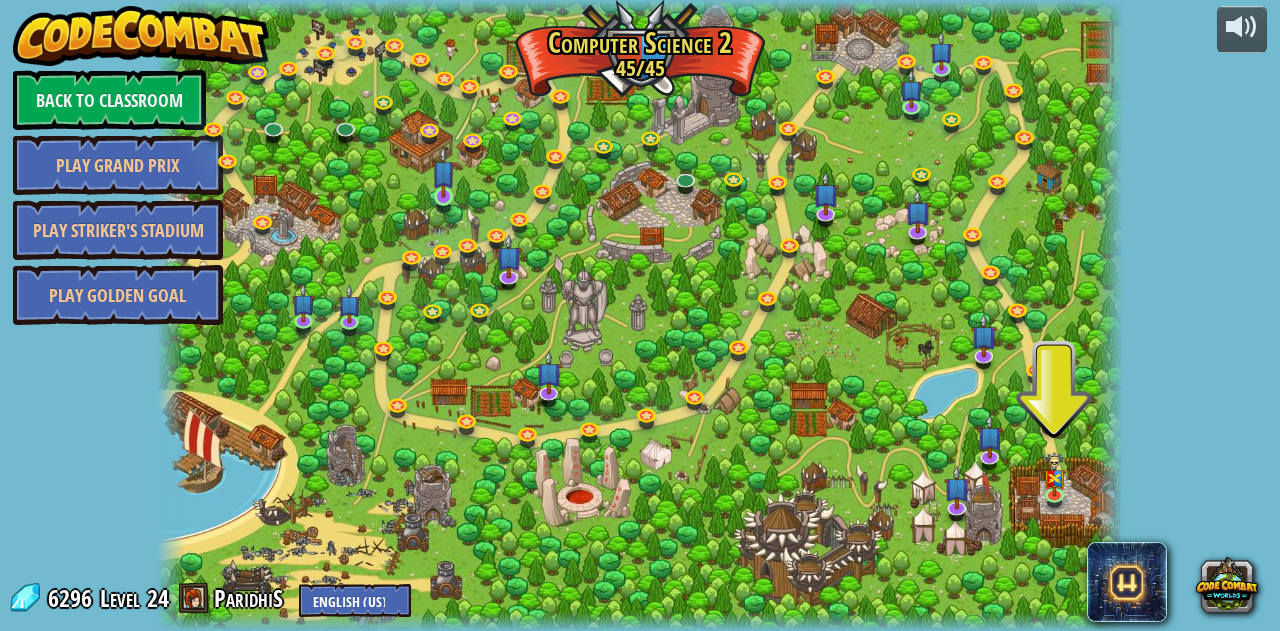 click at bounding box center (443, 172) 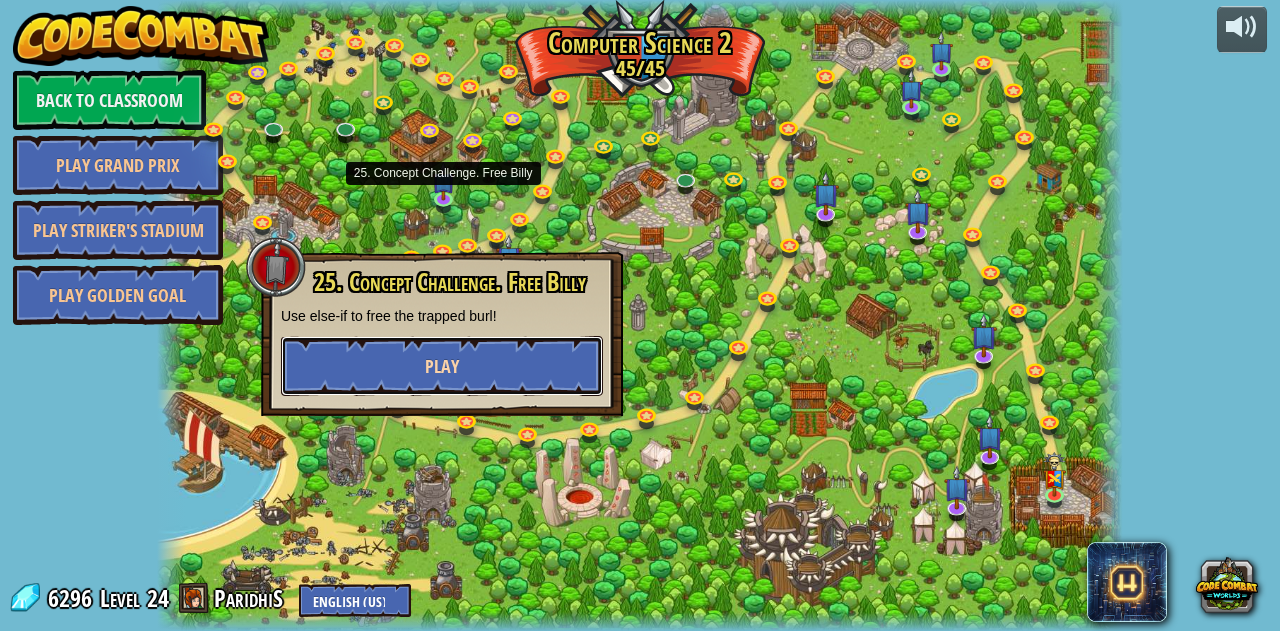 click on "Play" at bounding box center [442, 366] 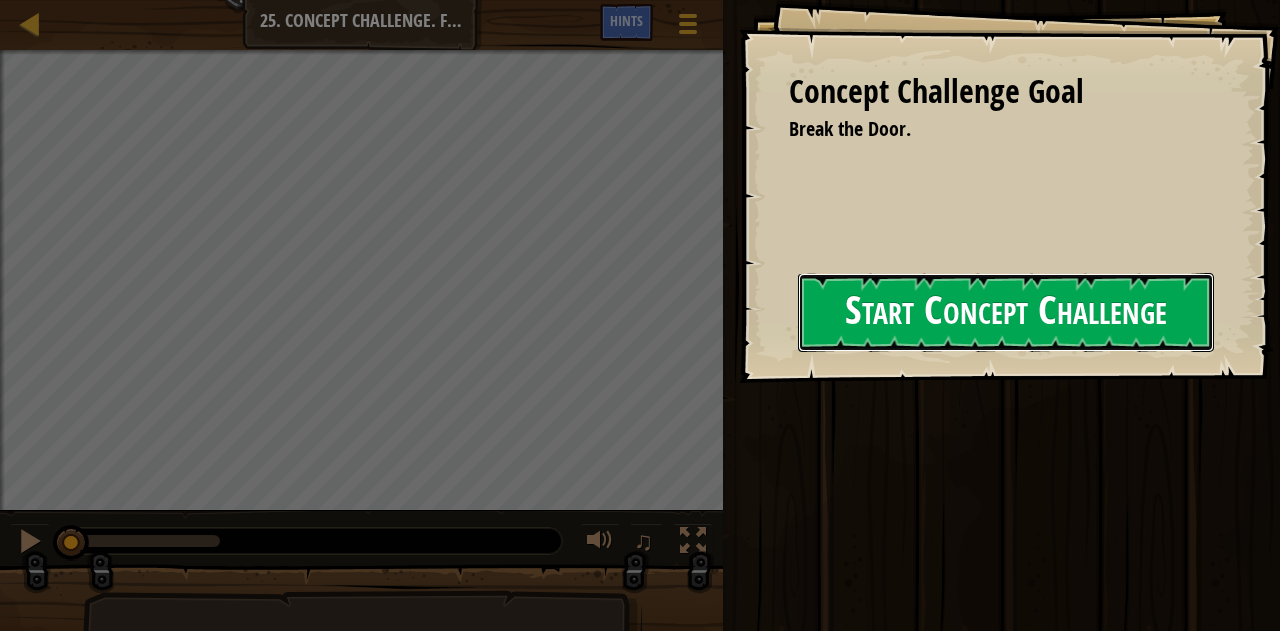 click on "Start Concept Challenge" at bounding box center [1006, 312] 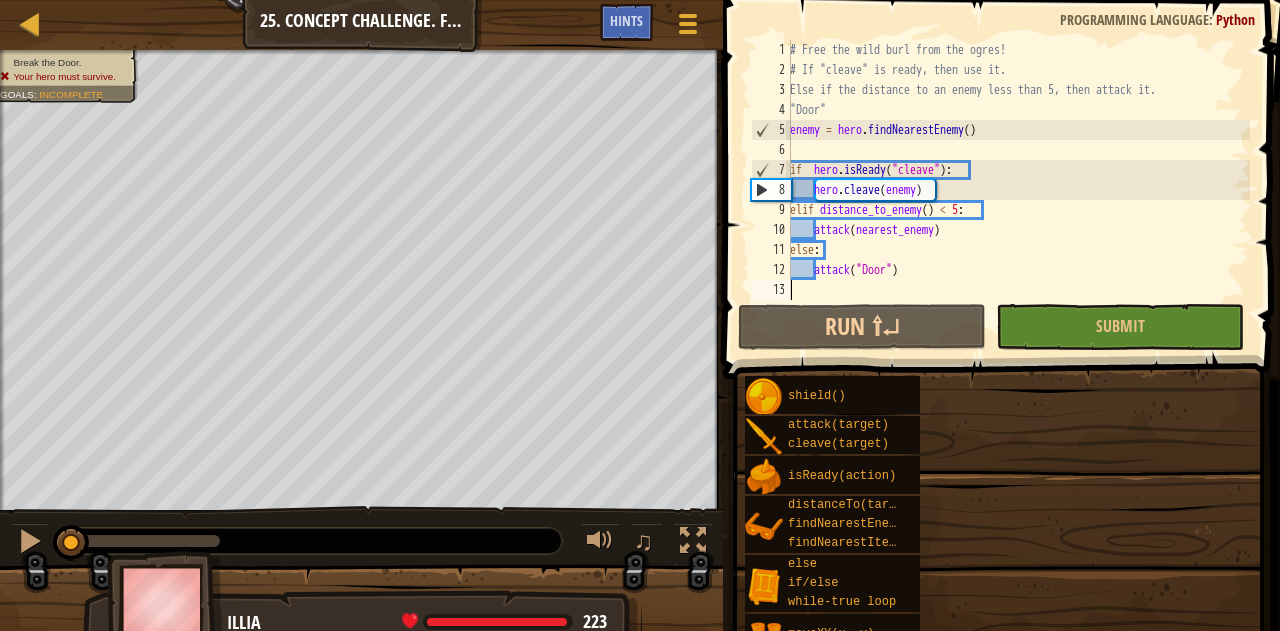 click on "# Free the wild burl from the ogres! # If "cleave" is ready, then use it. # Else if the distance to an enemy less than 5, then attack it. # Else attack the "Door enemy   =   hero . findNearestEnemy ( ) if    hero . isReady ( "cleave" ) :      hero . cleave ( enemy ) elif   distance_to_enemy ( )   <   5 :      attack ( nearest_enemy ) else :      attack ( "Door" )" at bounding box center (1018, 190) 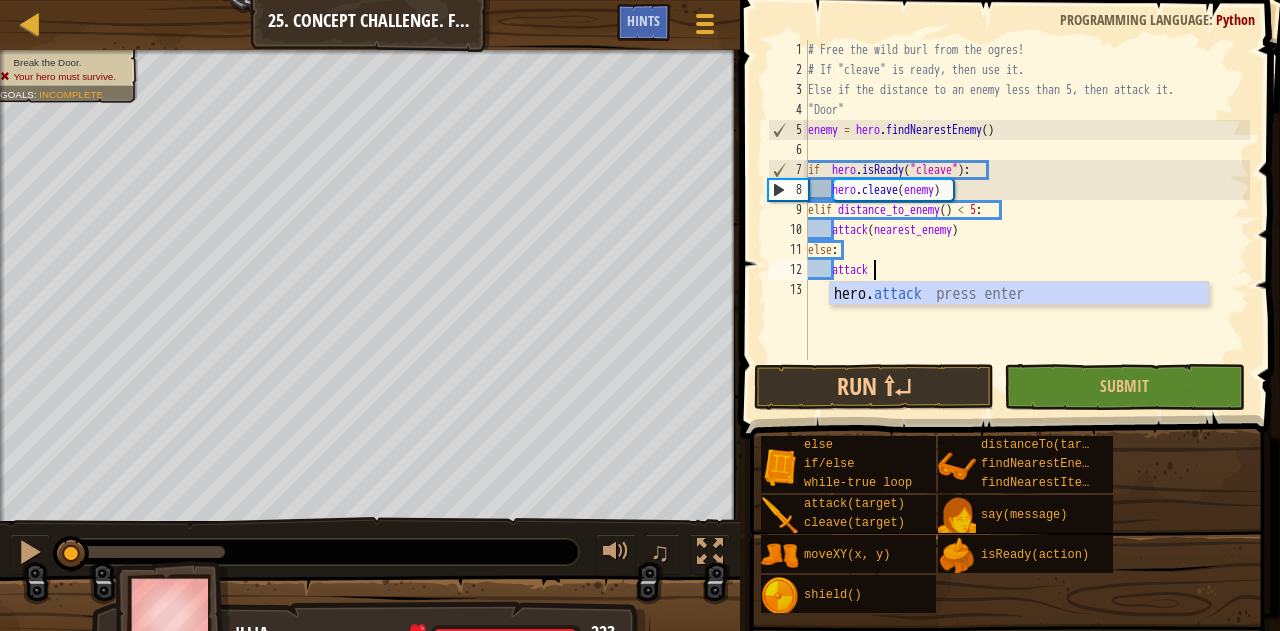 type on "a" 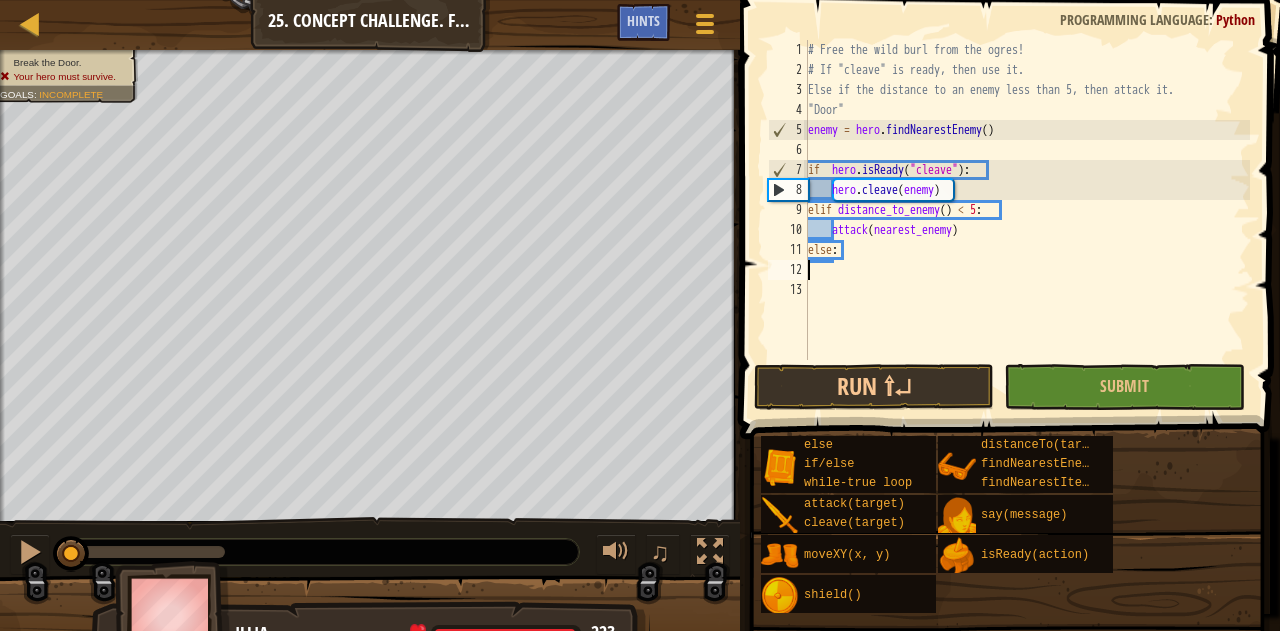 type on "e" 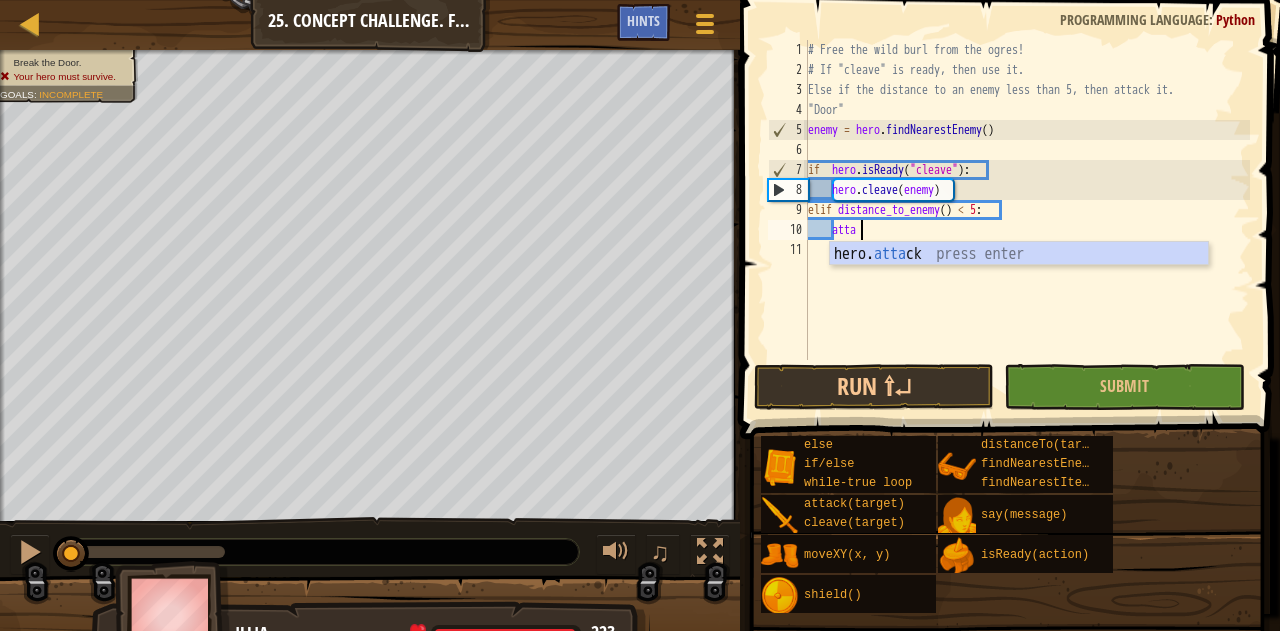 type on "a" 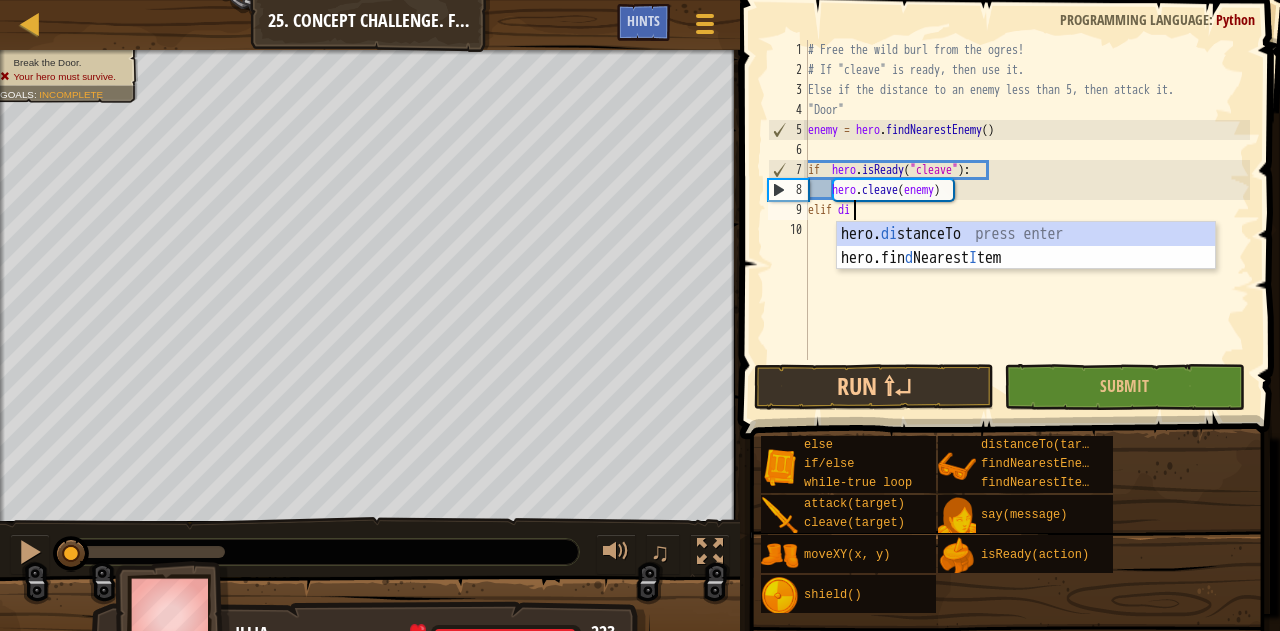 type on "e" 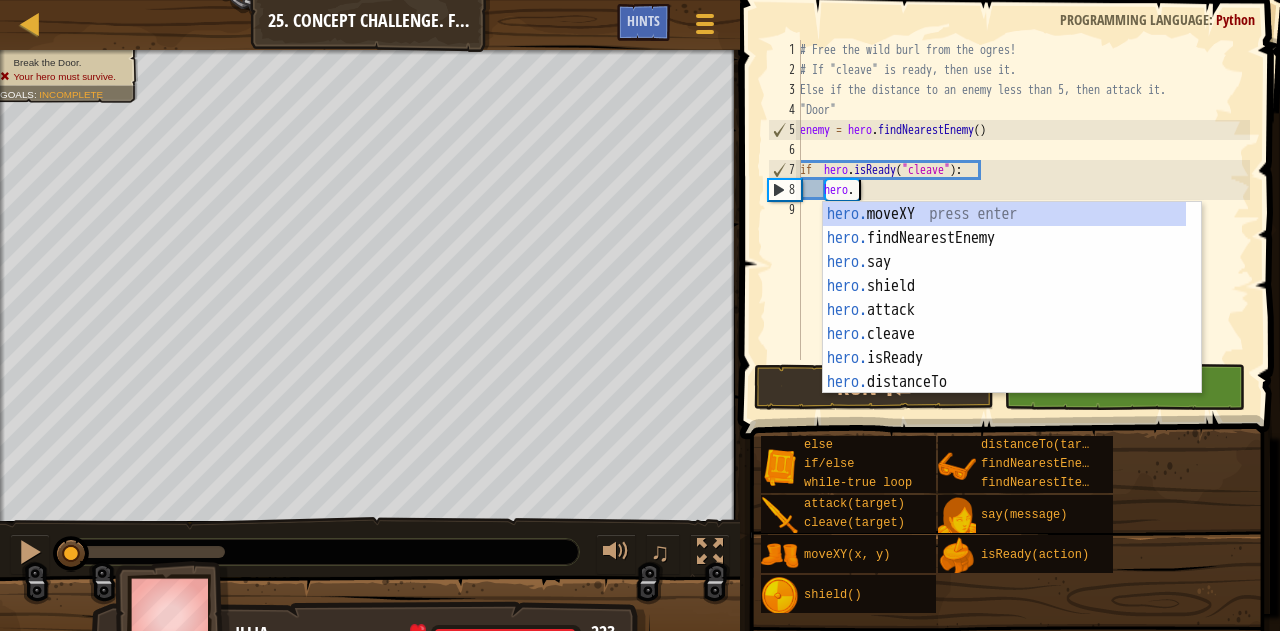 type on "h" 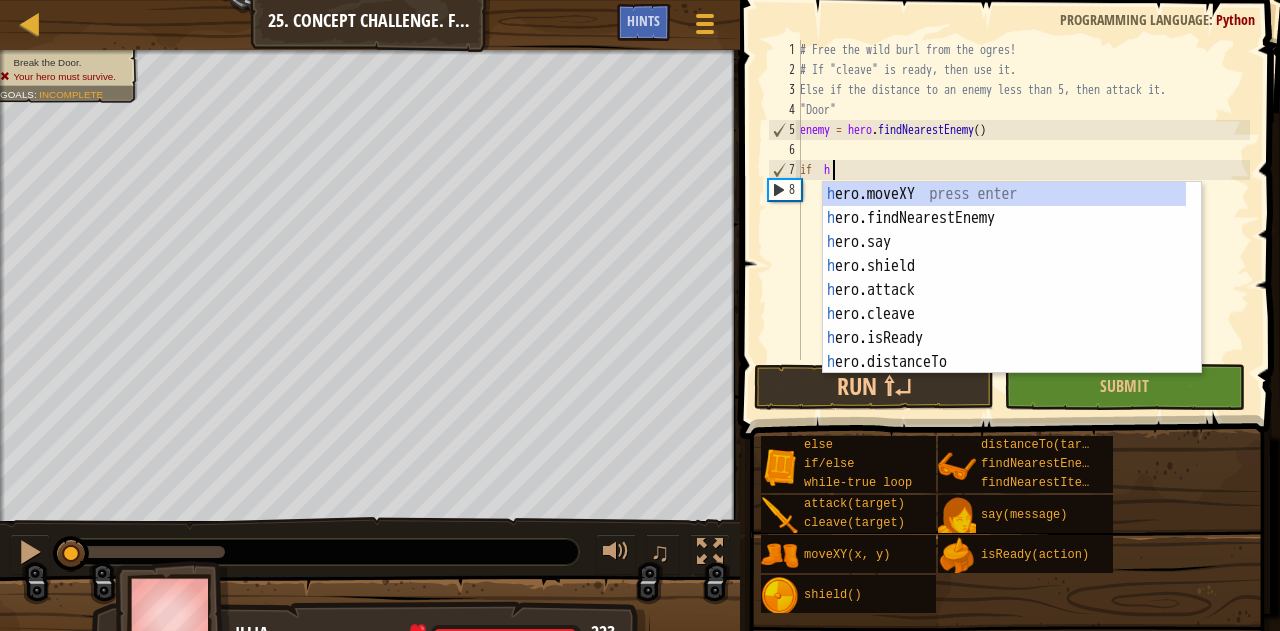 type on "i" 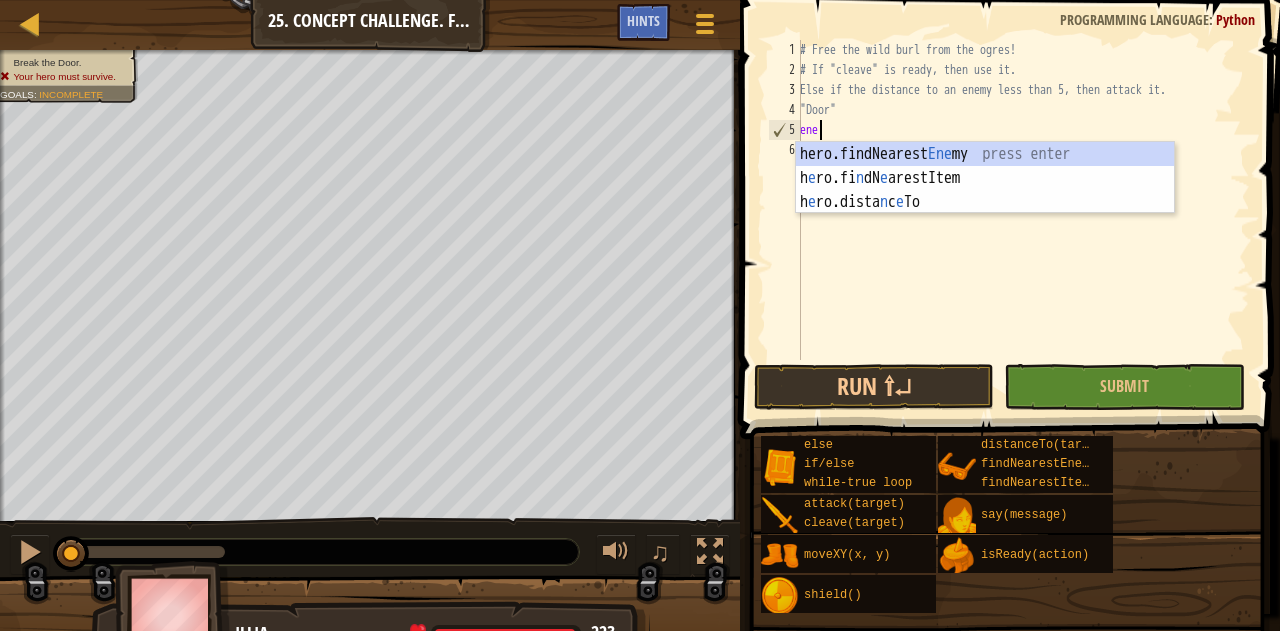 type on "e" 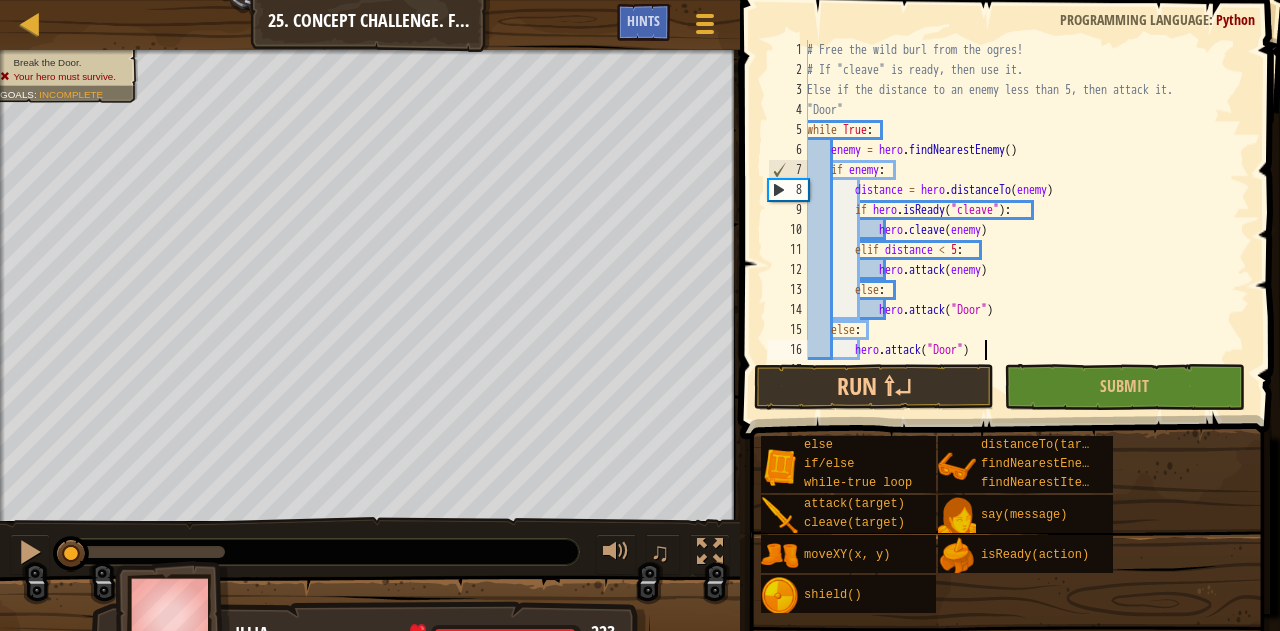 type on "hero.attack("Door")" 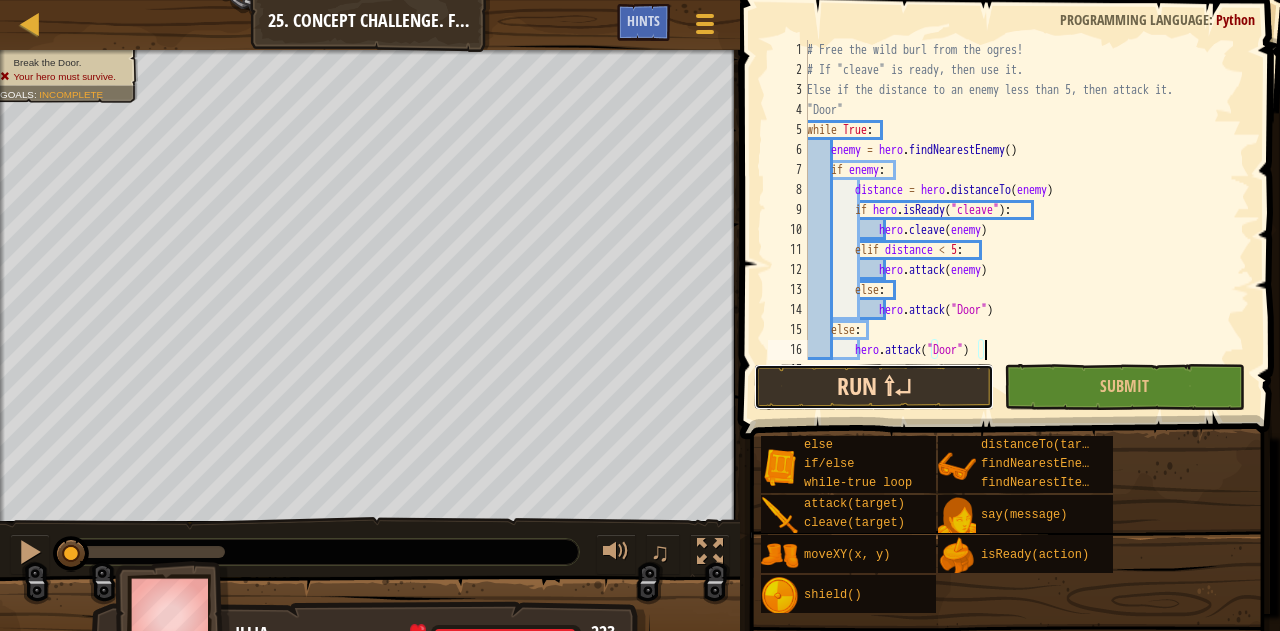 click on "Run ⇧↵" at bounding box center [874, 387] 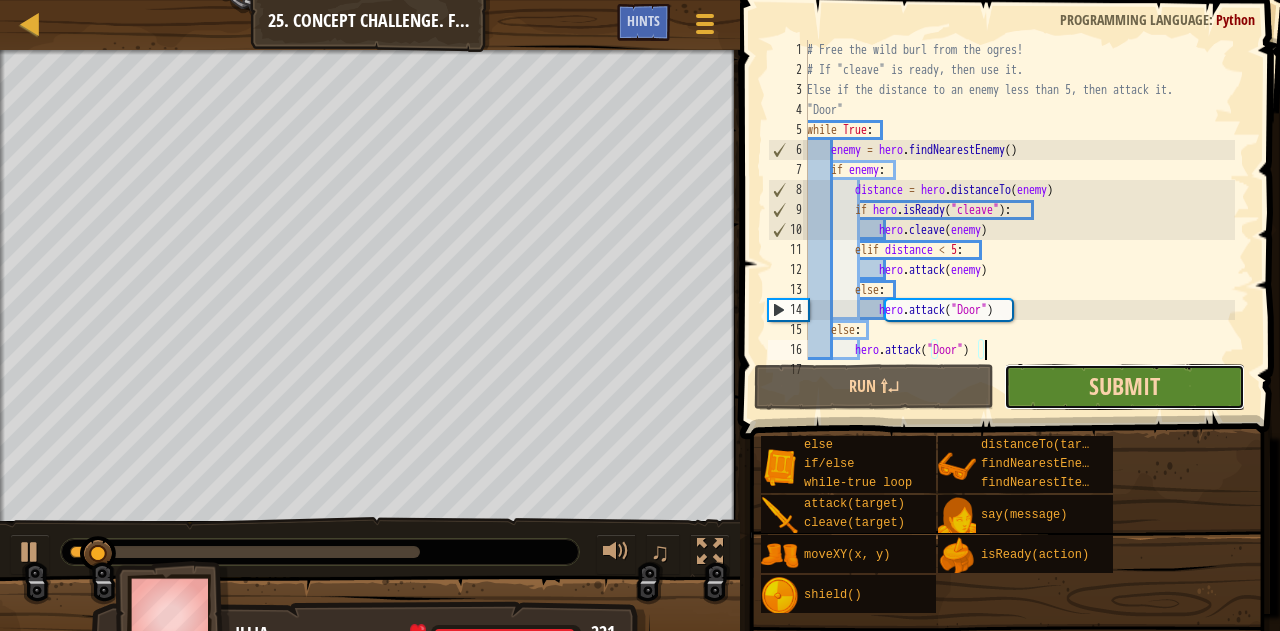 click on "Submit" at bounding box center (1124, 386) 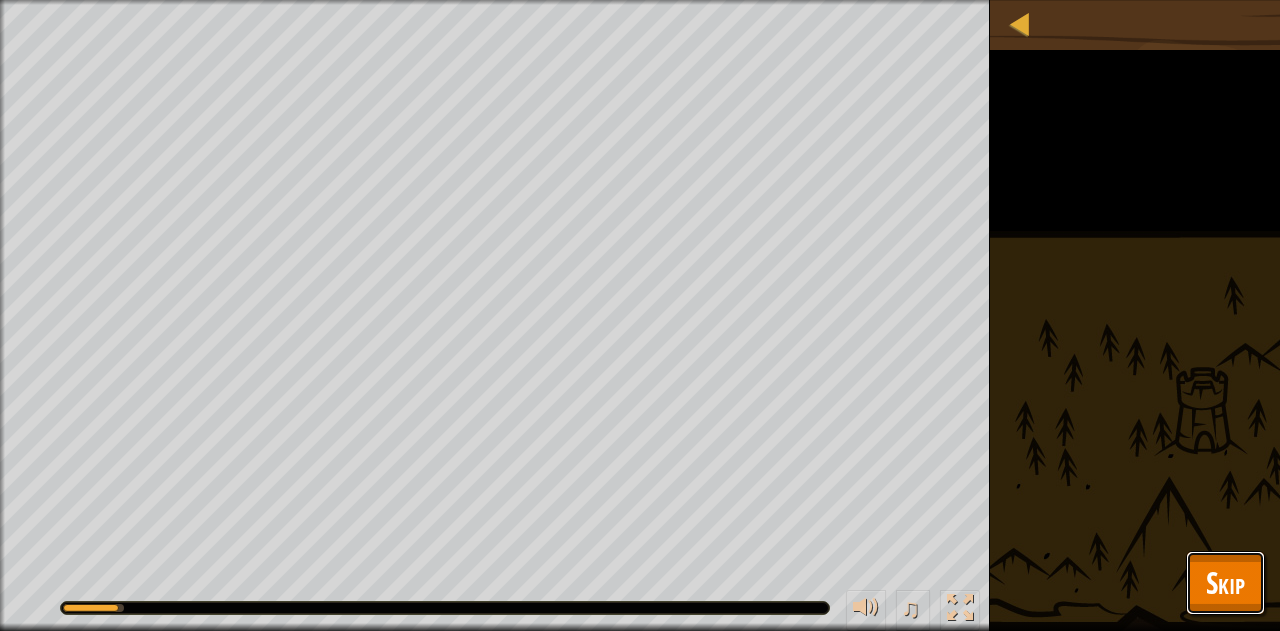 click on "Skip" at bounding box center [1225, 582] 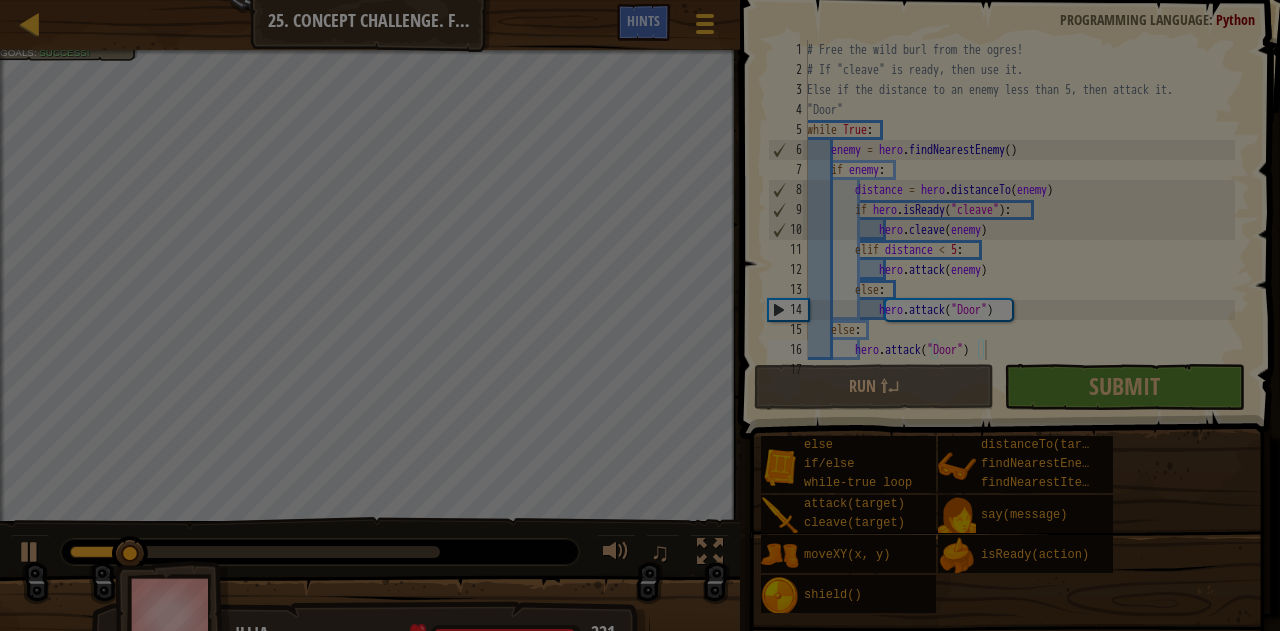 click on "Loading..." at bounding box center [0, 0] 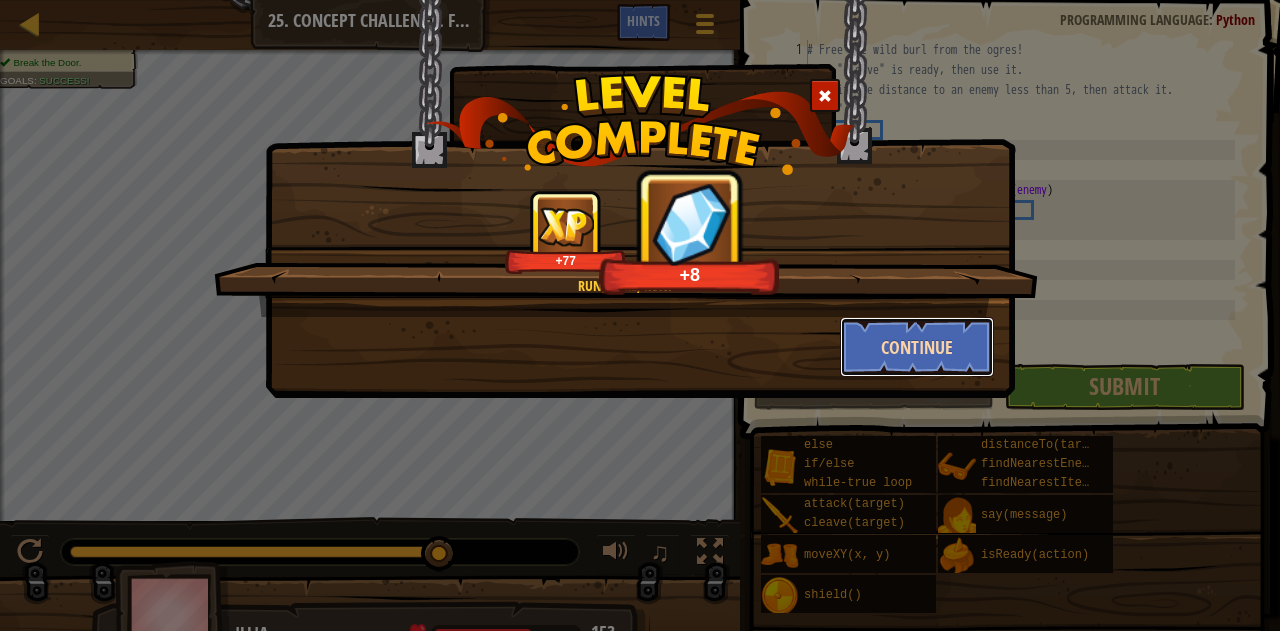 click on "Continue" at bounding box center [917, 347] 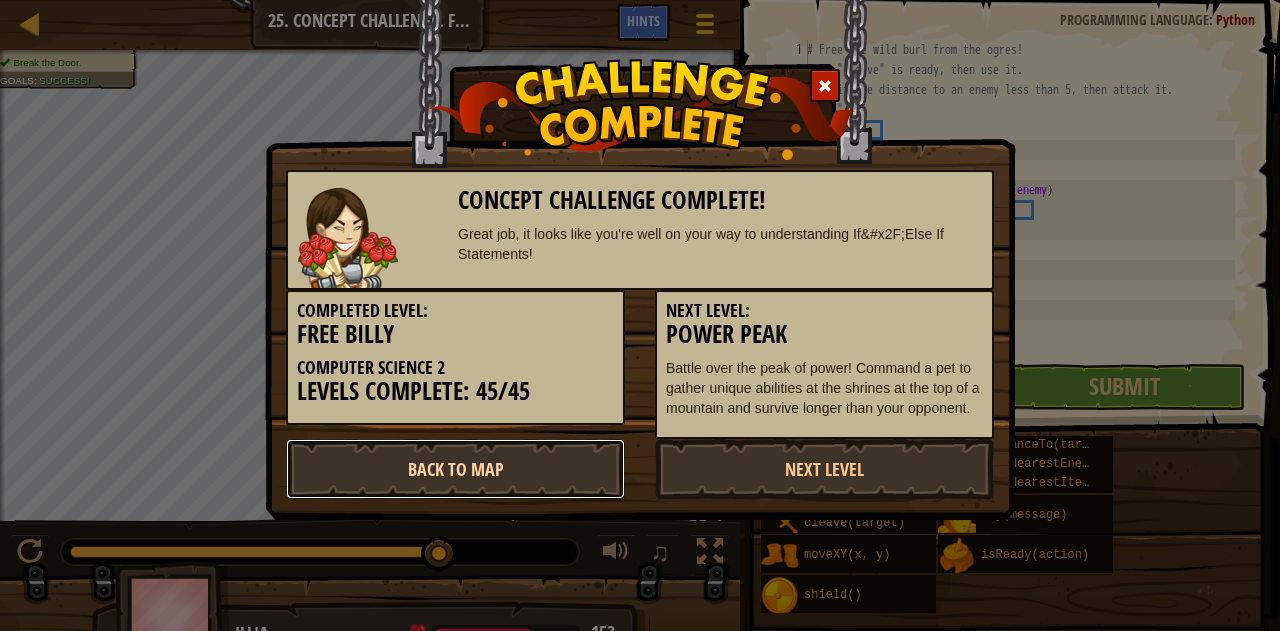 click on "Back to Map" at bounding box center (455, 469) 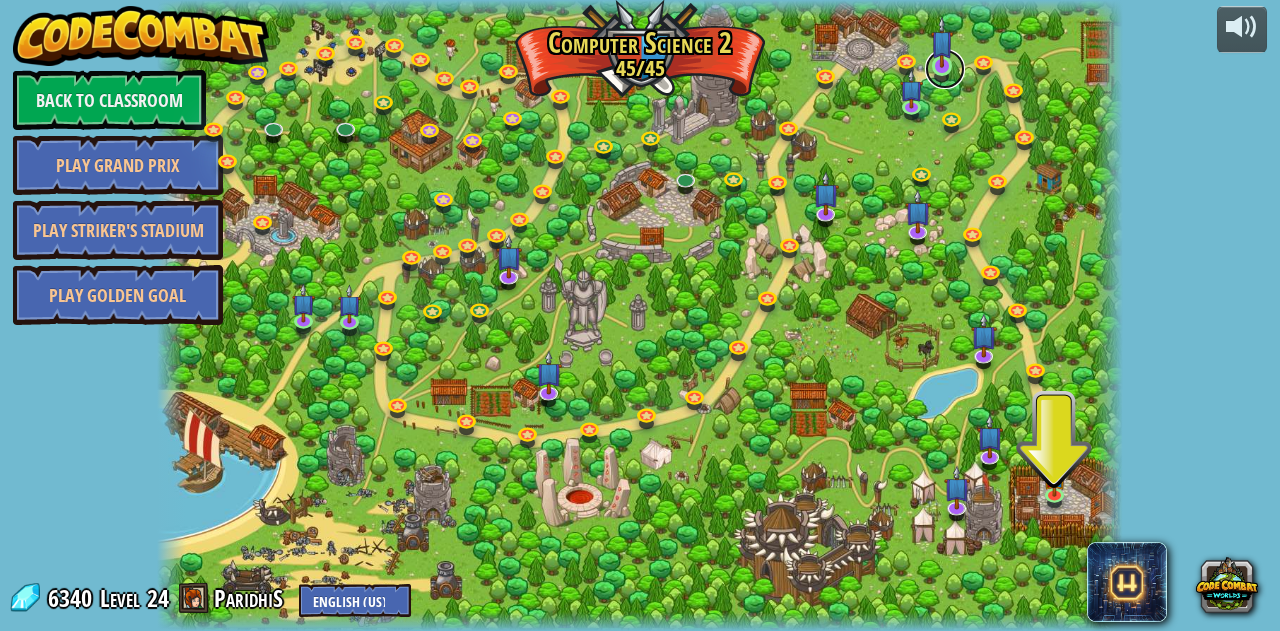 click at bounding box center (945, 69) 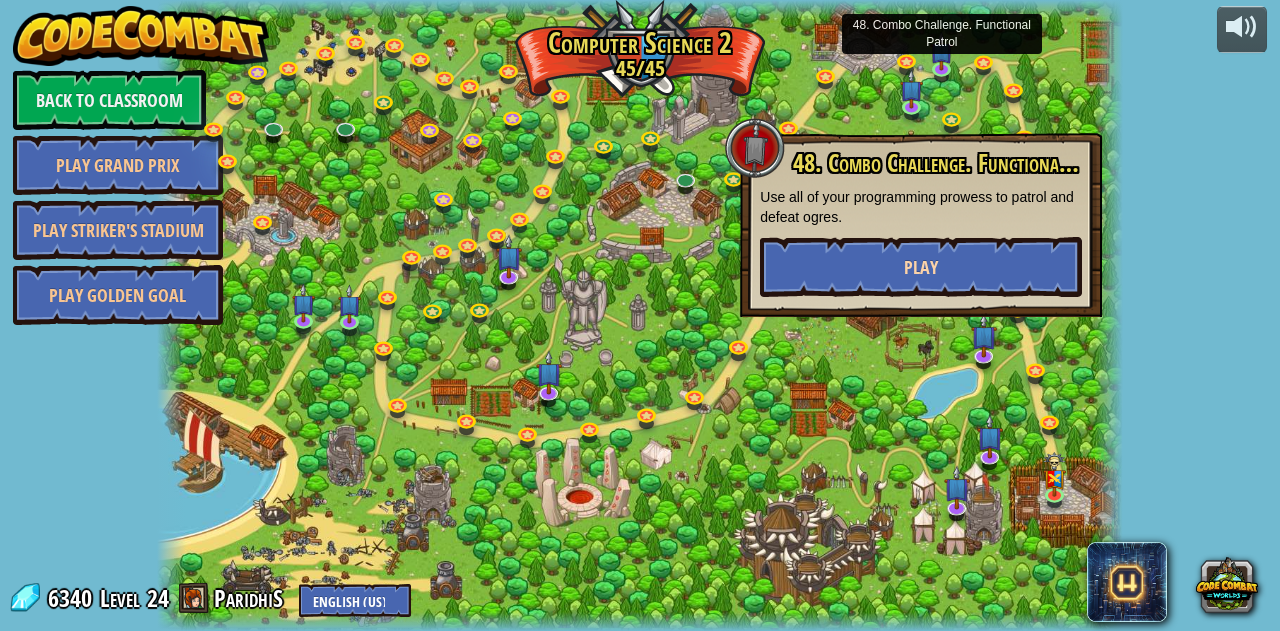 click on "Play" at bounding box center (921, 267) 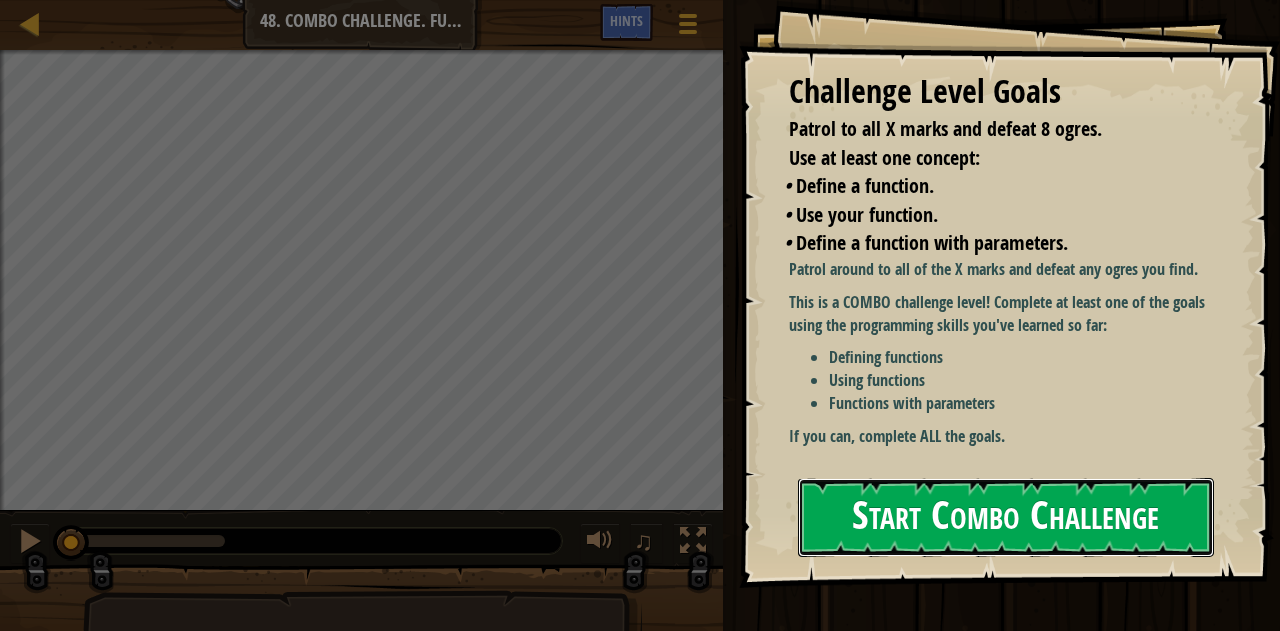 click on "Start Combo Challenge" at bounding box center [1006, 517] 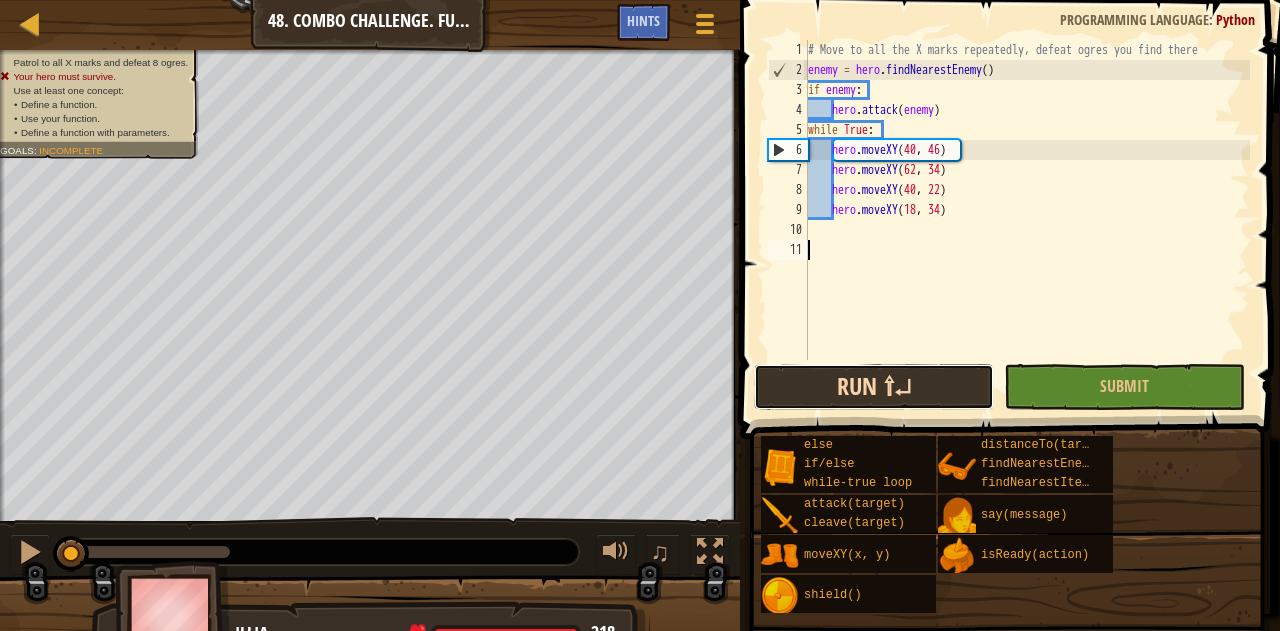 click on "Run ⇧↵" at bounding box center [874, 387] 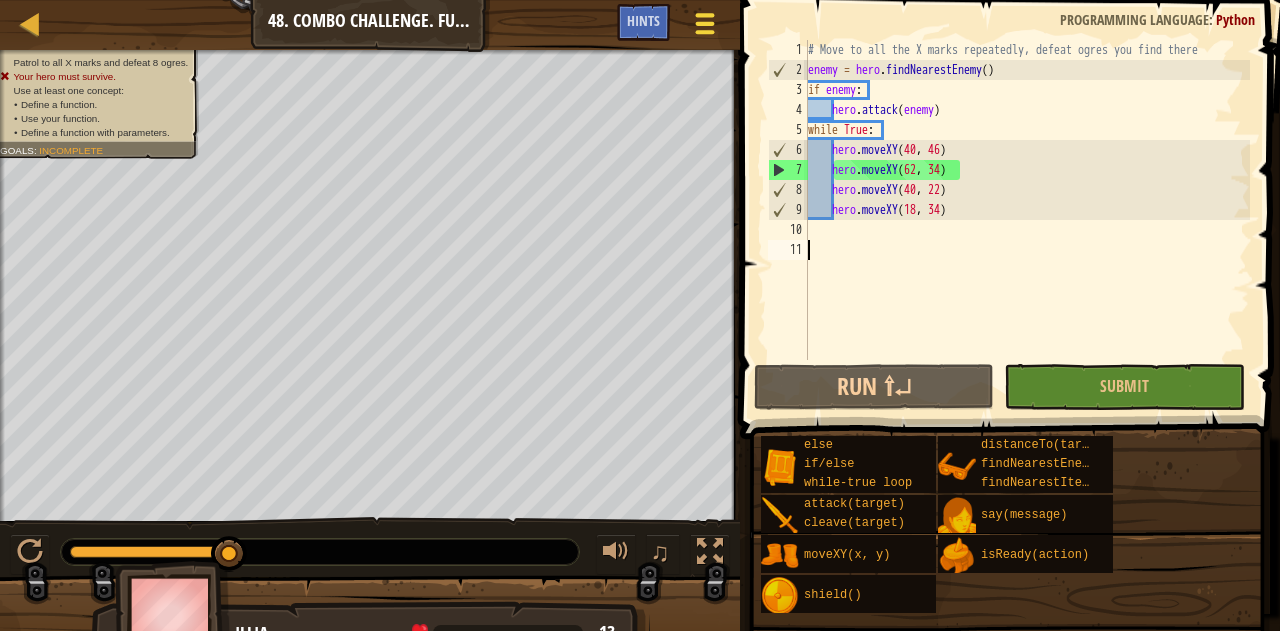 click on "Game Menu" at bounding box center (704, 27) 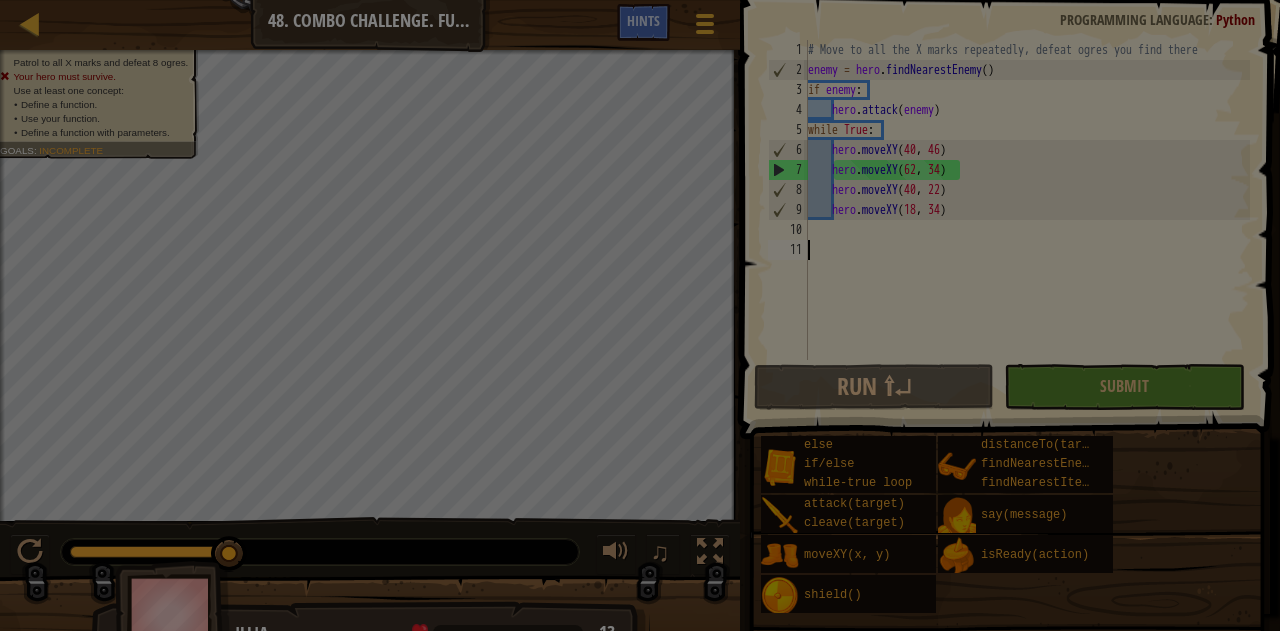 click on "Quick Code Actions   Reload Reload original code to restart the level   Ask the AI Need a hint? You can ask the AI for help. General Options Music Turn background music on/off. Editor Configuration Enable Autocomplete Displays autocomplete suggestions while typing. Enable Smart Behaviors Autocompletes brackets, braces, and quotes. Enable Wide Editor Increase the width of editor like old style" at bounding box center (0, 0) 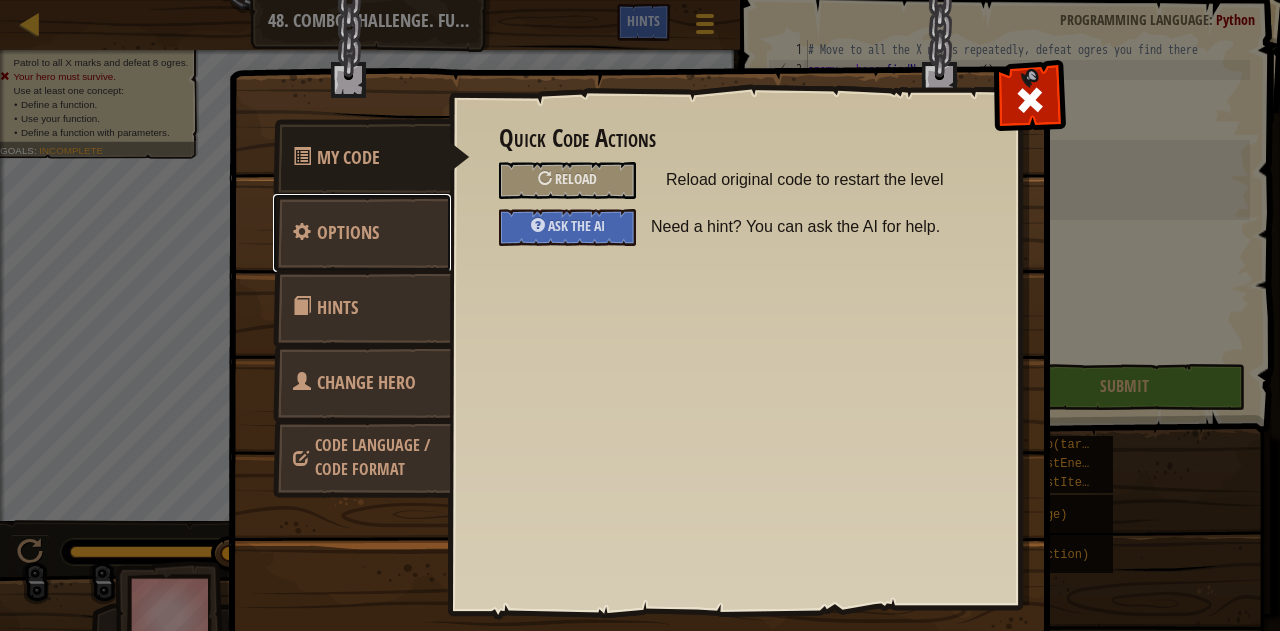 click on "Options" at bounding box center [362, 233] 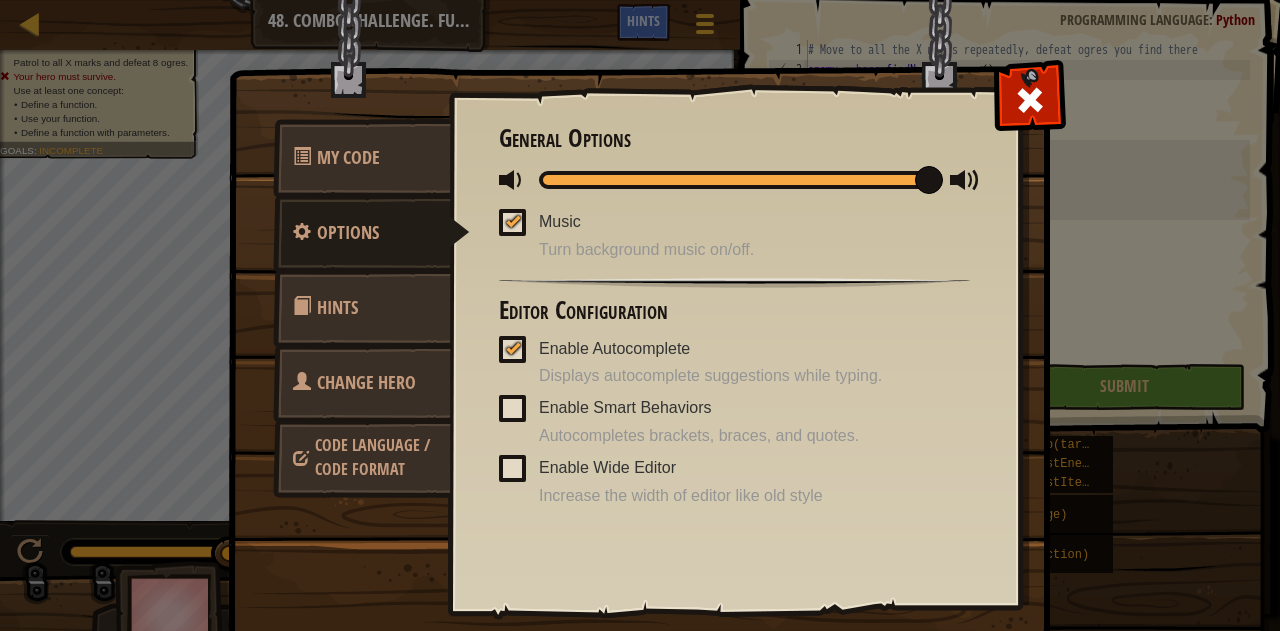 click on "Hints" at bounding box center (362, 308) 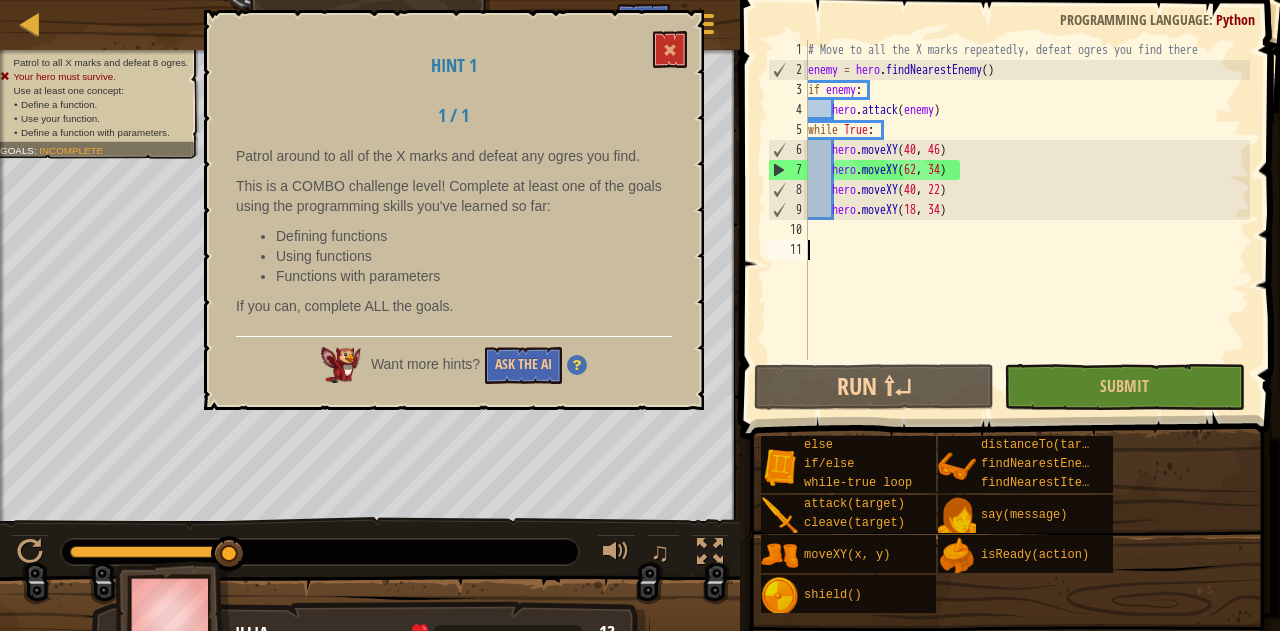 click on "Patrol around to all of the X marks and defeat any ogres you find.
This is a COMBO challenge level! Complete at least one of the goals using the programming skills you've learned so far:
Defining functions
Using functions
Functions with parameters
If you can, complete ALL the goals." at bounding box center (454, 236) 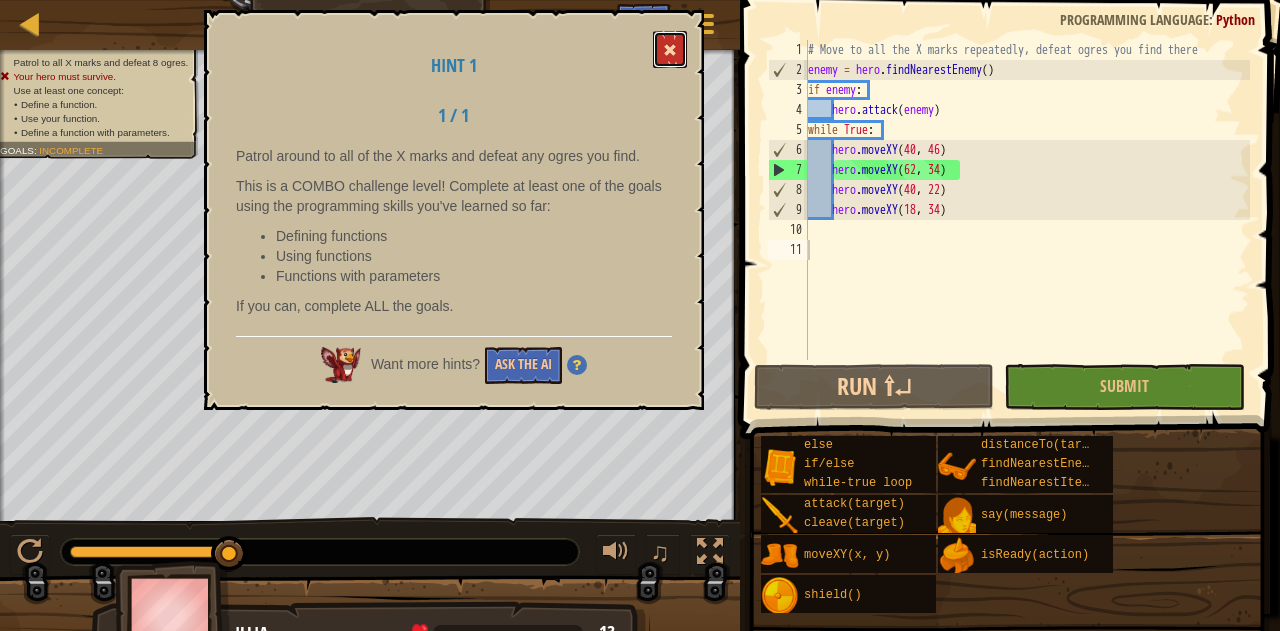 click at bounding box center (670, 50) 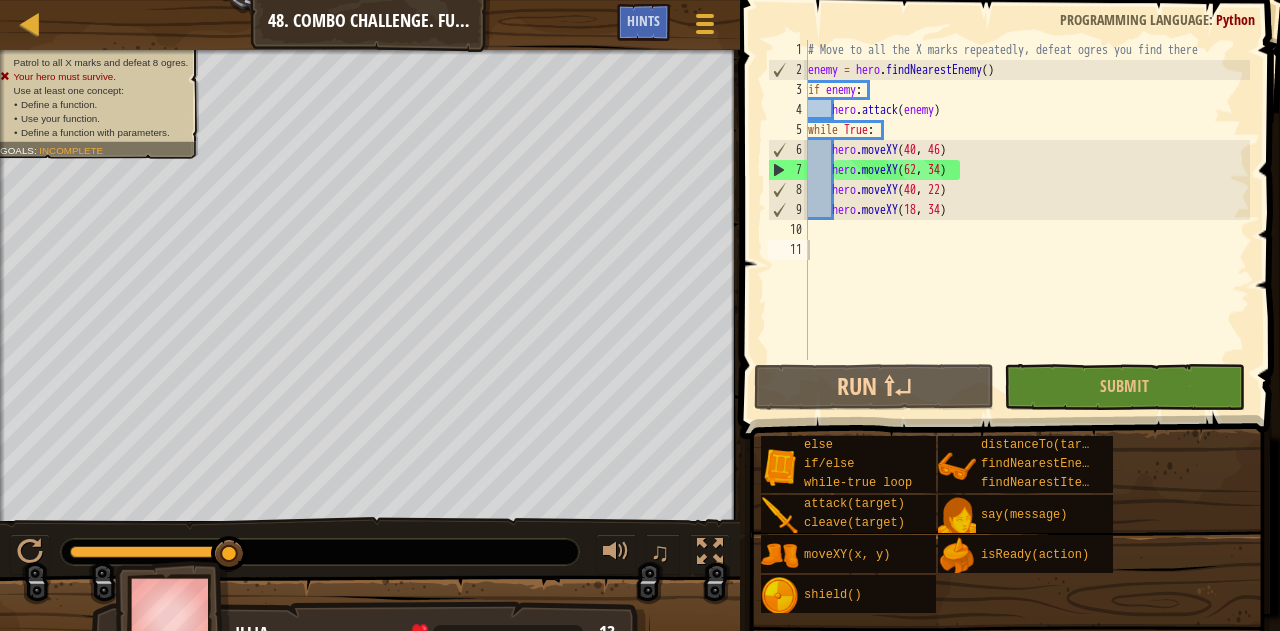 click on "Map Computer Science 2 48. Combo Challenge. Functional Patrol Game Menu Done Hints" at bounding box center (370, 25) 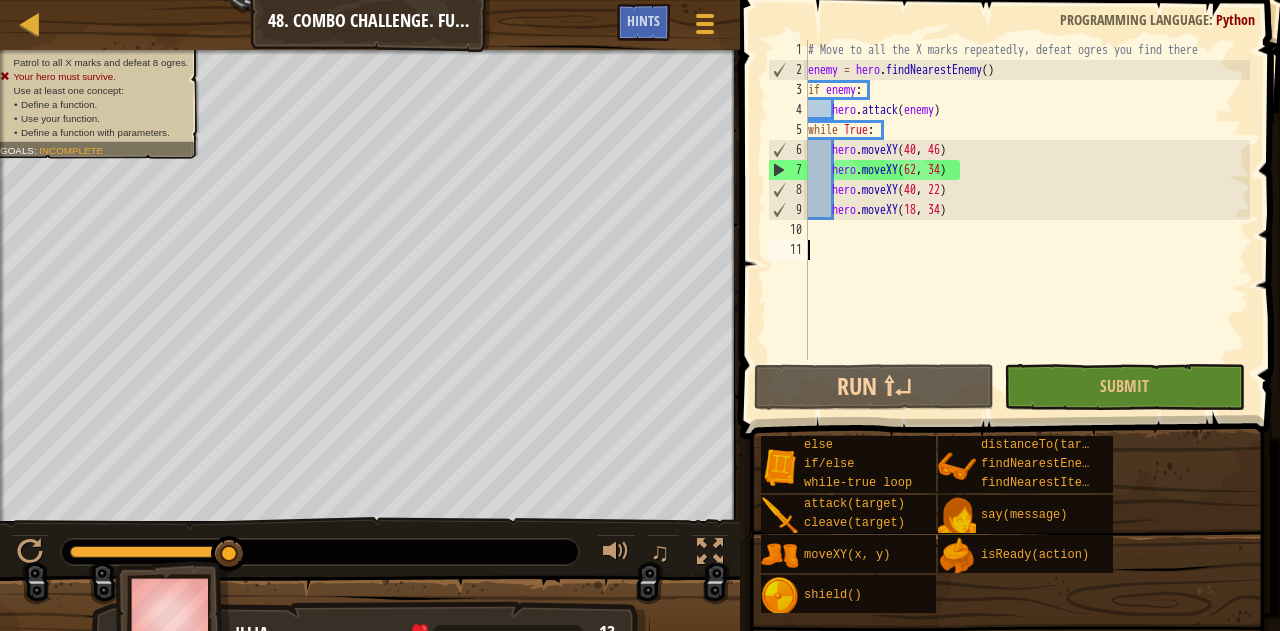 click on "Map Computer Science 2 48. Combo Challenge. Functional Patrol Game Menu Done Hints" at bounding box center (370, 25) 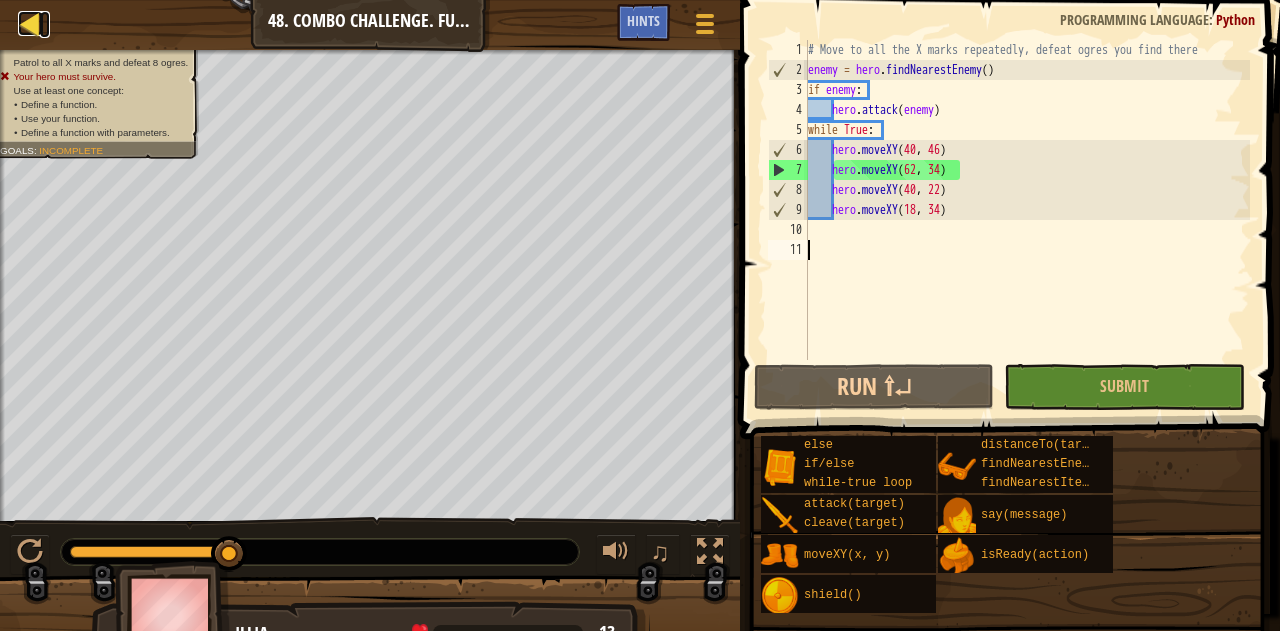 click at bounding box center [30, 23] 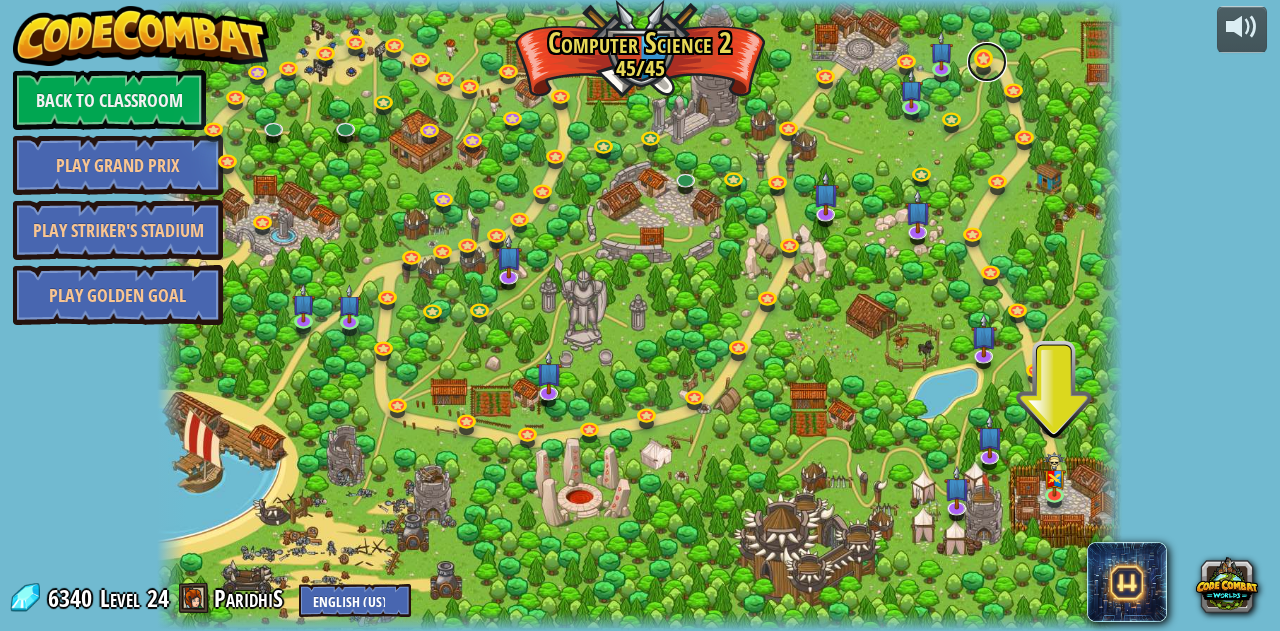 click at bounding box center [987, 62] 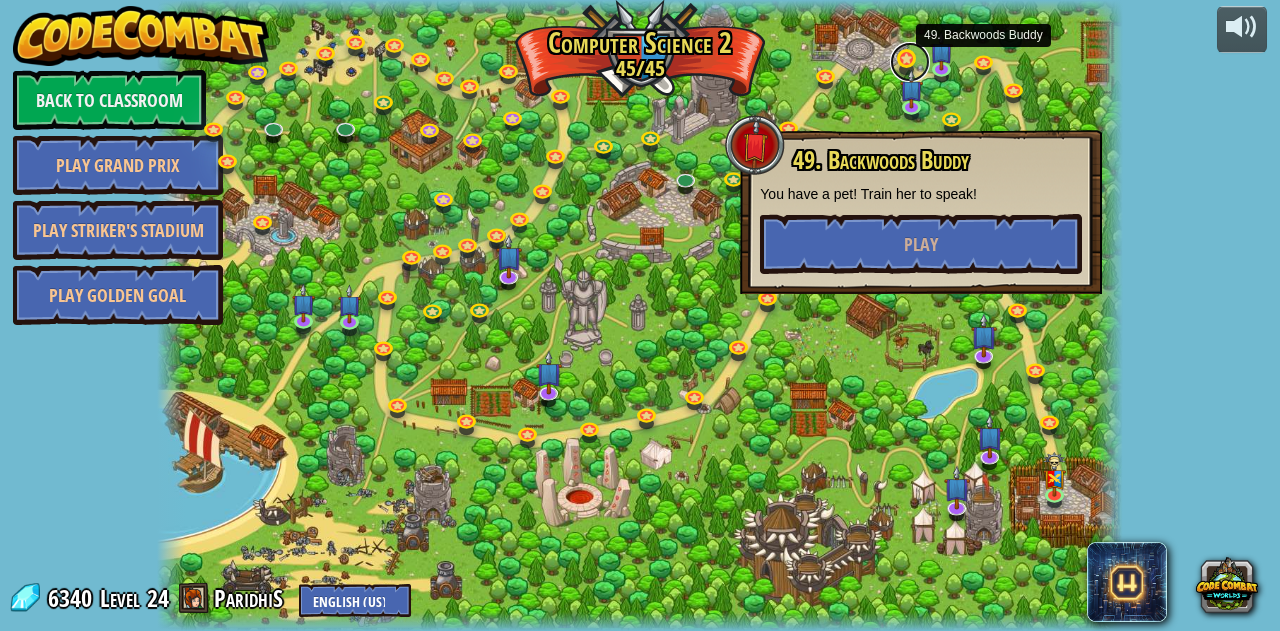 click at bounding box center (910, 62) 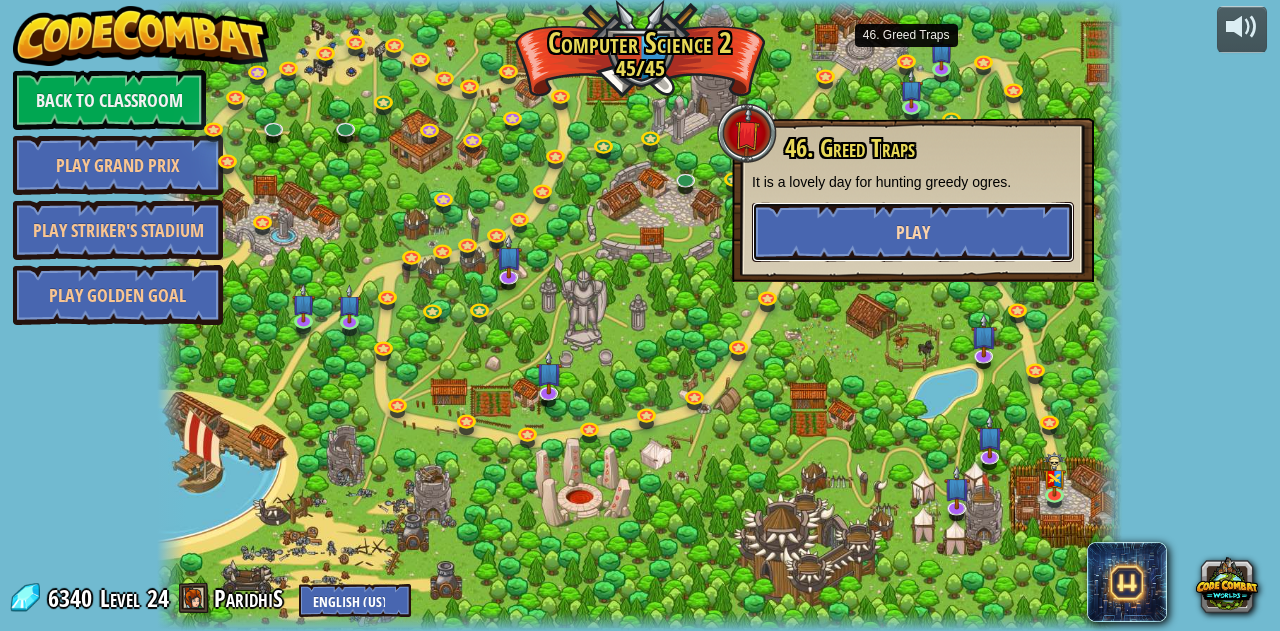click on "Play" at bounding box center [913, 232] 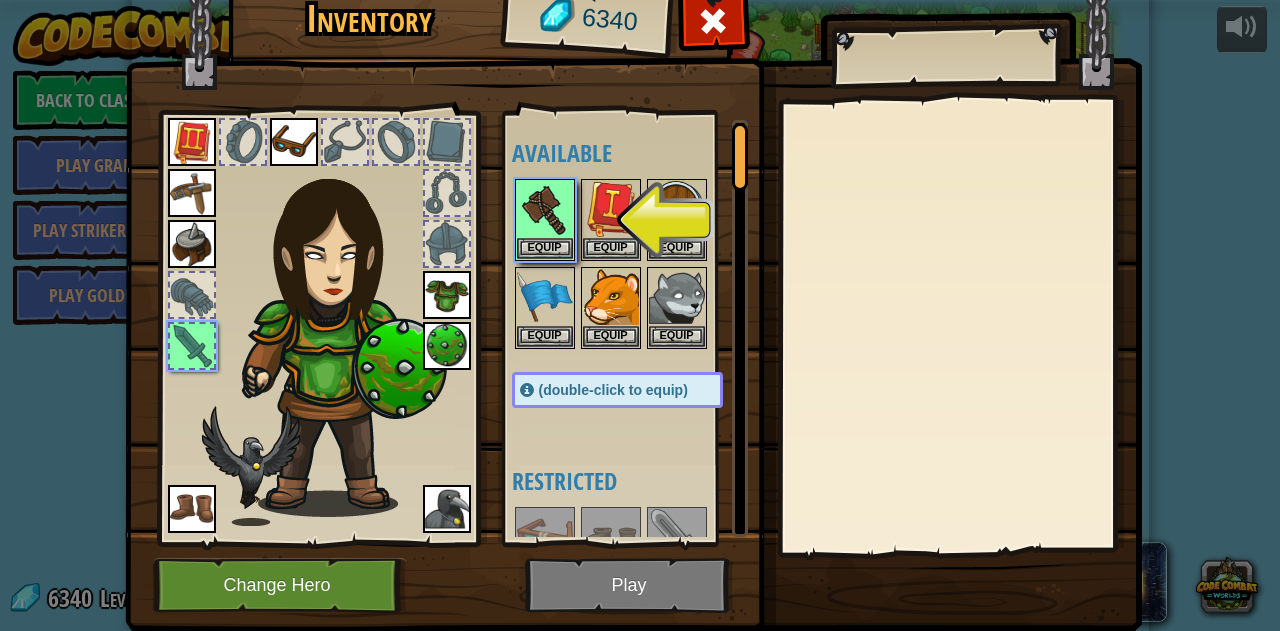 click at bounding box center (633, 270) 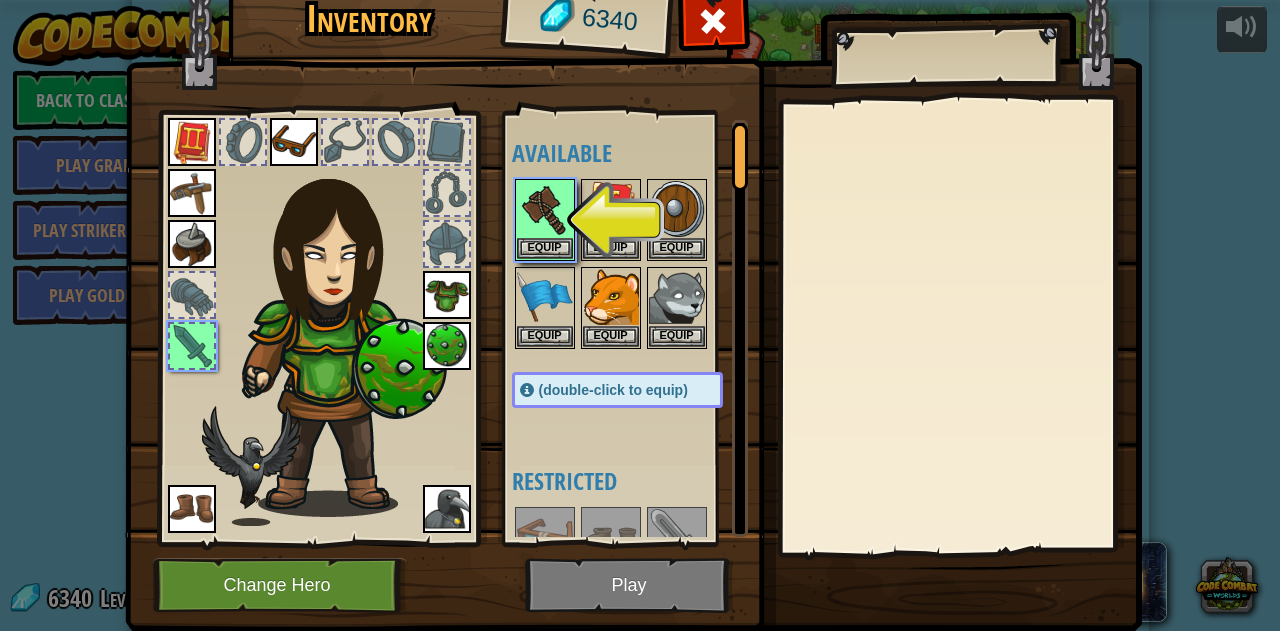 click at bounding box center (633, 270) 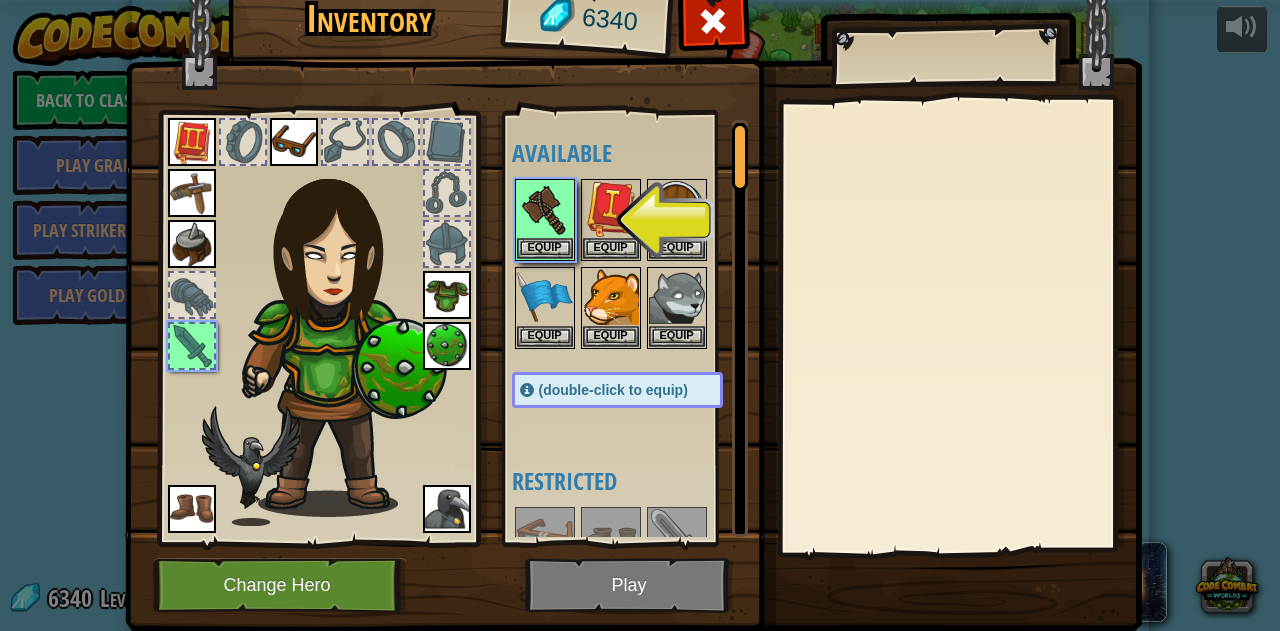 click at bounding box center [633, 270] 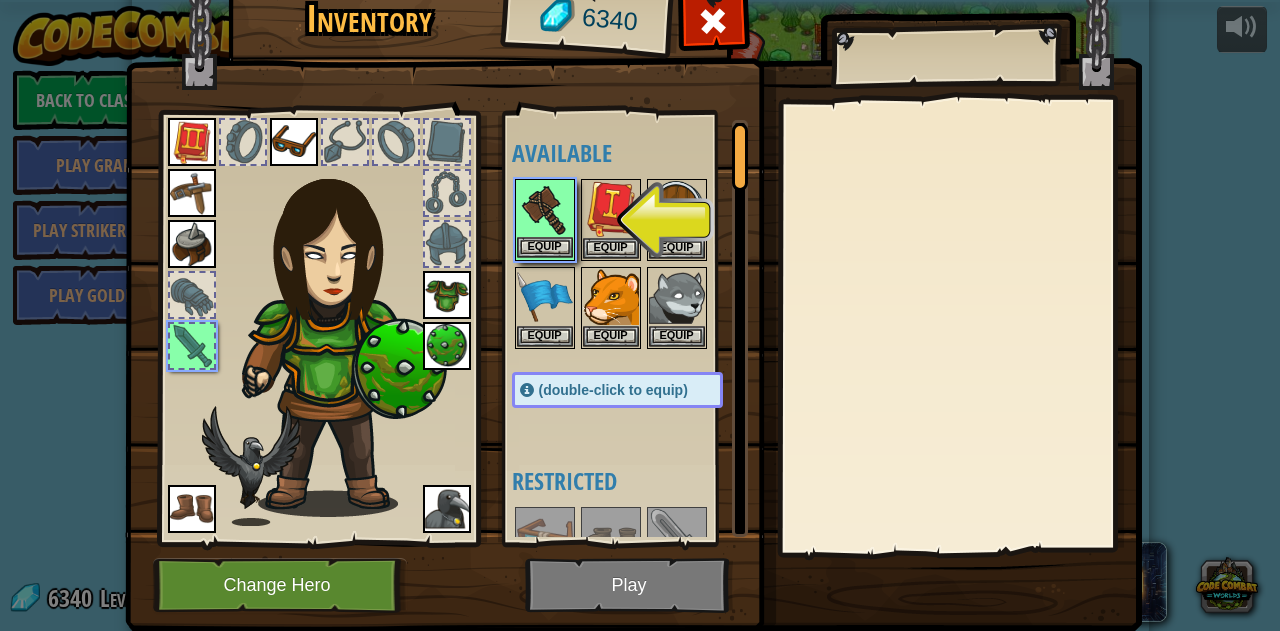 click on "Equip" at bounding box center [545, 220] 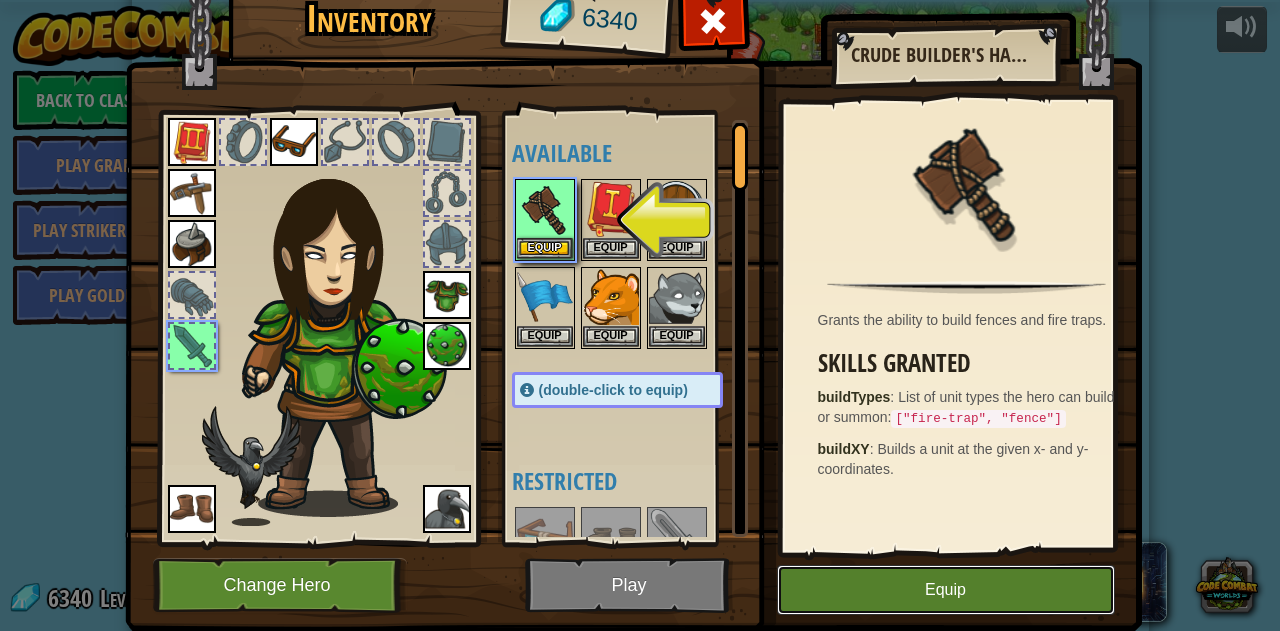 click on "Equip" at bounding box center [946, 590] 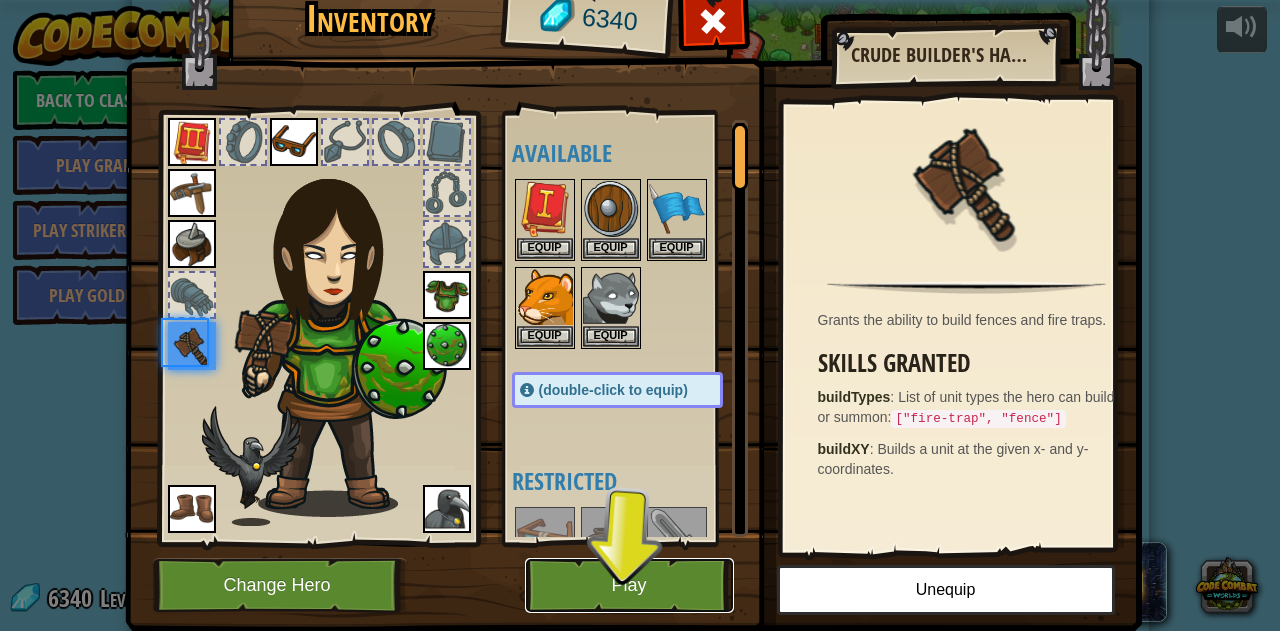 click on "Play" at bounding box center (629, 585) 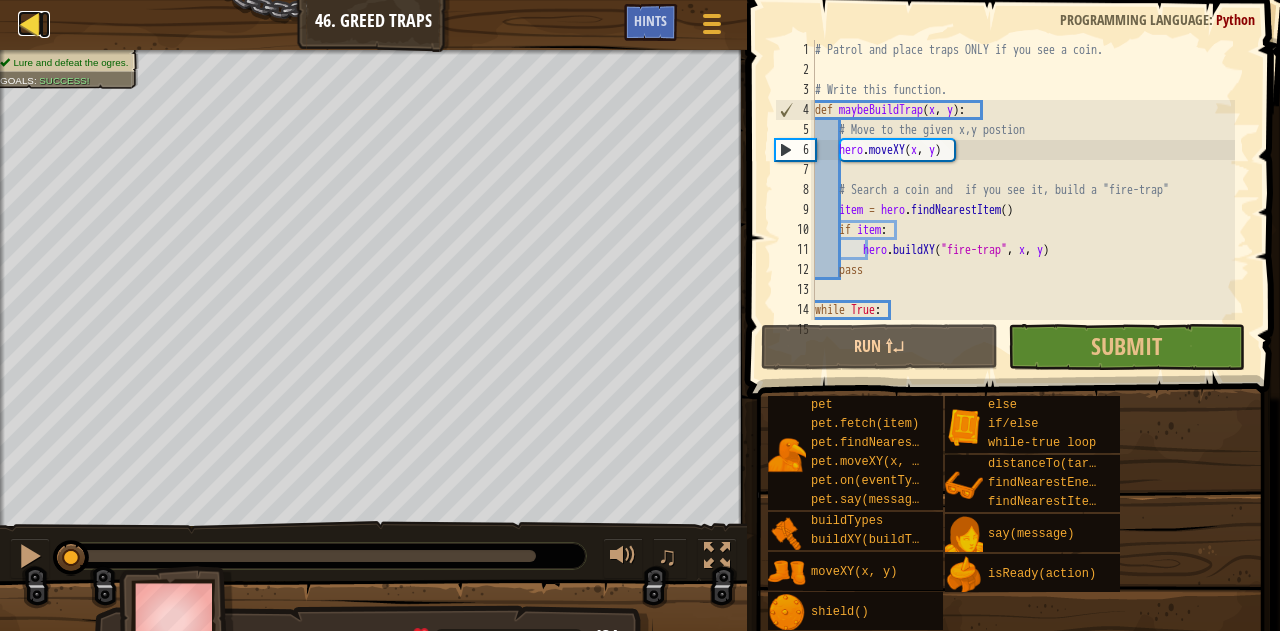 click at bounding box center (30, 23) 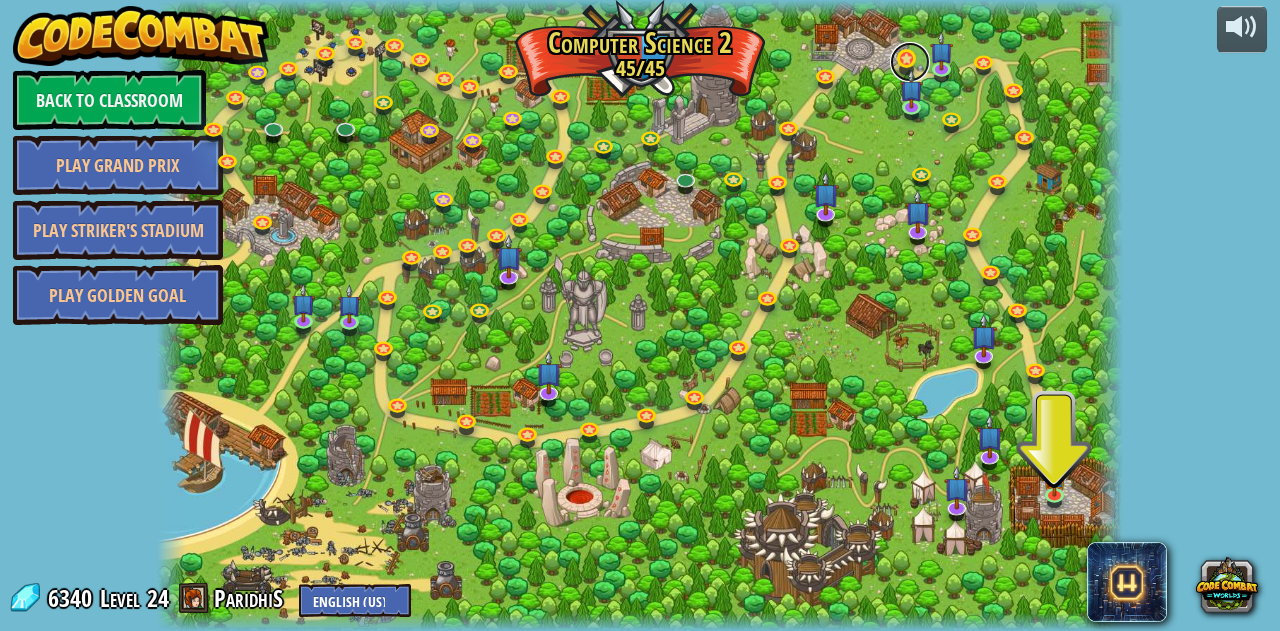 click at bounding box center (910, 62) 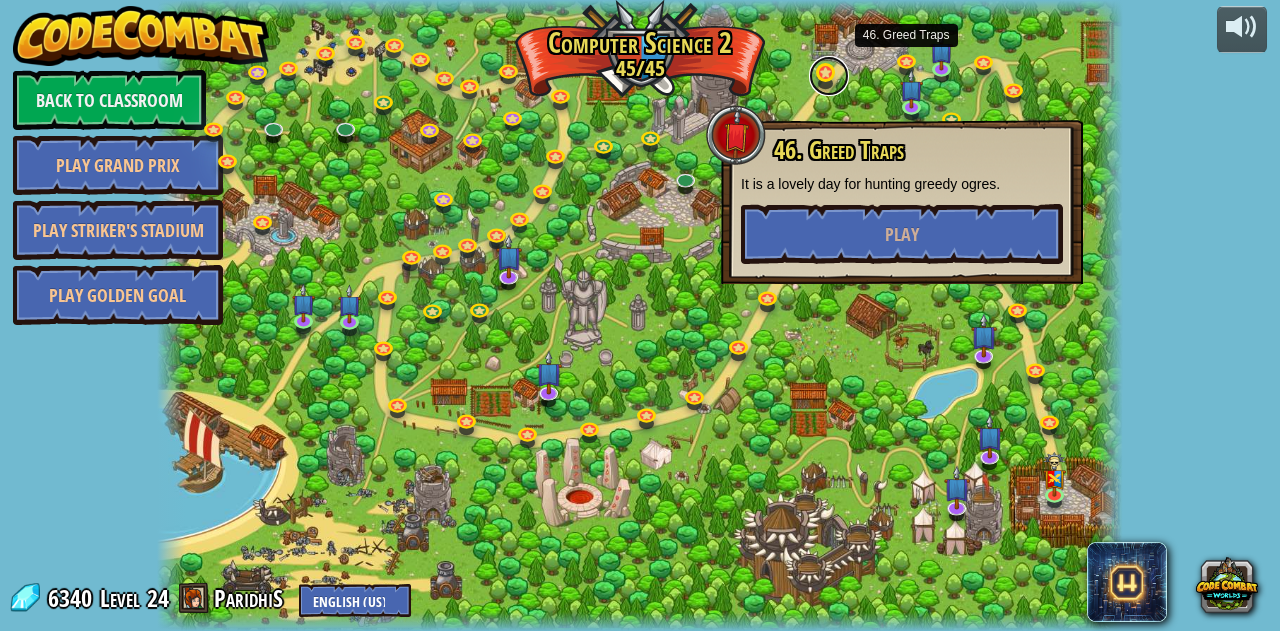 click at bounding box center [829, 76] 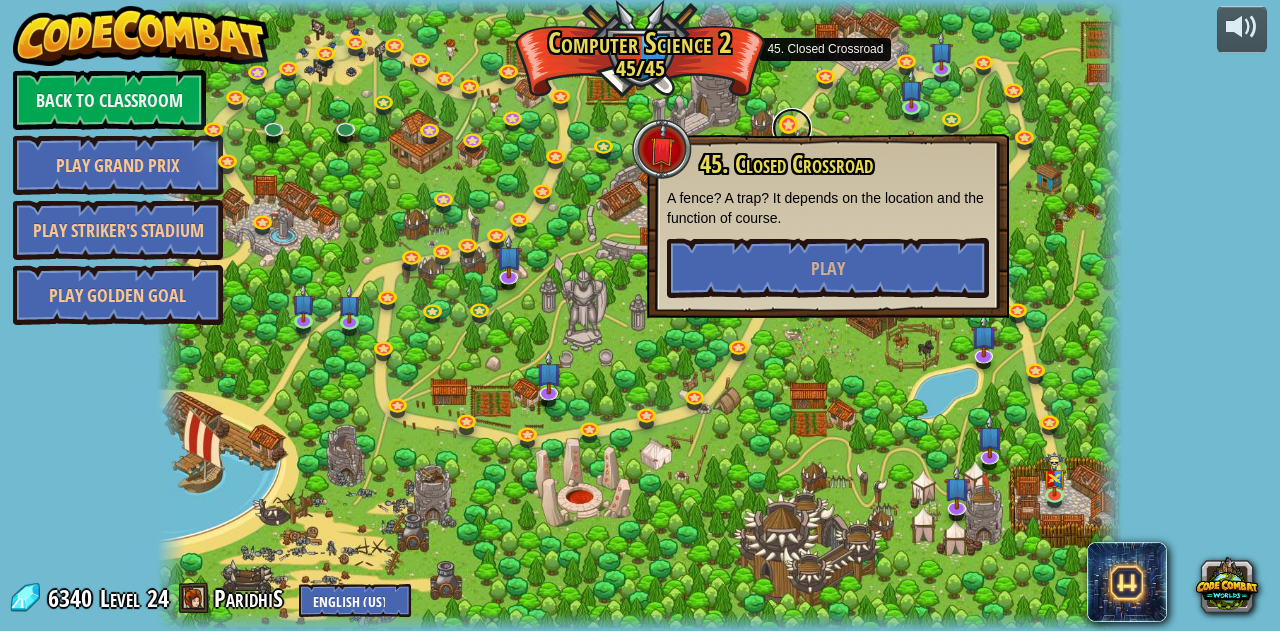 click at bounding box center [792, 128] 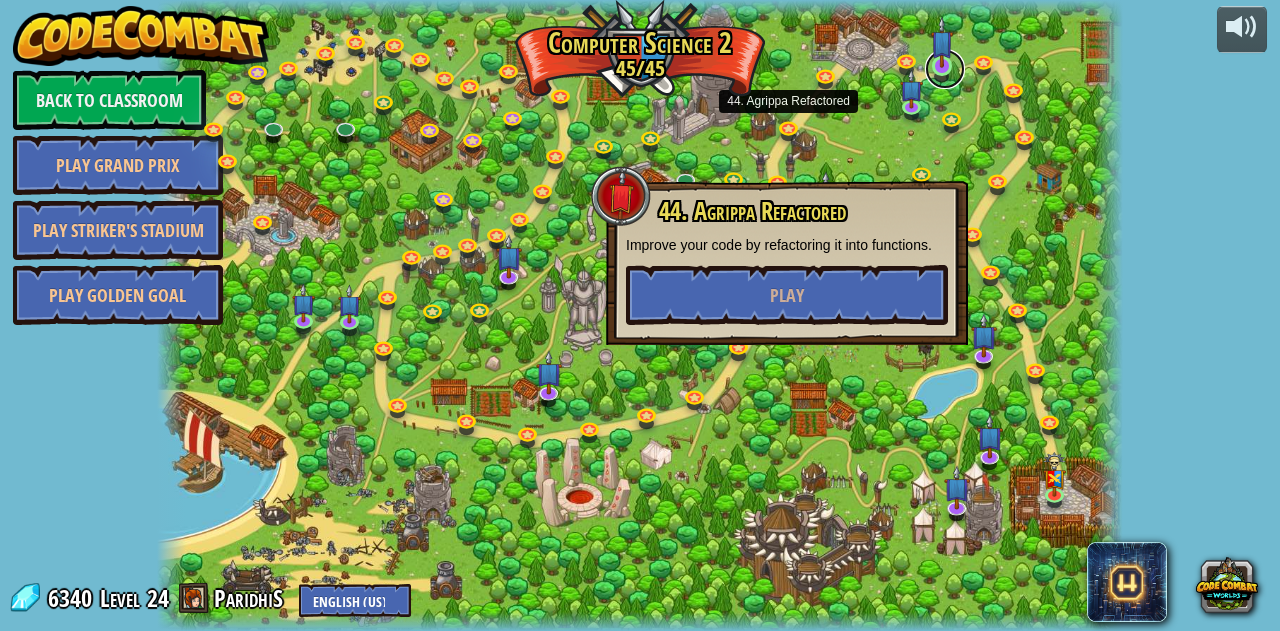 click at bounding box center [945, 69] 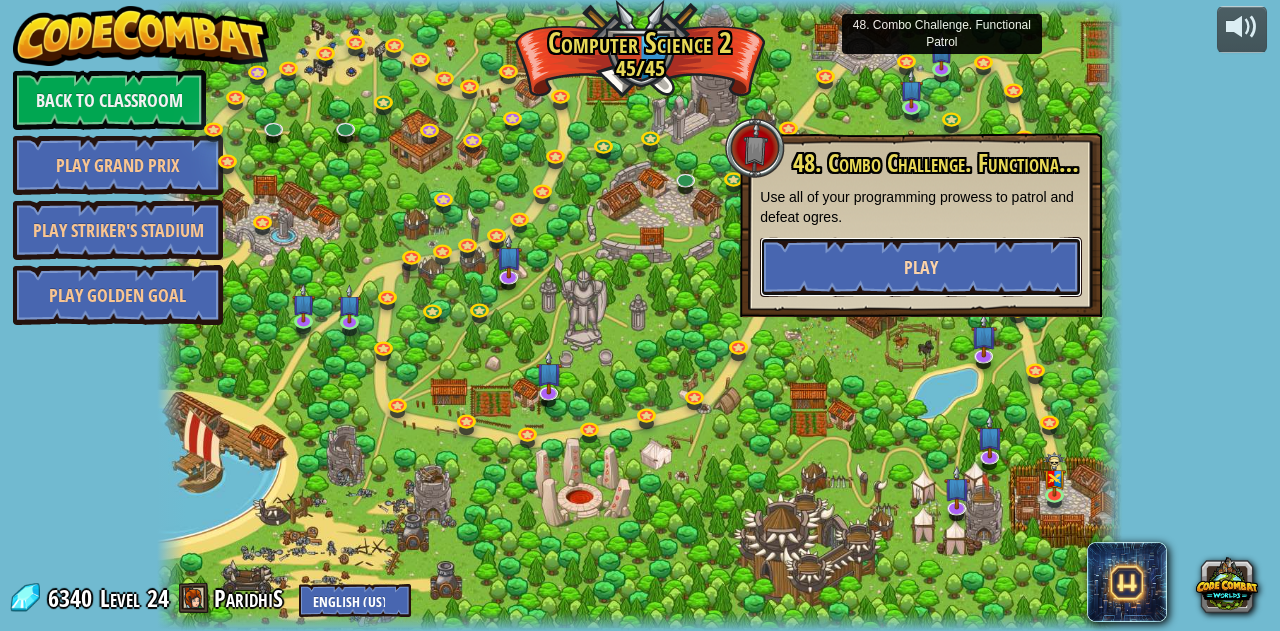 click on "Play" at bounding box center (921, 267) 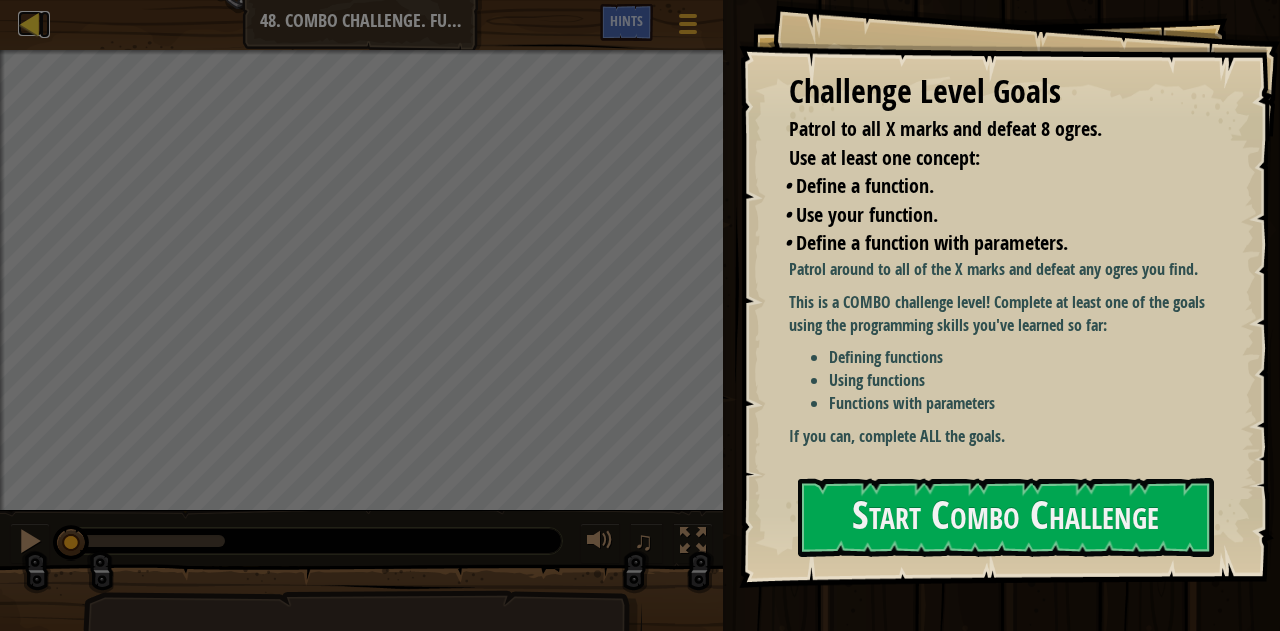 click at bounding box center [30, 23] 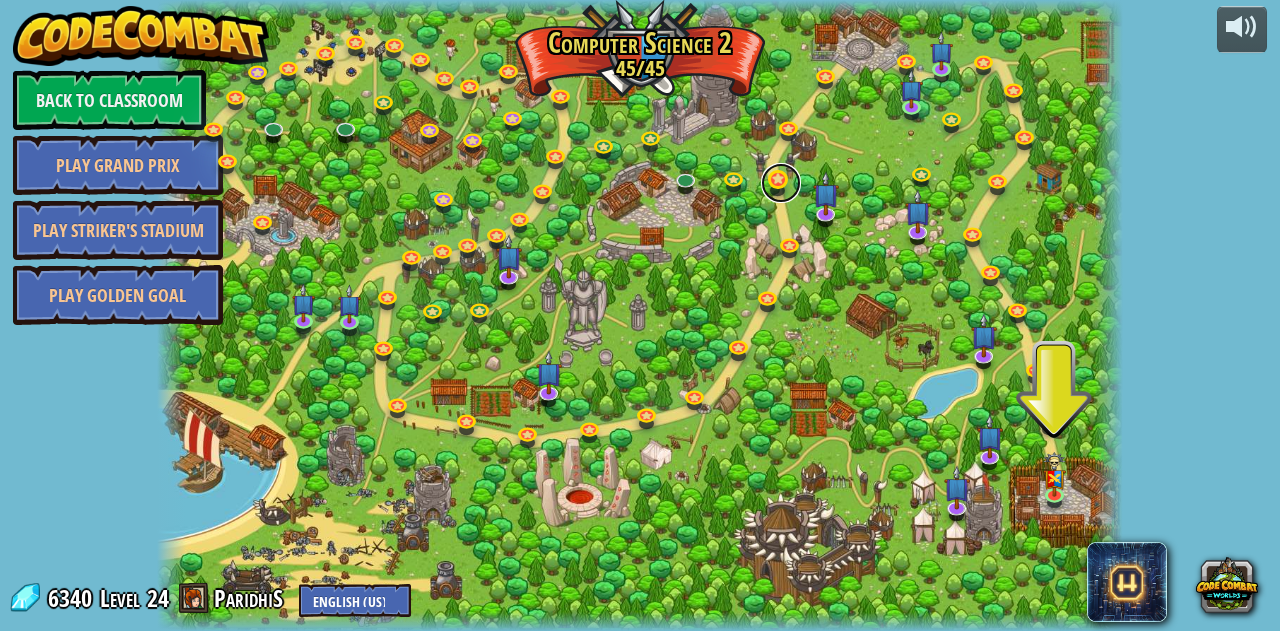 click at bounding box center (781, 183) 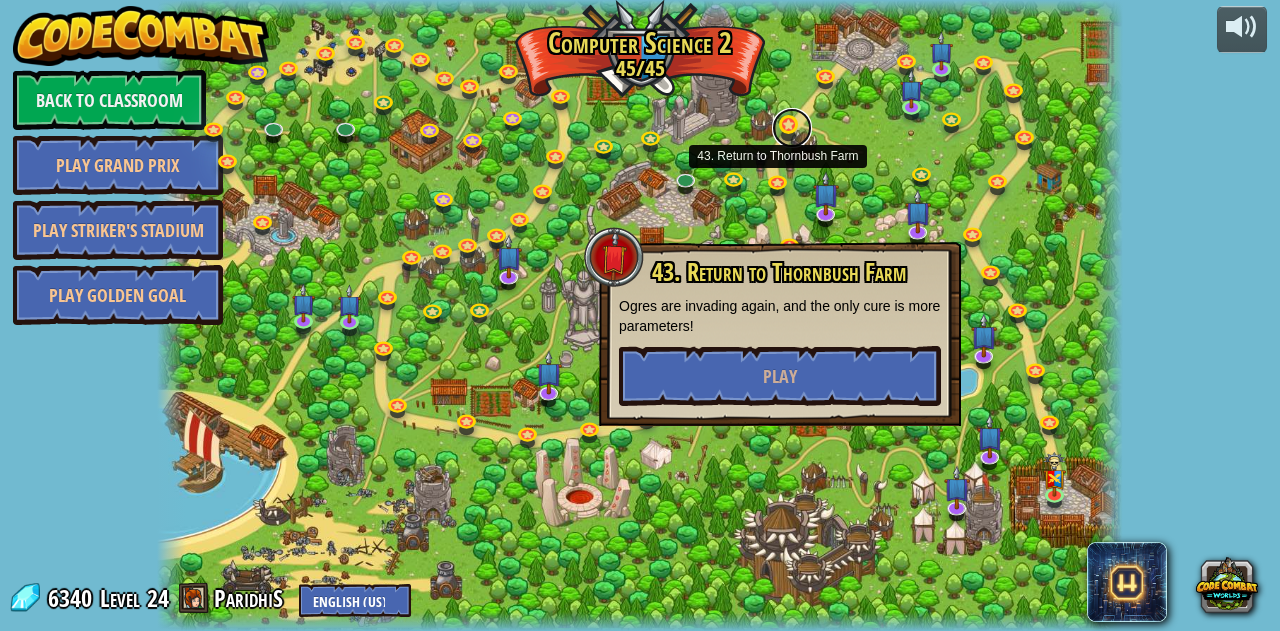 click at bounding box center (792, 128) 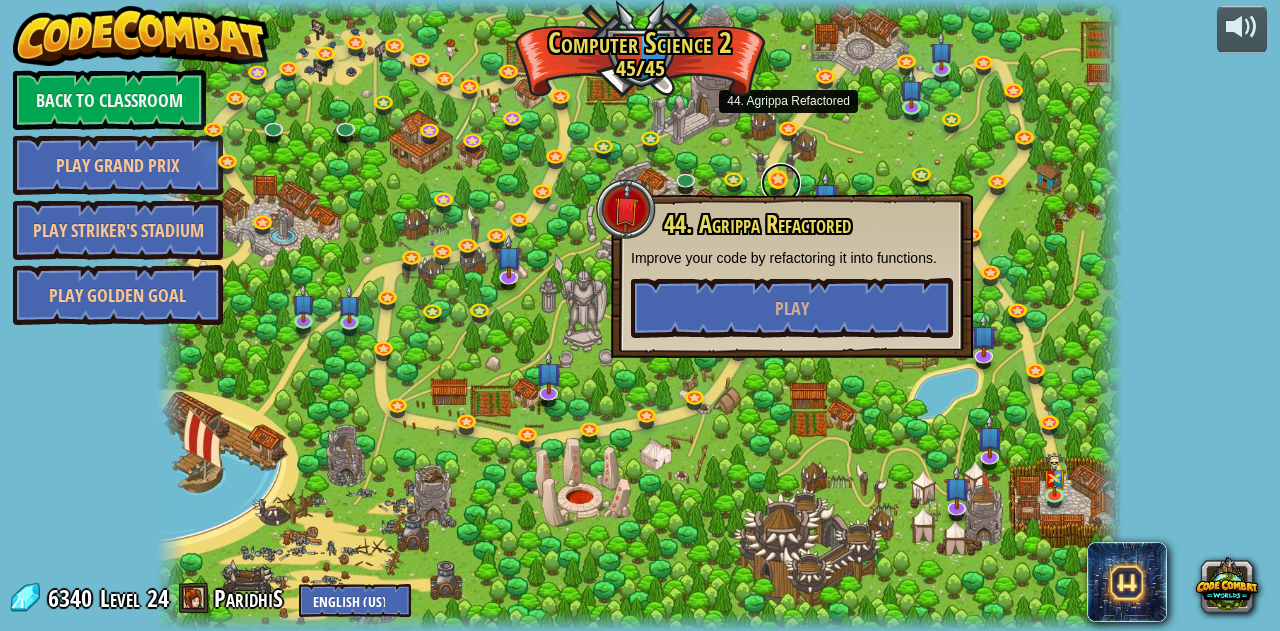 click at bounding box center [781, 183] 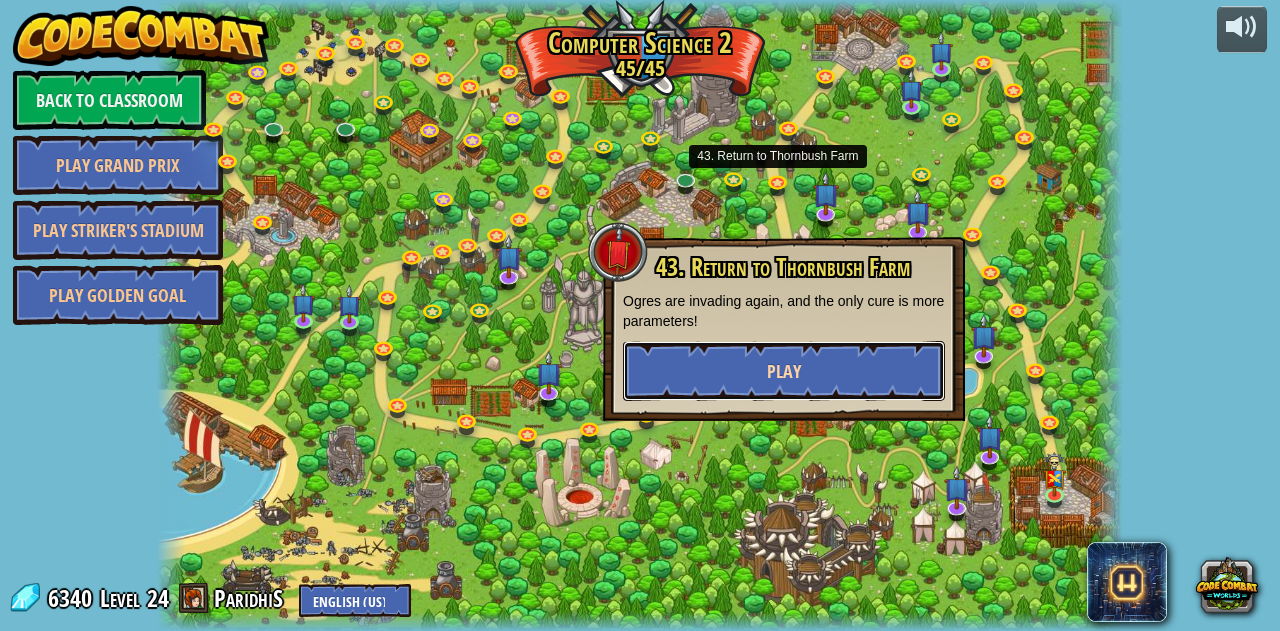 click on "Play" at bounding box center [784, 371] 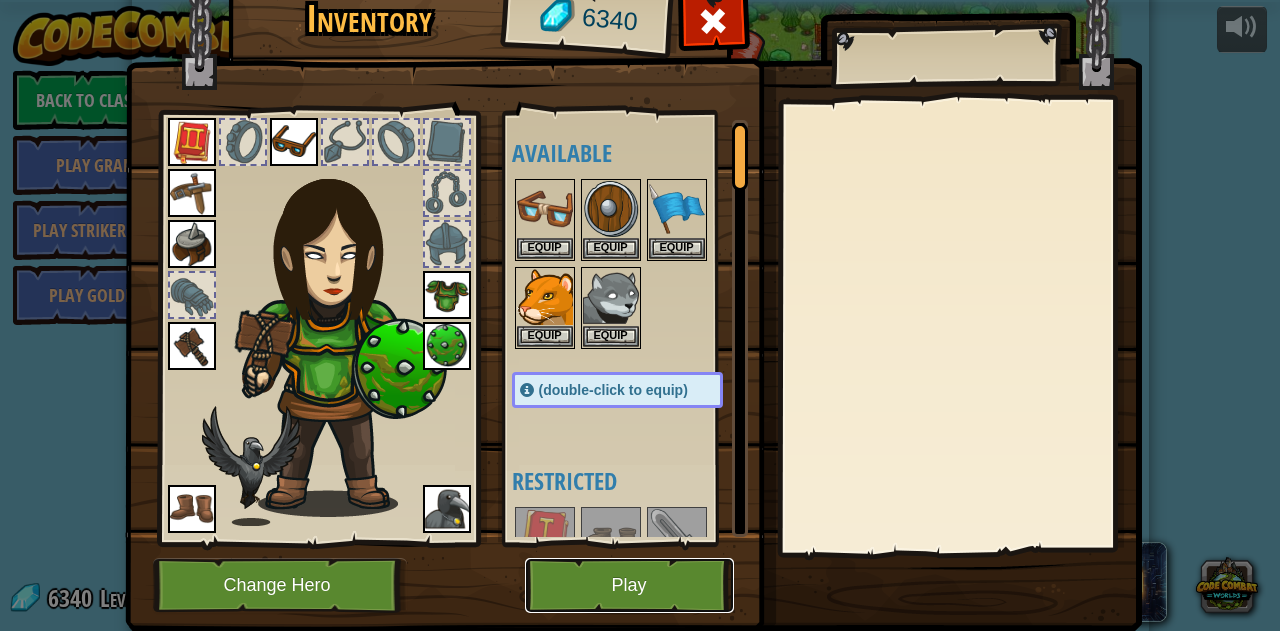 click on "Play" at bounding box center [629, 585] 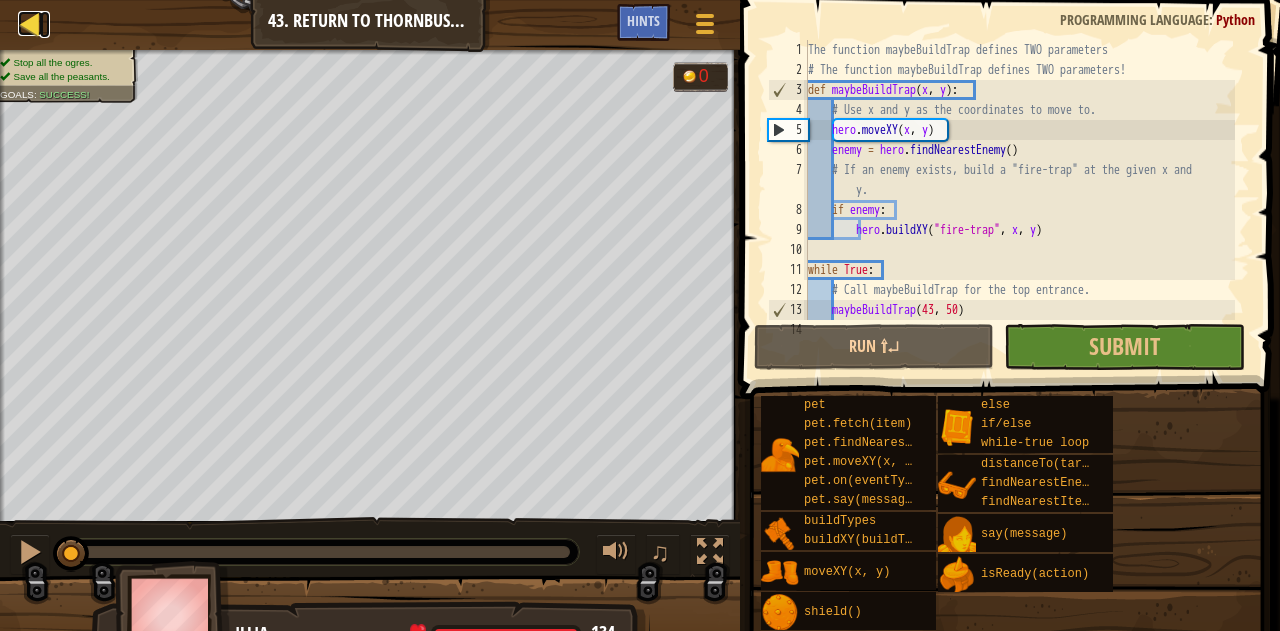 click on "Map" at bounding box center [45, 24] 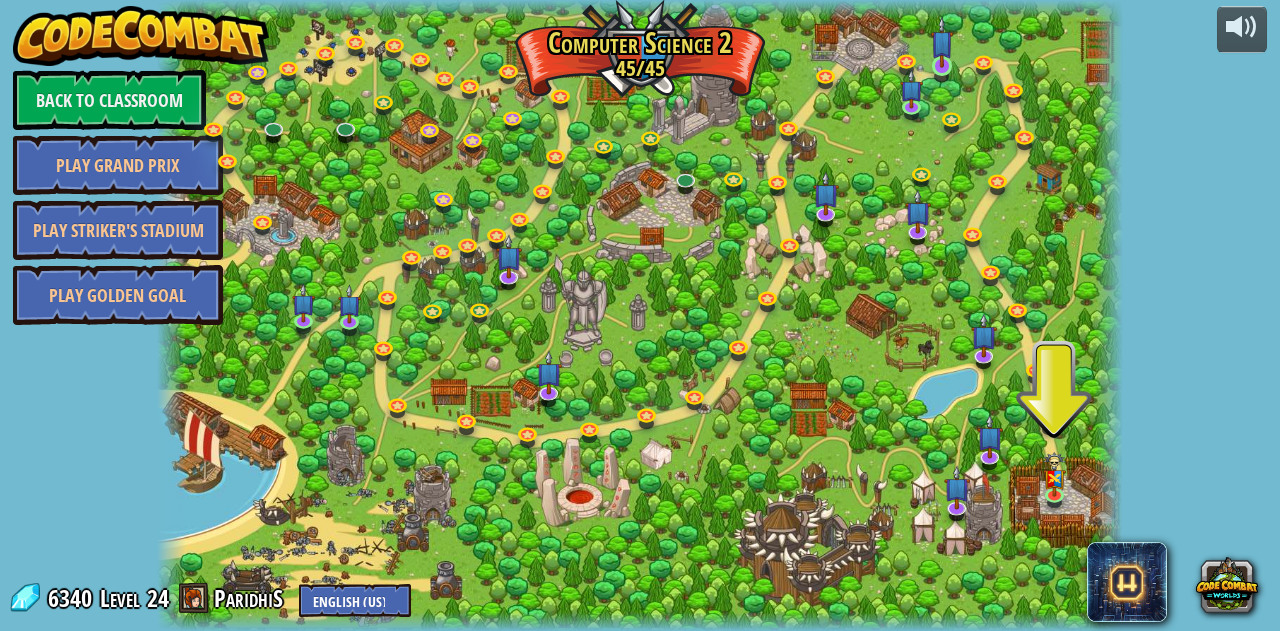 click at bounding box center [942, 42] 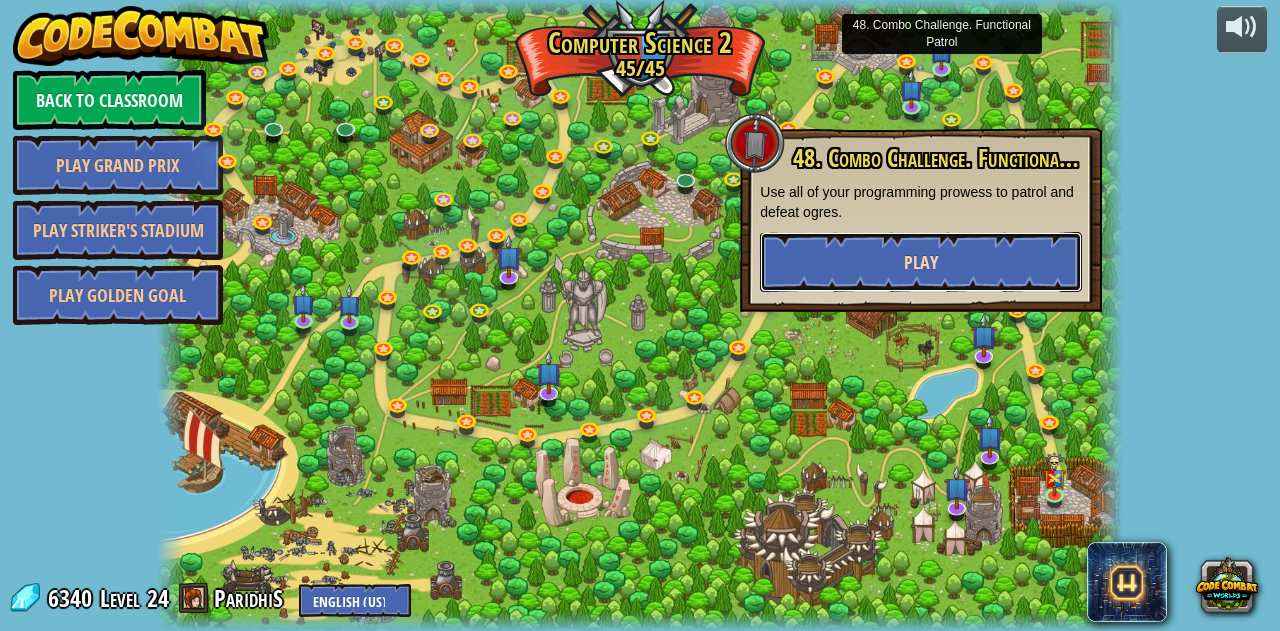 click on "Play" at bounding box center (921, 262) 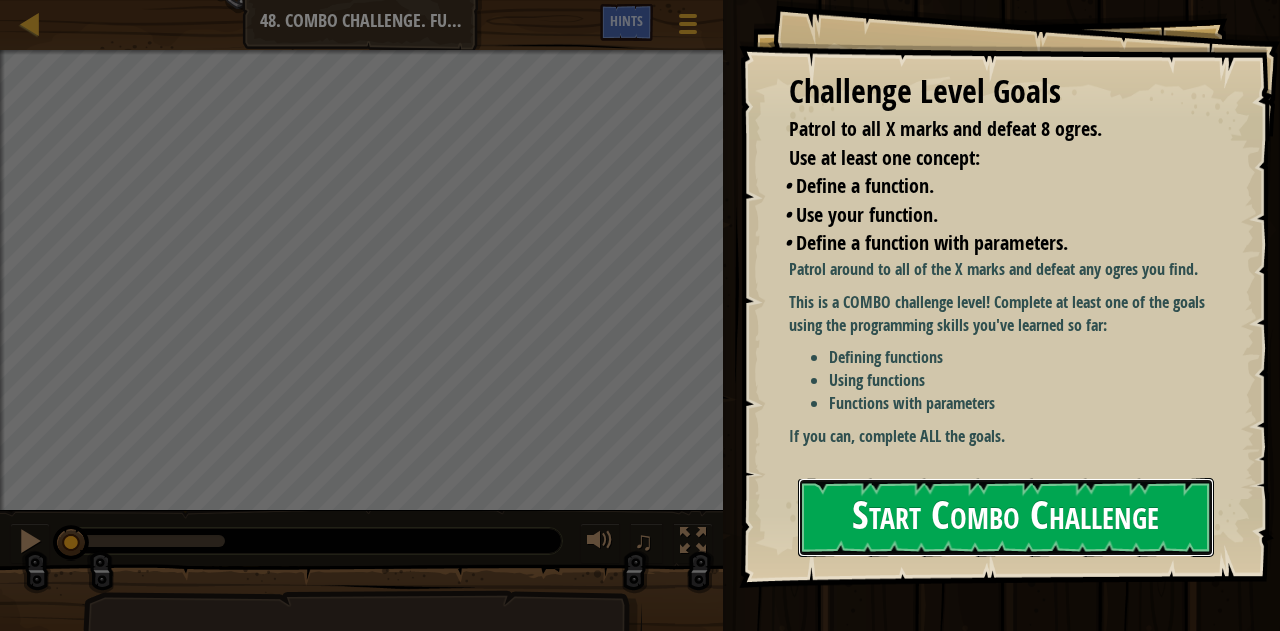 click on "Start Combo Challenge" at bounding box center [1006, 517] 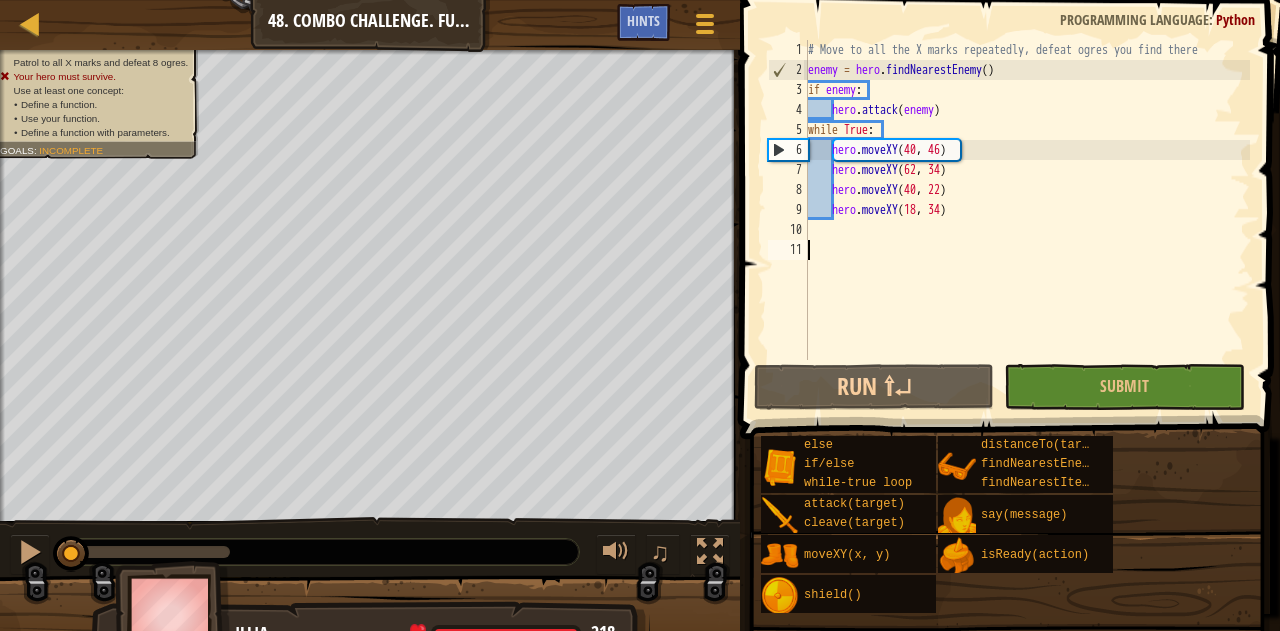 click on "enemy = hero.findNearestEnemy() if enemy: hero.attack(enemy) while True: hero.moveXY(40, 46) hero.moveXY(62, 34) hero.moveXY(40, 22) hero.moveXY(18, 34)" at bounding box center (1027, 220) 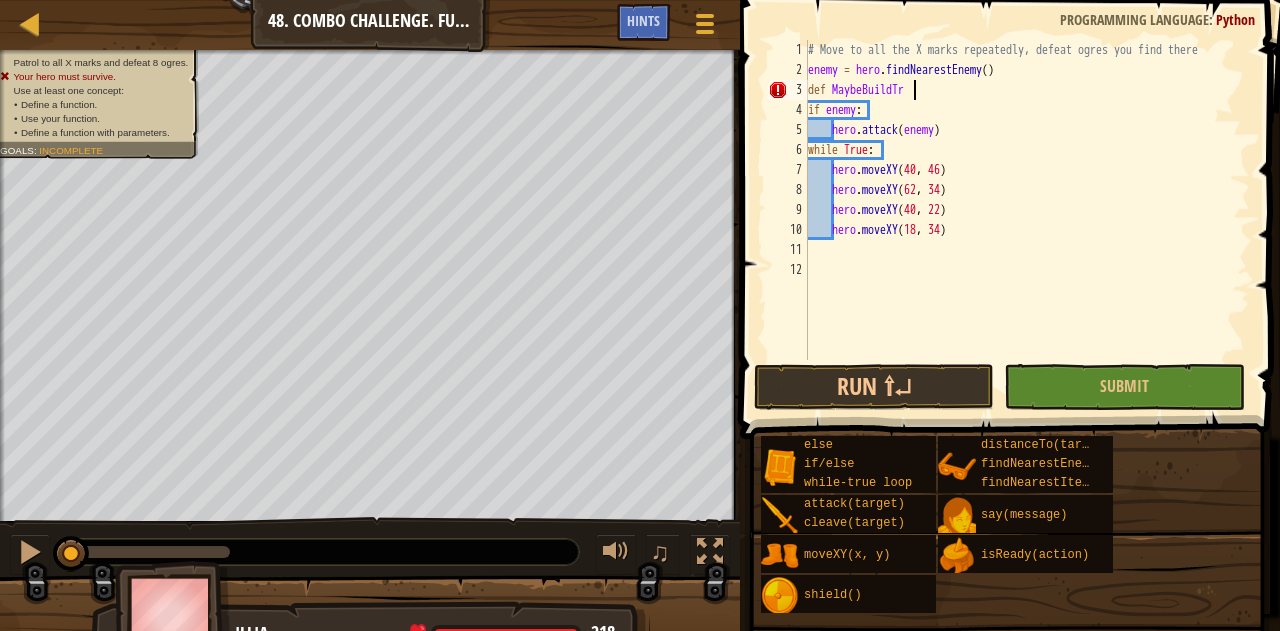 scroll, scrollTop: 9, scrollLeft: 8, axis: both 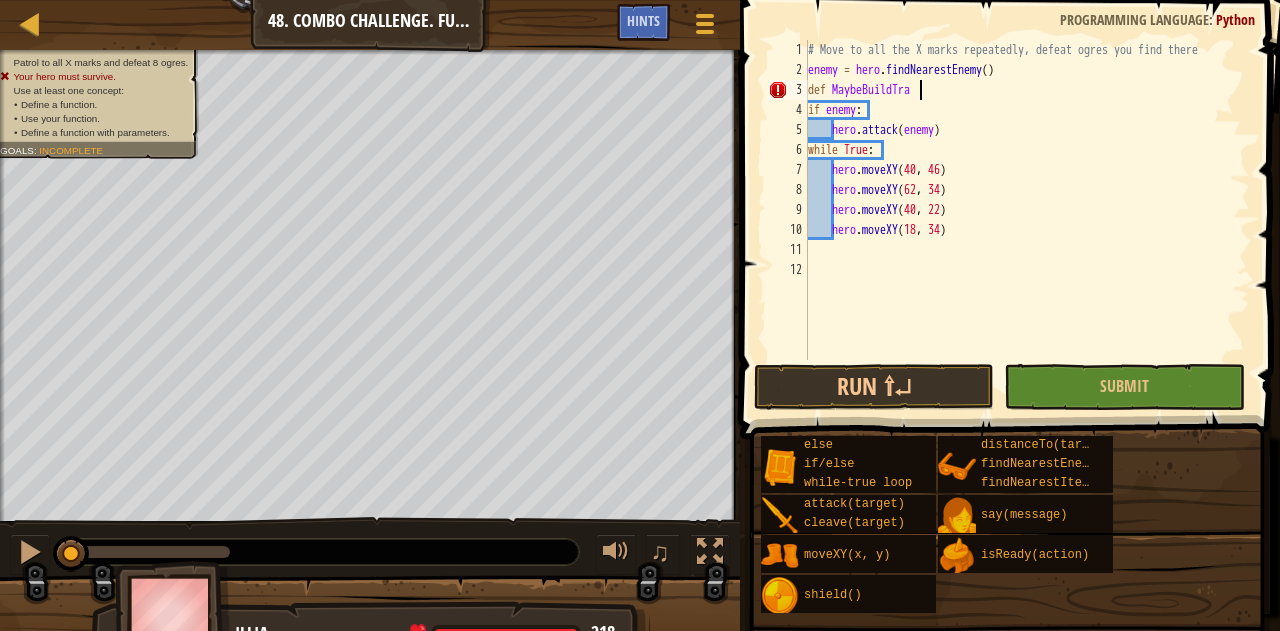 type on "def MaybeBuildTrap" 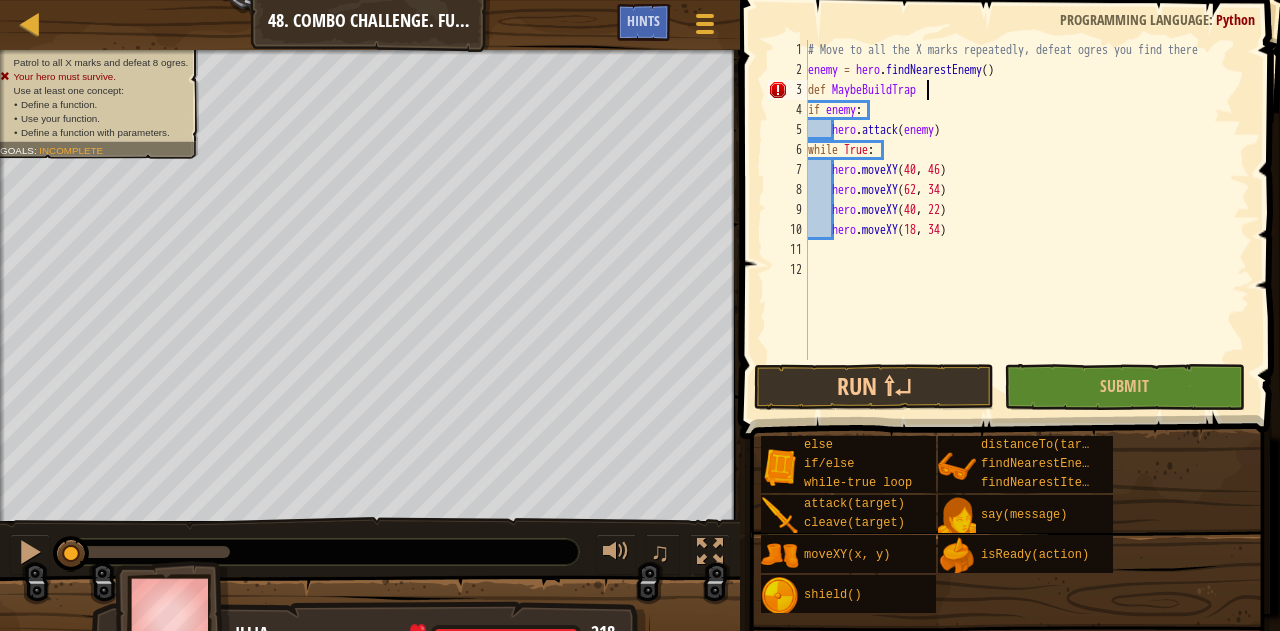 scroll, scrollTop: 9, scrollLeft: 0, axis: vertical 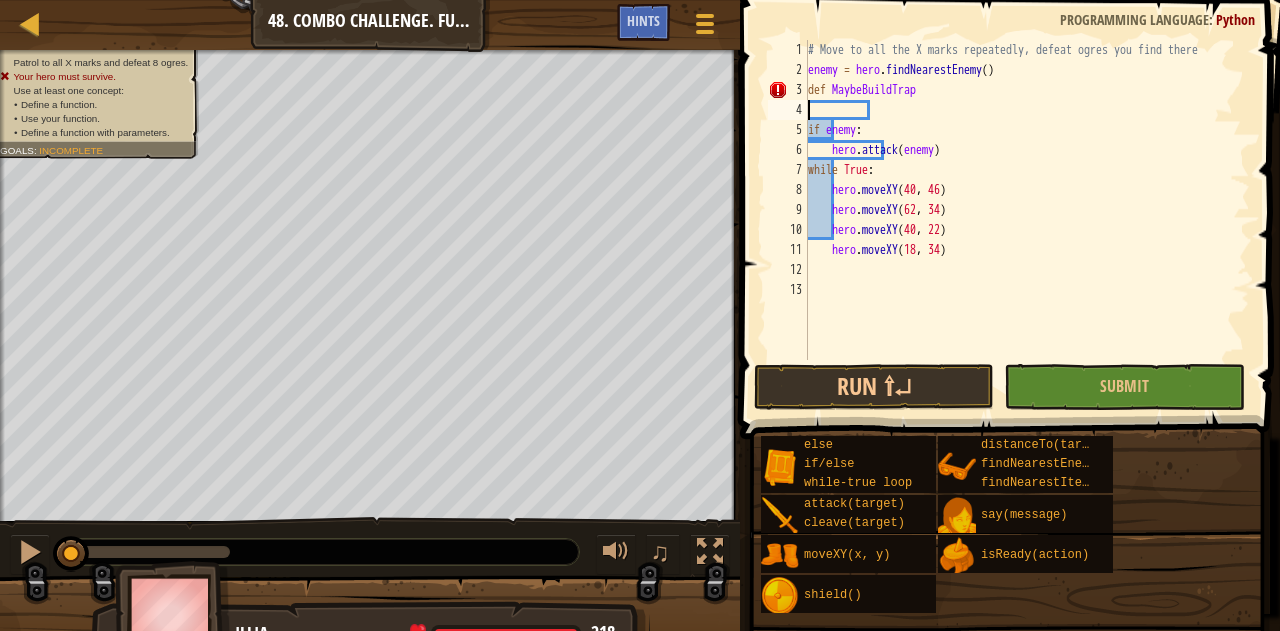 click on "def MaybeBuildTrap if enemy: hero.attack(enemy) while True: hero.moveXY(40, 46) hero.moveXY(62, 34) hero.moveXY(40, 22) hero.moveXY(18, 34)" at bounding box center [1027, 220] 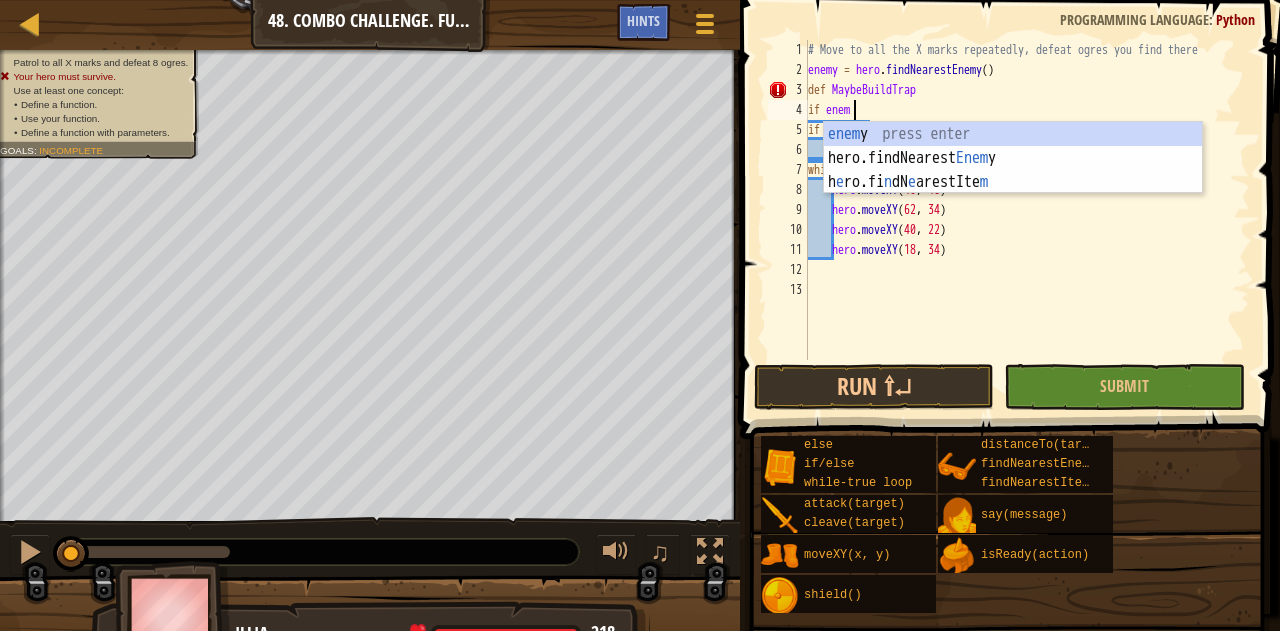 scroll, scrollTop: 9, scrollLeft: 2, axis: both 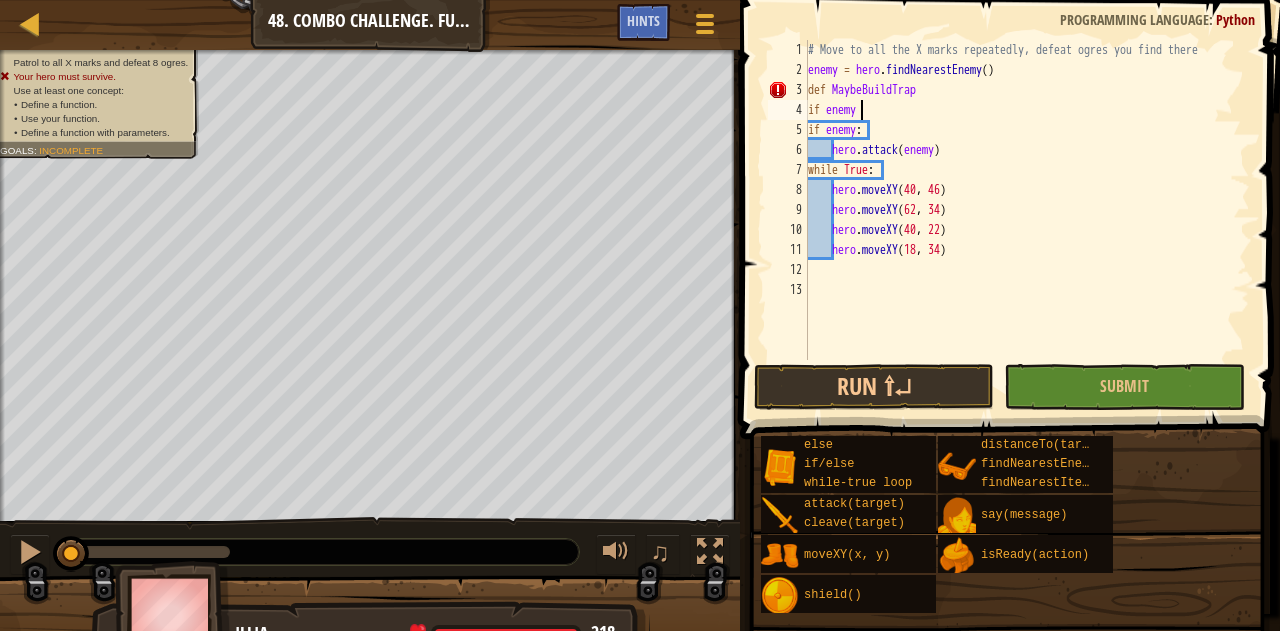 click on "3" at bounding box center [788, 90] 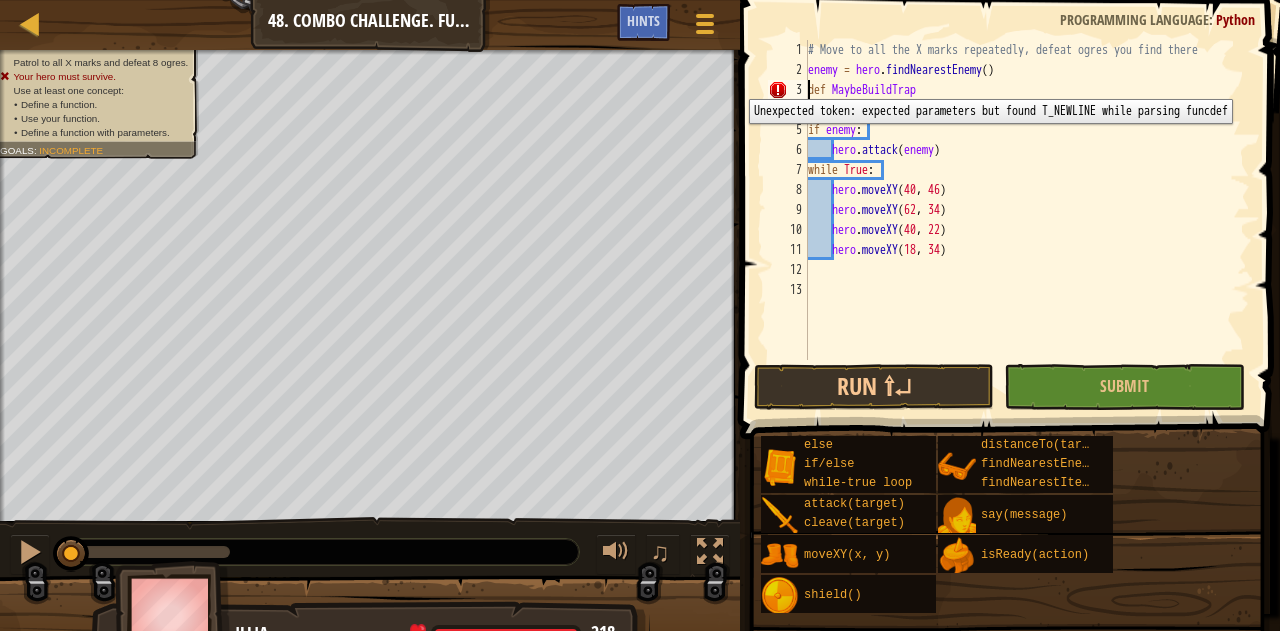 click on "# Move to all the X marks repeatedly, defeat ogres you find there enemy   =   hero . findNearestEnemy ( ) def   MaybeBuildTrap if   enemy if   enemy :      hero . attack ( enemy ) while   True :      hero . moveXY ( 40 ,   46 )      hero . moveXY ( 62 ,   34 )      hero . moveXY ( 40 ,   22 )      hero . moveXY ( 18 ,   34 )" at bounding box center (1027, 220) 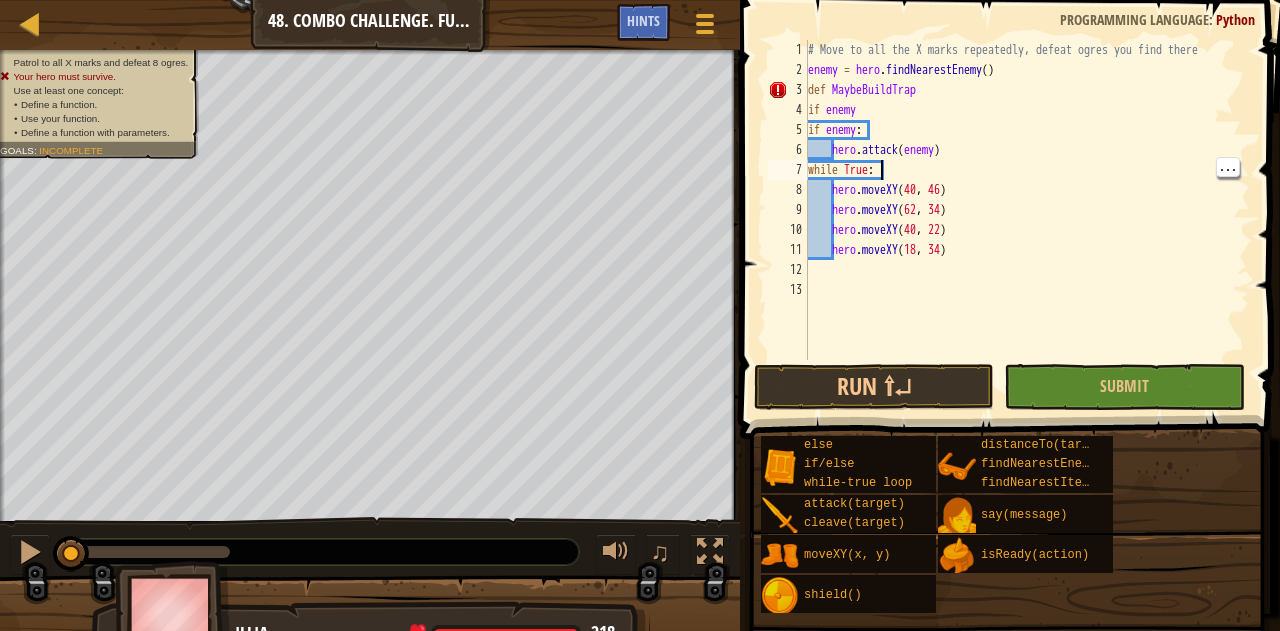 click on "# Move to all the X marks repeatedly, defeat ogres you find there enemy   =   hero . findNearestEnemy ( ) def   MaybeBuildTrap if   enemy if   enemy :      hero . attack ( enemy ) while   True :      hero . moveXY ( 40 ,   46 )      hero . moveXY ( 62 ,   34 )      hero . moveXY ( 40 ,   22 )      hero . moveXY ( 18 ,   34 )" at bounding box center [1027, 220] 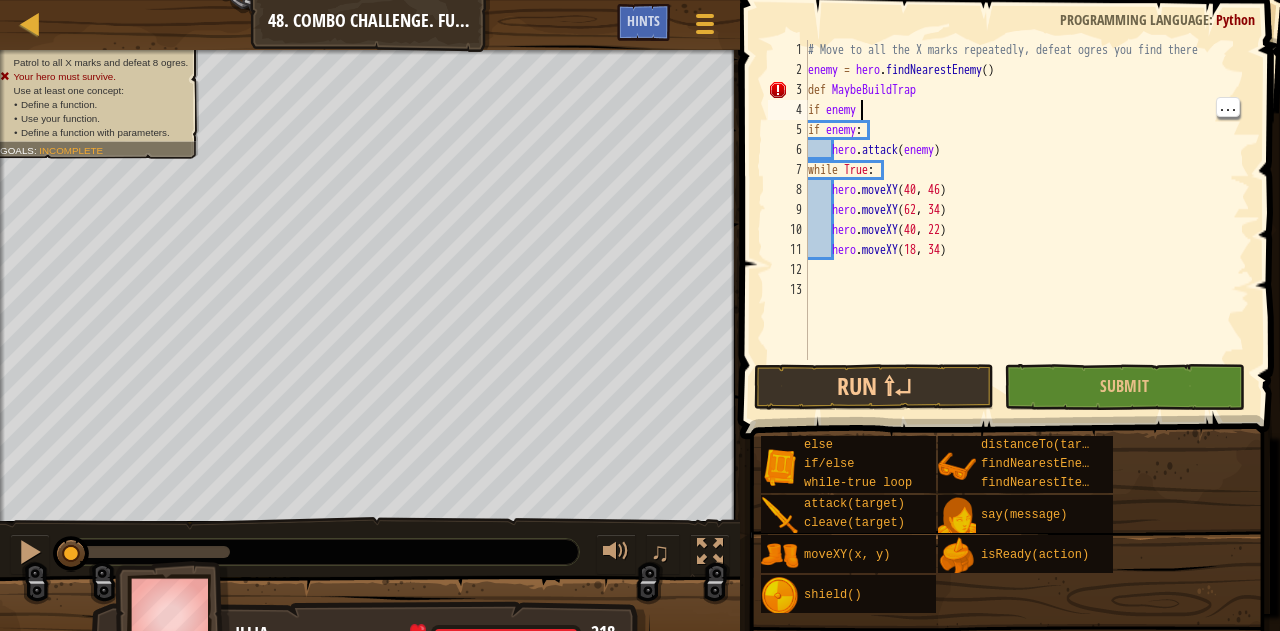 click on "# Move to all the X marks repeatedly, defeat ogres you find there enemy   =   hero . findNearestEnemy ( ) def   MaybeBuildTrap if   enemy if   enemy :      hero . attack ( enemy ) while   True :      hero . moveXY ( 40 ,   46 )      hero . moveXY ( 62 ,   34 )      hero . moveXY ( 40 ,   22 )      hero . moveXY ( 18 ,   34 )" at bounding box center (1027, 220) 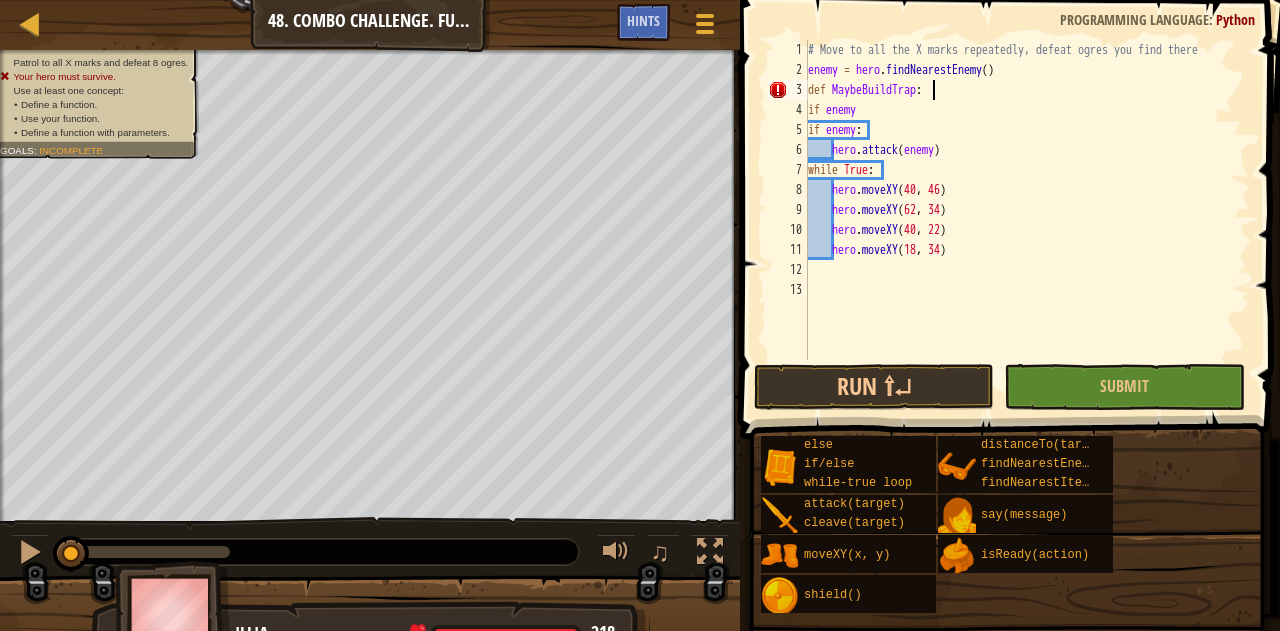 scroll, scrollTop: 9, scrollLeft: 9, axis: both 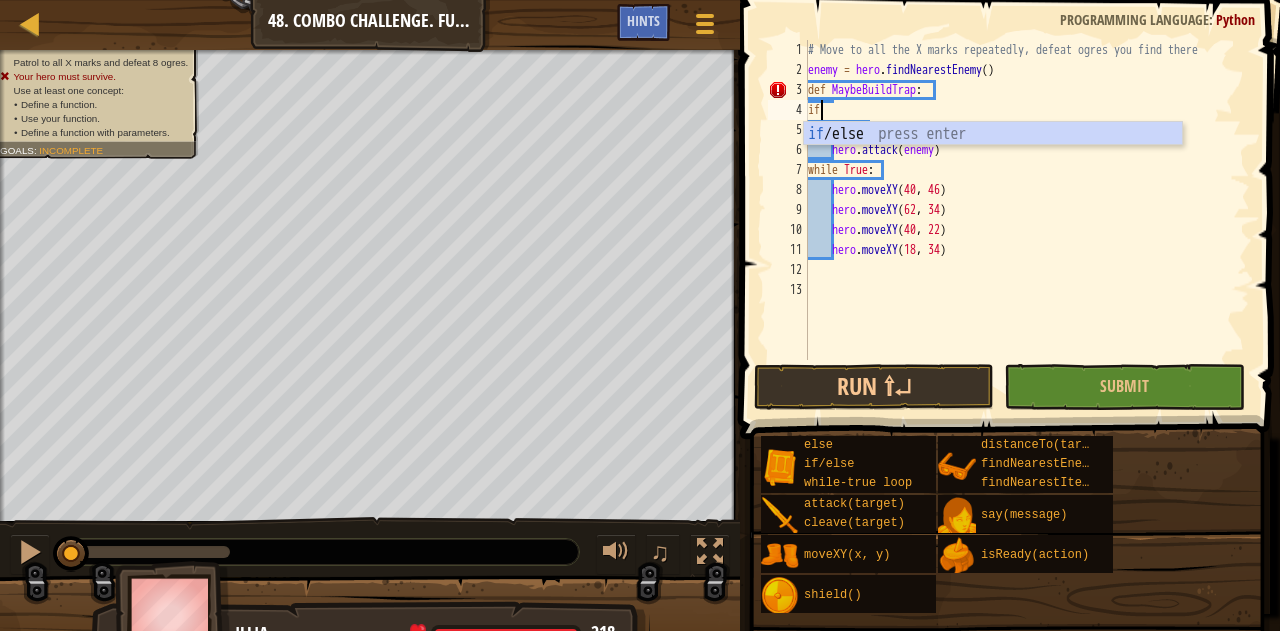 type on "i" 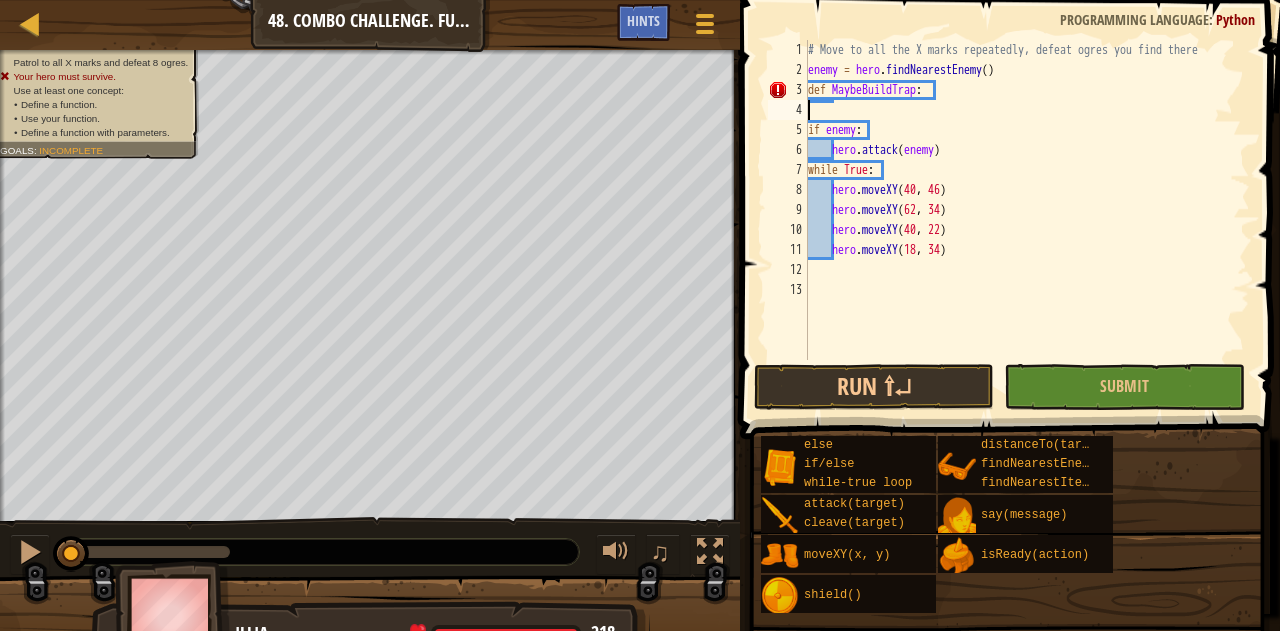 type on "def MaybeBuildTrap:" 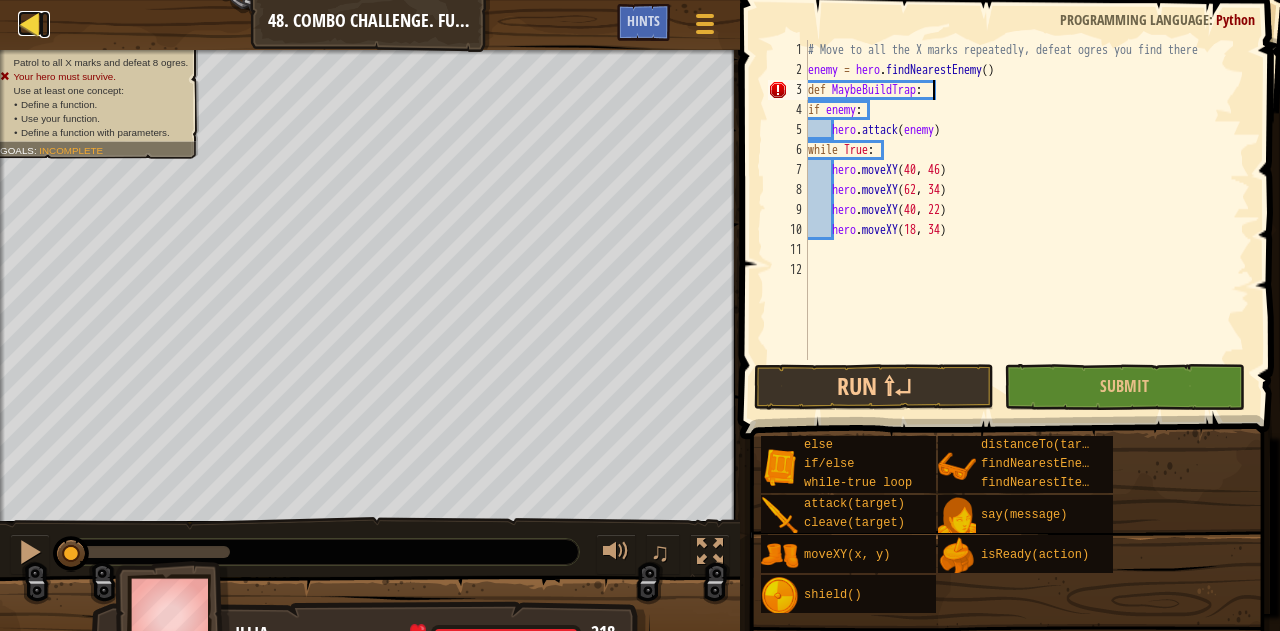 click on "Map" at bounding box center [45, 24] 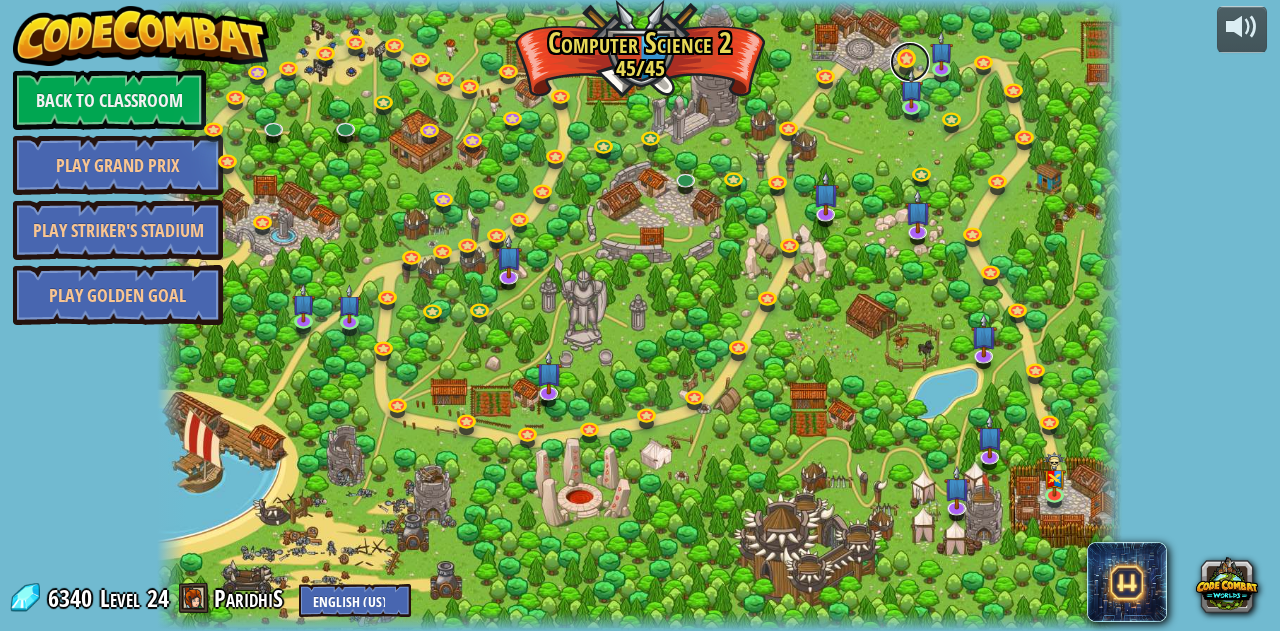 click at bounding box center (910, 62) 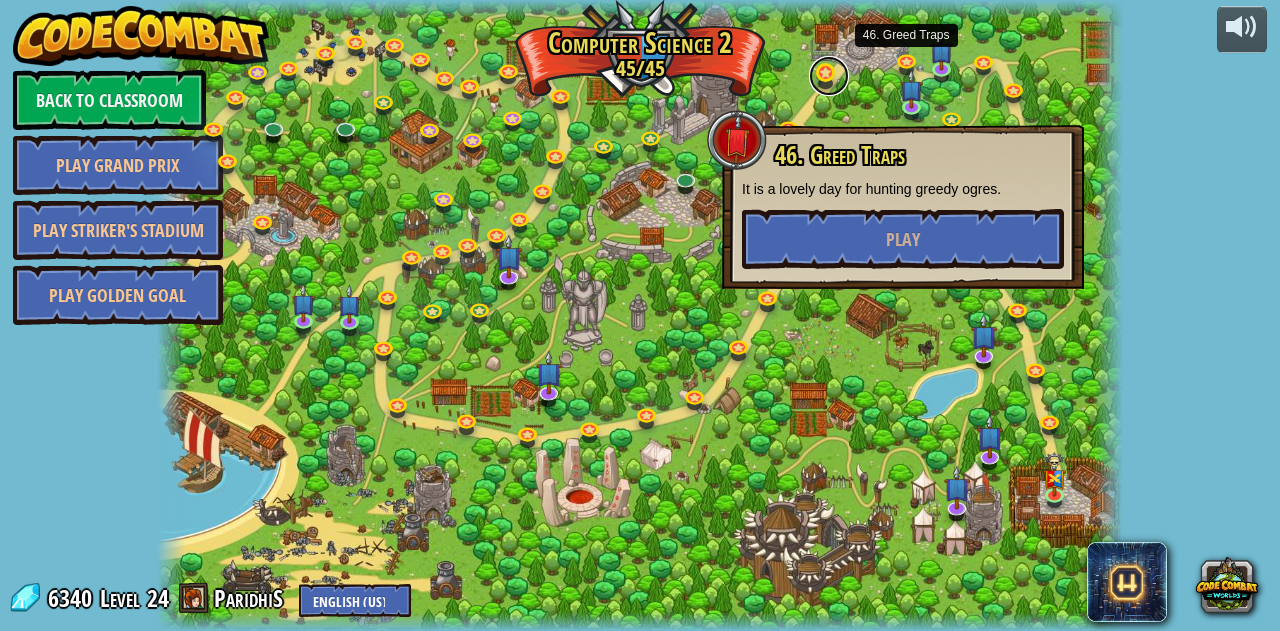 click at bounding box center (829, 76) 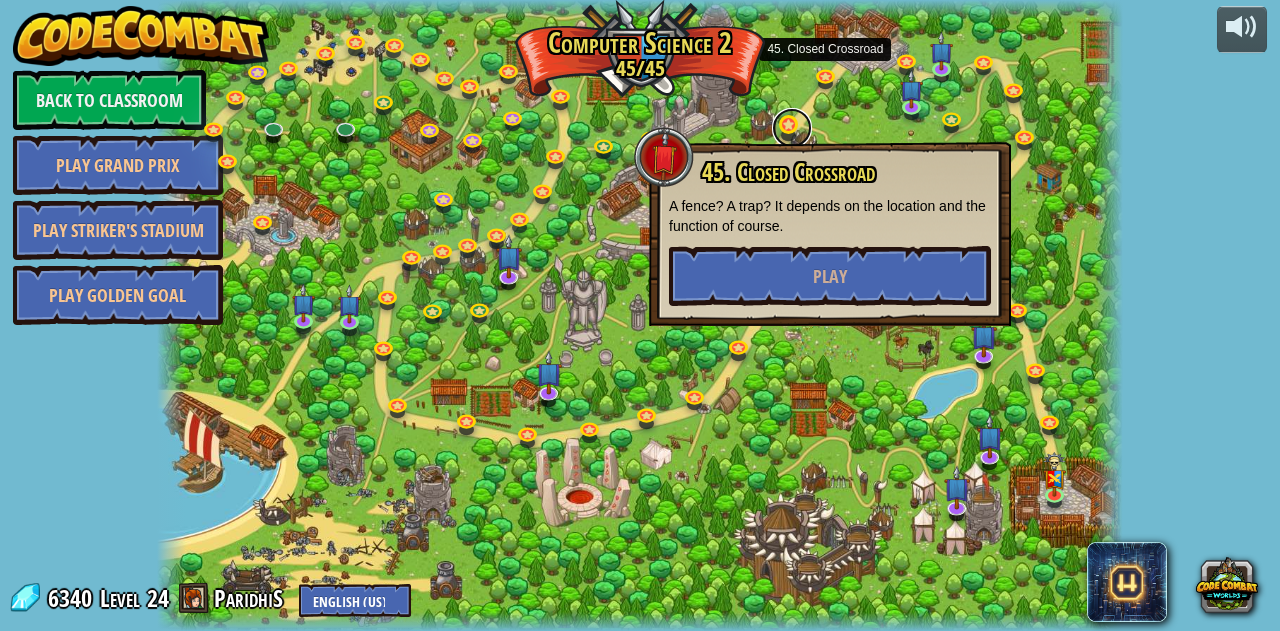 click at bounding box center [792, 128] 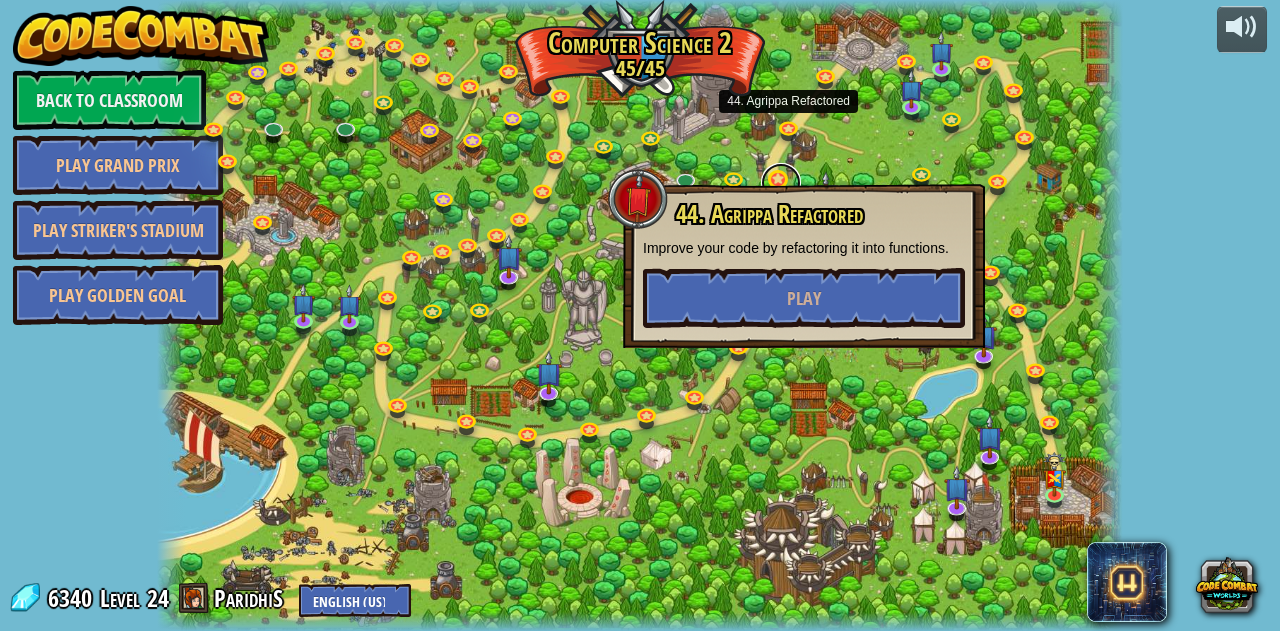 click at bounding box center [781, 183] 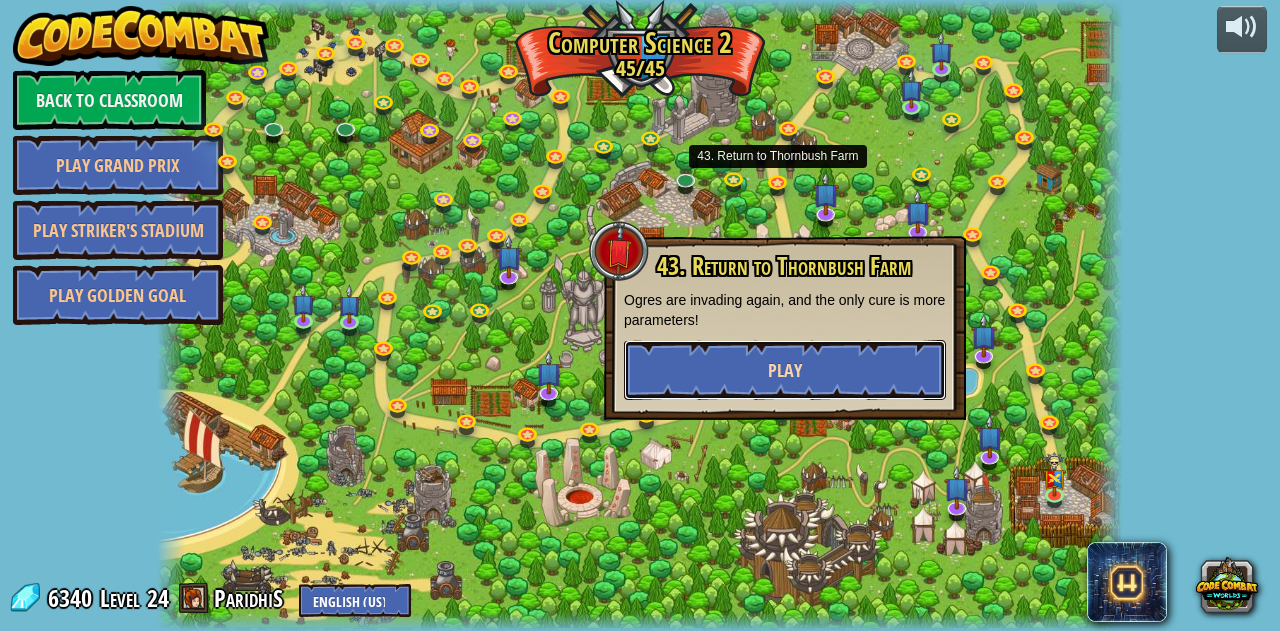 click on "Play" at bounding box center (785, 370) 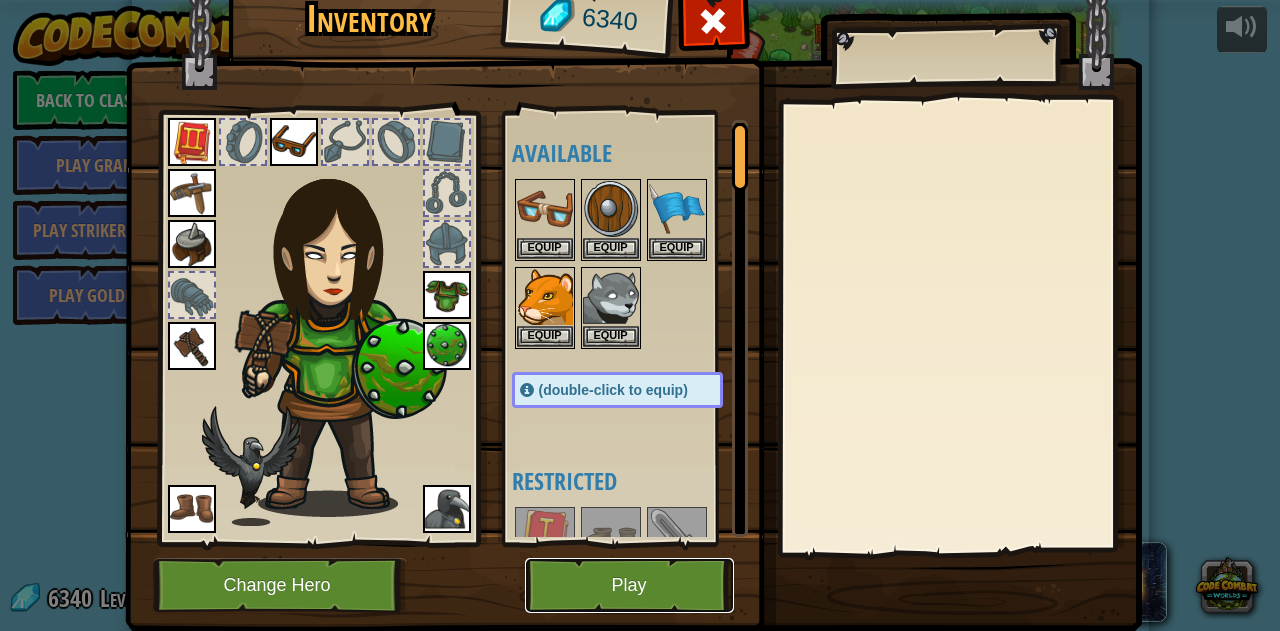 click on "Play" at bounding box center (629, 585) 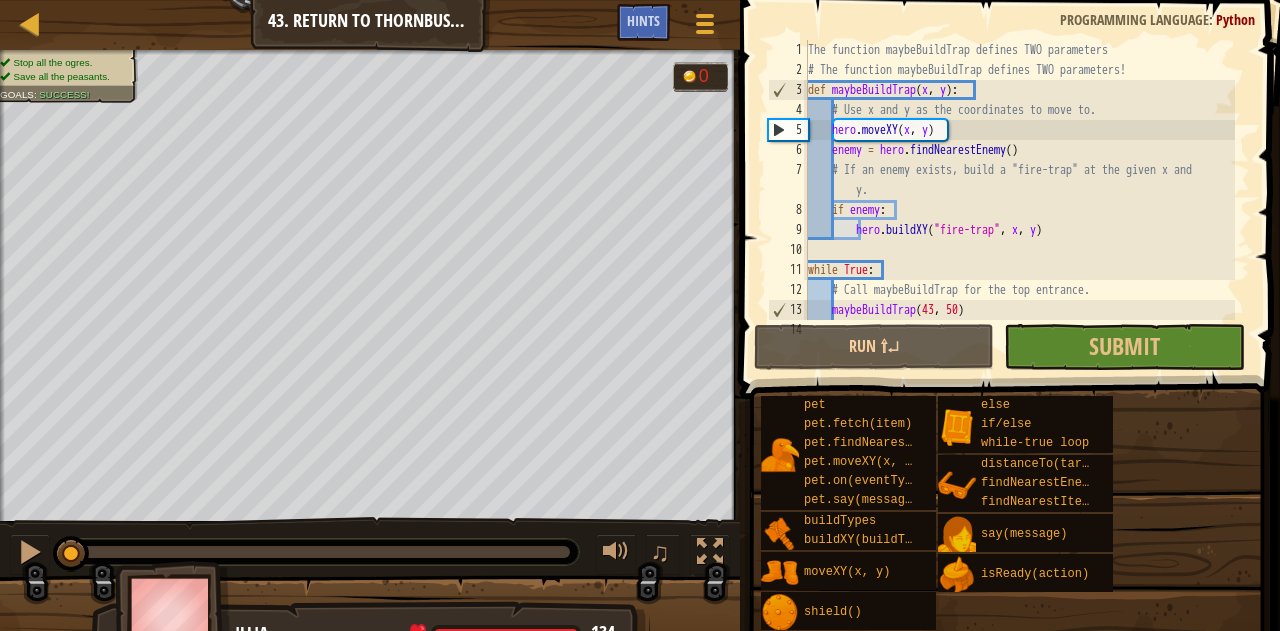click on "def maybeBuildTrap(x, y):
hero.moveXY(x, y)
enemy = hero.findNearestEnemy()
if enemy:
hero.buildXY("fire-trap", x, y)
while True:
maybeBuildTrap(43, 50)
maybeBuildTrap(43, 50)" at bounding box center [1019, 200] 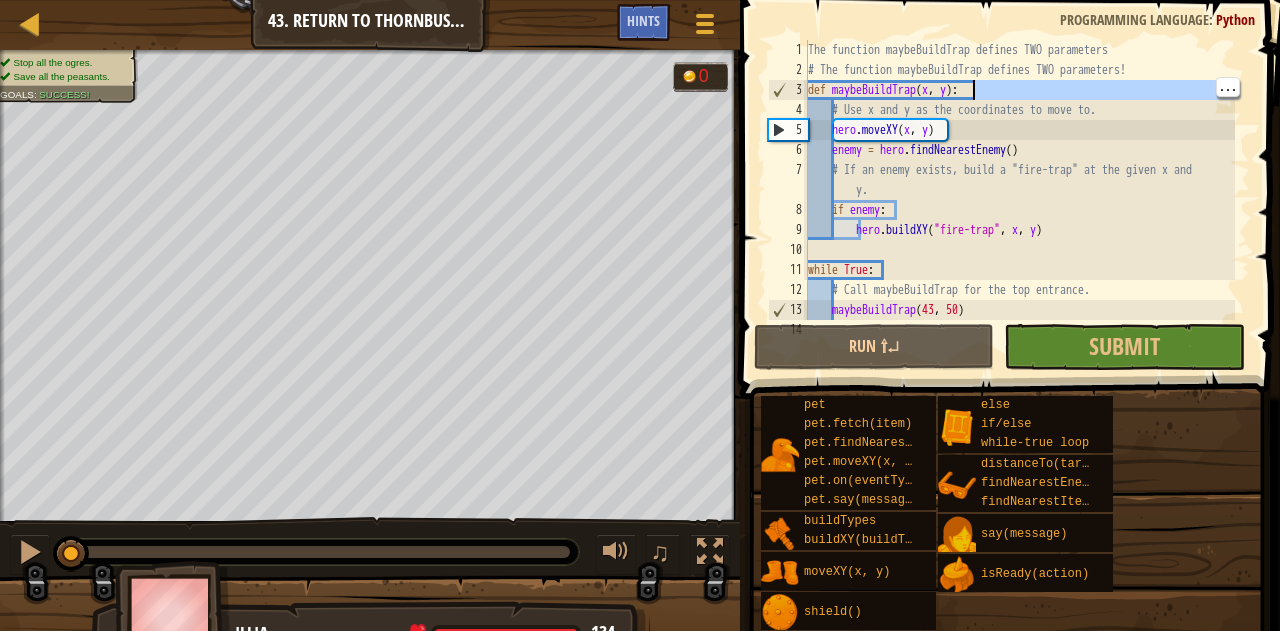 click on "def maybeBuildTrap(x, y):
hero.moveXY(x, y)
enemy = hero.findNearestEnemy()
if enemy:
hero.buildXY("fire-trap", x, y)
while True:
maybeBuildTrap(43, 50)
maybeBuildTrap(43, 50)" at bounding box center (1019, 200) 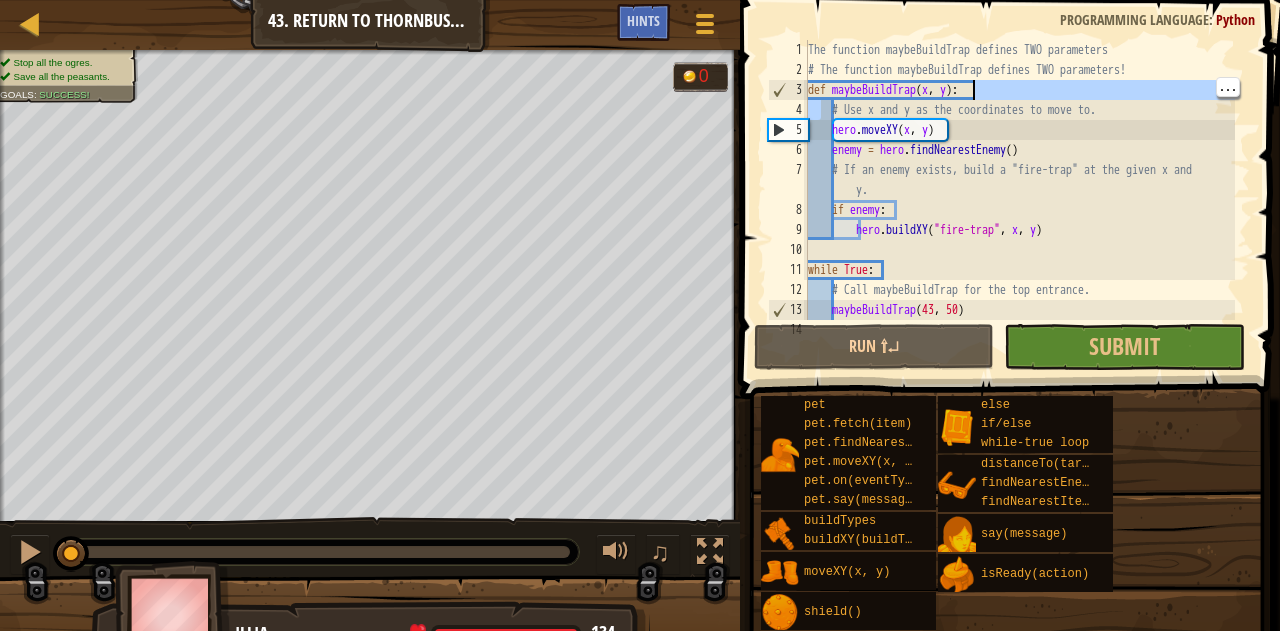 type on "def maybeBuildTrap(x, y):" 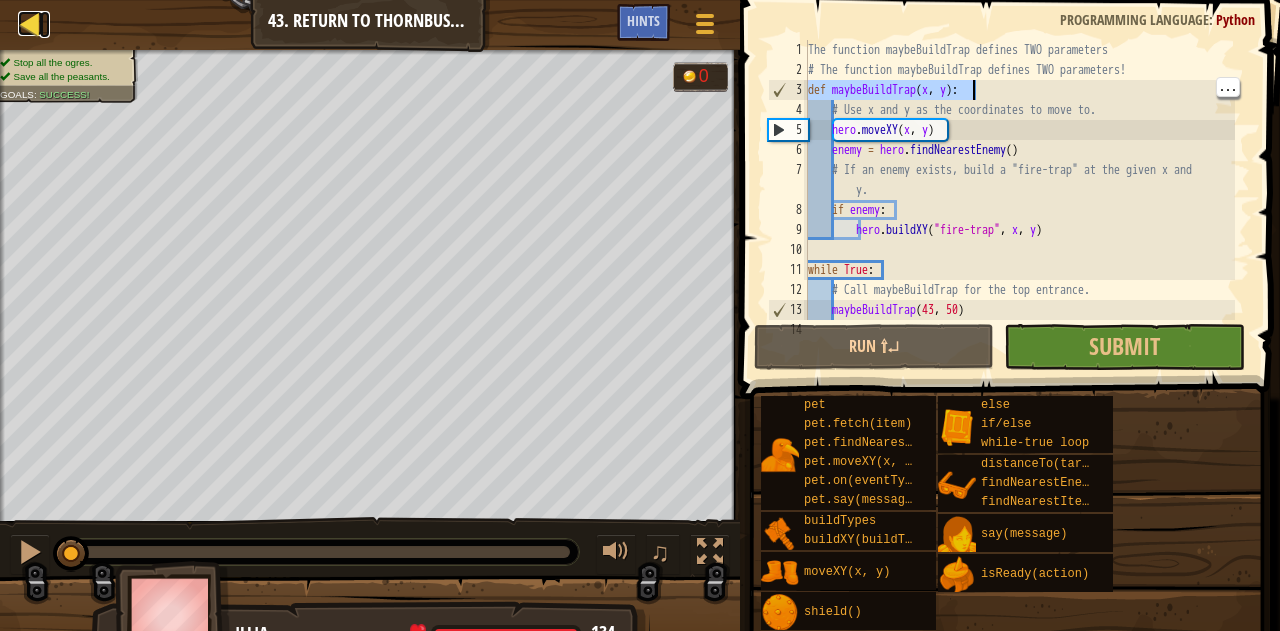 click on "Map" at bounding box center (45, 24) 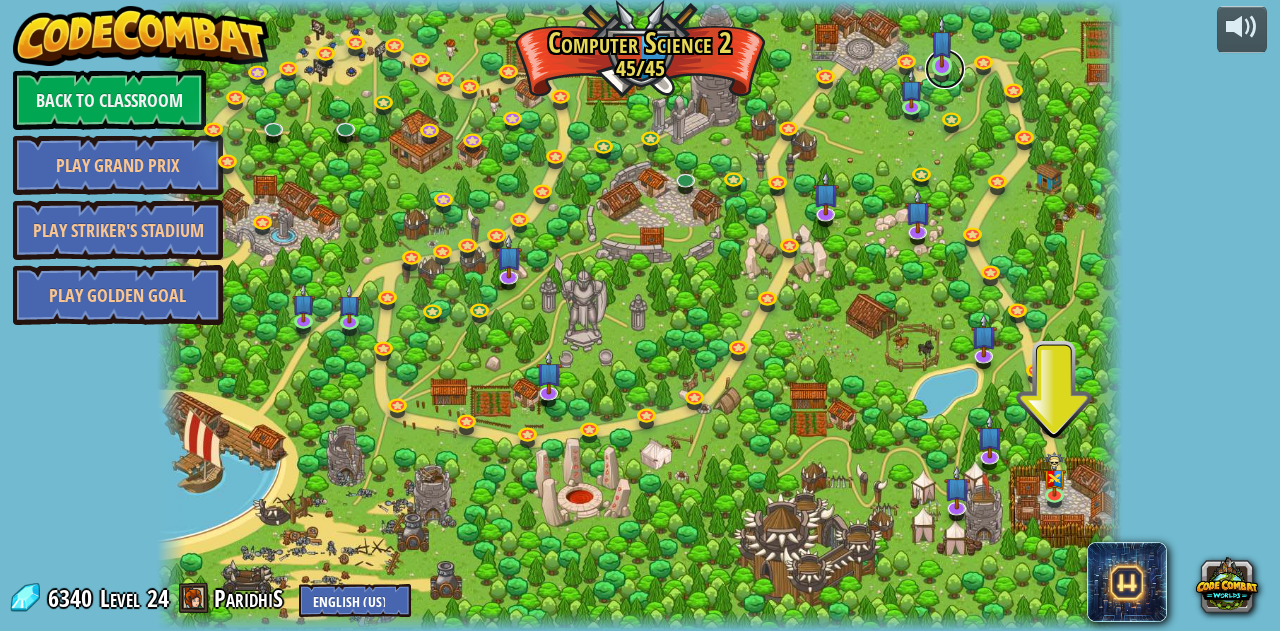 click at bounding box center [945, 69] 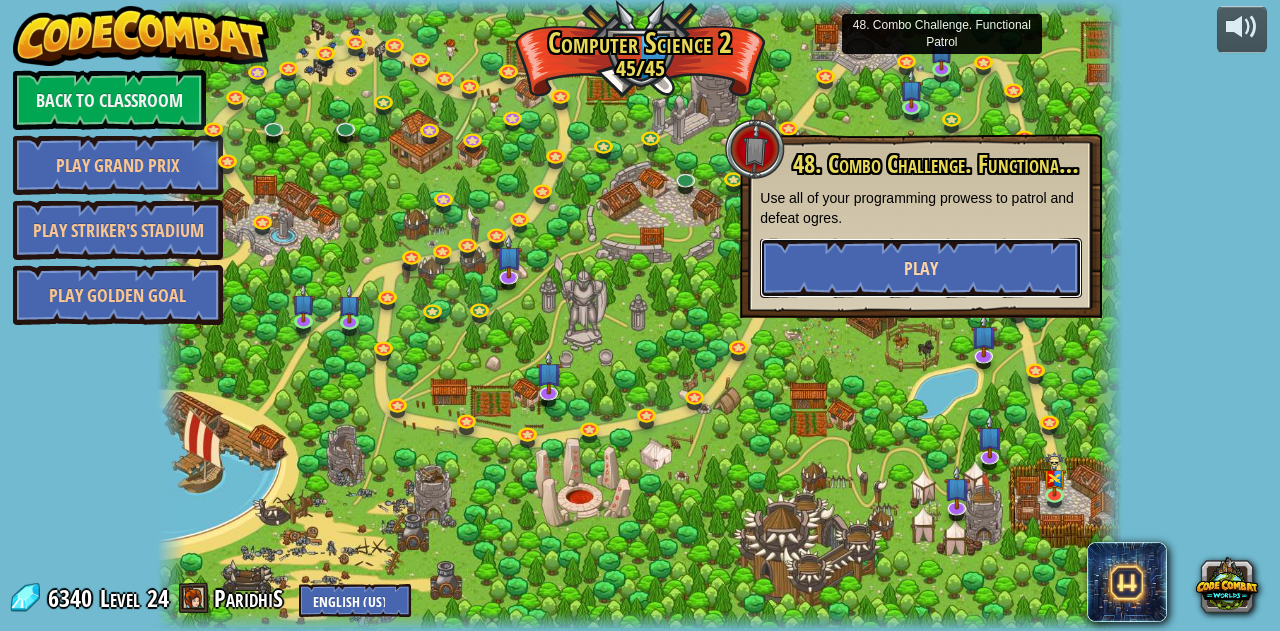 click on "Play" at bounding box center (921, 268) 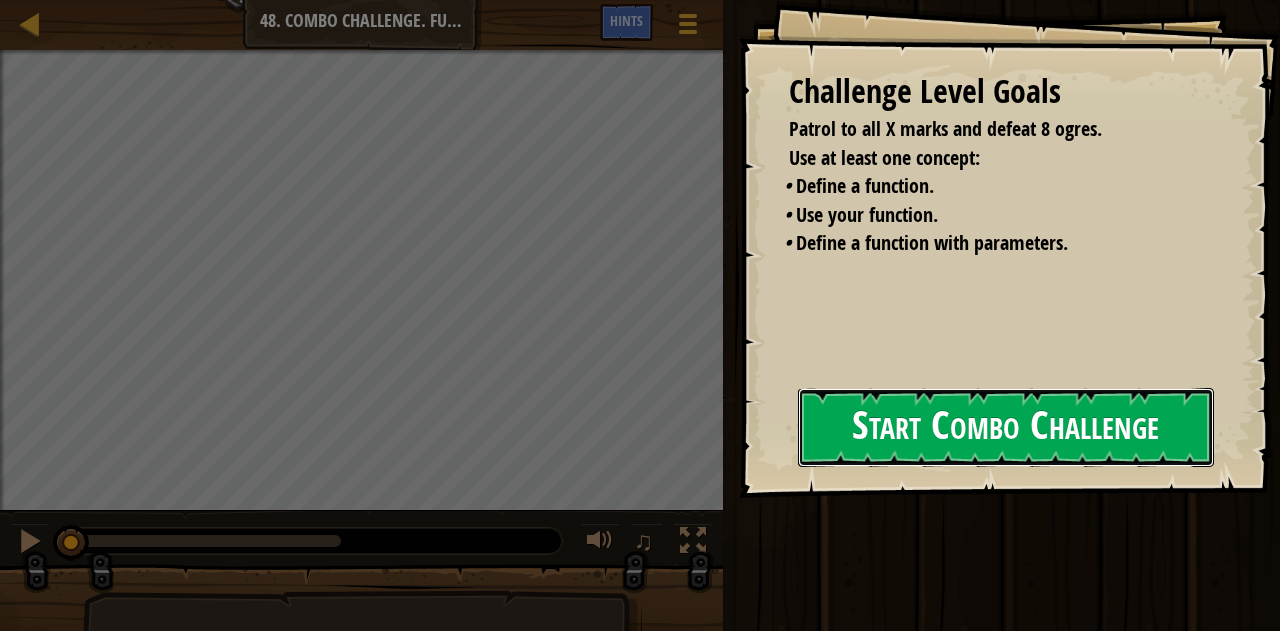 click on "Start Combo Challenge" at bounding box center [1006, 427] 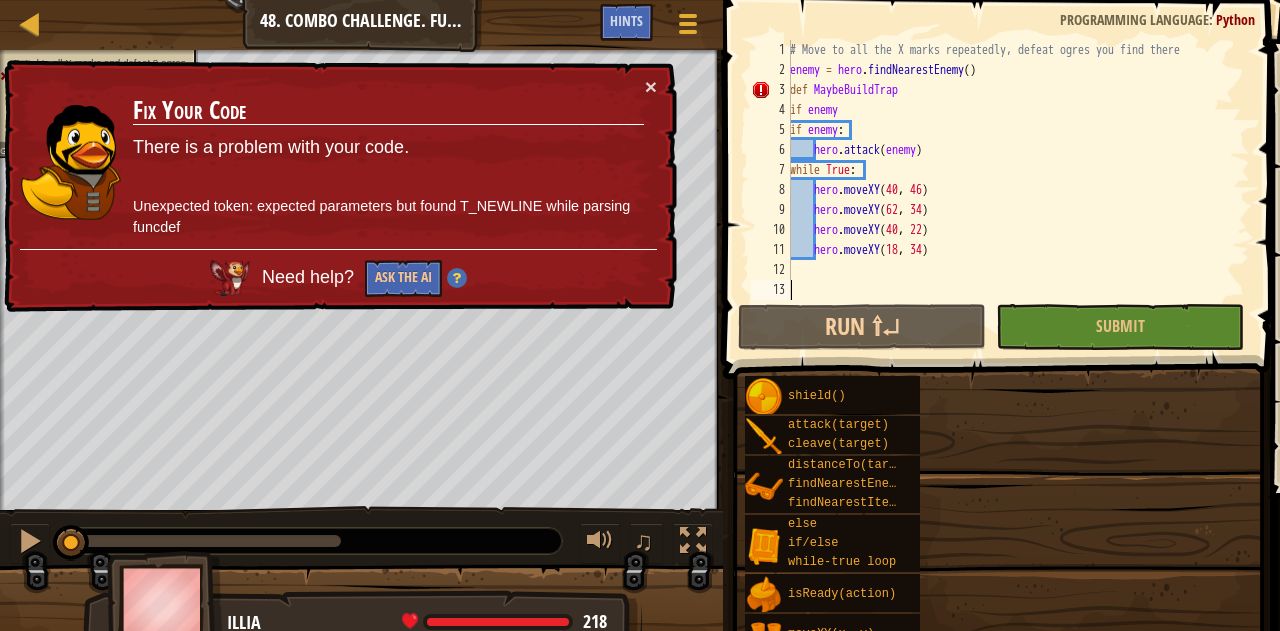 click on "# Move to all the X marks repeatedly, defeat ogres you find there enemy   =   hero . findNearestEnemy ( ) def   MaybeBuildTrap if   enemy if   enemy :      hero . attack ( enemy ) while   True :      hero . moveXY ( 40 ,   46 )      hero . moveXY ( 62 ,   34 )      hero . moveXY ( 40 ,   22 )      hero . moveXY ( 18 ,   34 )" at bounding box center (1018, 190) 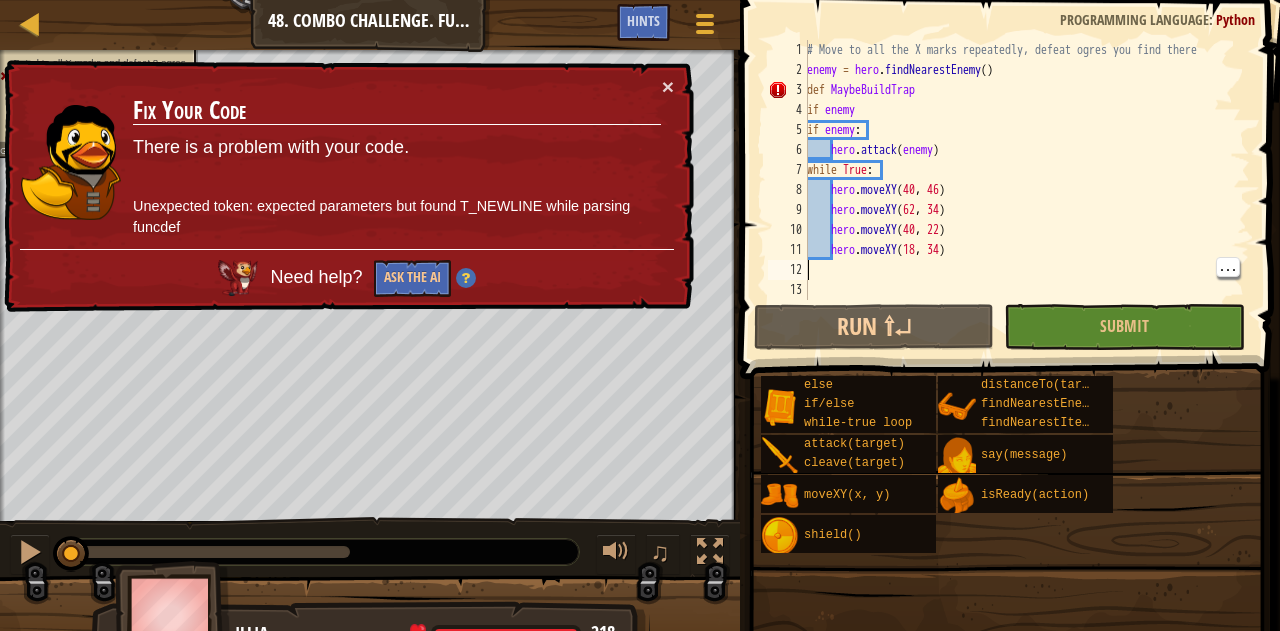 click on "# Move to all the X marks repeatedly, defeat ogres you find there enemy   =   hero . findNearestEnemy ( ) def   MaybeBuildTrap if   enemy if   enemy :      hero . attack ( enemy ) while   True :      hero . moveXY ( 40 ,   46 )      hero . moveXY ( 62 ,   34 )      hero . moveXY ( 40 ,   22 )      hero . moveXY ( 18 ,   34 )" at bounding box center [1035, 190] 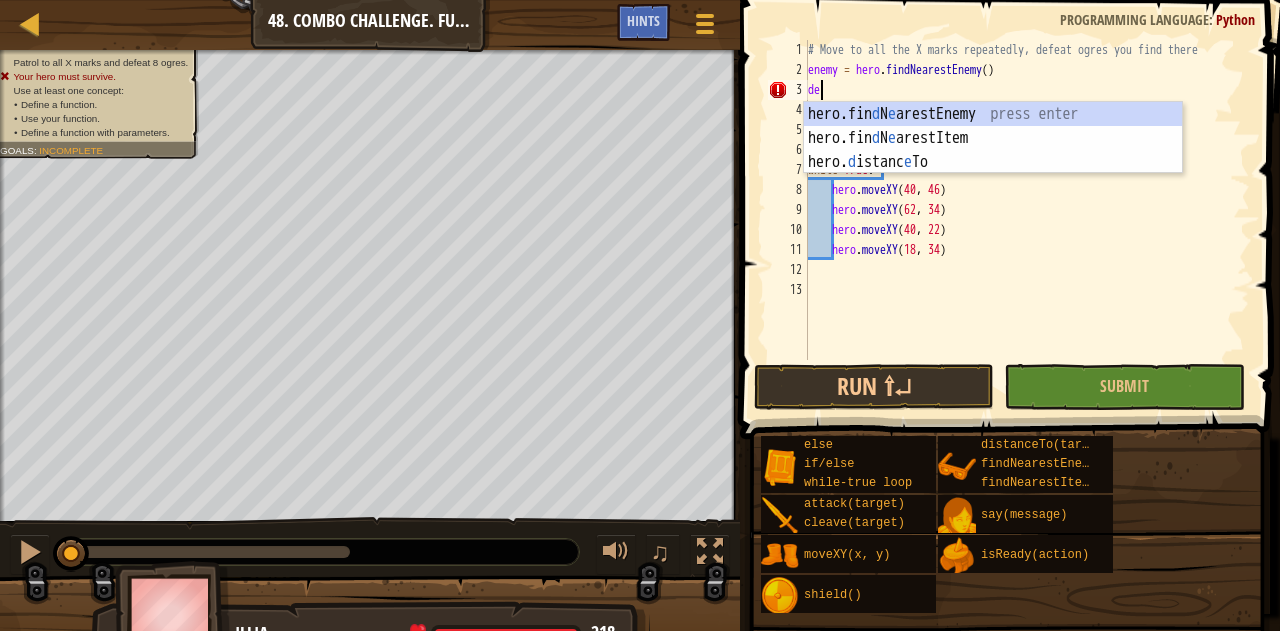 type on "d" 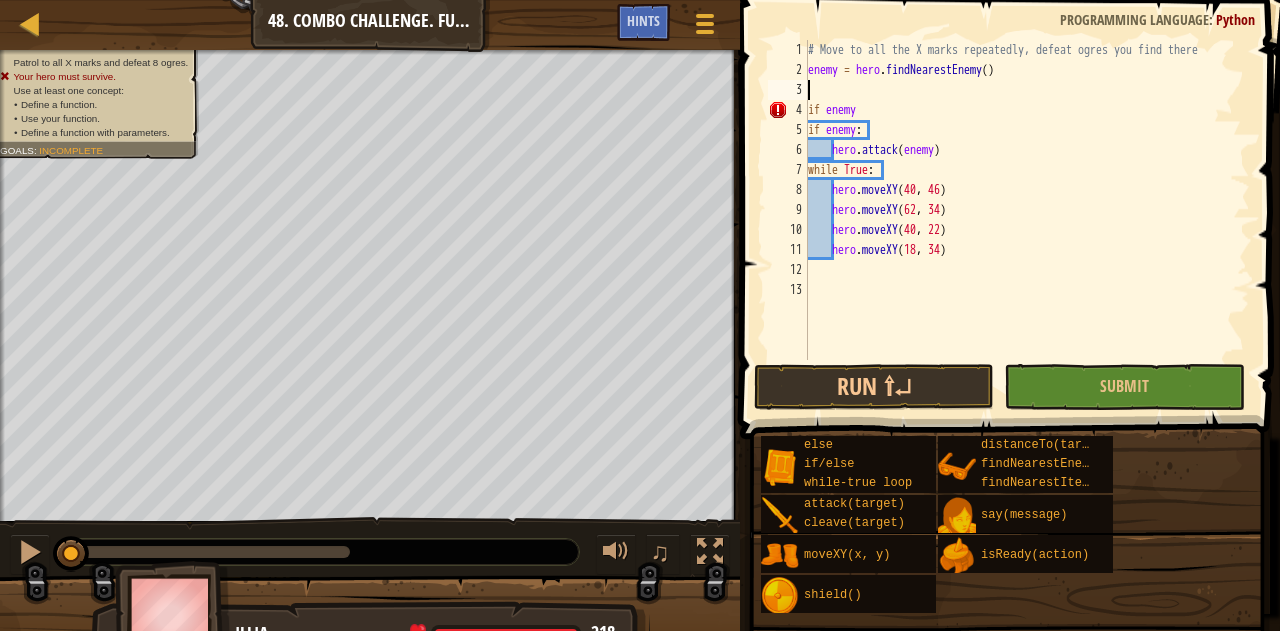 type on "def maybeBuildTrap(x, y):" 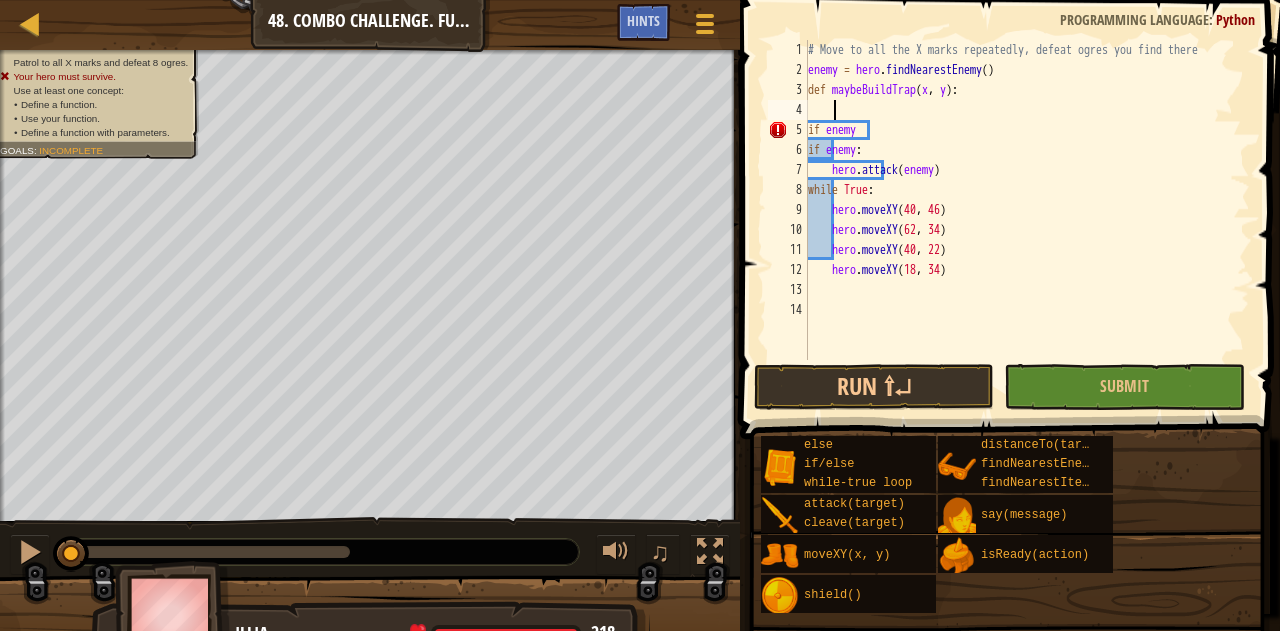 scroll, scrollTop: 9, scrollLeft: 2, axis: both 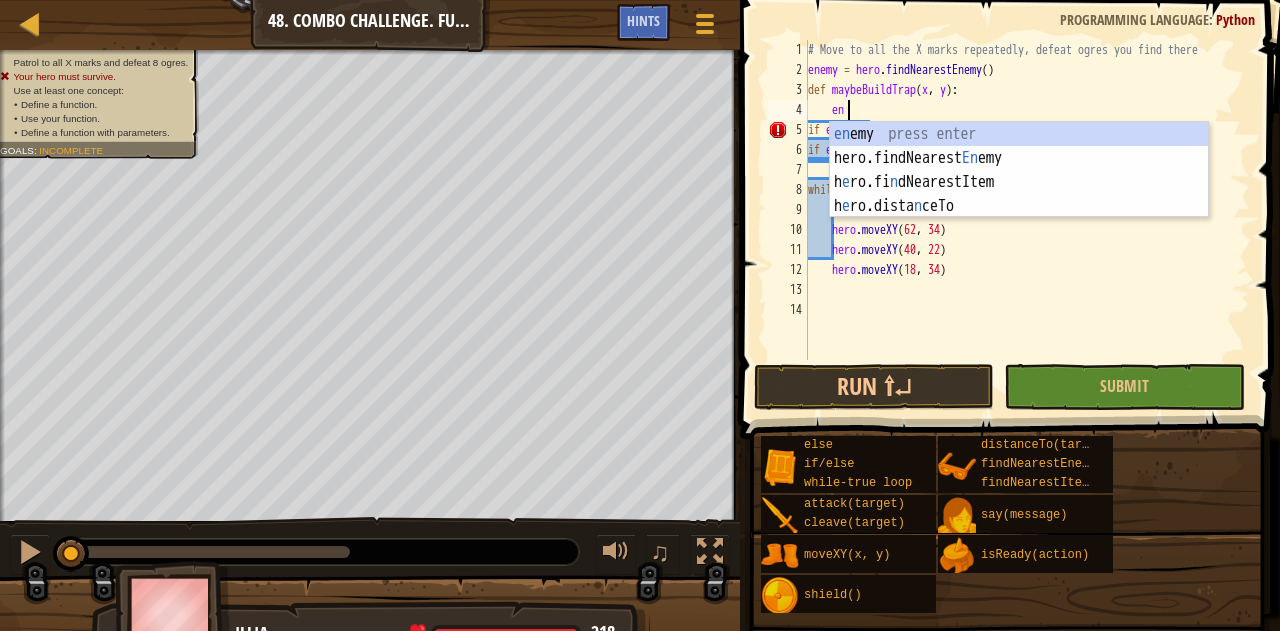 click on "enemy press enter hero.findNearestEnemy press enter hero.findNearestItem press enter hero.distanceTo press enter" at bounding box center (1019, 194) 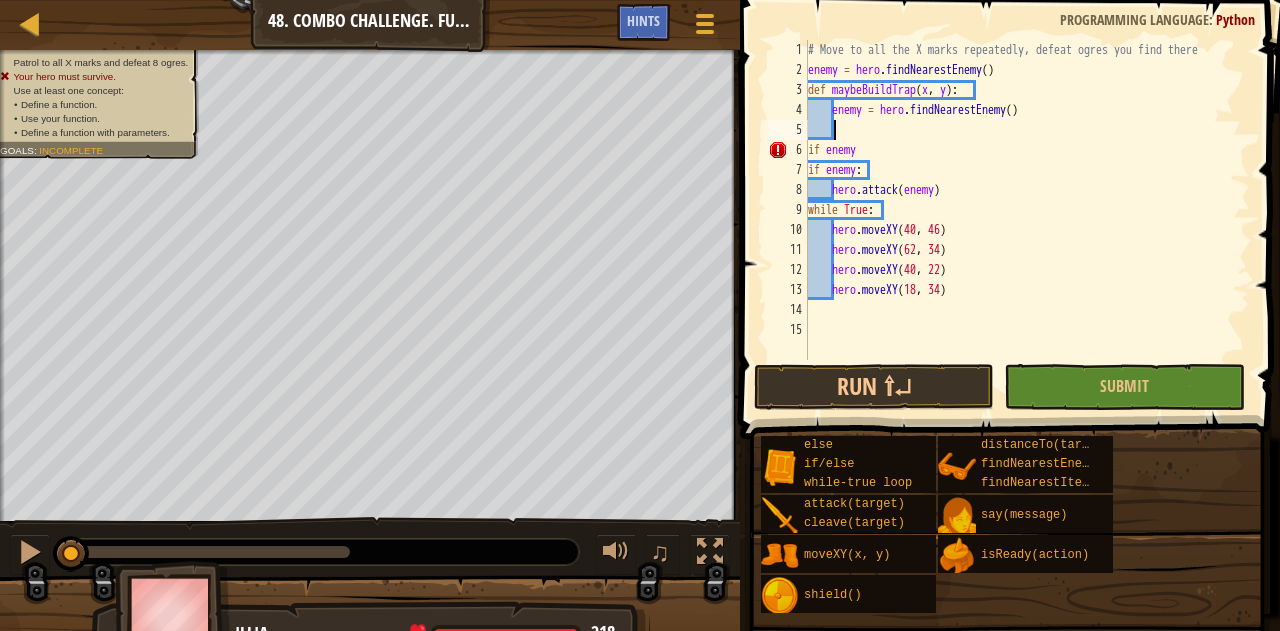 scroll, scrollTop: 9, scrollLeft: 2, axis: both 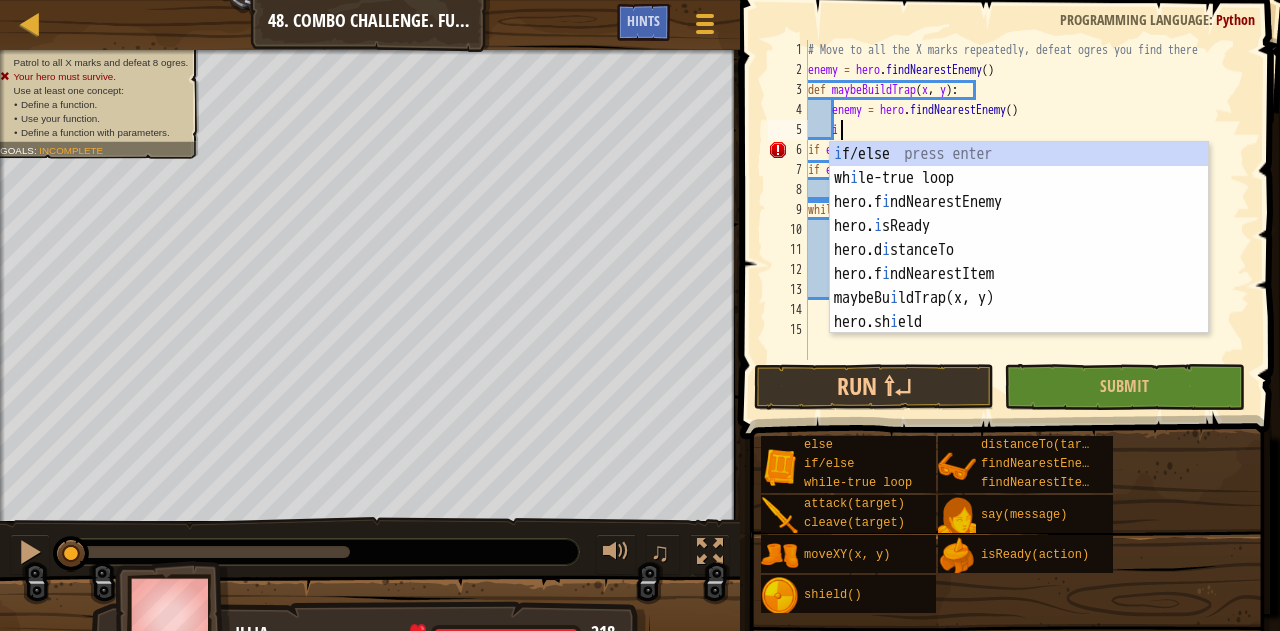 type on "if" 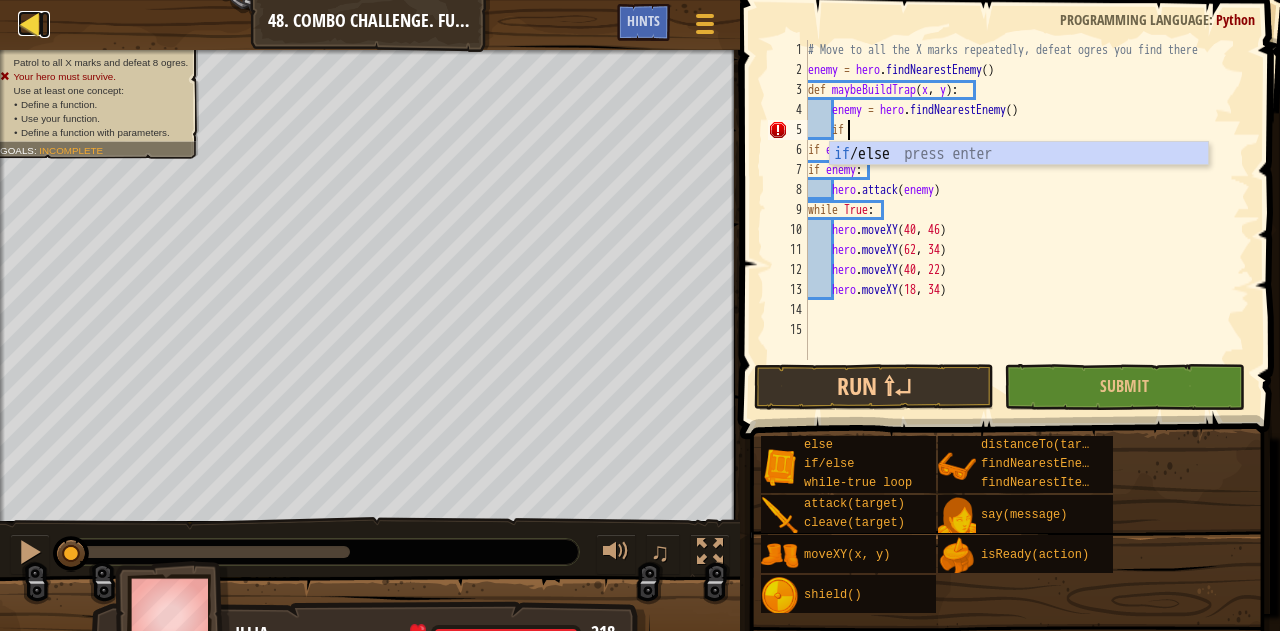 click on "Map" at bounding box center [45, 24] 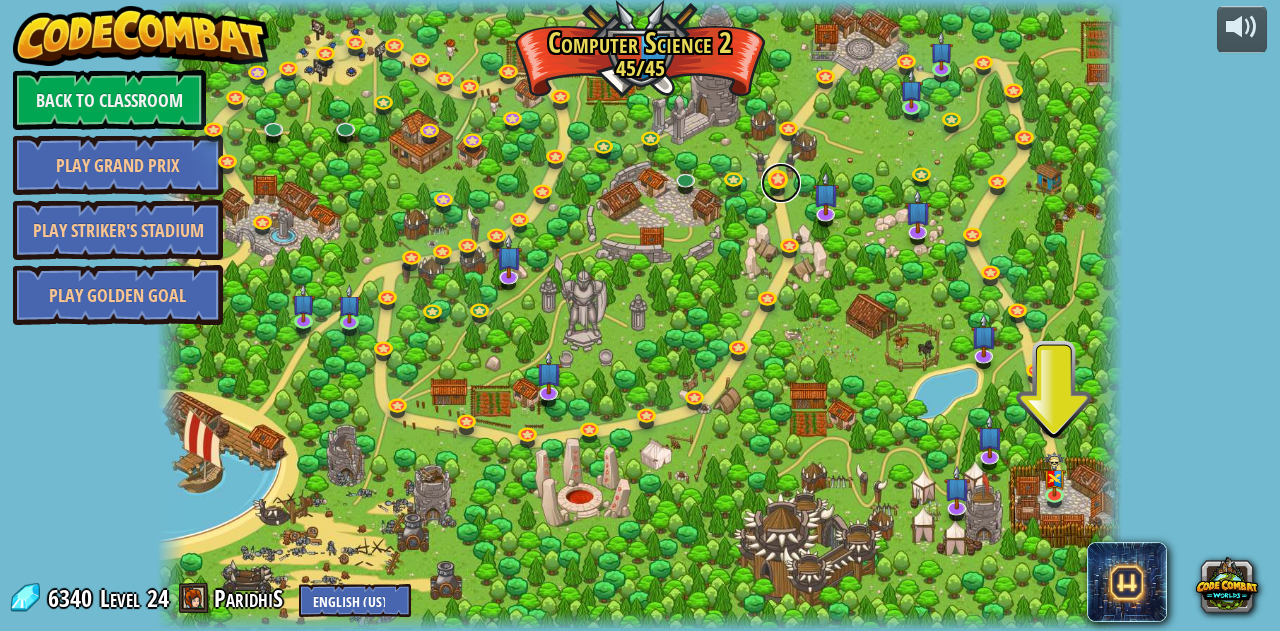 click at bounding box center [781, 183] 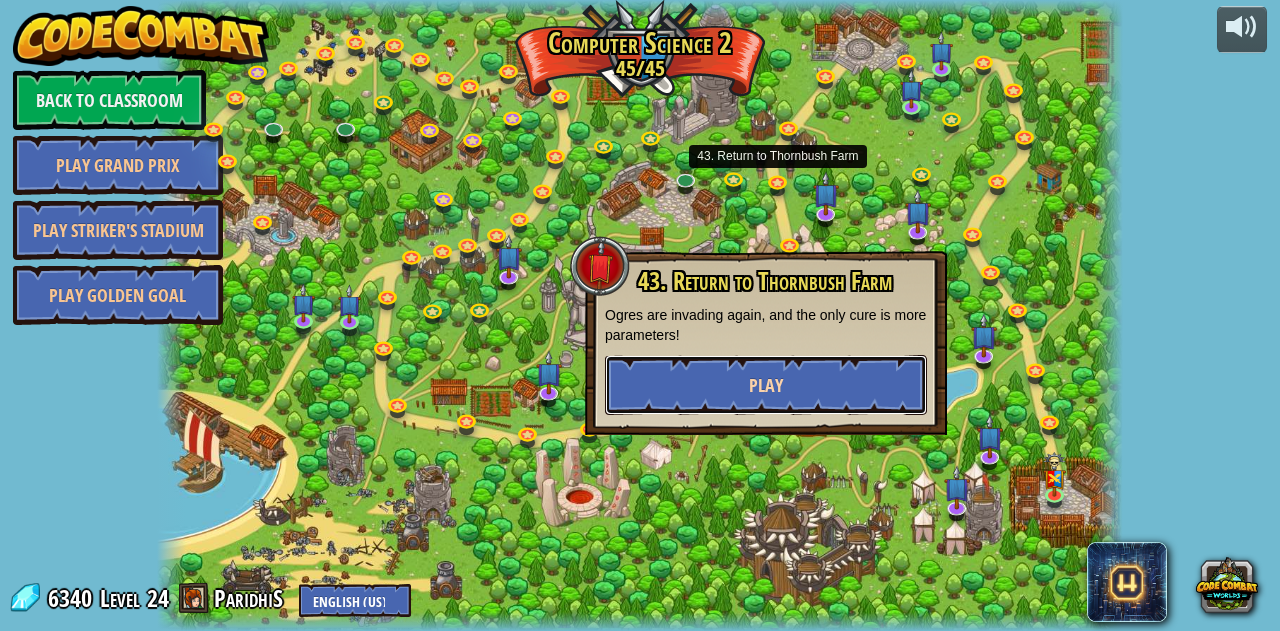 click on "Play" at bounding box center (766, 385) 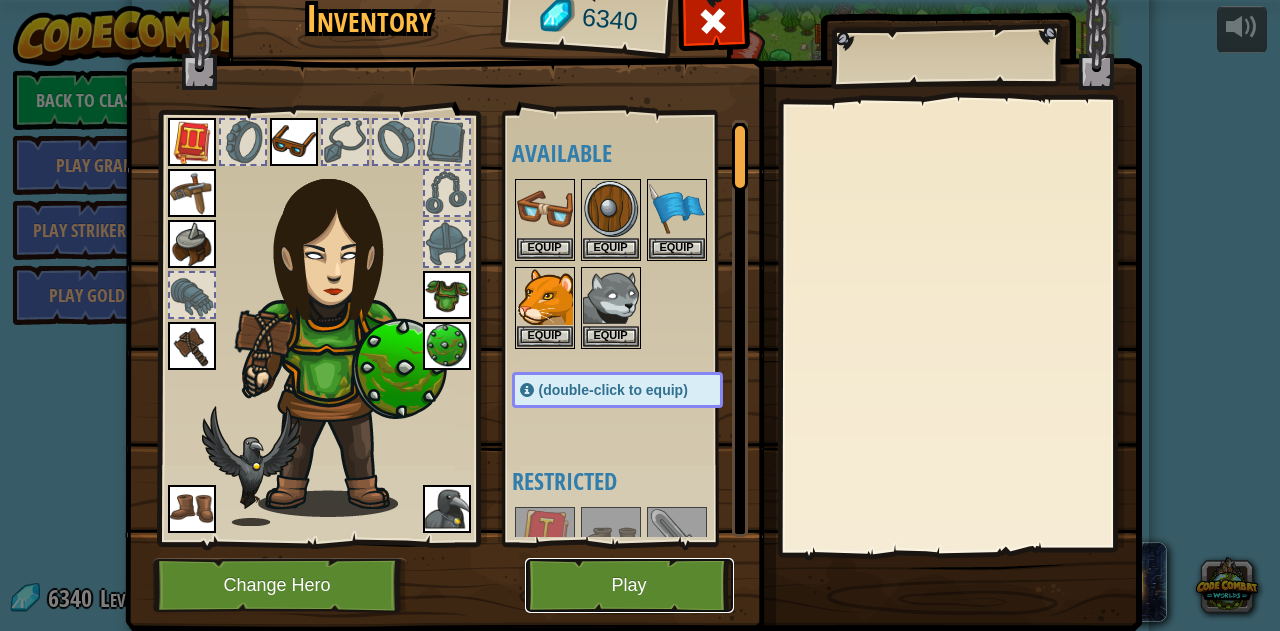 click on "Play" at bounding box center [629, 585] 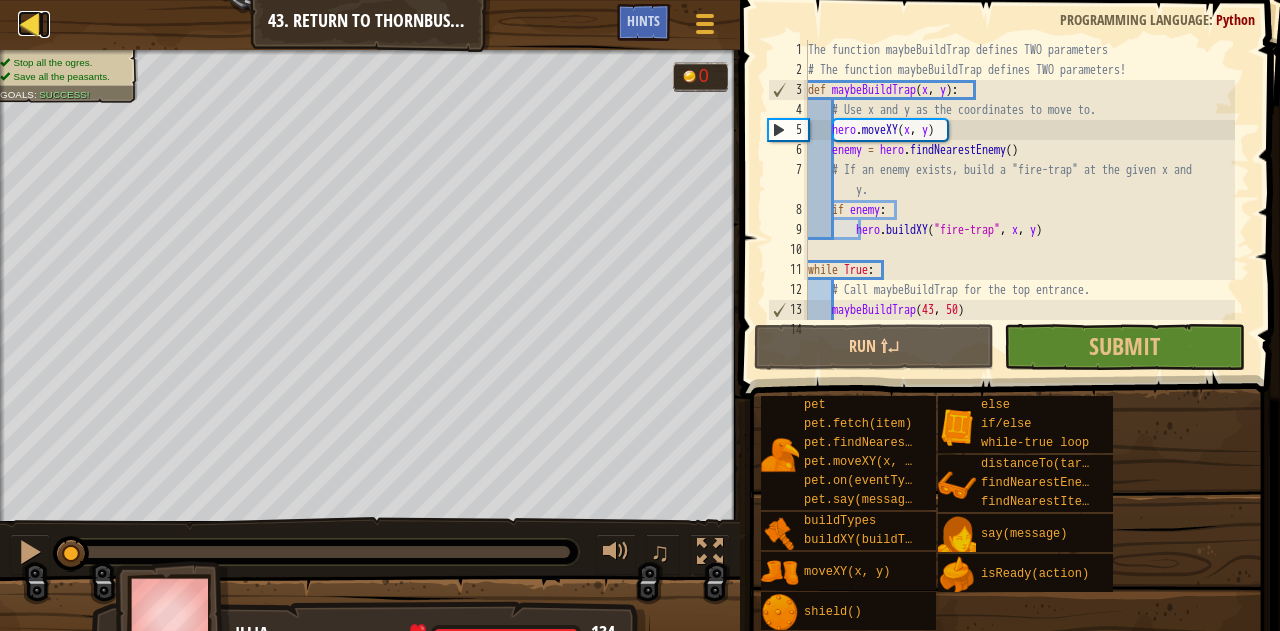 click at bounding box center (30, 23) 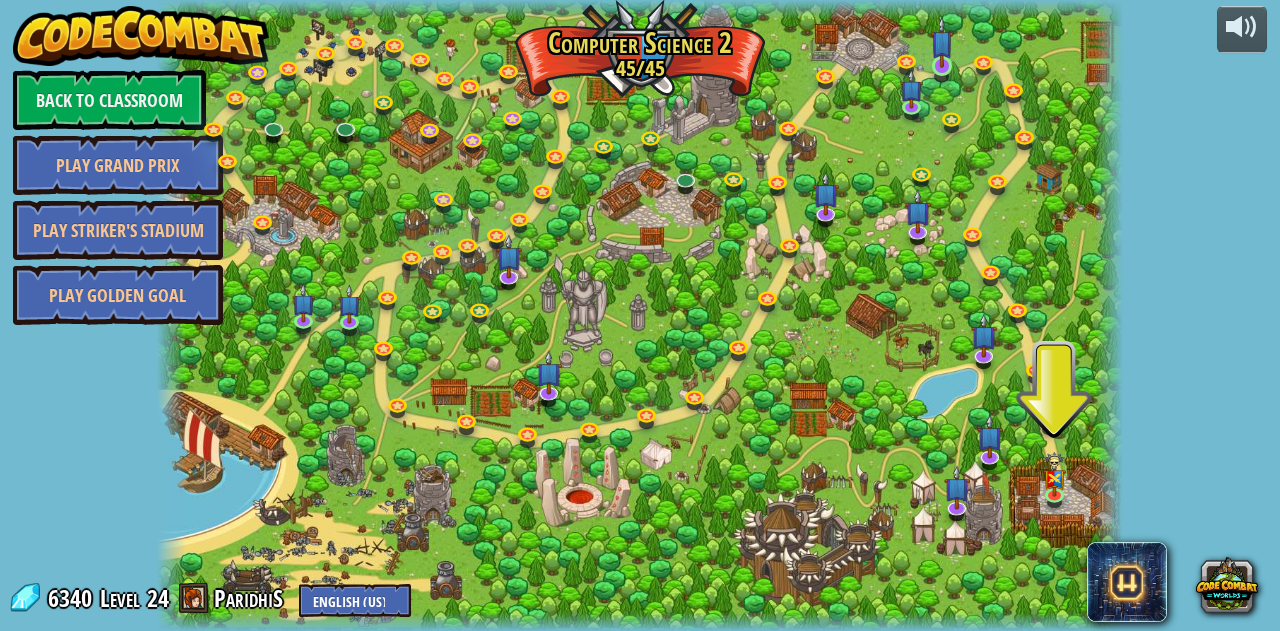 click at bounding box center (942, 42) 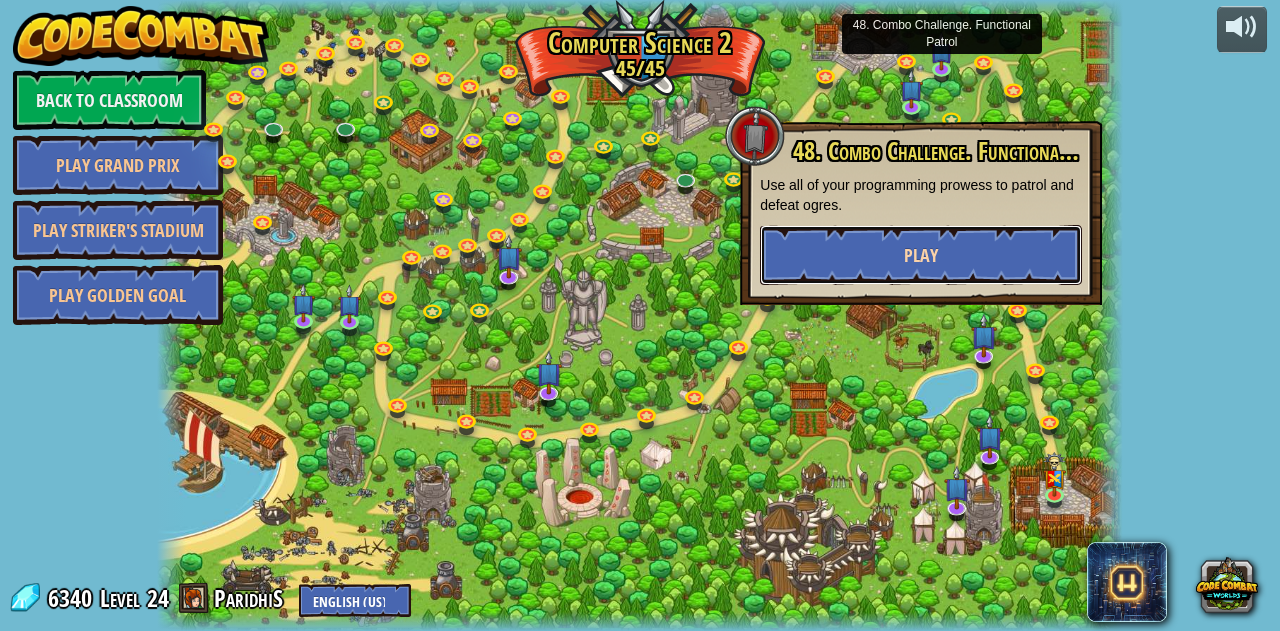 click on "Play" at bounding box center (921, 255) 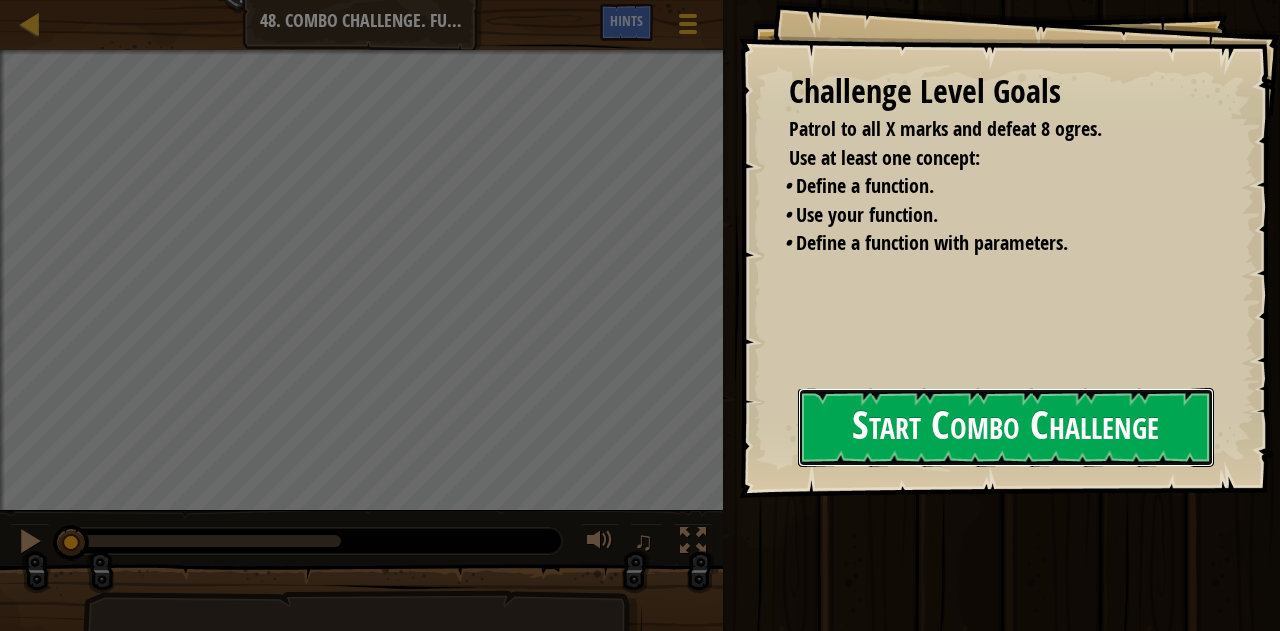 click on "Start Combo Challenge" at bounding box center [1006, 427] 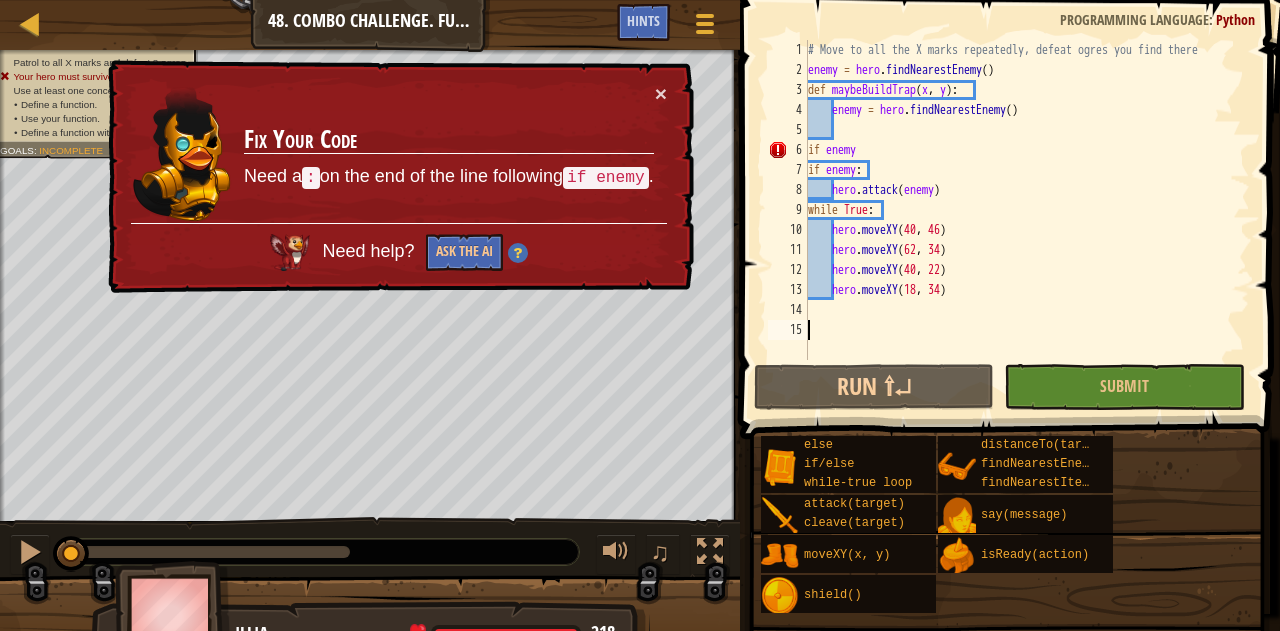 click on "# Move to all the X marks repeatedly, defeat ogres you find there enemy   =   hero . findNearestEnemy ( ) def   maybeBuildTrap ( x ,   y ) :      enemy   =   hero . findNearestEnemy ( )      if   enemy if   enemy :      hero . attack ( enemy ) while   True :      hero . moveXY ( 40 ,   46 )      hero . moveXY ( 62 ,   34 )      hero . moveXY ( 40 ,   22 )      hero . moveXY ( 18 ,   34 )" at bounding box center [1027, 220] 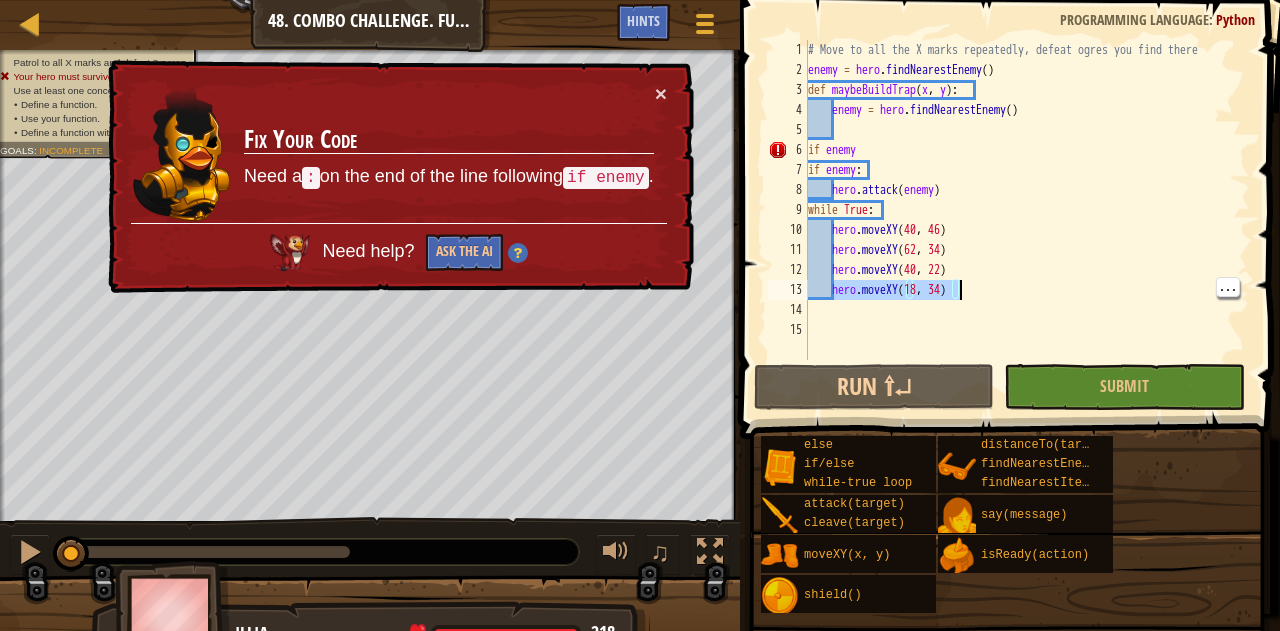 type on "hero.moveXY(40, 22)
hero.moveXY(18, 34)" 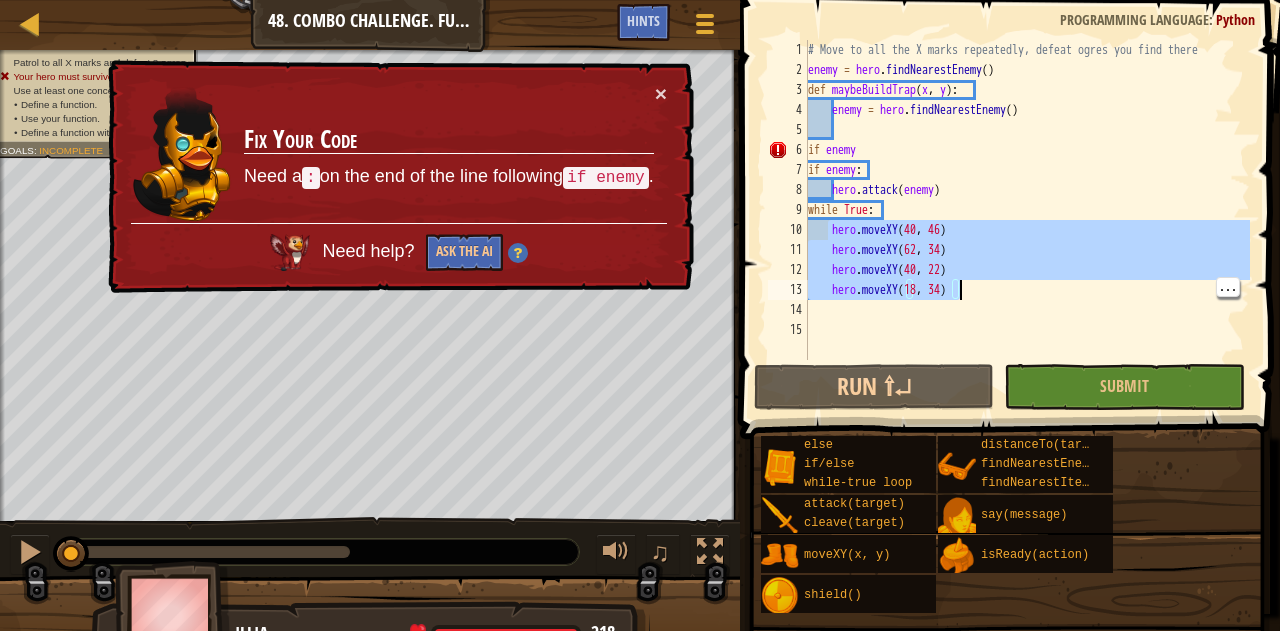 click on "# Move to all the X marks repeatedly, defeat ogres you find there enemy   =   hero . findNearestEnemy ( ) def   maybeBuildTrap ( x ,   y ) :      enemy   =   hero . findNearestEnemy ( )      if   enemy if   enemy :      hero . attack ( enemy ) while   True :      hero . moveXY ( 40 ,   46 )      hero . moveXY ( 62 ,   34 )      hero . moveXY ( 40 ,   22 )      hero . moveXY ( 18 ,   34 )" at bounding box center (1027, 220) 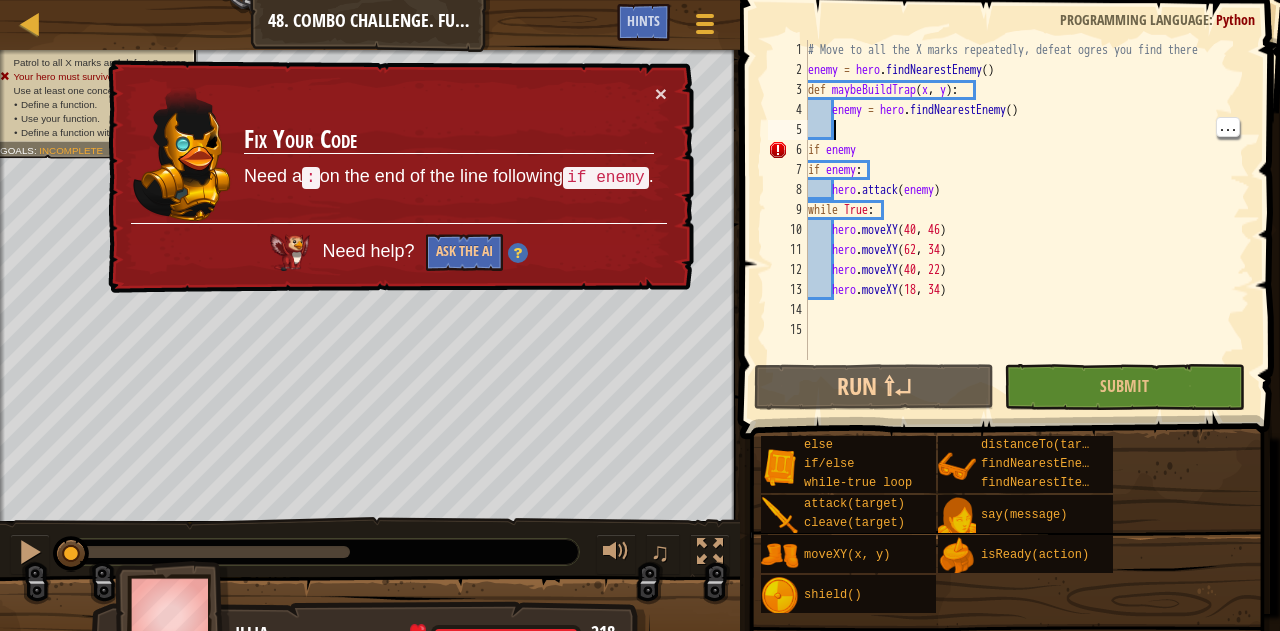 type on "hero.moveXY(18, 34)" 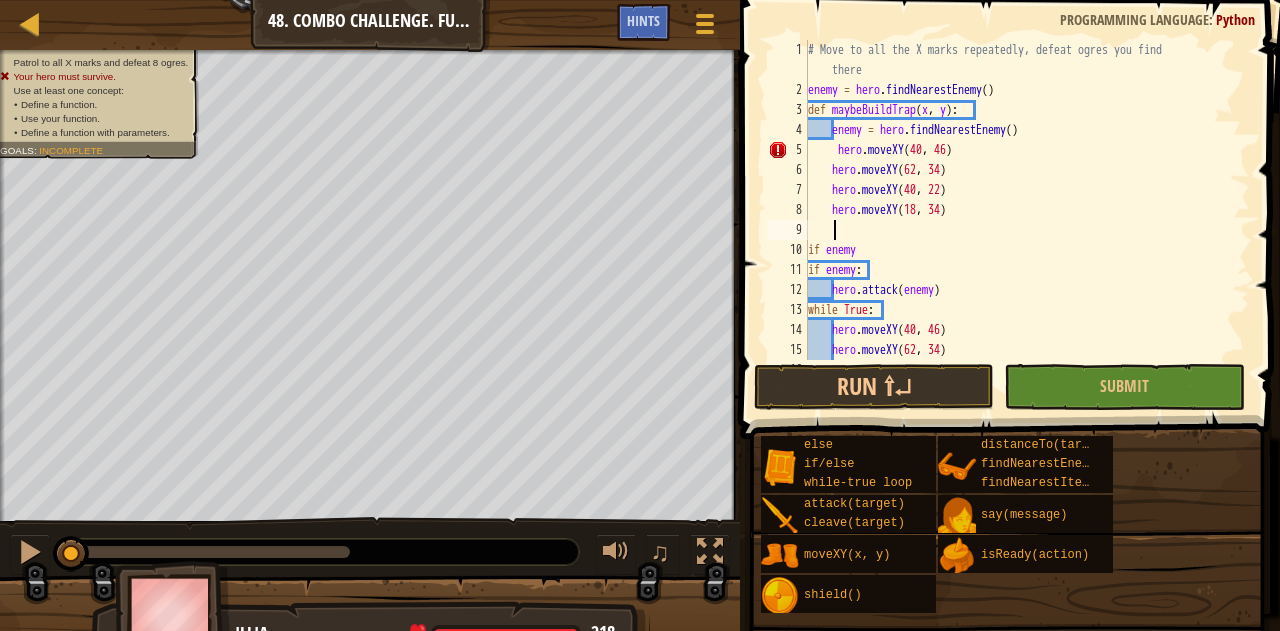scroll, scrollTop: 9, scrollLeft: 2, axis: both 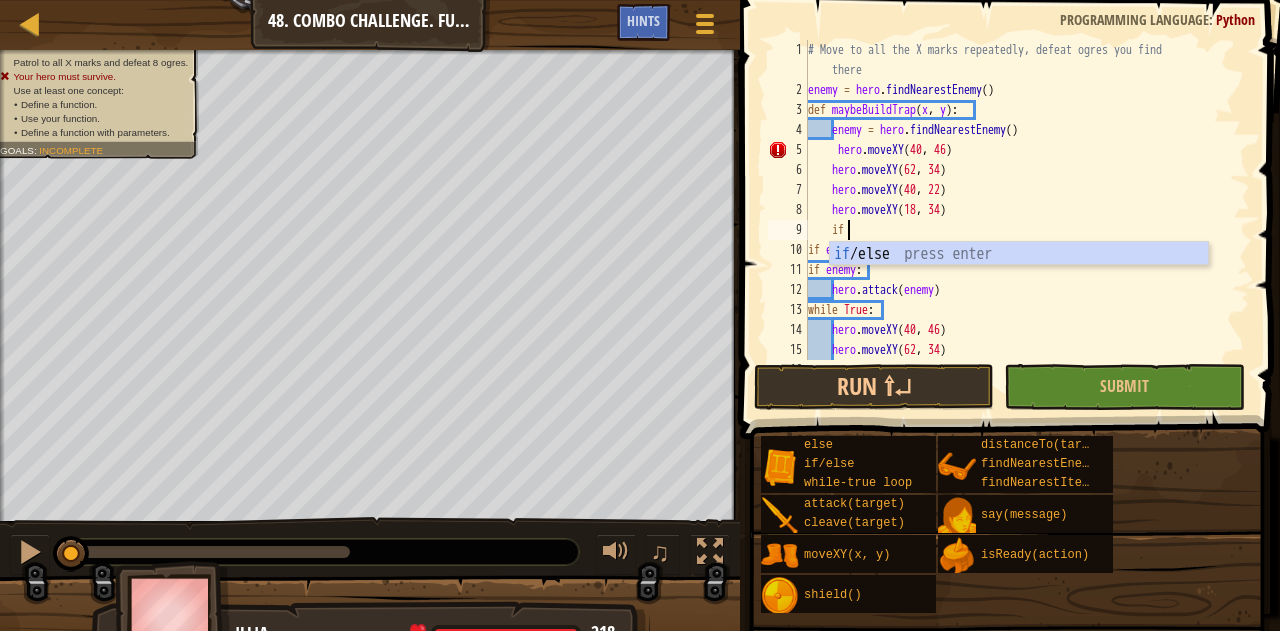click on "if /else press enter" at bounding box center (1019, 278) 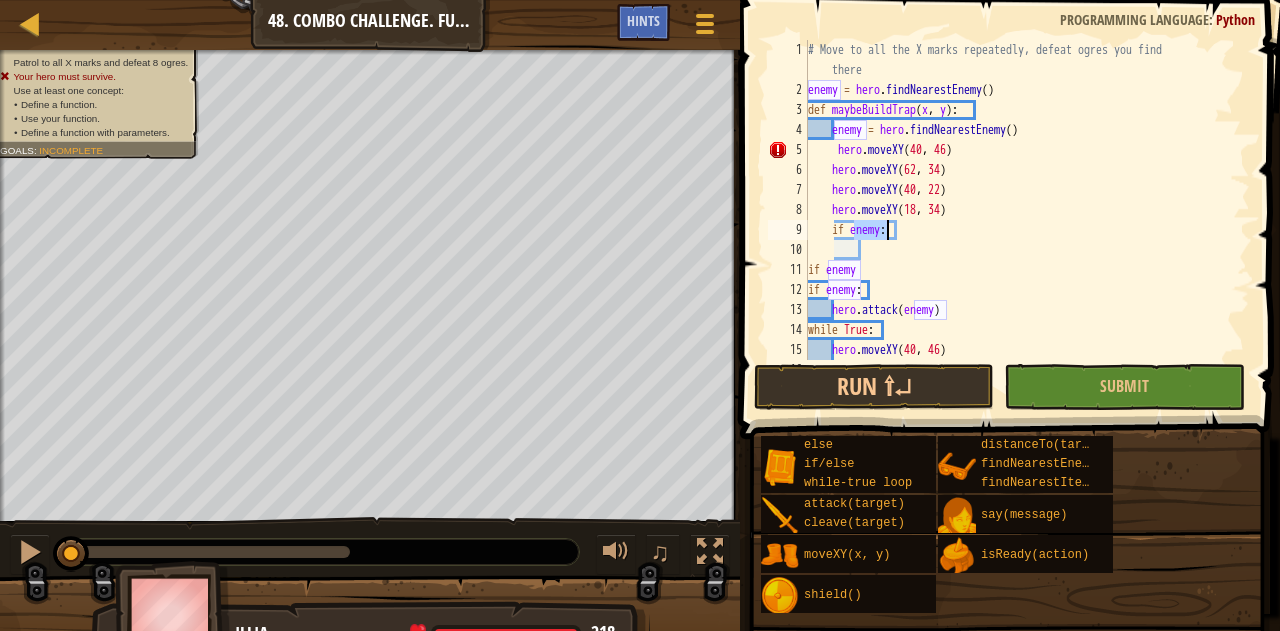 click on "def maybeBuildTrap(x, y):
enemy = hero.findNearestEnemy()
hero.moveXY(40, 46)
hero.moveXY(62, 34)
hero.moveXY(40, 22)
hero.moveXY(18, 34)
if enemy:
if enemy:
hero.attack(enemy)
while True:
hero.moveXY(40, 46)
hero.moveXY(62, 34)" at bounding box center (1019, 230) 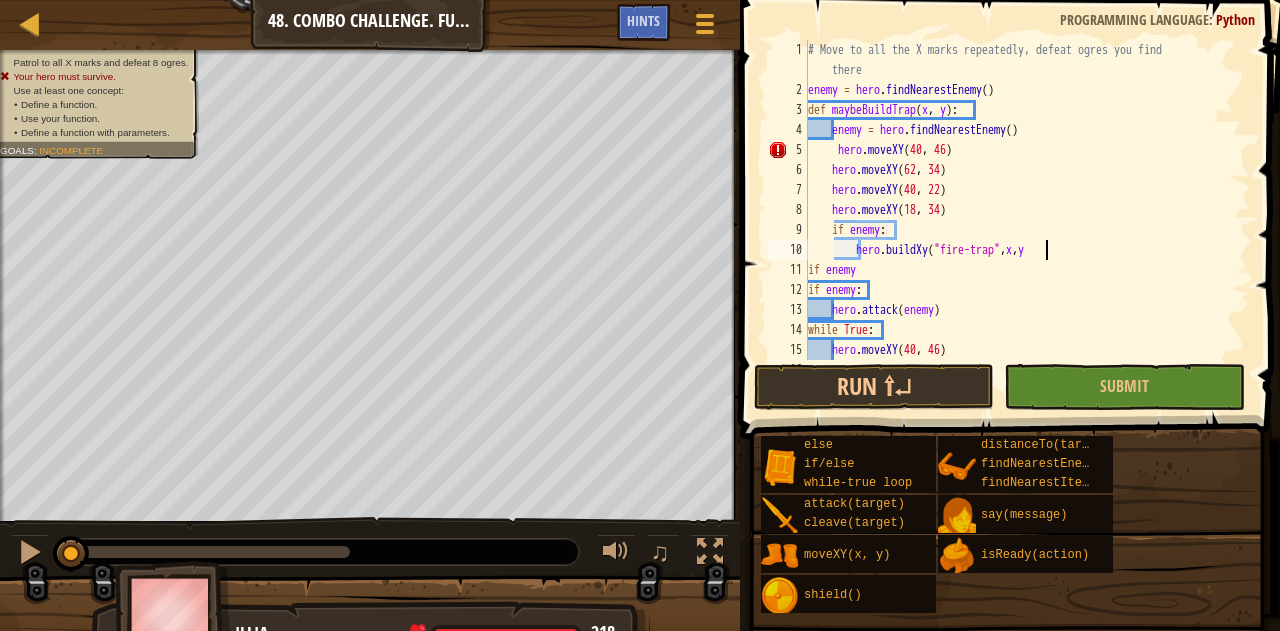 scroll, scrollTop: 9, scrollLeft: 19, axis: both 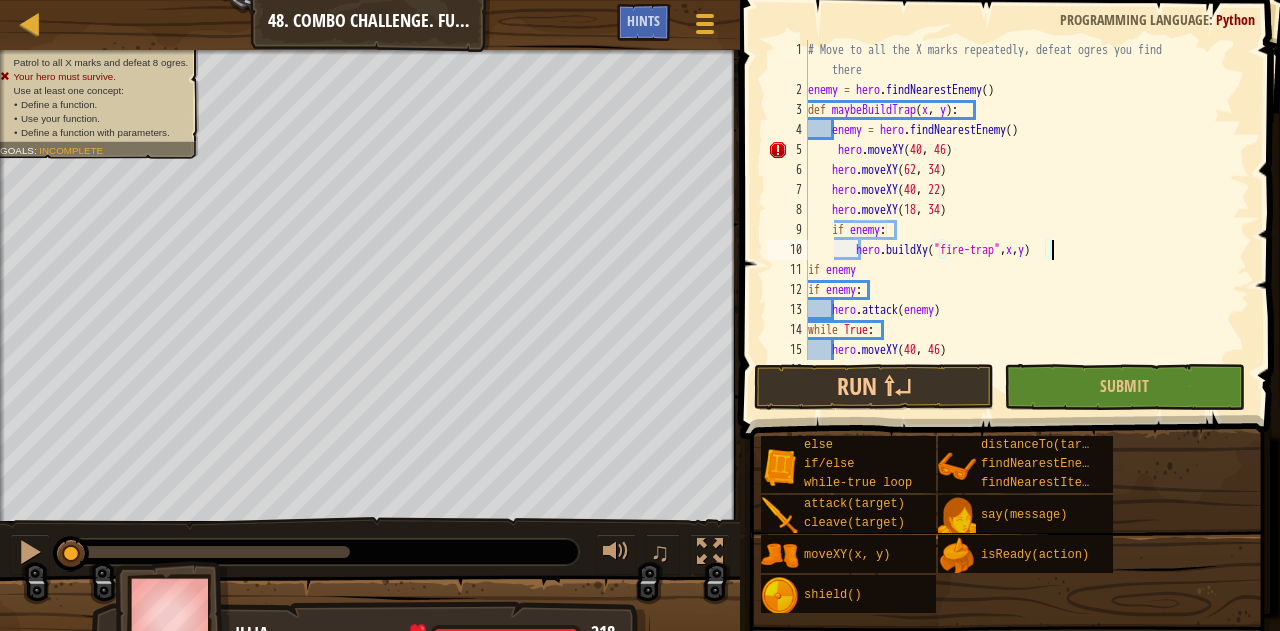 click on "hero.findNearestEnemy()" at bounding box center (1019, 230) 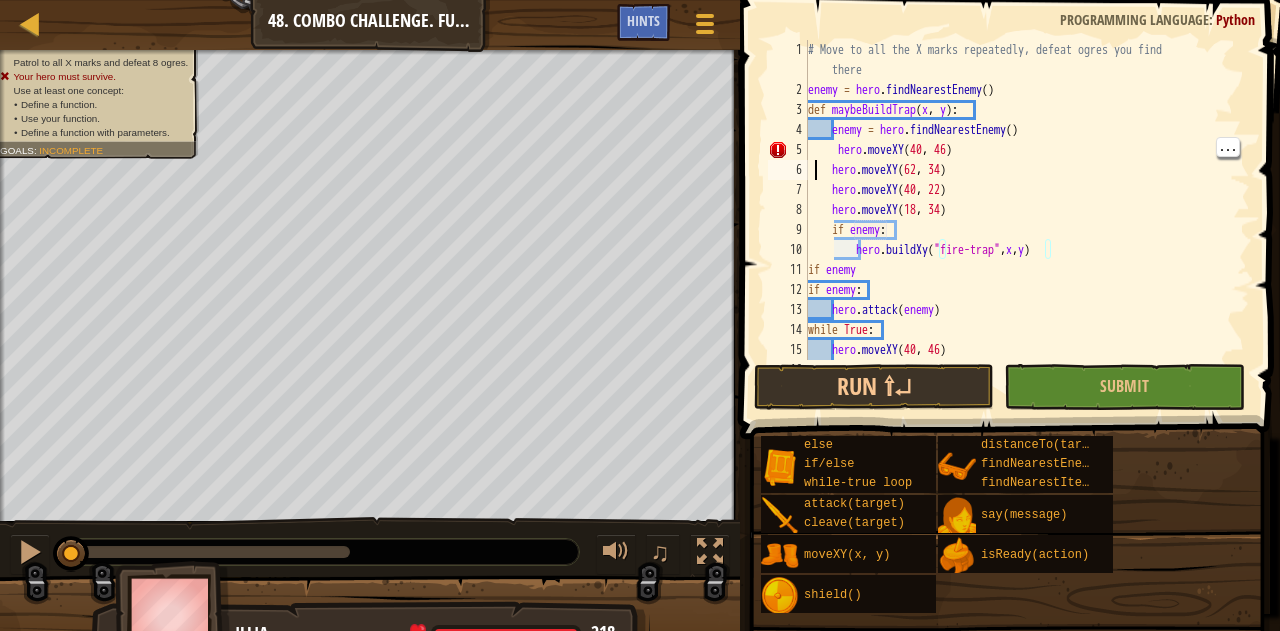 scroll, scrollTop: 9, scrollLeft: 11, axis: both 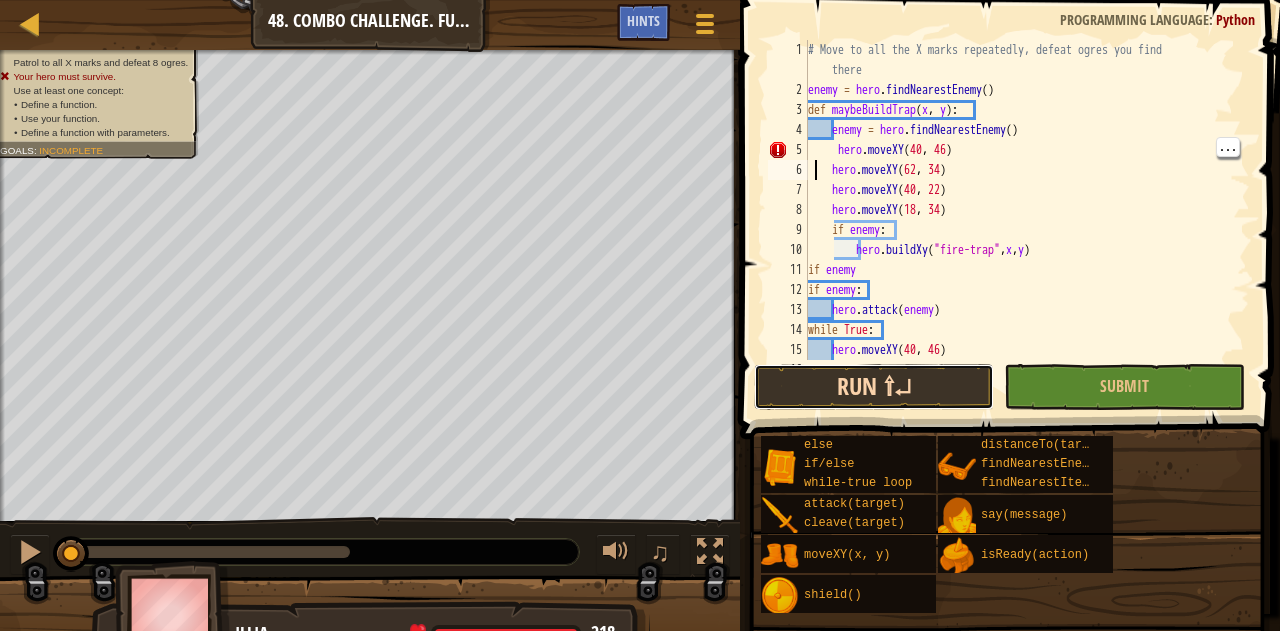 click on "Run ⇧↵" at bounding box center (874, 387) 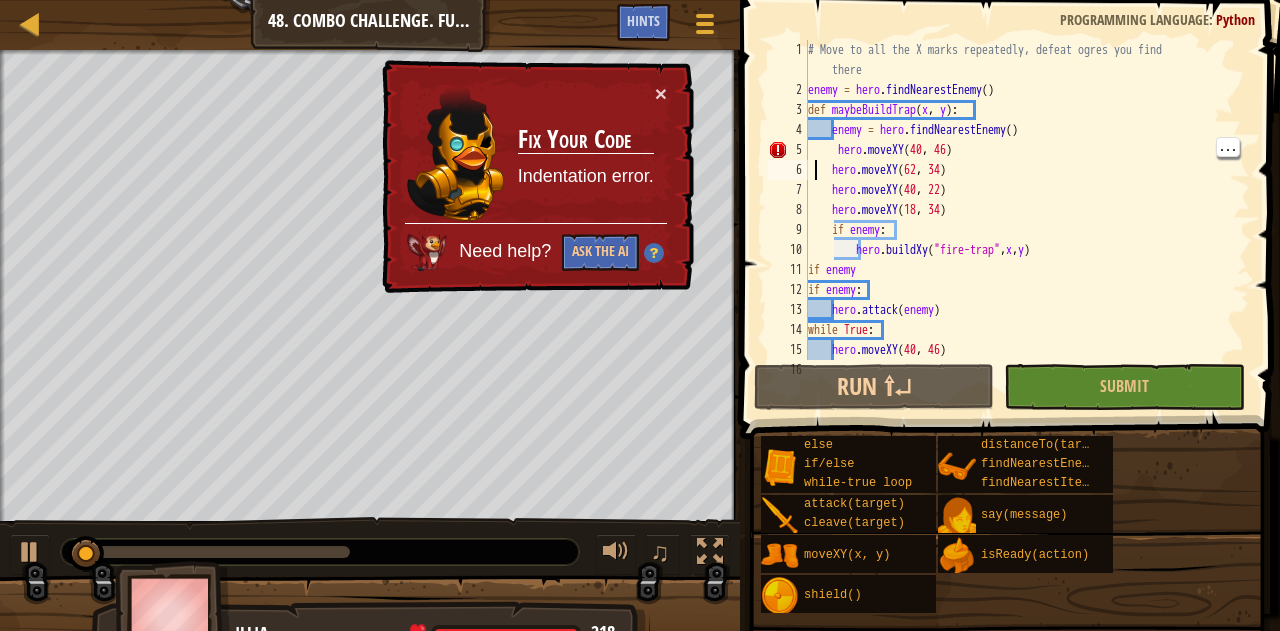 click on "hero.findNearestEnemy()" at bounding box center [1019, 230] 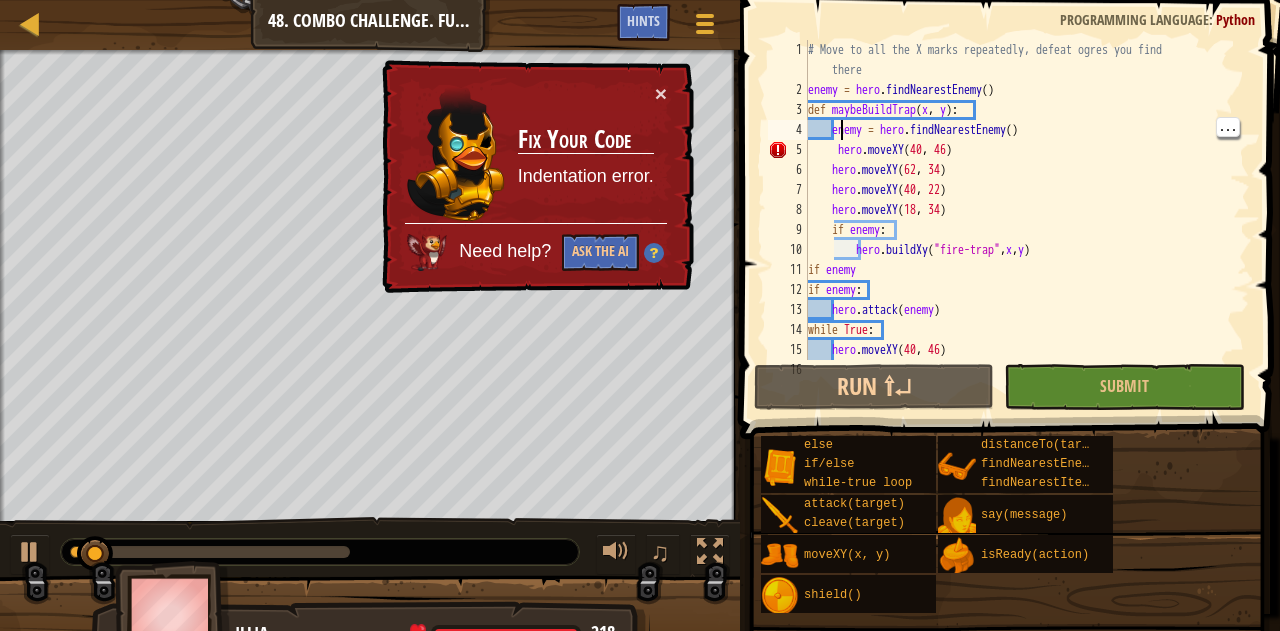 click on "hero.findNearestEnemy()" at bounding box center (1019, 230) 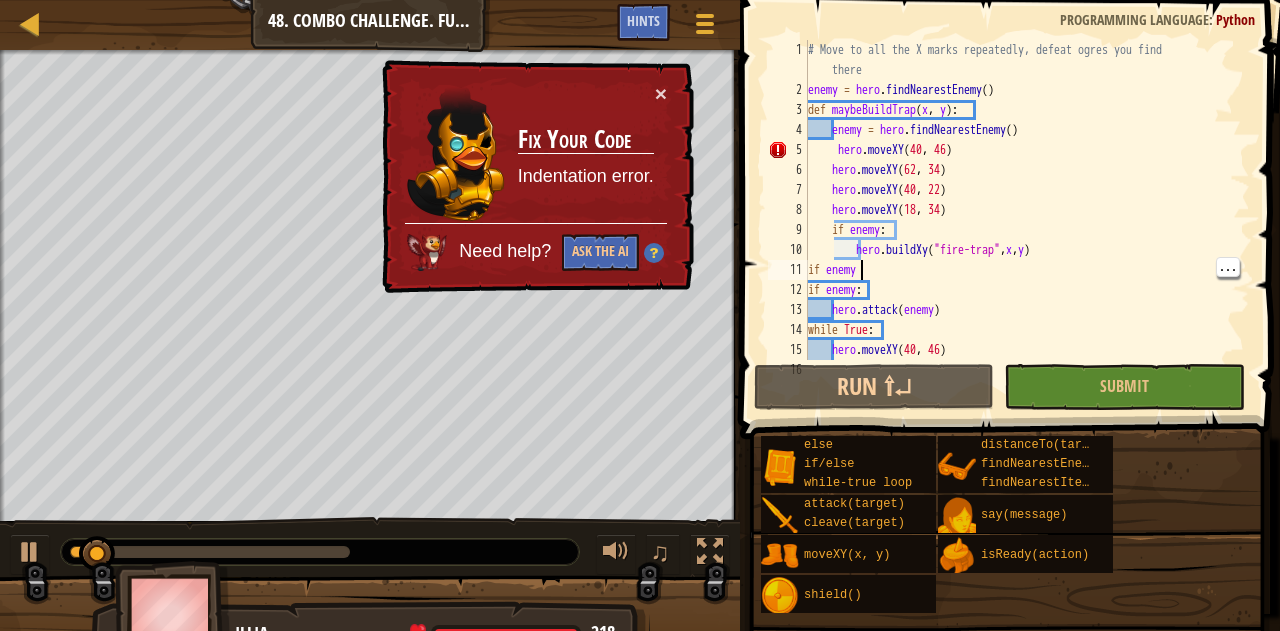 scroll, scrollTop: 9, scrollLeft: 3, axis: both 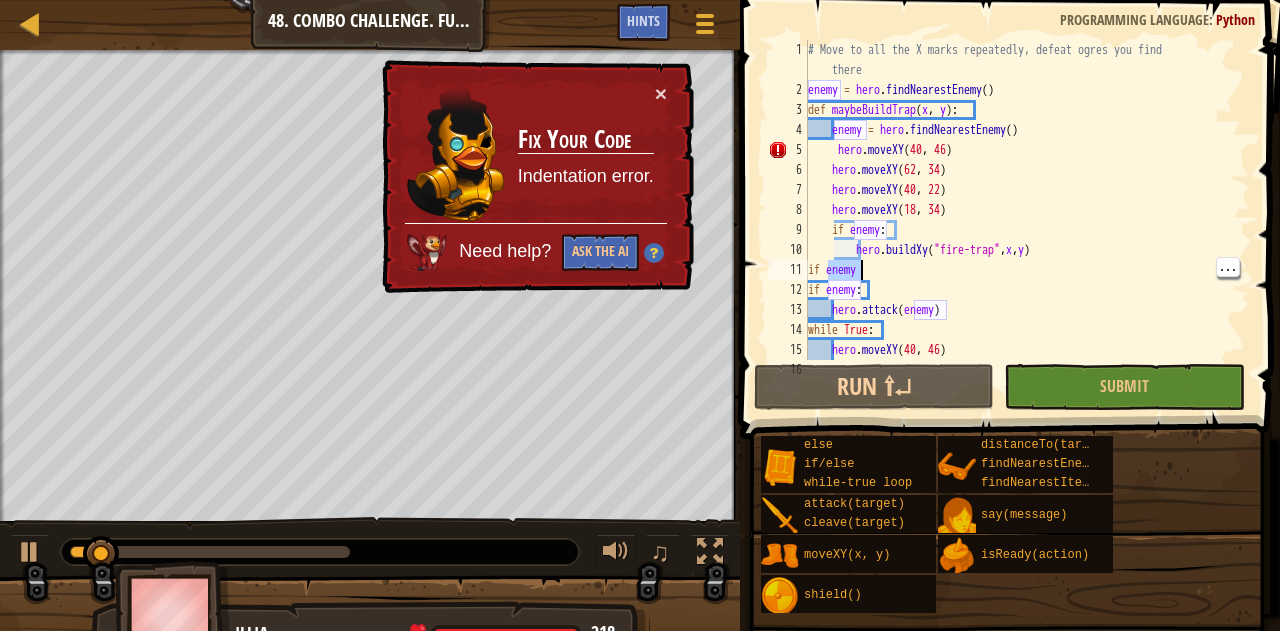click on "hero.findNearestEnemy()" at bounding box center (1019, 230) 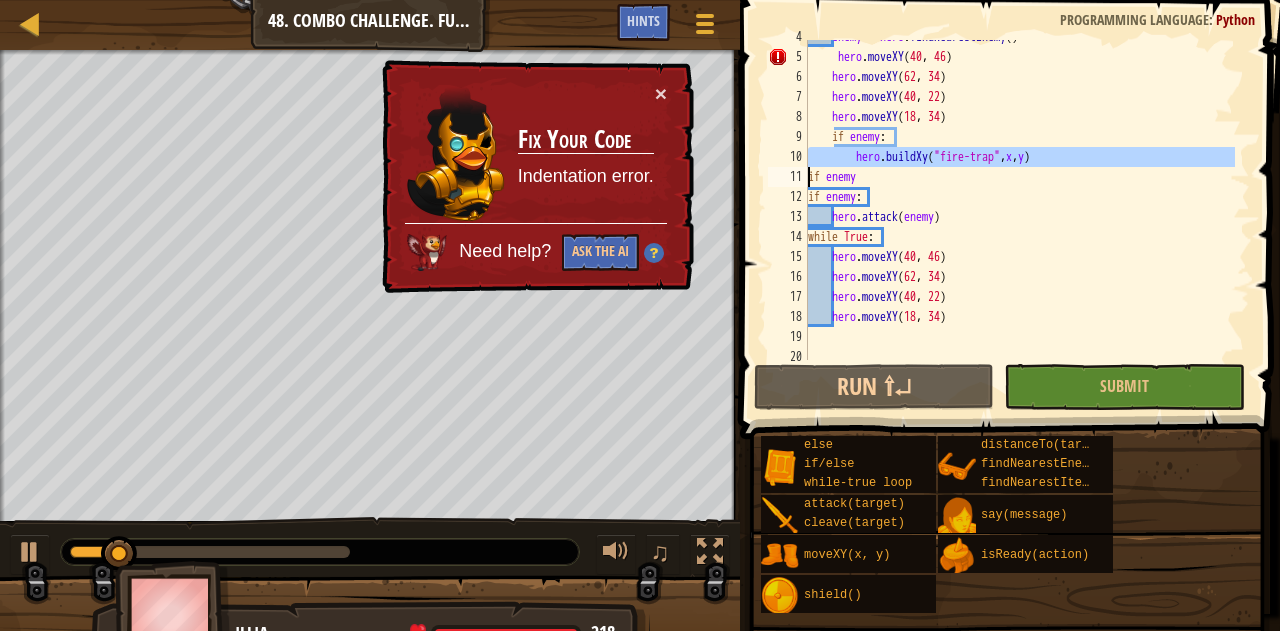 scroll, scrollTop: 92, scrollLeft: 0, axis: vertical 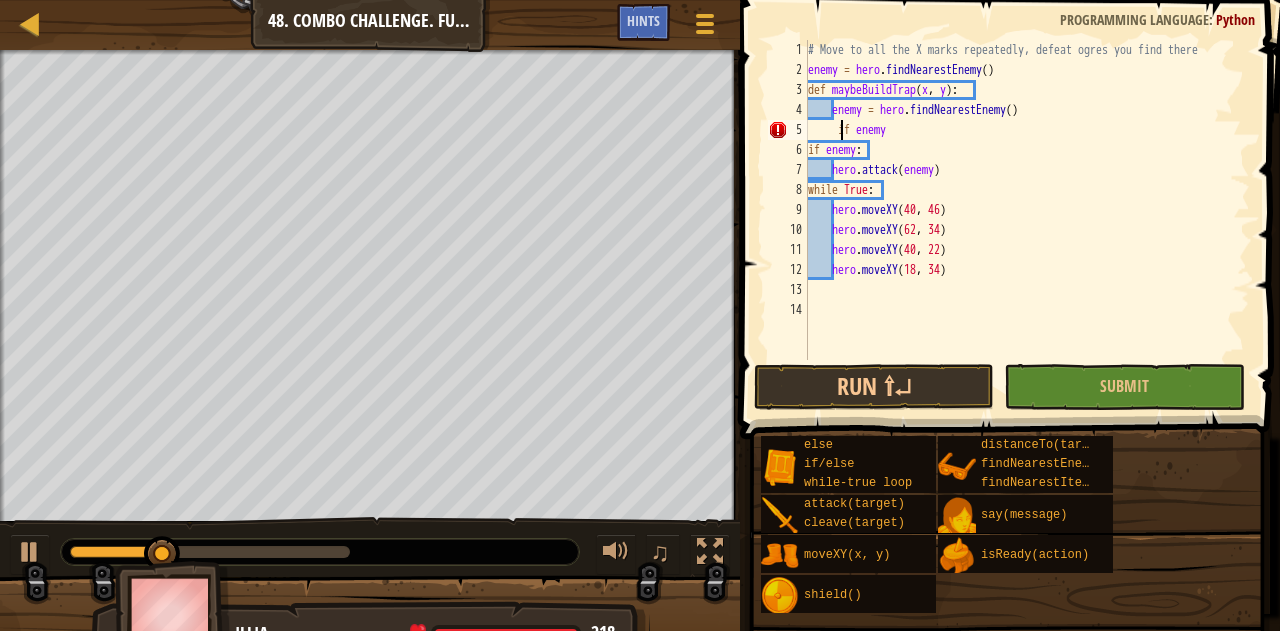 click on "# Move to all the X marks repeatedly, defeat ogres you find there enemy   =   hero . findNearestEnemy ( ) def   maybeBuildTrap ( x ,   y ) :      enemy   =   hero . findNearestEnemy ( )       if   enemy if   enemy :      hero . attack ( enemy ) while   True :      hero . moveXY ( 40 ,   46 )      hero . moveXY ( 62 ,   34 )      hero . moveXY ( 40 ,   22 )      hero . moveXY ( 18 ,   34 )" at bounding box center [1027, 220] 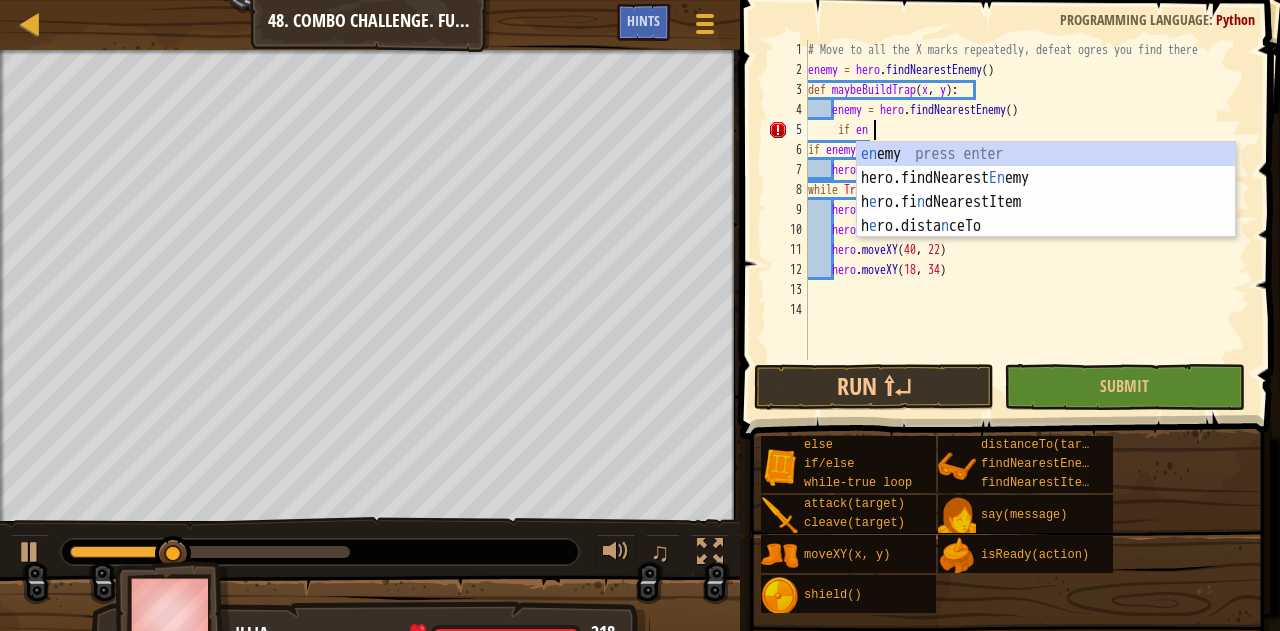 type on "i" 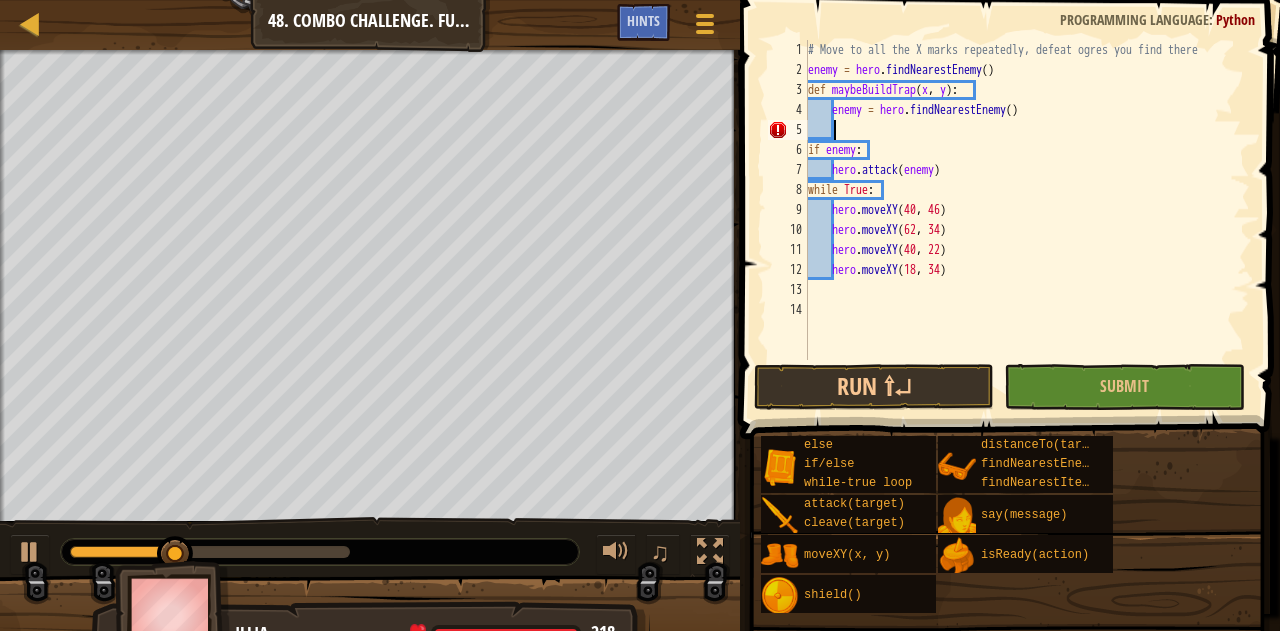 scroll, scrollTop: 9, scrollLeft: 1, axis: both 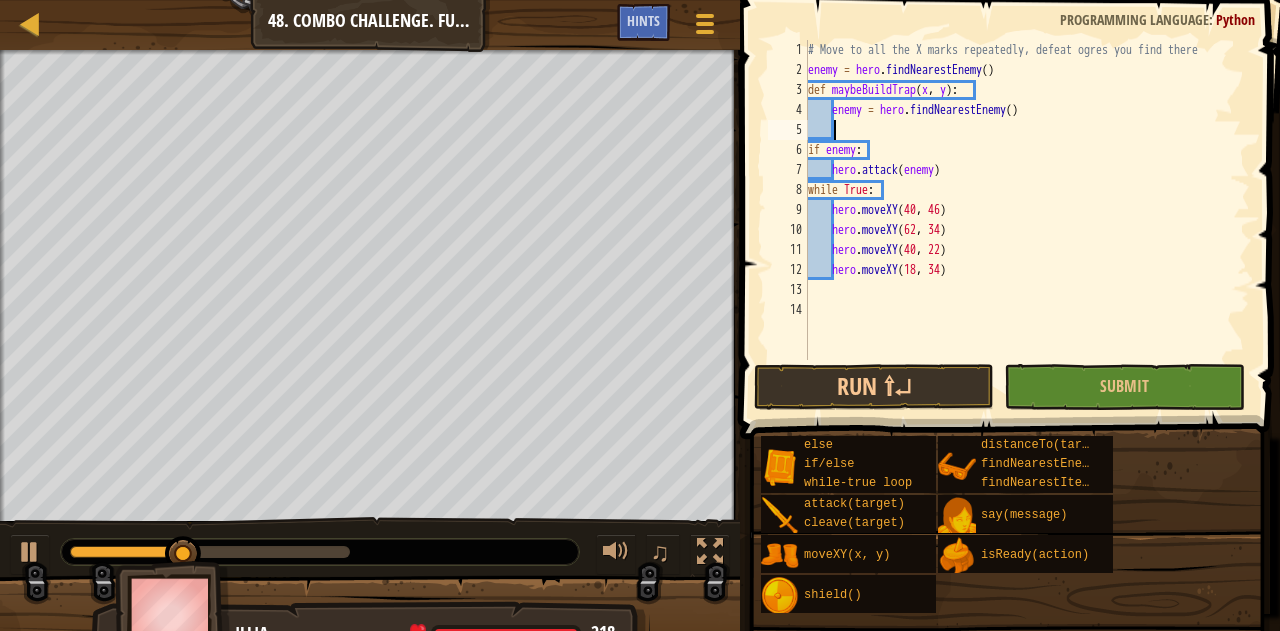 paste 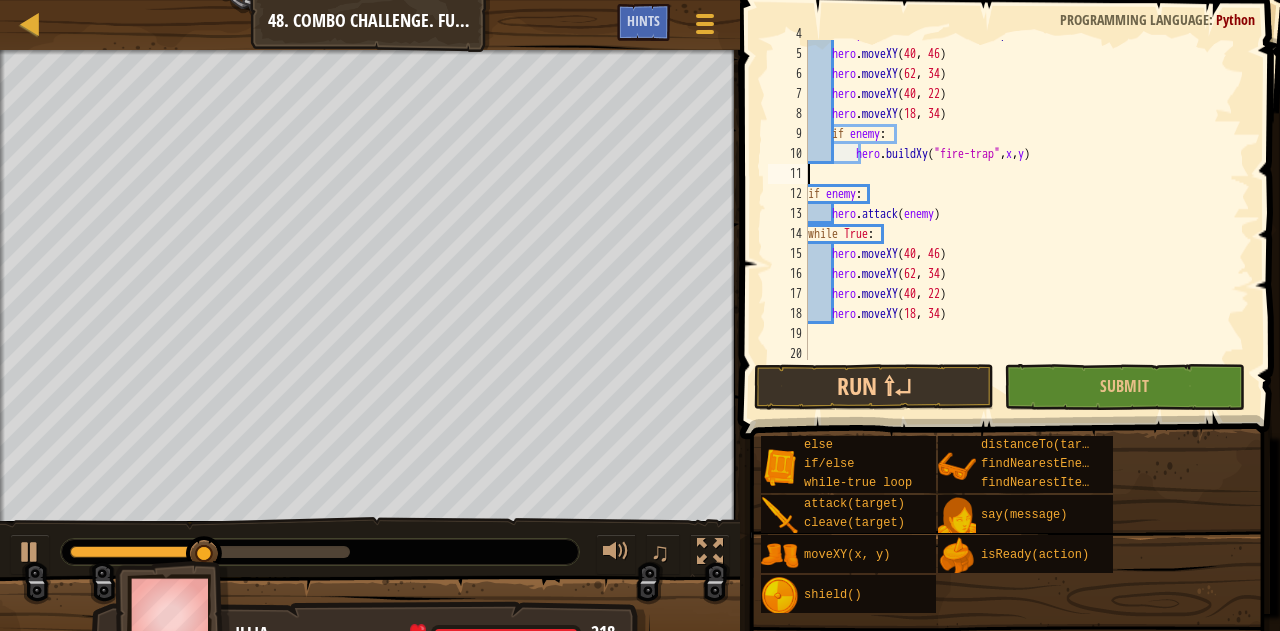 scroll, scrollTop: 100, scrollLeft: 0, axis: vertical 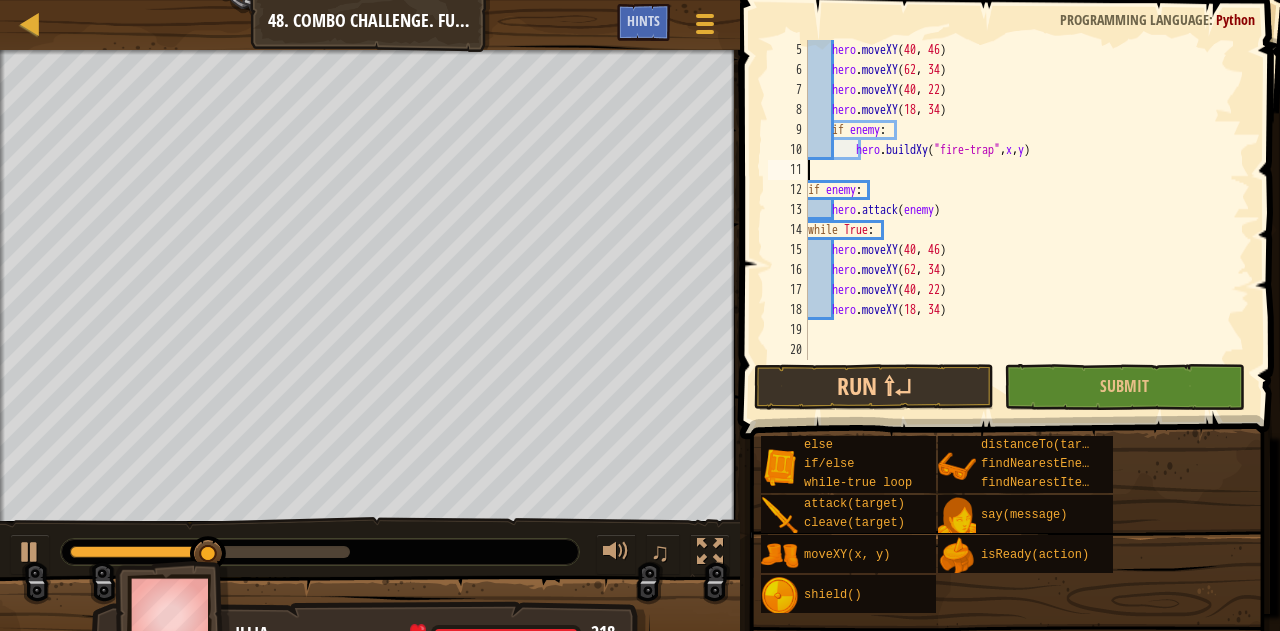 click on "hero . moveXY ( 40 ,   46 )      hero . moveXY ( 62 ,   34 )      hero . moveXY ( 40 ,   22 )      hero . moveXY ( 18 ,   34 )      if   enemy :          hero . buildXy ( "fire-trap" , x , y ) if   enemy :      hero . attack ( enemy ) while   True :      hero . moveXY ( 40 ,   46 )      hero . moveXY ( 62 ,   34 )      hero . moveXY ( 40 ,   22 )      hero . moveXY ( 18 ,   34 )" at bounding box center (1019, 220) 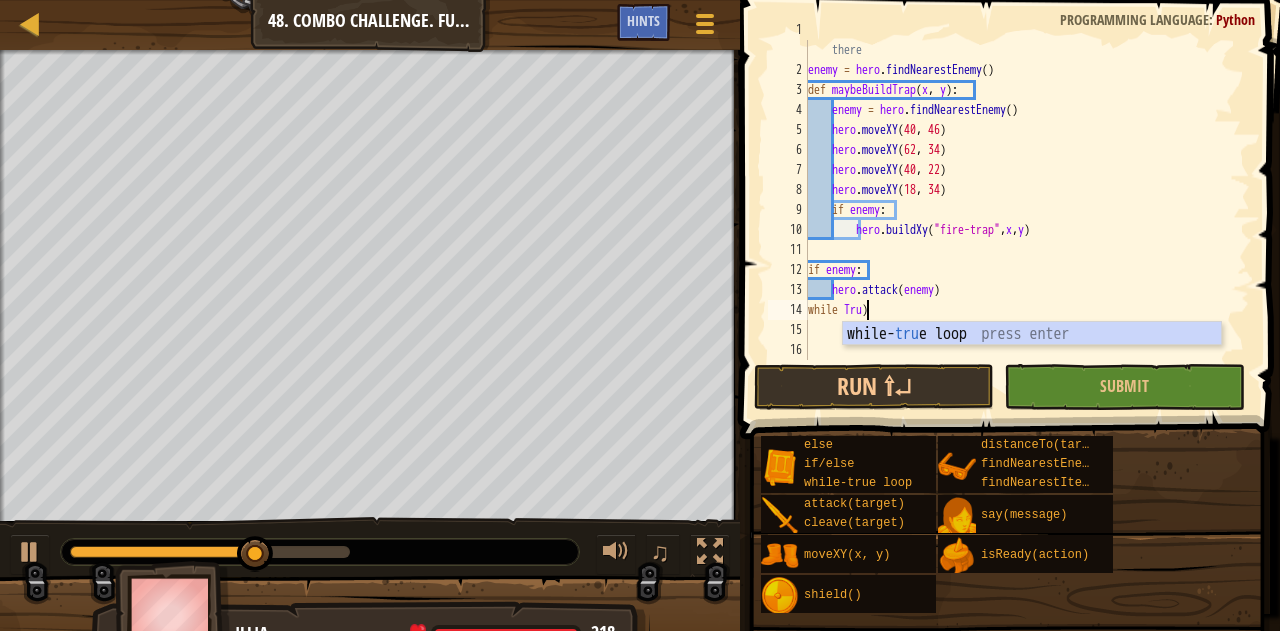 scroll, scrollTop: 20, scrollLeft: 0, axis: vertical 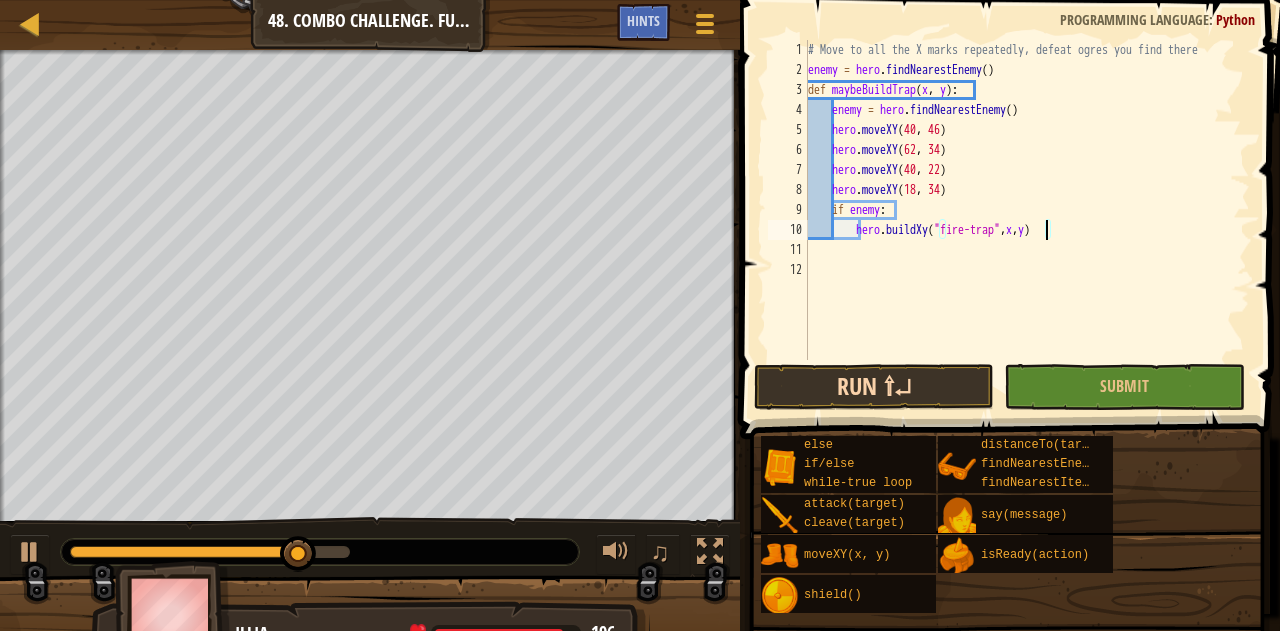 type on "hero.buildXY("fire-trap",x,y)" 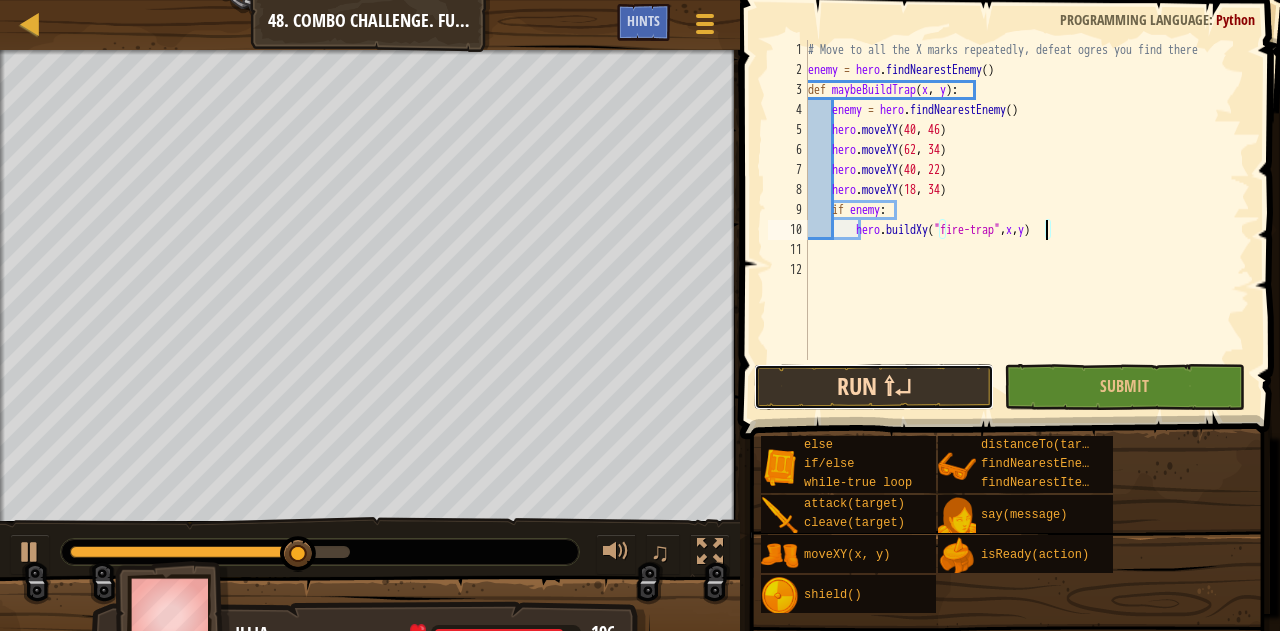 click on "Run ⇧↵" at bounding box center [874, 387] 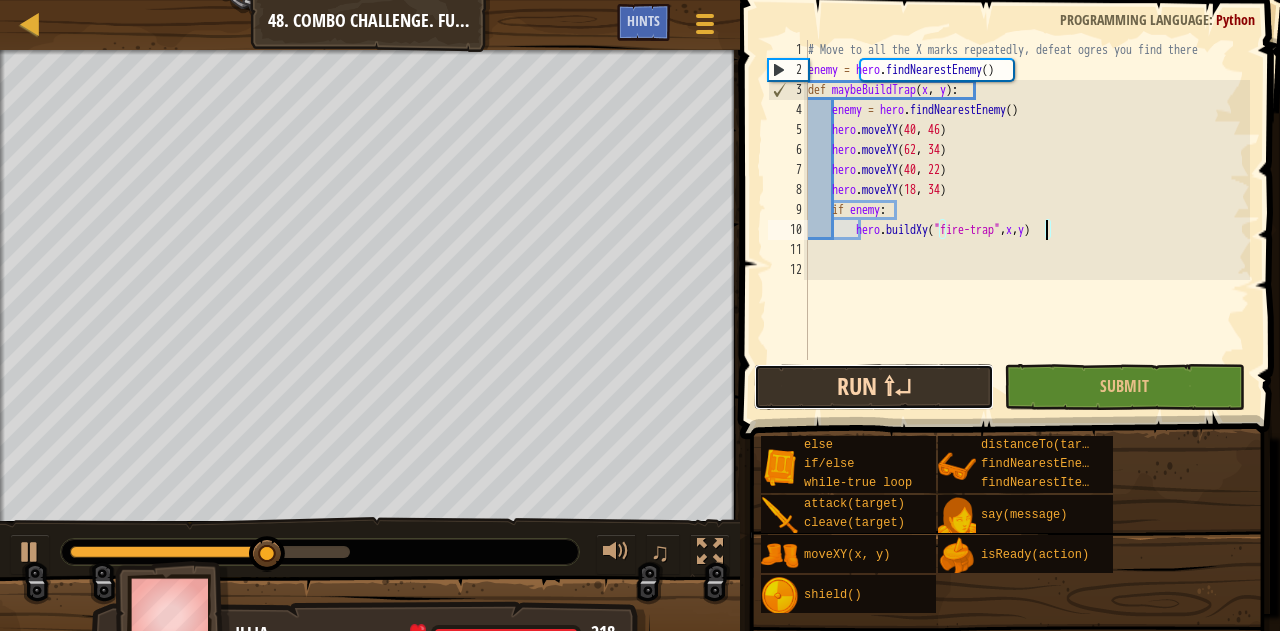 click on "Run ⇧↵" at bounding box center (874, 387) 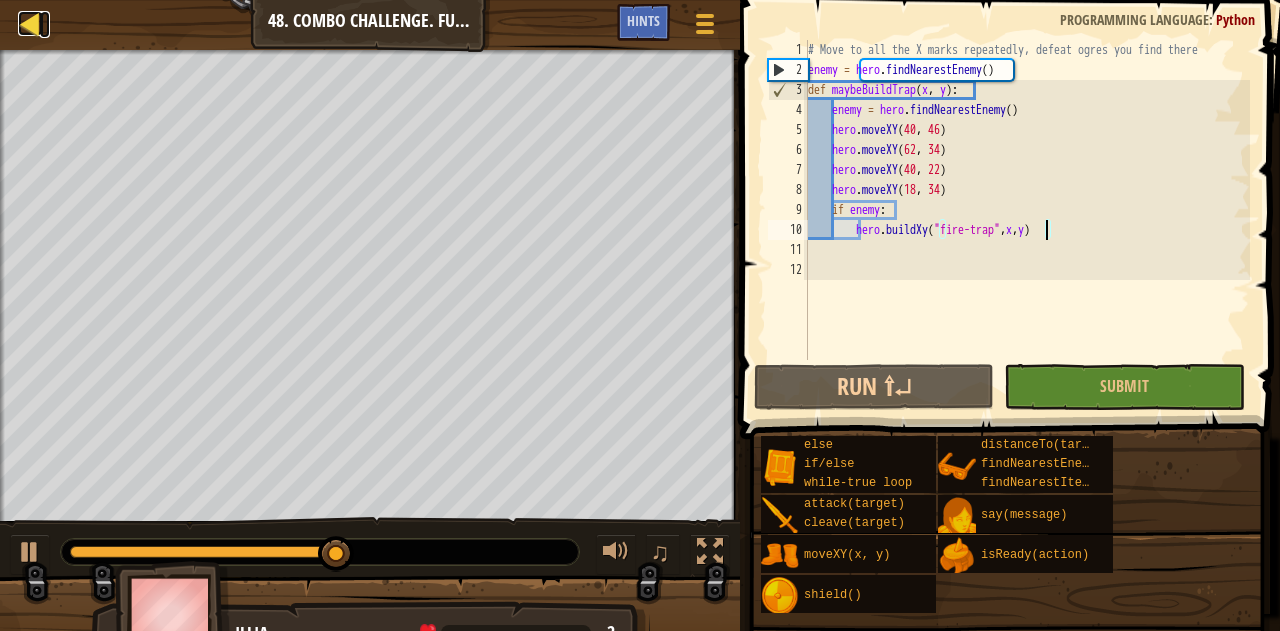 click at bounding box center [30, 23] 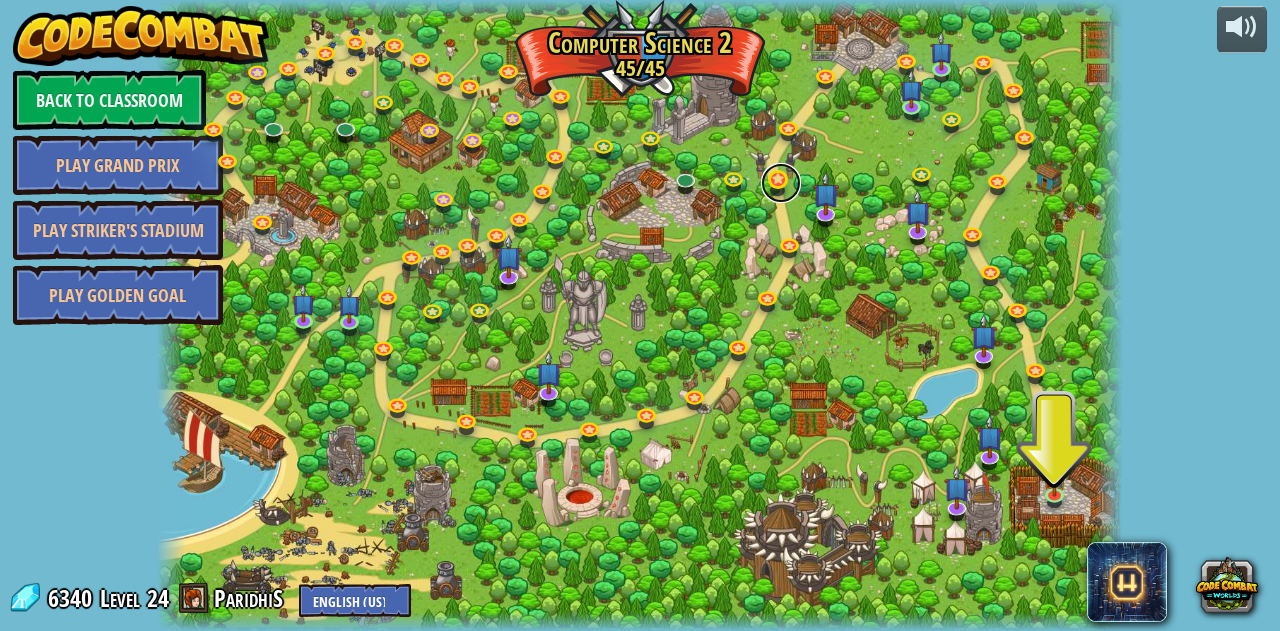 click at bounding box center [781, 183] 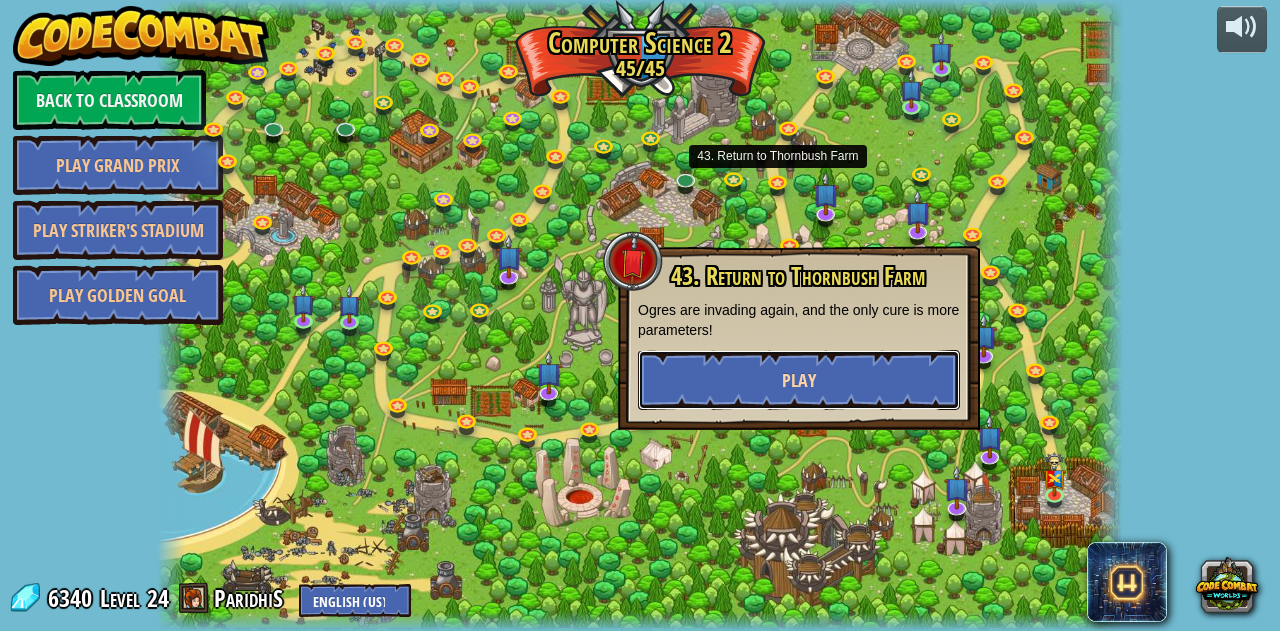click on "Play" at bounding box center [799, 380] 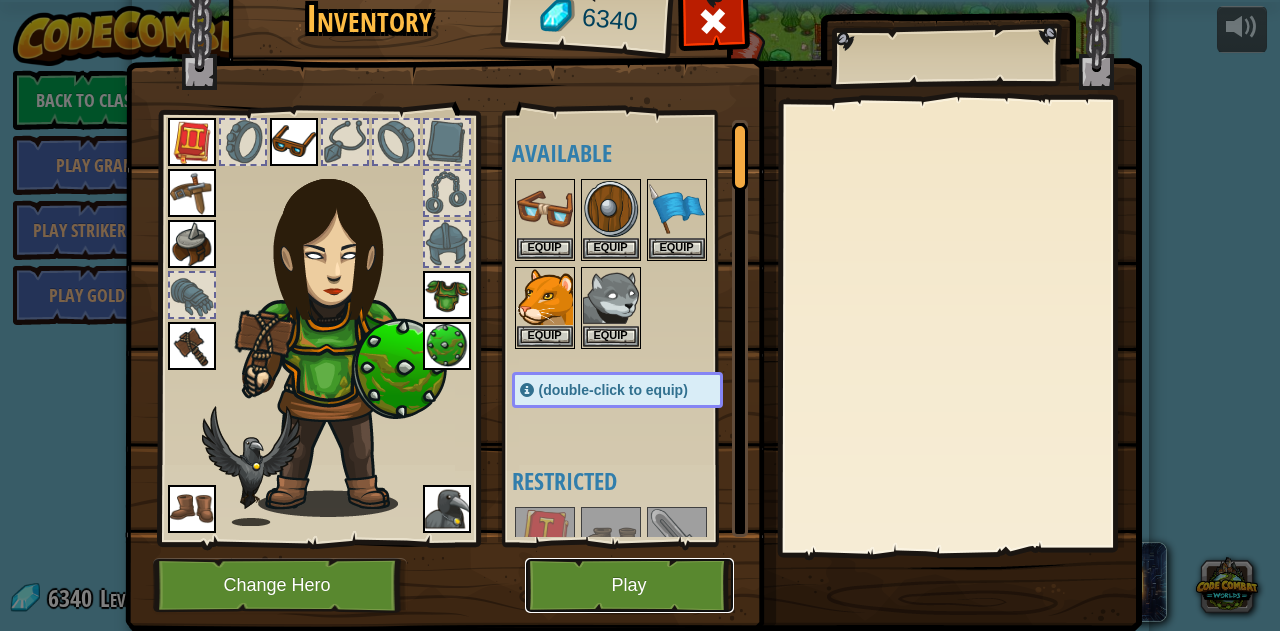 click on "Play" at bounding box center [629, 585] 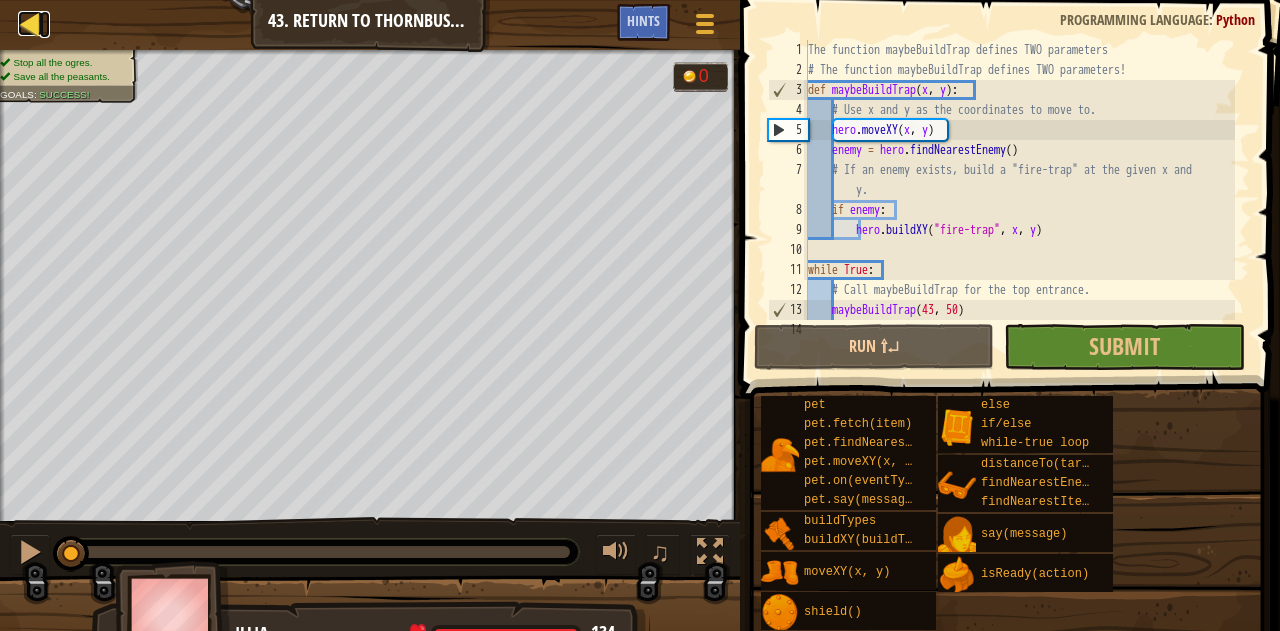 click on "Map" at bounding box center [45, 24] 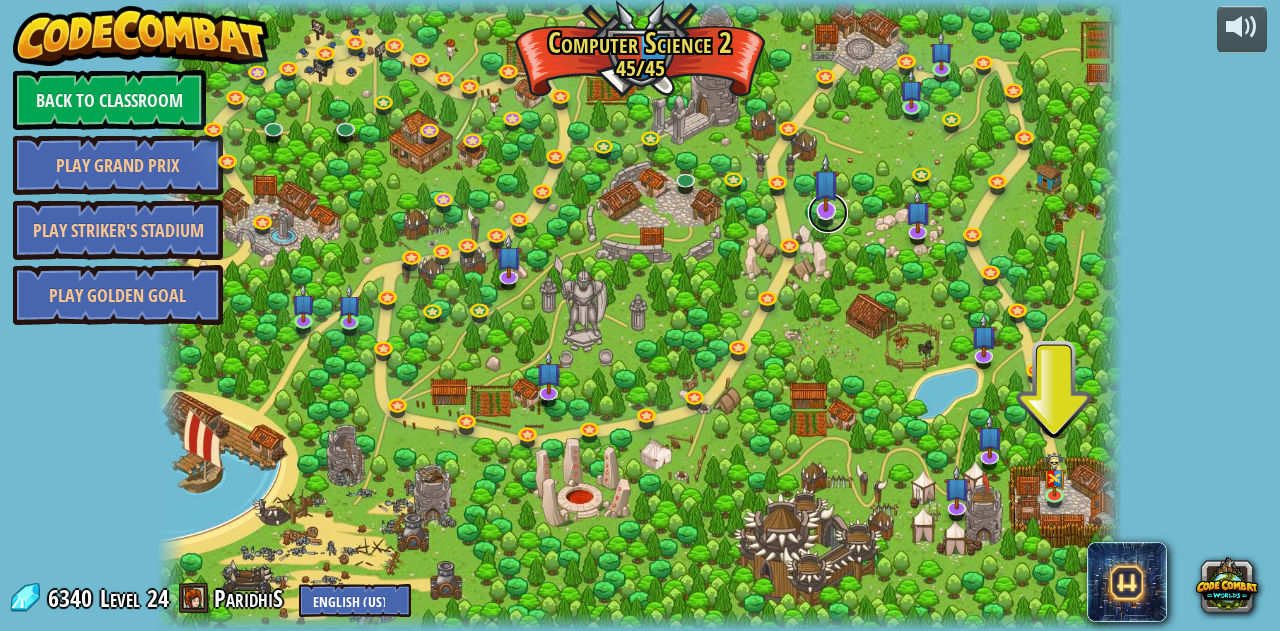 click at bounding box center [828, 213] 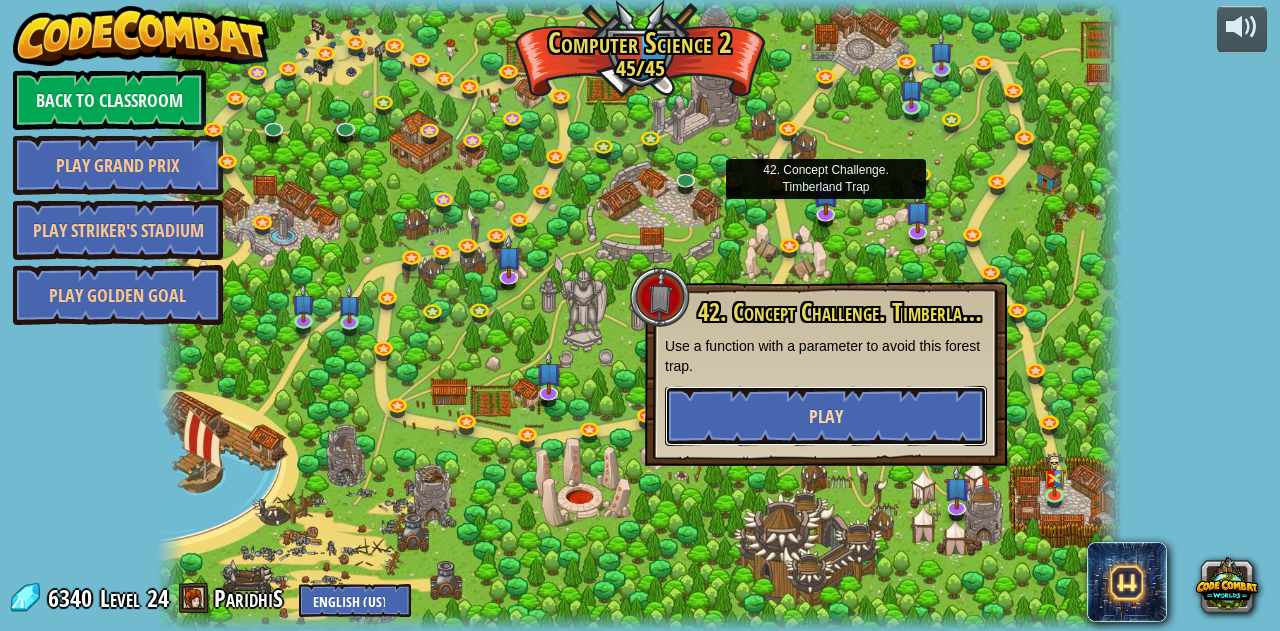 click on "Play" at bounding box center [826, 416] 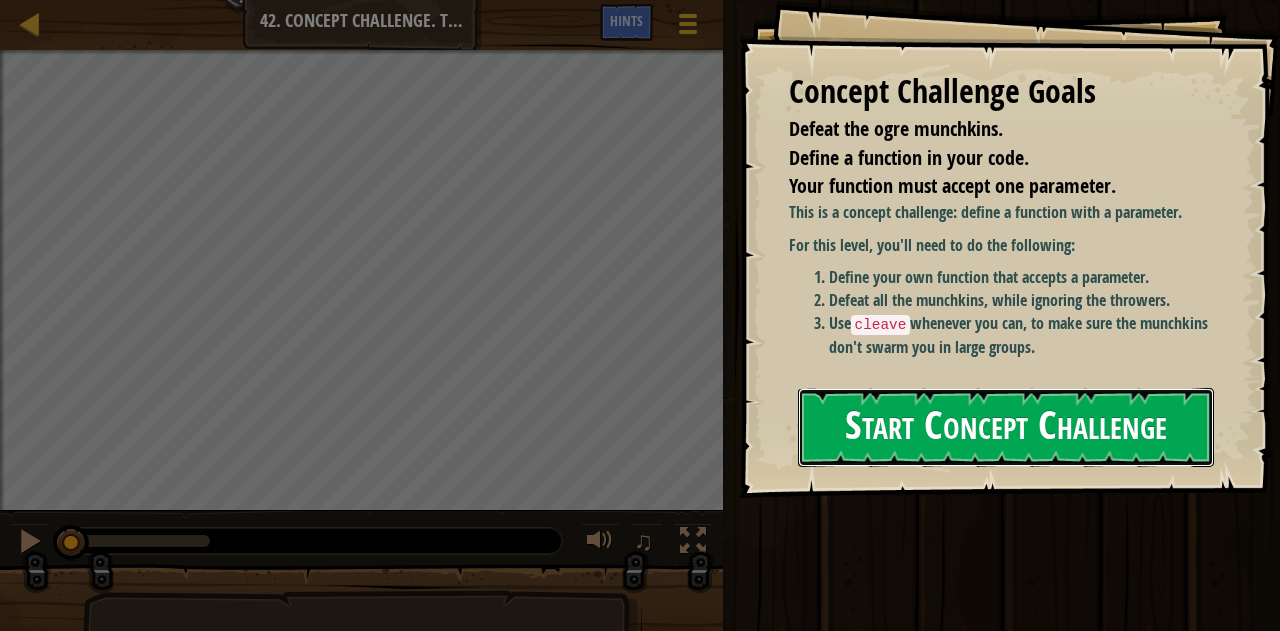 click on "Start Concept Challenge" at bounding box center (1006, 427) 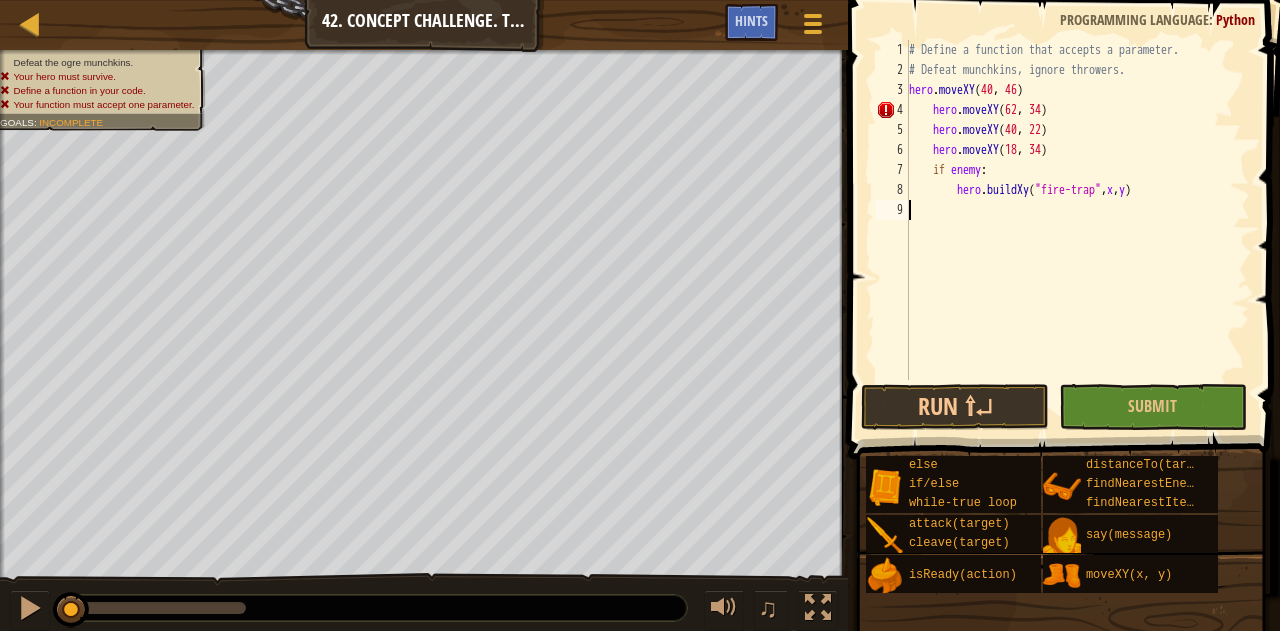 click on "# Define a function that accepts a parameter. # Defeat munchkins, ignore throwers. hero . moveXY ( 40 ,   46 )      hero . moveXY ( 62 ,   34 )      hero . moveXY ( 40 ,   22 )      hero . moveXY ( 18 ,   34 )      if   enemy :          hero . buildXy ( "fire-trap" , x , y )" at bounding box center [1077, 230] 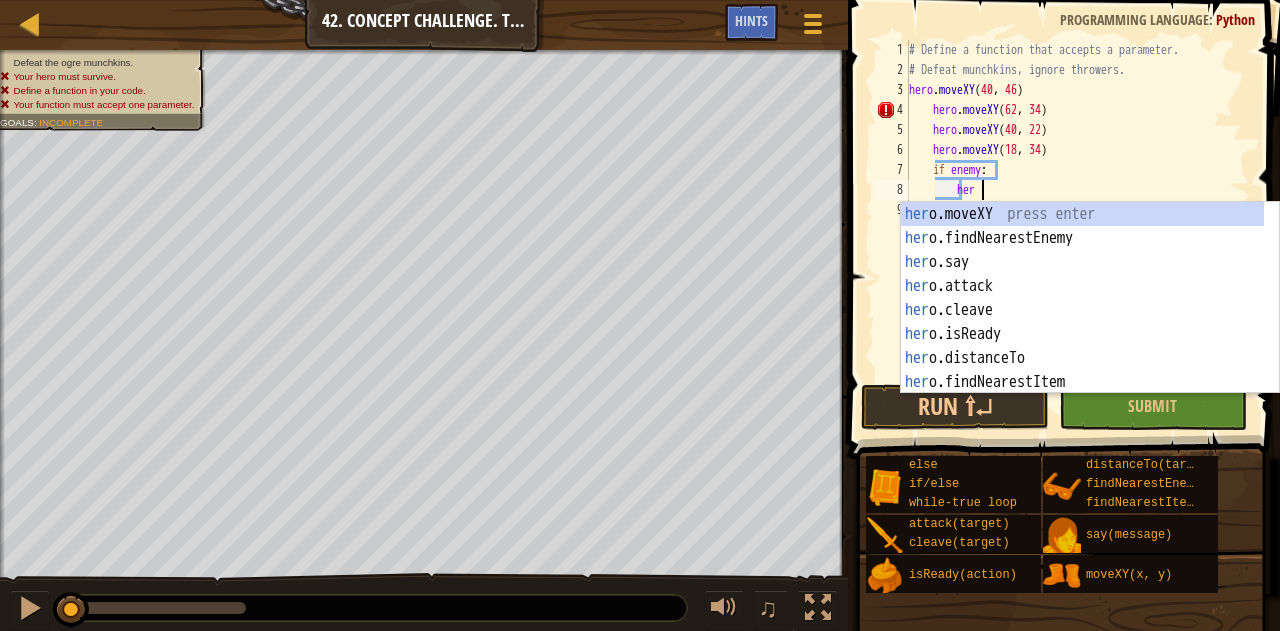 type on "h" 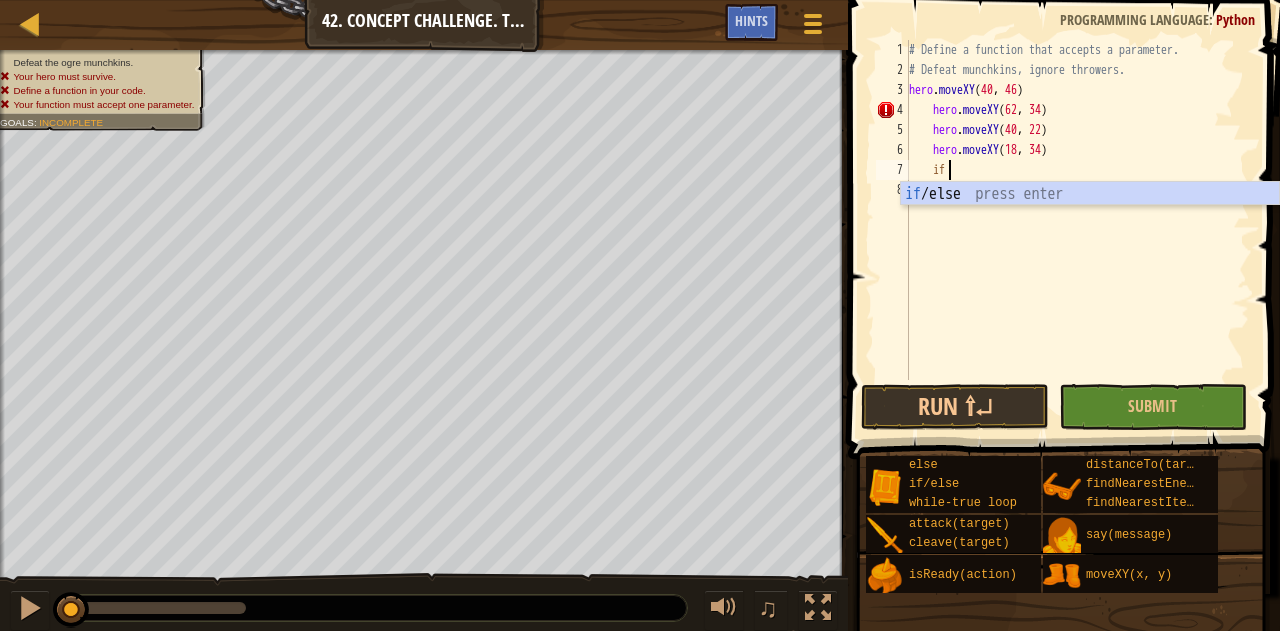 type on "i" 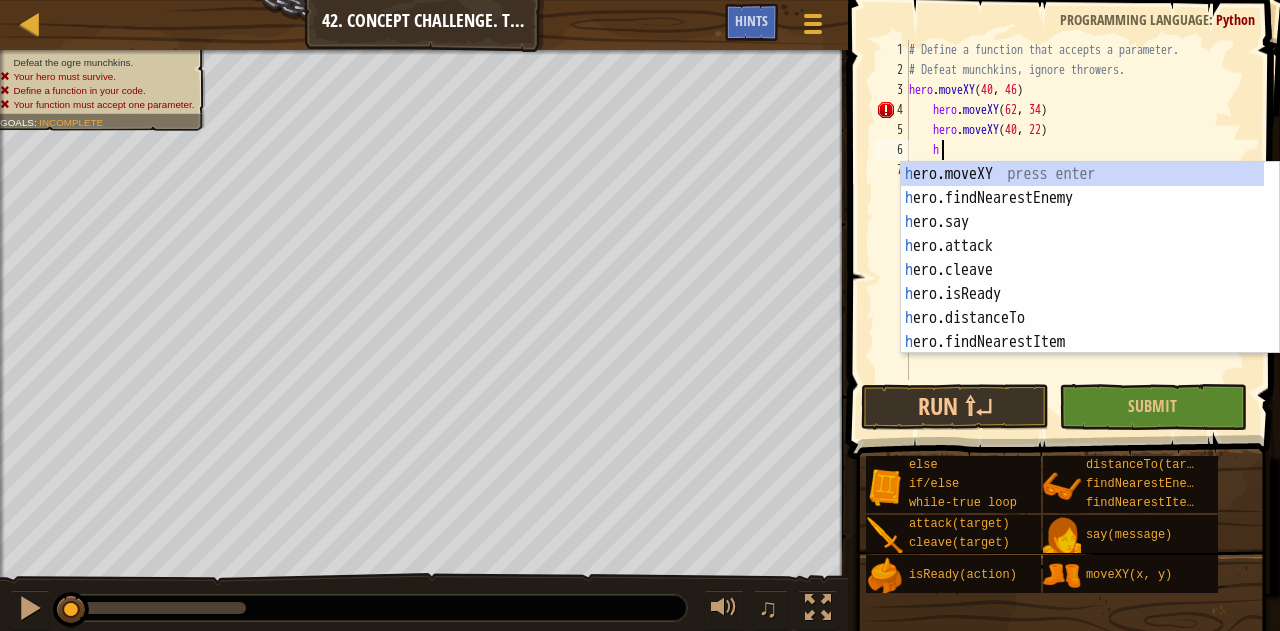 type on "h" 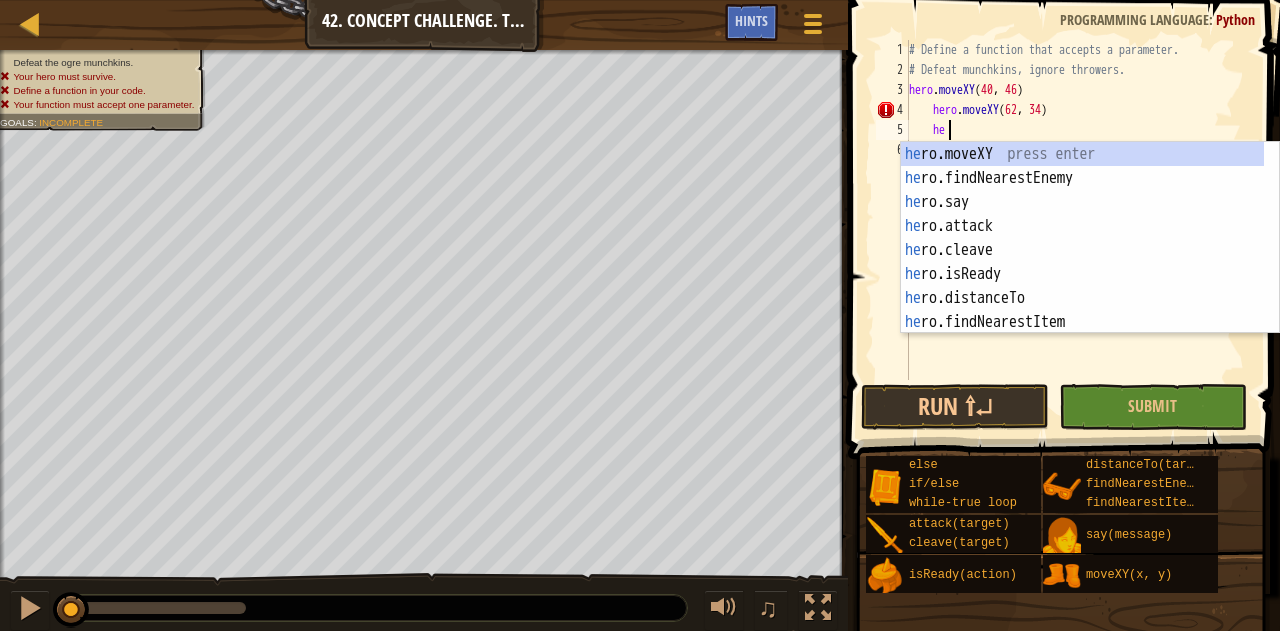type on "h" 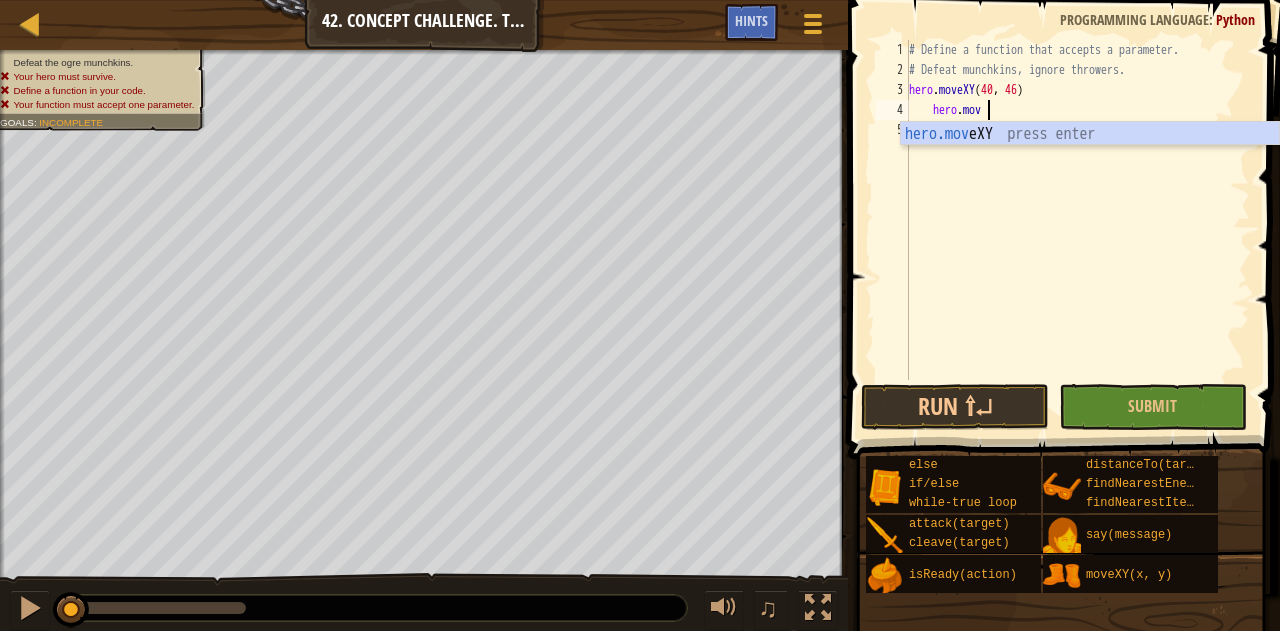 type on "h" 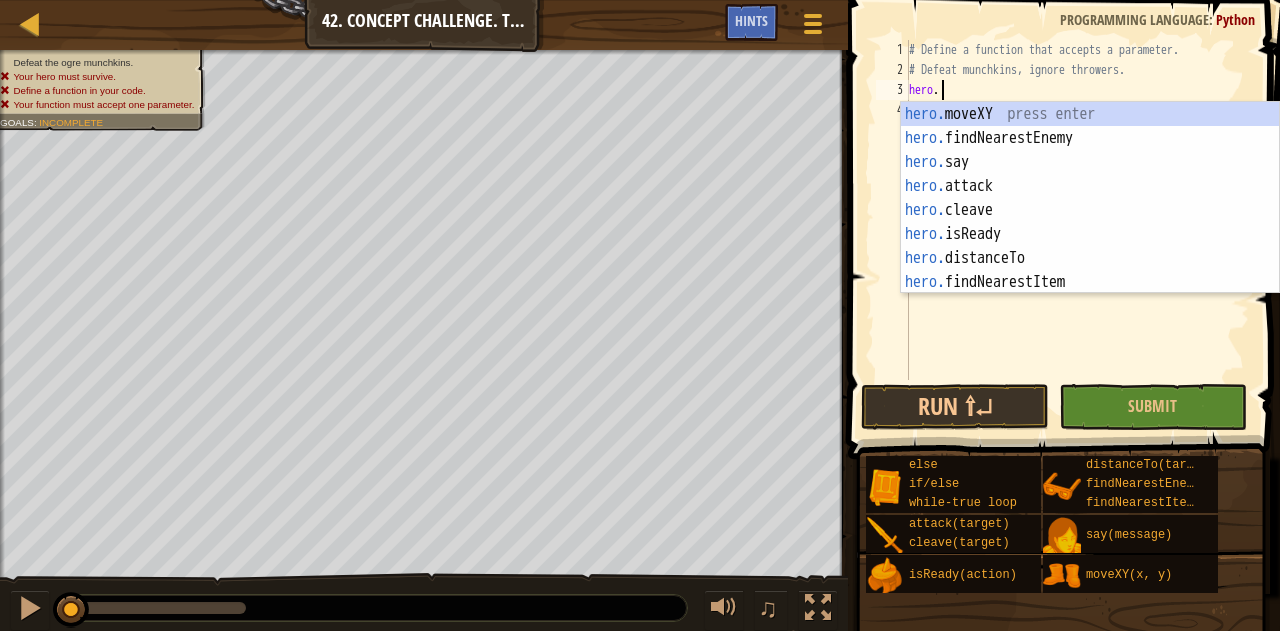 type on "h" 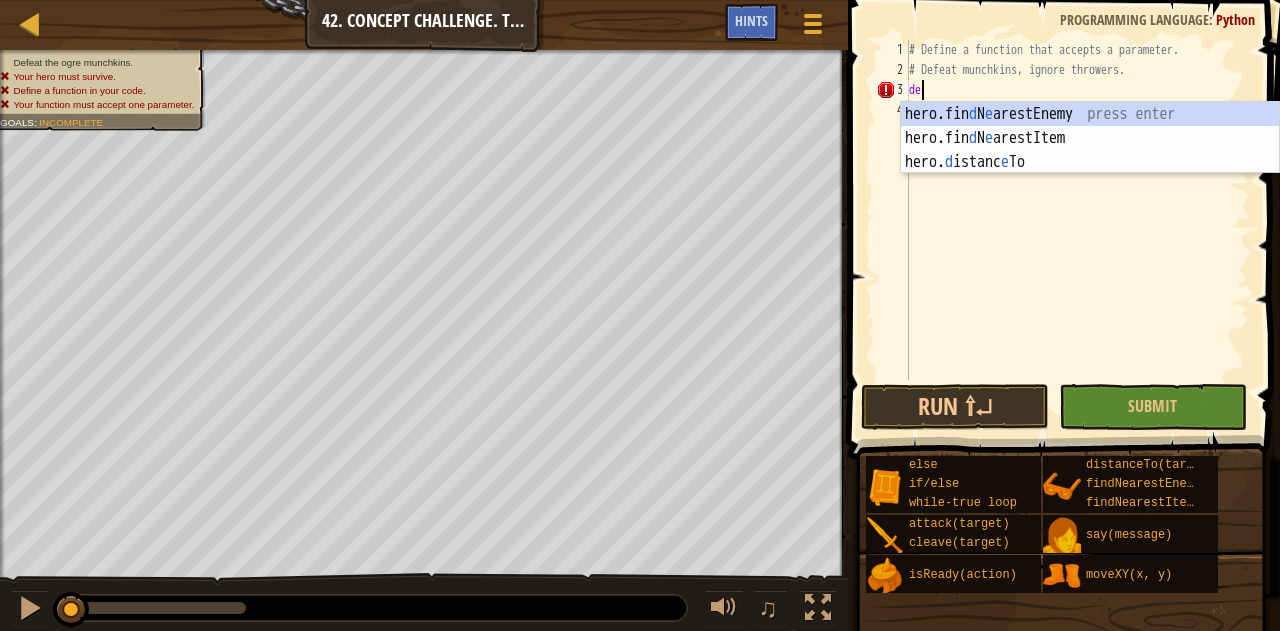 scroll, scrollTop: 9, scrollLeft: 0, axis: vertical 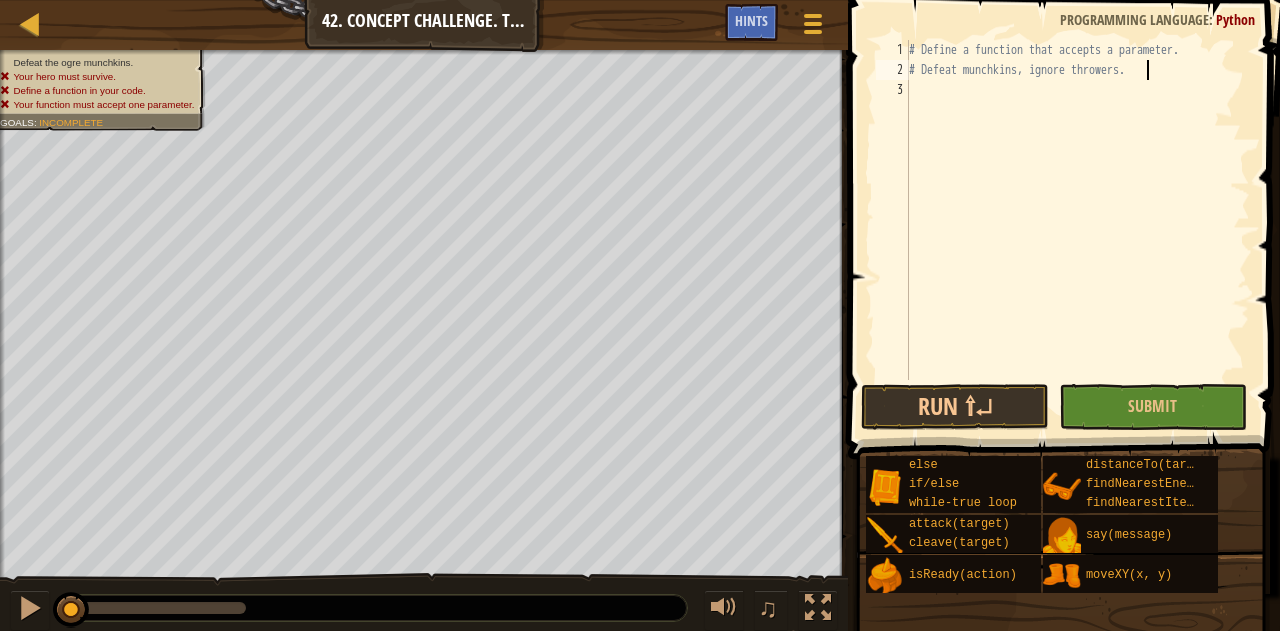 type on "throwers" 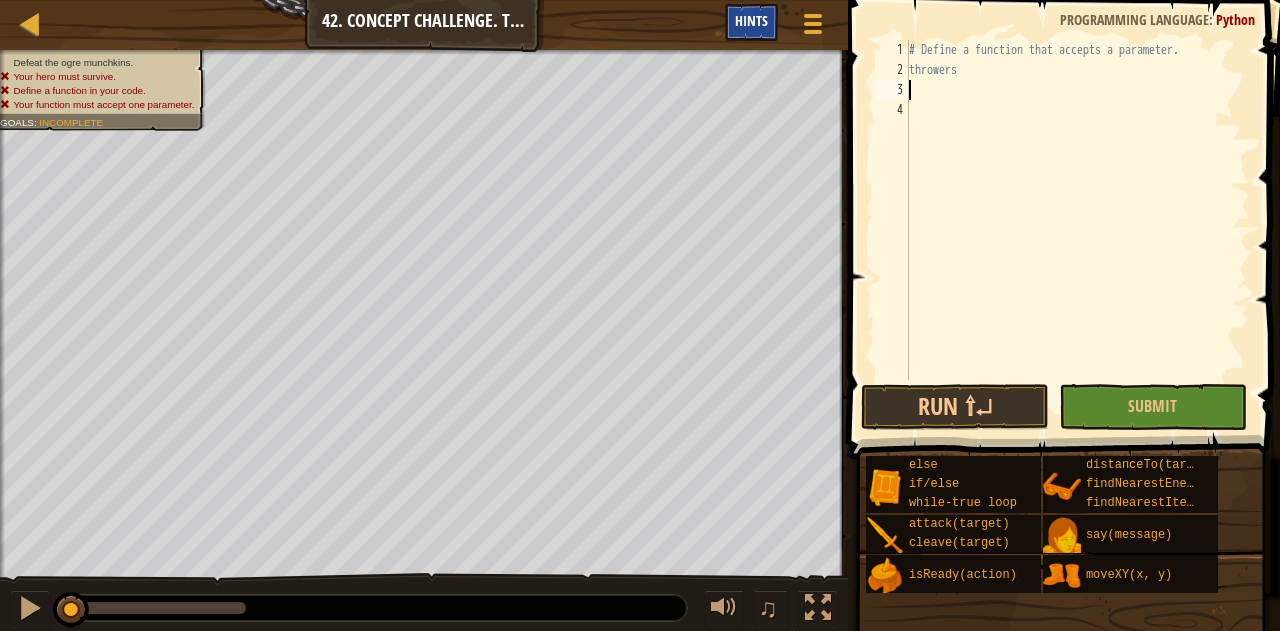 click on "Hints" at bounding box center [751, 22] 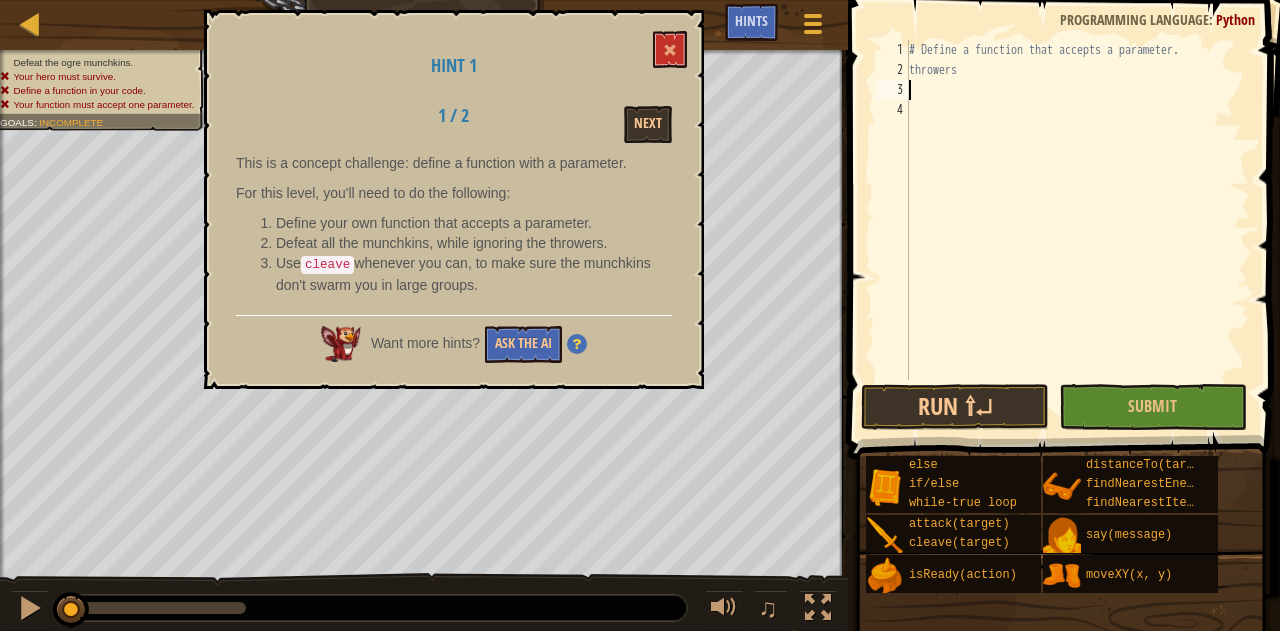 click on "def cleaveWhenClose(target):" at bounding box center [1077, 230] 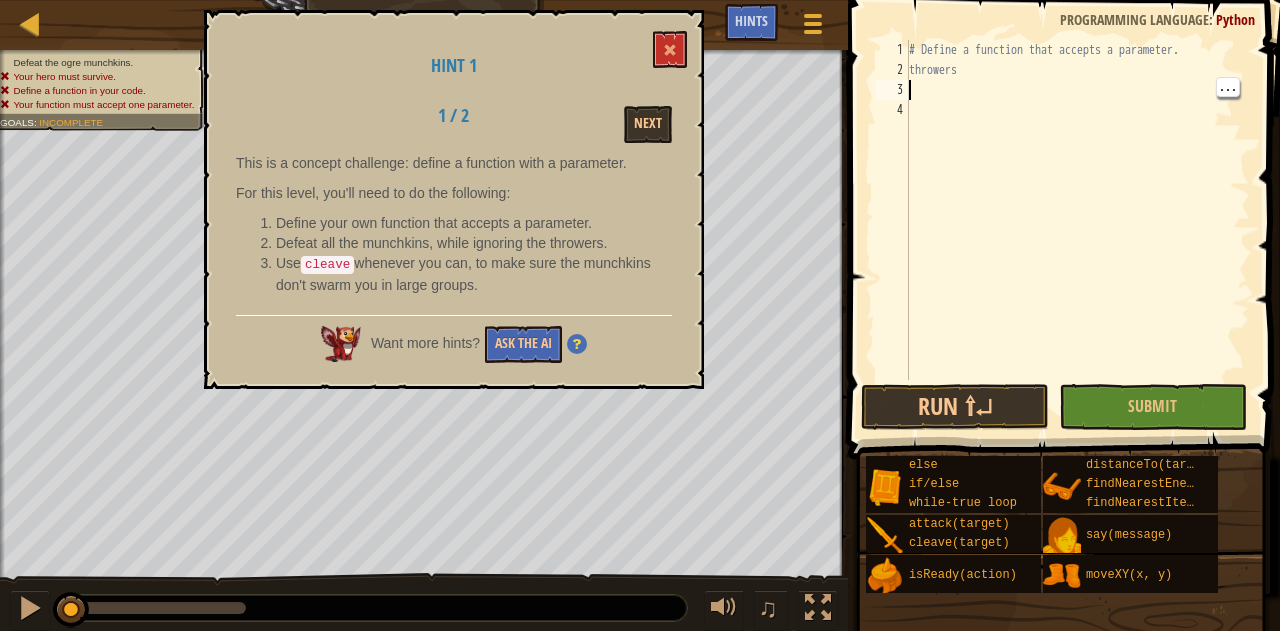 click on "def cleaveWhenClose(target):" at bounding box center [1077, 230] 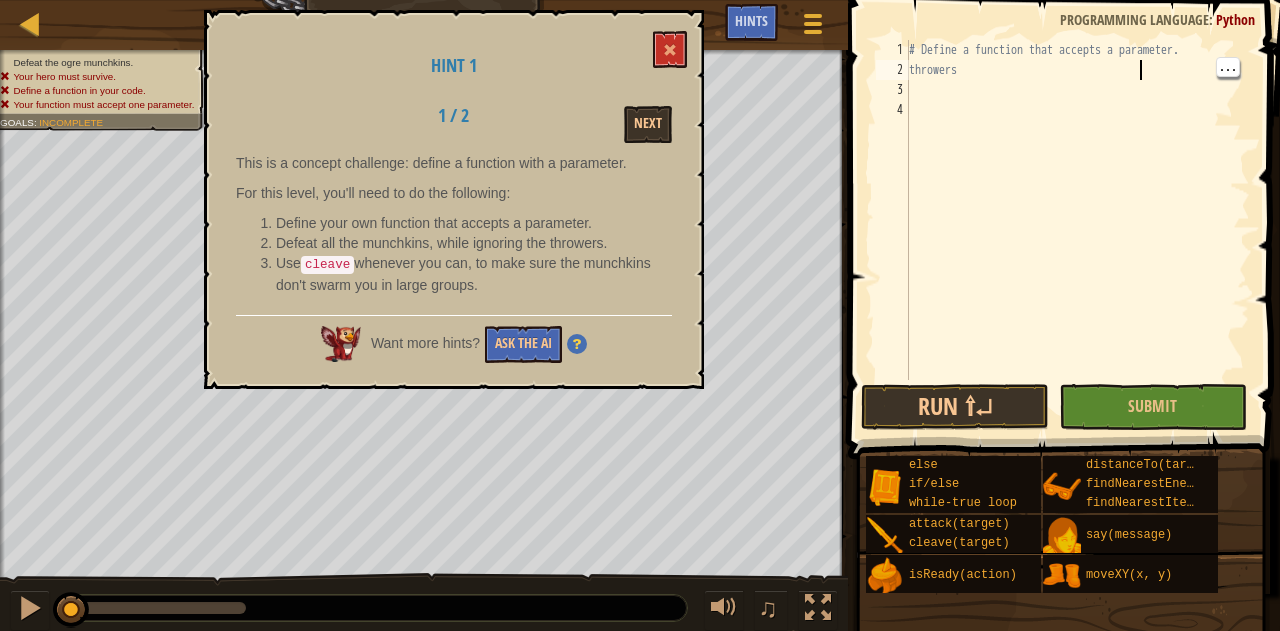 click on "def cleaveWhenClose(target):" at bounding box center [1077, 230] 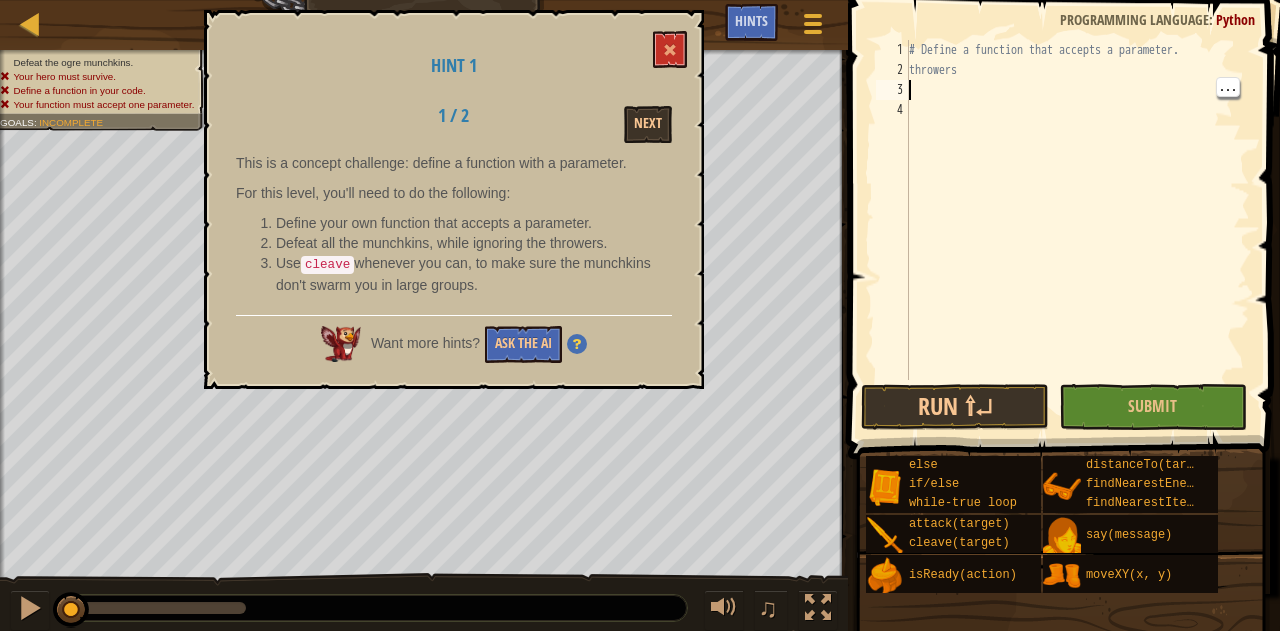 click on "def cleaveWhenClose(target):" at bounding box center (1077, 230) 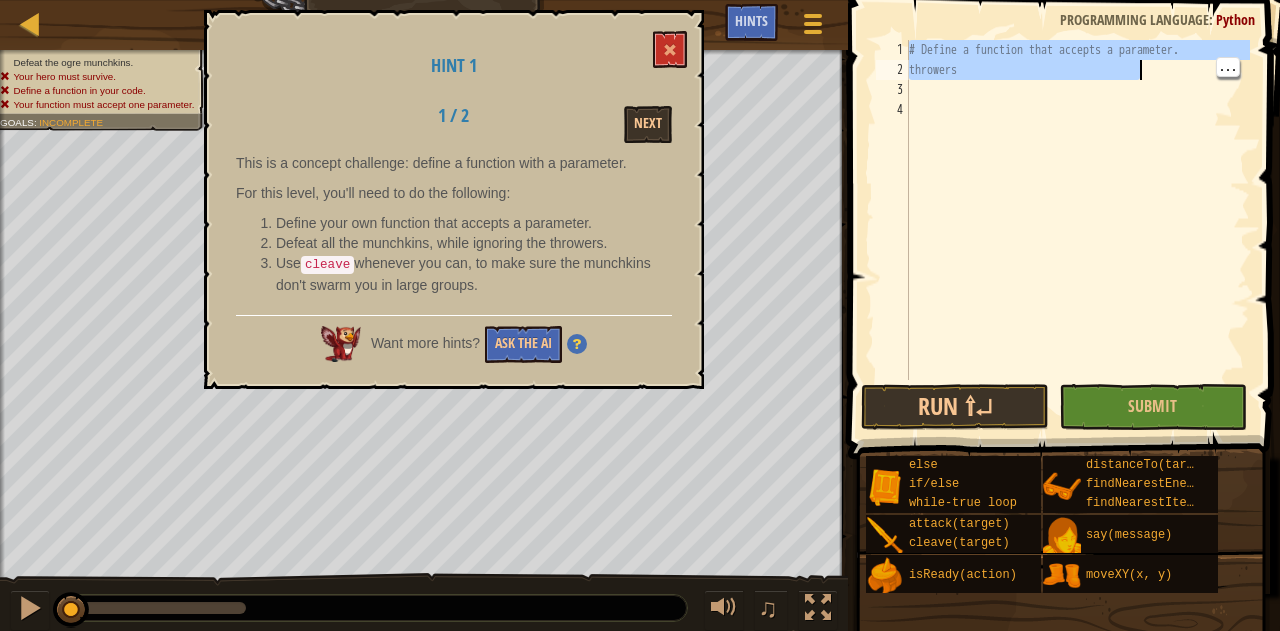 type on "# Define a function that accepts a parameter. # Defeat munchkins, ignore throwers def   cleaveWhenClose ( target ) :   # Add this line      if   hero . distanceTo ( target )   <   5 :          if   hero . isReady ( "cleave" ) :              hero . cleave ( target )" 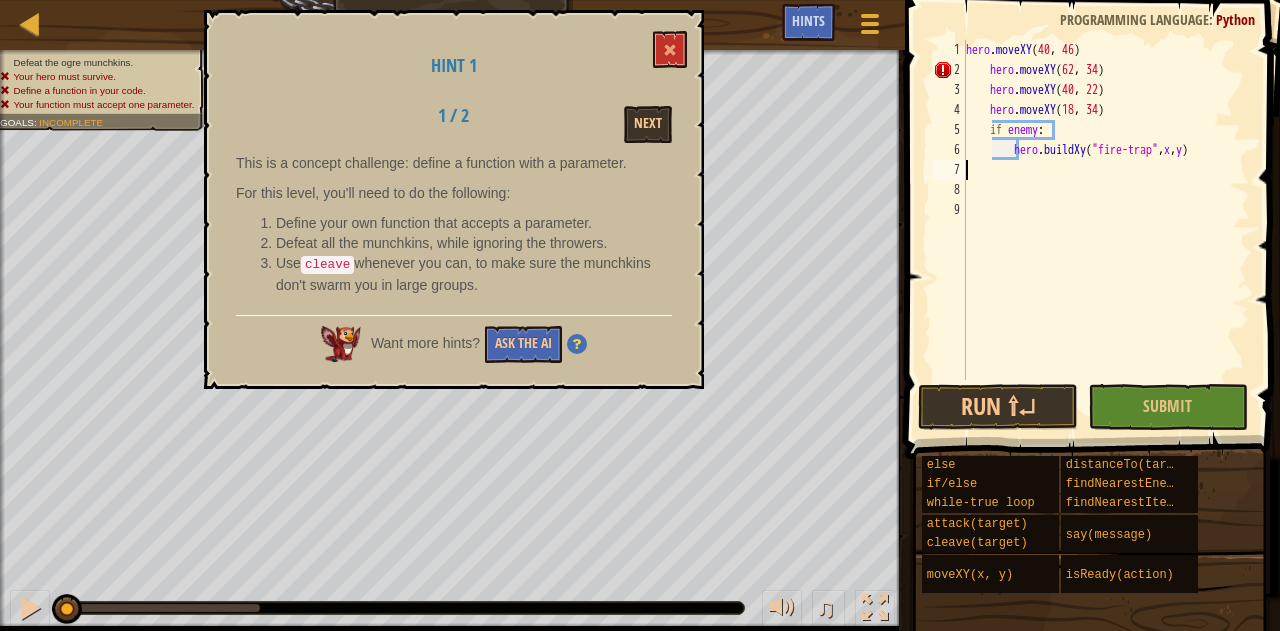 type on "# Define a function that accepts a parameter. # Defeat munchkins, ignore throwers def   cleaveWhenClose ( target ) :   # Add this line      if   hero . distanceTo ( target )   <   5 :          if   hero . isReady ( "cleave" ) :              hero . cleave ( target )" 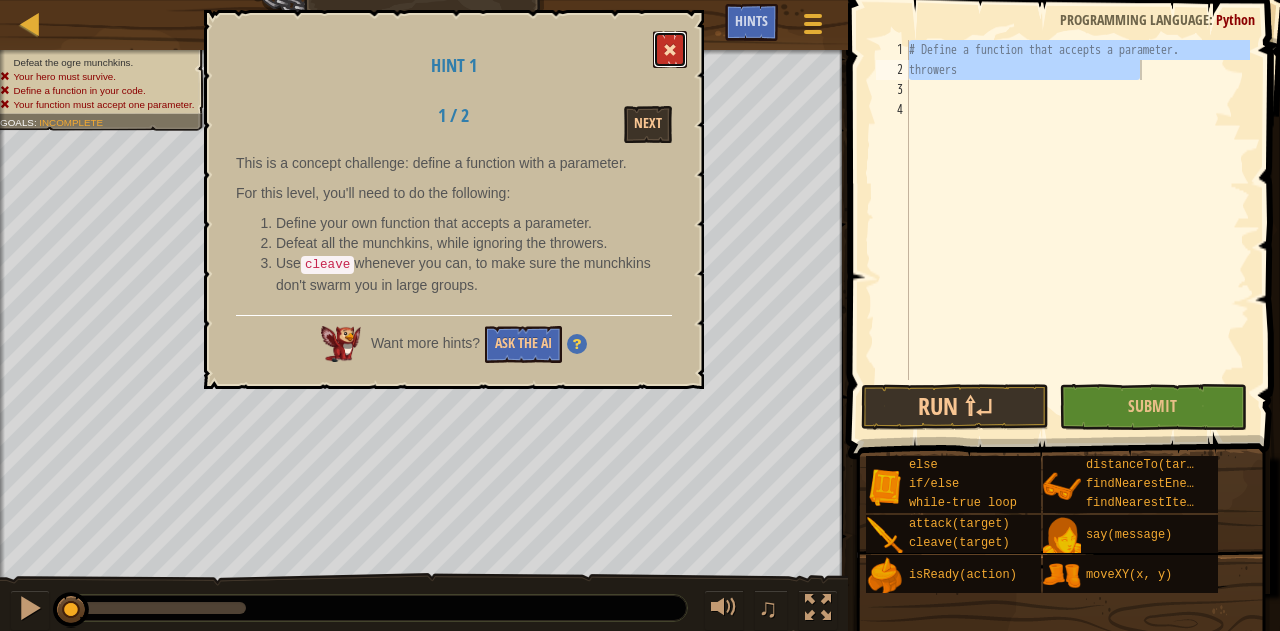 click at bounding box center (670, 49) 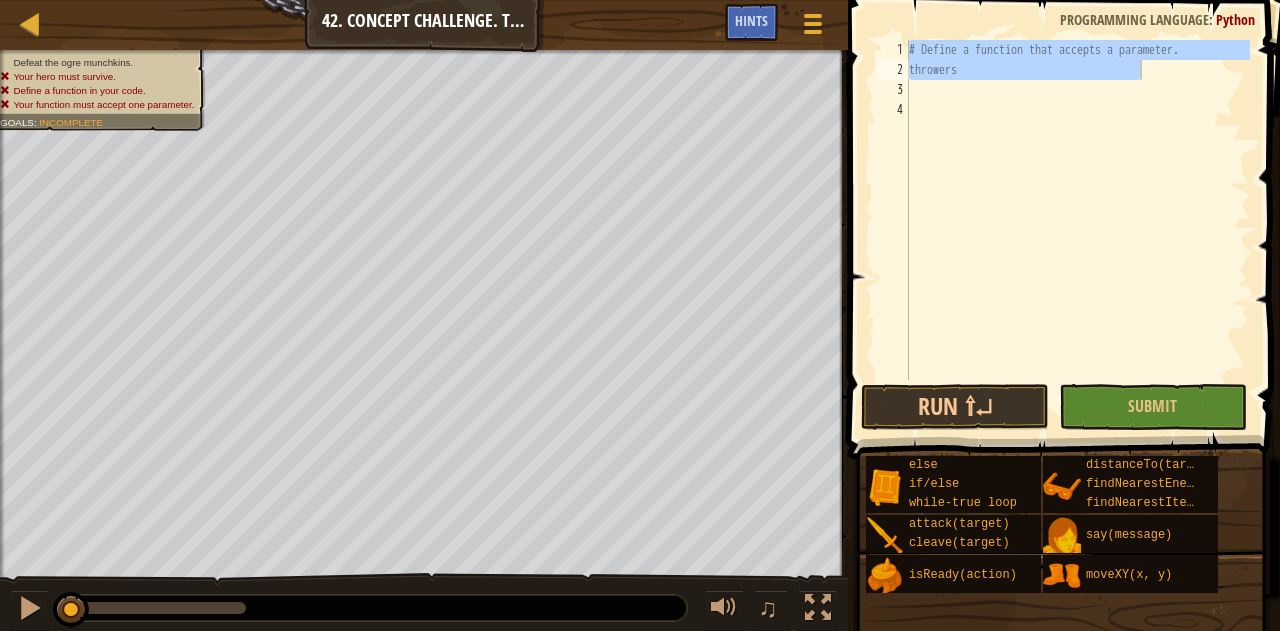 click on "def cleaveWhenClose(target):" at bounding box center (1077, 230) 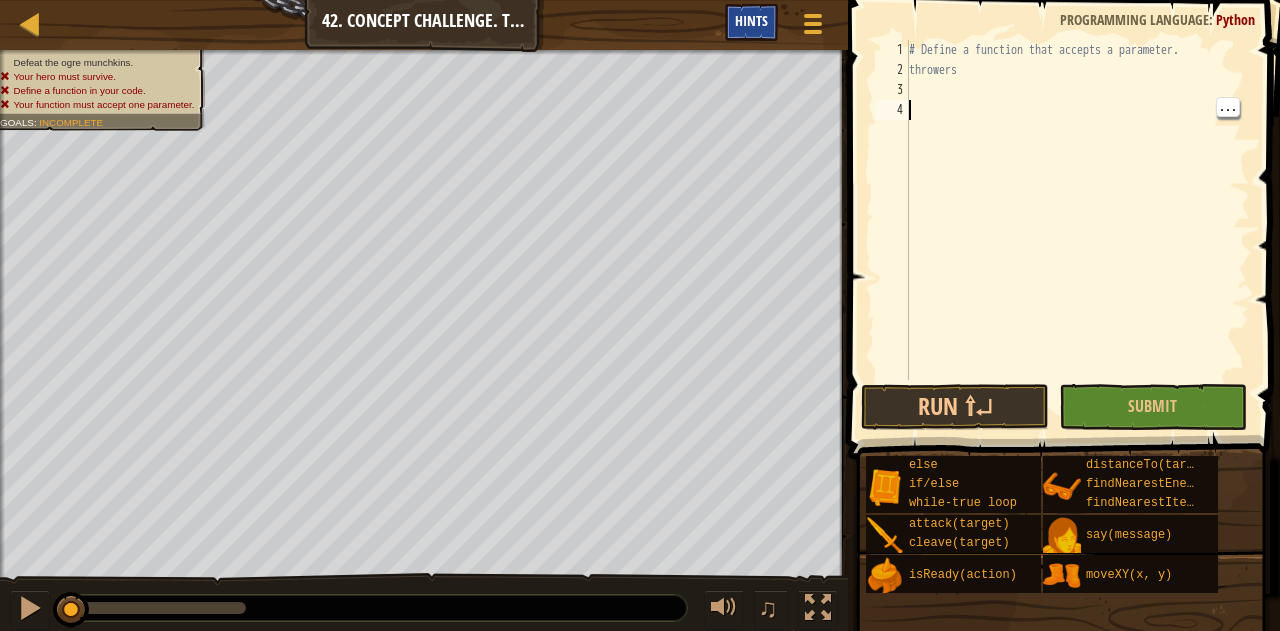 click on "Hints" at bounding box center [751, 22] 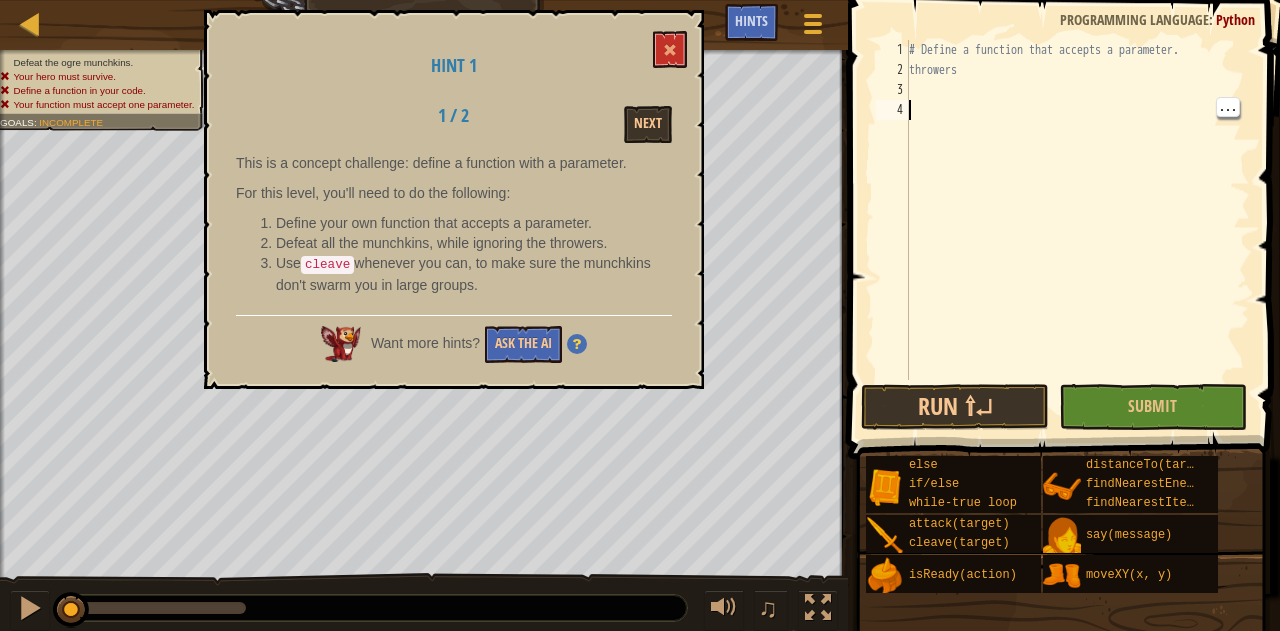 click on "Want more hints? Ask the AI" at bounding box center [454, 199] 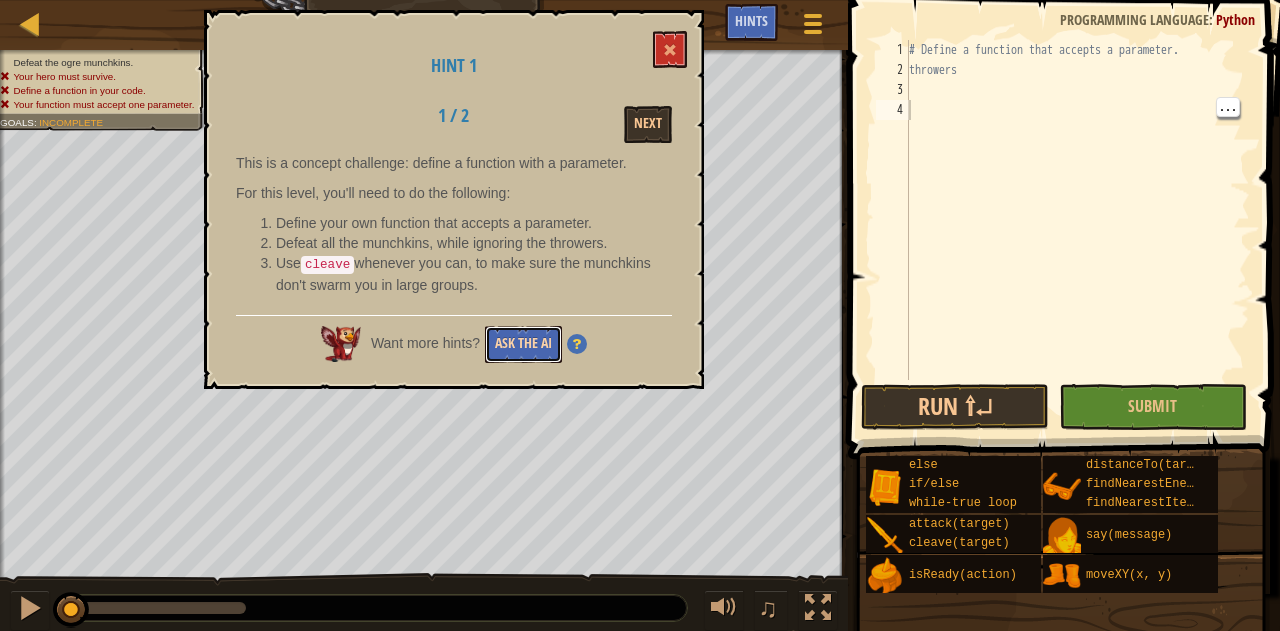 click on "Ask the AI" at bounding box center [523, 344] 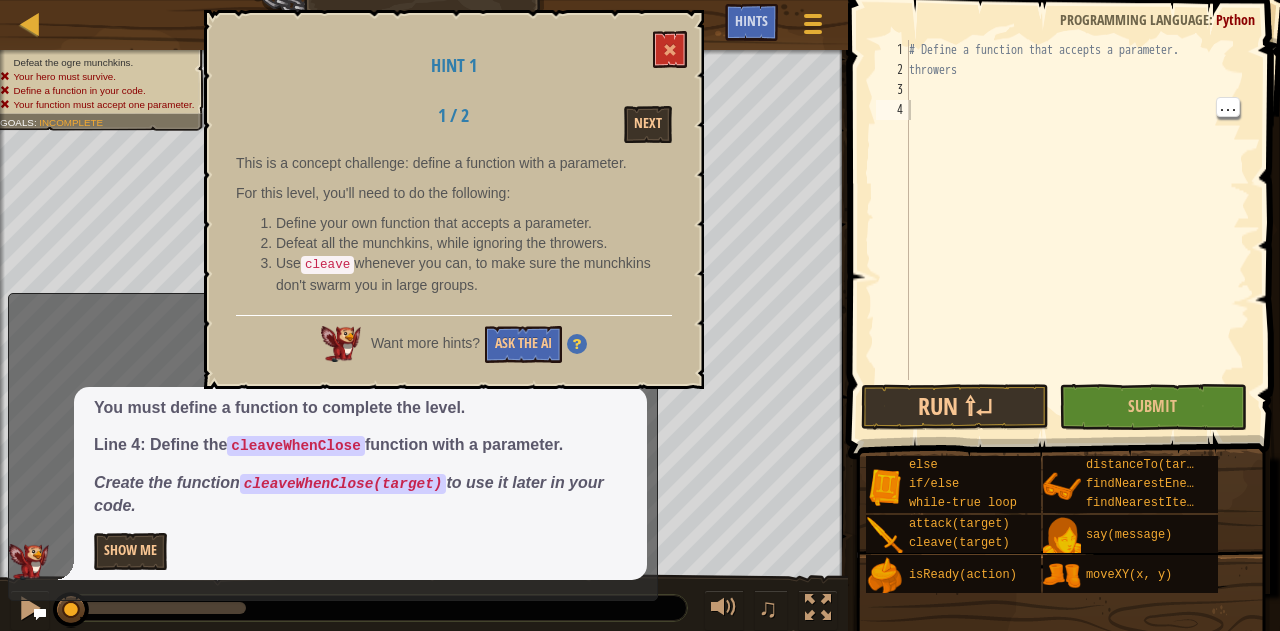 click on "Create the function cleaveWhenClose(target) to use it later in your code." at bounding box center [360, 495] 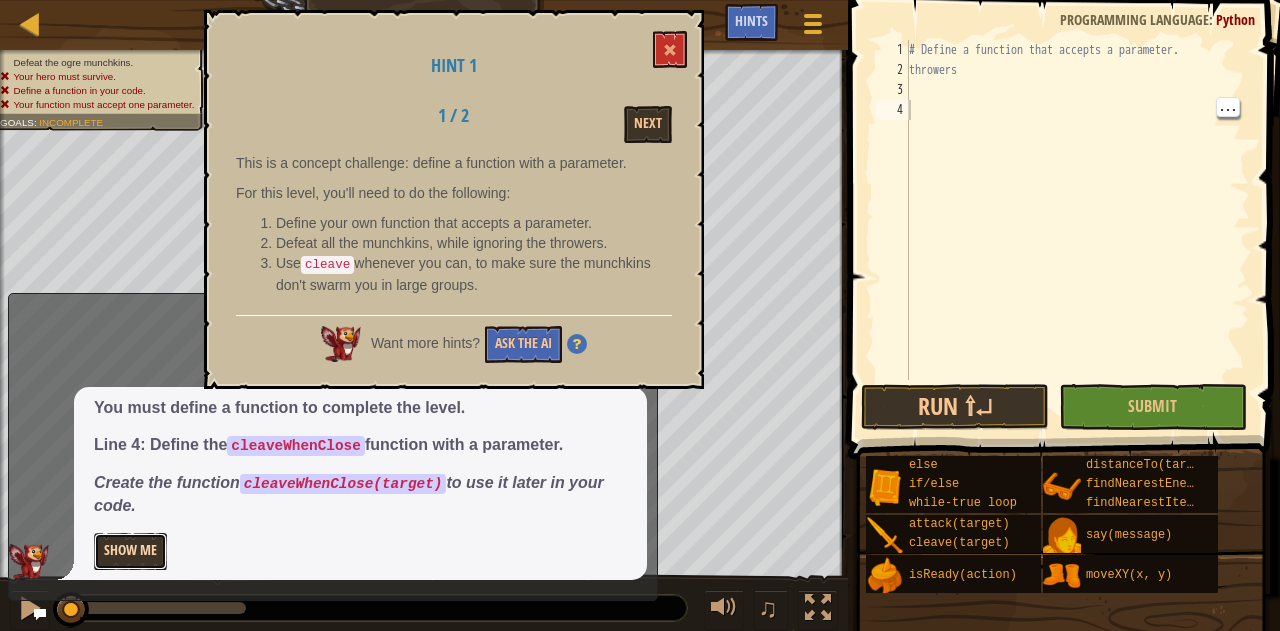 click on "Show Me" at bounding box center (130, 551) 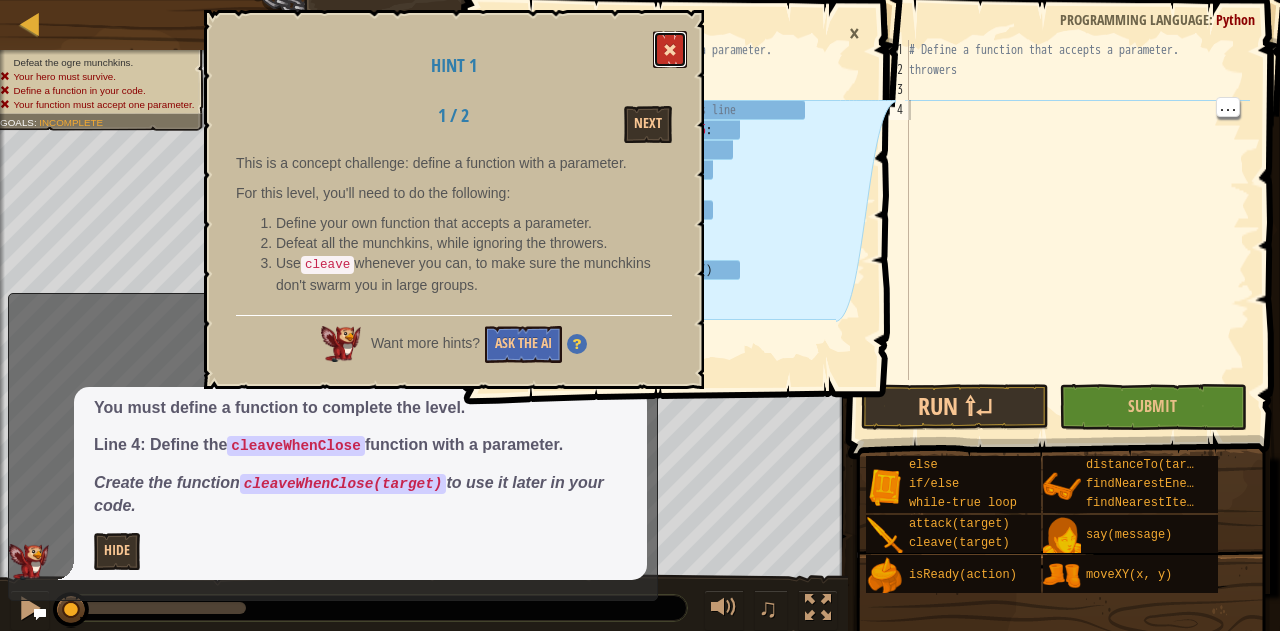 click at bounding box center (670, 50) 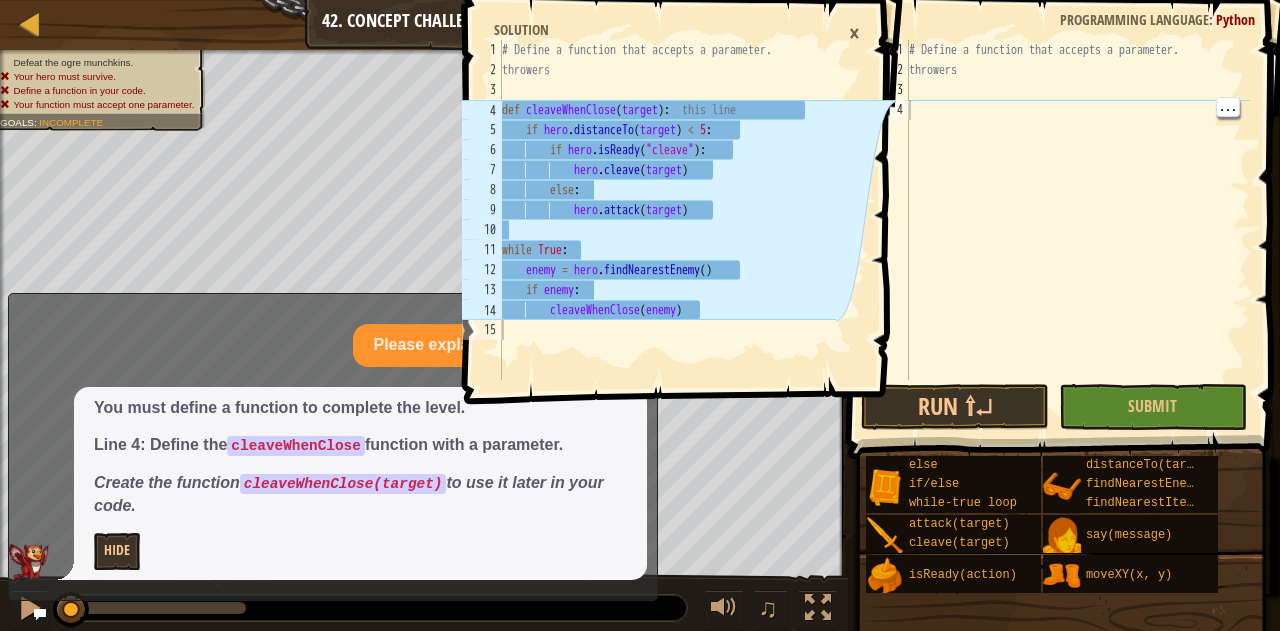 click on "def cleaveWhenClose(target):" at bounding box center [1077, 230] 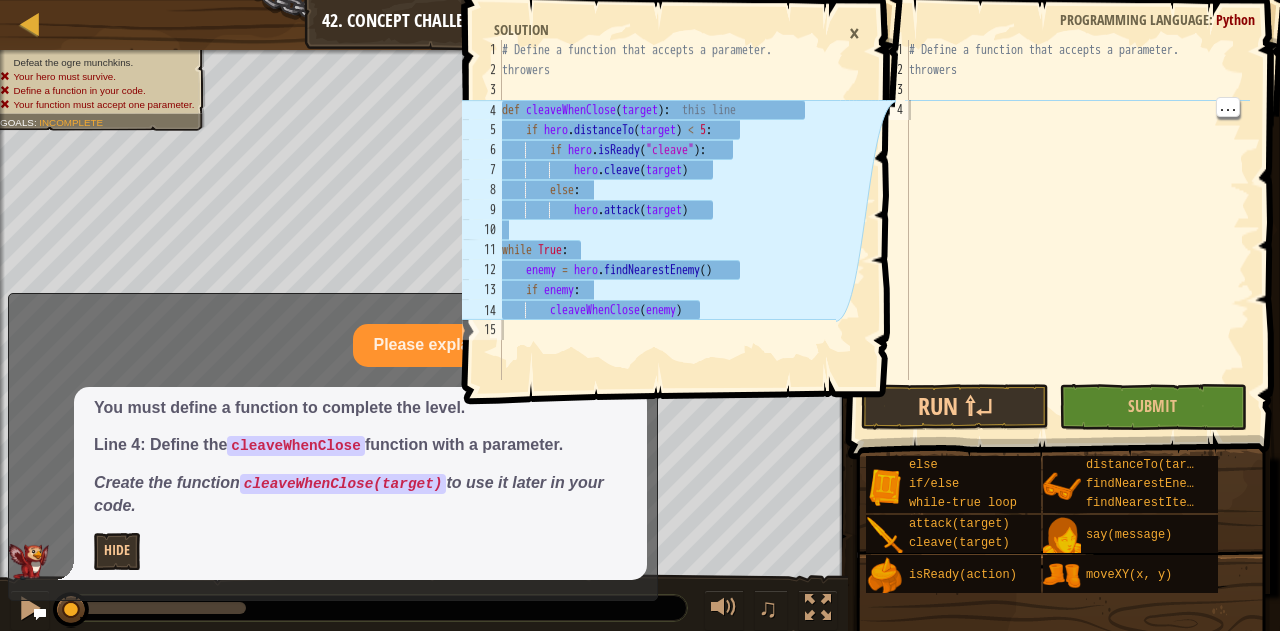 type on "# Define a function that accepts a parameter." 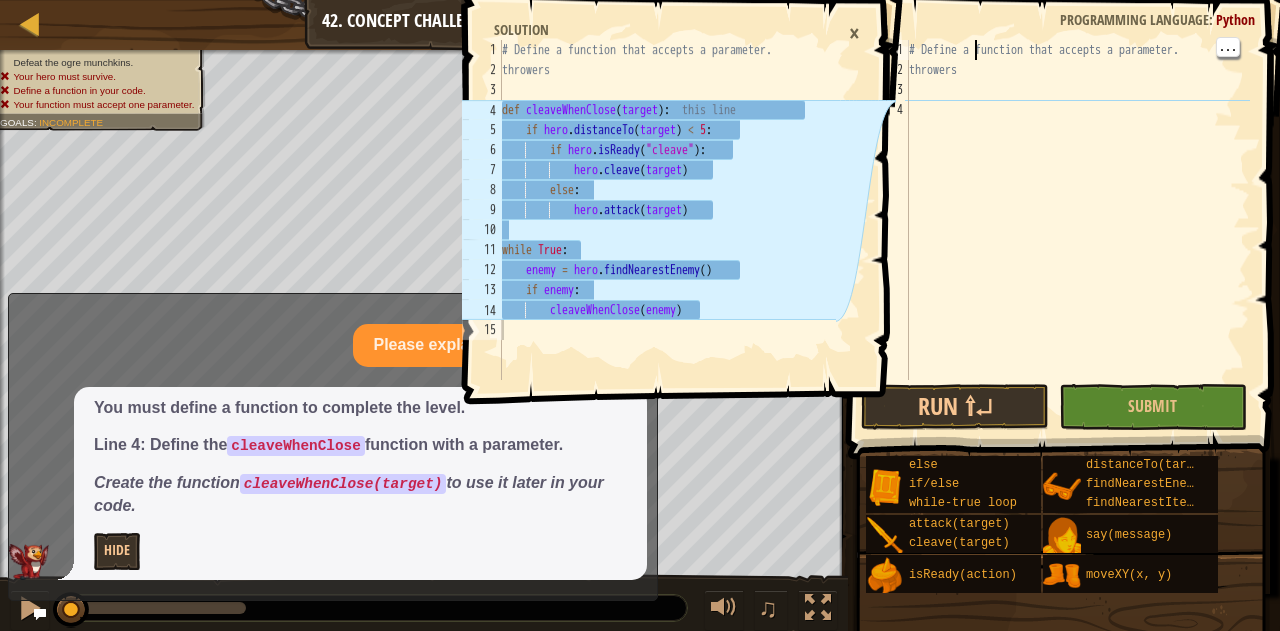 click on "def cleaveWhenClose(target):" at bounding box center [1077, 230] 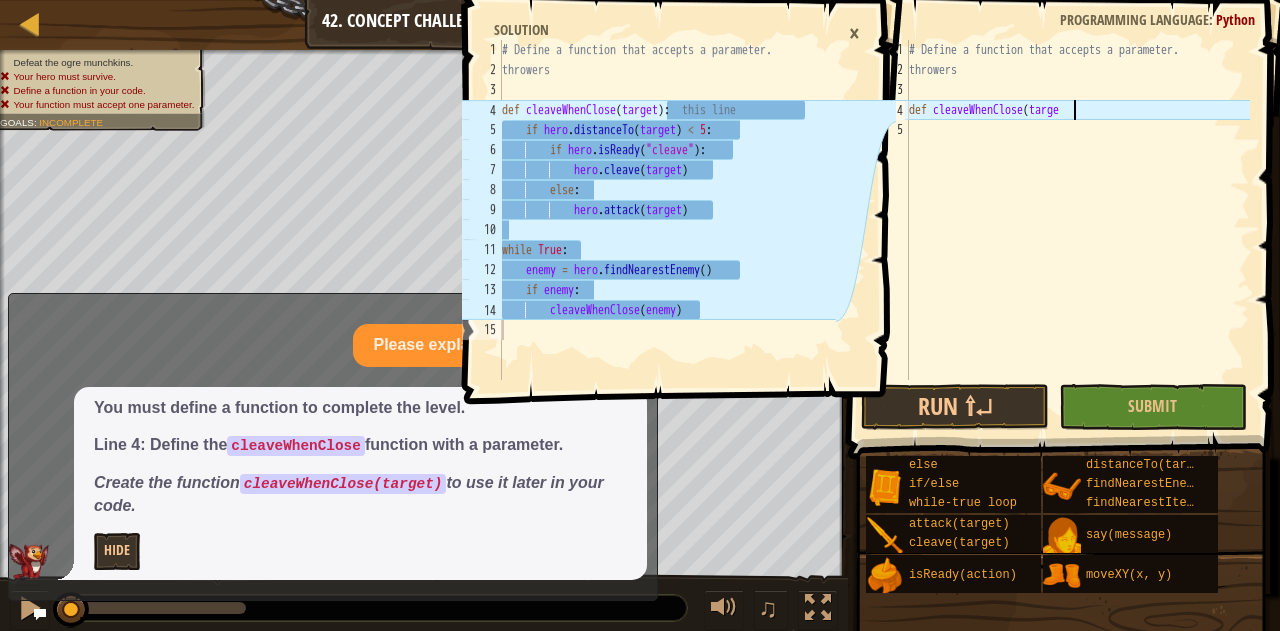 scroll, scrollTop: 9, scrollLeft: 13, axis: both 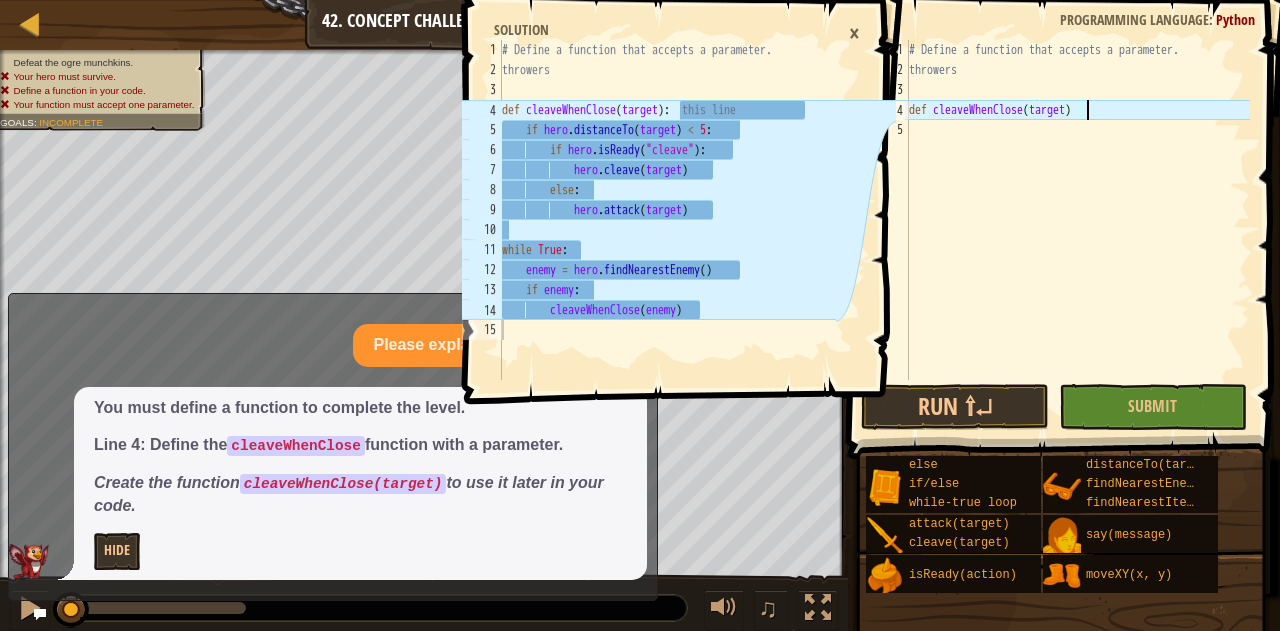 type on "def cleaveWhenClose(target):" 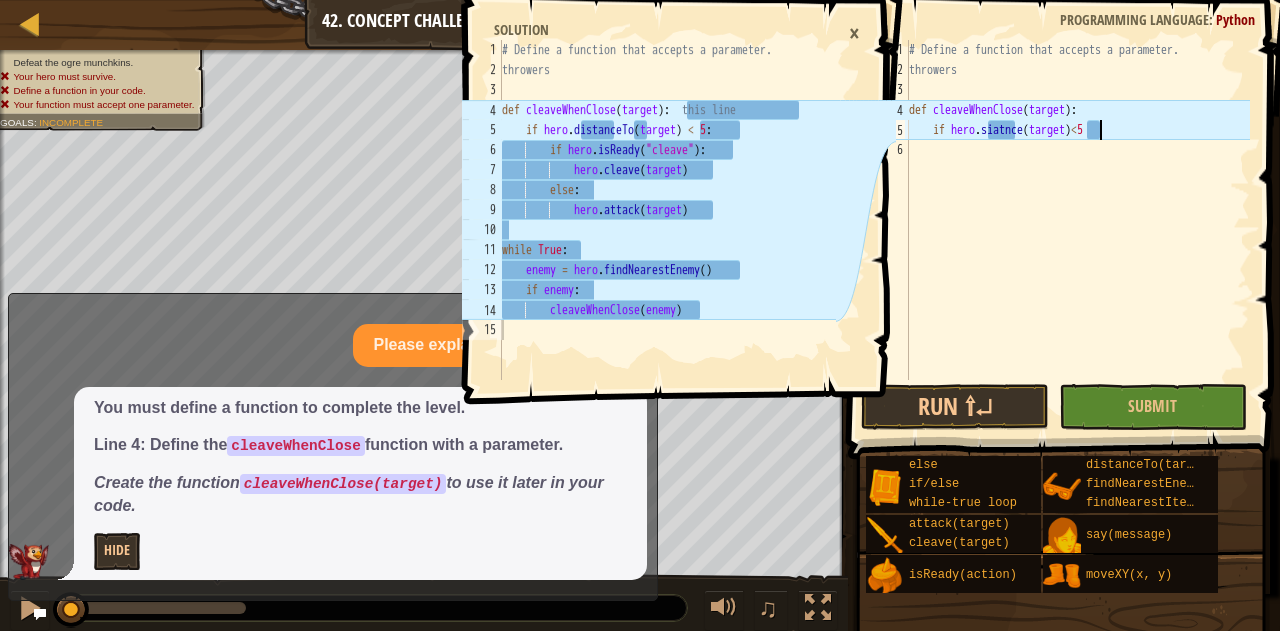 scroll, scrollTop: 9, scrollLeft: 14, axis: both 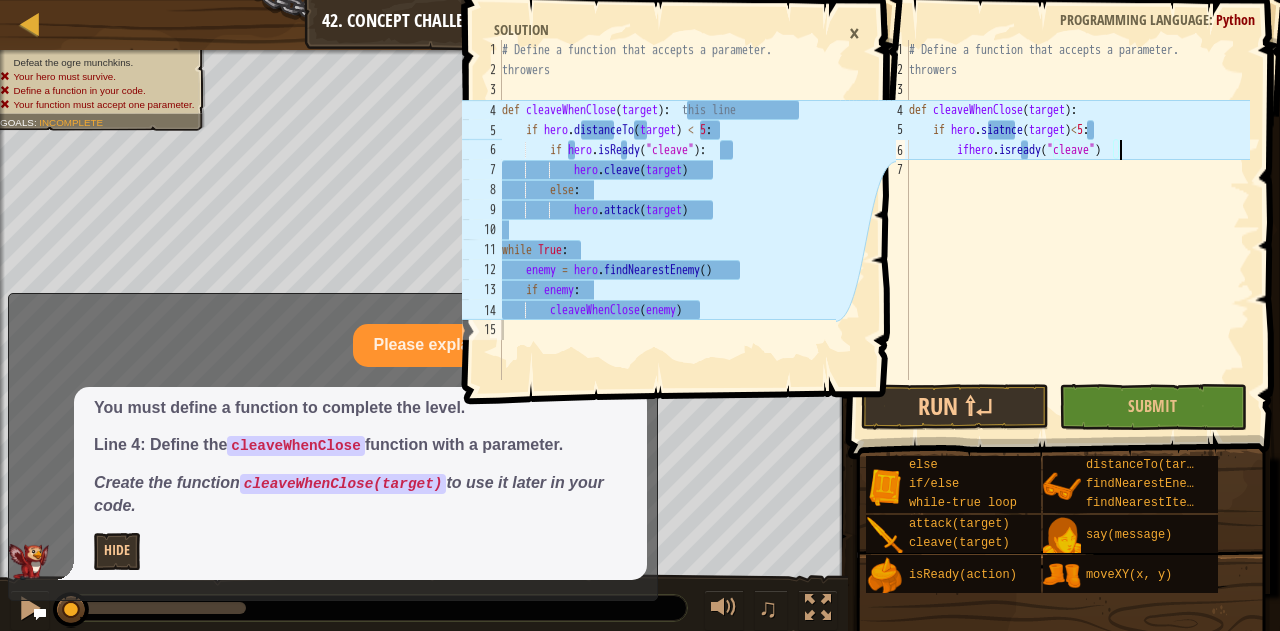 type on "ifhero.isready("cleave"):" 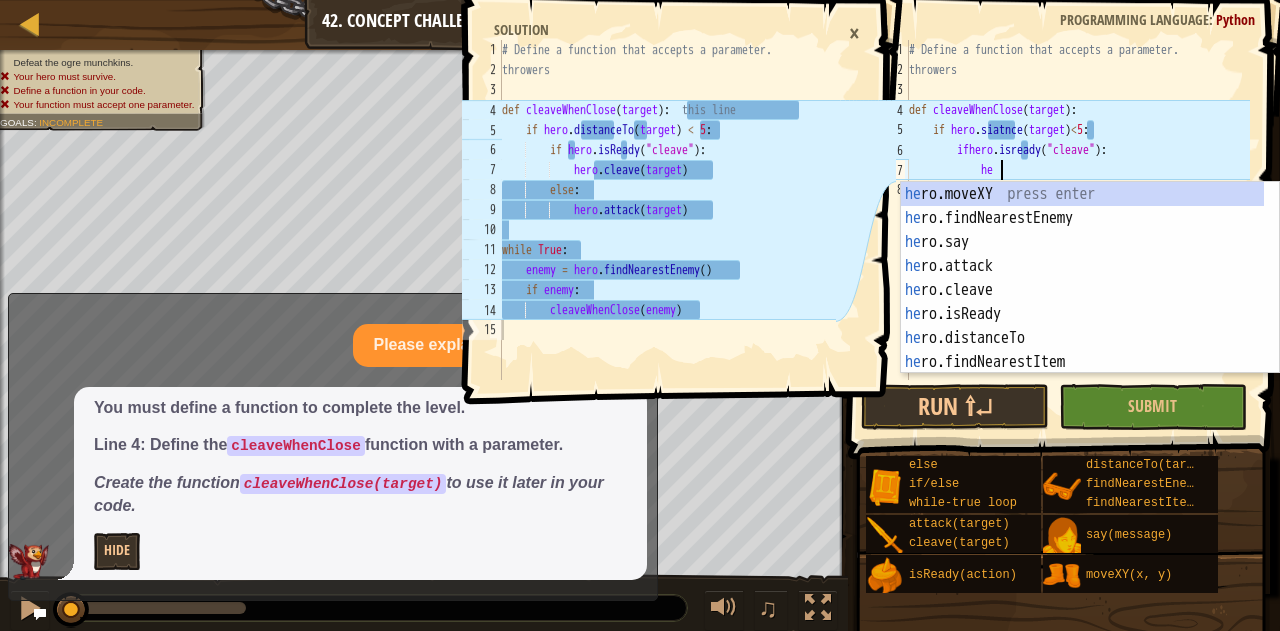 scroll, scrollTop: 9, scrollLeft: 8, axis: both 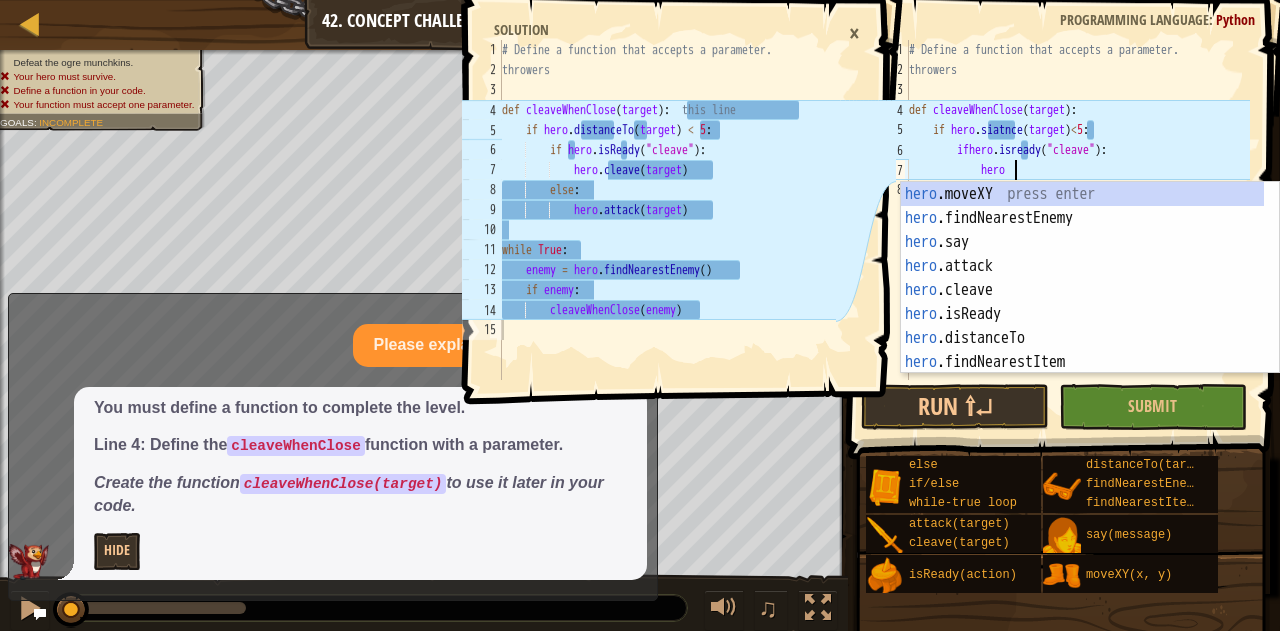 click on "def cleaveWhenClose(target):
if hero.siatnce(target) < 5:
if hero.isready("cleave"):
hero" at bounding box center [1077, 230] 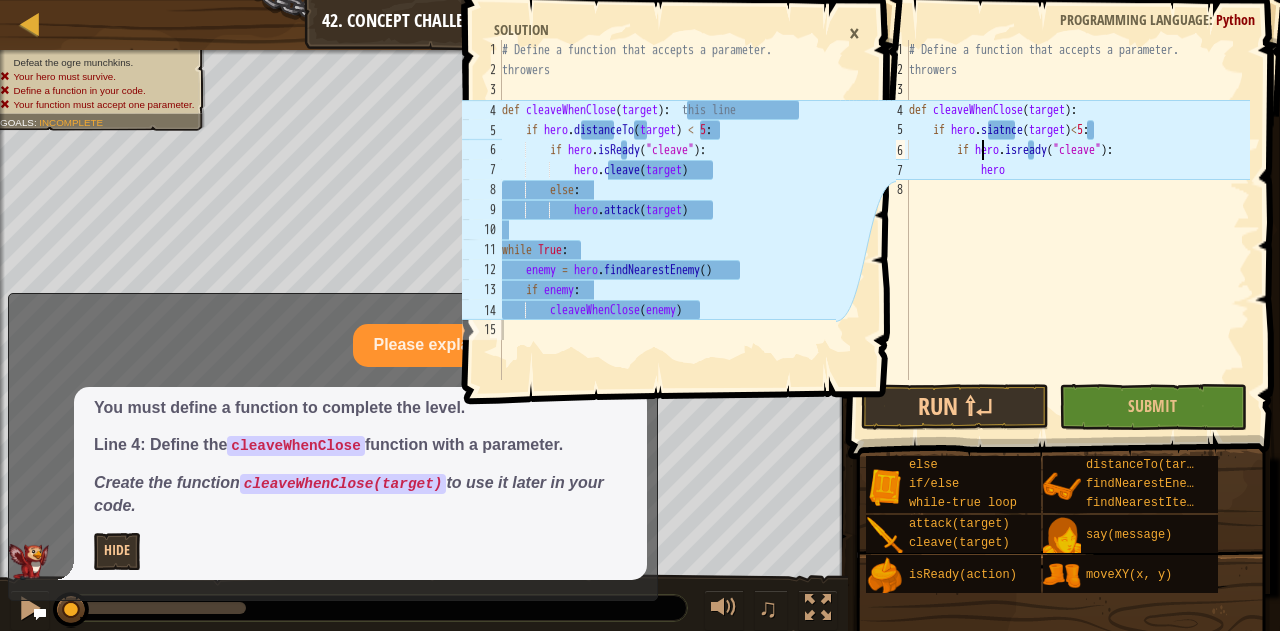 click on "def cleaveWhenClose(target):
if hero.distance(target) < 5:
if hero.isready("cleave"):
hero" at bounding box center [1077, 230] 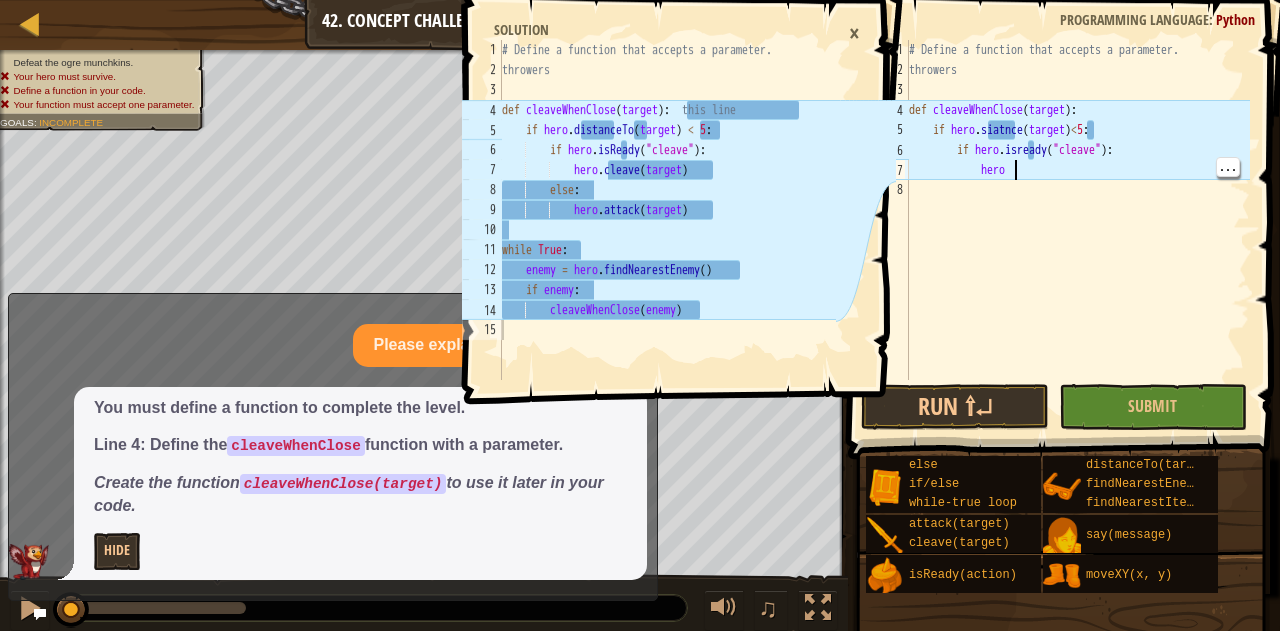 click on "def cleaveWhenClose(target):
if hero.distance(target) < 5:
if hero.isready("cleave"):
hero" at bounding box center [1077, 230] 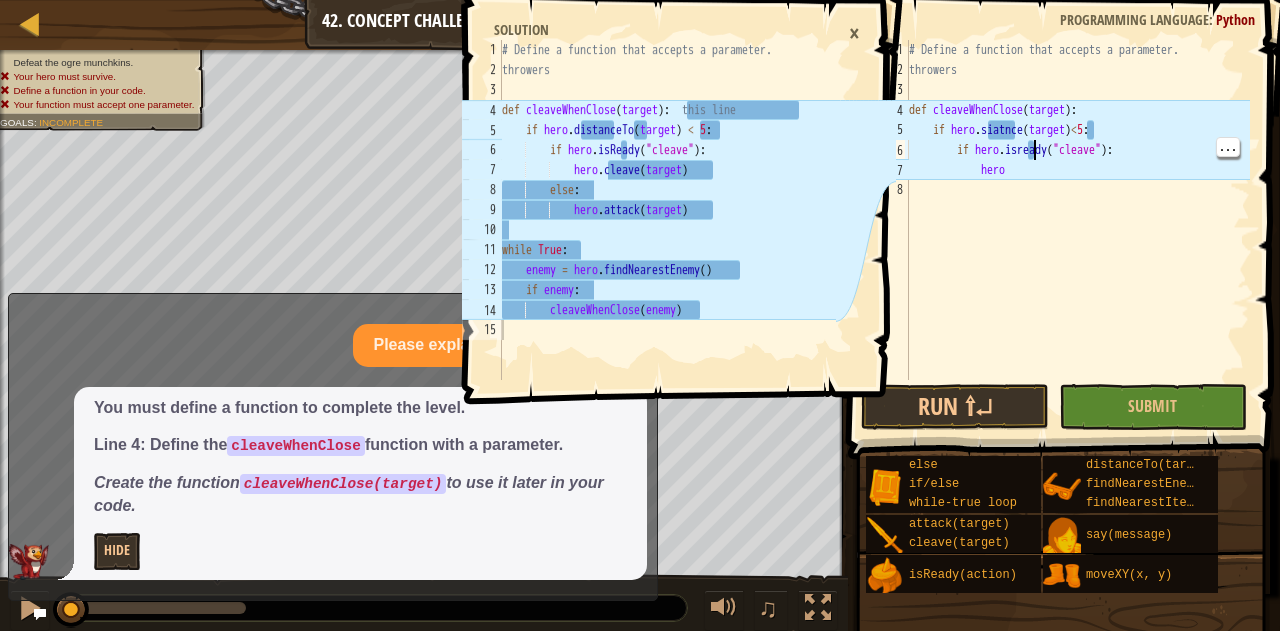click on "def cleaveWhenClose(target):
if hero.distance(target) < 5:
if hero.isready("cleave"):
hero" at bounding box center [1077, 230] 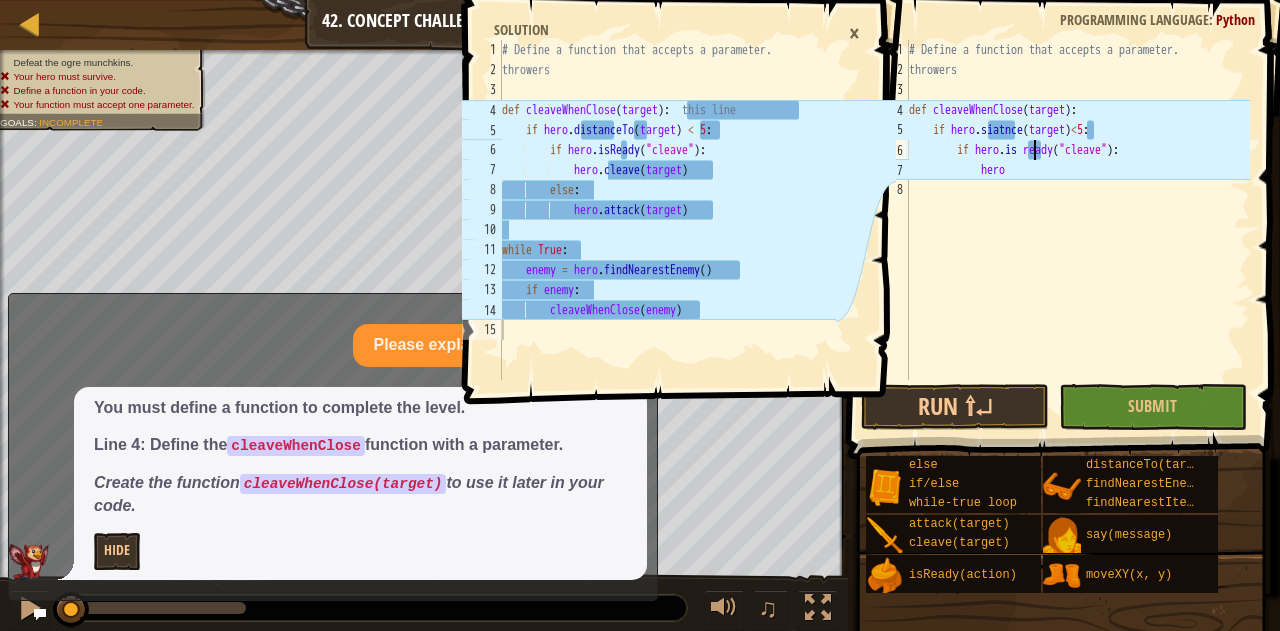 click on "# Define a function that accepts a parameter. # Defeat munchkins, ignore throwers def   cleaveWhenClose ( target ) :      if   hero . siatnce ( target ) < 5 :          if   hero . is   ready ( "cleave" ) :              hero" at bounding box center (1077, 230) 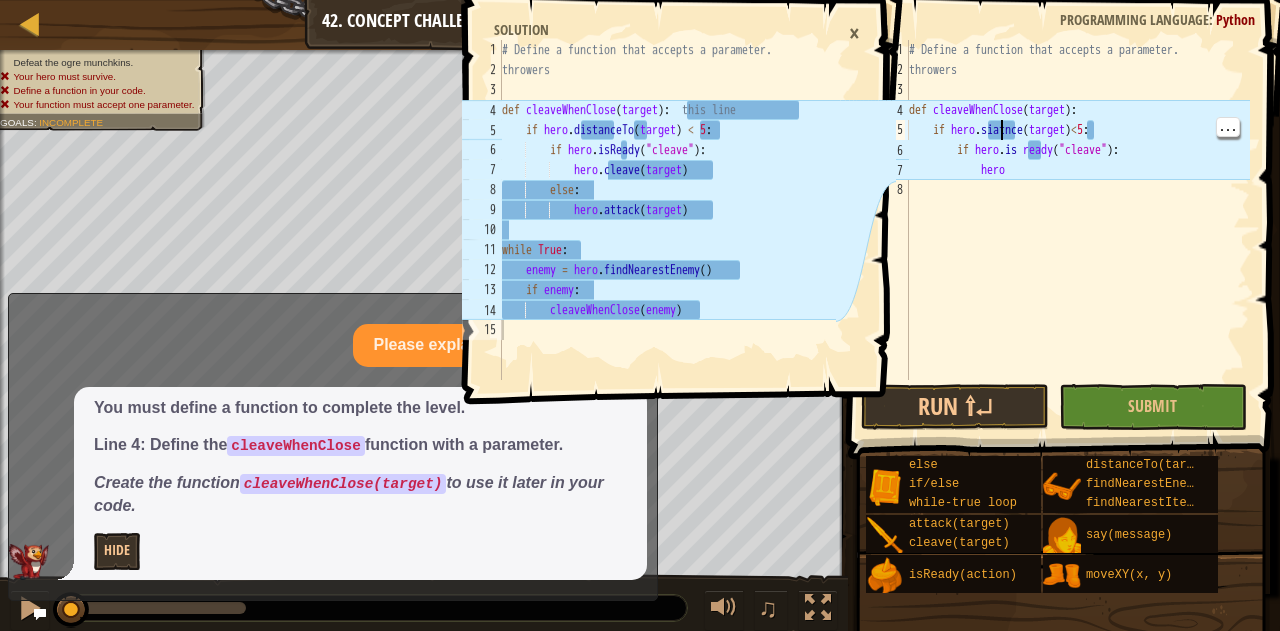 click on "# Define a function that accepts a parameter. # Defeat munchkins, ignore throwers def   cleaveWhenClose ( target ) :      if   hero . siatnce ( target ) < 5 :          if   hero . is   ready ( "cleave" ) :              hero" at bounding box center (1077, 230) 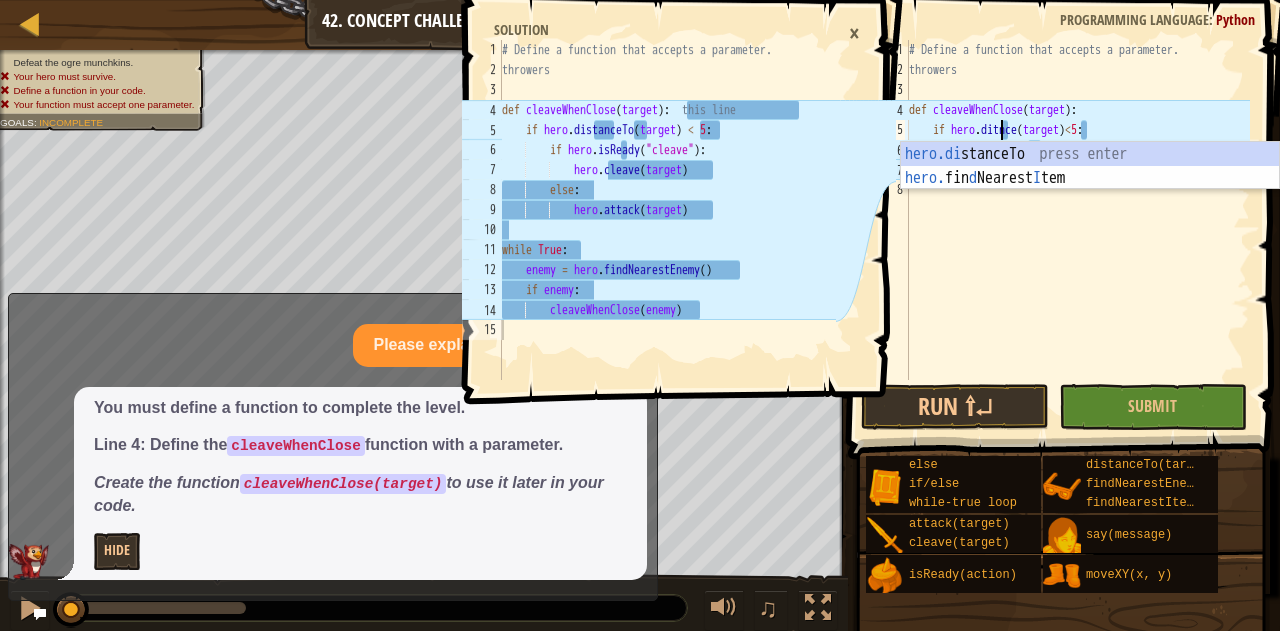 scroll, scrollTop: 9, scrollLeft: 8, axis: both 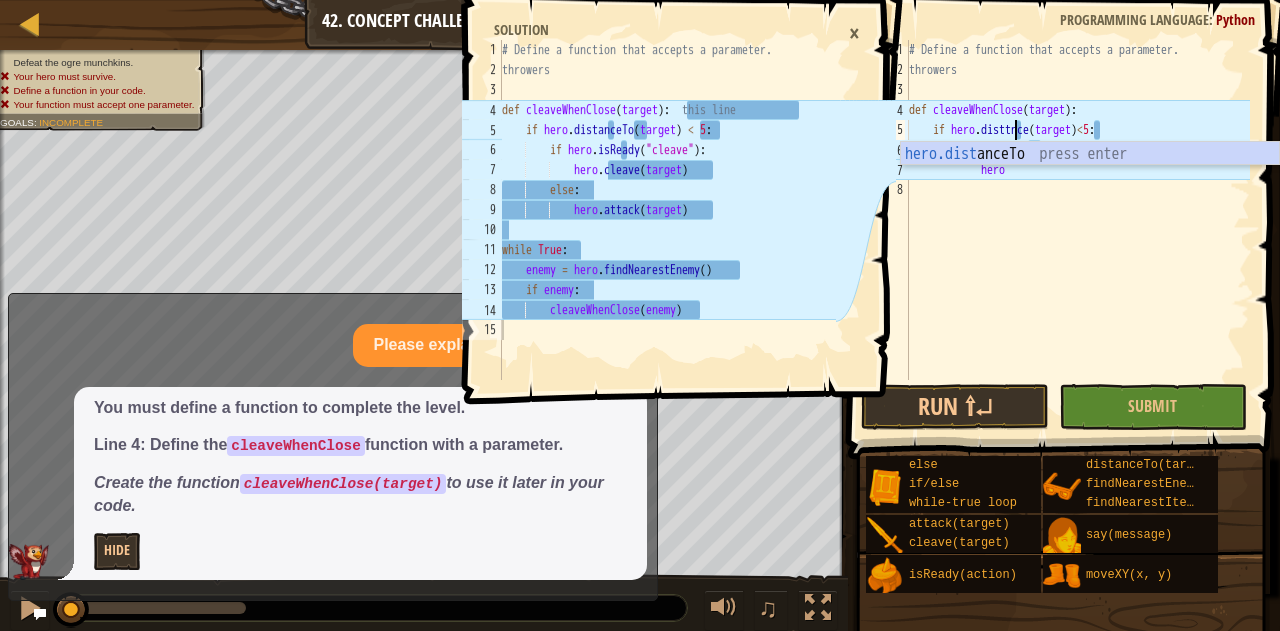 type on "hero.distatnce(target)<5:" 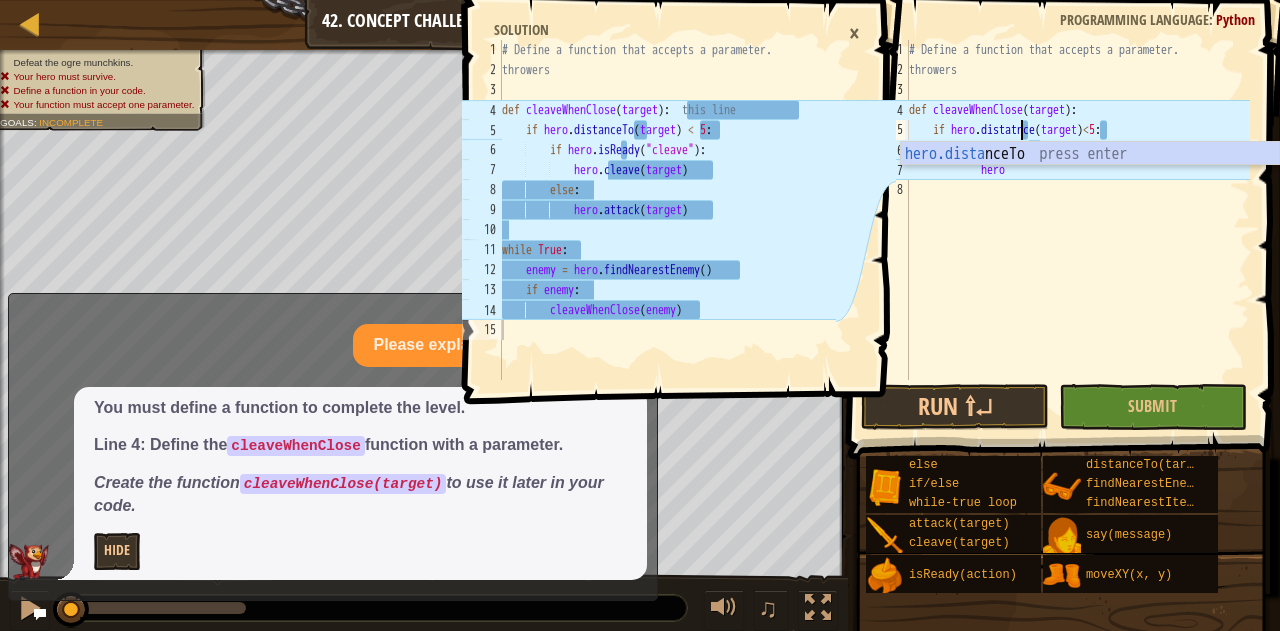 click on "# Define a function that accepts a parameter. # Defeat munchkins, ignore throwers def   cleaveWhenClose ( target ) :      if   hero . distatnce ( target ) < 5 :          if   hero . is   ready ( "cleave" ) :              hero" at bounding box center [1077, 230] 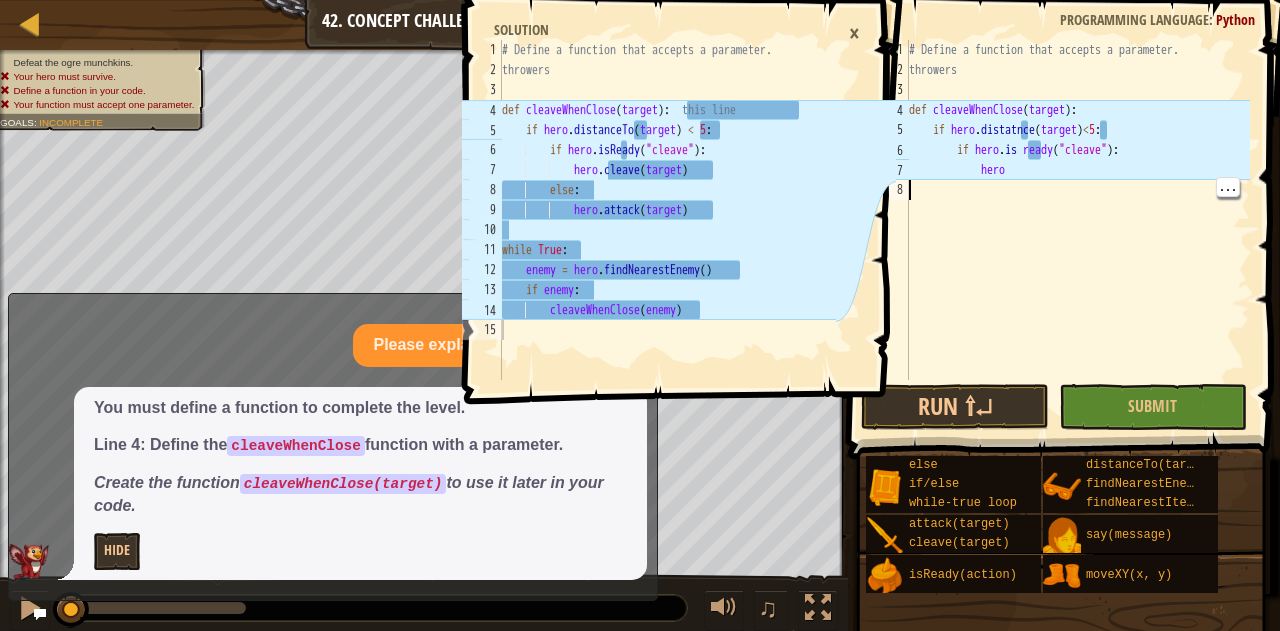 scroll, scrollTop: 9, scrollLeft: 0, axis: vertical 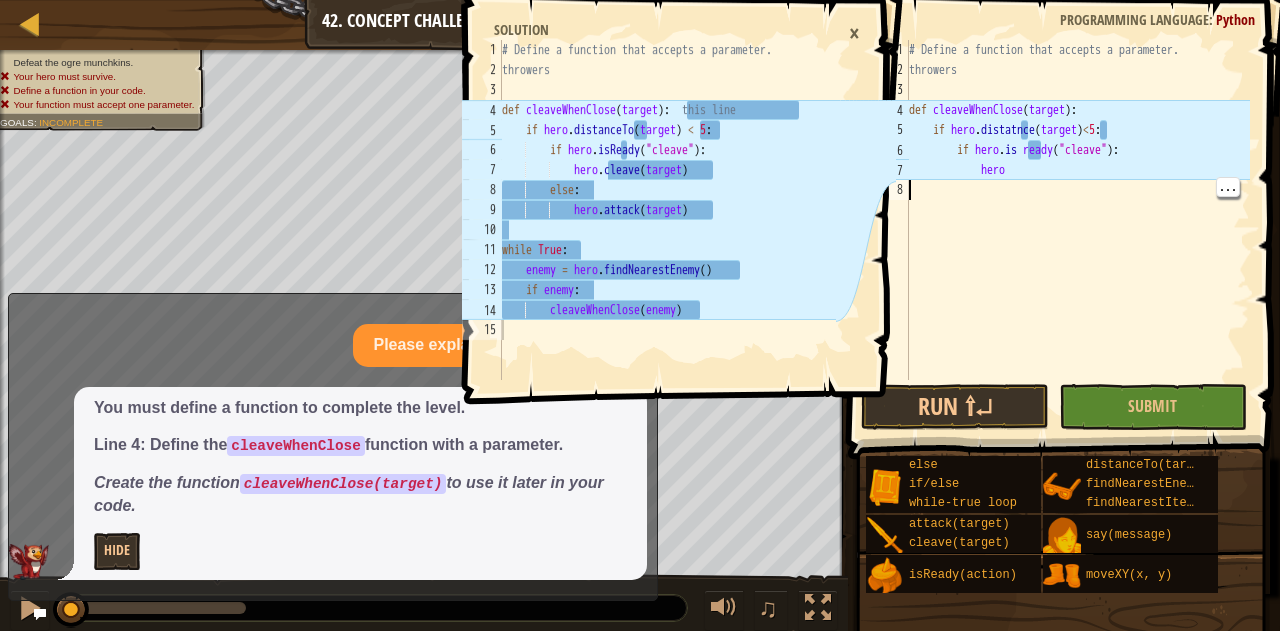 click on "# Define a function that accepts a parameter. # Defeat munchkins, ignore throwers def   cleaveWhenClose ( target ) :      if   hero . distatnce ( target ) < 5 :          if   hero . is   ready ( "cleave" ) :              hero" at bounding box center [1077, 230] 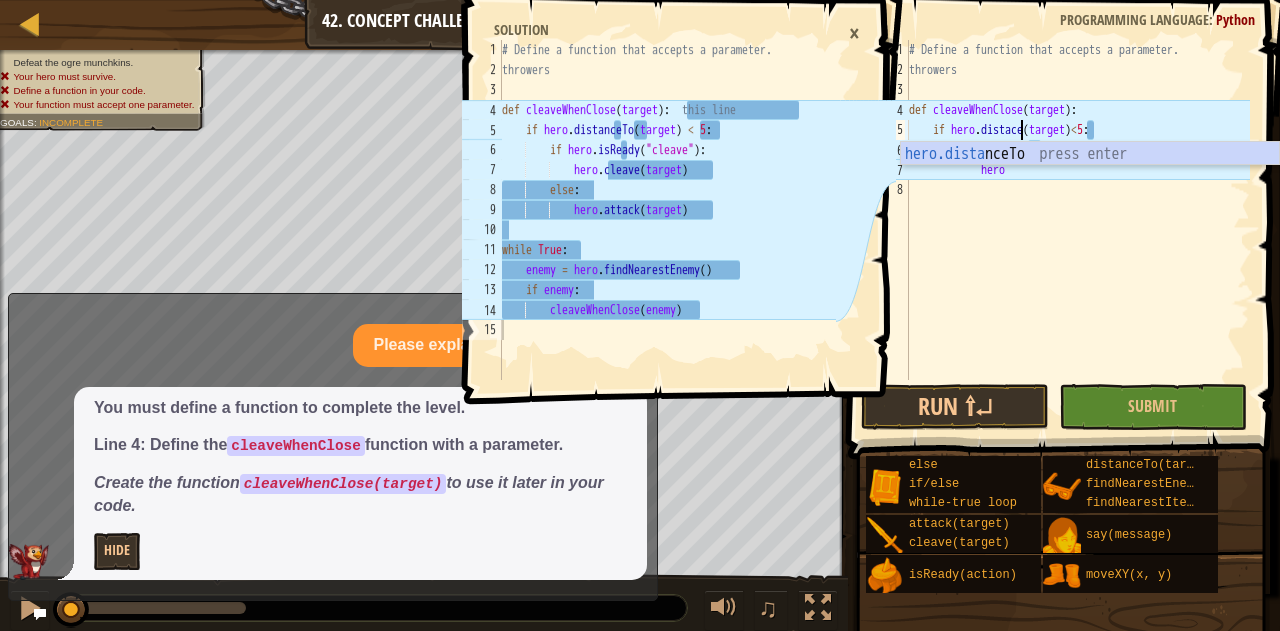 type on "hero.distance(target)<5:" 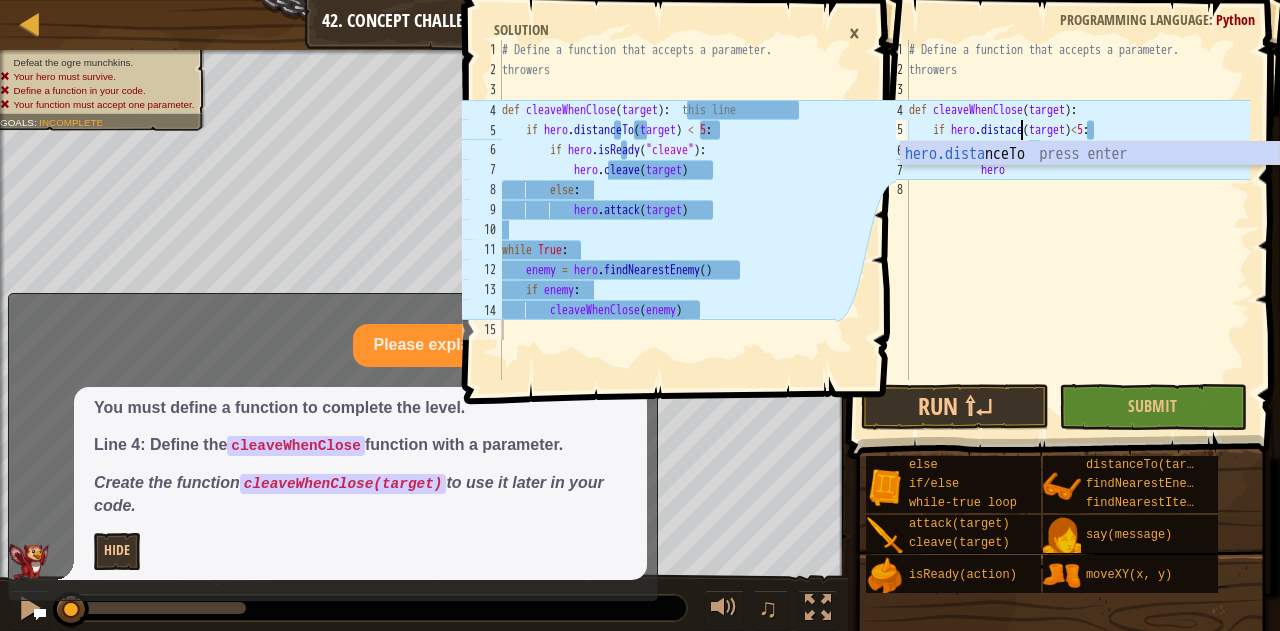 scroll, scrollTop: 9, scrollLeft: 9, axis: both 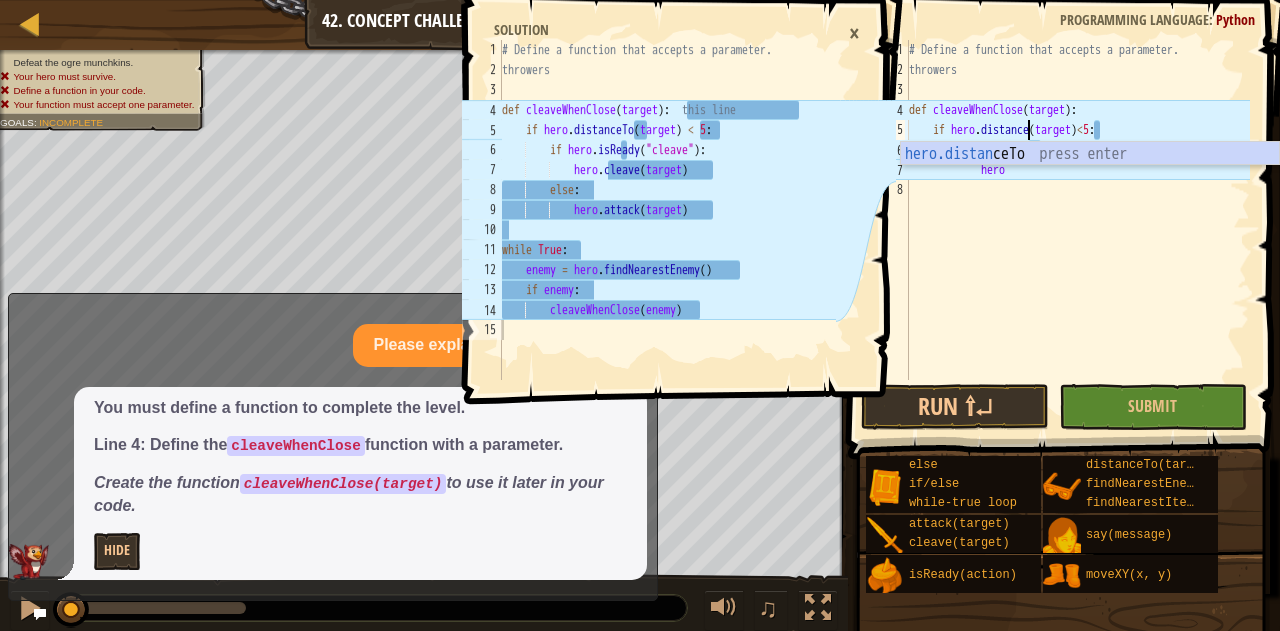 click on "hero.distance(target)<5:" at bounding box center (1077, 230) 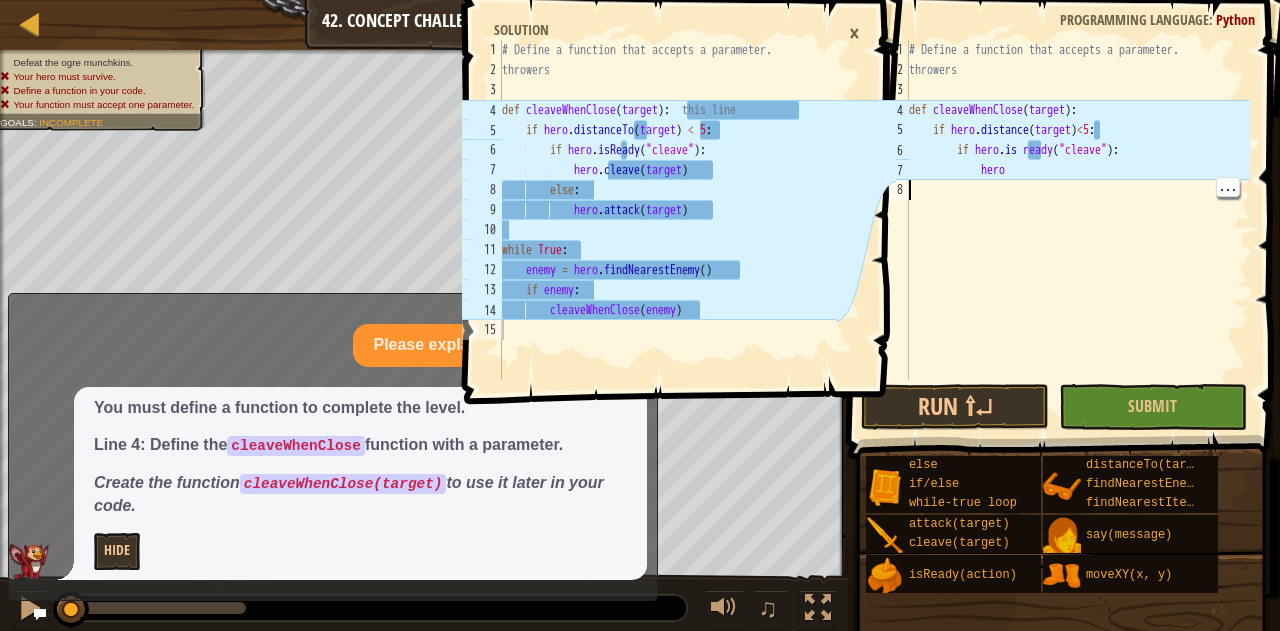 scroll, scrollTop: 9, scrollLeft: 0, axis: vertical 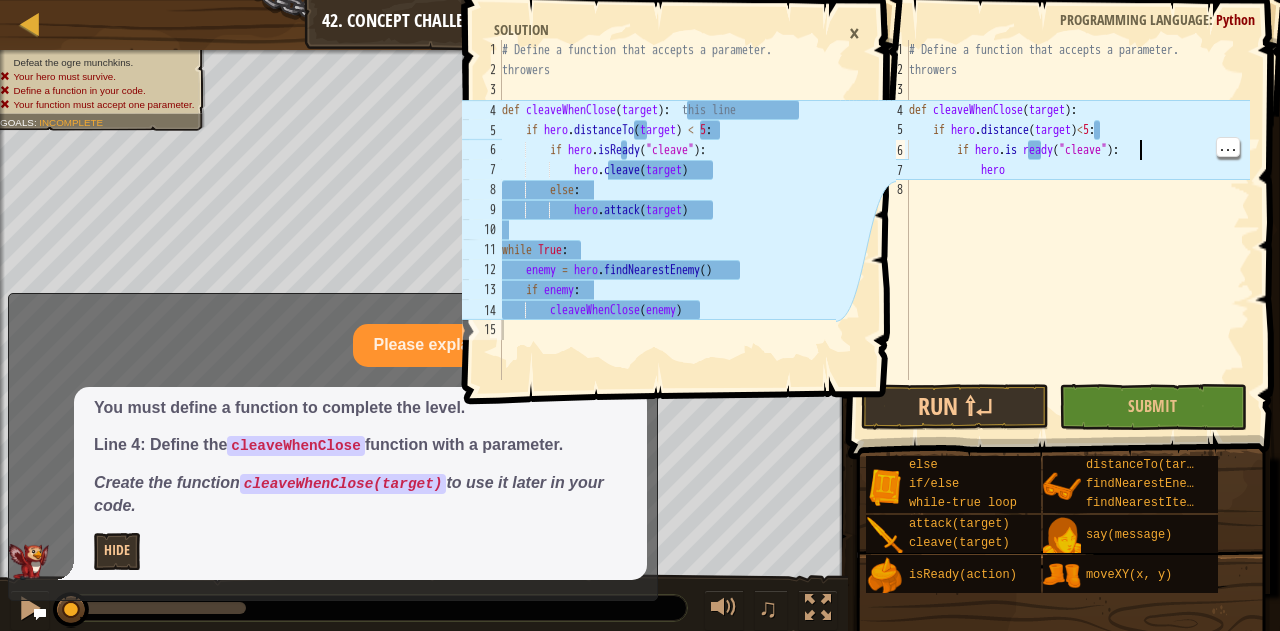 click on "hero.distance(target)<5:" at bounding box center [1077, 230] 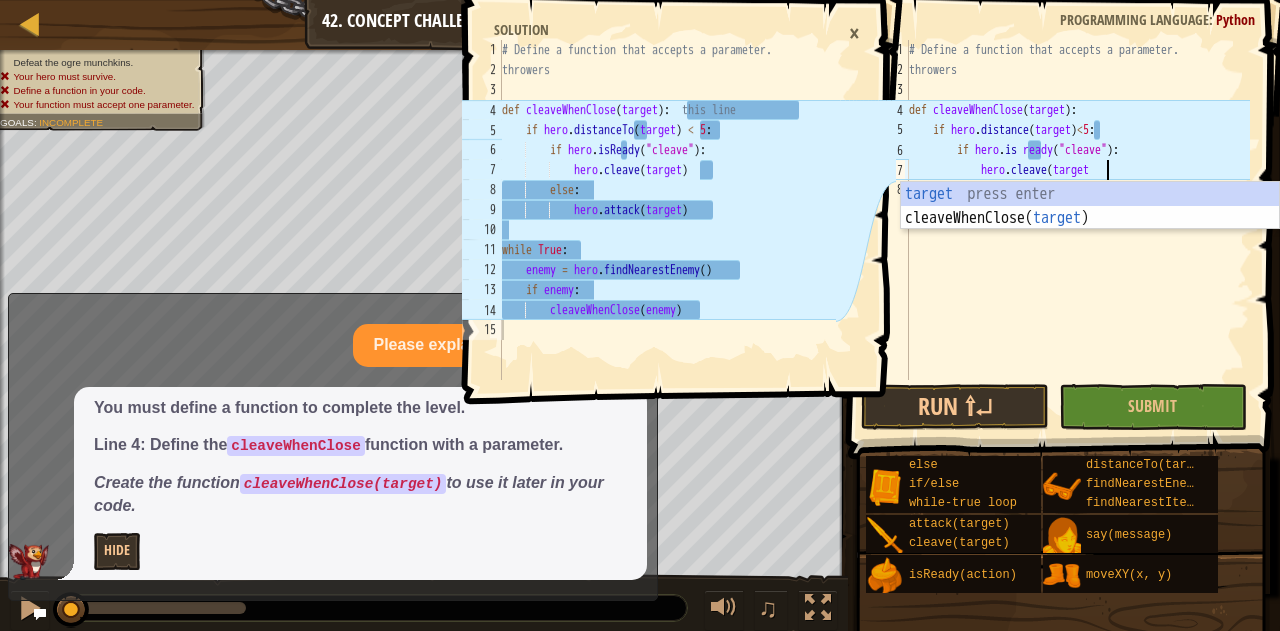 scroll, scrollTop: 9, scrollLeft: 16, axis: both 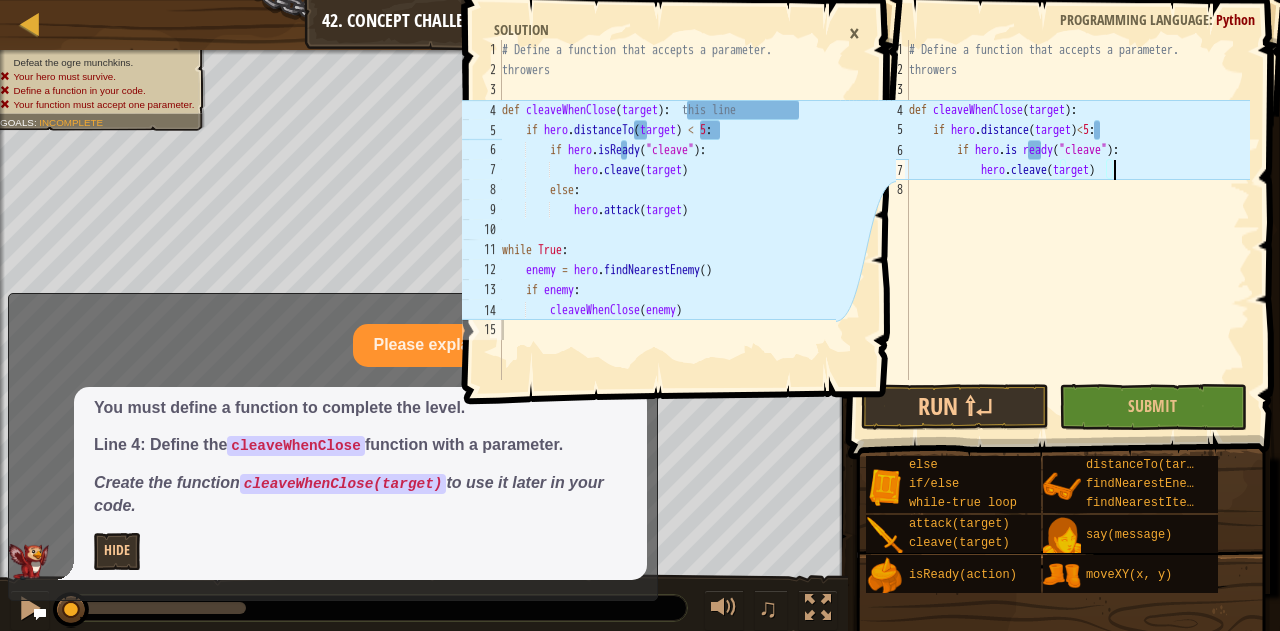 click on "# Define a function that accepts a parameter. # Defeat munchkins, ignore throwers def   cleaveWhenClose ( target ) :      if   hero . distance ( target ) < 5 :          if   hero . is   ready ( "cleave" ) :              hero . cleave ( target )" at bounding box center [1077, 230] 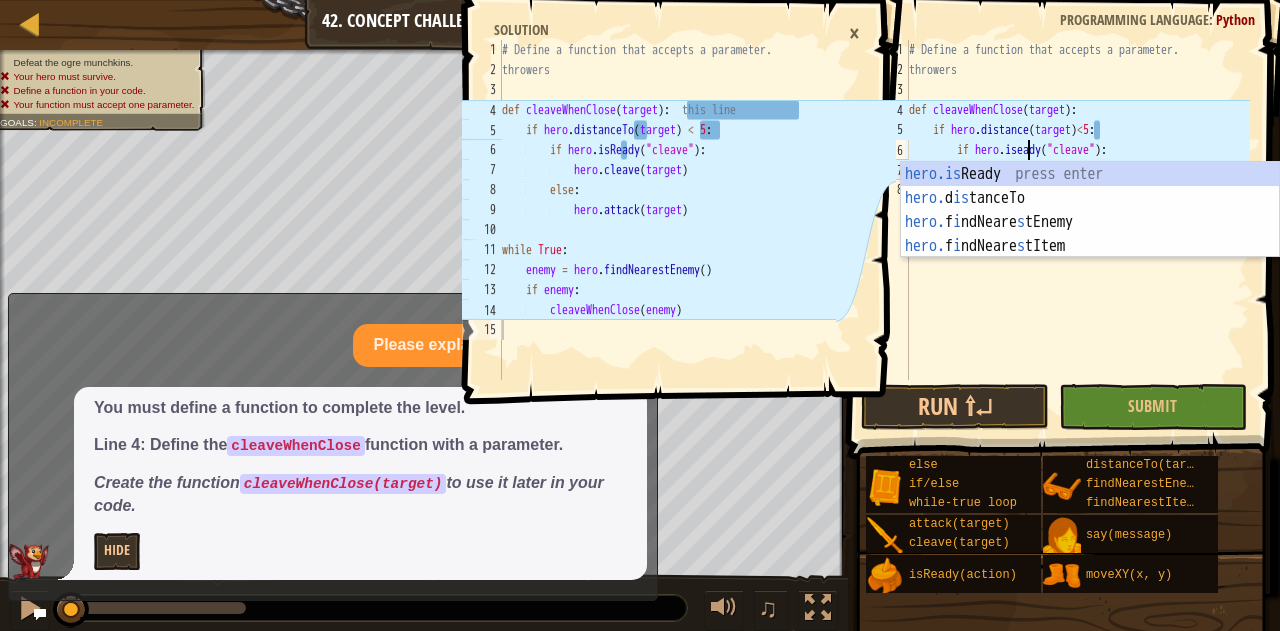 type on "if hero.isReady("cleave"):" 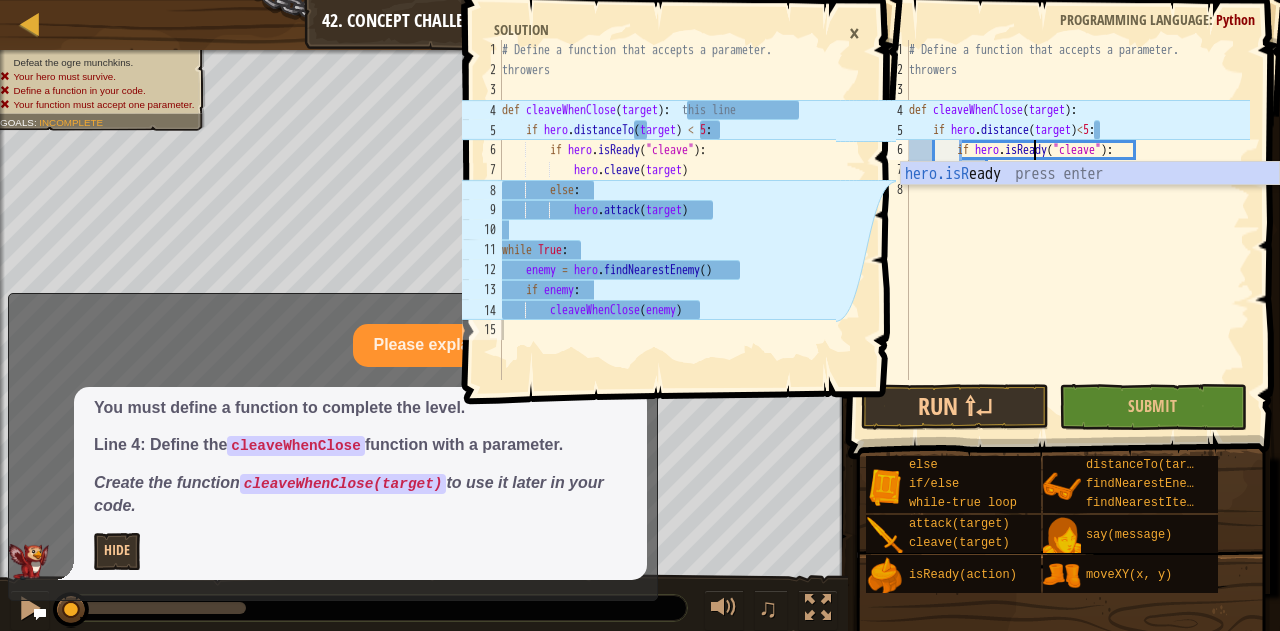 click on "def cleaveWhenClose(target): if hero.distance(target) < 5: if hero.isReady("cleave"): hero.cleave(target)" at bounding box center [1077, 230] 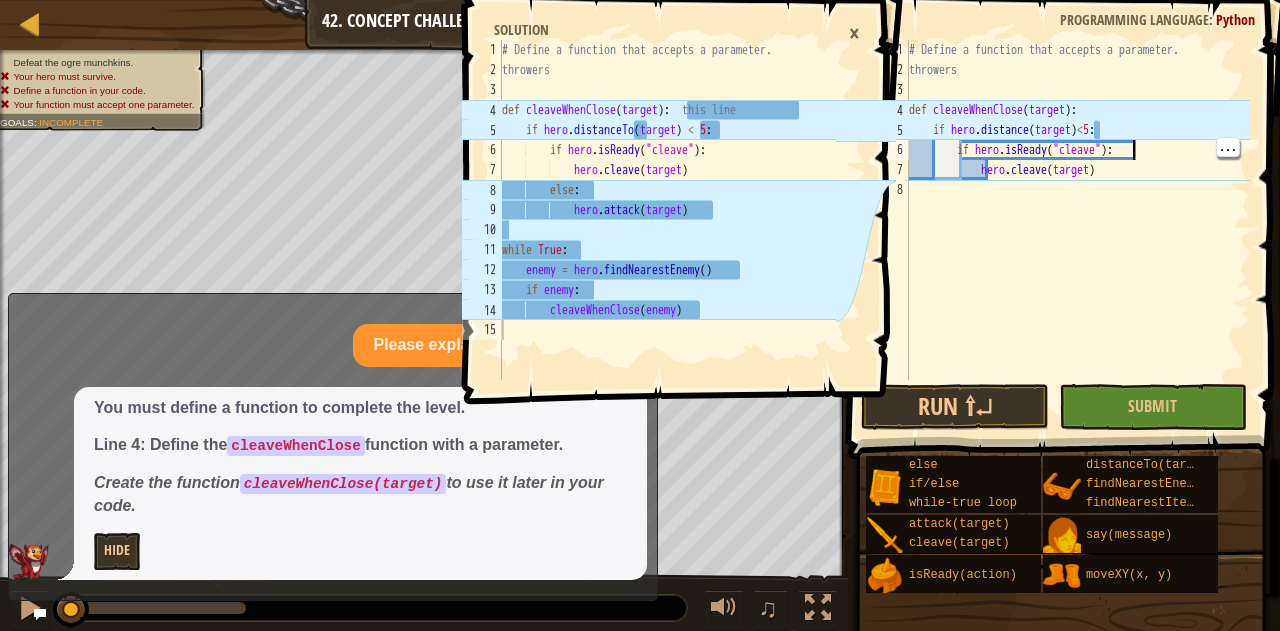 click on "def cleaveWhenClose(target): if hero.distance(target) < 5: if hero.isReady("cleave"): hero.cleave(target)" at bounding box center (1077, 230) 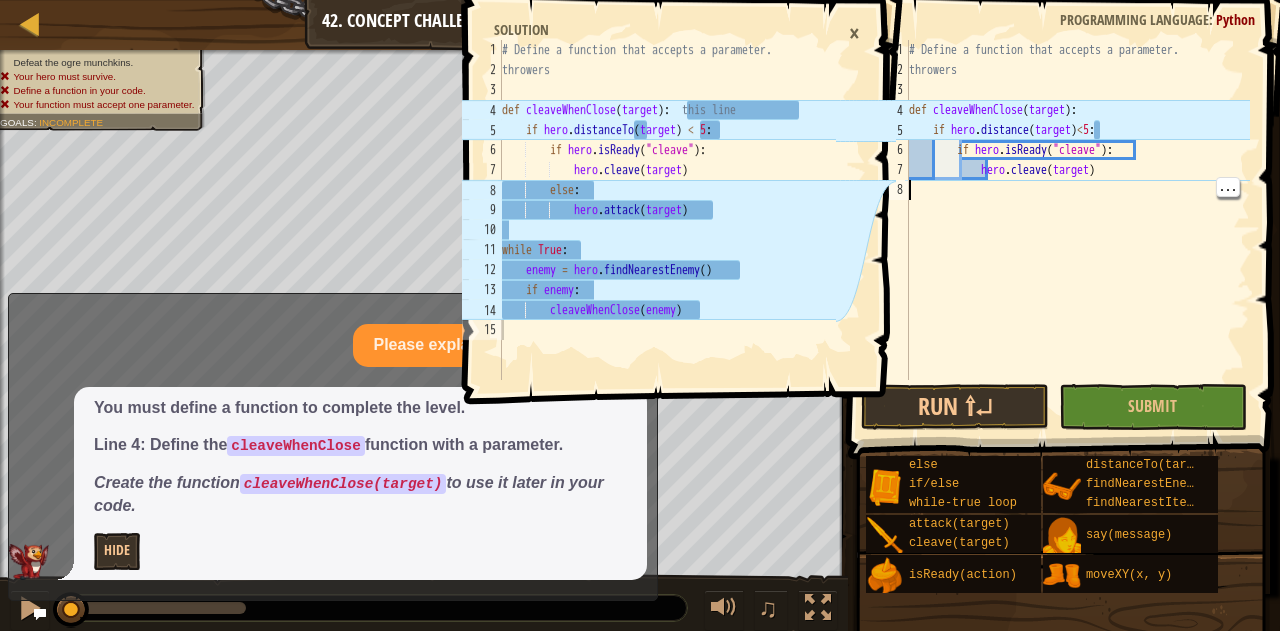 scroll, scrollTop: 9, scrollLeft: 0, axis: vertical 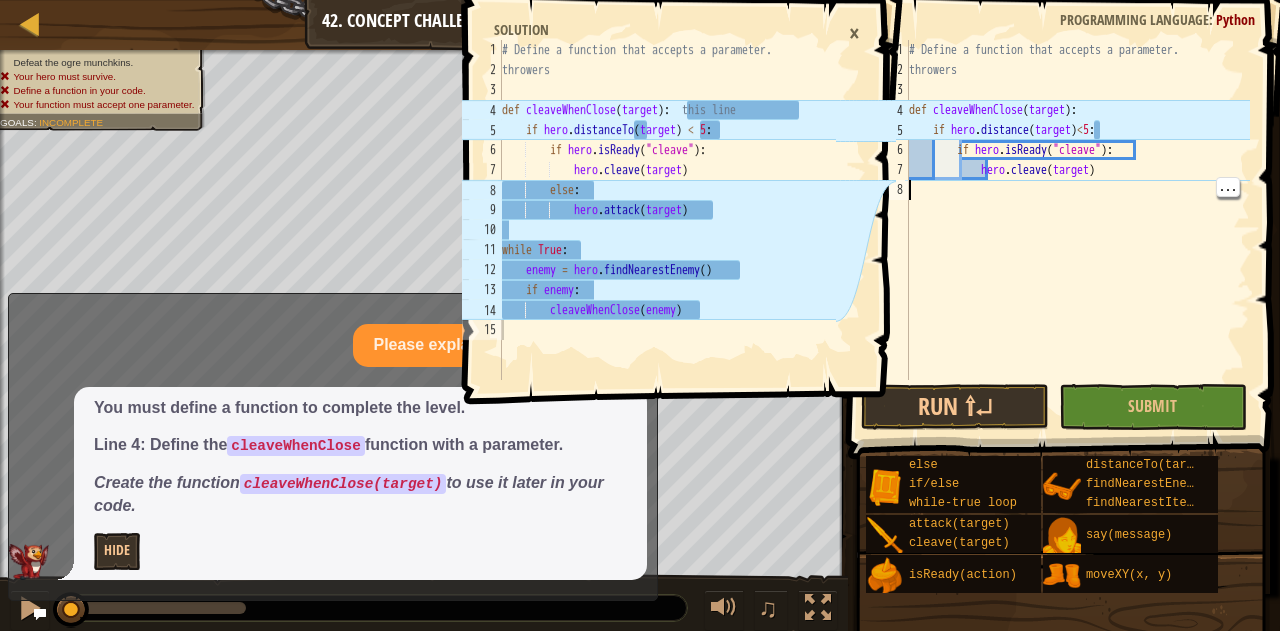 click on "def cleaveWhenClose(target): if hero.distance(target) < 5: if hero.isReady("cleave"): hero.cleave(target)" at bounding box center (1077, 230) 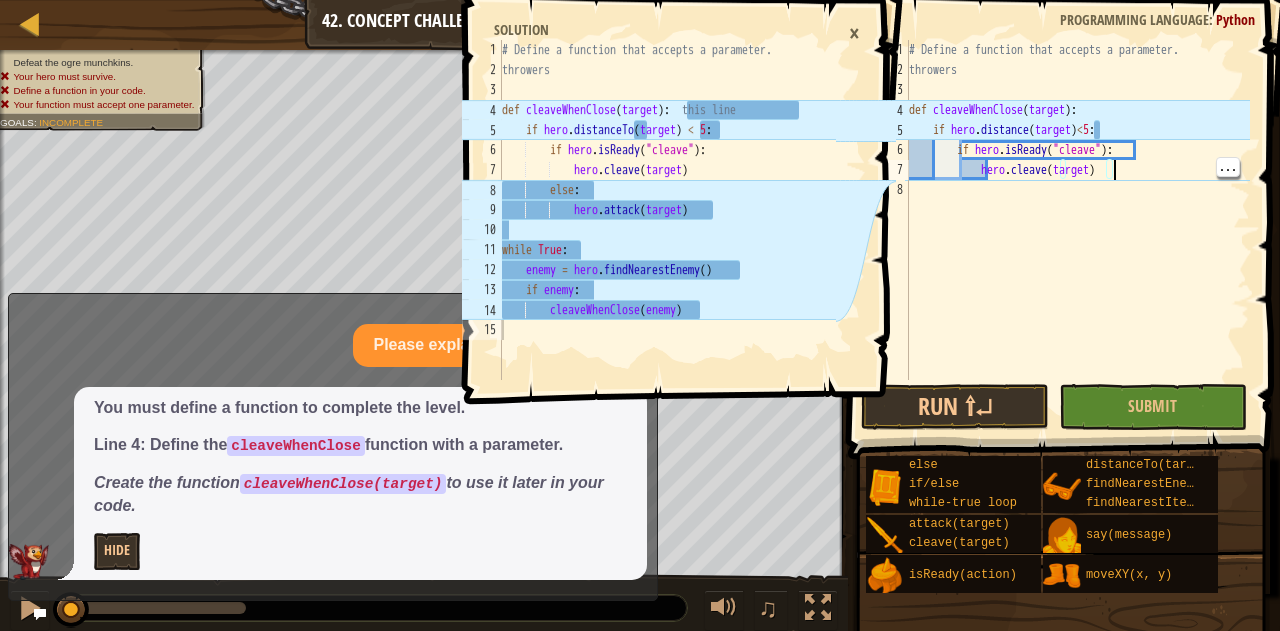 click on "def cleaveWhenClose(target): if hero.distance(target) < 5: if hero.isReady("cleave"): hero.cleave(target)" at bounding box center [1077, 230] 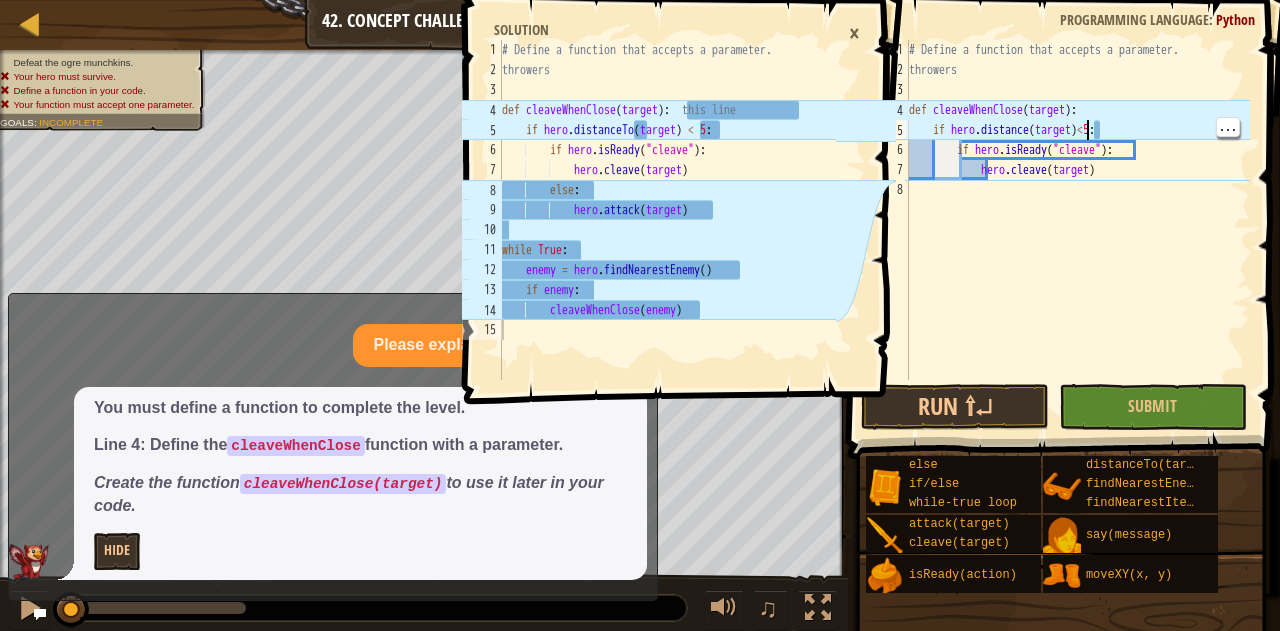 click on "def cleaveWhenClose(target): if hero.distance(target) < 5: if hero.isReady("cleave"): hero.cleave(target)" at bounding box center [1077, 230] 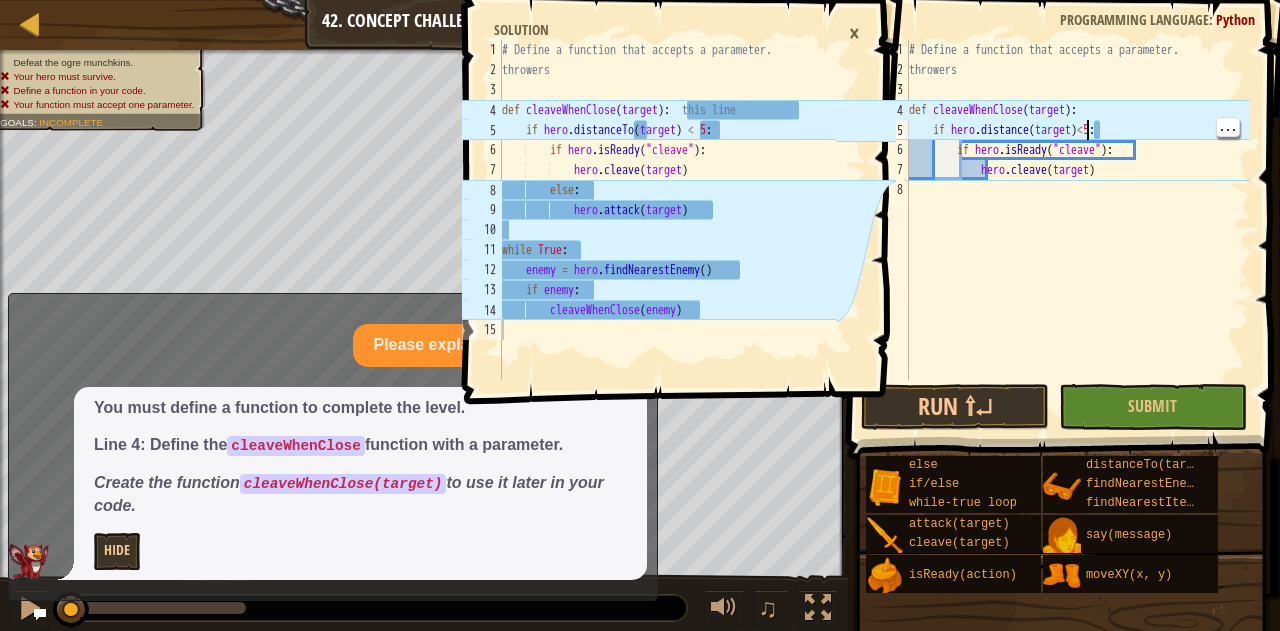 click on "def cleaveWhenClose(target): if hero.distance(target) < 5: if hero.isReady("cleave"): hero.cleave(target)" at bounding box center (1077, 230) 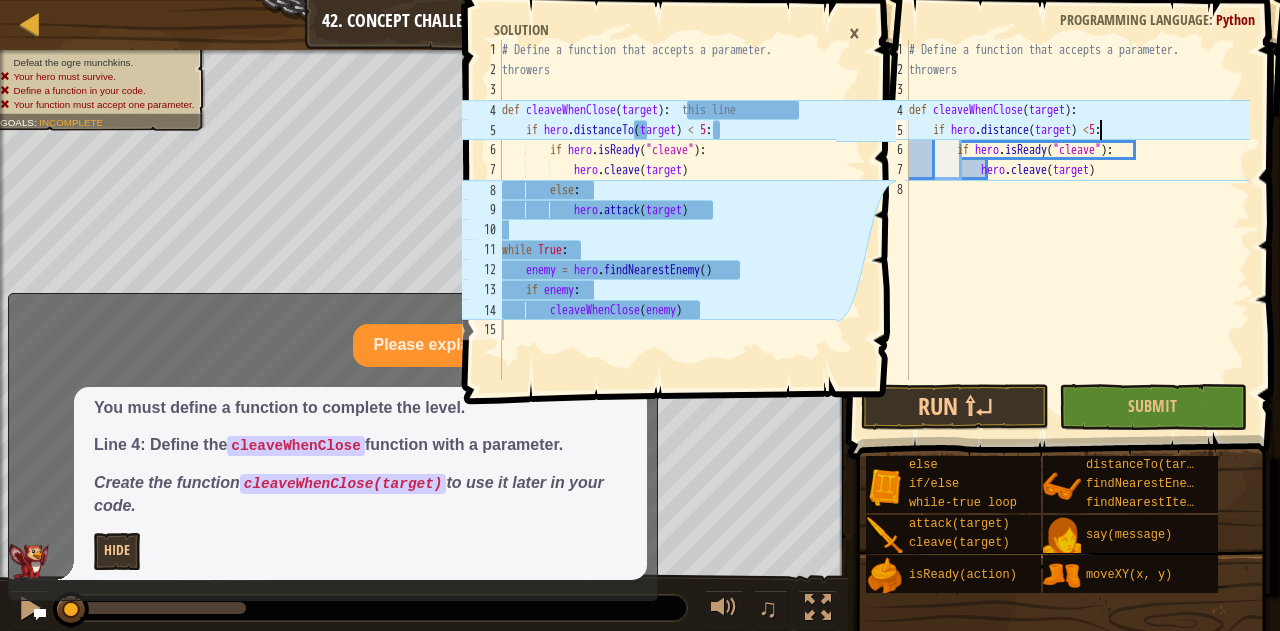 click on "hero.distance(target)<5:" at bounding box center [1077, 230] 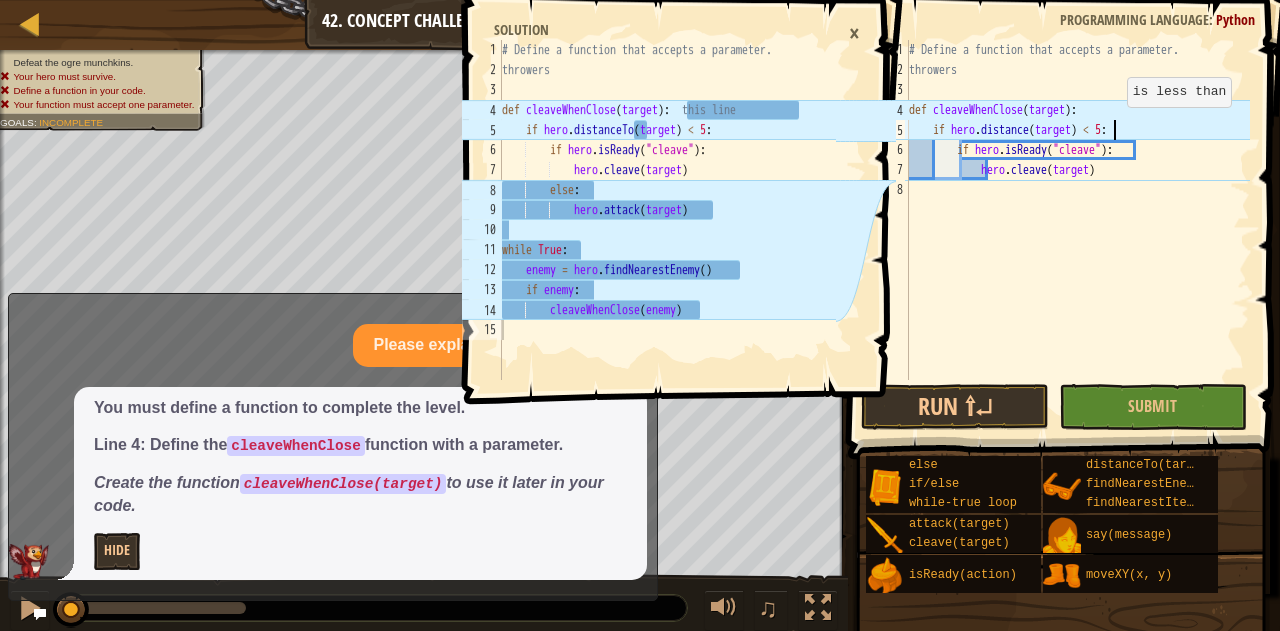 click on "hero.distance(target)<5:" at bounding box center (1077, 230) 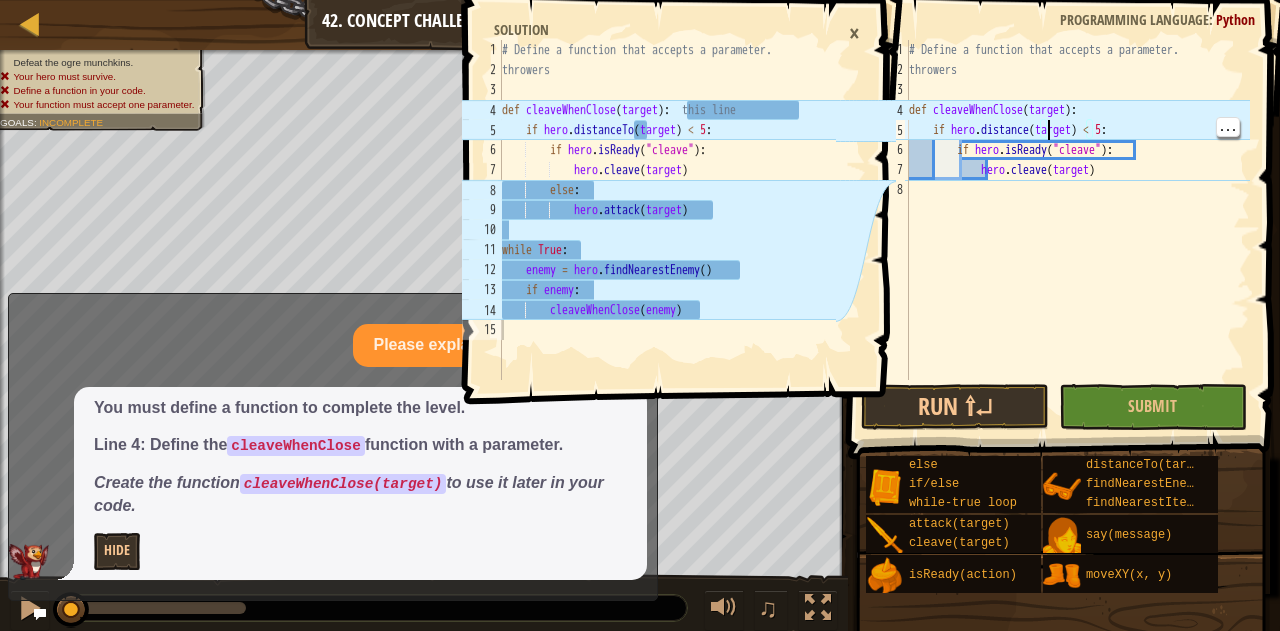 click on "hero.distance(target)<5:" at bounding box center (1077, 230) 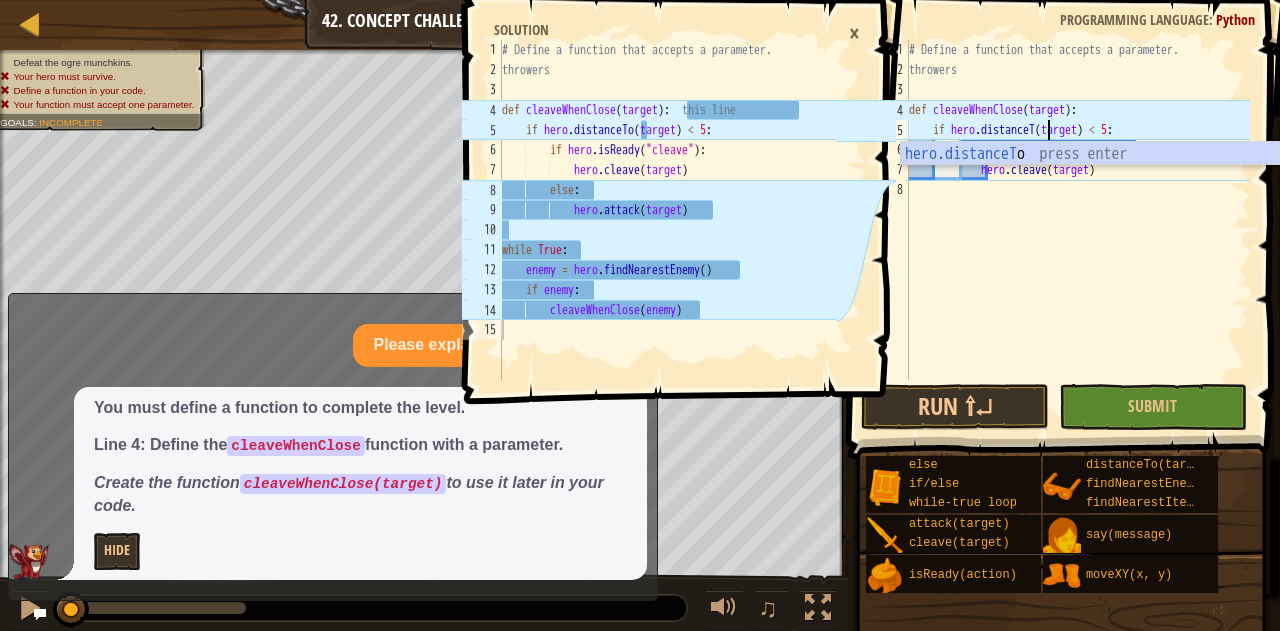 type on "if hero.distanceTo(target) < 5:" 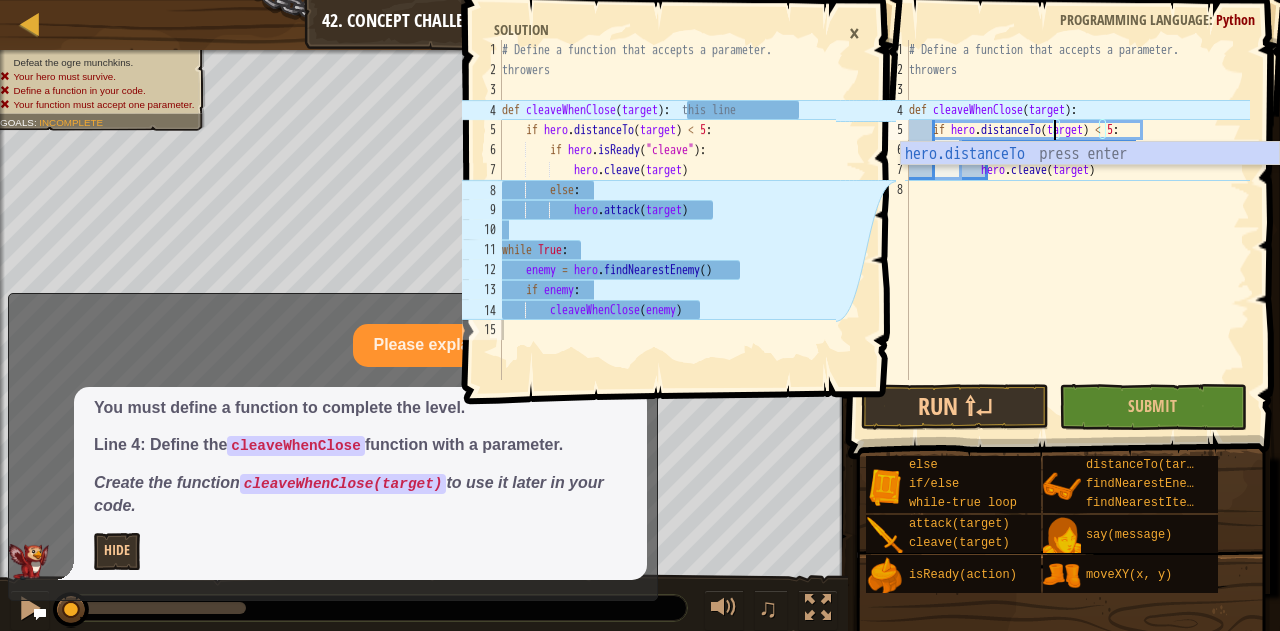click on "def cleaveWhenClose(target): if hero.distanceTo(target) < 5: if hero.isReady("cleave"): hero.cleave(target)" at bounding box center [1077, 230] 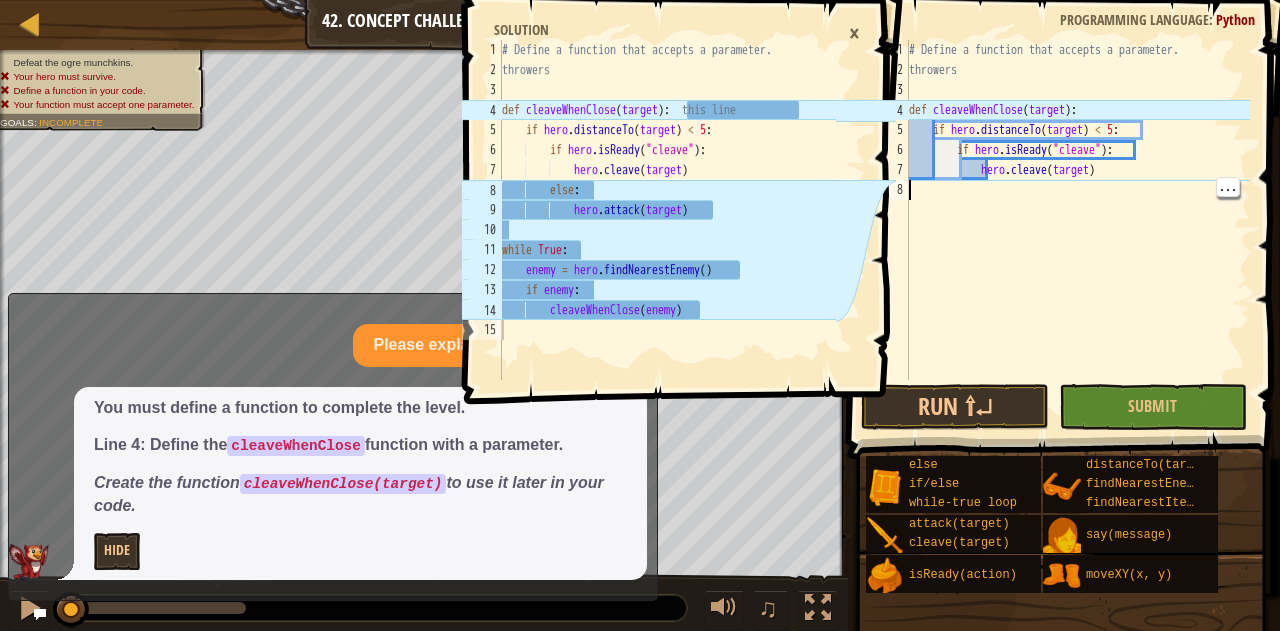 scroll, scrollTop: 9, scrollLeft: 0, axis: vertical 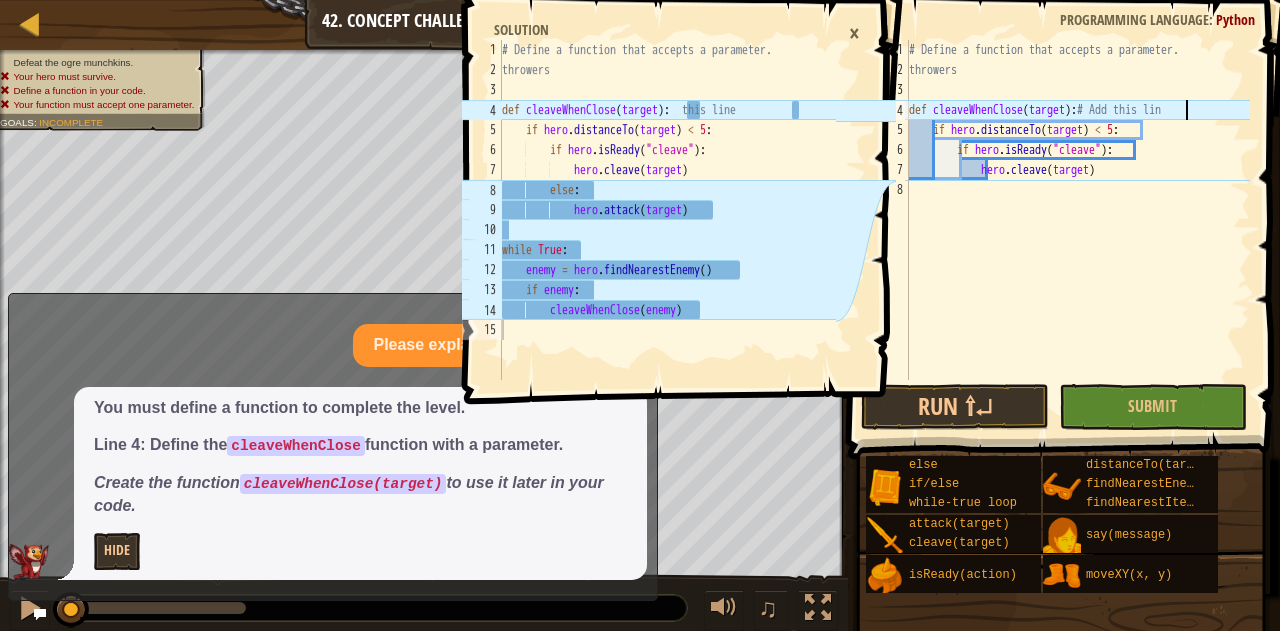 type on "def cleaveWhenClose(target):# Add this line" 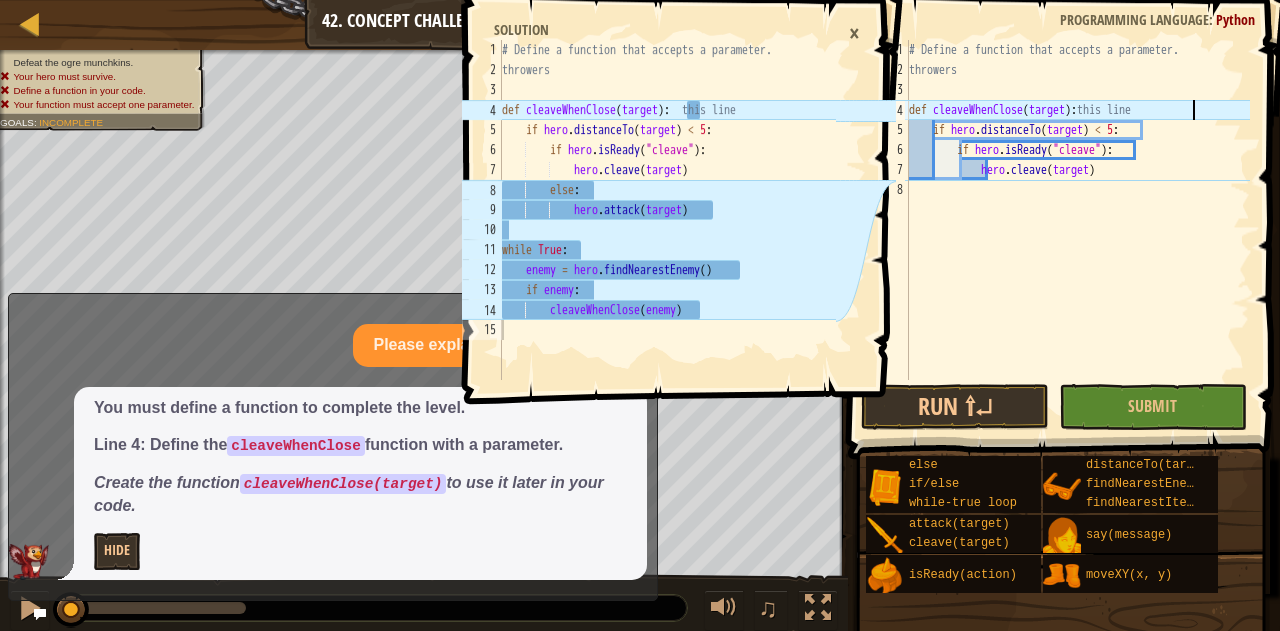 click on "def cleaveWhenClose(target): # Add this line if hero.distanceTo(target) < 5: if hero.isReady("cleave"): hero.cleave(target)" at bounding box center [1077, 230] 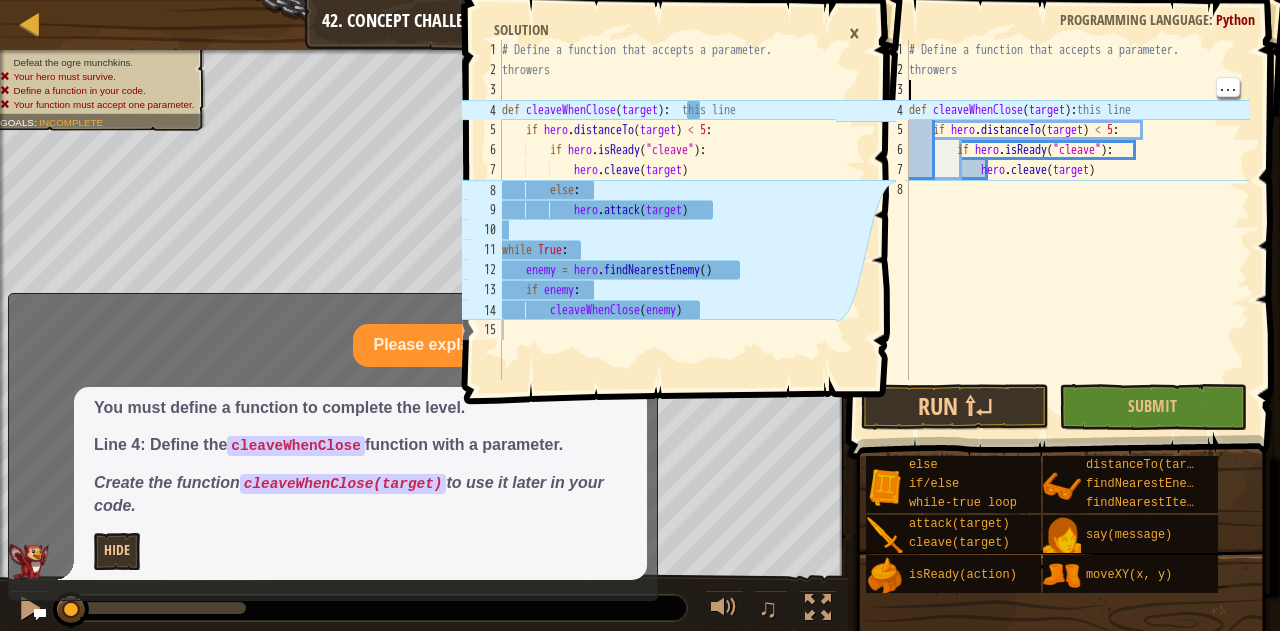 scroll, scrollTop: 9, scrollLeft: 0, axis: vertical 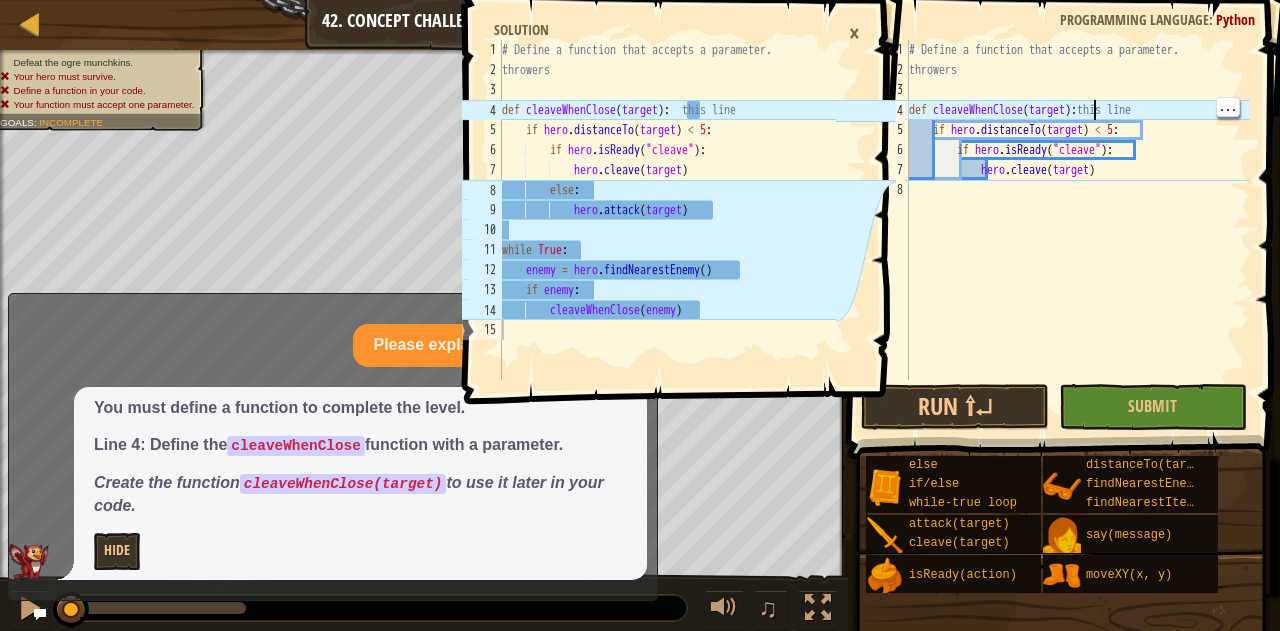 type on "def cleaveWhenClose(target): # Add this line" 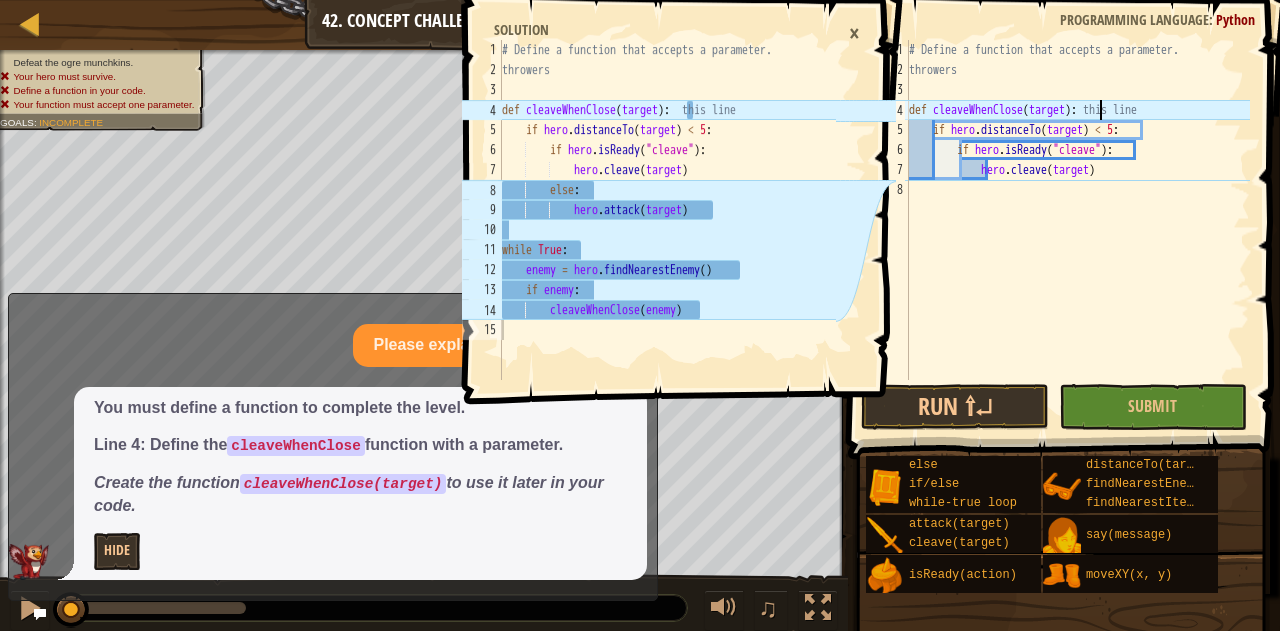 click on "# Define a function that accepts a parameter. # Defeat munchkins, ignore throwers def   cleaveWhenClose ( target ) :   # Add this line      if   hero . distanceTo ( target )   <   5 :          if   hero . isReady ( "cleave" ) :              hero . cleave ( target )" at bounding box center (1077, 230) 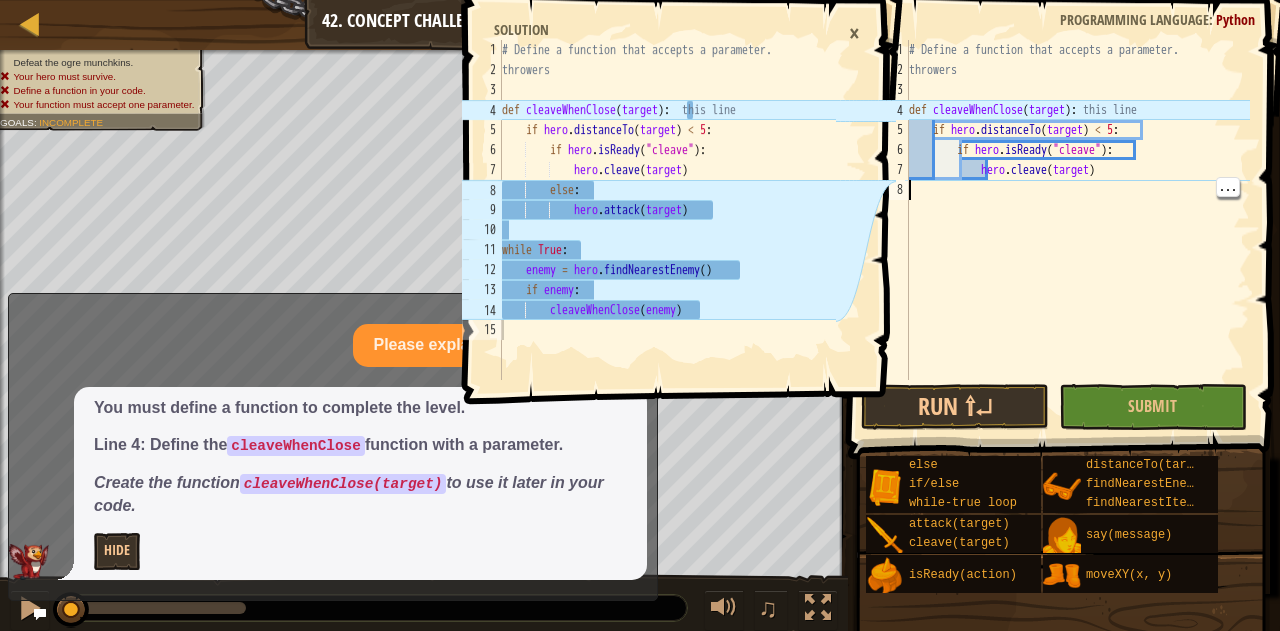 click on "# Define a function that accepts a parameter. # Defeat munchkins, ignore throwers def   cleaveWhenClose ( target ) :   # Add this line      if   hero . distanceTo ( target )   <   5 :          if   hero . isReady ( "cleave" ) :              hero . cleave ( target )" at bounding box center [1077, 230] 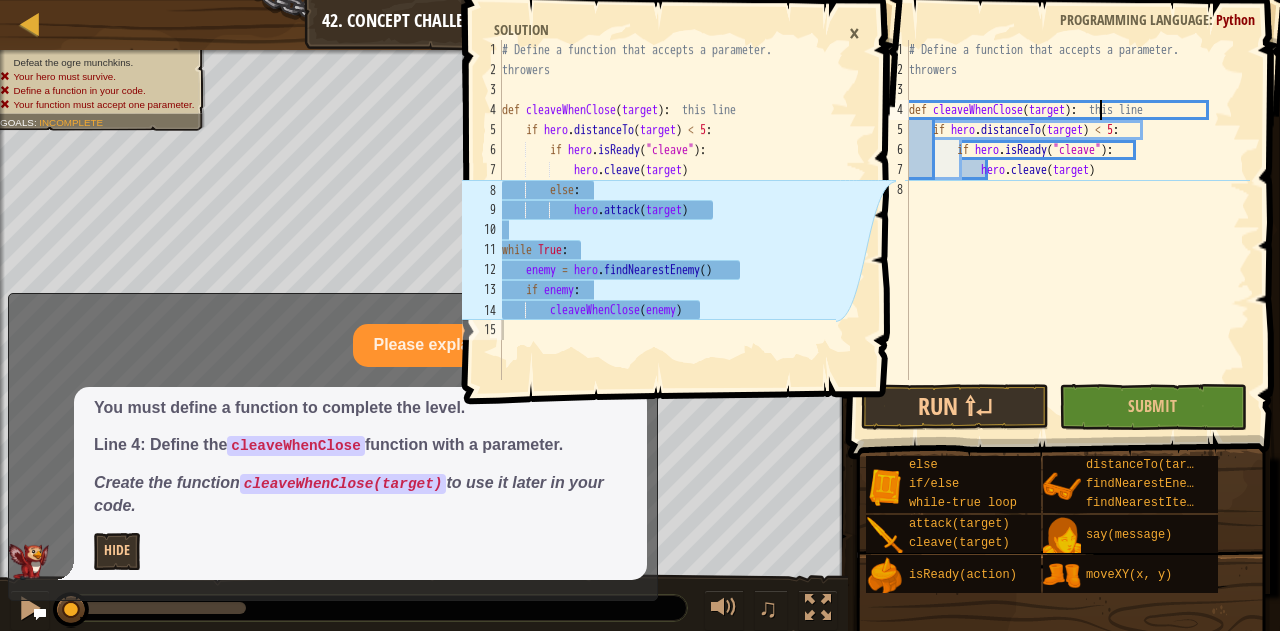click on "hero.distanceTo(target)<5:" at bounding box center (1077, 230) 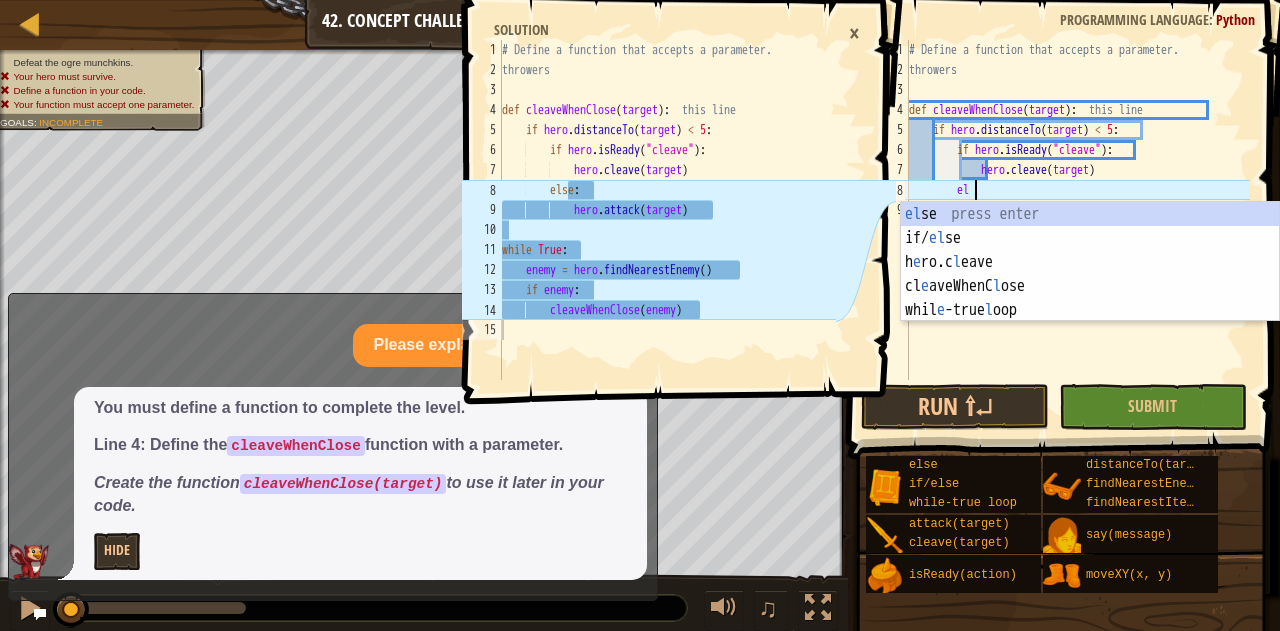 scroll, scrollTop: 9, scrollLeft: 4, axis: both 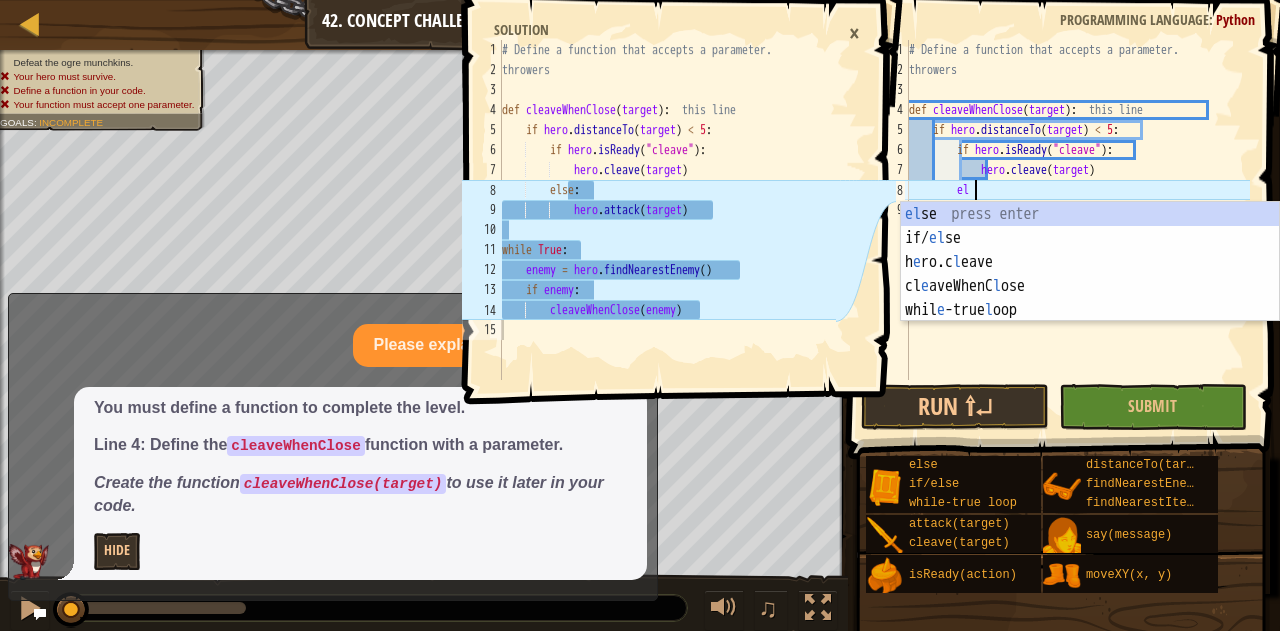 type on "els" 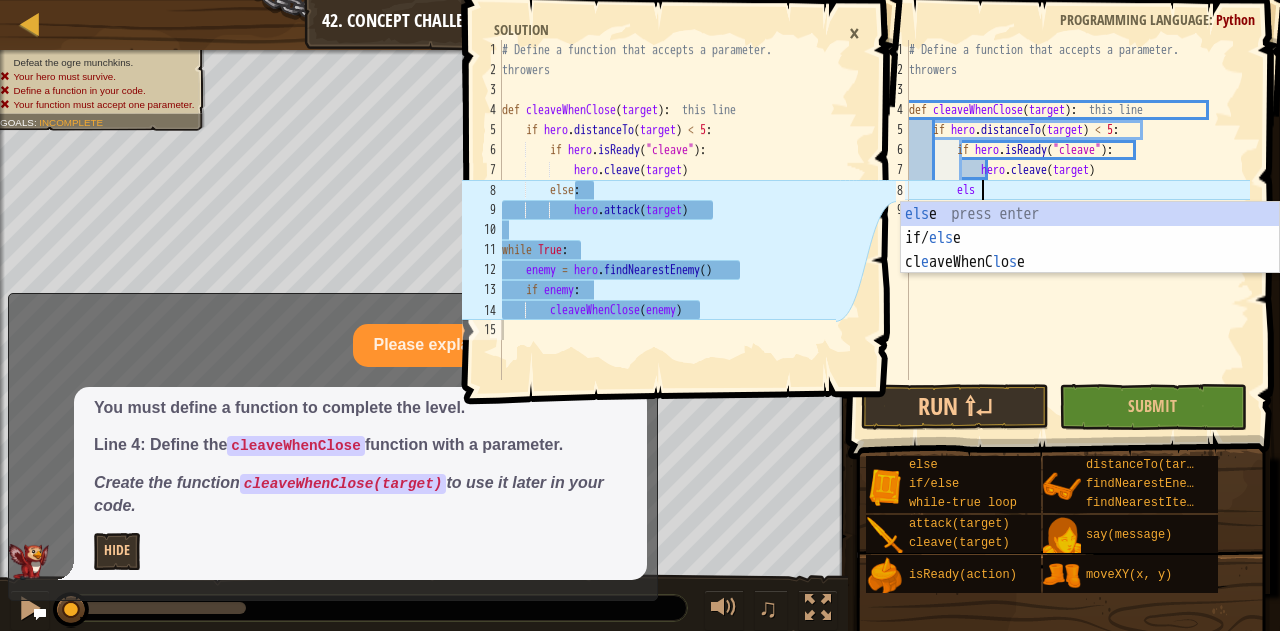 click on "else cleaveWhenClose" at bounding box center (1090, 262) 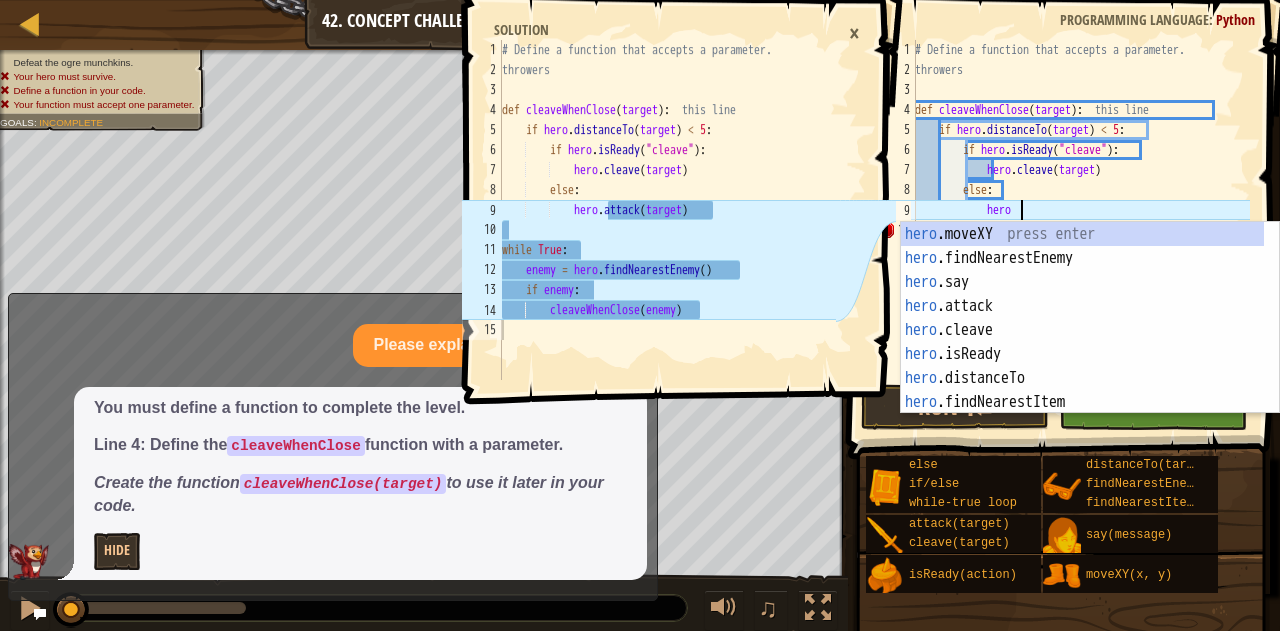 scroll, scrollTop: 9, scrollLeft: 8, axis: both 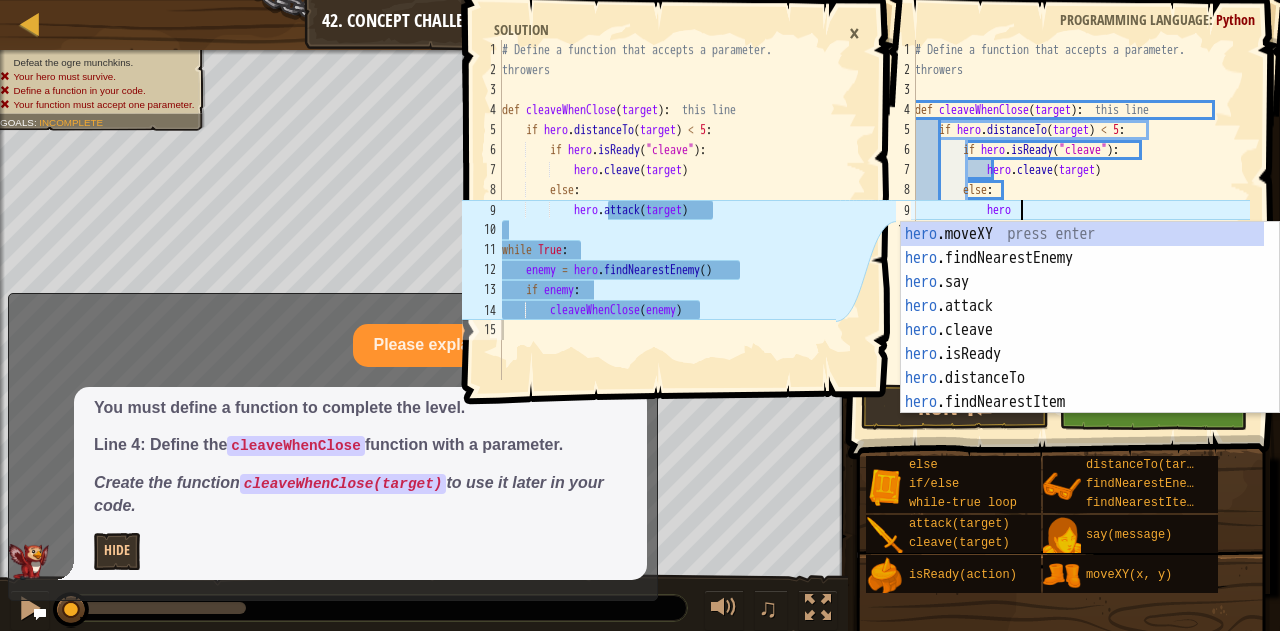 click on "hero .moveXY press enter hero .findNearestEnemy press enter hero .say press enter hero .attack press enter hero .cleave press enter hero .isReady press enter hero .distanceTo press enter hero .findNearestItem press enter w h il e -t r ue l o op press enter" at bounding box center (1083, 342) 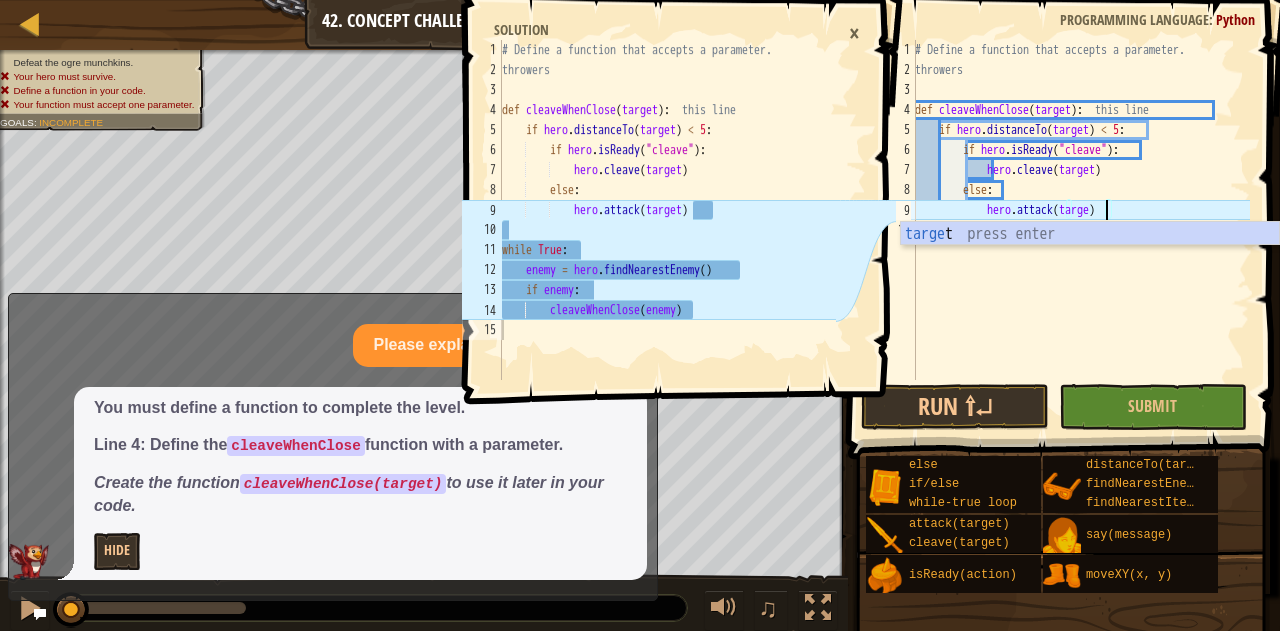 type on "hero.attack(target)" 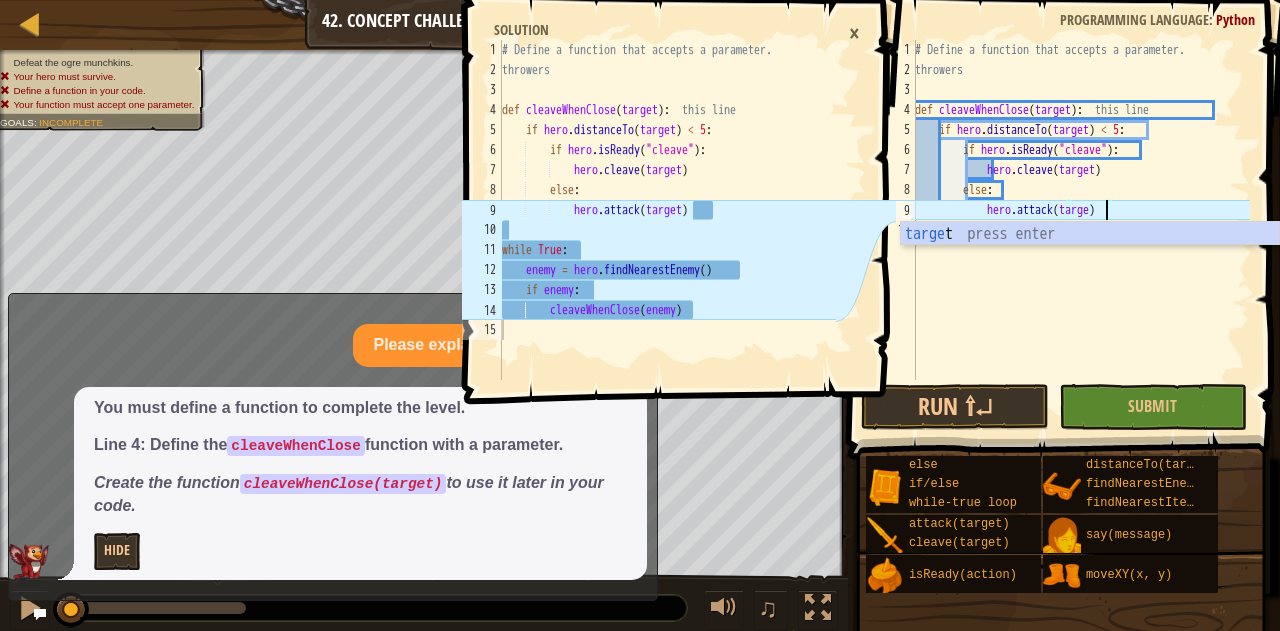 scroll, scrollTop: 9, scrollLeft: 16, axis: both 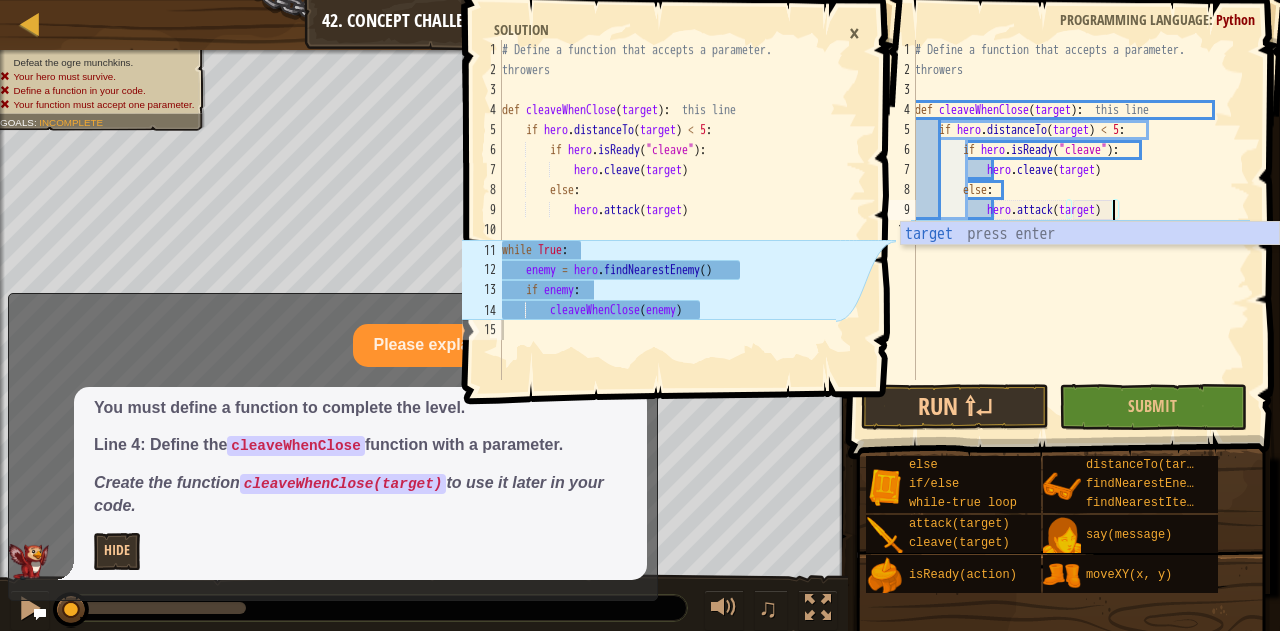 click on "hero.distanceTo(target)<5:" at bounding box center [1080, 230] 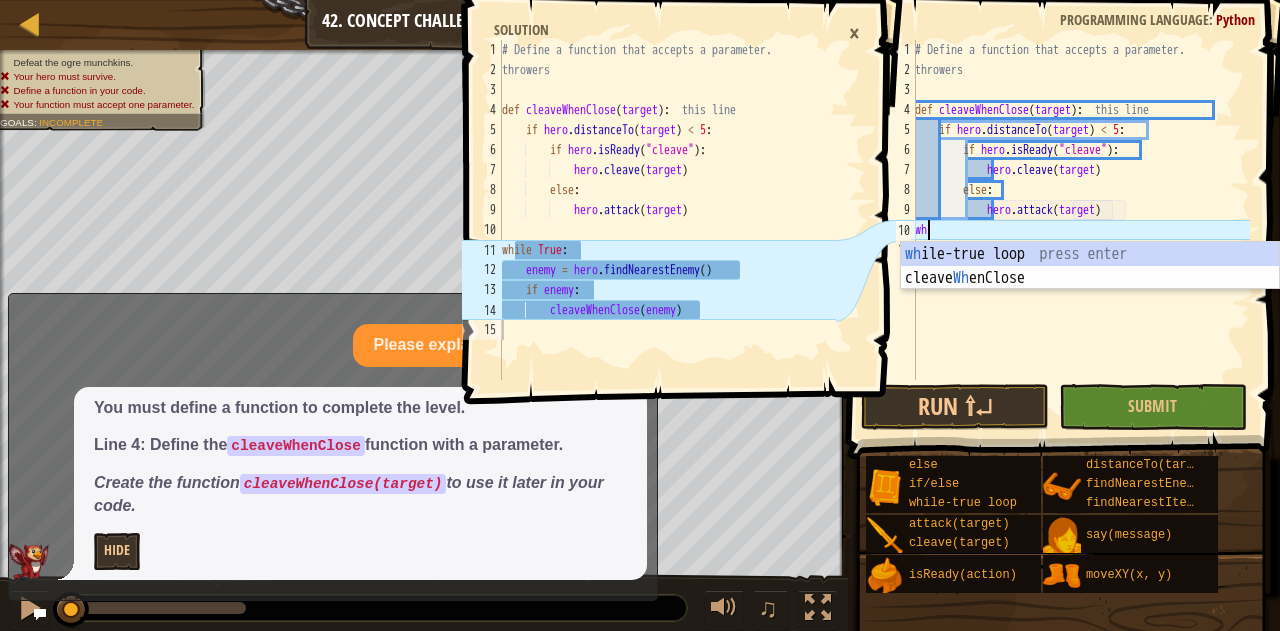 scroll, scrollTop: 9, scrollLeft: 0, axis: vertical 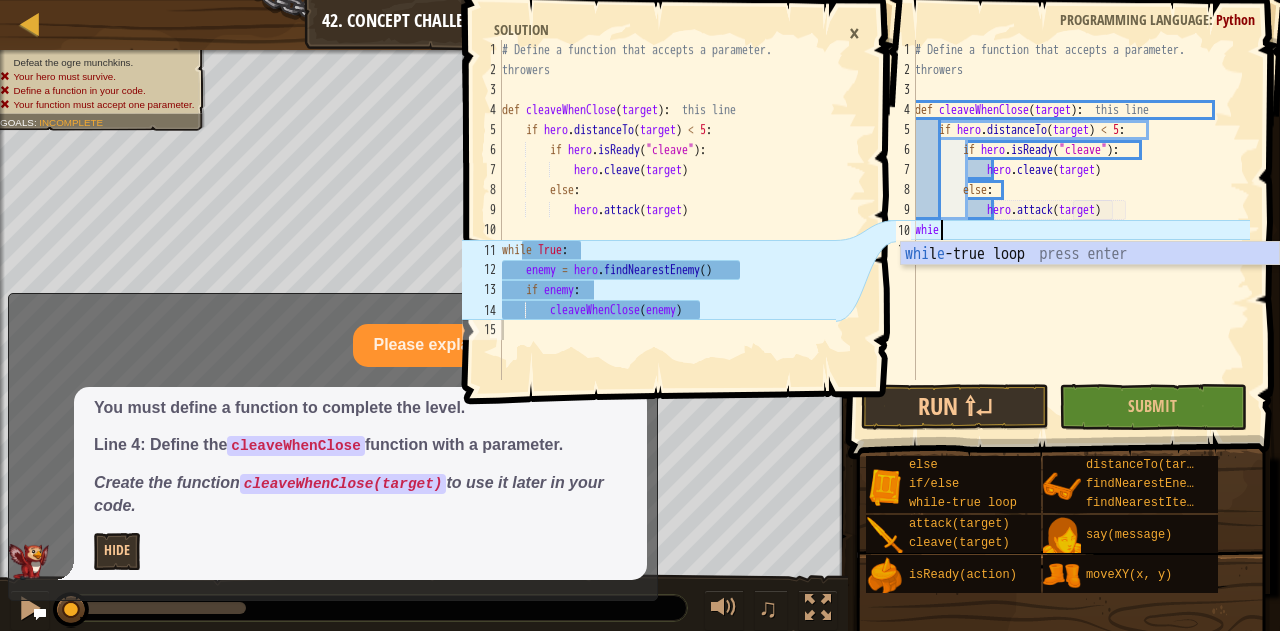 click on "whi l e -true loop press enter" at bounding box center [1090, 278] 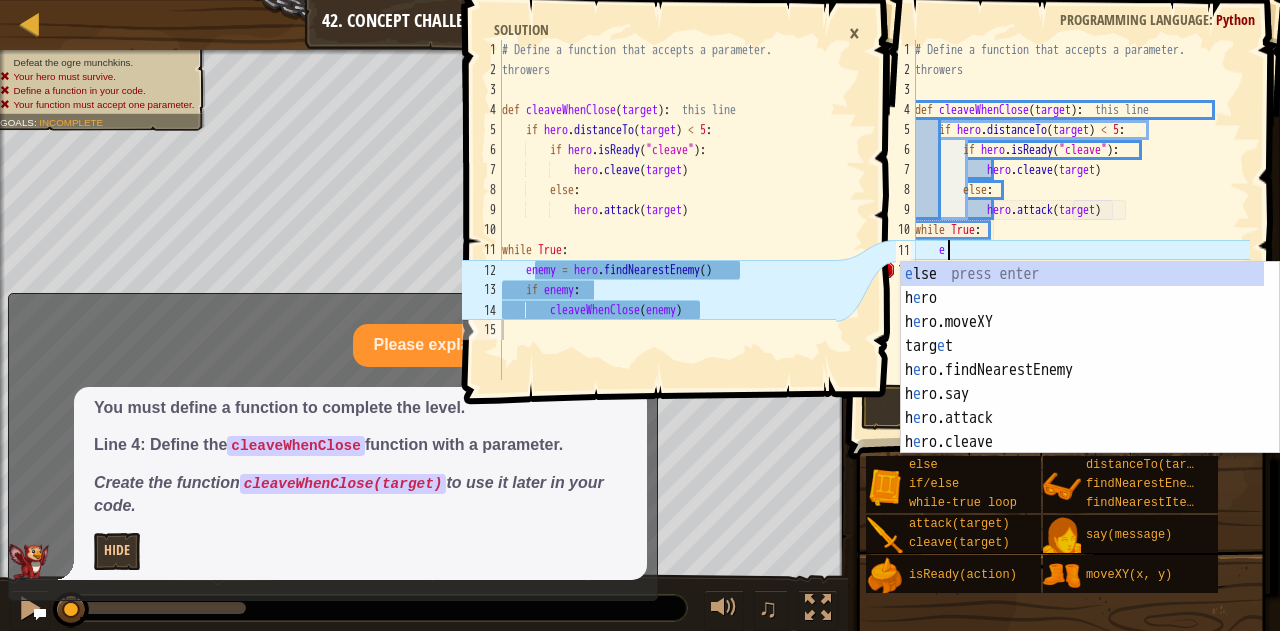 type on "ene" 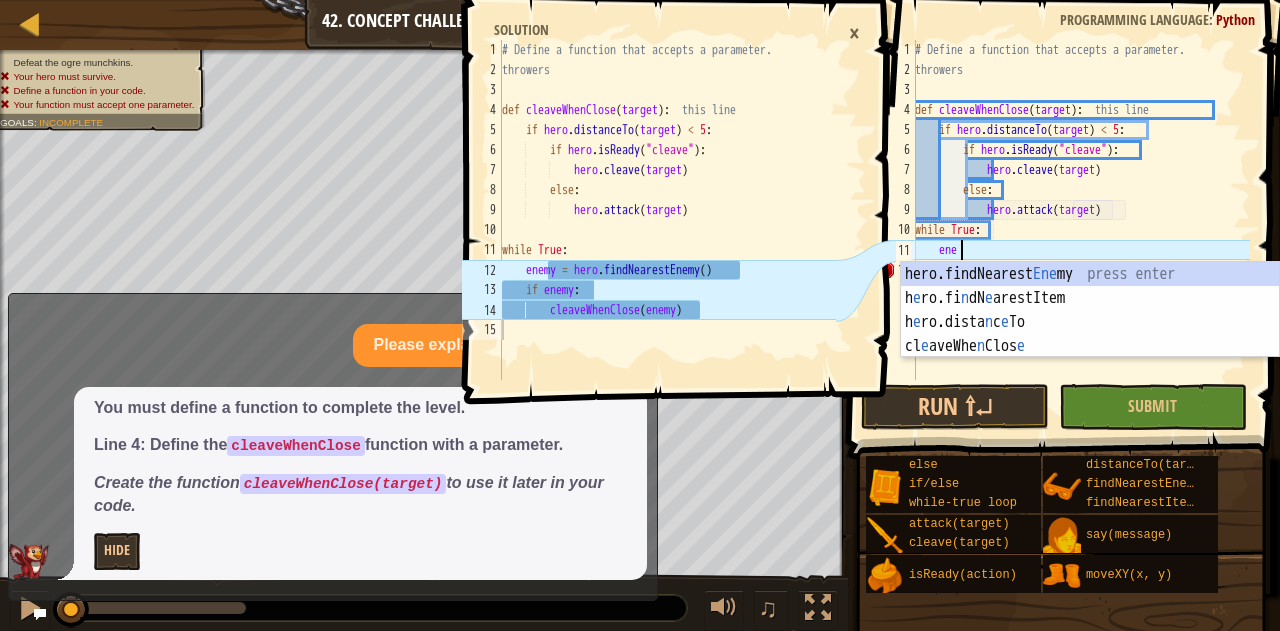 scroll, scrollTop: 9, scrollLeft: 2, axis: both 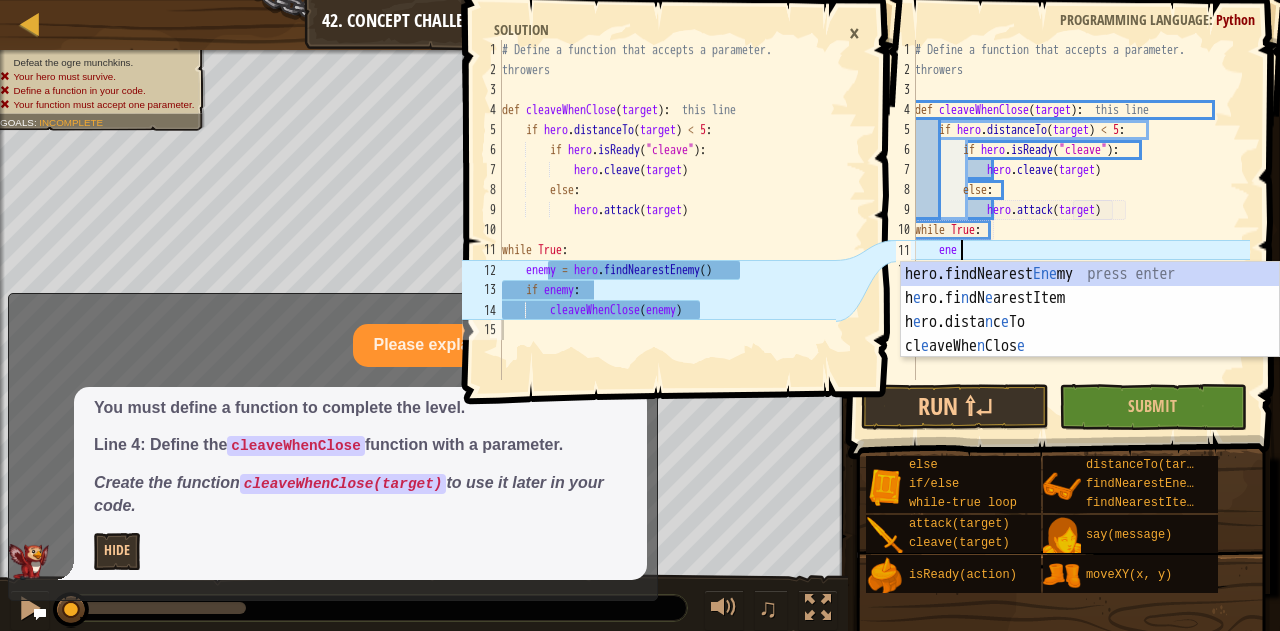 click on "hero.findNearest Ene my press enter h e ro.fi n dN e arestItem press enter h e ro.dista n c e To press enter cl e aveWhe n Clos e press enter" at bounding box center (1090, 334) 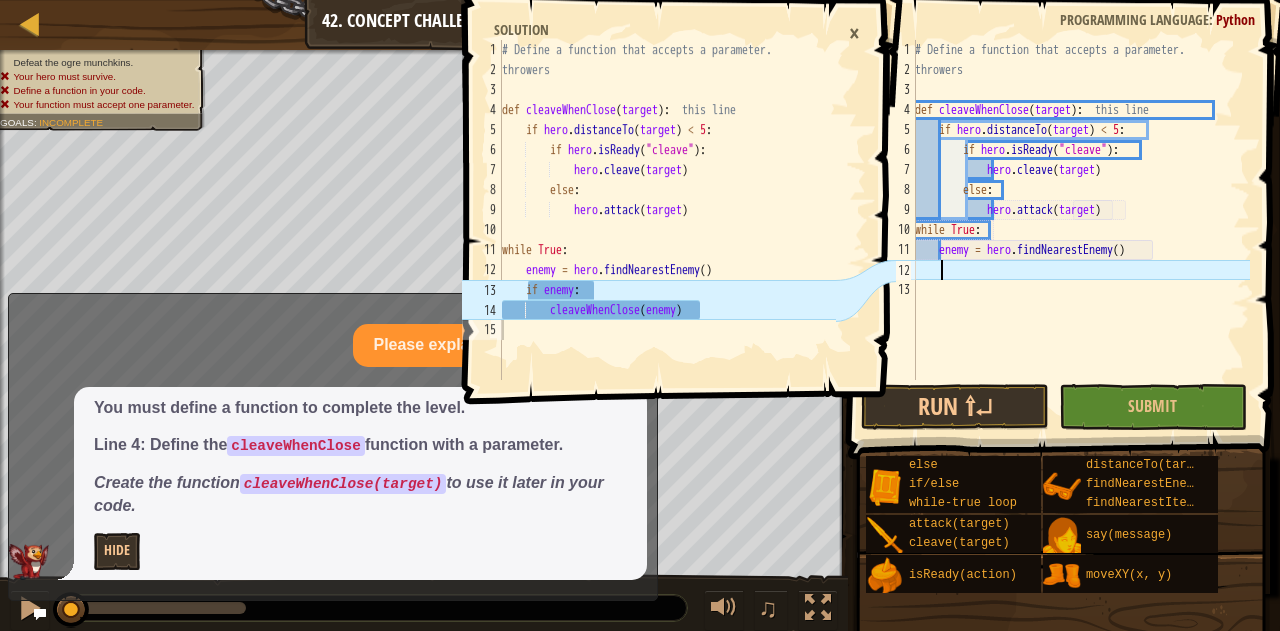 scroll, scrollTop: 9, scrollLeft: 2, axis: both 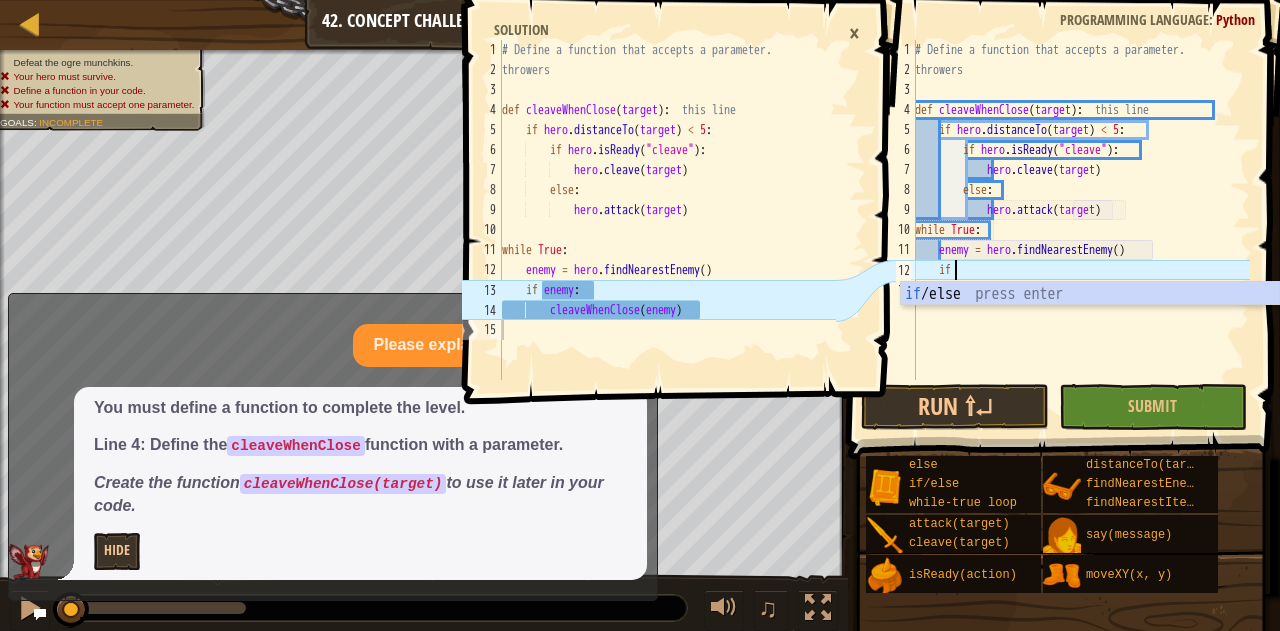 click on "if /else press enter" at bounding box center (1090, 318) 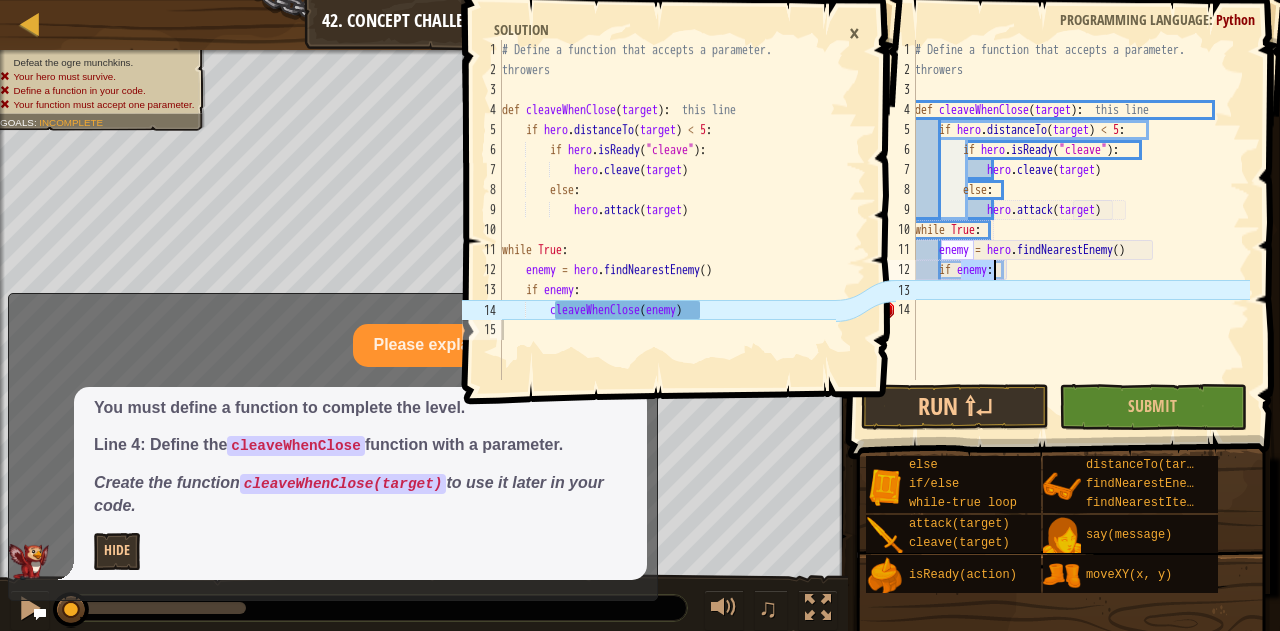click on "def cleaveWhenClose(target):
if hero.distanceTo(target) < 5:
if hero.isReady("cleave"):
hero.cleave(target)
else:
hero.attack(target)
while True:
enemy = hero.findNearestEnemy()
if enemy:" at bounding box center [1080, 230] 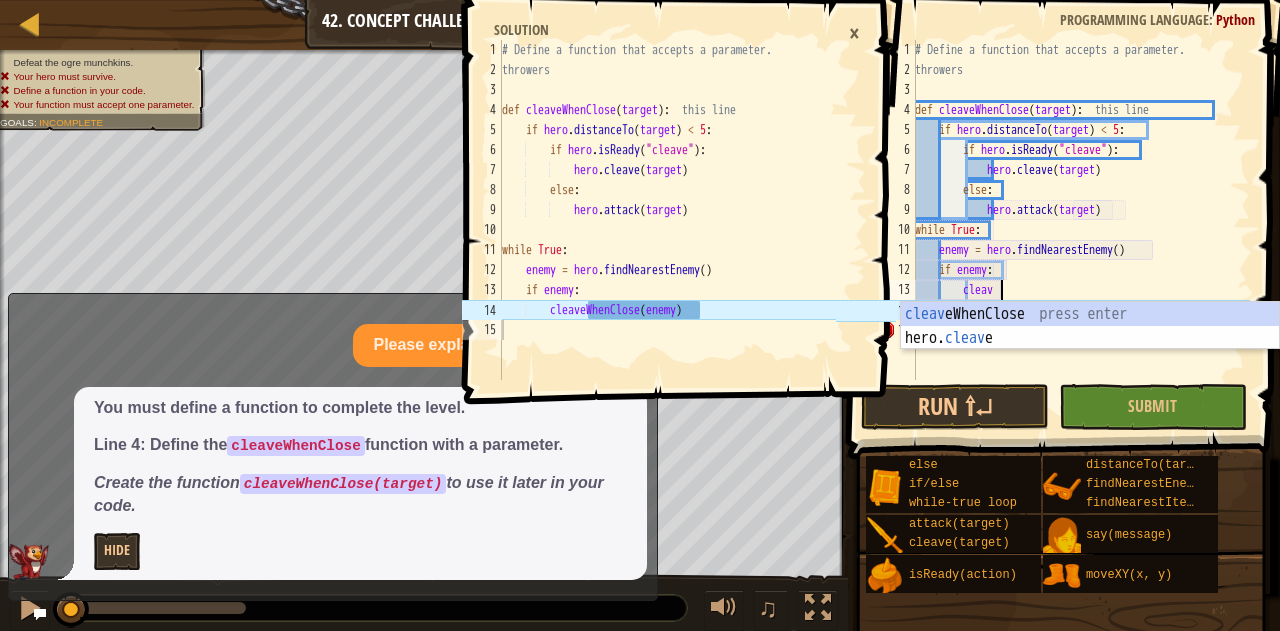 scroll, scrollTop: 9, scrollLeft: 6, axis: both 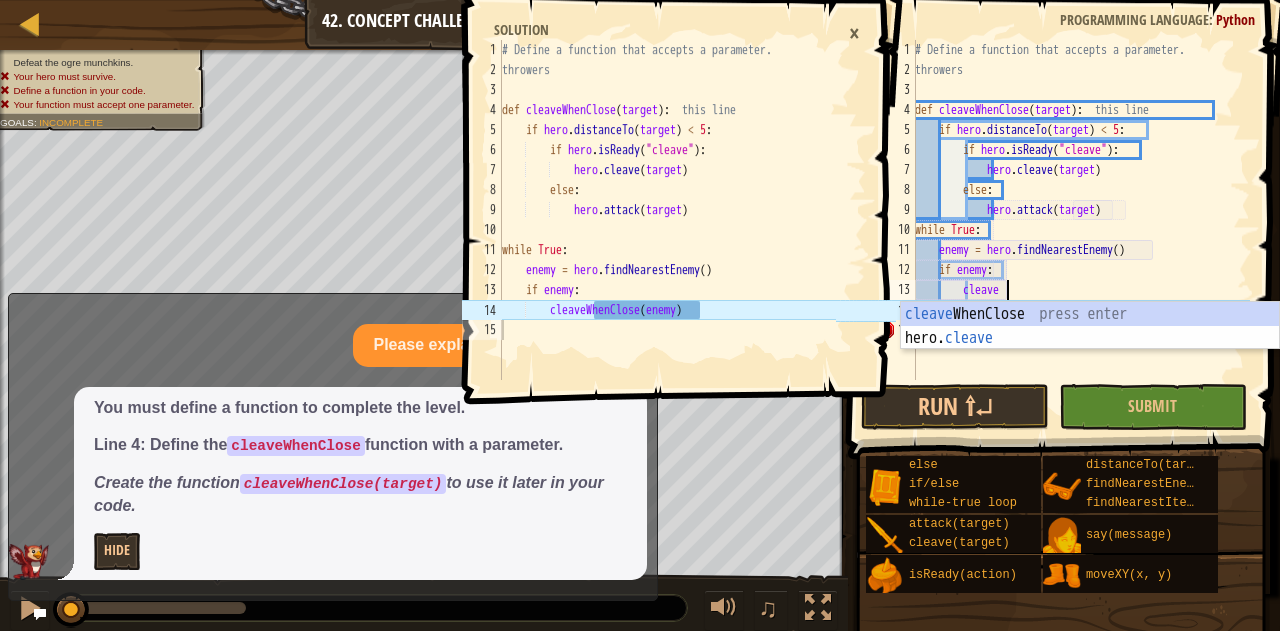 click on "cleave WhenClose press enter hero. cleave press enter" at bounding box center [1090, 350] 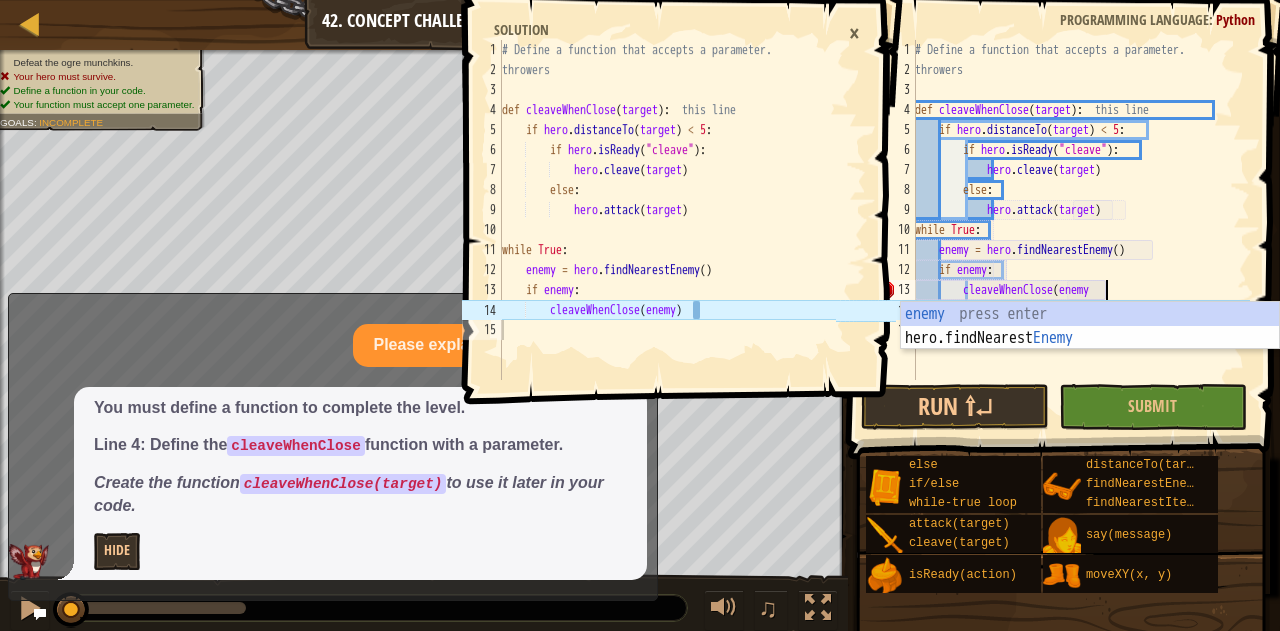 scroll, scrollTop: 9, scrollLeft: 15, axis: both 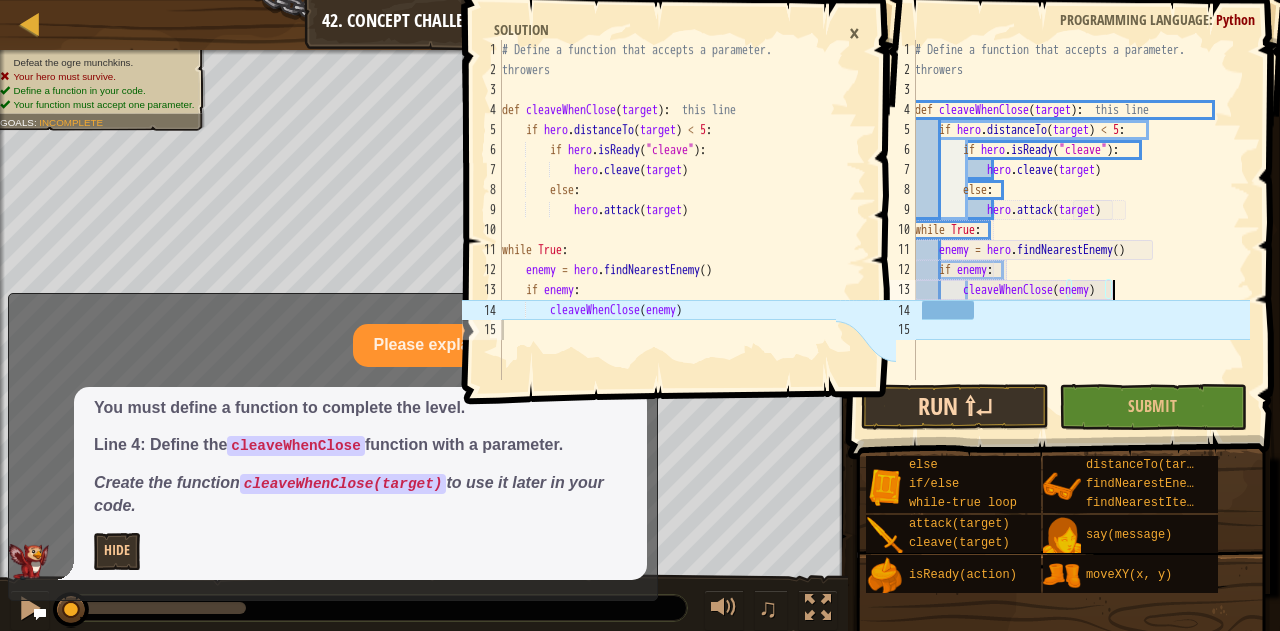 type on "cleaveWhenClose(enemy)" 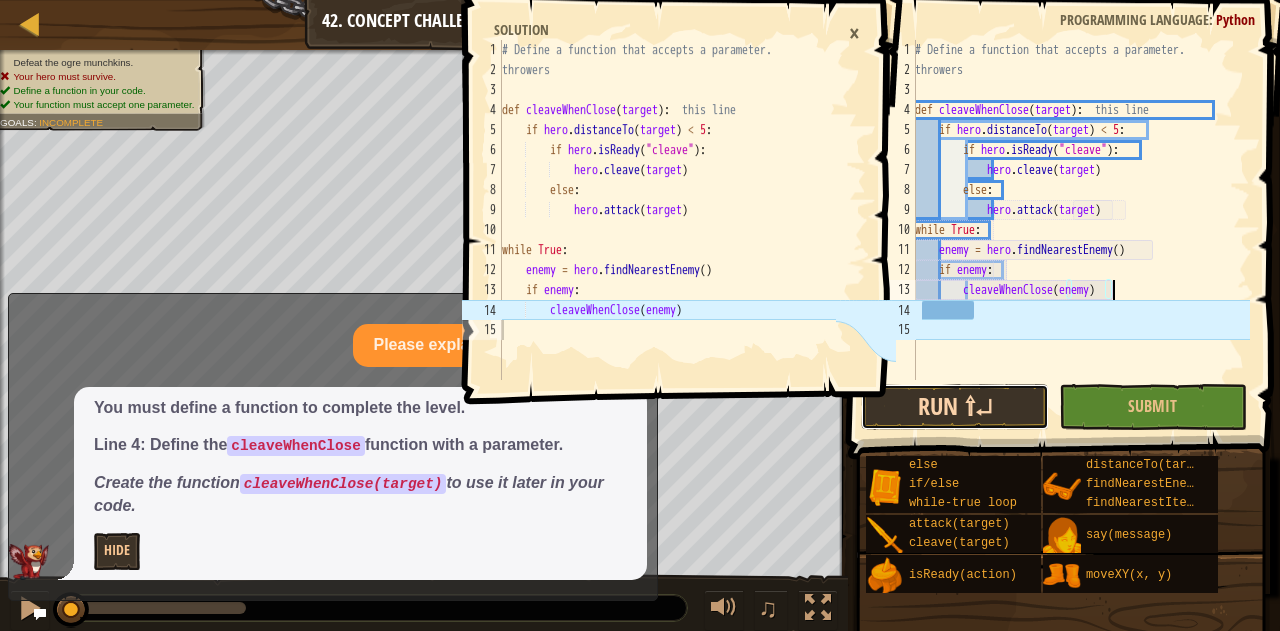 click on "Run ⇧↵" at bounding box center (955, 407) 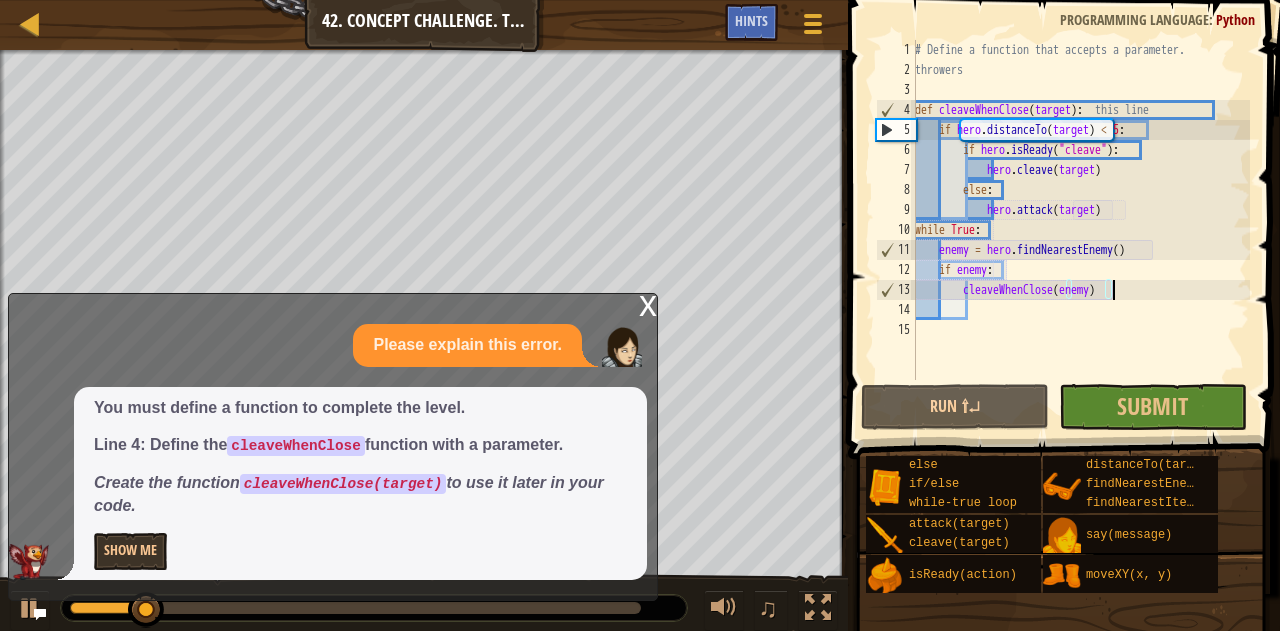 click on "x" at bounding box center [648, 304] 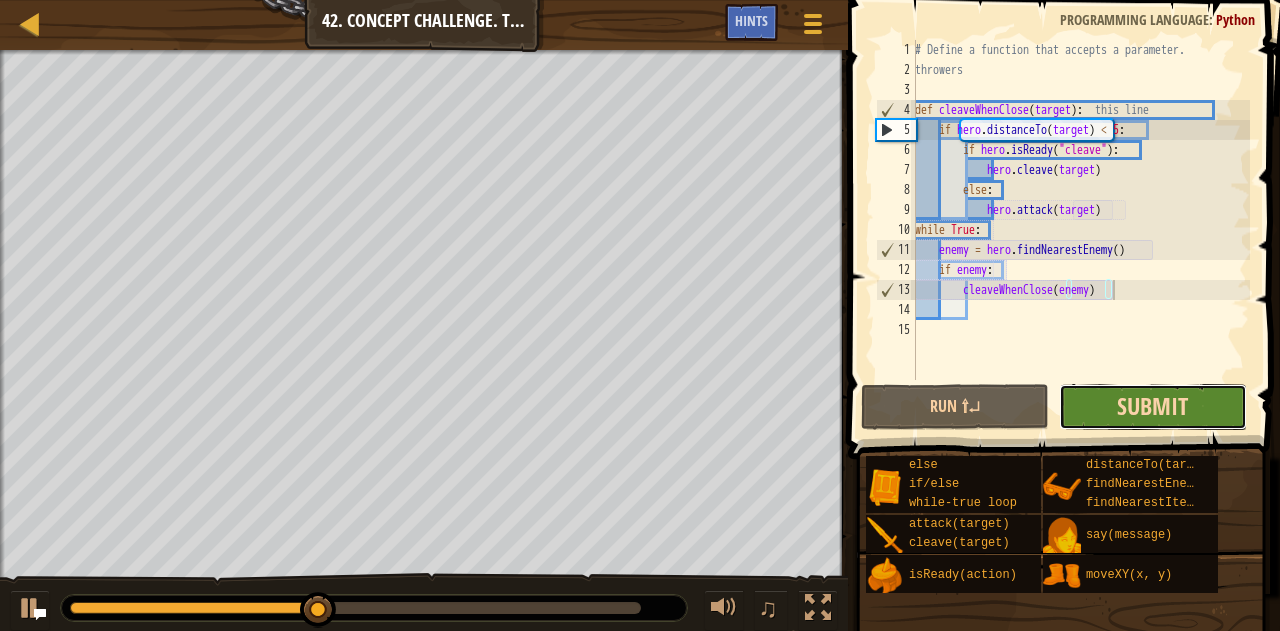 click on "Submit" at bounding box center (1152, 406) 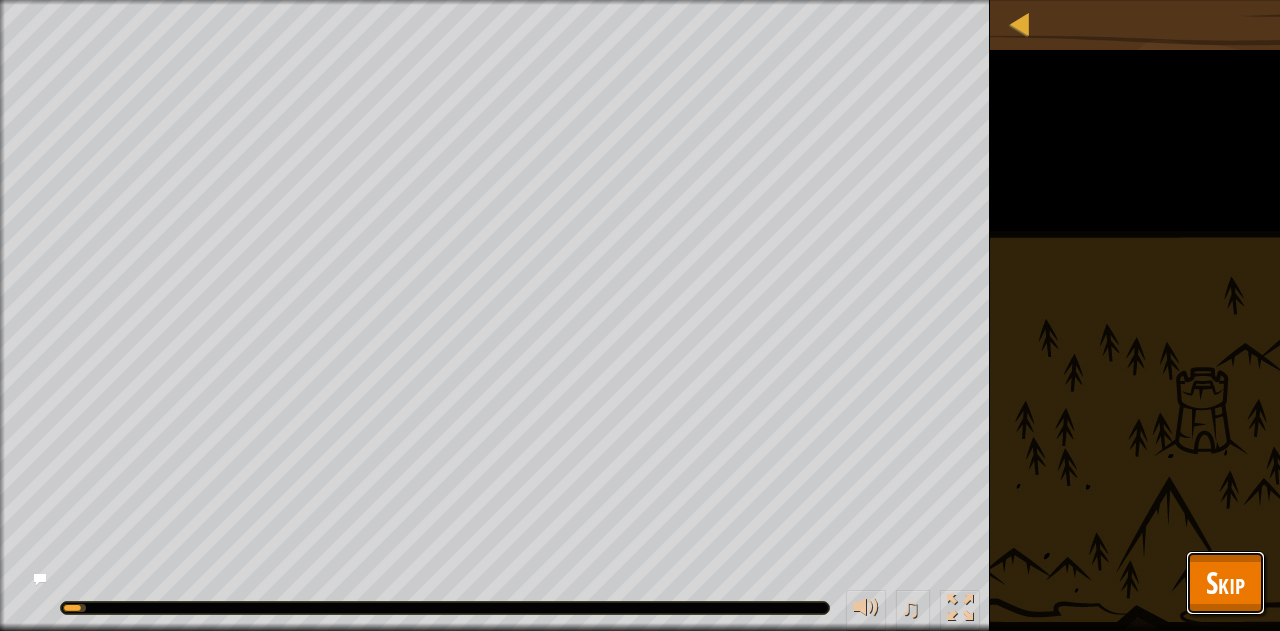 click on "Skip" at bounding box center (1225, 583) 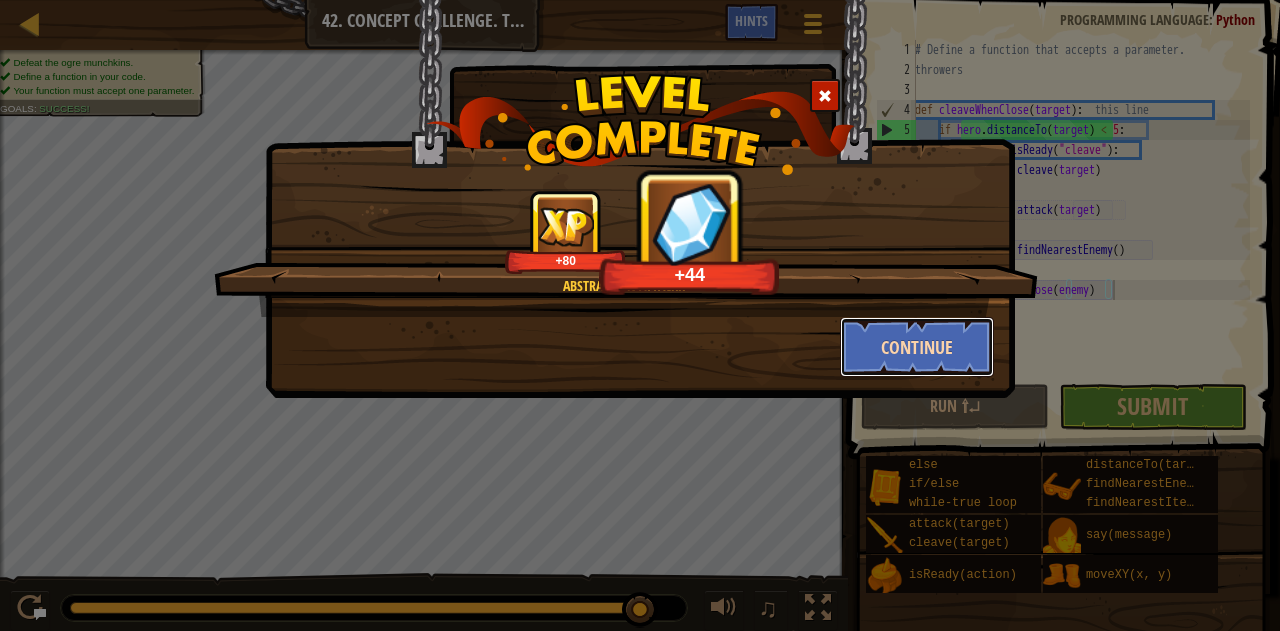 click on "Continue" at bounding box center [917, 347] 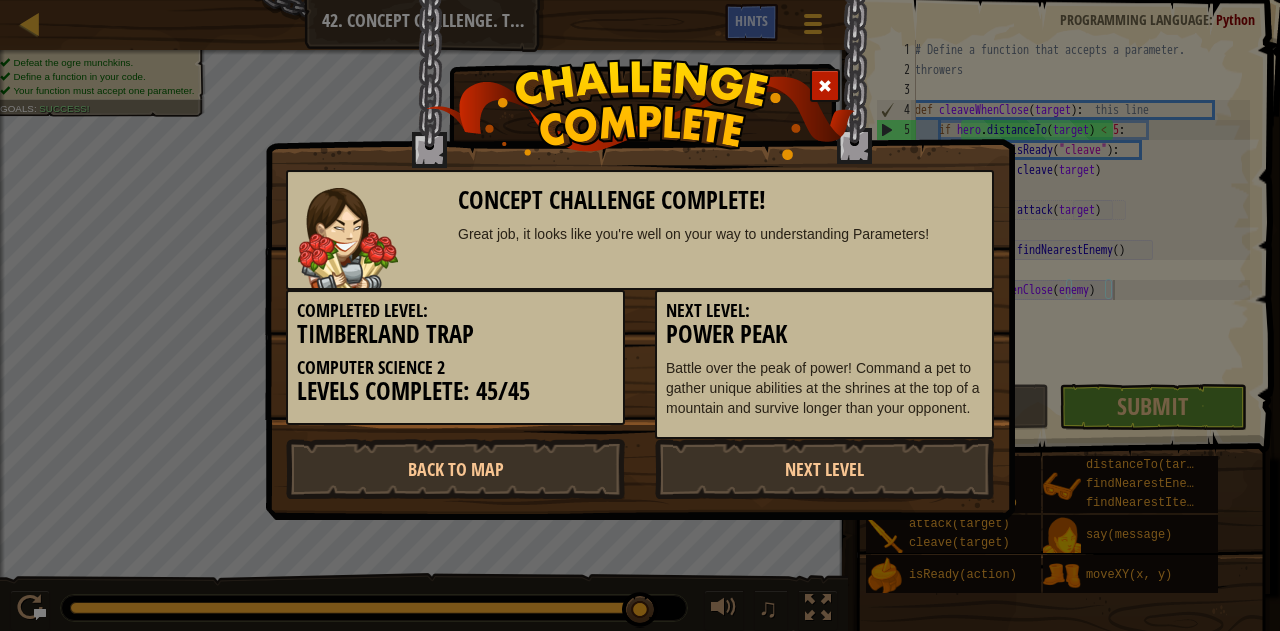 click on "Battle over the peak of power! Command a pet to gather unique abilities at the shrines at the top of a mountain and survive longer than your opponent." at bounding box center (824, 388) 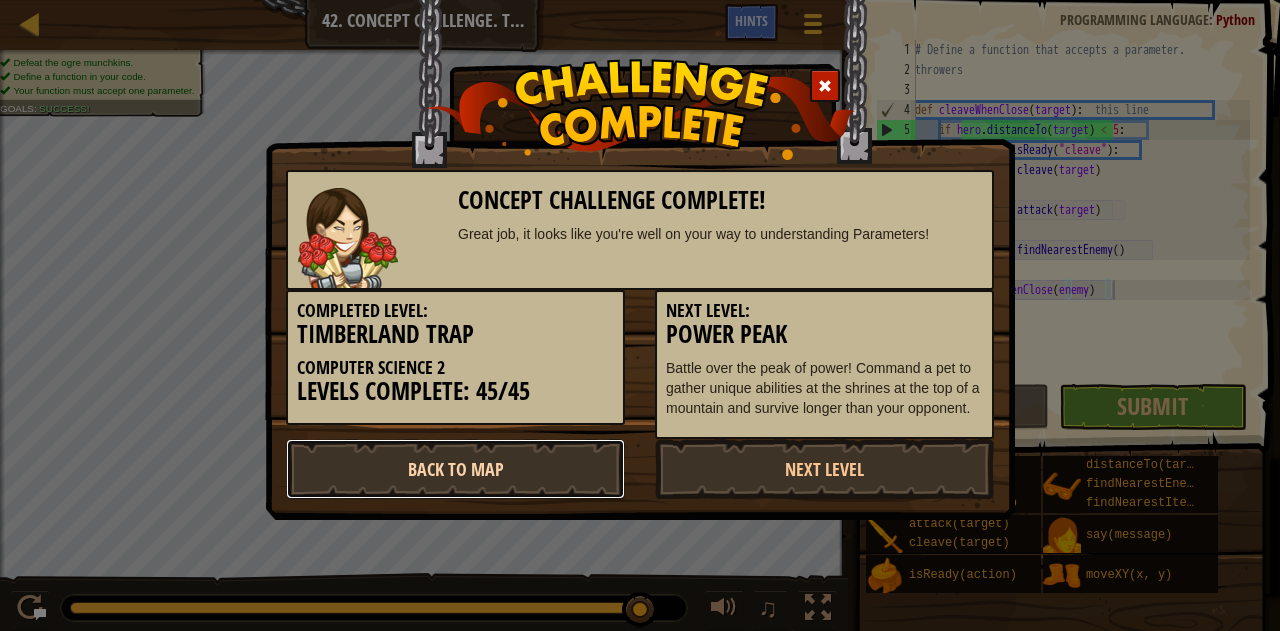 click on "Back to Map" at bounding box center [455, 469] 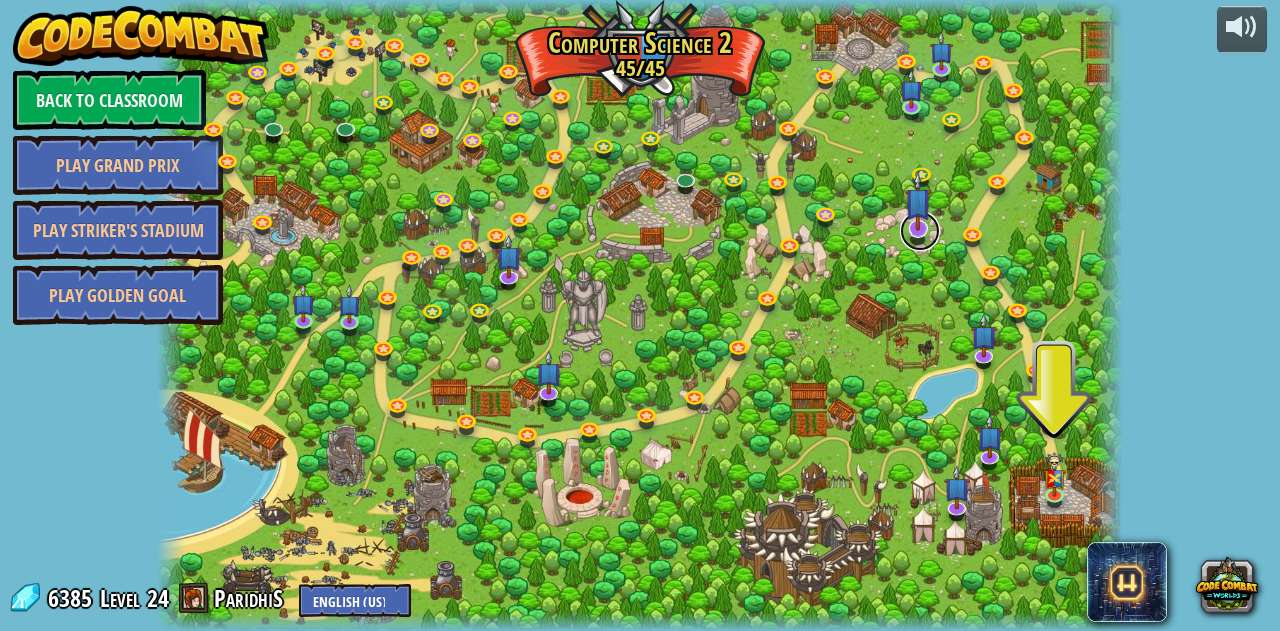 click at bounding box center (920, 231) 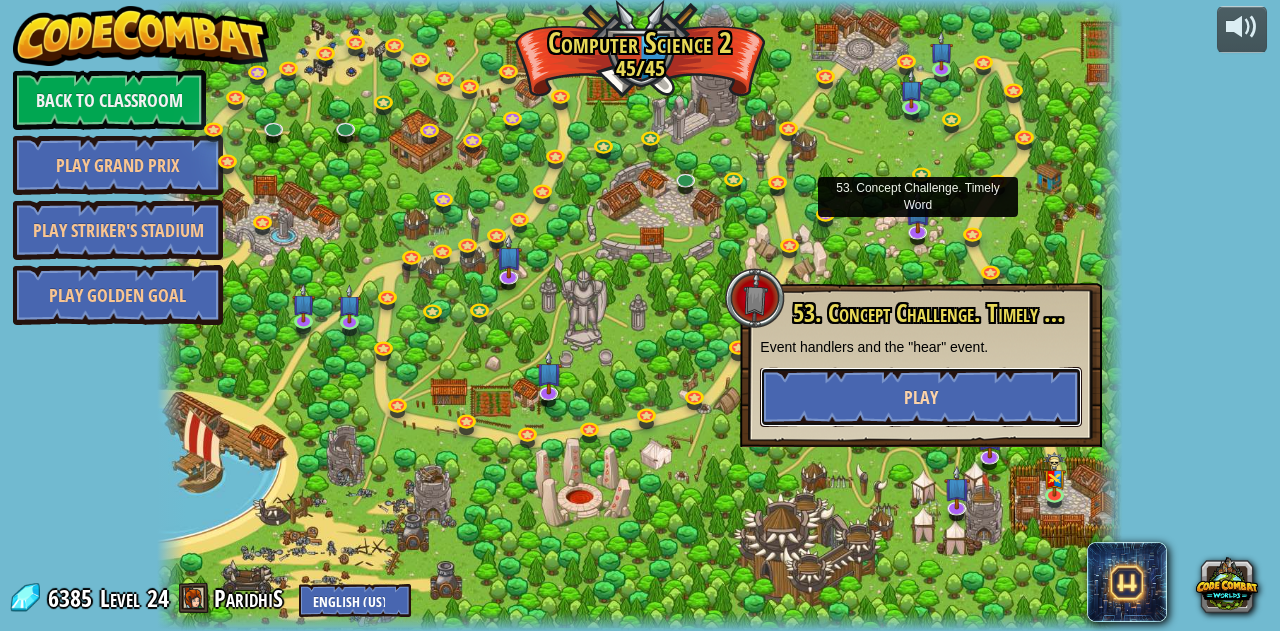 click on "Play" at bounding box center [921, 397] 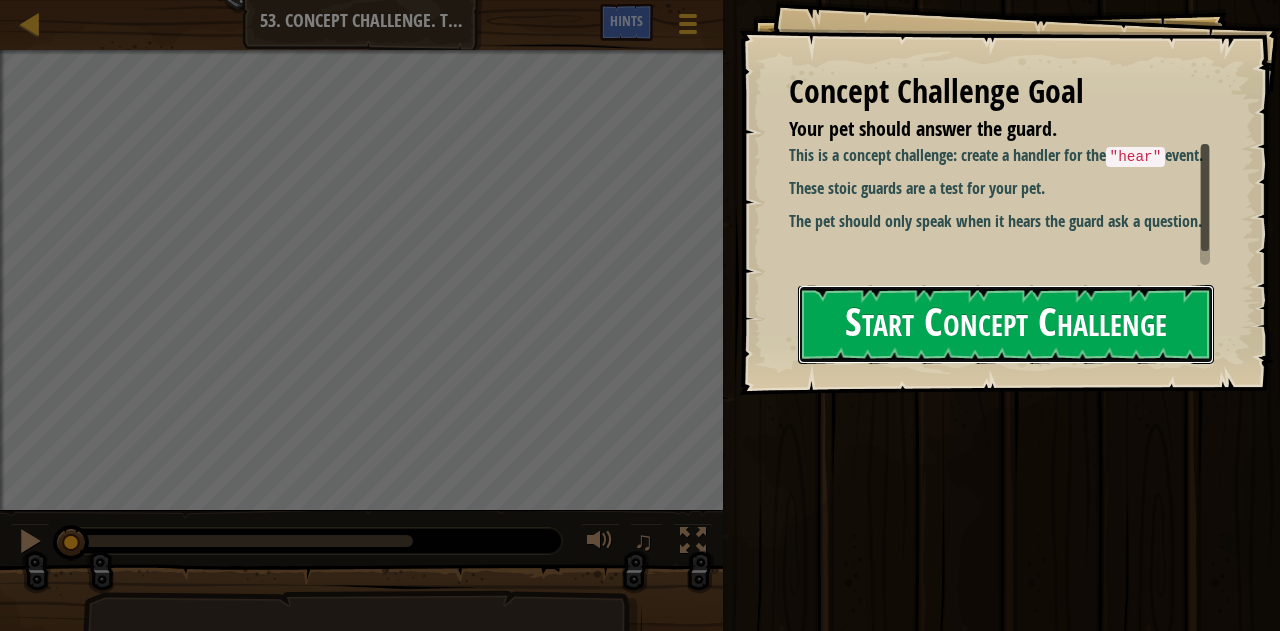 click on "Start Concept Challenge" at bounding box center [1006, 324] 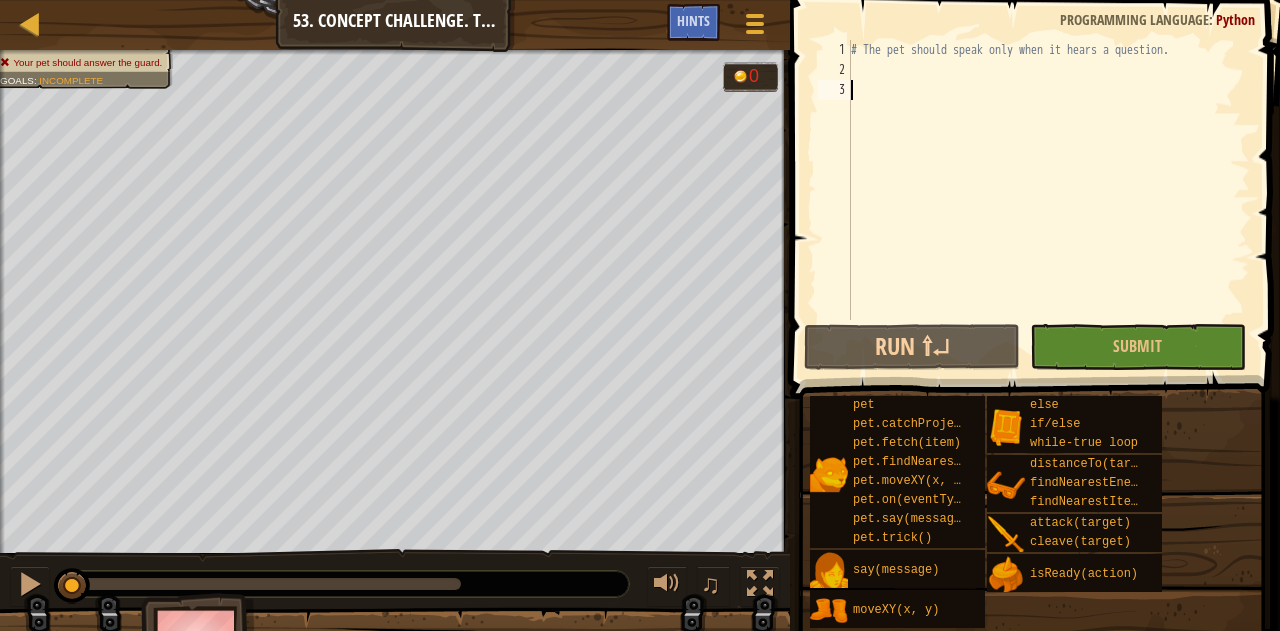 scroll, scrollTop: 9, scrollLeft: 0, axis: vertical 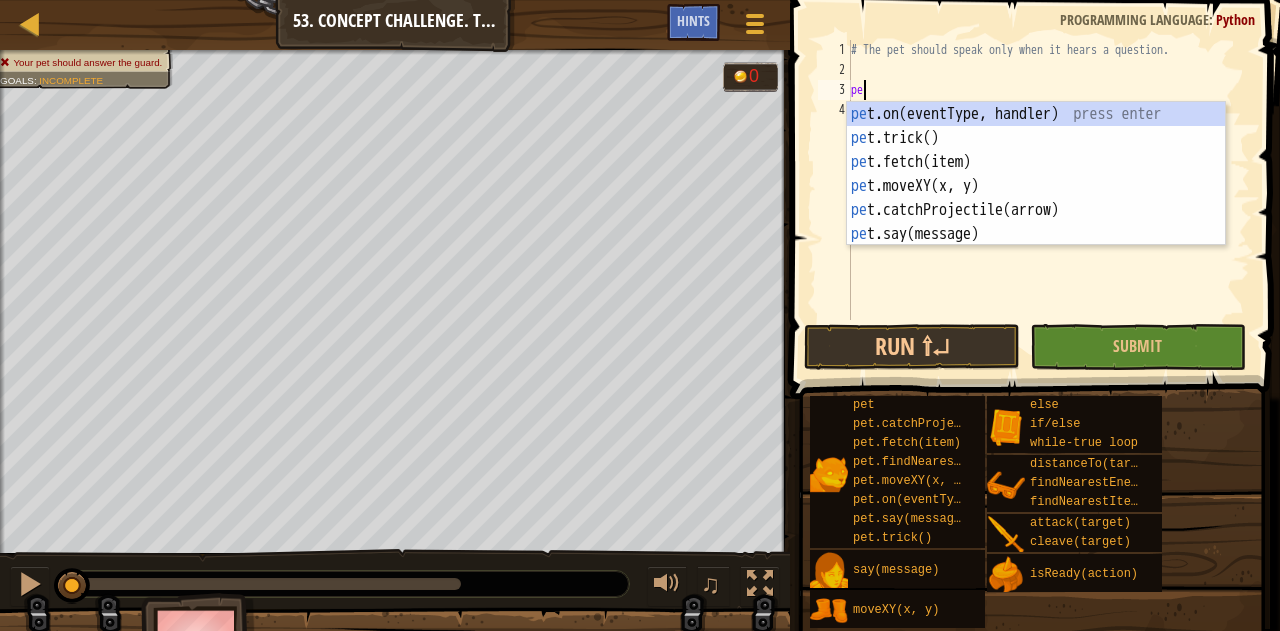 type on "pet" 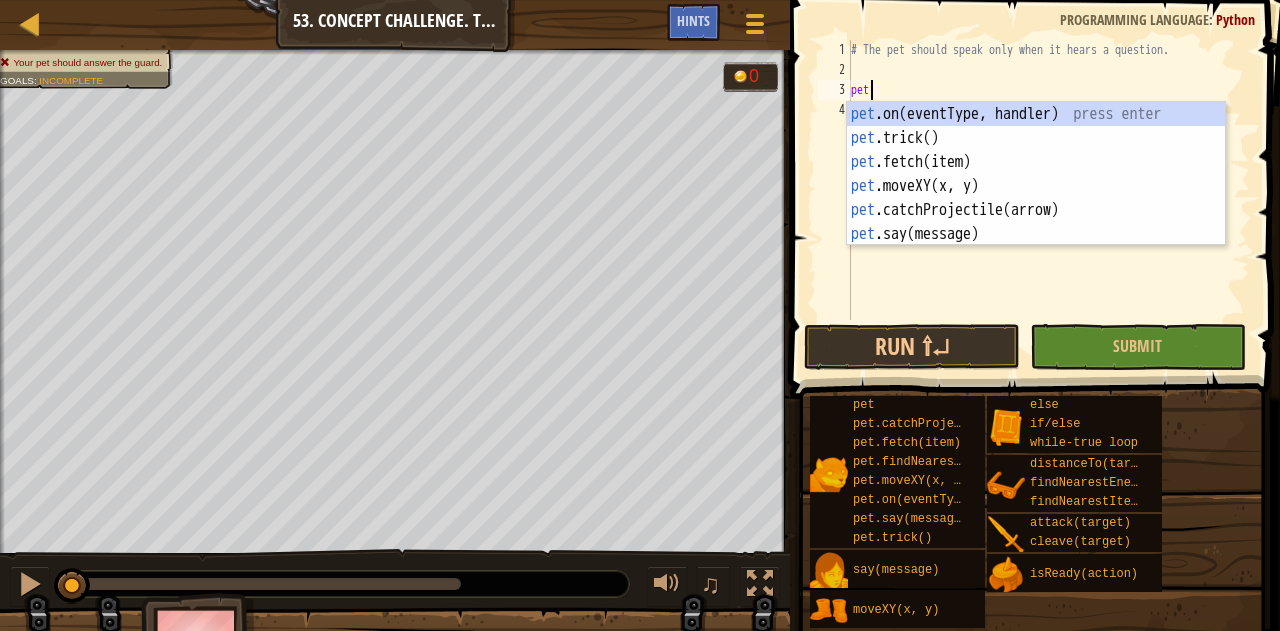 click on "pet .on(eventType, handler) press enter pet .trick() press enter pet .fetch(item) press enter pet .moveXY(x, y) press enter pet .catchProjectile(arrow) press enter pet .say(message) press enter" at bounding box center [1036, 198] 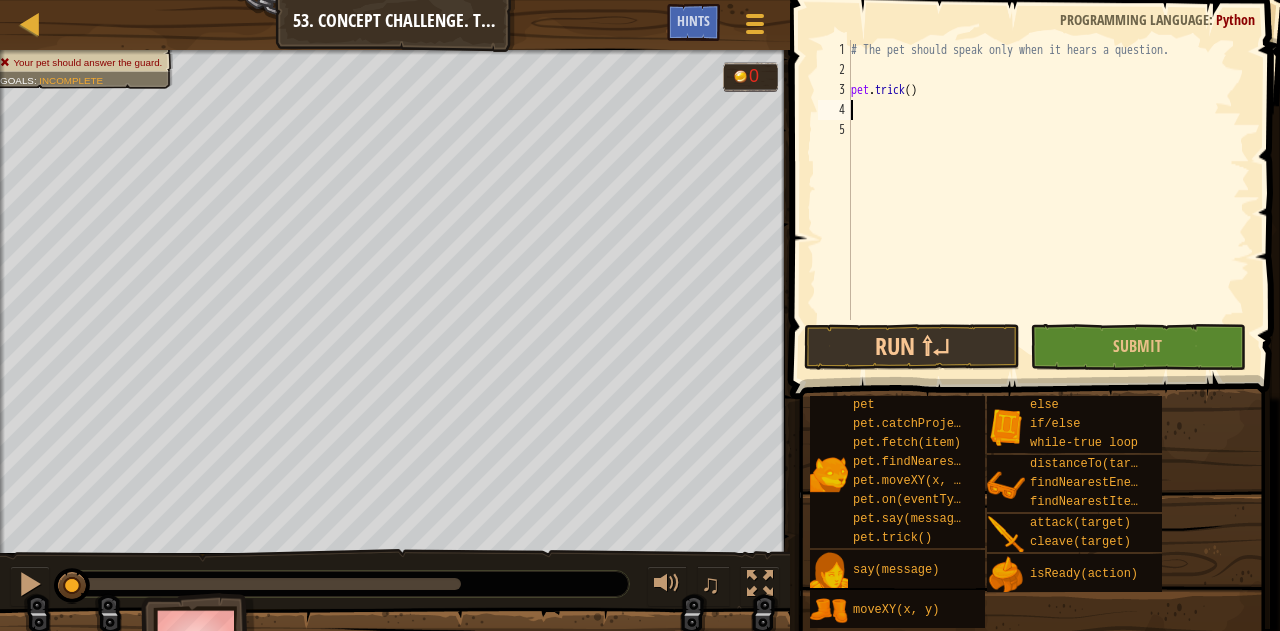 click on "pet.trick()" at bounding box center [1048, 200] 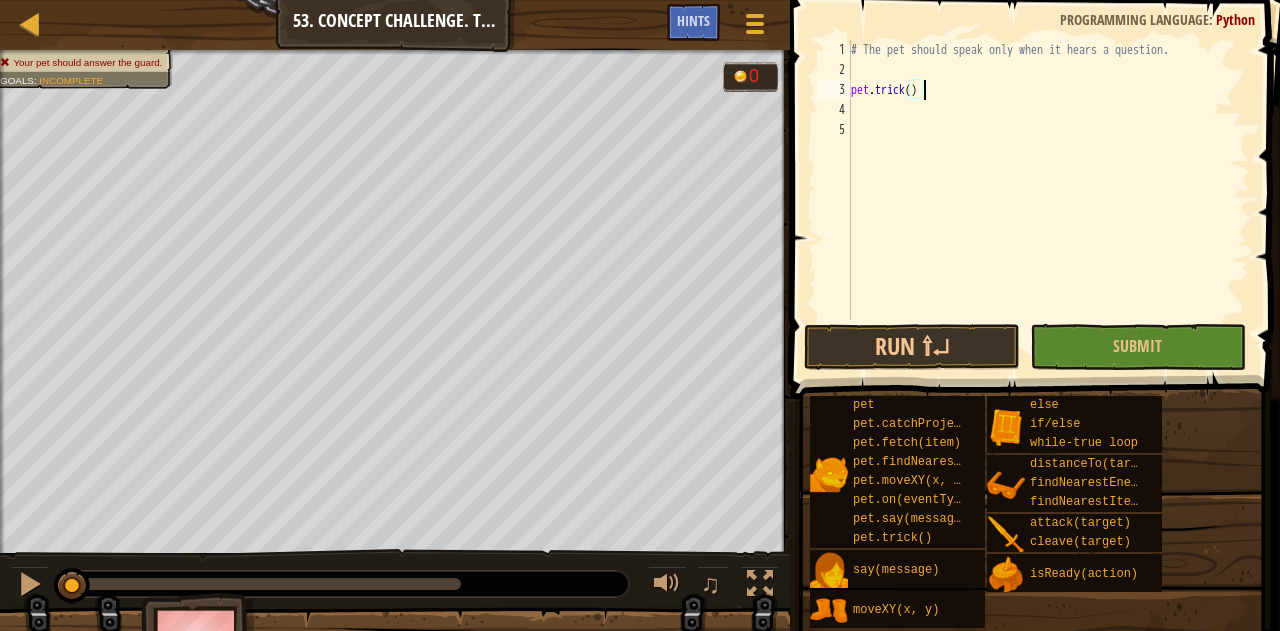 scroll, scrollTop: 9, scrollLeft: 2, axis: both 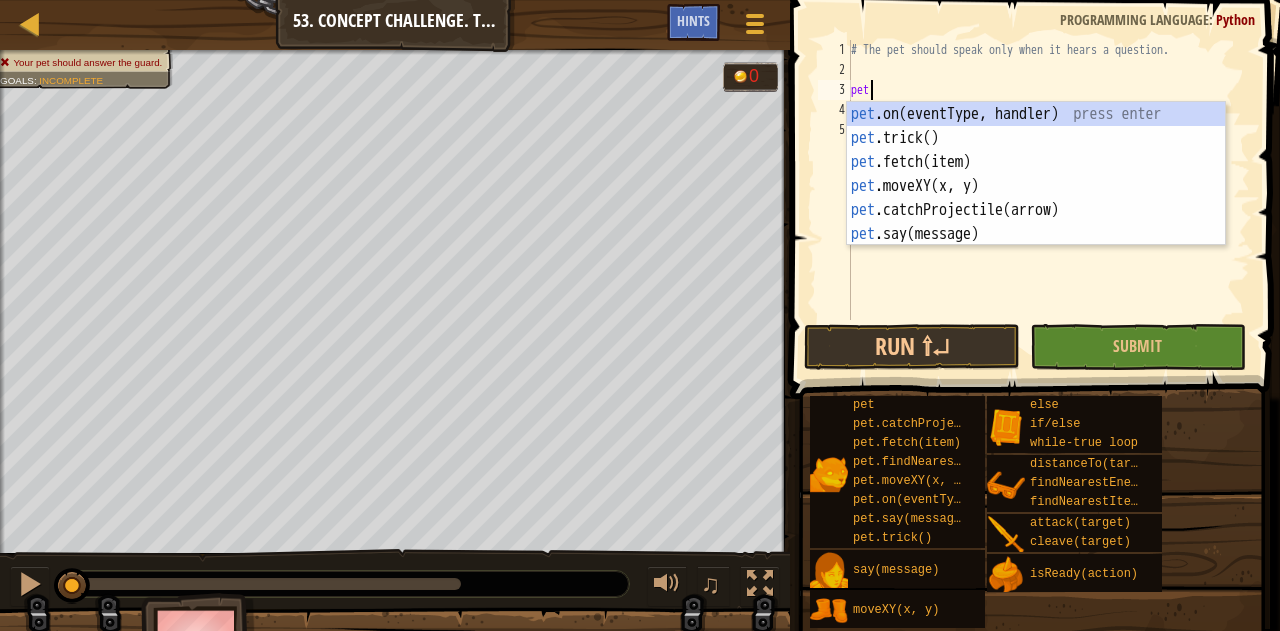type on "pe" 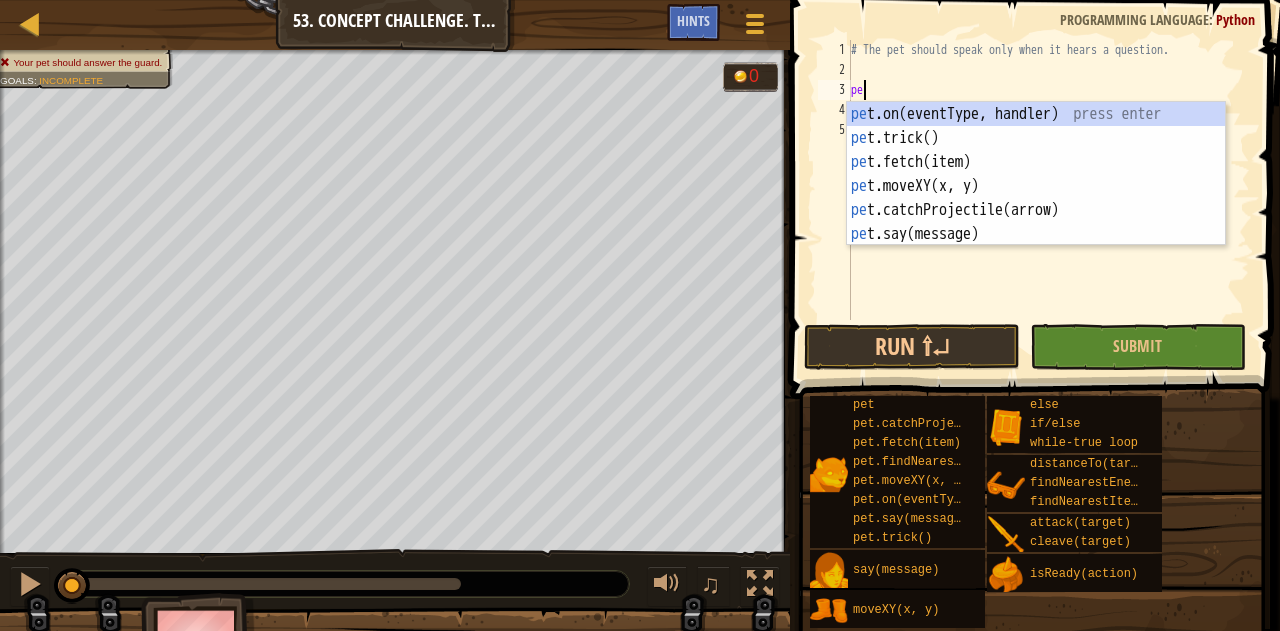 click on "pet.on(eventType, handler) press enter pet.trick() press enter pet.fetch(item) press enter pet.moveXY(x, y) press enter pet.catchProjectile(arrow) press enter pet.say(message) press enter" at bounding box center [1036, 198] 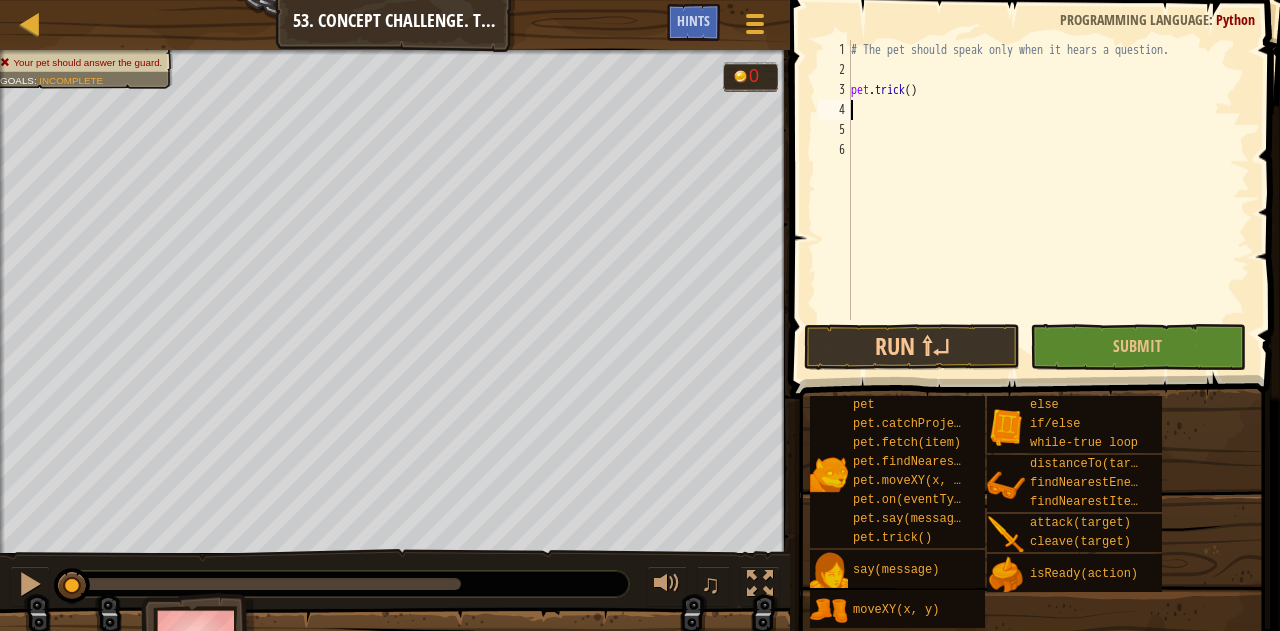 click on "pet.trick()" at bounding box center [1048, 200] 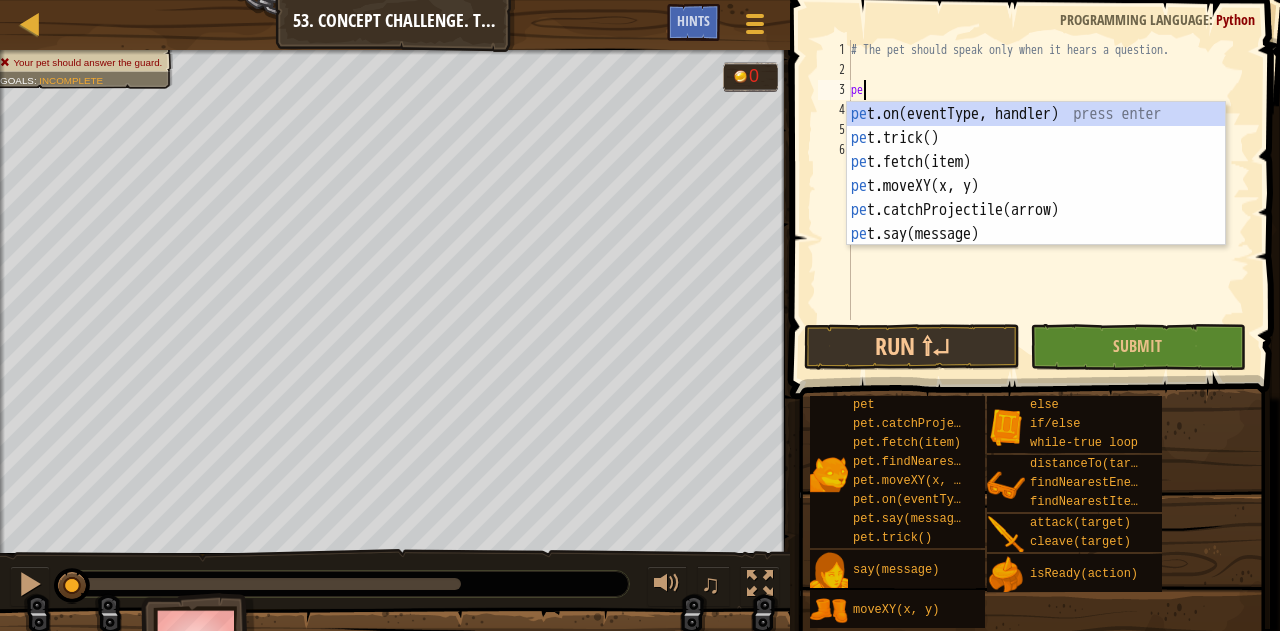 click on "pet.on(eventType, handler) press enter pet.trick() press enter pet.fetch(item) press enter pet.moveXY(x, y) press enter pet.catchProjectile(arrow) press enter pet.say(message) press enter" at bounding box center (1036, 198) 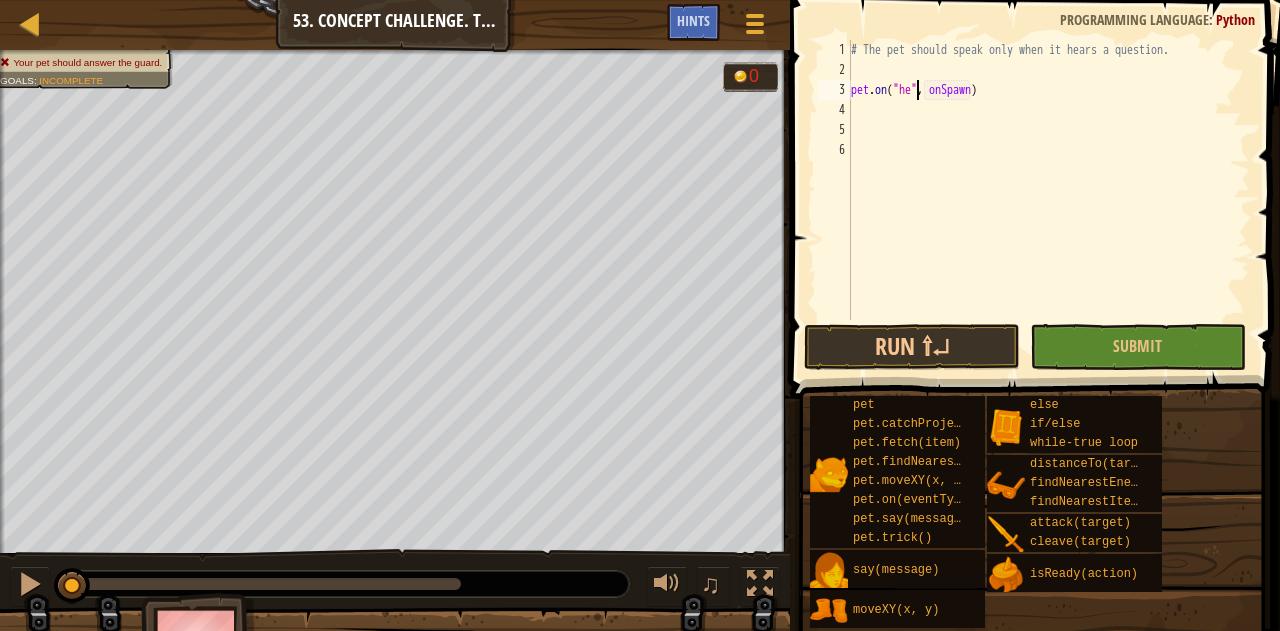 scroll, scrollTop: 9, scrollLeft: 6, axis: both 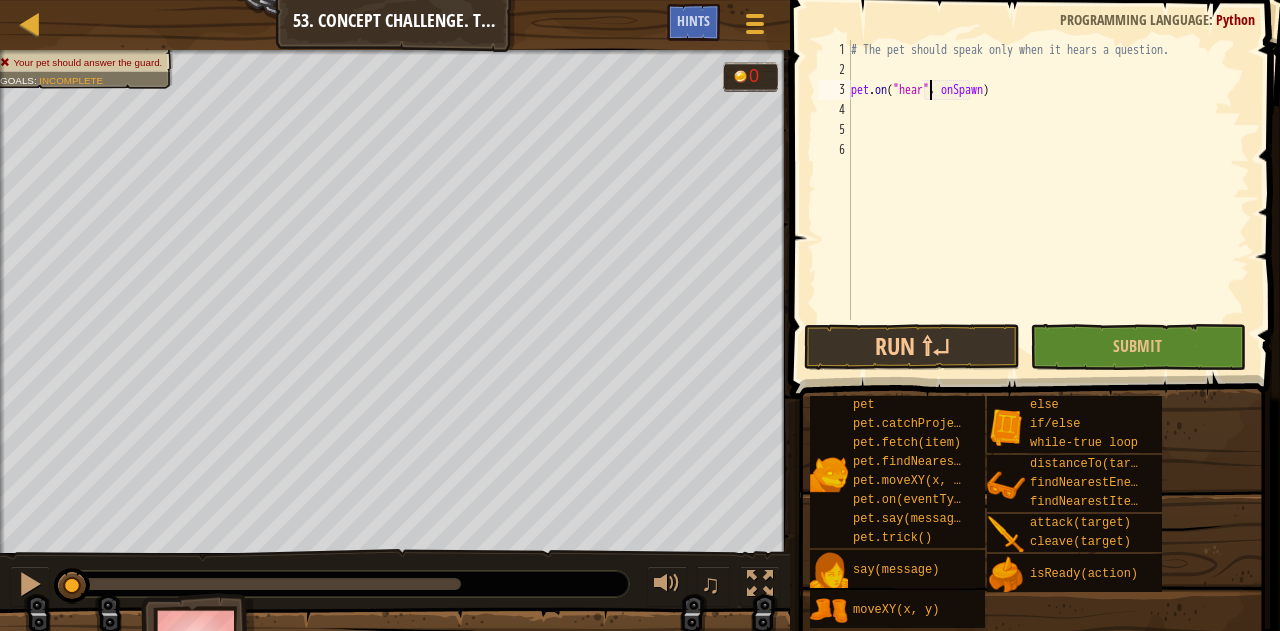 click on "# The pet should speak only when it hears a question. pet . on ( "hear" ,   onSpawn )" at bounding box center (1048, 200) 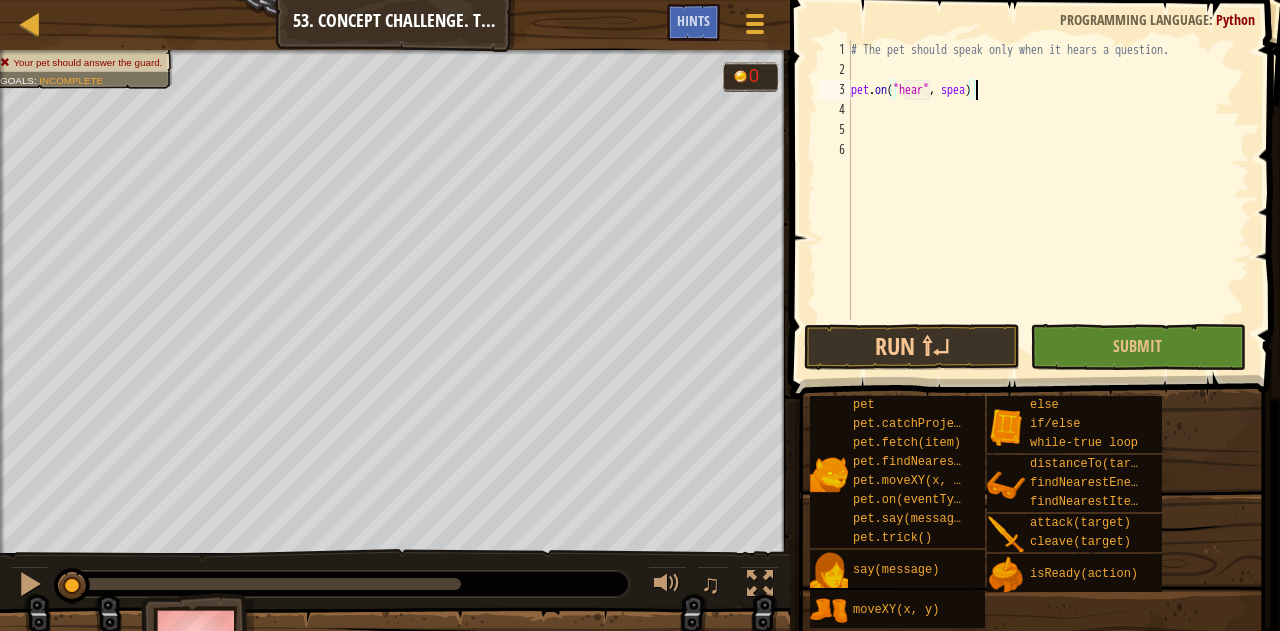 scroll, scrollTop: 9, scrollLeft: 10, axis: both 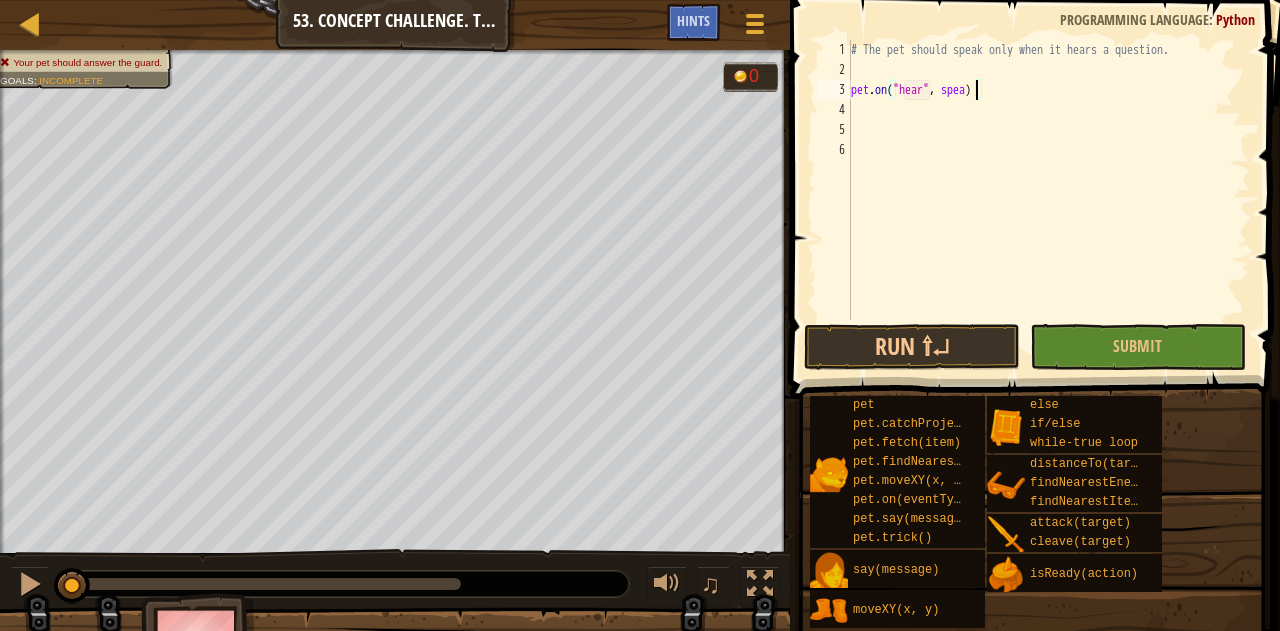 type on "pet.on("hear", speak)" 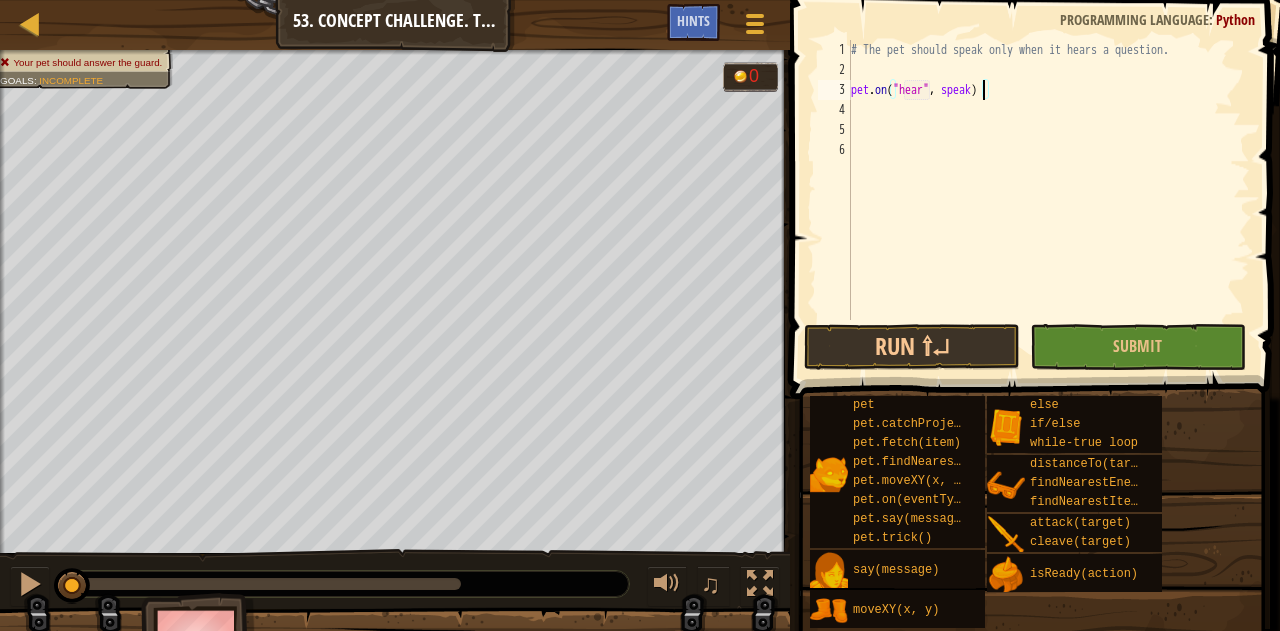 click on "pet.on("hear", speak)" at bounding box center [1048, 200] 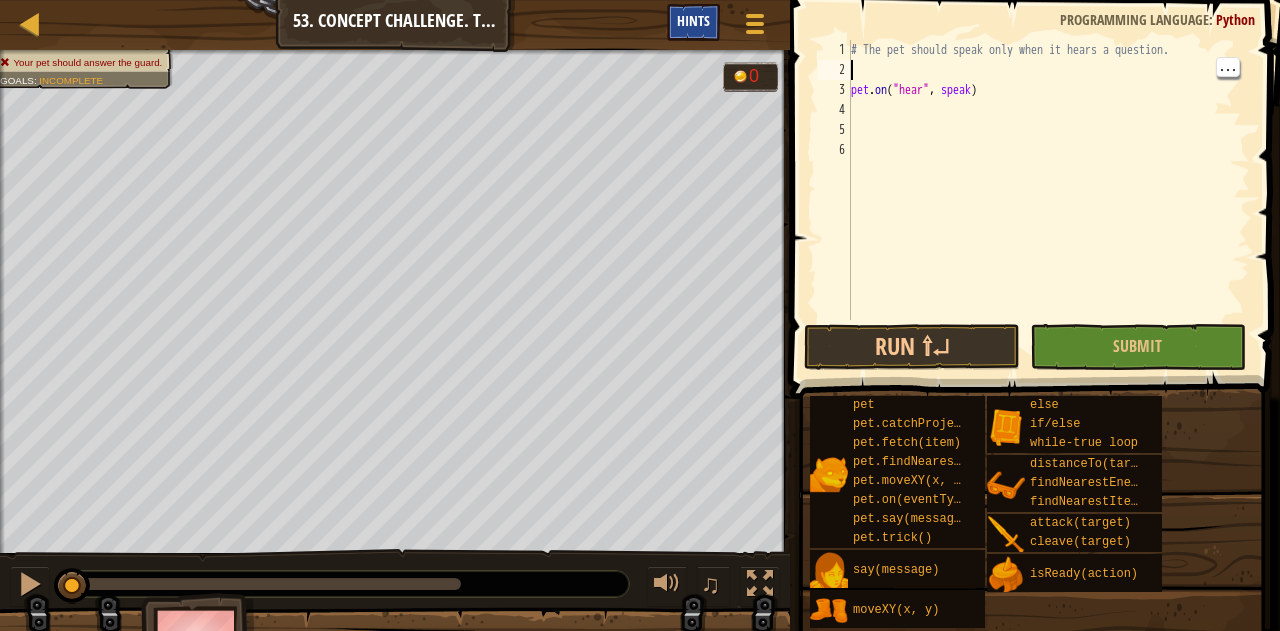 click on "Hints" at bounding box center (693, 20) 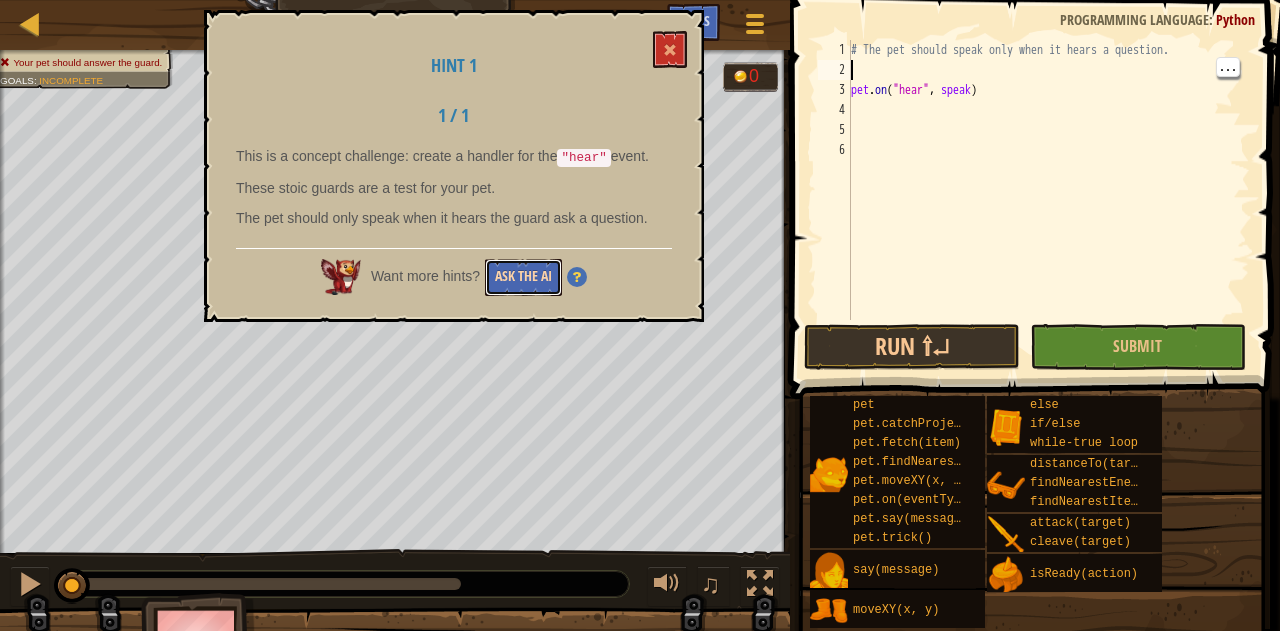 click on "Ask the AI" at bounding box center (523, 277) 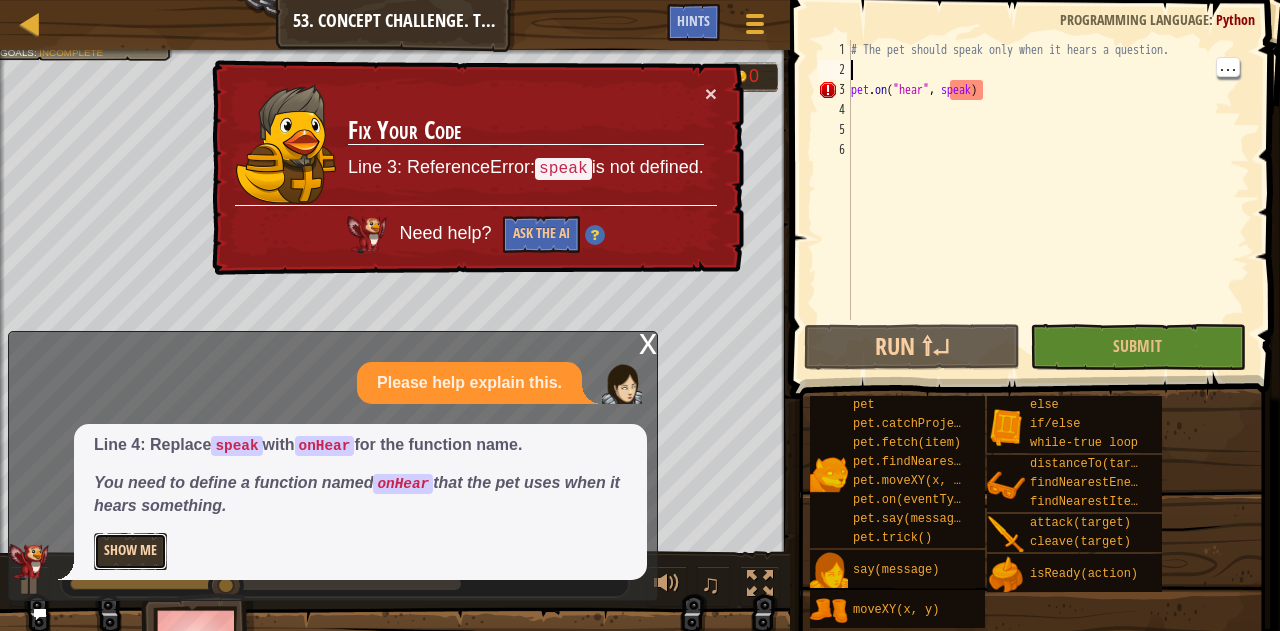click on "Show Me" at bounding box center (130, 551) 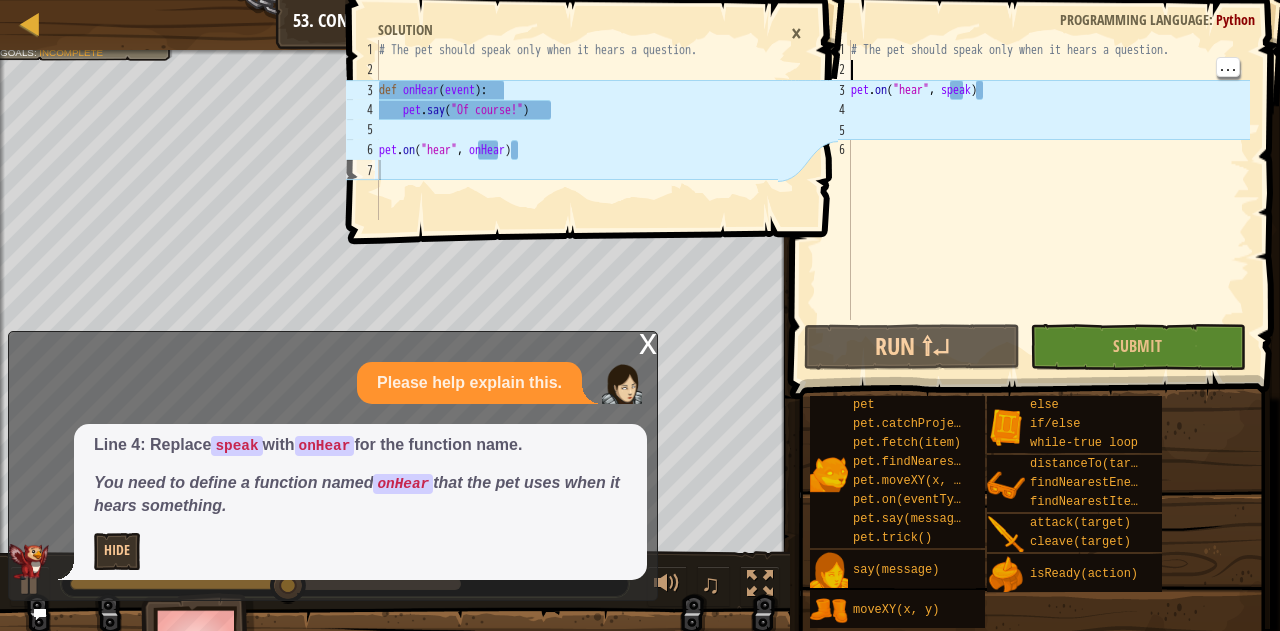 click on "pet.on("hear", speak)" at bounding box center (1048, 200) 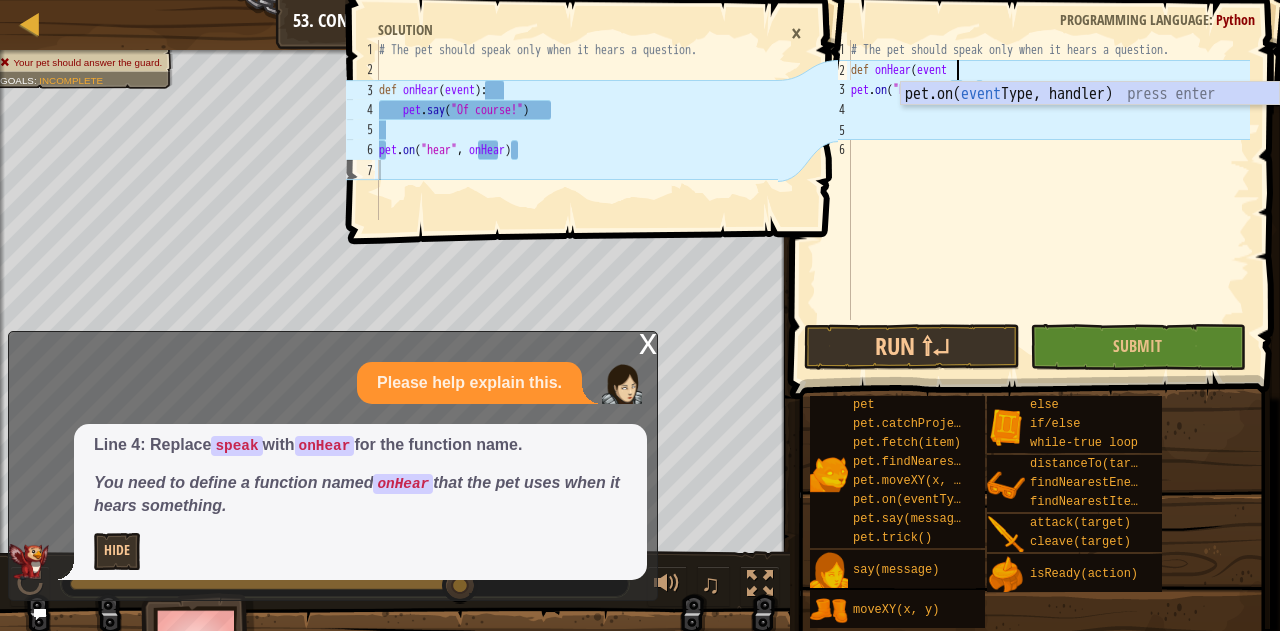 scroll, scrollTop: 9, scrollLeft: 8, axis: both 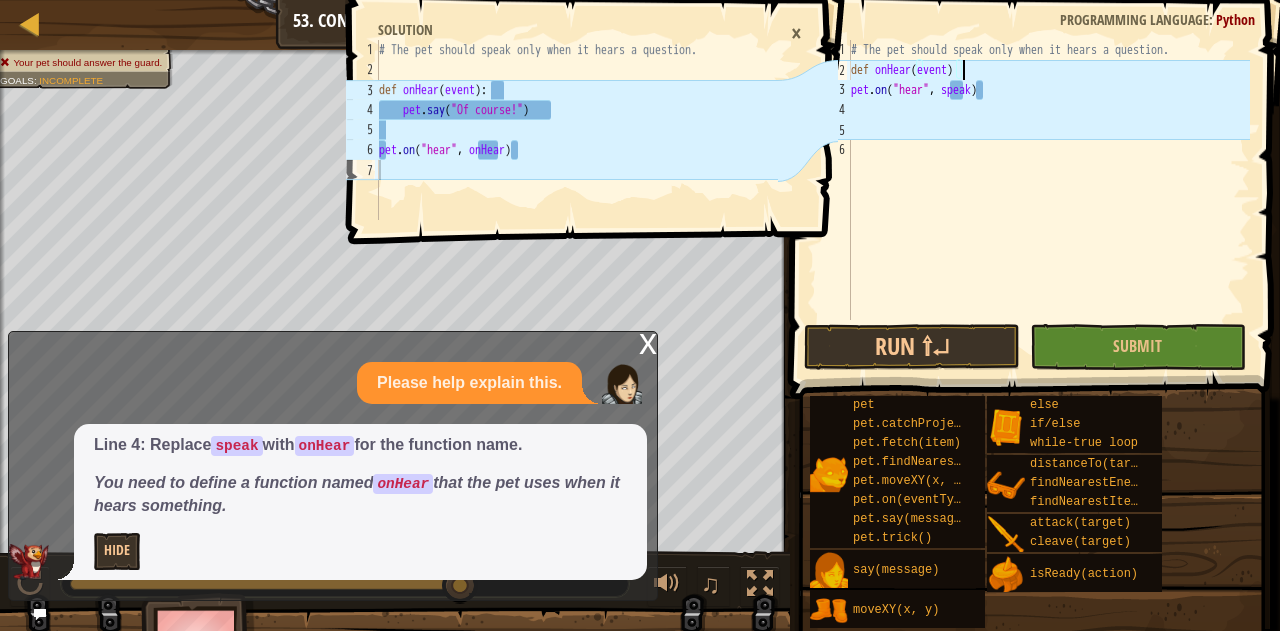 type on "def onHear(event):" 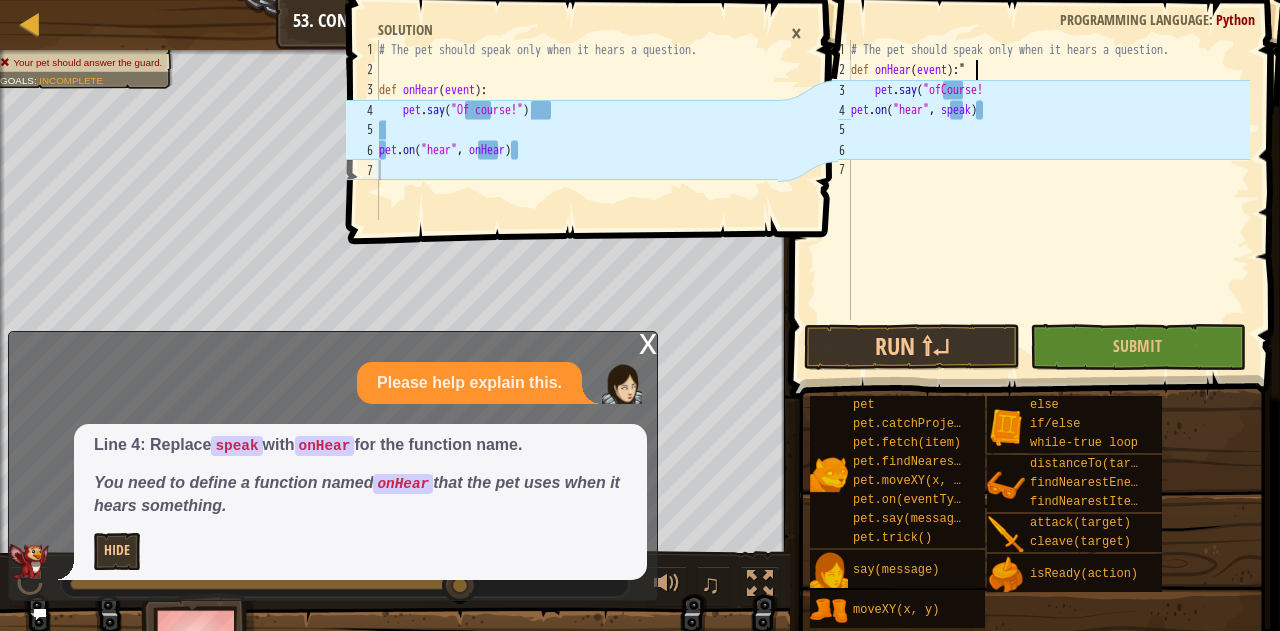 scroll, scrollTop: 9, scrollLeft: 8, axis: both 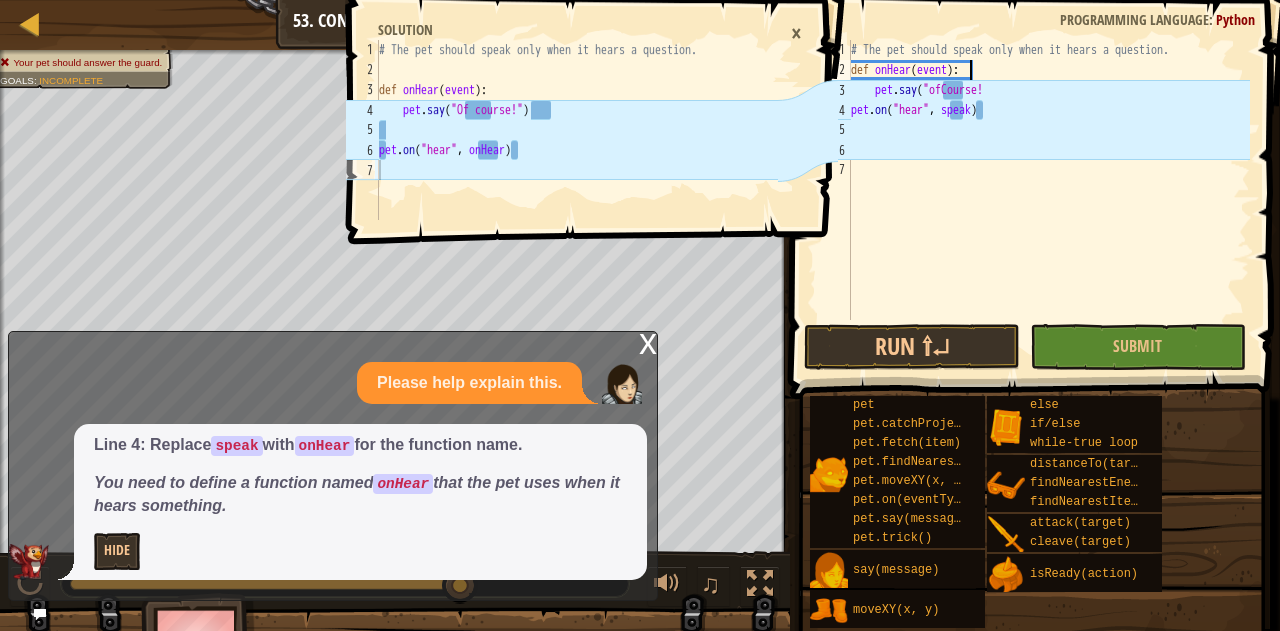 click on "# The pet should speak only when it hears a question. def   onHear ( event ) :      pet . say ( "ofCourse! pet . on ( "hear" ,   speak )" at bounding box center (1048, 200) 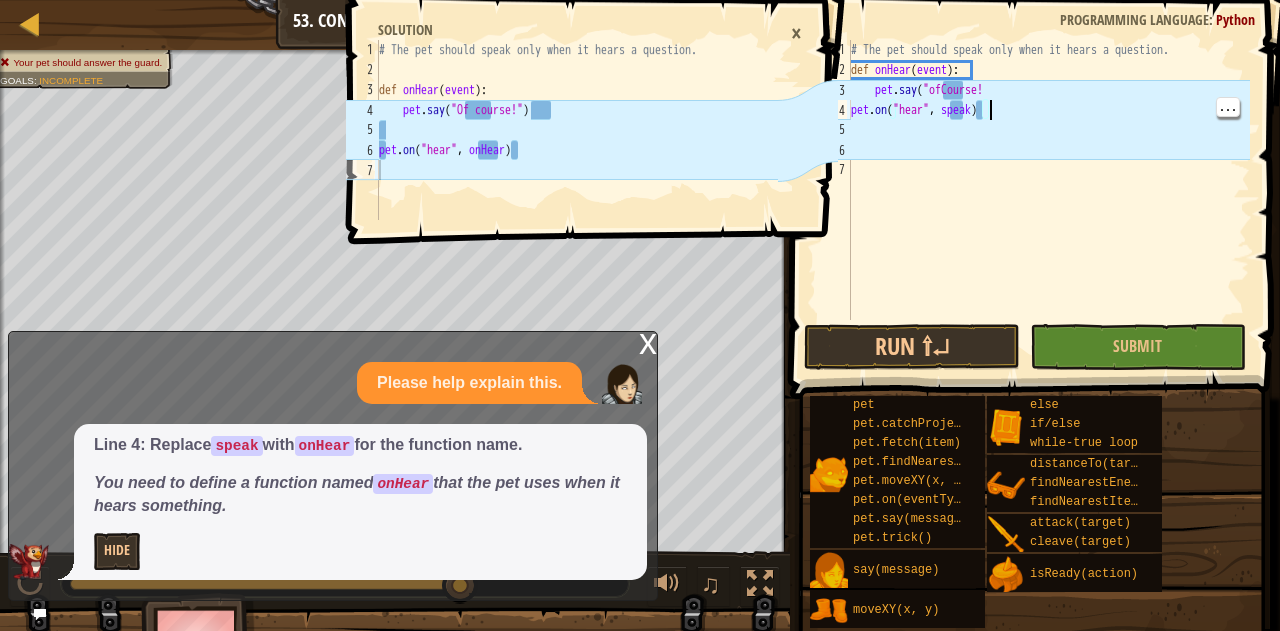 click on "# The pet should speak only when it hears a question. def   onHear ( event ) :      pet . say ( "ofCourse! pet . on ( "hear" ,   speak )" at bounding box center (1048, 200) 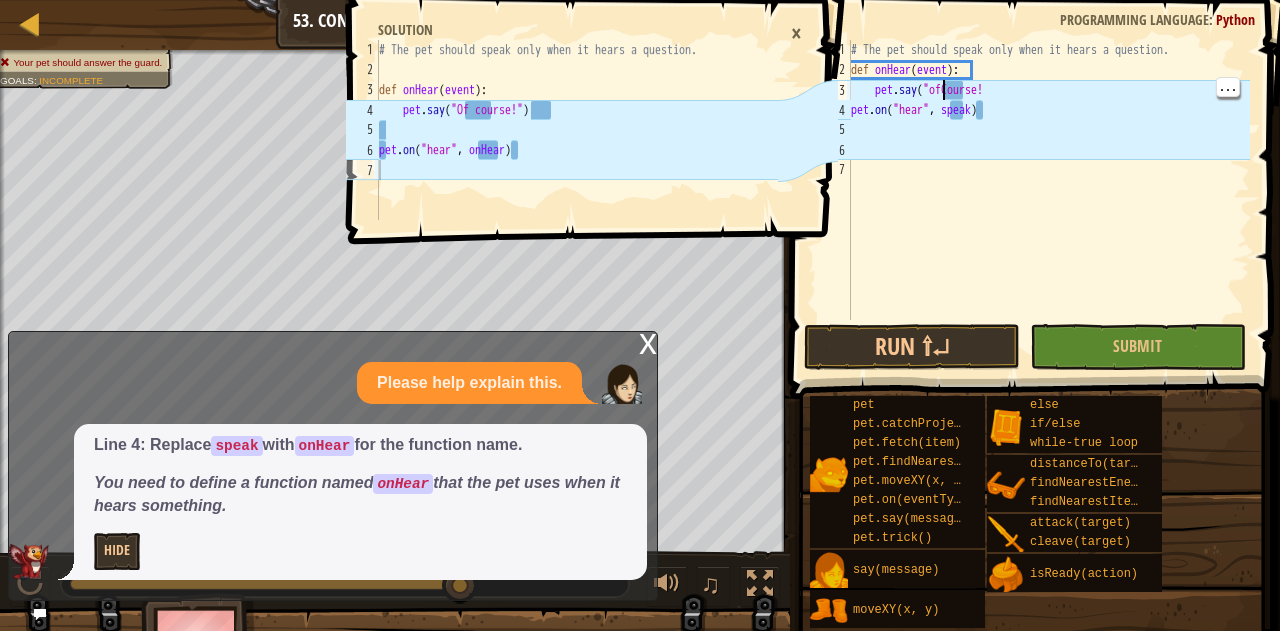 click on "# The pet should speak only when it hears a question. def   onHear ( event ) :      pet . say ( "ofCourse! pet . on ( "hear" ,   speak )" at bounding box center (1048, 200) 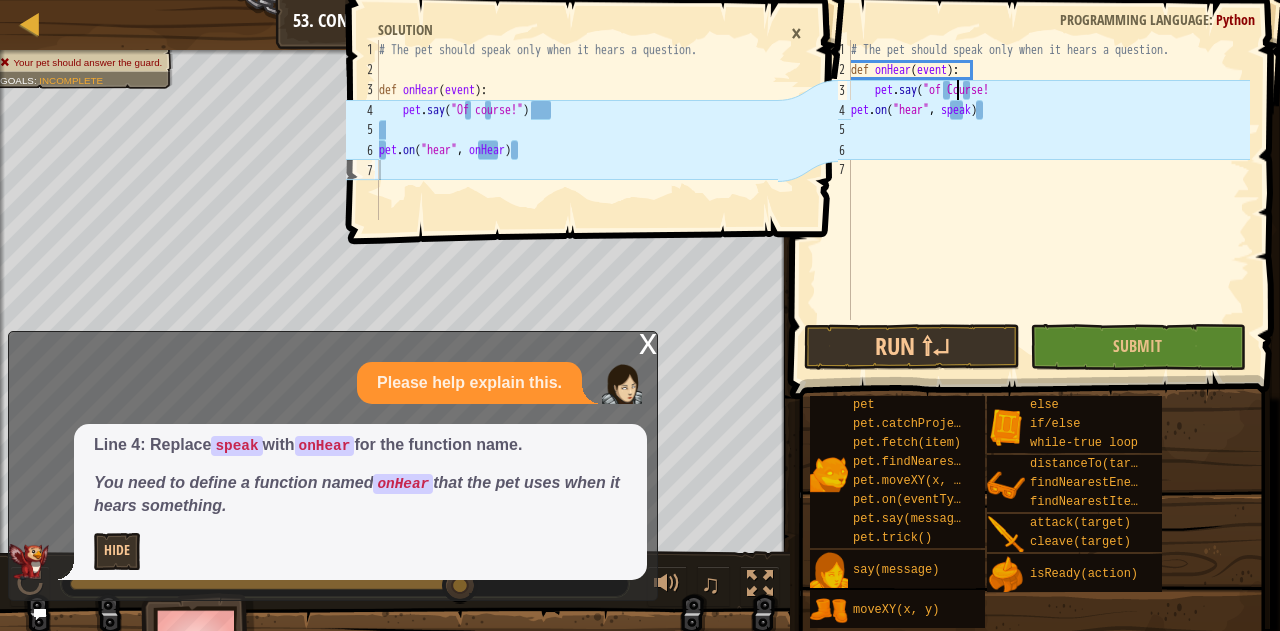 click on "def onHear(event): pet.say("[RESPONSE] pet.on("hear", speak)" at bounding box center [1048, 200] 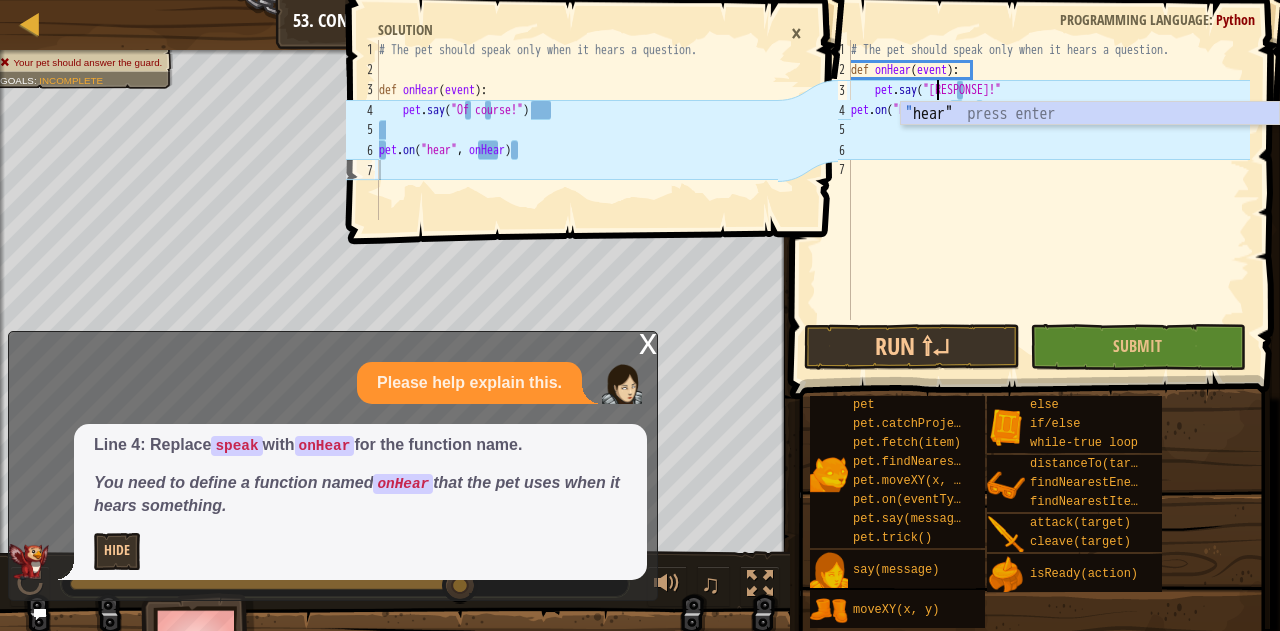 scroll, scrollTop: 9, scrollLeft: 8, axis: both 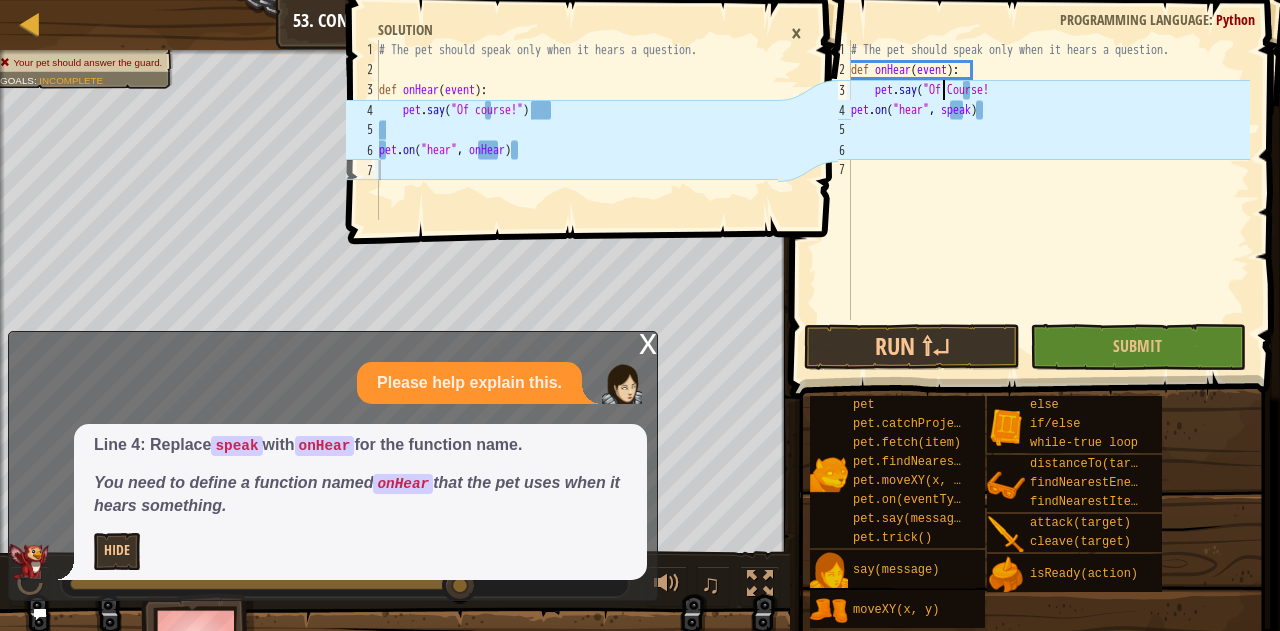 click on "pet.say("Of Course! pet.on("hear", speak)" at bounding box center (1048, 200) 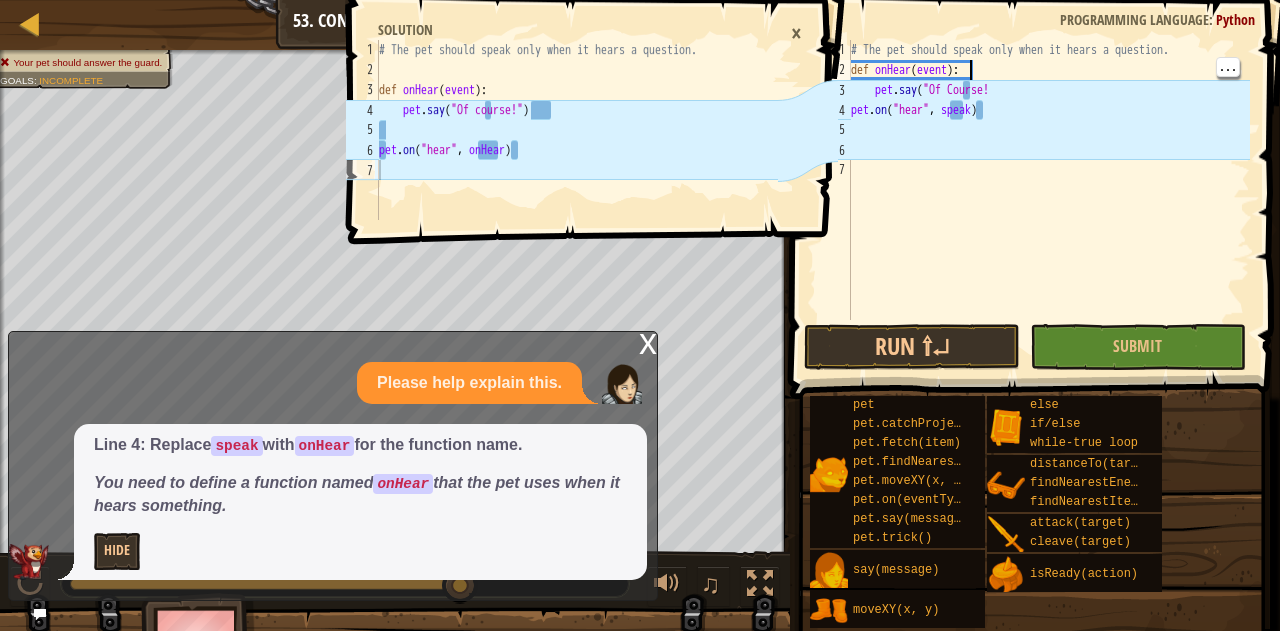 click on "pet.say("Of Course! pet.on("hear", speak)" at bounding box center (1048, 200) 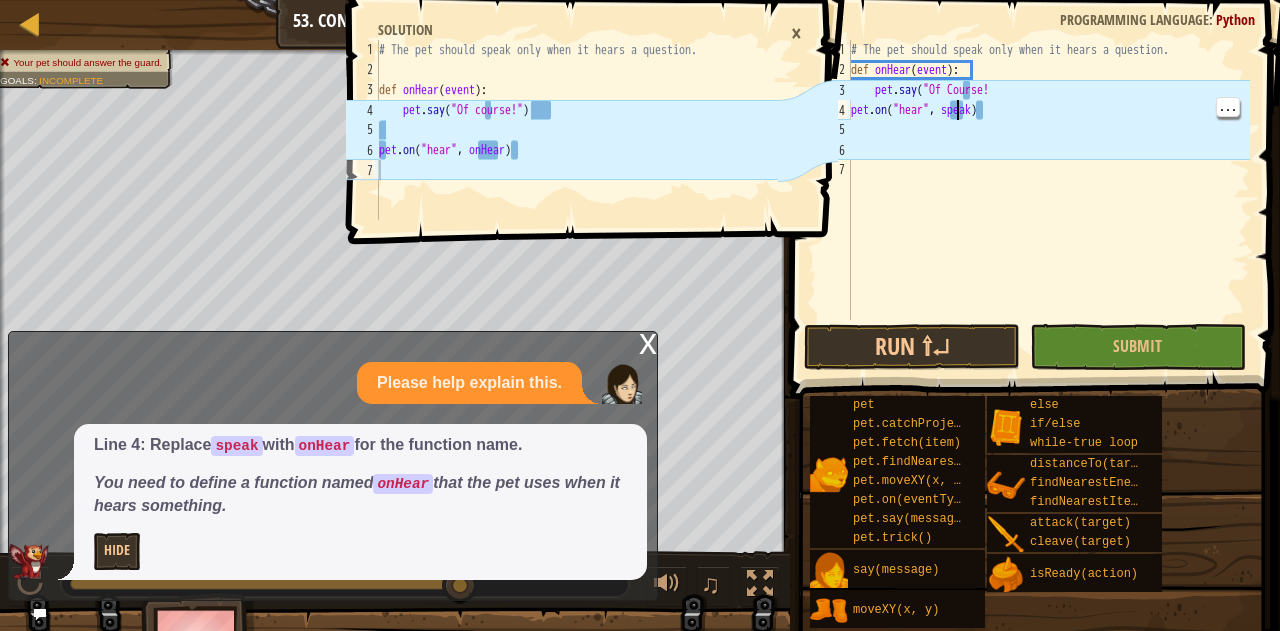click on "pet.say("Of Course! pet.on("hear", speak)" at bounding box center [1048, 200] 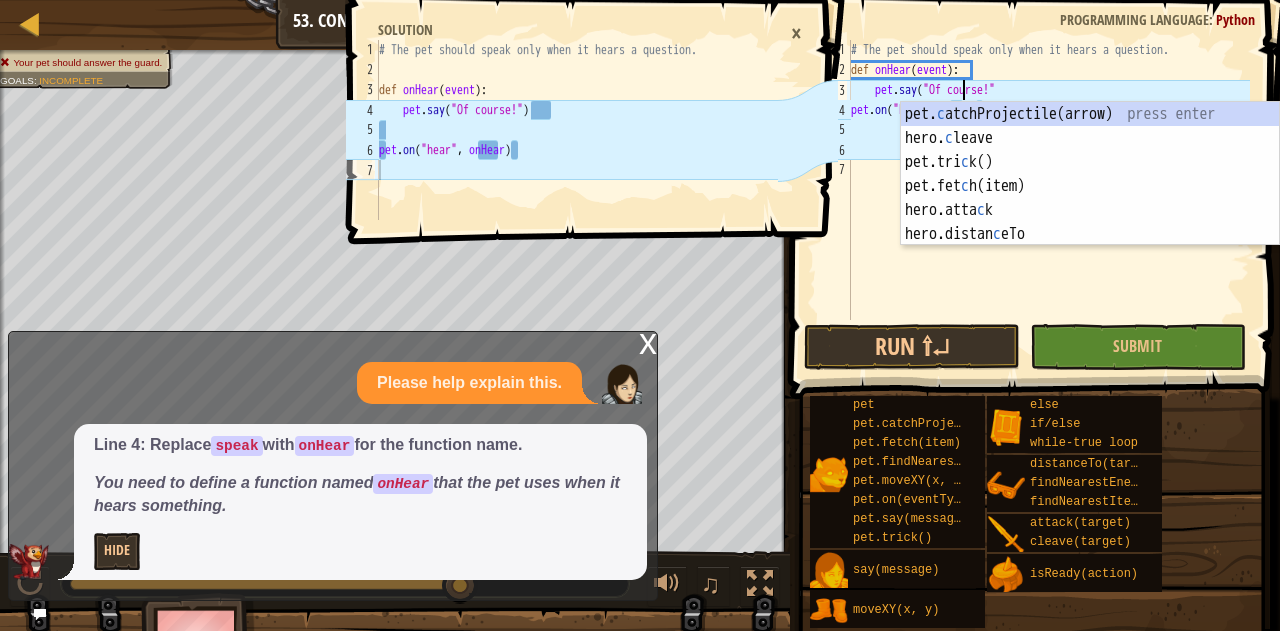 scroll, scrollTop: 9, scrollLeft: 9, axis: both 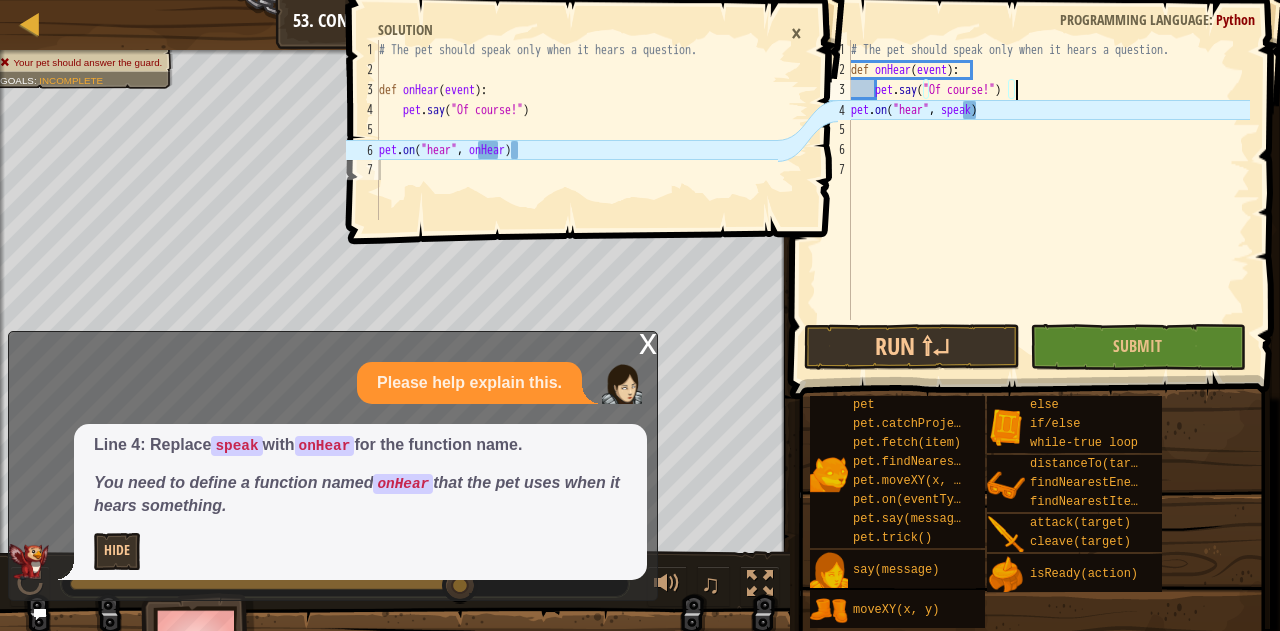 click on "def onHear(event):
pet.say("Of course!")
pet.on("hear", speak)" at bounding box center [1048, 200] 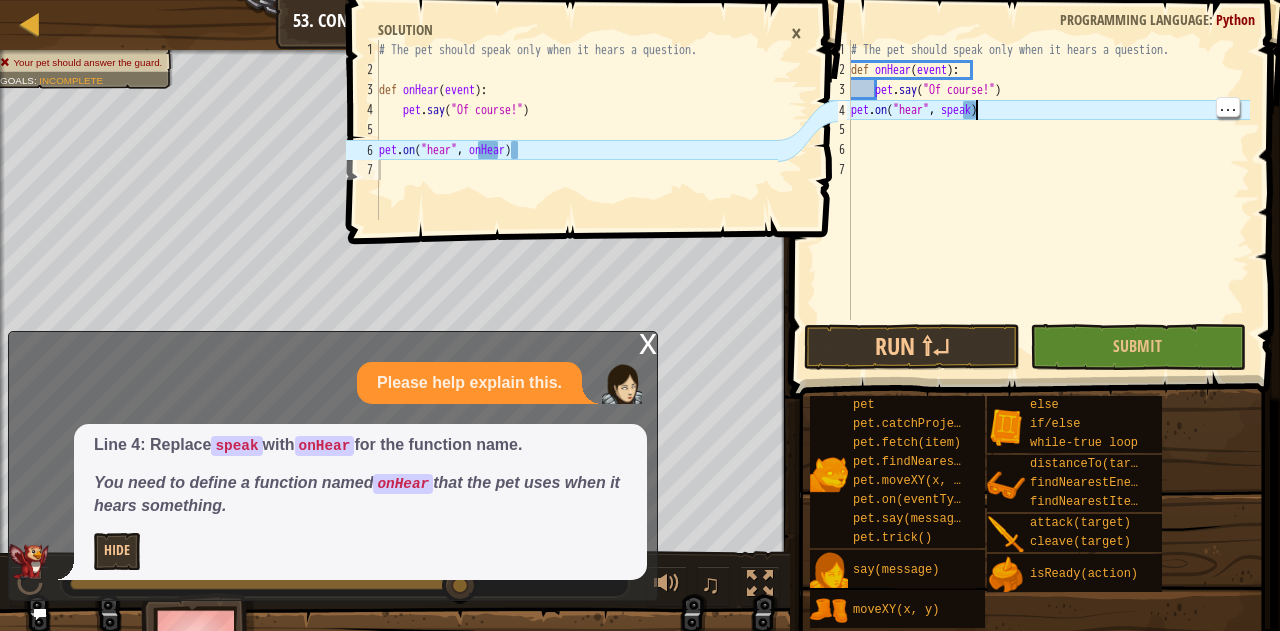 scroll, scrollTop: 9, scrollLeft: 10, axis: both 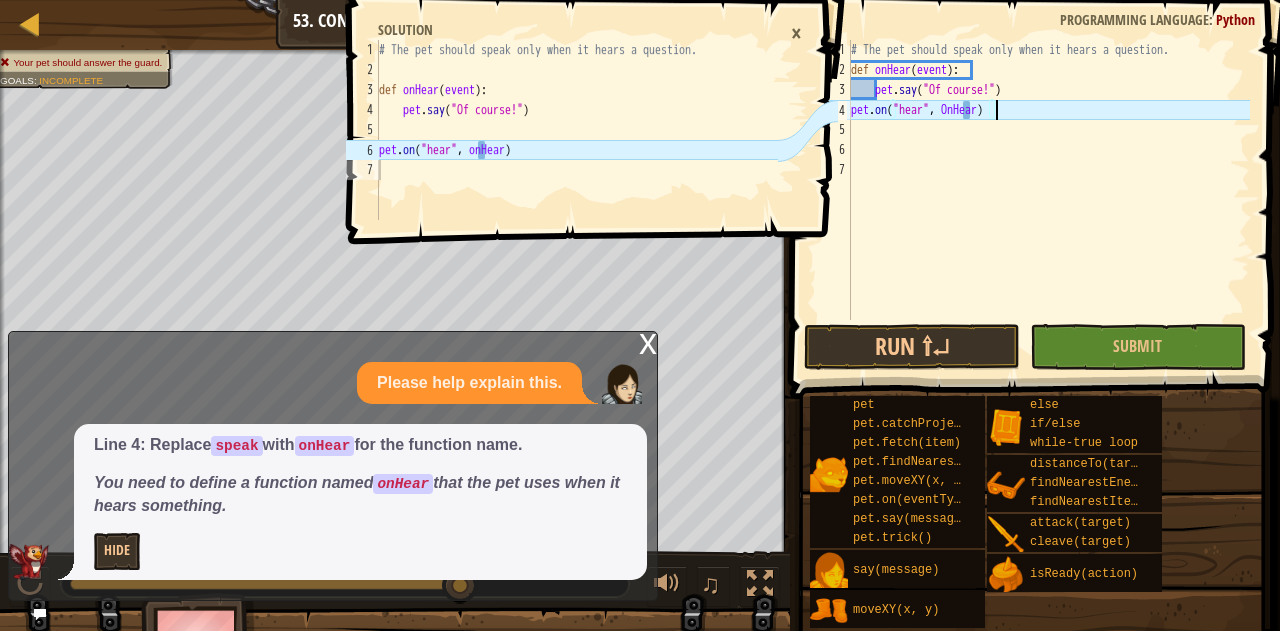 click on "pet.say("Of course!")" at bounding box center (1048, 200) 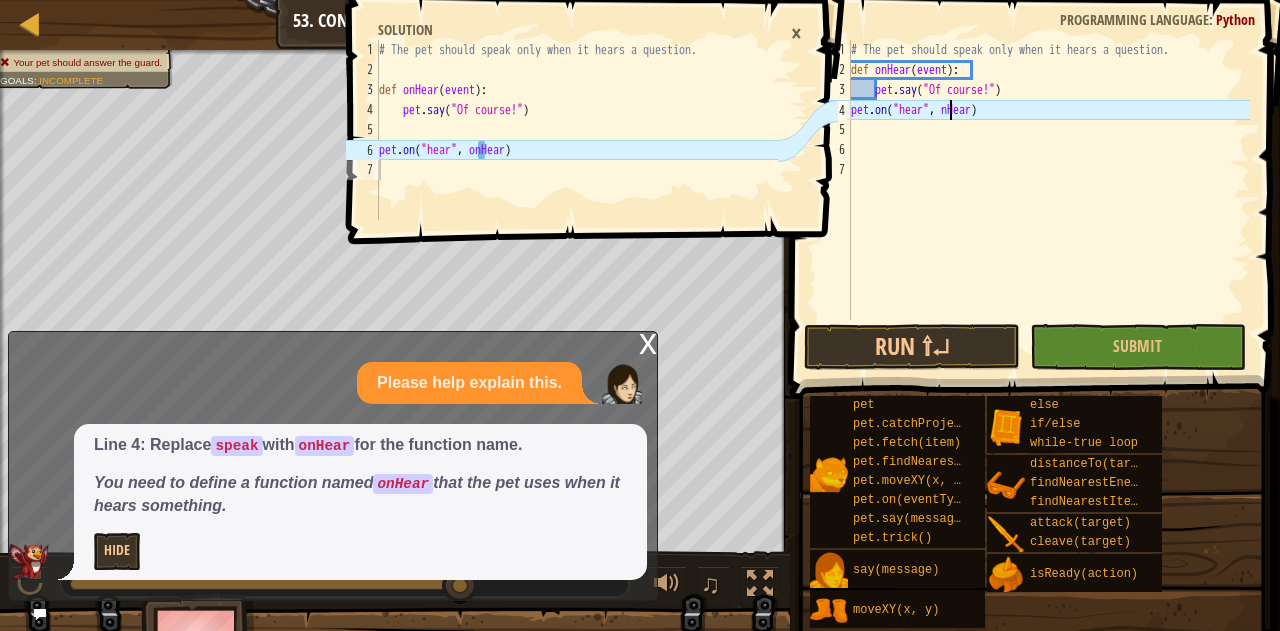type on "pet.on("hear", onHear)" 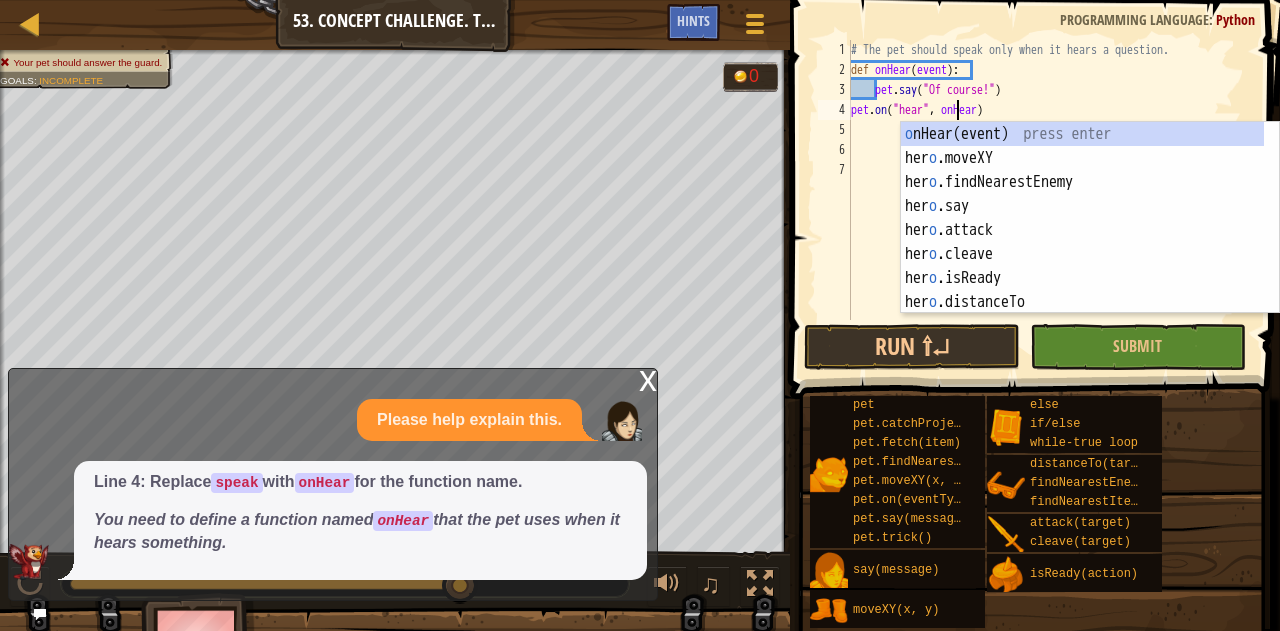 click on "def onHear(event): pet.say("[RESPONSE]") pet.on("hear", onHear)" at bounding box center [1048, 200] 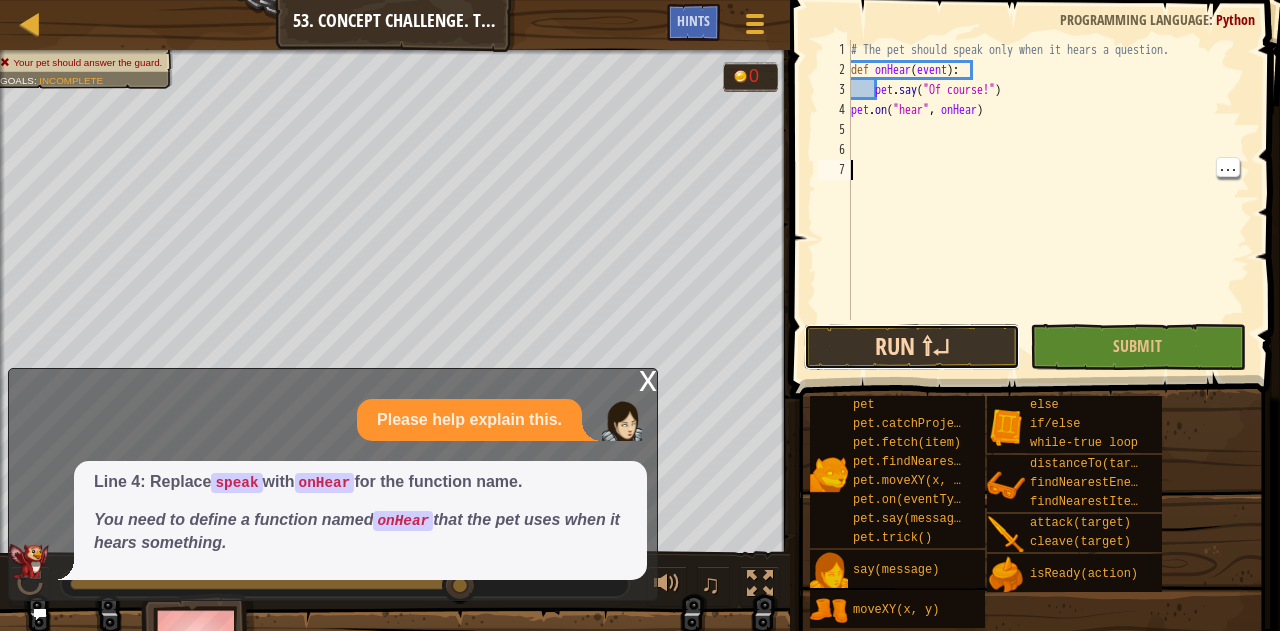 click on "Run ⇧↵" at bounding box center [912, 347] 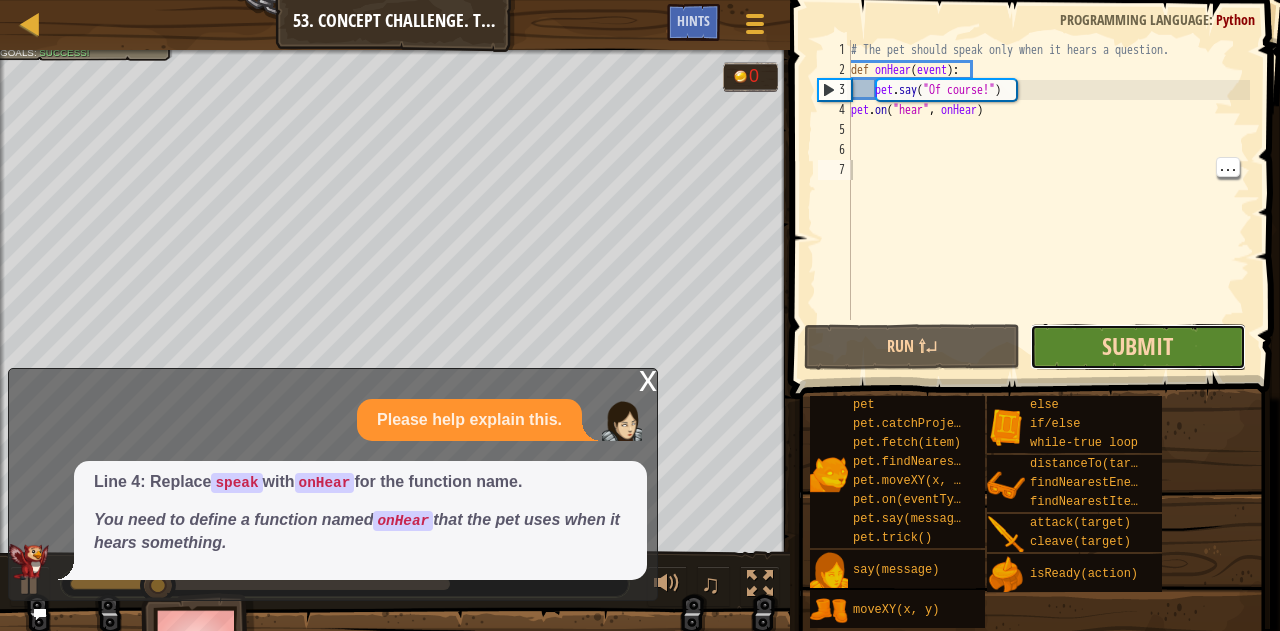click on "Submit" at bounding box center [1137, 346] 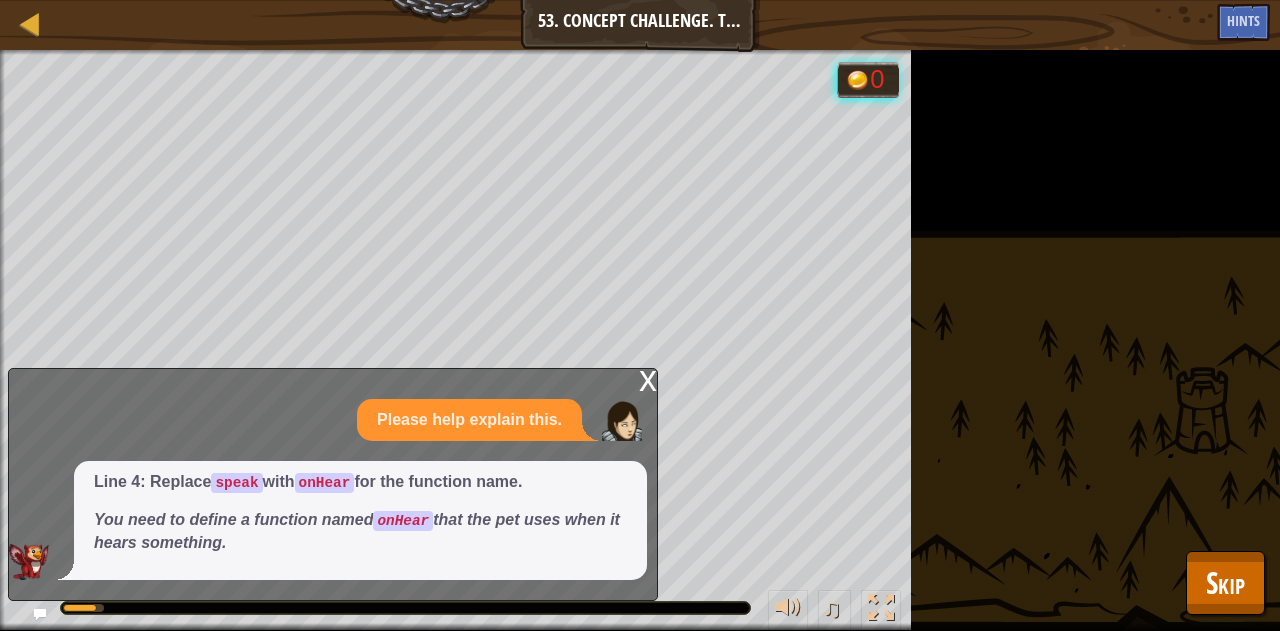 click on "Line 4: Replace  speak  with  onHear  for the function name.
You need to define a function named  onHear  that the pet uses when it hears something." at bounding box center [333, 484] 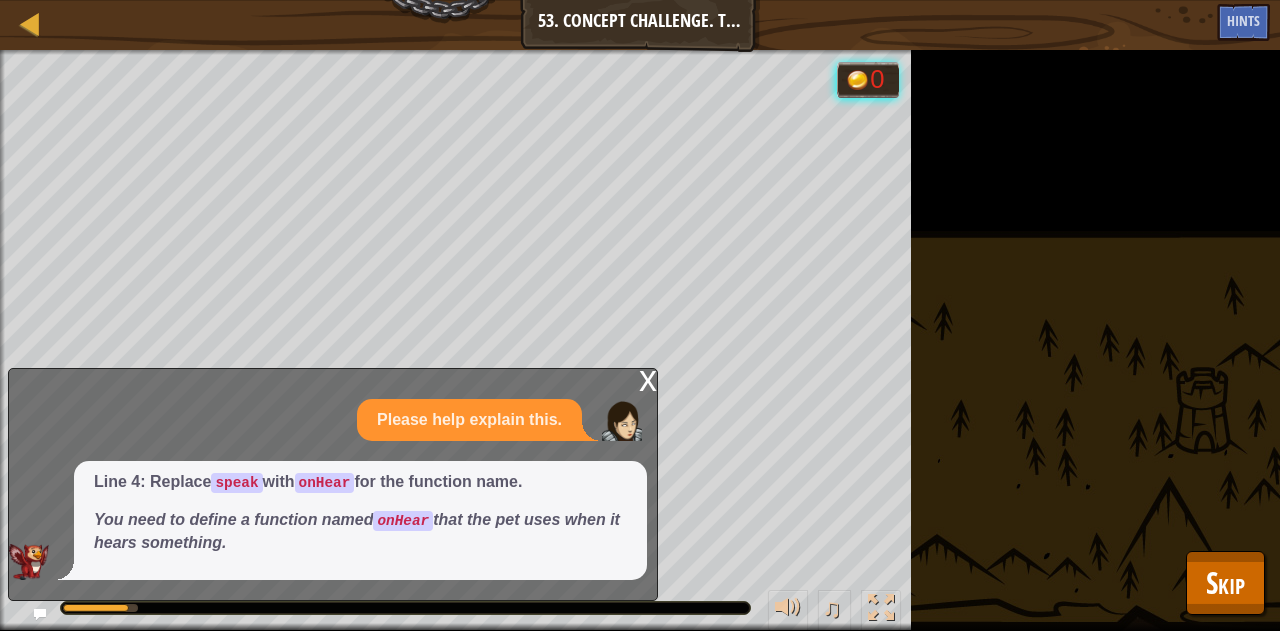 click on "x" at bounding box center (648, 379) 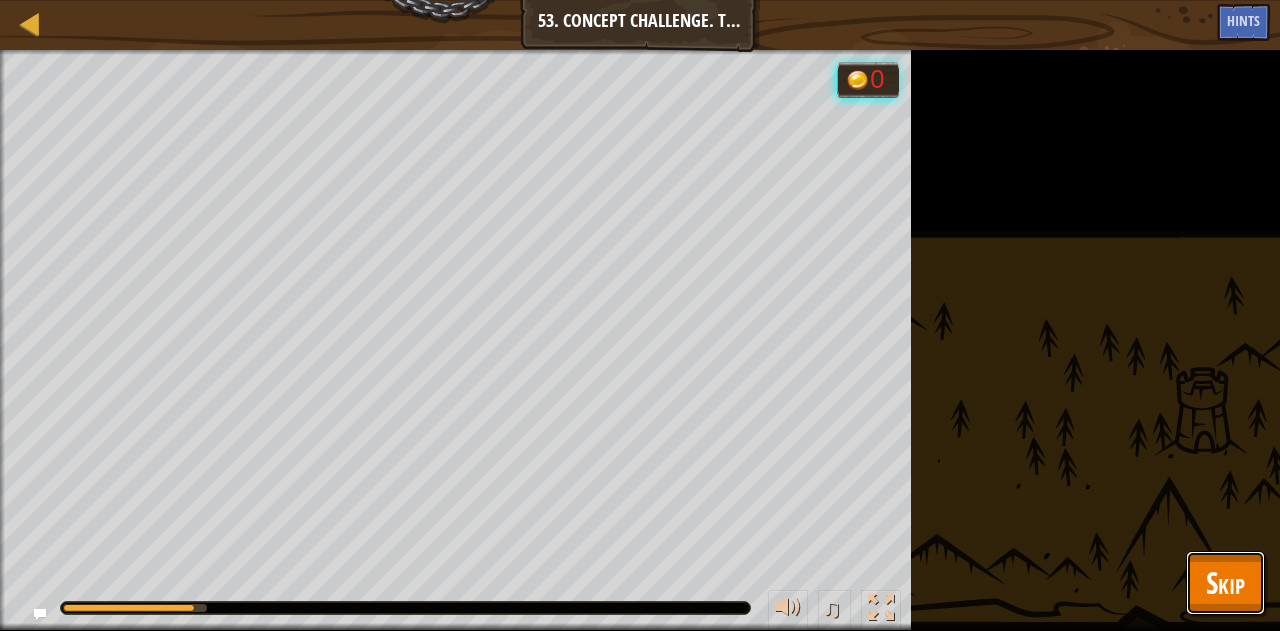 click on "Skip" at bounding box center (1225, 582) 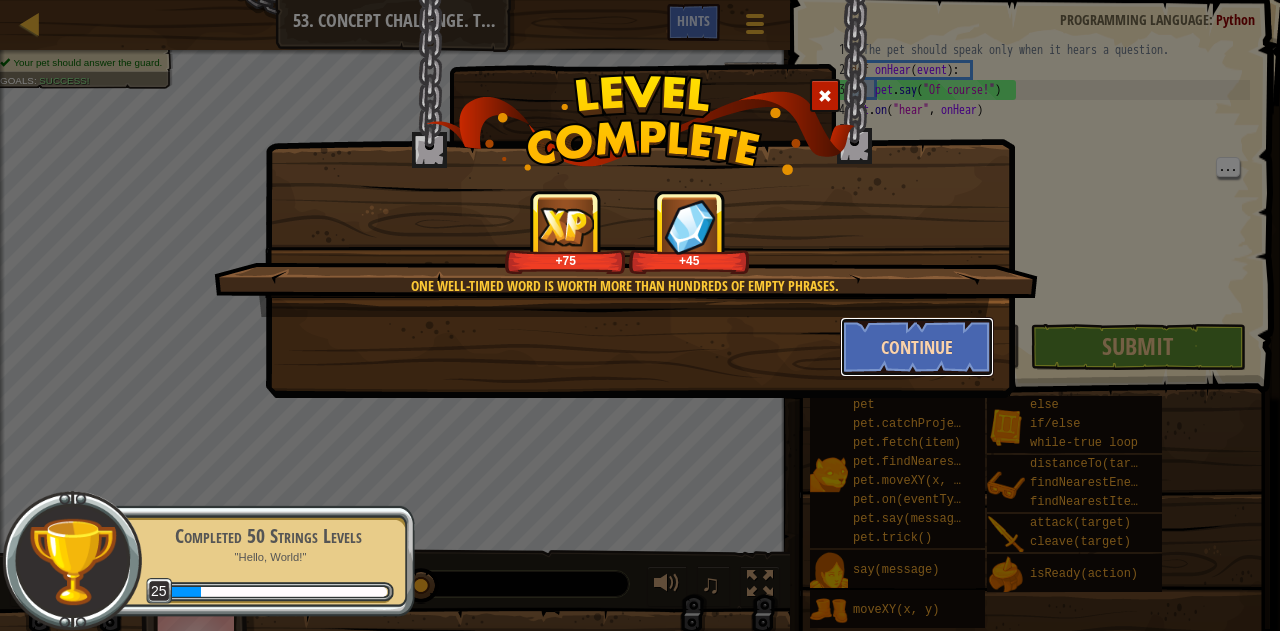 click on "Continue" at bounding box center (917, 347) 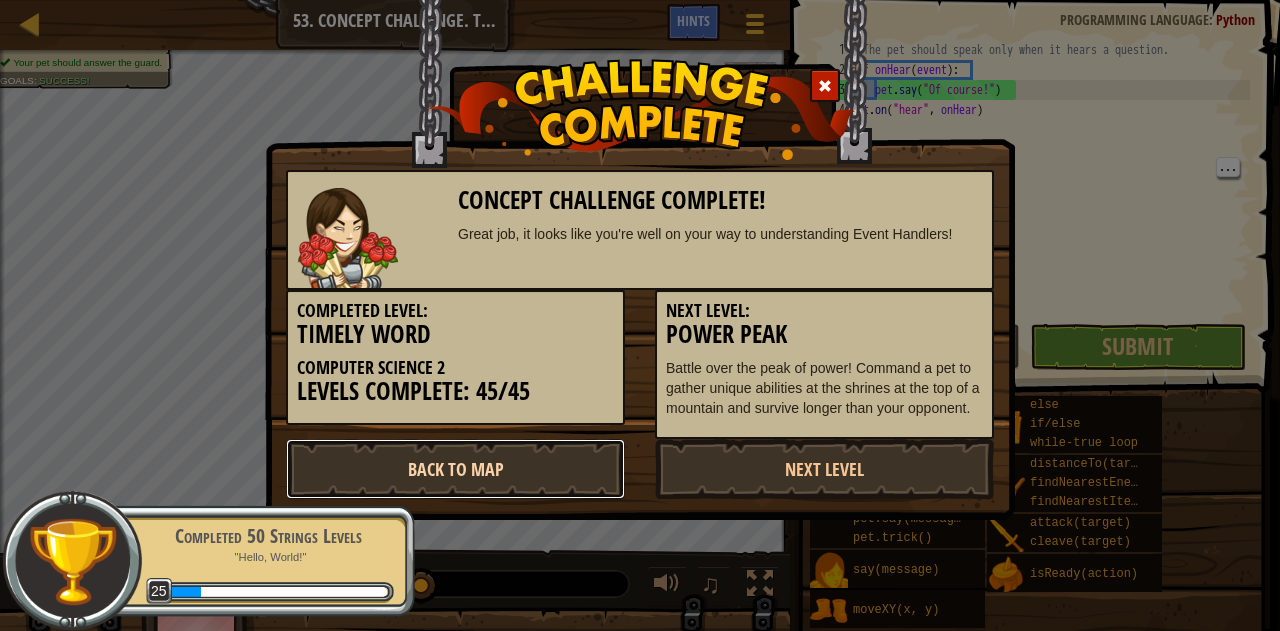 click on "Back to Map" at bounding box center (455, 469) 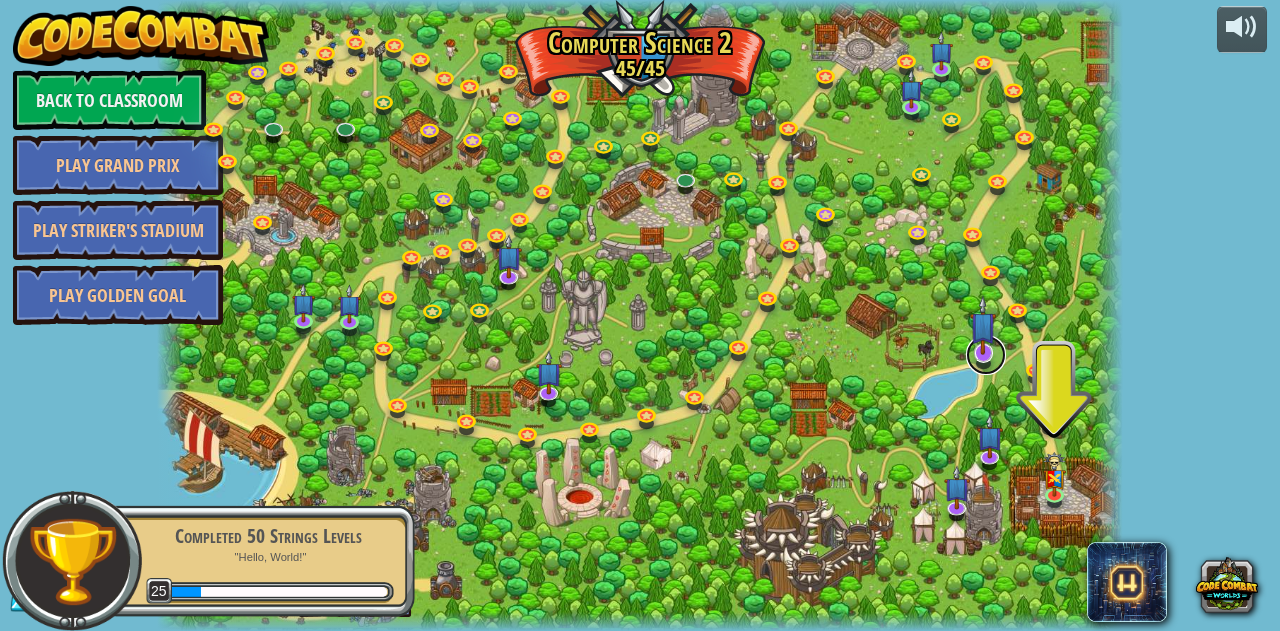 click at bounding box center (986, 355) 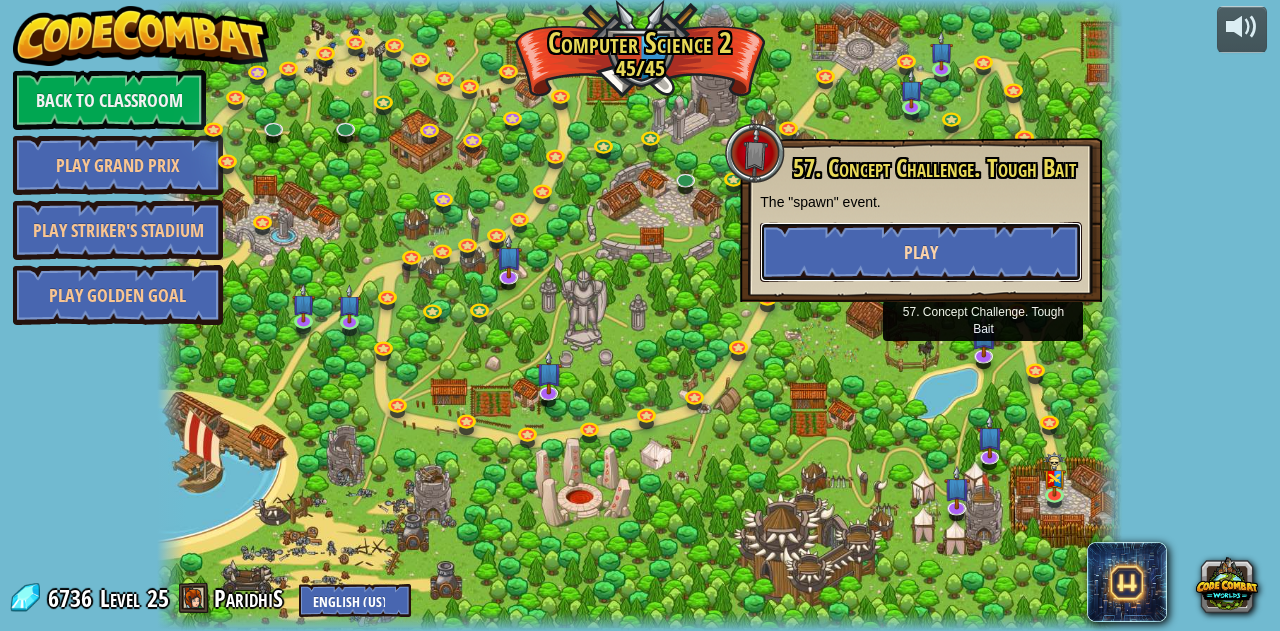 click on "Play" at bounding box center (921, 252) 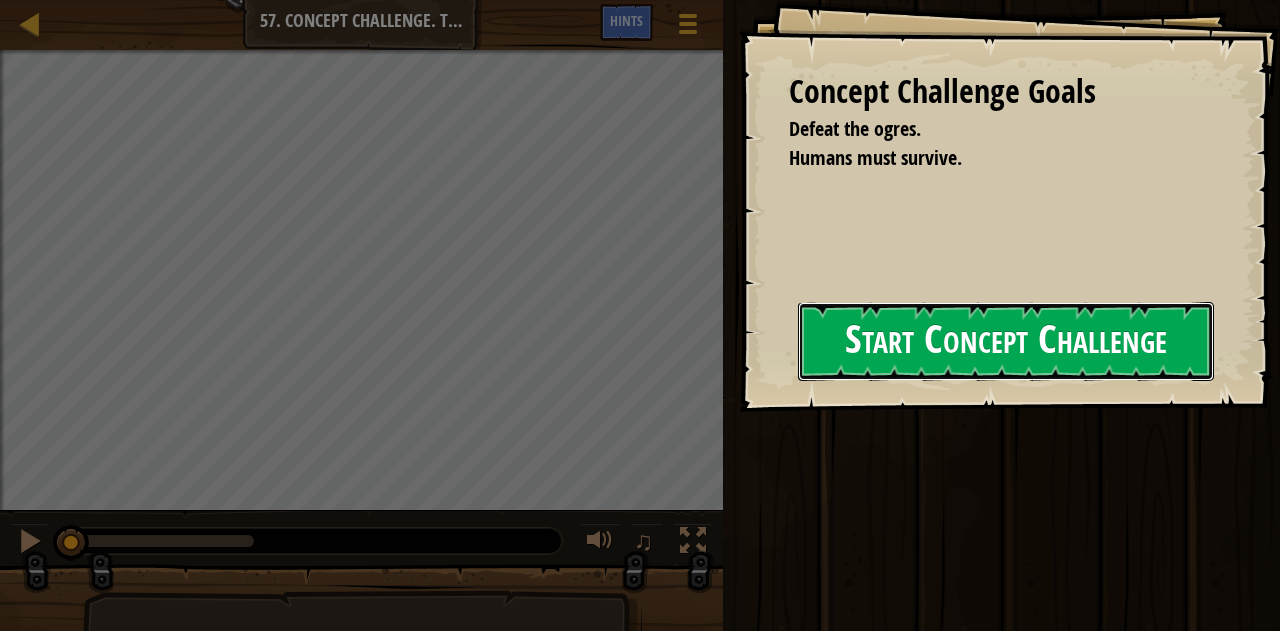 click on "Start Concept Challenge" at bounding box center [1006, 341] 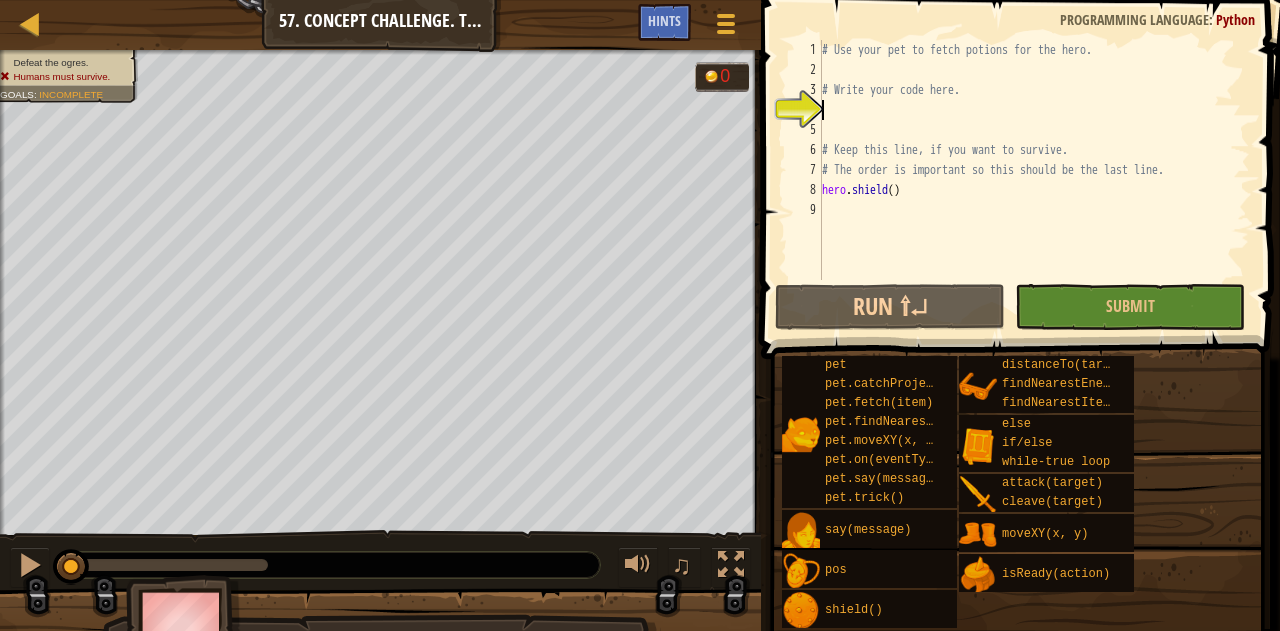 scroll, scrollTop: 9, scrollLeft: 0, axis: vertical 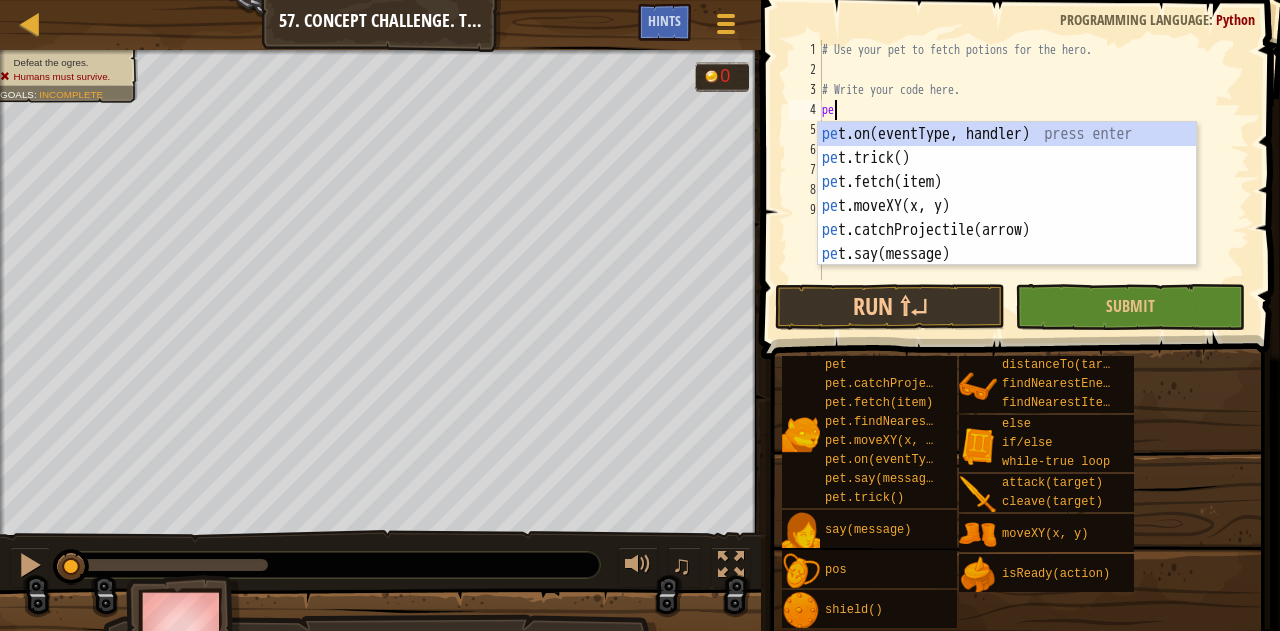 click on "pet.on(eventType, handler) press enter pet.trick() press enter pet.fetch(item) press enter pet.moveXY(x, y) press enter pet.catchProjectile(arrow) press enter pet.say(message) press enter" at bounding box center (1007, 218) 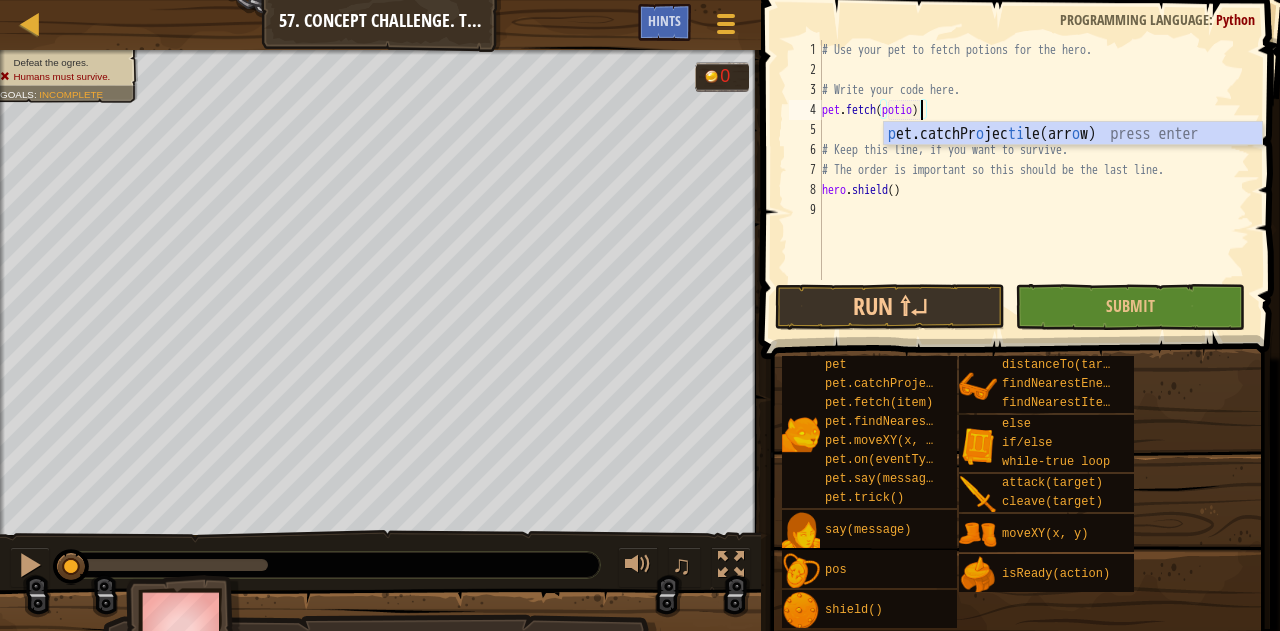 scroll, scrollTop: 9, scrollLeft: 8, axis: both 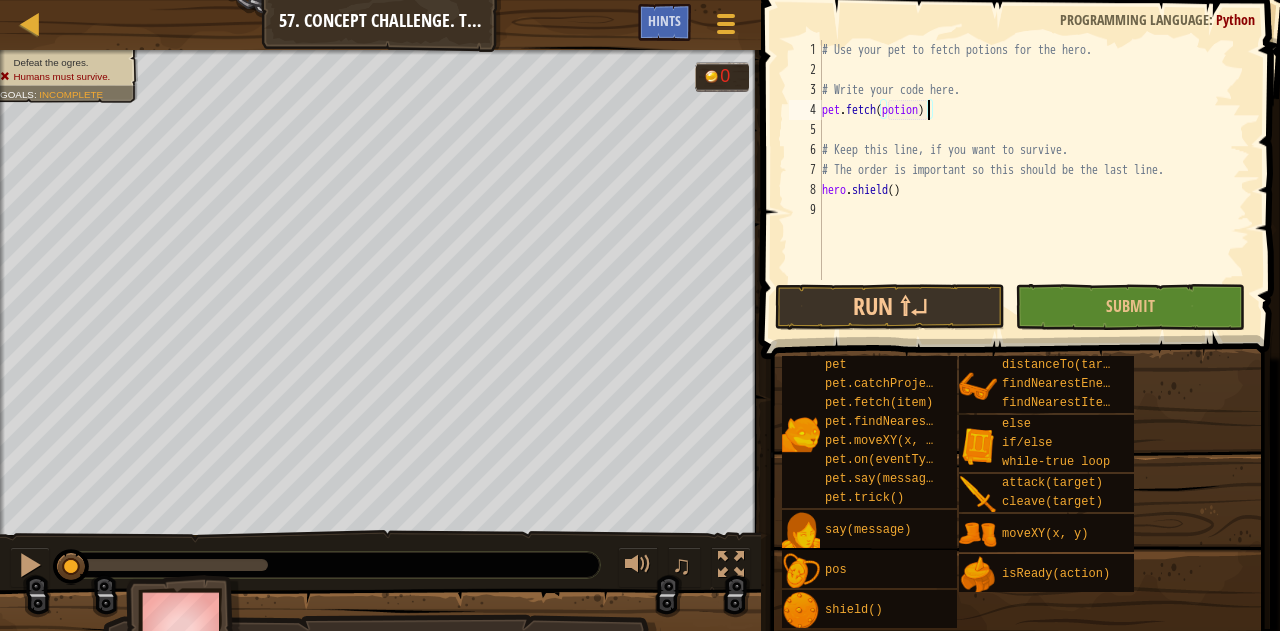click on "pet.fetch(potion)
hero.shield()" at bounding box center (1034, 180) 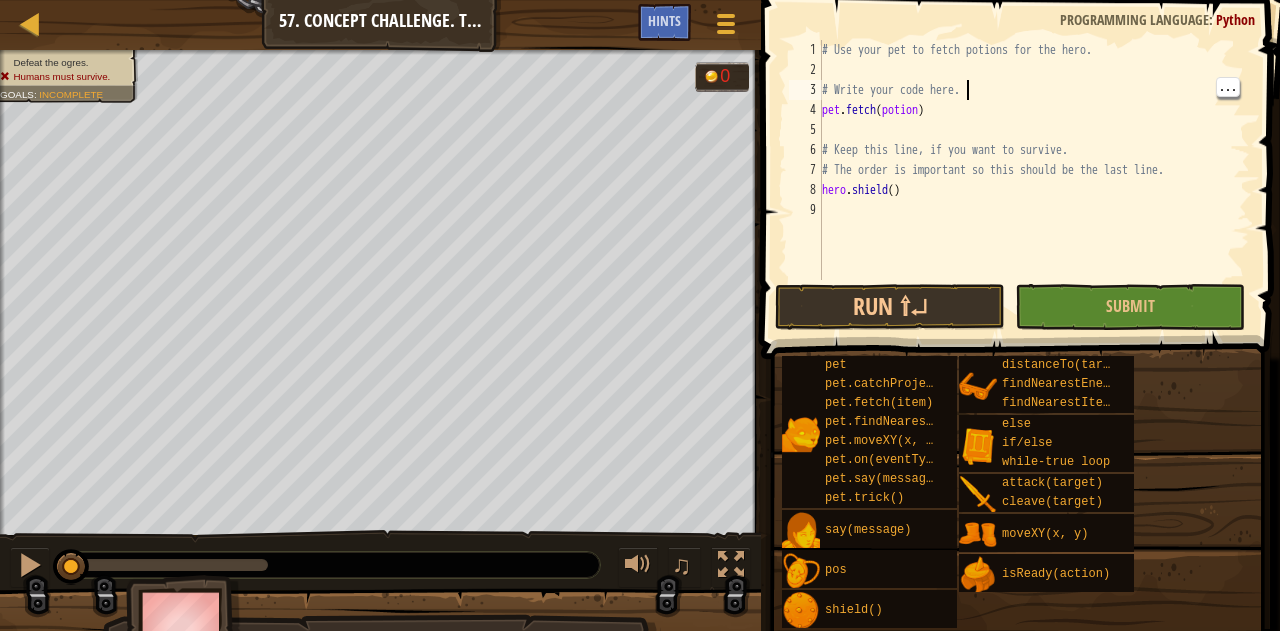 click on "pet.fetch(potion)
hero.shield()" at bounding box center [1034, 180] 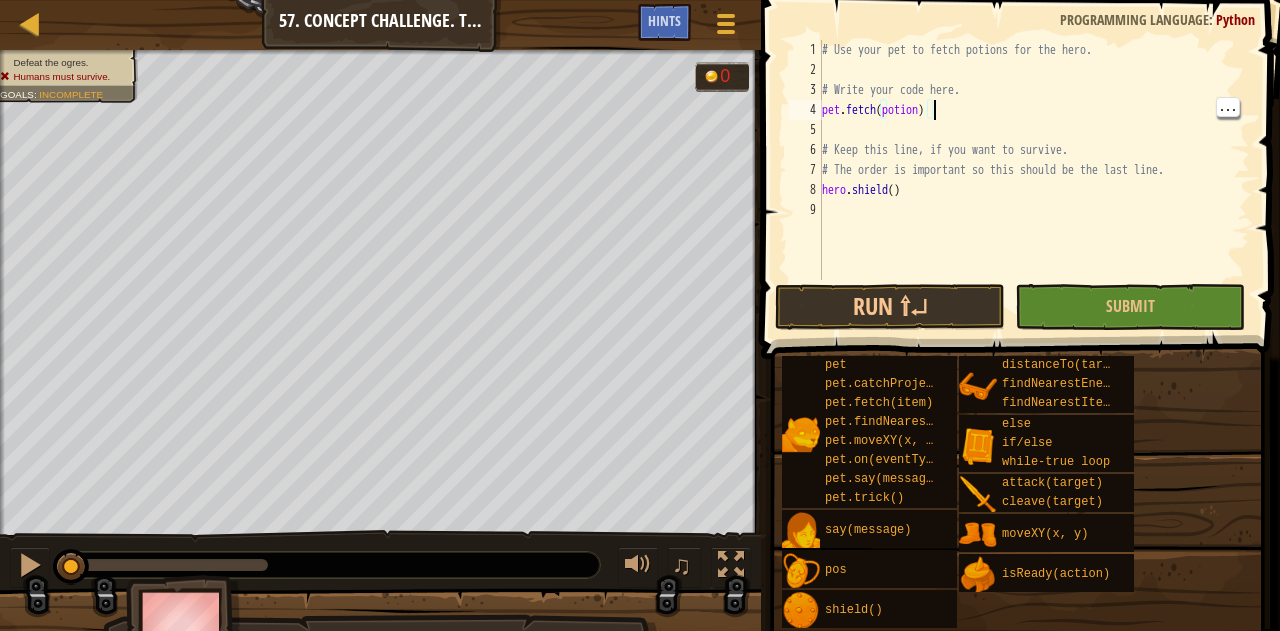 click on "pet.fetch(potion)
hero.shield()" at bounding box center (1034, 180) 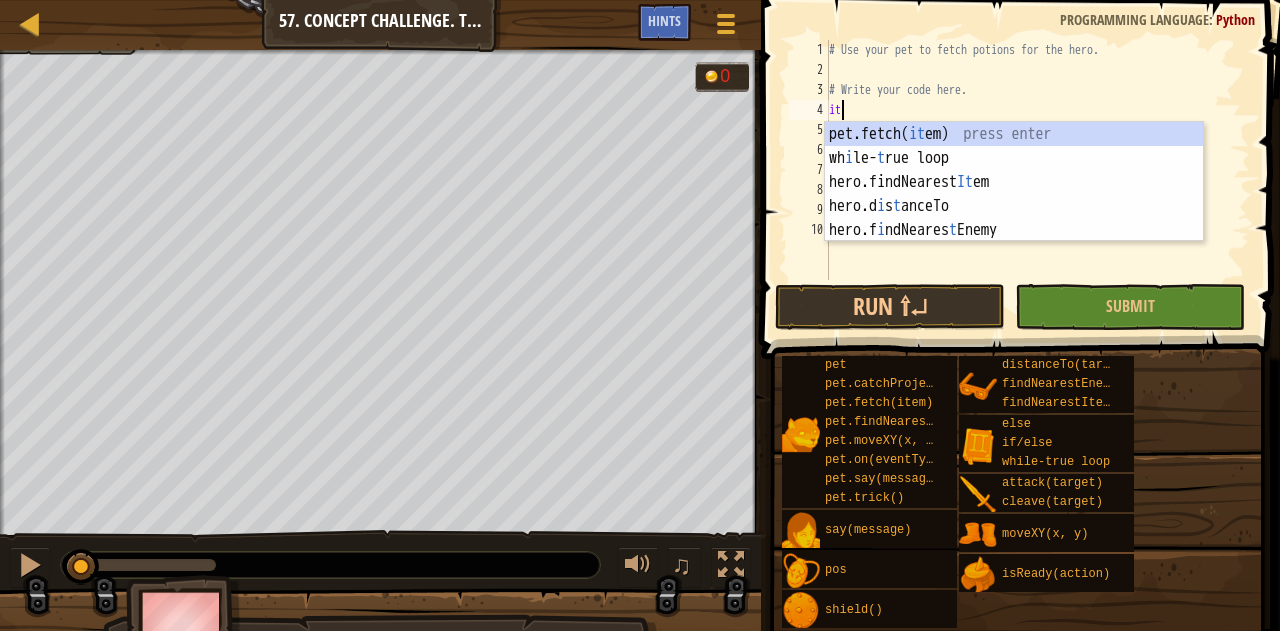 scroll, scrollTop: 9, scrollLeft: 0, axis: vertical 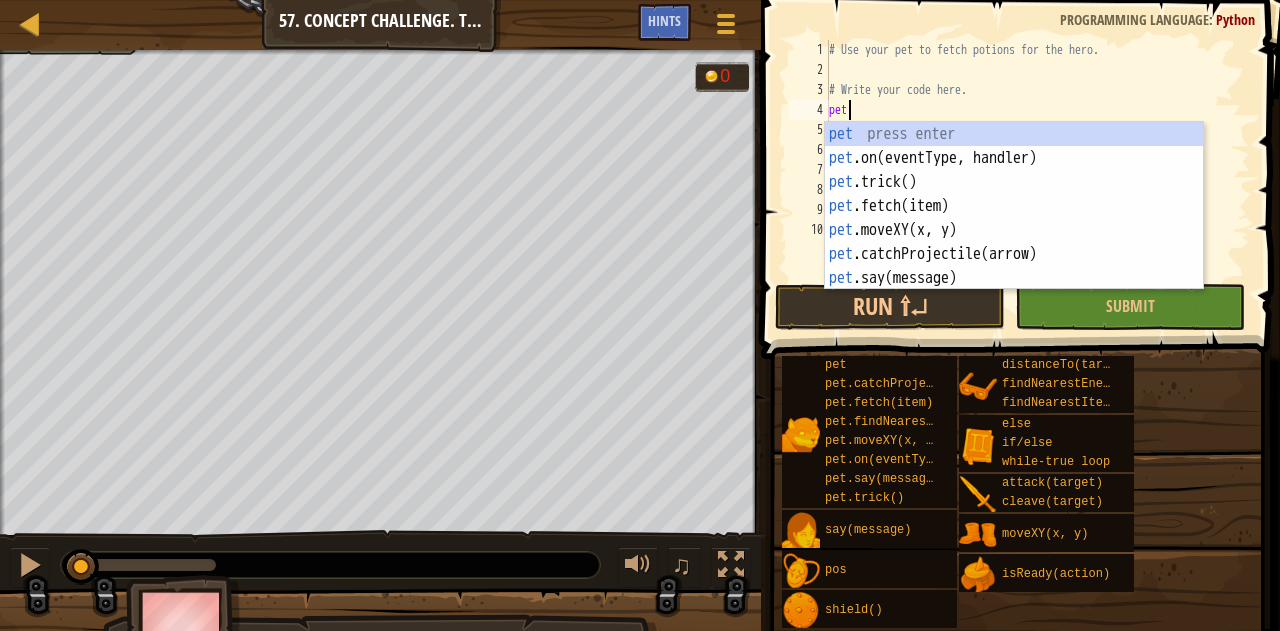 type on "p" 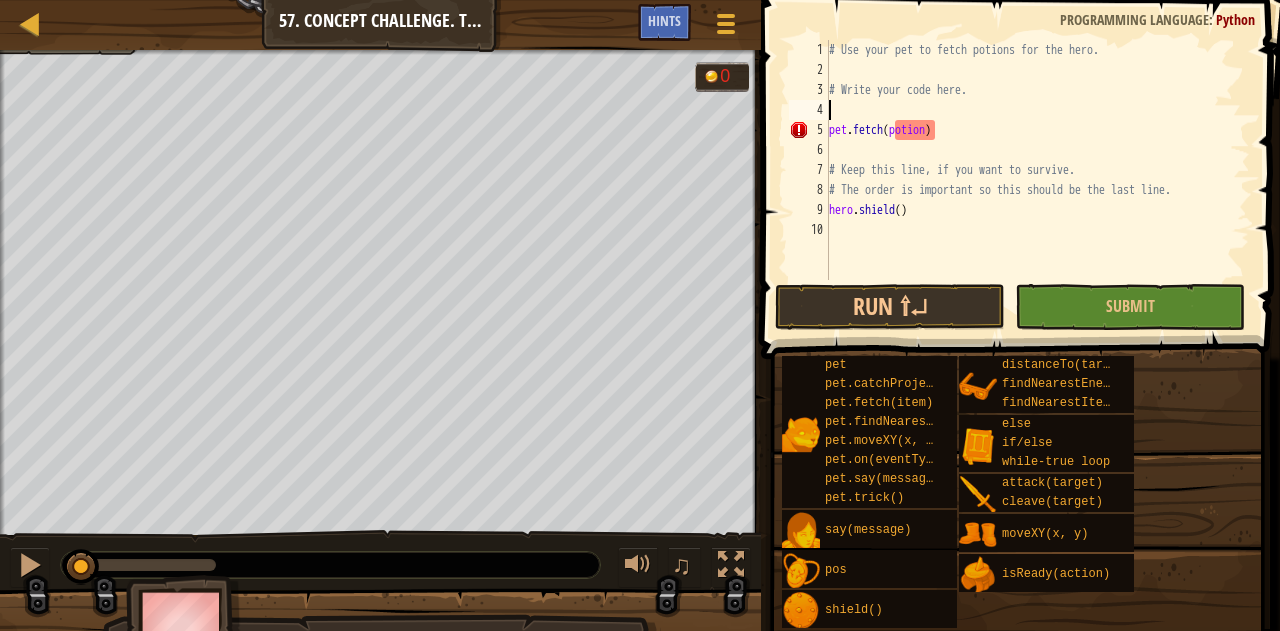 type on "he" 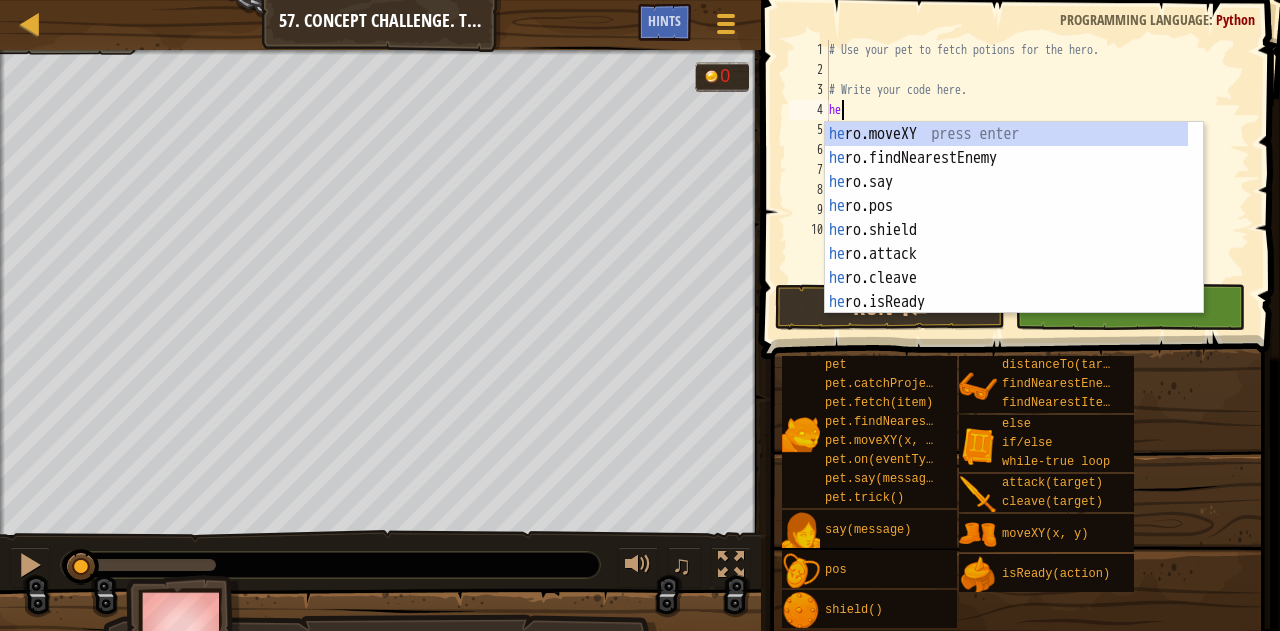 click on "hero.moveXY press enter hero.findNearestEnemy press enter hero.say press enter hero.pos press enter hero.shield press enter hero.attack press enter hero.cleave press enter hero.isReady press enter hero.distanceTo press enter" at bounding box center [1007, 242] 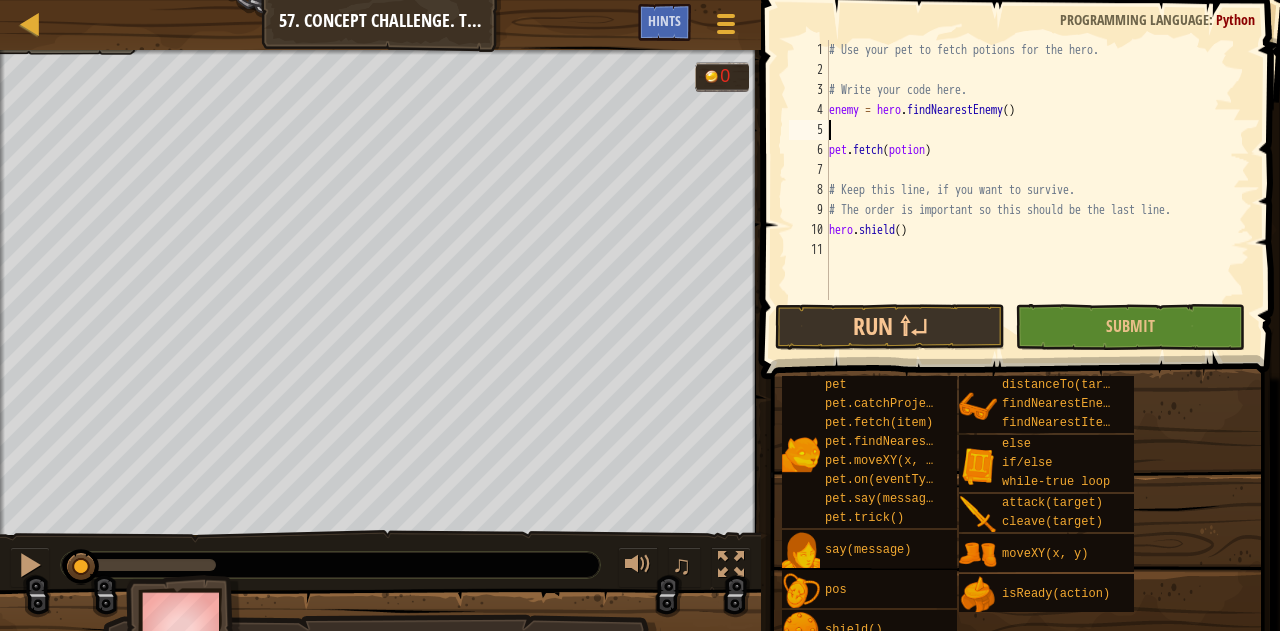 click on "enemy = hero.findNearestEnemy()
pet.fetch(potion)
hero.shield()" at bounding box center [1038, 190] 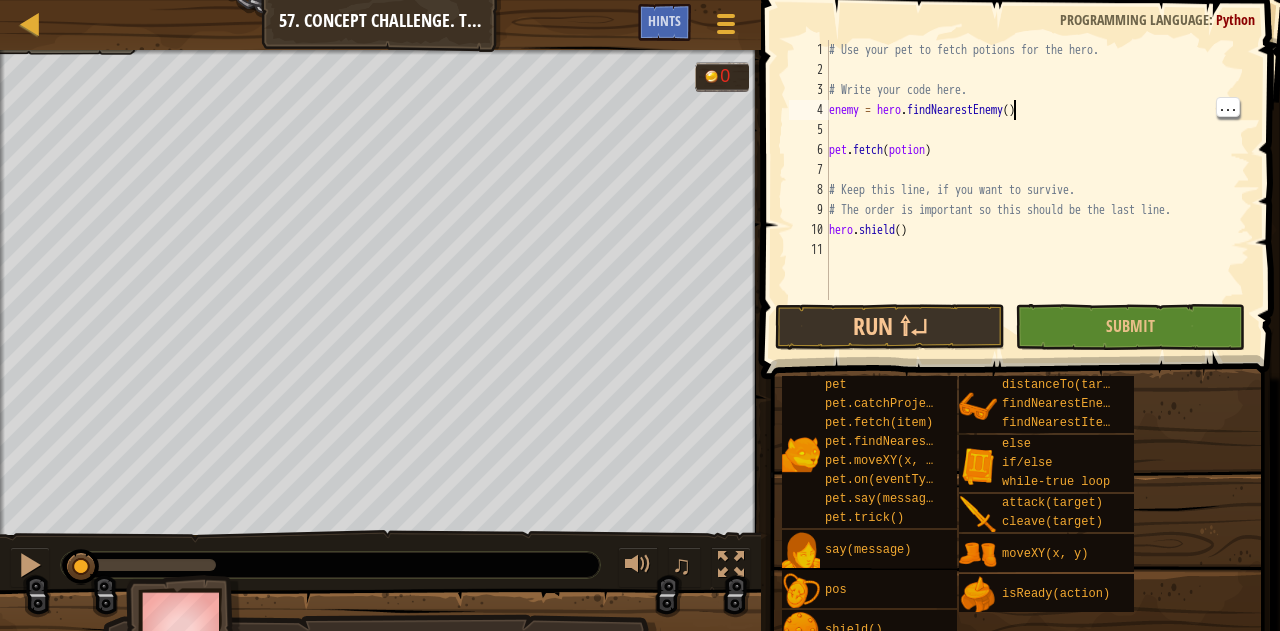click on "enemy = hero.findNearestEnemy()
pet.fetch(potion)
hero.shield()" at bounding box center (1037, 190) 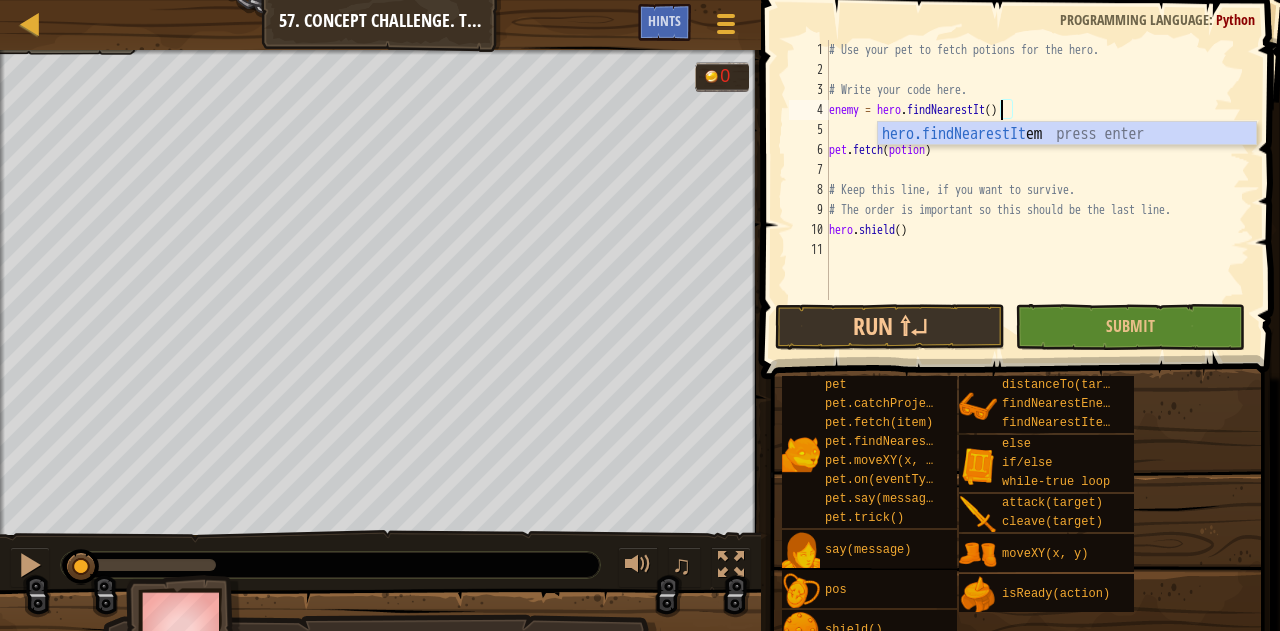 scroll, scrollTop: 9, scrollLeft: 14, axis: both 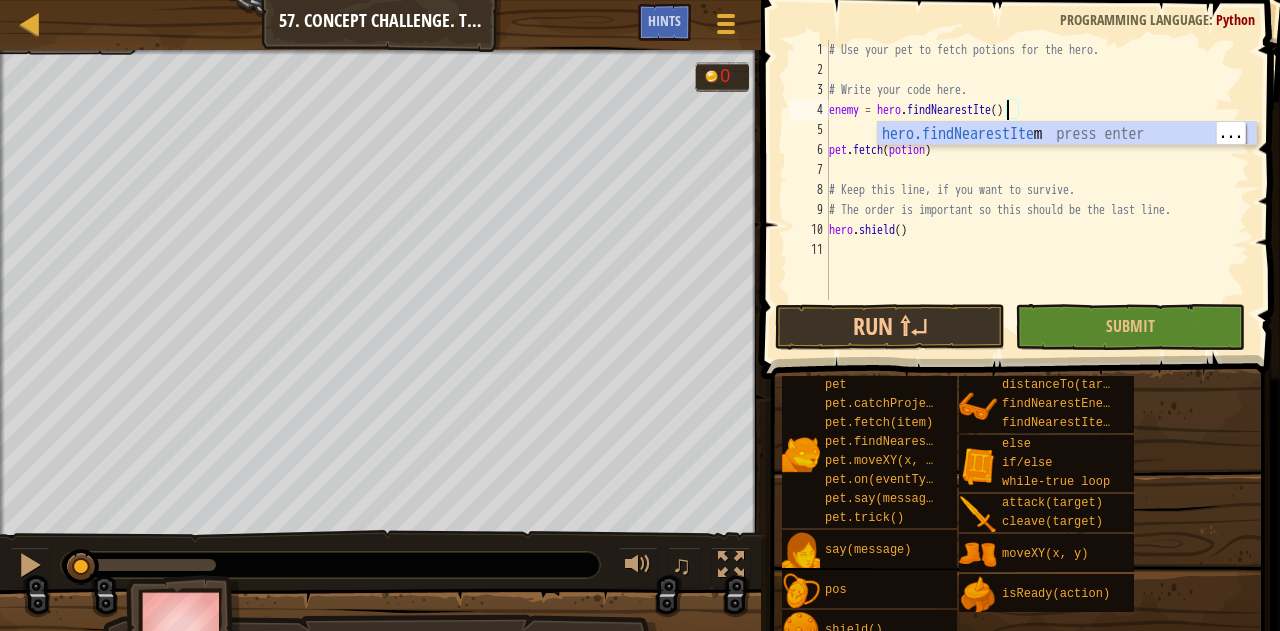 click on "hero.findNearestItem" at bounding box center [1067, 158] 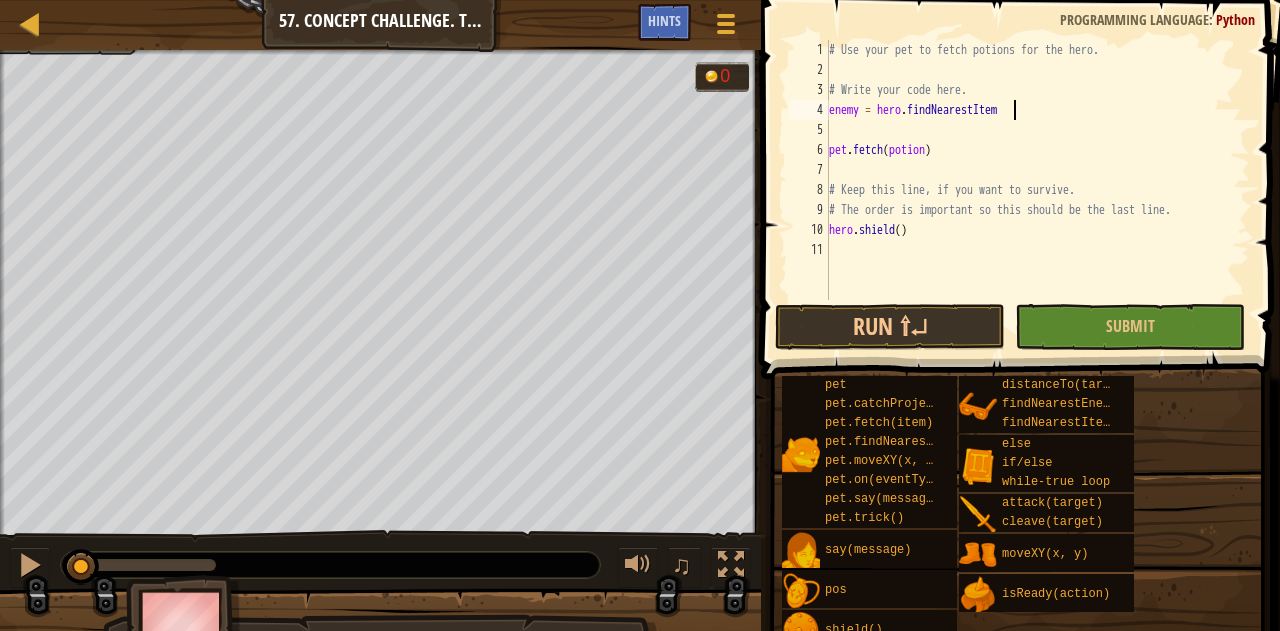 click on "Use your pet to fetch potions for the hero. Write your code here. enemy = hero.findNearestItem pet.fetch(potion) Keep this line, if you want to survive. The order is important so this should be the last line. hero.shield()" at bounding box center [1037, 190] 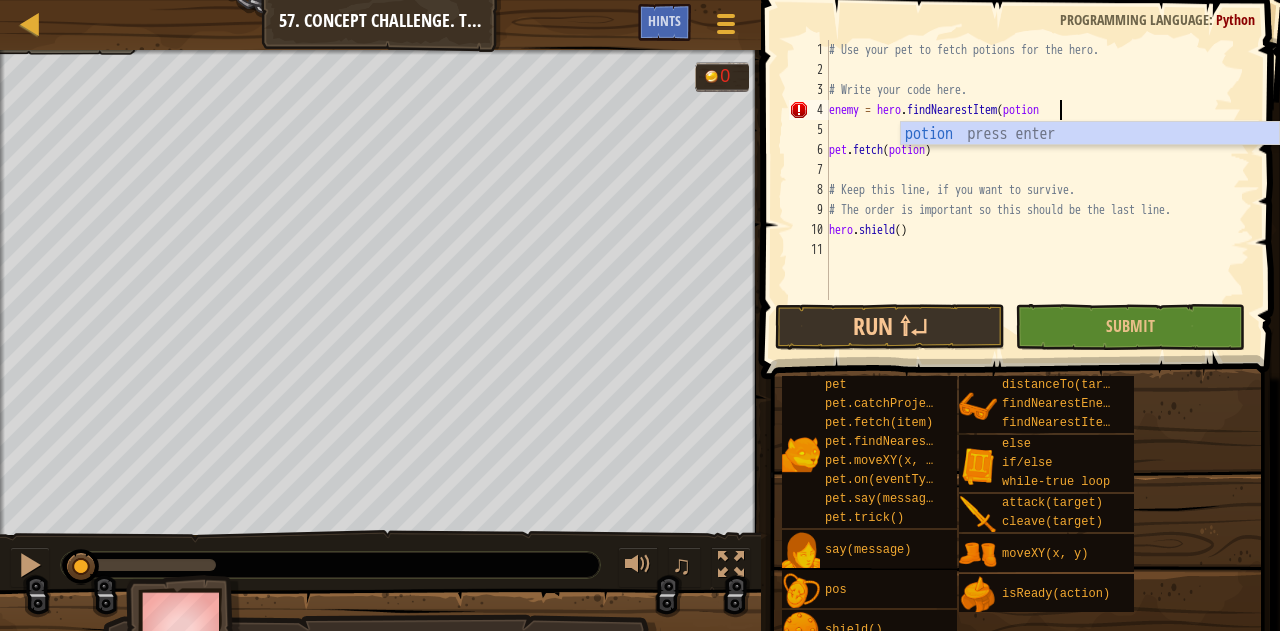 scroll, scrollTop: 9, scrollLeft: 18, axis: both 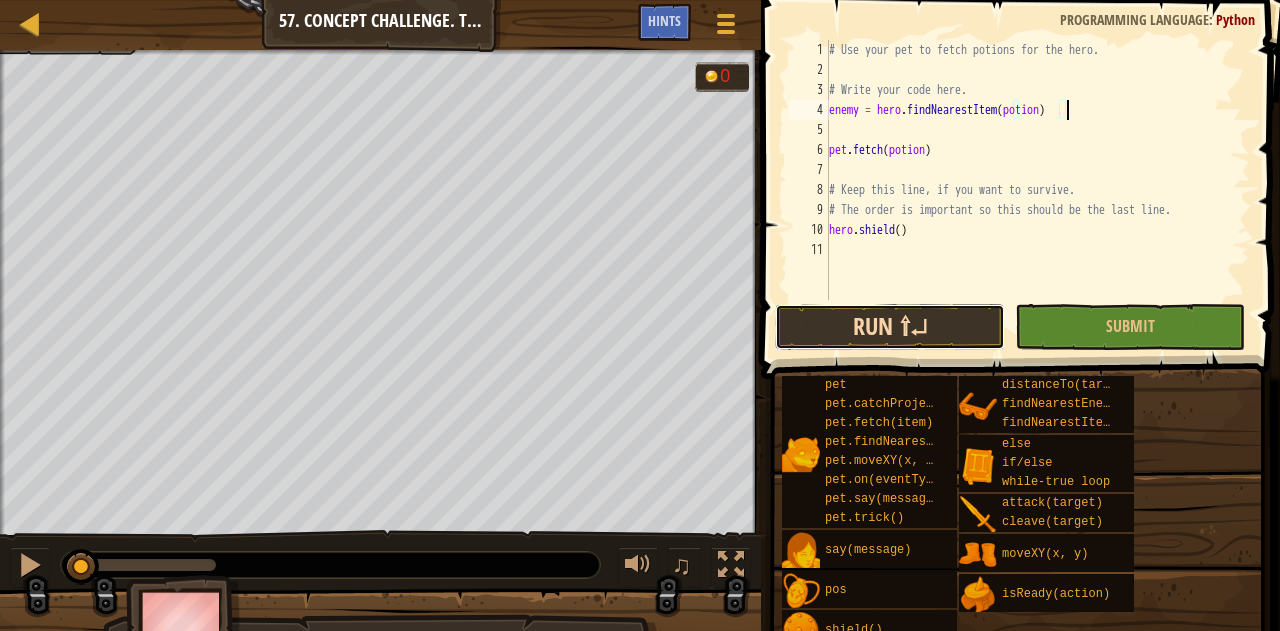 click on "Run ⇧↵" at bounding box center (890, 327) 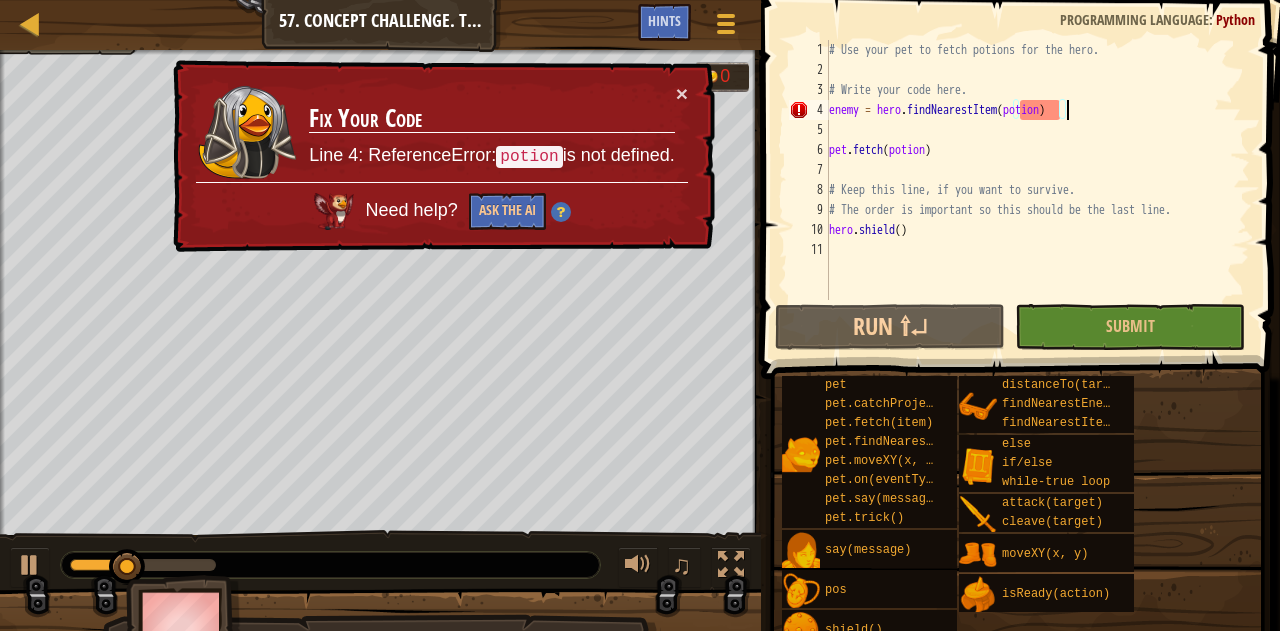 click on "enemy = hero.findNearestItem(potion)
pet.fetch(potion)
hero.shield()" at bounding box center [1037, 190] 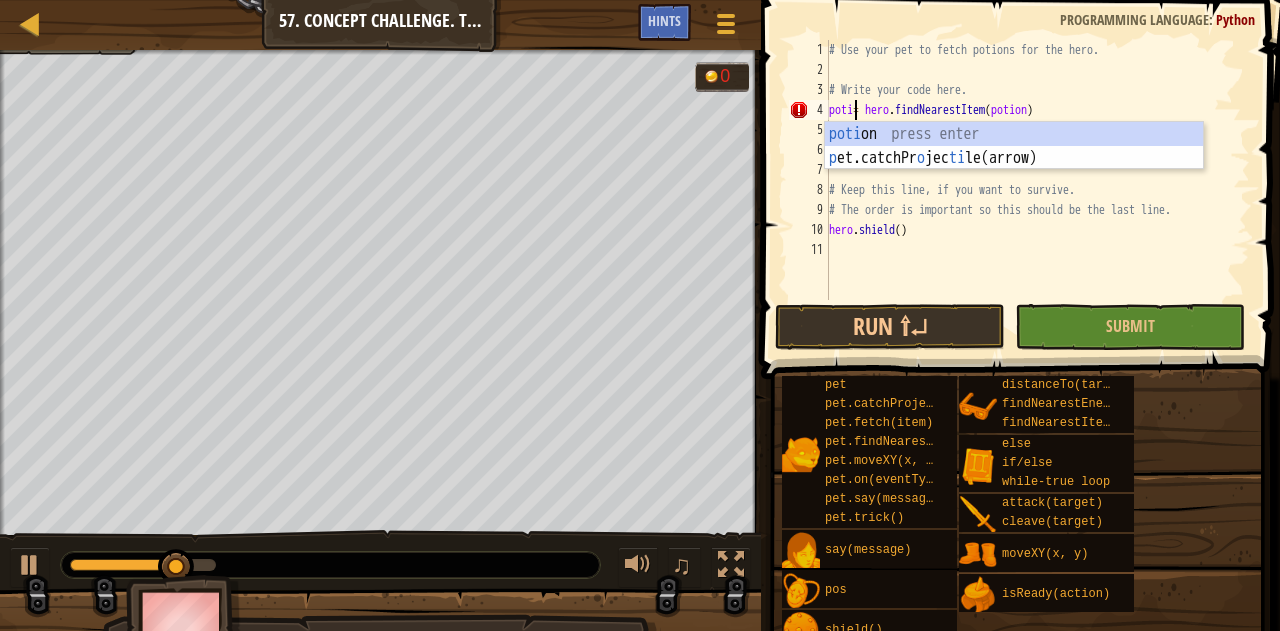 scroll, scrollTop: 9, scrollLeft: 2, axis: both 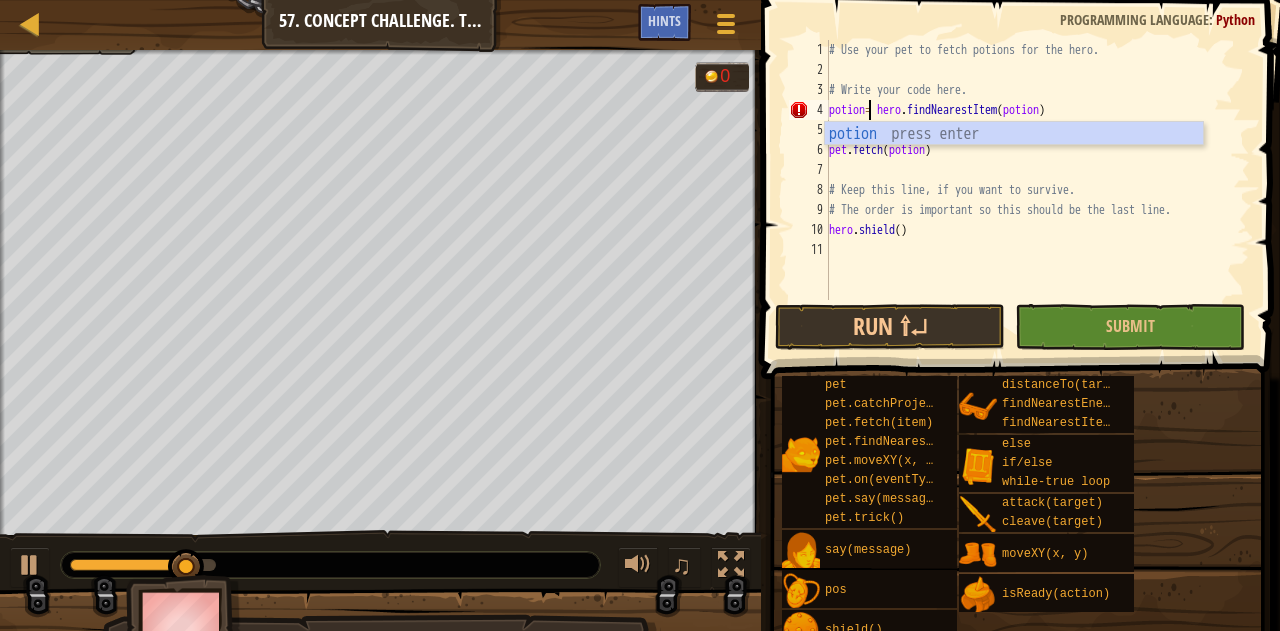 click on "Use your pet to fetch potions for the hero. Write your code here. potion = hero.findNearestItem(potion) pet.fetch(potion) Keep this line, if you want to survive. The order is important so this should be the last line. hero.shield()" at bounding box center (1037, 190) 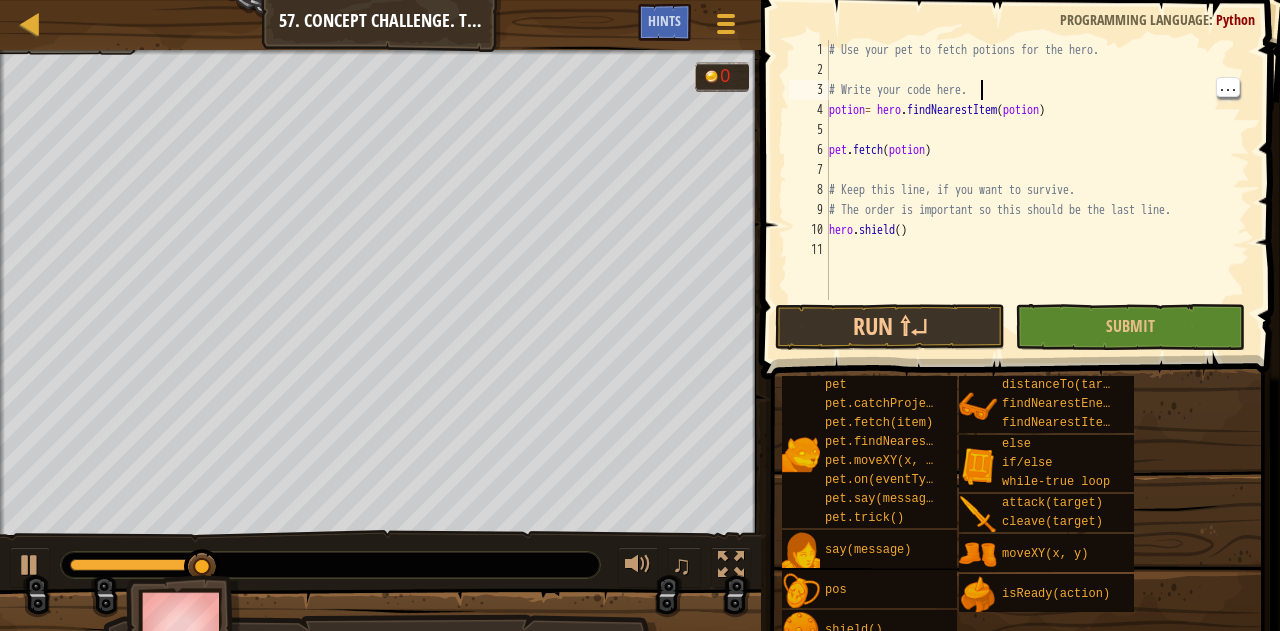 click on "Use your pet to fetch potions for the hero. Write your code here. potion = hero.findNearestItem(potion) pet.fetch(potion) Keep this line, if you want to survive. The order is important so this should be the last line. hero.shield()" at bounding box center [1037, 190] 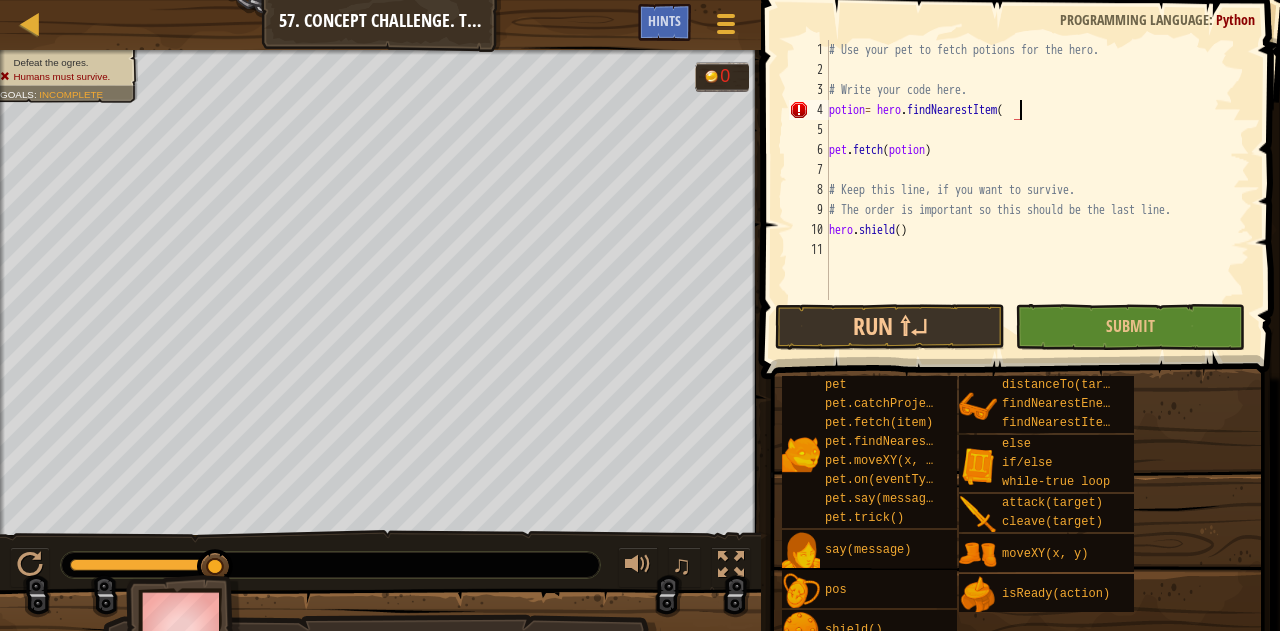 scroll, scrollTop: 9, scrollLeft: 15, axis: both 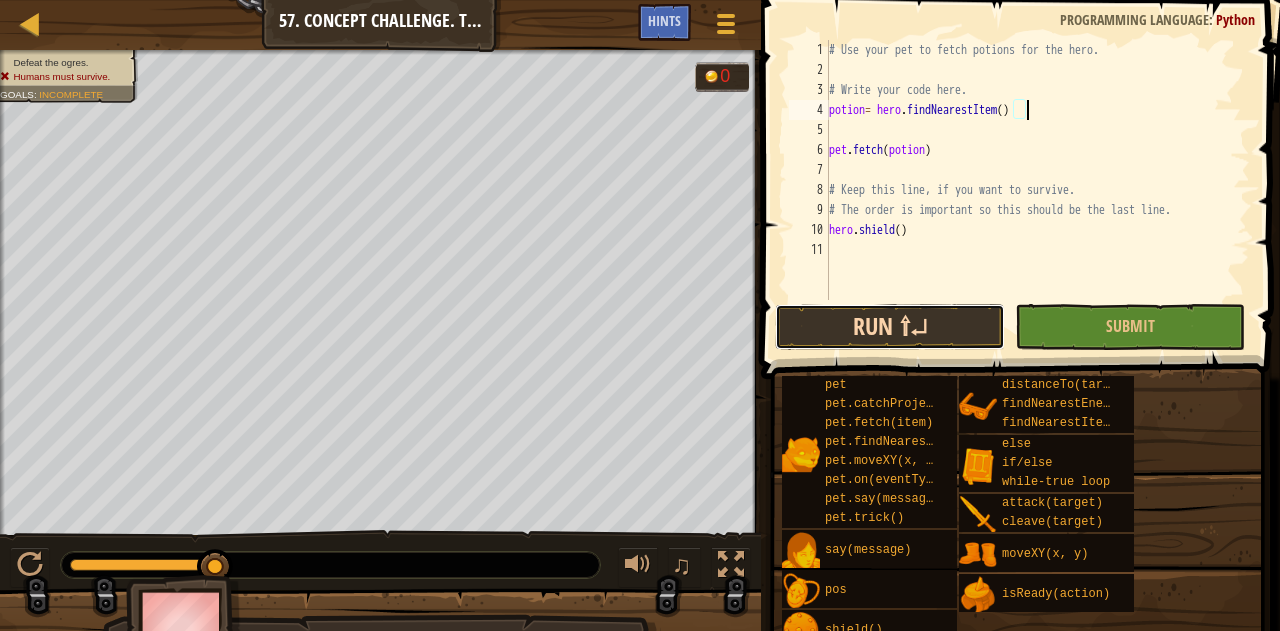 click on "Run ⇧↵" at bounding box center [890, 327] 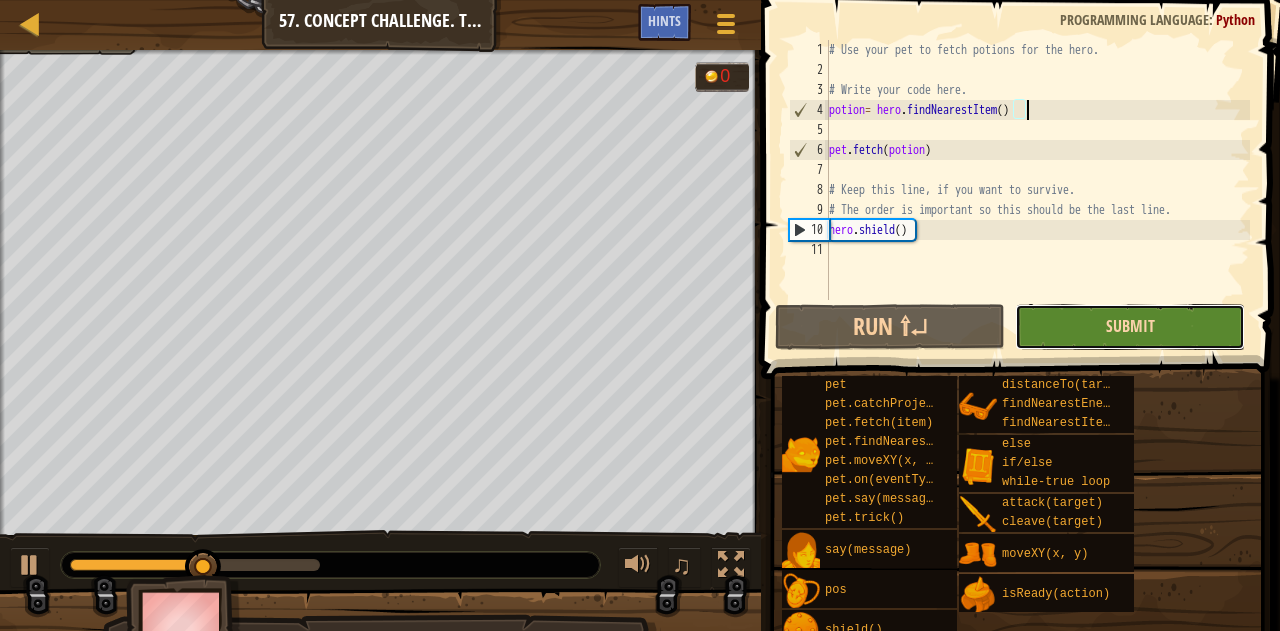 click on "Submit" at bounding box center [1130, 326] 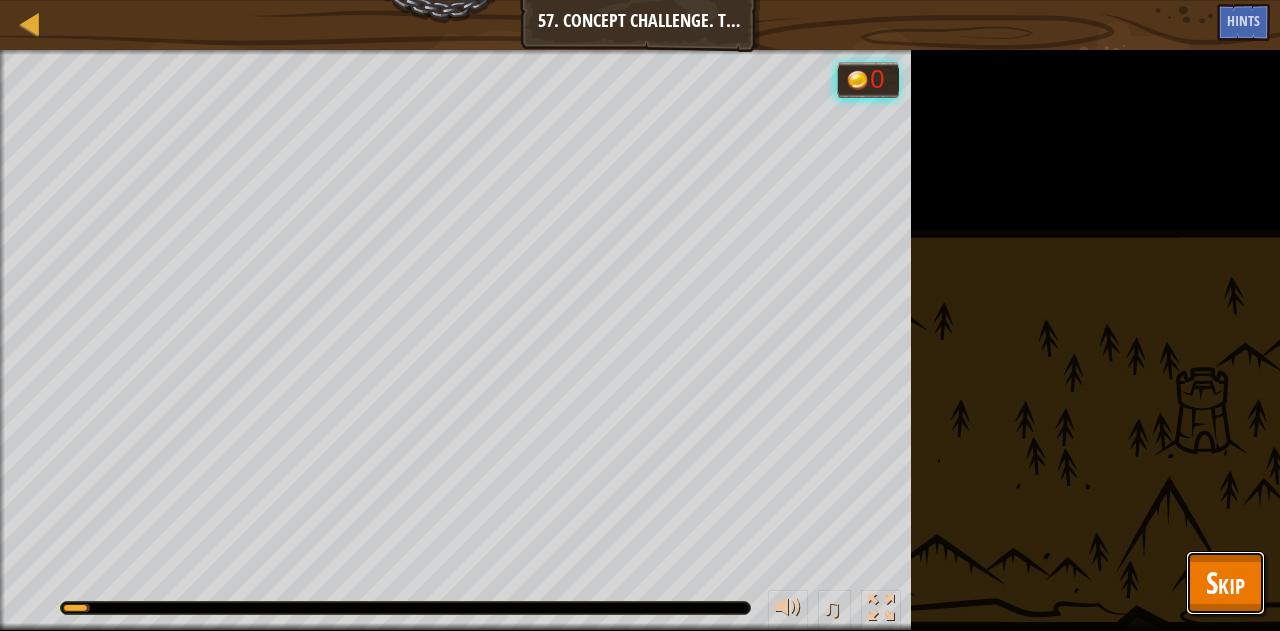 click on "Skip" at bounding box center (1225, 583) 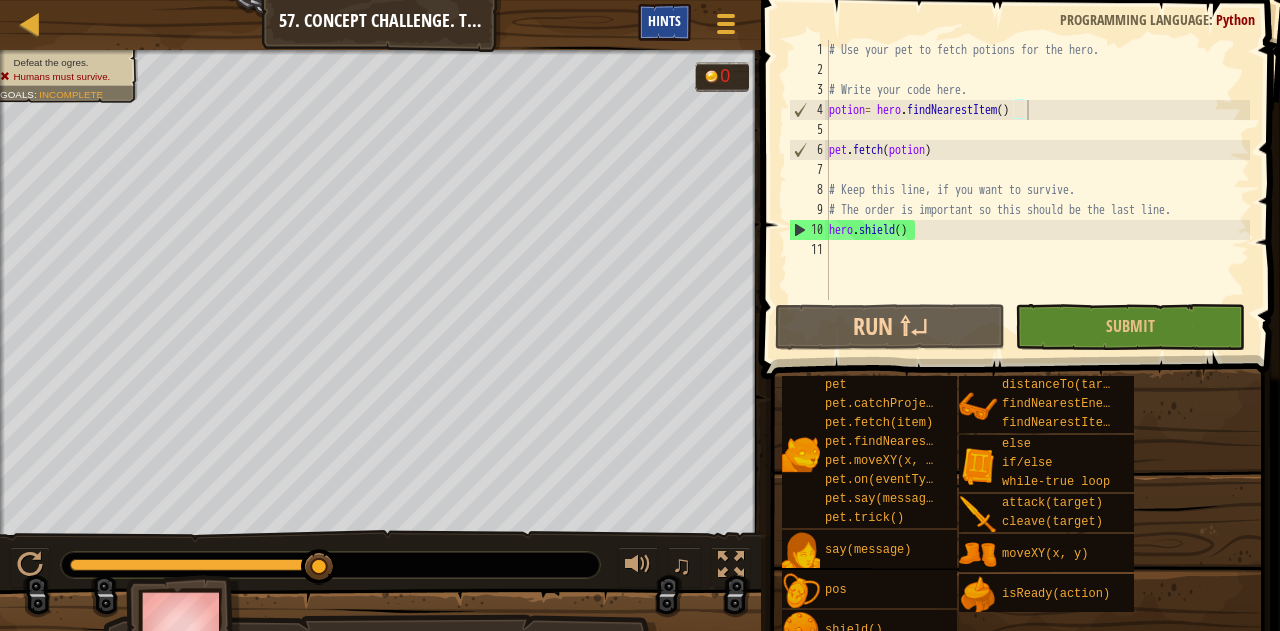 click on "Hints" at bounding box center (664, 22) 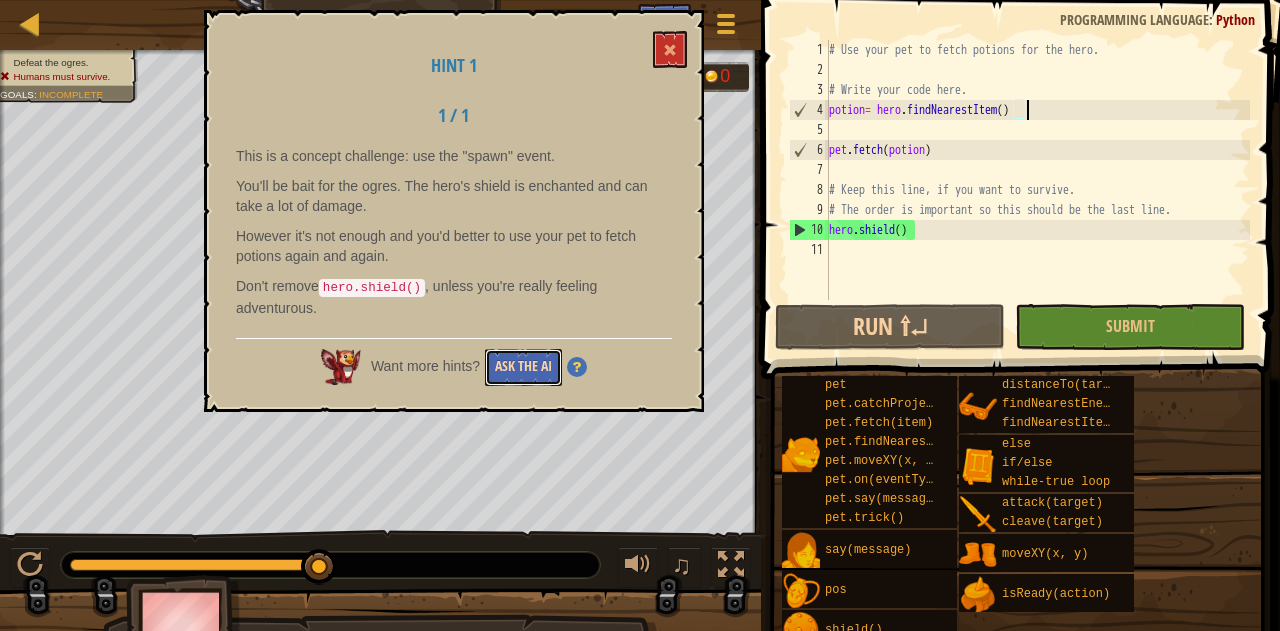 click on "Ask the AI" at bounding box center [523, 367] 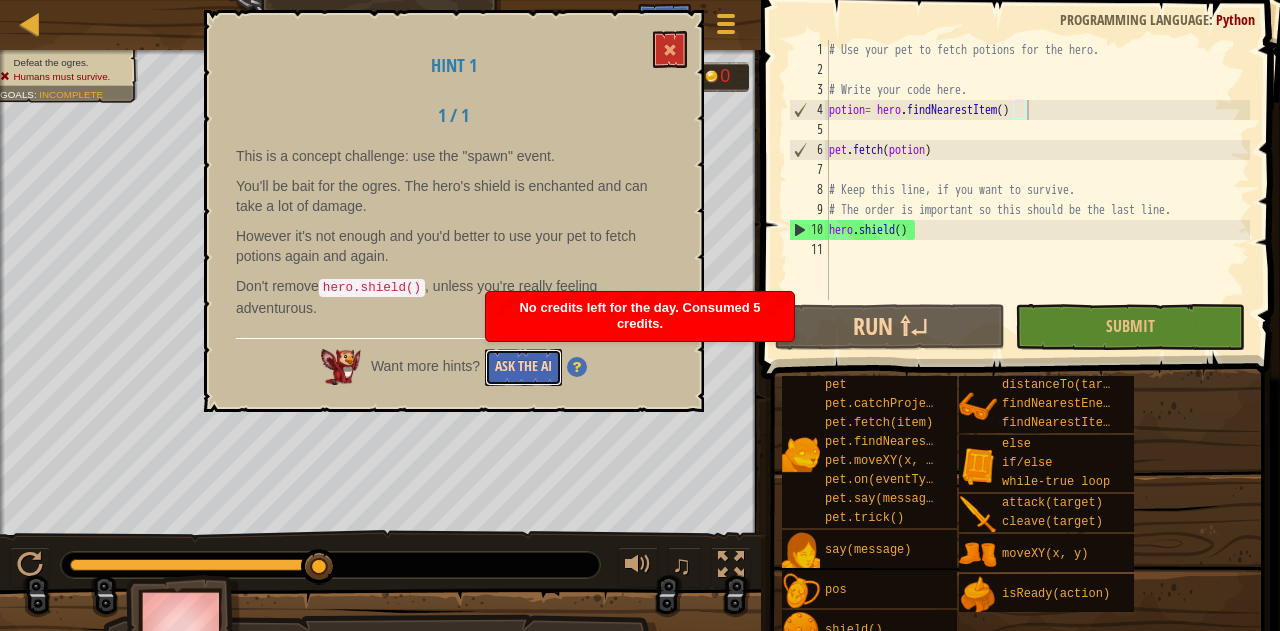 click on "Ask the AI" at bounding box center [523, 367] 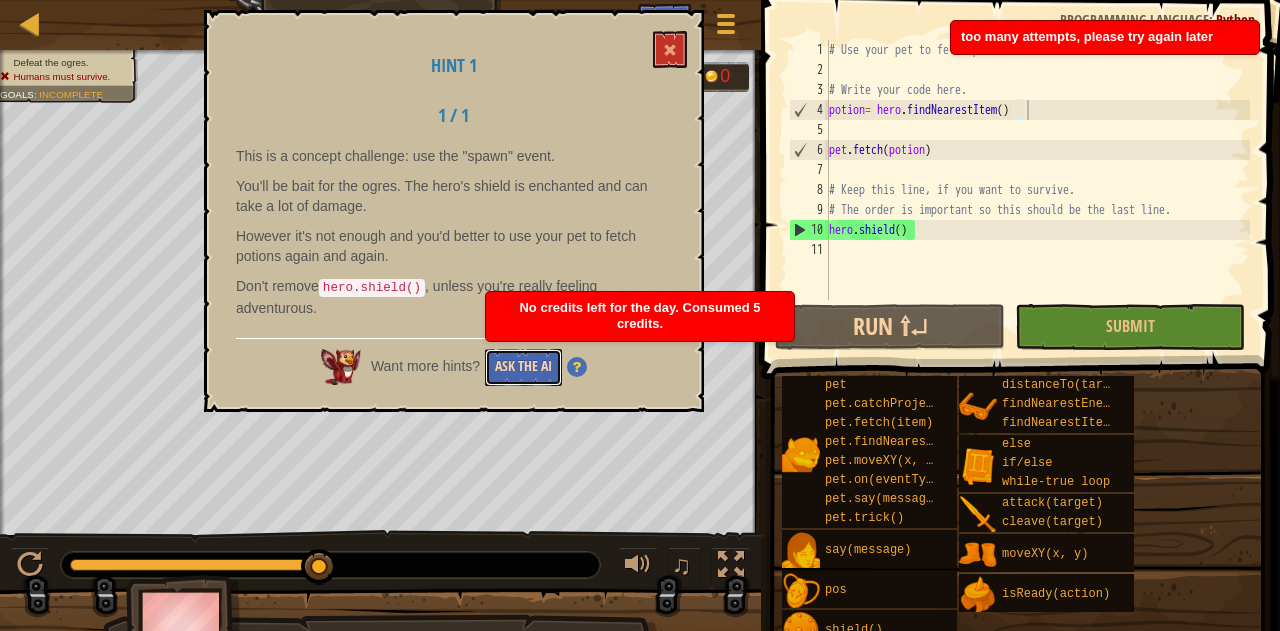 click on "Ask the AI" at bounding box center (523, 367) 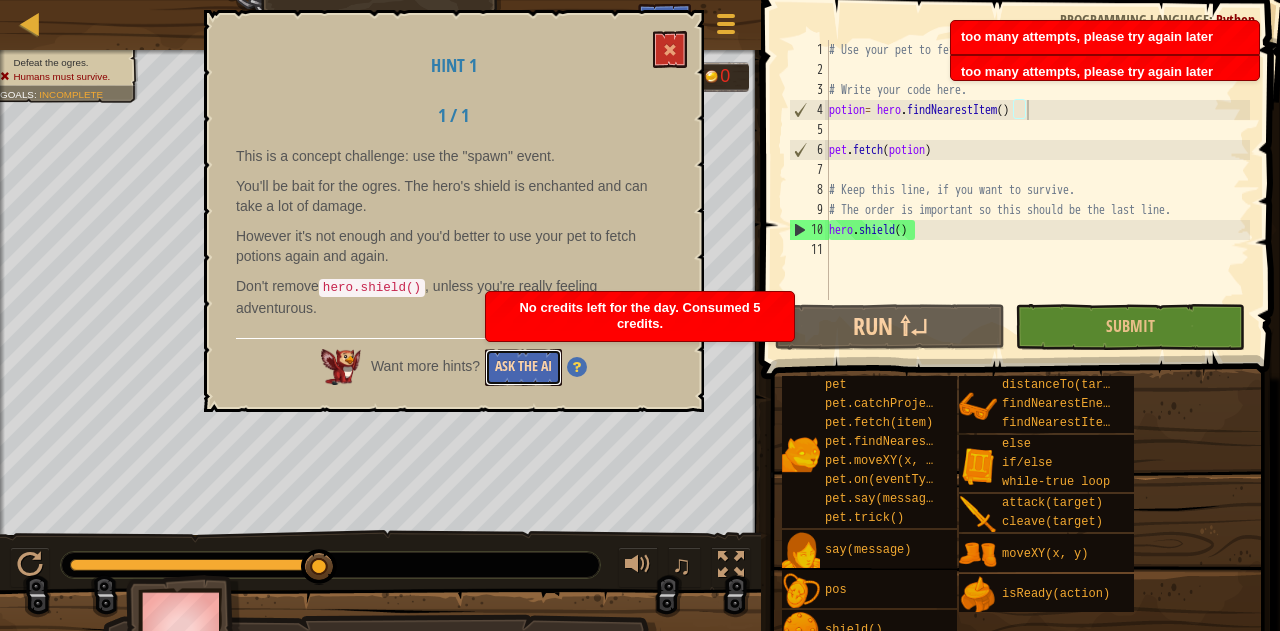 click on "Ask the AI" at bounding box center [523, 367] 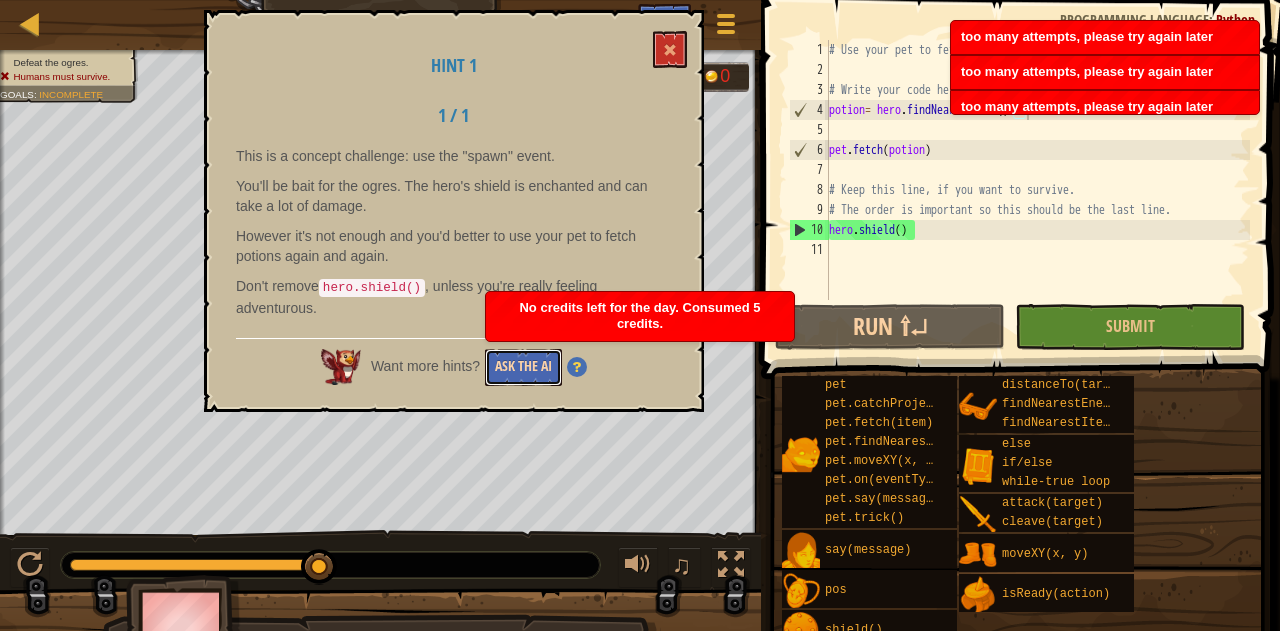click on "Ask the AI" at bounding box center [523, 367] 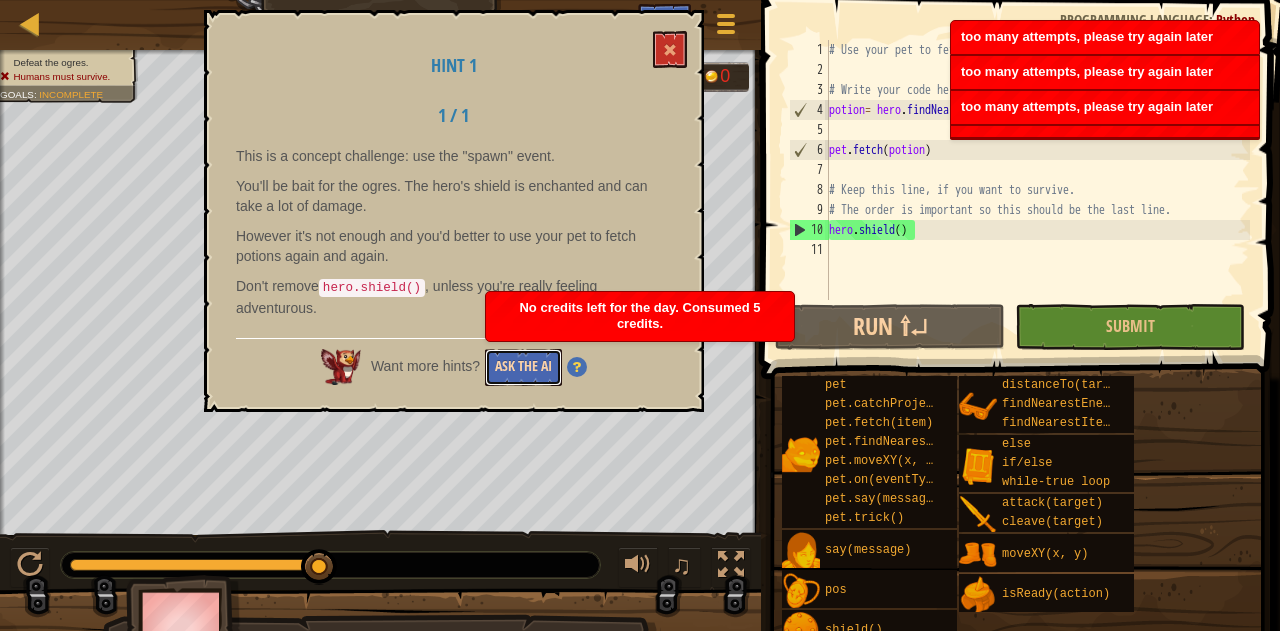 click on "Ask the AI" at bounding box center (523, 367) 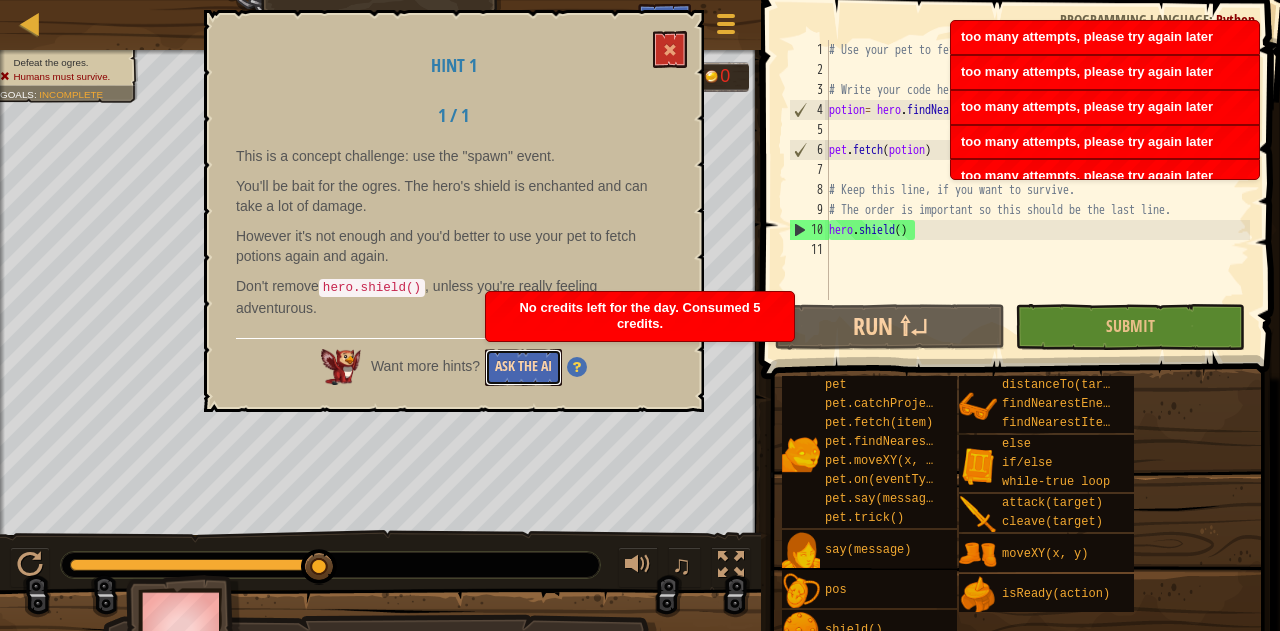 click on "Ask the AI" at bounding box center [523, 367] 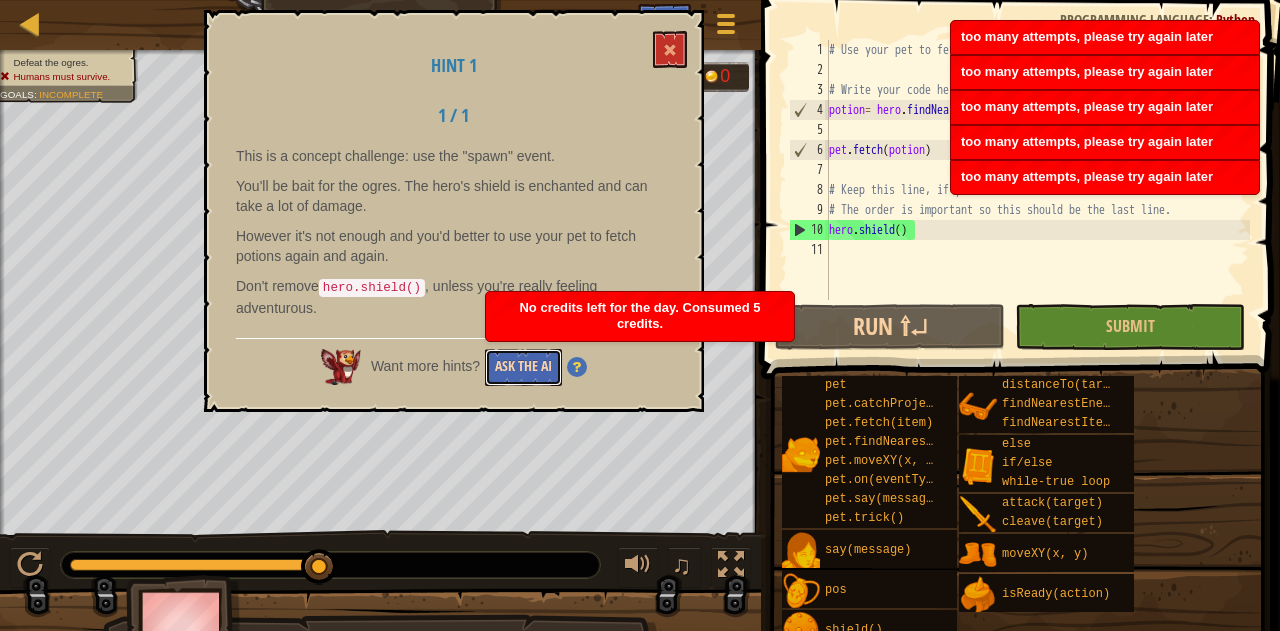 click on "Ask the AI" at bounding box center (523, 367) 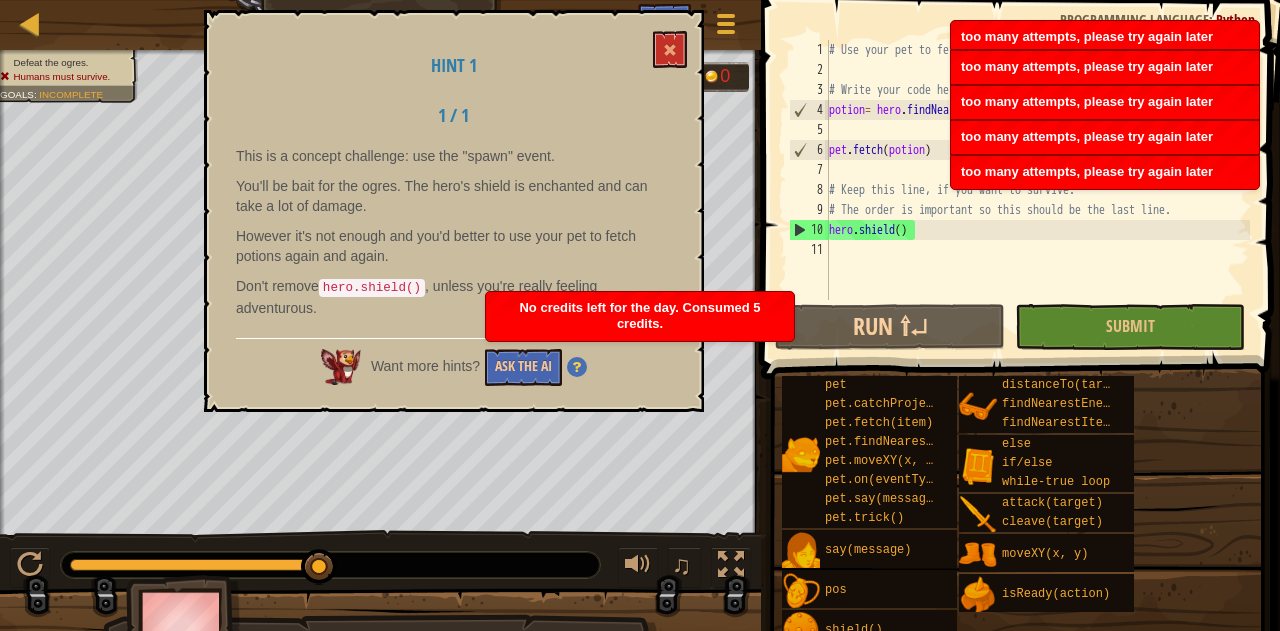 click on "Don't remove  hero.shield() , unless you're really feeling adventurous." at bounding box center (454, 297) 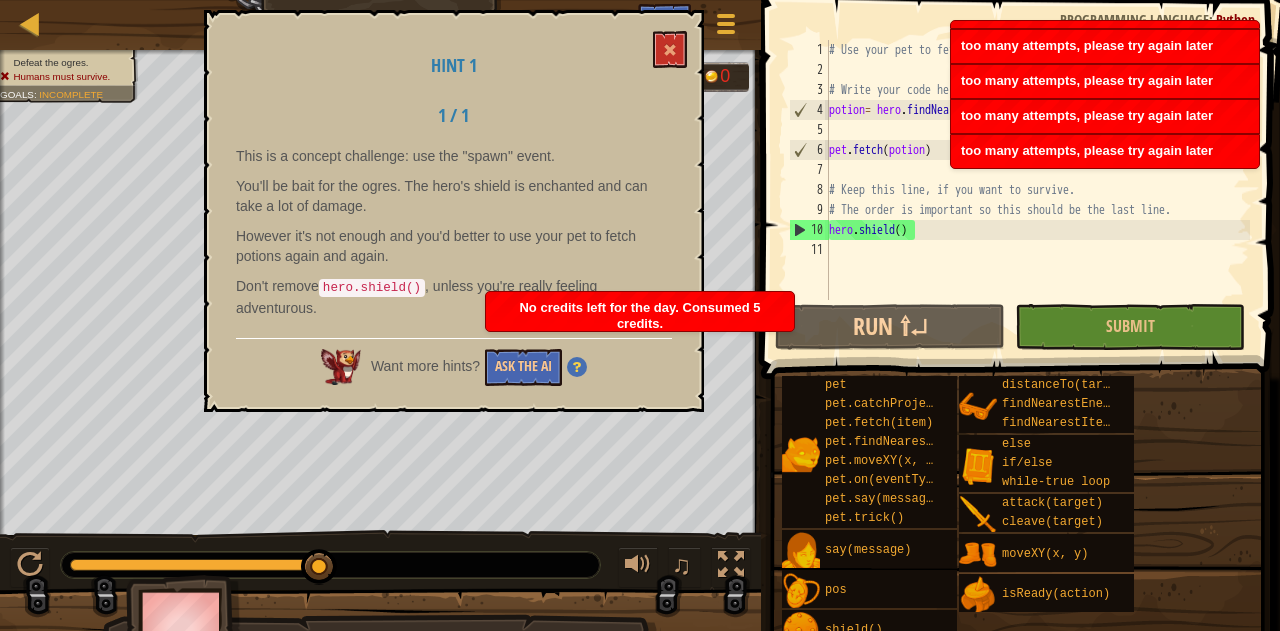 click on "No credits left for the day. Consumed 5 credits." at bounding box center (639, 315) 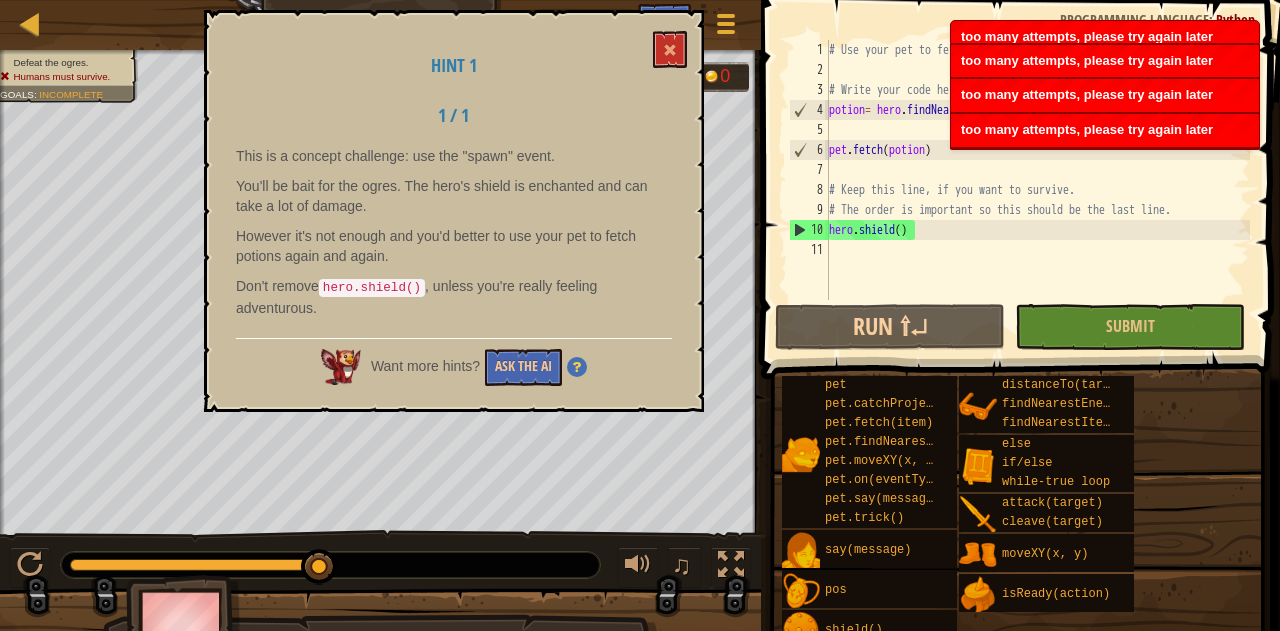 click on "Don't remove  hero.shield() , unless you're really feeling adventurous." at bounding box center (454, 297) 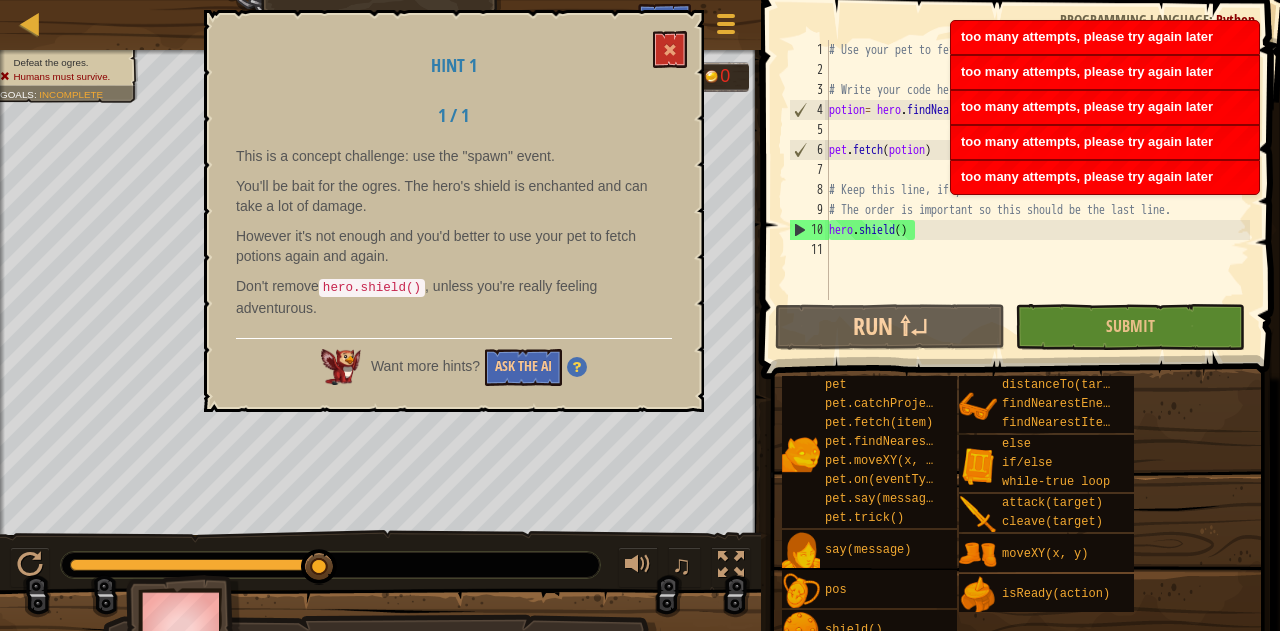 click at bounding box center [577, 367] 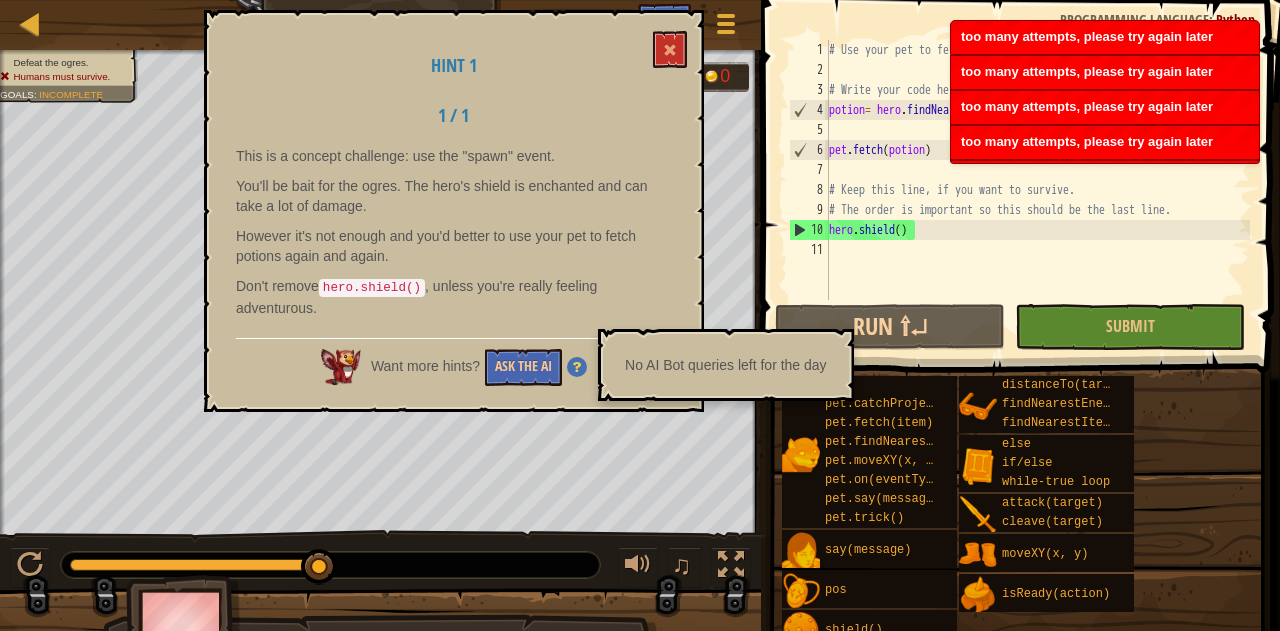 click on "Don't remove  hero.shield() , unless you're really feeling adventurous." at bounding box center (454, 297) 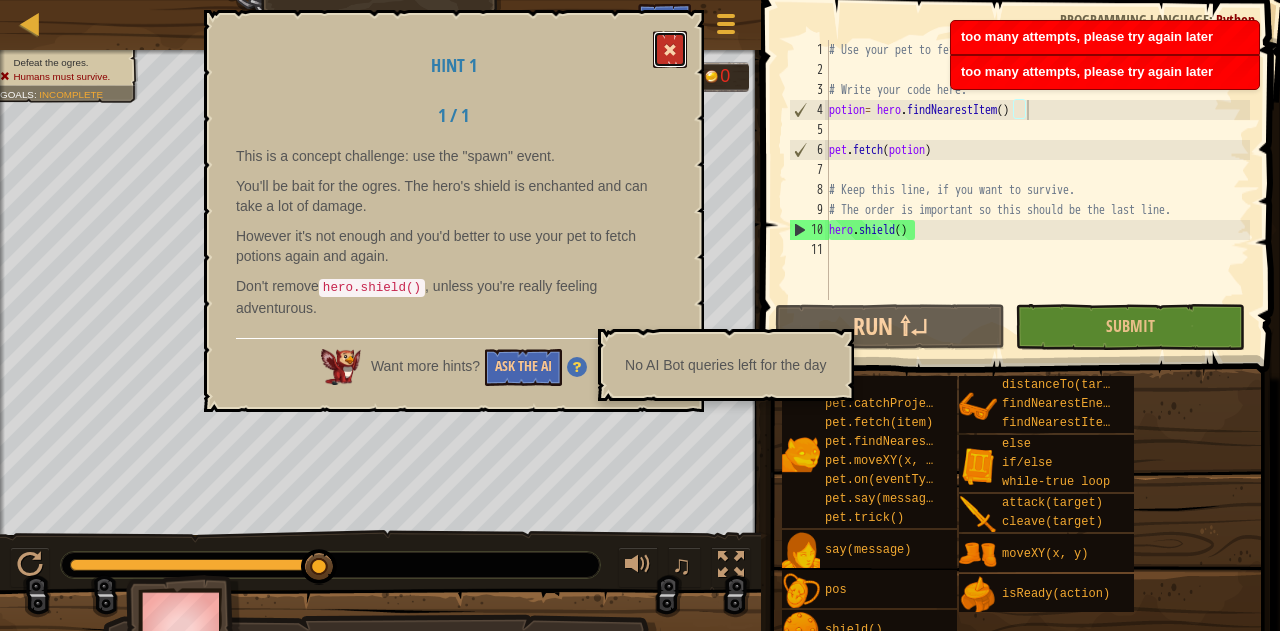 click at bounding box center (670, 50) 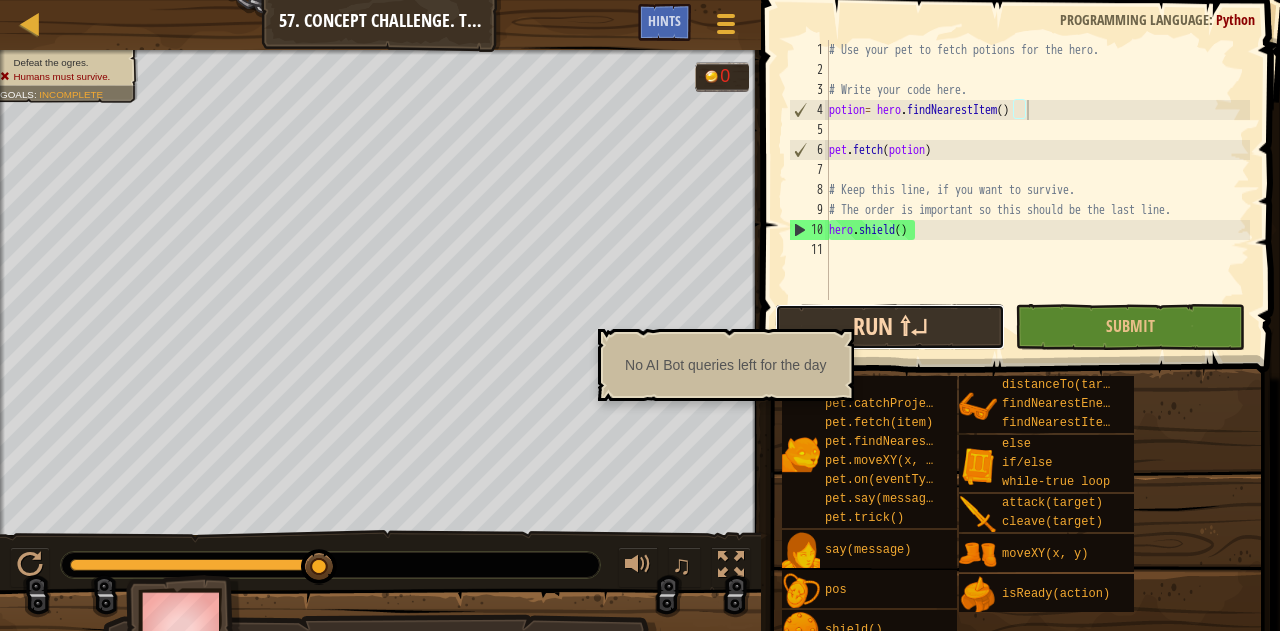 click on "Run ⇧↵" at bounding box center [890, 327] 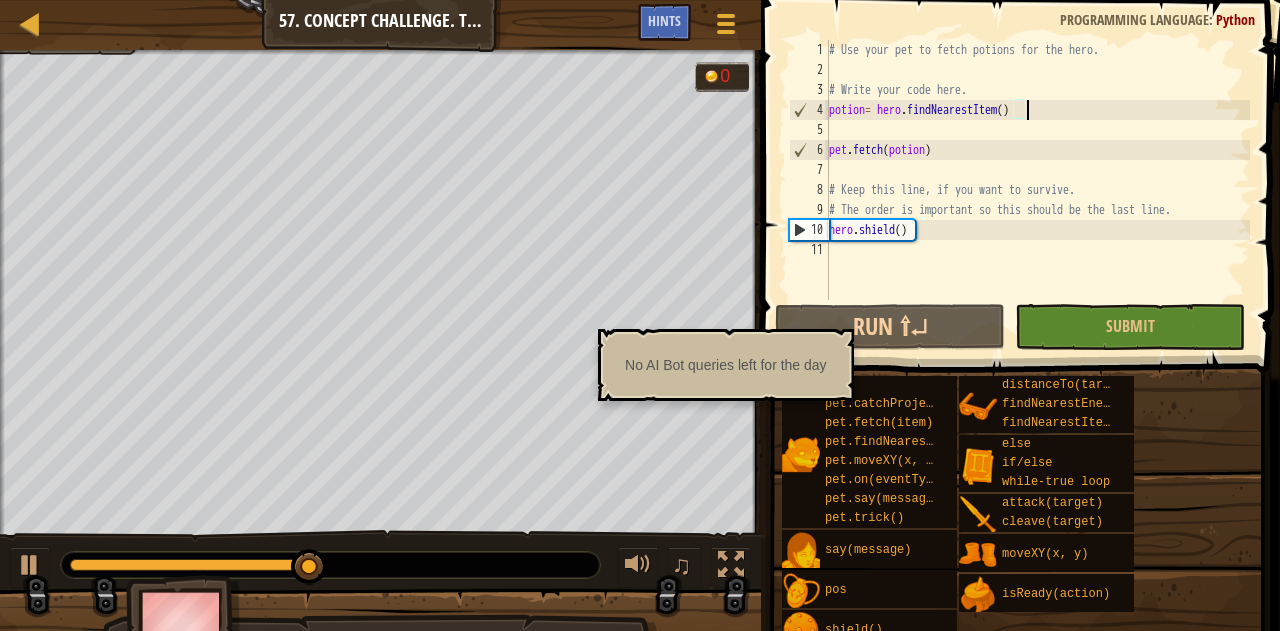 click on "potion = hero.findNearestItem()
pet.fetch(potion)
hero.shield()" at bounding box center [1037, 190] 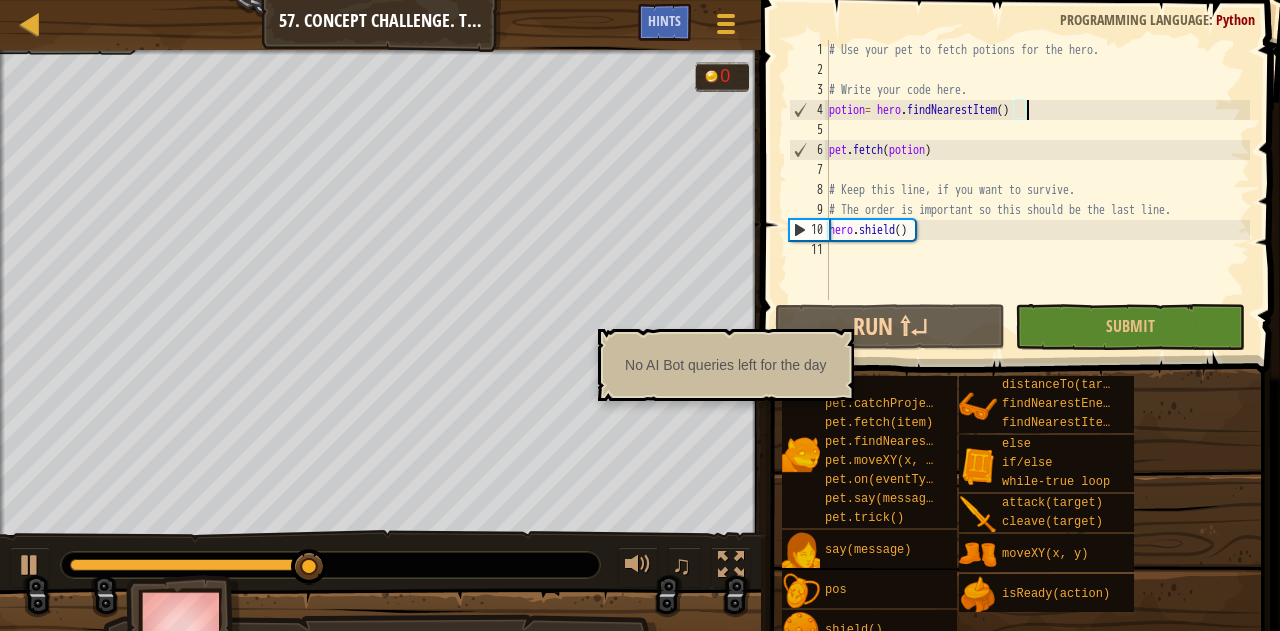 type on "# Write your code here." 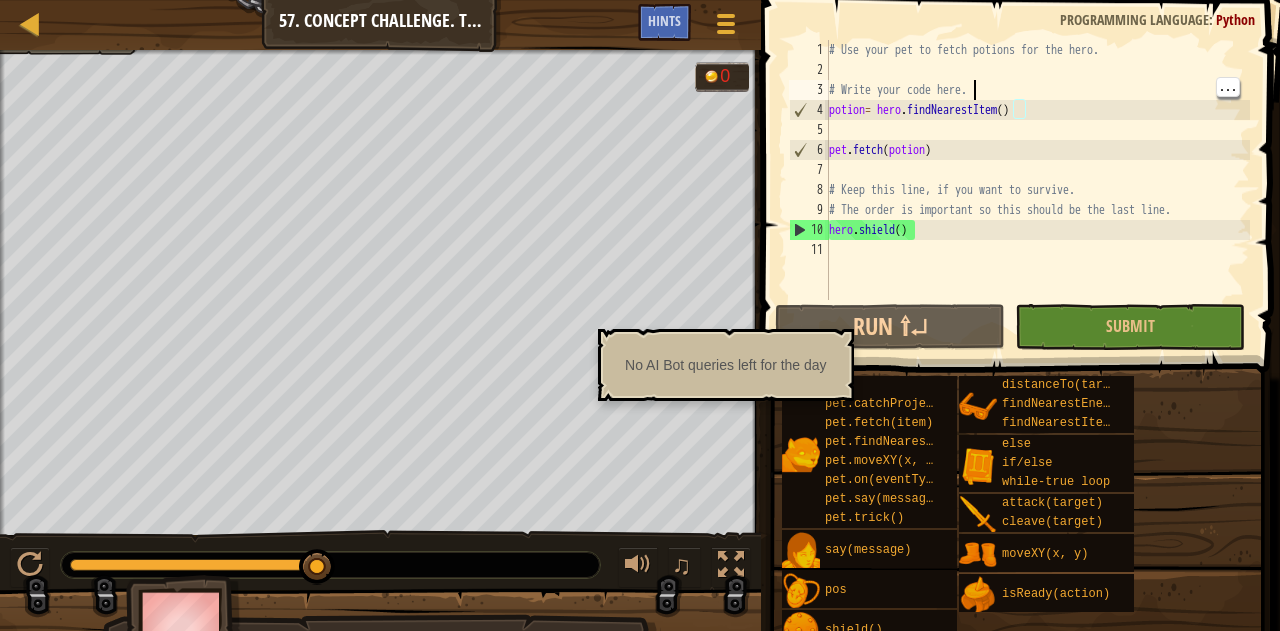 scroll, scrollTop: 9, scrollLeft: 11, axis: both 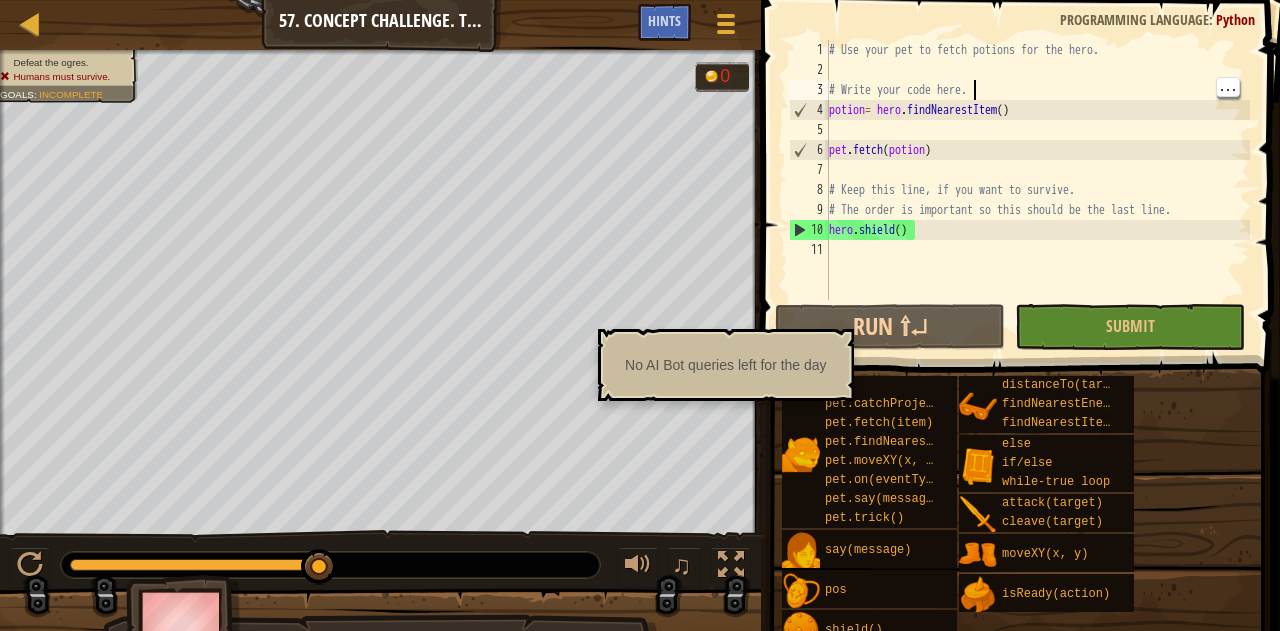 click on "potion = hero.findNearestItem()
pet.fetch(potion)
hero.shield()" at bounding box center (1037, 190) 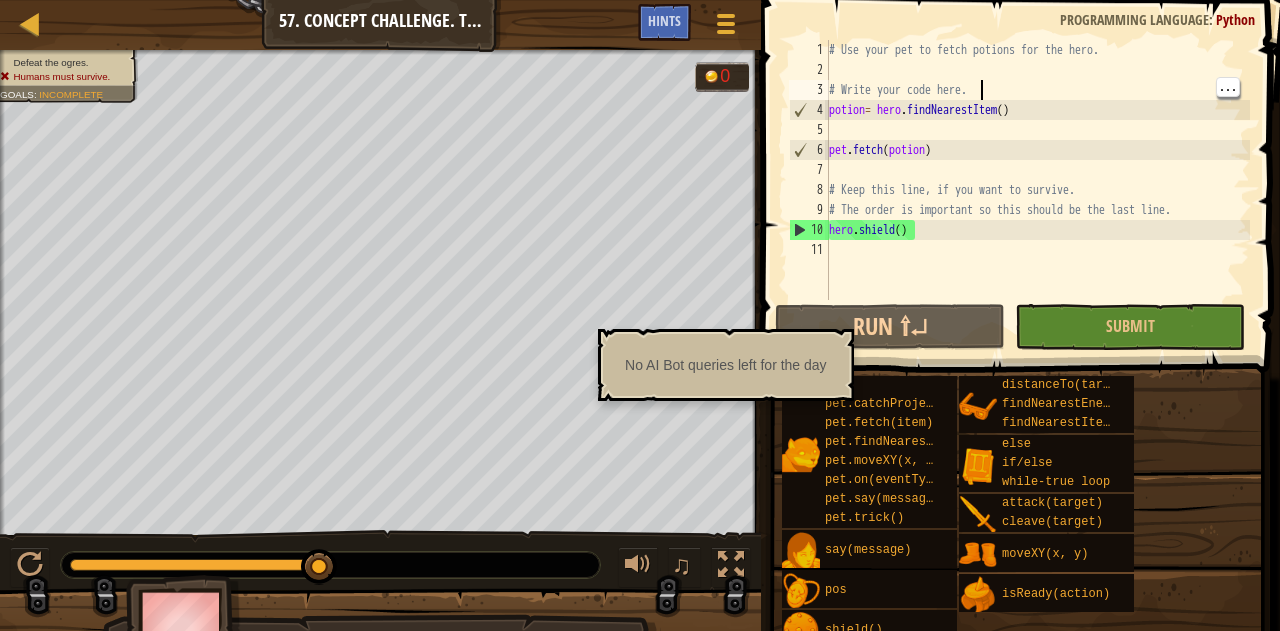 scroll, scrollTop: 9, scrollLeft: 0, axis: vertical 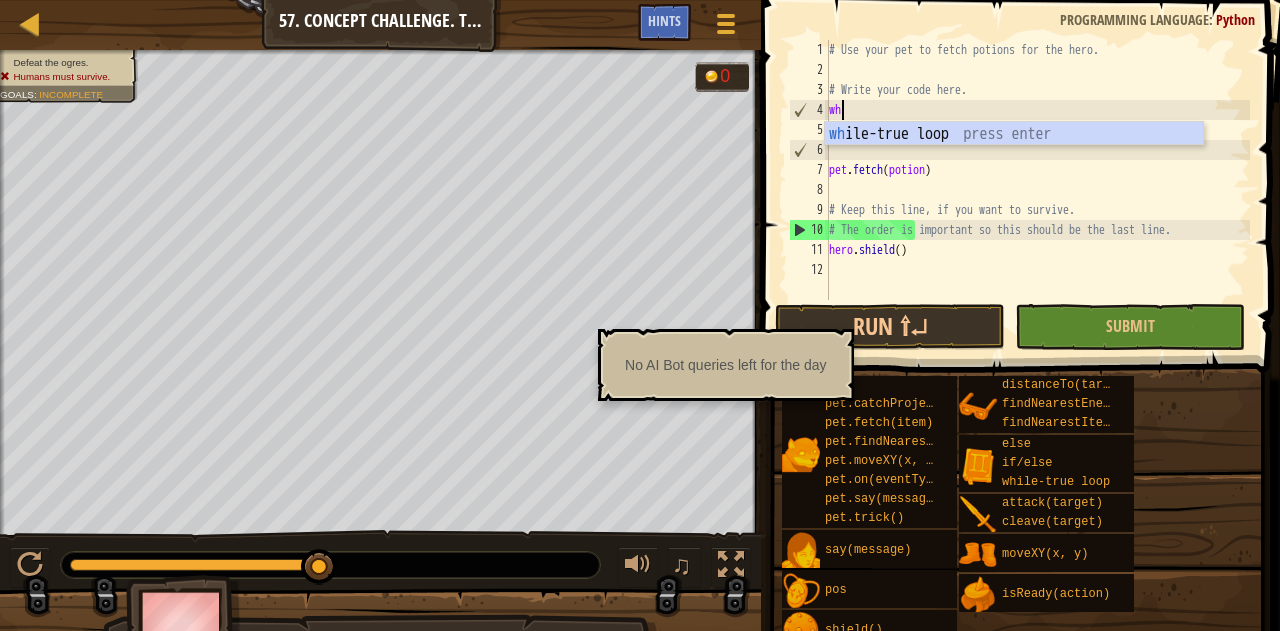 type on "whi" 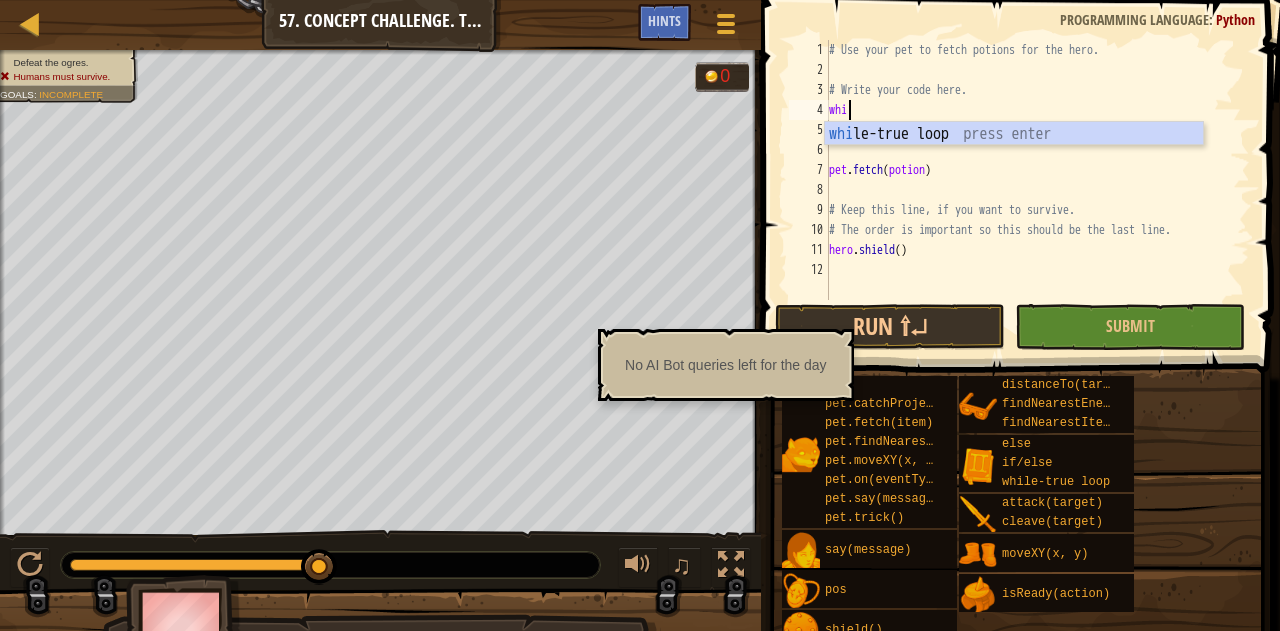 click on "whi le-true loop press enter" at bounding box center (1014, 158) 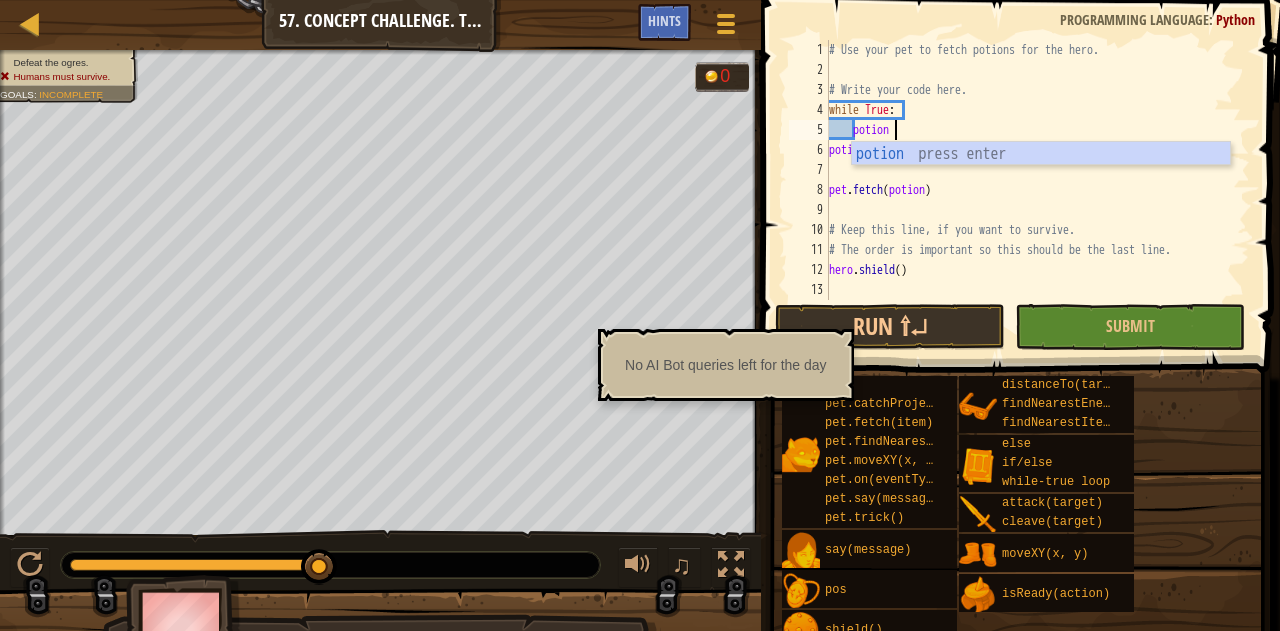 scroll, scrollTop: 9, scrollLeft: 5, axis: both 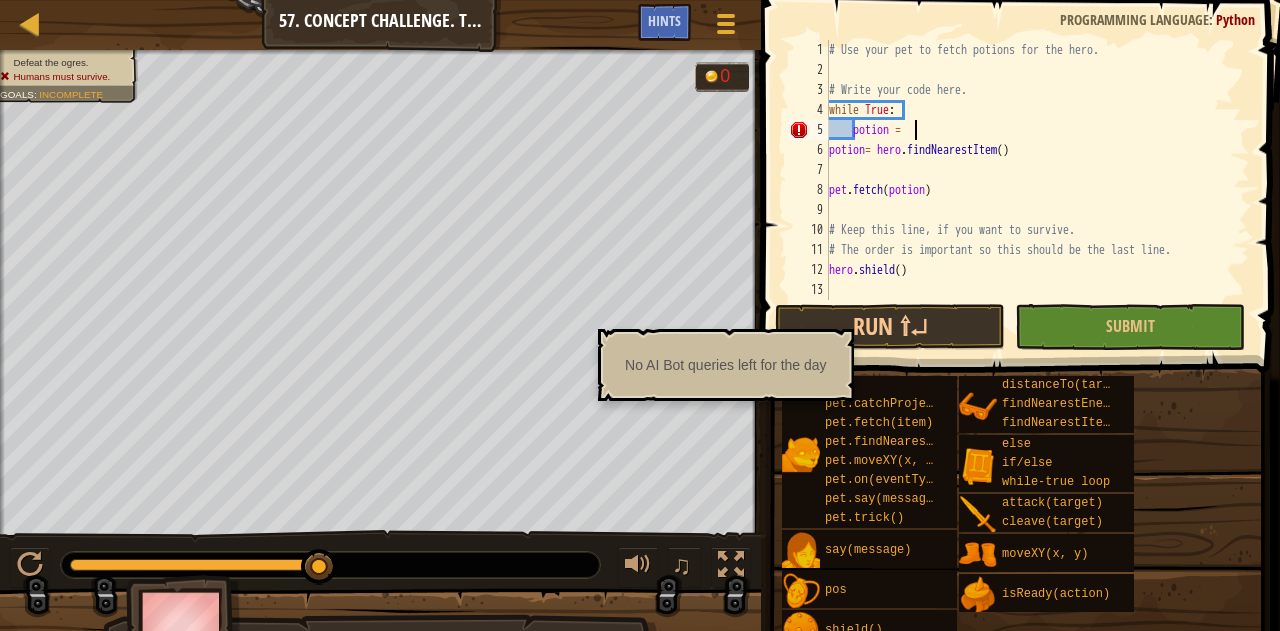 type on "potion = her" 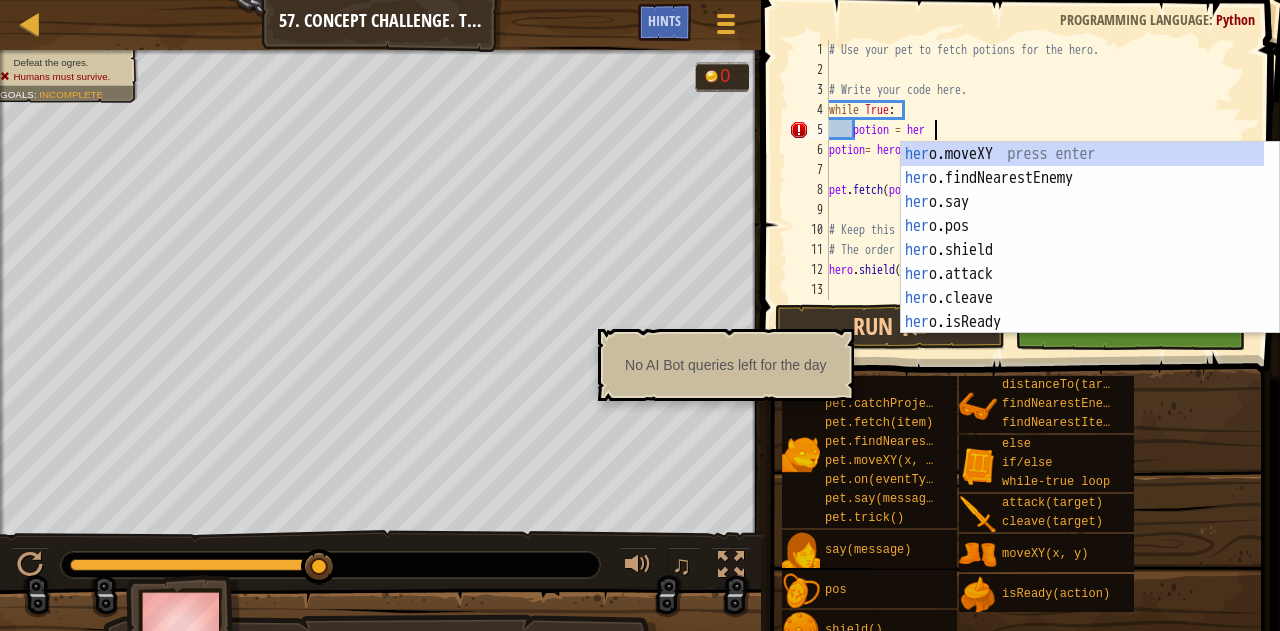 click on "hero.moveXY press enter hero.findNearestEnemy press enter hero.say press enter hero.pos press enter hero.shield press enter hero.attack press enter hero.cleave press enter hero.isReady press enter hero.distanceTo press enter" at bounding box center [1083, 262] 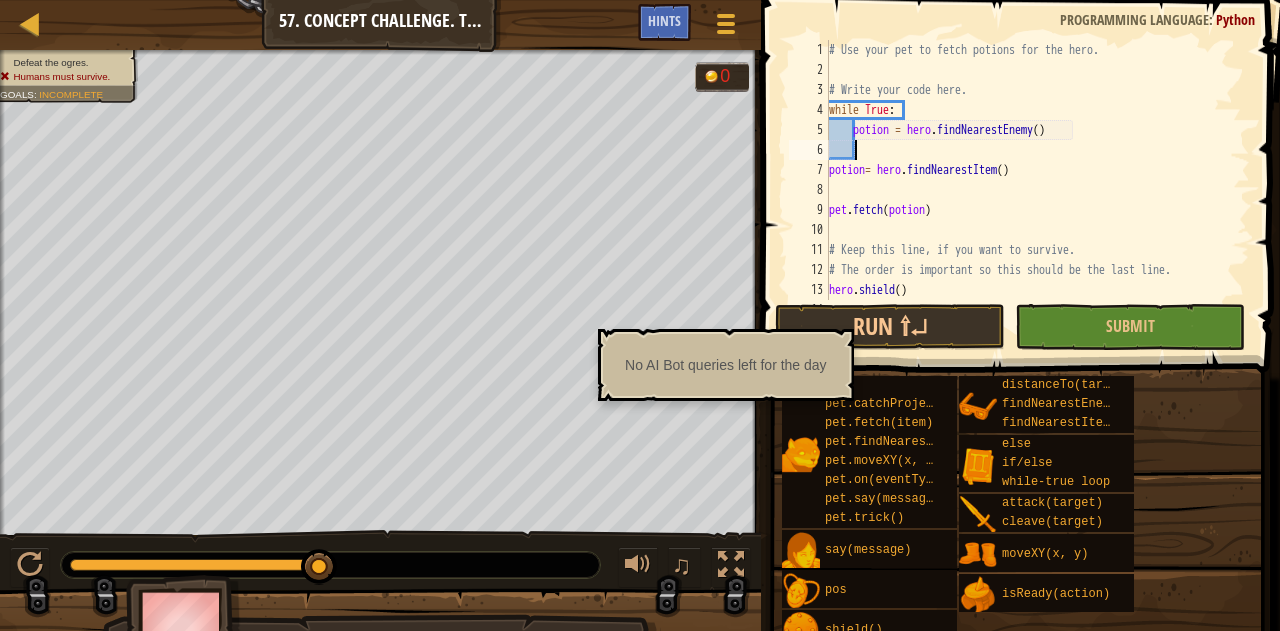 scroll, scrollTop: 9, scrollLeft: 1, axis: both 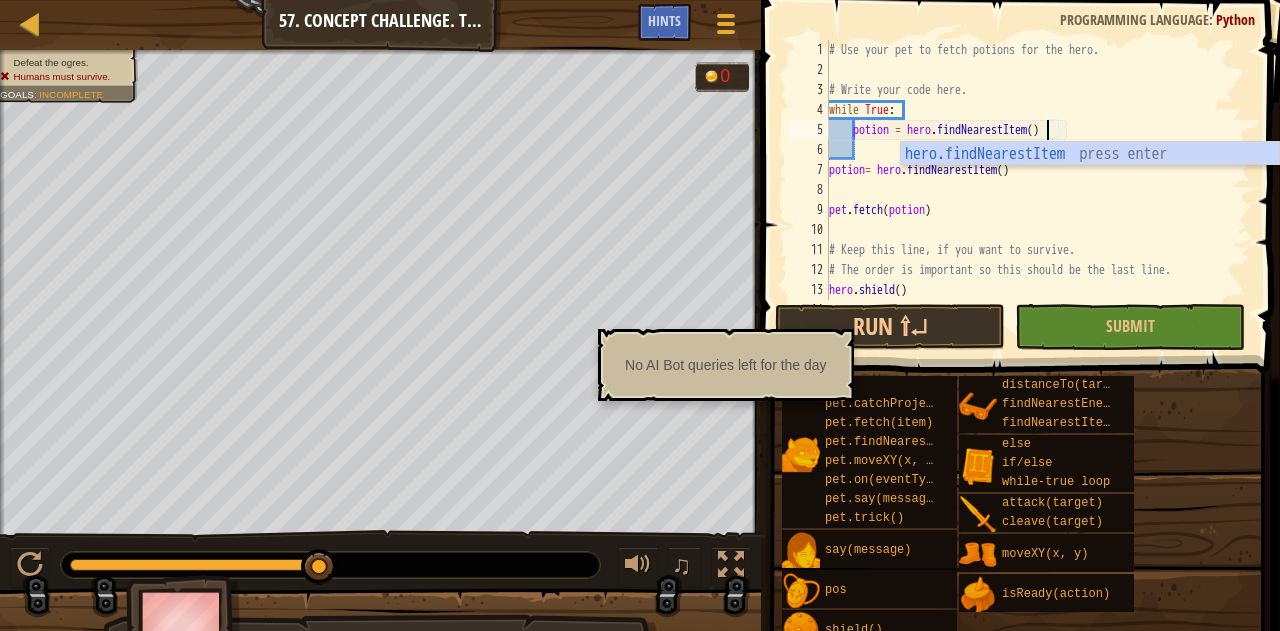 click on "hero.findNearestItem press enter" at bounding box center (1090, 178) 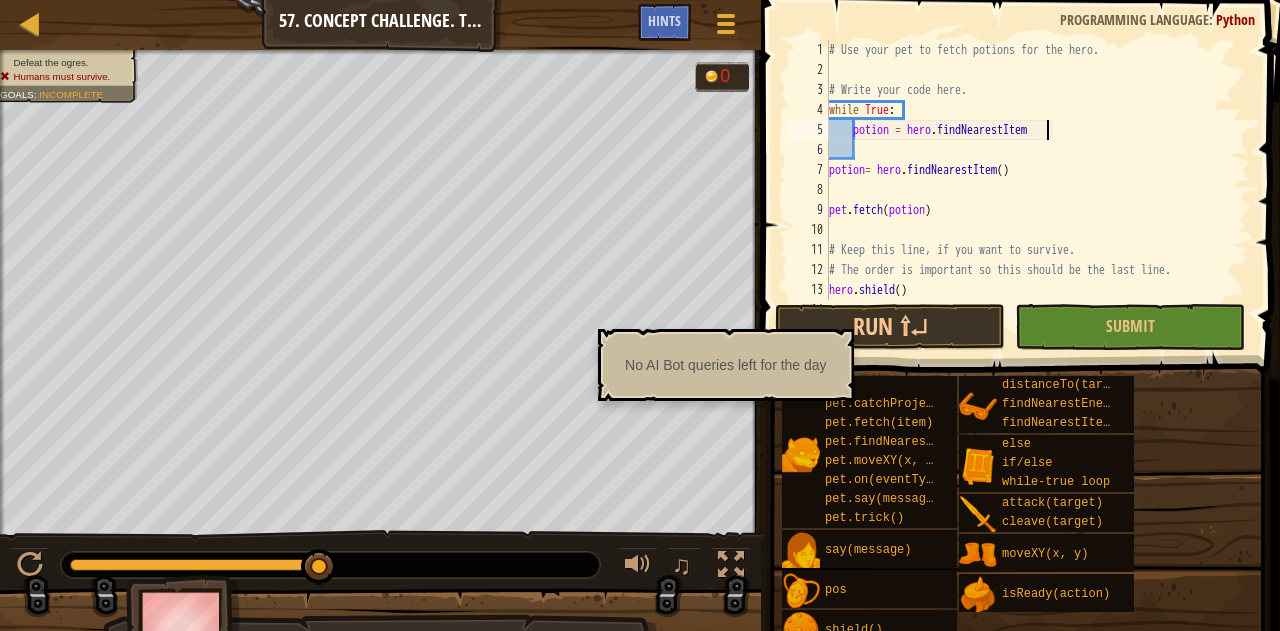 scroll, scrollTop: 9, scrollLeft: 18, axis: both 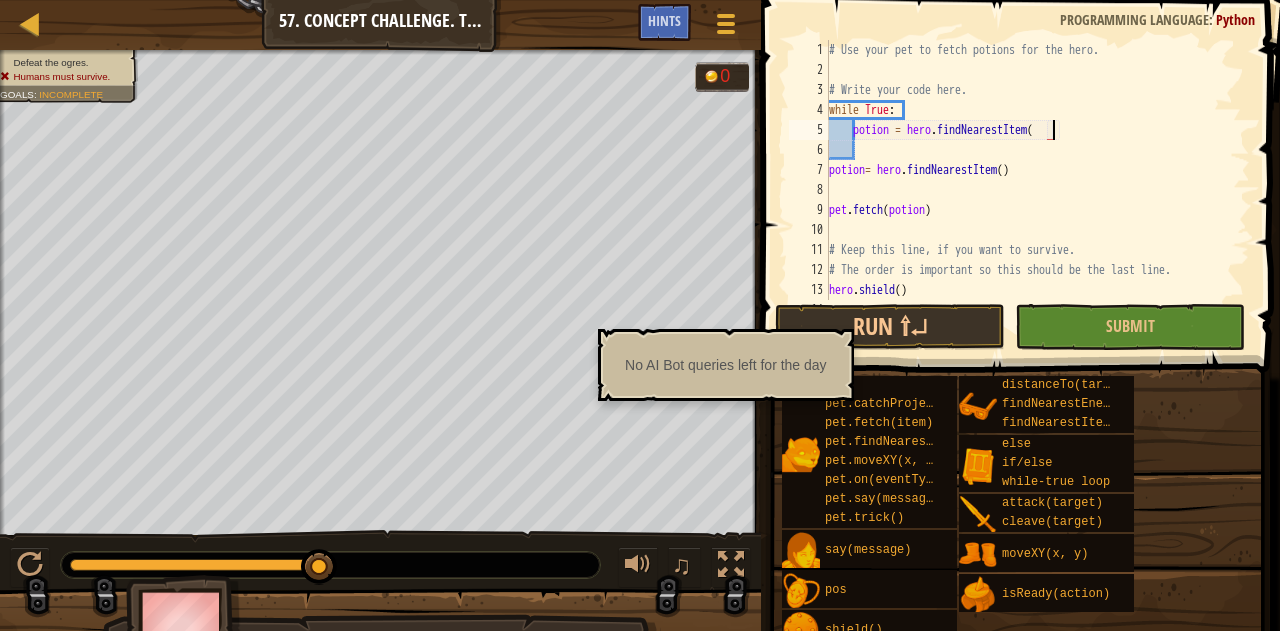 type on "potion = hero.findNearestItem()" 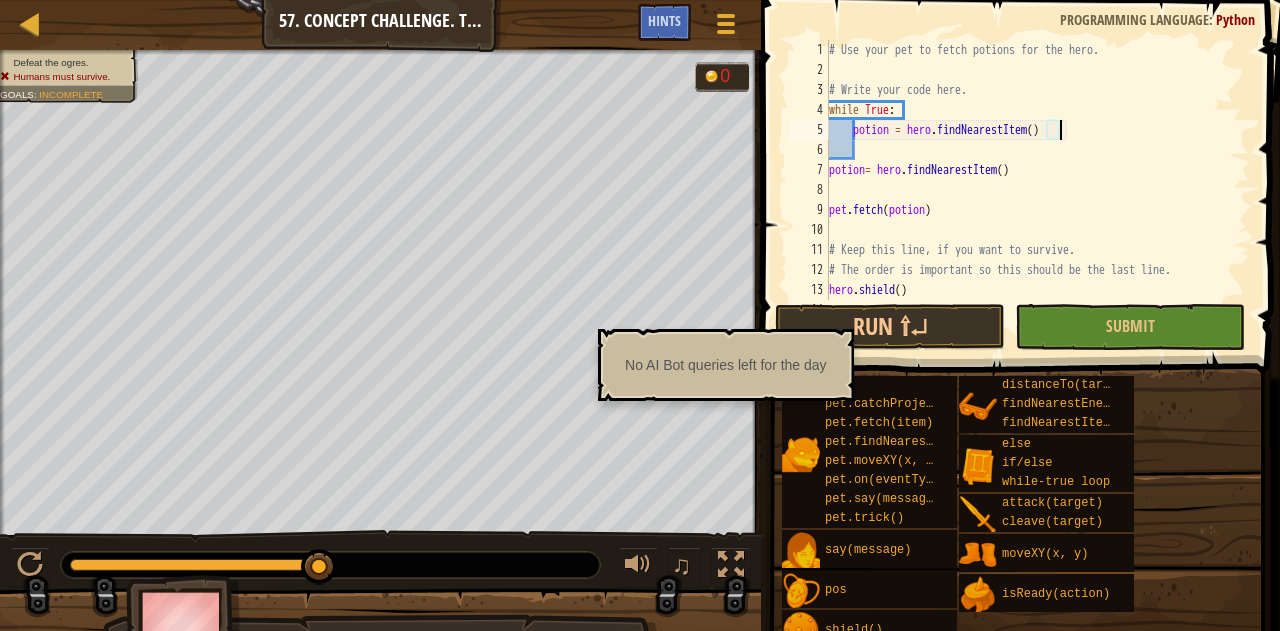 click on "Use your pet to fetch potions for the hero. Write your code here. while True: potion = hero.findNearestItem() potion = hero.findNearestItem() pet.fetch(potion) Keep this line, if you want to survive. The order is important so this should be the last line. hero.shield()" at bounding box center [1030, 190] 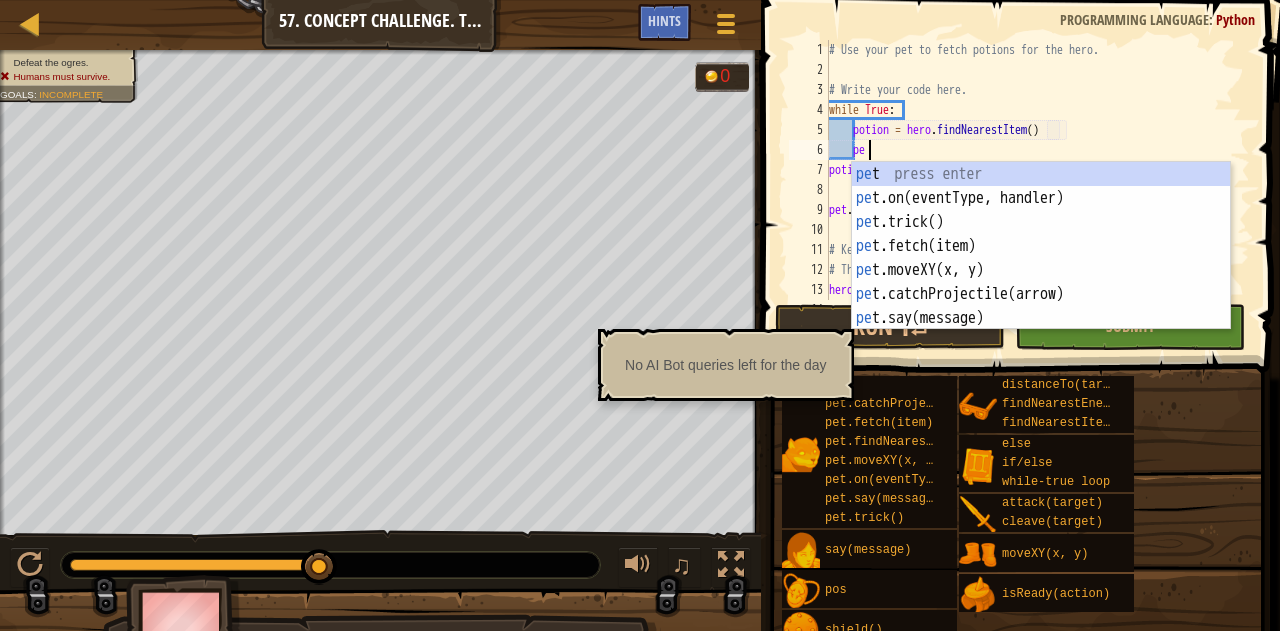 scroll, scrollTop: 9, scrollLeft: 2, axis: both 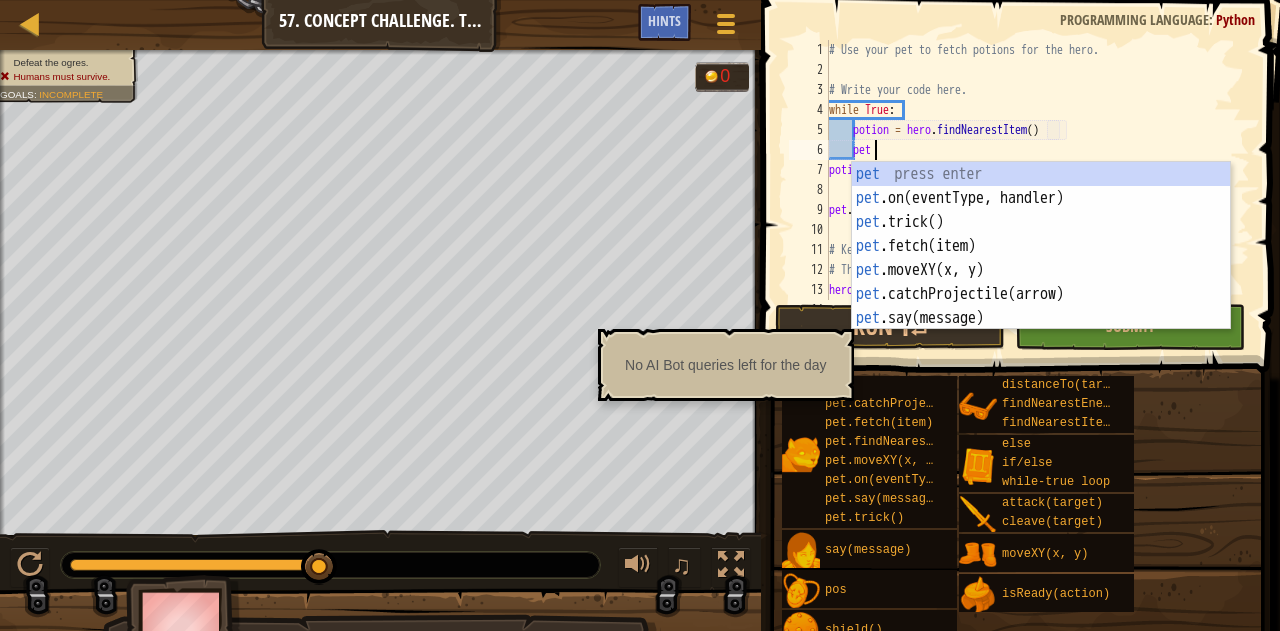 click on "pet.on(eventType, handler)" at bounding box center (1041, 270) 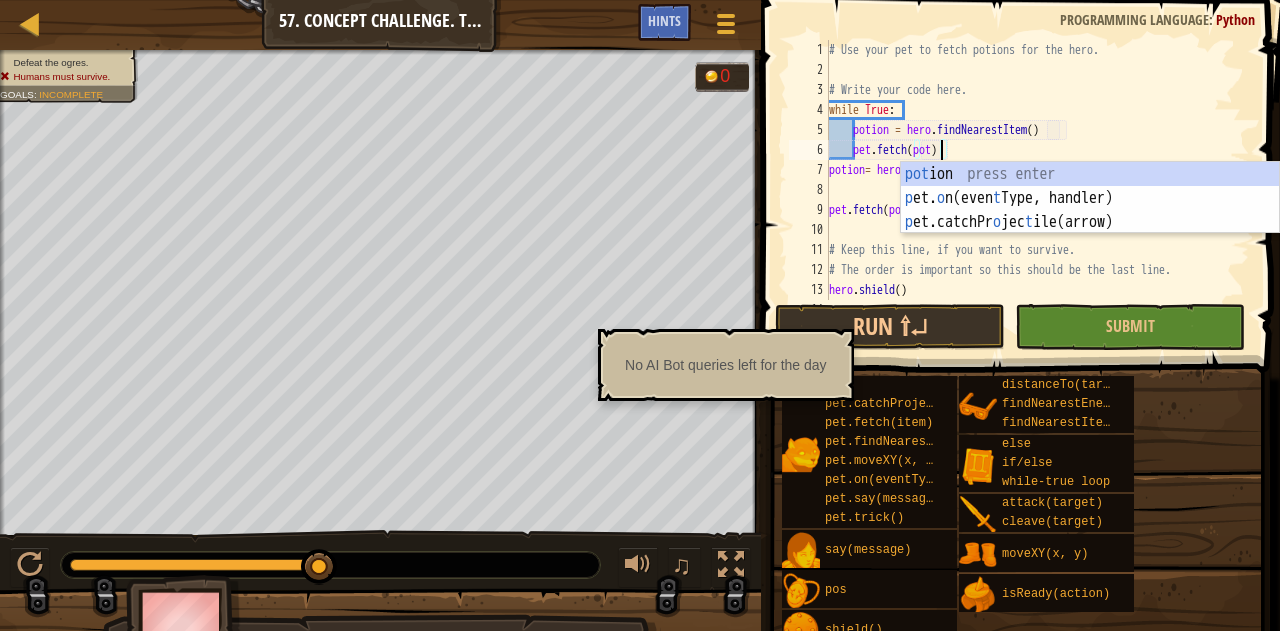 scroll, scrollTop: 9, scrollLeft: 10, axis: both 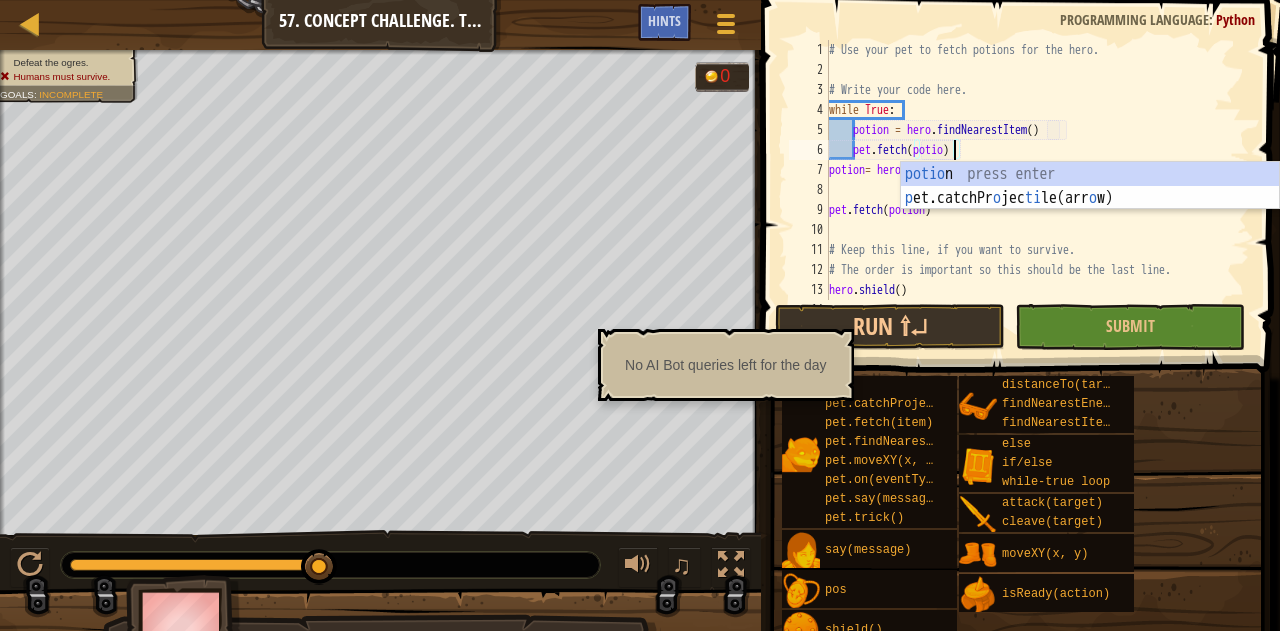 type on "pet.fetch(potion)" 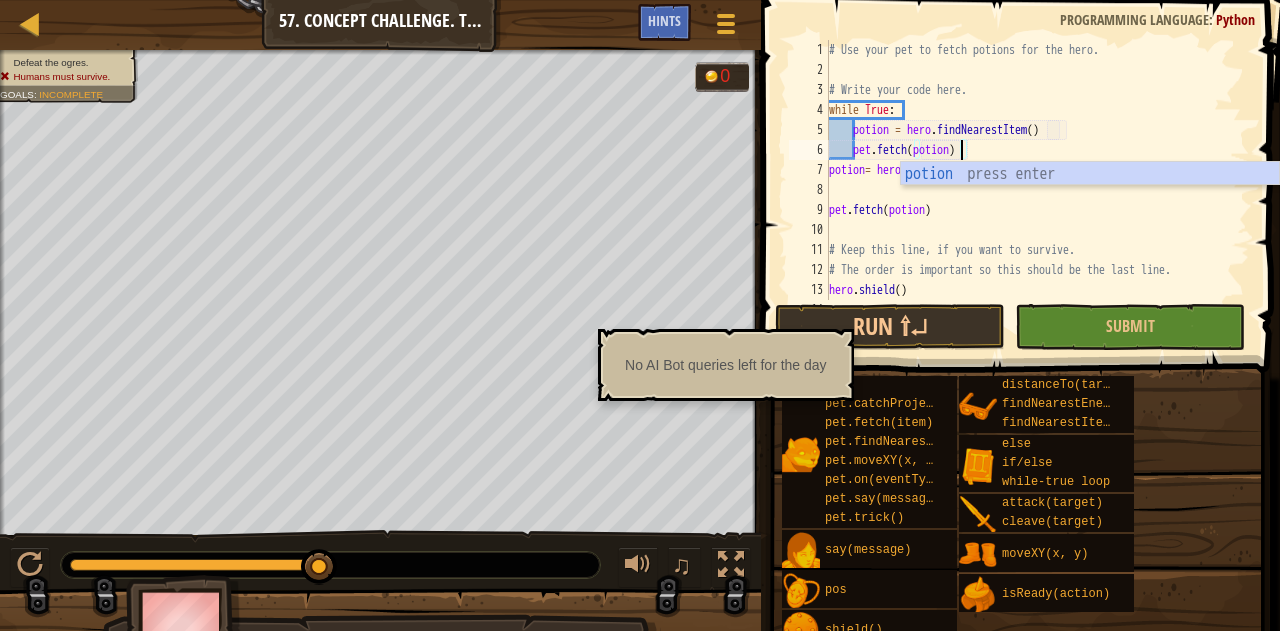 click on "# Use your pet to fetch potions for the hero. # Write your code here. while   True :      potion   =   hero . findNearestItem ( )      pet . fetch ( potion ) potion =   hero . findNearestItem ( ) pet . fetch ( potion ) # Keep this line, if you want to survive. # The order is important so this should be the last line. hero . shield ( )" at bounding box center [1030, 190] 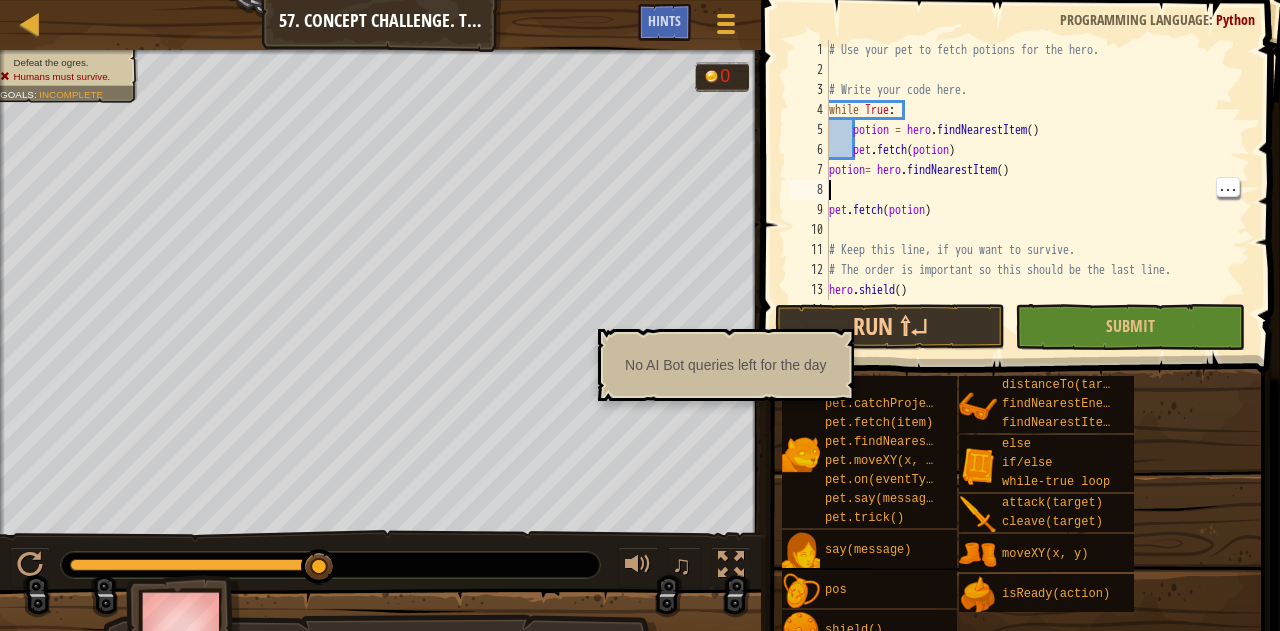 click on "# Use your pet to fetch potions for the hero. # Write your code here. while   True :      potion   =   hero . findNearestItem ( )      pet . fetch ( potion ) potion =   hero . findNearestItem ( ) pet . fetch ( potion ) # Keep this line, if you want to survive. # The order is important so this should be the last line. hero . shield ( )" at bounding box center [1030, 190] 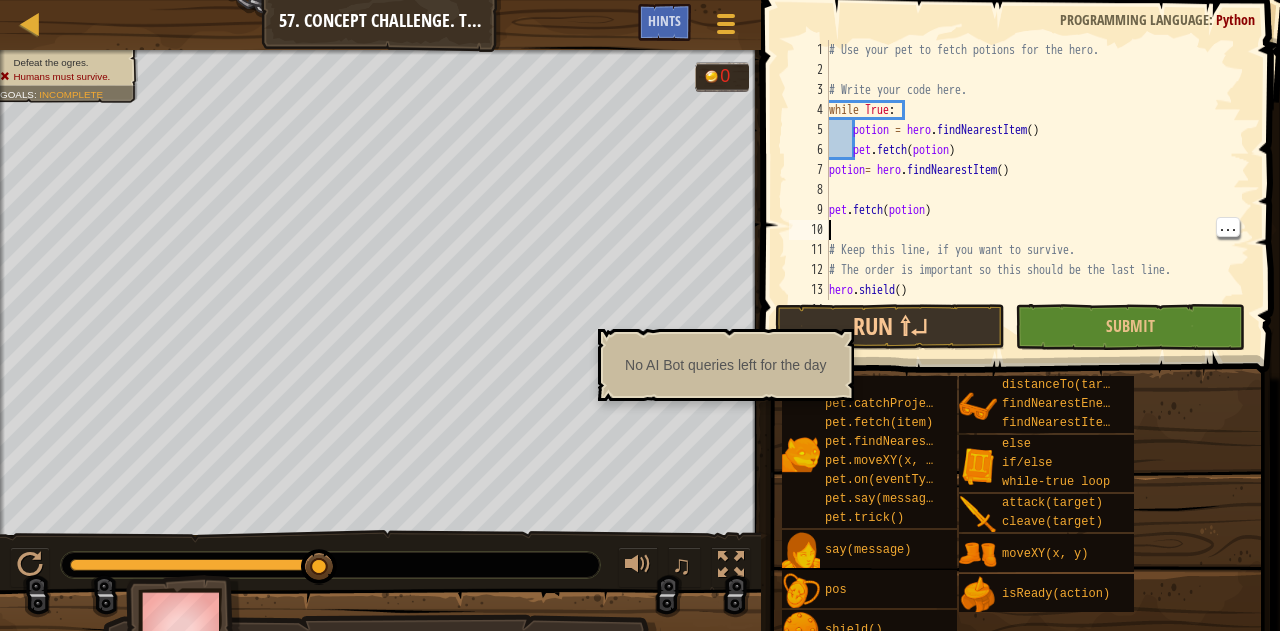 click on "# Use your pet to fetch potions for the hero. # Write your code here. while   True :      potion   =   hero . findNearestItem ( )      pet . fetch ( potion ) potion =   hero . findNearestItem ( ) pet . fetch ( potion ) # Keep this line, if you want to survive. # The order is important so this should be the last line. hero . shield ( )" at bounding box center (1030, 190) 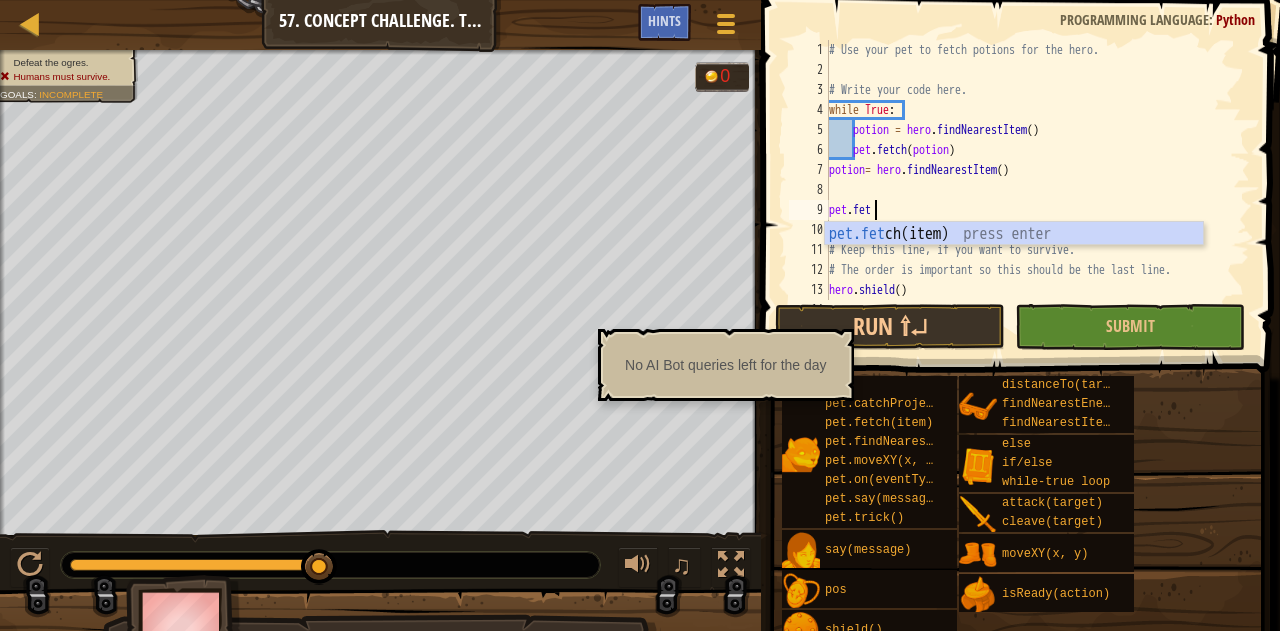 type on "p" 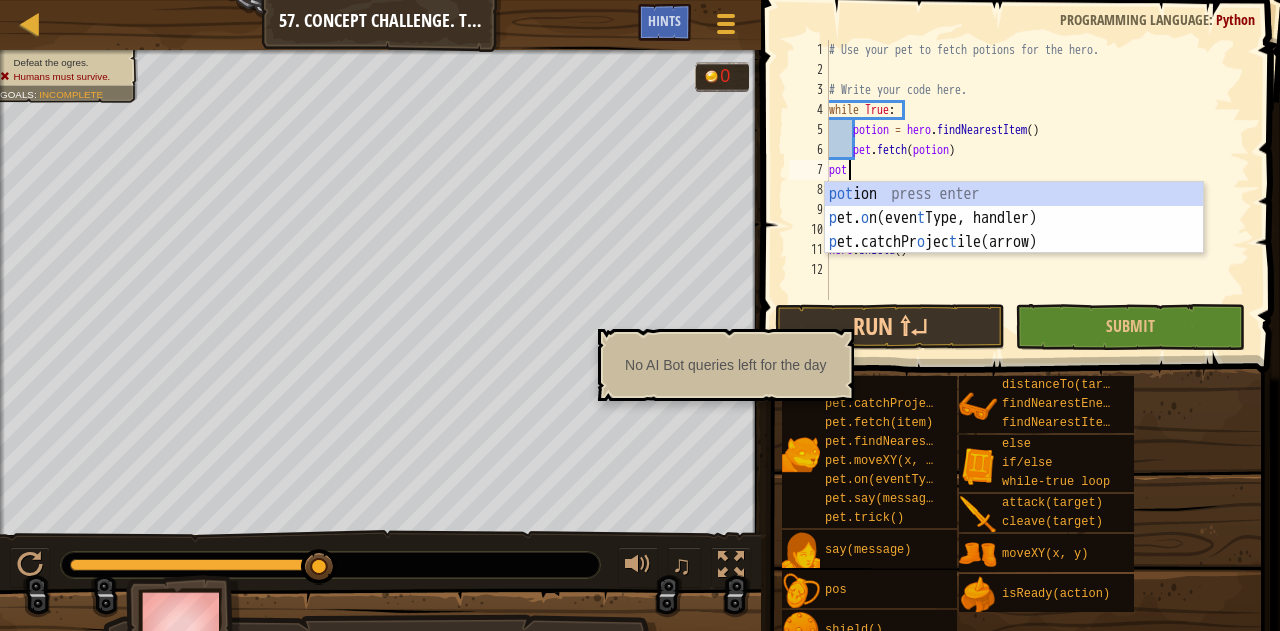 type on "p" 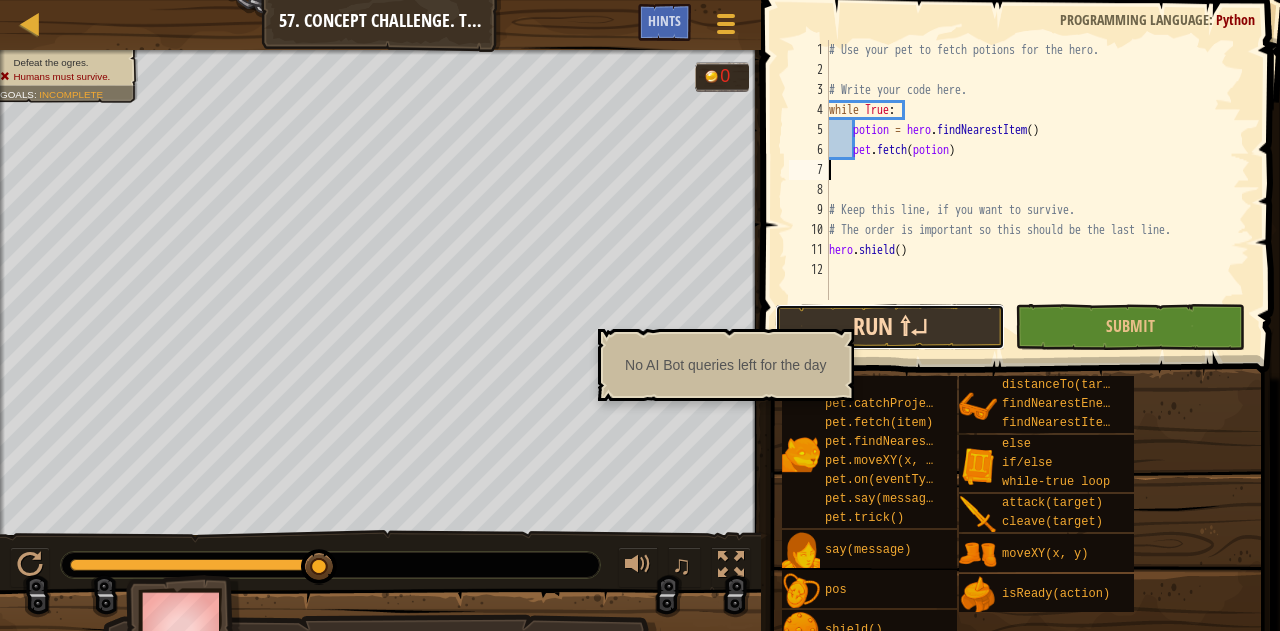 click on "Run ⇧↵" at bounding box center [890, 327] 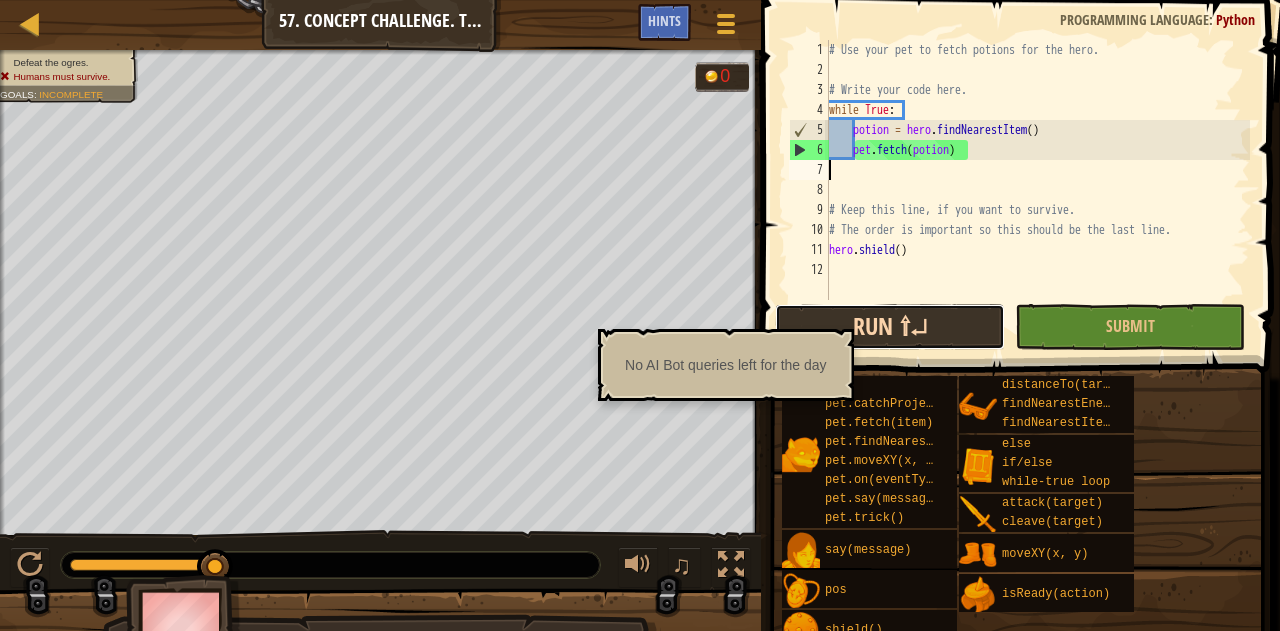 click on "Run ⇧↵" at bounding box center (890, 327) 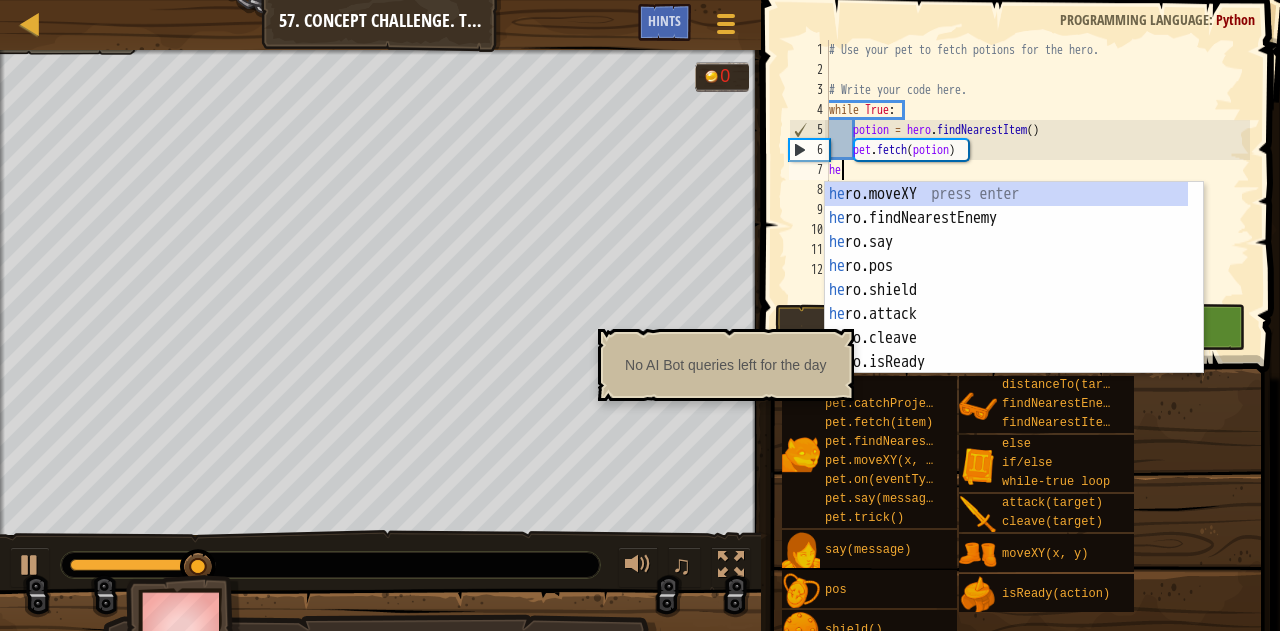 type on "hero" 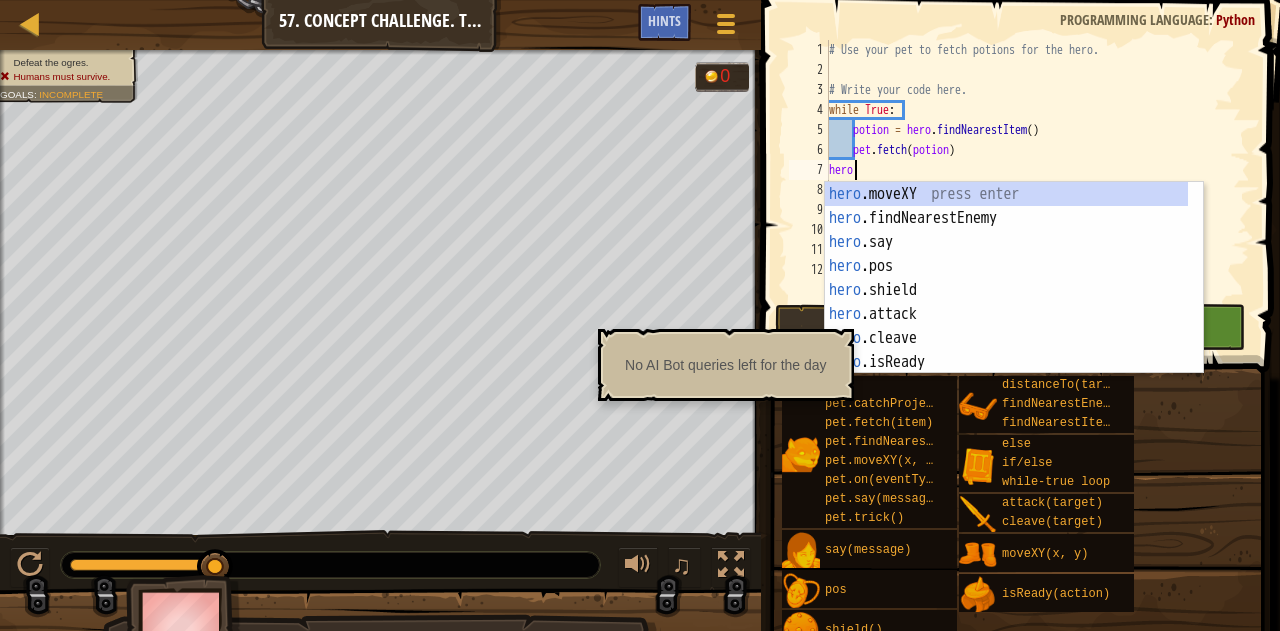 click on "hero.moveXY press enter hero.findNearestEnemy press enter hero.say press enter hero.pos press enter hero.shield press enter hero.attack press enter hero.cleave press enter hero.isReady press enter hero.distanceTo press enter" at bounding box center [1007, 302] 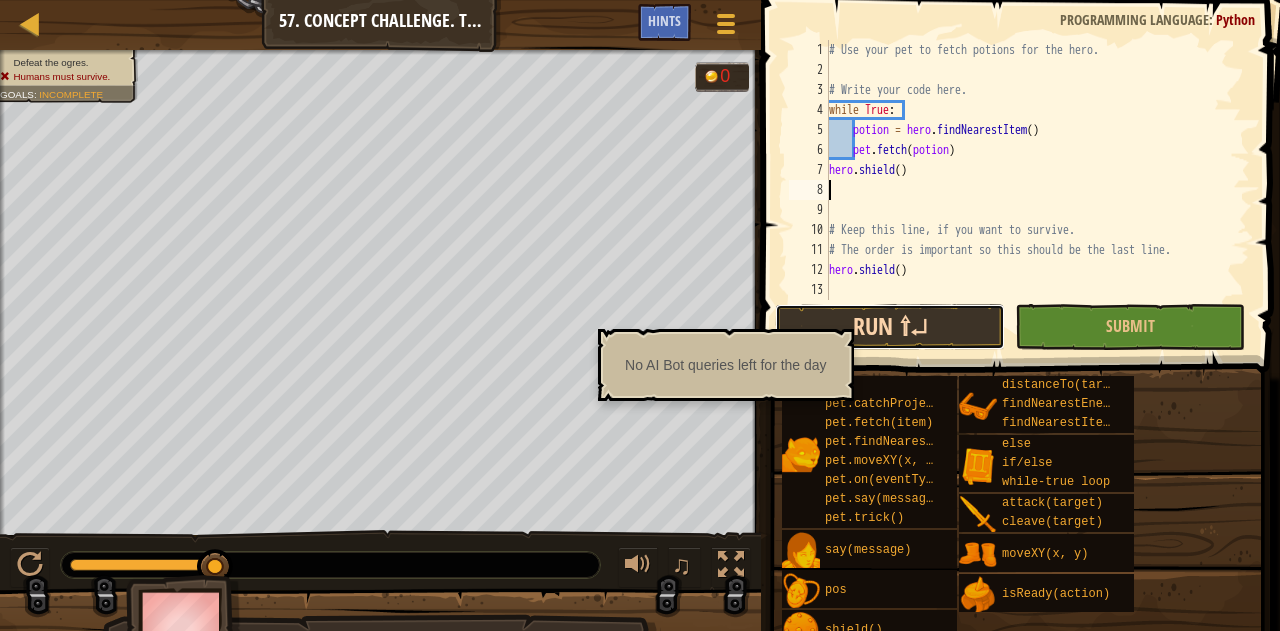 click on "Run ⇧↵" at bounding box center (890, 327) 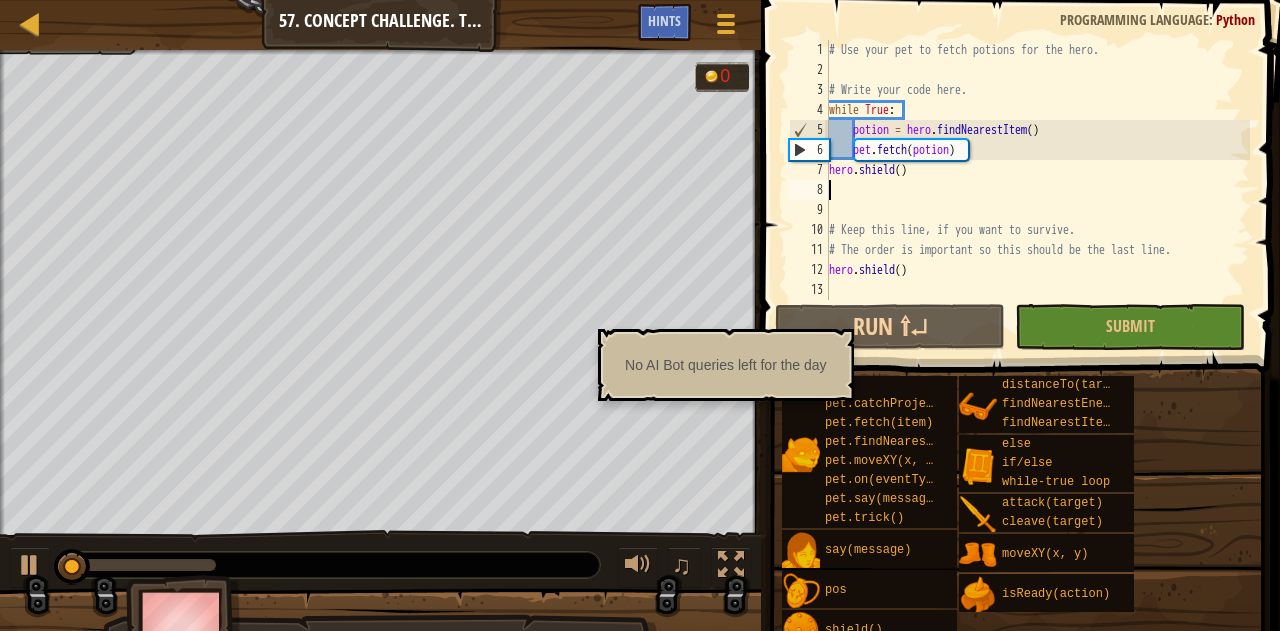 click on "while True:
potion = hero.findNearestItem()
pet.fetch(potion)
hero.shield()
hero.shield()" at bounding box center (1037, 190) 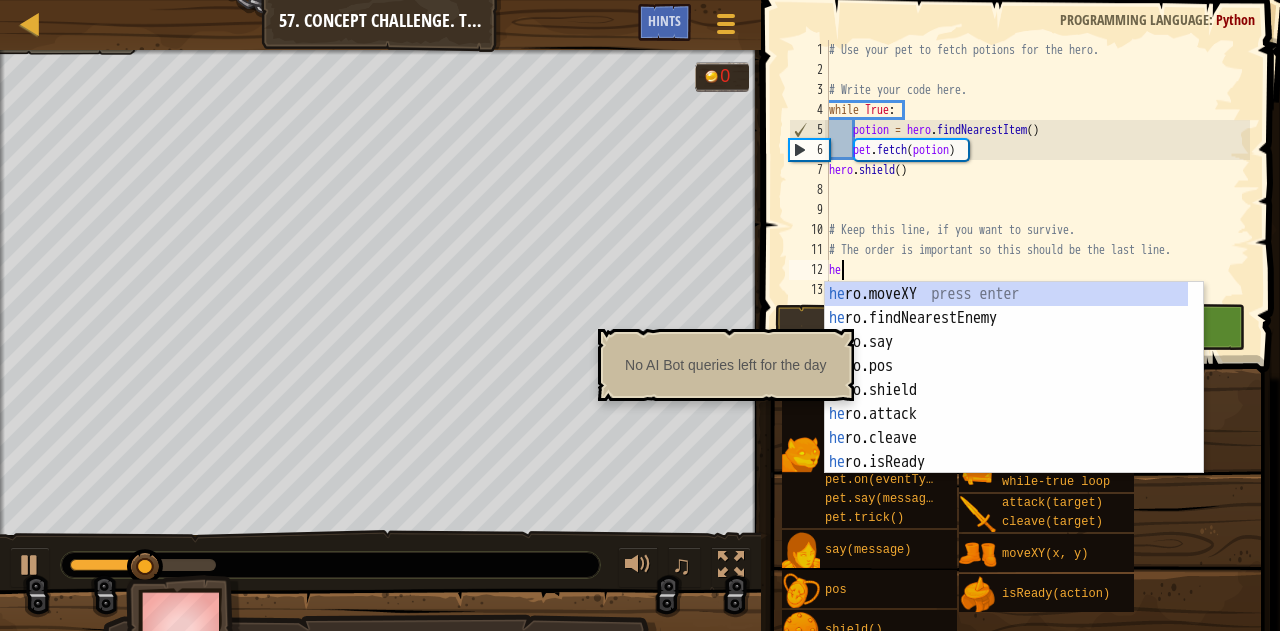 type on "h" 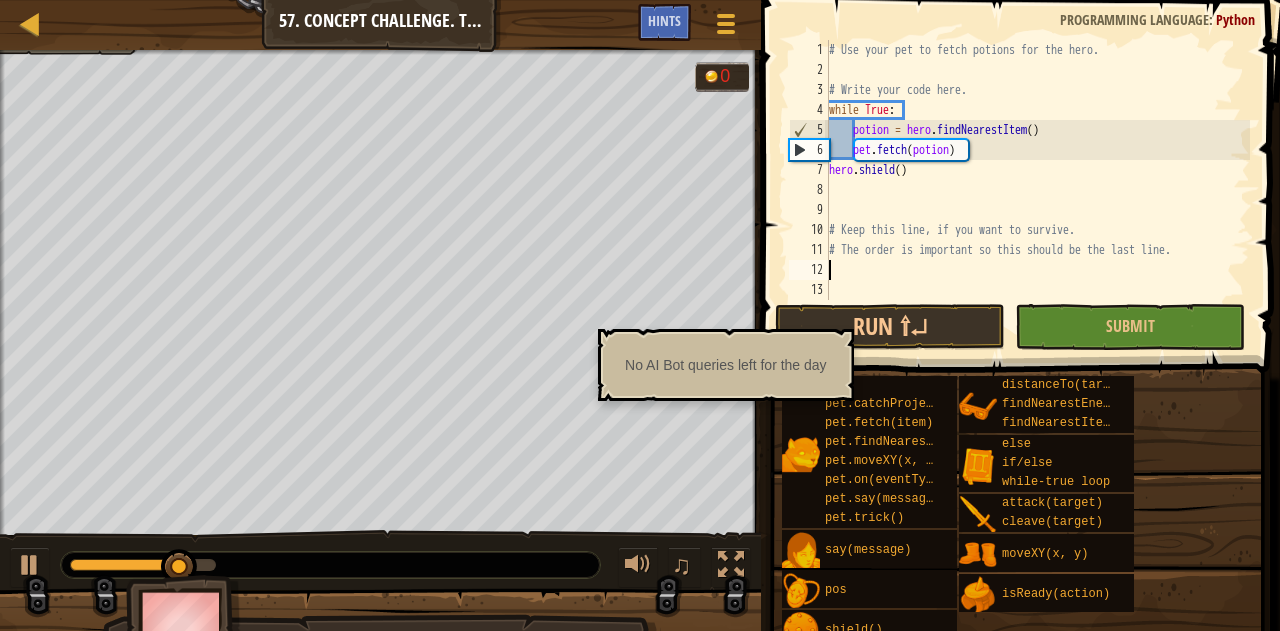 click on "Use your pet to fetch potions for the hero. Write your code here. while True: potion = hero.findNearestItem() pet.fetch(potion) hero.shield() Keep this line, if you want to survive. The order is important so this should be the last line." at bounding box center [1037, 190] 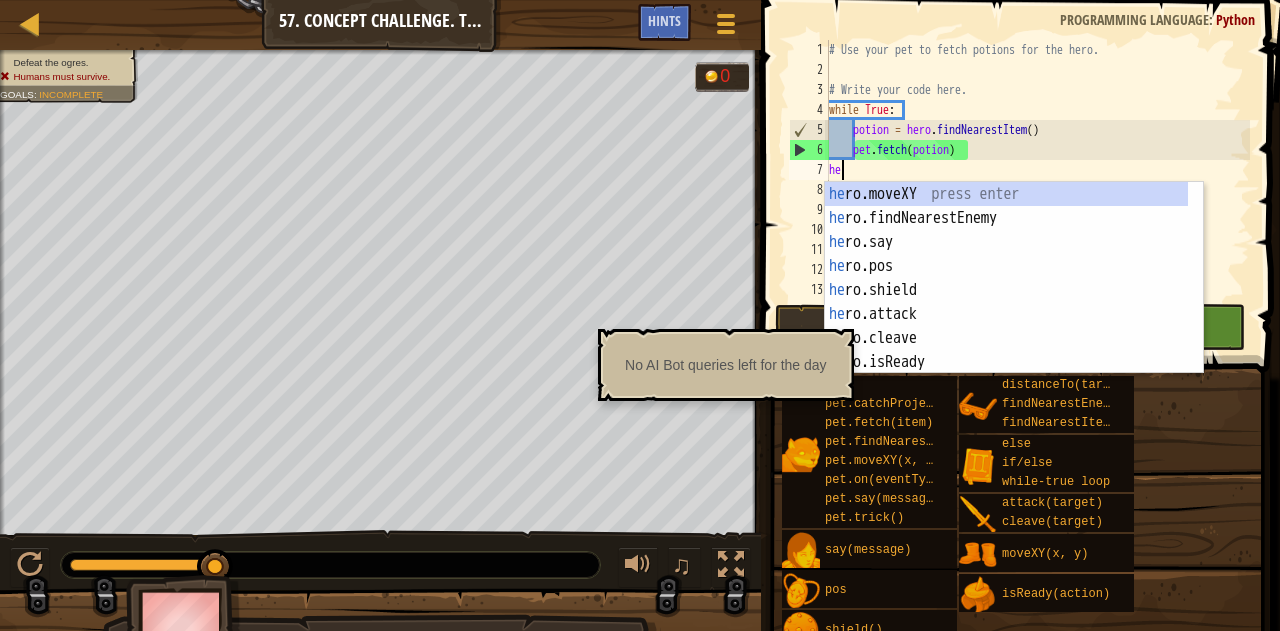 type on "h" 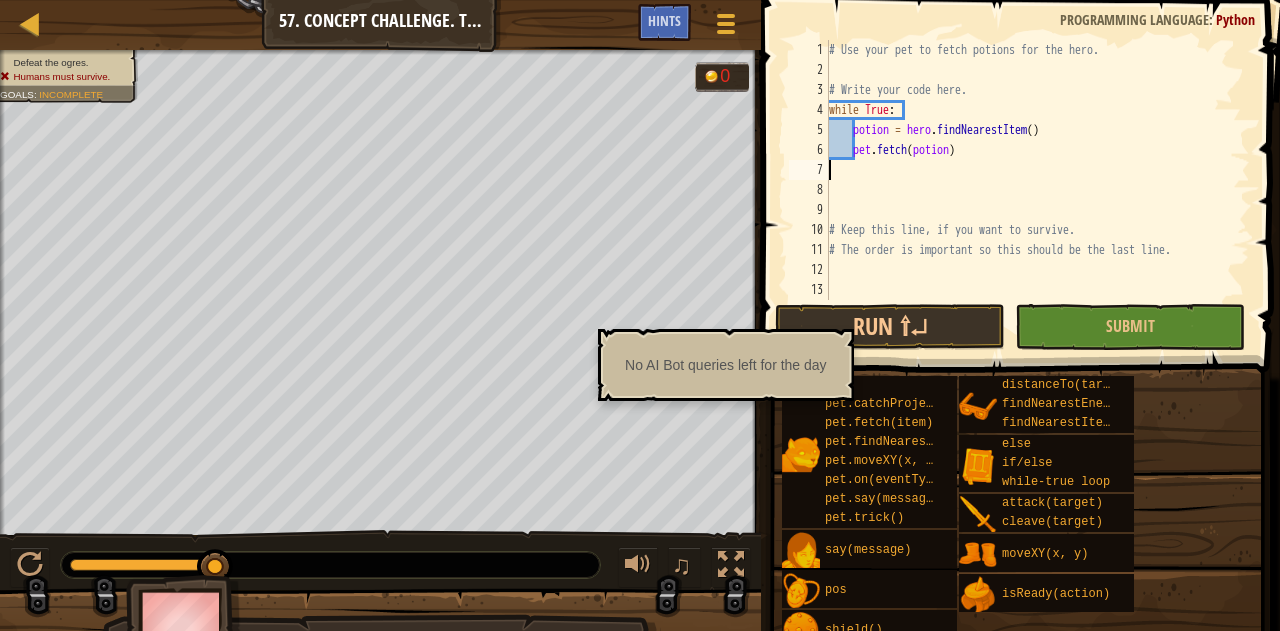 click on "hero.findNearestItem()" at bounding box center [1037, 190] 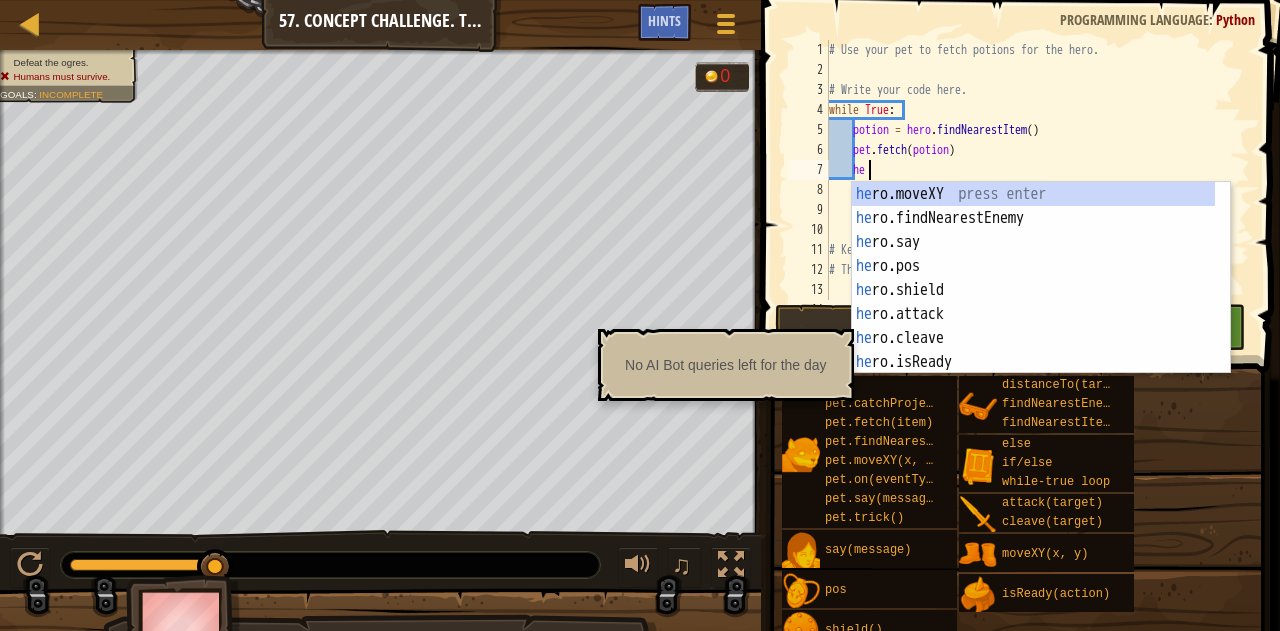 type on "her" 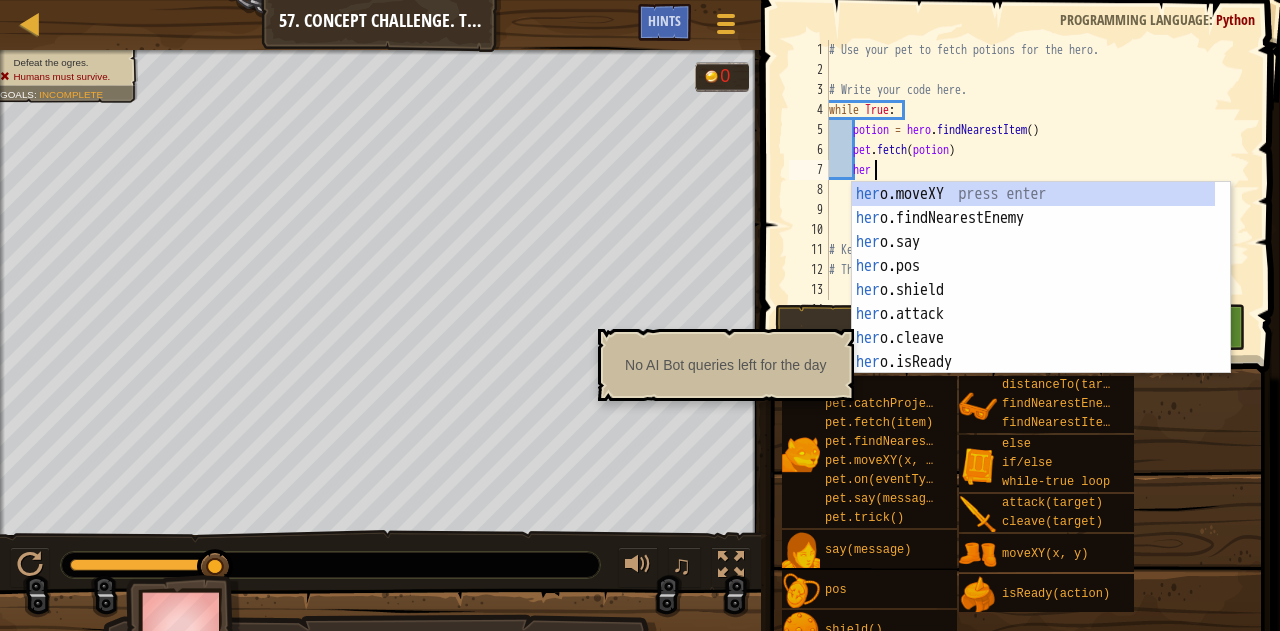 click on "hero.moveXY press enter hero.findNearestEnemy press enter hero.say press enter hero.pos press enter hero.shield press enter hero.attack press enter hero.cleave press enter hero.isReady press enter hero.distanceTo press enter" at bounding box center [1034, 302] 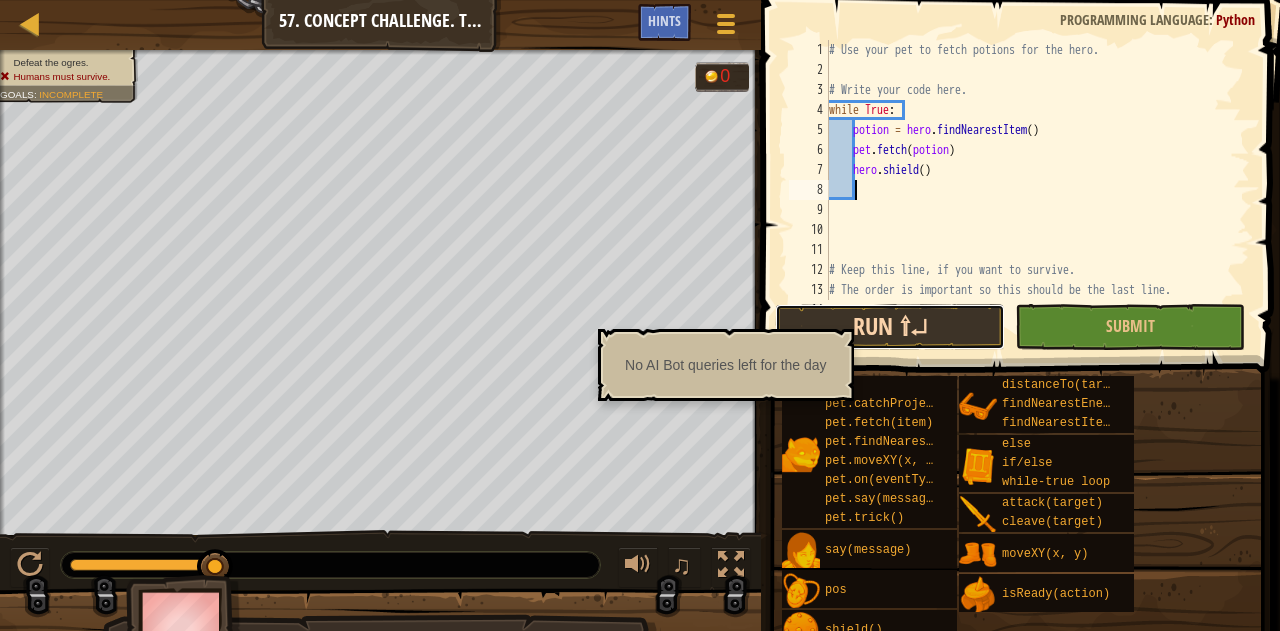 click on "Run ⇧↵" at bounding box center [890, 327] 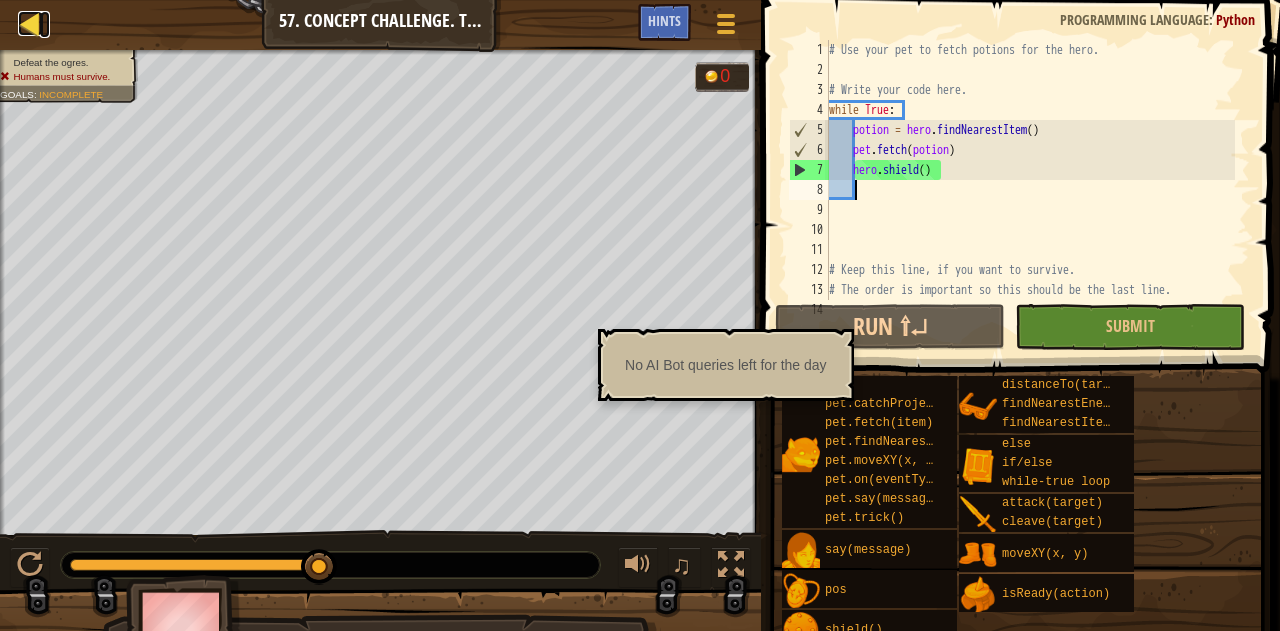 click at bounding box center [30, 23] 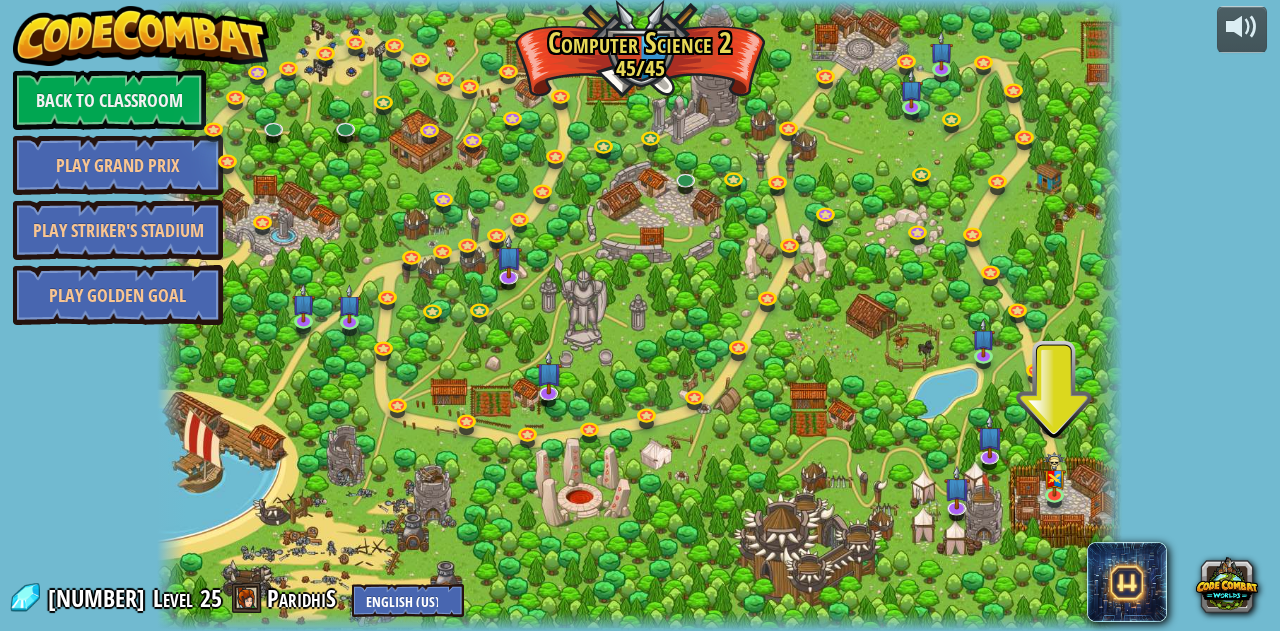 scroll, scrollTop: 0, scrollLeft: 0, axis: both 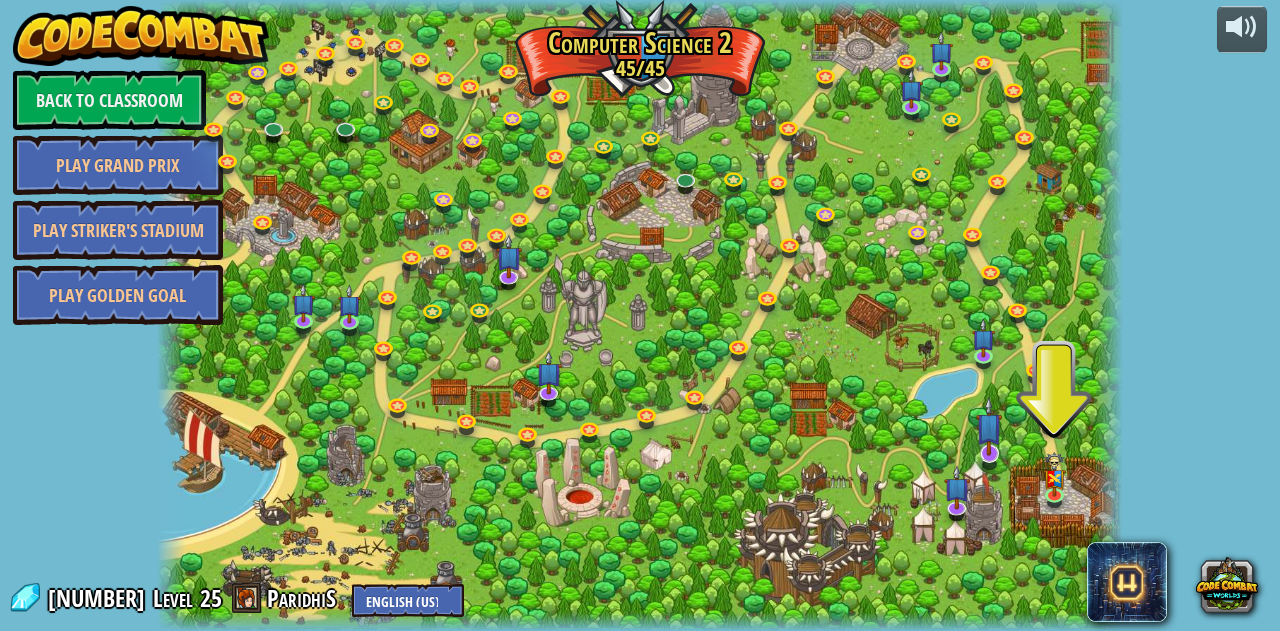 click at bounding box center [989, 426] 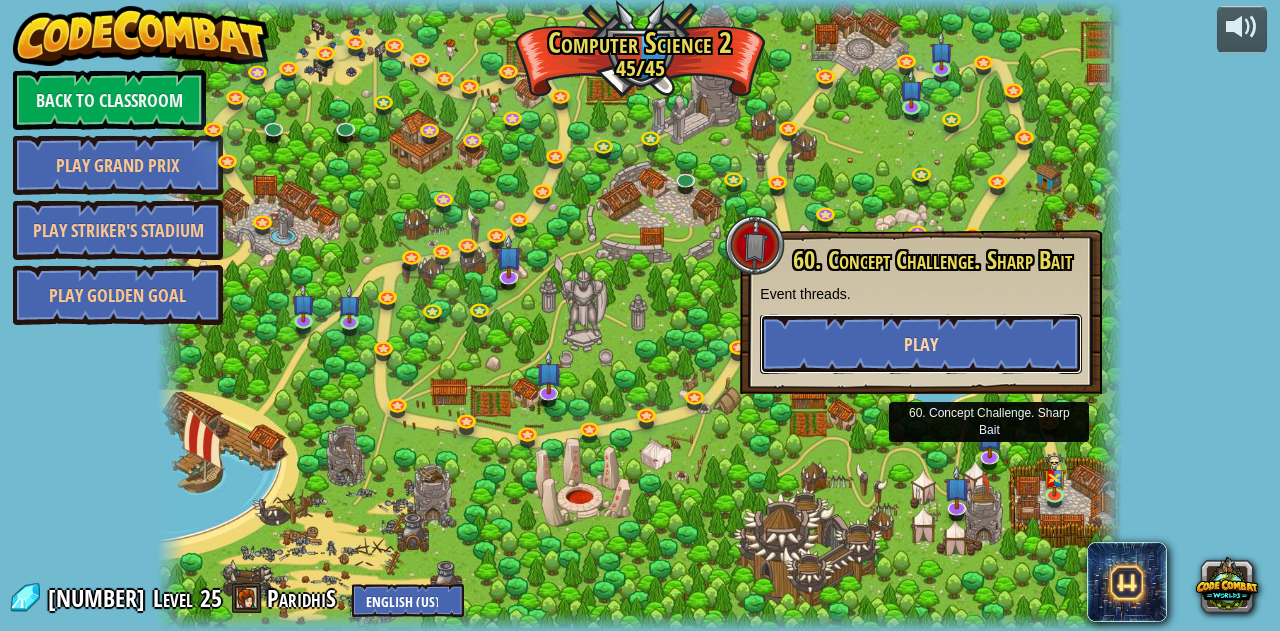 click on "Play" at bounding box center [921, 344] 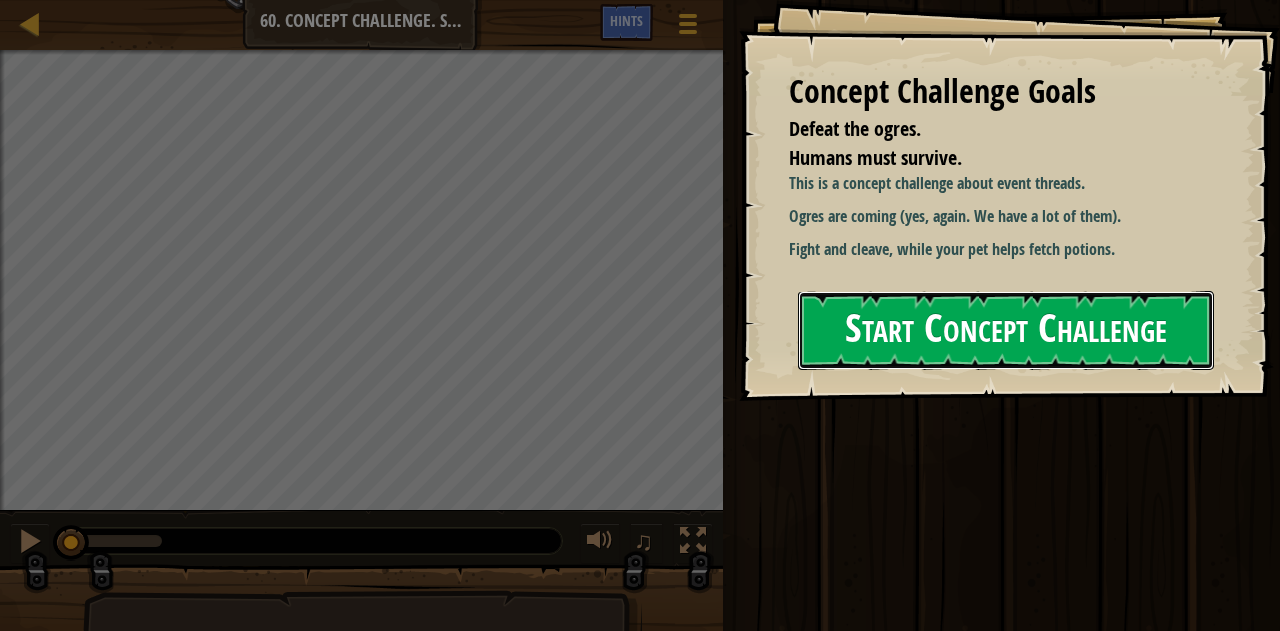 click on "Start Concept Challenge" at bounding box center (1006, 330) 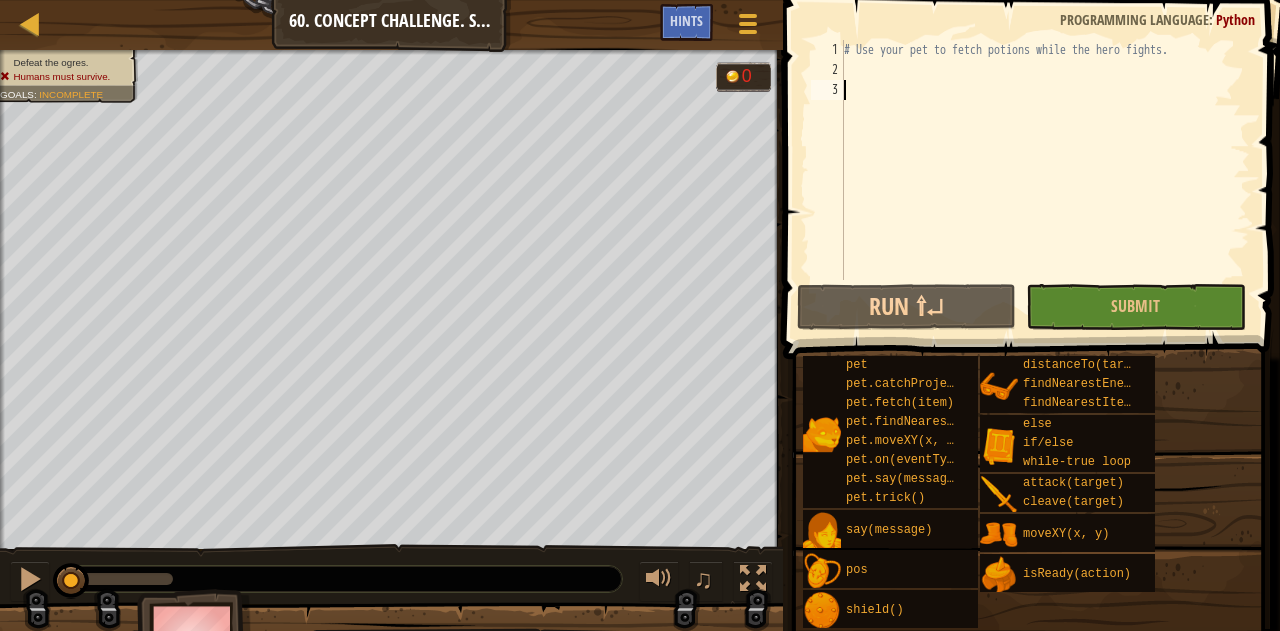 scroll, scrollTop: 9, scrollLeft: 0, axis: vertical 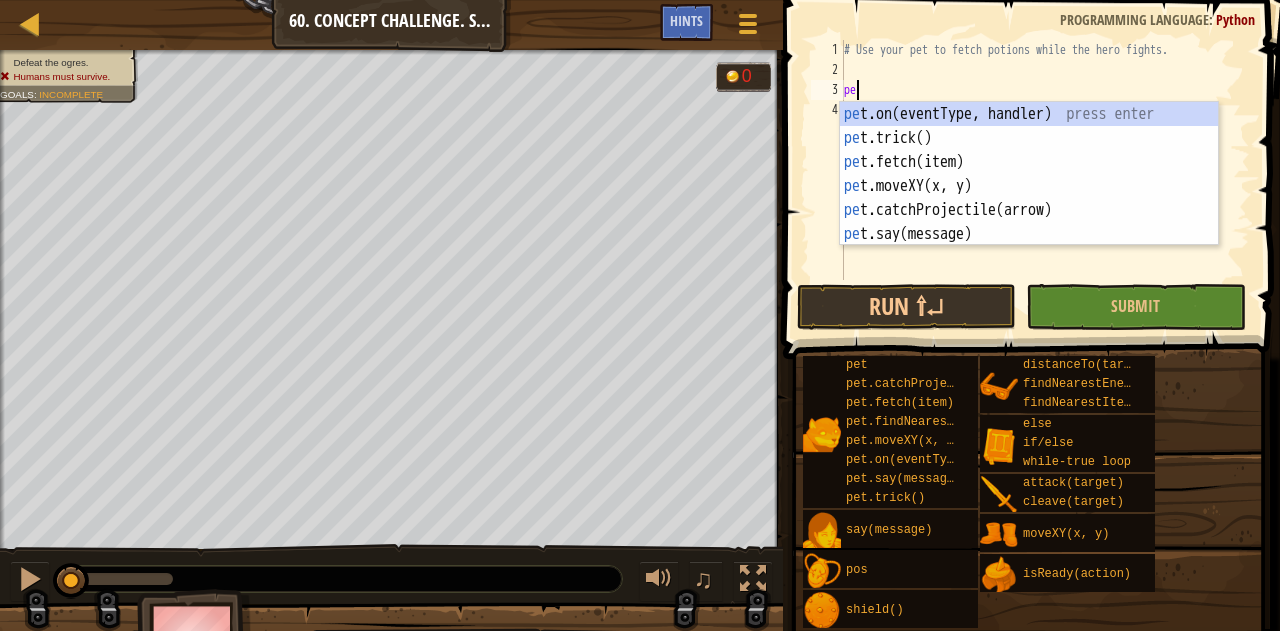 type on "p" 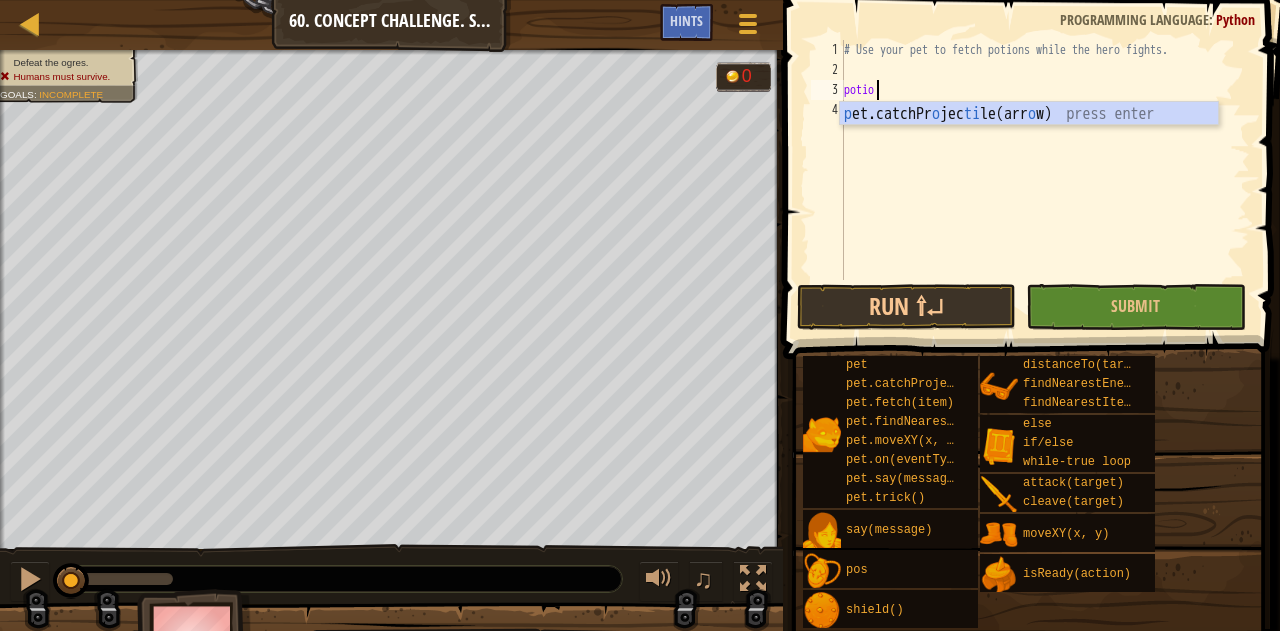 scroll, scrollTop: 9, scrollLeft: 2, axis: both 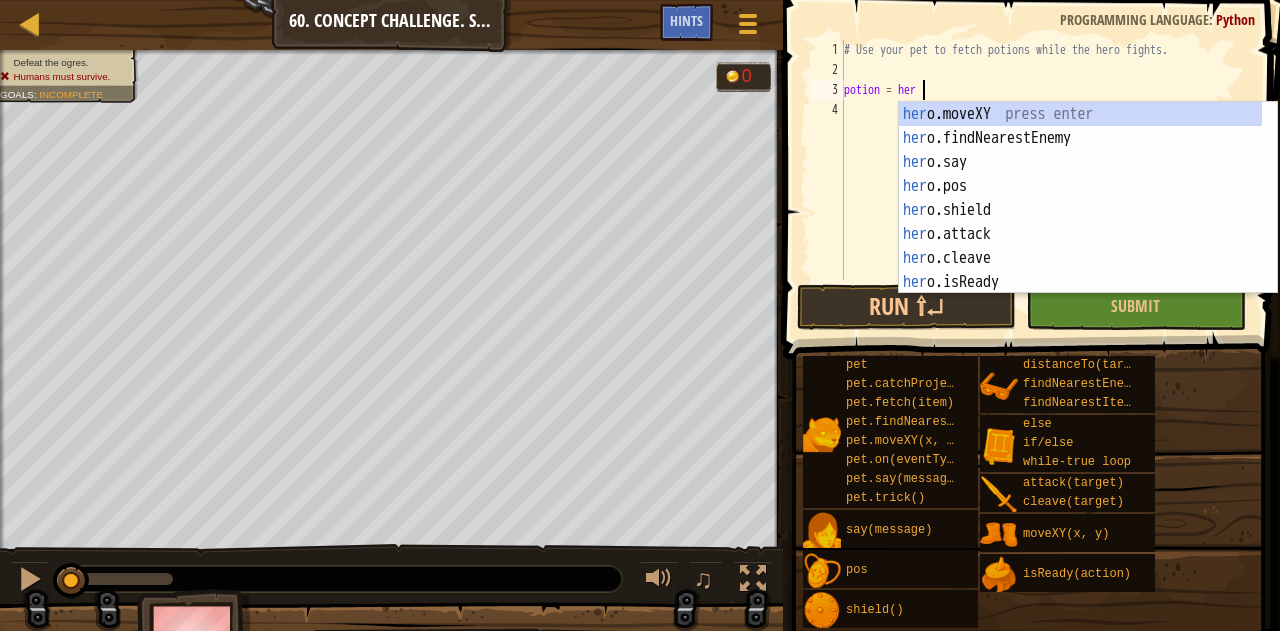 type on "potion = hero" 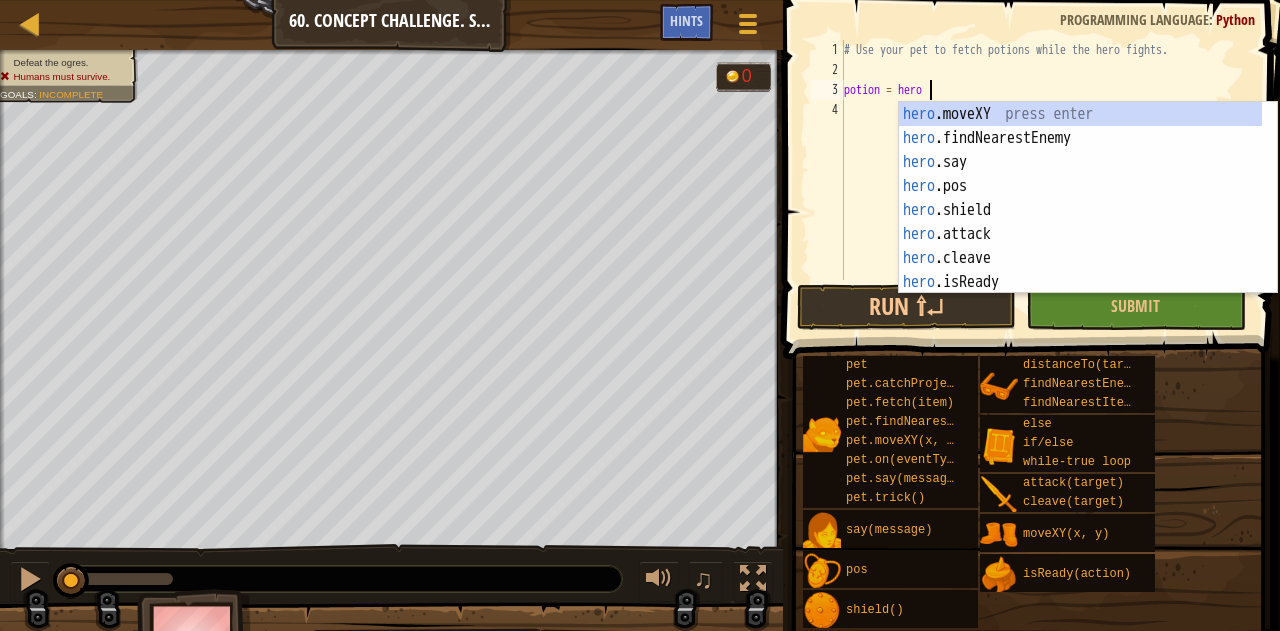 click on "hero .moveXY press enter hero .findNearestEnemy press enter hero .say press enter hero .pos press enter hero .shield press enter hero .attack press enter hero .cleave press enter hero .isReady press enter hero .distanceTo press enter" at bounding box center (1081, 222) 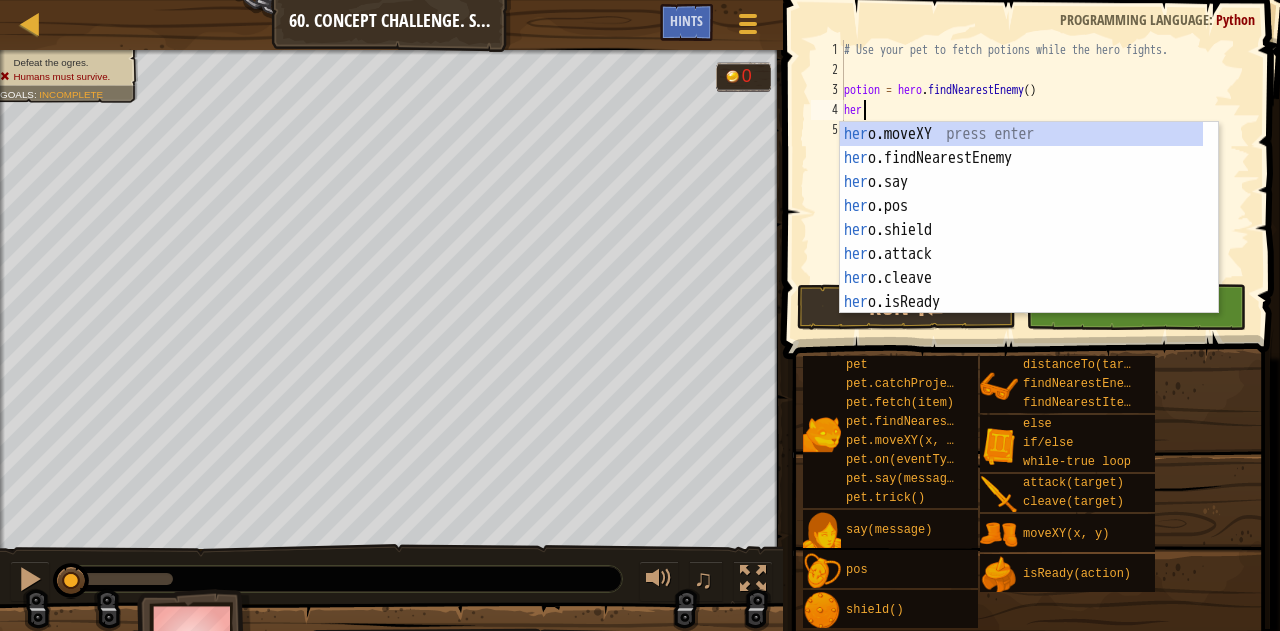 scroll, scrollTop: 9, scrollLeft: 0, axis: vertical 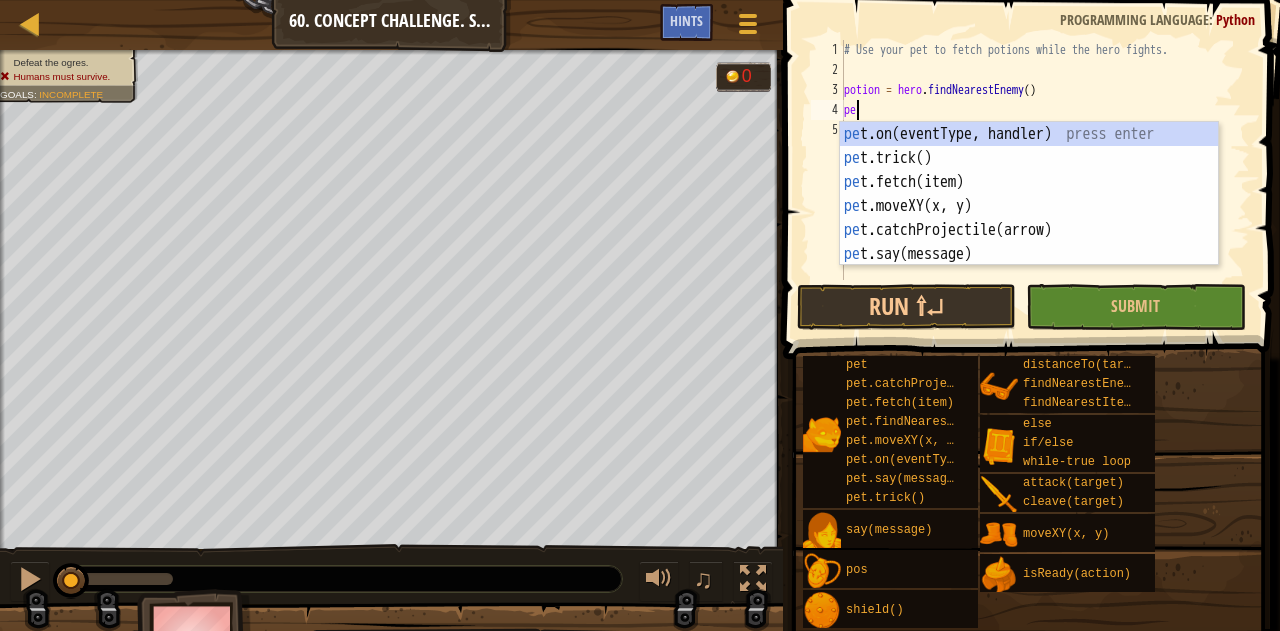 click on "pe t.on(eventType, handler) press enter pe t.trick() press enter pe t.fetch(item) press enter pe t.moveXY(x, y) press enter pe t.catchProjectile(arrow) press enter pe t.say(message) press enter" at bounding box center [1029, 218] 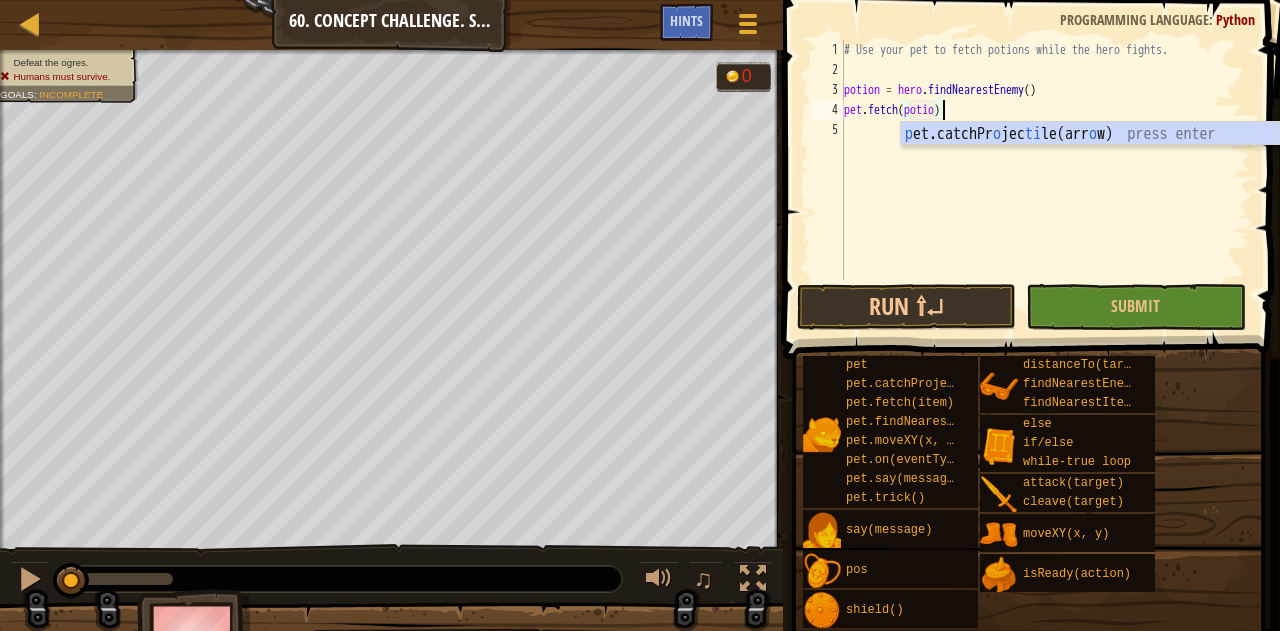 scroll, scrollTop: 9, scrollLeft: 8, axis: both 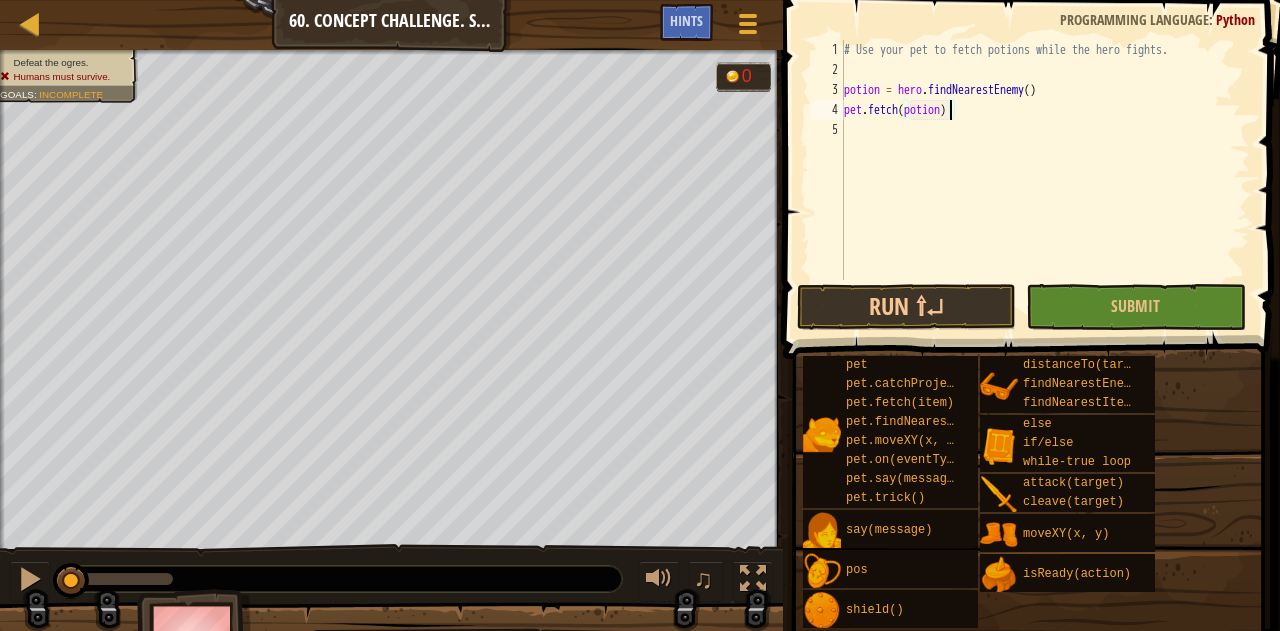 click on "# Use your pet to fetch potions while the hero fights. potion   =   hero . findNearestEnemy ( ) pet . fetch ( potion )" at bounding box center (1045, 180) 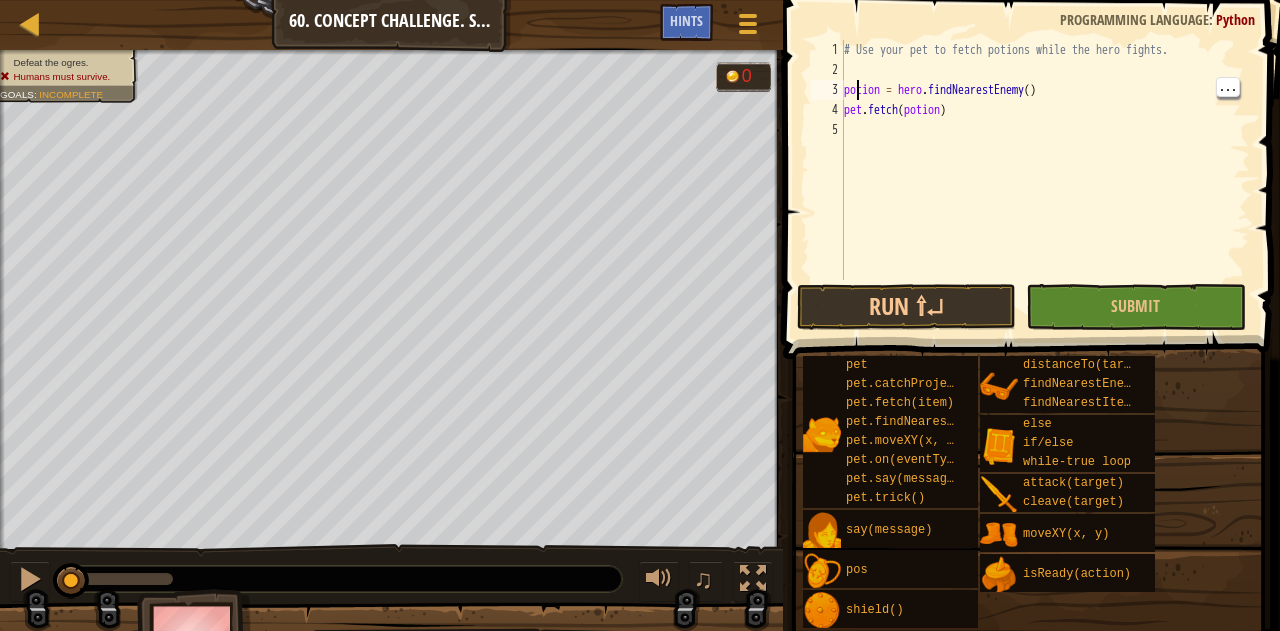 click on "# Use your pet to fetch potions while the hero fights. potion   =   hero . findNearestEnemy ( ) pet . fetch ( potion )" at bounding box center (1045, 180) 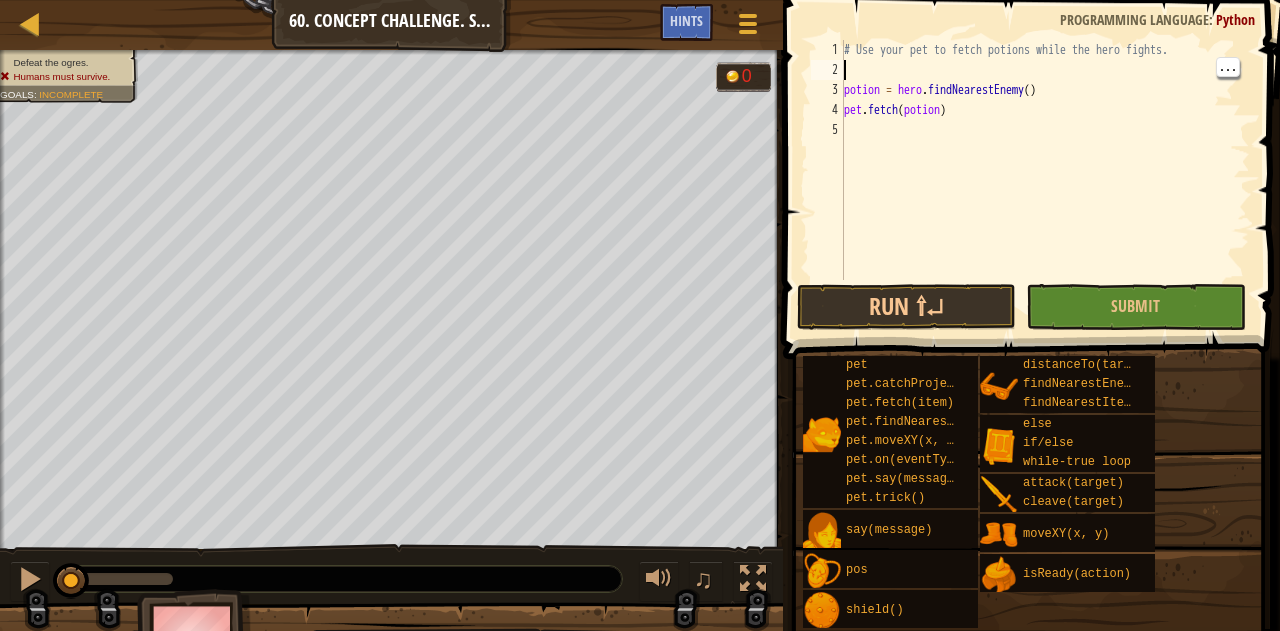 scroll, scrollTop: 9, scrollLeft: 0, axis: vertical 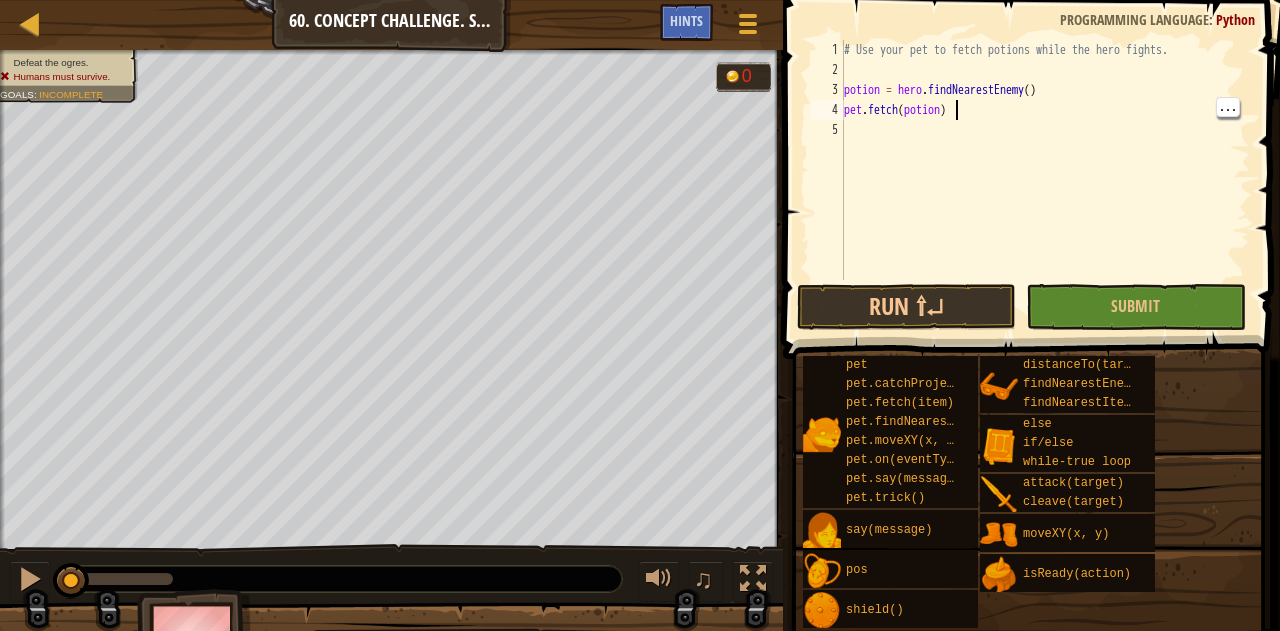 type on "pet.fetch(potion)" 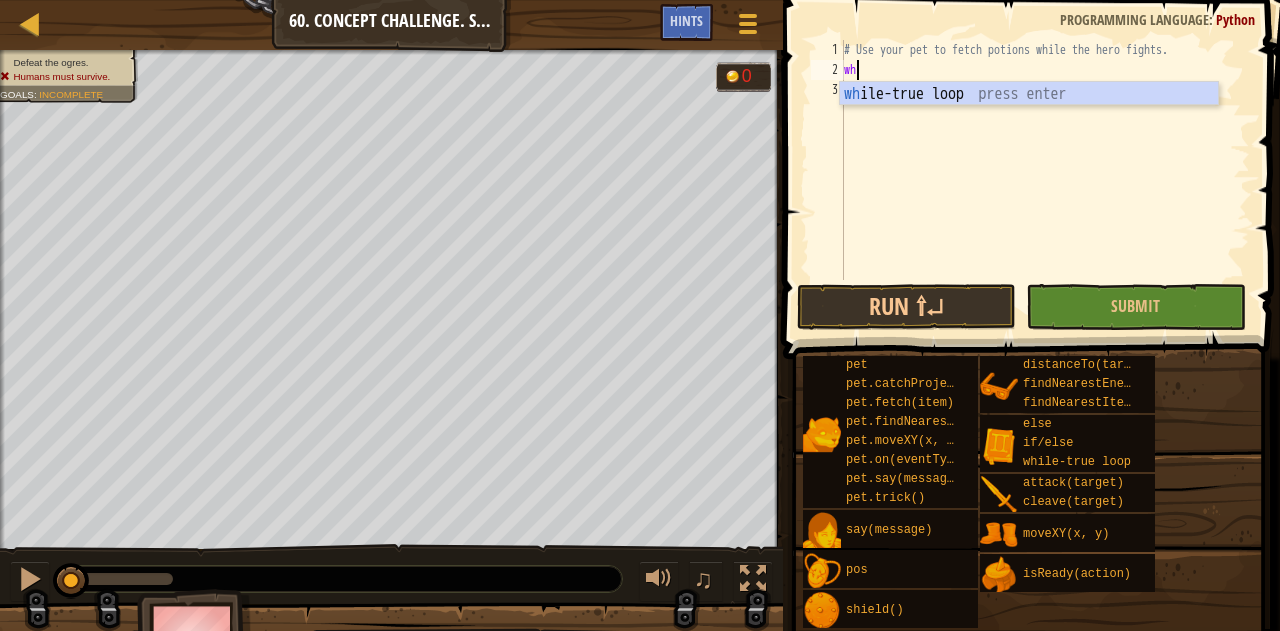 type on "whi" 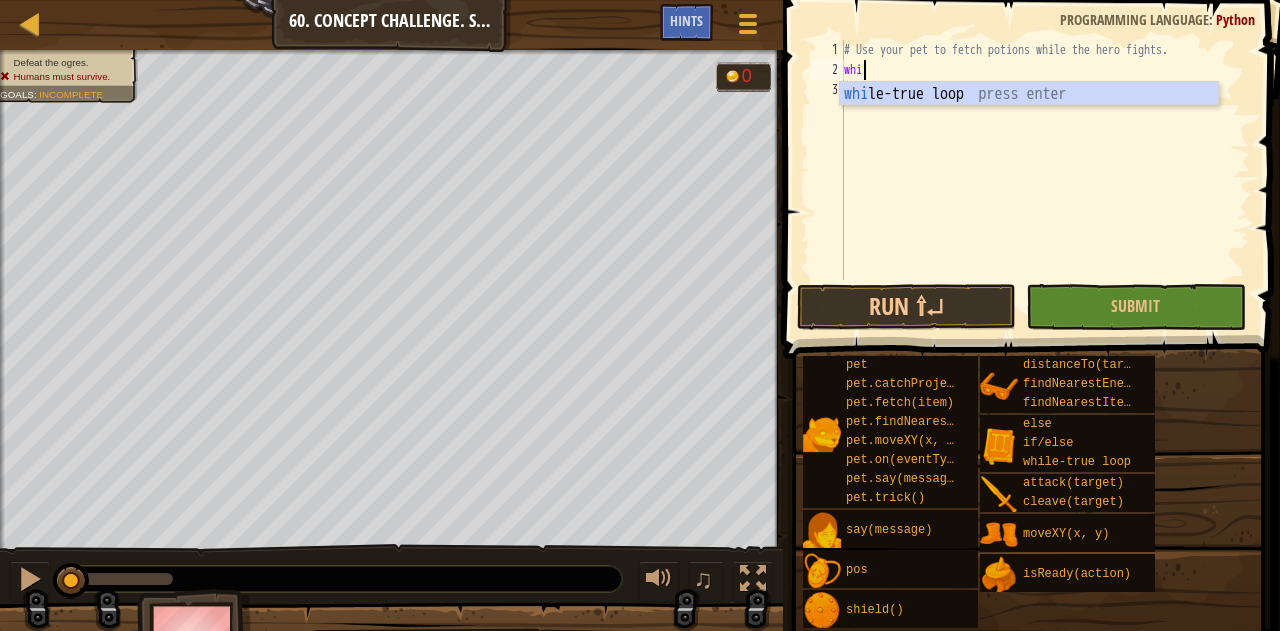 click on "whi le-true loop press enter" at bounding box center [1029, 118] 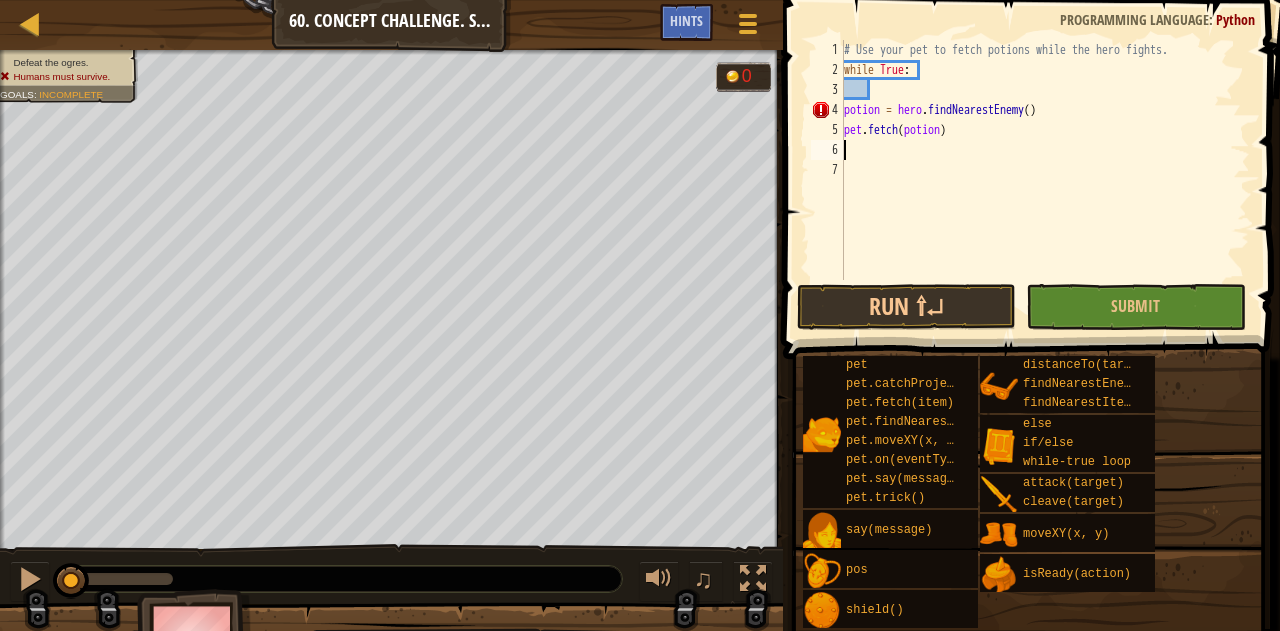 click on "# Use your pet to fetch potions while the hero fights. while   True :      potion   =   hero . findNearestEnemy ( ) pet . fetch ( potion )" at bounding box center [1045, 180] 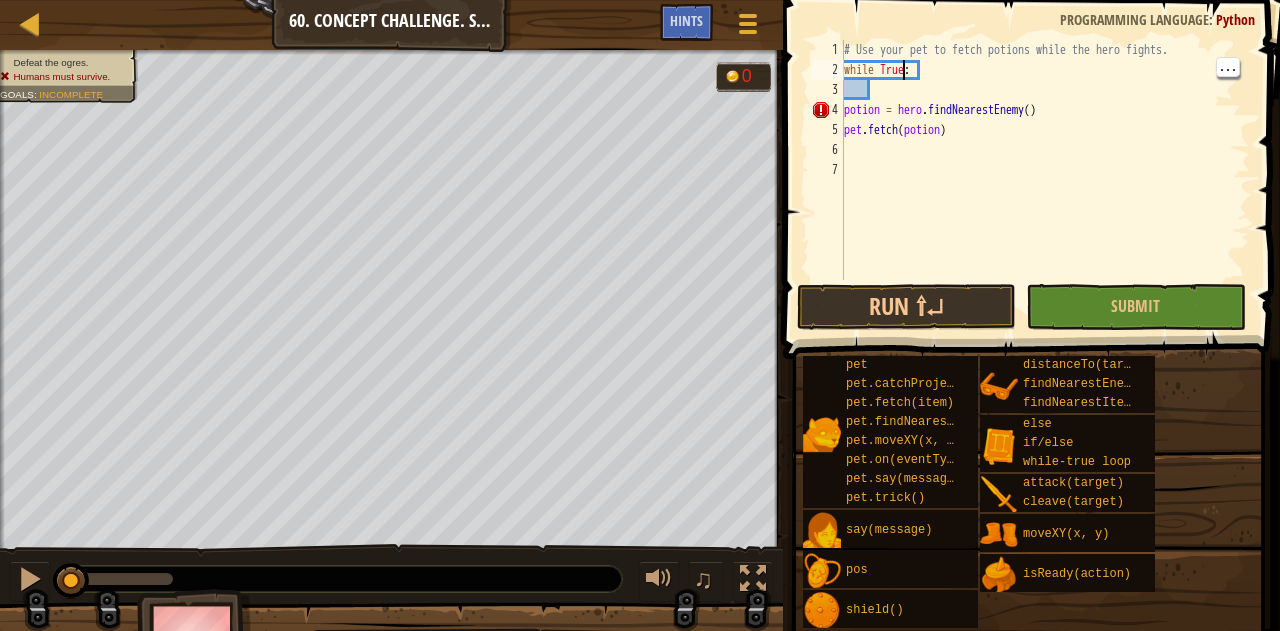 click on "# Use your pet to fetch potions while the hero fights. while   True :      potion   =   hero . findNearestEnemy ( ) pet . fetch ( potion )" at bounding box center [1045, 180] 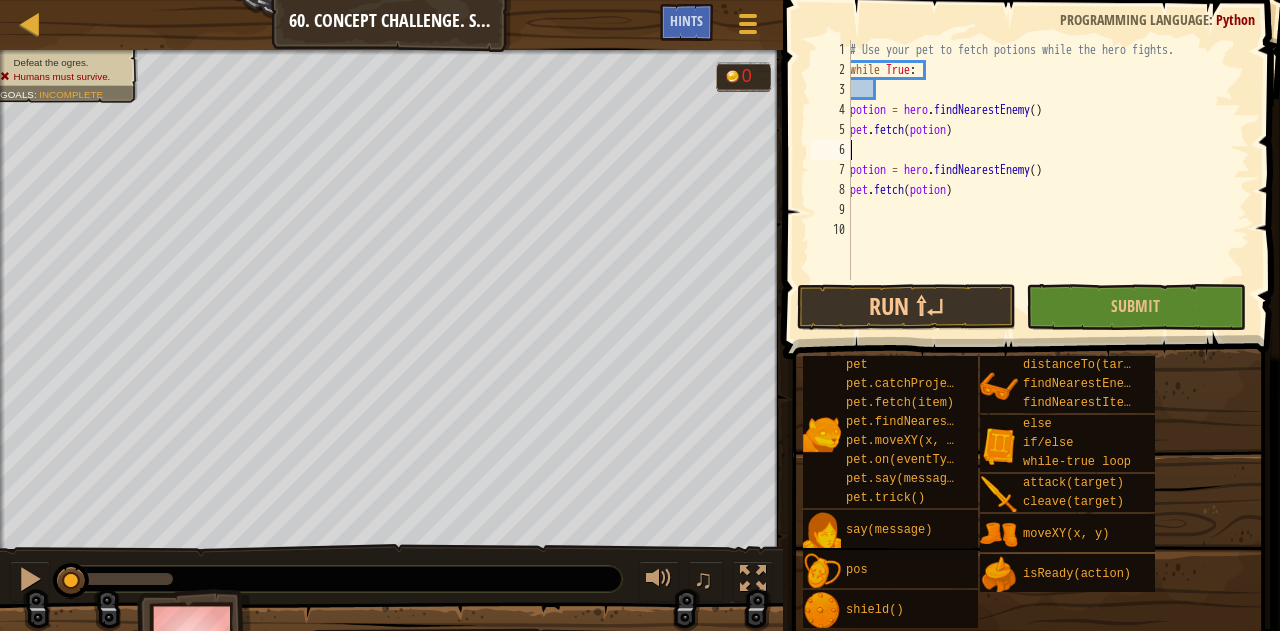 click on "# Use your pet to fetch potions while the hero fights. while   True :      potion   =   hero . findNearestEnemy ( ) pet . fetch ( potion ) potion   =   hero . findNearestEnemy ( ) pet . fetch ( potion )" at bounding box center (1048, 180) 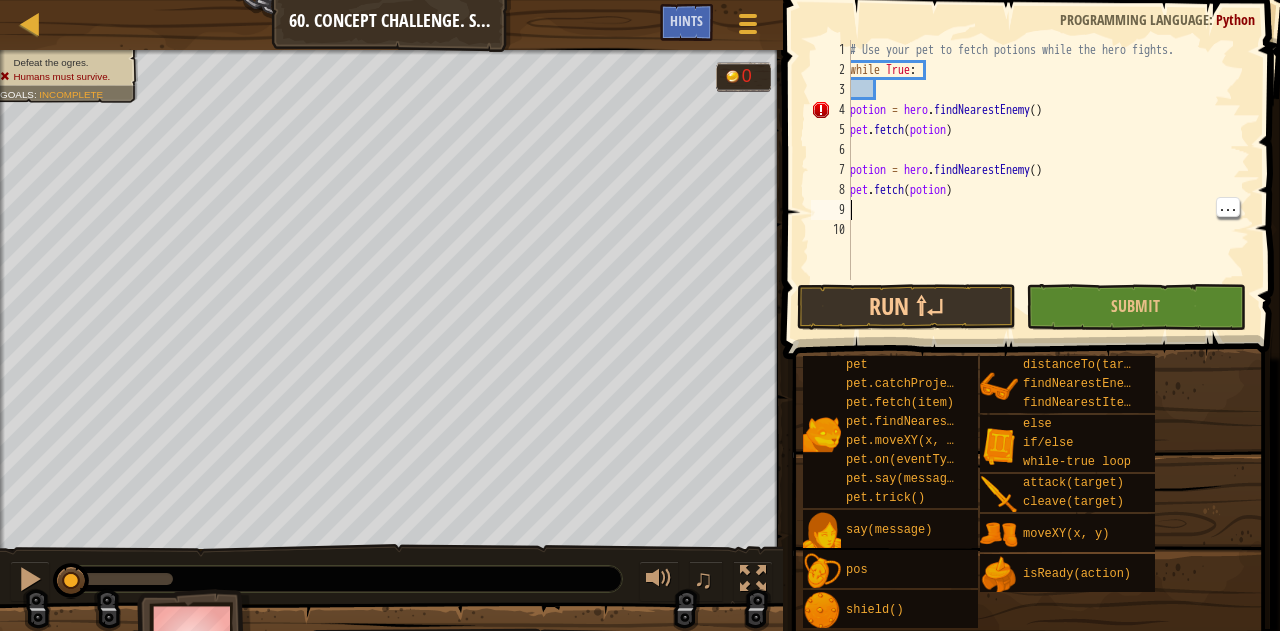 click on "# Use your pet to fetch potions while the hero fights. while   True :      potion   =   hero . findNearestEnemy ( ) pet . fetch ( potion ) potion   =   hero . findNearestEnemy ( ) pet . fetch ( potion )" at bounding box center [1048, 180] 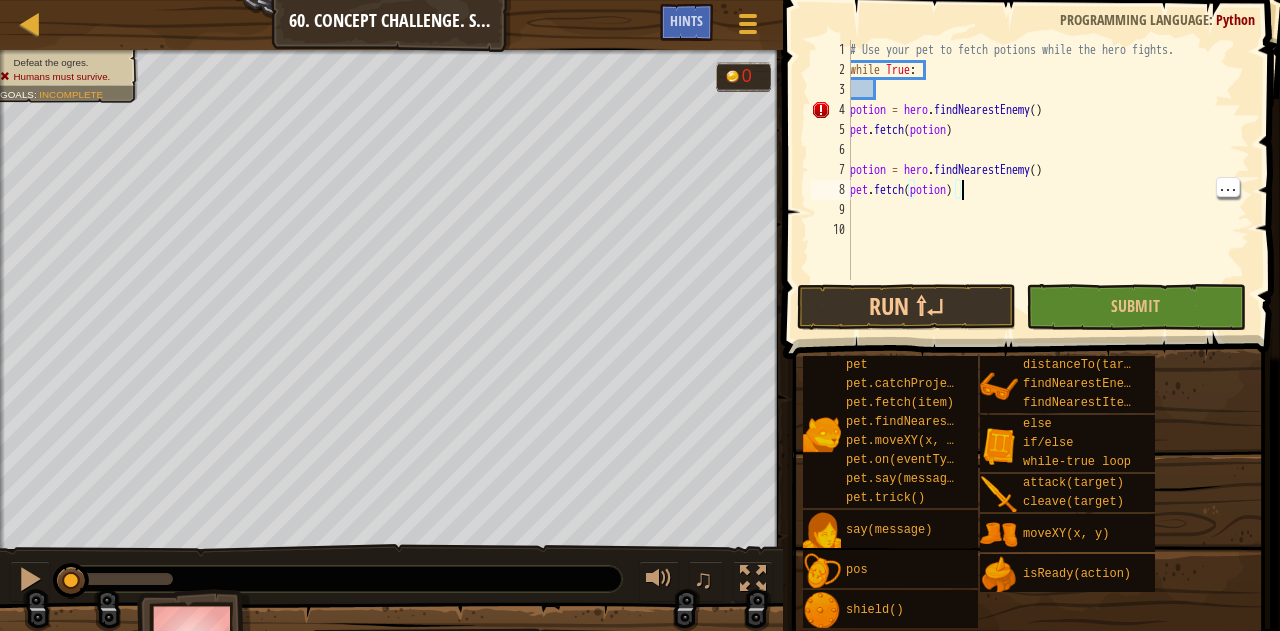 click on "# Use your pet to fetch potions while the hero fights. while   True :      potion   =   hero . findNearestEnemy ( ) pet . fetch ( potion ) potion   =   hero . findNearestEnemy ( ) pet . fetch ( potion )" at bounding box center [1048, 180] 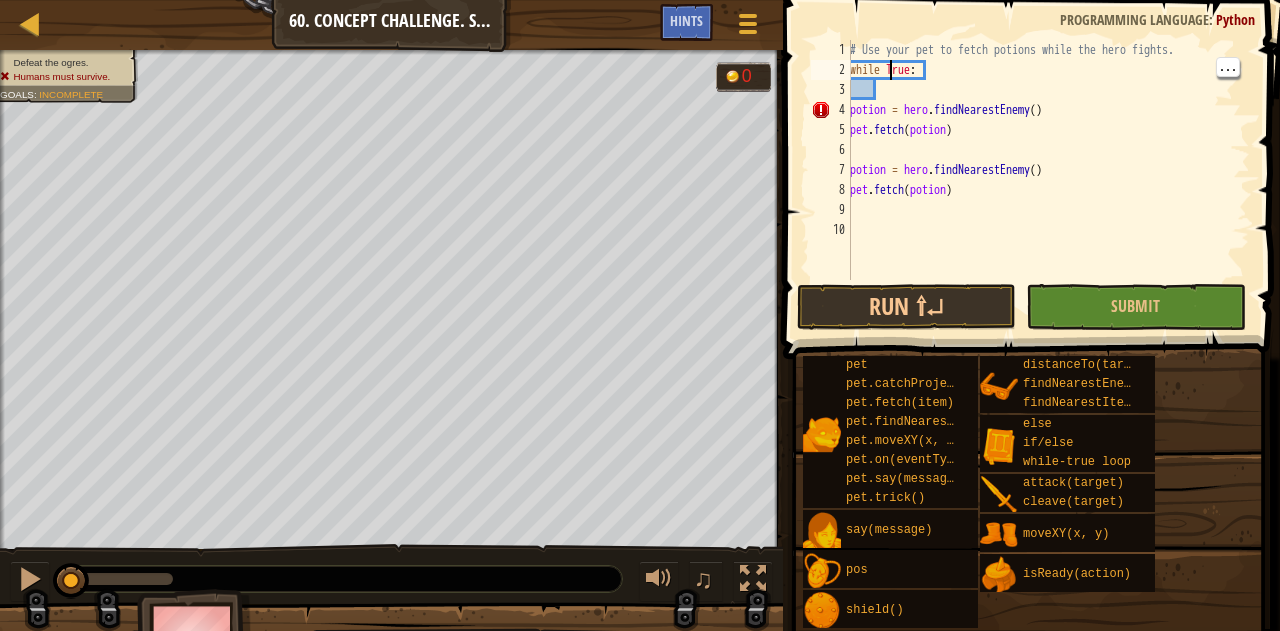 click on "# Use your pet to fetch potions while the hero fights. while   True :      potion   =   hero . findNearestEnemy ( ) pet . fetch ( potion ) potion   =   hero . findNearestEnemy ( ) pet . fetch ( potion )" at bounding box center [1048, 180] 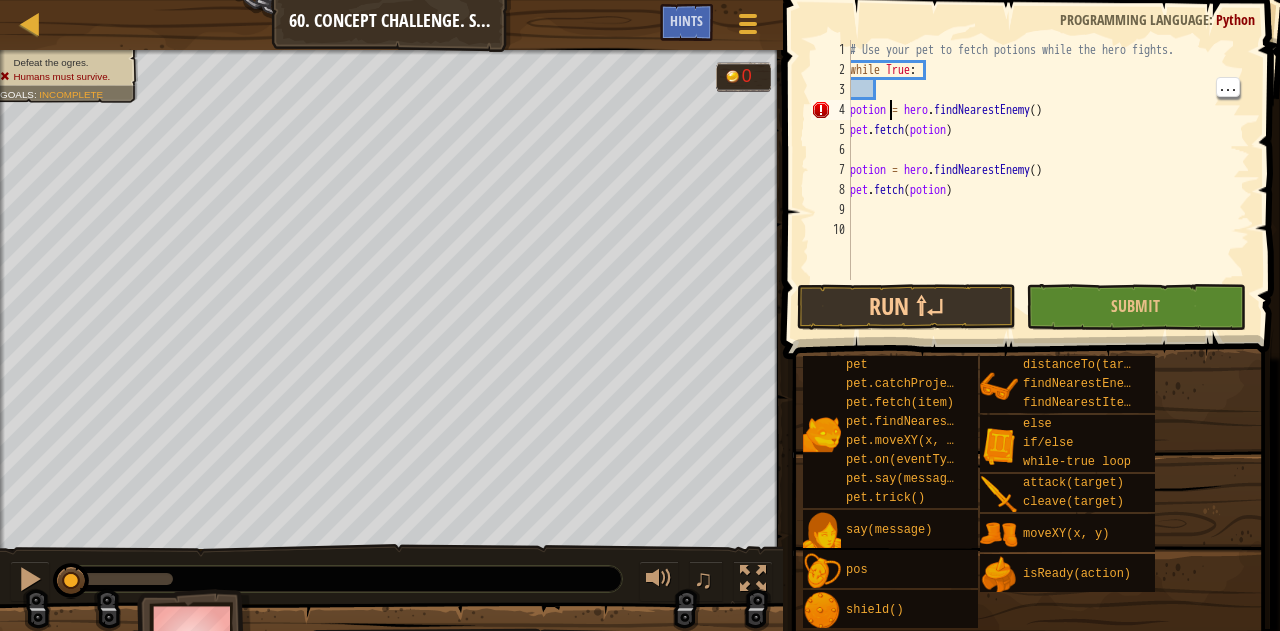 type on "potion = hero.findNearestEnemy()" 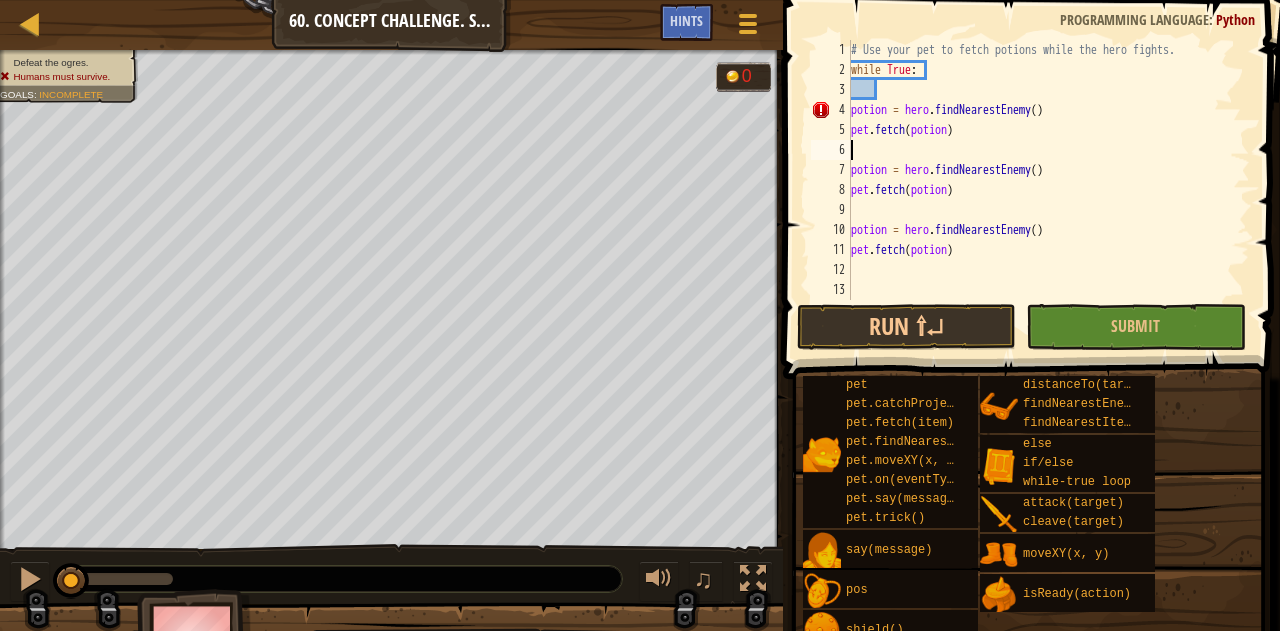 click on "# Use your pet to fetch potions while the hero fights. while   True :      potion   =   hero . findNearestEnemy ( ) pet . fetch ( potion ) potion   =   hero . findNearestEnemy ( ) pet . fetch ( potion ) potion   =   hero . findNearestEnemy ( ) pet . fetch ( potion )" at bounding box center [1048, 190] 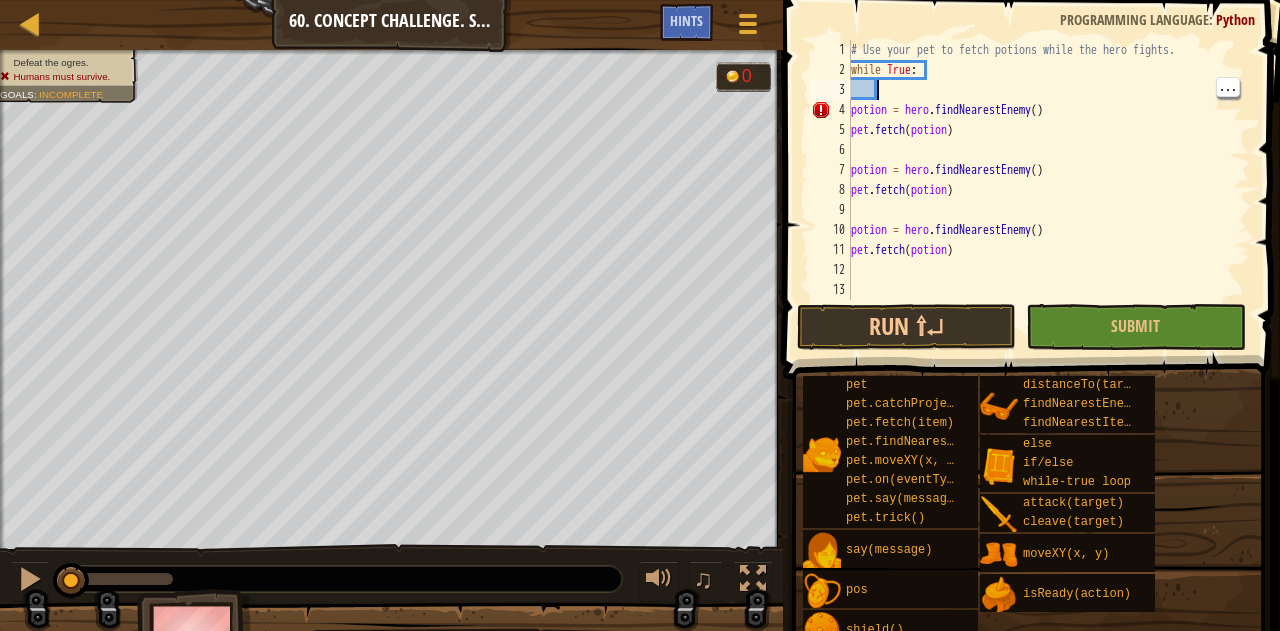 type on "n" 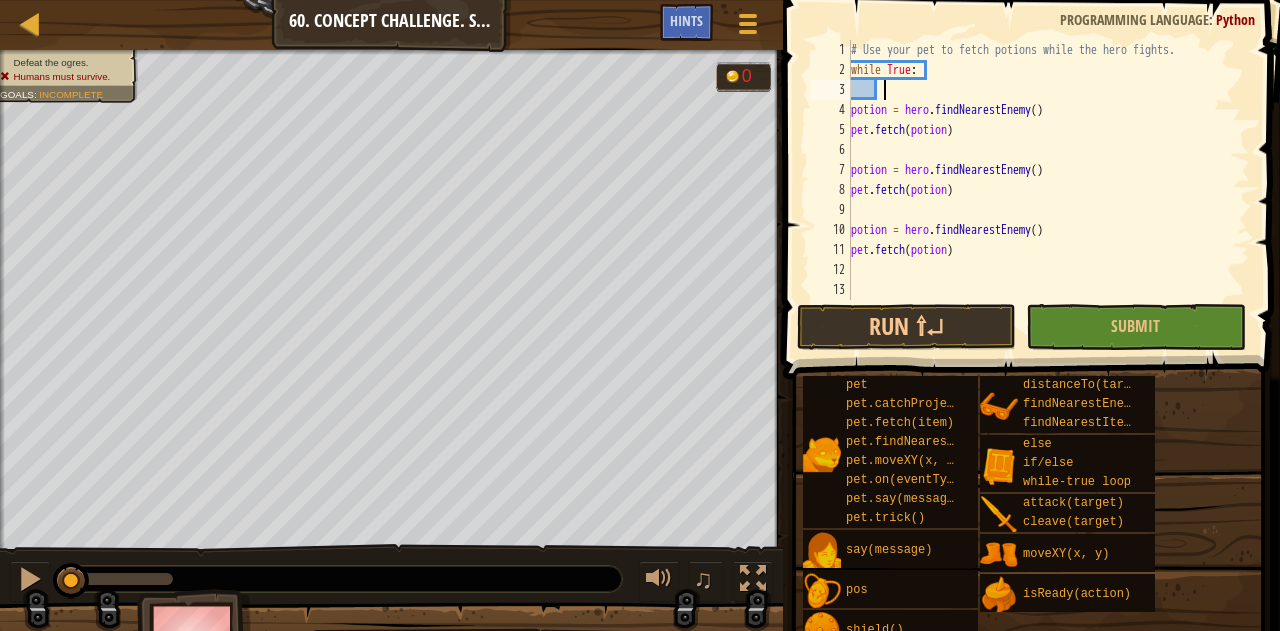 scroll, scrollTop: 9, scrollLeft: 0, axis: vertical 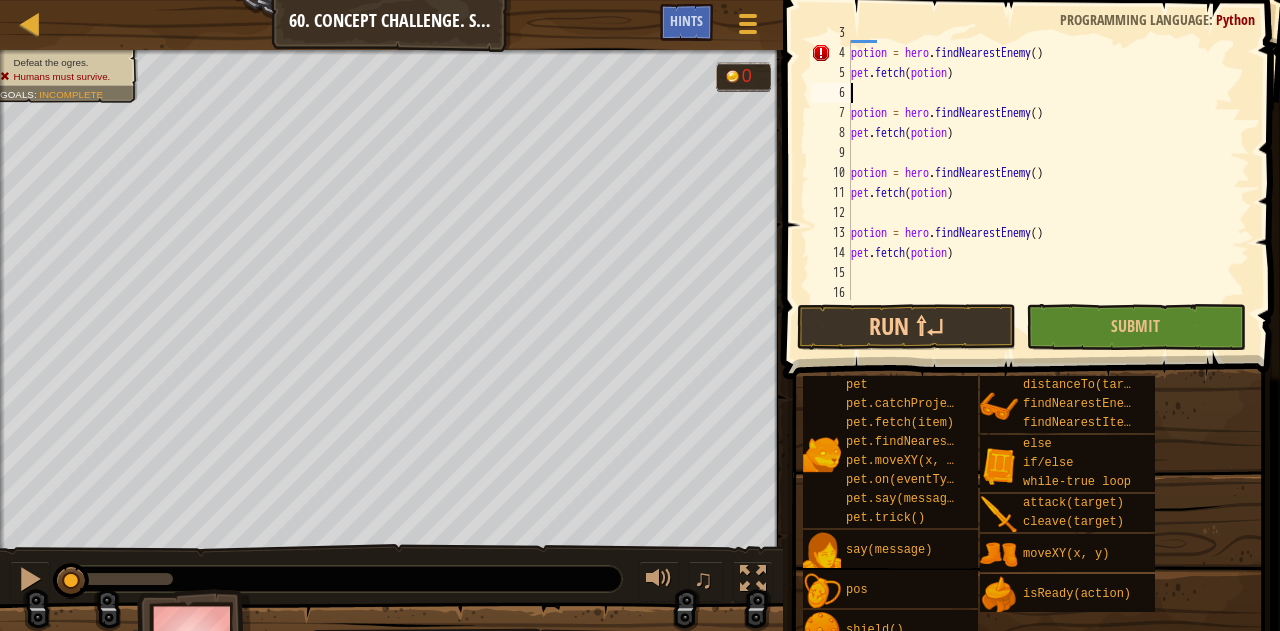 click on "potion   =   hero . findNearestEnemy ( ) pet . fetch ( potion ) potion   =   hero . findNearestEnemy ( ) pet . fetch ( potion ) potion   =   hero . findNearestEnemy ( ) pet . fetch ( potion ) potion   =   hero . findNearestEnemy ( ) pet . fetch ( potion )" at bounding box center (1041, 173) 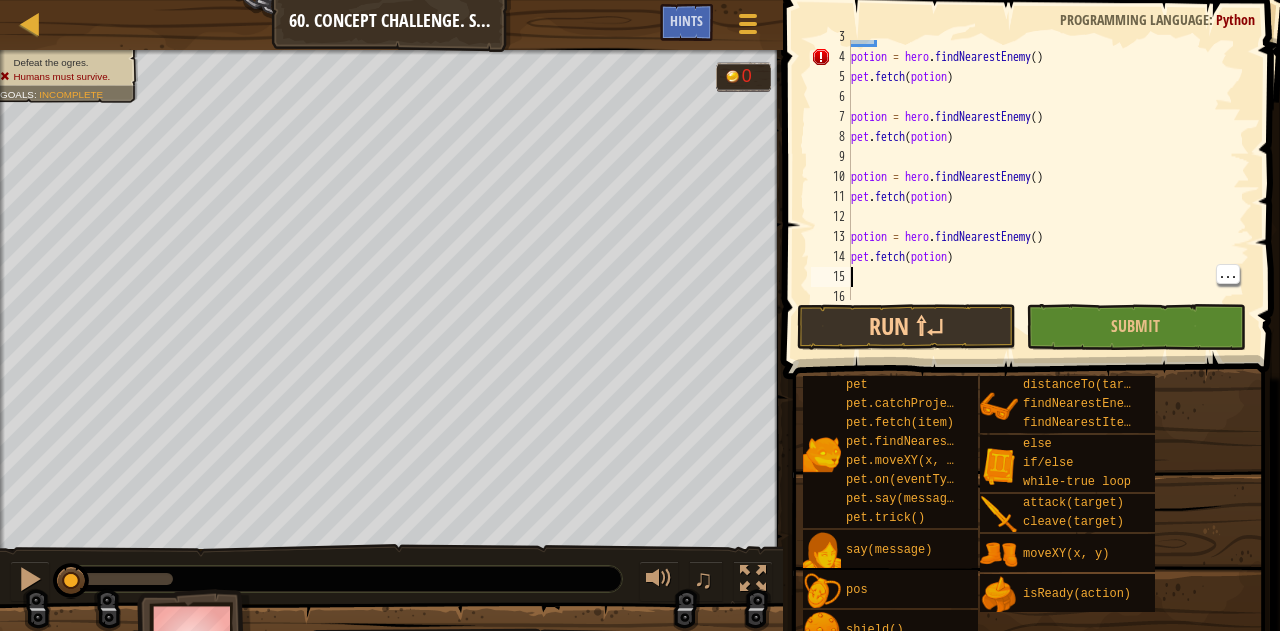 click on "potion   =   hero . findNearestEnemy ( ) pet . fetch ( potion ) potion   =   hero . findNearestEnemy ( ) pet . fetch ( potion ) potion   =   hero . findNearestEnemy ( ) pet . fetch ( potion ) potion   =   hero . findNearestEnemy ( ) pet . fetch ( potion )" at bounding box center [1041, 177] 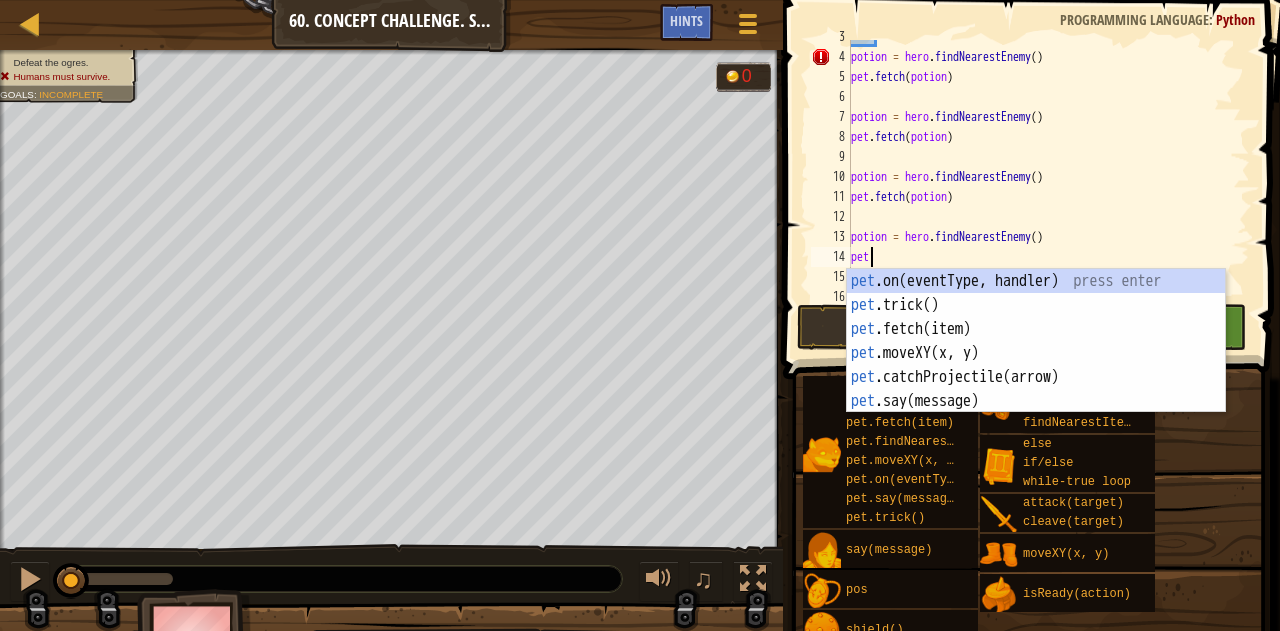 type on "p" 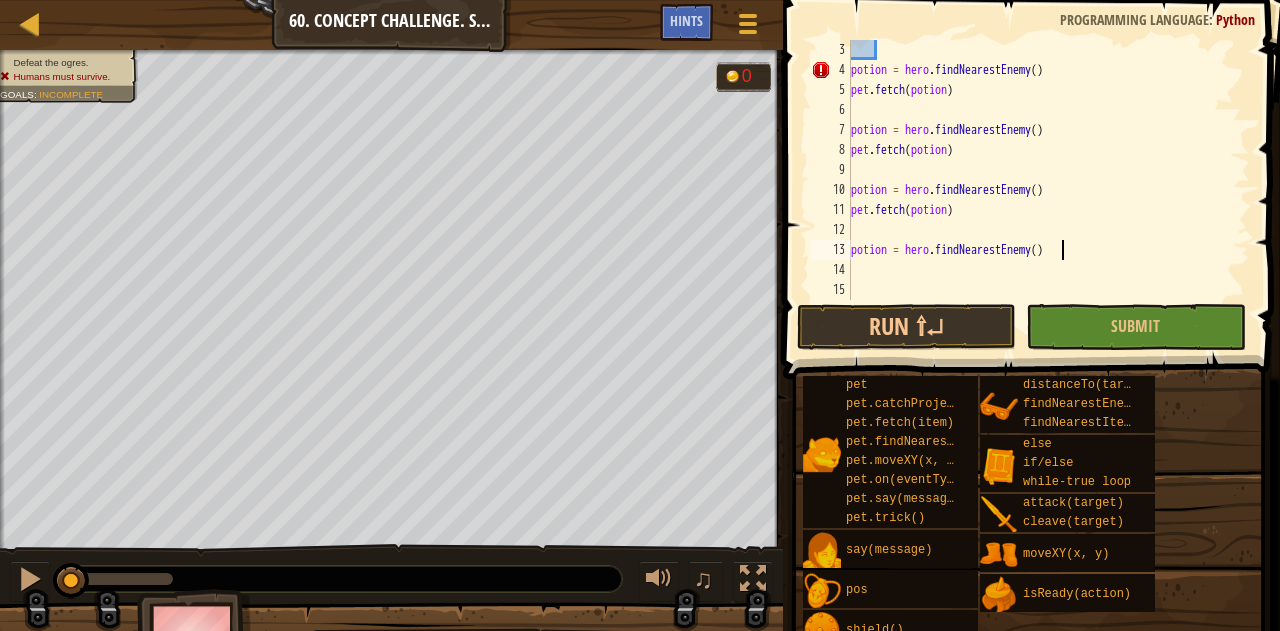scroll, scrollTop: 40, scrollLeft: 0, axis: vertical 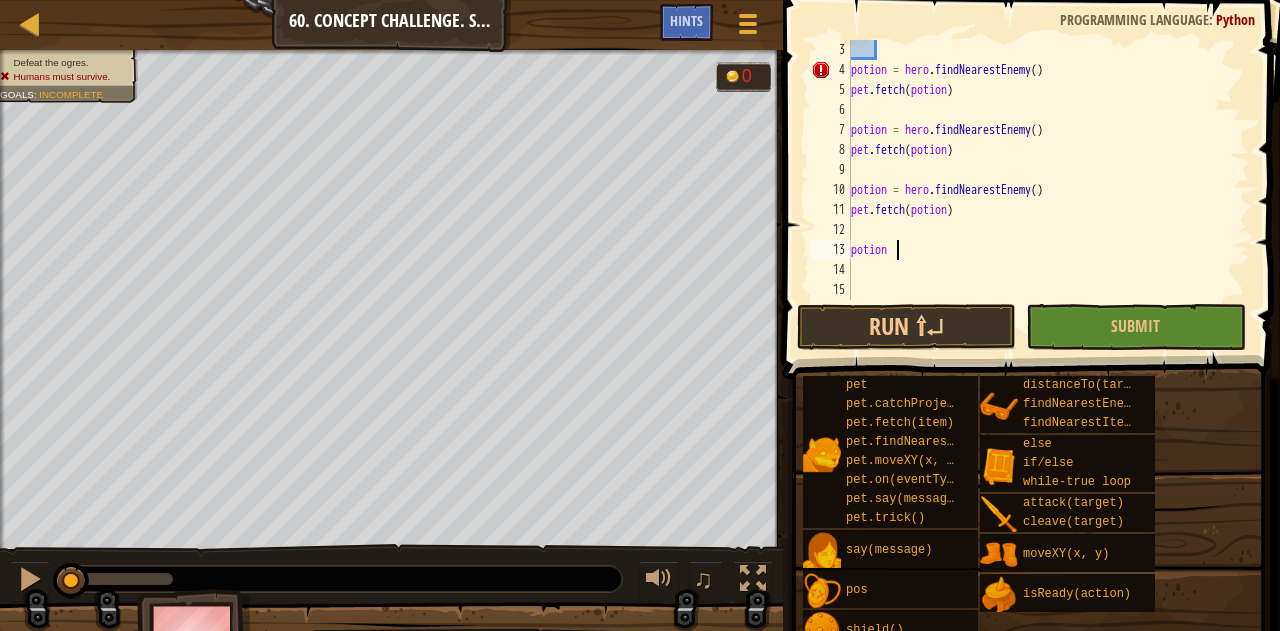 type on "p" 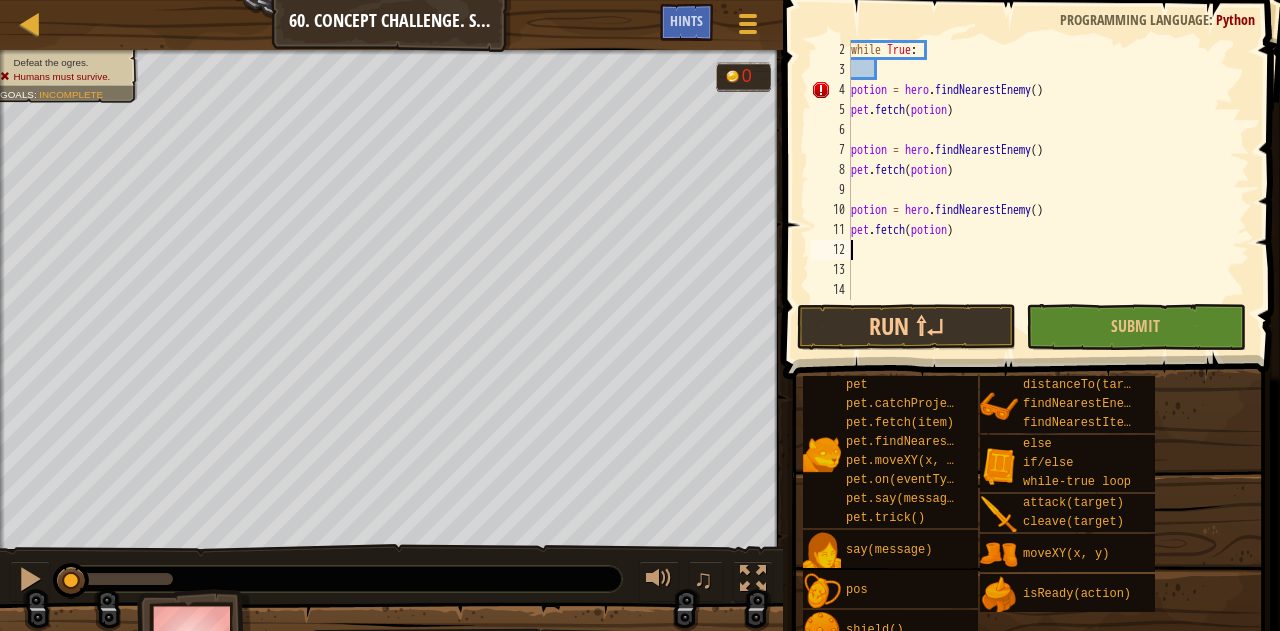 scroll, scrollTop: 0, scrollLeft: 0, axis: both 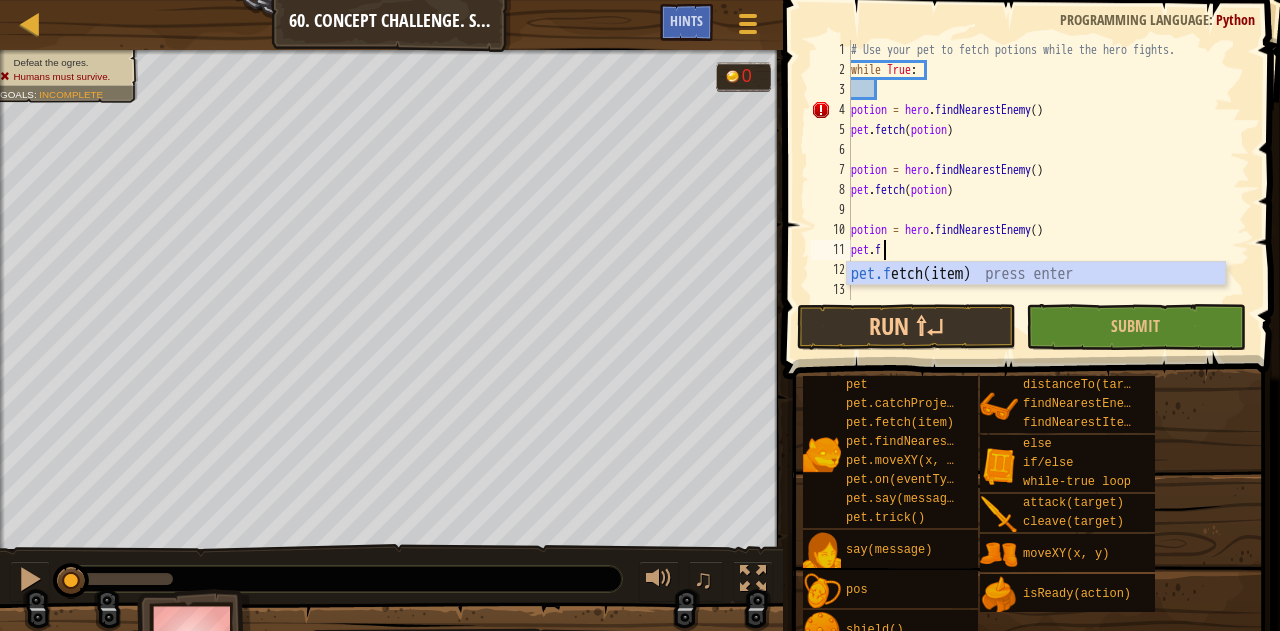 type on "p" 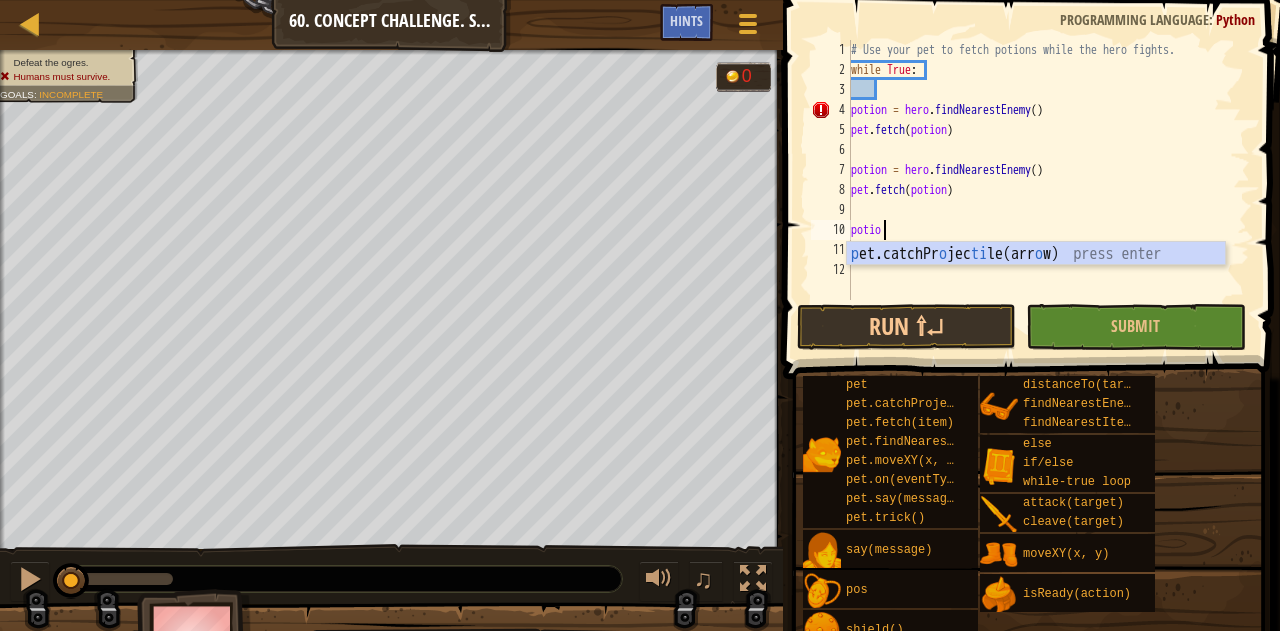 type on "p" 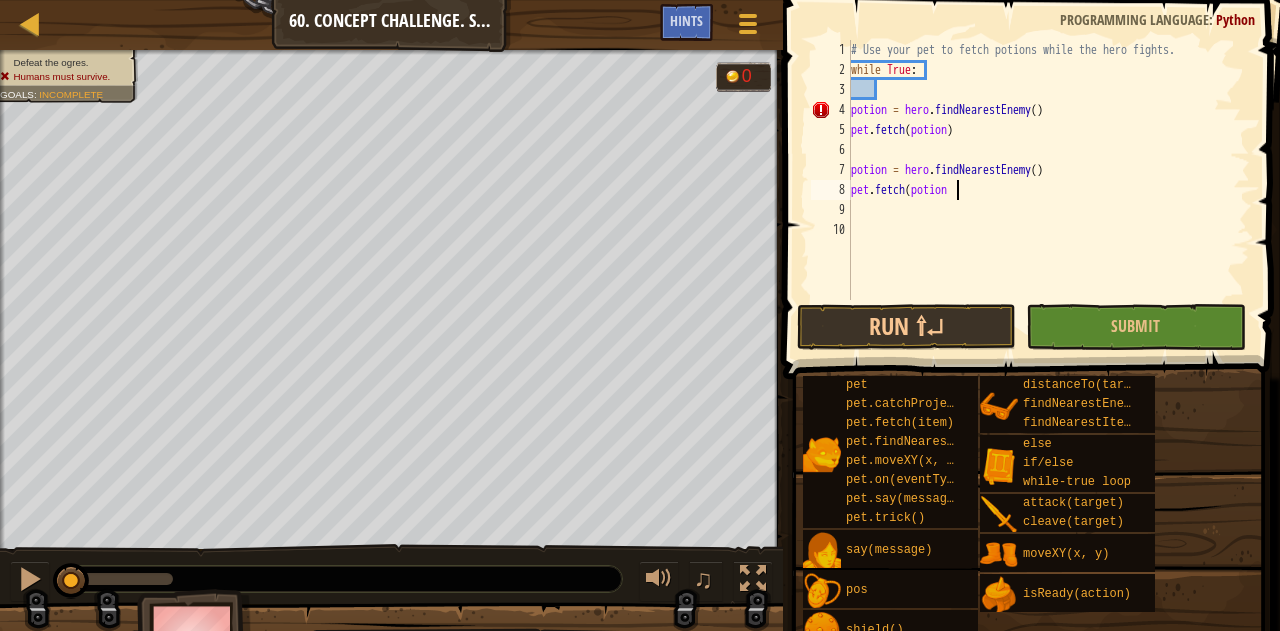 type on "p" 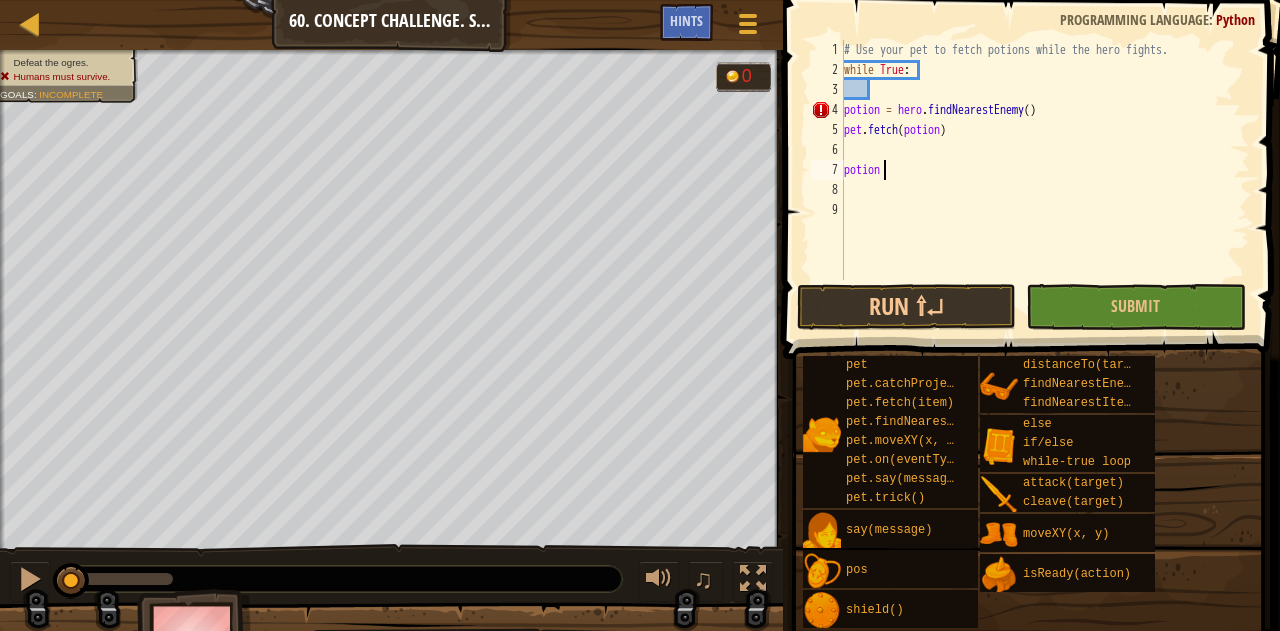 type on "p" 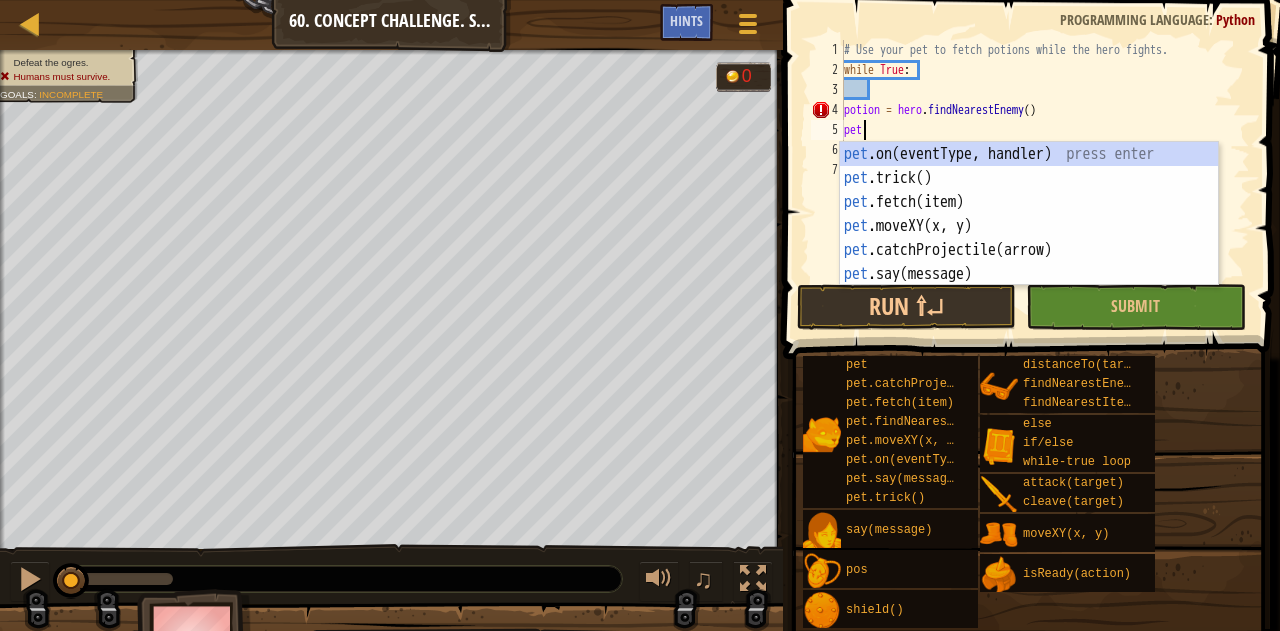type on "p" 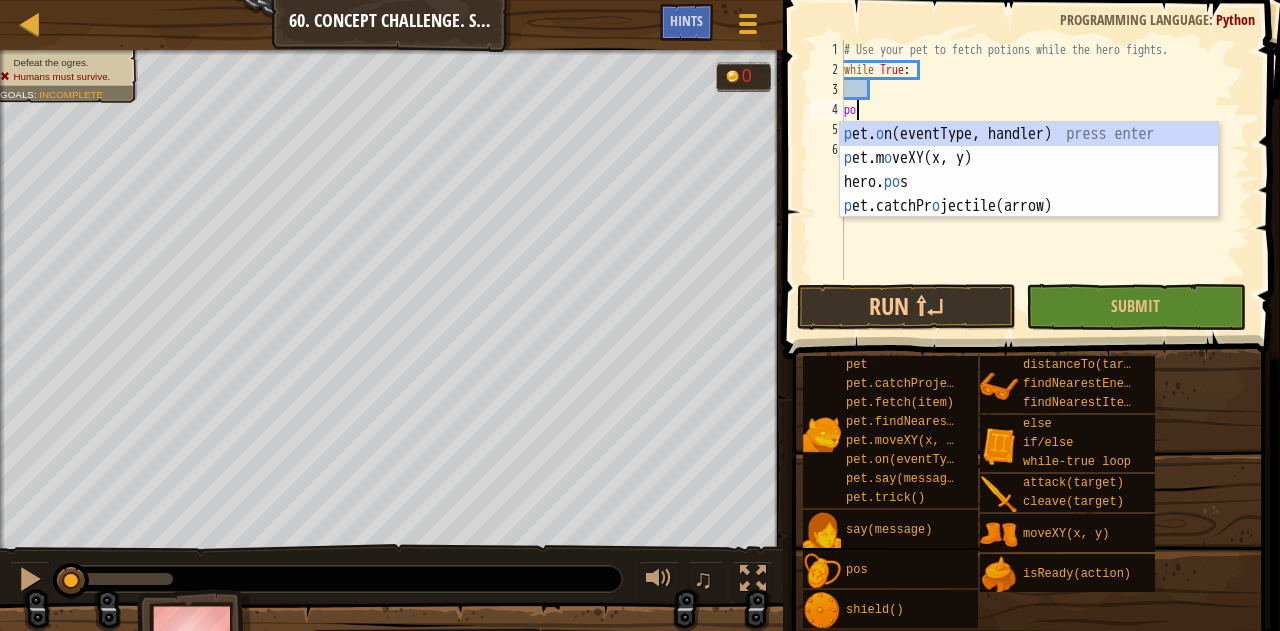 type on "p" 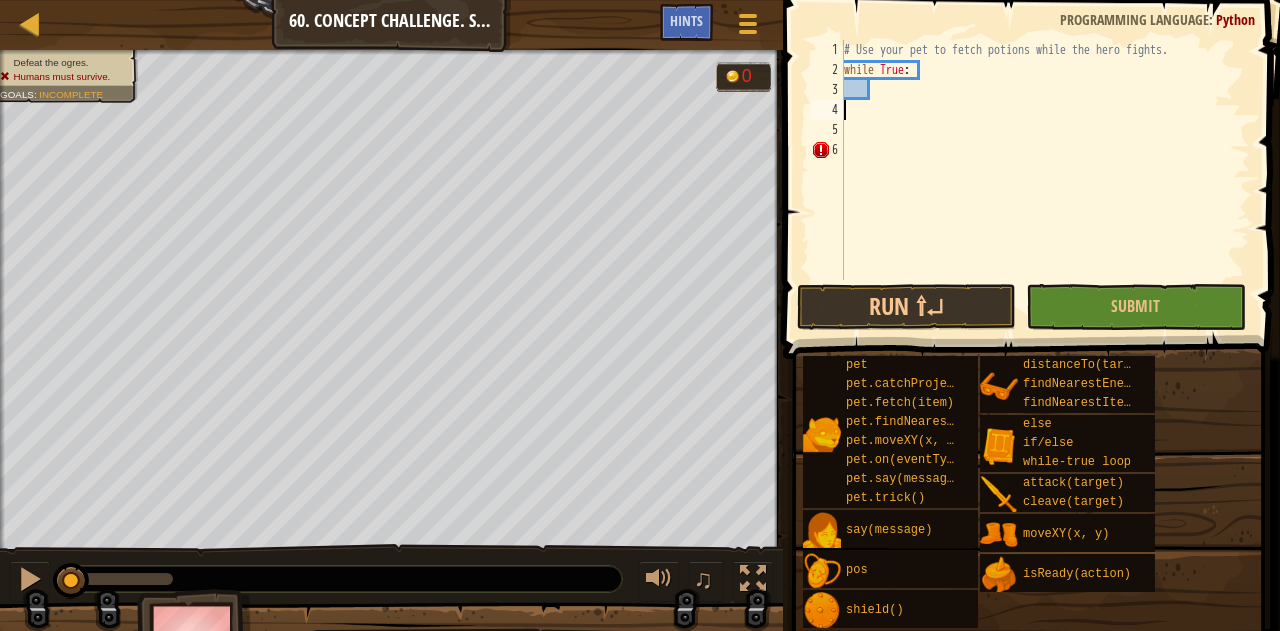 click on "# Use your pet to fetch potions while the hero fights. while   True :" at bounding box center [1045, 180] 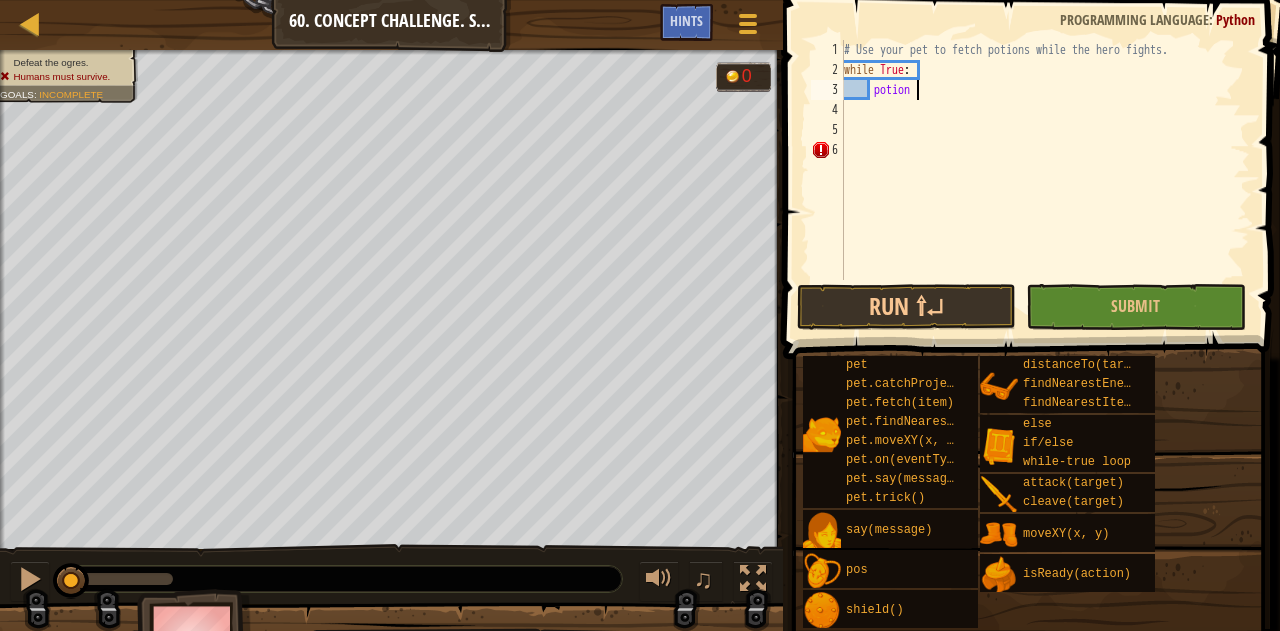 scroll, scrollTop: 9, scrollLeft: 5, axis: both 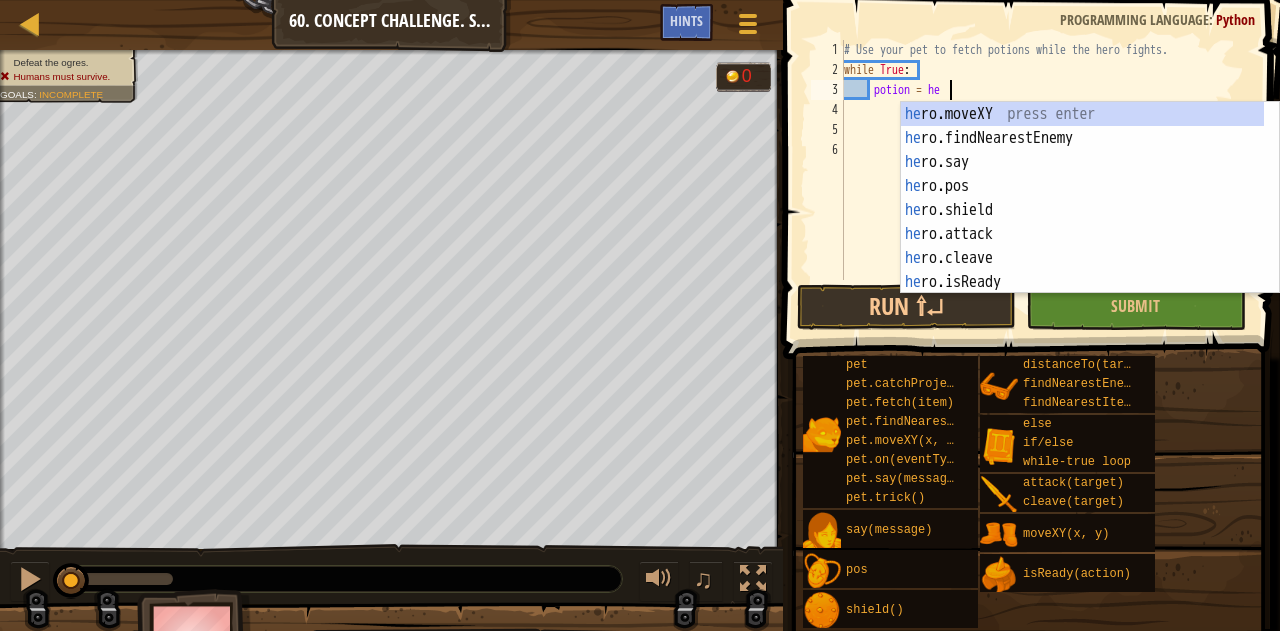 type on "potion = hero" 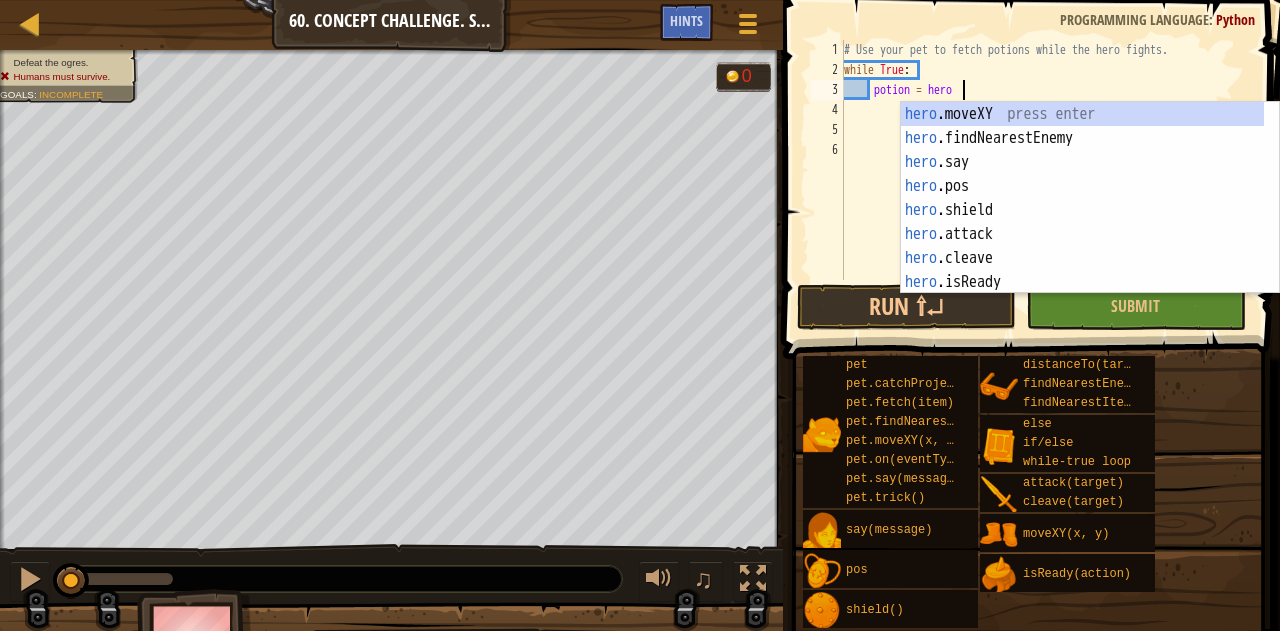 click on "hero.moveXY press enter hero.findNearestEnemy press enter hero.say press enter hero.pos press enter hero.shield press enter hero.attack press enter hero.cleave press enter hero.isReady press enter hero.distanceTo press enter" at bounding box center (1083, 222) 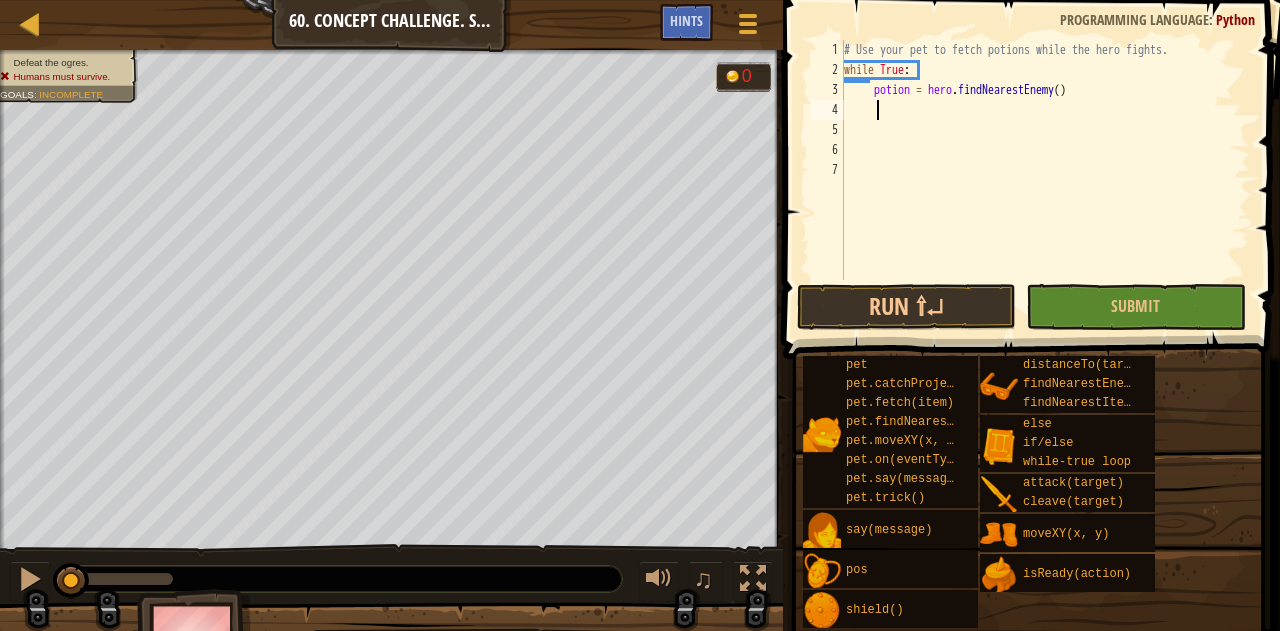 scroll, scrollTop: 9, scrollLeft: 2, axis: both 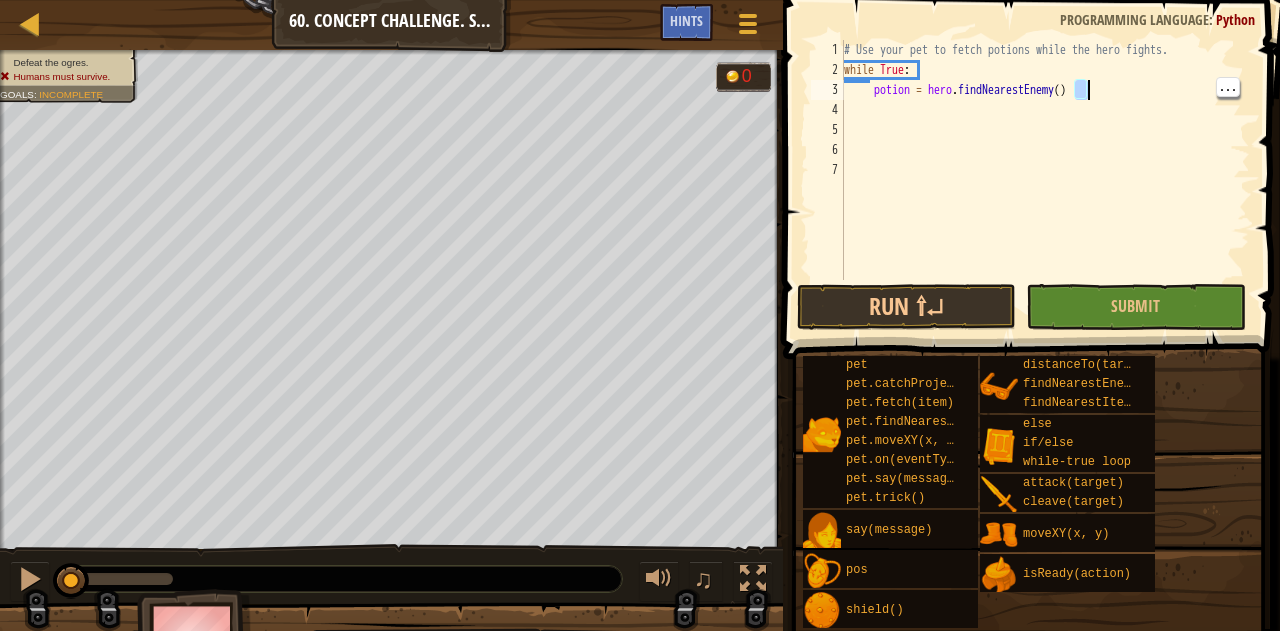 click on "# Use your pet to fetch potions while the hero fights. while   True :       potion   =   hero . findNearestEnemy ( )" at bounding box center (1045, 180) 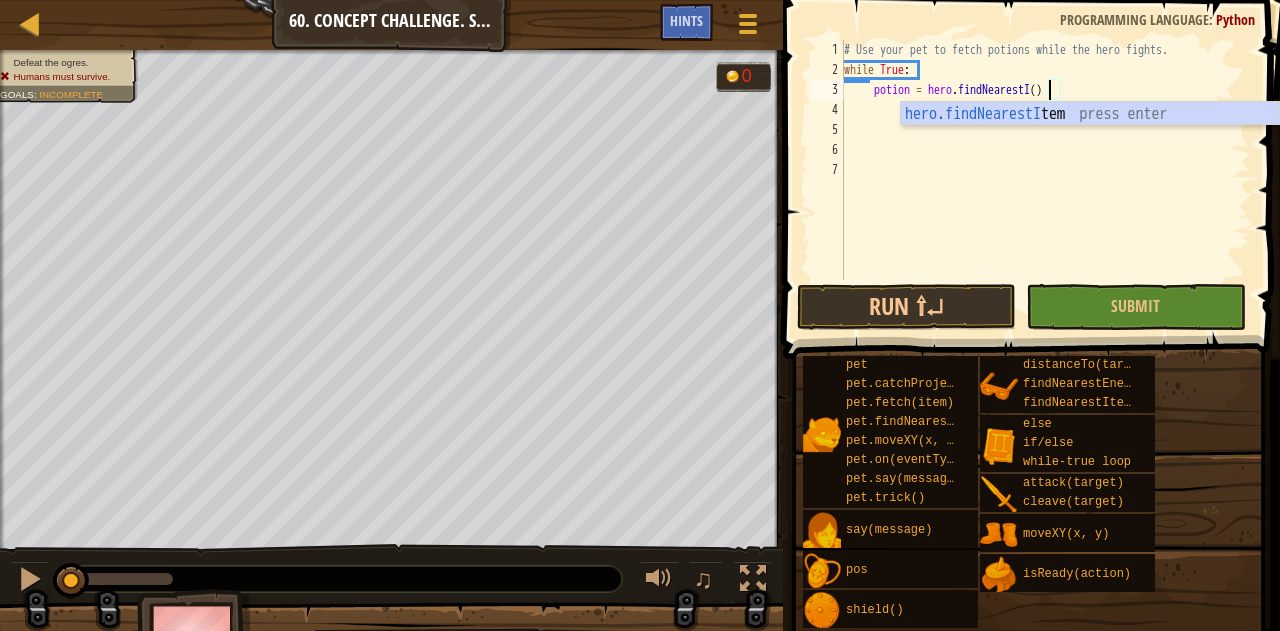 scroll, scrollTop: 9, scrollLeft: 18, axis: both 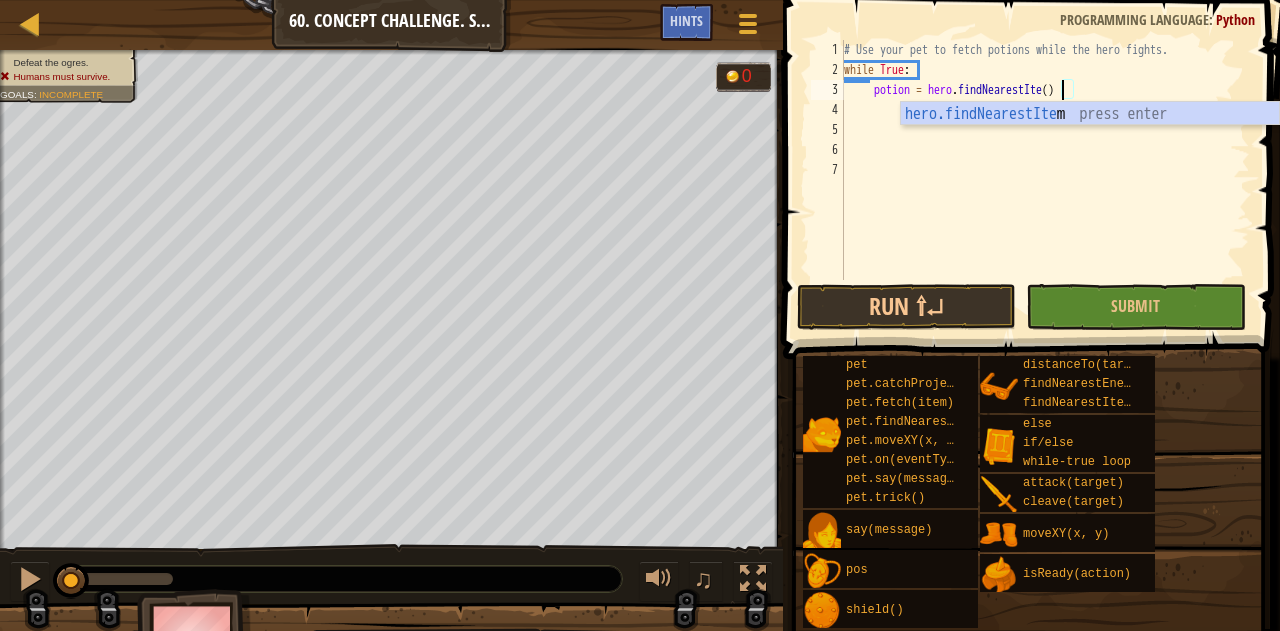 type on "potion = hero.findNearestItem()" 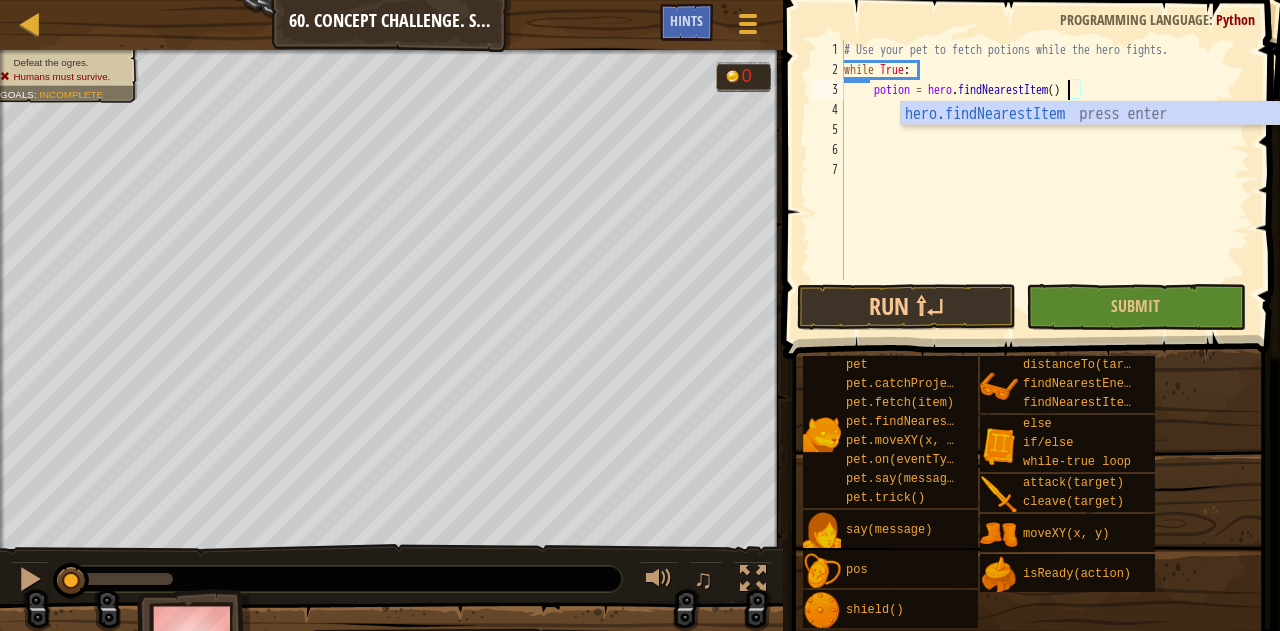 click on "# Use your pet to fetch potions while the hero fights. while   True :       potion   =   hero . findNearestItem ( )" at bounding box center [1045, 180] 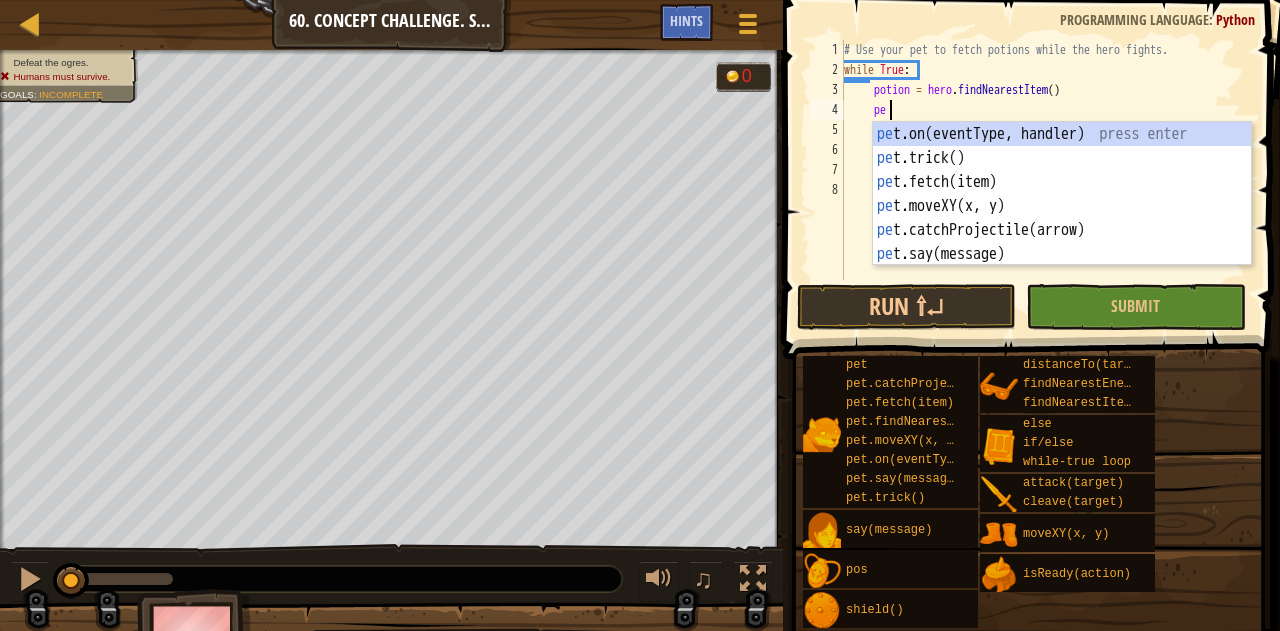 scroll, scrollTop: 9, scrollLeft: 3, axis: both 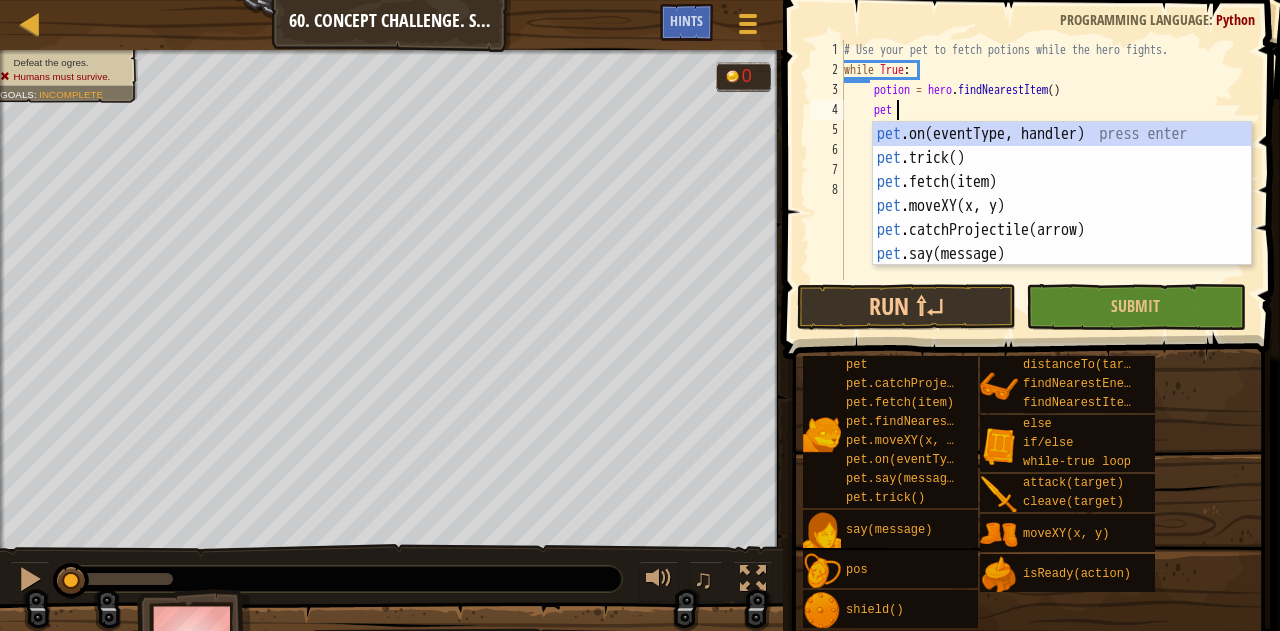 click on "pet .on(eventType, handler) press enter pet .trick() press enter pet .fetch(item) press enter pet .moveXY(x, y) press enter pet .catchProjectile(arrow) press enter pet .say(message) press enter" at bounding box center [1062, 218] 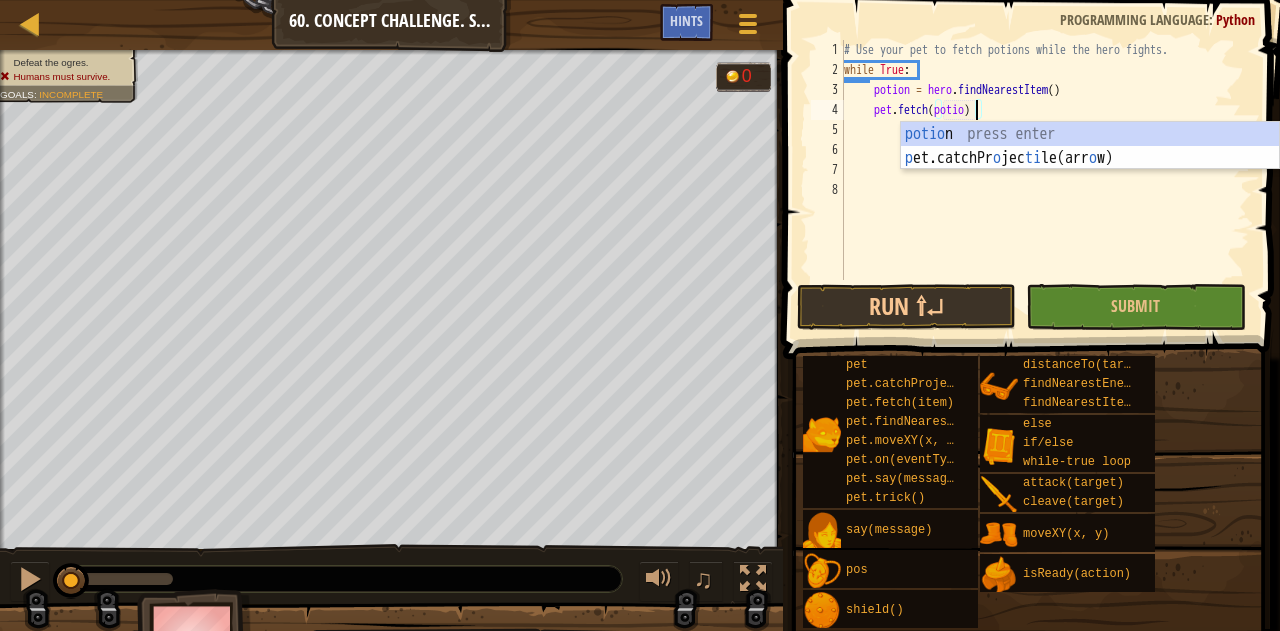 type on "pet.fetch(potion)" 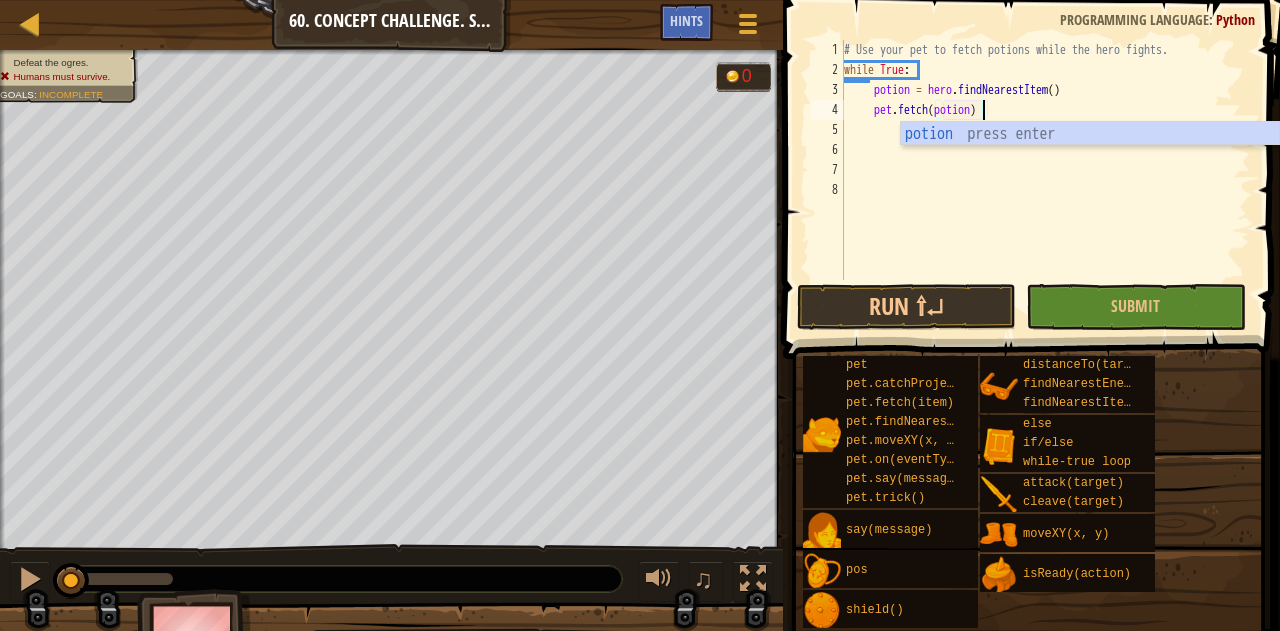 click on "# Use your pet to fetch potions while the hero fights. while   True :       potion   =   hero . findNearestItem ( )       pet . fetch ( potion )" at bounding box center [1045, 180] 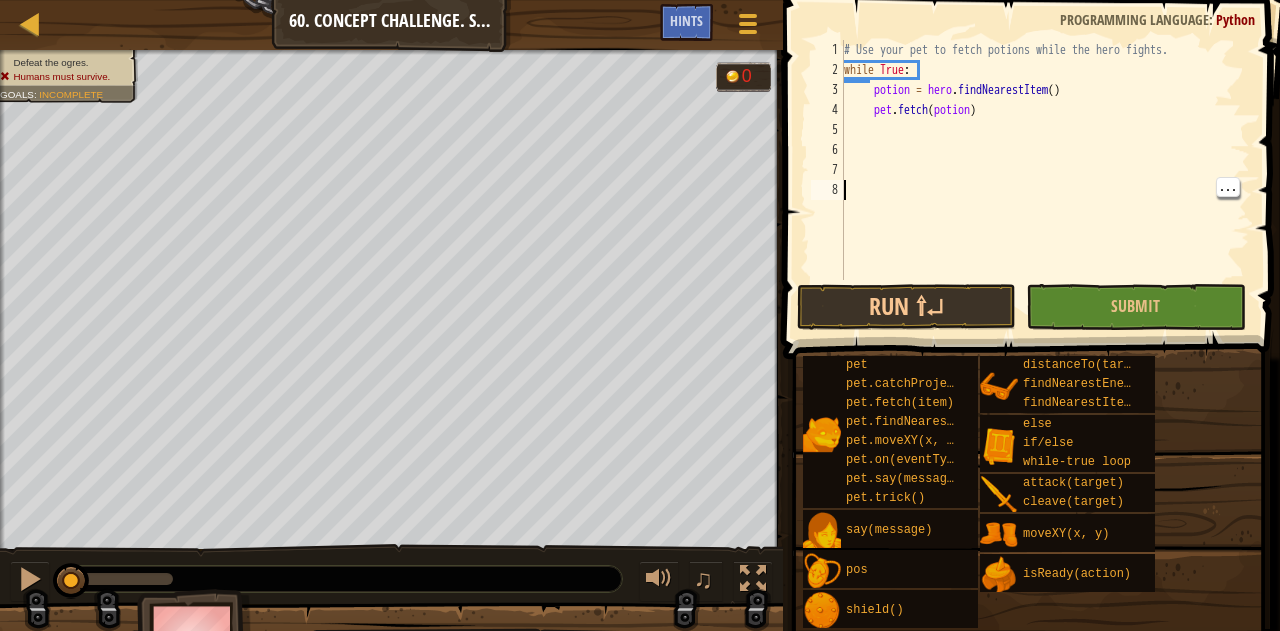 click on "# Use your pet to fetch potions while the hero fights. while   True :       potion   =   hero . findNearestItem ( )       pet . fetch ( potion )" at bounding box center (1045, 180) 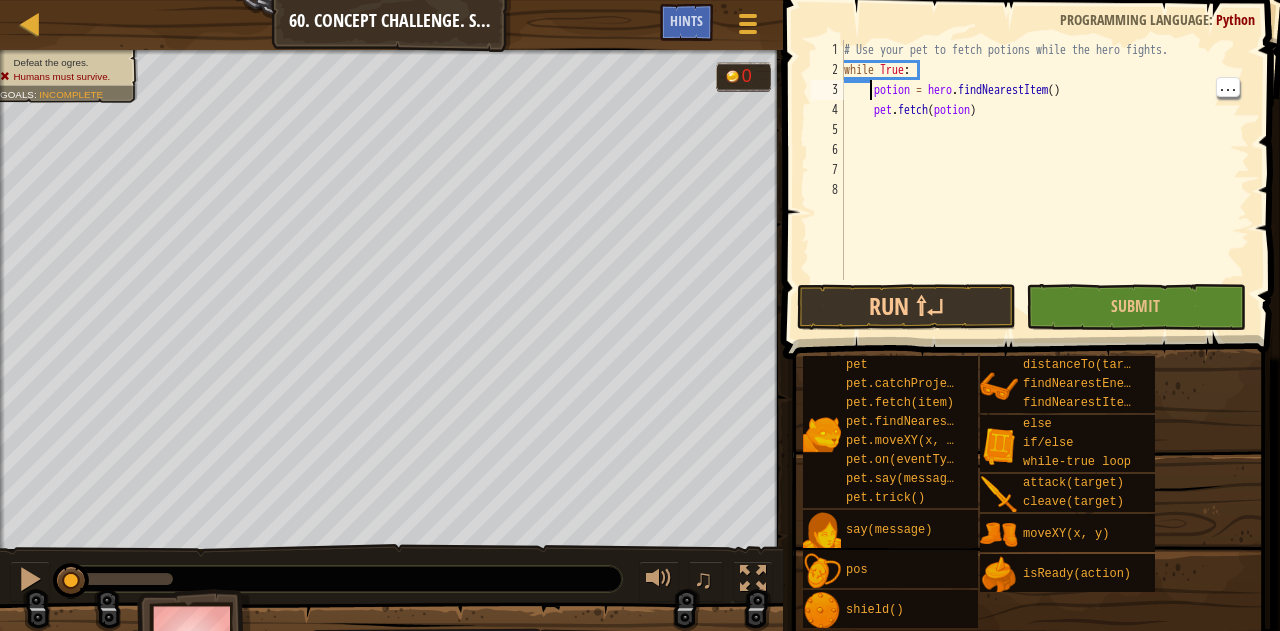 click on "# Use your pet to fetch potions while the hero fights. while   True :       potion   =   hero . findNearestItem ( )       pet . fetch ( potion )" at bounding box center [1045, 180] 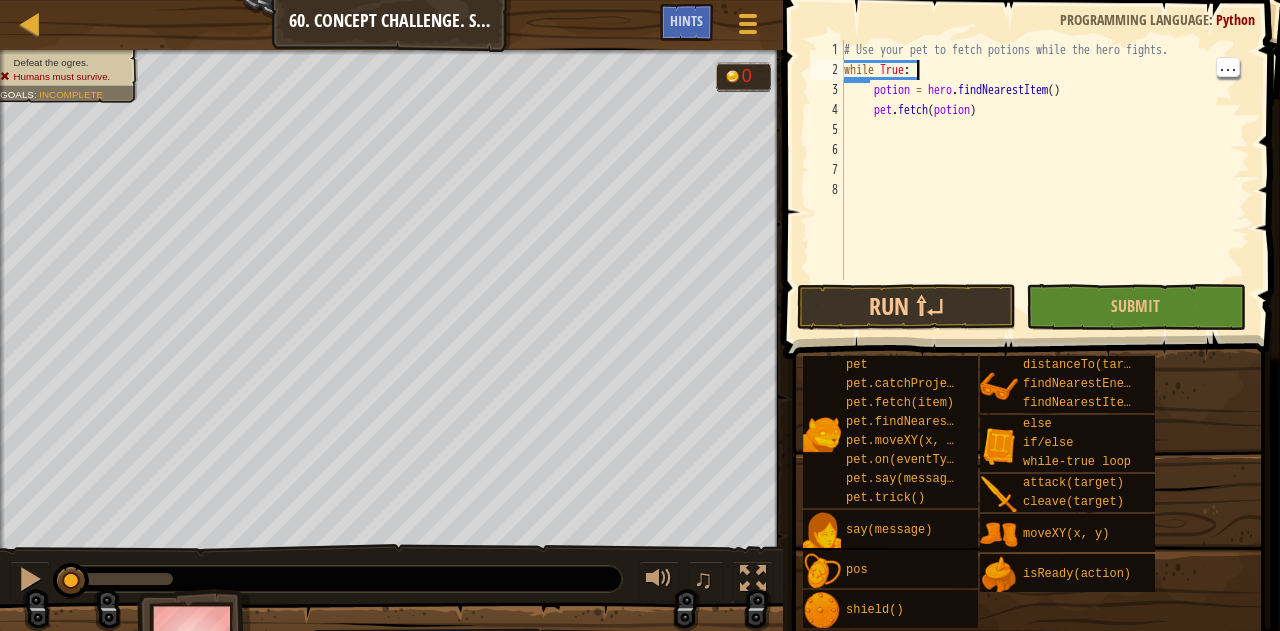type on "while True:" 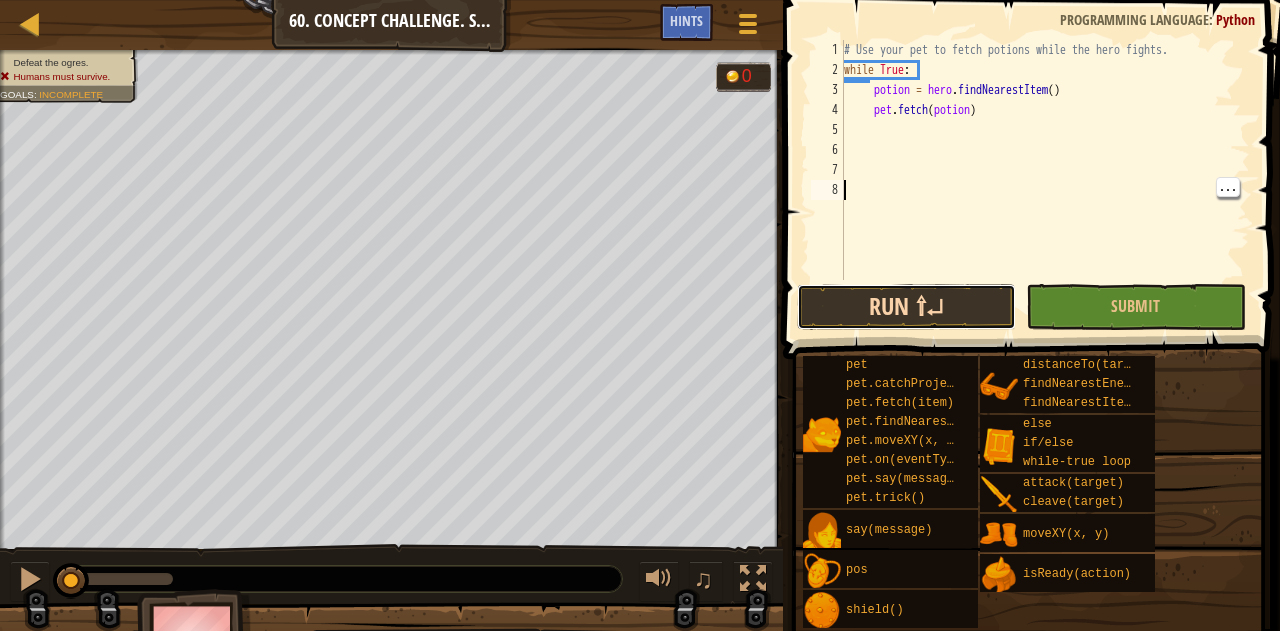 click on "Run ⇧↵" at bounding box center [906, 307] 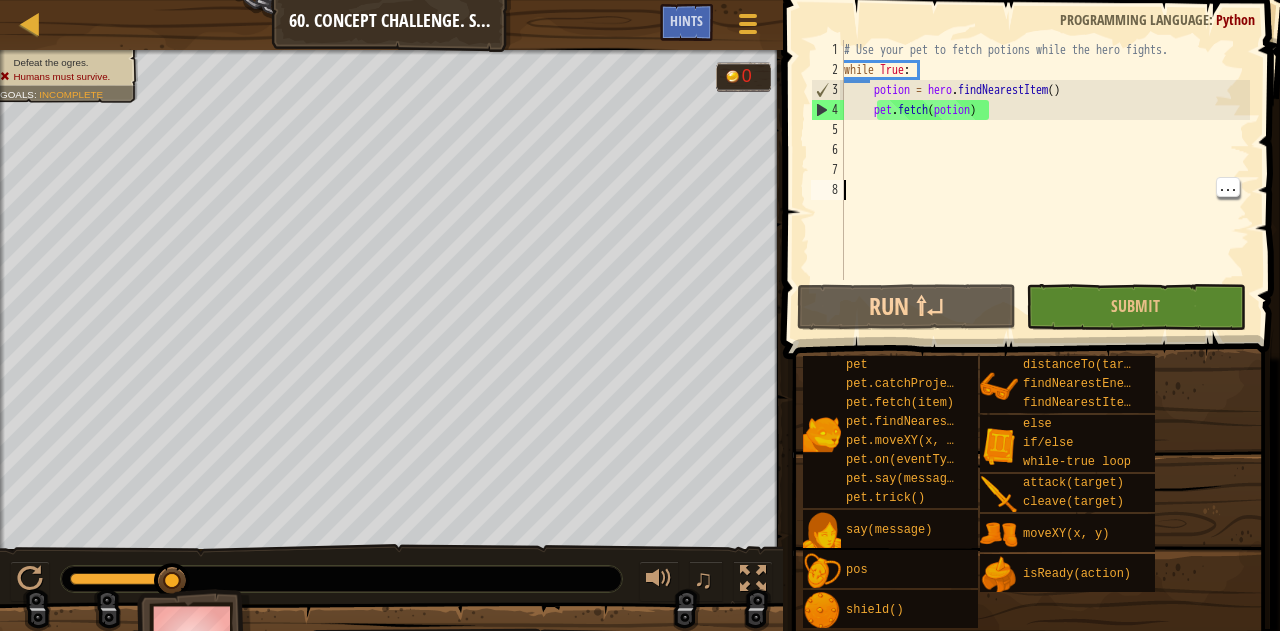 click on "# Use your pet to fetch potions while the hero fights. while   True :       potion   =   hero . findNearestItem ( )       pet . fetch ( potion )" at bounding box center (1045, 180) 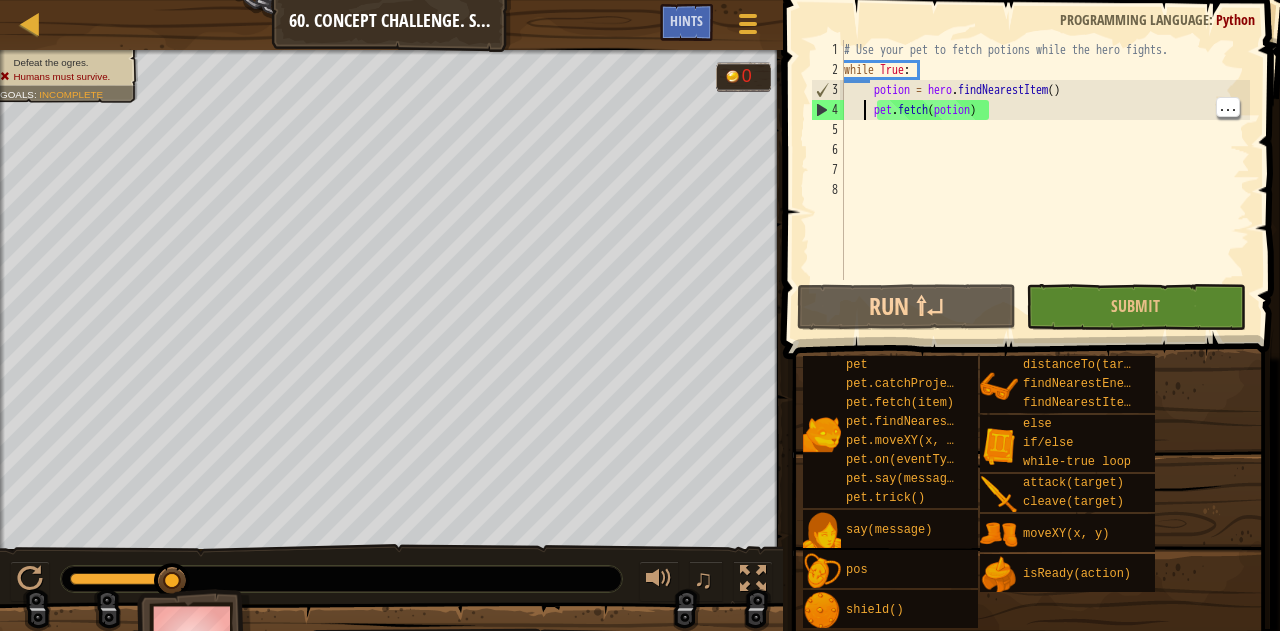 click on "# Use your pet to fetch potions while the hero fights. while   True :       potion   =   hero . findNearestItem ( )       pet . fetch ( potion )" at bounding box center (1045, 180) 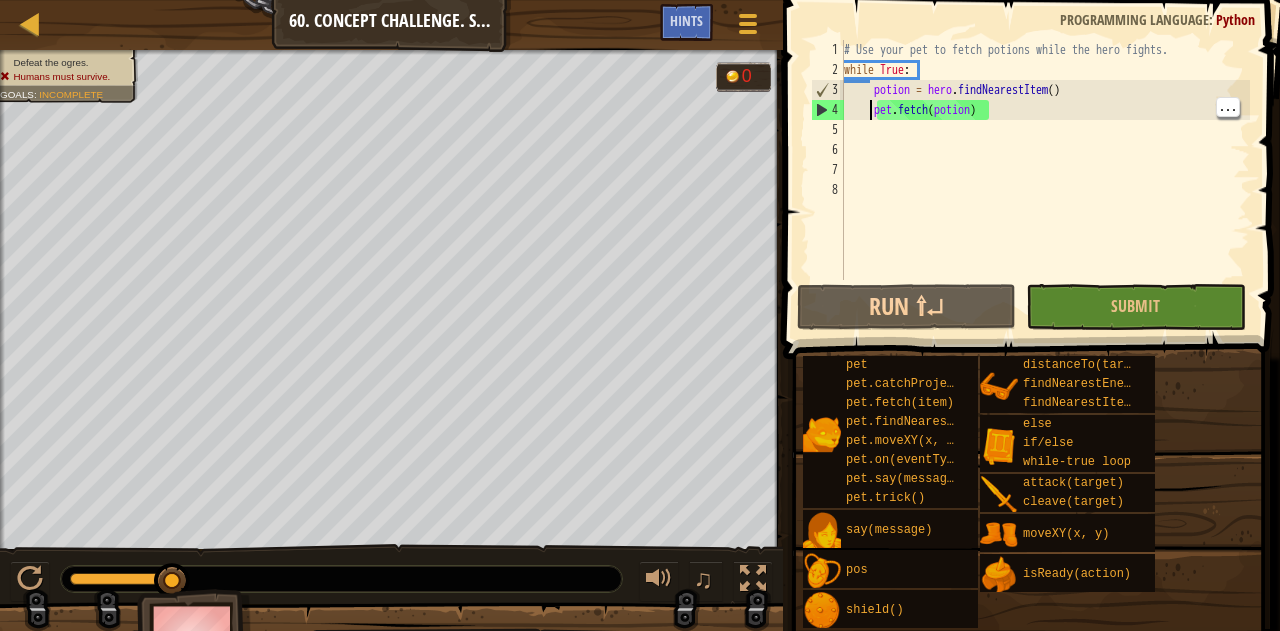 click on "# Use your pet to fetch potions while the hero fights. while   True :       potion   =   hero . findNearestItem ( )       pet . fetch ( potion )" at bounding box center (1045, 180) 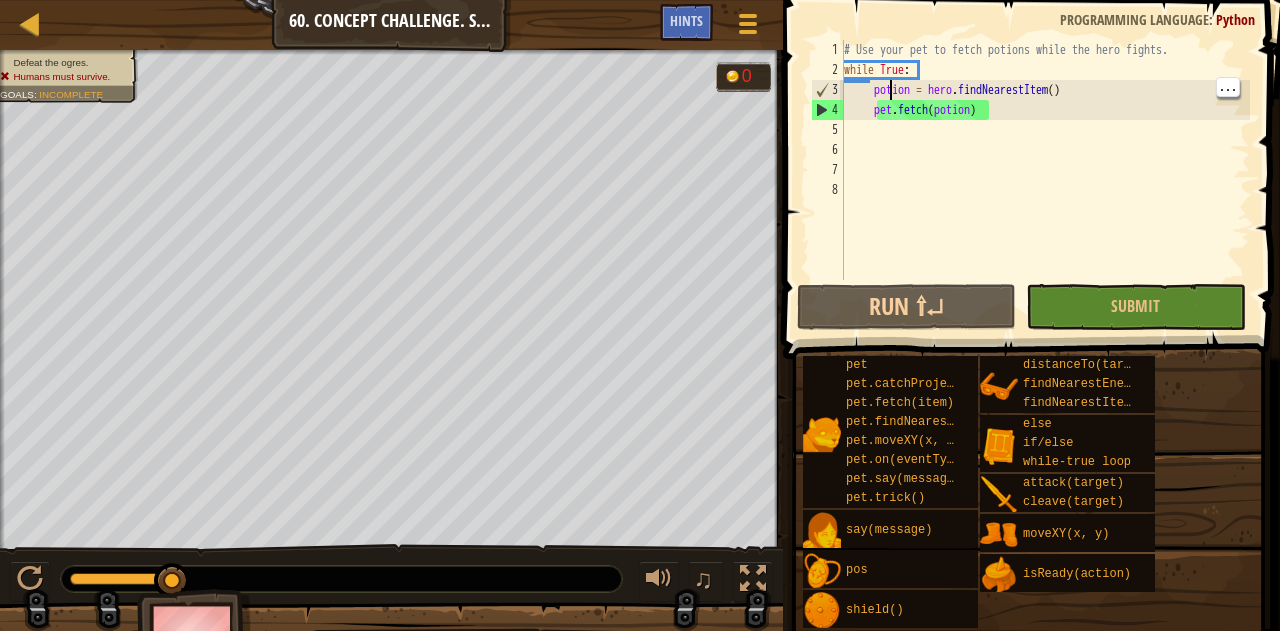 click on "# Use your pet to fetch potions while the hero fights. while   True :       potion   =   hero . findNearestItem ( )       pet . fetch ( potion )" at bounding box center (1045, 180) 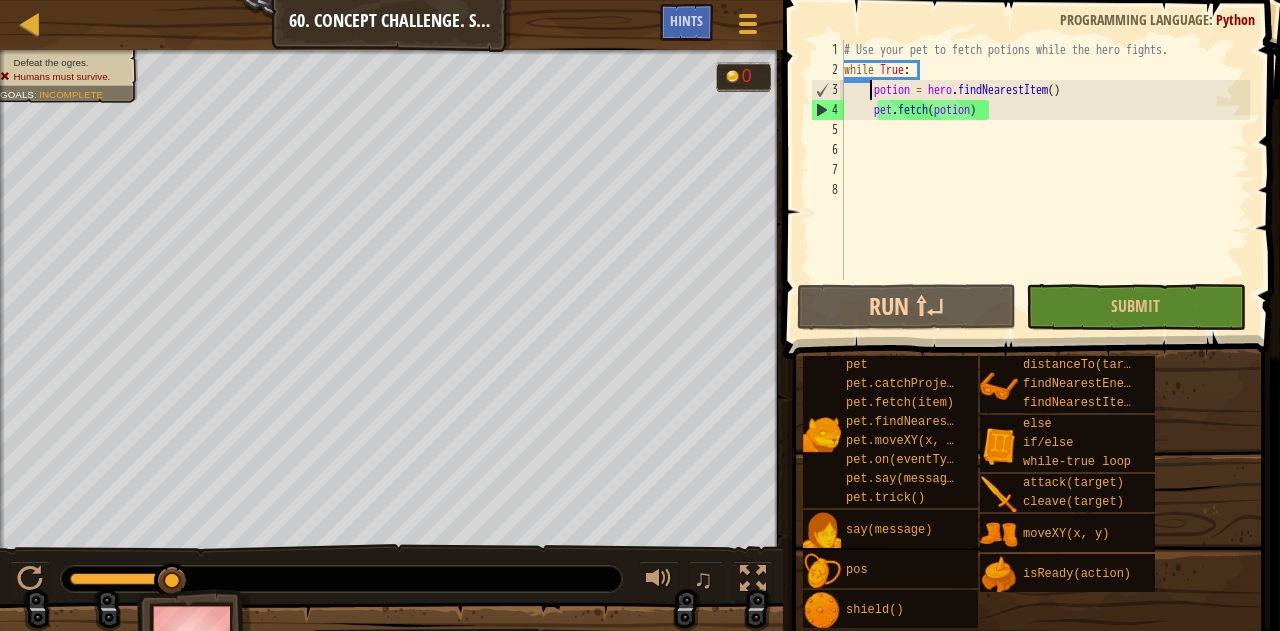 click on "# Use your pet to fetch potions while the hero fights. while   True :       potion   =   hero . findNearestItem ( )       pet . fetch ( potion )" at bounding box center (1045, 180) 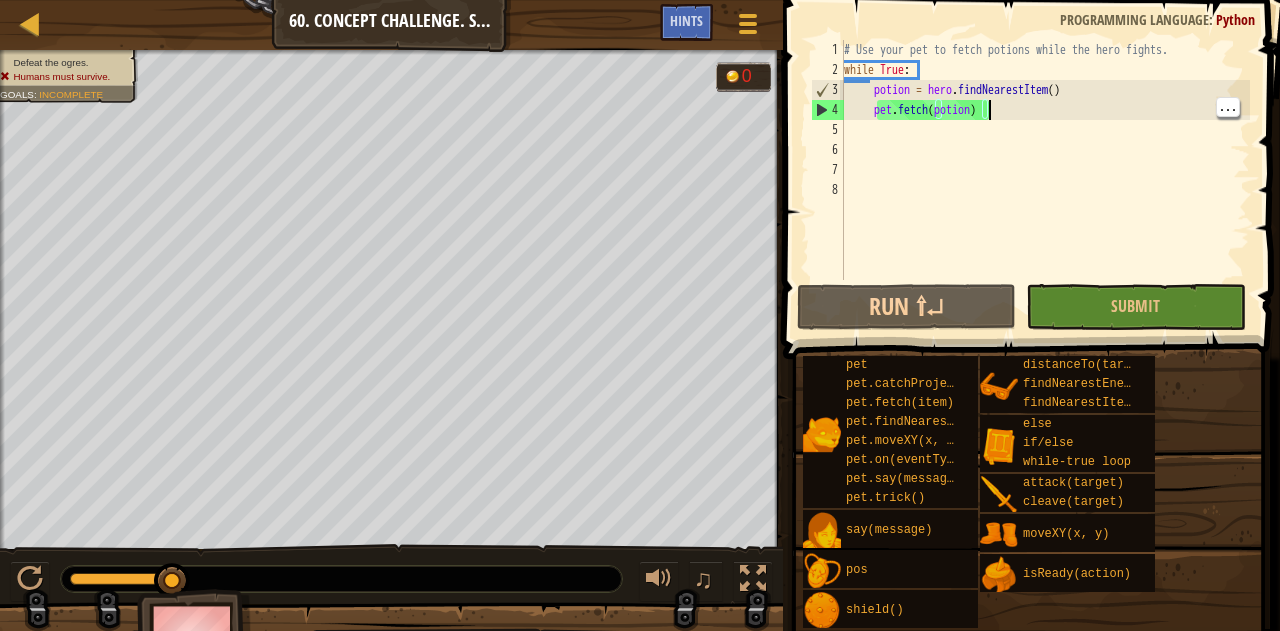 click on "# Use your pet to fetch potions while the hero fights. while   True :       potion   =   hero . findNearestItem ( )       pet . fetch ( potion )" at bounding box center [1045, 180] 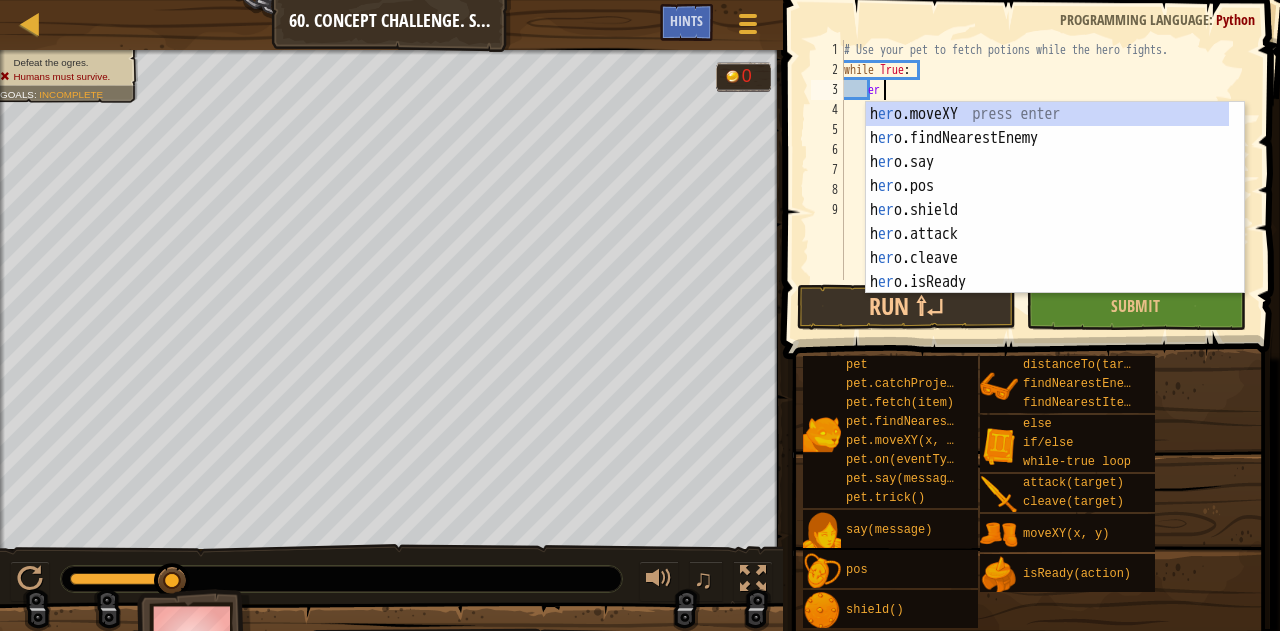 type on "e" 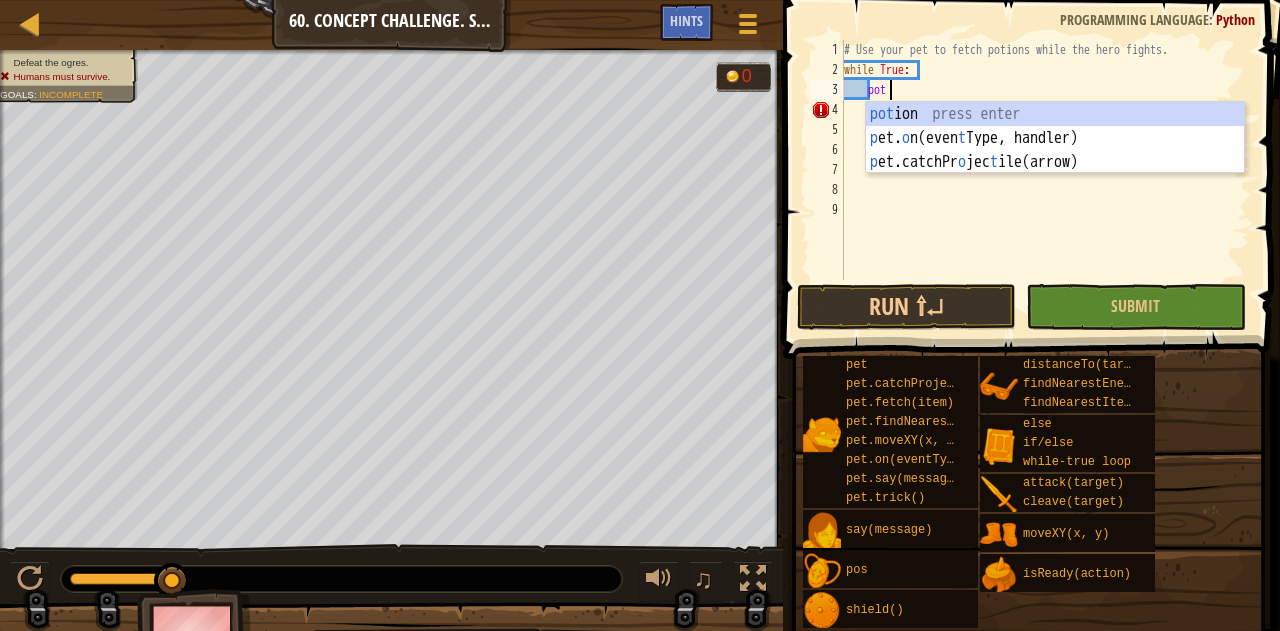 scroll, scrollTop: 9, scrollLeft: 4, axis: both 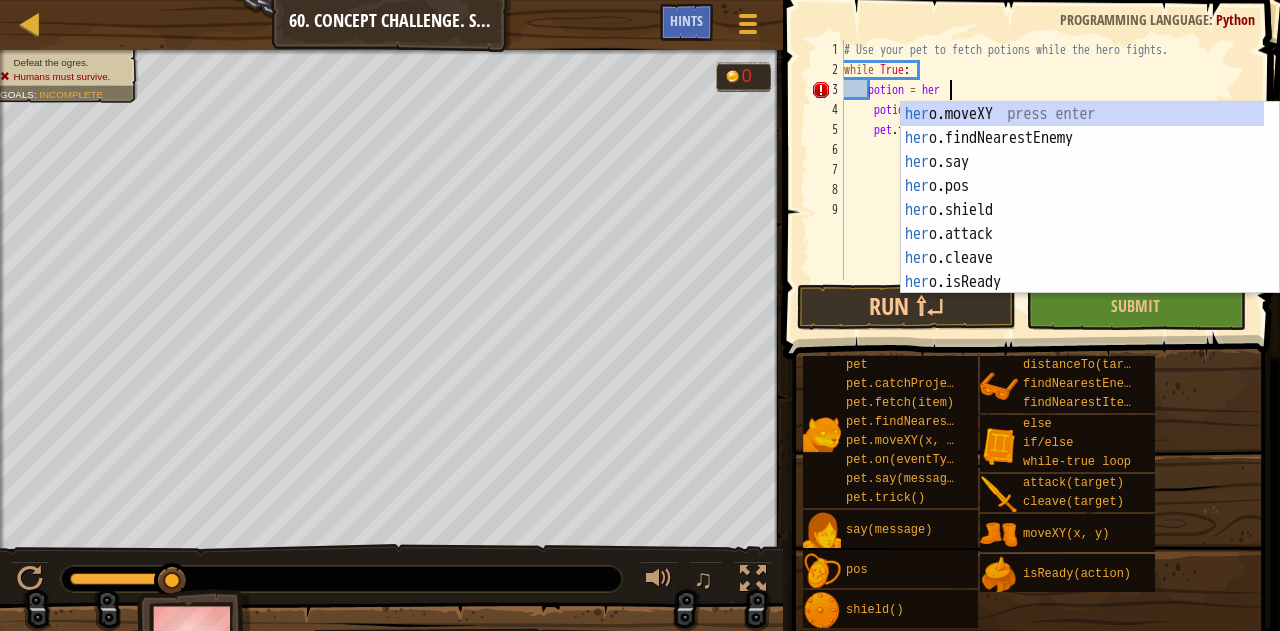 type on "potion = hero" 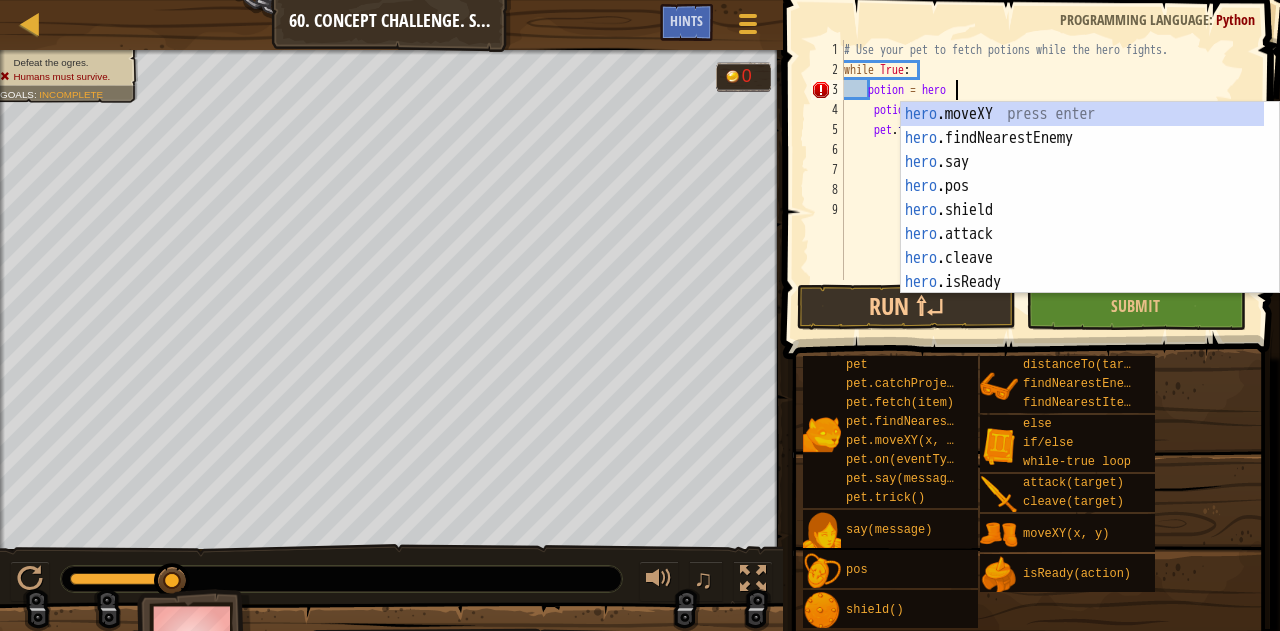 scroll, scrollTop: 9, scrollLeft: 8, axis: both 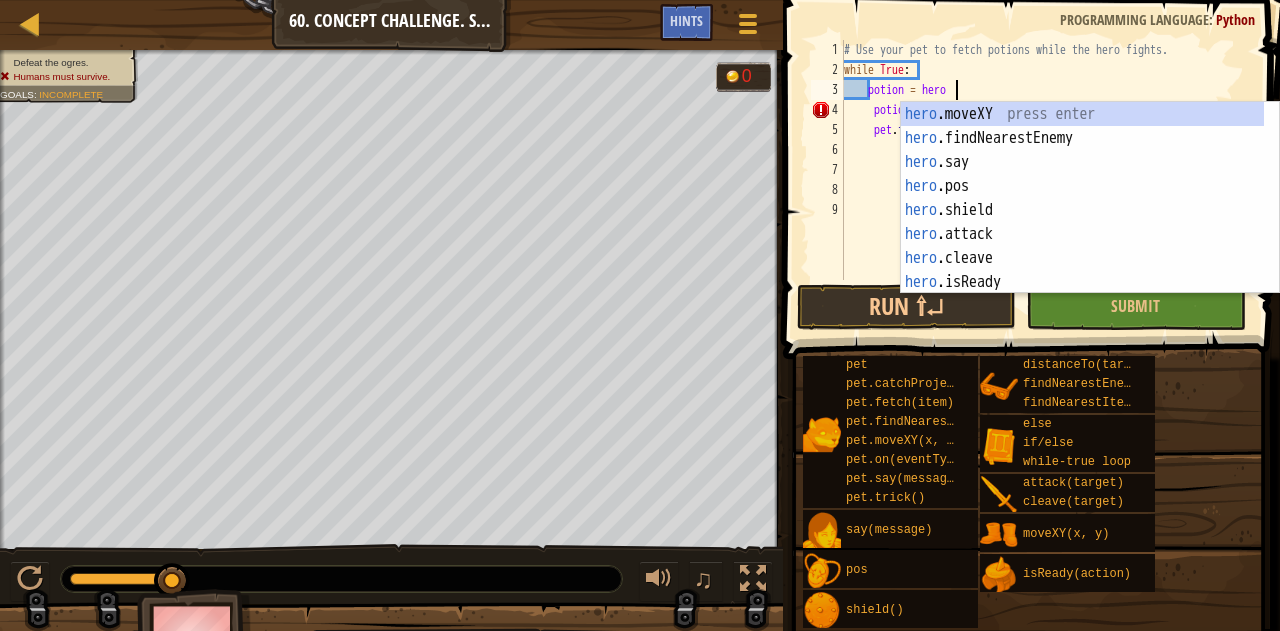 click on "hero.moveXY press enter hero.findNearestEnemy press enter hero.say press enter hero.pos press enter hero.shield press enter hero.attack press enter hero.cleave press enter hero.isReady press enter hero.distanceTo press enter" at bounding box center [1083, 222] 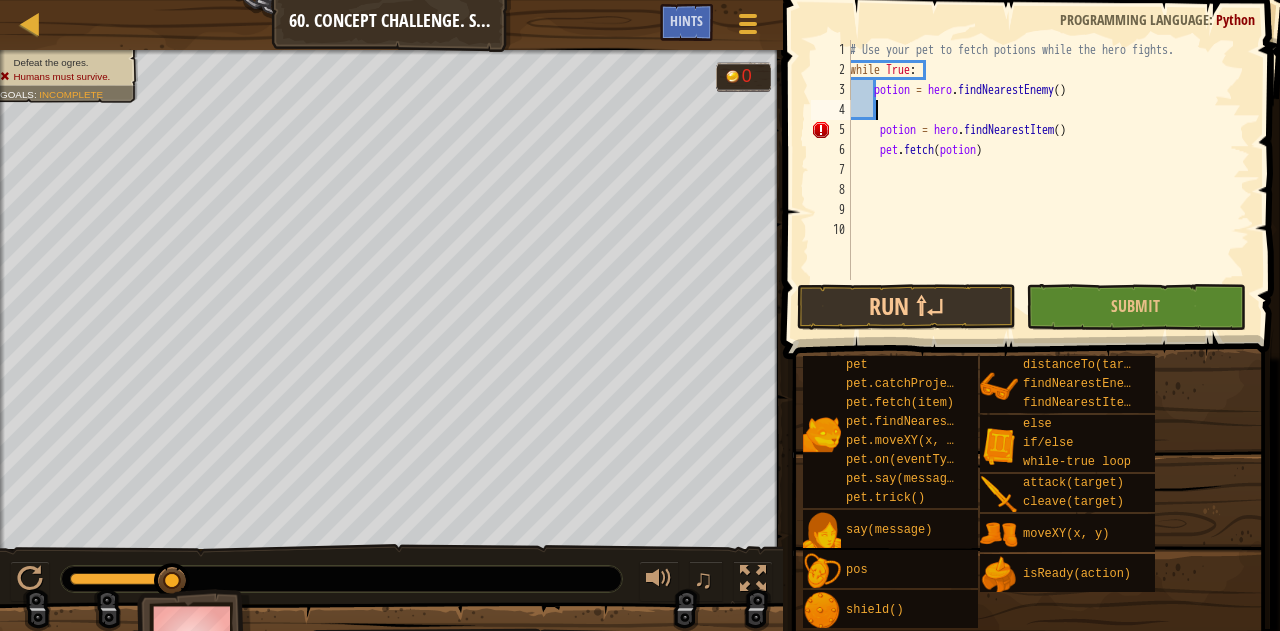 scroll, scrollTop: 9, scrollLeft: 1, axis: both 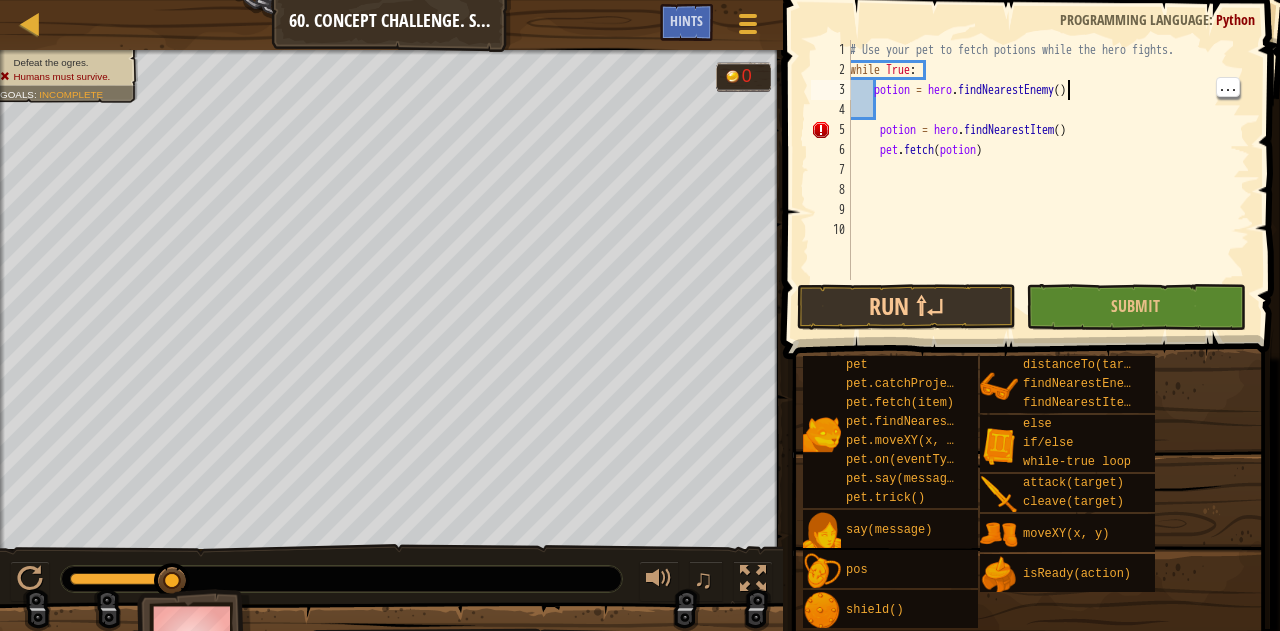 click on "# Use your pet to fetch potions while the hero fights. while   True :      potion   =   hero . findNearestEnemy ( )            potion   =   hero . findNearestItem ( )       pet . fetch ( potion )" at bounding box center [1048, 180] 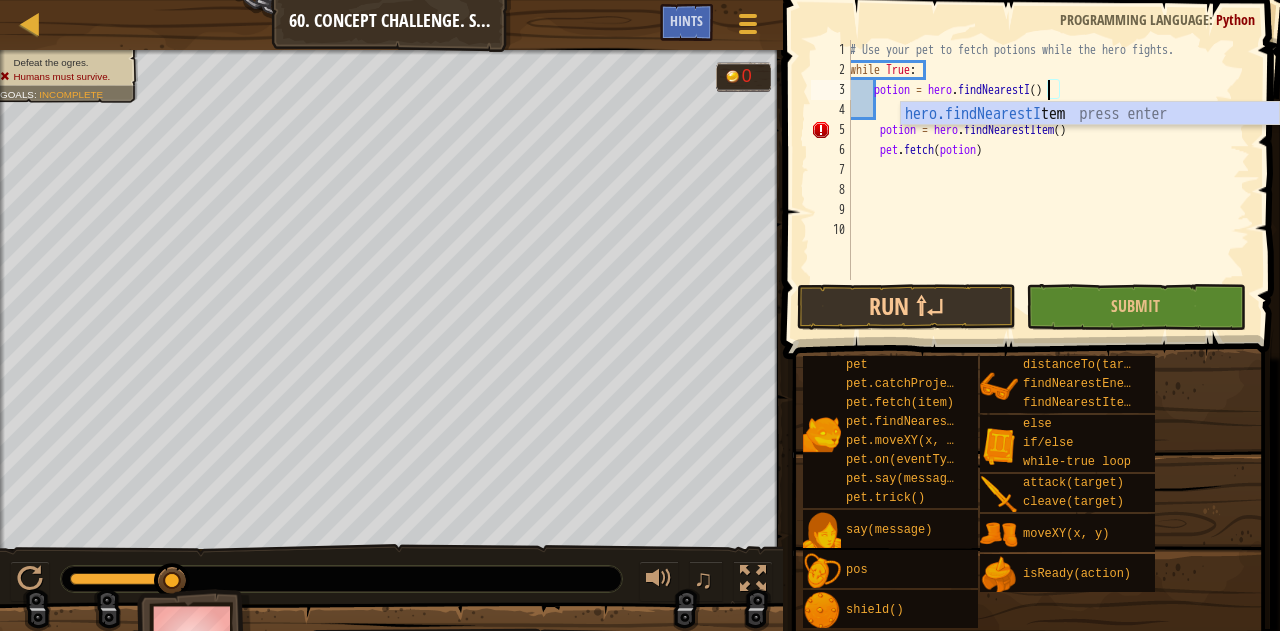 scroll, scrollTop: 9, scrollLeft: 17, axis: both 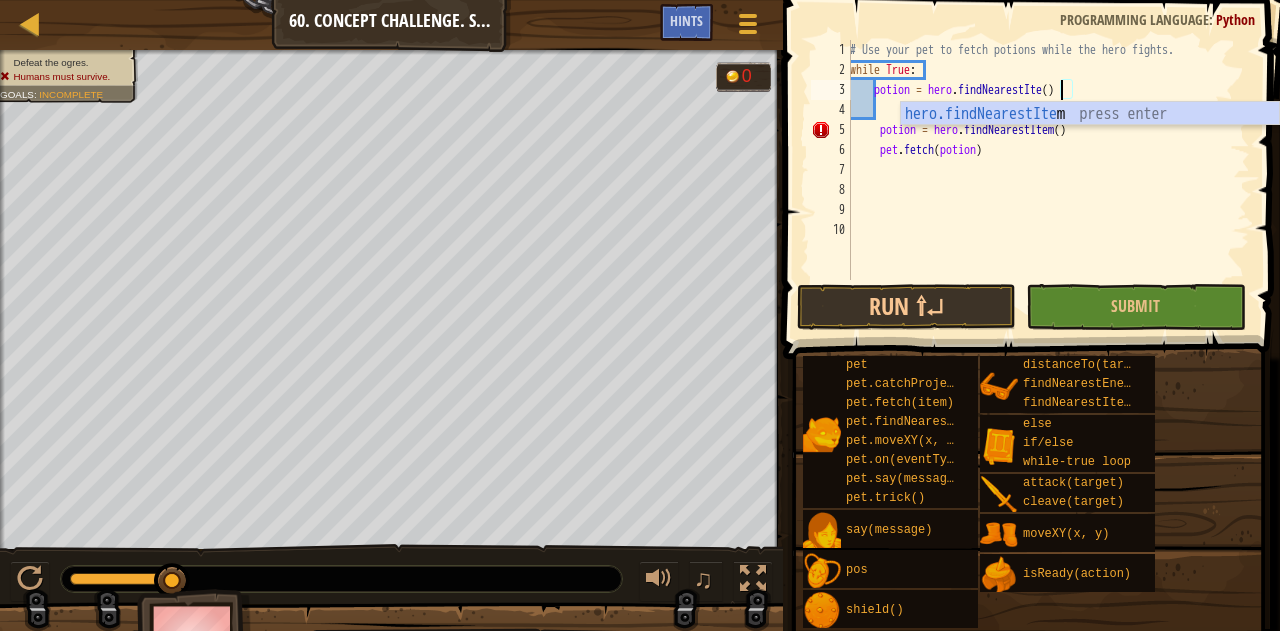 type on "potion = hero.findNearestItem()" 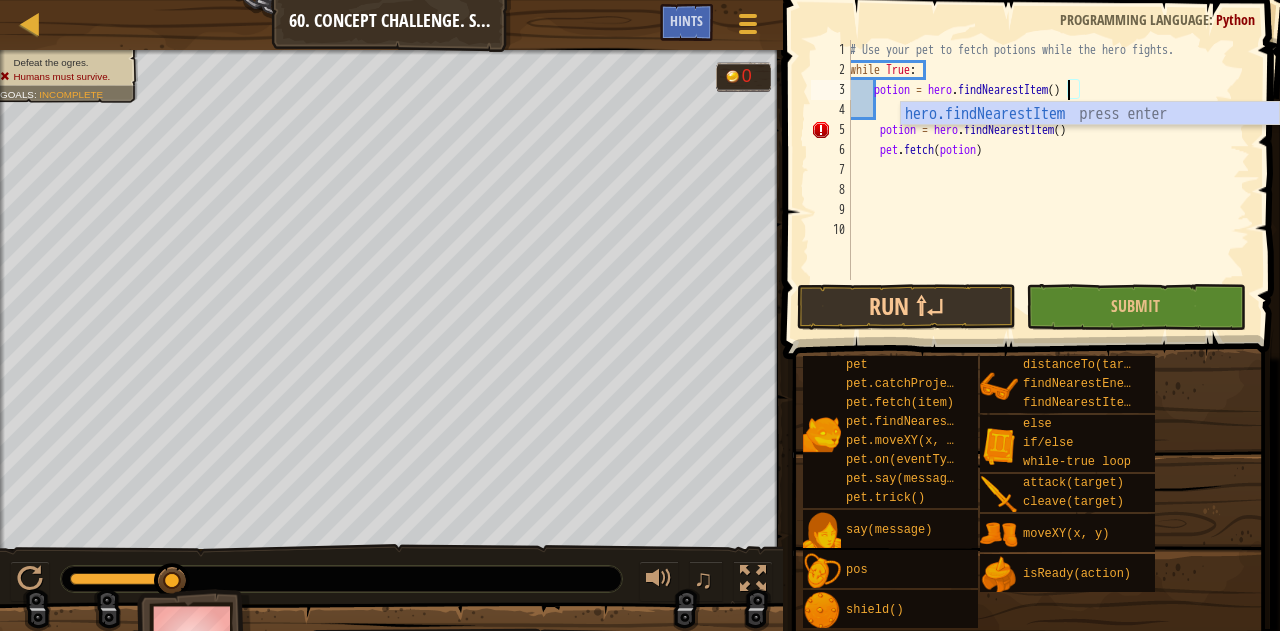 click on "# Use your pet to fetch potions while the hero fights. while   True :      potion   =   hero . findNearestItem ( )            potion   =   hero . findNearestItem ( )       pet . fetch ( potion )" at bounding box center (1048, 180) 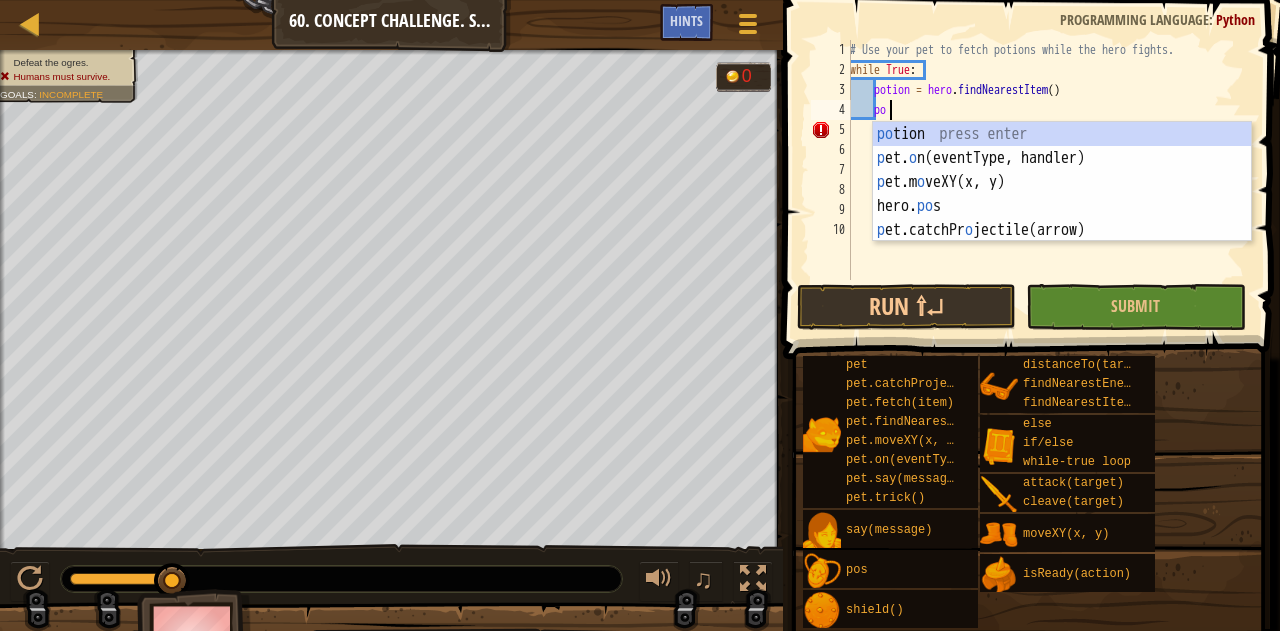 type on "p" 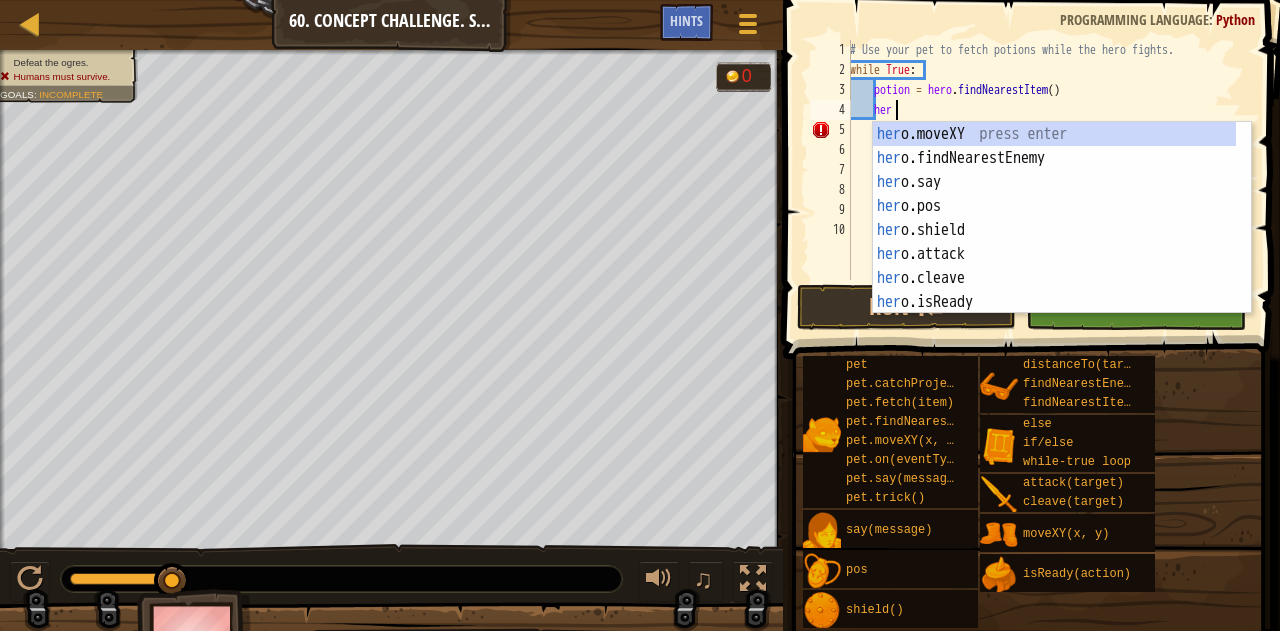scroll, scrollTop: 9, scrollLeft: 3, axis: both 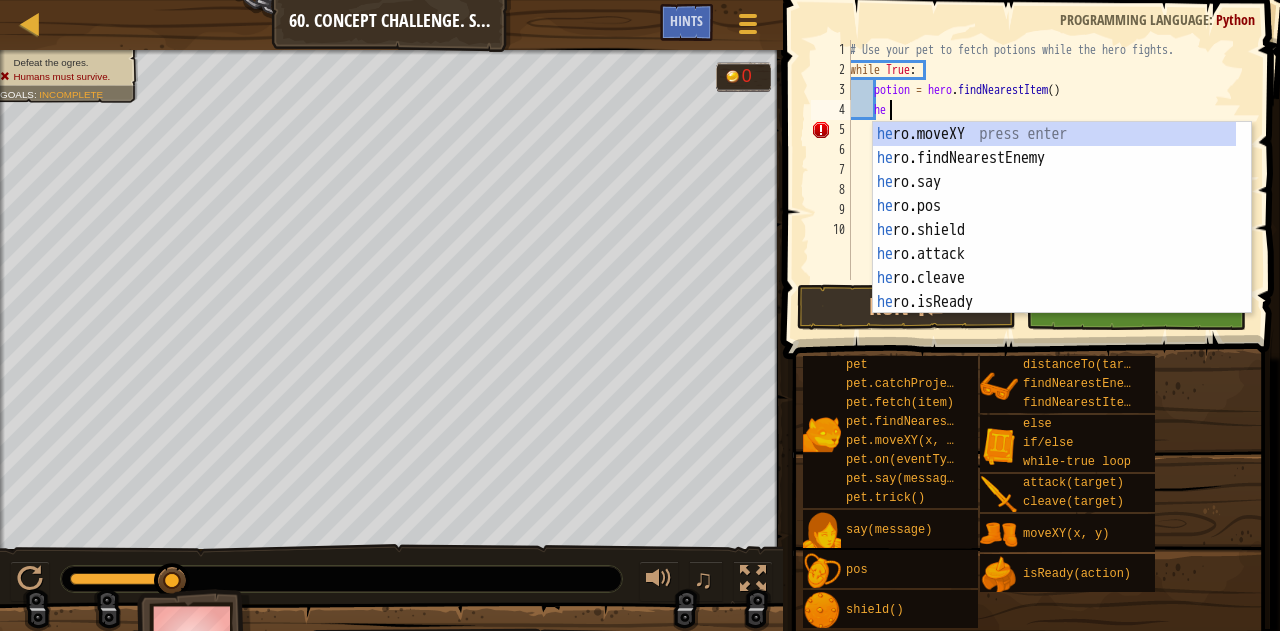 type on "h" 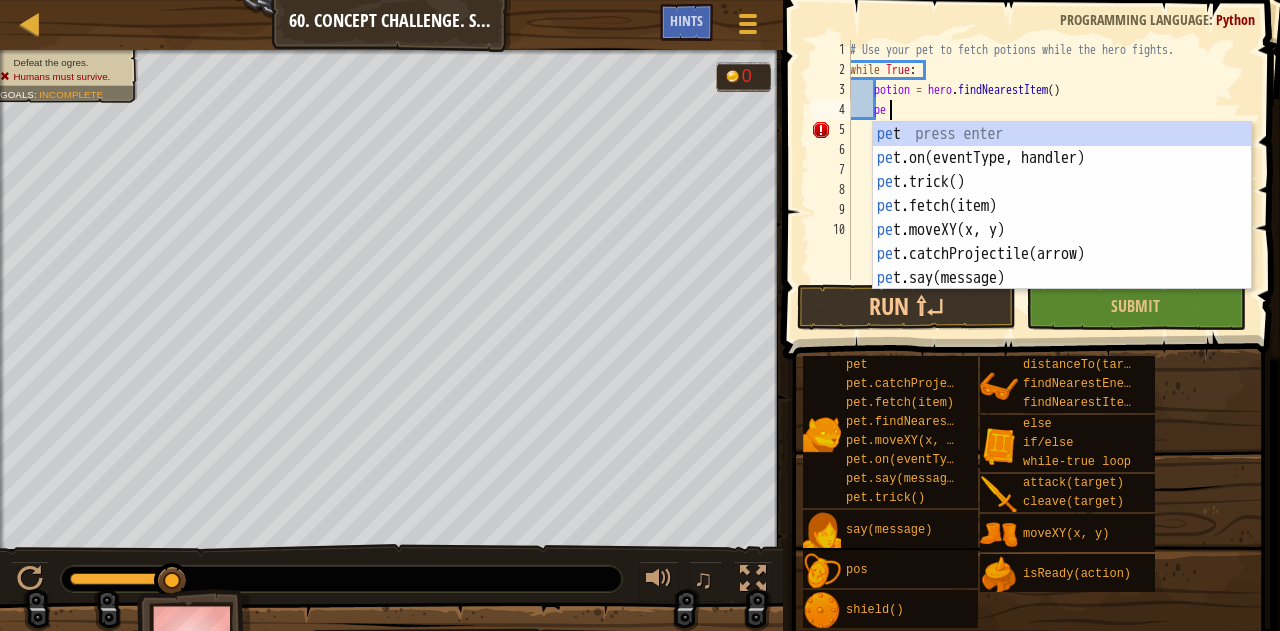 scroll, scrollTop: 9, scrollLeft: 2, axis: both 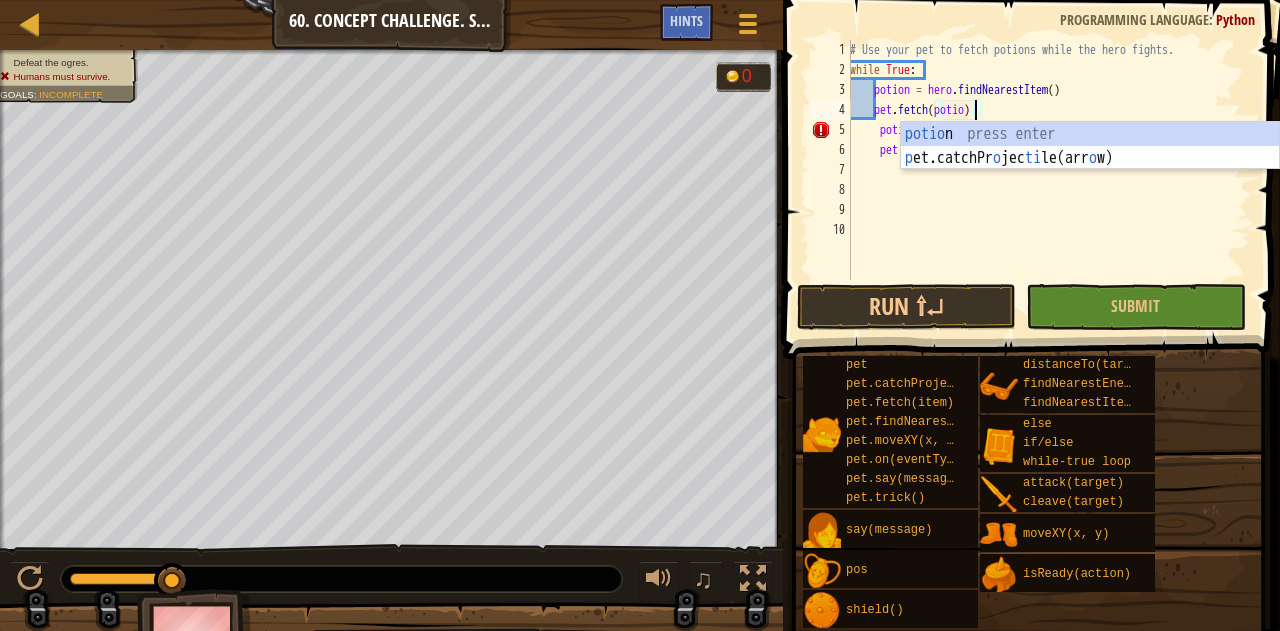 type on "pet.fetch(potion)" 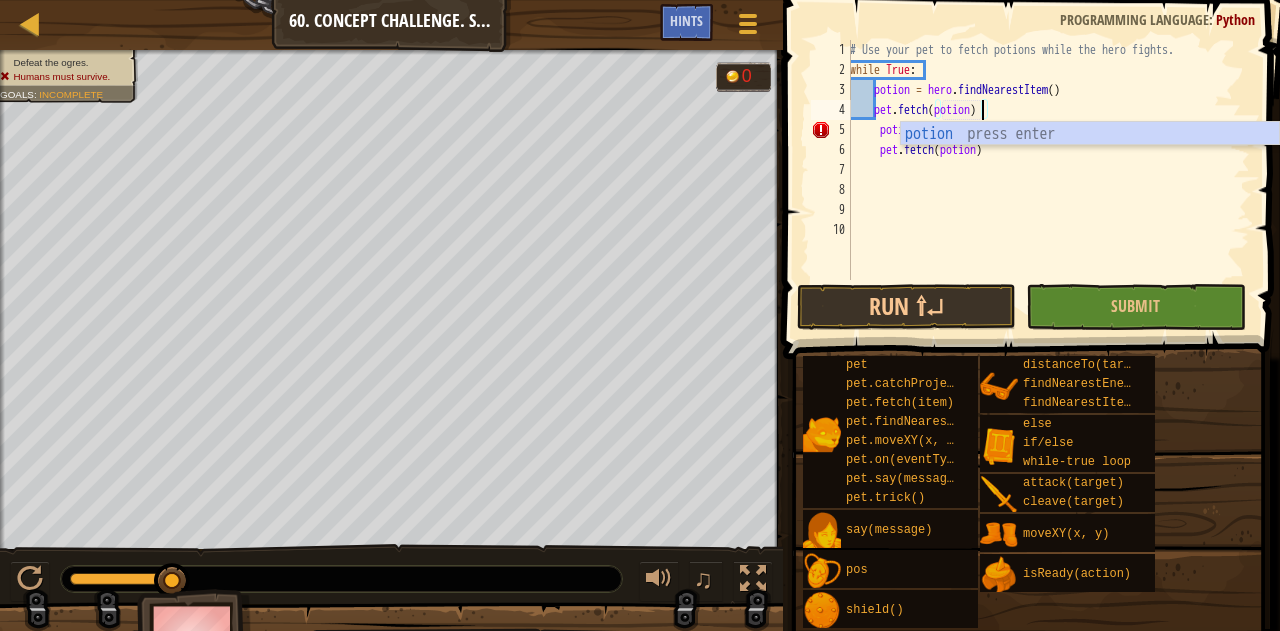 click on "# Use your pet to fetch potions while the hero fights. while   True :      potion   =   hero . findNearestItem ( )      pet . fetch ( potion )       potion   =   hero . findNearestItem ( )       pet . fetch ( potion )" at bounding box center [1048, 180] 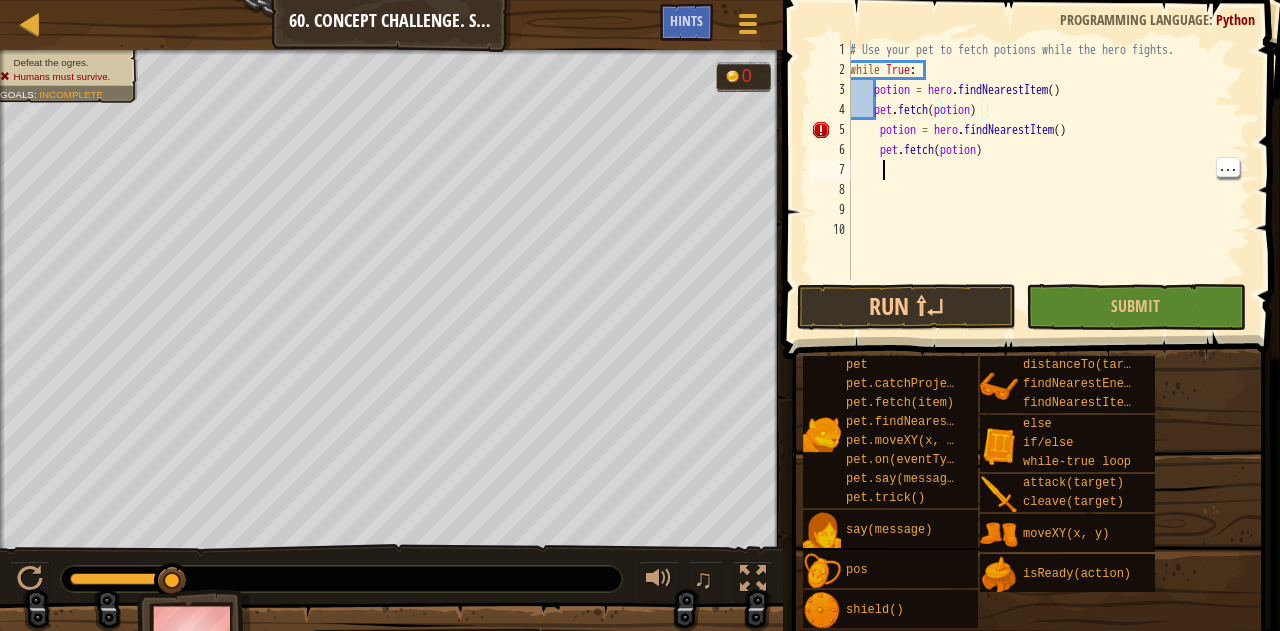scroll, scrollTop: 9, scrollLeft: 2, axis: both 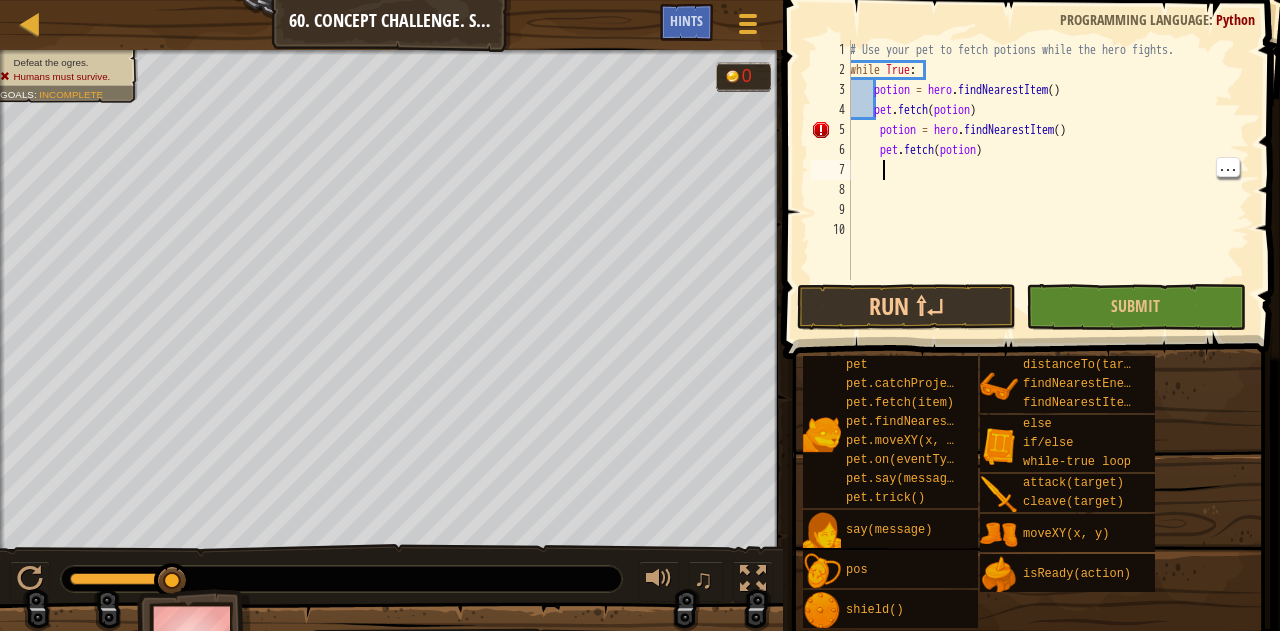 click on "# Use your pet to fetch potions while the hero fights. while   True :      potion   =   hero . findNearestItem ( )      pet . fetch ( potion )       potion   =   hero . findNearestItem ( )       pet . fetch ( potion )" at bounding box center (1048, 180) 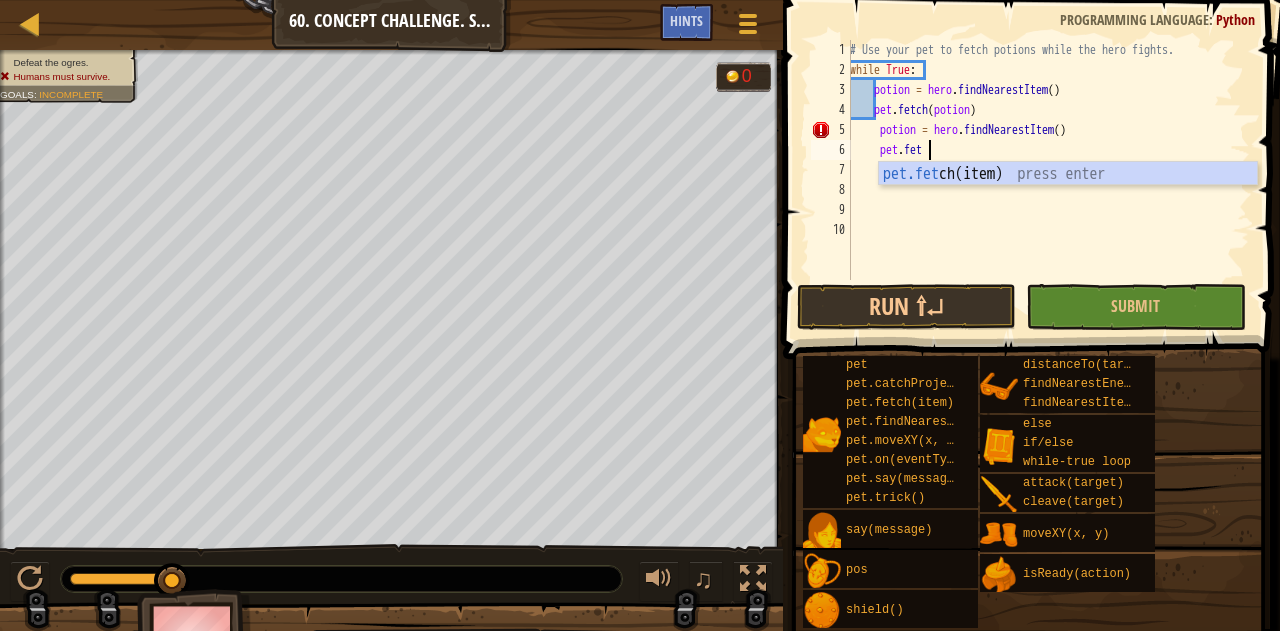 type on "p" 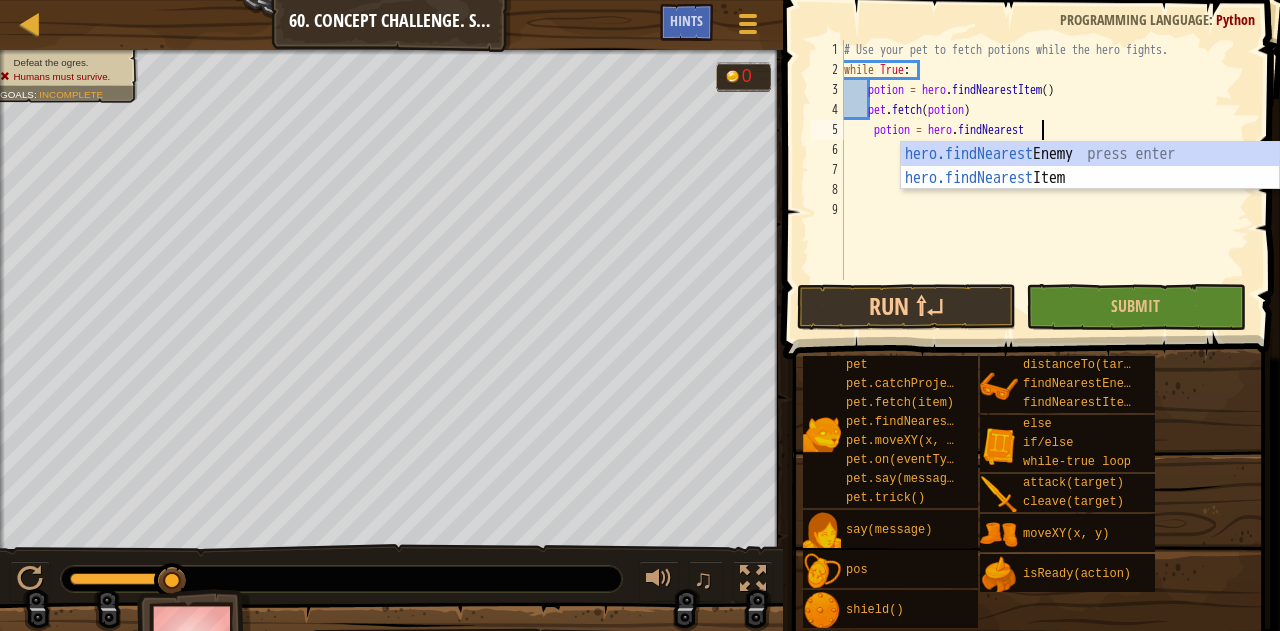 scroll, scrollTop: 9, scrollLeft: 0, axis: vertical 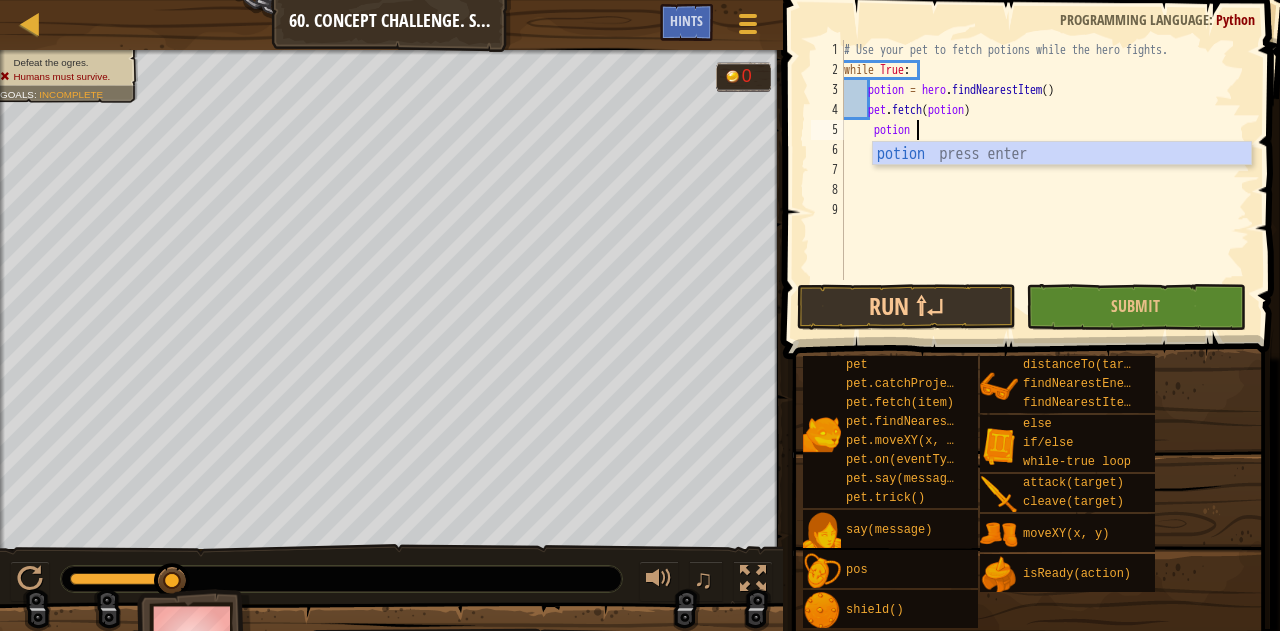 type on "p" 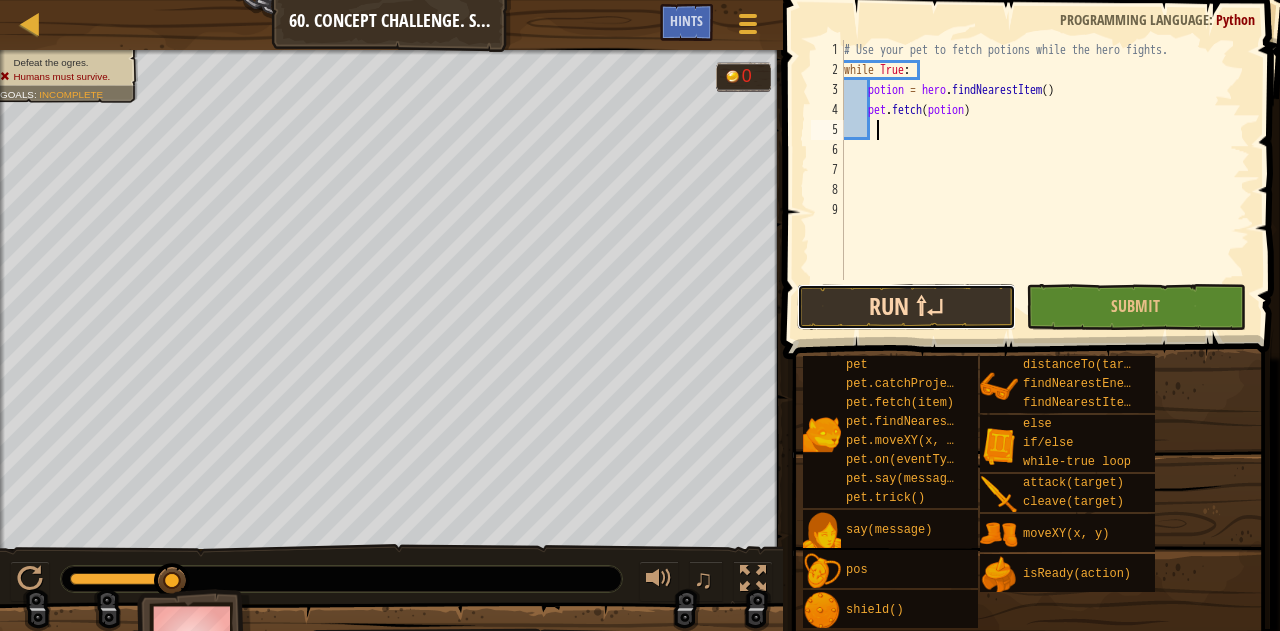 click on "Run ⇧↵" at bounding box center [906, 307] 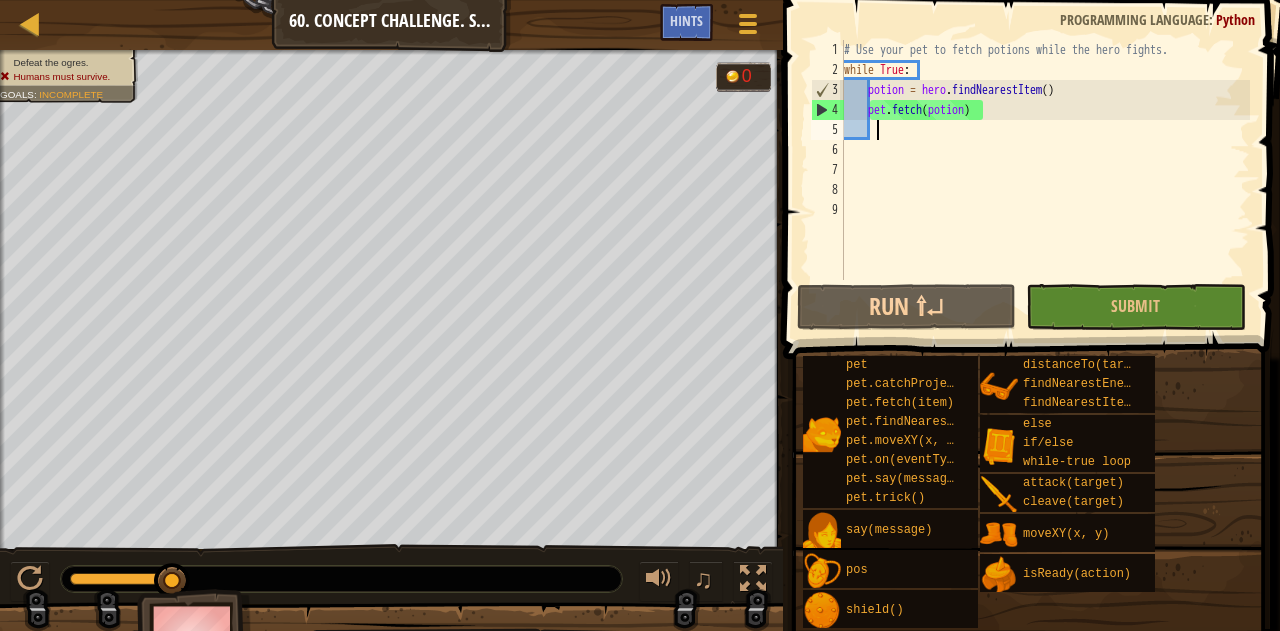 click on "# Use your pet to fetch potions while the hero fights. while   True :      potion   =   hero . findNearestItem ( )      pet . fetch ( potion )" at bounding box center (1045, 180) 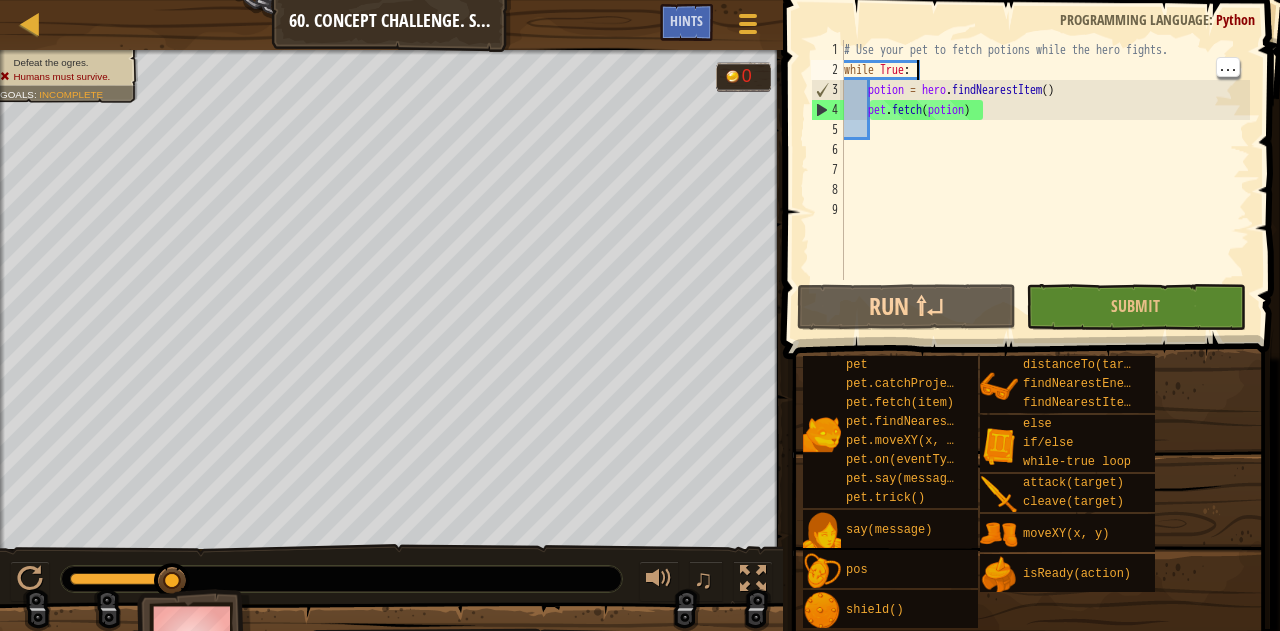 click on "# Use your pet to fetch potions while the hero fights. while   True :      potion   =   hero . findNearestItem ( )      pet . fetch ( potion )" at bounding box center (1045, 180) 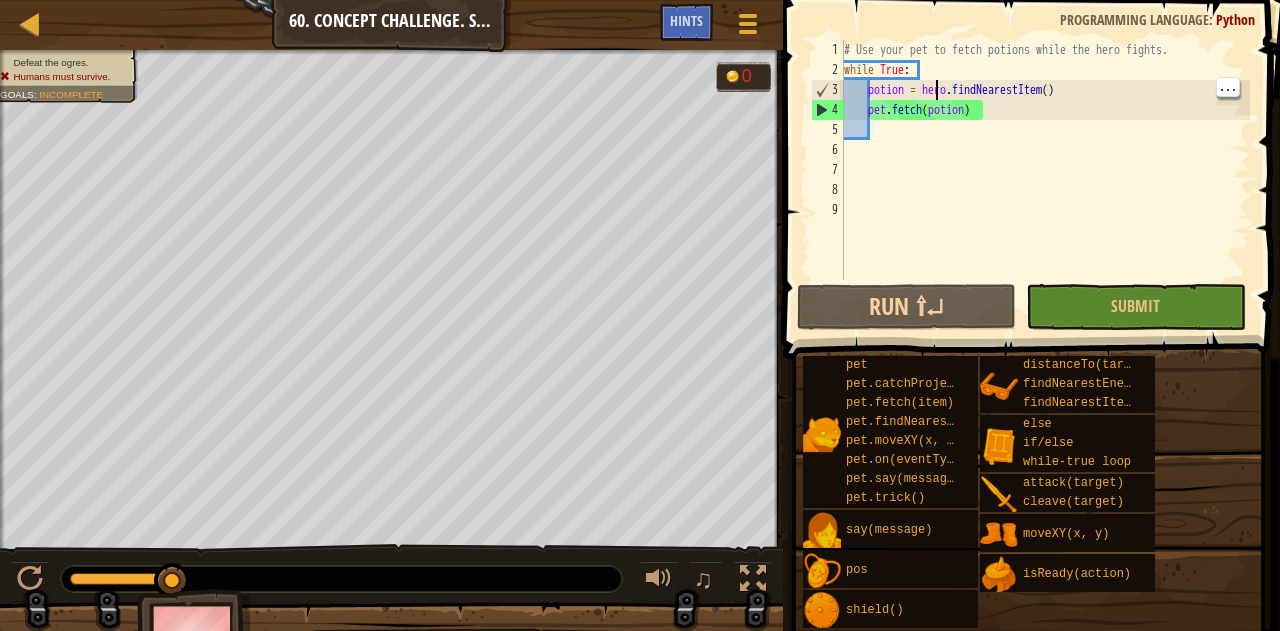 click on "# Use your pet to fetch potions while the hero fights. while   True :      potion   =   hero . findNearestItem ( )      pet . fetch ( potion )" at bounding box center (1045, 180) 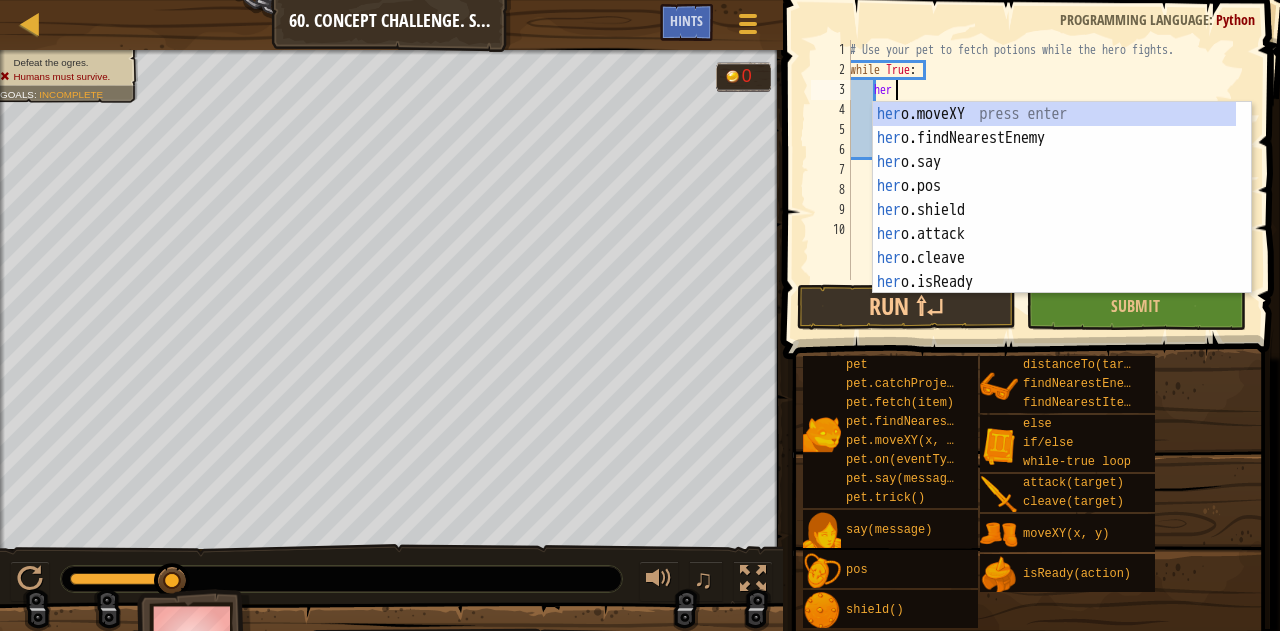 type on "hero" 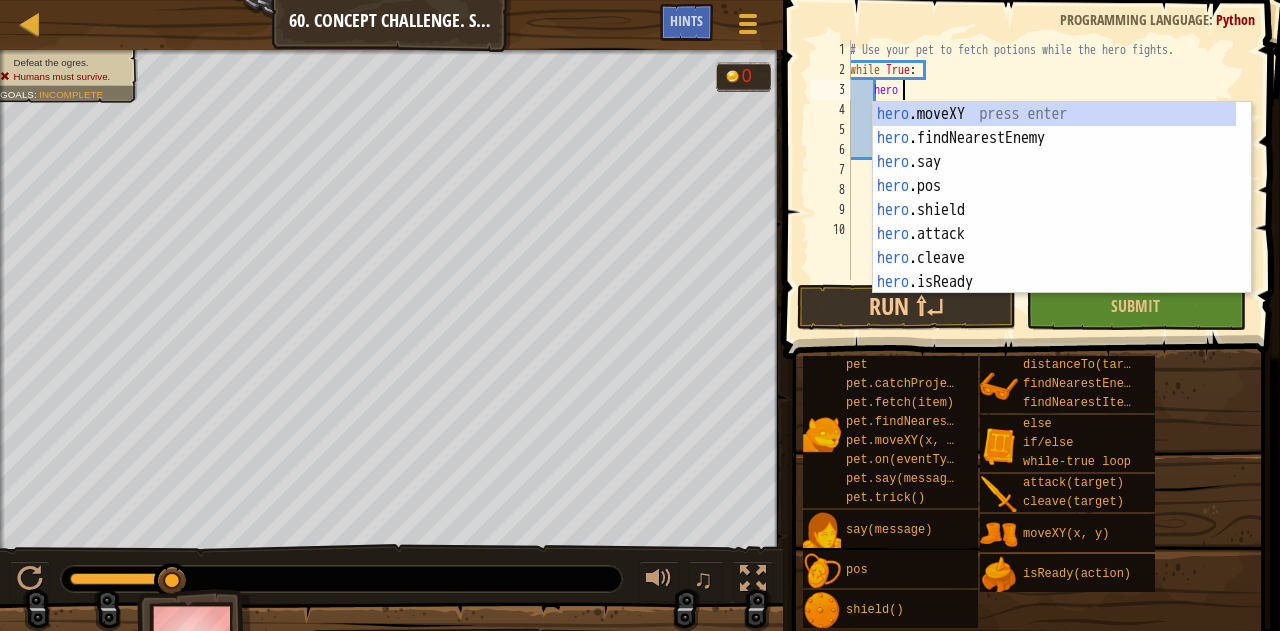 click on "hero.moveXY press enter hero.findNearestEnemy press enter hero.say press enter hero.pos press enter hero.shield press enter hero.attack press enter hero.cleave press enter hero.isReady press enter hero.distanceTo press enter" at bounding box center [1055, 222] 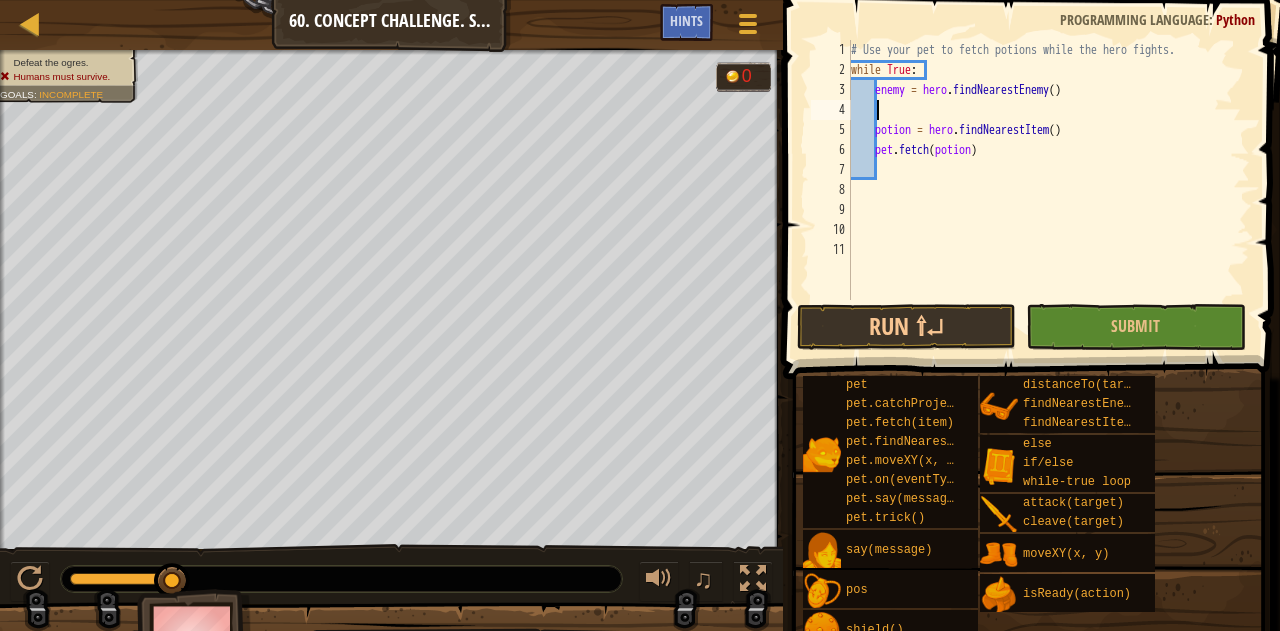 scroll, scrollTop: 9, scrollLeft: 2, axis: both 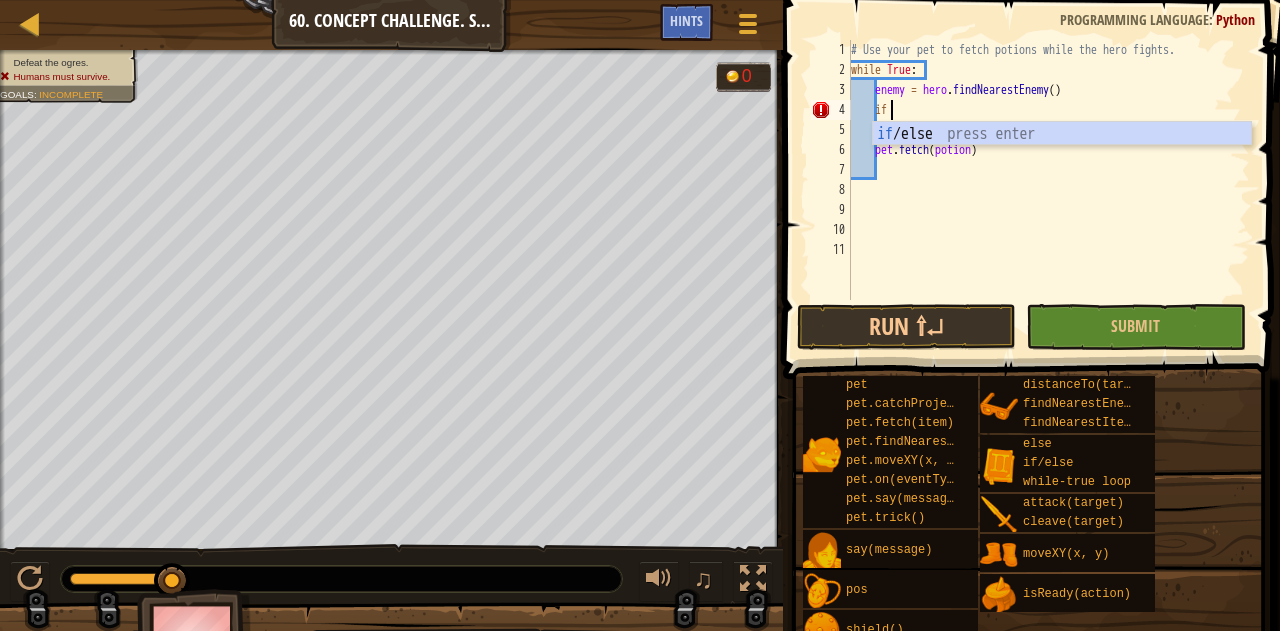 click on "if /else press enter" at bounding box center (1062, 158) 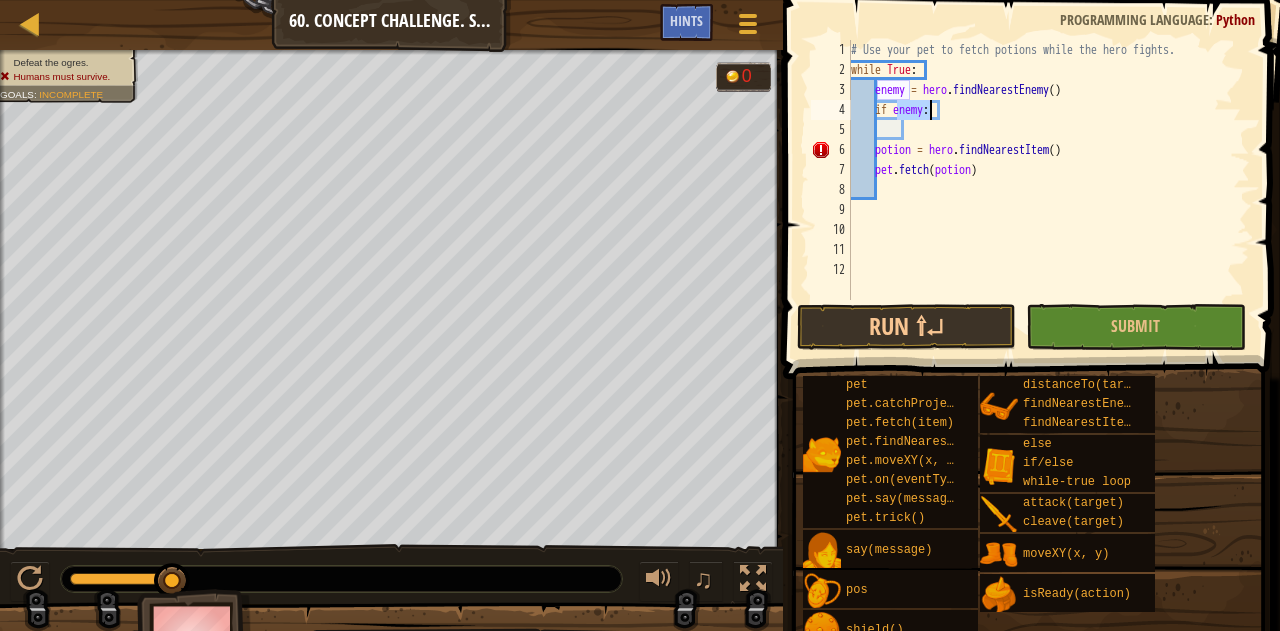 click on "# Use your pet to fetch potions while the hero fights. while   True :      enemy   =   hero . findNearestEnemy ( )      if   enemy :               potion   =   hero . findNearestItem ( )      pet . fetch ( potion )" at bounding box center [1048, 190] 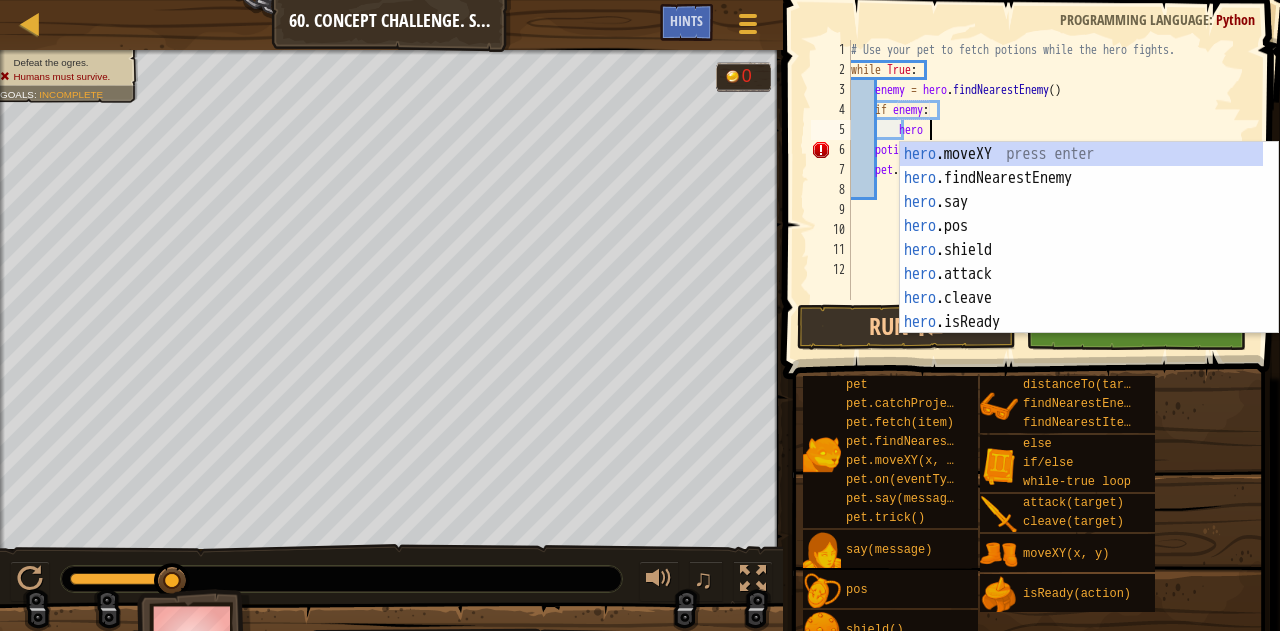 scroll, scrollTop: 9, scrollLeft: 5, axis: both 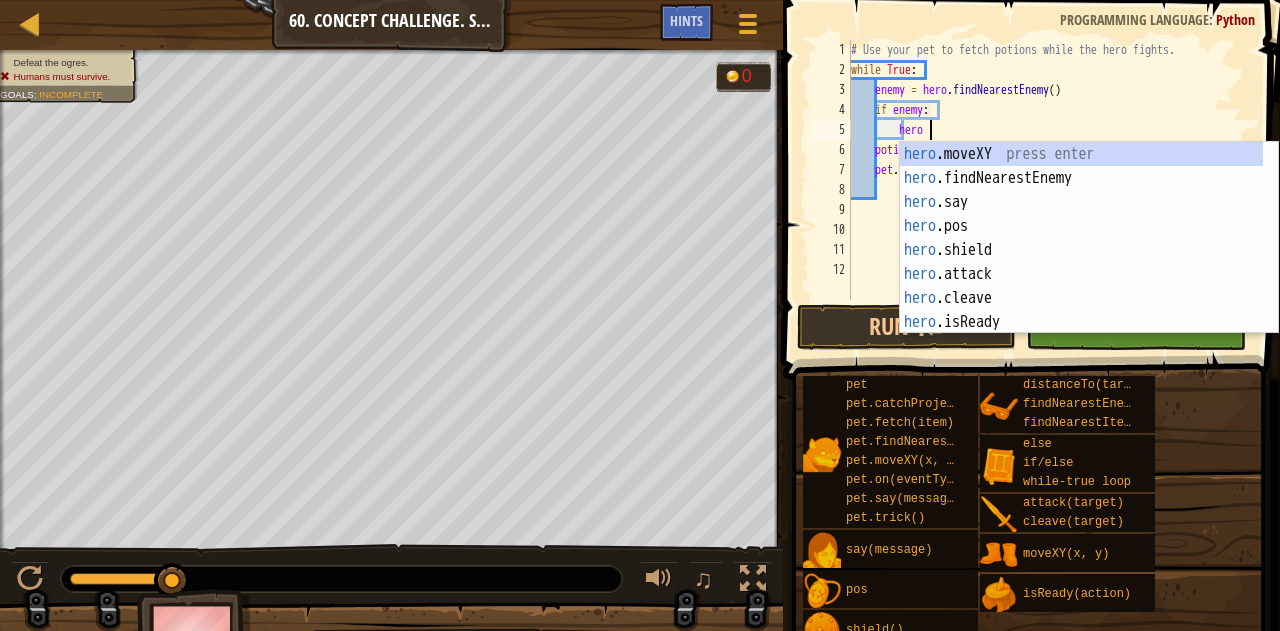 click on "# Use your pet to fetch potions while the hero fights. while   True :      enemy   =   hero . findNearestEnemy ( )      if   enemy :          hero      potion   =   hero . findNearestItem ( )      pet . fetch ( potion )" at bounding box center (1048, 190) 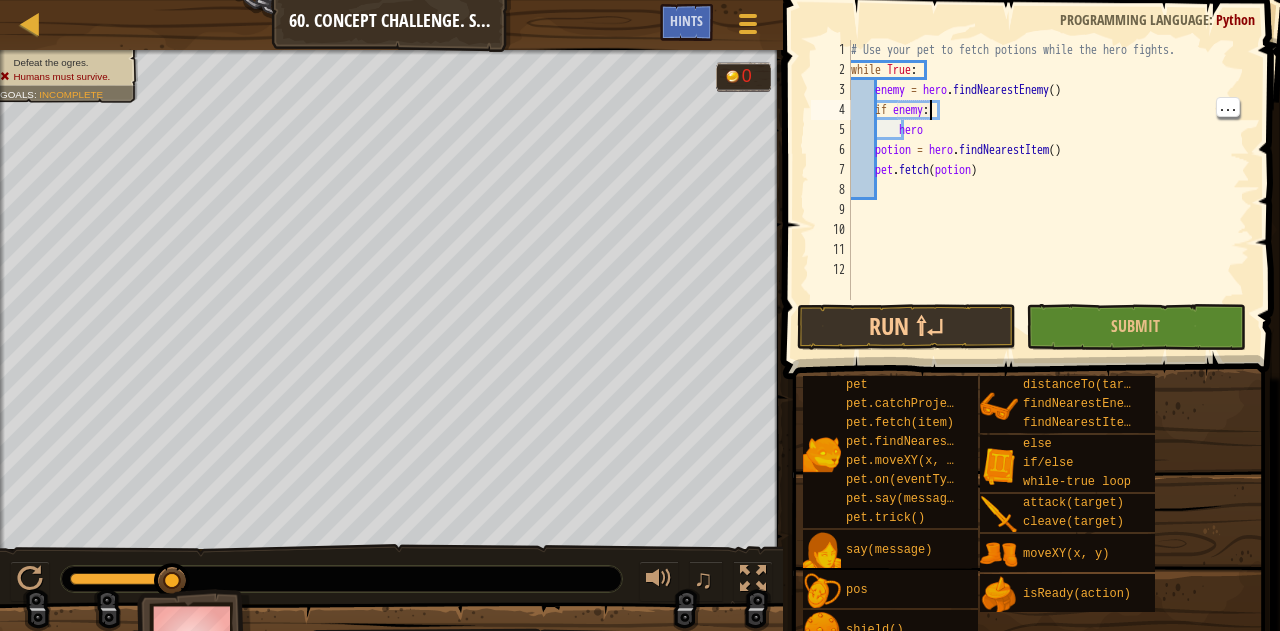 click on "# Use your pet to fetch potions while the hero fights. while   True :      enemy   =   hero . findNearestEnemy ( )      if   enemy :          hero      potion   =   hero . findNearestItem ( )      pet . fetch ( potion )" at bounding box center (1048, 190) 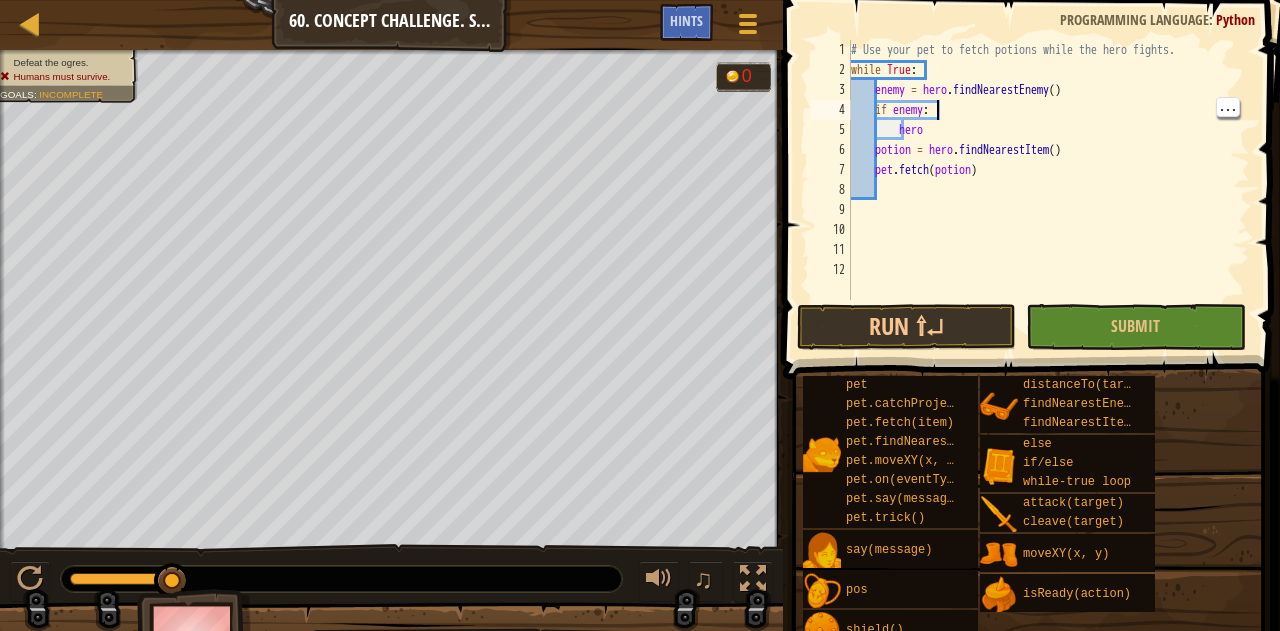 click on "# Use your pet to fetch potions while the hero fights. while   True :      enemy   =   hero . findNearestEnemy ( )      if   enemy :          hero      potion   =   hero . findNearestItem ( )      pet . fetch ( potion )" at bounding box center [1048, 190] 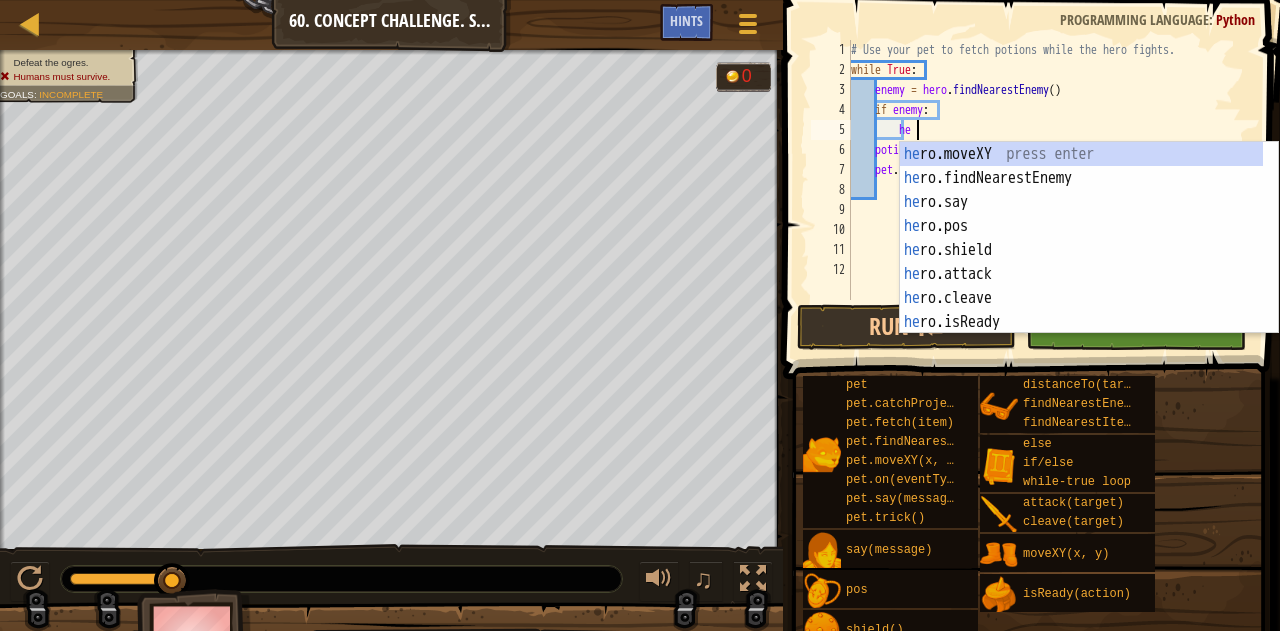 type on "h" 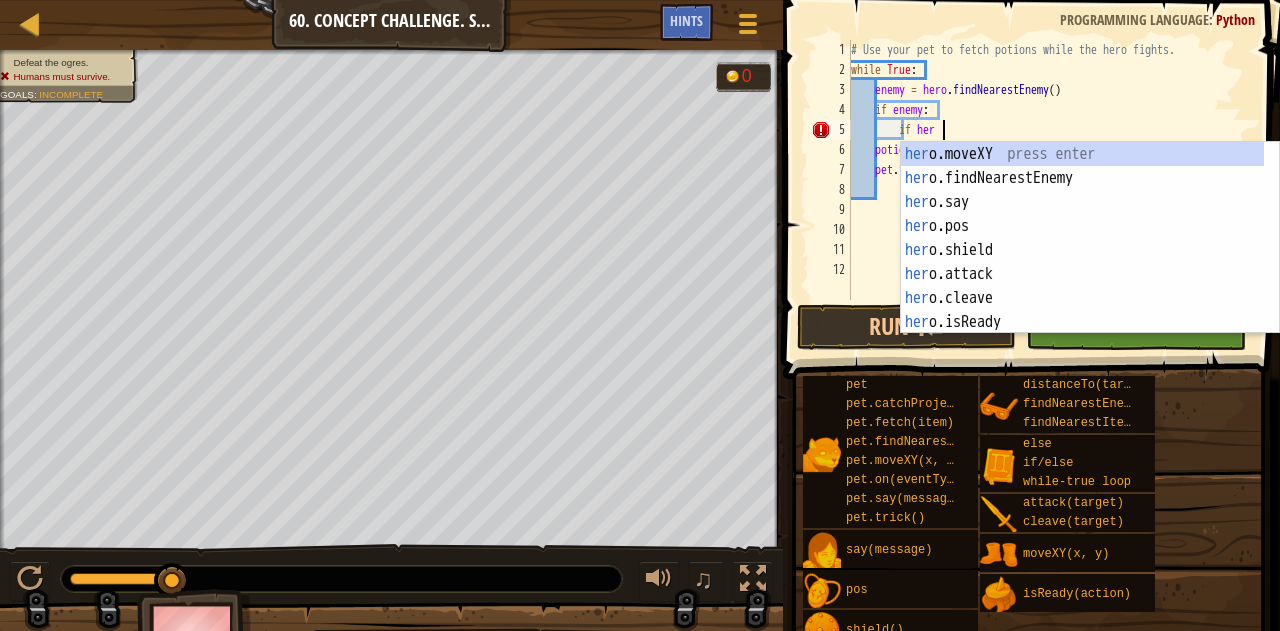 scroll, scrollTop: 9, scrollLeft: 6, axis: both 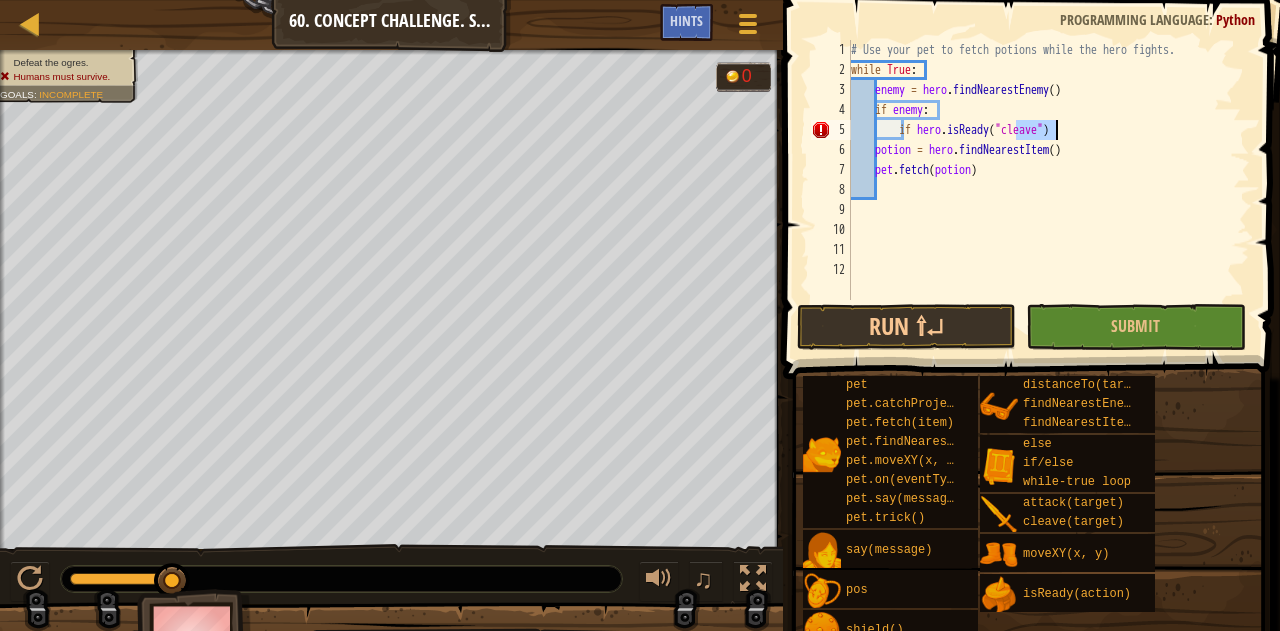 click on "# Use your pet to fetch potions while the hero fights. while   True :      enemy   =   hero . findNearestEnemy ( )      if   enemy :          if   hero . isReady ( "cleave" )      potion   =   hero . findNearestItem ( )      pet . fetch ( potion )" at bounding box center [1048, 190] 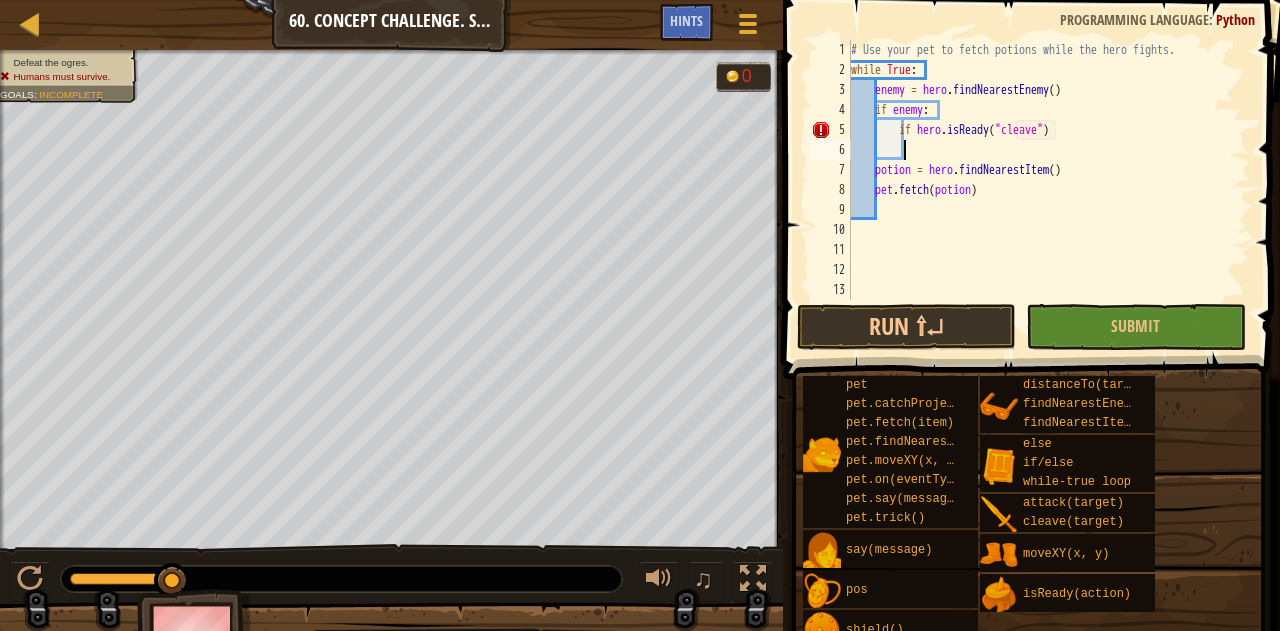 scroll, scrollTop: 9, scrollLeft: 1, axis: both 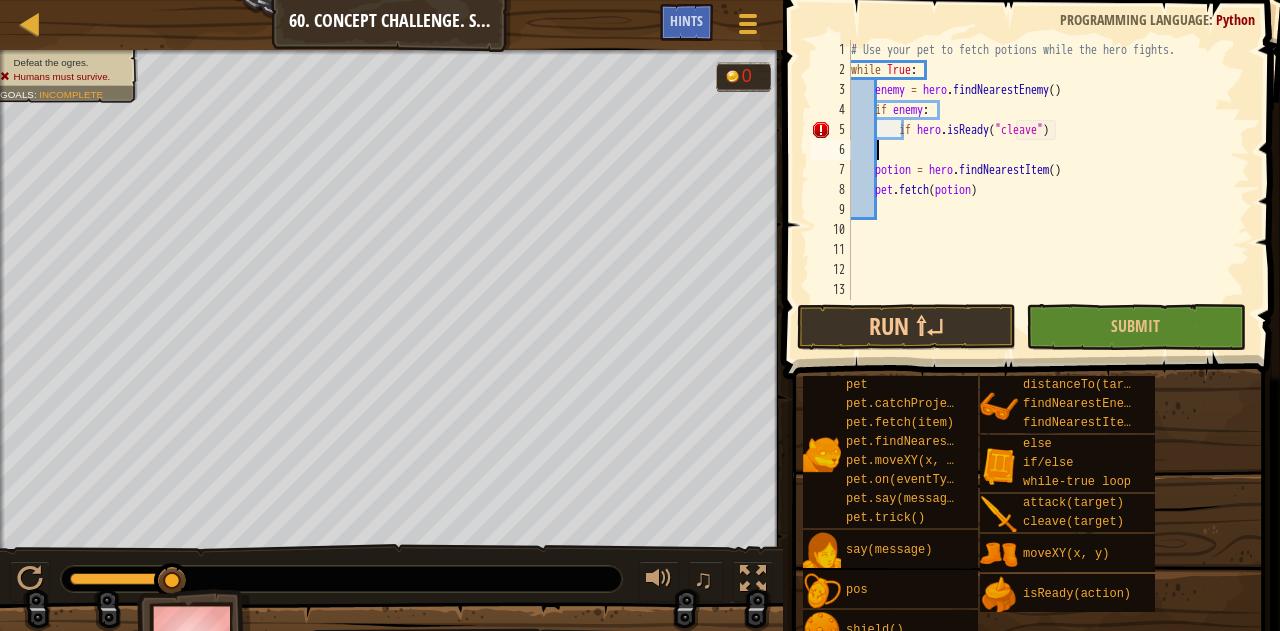 click on "# Use your pet to fetch potions while the hero fights. while   True :      enemy   =   hero . findNearestEnemy ( )      if   enemy :          if   hero . isReady ( "cleave" )           potion   =   hero . findNearestItem ( )      pet . fetch ( potion )" at bounding box center [1048, 190] 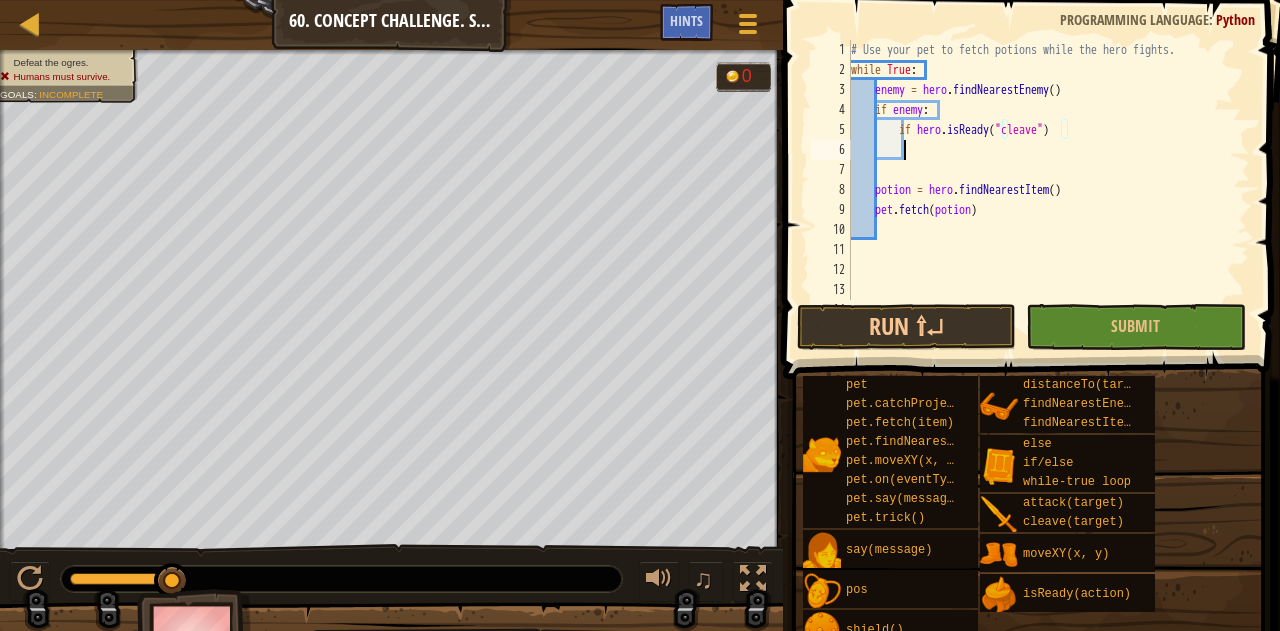 scroll, scrollTop: 0, scrollLeft: 0, axis: both 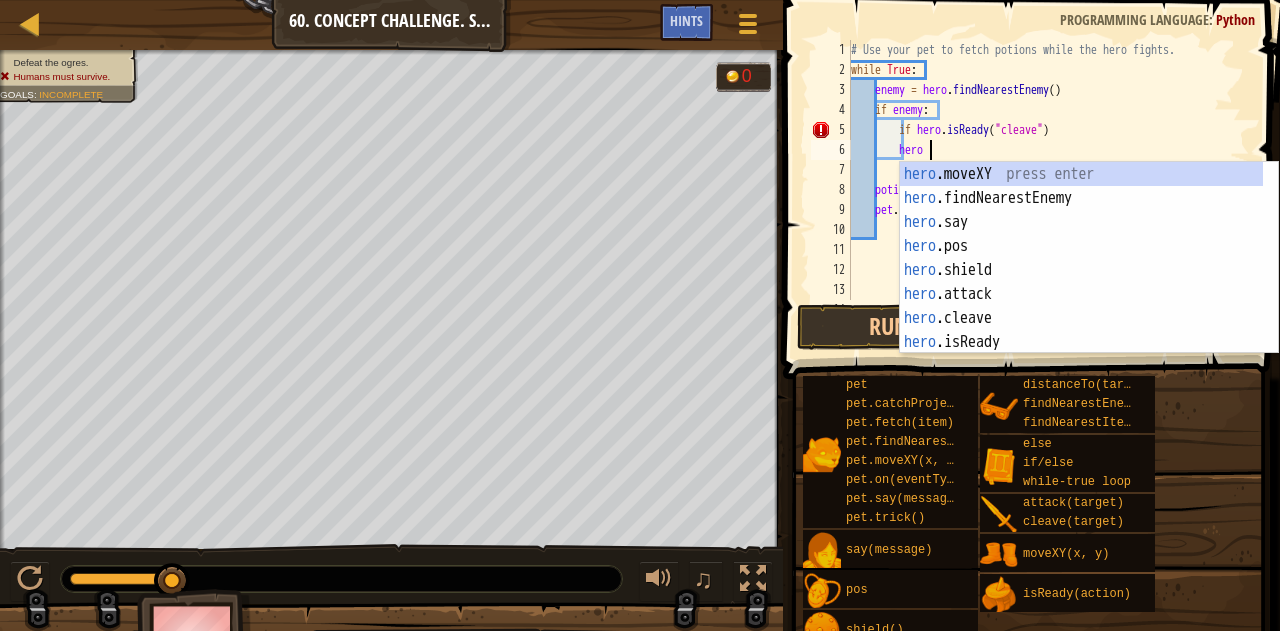 click on "hero.moveXY press enter hero.findNearestEnemy press enter hero.say press enter hero.pos press enter hero.shield press enter hero.attack press enter hero.cleave press enter hero.isReady press enter hero.distanceTo press enter" at bounding box center (1082, 282) 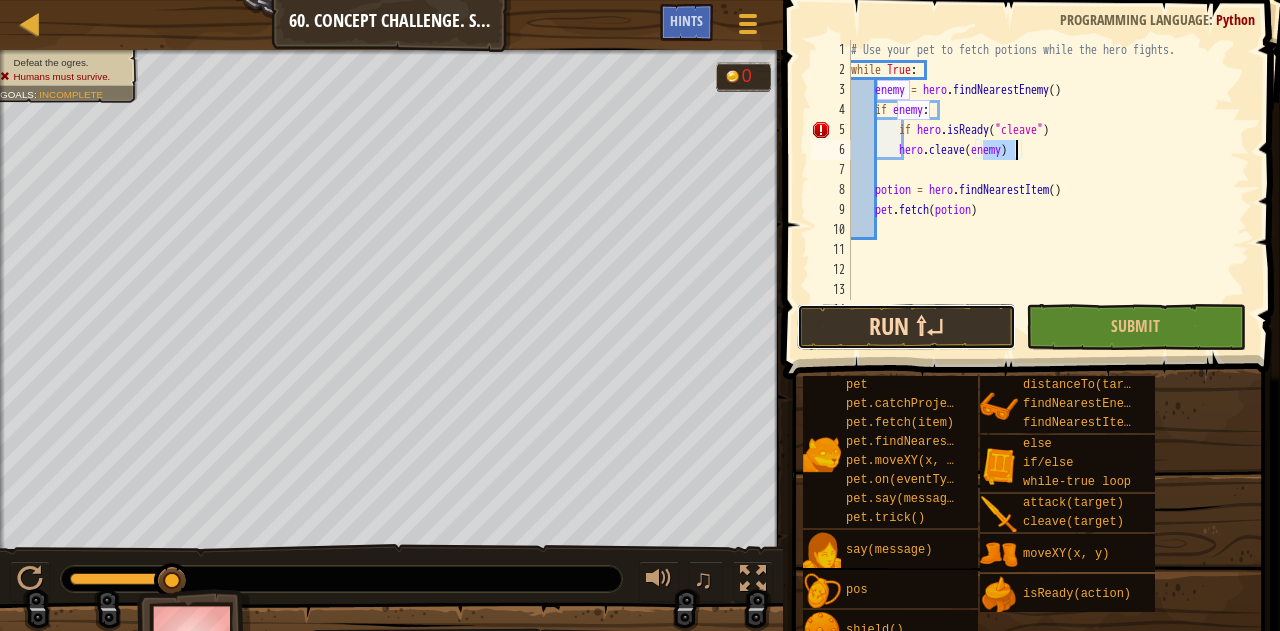click on "Run ⇧↵" at bounding box center (906, 327) 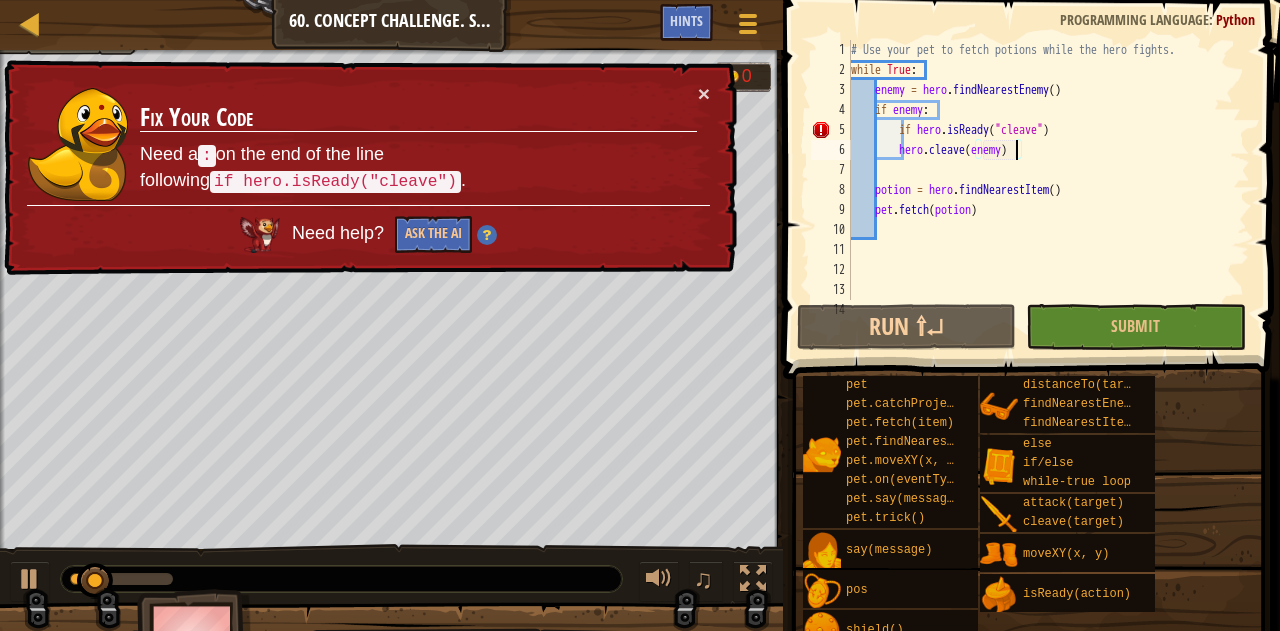 click on "# Use your pet to fetch potions while the hero fights. while   True :      enemy   =   hero . findNearestEnemy ( )      if   enemy :          if   hero . isReady ( "cleave" )          hero . cleave ( enemy )           potion   =   hero . findNearestItem ( )      pet . fetch ( potion )" at bounding box center [1041, 190] 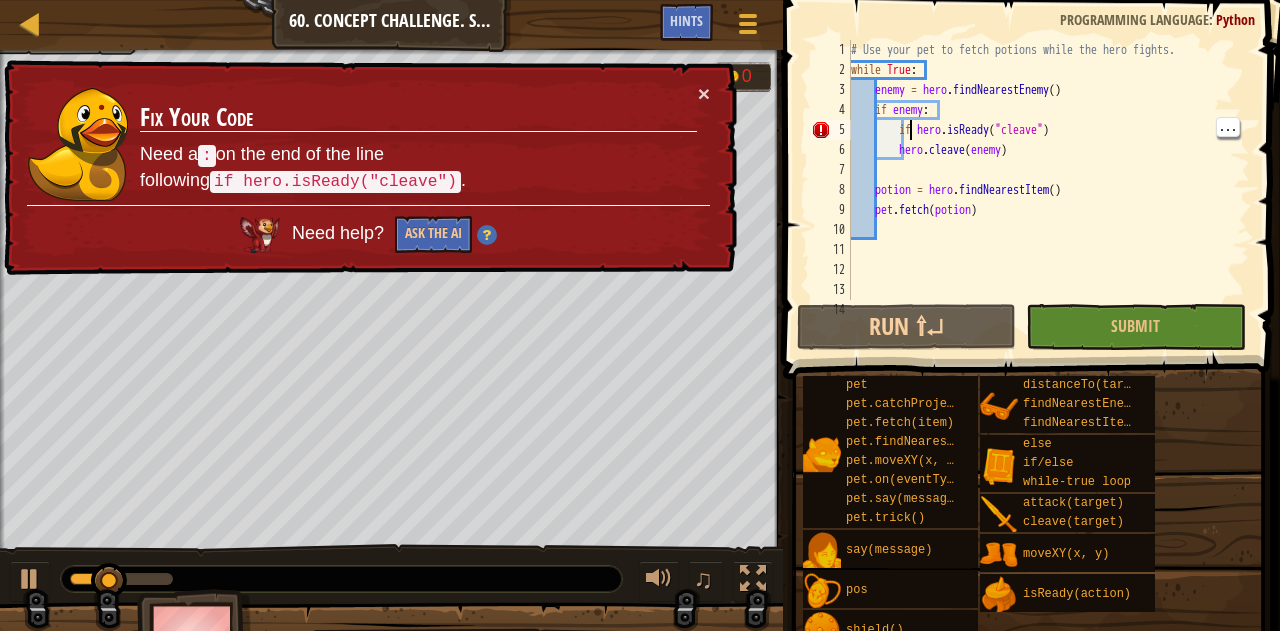 click on "# Use your pet to fetch potions while the hero fights. while   True :      enemy   =   hero . findNearestEnemy ( )      if   enemy :          if   hero . isReady ( "cleave" )          hero . cleave ( enemy )           potion   =   hero . findNearestItem ( )      pet . fetch ( potion )" at bounding box center [1041, 190] 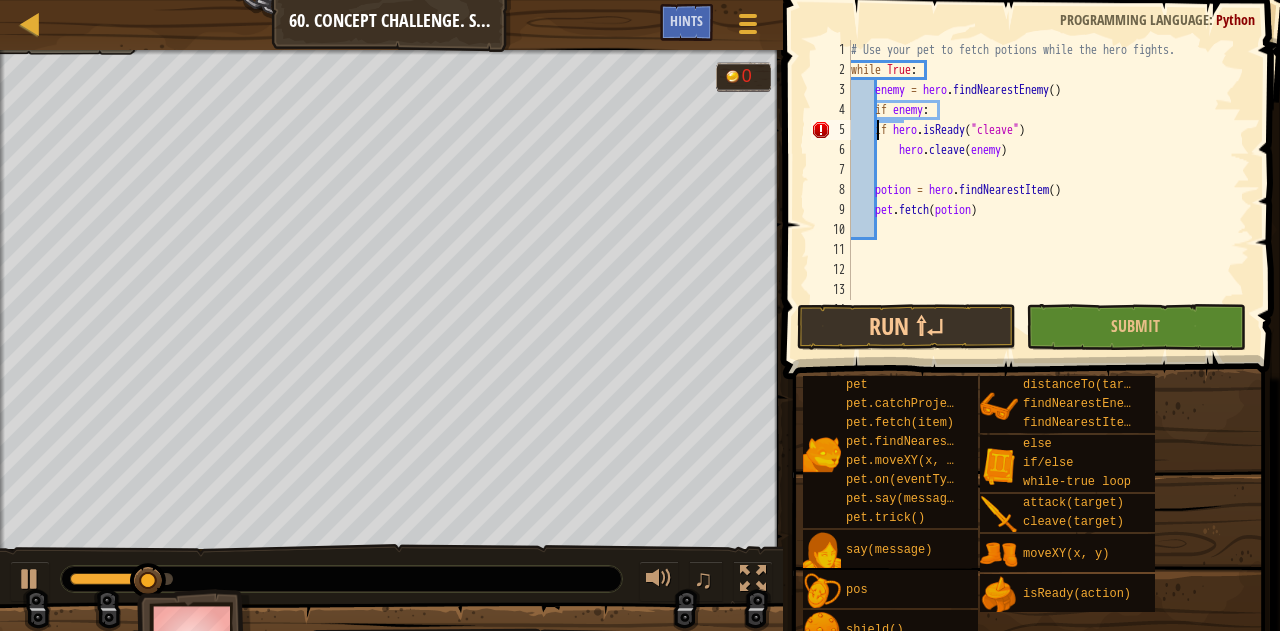 click on "# Use your pet to fetch potions while the hero fights. while   True :      enemy   =   hero . findNearestEnemy ( )      if   enemy :      if   hero . isReady ( "cleave" )          hero . cleave ( enemy )           potion   =   hero . findNearestItem ( )      pet . fetch ( potion )" at bounding box center [1041, 190] 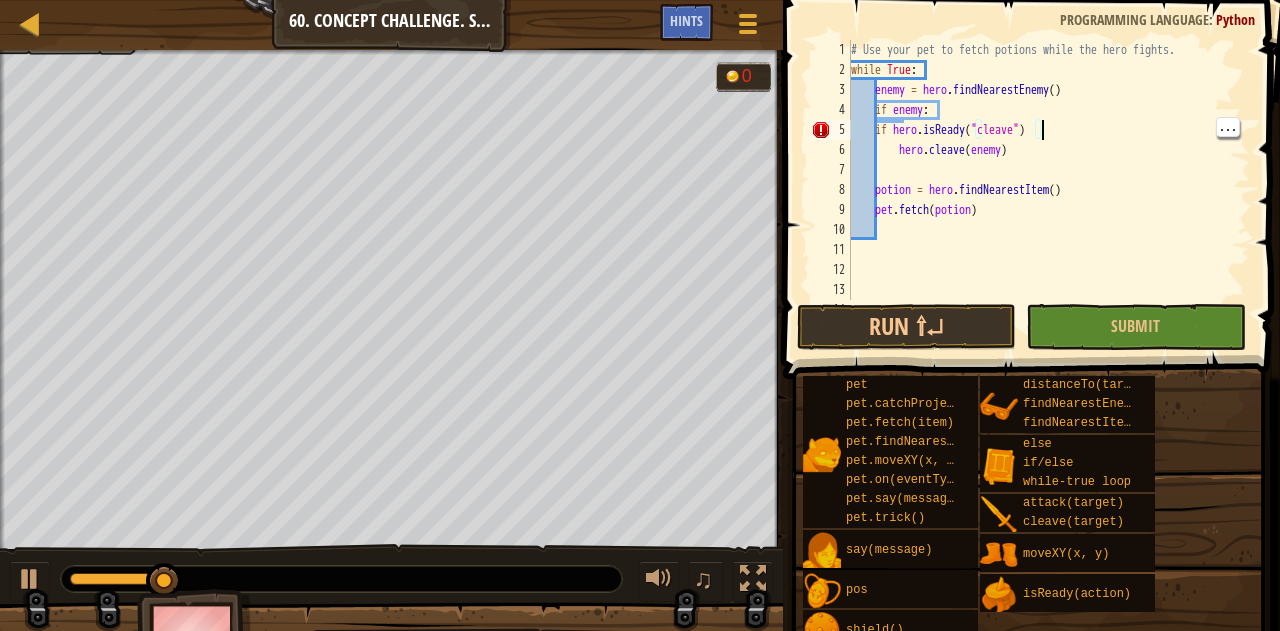 type on "if hero.isReady("cleave"):" 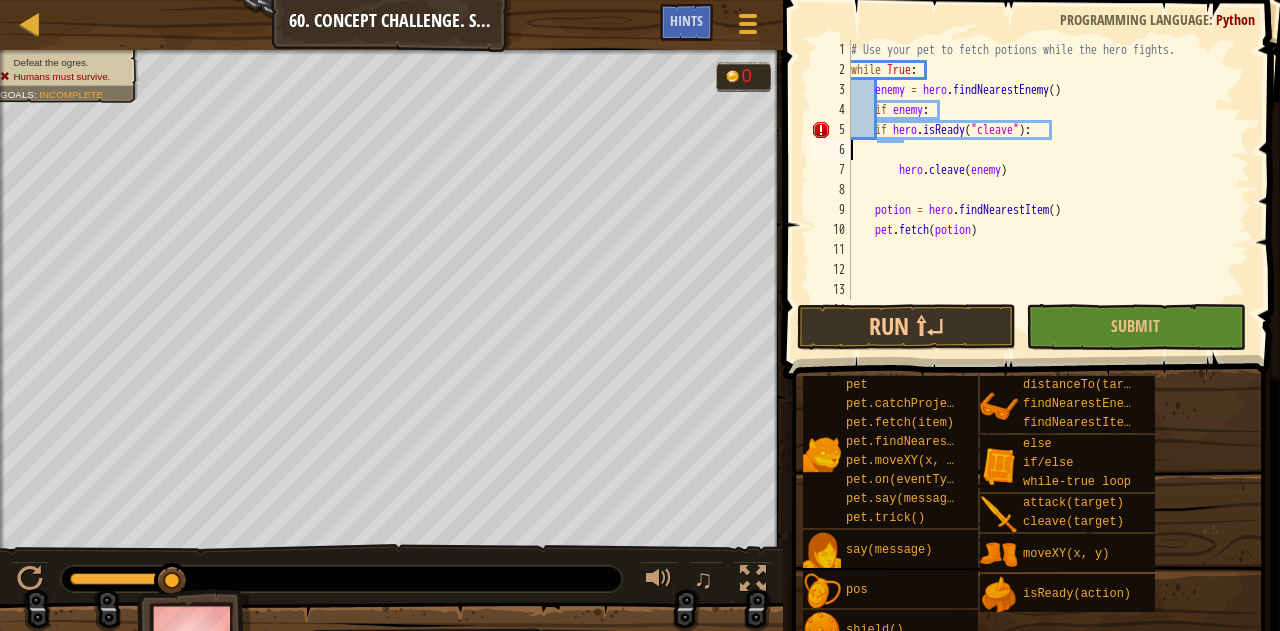 scroll, scrollTop: 9, scrollLeft: 0, axis: vertical 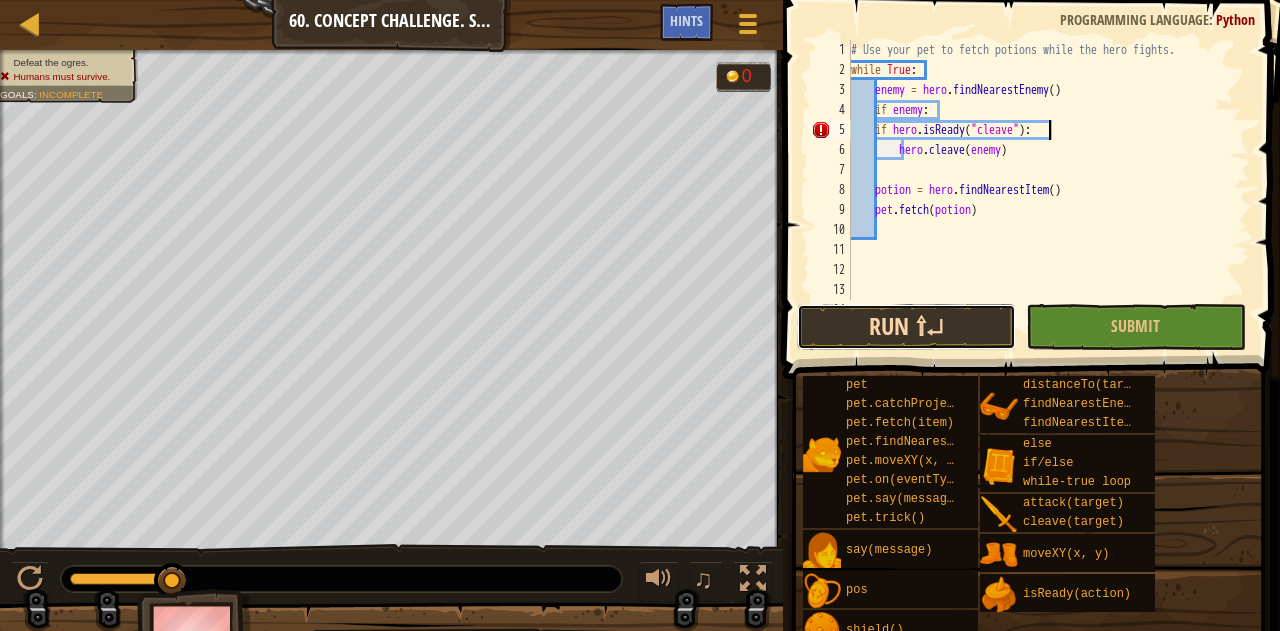 click on "Run ⇧↵" at bounding box center (906, 327) 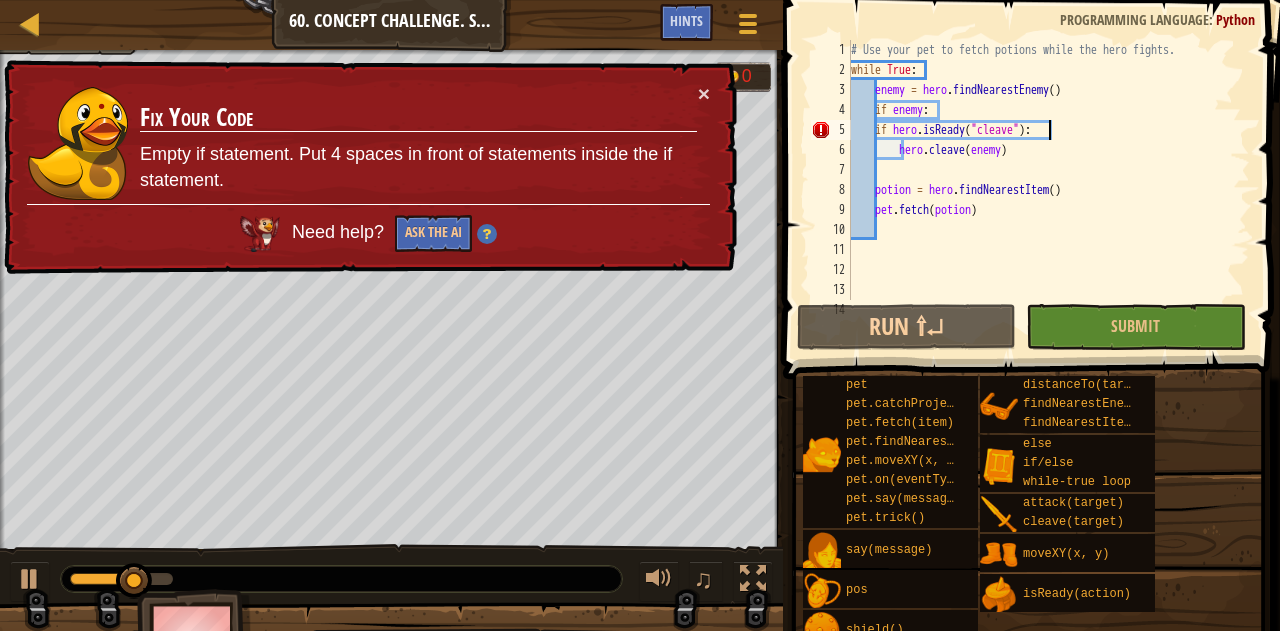 click on "# Use your pet to fetch potions while the hero fights. while   True :      enemy   =   hero . findNearestEnemy ( )      if   enemy :      if   hero . isReady ( "cleave" ) :          hero . cleave ( enemy )           potion   =   hero . findNearestItem ( )      pet . fetch ( potion )" at bounding box center [1041, 190] 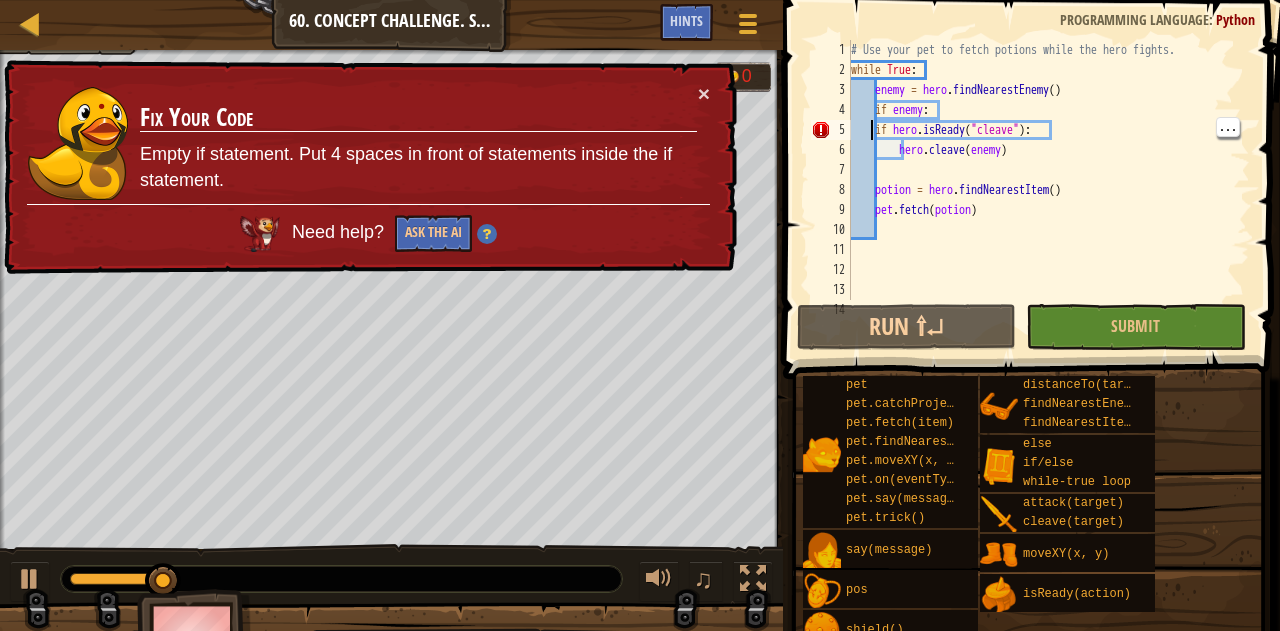 click on "# Use your pet to fetch potions while the hero fights. while   True :      enemy   =   hero . findNearestEnemy ( )      if   enemy :      if   hero . isReady ( "cleave" ) :          hero . cleave ( enemy )           potion   =   hero . findNearestItem ( )      pet . fetch ( potion )" at bounding box center [1041, 190] 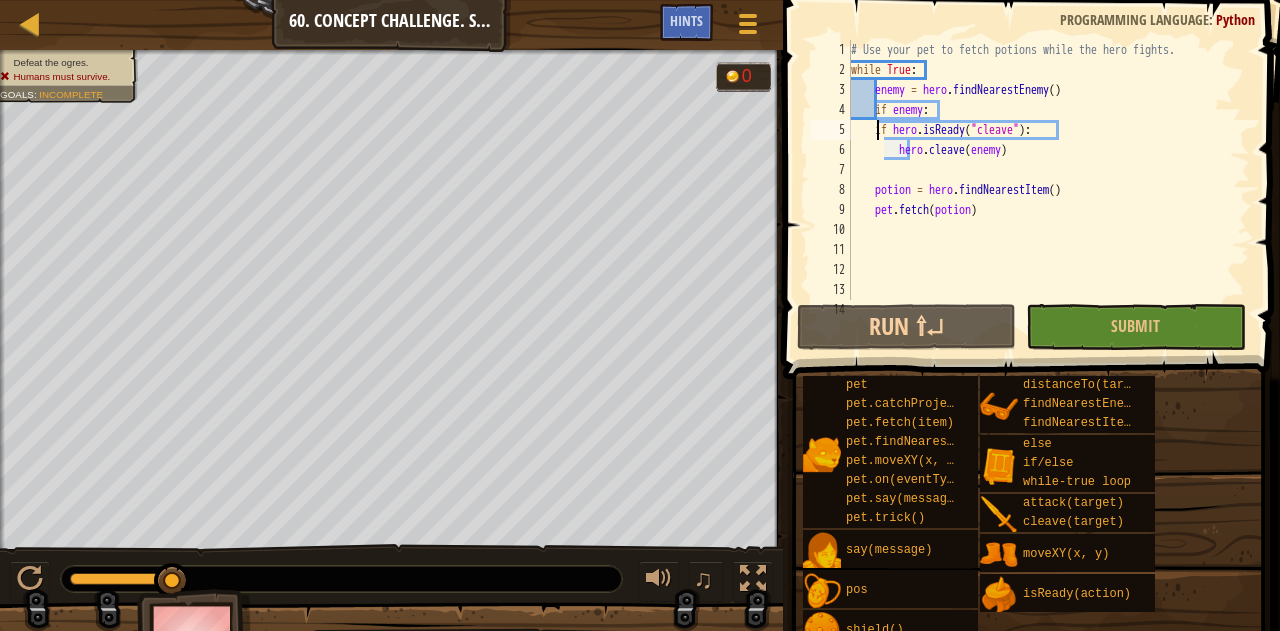 type on "if hero.isReady("cleave")" 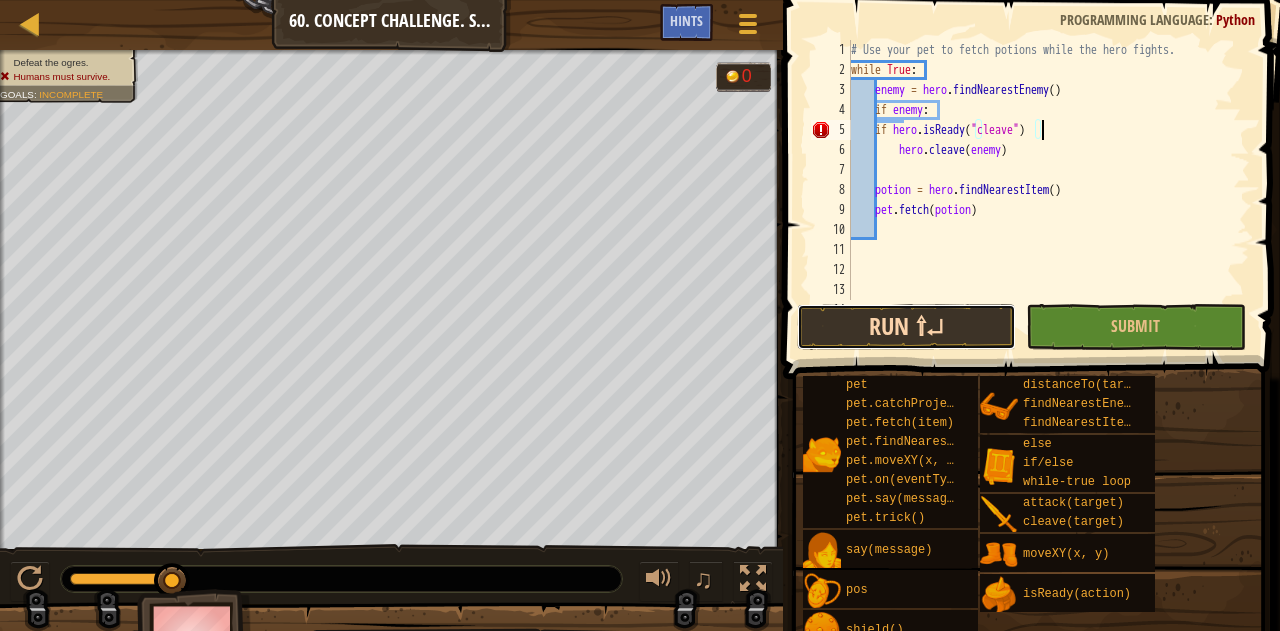 click on "Run ⇧↵" at bounding box center (906, 327) 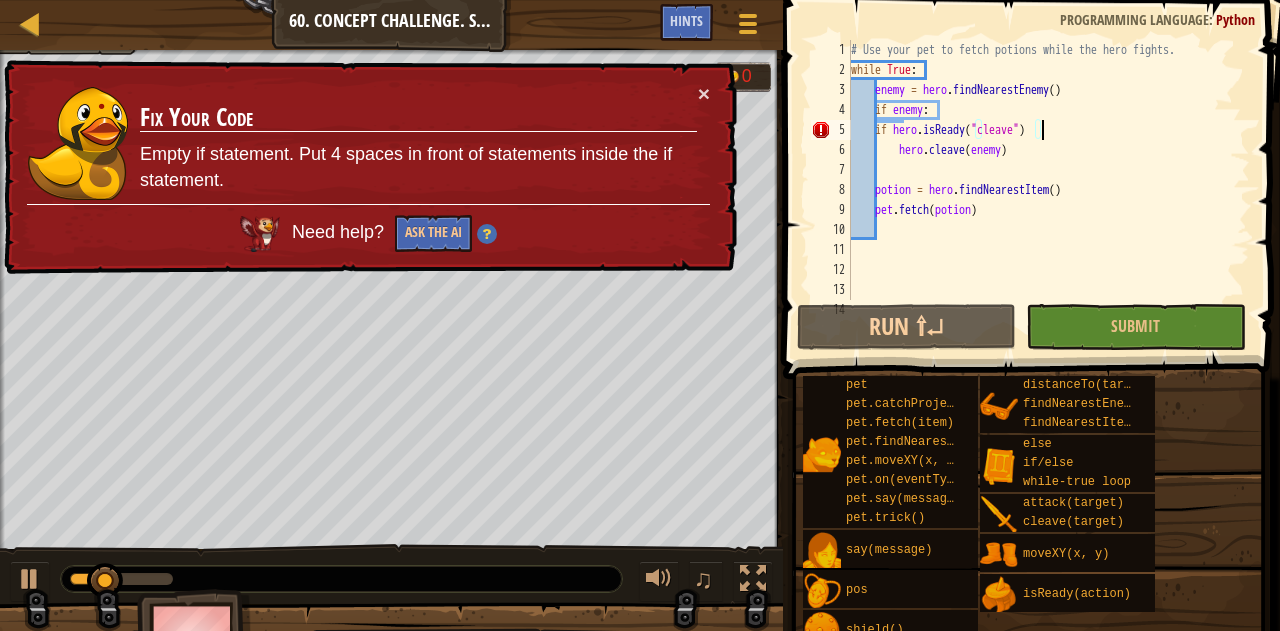 click on "# Use your pet to fetch potions while the hero fights. while   True :      enemy   =   hero . findNearestEnemy ( )      if   enemy :      if   hero . isReady ( "cleave" )          hero . cleave ( enemy )           potion   =   hero . findNearestItem ( )      pet . fetch ( potion )" at bounding box center [1041, 190] 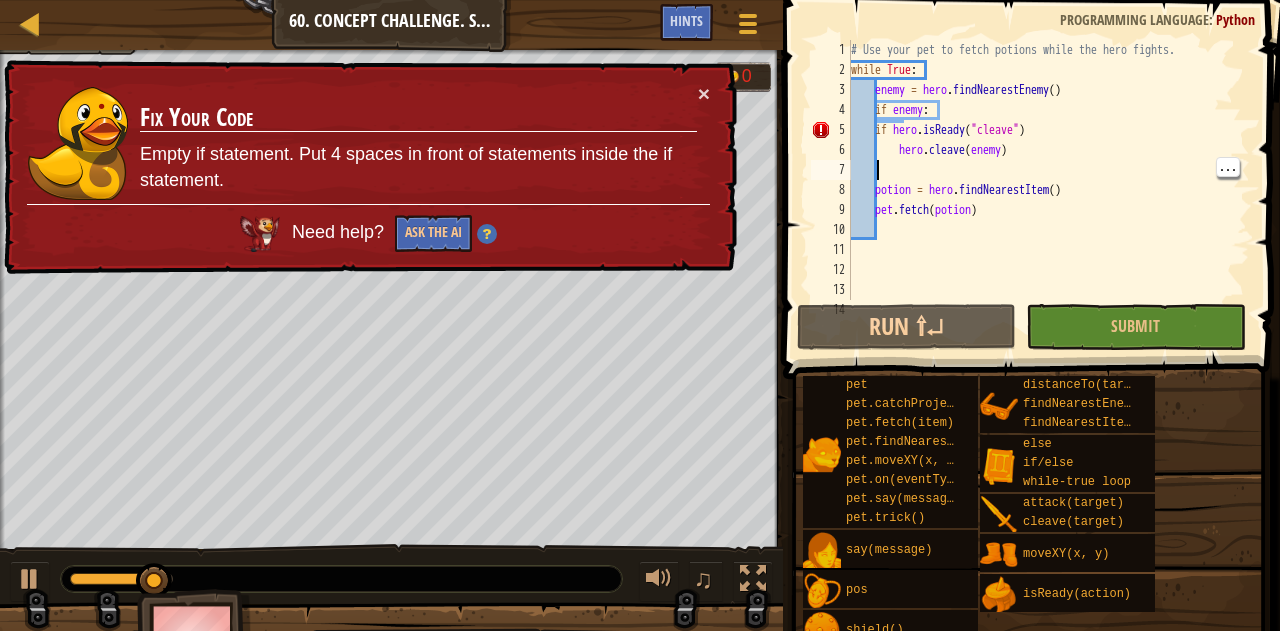 click on "# Use your pet to fetch potions while the hero fights. while   True :      enemy   =   hero . findNearestEnemy ( )      if   enemy :      if   hero . isReady ( "cleave" )          hero . cleave ( enemy )           potion   =   hero . findNearestItem ( )      pet . fetch ( potion )" at bounding box center (1041, 190) 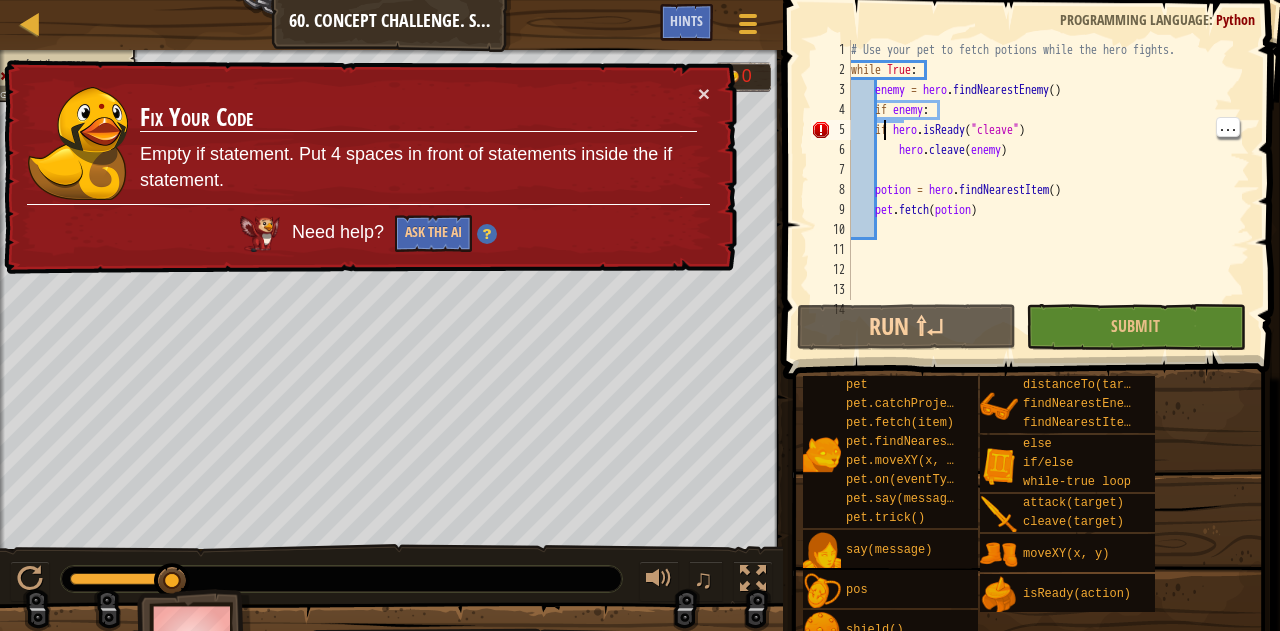 click on "# Use your pet to fetch potions while the hero fights. while   True :      enemy   =   hero . findNearestEnemy ( )      if   enemy :      if   hero . isReady ( "cleave" )          hero . cleave ( enemy )           potion   =   hero . findNearestItem ( )      pet . fetch ( potion )" at bounding box center (1041, 190) 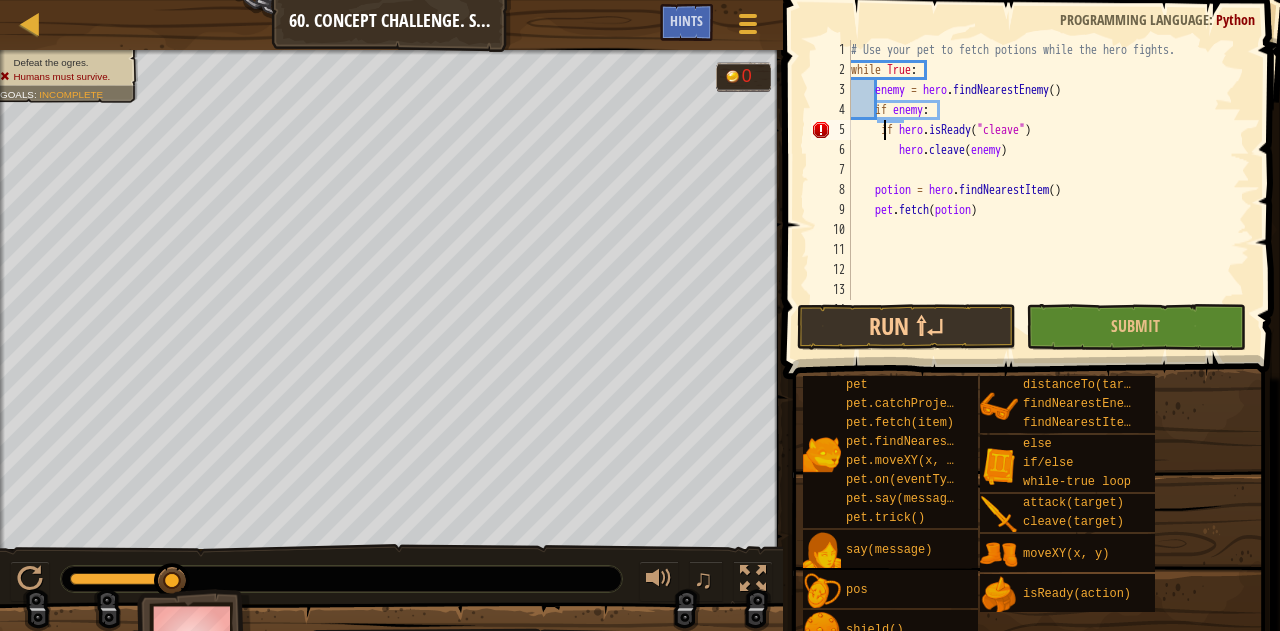 click at bounding box center [1028, 651] 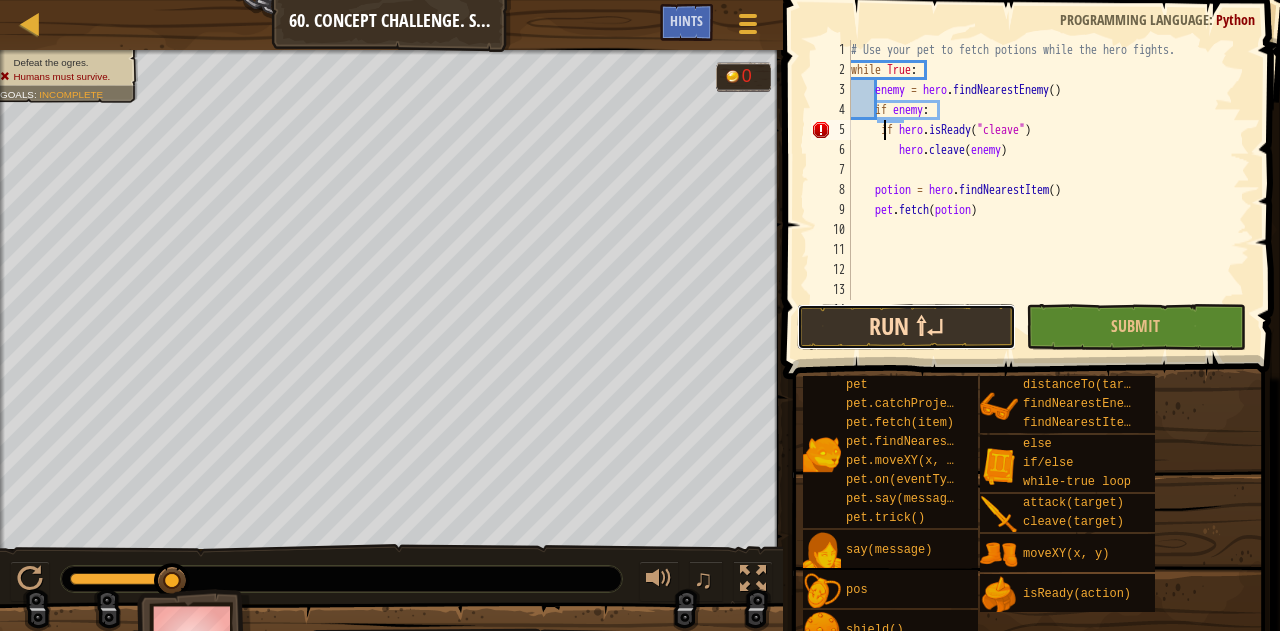 click on "Run ⇧↵" at bounding box center (906, 327) 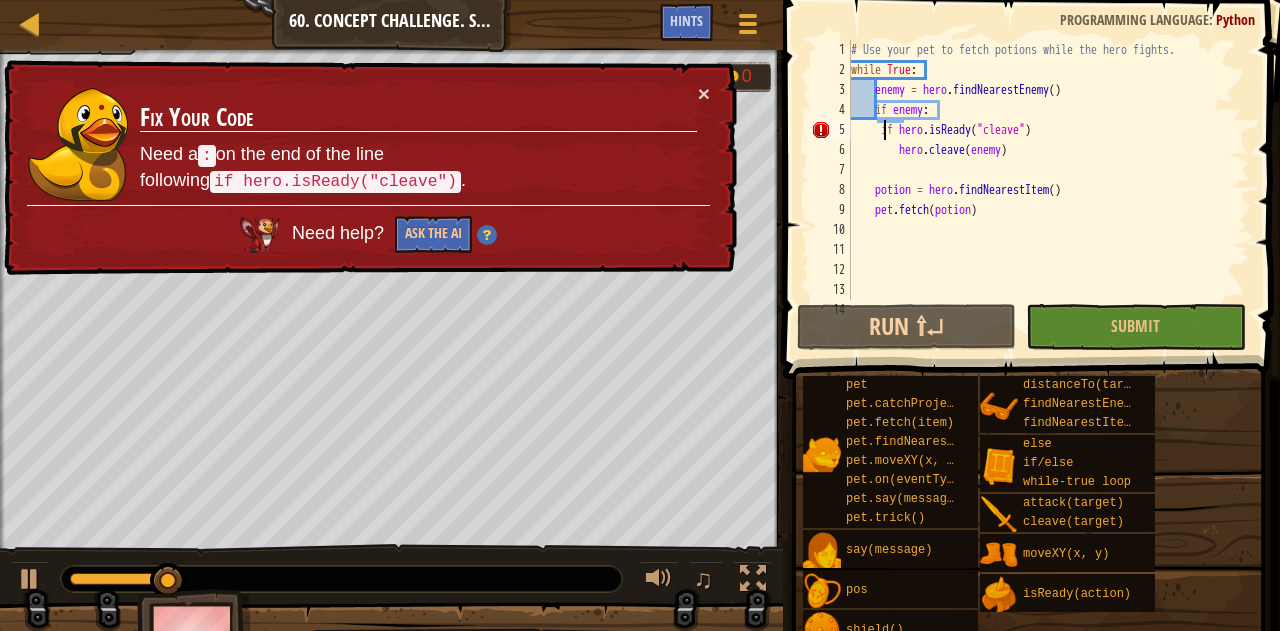 click on "# Use your pet to fetch potions while the hero fights. while   True :      enemy   =   hero . findNearestEnemy ( )      if   enemy :       if   hero . isReady ( "cleave" )          hero . cleave ( enemy )           potion   =   hero . findNearestItem ( )      pet . fetch ( potion )" at bounding box center [1041, 190] 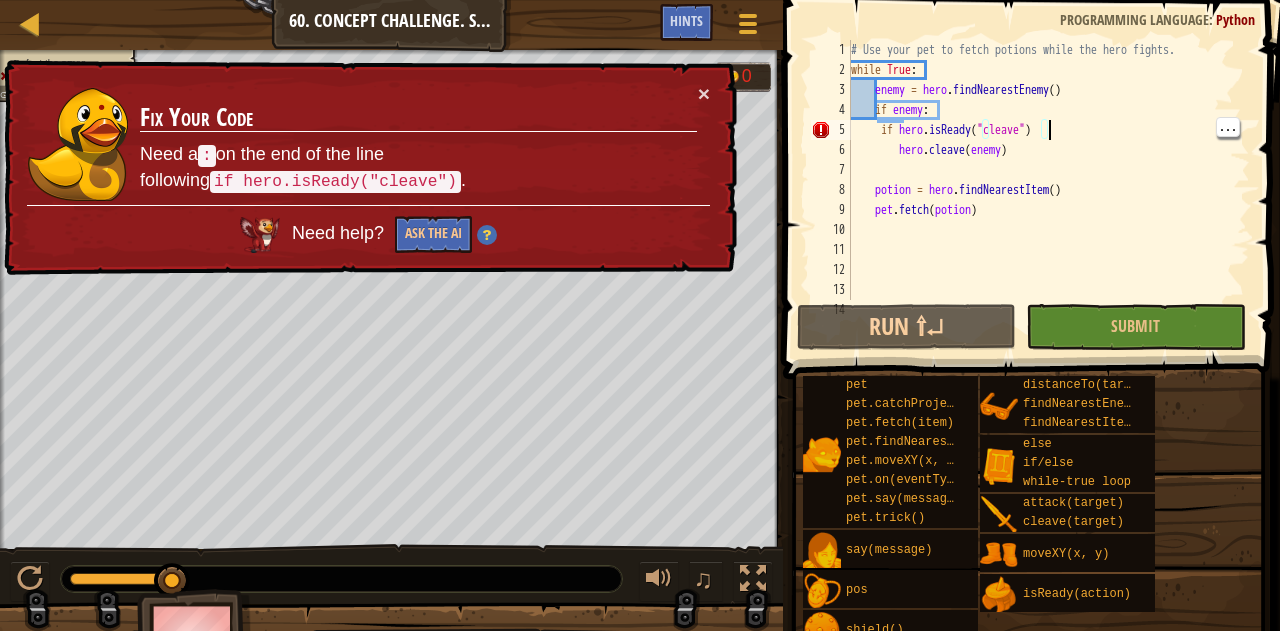 scroll, scrollTop: 9, scrollLeft: 16, axis: both 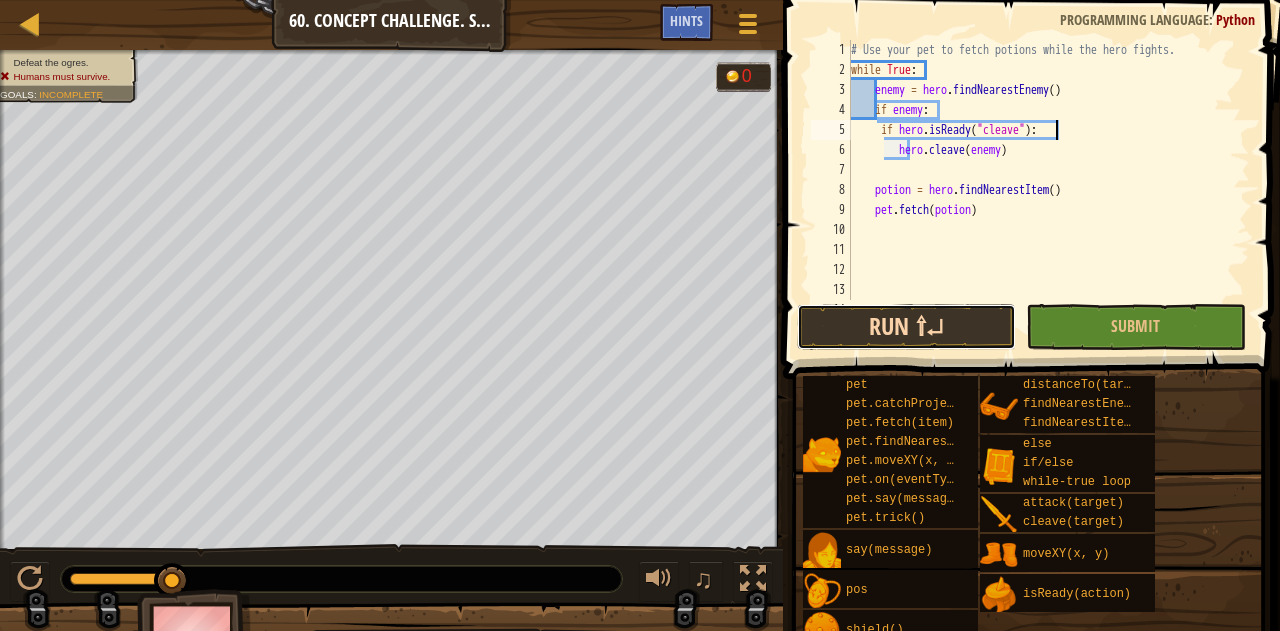 click on "Run ⇧↵" at bounding box center [906, 327] 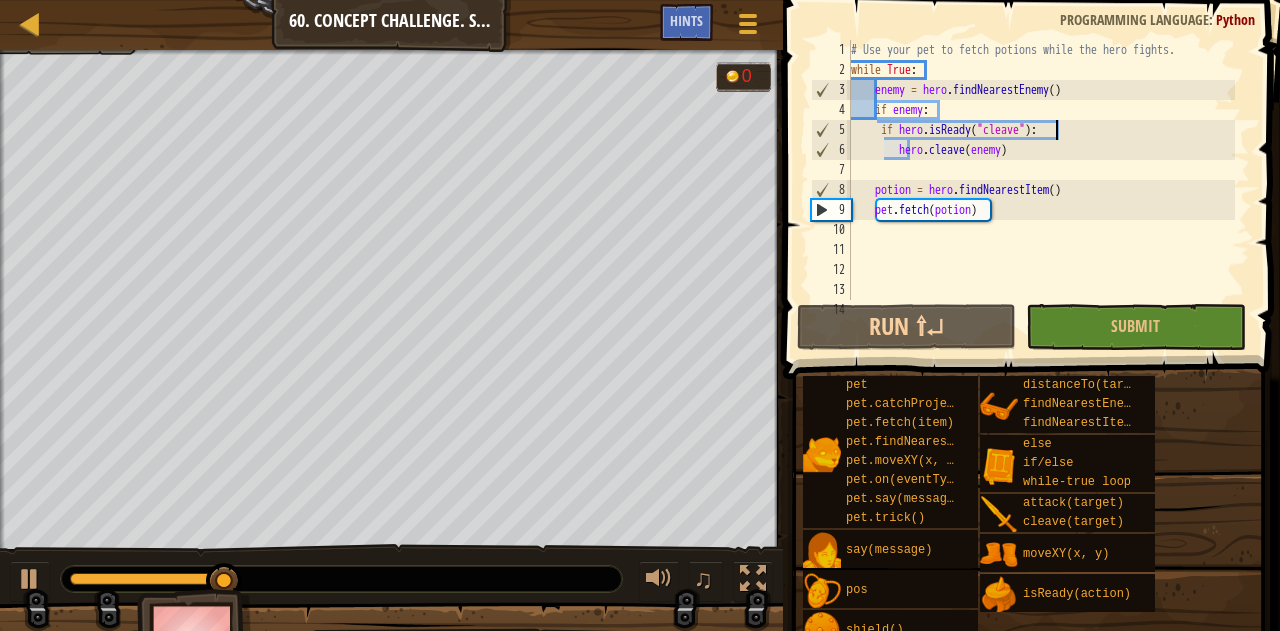 click on "# Use your pet to fetch potions while the hero fights. while   True :      enemy   =   hero . findNearestEnemy ( )      if   enemy :       if   hero . isReady ( "cleave" ) :          hero . cleave ( enemy )           potion   =   hero . findNearestItem ( )      pet . fetch ( potion )" at bounding box center [1041, 190] 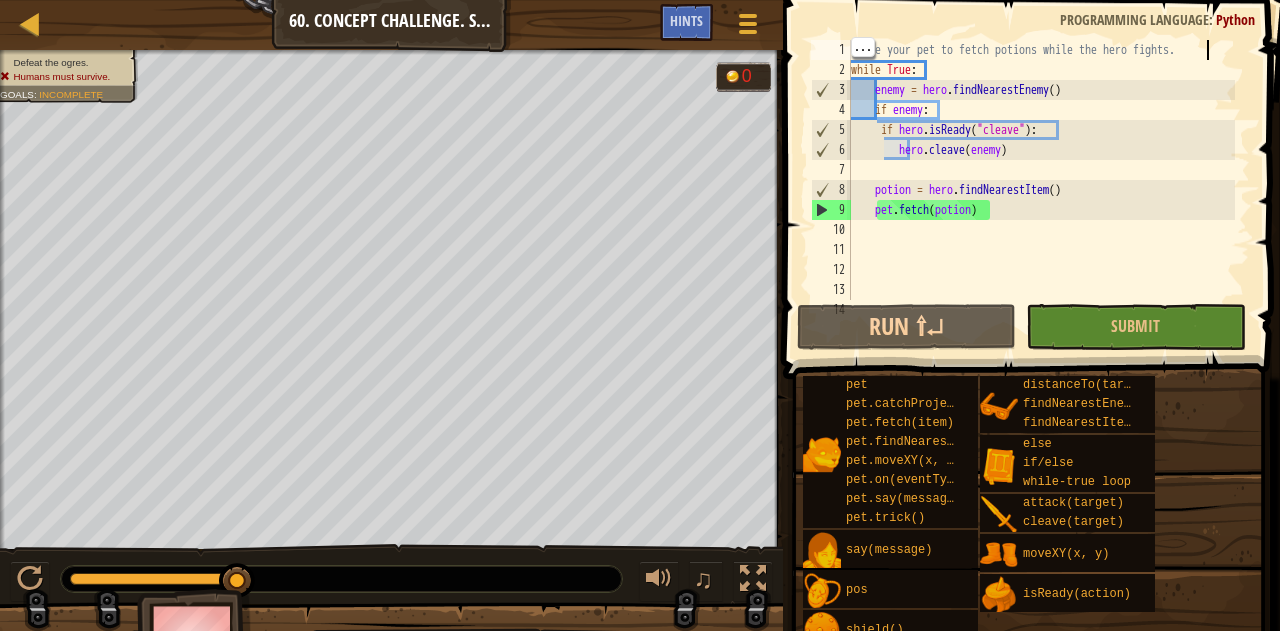 click on "# Use your pet to fetch potions while the hero fights. while   True :      enemy   =   hero . findNearestEnemy ( )      if   enemy :       if   hero . isReady ( "cleave" ) :          hero . cleave ( enemy )           potion   =   hero . findNearestItem ( )      pet . fetch ( potion )" at bounding box center [1041, 190] 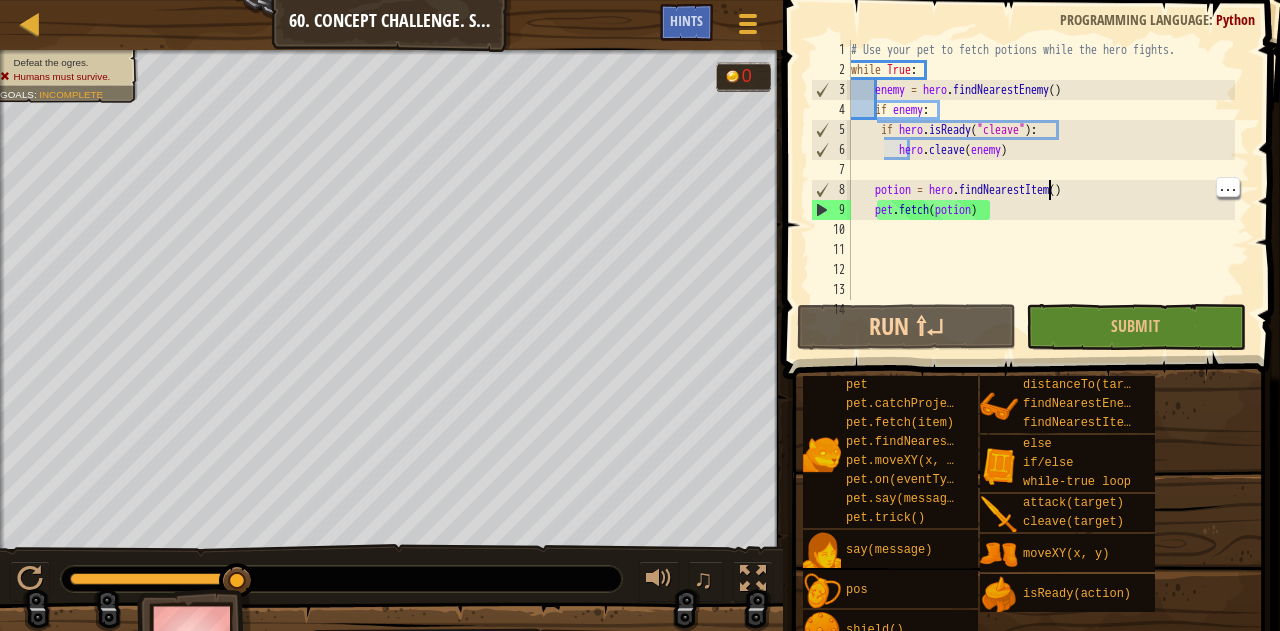 click on "# Use your pet to fetch potions while the hero fights. while   True :      enemy   =   hero . findNearestEnemy ( )      if   enemy :       if   hero . isReady ( "cleave" ) :          hero . cleave ( enemy )           potion   =   hero . findNearestItem ( )      pet . fetch ( potion )" at bounding box center (1041, 190) 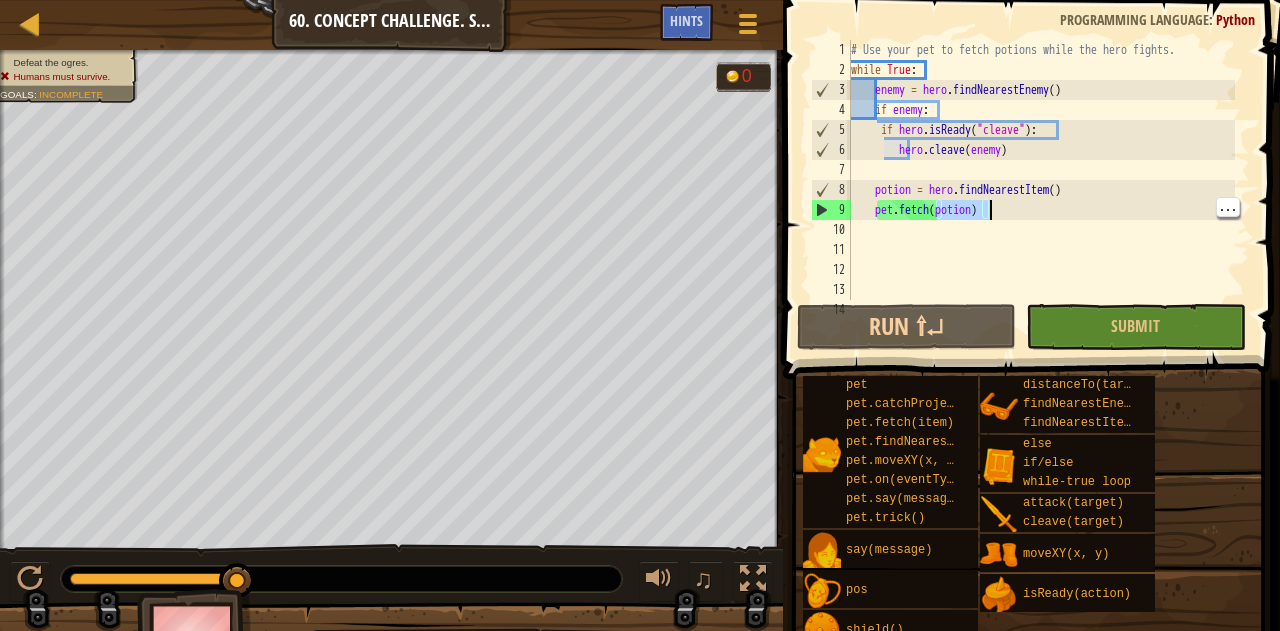 type on "pet.fetch(potion)" 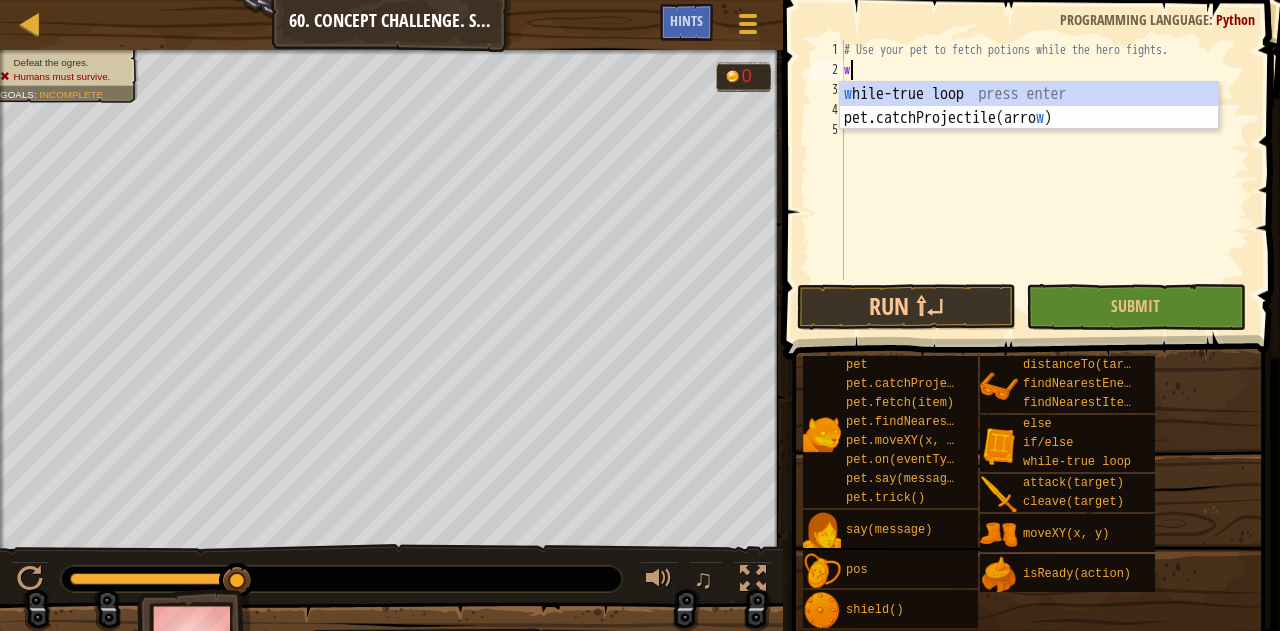 scroll, scrollTop: 9, scrollLeft: 0, axis: vertical 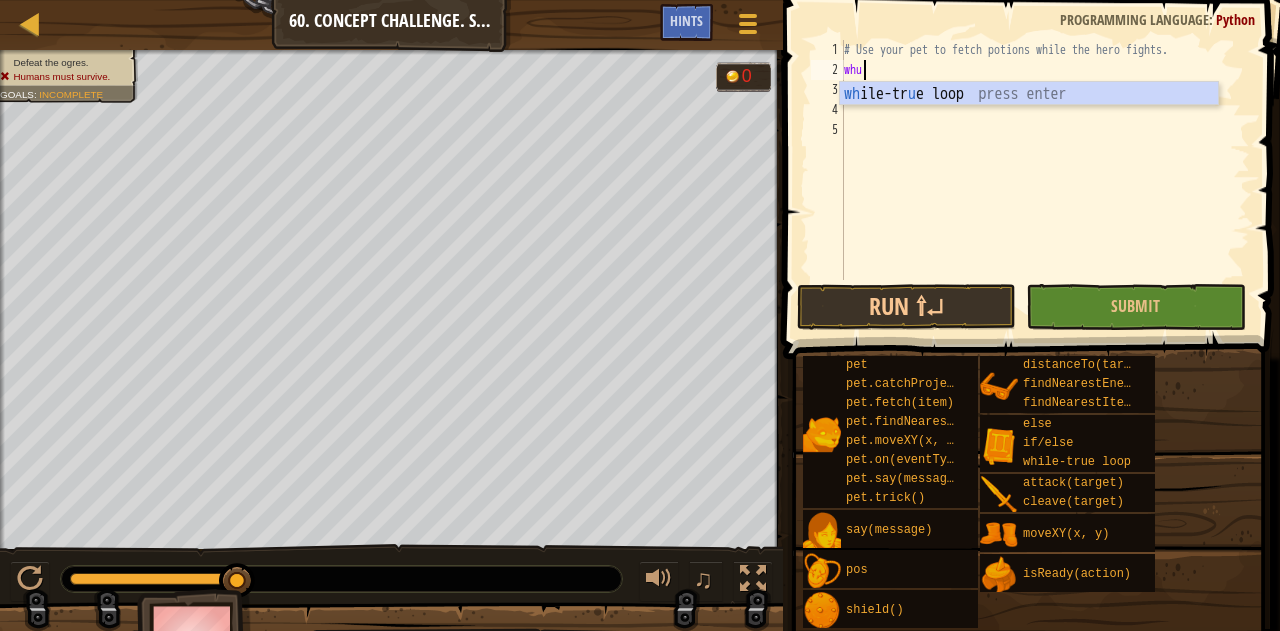 click on "wh ile-tr u e loop press enter" at bounding box center [1029, 118] 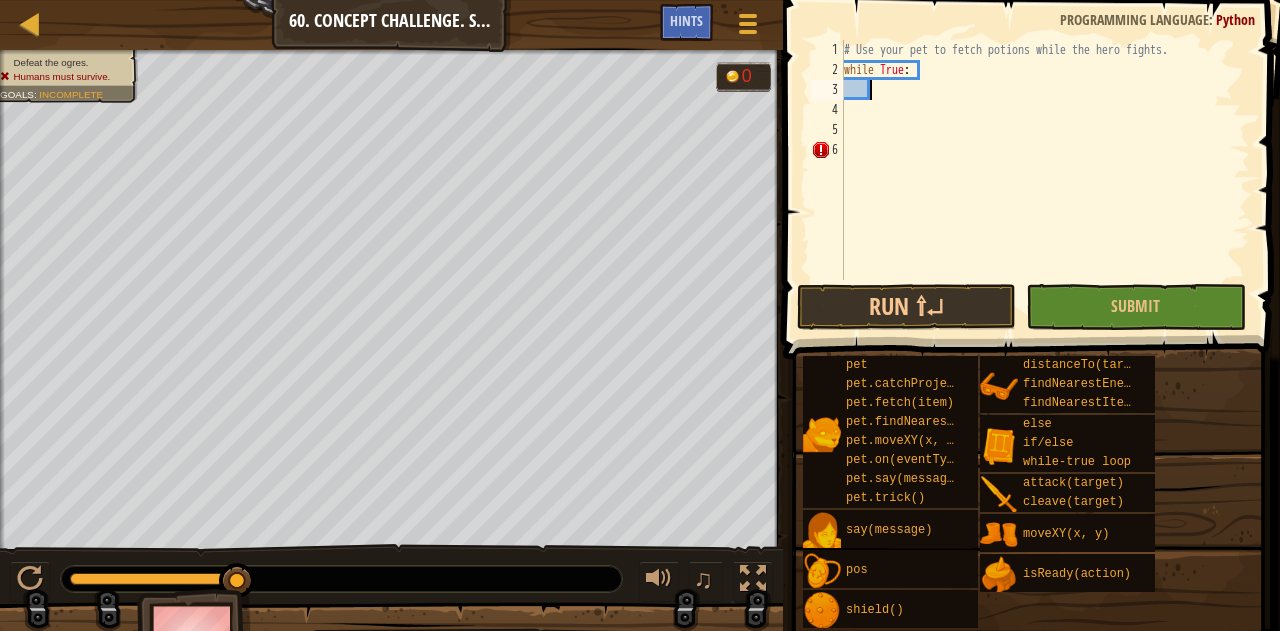 paste 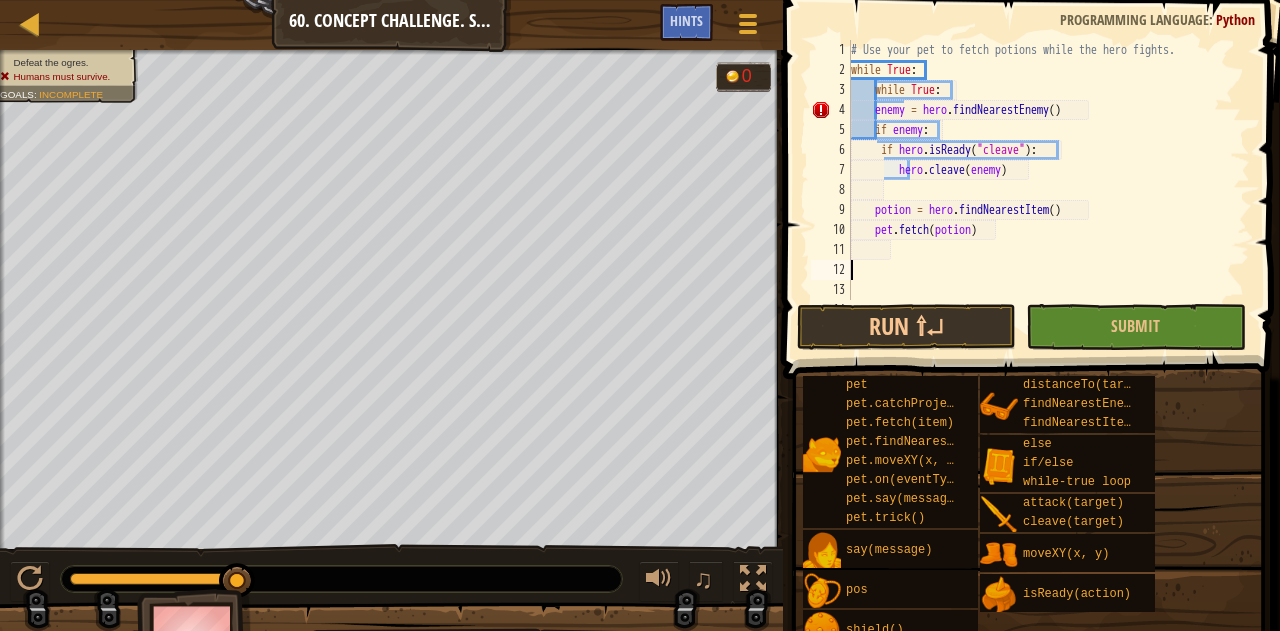 click on "# Use your pet to fetch potions while the hero fights. while   True :      while   True :      enemy   =   hero . findNearestEnemy ( )      if   enemy :       if   hero . isReady ( "cleave" ) :          hero . cleave ( enemy )           potion   =   hero . findNearestItem ( )      pet . fetch ( potion )" at bounding box center (1041, 190) 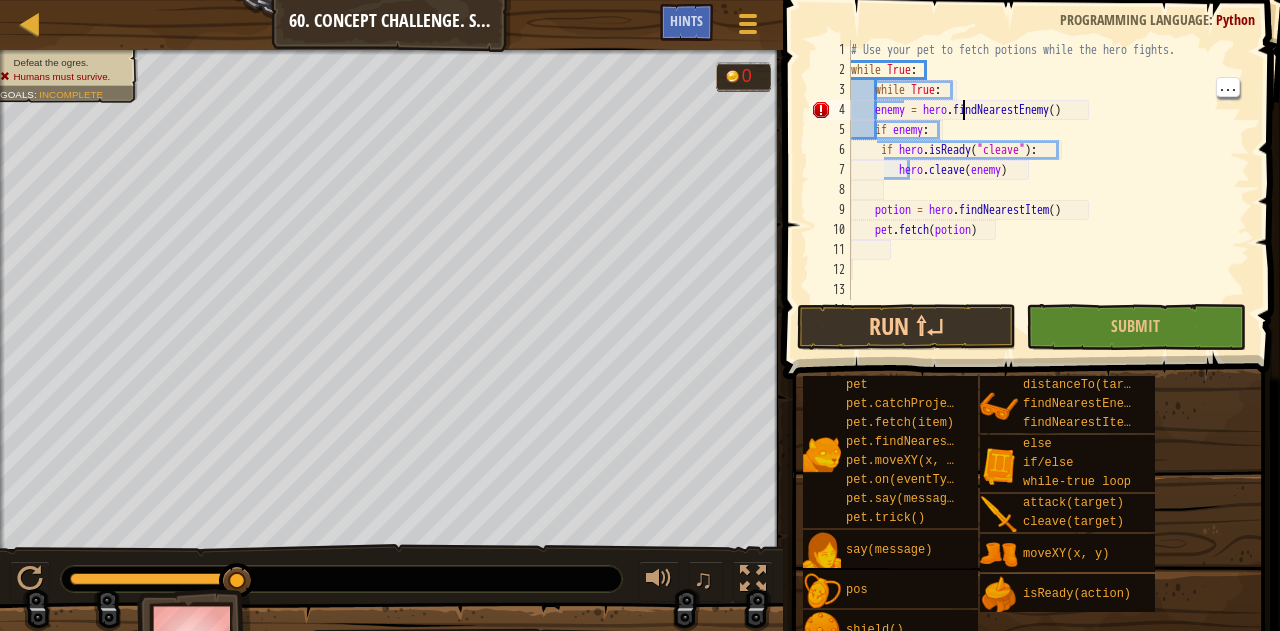 click on "# Use your pet to fetch potions while the hero fights. while   True :      while   True :      enemy   =   hero . findNearestEnemy ( )      if   enemy :       if   hero . isReady ( "cleave" ) :          hero . cleave ( enemy )           potion   =   hero . findNearestItem ( )      pet . fetch ( potion )" at bounding box center [1041, 190] 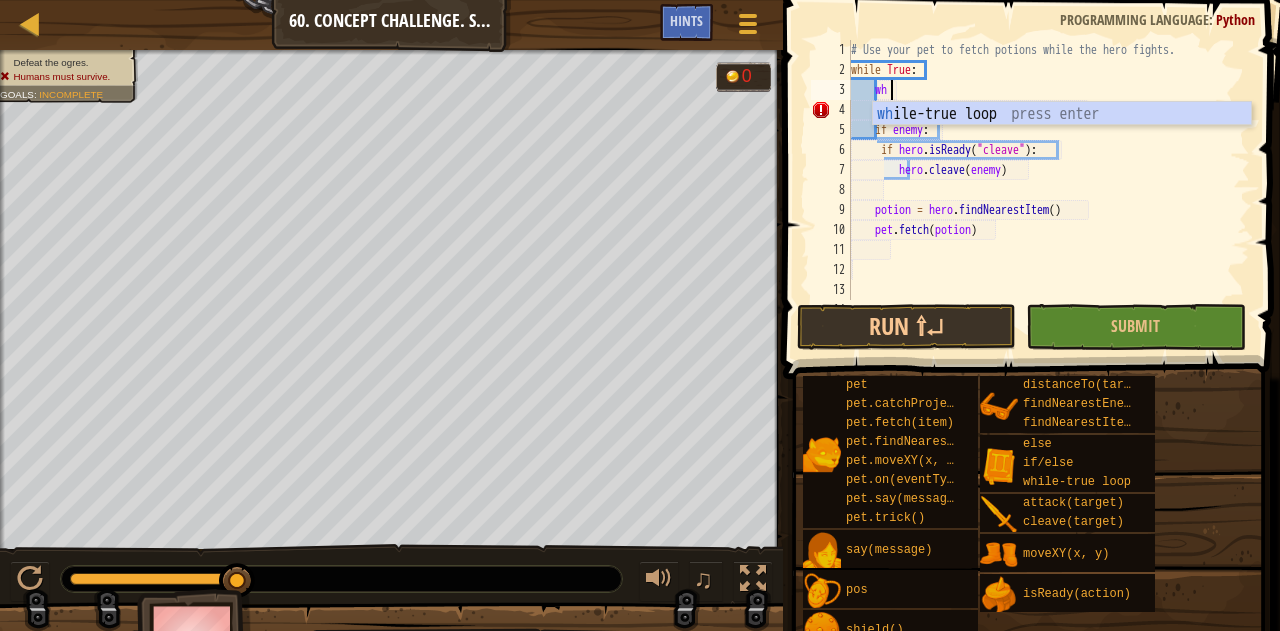 type on "w" 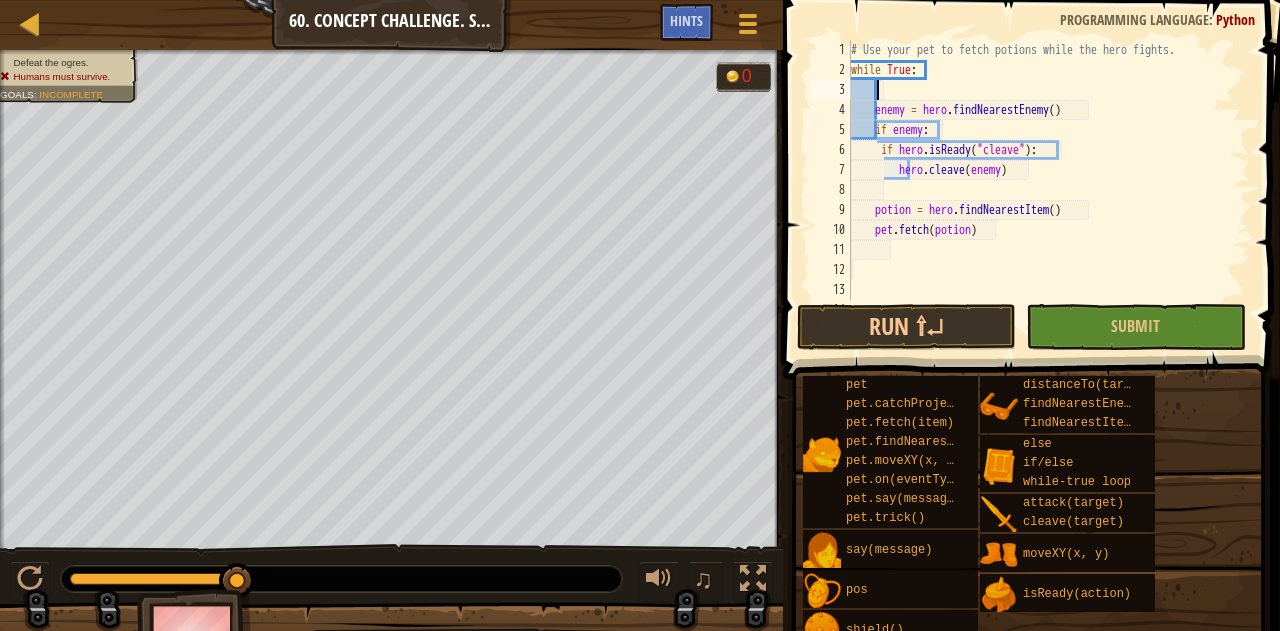 click on "# Use your pet to fetch potions while the hero fights. while   True :           enemy   =   hero . findNearestEnemy ( )      if   enemy :       if   hero . isReady ( "cleave" ) :          hero . cleave ( enemy )           potion   =   hero . findNearestItem ( )      pet . fetch ( potion )" at bounding box center [1041, 190] 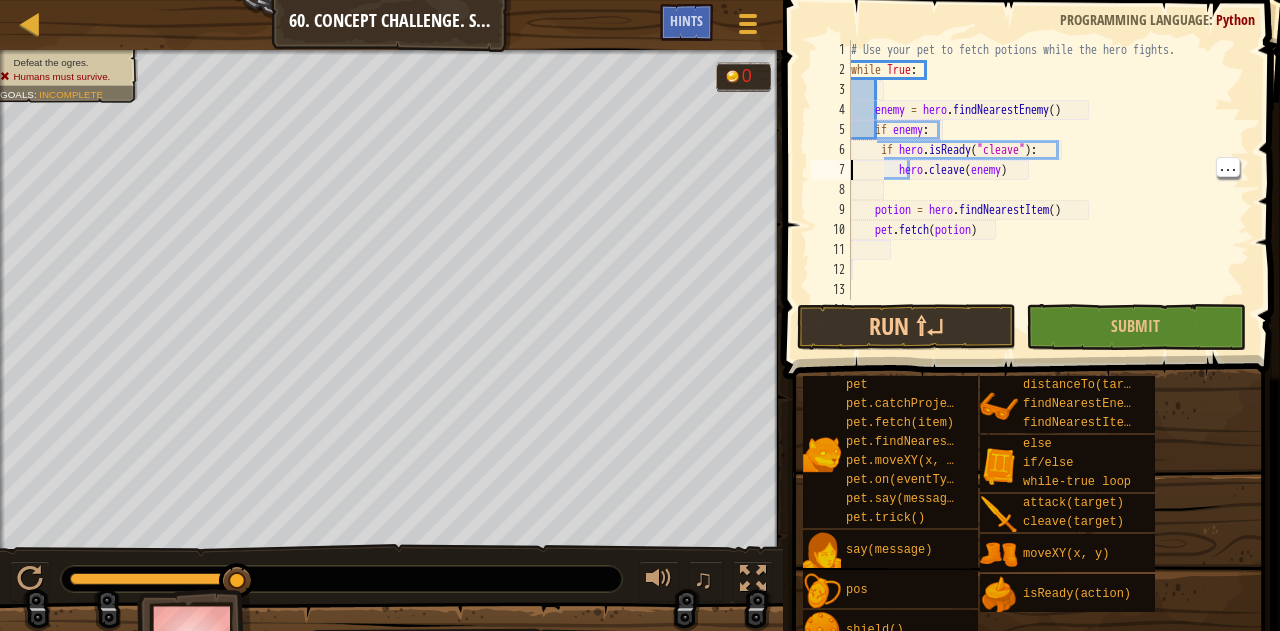 click on "# Use your pet to fetch potions while the hero fights. while   True :           enemy   =   hero . findNearestEnemy ( )      if   enemy :       if   hero . isReady ( "cleave" ) :          hero . cleave ( enemy )           potion   =   hero . findNearestItem ( )      pet . fetch ( potion )" at bounding box center (1041, 190) 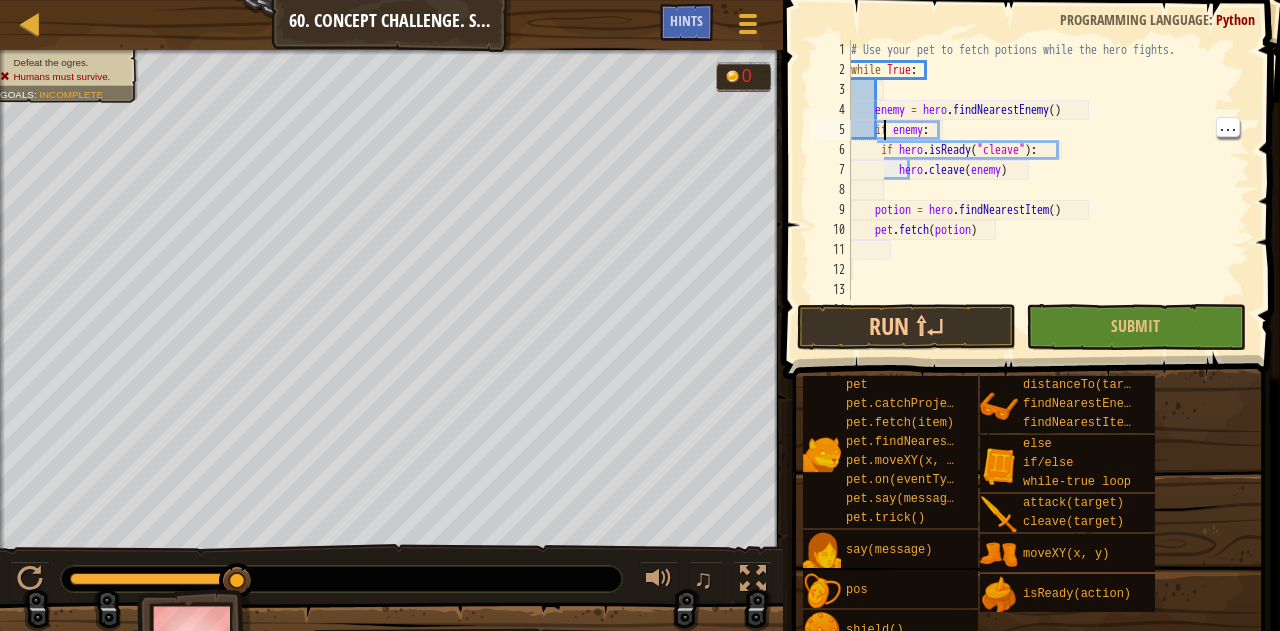 click on "# Use your pet to fetch potions while the hero fights. while   True :           enemy   =   hero . findNearestEnemy ( )      if   enemy :       if   hero . isReady ( "cleave" ) :          hero . cleave ( enemy )           potion   =   hero . findNearestItem ( )      pet . fetch ( potion )" at bounding box center [1041, 190] 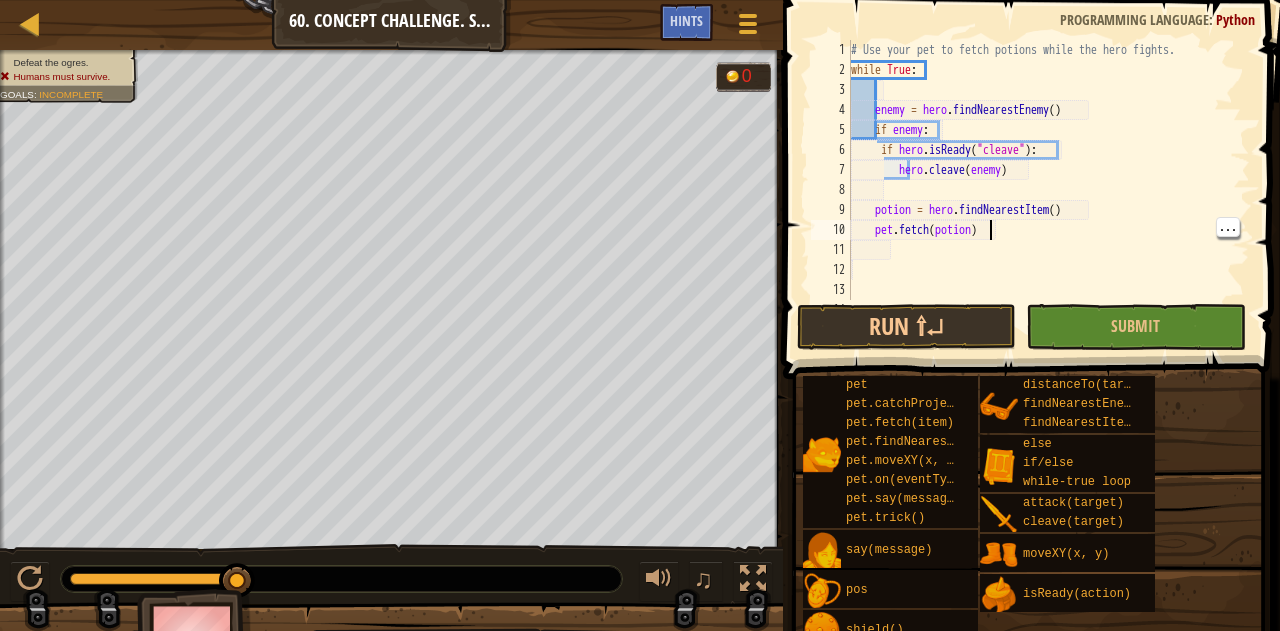 click on "# Use your pet to fetch potions while the hero fights. while   True :           enemy   =   hero . findNearestEnemy ( )      if   enemy :       if   hero . isReady ( "cleave" ) :          hero . cleave ( enemy )           potion   =   hero . findNearestItem ( )      pet . fetch ( potion )" at bounding box center [1041, 190] 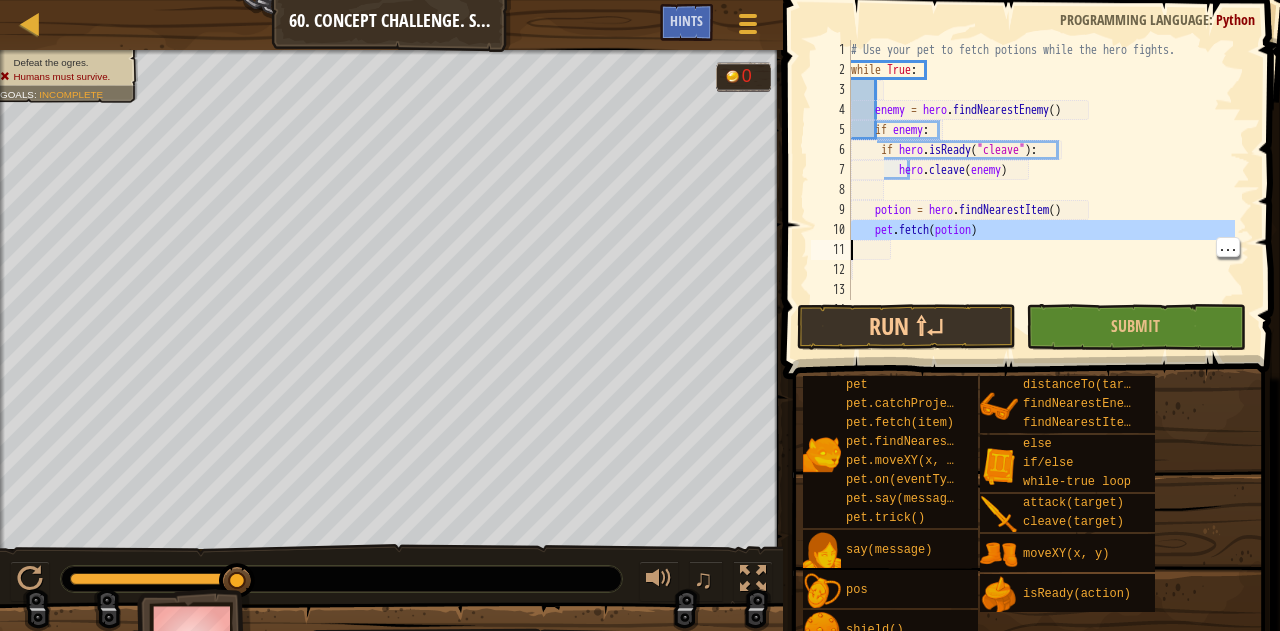 click on "# Use your pet to fetch potions while the hero fights. while   True :           enemy   =   hero . findNearestEnemy ( )      if   enemy :       if   hero . isReady ( "cleave" ) :          hero . cleave ( enemy )           potion   =   hero . findNearestItem ( )      pet . fetch ( potion )" at bounding box center [1041, 190] 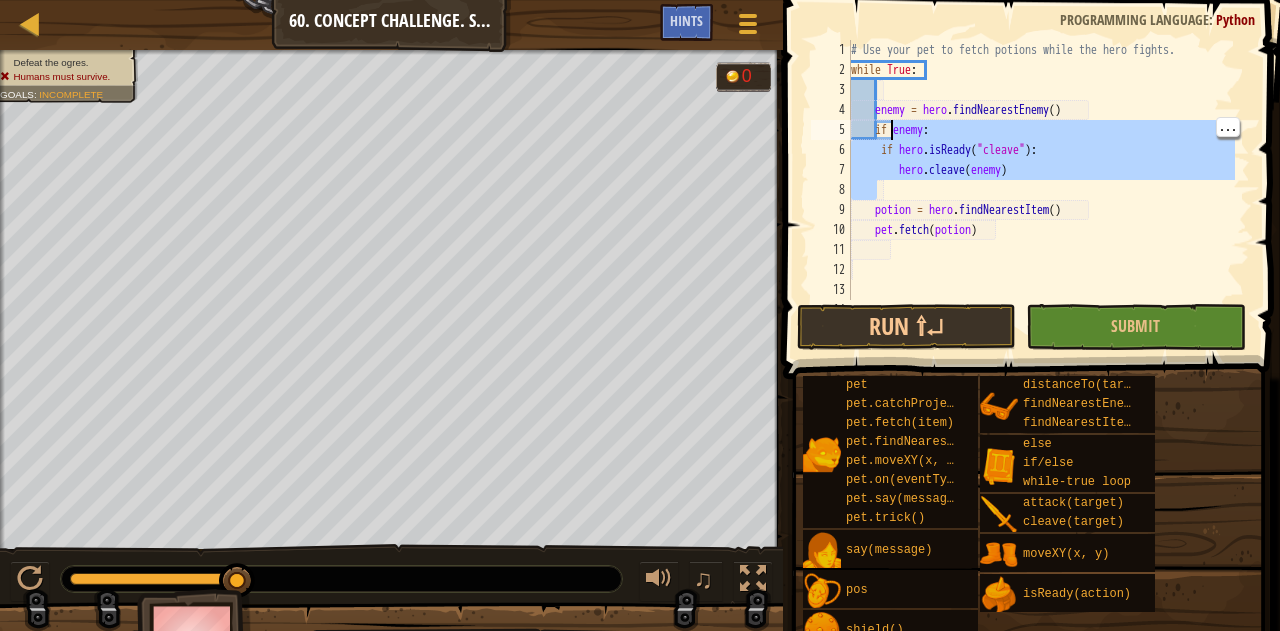 click on "# Use your pet to fetch potions while the hero fights. while   True :           enemy   =   hero . findNearestEnemy ( )      if   enemy :       if   hero . isReady ( "cleave" ) :          hero . cleave ( enemy )           potion   =   hero . findNearestItem ( )      pet . fetch ( potion )" at bounding box center [1041, 190] 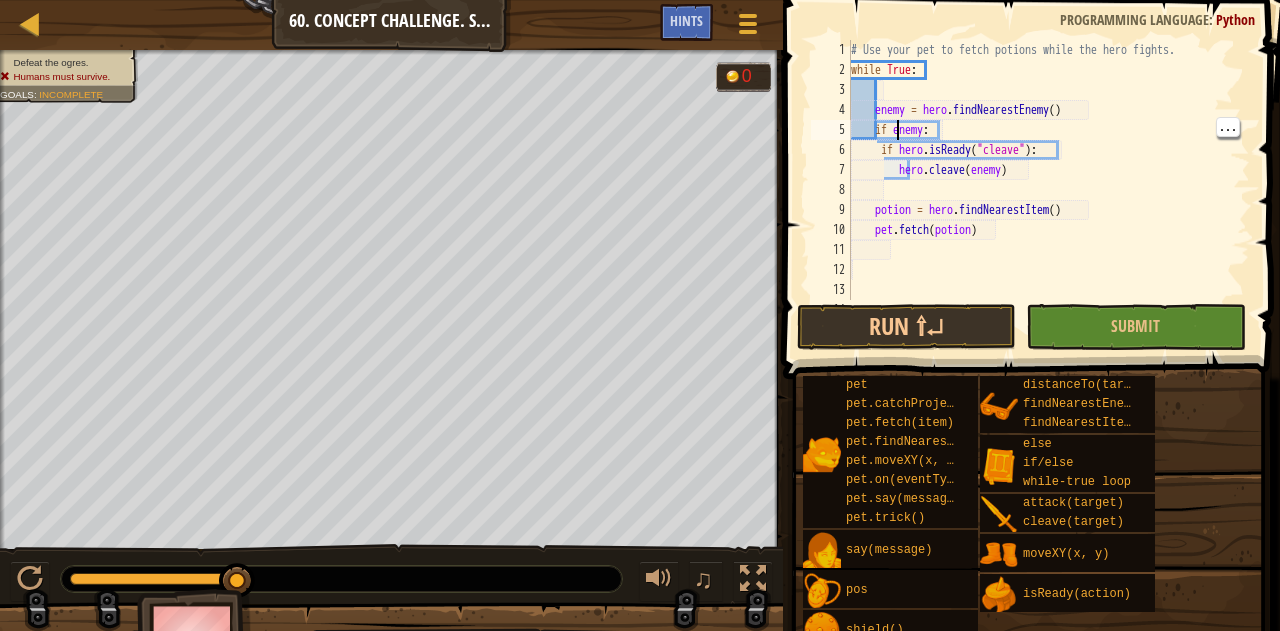 click on "# Use your pet to fetch potions while the hero fights. while   True :           enemy   =   hero . findNearestEnemy ( )      if   enemy :       if   hero . isReady ( "cleave" ) :          hero . cleave ( enemy )           potion   =   hero . findNearestItem ( )      pet . fetch ( potion )" at bounding box center [1041, 190] 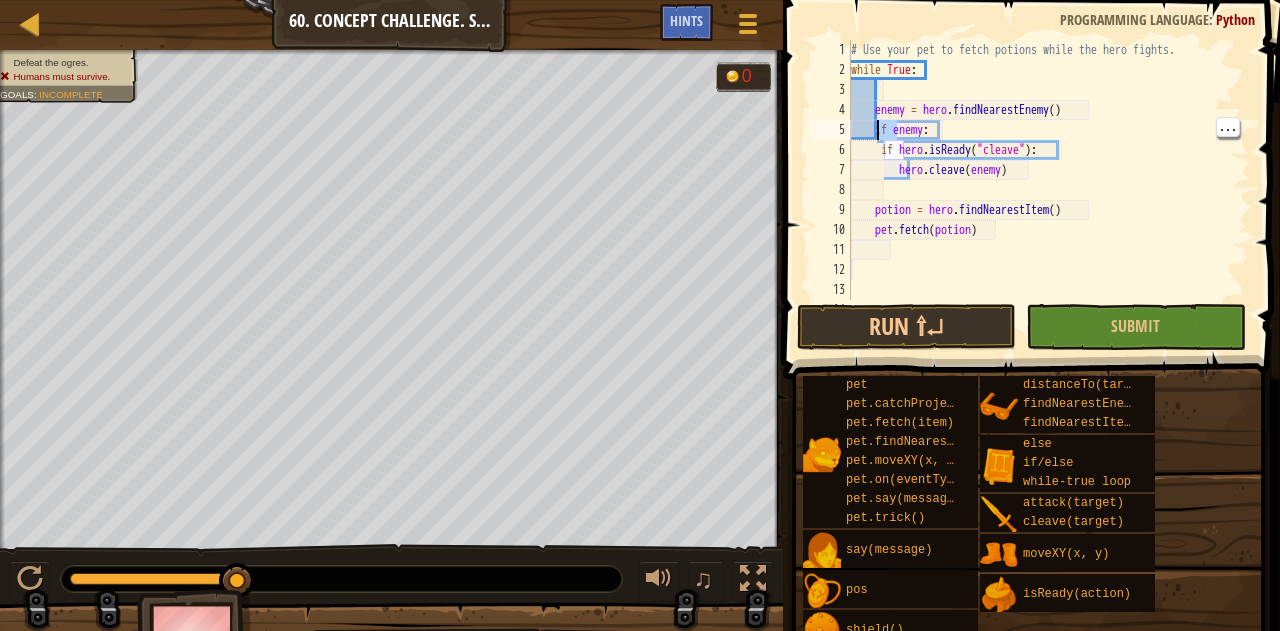 type on "if enemy:
if hero.isReady("cleave"):" 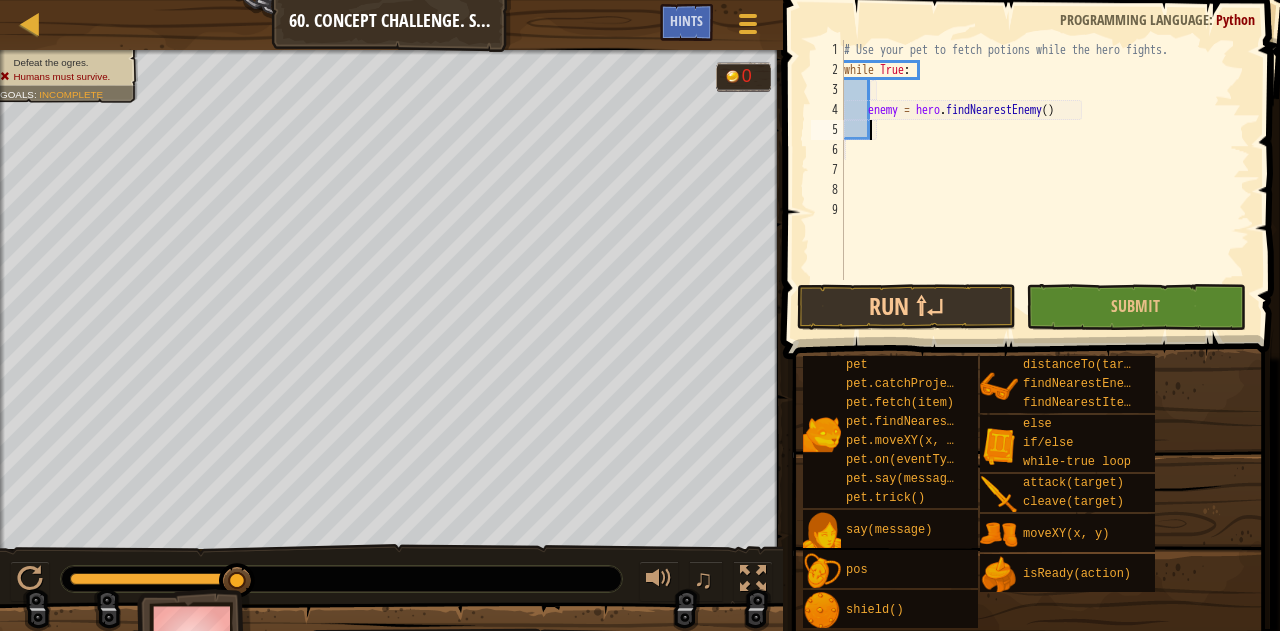 click on "# Use your pet to fetch potions while the hero fights. while   True :           enemy   =   hero . findNearestEnemy ( )" at bounding box center (1045, 180) 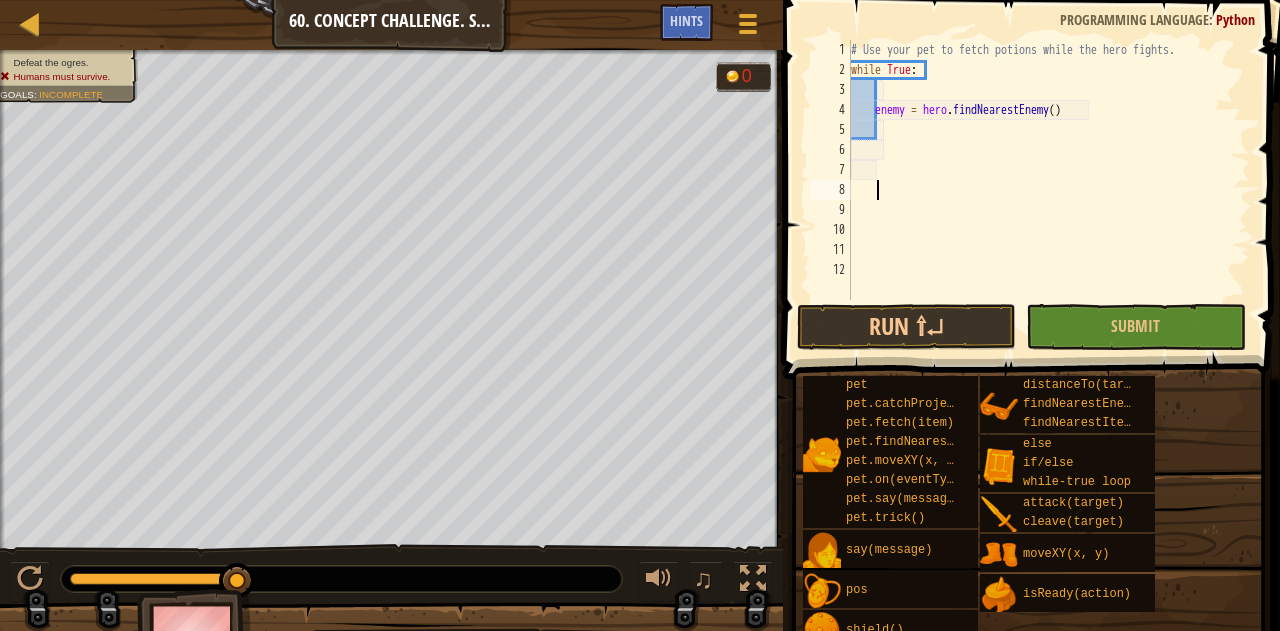 scroll, scrollTop: 9, scrollLeft: 0, axis: vertical 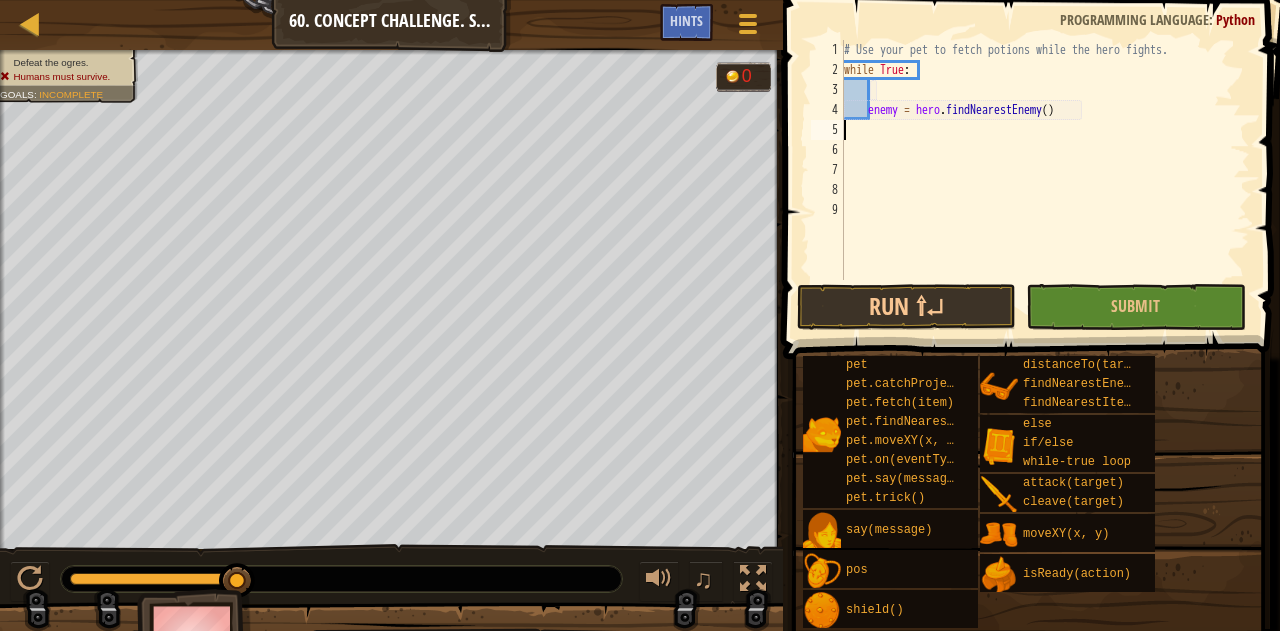 type on "enemy = hero.findNearestEnemy()" 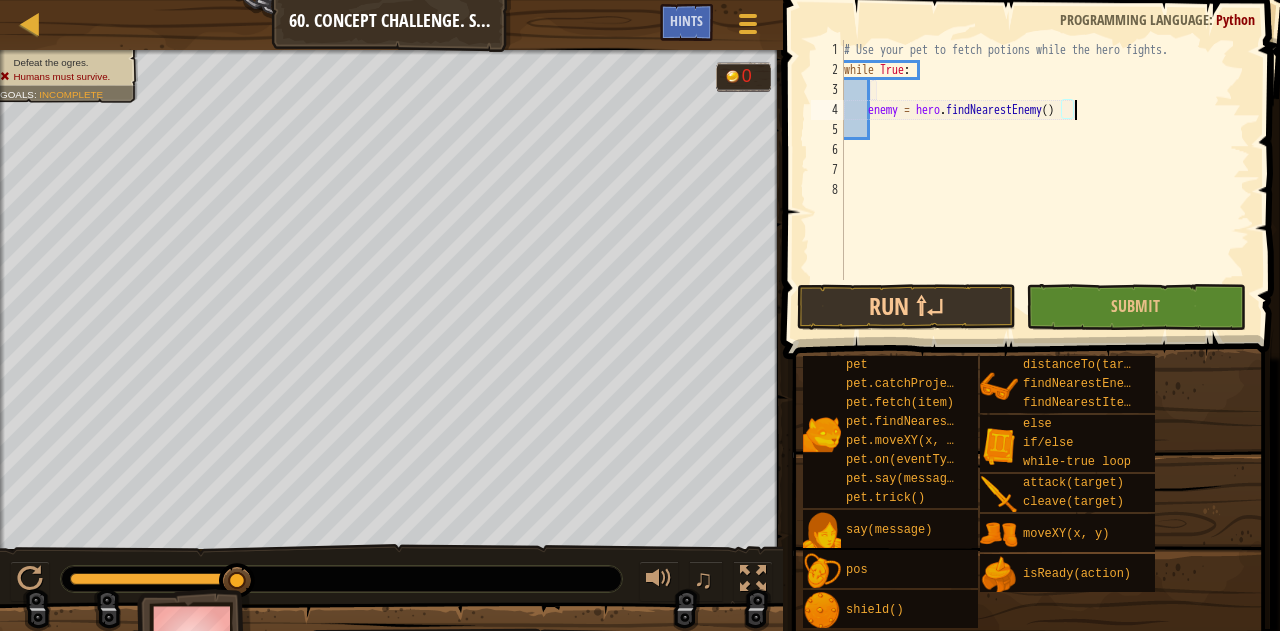 click on "# Use your pet to fetch potions while the hero fights. while   True :           enemy   =   hero . findNearestEnemy ( )" at bounding box center (1045, 180) 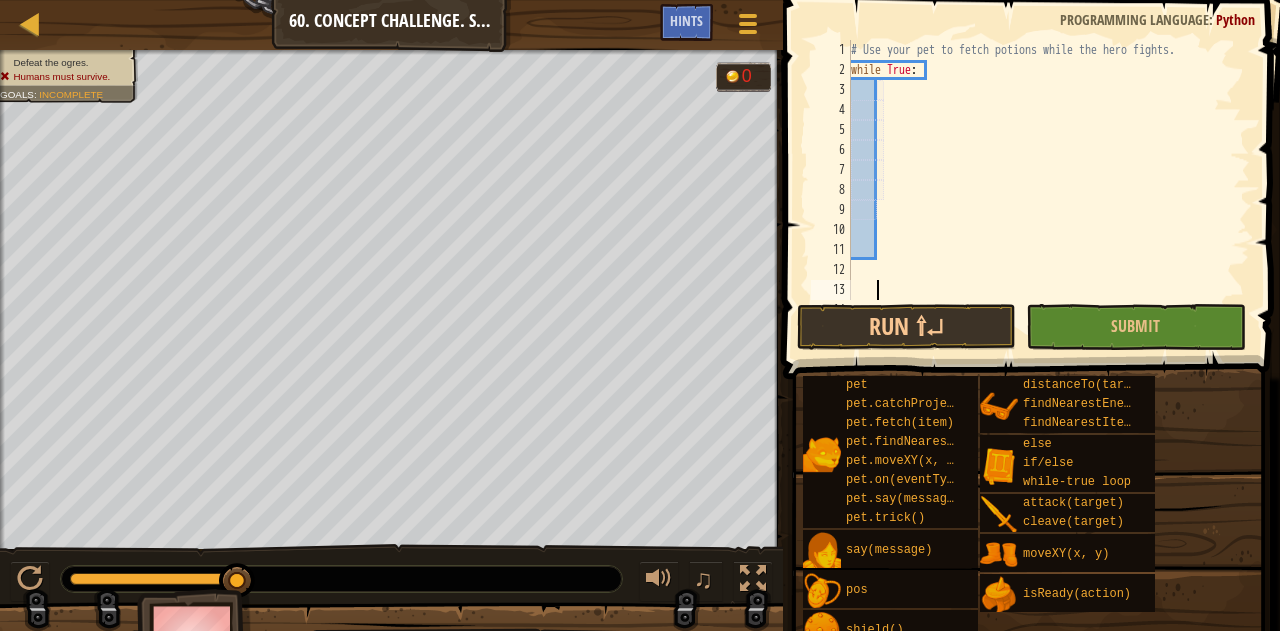 click on "# Use your pet to fetch potions while the hero fights. while   True :                                                             enemy   =   hero . findNearestEnemy ( )" at bounding box center (1041, 190) 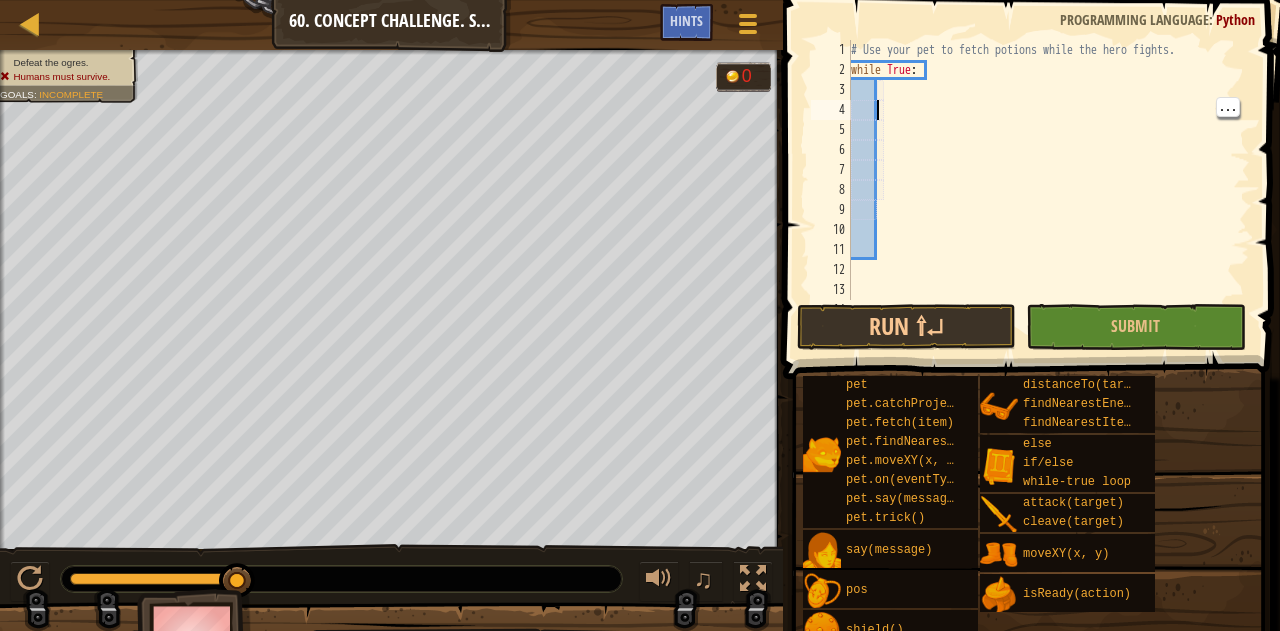 click on "# Use your pet to fetch potions while the hero fights. while   True :                                                             enemy   =   hero . findNearestEnemy ( )" at bounding box center (1041, 190) 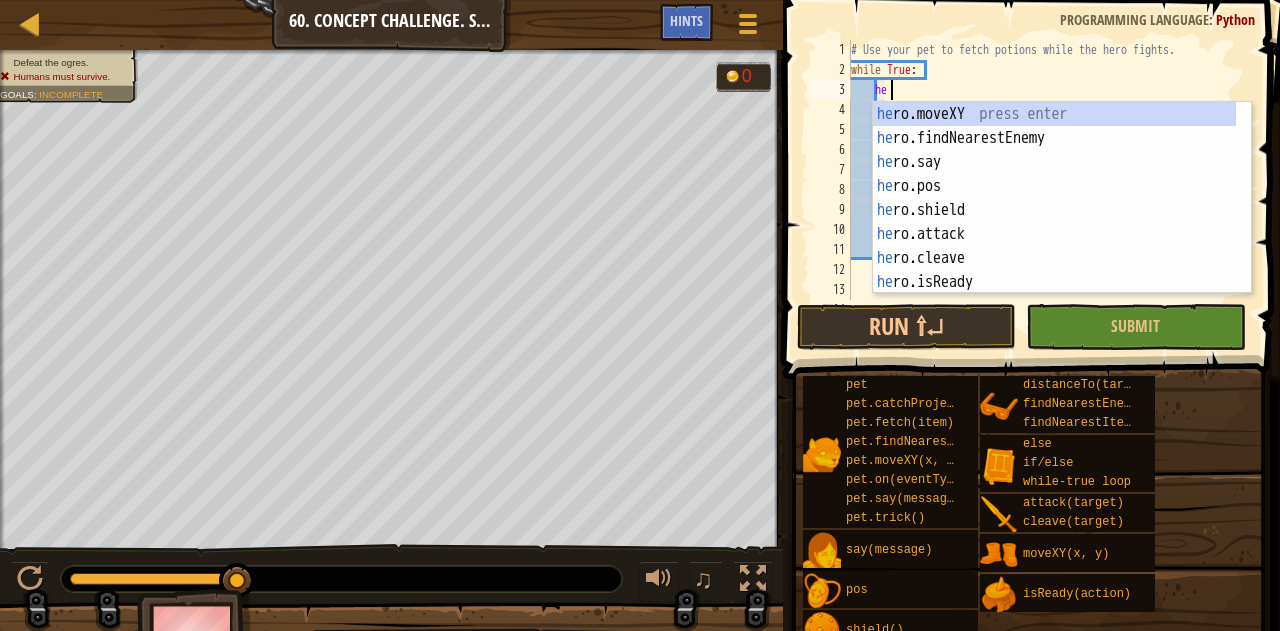 type on "her" 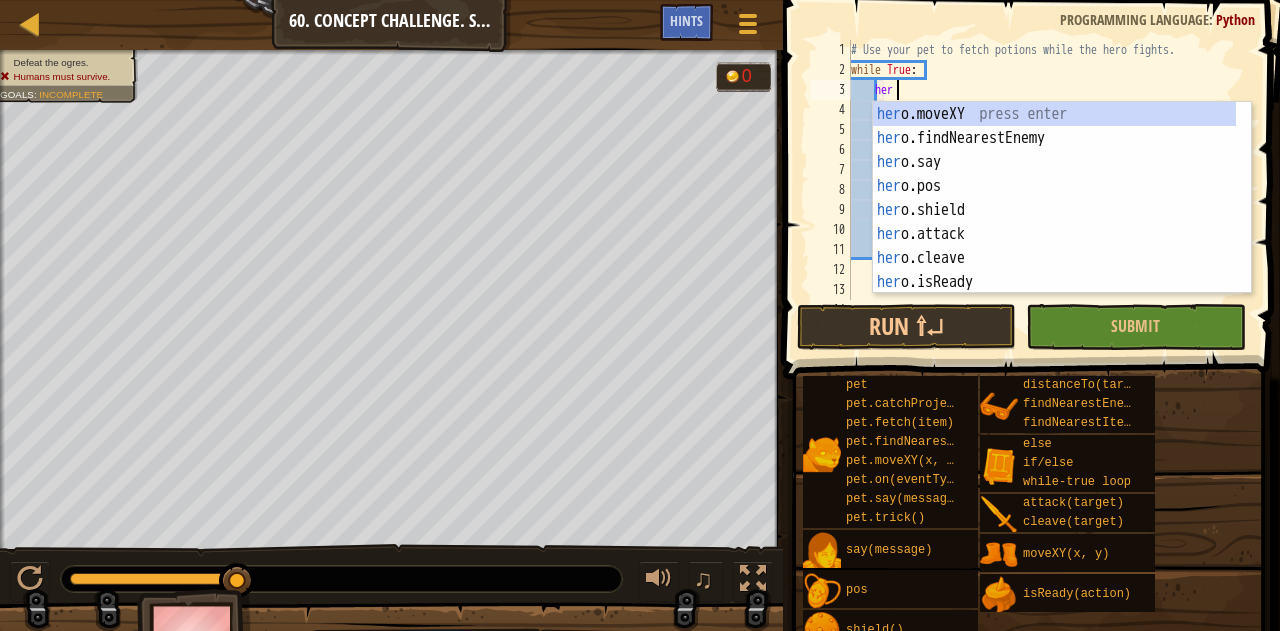click on "hero.moveXY press enter hero.findNearestEnemy press enter hero.say press enter hero.pos press enter hero.shield press enter hero.attack press enter hero.cleave press enter hero.isReady press enter hero.distanceTo press enter" at bounding box center (1055, 222) 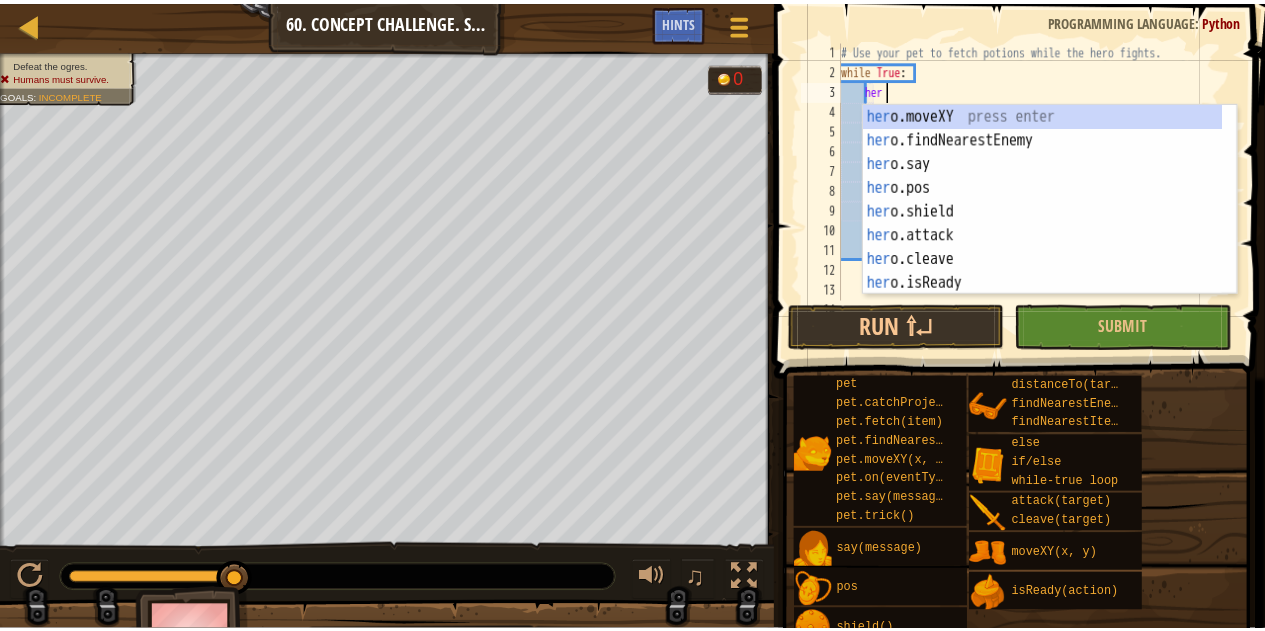 scroll, scrollTop: 9, scrollLeft: 1, axis: both 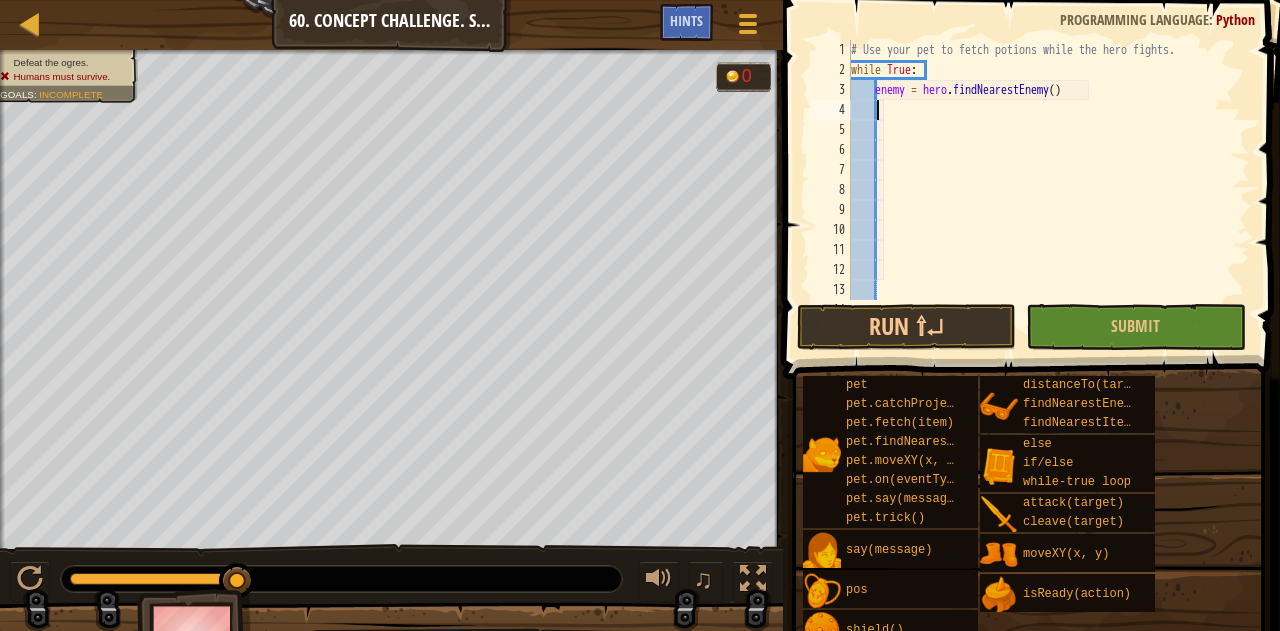 paste 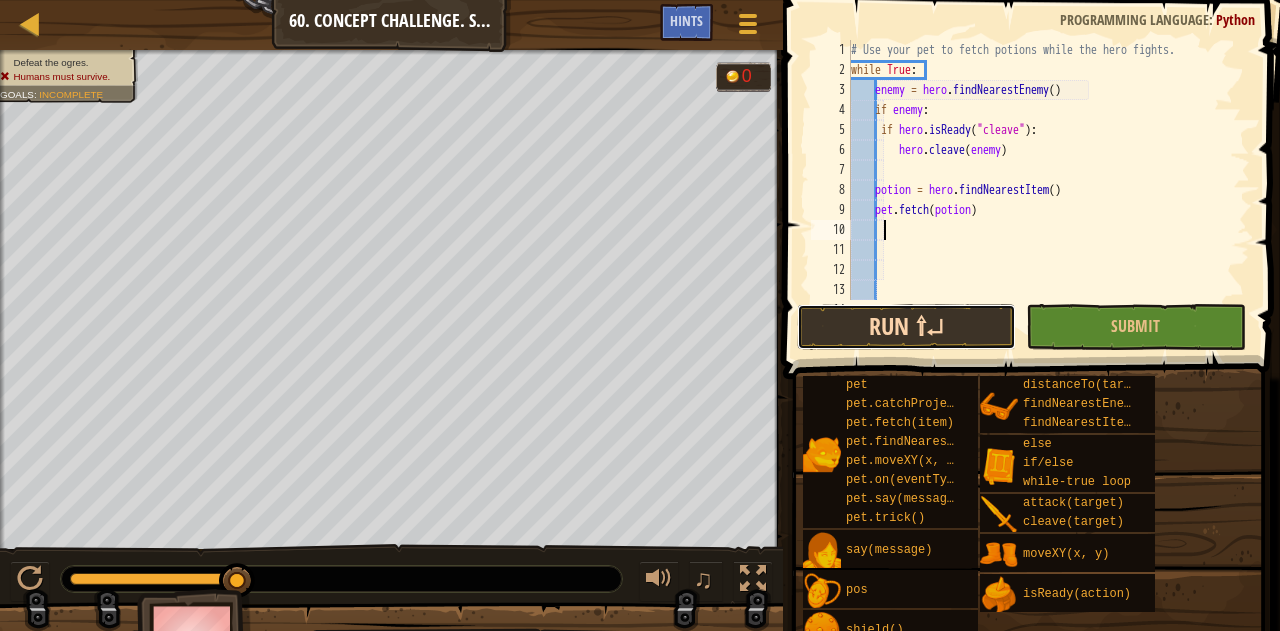 click on "Run ⇧↵" at bounding box center (906, 327) 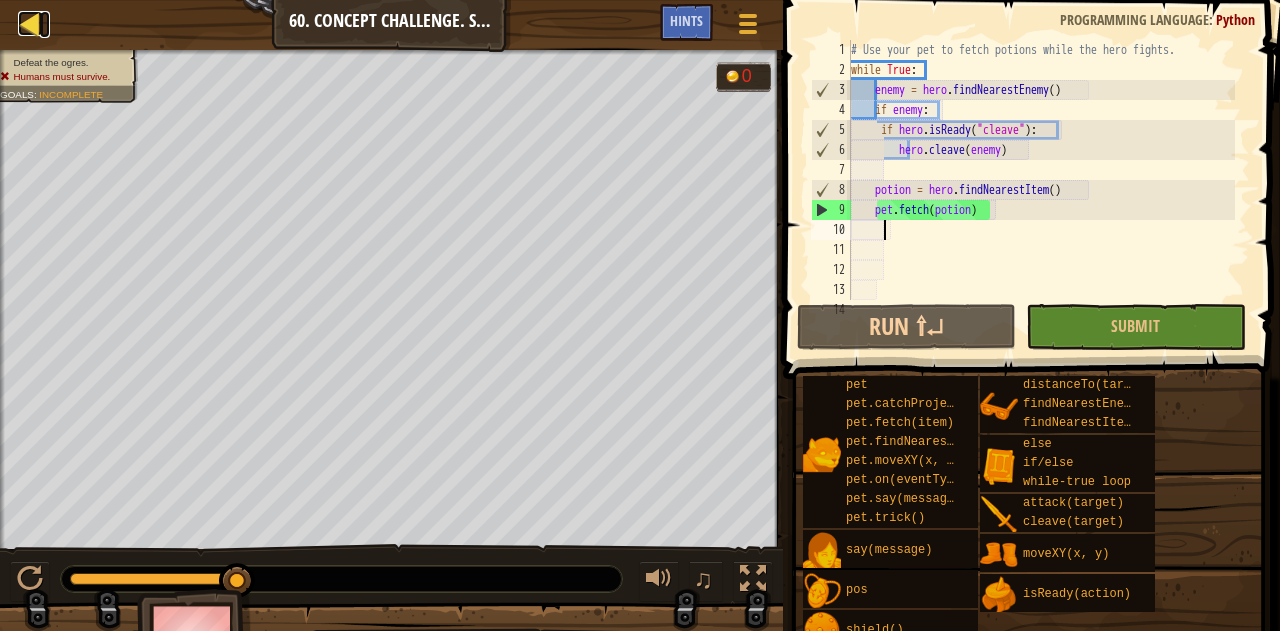 click at bounding box center [30, 23] 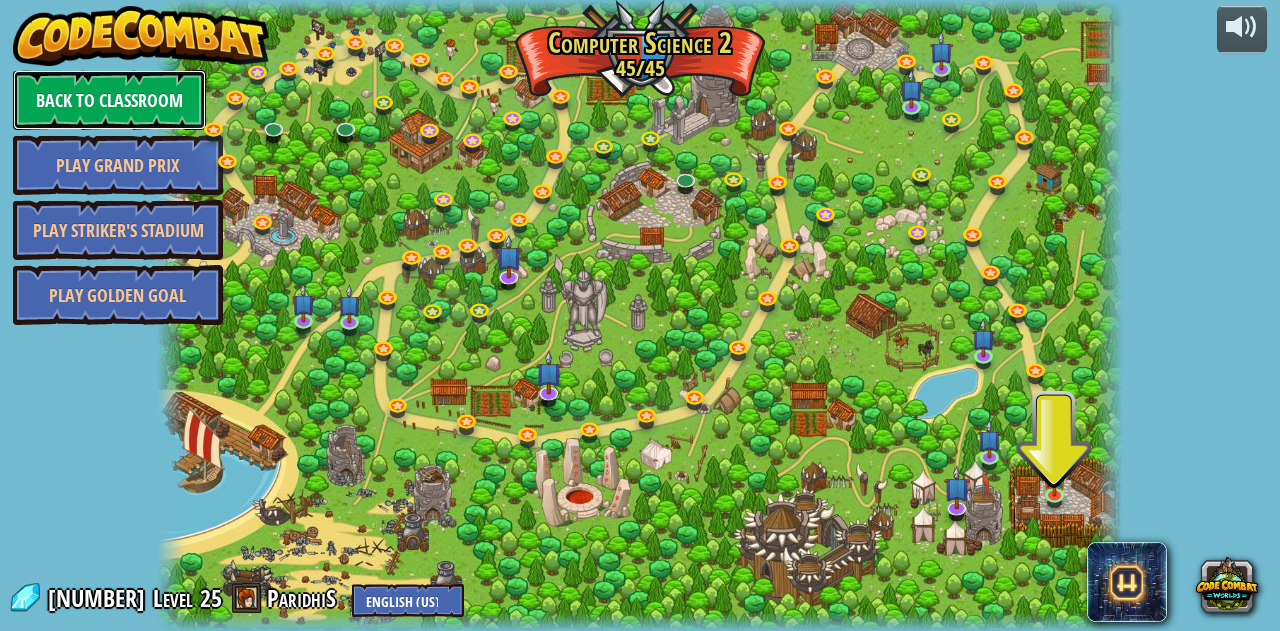 click on "Back to Classroom" at bounding box center (109, 100) 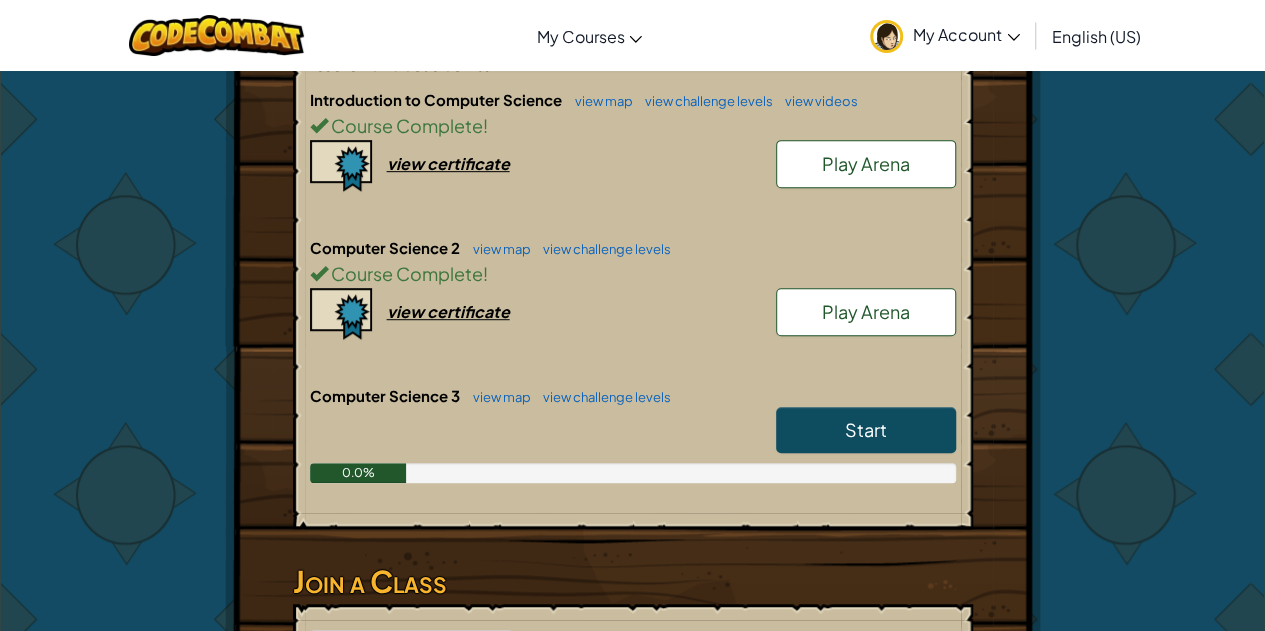 scroll, scrollTop: 450, scrollLeft: 0, axis: vertical 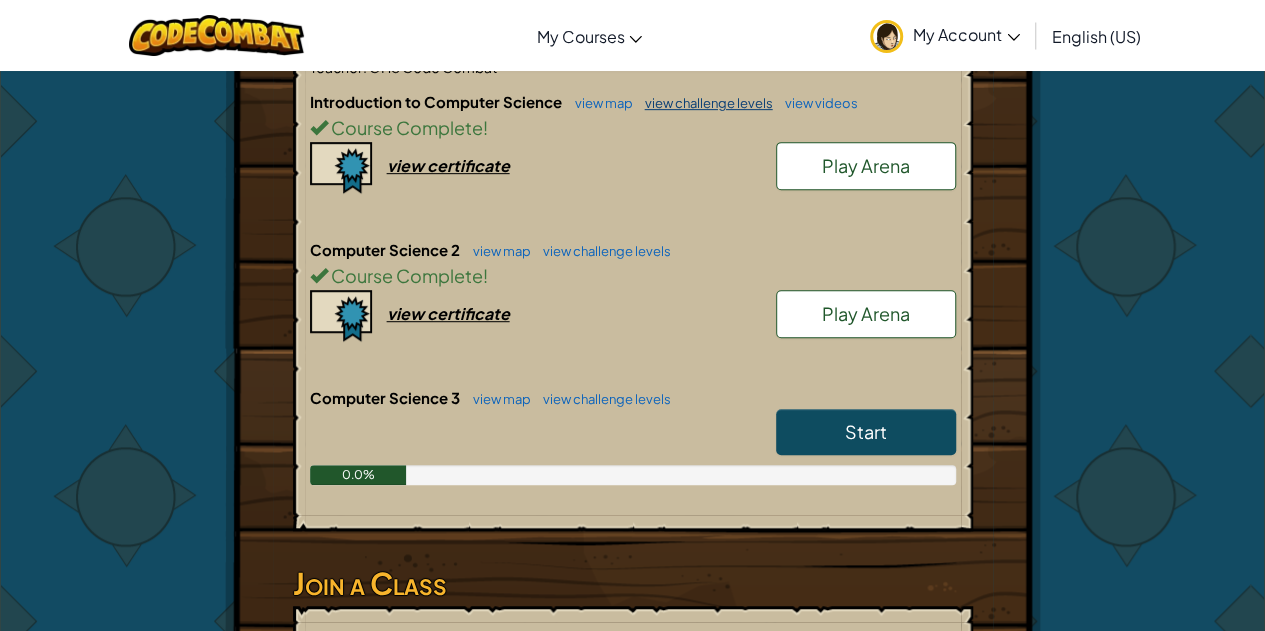 click on "view challenge levels" at bounding box center [704, 103] 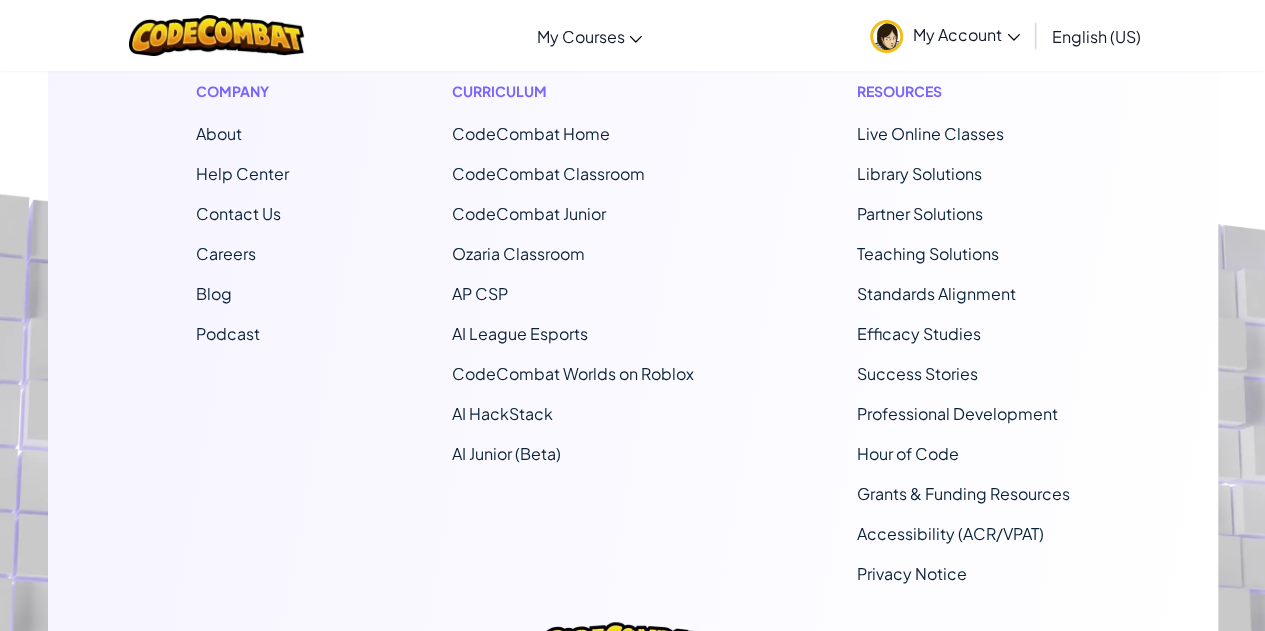 scroll, scrollTop: 0, scrollLeft: 0, axis: both 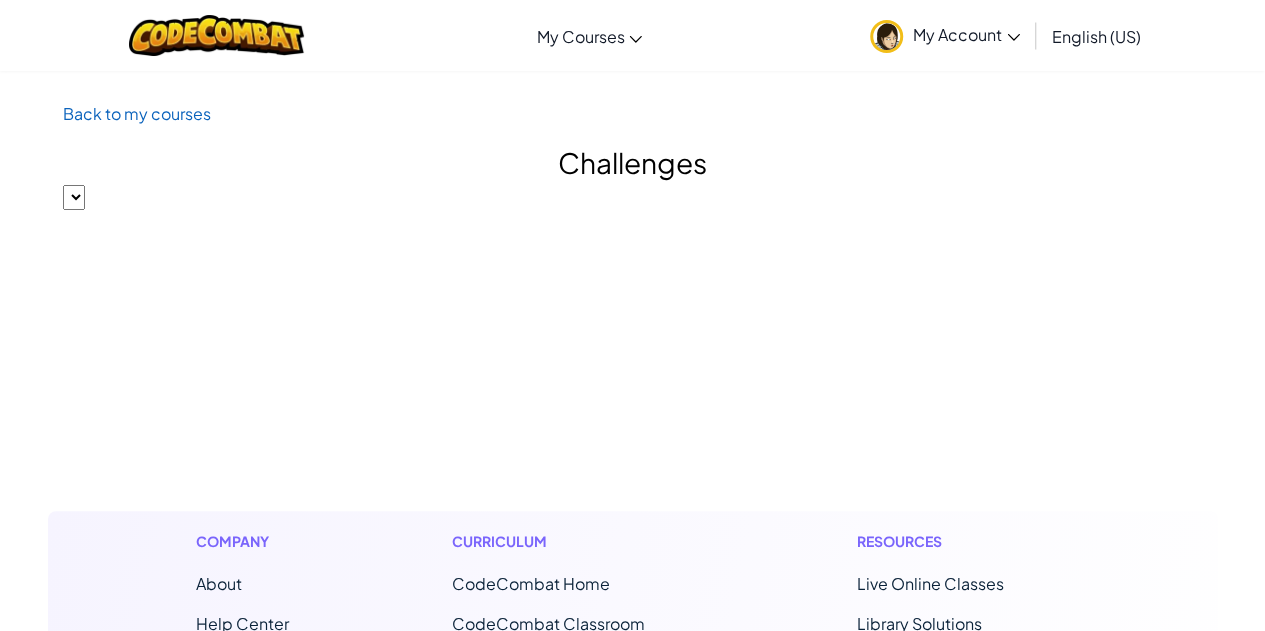 select on "560f1a9f22961295f9427742" 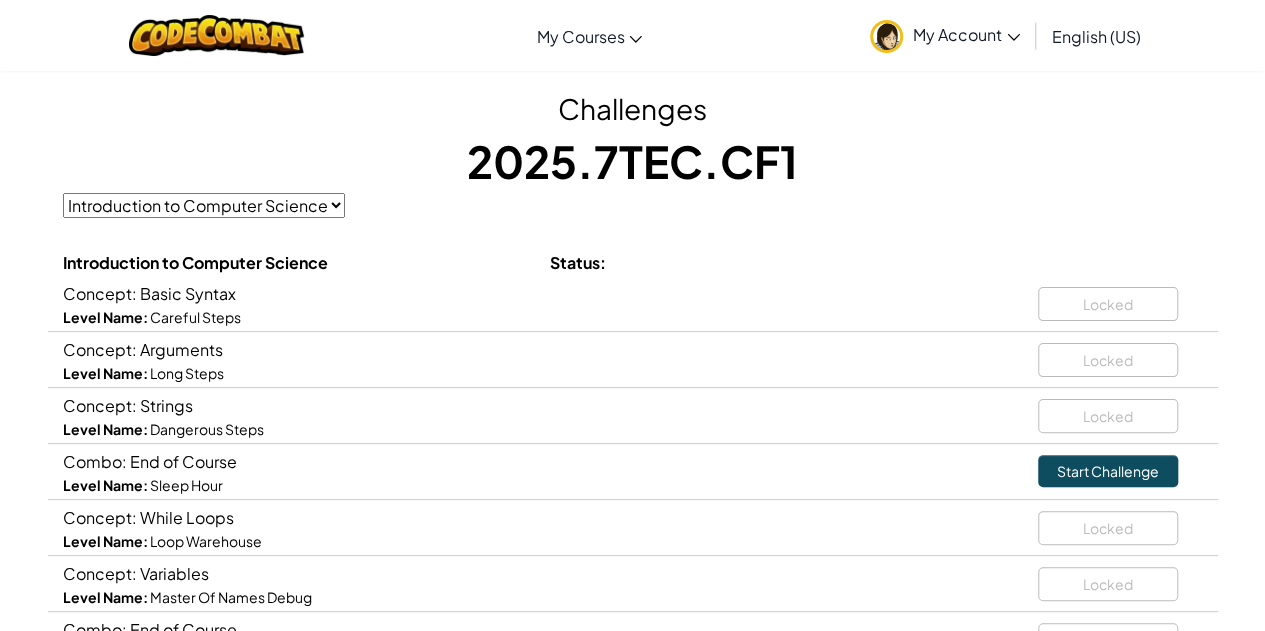 scroll, scrollTop: 54, scrollLeft: 0, axis: vertical 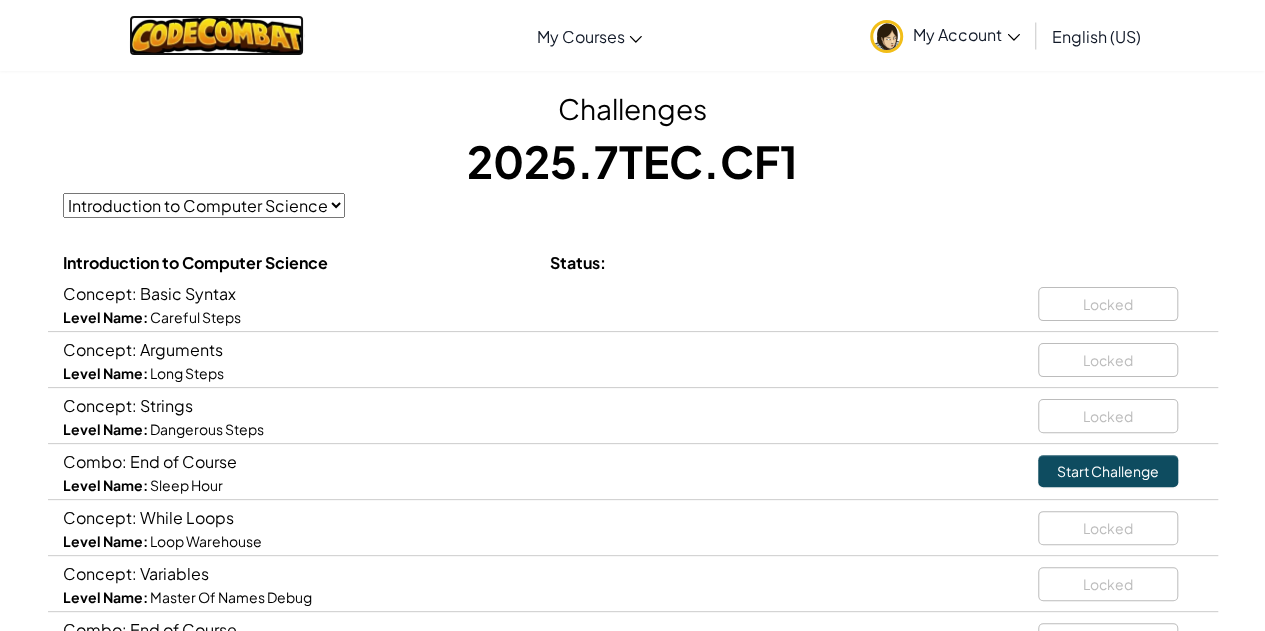 click at bounding box center [216, 35] 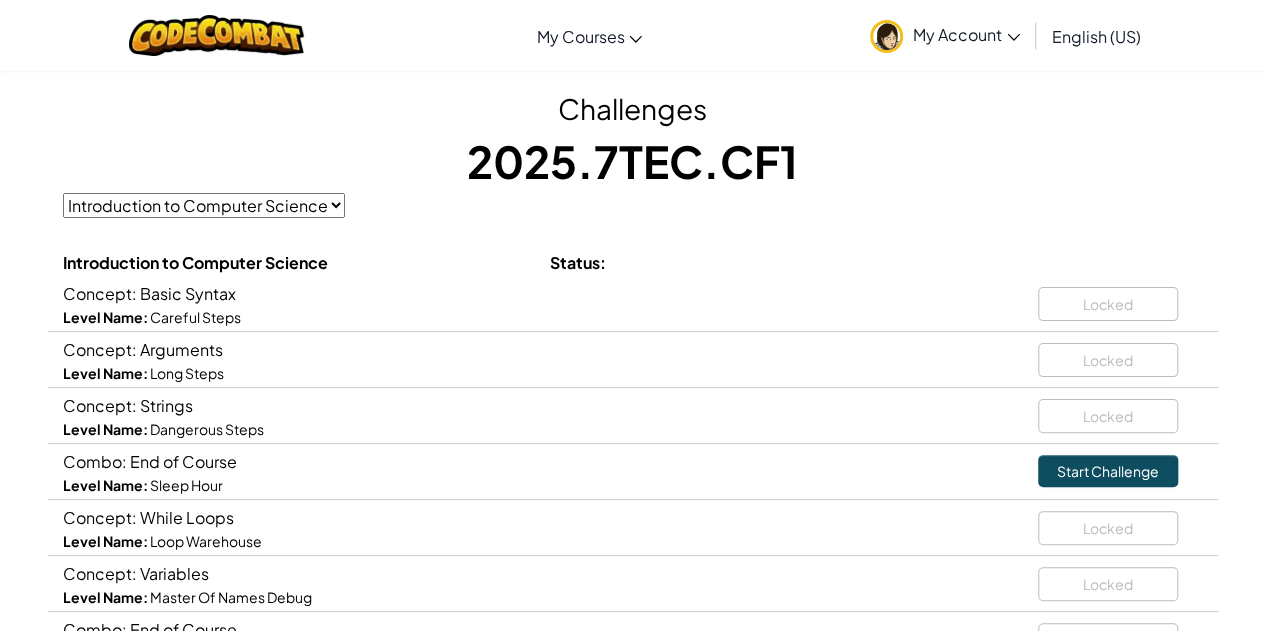 scroll, scrollTop: 0, scrollLeft: 0, axis: both 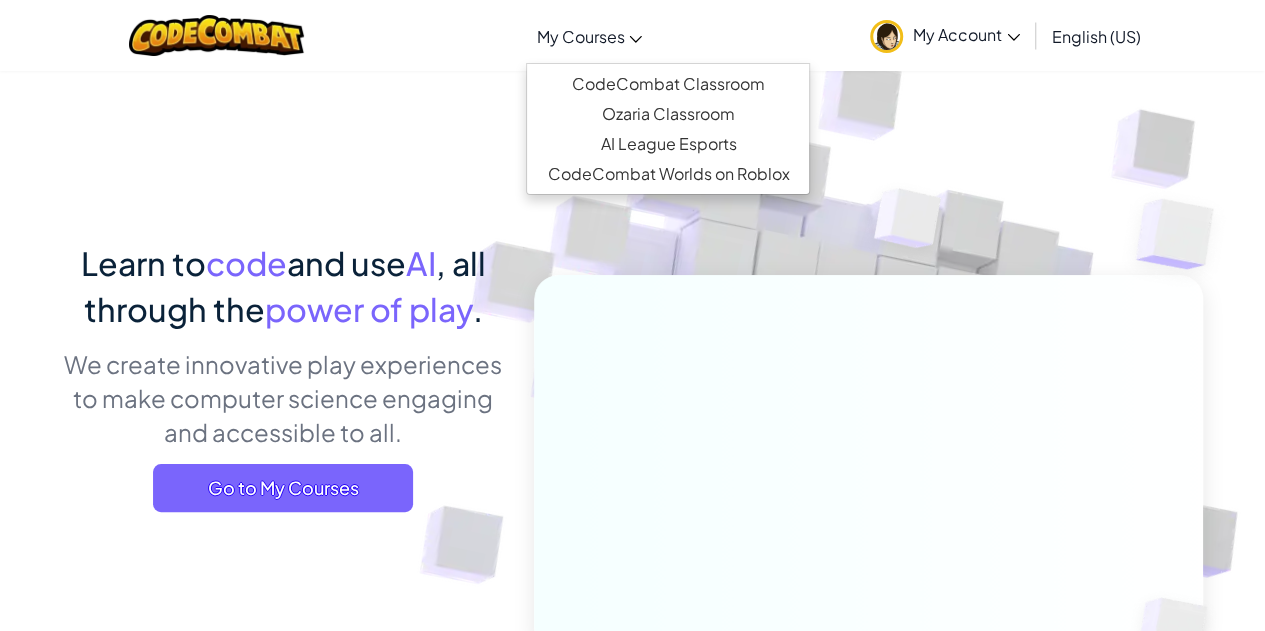 click on "My Courses" at bounding box center [589, 36] 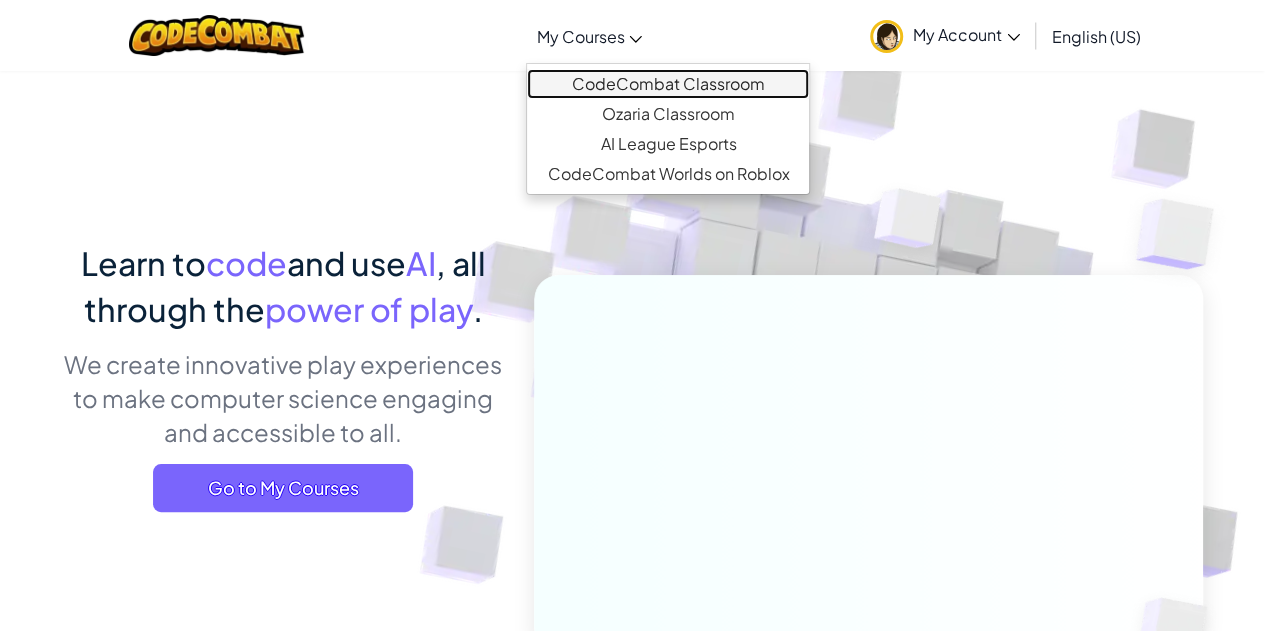 click on "CodeCombat Classroom" at bounding box center [668, 84] 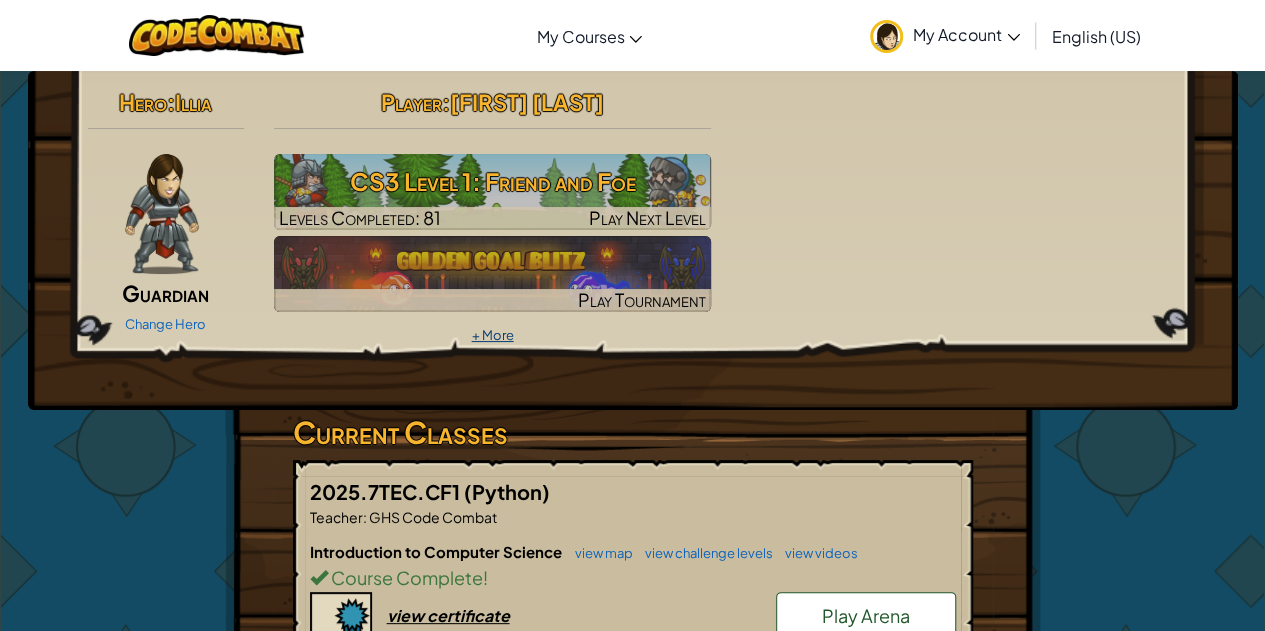 click on "+ More" at bounding box center (492, 335) 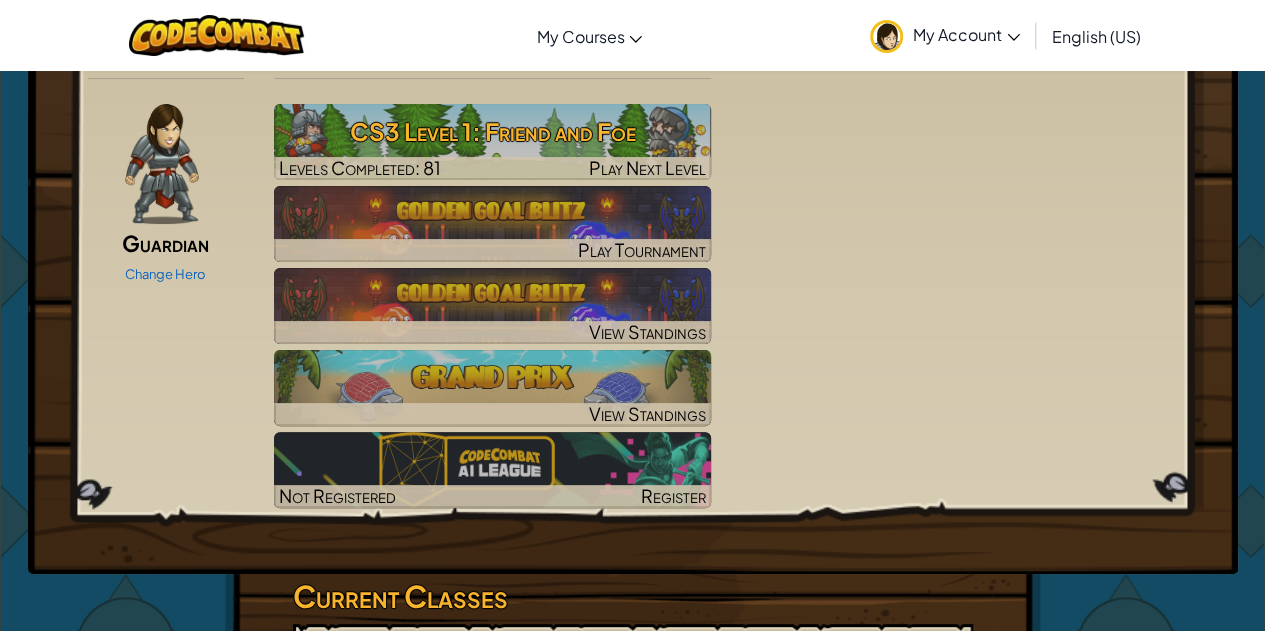 scroll, scrollTop: 50, scrollLeft: 0, axis: vertical 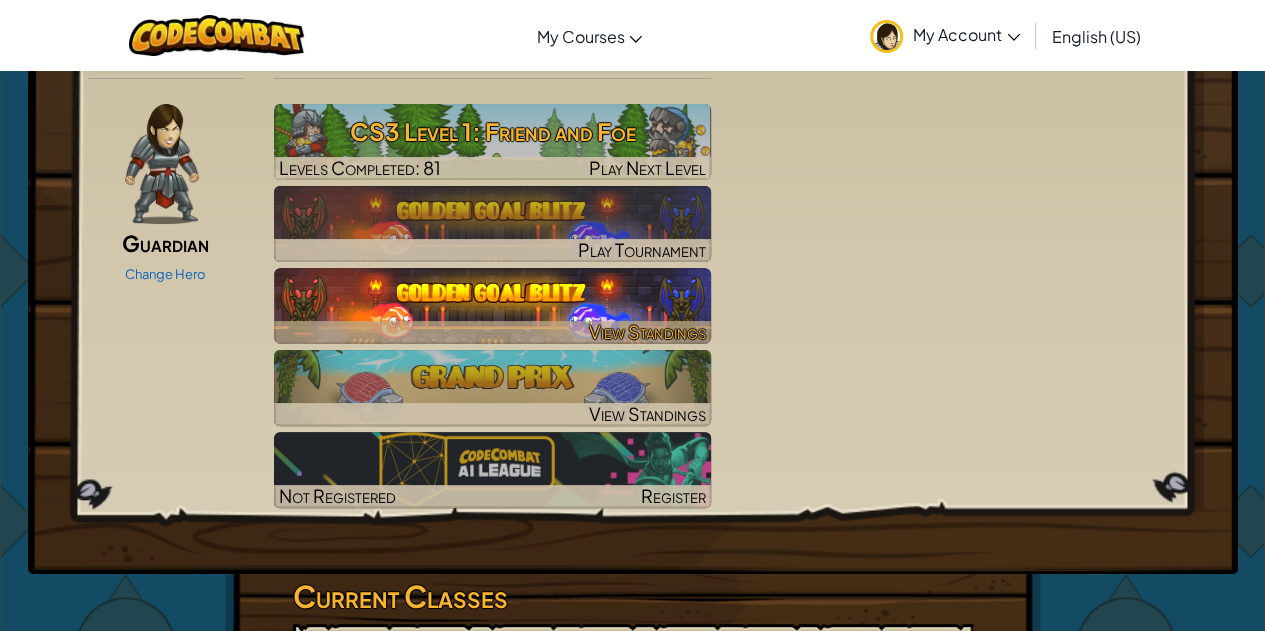 click on "View Standings" at bounding box center (647, 331) 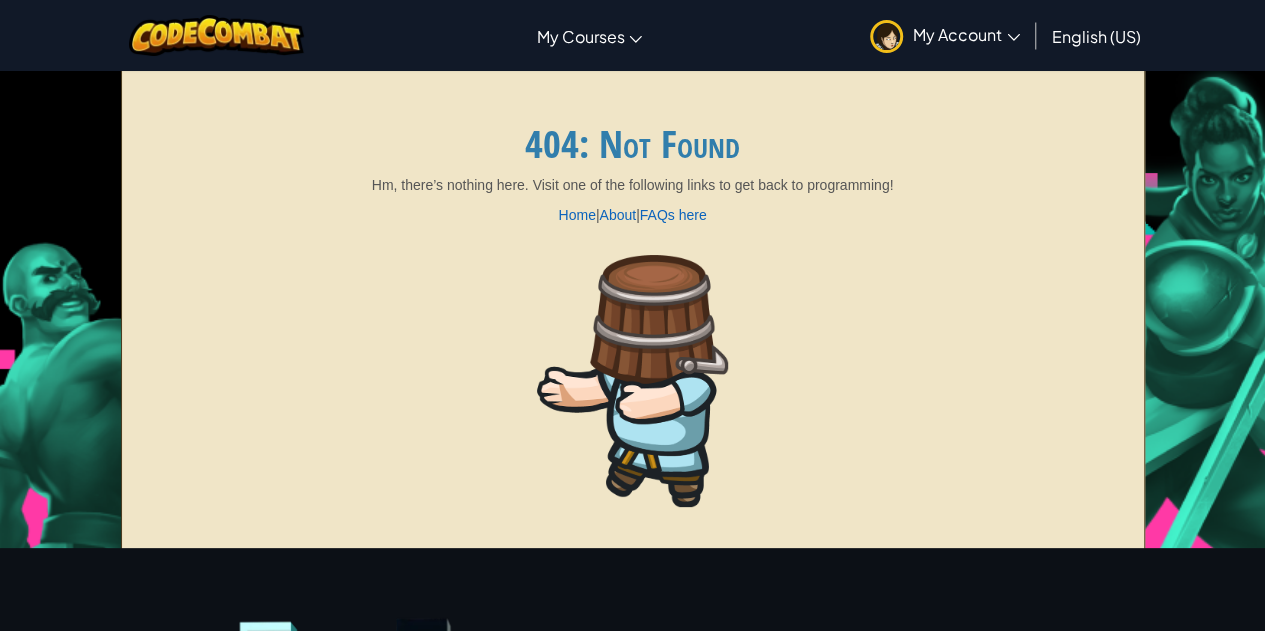 scroll, scrollTop: 4, scrollLeft: 0, axis: vertical 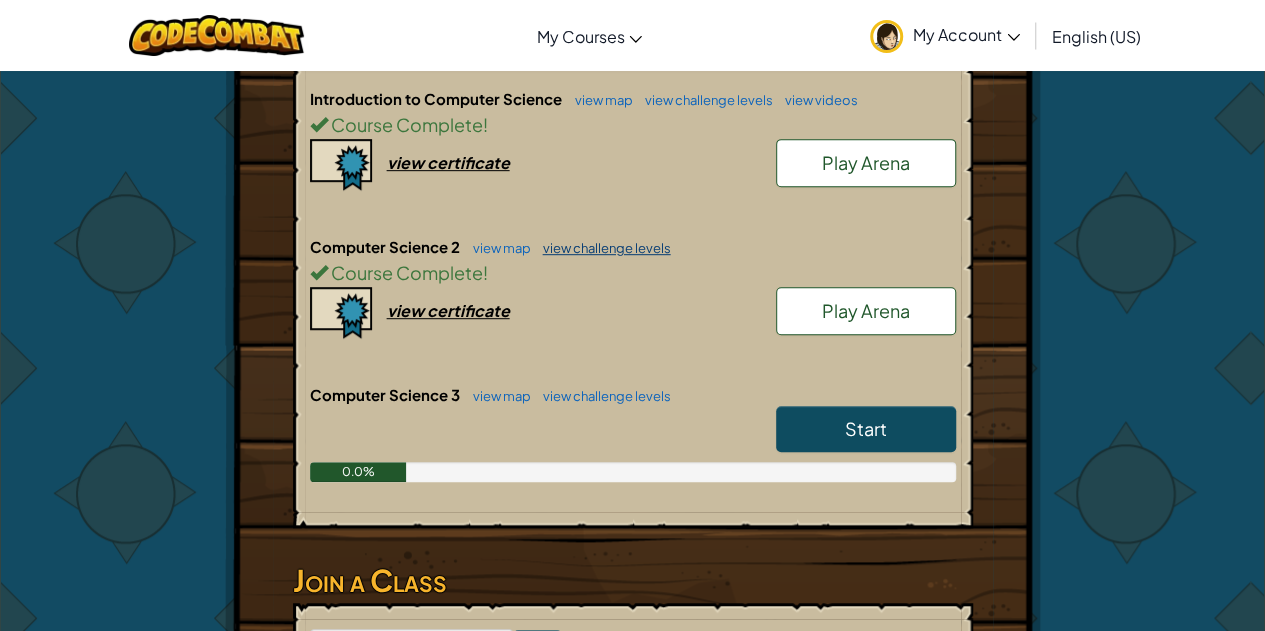 click on "view challenge levels" at bounding box center (602, 248) 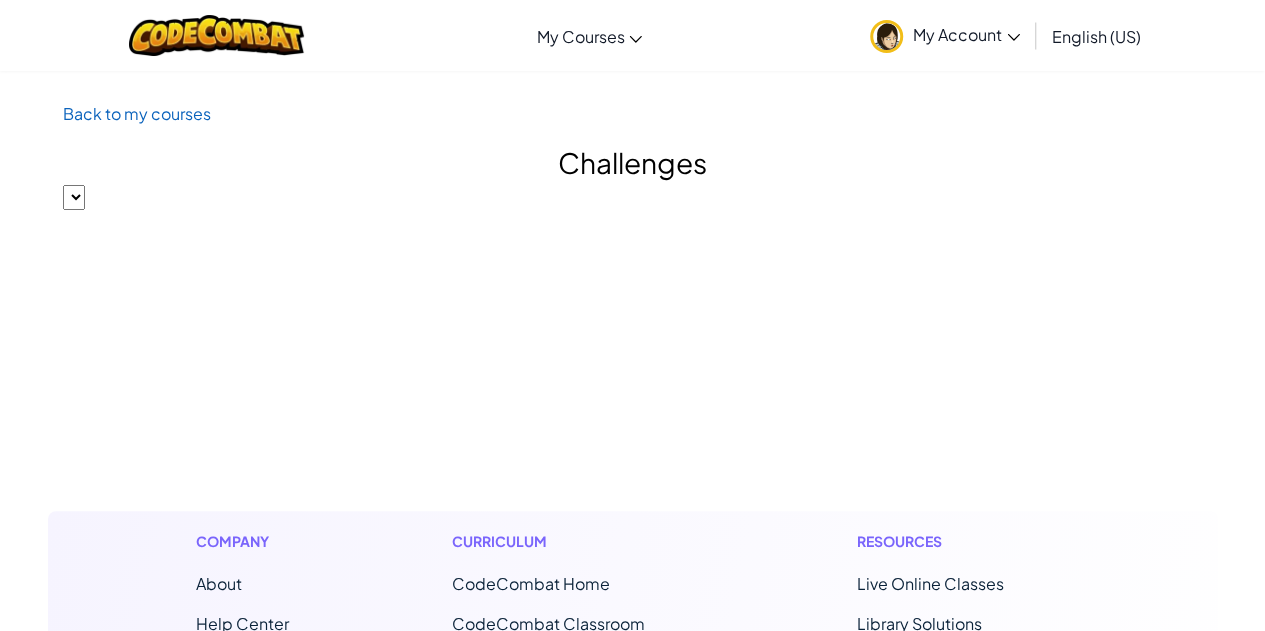 select on "5632661322961295f9428638" 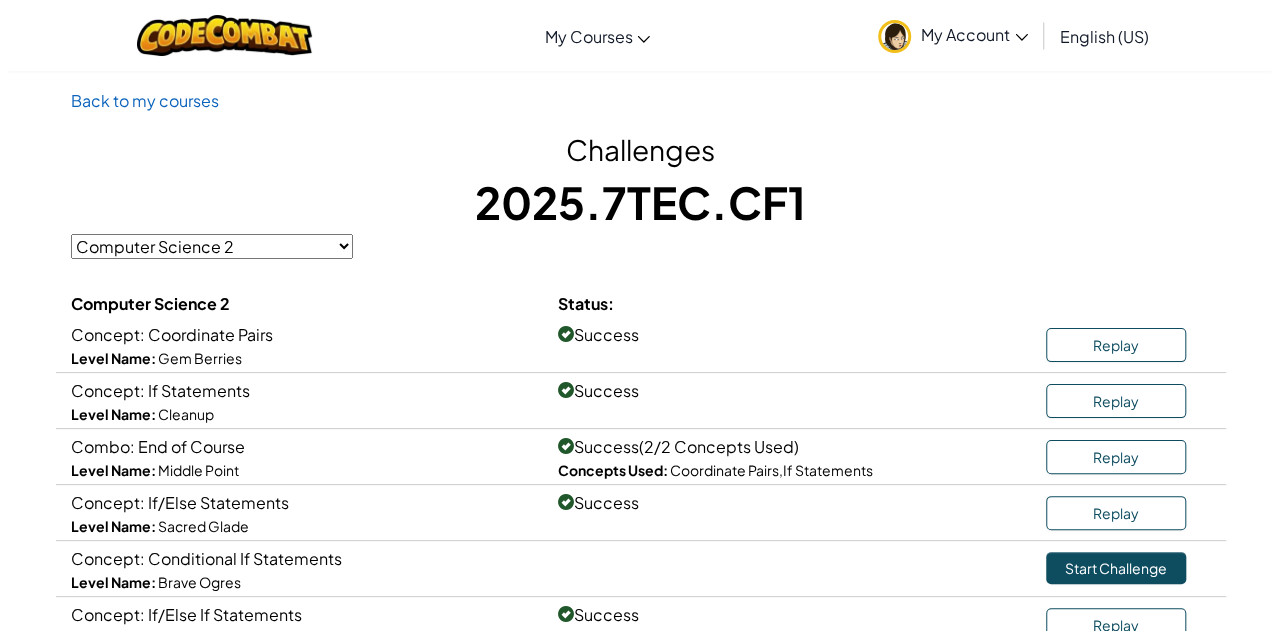 scroll, scrollTop: 0, scrollLeft: 0, axis: both 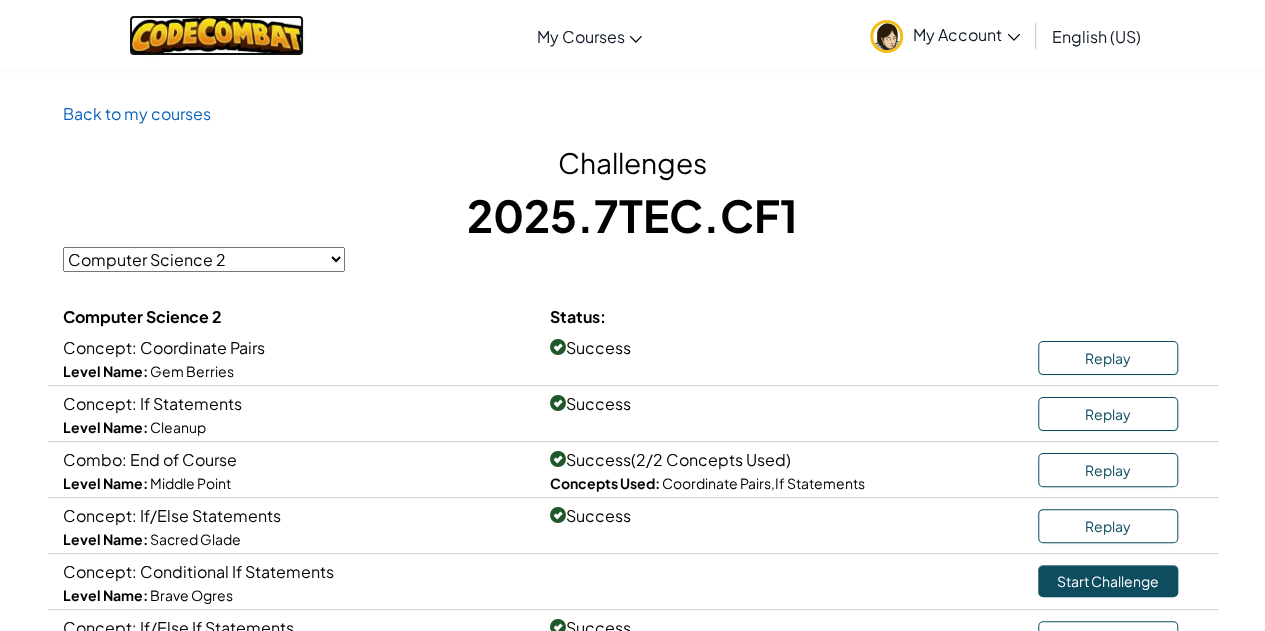 click at bounding box center [216, 35] 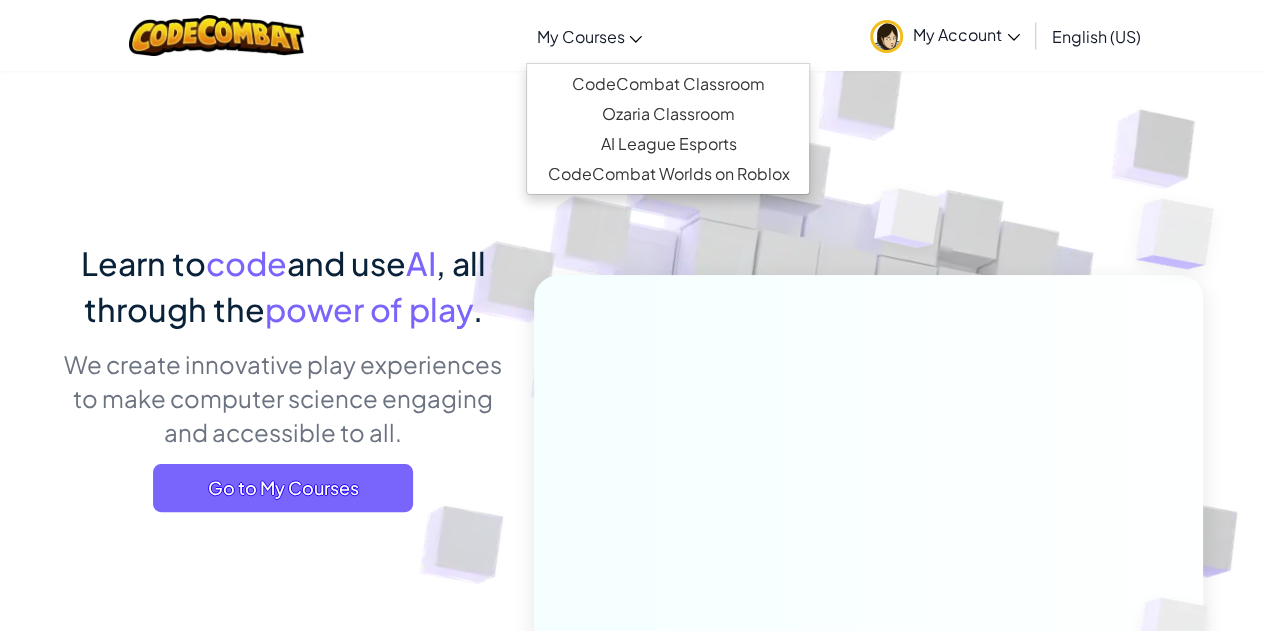 click on "My Courses" at bounding box center (580, 36) 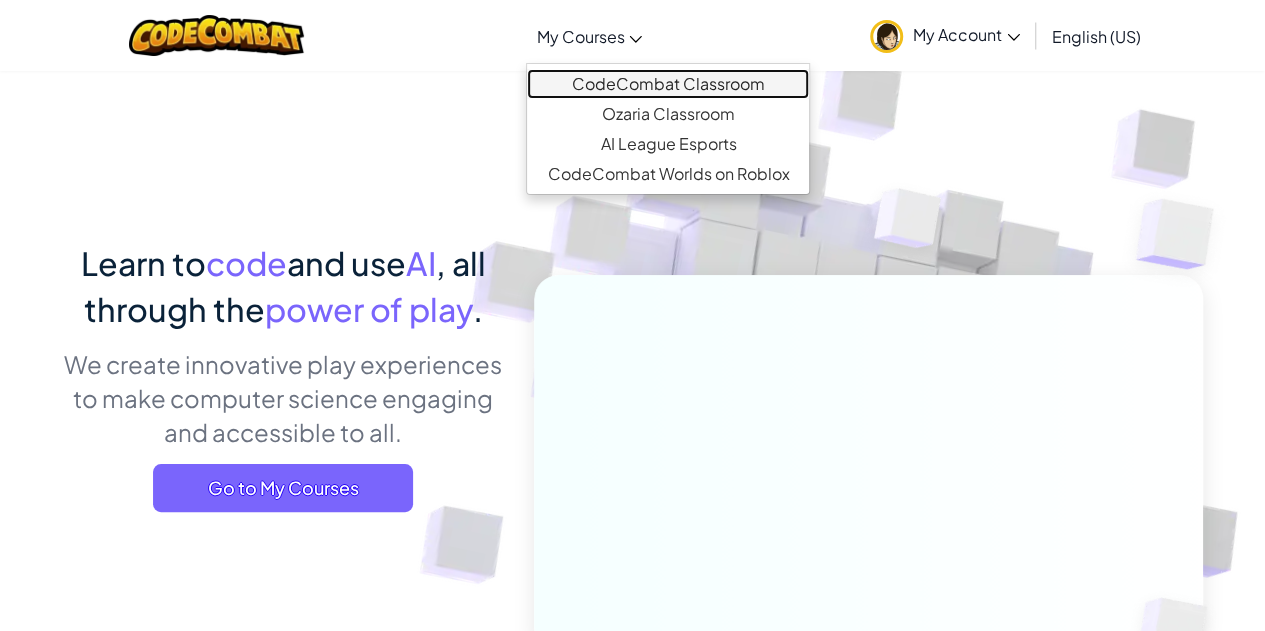 click on "CodeCombat Classroom" at bounding box center [668, 84] 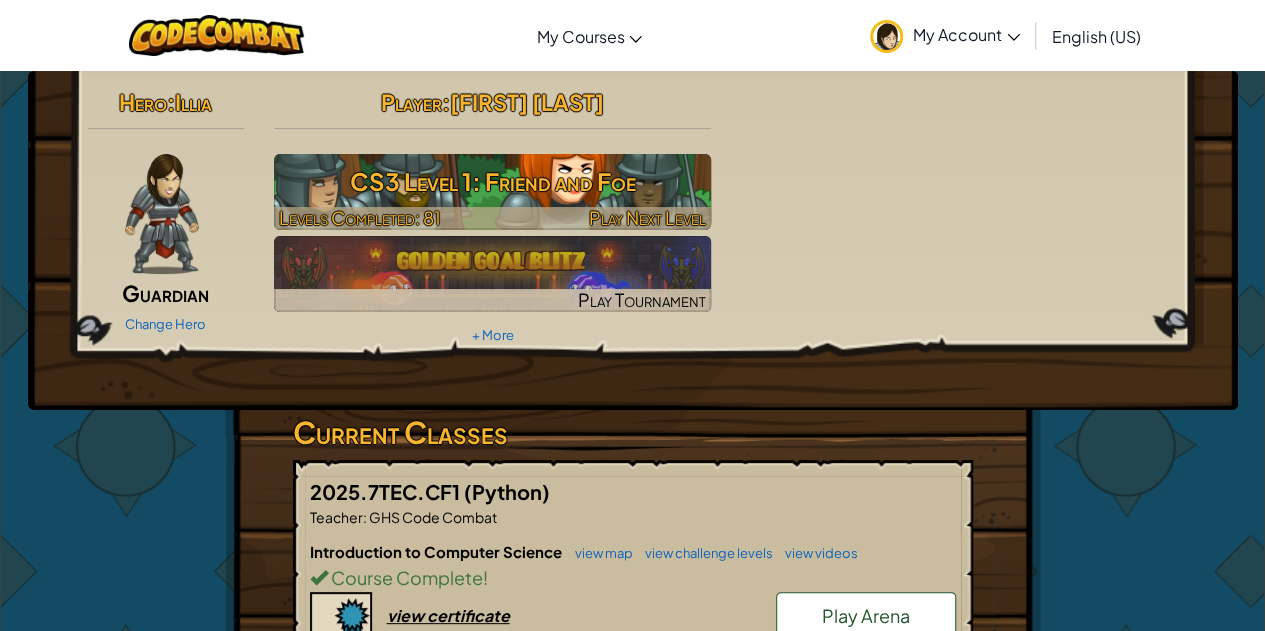 click on "CS3 Level 1: Friend and Foe" at bounding box center (492, 181) 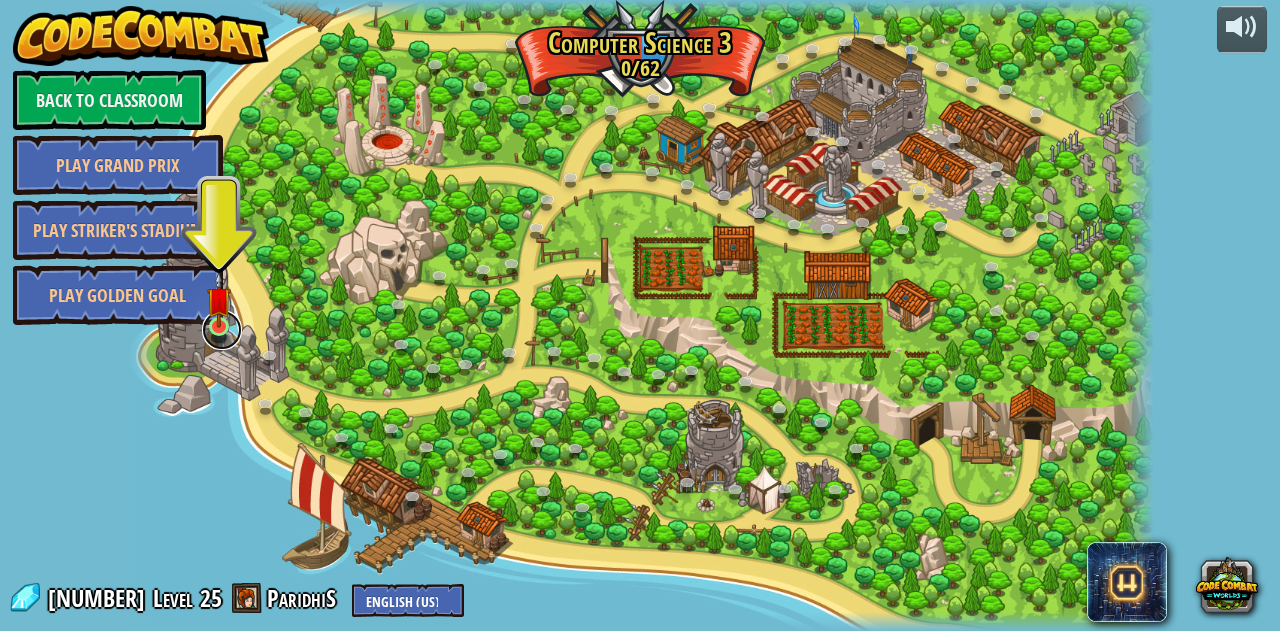 click at bounding box center [222, 330] 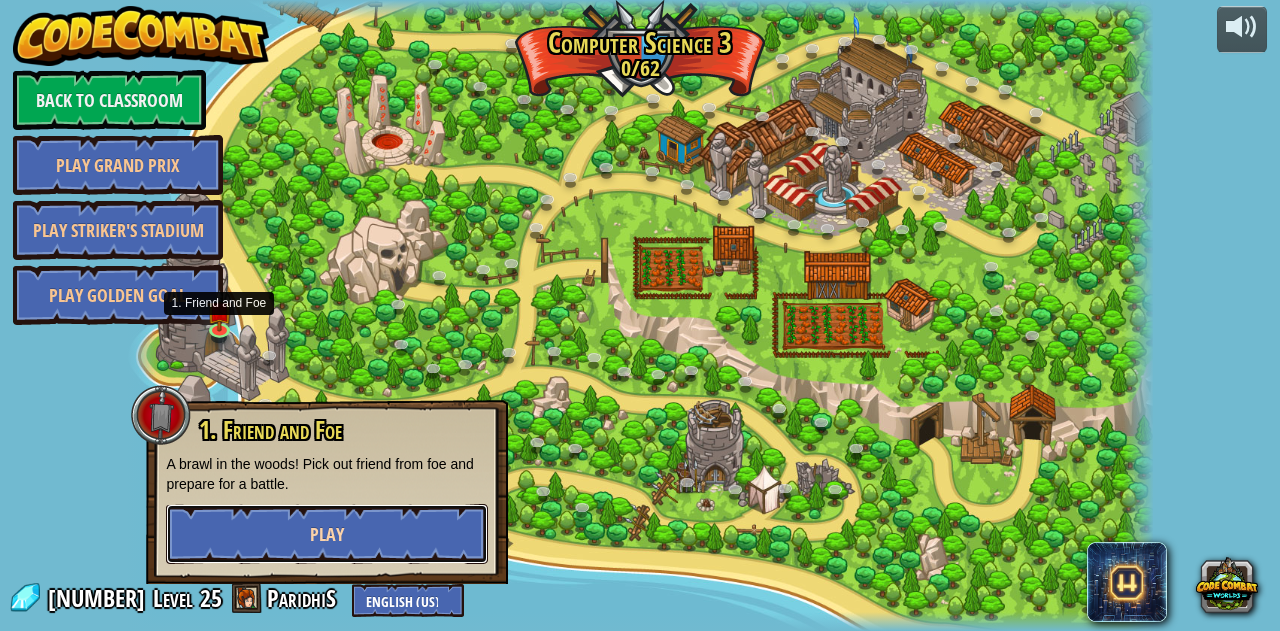click on "Play" at bounding box center [327, 534] 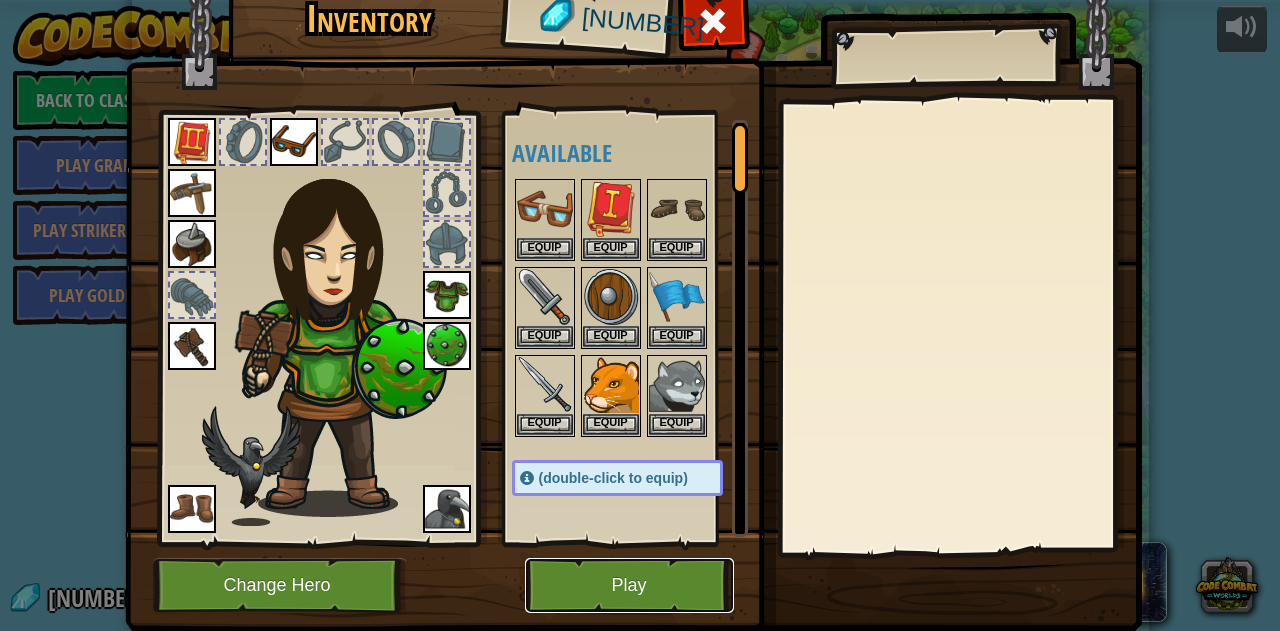 click on "Play" at bounding box center (629, 585) 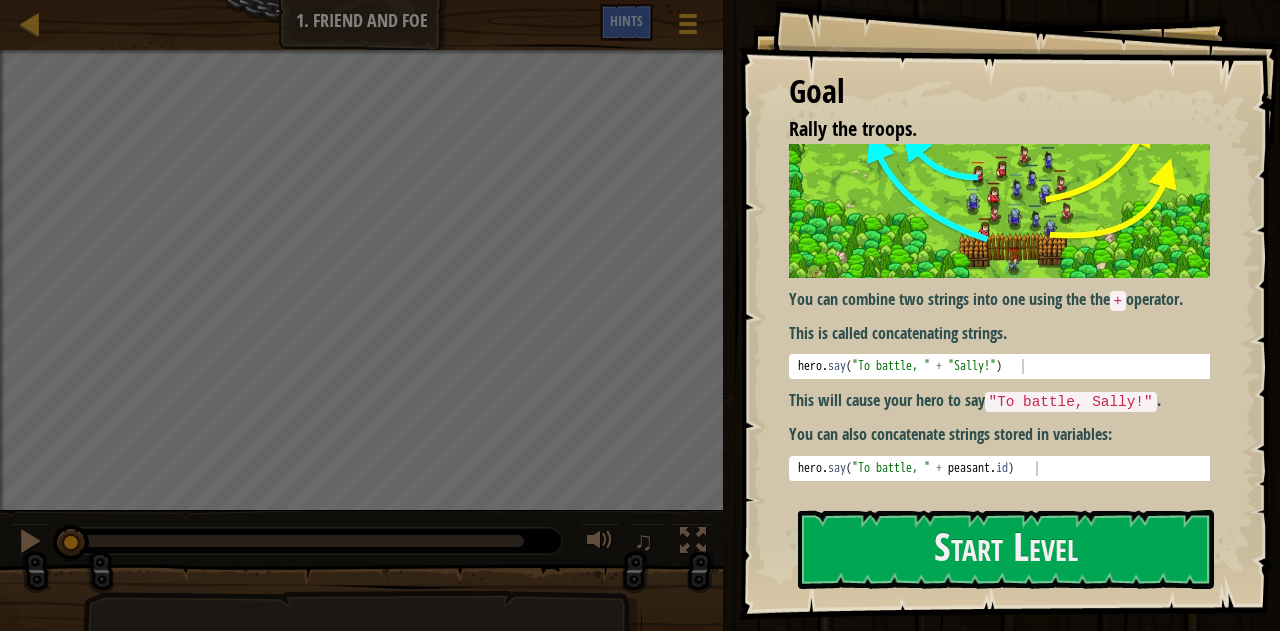click on "You can combine two strings into one using the the  +  operator." at bounding box center (1007, 300) 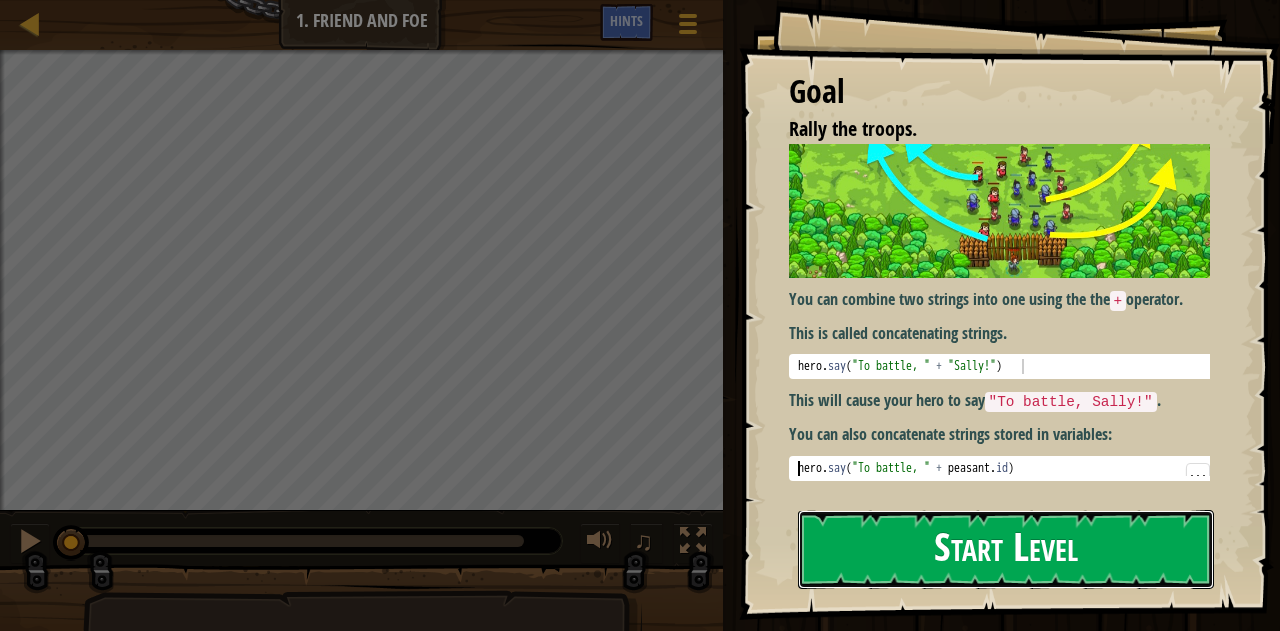 click on "Start Level" at bounding box center [1006, 549] 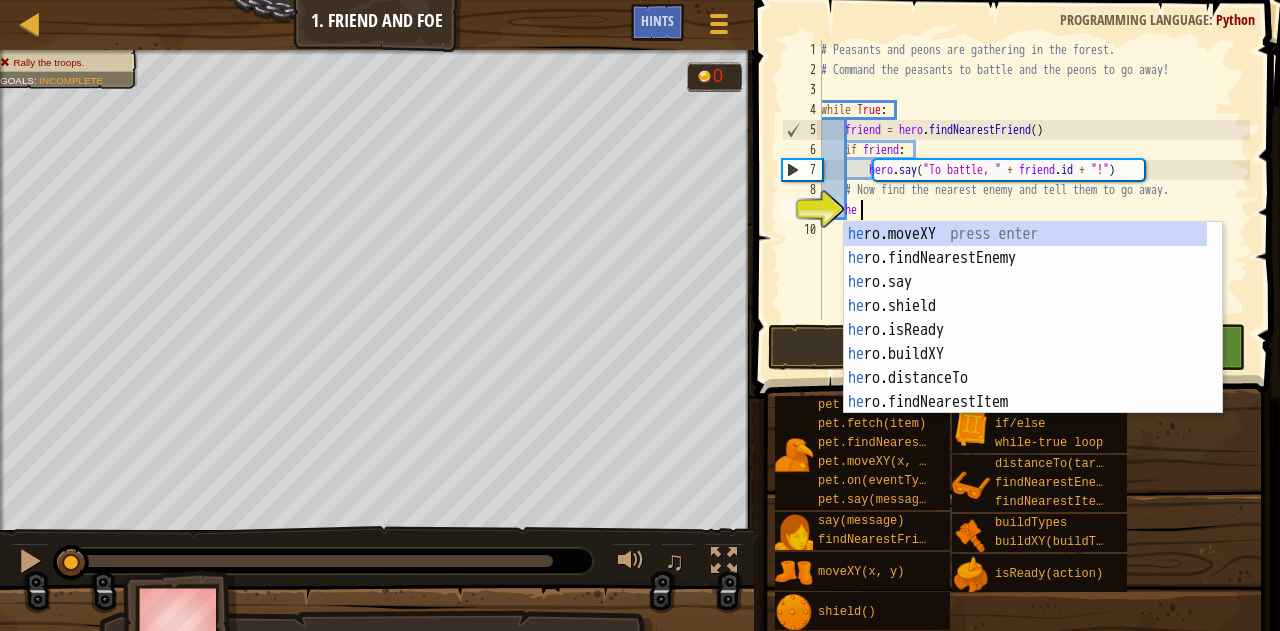 type on "her" 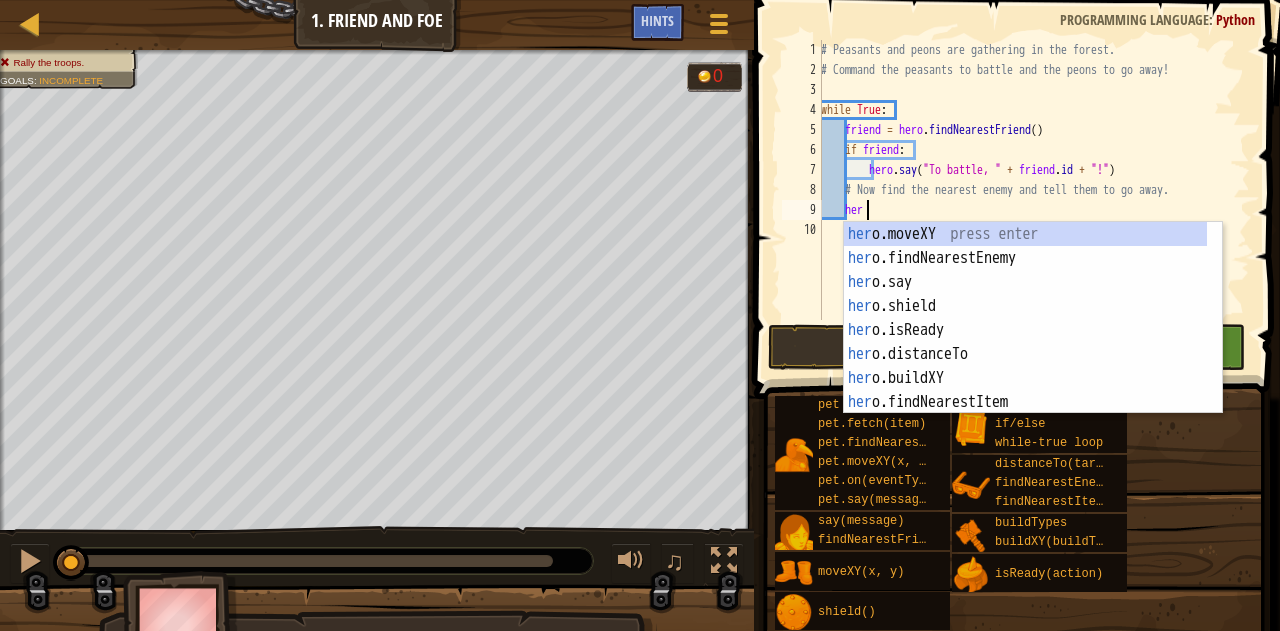 click on "her o.moveXY press enter her o.findNearestEnemy press enter her o.say press enter her o.shield press enter her o.isReady press enter her o.distanceTo press enter her o.buildXY press enter her o.findNearestItem press enter her o.findNearestFriend press enter" at bounding box center (1026, 342) 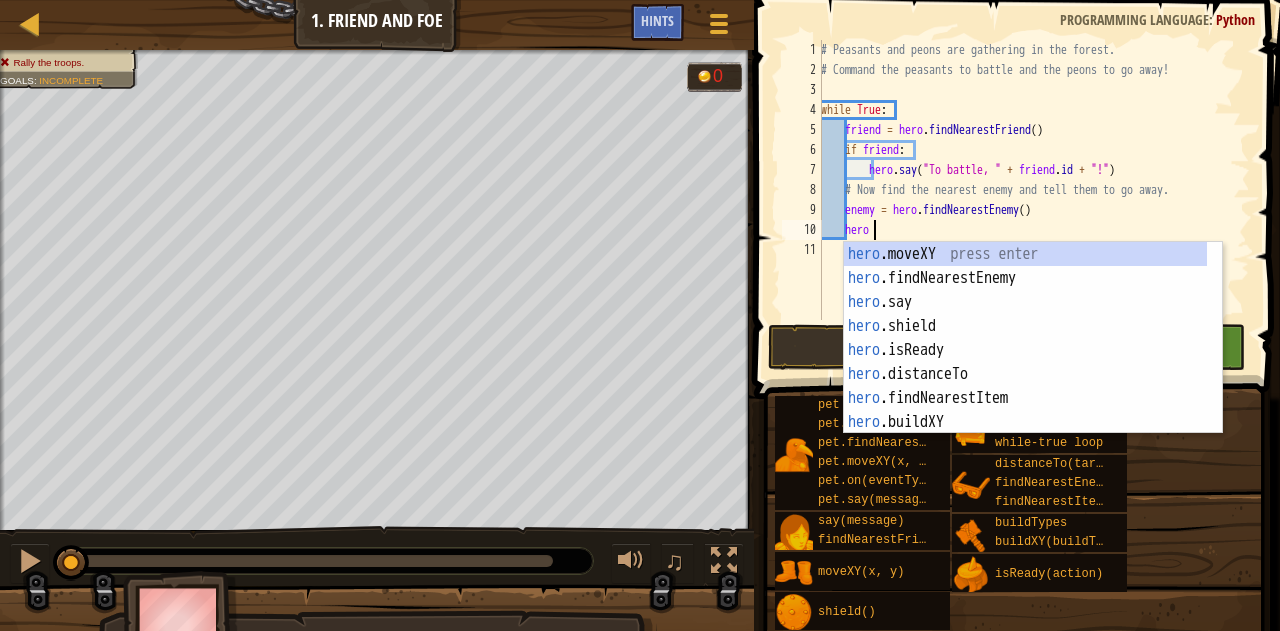 scroll, scrollTop: 9, scrollLeft: 3, axis: both 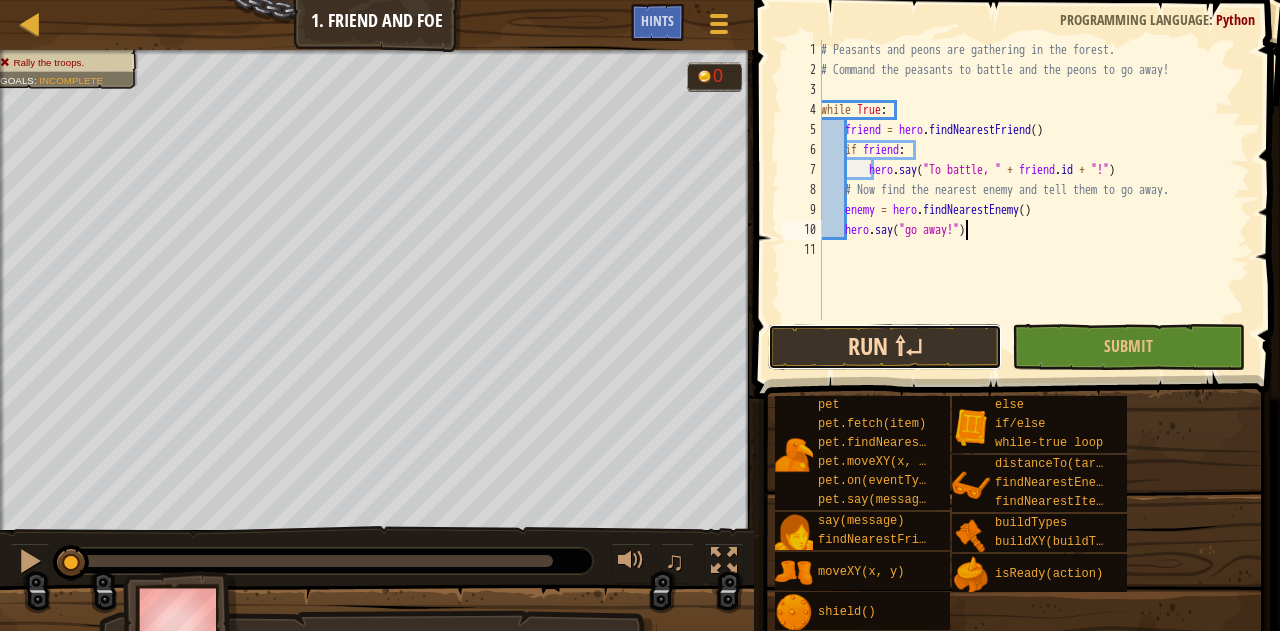click on "Run ⇧↵" at bounding box center (884, 347) 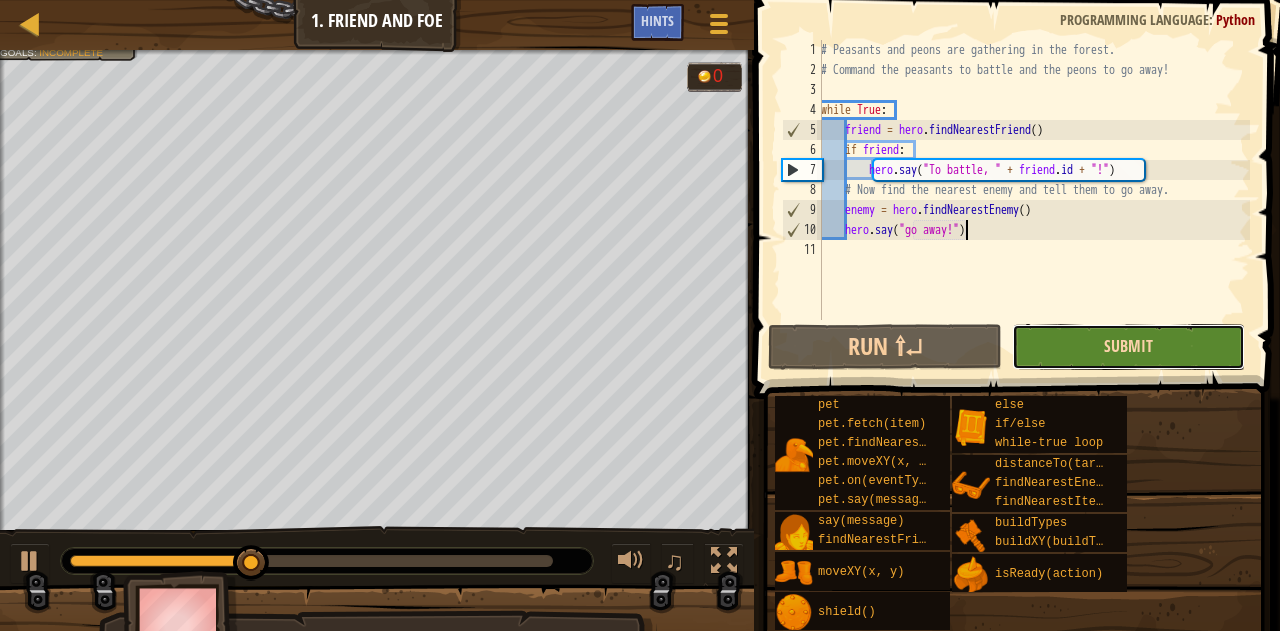 click on "Submit" at bounding box center [1128, 346] 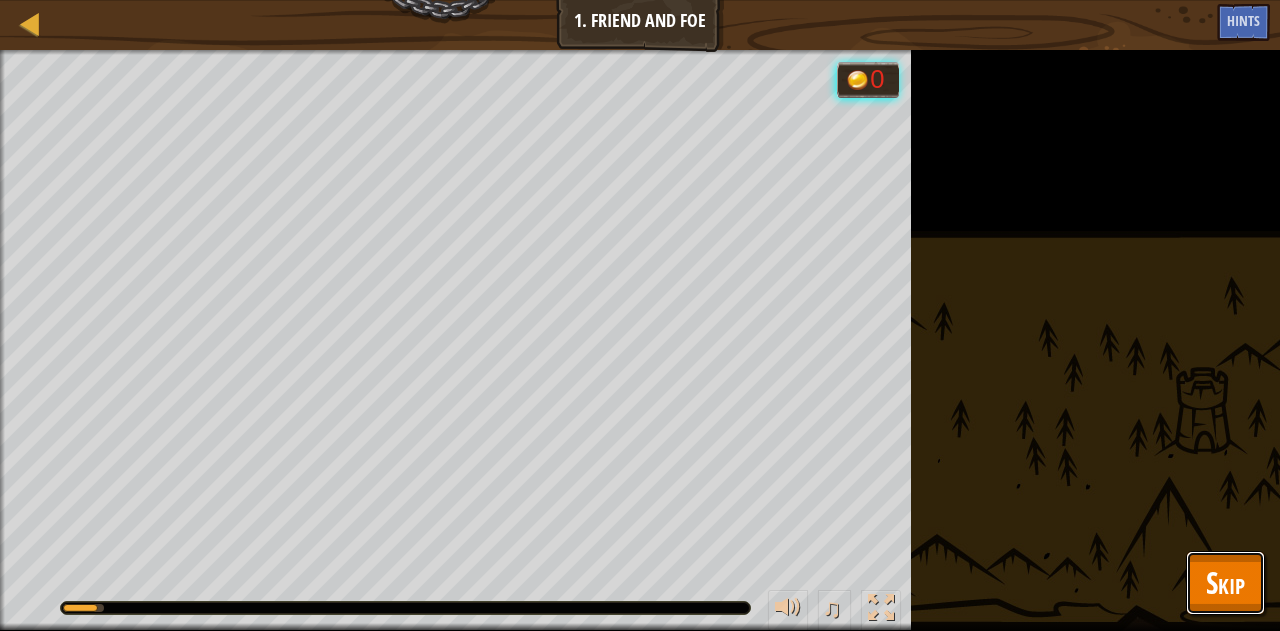 click on "Skip" at bounding box center [1225, 582] 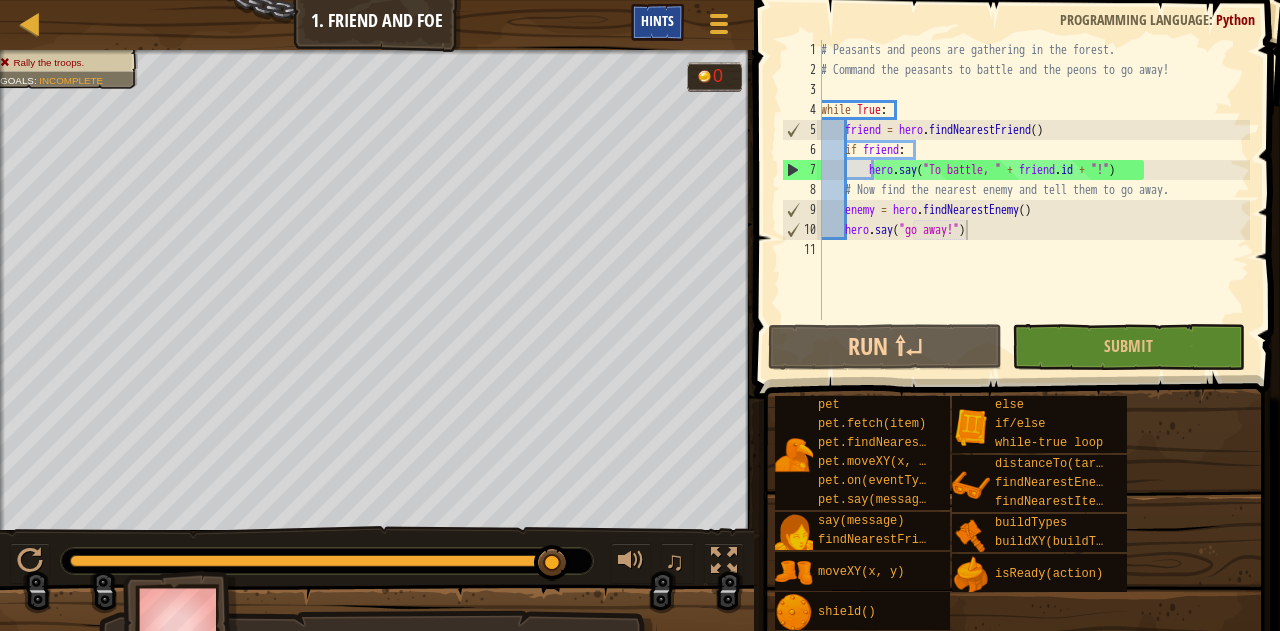 click on "Hints" at bounding box center (657, 20) 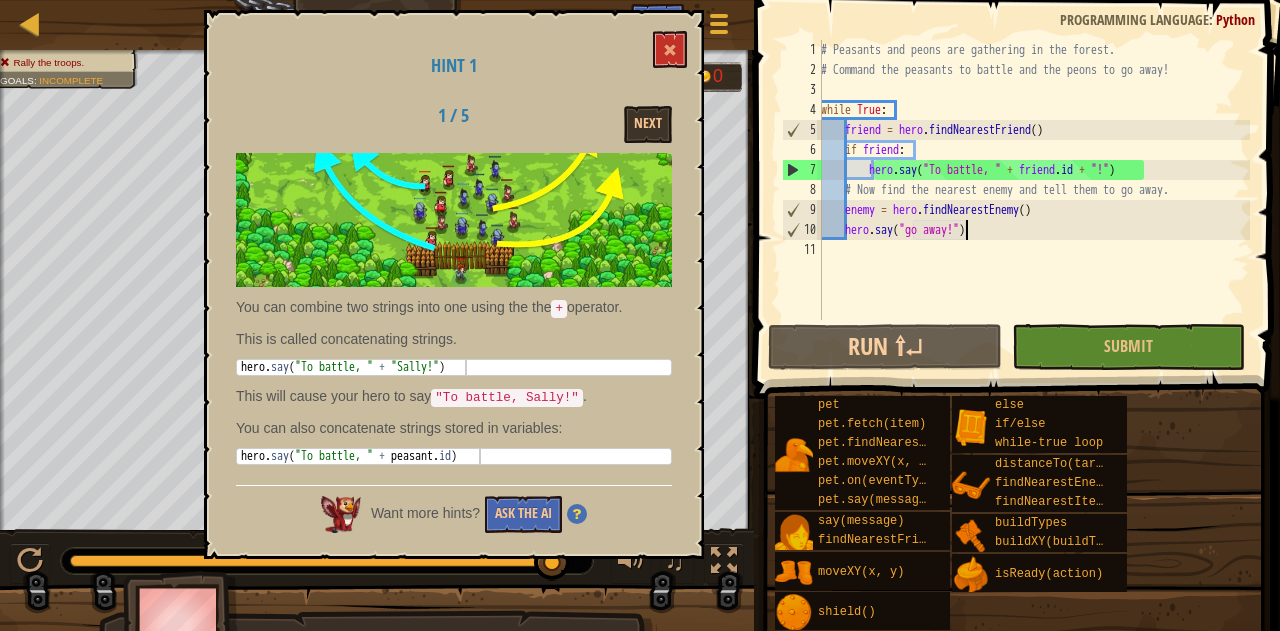 click on "# Peasants and peons are gathering in the forest. # Command the peasants to battle and the peons to go away! while   True :      friend   =   hero . findNearestFriend ( )      if   friend :          hero . say ( "To battle, "   +   friend . id   +   "!" )      # Now find the nearest enemy and tell them to go away.      enemy   =   hero . findNearestEnemy ( )      hero . say ( "go away!" )" at bounding box center [1033, 200] 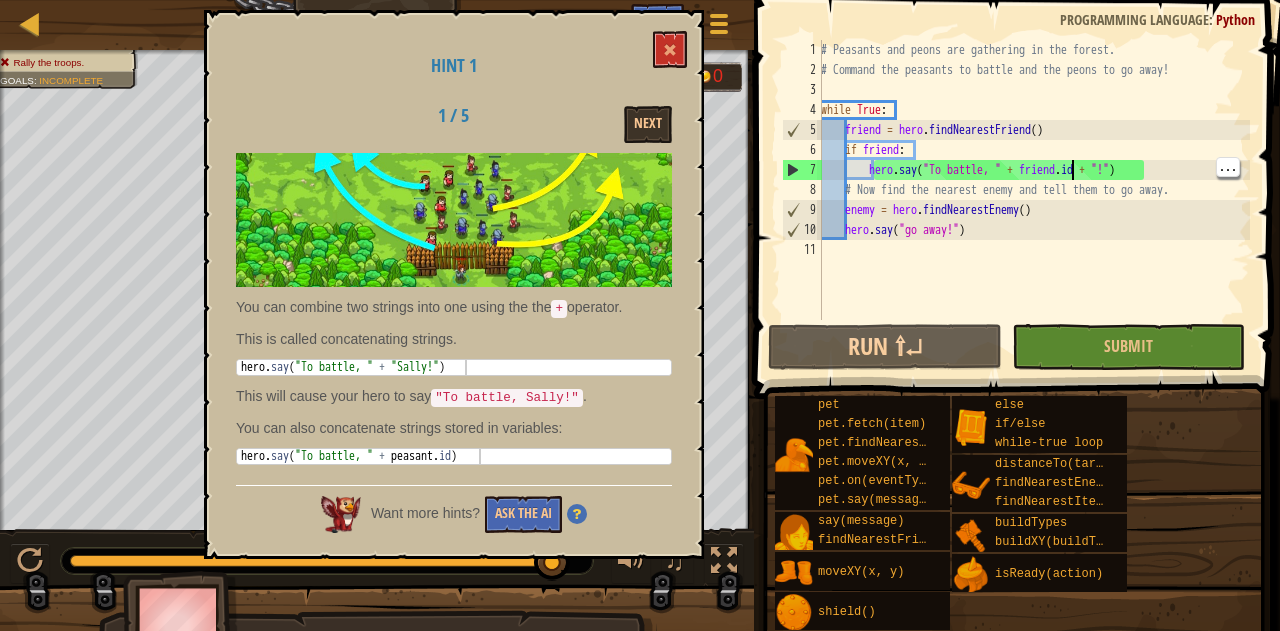click on "# Peasants and peons are gathering in the forest. # Command the peasants to battle and the peons to go away! while   True :      friend   =   hero . findNearestFriend ( )      if   friend :          hero . say ( "To battle, "   +   friend . id   +   "!" )      # Now find the nearest enemy and tell them to go away.      enemy   =   hero . findNearestEnemy ( )      hero . say ( "go away!" )" at bounding box center [1033, 200] 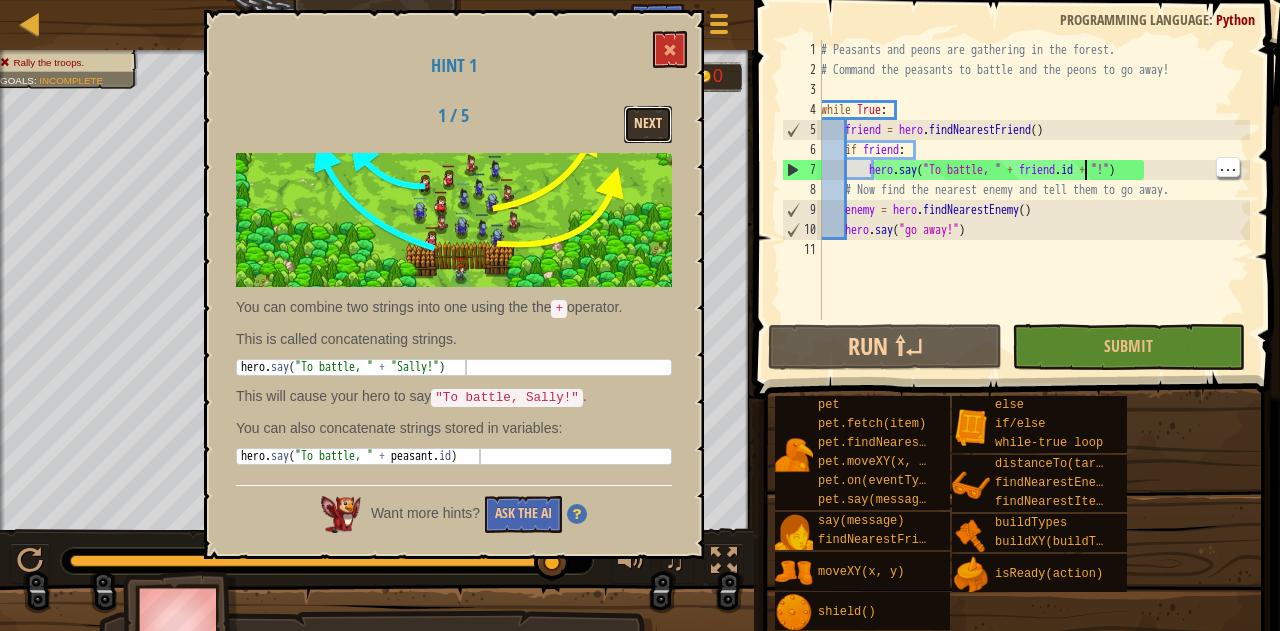 click on "Next" at bounding box center (648, 124) 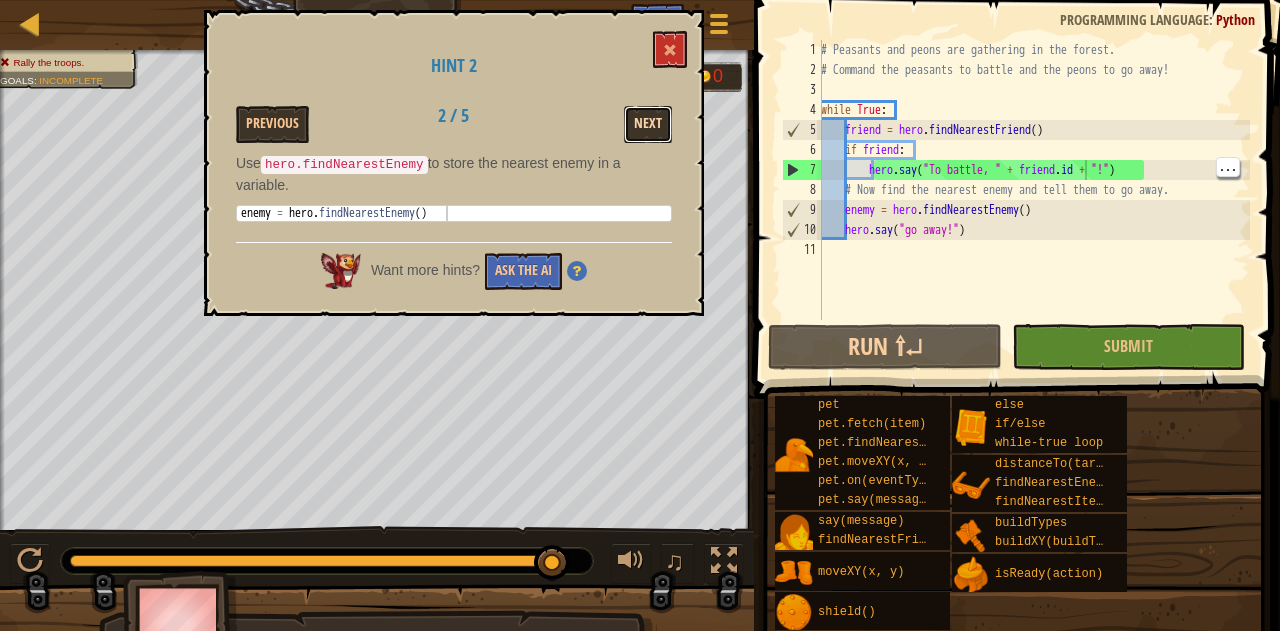 click on "Next" at bounding box center [648, 124] 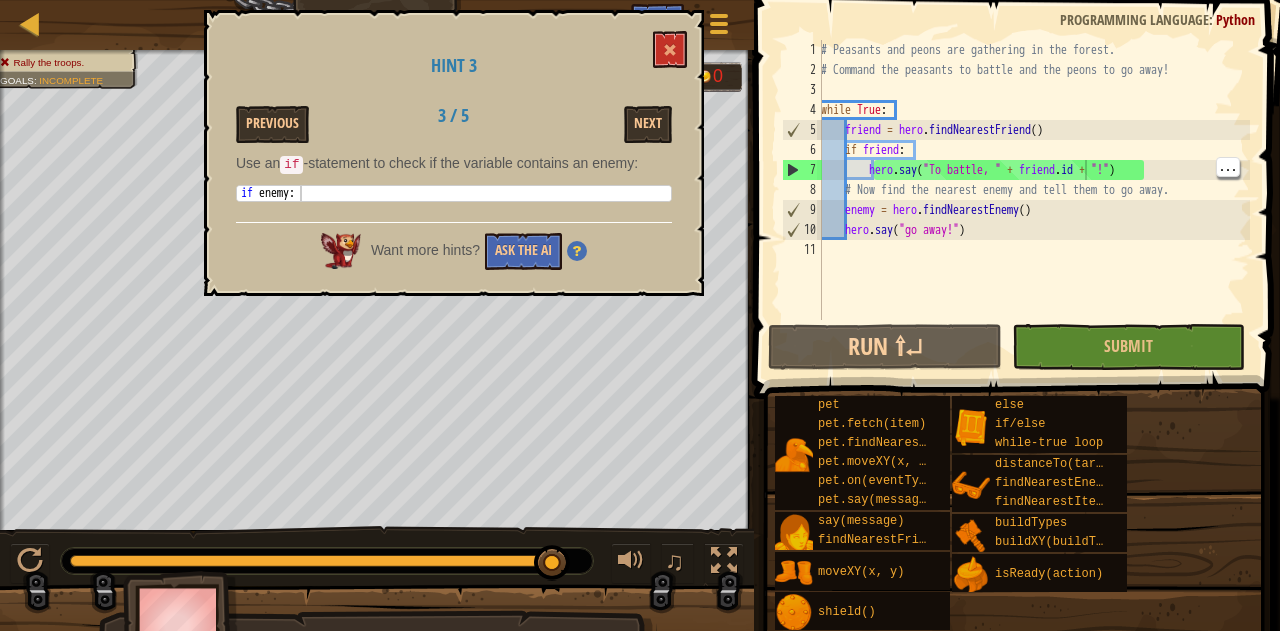 click on "# Peasants and peons are gathering in the forest. # Command the peasants to battle and the peons to go away! while   True :      friend   =   hero . findNearestFriend ( )      if   friend :          hero . say ( "To battle, "   +   friend . id   +   "!" )      # Now find the nearest enemy and tell them to go away.      enemy   =   hero . findNearestEnemy ( )      hero . say ( "go away!" )" at bounding box center (1033, 200) 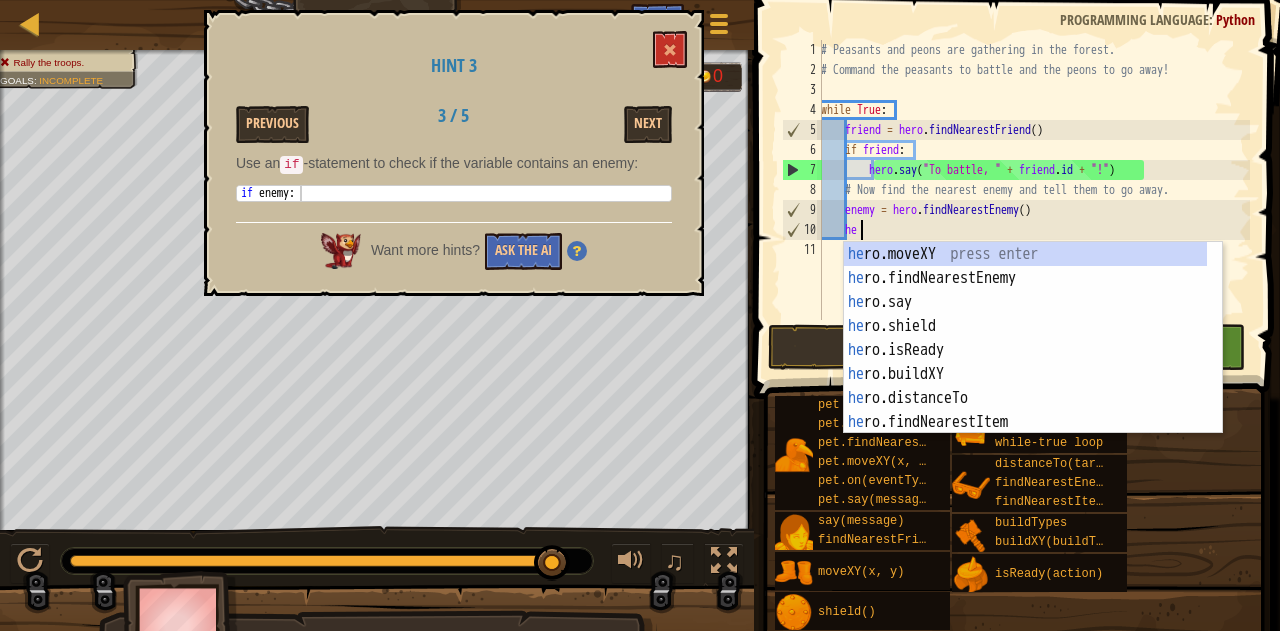 type on "h" 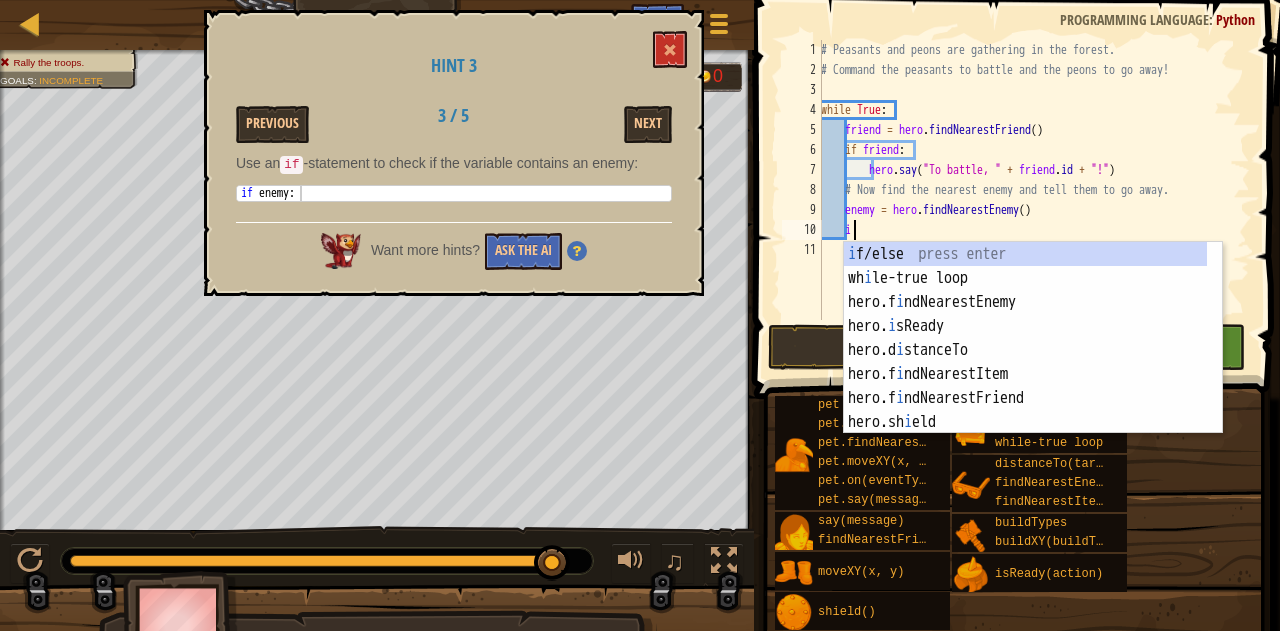 scroll, scrollTop: 9, scrollLeft: 2, axis: both 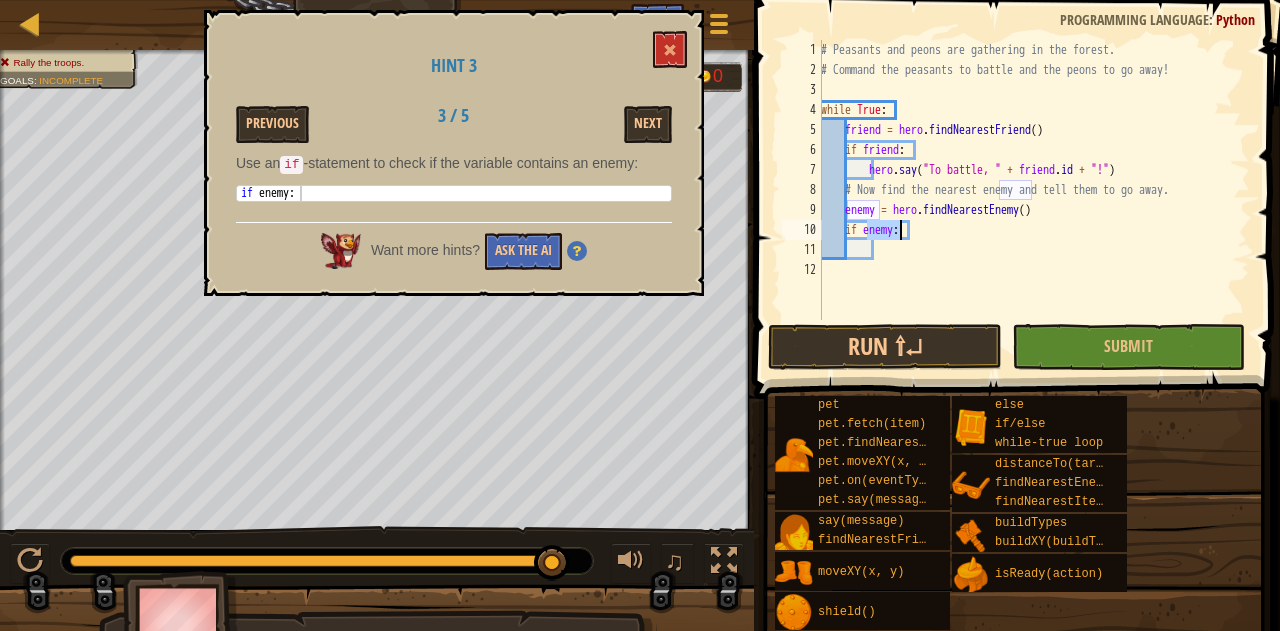 click on "# Peasants and peons are gathering in the forest. # Command the peasants to battle and the peons to go away! while   True :      friend   =   hero . findNearestFriend ( )      if   friend :          hero . say ( "To battle, "   +   friend . id   +   "!" )      # Now find the nearest enemy and tell them to go away.      enemy   =   hero . findNearestEnemy ( )      if   enemy :" at bounding box center (1033, 200) 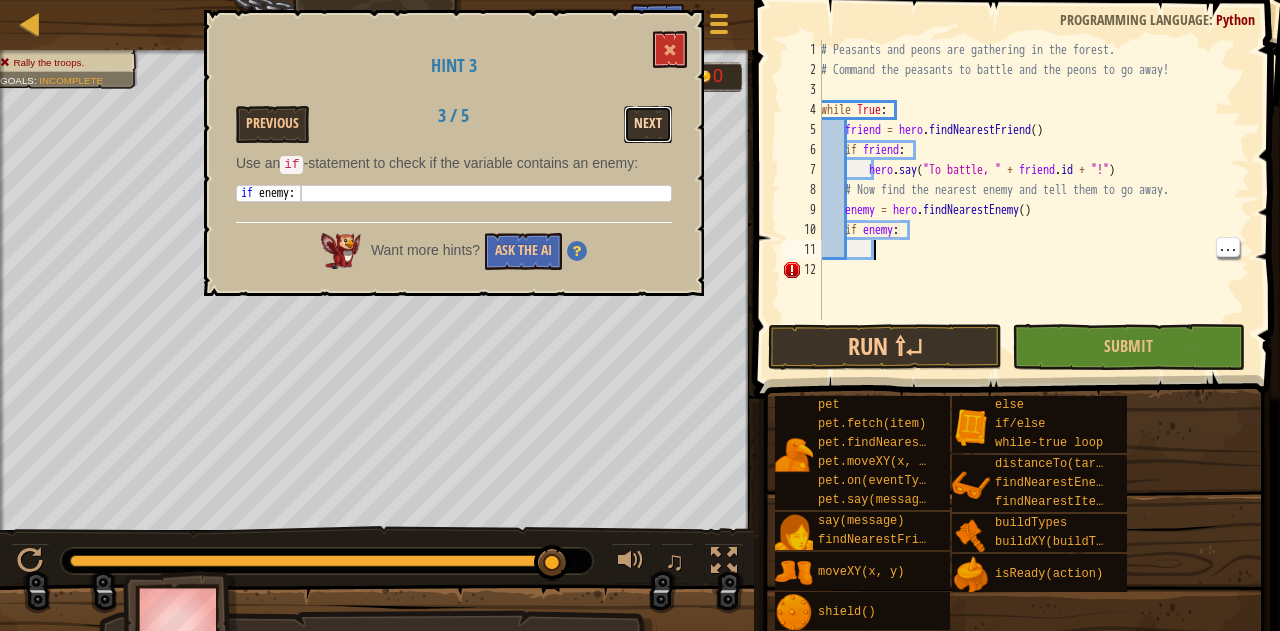 click on "Next" at bounding box center (648, 124) 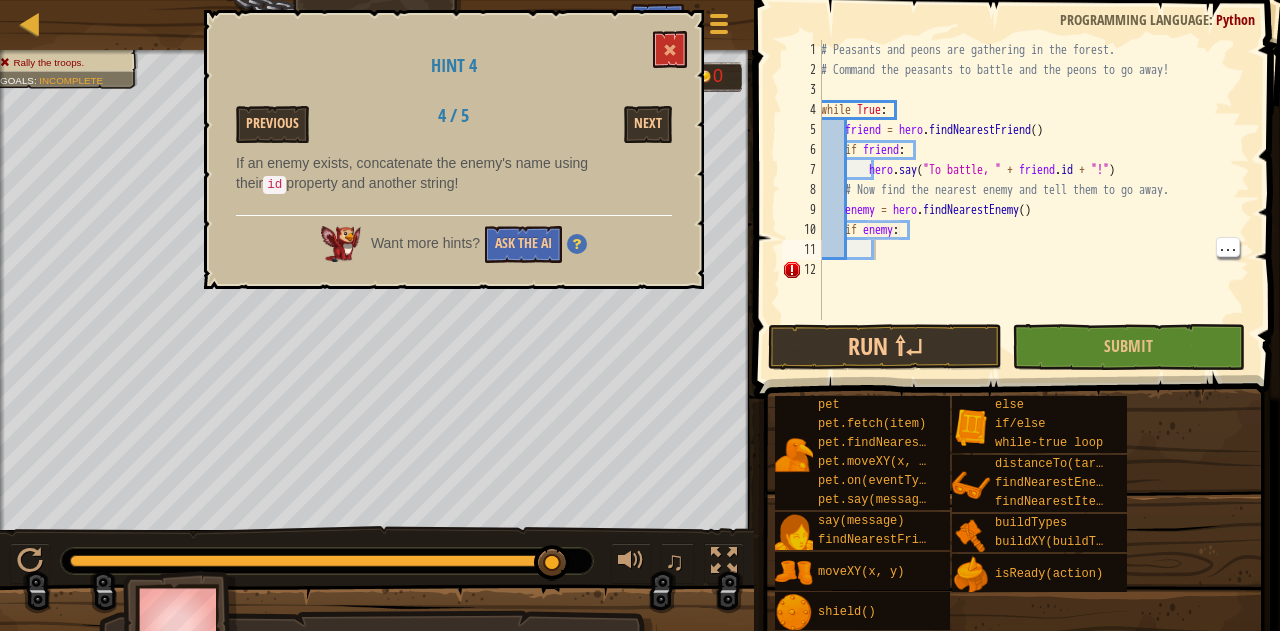 click on "# Peasants and peons are gathering in the forest. # Command the peasants to battle and the peons to go away! while   True :      friend   =   hero . findNearestFriend ( )      if   friend :          hero . say ( "To battle, "   +   friend . id   +   "!" )      # Now find the nearest enemy and tell them to go away.      enemy   =   hero . findNearestEnemy ( )      if   enemy :" at bounding box center (1033, 200) 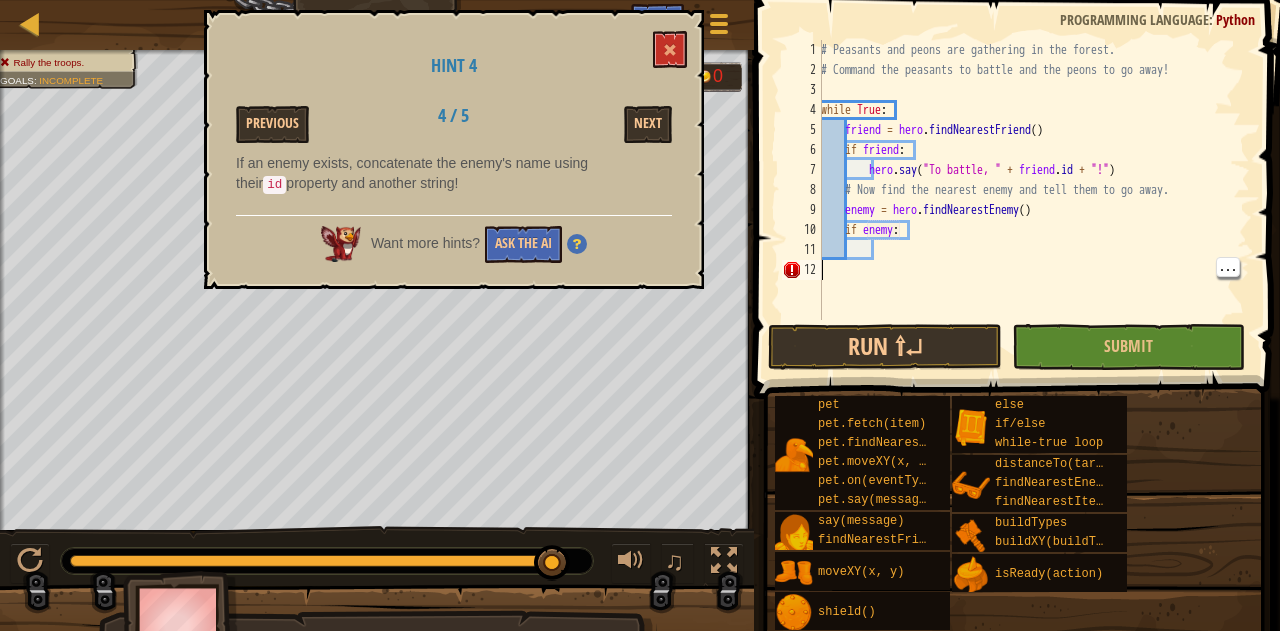 scroll, scrollTop: 9, scrollLeft: 0, axis: vertical 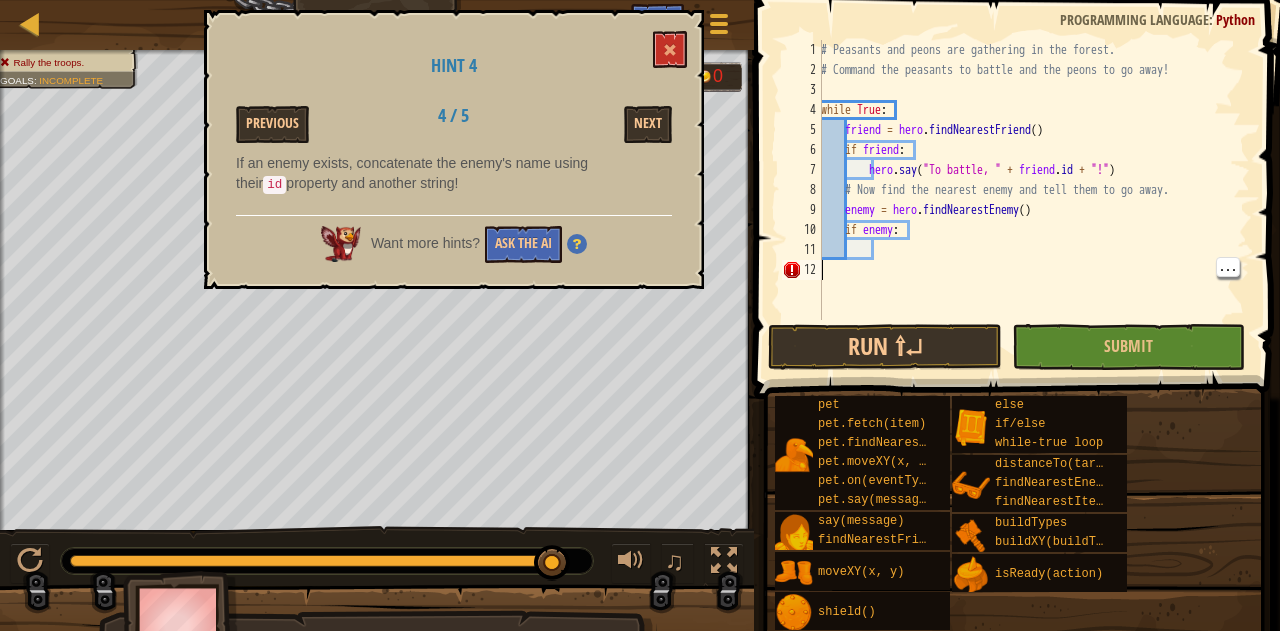 click on "# Peasants and peons are gathering in the forest. # Command the peasants to battle and the peons to go away! while   True :      friend   =   hero . findNearestFriend ( )      if   friend :          hero . say ( "To battle, "   +   friend . id   +   "!" )      # Now find the nearest enemy and tell them to go away.      enemy   =   hero . findNearestEnemy ( )      if   enemy :" at bounding box center [1033, 200] 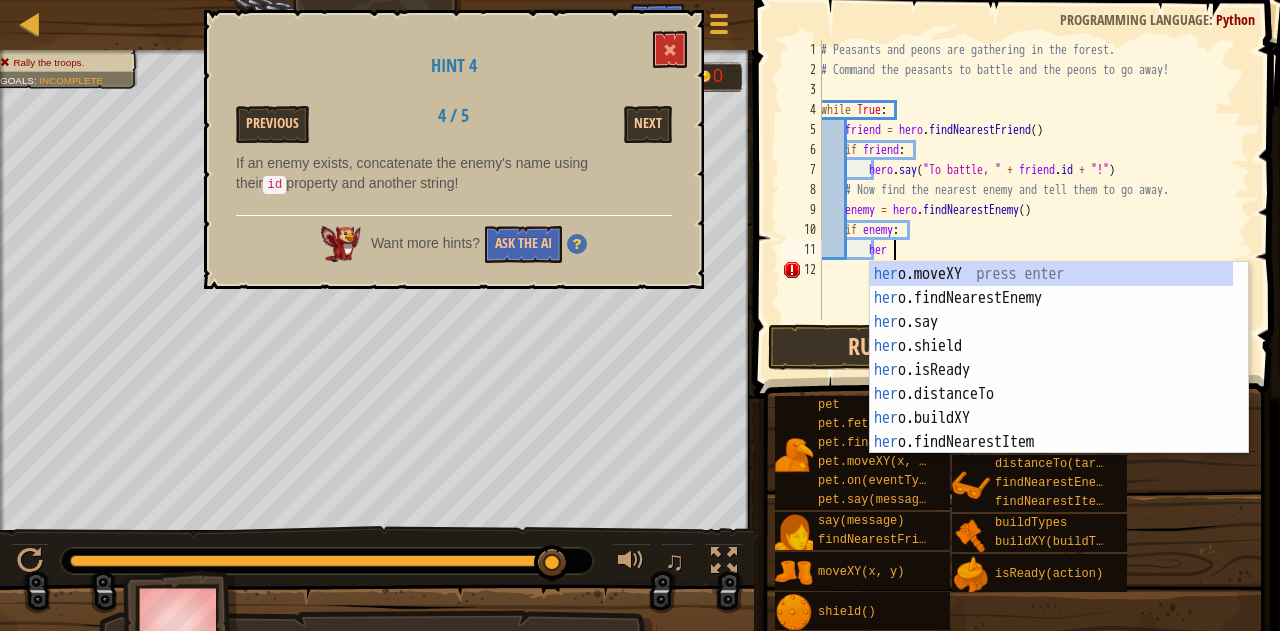 scroll, scrollTop: 9, scrollLeft: 5, axis: both 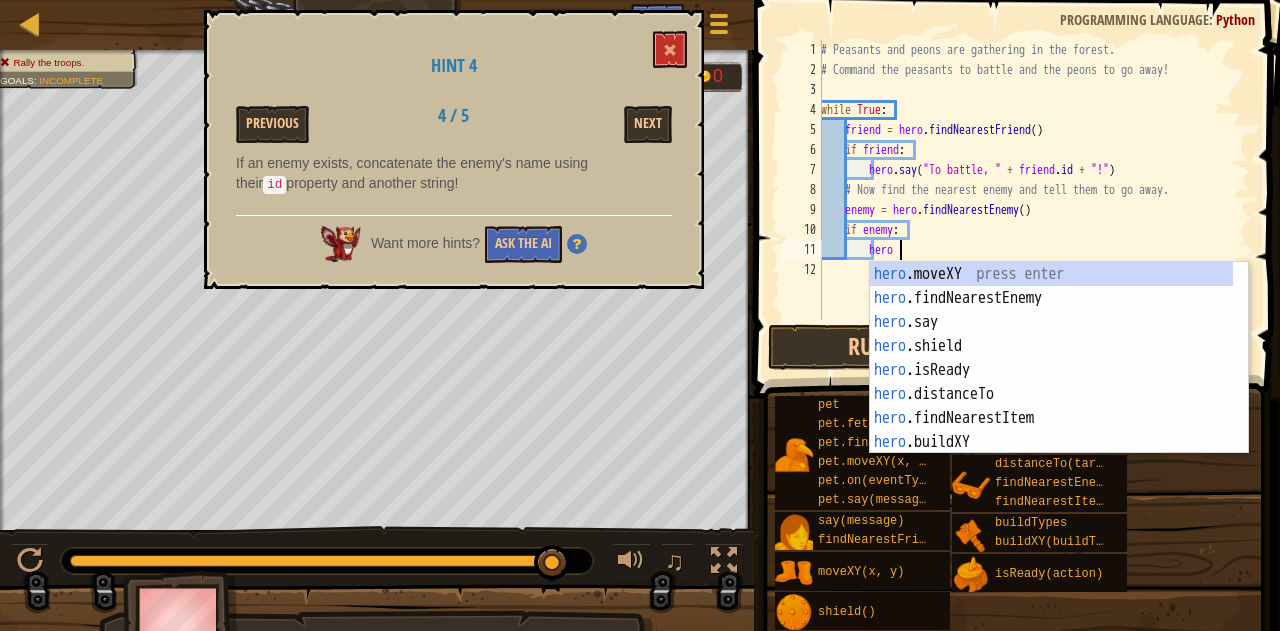 click on "hero .moveXY press enter hero .findNearestEnemy press enter hero .say press enter hero .shield press enter hero .isReady press enter hero .distanceTo press enter hero .findNearestItem press enter hero .buildXY press enter hero .findNearestFriend press enter" at bounding box center (1052, 382) 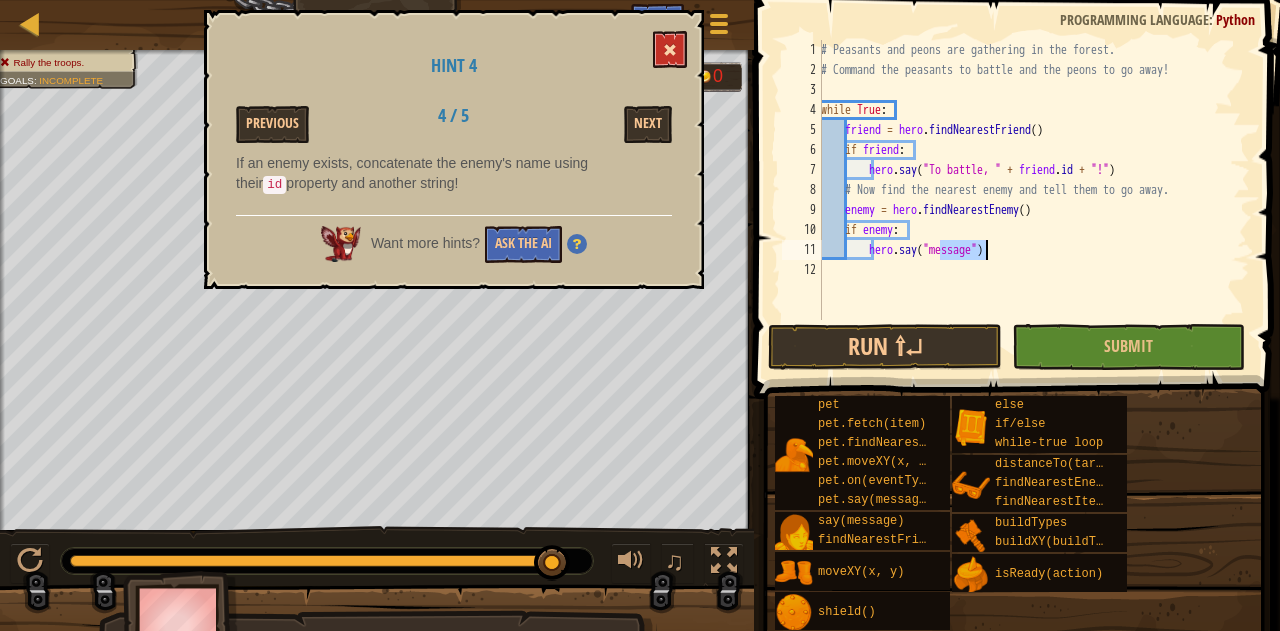 type on "hero.say("message")" 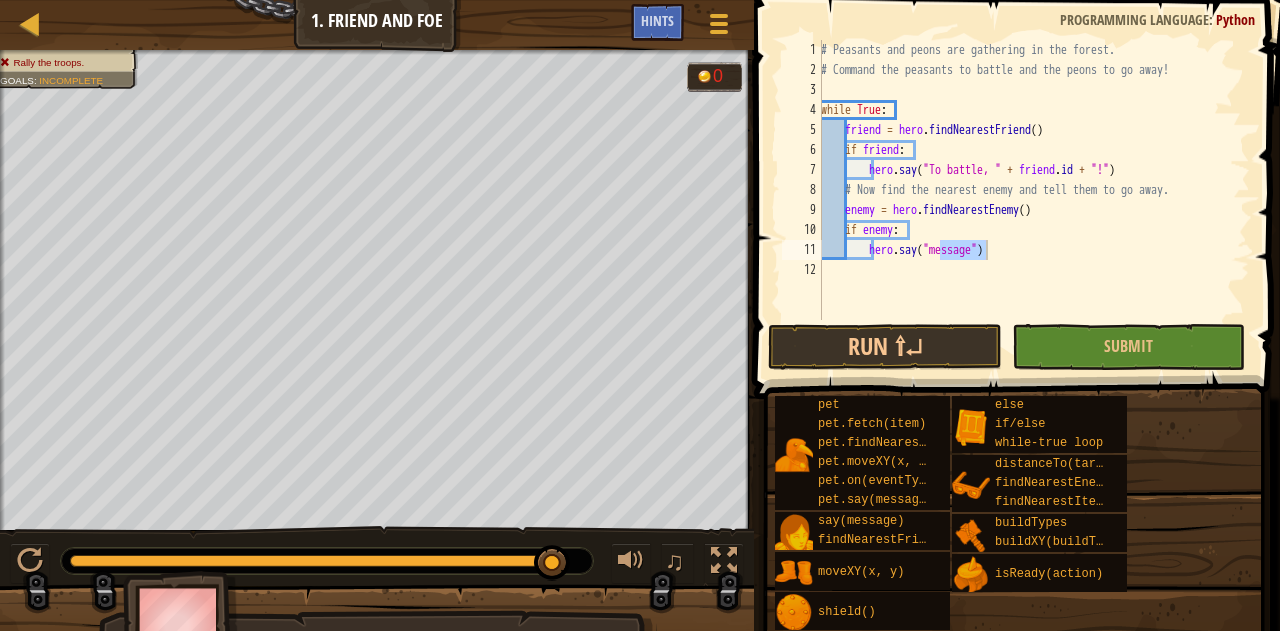click on "# Peasants and peons are gathering in the forest. # Command the peasants to battle and the peons to go away! while   True :      friend   =   hero . findNearestFriend ( )      if   friend :          hero . say ( "To battle, "   +   friend . id   +   "!" )      # Now find the nearest enemy and tell them to go away.      enemy   =   hero . findNearestEnemy ( )      if   enemy :          hero . say ( "message" )" at bounding box center (1033, 200) 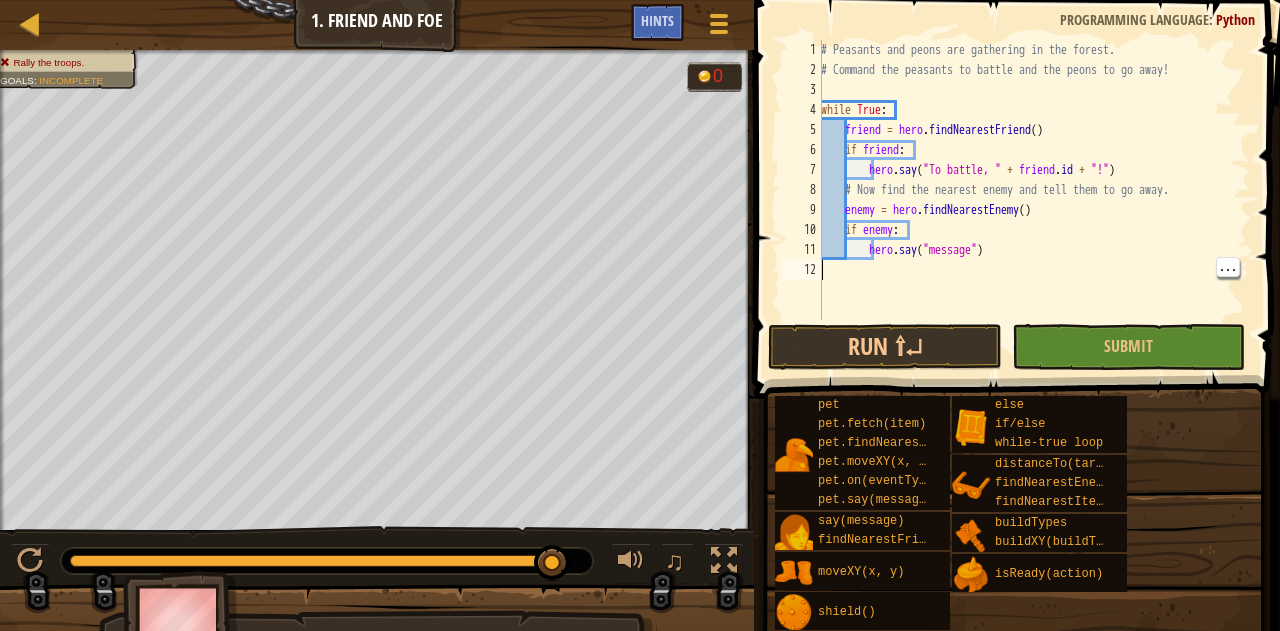 click on "# Peasants and peons are gathering in the forest. # Command the peasants to battle and the peons to go away! while   True :      friend   =   hero . findNearestFriend ( )      if   friend :          hero . say ( "To battle, "   +   friend . id   +   "!" )      # Now find the nearest enemy and tell them to go away.      enemy   =   hero . findNearestEnemy ( )      if   enemy :          hero . say ( "message" )" at bounding box center [1033, 200] 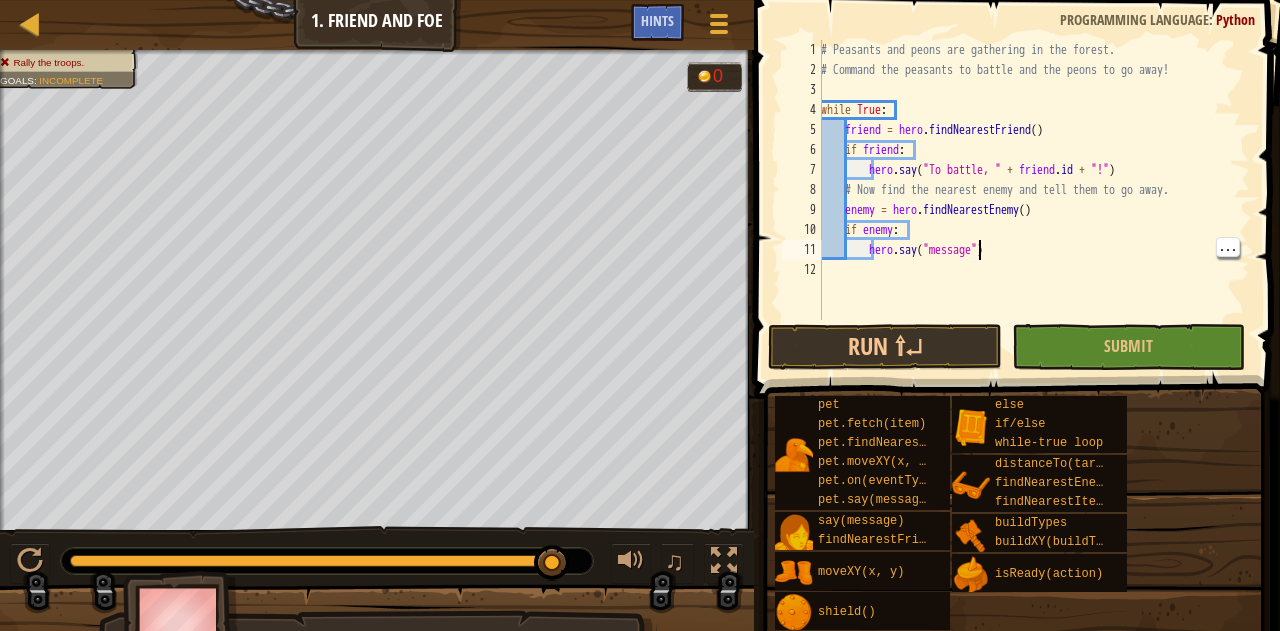click on "# Peasants and peons are gathering in the forest. # Command the peasants to battle and the peons to go away! while   True :      friend   =   hero . findNearestFriend ( )      if   friend :          hero . say ( "To battle, "   +   friend . id   +   "!" )      # Now find the nearest enemy and tell them to go away.      enemy   =   hero . findNearestEnemy ( )      if   enemy :          hero . say ( "message" )" at bounding box center (1033, 200) 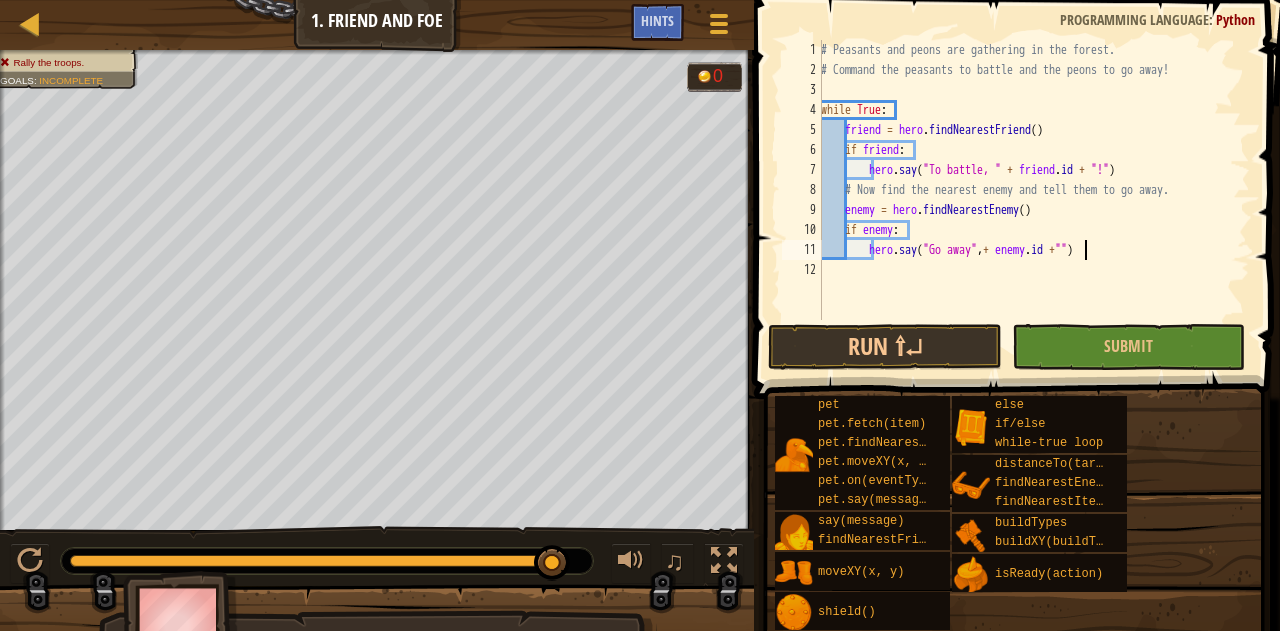 scroll, scrollTop: 9, scrollLeft: 22, axis: both 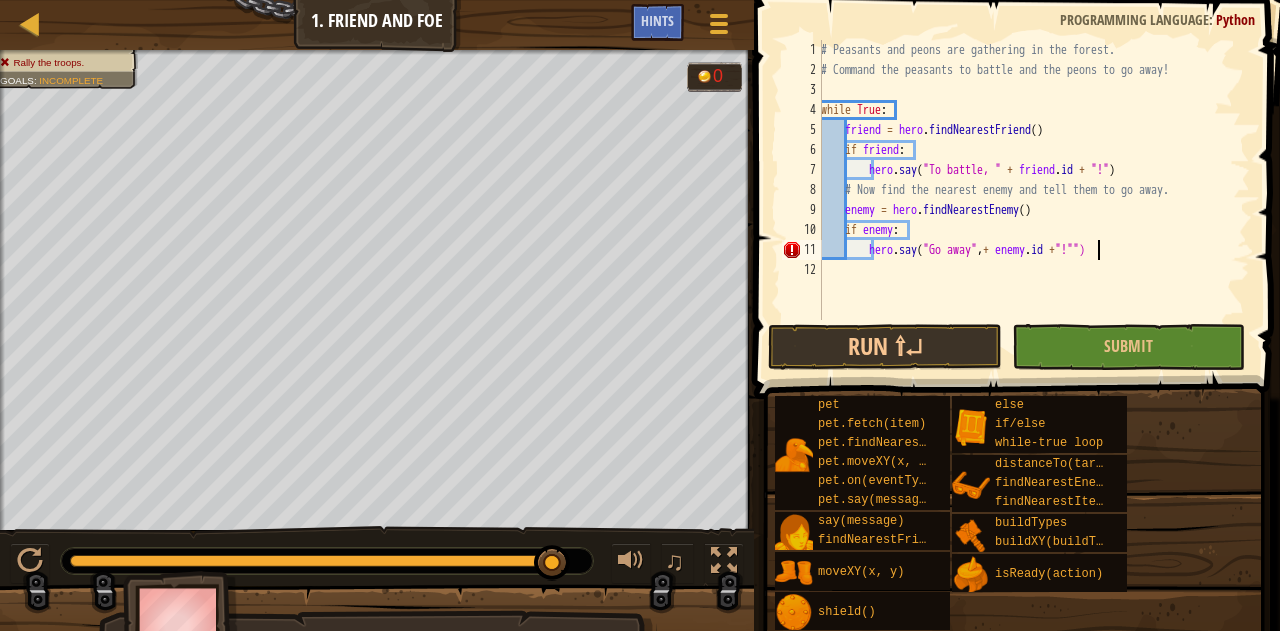 click on "# Peasants and peons are gathering in the forest. # Command the peasants to battle and the peons to go away! while   True :      friend   =   hero . findNearestFriend ( )      if   friend :          hero . say ( "To battle, "   +   friend . id   +   "!" )      # Now find the nearest enemy and tell them to go away.      enemy   =   hero . findNearestEnemy ( )      if   enemy :          hero . say ( "Go away" , +   enemy . id   + "!"")" at bounding box center [1033, 200] 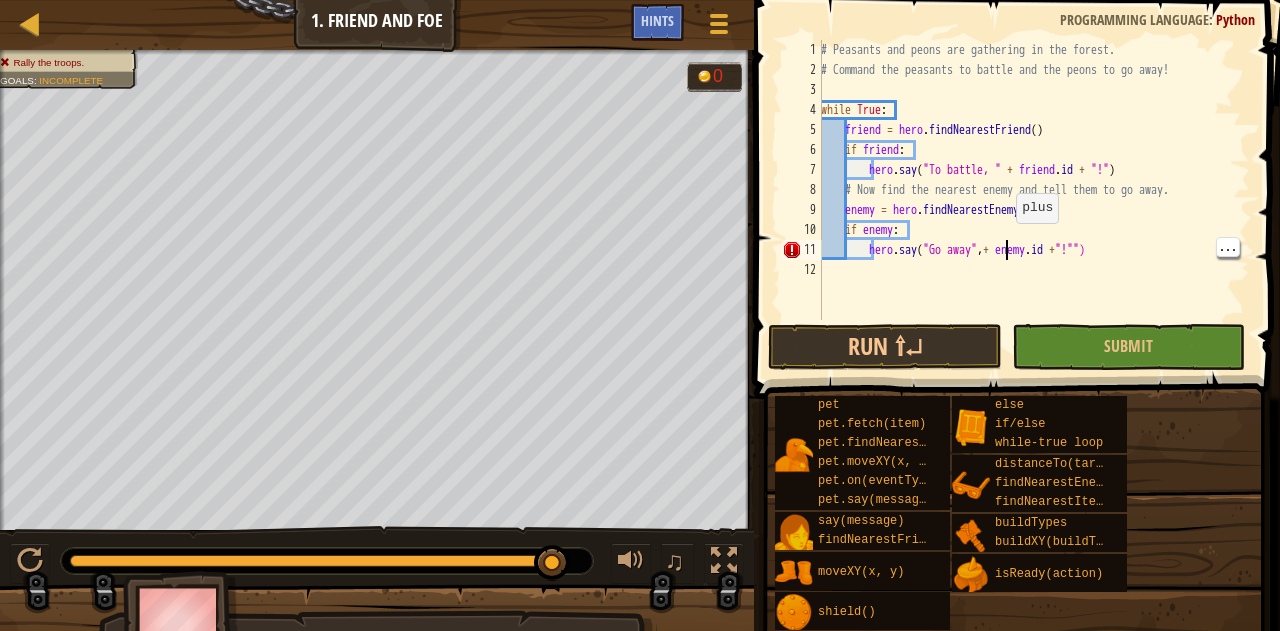 click on "# Peasants and peons are gathering in the forest. # Command the peasants to battle and the peons to go away! while   True :      friend   =   hero . findNearestFriend ( )      if   friend :          hero . say ( "To battle, "   +   friend . id   +   "!" )      # Now find the nearest enemy and tell them to go away.      enemy   =   hero . findNearestEnemy ( )      if   enemy :          hero . say ( "Go away" , +   enemy . id   + "!"")" at bounding box center (1033, 200) 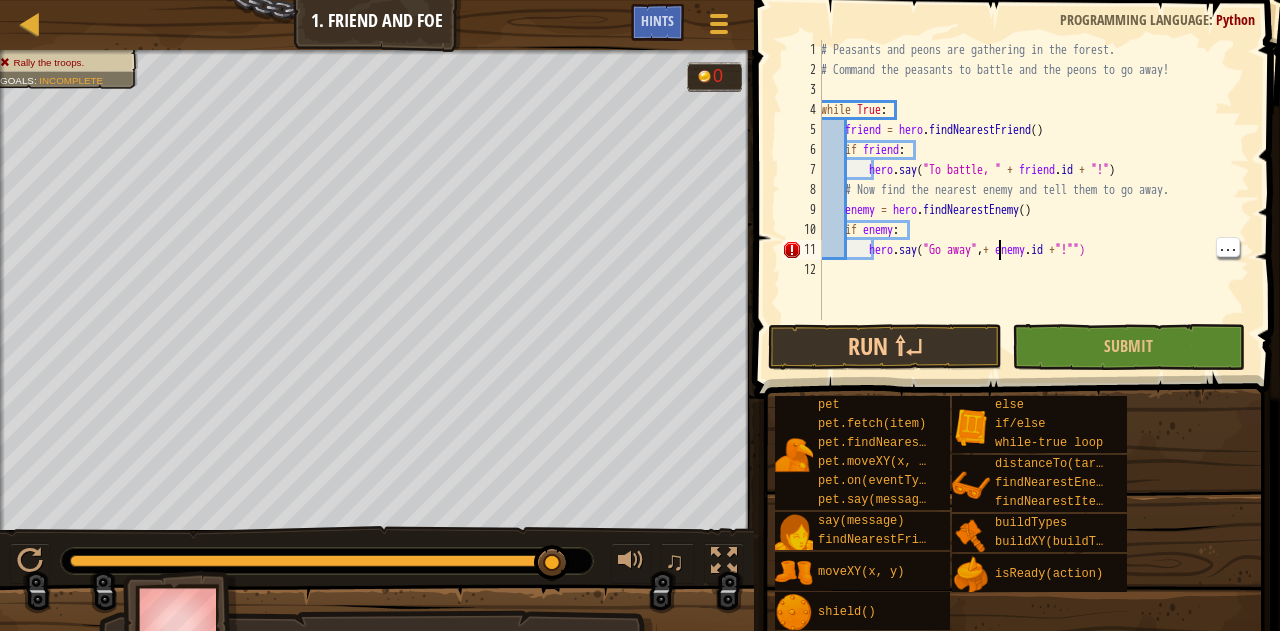 scroll, scrollTop: 9, scrollLeft: 15, axis: both 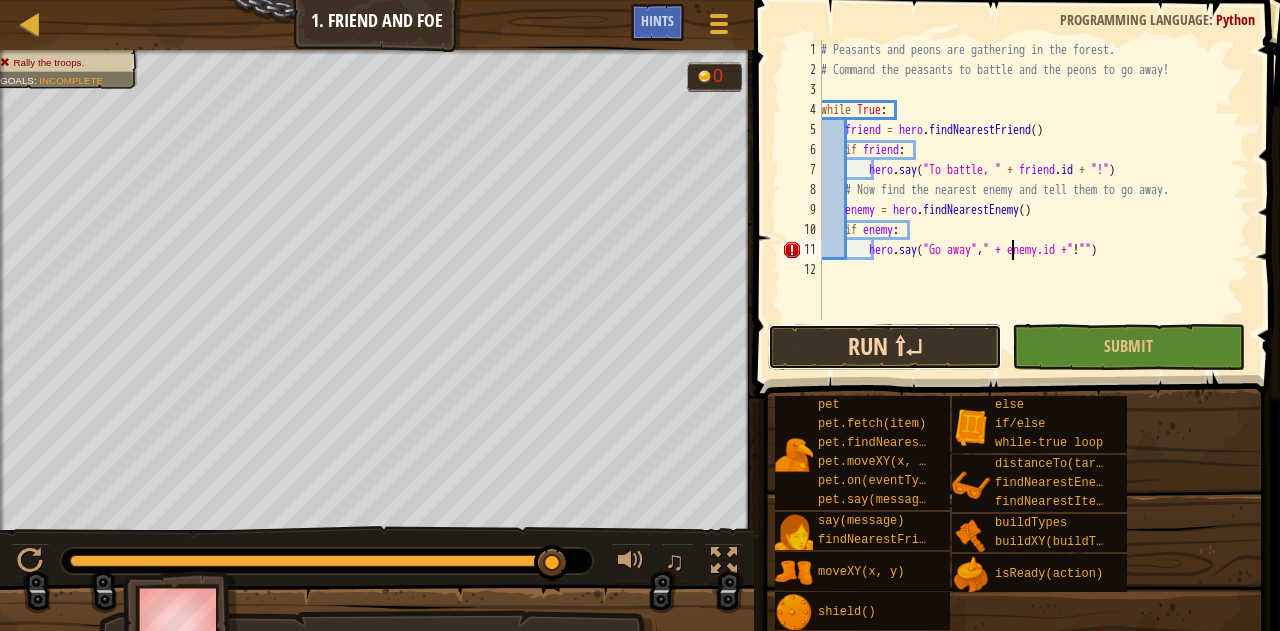 click on "Run ⇧↵" at bounding box center (884, 347) 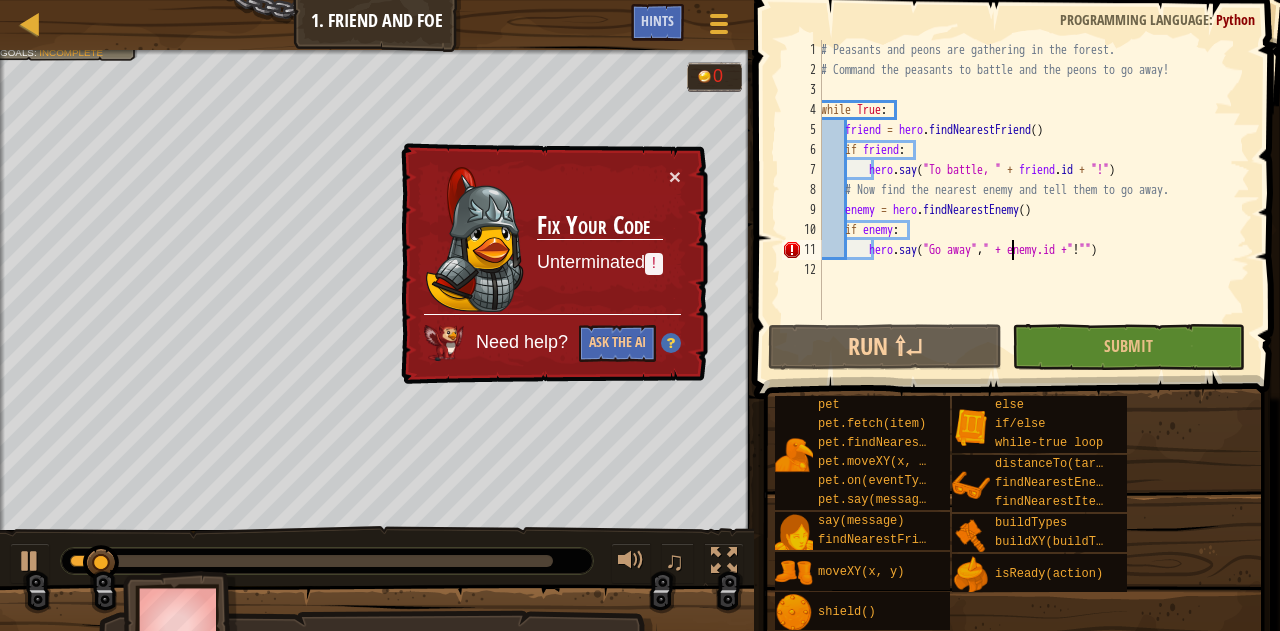 click on "# Peasants and peons are gathering in the forest. # Command the peasants to battle and the peons to go away! while   True :      friend   =   hero . findNearestFriend ( )      if   friend :          hero . say ( "To battle, "   +   friend . id   +   "!" )      # Now find the nearest enemy and tell them to go away.      enemy   =   hero . findNearestEnemy ( )      if   enemy :          hero . say ( "Go away" , " + enemy.id +" ! "" )" at bounding box center (1033, 200) 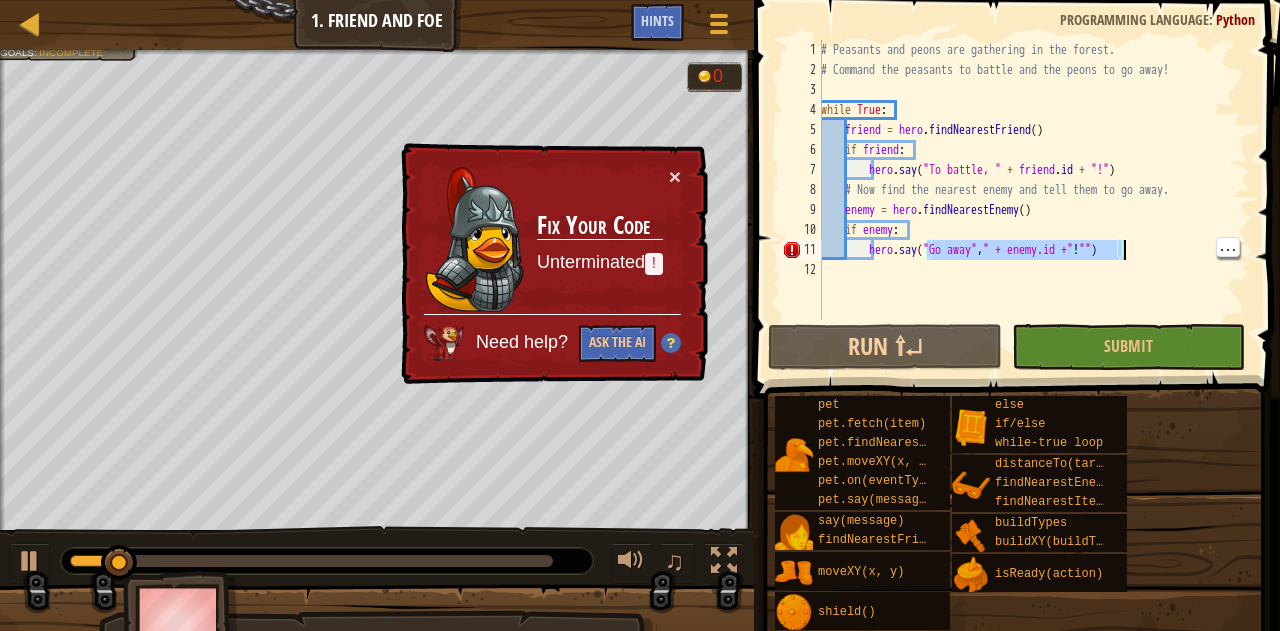 click on "# Peasants and peons are gathering in the forest. # Command the peasants to battle and the peons to go away! while   True :      friend   =   hero . findNearestFriend ( )      if   friend :          hero . say ( "To battle, "   +   friend . id   +   "!" )      # Now find the nearest enemy and tell them to go away.      enemy   =   hero . findNearestEnemy ( )      if   enemy :          hero . say ( "Go away" , " + enemy.id +" ! "" )" at bounding box center [1033, 200] 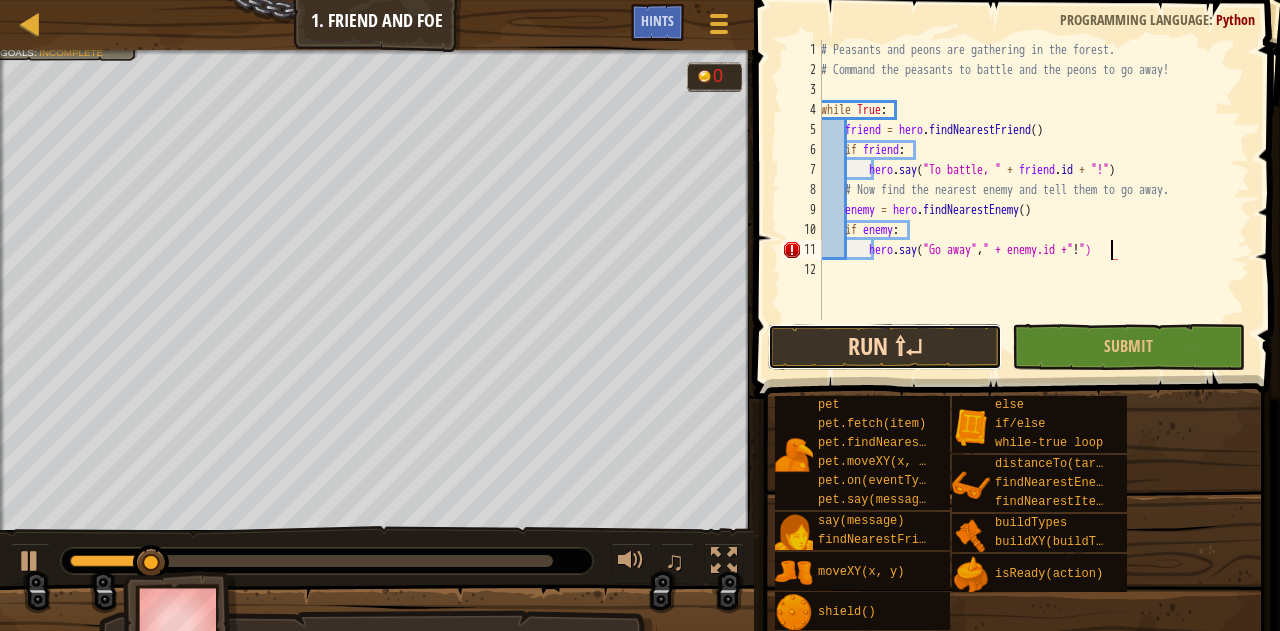 click on "Run ⇧↵" at bounding box center (884, 347) 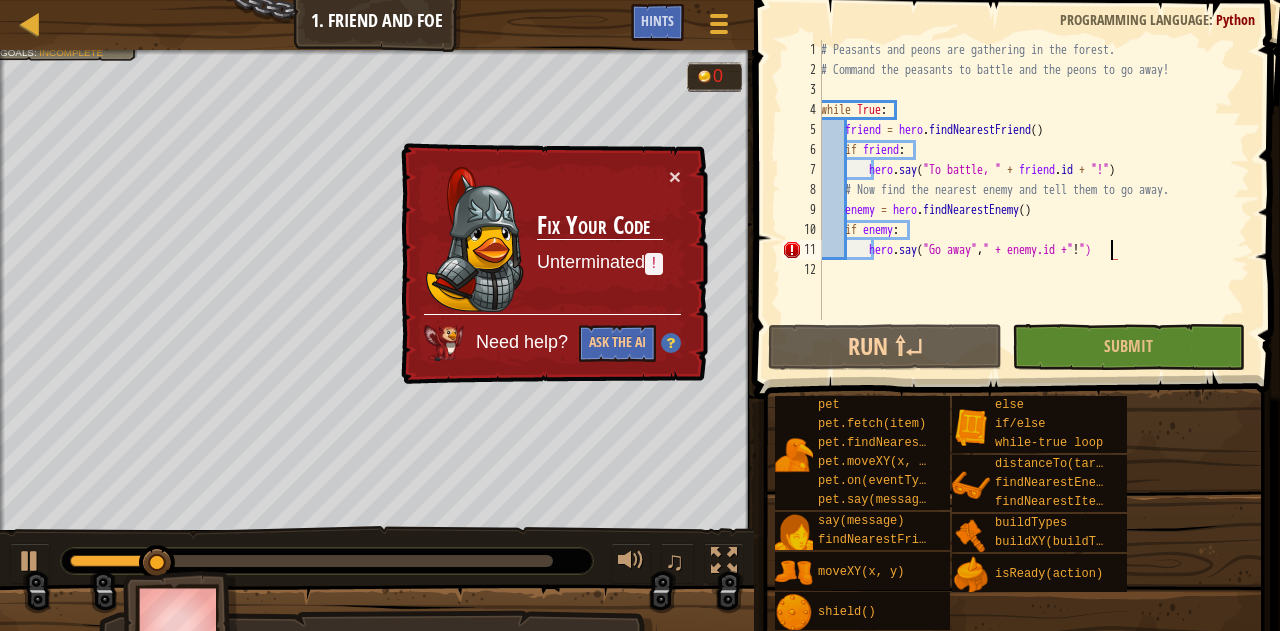 click on "# Peasants and peons are gathering in the forest. # Command the peasants to battle and the peons to go away! while   True :      friend   =   hero . findNearestFriend ( )      if   friend :          hero . say ( "To battle, "   +   friend . id   +   "!" )      # Now find the nearest enemy and tell them to go away.      enemy   =   hero . findNearestEnemy ( )      if   enemy :          hero . say ( "Go away" , " + enemy.id +" ! ")" at bounding box center (1033, 200) 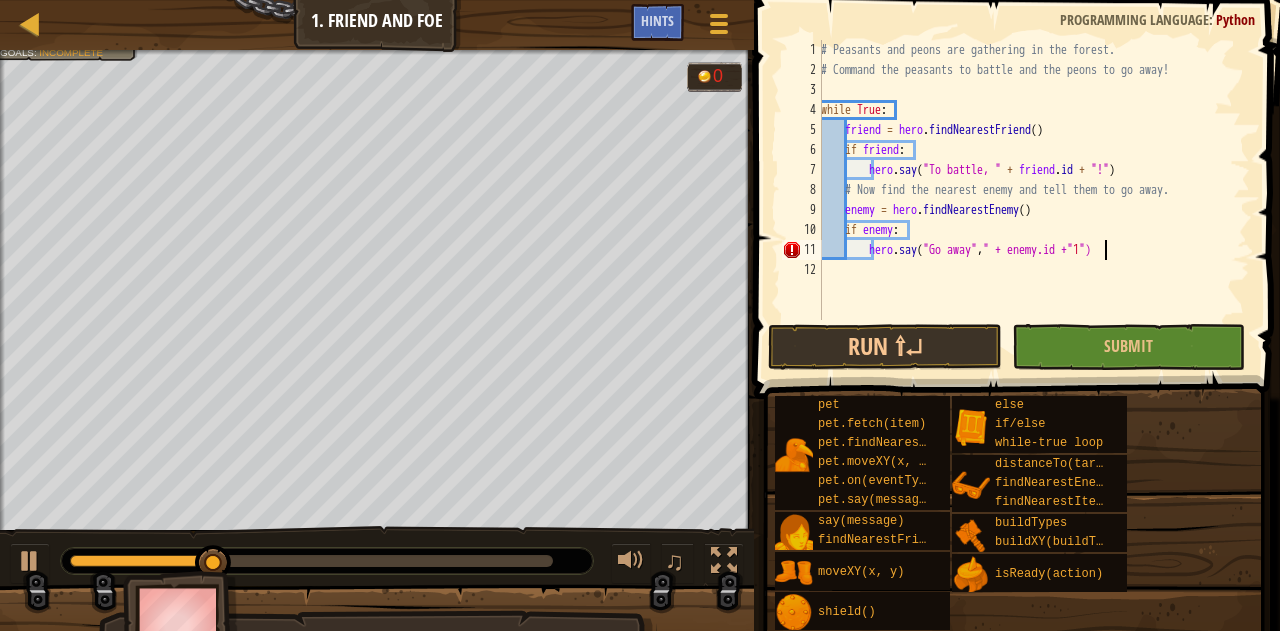 scroll, scrollTop: 9, scrollLeft: 23, axis: both 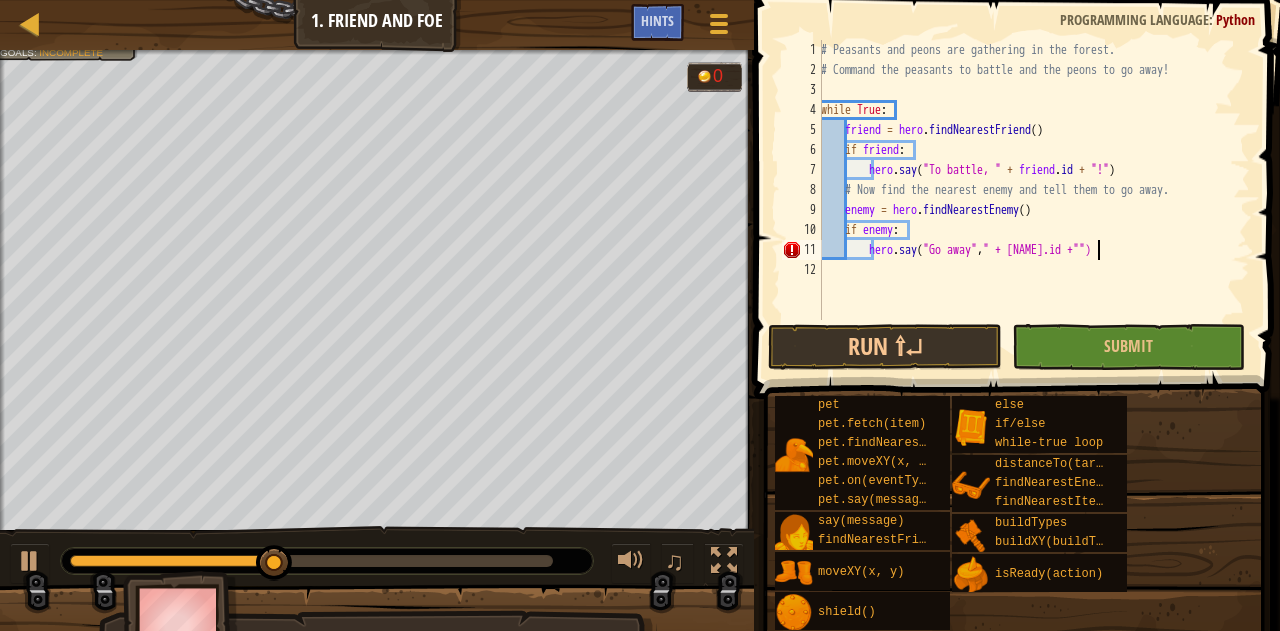 click on "# Peasants and peons are gathering in the forest. # Command the peasants to battle and the peons to go away! while   True :      friend   =   hero . findNearestFriend ( )      if   friend :          hero . say ( "To battle, "   +   friend . id   +   "!" )      # Now find the nearest enemy and tell them to go away.      enemy   =   hero . findNearestEnemy ( )      if   enemy :          hero . say ( "Go away" , " + enemy.id +"")" at bounding box center (1033, 200) 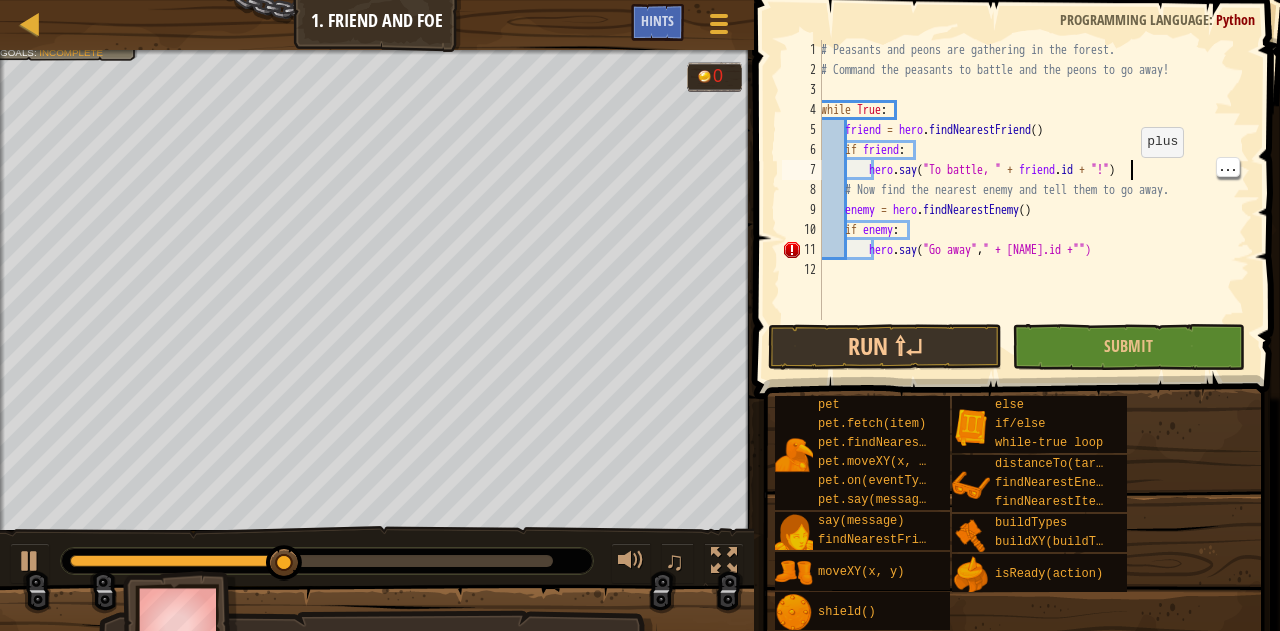 click on "# Peasants and peons are gathering in the forest. # Command the peasants to battle and the peons to go away! while   True :      friend   =   hero . findNearestFriend ( )      if   friend :          hero . say ( "To battle, "   +   friend . id   +   "!" )      # Now find the nearest enemy and tell them to go away.      enemy   =   hero . findNearestEnemy ( )      if   enemy :          hero . say ( "Go away" , " + enemy.id +"")" at bounding box center [1033, 200] 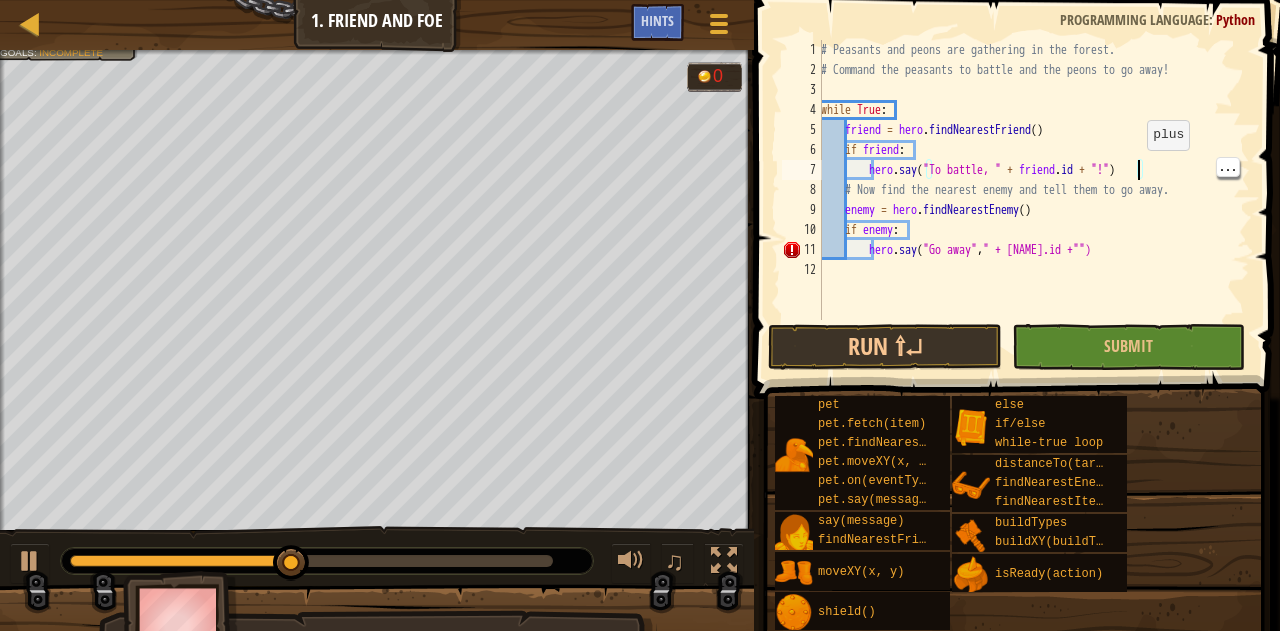 click on "# Peasants and peons are gathering in the forest. # Command the peasants to battle and the peons to go away! while   True :      friend   =   hero . findNearestFriend ( )      if   friend :          hero . say ( "To battle, "   +   friend . id   +   "!" )      # Now find the nearest enemy and tell them to go away.      enemy   =   hero . findNearestEnemy ( )      if   enemy :          hero . say ( "Go away" , " + enemy.id +"")" at bounding box center (1033, 200) 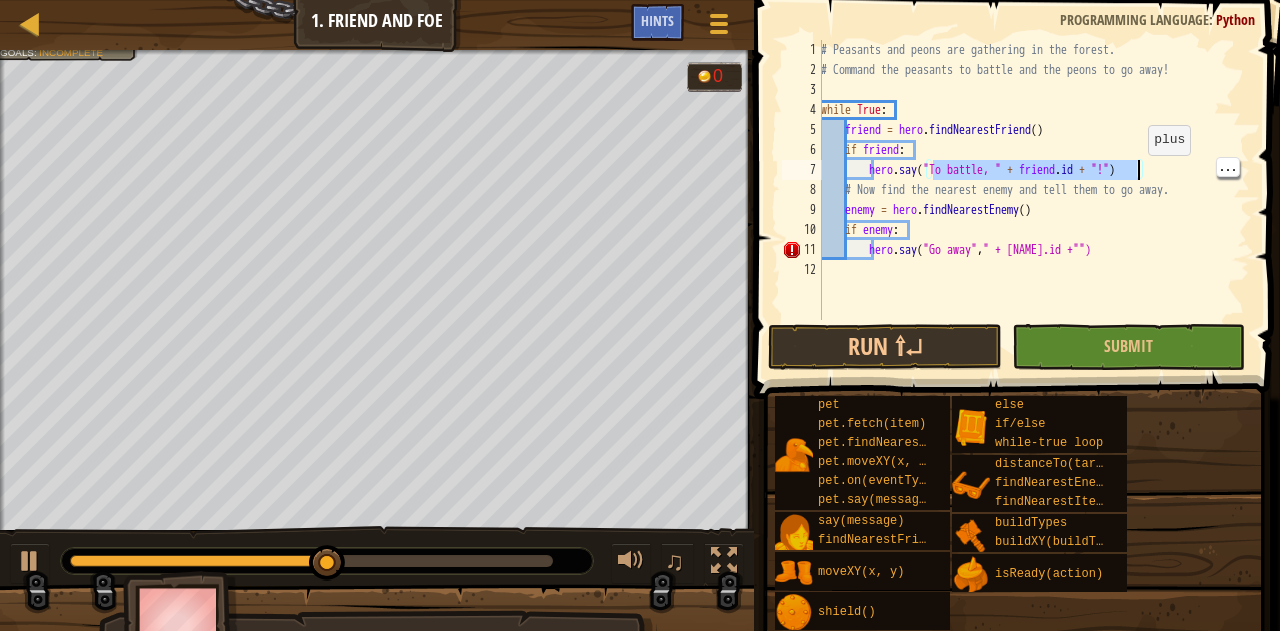 click on "# Peasants and peons are gathering in the forest. # Command the peasants to battle and the peons to go away! while   True :      friend   =   hero . findNearestFriend ( )      if   friend :          hero . say ( "To battle, "   +   friend . id   +   "!" )      # Now find the nearest enemy and tell them to go away.      enemy   =   hero . findNearestEnemy ( )      if   enemy :          hero . say ( "Go away" , " + enemy.id +"")" at bounding box center (1033, 200) 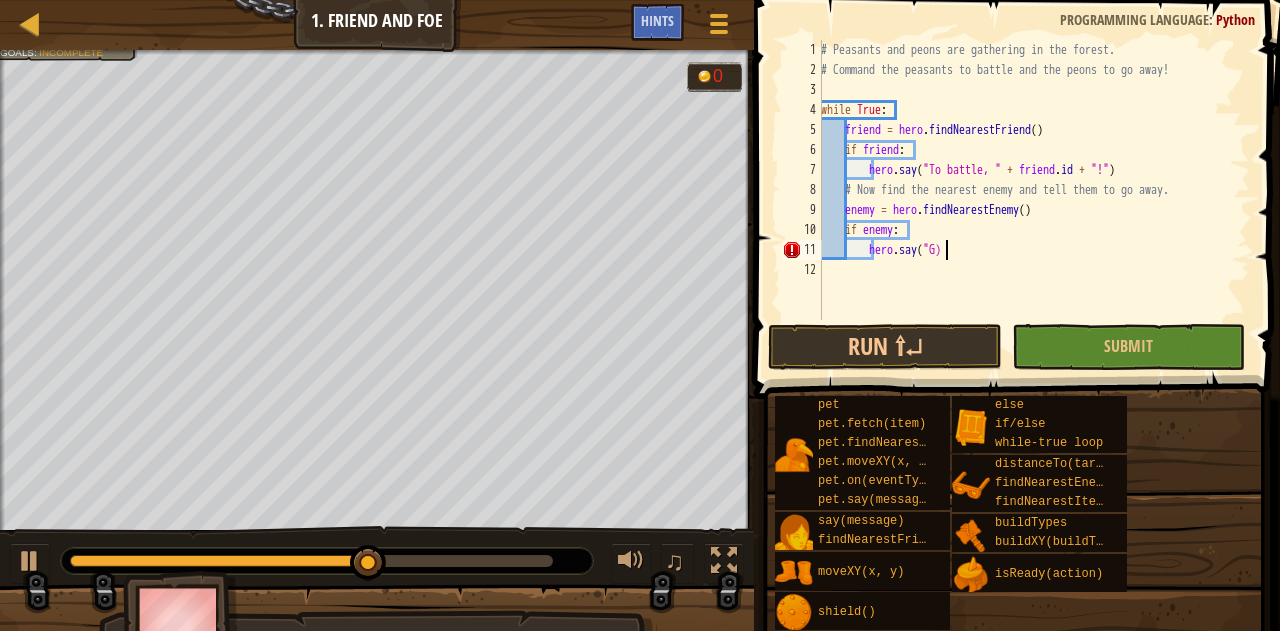 scroll, scrollTop: 9, scrollLeft: 8, axis: both 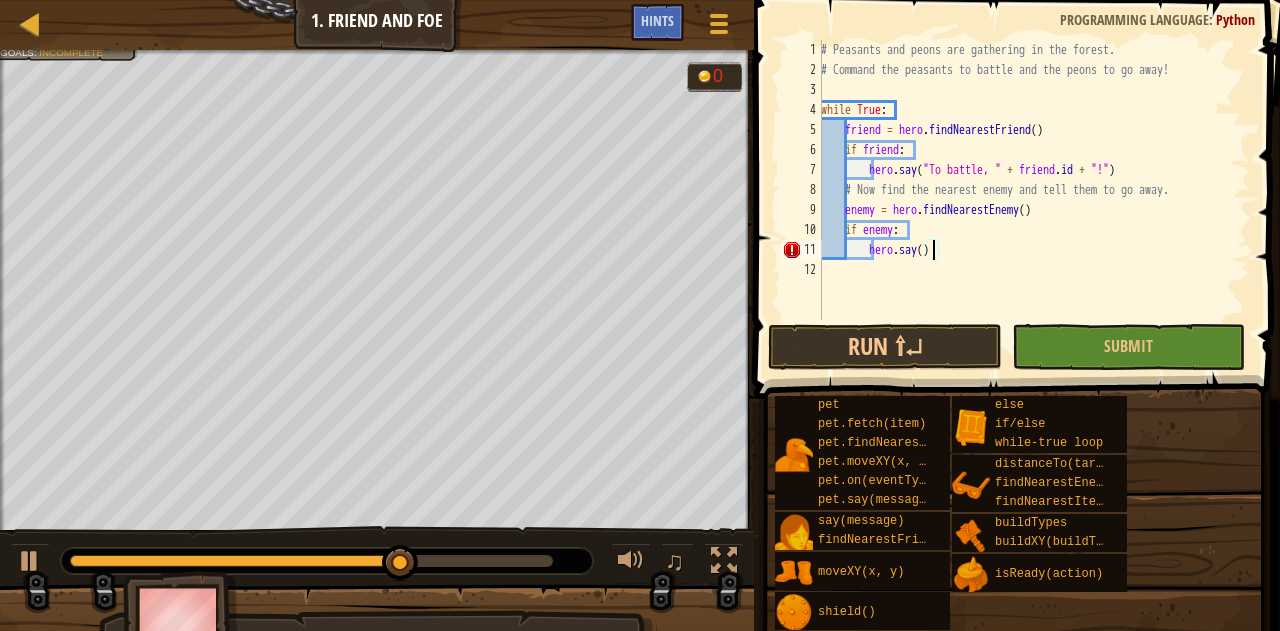 paste on ""To battle, " + friend.id + "!"" 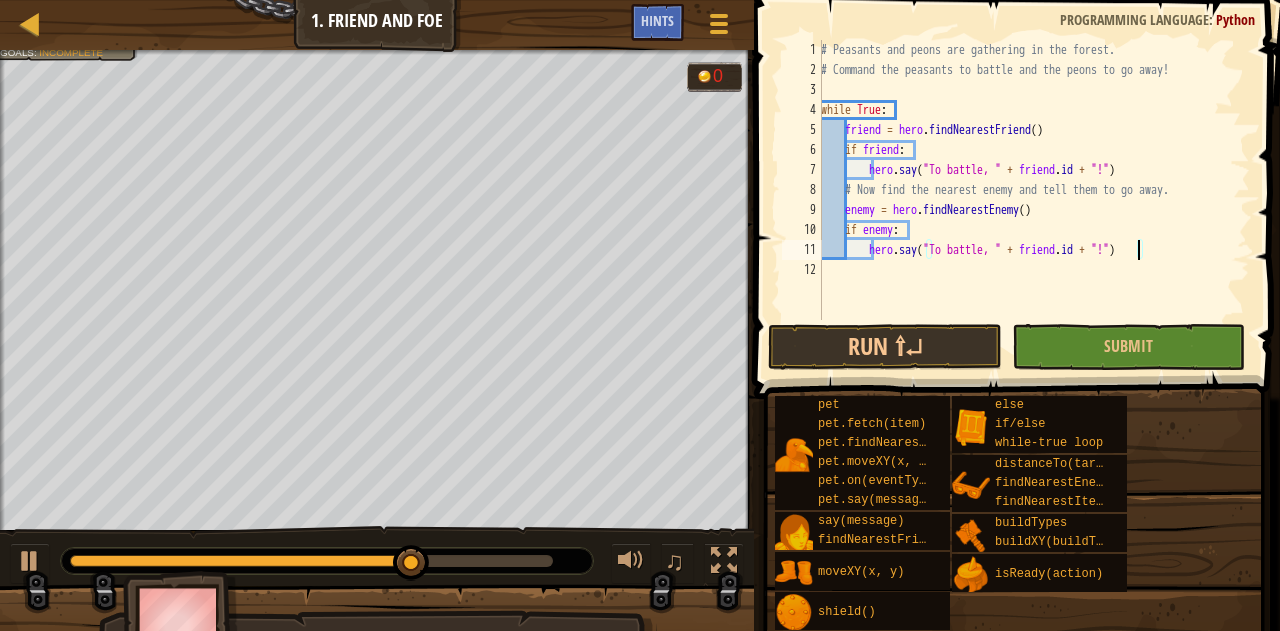 click on "# Peasants and peons are gathering in the forest. # Command the peasants to battle and the peons to go away! while   True :      friend   =   hero . findNearestFriend ( )      if   friend :          hero . say ( "To battle, "   +   friend . id   +   "!" )      # Now find the nearest enemy and tell them to go away.      enemy   =   hero . findNearestEnemy ( )      if   enemy :          hero . say ( "To battle, "   +   friend . id   +   "!" )" at bounding box center (1033, 200) 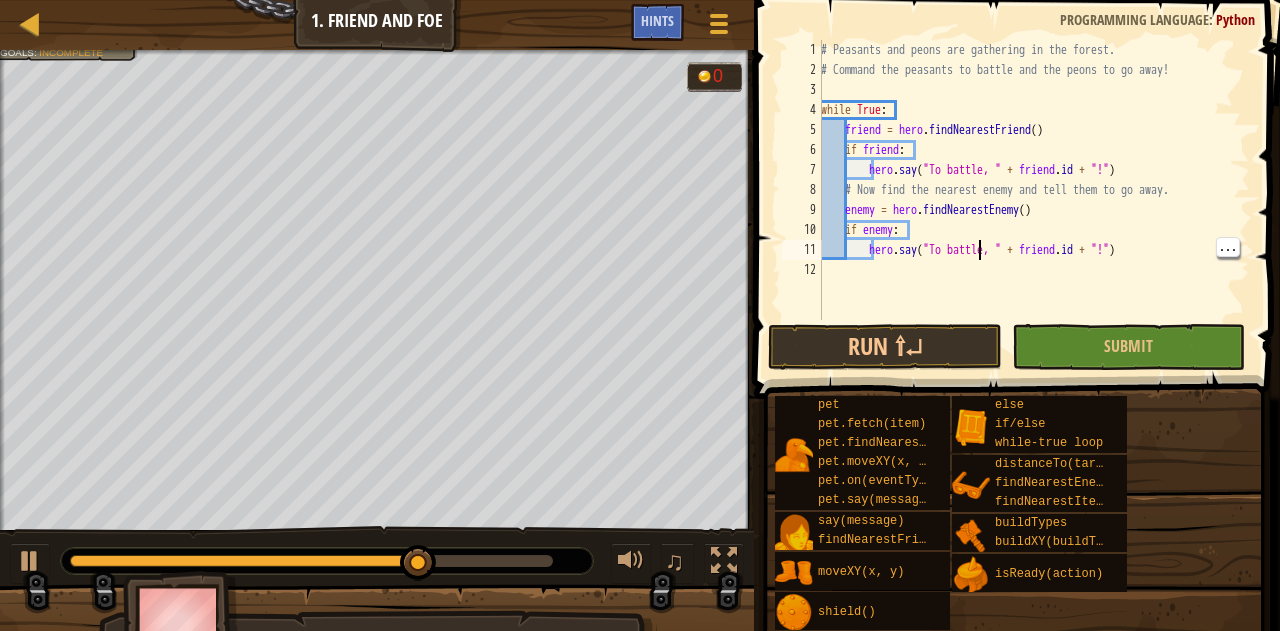 click on "# Peasants and peons are gathering in the forest. # Command the peasants to battle and the peons to go away! while   True :      friend   =   hero . findNearestFriend ( )      if   friend :          hero . say ( "To battle, "   +   friend . id   +   "!" )      # Now find the nearest enemy and tell them to go away.      enemy   =   hero . findNearestEnemy ( )      if   enemy :          hero . say ( "To battle, "   +   friend . id   +   "!" )" at bounding box center (1033, 200) 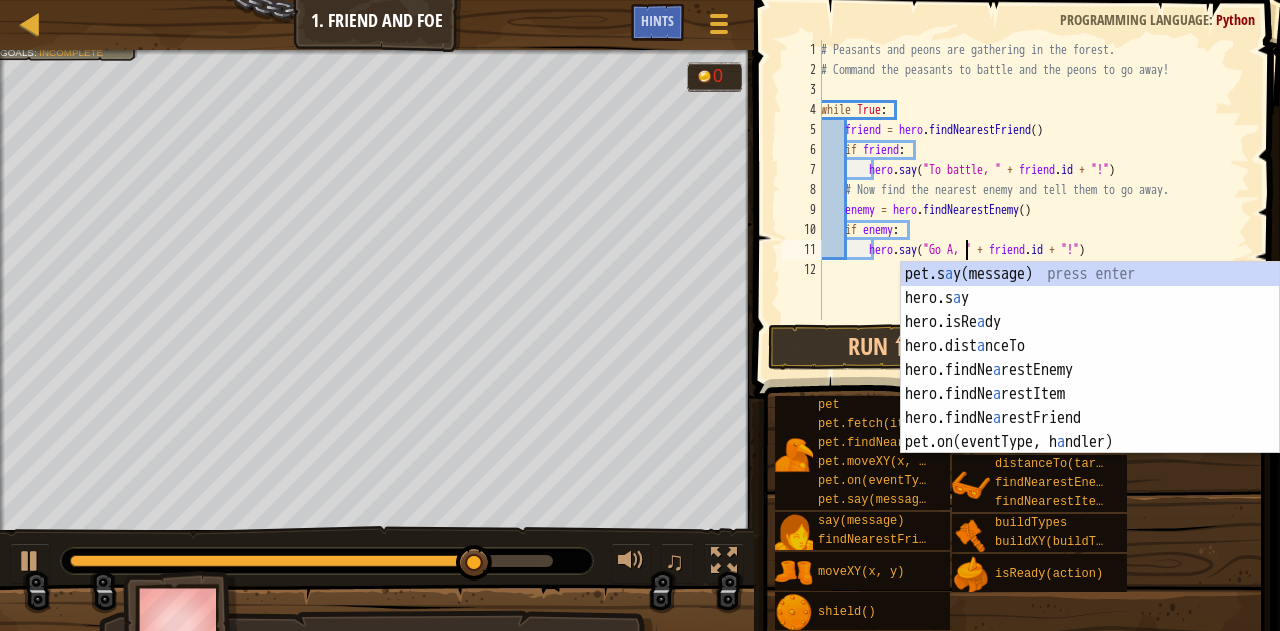 scroll, scrollTop: 9, scrollLeft: 13, axis: both 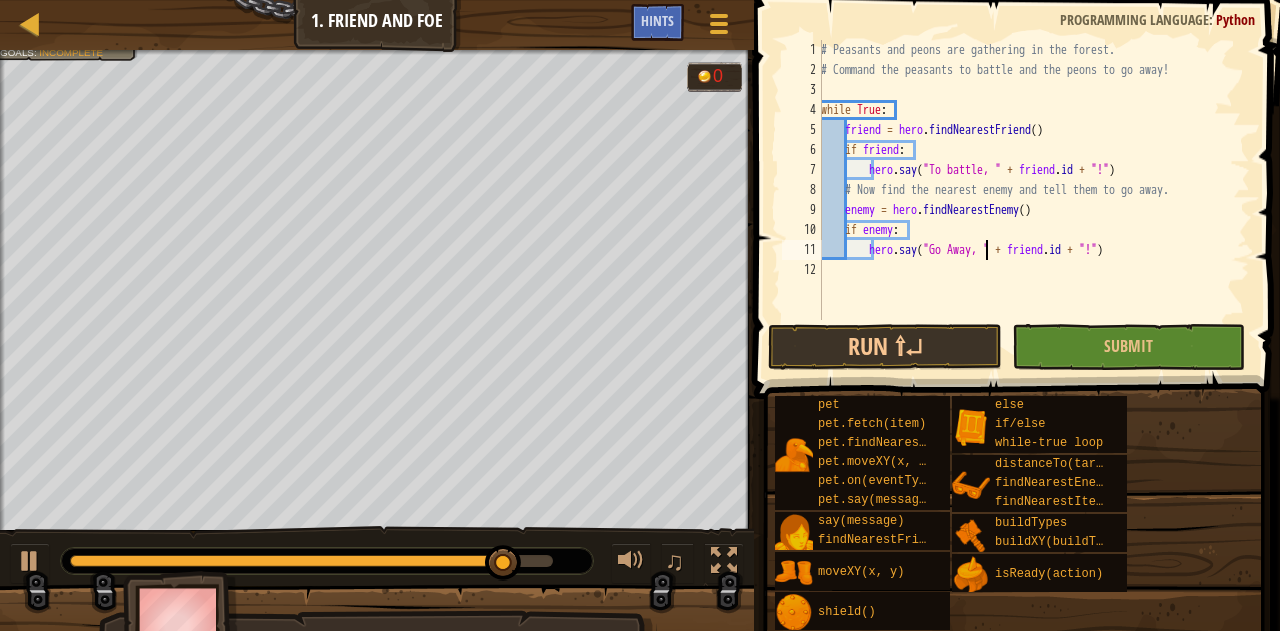 click on "# Peasants and peons are gathering in the forest. # Command the peasants to battle and the peons to go away! while   True :      friend   =   hero . findNearestFriend ( )      if   friend :          hero . say ( "To battle, "   +   friend . id   +   "!" )      # Now find the nearest enemy and tell them to go away.      enemy   =   hero . findNearestEnemy ( )      if   enemy :          hero . say ( "Go Away, "   +   friend . id   +   "!" )" at bounding box center (1033, 200) 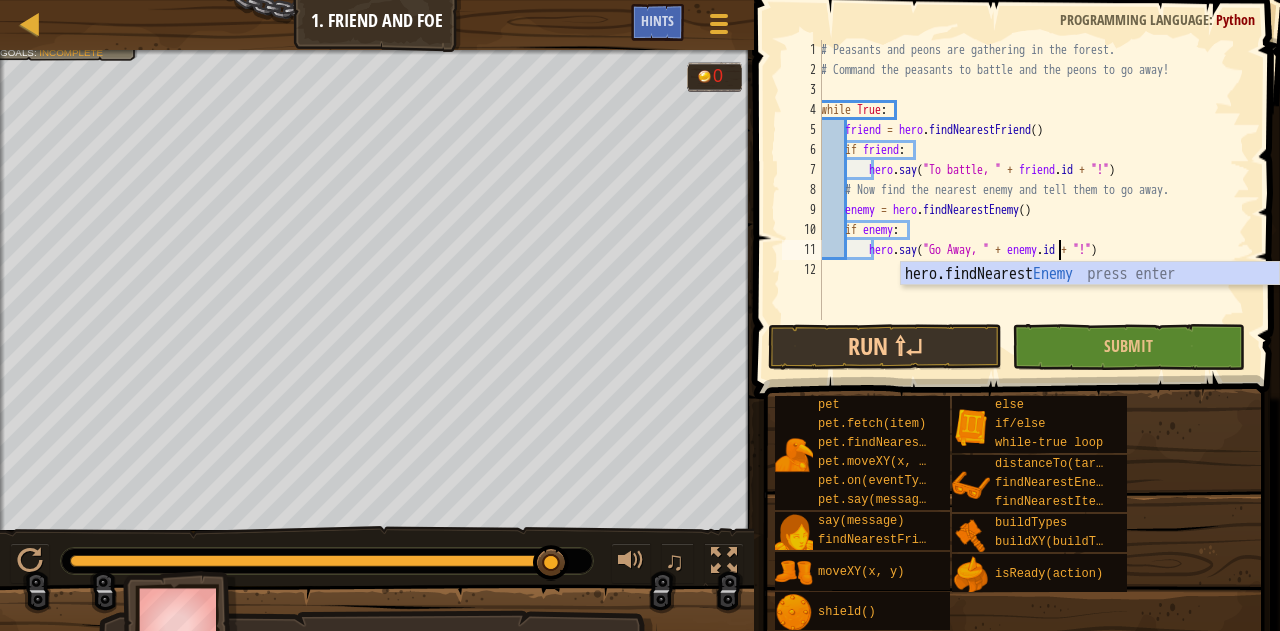 scroll, scrollTop: 9, scrollLeft: 19, axis: both 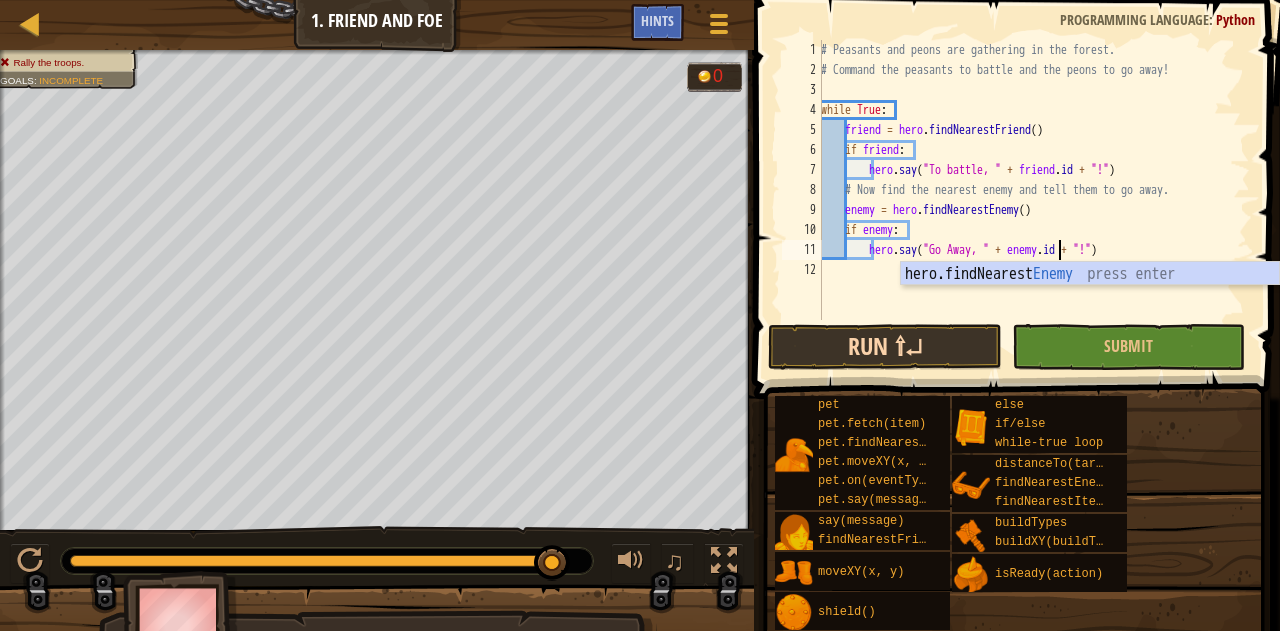 type on "hero.say("Go Away, " + enemy.id + "!")" 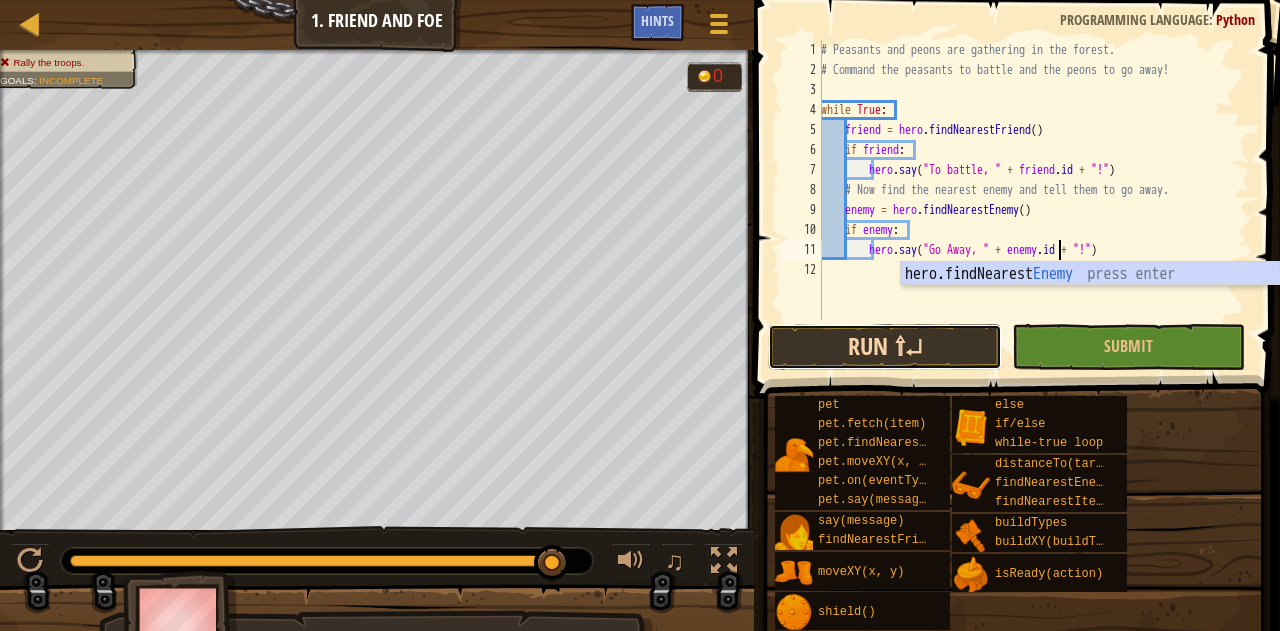 click on "Run ⇧↵" at bounding box center (884, 347) 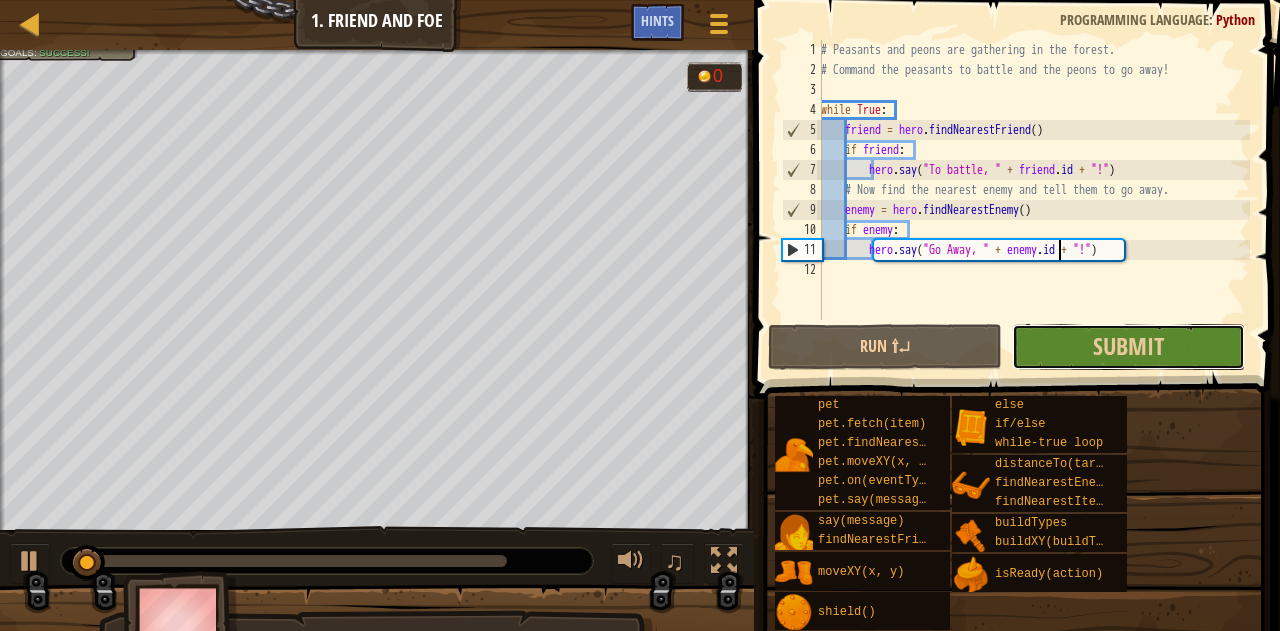 click on "Submit" at bounding box center [1128, 347] 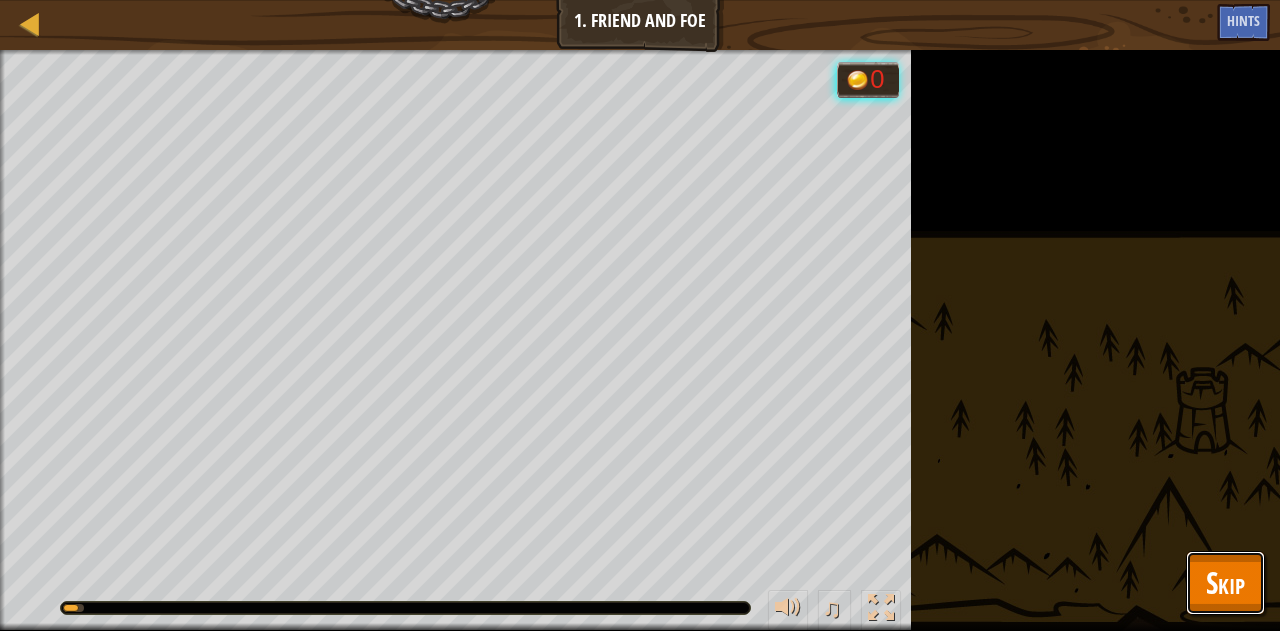 click on "Skip" at bounding box center [1225, 582] 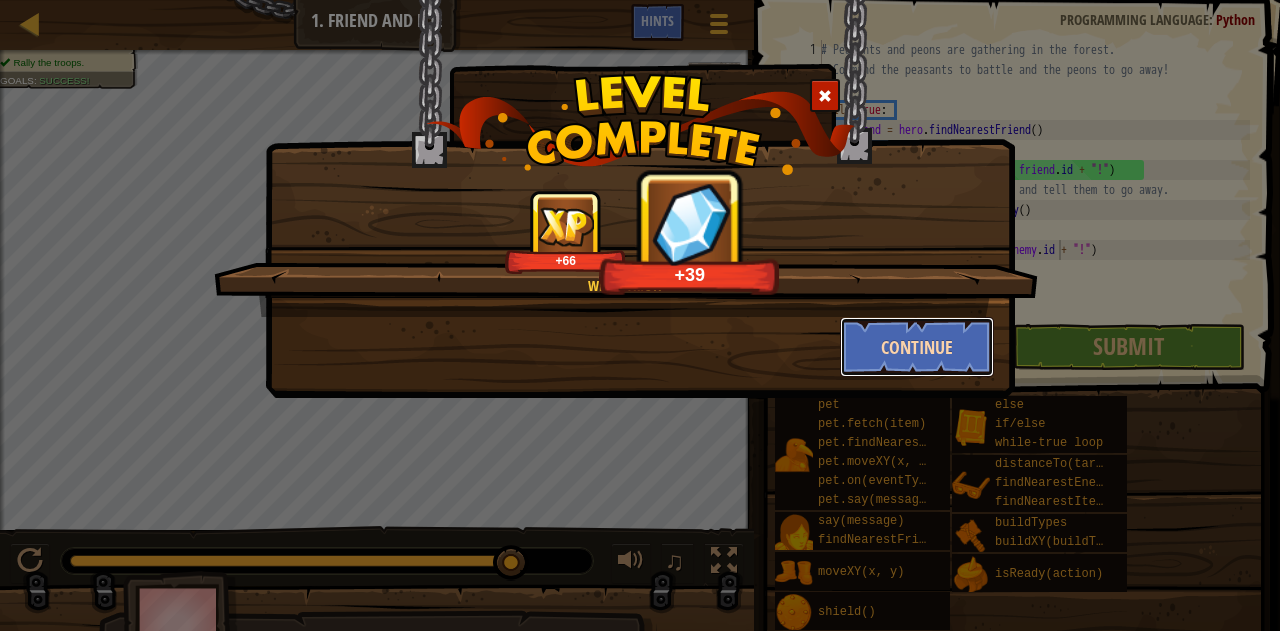 click on "Continue" at bounding box center (917, 347) 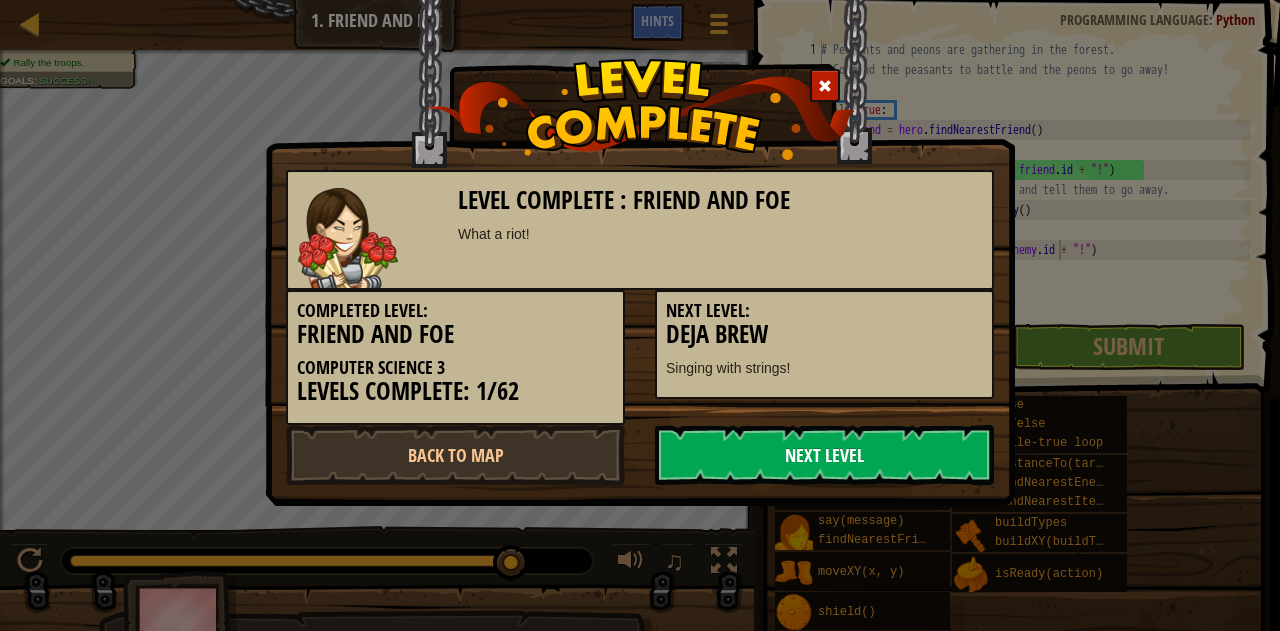 click on "Next Level" at bounding box center [824, 455] 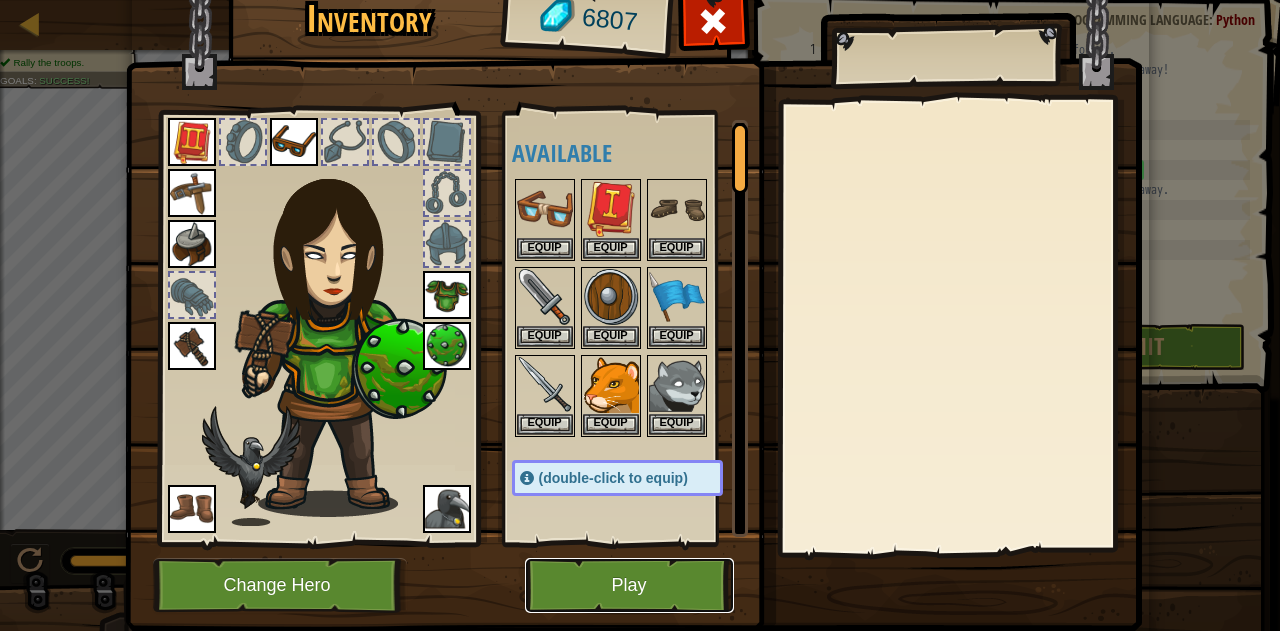 click on "Play" at bounding box center [629, 585] 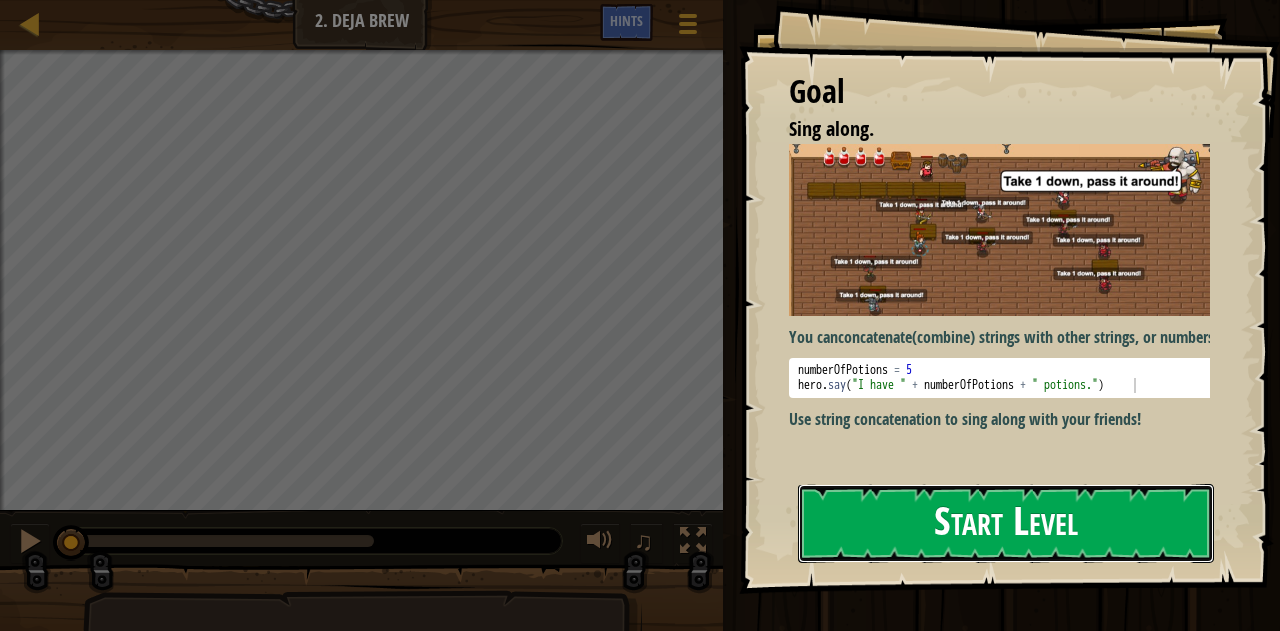 click on "Start Level" at bounding box center (1006, 523) 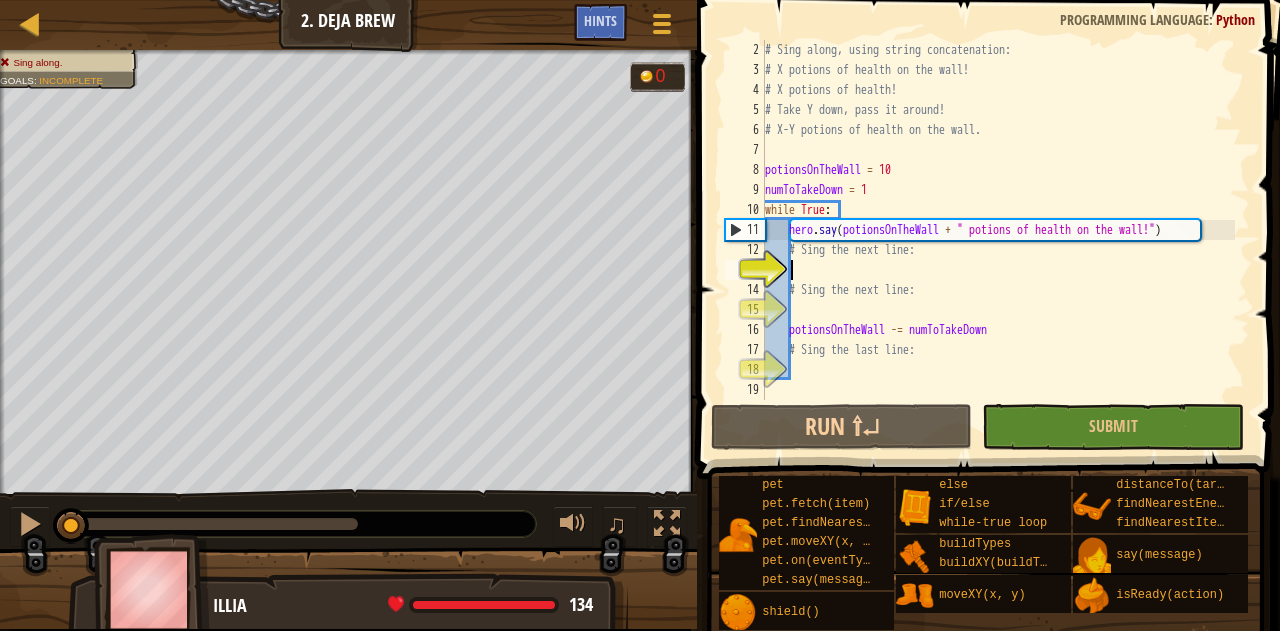 scroll, scrollTop: 20, scrollLeft: 0, axis: vertical 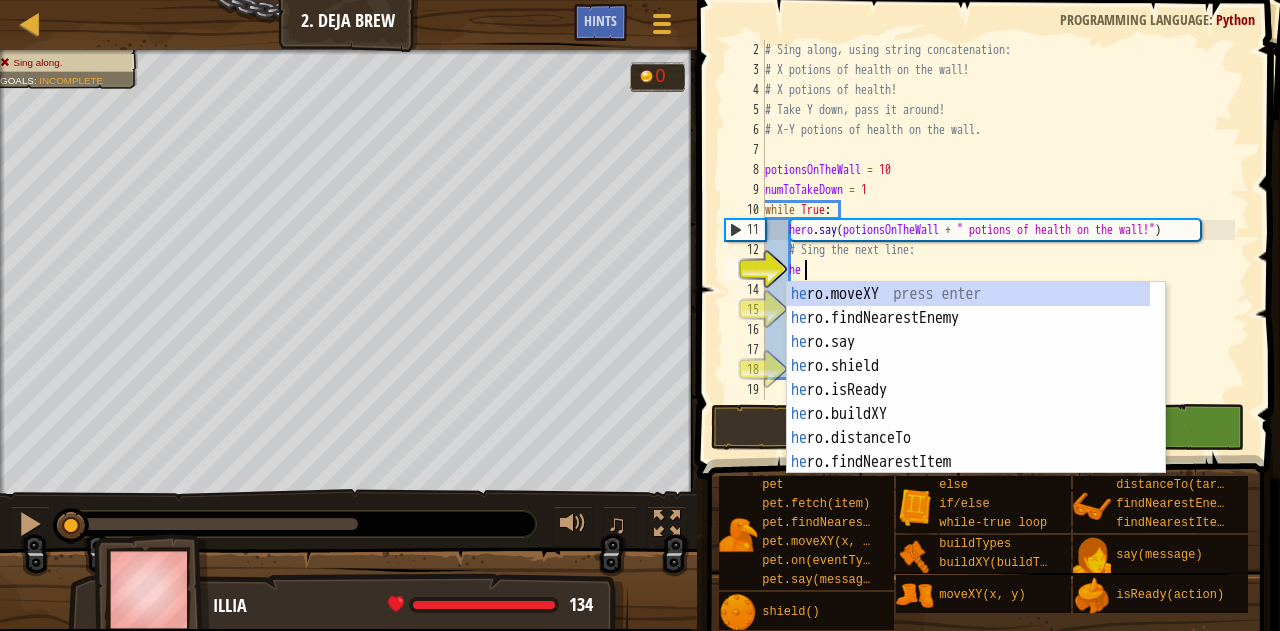 type on "hero" 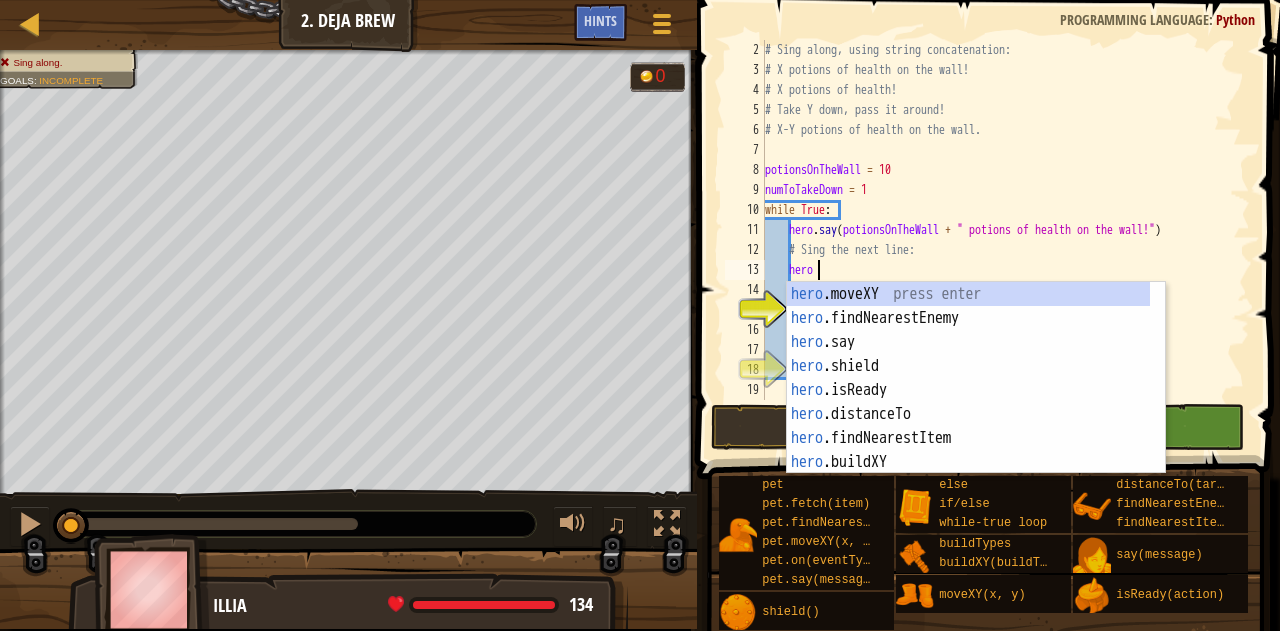 click on "hero .moveXY press enter hero .findNearestEnemy press enter hero .say press enter hero .shield press enter hero .isReady press enter hero .distanceTo press enter hero .findNearestItem press enter hero .buildXY press enter hero .buildTypes press enter" at bounding box center (969, 402) 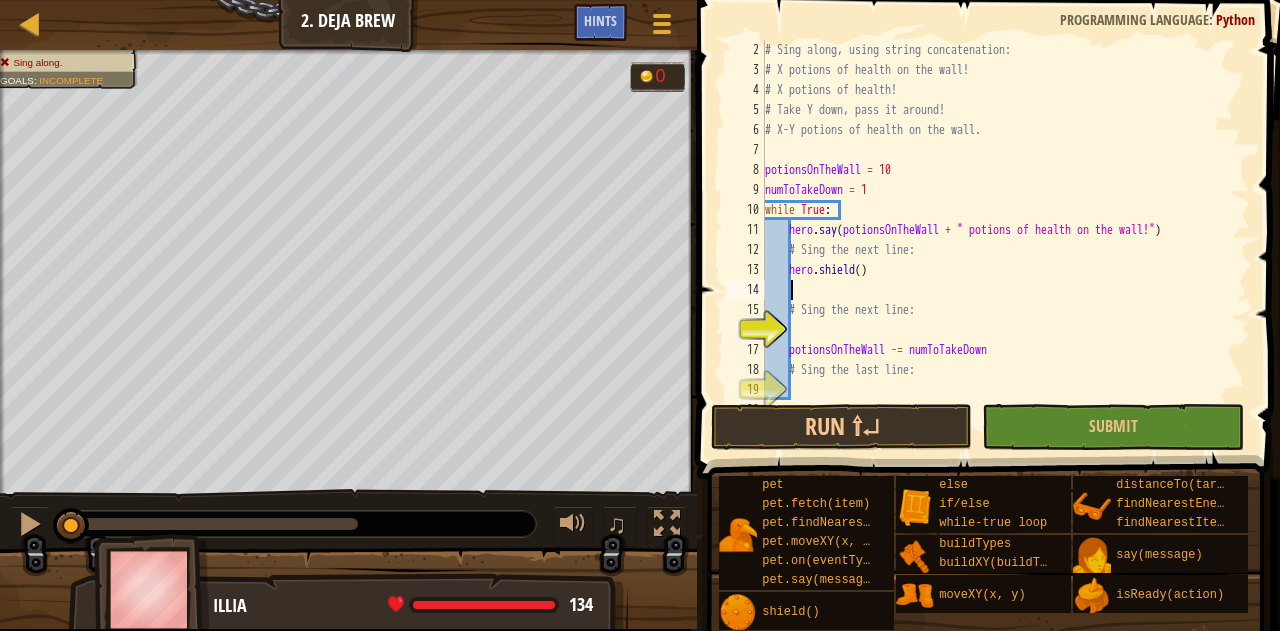 click on "# Sing along, using string concatenation: # X potions of health on the wall! # X potions of health! # Take Y down, pass it around! # X-Y potions of health on the wall. potionsOnTheWall   =   10 numToTakeDown   =   1 while   True :      hero . say ( potionsOnTheWall   +   " potions of health on the wall!" )      # Sing the next line:      hero . shield ( )           # Sing the next line:           potionsOnTheWall   -=   numToTakeDown      # Sing the last line:" at bounding box center [998, 240] 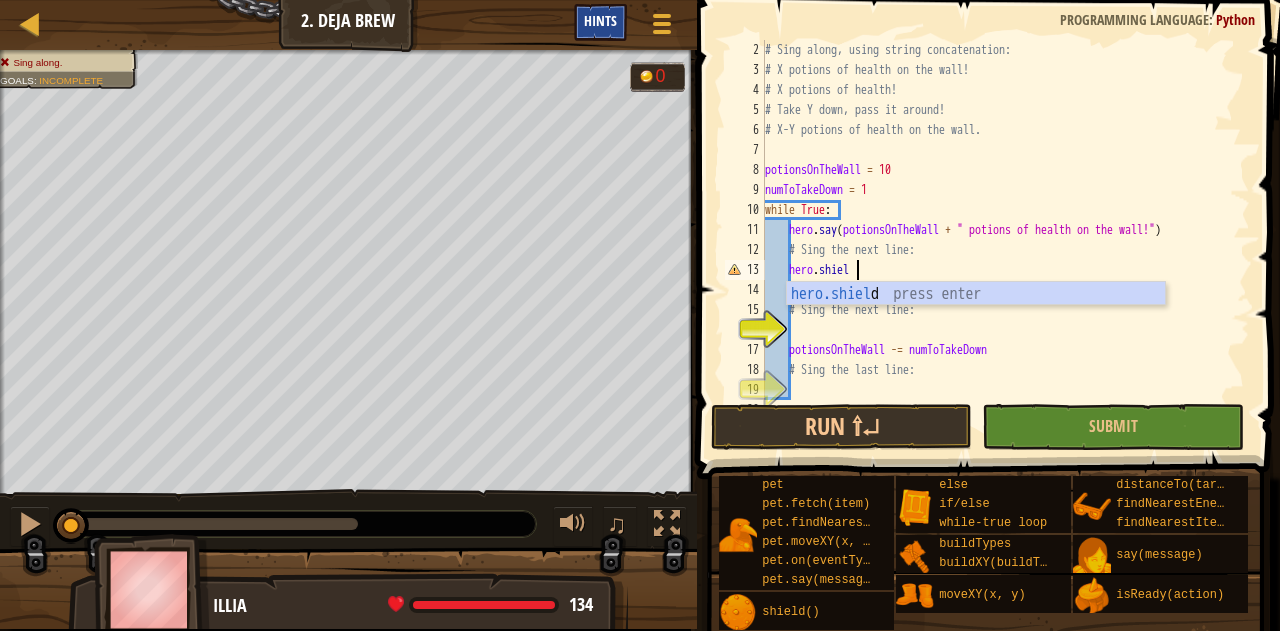 click on "Hints" at bounding box center [600, 20] 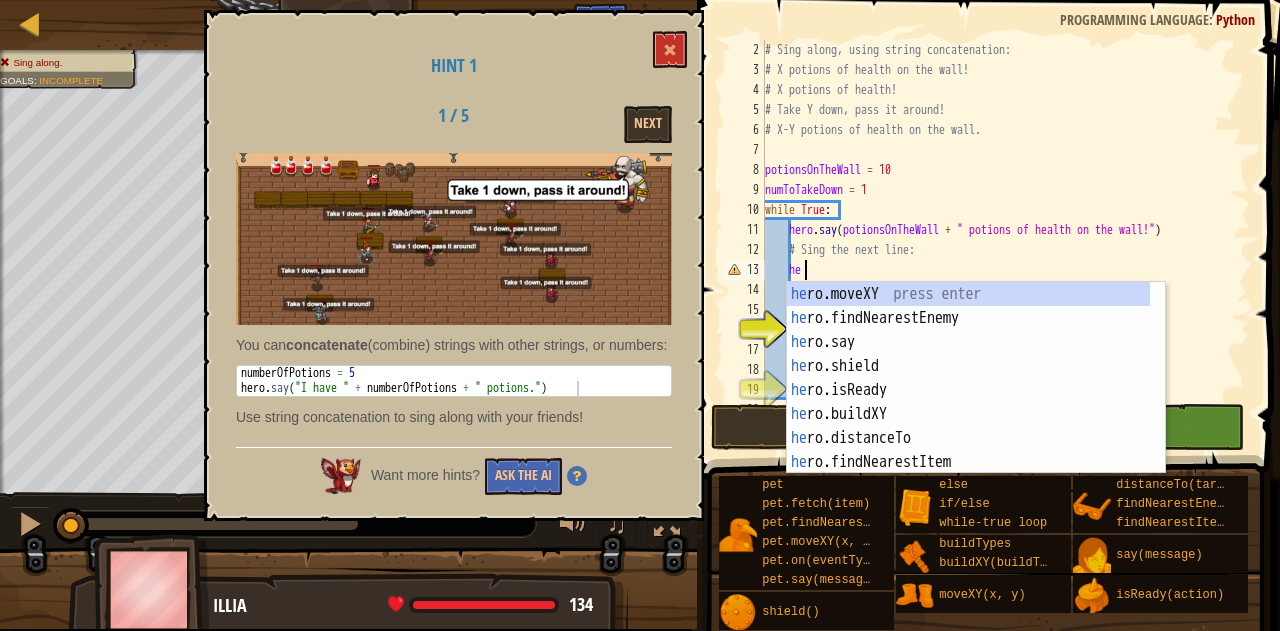 type on "h" 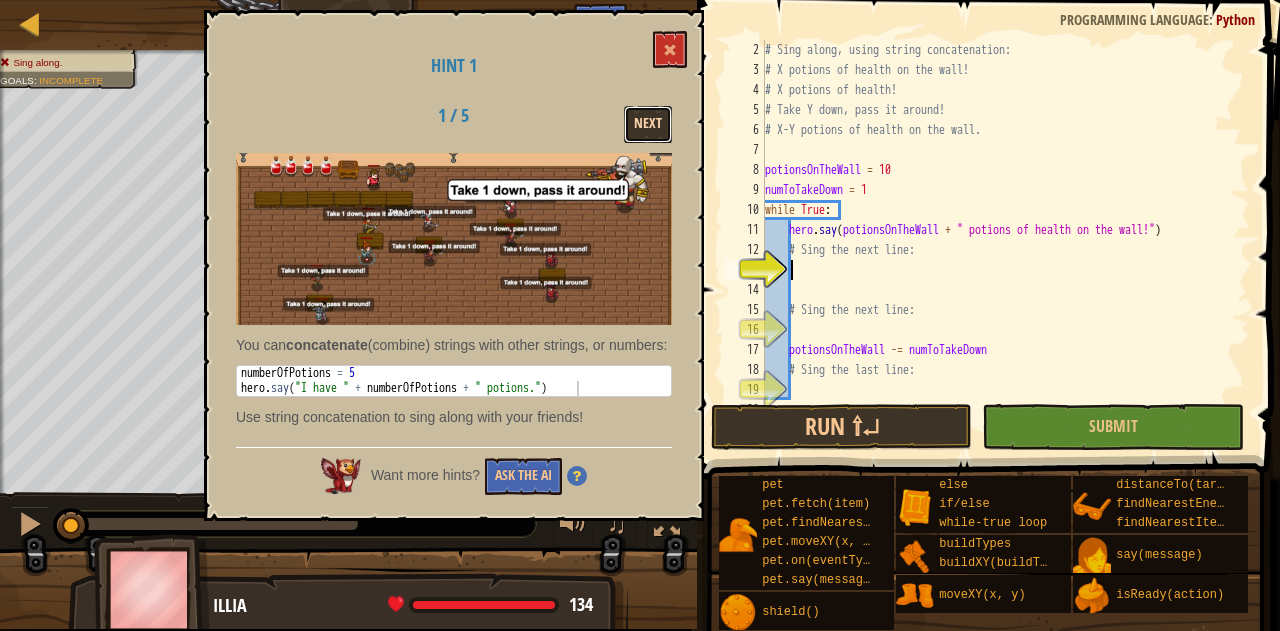 click on "Next" at bounding box center (648, 124) 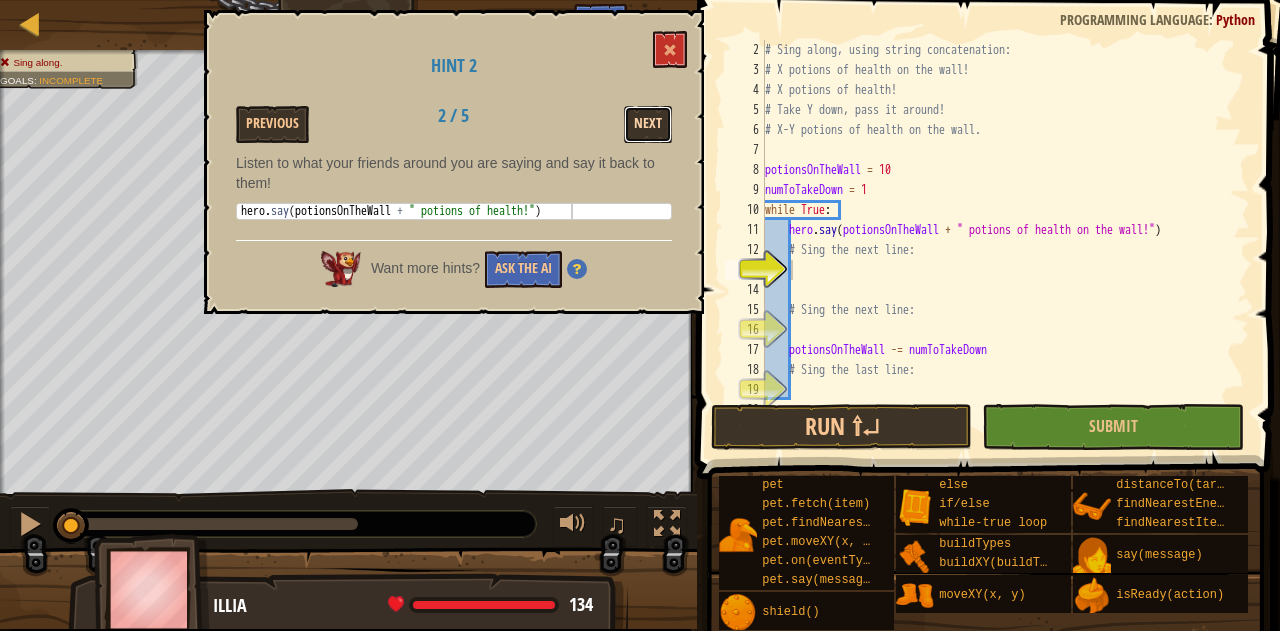 click on "Next" at bounding box center [648, 124] 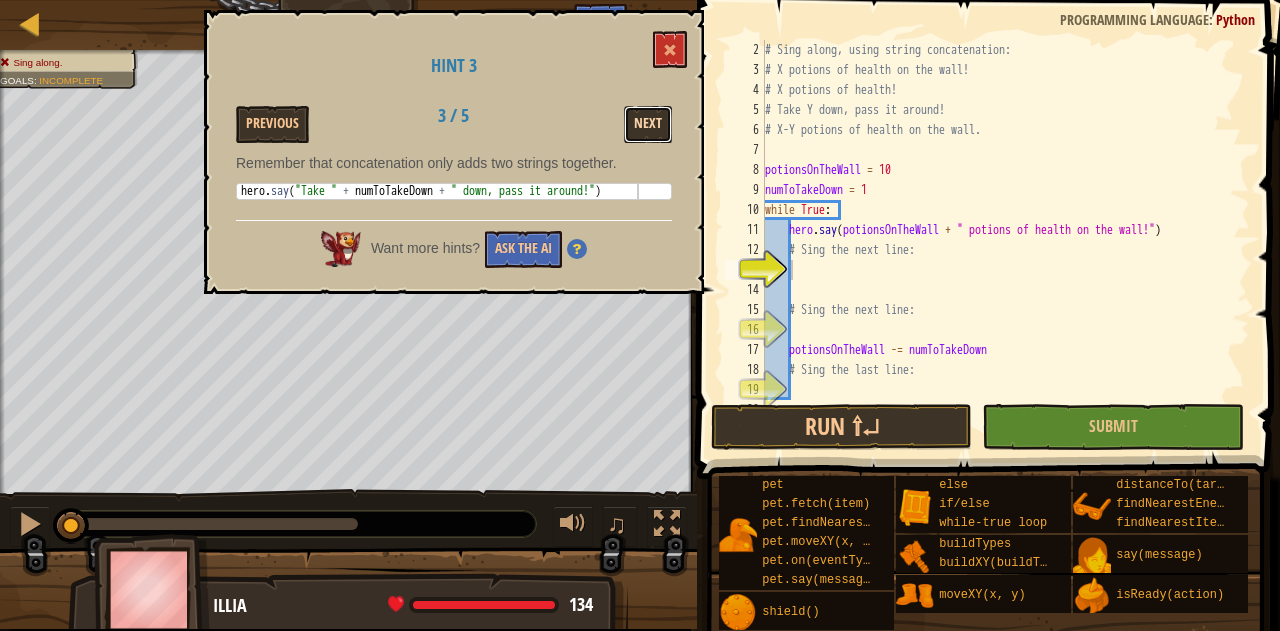 click on "Next" at bounding box center (648, 124) 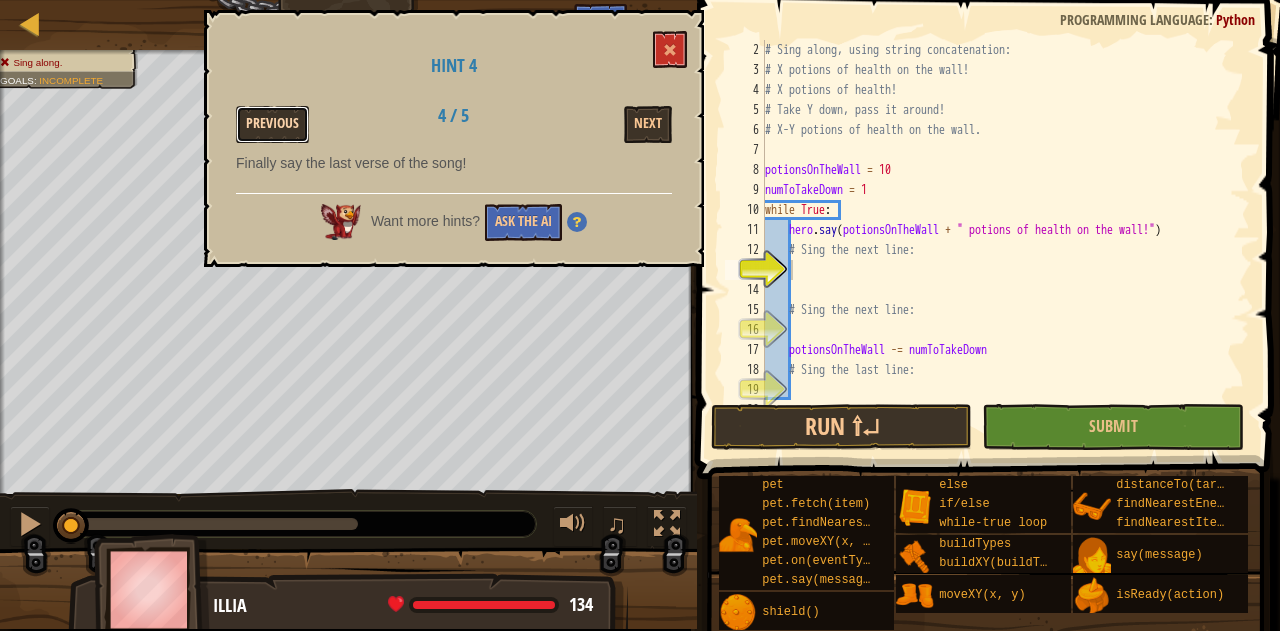 click on "Previous" at bounding box center (272, 124) 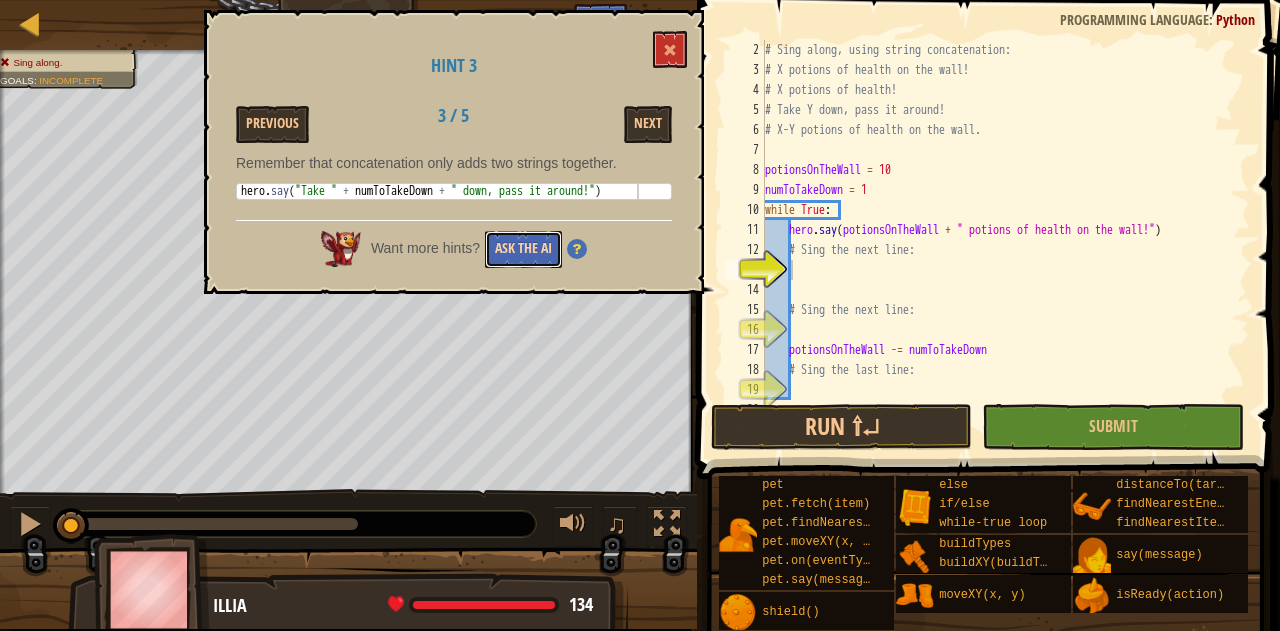 click on "Ask the AI" at bounding box center (523, 249) 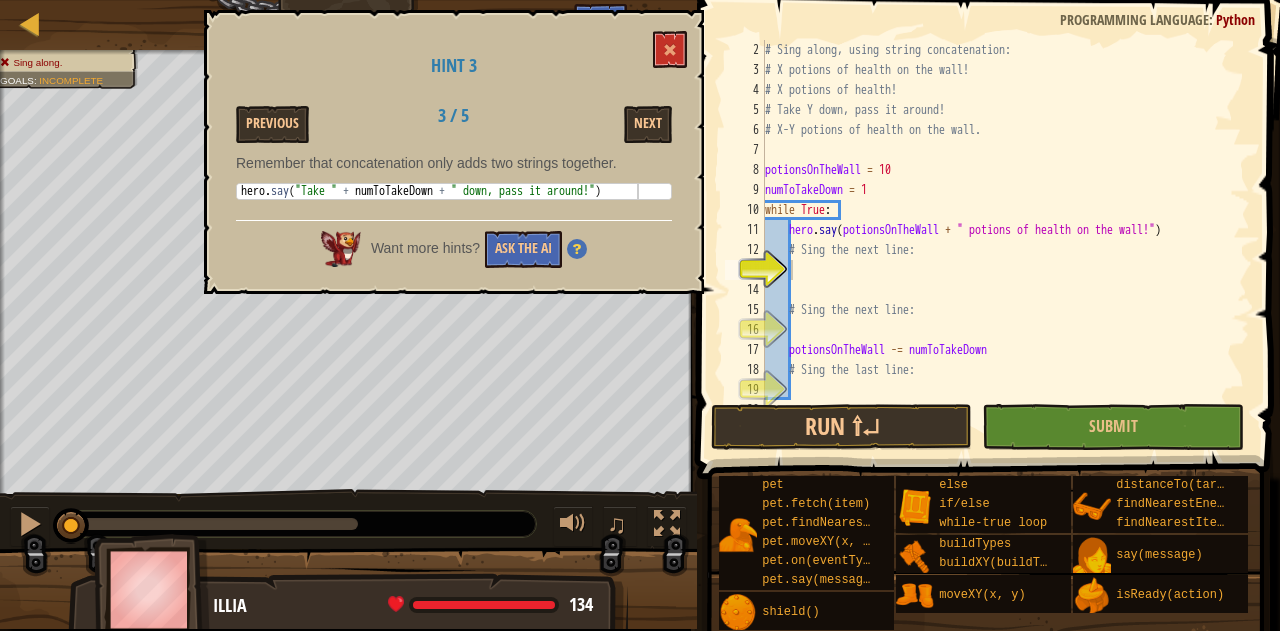 click on "# Sing along, using string concatenation: # X potions of health on the wall! # X potions of health! # Take Y down, pass it around! # X-Y potions of health on the wall. potionsOnTheWall   =   10 numToTakeDown   =   1 while   True :      hero . say ( potionsOnTheWall   +   " potions of health on the wall!" )      # Sing the next line:                # Sing the next line:           potionsOnTheWall   -=   numToTakeDown      # Sing the last line:" at bounding box center [998, 240] 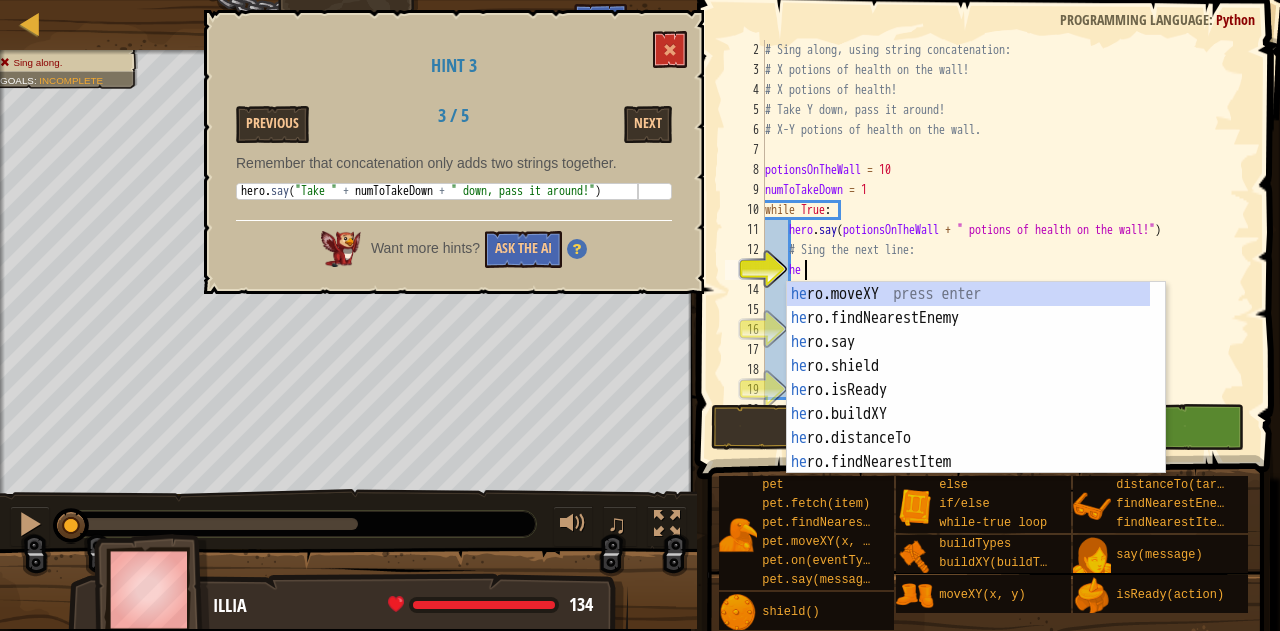 scroll, scrollTop: 9, scrollLeft: 3, axis: both 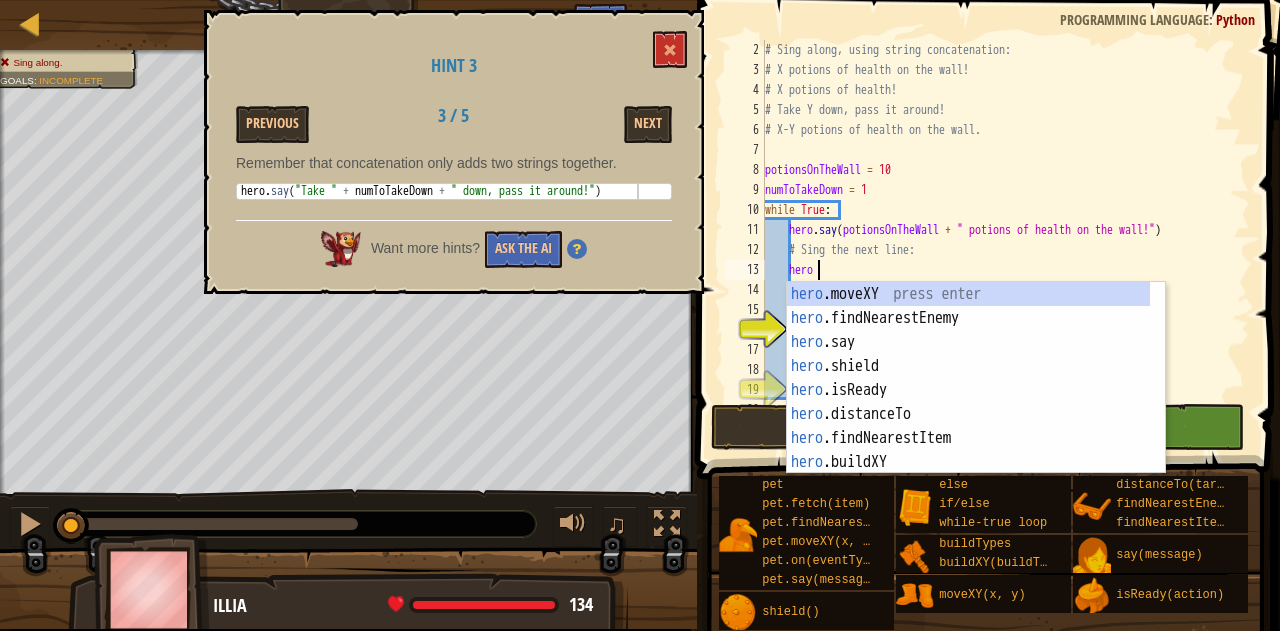 click on "hero .moveXY press enter hero .findNearestEnemy press enter hero .say press enter hero .shield press enter hero .isReady press enter hero .distanceTo press enter hero .findNearestItem press enter hero .buildXY press enter hero .buildTypes press enter" at bounding box center (969, 402) 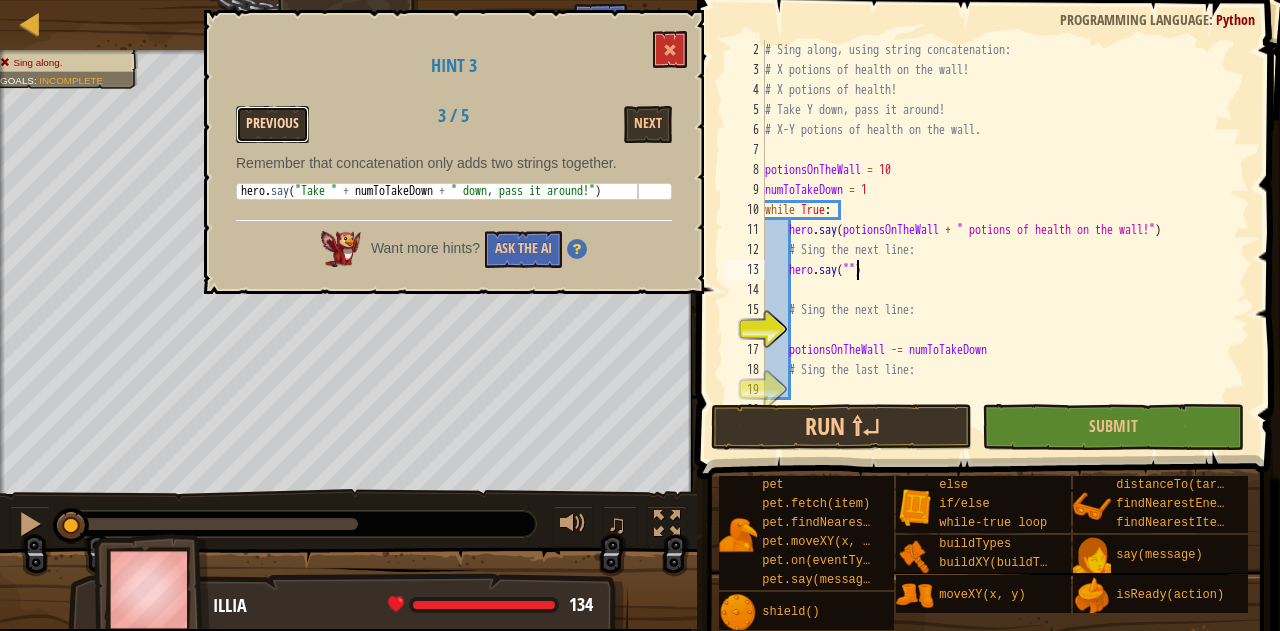click on "Previous" at bounding box center [272, 124] 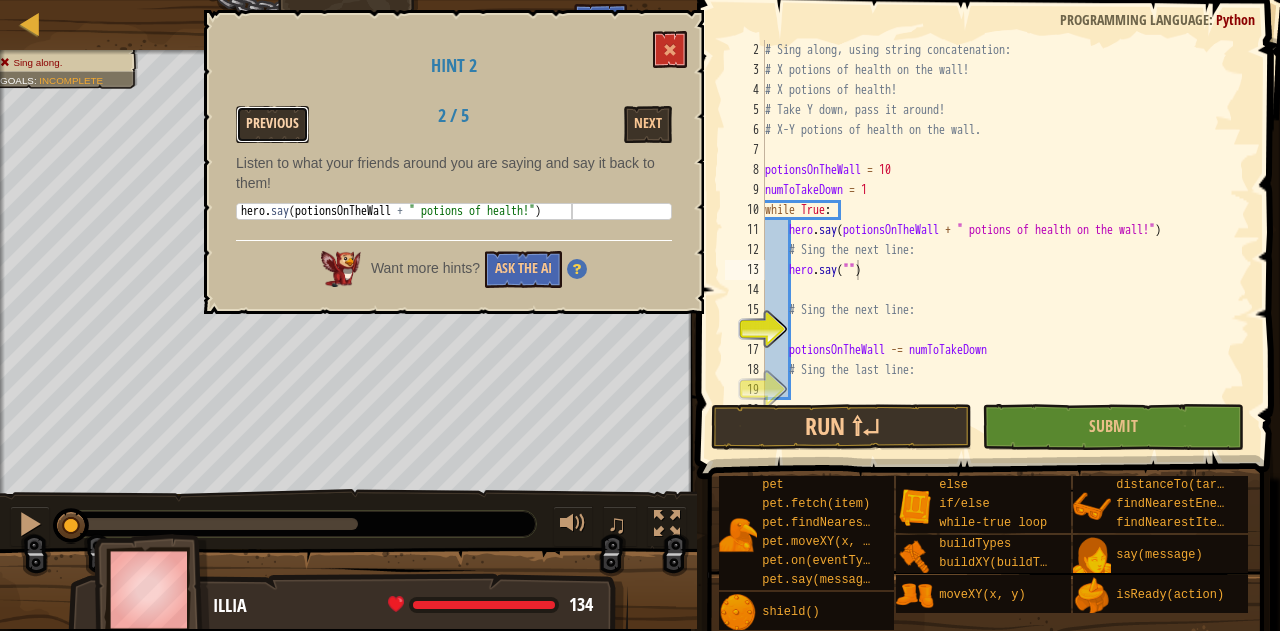 click on "Previous" at bounding box center [272, 124] 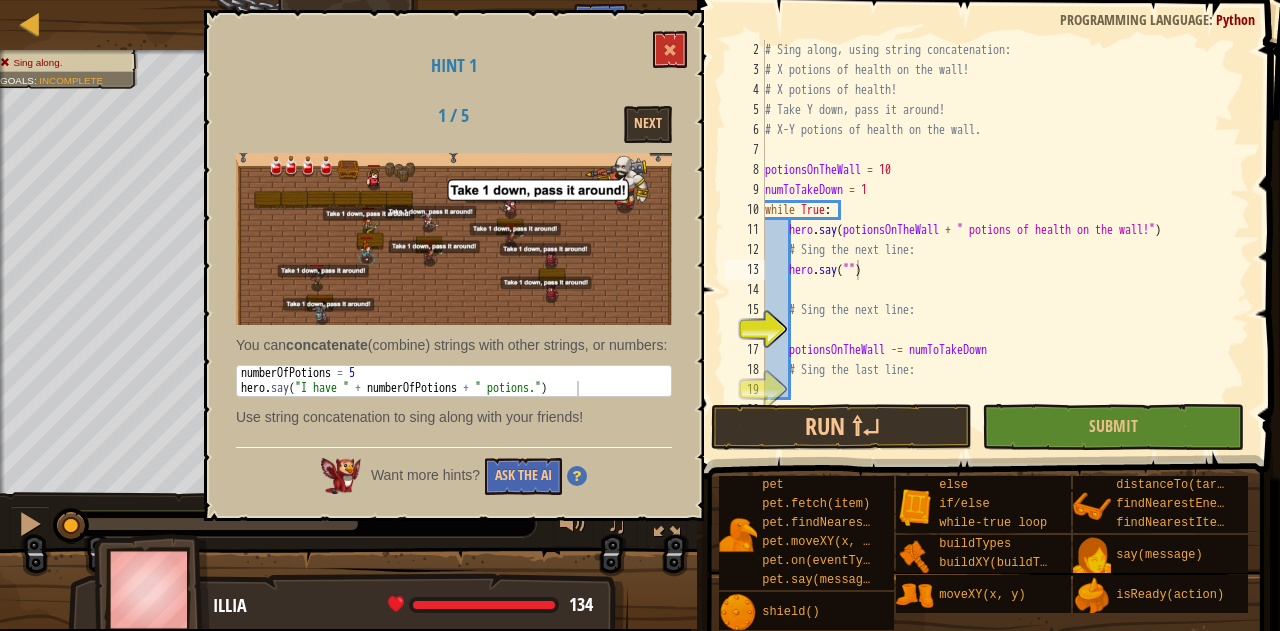 click on "# Sing along, using string concatenation: # X potions of health on the wall! # X potions of health! # Take Y down, pass it around! # X-Y potions of health on the wall. potionsOnTheWall   =   10 numToTakeDown   =   1 while   True :      hero . say ( potionsOnTheWall   +   " potions of health on the wall!" )      # Sing the next line:      hero . say ( "" )           # Sing the next line:           potionsOnTheWall   -=   numToTakeDown      # Sing the last line:" at bounding box center [998, 240] 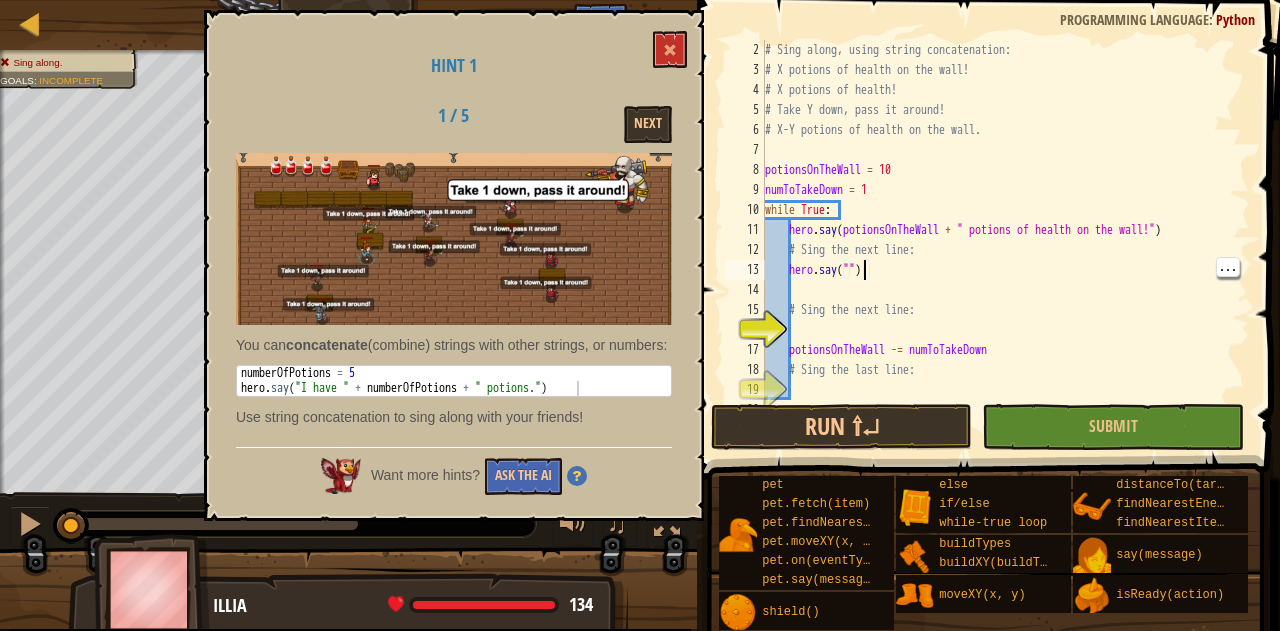 click on "# Sing along, using string concatenation: # X potions of health on the wall! # X potions of health! # Take Y down, pass it around! # X-Y potions of health on the wall. potionsOnTheWall   =   10 numToTakeDown   =   1 while   True :      hero . say ( potionsOnTheWall   +   " potions of health on the wall!" )      # Sing the next line:      hero . say ( "" )           # Sing the next line:           potionsOnTheWall   -=   numToTakeDown      # Sing the last line:" at bounding box center [998, 240] 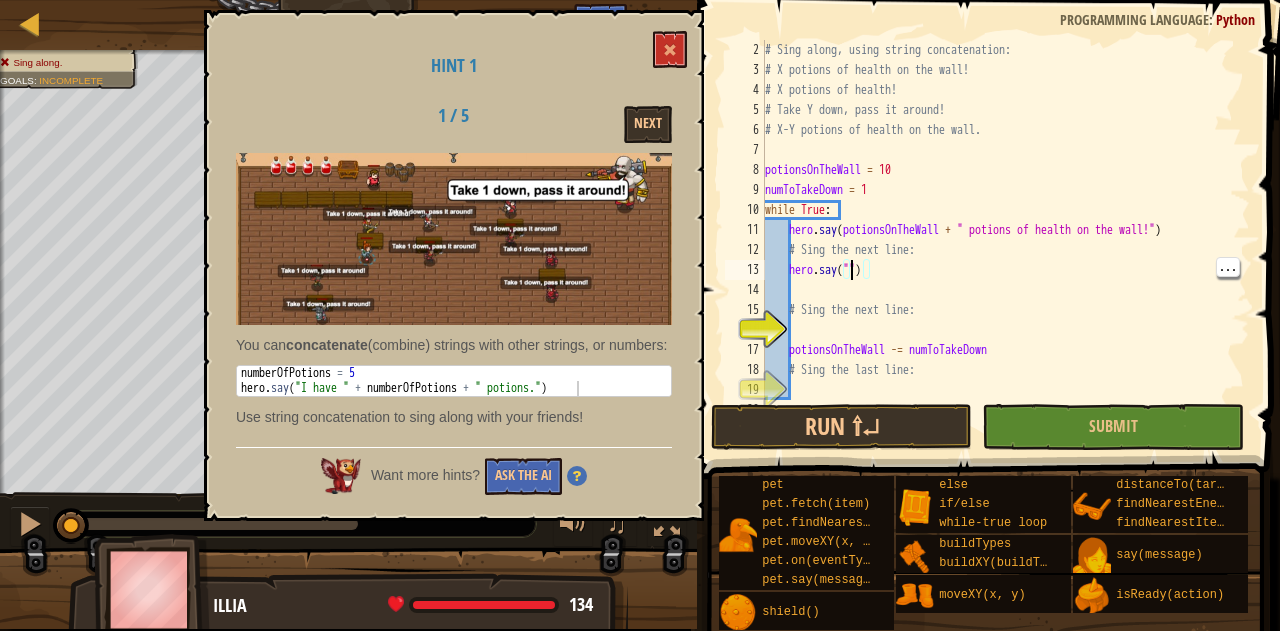 click on "# Sing along, using string concatenation: # X potions of health on the wall! # X potions of health! # Take Y down, pass it around! # X-Y potions of health on the wall. potionsOnTheWall   =   10 numToTakeDown   =   1 while   True :      hero . say ( potionsOnTheWall   +   " potions of health on the wall!" )      # Sing the next line:      hero . say ( "" )           # Sing the next line:           potionsOnTheWall   -=   numToTakeDown      # Sing the last line:" at bounding box center [998, 240] 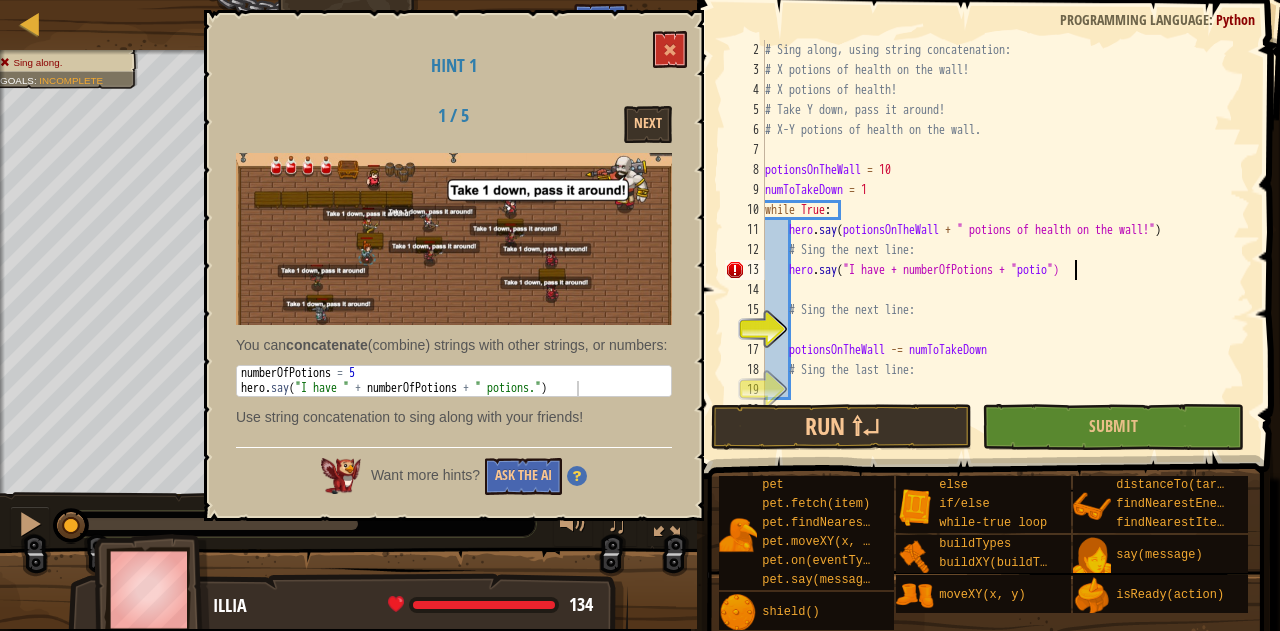 scroll, scrollTop: 9, scrollLeft: 26, axis: both 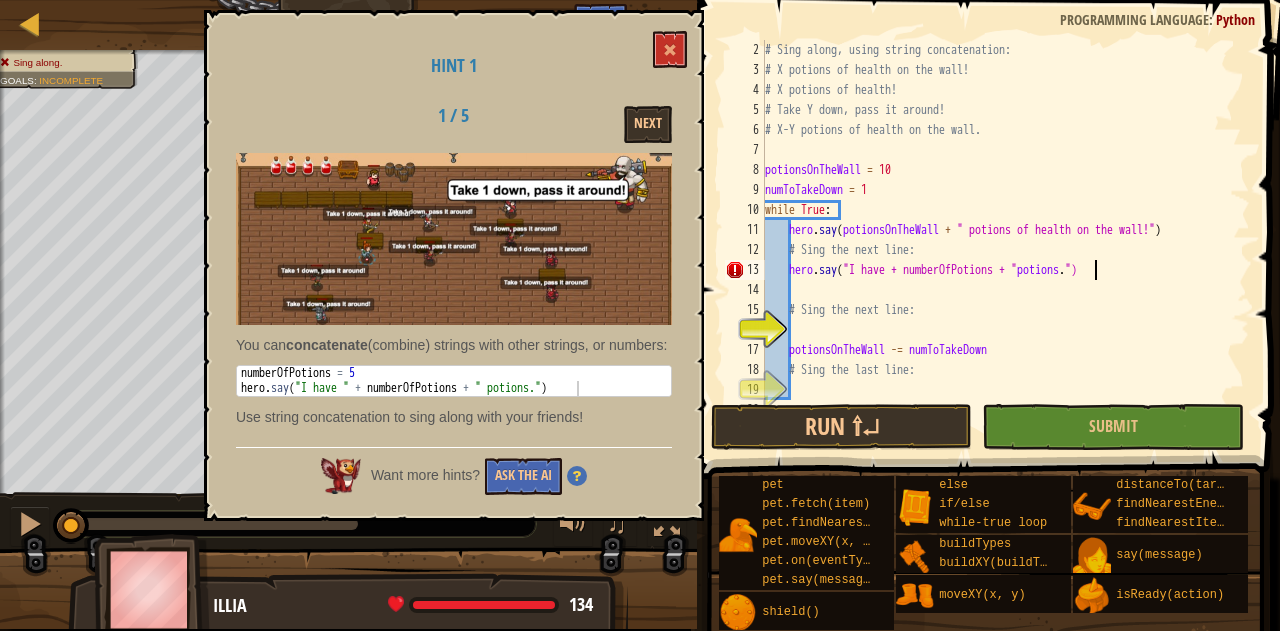 click on "13" at bounding box center (745, 270) 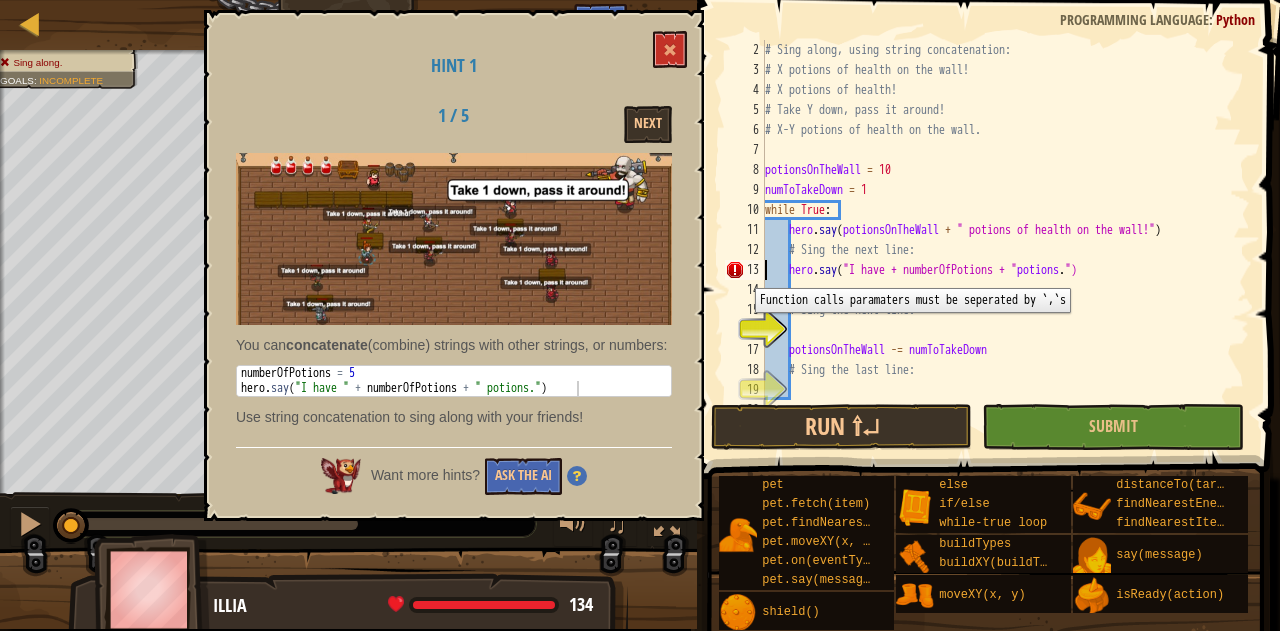 click on "# Sing along, using string concatenation: # X potions of health on the wall! # X potions of health! # Take Y down, pass it around! # X-Y potions of health on the wall. potionsOnTheWall   =   10 numToTakeDown   =   1 while   True :      hero . say ( potionsOnTheWall   +   " potions of health on the wall!" )      # Sing the next line:      hero . say ( "I have + numberOfPotions + " potions . ")           # Sing the next line:           potionsOnTheWall   -=   numToTakeDown      # Sing the last line:" at bounding box center [998, 240] 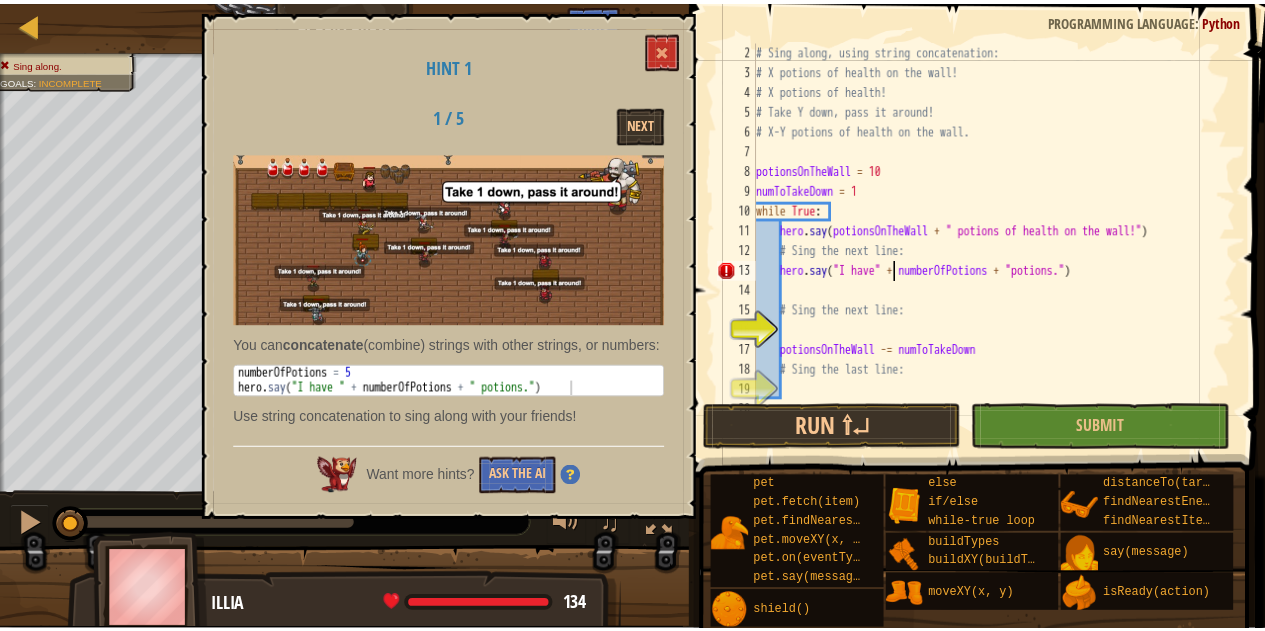 scroll, scrollTop: 9, scrollLeft: 12, axis: both 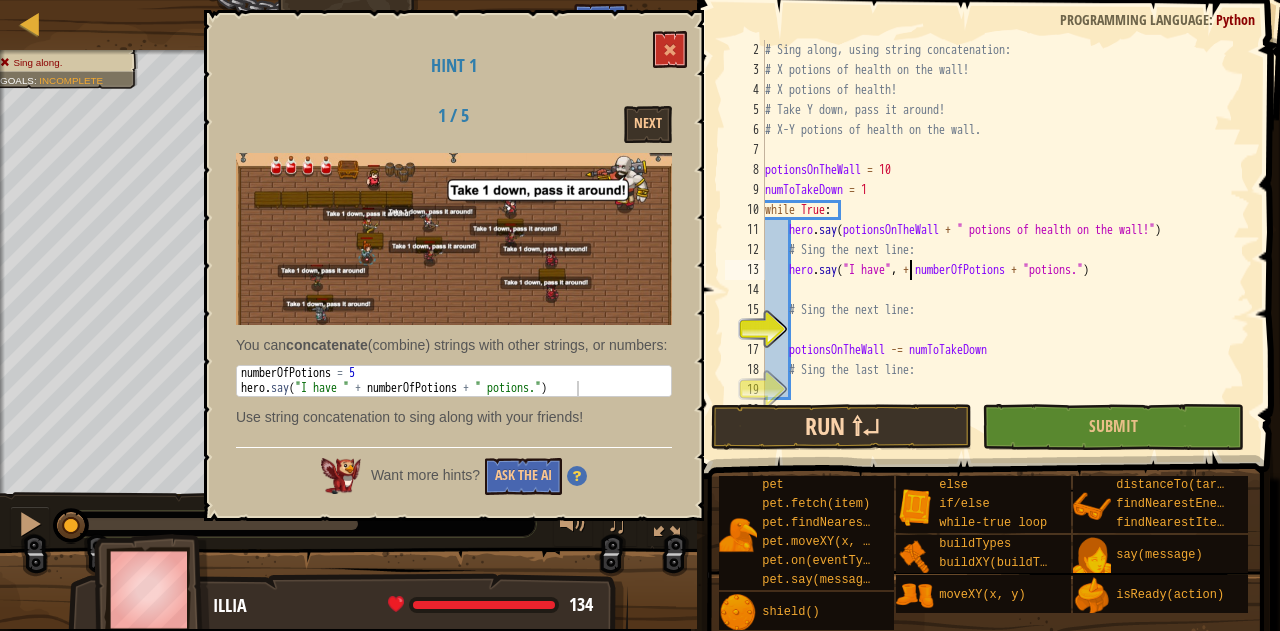 type on "hero.say("I have", + numberOfPotions + "potions.")" 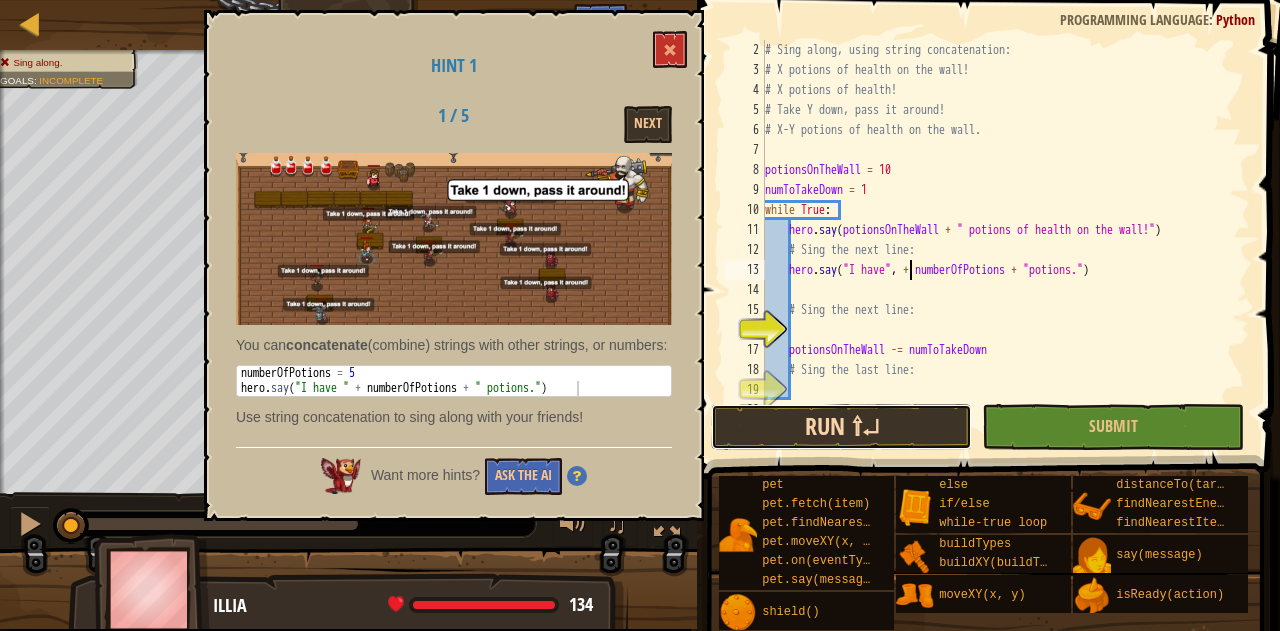 click on "Run ⇧↵" at bounding box center (841, 427) 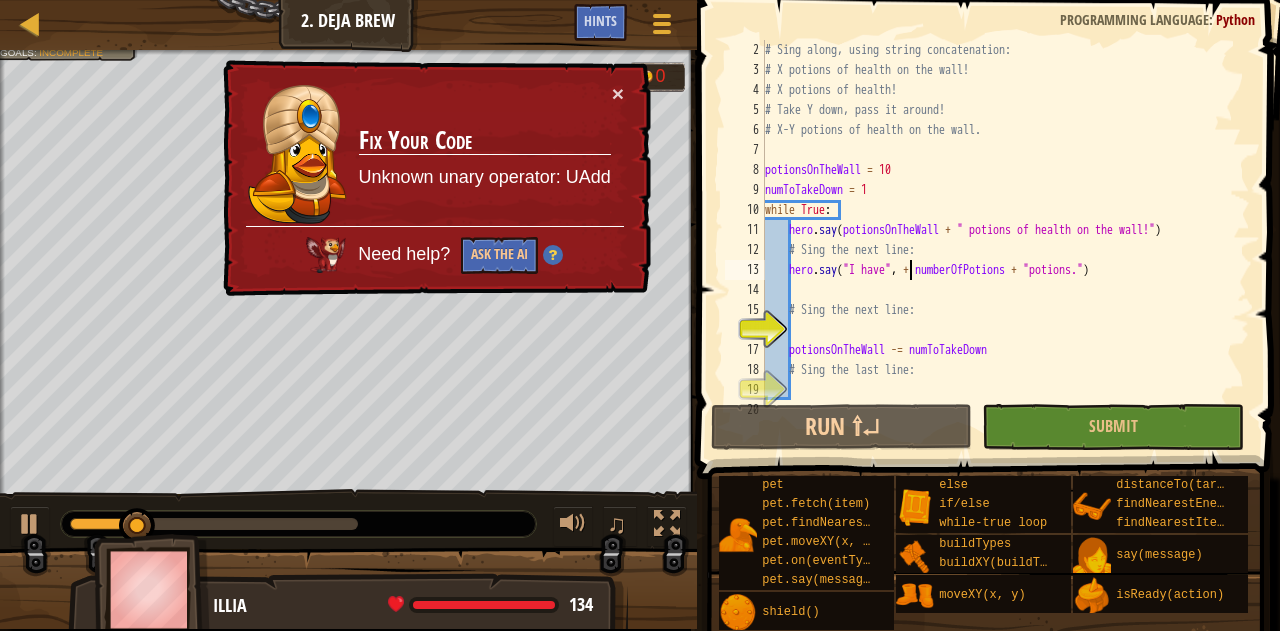 click on "× Fix Your Code Unknown unary operator: UAdd
Need help? Ask the AI" at bounding box center [435, 178] 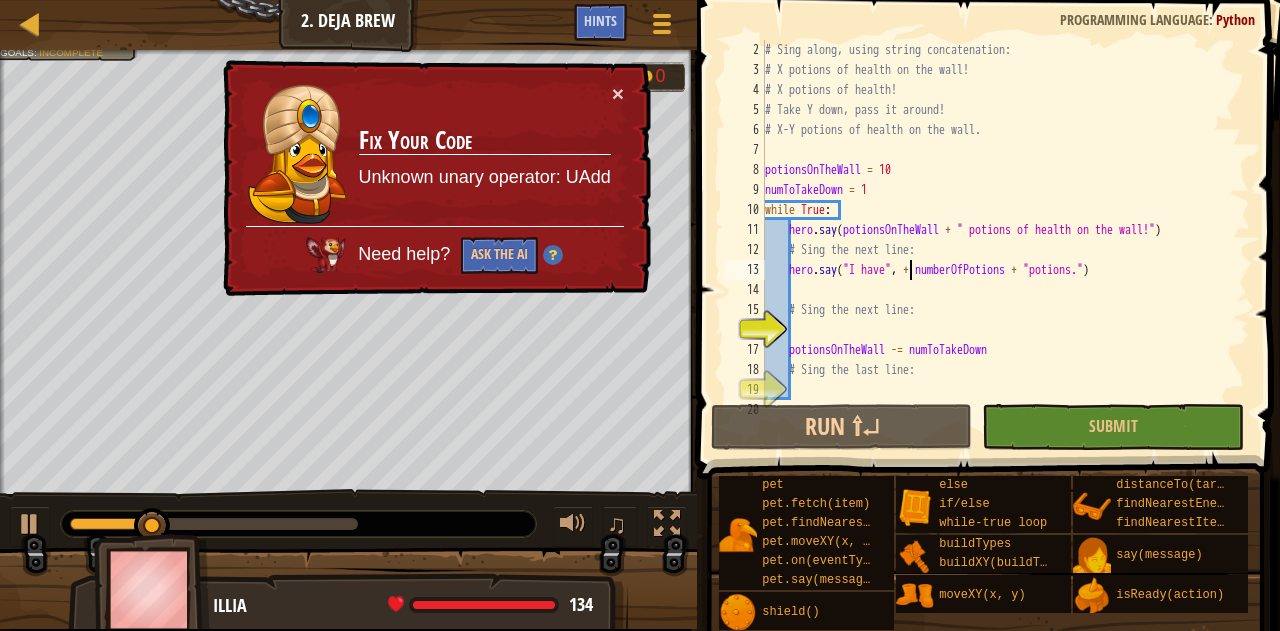 click on "× Fix Your Code Unknown unary operator: UAdd
Need help? Ask the AI" at bounding box center [435, 178] 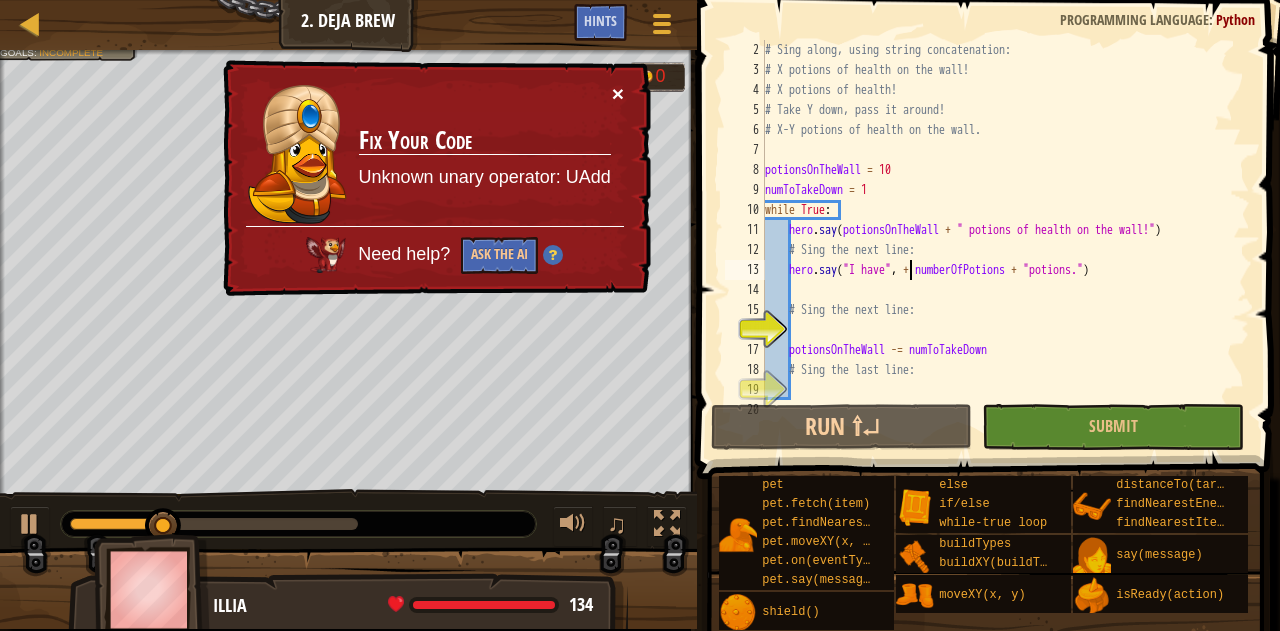 click on "×" at bounding box center [618, 93] 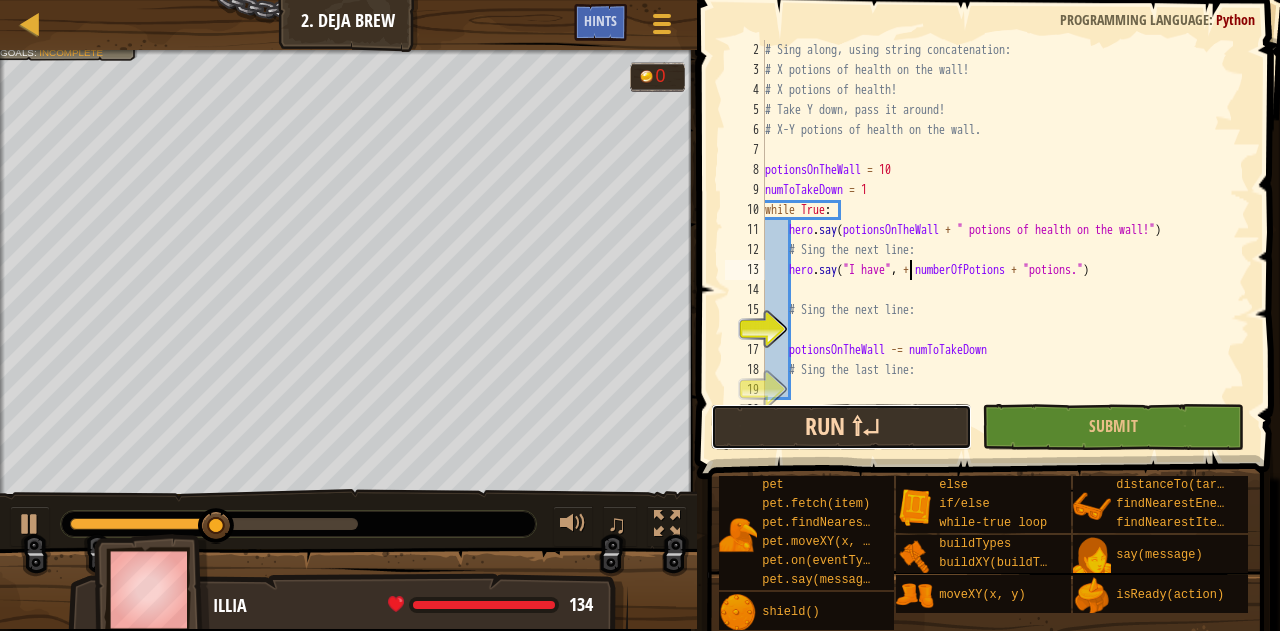 click on "Run ⇧↵" at bounding box center [841, 427] 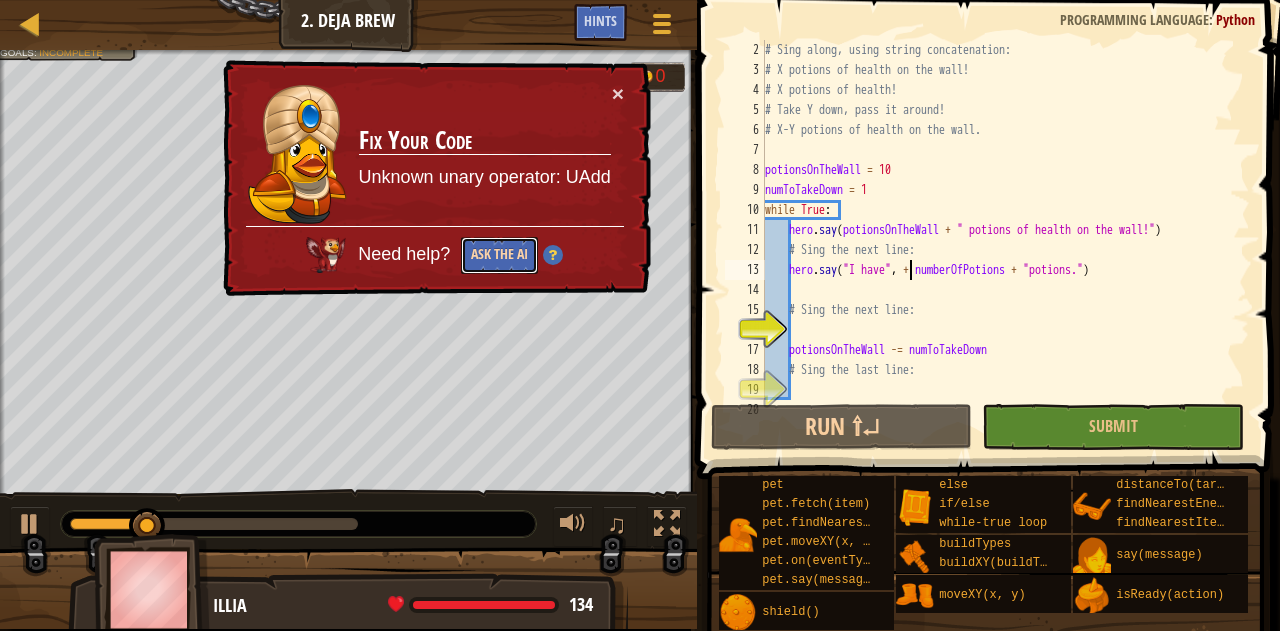 click on "Ask the AI" at bounding box center [499, 255] 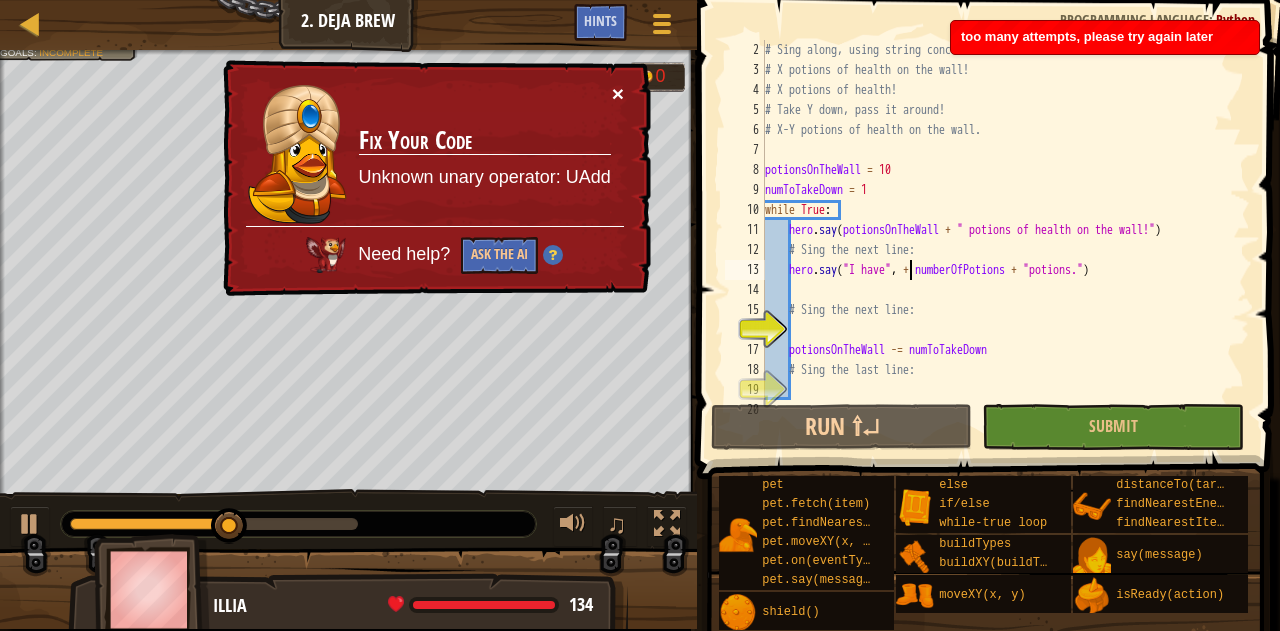 click on "×" at bounding box center [618, 93] 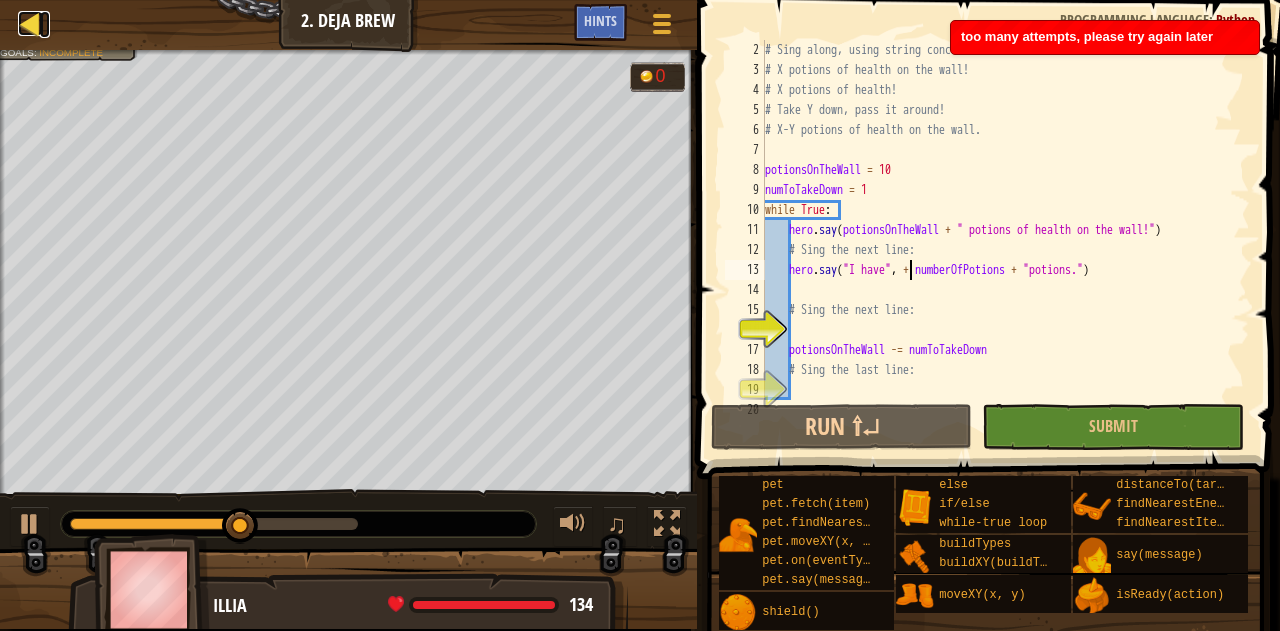 click at bounding box center [30, 23] 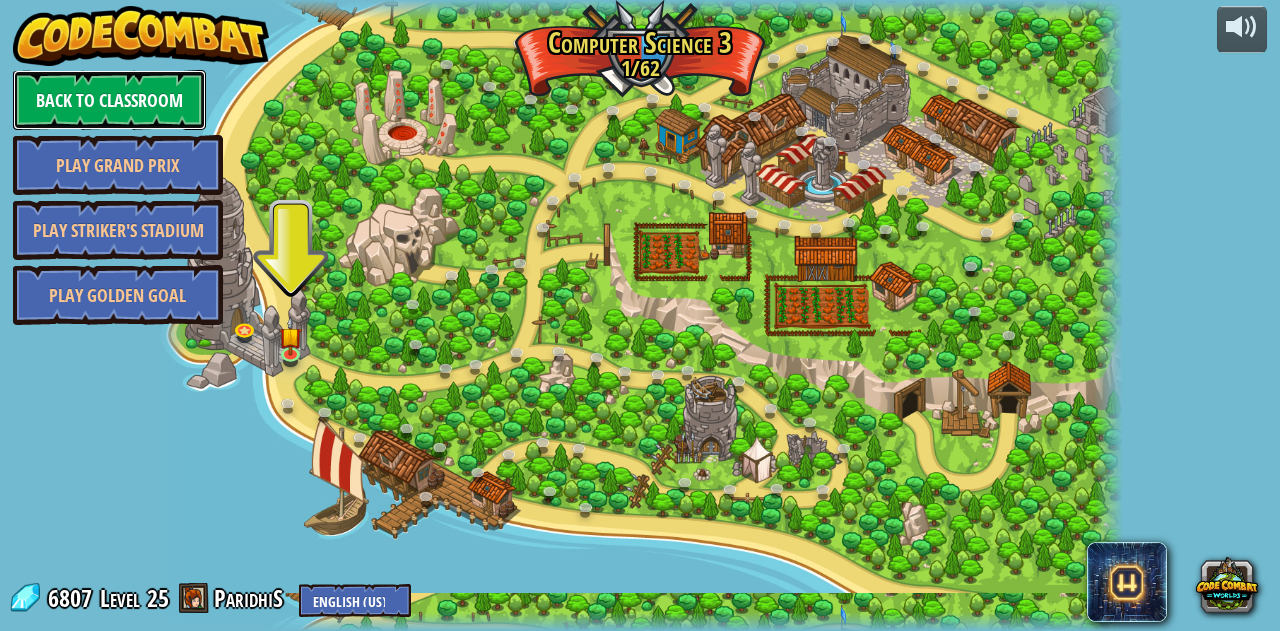 click on "Back to Classroom" at bounding box center (109, 100) 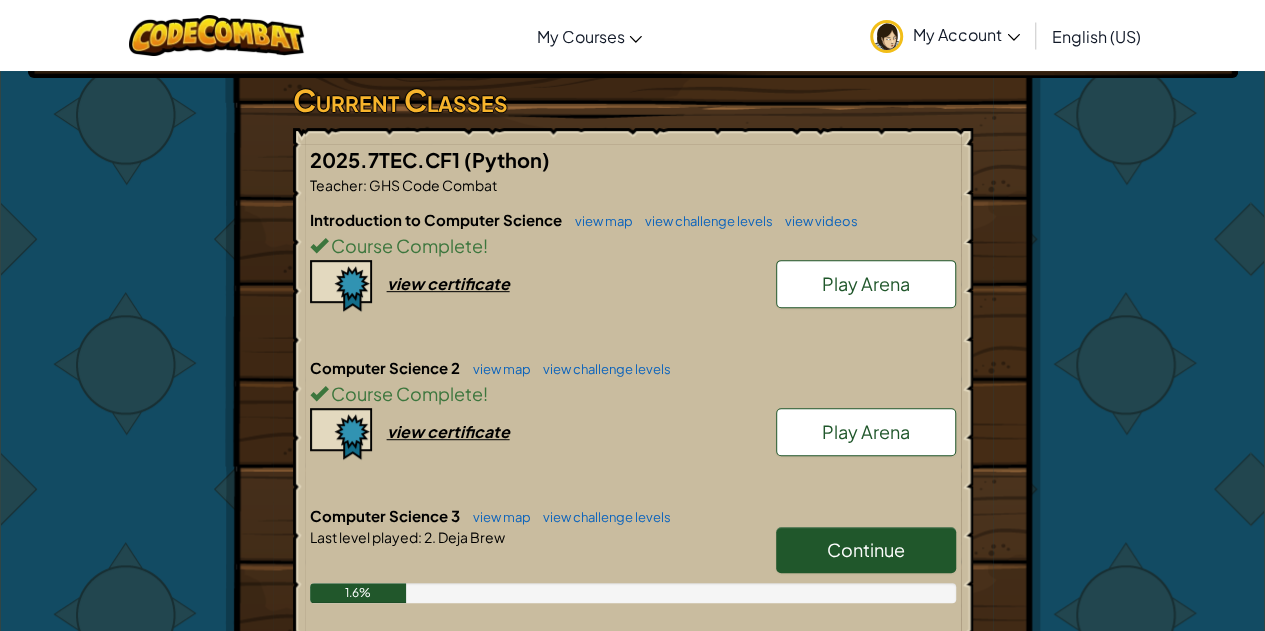 scroll, scrollTop: 333, scrollLeft: 0, axis: vertical 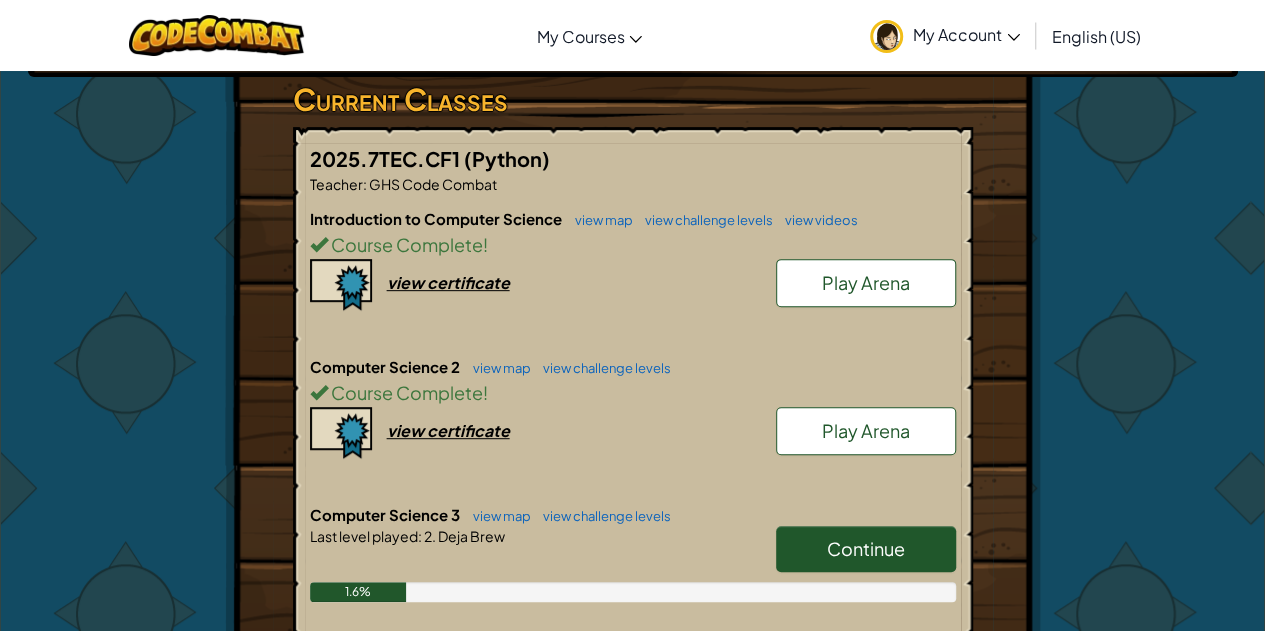 click on "Play Arena" at bounding box center [866, 431] 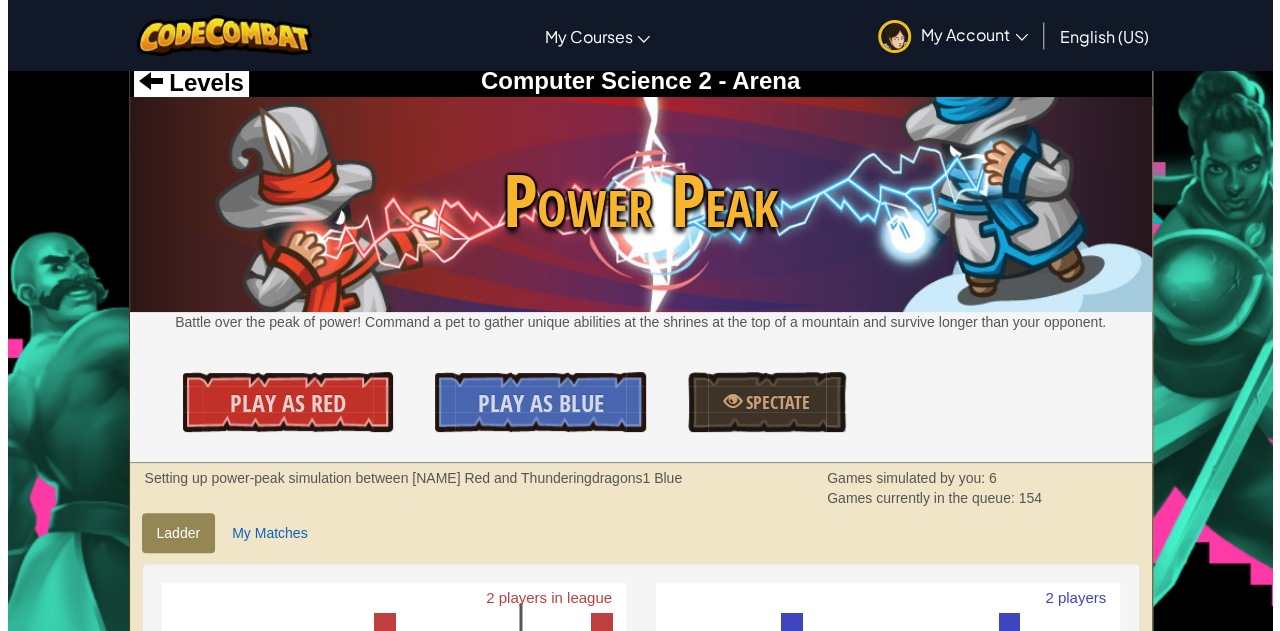 scroll, scrollTop: 0, scrollLeft: 0, axis: both 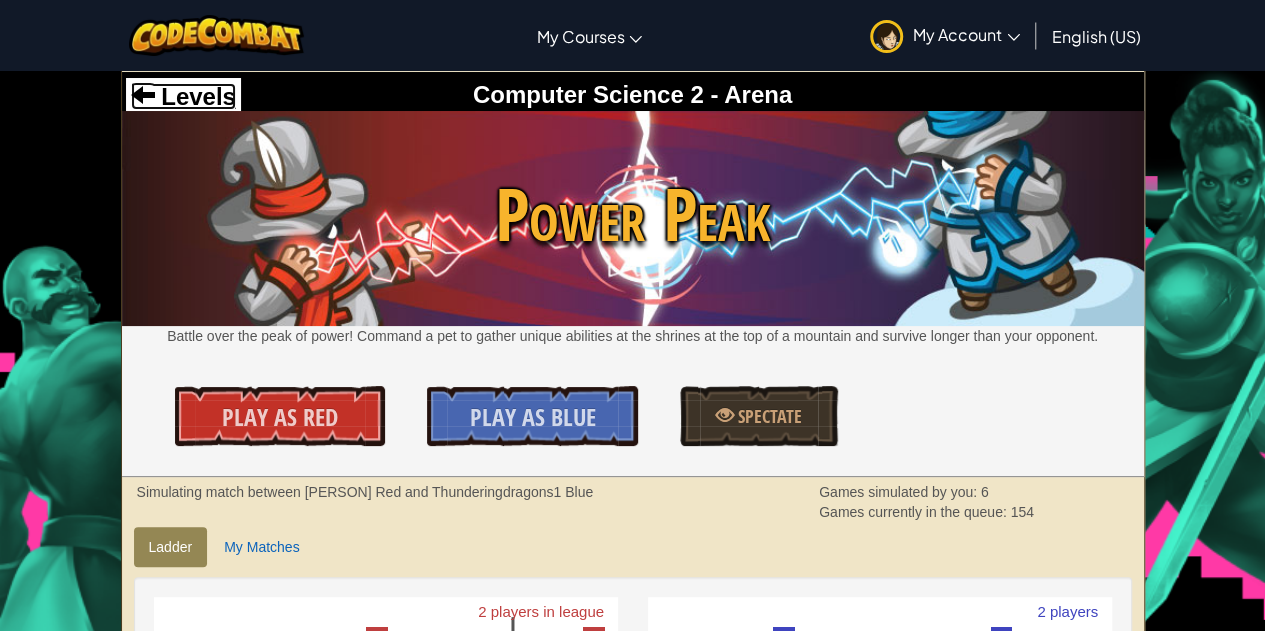 click on "Levels" at bounding box center [195, 96] 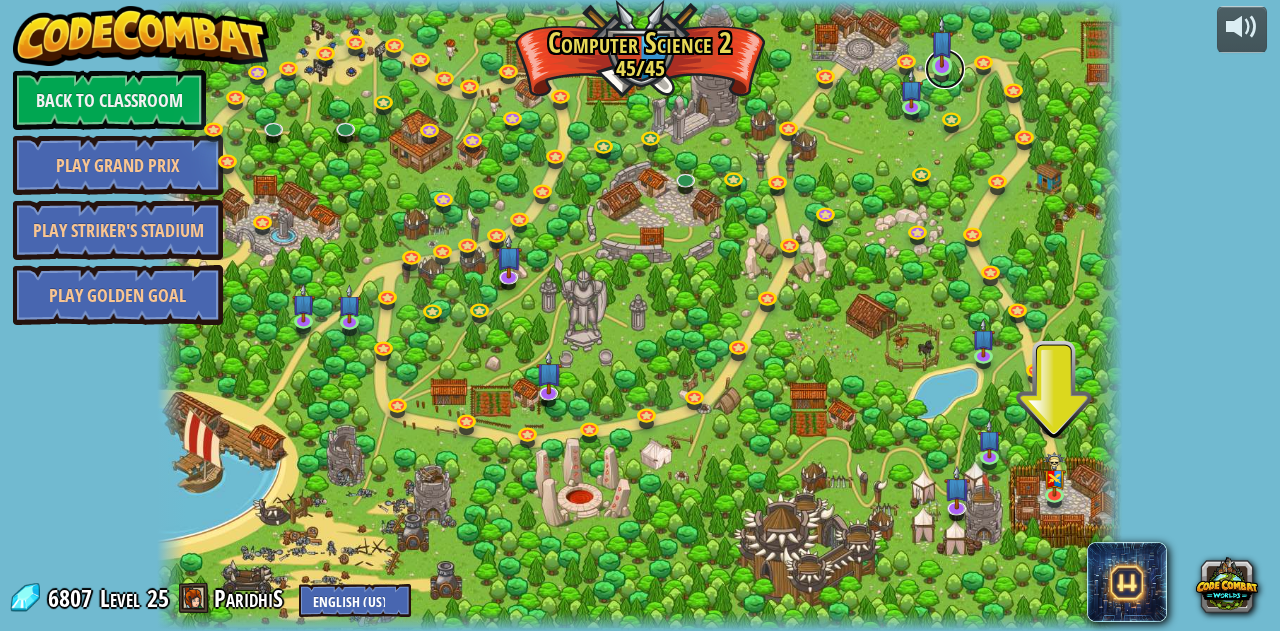 click at bounding box center (945, 69) 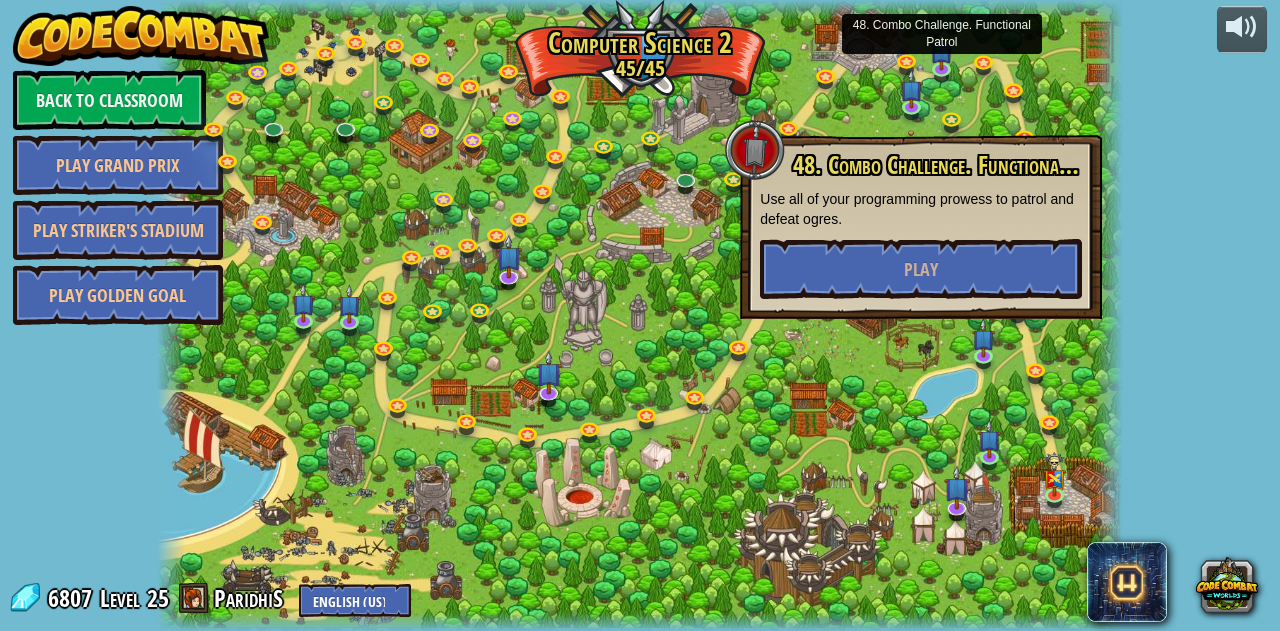 click at bounding box center (639, 315) 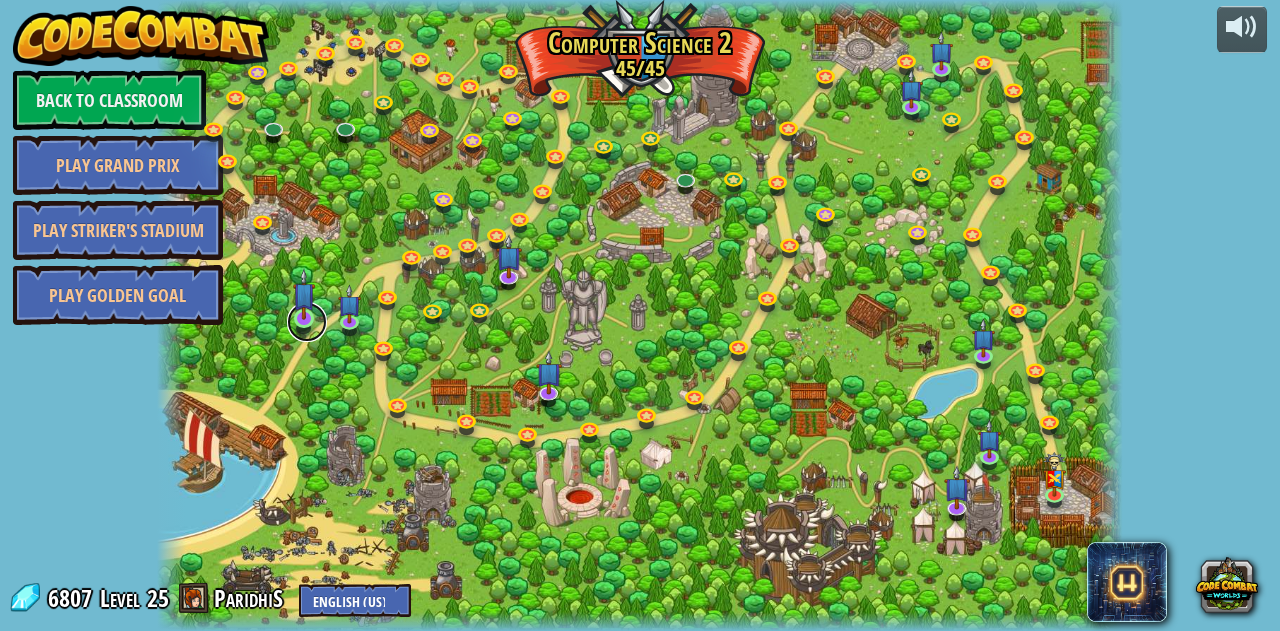 click at bounding box center [307, 322] 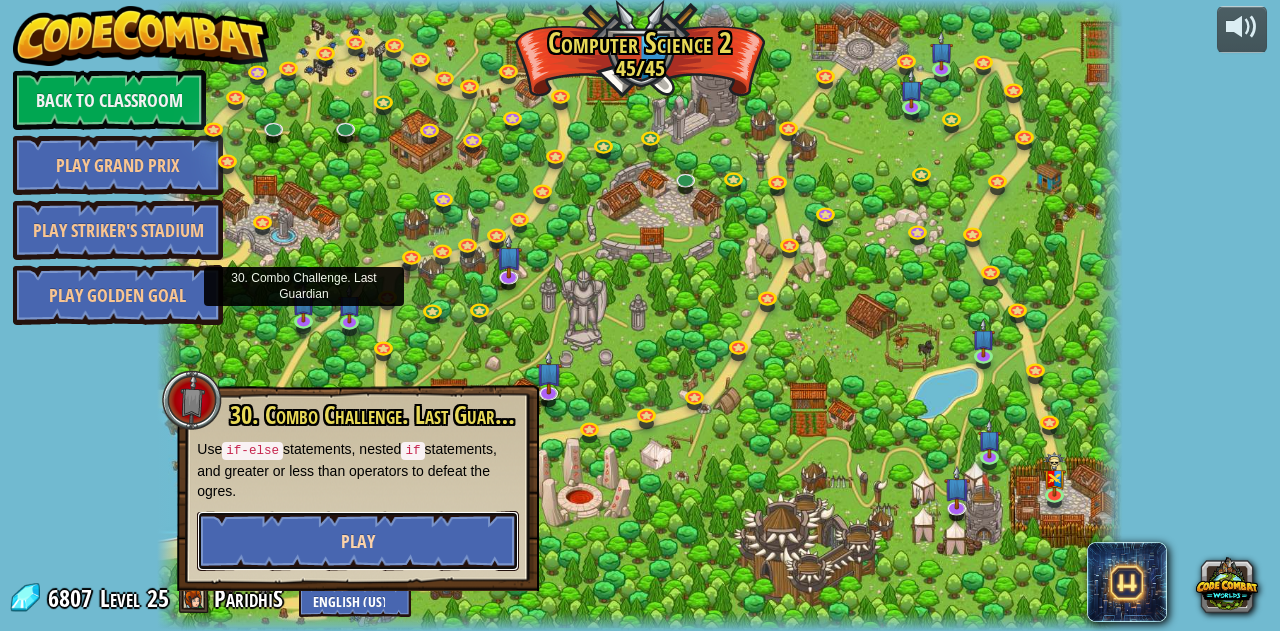click on "Play" at bounding box center (358, 541) 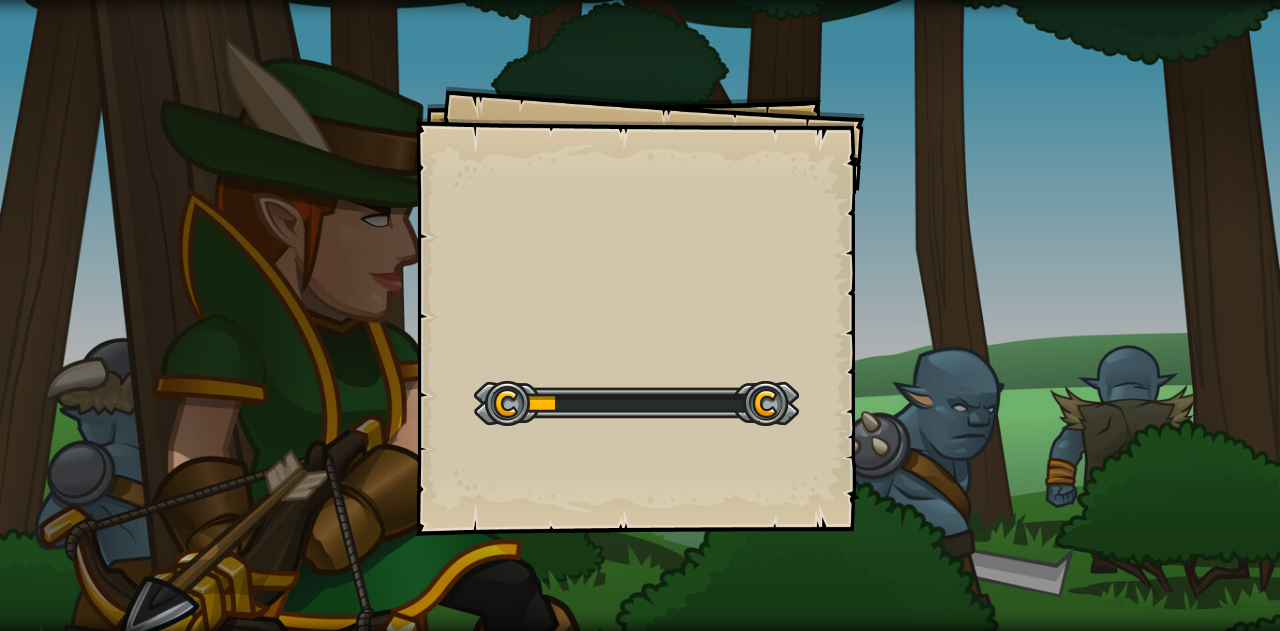 click on "Goals Start Level Error loading from server. Try refreshing the page. You'll need a subscription to play this level. Subscribe You'll need to join a course to play this level. Back to my courses Ask your teacher to assign a license to you so you can continue to play CodeCombat! Back to my courses This level is locked. Back to my courses Whatever you do, keep moving forward. - Martin Luther King Jr." at bounding box center [640, 315] 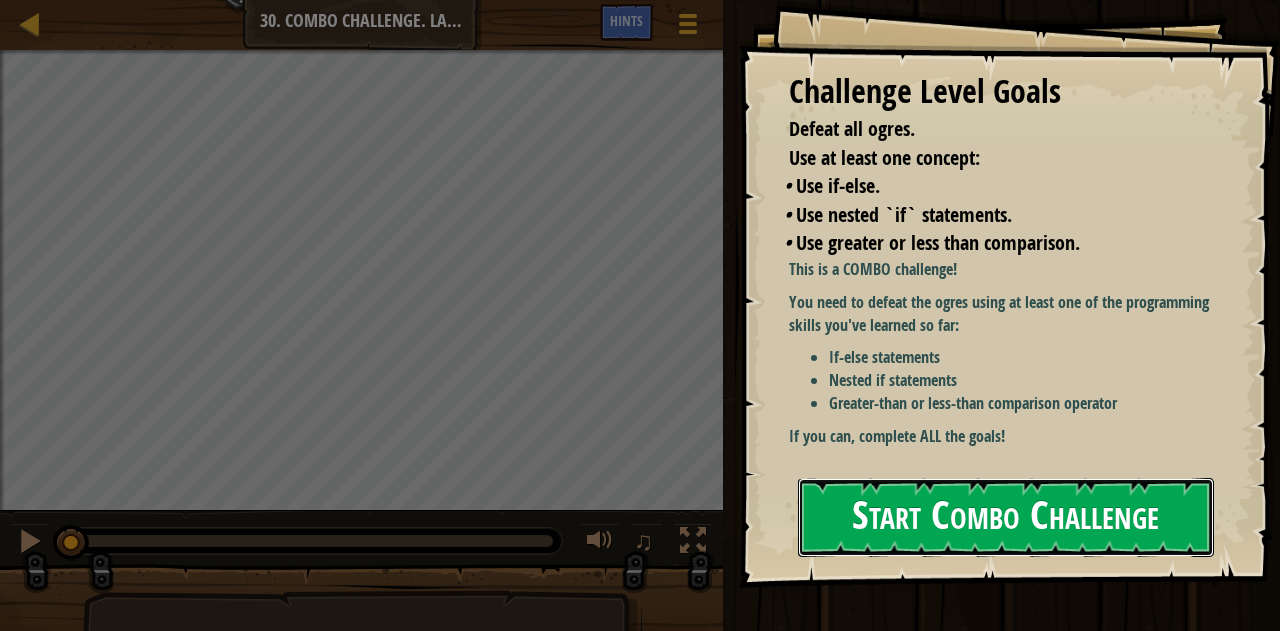 click on "Start Combo Challenge" at bounding box center [1006, 517] 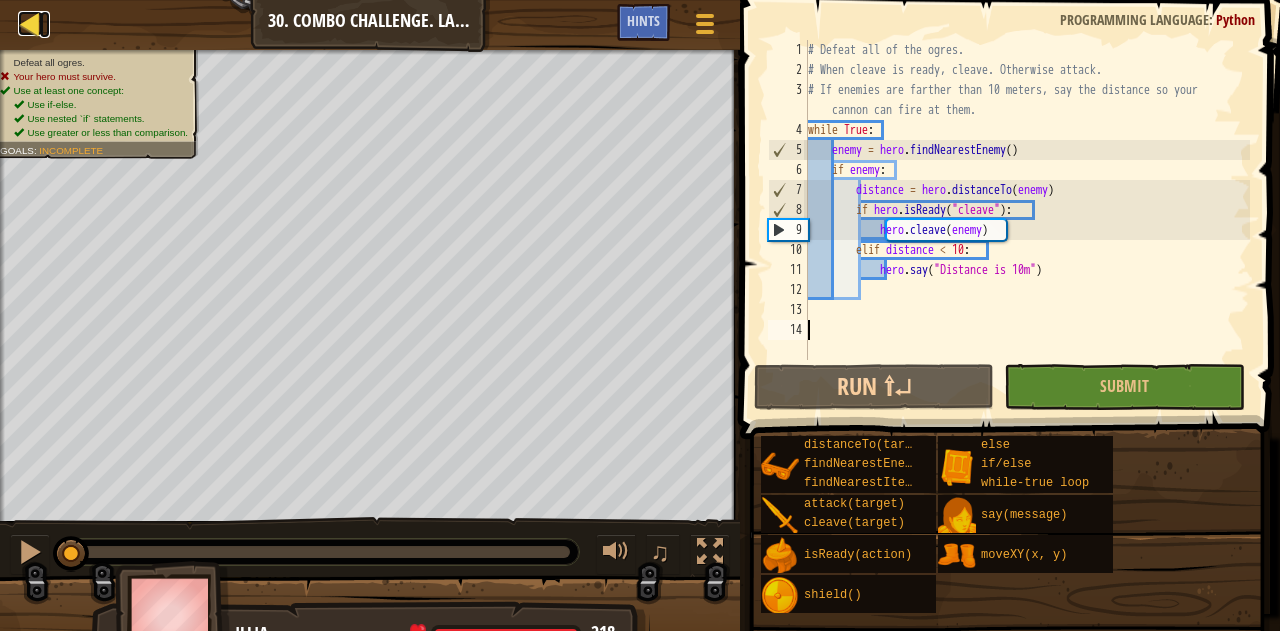 click at bounding box center (30, 23) 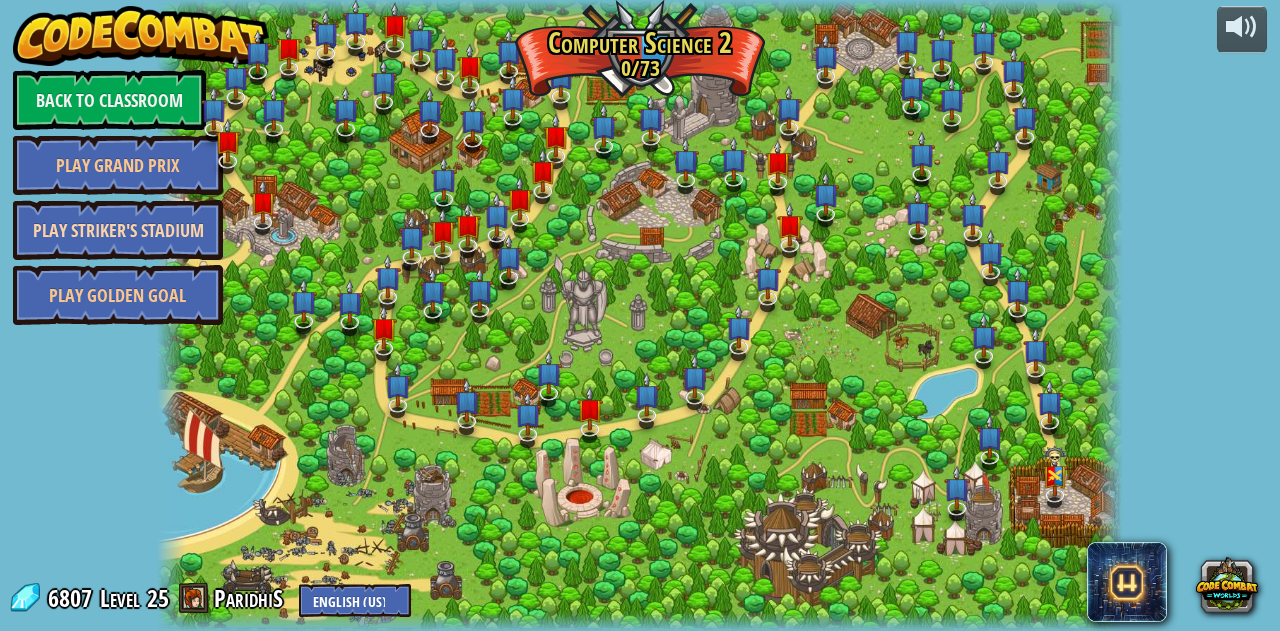 click on "Play Striker's Stadium" at bounding box center (118, 230) 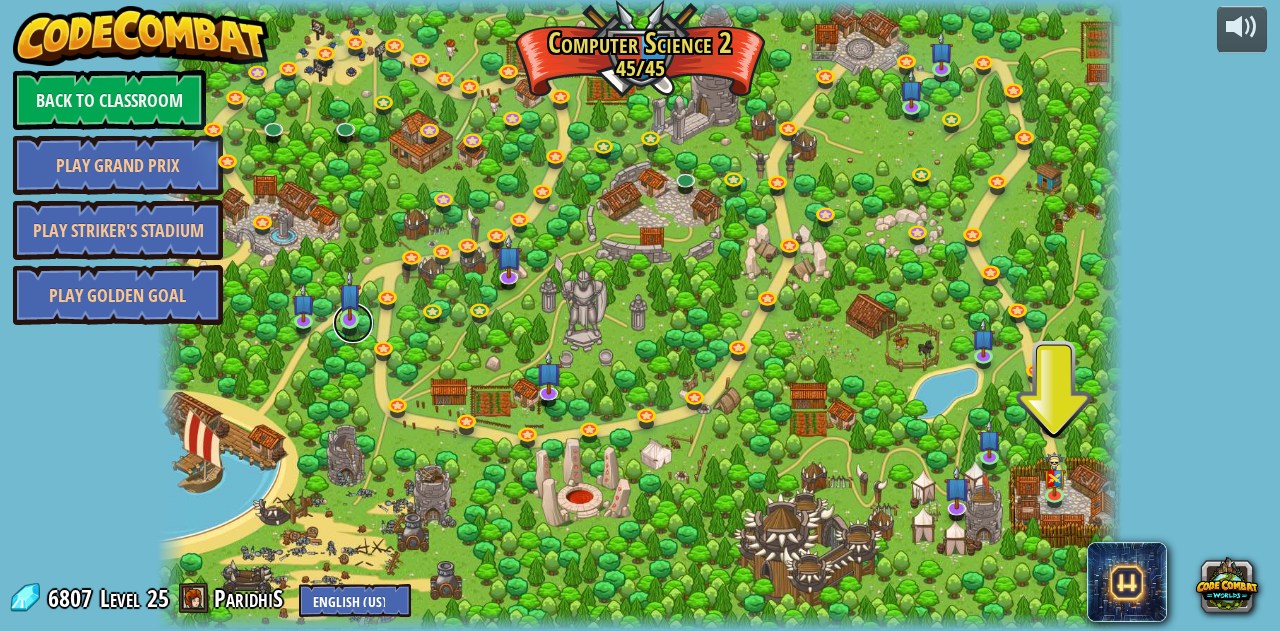 click at bounding box center [353, 323] 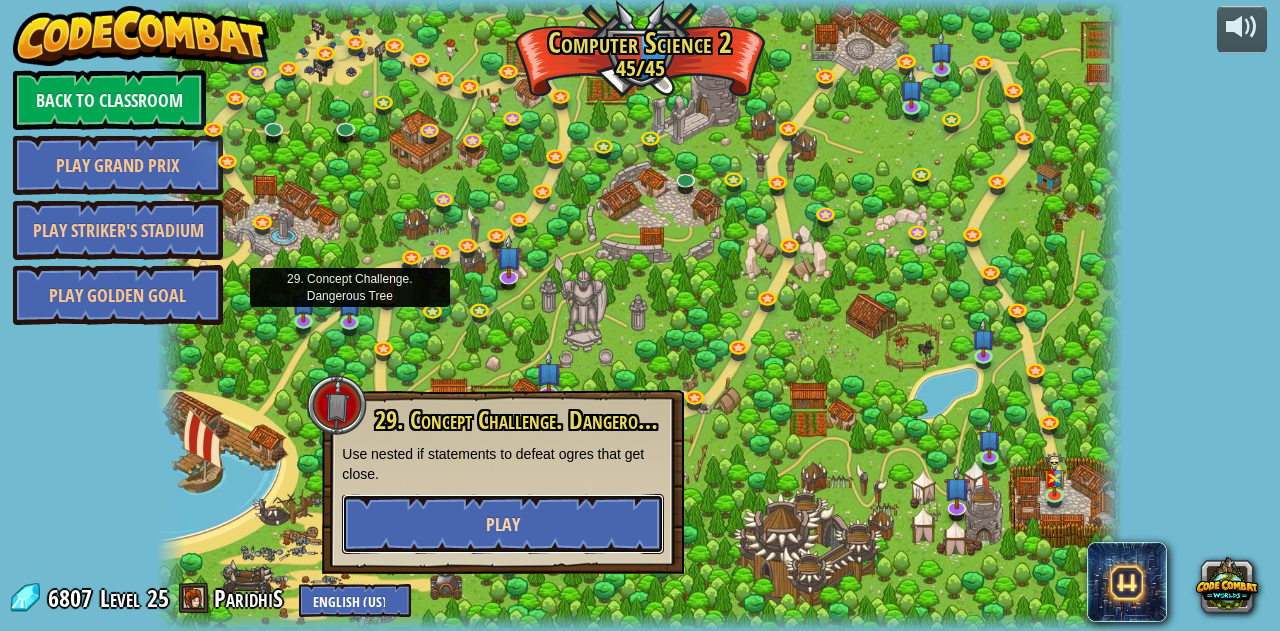 click on "Play" at bounding box center [503, 524] 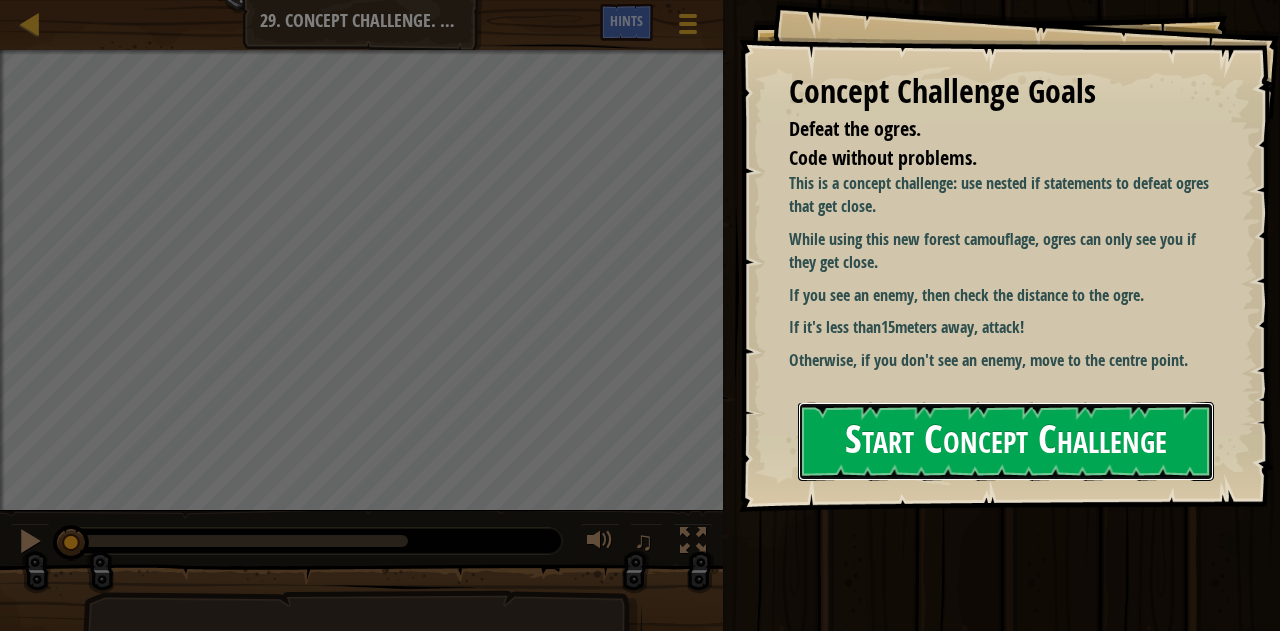 click on "Start Concept Challenge" at bounding box center [1006, 441] 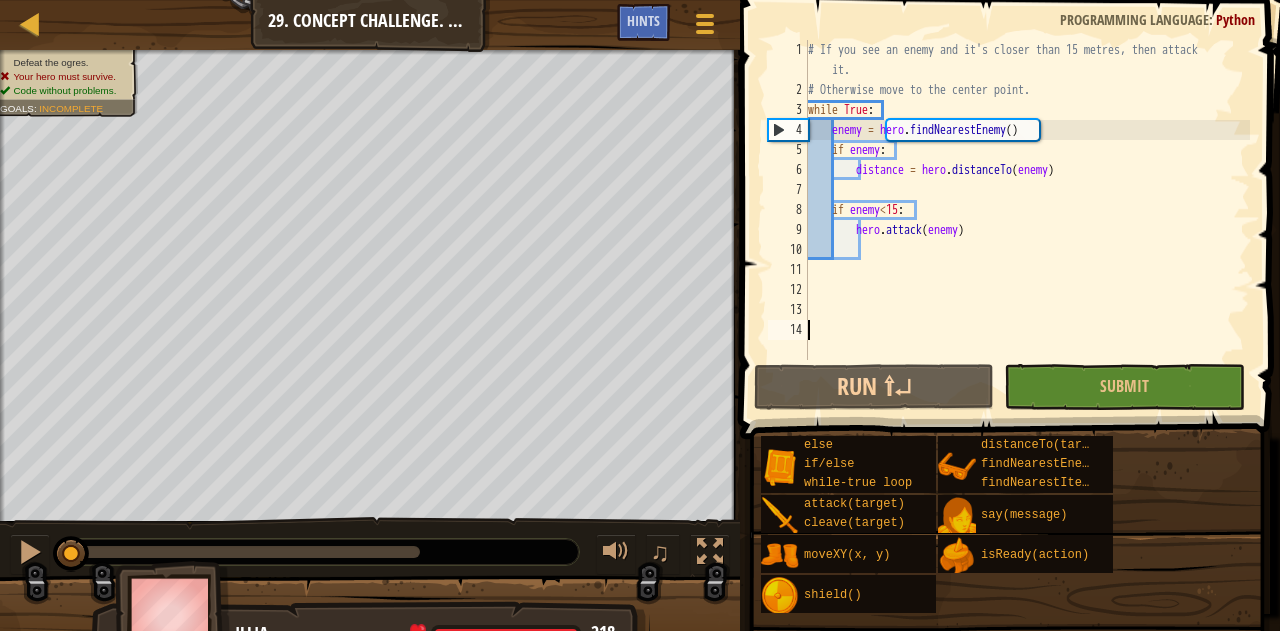 click on "# If you see an enemy and it's closer than 15 metres, then attack       it. # Otherwise move to the center point. while   True :      enemy   =   hero . findNearestEnemy ( )      if   enemy :          distance   =   hero . distanceTo ( enemy )           if   enemy < 15 :          hero . attack ( enemy )" at bounding box center (1027, 230) 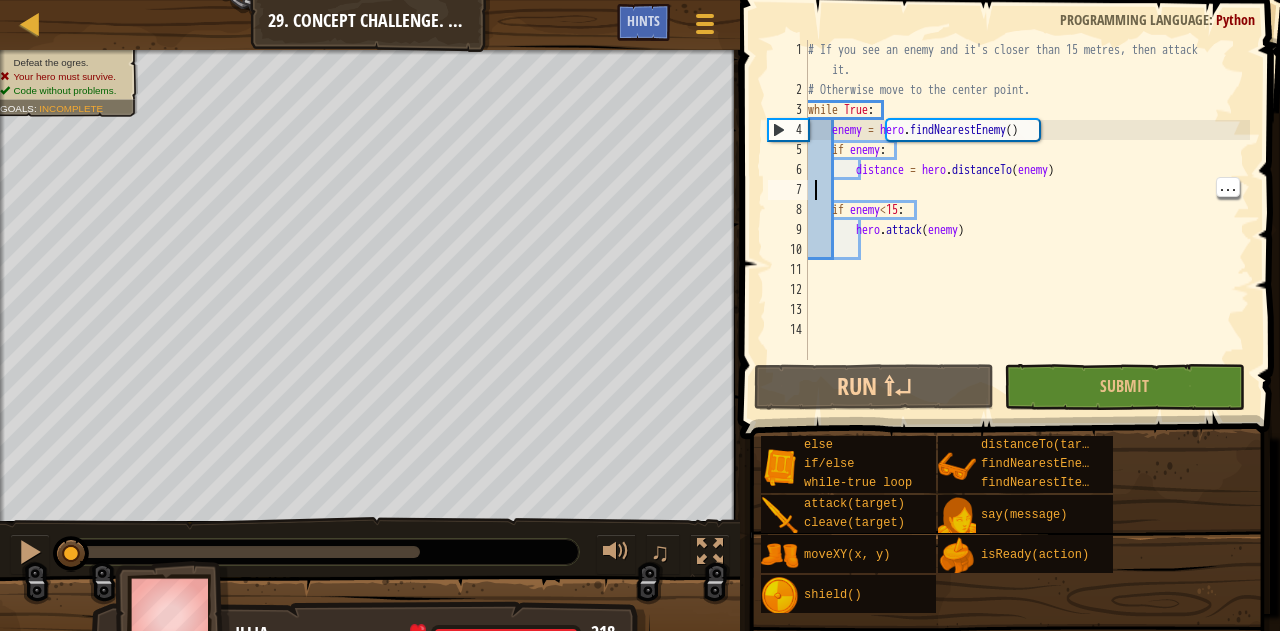 click on "# If you see an enemy and it's closer than 15 metres, then attack       it. # Otherwise move to the center point. while   True :      enemy   =   hero . findNearestEnemy ( )      if   enemy :          distance   =   hero . distanceTo ( enemy )           if   enemy < 15 :          hero . attack ( enemy )" at bounding box center [1027, 230] 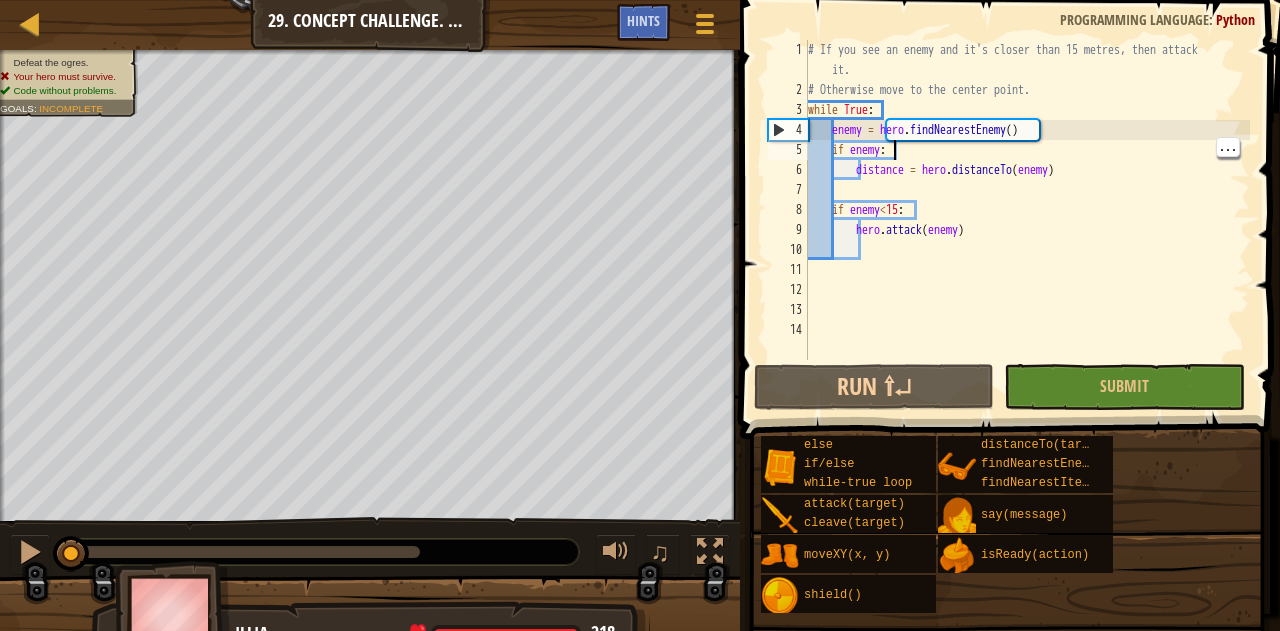 click on "# If you see an enemy and it's closer than 15 metres, then attack       it. # Otherwise move to the center point. while   True :      enemy   =   hero . findNearestEnemy ( )      if   enemy :          distance   =   hero . distanceTo ( enemy )           if   enemy < 15 :          hero . attack ( enemy )" at bounding box center (1027, 230) 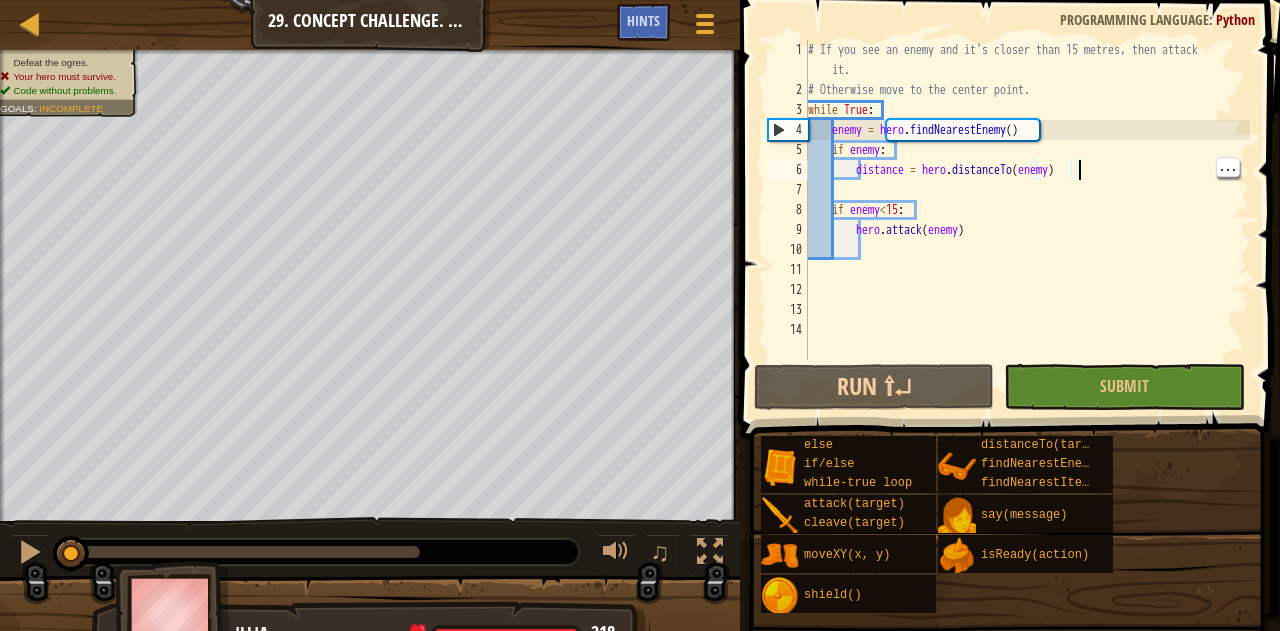 click on "# If you see an enemy and it's closer than 15 metres, then attack       it. # Otherwise move to the center point. while   True :      enemy   =   hero . findNearestEnemy ( )      if   enemy :          distance   =   hero . distanceTo ( enemy )           if   enemy < 15 :          hero . attack ( enemy )" at bounding box center [1027, 230] 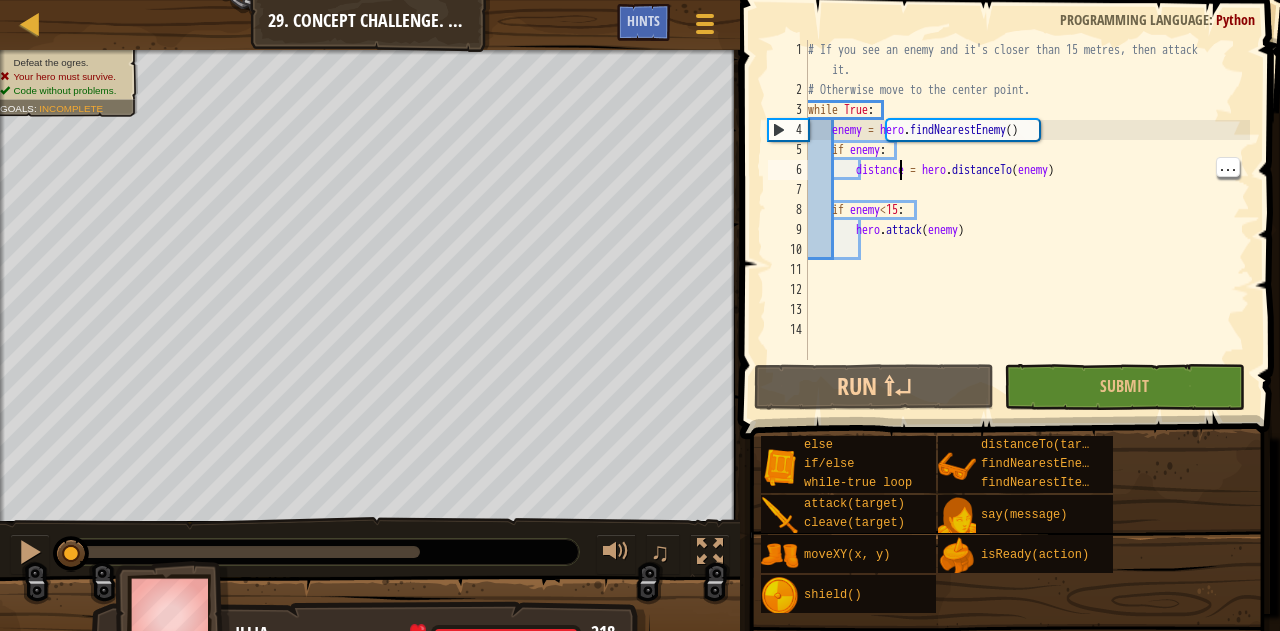 click on "# If you see an enemy and it's closer than 15 metres, then attack       it. # Otherwise move to the center point. while   True :      enemy   =   hero . findNearestEnemy ( )      if   enemy :          distance   =   hero . distanceTo ( enemy )           if   enemy < 15 :          hero . attack ( enemy )" at bounding box center (1027, 230) 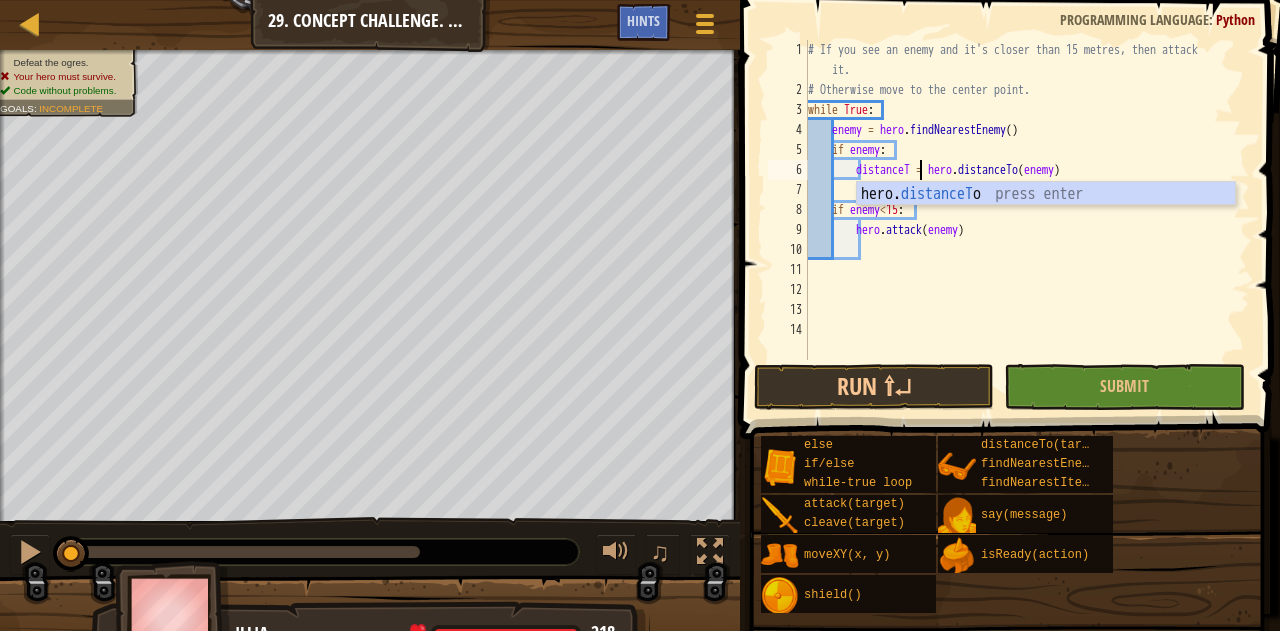 type on "distanceTo = hero.distanceTo(enemy)" 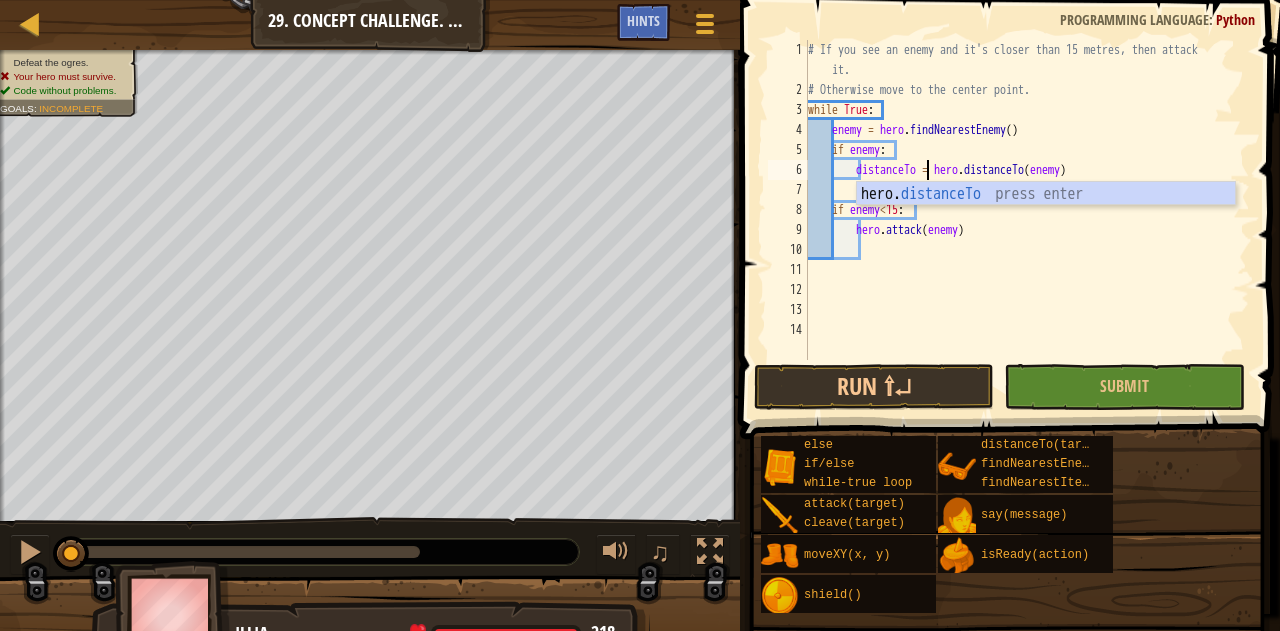 scroll, scrollTop: 9, scrollLeft: 10, axis: both 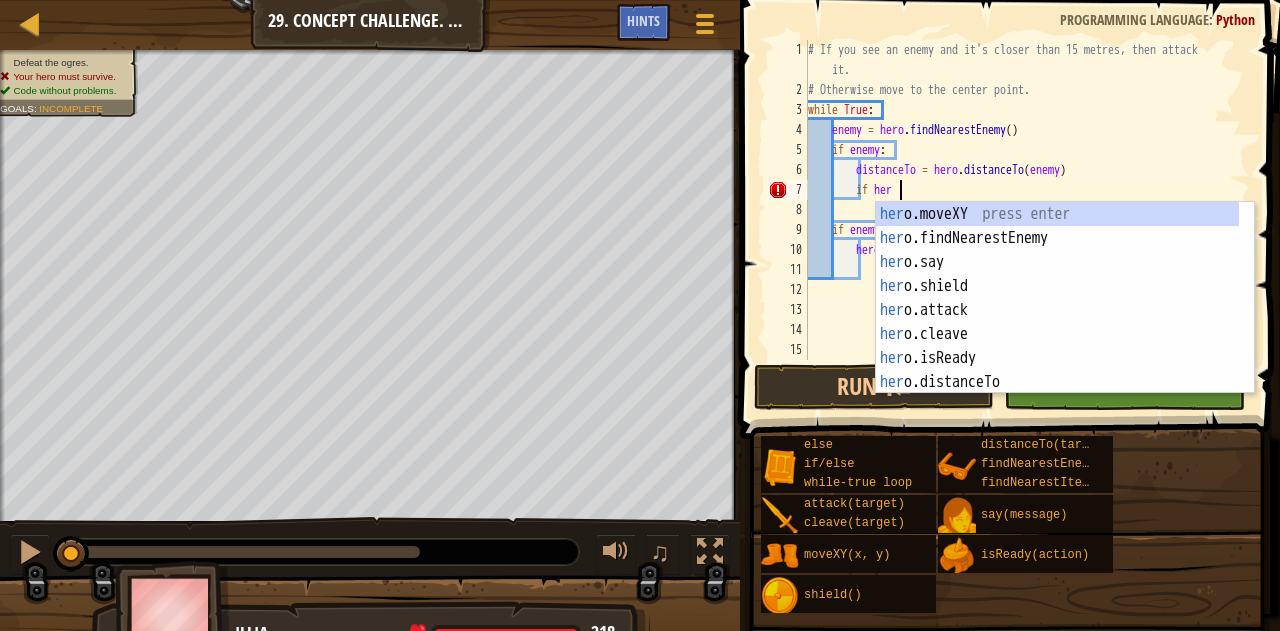 click on "hero.moveXY press enter hero.findNearestEnemy press enter hero.say press enter hero.shield press enter hero.attack press enter hero.cleave press enter hero.isReady press enter hero.distanceTo press enter hero.findNearestItem press enter" at bounding box center [1058, 322] 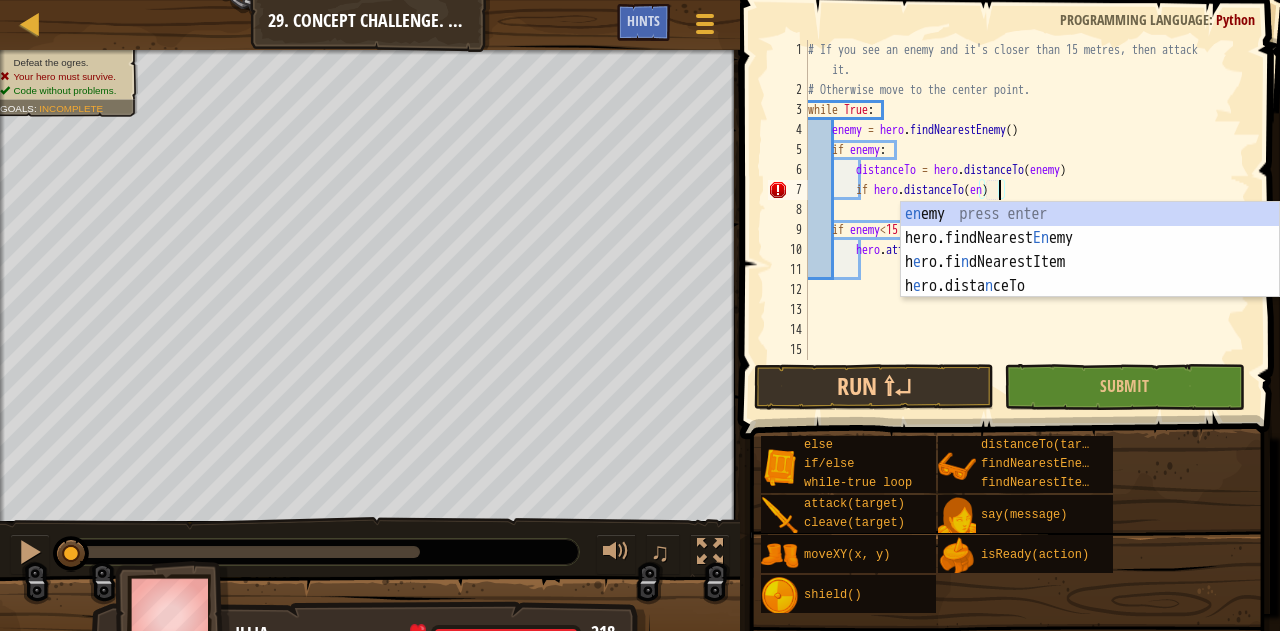 scroll, scrollTop: 9, scrollLeft: 16, axis: both 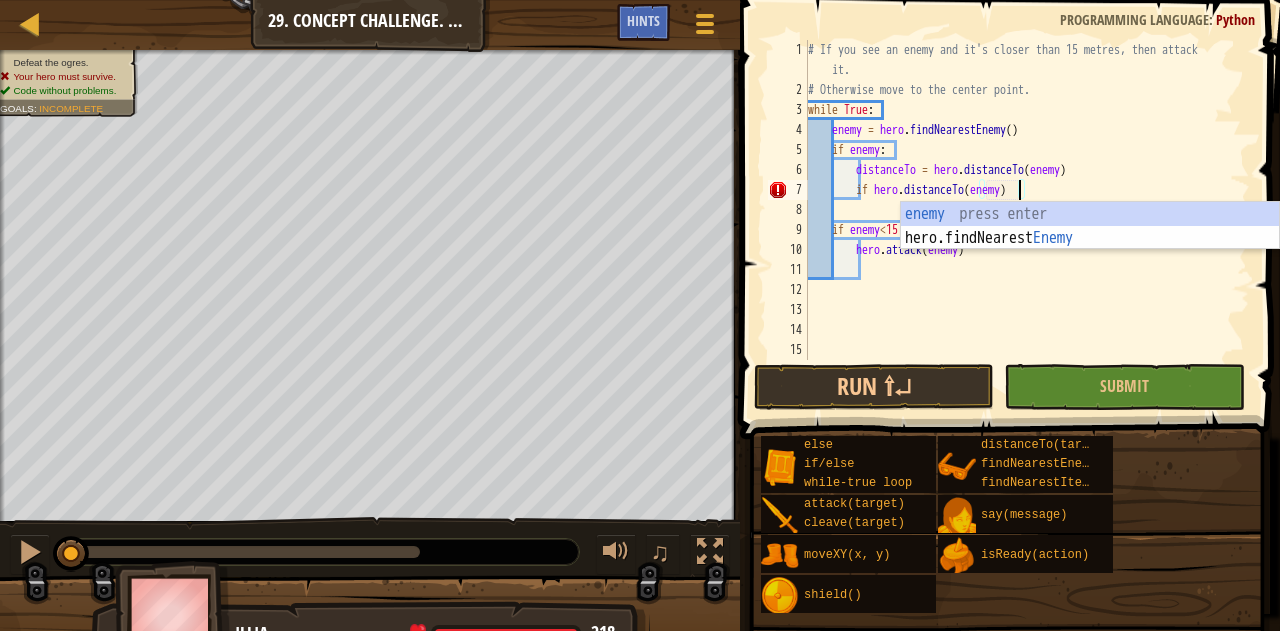 click on "enemy press enter hero.findNearest Enemy press enter" at bounding box center (1090, 250) 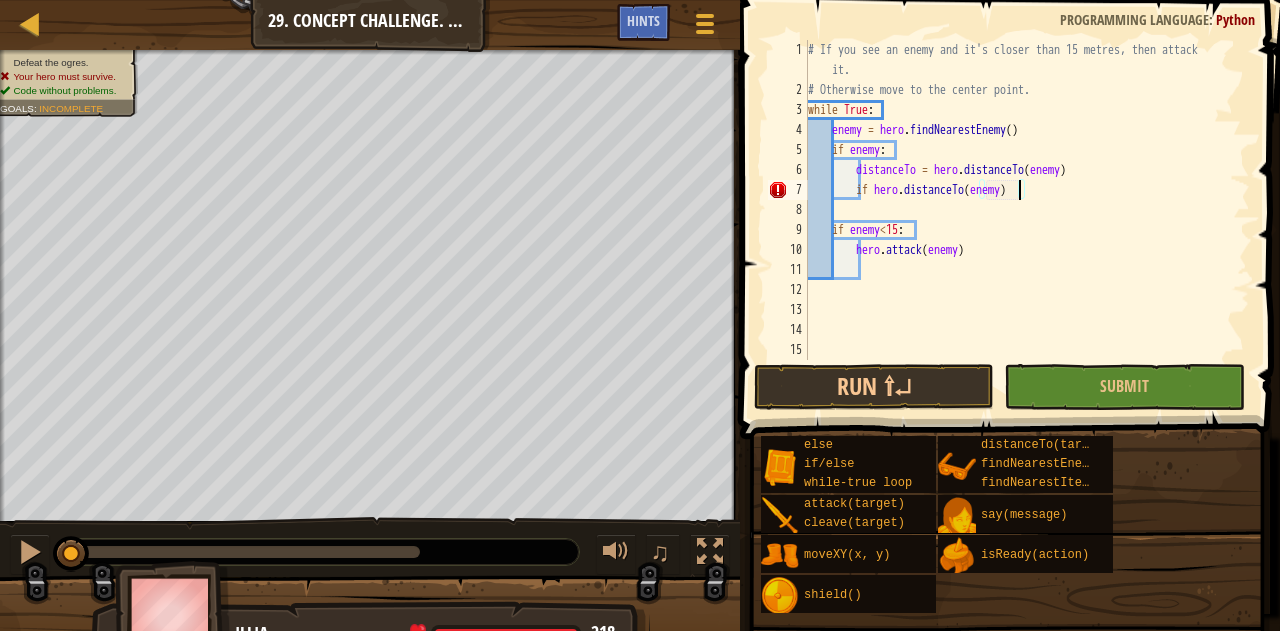 click on "# If you see an enemy and it's closer than 15 metres, then attack       it. # Otherwise move to the center point. while   True :      enemy   =   hero . findNearestEnemy ( )      if   enemy :          distanceTo   =   hero . distanceTo ( enemy )          if   hero . distanceTo ( enemy )           if   enemy < 15 :          hero . attack ( enemy )" at bounding box center (1027, 230) 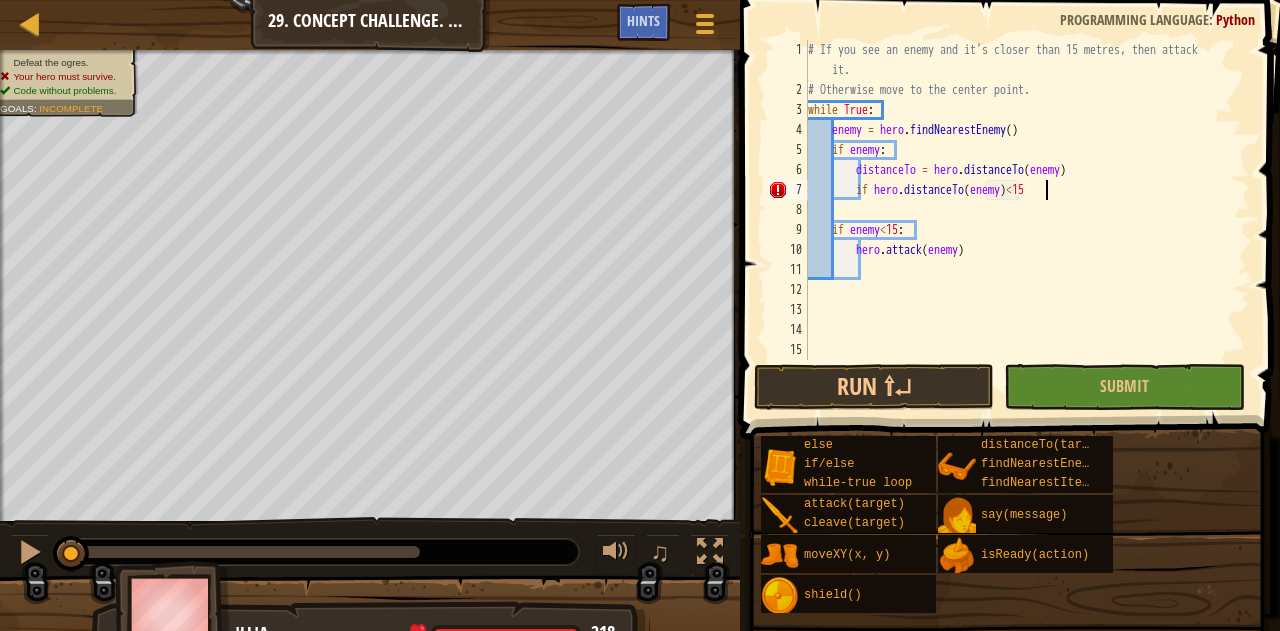 scroll, scrollTop: 9, scrollLeft: 18, axis: both 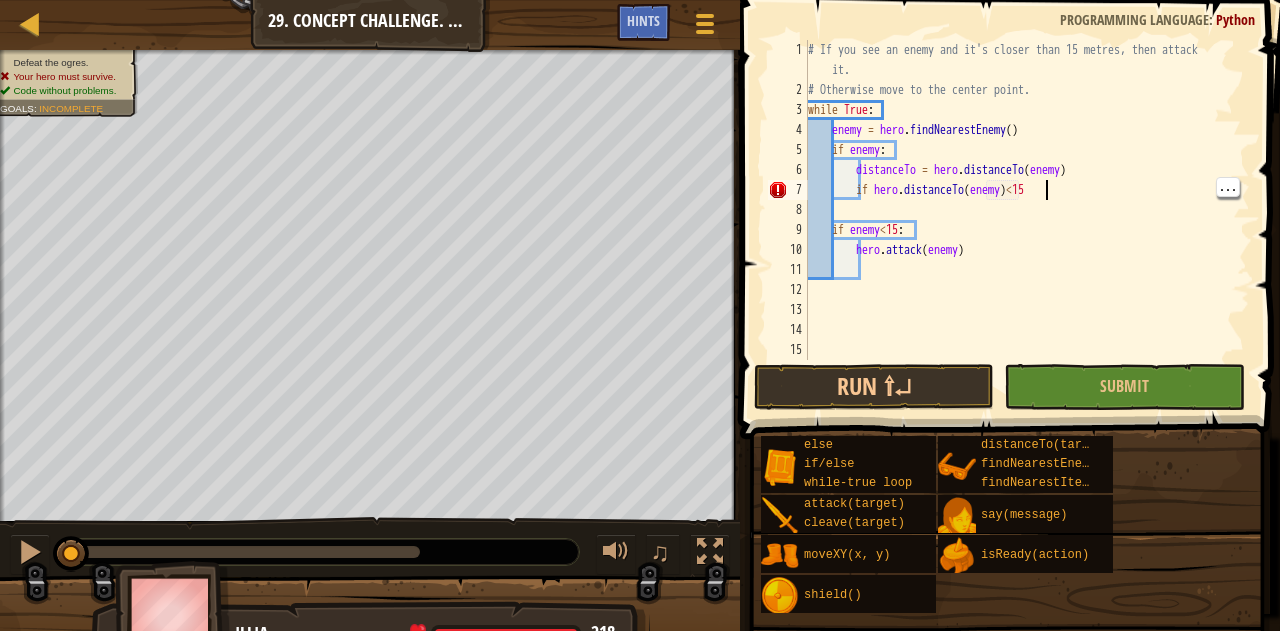 type on "if hero.distanceTo(enemy)<15:" 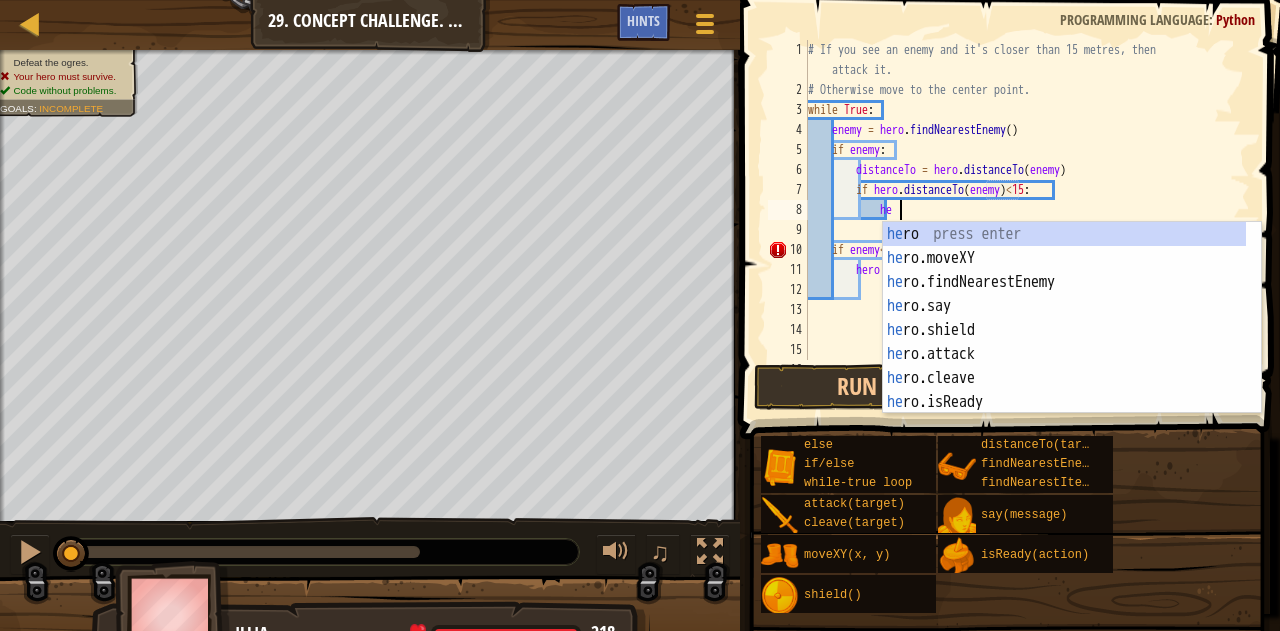 scroll, scrollTop: 9, scrollLeft: 6, axis: both 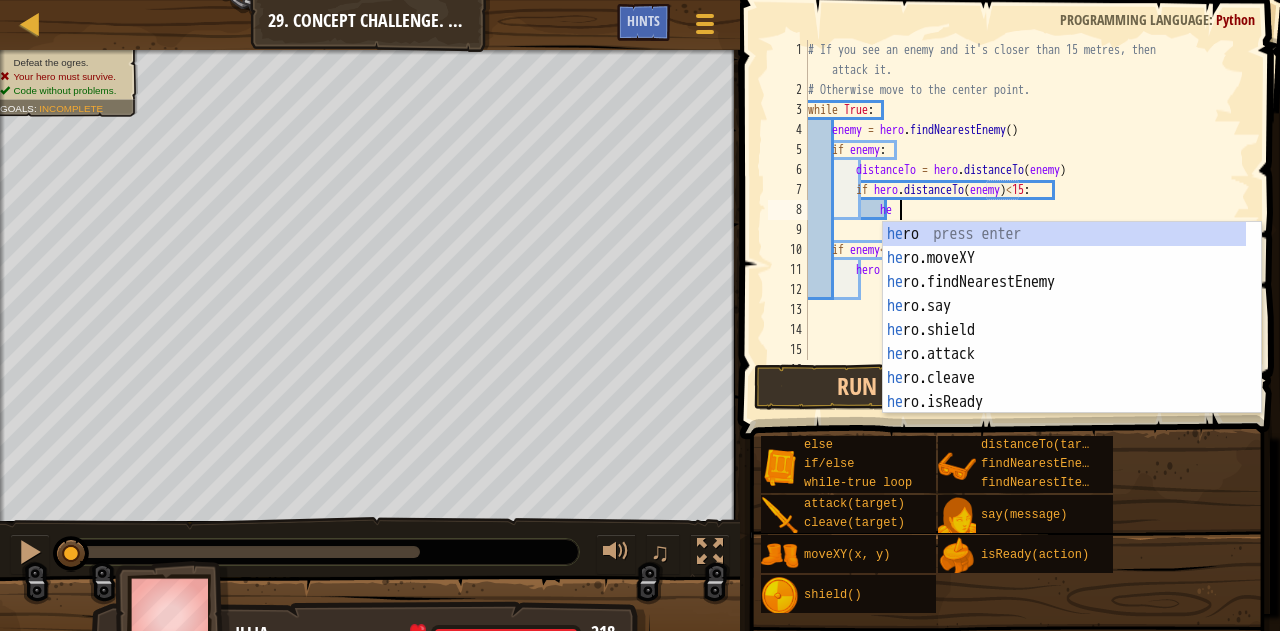 click on "he ro press enter he ro.moveXY press enter he ro.findNearestEnemy press enter he ro.say press enter he ro.shield press enter he ro.attack press enter he ro.cleave press enter he ro.isReady press enter he ro.distanceTo press enter" at bounding box center [1065, 342] 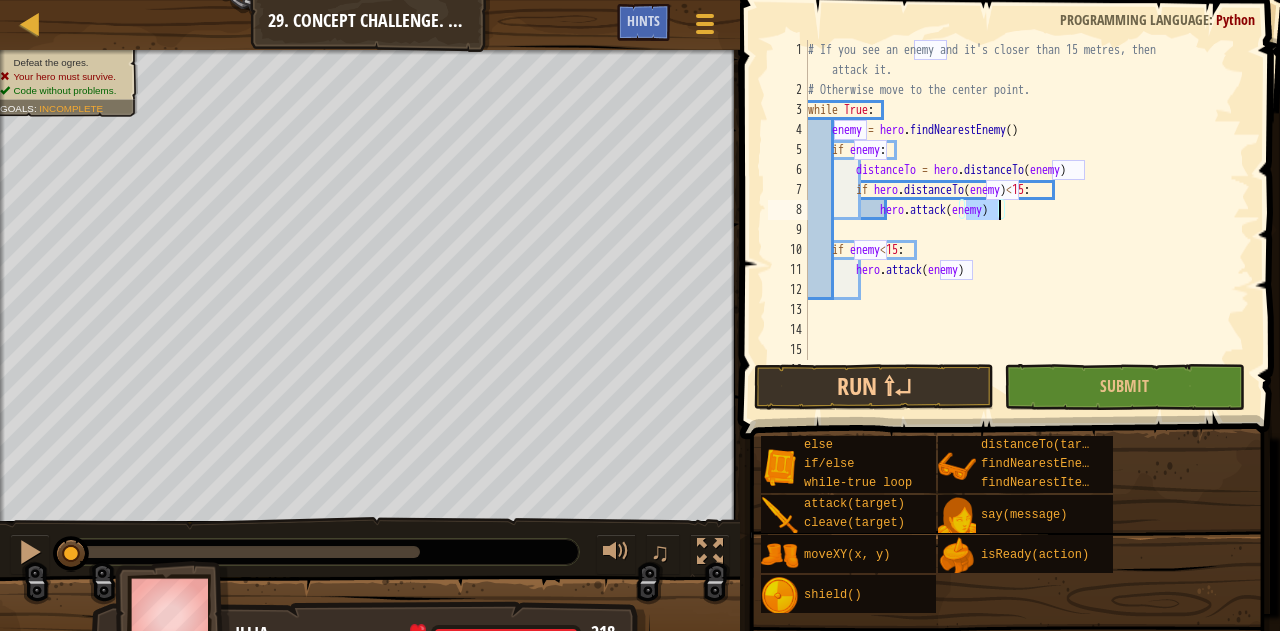 click on "# If you see an enemy and it's closer than 15 metres, then       attack it. # Otherwise move to the center point. while   True :      enemy   =   hero . findNearestEnemy ( )      if   enemy :          distanceTo   =   hero . distanceTo ( enemy )          if   hero . distanceTo ( enemy ) < 15 :              hero . attack ( enemy )           if   enemy < 15 :          hero . attack ( enemy )" at bounding box center [1019, 230] 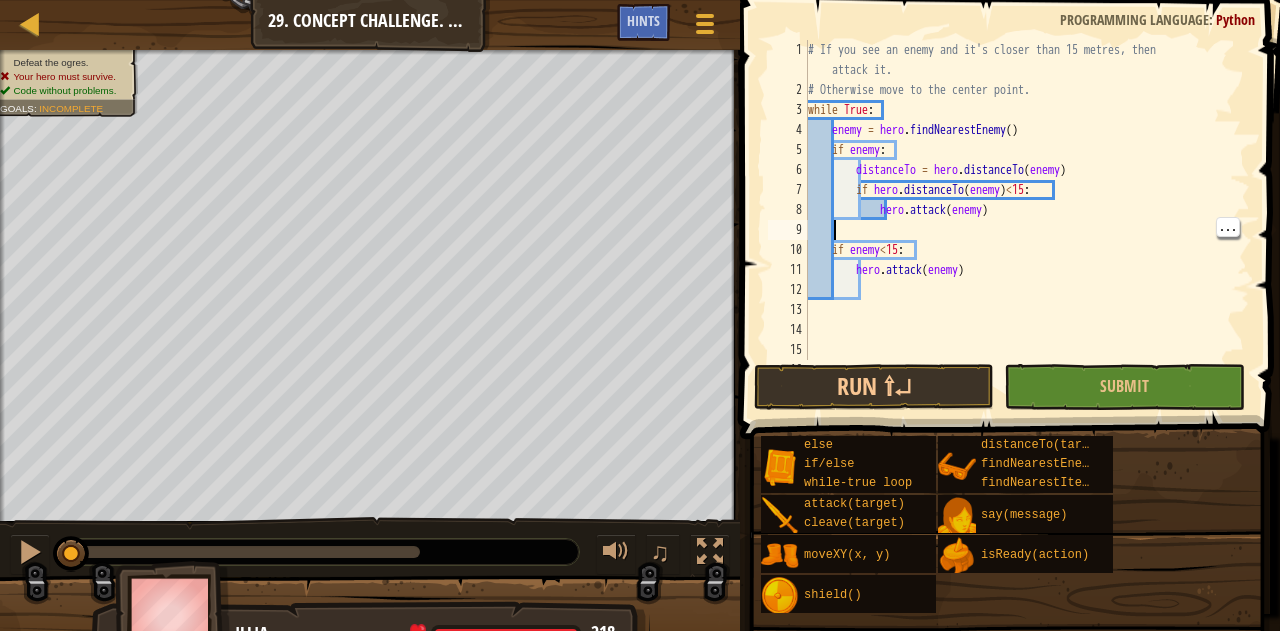 scroll, scrollTop: 9, scrollLeft: 1, axis: both 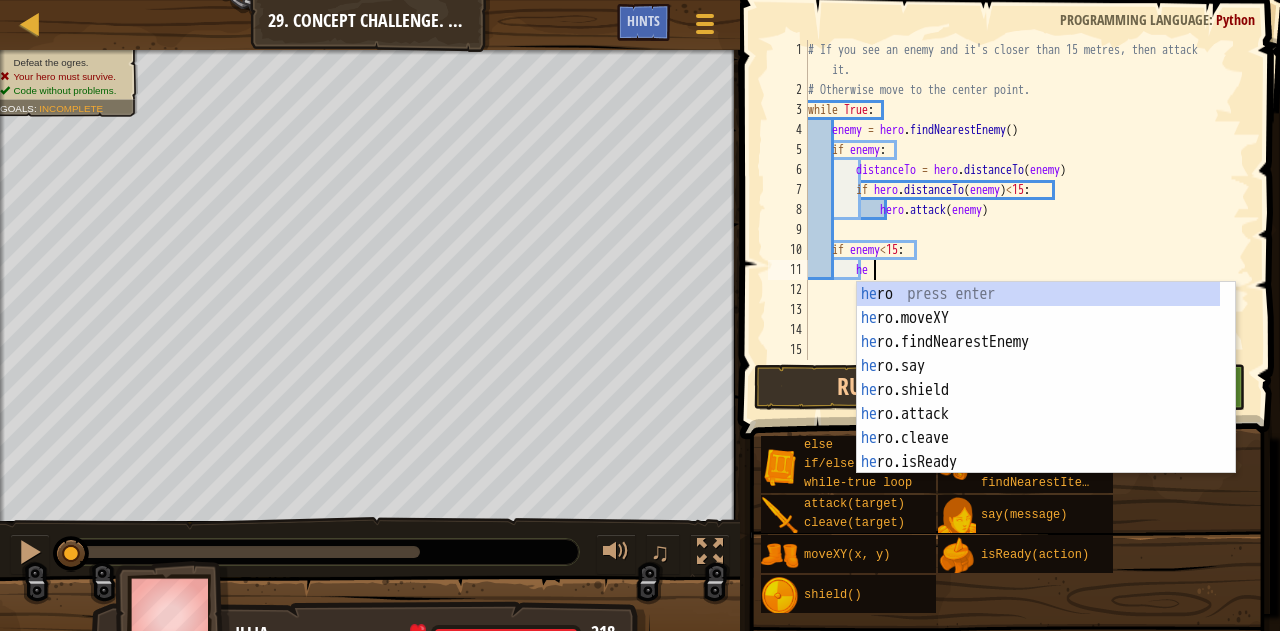 type on "h" 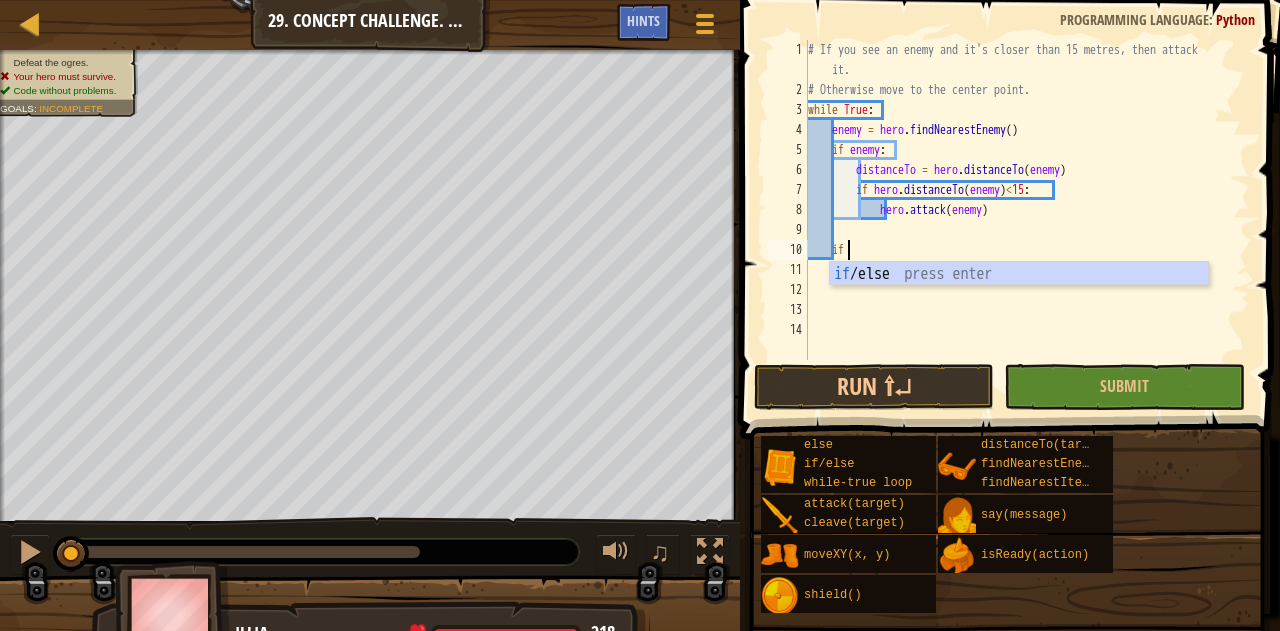 type on "i" 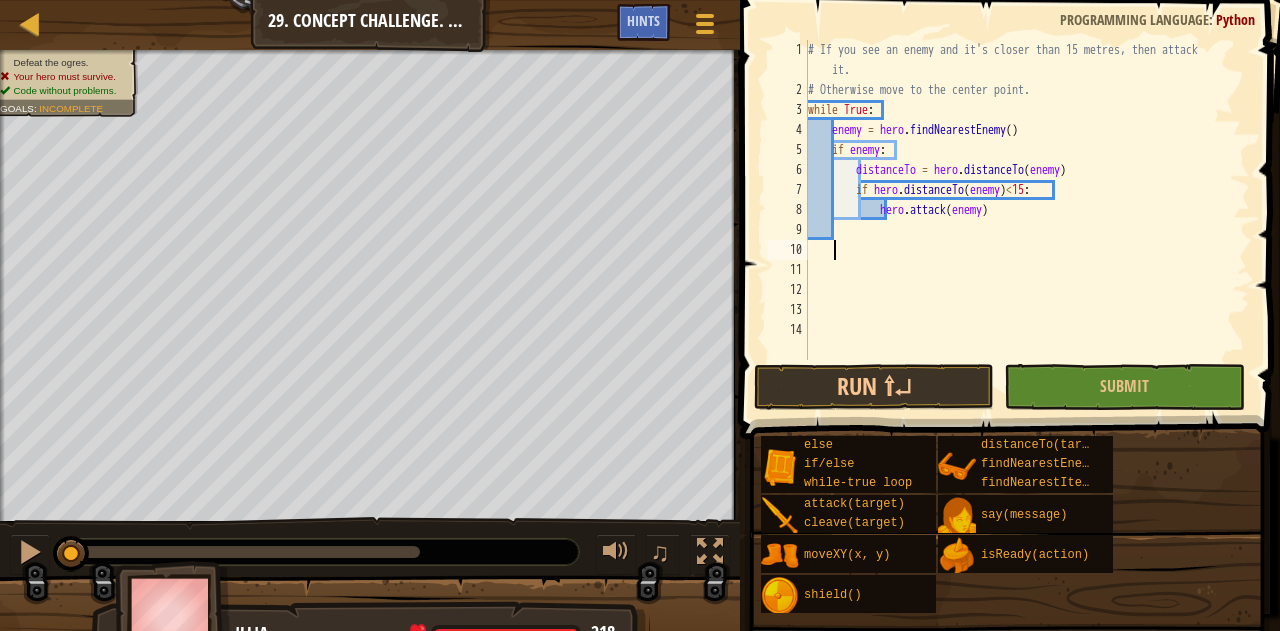 click on "# If you see an enemy and it's closer than 15 metres, then attack       it. # Otherwise move to the center point. while   True :      enemy   =   hero . findNearestEnemy ( )      if   enemy :          distanceTo   =   hero . distanceTo ( enemy )          if   hero . distanceTo ( enemy ) < 15 :              hero . attack ( enemy )" at bounding box center [1027, 230] 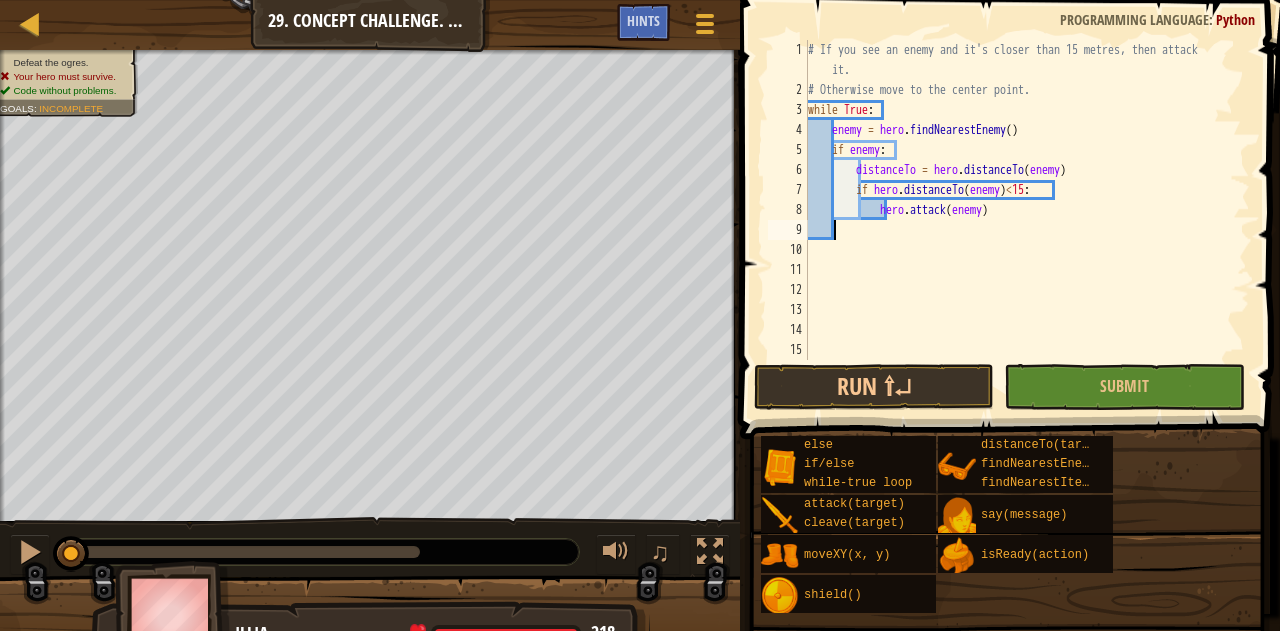 type on "l" 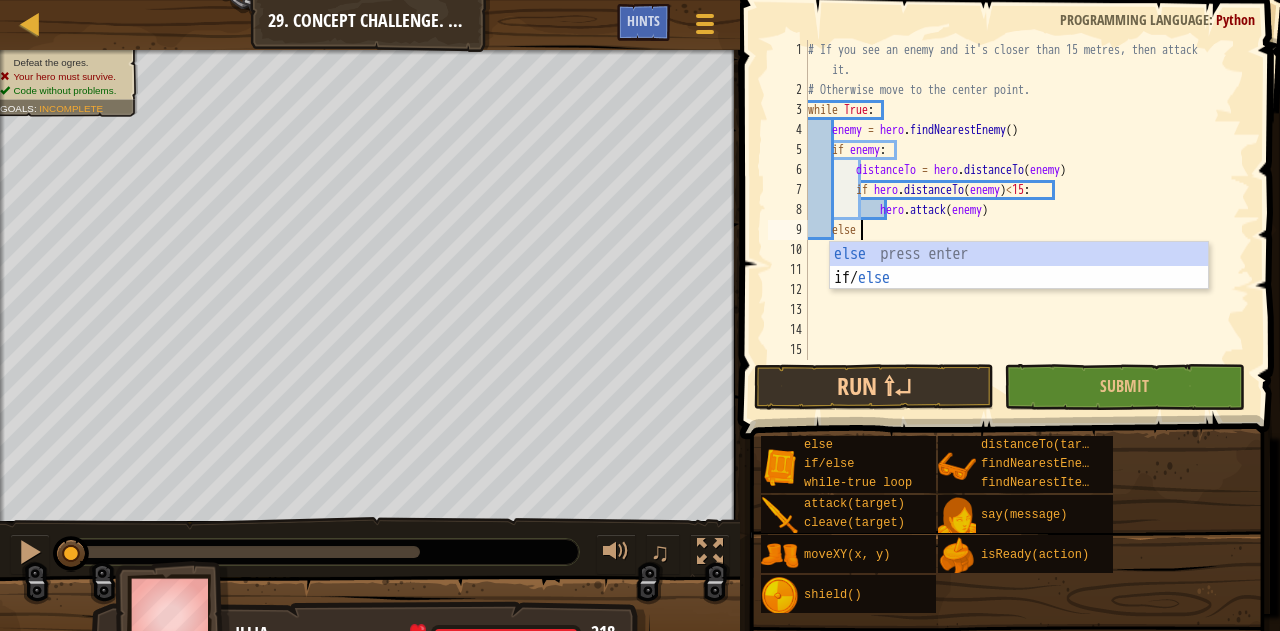 type on "els" 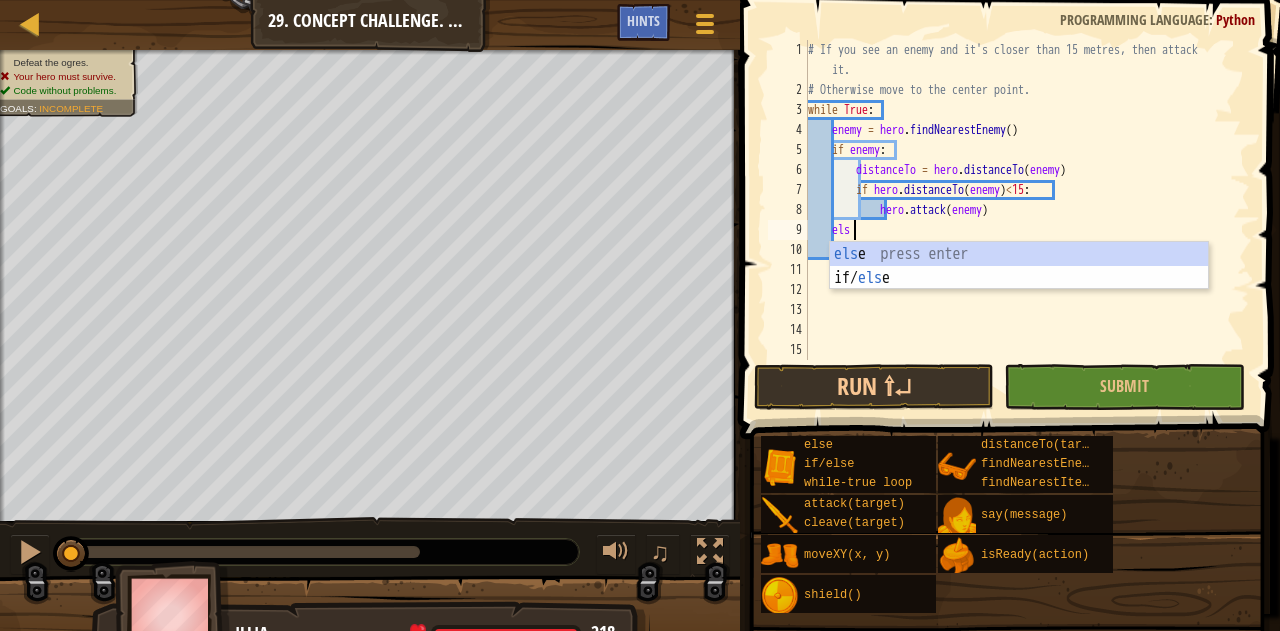 click on "els e press enter if/ els e press enter" at bounding box center [1019, 290] 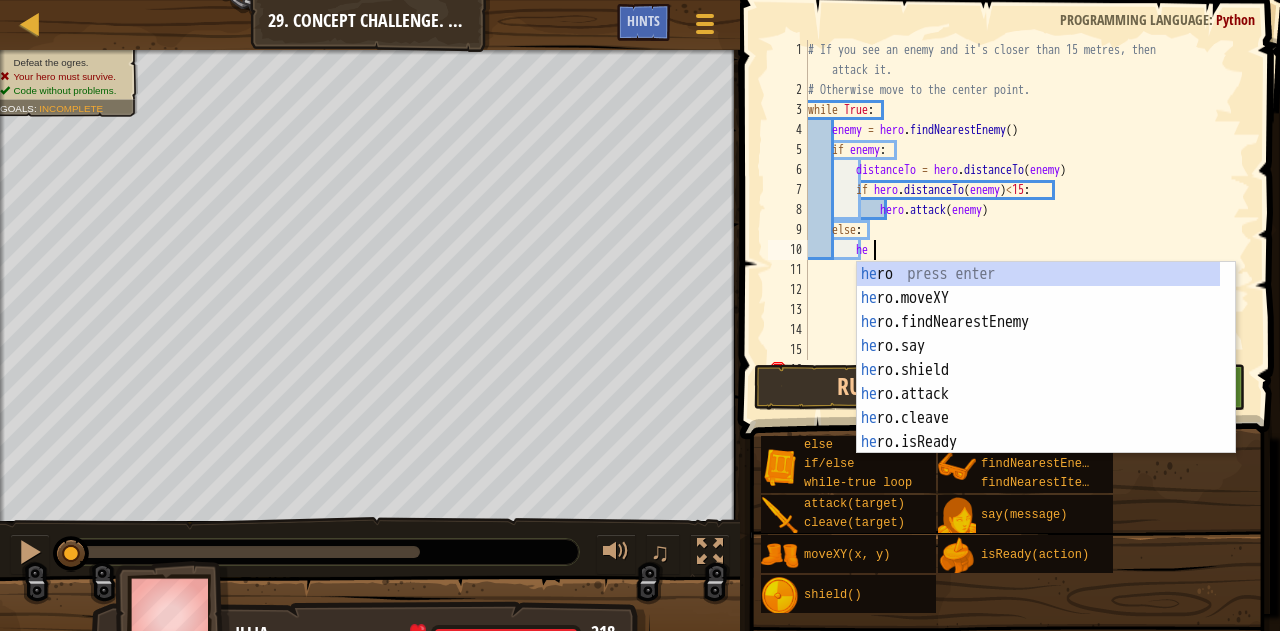 scroll, scrollTop: 9, scrollLeft: 5, axis: both 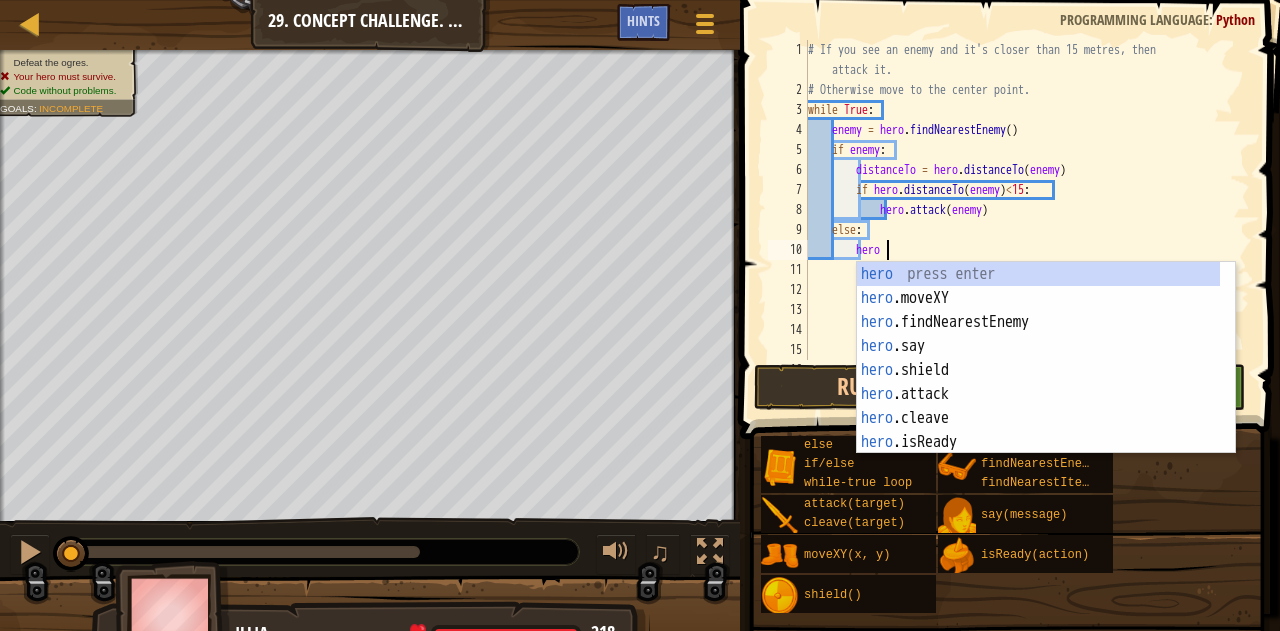 click on "hero press enter hero .moveXY press enter hero .findNearestEnemy press enter hero .say press enter hero .shield press enter hero .attack press enter hero .cleave press enter hero .isReady press enter hero .distanceTo press enter" at bounding box center [1039, 382] 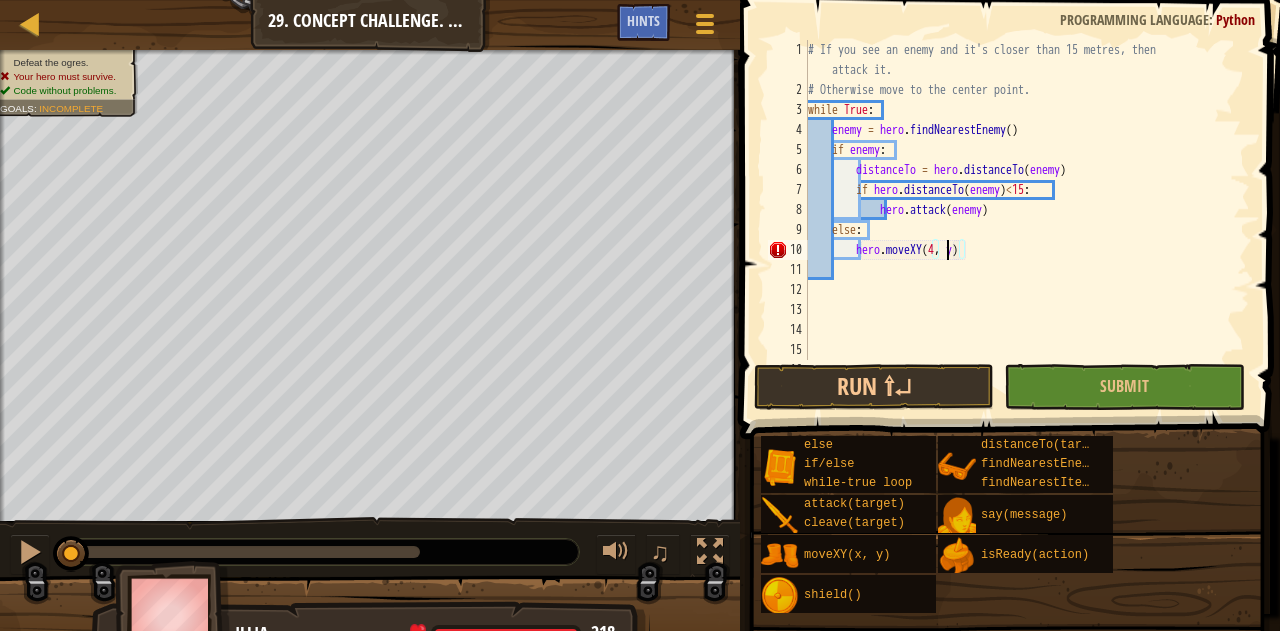 scroll, scrollTop: 9, scrollLeft: 12, axis: both 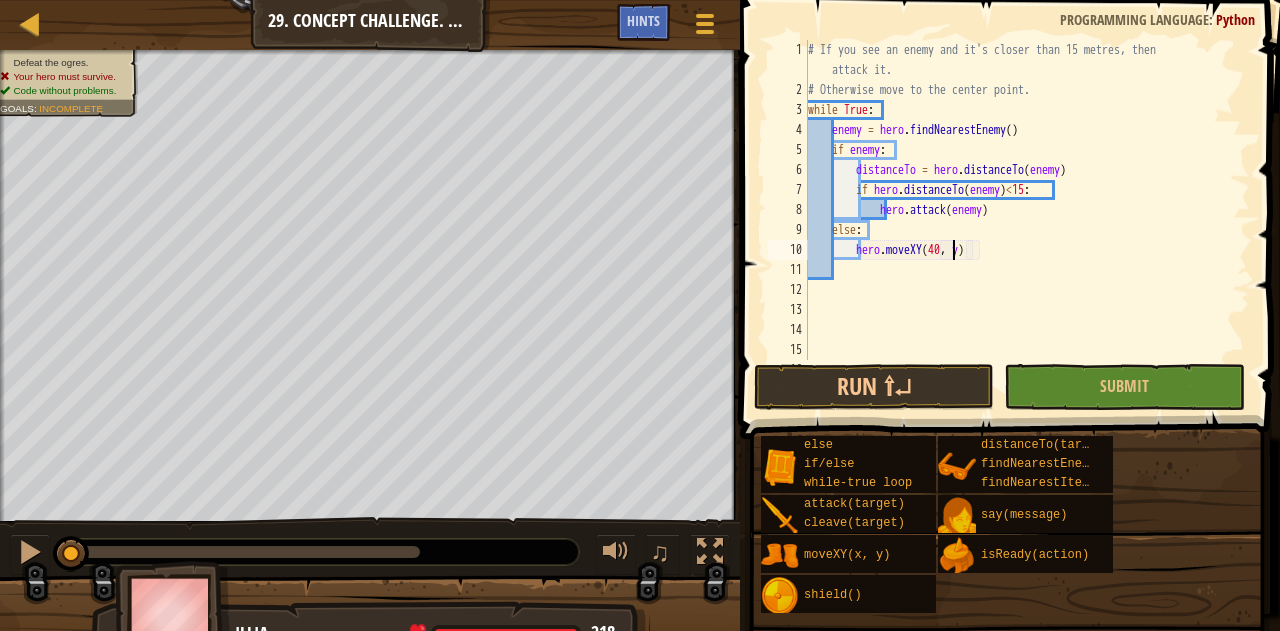click on "# If you see an enemy and it's closer than 15 metres, then       attack it. # Otherwise move to the center point. while   True :      enemy   =   hero . findNearestEnemy ( )      if   enemy :          distanceTo   =   hero . distanceTo ( enemy )          if   hero . distanceTo ( enemy ) < 15 :              hero . attack ( enemy )      else :          hero . moveXY ( 40 ,   y )" at bounding box center (1019, 230) 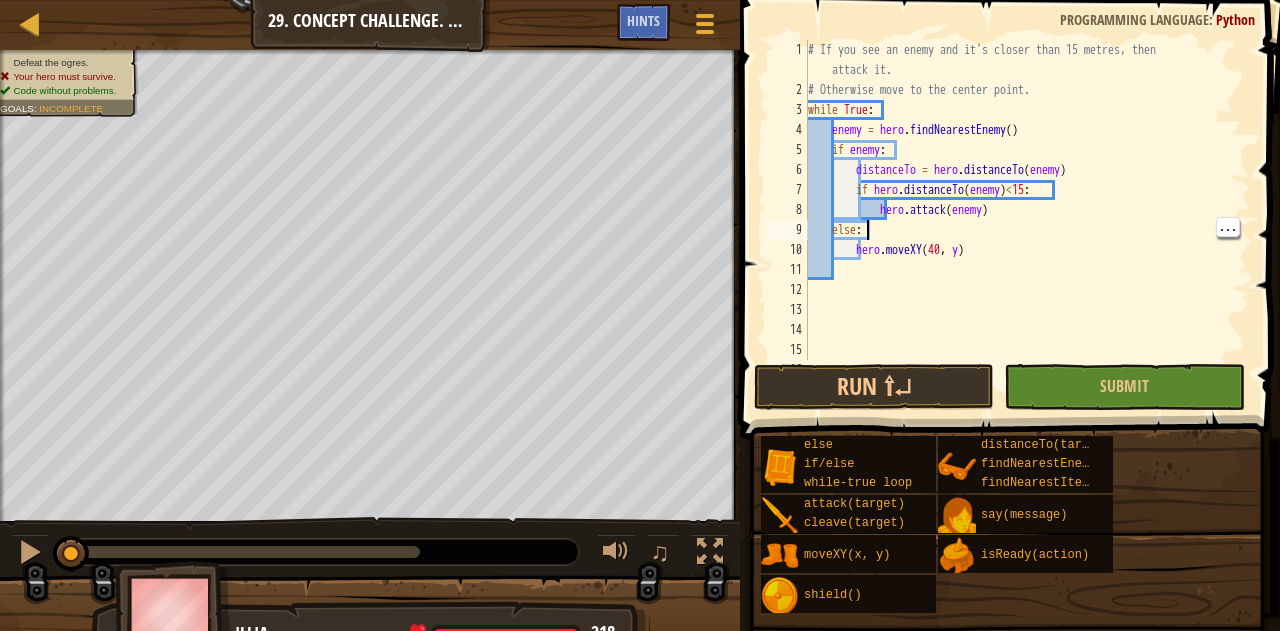 scroll, scrollTop: 9, scrollLeft: 4, axis: both 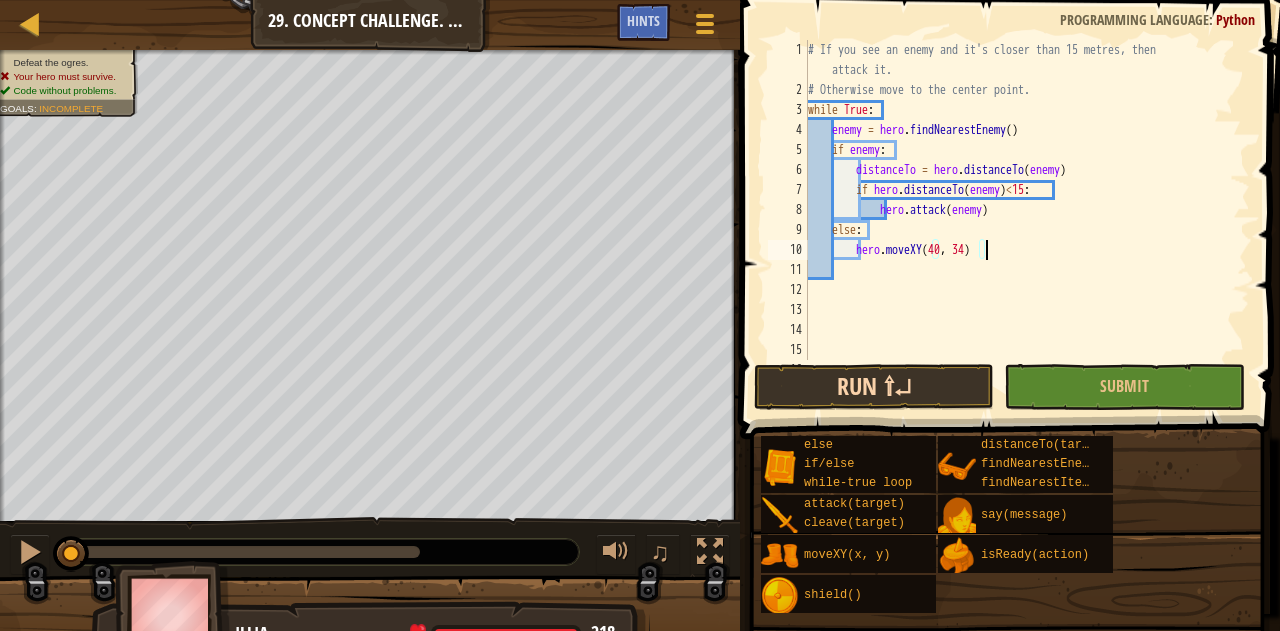 type on "hero.moveXY(40, 34)" 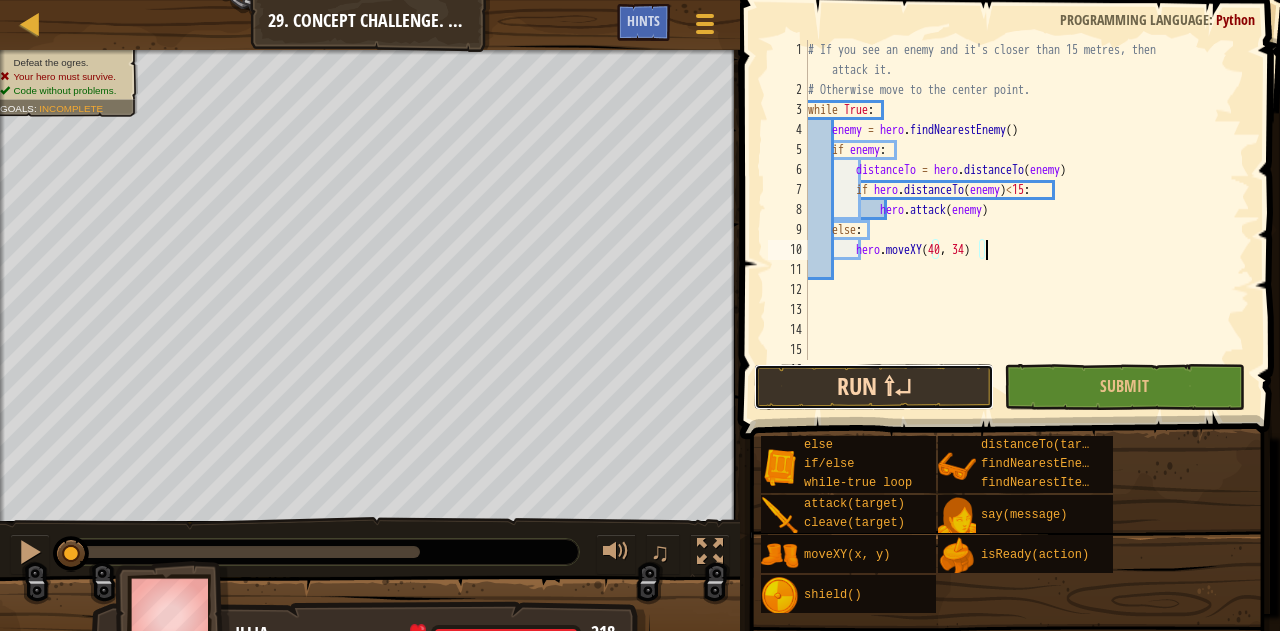 click on "Run ⇧↵" at bounding box center [874, 387] 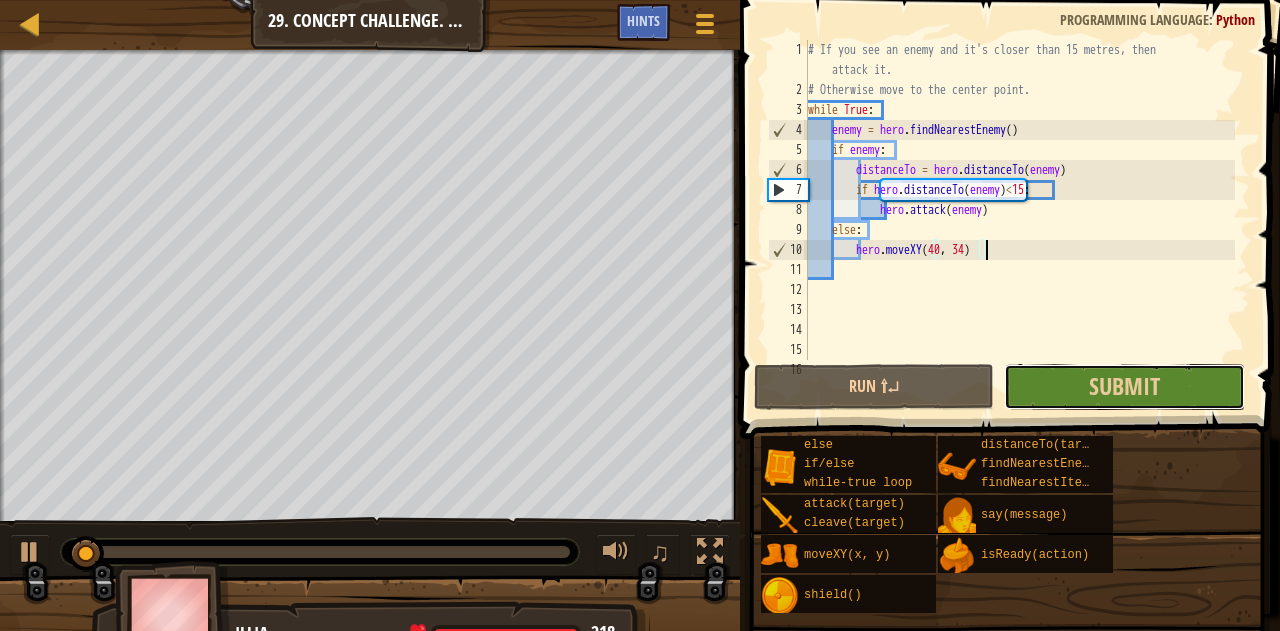 click on "Submit" at bounding box center [1124, 387] 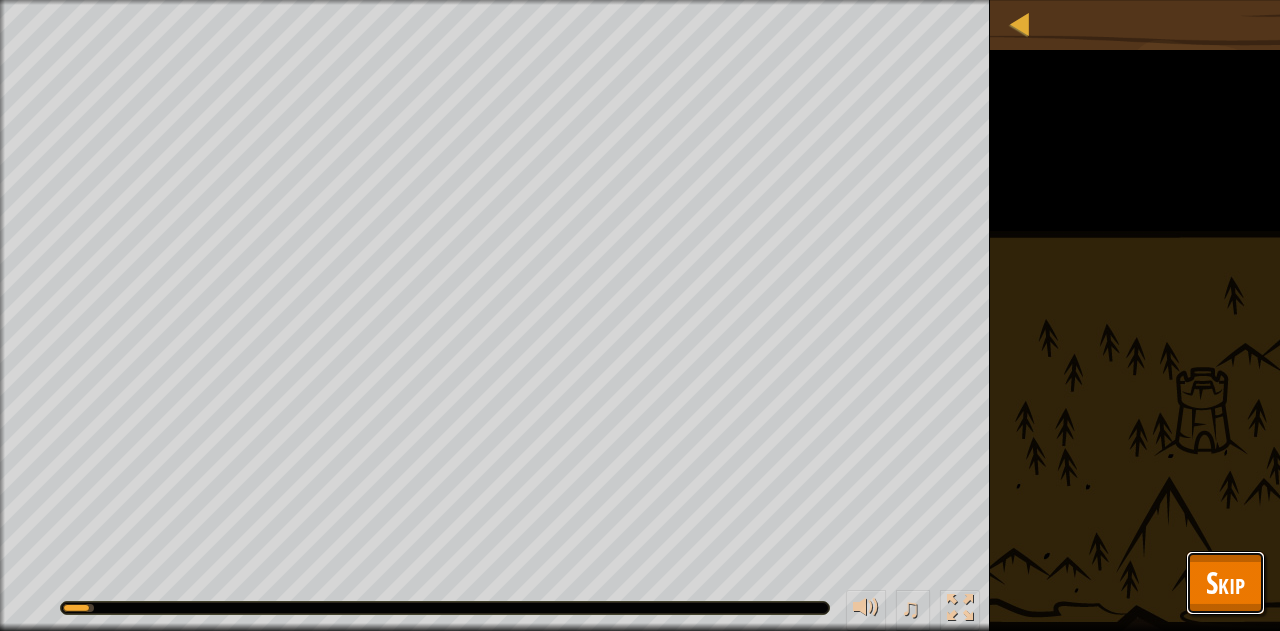 click on "Skip" at bounding box center (1225, 582) 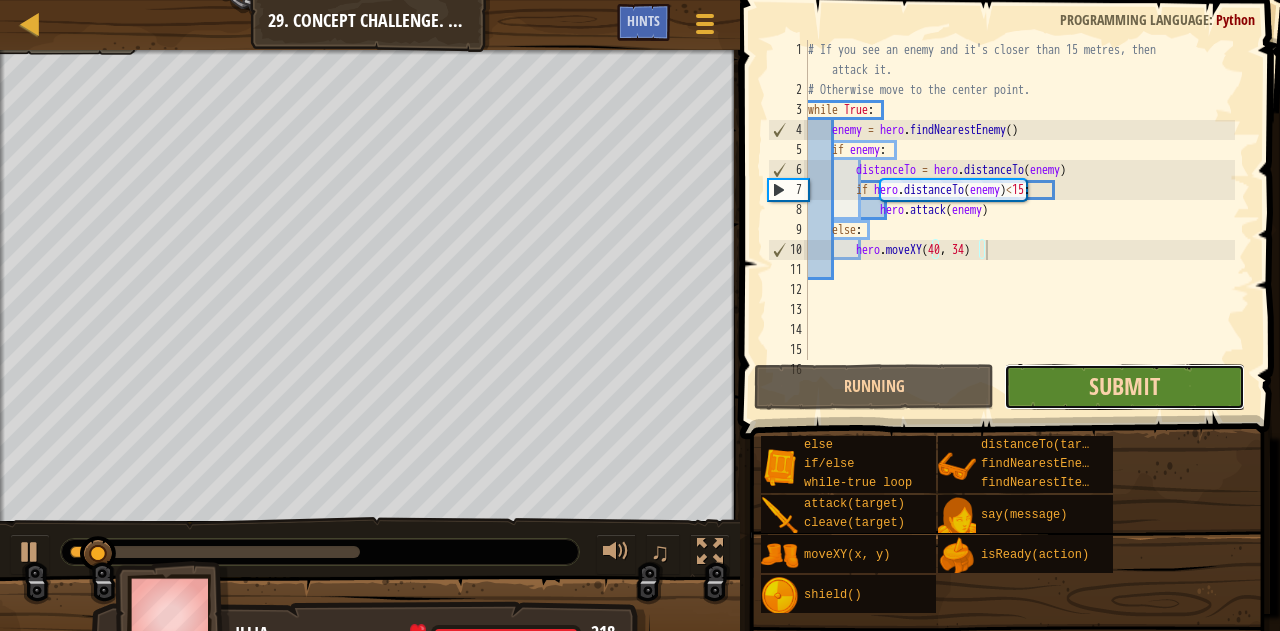 click on "Submit" at bounding box center [1124, 386] 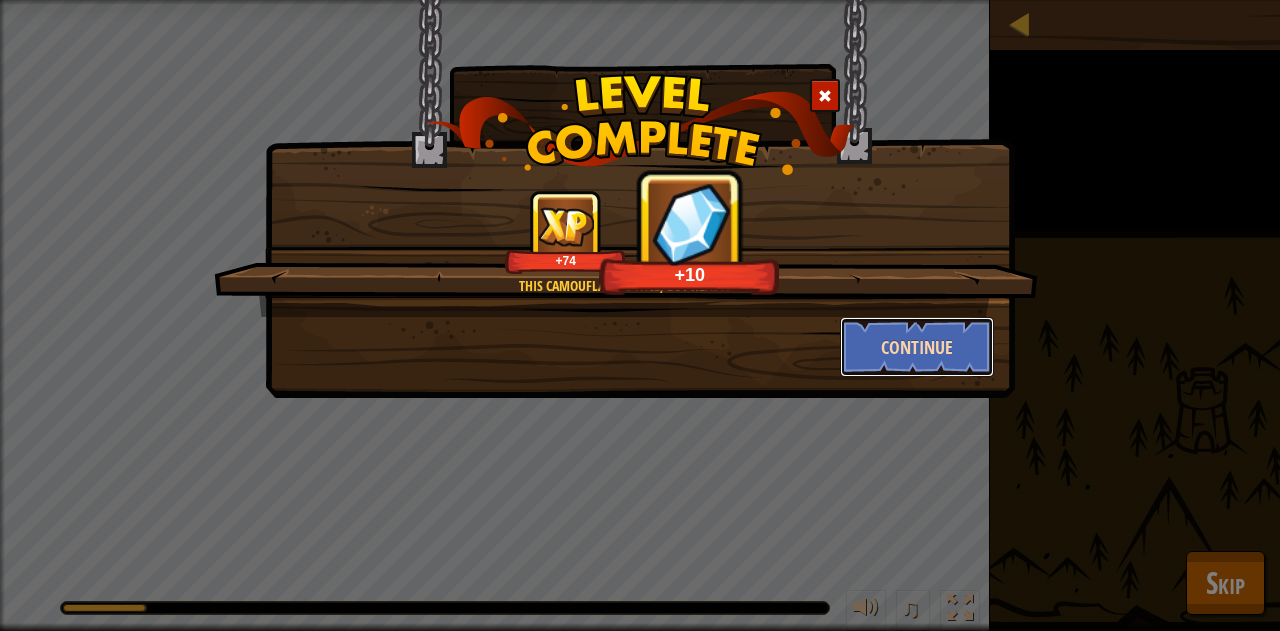 click on "Continue" at bounding box center (917, 347) 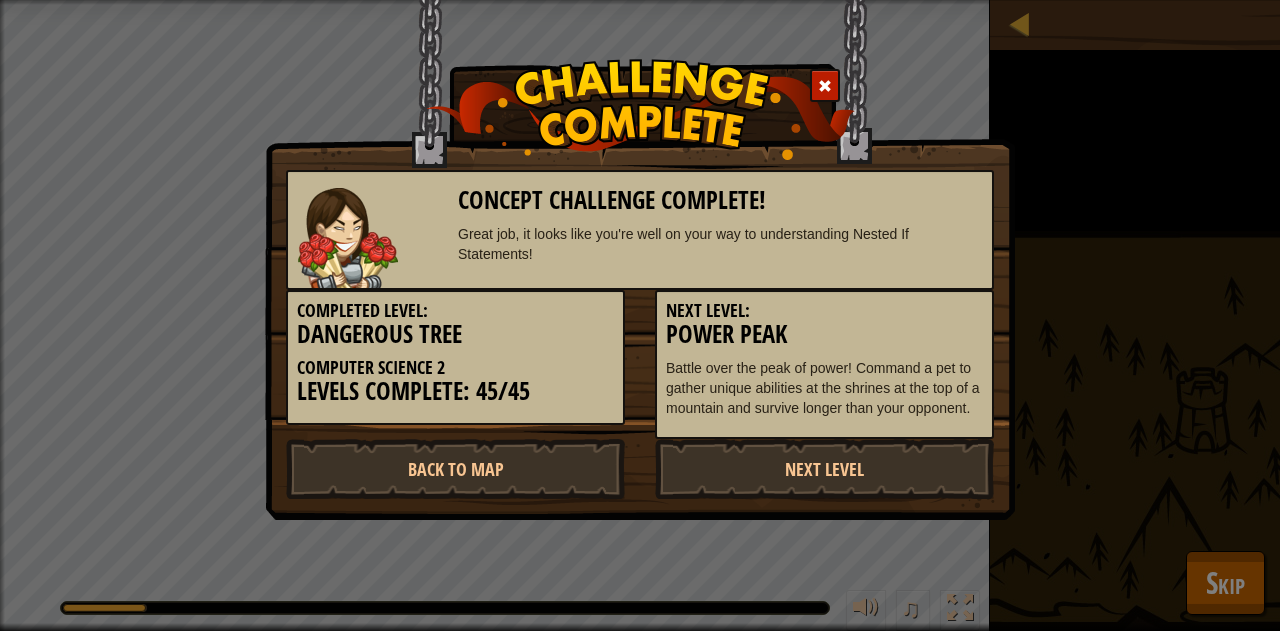 click on "Battle over the peak of power! Command a pet to gather unique abilities at the shrines at the top of a mountain and survive longer than your opponent." at bounding box center [824, 388] 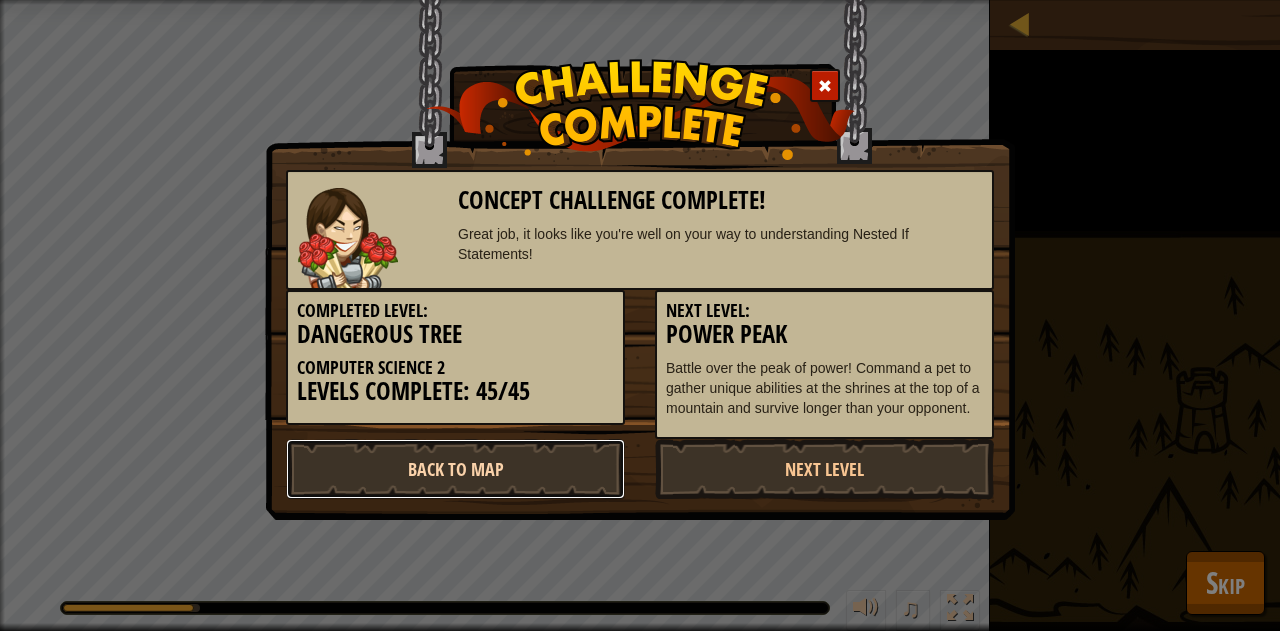 click on "Back to Map" at bounding box center [455, 469] 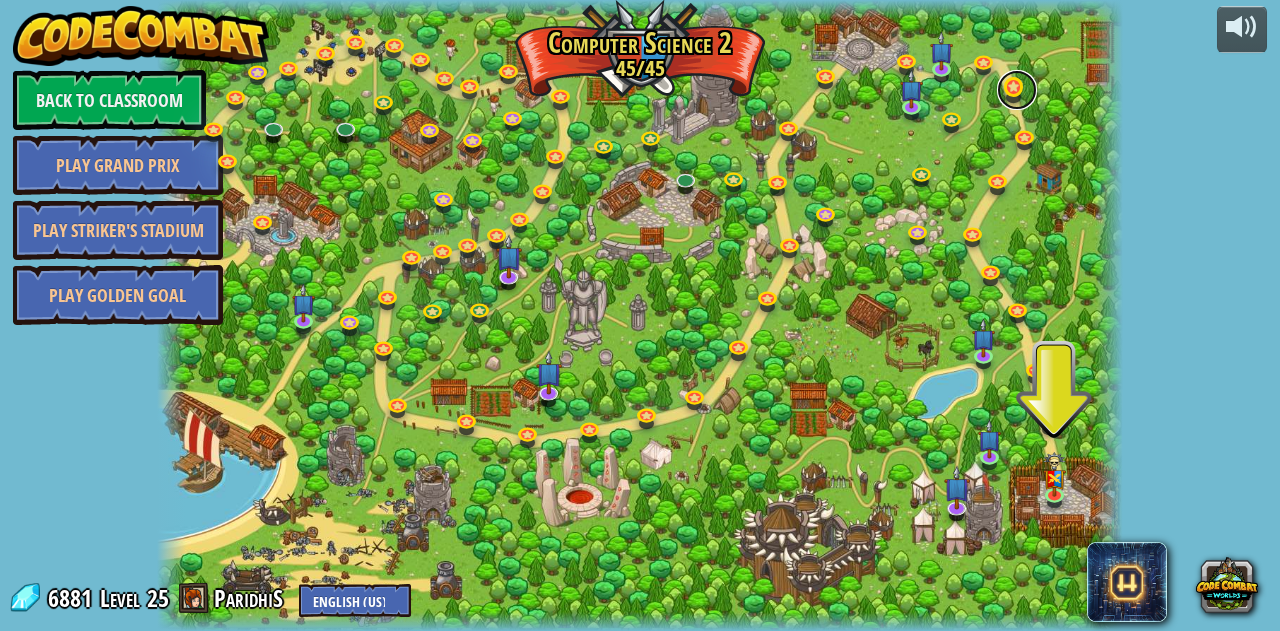 click at bounding box center (1017, 90) 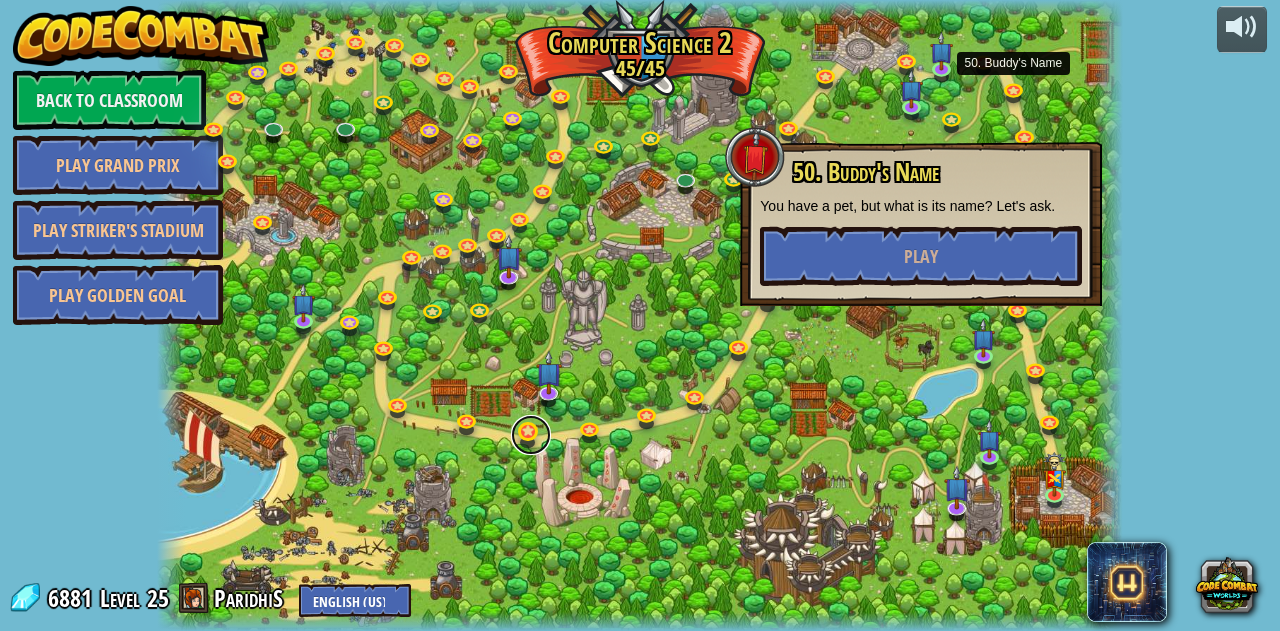 click at bounding box center (531, 435) 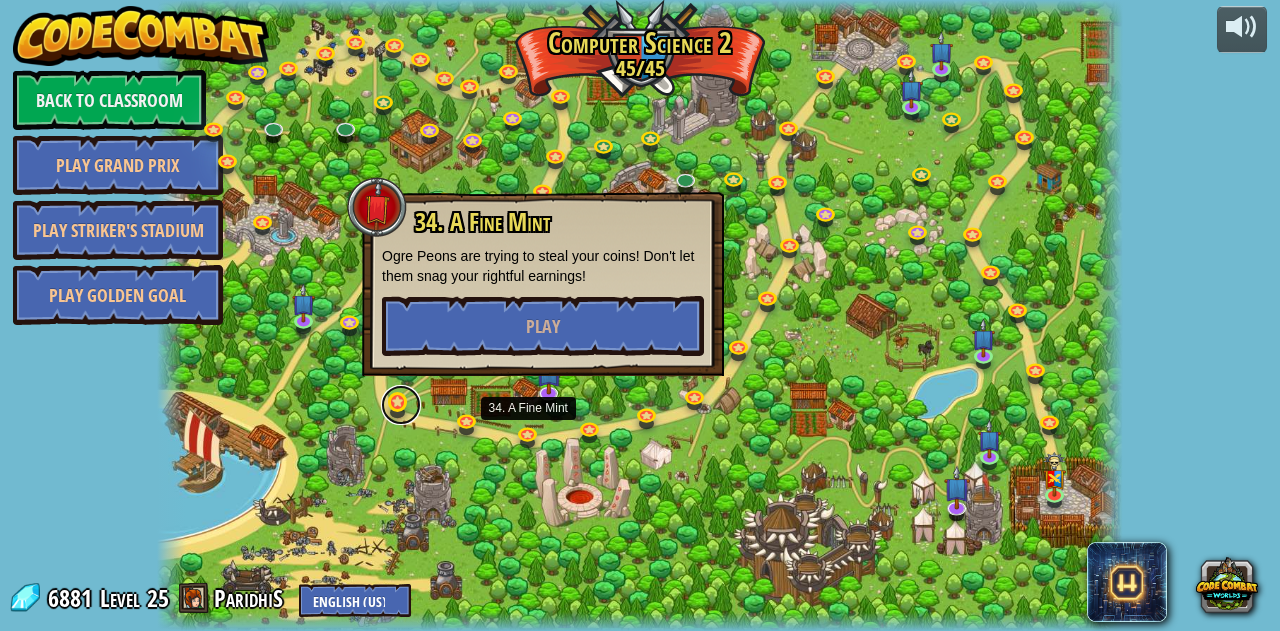 click at bounding box center [401, 405] 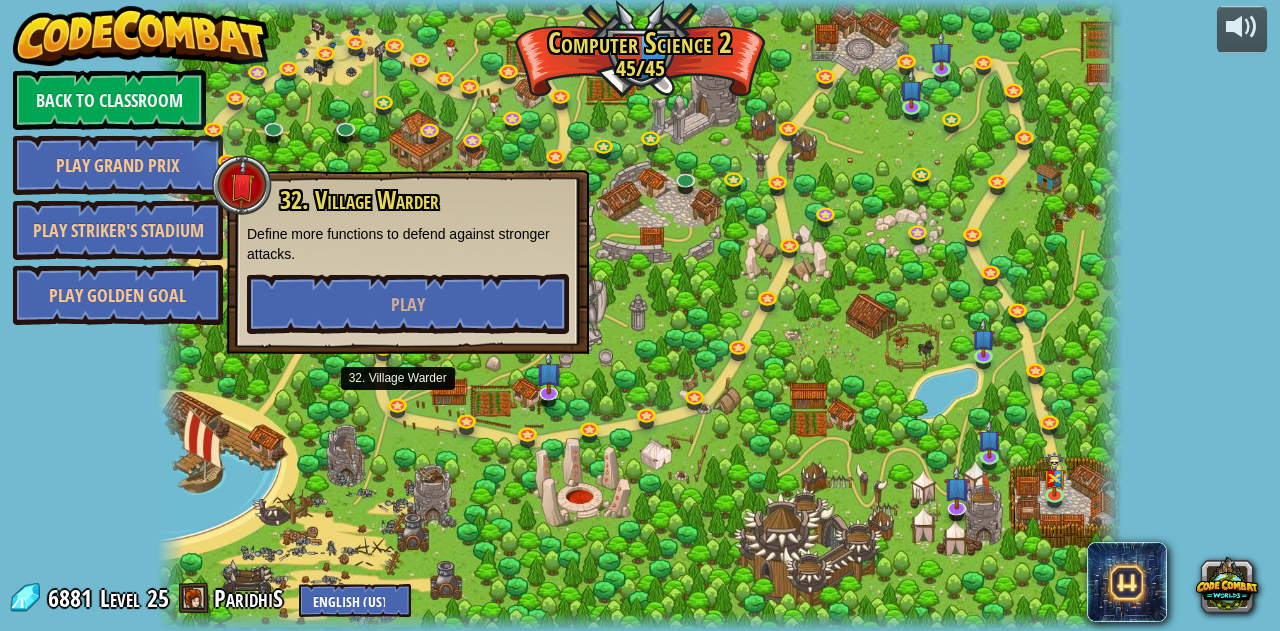 click at bounding box center [639, 315] 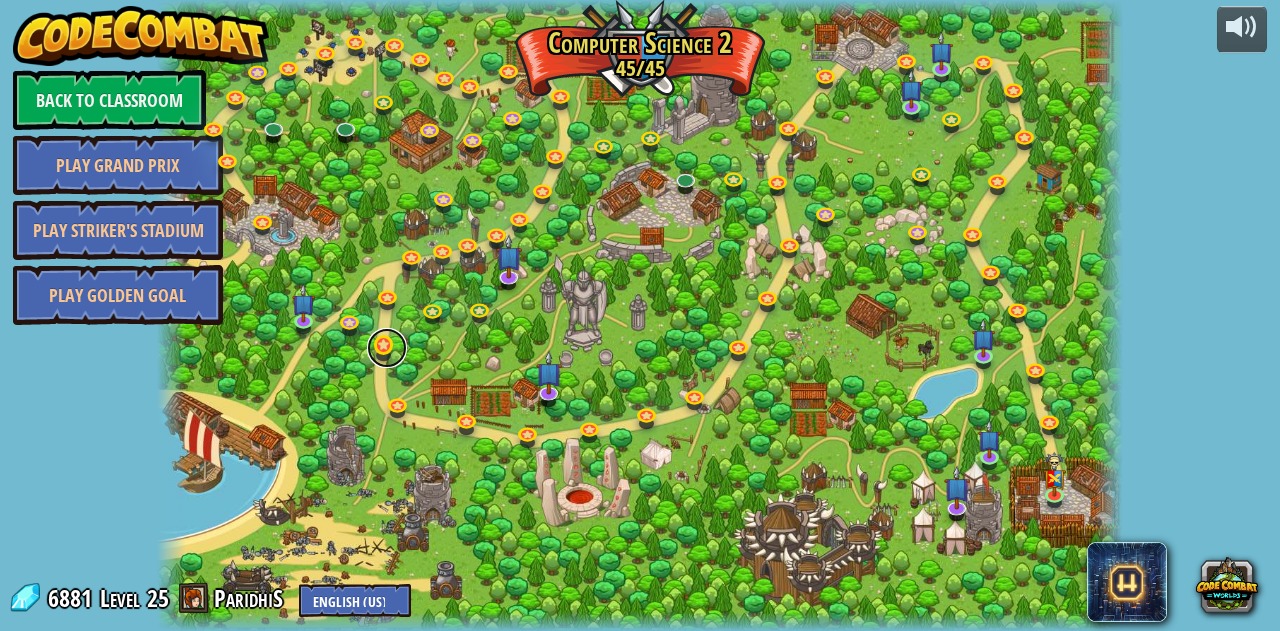 click at bounding box center (387, 348) 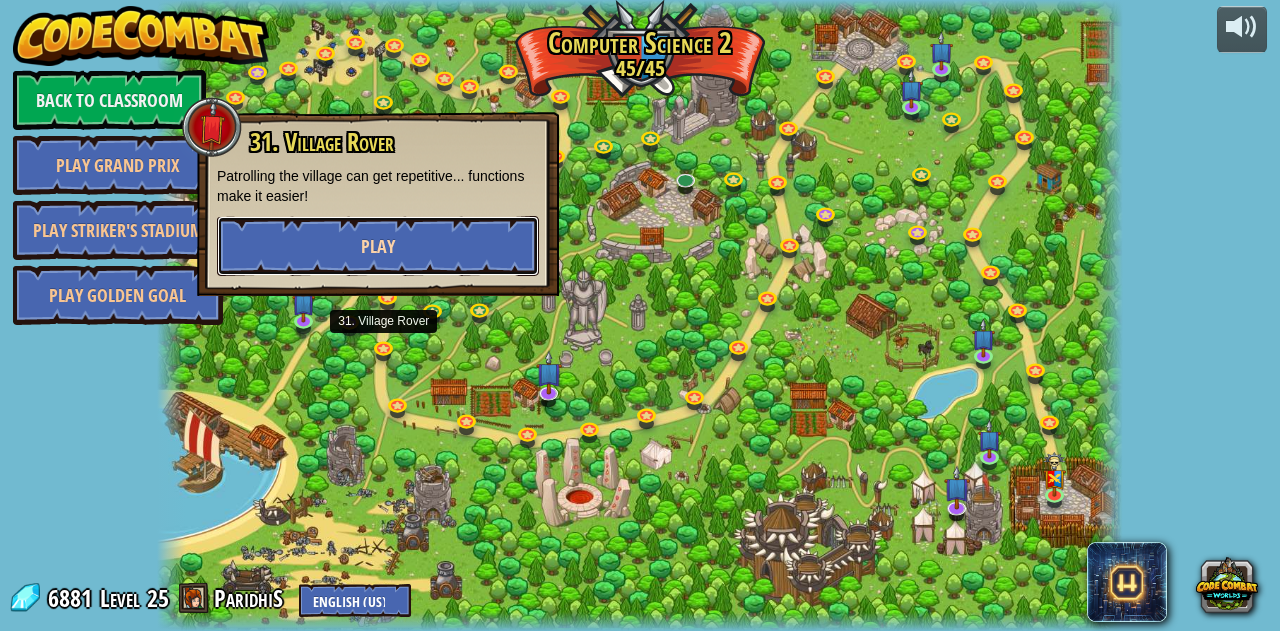 click on "Play" at bounding box center (378, 246) 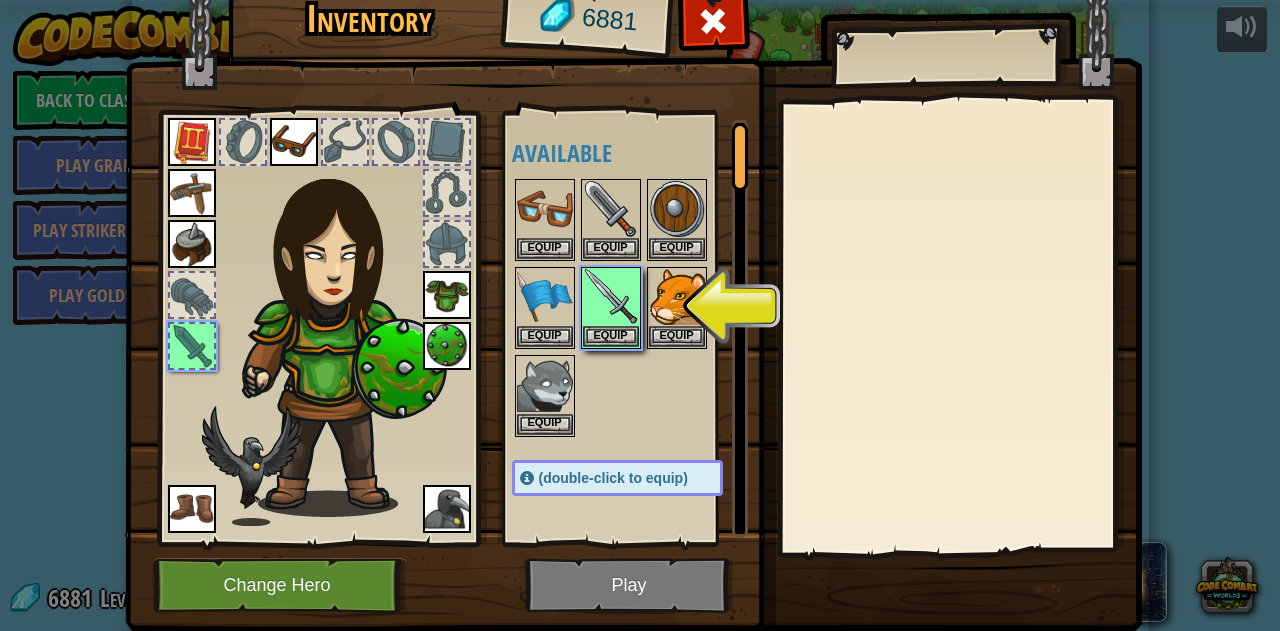 click at bounding box center [633, 270] 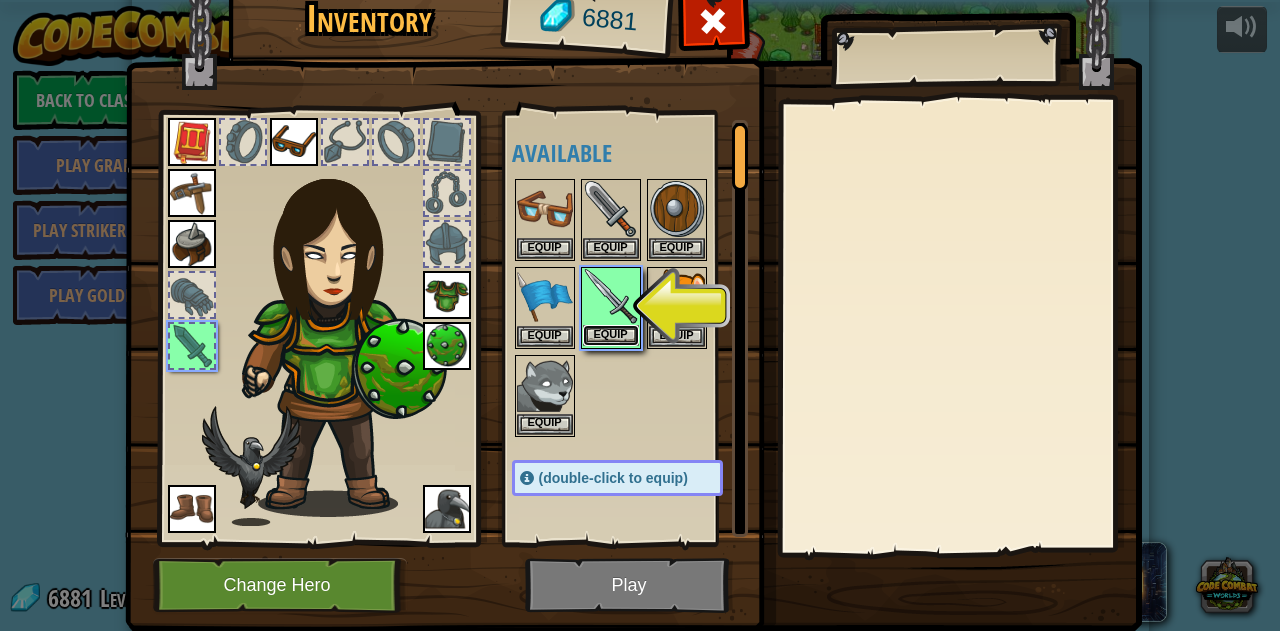 click on "Equip" at bounding box center [611, 335] 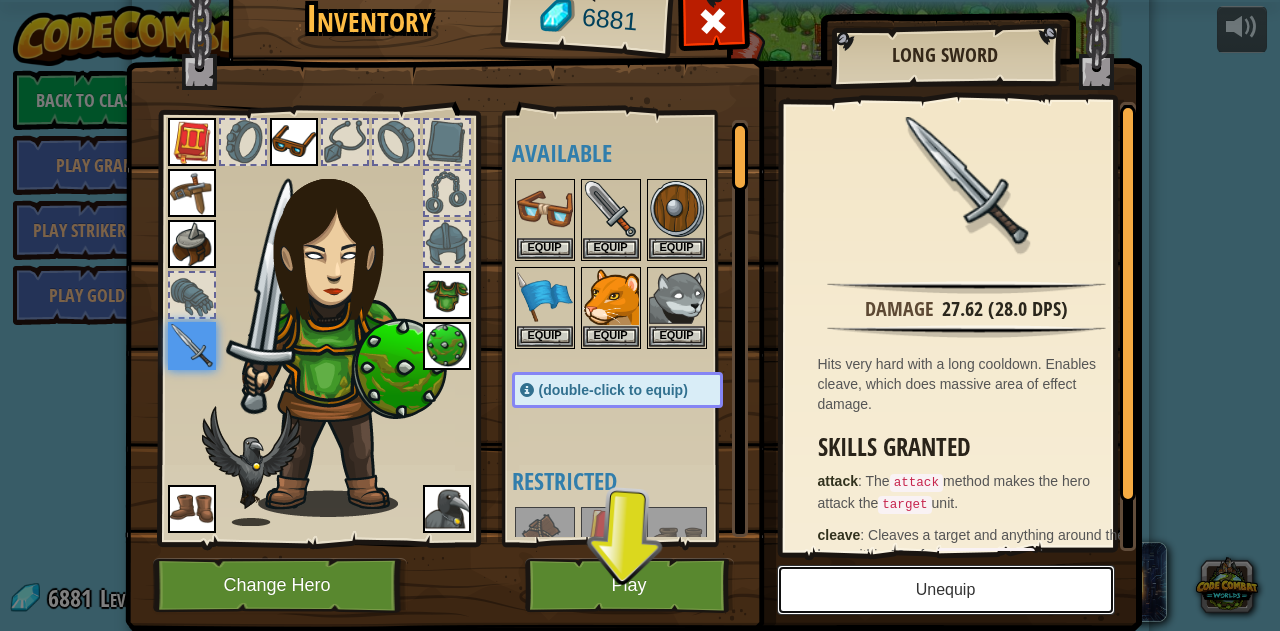 click on "Unequip" at bounding box center [946, 590] 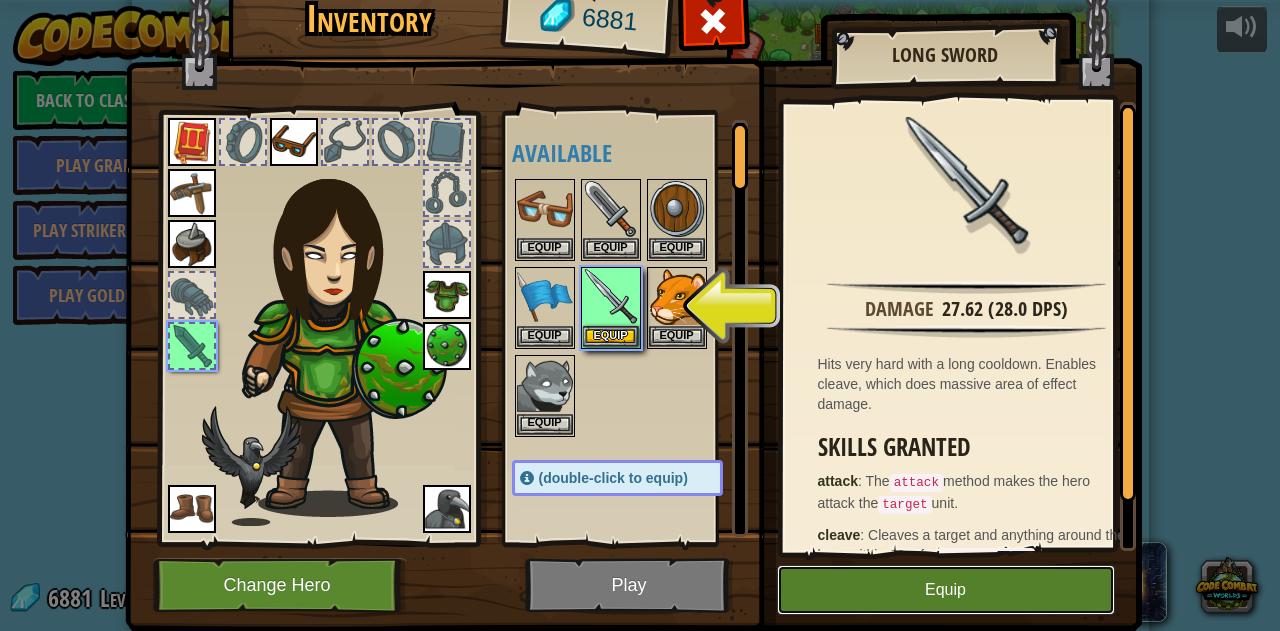 click on "Equip" at bounding box center (946, 590) 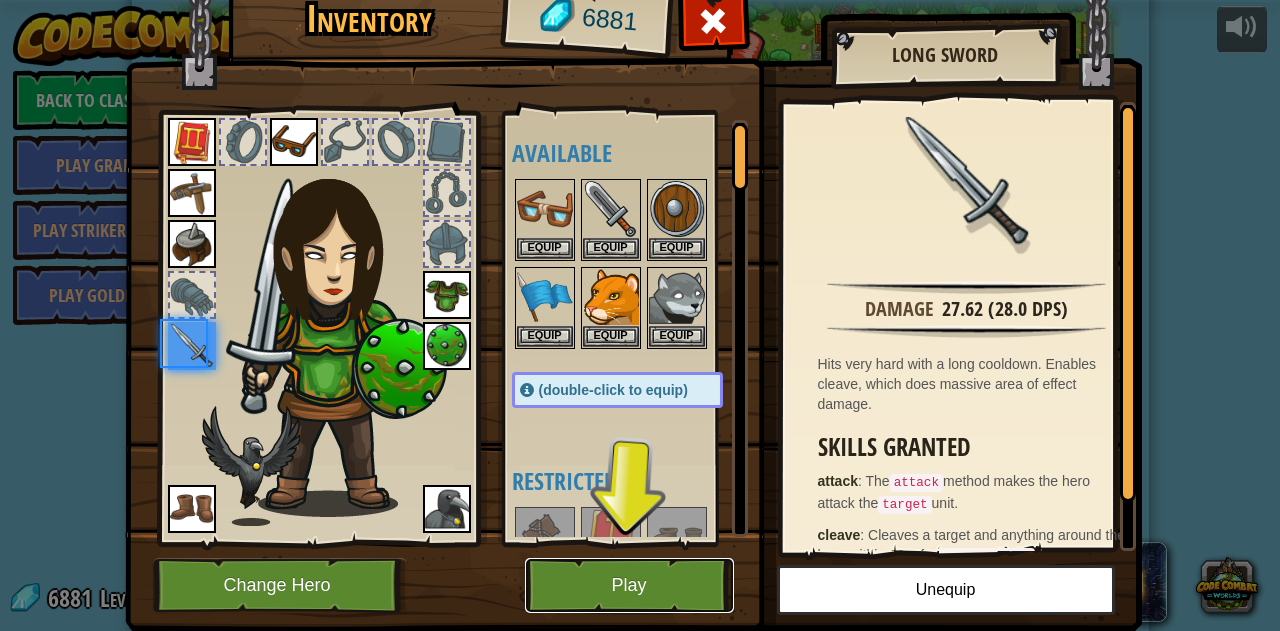 click on "Play" at bounding box center (629, 585) 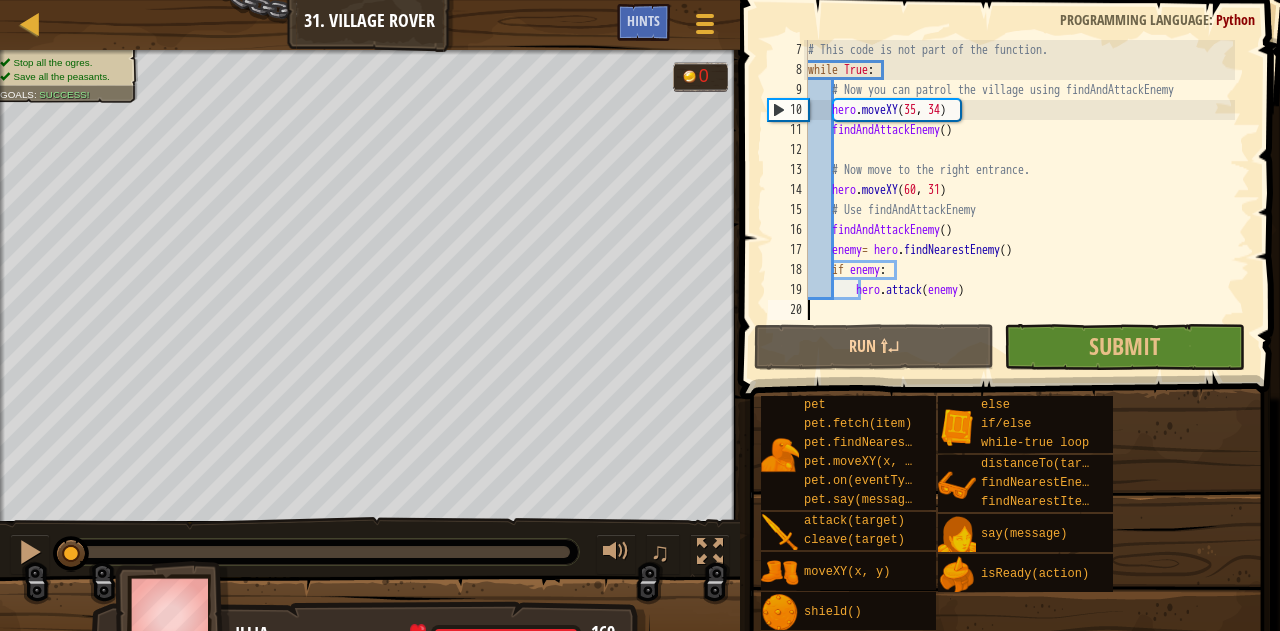scroll, scrollTop: 120, scrollLeft: 0, axis: vertical 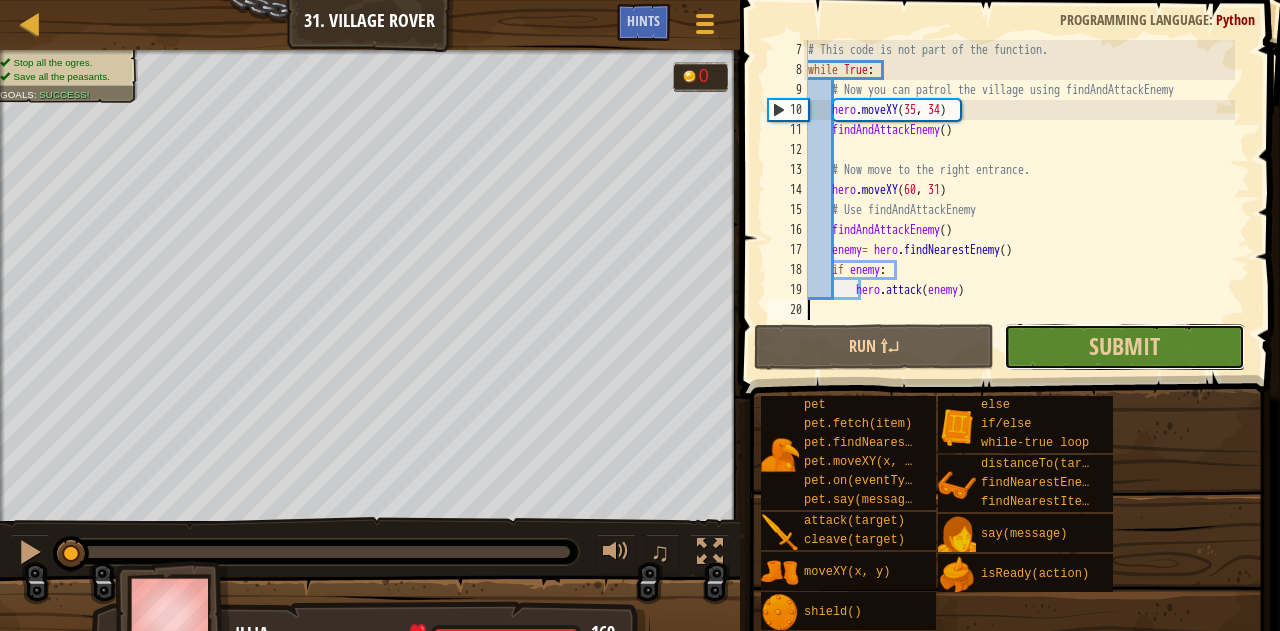 click on "Submit" at bounding box center [1124, 347] 